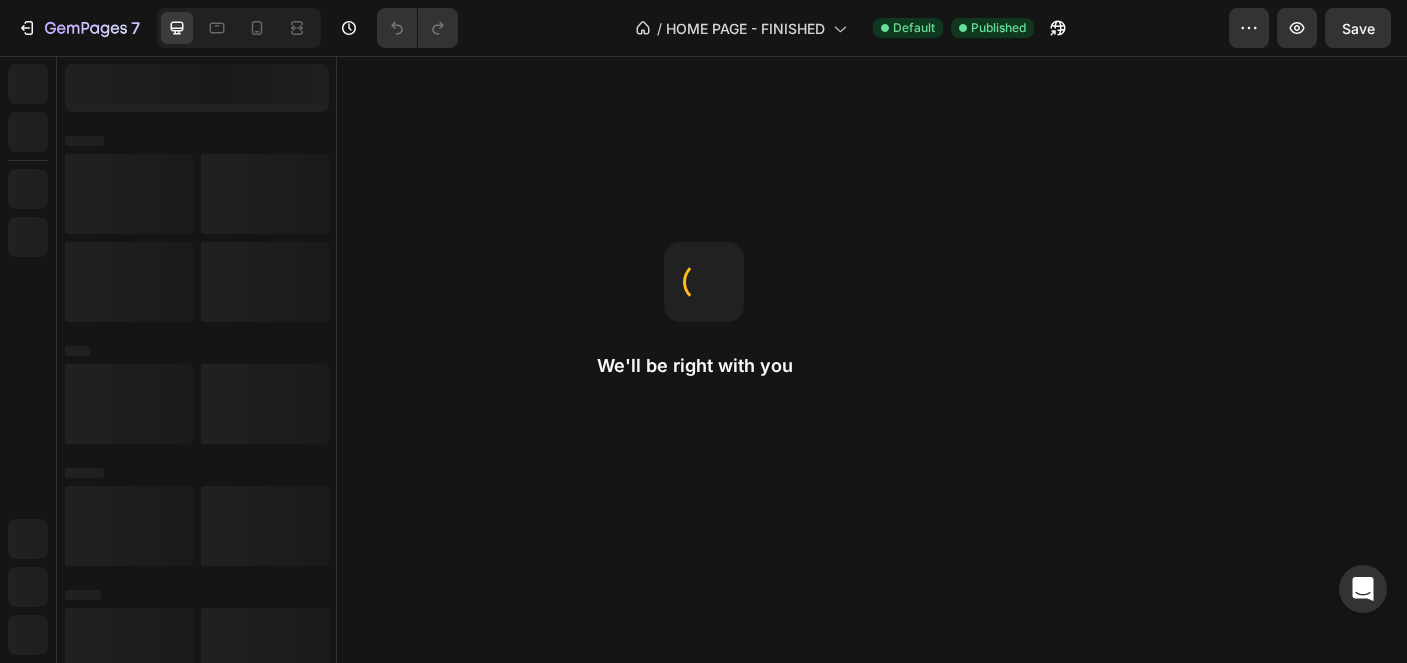scroll, scrollTop: 0, scrollLeft: 0, axis: both 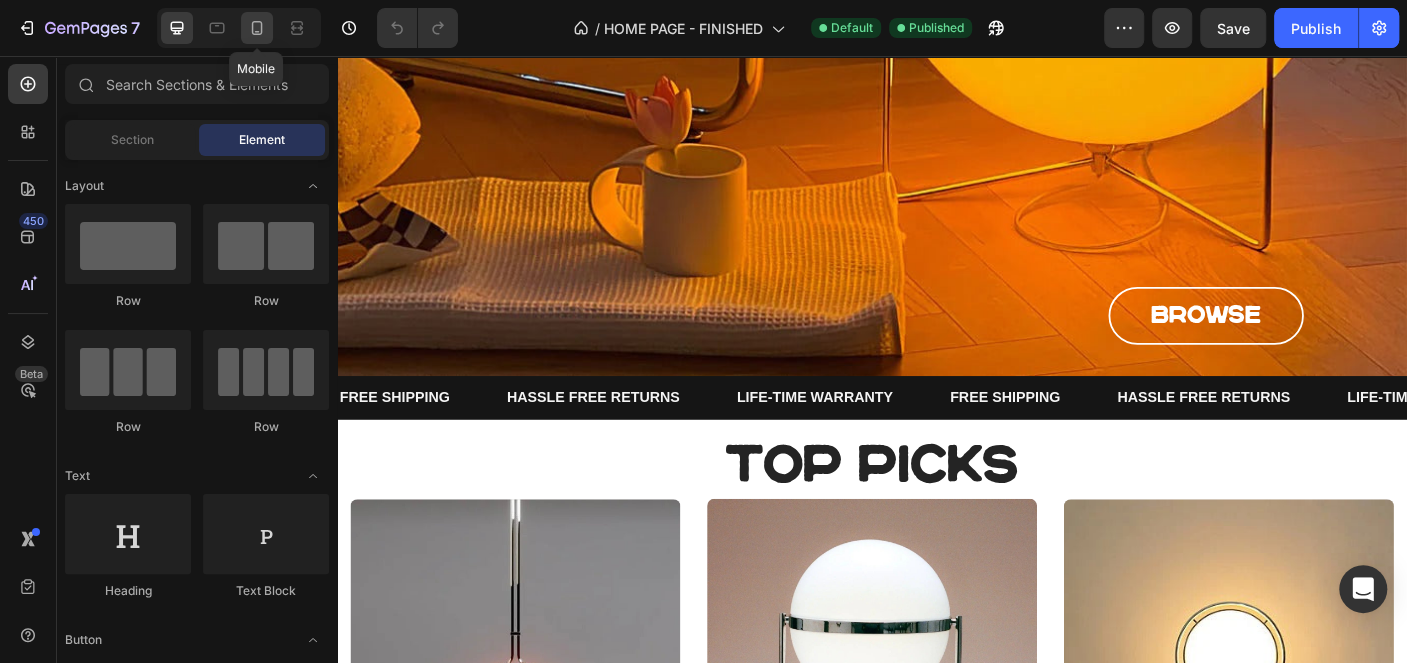 click 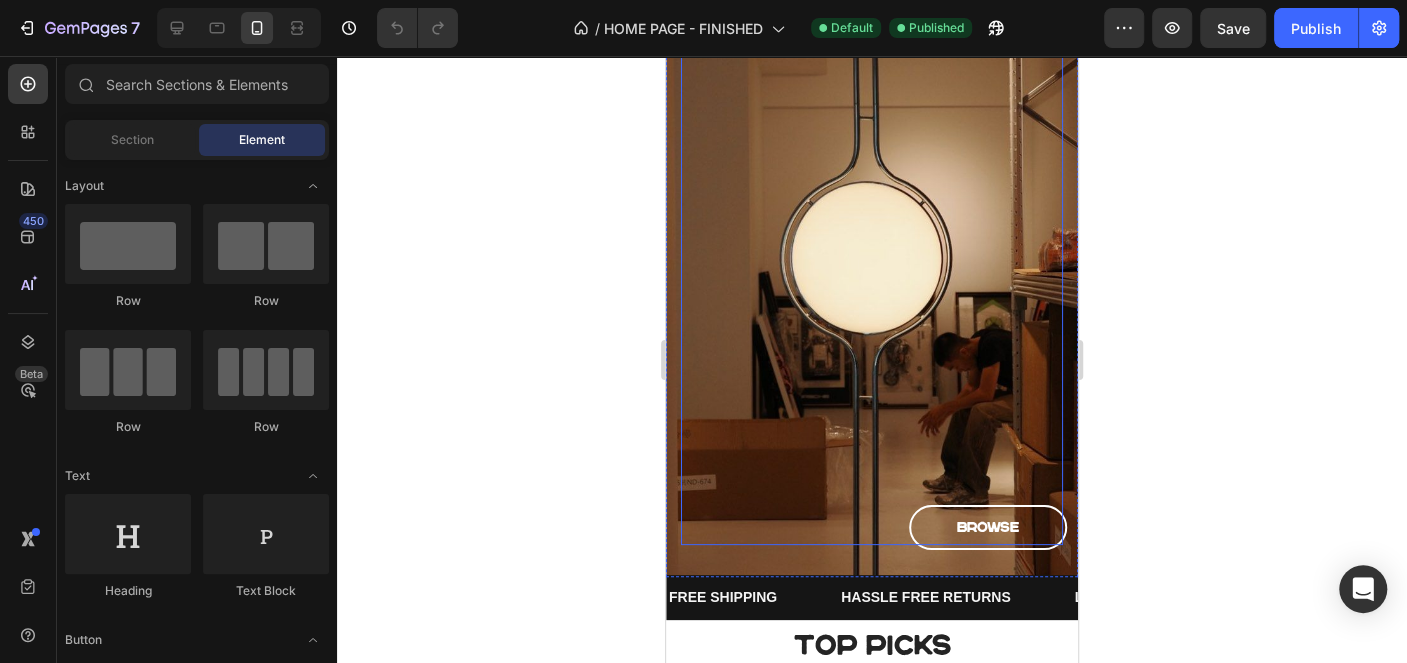 scroll, scrollTop: 100, scrollLeft: 0, axis: vertical 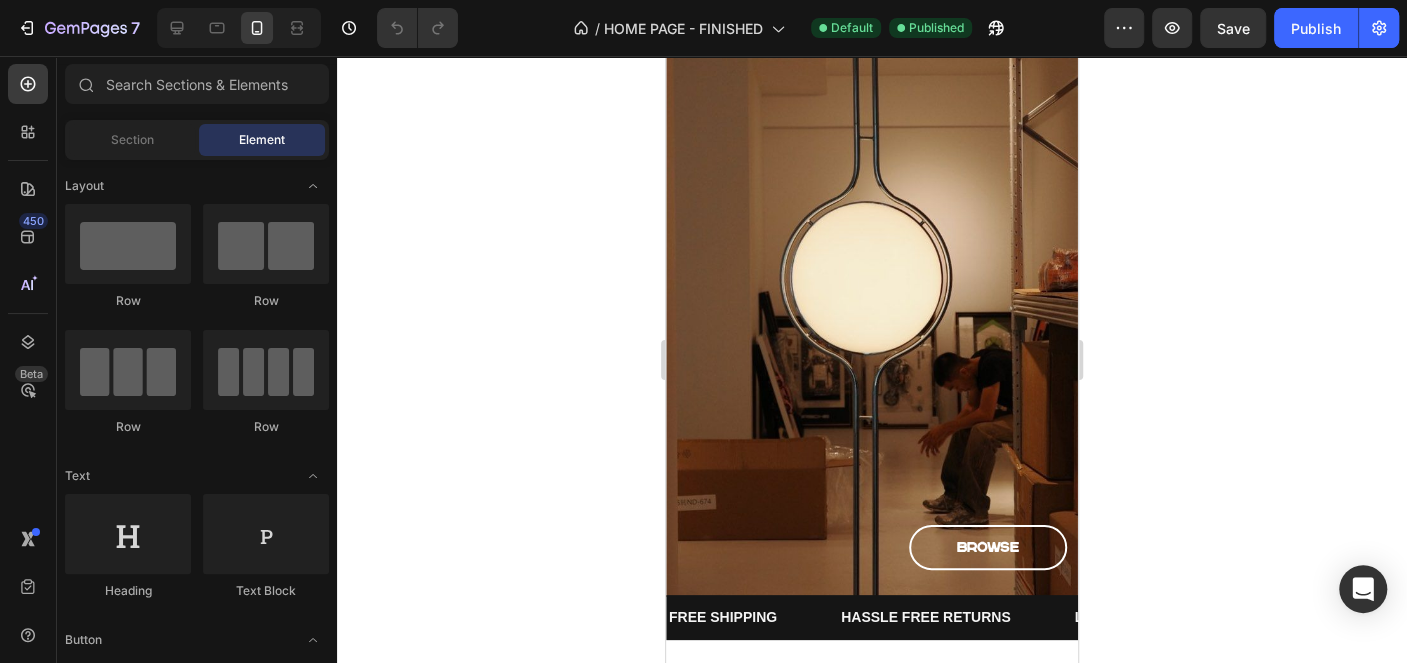 click 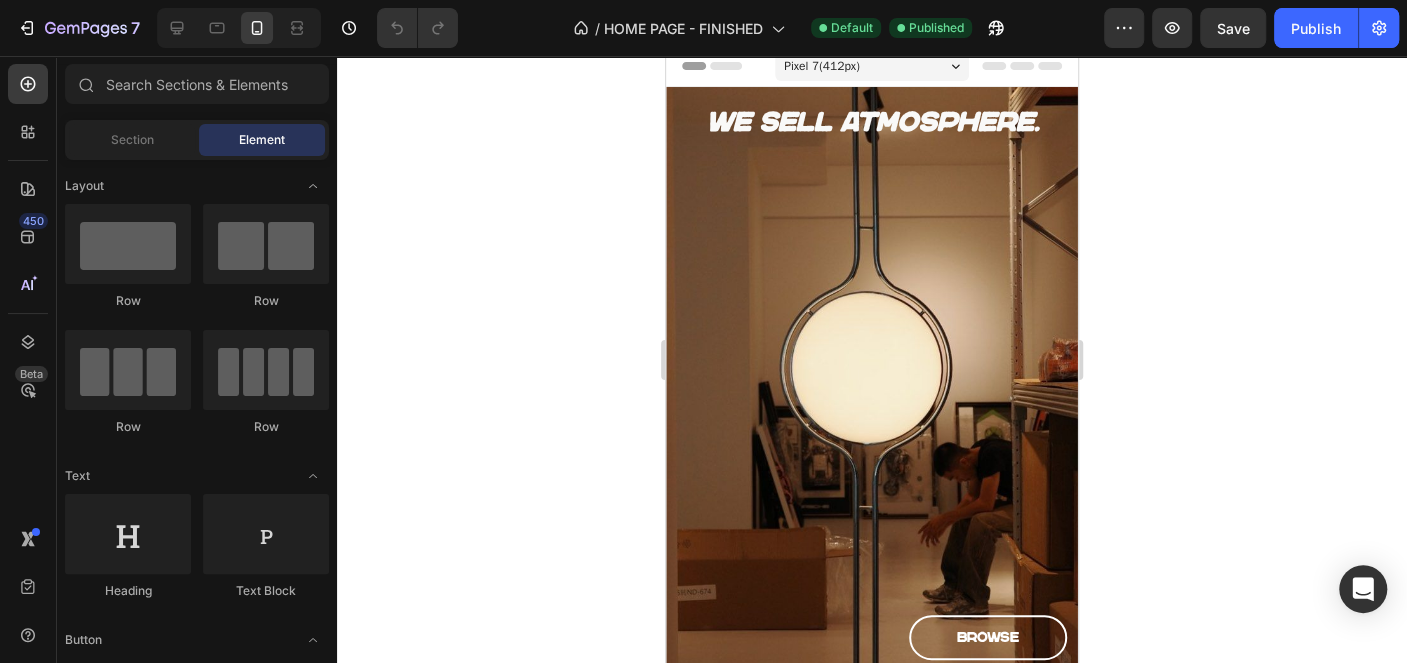 scroll, scrollTop: 0, scrollLeft: 0, axis: both 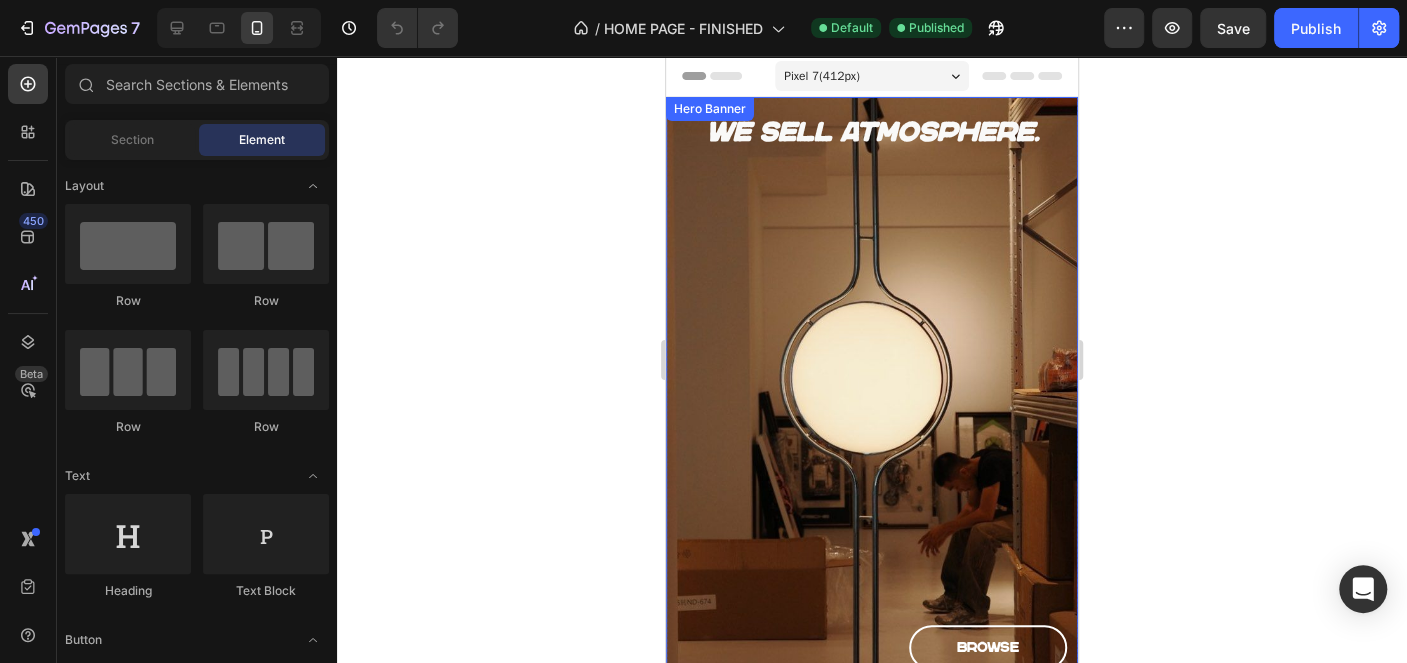 click 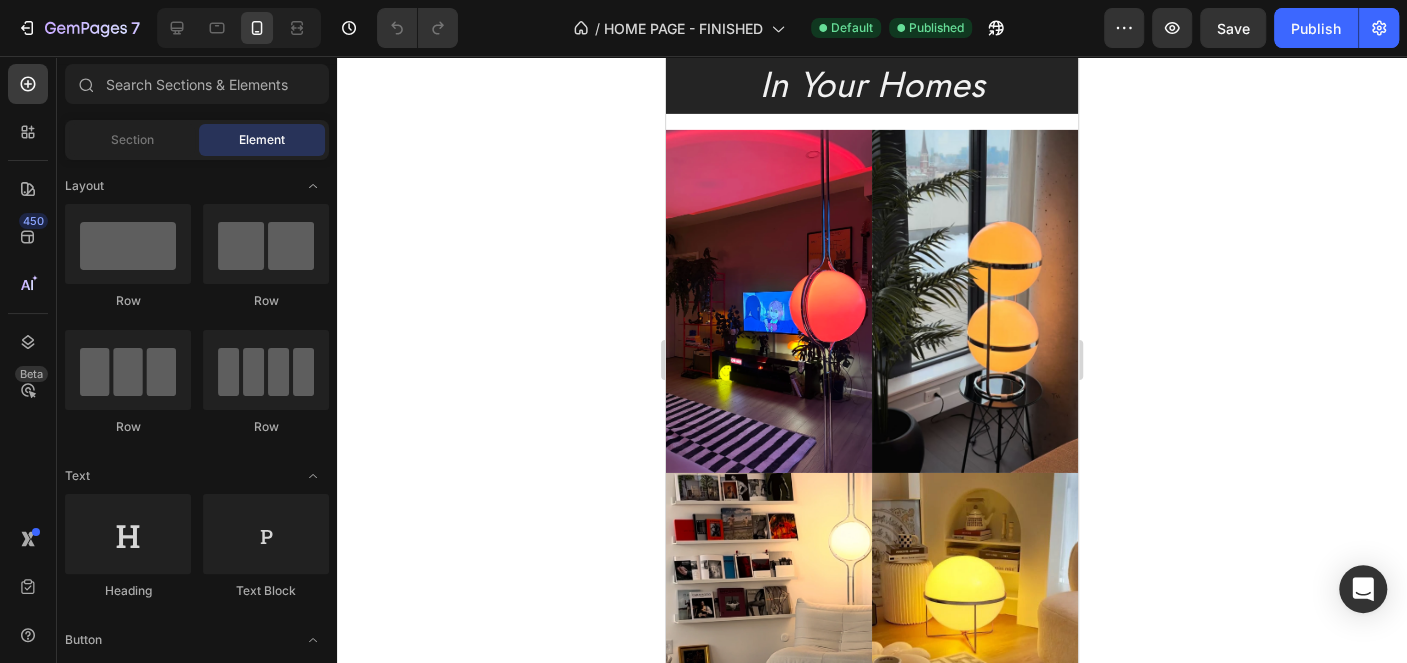 scroll, scrollTop: 3599, scrollLeft: 0, axis: vertical 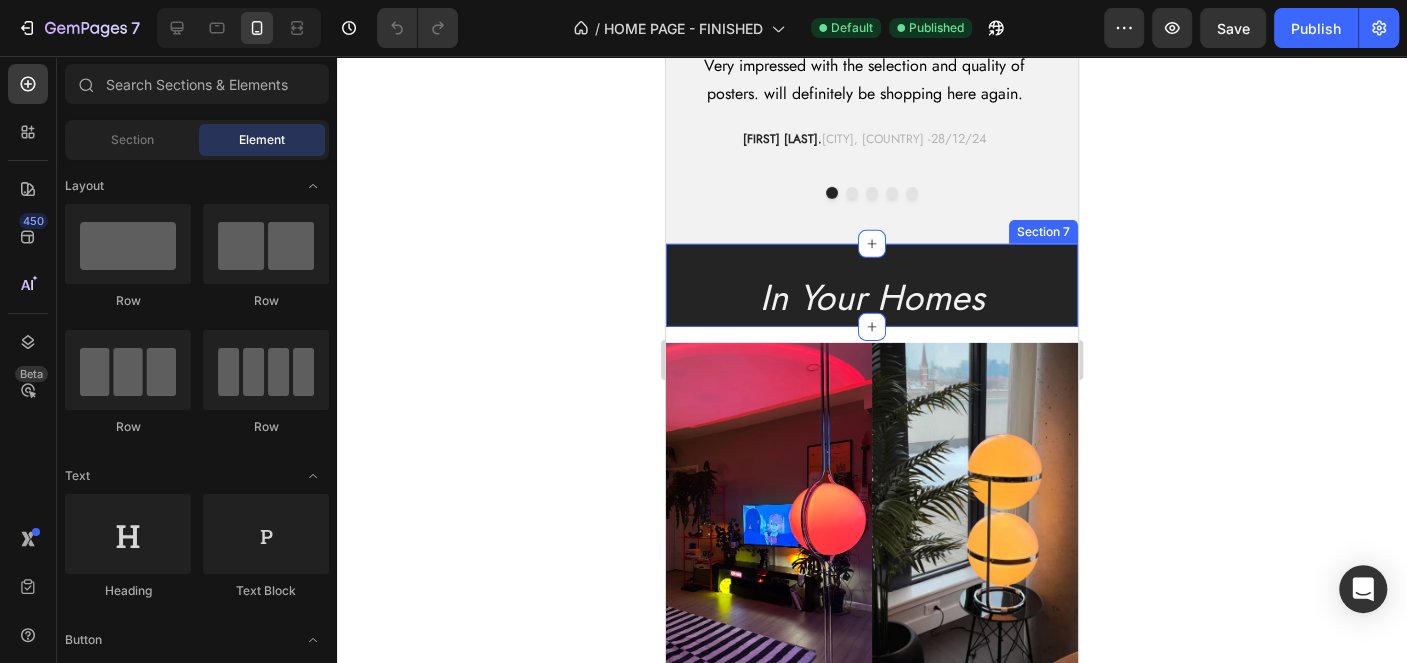 click on "In Your Homes Heading" at bounding box center [872, 285] 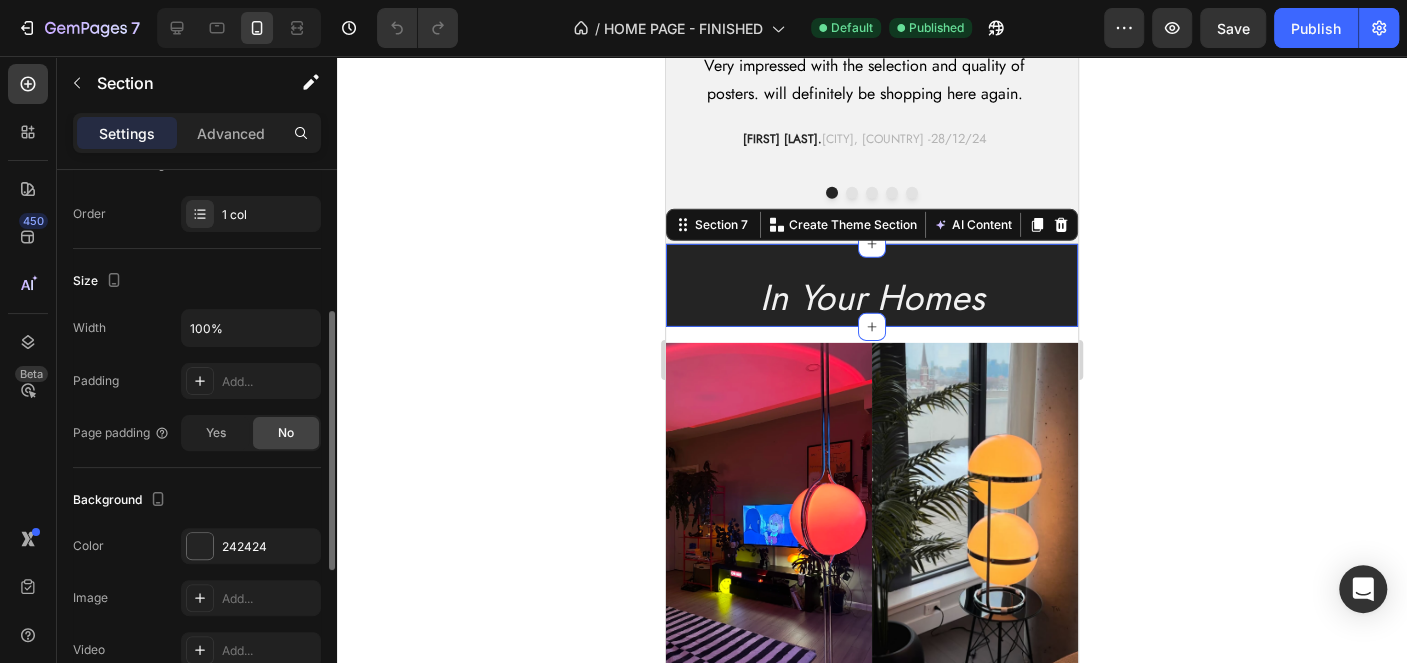scroll, scrollTop: 501, scrollLeft: 0, axis: vertical 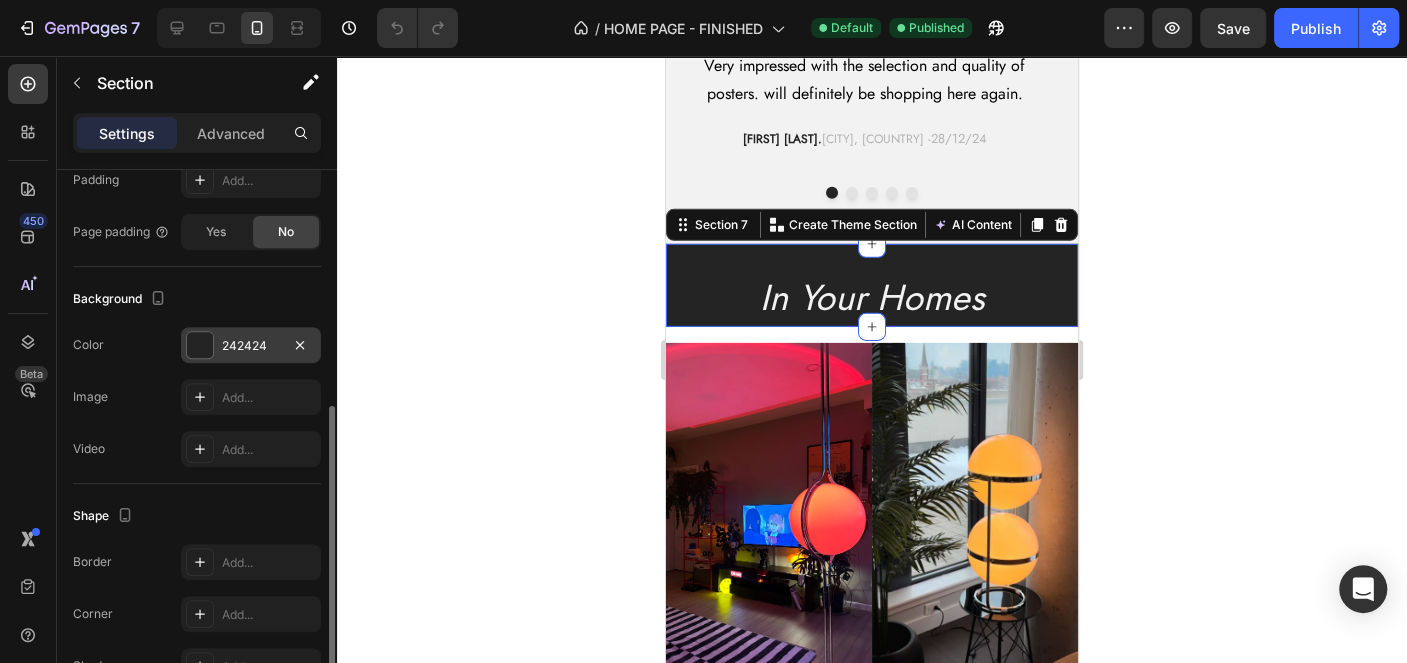 click on "242424" at bounding box center [251, 345] 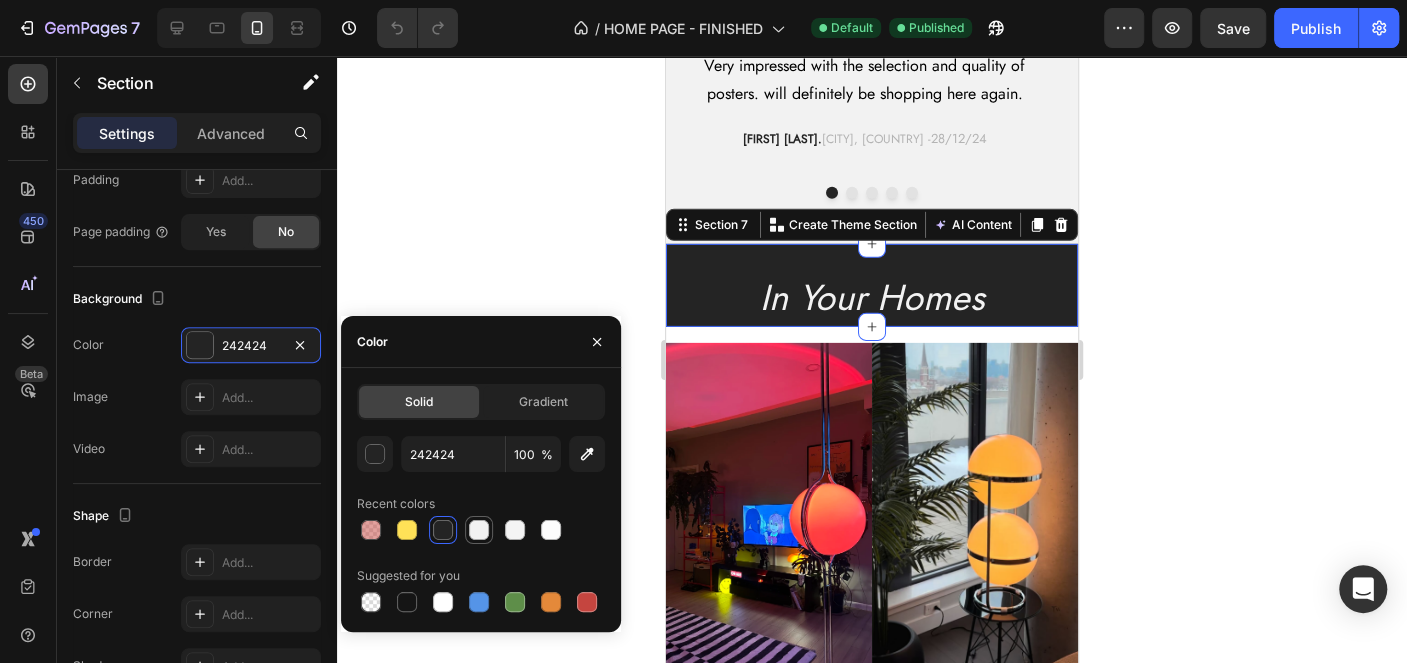 click at bounding box center (479, 530) 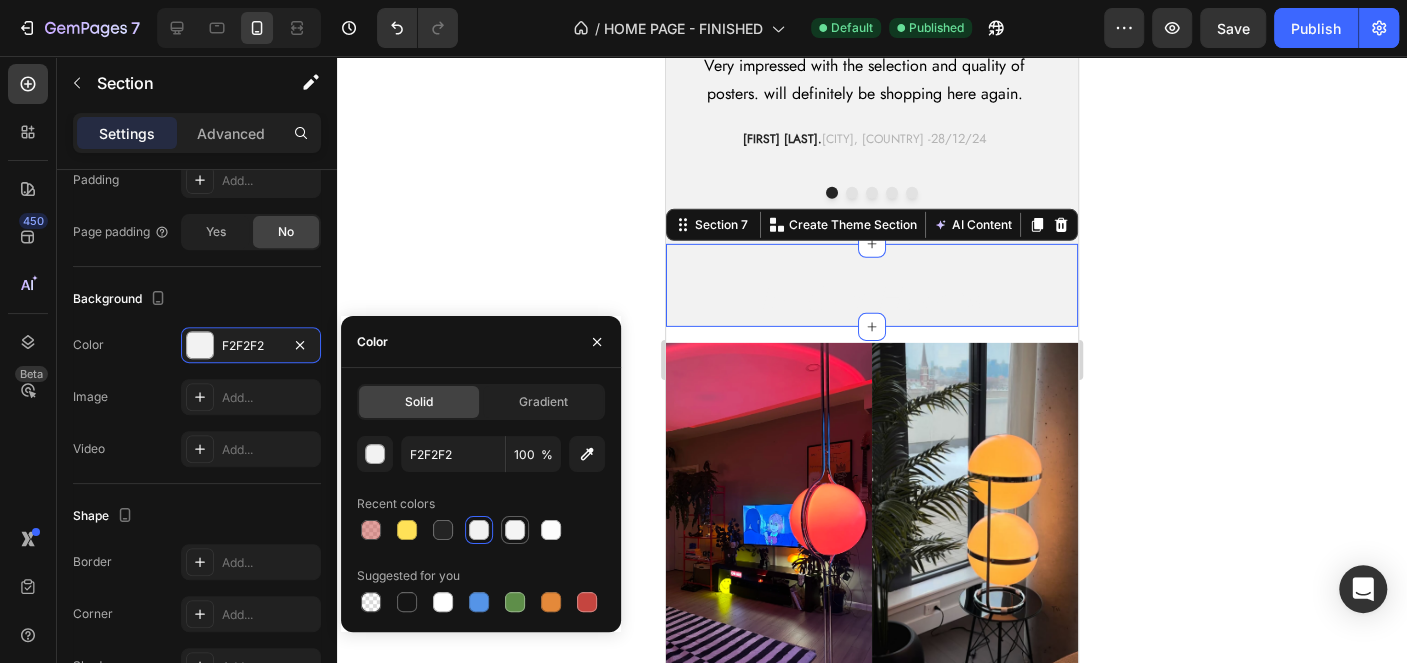 click at bounding box center [515, 530] 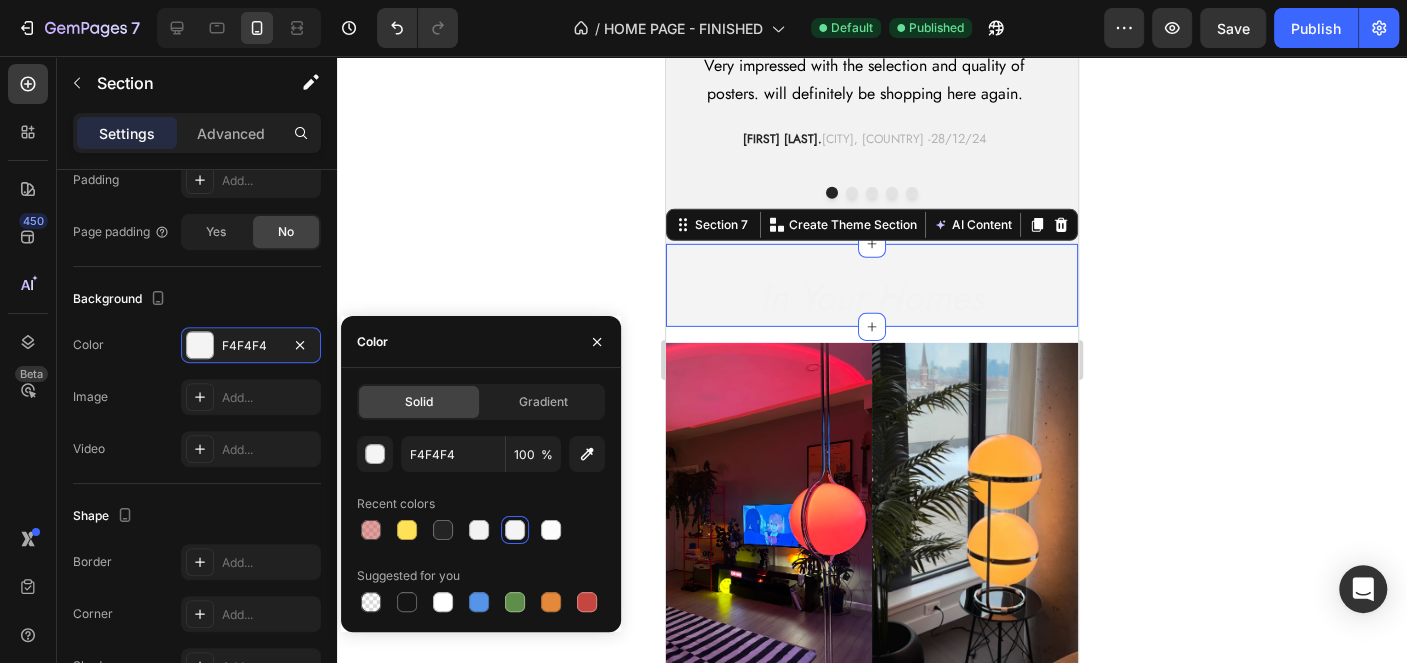 click 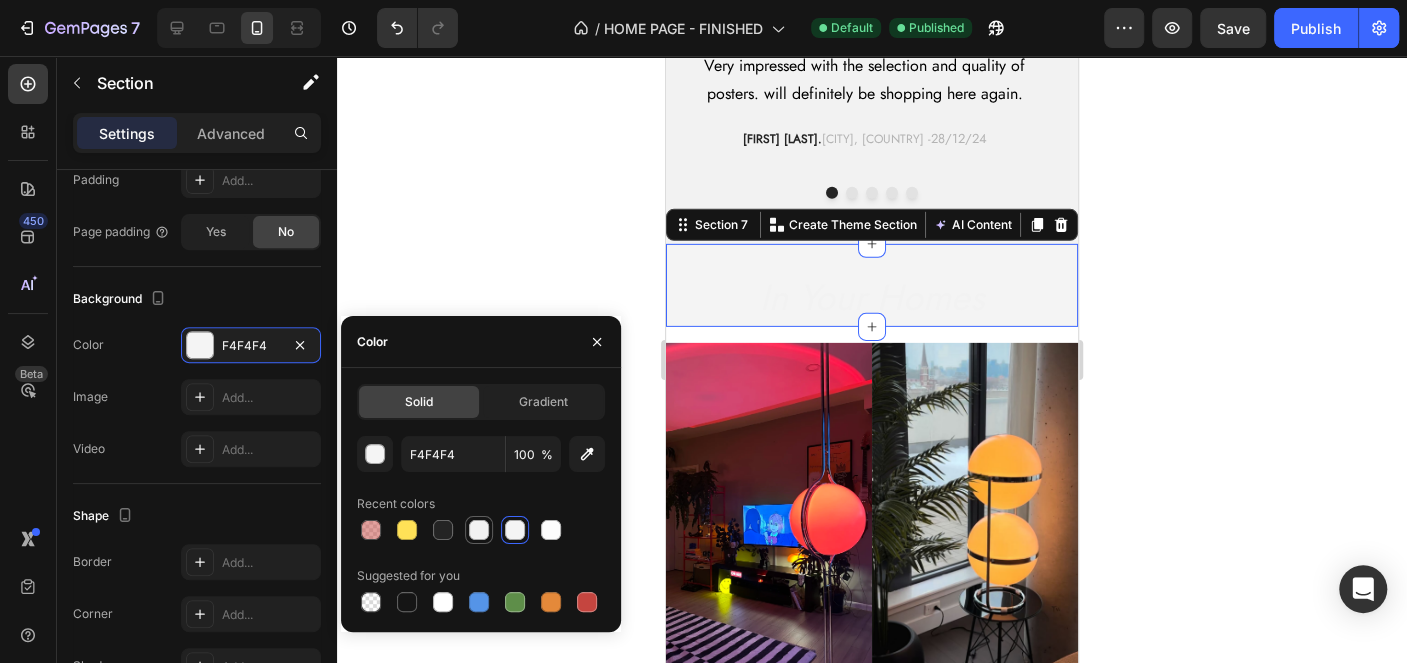 click at bounding box center (479, 530) 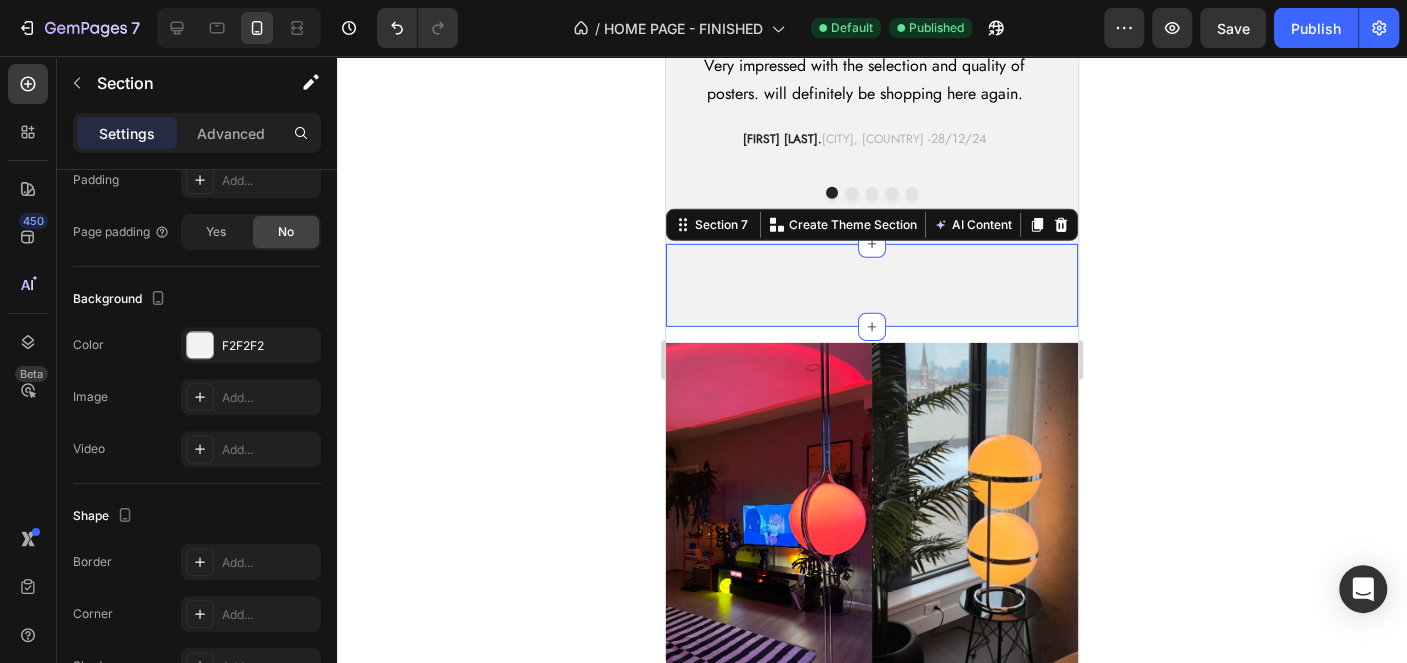 click 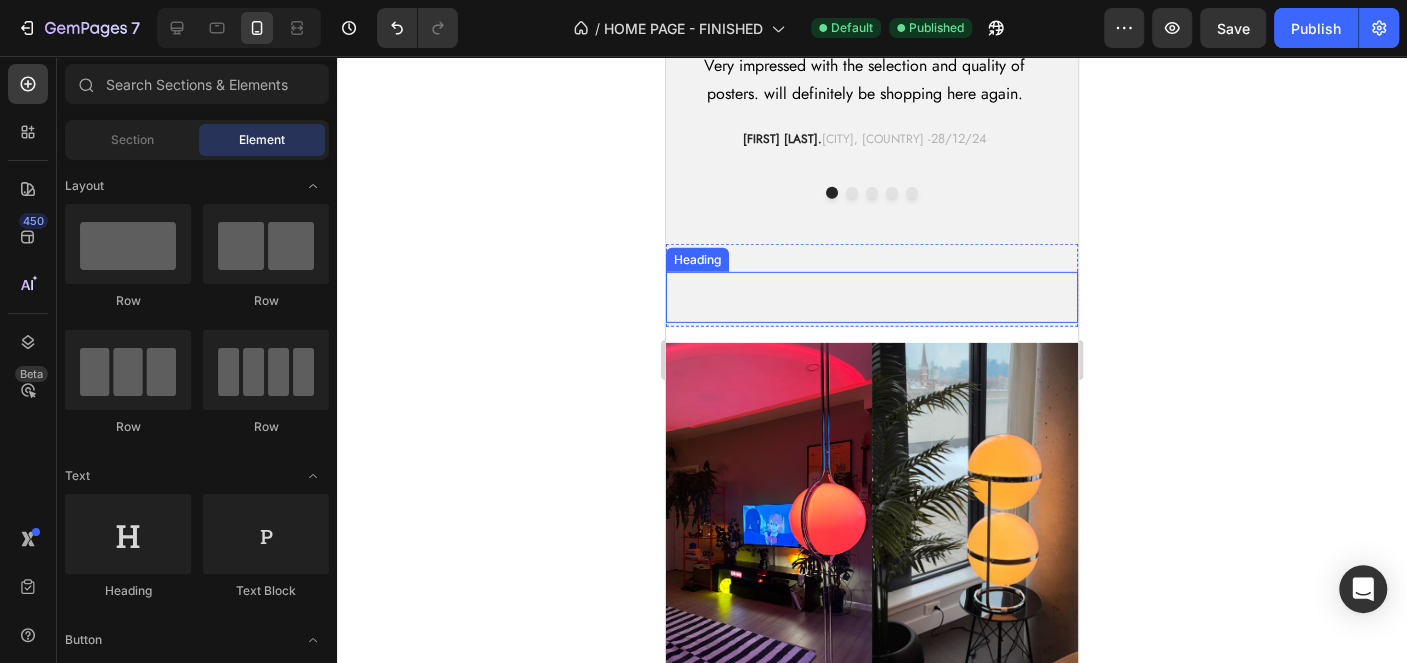 click on "In Your Homes" at bounding box center [872, 297] 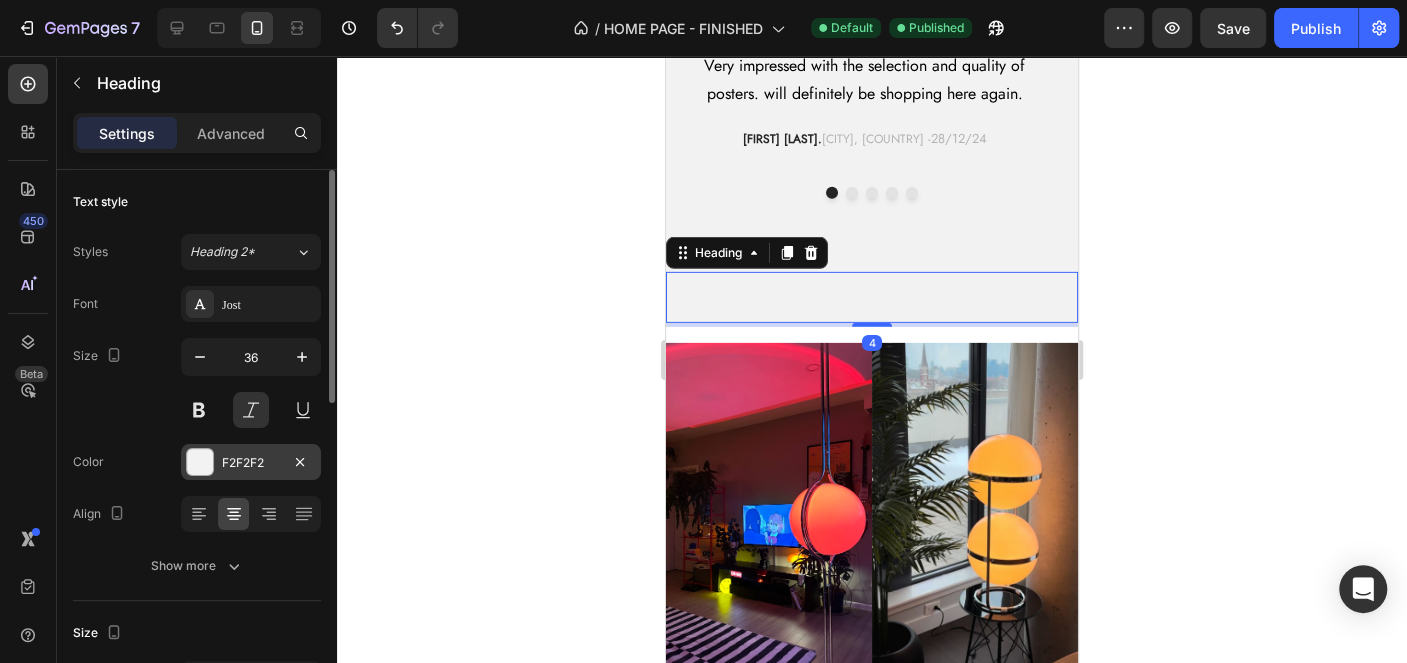 click on "F2F2F2" at bounding box center (251, 463) 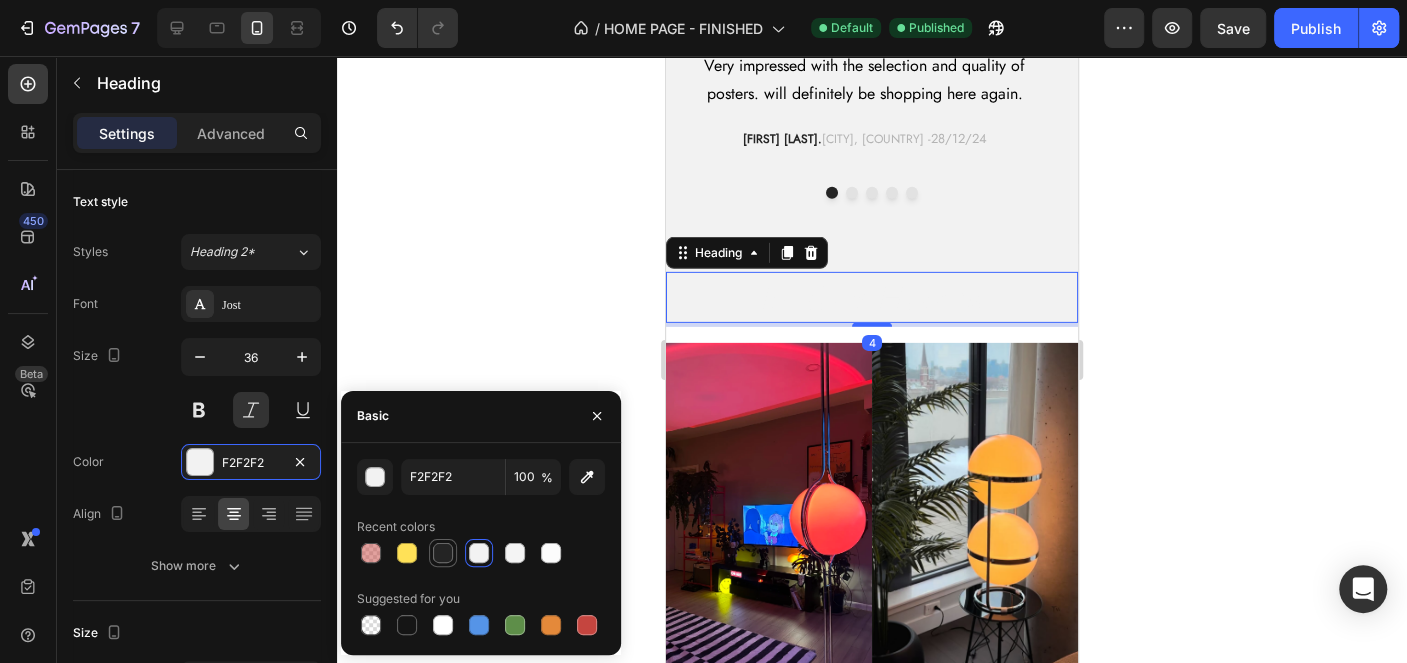 click at bounding box center [443, 553] 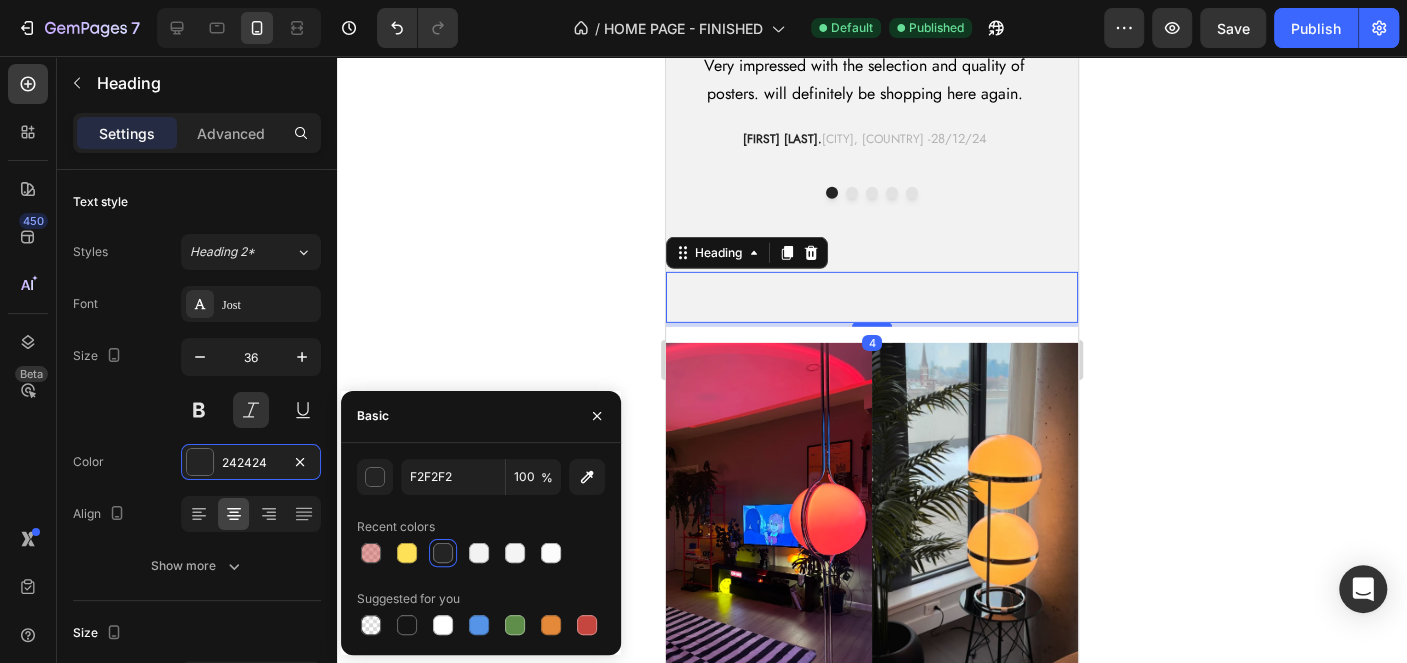 type on "242424" 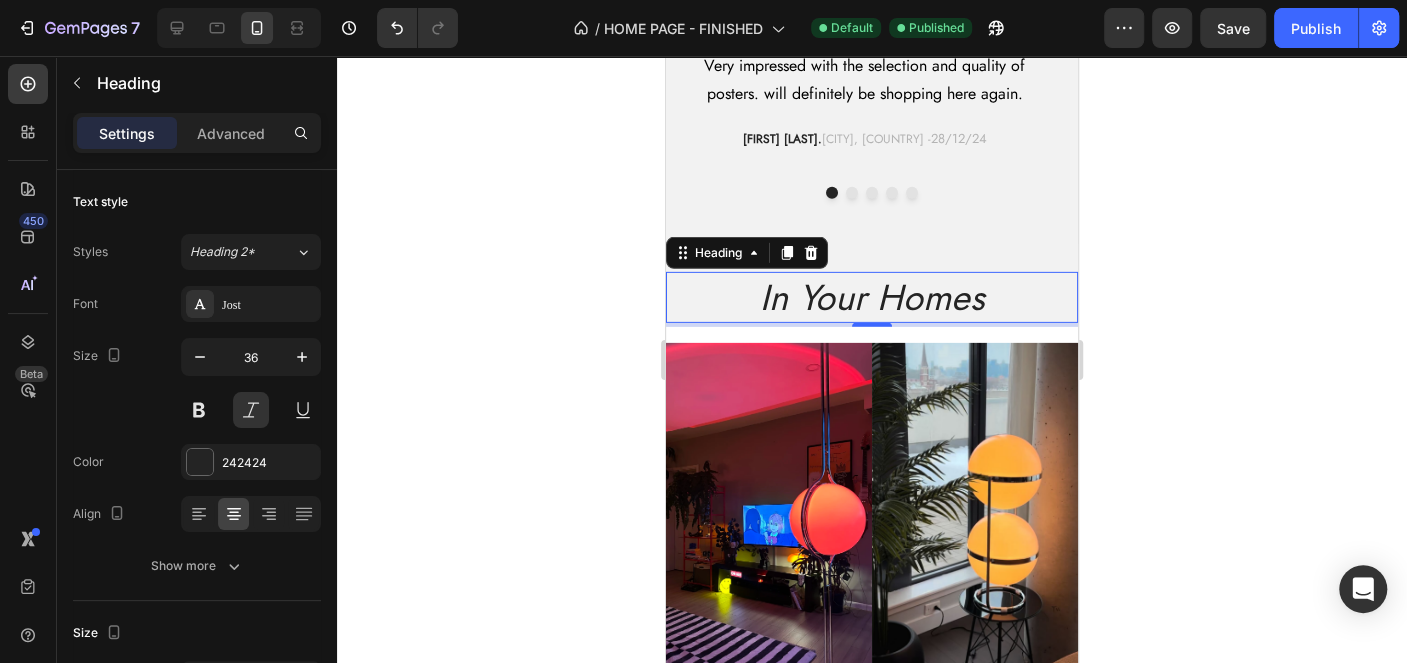 click 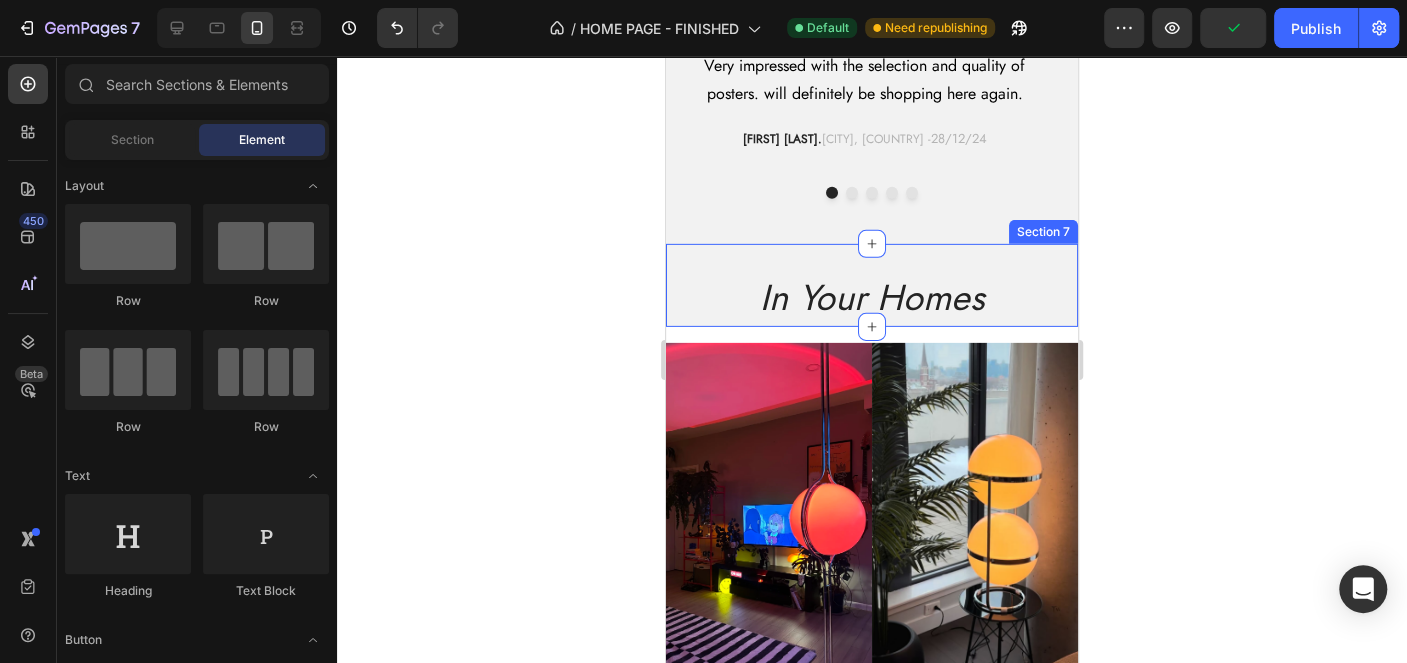 click on "In Your Homes Heading" at bounding box center [872, 285] 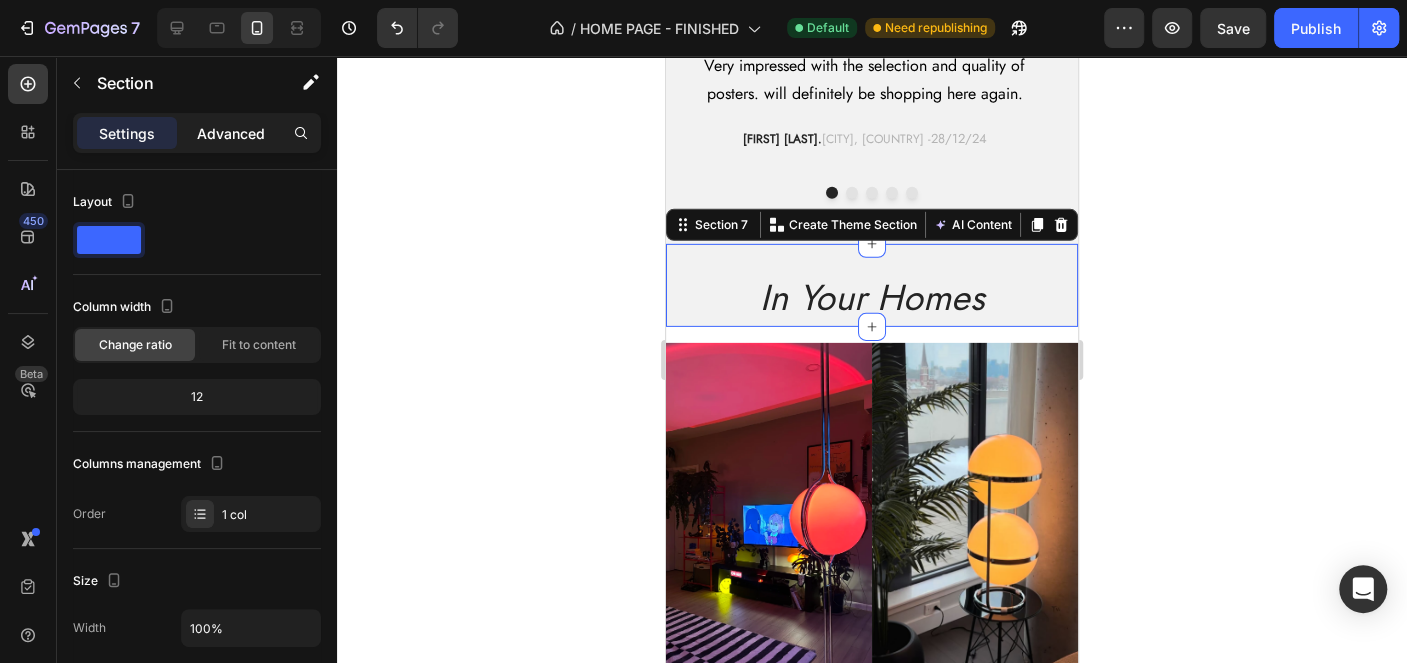 click on "Advanced" at bounding box center [231, 133] 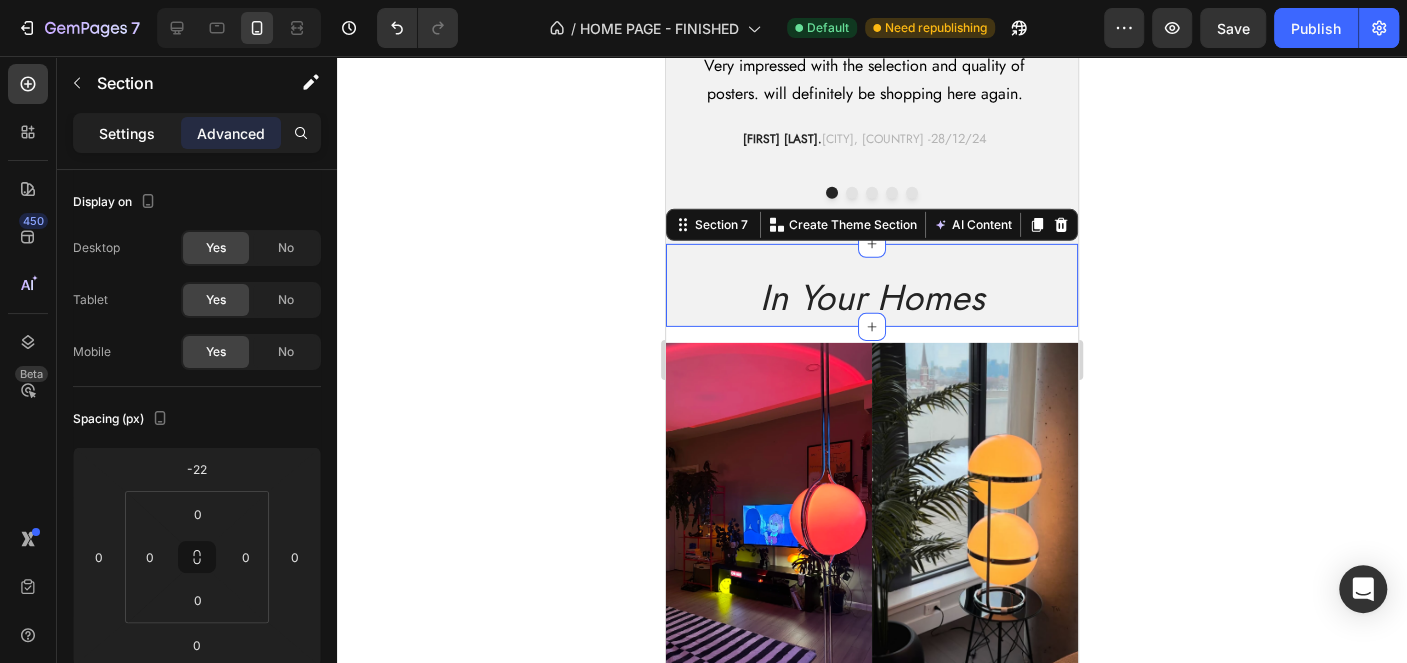 click on "Settings" 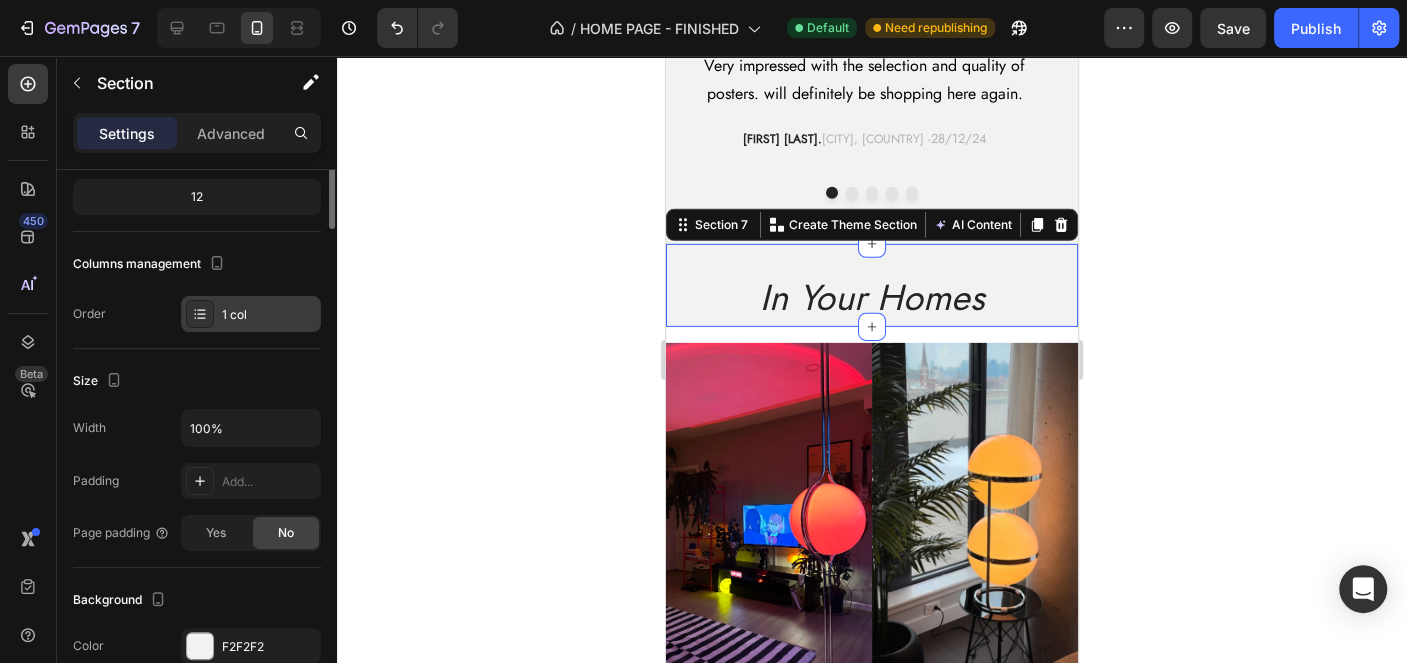 scroll, scrollTop: 300, scrollLeft: 0, axis: vertical 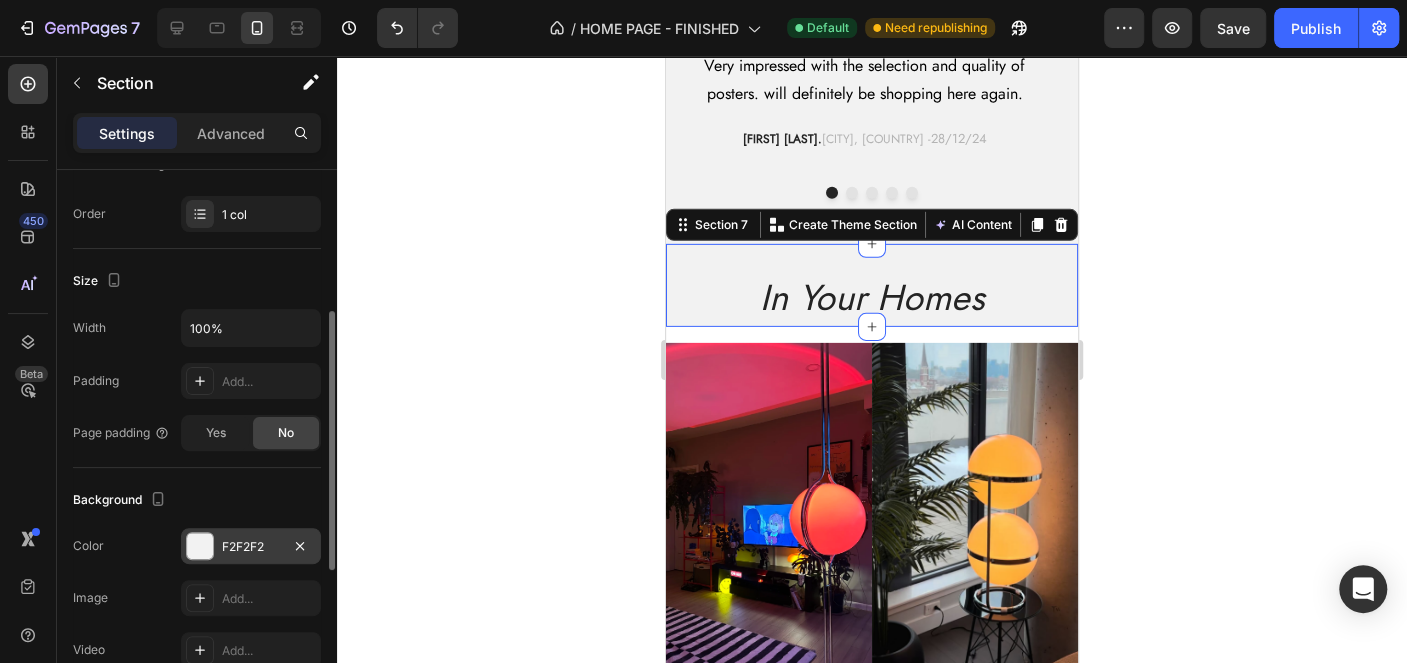click on "F2F2F2" at bounding box center [251, 547] 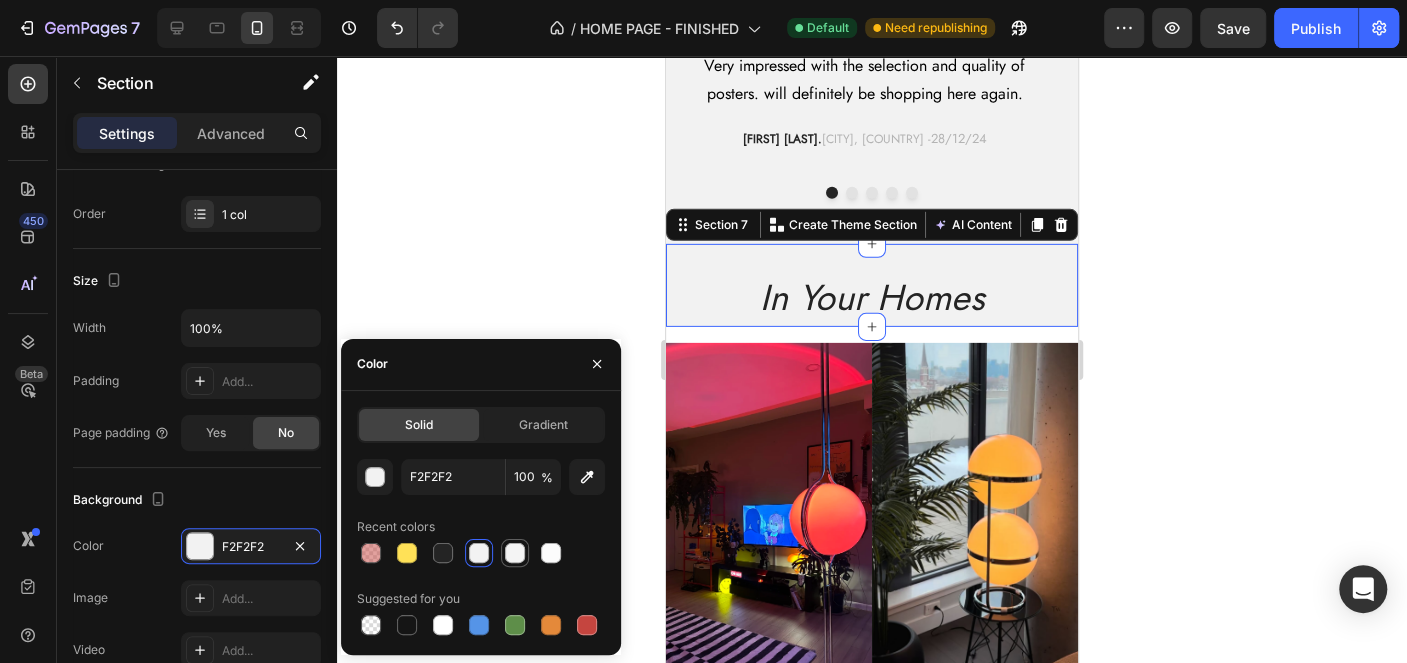 click at bounding box center (515, 553) 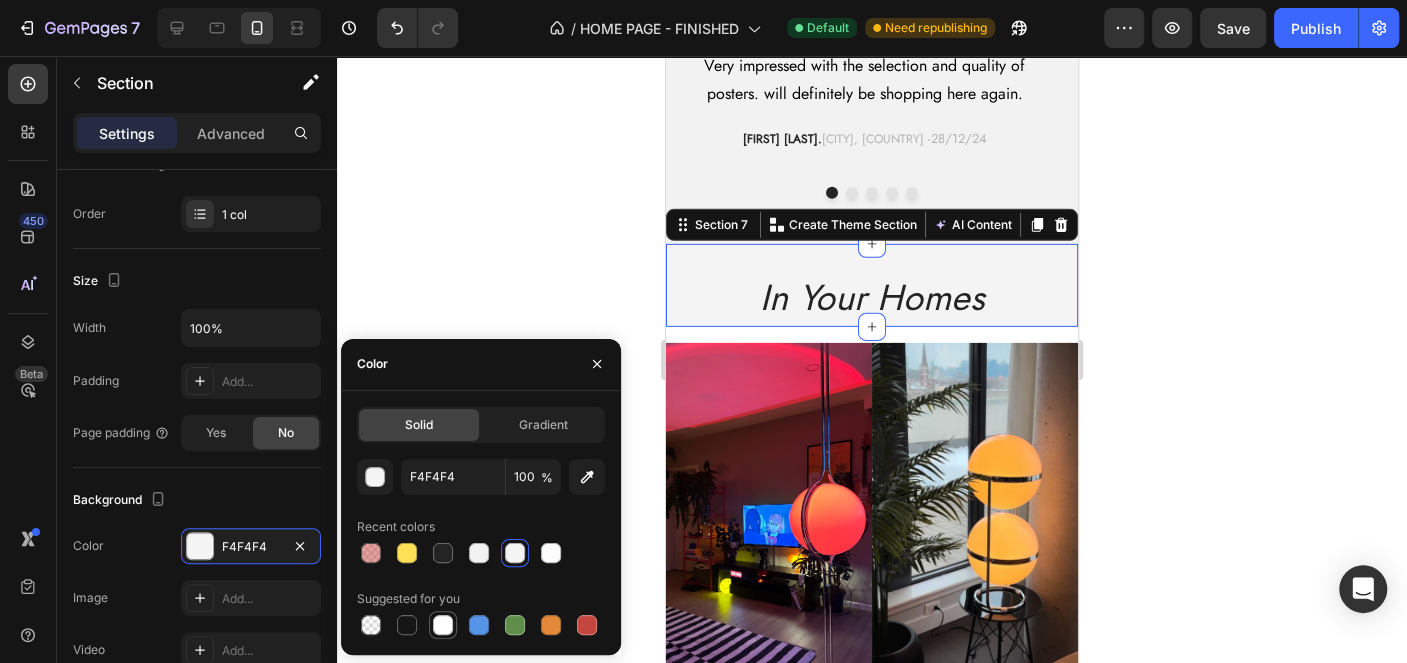 click at bounding box center (443, 625) 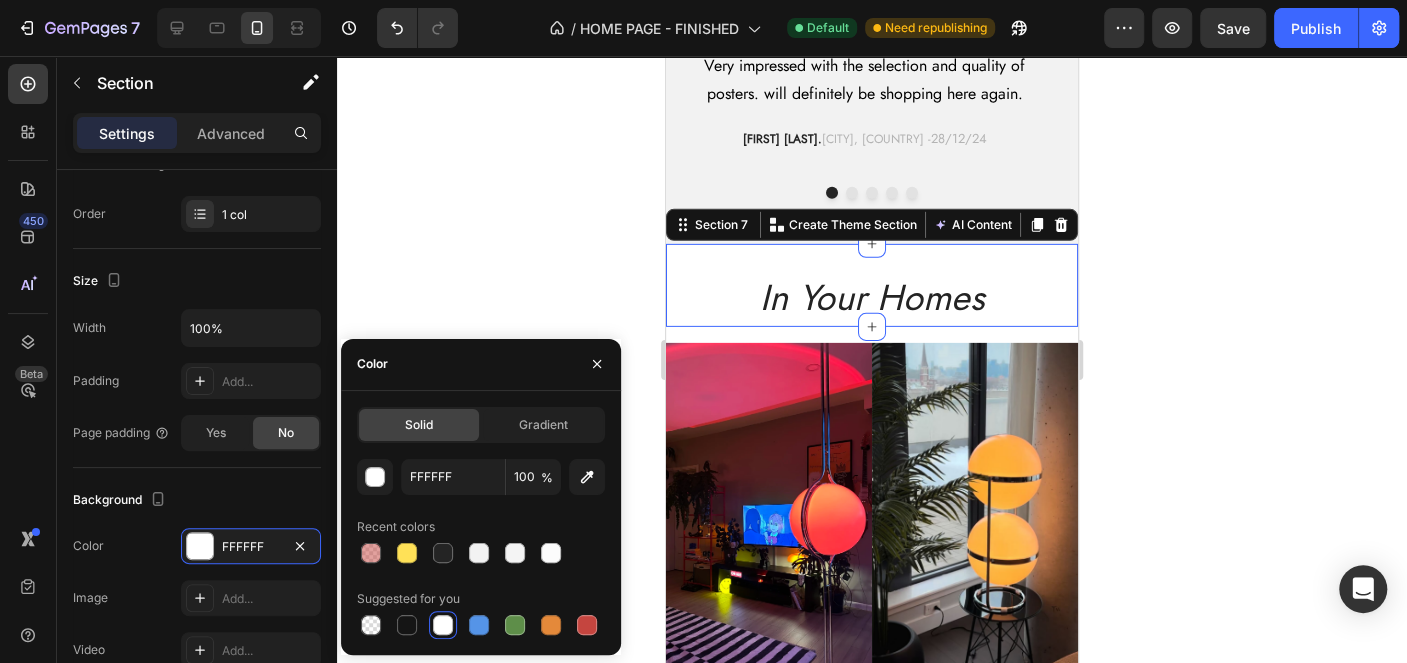 click 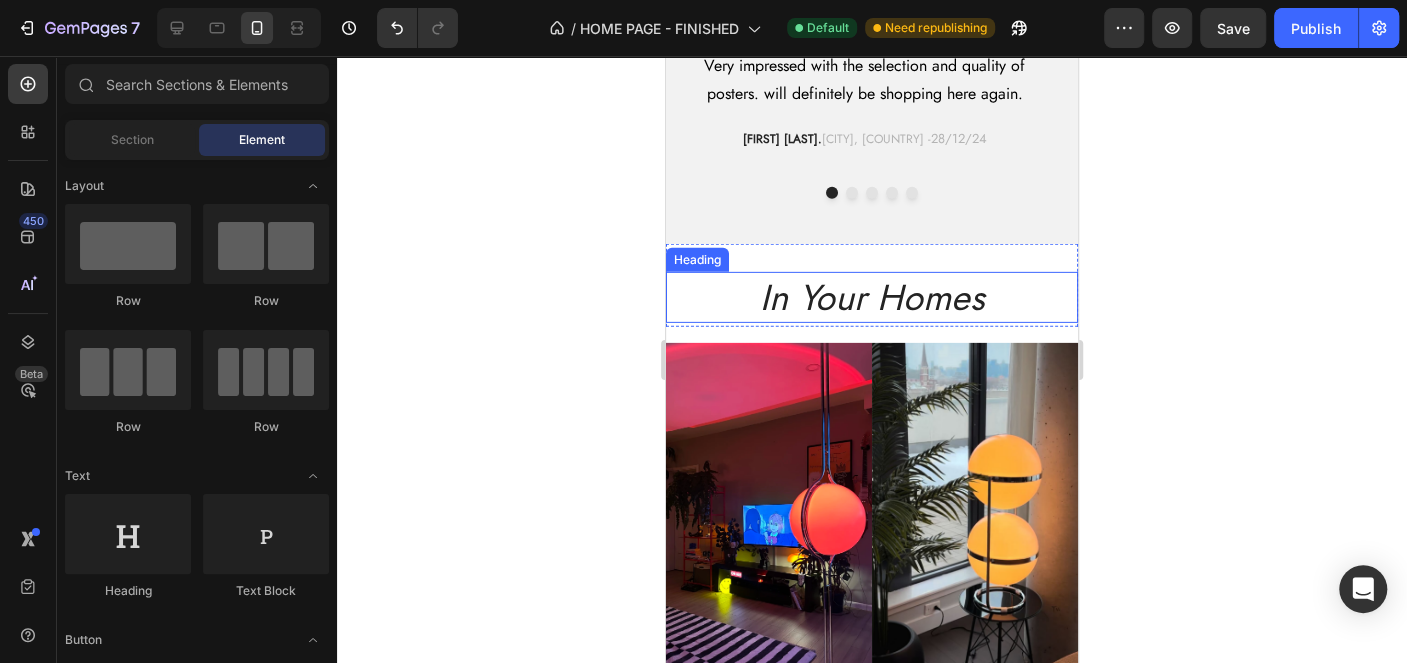 click on "In Your Homes" at bounding box center [872, 297] 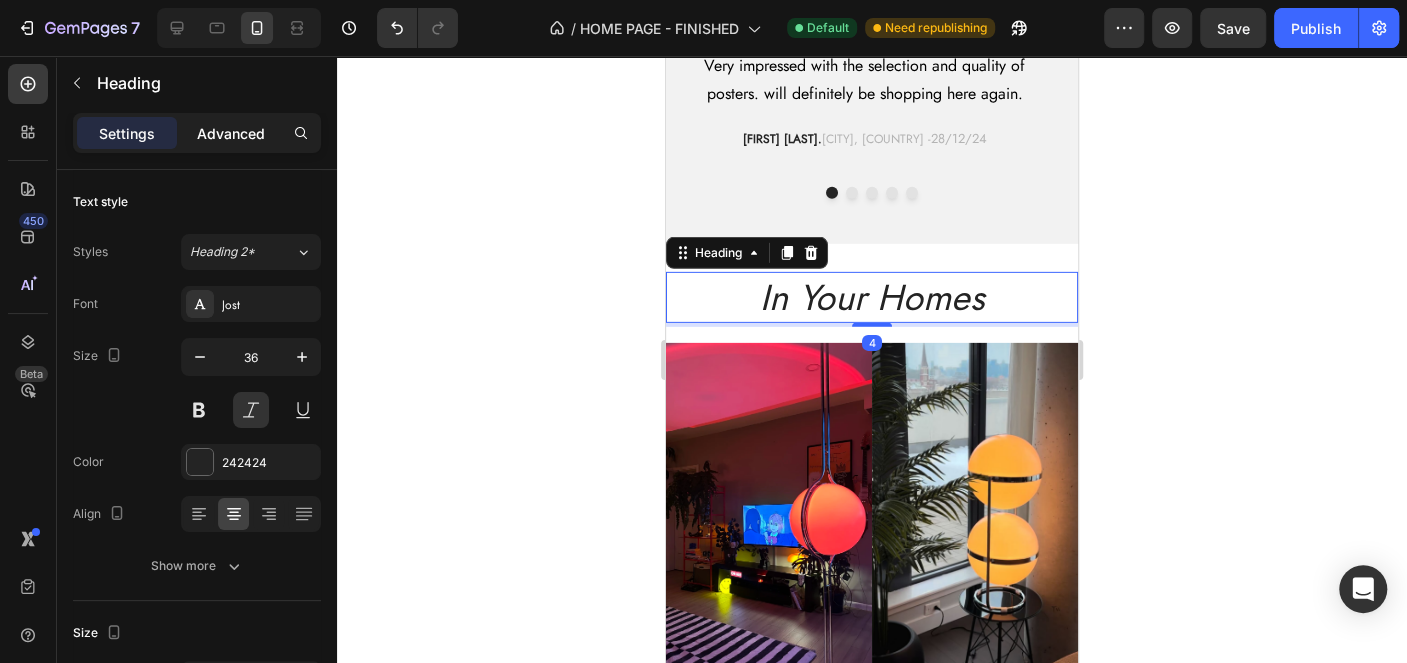 click on "Advanced" at bounding box center (231, 133) 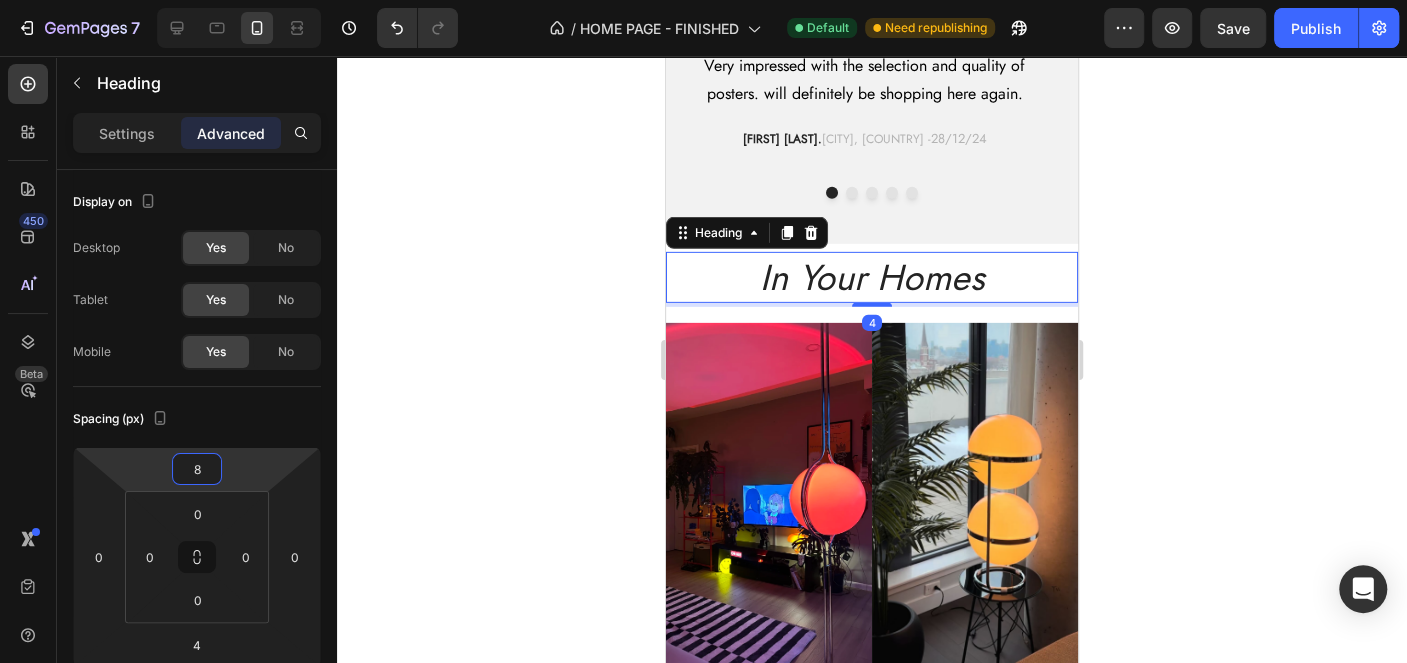 type on "6" 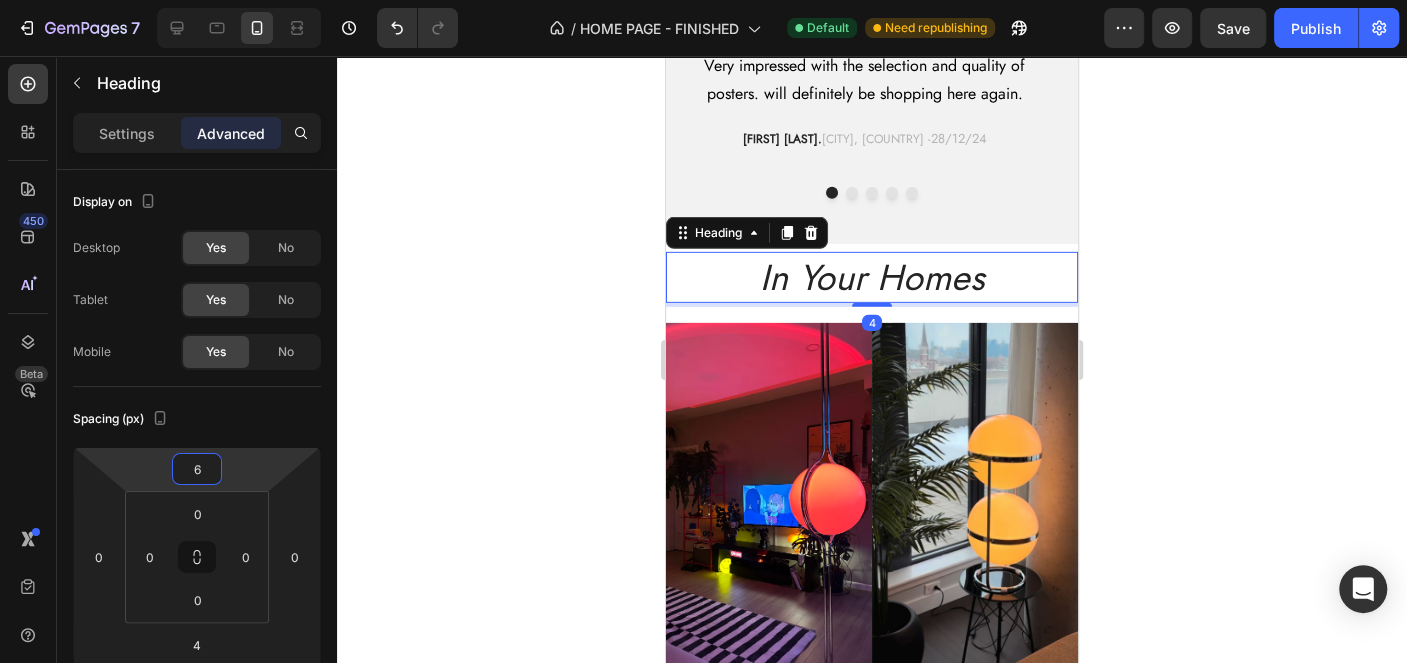 drag, startPoint x: 246, startPoint y: 462, endPoint x: 243, endPoint y: 473, distance: 11.401754 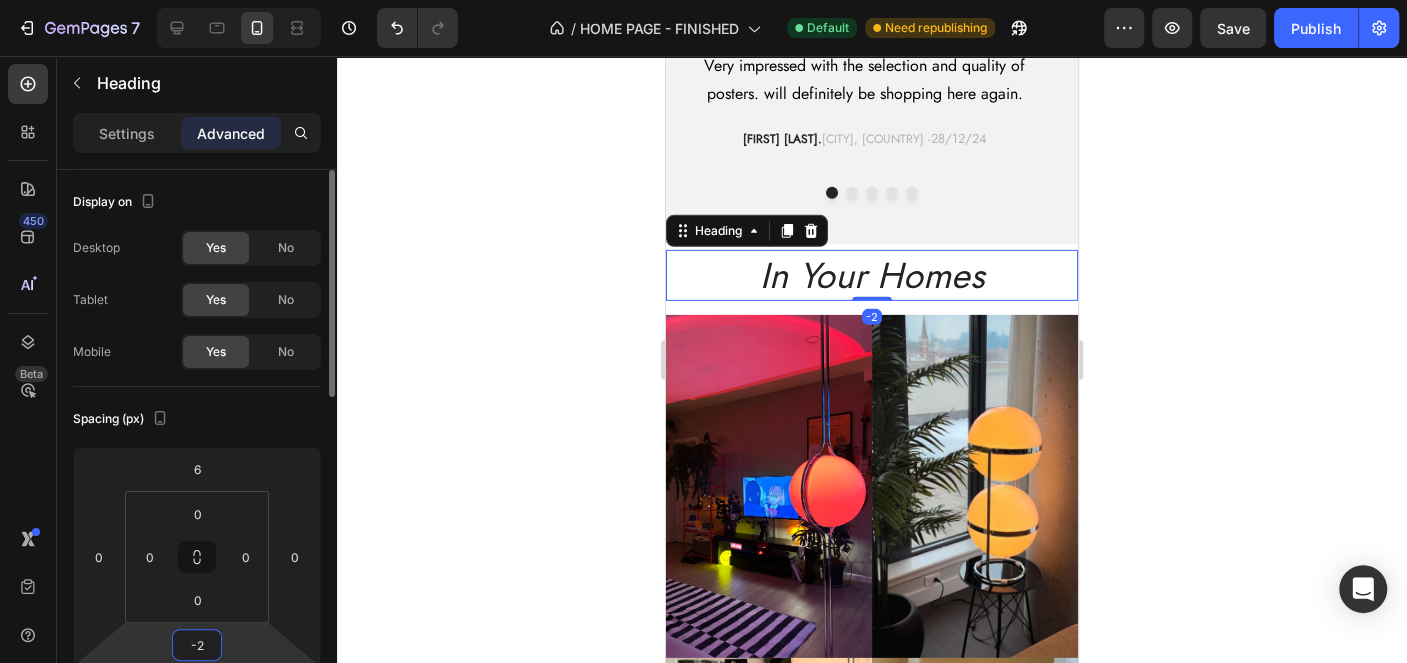 type on "-4" 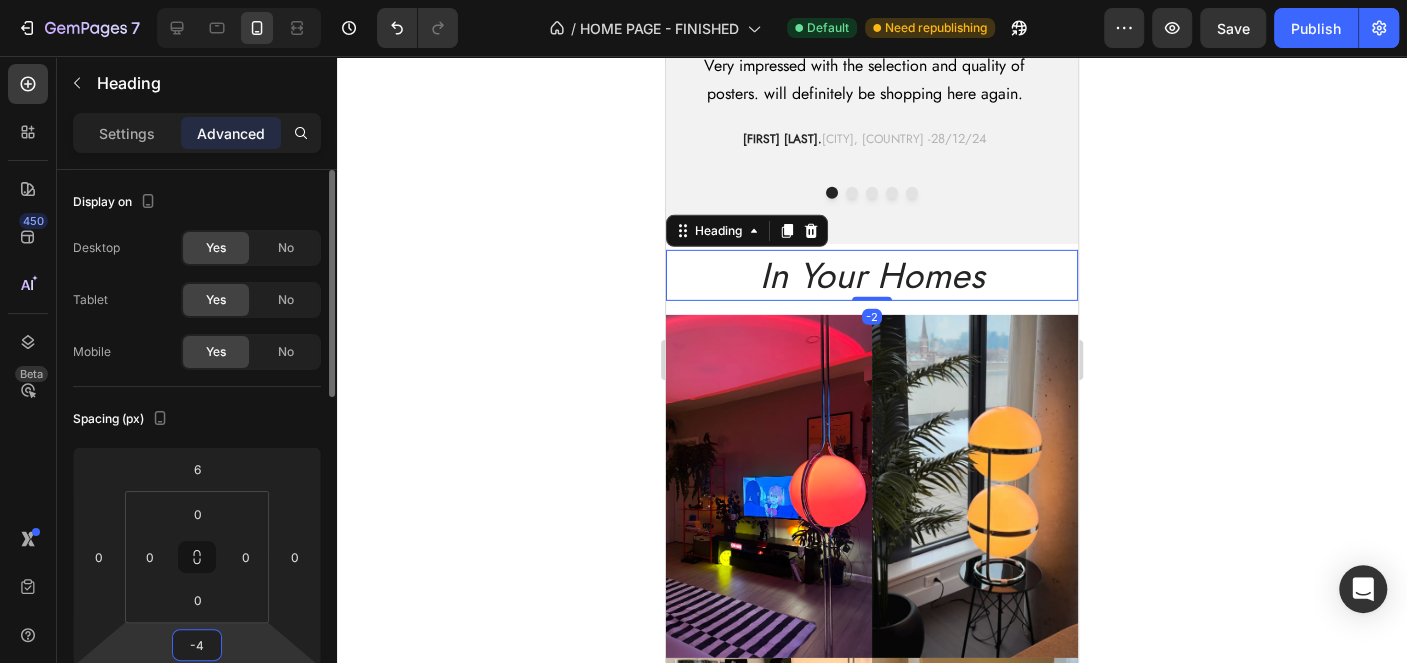 click on "7  Version history  /  HOME PAGE - FINISHED Default Need republishing Preview  Save   Publish  450 Beta Sections(18) Elements(83) Section Element Hero Section Product Detail Brands Trusted Badges Guarantee Product Breakdown How to use Testimonials Compare Bundle FAQs Social Proof Brand Story Product List Collection Blog List Contact Sticky Add to Cart Custom Footer Browse Library 450 Layout
Row
Row
Row
Row Text
Heading
Text Block Button
Button
Button Media
Image
Image" at bounding box center (703, 0) 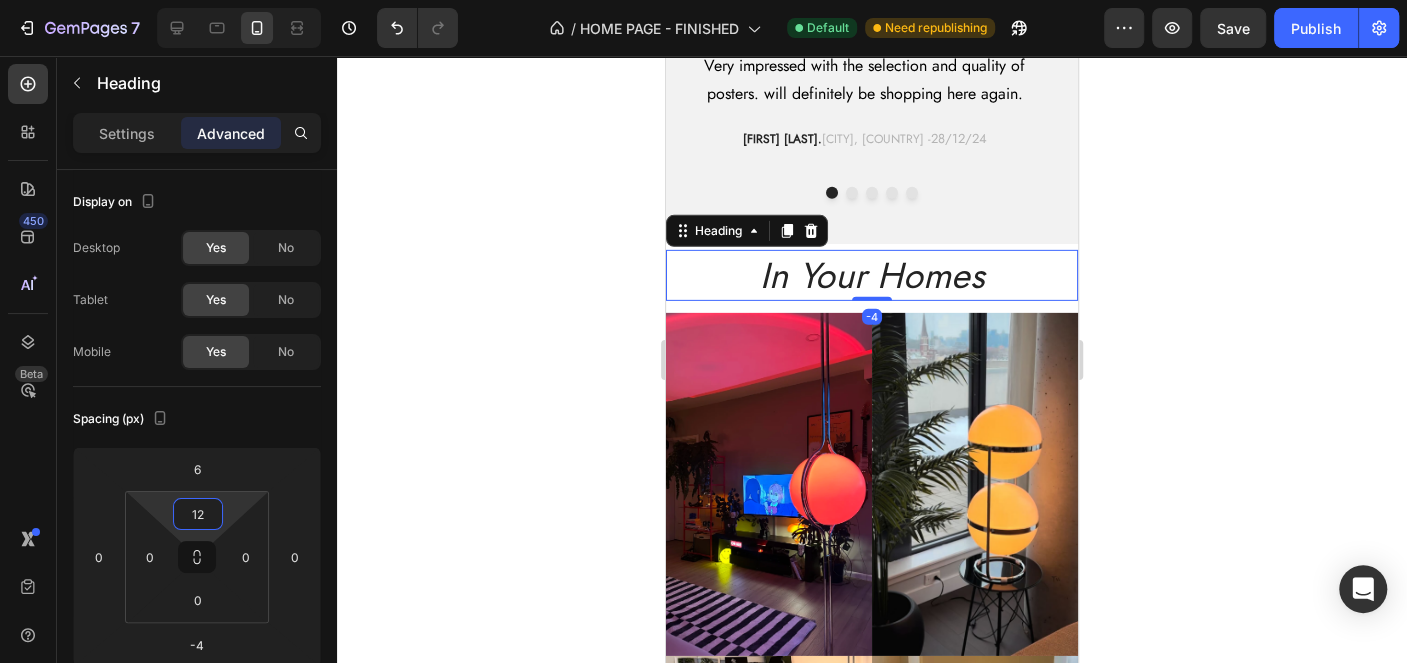 type on "0" 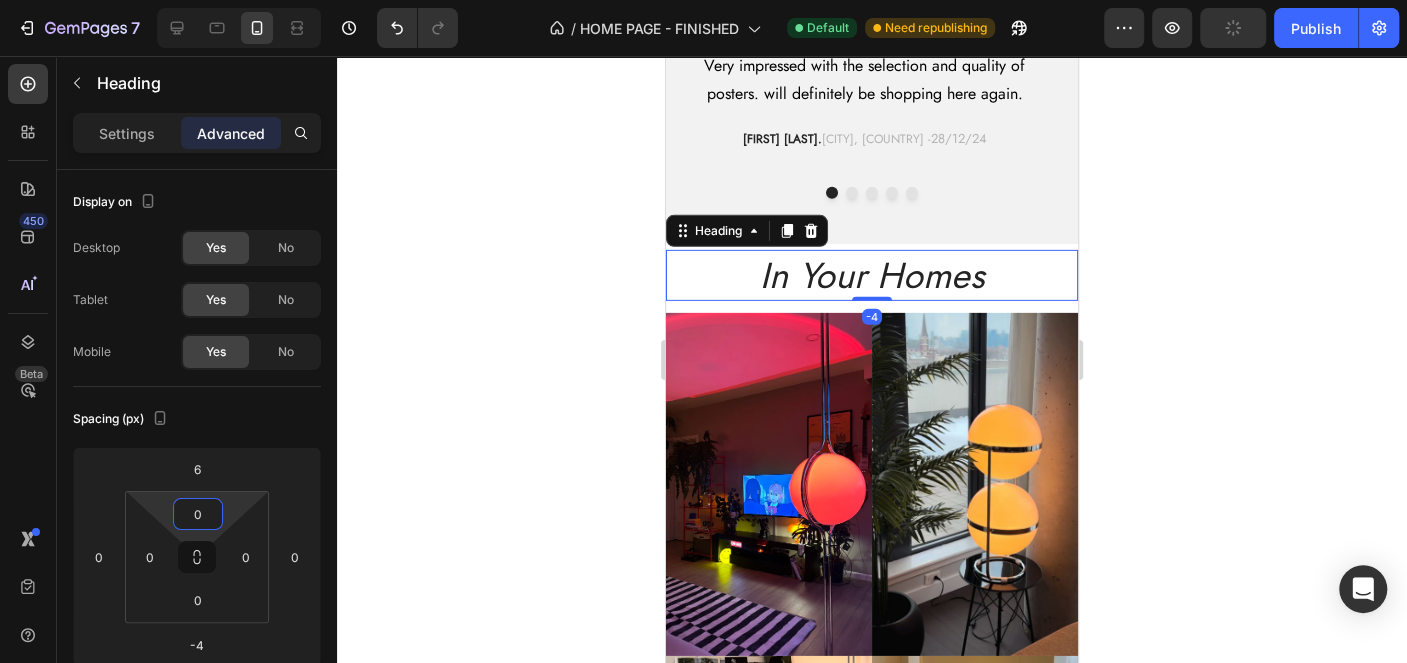 click on "7  Version history  /  HOME PAGE - FINISHED Default Need republishing Preview  Publish  450 Beta Sections(18) Elements(83) Section Element Hero Section Product Detail Brands Trusted Badges Guarantee Product Breakdown How to use Testimonials Compare Bundle FAQs Social Proof Brand Story Product List Collection Blog List Contact Sticky Add to Cart Custom Footer Browse Library 450 Layout
Row
Row
Row
Row Text
Heading
Text Block Button
Button
Button Media
Image
Image
Video" at bounding box center (703, 0) 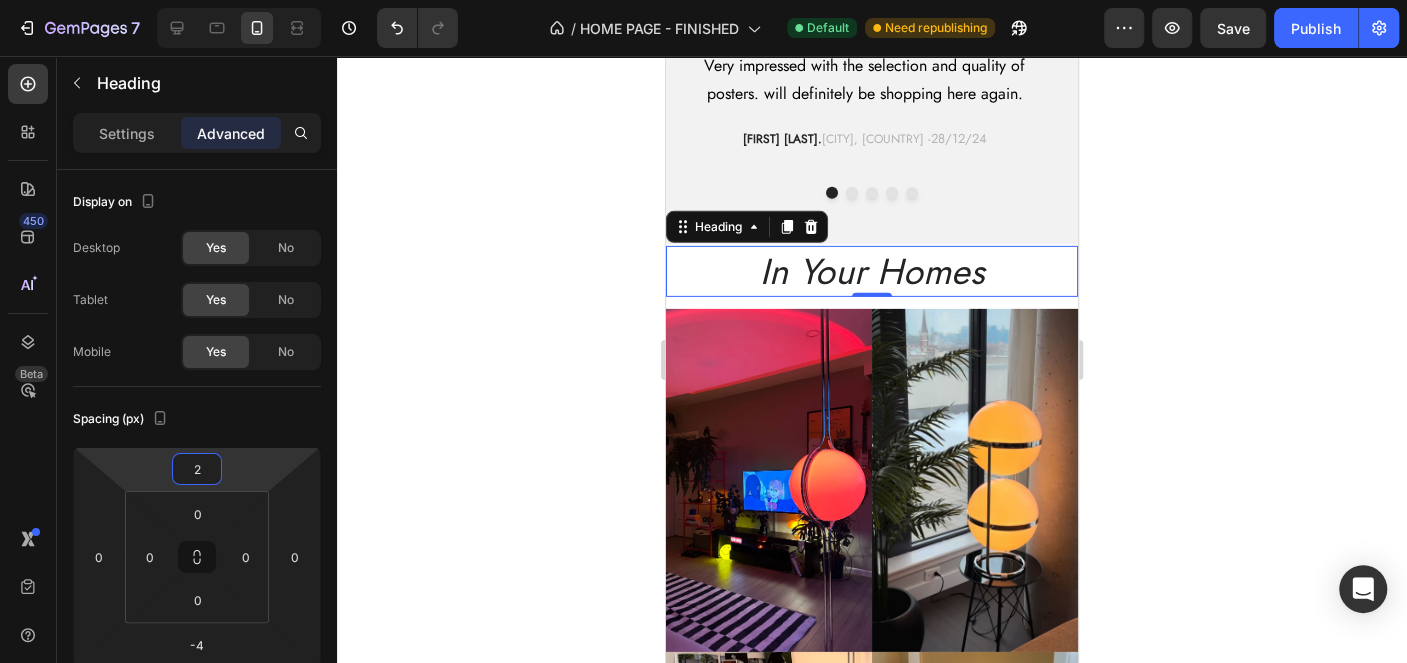 type on "4" 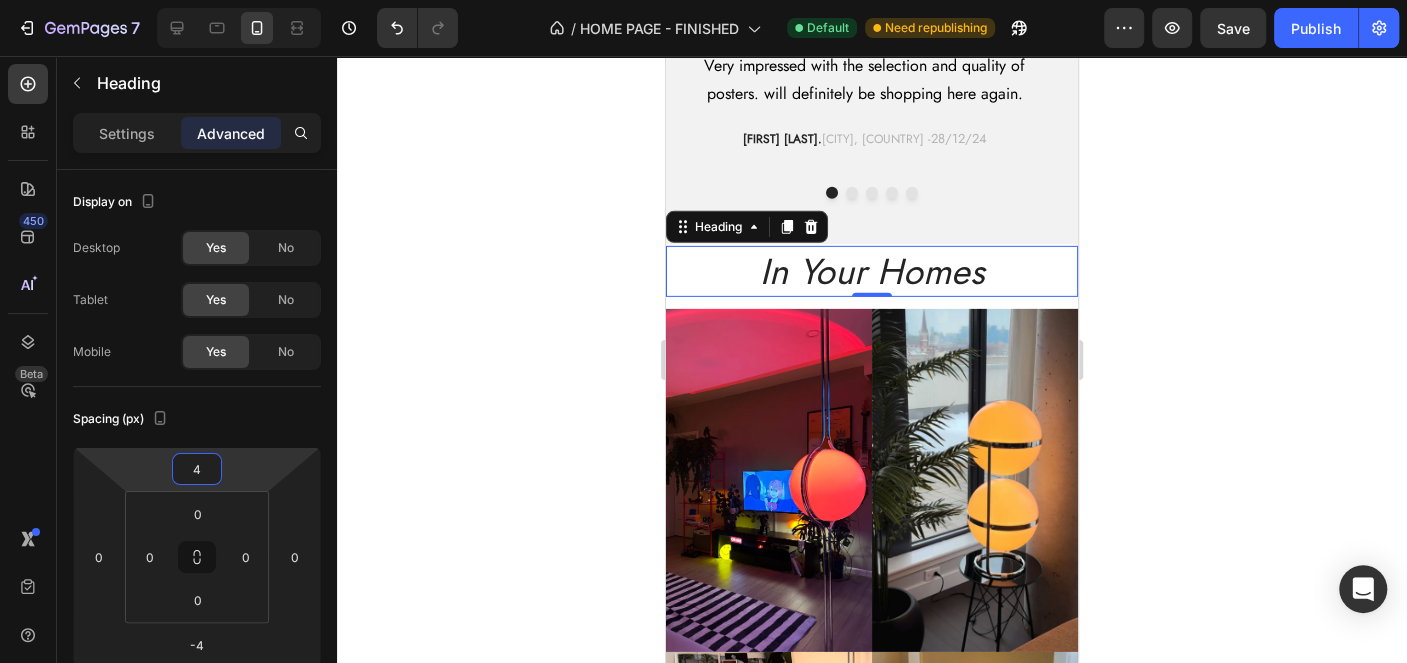 click on "7  Version history  /  HOME PAGE - FINISHED Default Need republishing Preview  Save   Publish  450 Beta Sections(18) Elements(83) Section Element Hero Section Product Detail Brands Trusted Badges Guarantee Product Breakdown How to use Testimonials Compare Bundle FAQs Social Proof Brand Story Product List Collection Blog List Contact Sticky Add to Cart Custom Footer Browse Library 450 Layout
Row
Row
Row
Row Text
Heading
Text Block Button
Button
Button Media
Image
Image" at bounding box center [703, 0] 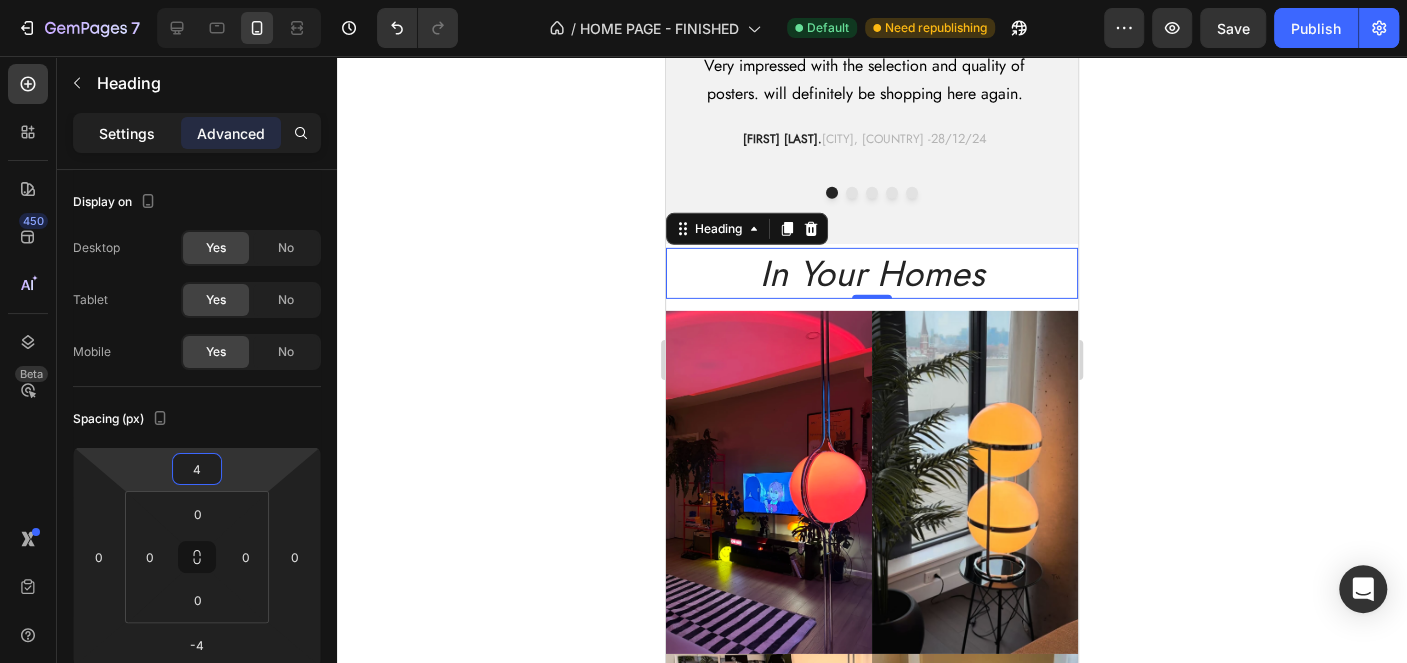 click on "Settings" at bounding box center [127, 133] 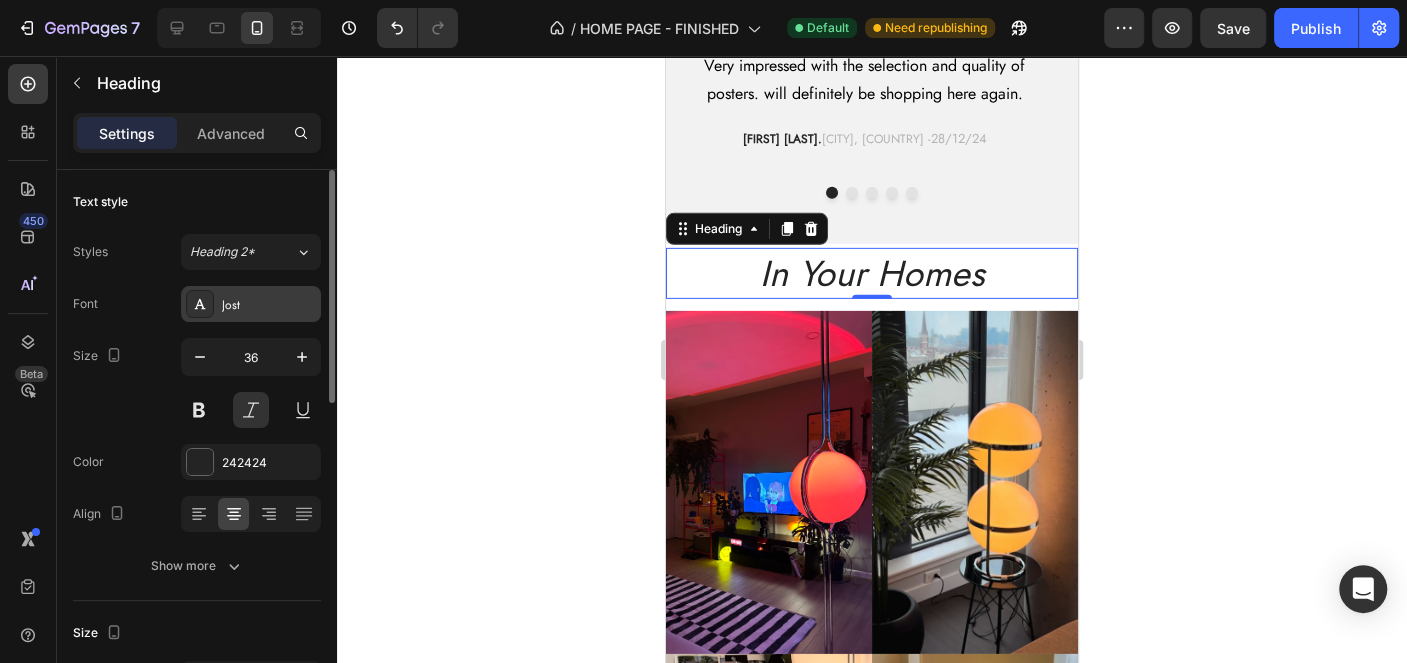 click on "Jost" at bounding box center (251, 304) 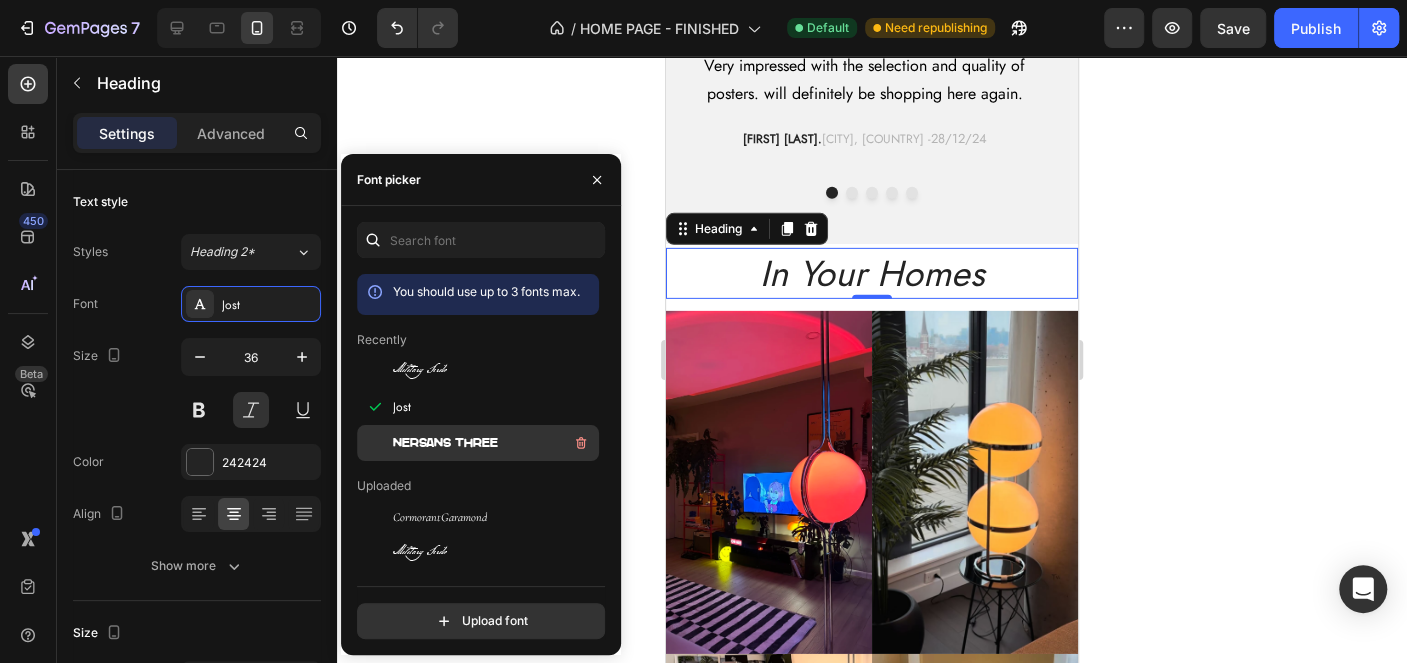 click on "[LAST]" 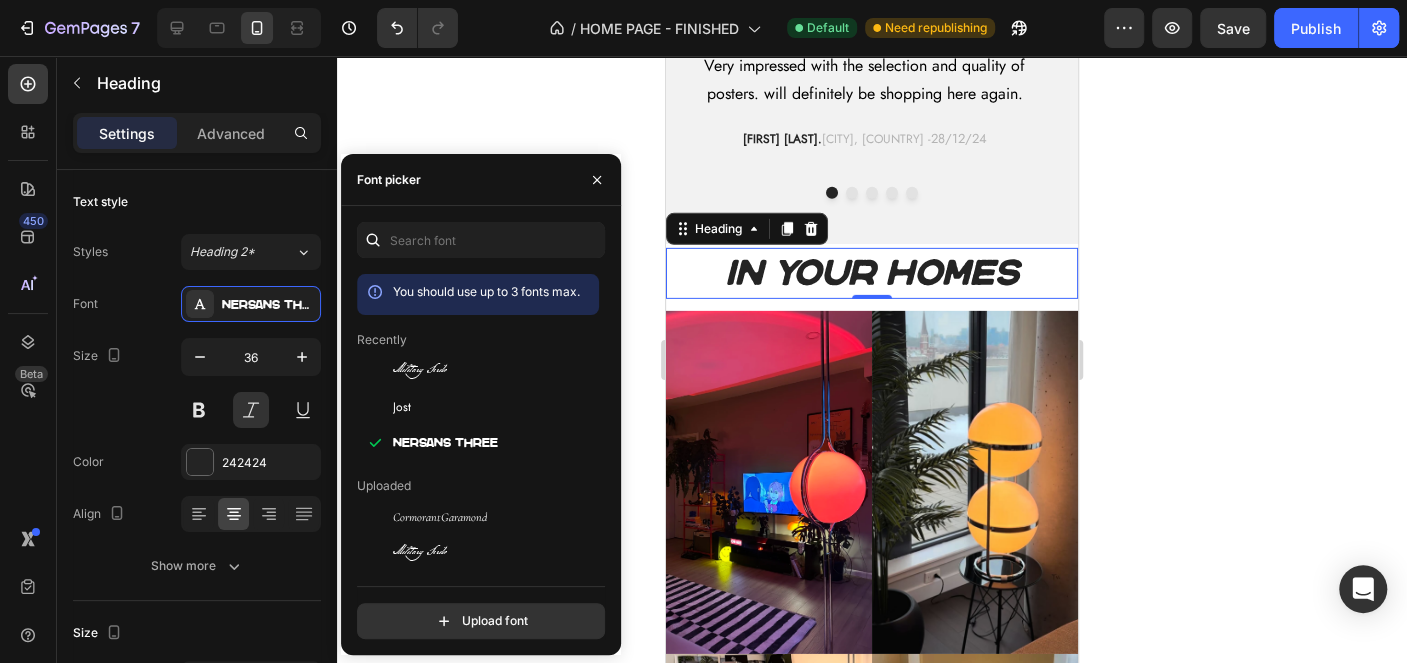 click 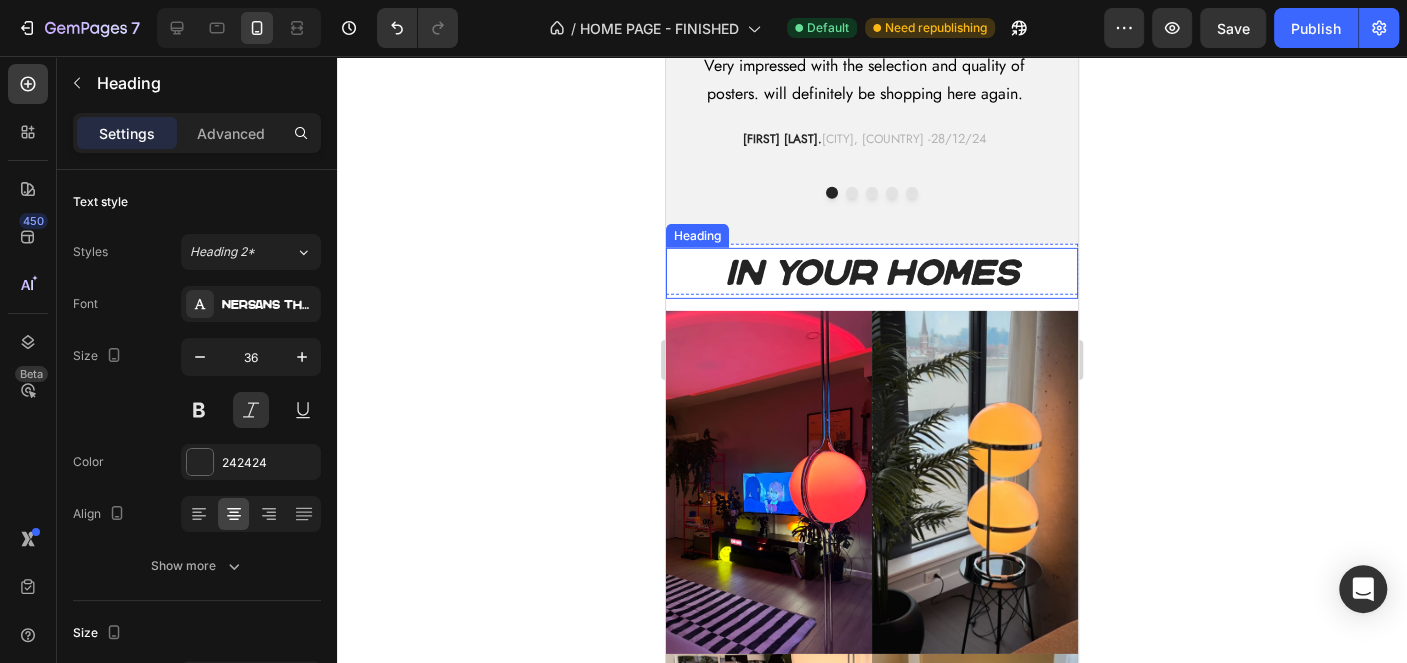 click on "In Your Homes" at bounding box center (872, 273) 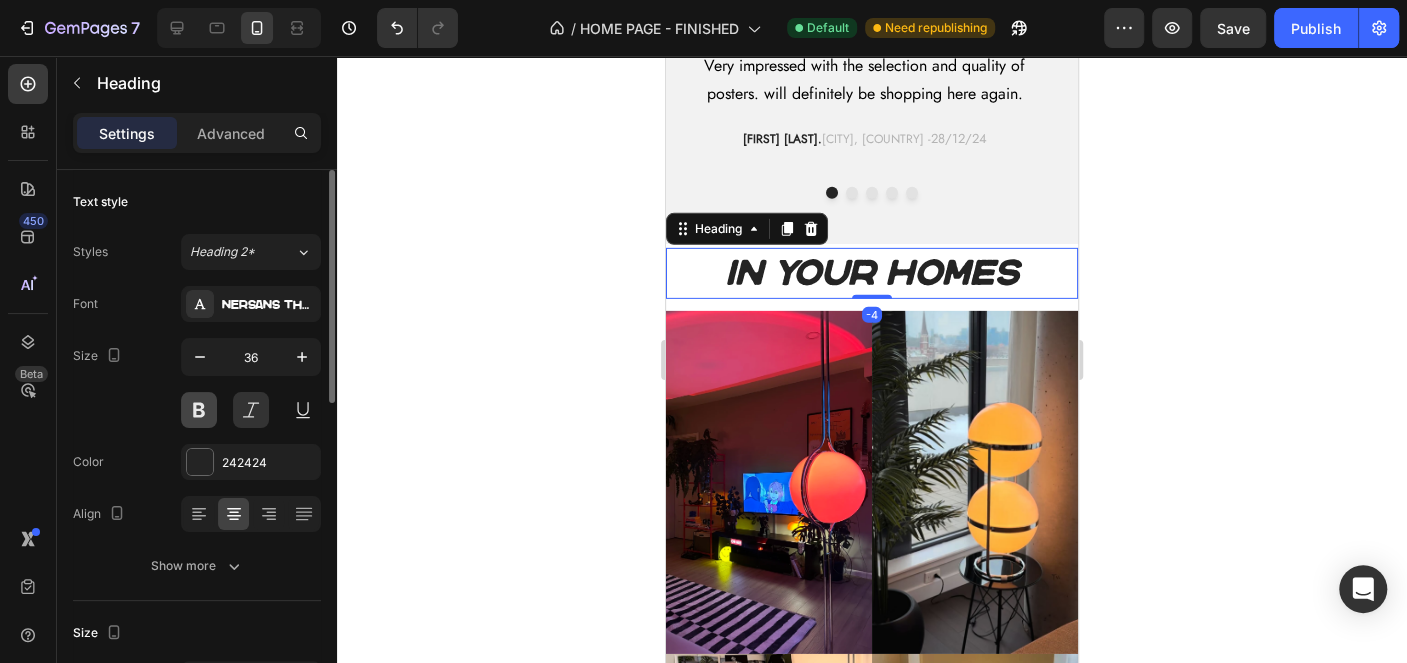 click at bounding box center (199, 410) 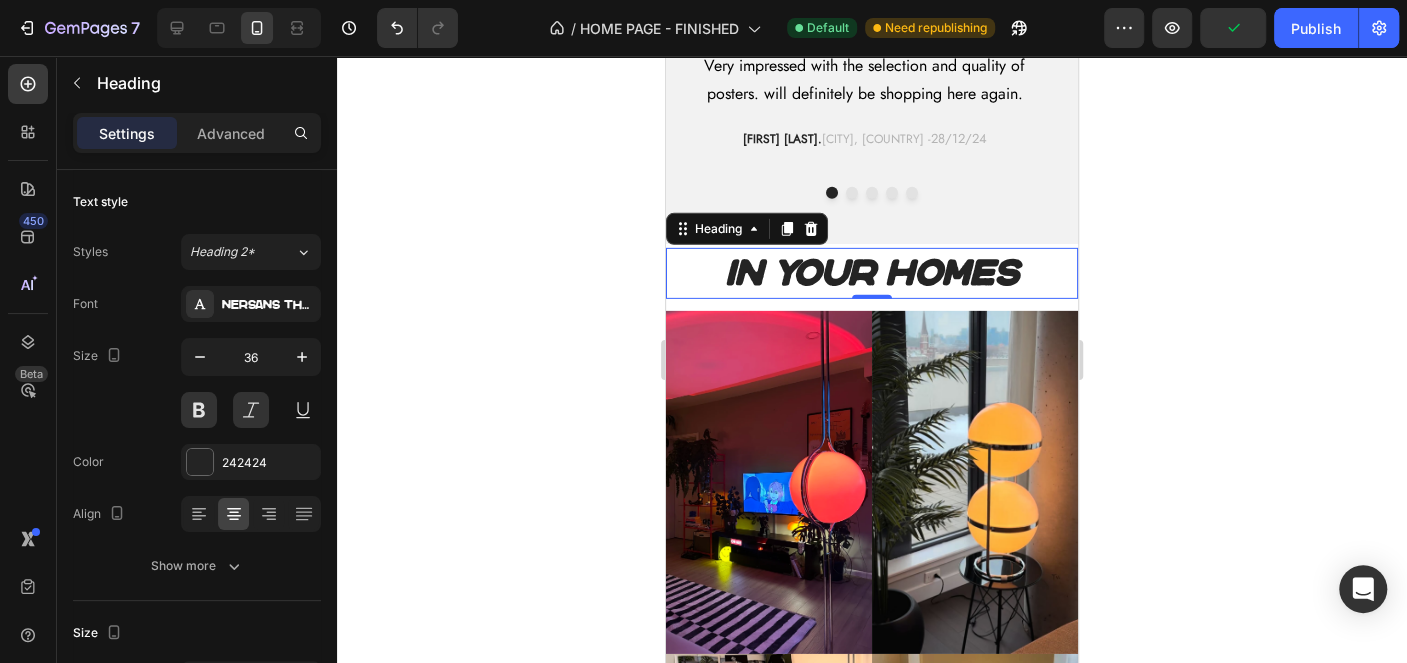 click 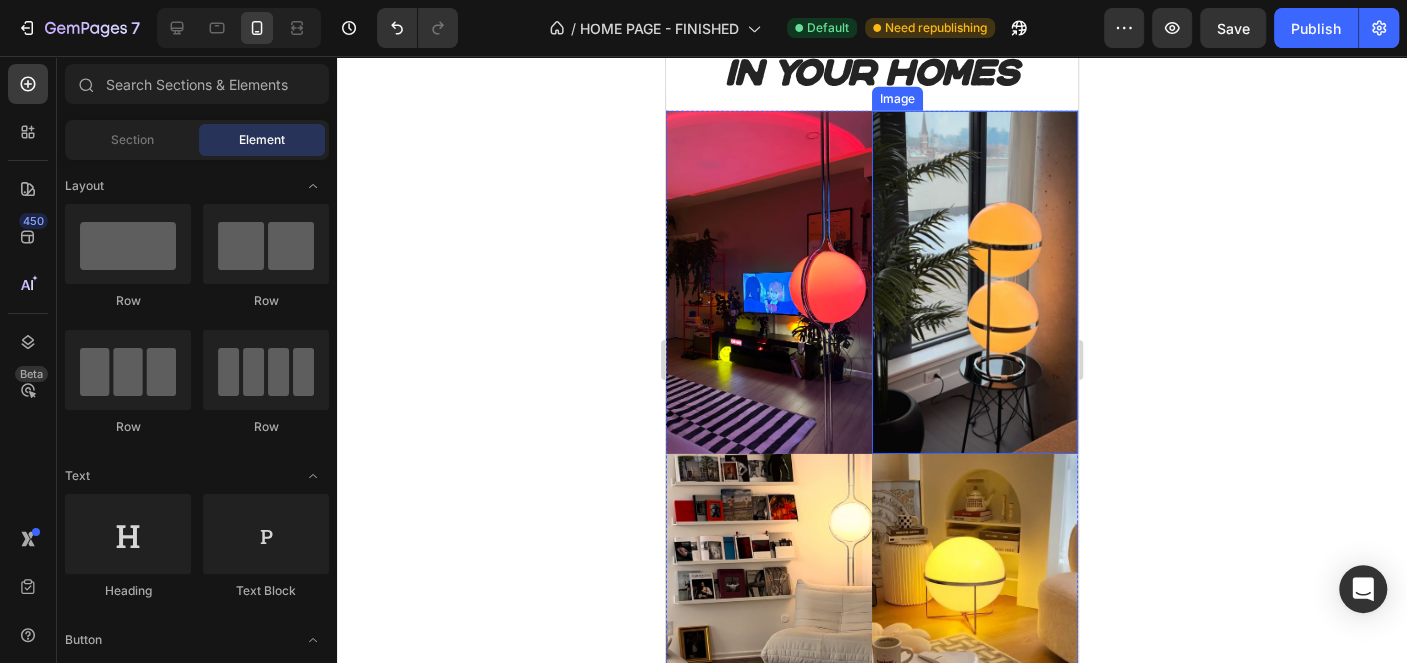 scroll, scrollTop: 3599, scrollLeft: 0, axis: vertical 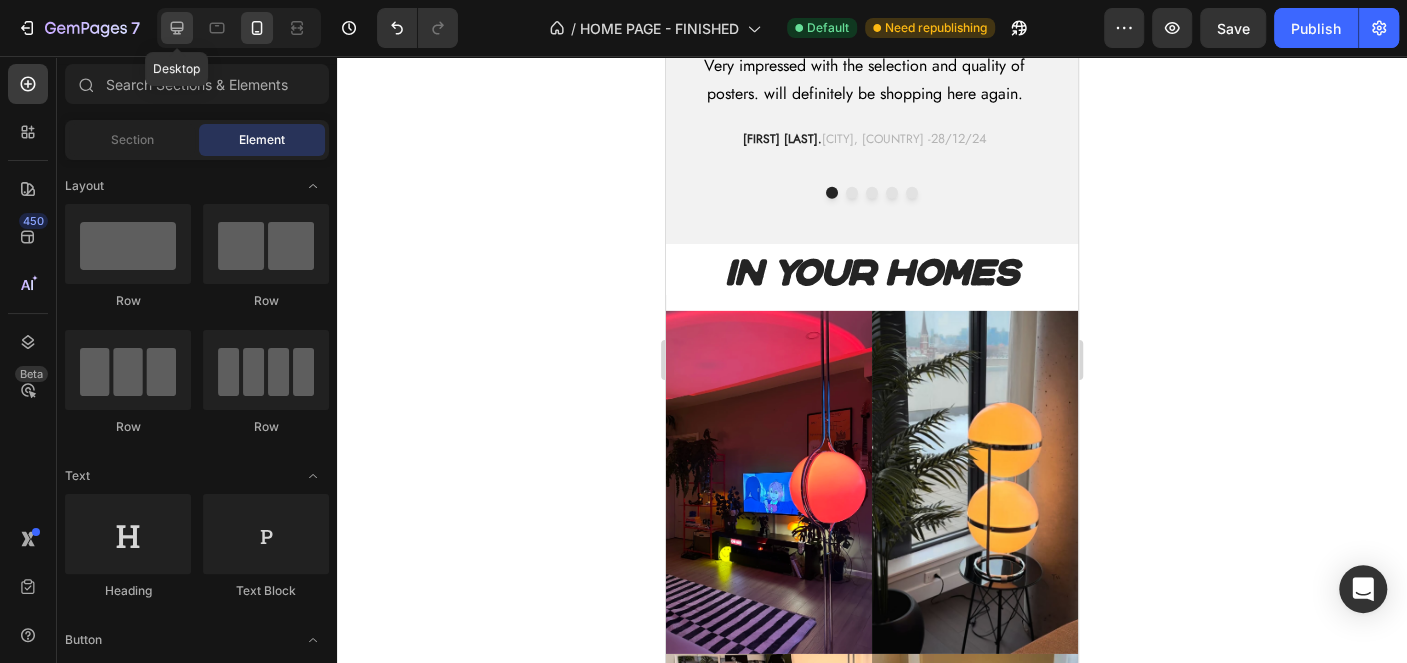 click 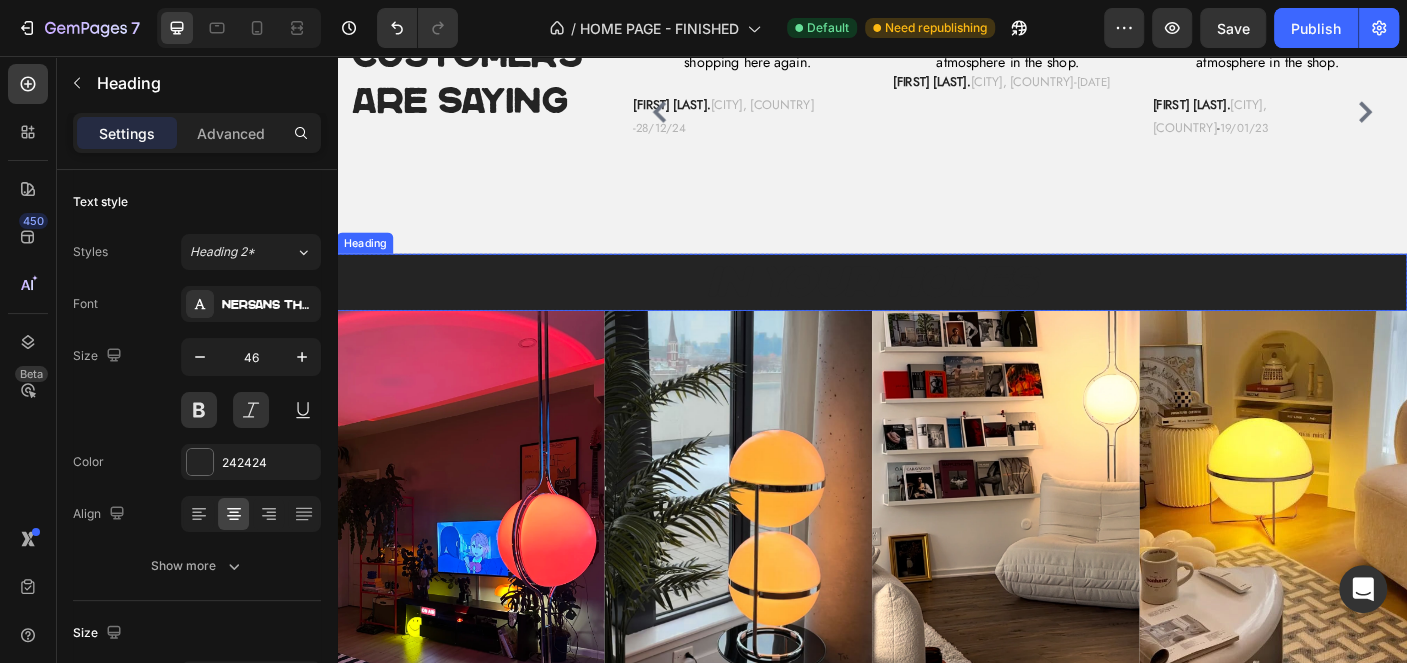click on "In Your Homes" at bounding box center (937, 310) 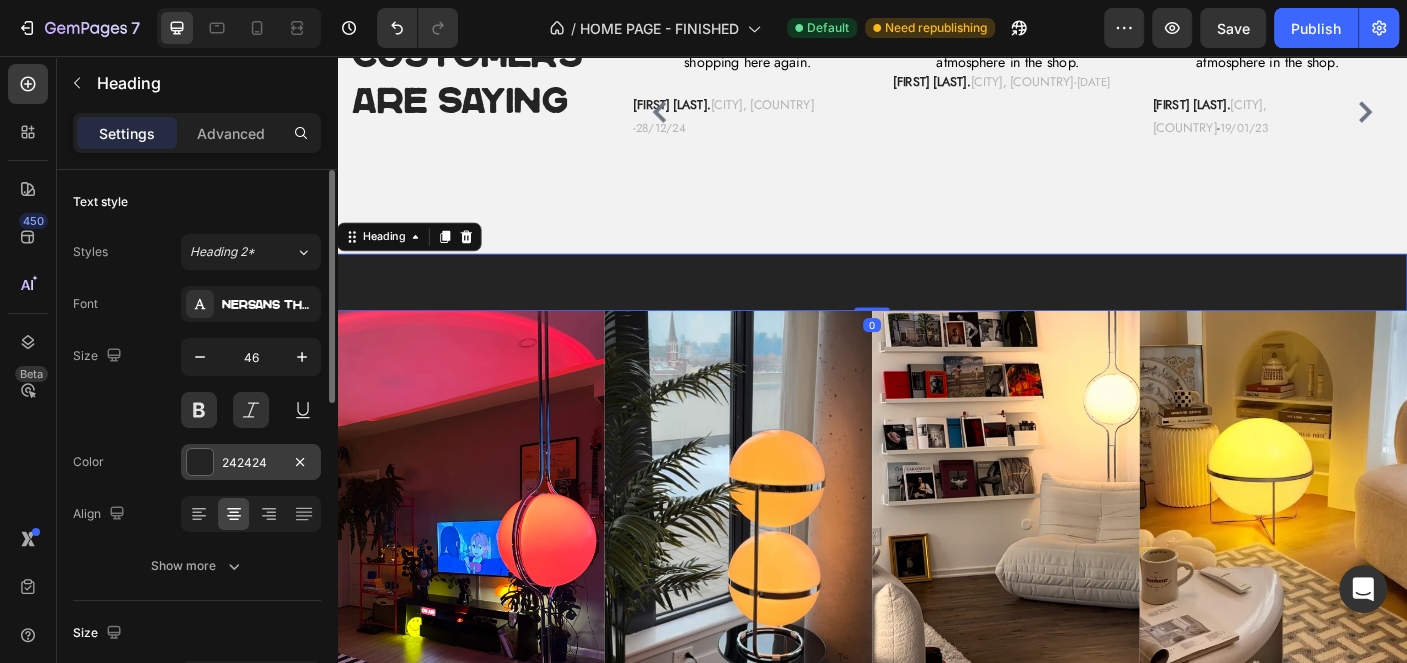 click on "242424" at bounding box center (251, 462) 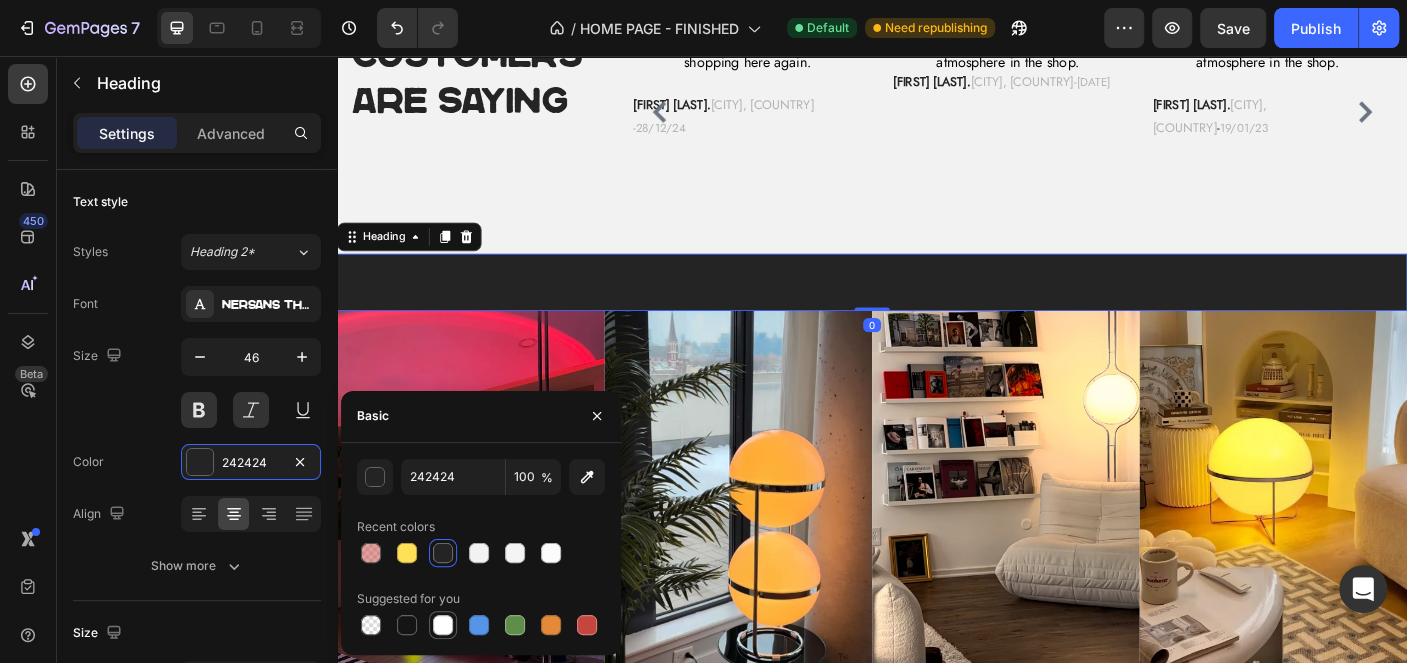 click at bounding box center (443, 625) 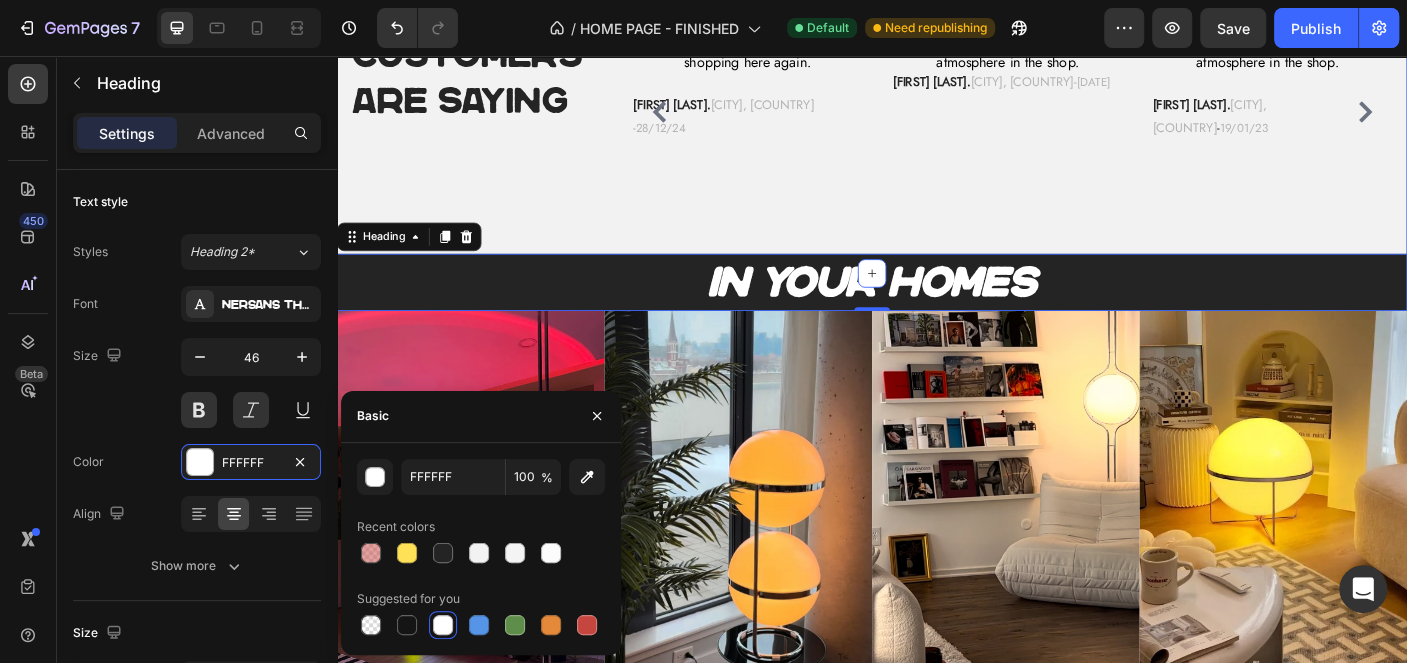 click on "Image 700+ 5 Star reviews Text block What Our Customers Are Saying Heading
Very impressed with the selection and quality of posters. will definitely be shopping here again. Text block Jack G.  Manchester, UK -  28/12/24 Text block Worth the money came relatively quickly and makes a crazy atmosphere in the shop. Text block Paul T.  Hamburg, GER  -  14/07/23 Text block Worth the money came relatively quickly and makes a crazy atmosphere in the shop. Text block Hwang S.  Seoul, KOR  -  19/01/23 Text block It has such a nice warm orange tone to it, changes the way my room feels at night, amazing!   Text block Scott M.  Perth ,  AU  -  03/04/25 Text block OBSESSED with my purchases!! I got the sunset lamp, a rug, some posters and a new chair for my room and the quality on everything   Text block Mia J.  Los Angeles, USA  -  29/08/24 Text block
Carousel Row Section 6" at bounding box center [937, 114] 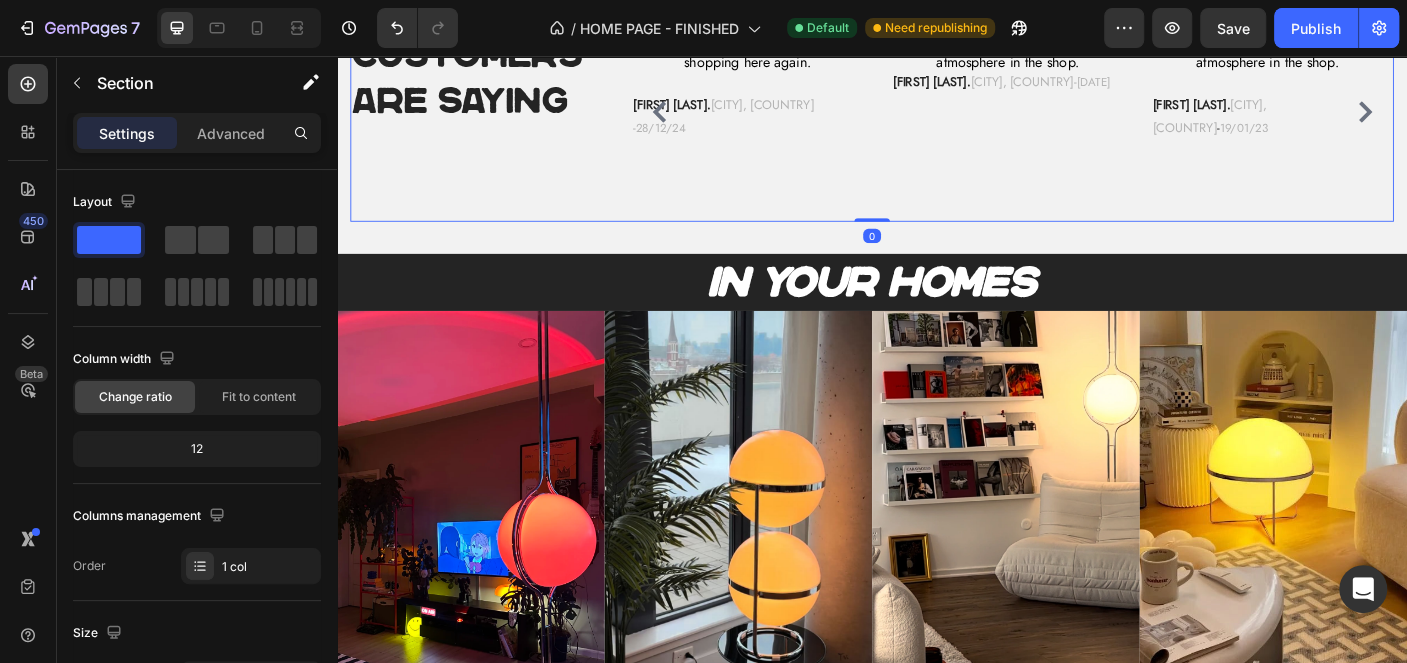 click on "Image 700+ 5 Star reviews Text block What Our Customers Are Saying Heading" at bounding box center (494, 100) 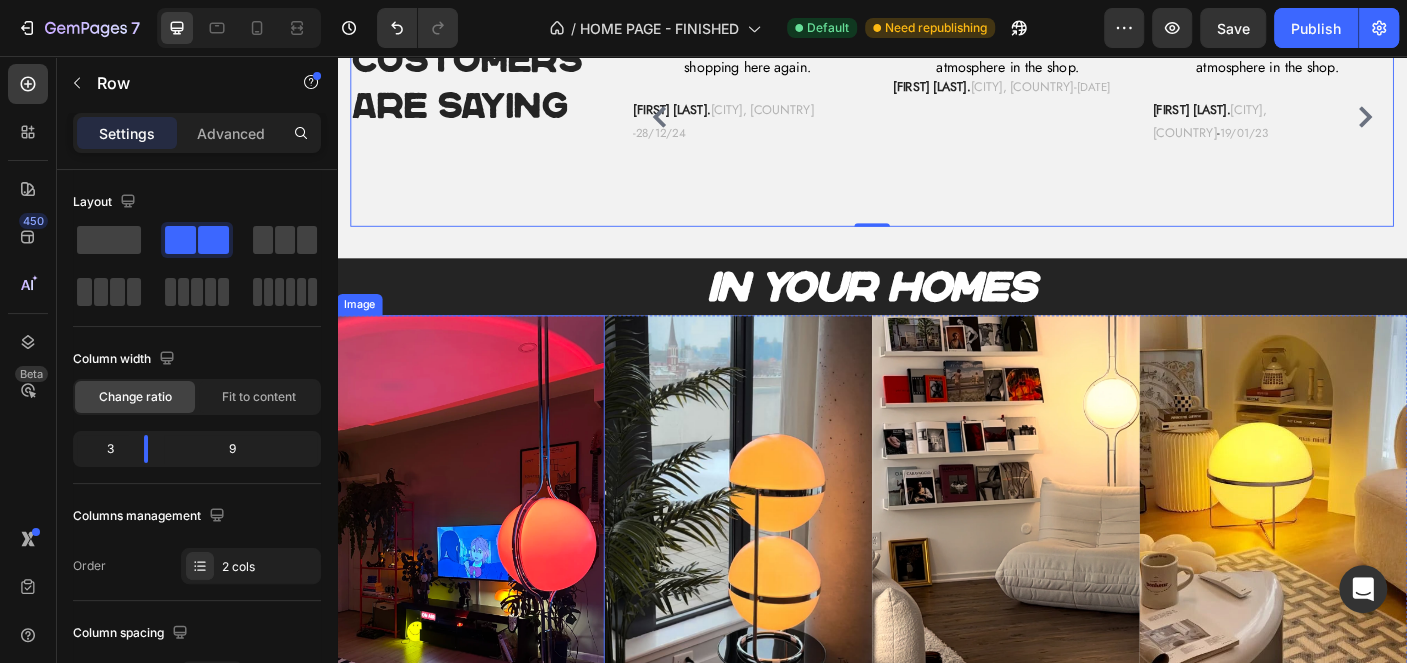 scroll, scrollTop: 3599, scrollLeft: 0, axis: vertical 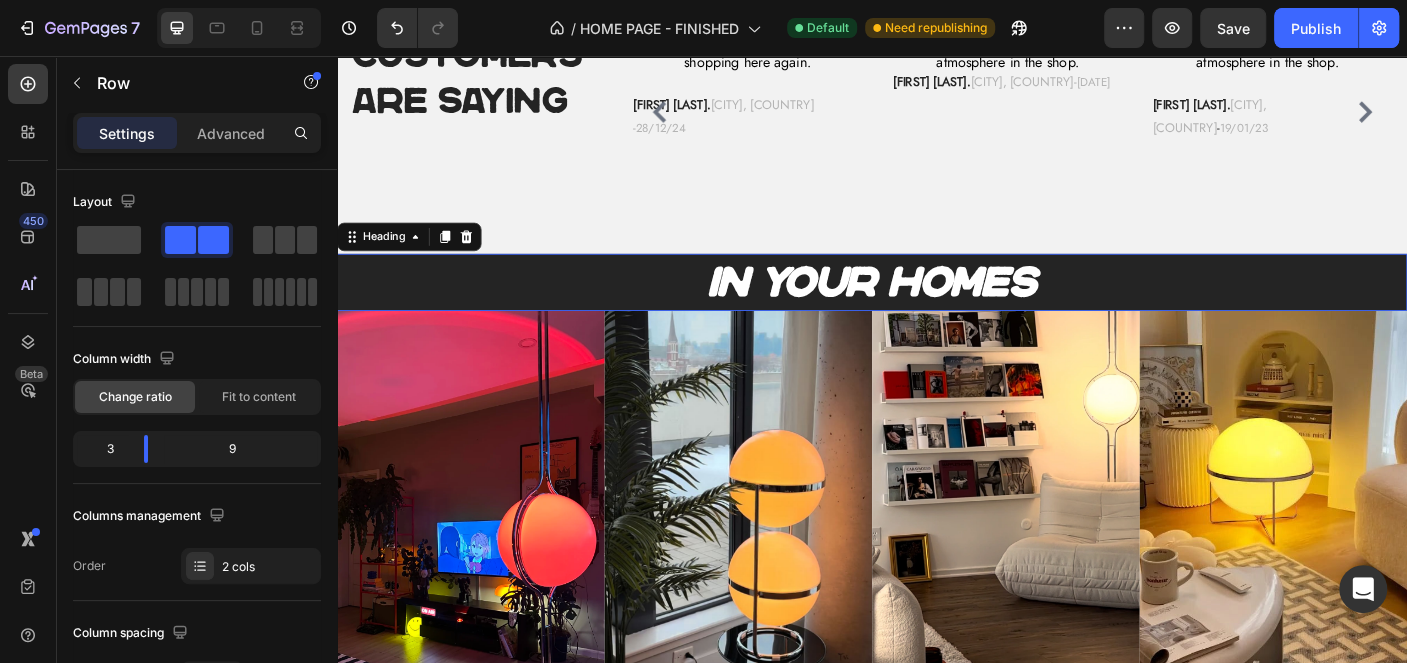 click on "In Your Homes" at bounding box center (937, 310) 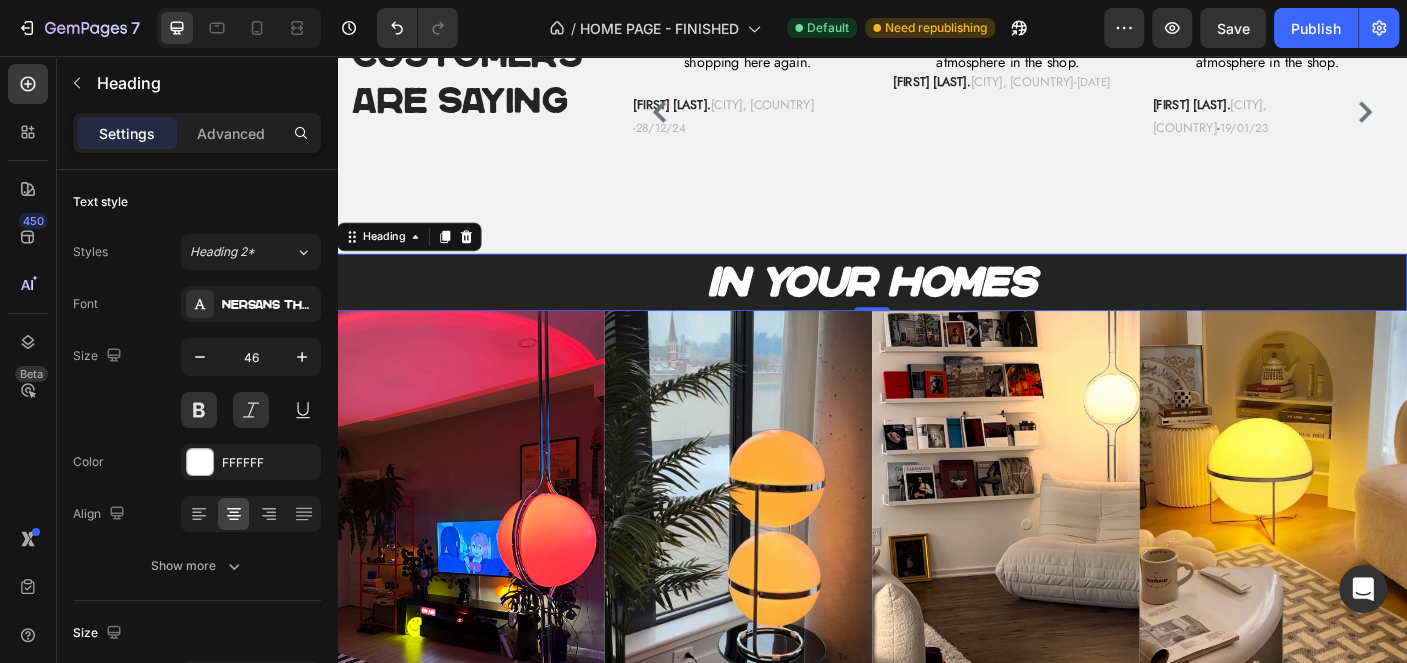 click on "In Your Homes" at bounding box center [937, 310] 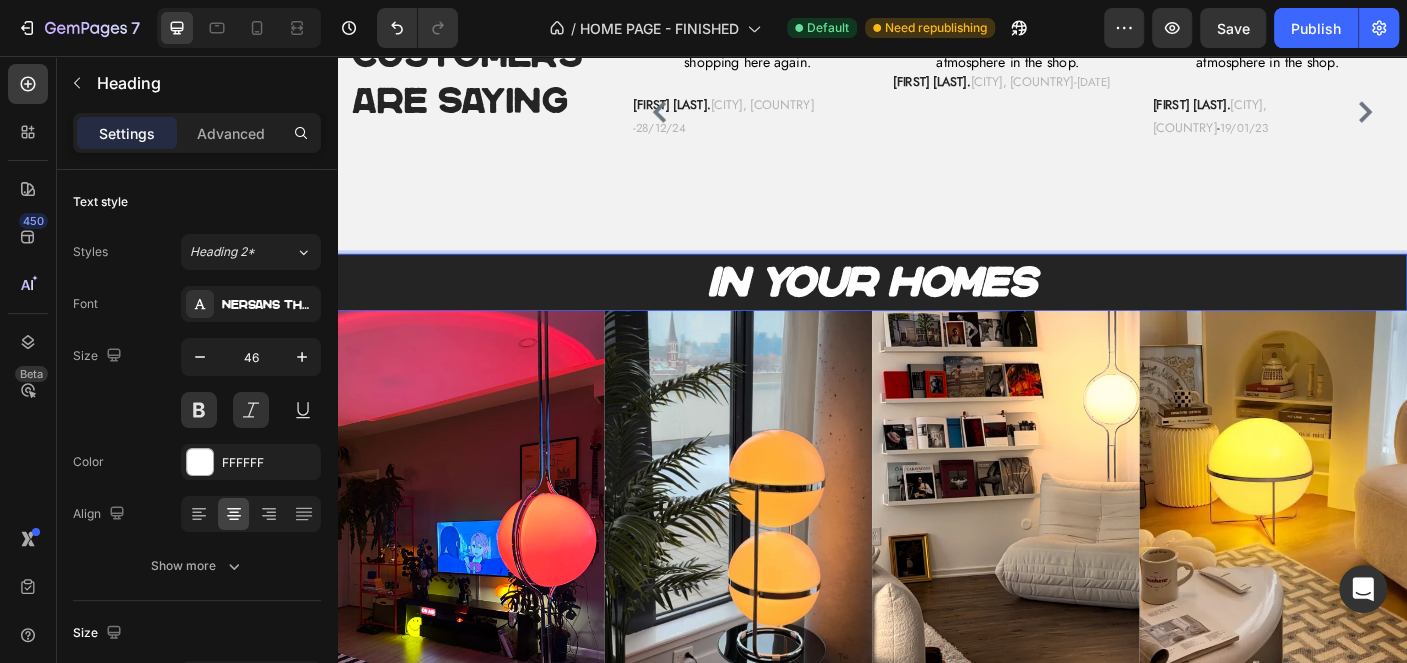 drag, startPoint x: 396, startPoint y: 293, endPoint x: 367, endPoint y: 305, distance: 31.38471 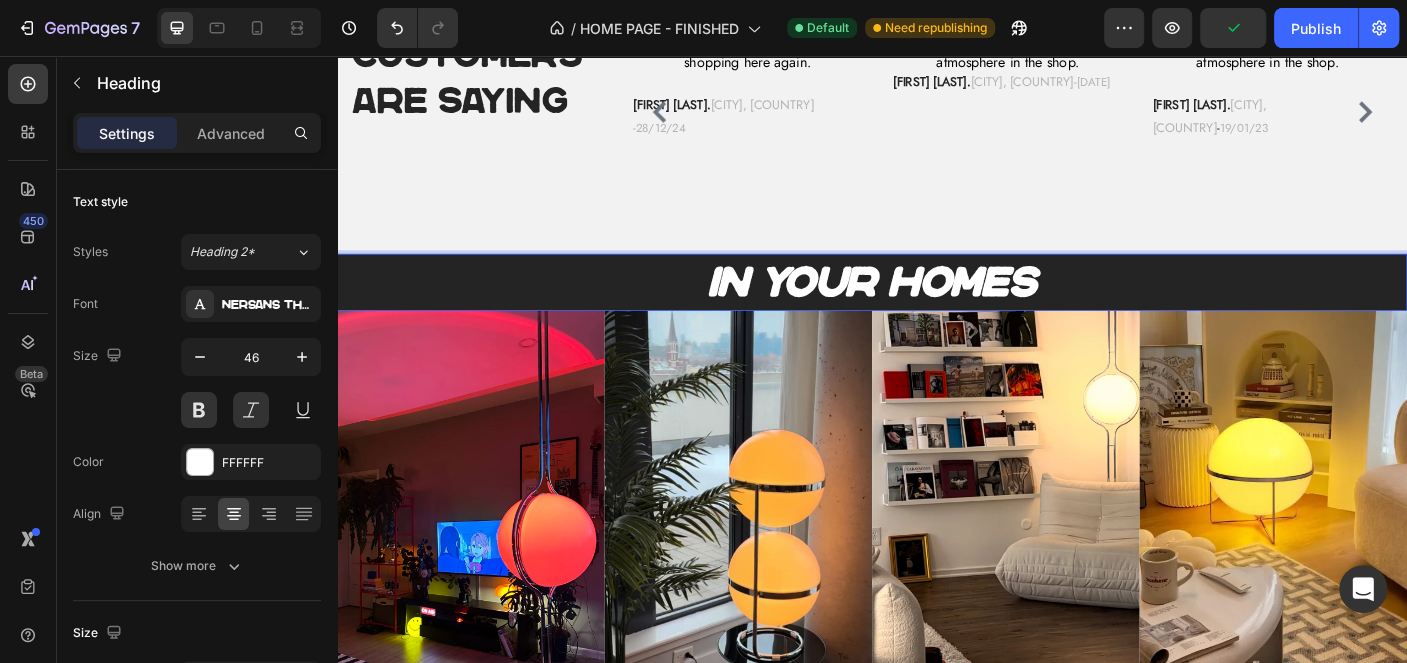 drag, startPoint x: 367, startPoint y: 305, endPoint x: 1286, endPoint y: 305, distance: 919 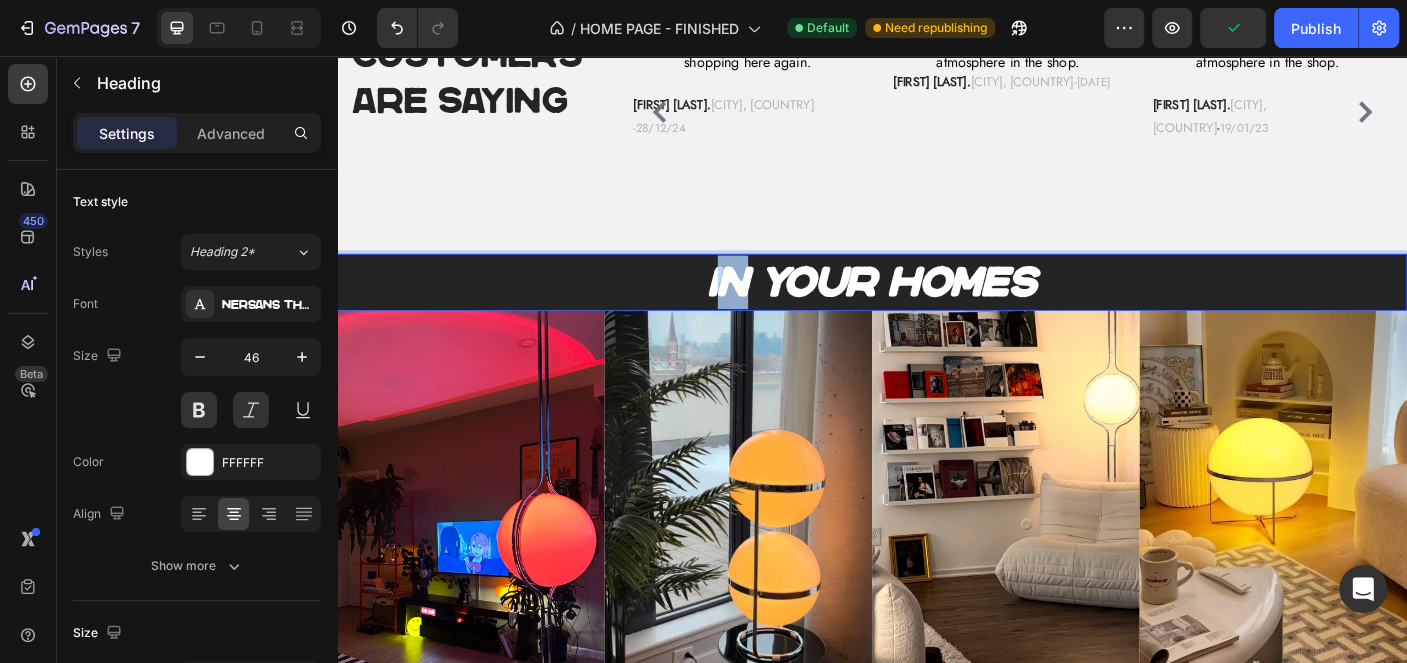 drag, startPoint x: 1068, startPoint y: 308, endPoint x: 772, endPoint y: 288, distance: 296.6749 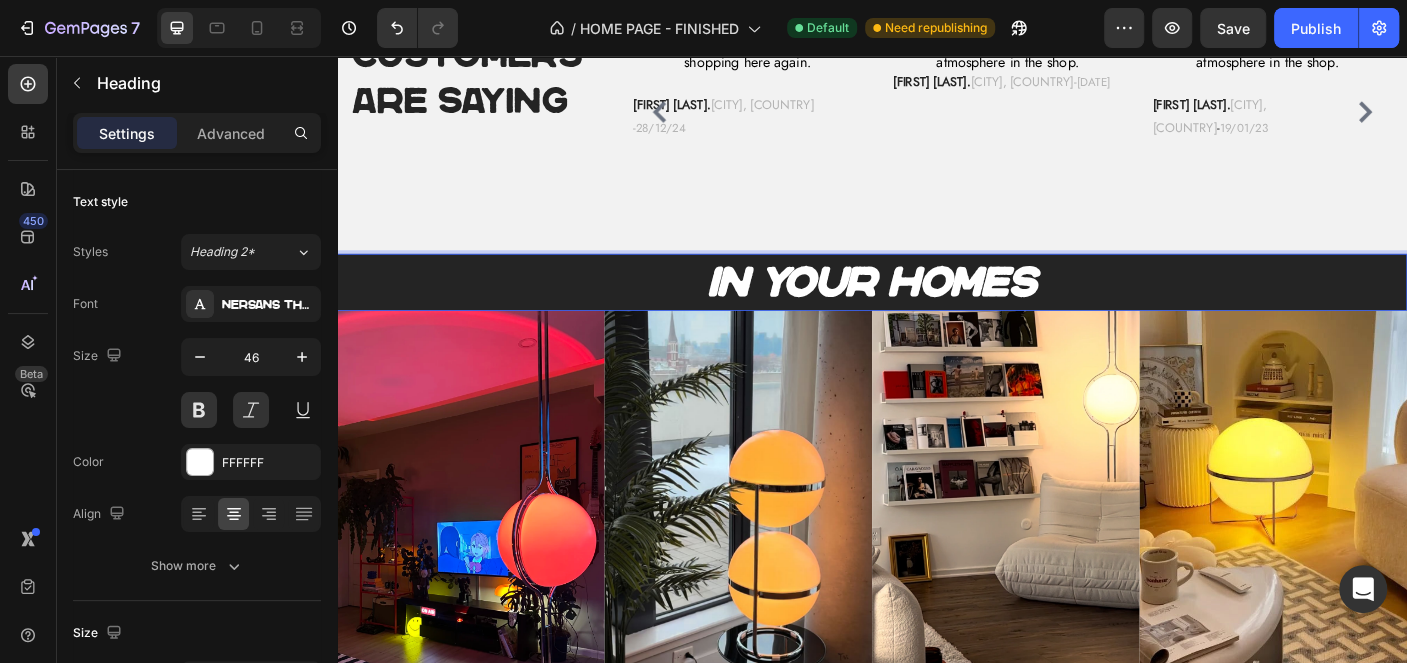 click on "In Your Homes" at bounding box center (937, 310) 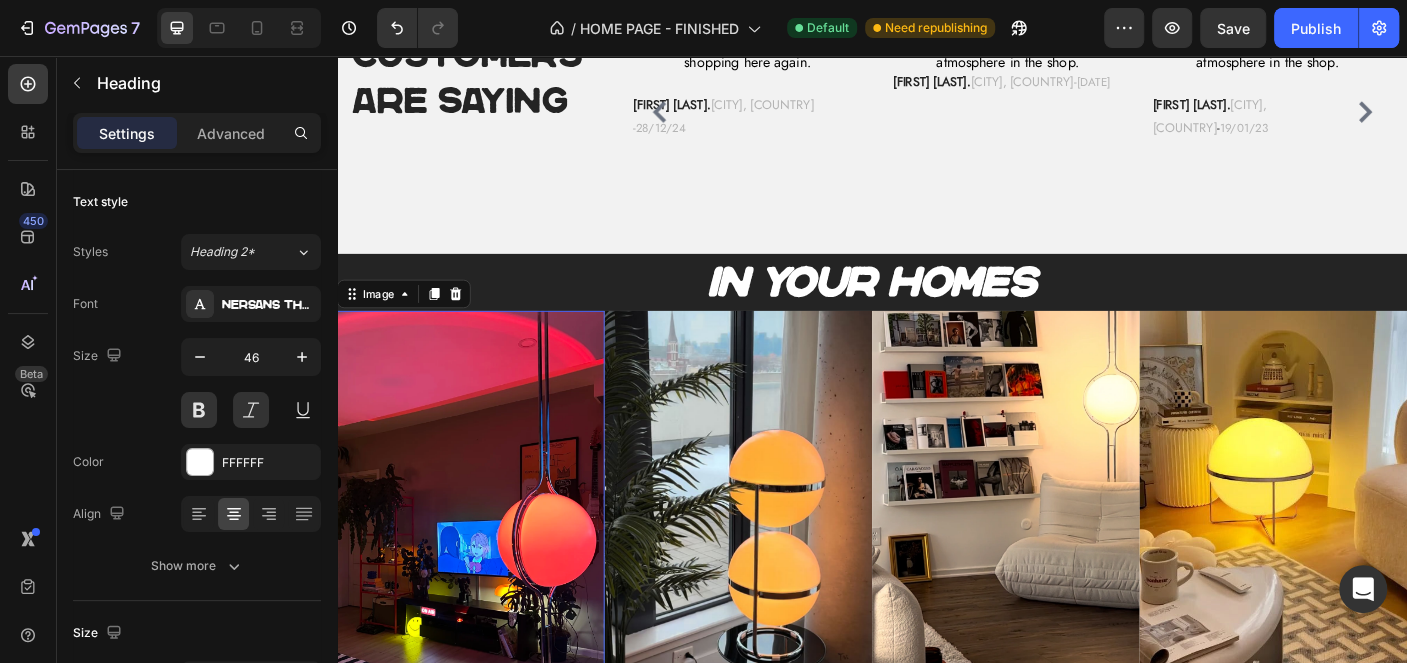 click at bounding box center (487, 592) 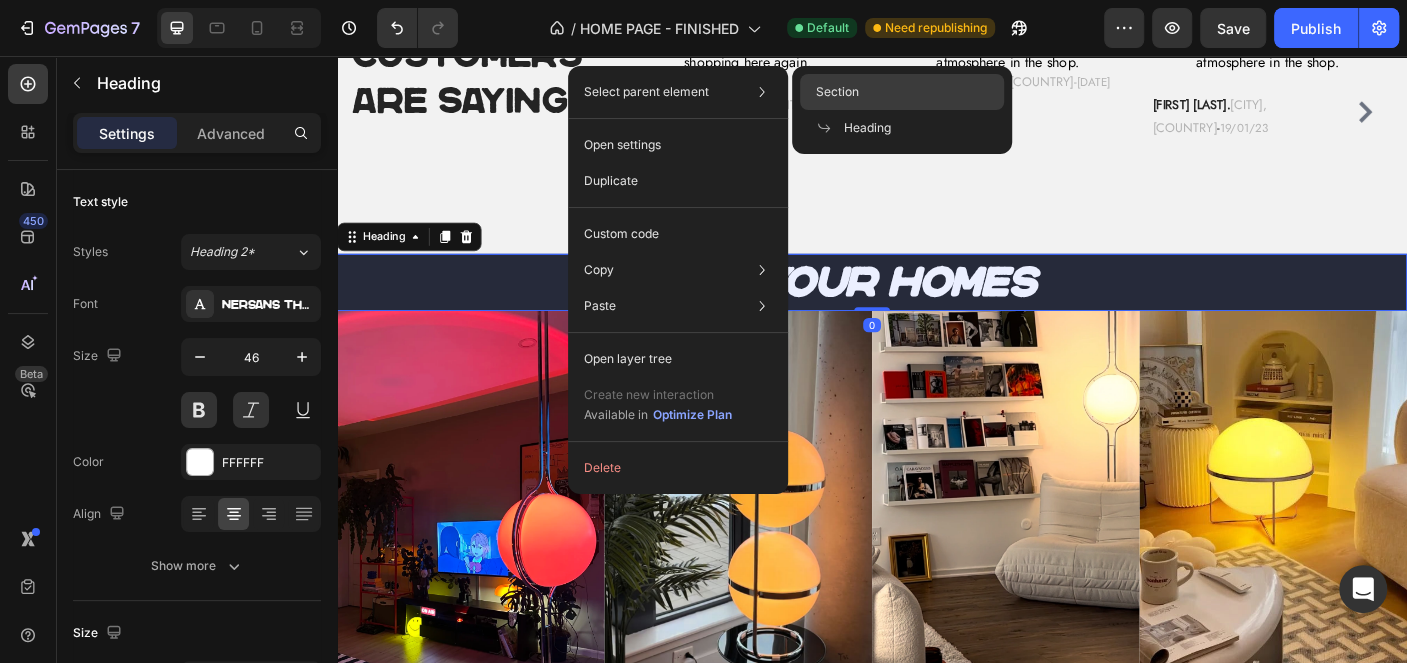click on "Section" 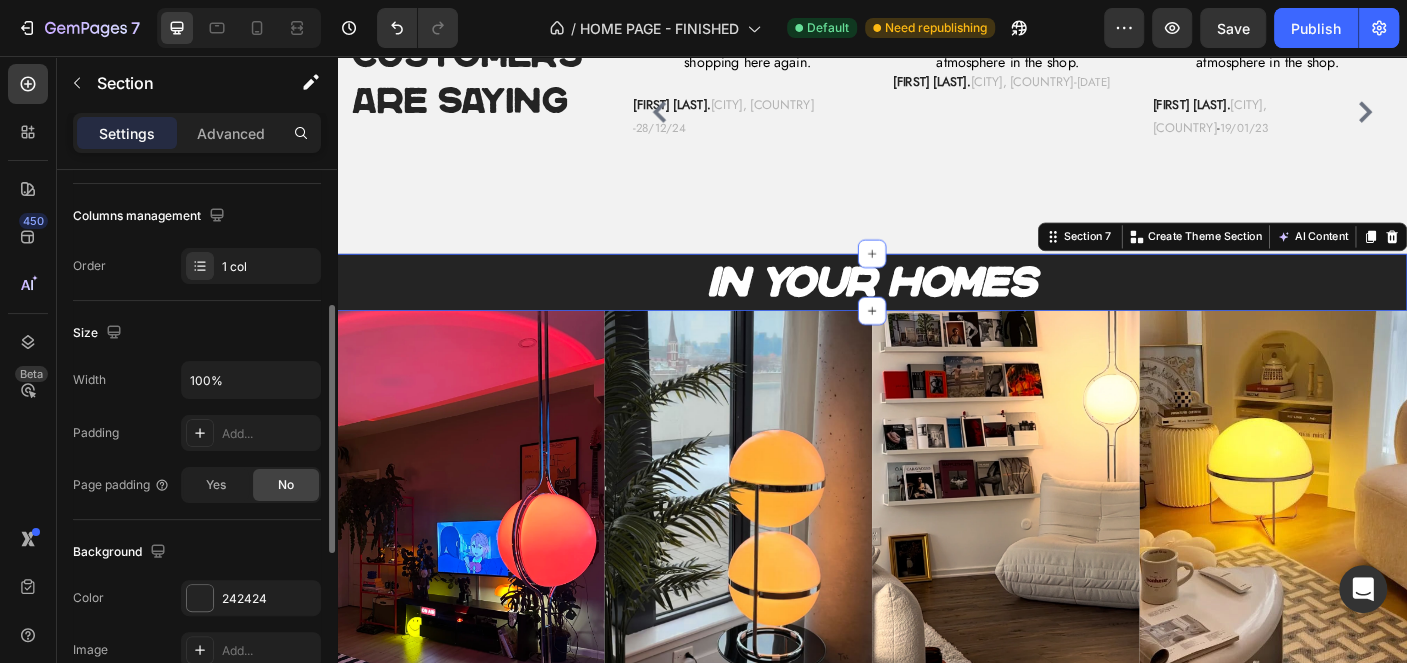 scroll, scrollTop: 401, scrollLeft: 0, axis: vertical 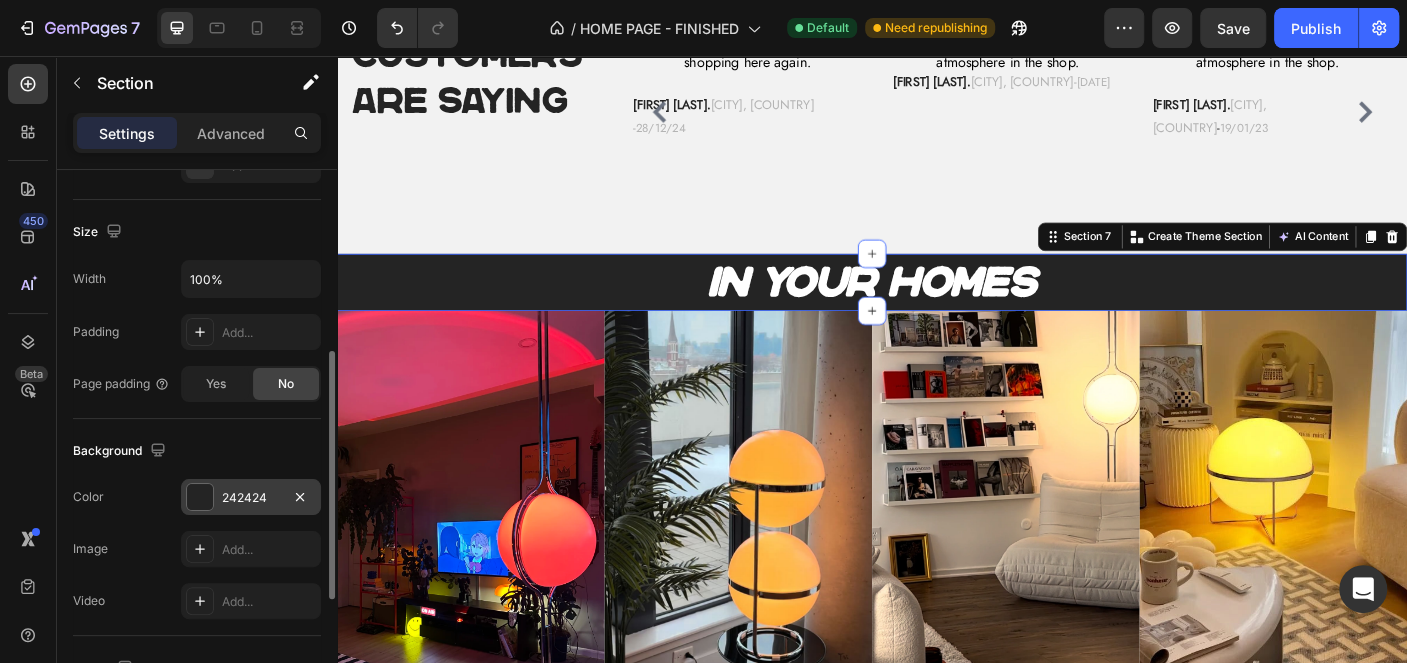 click on "242424" at bounding box center (251, 497) 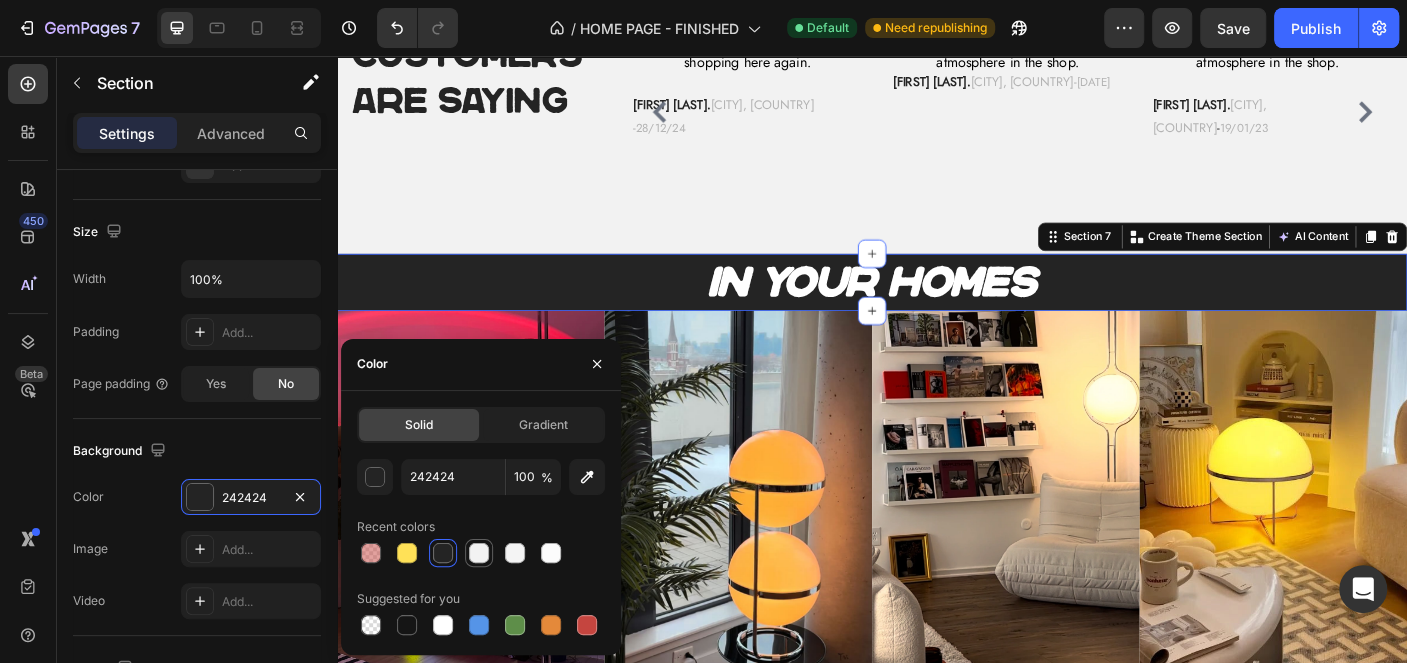 click at bounding box center (479, 553) 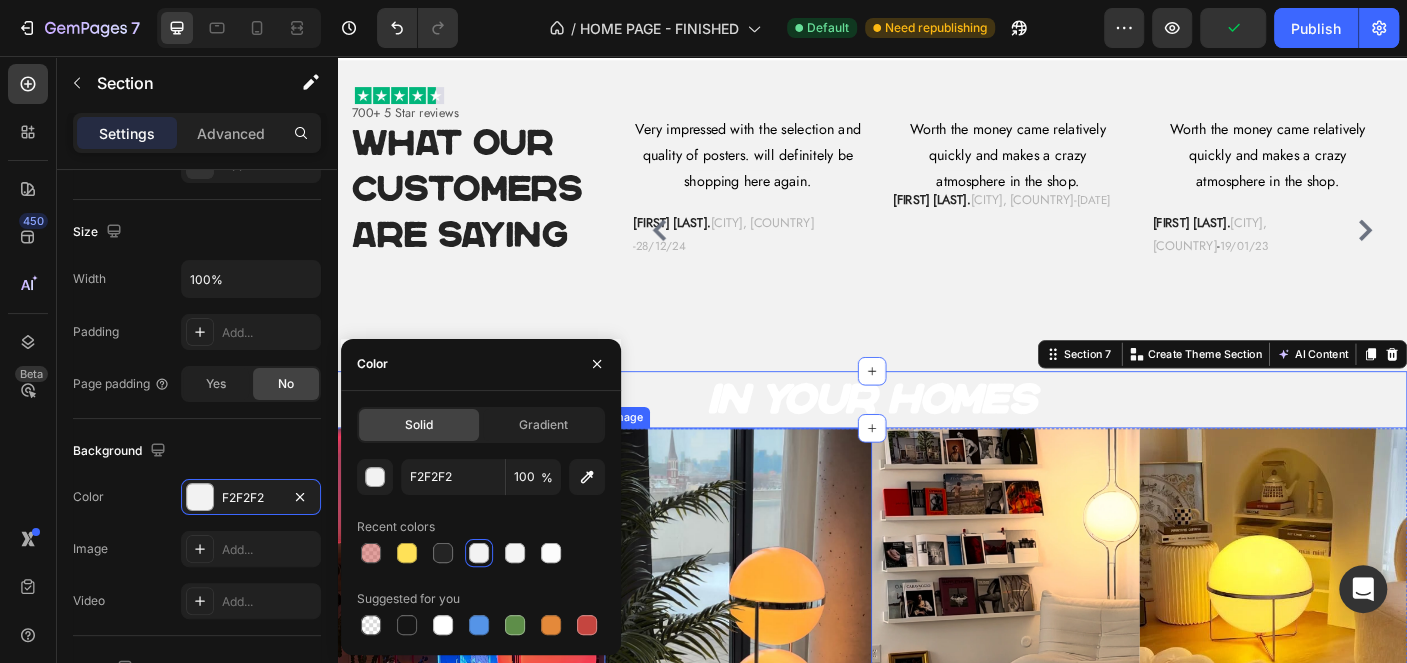 scroll, scrollTop: 3000, scrollLeft: 0, axis: vertical 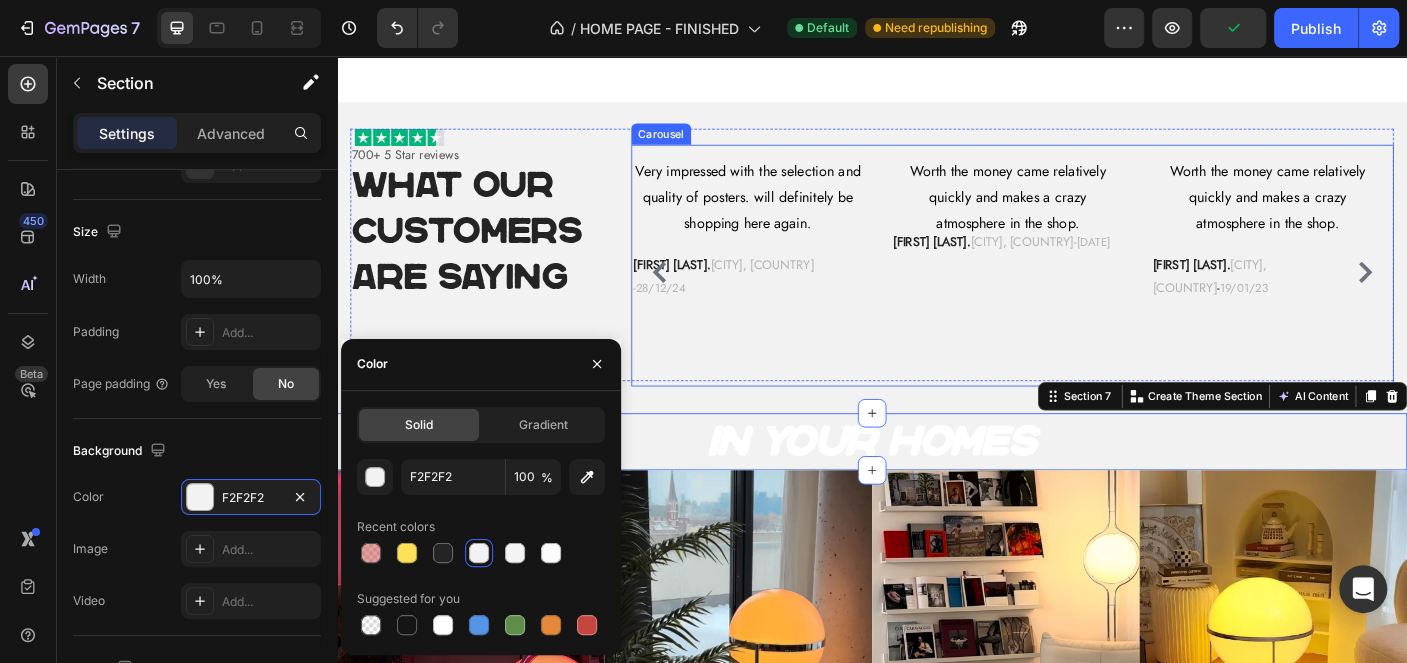 click on "Very impressed with the selection and quality of posters. will definitely be shopping here again. Text block Jack G.  Manchester, UK -  28/12/24 Text block" at bounding box center (797, 298) 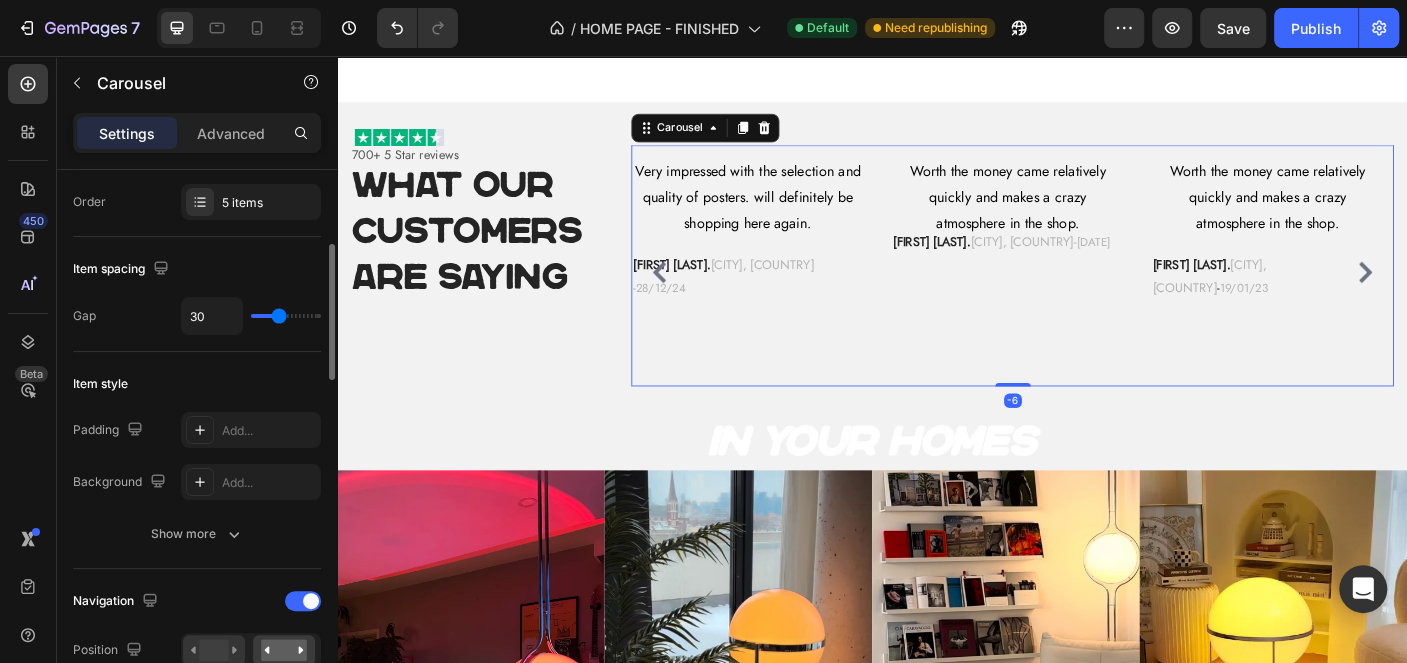 scroll, scrollTop: 501, scrollLeft: 0, axis: vertical 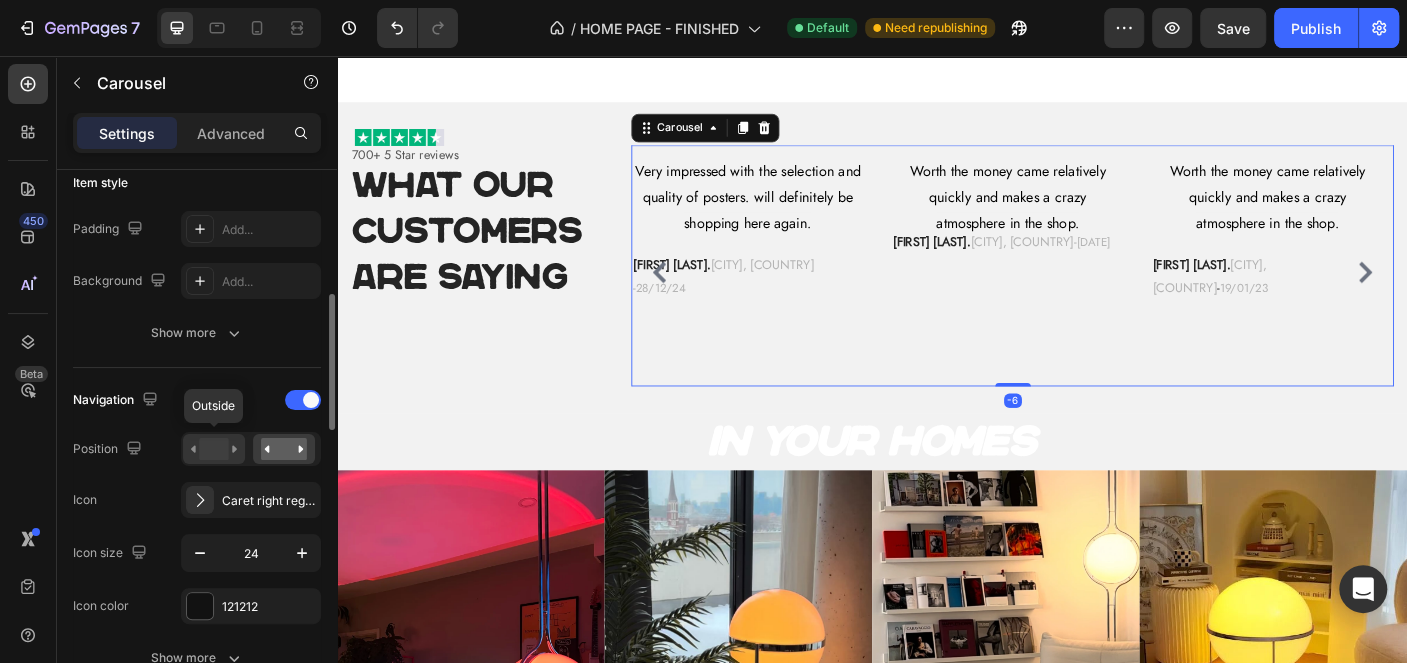 click 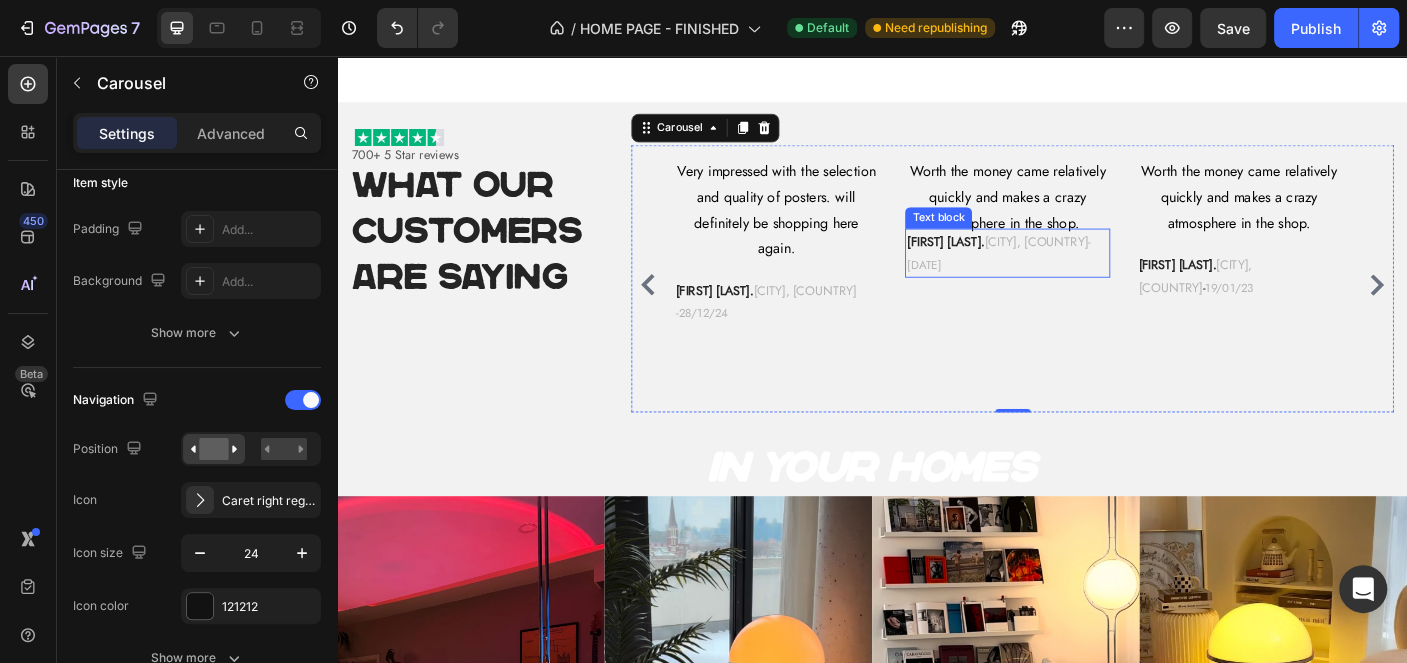 click on "[CITY], [COUNTRY]" at bounding box center [1121, 264] 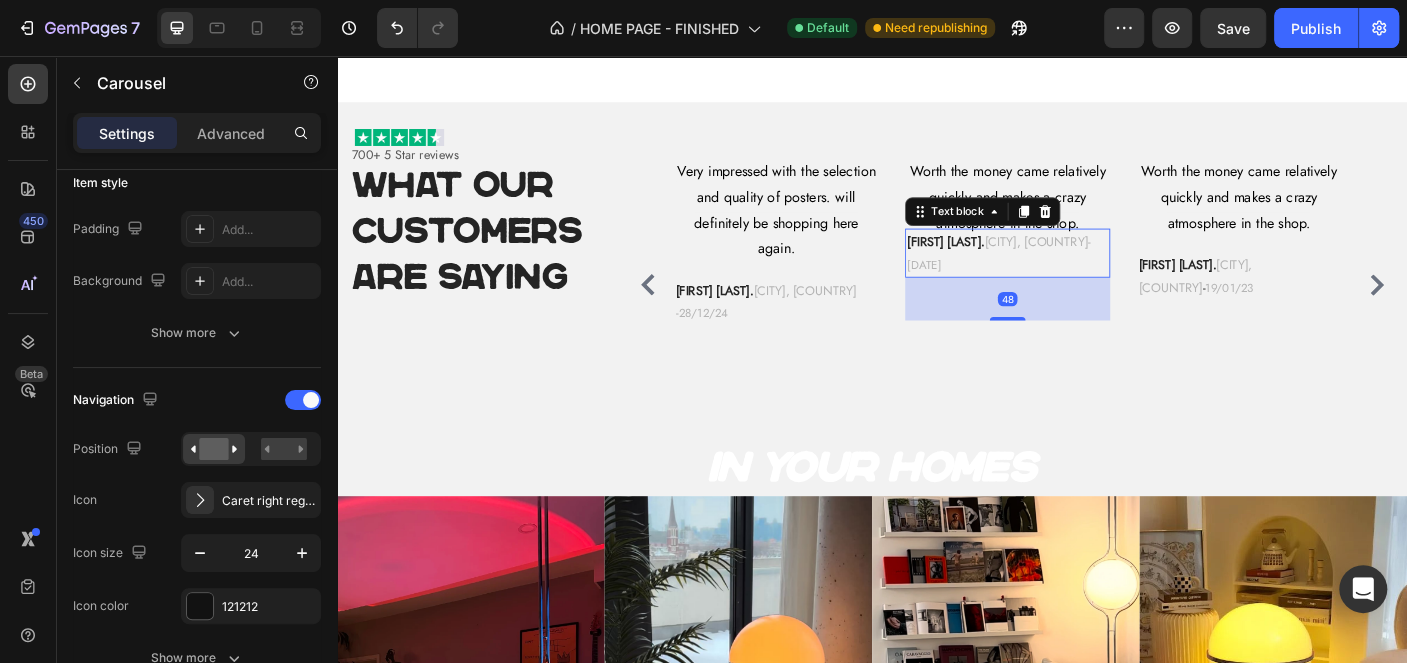 scroll, scrollTop: 0, scrollLeft: 0, axis: both 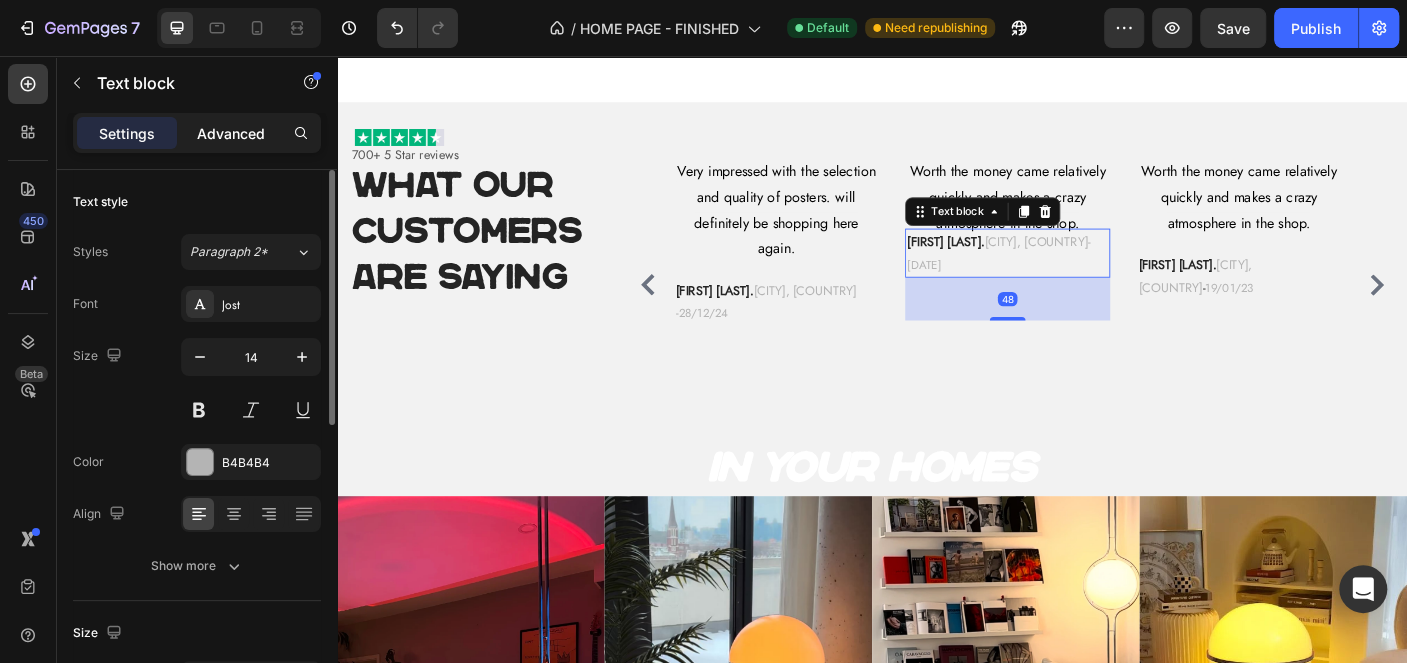 click on "Advanced" at bounding box center (231, 133) 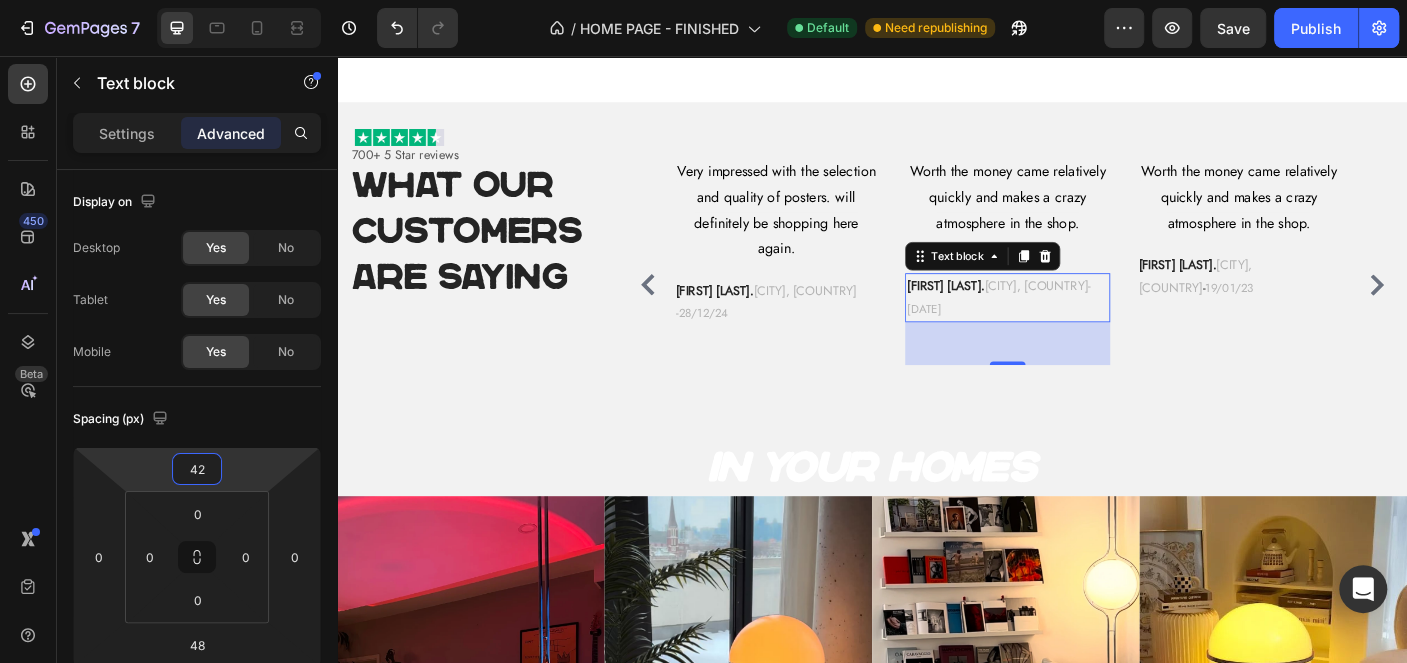 type on "44" 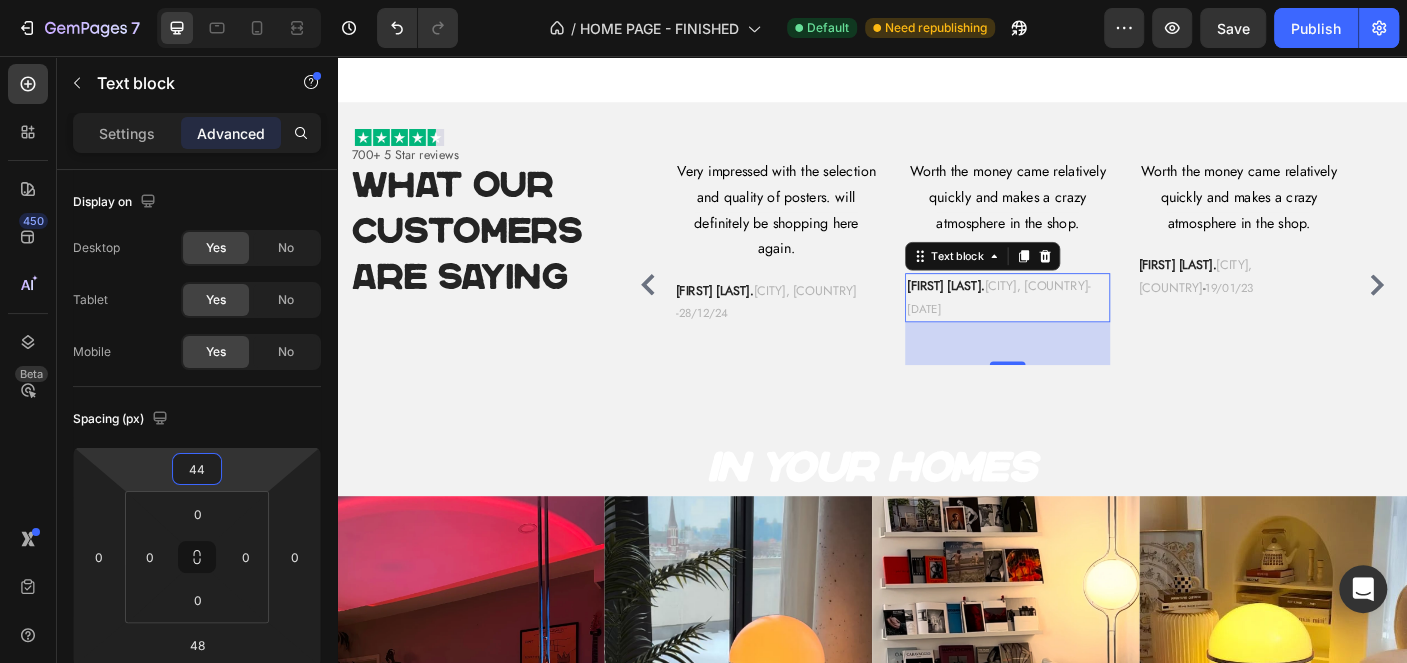 drag, startPoint x: 257, startPoint y: 470, endPoint x: 260, endPoint y: 435, distance: 35.128338 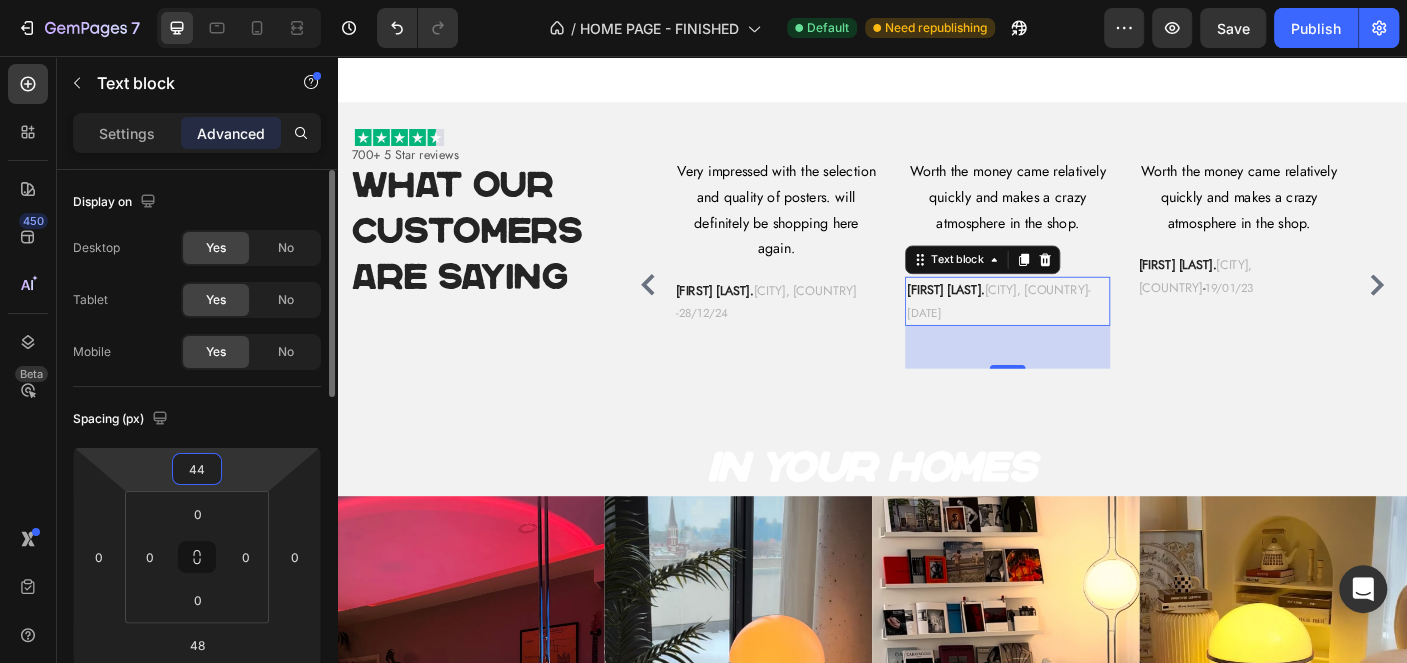 click on "44" at bounding box center (197, 469) 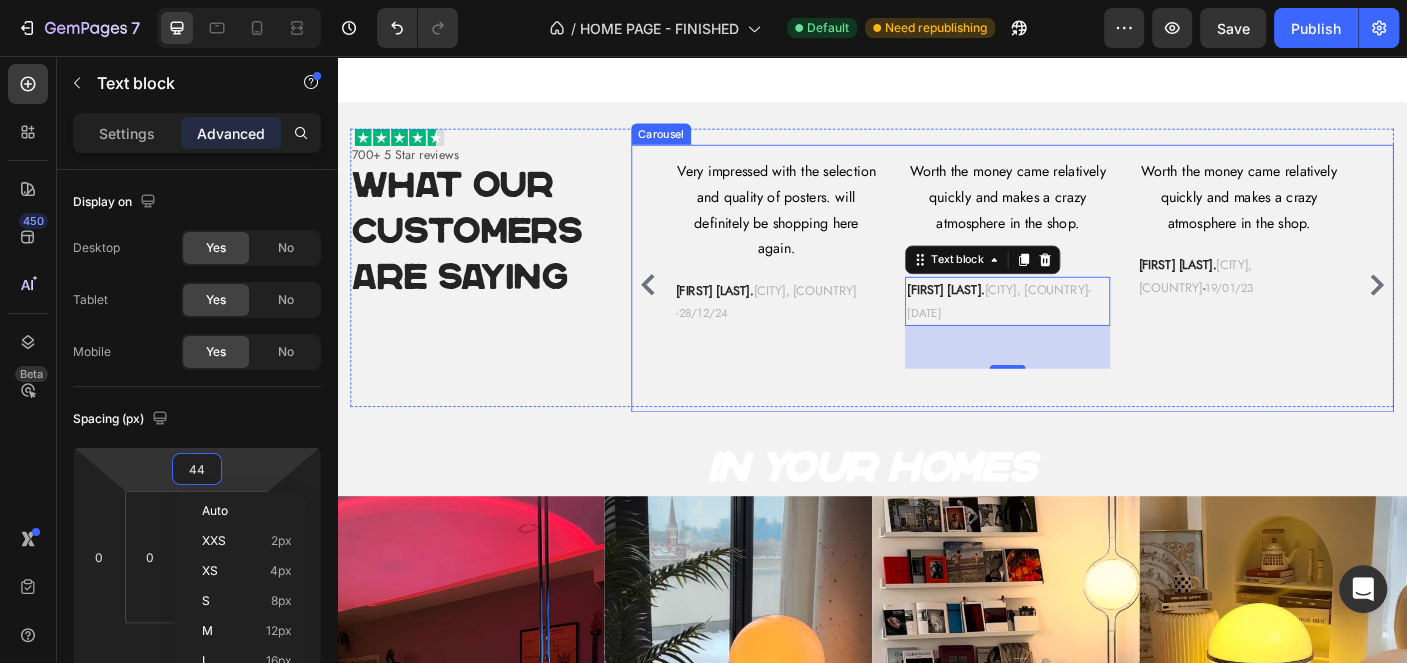 click on "Very impressed with the selection and quality of posters. will definitely be shopping here again. Text block Jack G.  Manchester, UK -  28/12/24 Text block" at bounding box center (829, 313) 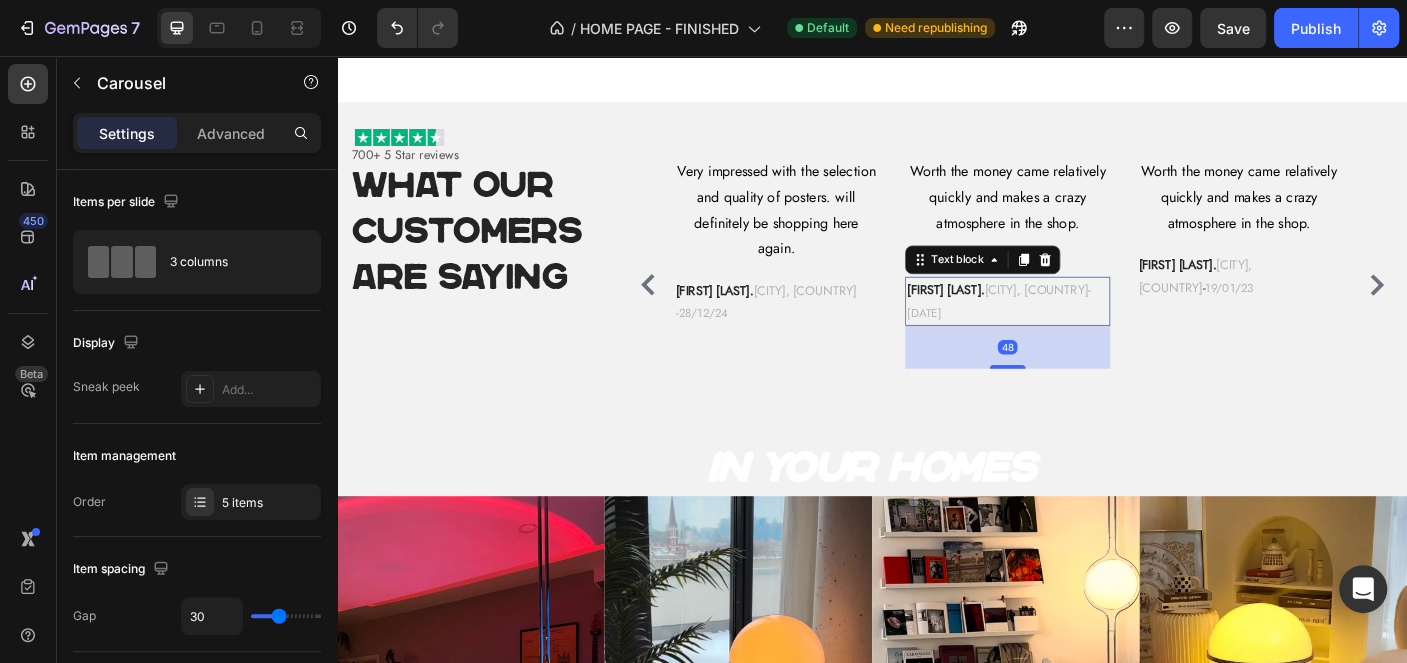 click on "[CITY], [COUNTRY]" at bounding box center [1121, 318] 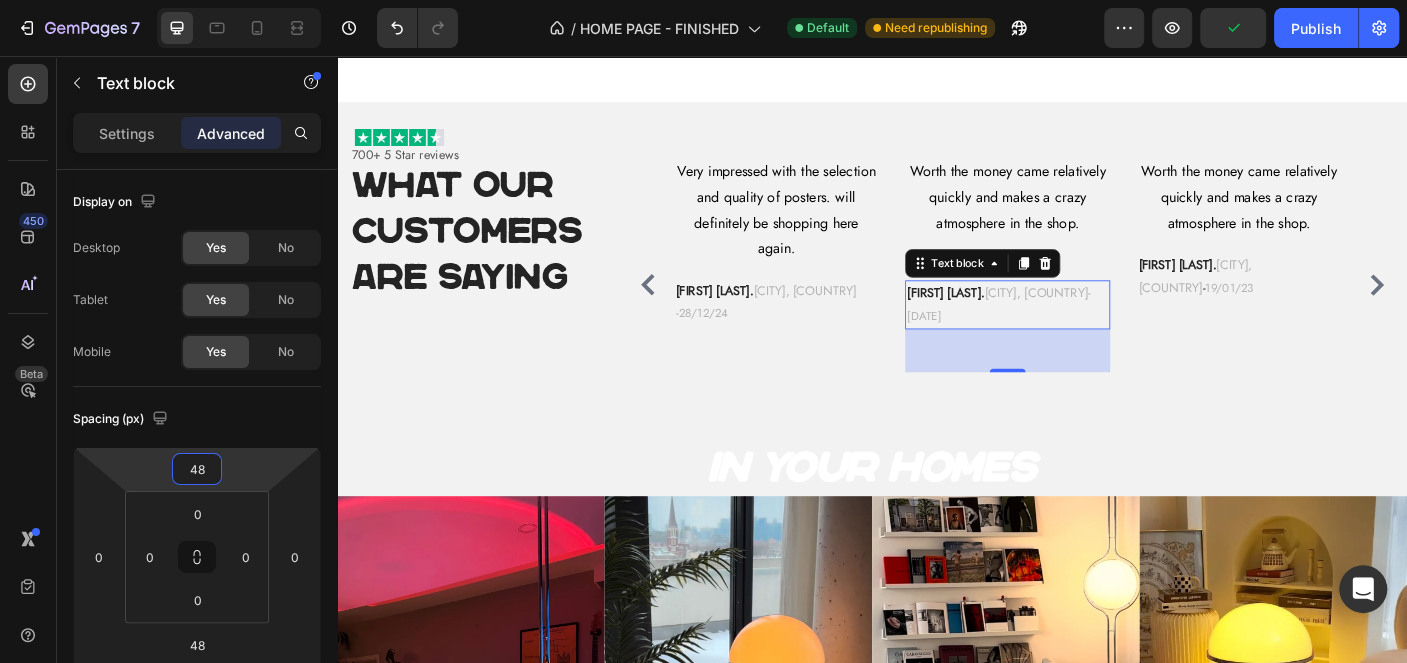 type on "46" 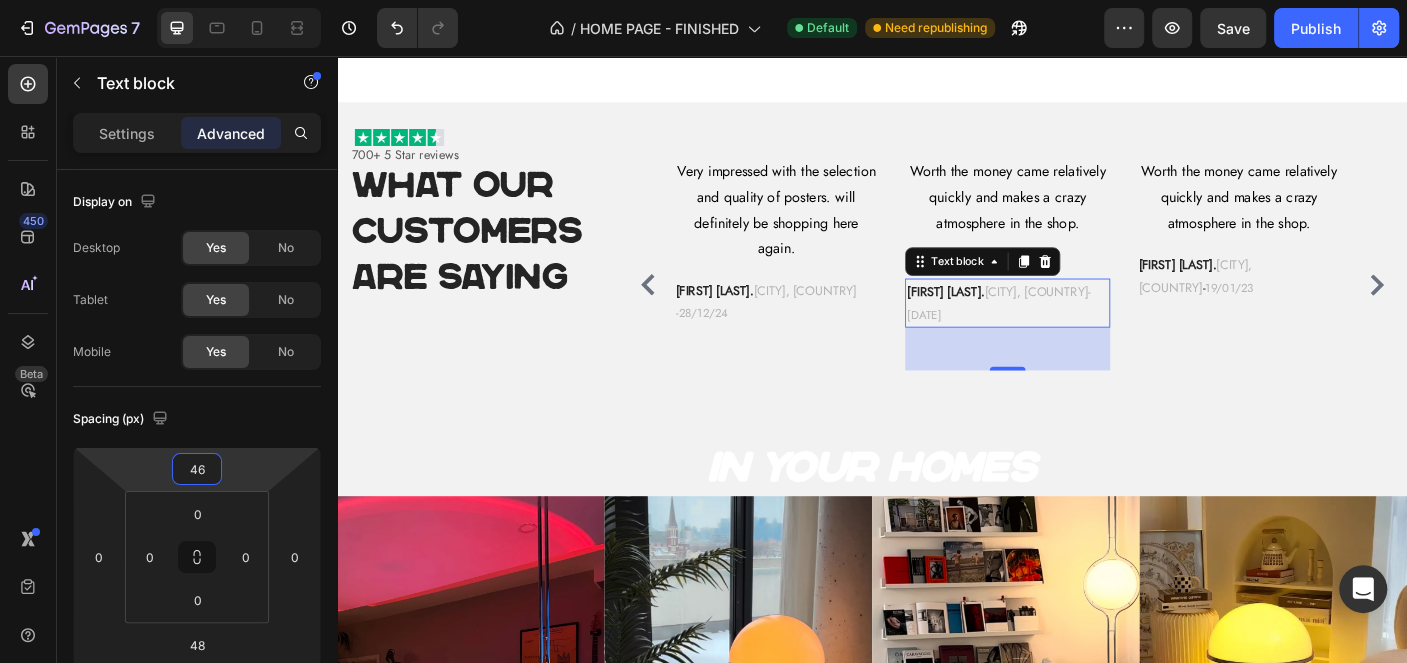 click on "7  Version history  /  HOME PAGE - FINISHED Default Need republishing Preview  Save   Publish  450 Beta Sections(18) Elements(83) Section Element Hero Section Product Detail Brands Trusted Badges Guarantee Product Breakdown How to use Testimonials Compare Bundle FAQs Social Proof Brand Story Product List Collection Blog List Contact Sticky Add to Cart Custom Footer Browse Library 450 Layout
Row
Row
Row
Row Text
Heading
Text Block Button
Button
Button Media
Image
Image" at bounding box center (703, 0) 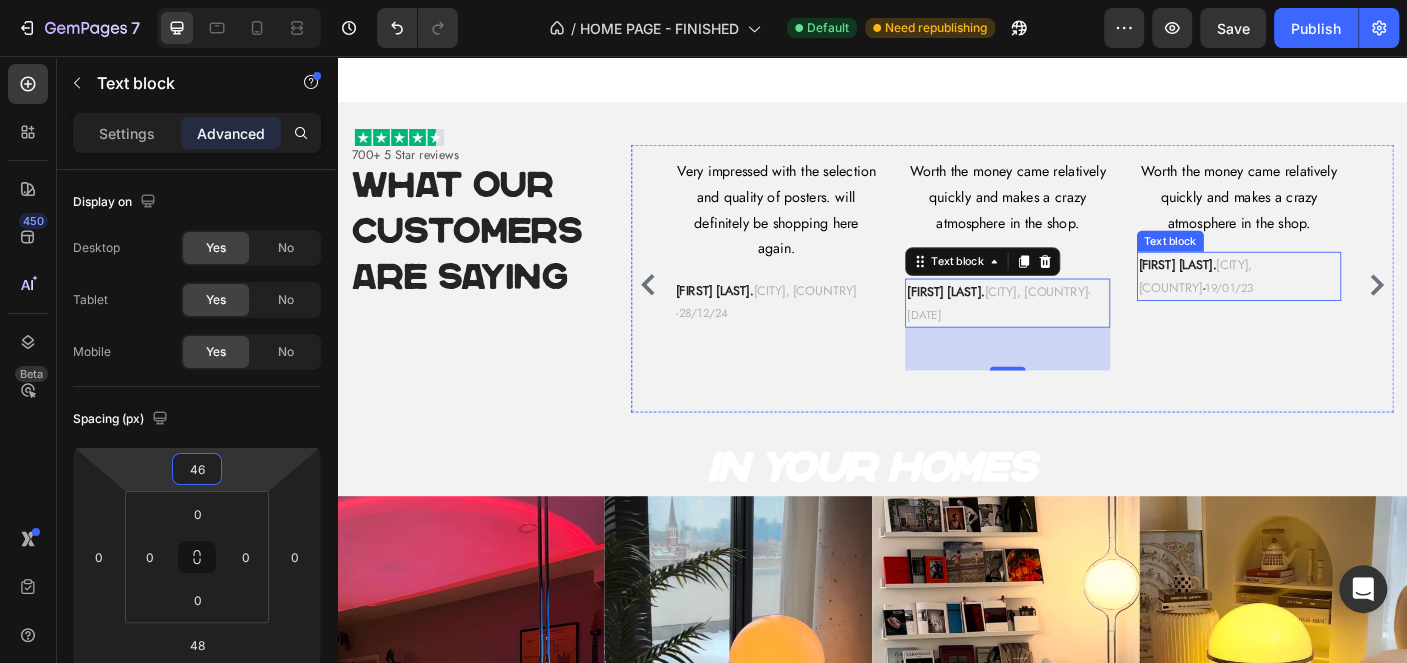 click on "[FIRST] [LAST]" at bounding box center (1279, 290) 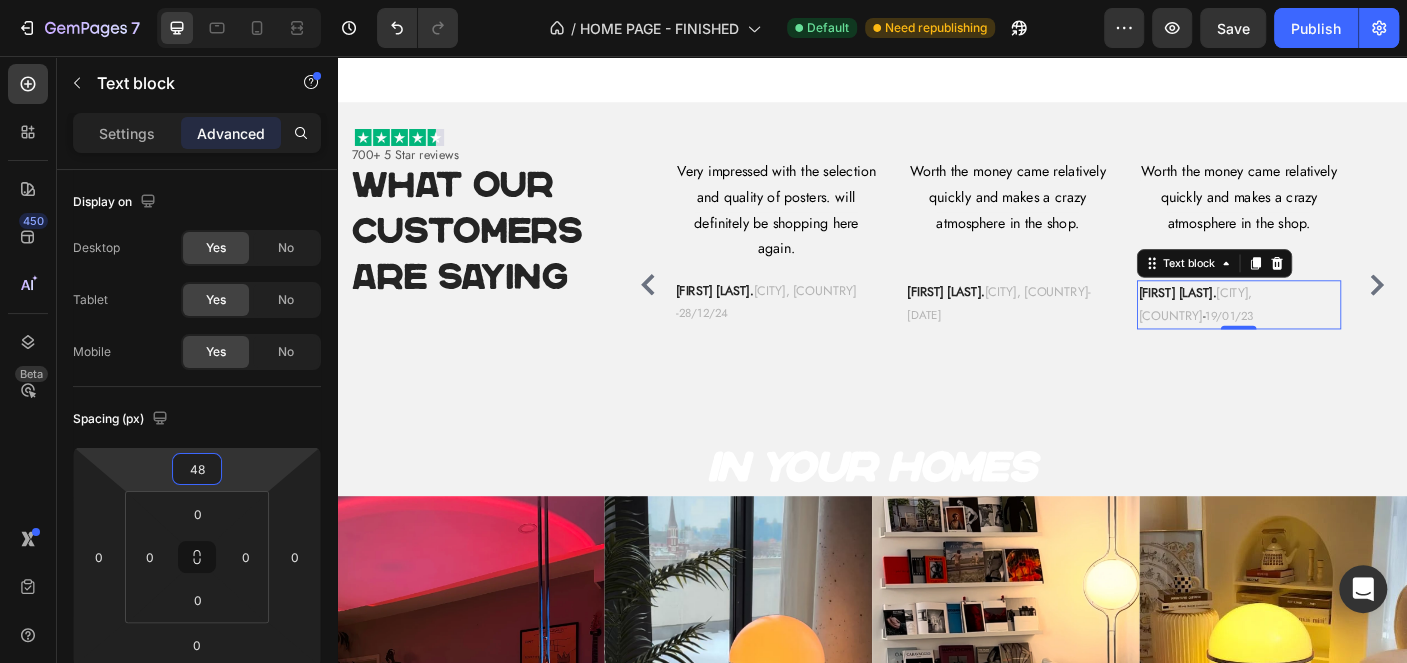 type on "46" 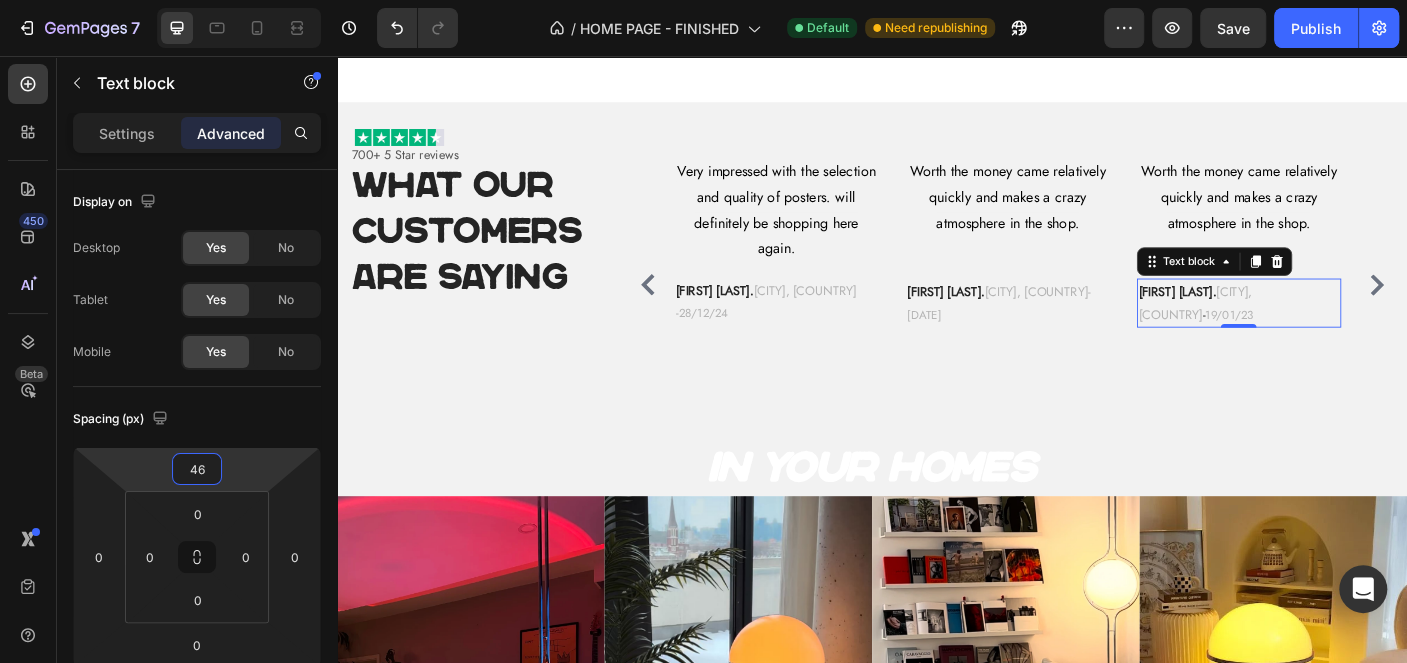 drag, startPoint x: 251, startPoint y: 462, endPoint x: 256, endPoint y: 439, distance: 23.537205 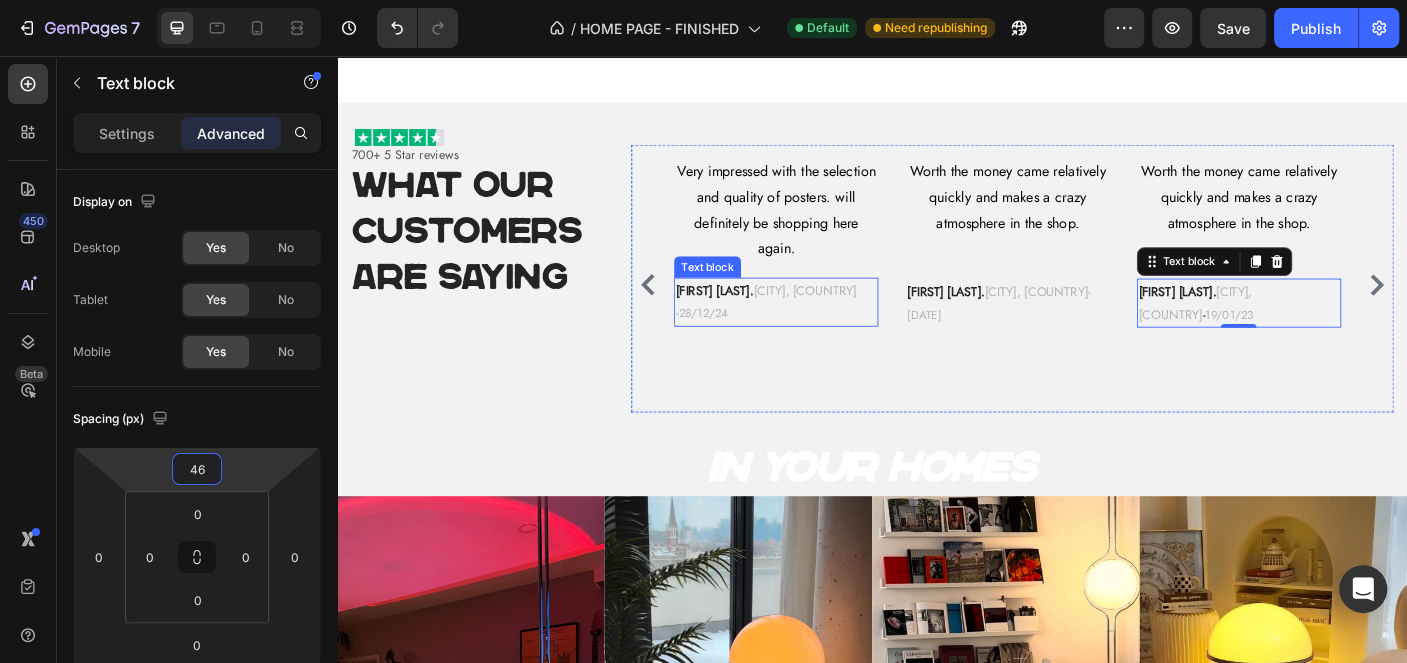 click on "Jack G.  Manchester, UK -  28/12/24" at bounding box center [829, 332] 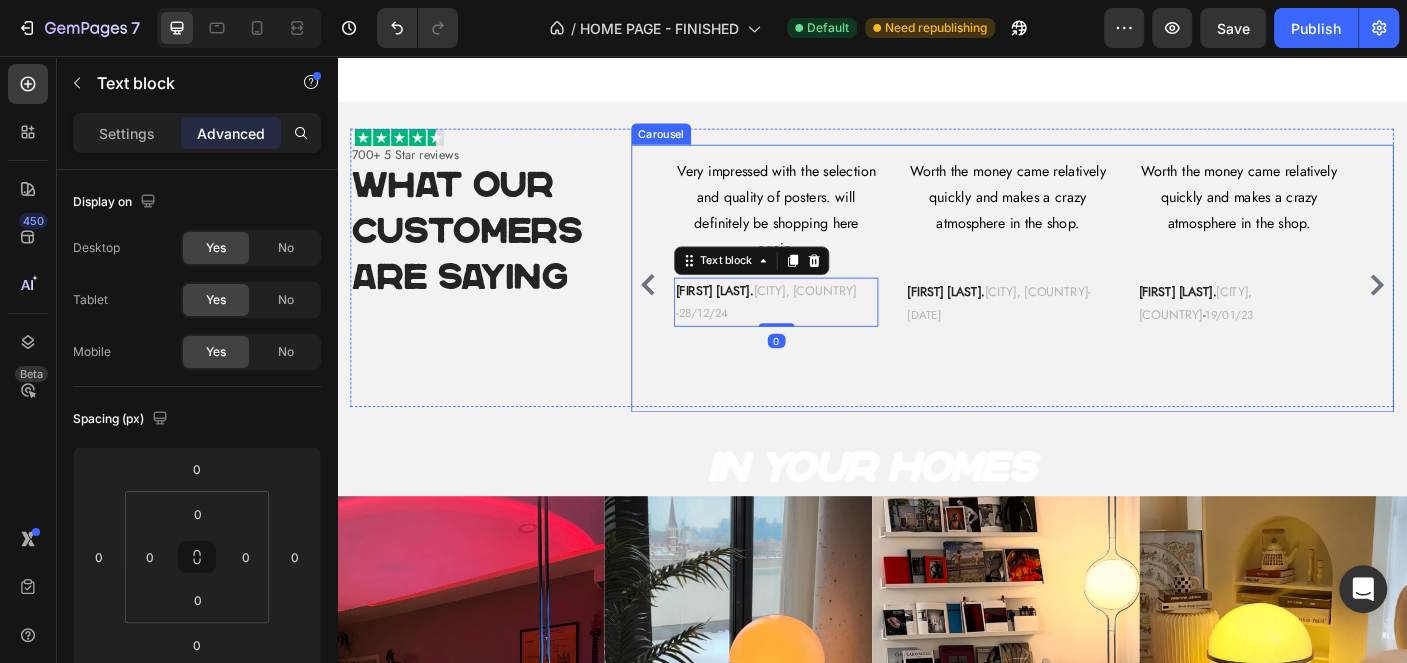 click 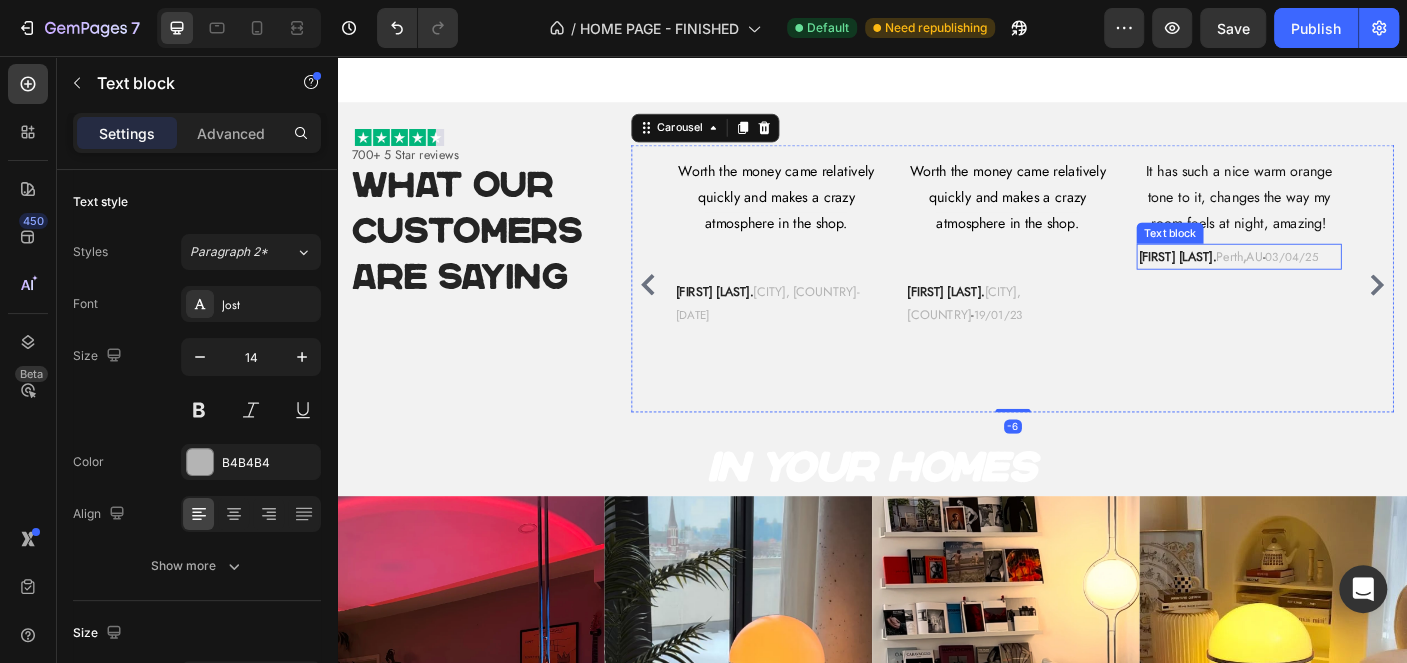 click on "[DATE]" at bounding box center [1407, 281] 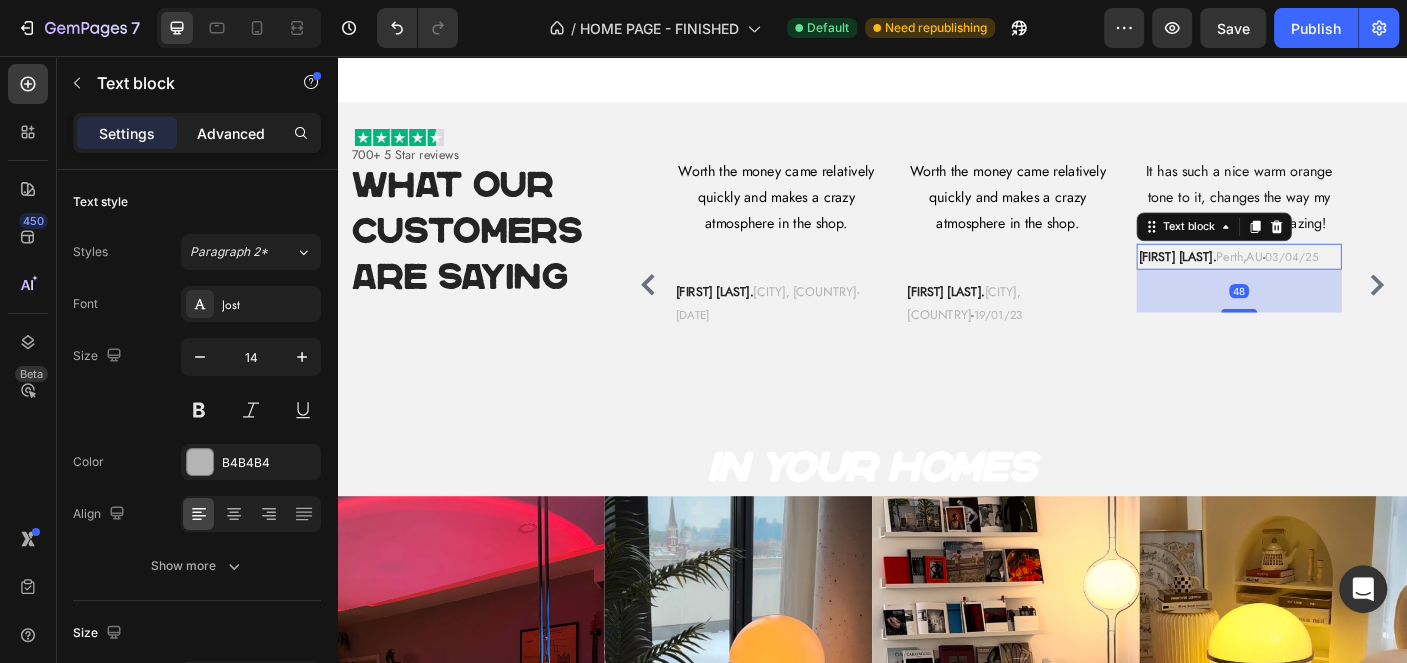 click on "Advanced" at bounding box center (231, 133) 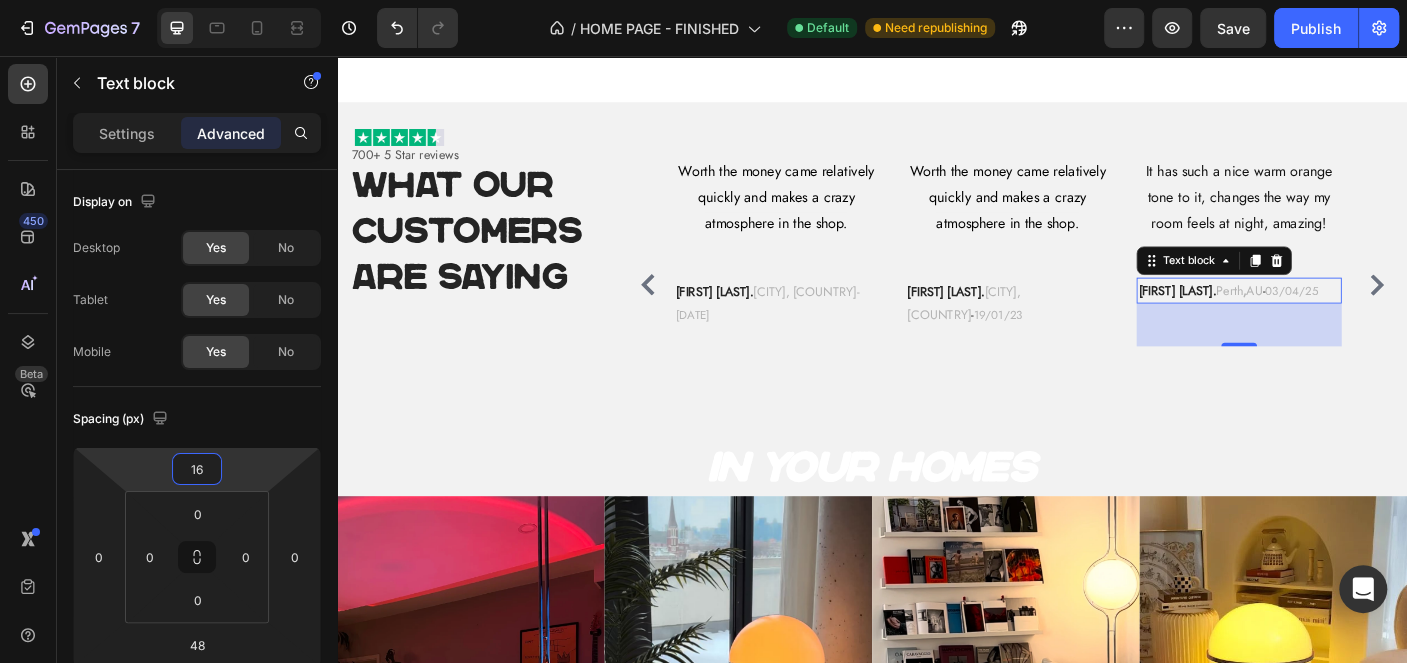 type on "18" 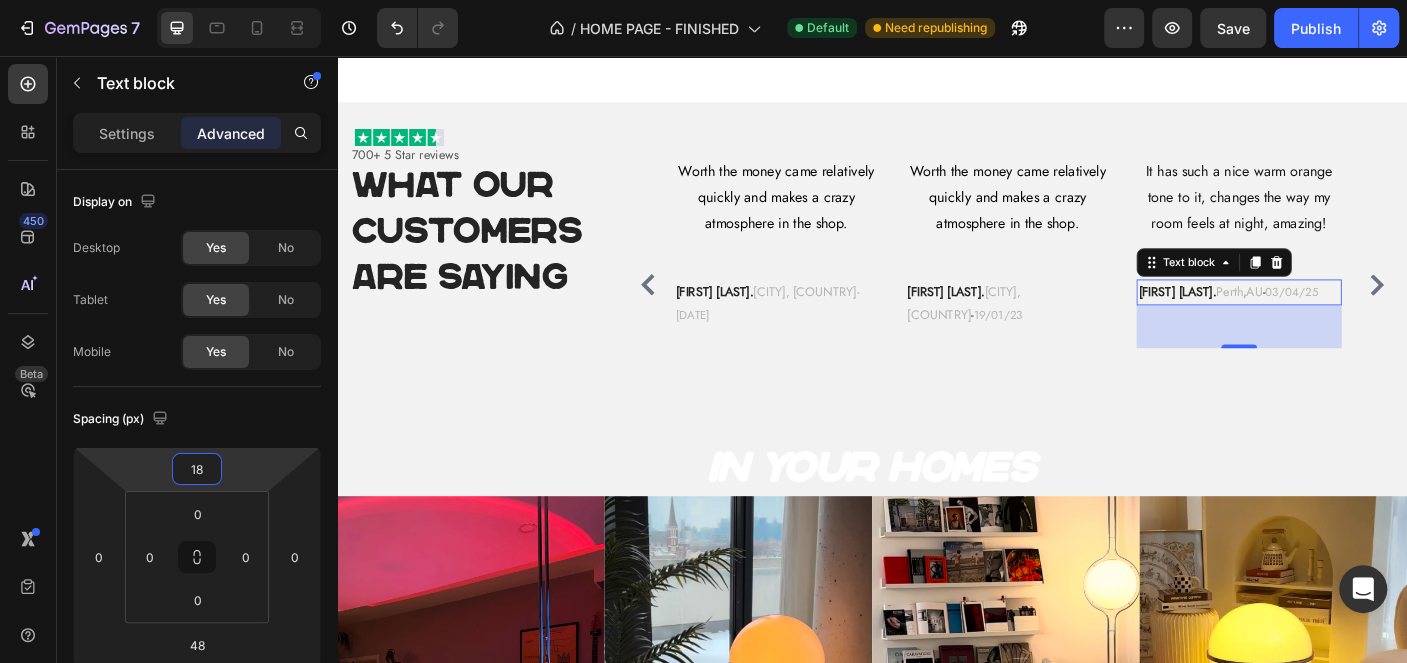 drag, startPoint x: 246, startPoint y: 460, endPoint x: 259, endPoint y: 434, distance: 29.068884 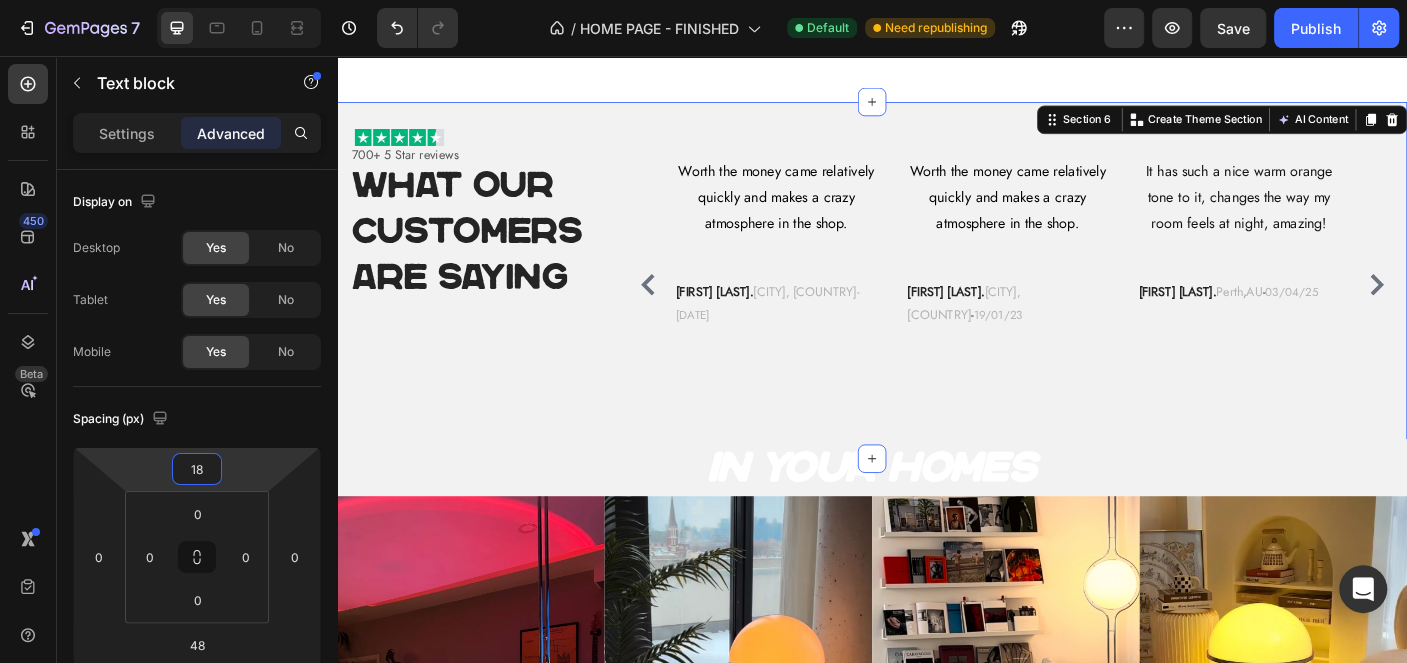 click on "Image 700+ 5 Star reviews Text block What Our Customers Are Saying Heading
Very impressed with the selection and quality of posters. will definitely be shopping here again. Text block Jack G.  Manchester, UK -  28/12/24 Text block Worth the money came relatively quickly and makes a crazy atmosphere in the shop. Text block Paul T.  Hamburg, GER  -  14/07/23 Text block Worth the money came relatively quickly and makes a crazy atmosphere in the shop. Text block Hwang S.  Seoul, KOR  -  19/01/23 Text block It has such a nice warm orange tone to it, changes the way my room feels at night, amazing!   Text block Scott M.  Perth ,  AU  -  03/04/25 Text block OBSESSED with my purchases!! I got the sunset lamp, a rug, some posters and a new chair for my room and the quality on everything   Text block Mia J.  Los Angeles, USA  -  29/08/24 Text block
Carousel Row Section 6   You can create reusable sections Create Theme Section AI Content Write with GemAI Tone and Voice Persuasive Product" at bounding box center (937, 308) 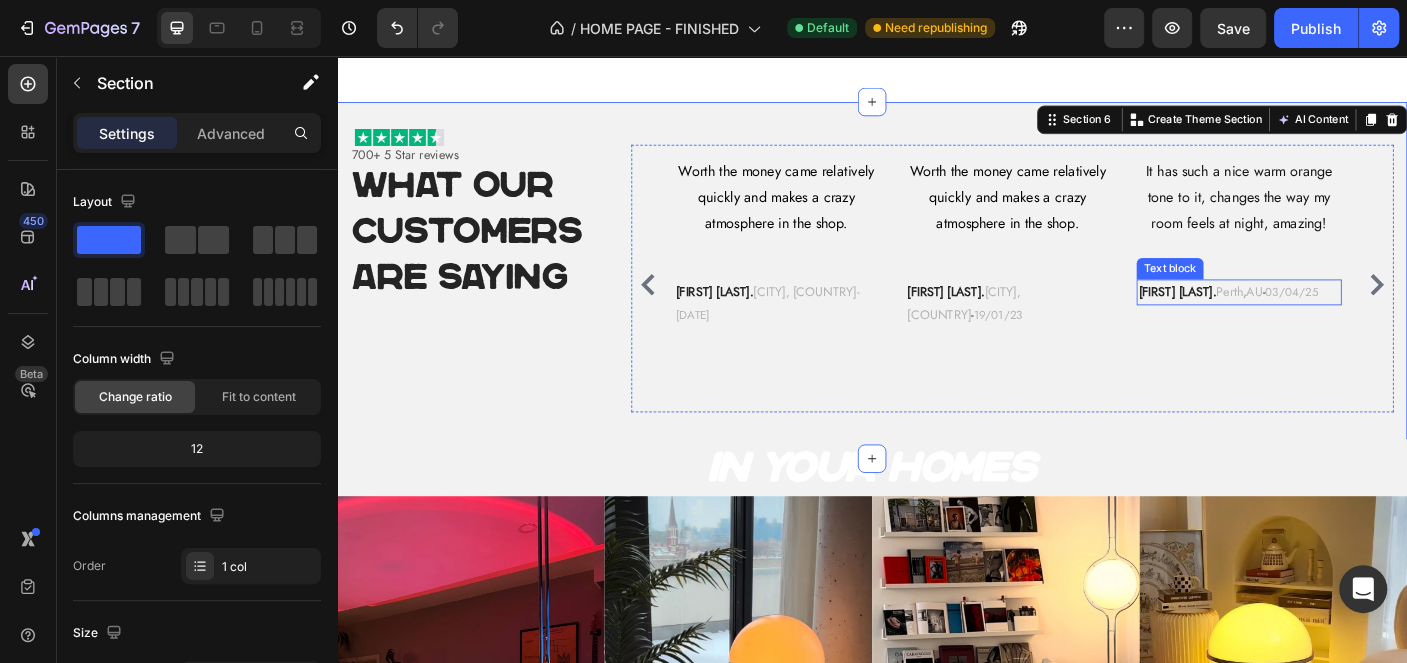 click on "[DATE]" at bounding box center [1407, 321] 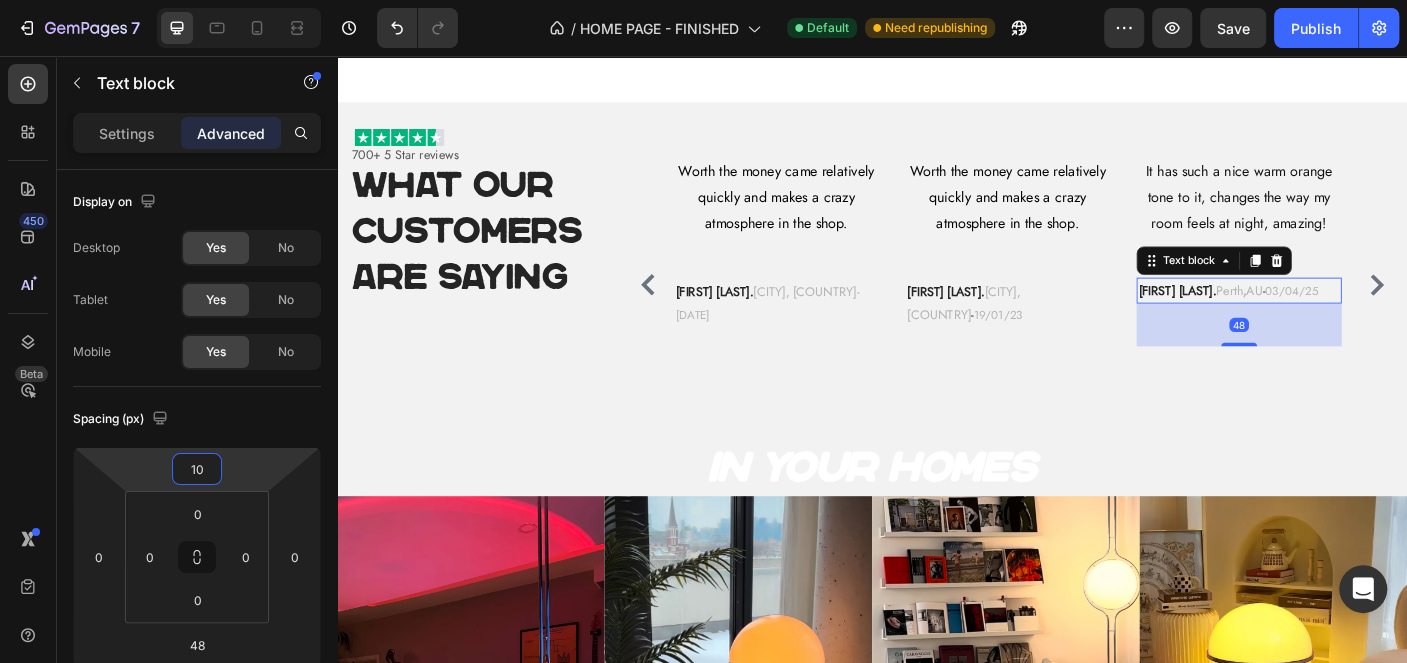 type on "8" 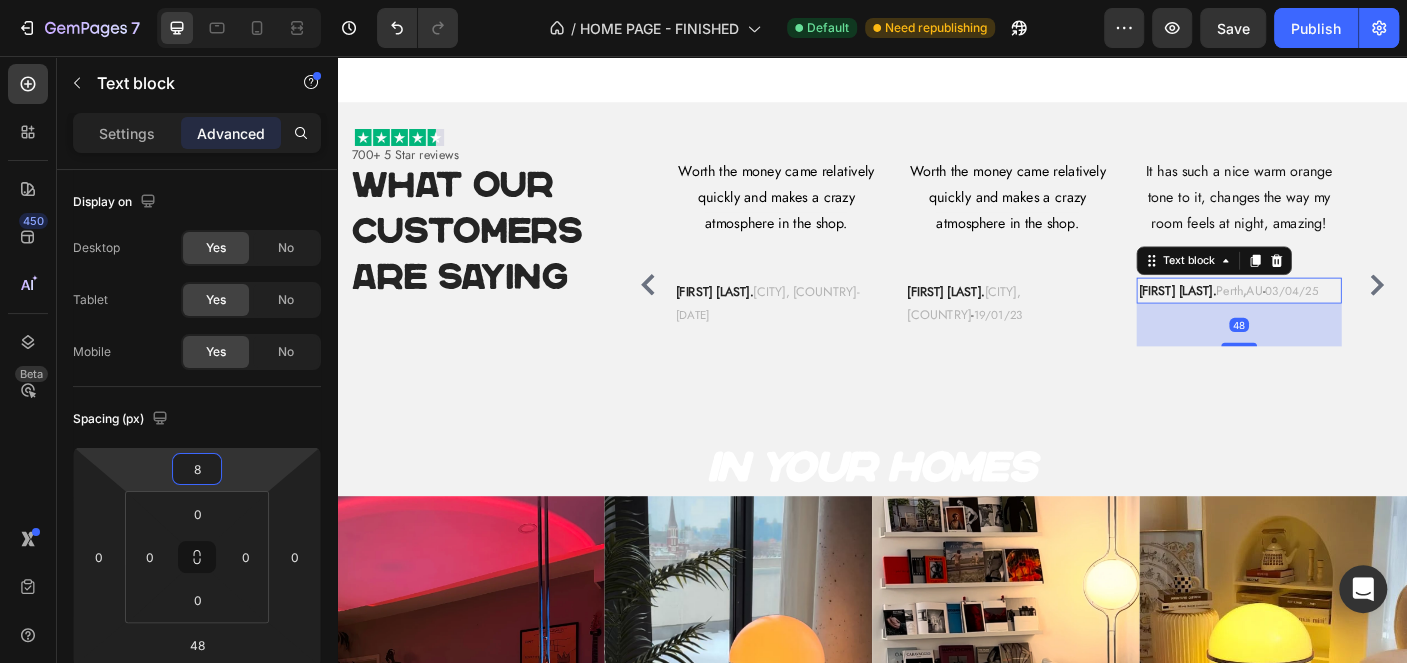 click on "7  Version history  /  HOME PAGE - FINISHED Default Need republishing Preview  Save   Publish  450 Beta Sections(18) Elements(83) Section Element Hero Section Product Detail Brands Trusted Badges Guarantee Product Breakdown How to use Testimonials Compare Bundle FAQs Social Proof Brand Story Product List Collection Blog List Contact Sticky Add to Cart Custom Footer Browse Library 450 Layout
Row
Row
Row
Row Text
Heading
Text Block Button
Button
Button Media
Image
Image" at bounding box center [703, 0] 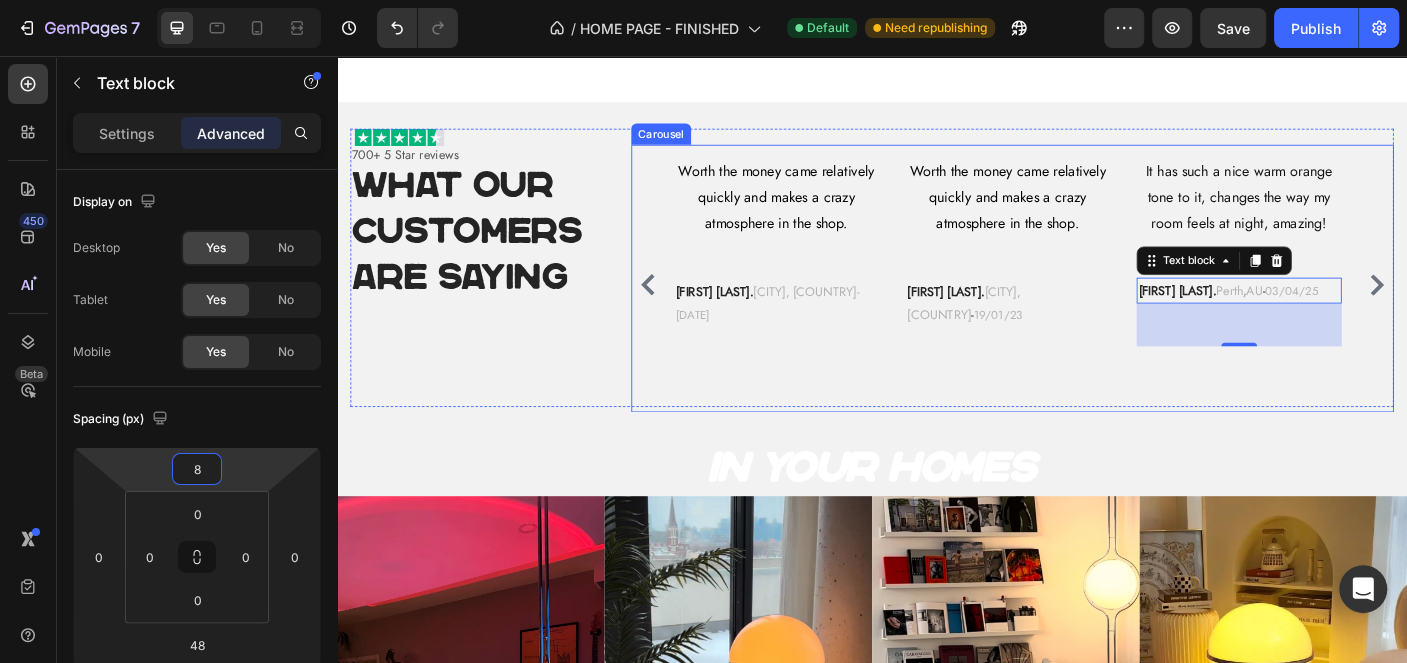 click 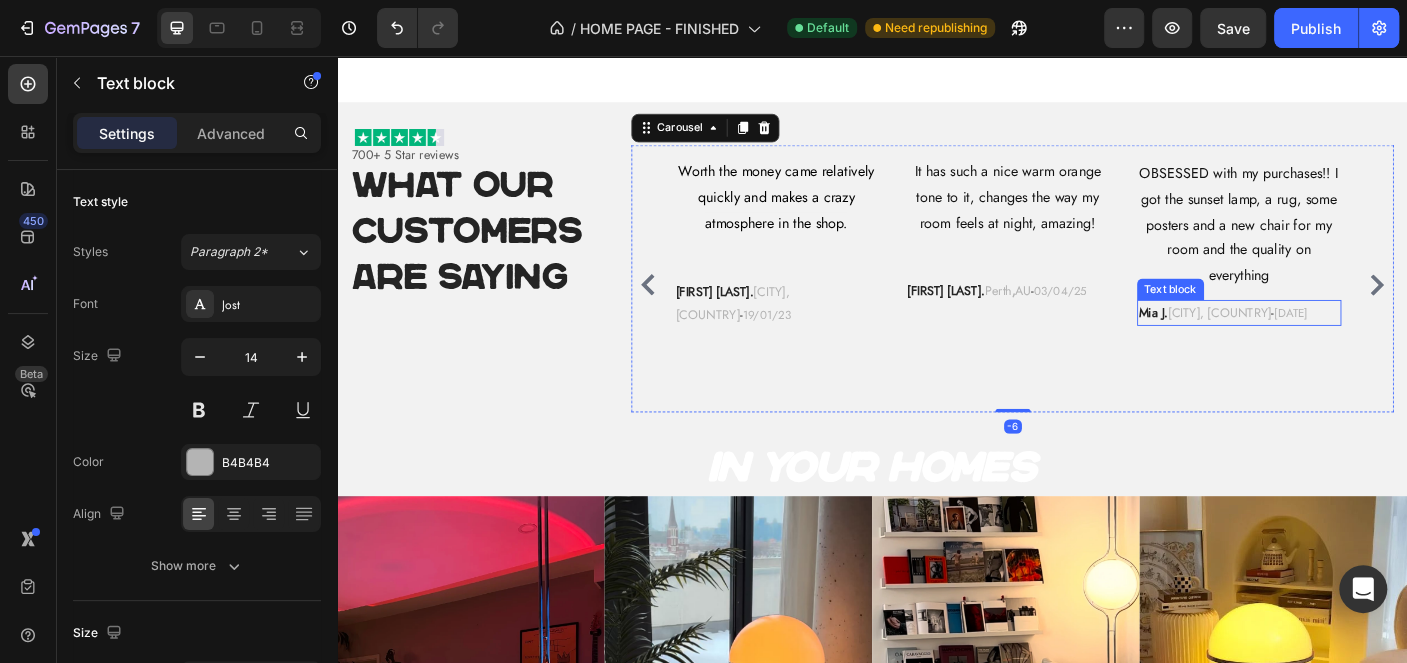 click on "[CITY], [COUNTRY]" at bounding box center (1327, 344) 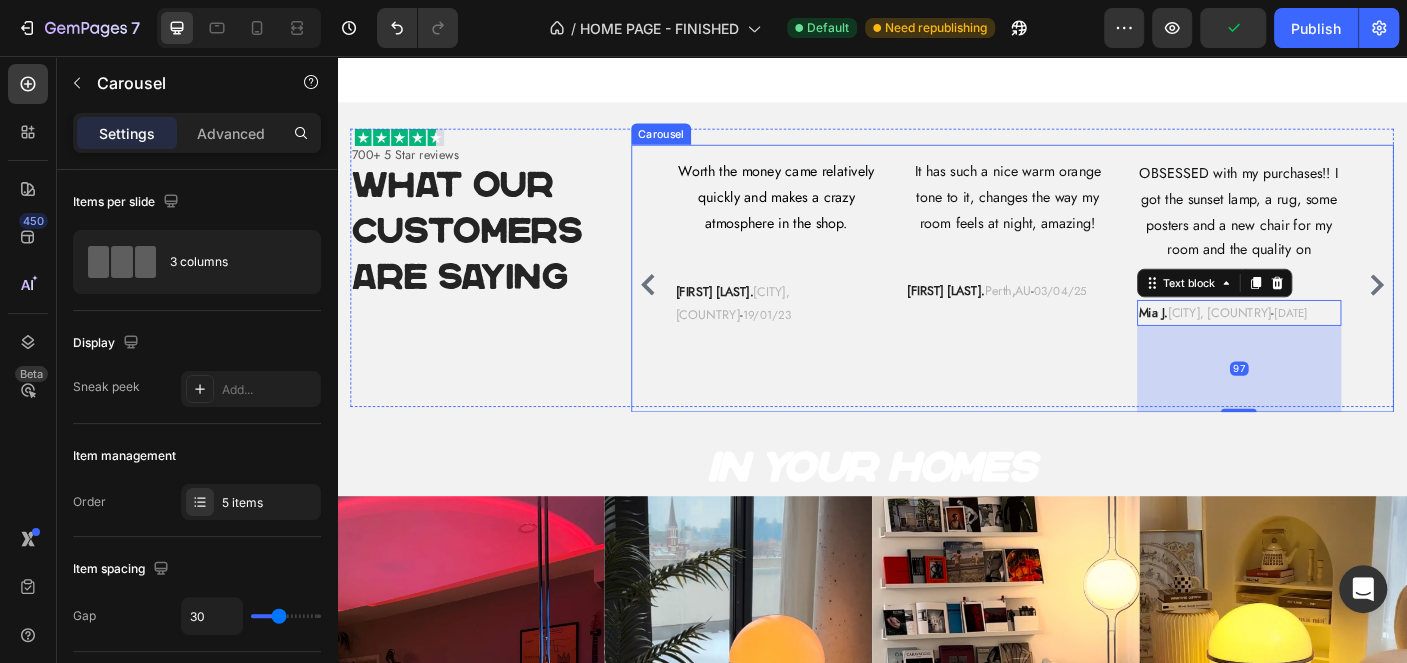 click on "Worth the money came relatively quickly and makes a crazy atmosphere in the shop. Text block Hwang S.  Seoul, KOR  -  19/01/23 Text block" at bounding box center (829, 313) 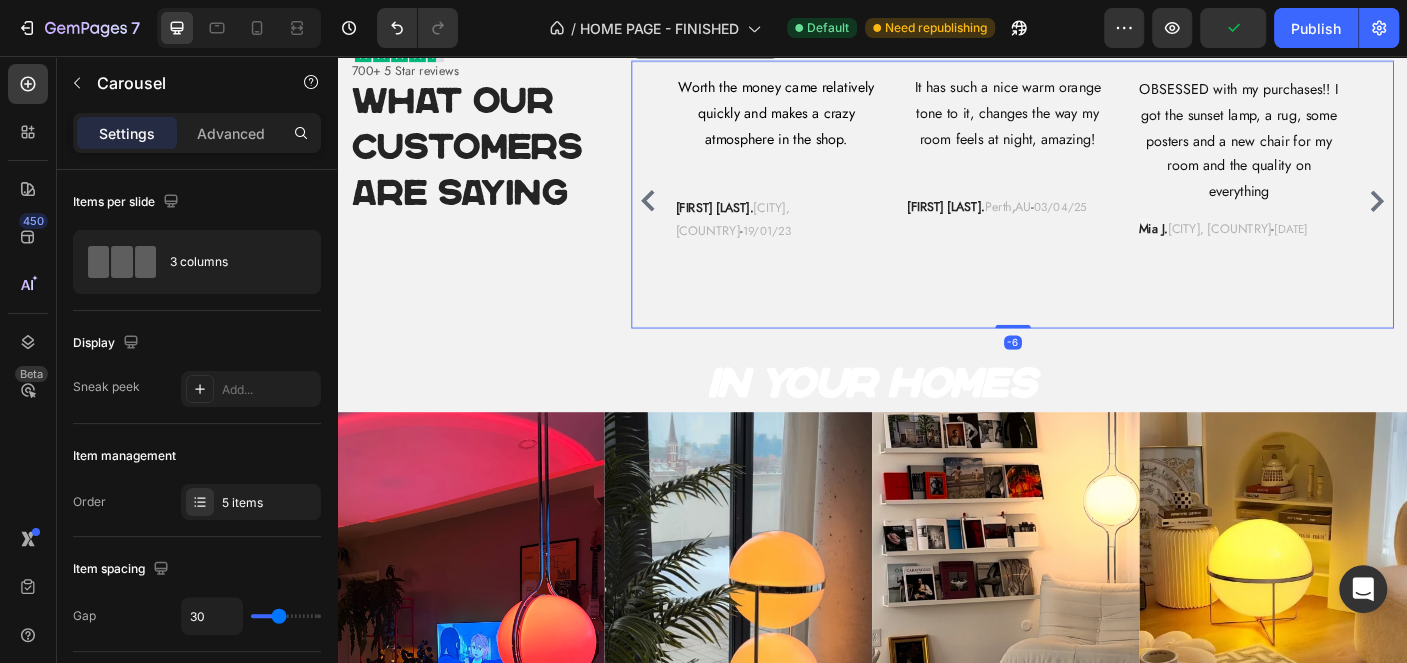 scroll, scrollTop: 3099, scrollLeft: 0, axis: vertical 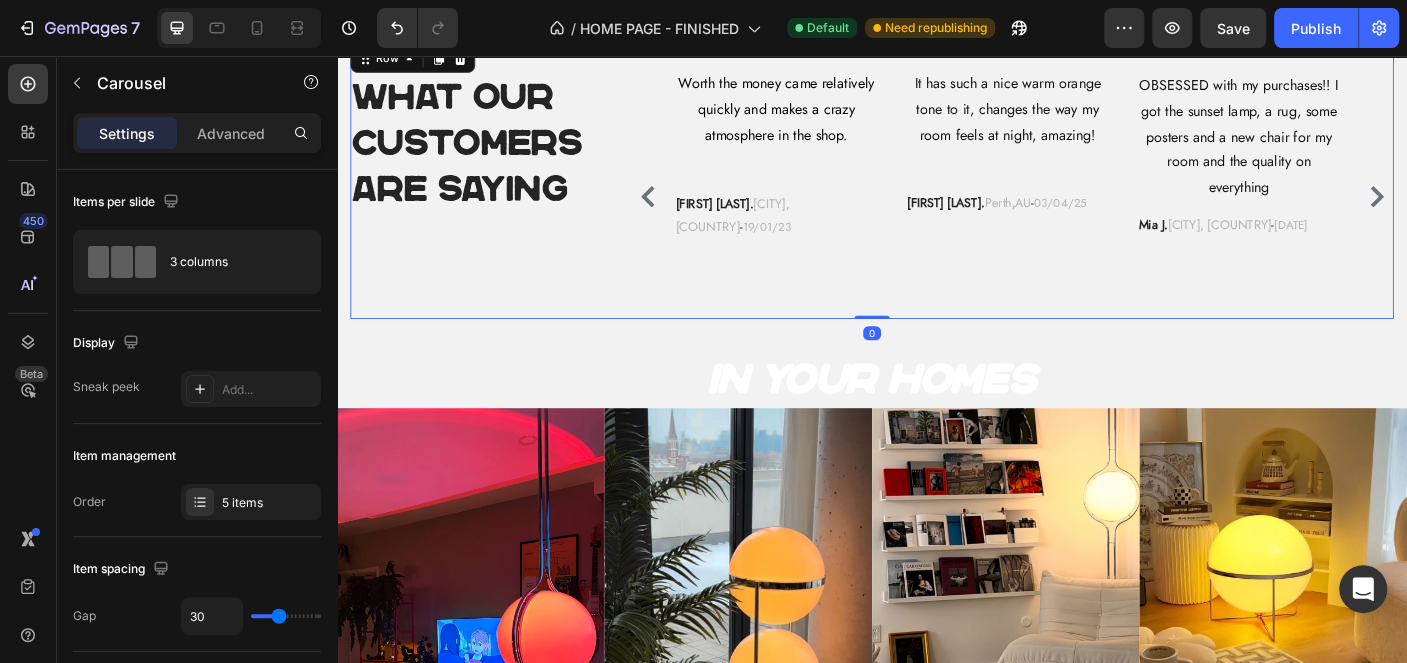 click on "Image 700+ 5 Star reviews Text block What Our Customers Are Saying Heading
Very impressed with the selection and quality of posters. will definitely be shopping here again. Text block Jack G.  Manchester, UK -  28/12/24 Text block Worth the money came relatively quickly and makes a crazy atmosphere in the shop. Text block Paul T.  Hamburg, GER  -  14/07/23 Text block Worth the money came relatively quickly and makes a crazy atmosphere in the shop. Text block Hwang S.  Seoul, KOR  -  19/01/23 Text block It has such a nice warm orange tone to it, changes the way my room feels at night, amazing!   Text block Scott M.  Perth ,  AU  -  03/04/25 Text block OBSESSED with my purchases!! I got the sunset lamp, a rug, some posters and a new chair for my room and the quality on everything   Text block Mia J.  Los Angeles, USA  -  29/08/24 Text block
Carousel Row   0" at bounding box center (937, 195) 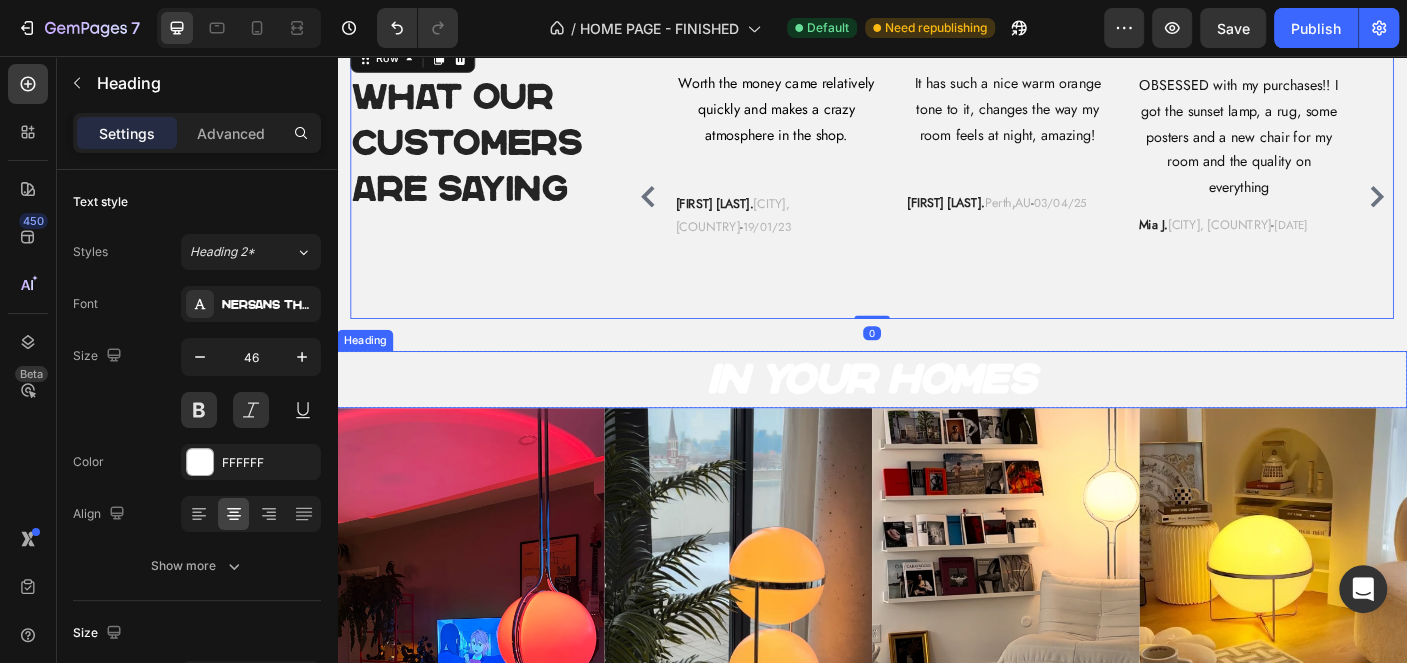 click on "In Your Homes" at bounding box center [937, 419] 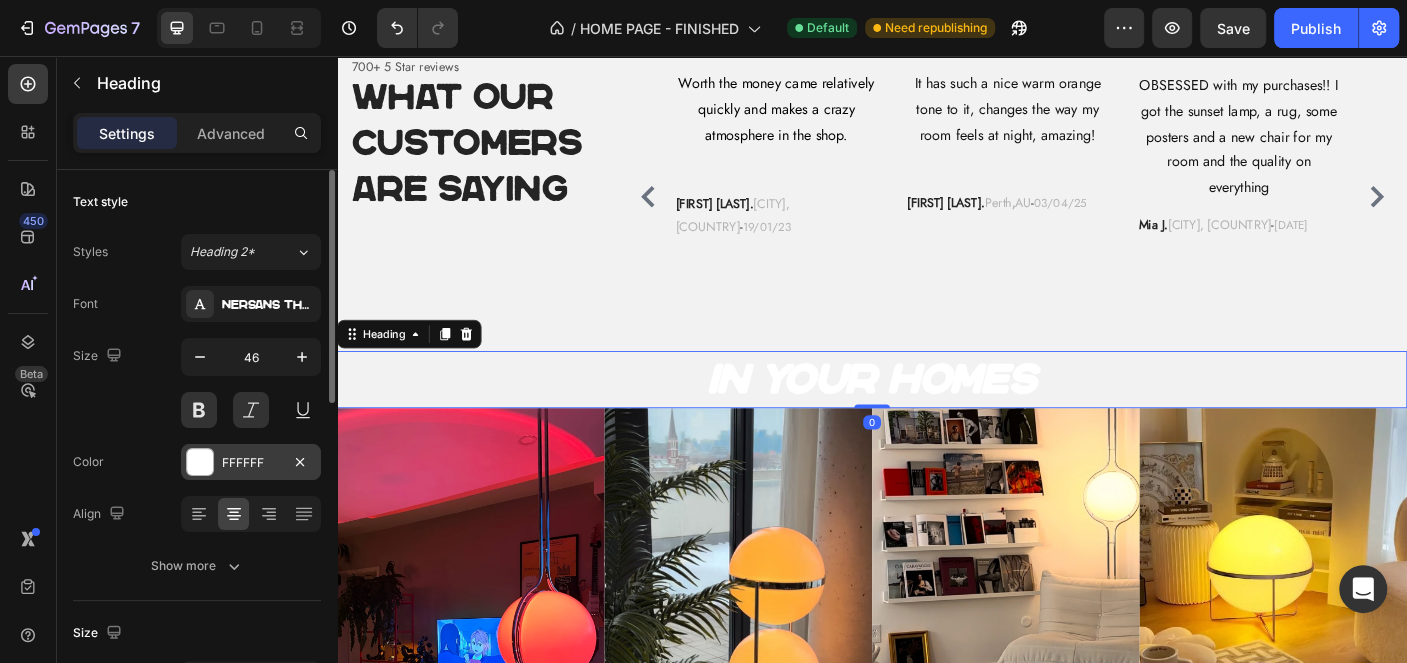 click on "FFFFFF" at bounding box center (251, 463) 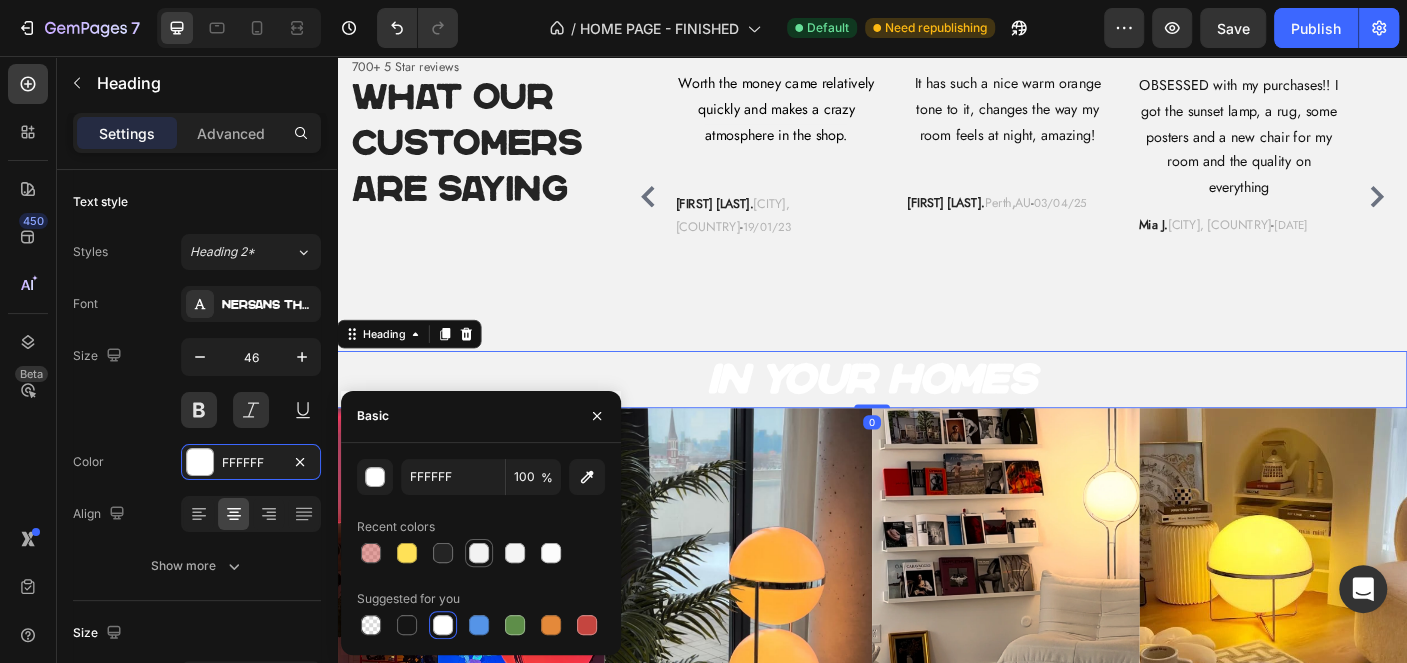 click at bounding box center [479, 553] 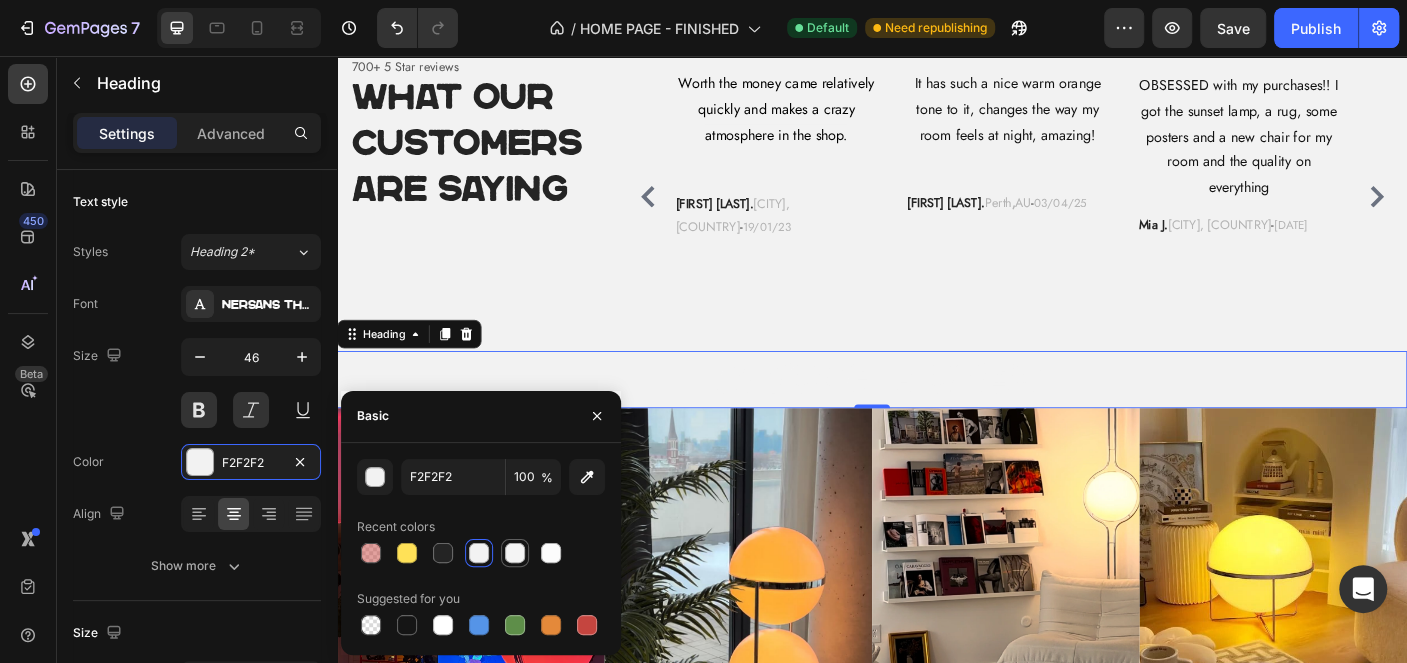 click at bounding box center (515, 553) 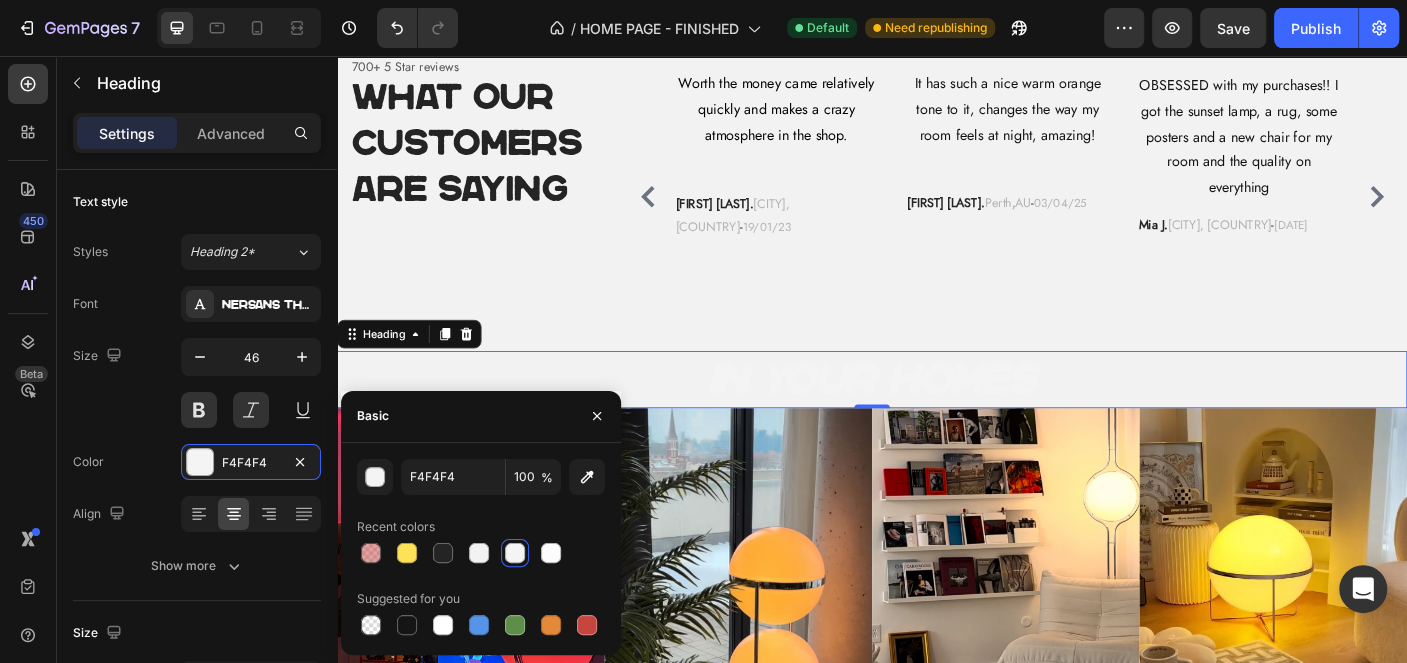 click 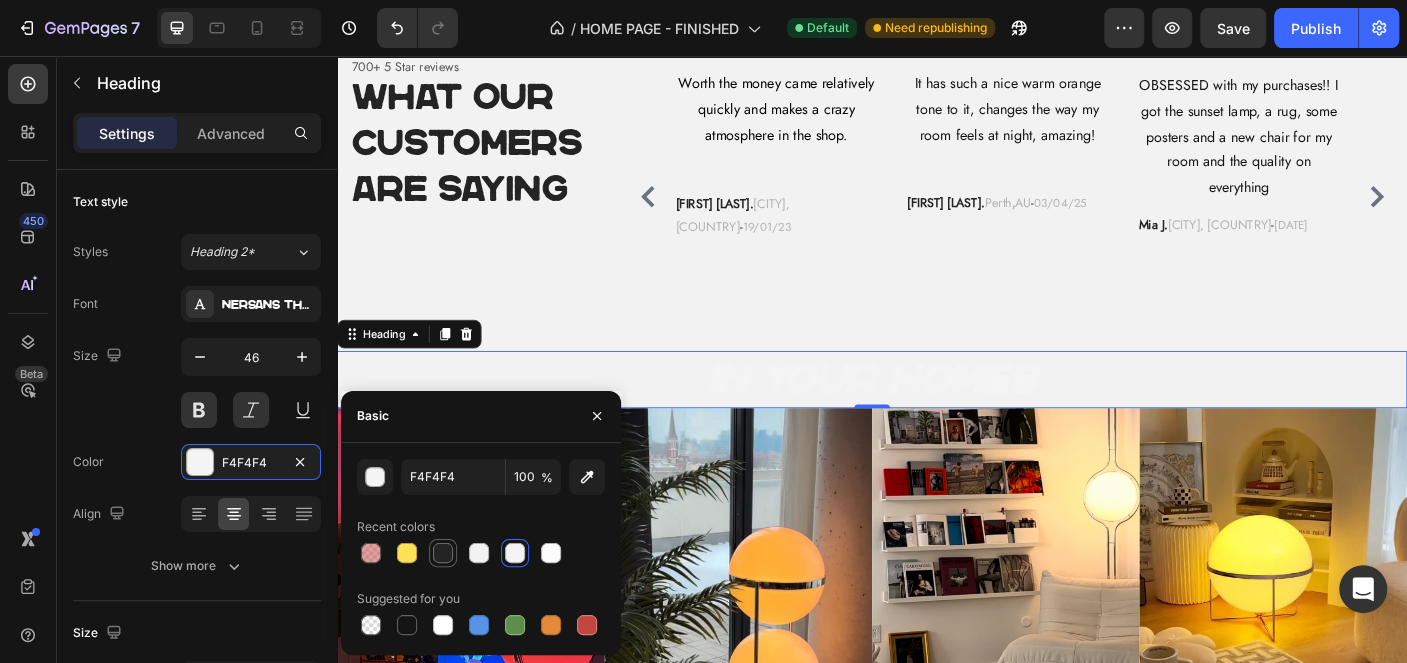 click at bounding box center (443, 553) 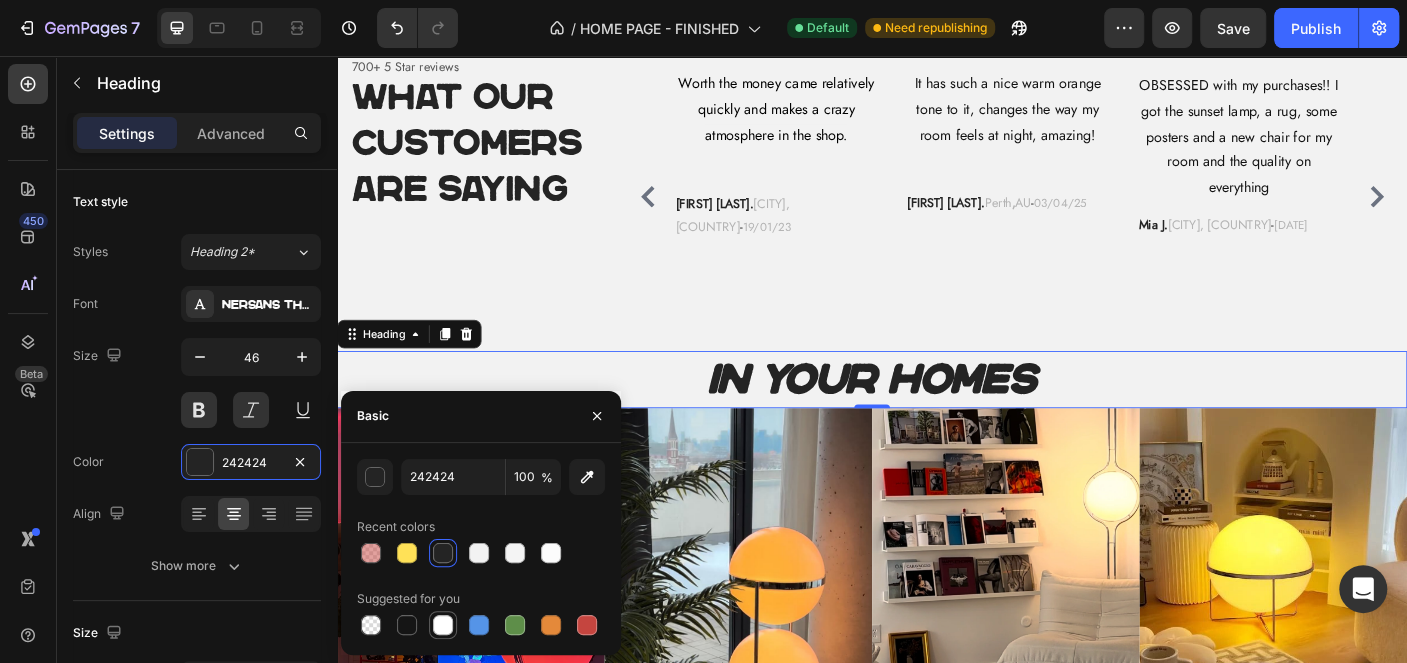 click at bounding box center (443, 625) 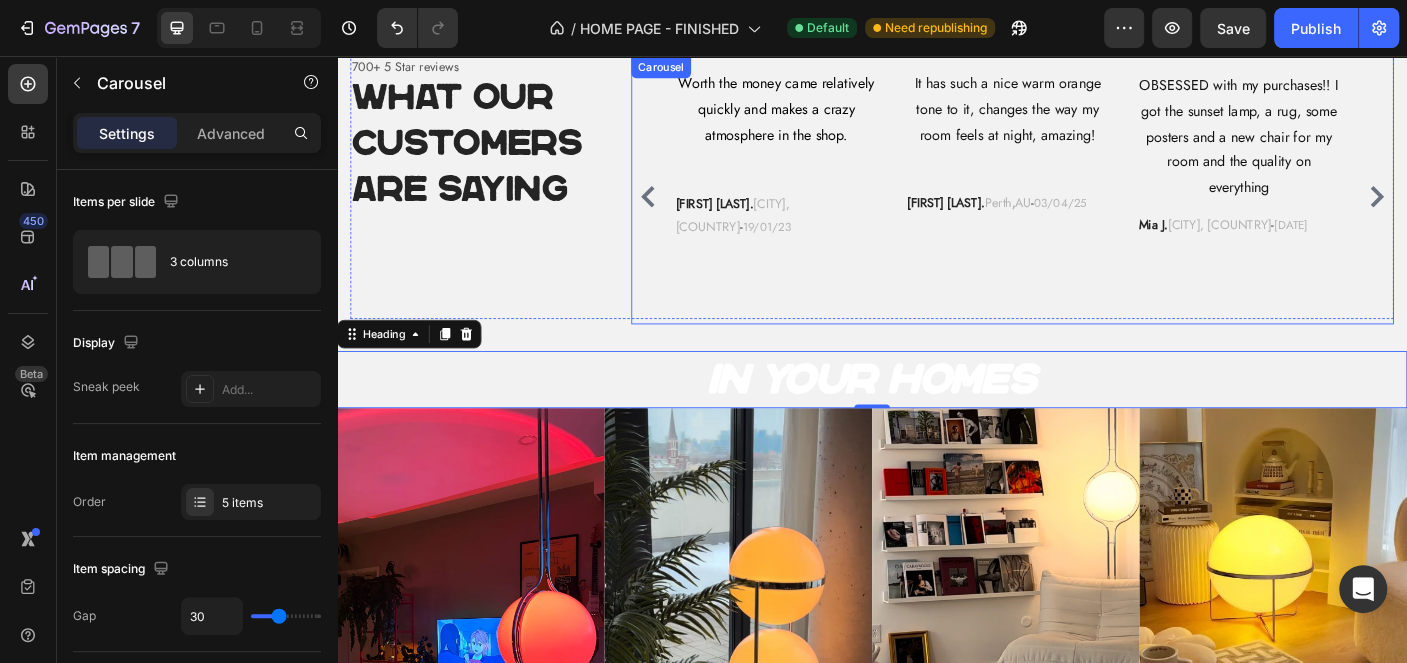 click on "Worth the money came relatively quickly and makes a crazy atmosphere in the shop. Text block Hwang S.  Seoul, KOR  -  19/01/23 Text block" at bounding box center (829, 214) 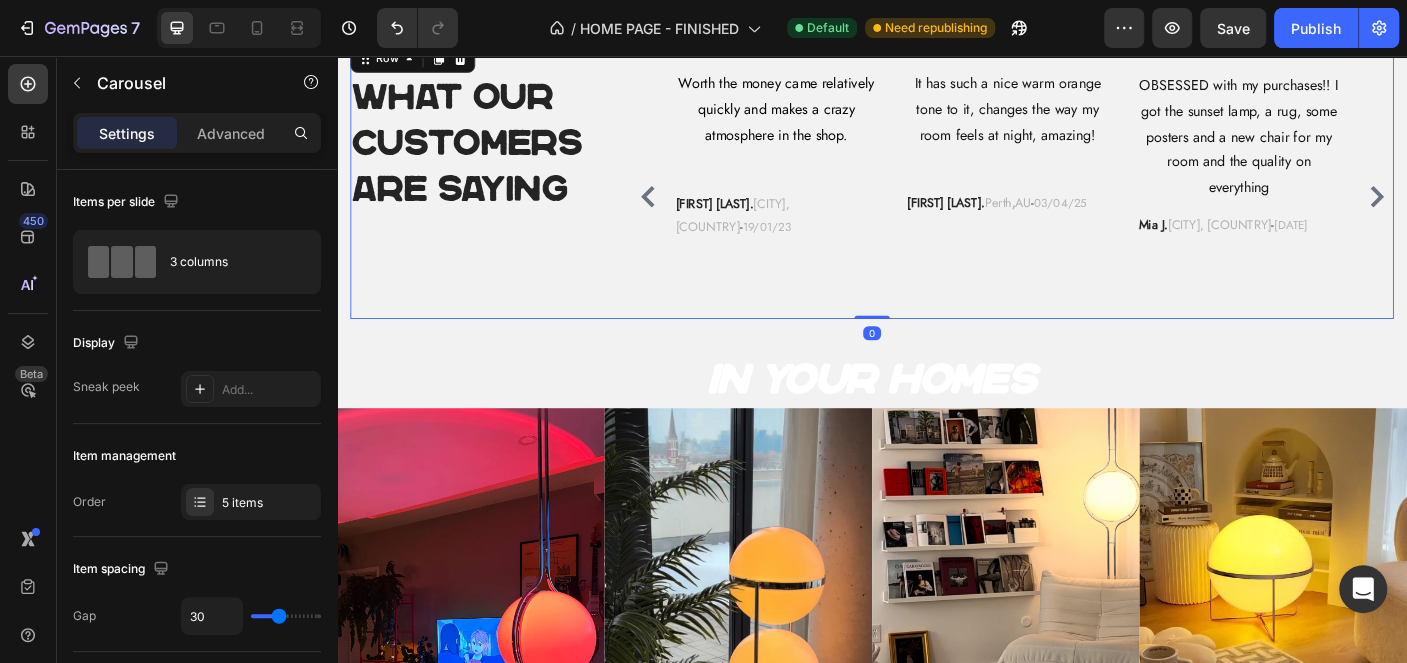 click on "Image 700+ 5 Star reviews Text block What Our Customers Are Saying Heading" at bounding box center [494, 195] 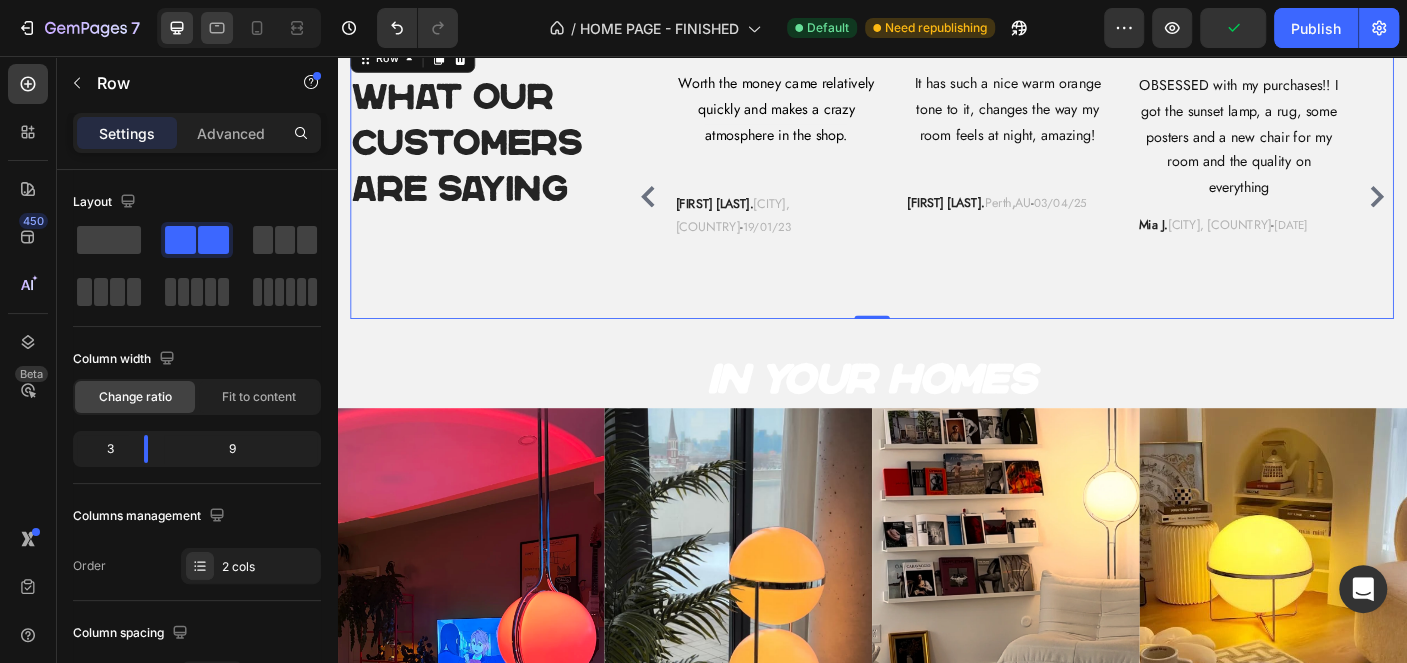 click 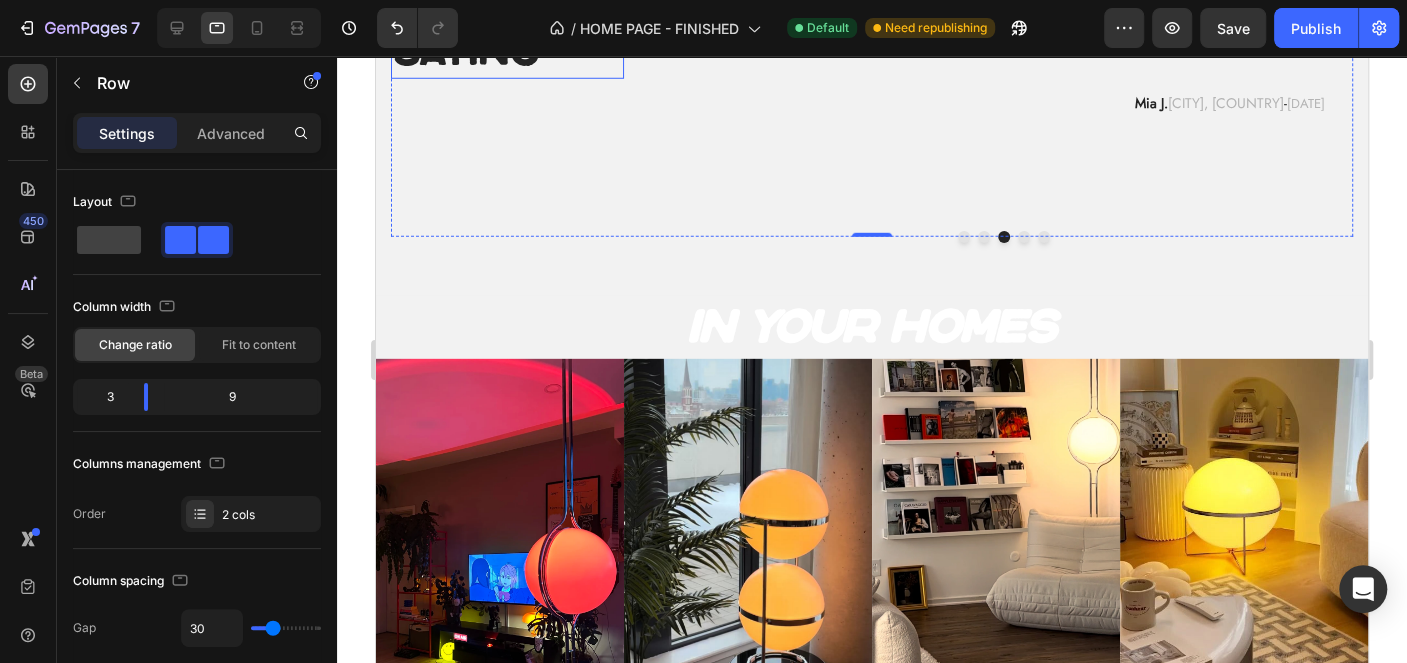scroll, scrollTop: 3361, scrollLeft: 0, axis: vertical 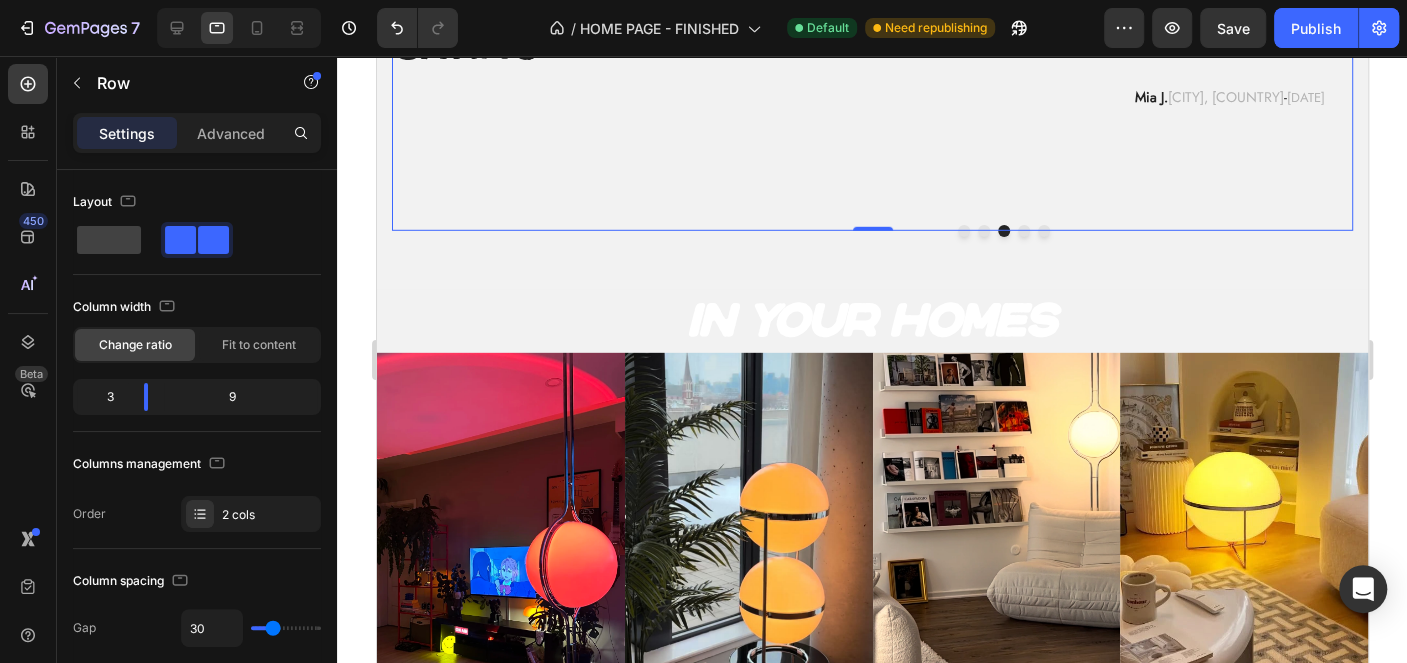 click on "7  Version history  /  HOME PAGE - FINISHED Default Need republishing Preview  Save   Publish  450 Beta Sections(18) Elements(83) Section Element Hero Section Product Detail Brands Trusted Badges Guarantee Product Breakdown How to use Testimonials Compare Bundle FAQs Social Proof Brand Story Product List Collection Blog List Contact Sticky Add to Cart Custom Footer Browse Library 450 Layout
Row
Row
Row
Row Text
Heading
Text Block Button
Button
Button Media
Image
Image" 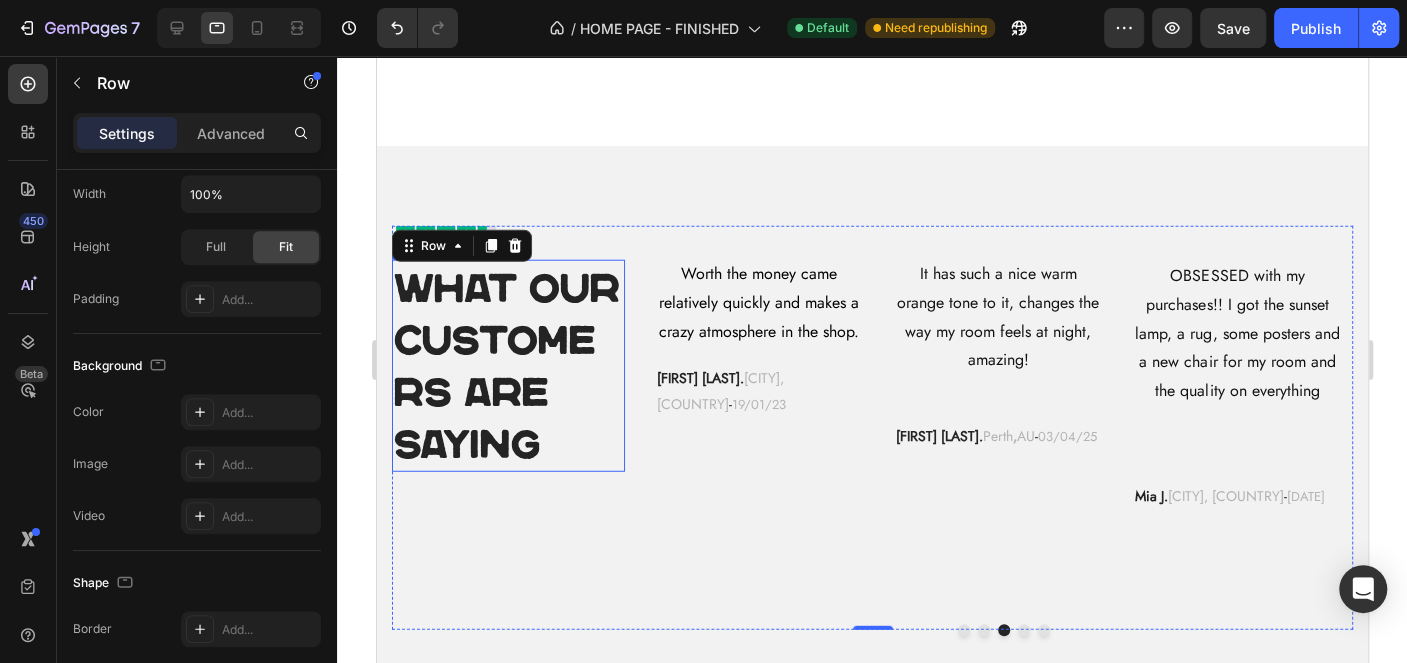 scroll, scrollTop: 2962, scrollLeft: 0, axis: vertical 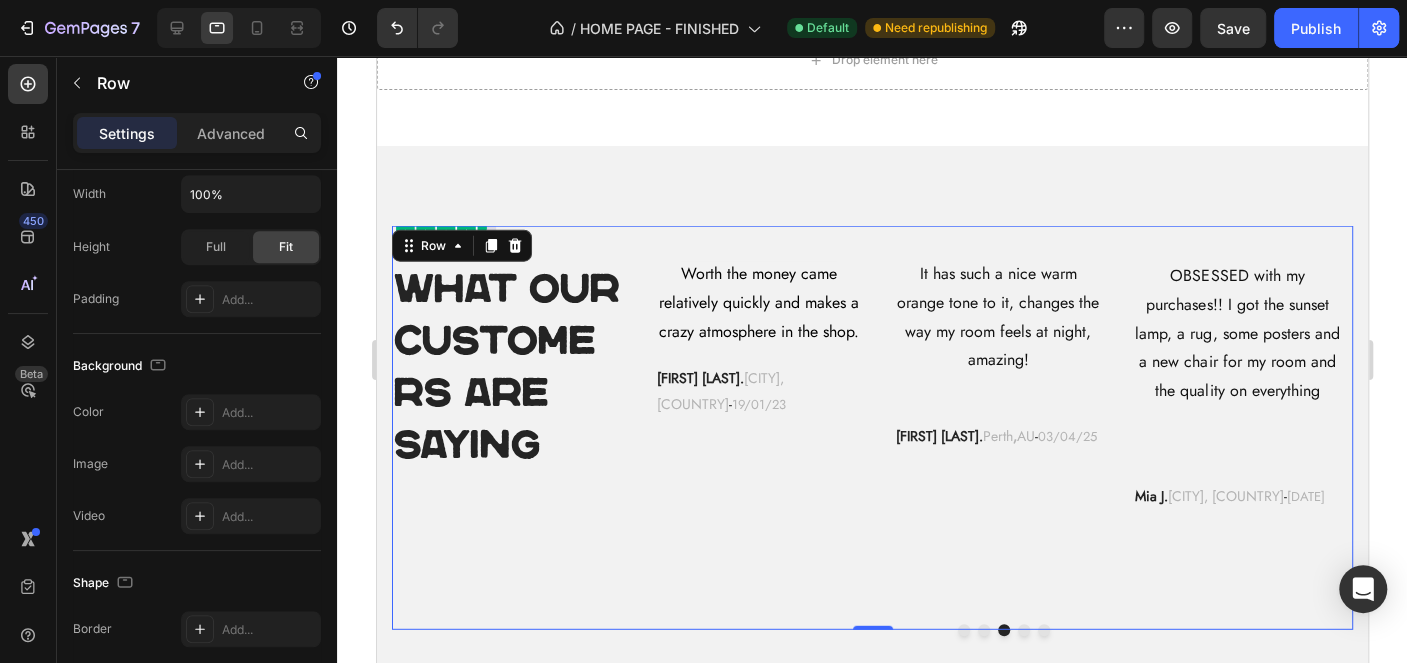 click 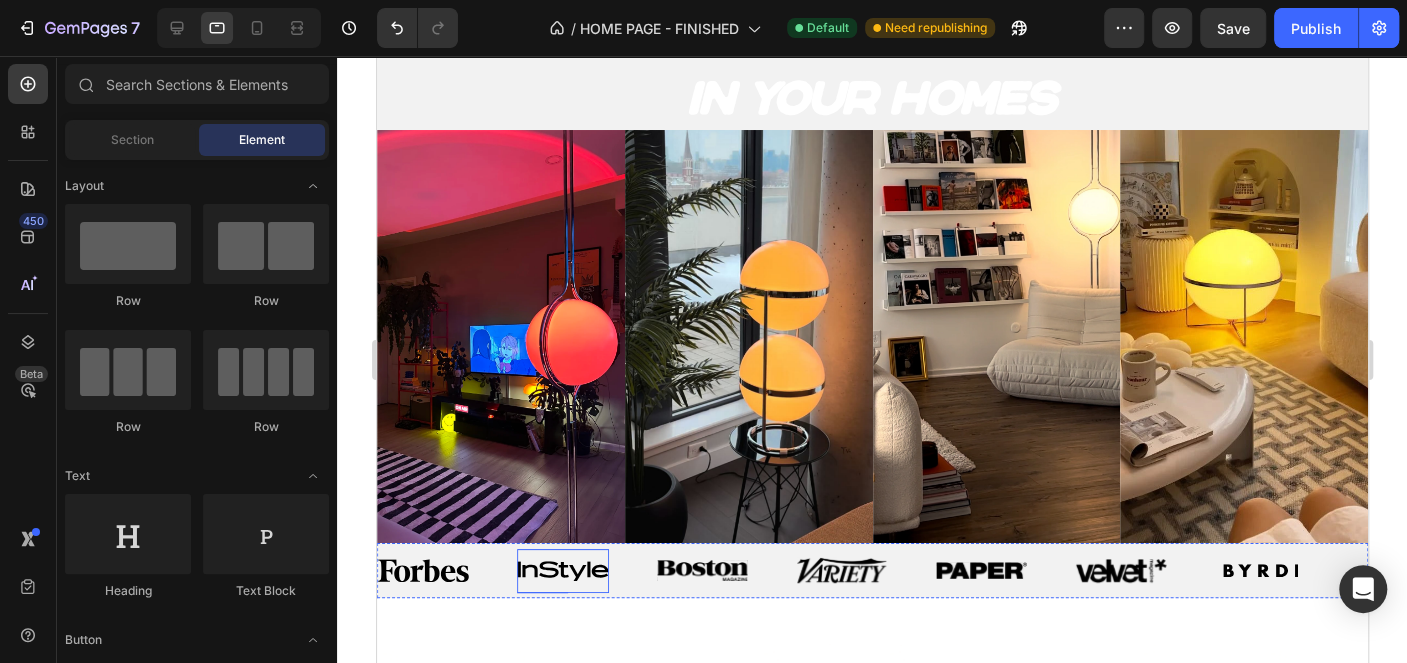scroll, scrollTop: 3599, scrollLeft: 0, axis: vertical 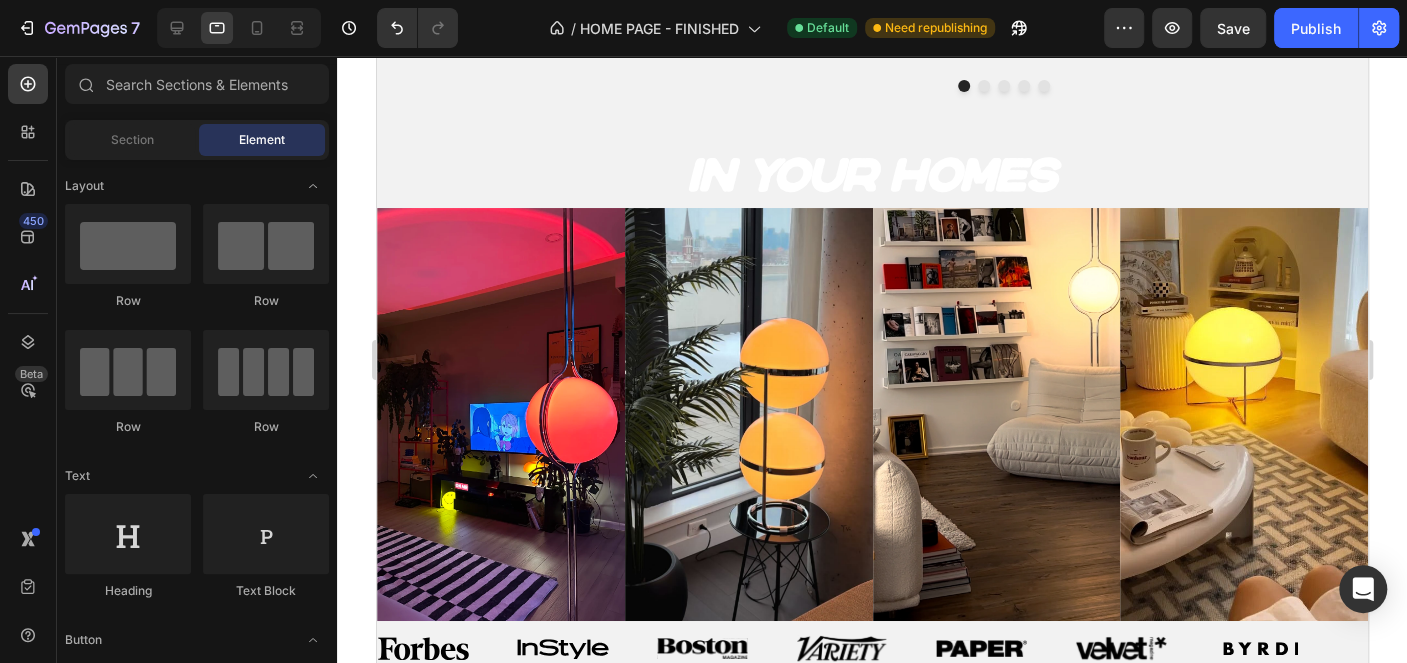 click 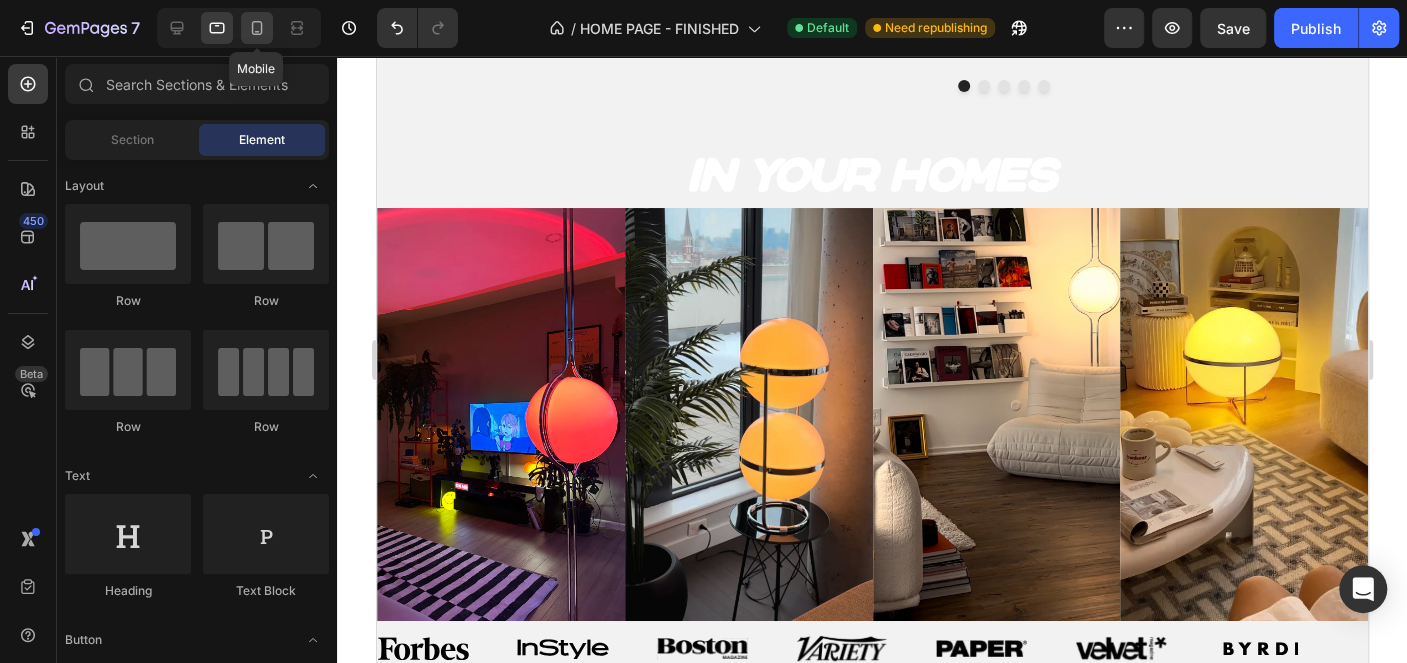 click 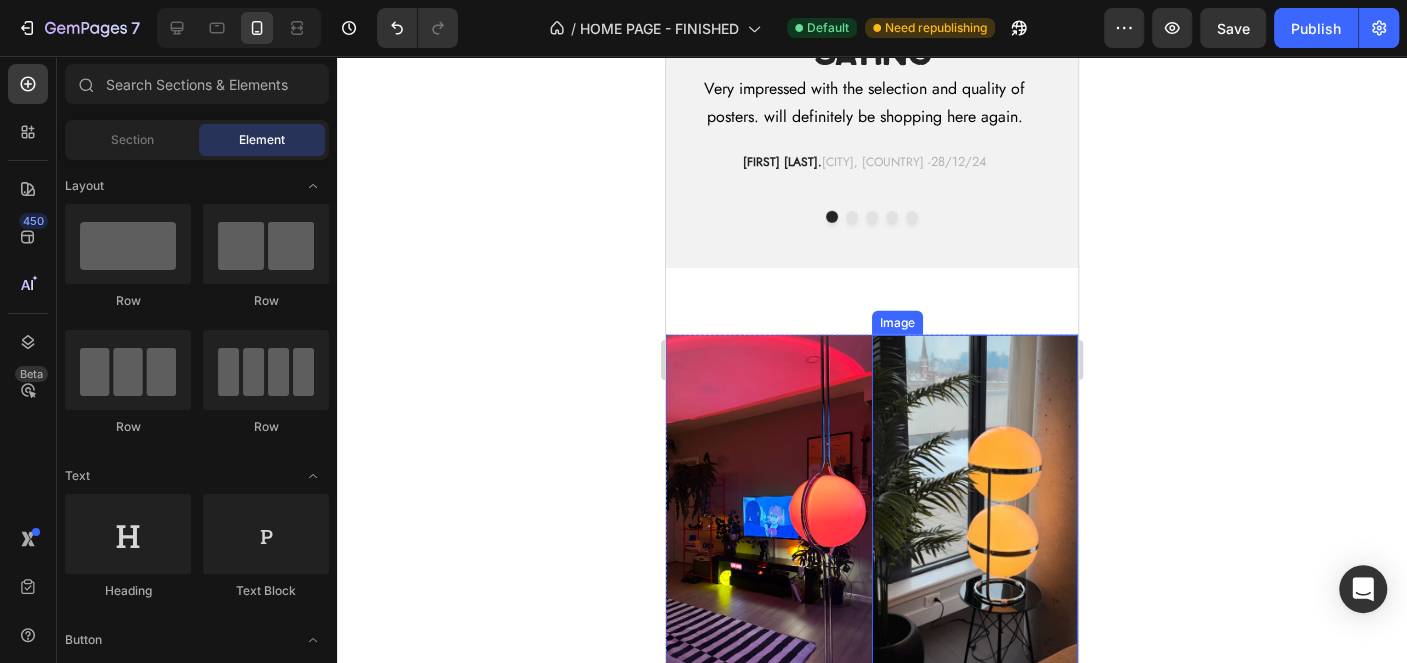 scroll, scrollTop: 3118, scrollLeft: 0, axis: vertical 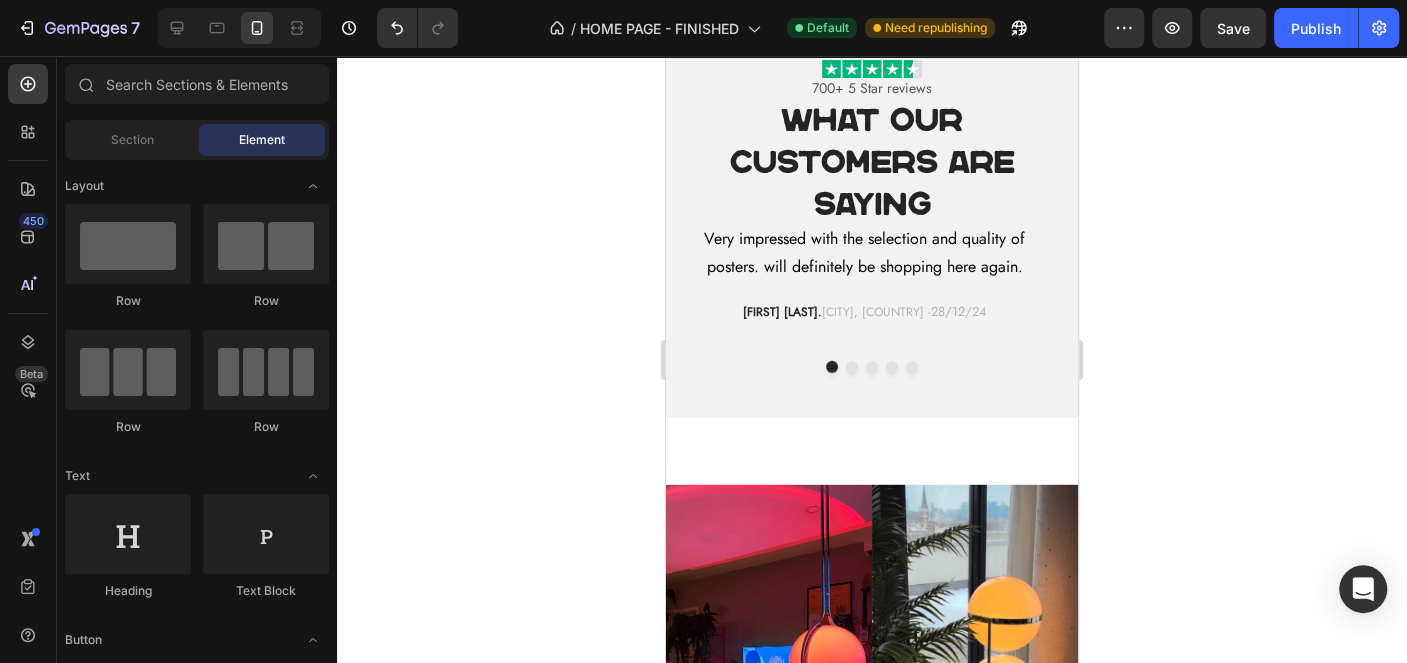 click on "Image 700+ 5 Star reviews Text block What Our Customers Are Saying Heading Very impressed with the selection and quality of posters. will definitely be shopping here again. Text block Jack G.  Manchester, UK -  28/12/24 Text block Worth the money came relatively quickly and makes a crazy atmosphere in the shop. Text block Paul T.  Hamburg, GER  -  14/07/23 Text block Worth the money came relatively quickly and makes a crazy atmosphere in the shop. Text block Hwang S.  Seoul, KOR  -  19/01/23 Text block It has such a nice warm orange tone to it, changes the way my room feels at night, amazing!   Text block Scott M.  Perth ,  AU  -  03/04/25 Text block OBSESSED with my purchases!! I got the sunset lamp, a rug, some posters and a new chair for my room and the quality on everything   Text block Mia J.  Los Angeles, USA  -  29/08/24 Text block Carousel Row Section 6 In Your Homes Heading Section 7 Image Image Image Image Row Image Image Image Image Image Image Image Image Image Image Image Image Image Image Root" at bounding box center (872, -285) 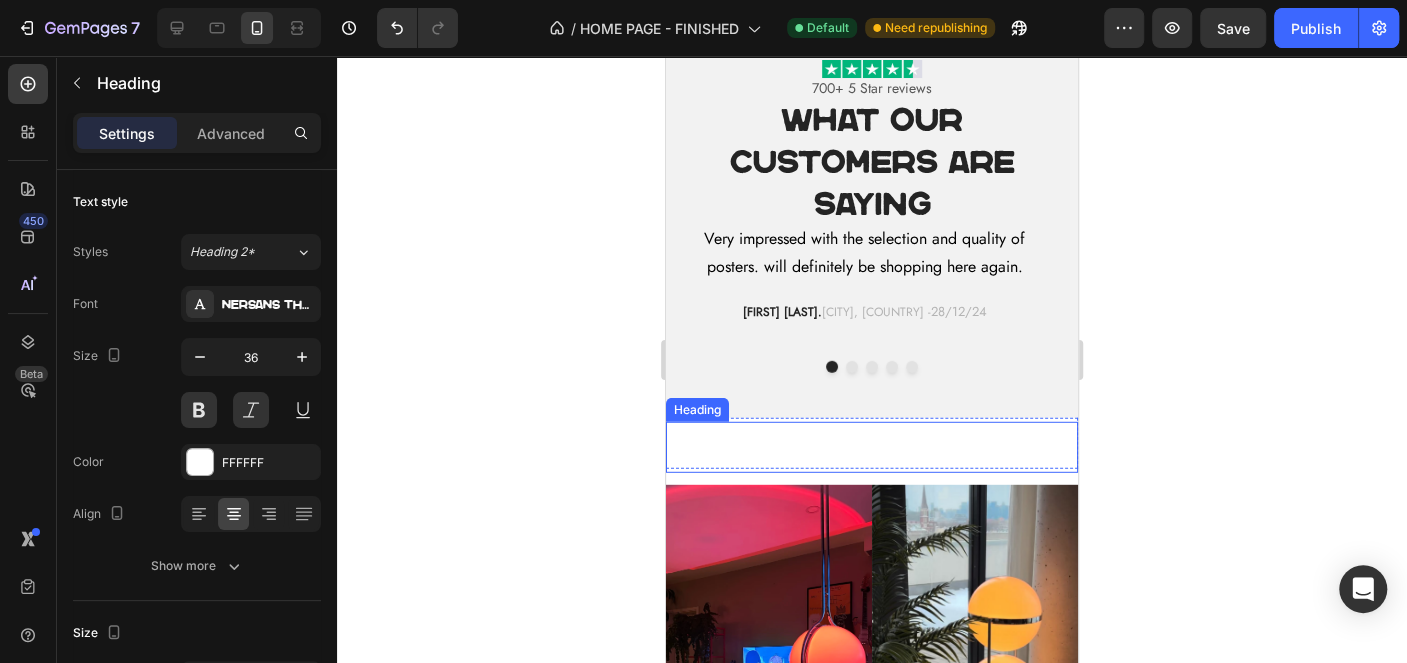 click on "In Your Homes" at bounding box center (872, 447) 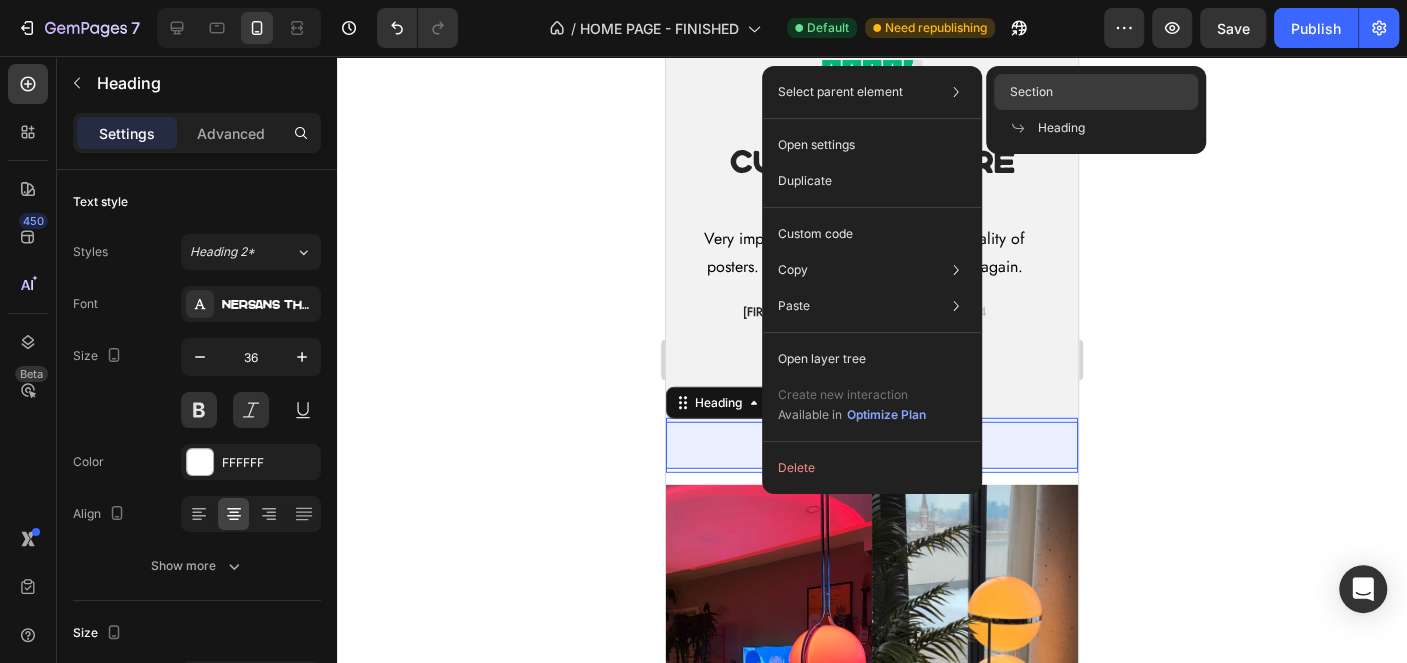 click on "Section" 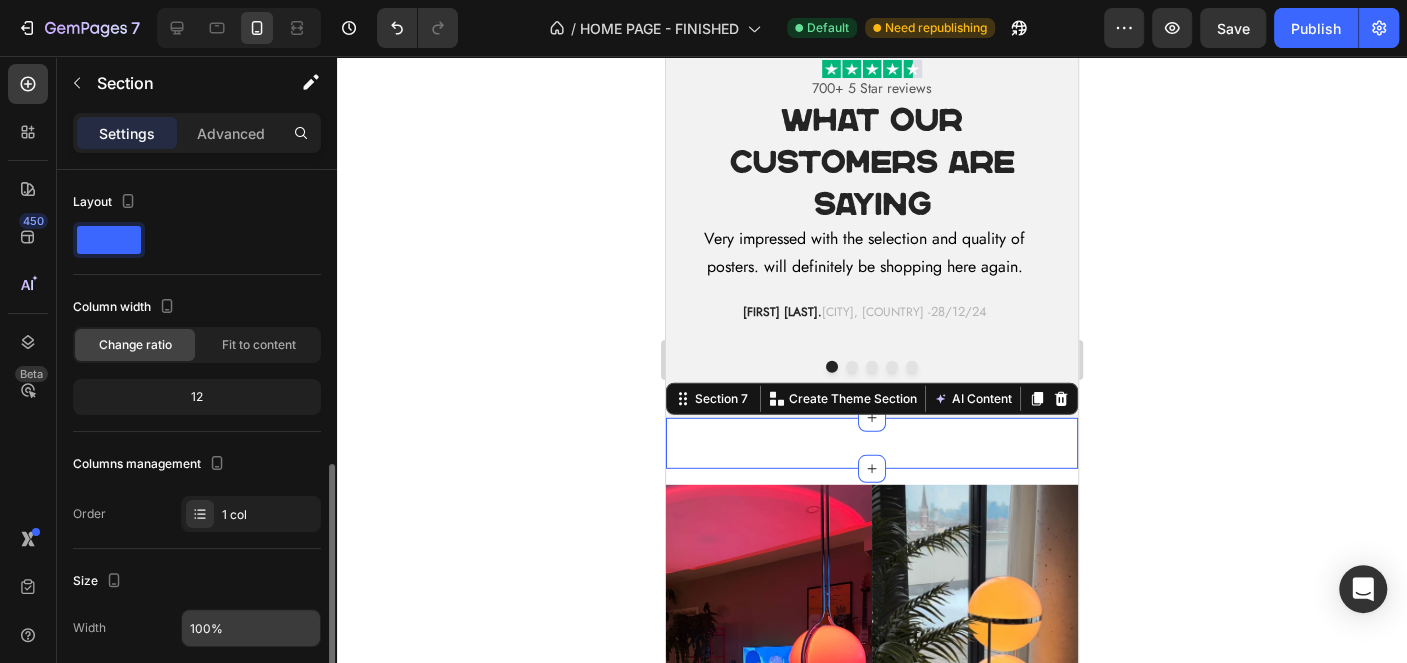 scroll, scrollTop: 300, scrollLeft: 0, axis: vertical 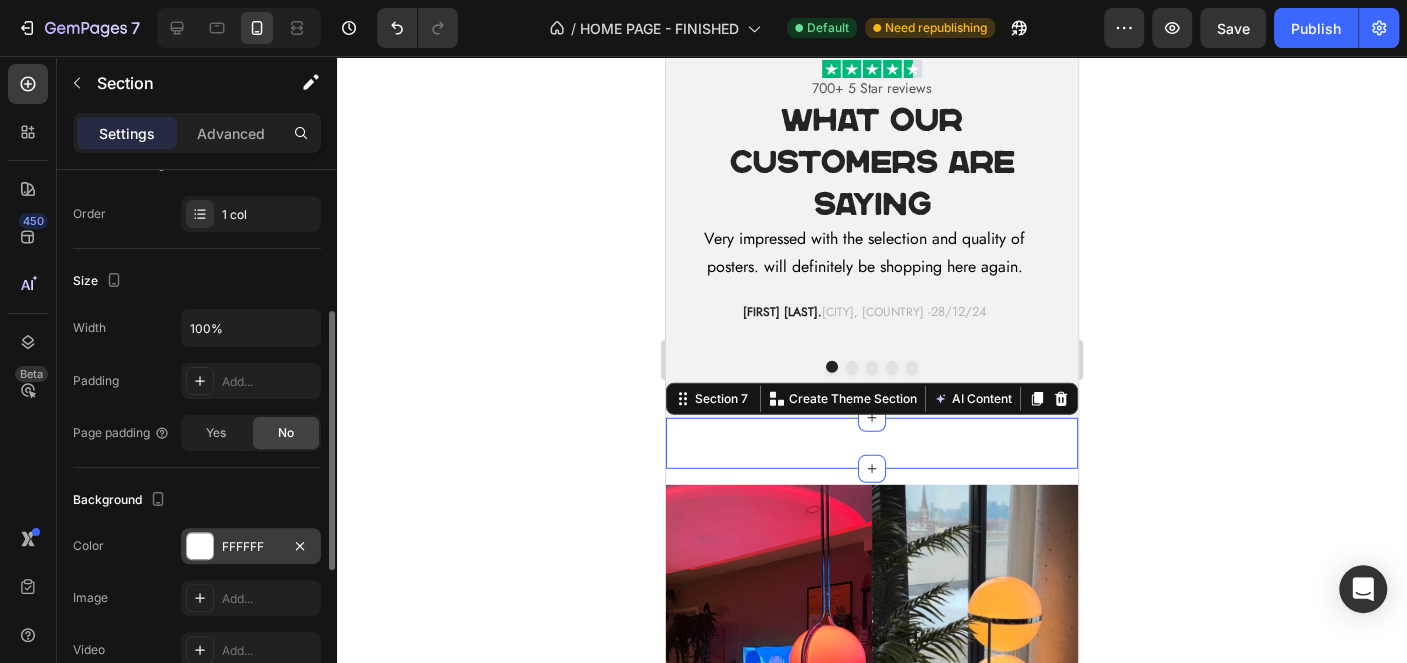 click at bounding box center [200, 546] 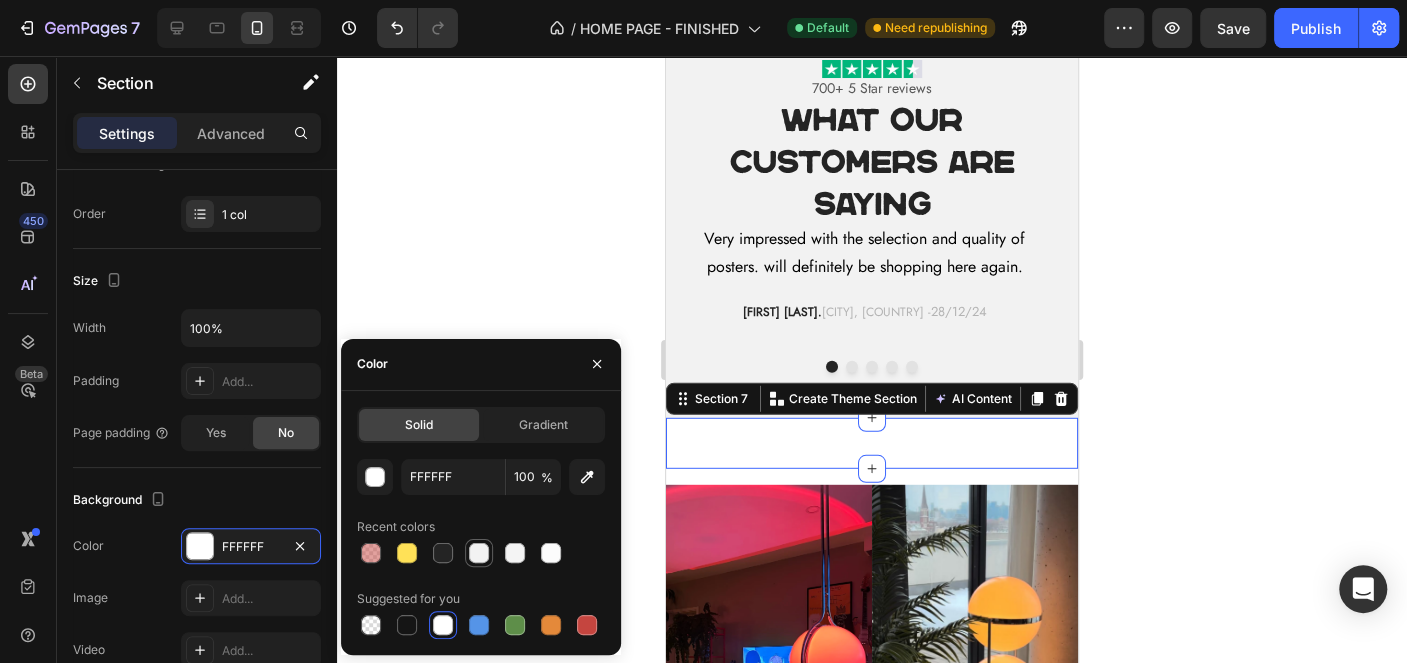 click at bounding box center [479, 553] 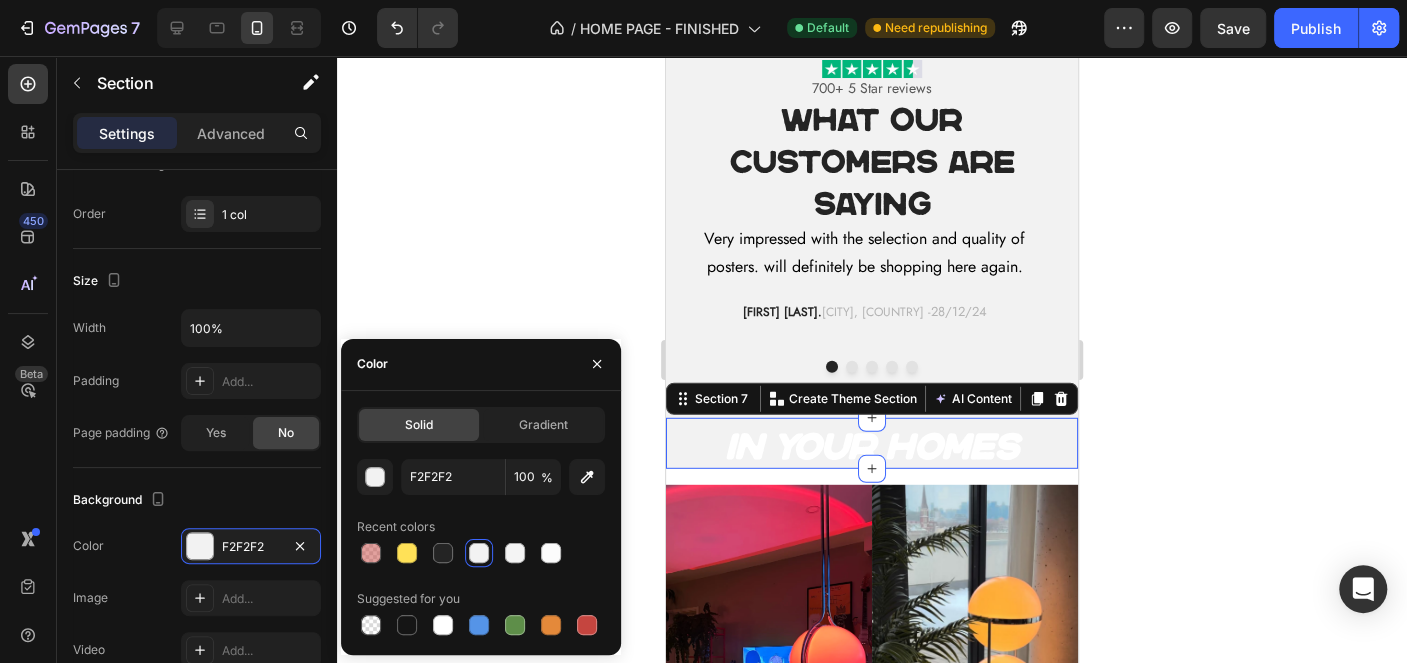 click 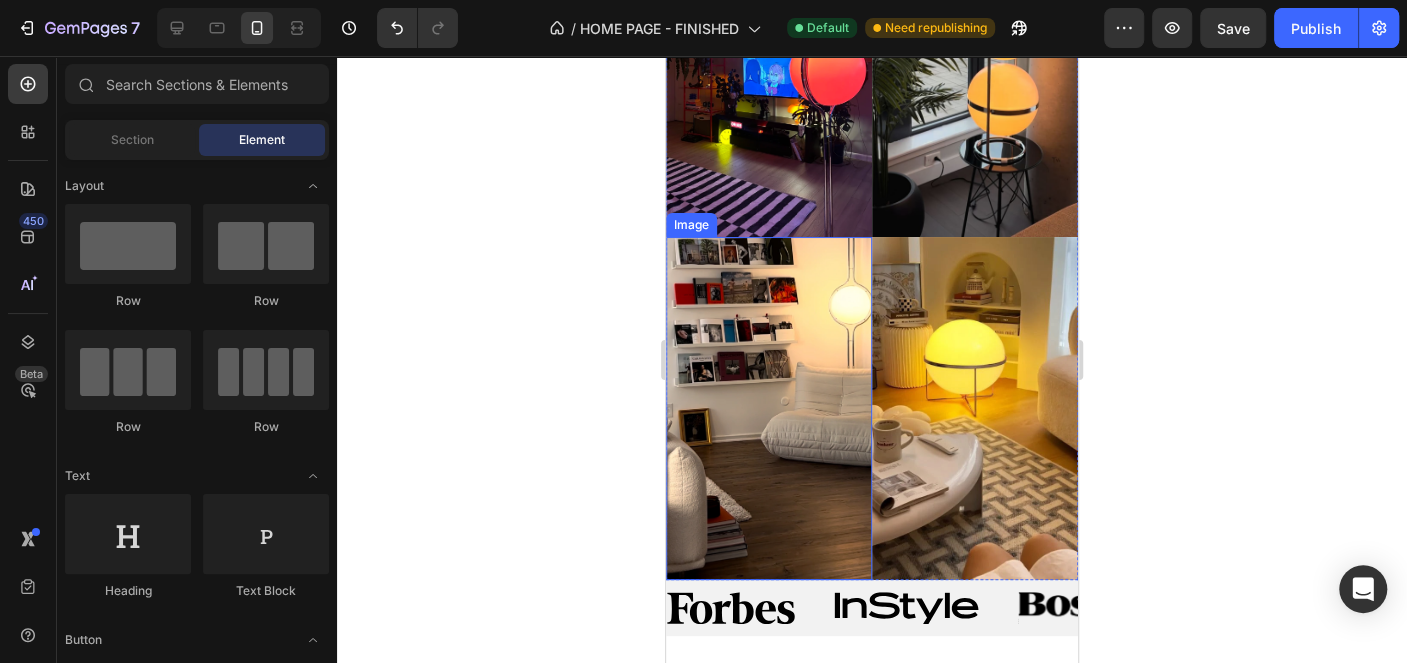 scroll, scrollTop: 3719, scrollLeft: 0, axis: vertical 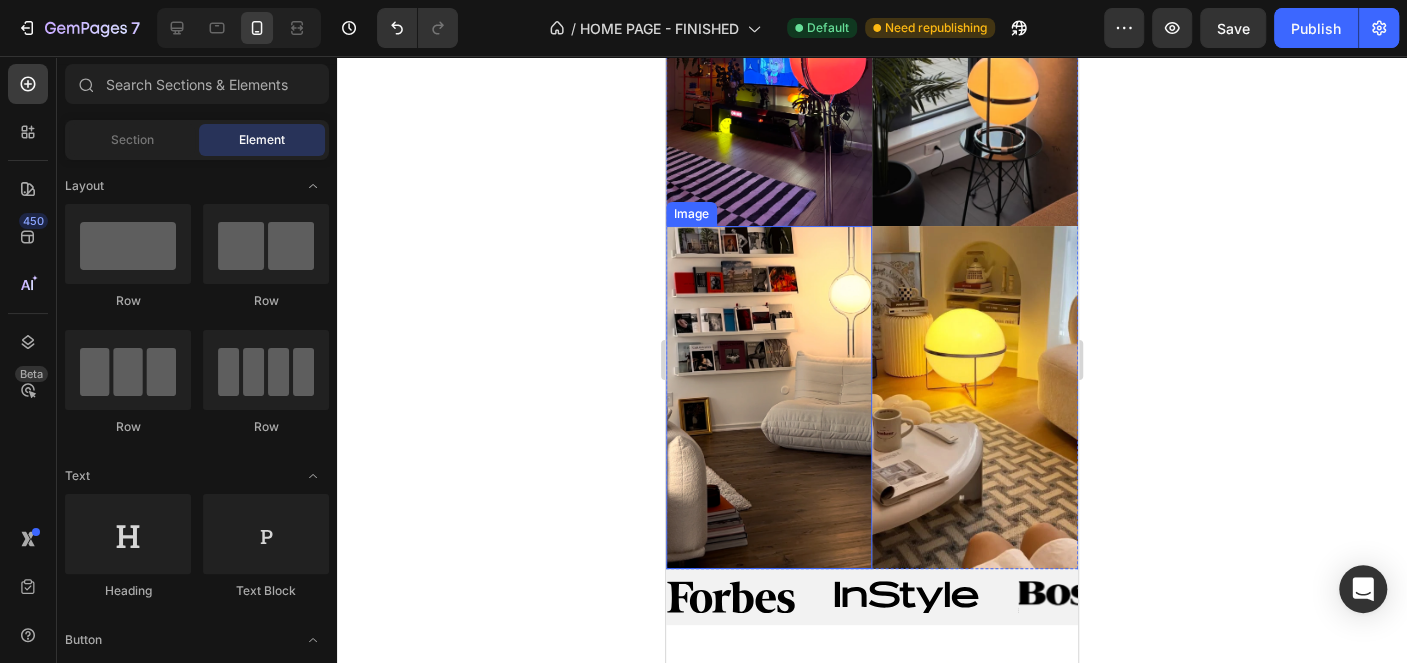 click at bounding box center [769, 397] 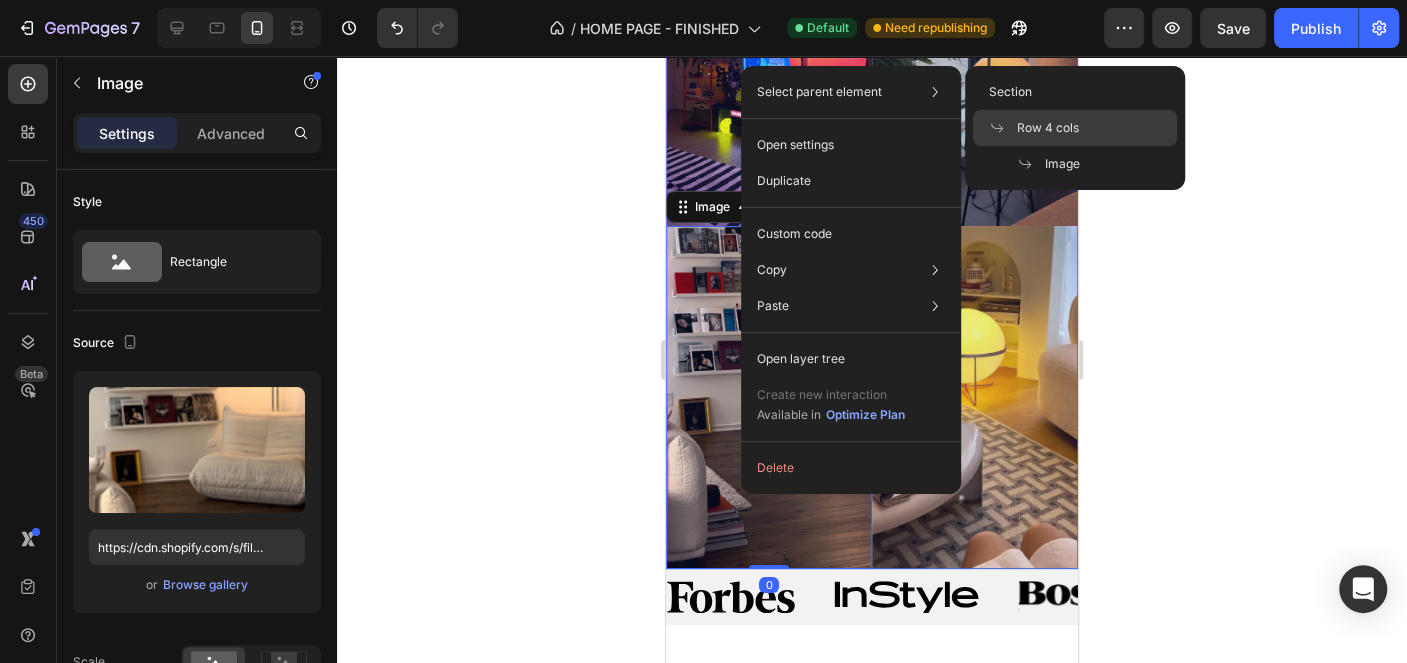 click on "Row 4 cols" at bounding box center [1048, 128] 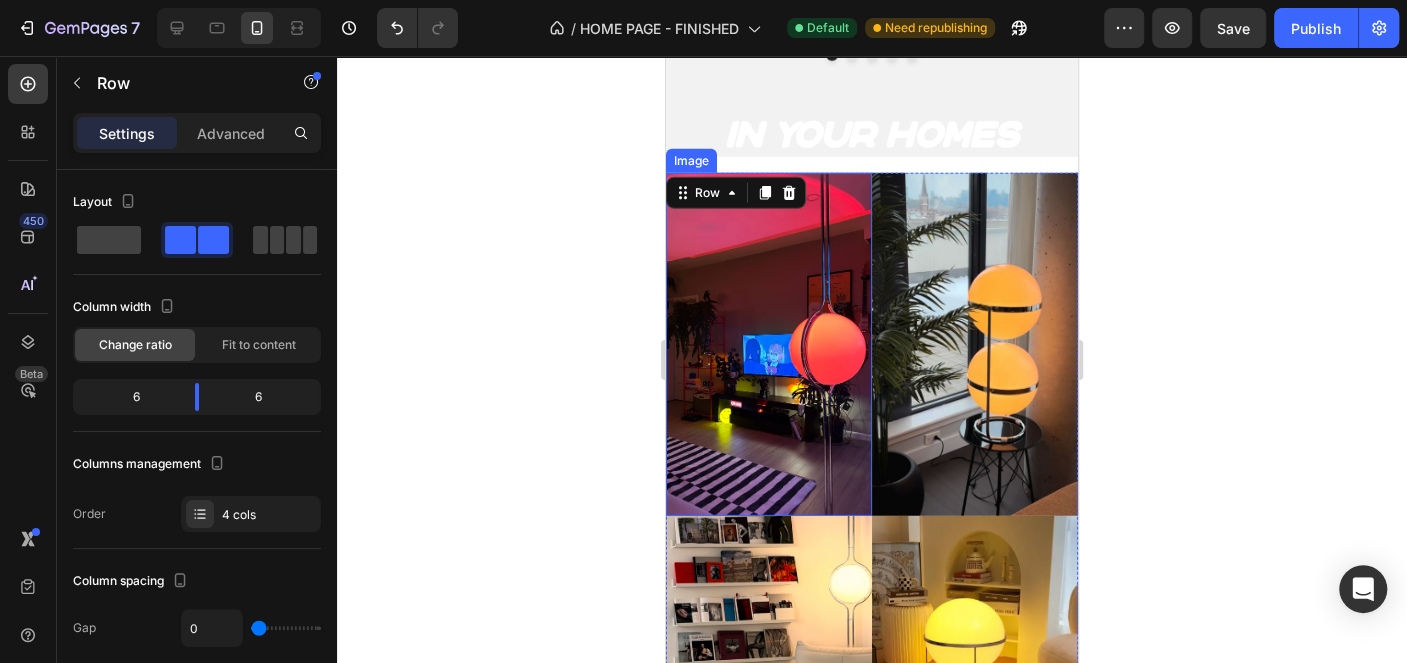 scroll, scrollTop: 3418, scrollLeft: 0, axis: vertical 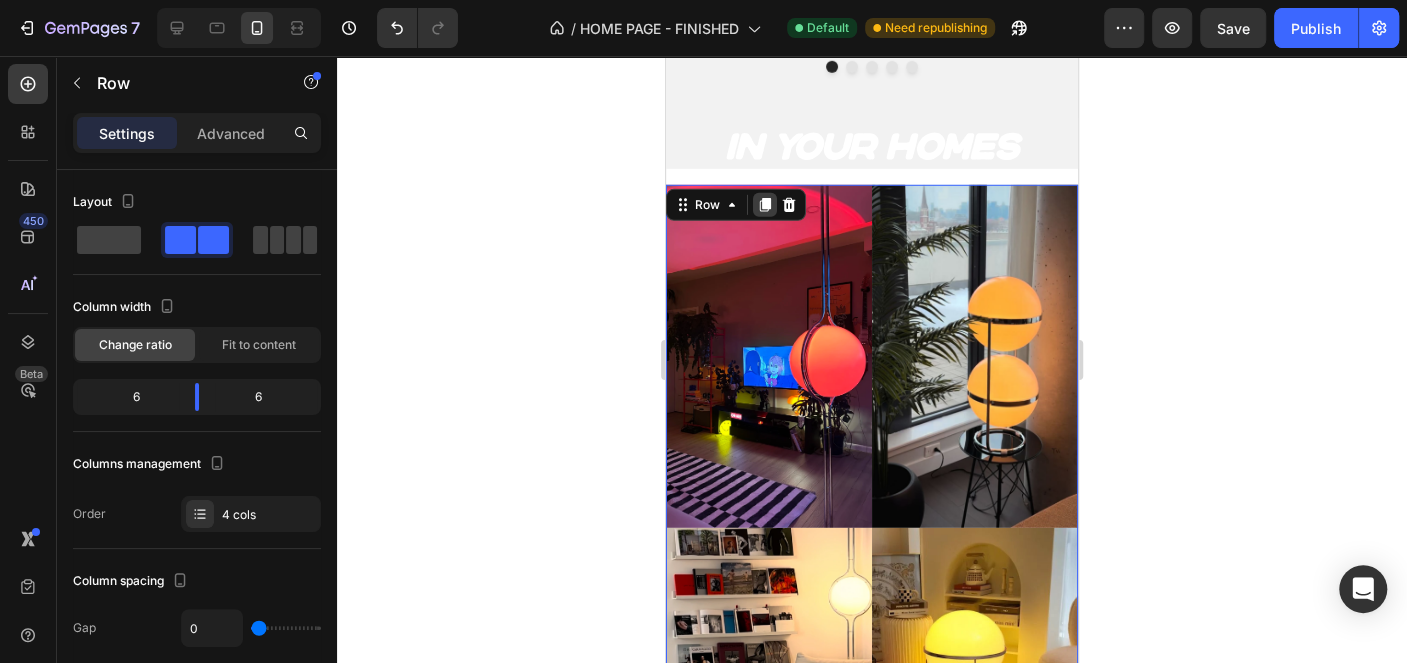 click 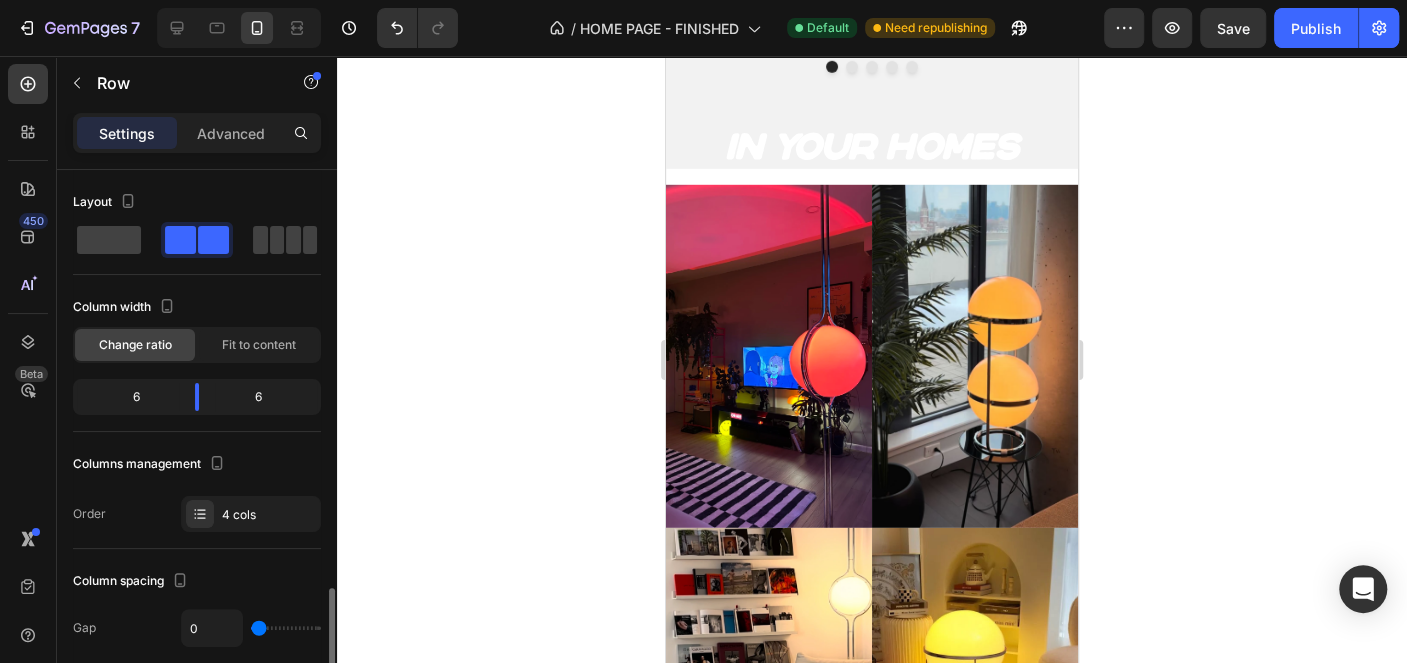 scroll, scrollTop: 3525, scrollLeft: 0, axis: vertical 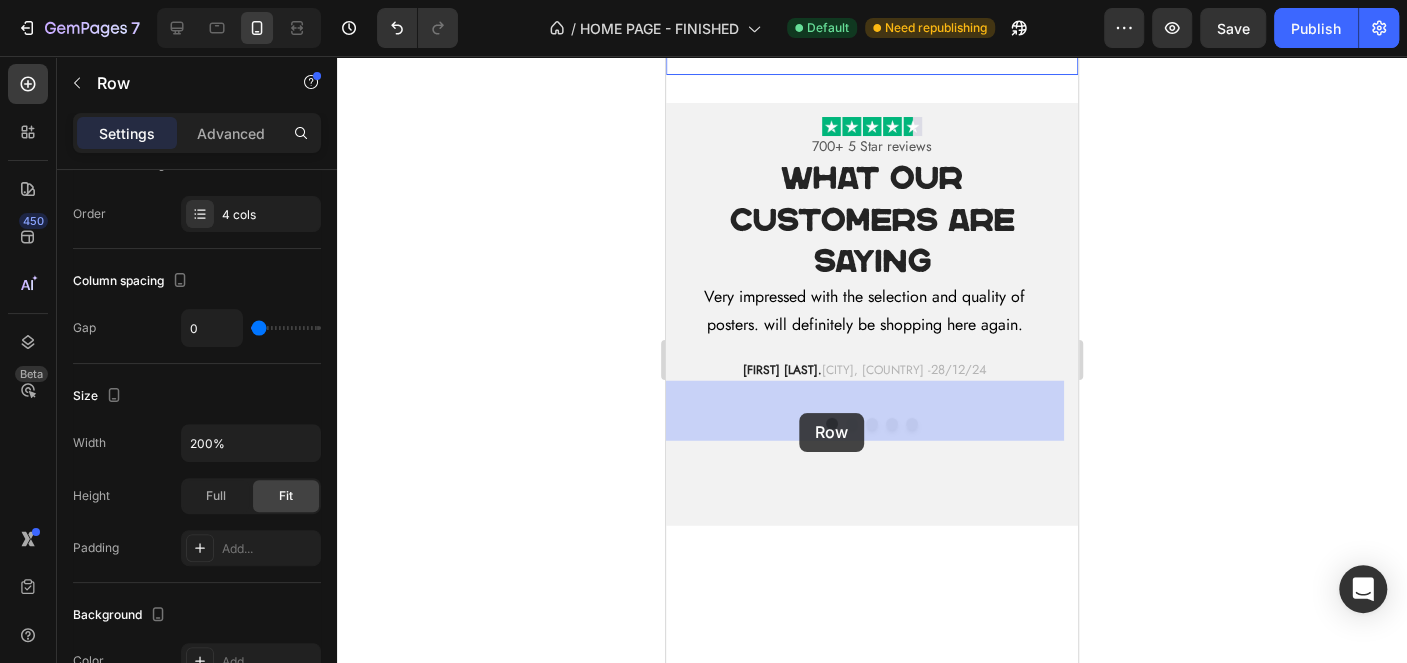 drag, startPoint x: 707, startPoint y: 104, endPoint x: 817, endPoint y: 426, distance: 340.27048 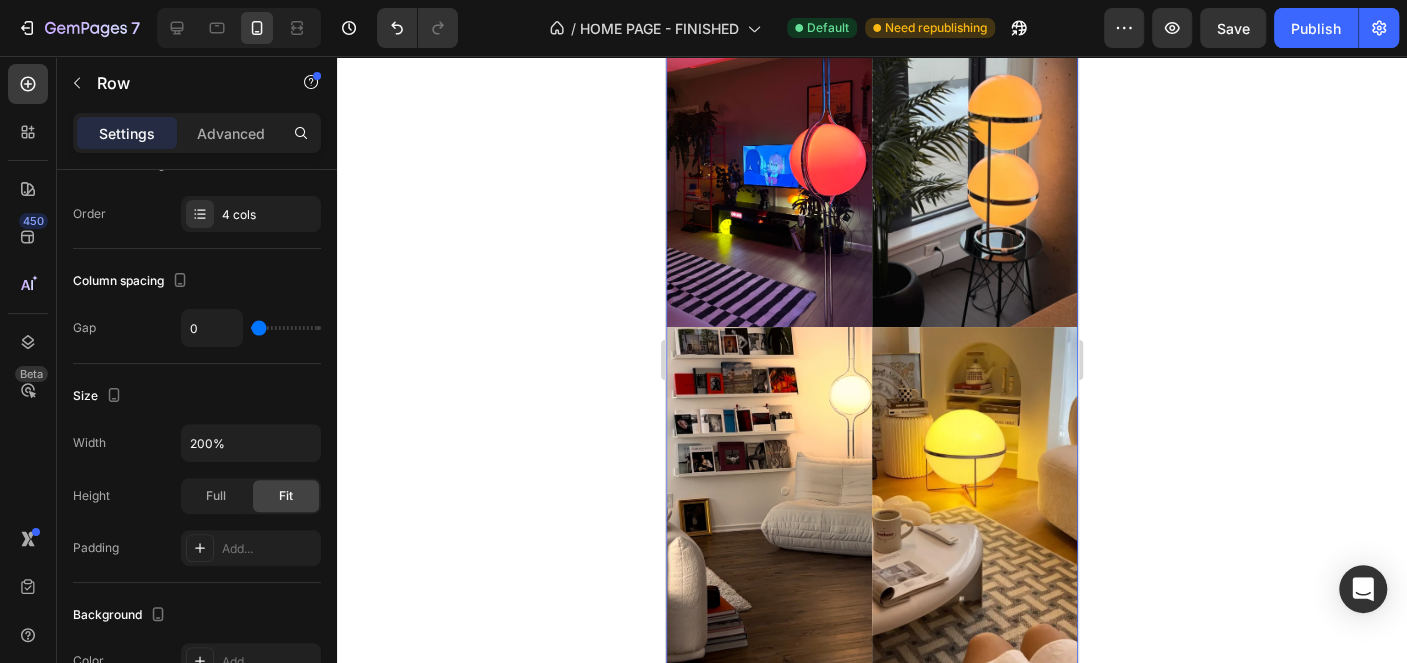 click on "Image Image Image Image Row Section 5   You can create reusable sections Create Theme Section AI Content Write with GemAI What would you like to describe here? Tone and Voice Persuasive Product Orbita Floor To Ceiling Lamp Show more Generate" at bounding box center (872, 326) 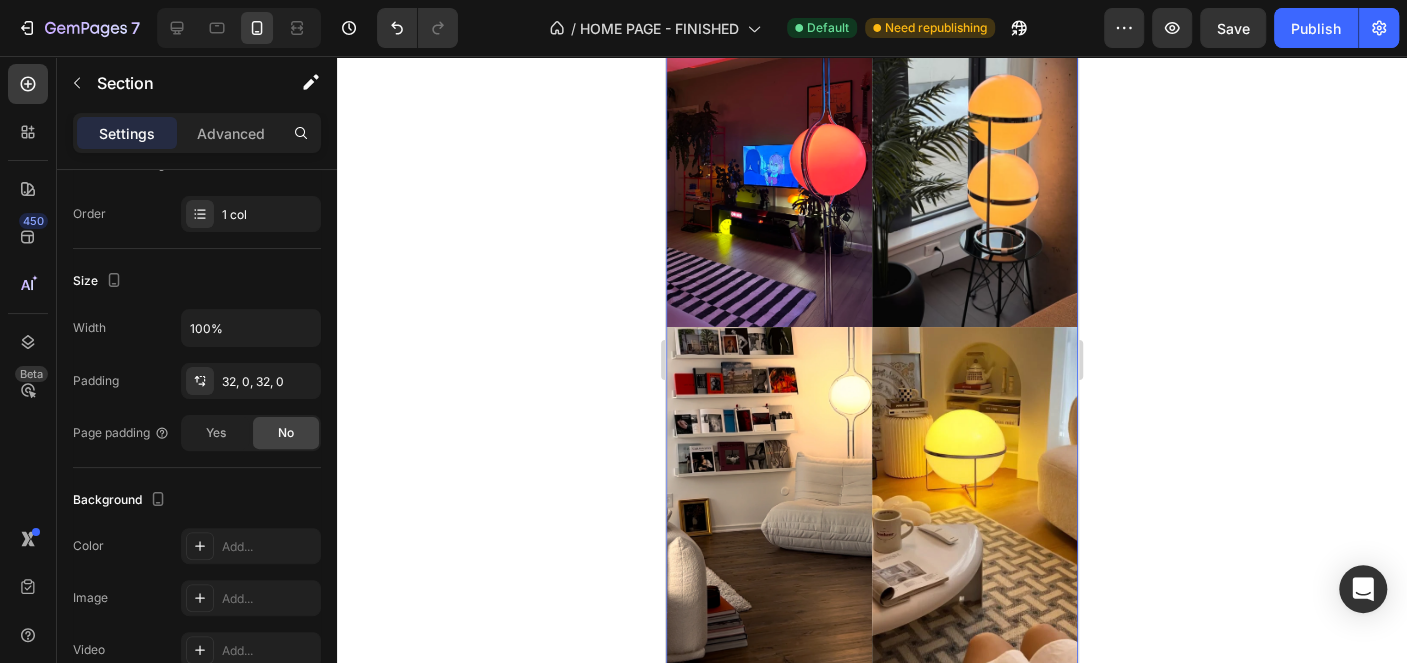 scroll, scrollTop: 0, scrollLeft: 0, axis: both 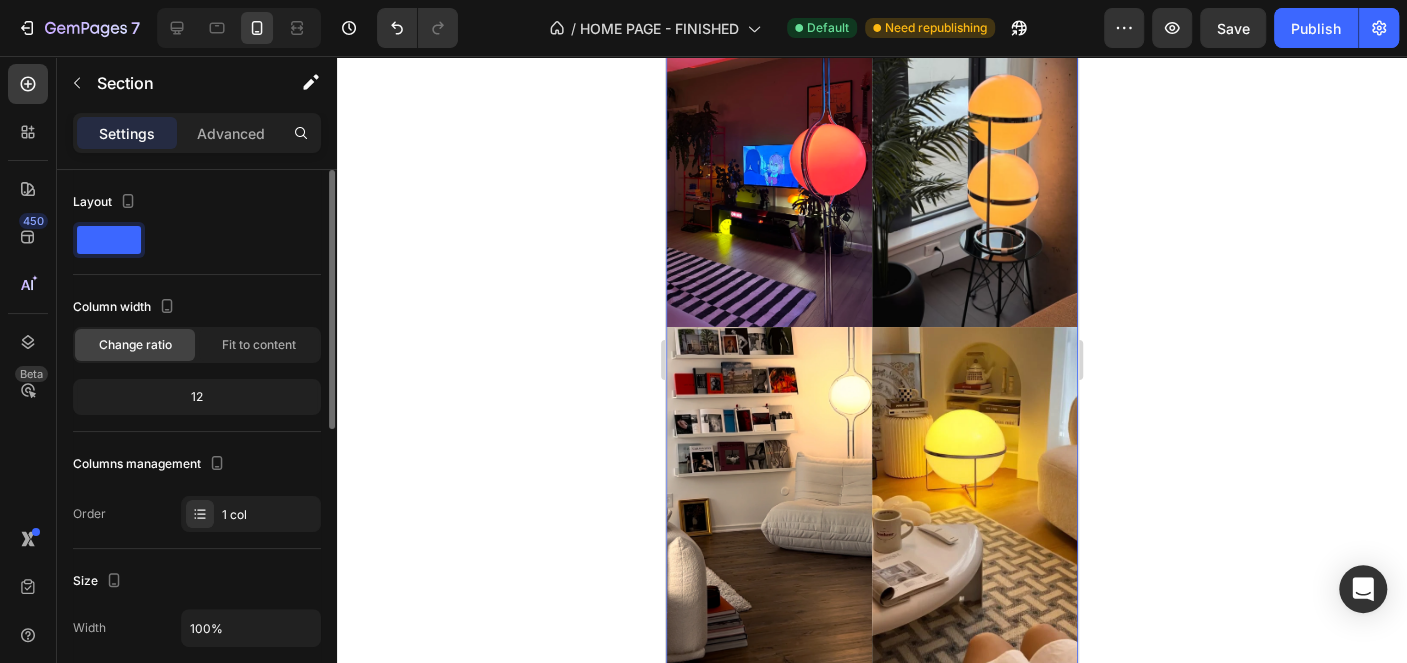 click 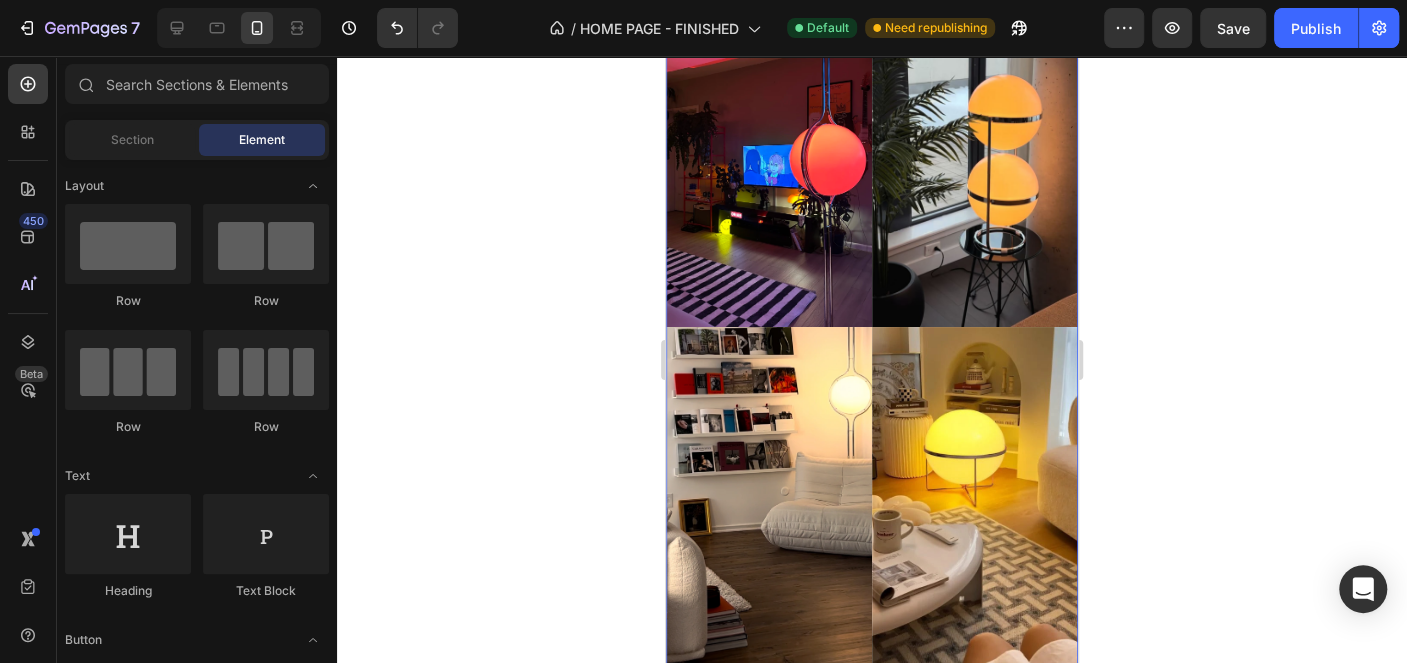 click on "Image Image Image Image Row Section 5" at bounding box center (872, 326) 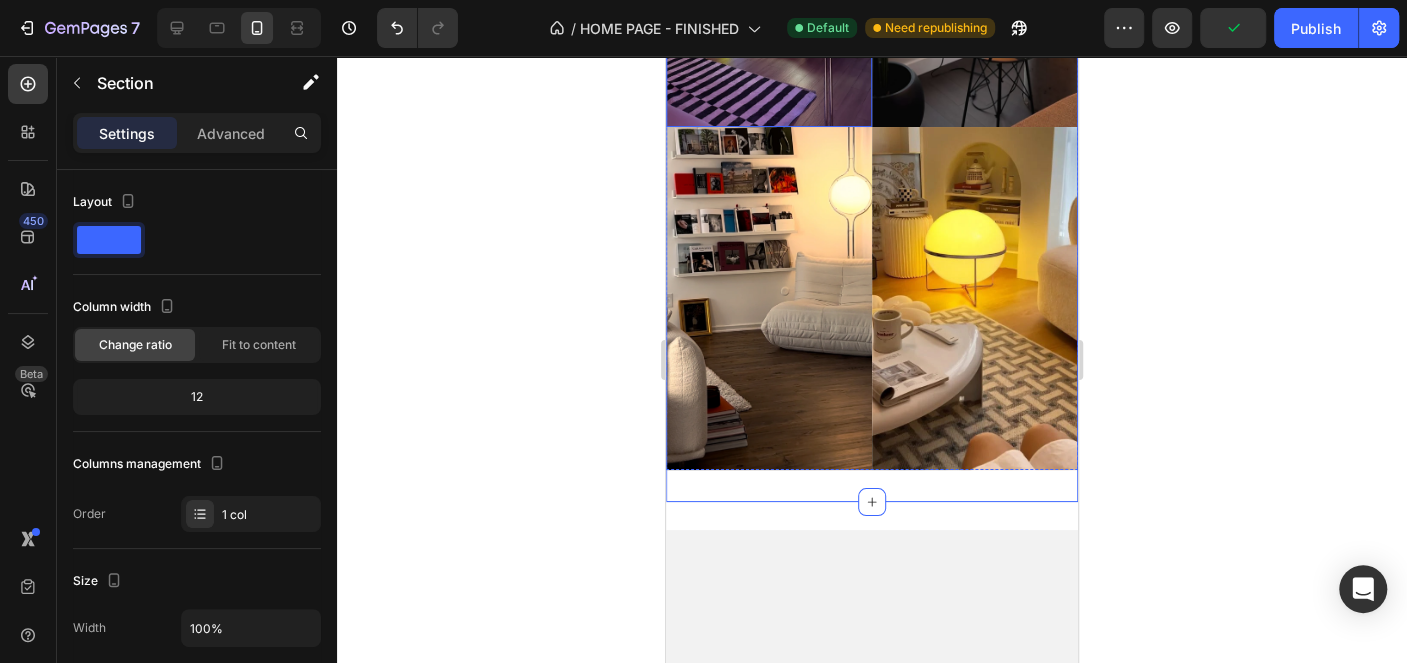 scroll, scrollTop: 3467, scrollLeft: 0, axis: vertical 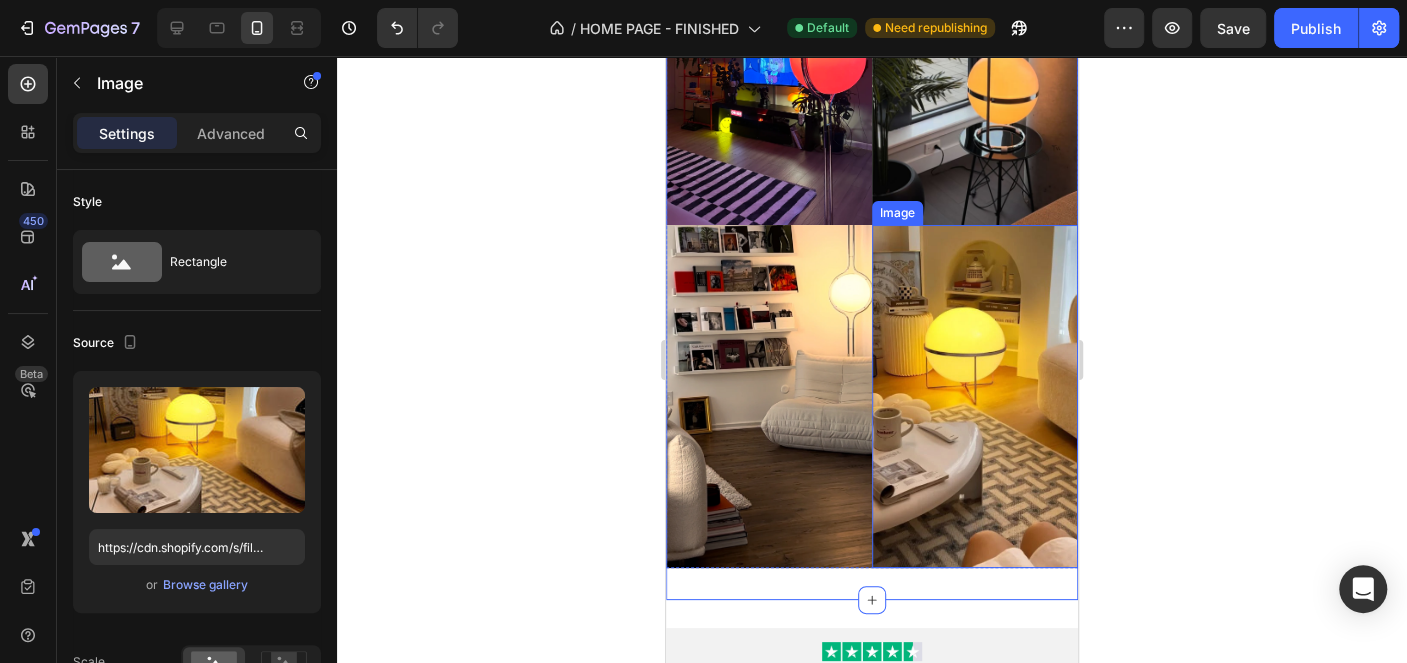 click at bounding box center (975, 396) 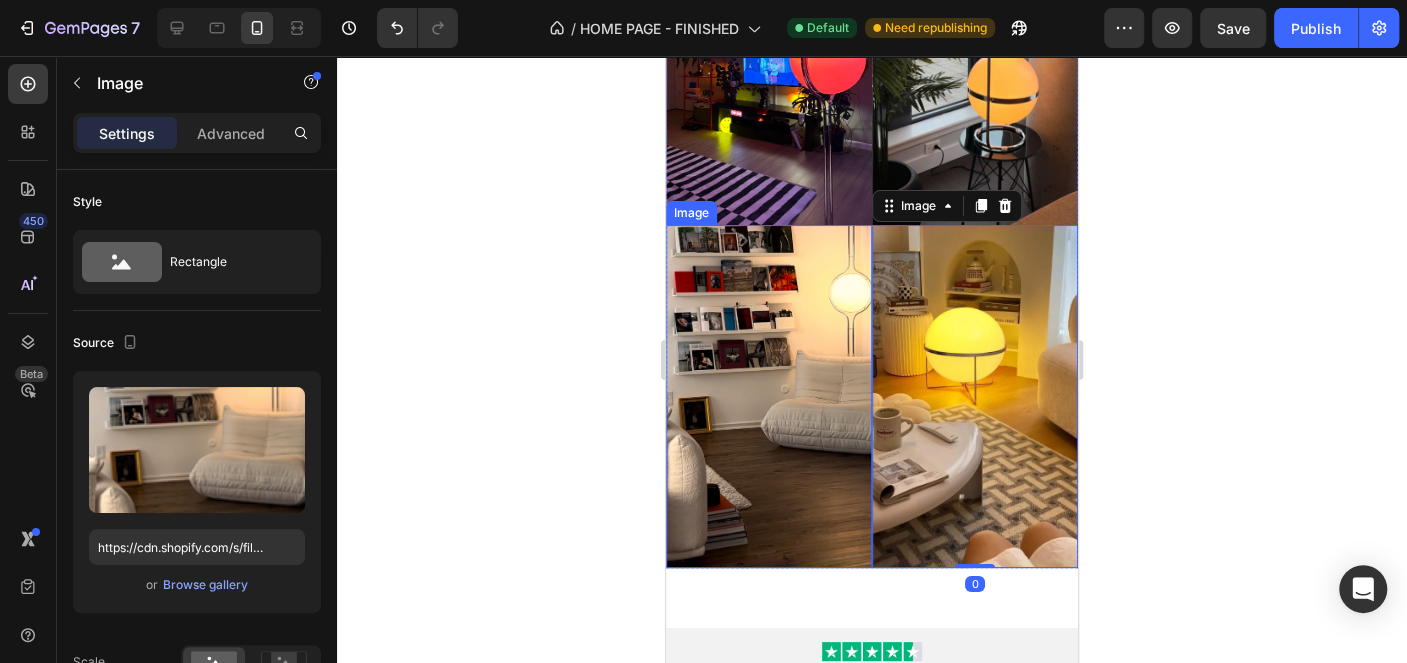 click at bounding box center (769, 396) 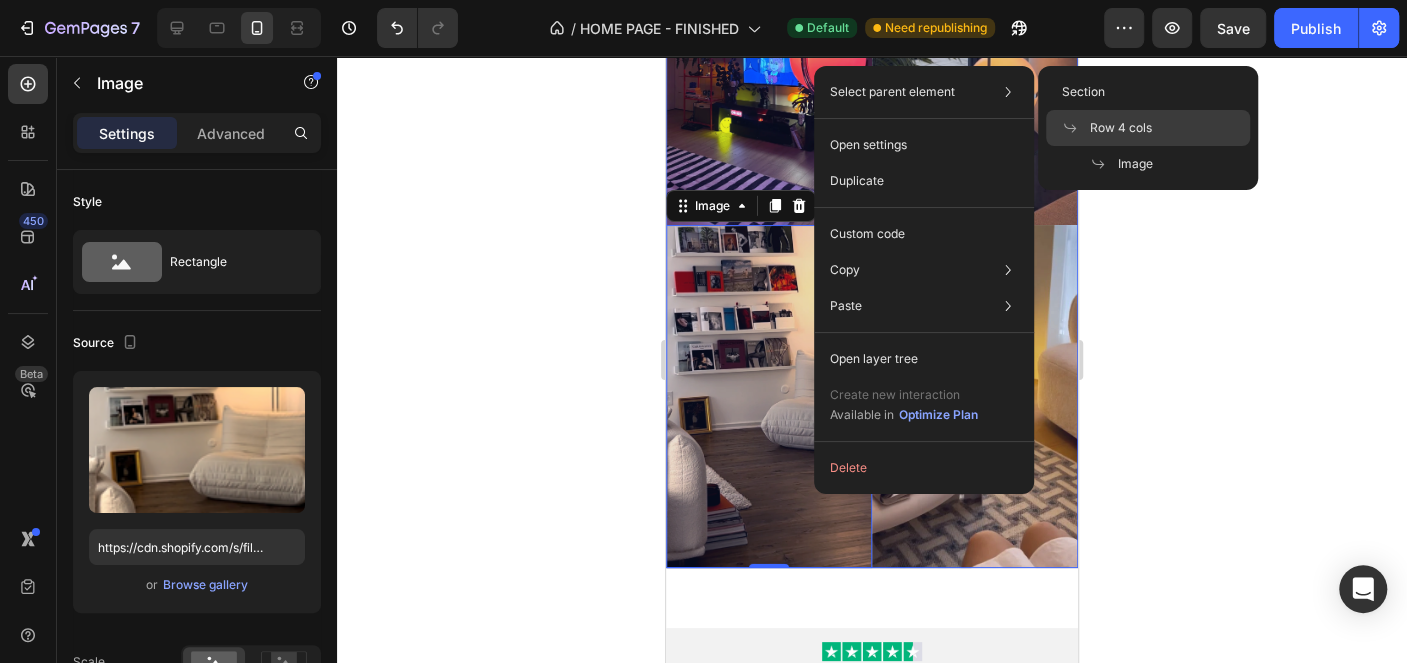 click on "Row 4 cols" 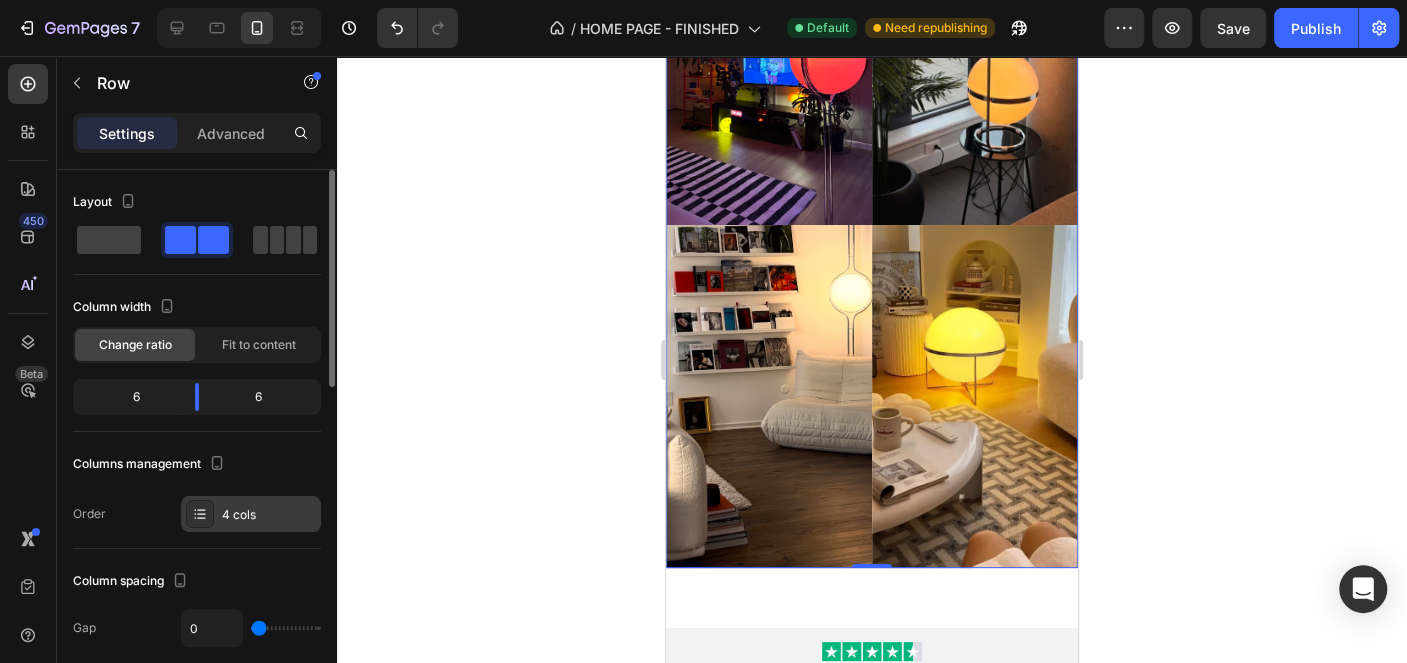 click on "4 cols" at bounding box center (269, 515) 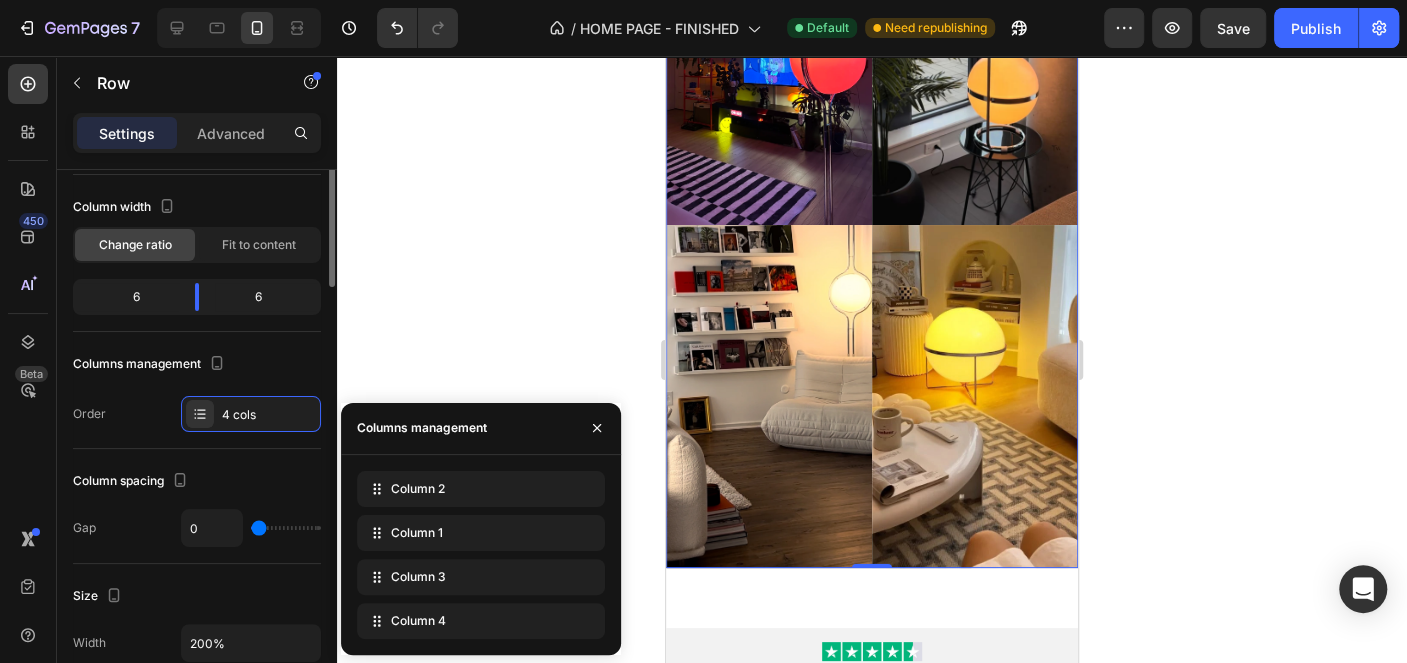 scroll, scrollTop: 0, scrollLeft: 0, axis: both 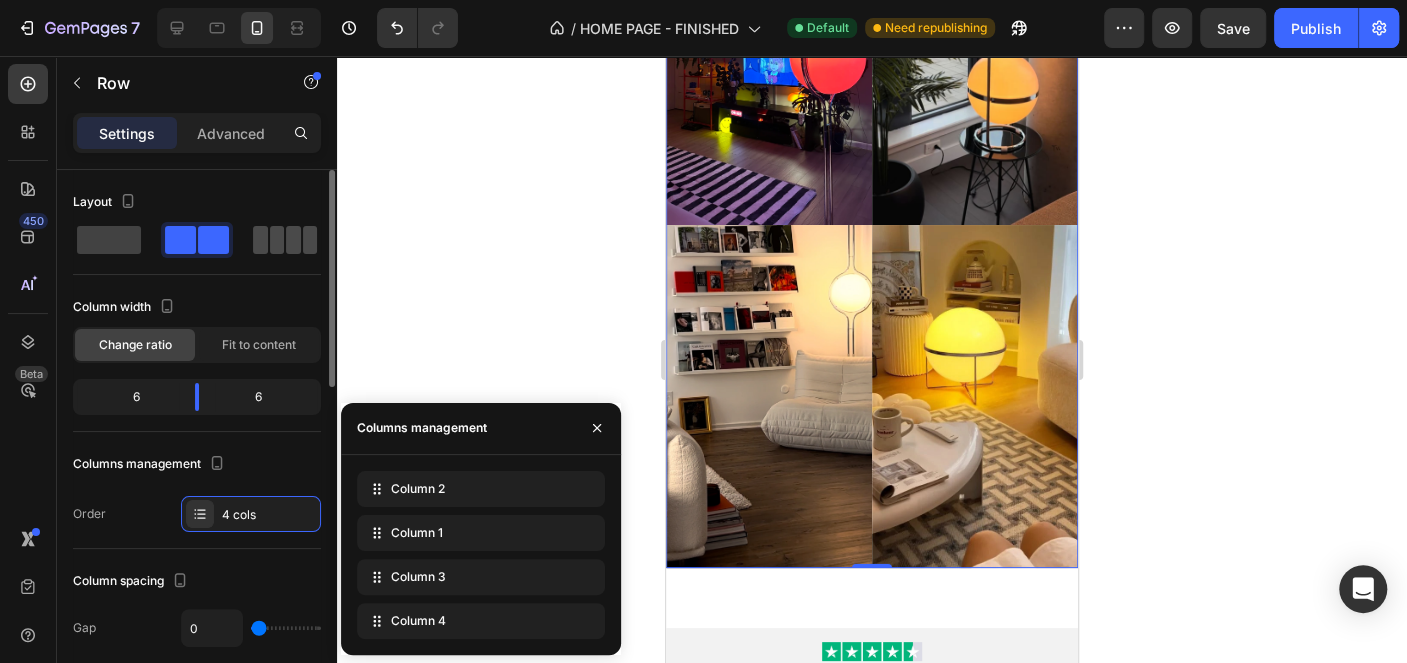 click 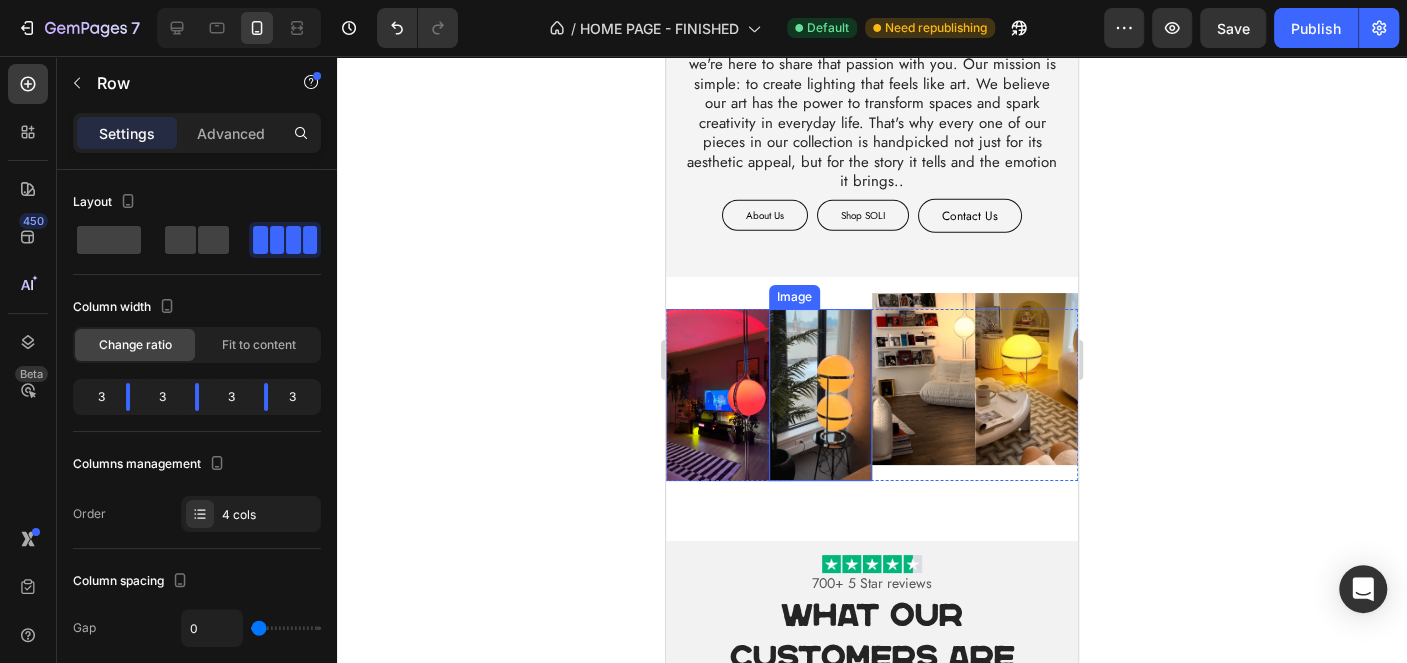 scroll, scrollTop: 3067, scrollLeft: 0, axis: vertical 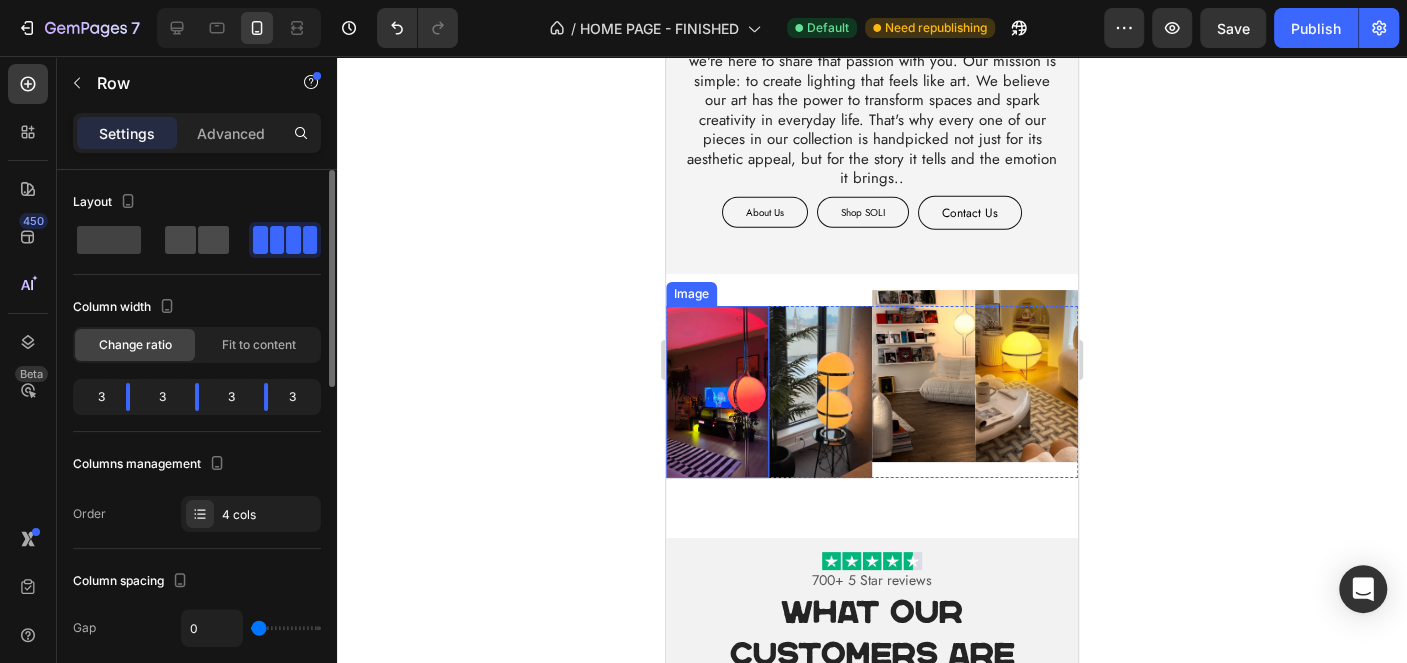 click 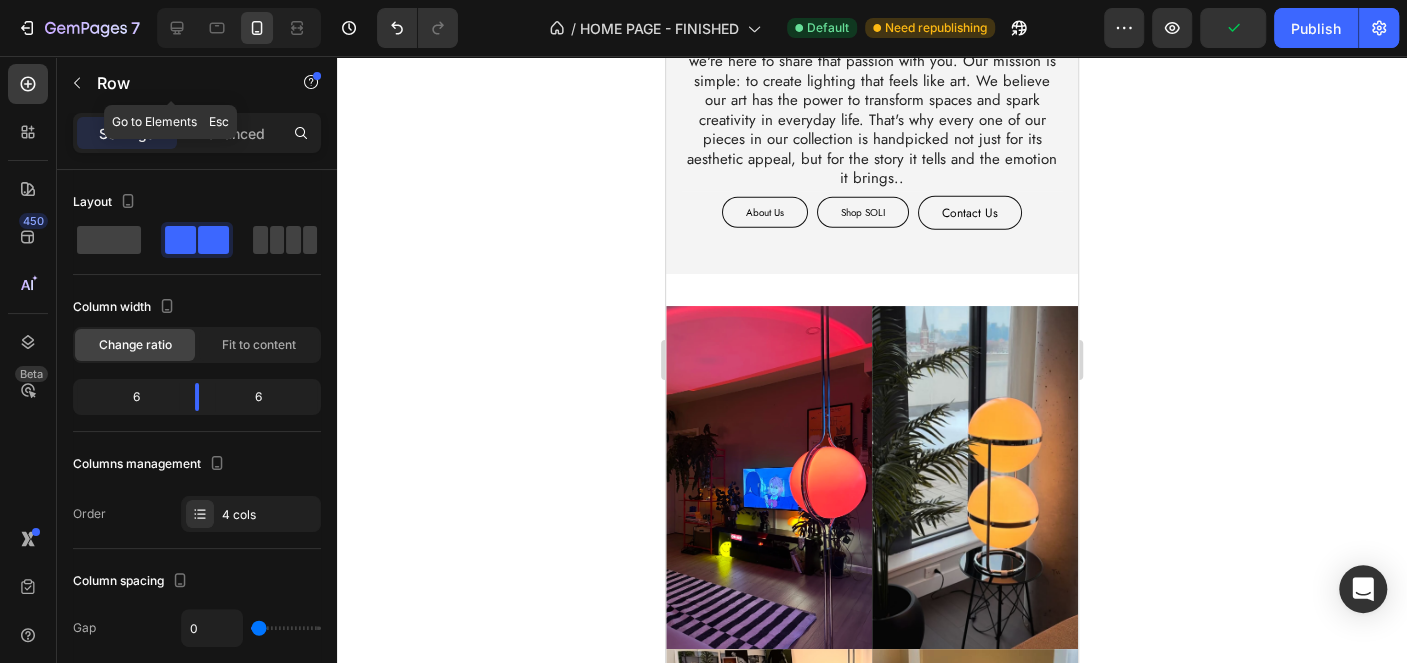 click at bounding box center (77, 83) 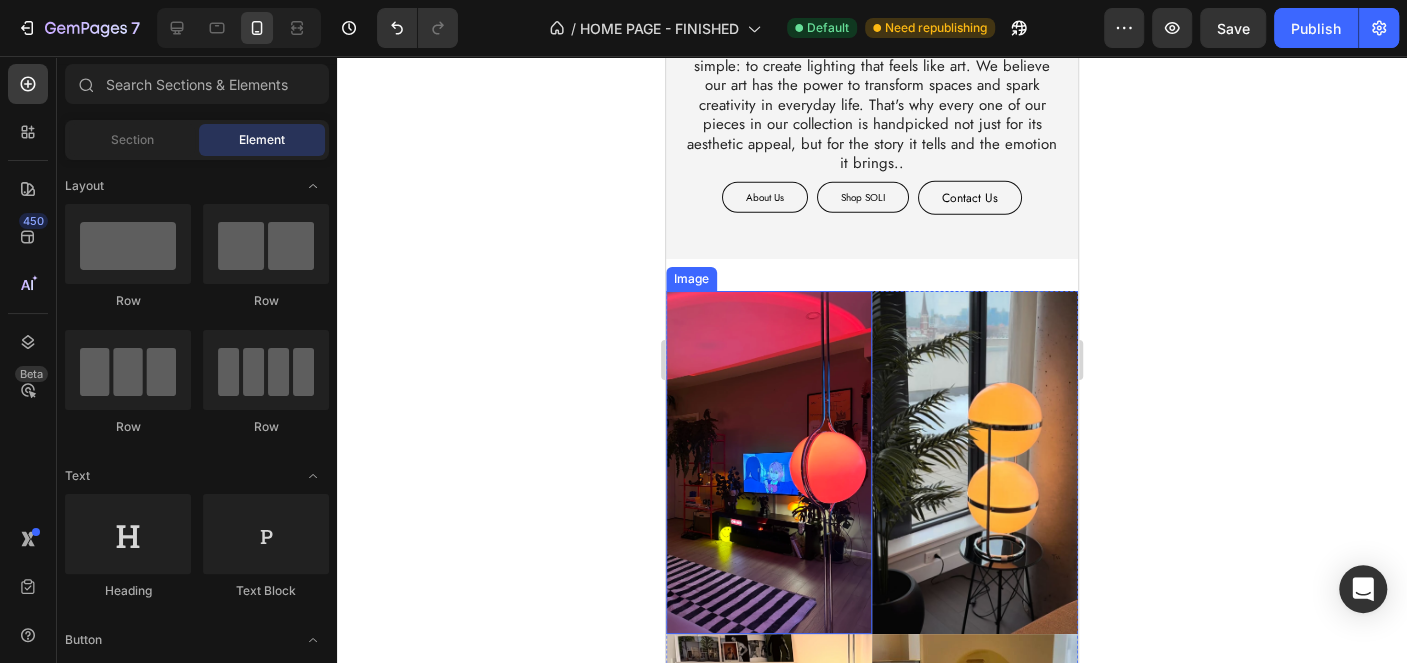 scroll, scrollTop: 3067, scrollLeft: 0, axis: vertical 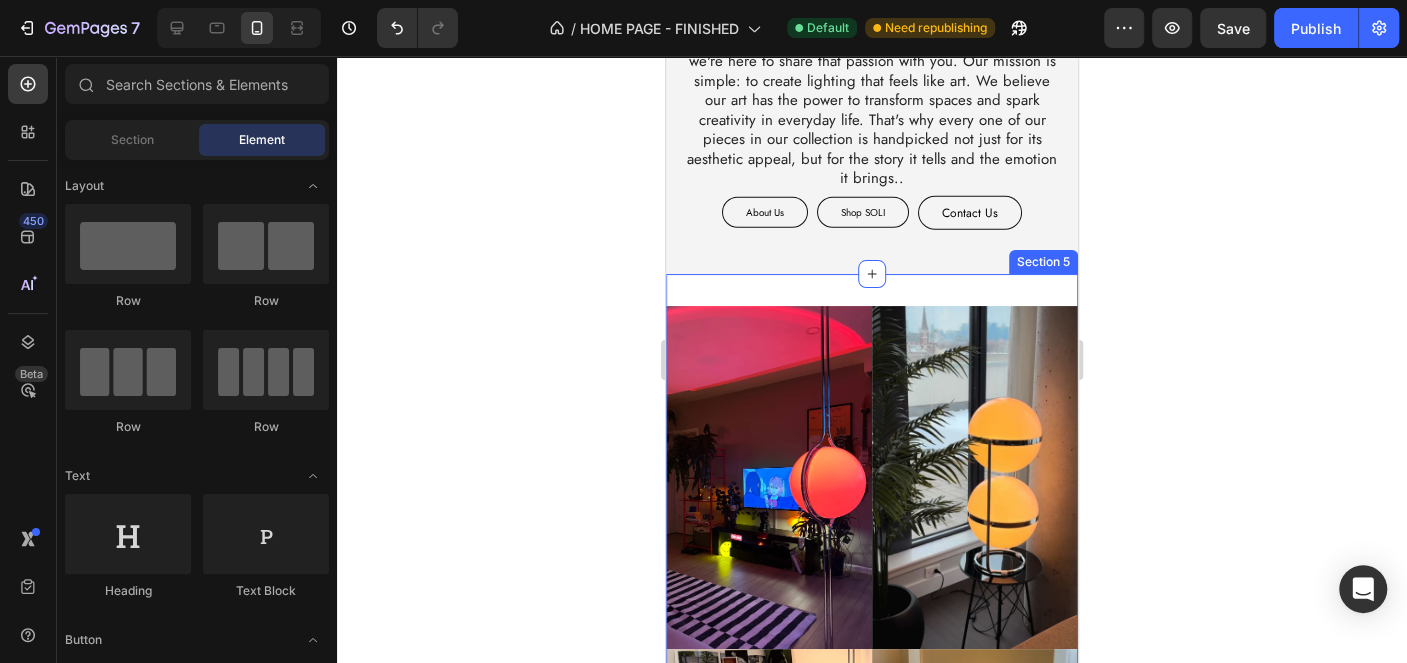 click on "Image Image Image Image Row Section 5" at bounding box center (872, 649) 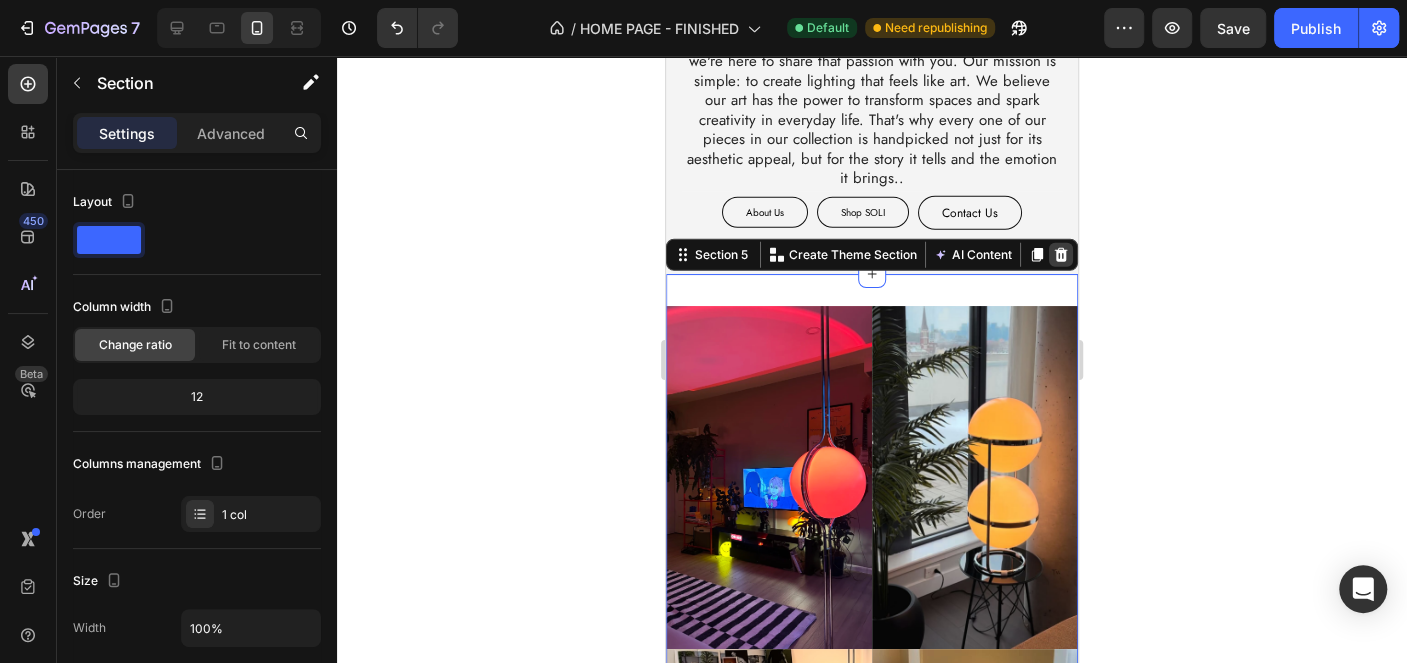 click 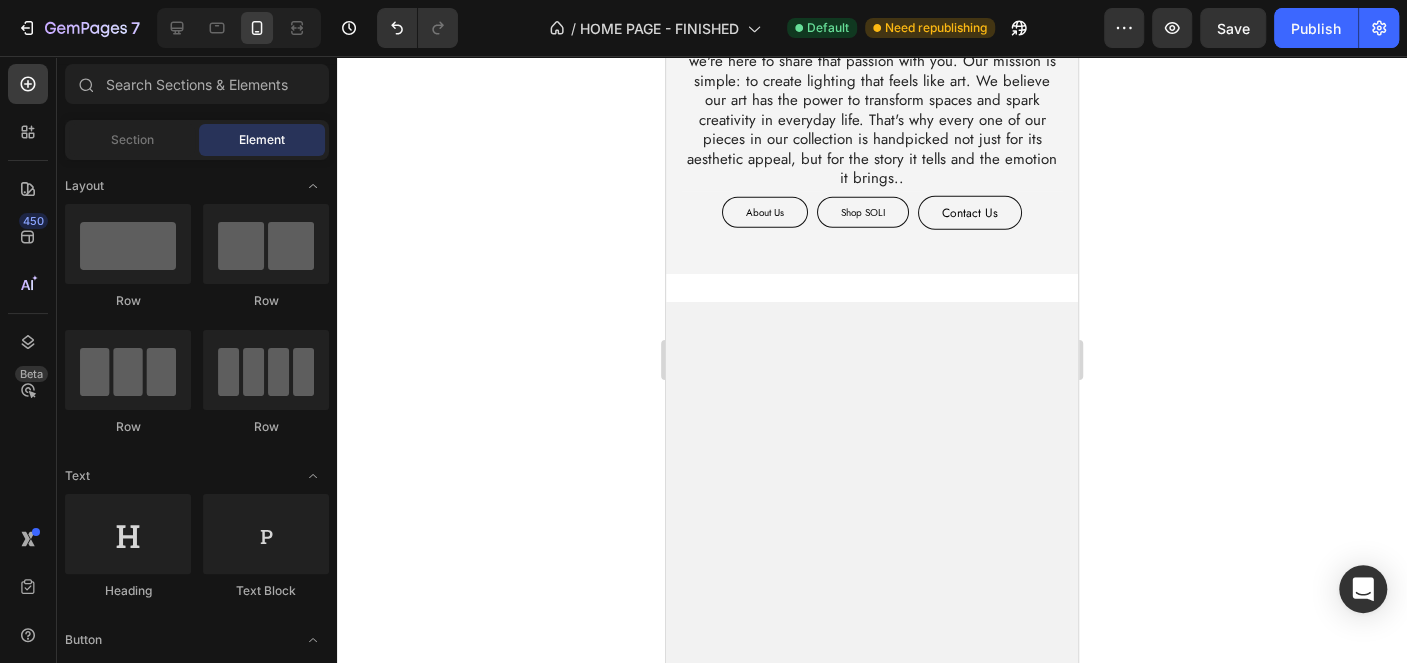 click on "soli Heading SOLI was born from a genuine love for lighting — and we're here to share that passion with you. Our mission is simple: to create lighting that feels like art. We believe our art has the power to transform spaces and spark creativity in everyday life. That's why every one of our pieces in our collection is handpicked not just for its aesthetic appeal, but for the story it tells and the emotion it brings.. Text Block About Us Button Shop SOLI Button Contact Us Button Row Row Image Row Section 4 Root" at bounding box center [872, -219] 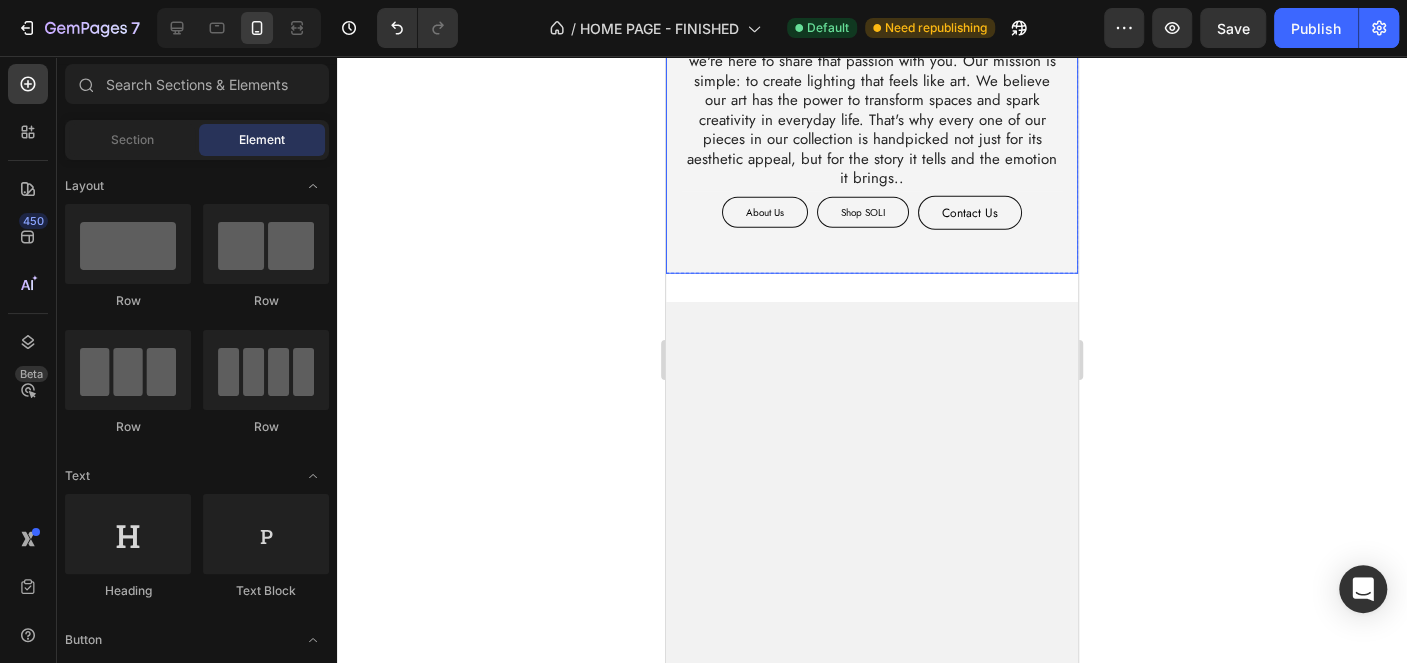 click on "soli Heading SOLI was born from a genuine love for lighting — and we're here to share that passion with you. Our mission is simple: to create lighting that feels like art. We believe our art has the power to transform spaces and spark creativity in everyday life. That's why every one of our pieces in our collection is handpicked not just for its aesthetic appeal, but for the story it tells and the emotion it brings.. Text Block About Us Button Shop SOLI Button Contact Us Button Row Row" at bounding box center (872, 108) 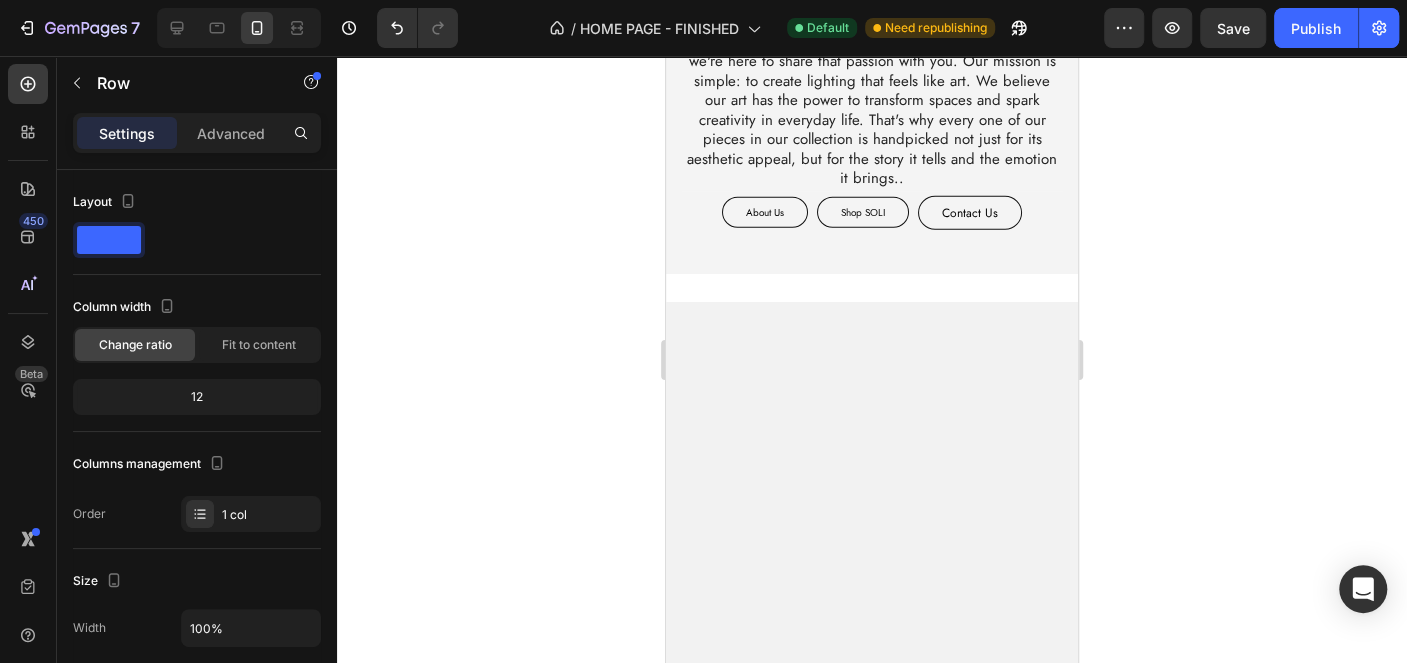 click on "soli Heading SOLI was born from a genuine love for lighting — and we're here to share that passion with you. Our mission is simple: to create lighting that feels like art. We believe our art has the power to transform spaces and spark creativity in everyday life. That's why every one of our pieces in our collection is handpicked not just for its aesthetic appeal, but for the story it tells and the emotion it brings.. Text Block About Us Button Shop SOLI Button Contact Us Button Row Row Image Row Section 4 Root" at bounding box center (872, -219) 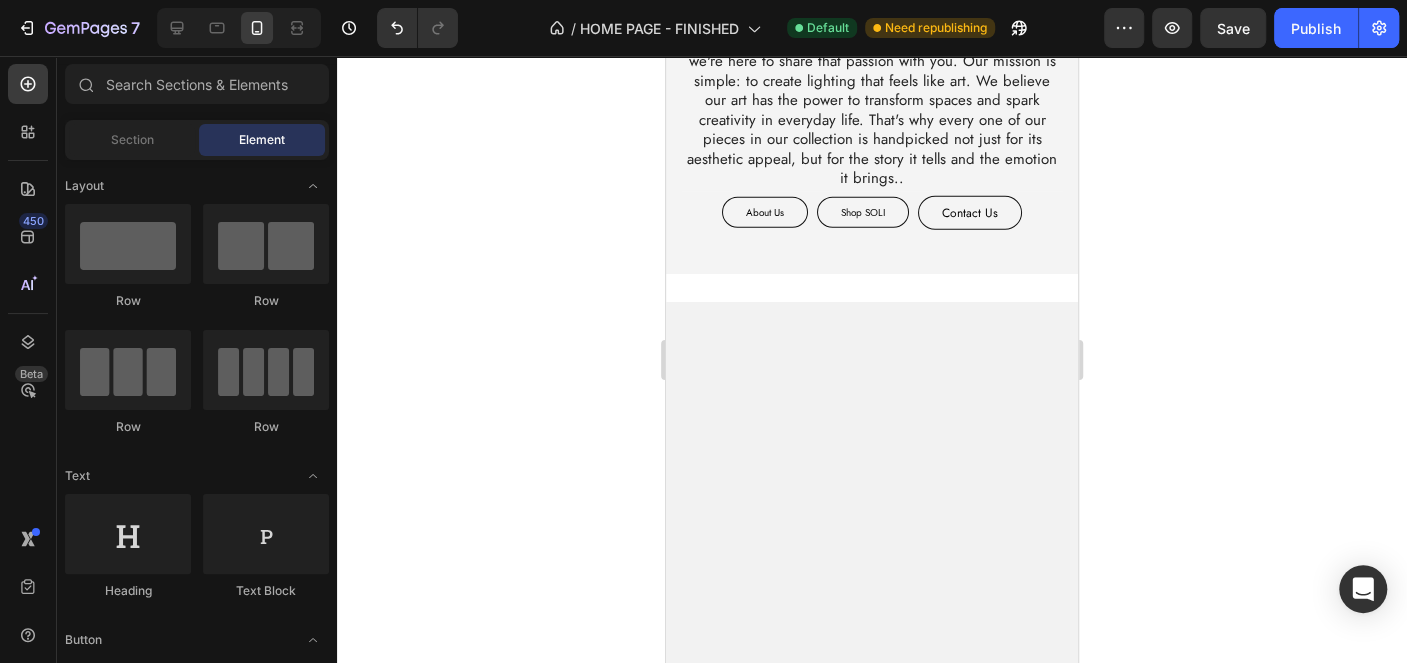 click at bounding box center (872, 498) 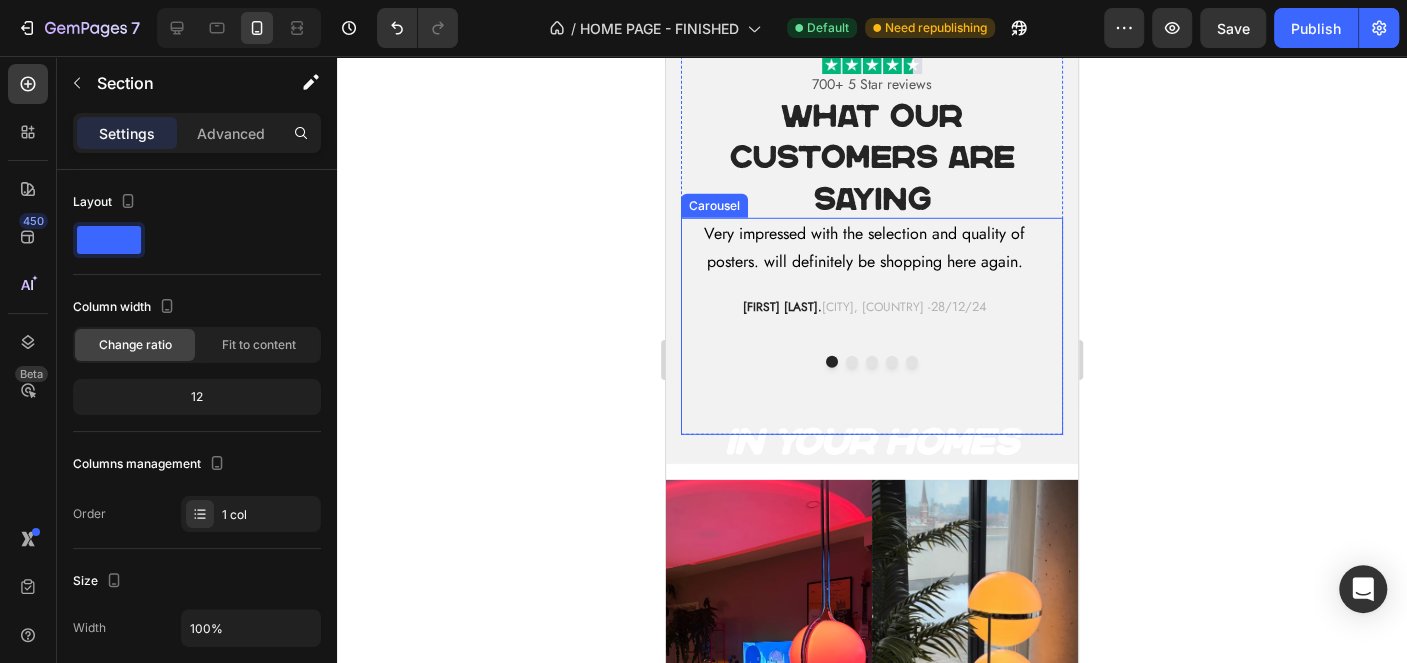 scroll, scrollTop: 3167, scrollLeft: 0, axis: vertical 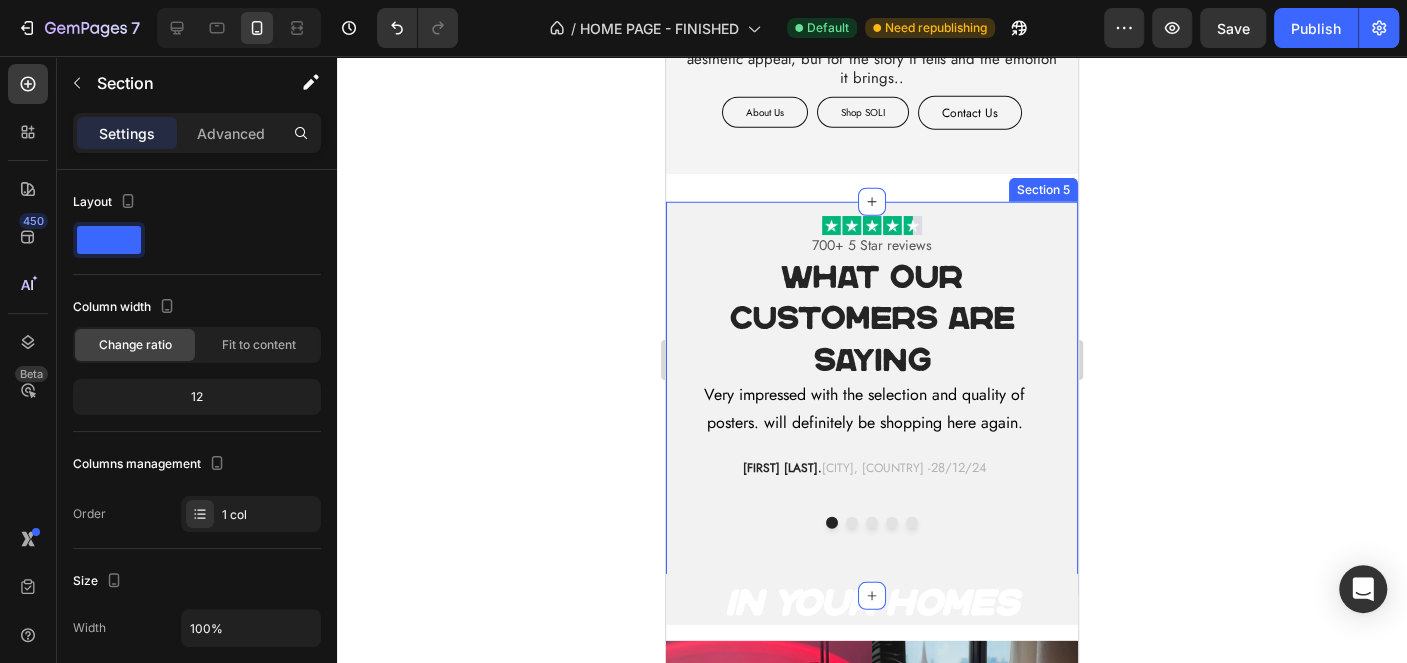 click on "Image 700+ 5 Star reviews Text block What Our Customers Are Saying Heading Very impressed with the selection and quality of posters. will definitely be shopping here again. Text block Jack G.  Manchester, UK -  28/12/24 Text block Worth the money came relatively quickly and makes a crazy atmosphere in the shop. Text block Paul T.  Hamburg, GER  -  14/07/23 Text block Worth the money came relatively quickly and makes a crazy atmosphere in the shop. Text block Hwang S.  Seoul, KOR  -  19/01/23 Text block It has such a nice warm orange tone to it, changes the way my room feels at night, amazing!   Text block Scott M.  Perth ,  AU  -  03/04/25 Text block OBSESSED with my purchases!! I got the sunset lamp, a rug, some posters and a new chair for my room and the quality on everything   Text block Mia J.  Los Angeles, USA  -  29/08/24 Text block Carousel Row Section 5" at bounding box center (872, 399) 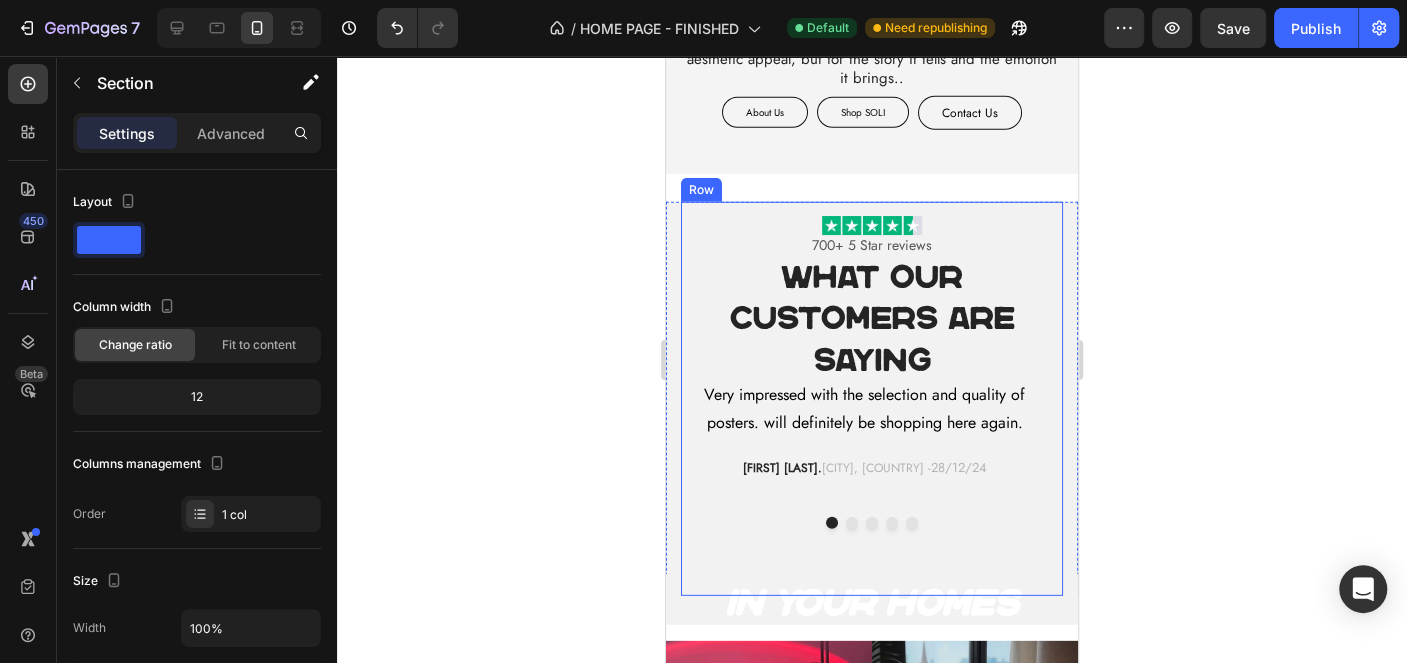 click on "Image 700+ 5 Star reviews Text block What Our Customers Are Saying Heading" at bounding box center (872, 290) 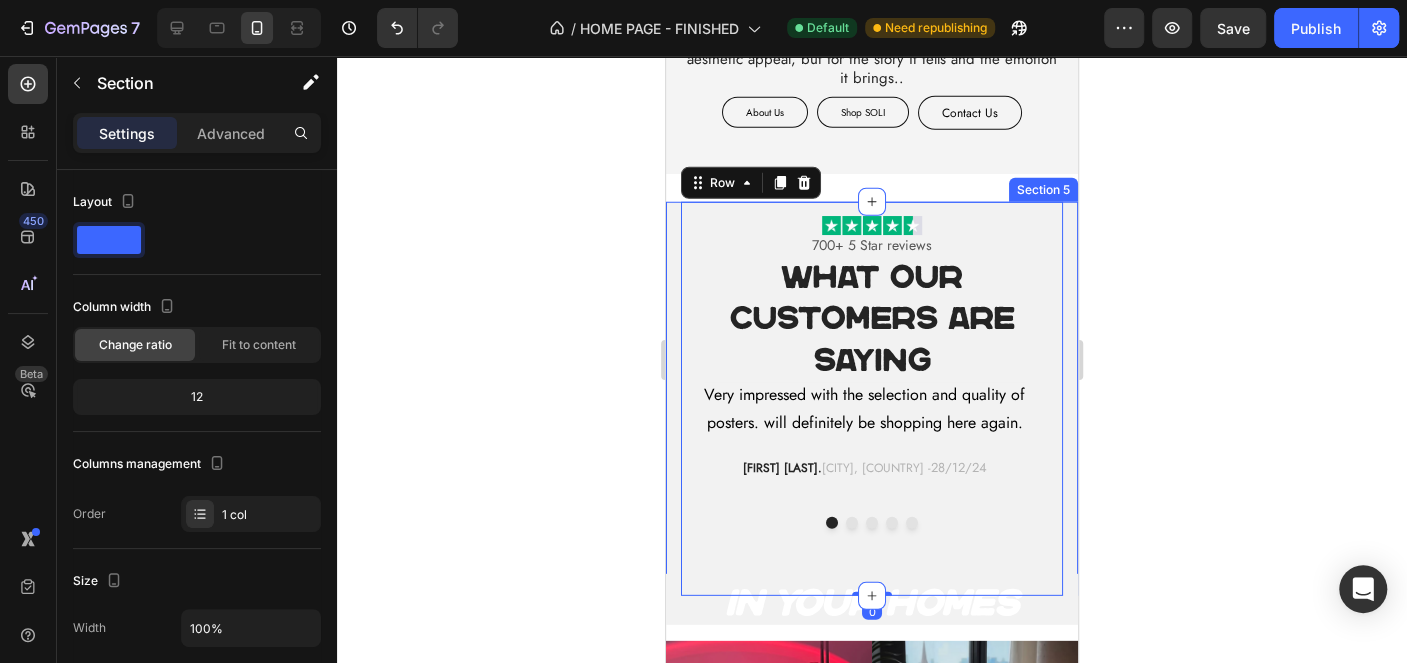click on "Image 700+ 5 Star reviews Text block What Our Customers Are Saying Heading Very impressed with the selection and quality of posters. will definitely be shopping here again. Text block Jack G.  Manchester, UK -  28/12/24 Text block Worth the money came relatively quickly and makes a crazy atmosphere in the shop. Text block Paul T.  Hamburg, GER  -  14/07/23 Text block Worth the money came relatively quickly and makes a crazy atmosphere in the shop. Text block Hwang S.  Seoul, KOR  -  19/01/23 Text block It has such a nice warm orange tone to it, changes the way my room feels at night, amazing!   Text block Scott M.  Perth ,  AU  -  03/04/25 Text block OBSESSED with my purchases!! I got the sunset lamp, a rug, some posters and a new chair for my room and the quality on everything   Text block Mia J.  Los Angeles, USA  -  29/08/24 Text block Carousel Row   0 Section 5" at bounding box center [872, 399] 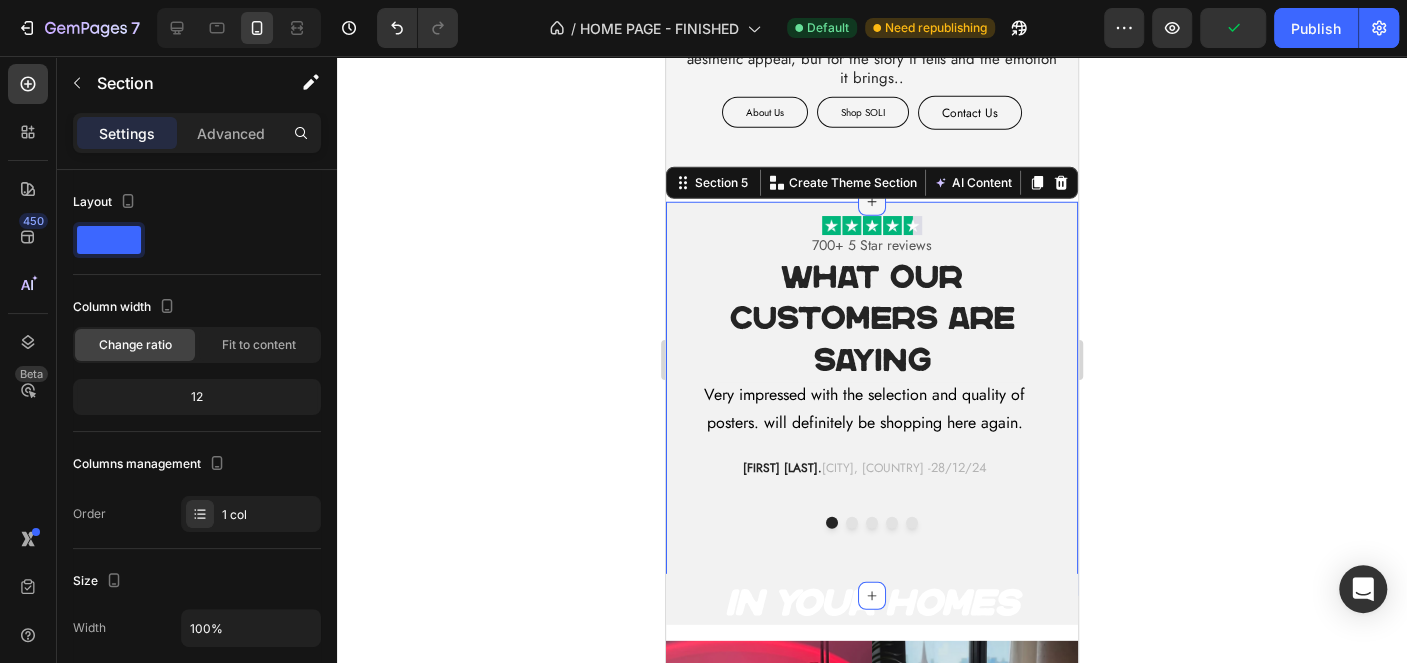 click 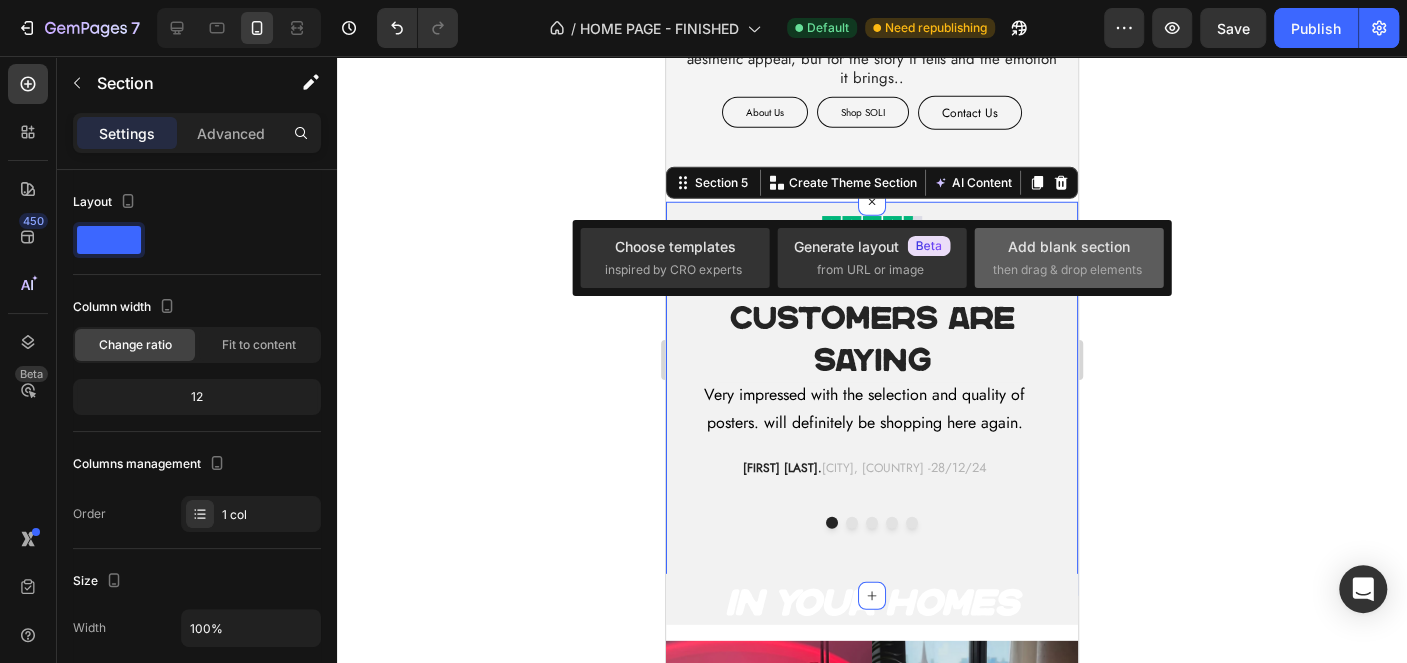 click on "Add blank section" at bounding box center (1069, 246) 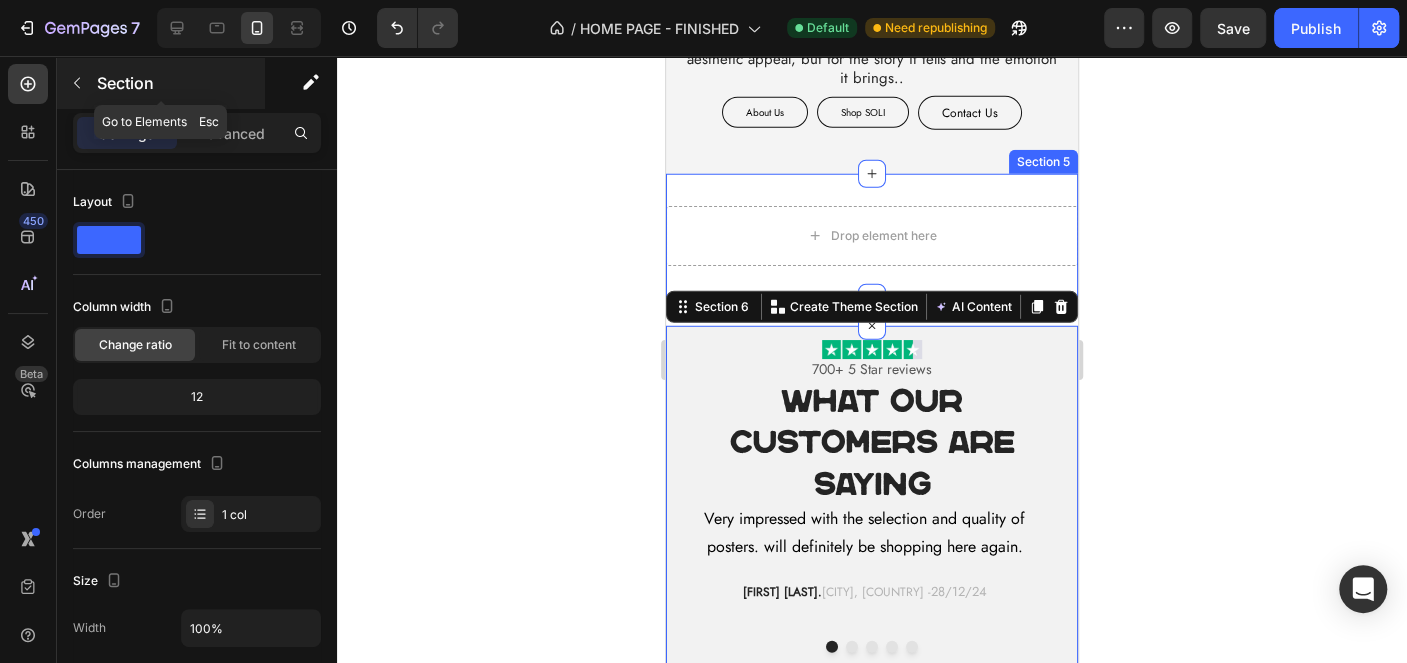 click at bounding box center (77, 83) 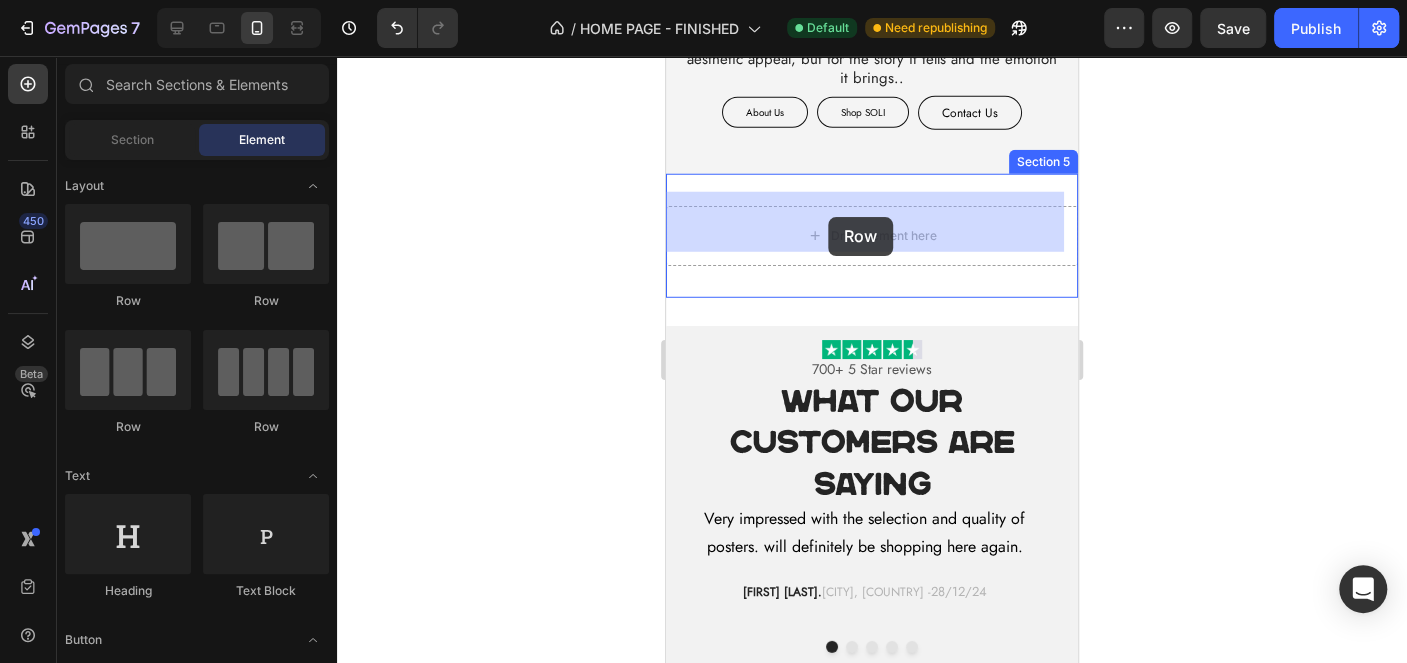 drag, startPoint x: 936, startPoint y: 312, endPoint x: 816, endPoint y: 211, distance: 156.84706 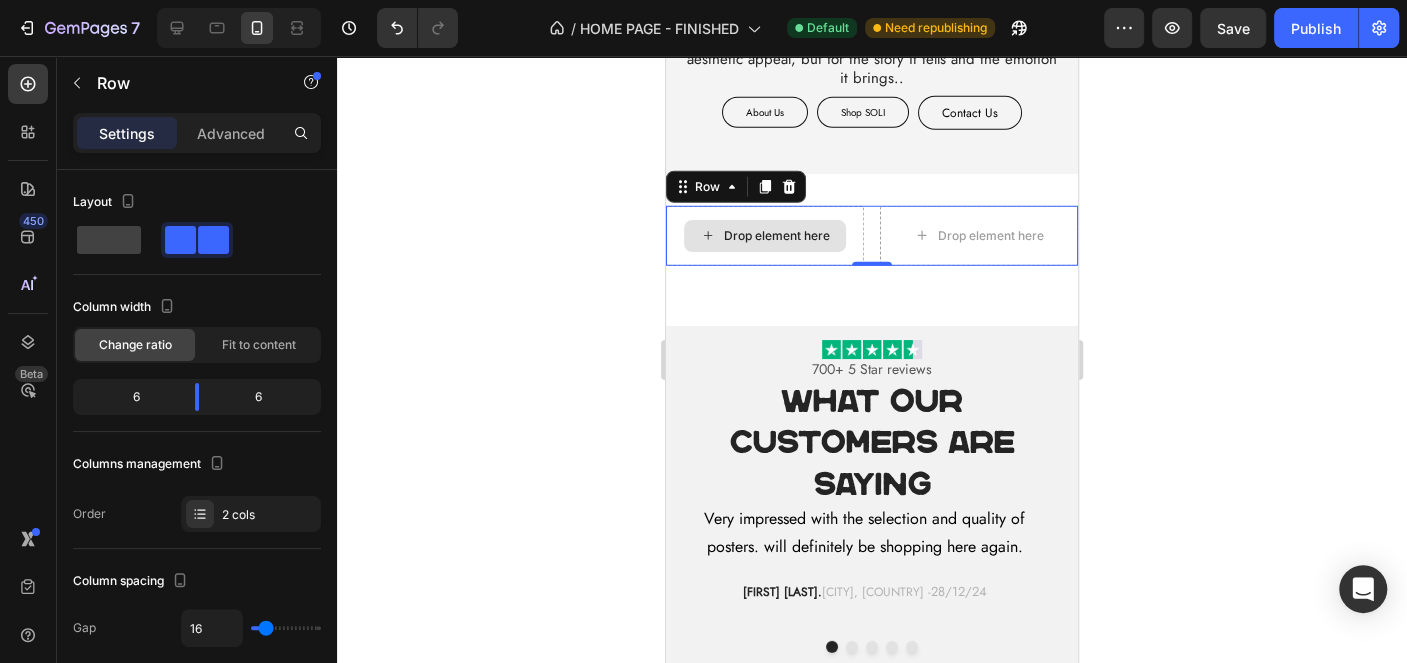 click on "Drop element here" at bounding box center [765, 236] 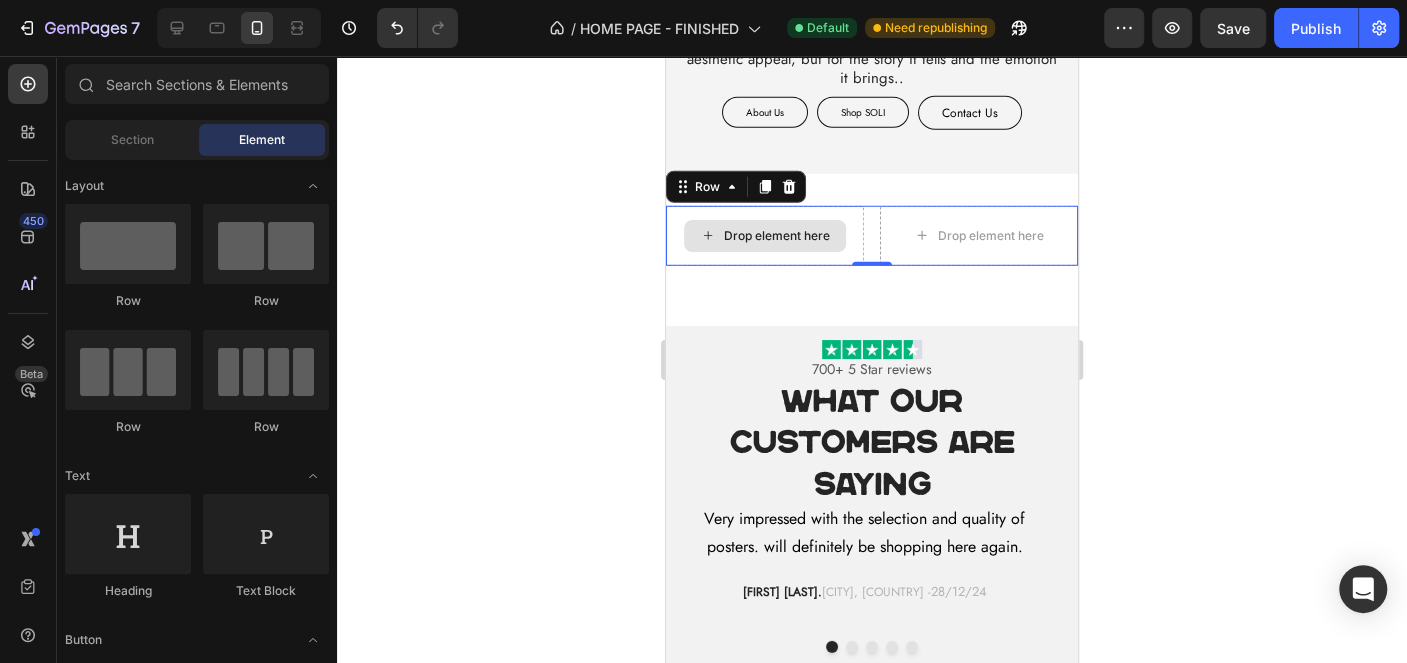 click on "Drop element here" at bounding box center [777, 236] 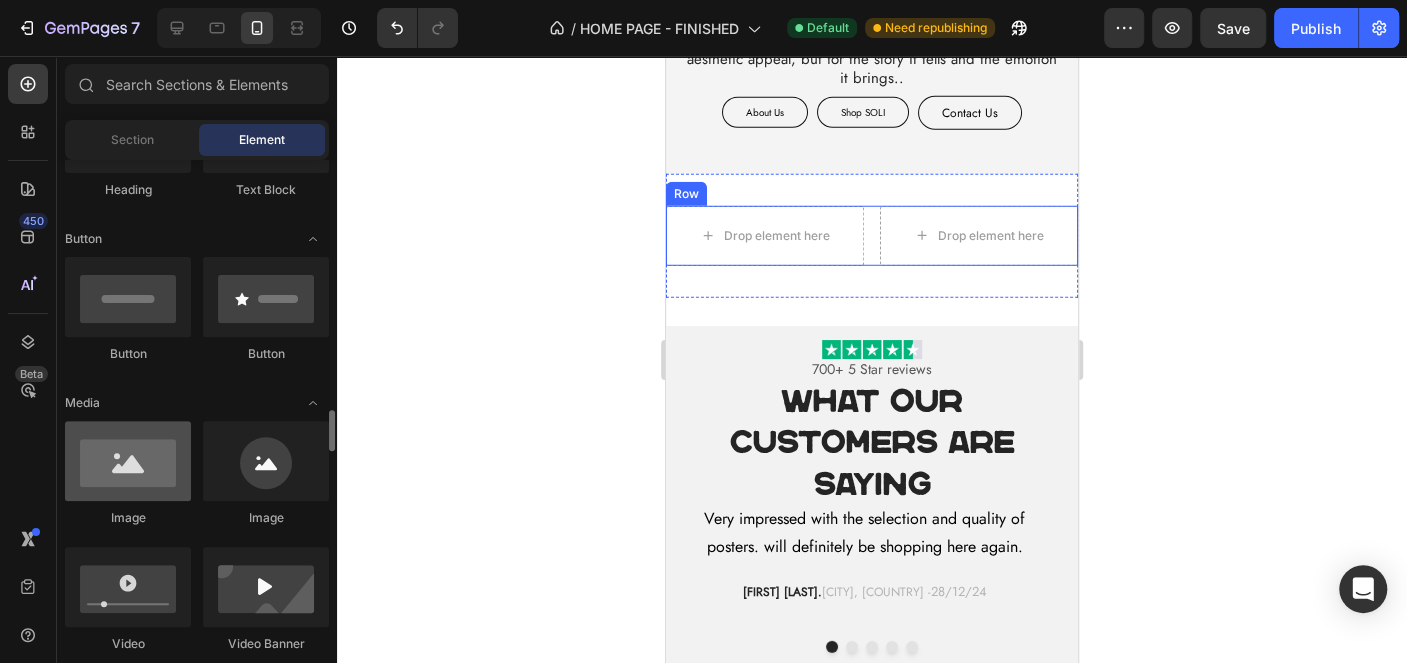 scroll, scrollTop: 601, scrollLeft: 0, axis: vertical 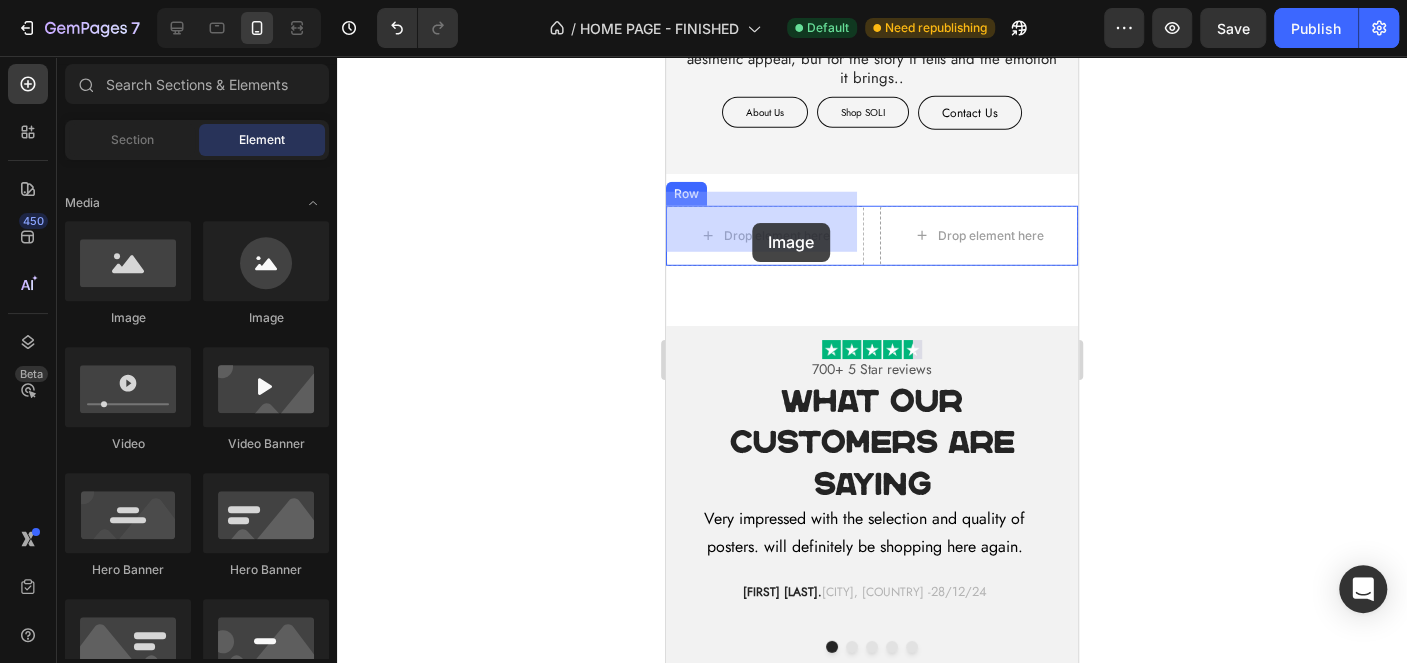 drag, startPoint x: 803, startPoint y: 320, endPoint x: 752, endPoint y: 223, distance: 109.59015 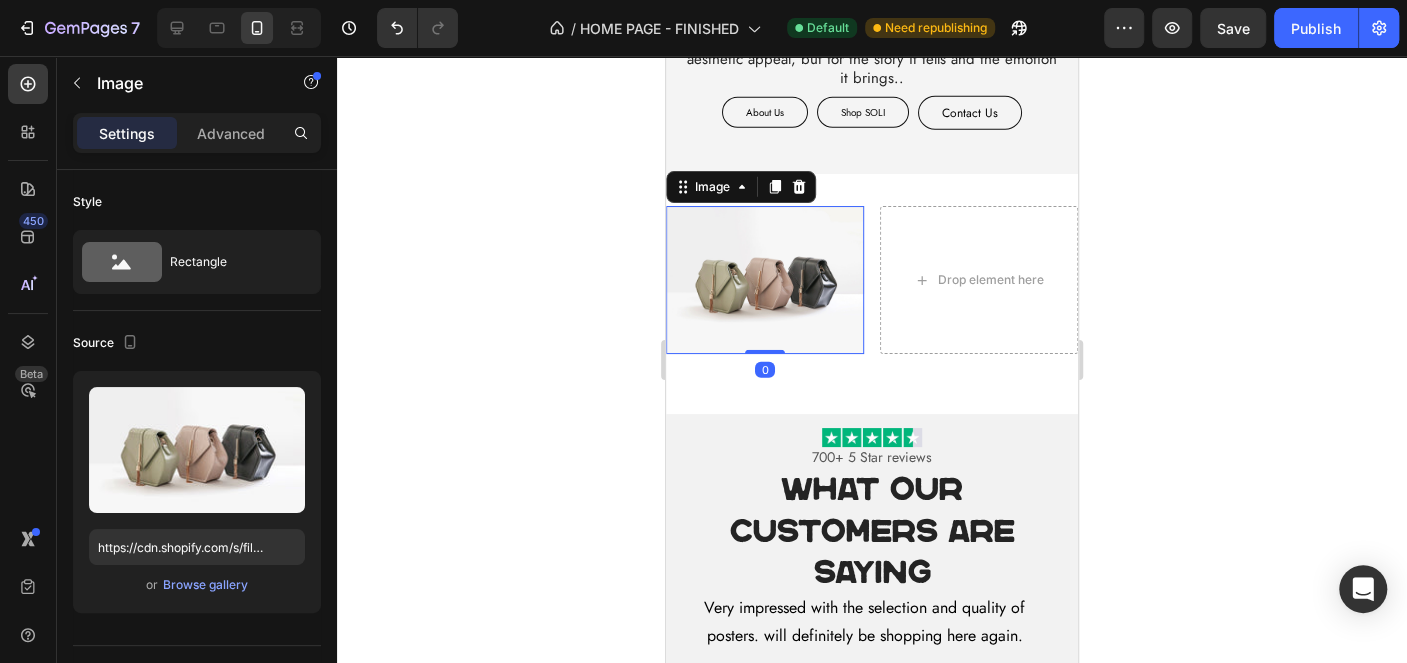 click 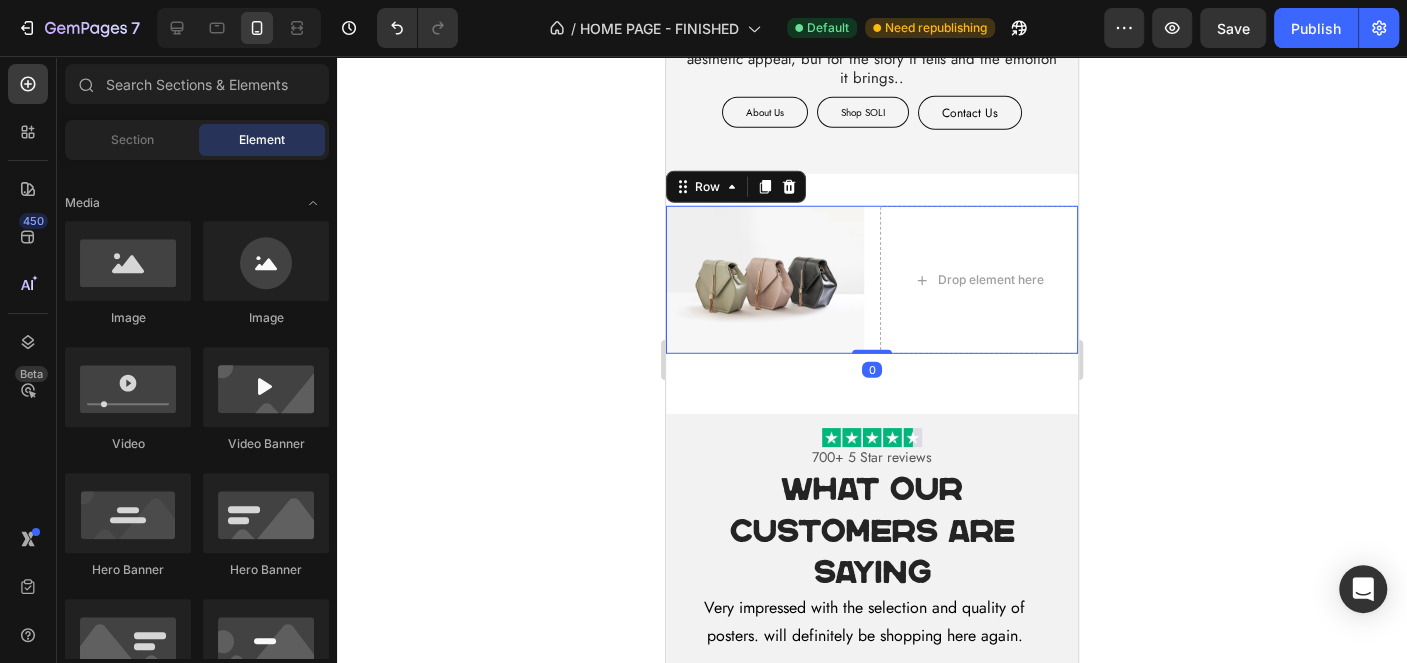 click on "Image
Drop element here Row   0" at bounding box center (872, 280) 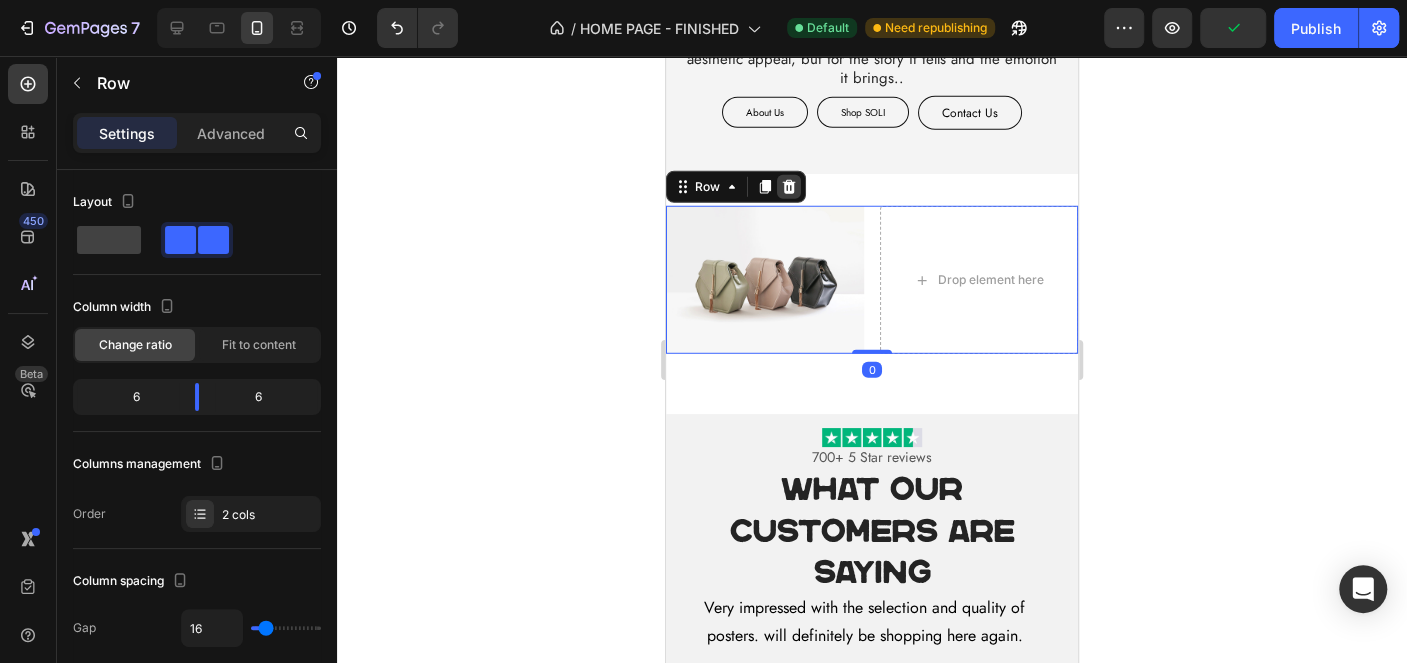 click 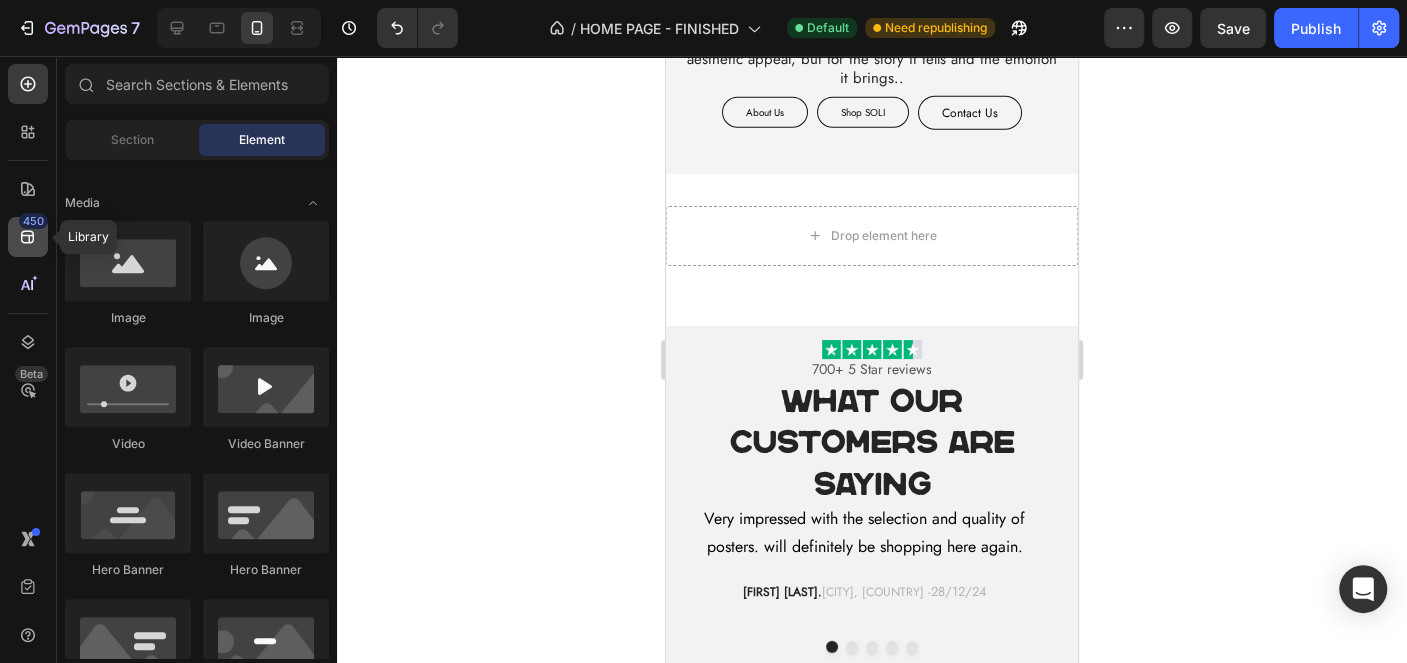 click 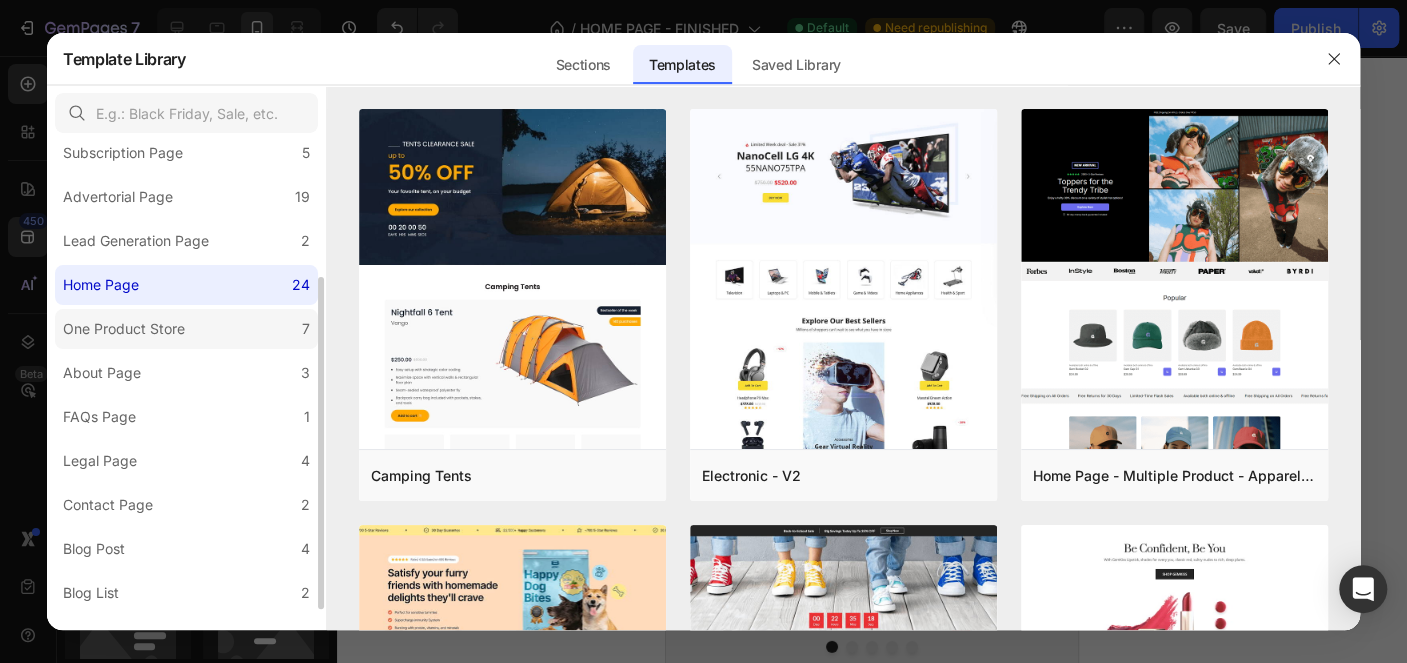 scroll, scrollTop: 0, scrollLeft: 0, axis: both 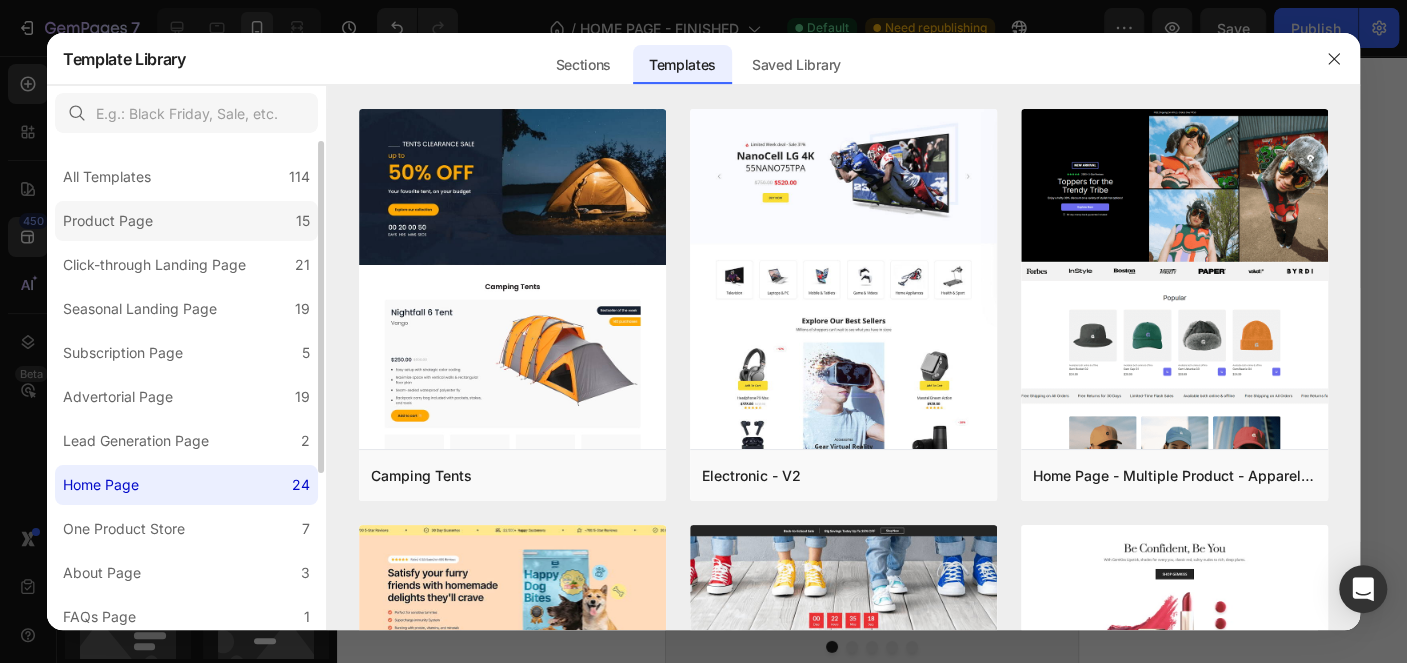 click on "Product Page 15" 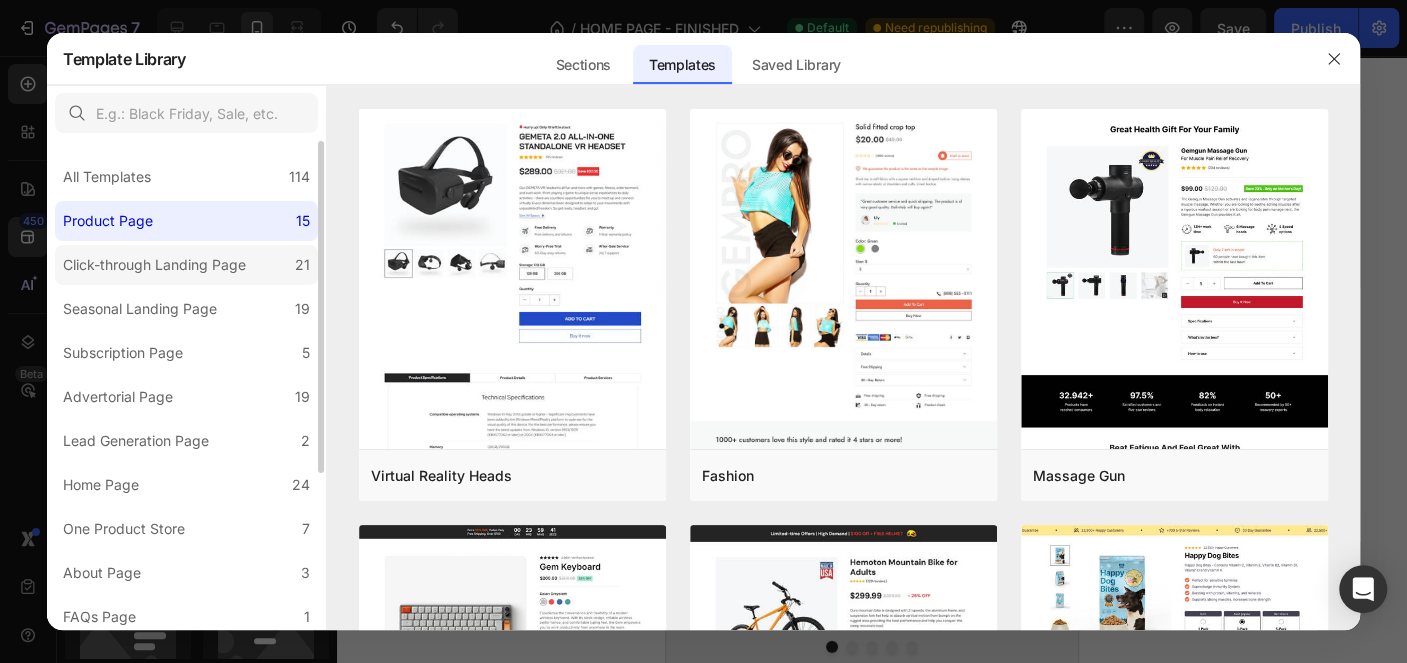 click on "Click-through Landing Page" at bounding box center [154, 265] 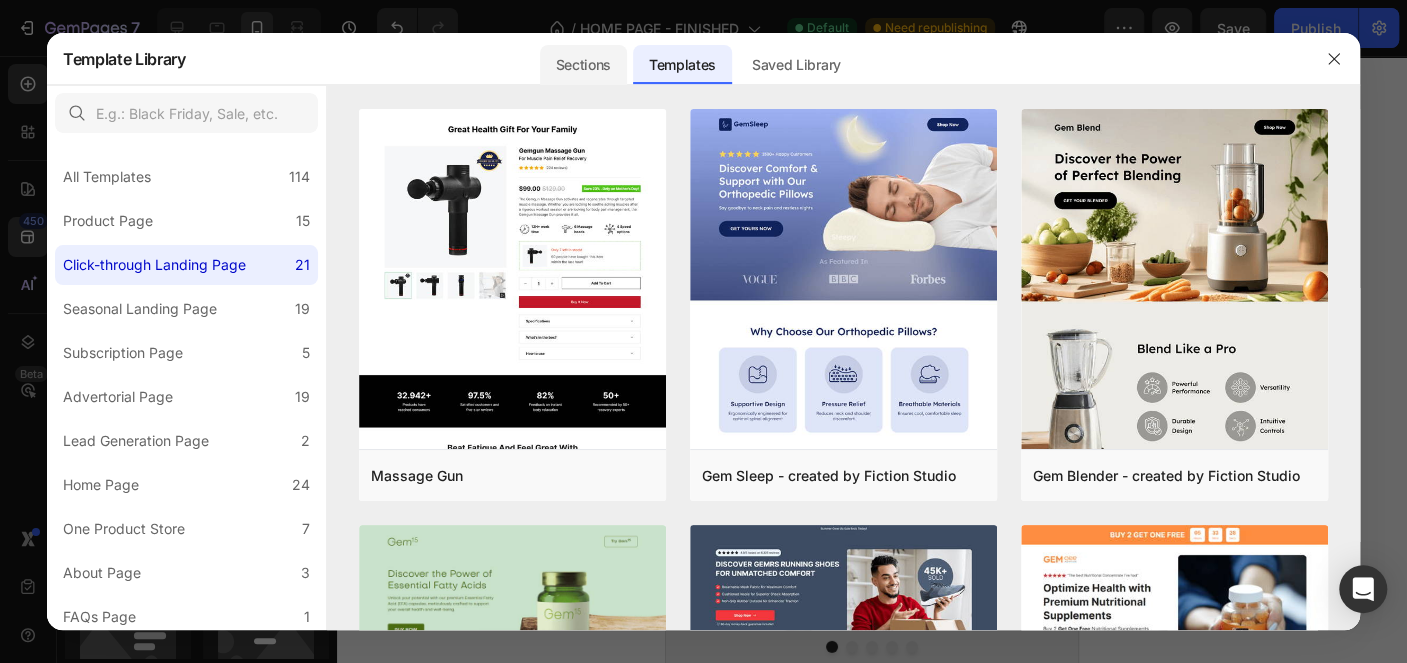 click on "Sections" 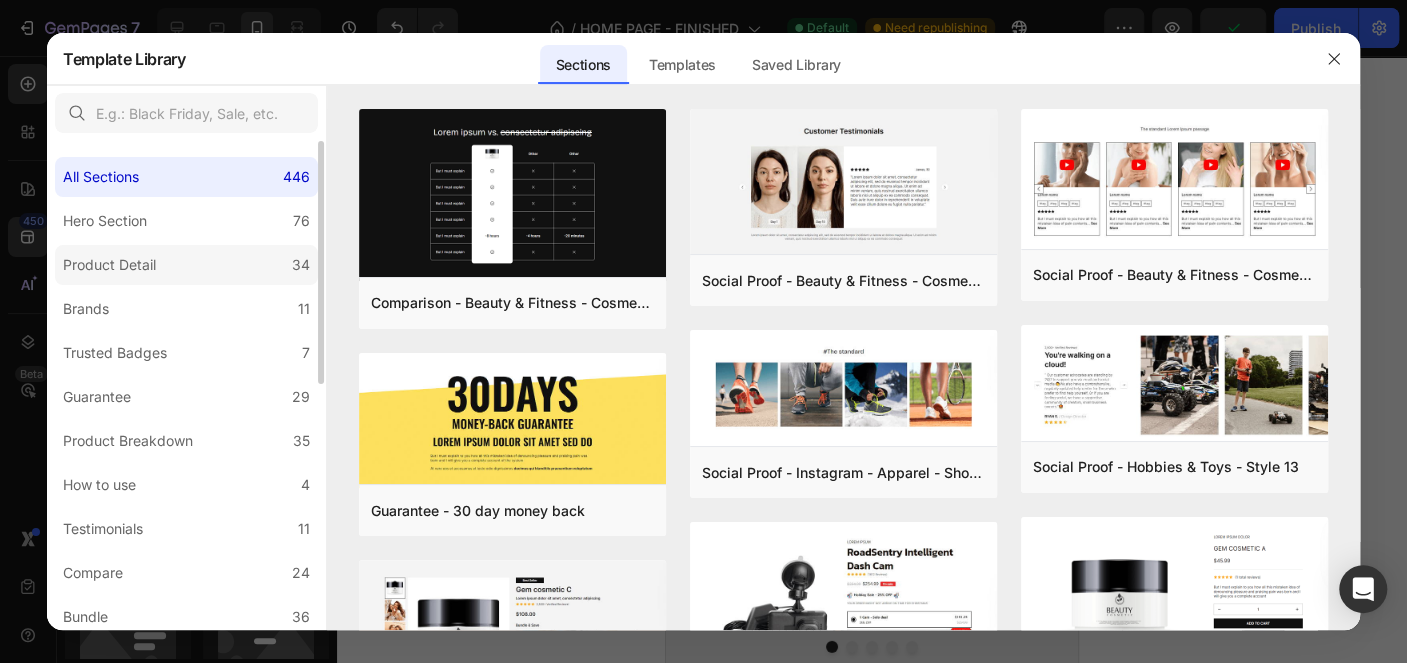 click on "Product Detail 34" 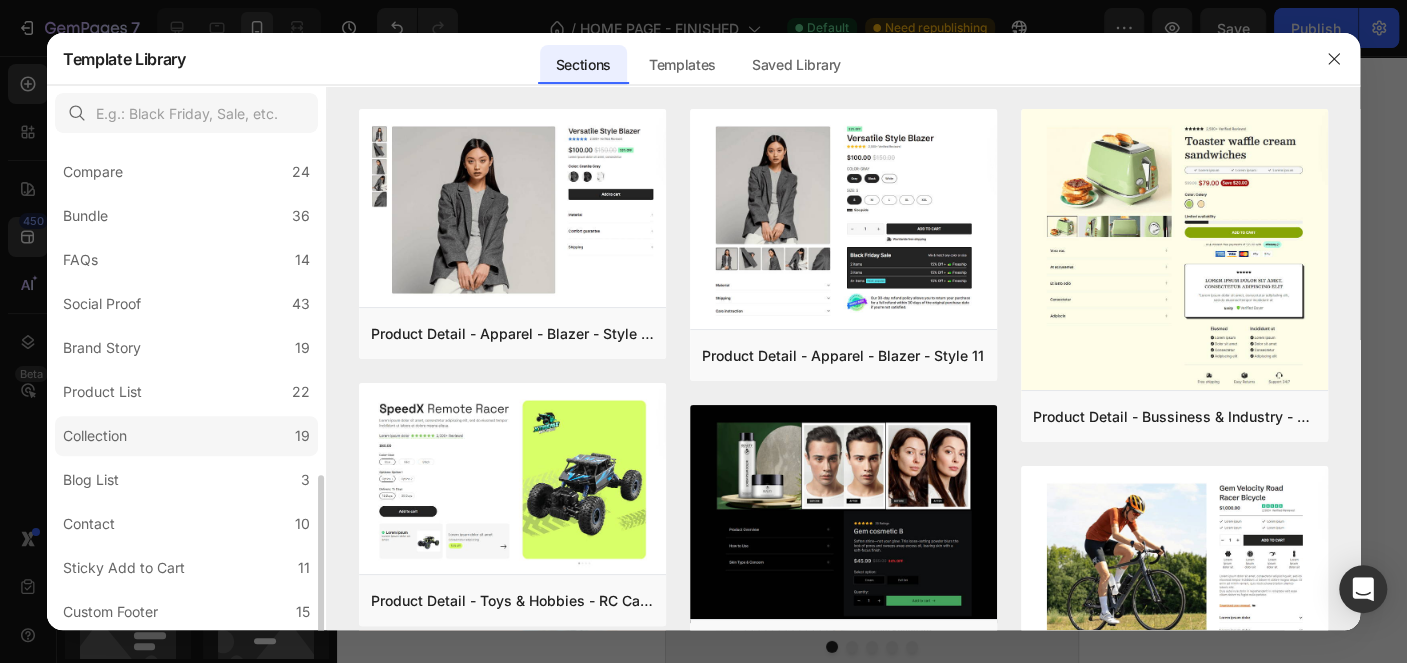 scroll, scrollTop: 491, scrollLeft: 0, axis: vertical 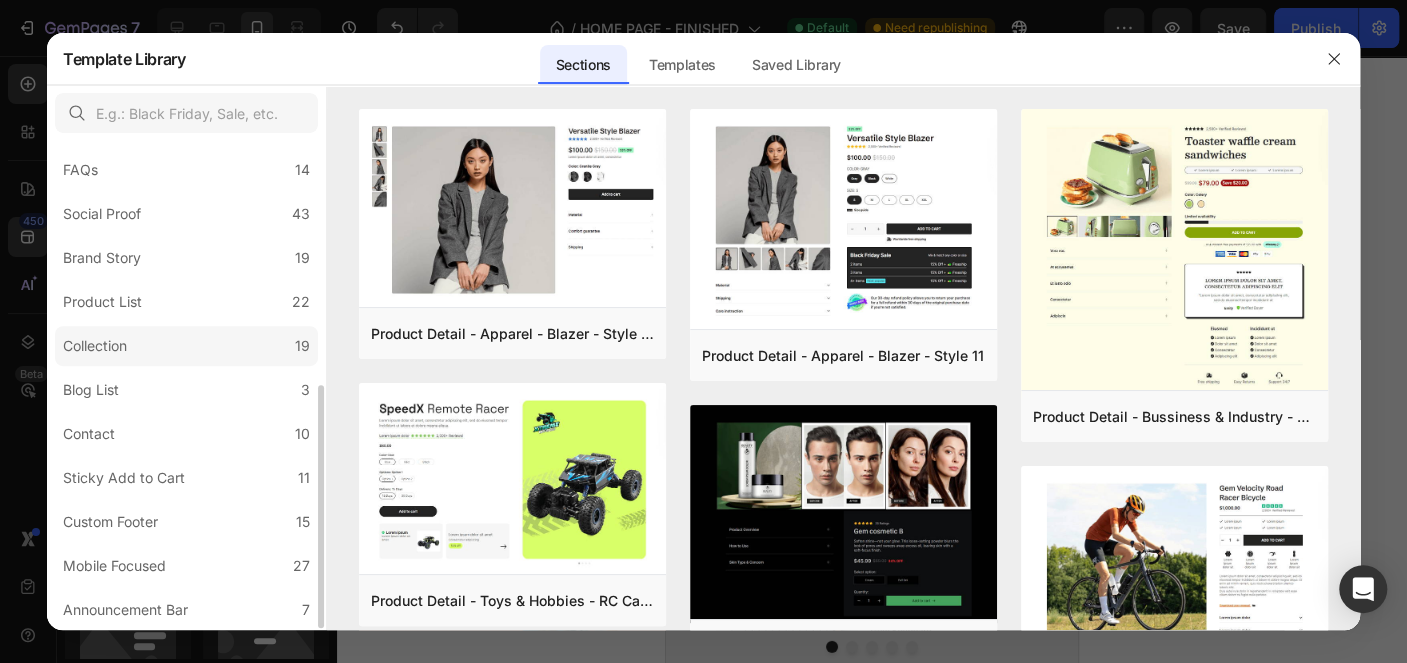 click on "Collection 19" 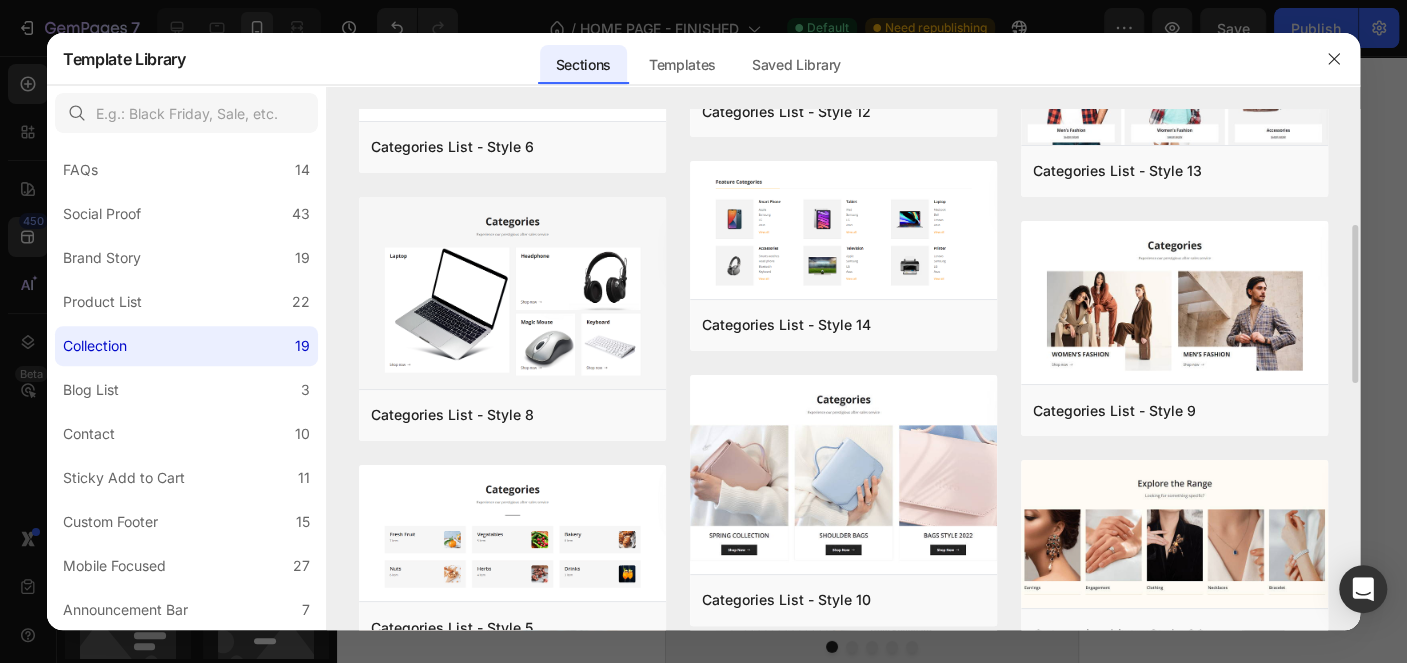 scroll, scrollTop: 180, scrollLeft: 0, axis: vertical 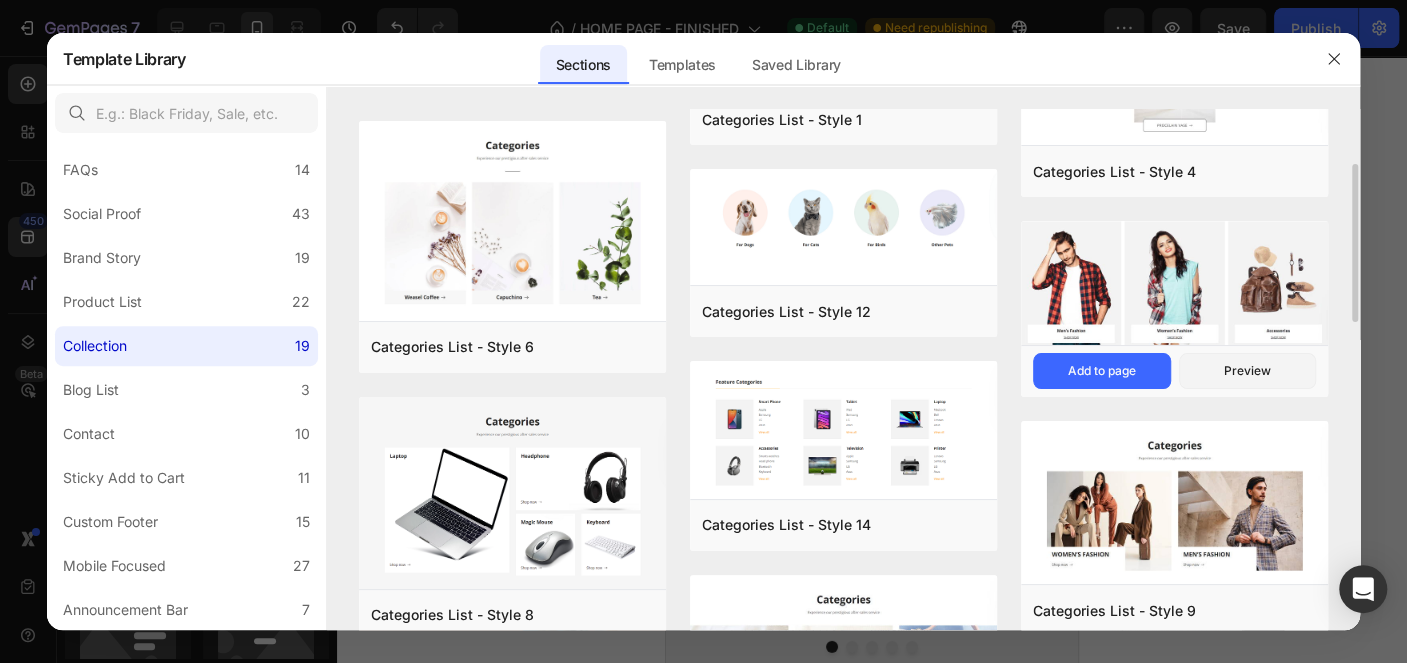 click at bounding box center [1174, 285] 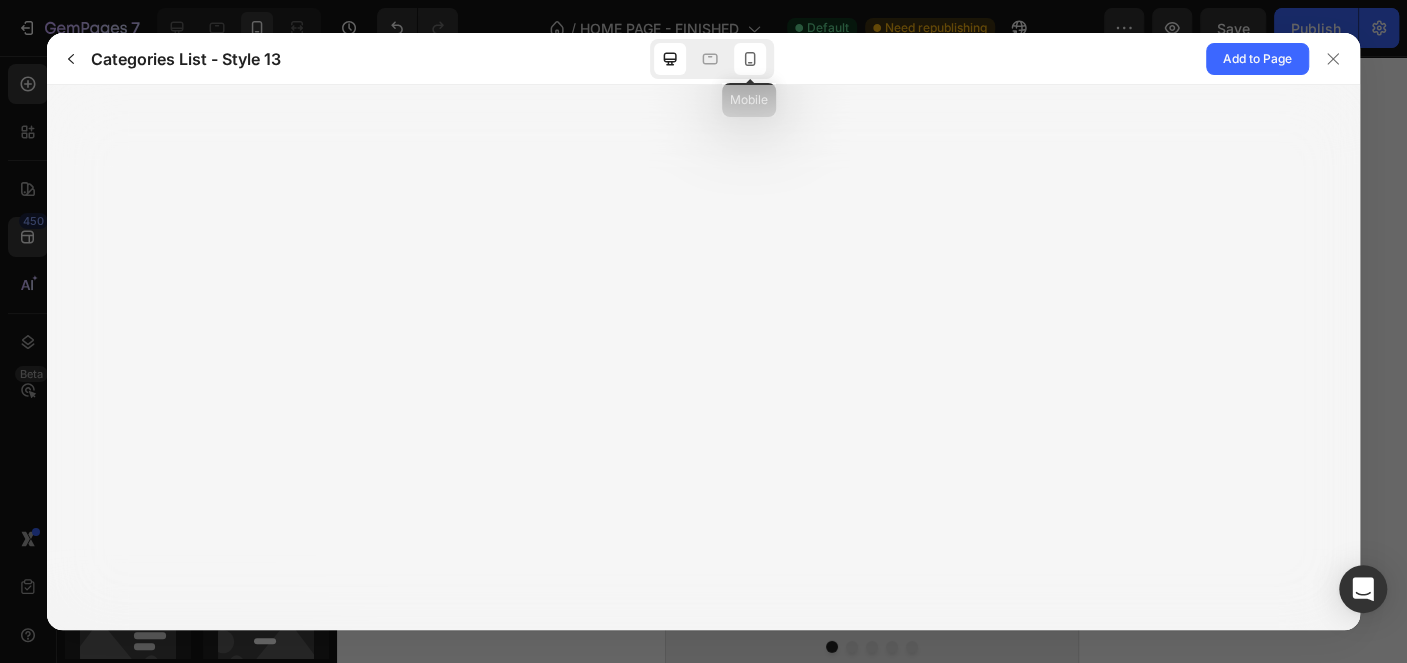 click 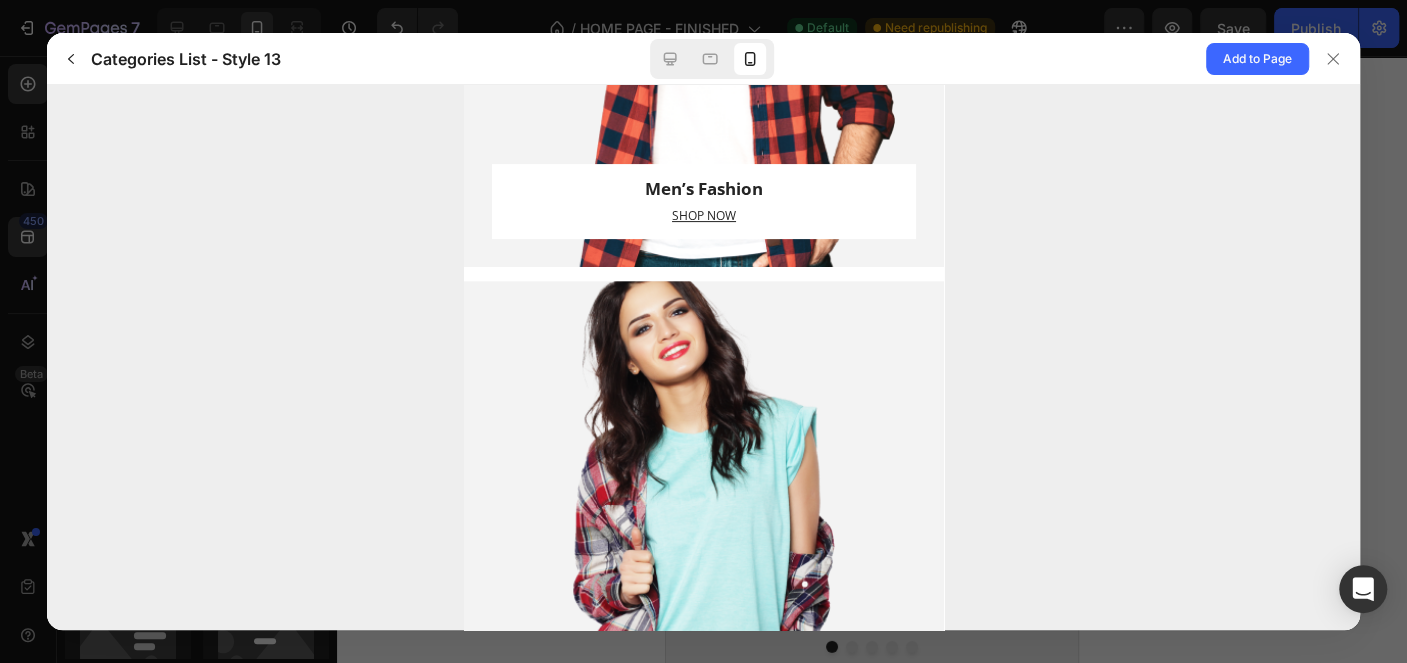 scroll, scrollTop: 0, scrollLeft: 0, axis: both 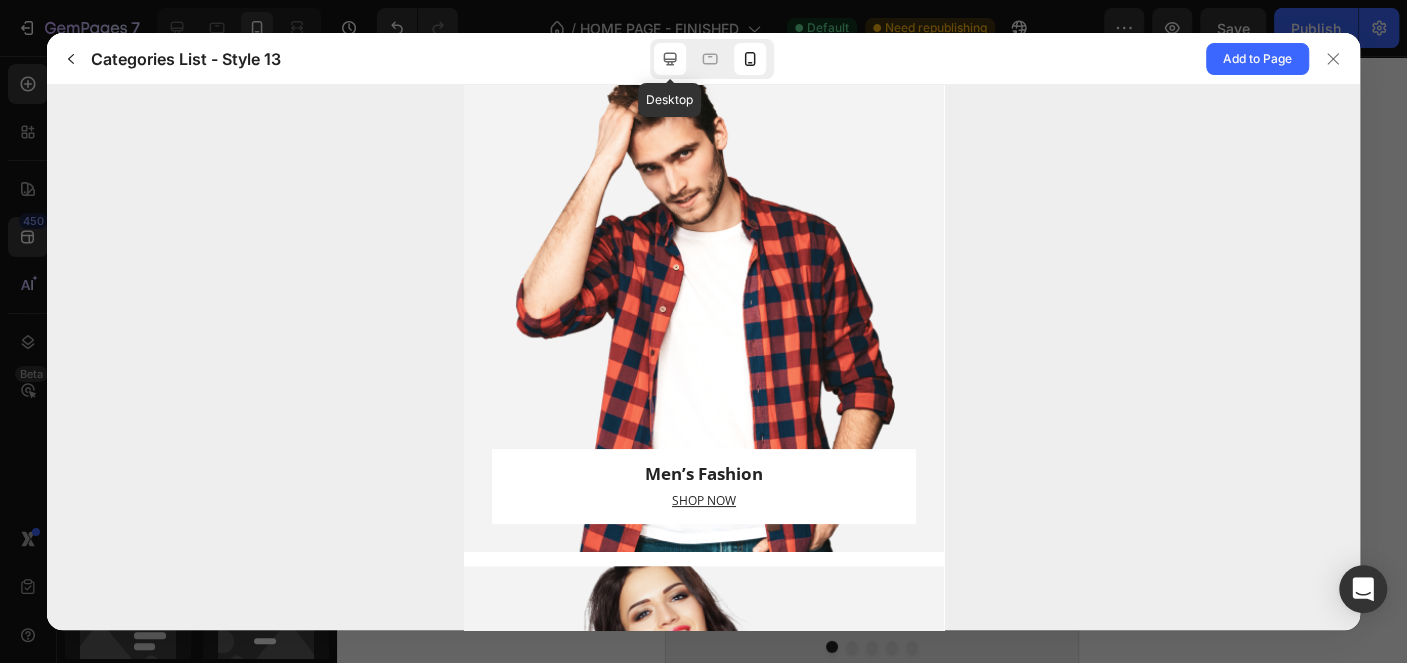 click 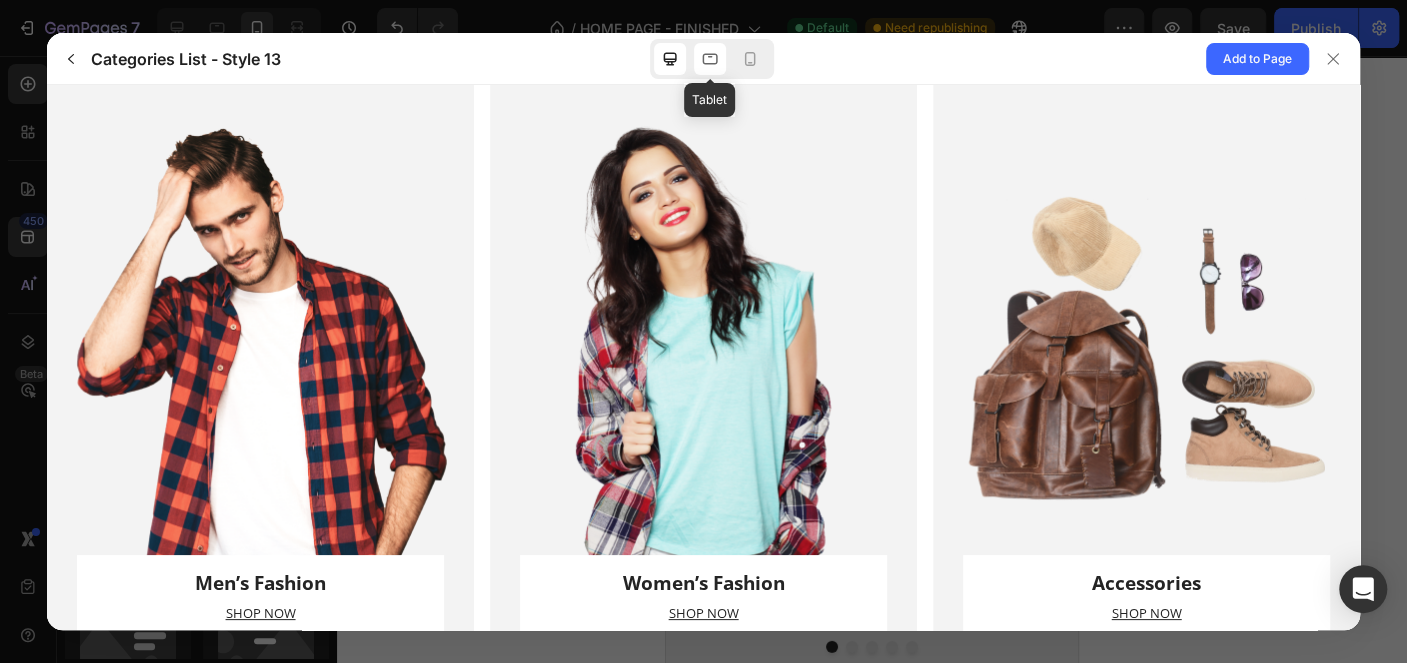 click 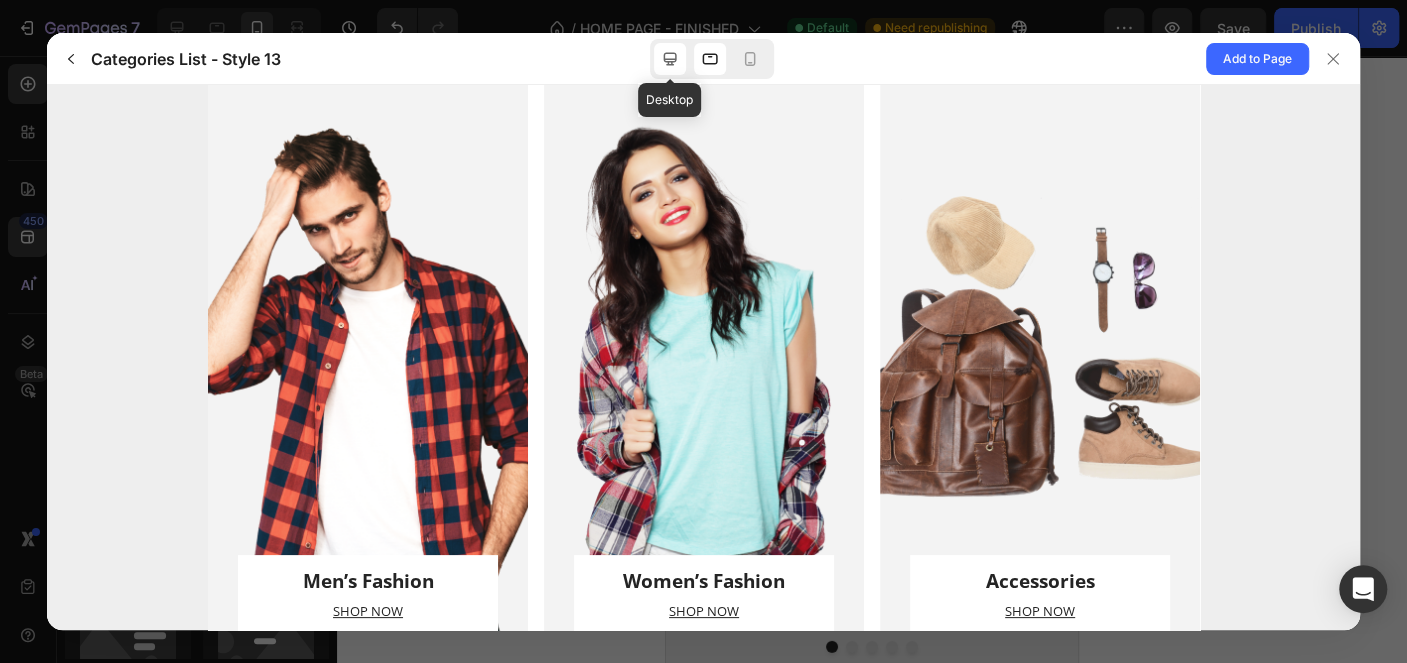 click 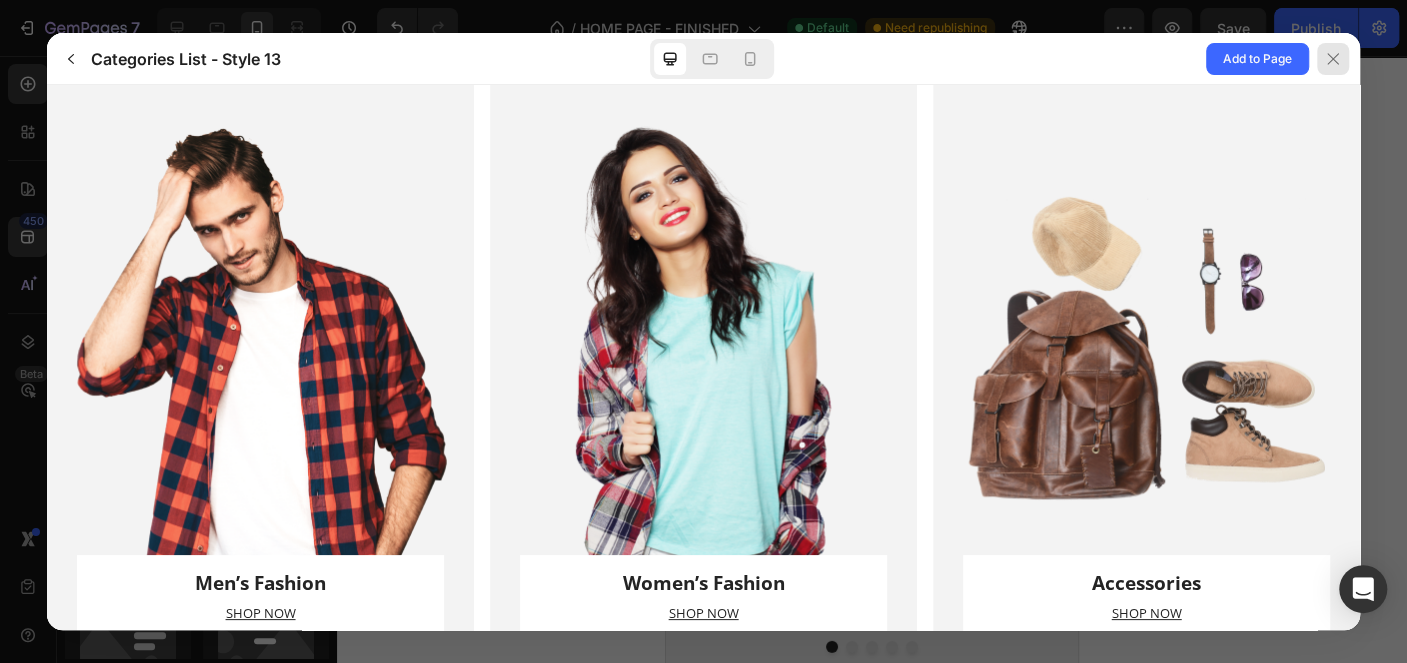 click at bounding box center (1333, 59) 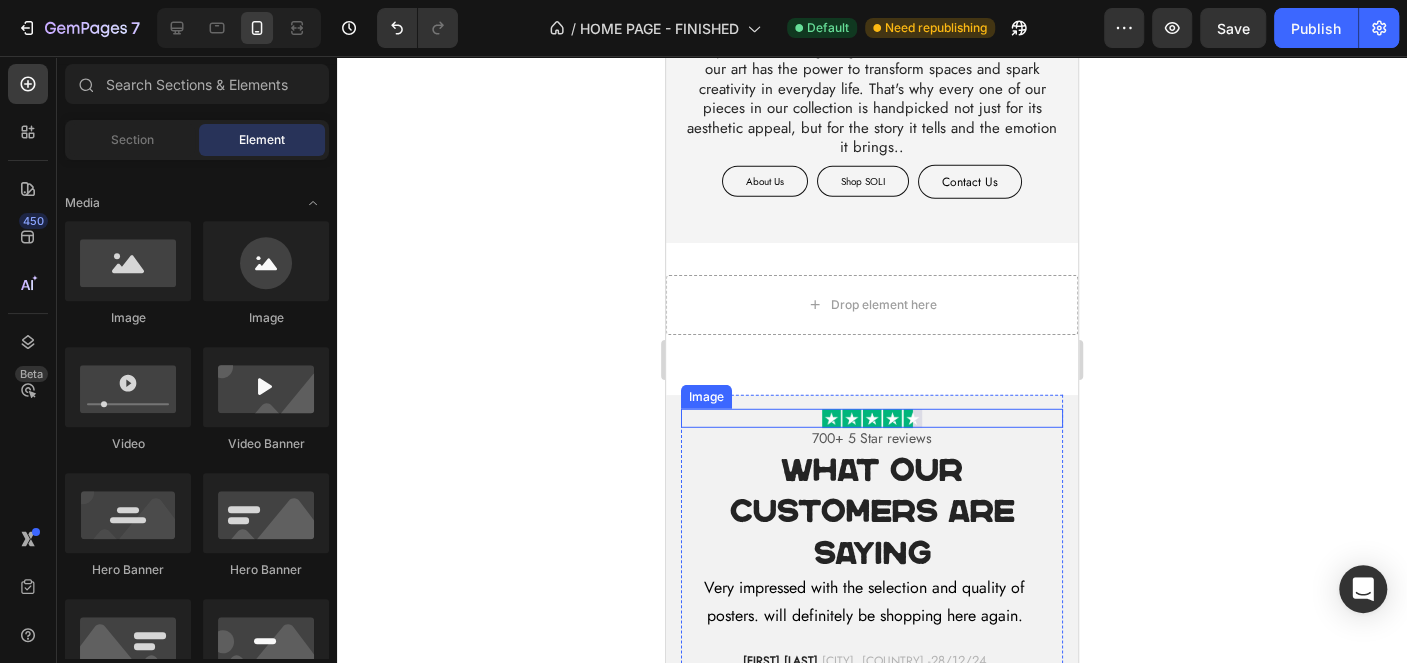 scroll, scrollTop: 2867, scrollLeft: 0, axis: vertical 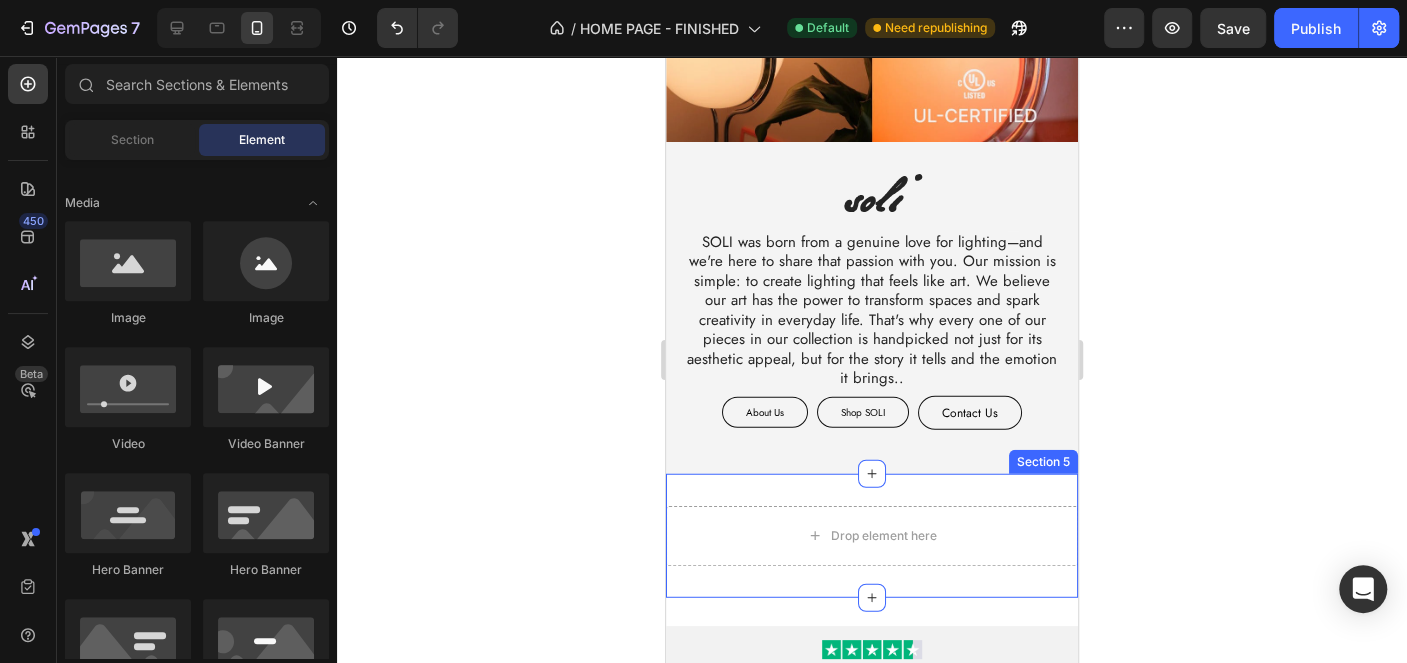click on "Drop element here Section 5" at bounding box center (872, 536) 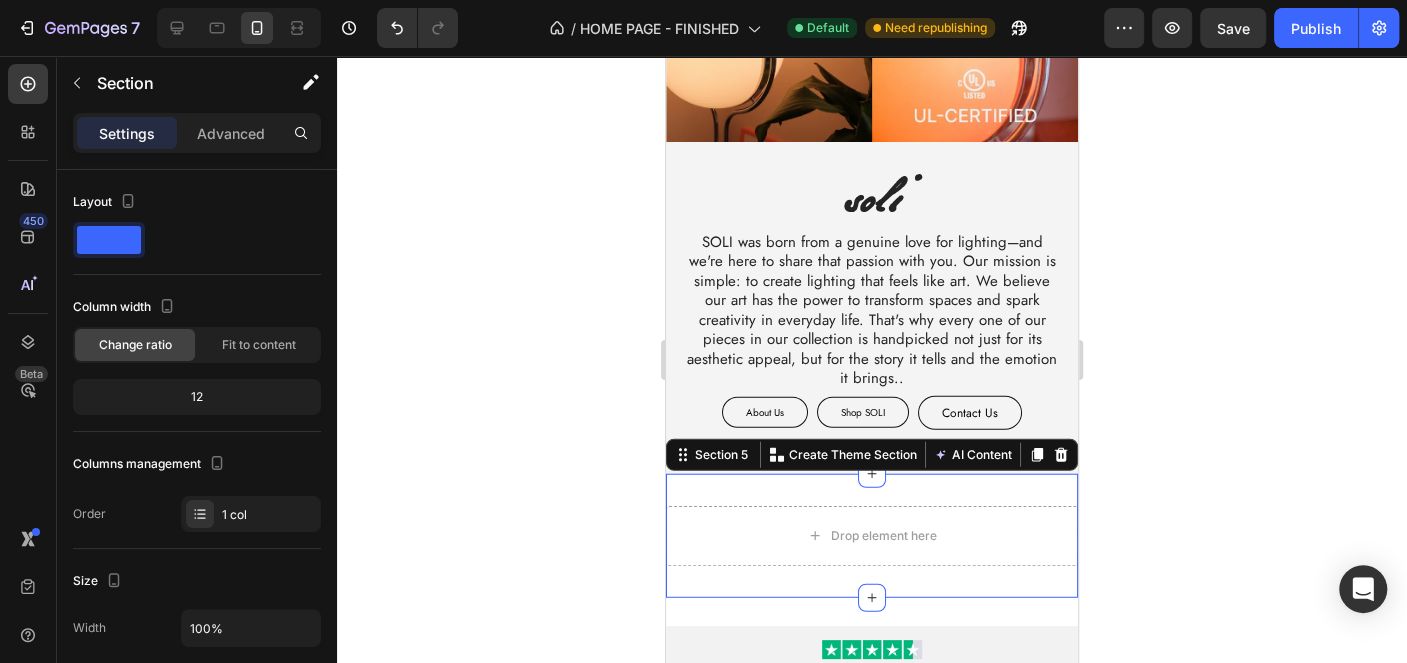 click 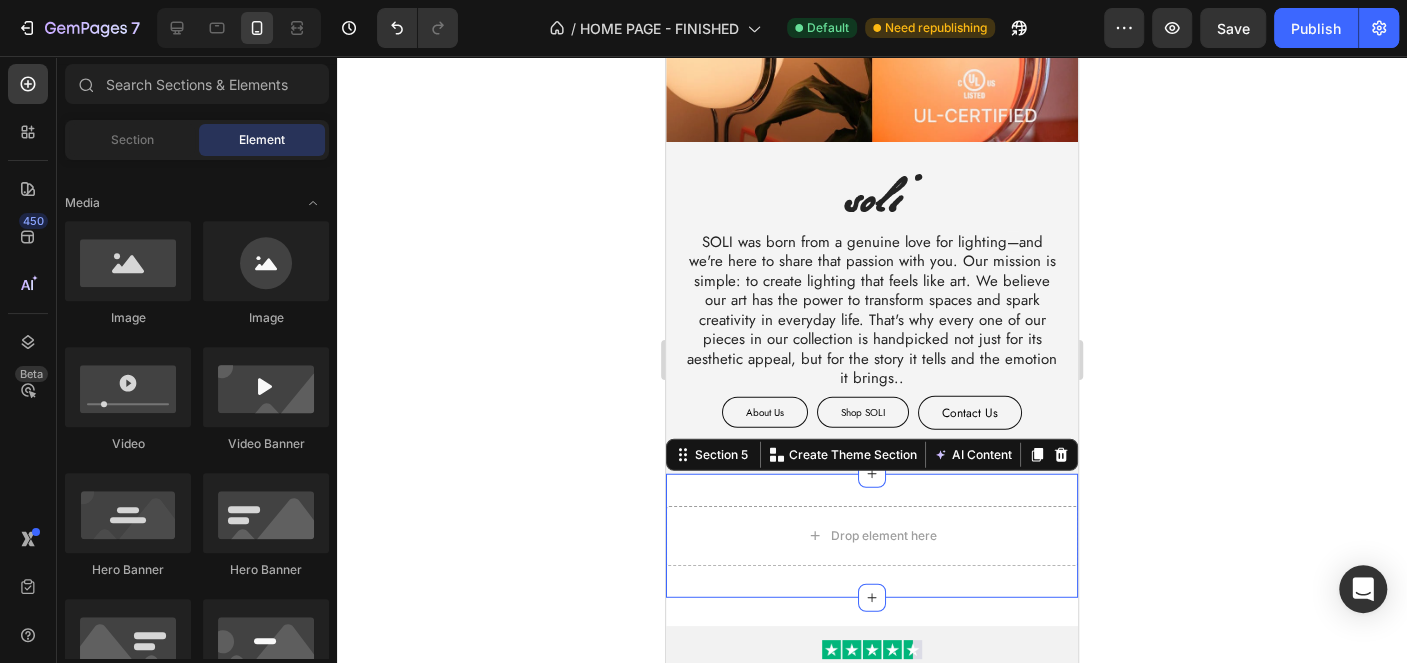 click on "Drop element here Section 5   You can create reusable sections Create Theme Section AI Content Write with GemAI What would you like to describe here? Tone and Voice Persuasive Product Orbita Floor To Ceiling Lamp Show more Generate" at bounding box center (872, 536) 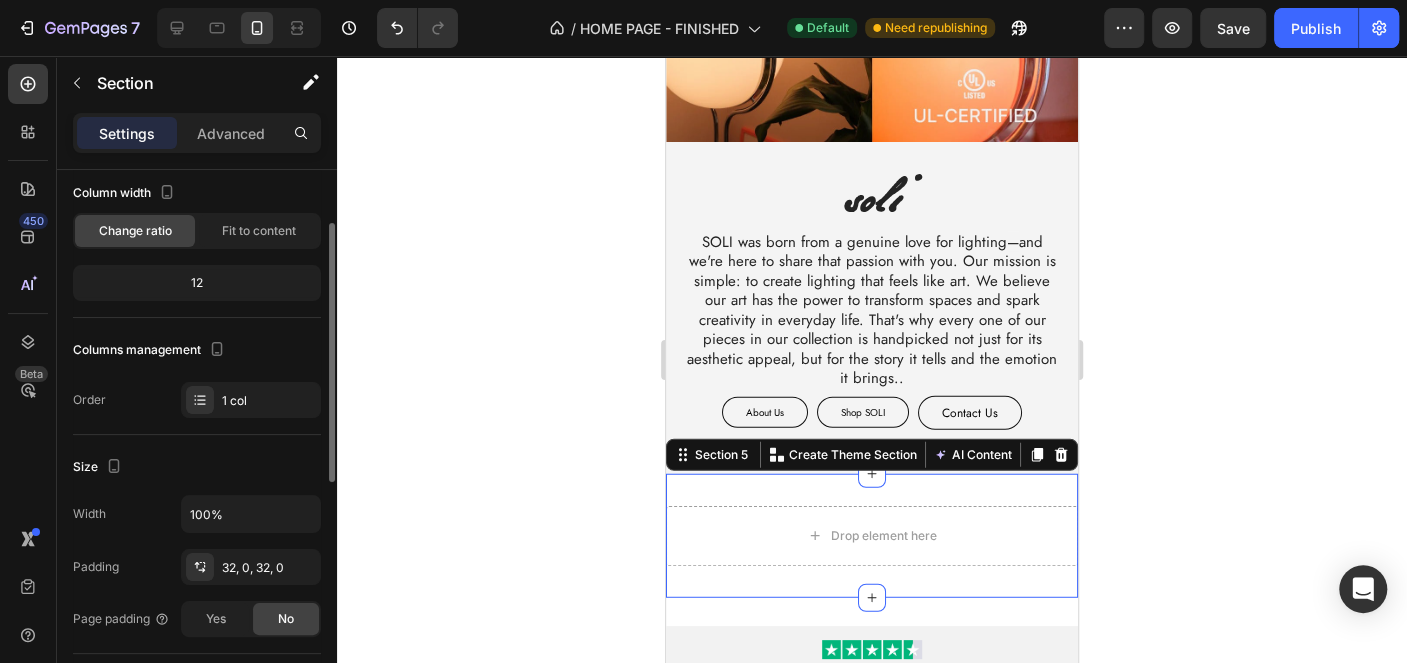 scroll, scrollTop: 0, scrollLeft: 0, axis: both 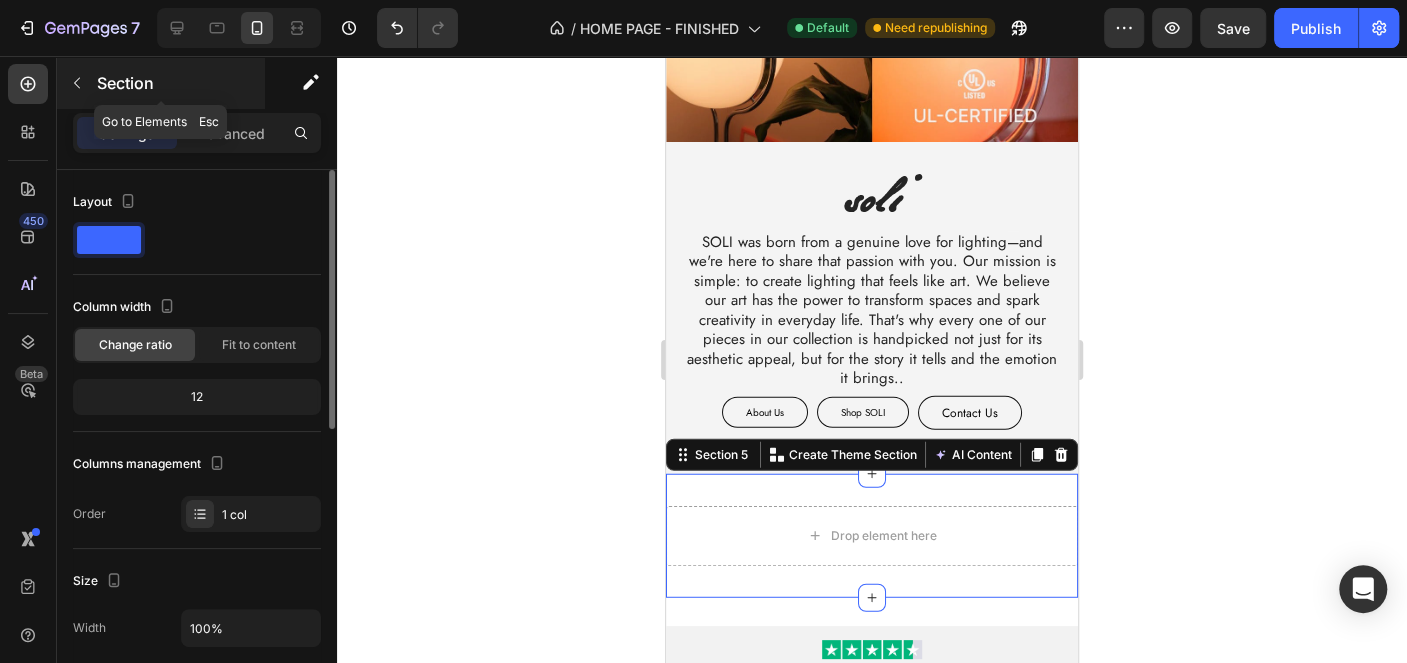 click at bounding box center (77, 83) 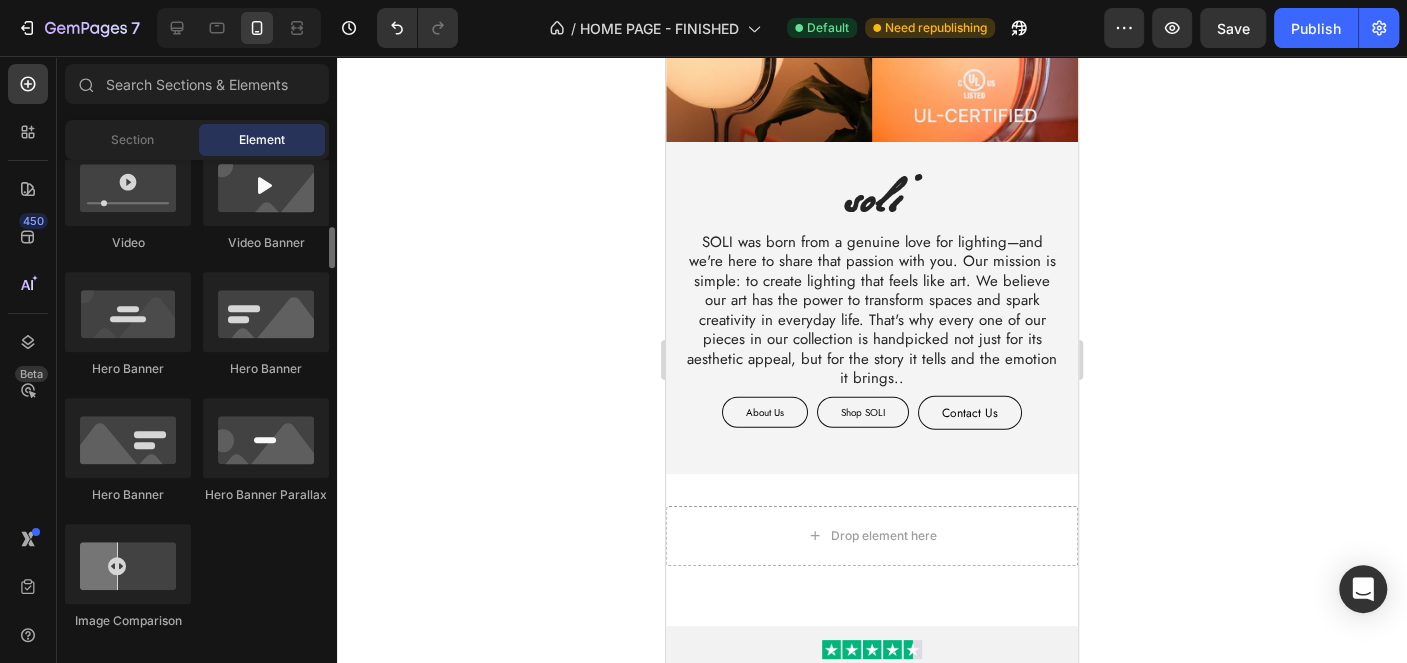 scroll, scrollTop: 702, scrollLeft: 0, axis: vertical 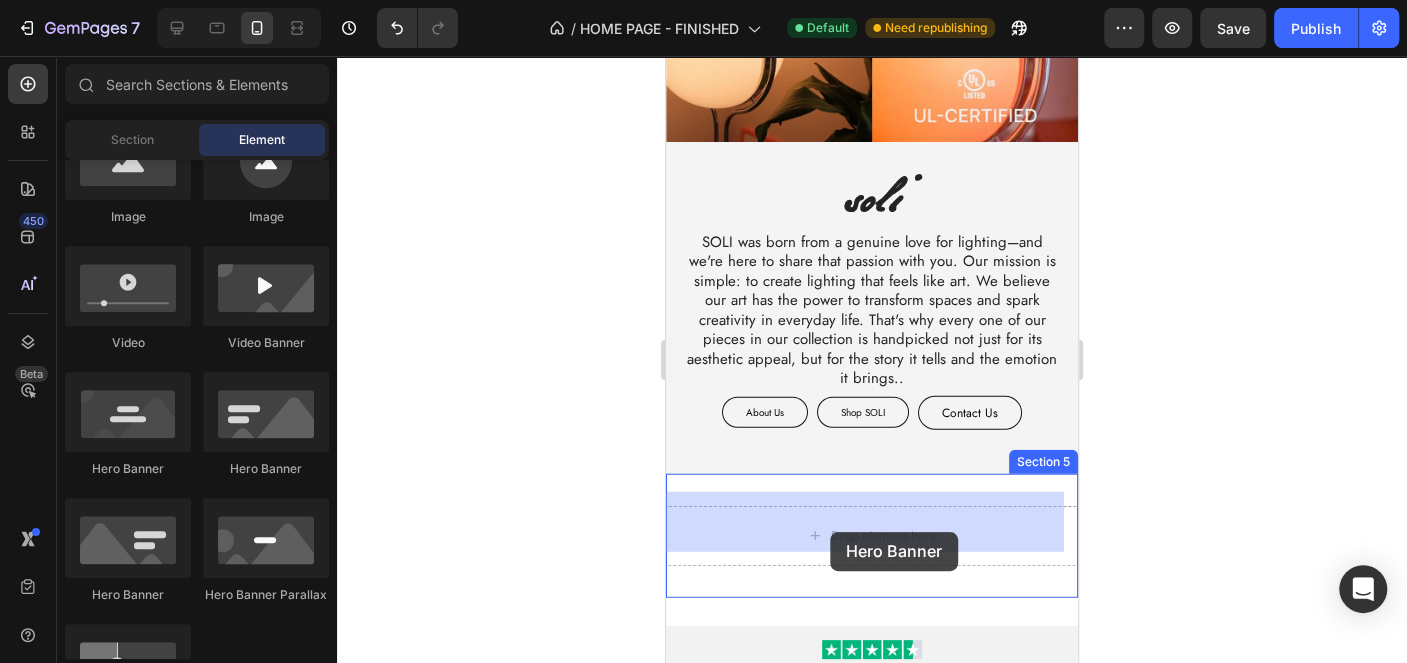 drag, startPoint x: 809, startPoint y: 477, endPoint x: 830, endPoint y: 531, distance: 57.939625 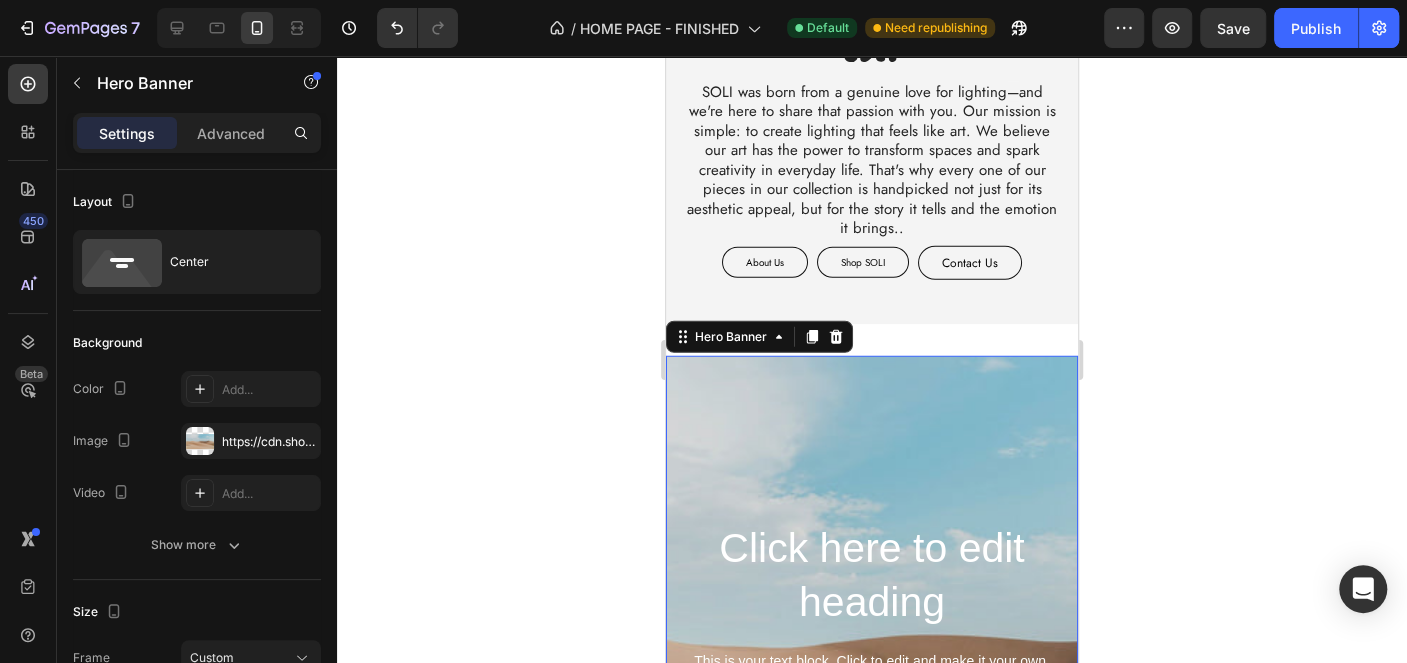 scroll, scrollTop: 3067, scrollLeft: 0, axis: vertical 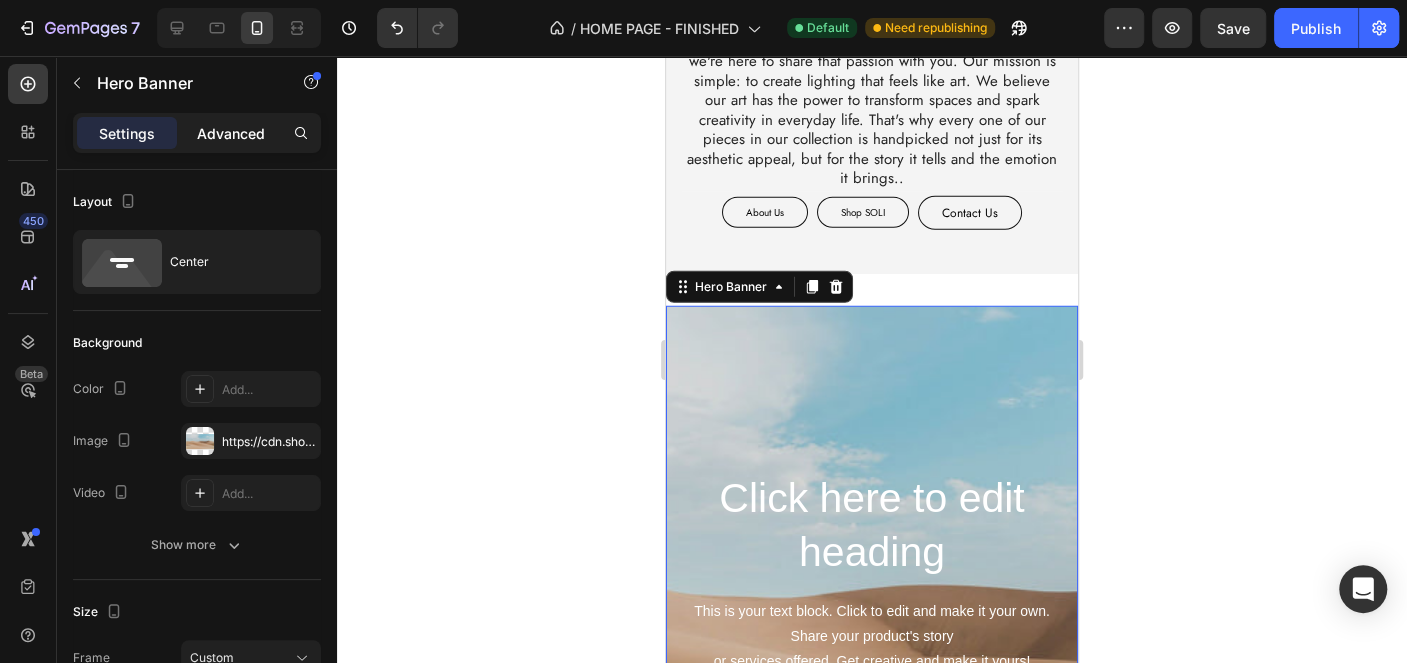 click on "Advanced" 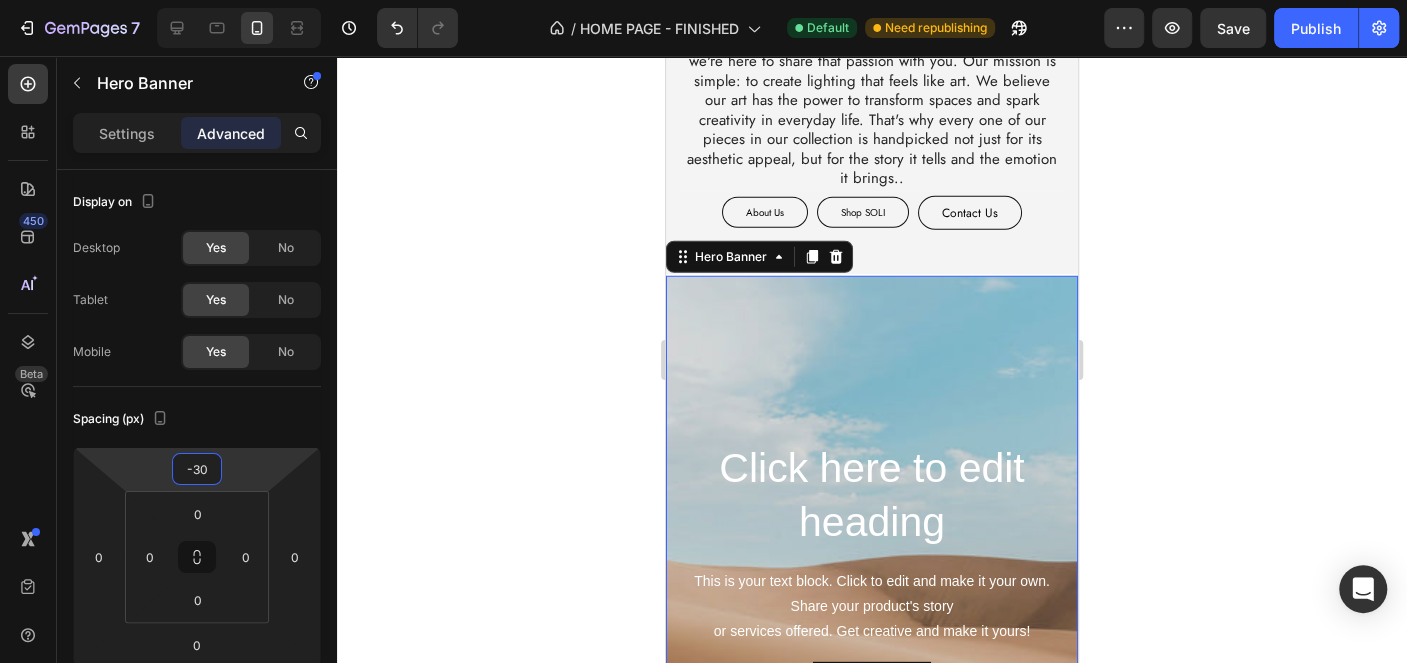 type on "-32" 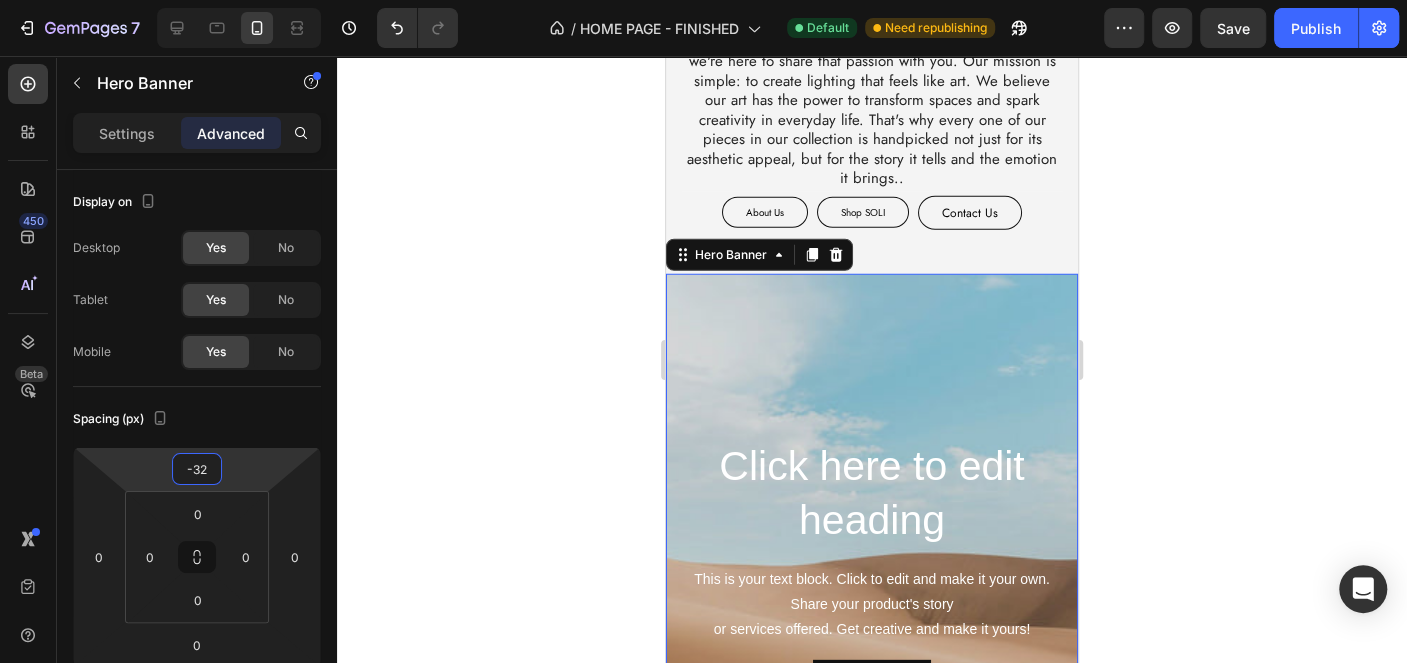 drag, startPoint x: 258, startPoint y: 451, endPoint x: 243, endPoint y: 467, distance: 21.931713 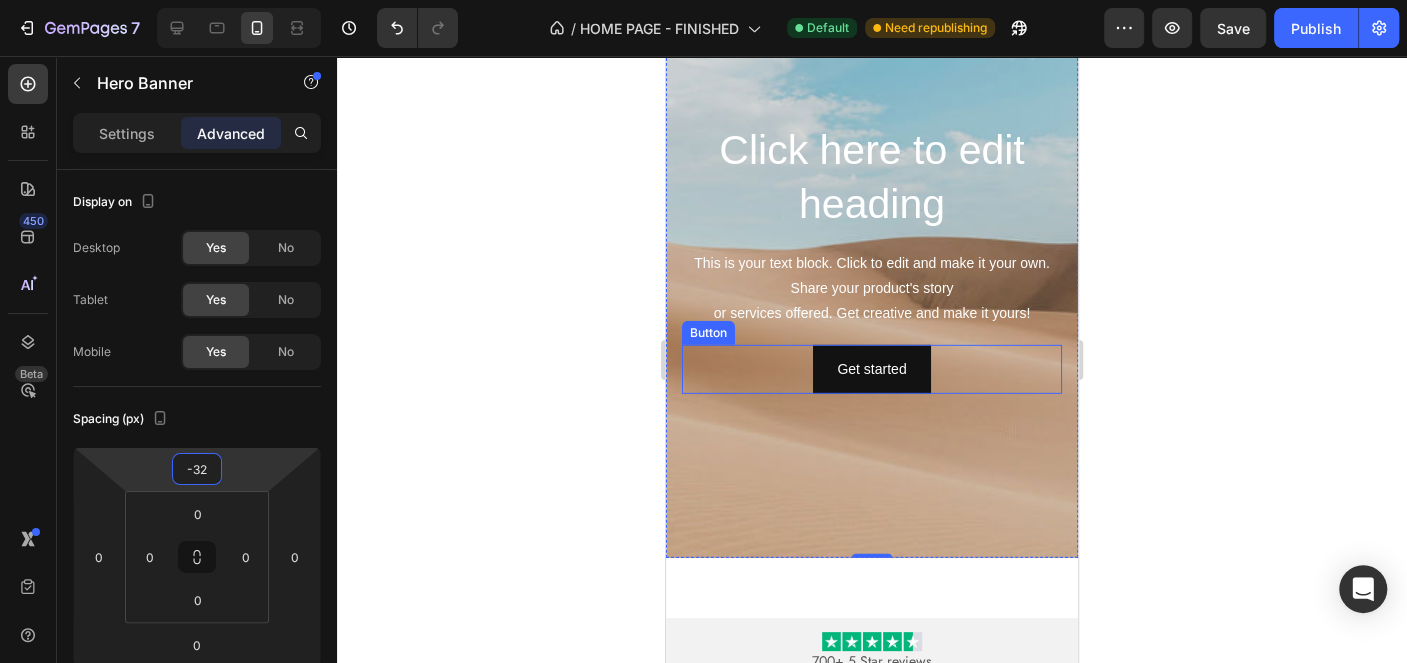 scroll, scrollTop: 3667, scrollLeft: 0, axis: vertical 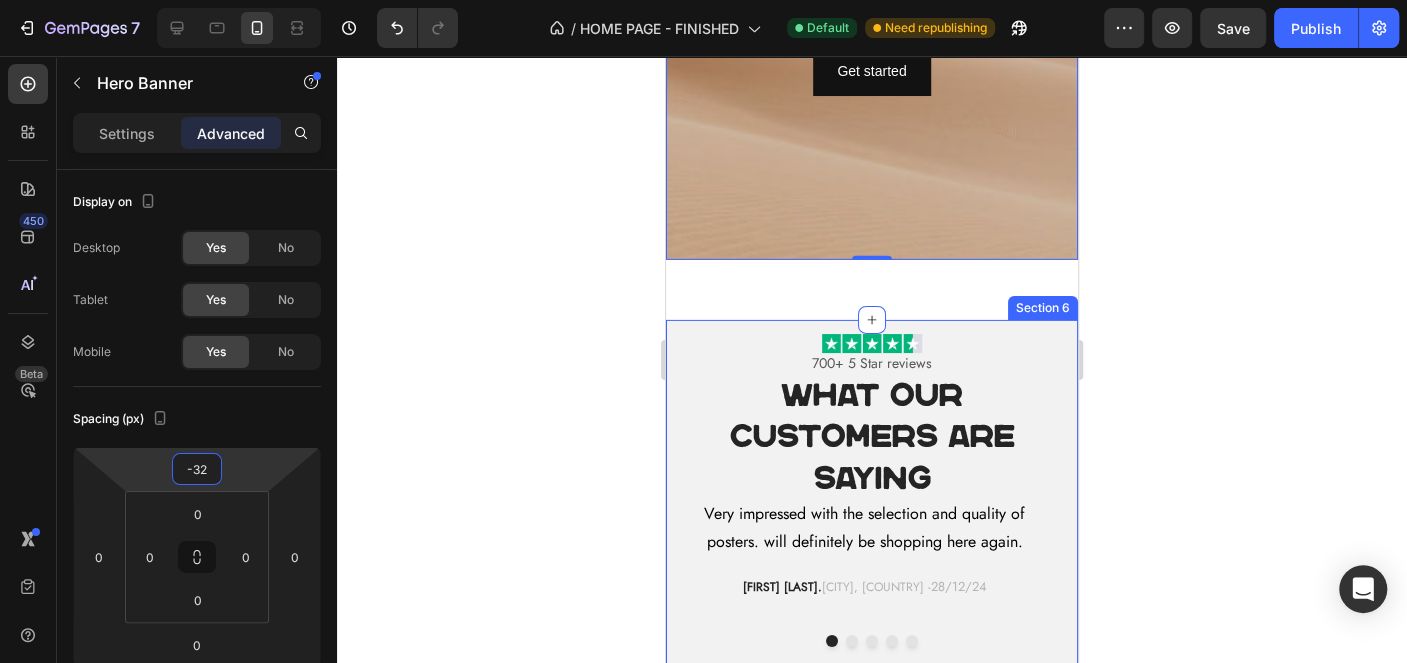 click on "Image 700+ 5 Star reviews Text block What Our Customers Are Saying Heading Very impressed with the selection and quality of posters. will definitely be shopping here again. Text block Jack G.  Manchester, UK -  28/12/24 Text block Worth the money came relatively quickly and makes a crazy atmosphere in the shop. Text block Paul T.  Hamburg, GER  -  14/07/23 Text block Worth the money came relatively quickly and makes a crazy atmosphere in the shop. Text block Hwang S.  Seoul, KOR  -  19/01/23 Text block It has such a nice warm orange tone to it, changes the way my room feels at night, amazing!   Text block Scott M.  Perth ,  AU  -  03/04/25 Text block OBSESSED with my purchases!! I got the sunset lamp, a rug, some posters and a new chair for my room and the quality on everything   Text block Mia J.  Los Angeles, USA  -  29/08/24 Text block Carousel Row Section 6" at bounding box center [872, 517] 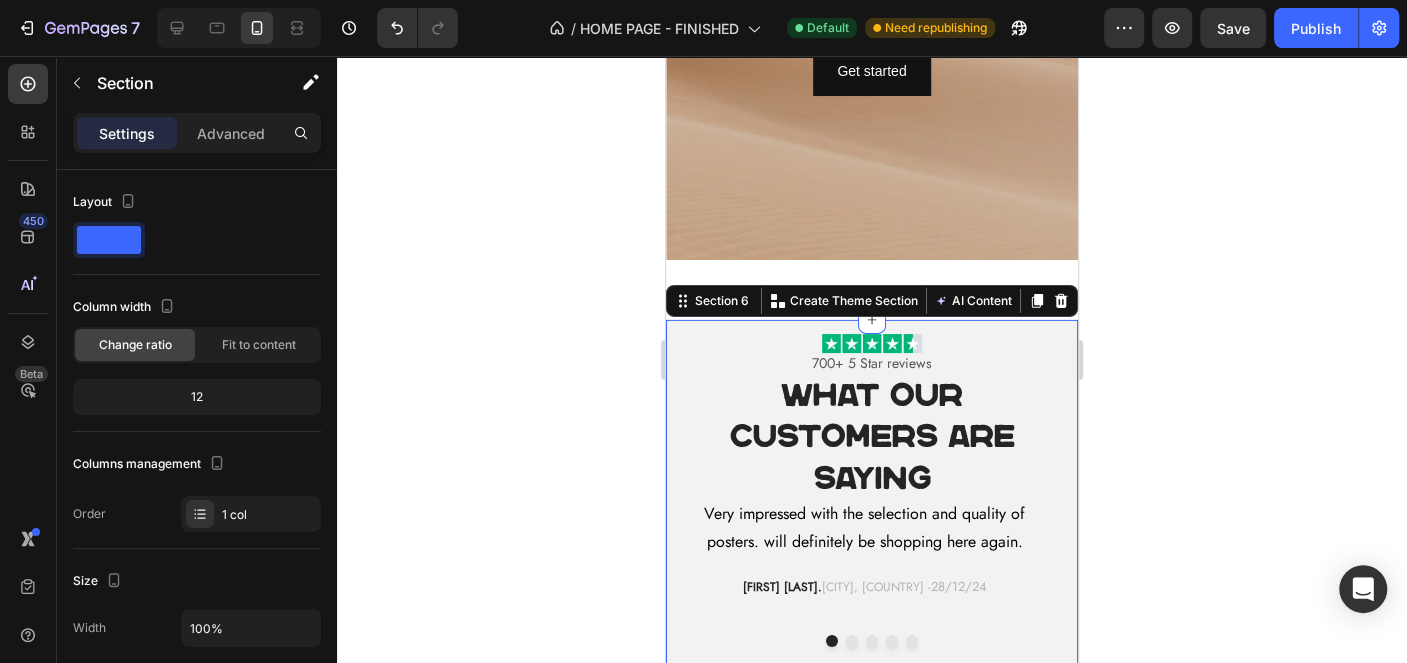 click on "Settings Advanced" at bounding box center [197, 133] 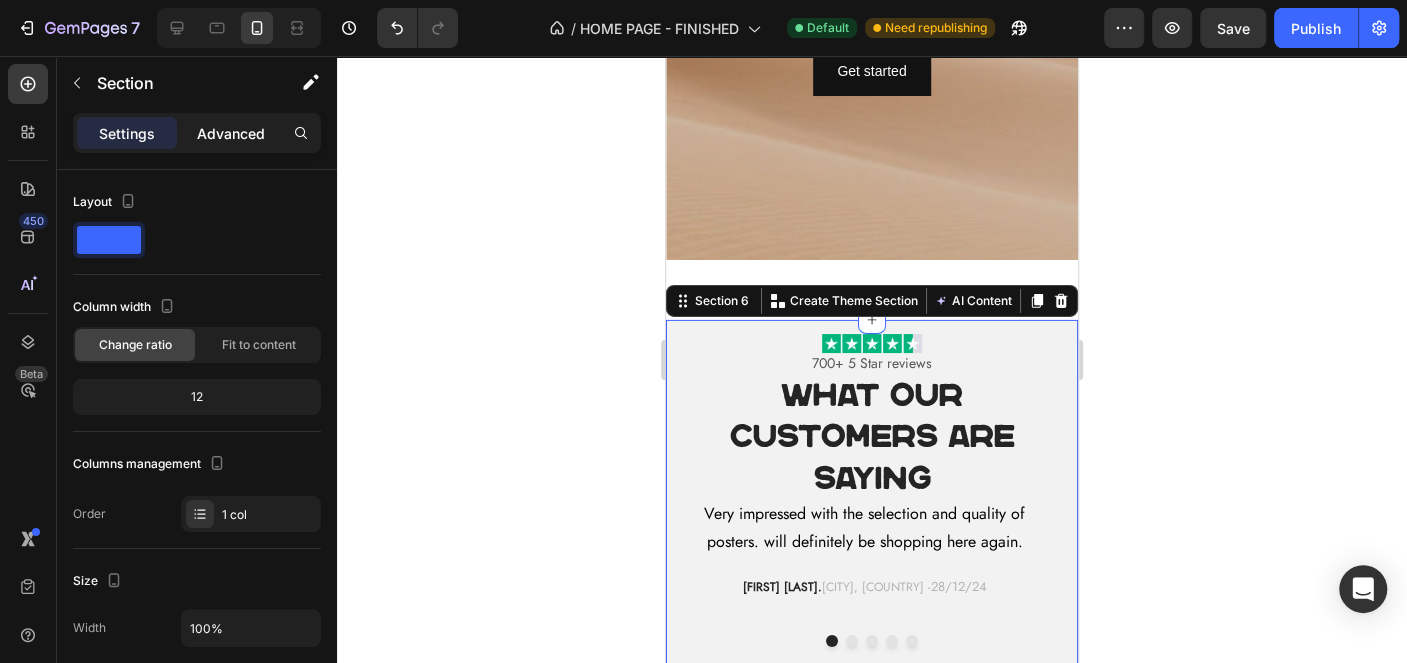 click on "Advanced" at bounding box center (231, 133) 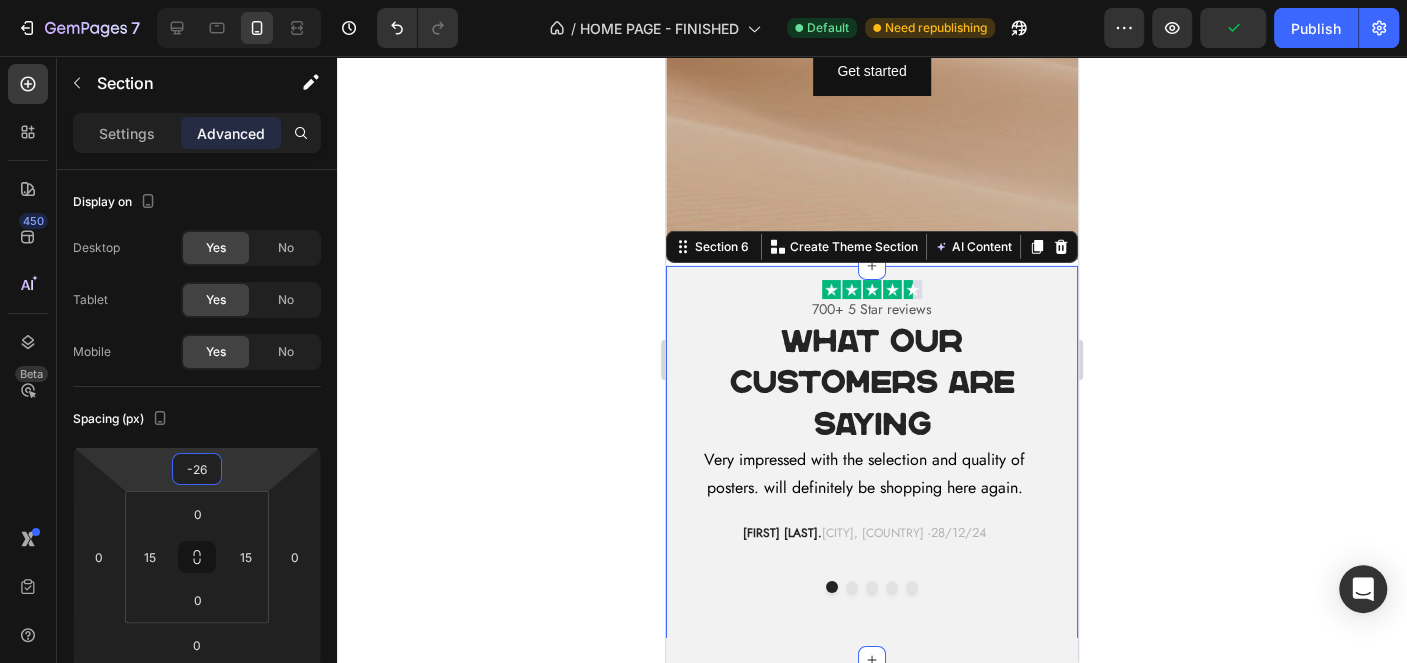 type on "-32" 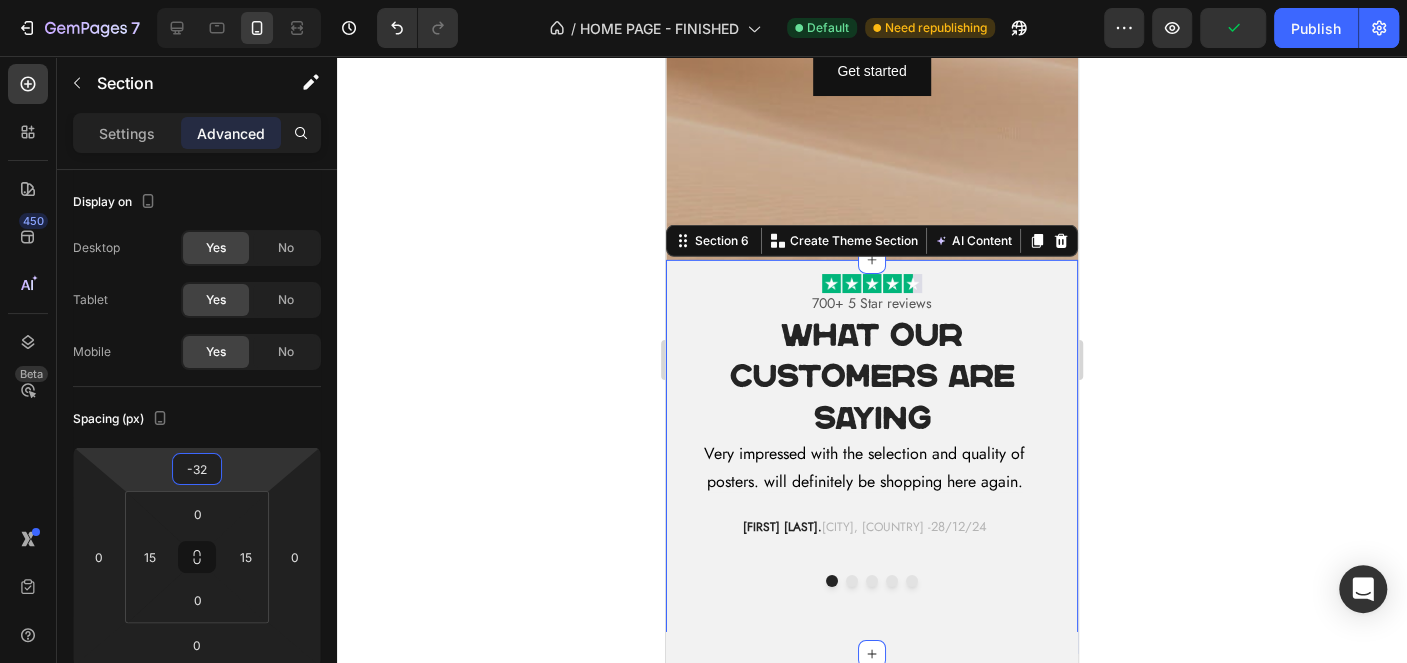 drag, startPoint x: 243, startPoint y: 465, endPoint x: 249, endPoint y: 495, distance: 30.594116 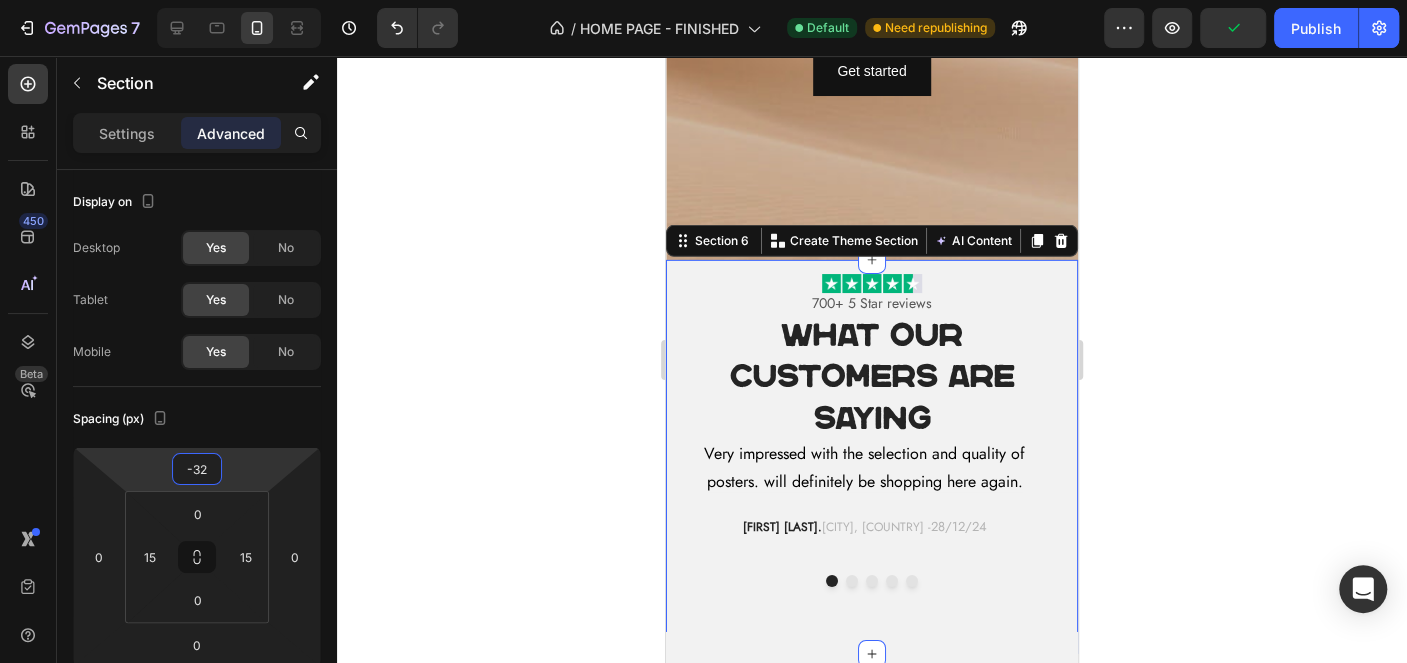click on "7  Version history  /  HOME PAGE - FINISHED Default Need republishing Preview  Publish  450 Beta Sections(18) Elements(83) Section Element Hero Section Product Detail Brands Trusted Badges Guarantee Product Breakdown How to use Testimonials Compare Bundle FAQs Social Proof Brand Story Product List Collection Blog List Contact Sticky Add to Cart Custom Footer Browse Library 450 Layout
Row
Row
Row
Row Text
Heading
Text Block Button
Button
Button Media
Image
Image
Video" at bounding box center (703, 0) 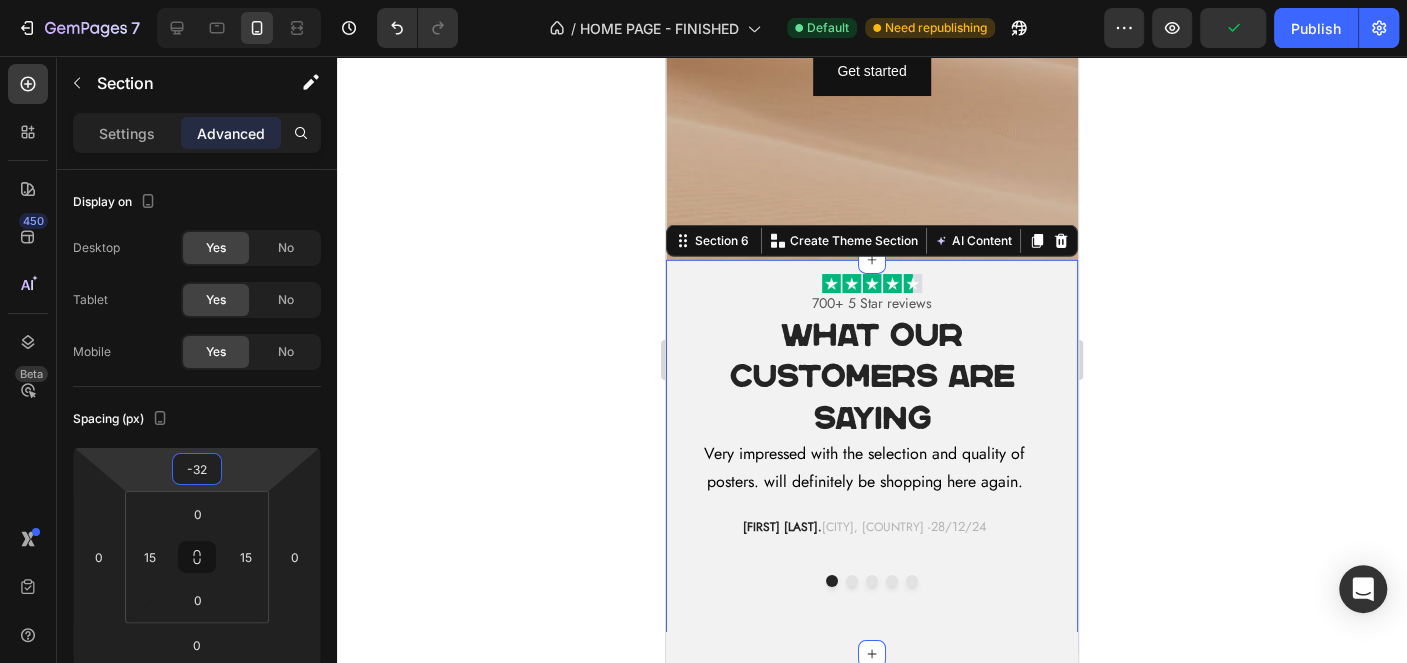 click 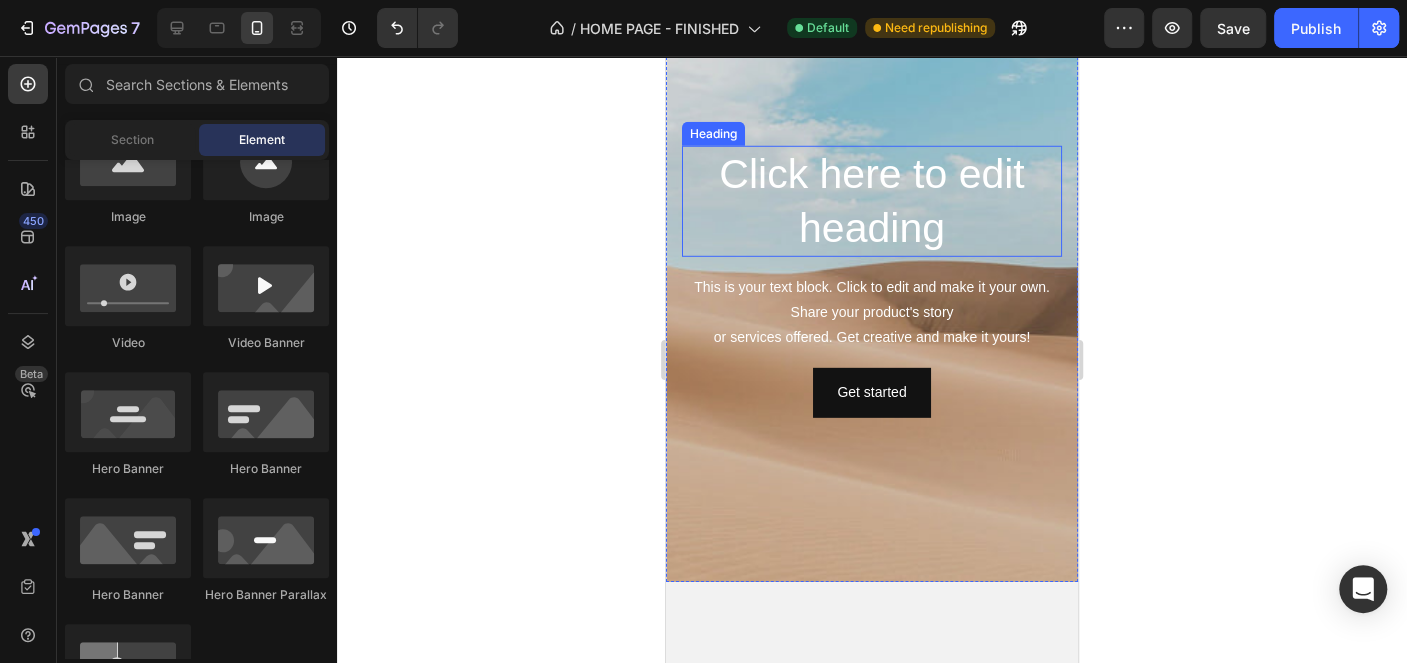 scroll, scrollTop: 3167, scrollLeft: 0, axis: vertical 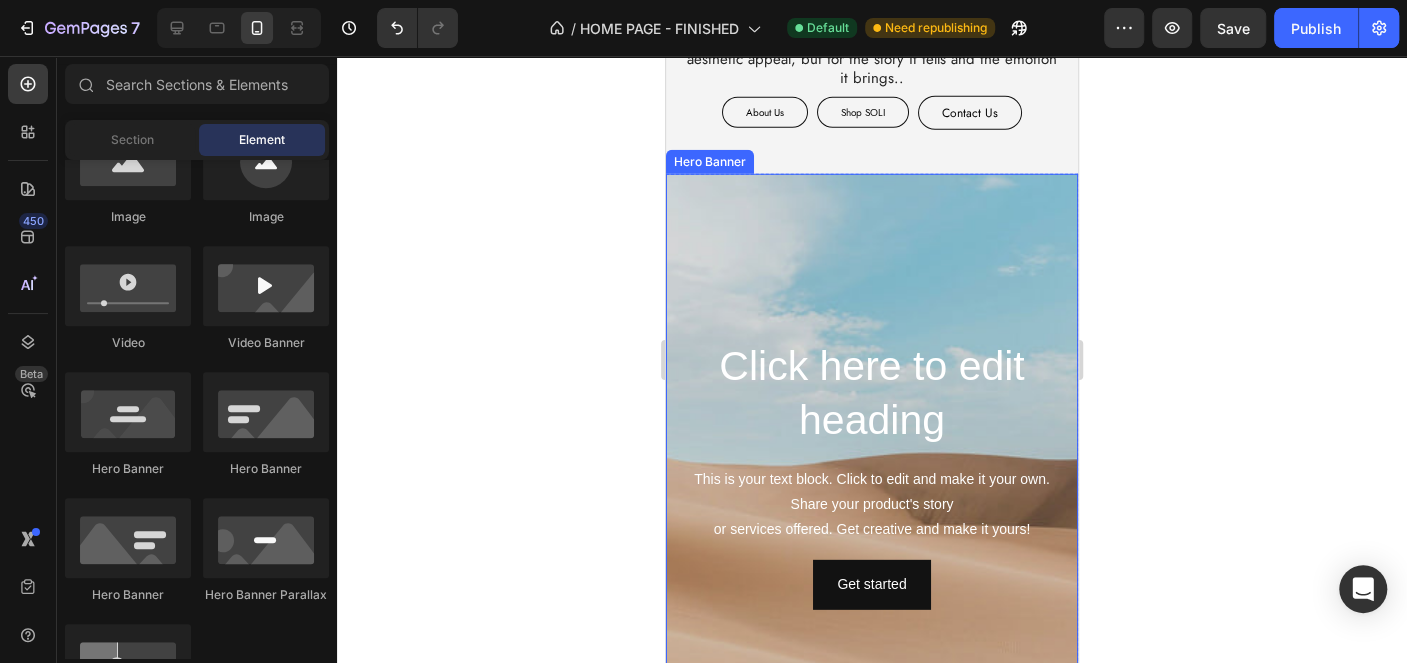 click at bounding box center [872, 474] 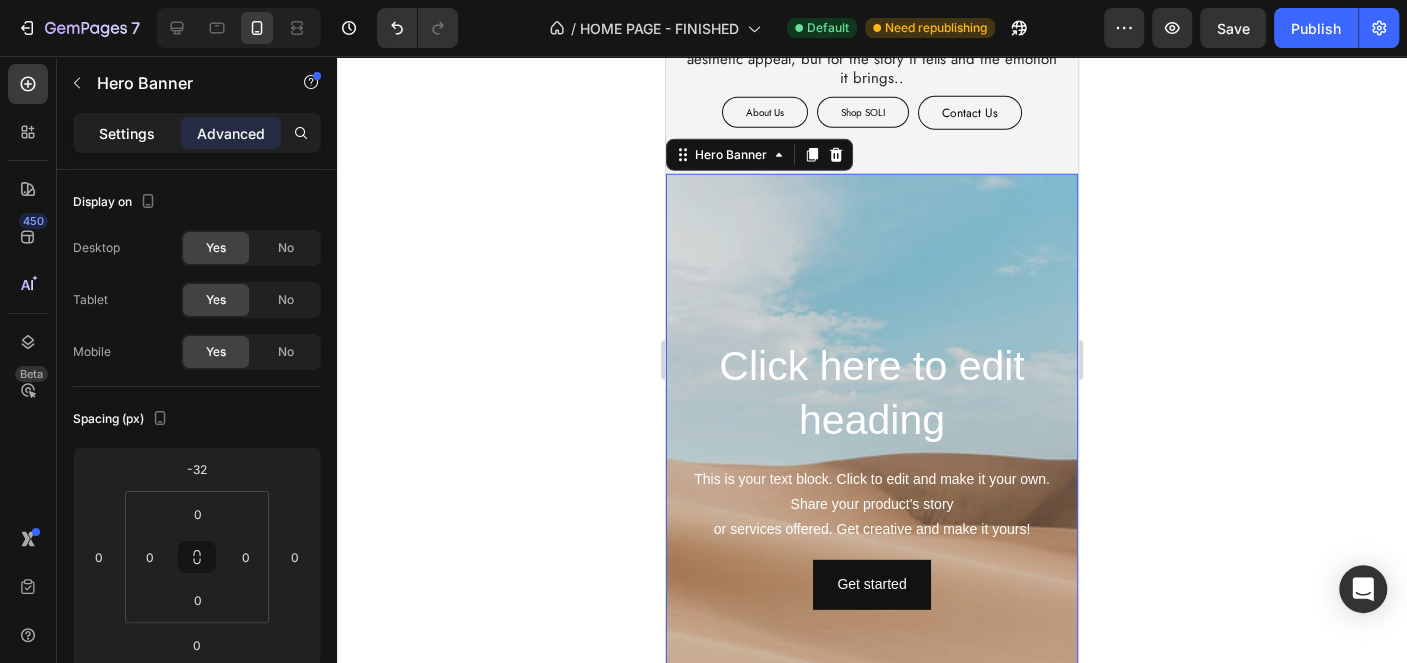 click on "Settings" 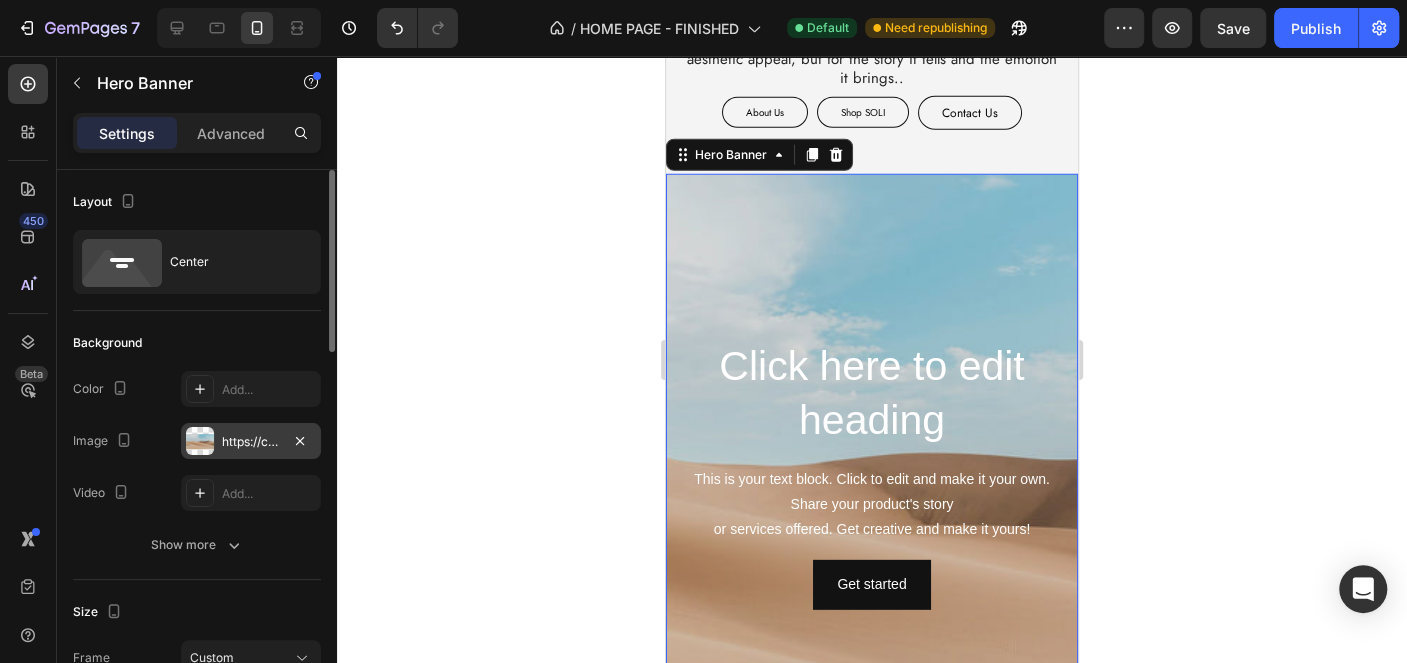 click on "https://cdn.shopify.com/s/files/1/2005/9307/files/background_settings.jpg" at bounding box center [251, 442] 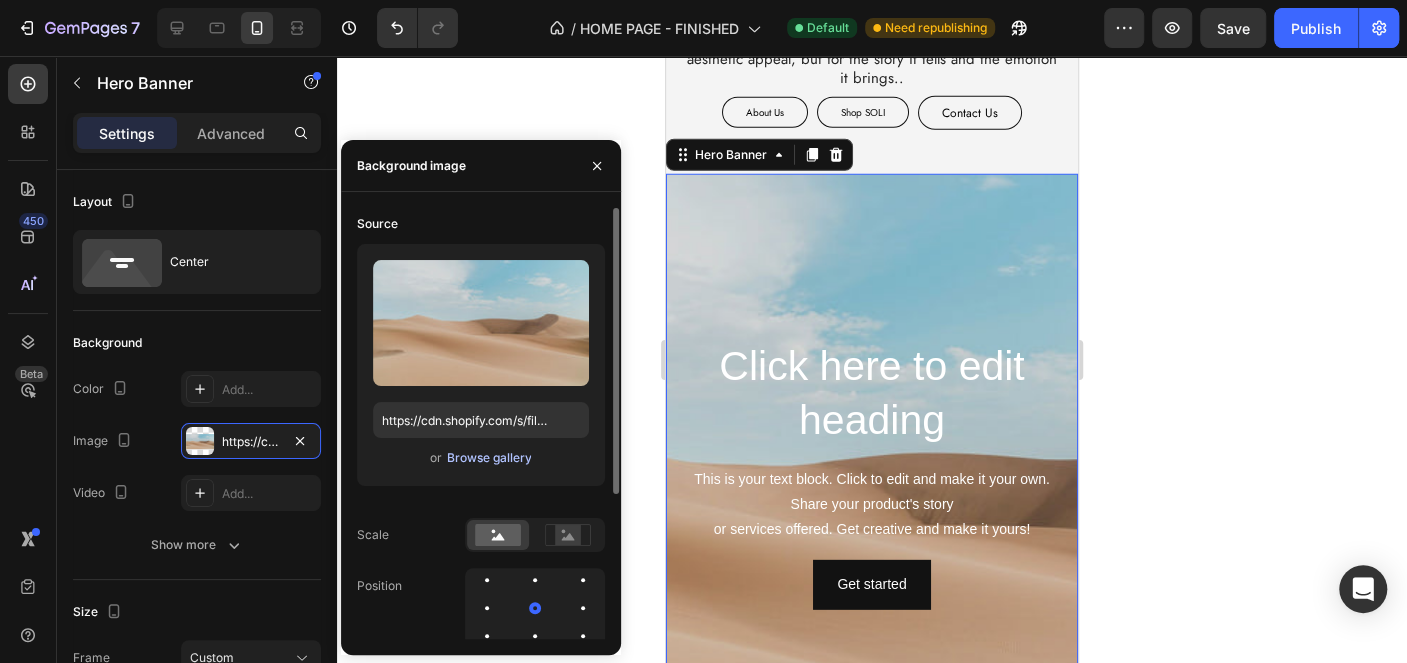 click on "Browse gallery" at bounding box center [488, 458] 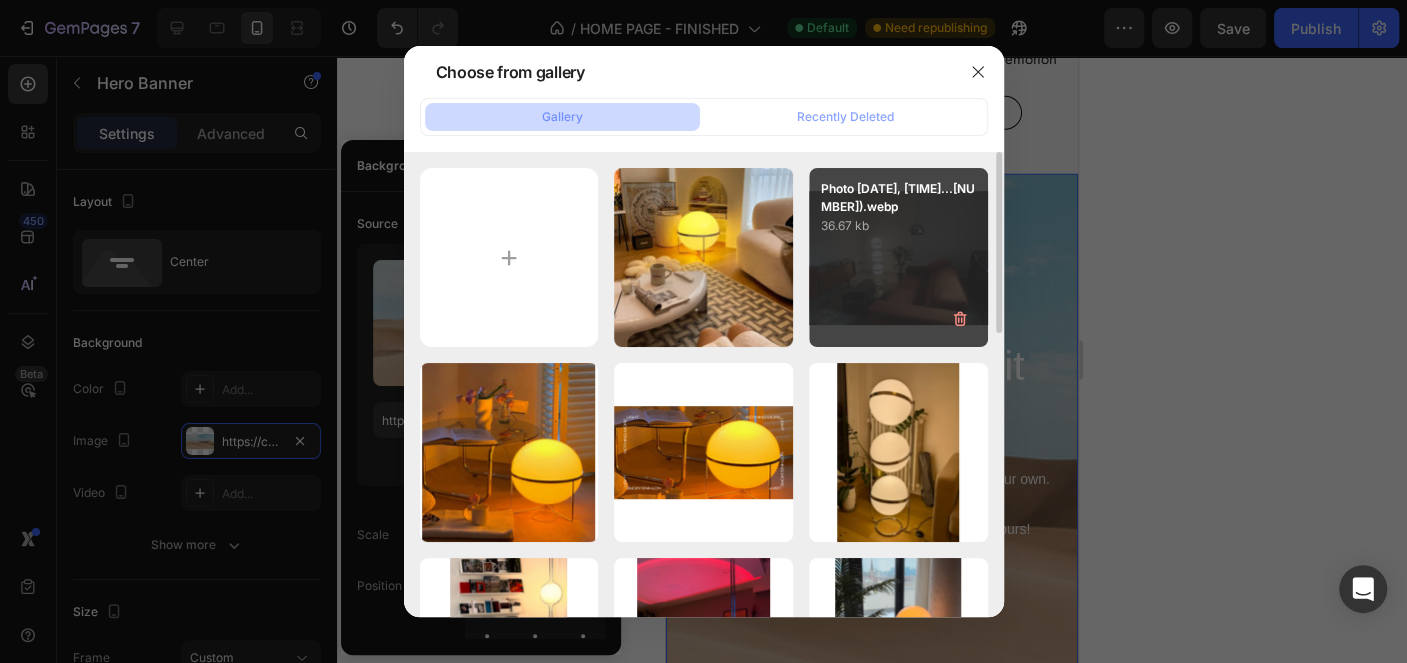 click on "Photo 28-07-2025, 13...7).webp 36.67 kb" at bounding box center (898, 257) 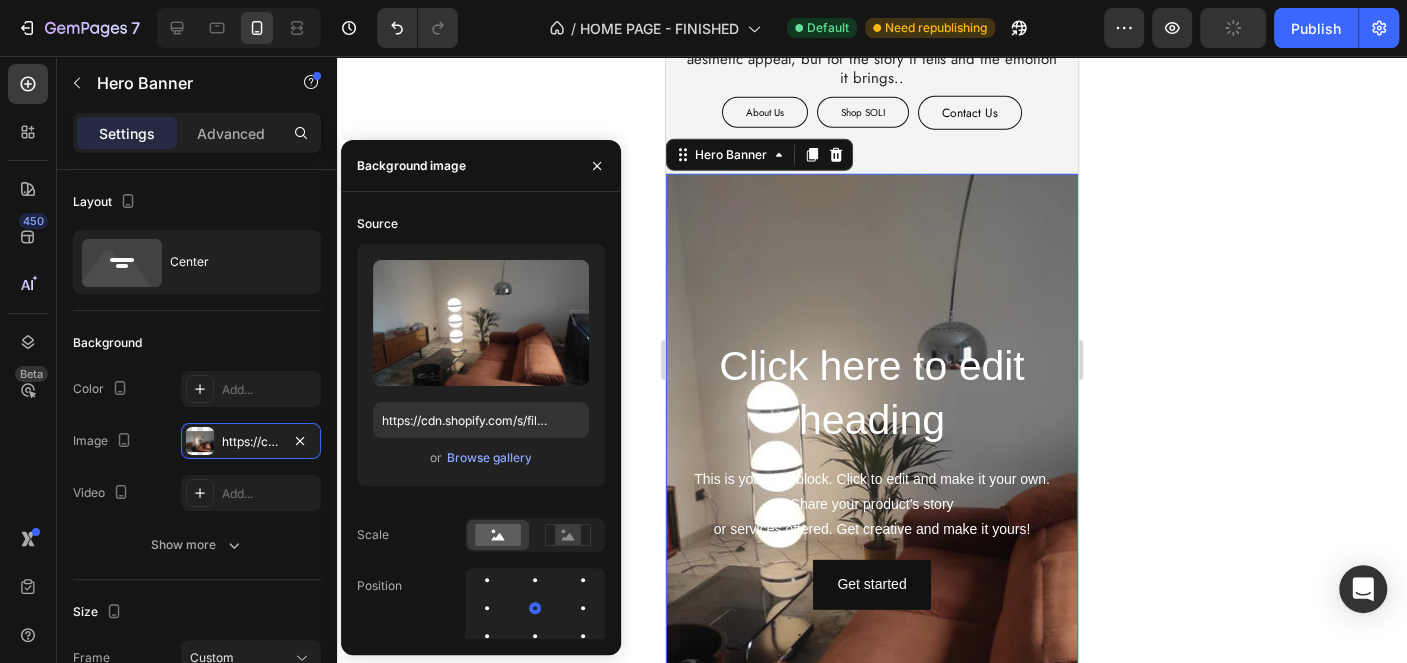 click 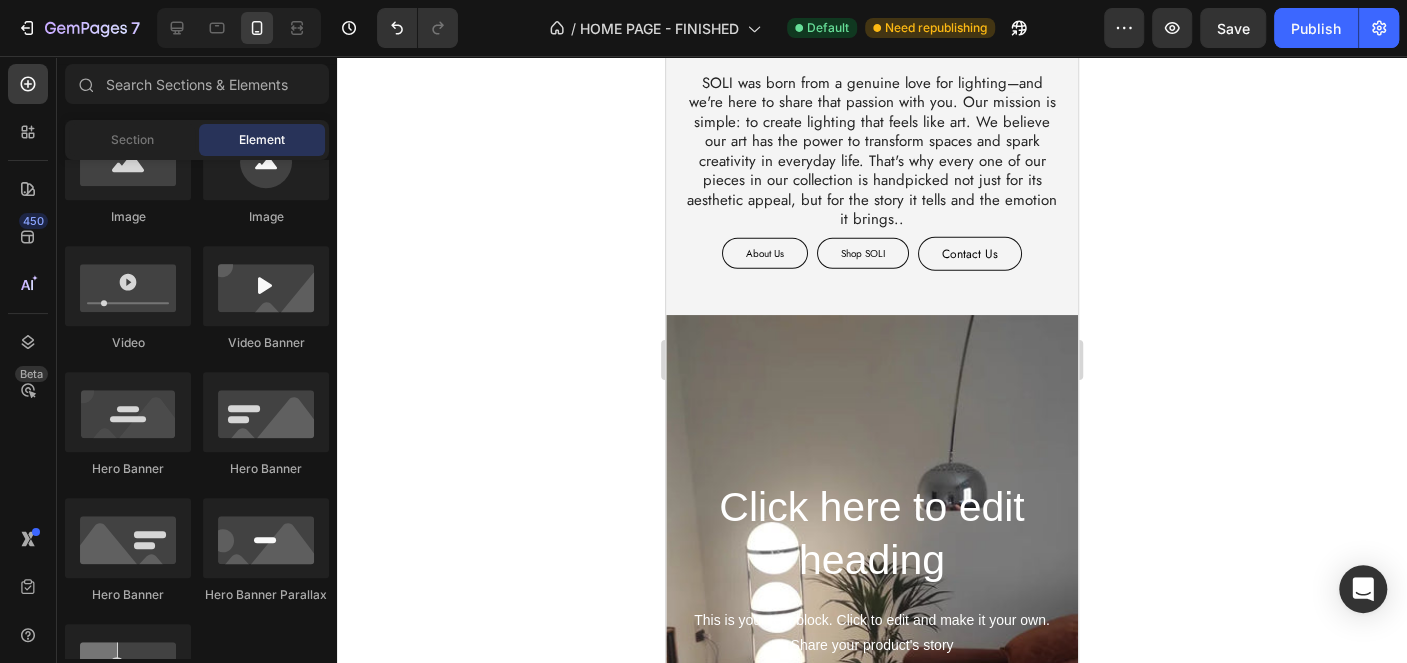 scroll, scrollTop: 3300, scrollLeft: 0, axis: vertical 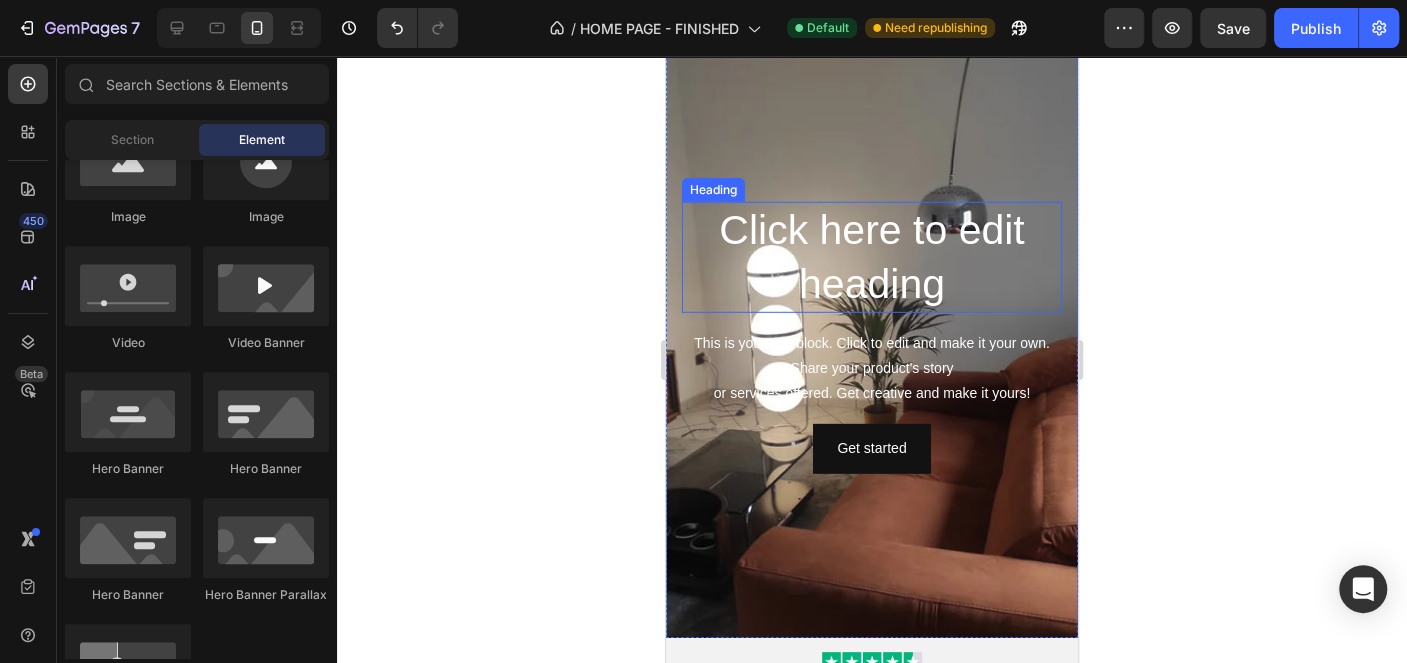 click on "Click here to edit heading" at bounding box center (872, 257) 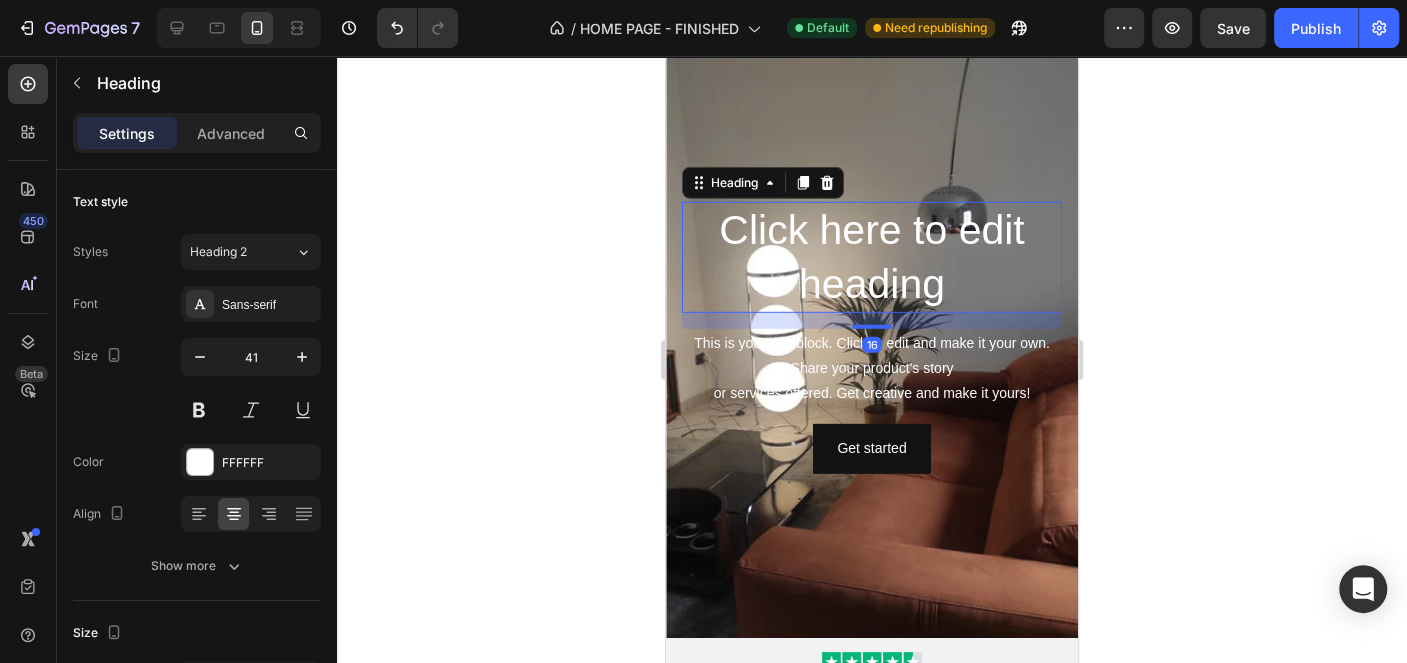 click on "Click here to edit heading" at bounding box center (872, 257) 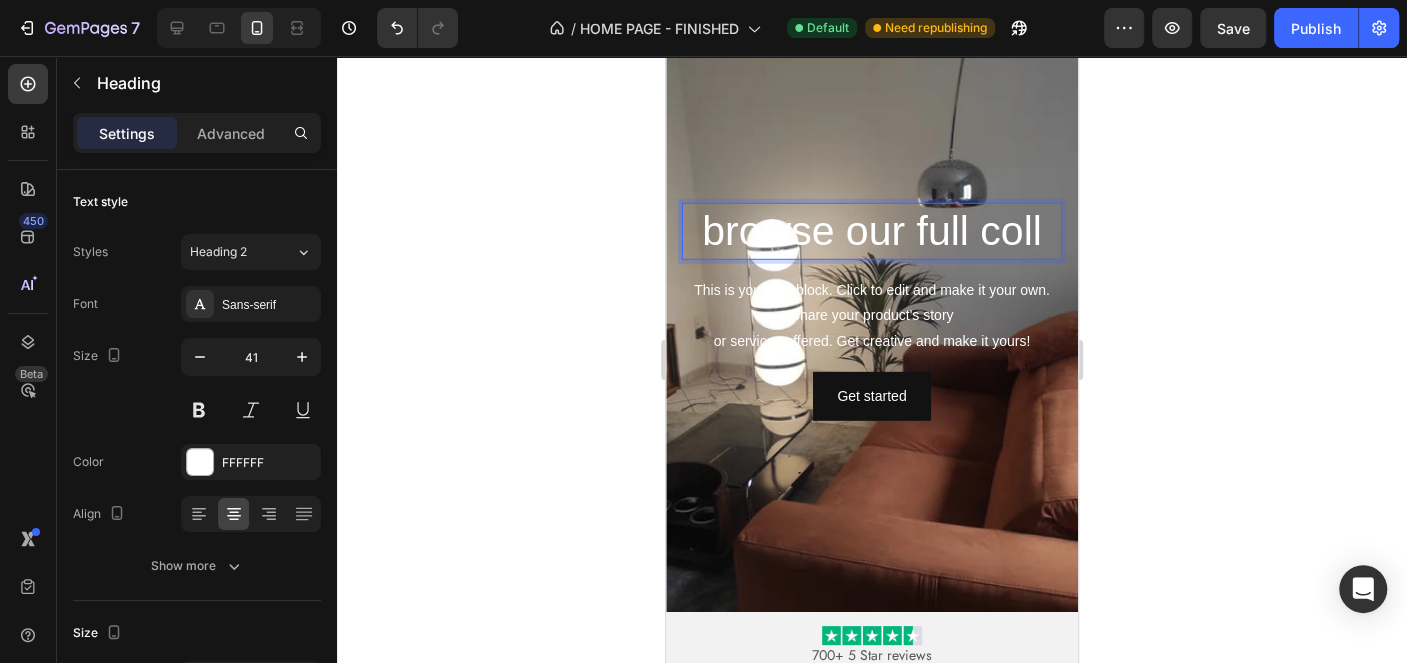 scroll, scrollTop: 3300, scrollLeft: 0, axis: vertical 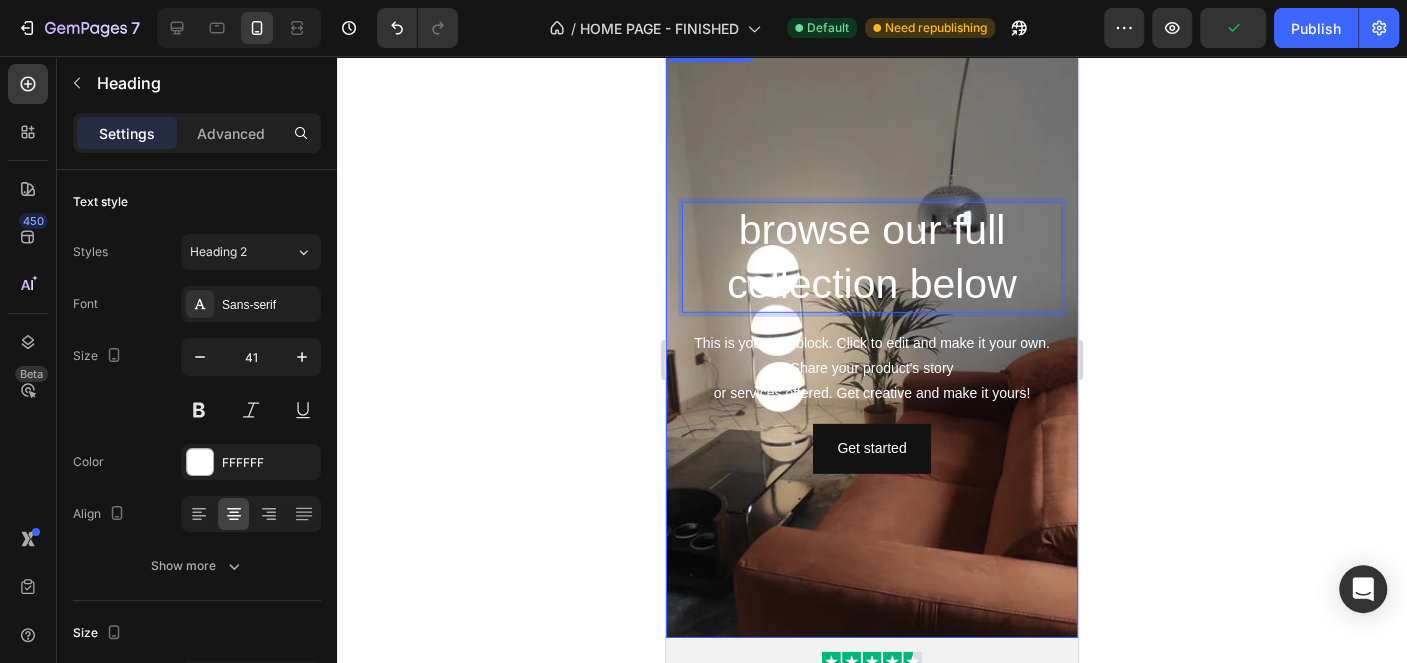 click 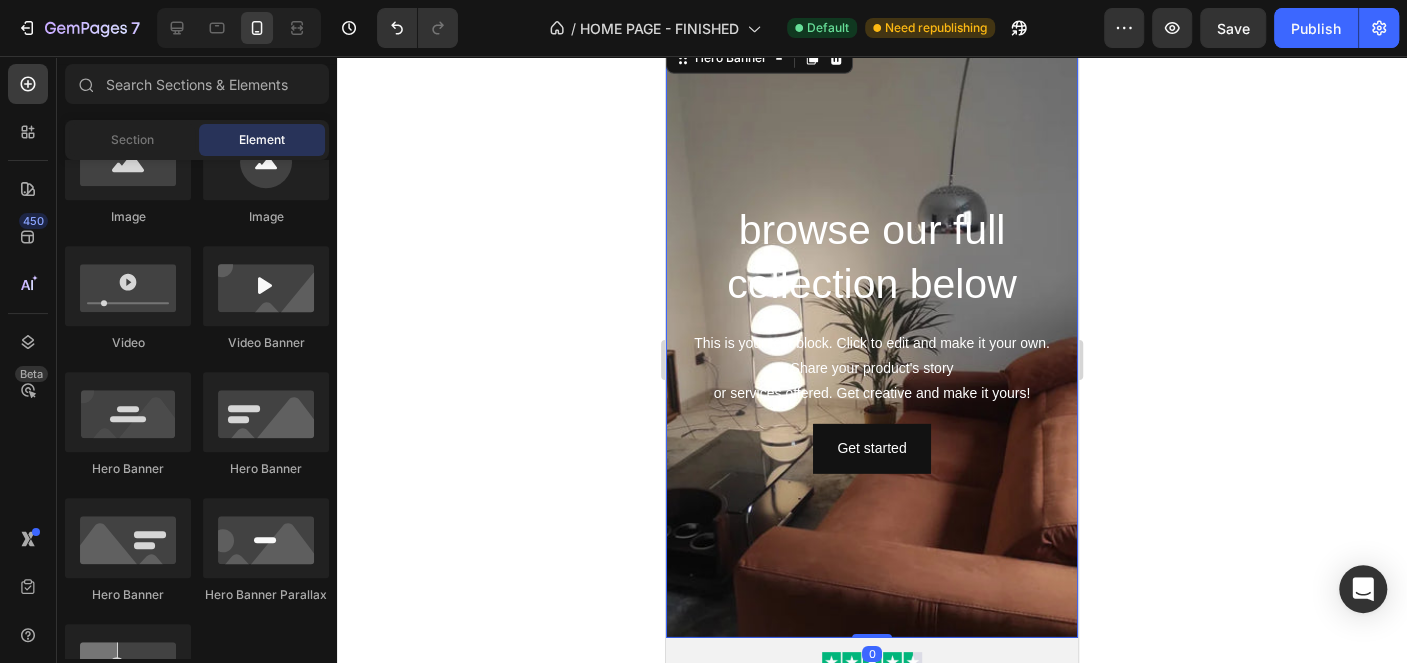 click at bounding box center (872, 338) 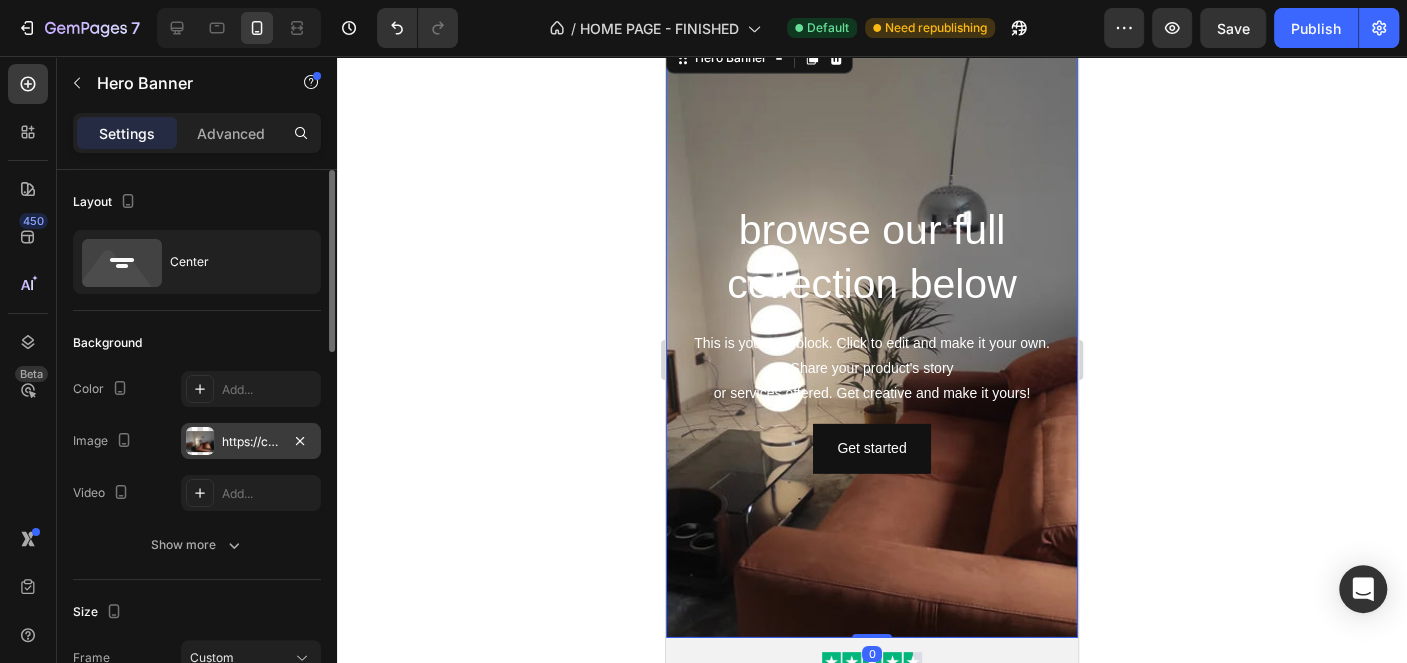 click on "https://cdn.shopify.com/s/files/1/0916/0763/0159/files/gempages_553497752940577685-f2d29385-d0cb-464c-b5e7-ef9f96a866c2.webp" at bounding box center (251, 442) 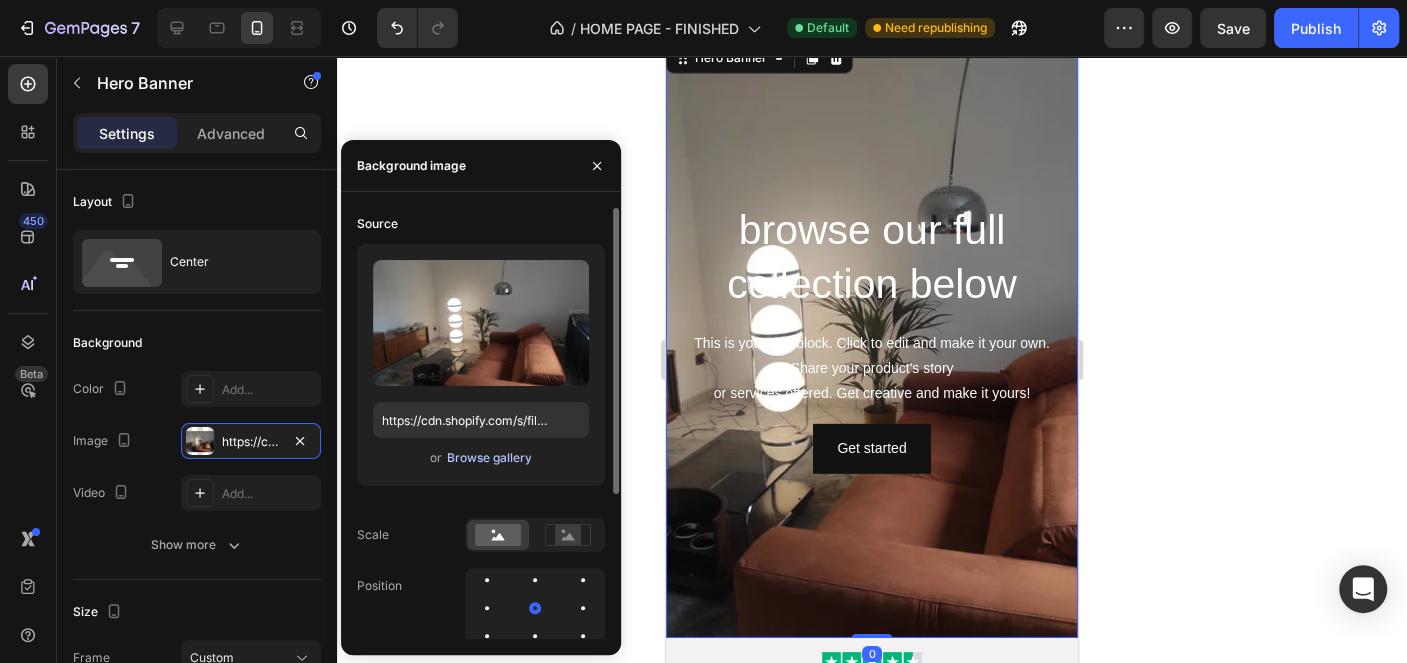 click on "Browse gallery" at bounding box center [488, 458] 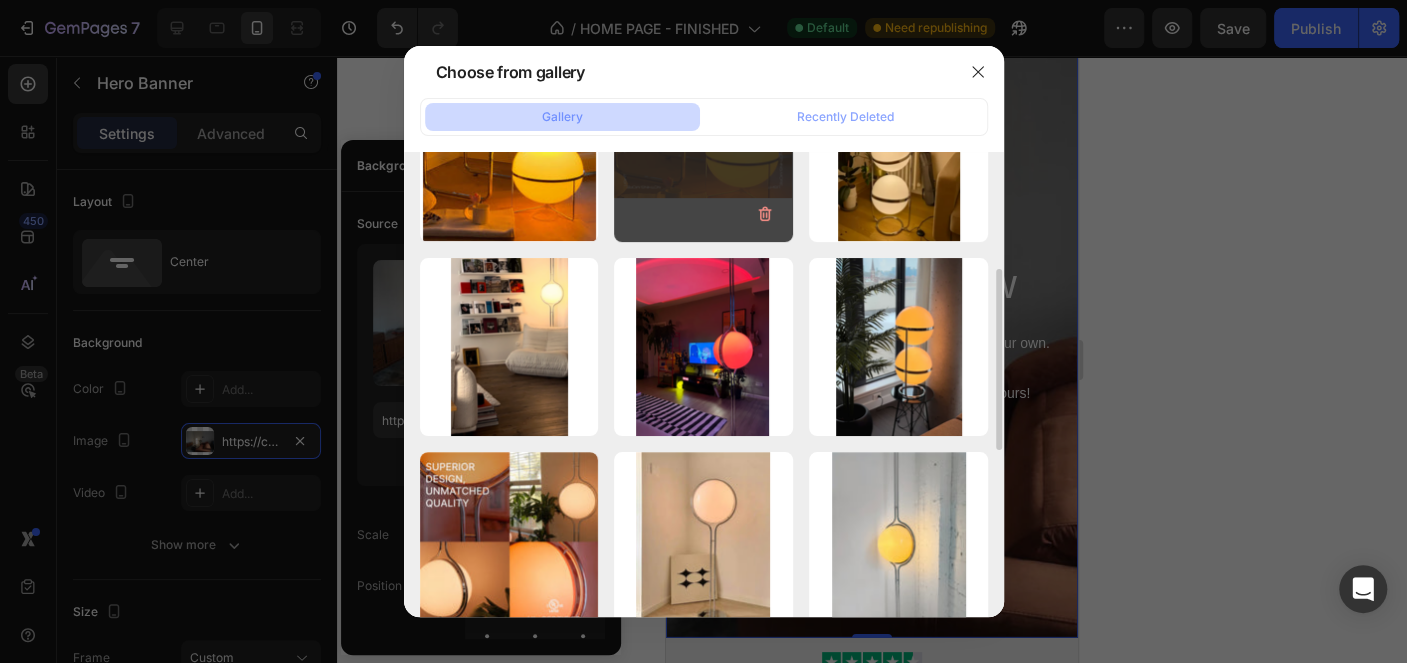 scroll, scrollTop: 401, scrollLeft: 0, axis: vertical 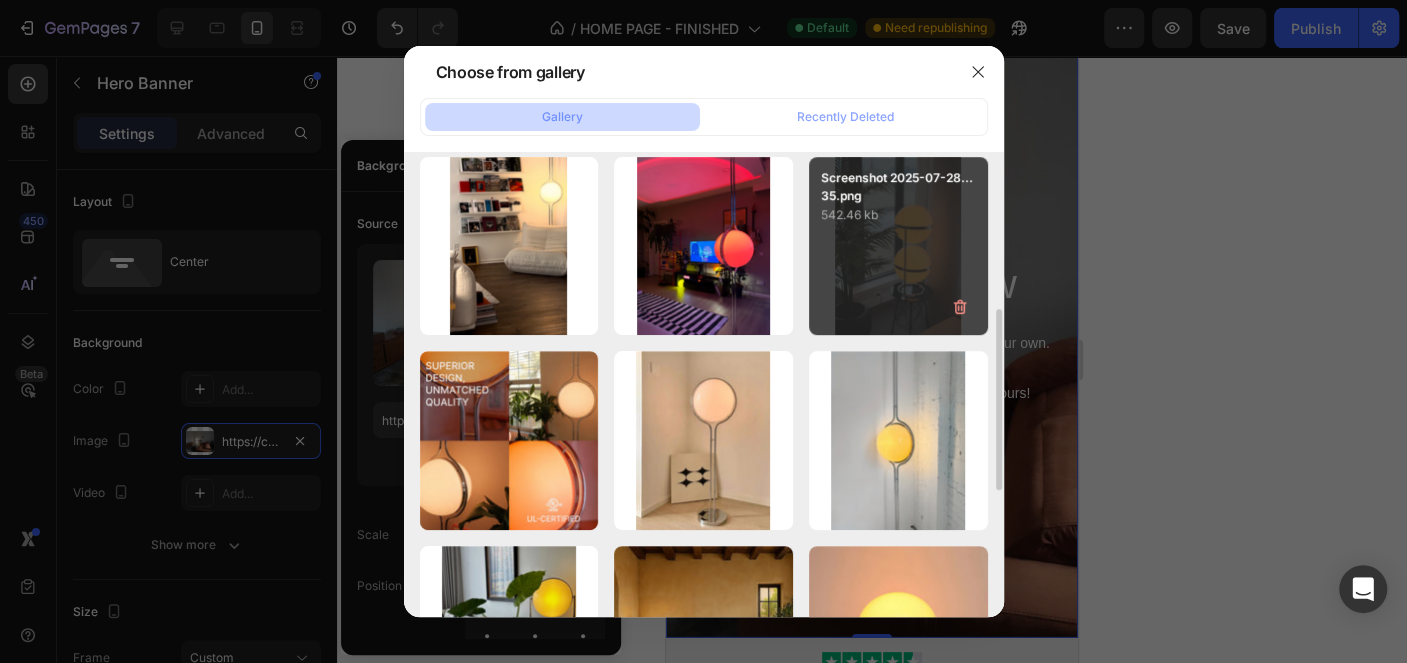 click on "542.46 kb" at bounding box center (898, 215) 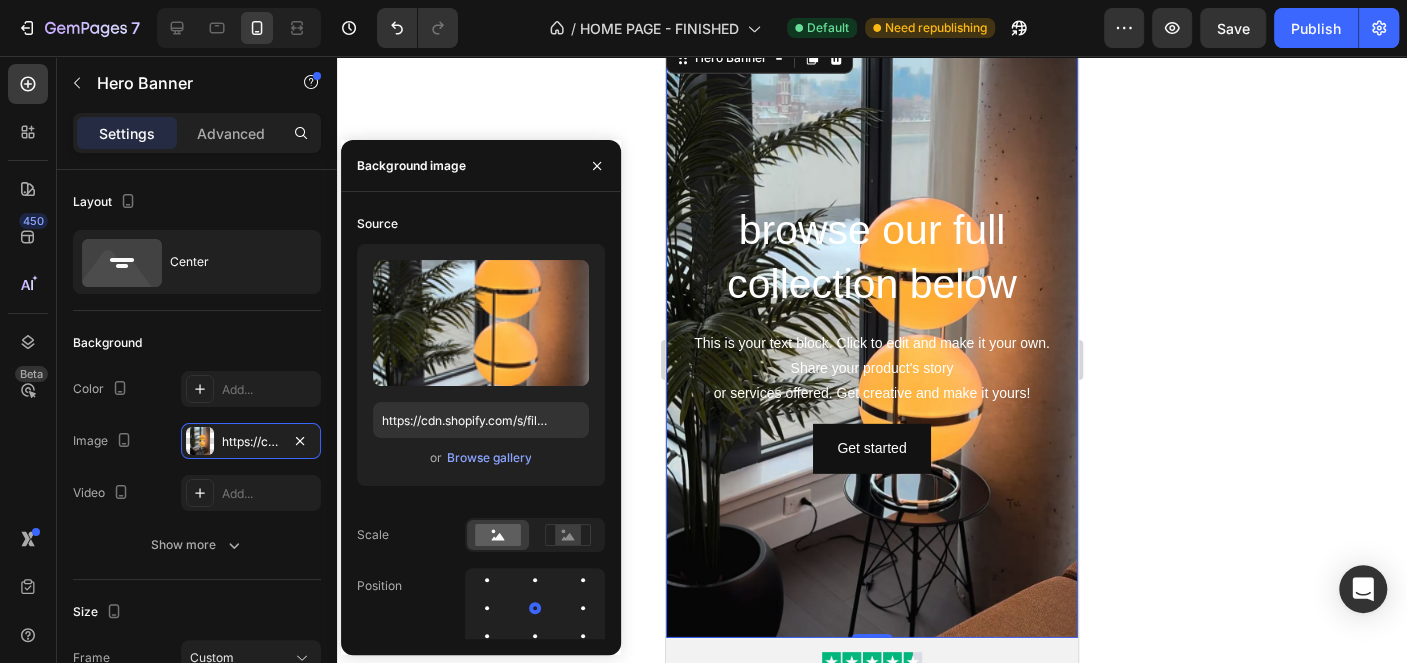 click 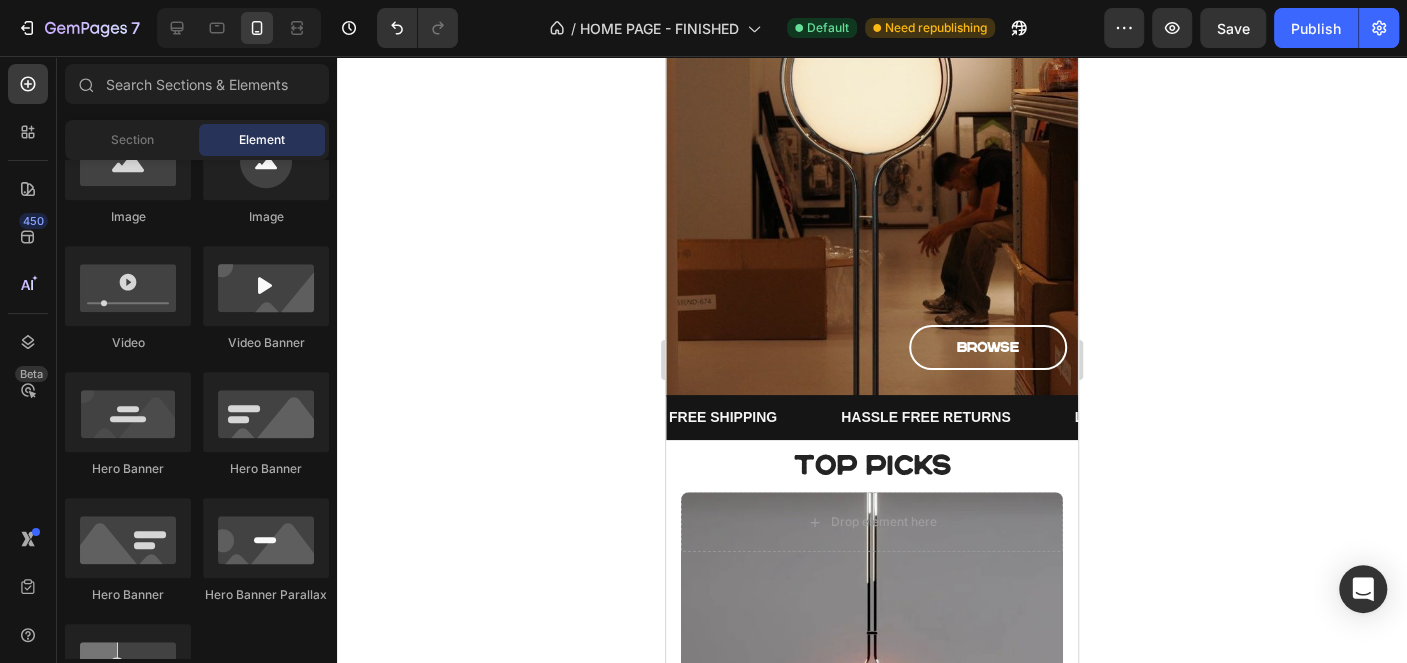 scroll, scrollTop: 0, scrollLeft: 0, axis: both 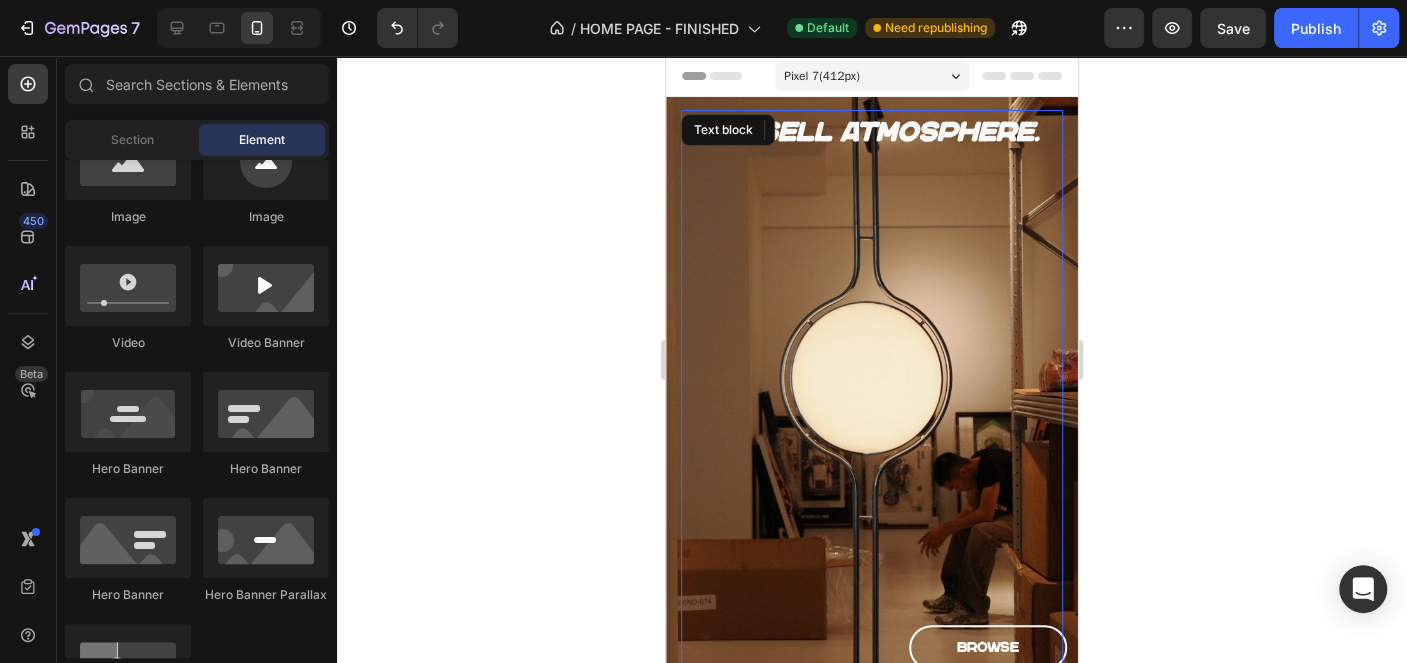 click on "We sell atmosphere." at bounding box center (872, 132) 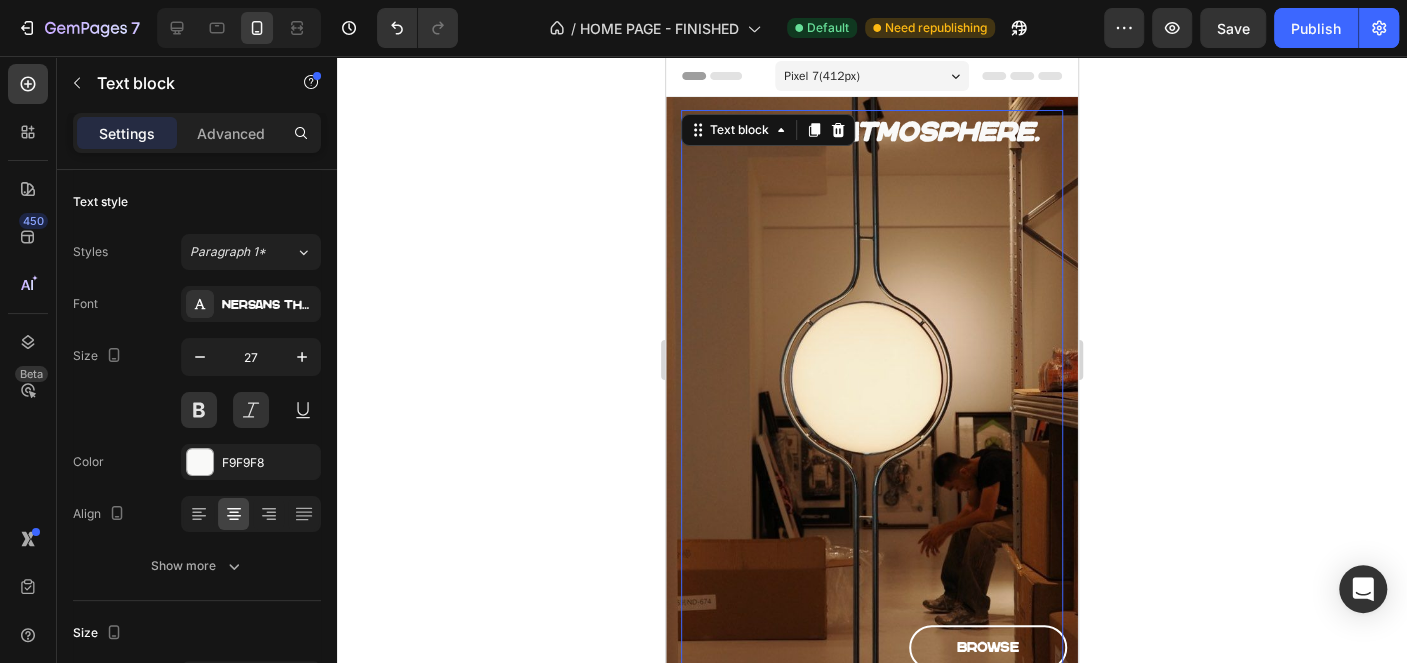 click on "We sell atmosphere." at bounding box center [872, 132] 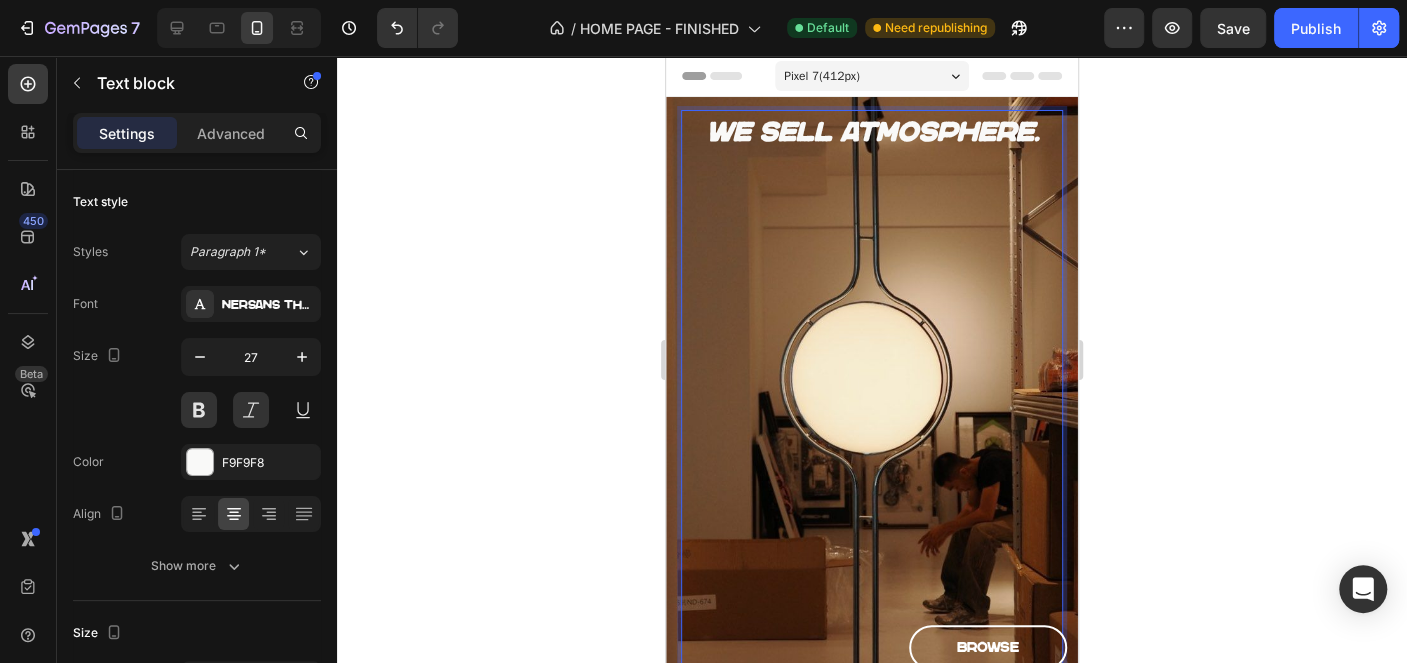 click 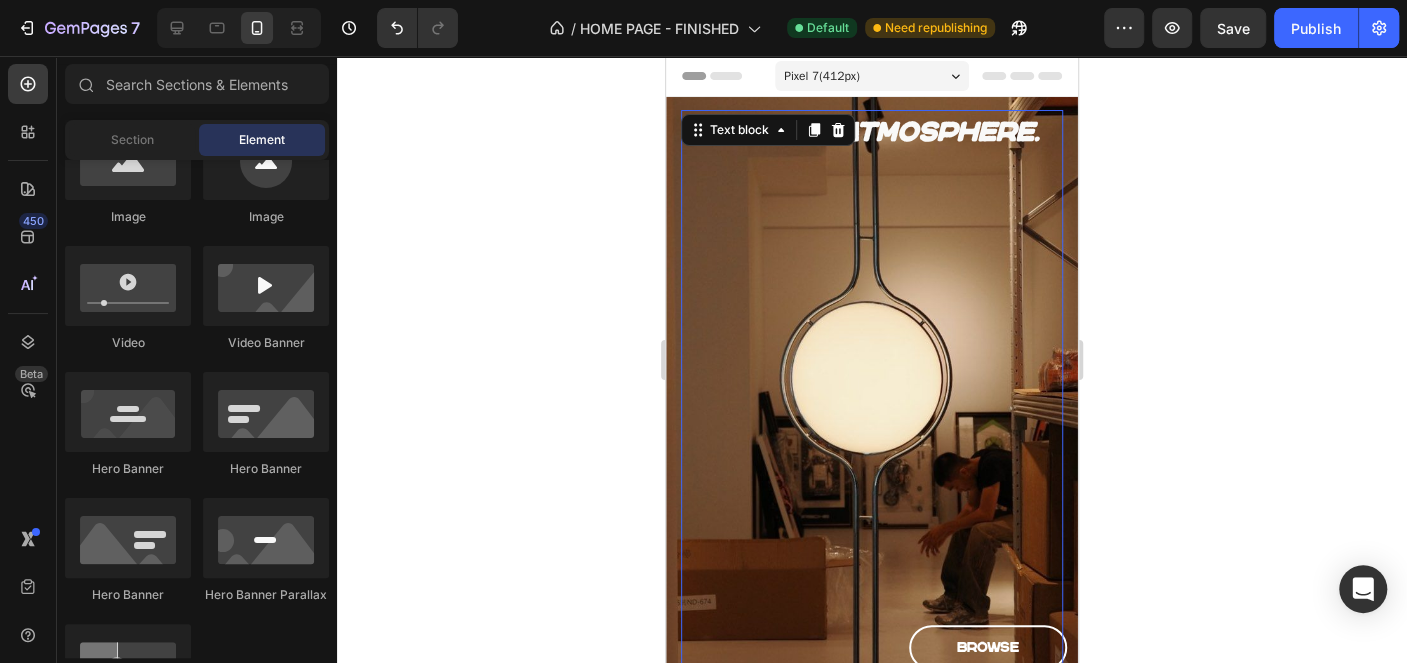click on "We sell atmosphere." at bounding box center (872, 132) 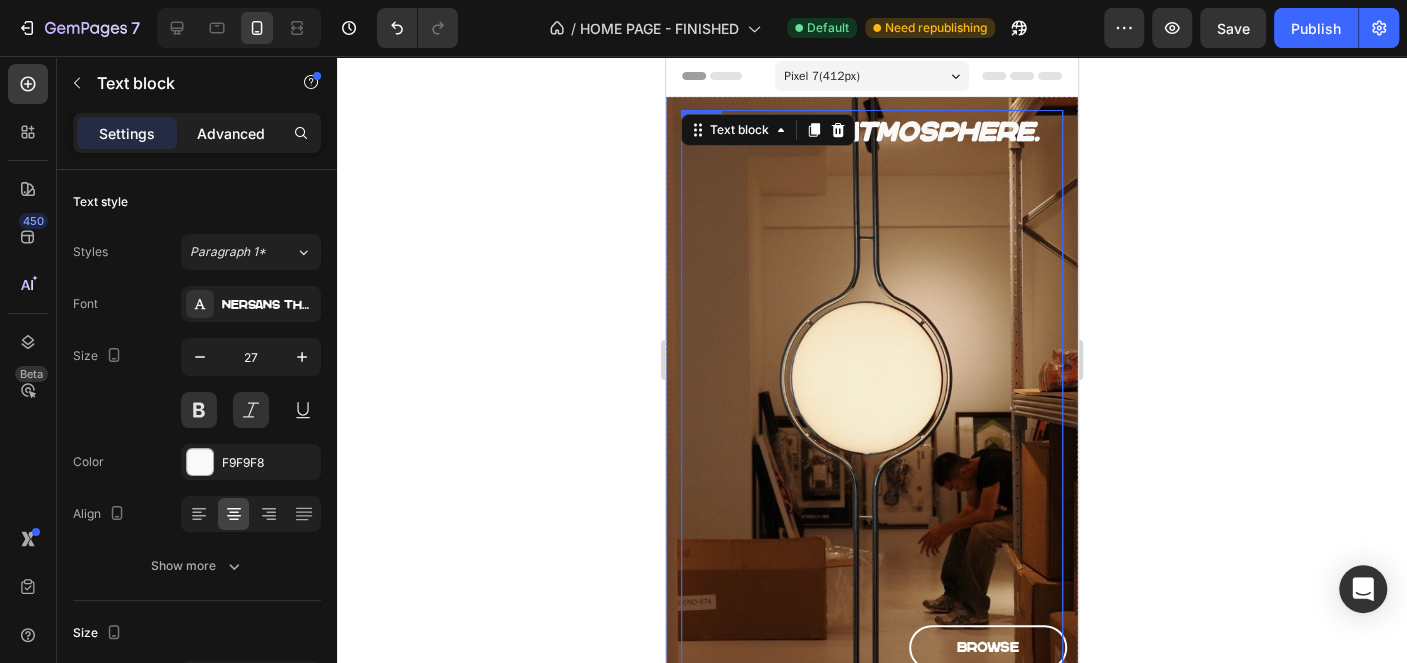 click on "Advanced" at bounding box center (231, 133) 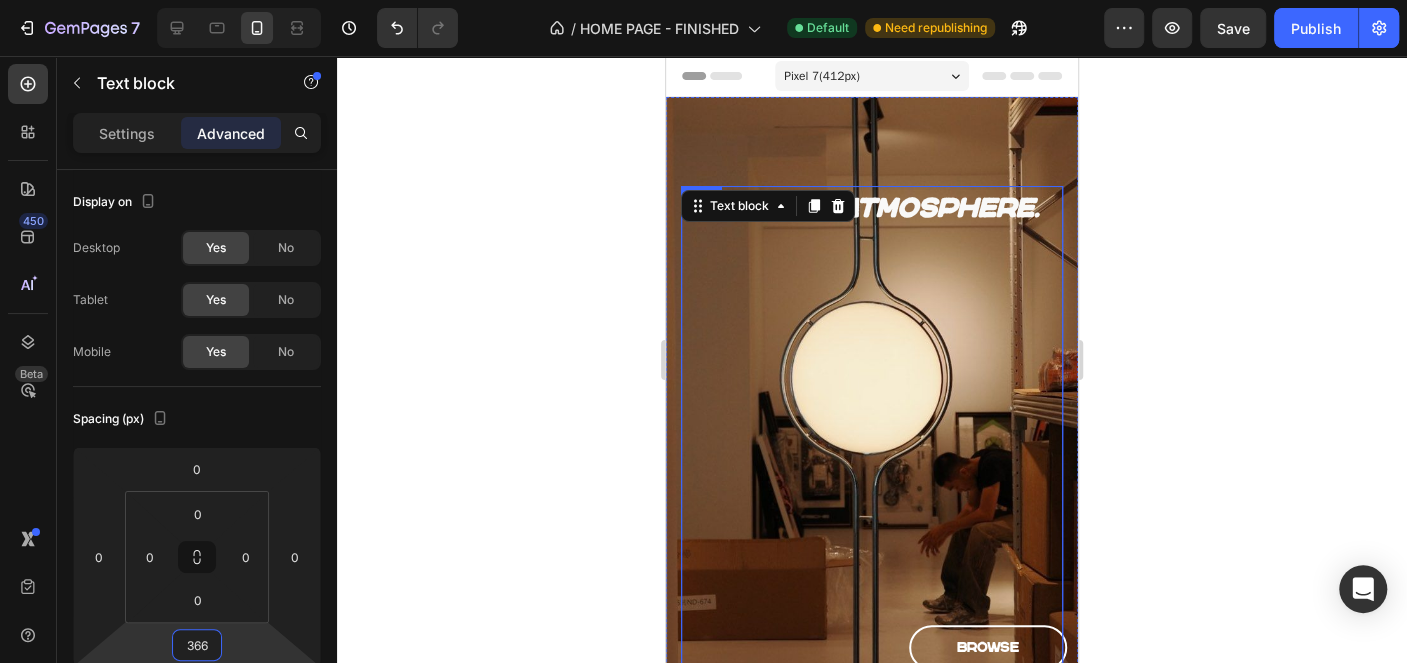 type on "360" 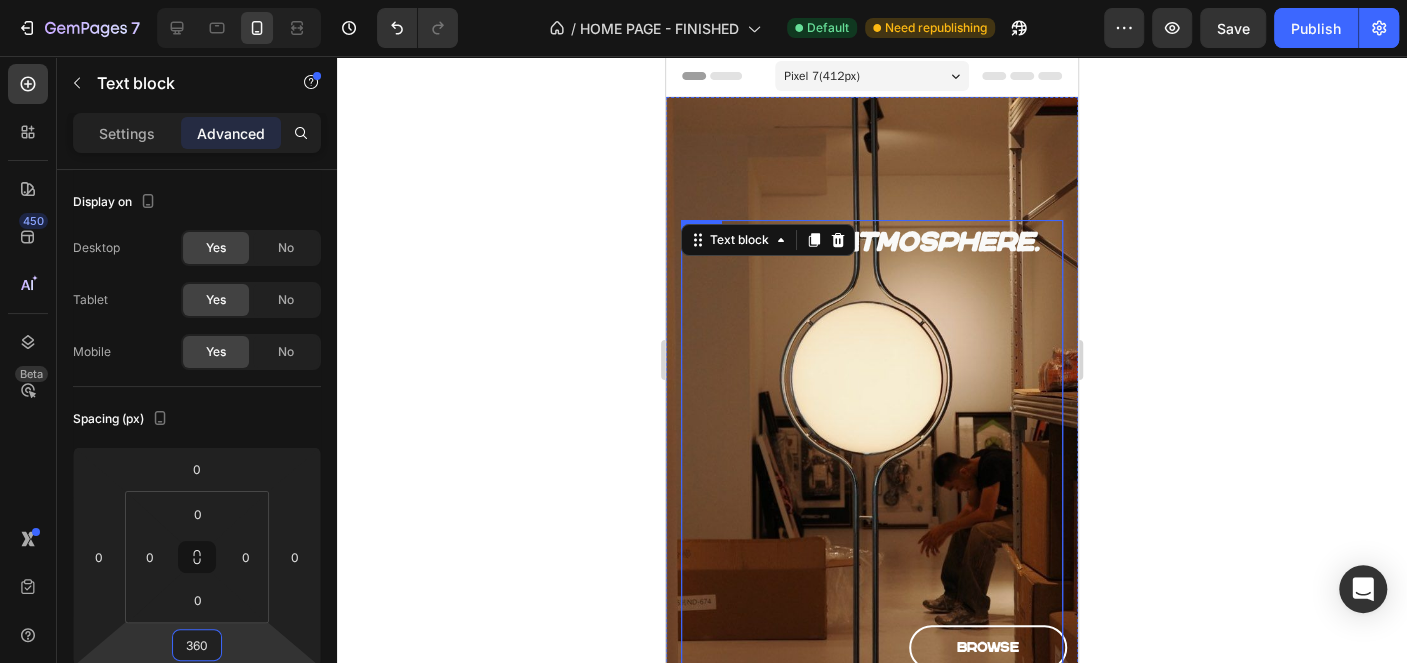 drag, startPoint x: 242, startPoint y: 648, endPoint x: 273, endPoint y: 703, distance: 63.134777 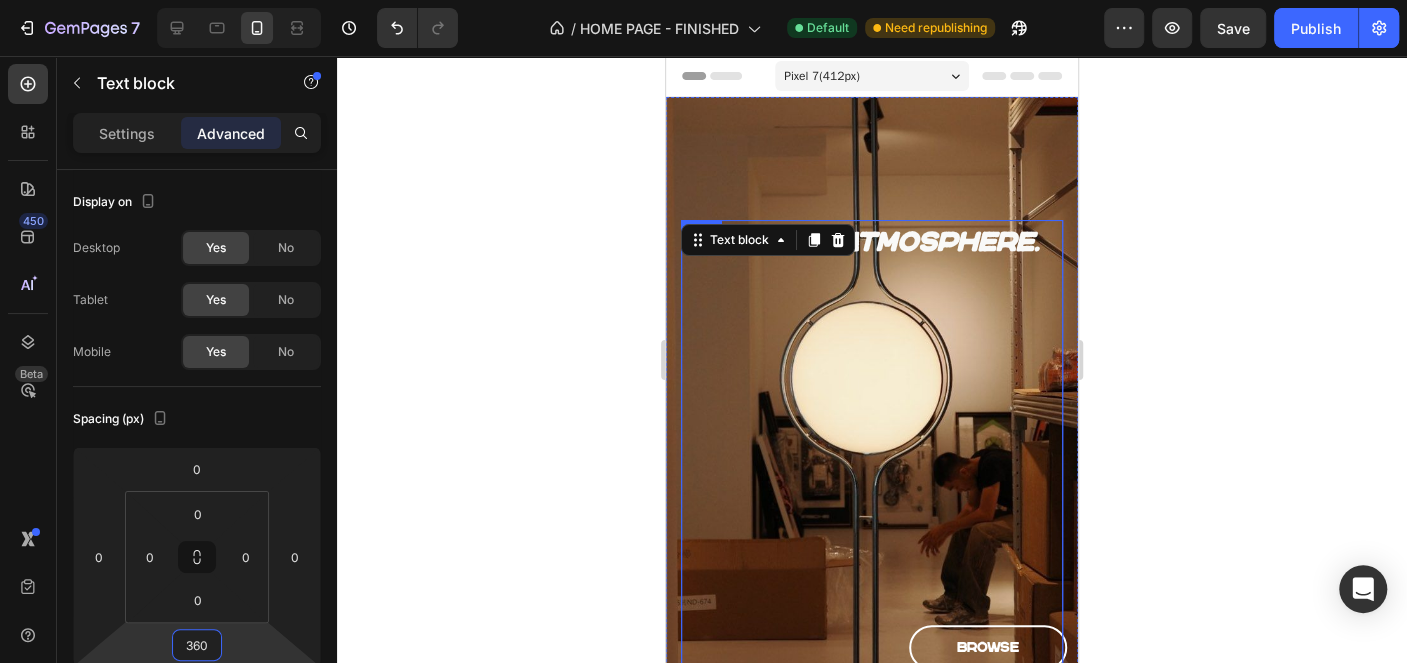 click on "7  Version history  /  HOME PAGE - FINISHED Default Need republishing Preview  Save   Publish  450 Beta Sections(18) Elements(83) Section Element Hero Section Product Detail Brands Trusted Badges Guarantee Product Breakdown How to use Testimonials Compare Bundle FAQs Social Proof Brand Story Product List Collection Blog List Contact Sticky Add to Cart Custom Footer Browse Library 450 Layout
Row
Row
Row
Row Text
Heading
Text Block Button
Button
Button Media
Image
Image" at bounding box center [703, 0] 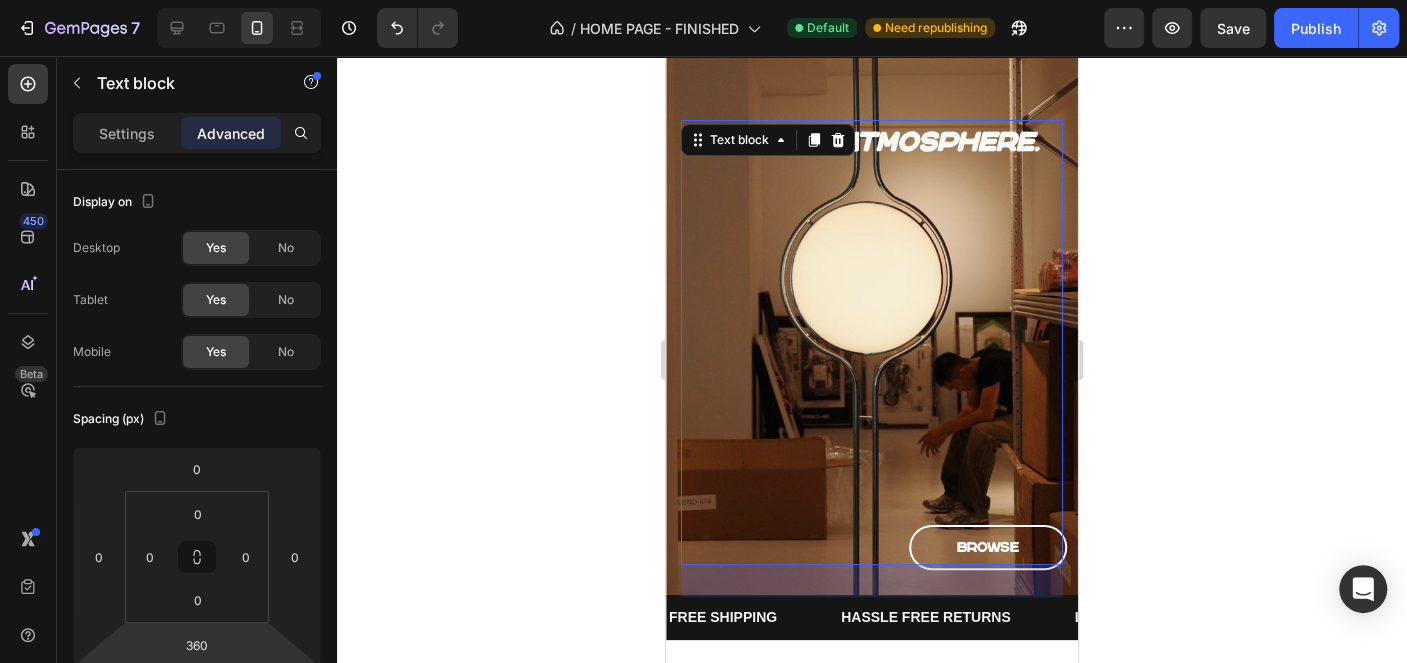 click 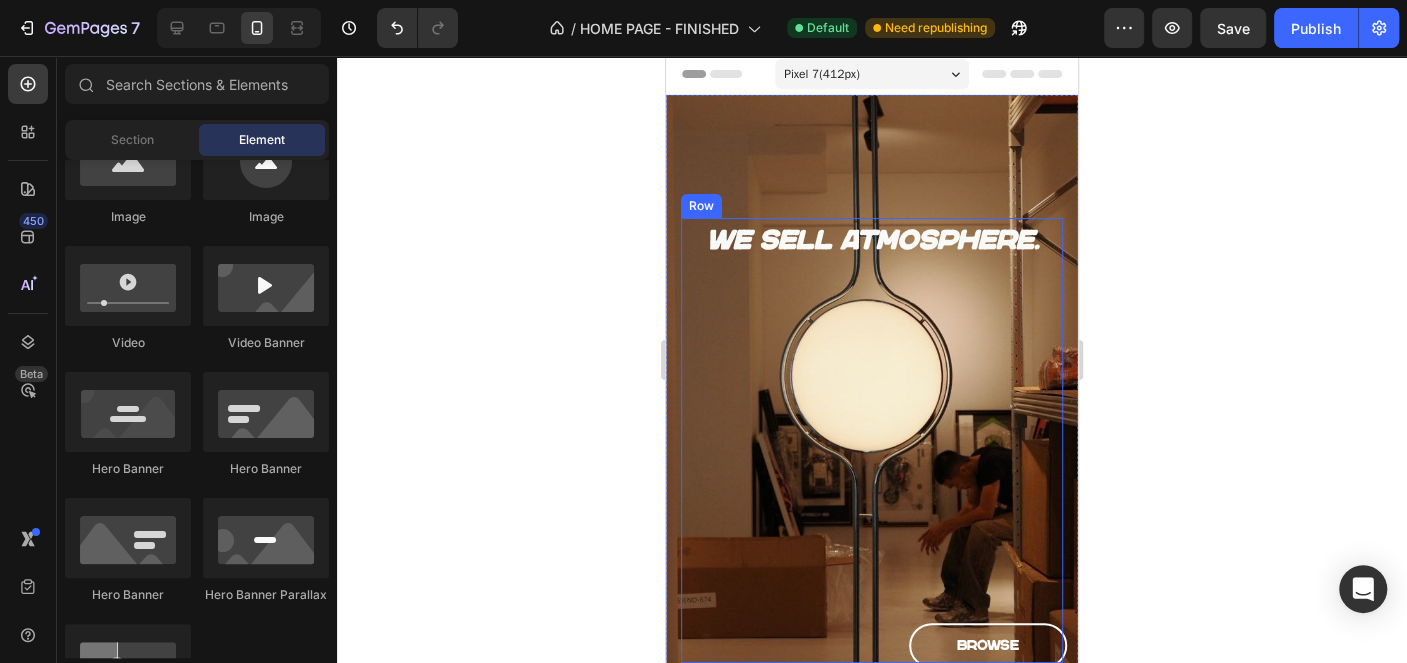 scroll, scrollTop: 0, scrollLeft: 0, axis: both 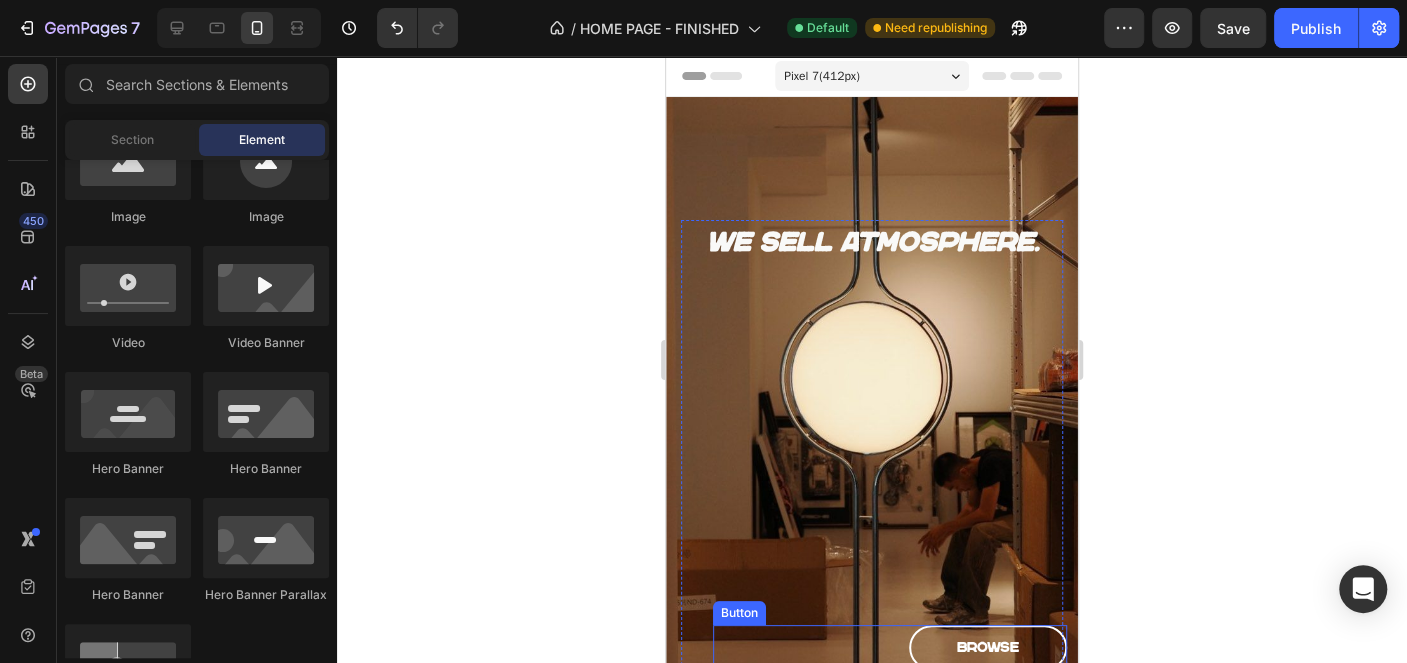 click on "browse" at bounding box center [988, 647] 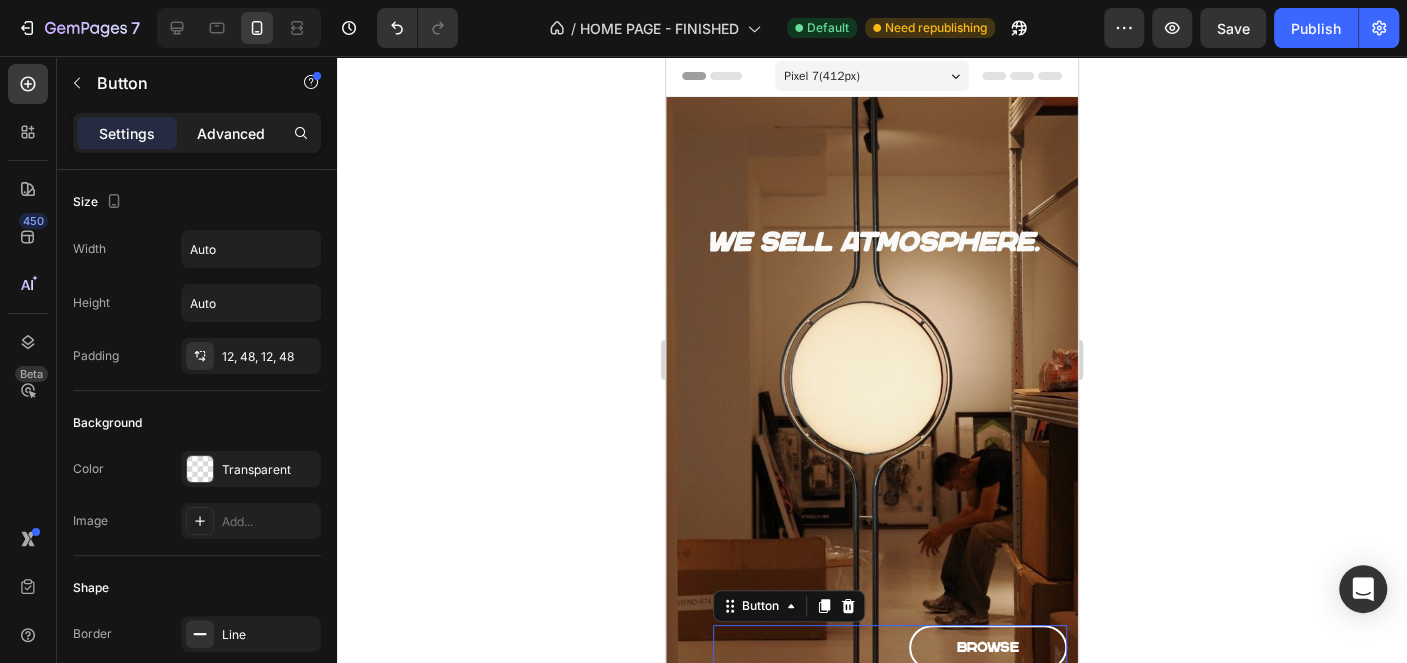 click on "Advanced" at bounding box center [231, 133] 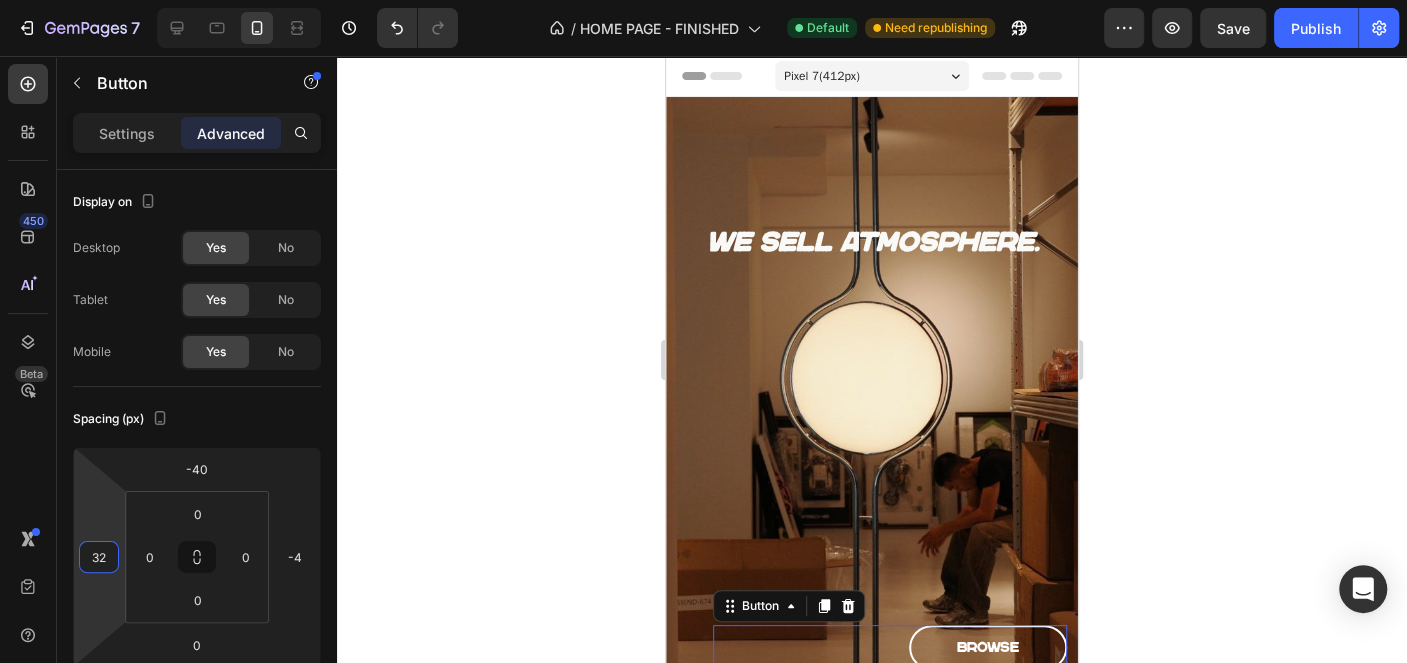 drag, startPoint x: 103, startPoint y: 511, endPoint x: 117, endPoint y: 511, distance: 14 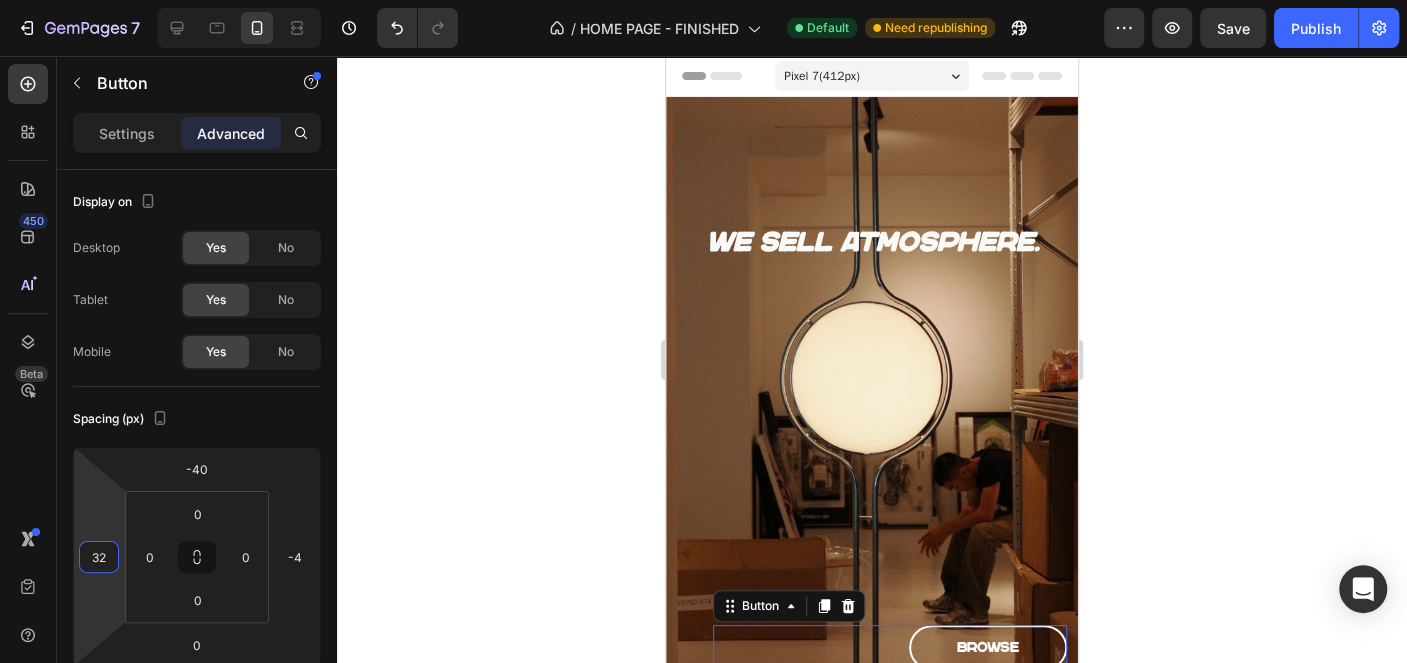 click on "7  Version history  /  HOME PAGE - FINISHED Default Need republishing Preview  Save   Publish  450 Beta Sections(18) Elements(83) Section Element Hero Section Product Detail Brands Trusted Badges Guarantee Product Breakdown How to use Testimonials Compare Bundle FAQs Social Proof Brand Story Product List Collection Blog List Contact Sticky Add to Cart Custom Footer Browse Library 450 Layout
Row
Row
Row
Row Text
Heading
Text Block Button
Button
Button Media
Image
Image" at bounding box center (703, 0) 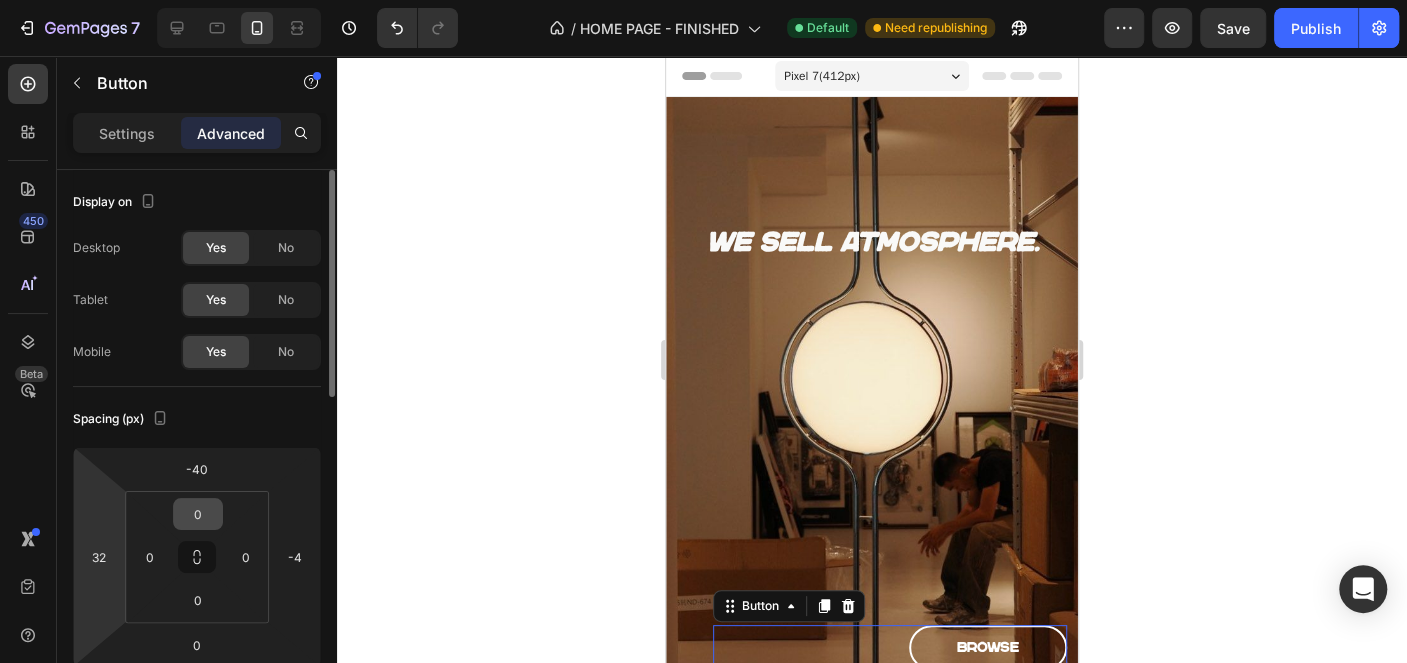 drag, startPoint x: 117, startPoint y: 511, endPoint x: 192, endPoint y: 522, distance: 75.802376 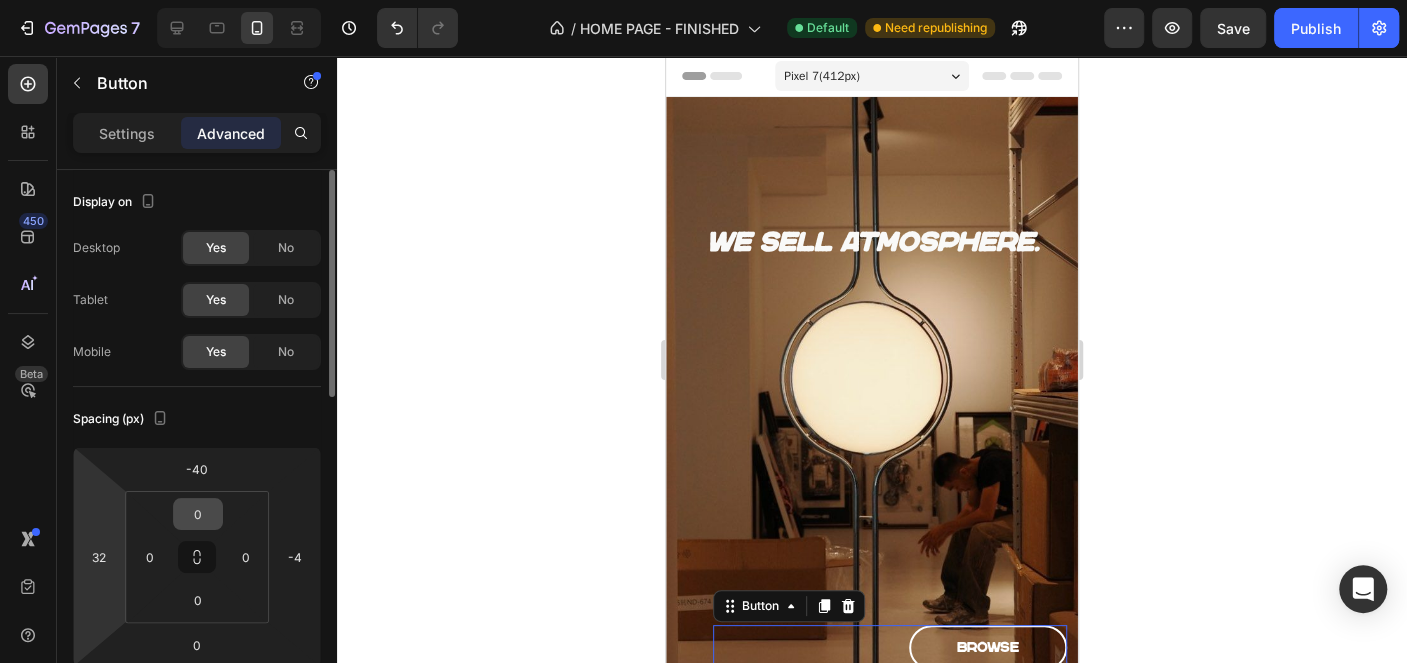 click on "7  Version history  /  HOME PAGE - FINISHED Default Need republishing Preview  Save   Publish  450 Beta Sections(18) Elements(83) Section Element Hero Section Product Detail Brands Trusted Badges Guarantee Product Breakdown How to use Testimonials Compare Bundle FAQs Social Proof Brand Story Product List Collection Blog List Contact Sticky Add to Cart Custom Footer Browse Library 450 Layout
Row
Row
Row
Row Text
Heading
Text Block Button
Button
Button Media
Image
Image" at bounding box center (703, 0) 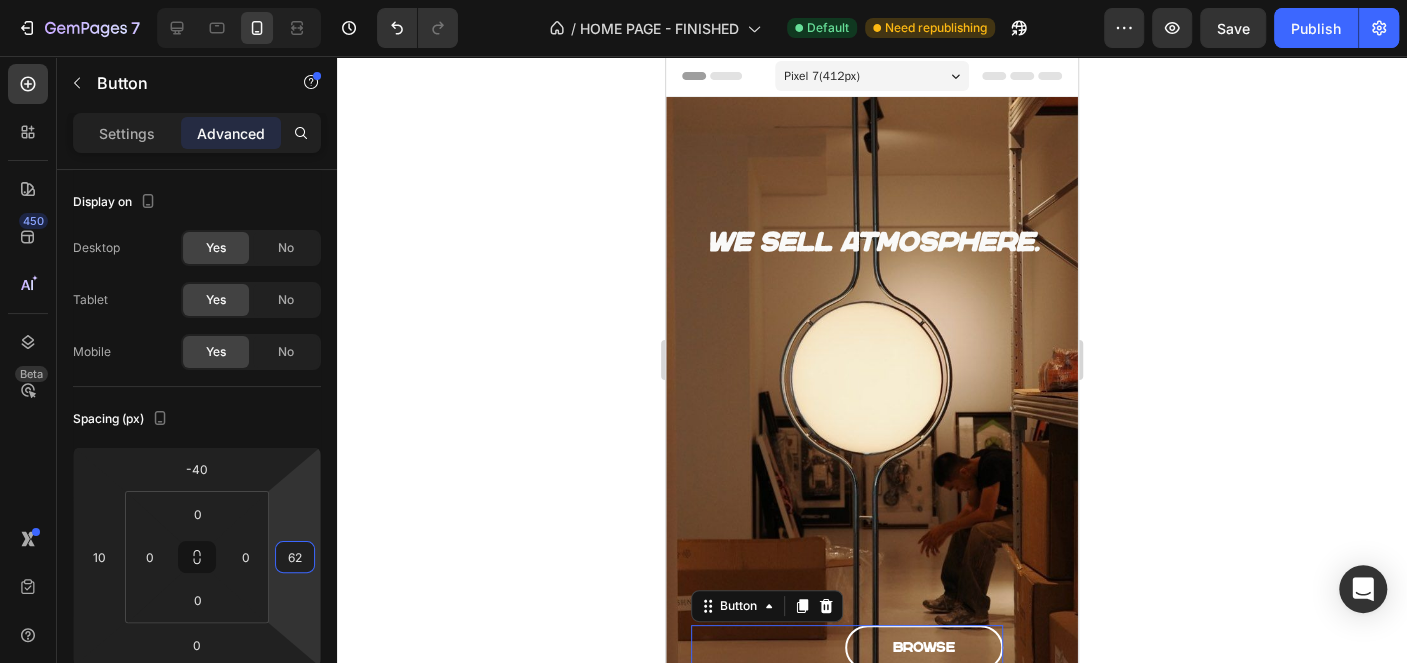 type on "64" 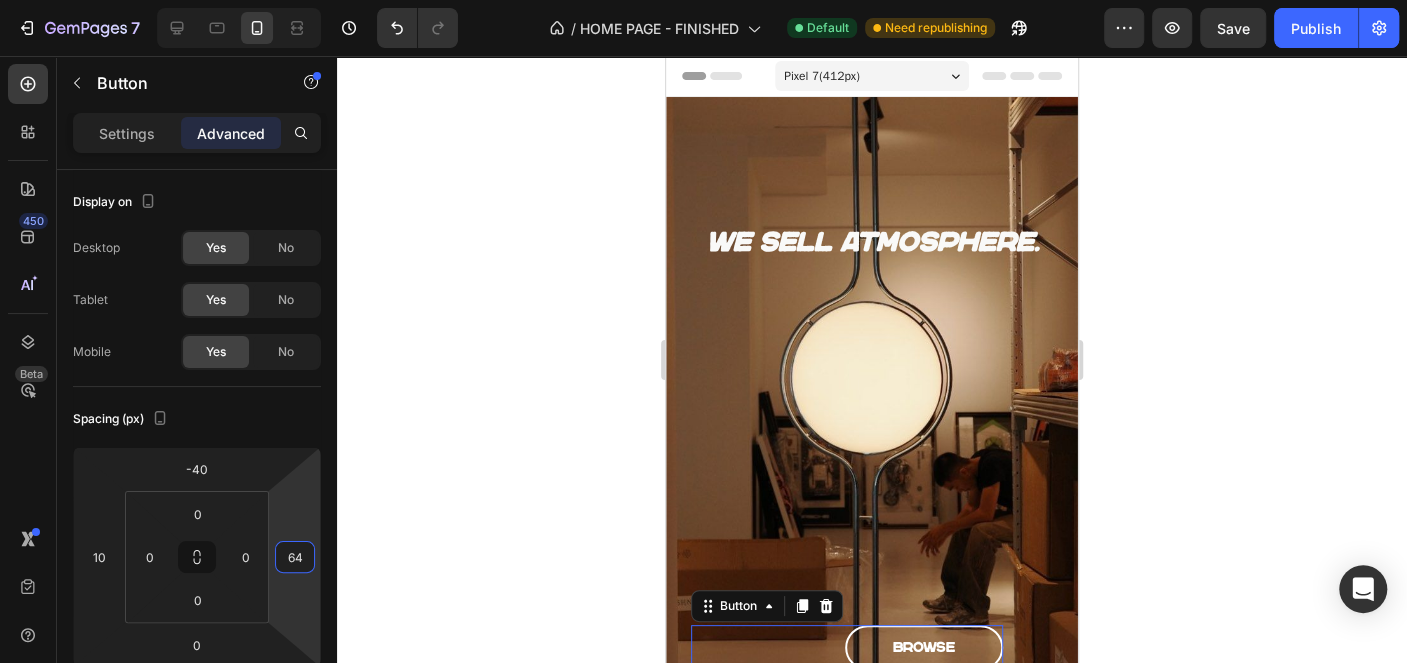 drag, startPoint x: 276, startPoint y: 524, endPoint x: 298, endPoint y: 490, distance: 40.496914 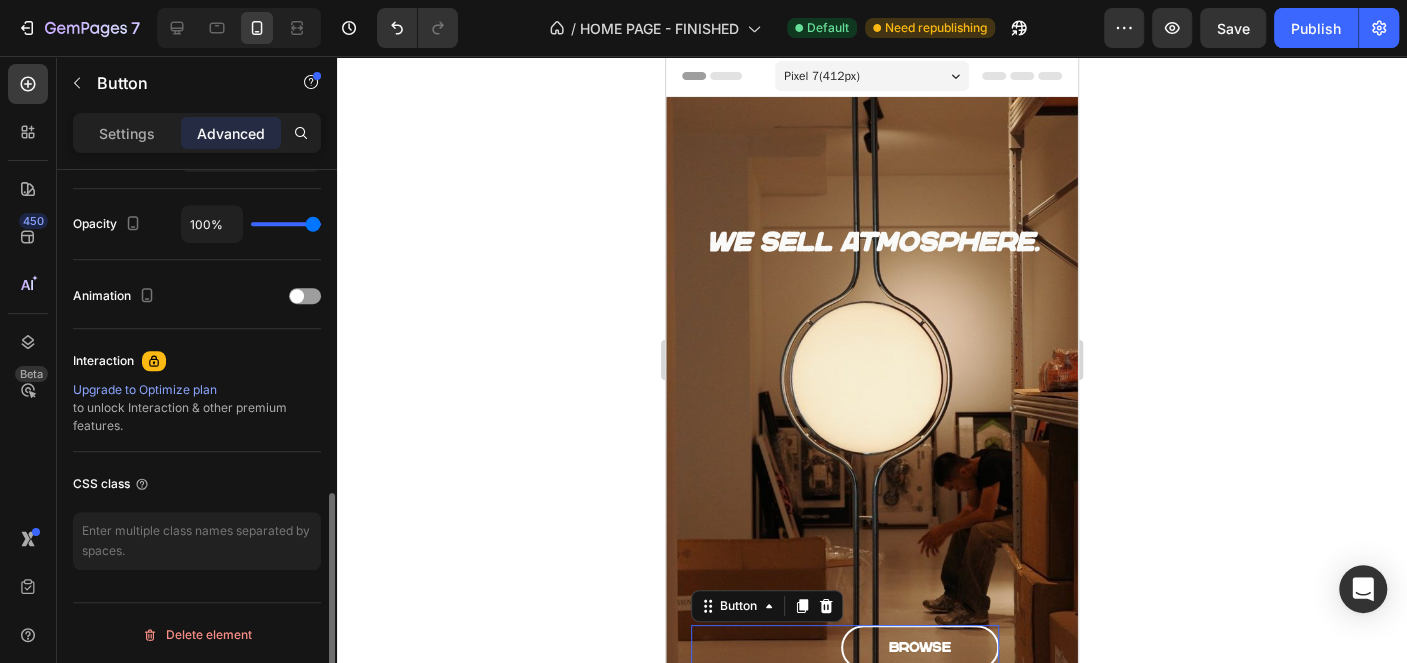 scroll, scrollTop: 580, scrollLeft: 0, axis: vertical 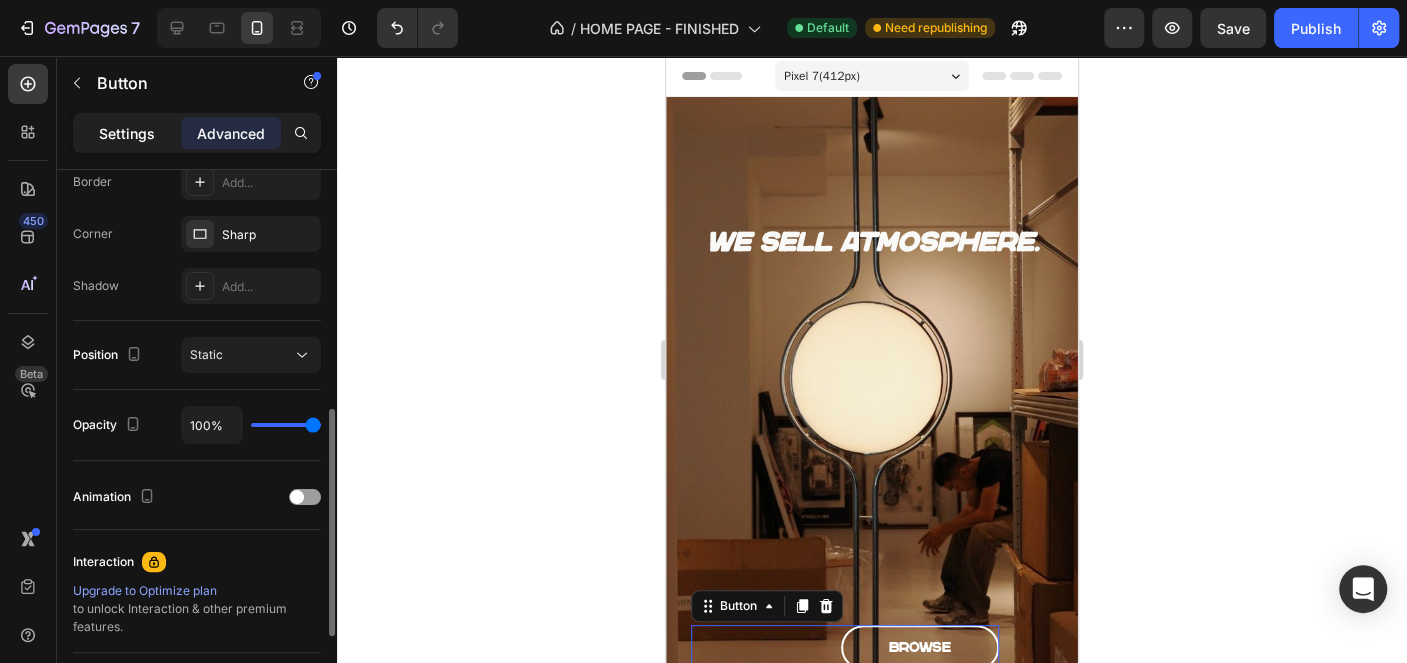 click on "Settings" at bounding box center (127, 133) 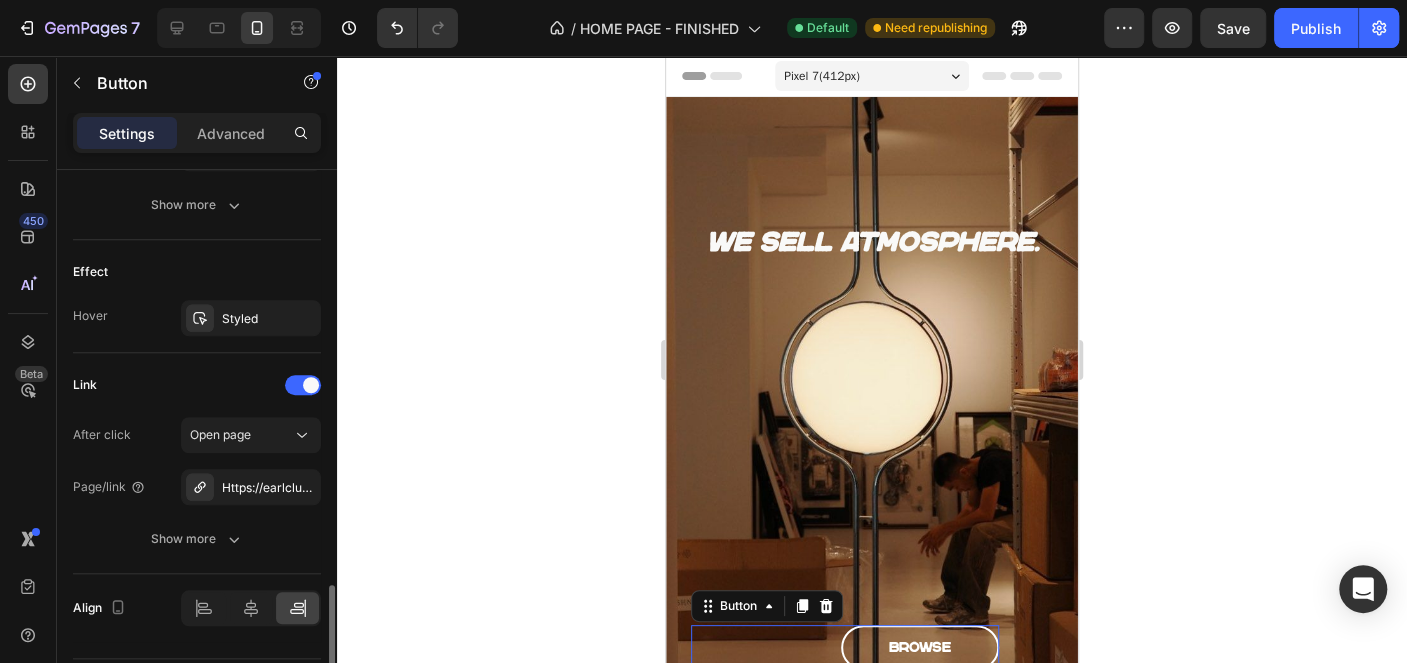 scroll, scrollTop: 1036, scrollLeft: 0, axis: vertical 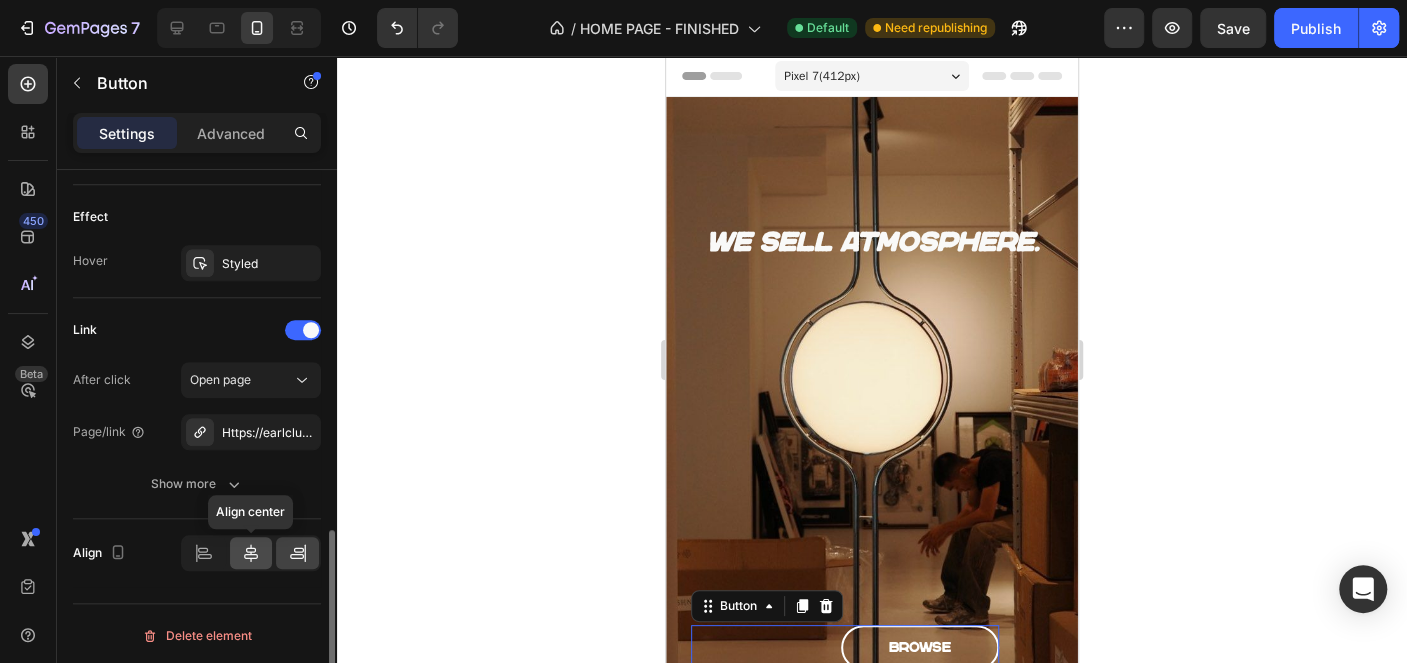 click 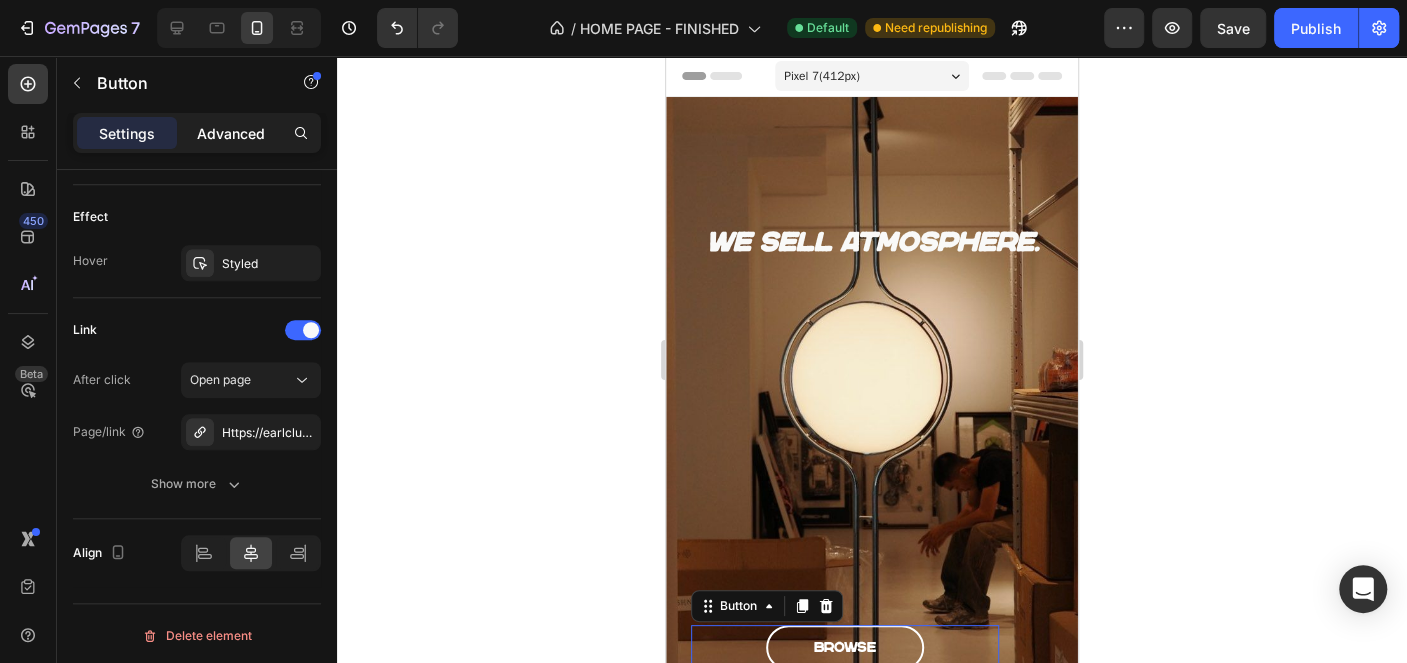click on "Advanced" 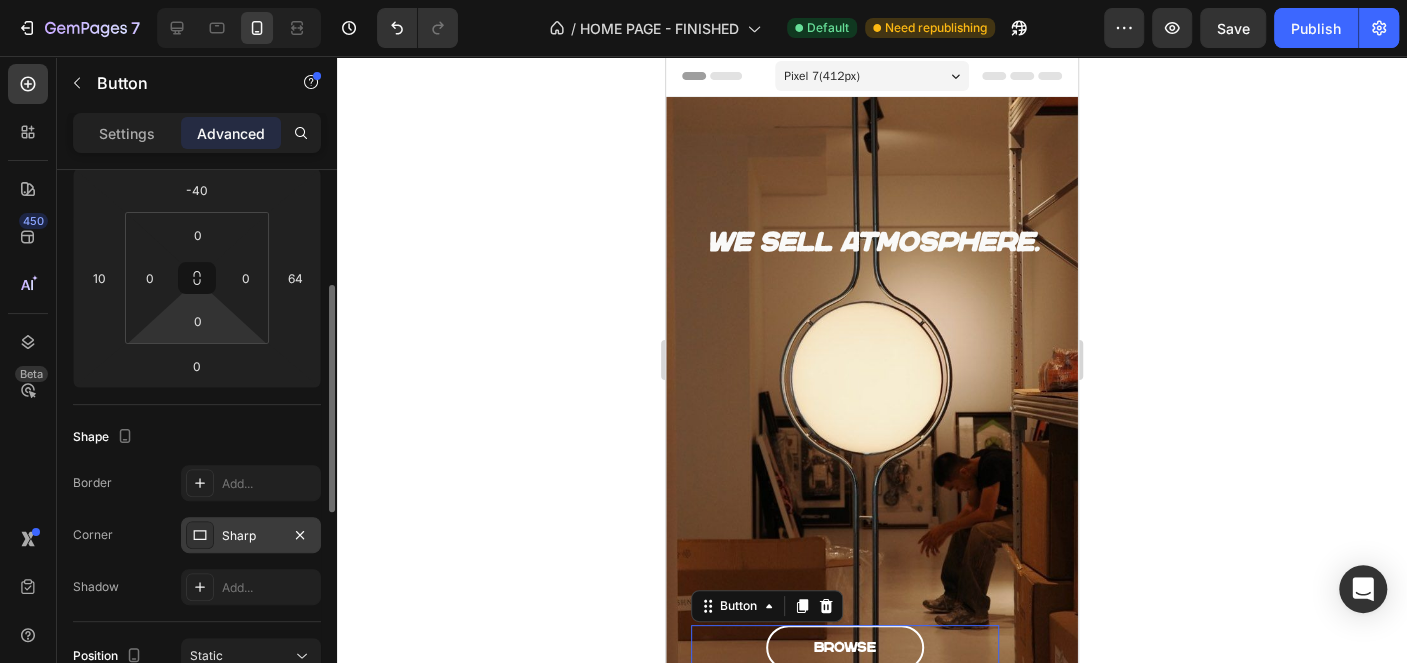 scroll, scrollTop: 79, scrollLeft: 0, axis: vertical 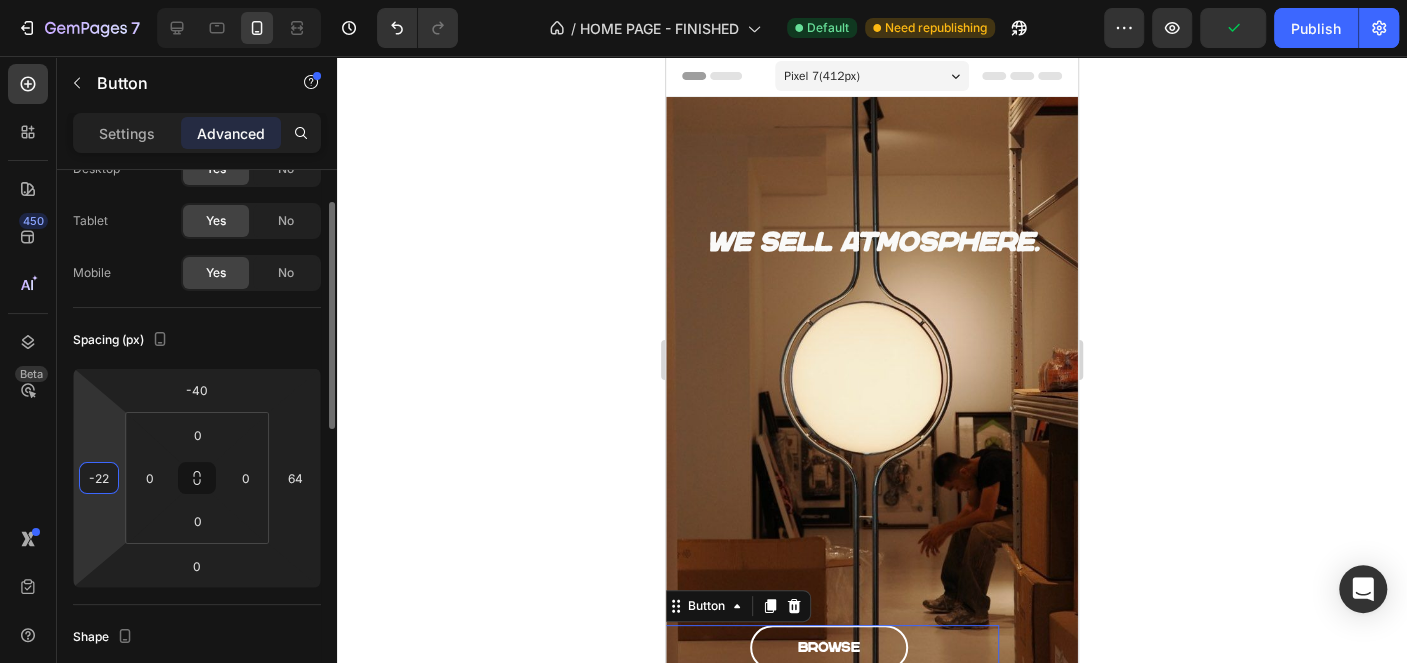 drag, startPoint x: 95, startPoint y: 438, endPoint x: 106, endPoint y: 454, distance: 19.416489 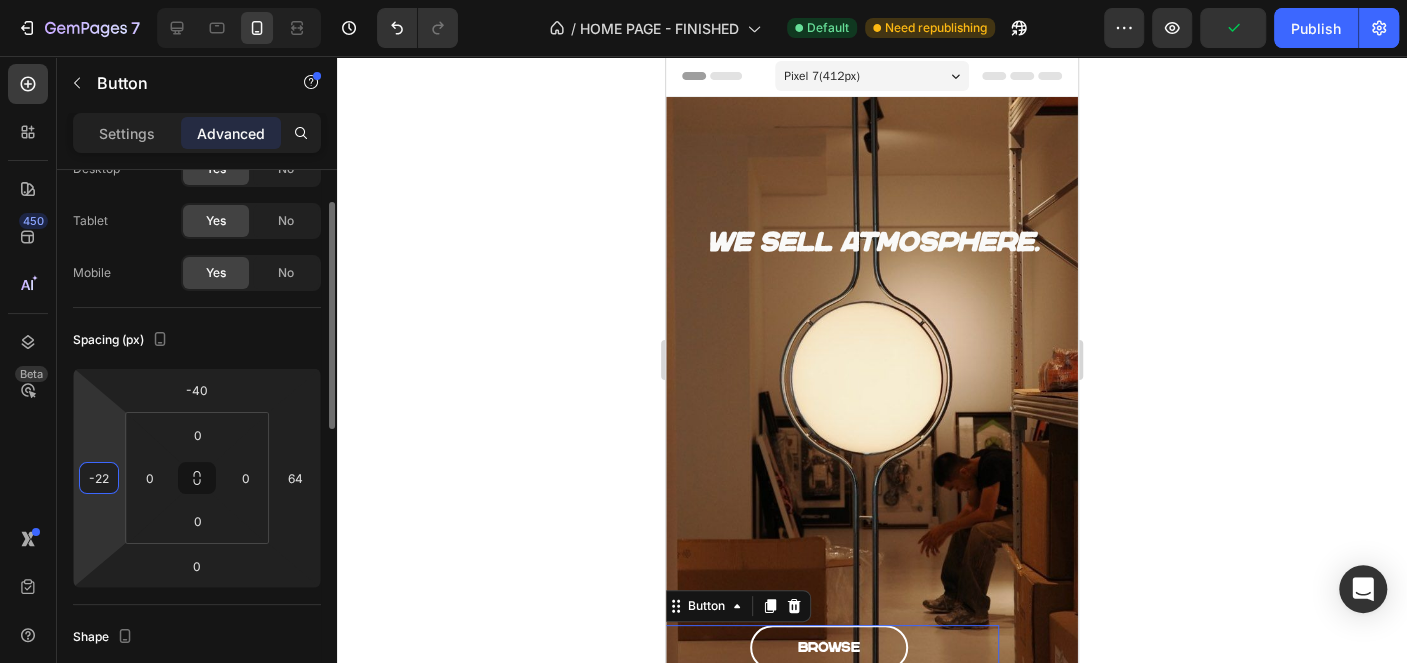 click on "7  Version history  /  HOME PAGE - FINISHED Default Need republishing Preview  Publish  450 Beta Sections(18) Elements(83) Section Element Hero Section Product Detail Brands Trusted Badges Guarantee Product Breakdown How to use Testimonials Compare Bundle FAQs Social Proof Brand Story Product List Collection Blog List Contact Sticky Add to Cart Custom Footer Browse Library 450 Layout
Row
Row
Row
Row Text
Heading
Text Block Button
Button
Button Media
Image
Image
Video" at bounding box center [703, 0] 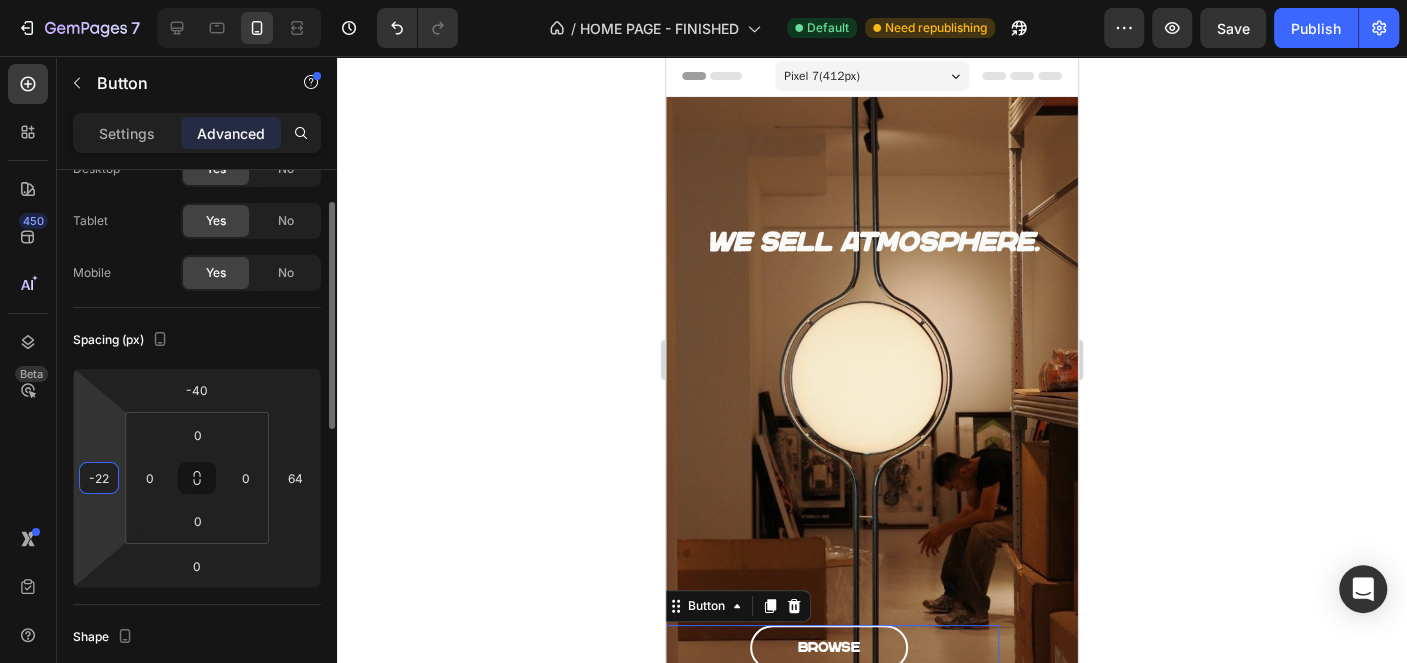 click on "-22" at bounding box center [99, 478] 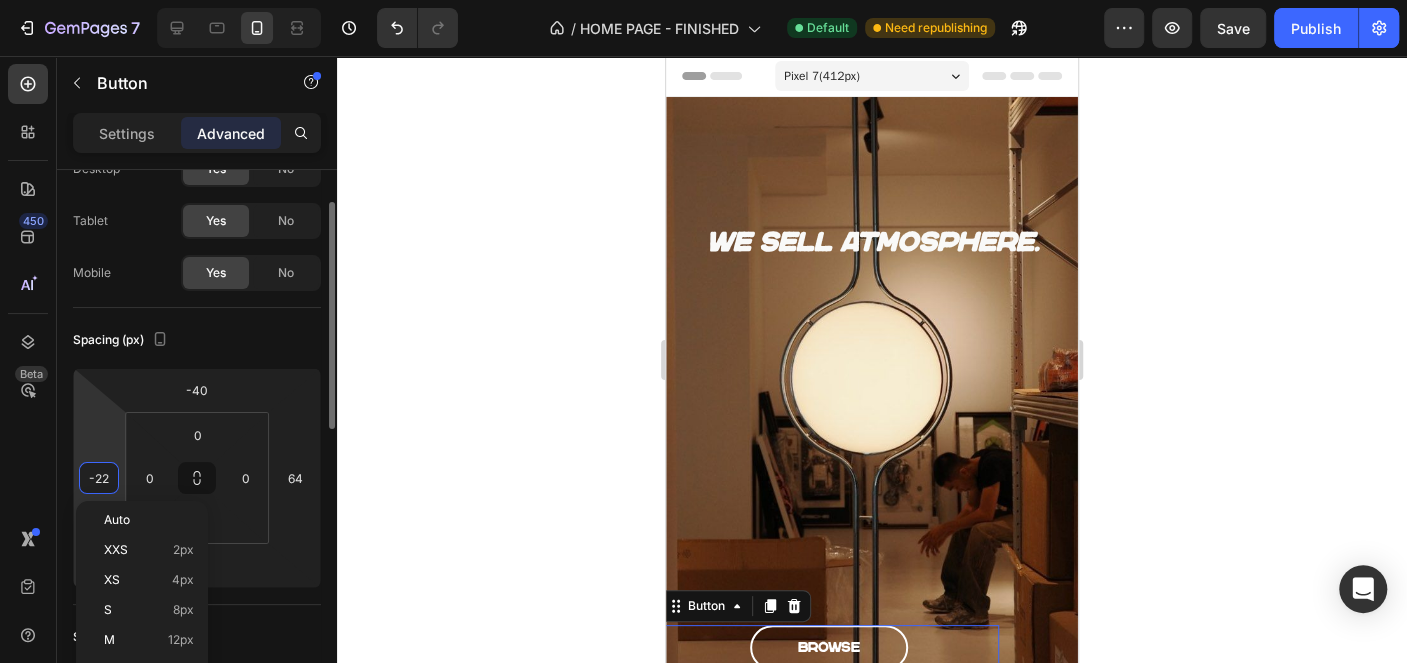 click on "-22" at bounding box center (99, 478) 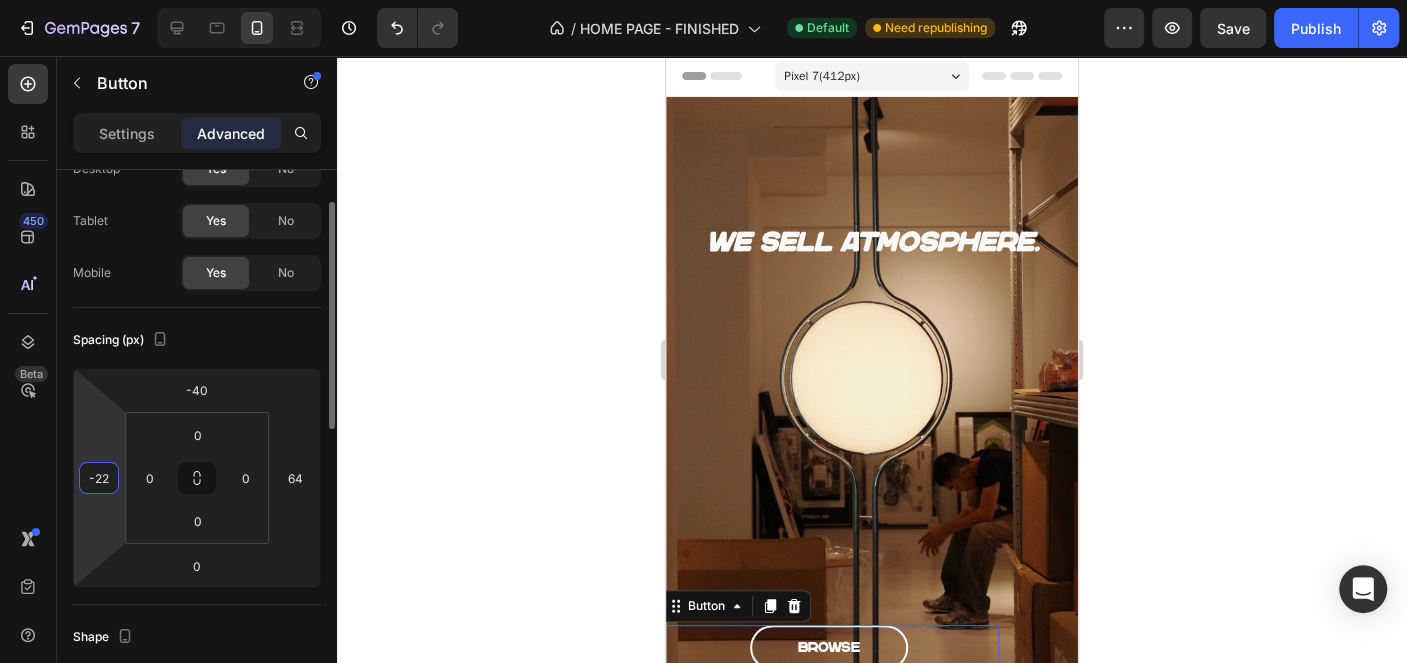 click on "-22" at bounding box center (99, 478) 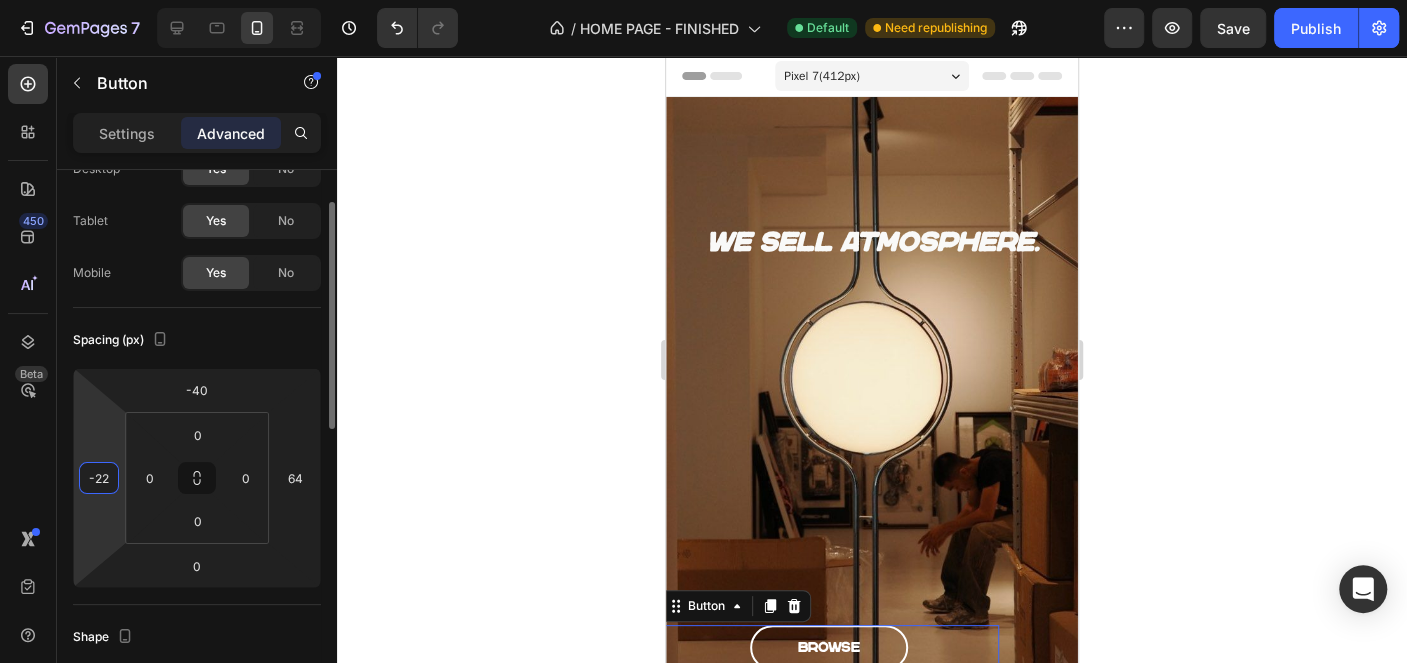 click on "-22" at bounding box center [99, 478] 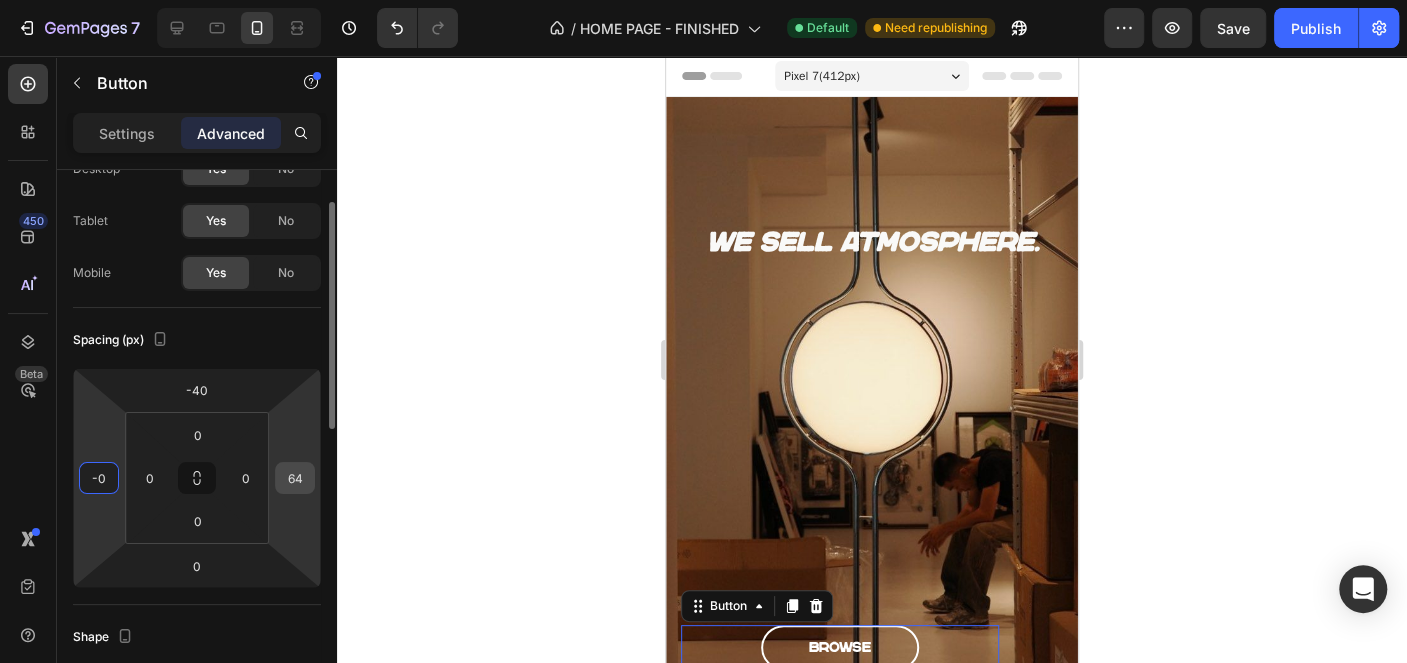 type on "0" 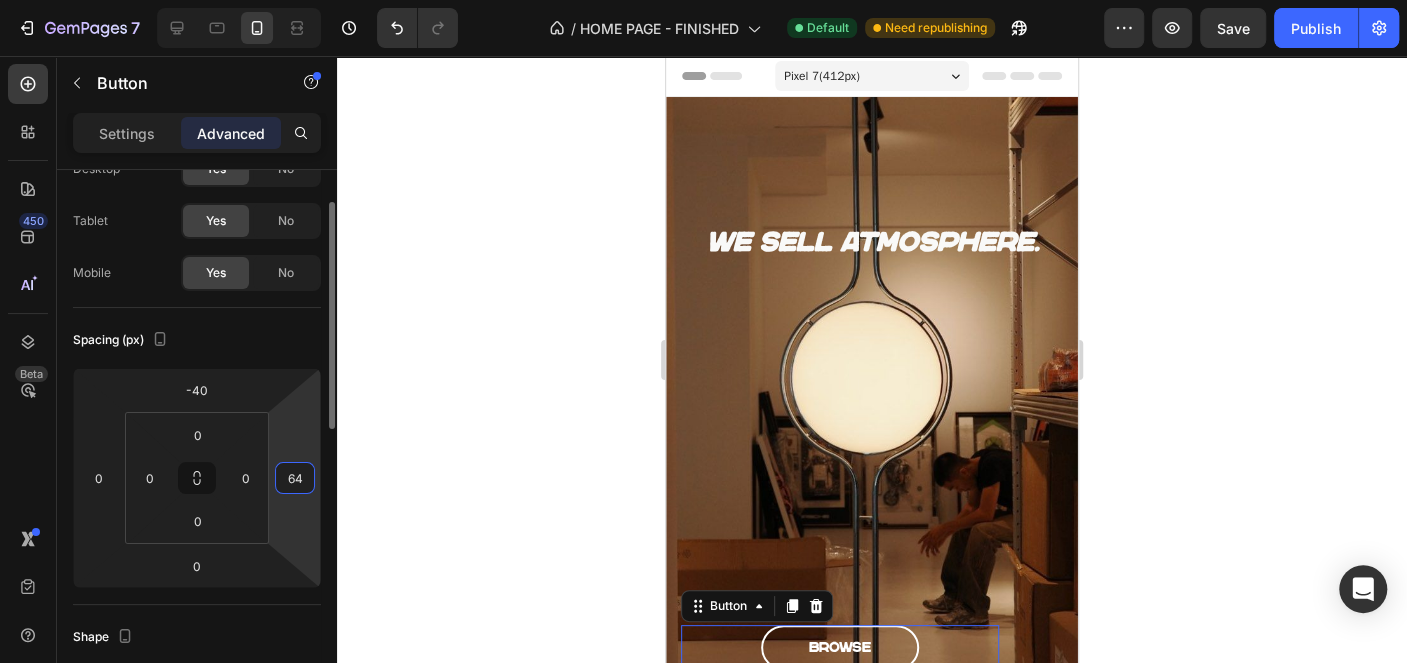 click on "64" at bounding box center (295, 478) 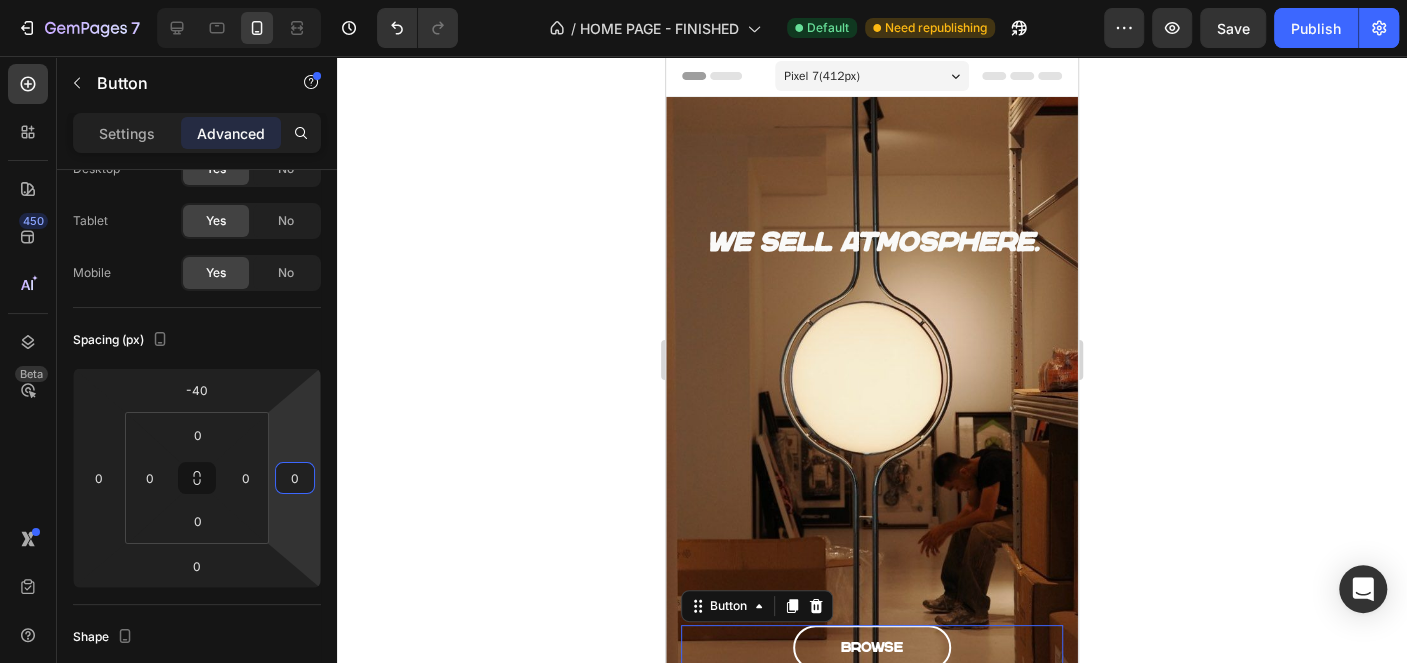 type on "0" 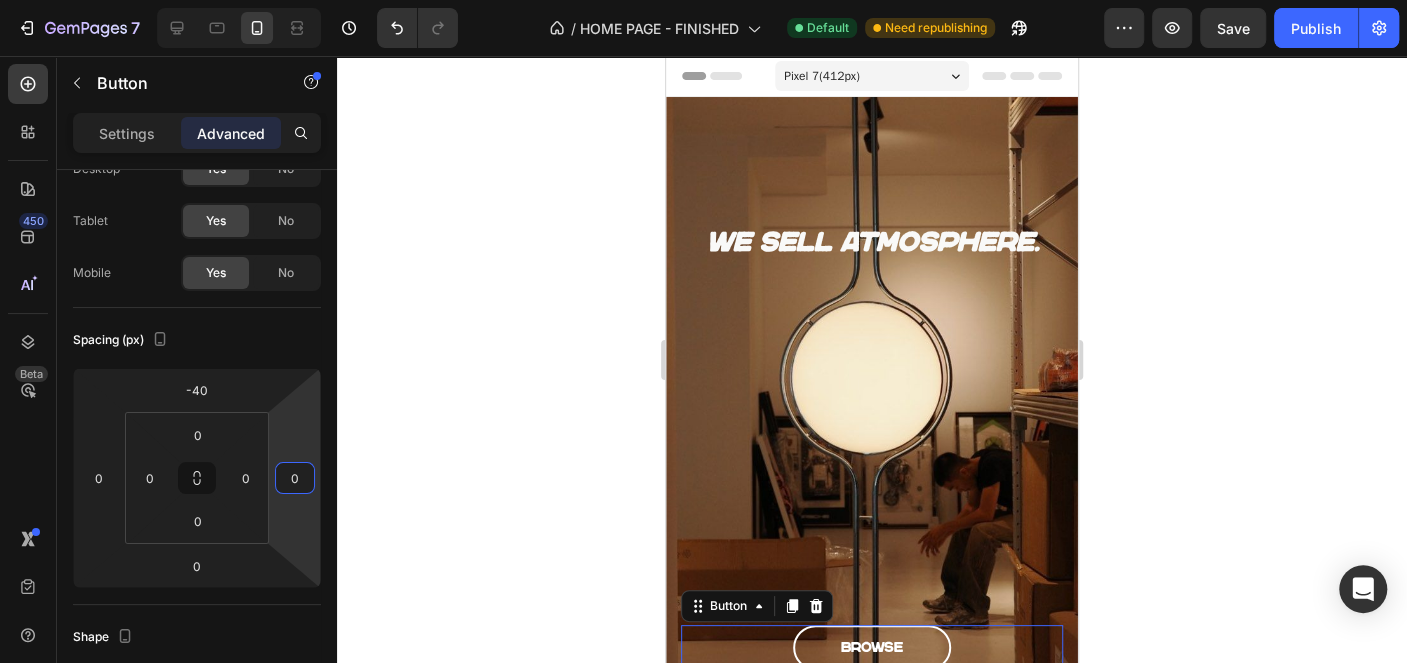 click 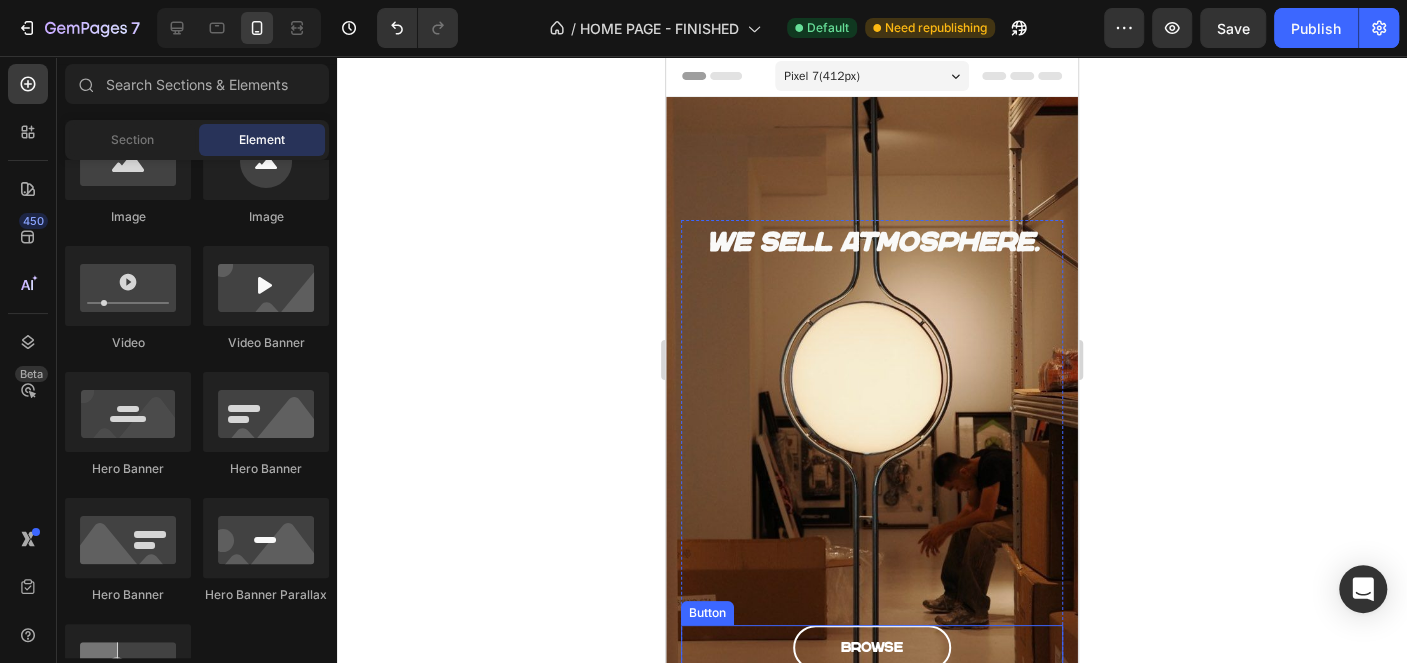 click on "browse" at bounding box center [872, 647] 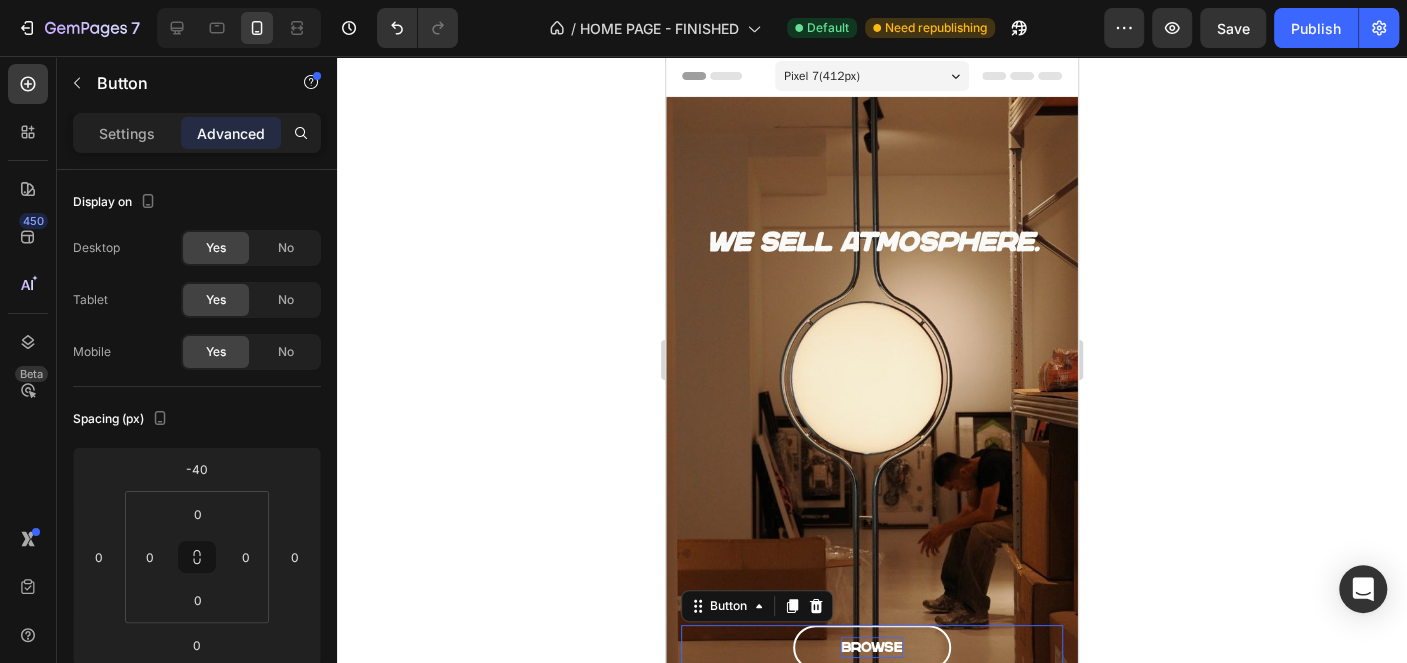 click on "browse" at bounding box center (872, 647) 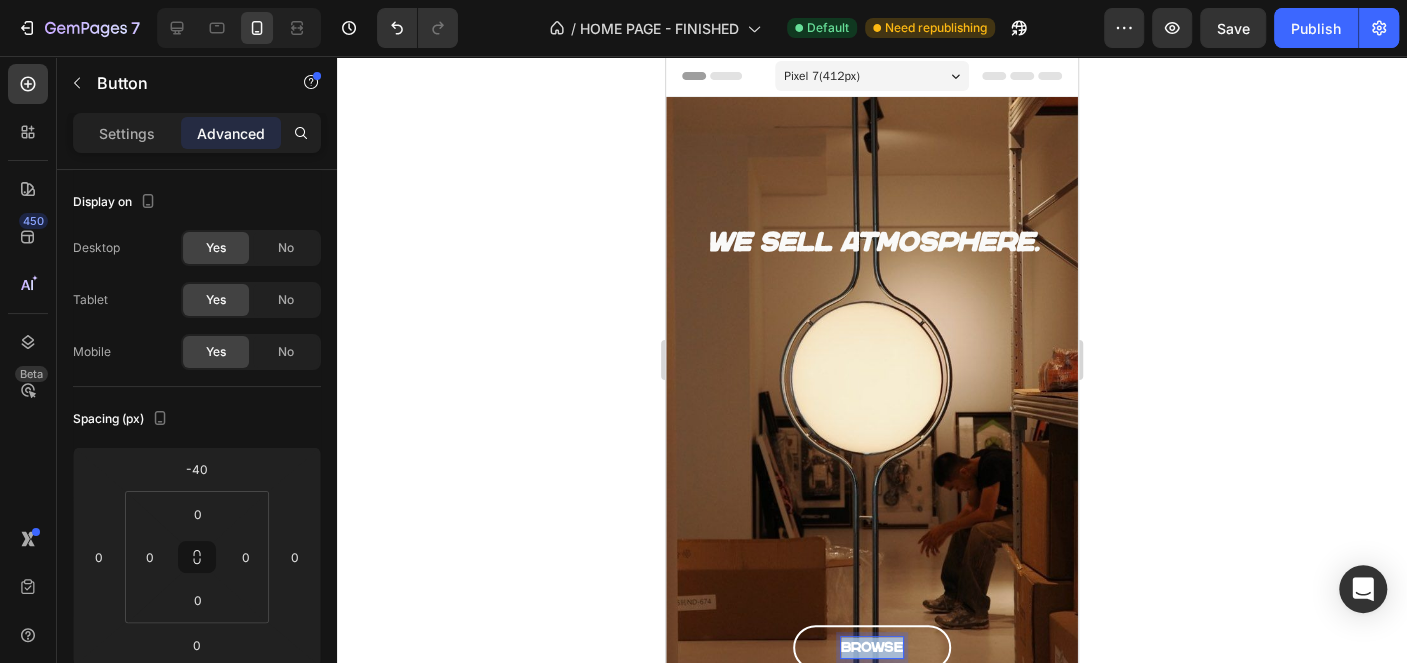 click on "browse" at bounding box center [872, 647] 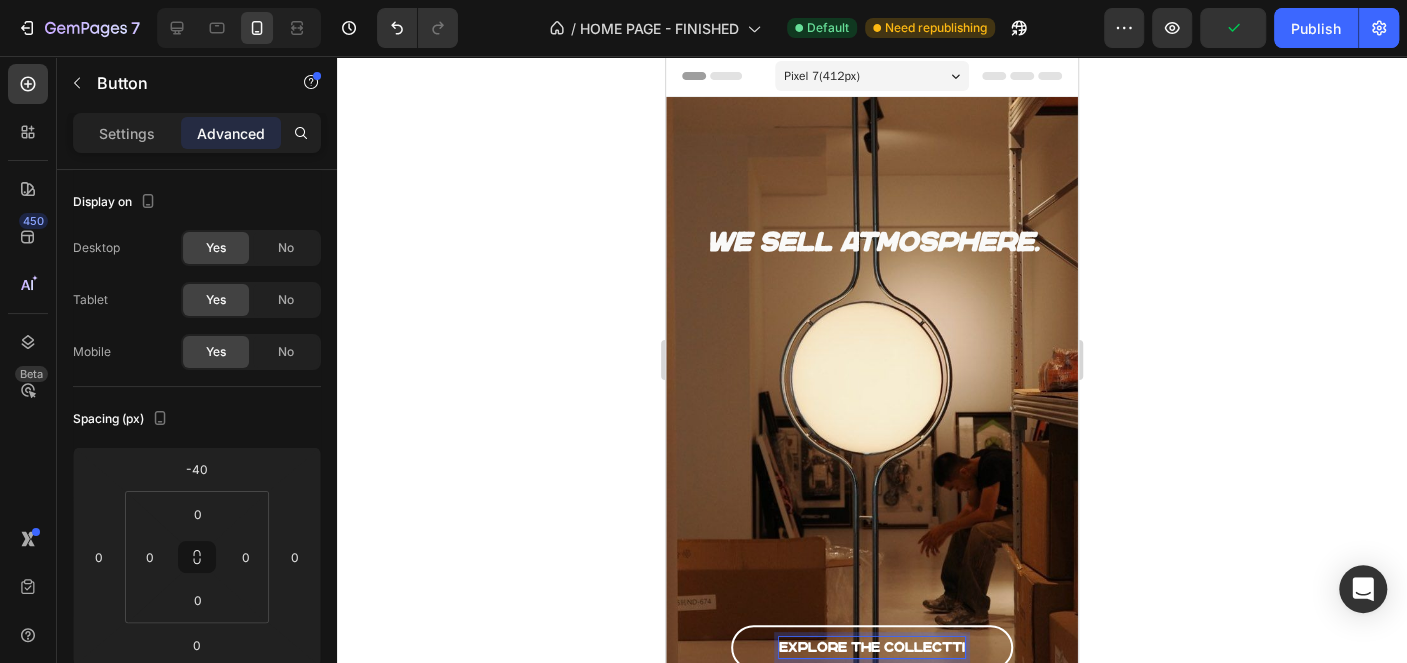 scroll, scrollTop: 10, scrollLeft: 0, axis: vertical 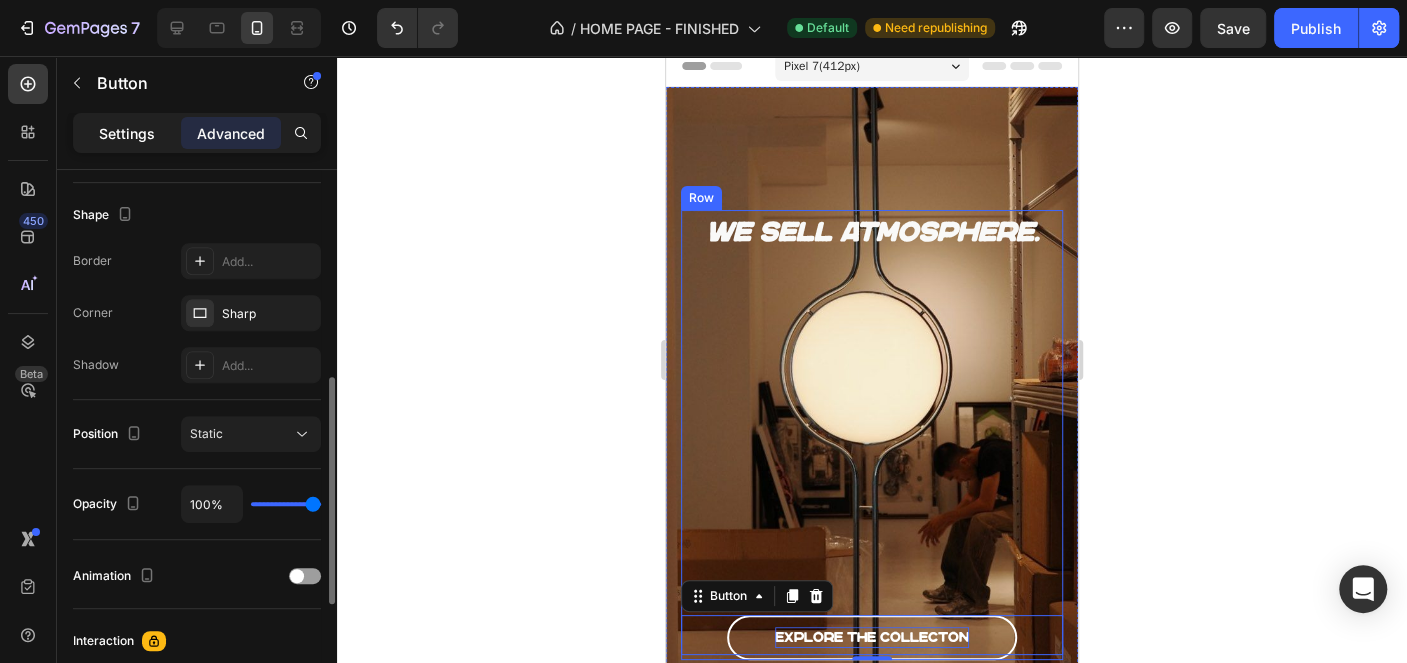 click on "Settings" at bounding box center [127, 133] 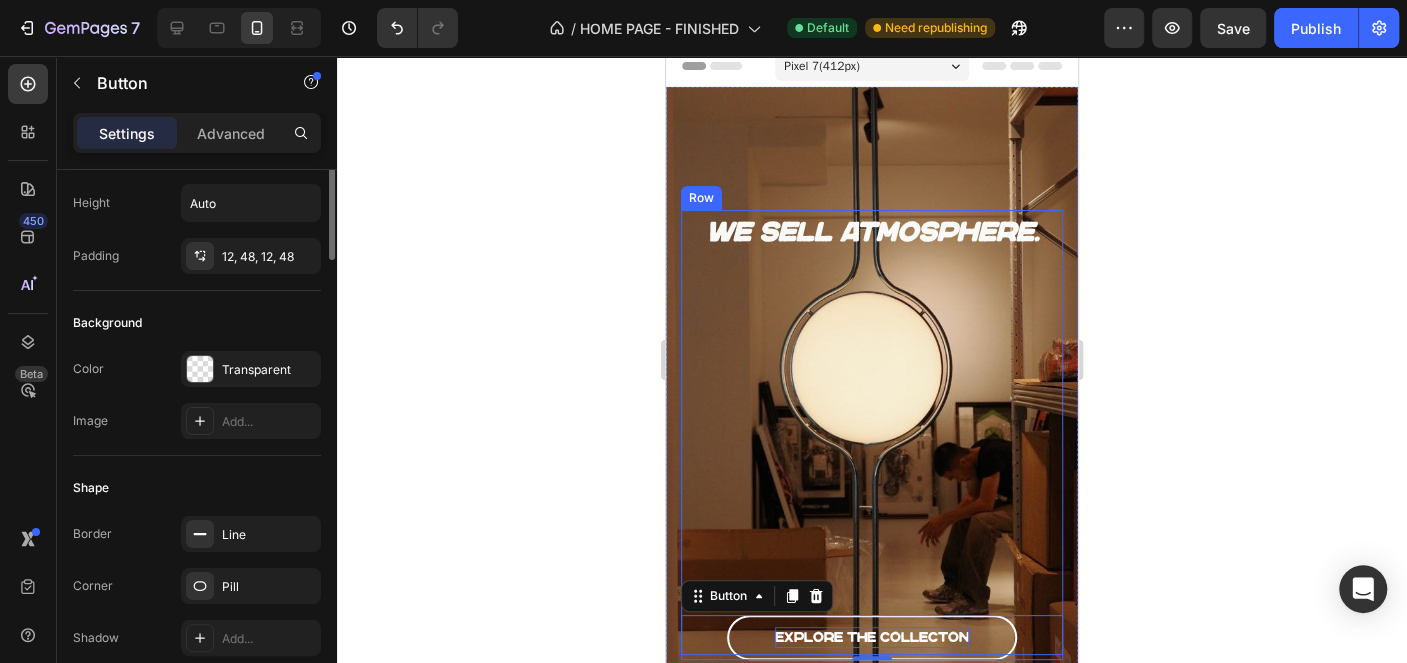 scroll, scrollTop: 501, scrollLeft: 0, axis: vertical 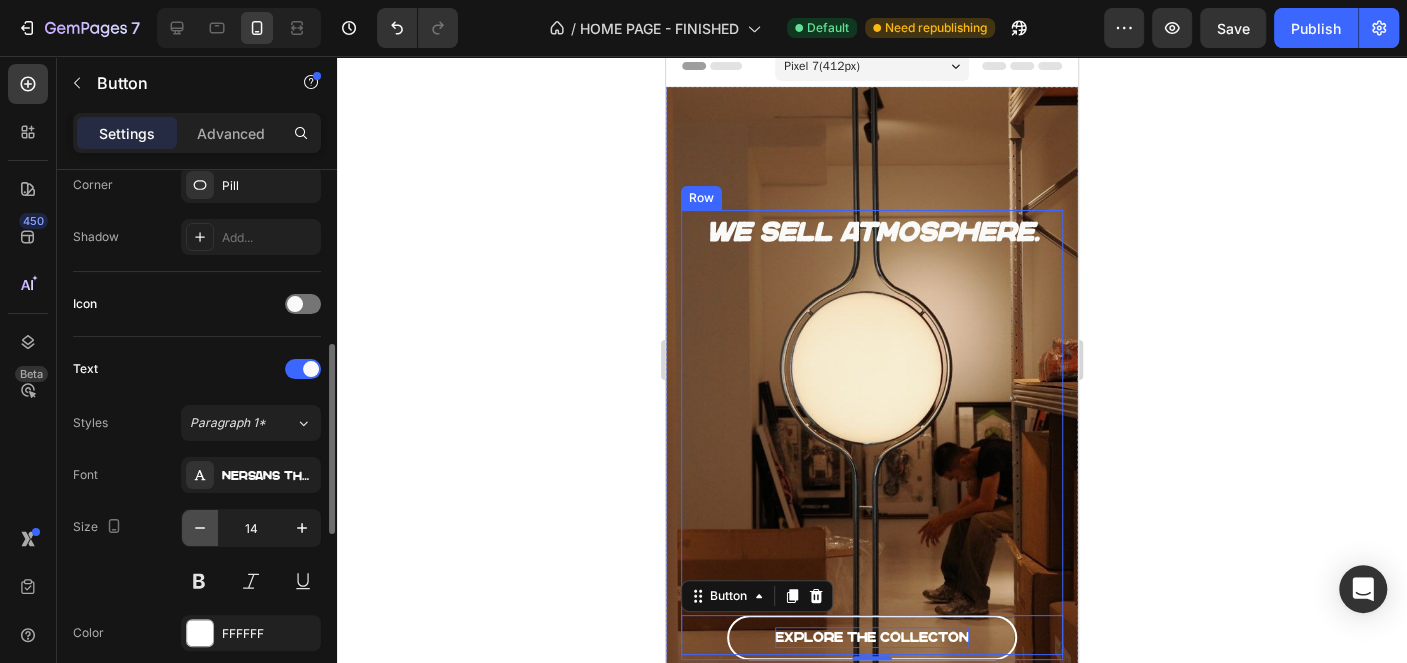 click 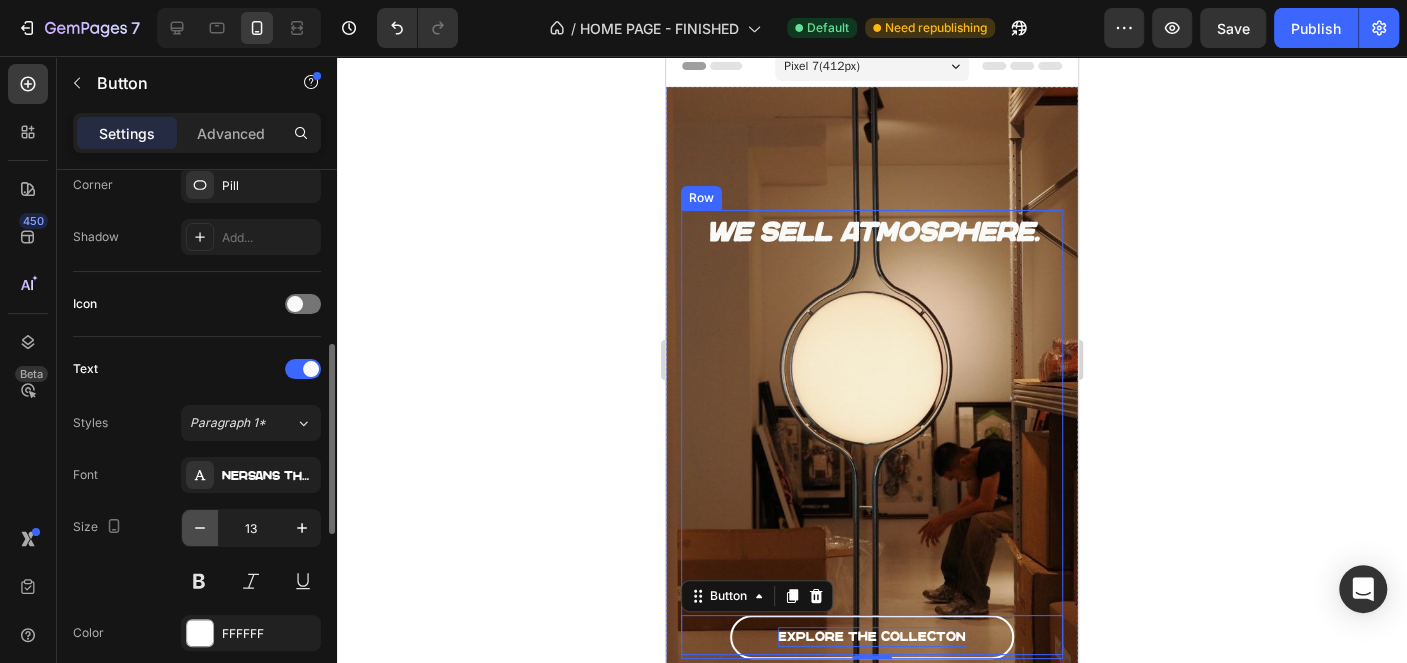 click 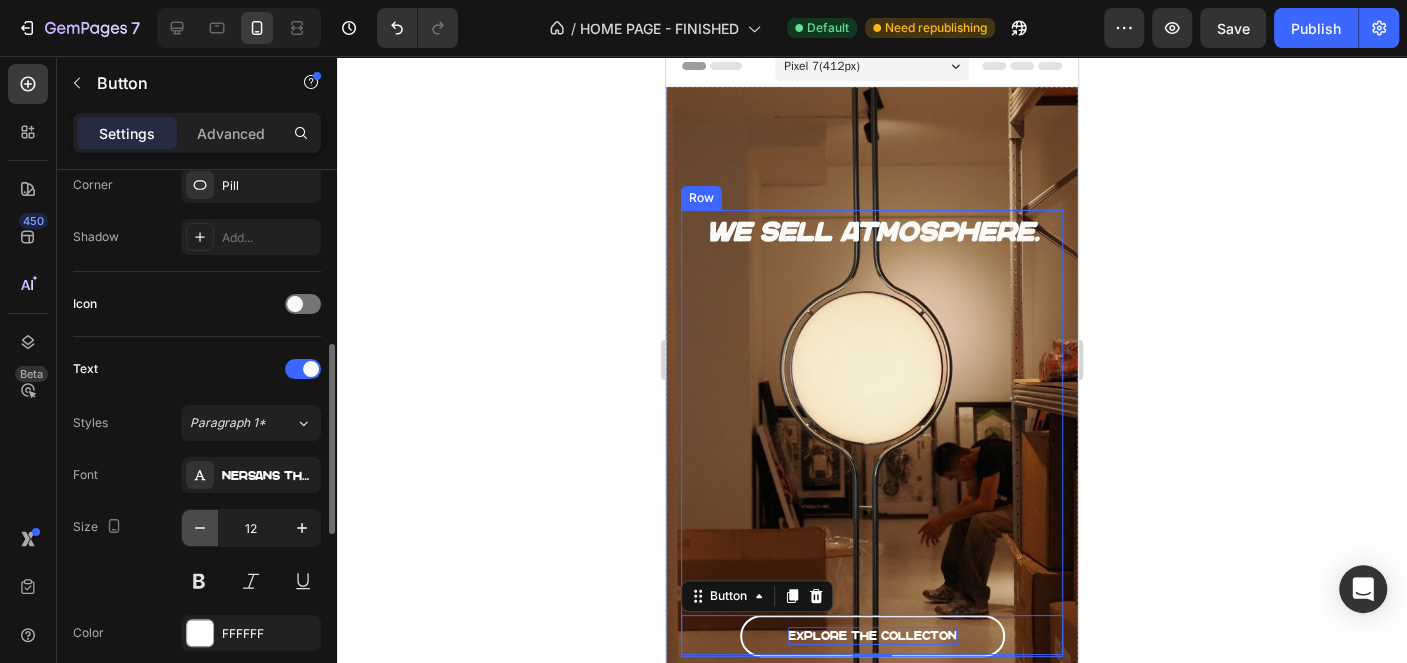 click 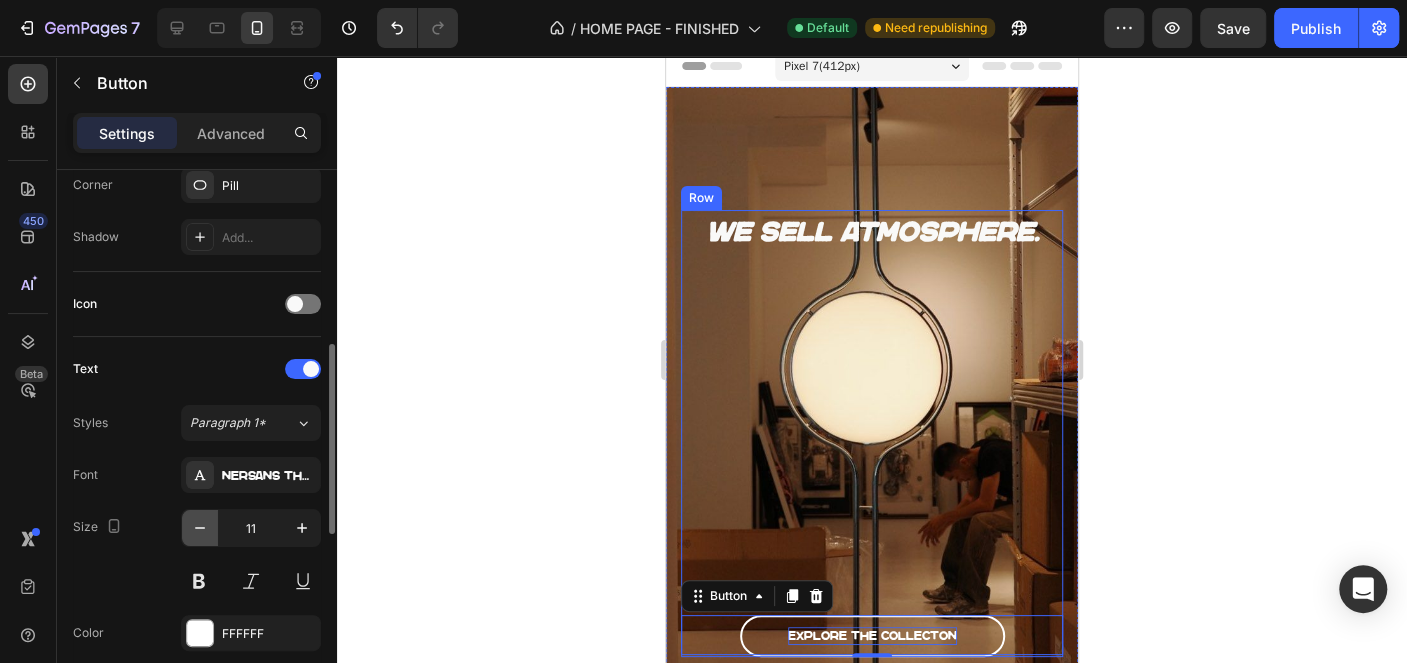 click 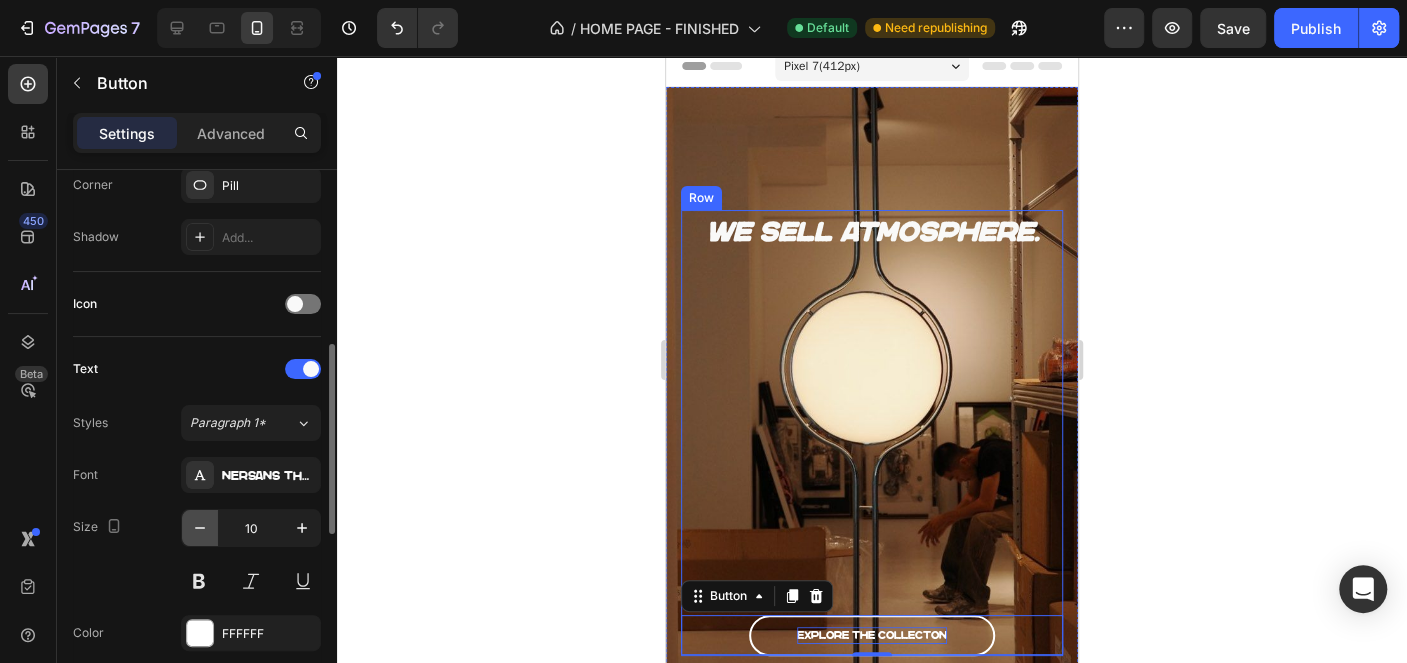 click 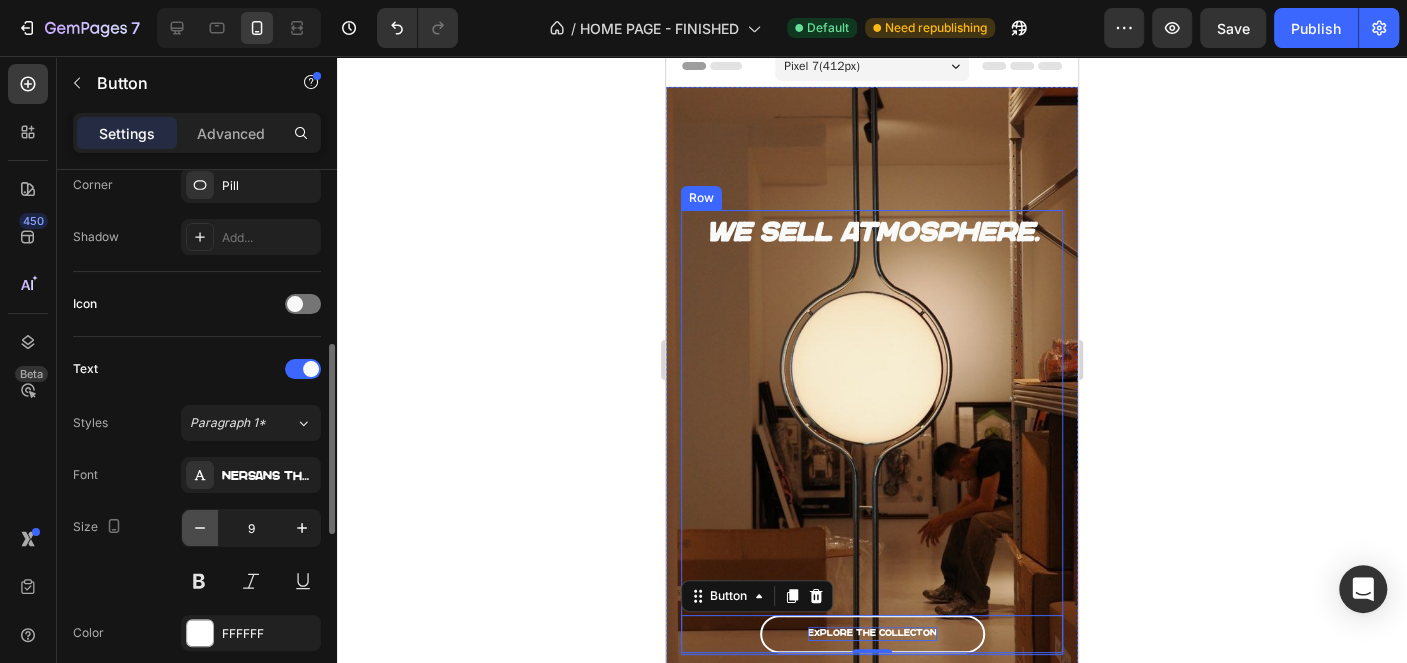 click 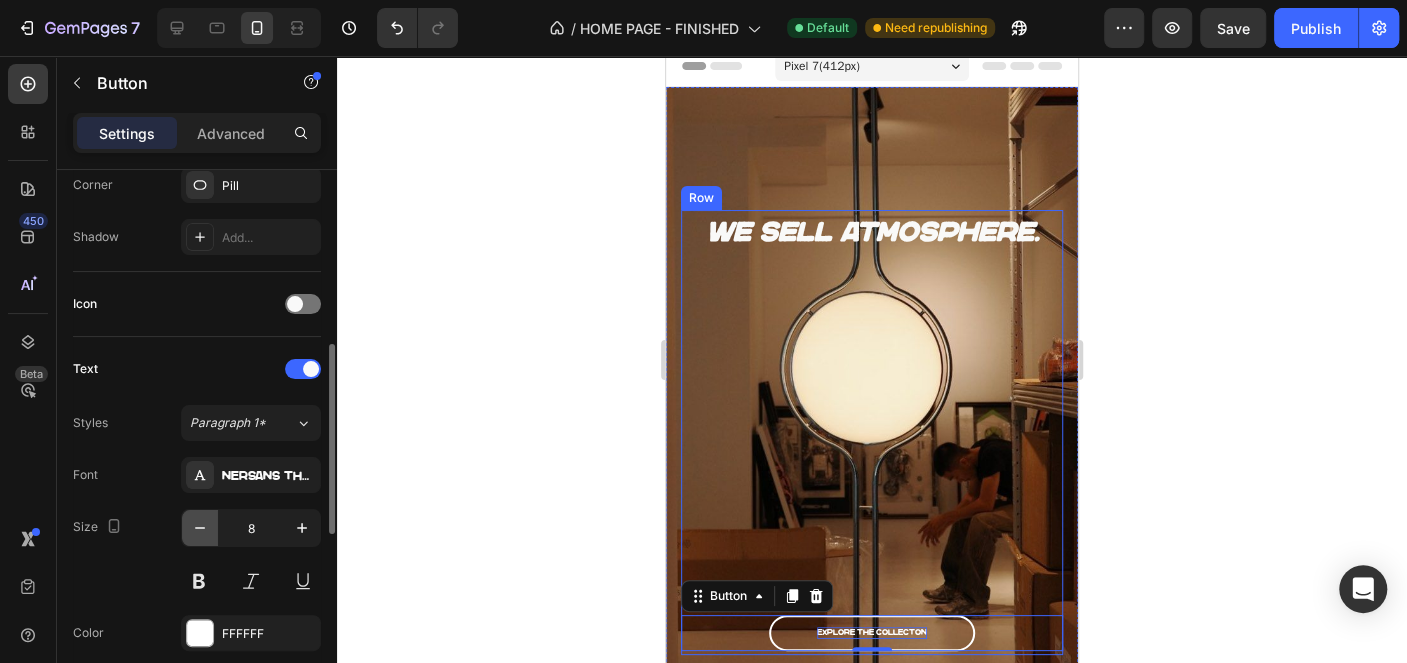 click 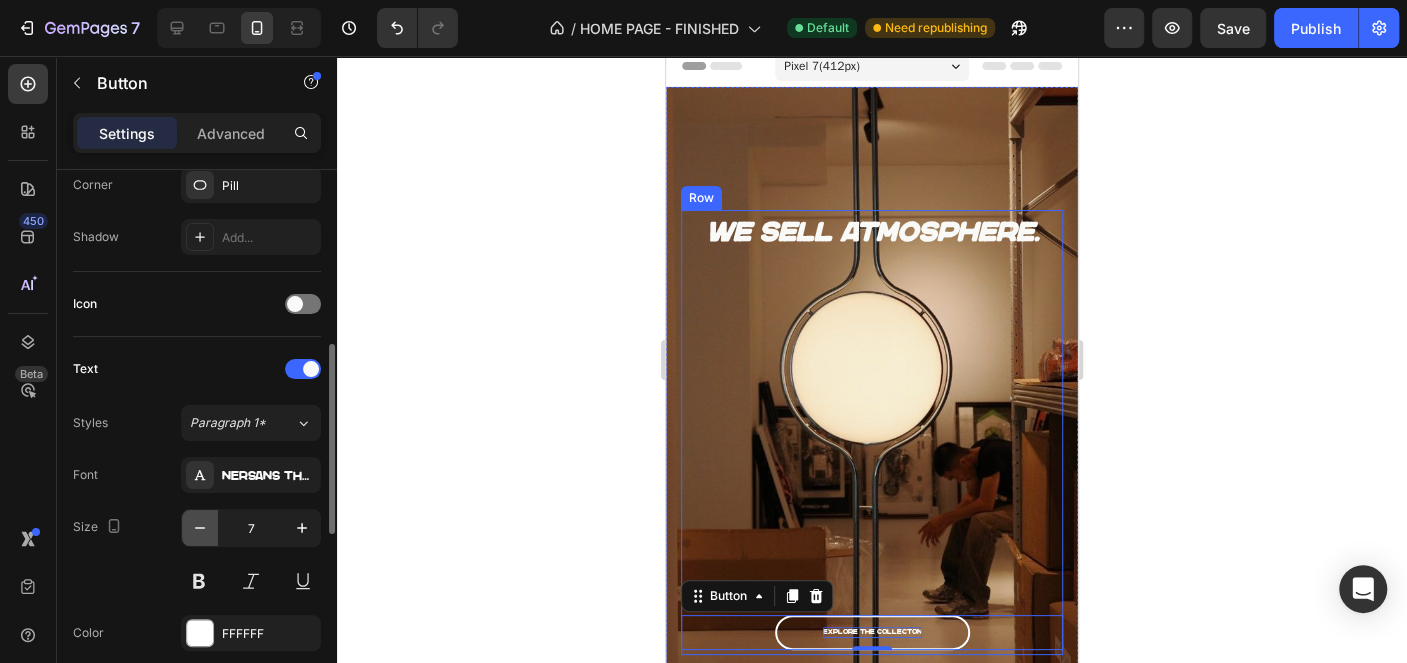 click 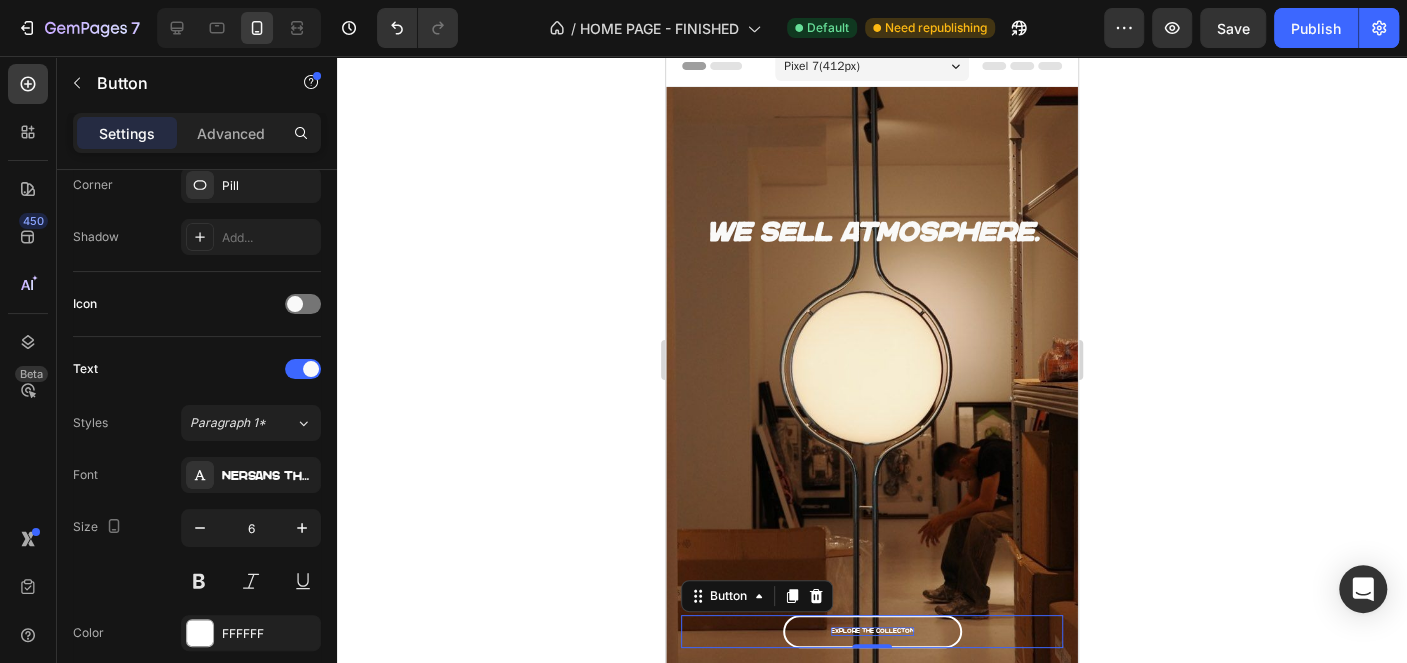 click on "Explore the collecton" at bounding box center (872, 631) 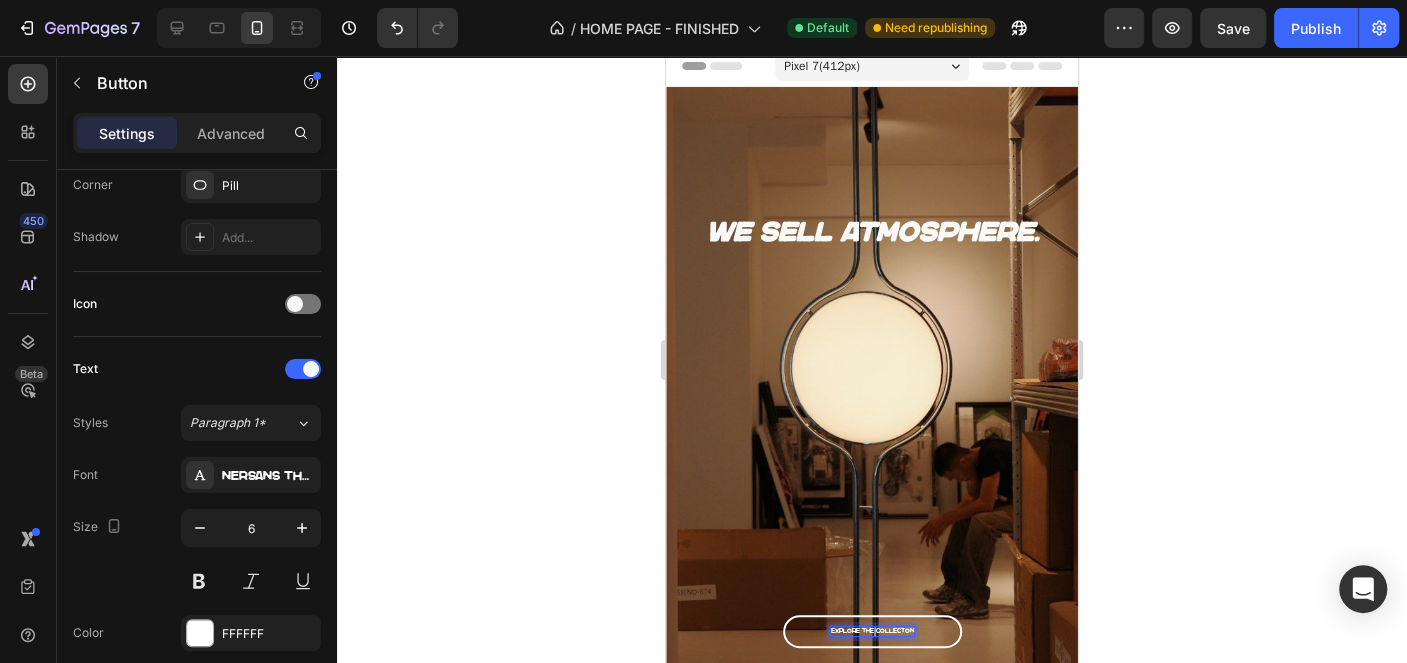 click on "Explore the collecton" at bounding box center [872, 631] 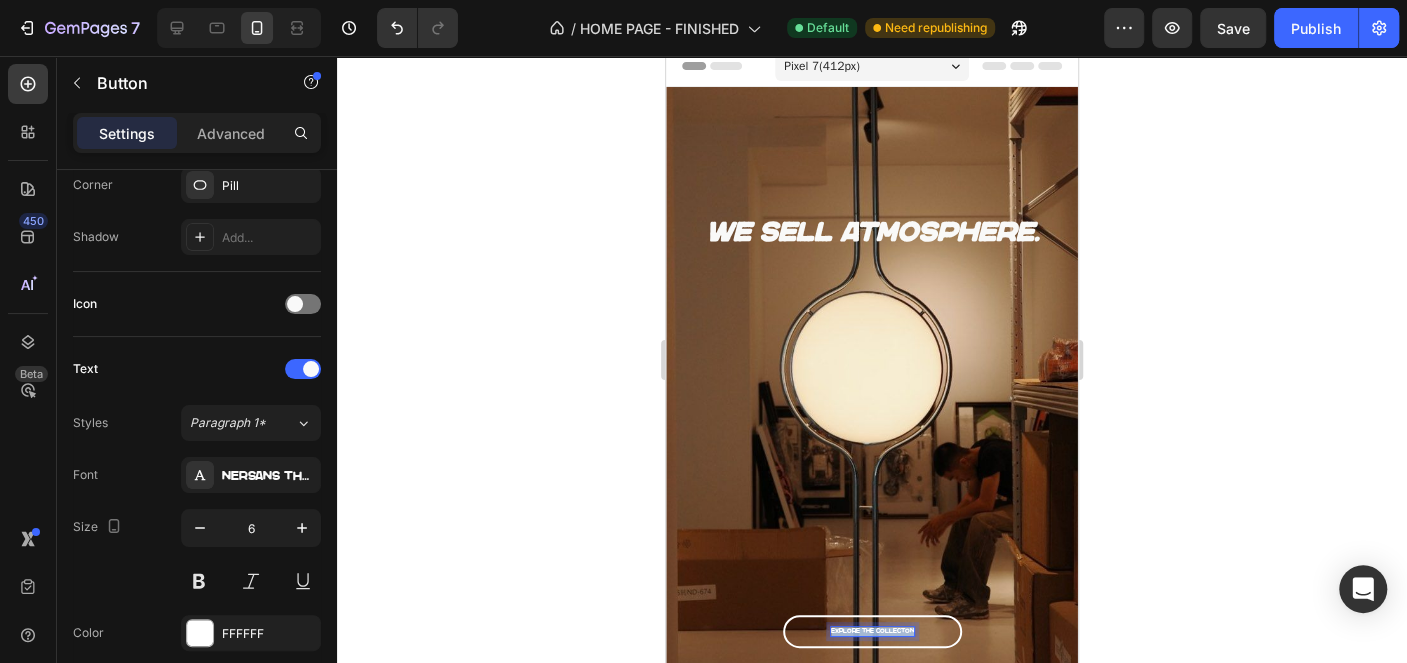 click on "Explore the collecton" at bounding box center (872, 631) 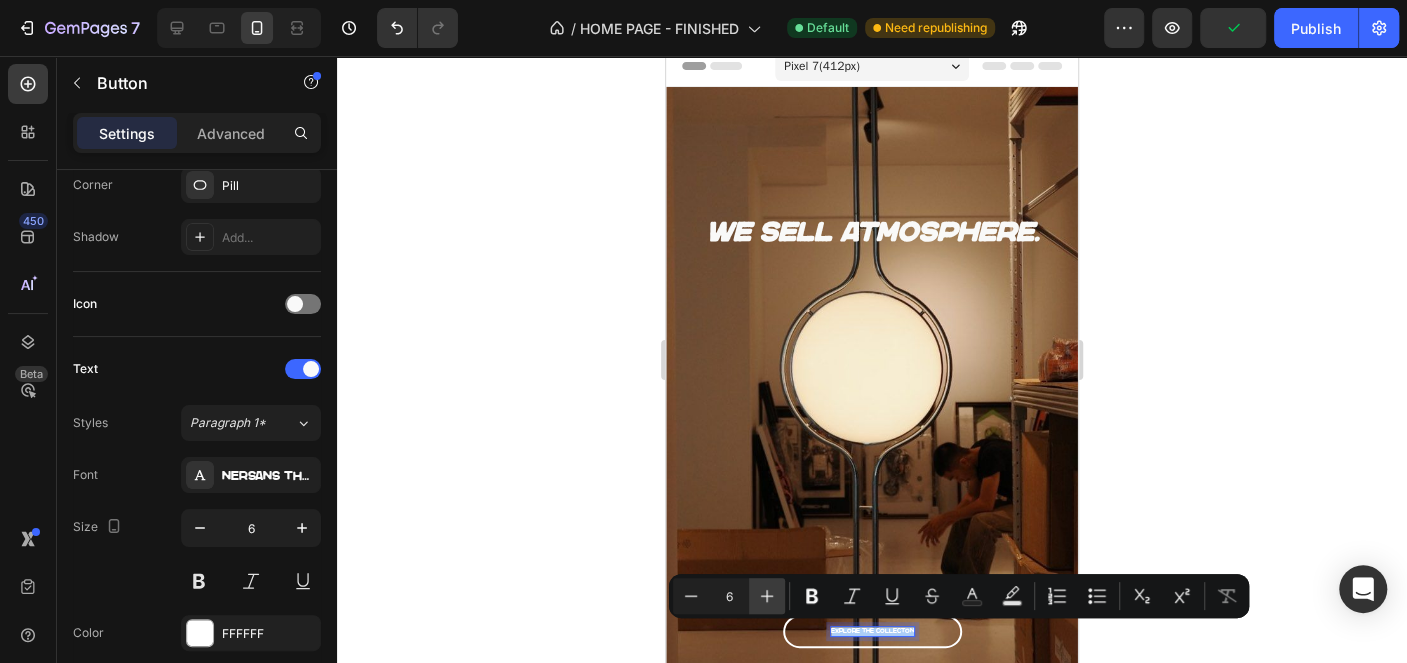 click 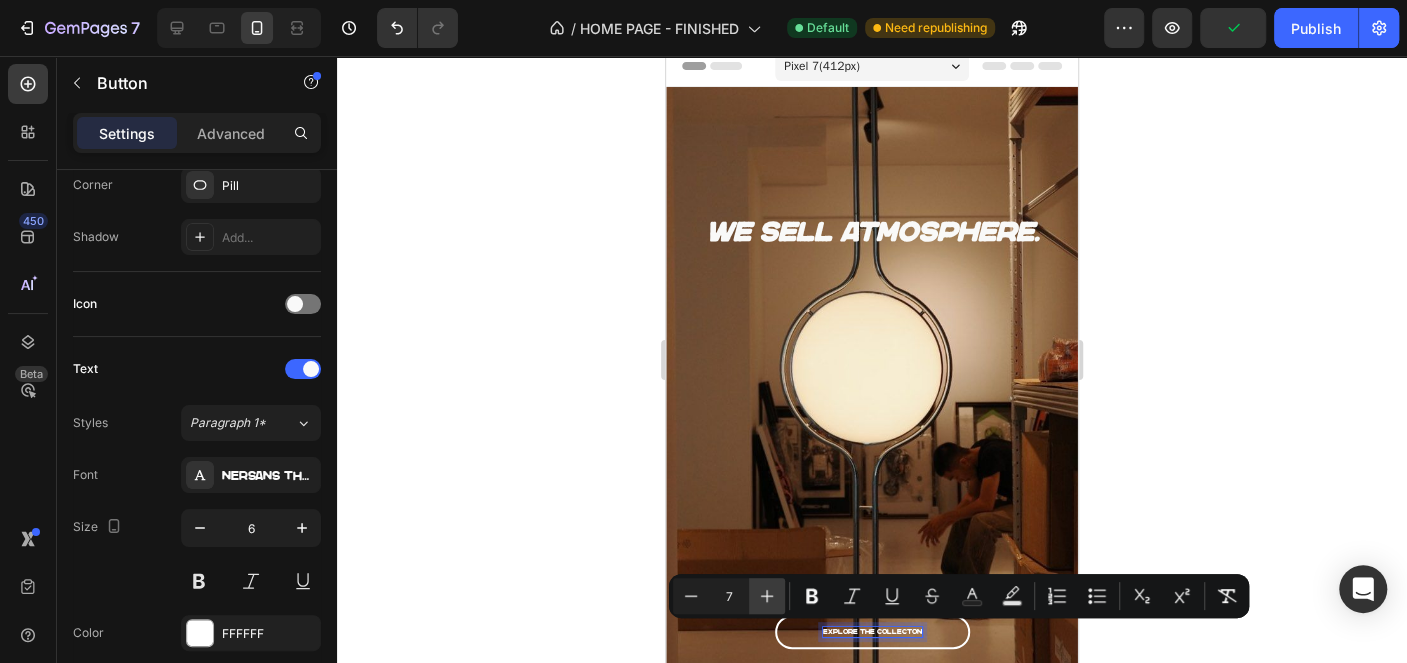 click 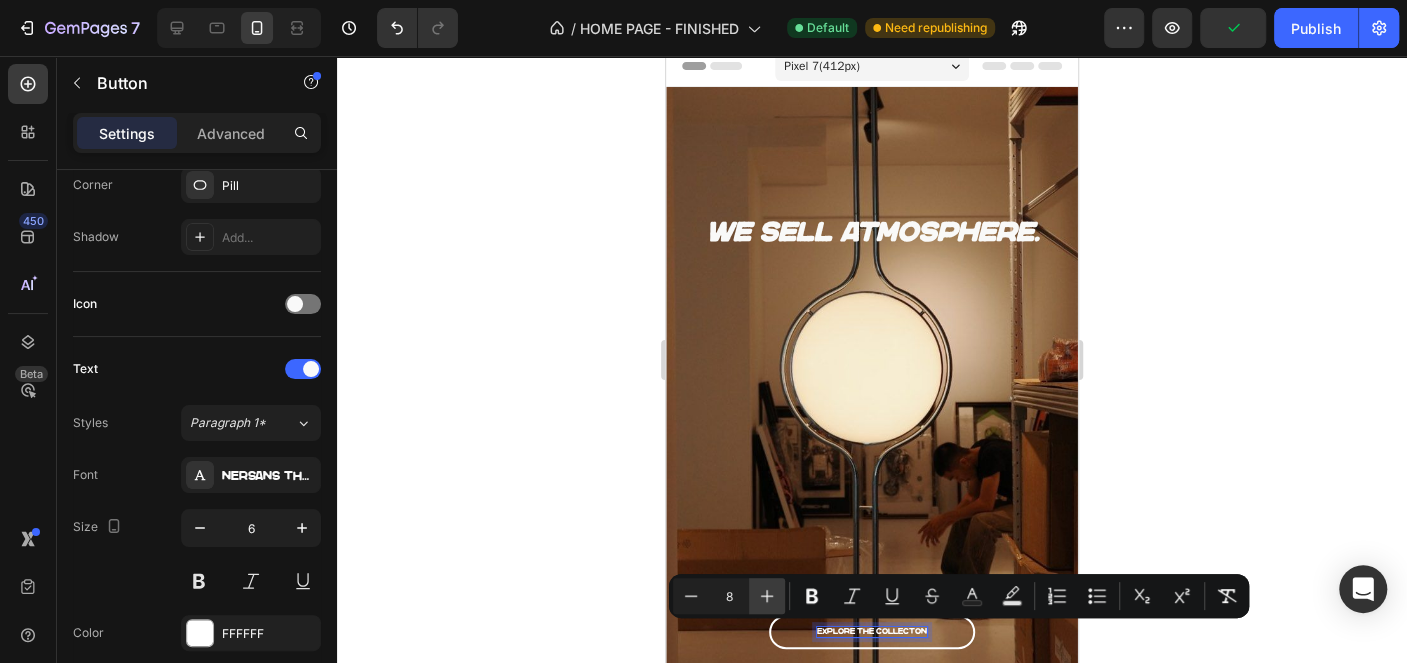 click 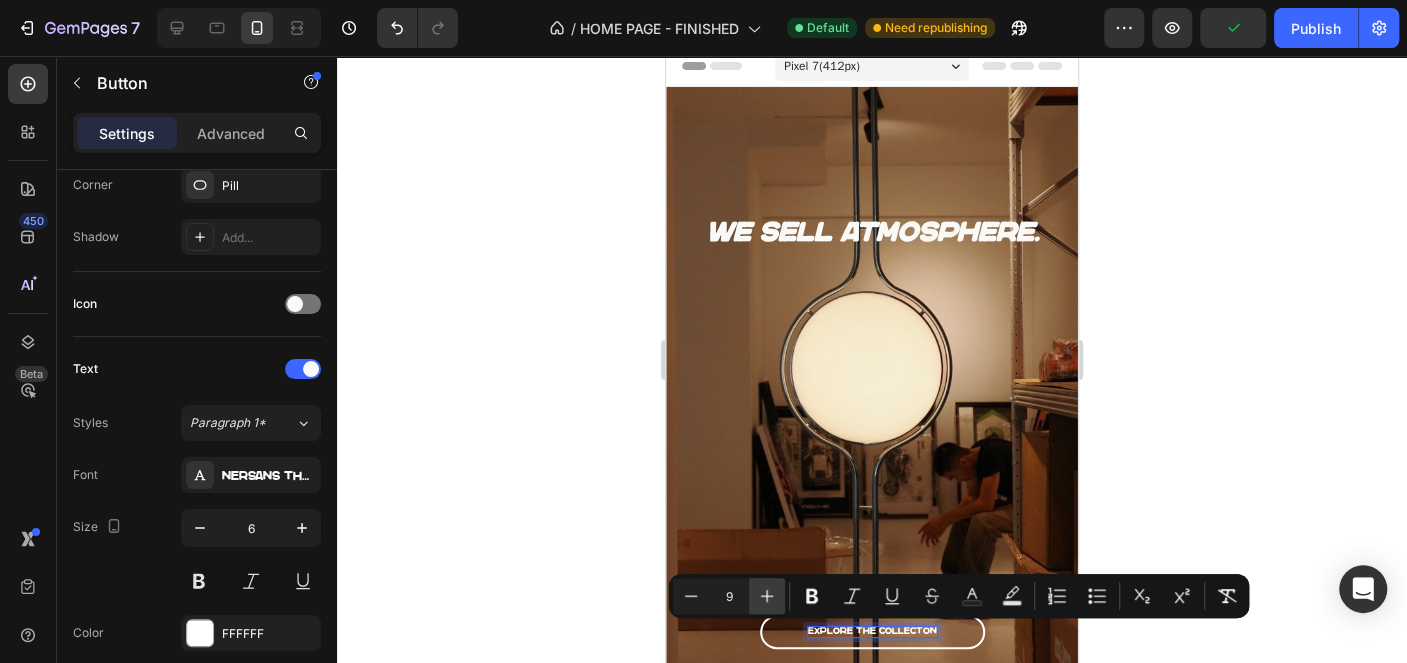 click 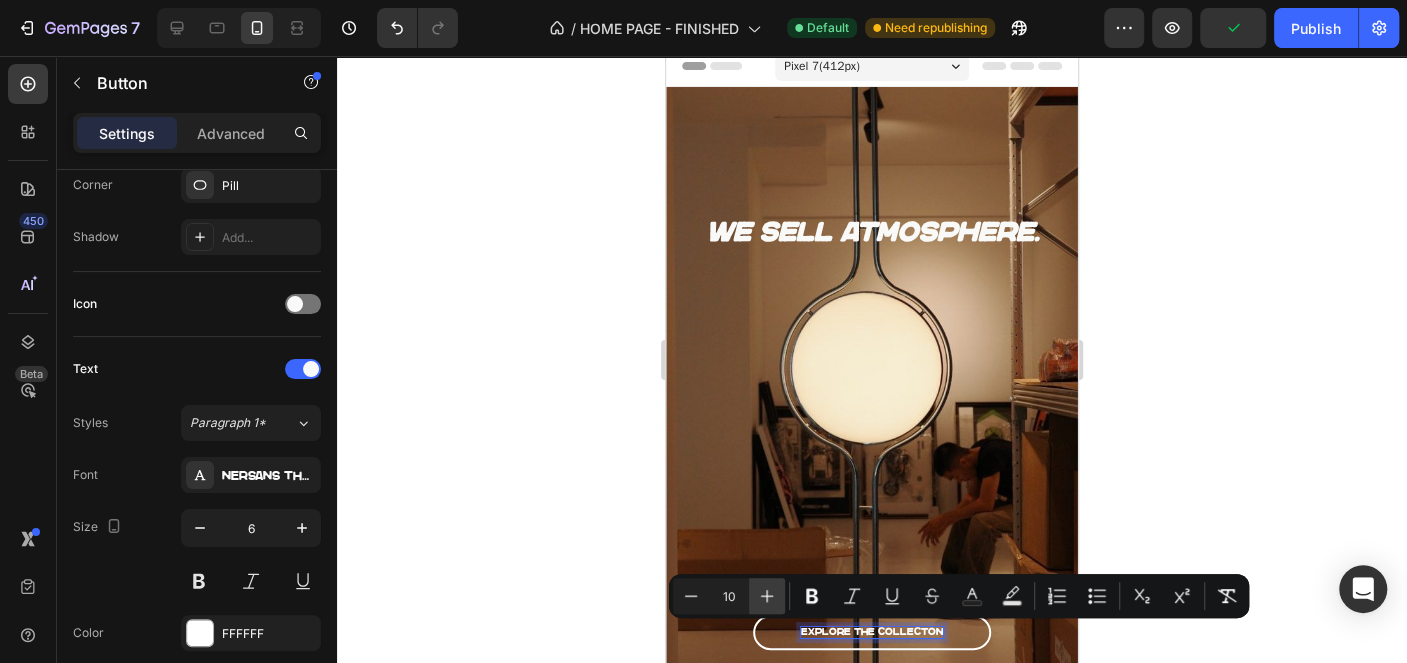 click 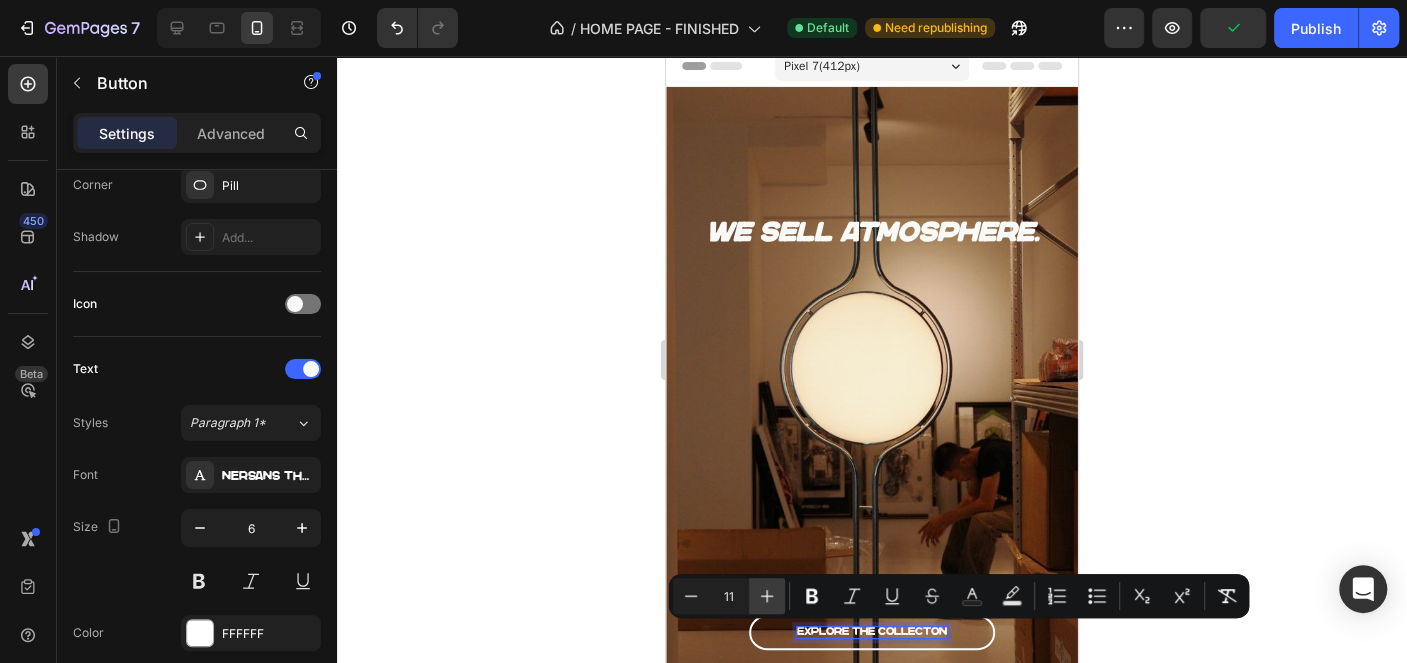 click 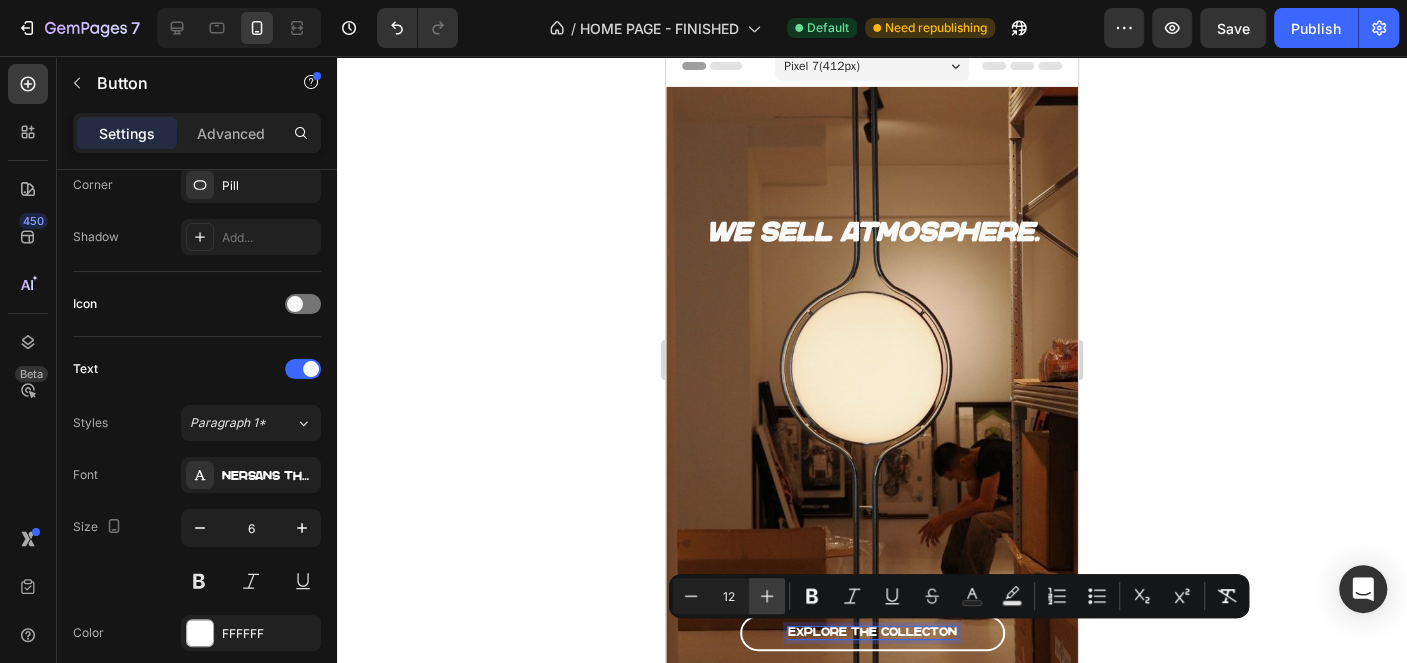 click 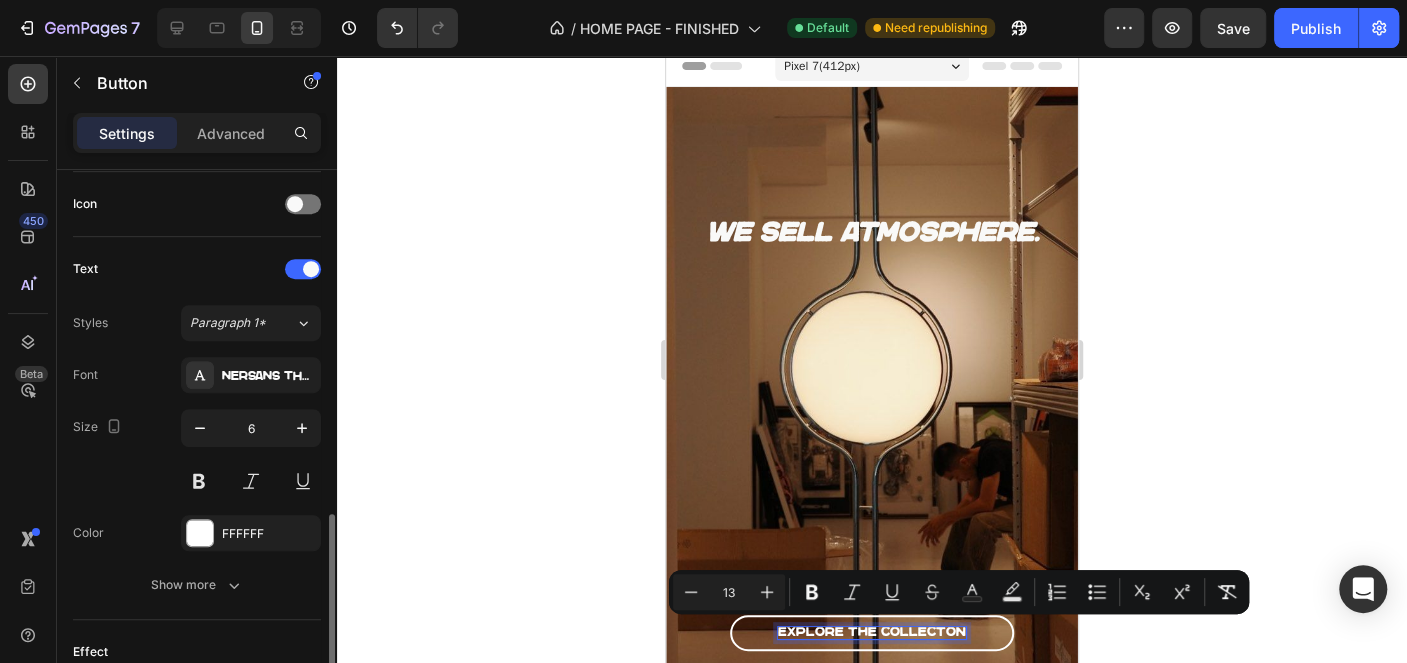 scroll, scrollTop: 802, scrollLeft: 0, axis: vertical 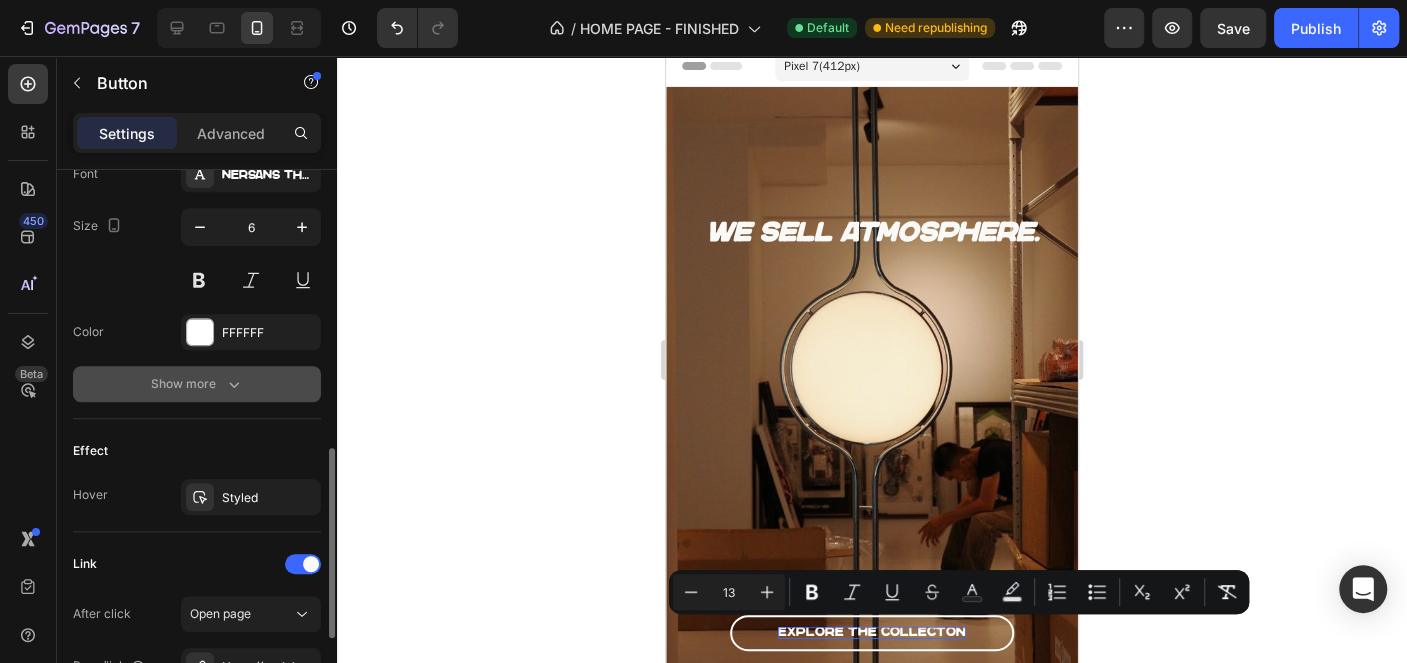 click 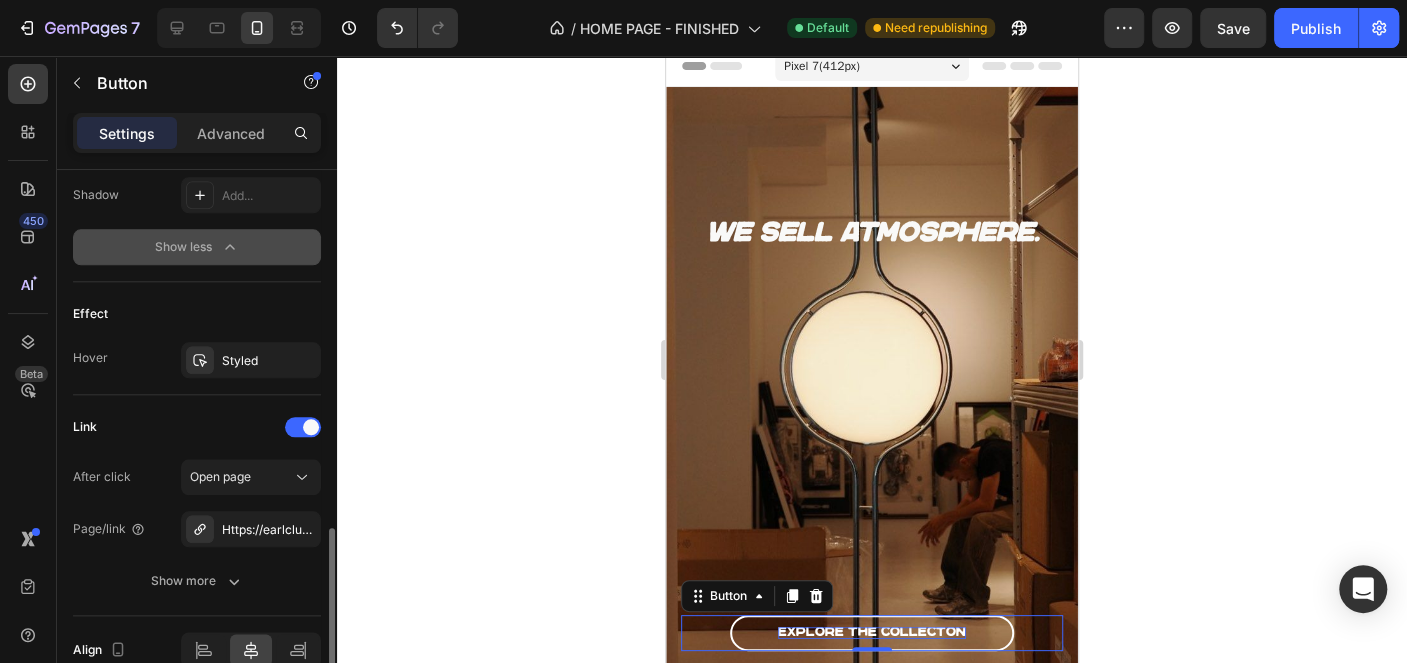 scroll, scrollTop: 1299, scrollLeft: 0, axis: vertical 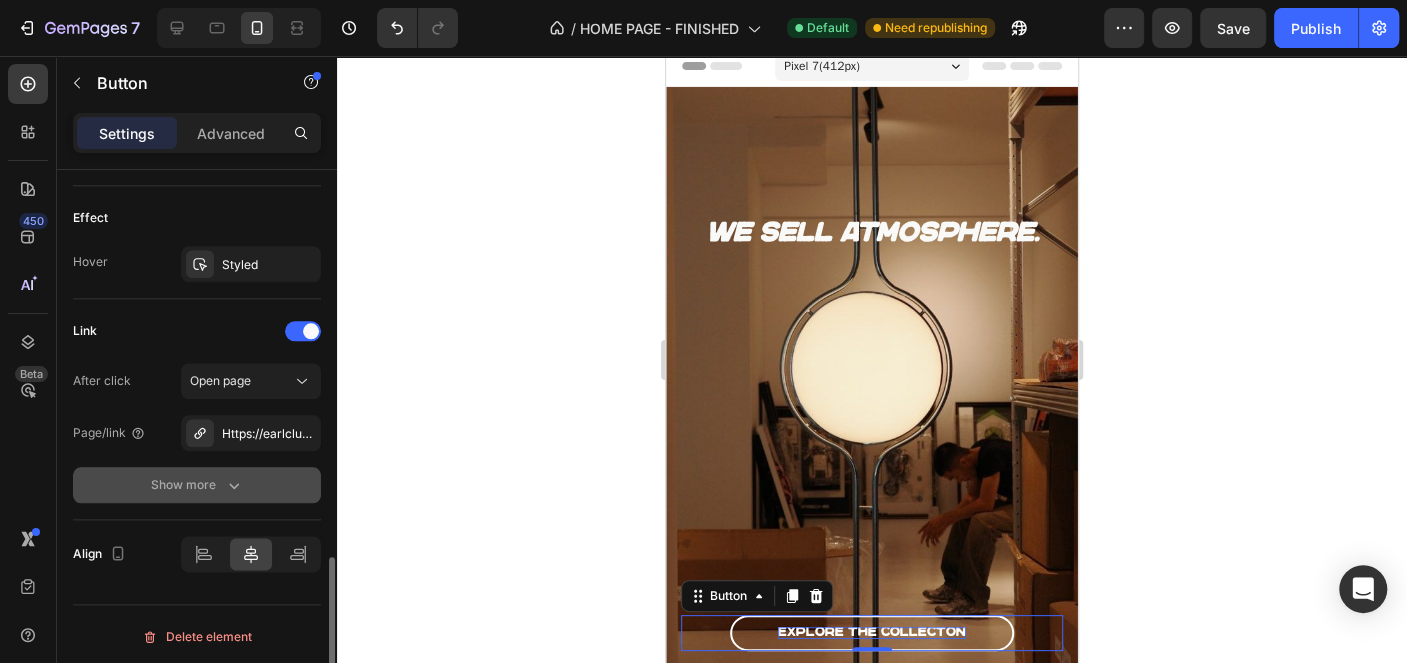 click on "Show more" at bounding box center (197, 485) 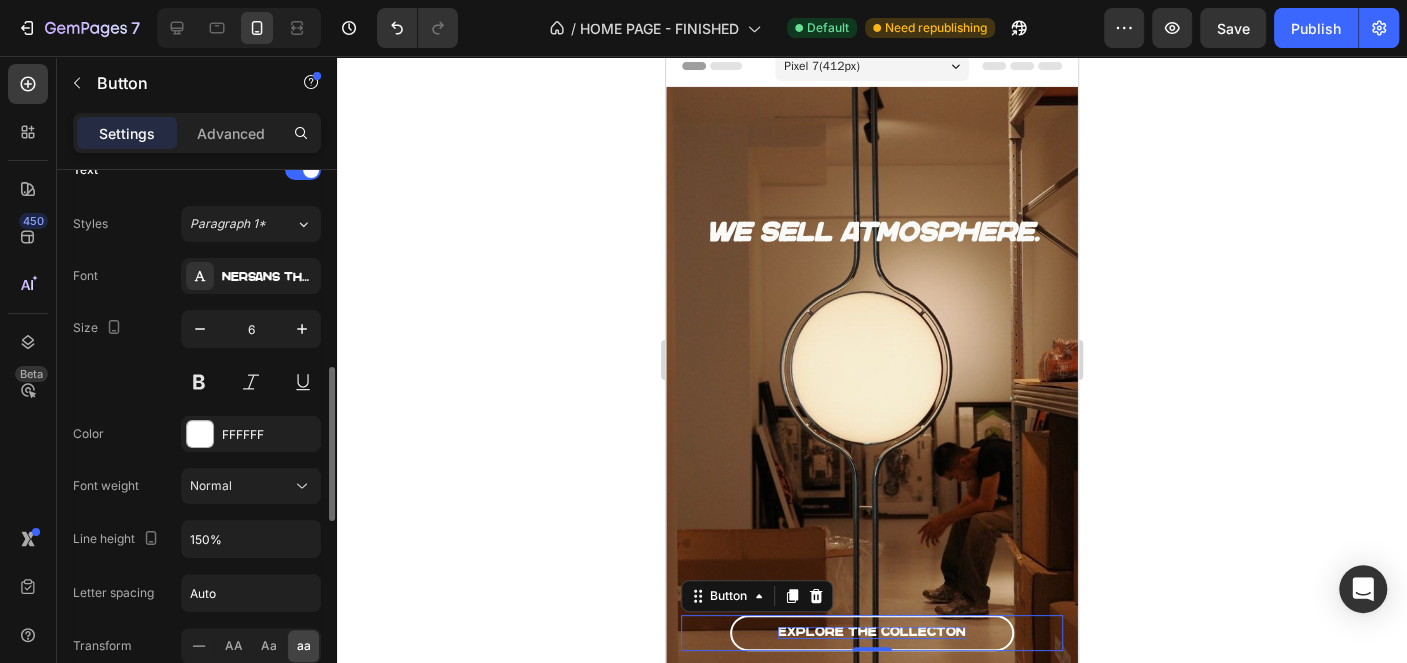 scroll, scrollTop: 500, scrollLeft: 0, axis: vertical 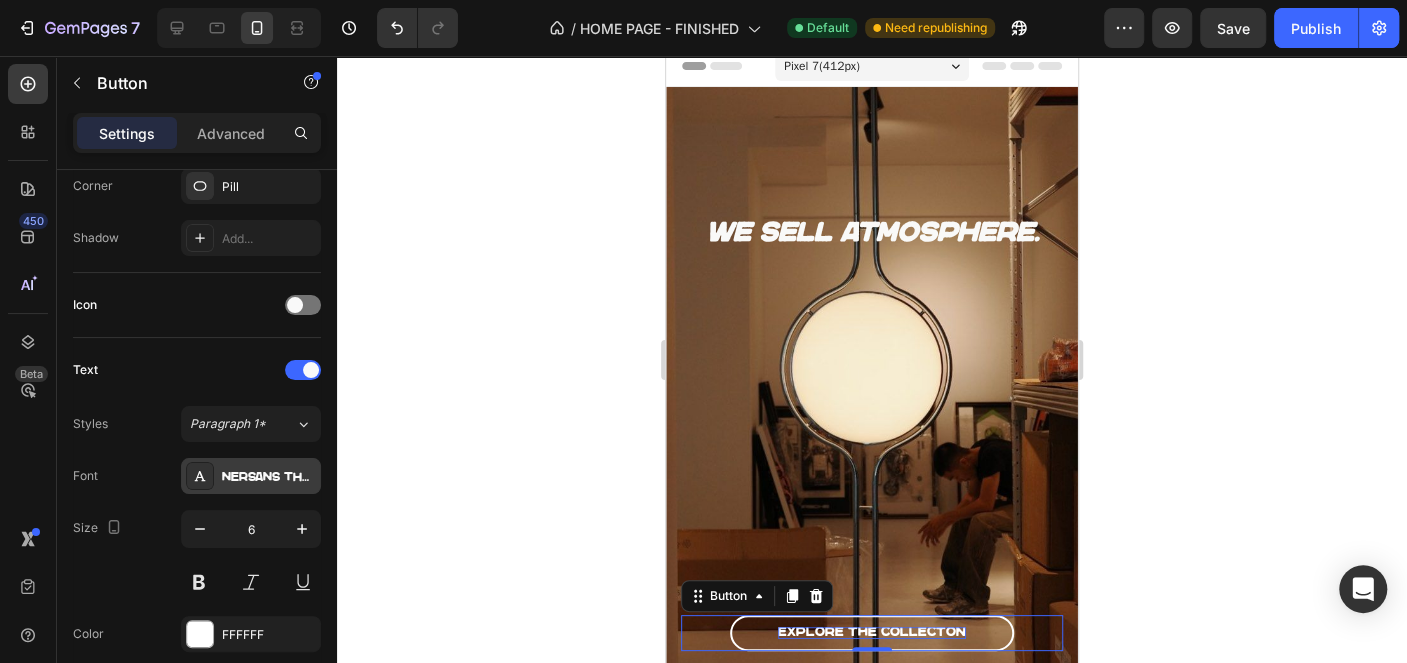 click on "[LAST]" at bounding box center [251, 476] 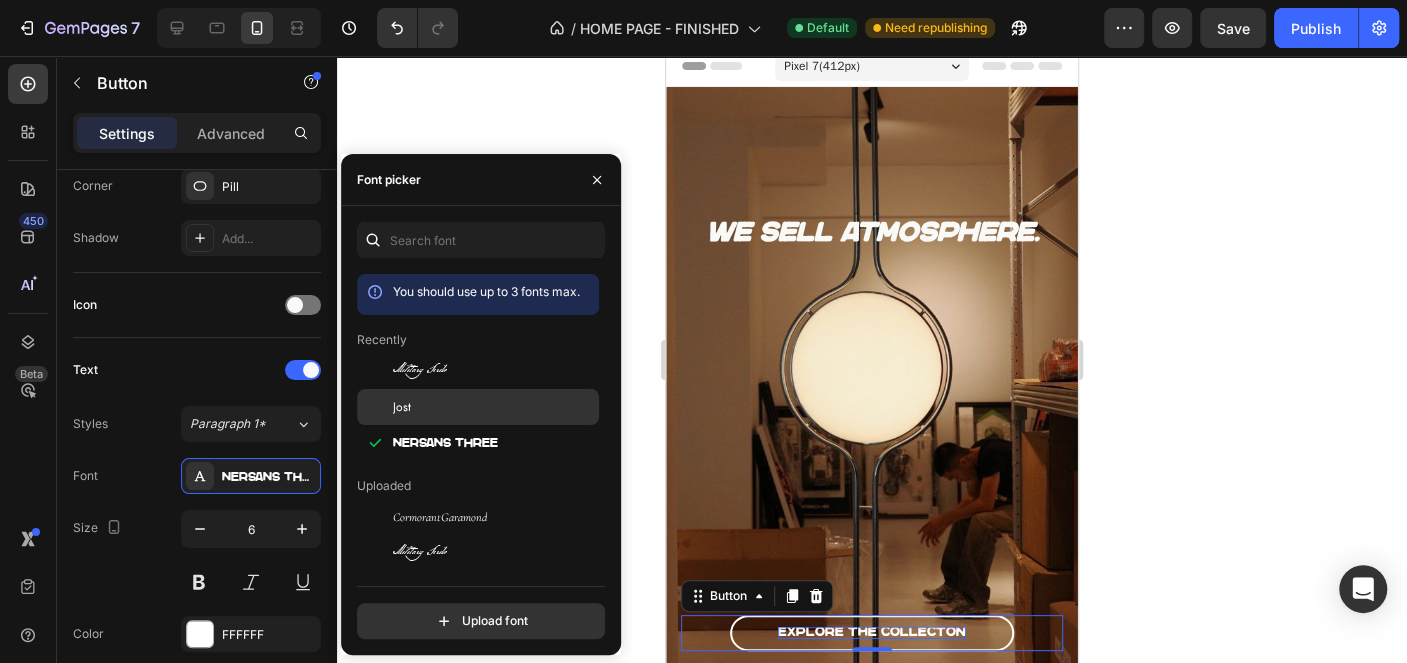 click on "Jost" 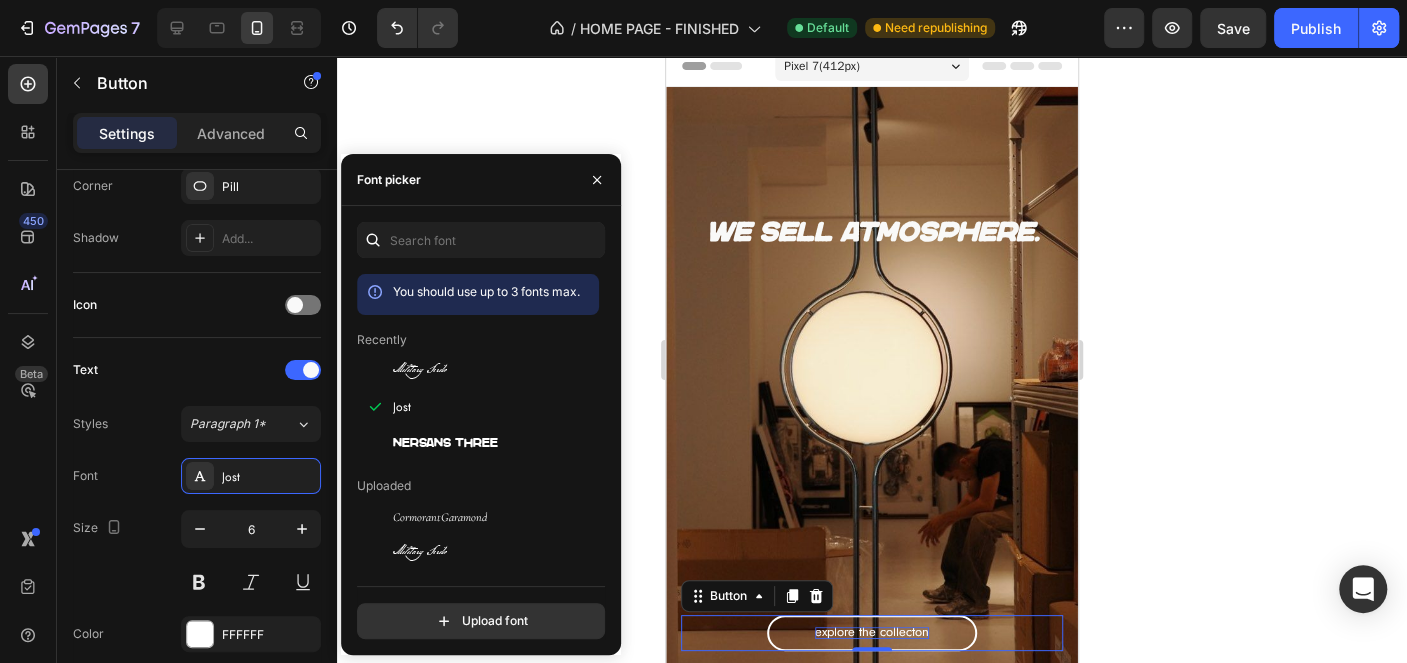 click 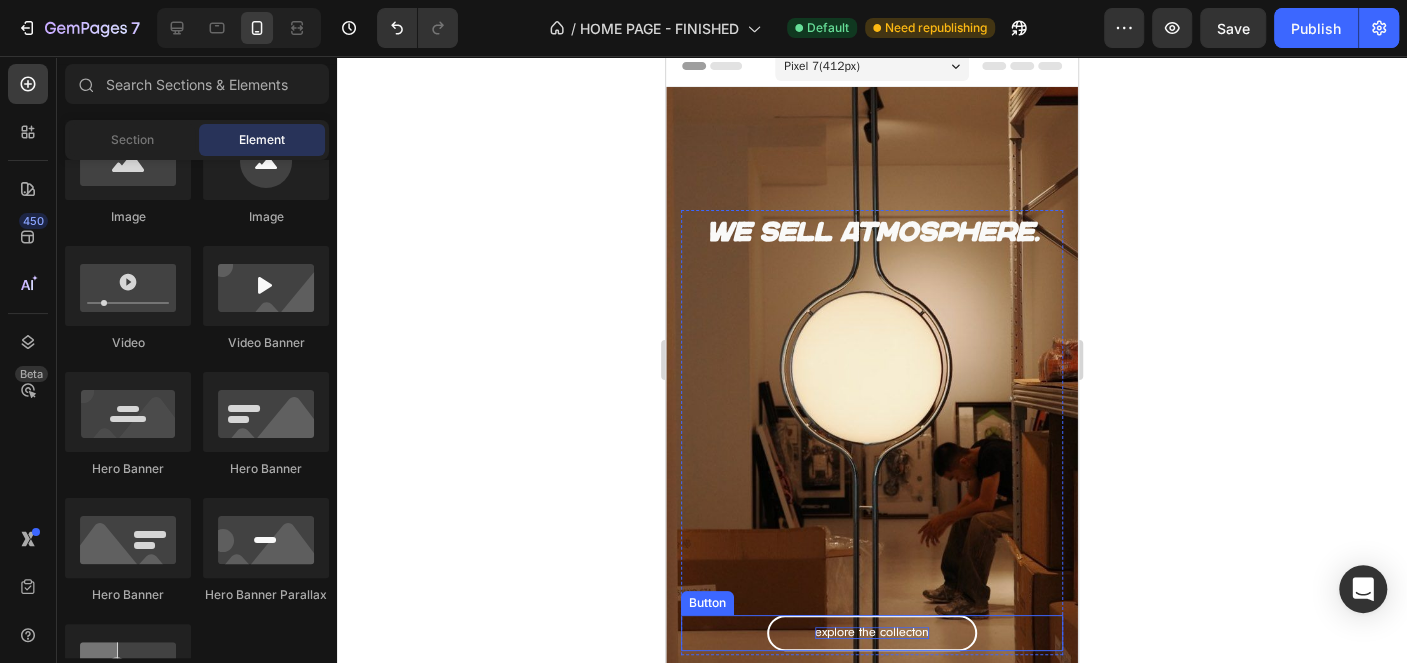 click on "Explore the collecton" at bounding box center (872, 633) 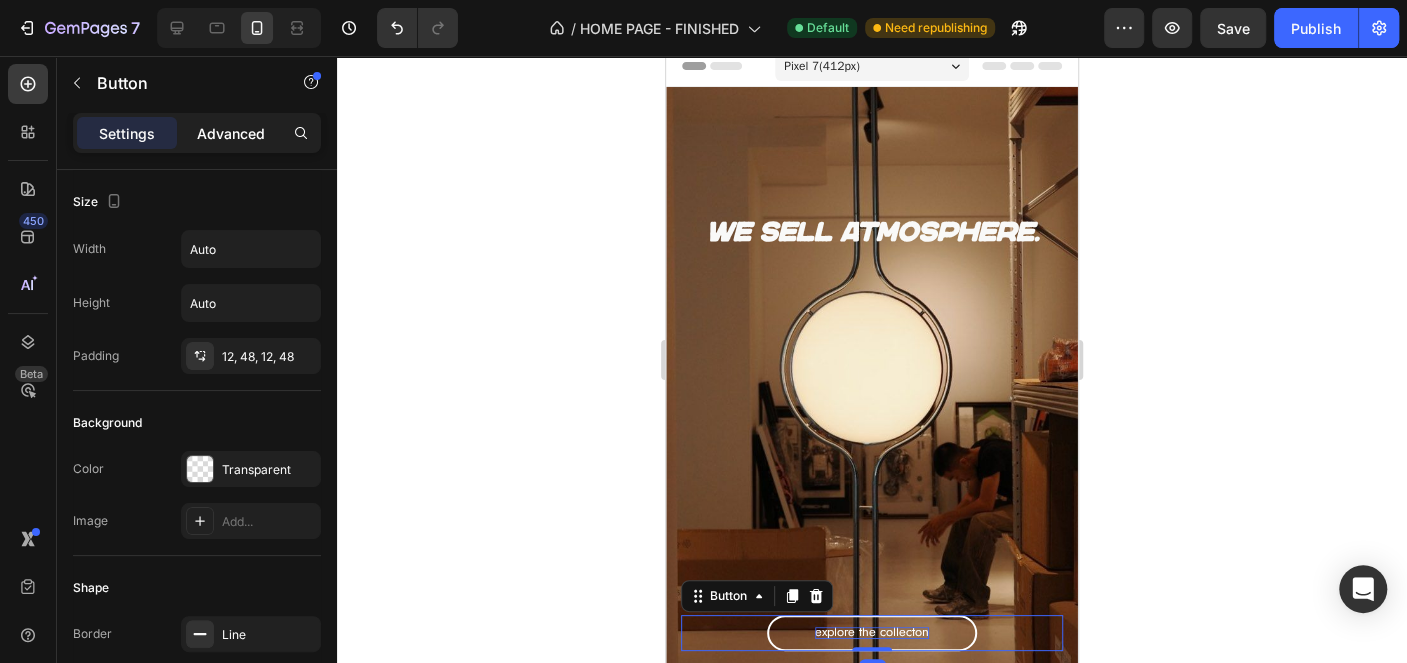 click on "Advanced" at bounding box center (231, 133) 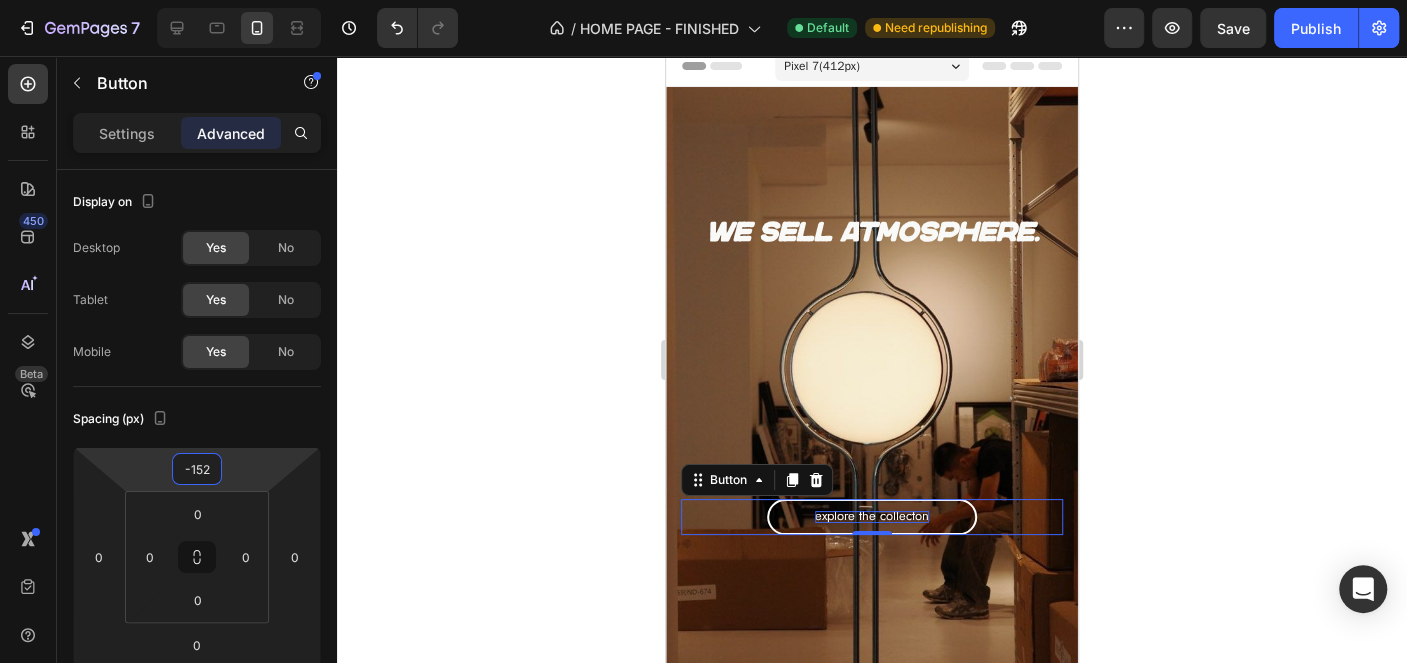 type on "-150" 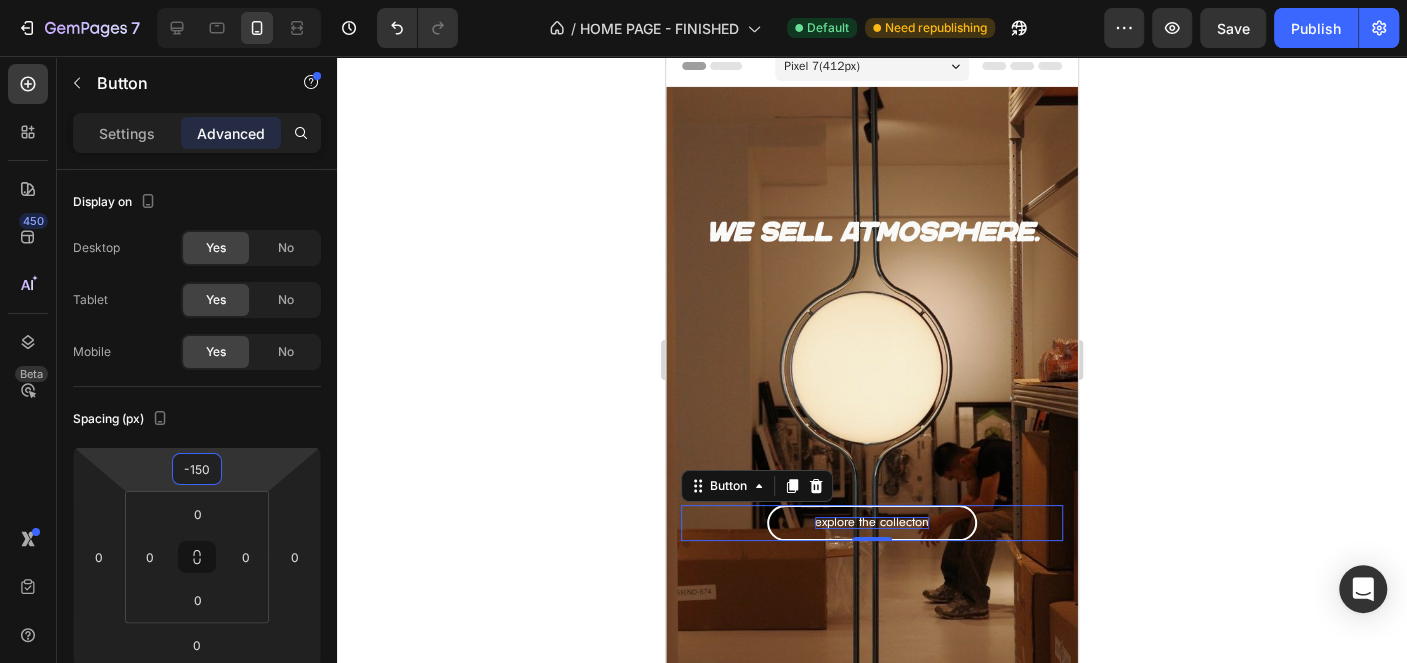 drag, startPoint x: 253, startPoint y: 469, endPoint x: 262, endPoint y: 524, distance: 55.7315 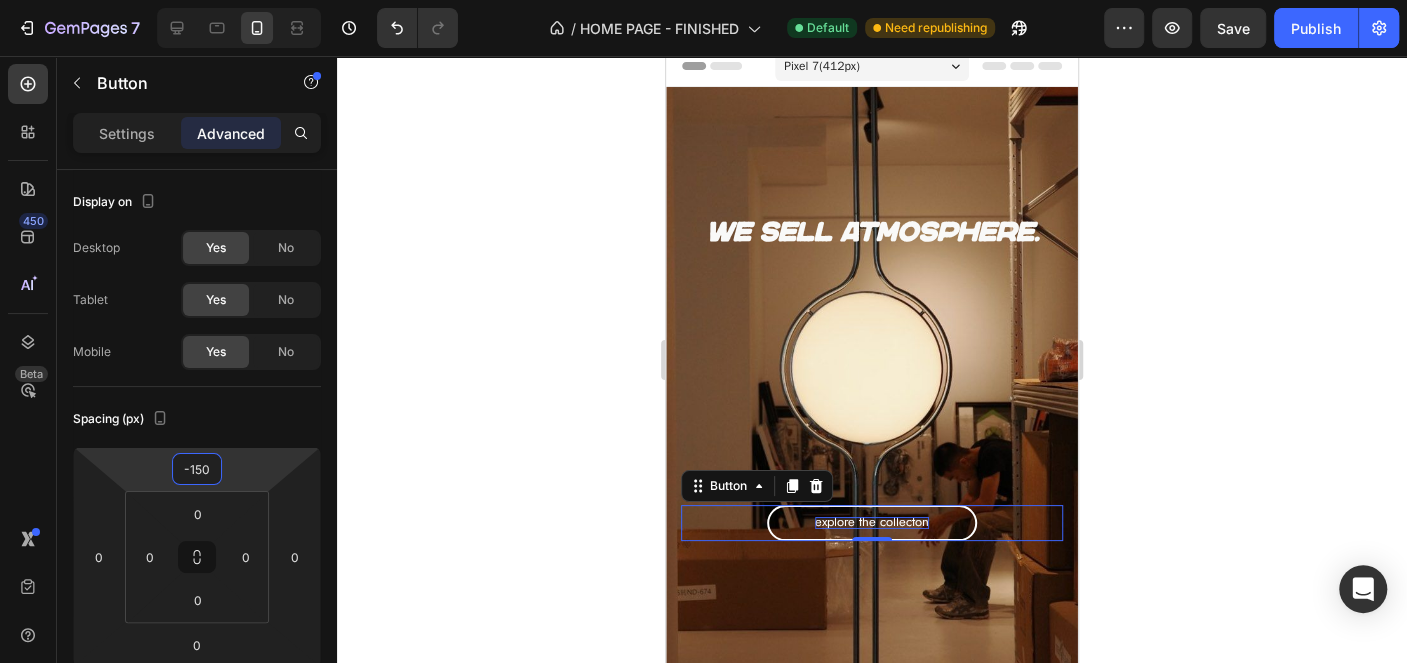 click on "7  Version history  /  HOME PAGE - FINISHED Default Need republishing Preview  Save   Publish  450 Beta Sections(18) Elements(83) Section Element Hero Section Product Detail Brands Trusted Badges Guarantee Product Breakdown How to use Testimonials Compare Bundle FAQs Social Proof Brand Story Product List Collection Blog List Contact Sticky Add to Cart Custom Footer Browse Library 450 Layout
Row
Row
Row
Row Text
Heading
Text Block Button
Button
Button Media
Image
Image" at bounding box center (703, 0) 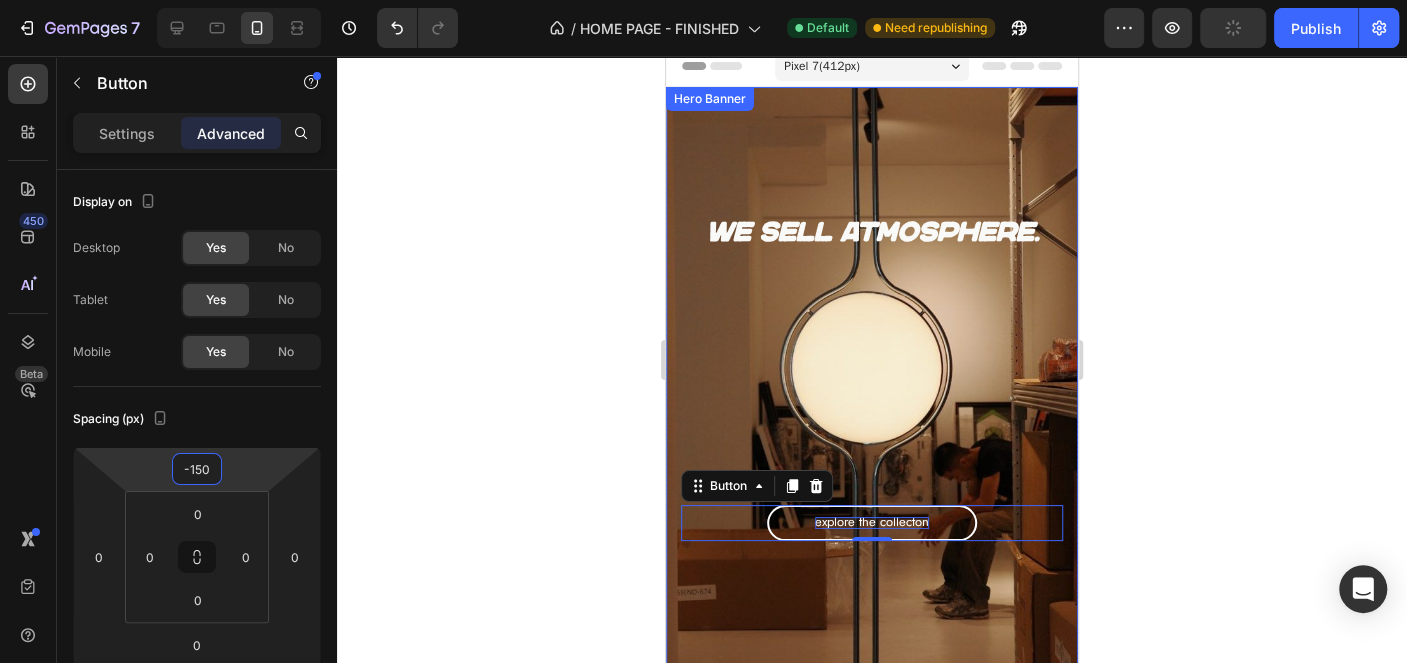 click on "We sell atmosphere." at bounding box center [872, 232] 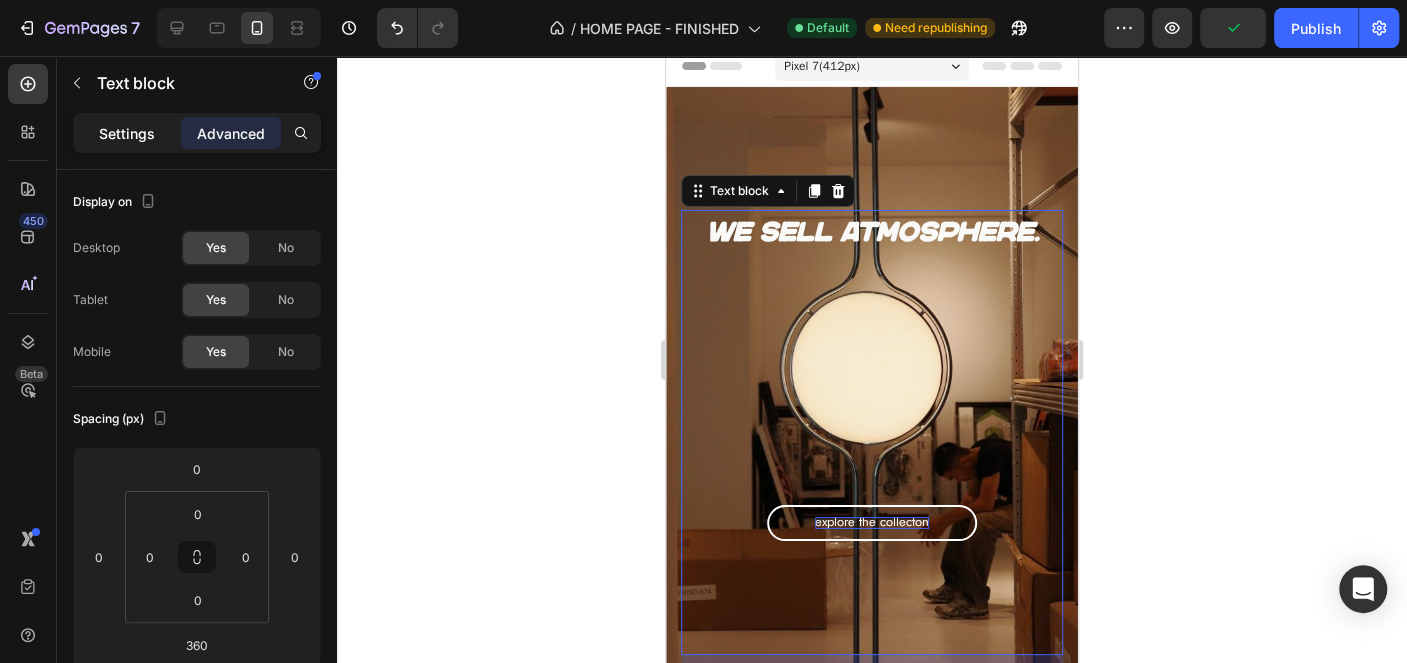 click on "Settings Advanced" at bounding box center [197, 133] 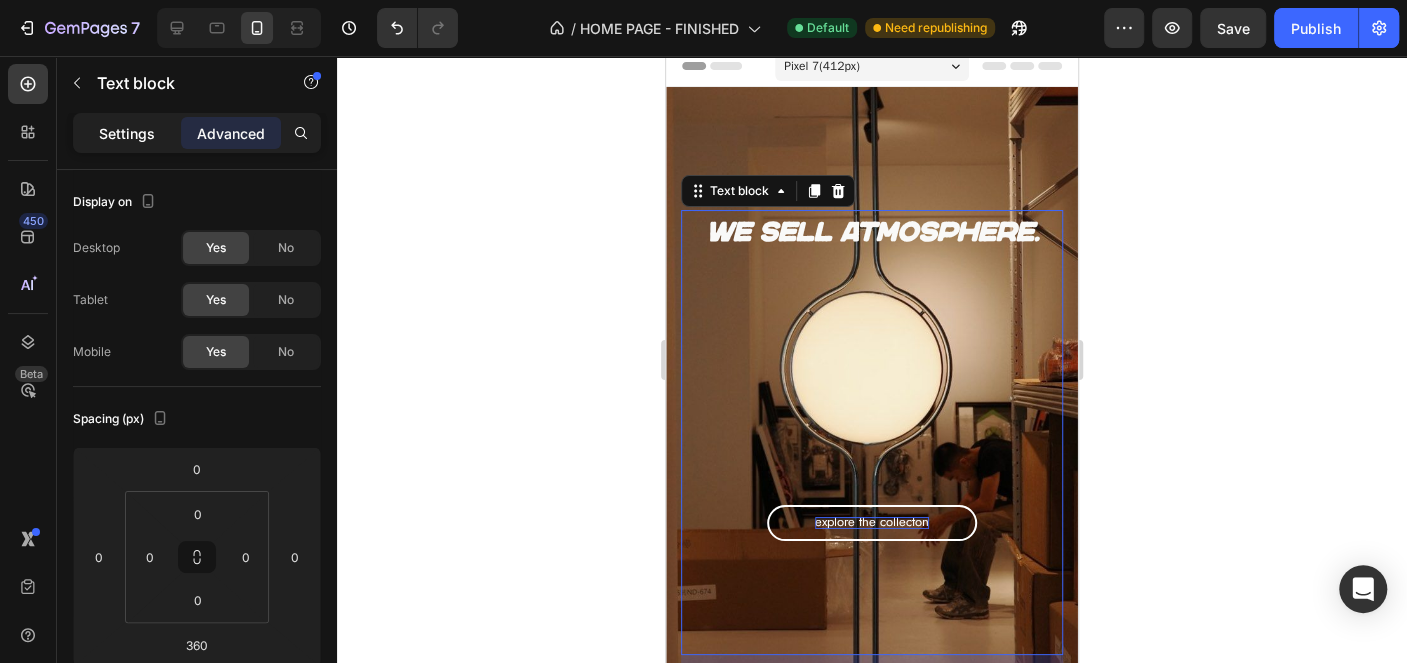 click on "Settings" at bounding box center (127, 133) 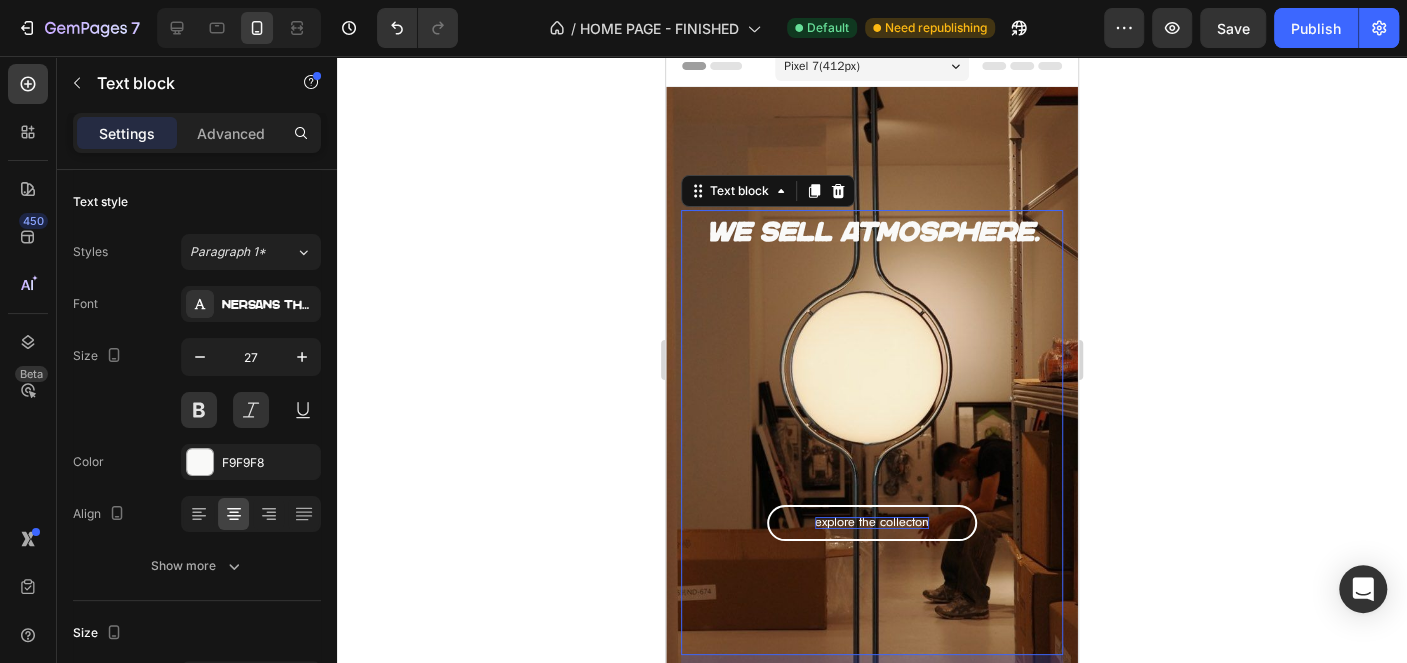click 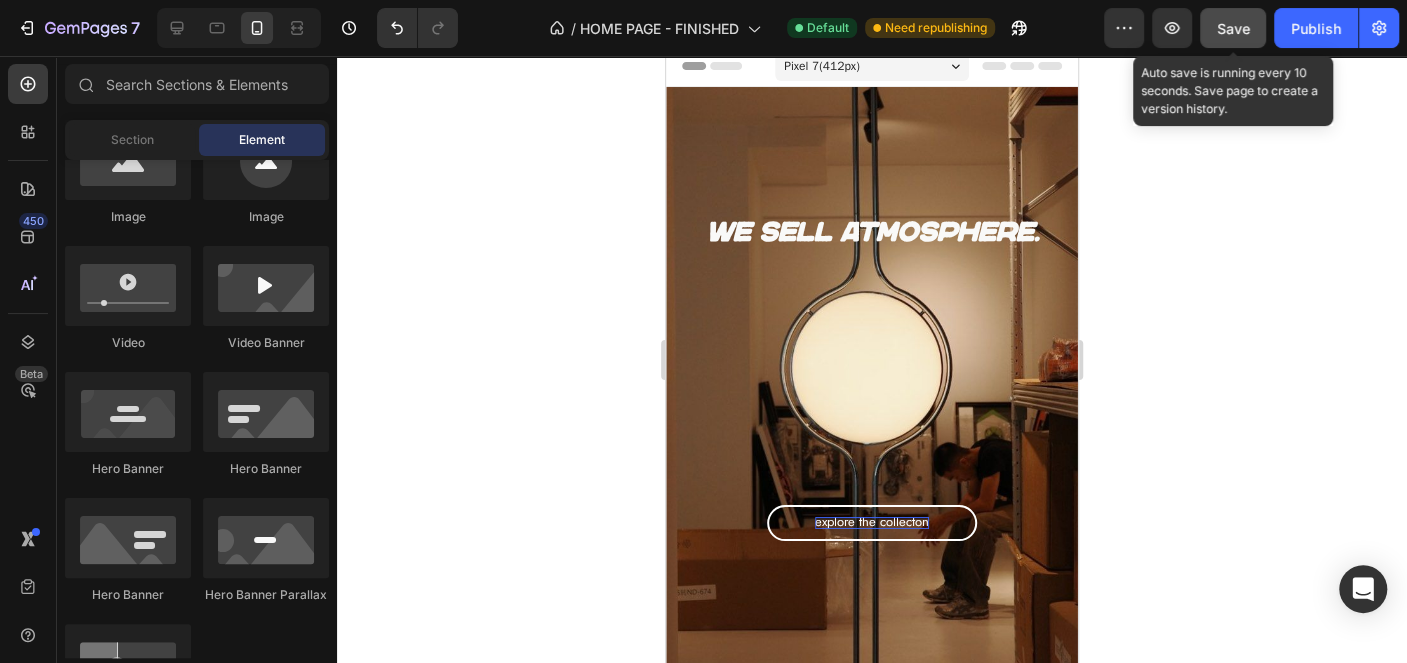 click on "Save" at bounding box center (1233, 28) 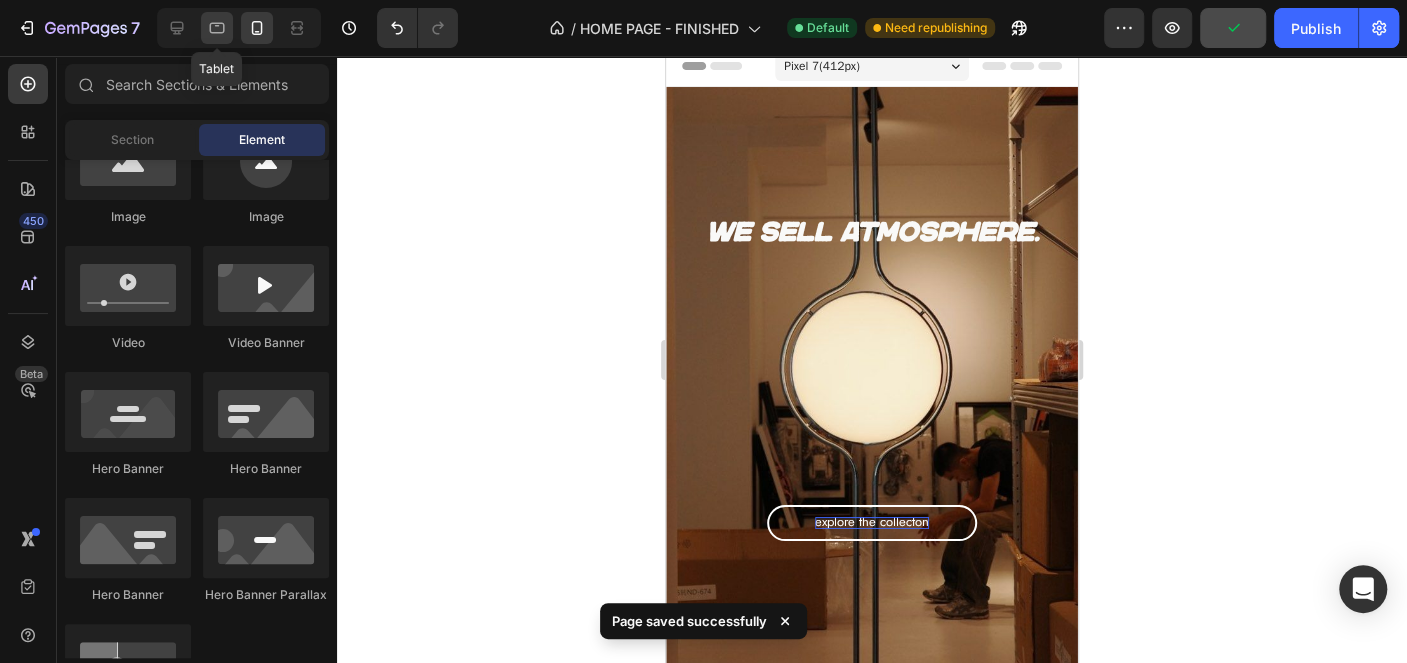 click 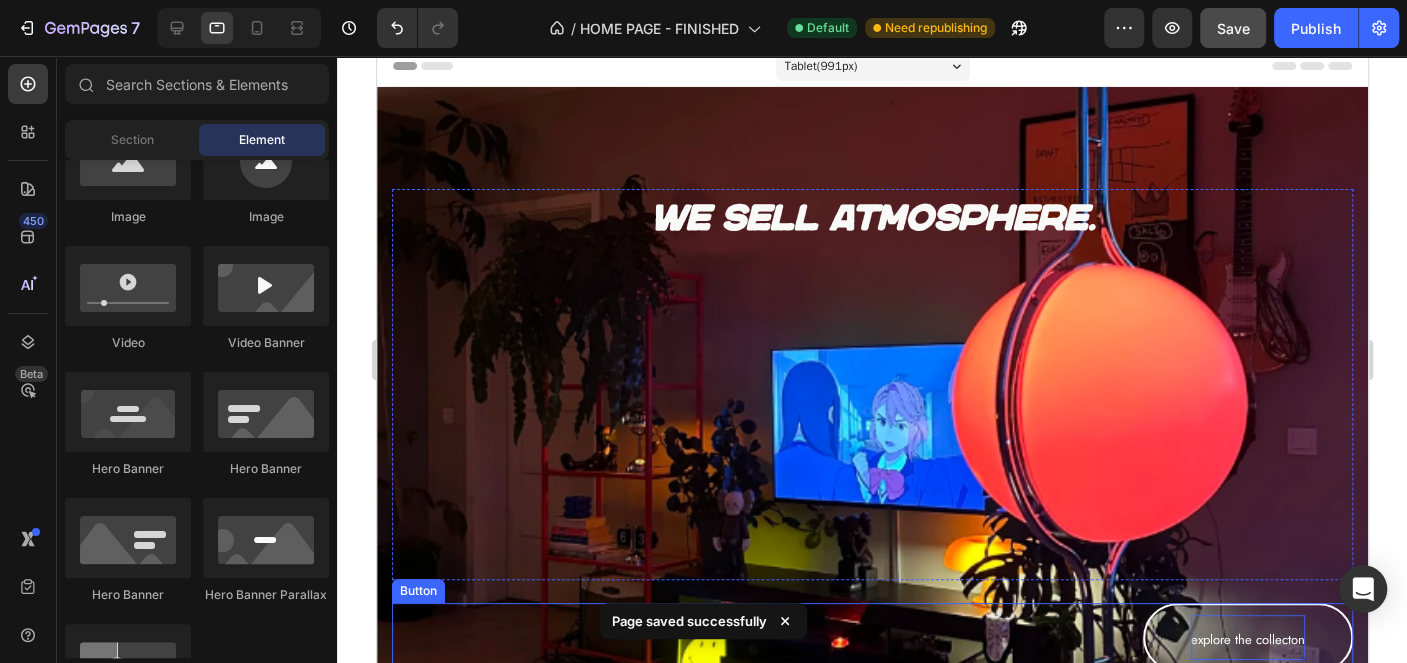 click on "Explore the collecton" at bounding box center [1247, 638] 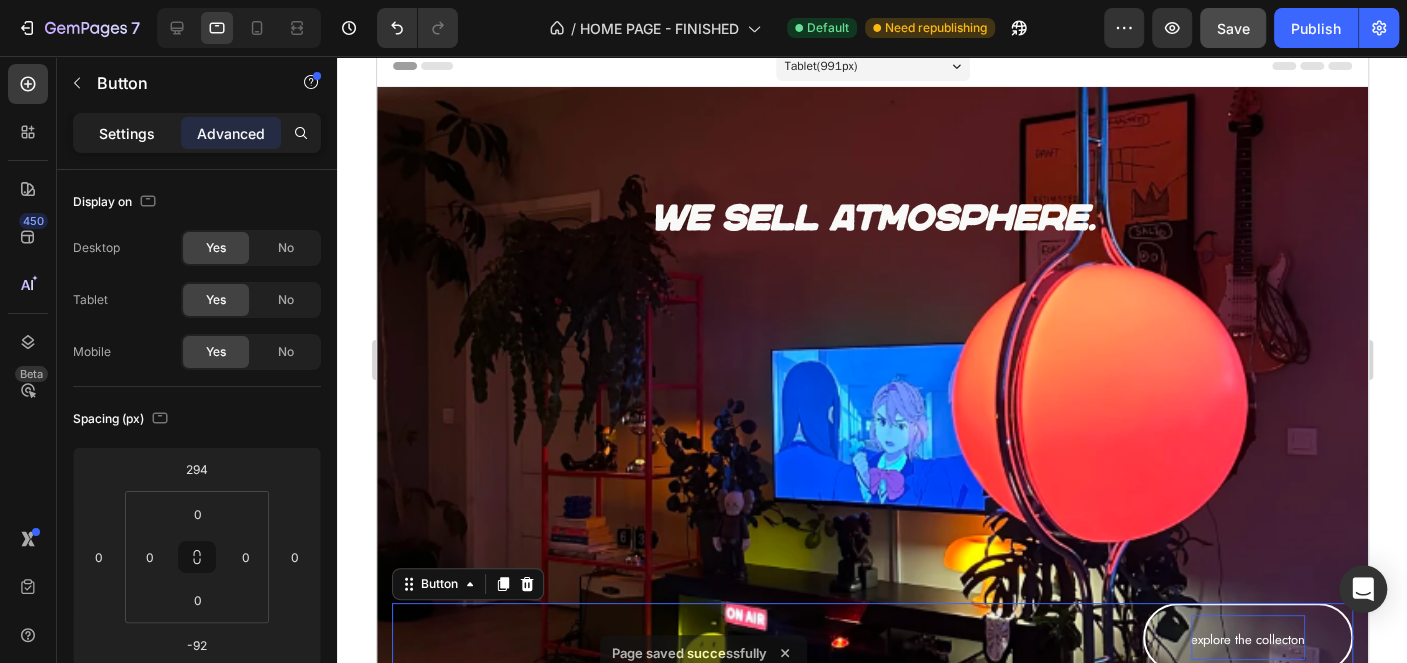 click on "Settings" at bounding box center (127, 133) 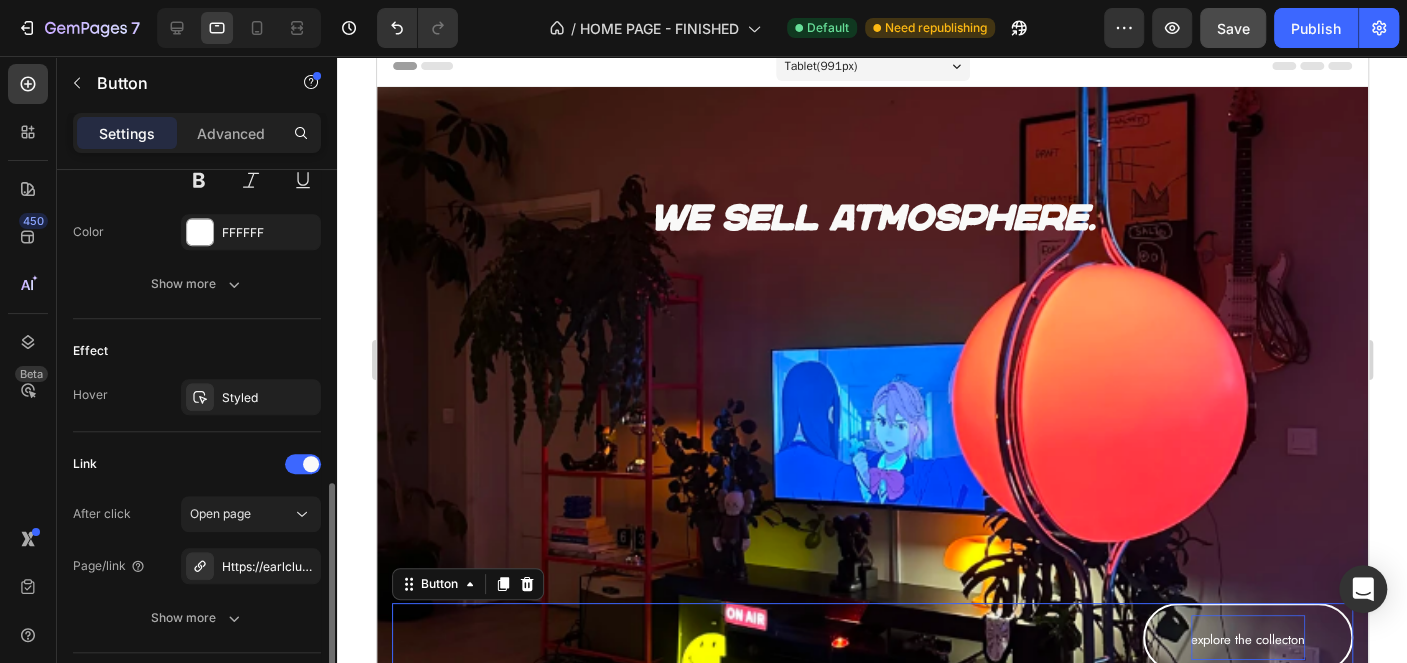 scroll, scrollTop: 1036, scrollLeft: 0, axis: vertical 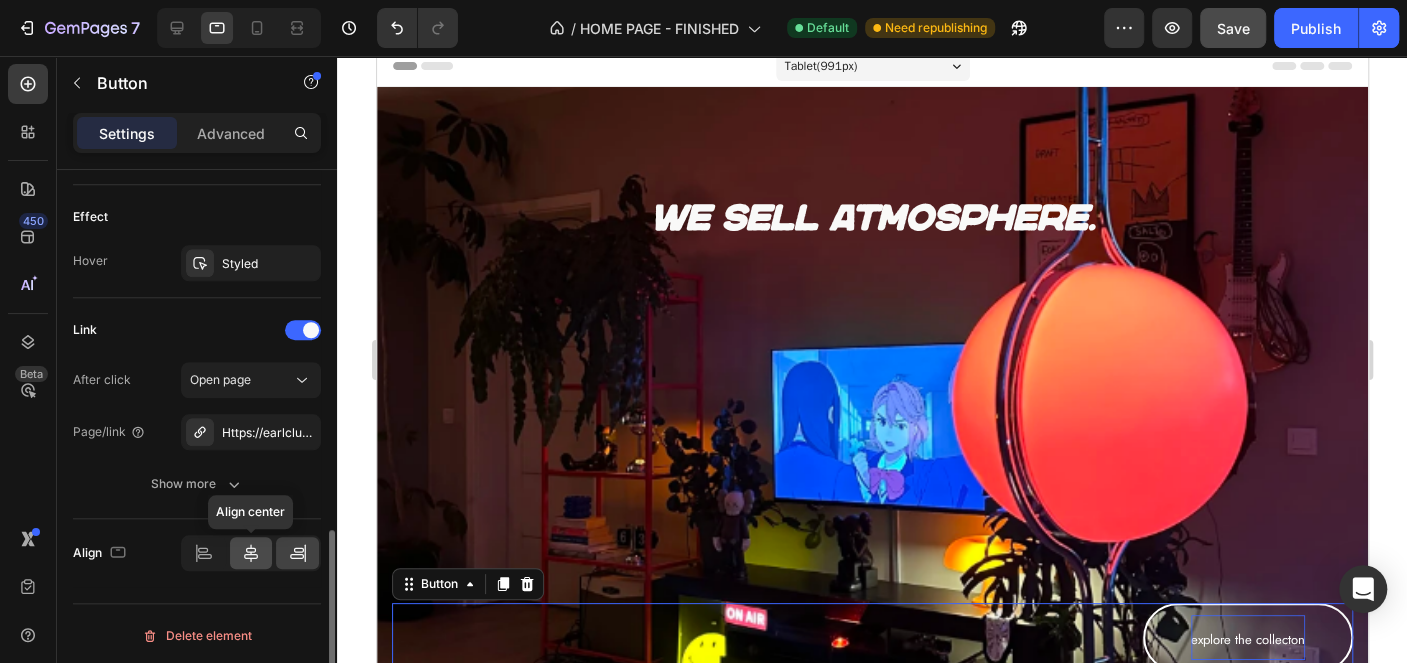 click 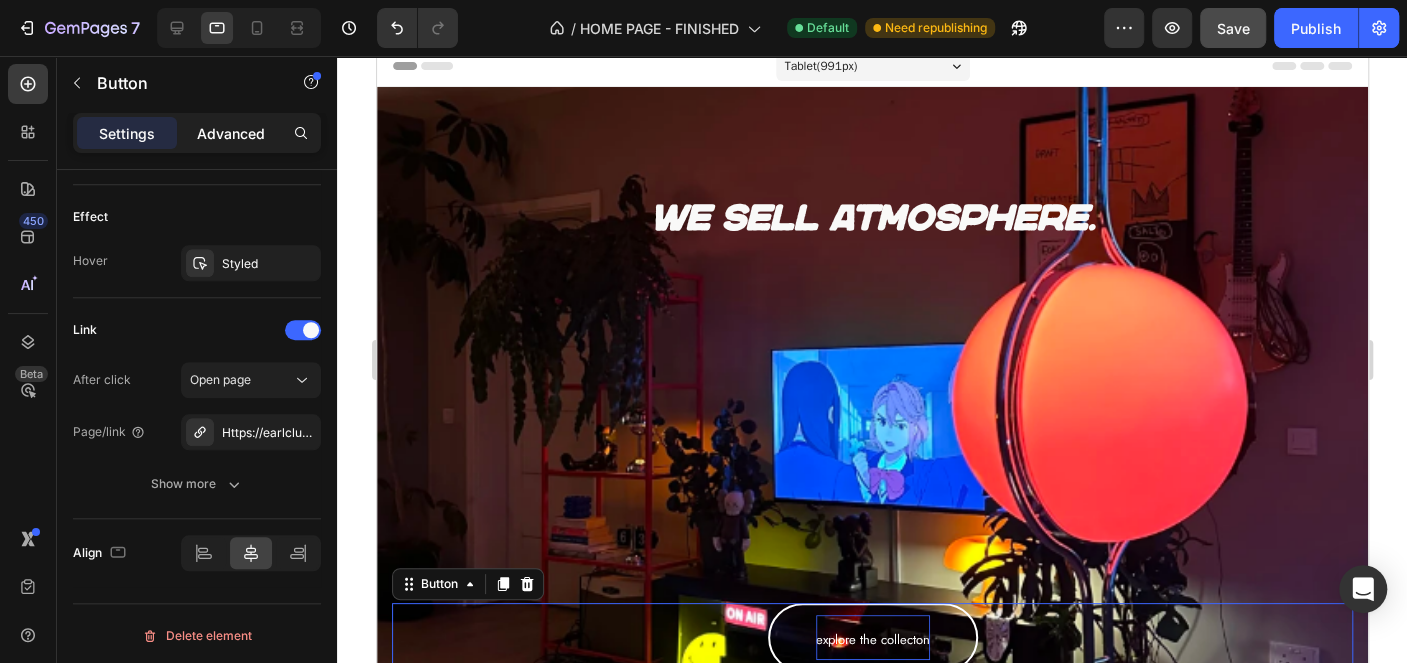 click on "Advanced" 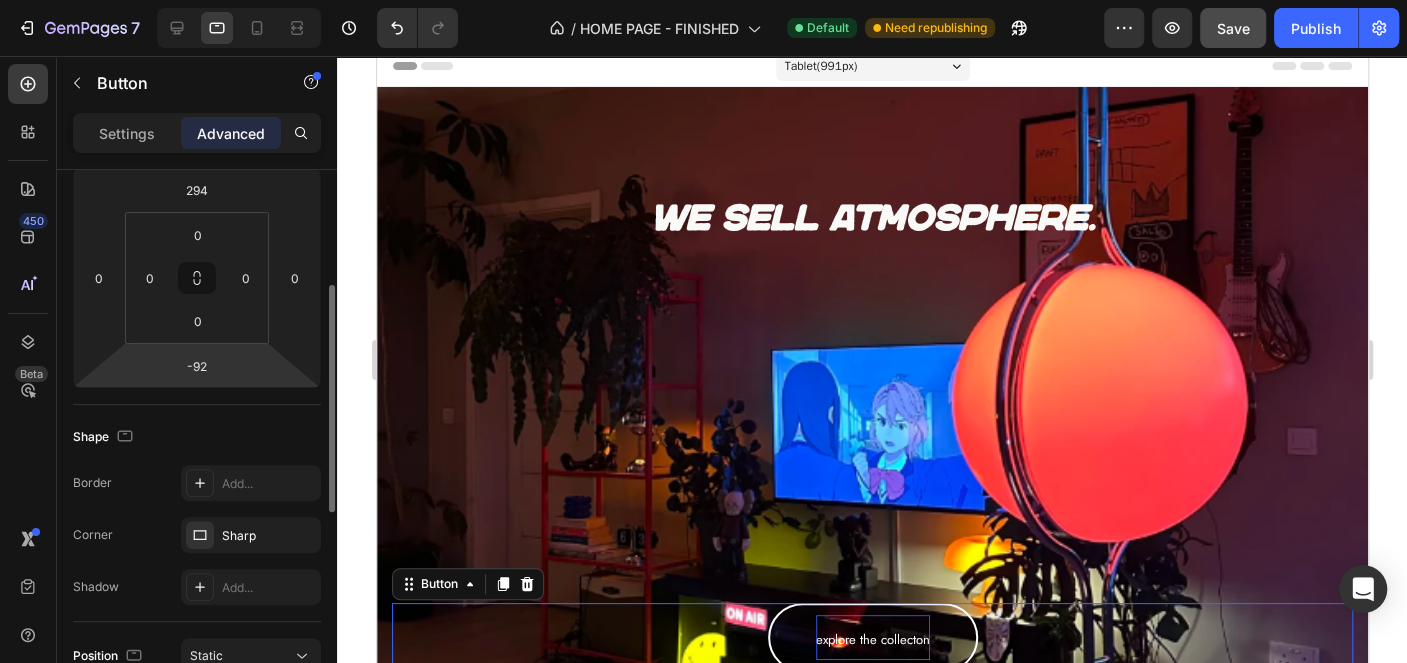 scroll, scrollTop: 0, scrollLeft: 0, axis: both 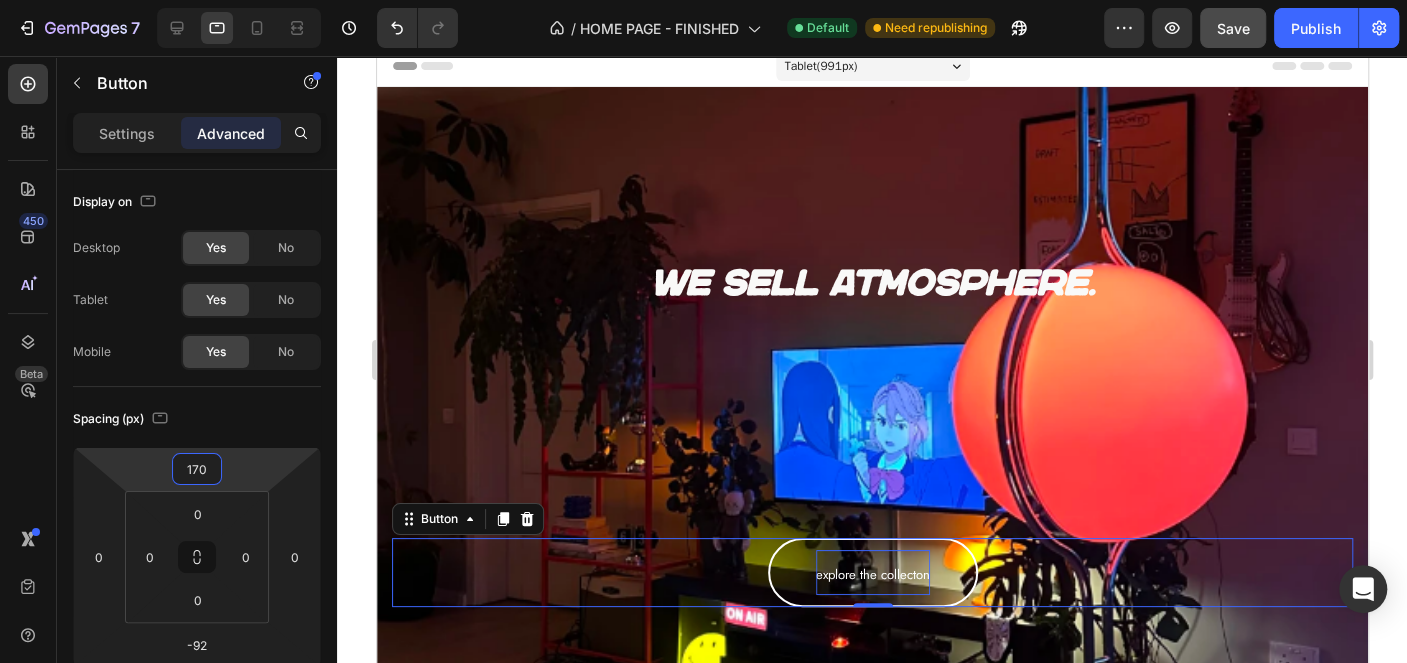 type on "172" 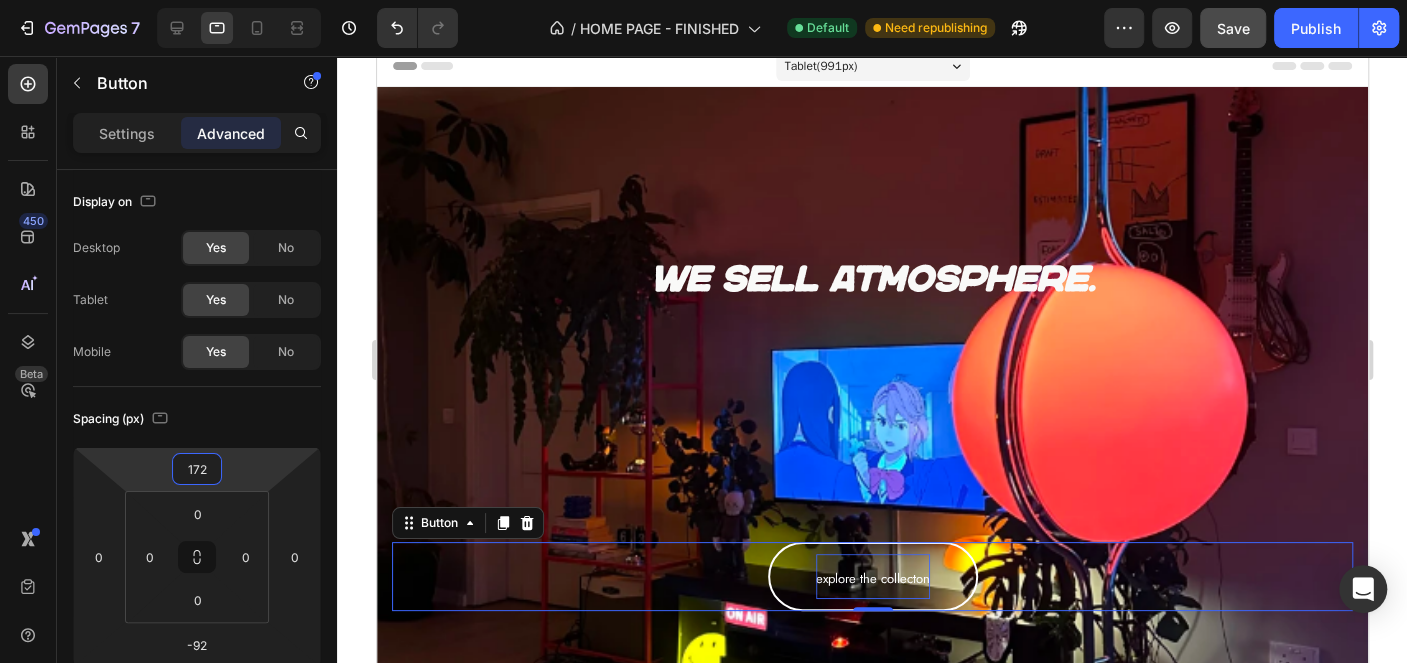 drag, startPoint x: 268, startPoint y: 471, endPoint x: 35, endPoint y: 381, distance: 249.77791 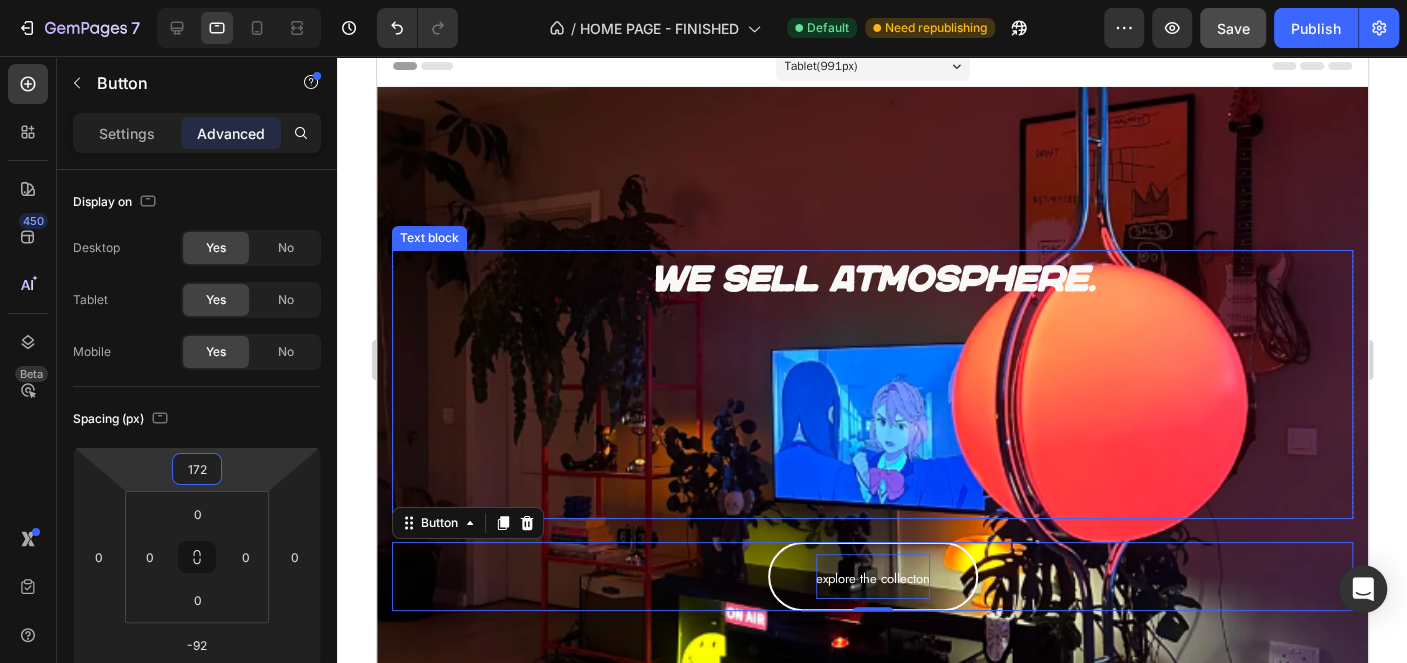 click on "Text block" at bounding box center (428, 238) 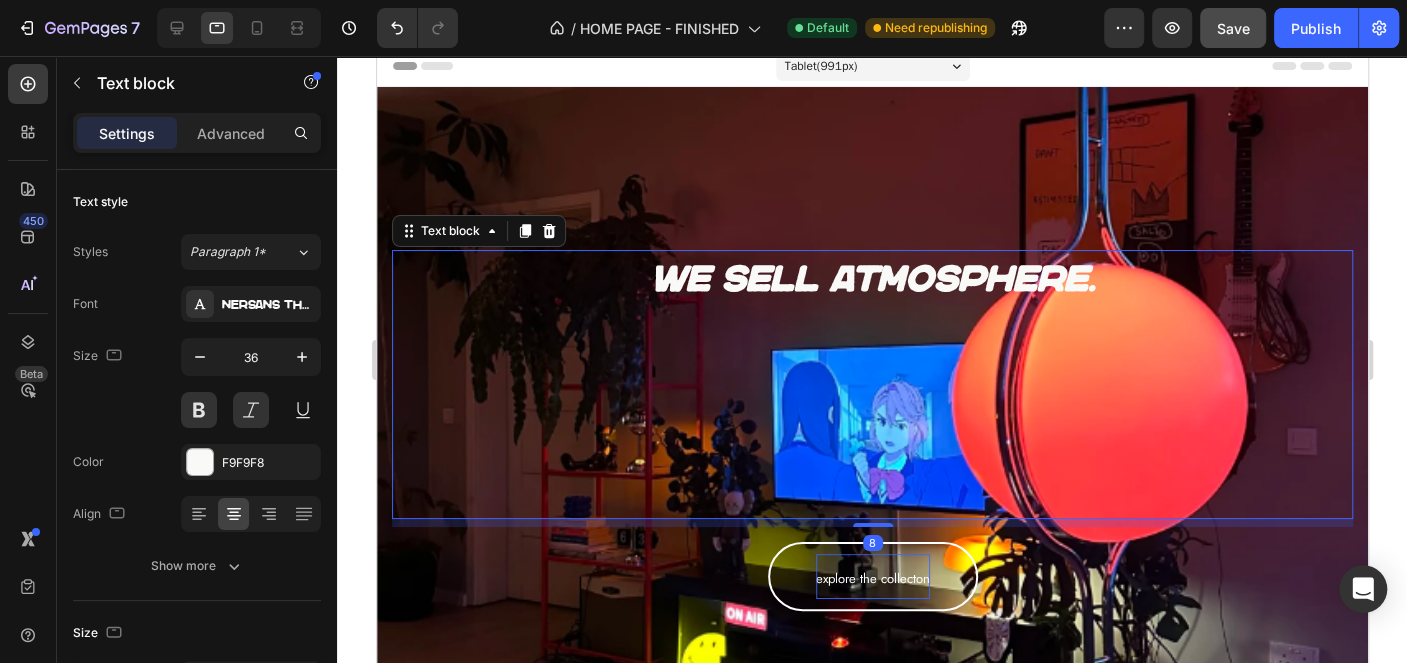 click at bounding box center (871, 384) 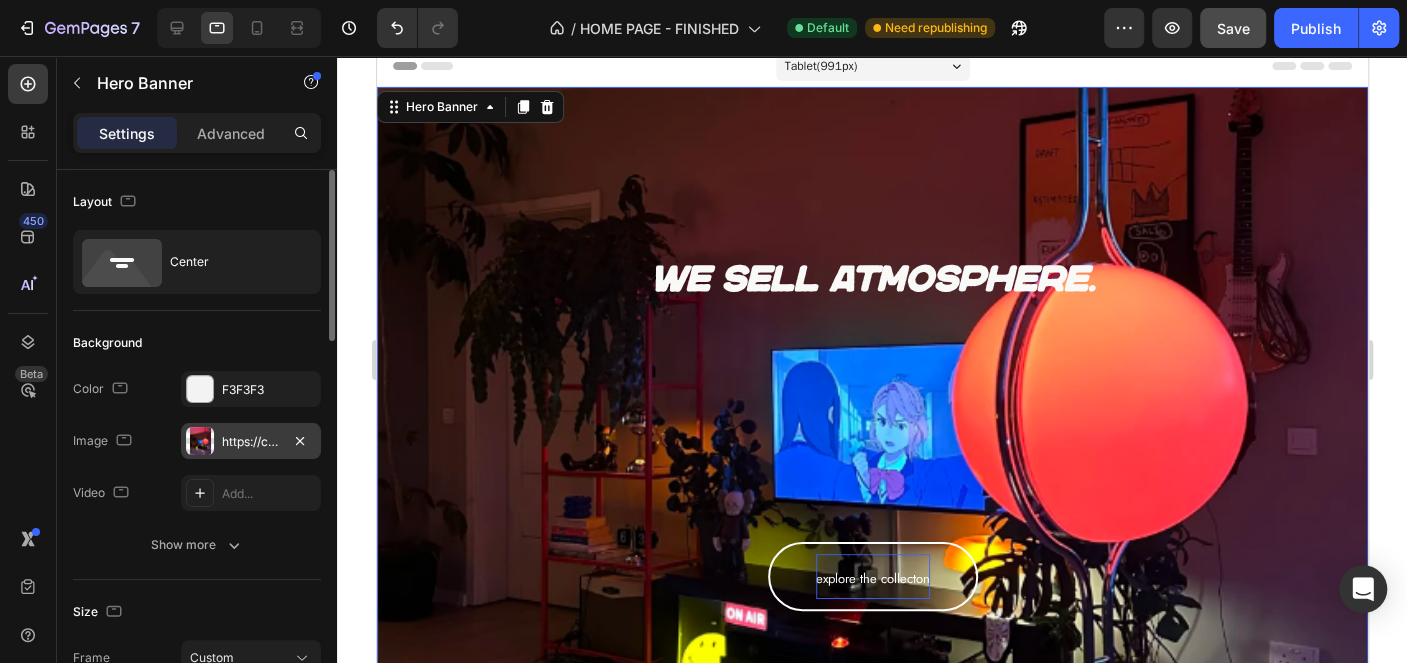 click on "https://cdn.shopify.com/s/files/1/0916/0763/0159/files/gempages_553497752940577685-43feda26-7208-451f-a657-d808d84efa21.png" at bounding box center (251, 441) 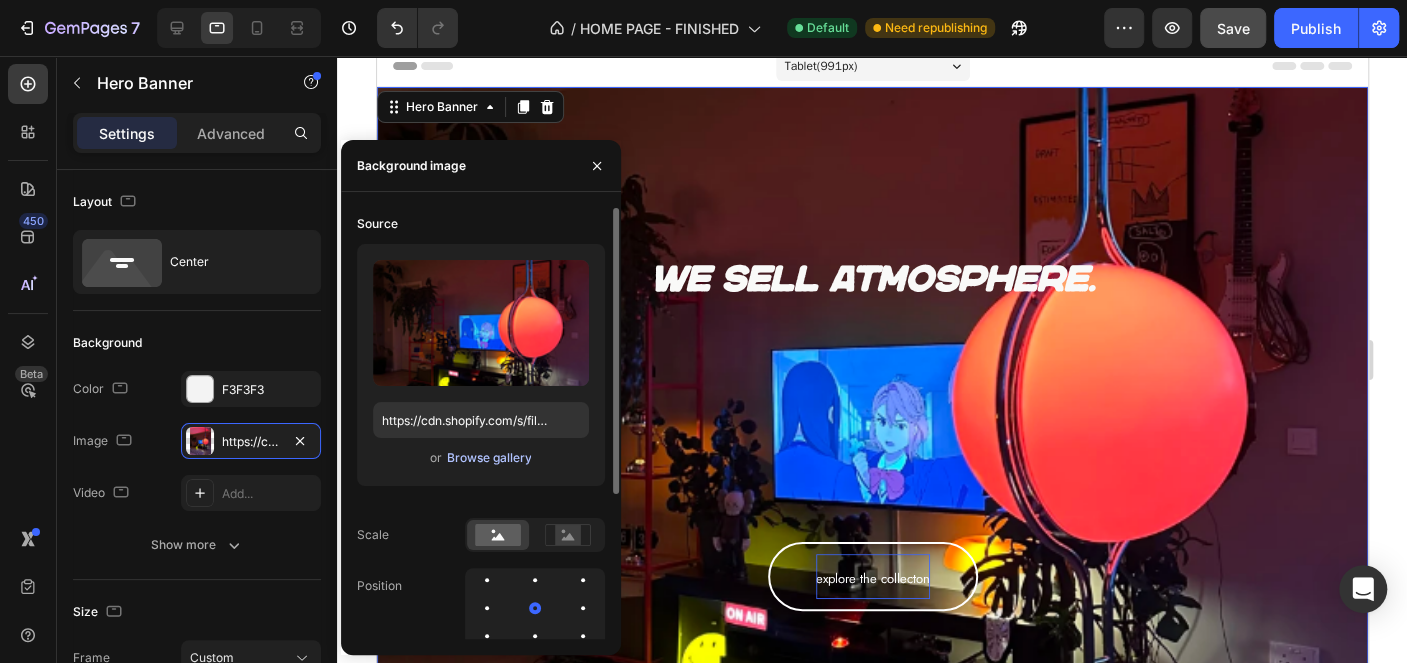 click on "Browse gallery" at bounding box center (488, 458) 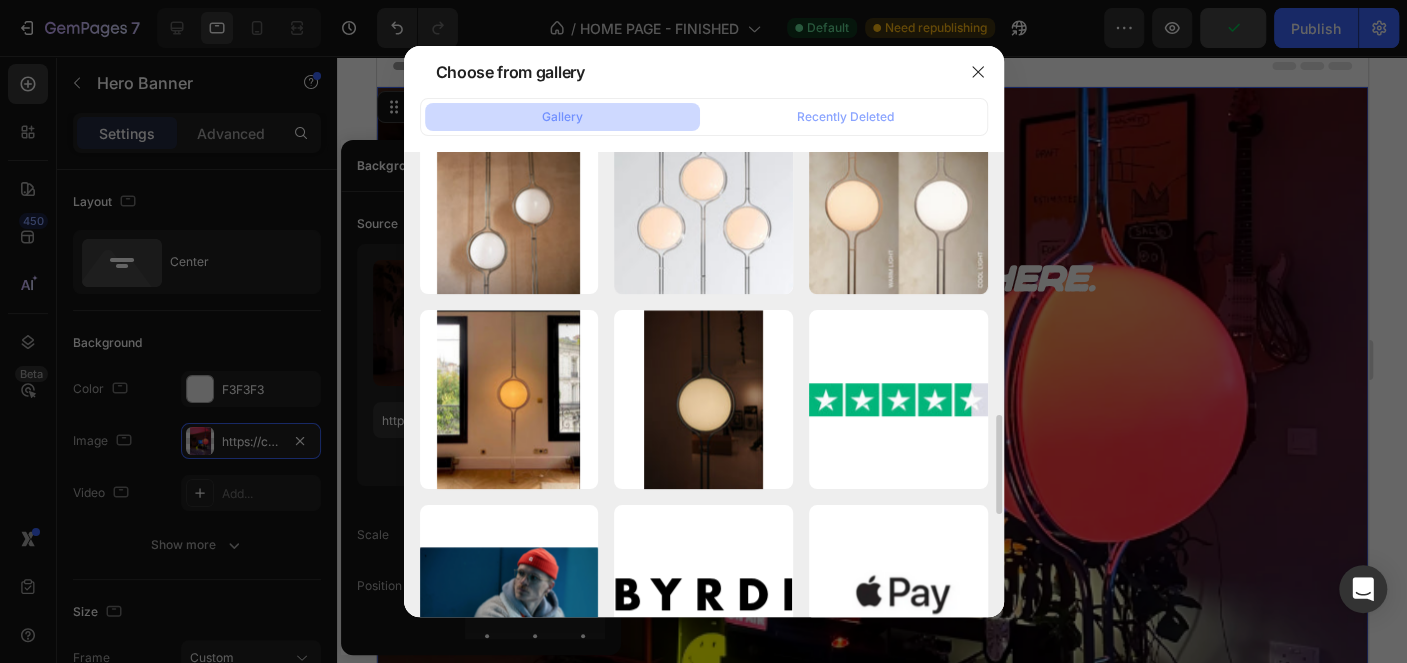 scroll, scrollTop: 1321, scrollLeft: 0, axis: vertical 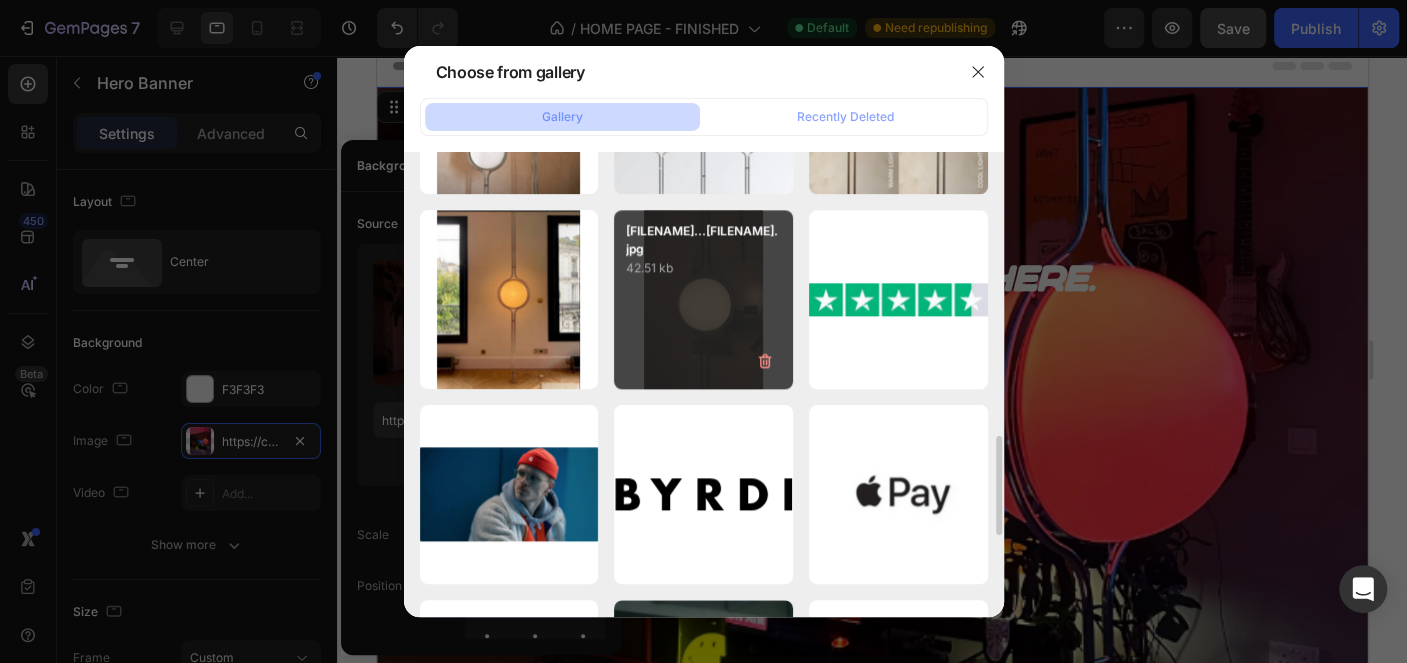 click on "jeanpierre_floor_to_c...ve.jpg 42.51 kb" at bounding box center (703, 299) 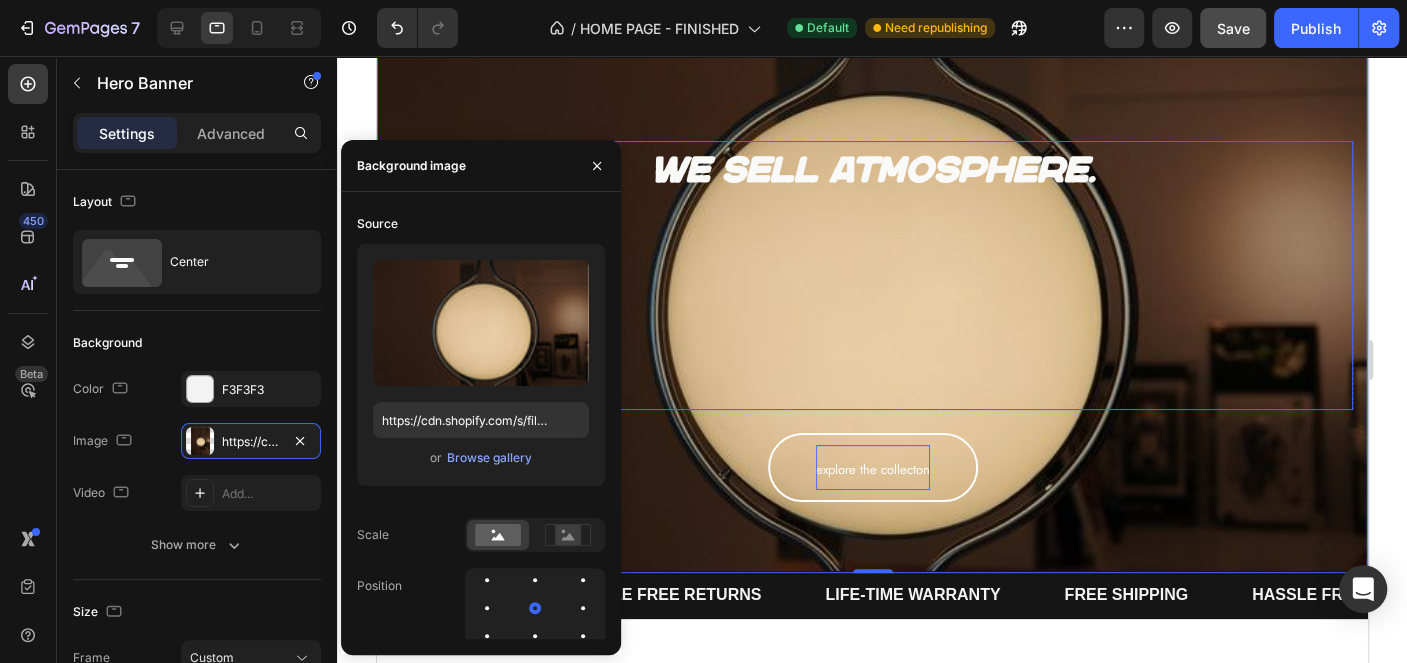 scroll, scrollTop: 111, scrollLeft: 0, axis: vertical 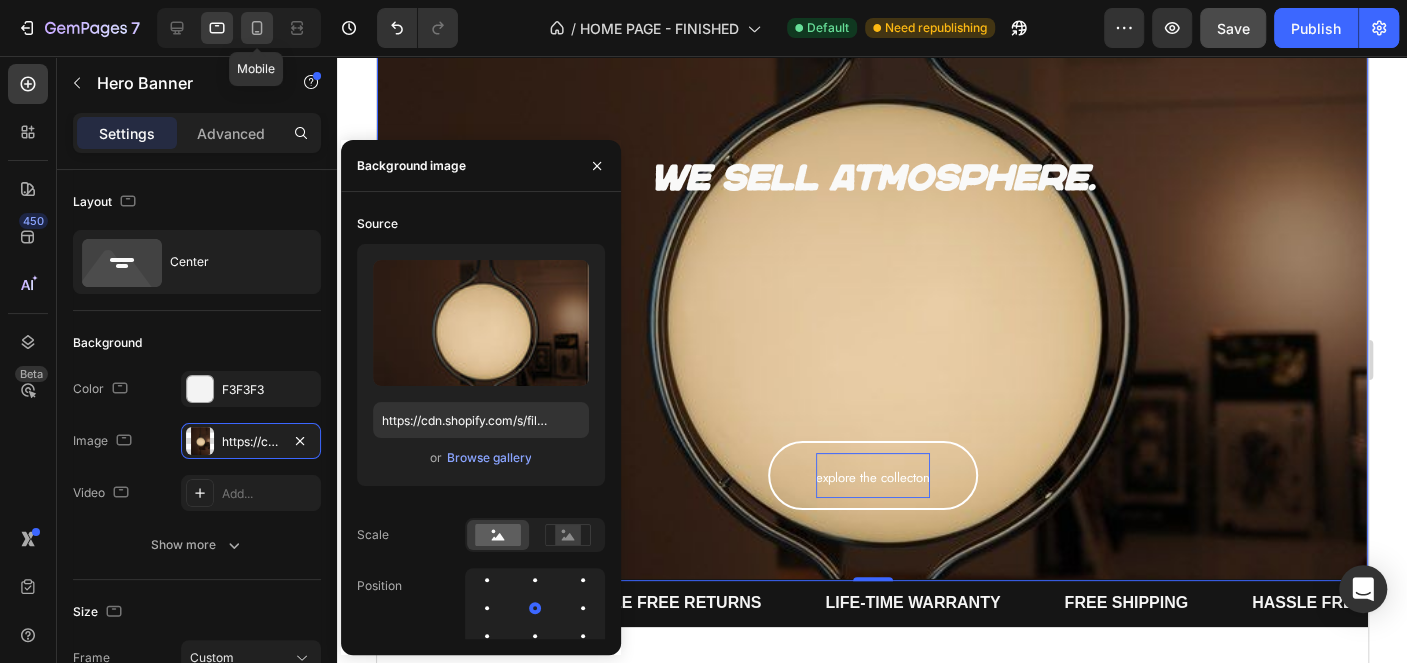 click 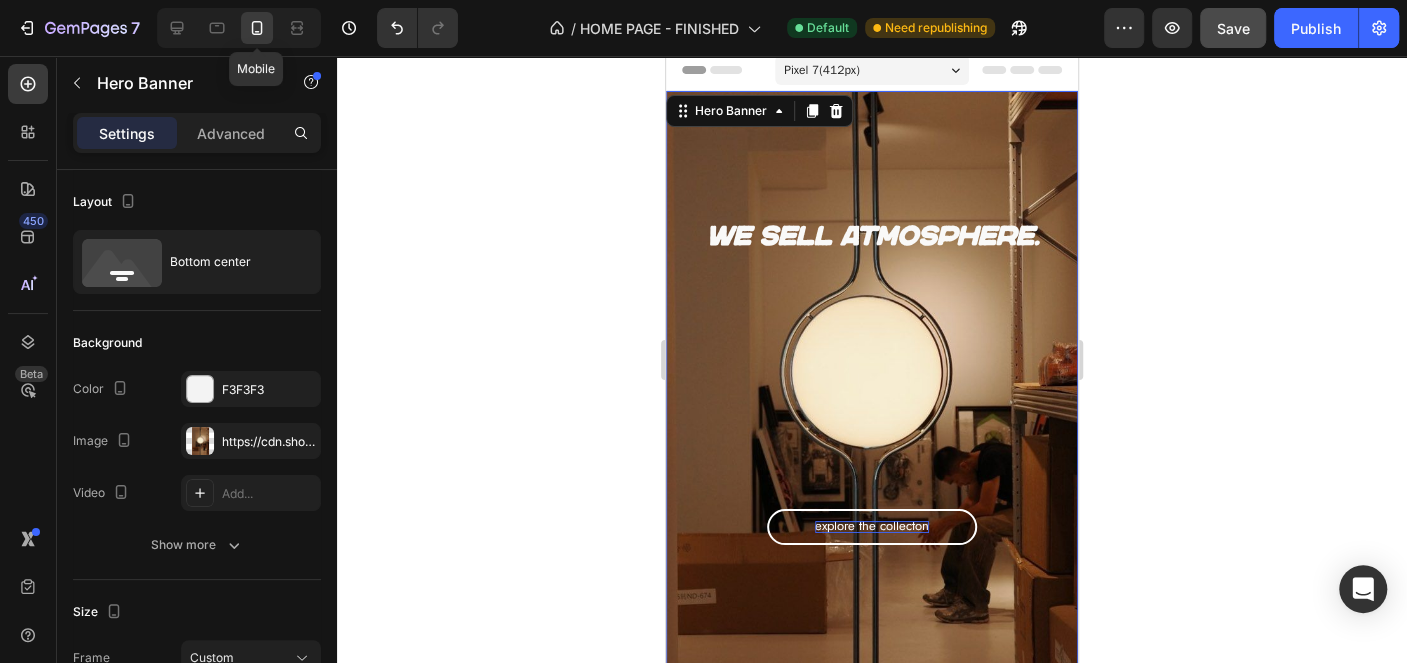 scroll, scrollTop: 0, scrollLeft: 0, axis: both 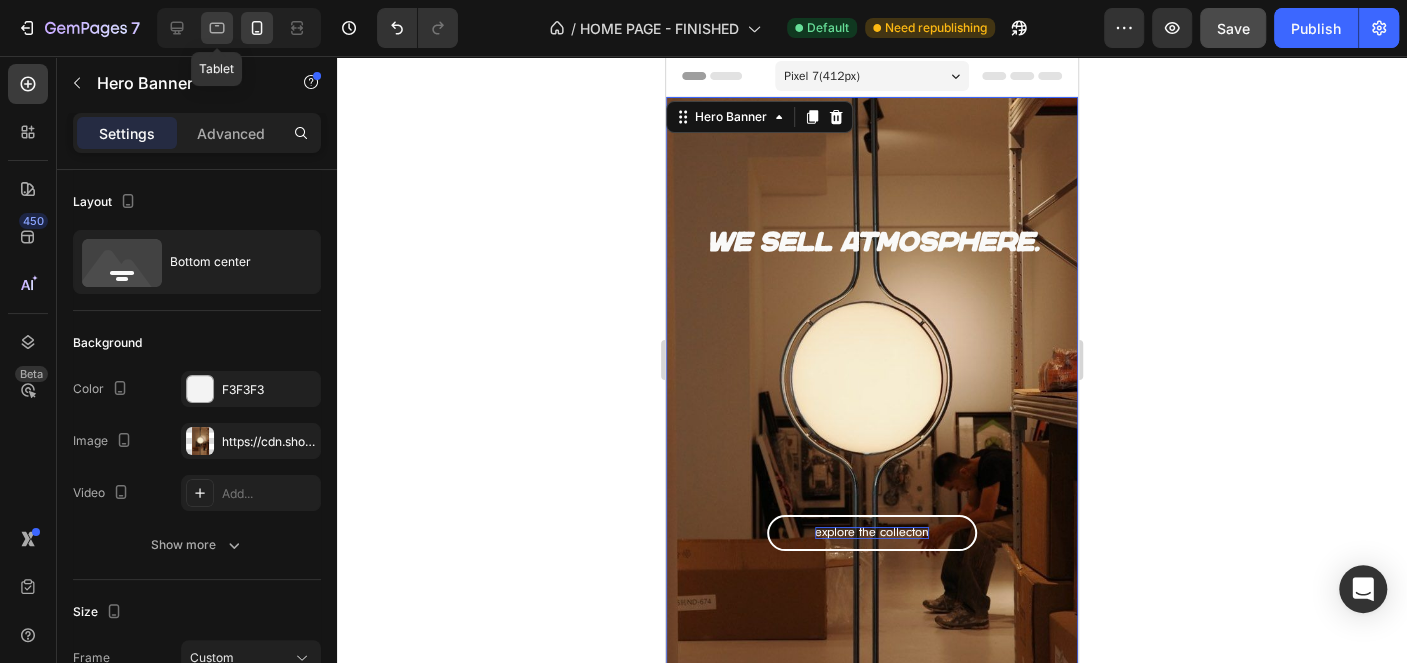 click 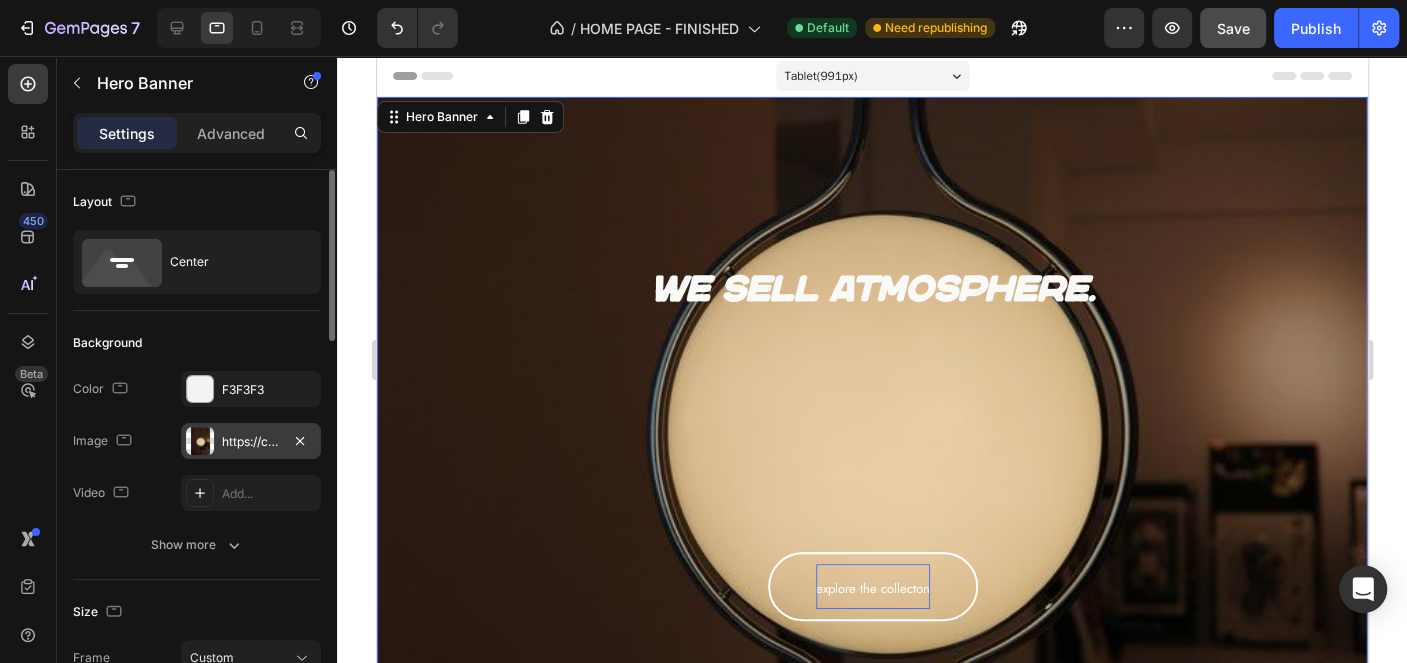 click at bounding box center (200, 441) 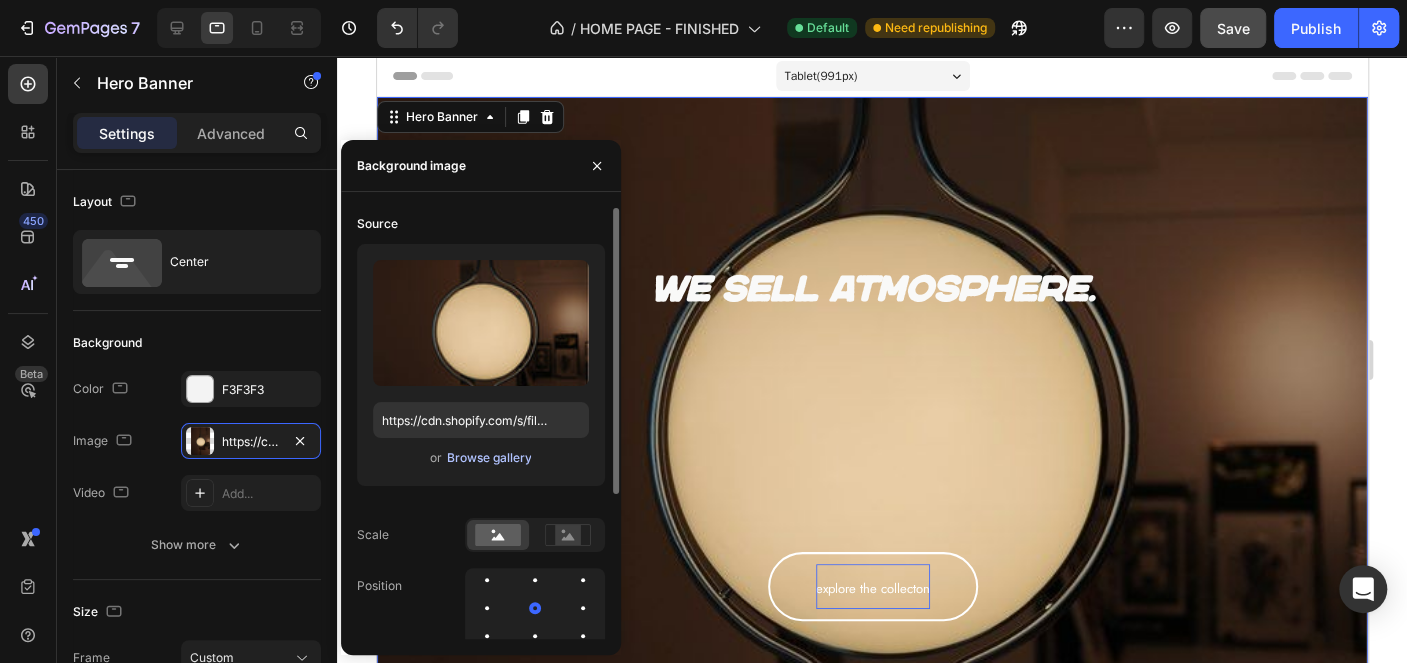 click on "Browse gallery" at bounding box center [488, 458] 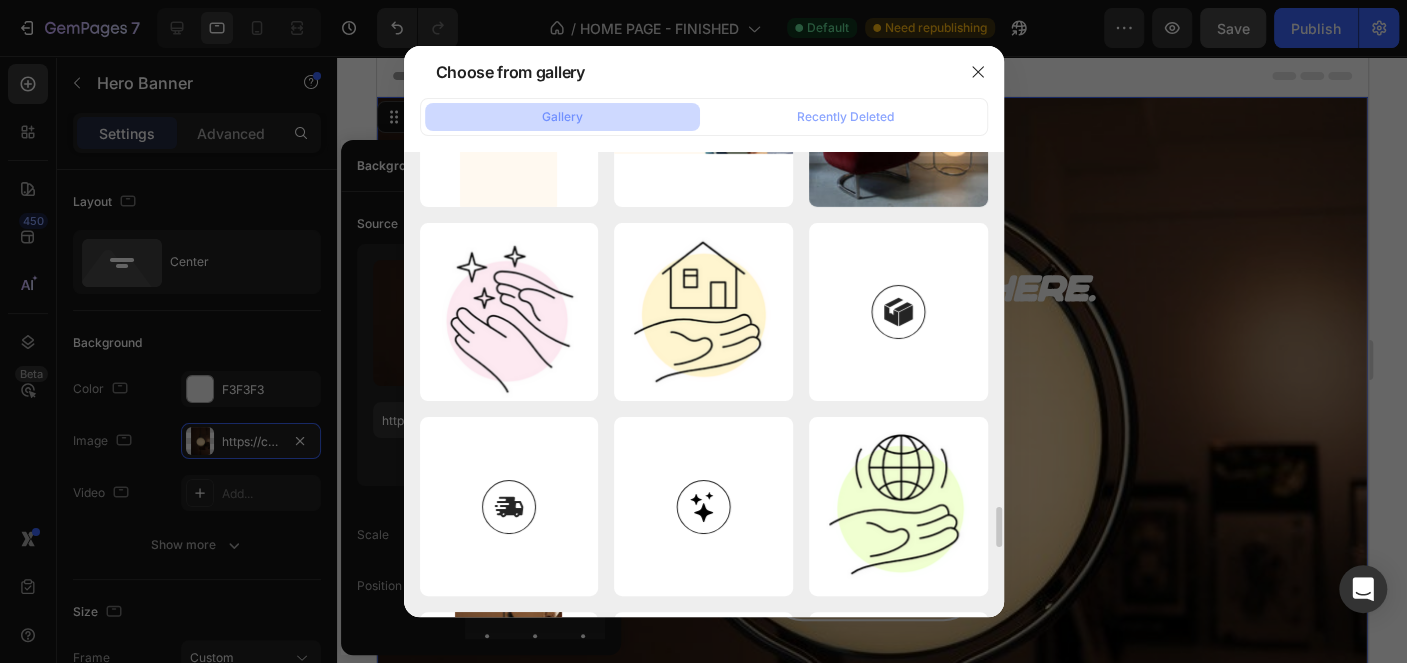 scroll, scrollTop: 4335, scrollLeft: 0, axis: vertical 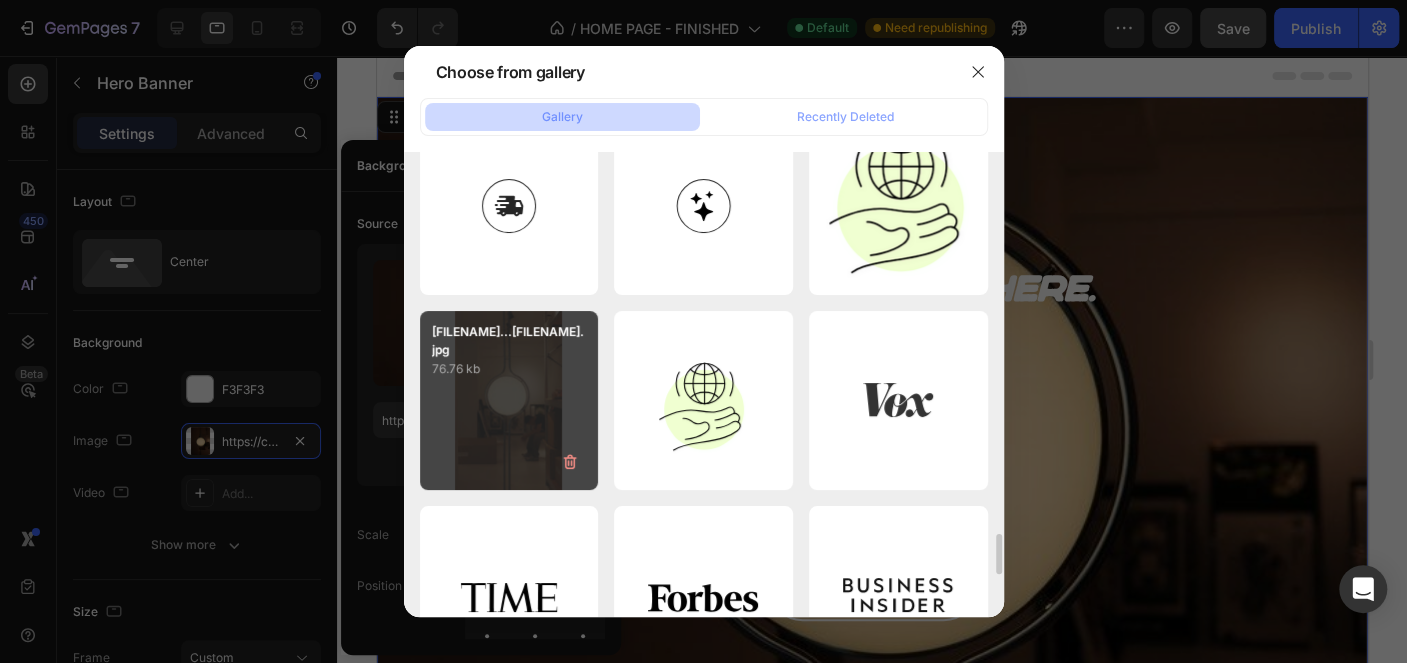 click on "jeanpierre_floor_to_c...ve.jpg 76.76 kb" at bounding box center [509, 400] 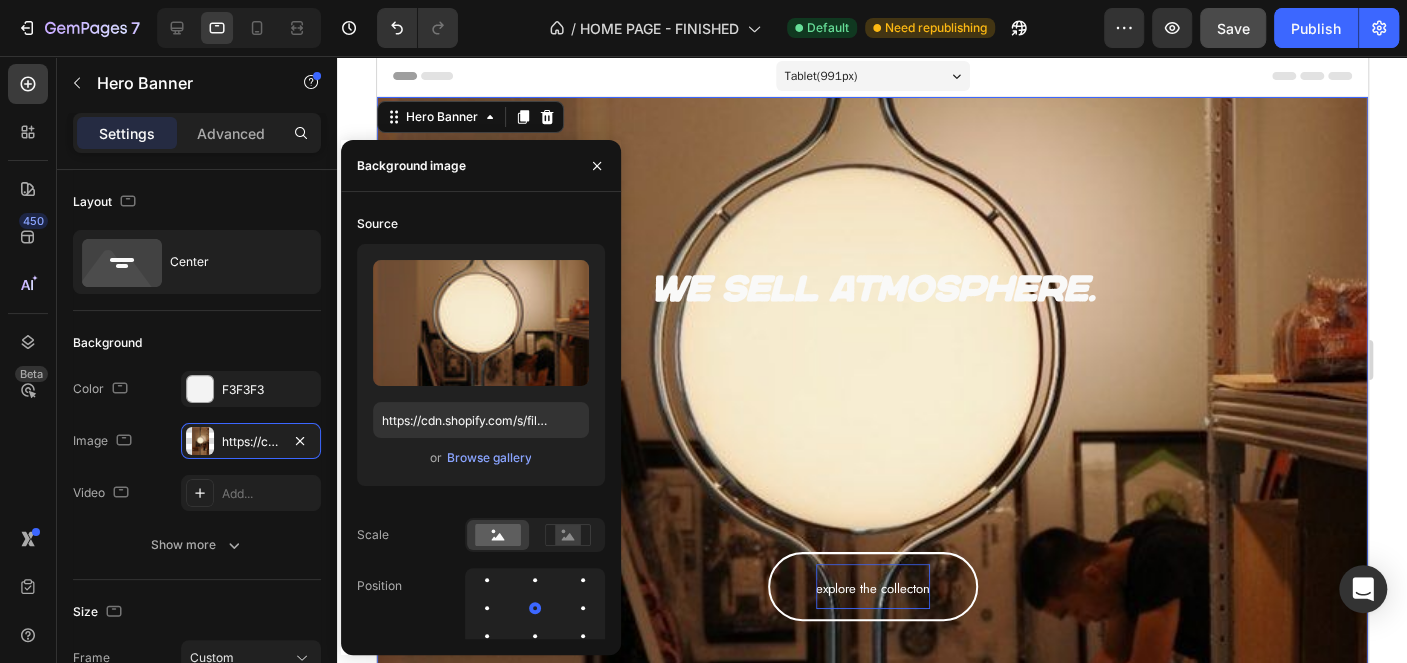 click at bounding box center (871, 394) 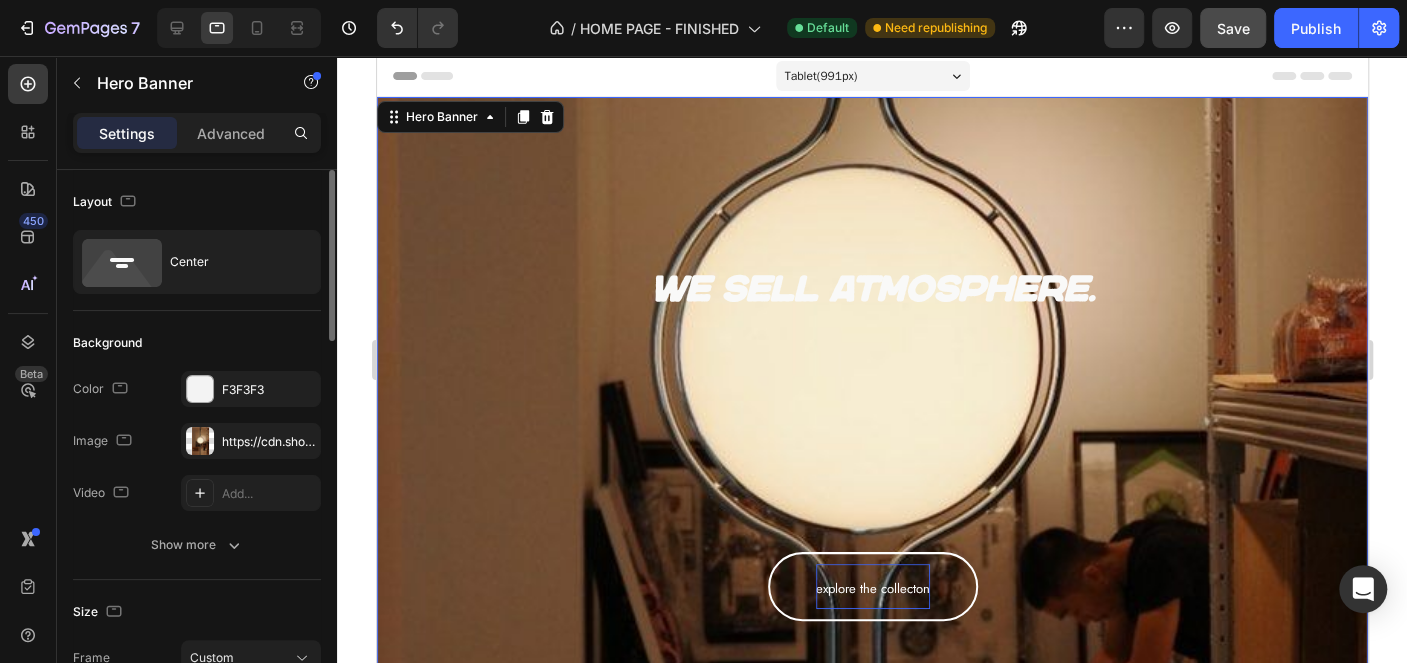 scroll, scrollTop: 100, scrollLeft: 0, axis: vertical 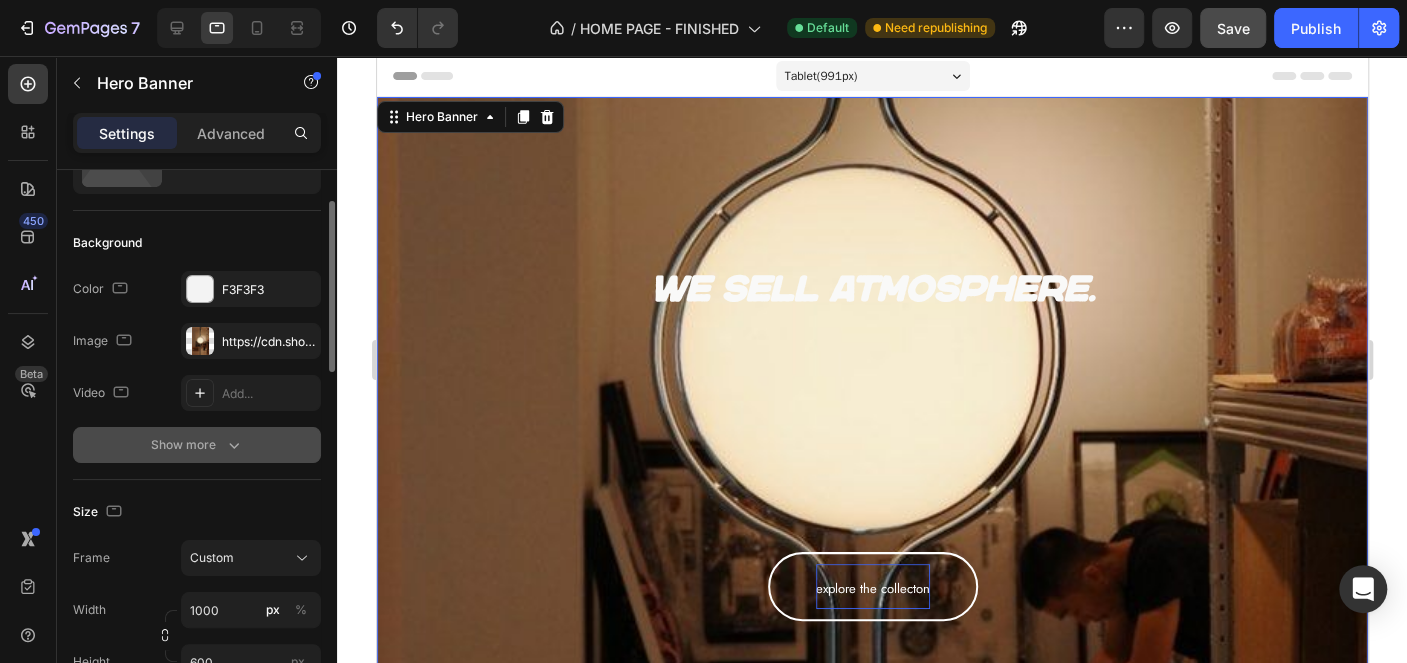 click on "Show more" at bounding box center [197, 445] 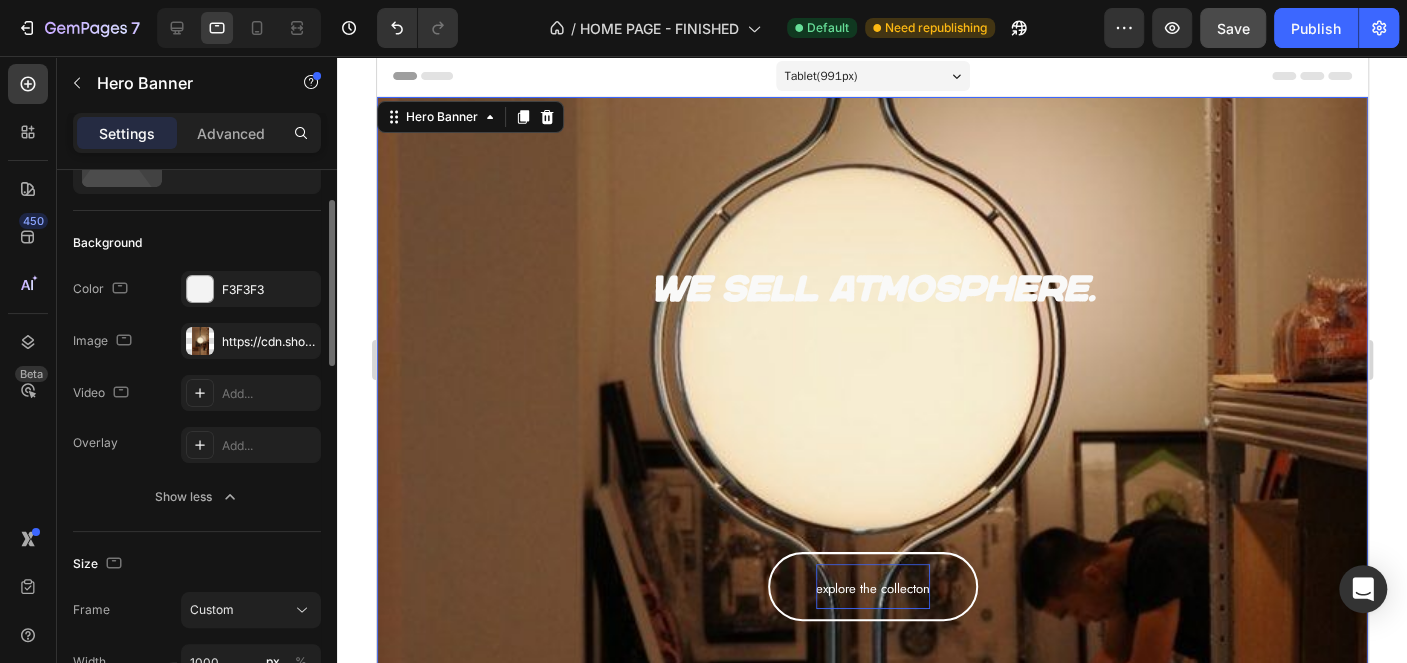 scroll, scrollTop: 0, scrollLeft: 0, axis: both 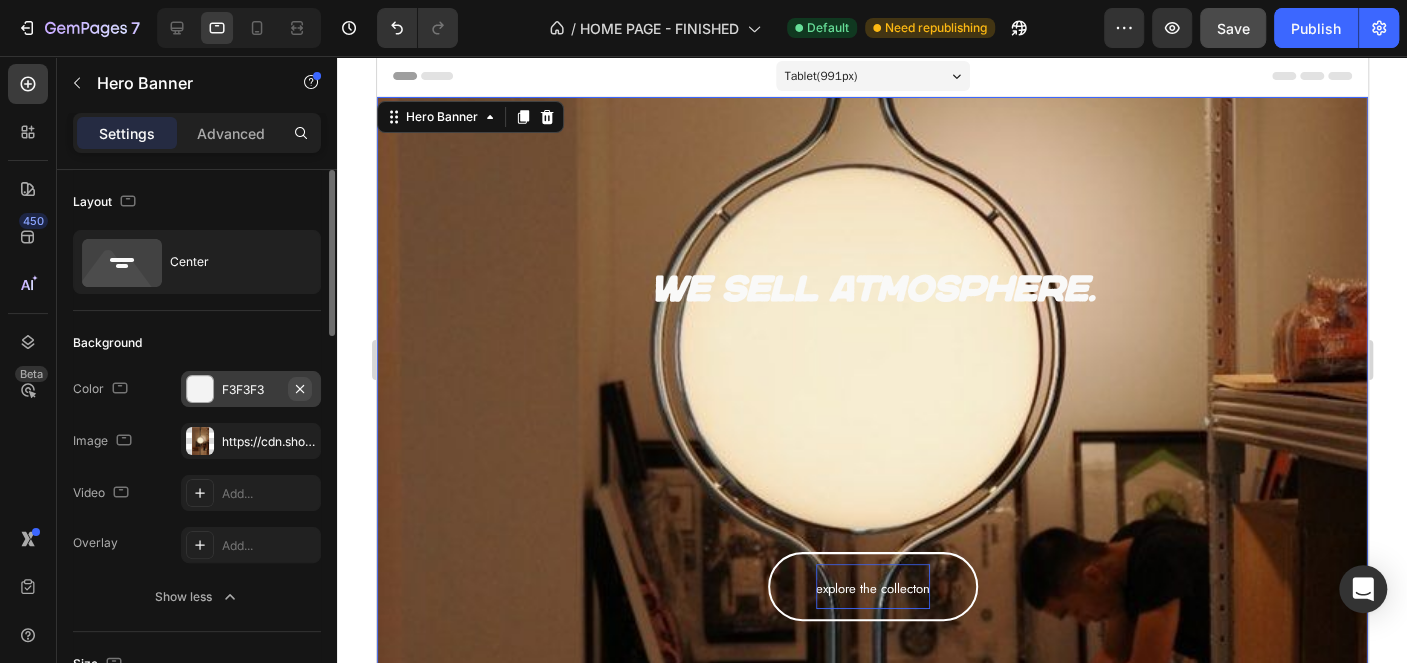 click 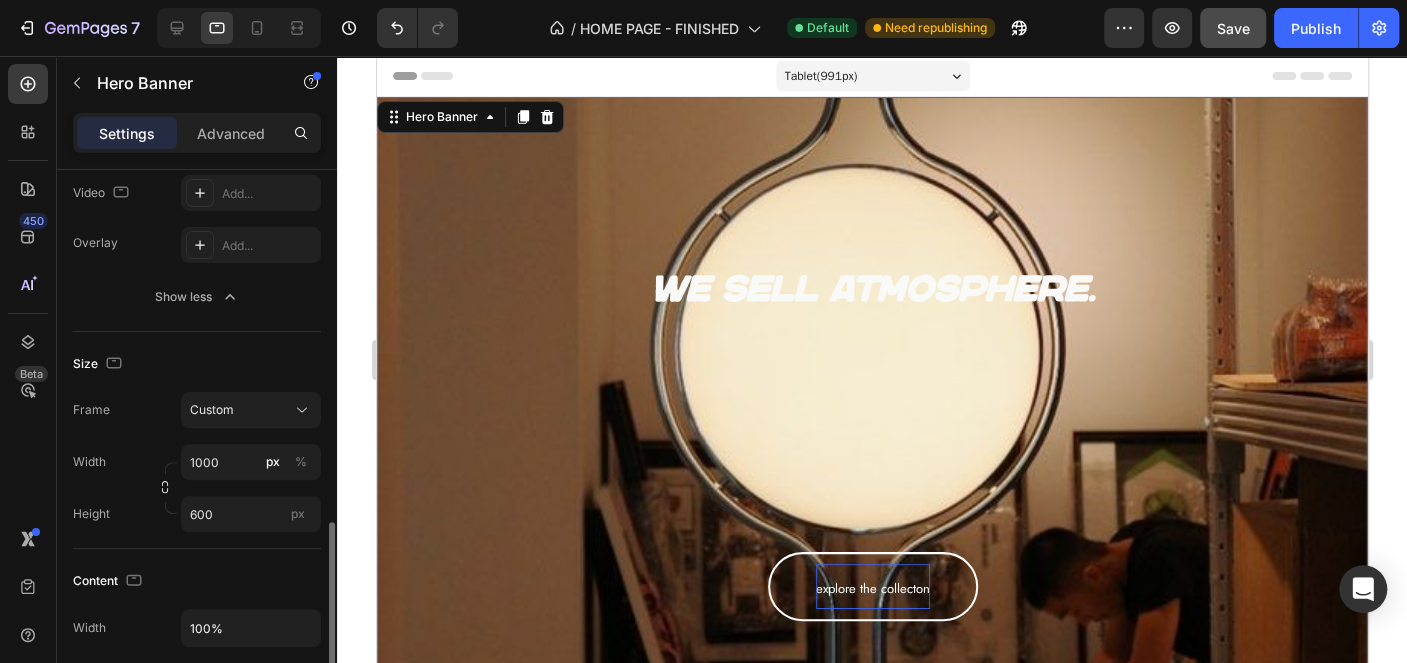 scroll, scrollTop: 501, scrollLeft: 0, axis: vertical 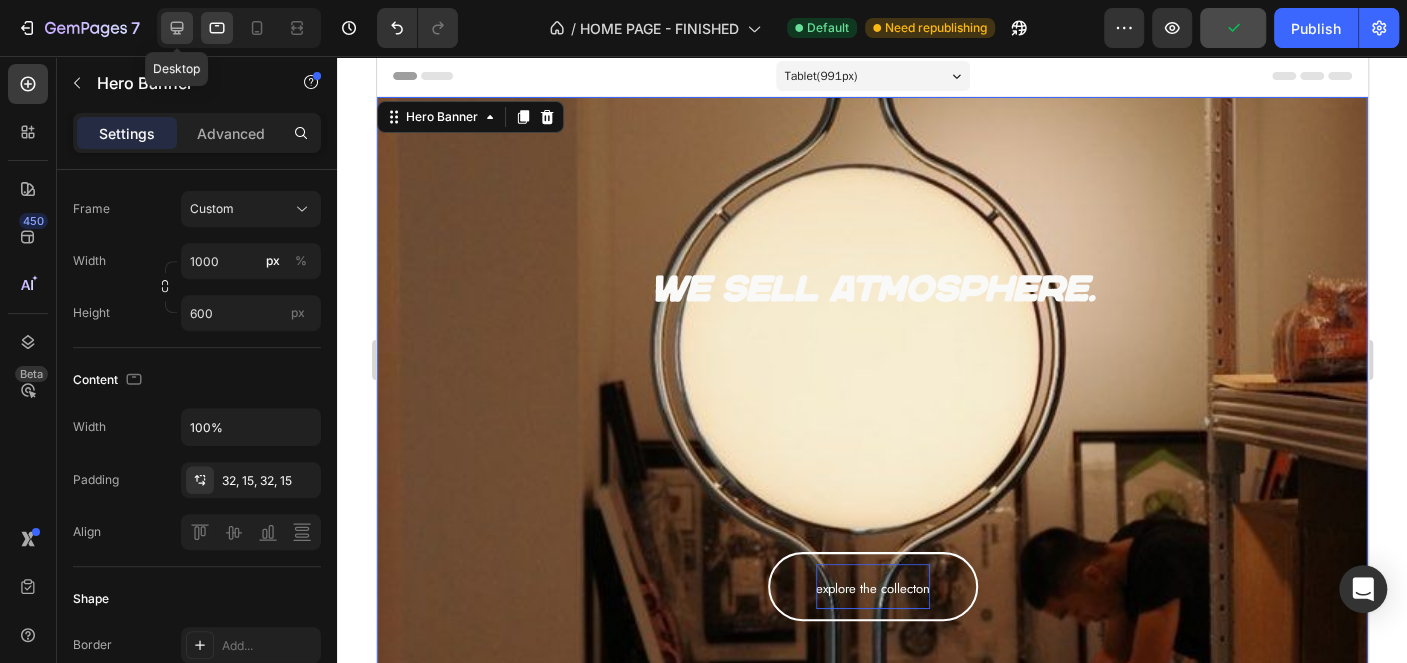 click 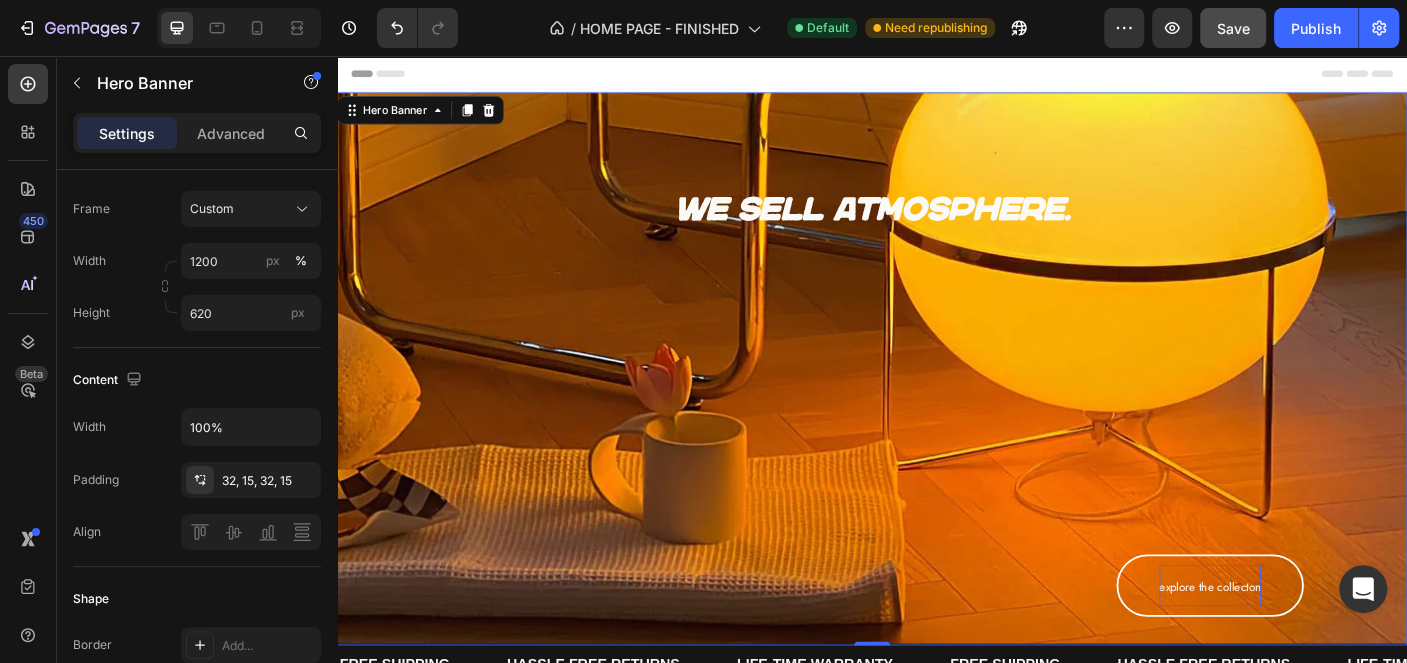 click on "We sell atmosphere. Text block Explore the collecton Button Row" at bounding box center [937, 407] 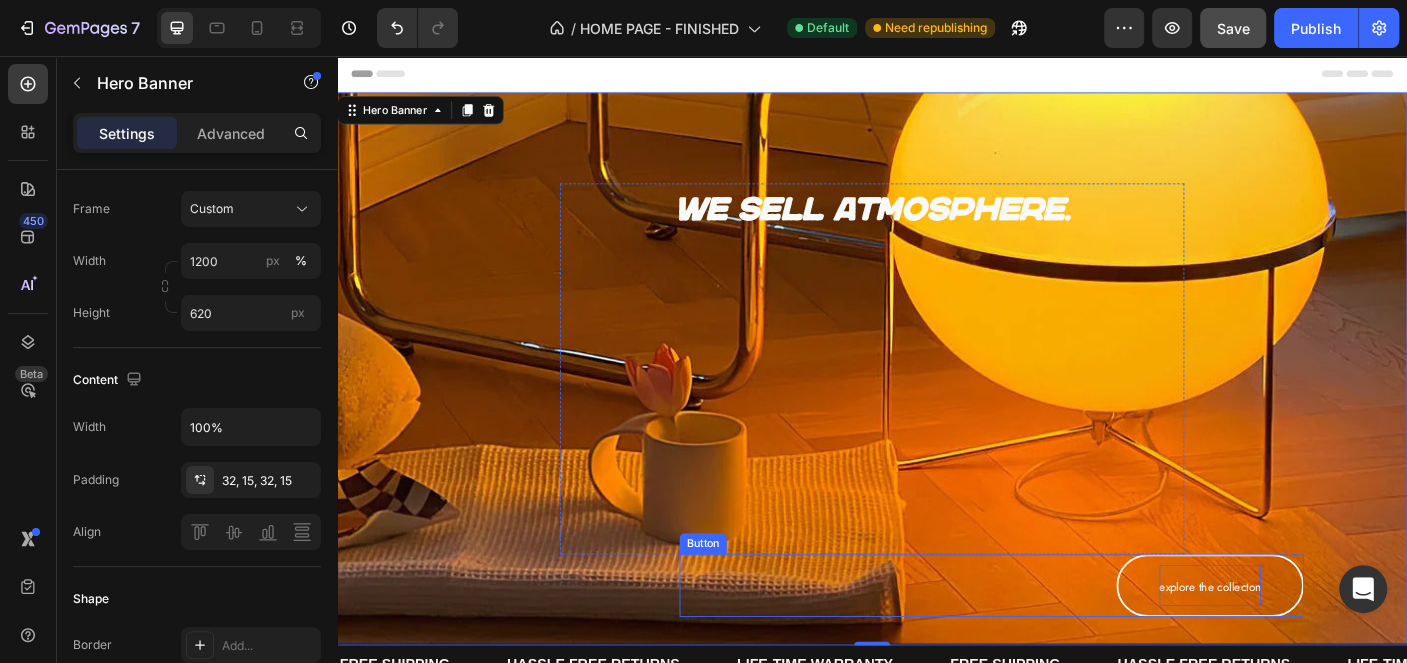 click on "Explore the collecton" at bounding box center [1316, 650] 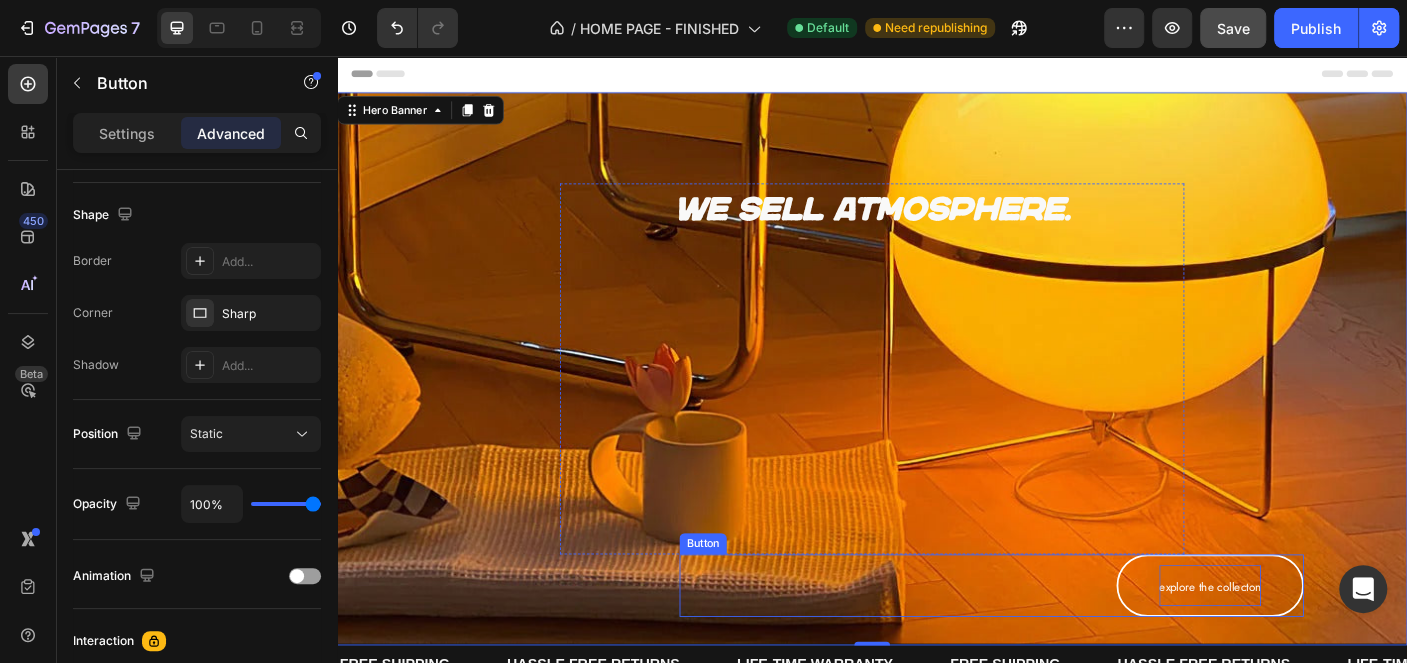 scroll, scrollTop: 0, scrollLeft: 0, axis: both 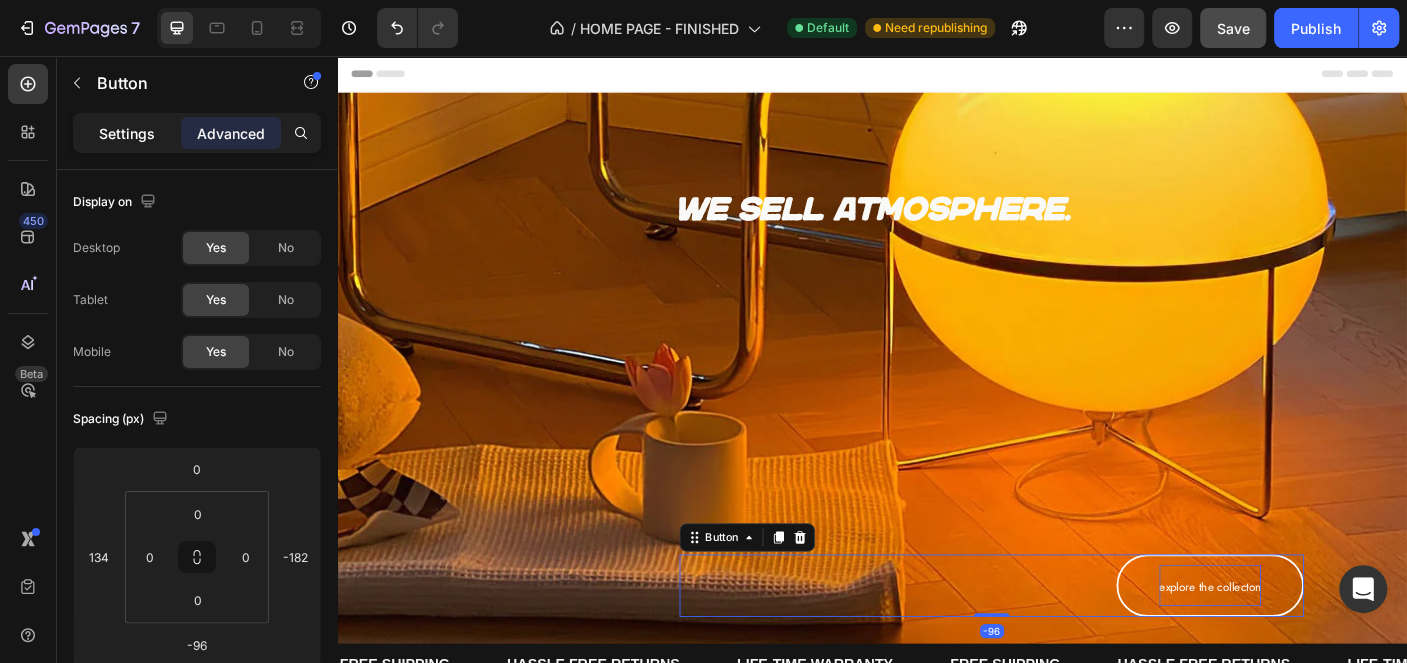 click on "Settings" at bounding box center [127, 133] 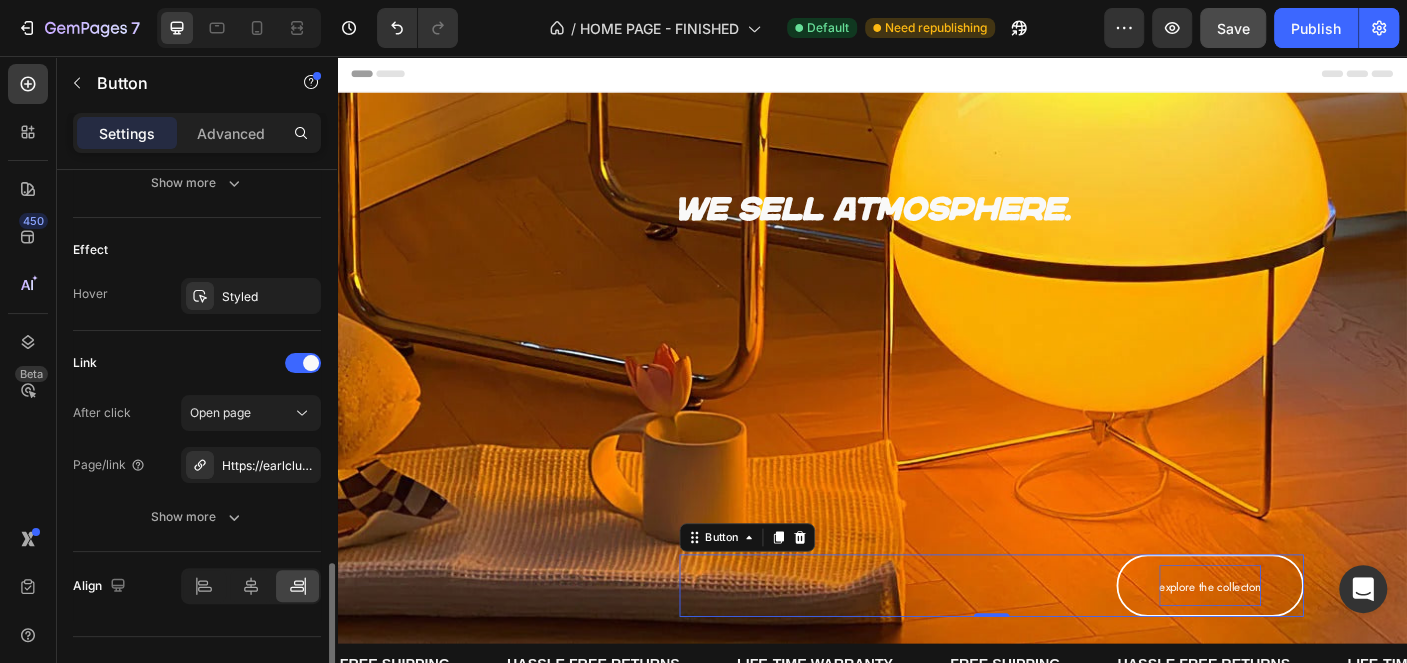 scroll, scrollTop: 1036, scrollLeft: 0, axis: vertical 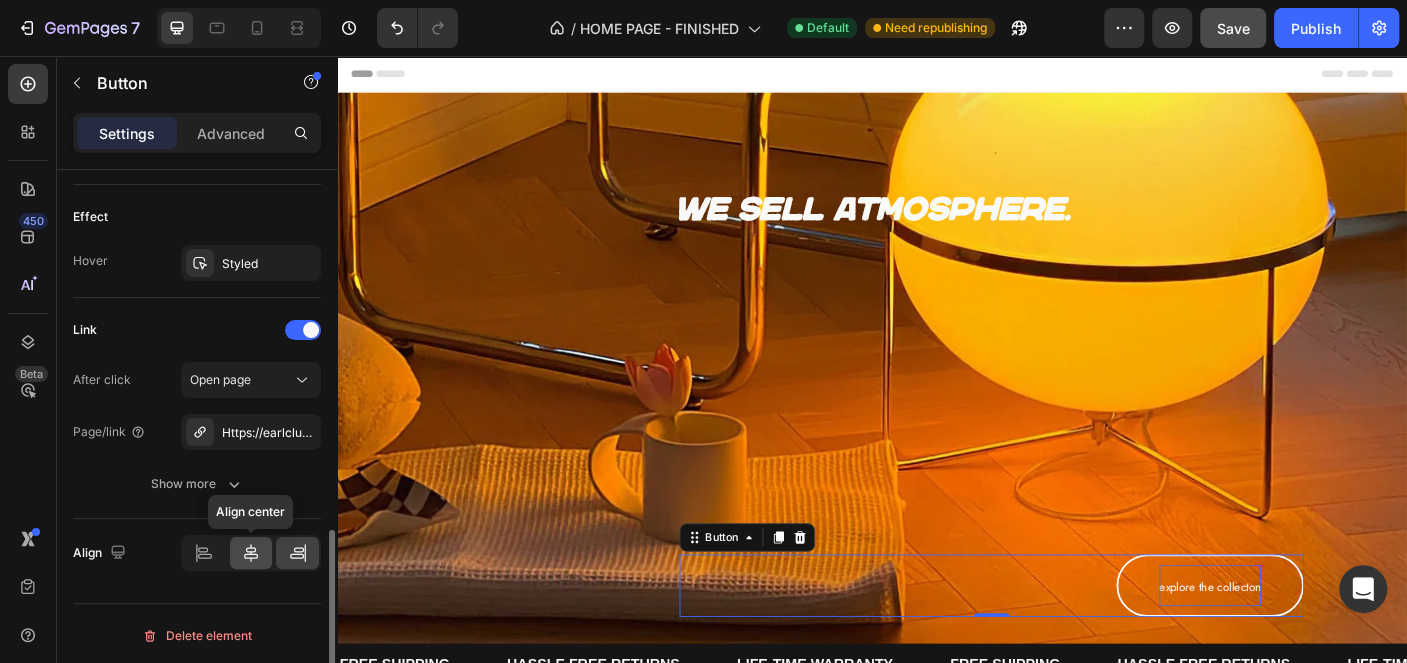 click 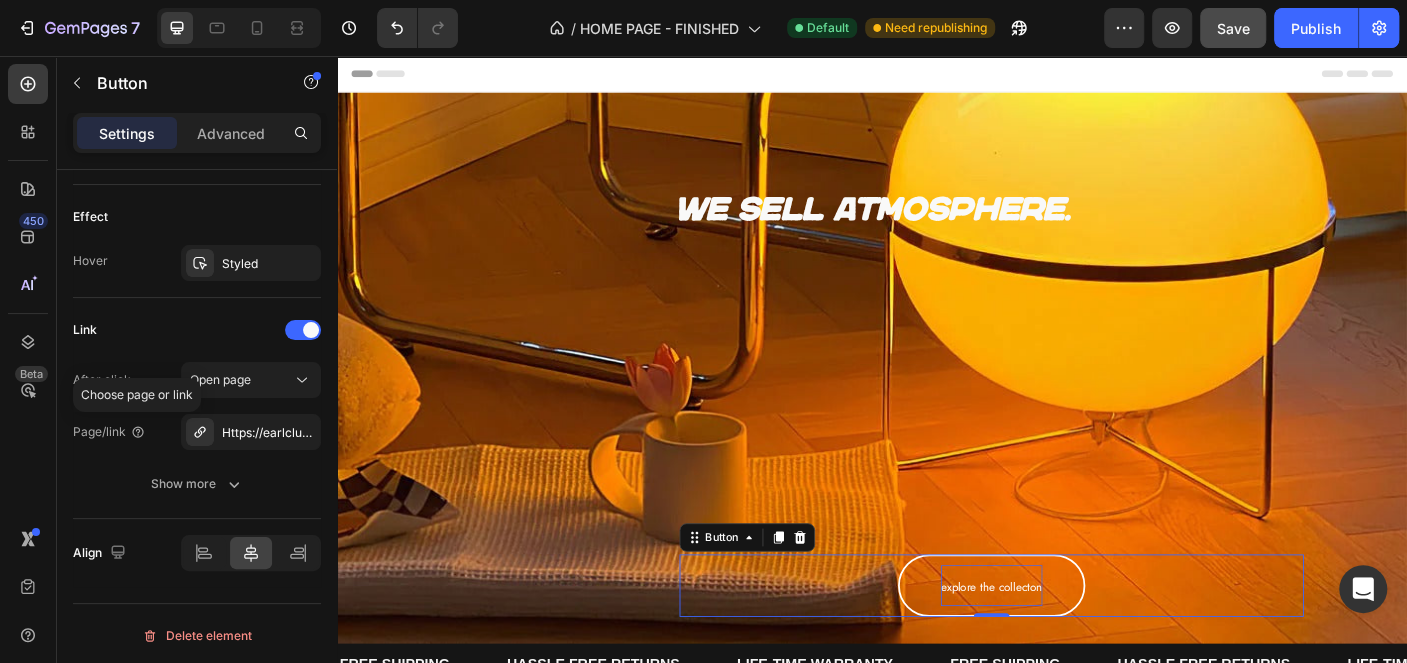click on "Settings Advanced" at bounding box center (197, 133) 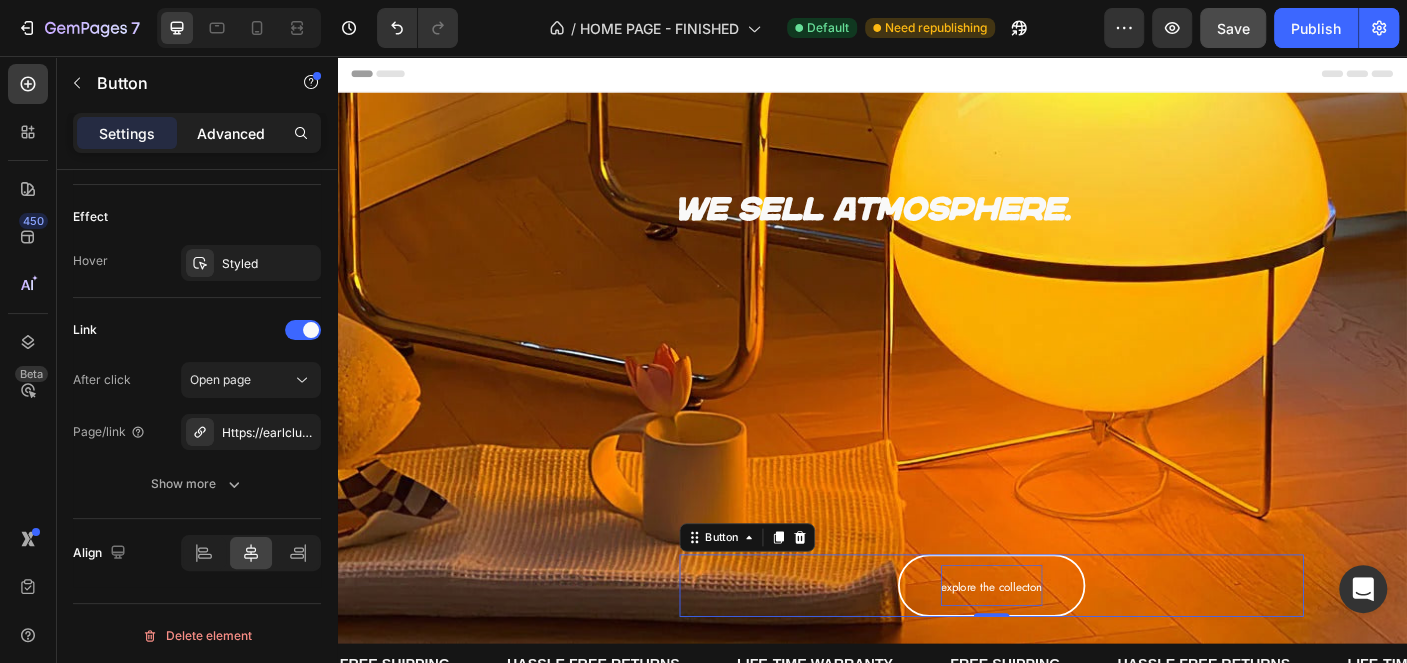 click on "Advanced" at bounding box center [231, 133] 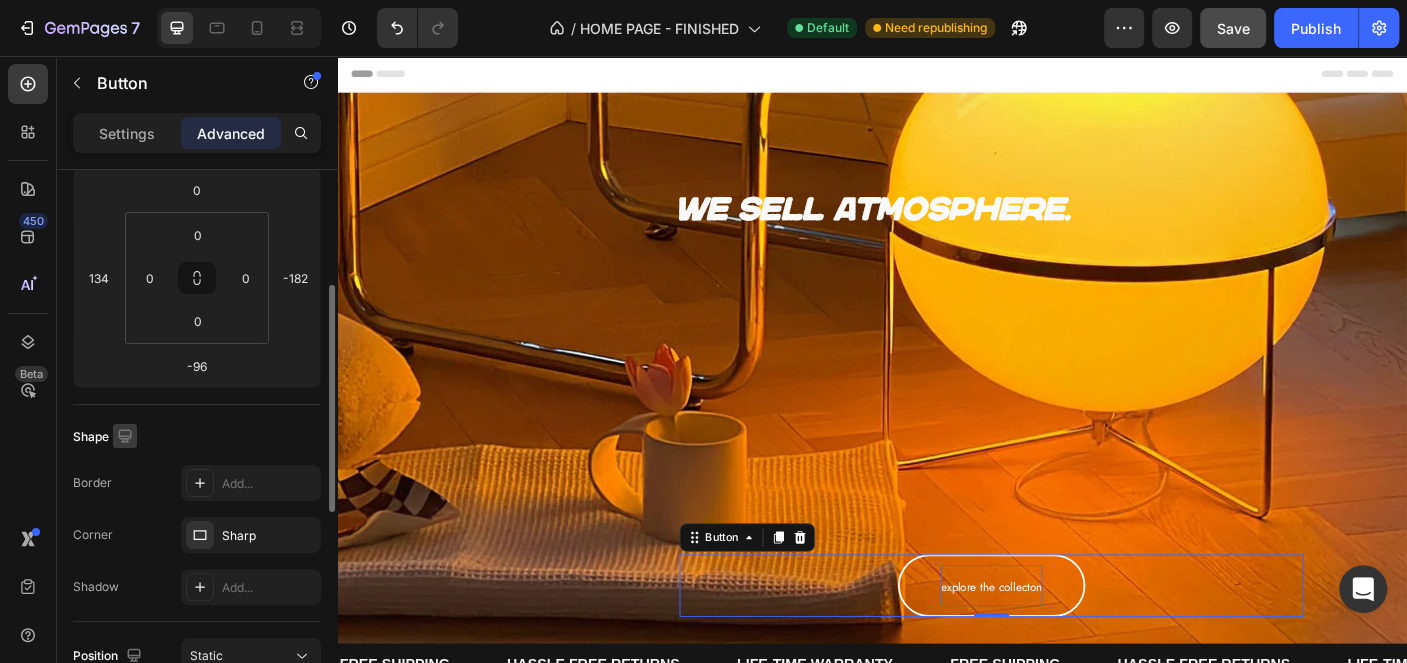 scroll, scrollTop: 79, scrollLeft: 0, axis: vertical 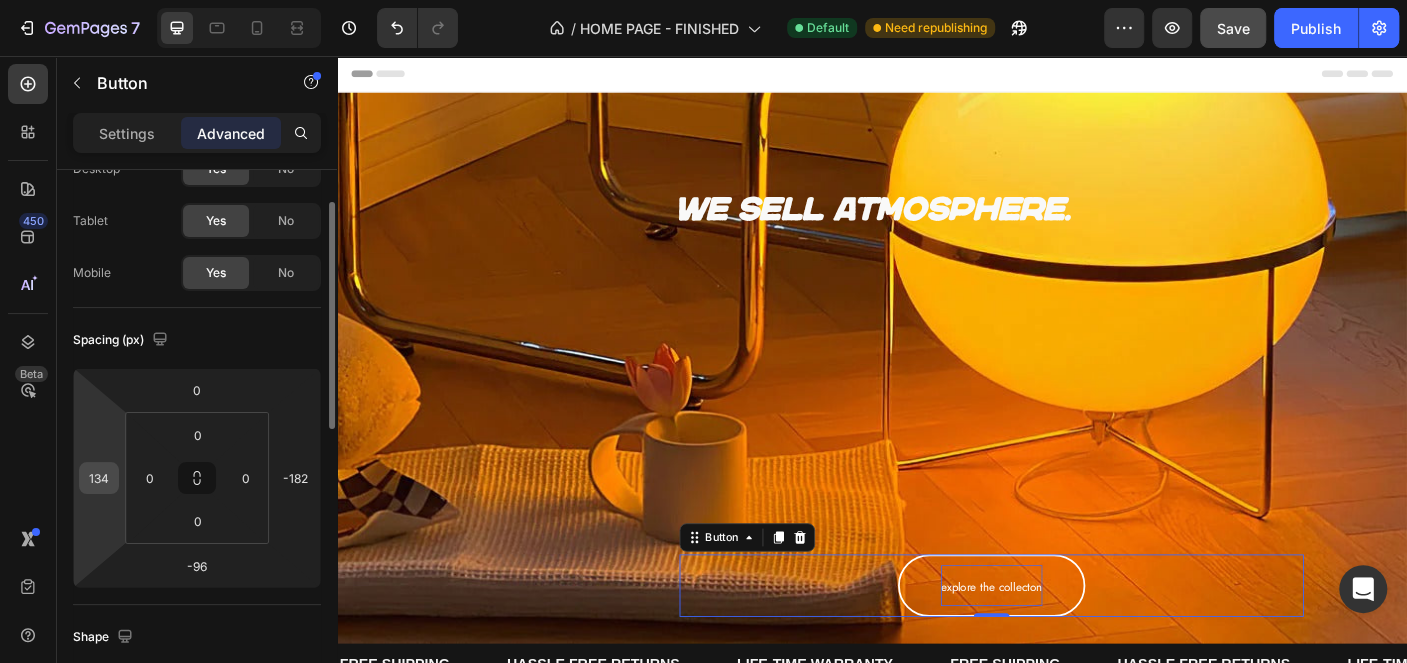 click on "134" at bounding box center [99, 478] 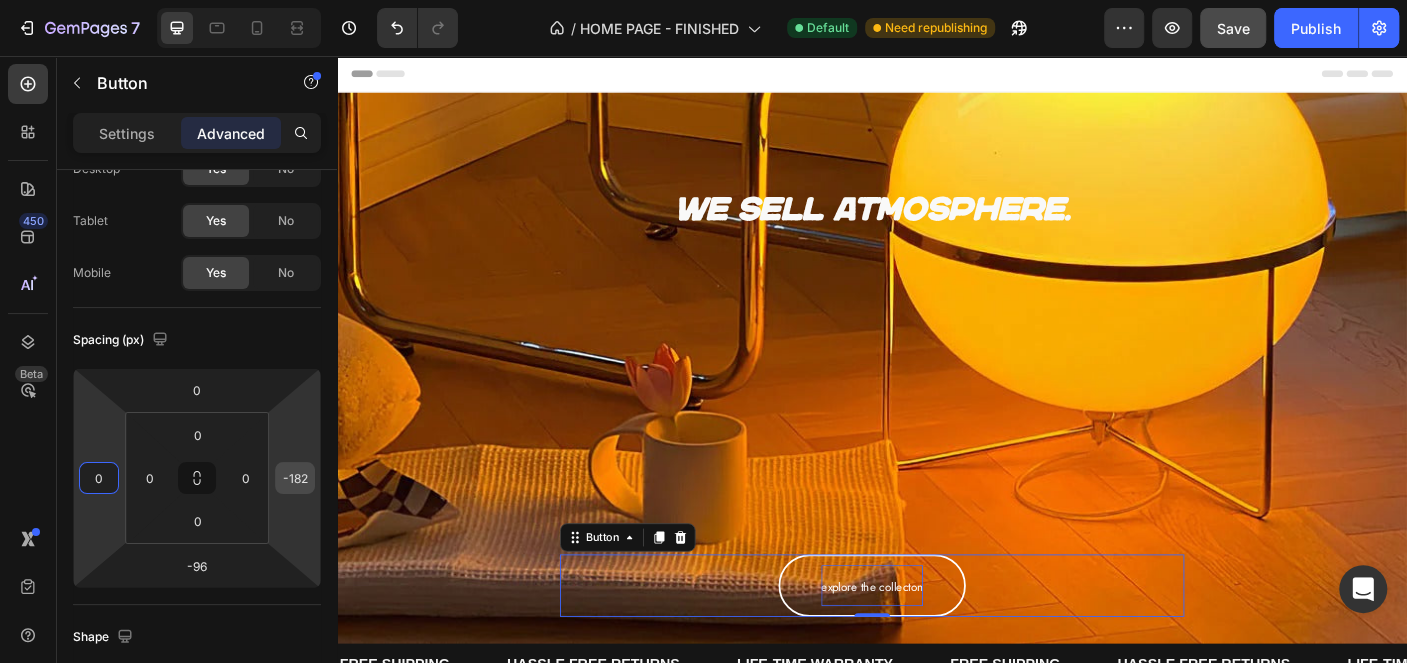type on "0" 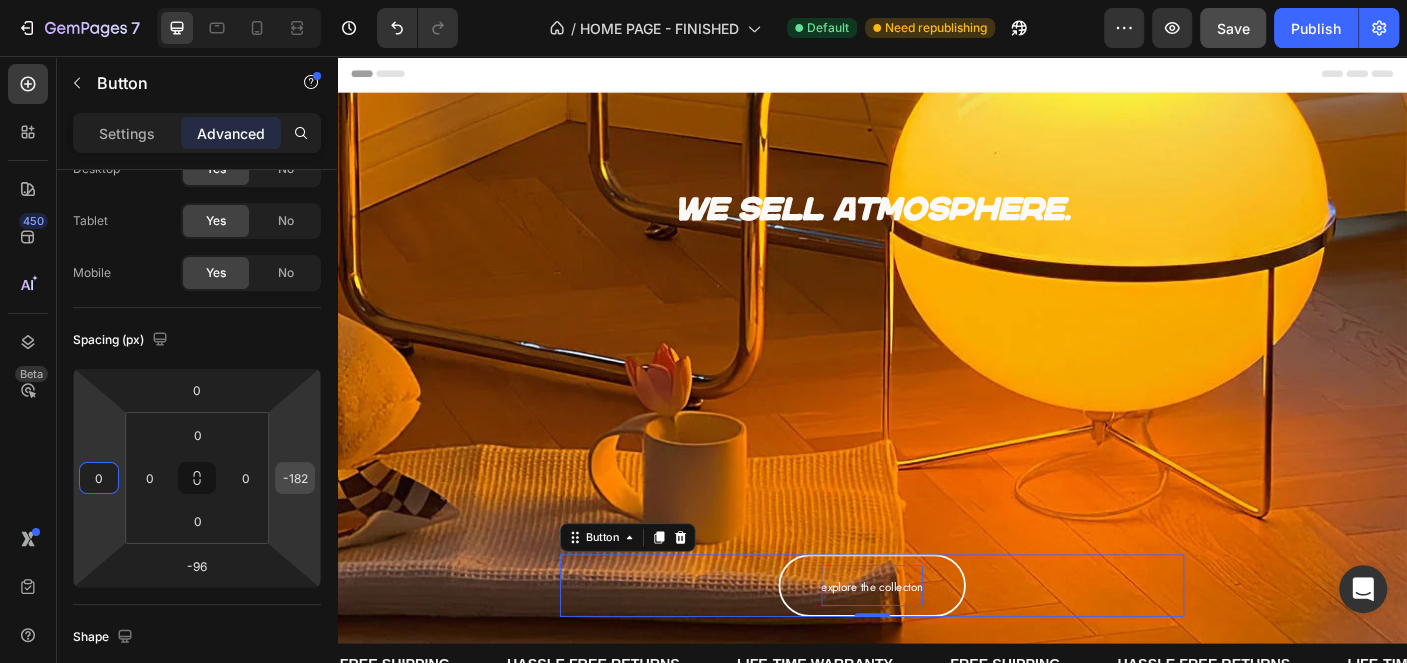 click on "-182" at bounding box center (295, 478) 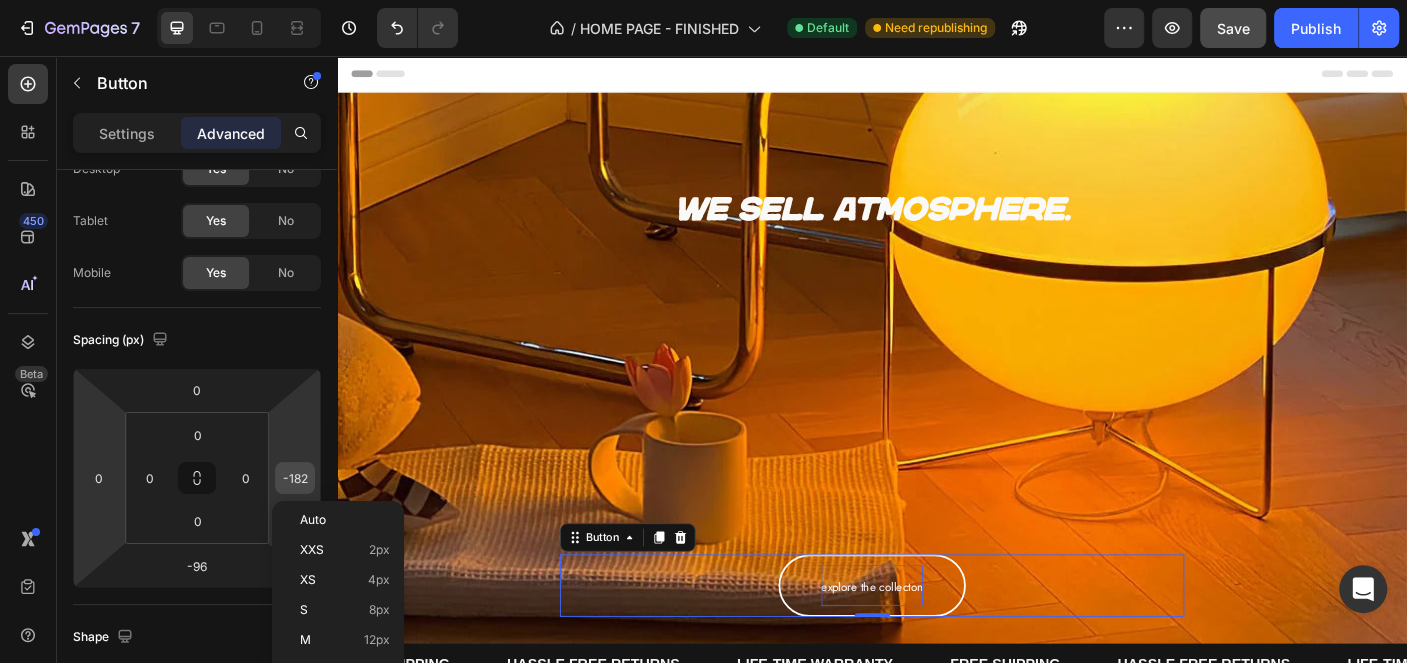 click on "-182" at bounding box center (295, 478) 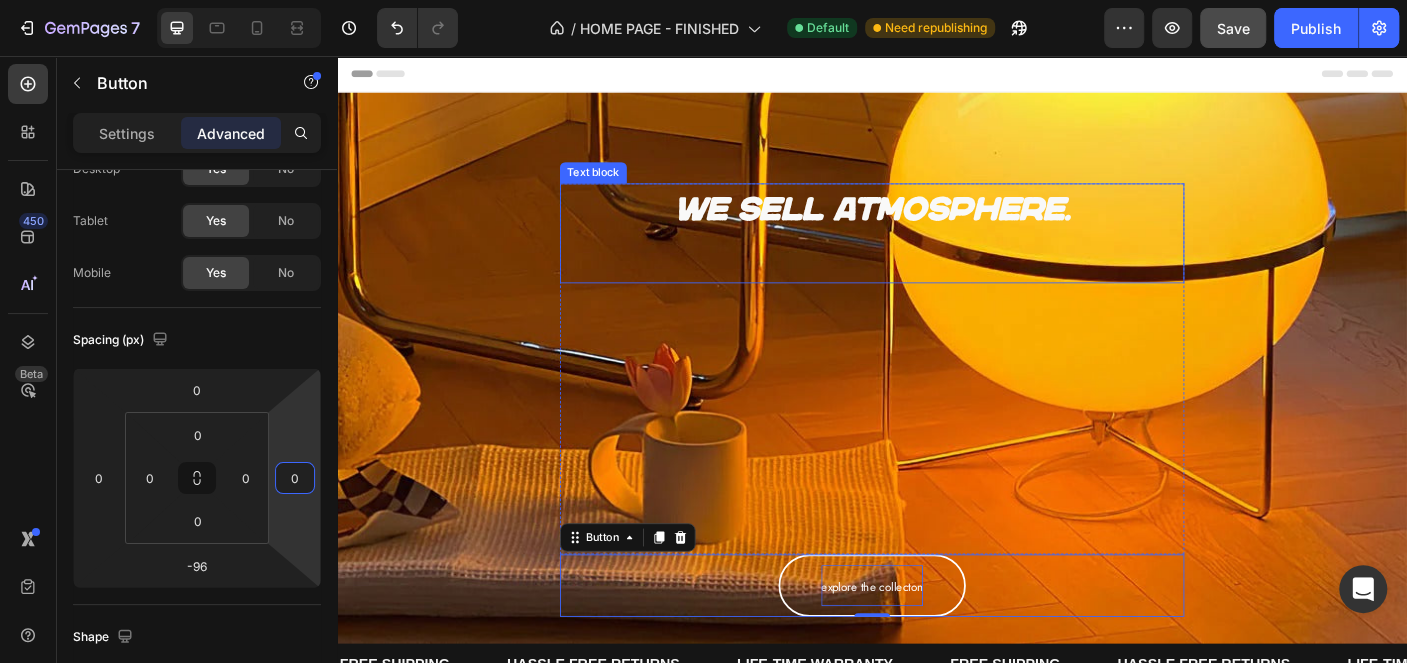 click on "We sell atmosphere. Text block Explore the collecton Button   -96" at bounding box center (937, 407) 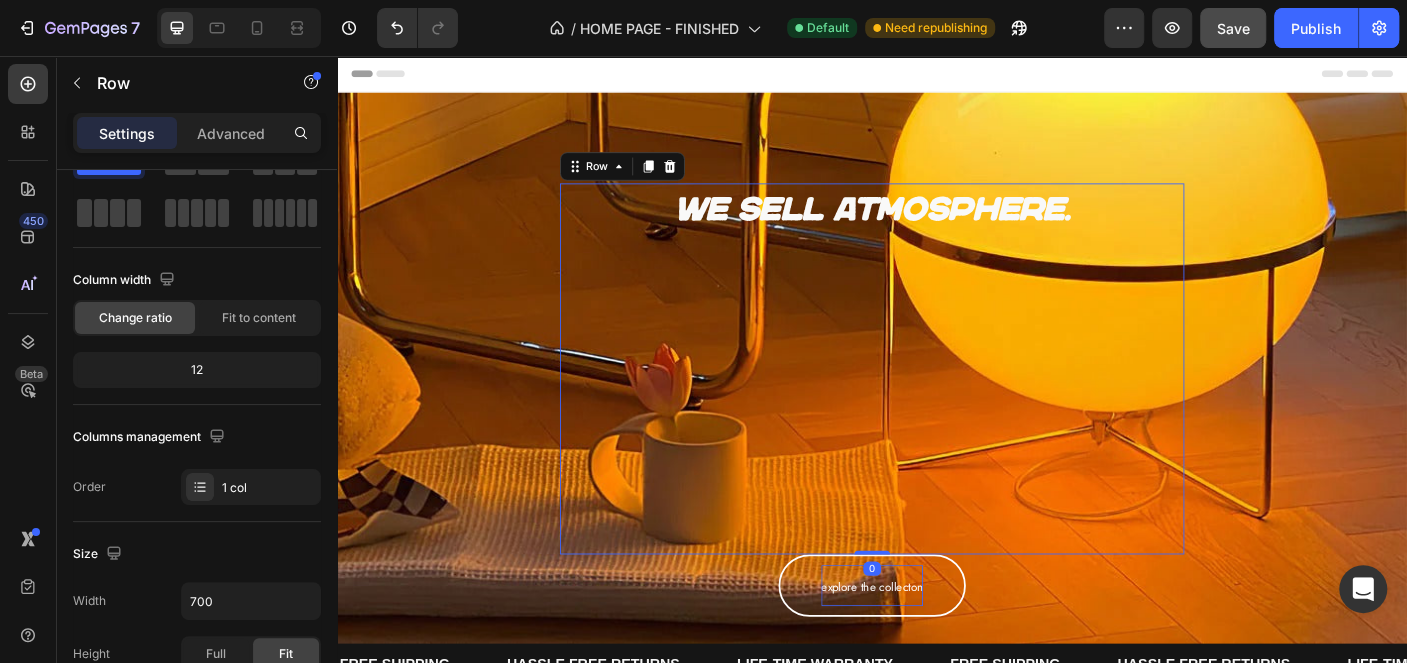 scroll, scrollTop: 0, scrollLeft: 0, axis: both 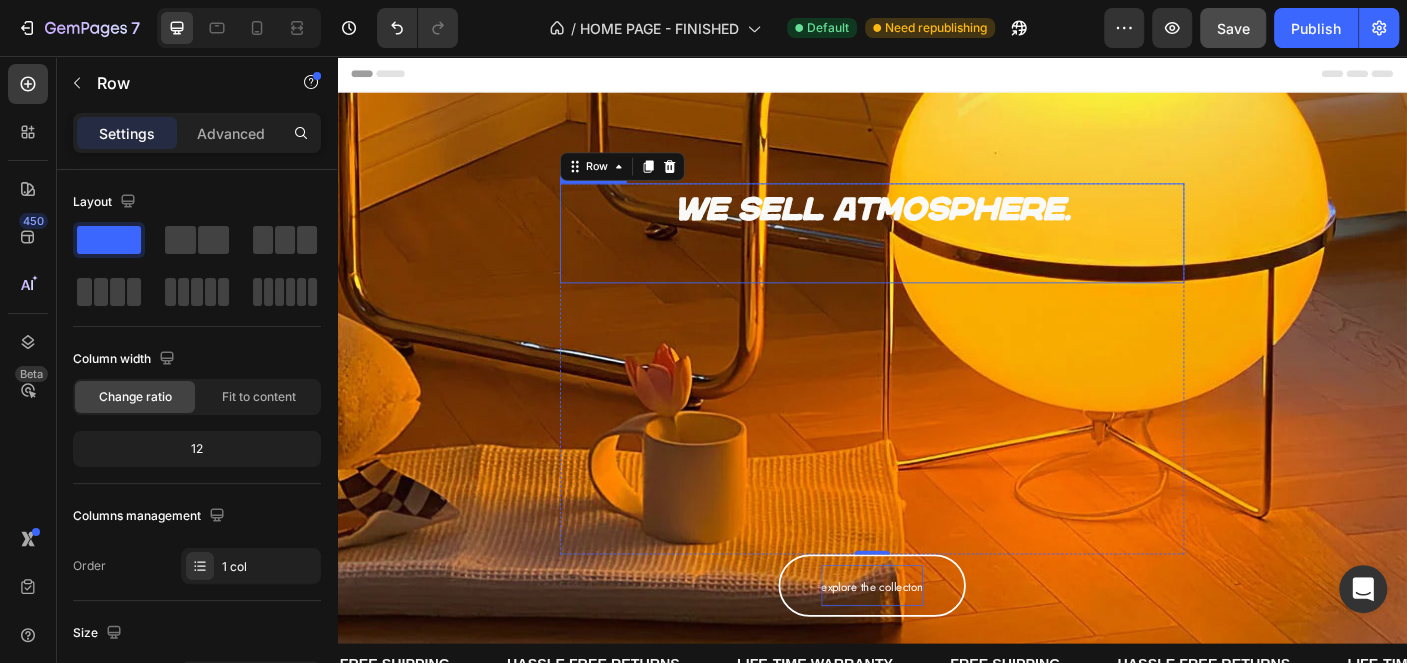 click on "We sell atmosphere." at bounding box center [937, 228] 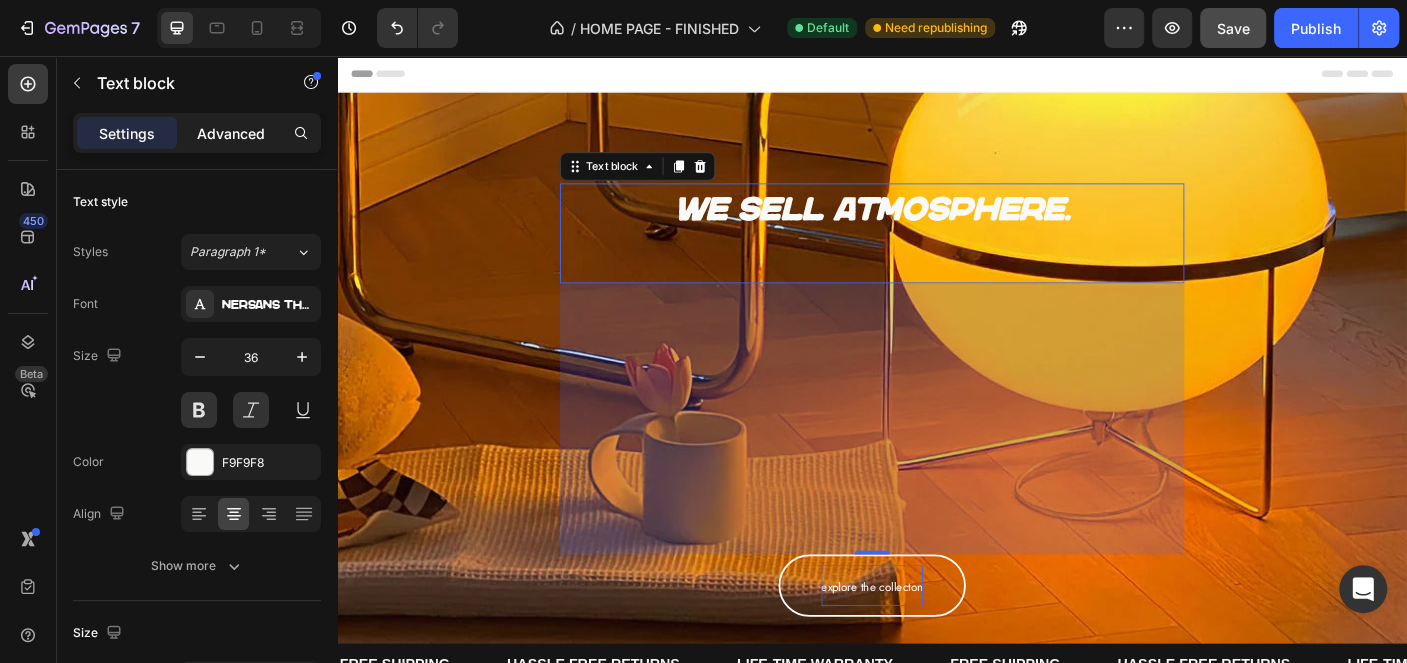 click on "Advanced" at bounding box center [231, 133] 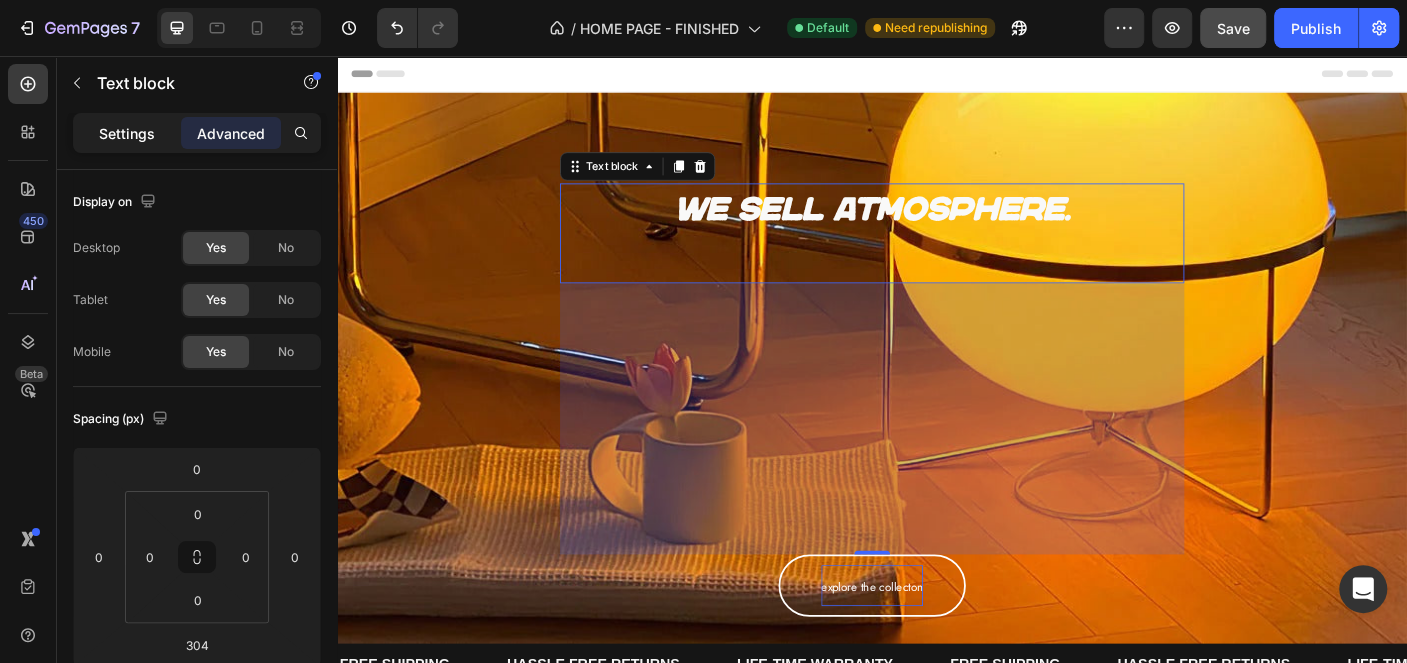 click on "Settings" at bounding box center [127, 133] 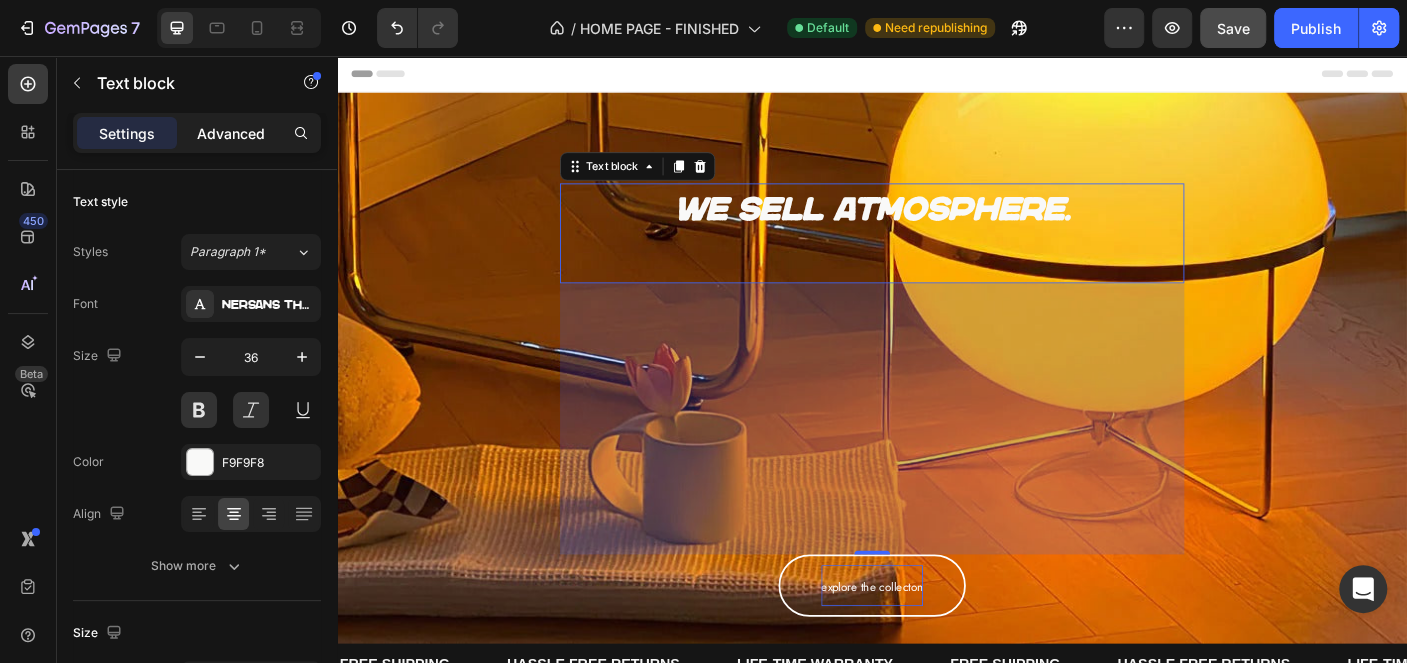 click on "Advanced" 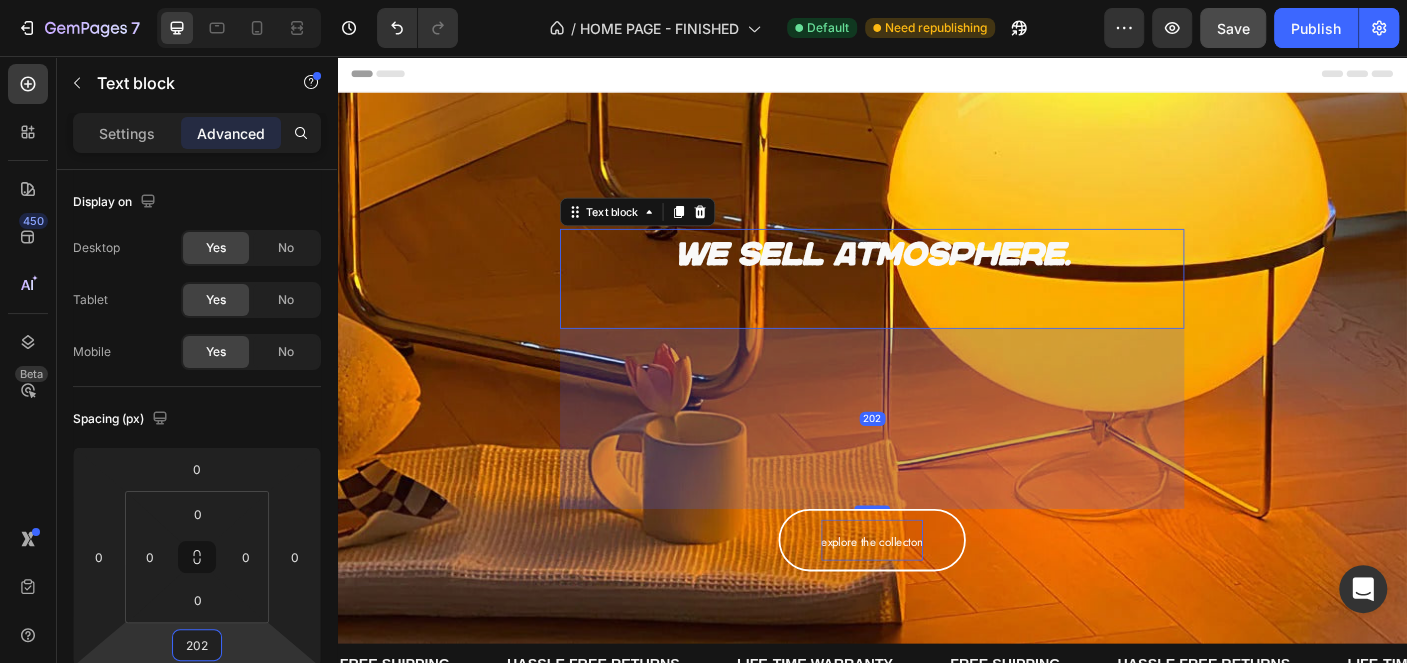 drag, startPoint x: 229, startPoint y: 652, endPoint x: 251, endPoint y: 703, distance: 55.542778 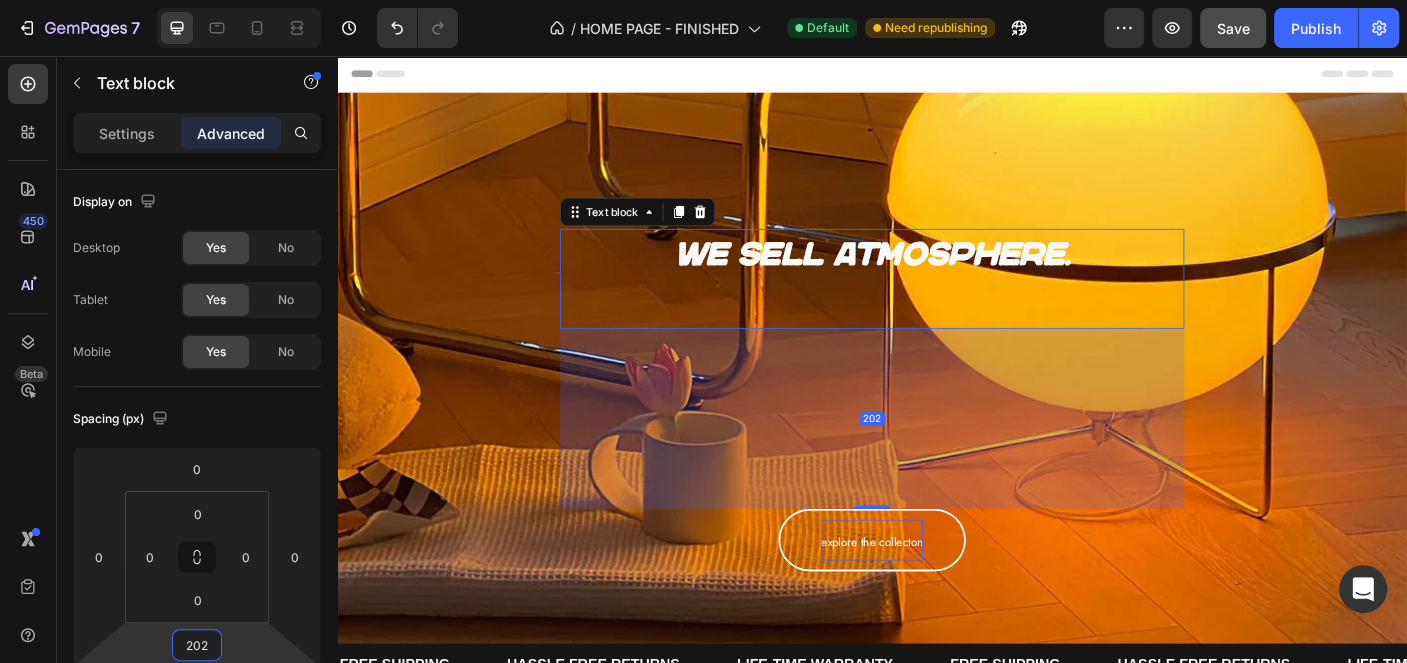 click on "7  Version history  /  HOME PAGE - FINISHED Default Need republishing Preview  Save   Publish  450 Beta Sections(18) Elements(83) Section Element Hero Section Product Detail Brands Trusted Badges Guarantee Product Breakdown How to use Testimonials Compare Bundle FAQs Social Proof Brand Story Product List Collection Blog List Contact Sticky Add to Cart Custom Footer Browse Library 450 Layout
Row
Row
Row
Row Text
Heading
Text Block Button
Button
Button Media
Image
Image" at bounding box center (703, 0) 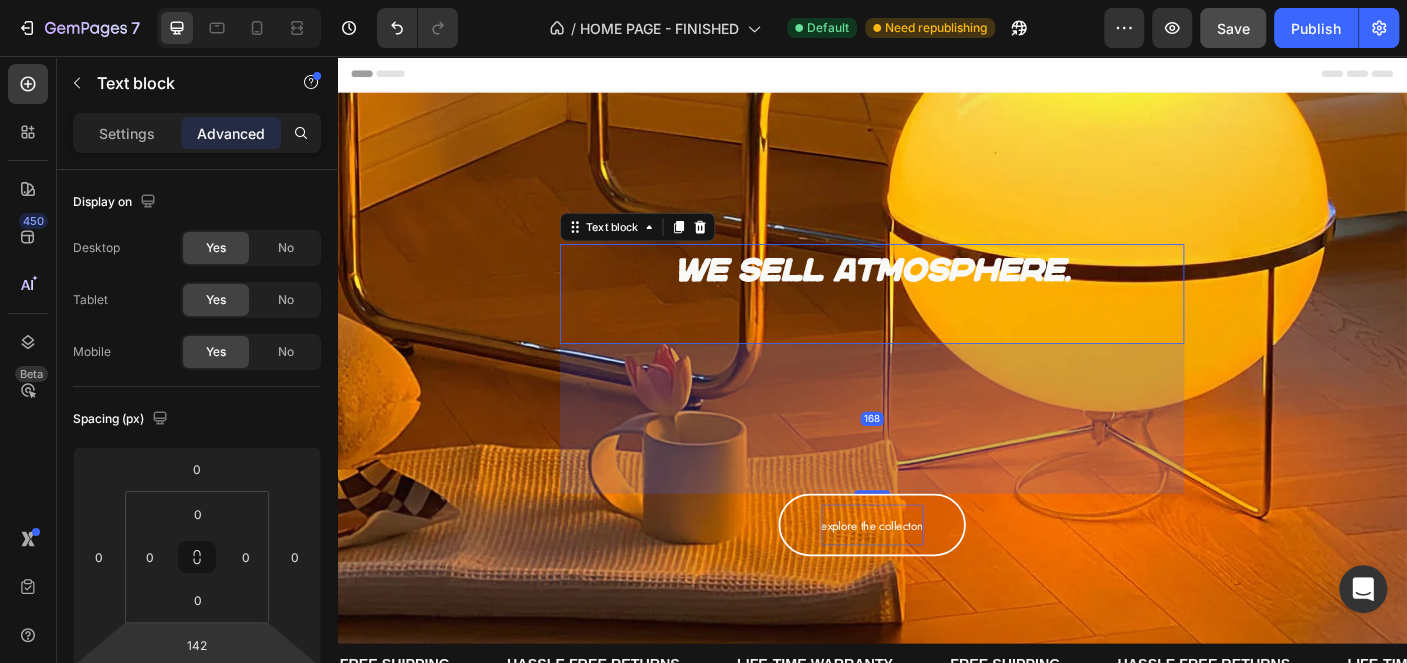 drag, startPoint x: 248, startPoint y: 650, endPoint x: 248, endPoint y: 680, distance: 30 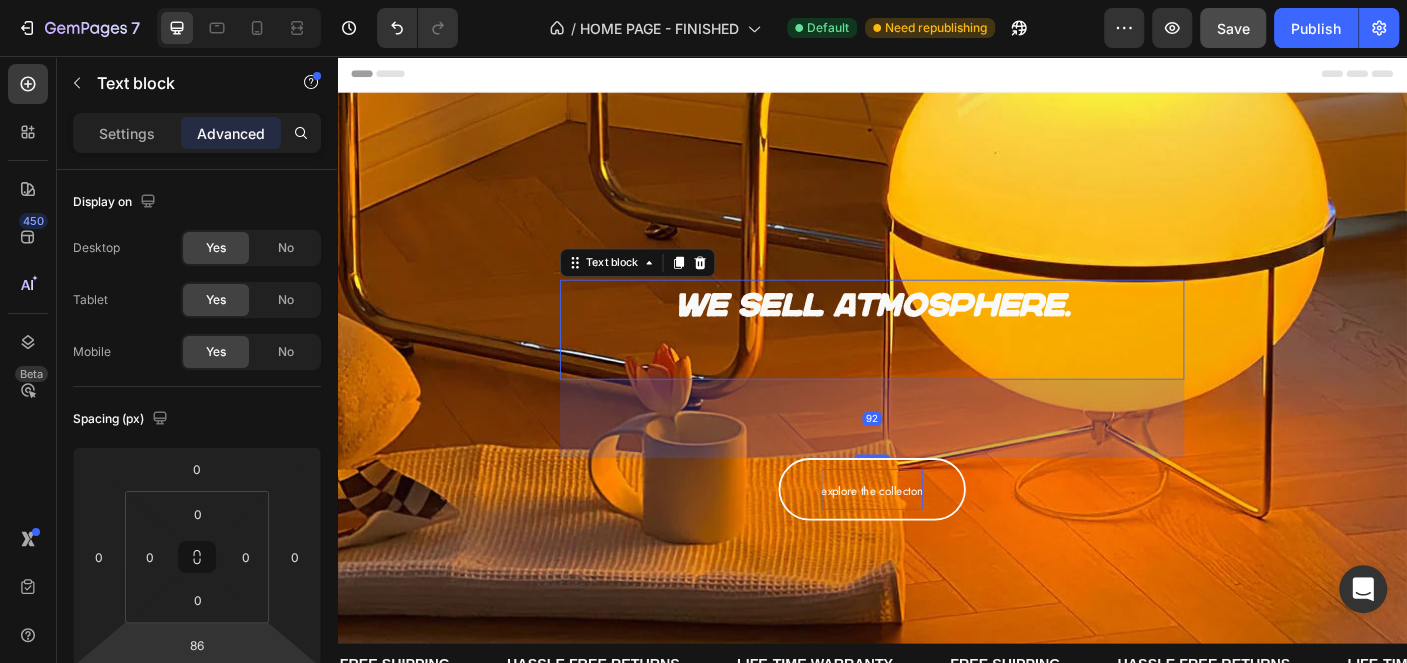 drag, startPoint x: 248, startPoint y: 650, endPoint x: 248, endPoint y: 678, distance: 28 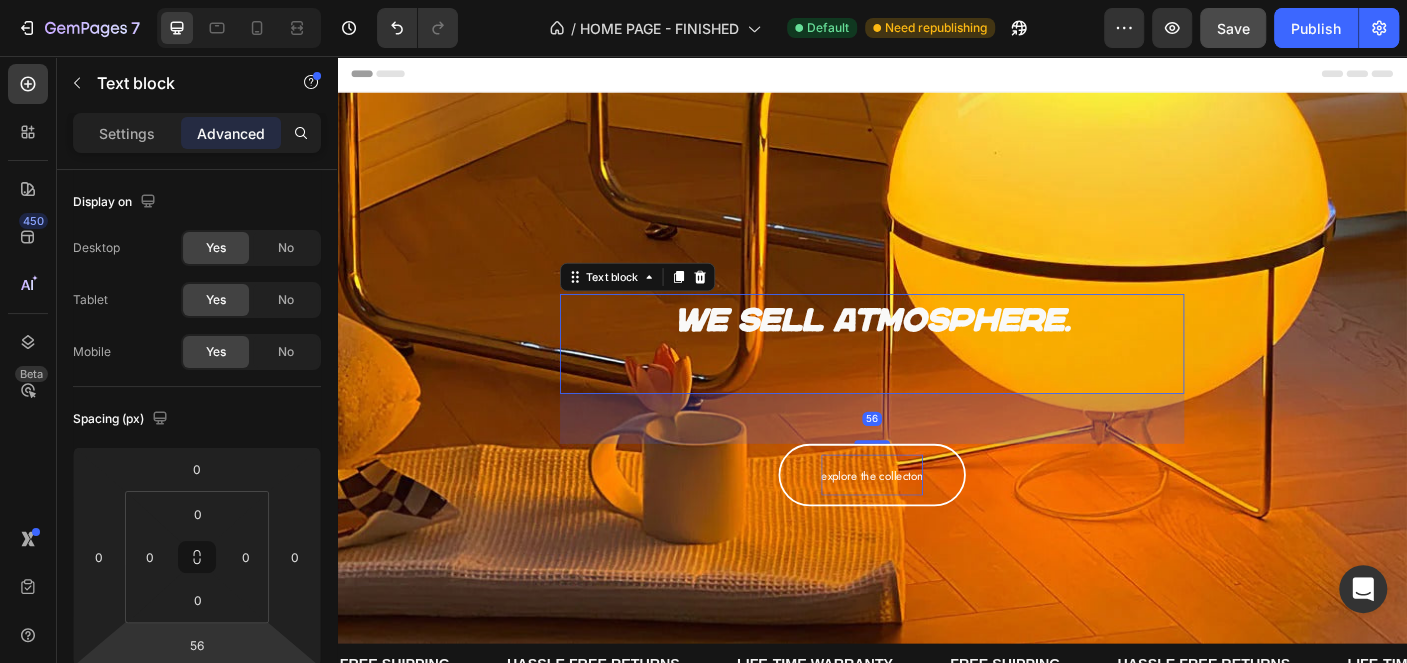 drag, startPoint x: 251, startPoint y: 644, endPoint x: 251, endPoint y: 659, distance: 15 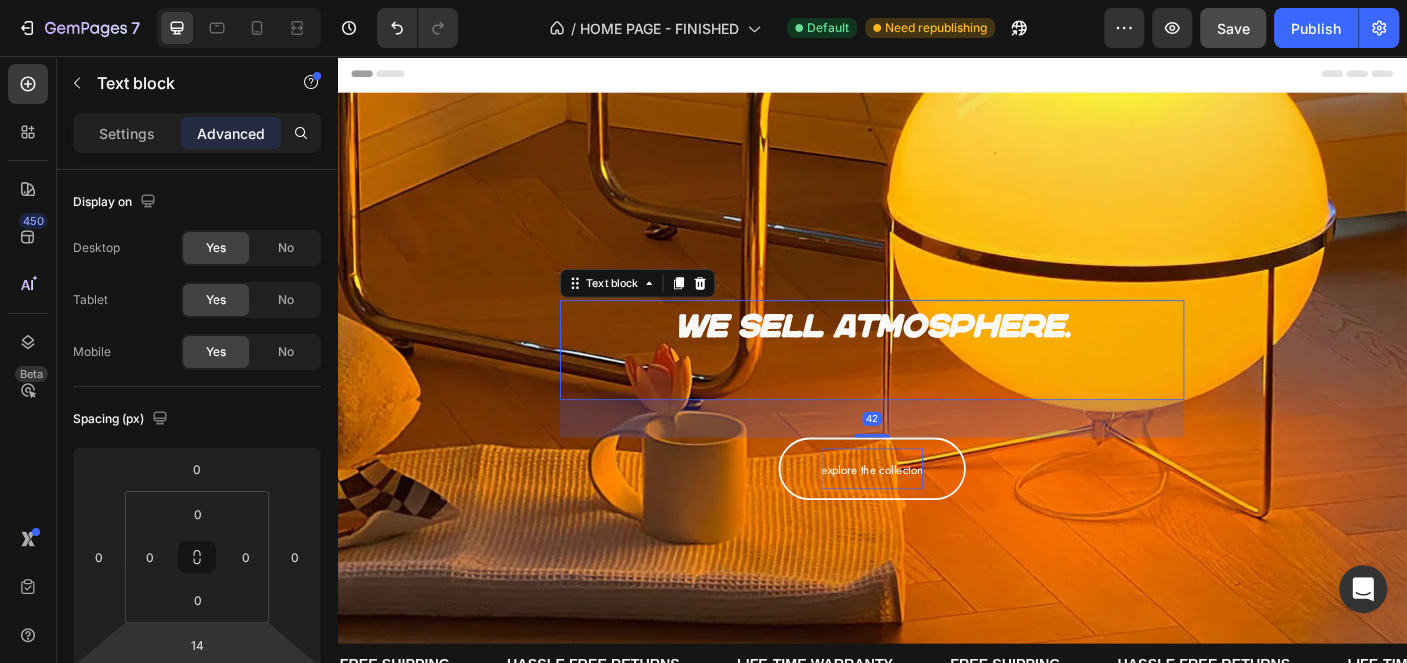 drag, startPoint x: 253, startPoint y: 644, endPoint x: 254, endPoint y: 665, distance: 21.023796 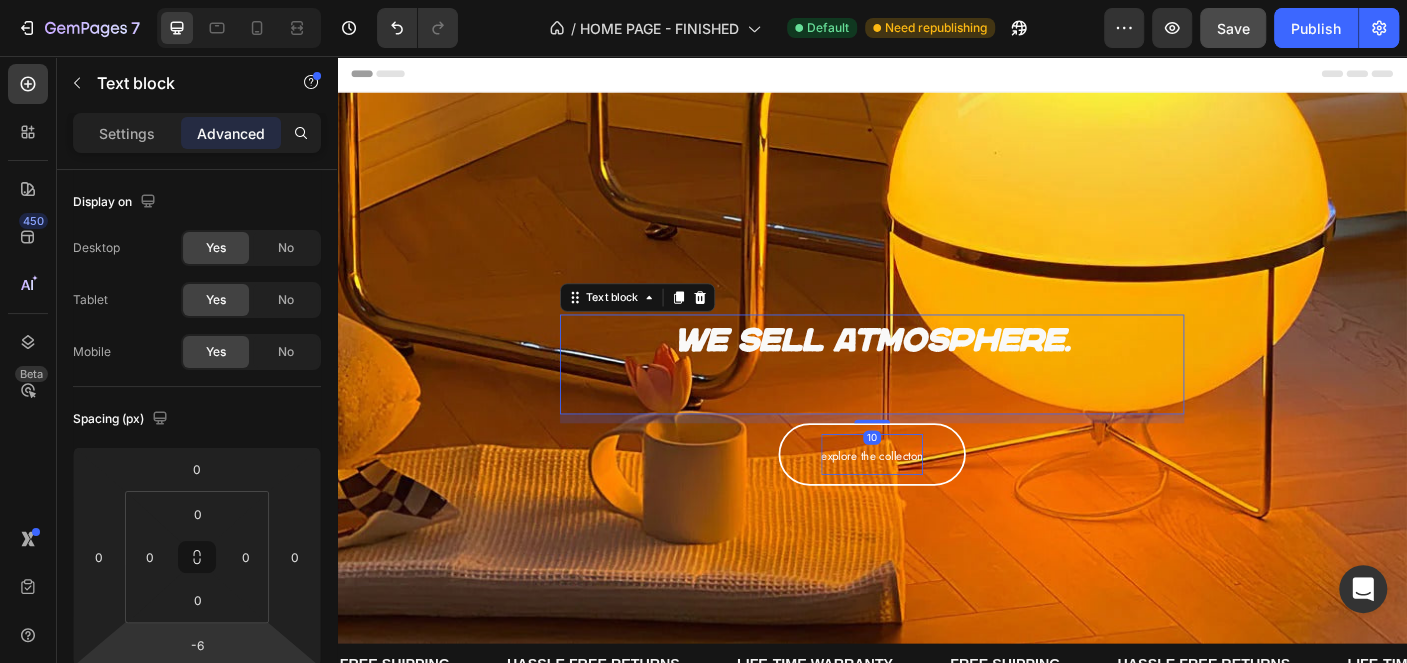 drag, startPoint x: 252, startPoint y: 649, endPoint x: 251, endPoint y: 659, distance: 10.049875 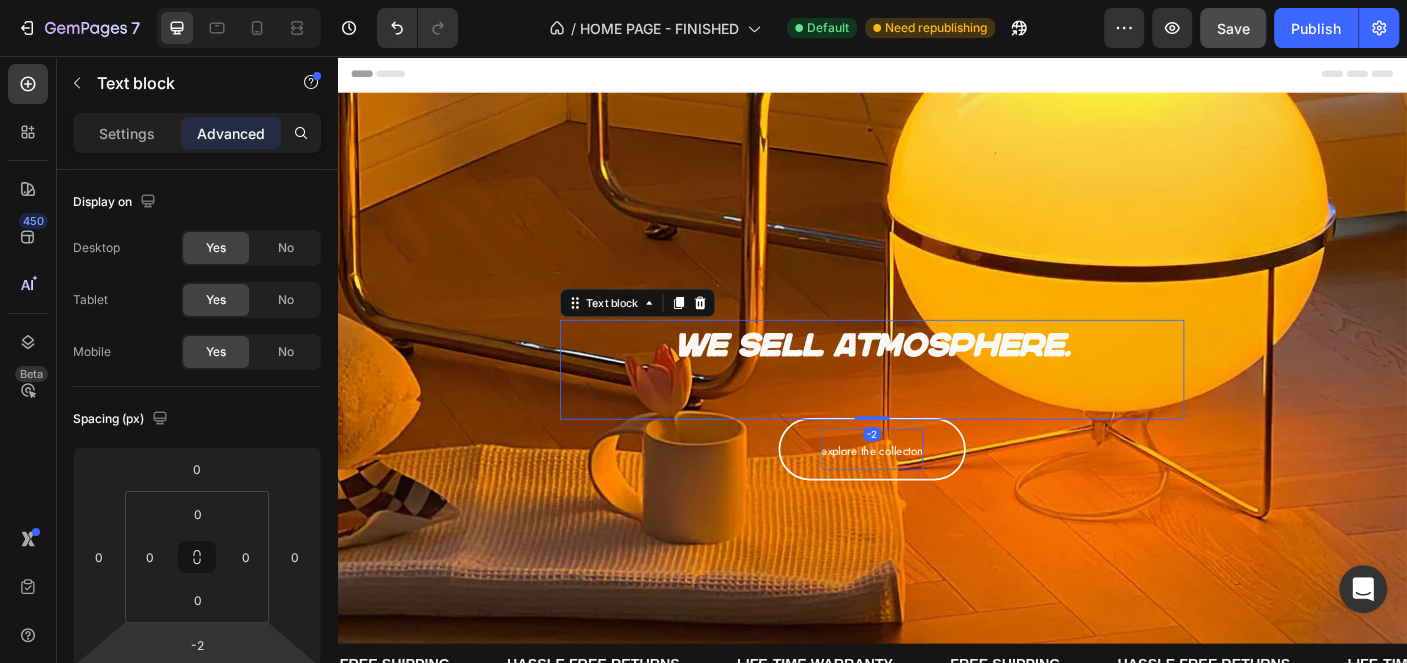 click on "7  Version history  /  HOME PAGE - FINISHED Default Need republishing Preview  Save   Publish  450 Beta Sections(18) Elements(83) Section Element Hero Section Product Detail Brands Trusted Badges Guarantee Product Breakdown How to use Testimonials Compare Bundle FAQs Social Proof Brand Story Product List Collection Blog List Contact Sticky Add to Cart Custom Footer Browse Library 450 Layout
Row
Row
Row
Row Text
Heading
Text Block Button
Button
Button Media
Image
Image" at bounding box center (703, 0) 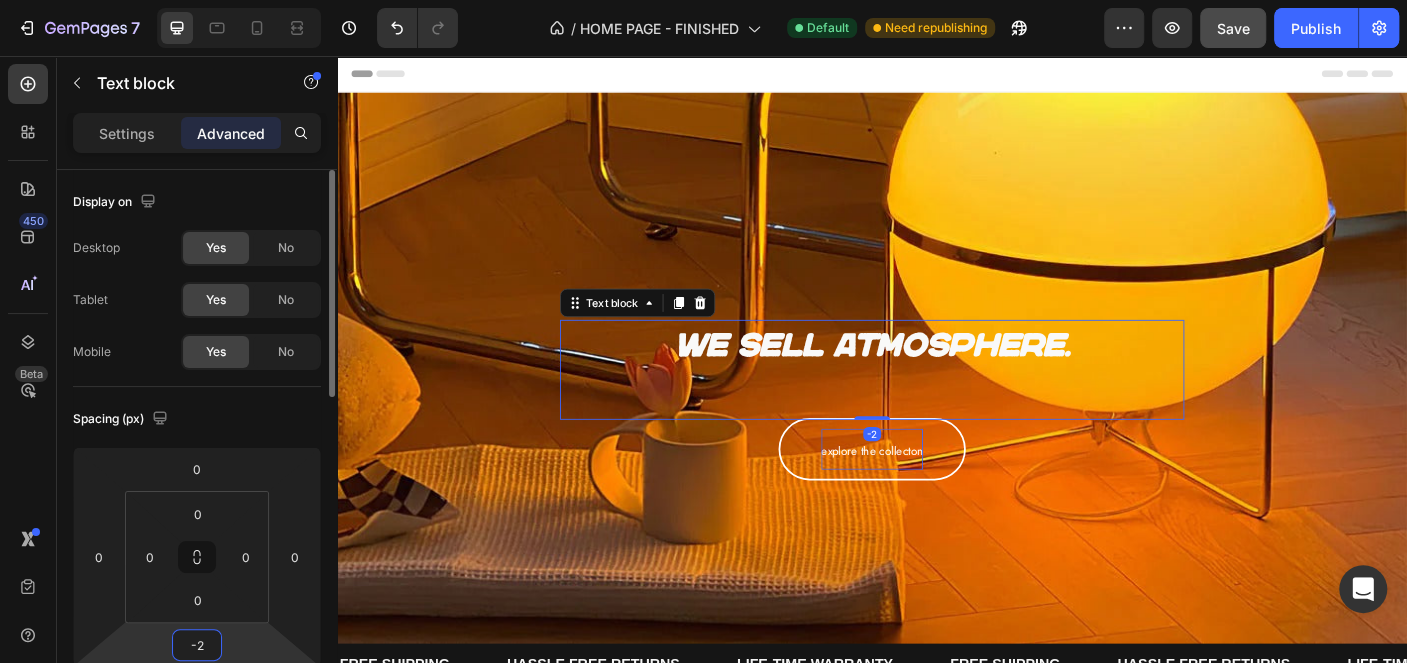 click on "-2" at bounding box center (197, 645) 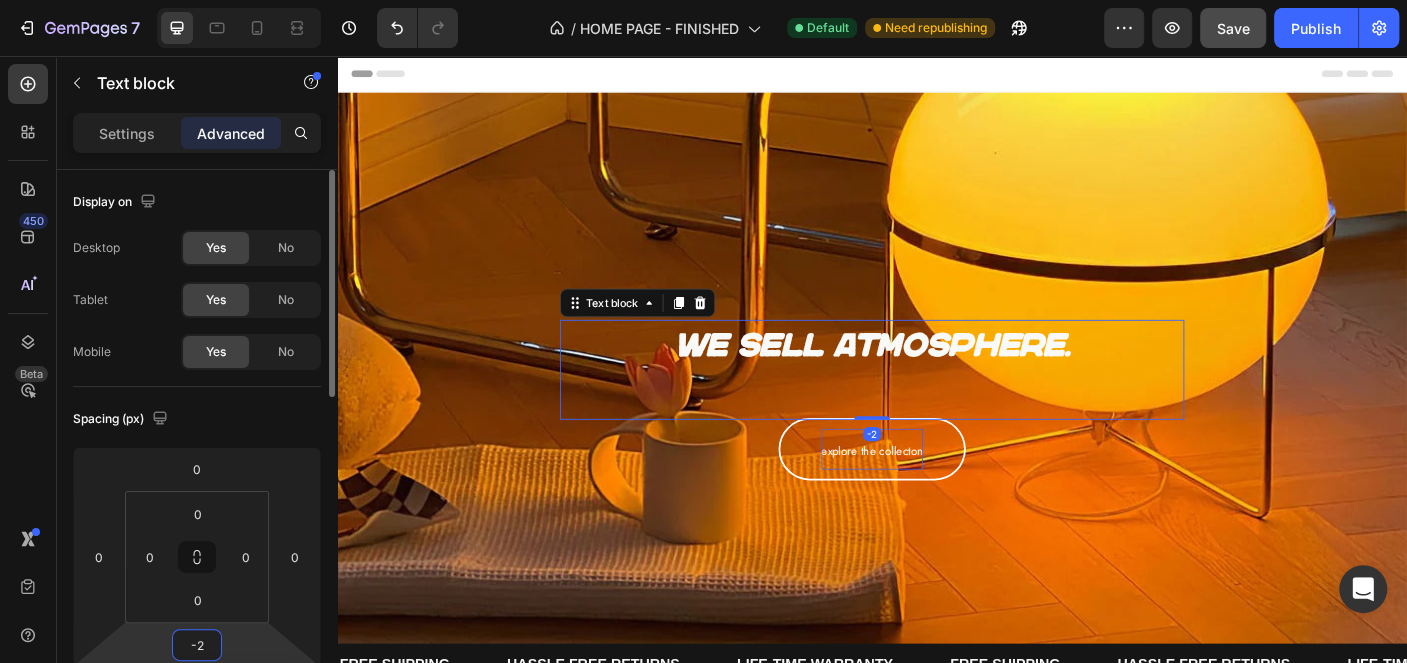click on "-2" at bounding box center [197, 645] 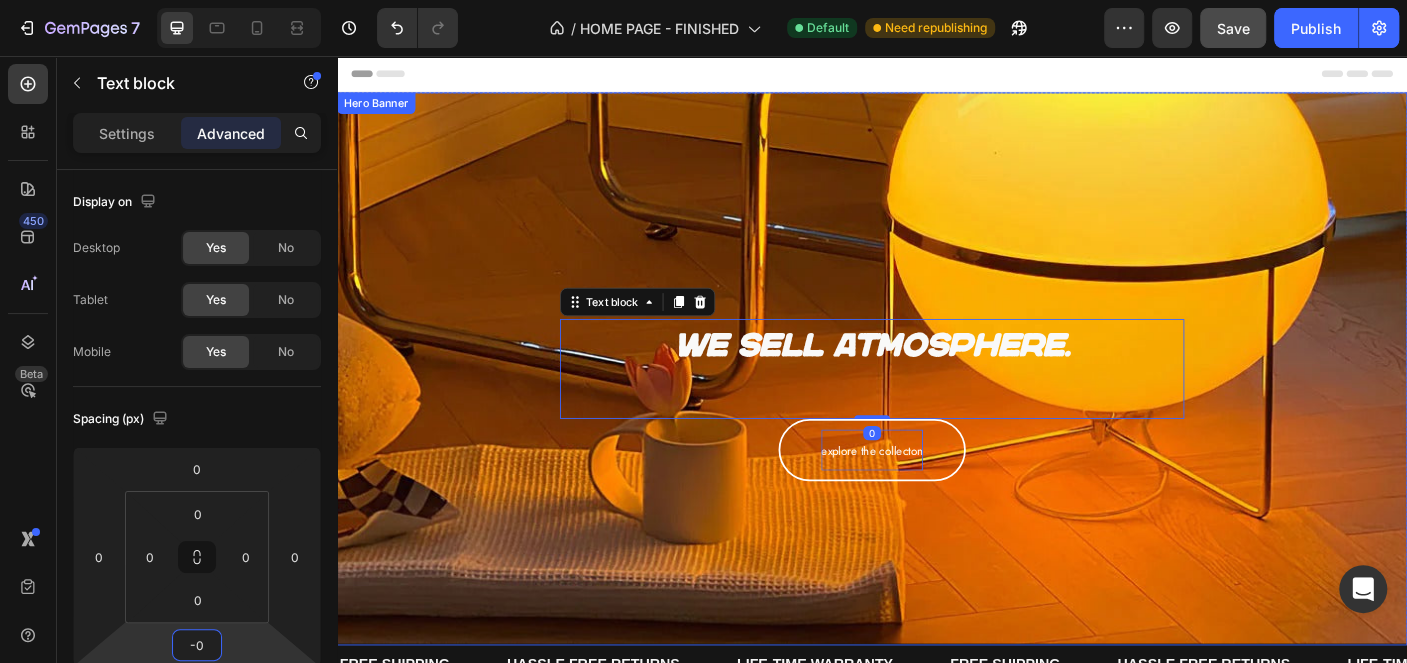 click at bounding box center (937, 407) 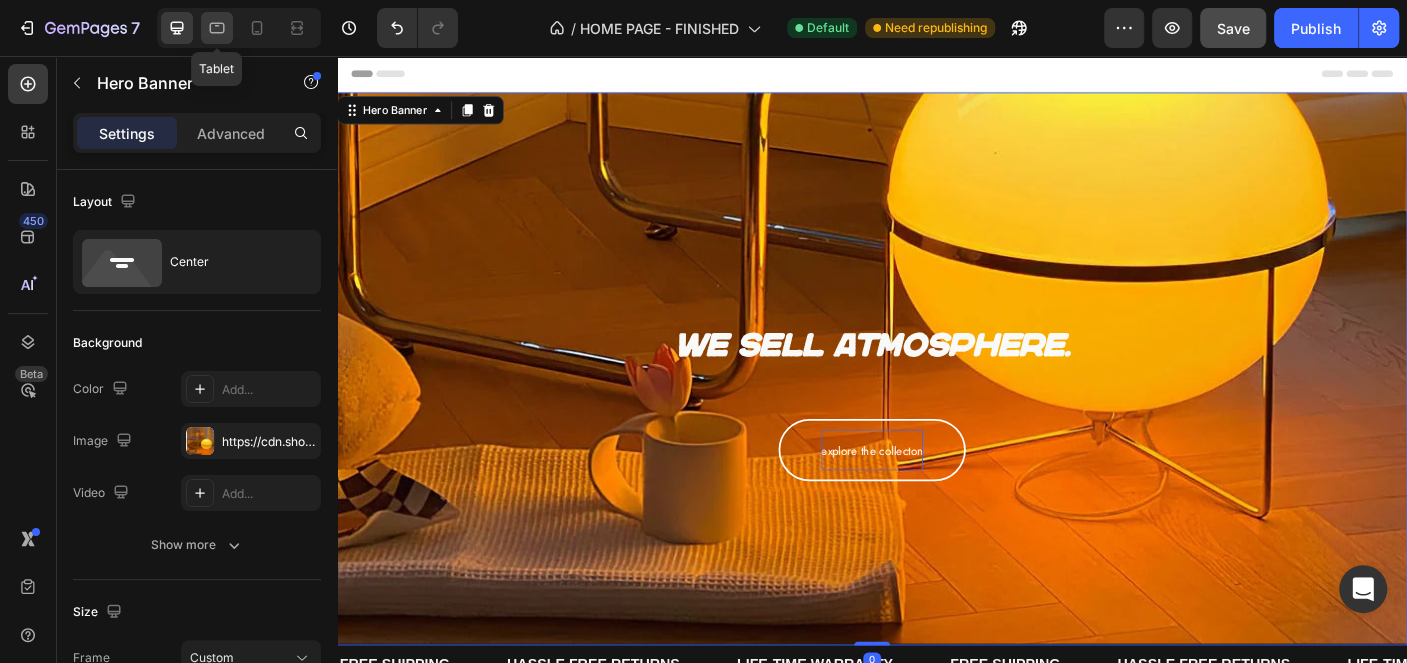 click 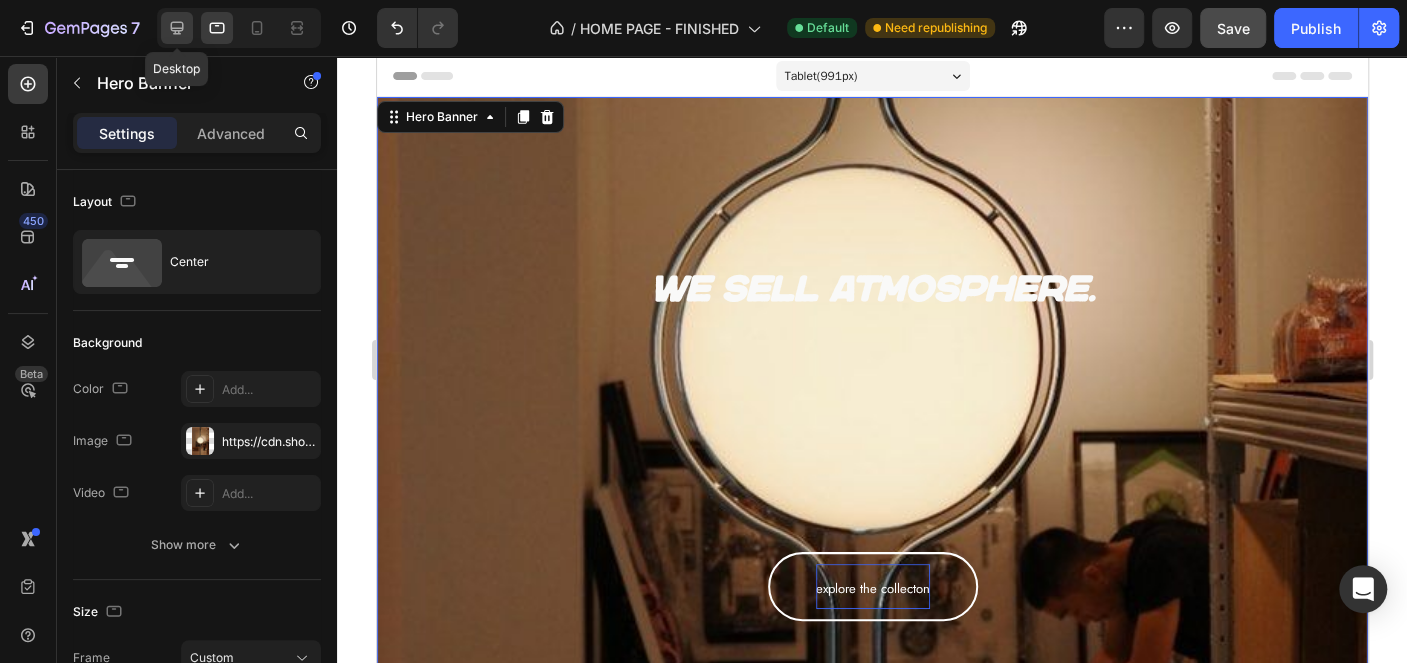 click 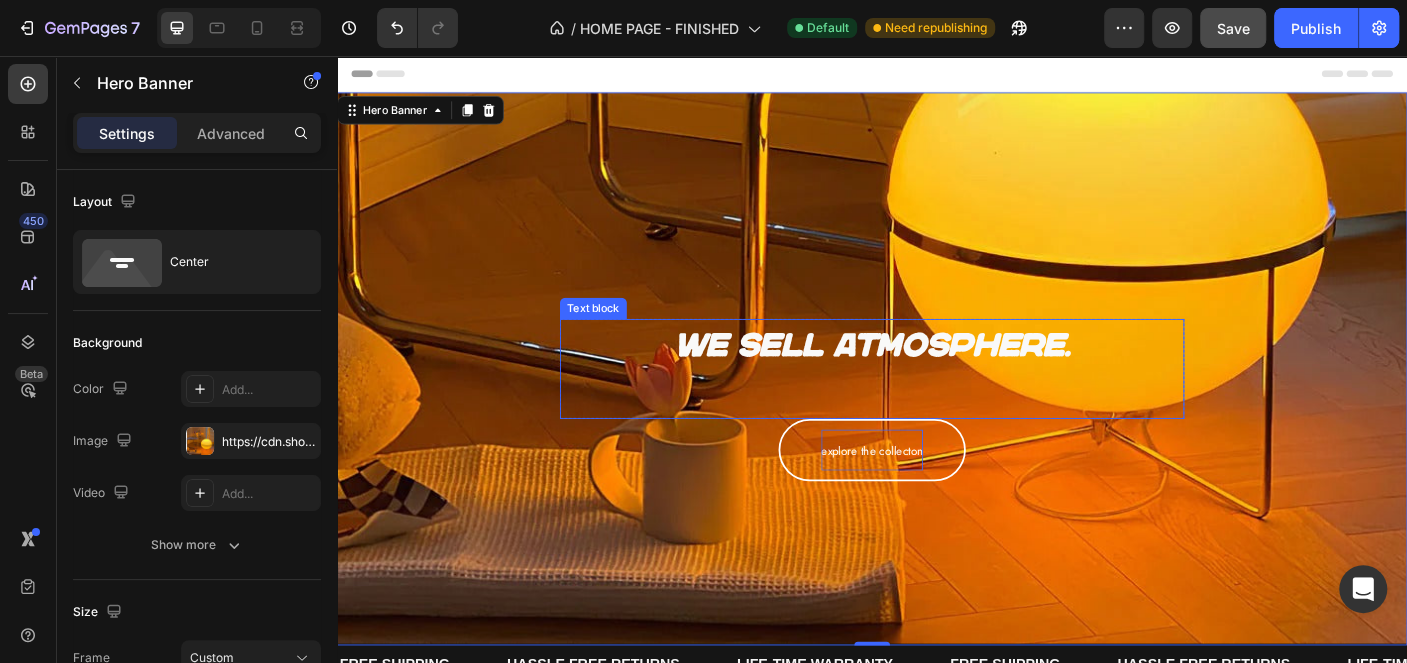 click on "We sell atmosphere." at bounding box center [937, 380] 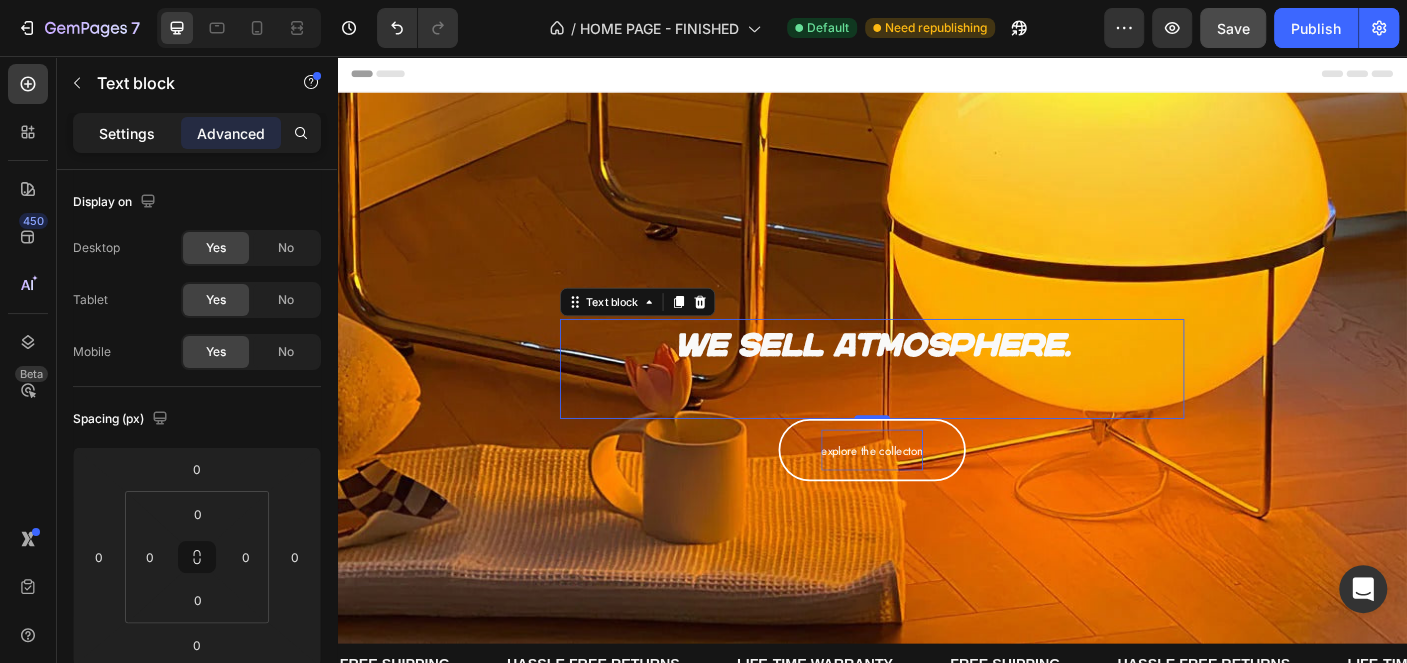 click on "Settings" at bounding box center [127, 133] 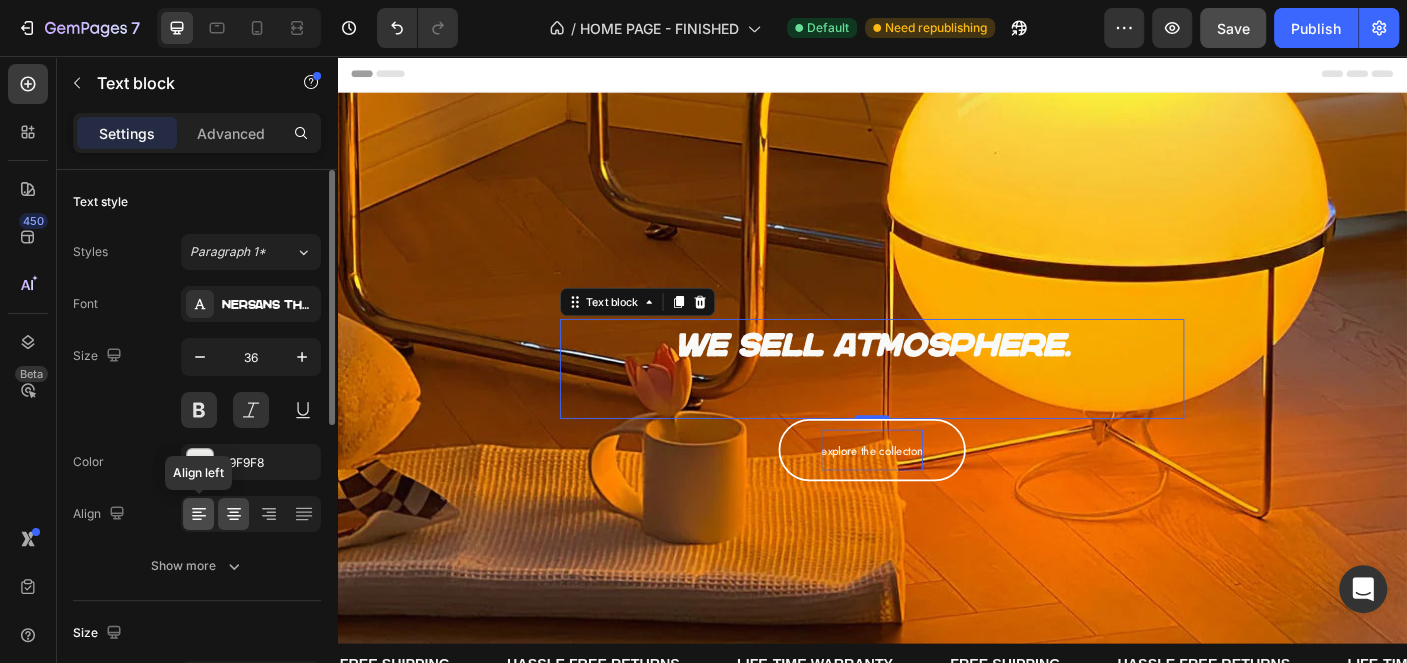 click 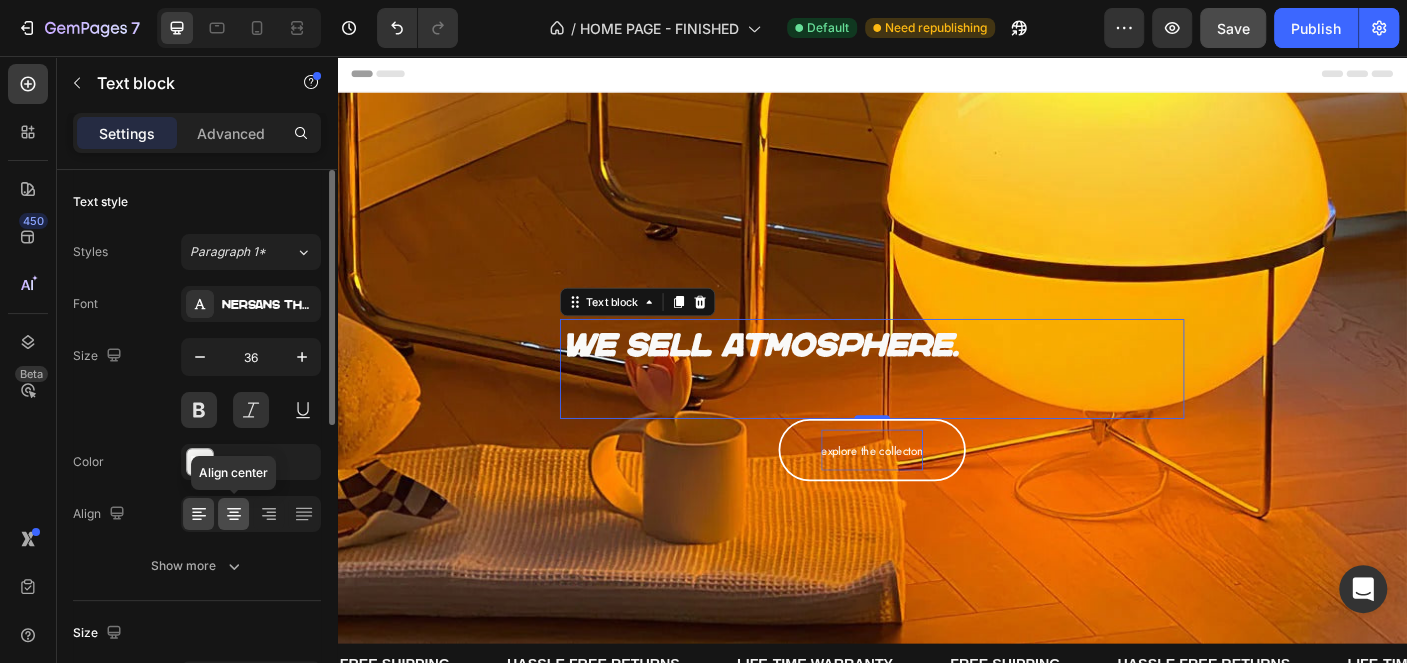 click 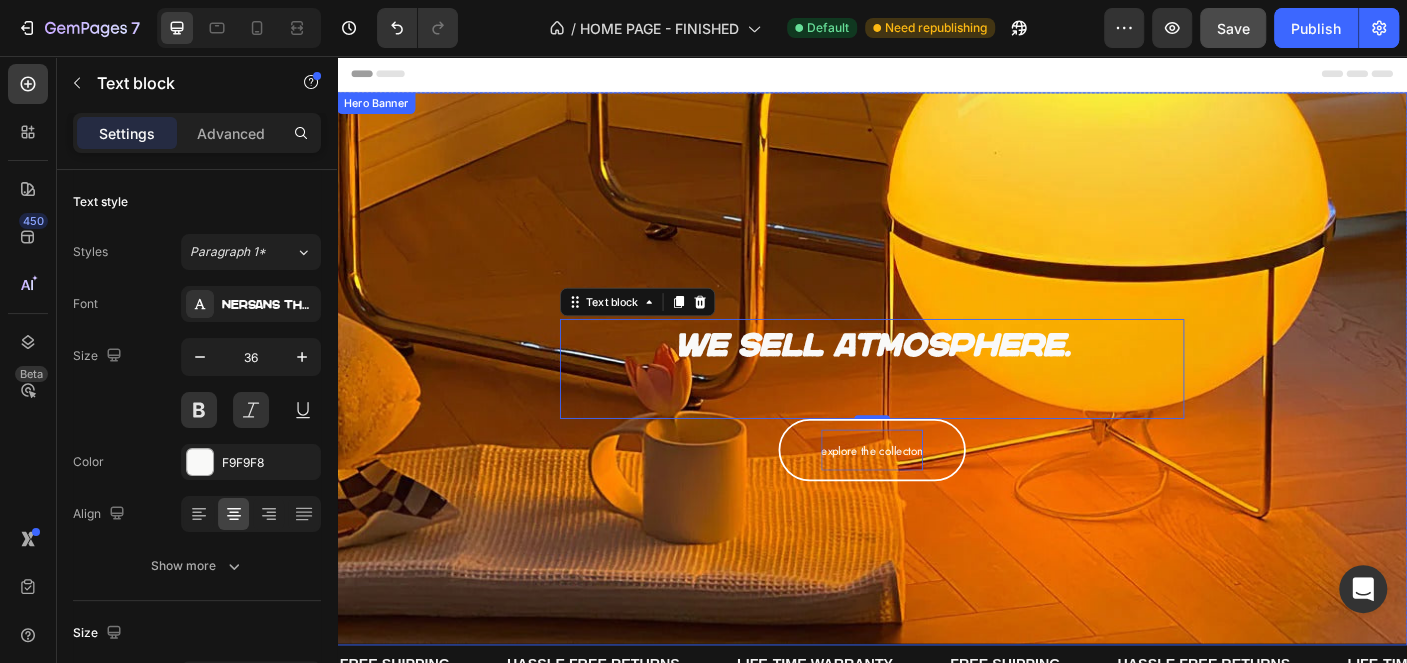 drag, startPoint x: 894, startPoint y: 320, endPoint x: 936, endPoint y: 455, distance: 141.38246 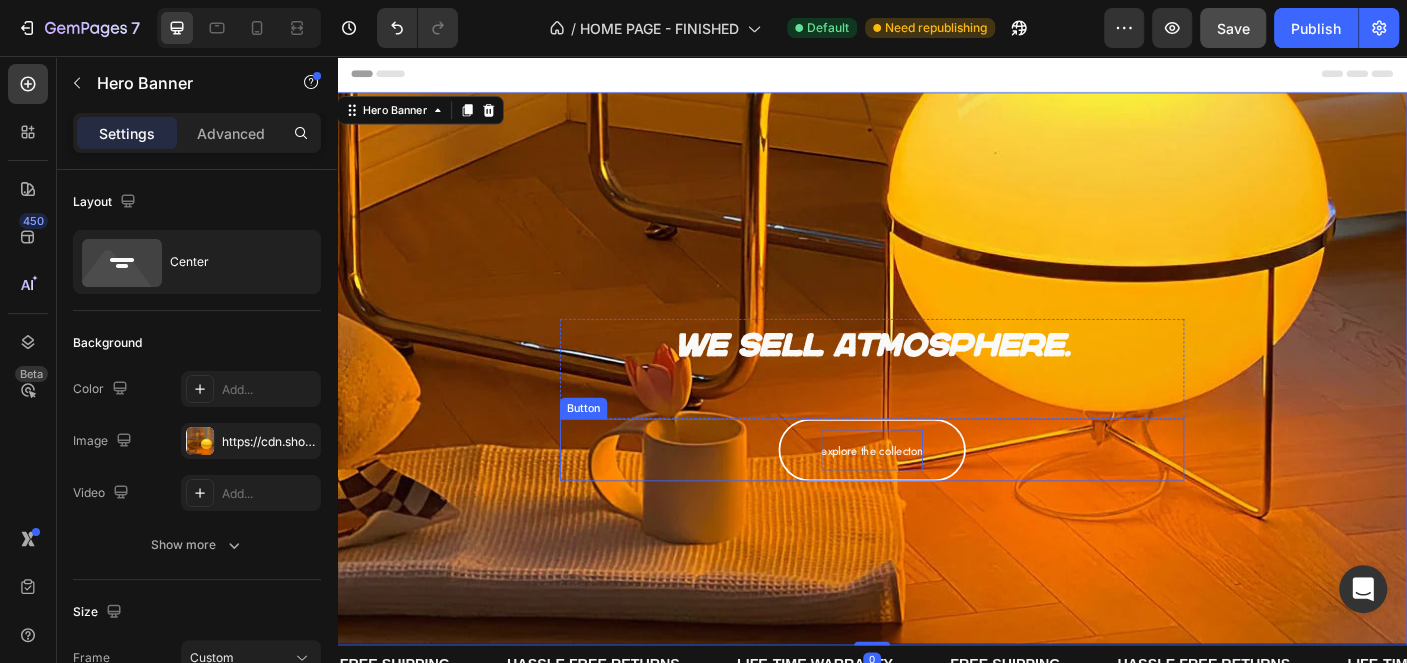 click on "Explore the collecton Button" at bounding box center (937, 498) 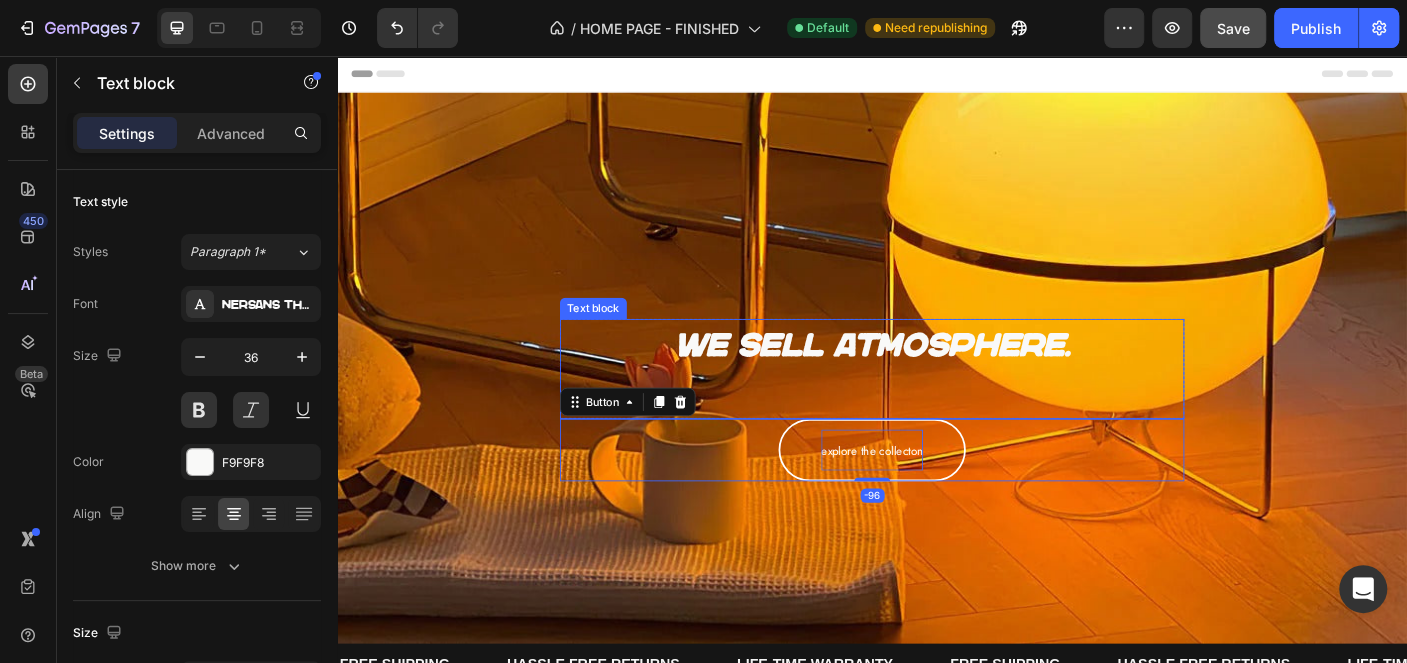 click at bounding box center [937, 434] 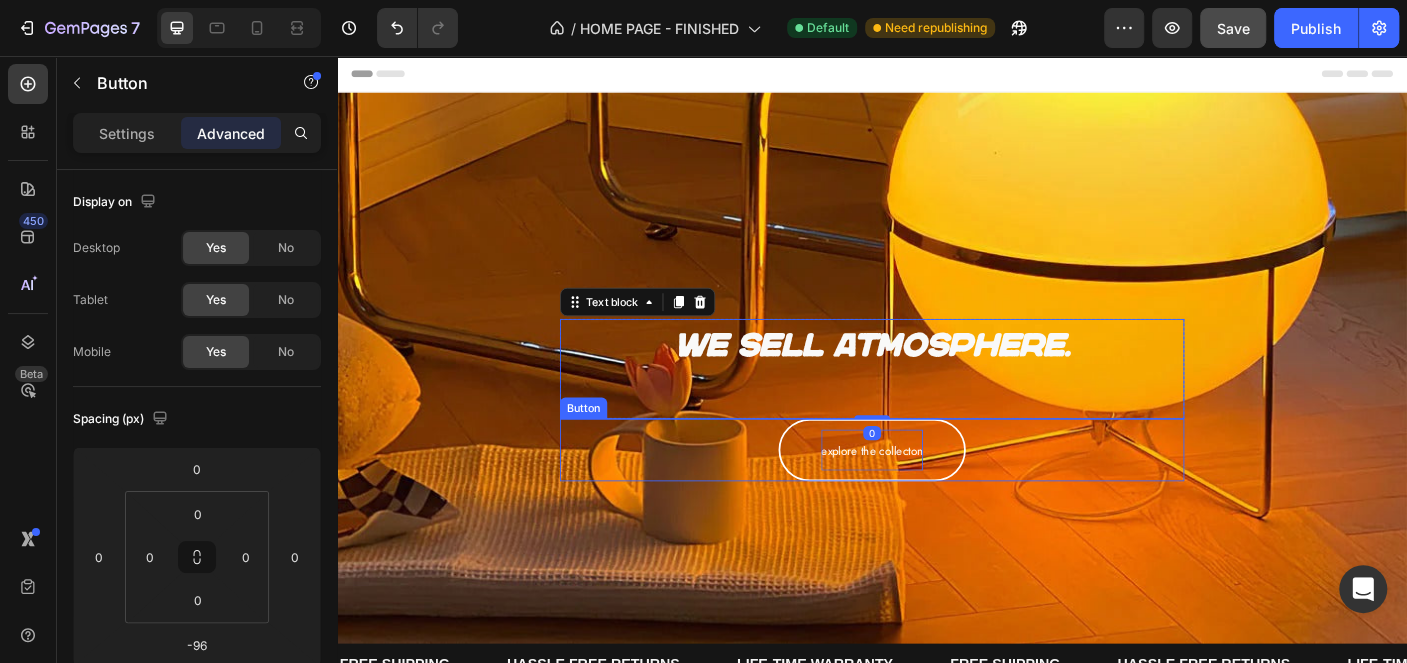click on "Explore the collecton Button" at bounding box center [937, 498] 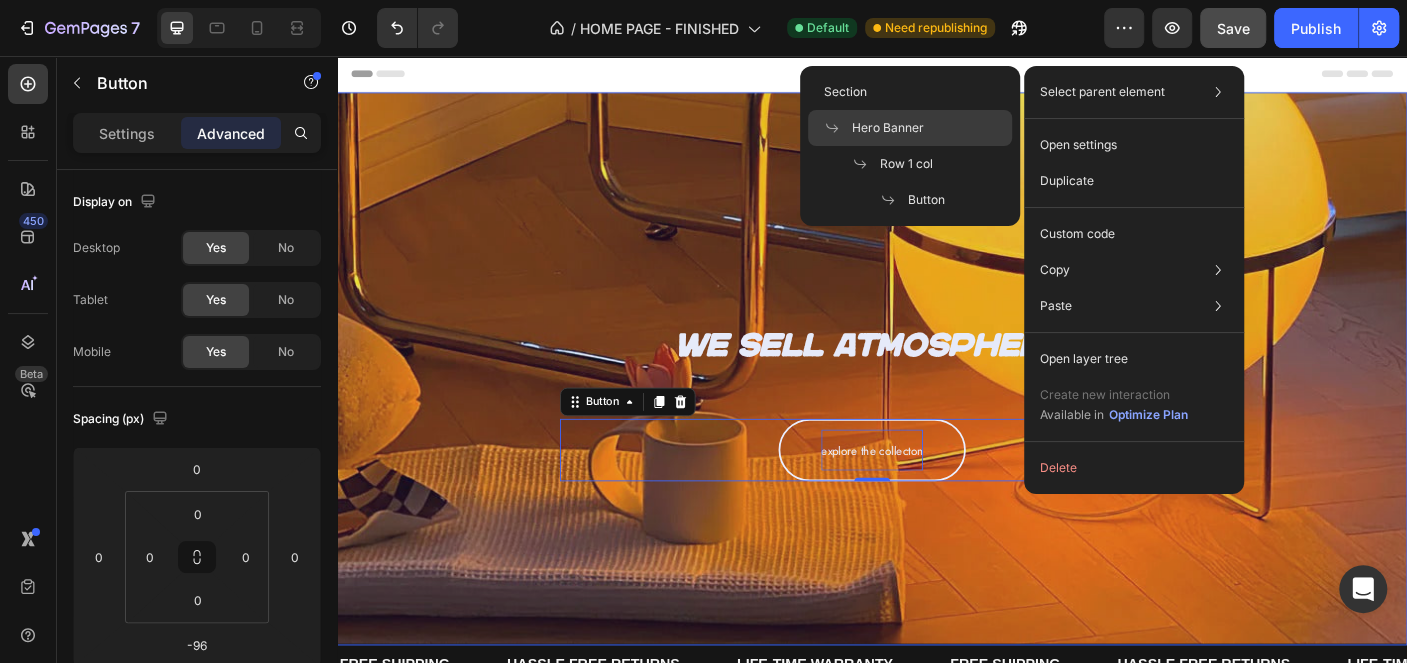click on "Hero Banner" 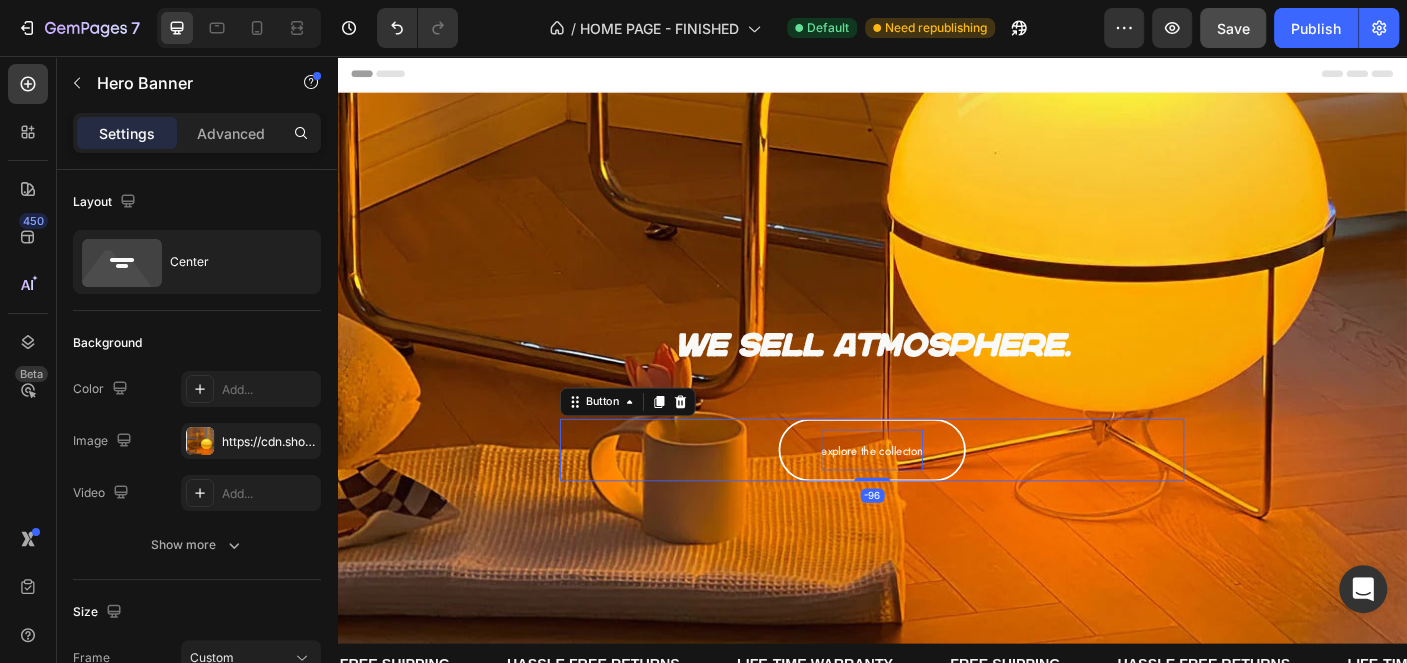 click on "Explore the collecton Button   -96" at bounding box center (937, 498) 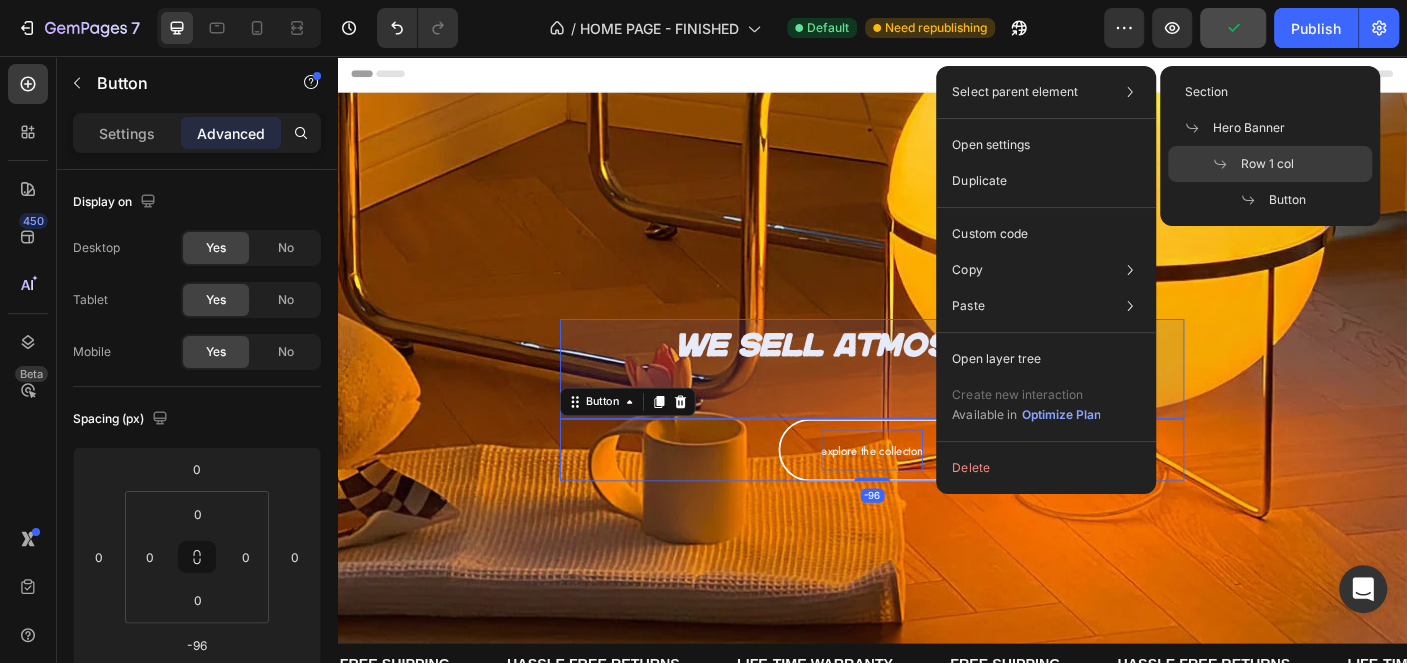 click on "Row 1 col" at bounding box center (1266, 164) 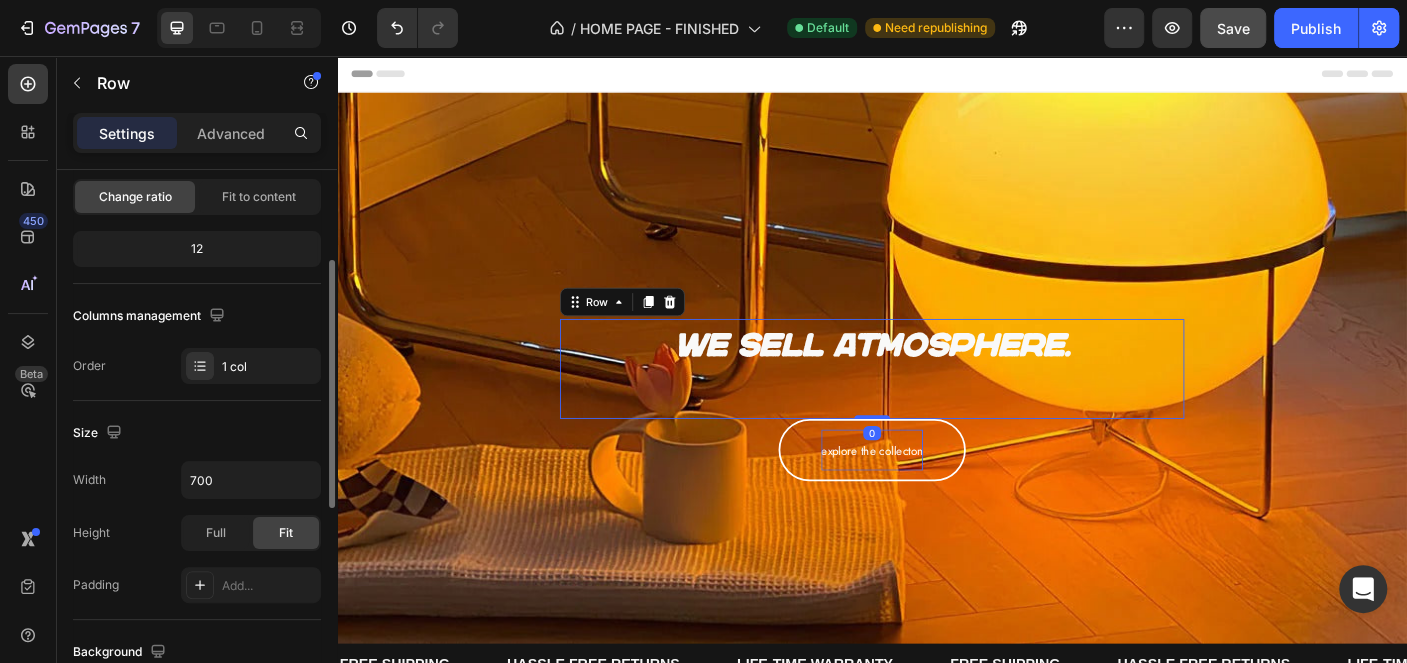 scroll, scrollTop: 501, scrollLeft: 0, axis: vertical 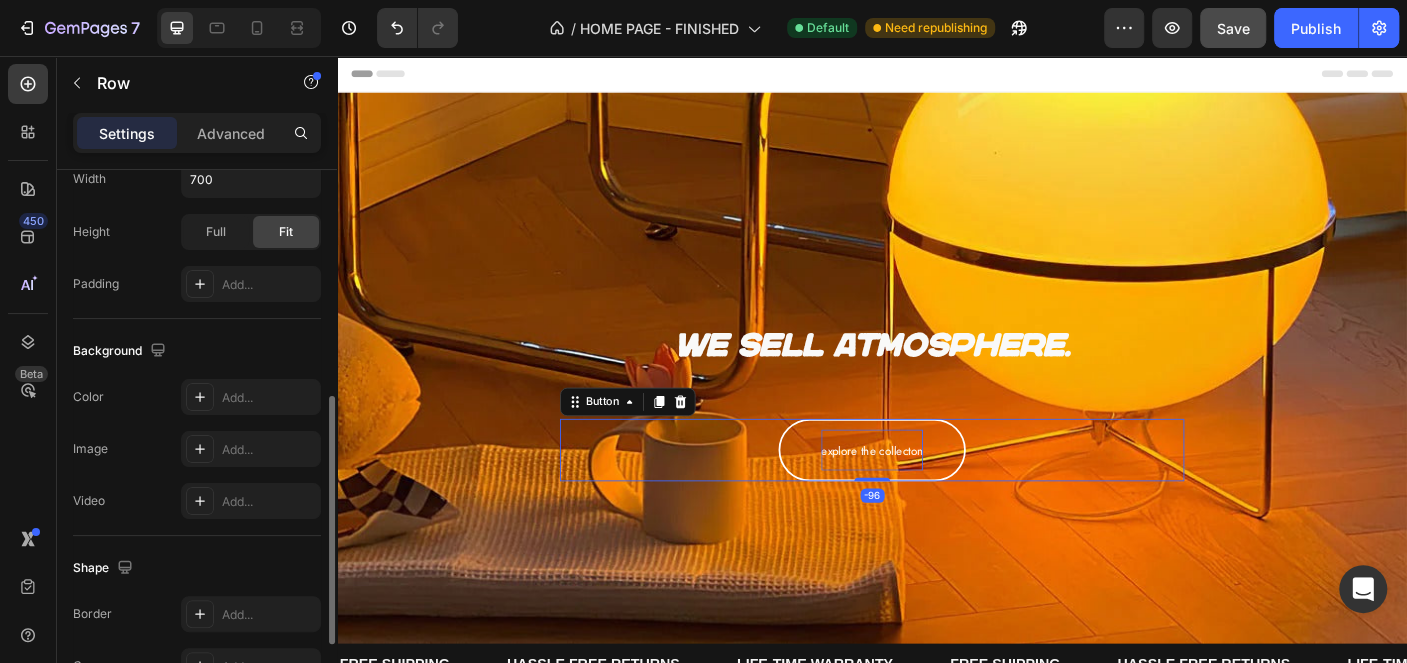 click on "Explore the collecton Button   -96" at bounding box center [937, 498] 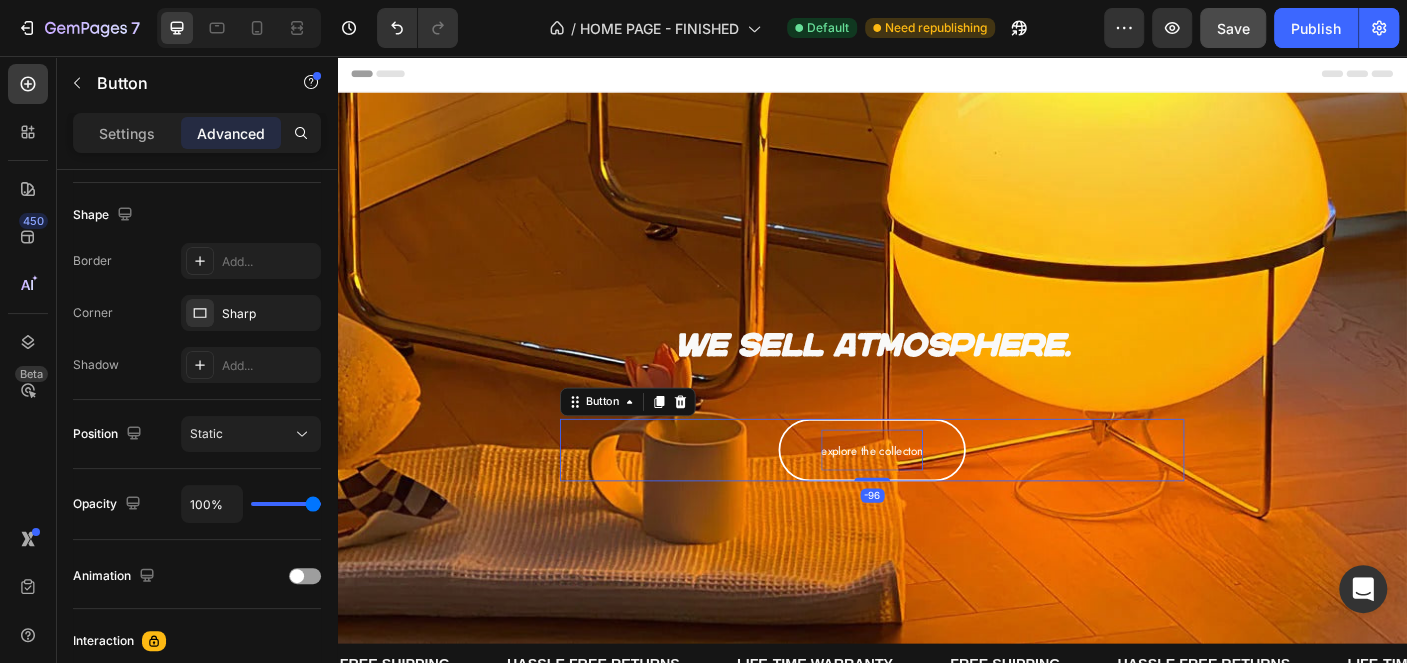 scroll, scrollTop: 0, scrollLeft: 0, axis: both 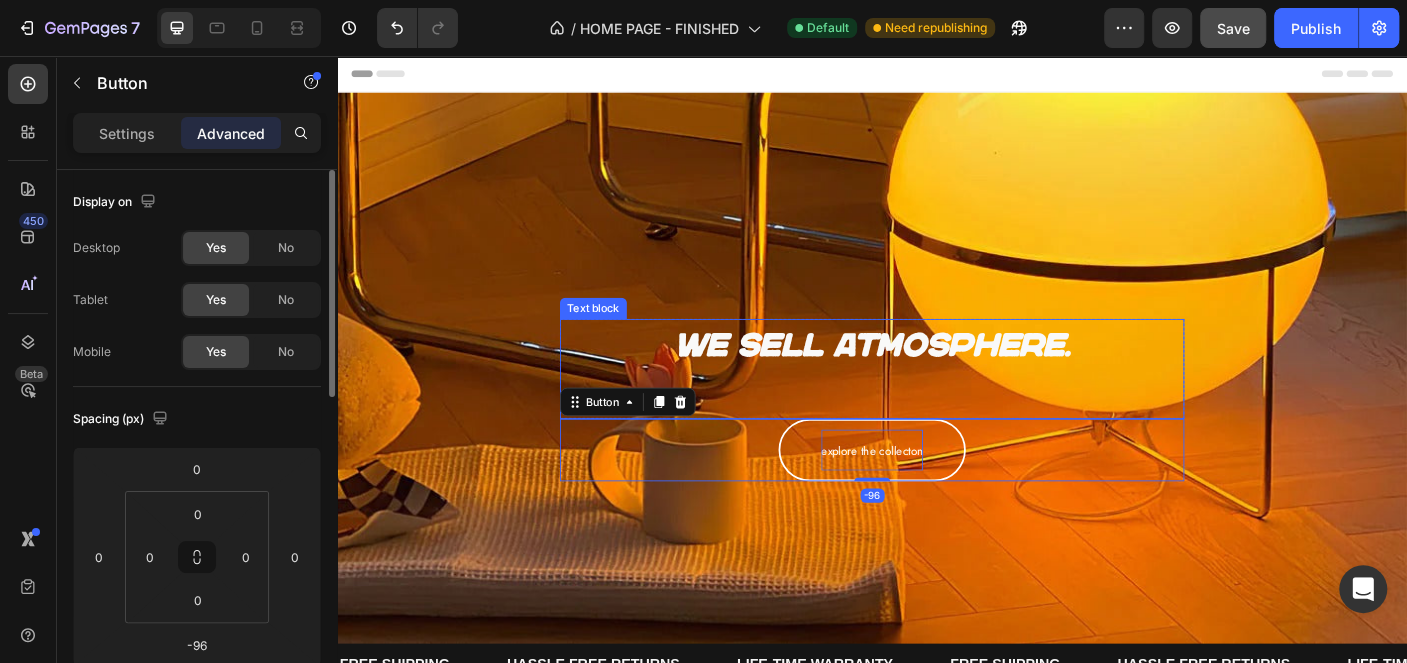 click at bounding box center [937, 407] 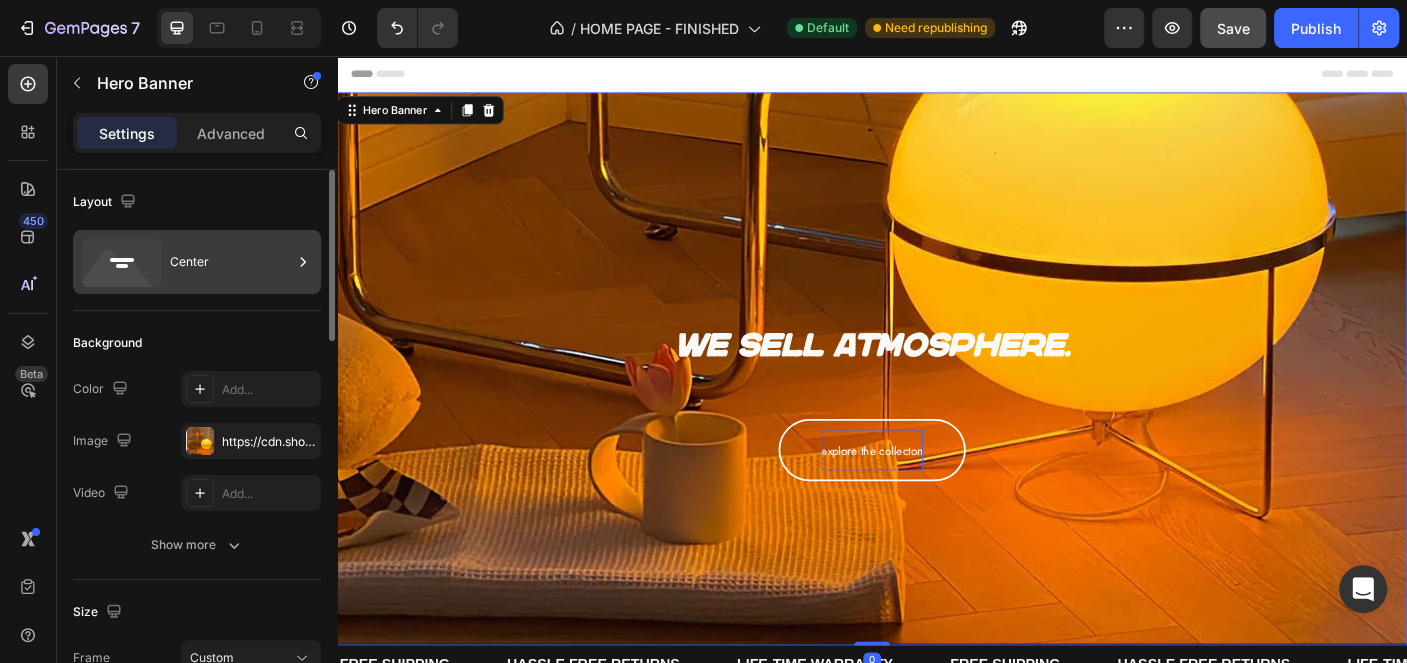 click 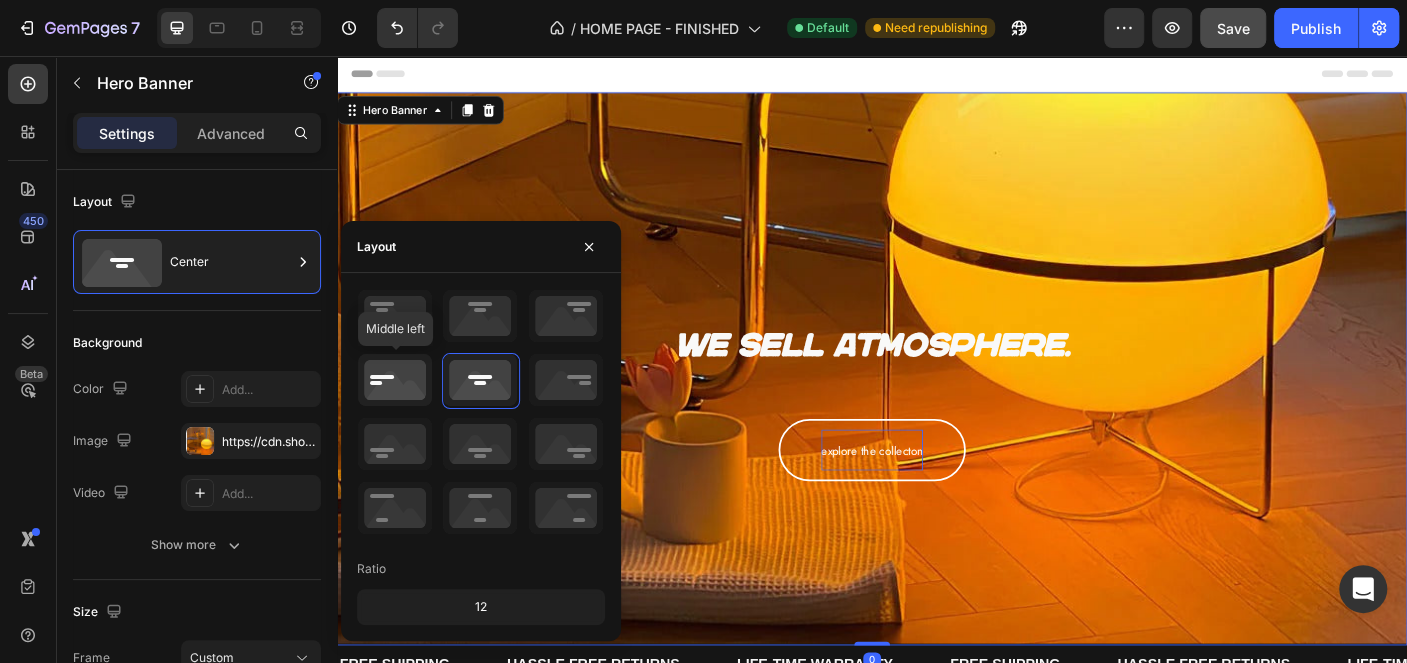 click 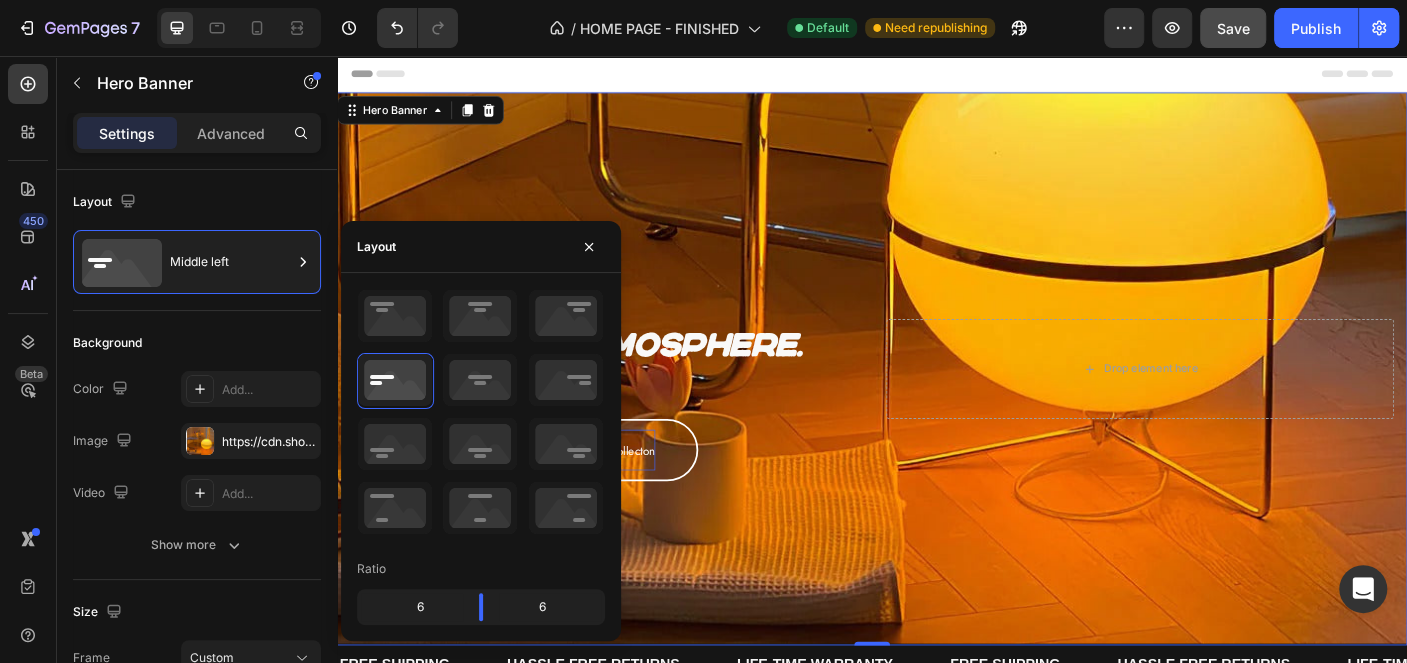 click at bounding box center (937, 407) 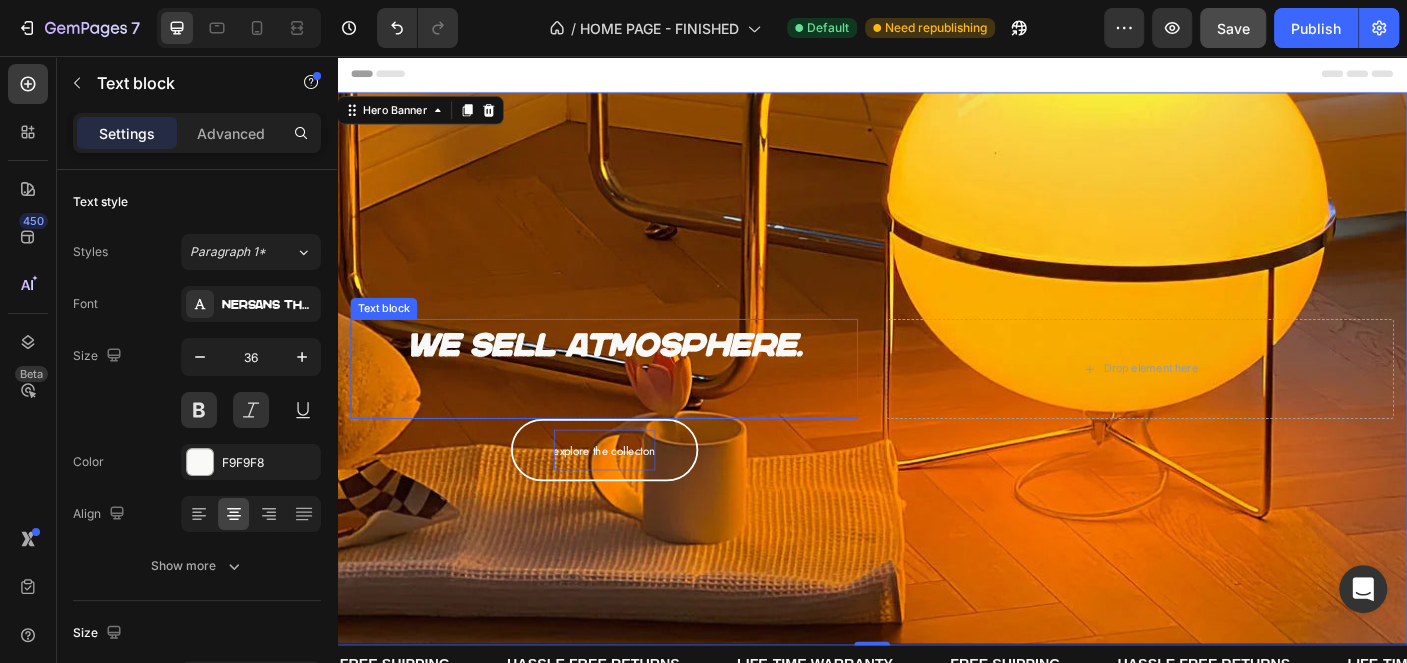 click on "We sell atmosphere." at bounding box center (636, 380) 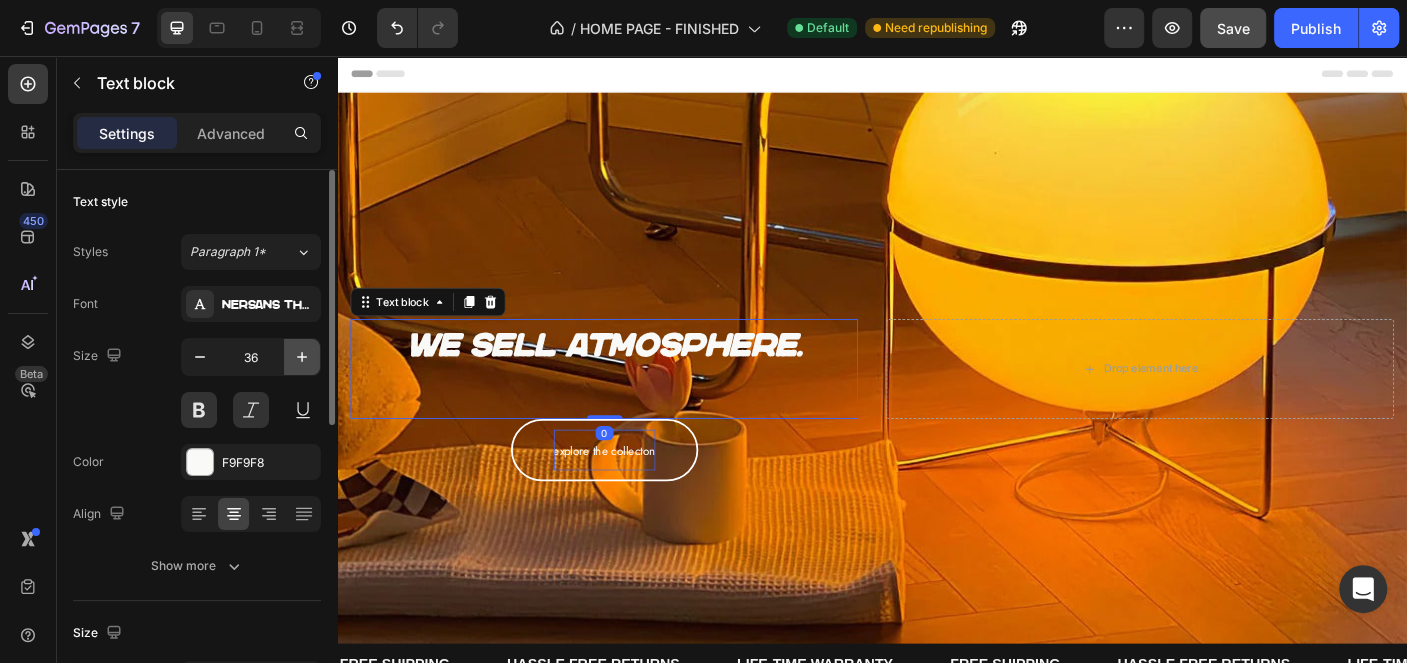 click 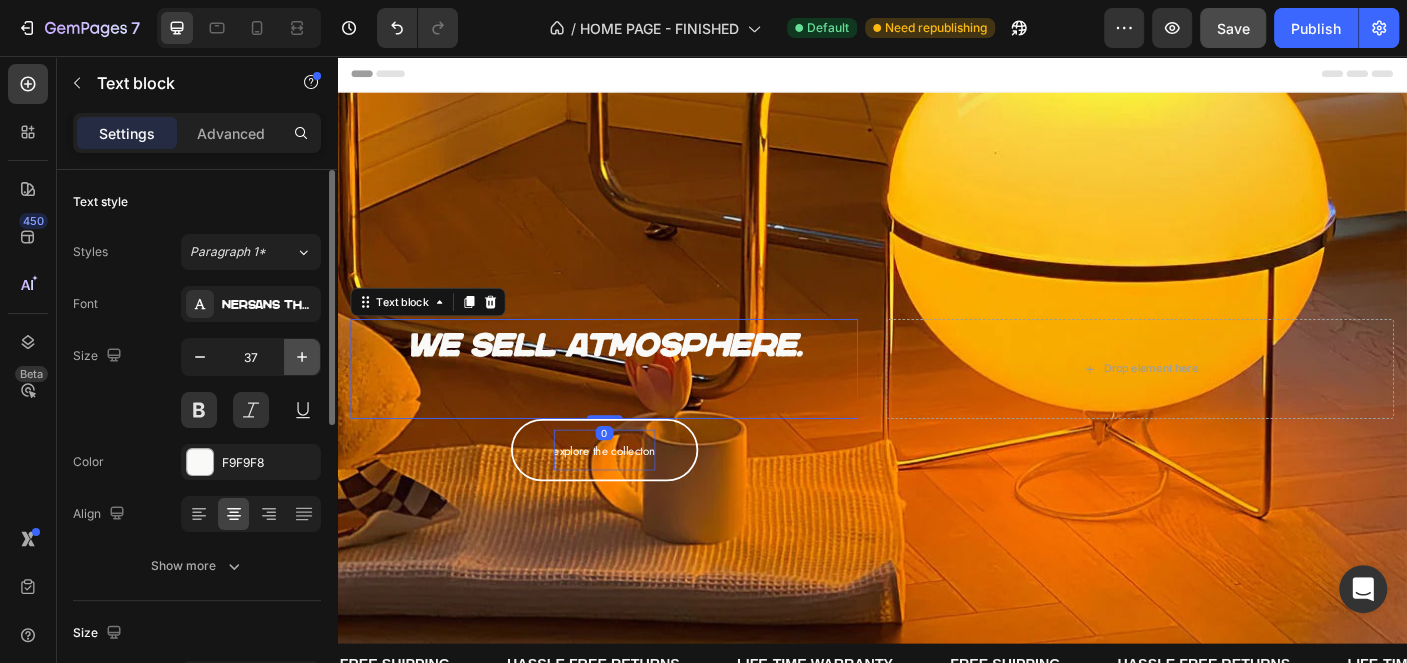 click 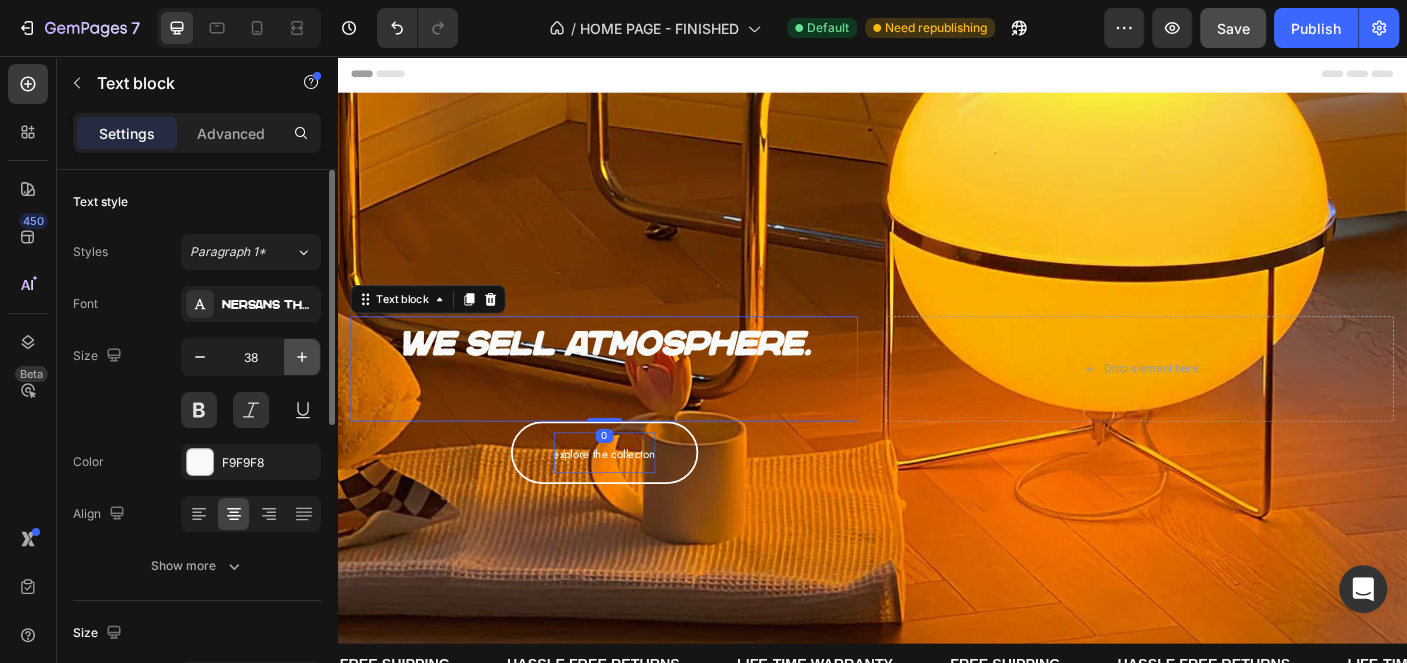 click 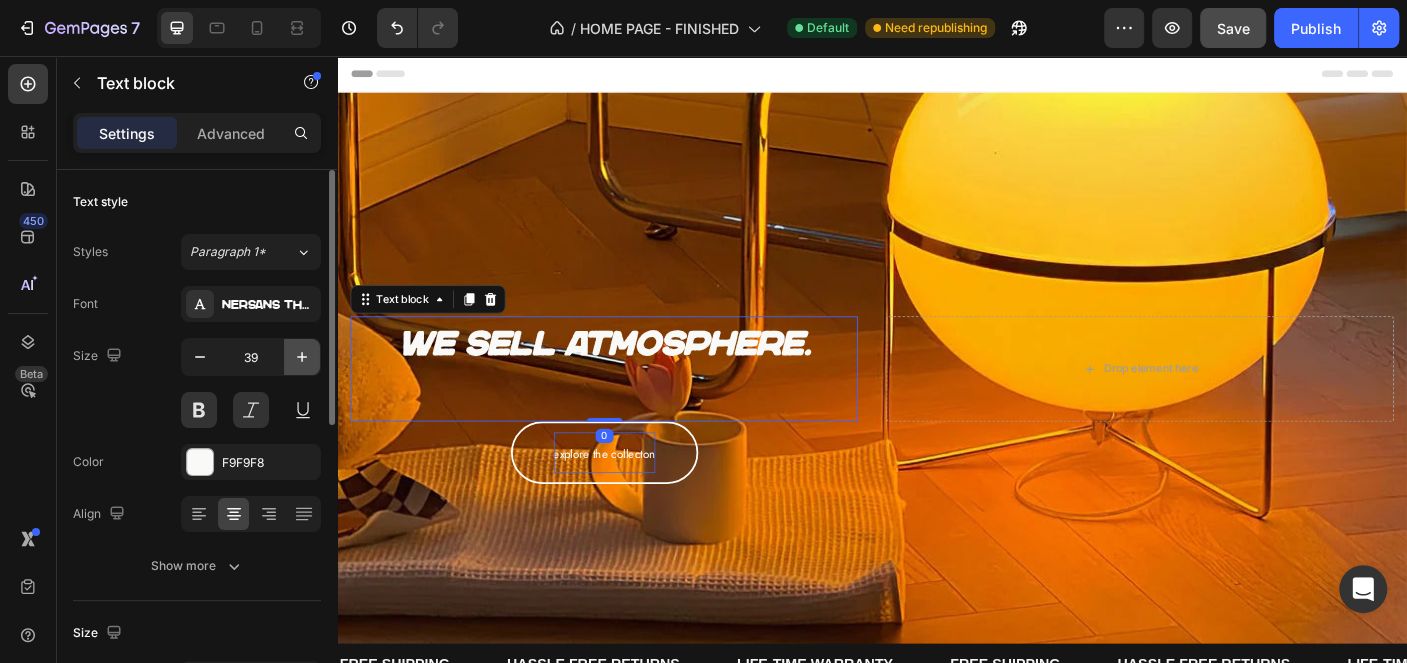 click 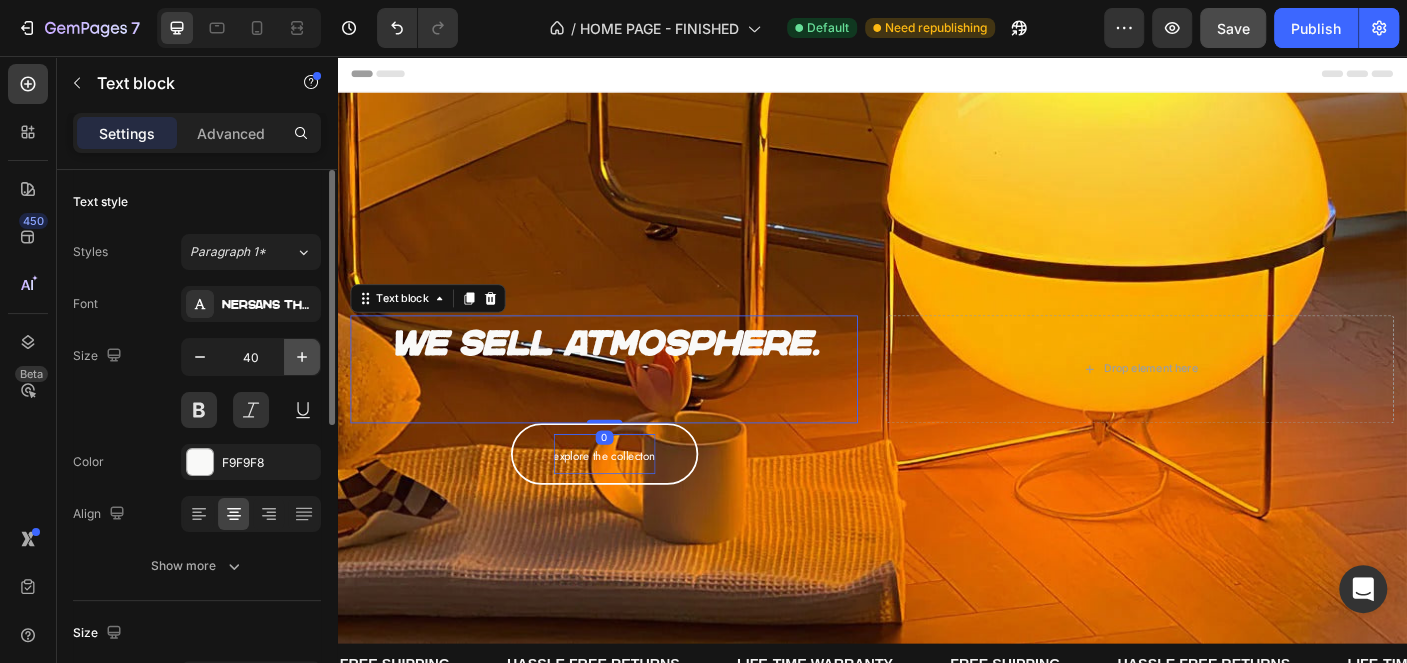 click 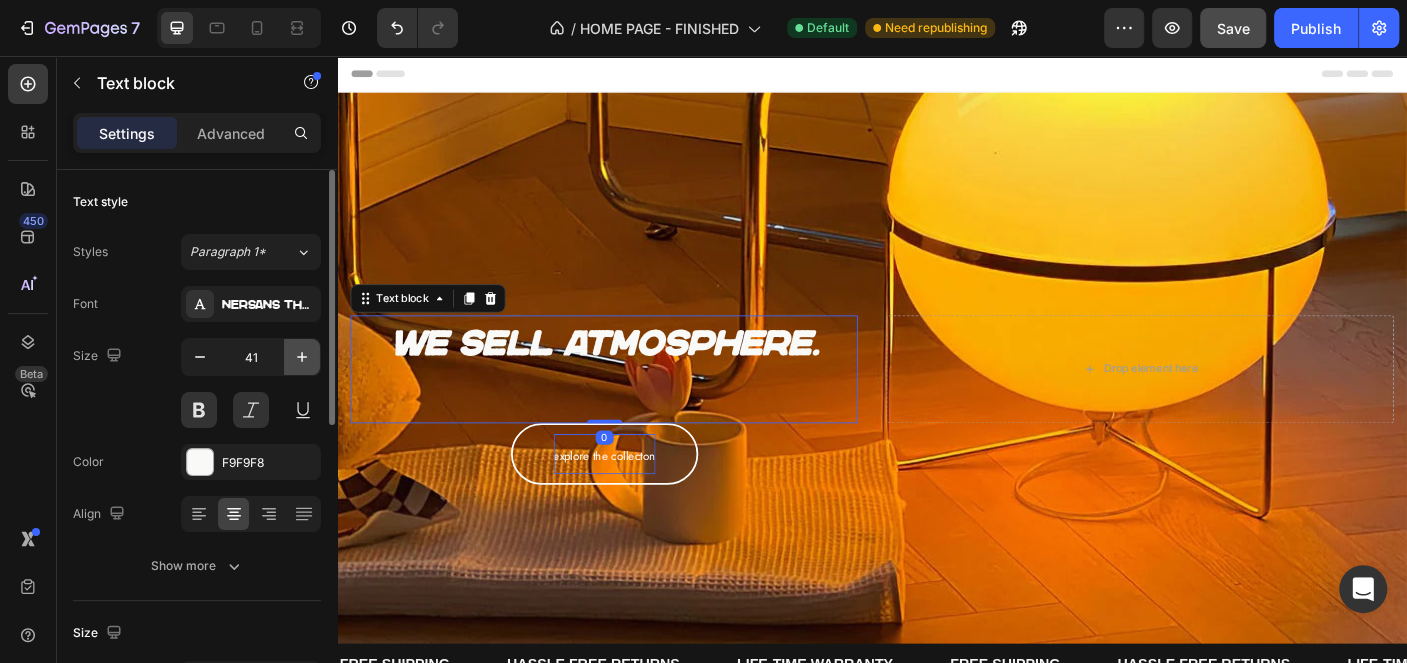 click 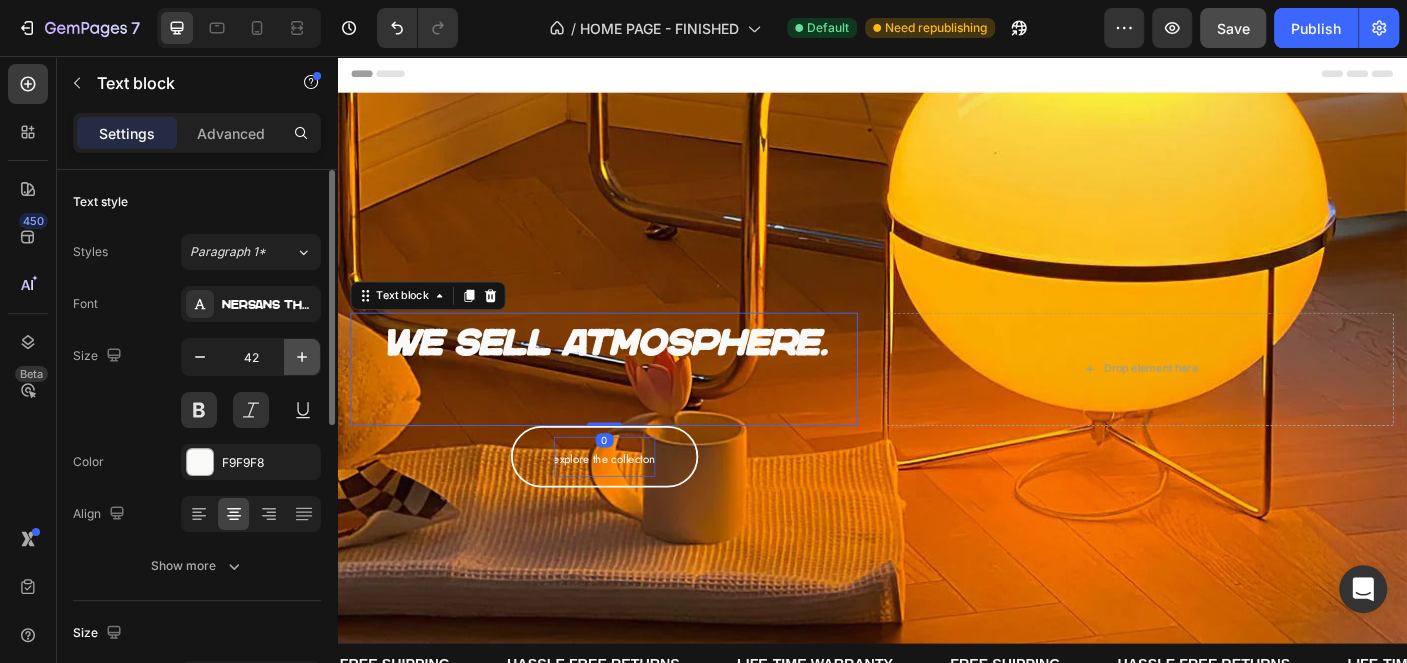 click 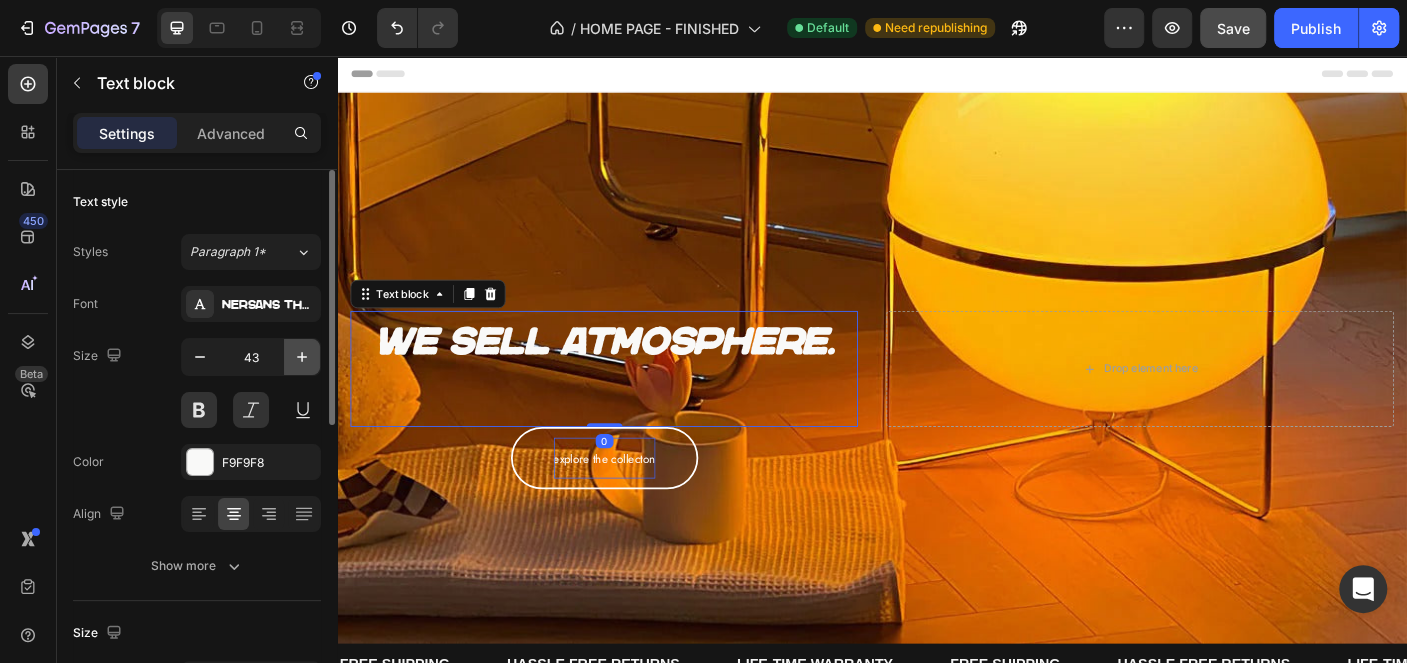 click 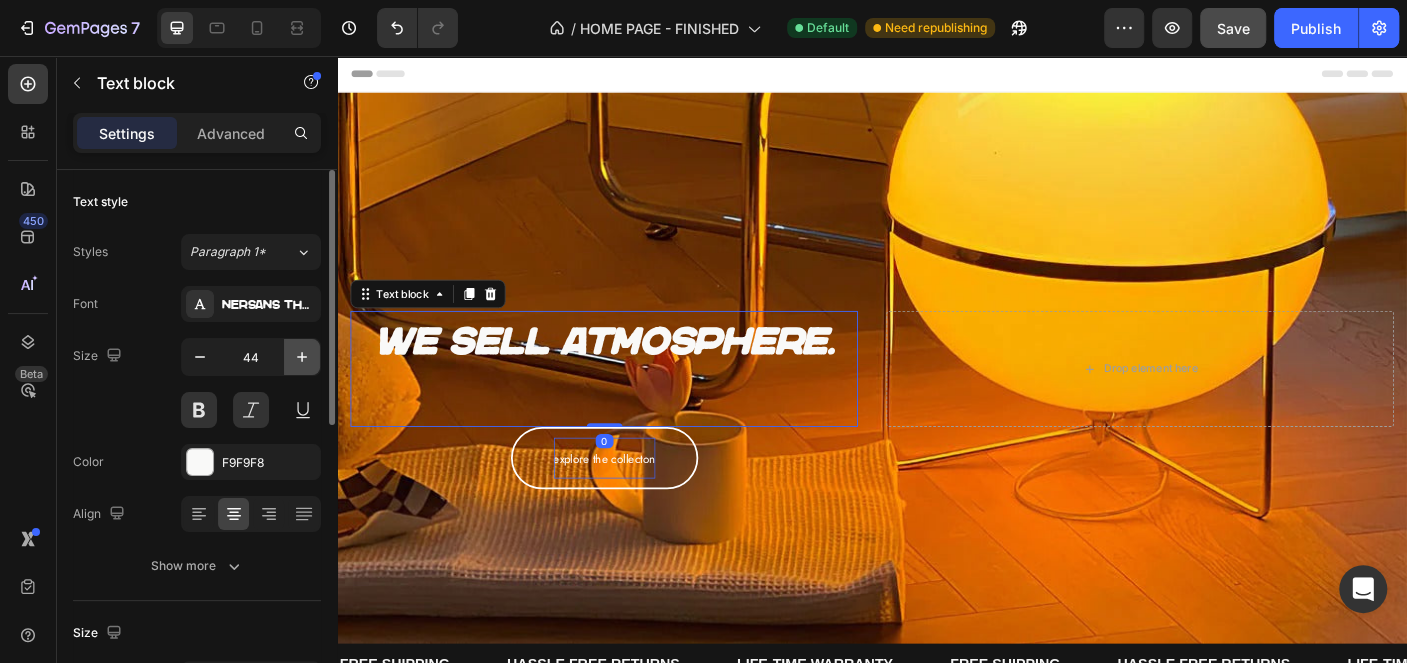 click 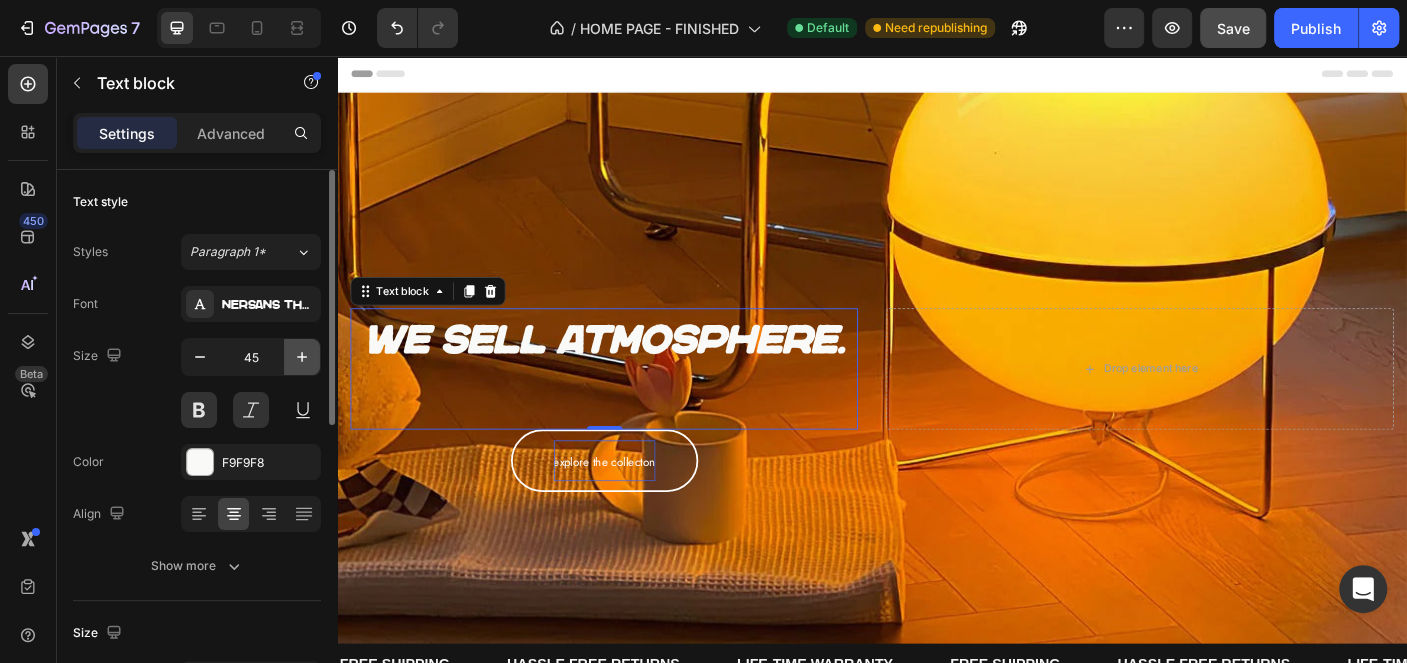click 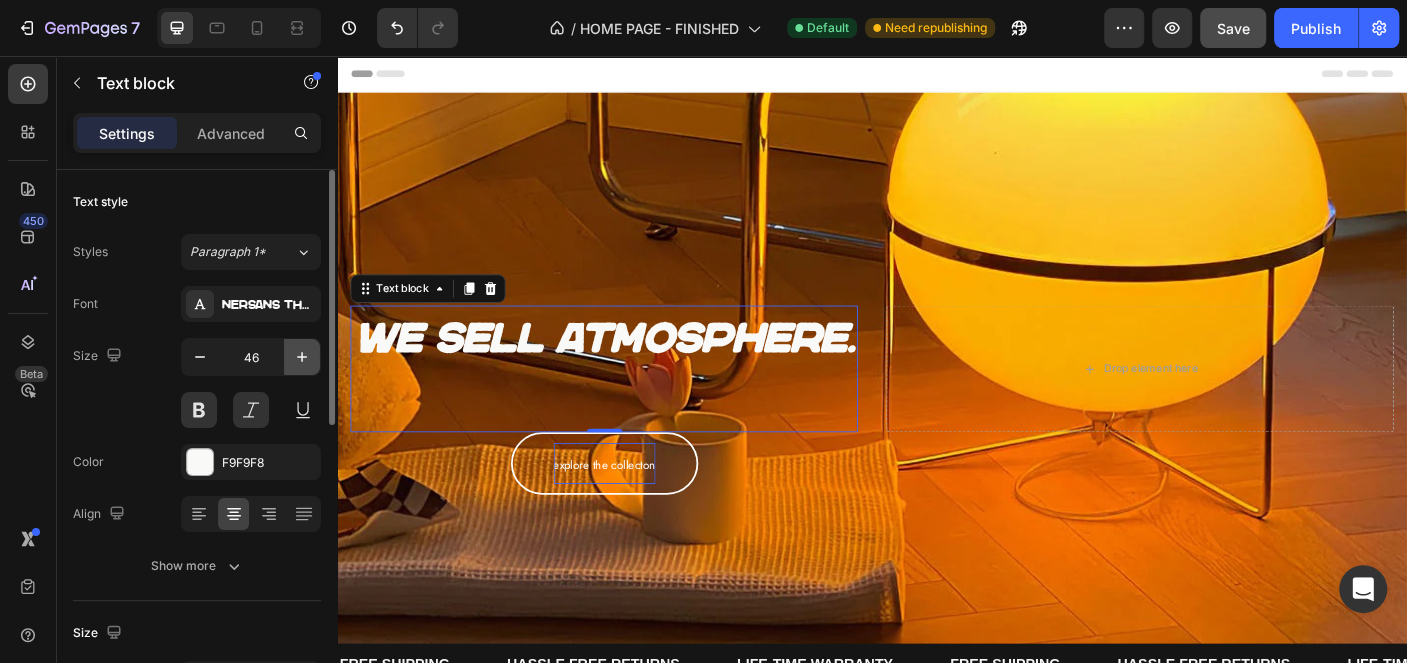 click 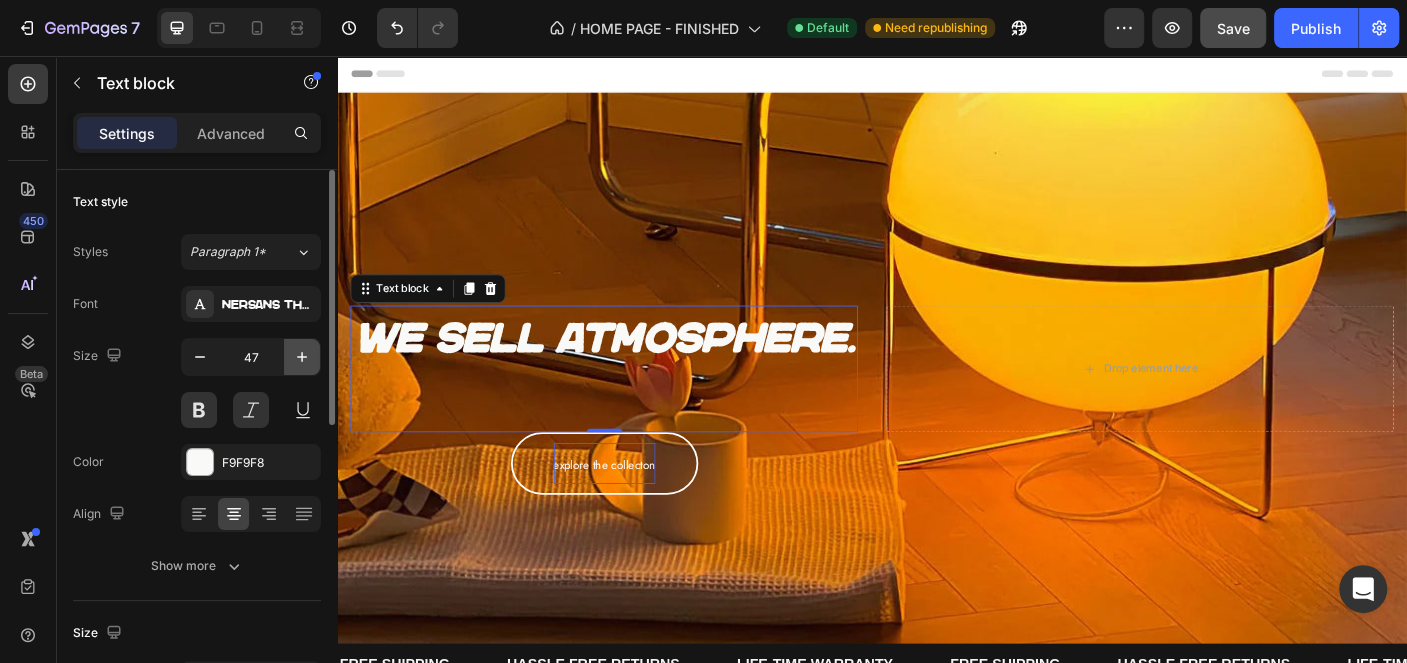 click 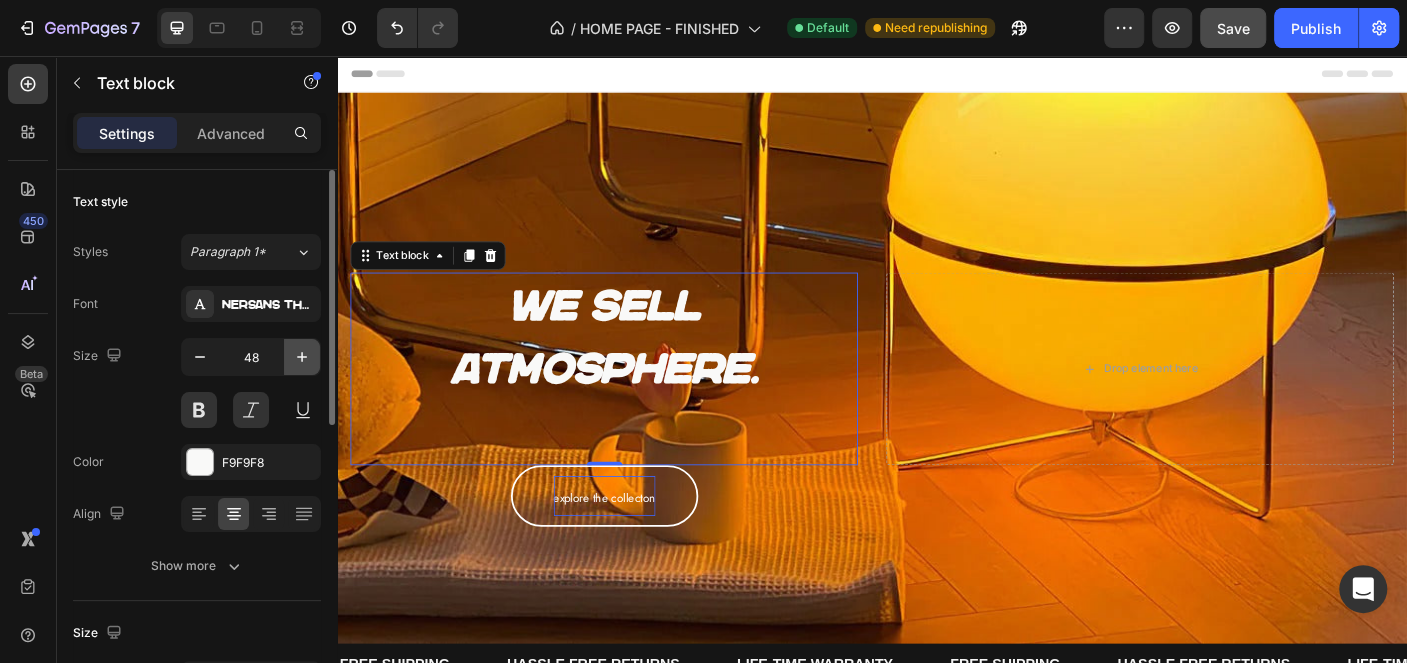 click 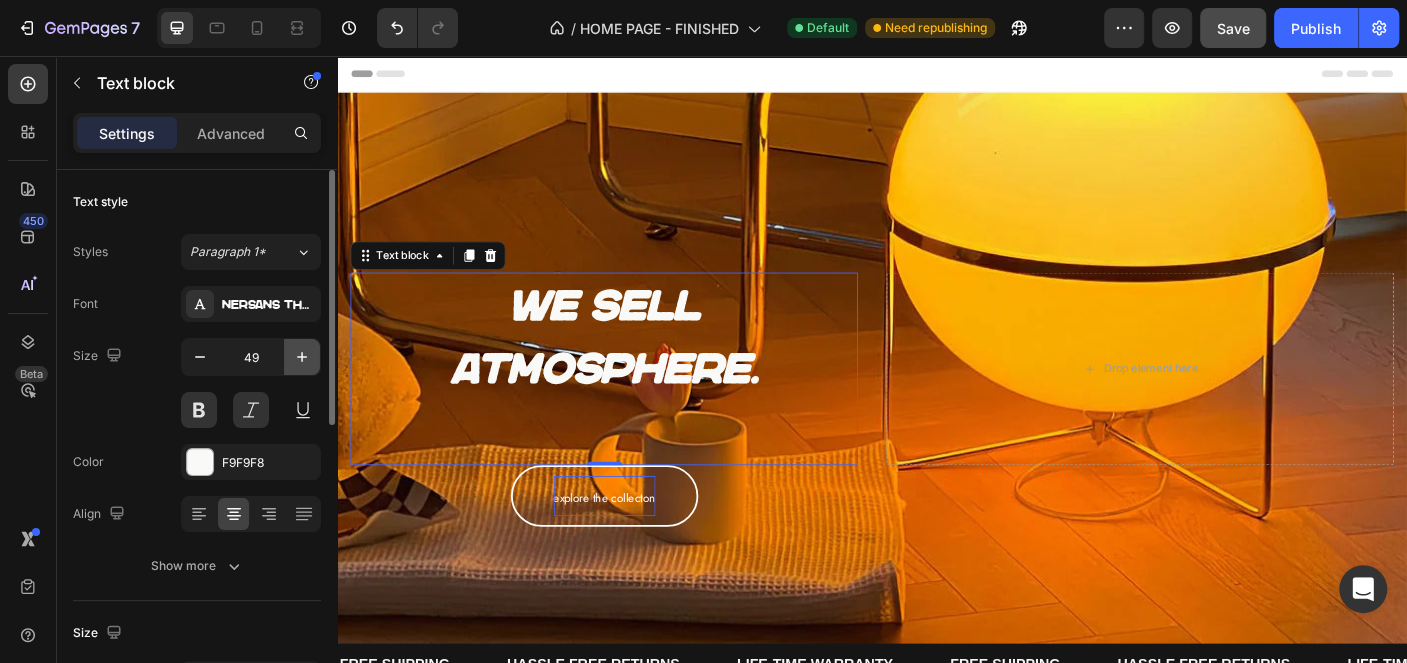click 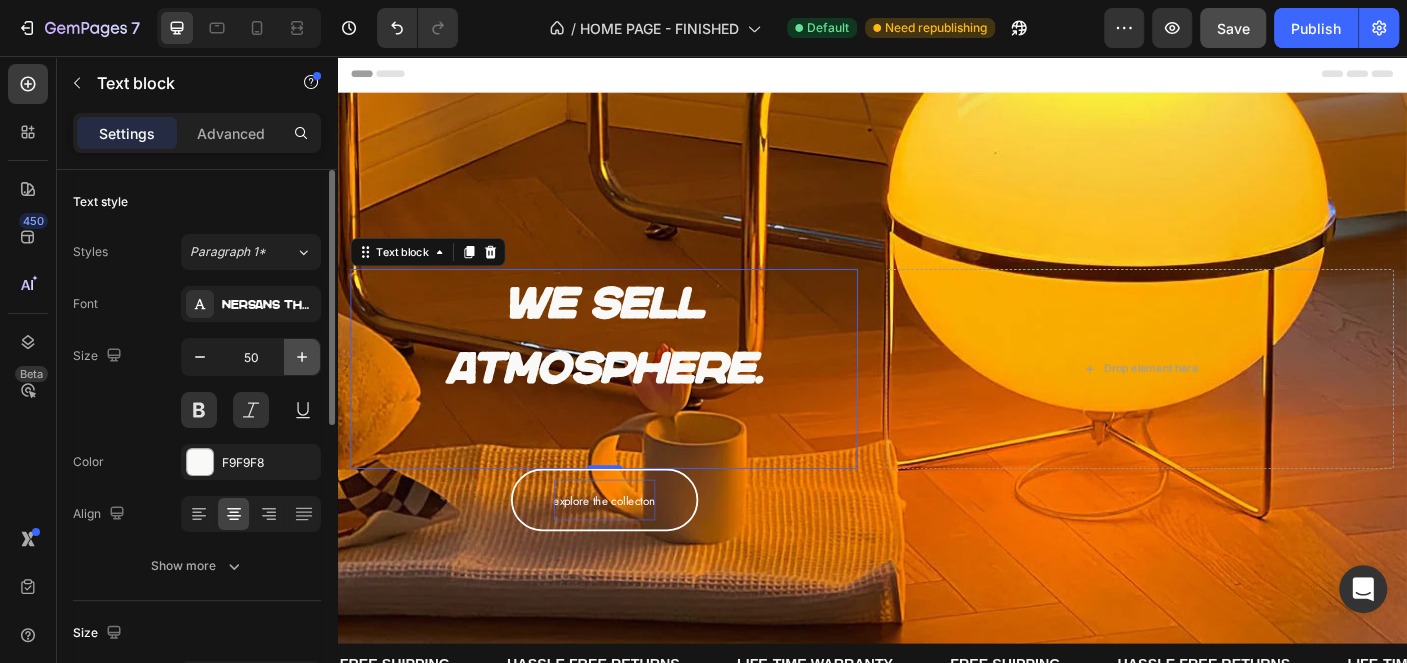 click 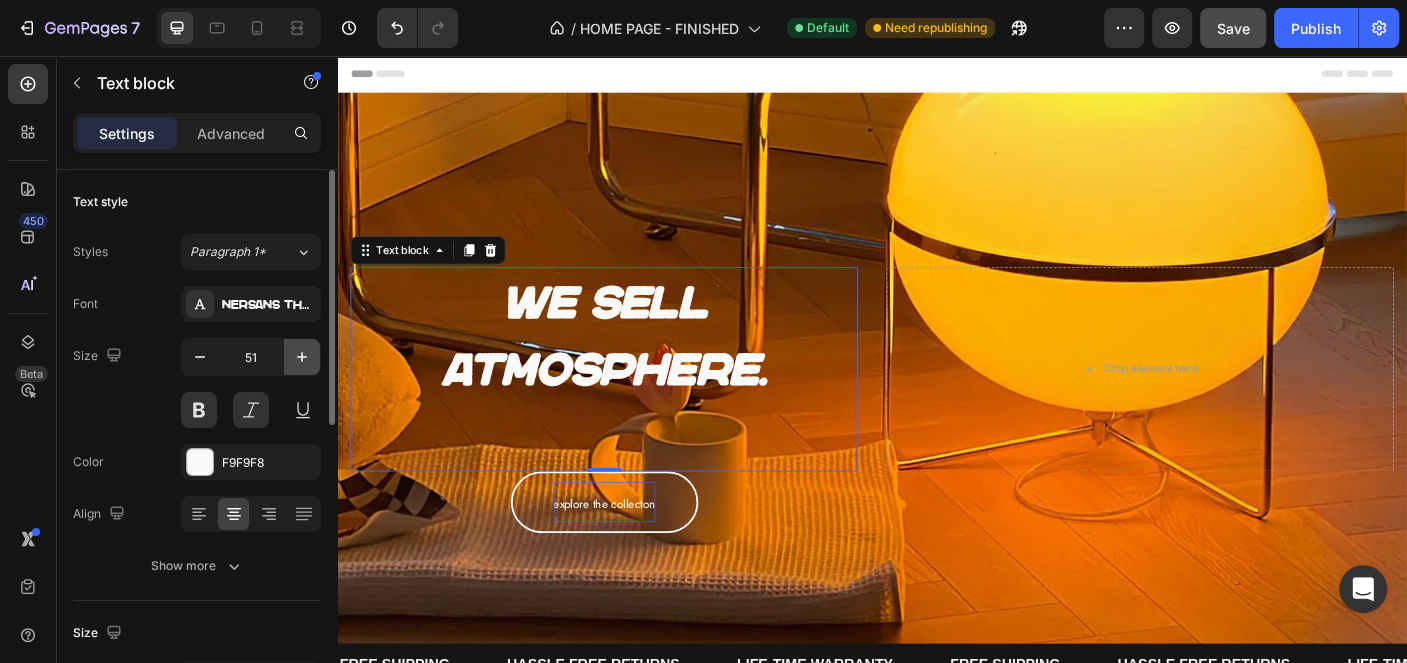 click 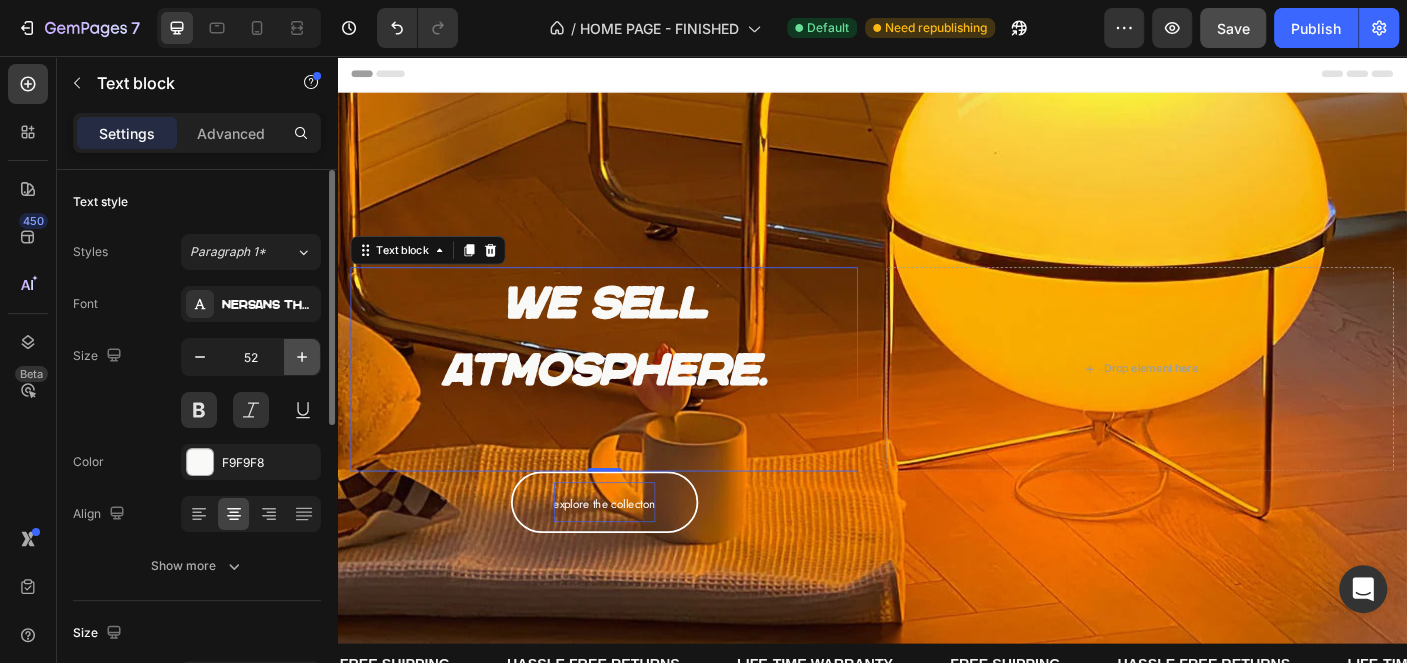 click 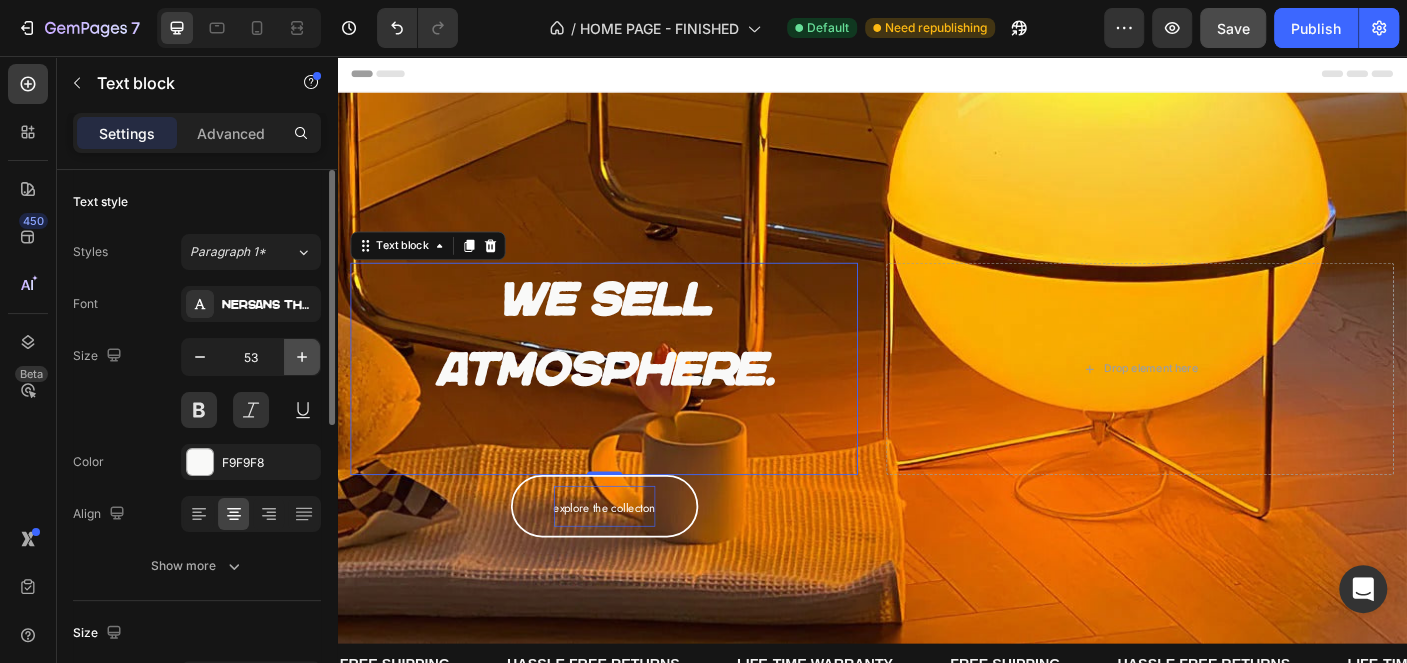 click 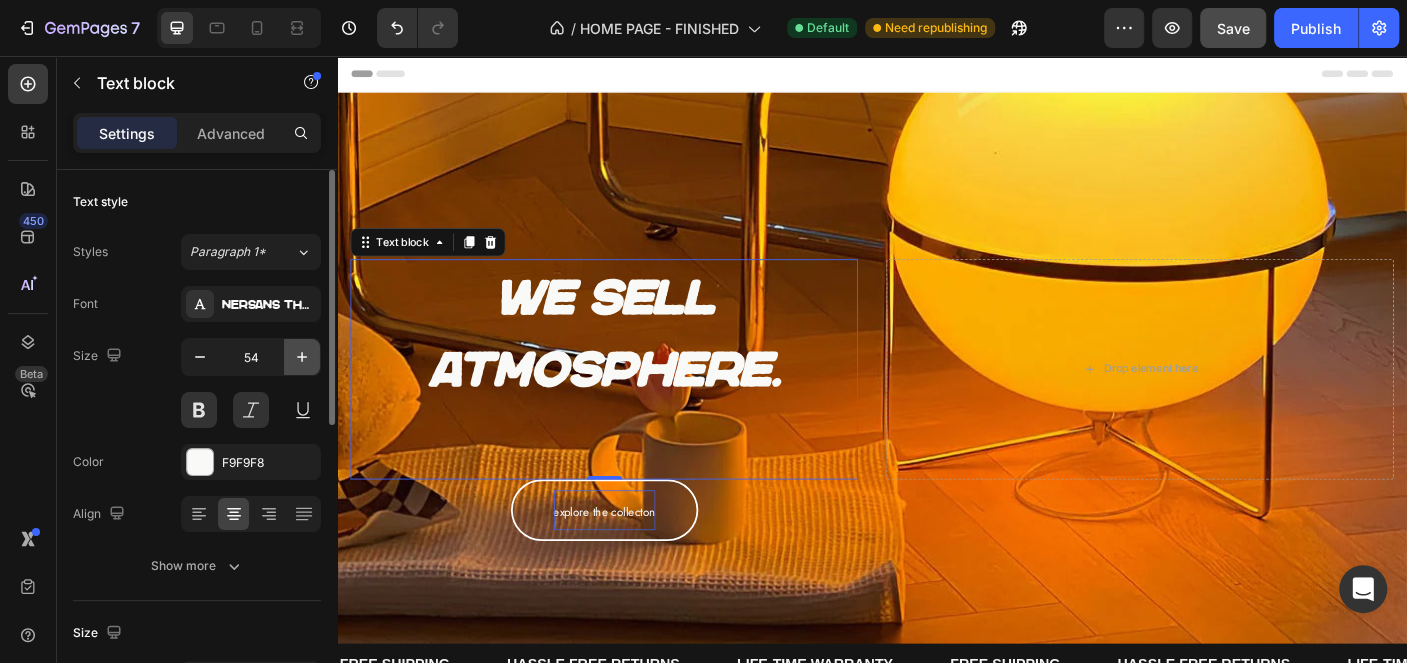 click 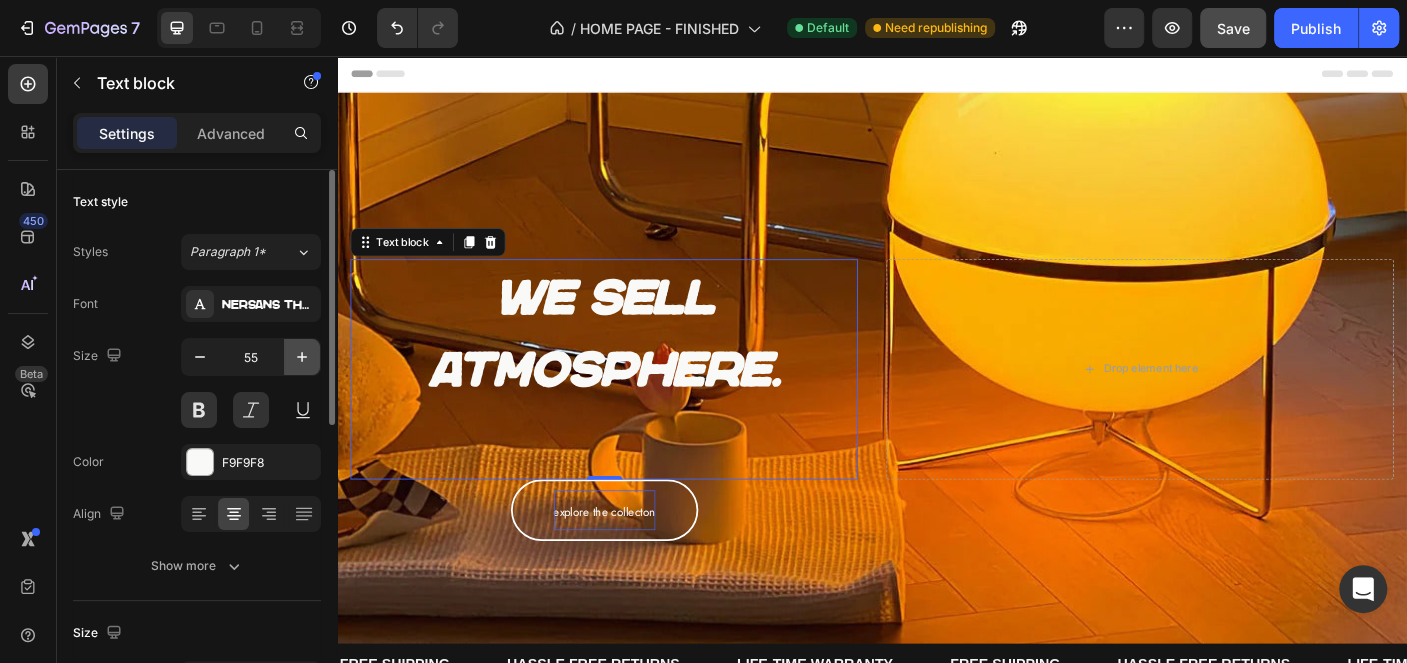 click 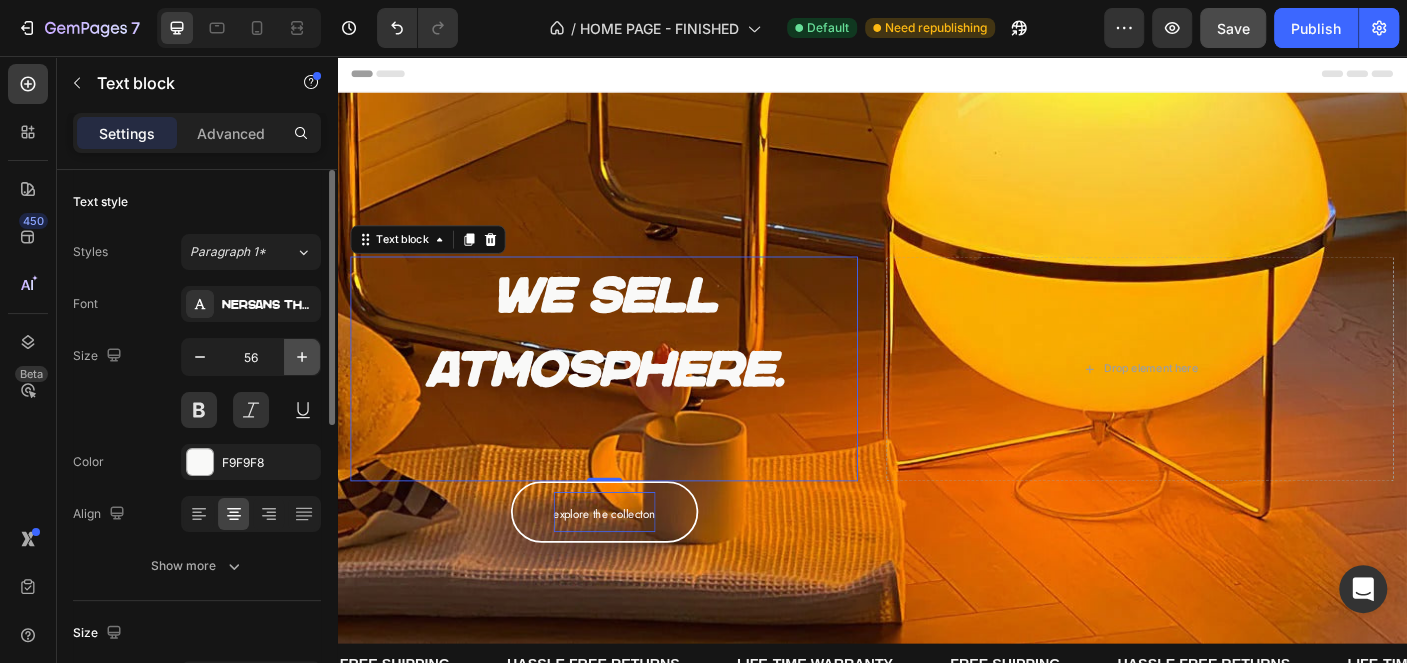 click 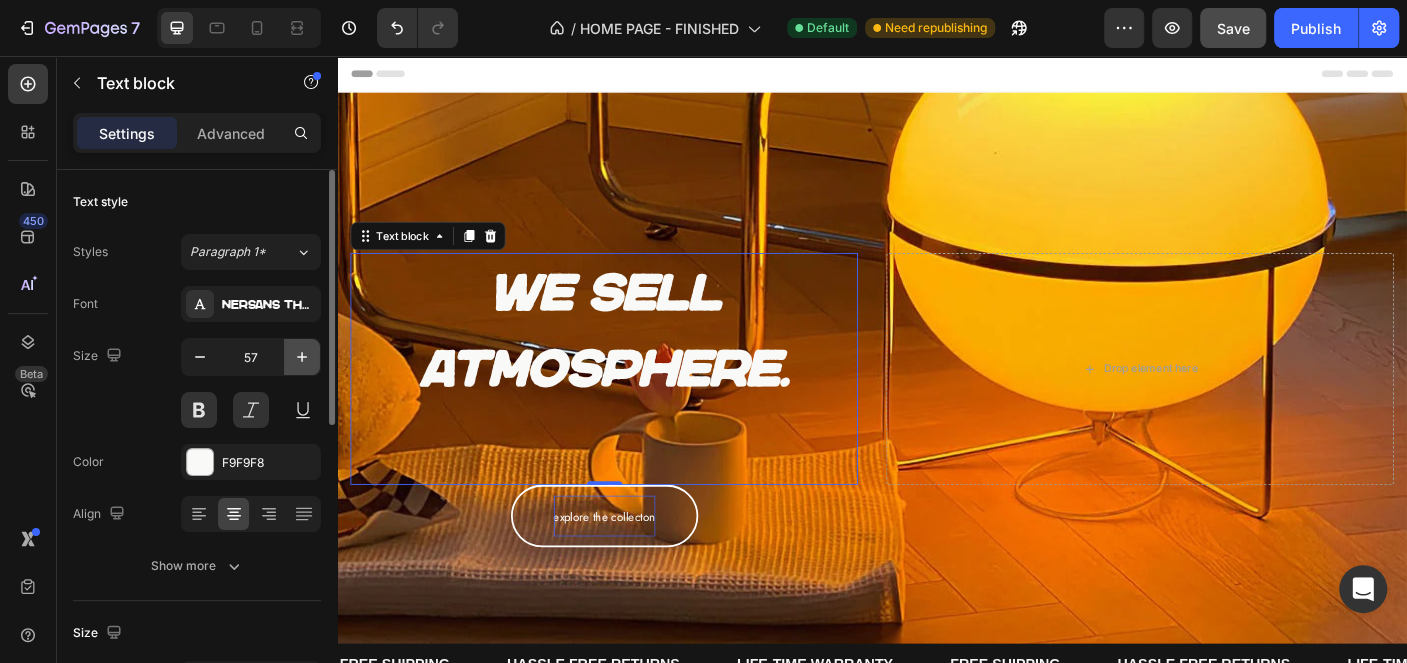 click 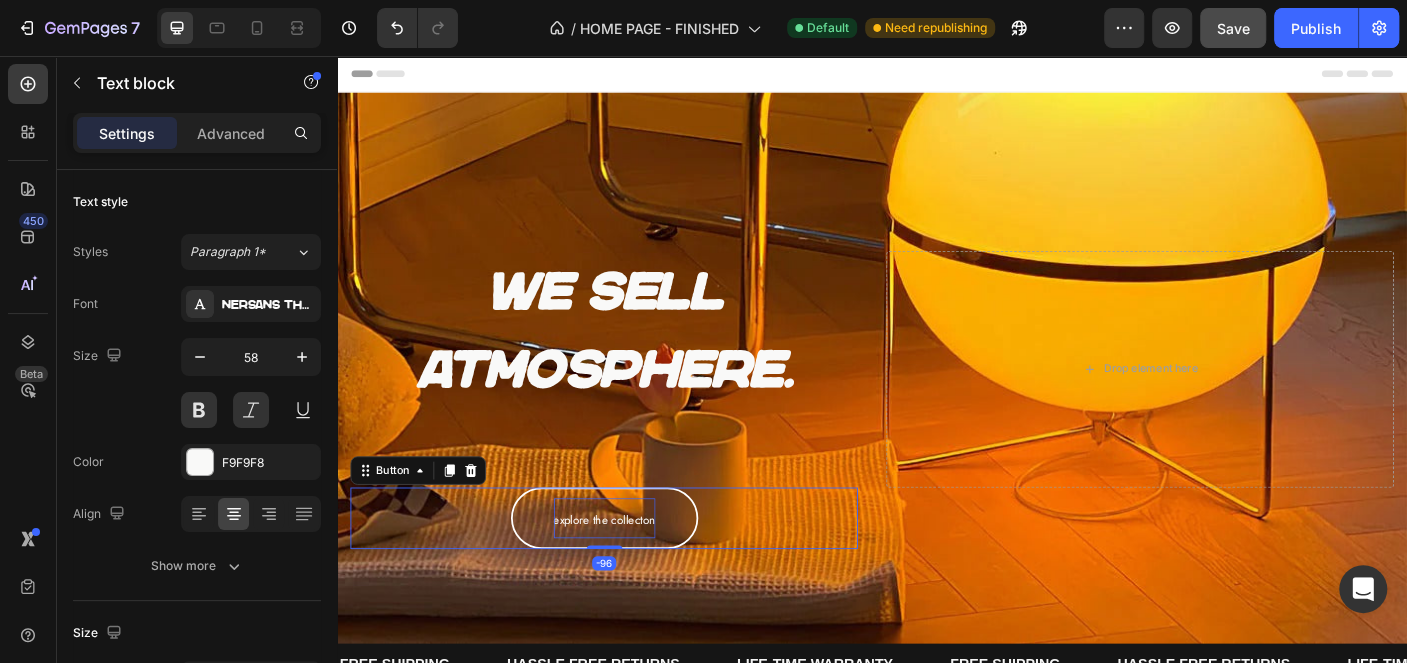 click on "Explore the collecton" at bounding box center [637, 575] 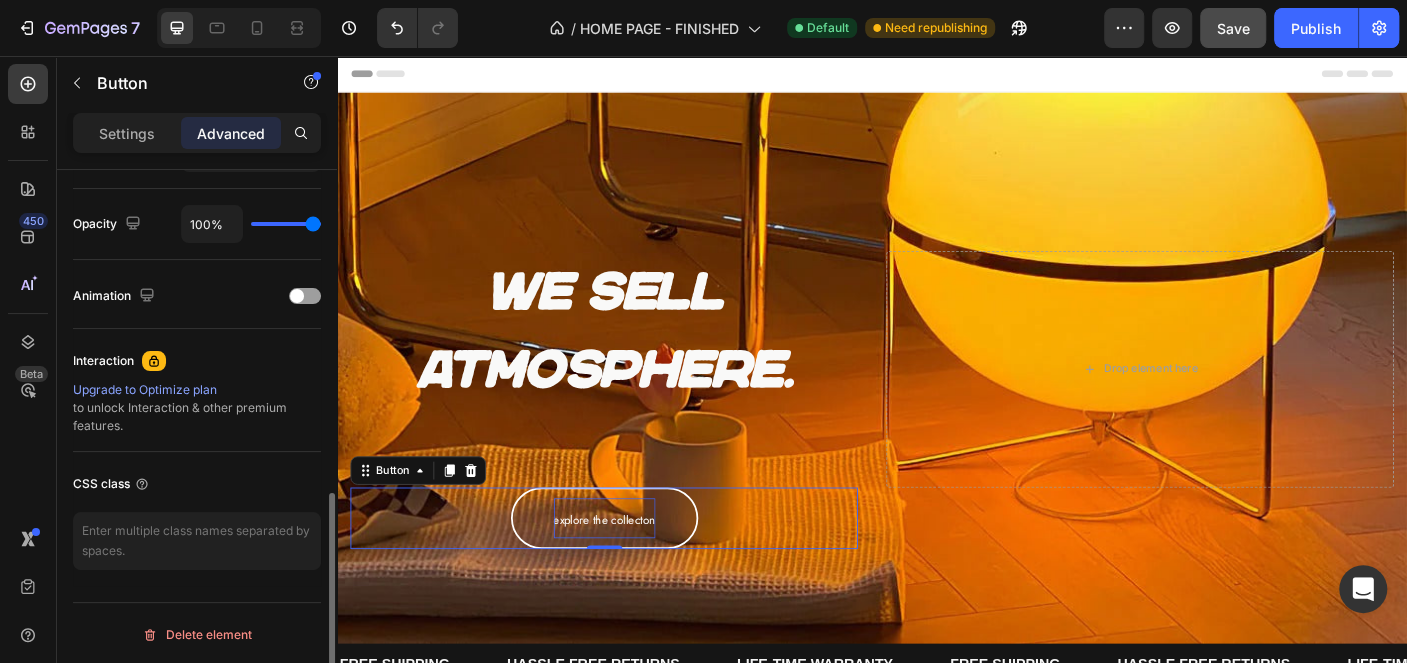 scroll, scrollTop: 380, scrollLeft: 0, axis: vertical 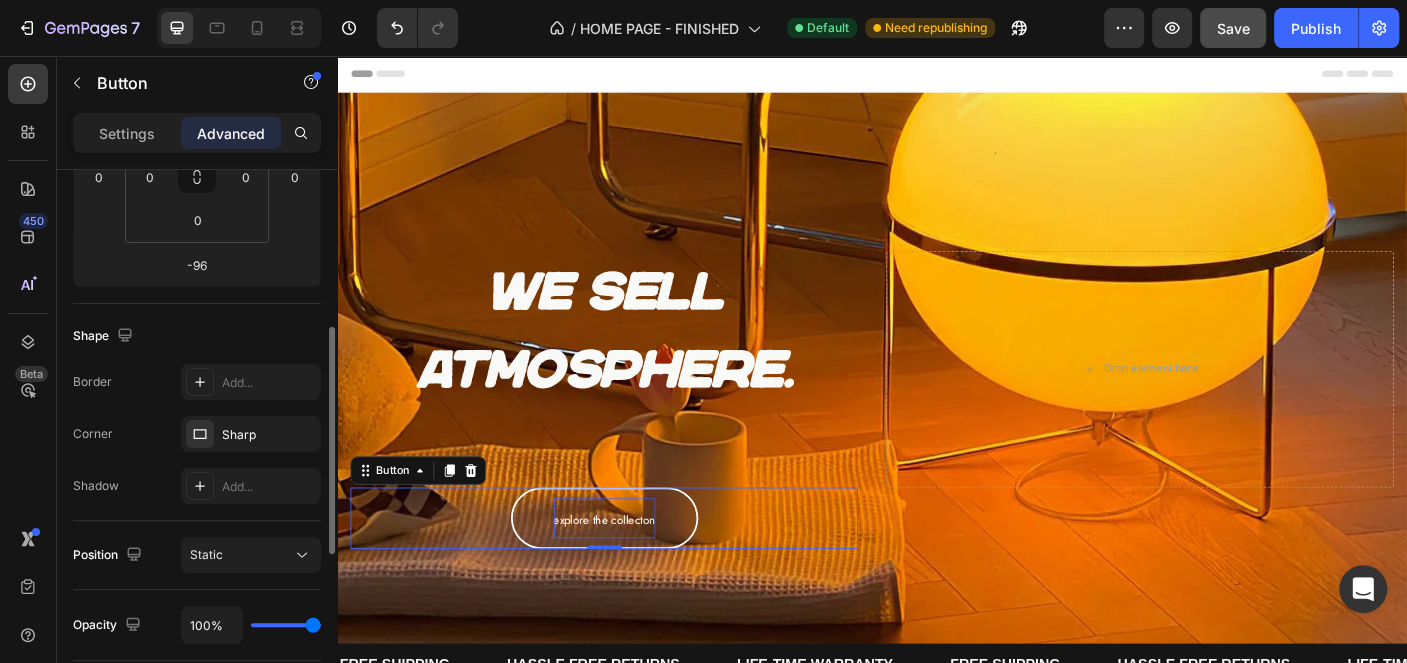 click on "Settings Advanced" at bounding box center (197, 133) 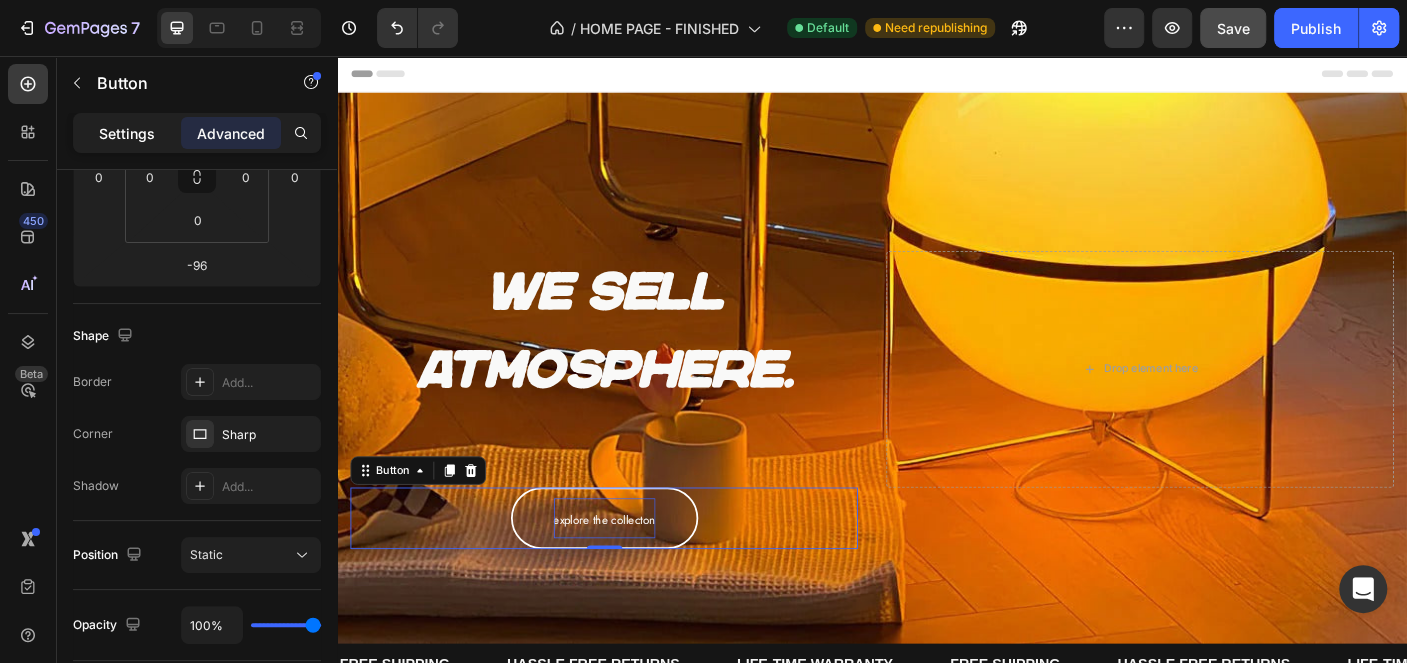 click on "Settings" at bounding box center [127, 133] 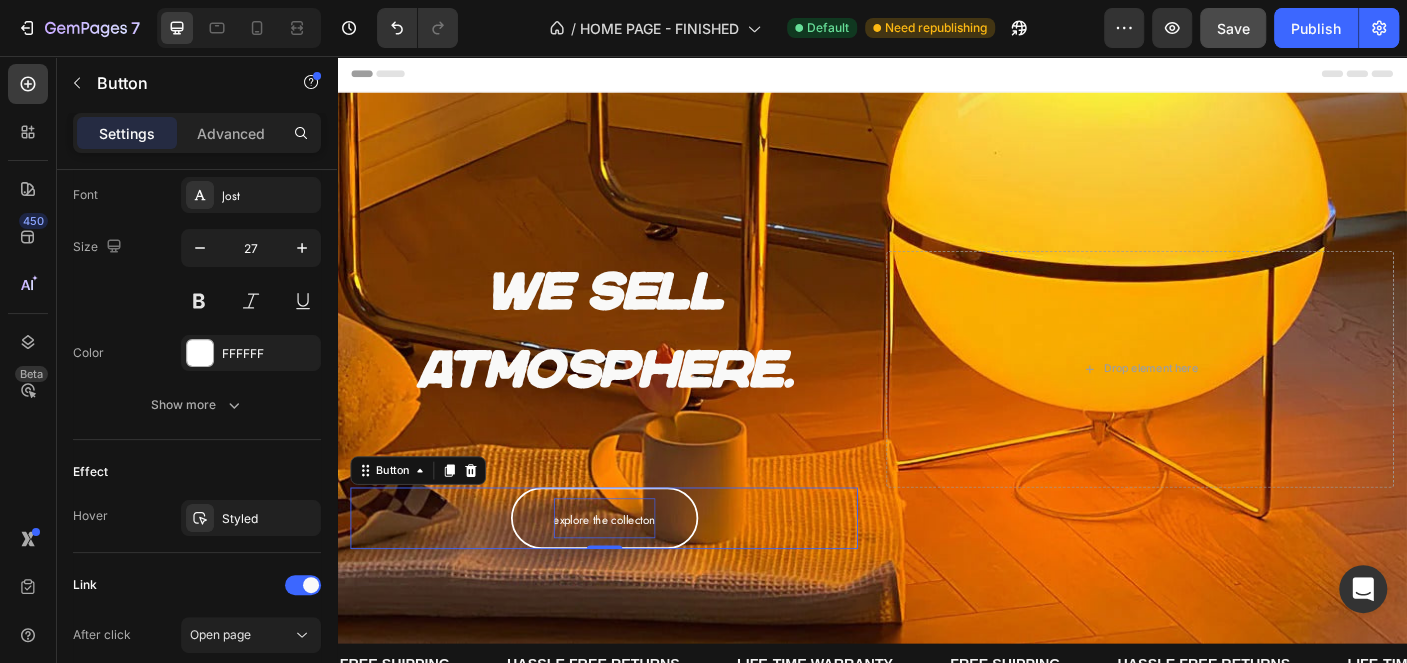 scroll, scrollTop: 1036, scrollLeft: 0, axis: vertical 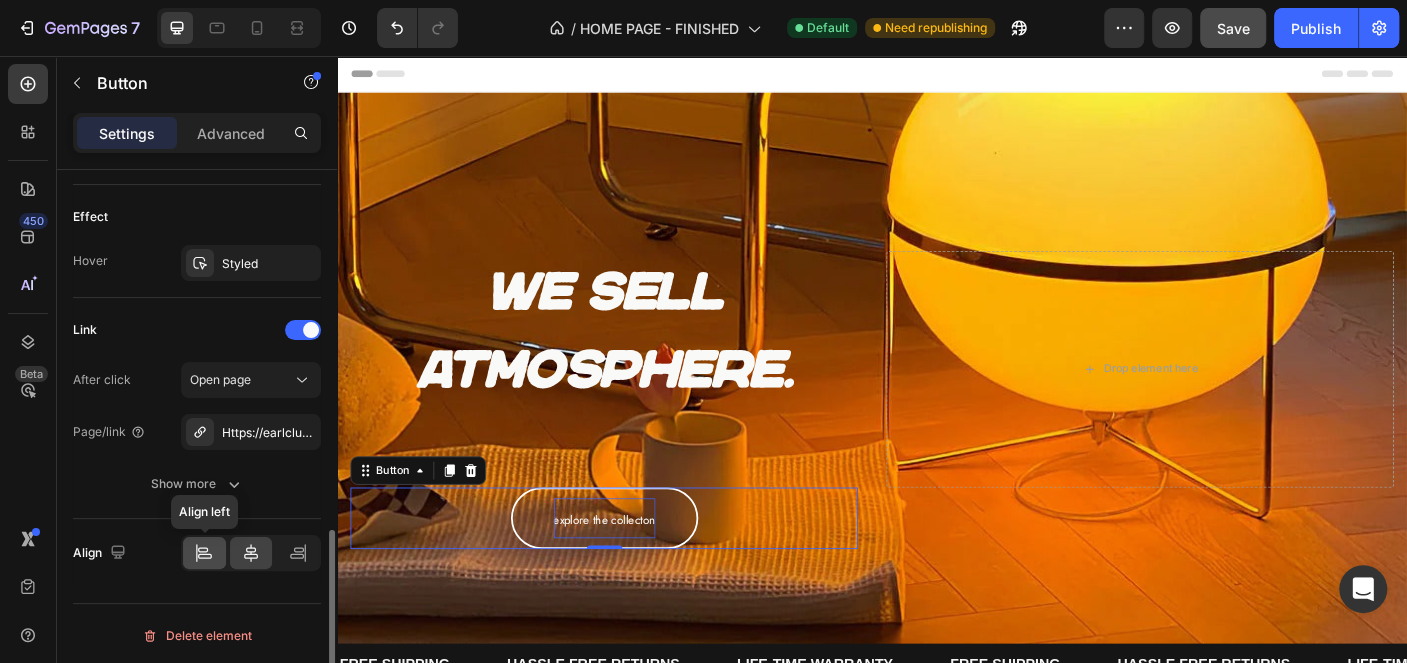 click 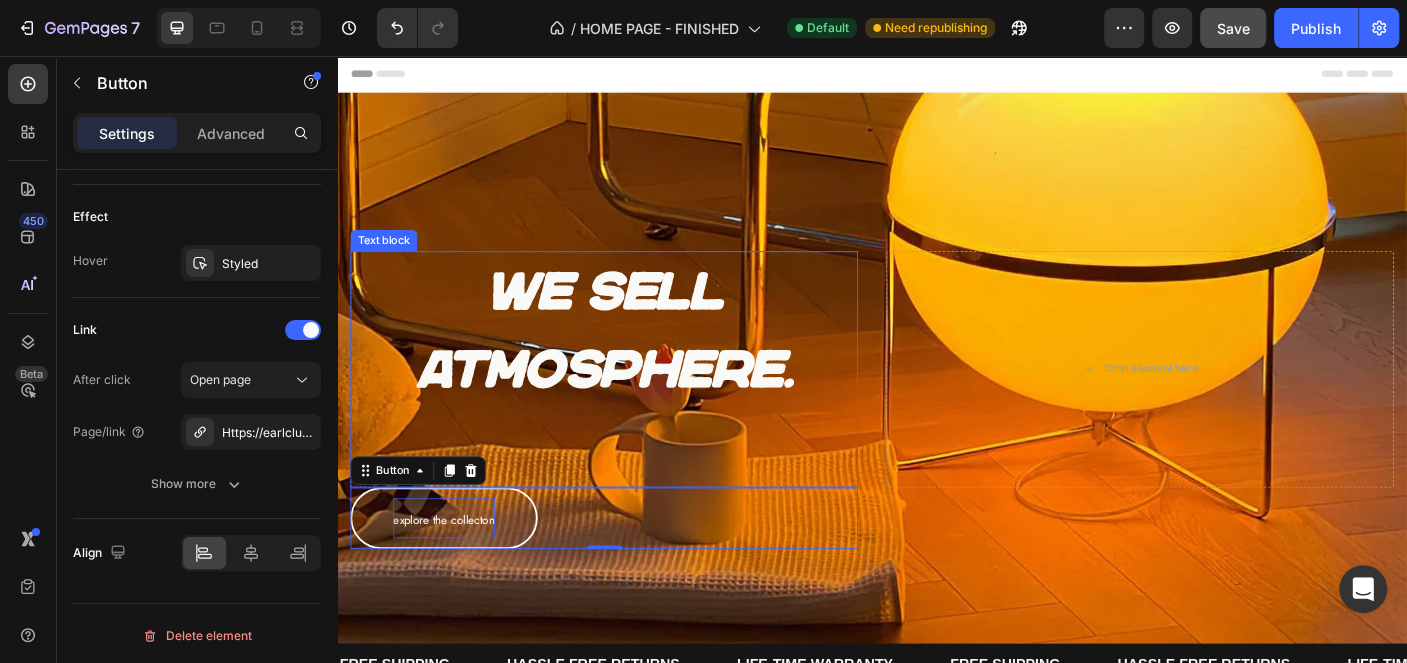 click on "We sell atmosphere." at bounding box center (636, 364) 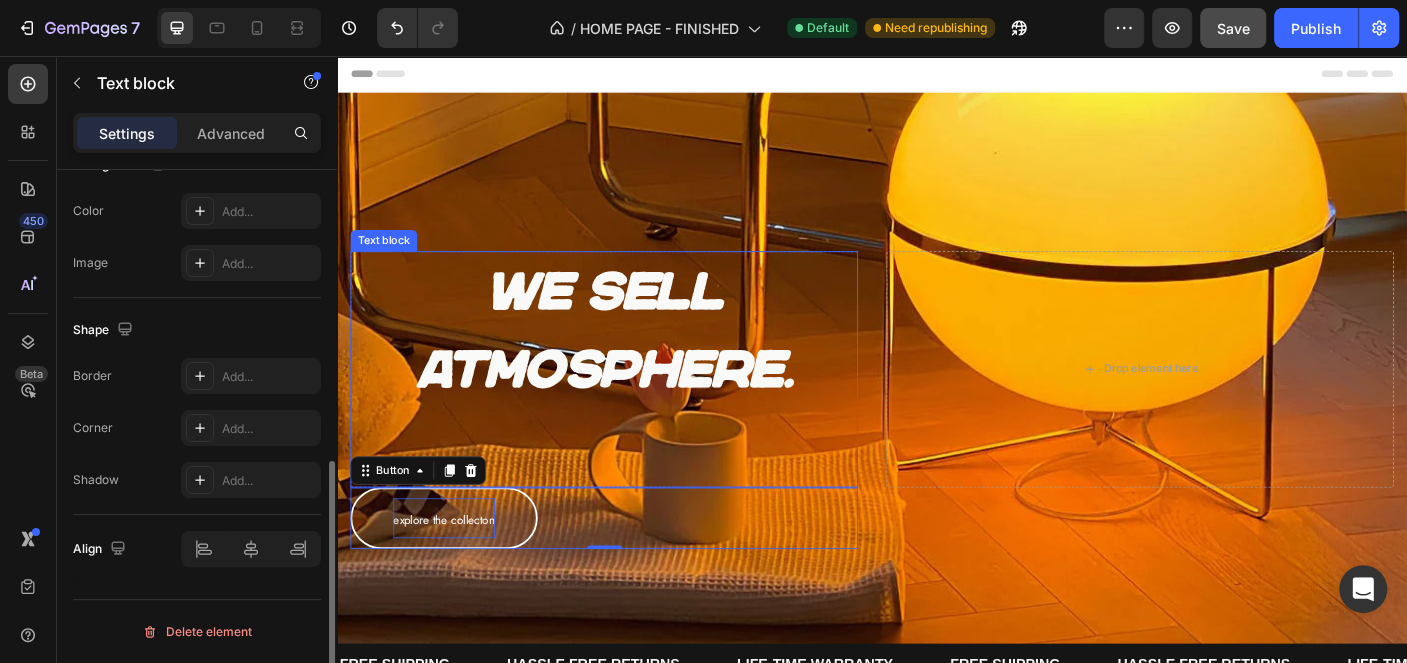 scroll, scrollTop: 0, scrollLeft: 0, axis: both 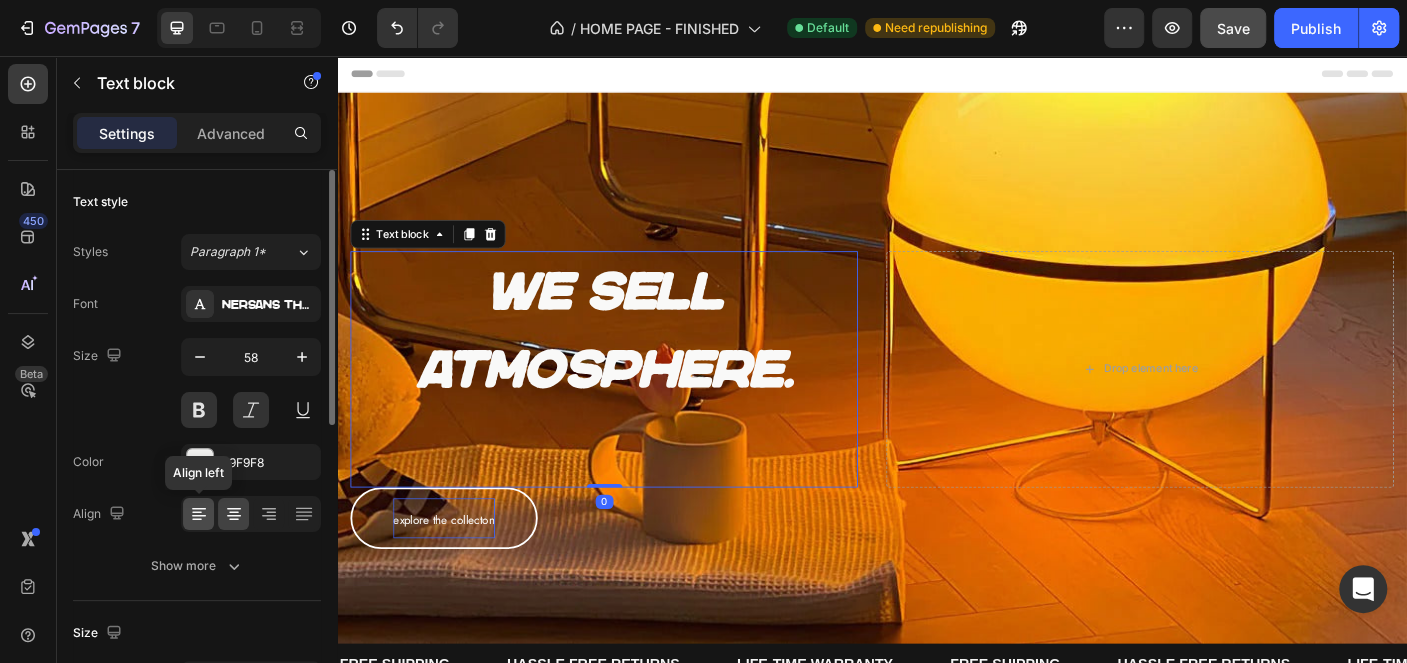 click 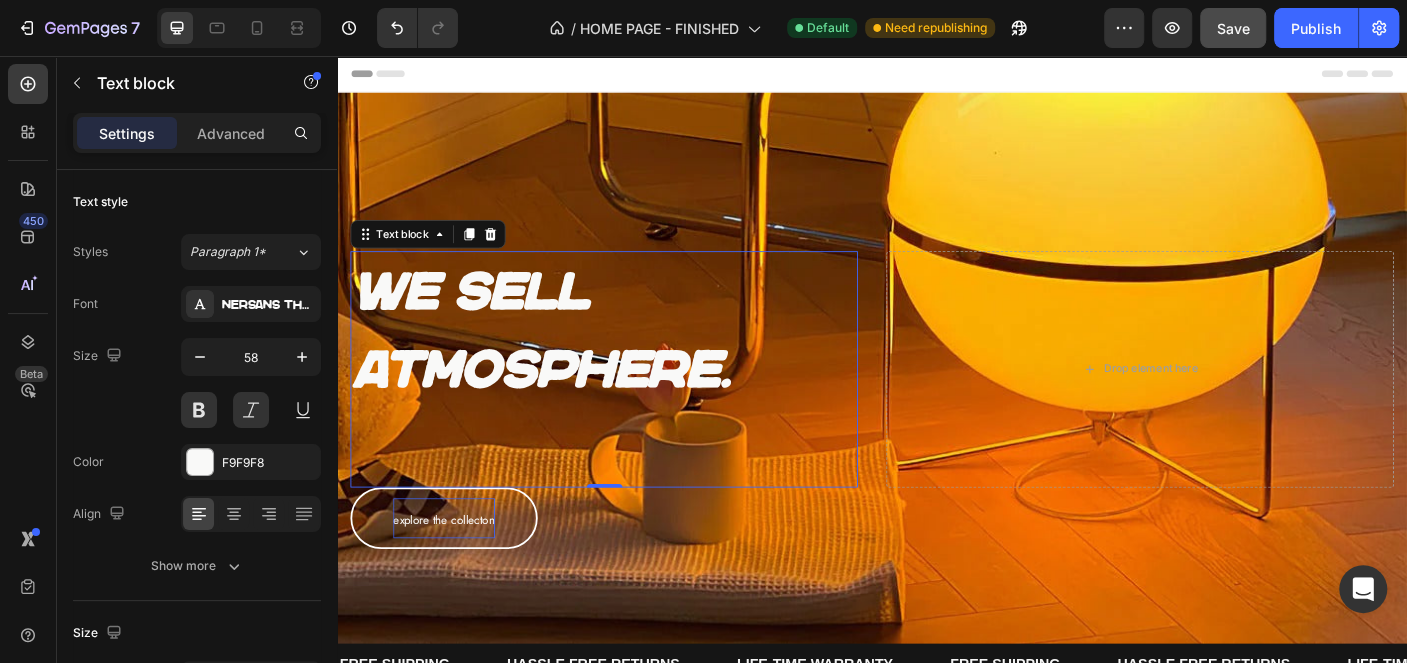 click at bounding box center (937, 407) 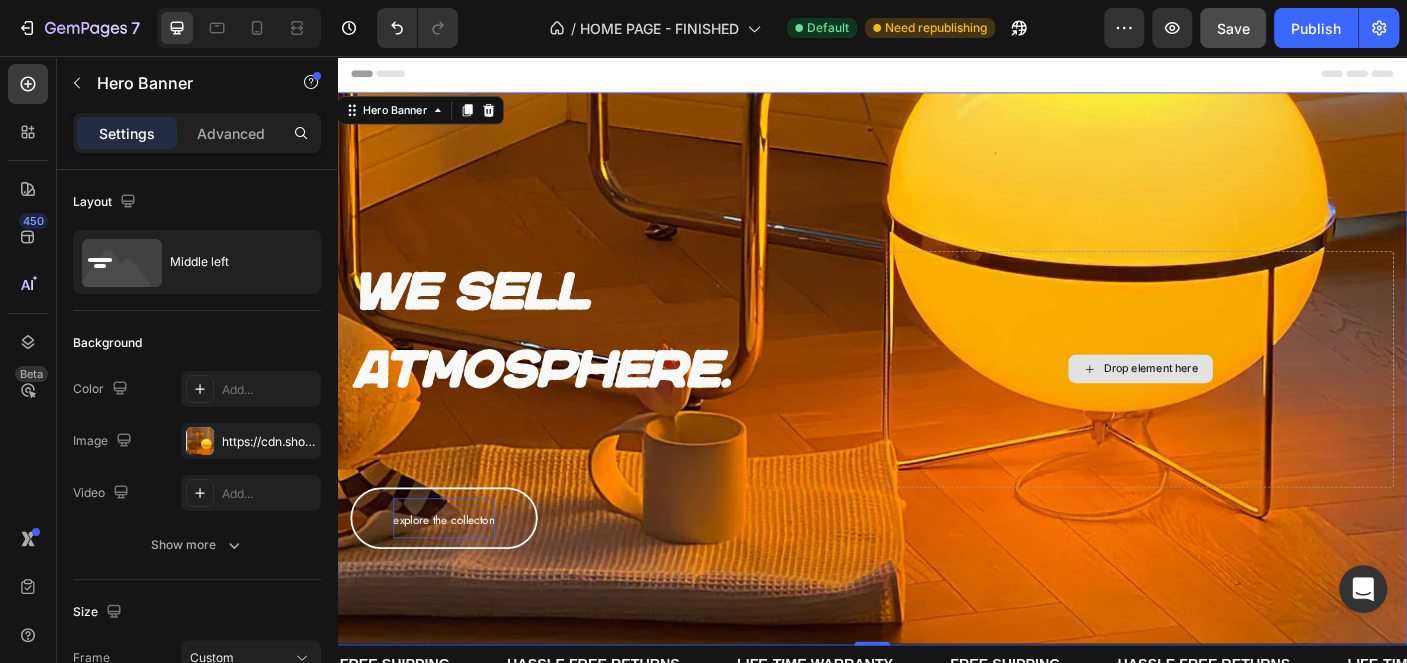 click on "Drop element here" at bounding box center [1237, 407] 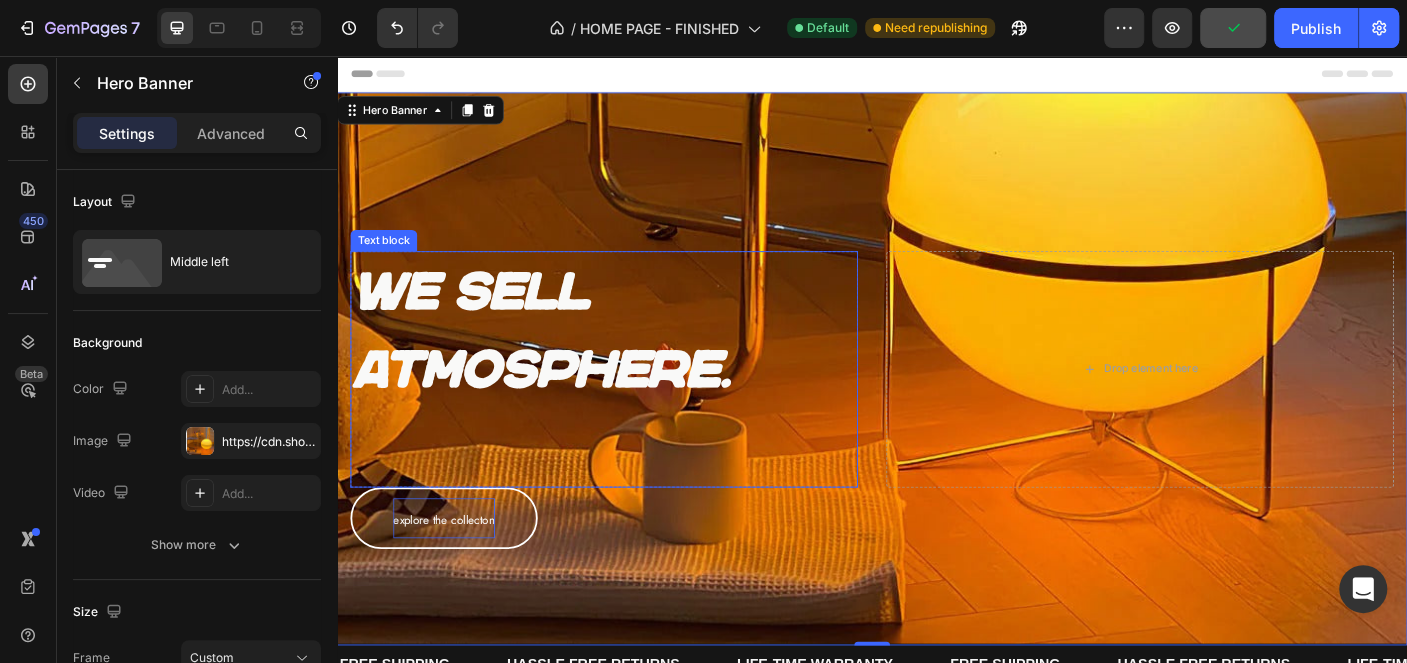 click on "We sell atmosphere." at bounding box center [636, 364] 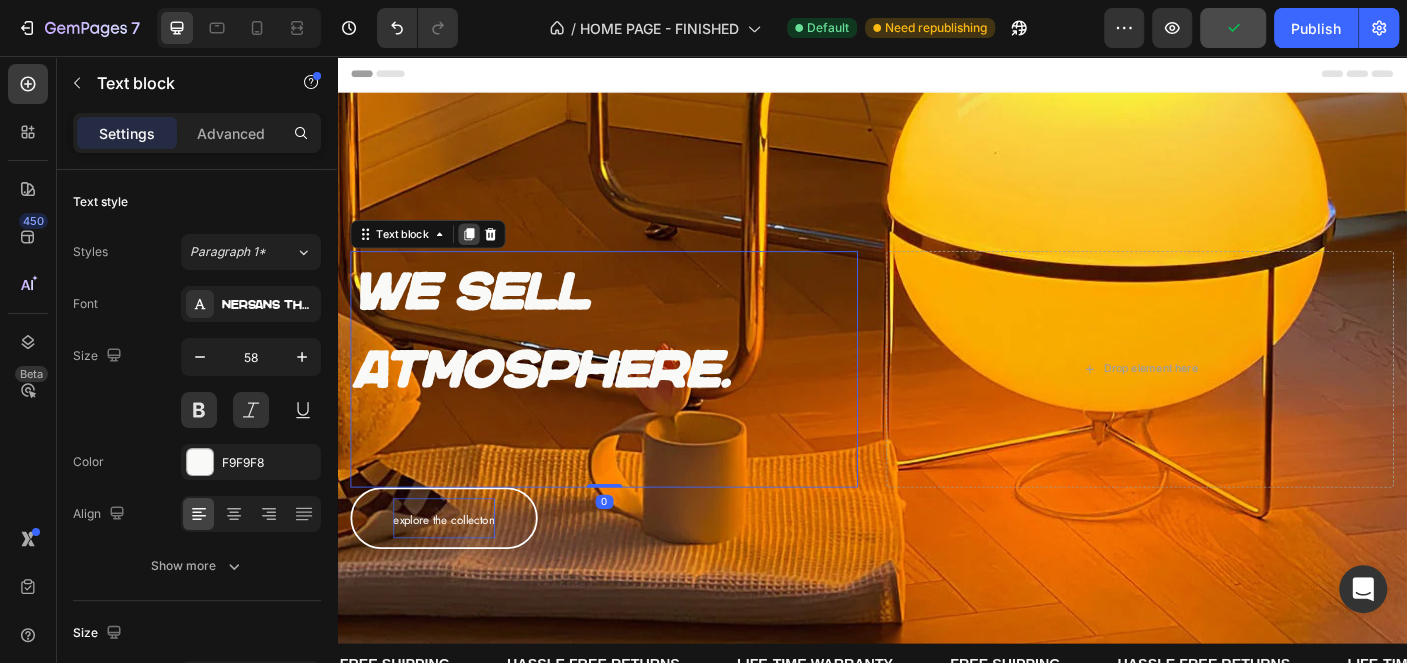 click 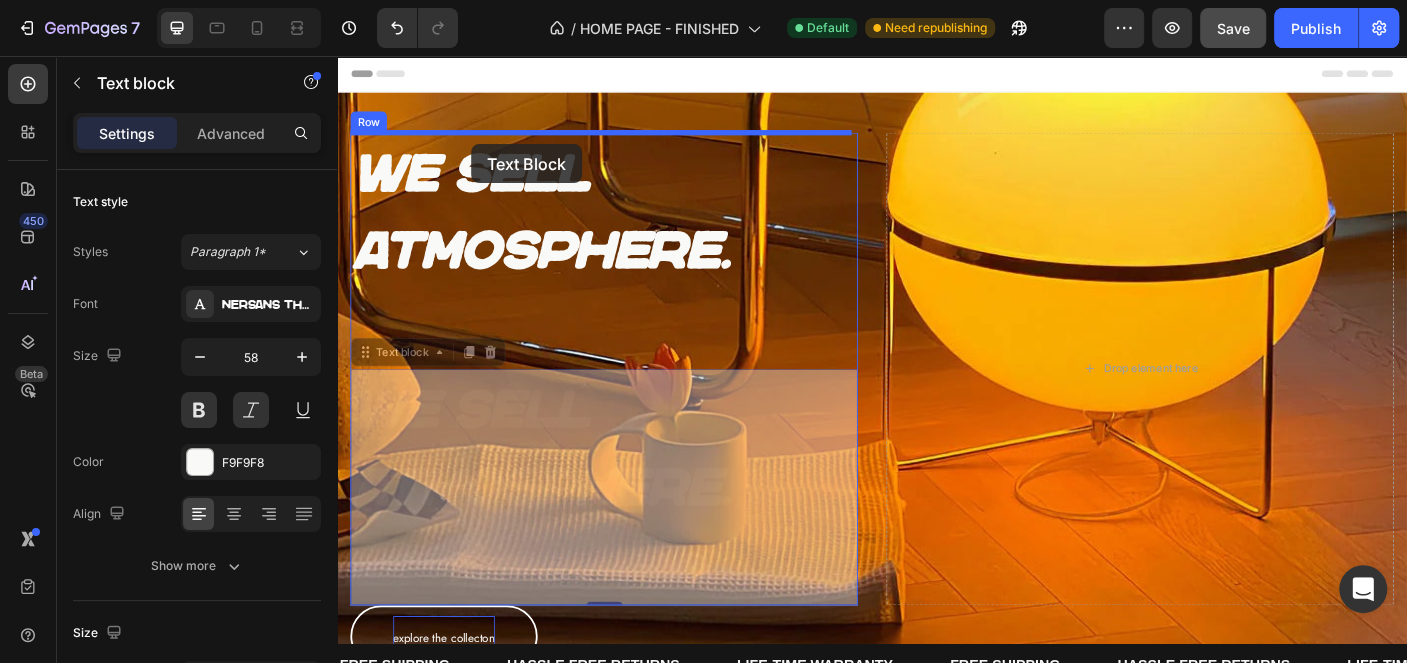 drag, startPoint x: 369, startPoint y: 388, endPoint x: 487, endPoint y: 155, distance: 261.17618 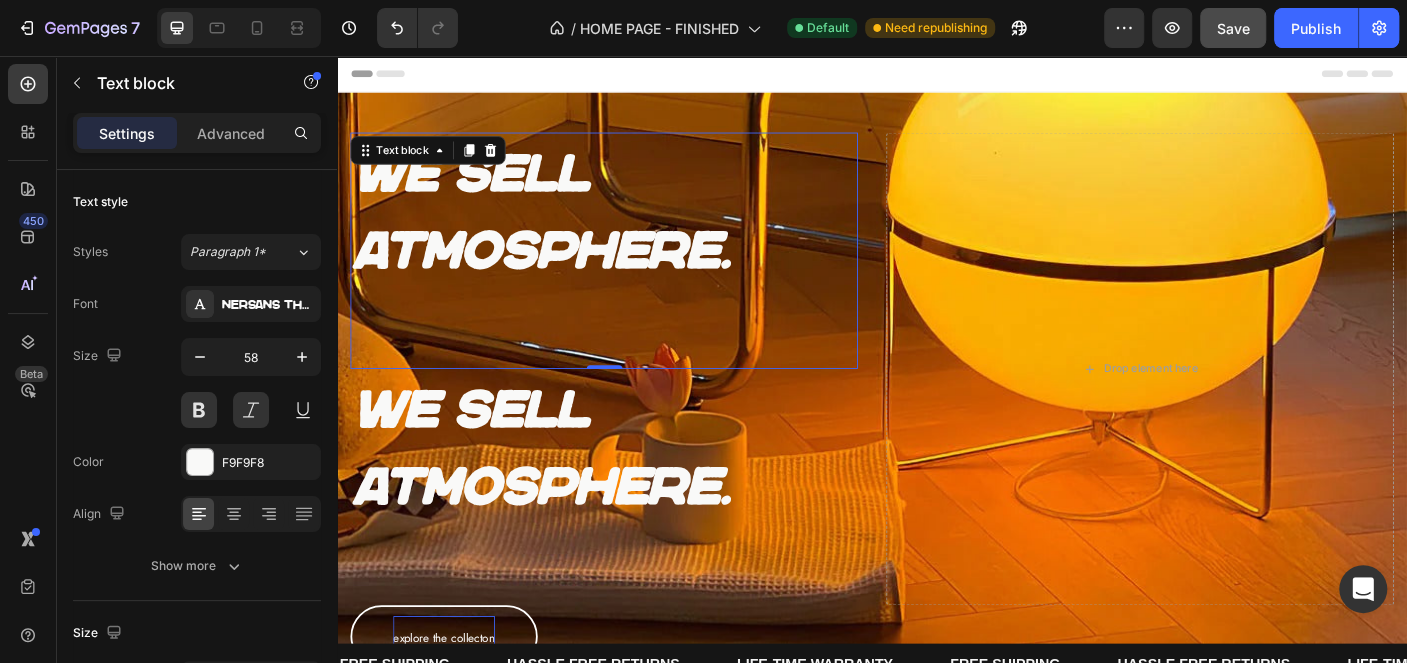 click on "We sell atmosphere." at bounding box center [636, 231] 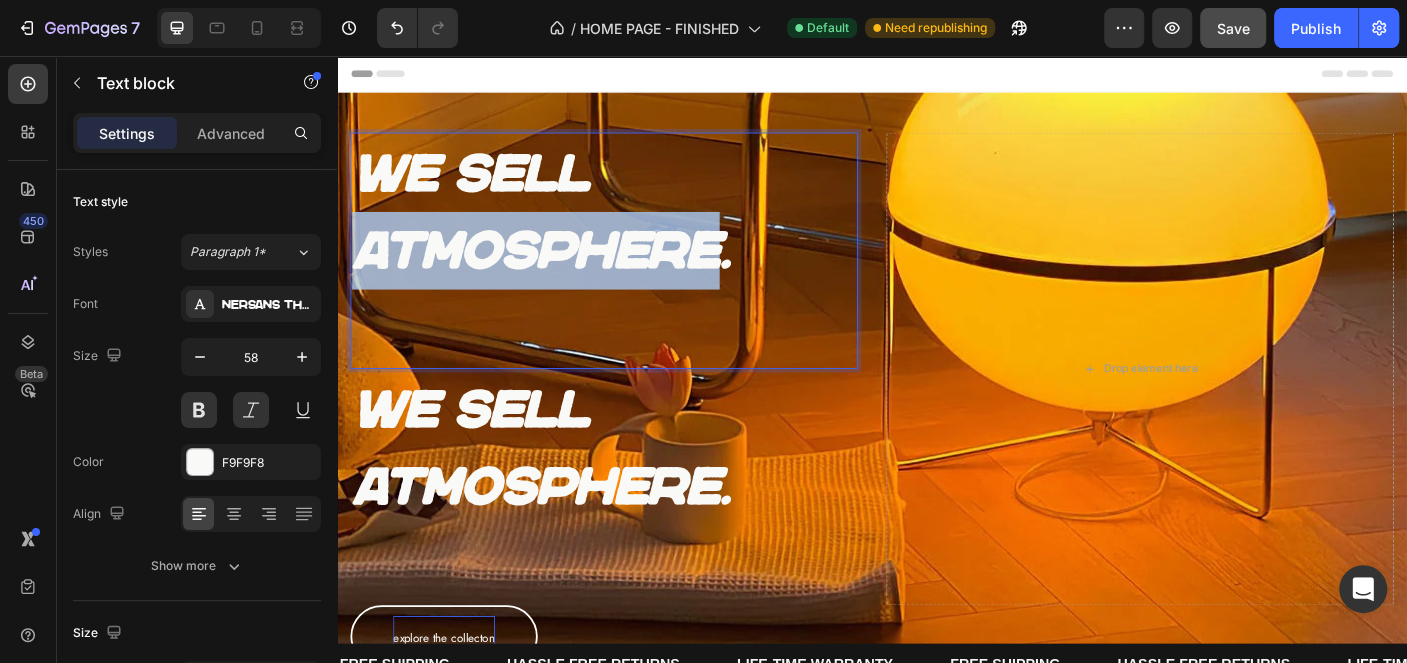 click on "We sell atmosphere." at bounding box center [636, 231] 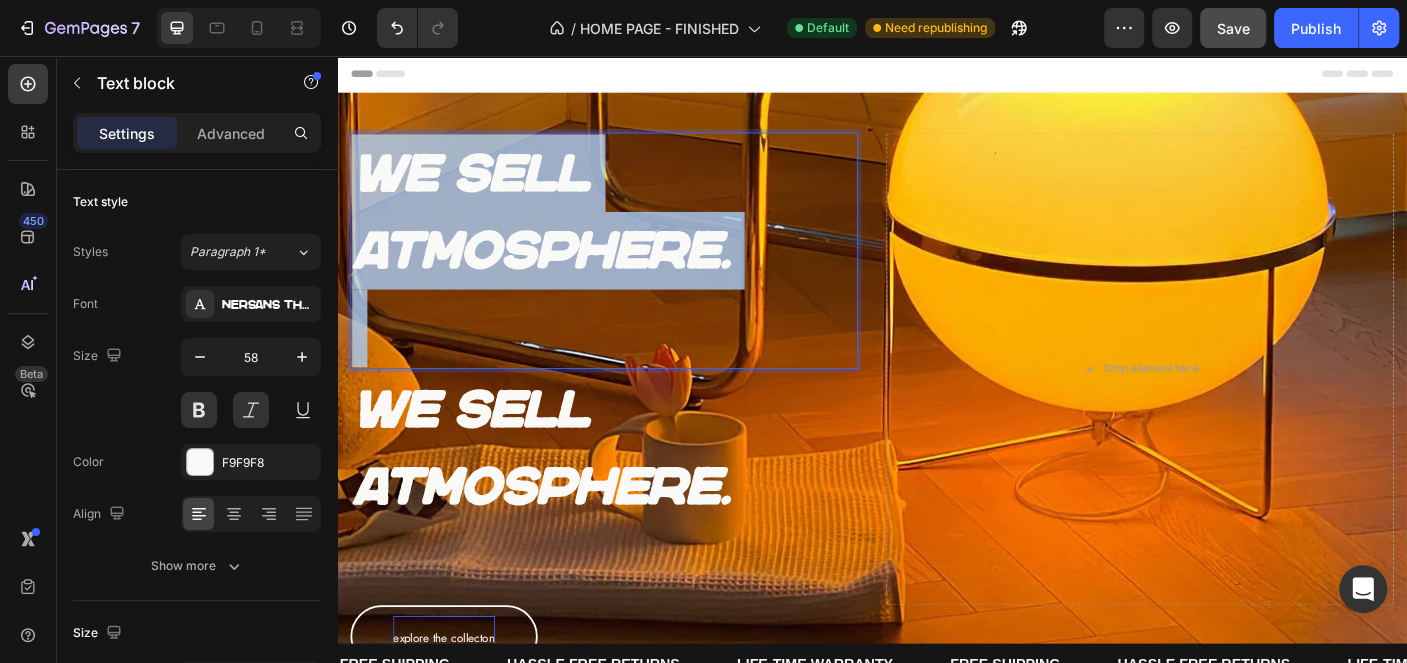 click on "We sell atmosphere." at bounding box center (636, 231) 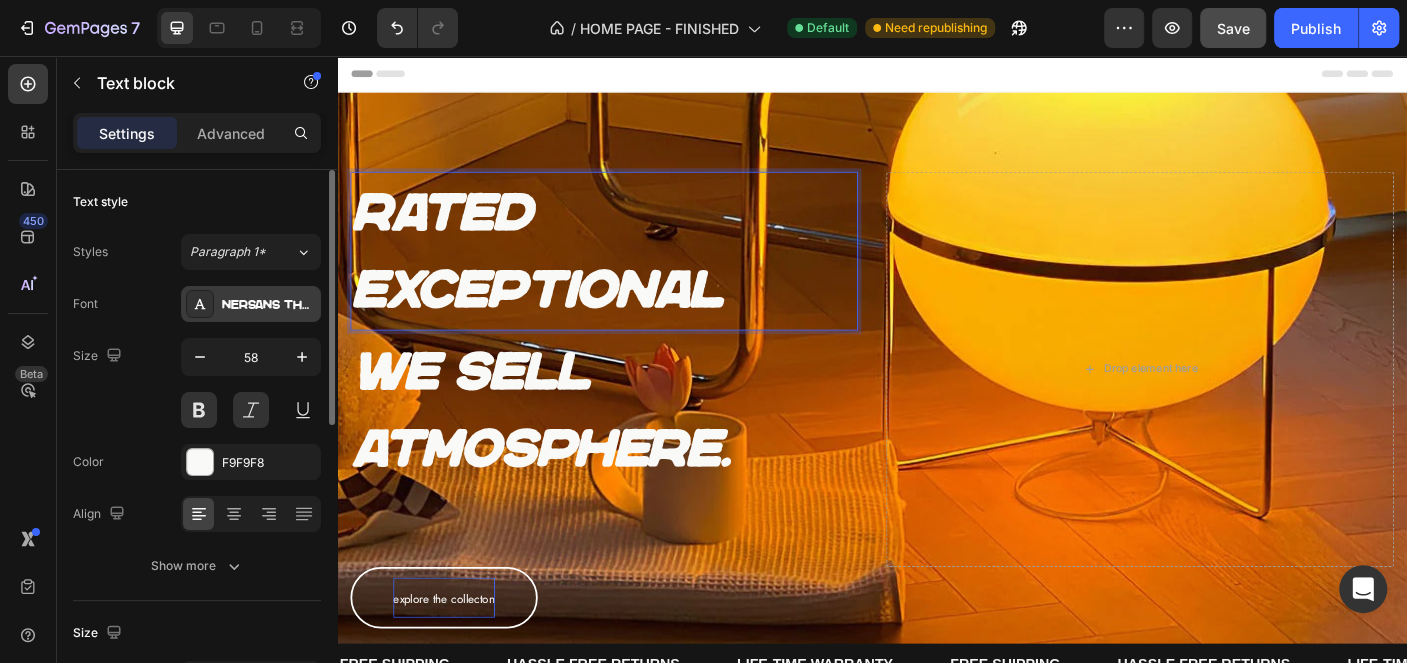 click on "[LAST]" at bounding box center [251, 304] 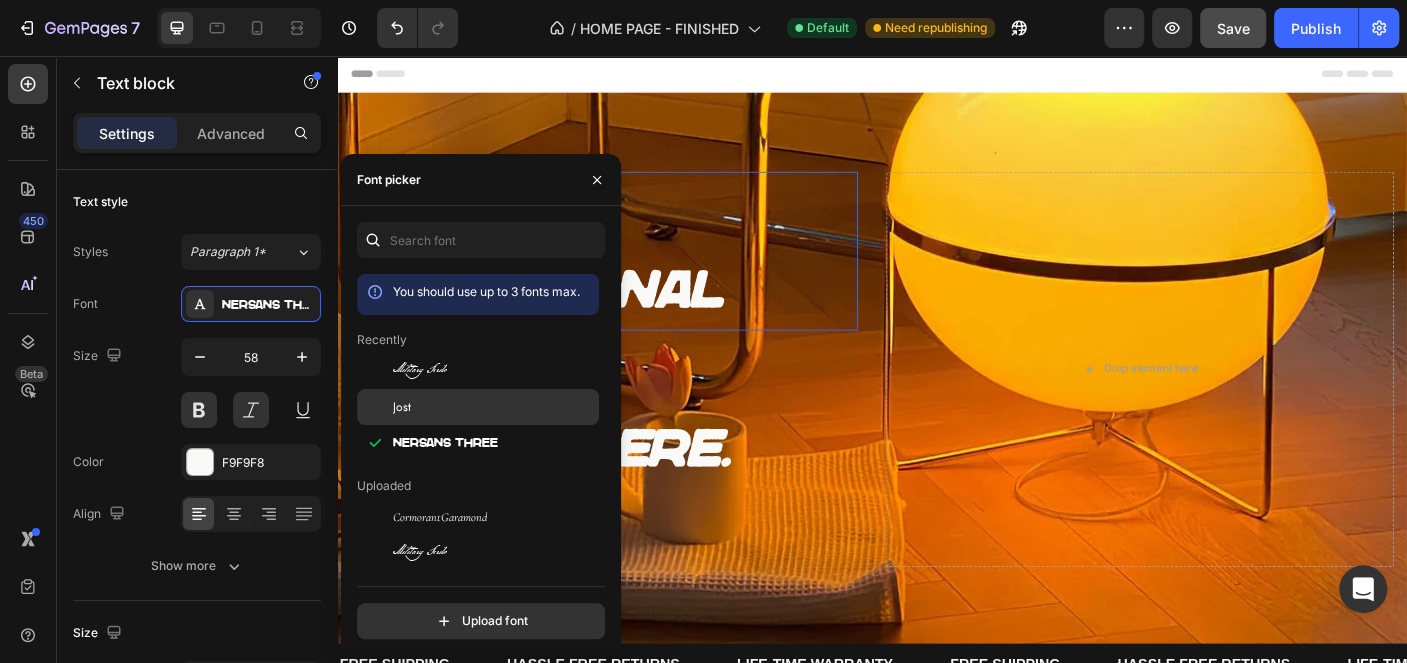 click on "Jost" at bounding box center [494, 407] 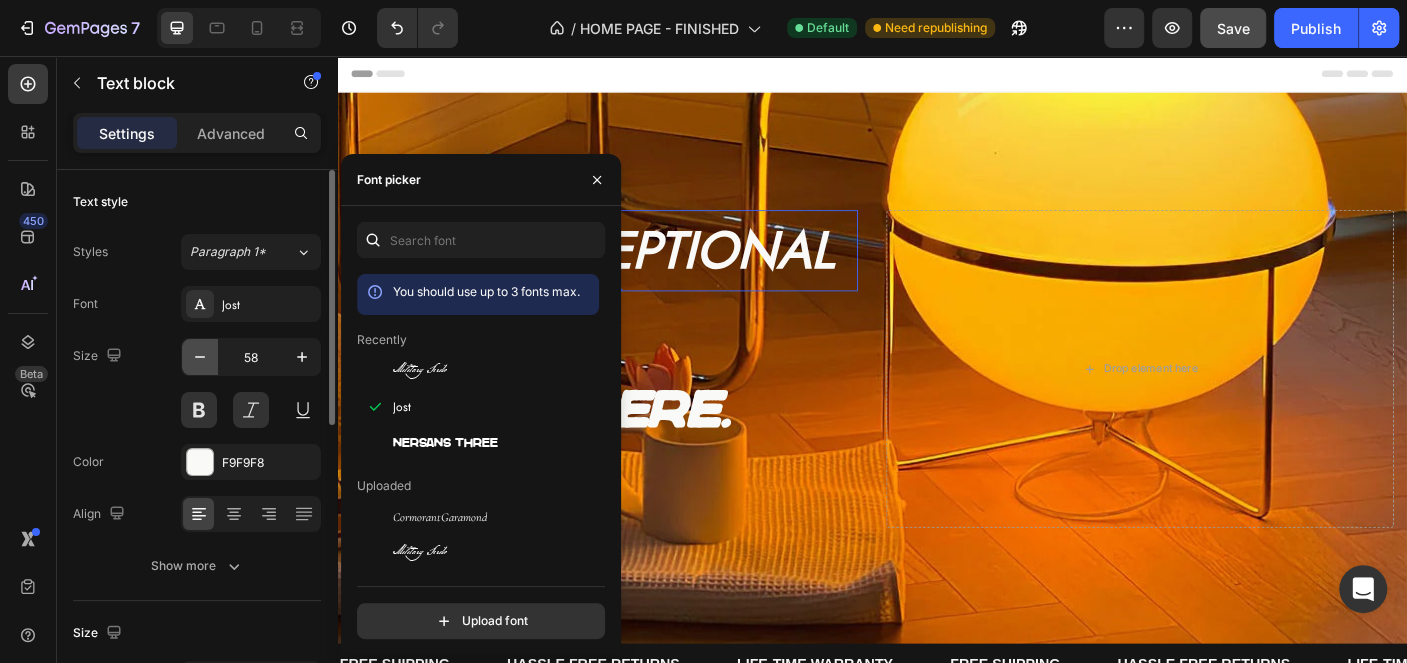 click 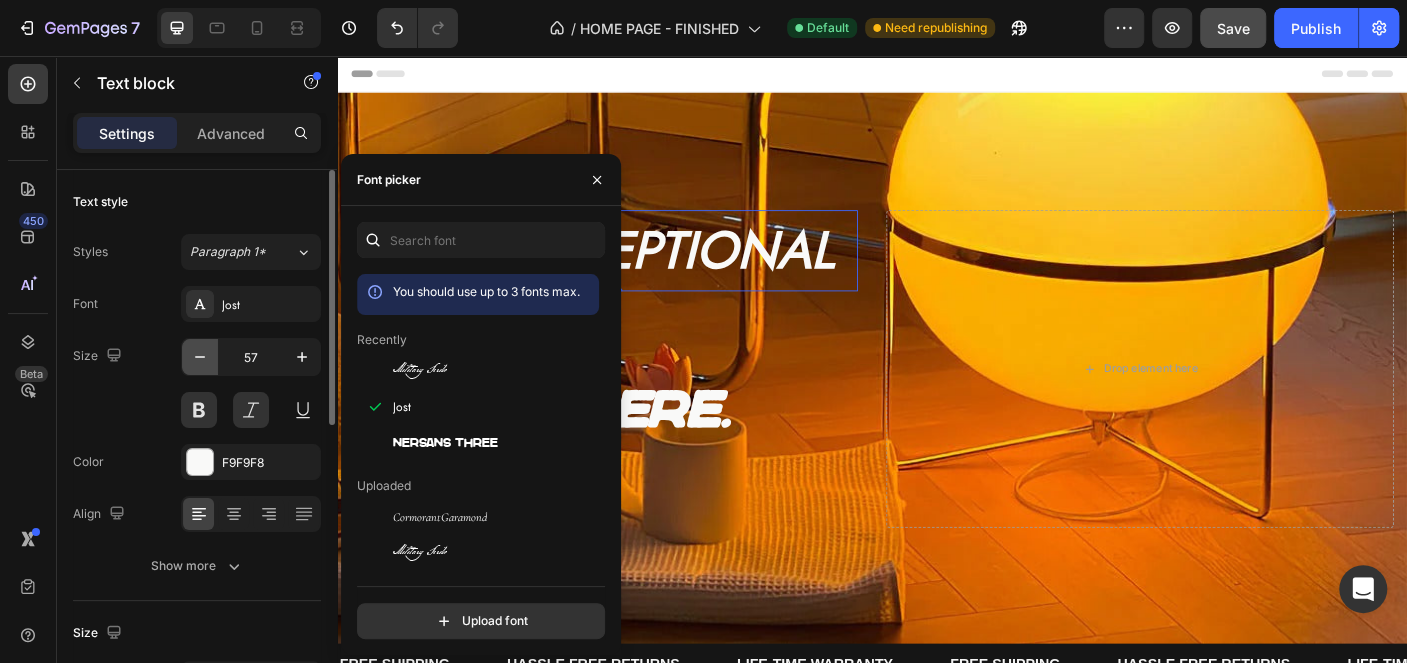 click 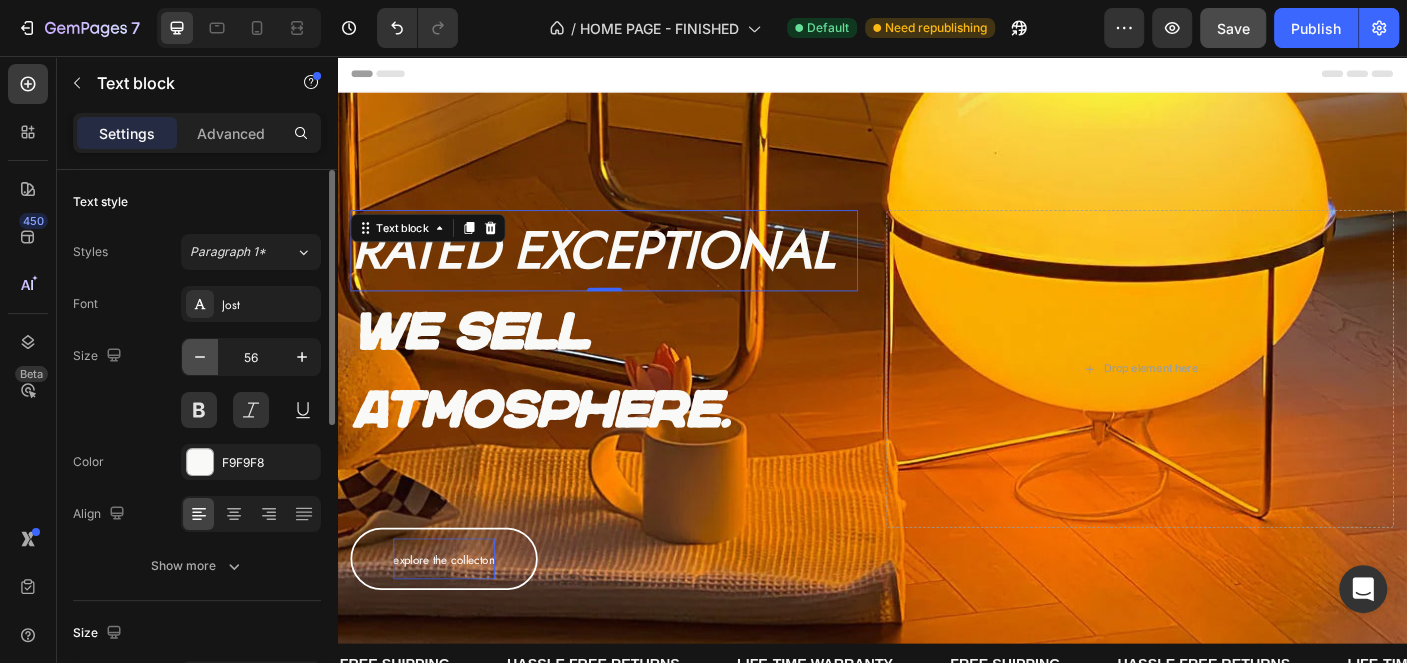 click 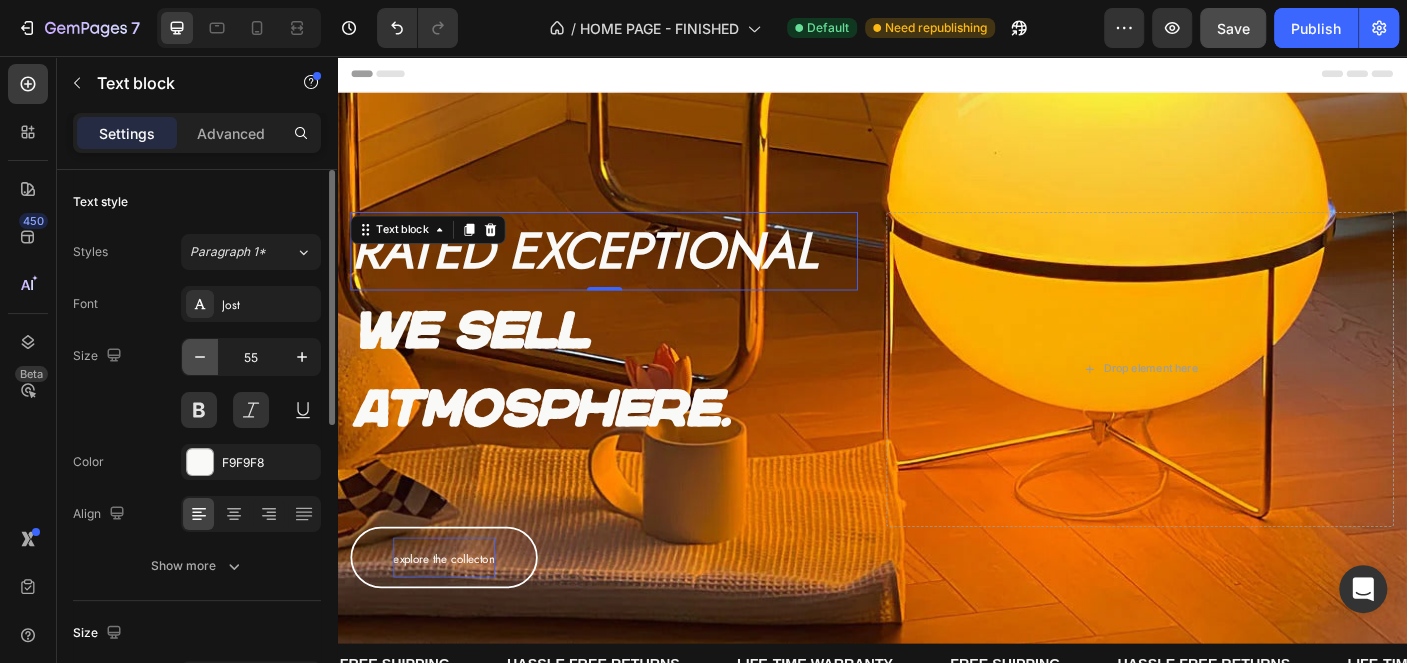 click 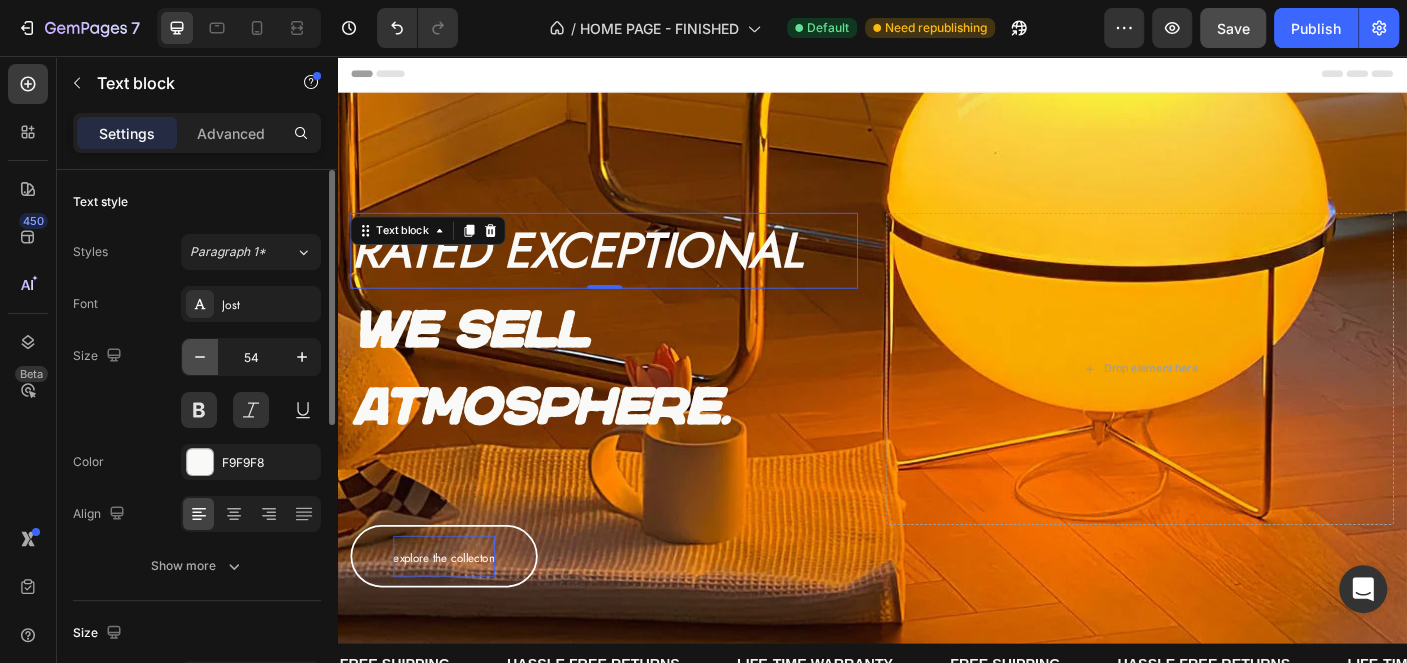 click 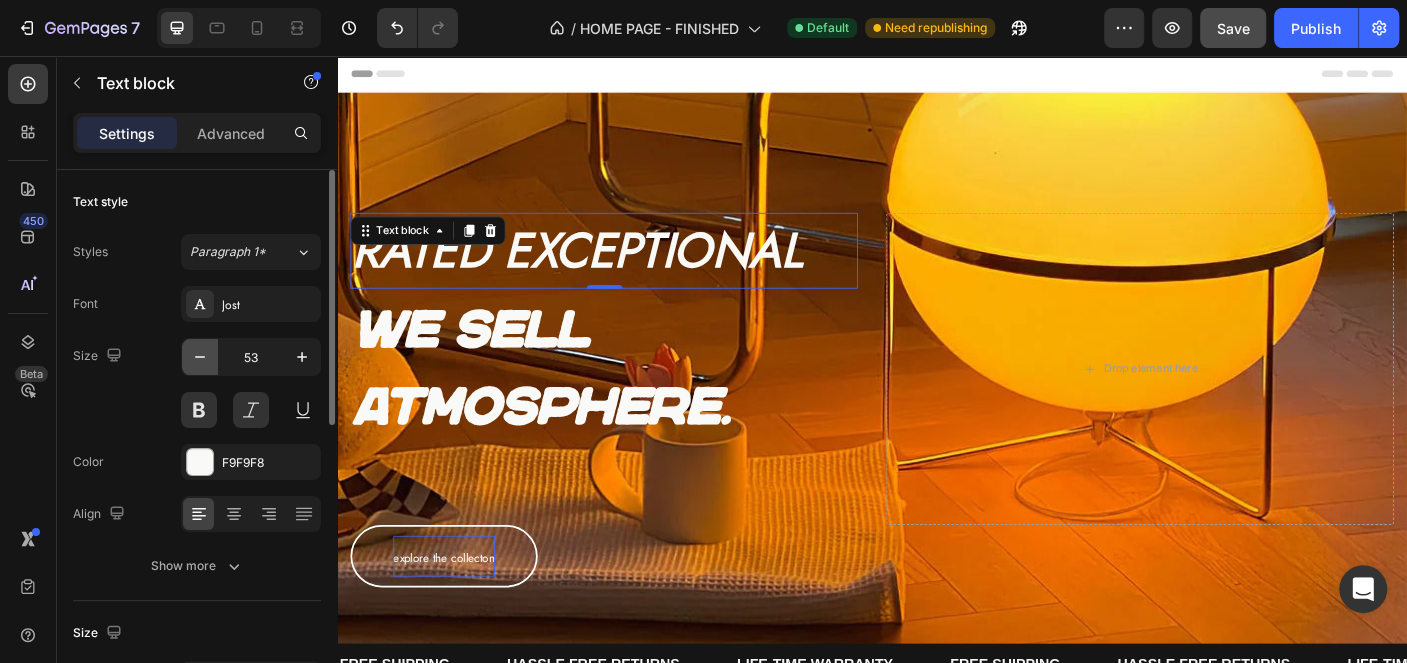 click 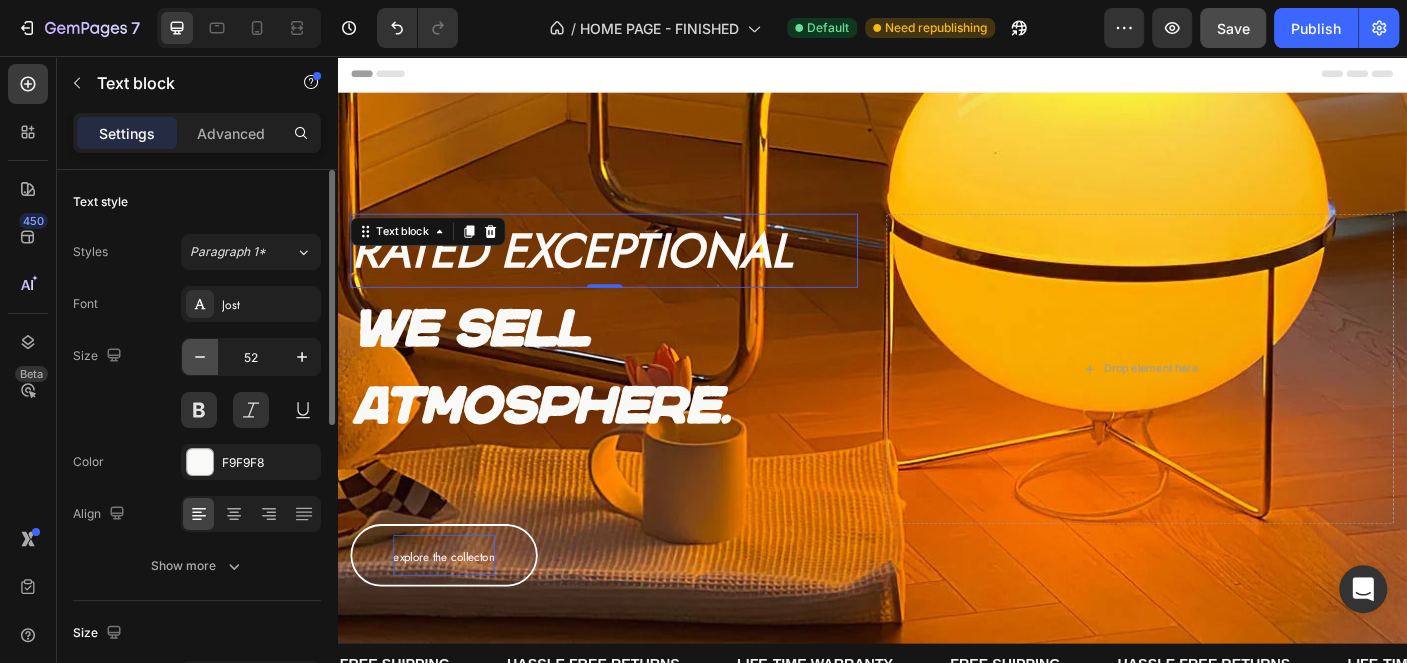 click 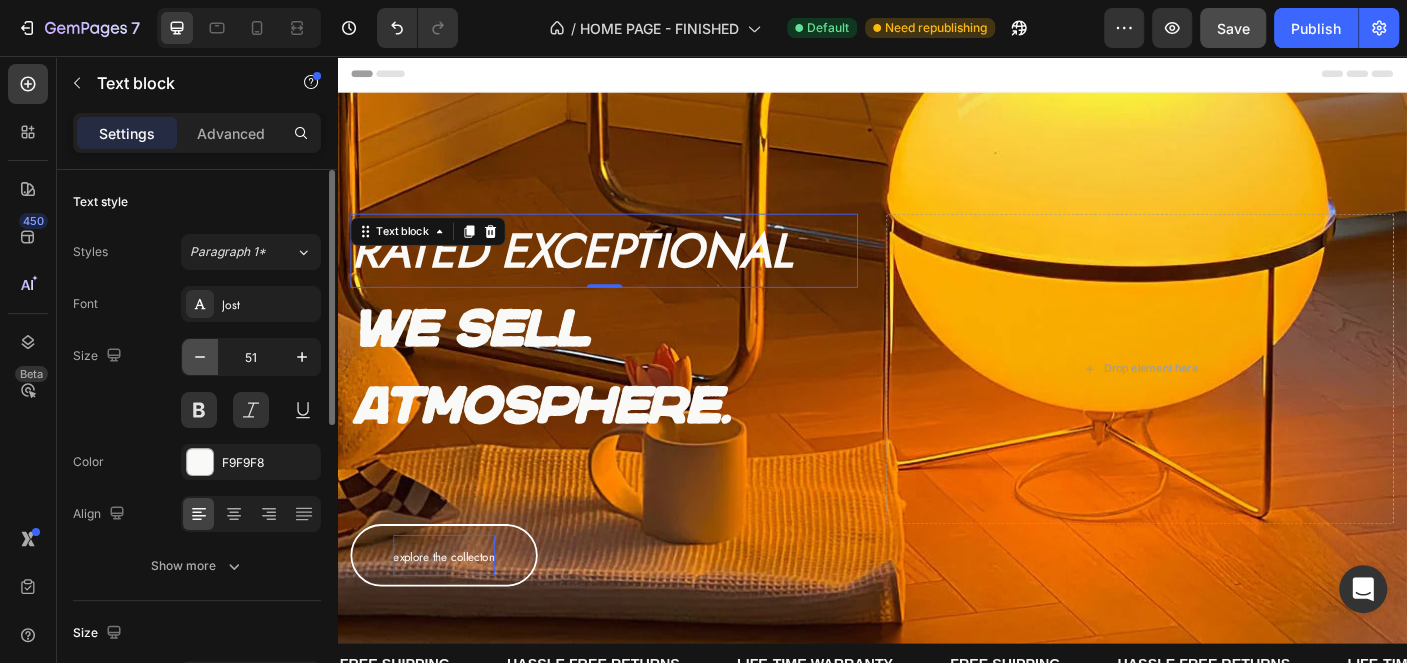 click 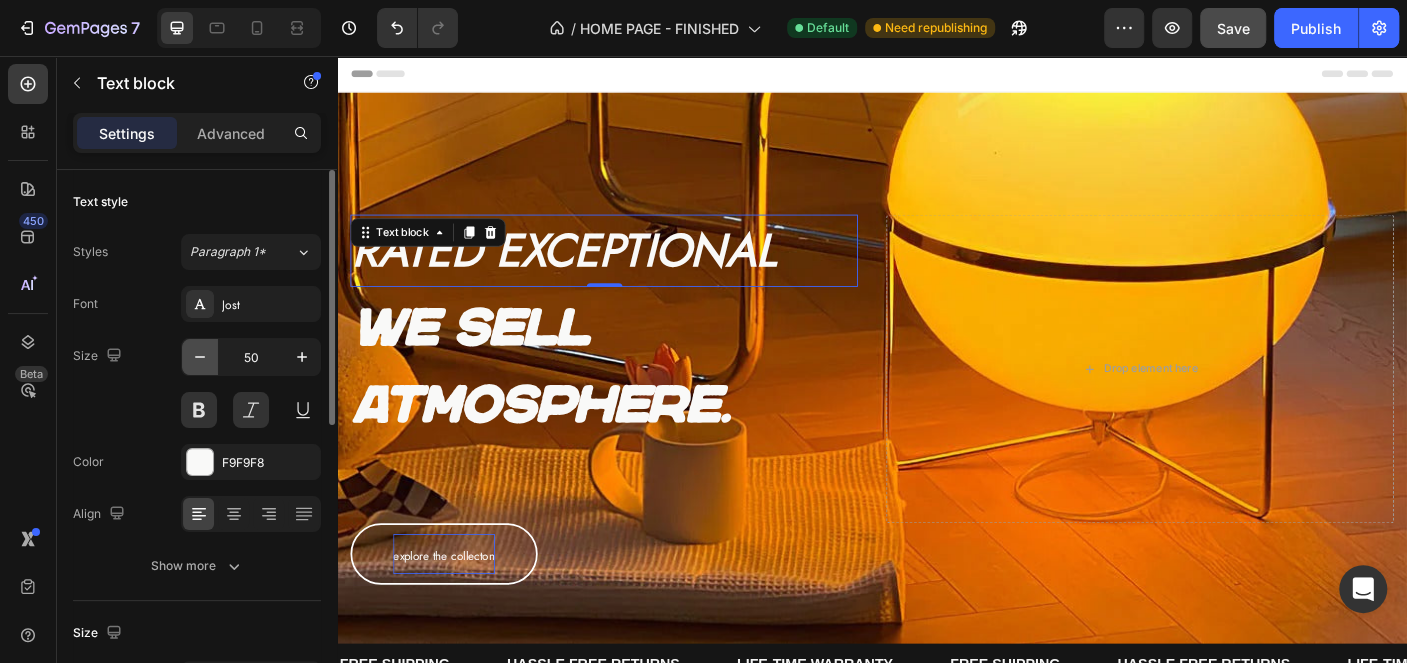 click 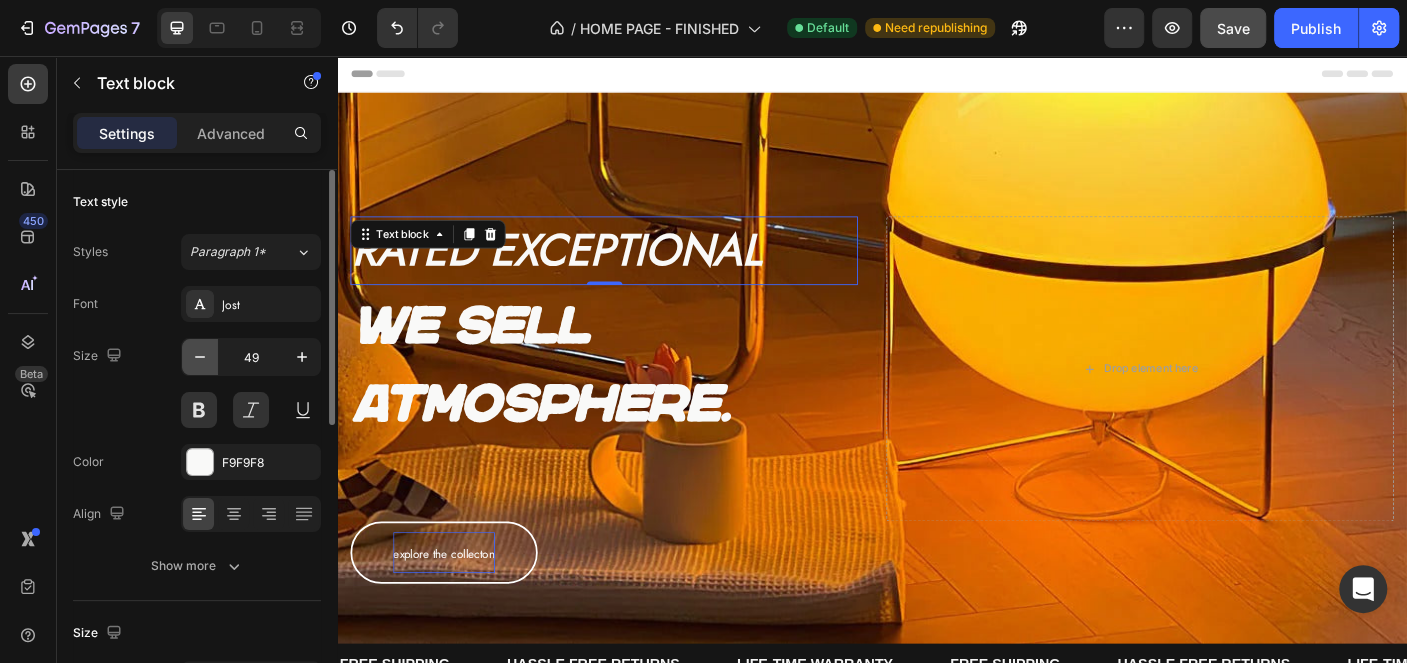 click 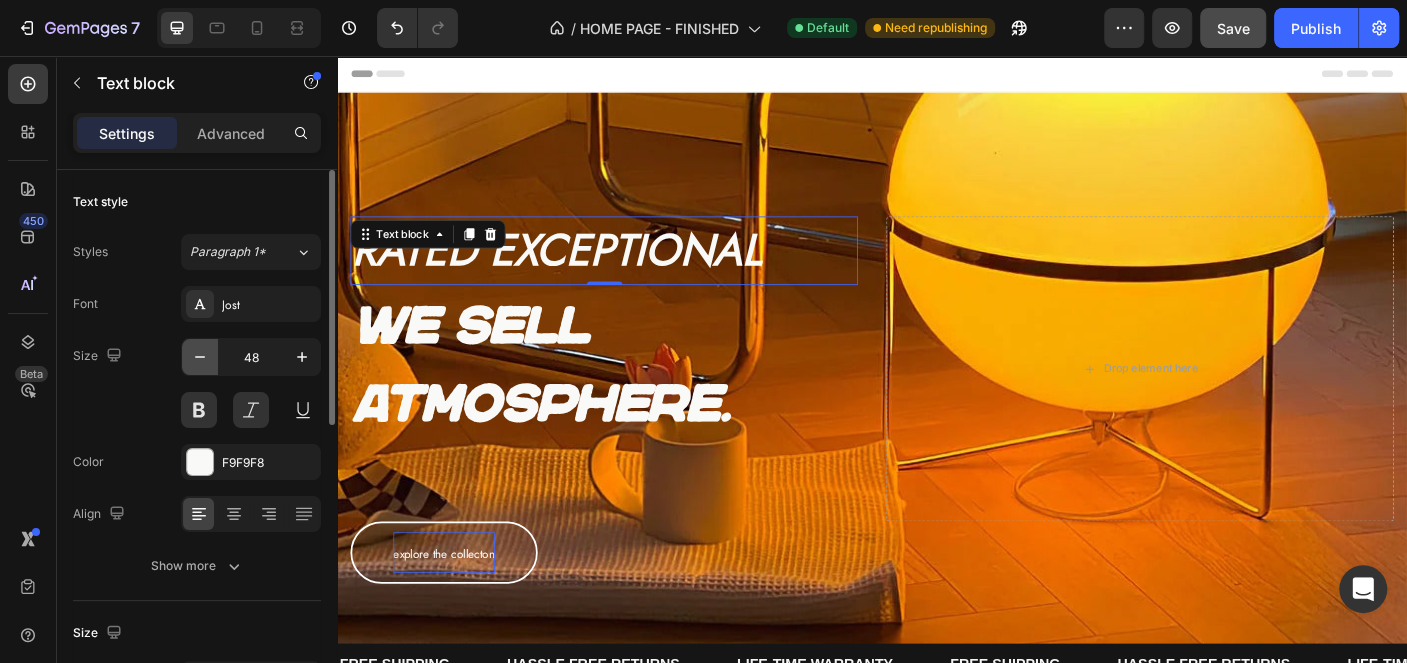 click 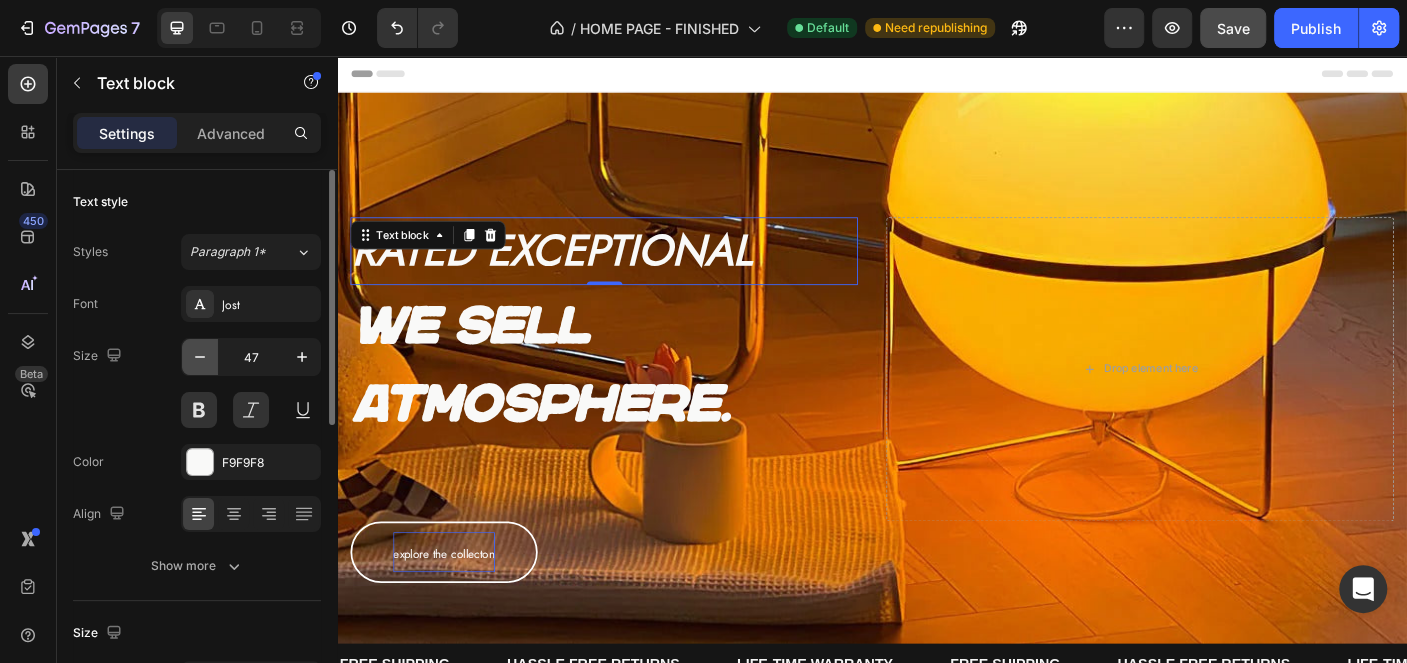 click 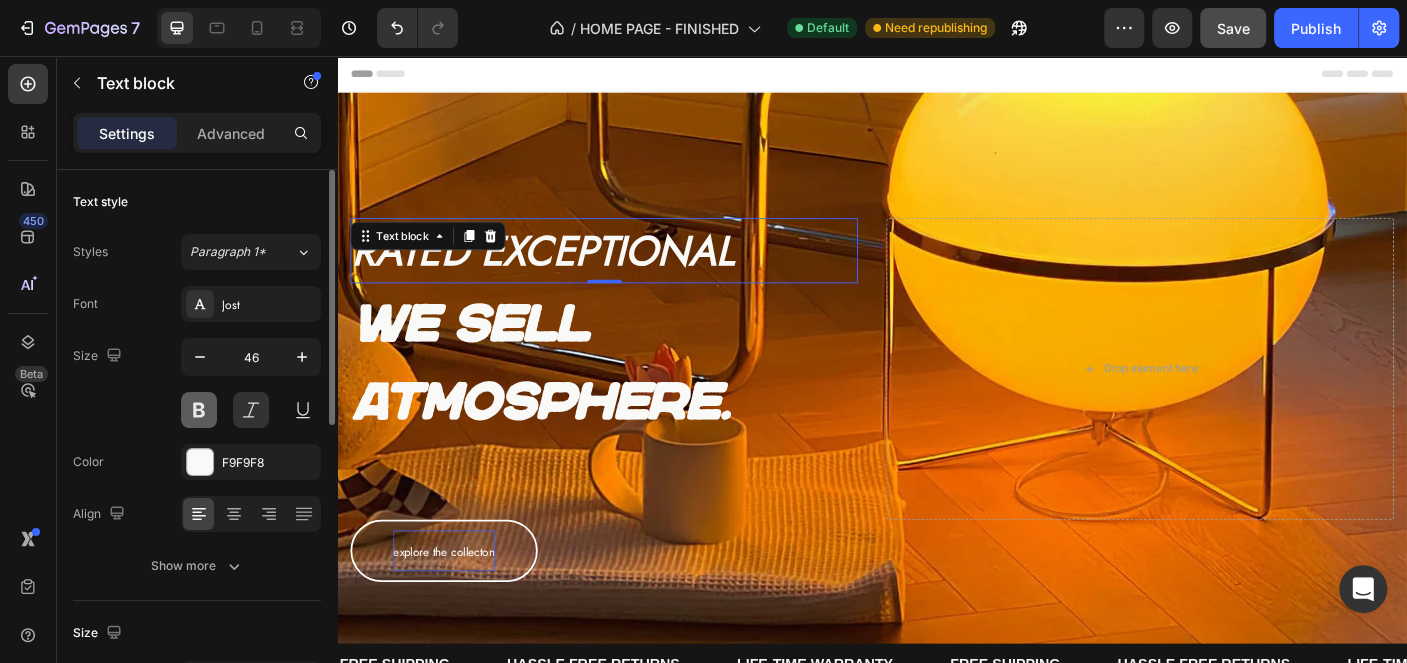 click at bounding box center [199, 410] 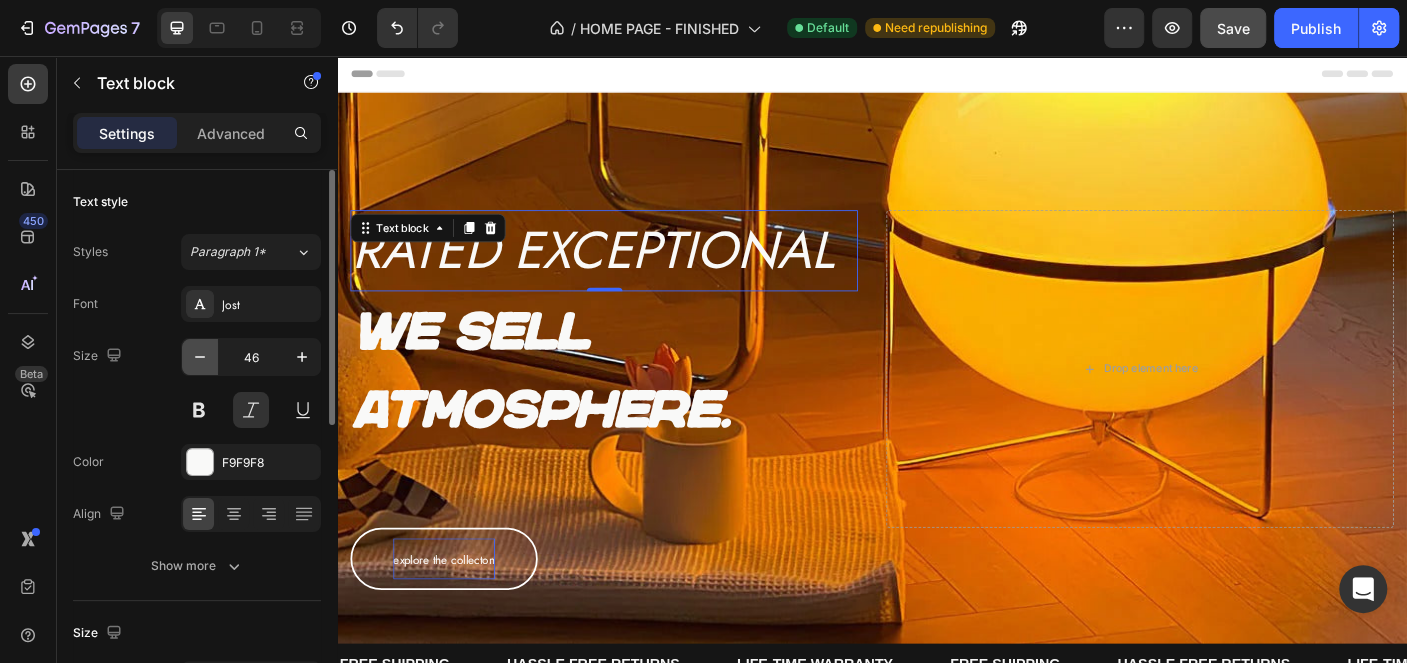 click 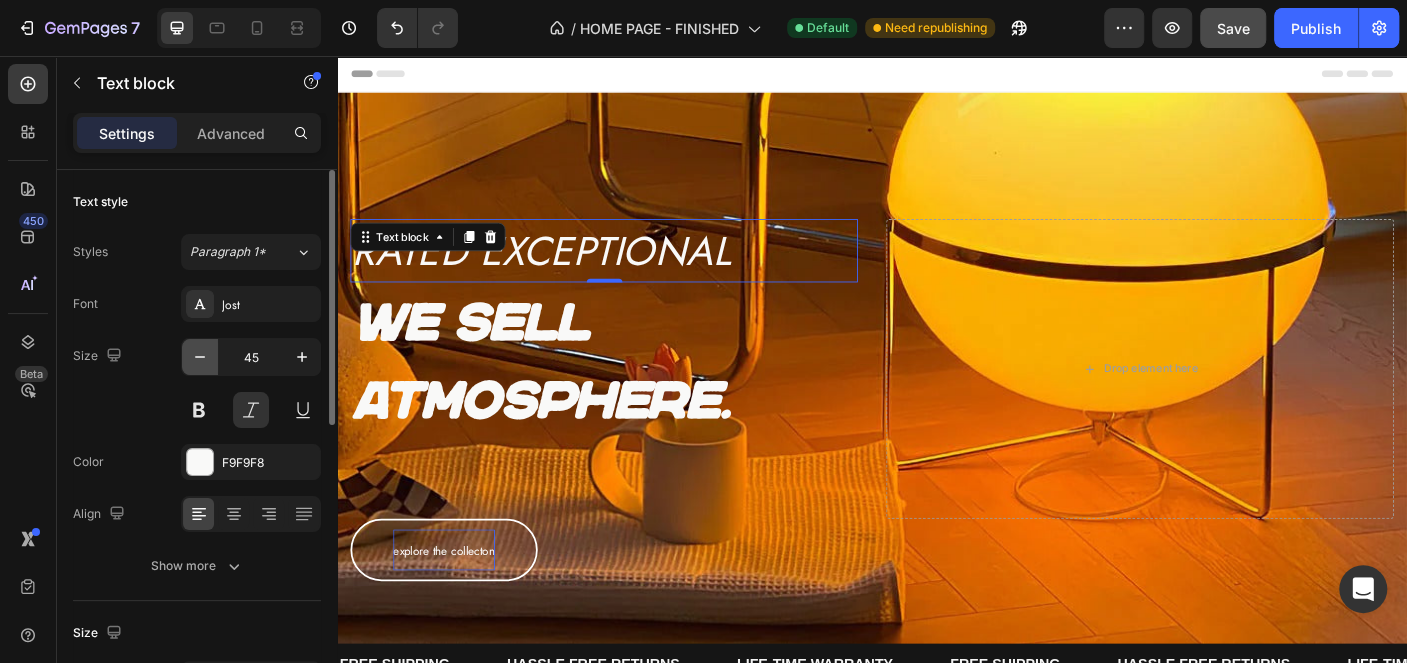 click 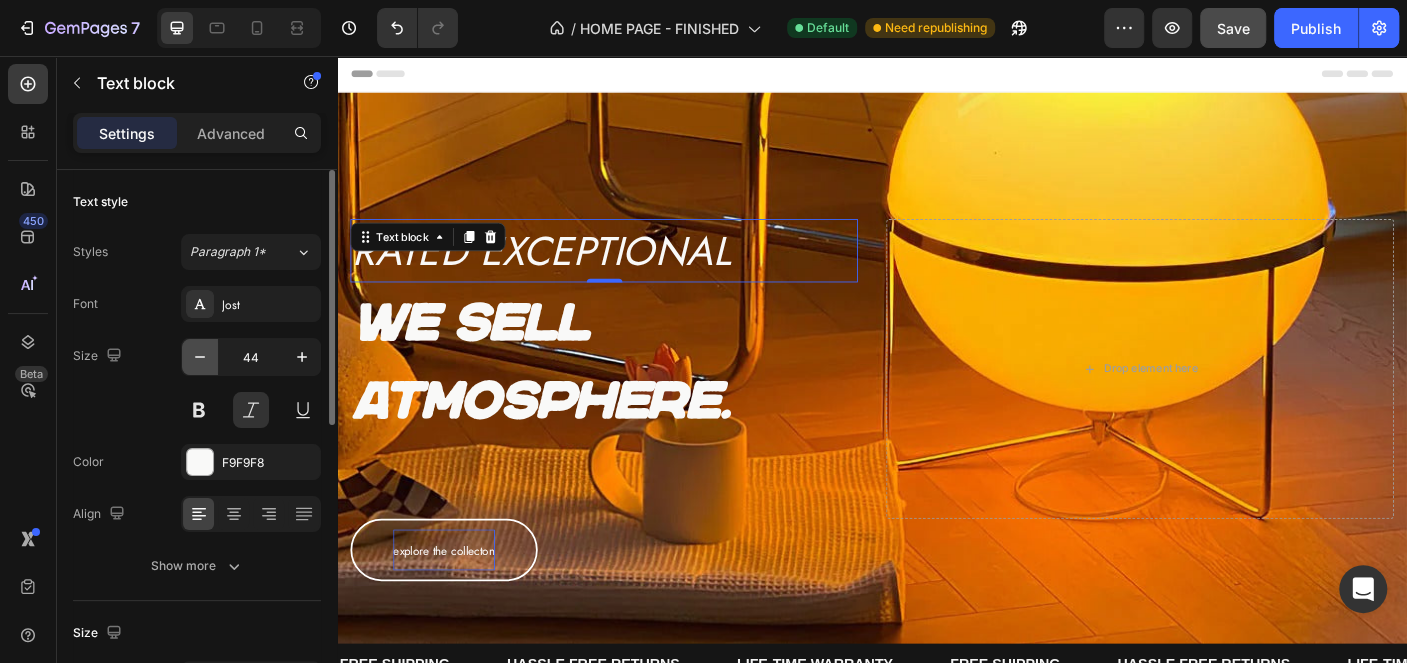 click 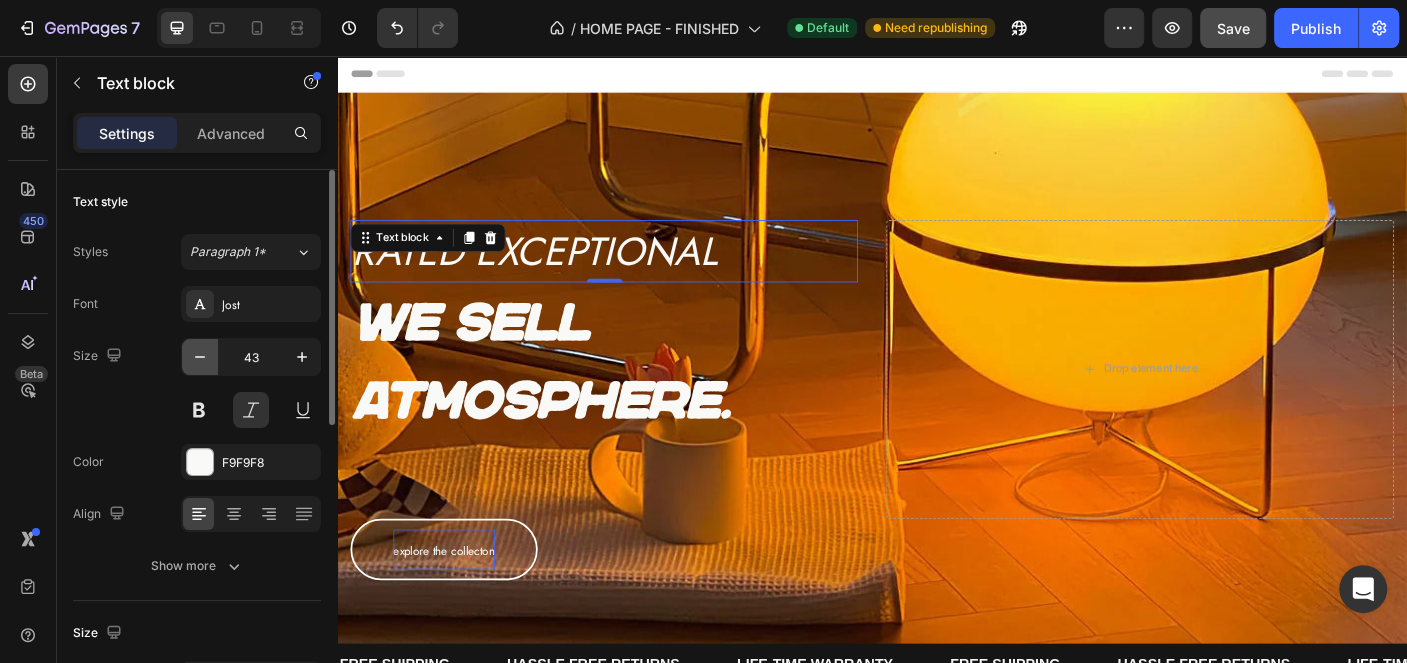 click 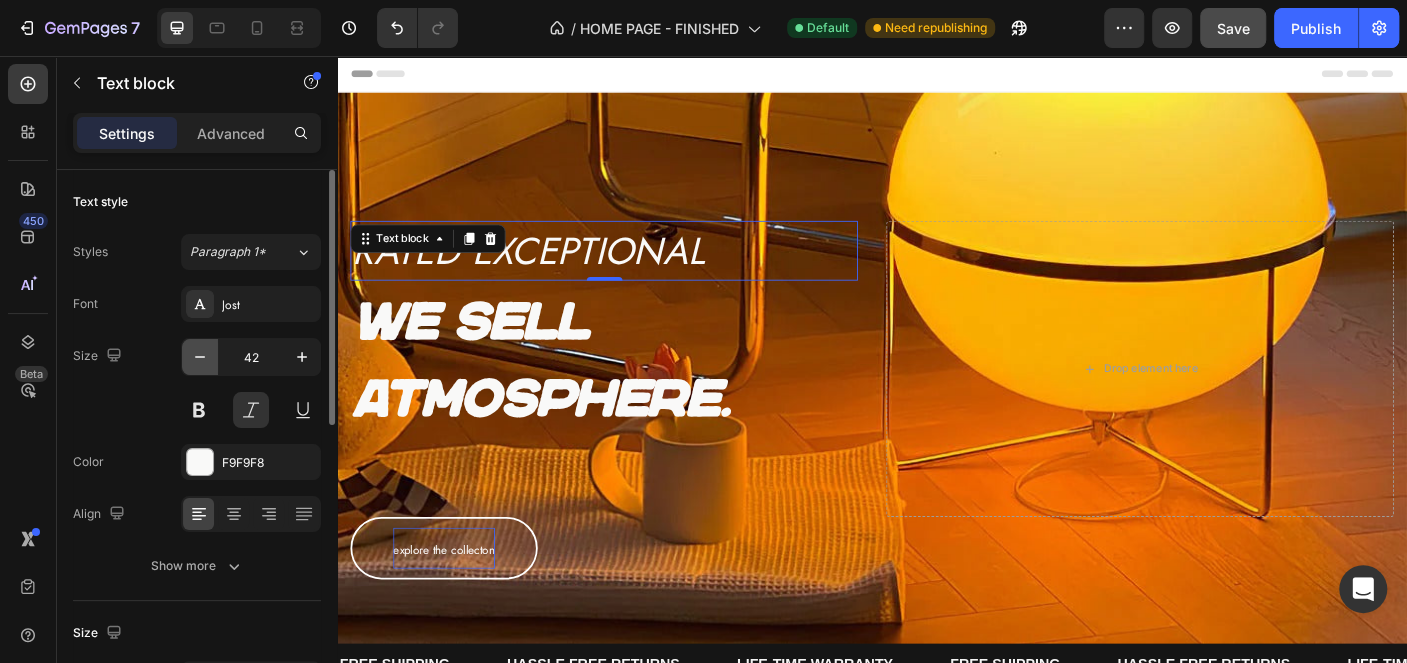 click 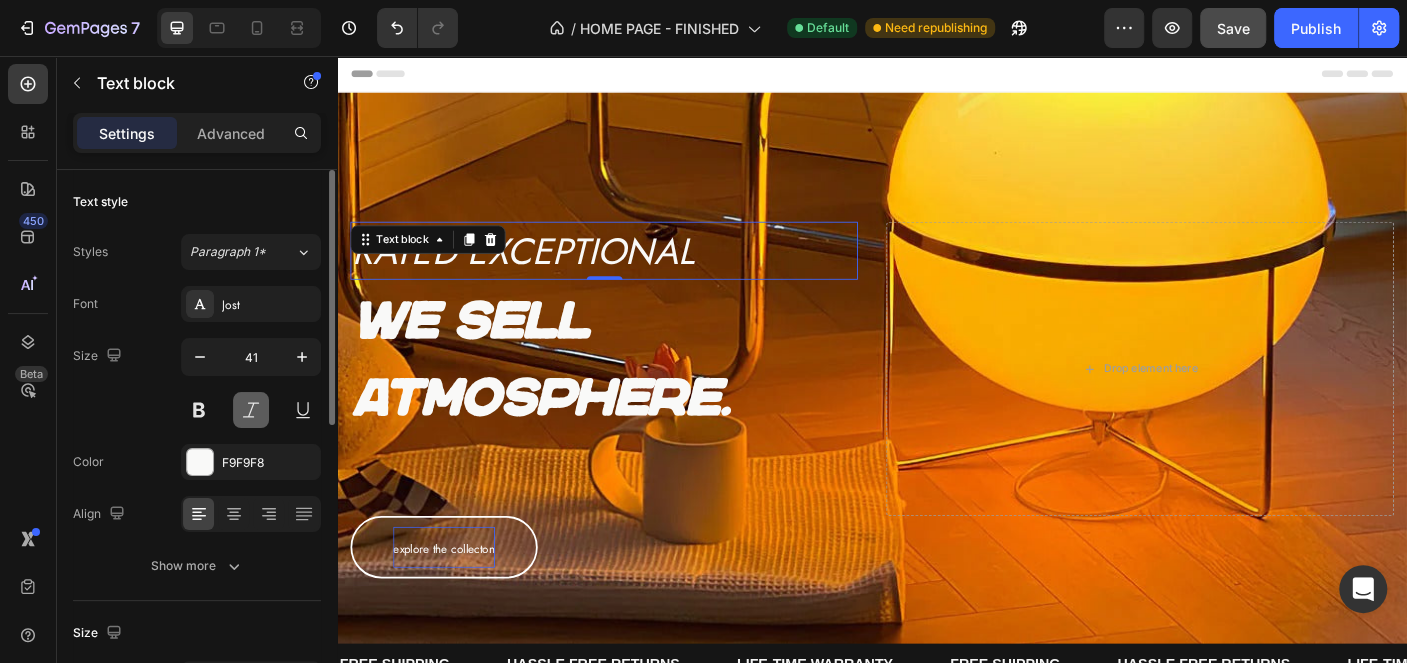click at bounding box center (251, 410) 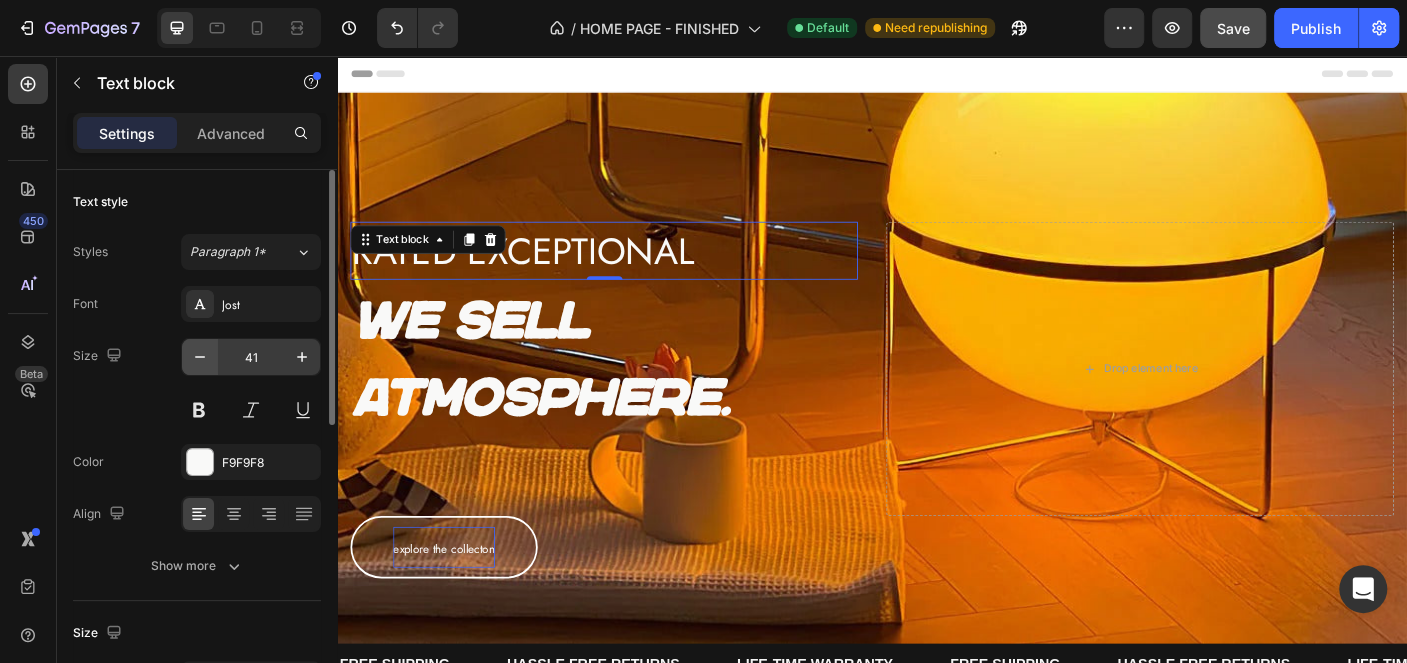 click at bounding box center [200, 357] 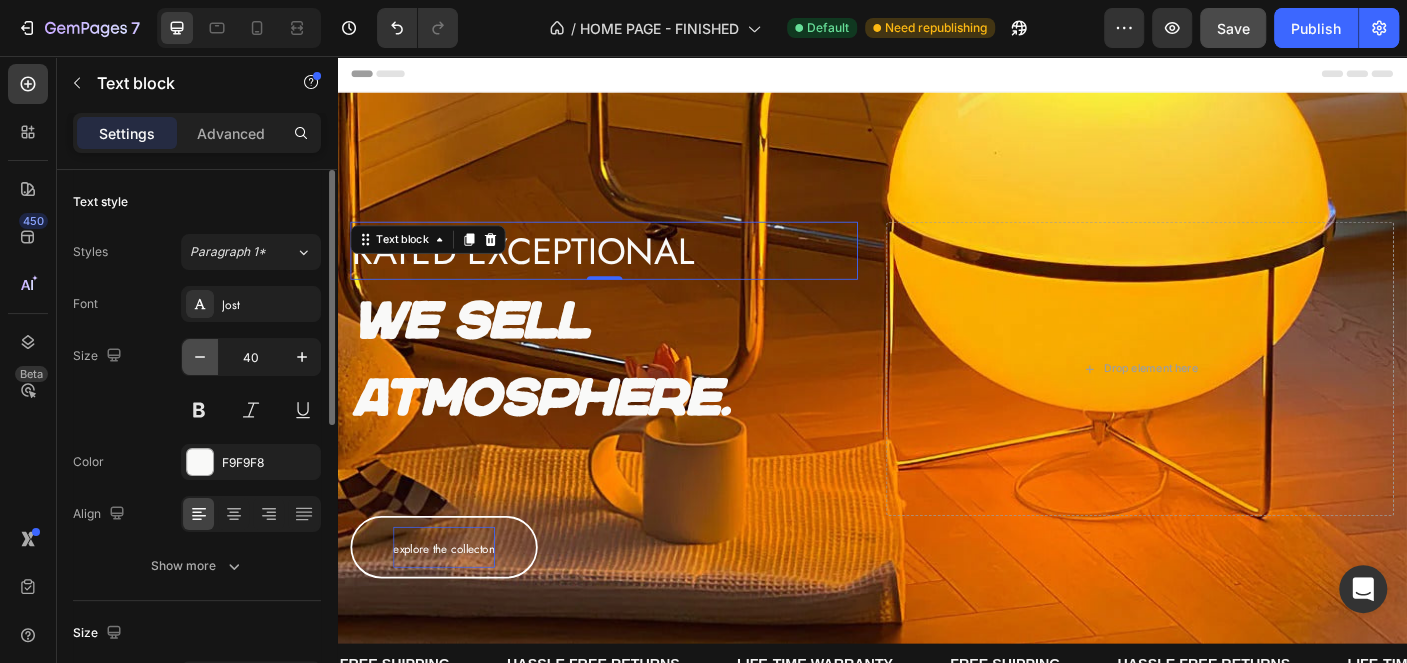 click 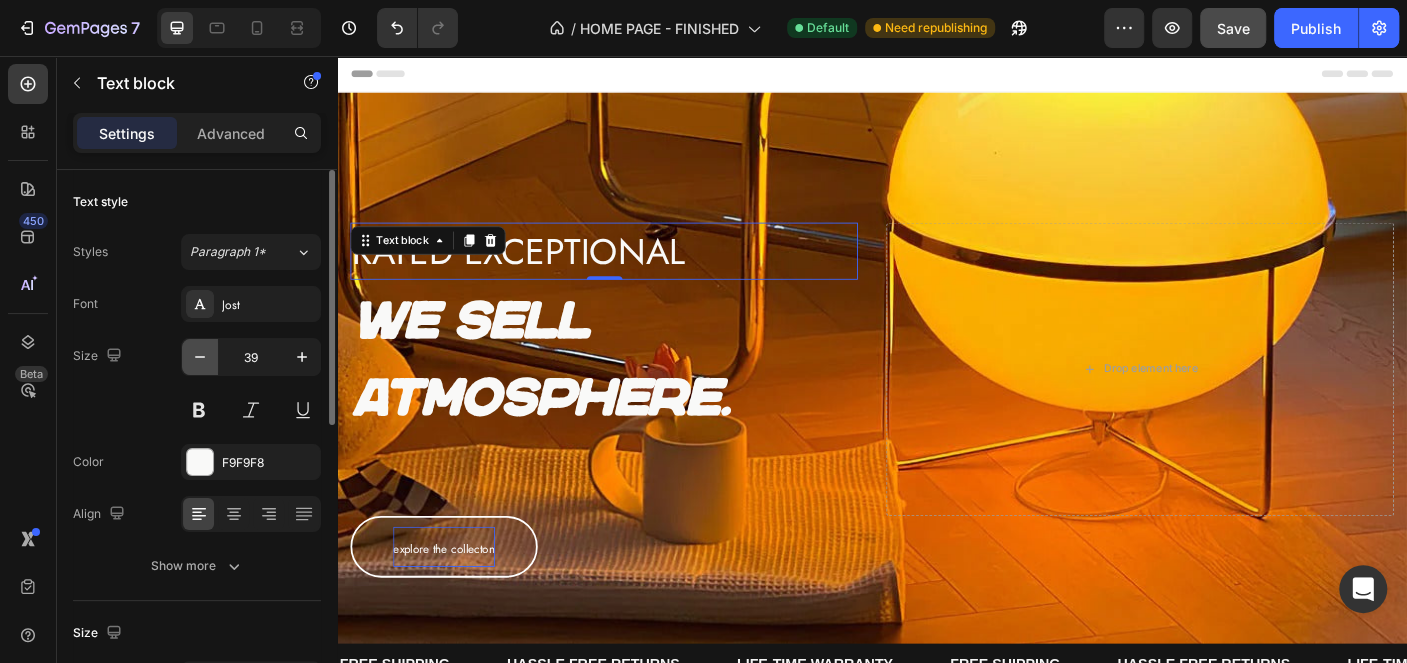 click 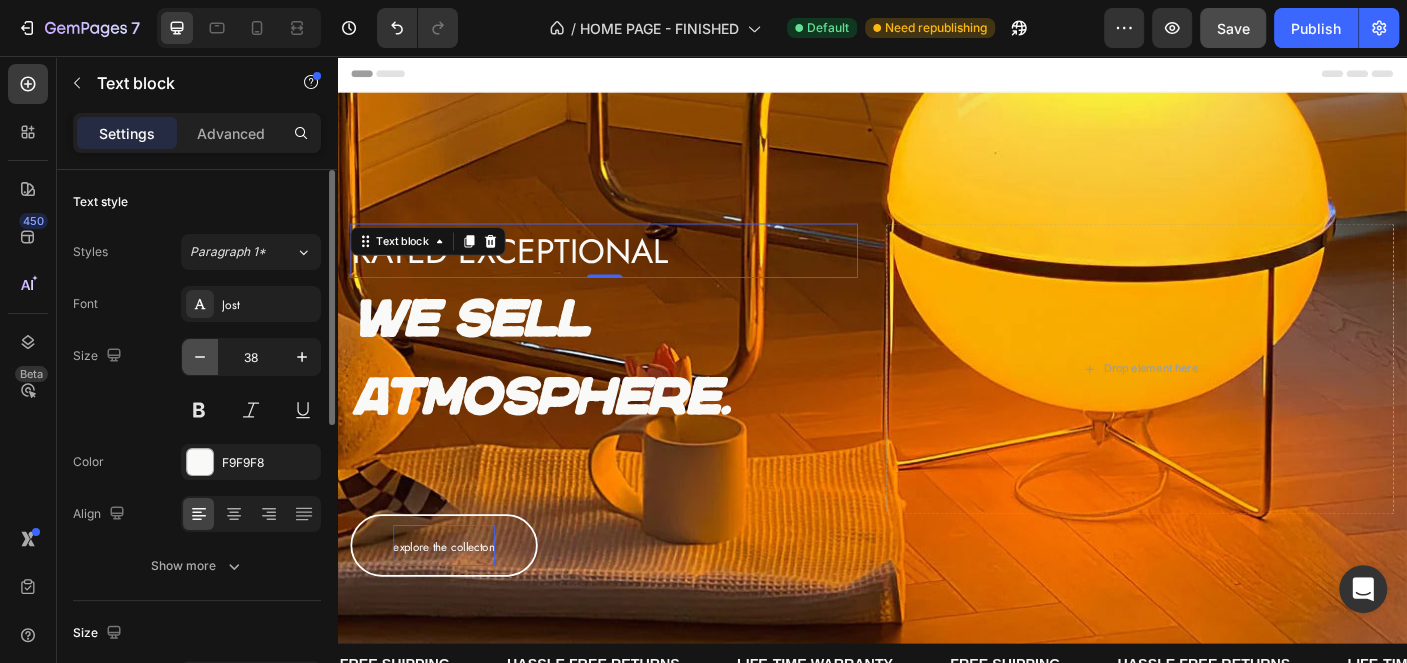click 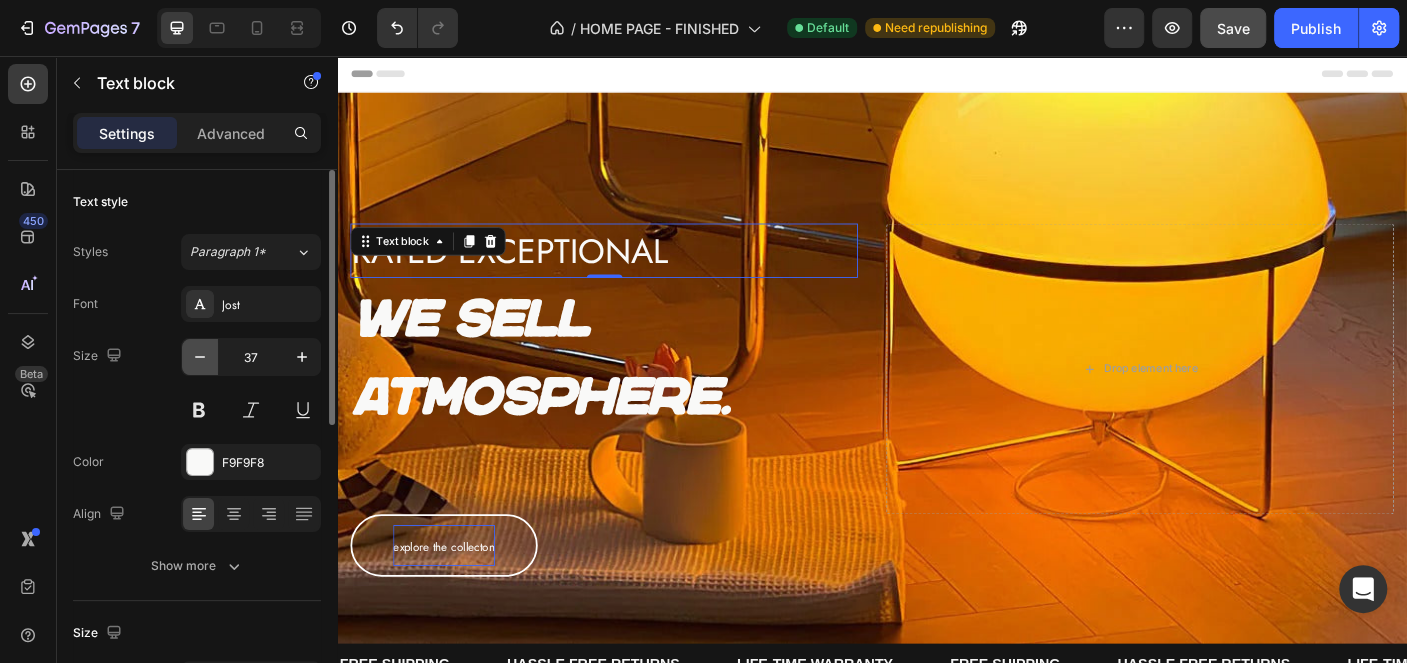 click 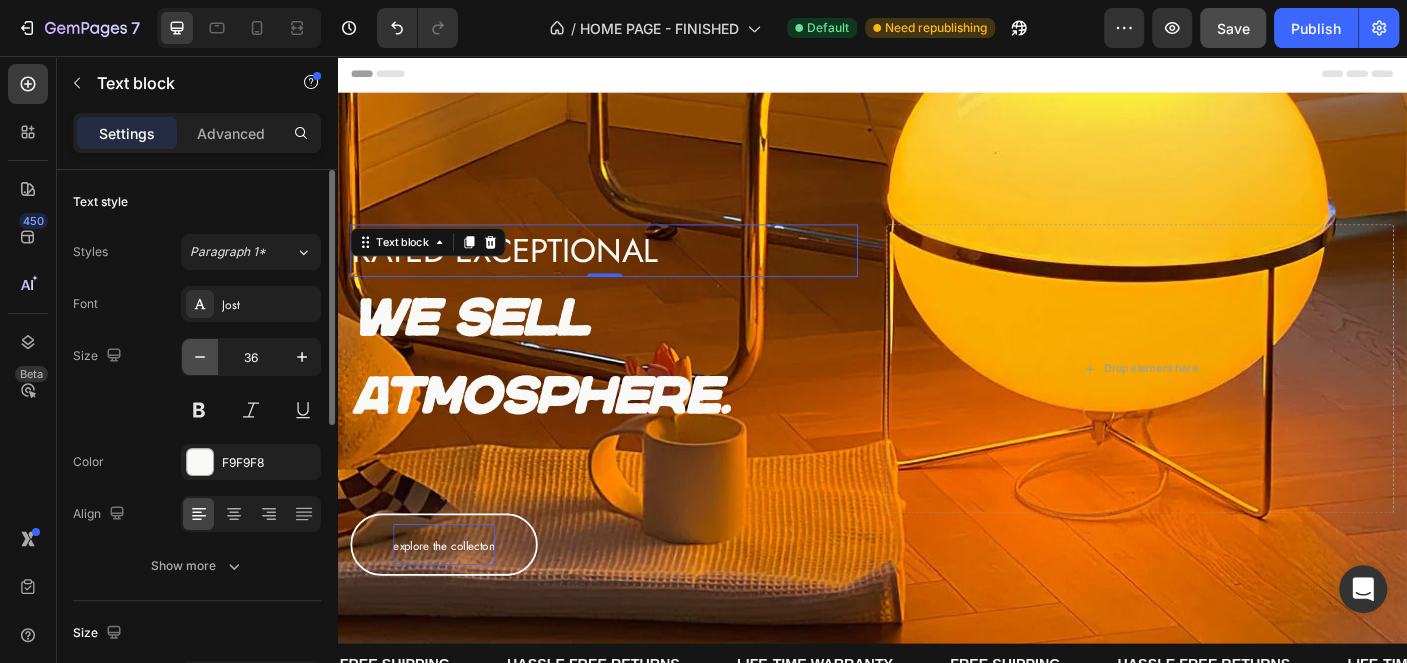 click 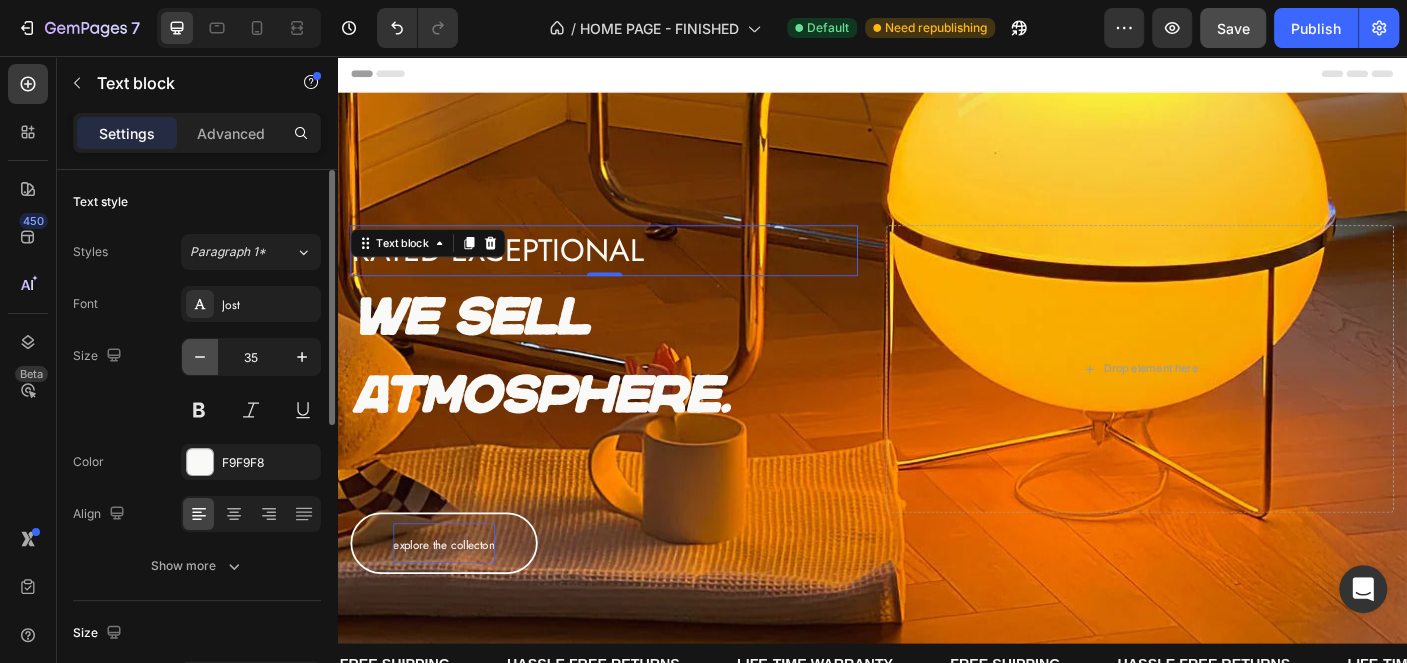 click 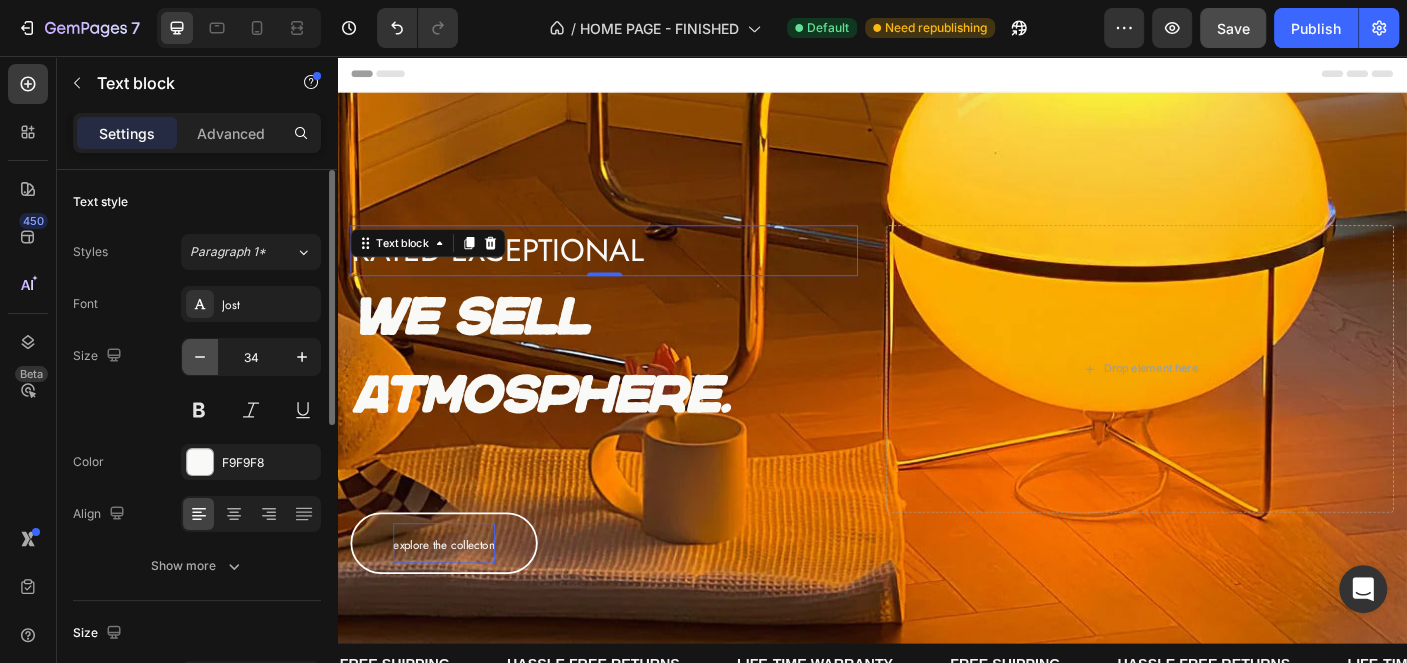 click 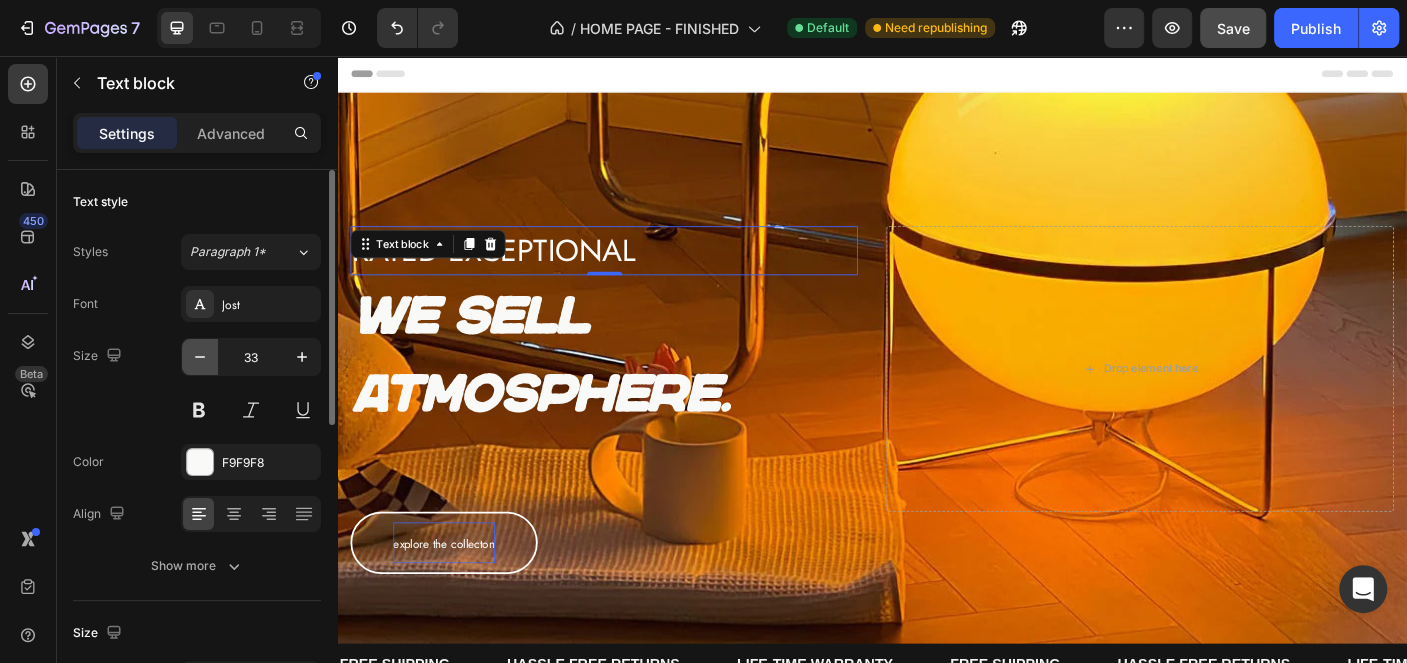 click 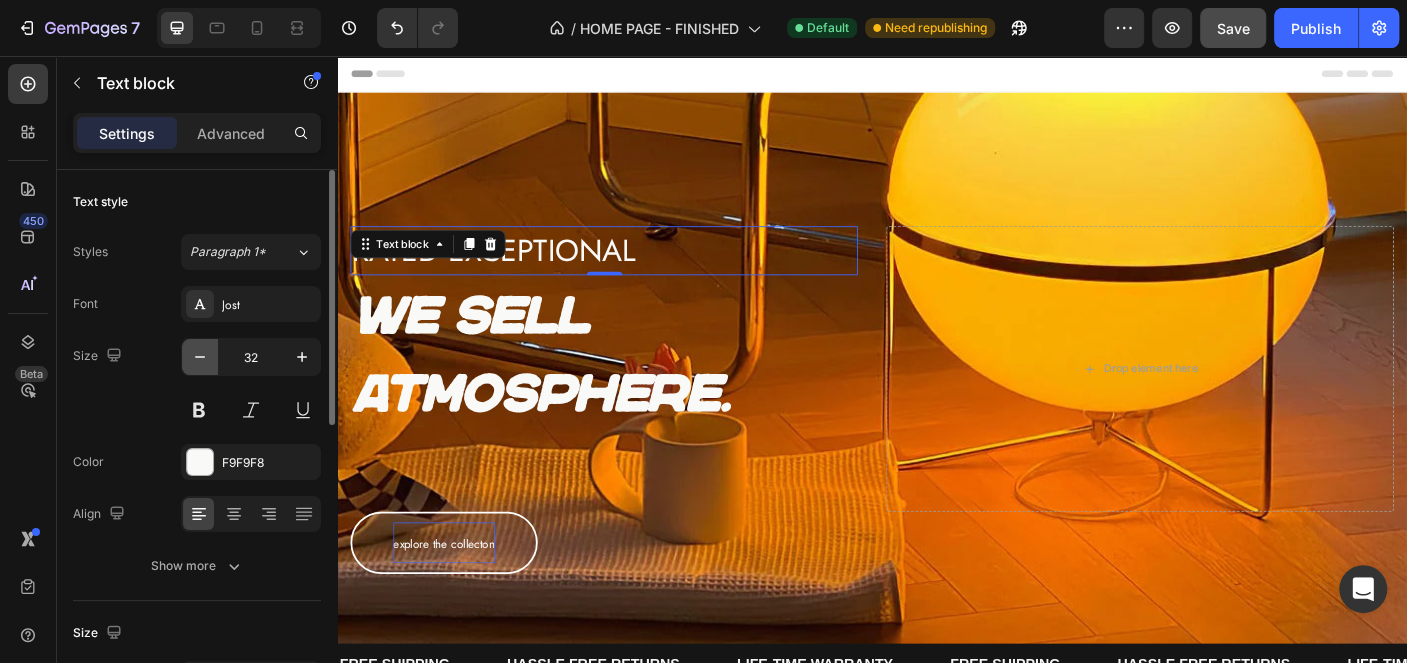 click 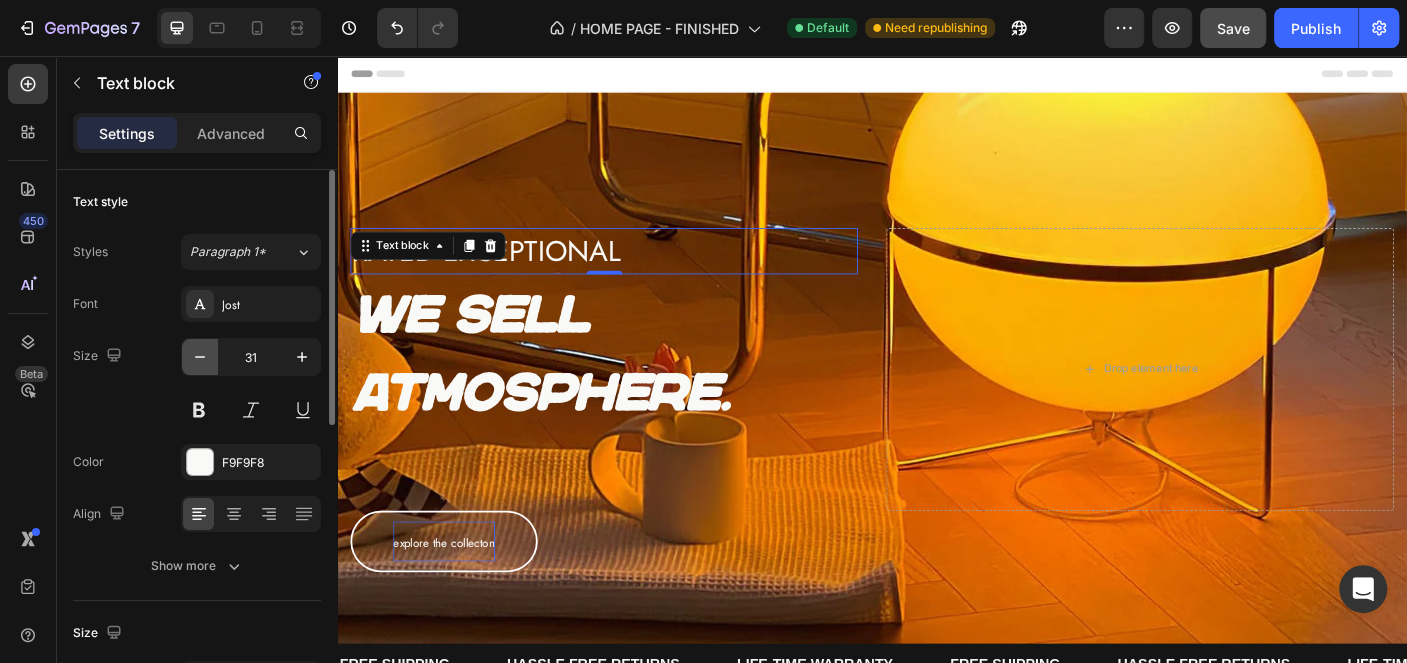 click 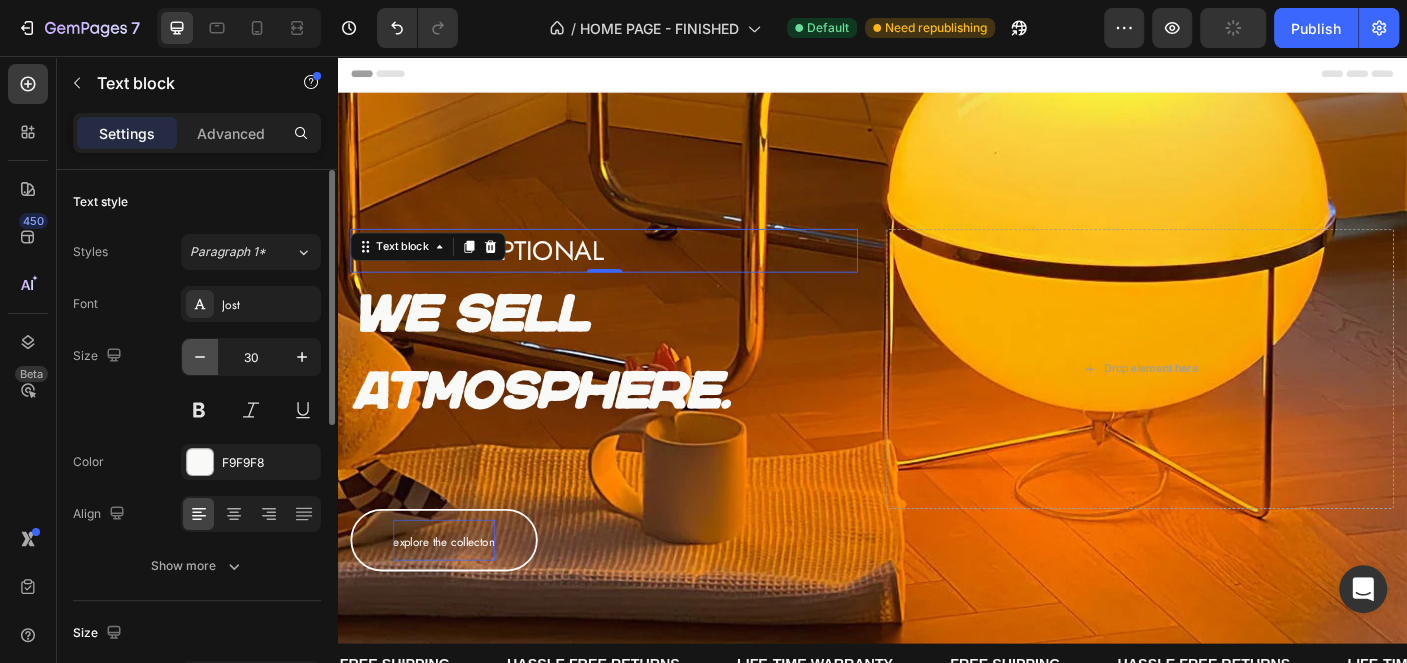 click 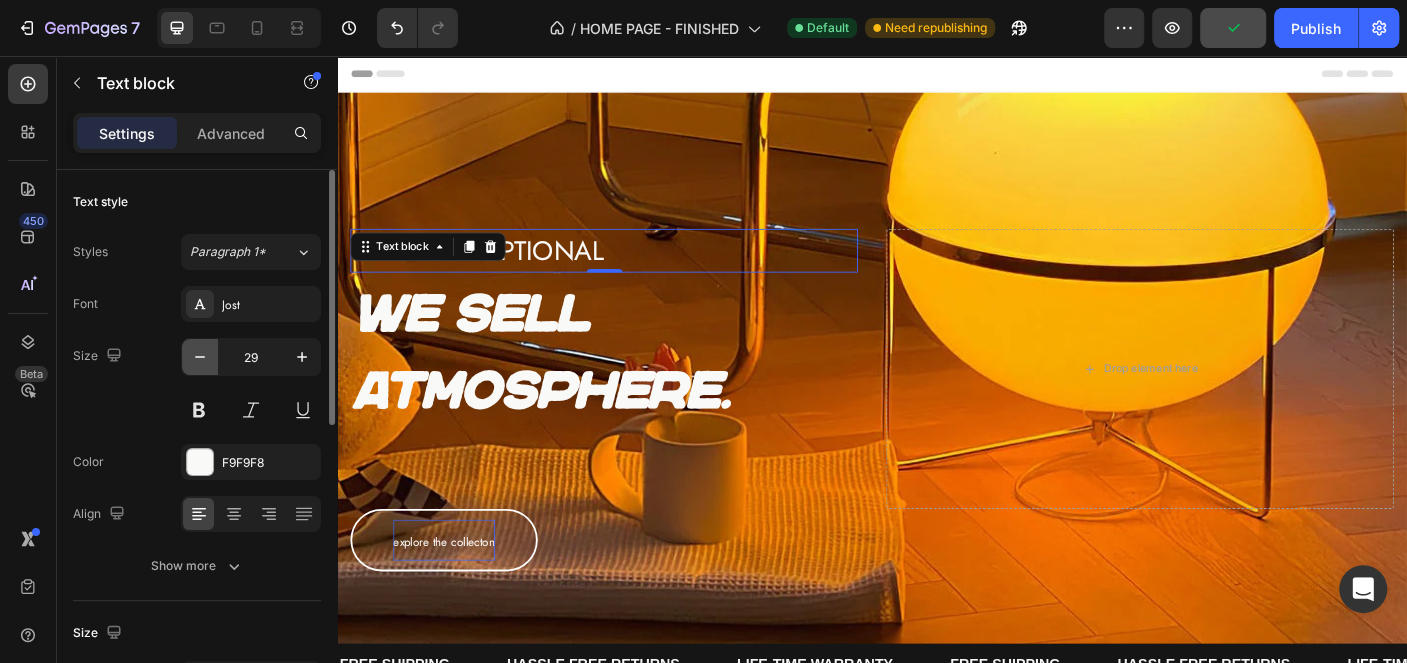 click 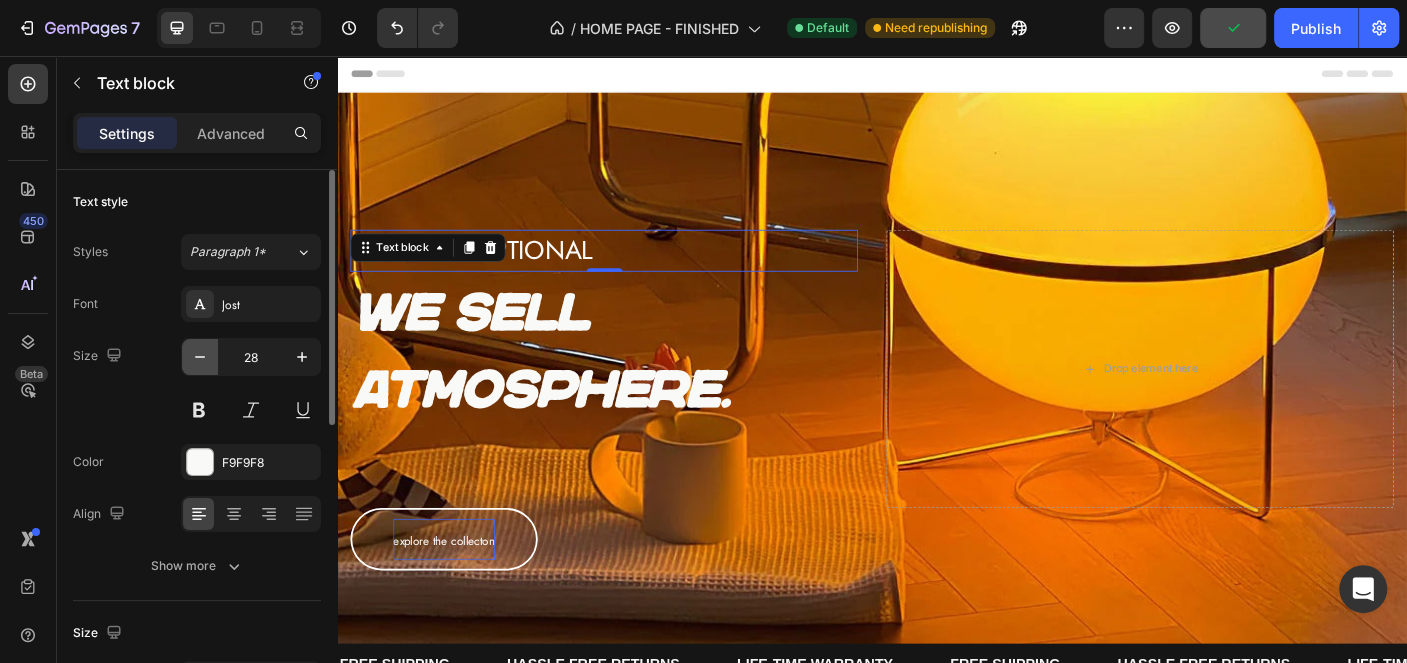 click 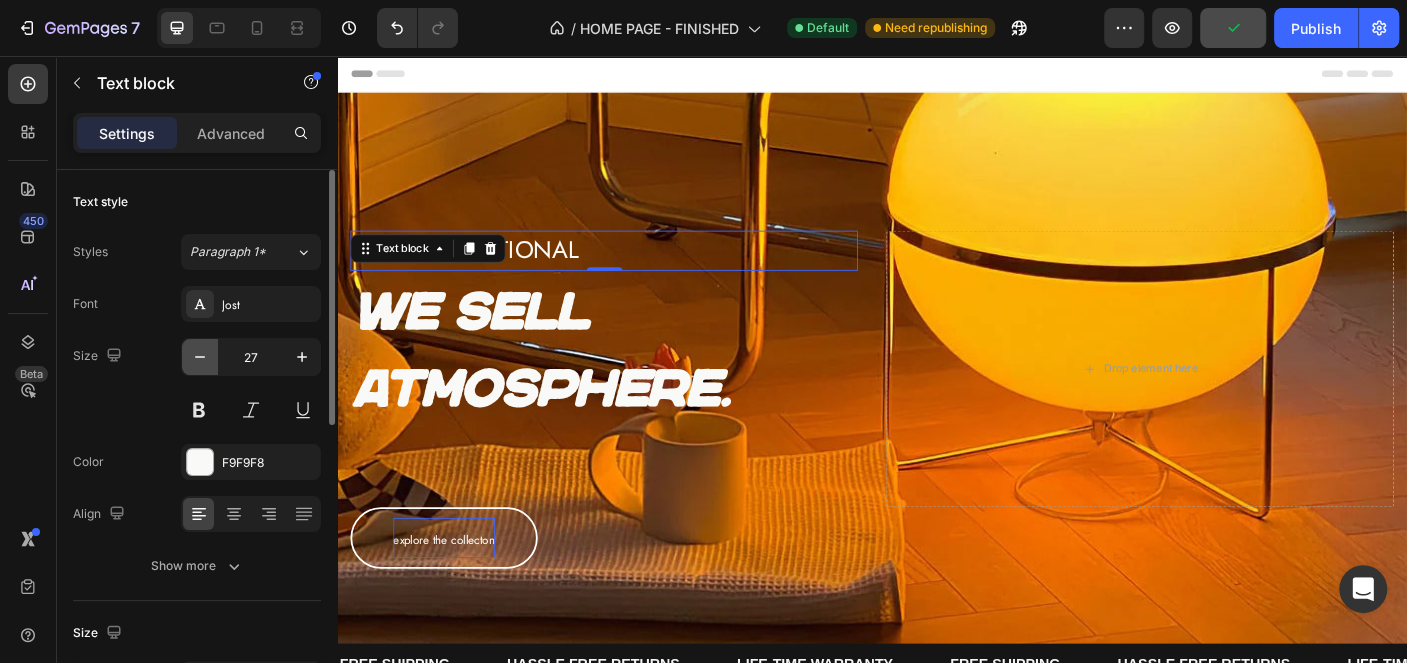 click 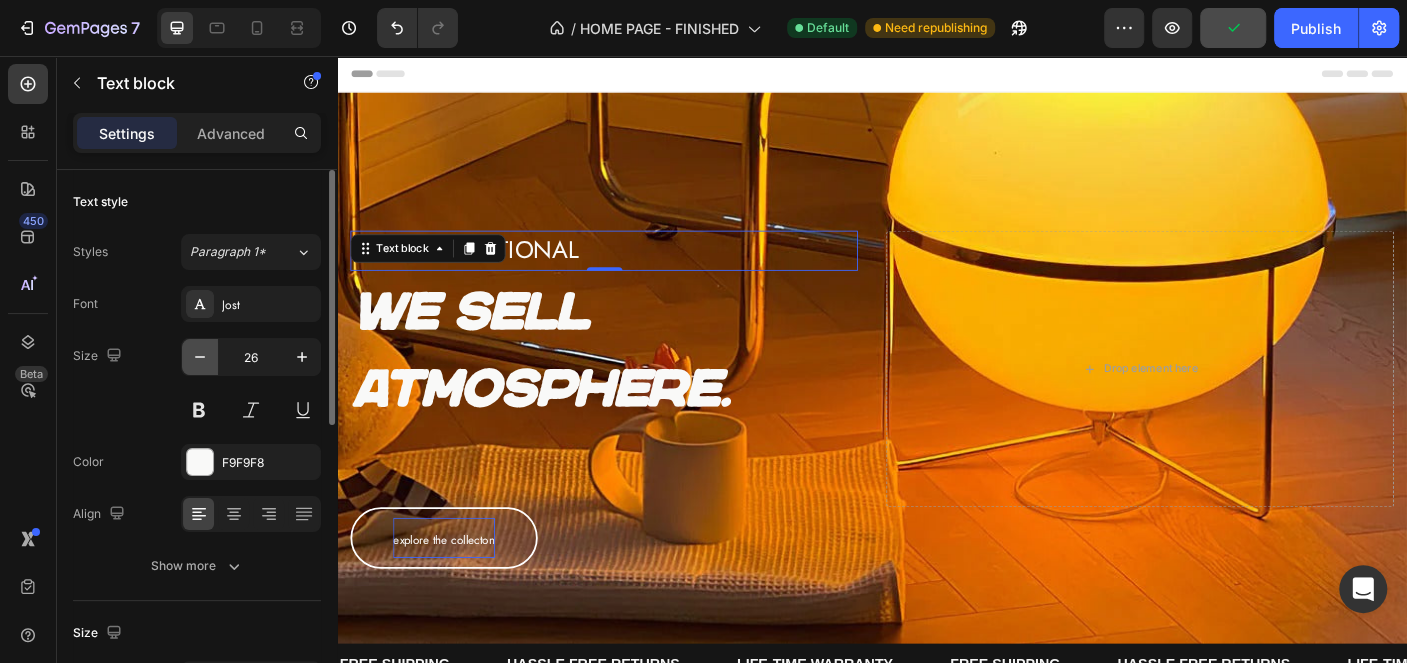 click 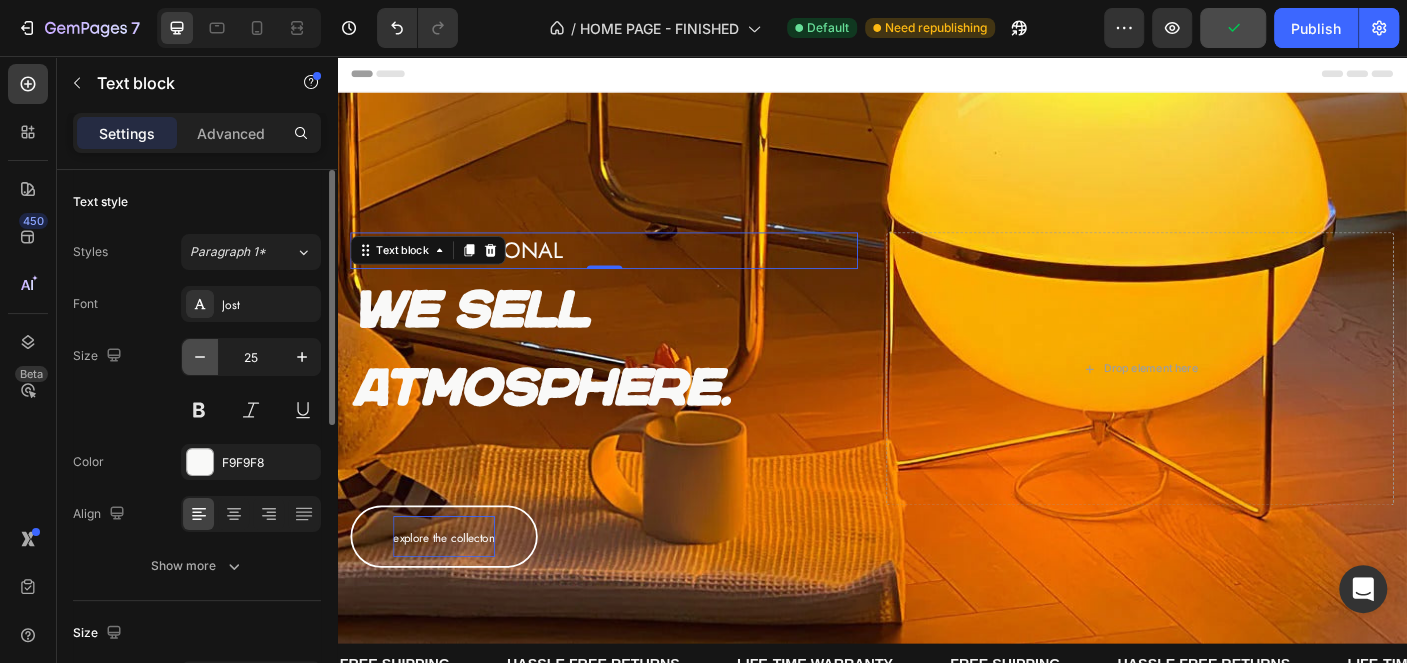 click 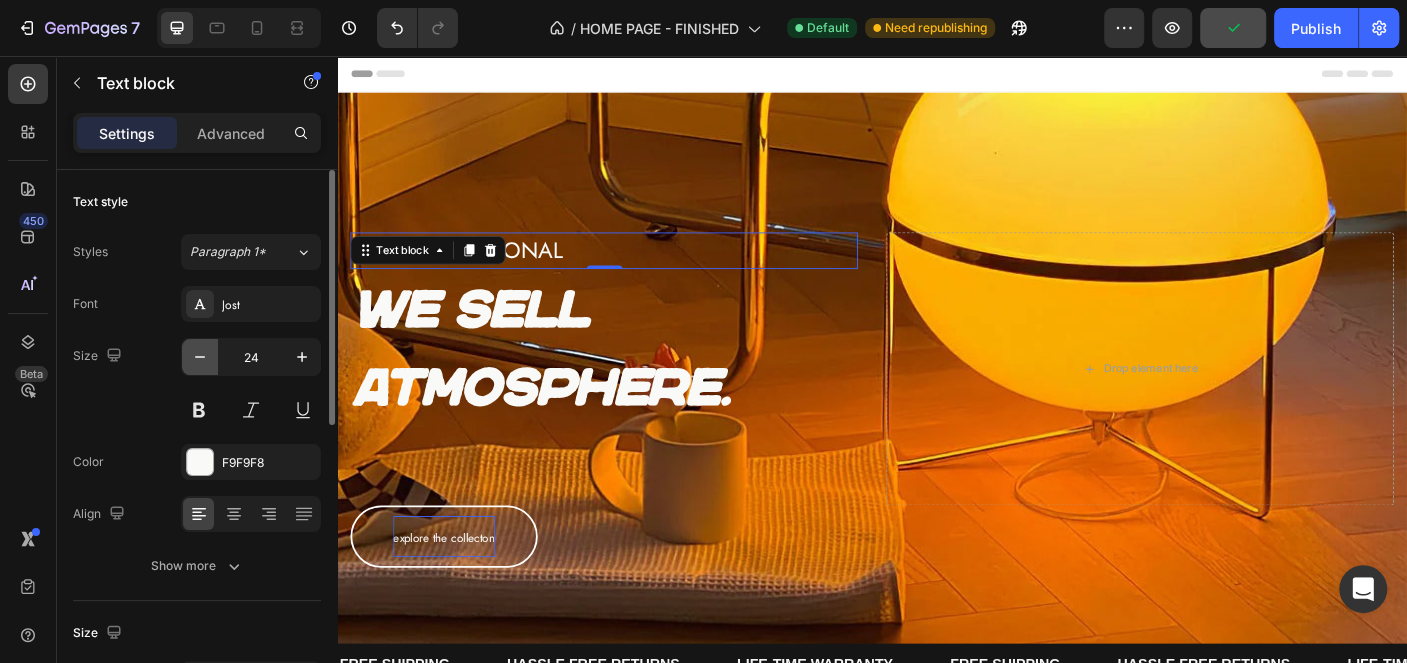 click 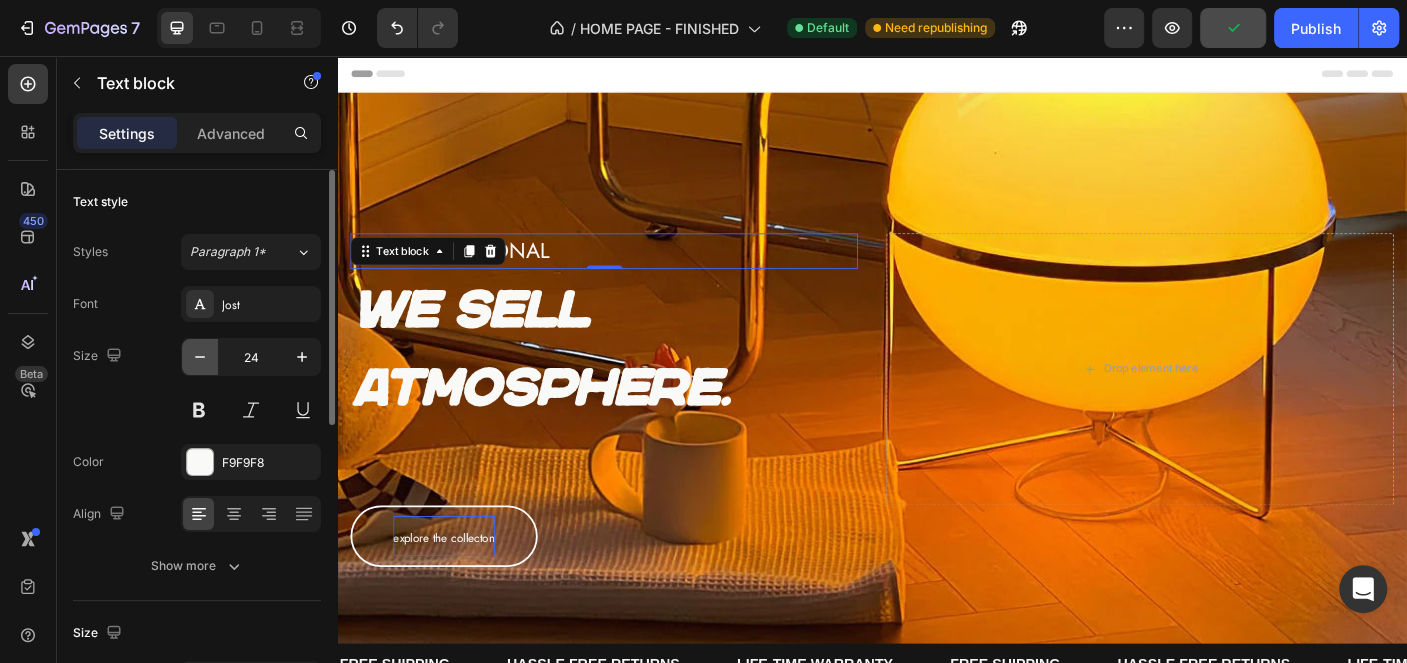 type on "23" 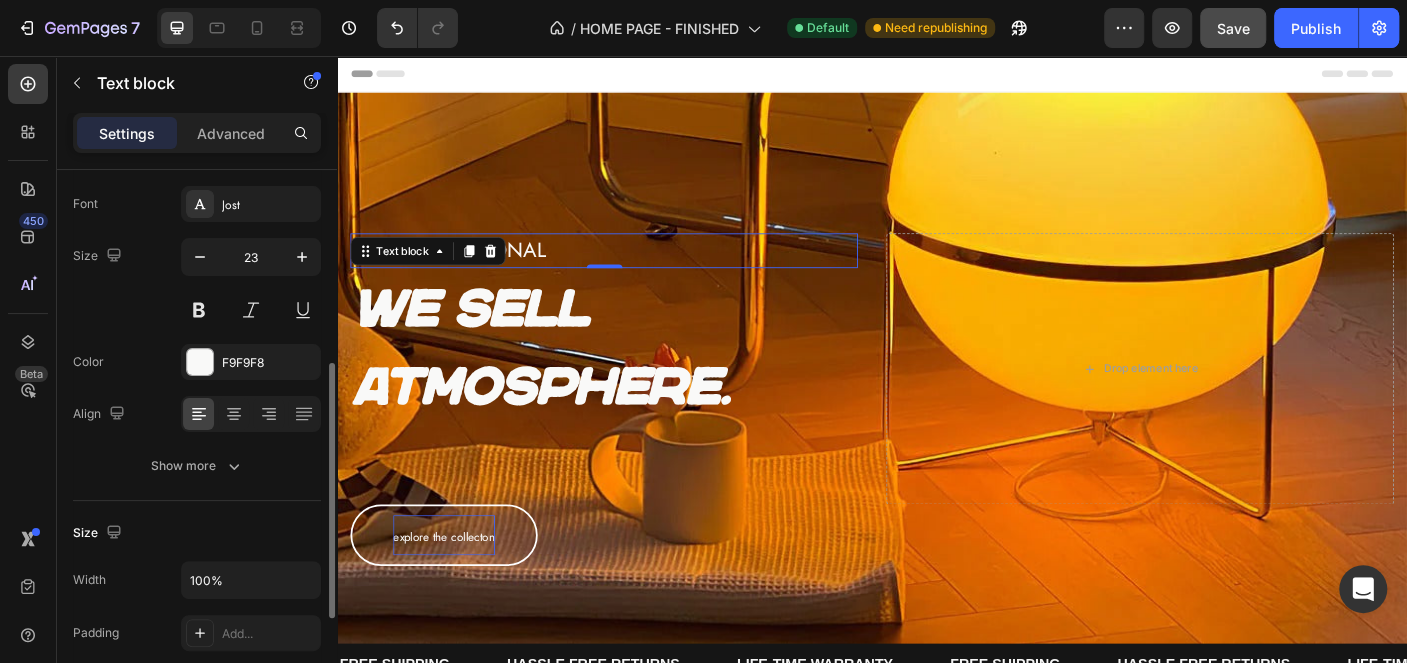 scroll, scrollTop: 300, scrollLeft: 0, axis: vertical 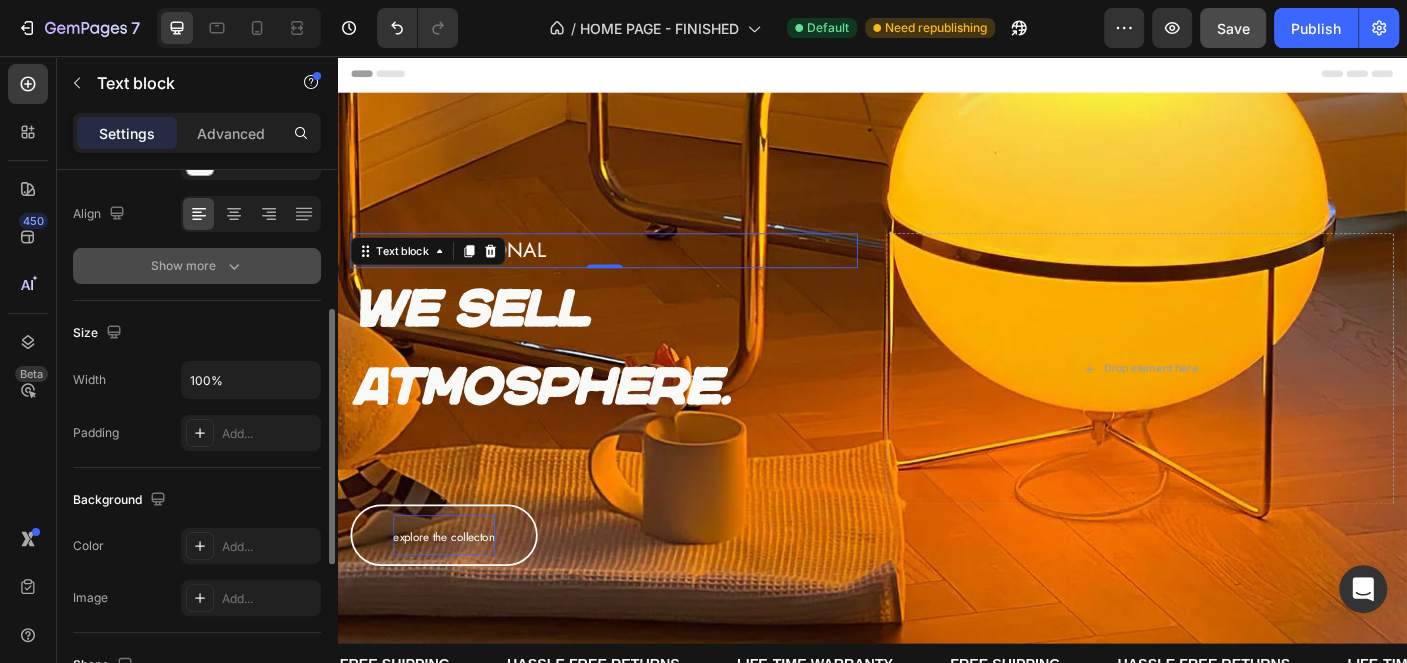 click 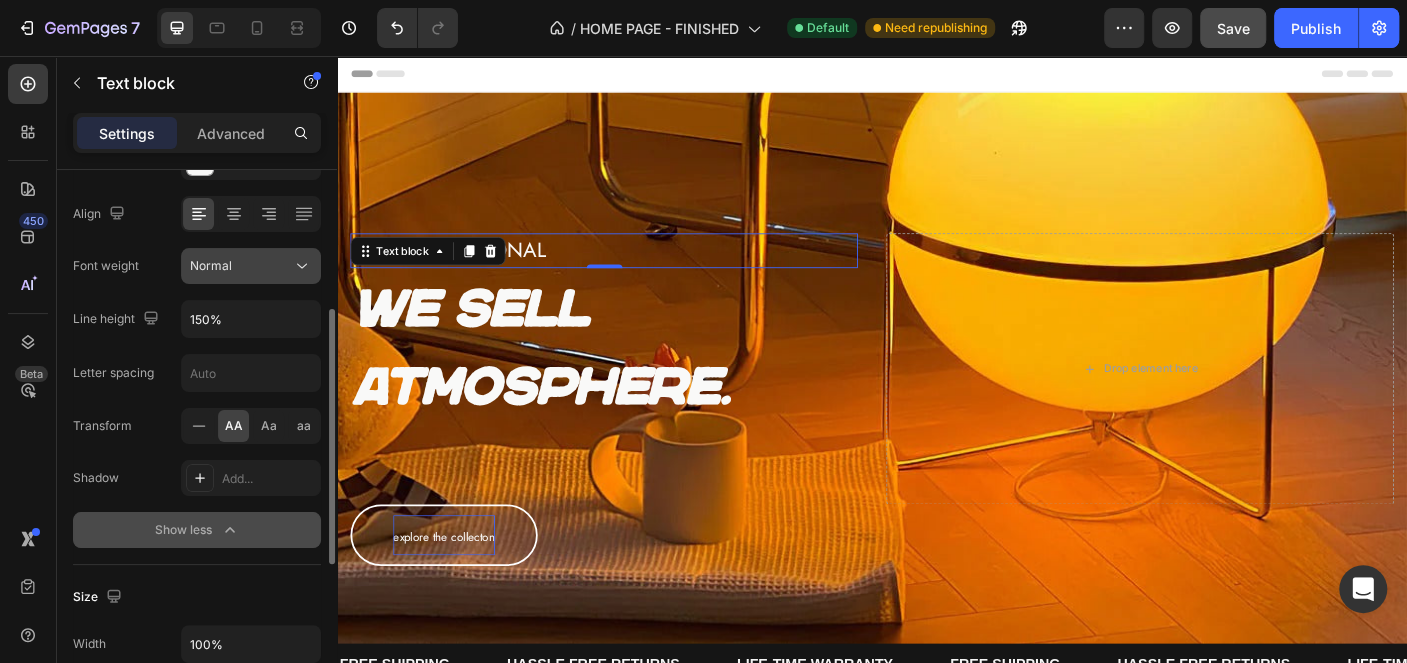 click on "Normal" at bounding box center [241, 266] 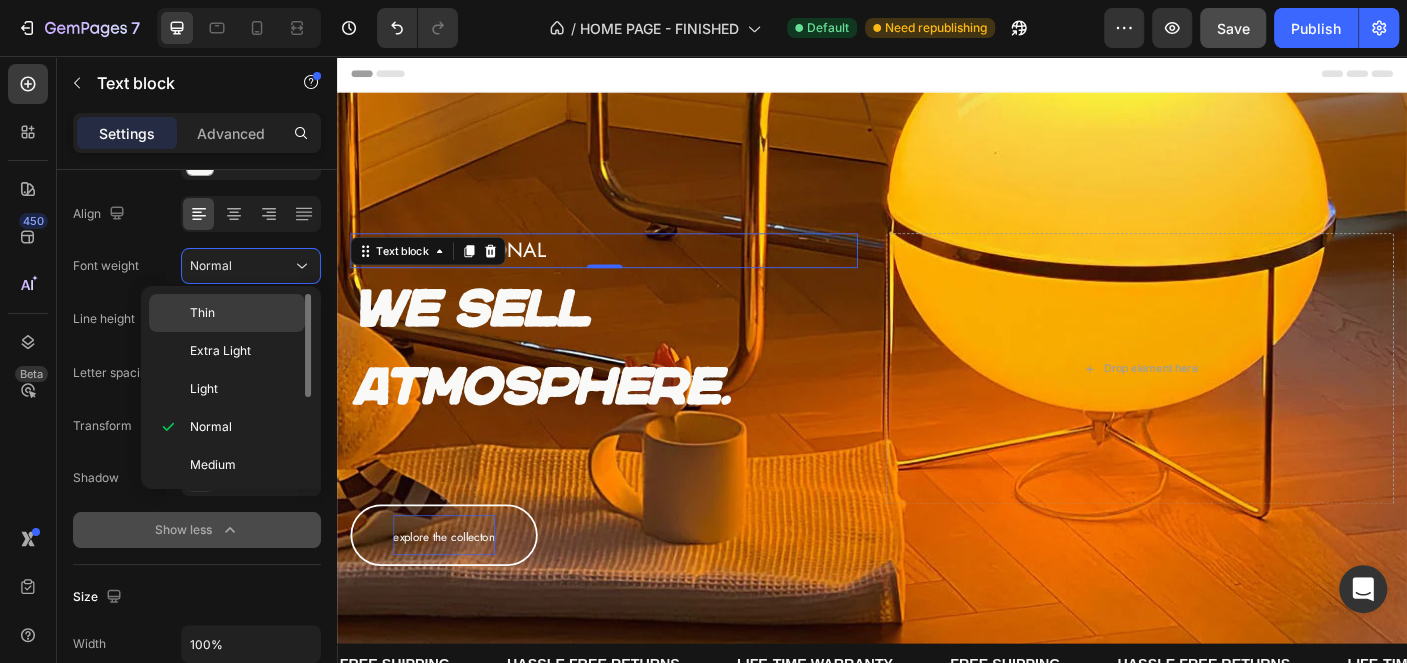 click on "Thin" 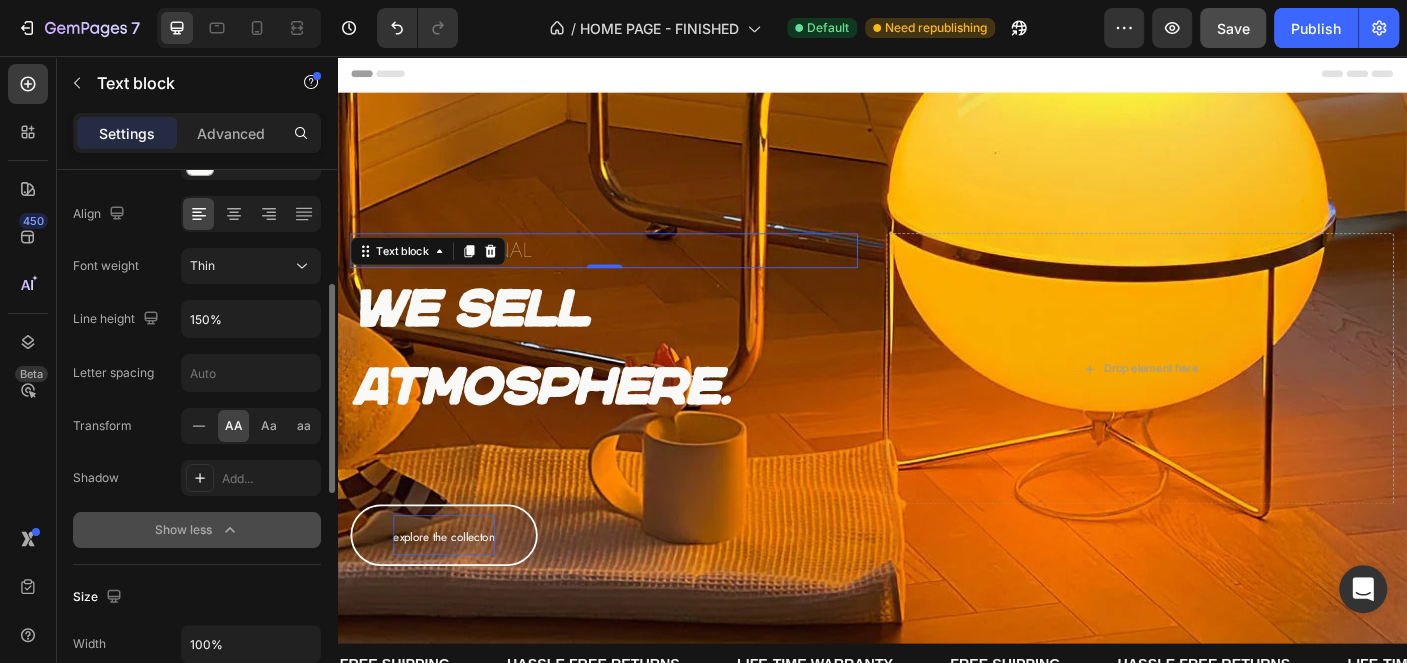 click on "Font Jost Size 23 Color F9F9F8 Align Font weight Thin Line height 150% Letter spacing Transform AA Aa aa Shadow Add... Show less" at bounding box center [197, 267] 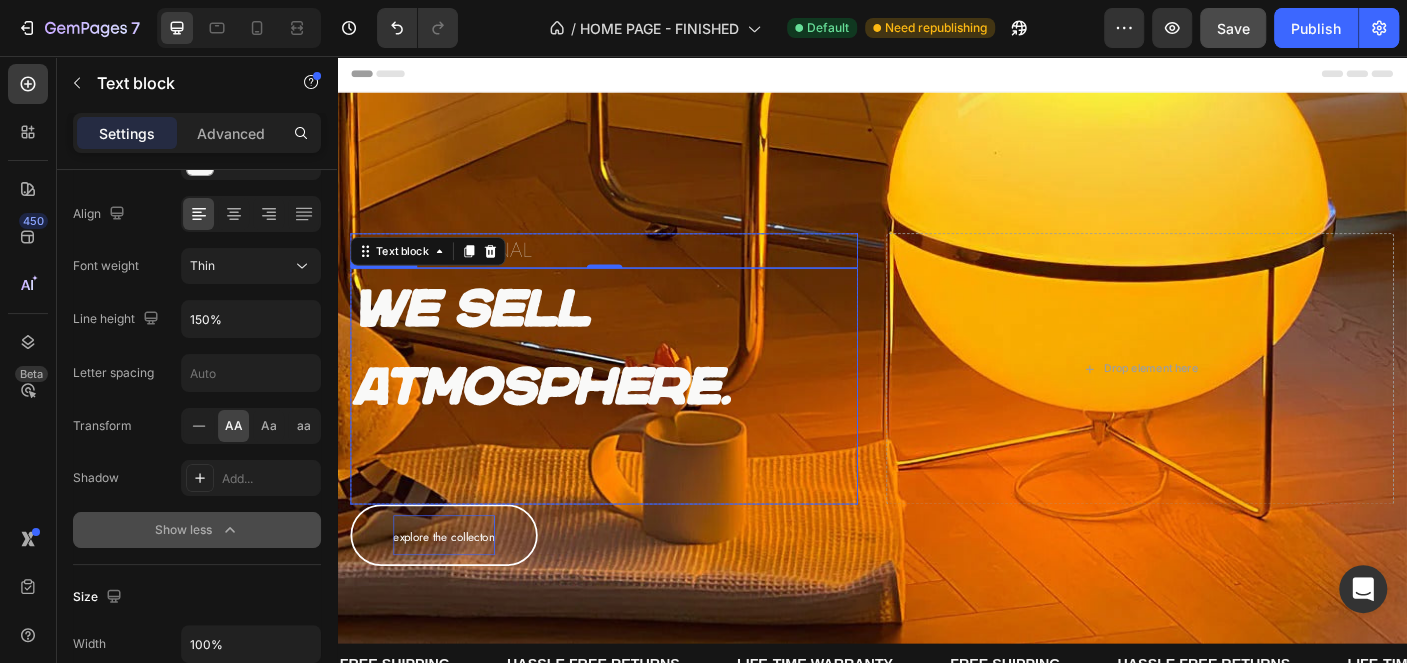 click on "We sell atmosphere." at bounding box center [636, 383] 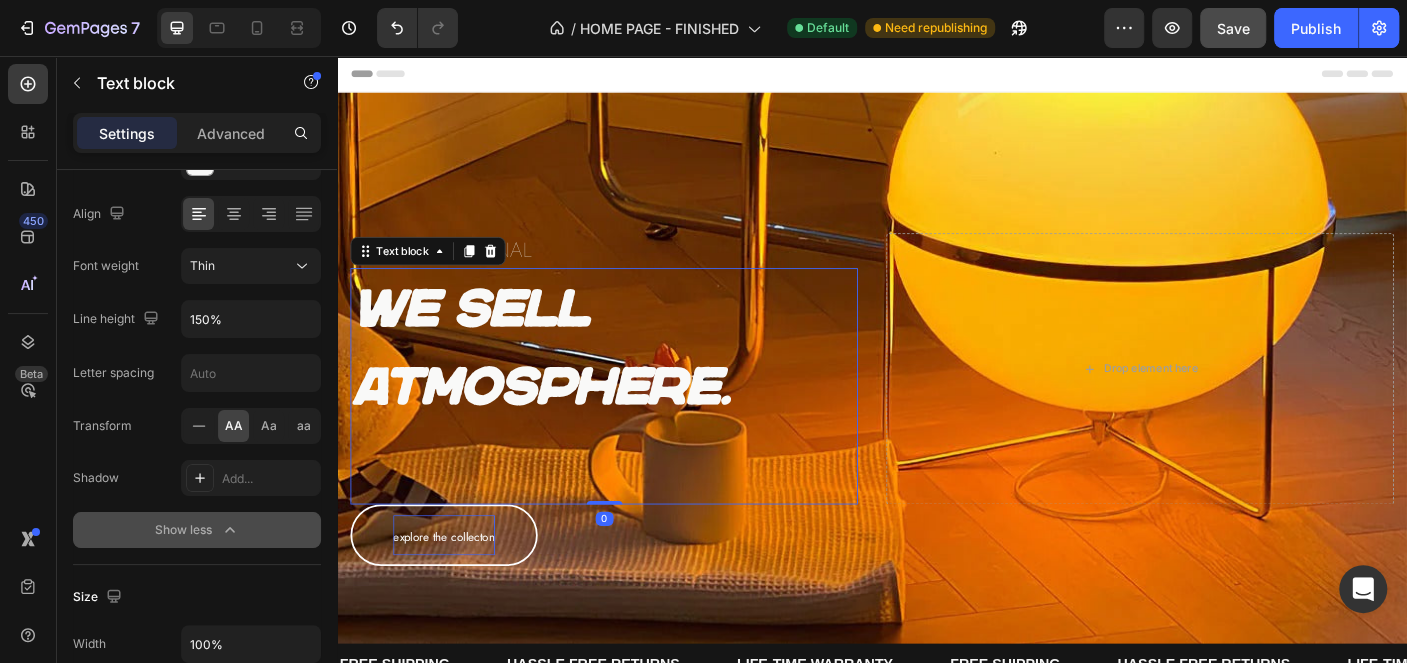 scroll, scrollTop: 300, scrollLeft: 0, axis: vertical 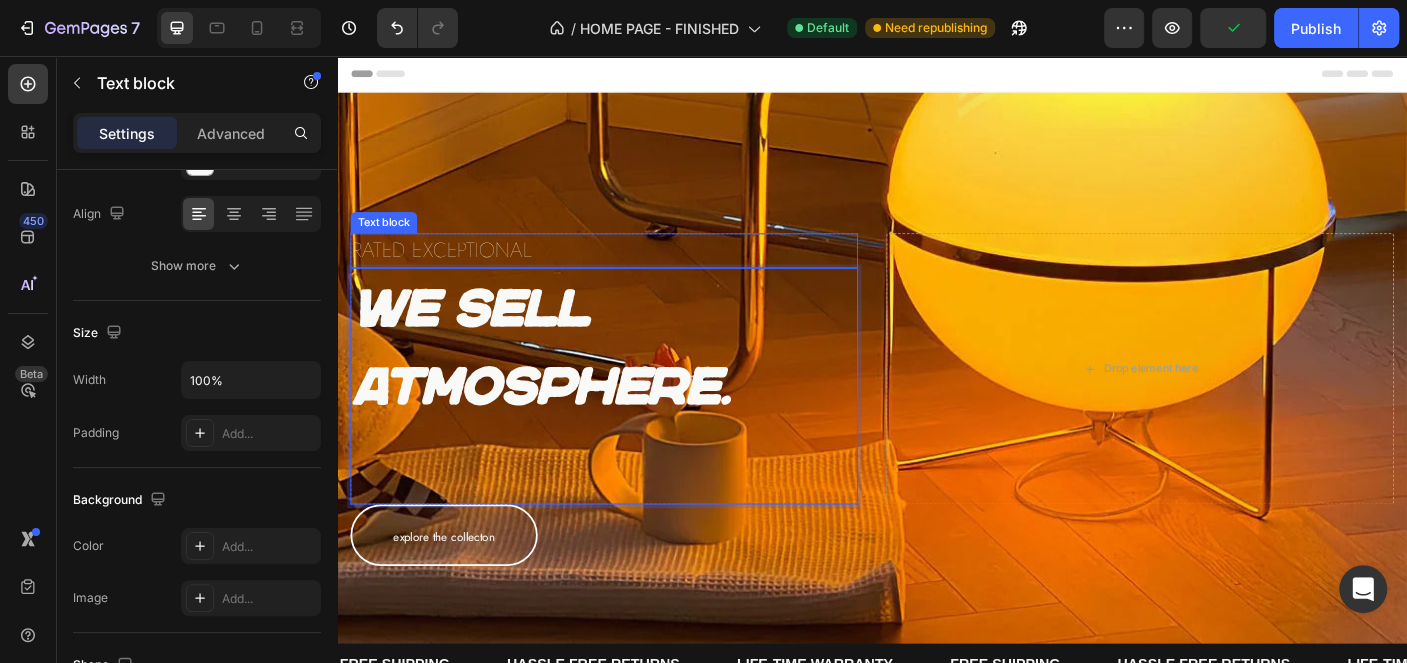 click on "rated exceptional" at bounding box center (636, 274) 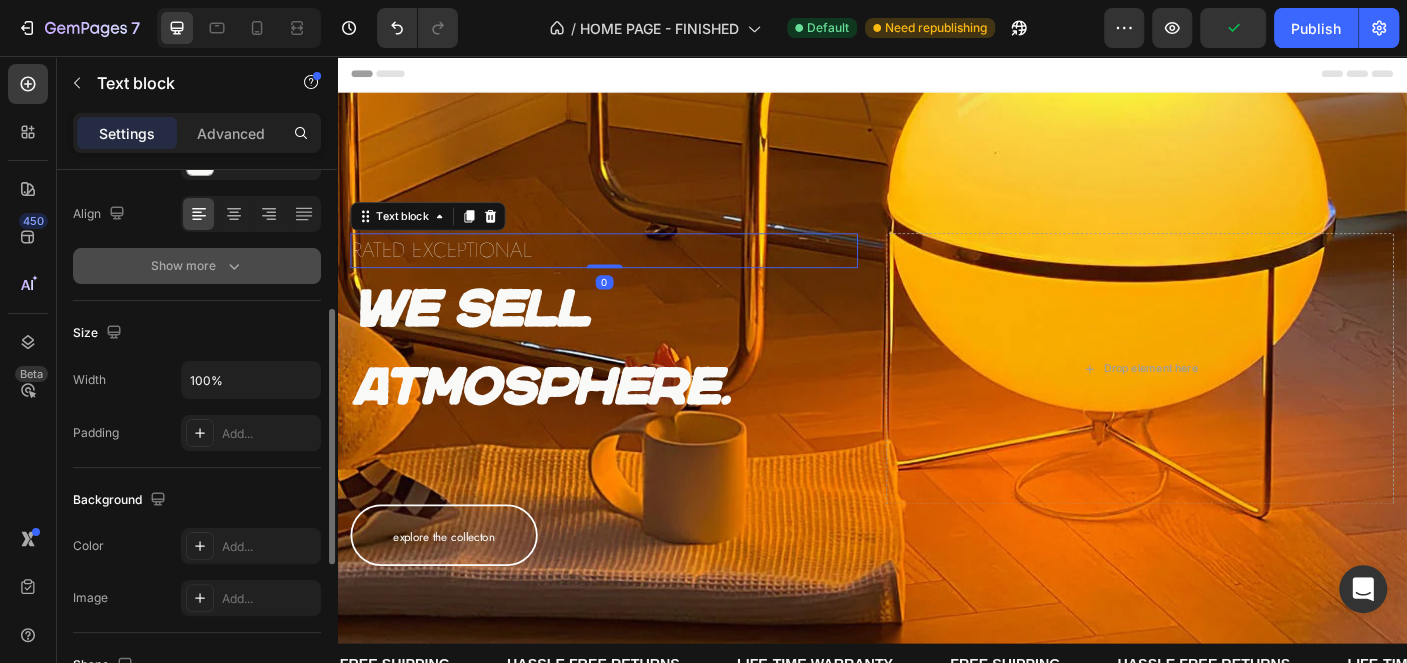 click on "Show more" at bounding box center [197, 266] 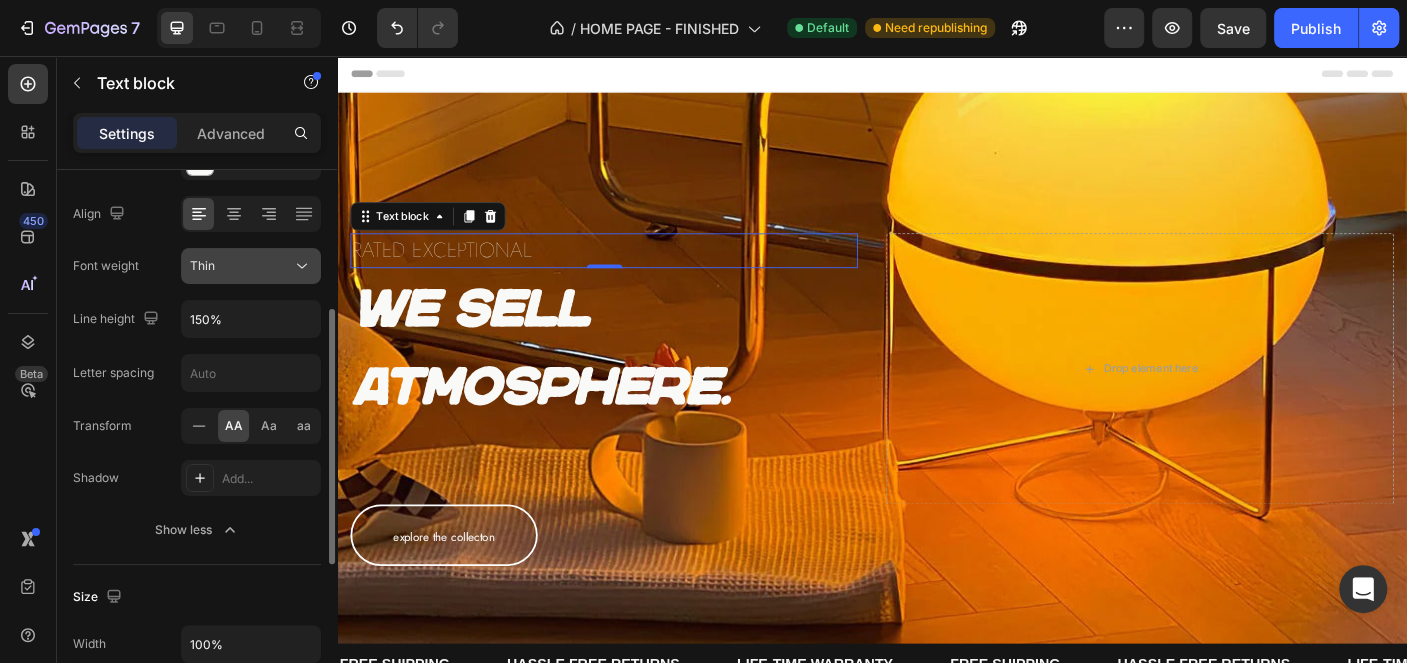 click on "Thin" at bounding box center [241, 266] 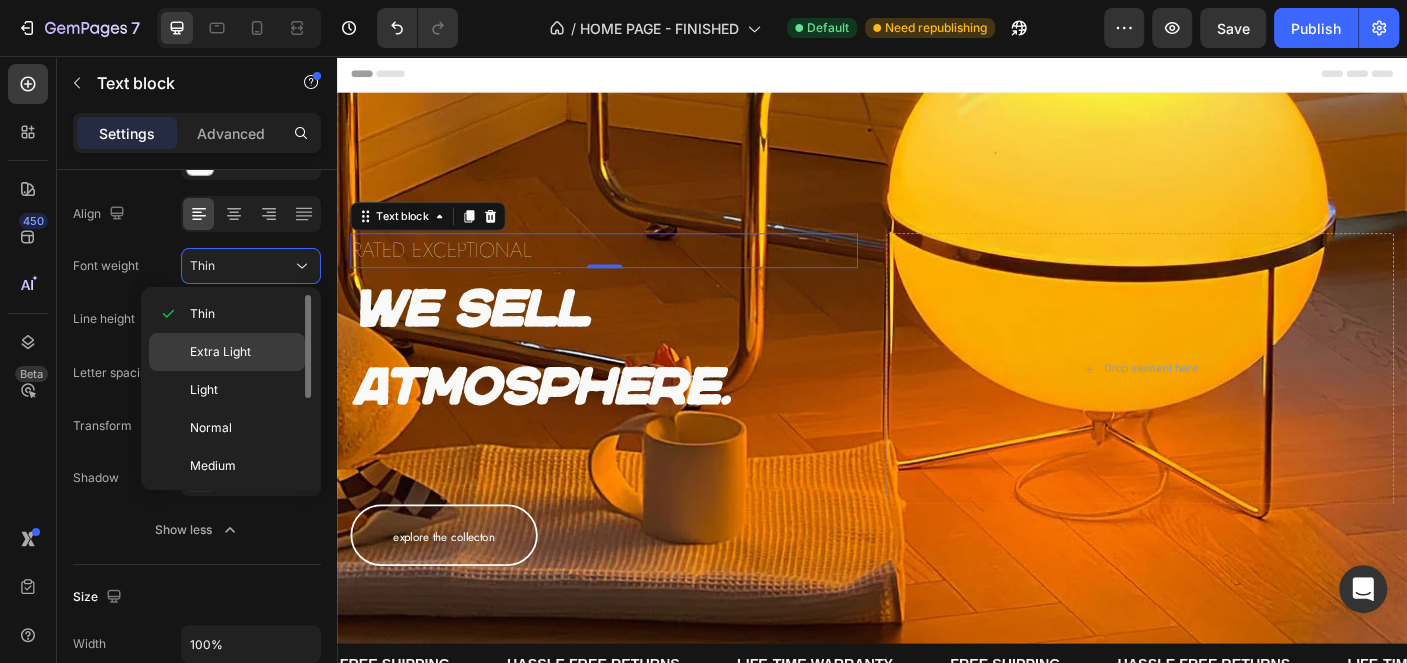 click on "Extra Light" at bounding box center (243, 352) 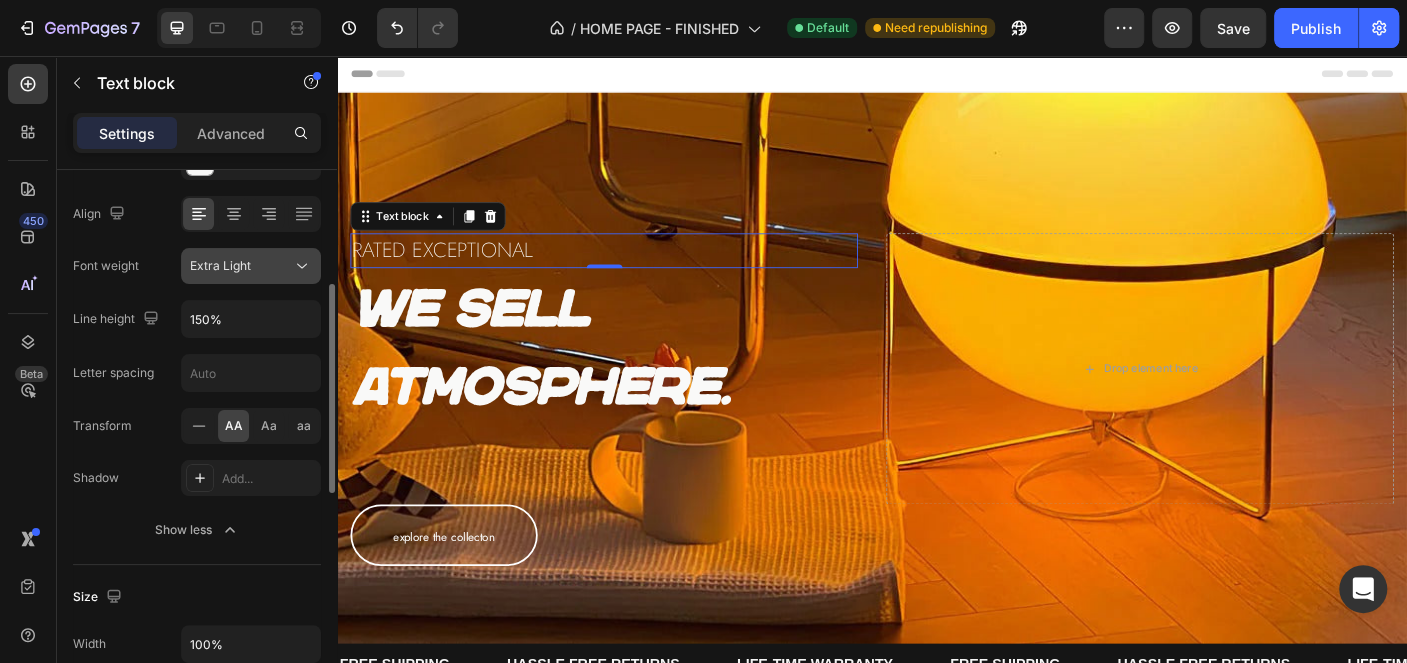 click on "Extra Light" at bounding box center [241, 266] 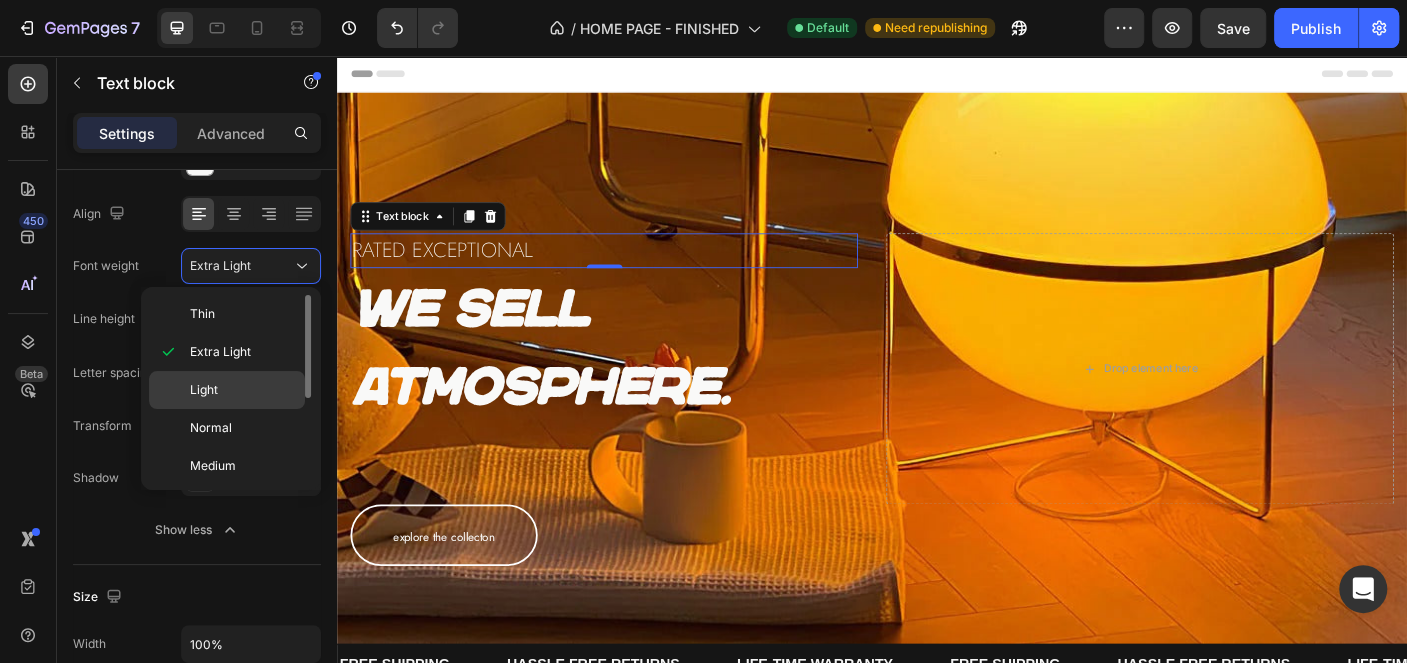 click on "Light" at bounding box center (243, 390) 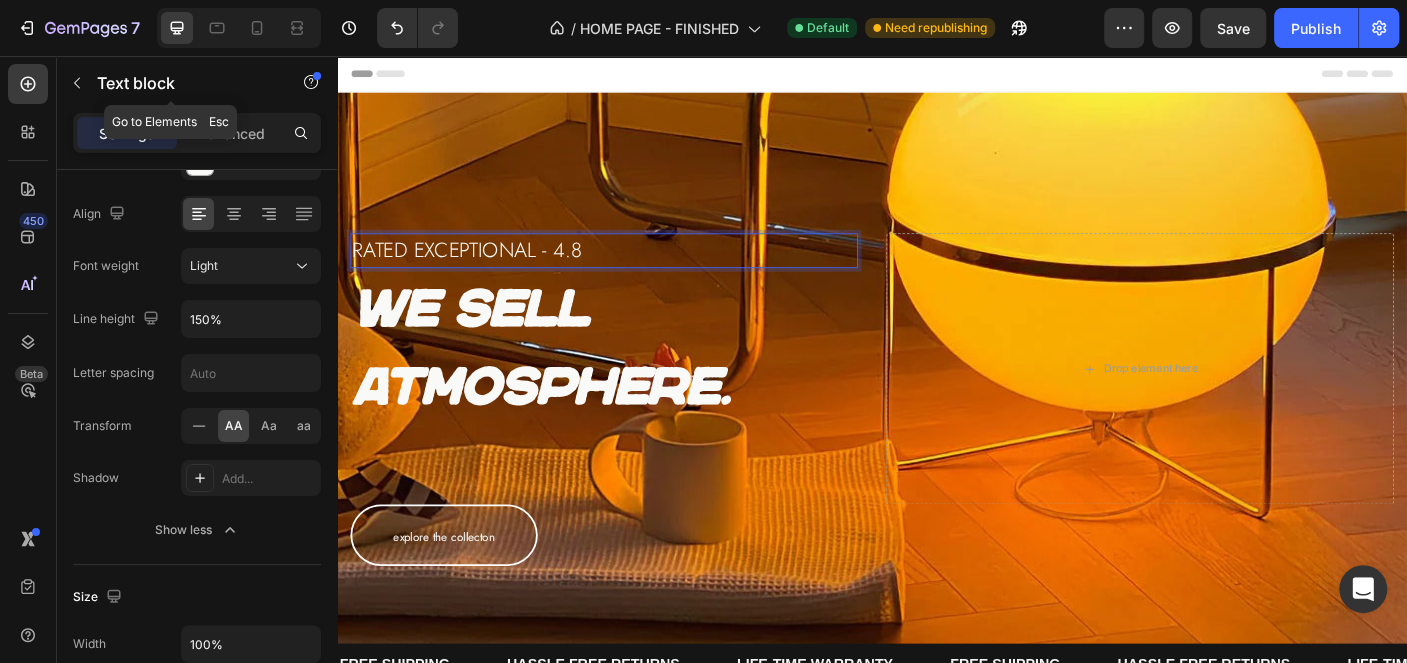 click at bounding box center (77, 83) 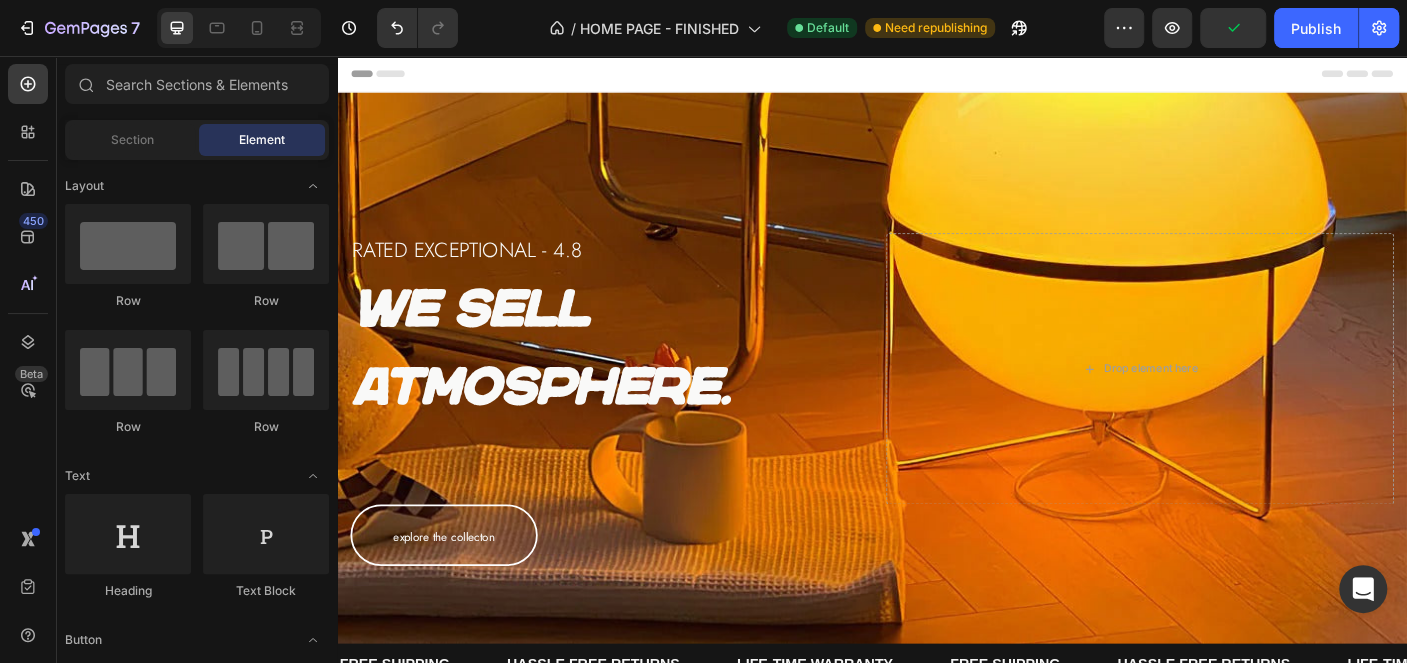 scroll, scrollTop: 1103, scrollLeft: 0, axis: vertical 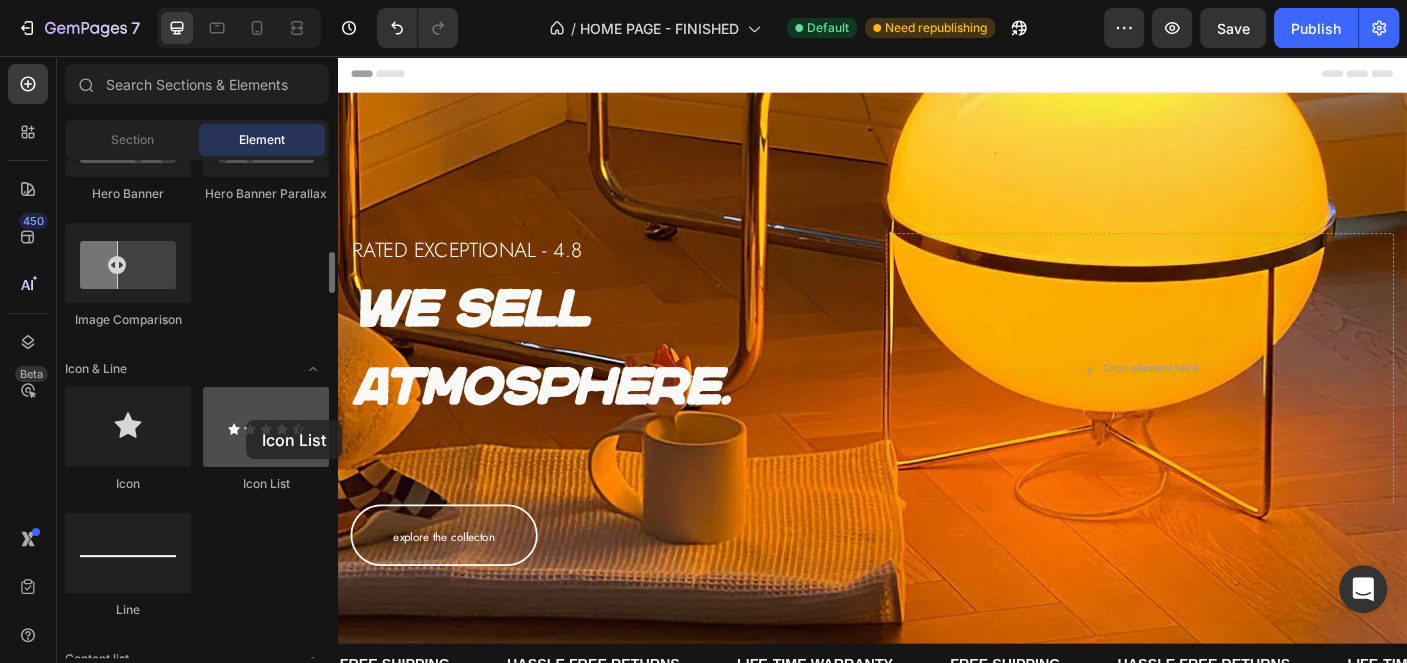 drag, startPoint x: 254, startPoint y: 434, endPoint x: 246, endPoint y: 420, distance: 16.124516 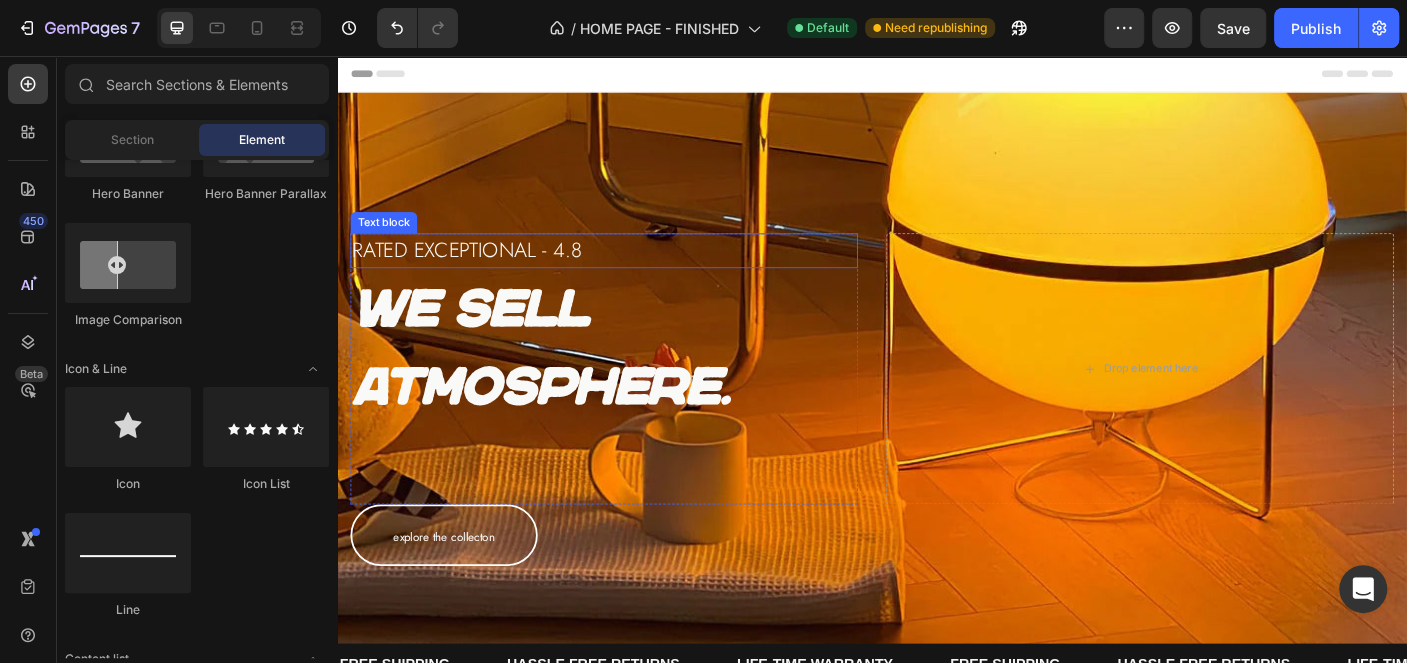 click on "rated exceptional - 4.8" at bounding box center (636, 274) 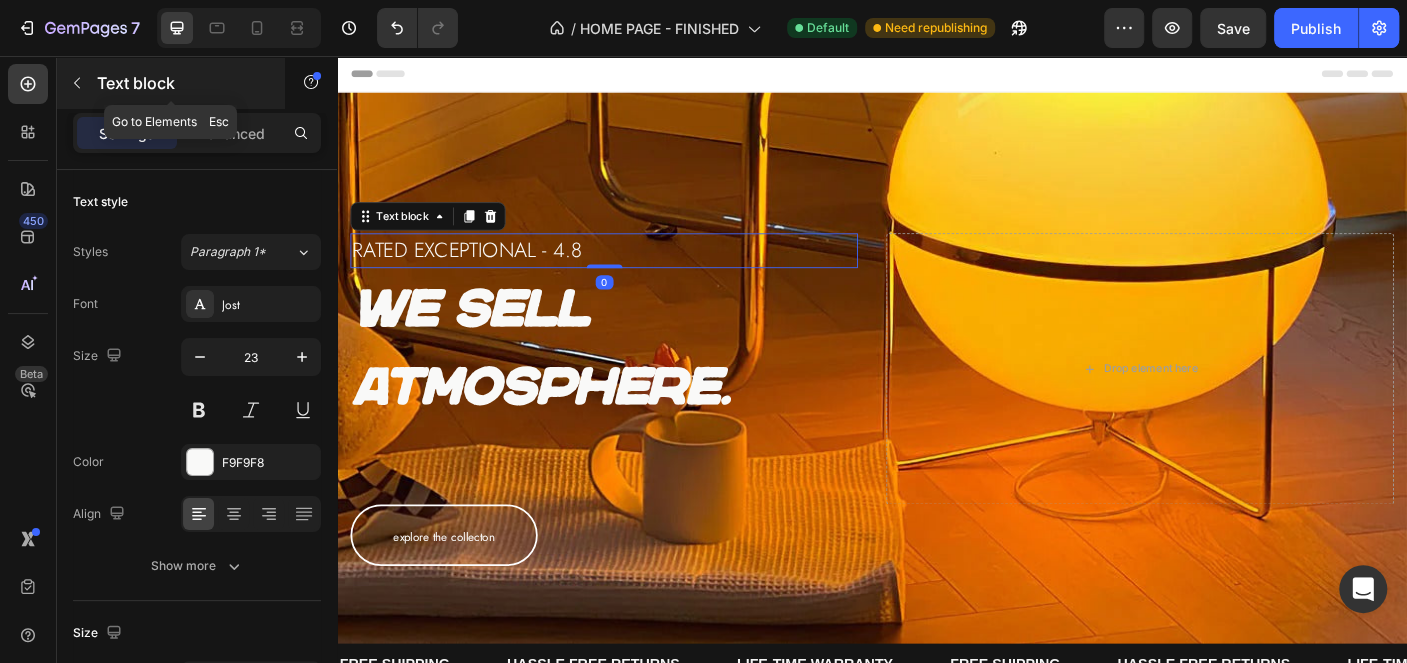 click 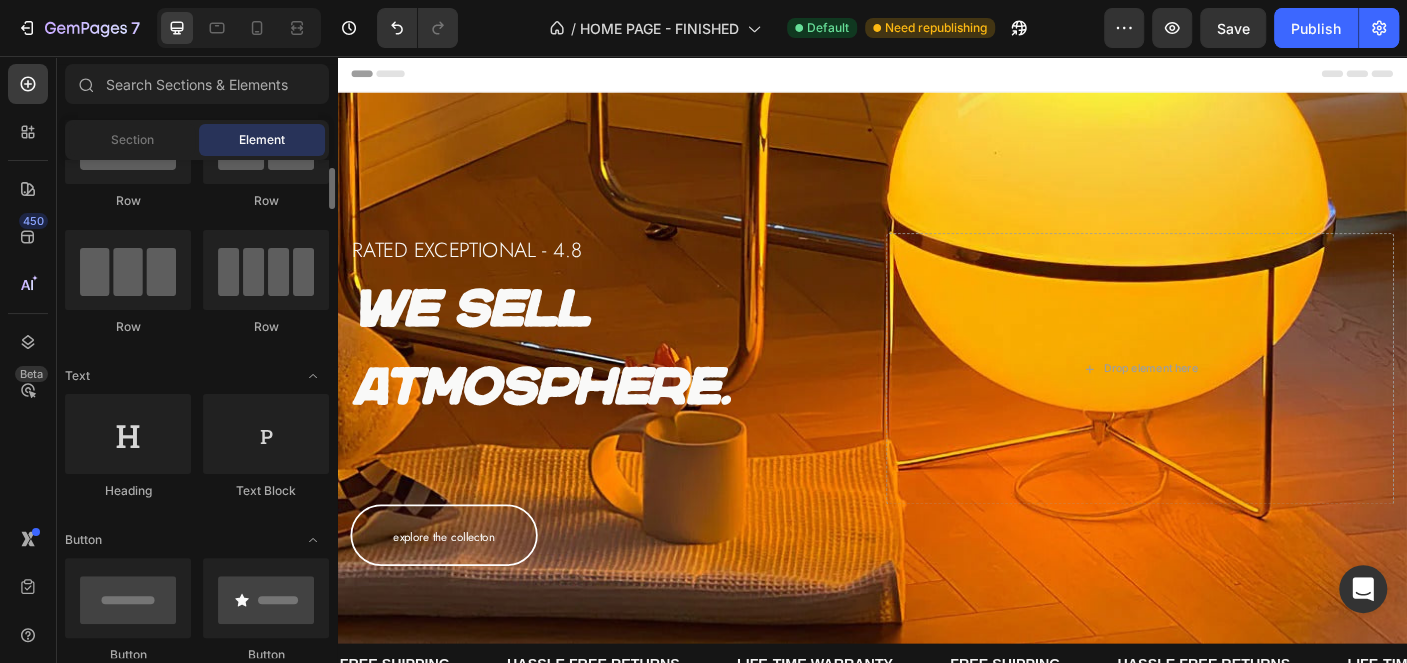 scroll, scrollTop: 0, scrollLeft: 0, axis: both 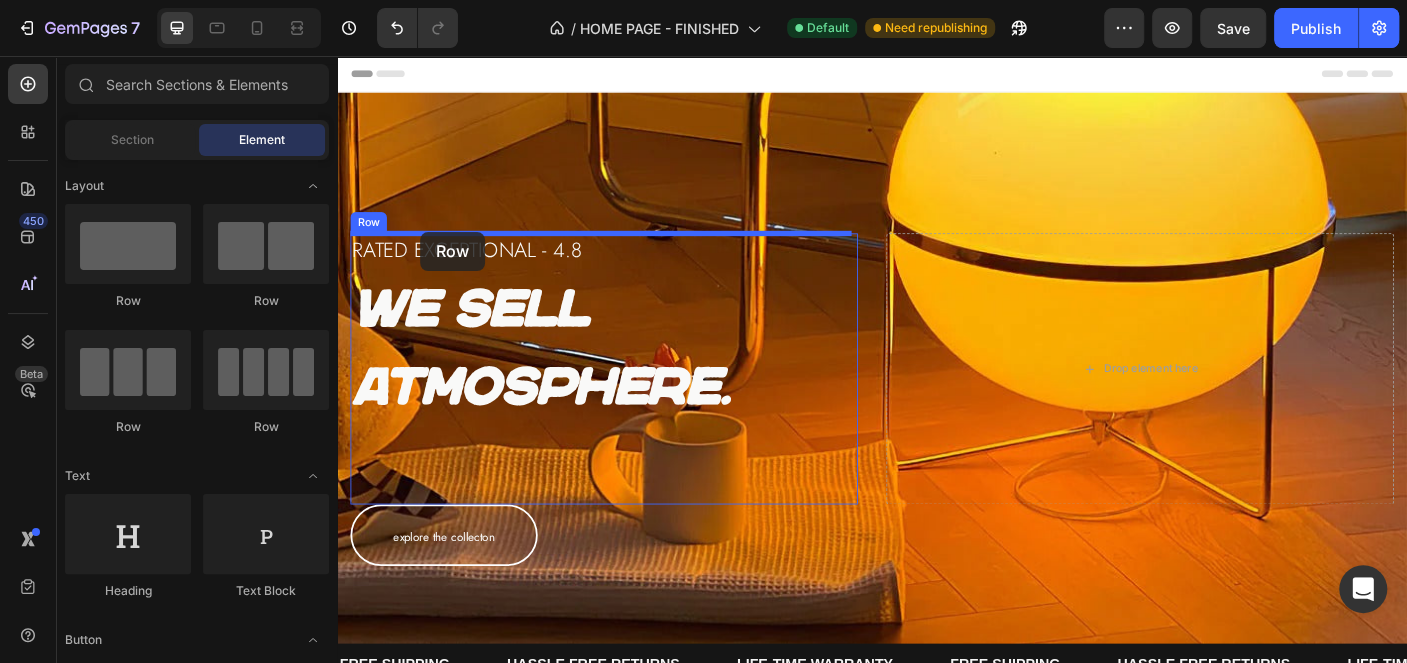 drag, startPoint x: 571, startPoint y: 319, endPoint x: 430, endPoint y: 253, distance: 155.68237 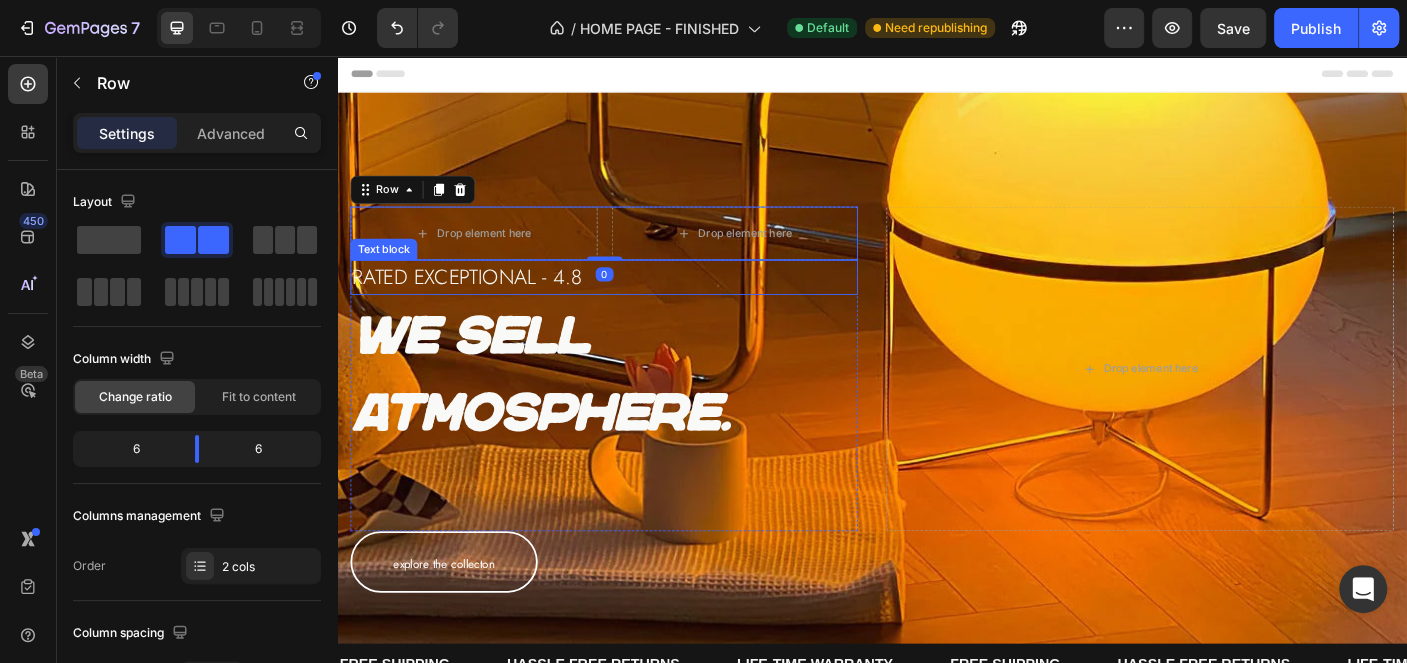 click on "rated exceptional - 4.8" at bounding box center (636, 304) 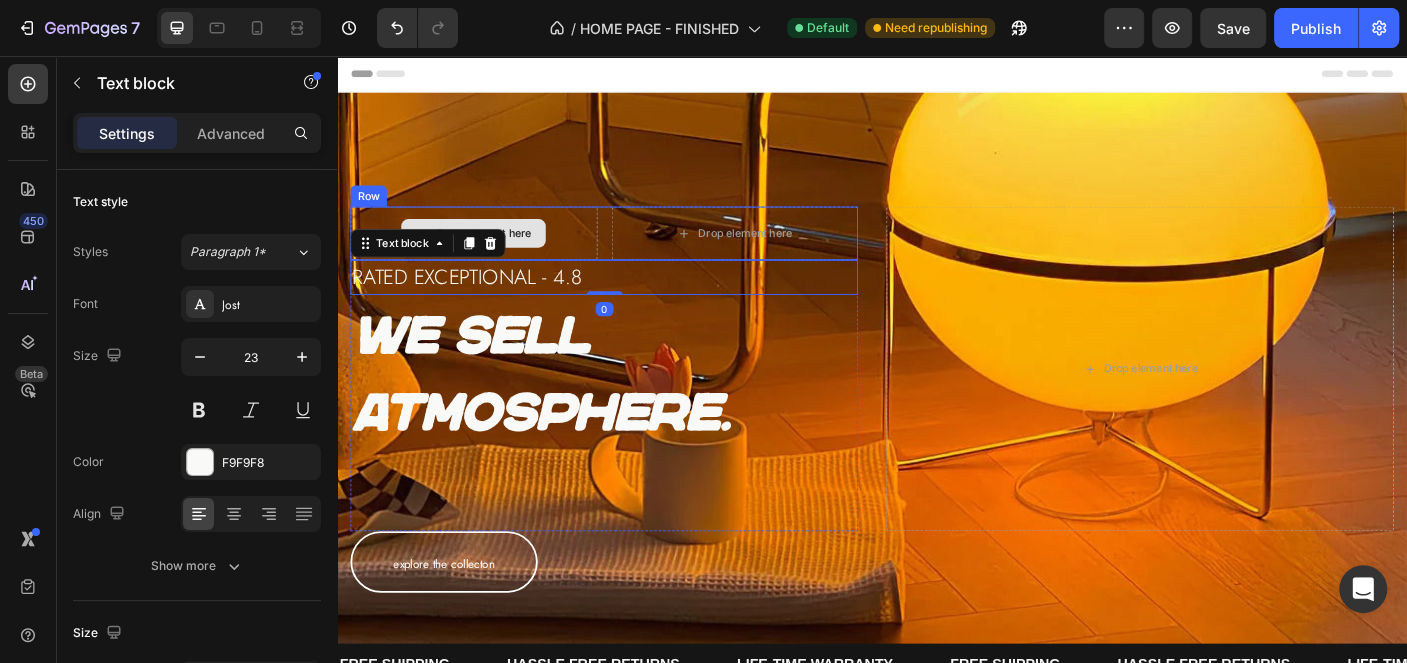 drag, startPoint x: 482, startPoint y: 265, endPoint x: 487, endPoint y: 284, distance: 19.646883 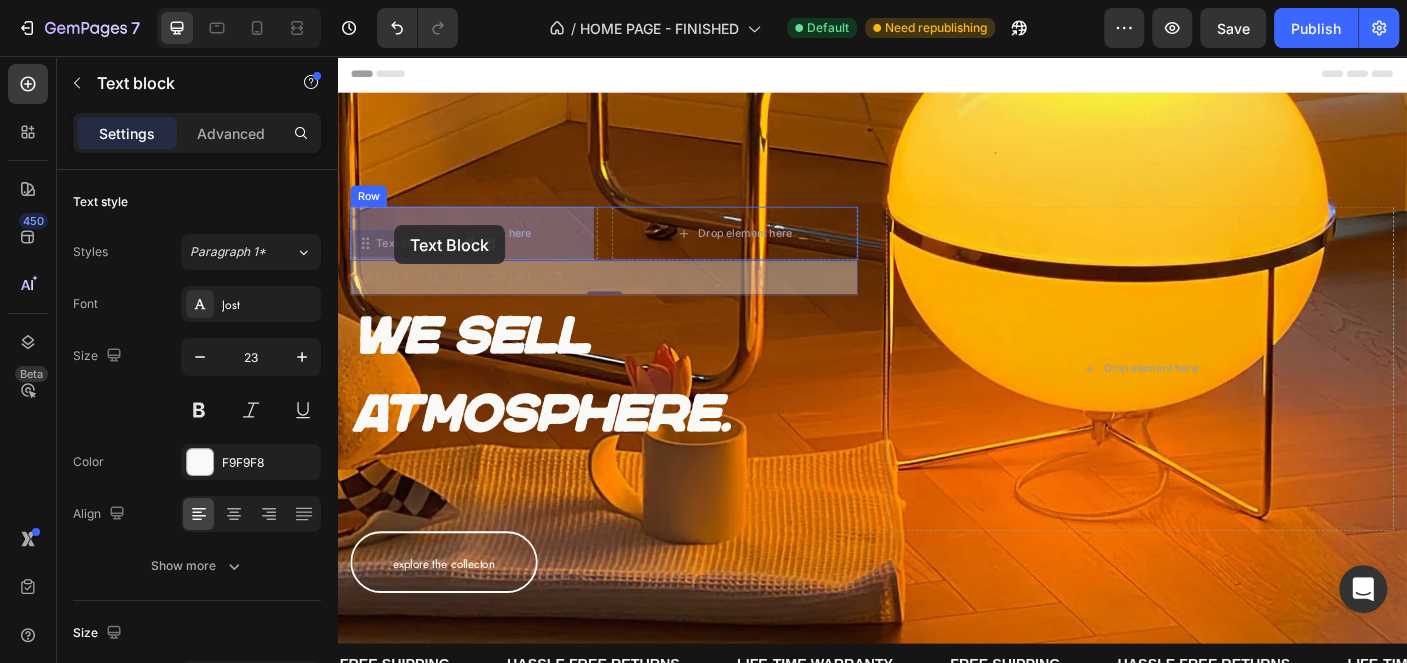 drag, startPoint x: 369, startPoint y: 270, endPoint x: 403, endPoint y: 246, distance: 41.617306 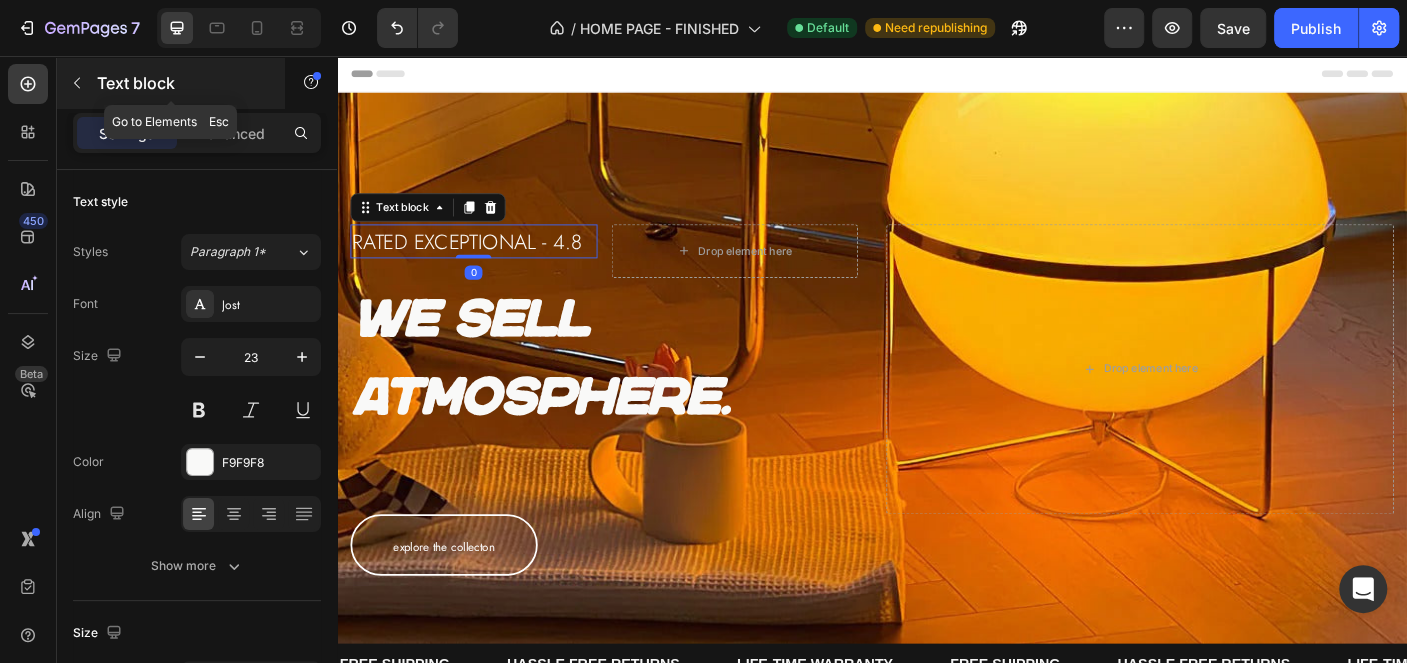 click 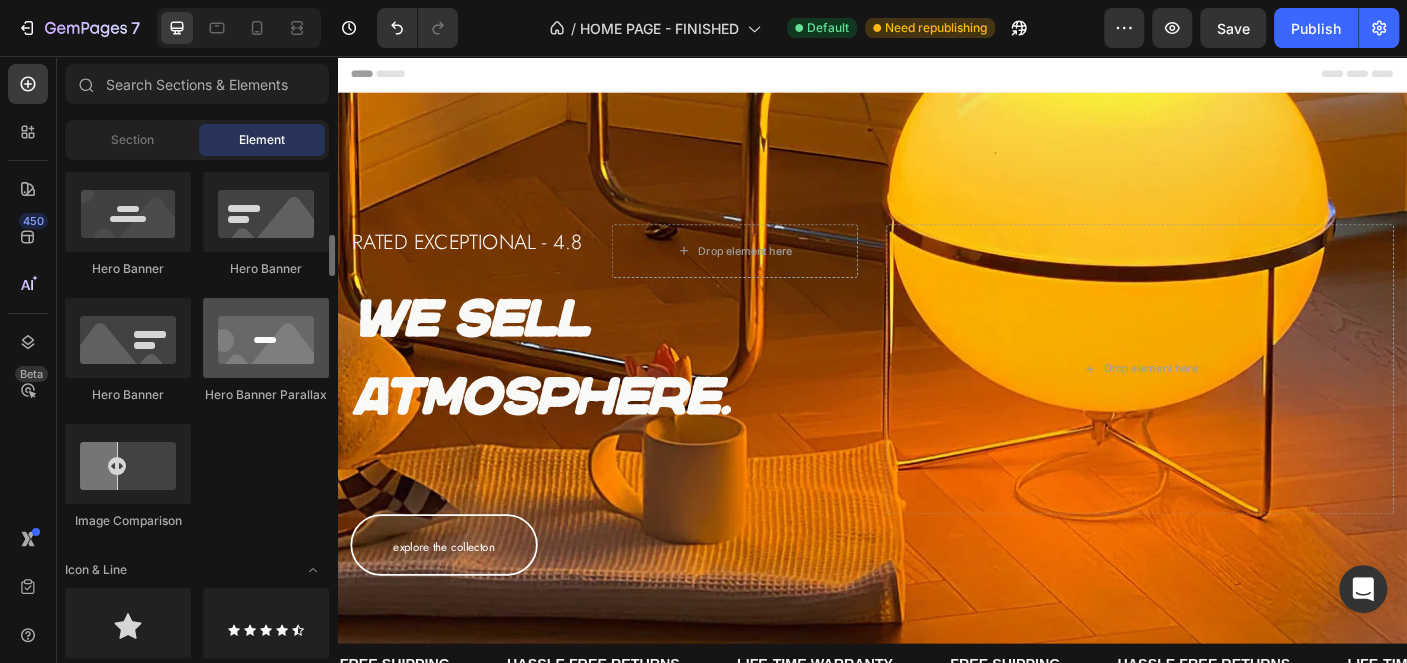 scroll, scrollTop: 1103, scrollLeft: 0, axis: vertical 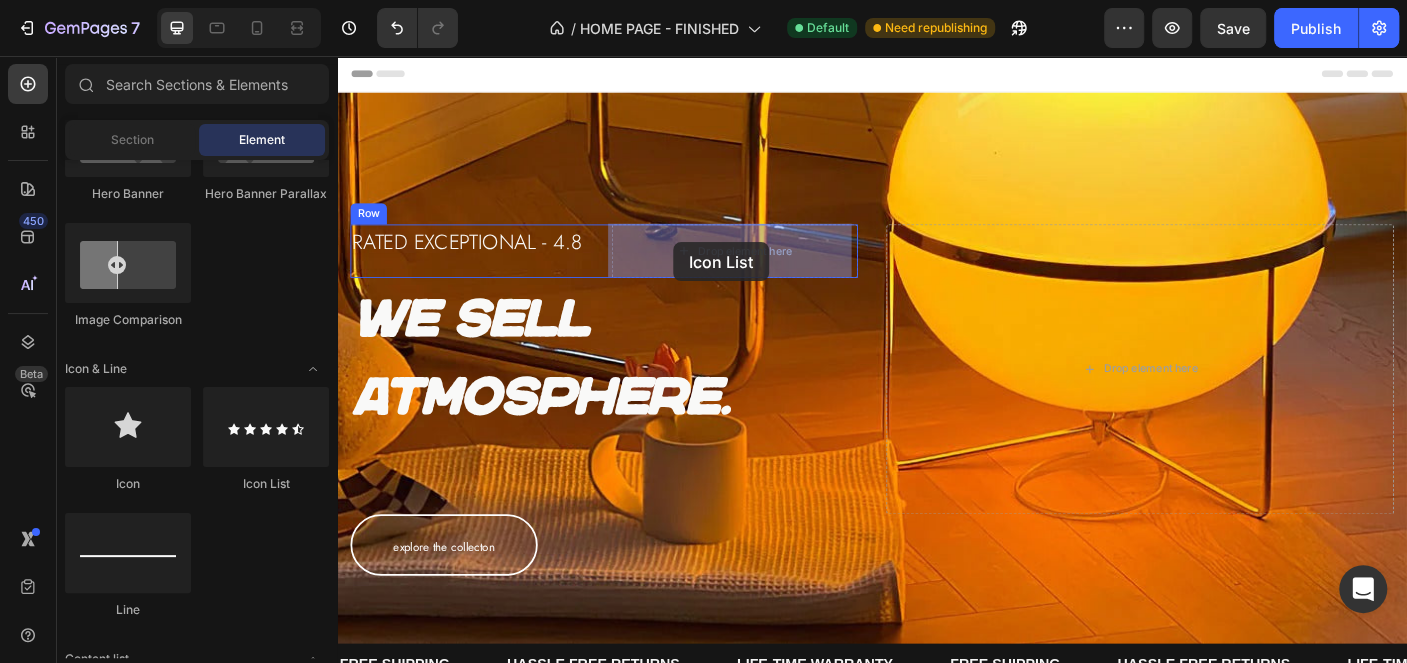 drag, startPoint x: 607, startPoint y: 492, endPoint x: 715, endPoint y: 264, distance: 252.28555 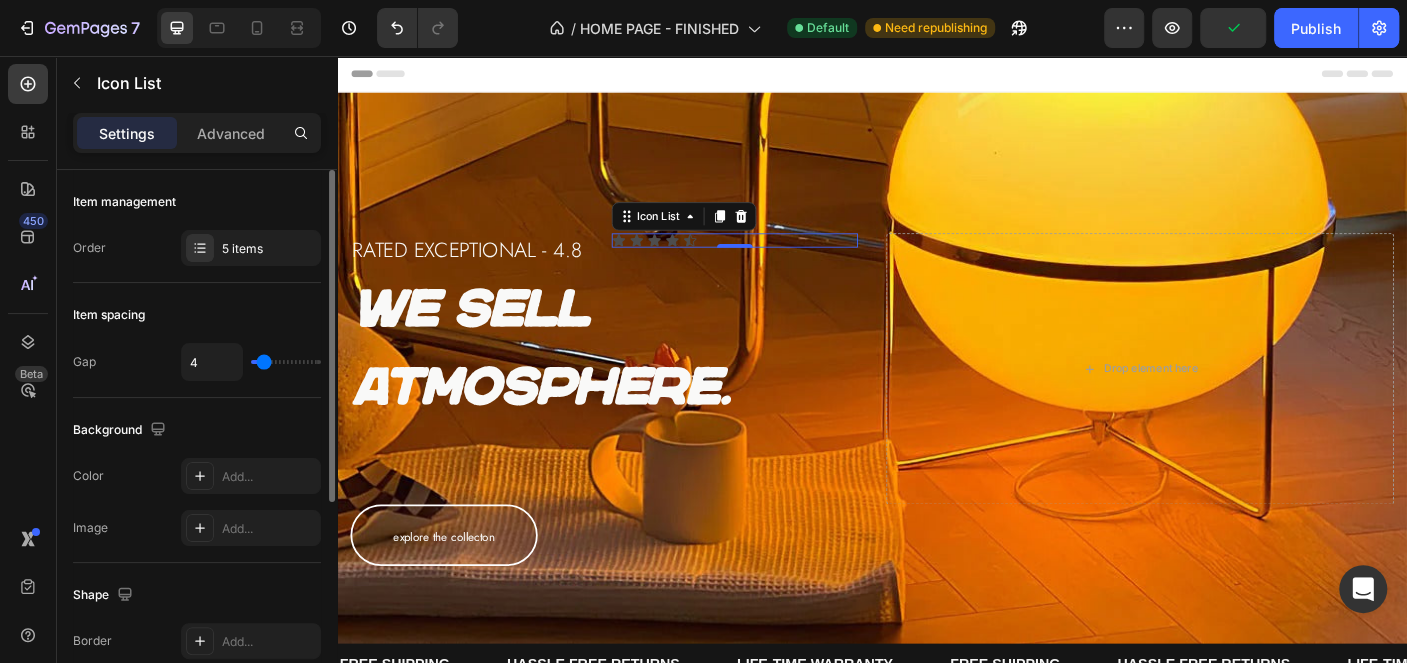 type on "2" 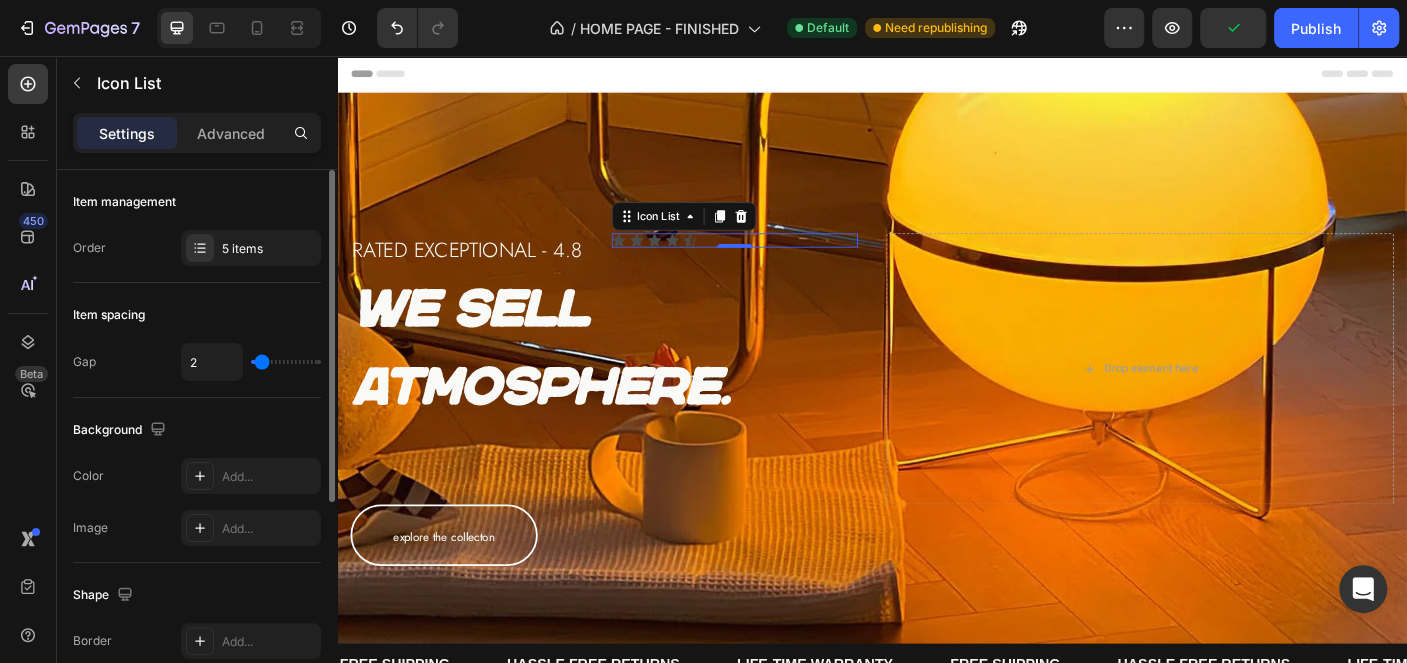 type on "1" 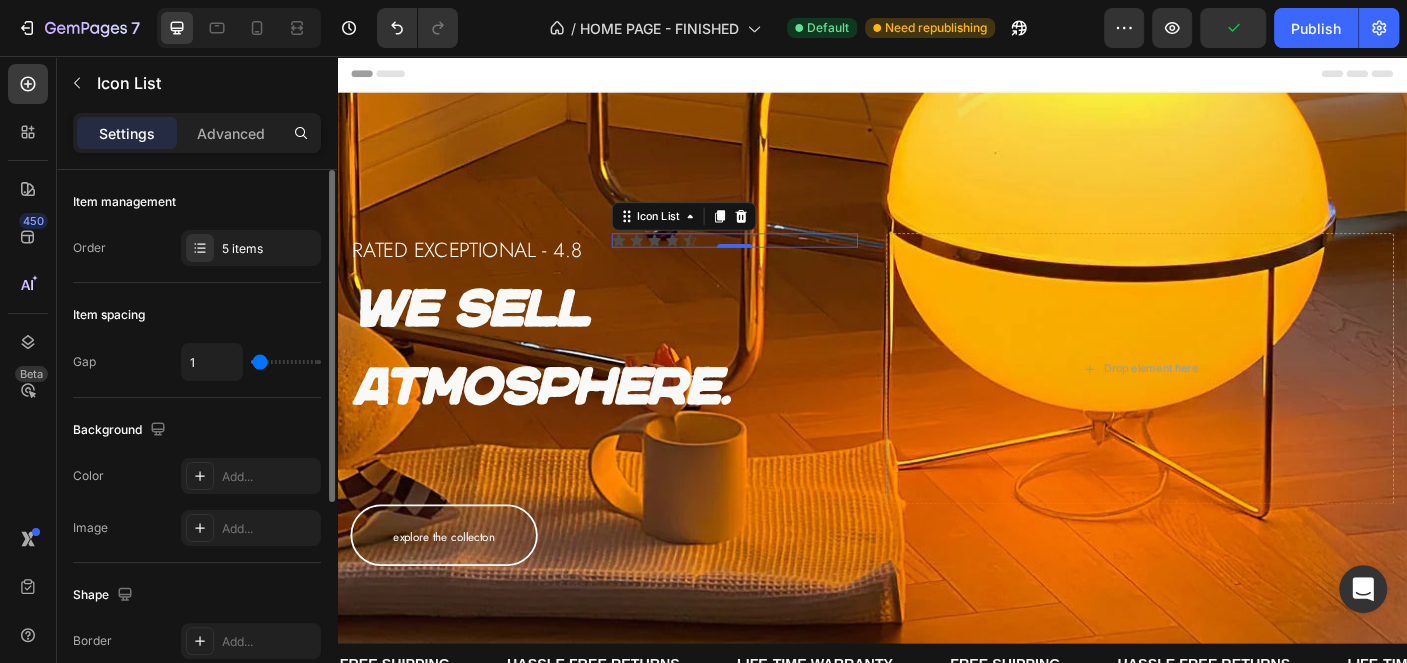 type on "0" 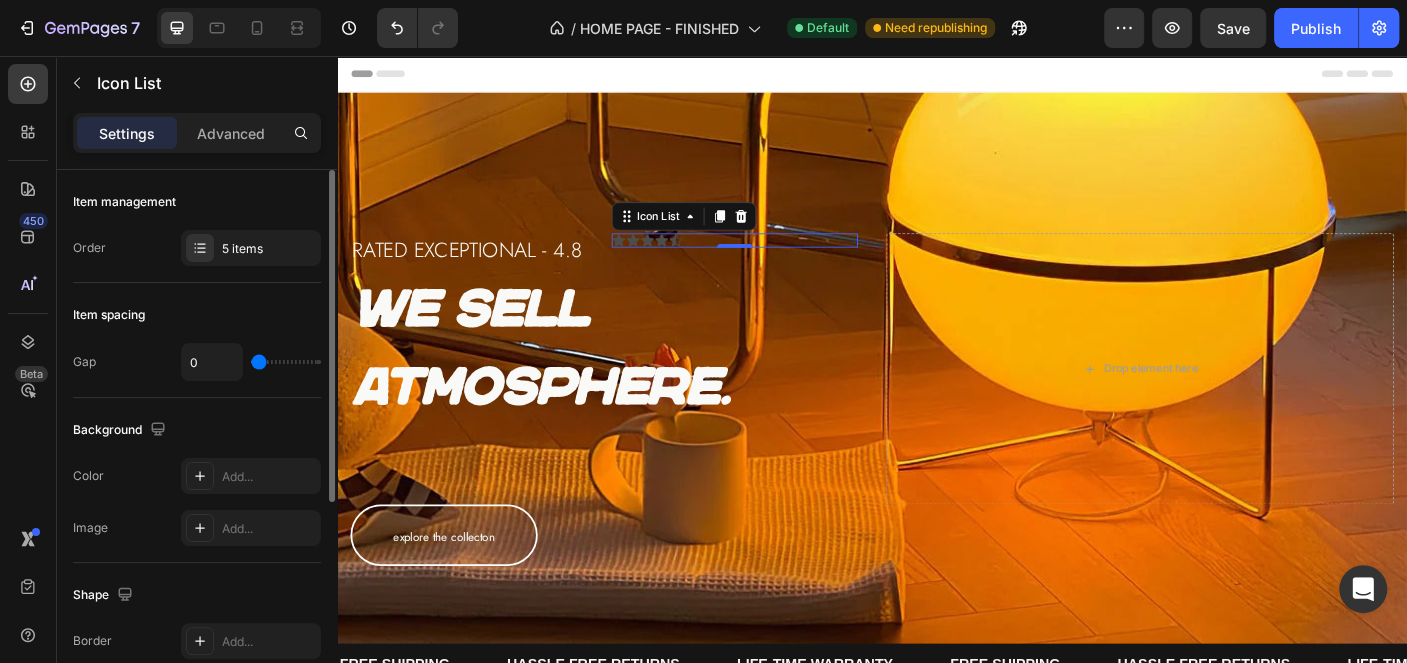 type on "0" 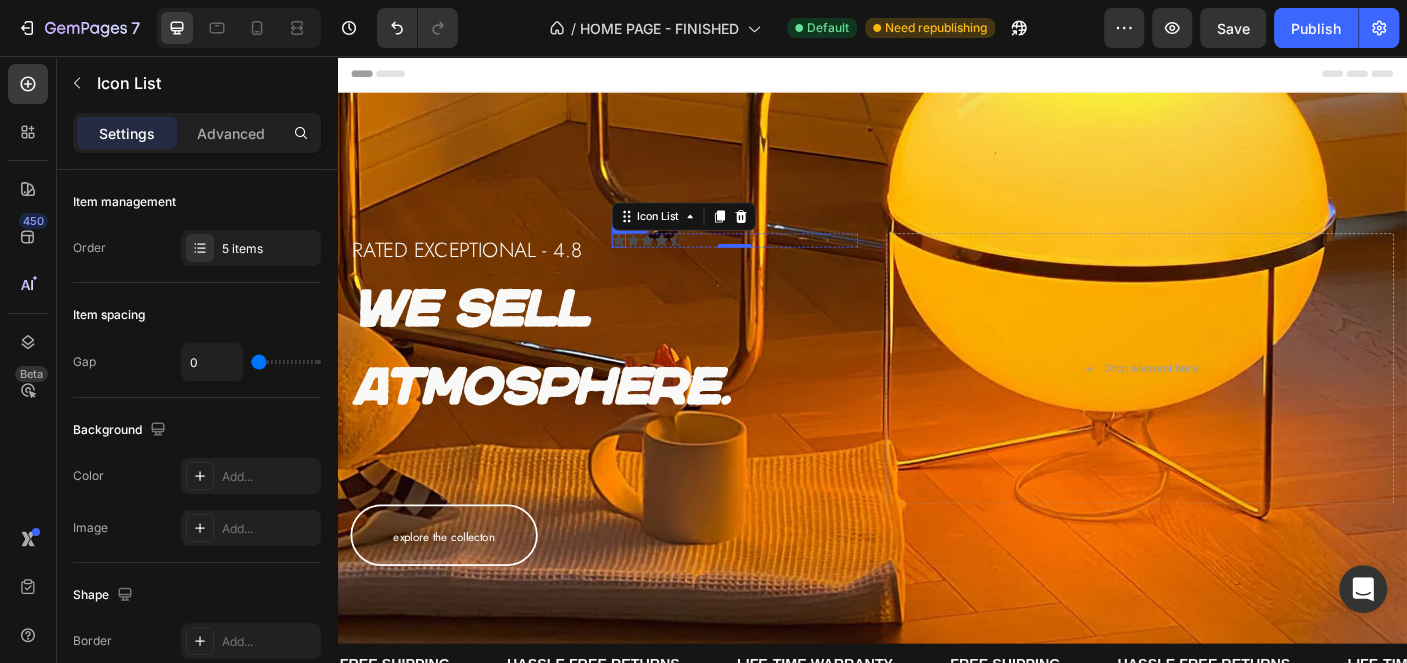 click 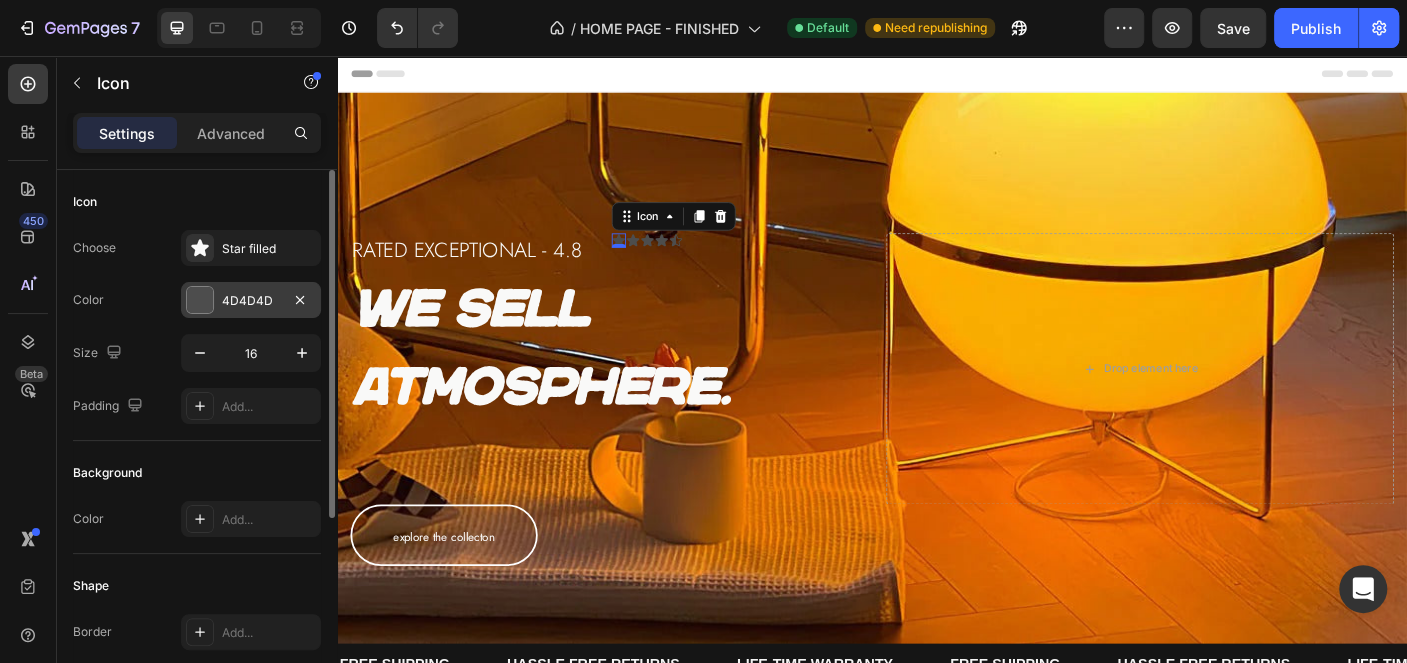 click on "4D4D4D" at bounding box center [251, 301] 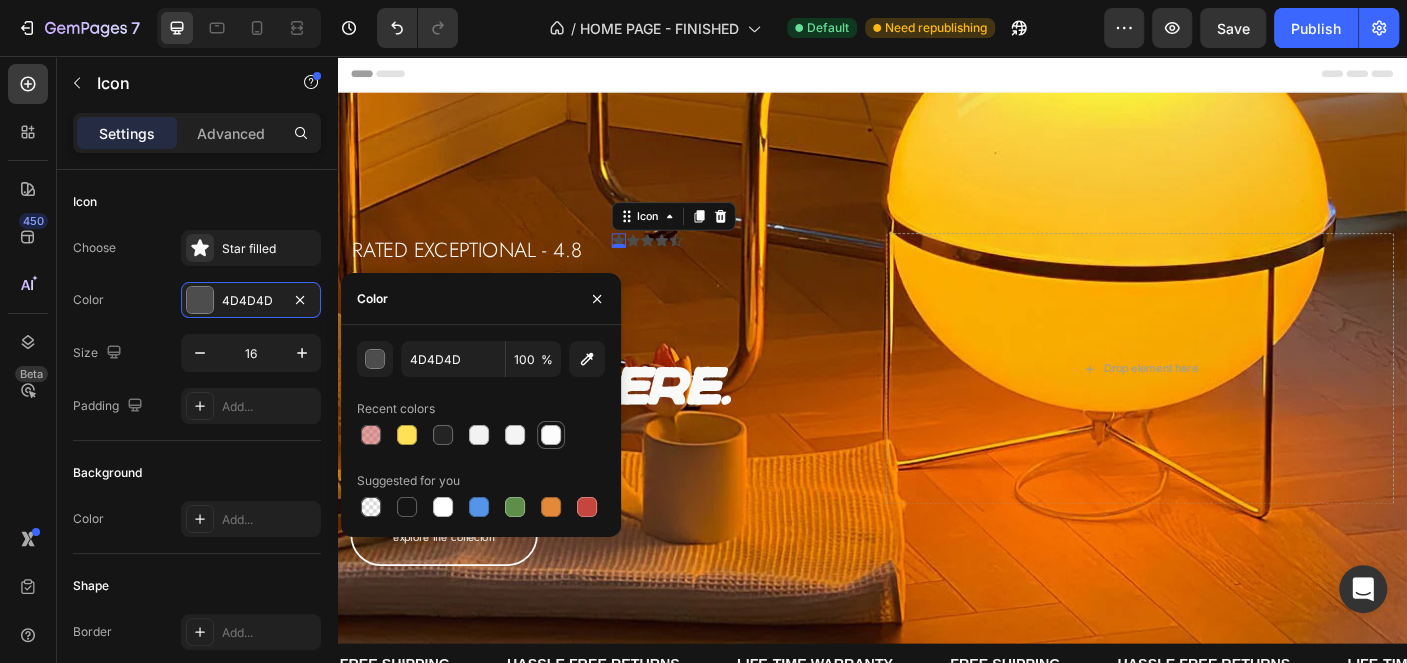click at bounding box center [551, 435] 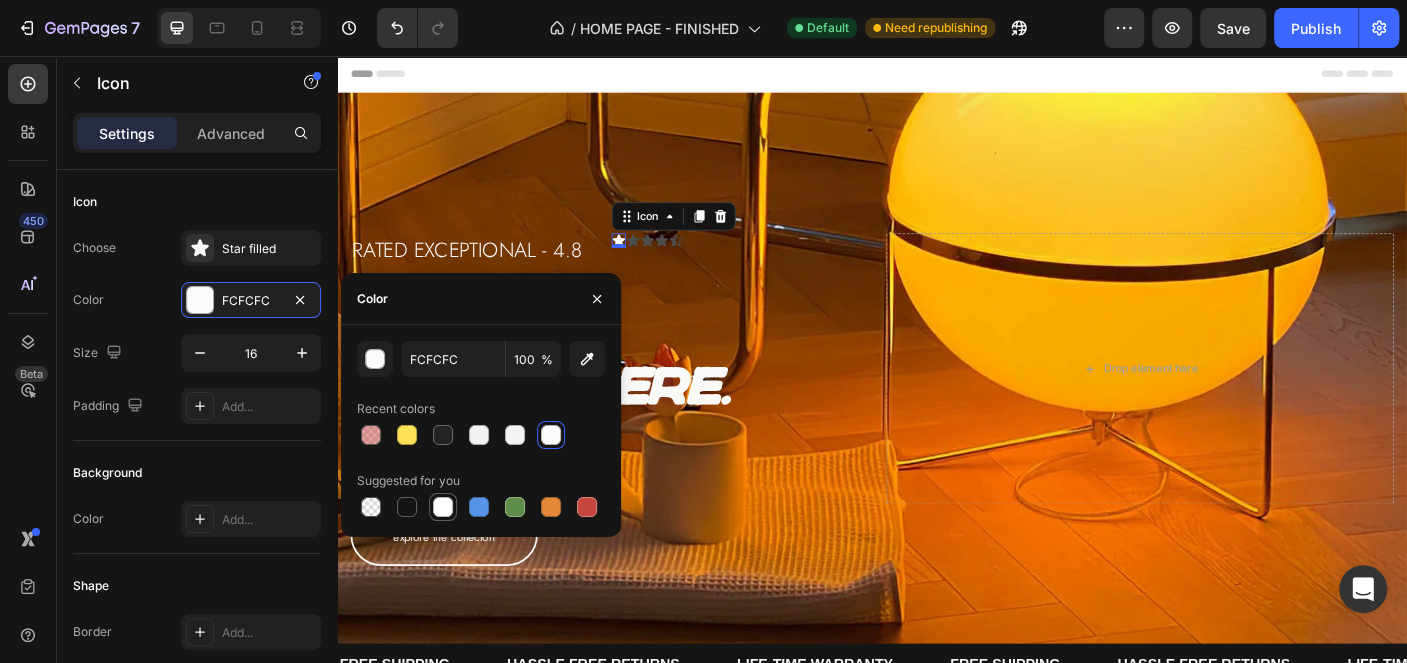 click at bounding box center (443, 507) 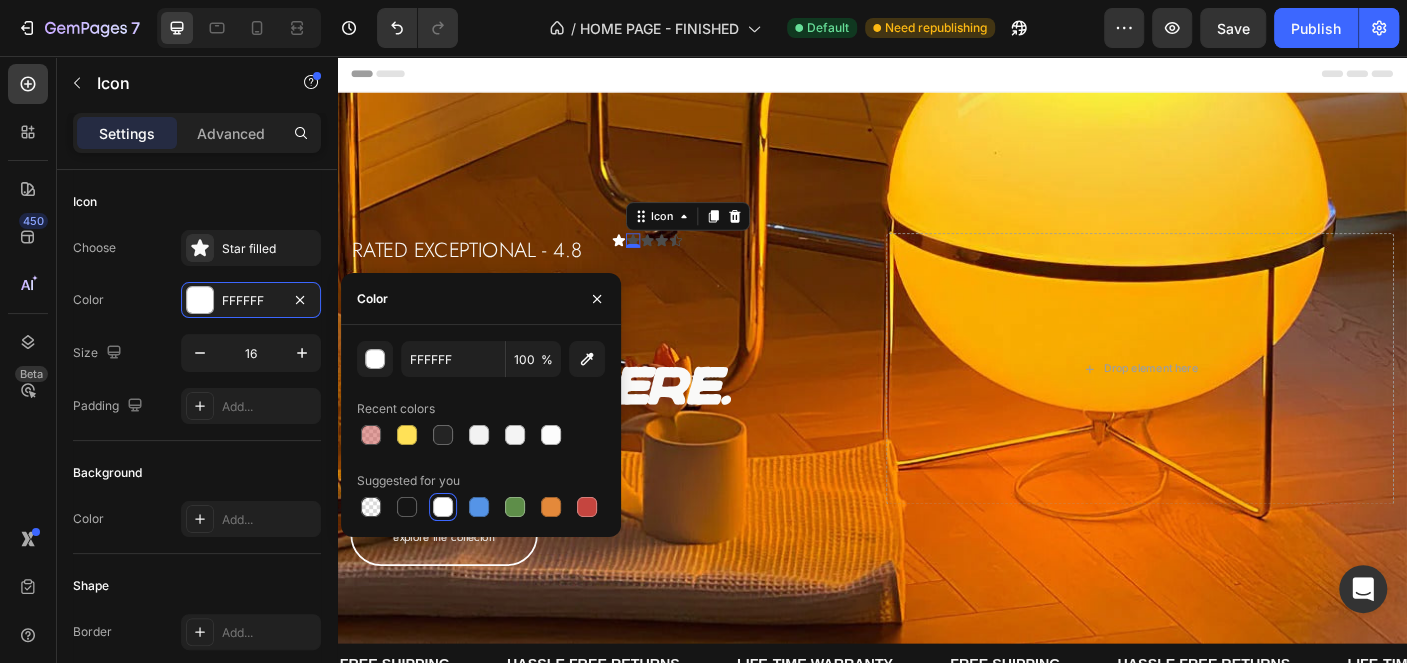 click on "Icon   0" at bounding box center (669, 263) 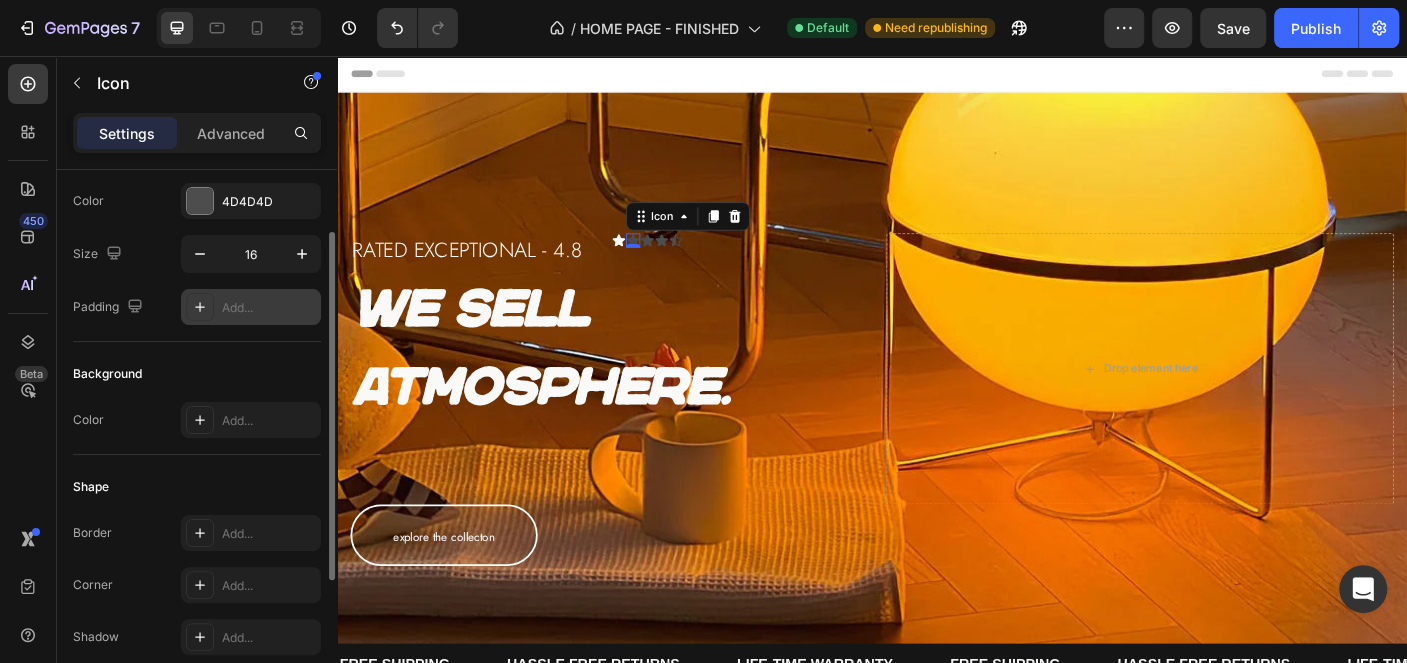 scroll, scrollTop: 0, scrollLeft: 0, axis: both 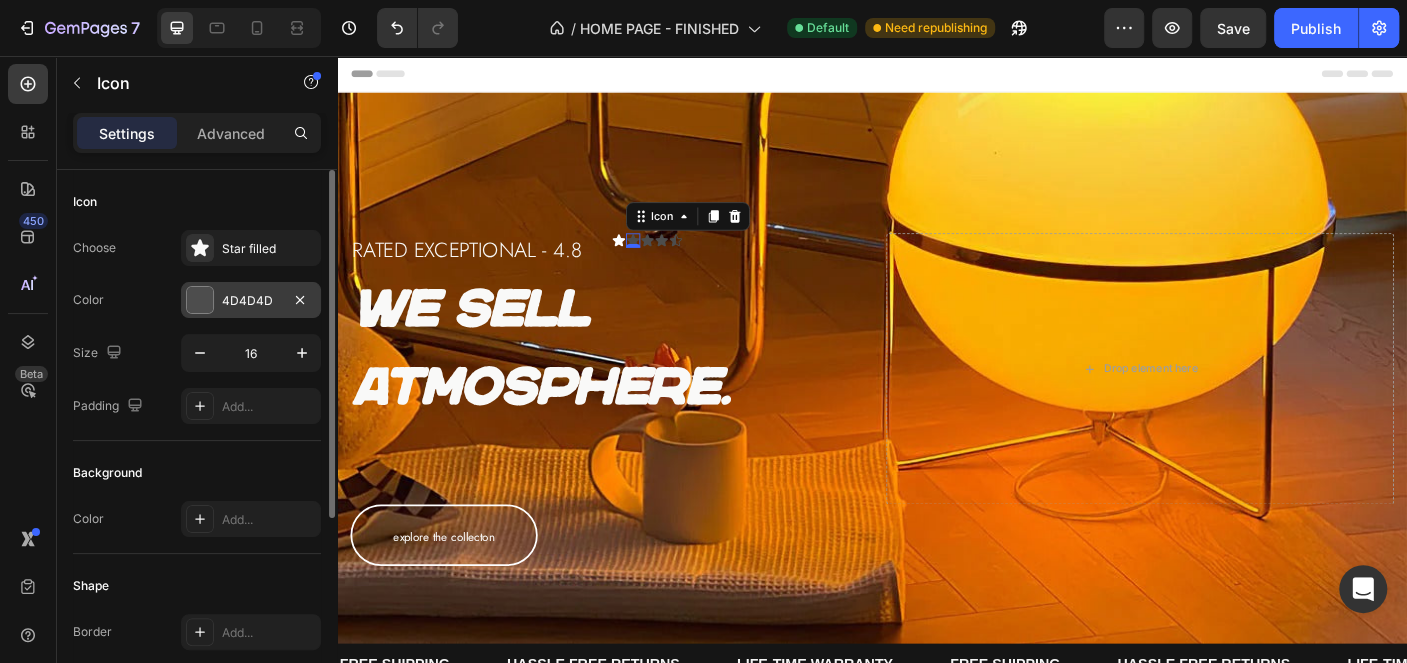 click on "4D4D4D" at bounding box center [251, 301] 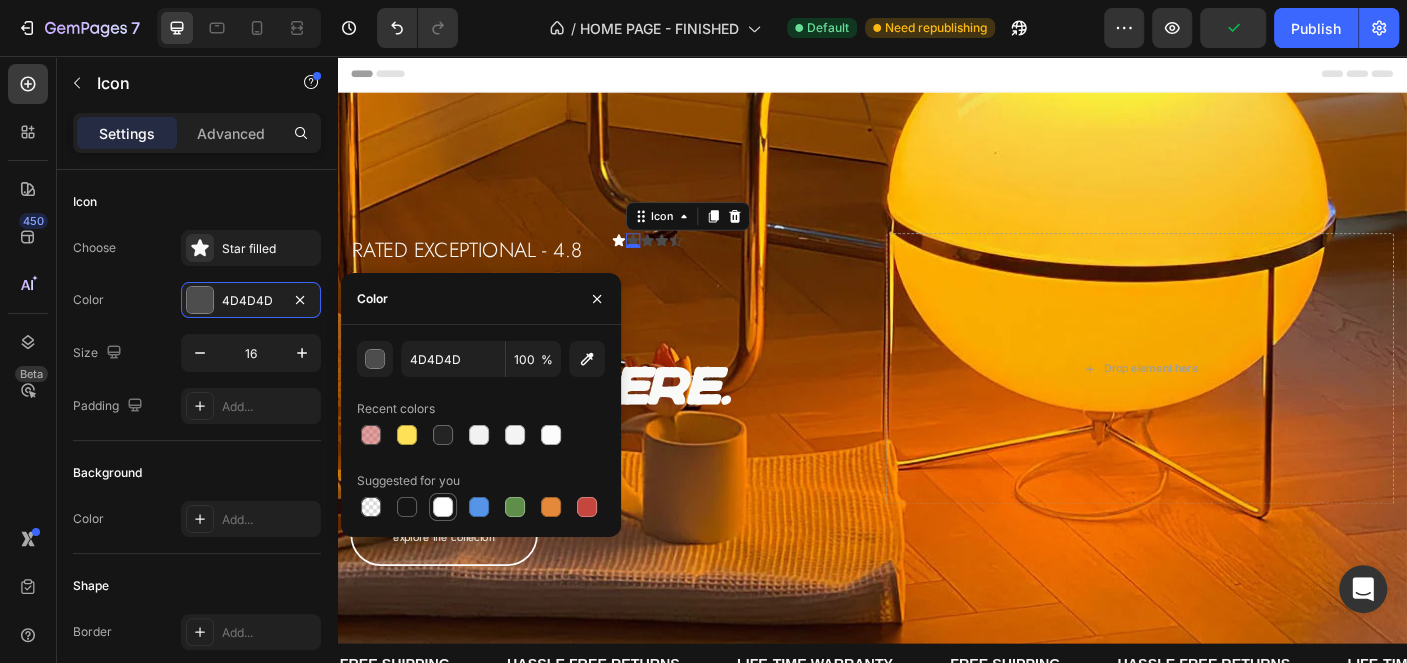 click at bounding box center [443, 507] 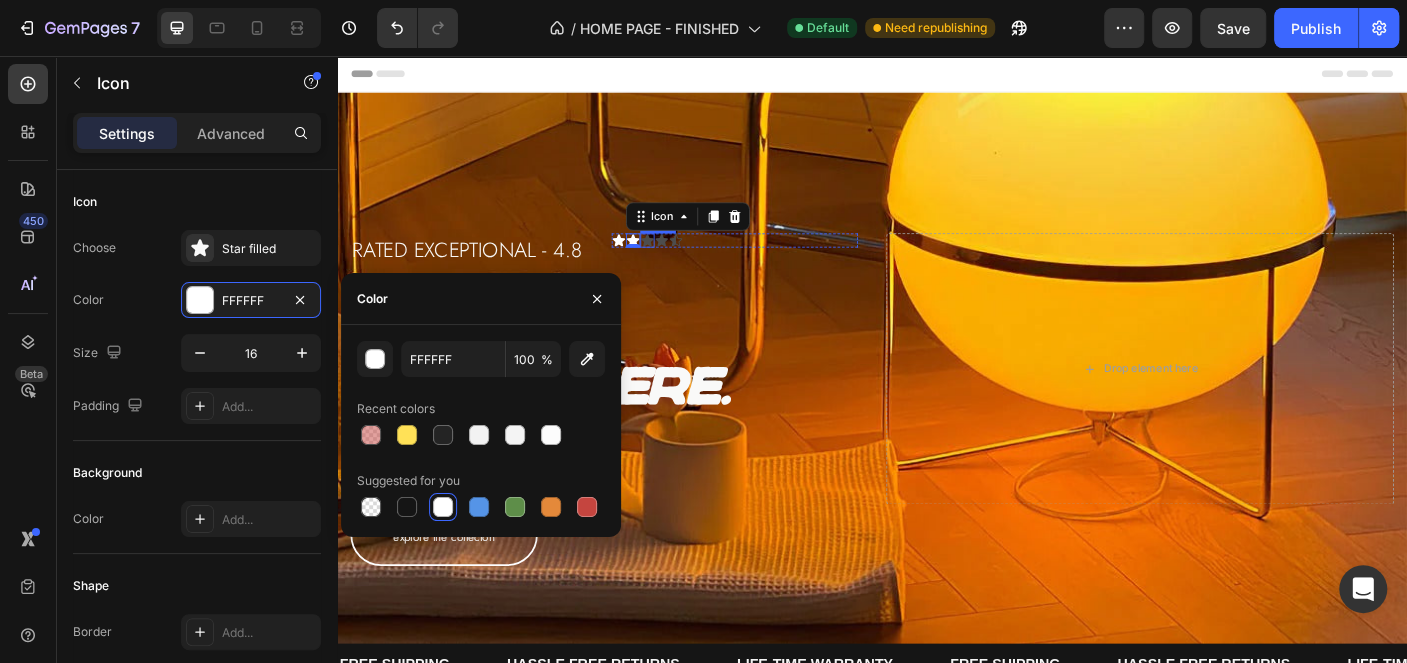 click on "Icon" at bounding box center (685, 263) 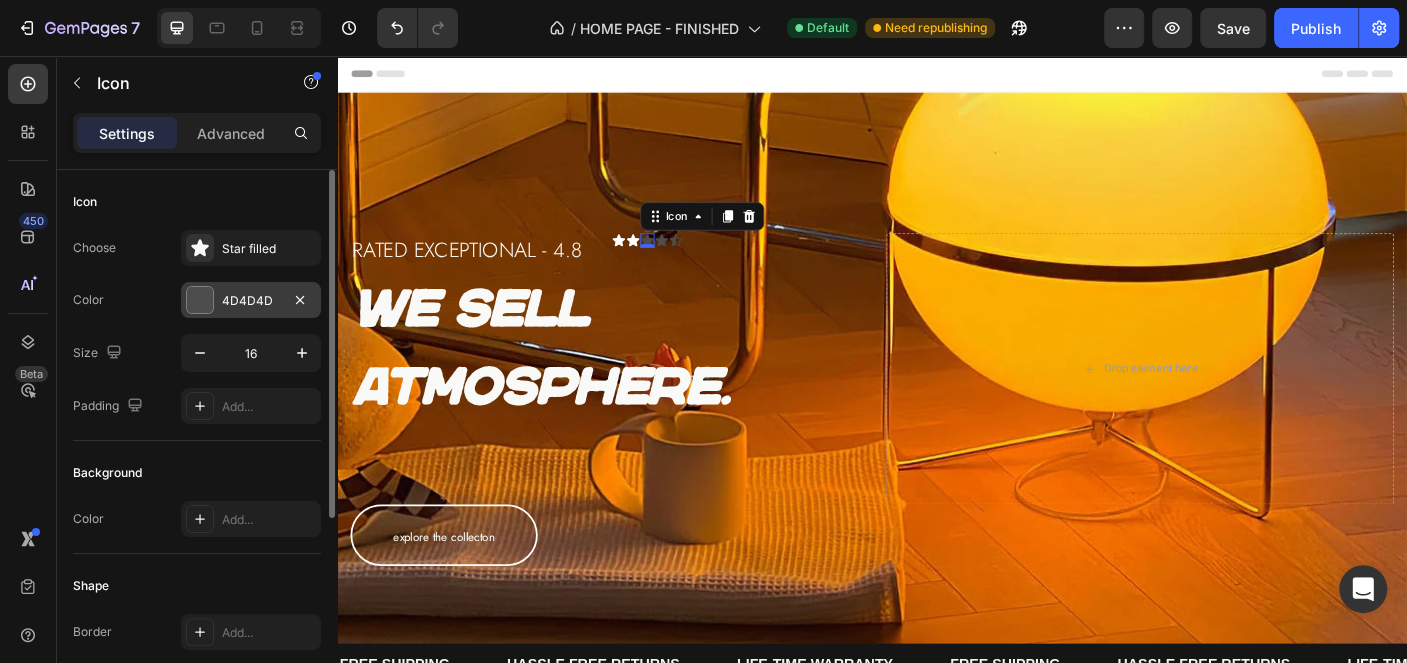 click on "4D4D4D" at bounding box center [251, 301] 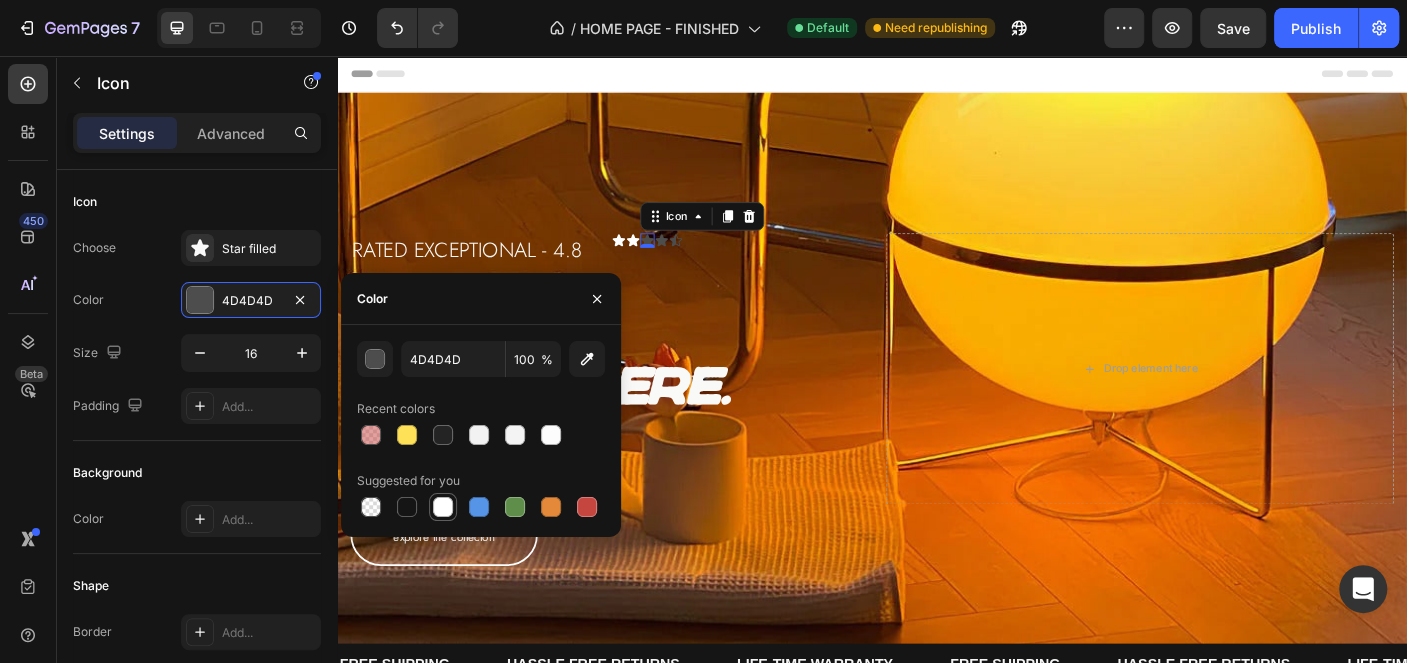 click at bounding box center (443, 507) 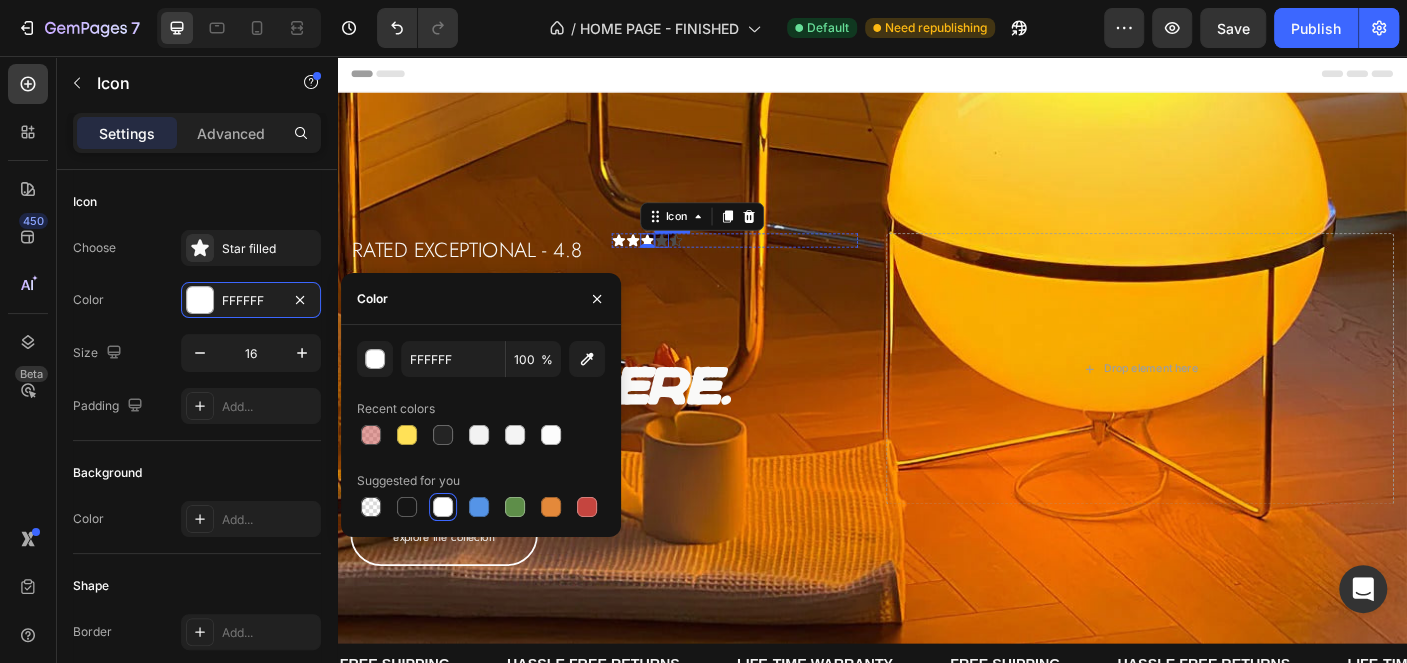 click 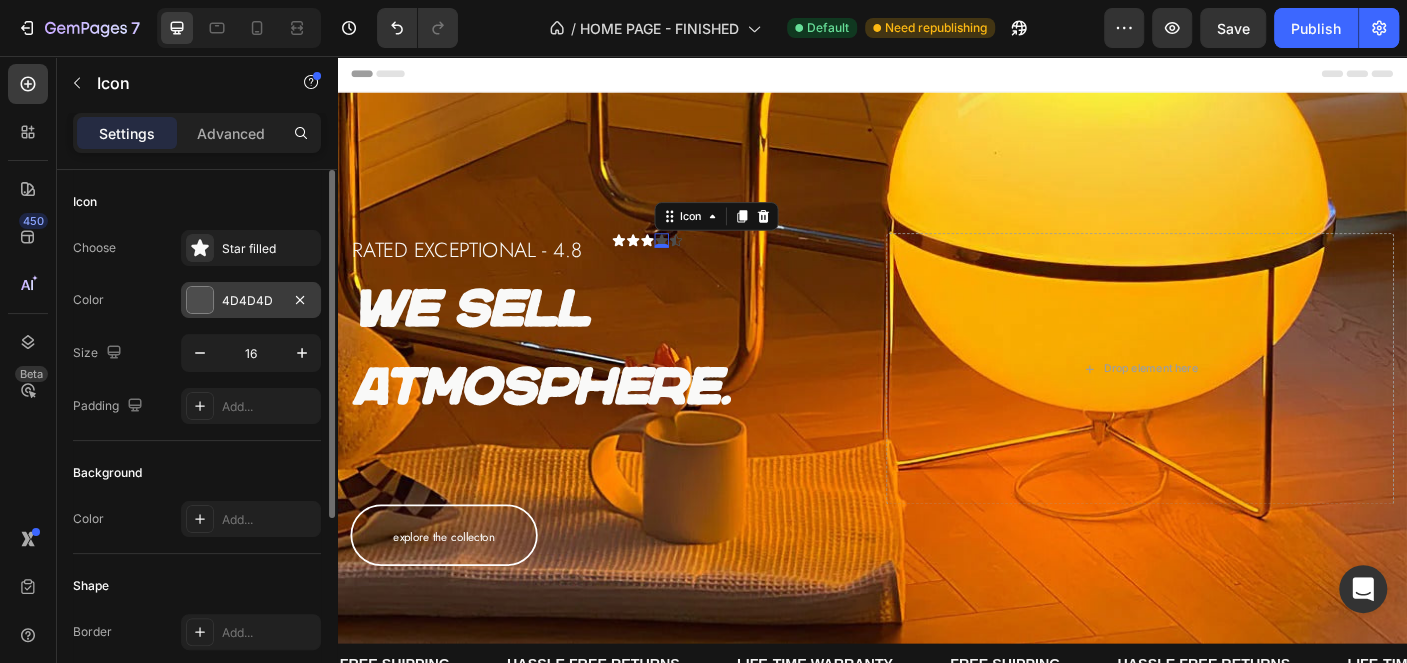 click on "4D4D4D" at bounding box center [251, 301] 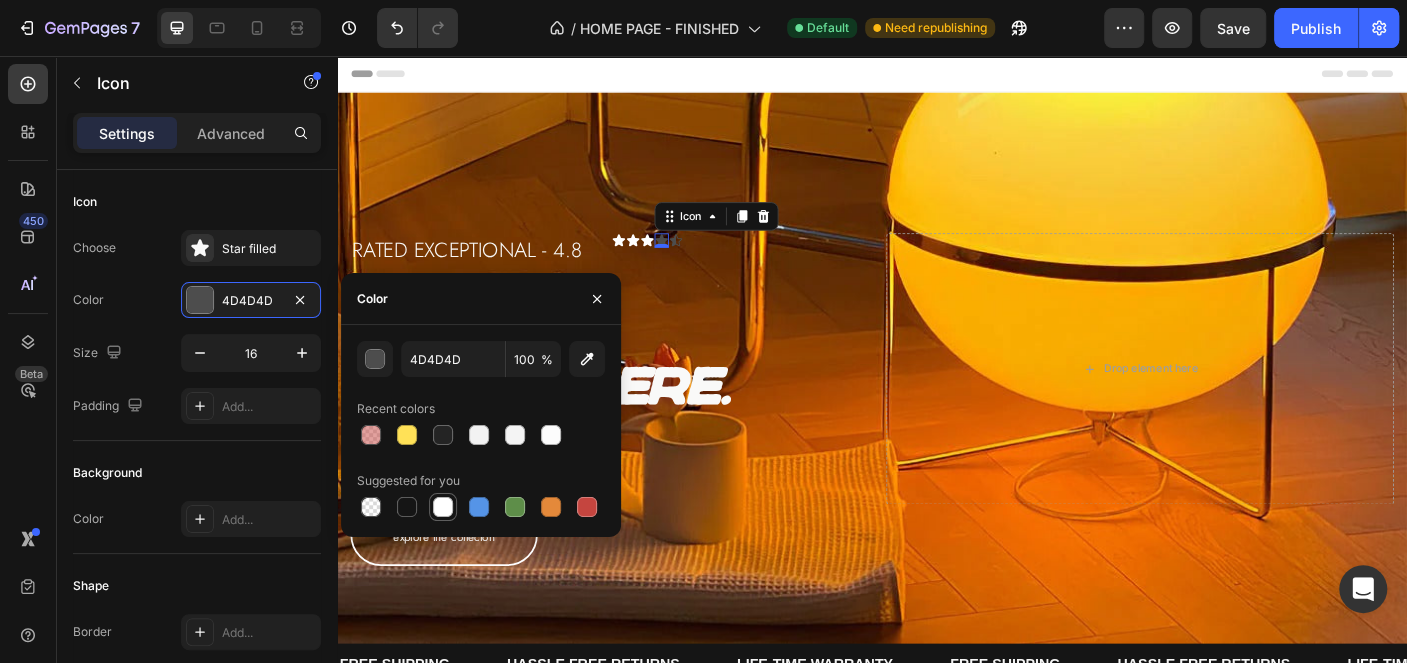 click at bounding box center (443, 507) 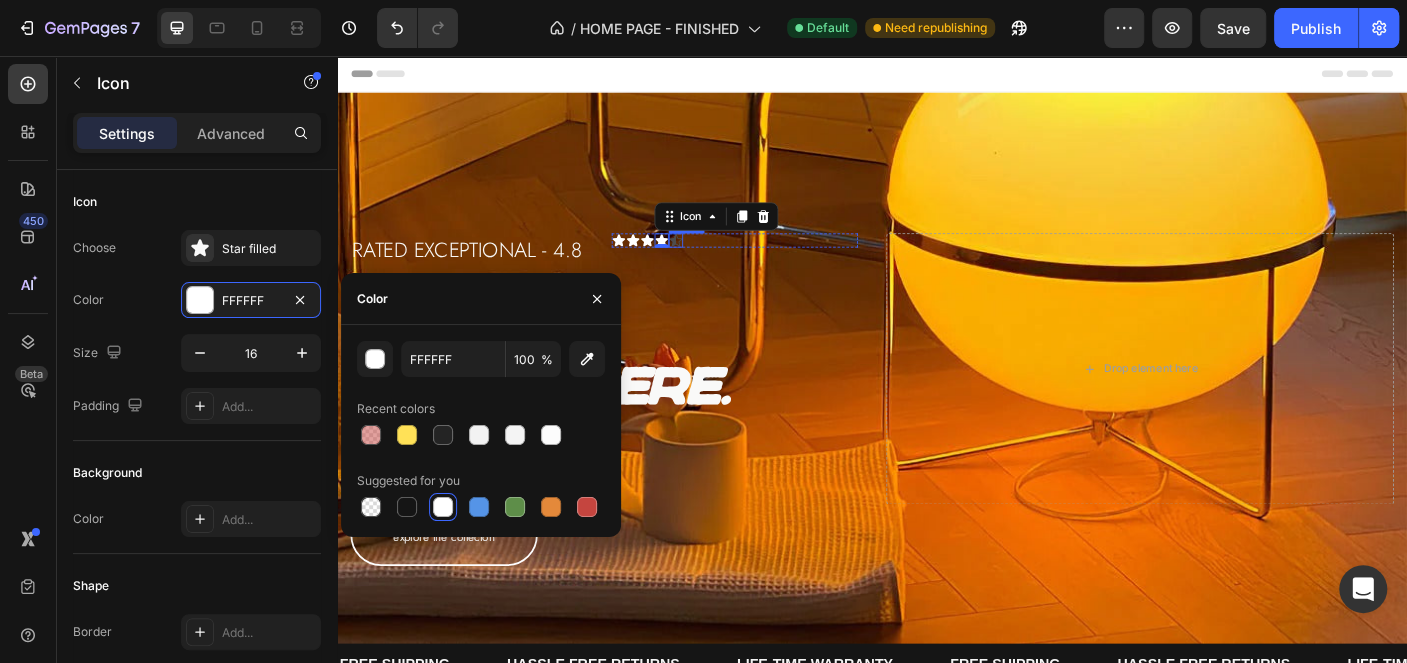 click 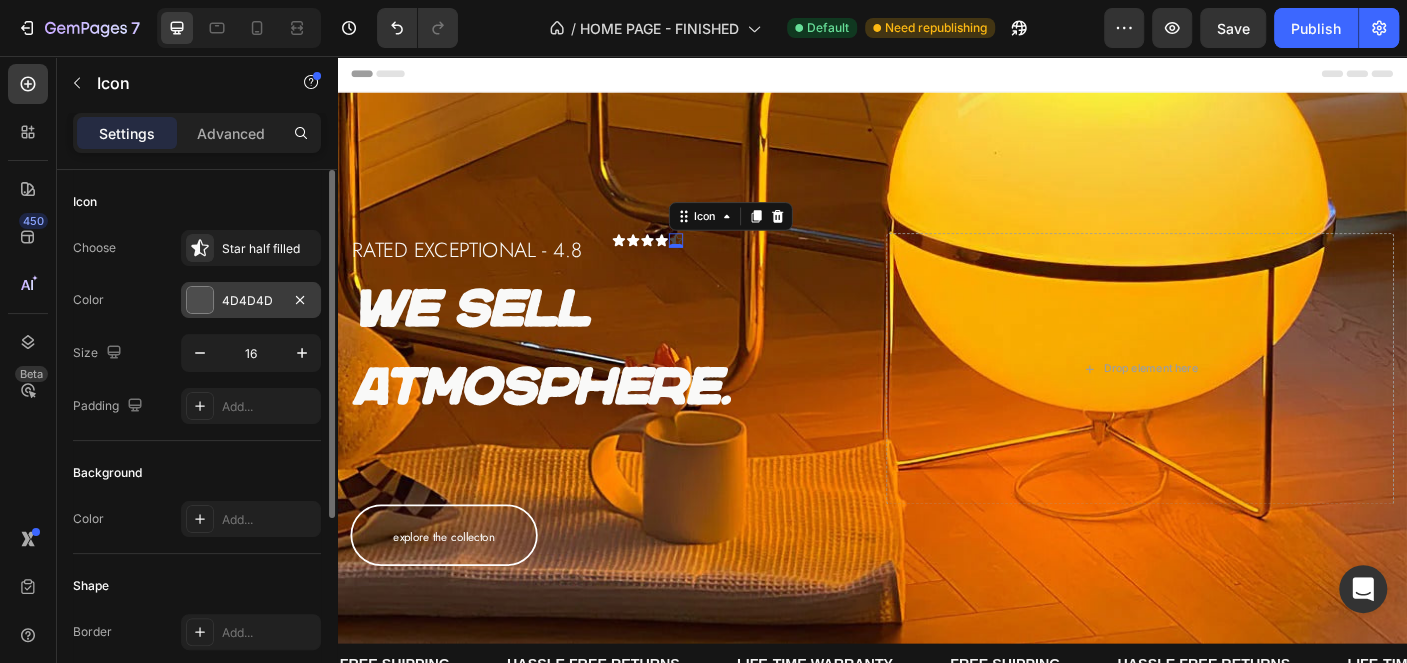 click on "4D4D4D" at bounding box center [251, 301] 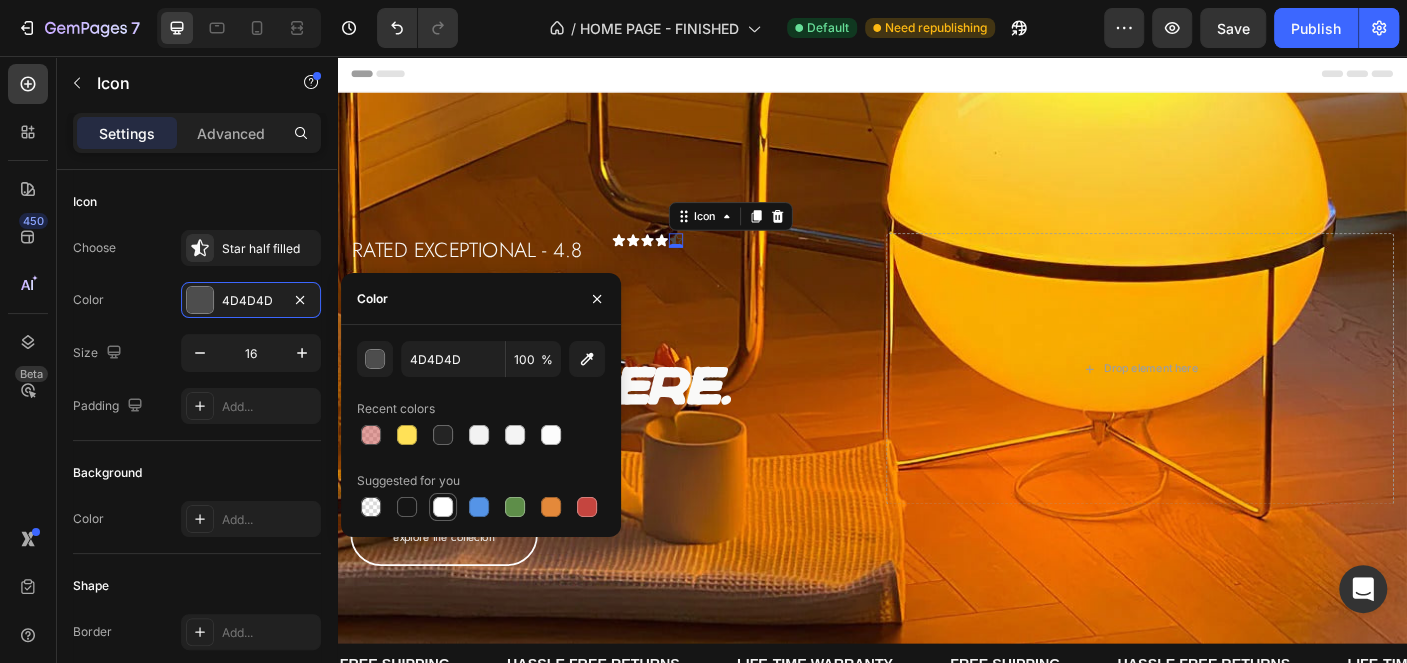 click at bounding box center [443, 507] 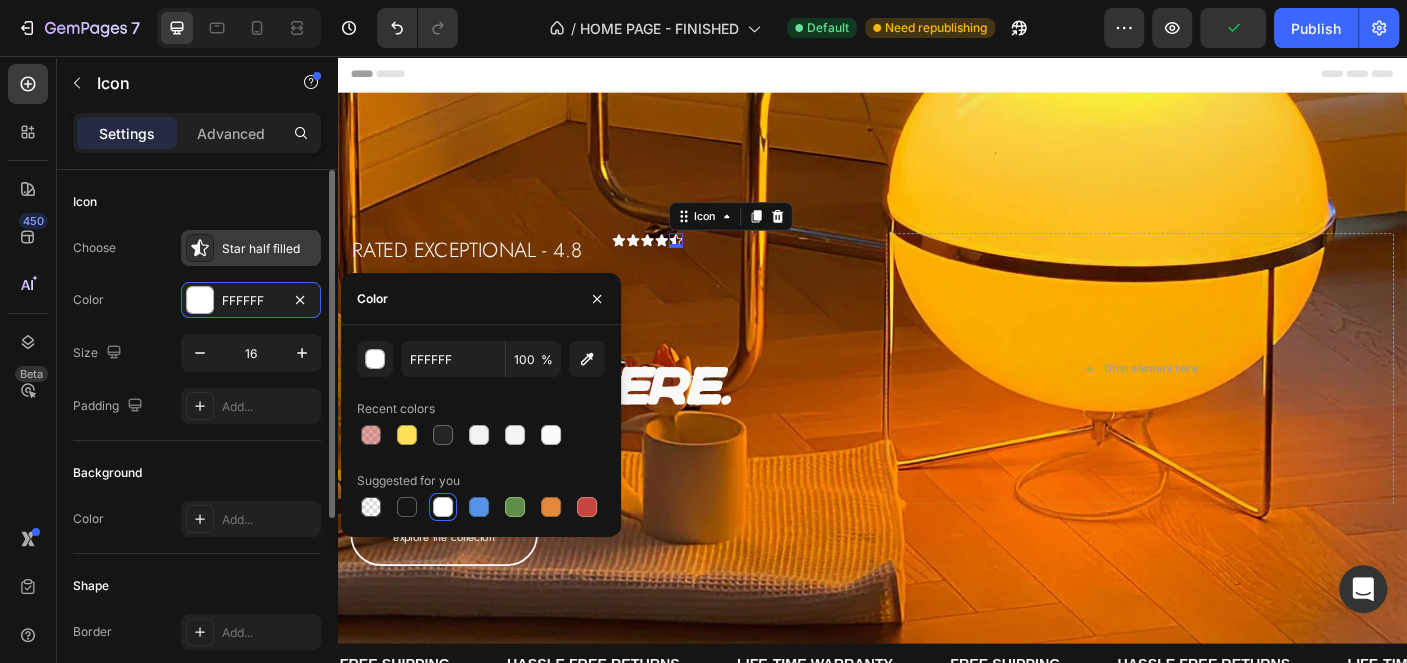 click on "Star half filled" at bounding box center [269, 249] 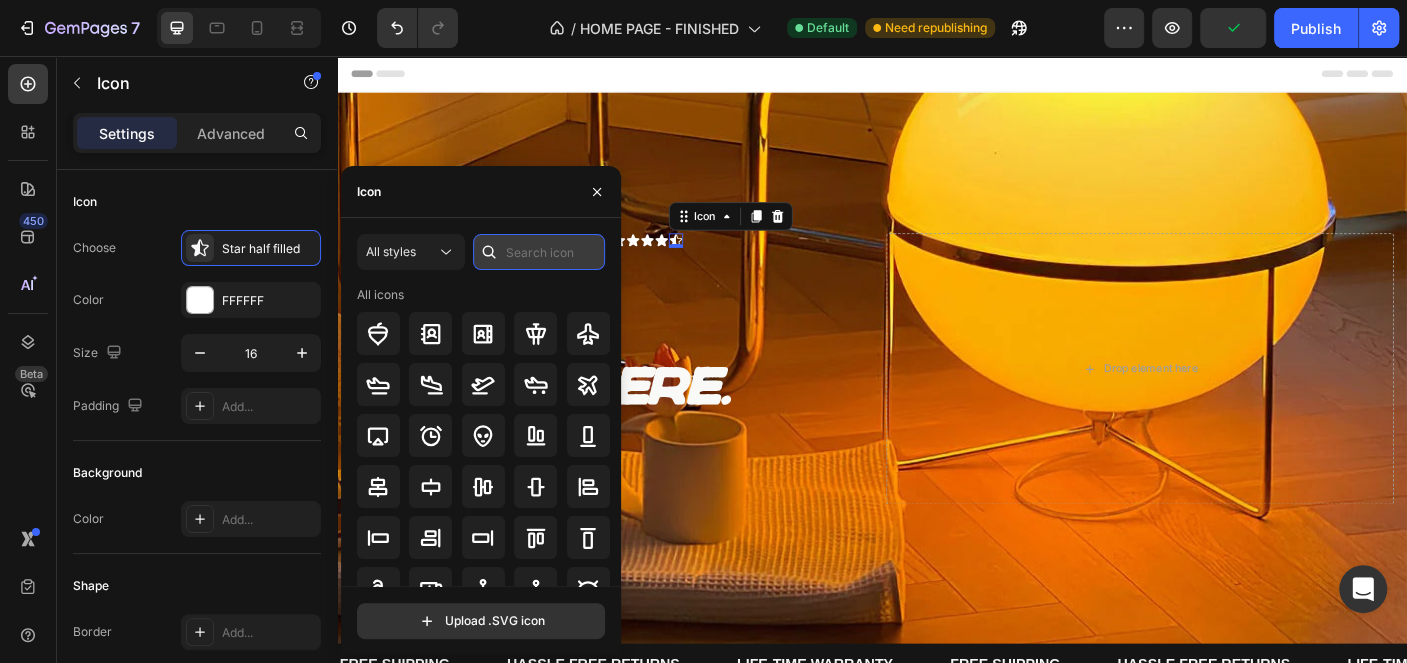 click at bounding box center (539, 252) 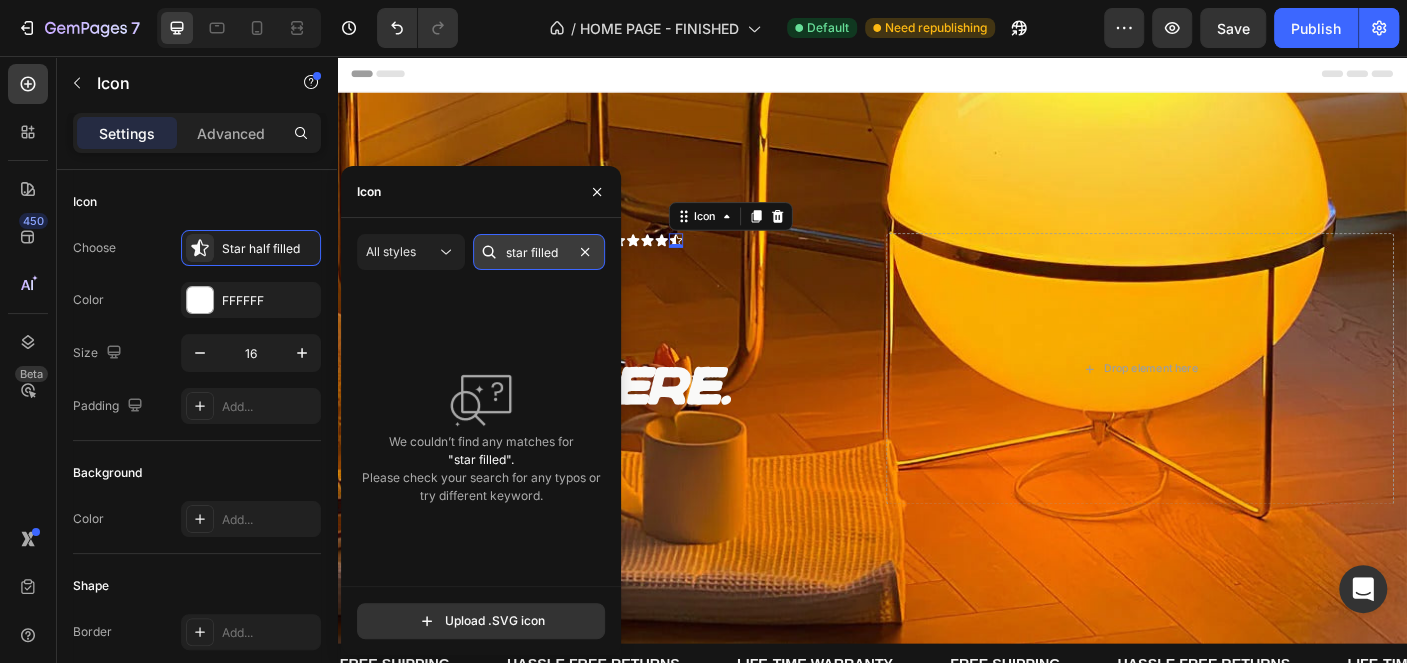 drag, startPoint x: 529, startPoint y: 239, endPoint x: 601, endPoint y: 239, distance: 72 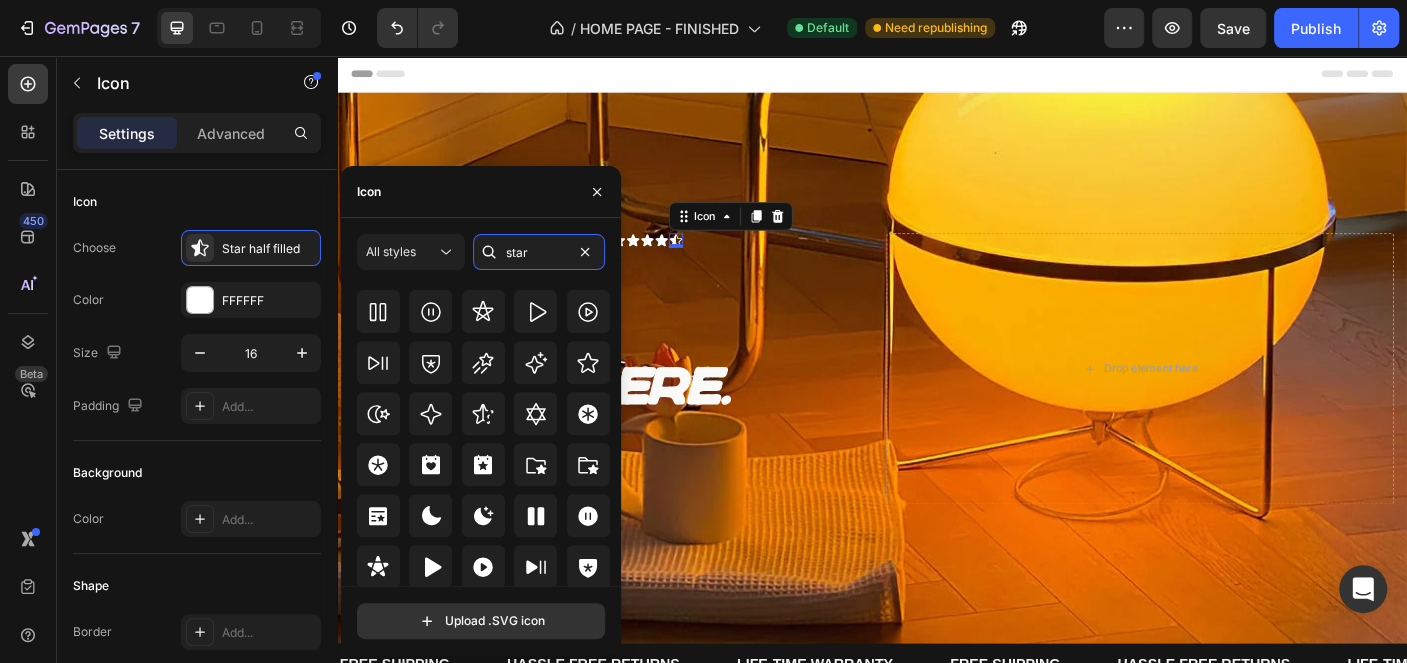 scroll, scrollTop: 607, scrollLeft: 0, axis: vertical 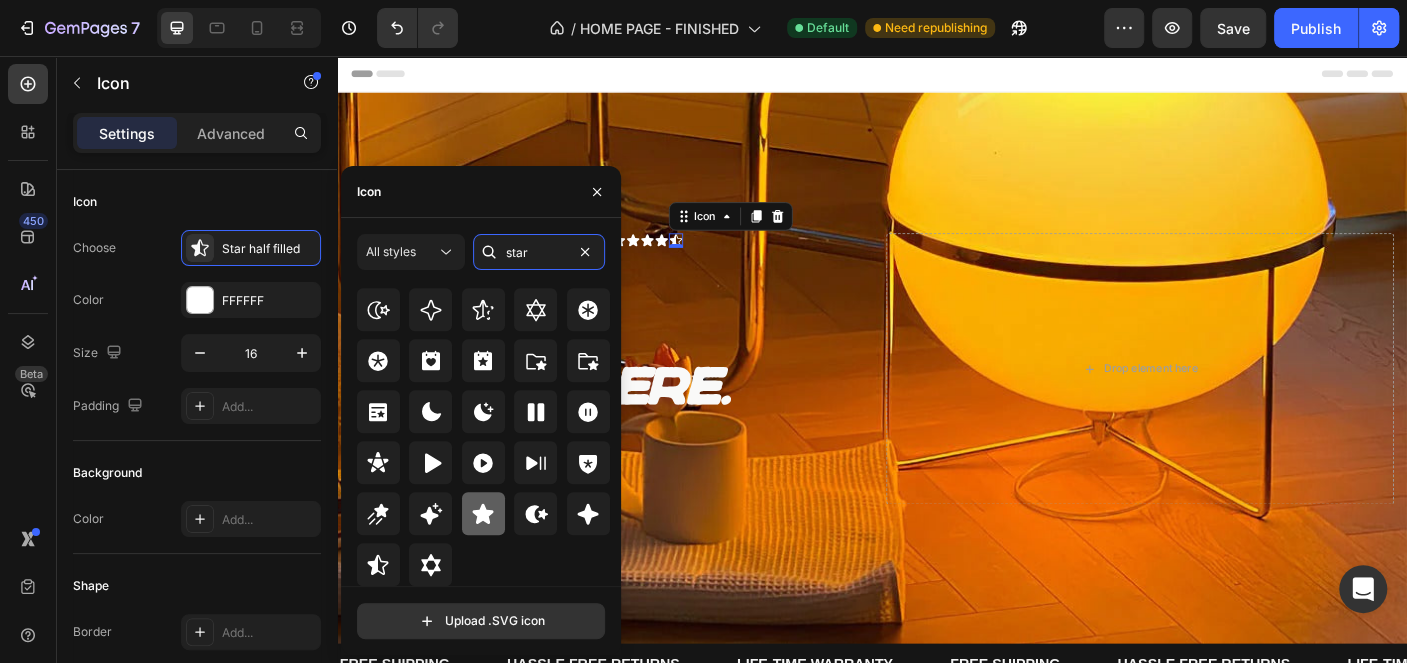 type on "star" 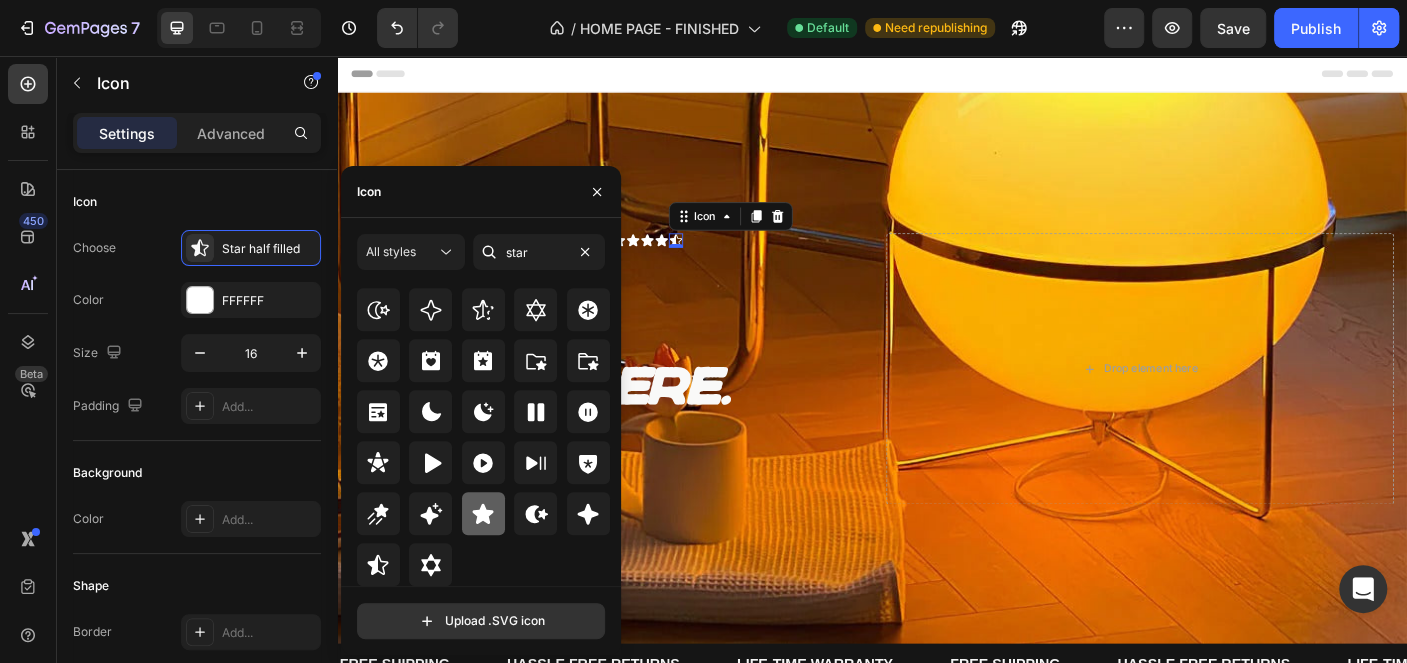 click 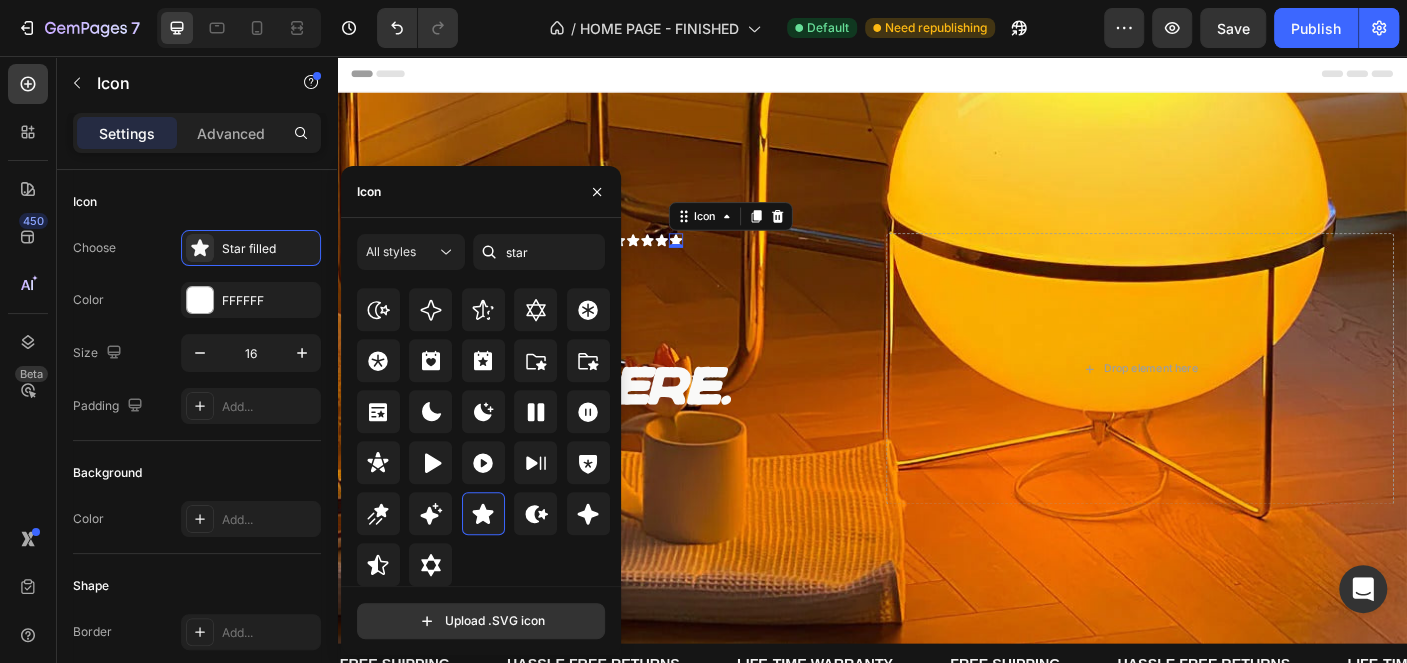 click on "Drop element here" at bounding box center [1237, 407] 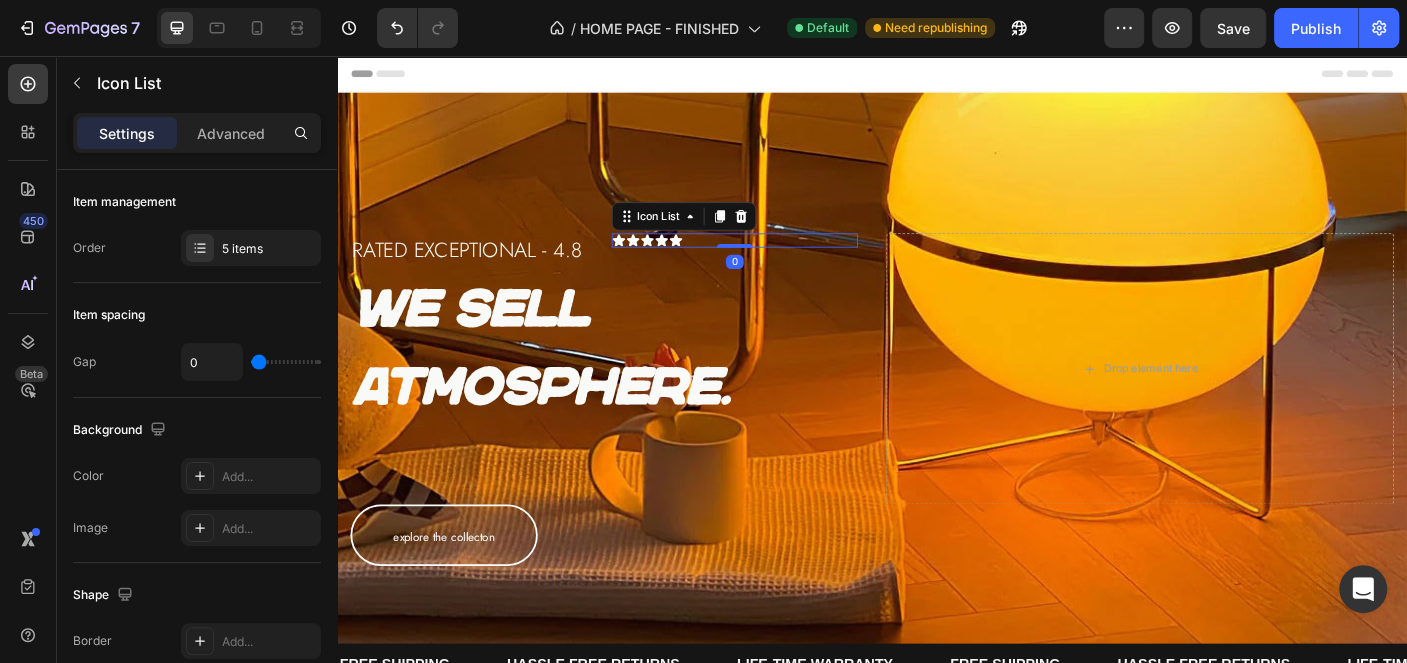 click on "Icon Icon Icon Icon
Icon" at bounding box center [783, 263] 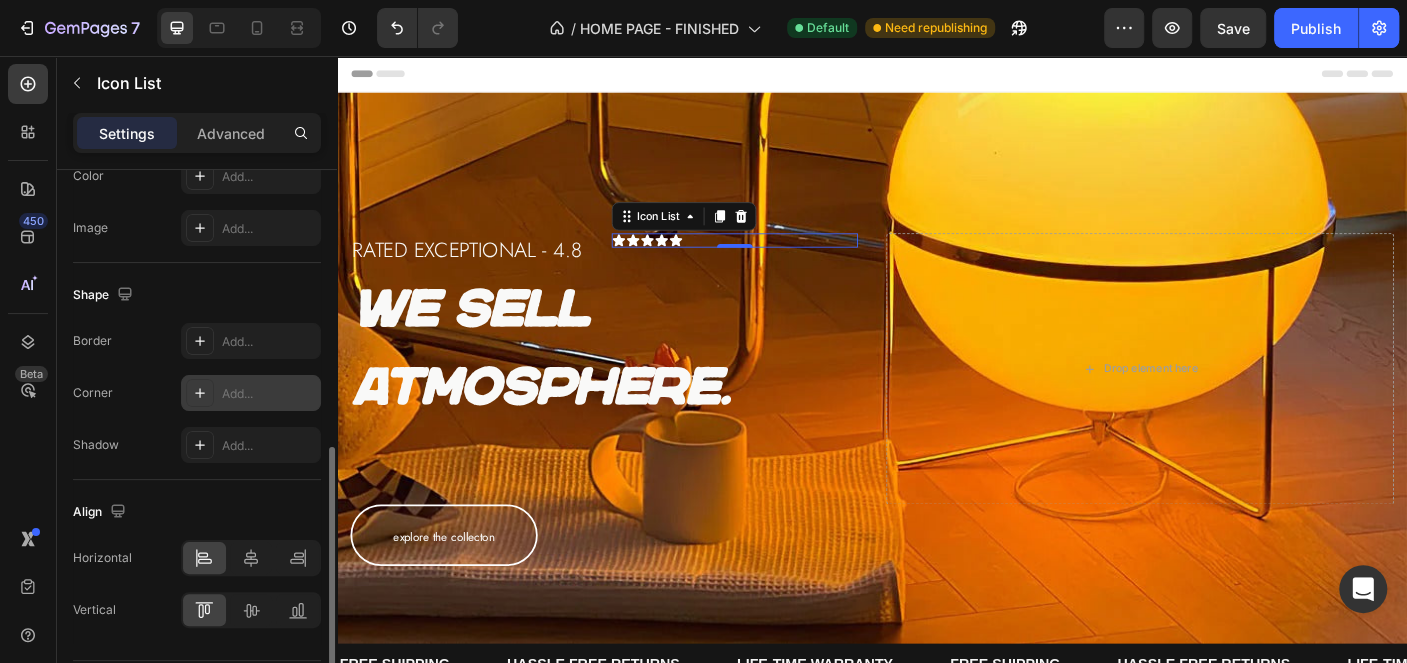 scroll, scrollTop: 359, scrollLeft: 0, axis: vertical 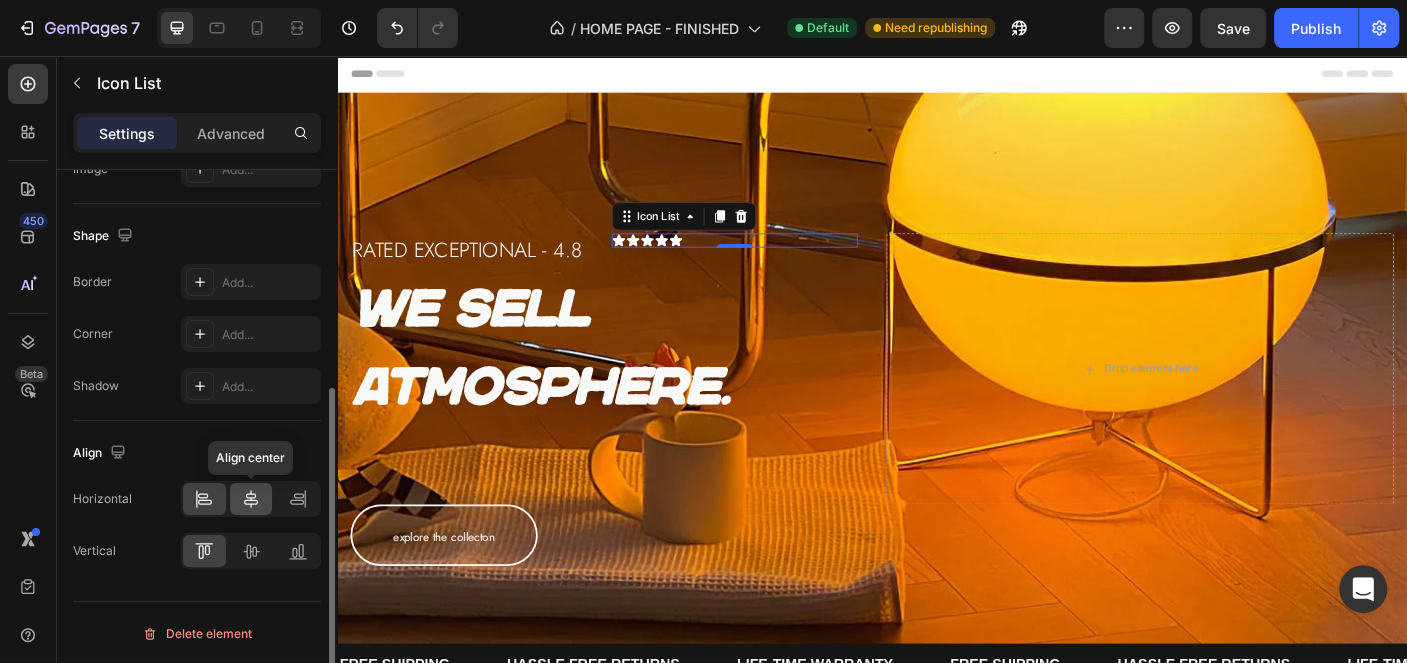 click 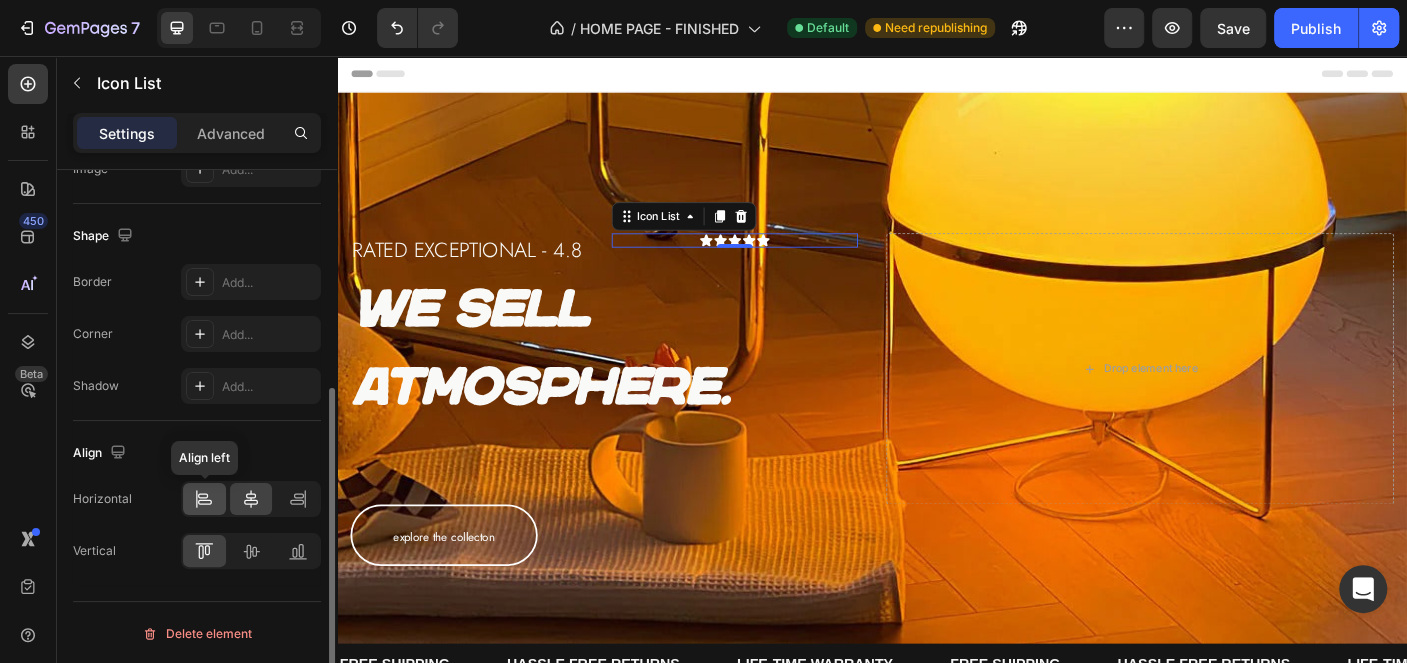 click 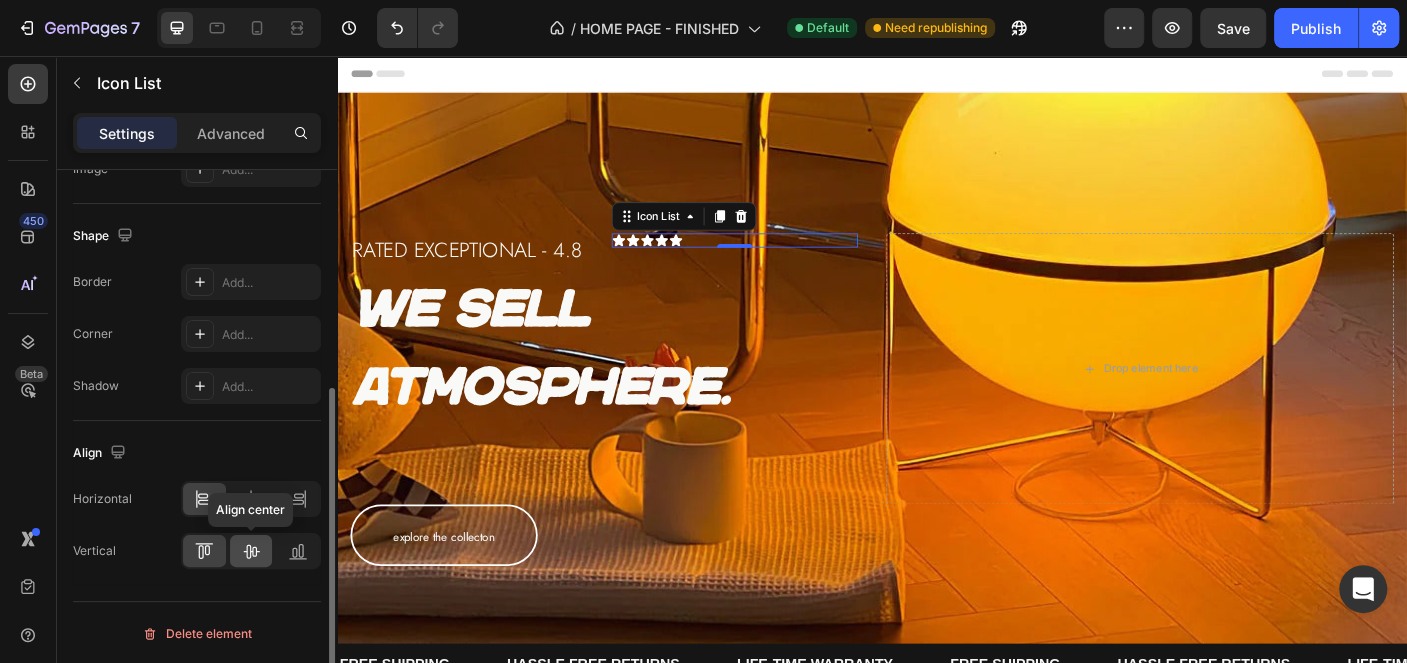 click 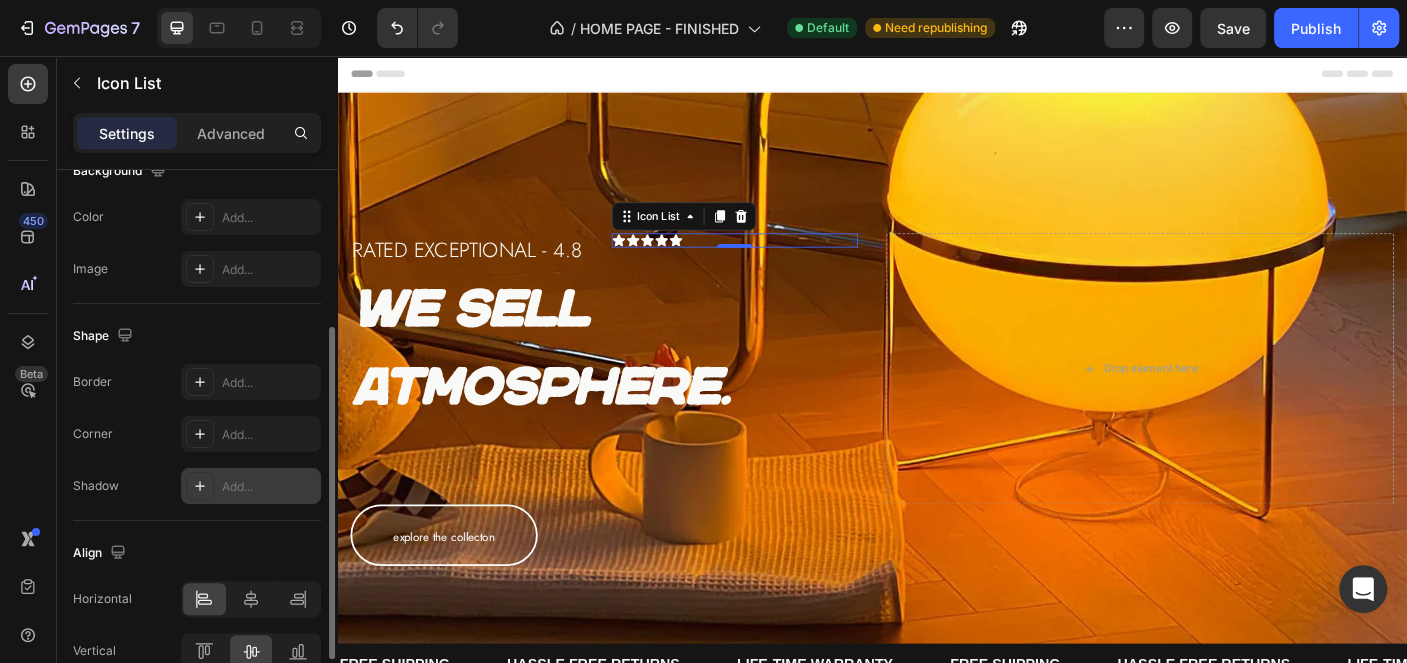 scroll, scrollTop: 0, scrollLeft: 0, axis: both 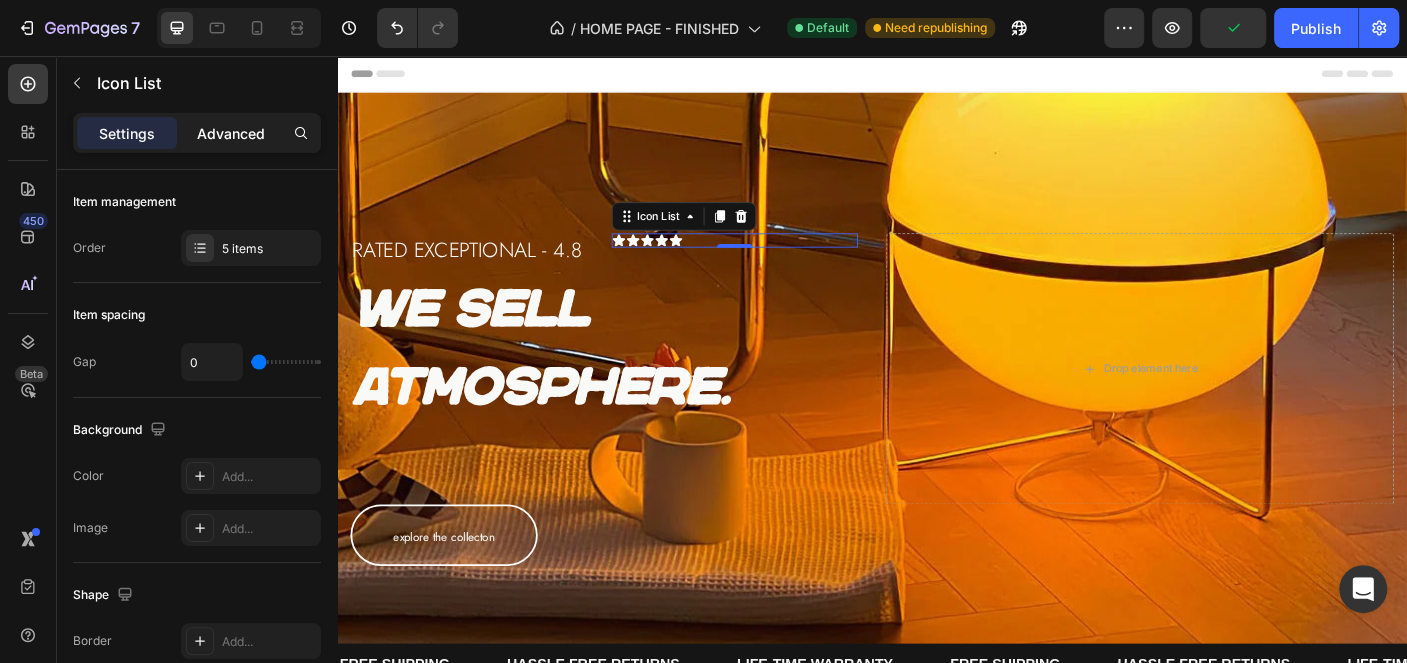 click on "Advanced" at bounding box center (231, 133) 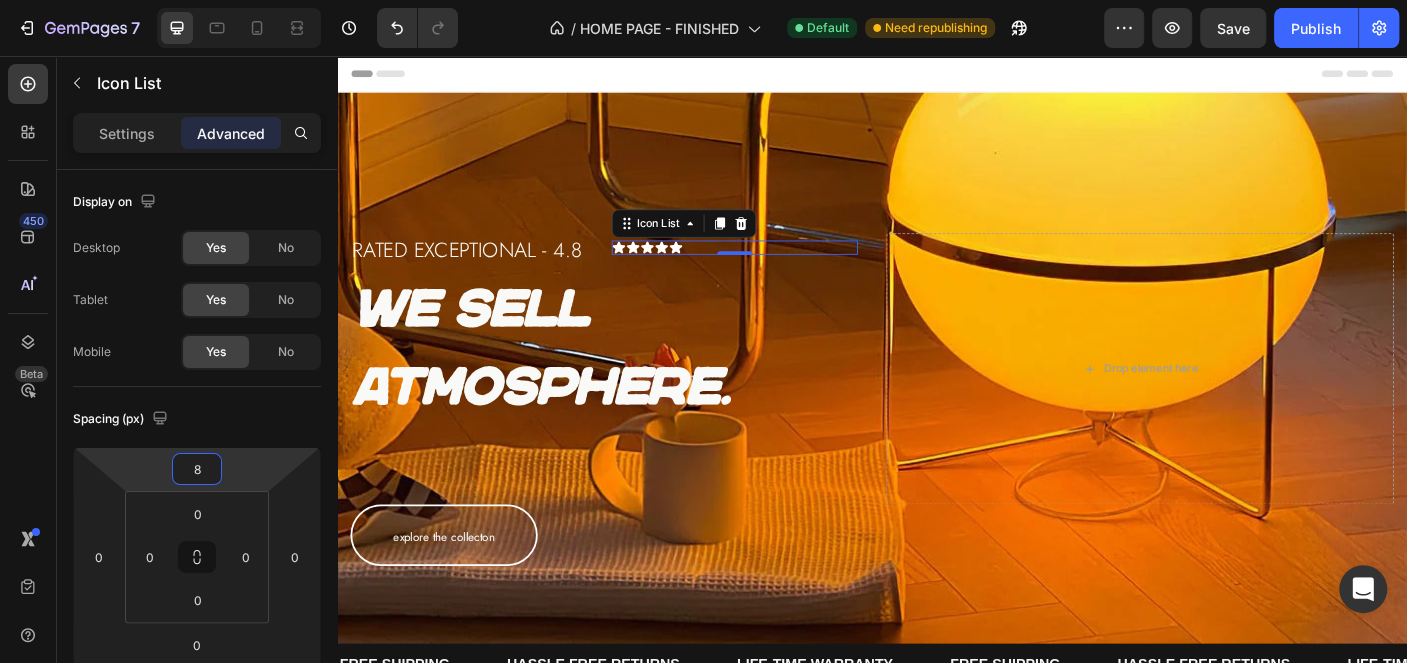 type on "12" 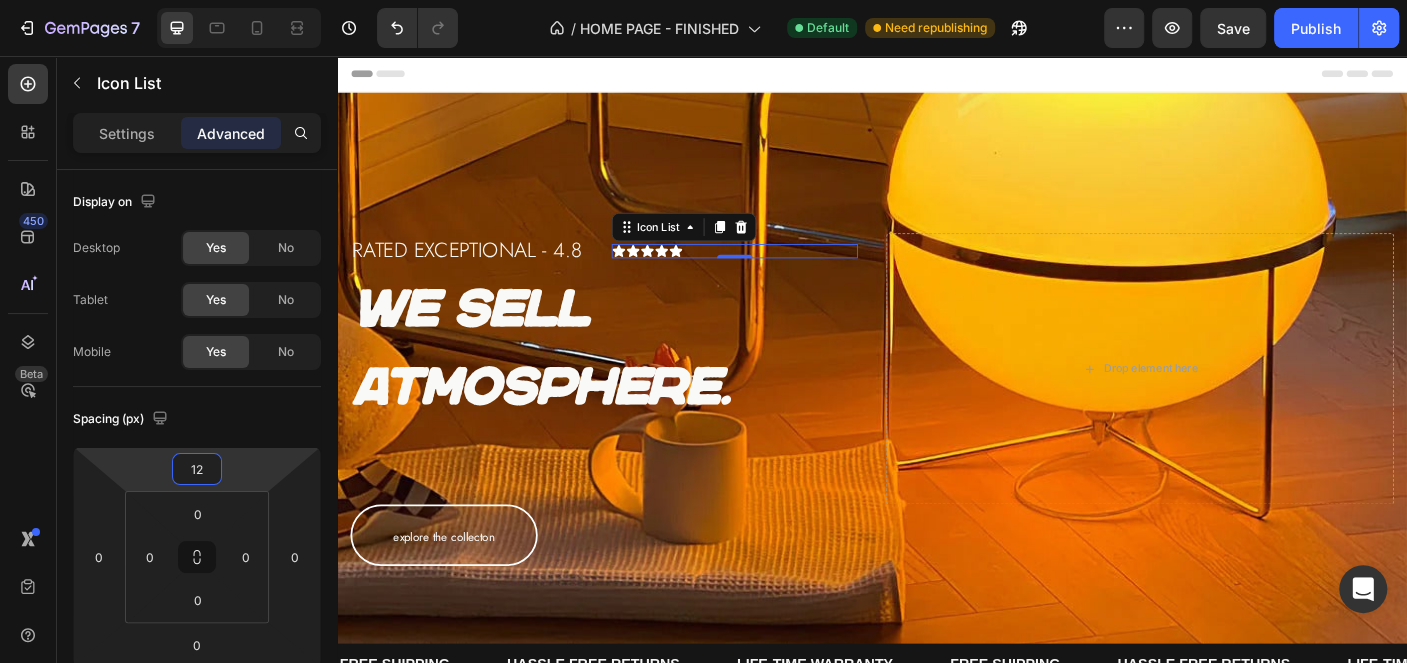 click on "7  Version history  /  HOME PAGE - FINISHED Default Need republishing Preview  Save   Publish  450 Beta Sections(18) Elements(83) Section Element Hero Section Product Detail Brands Trusted Badges Guarantee Product Breakdown How to use Testimonials Compare Bundle FAQs Social Proof Brand Story Product List Collection Blog List Contact Sticky Add to Cart Custom Footer Browse Library 450 Layout
Row
Row
Row
Row Text
Heading
Text Block Button
Button
Button Media
Image
Image" at bounding box center [703, 0] 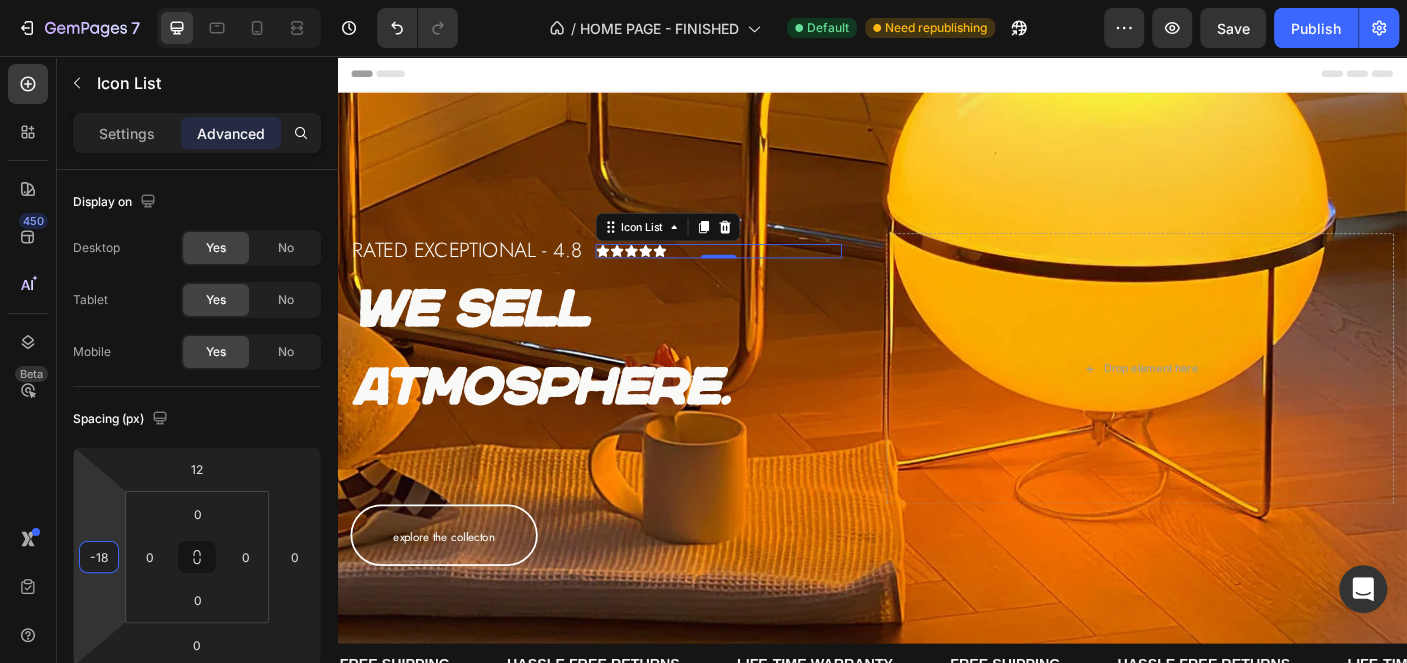 type on "-22" 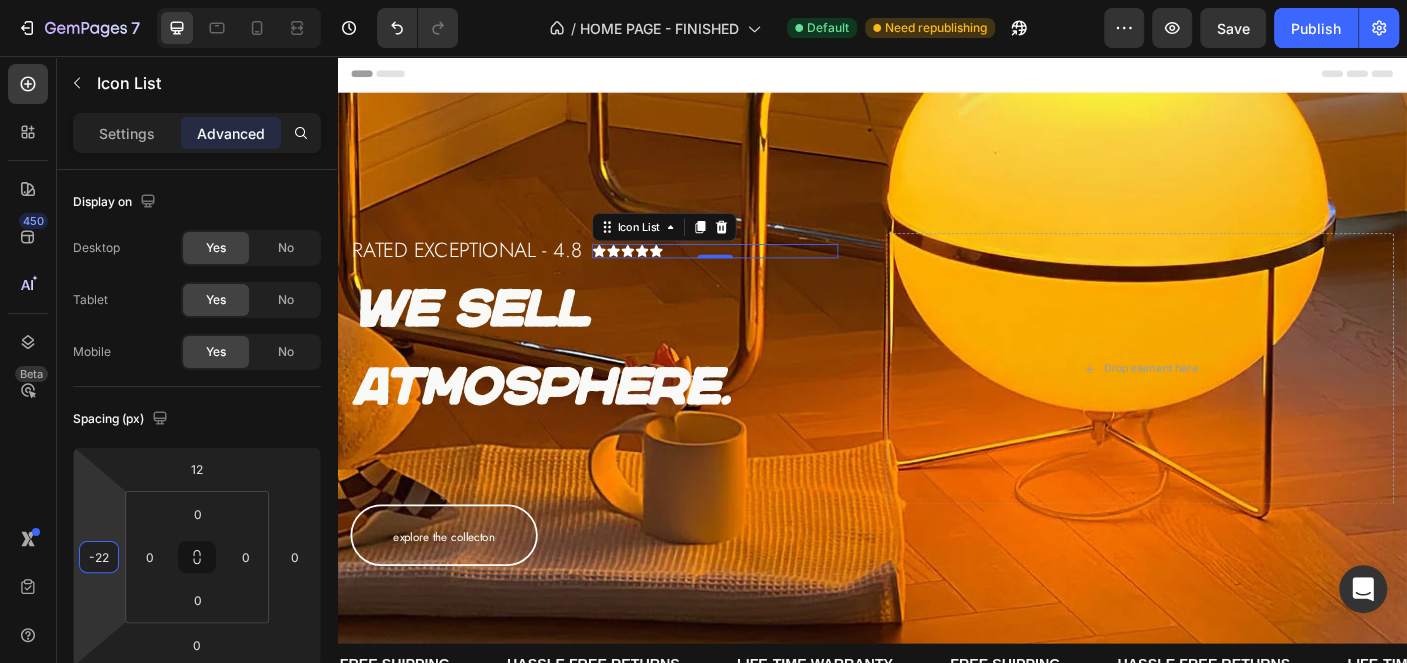 drag, startPoint x: 97, startPoint y: 538, endPoint x: 103, endPoint y: 549, distance: 12.529964 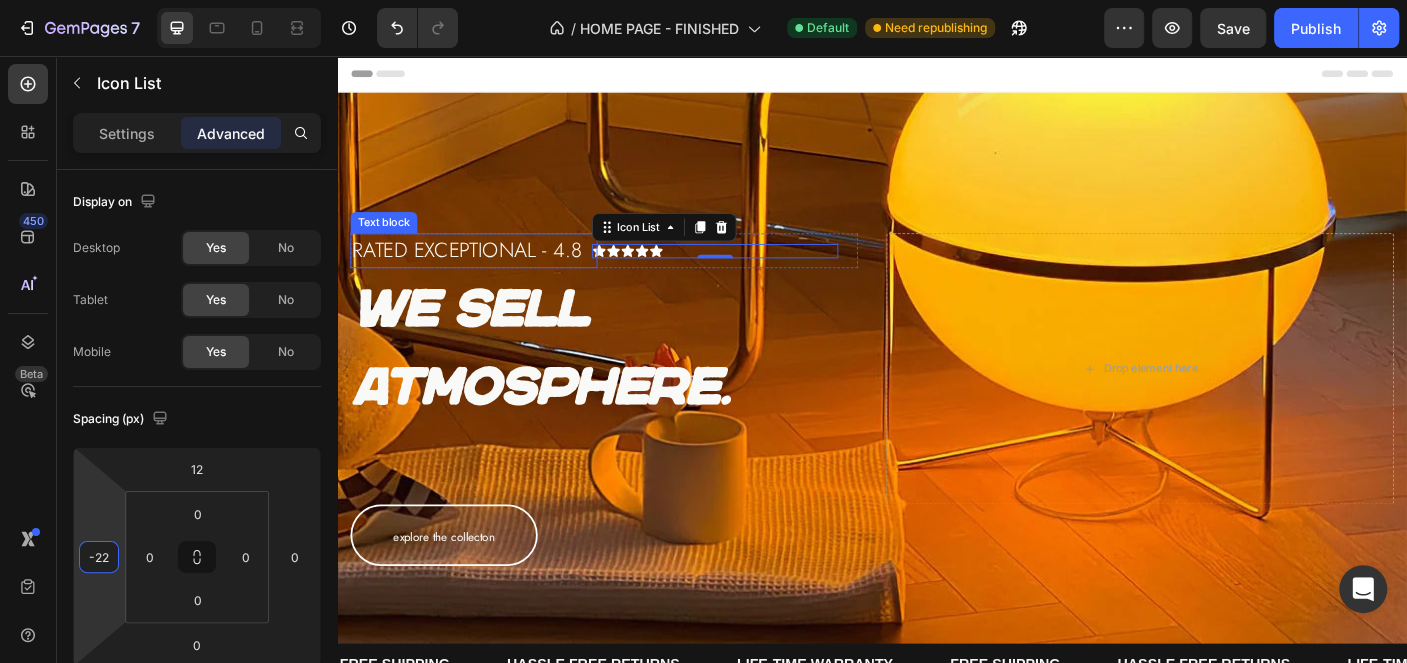 click on "rated exceptional - 4.8" at bounding box center [490, 274] 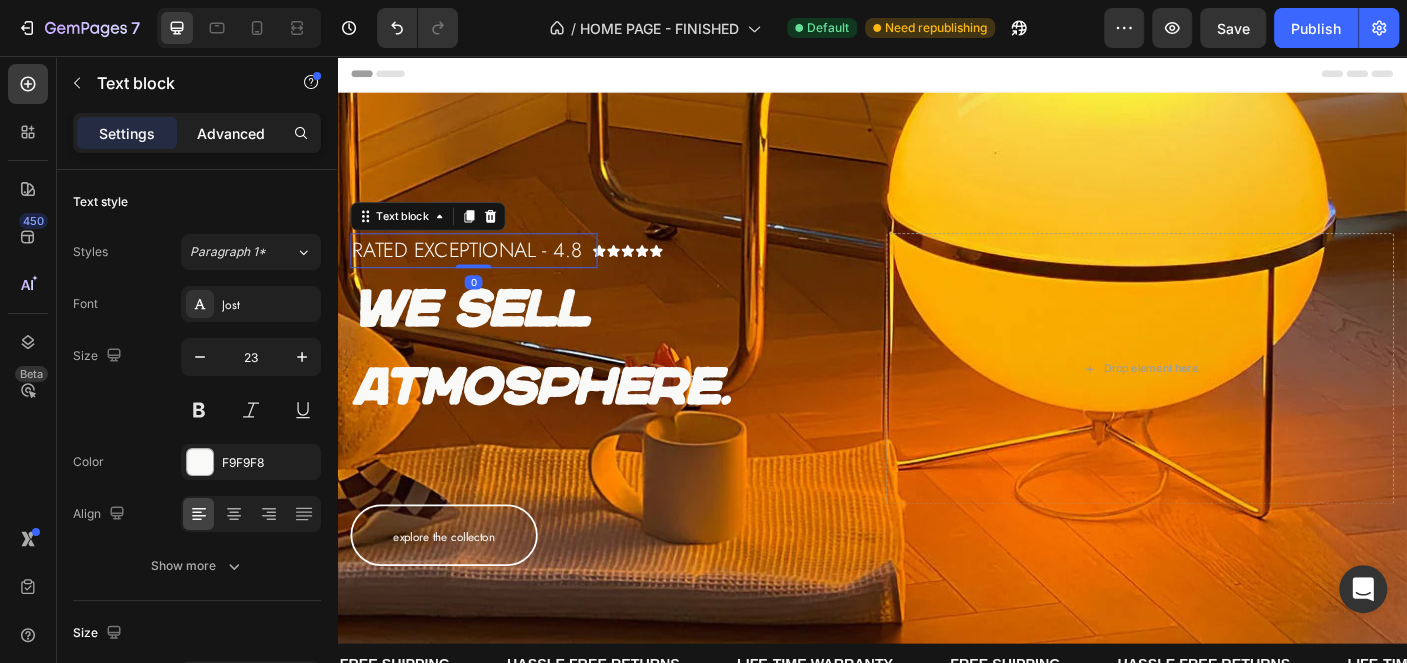 click on "Advanced" at bounding box center (231, 133) 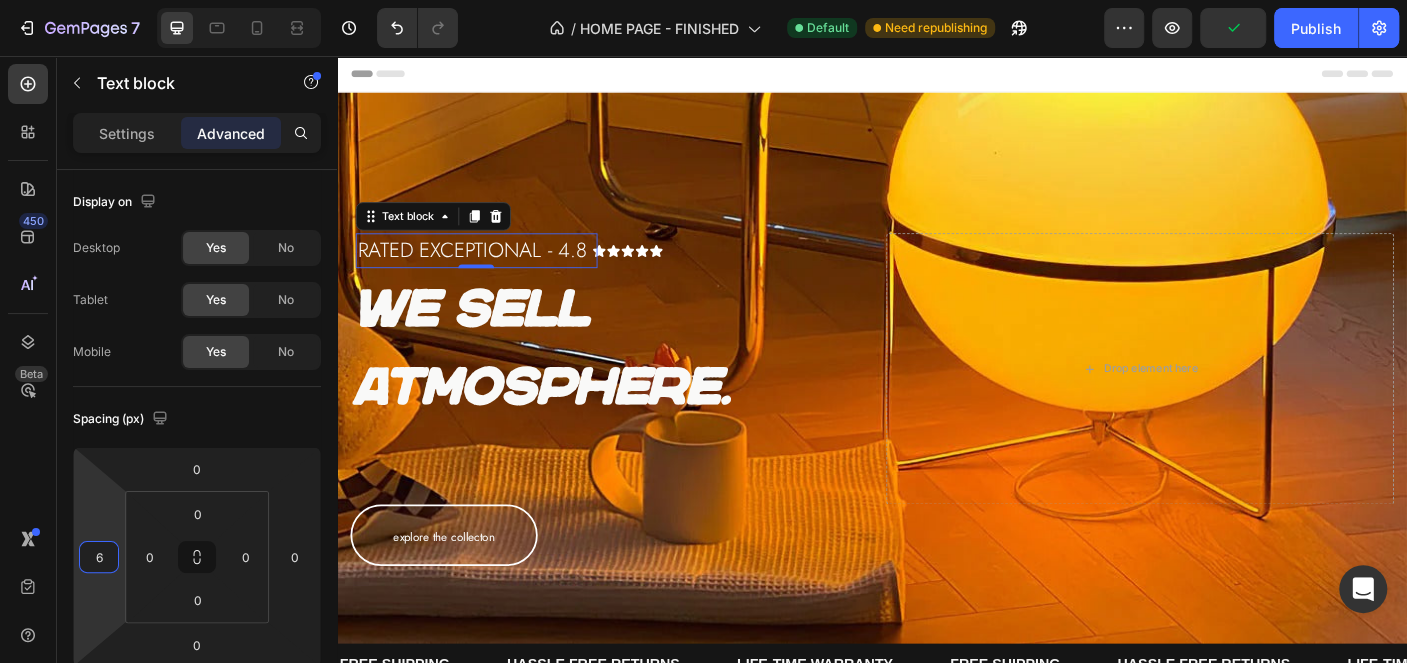 type on "8" 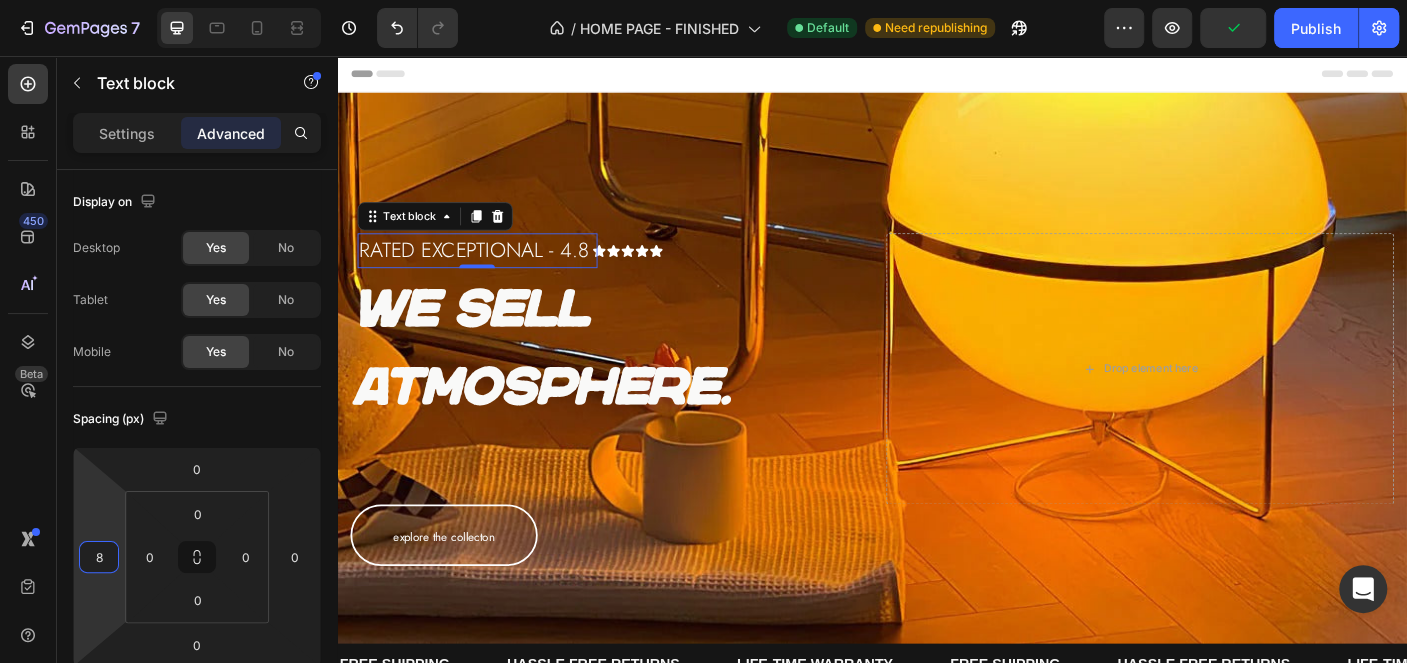 click on "7  Version history  /  HOME PAGE - FINISHED Default Need republishing Preview  Publish  450 Beta Sections(18) Elements(83) Section Element Hero Section Product Detail Brands Trusted Badges Guarantee Product Breakdown How to use Testimonials Compare Bundle FAQs Social Proof Brand Story Product List Collection Blog List Contact Sticky Add to Cart Custom Footer Browse Library 450 Layout
Row
Row
Row
Row Text
Heading
Text Block Button
Button
Button Media
Image
Image
Video" at bounding box center [703, 0] 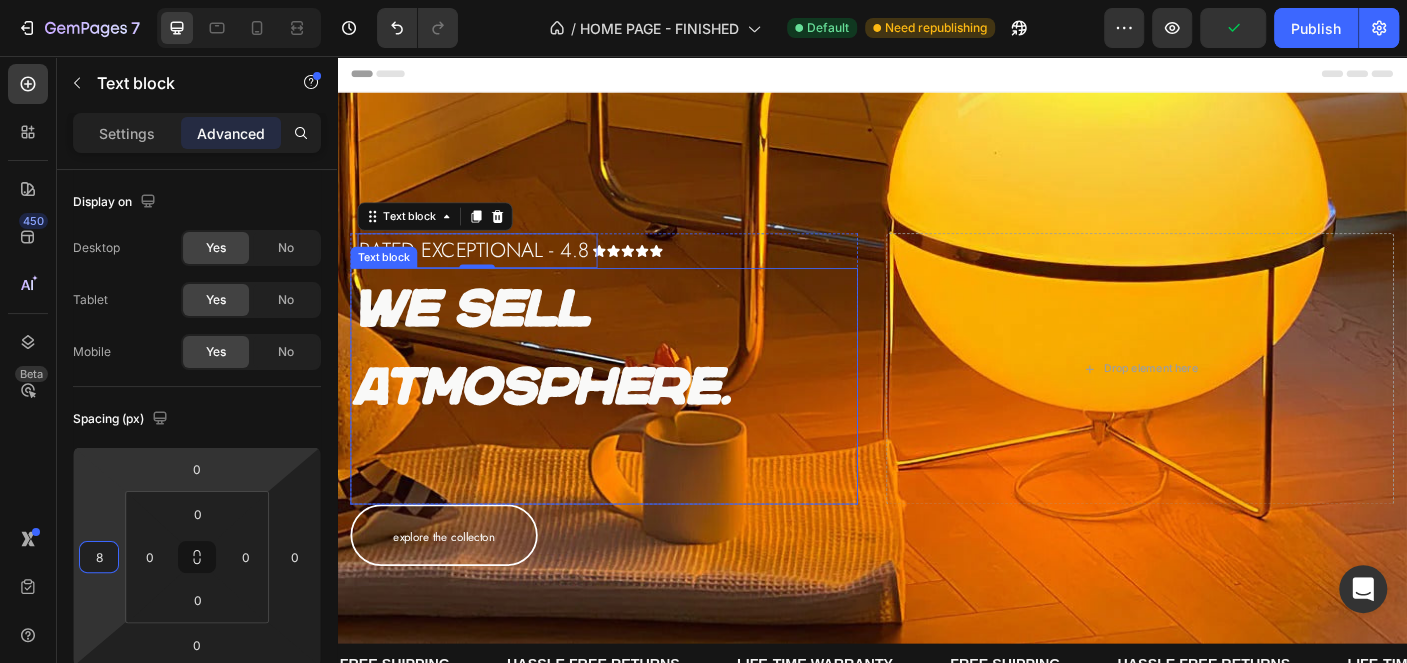 click on "Drop element here" at bounding box center (1237, 407) 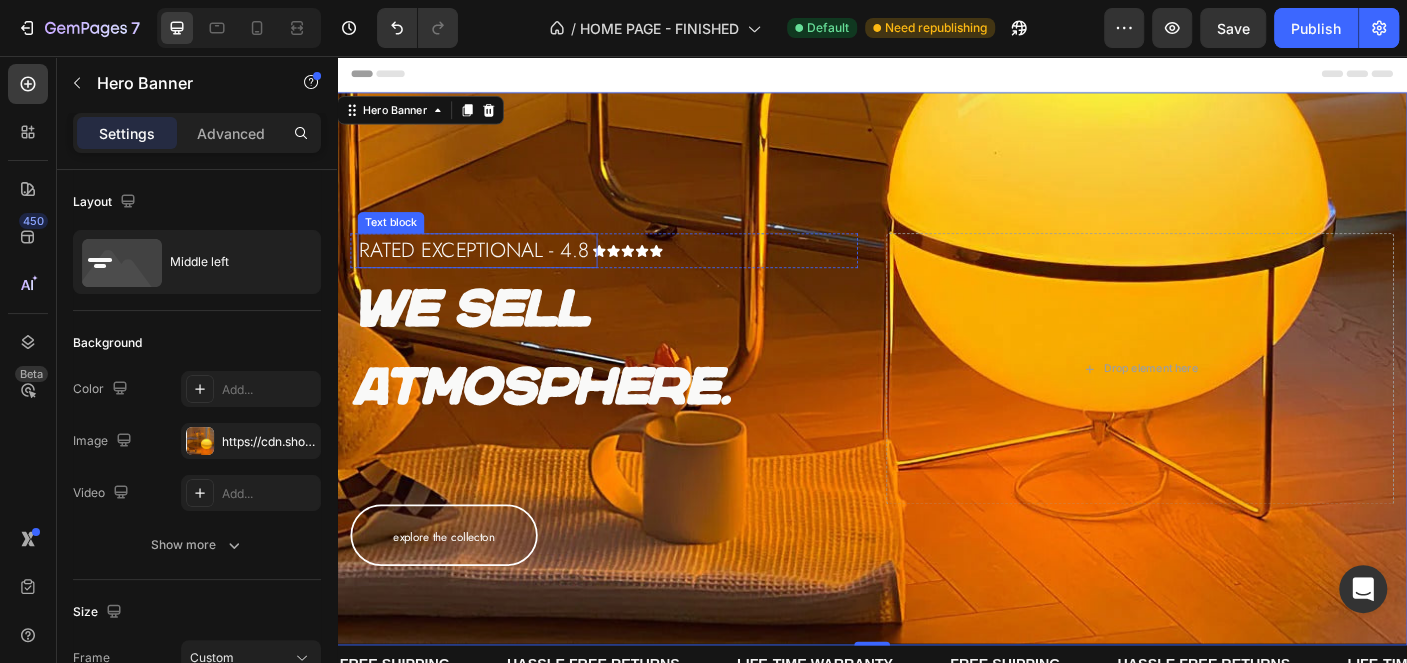 click on "rated exceptional - 4.8" at bounding box center [494, 274] 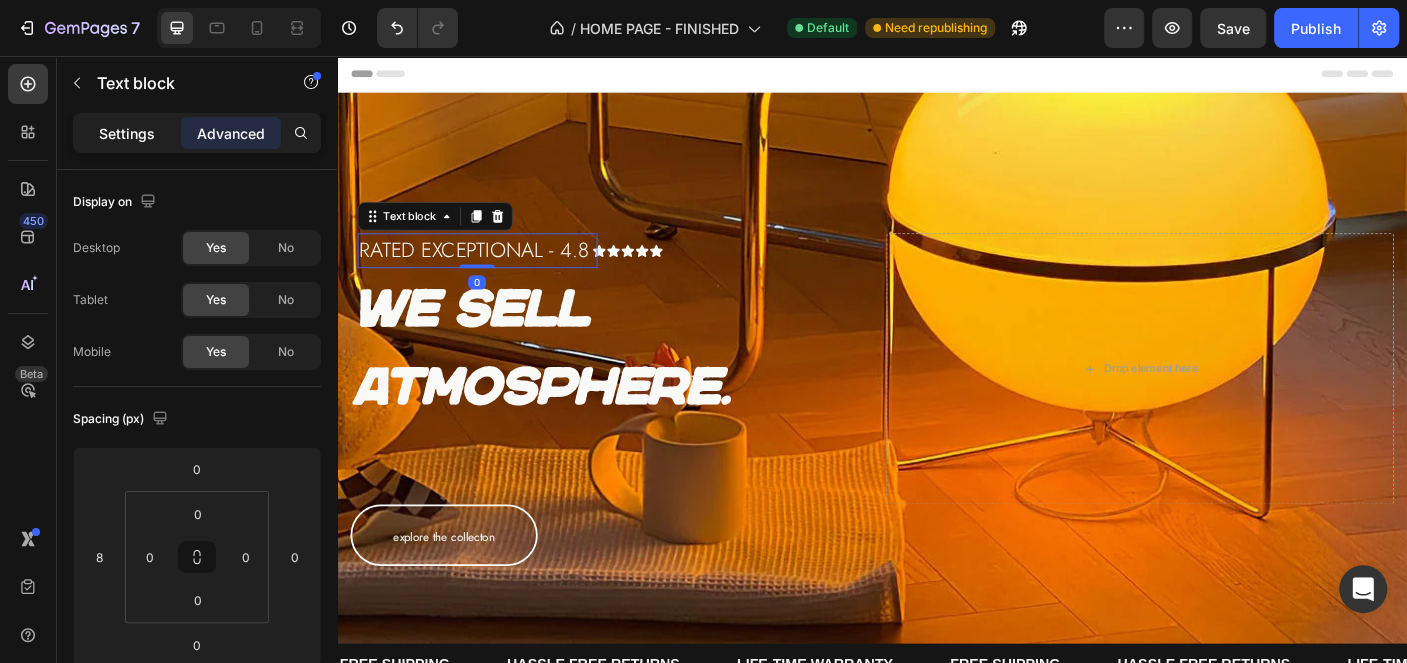 click on "Settings" 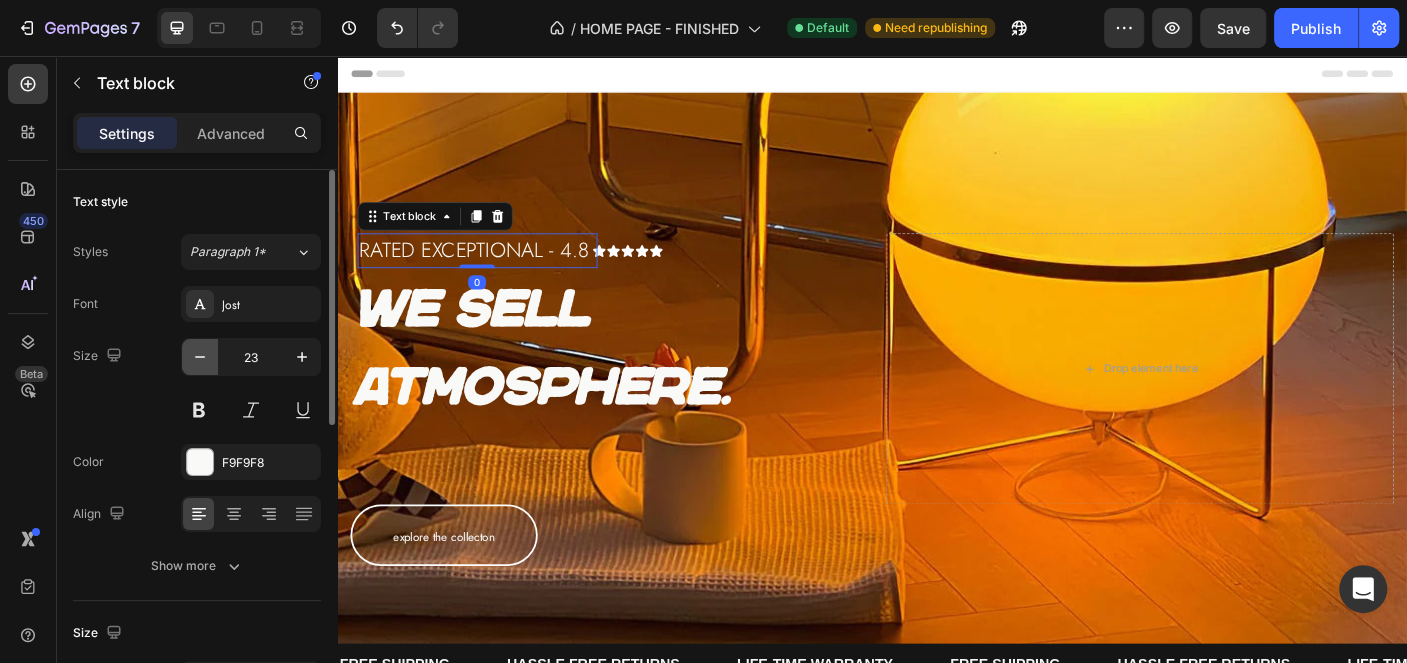 click 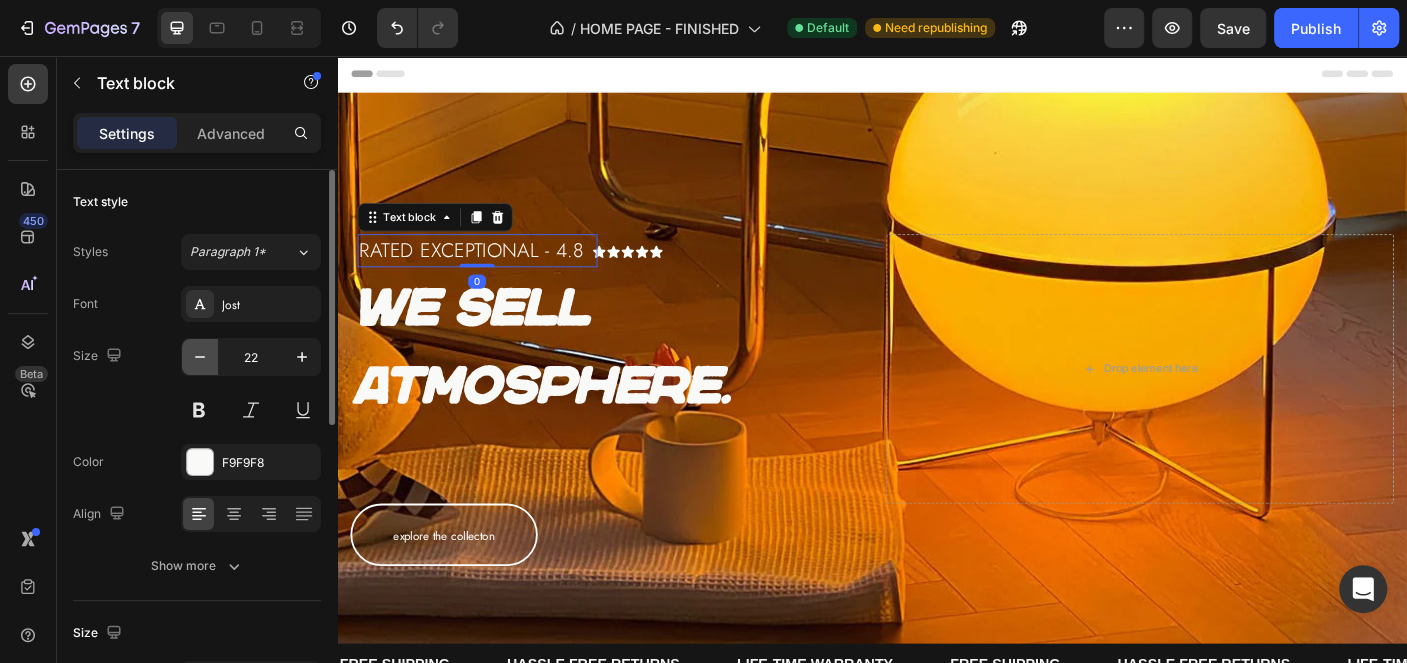 click 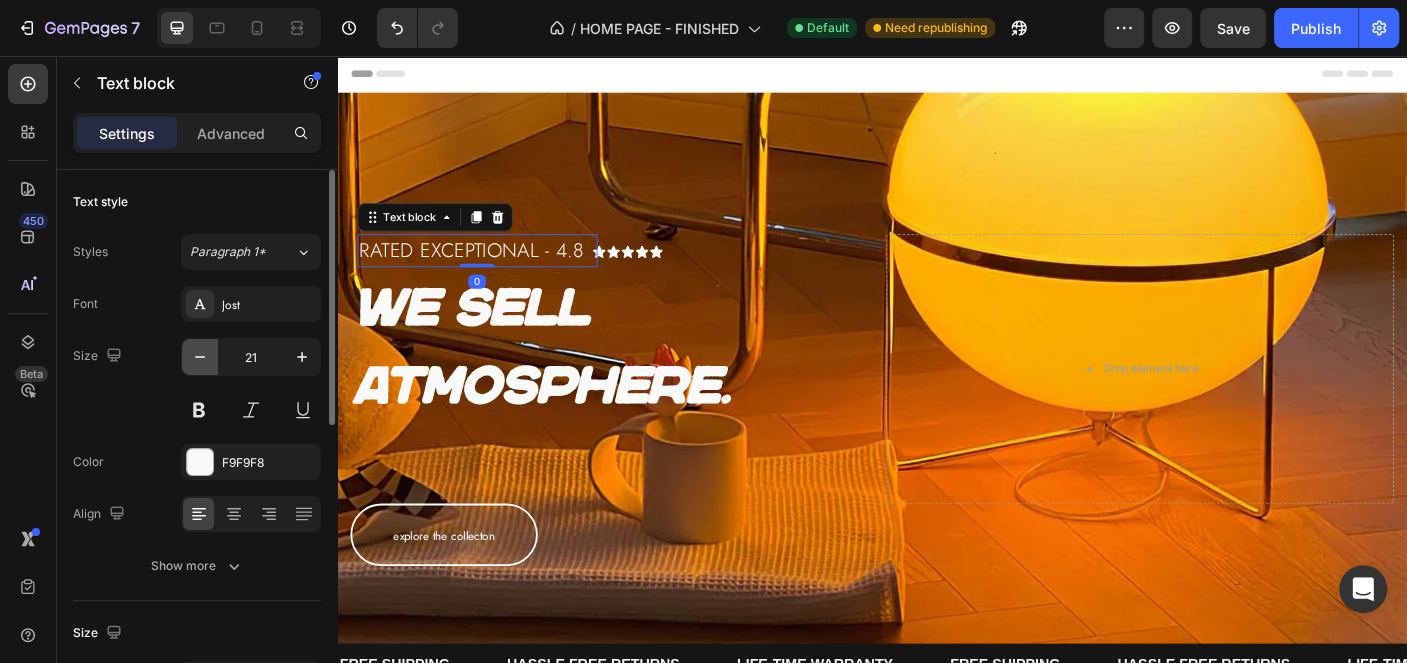click 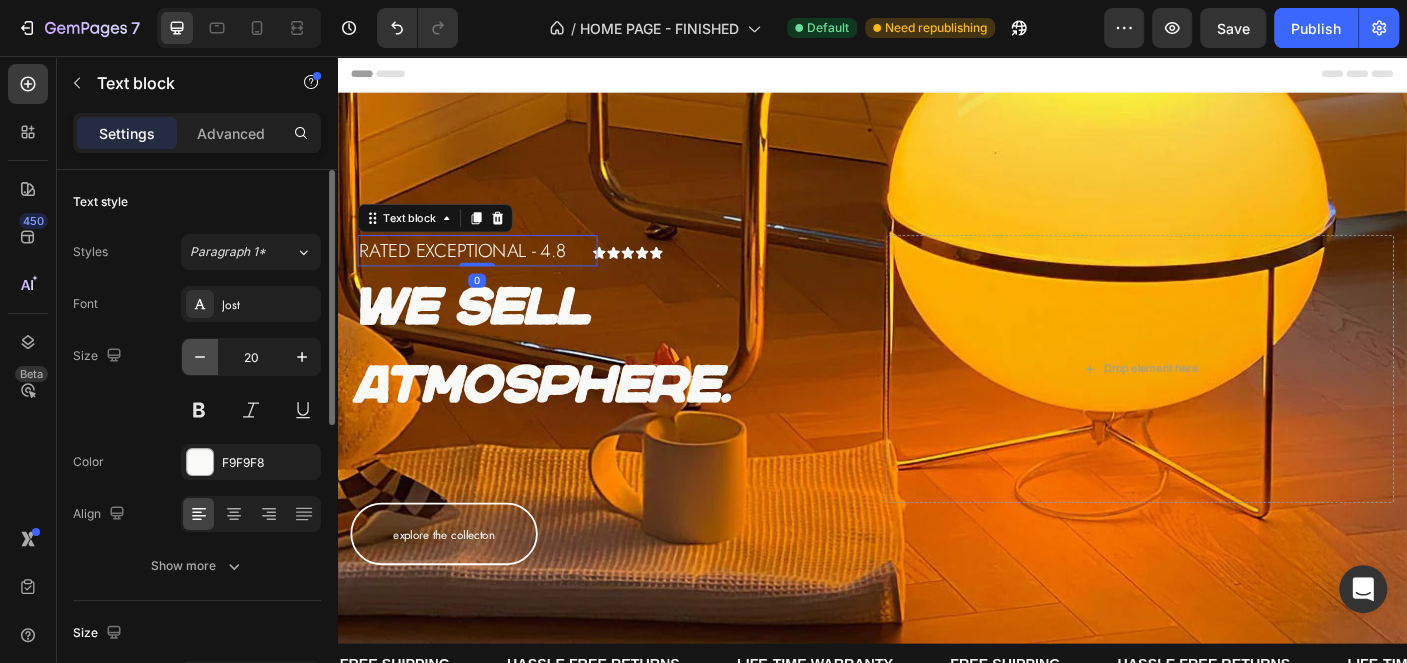click 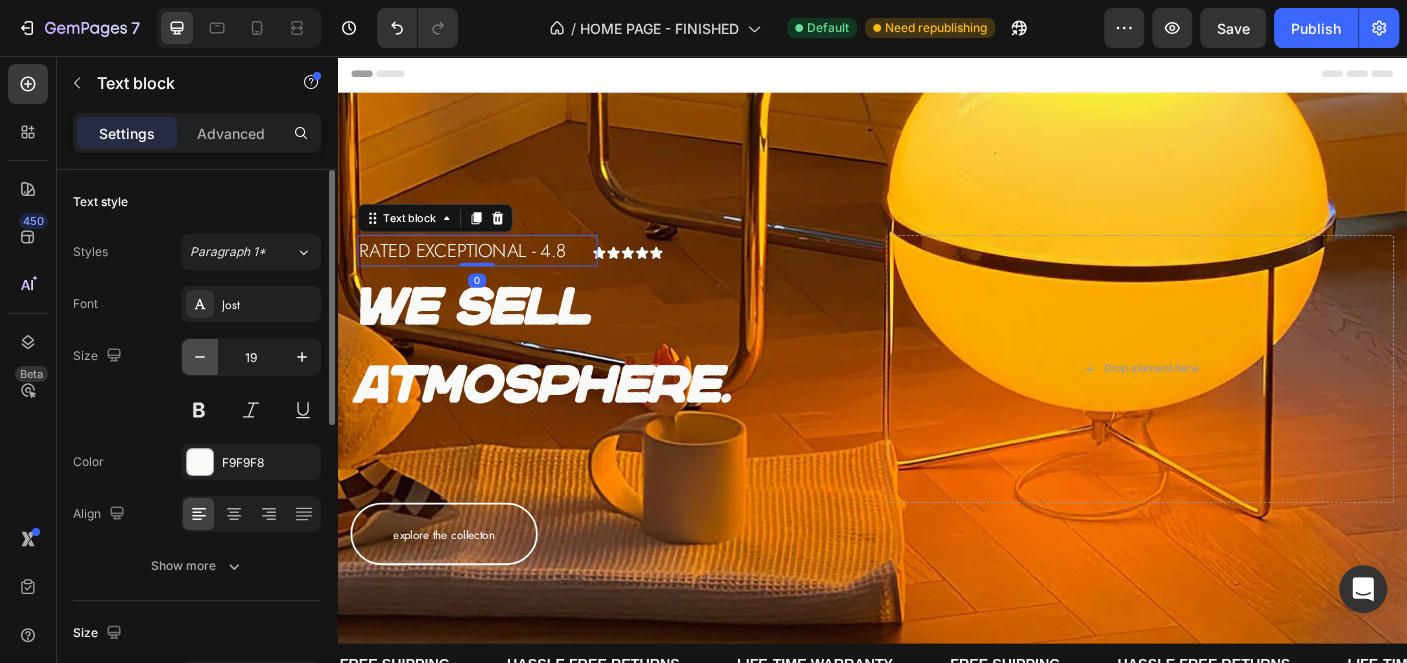 click 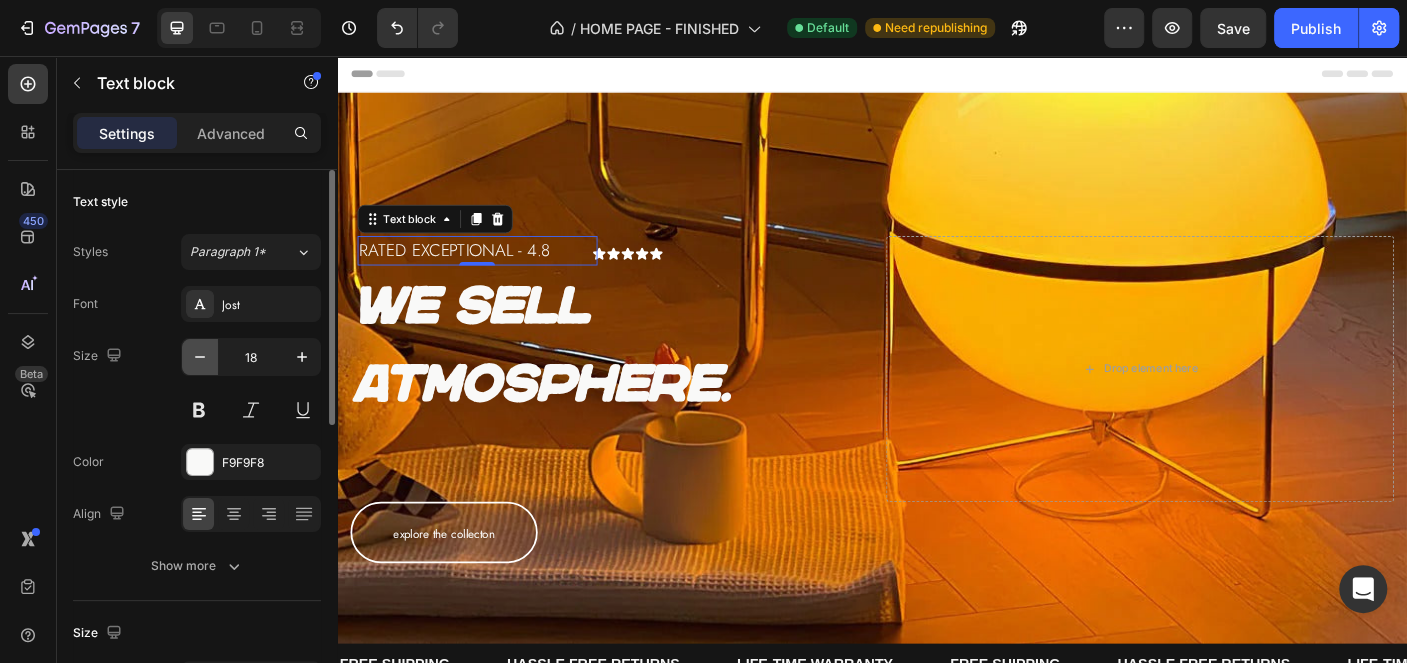 click 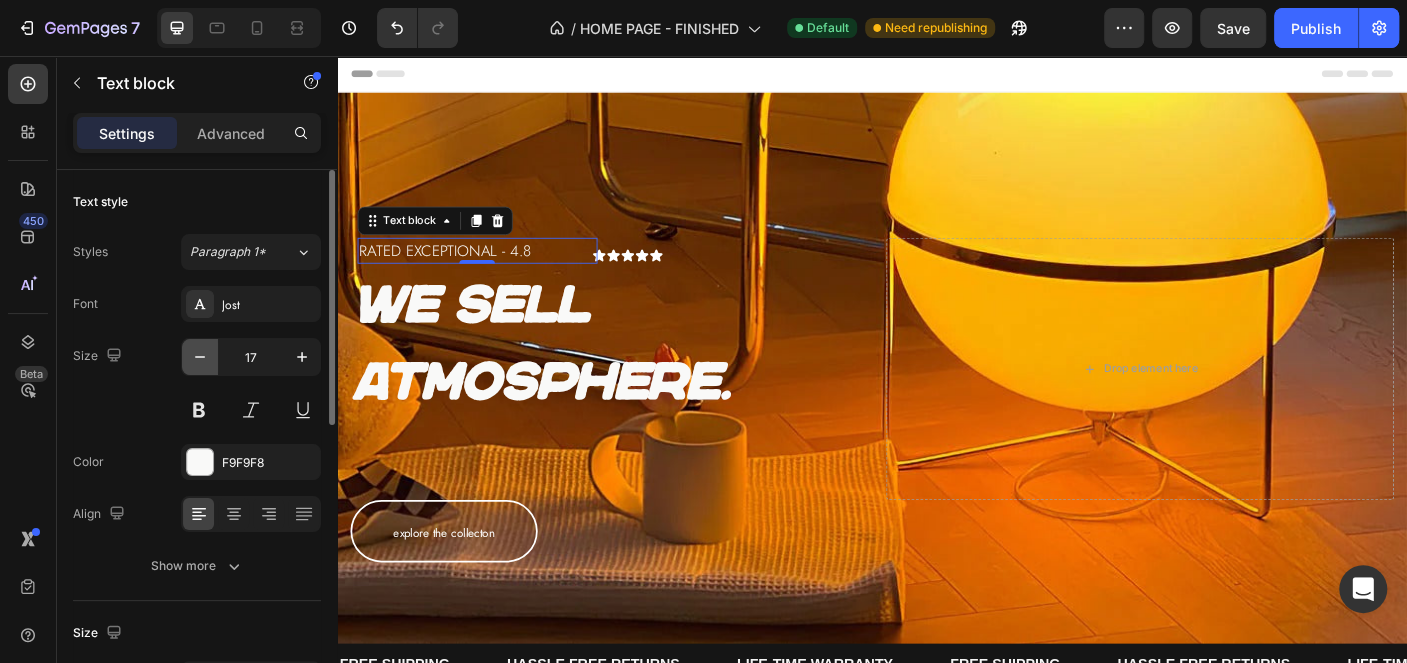 click 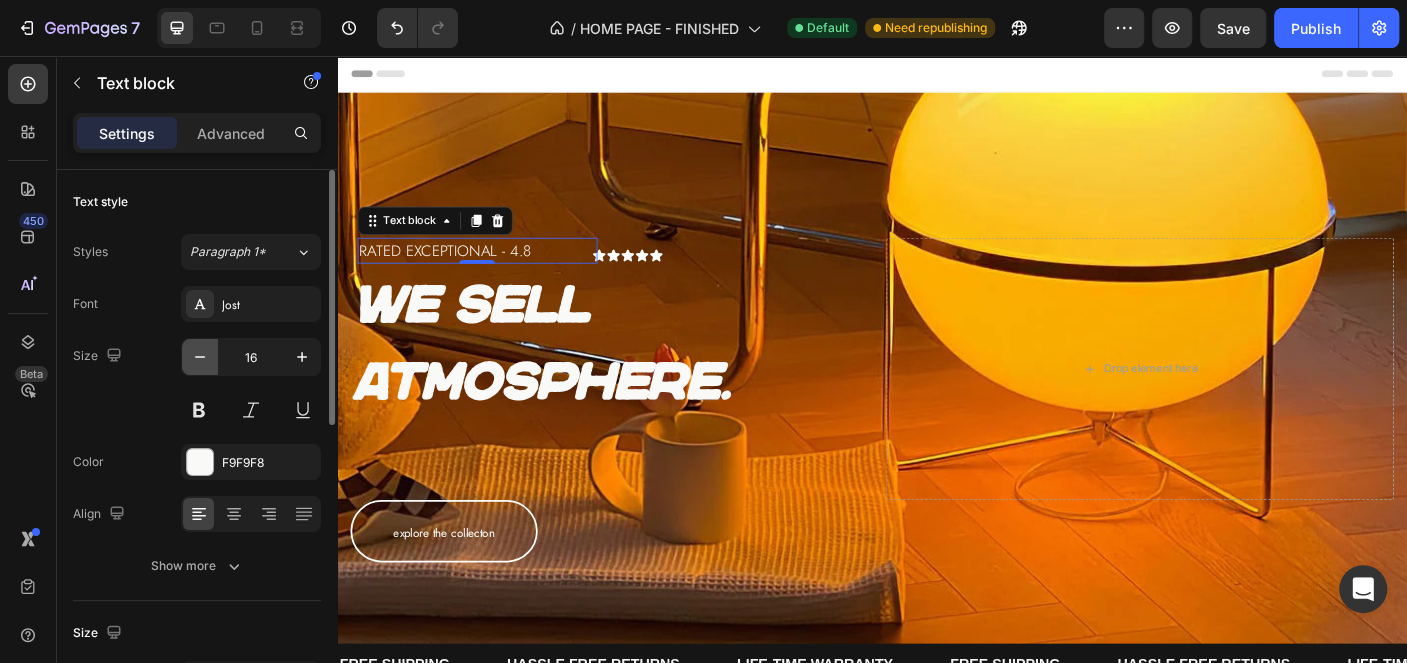 click 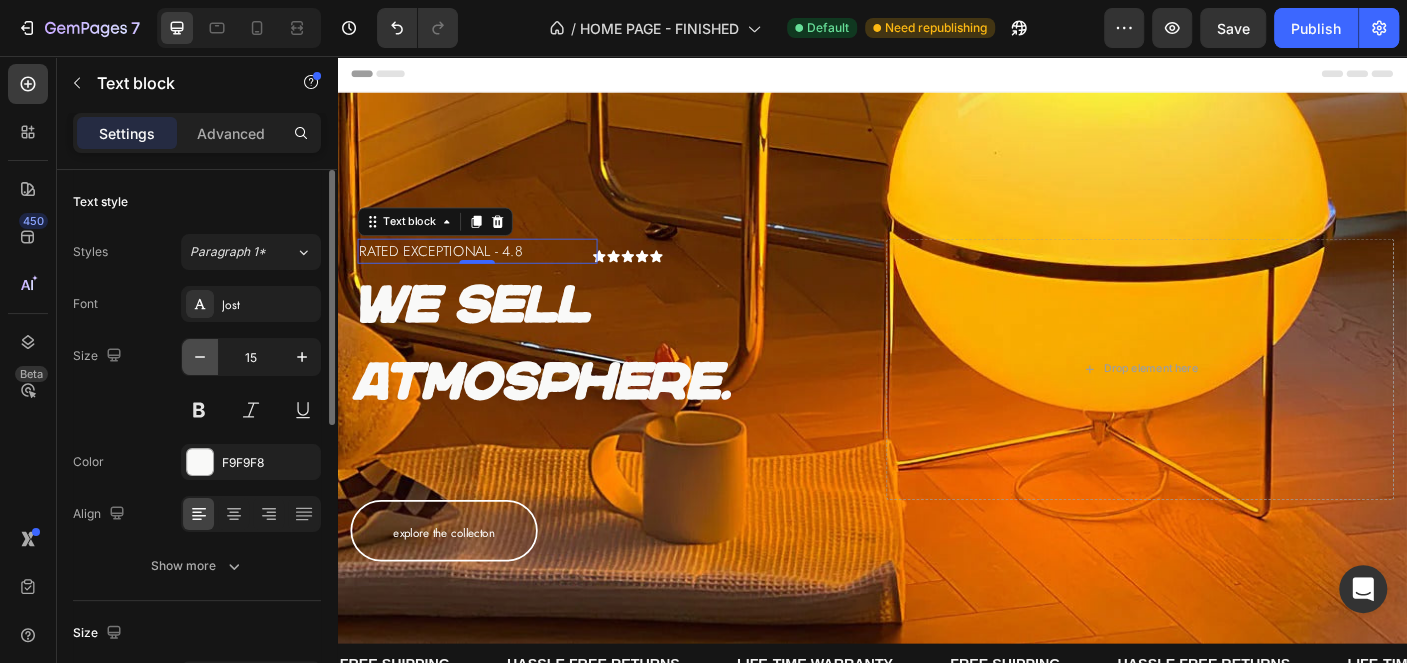 click 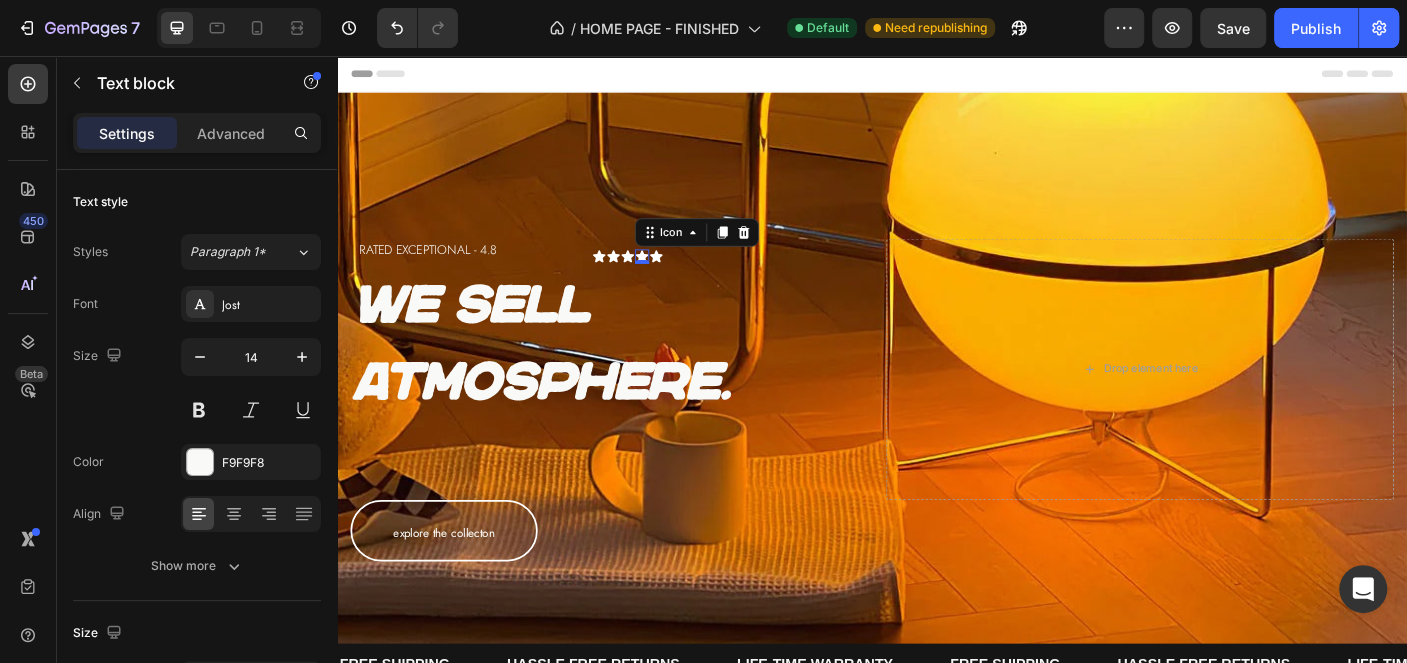 click on "Icon   0" at bounding box center (679, 281) 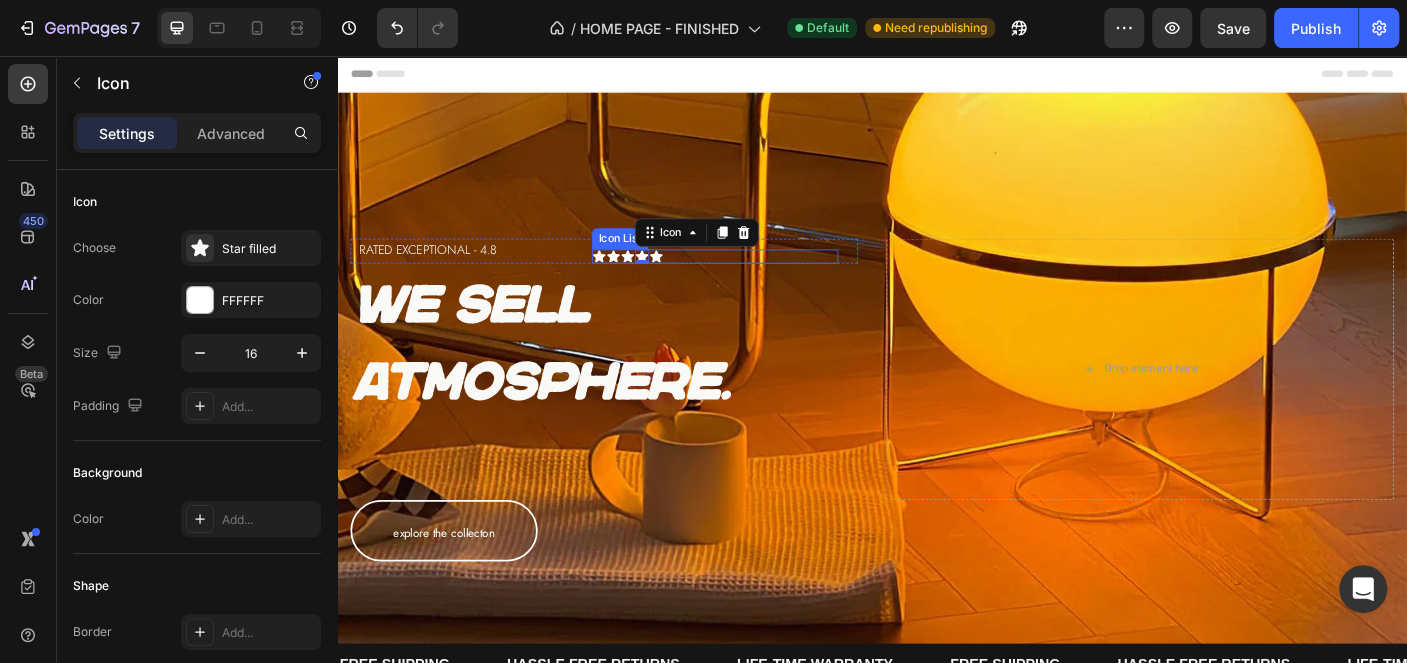 click on "Icon Icon Icon Icon   0
Icon" at bounding box center (761, 281) 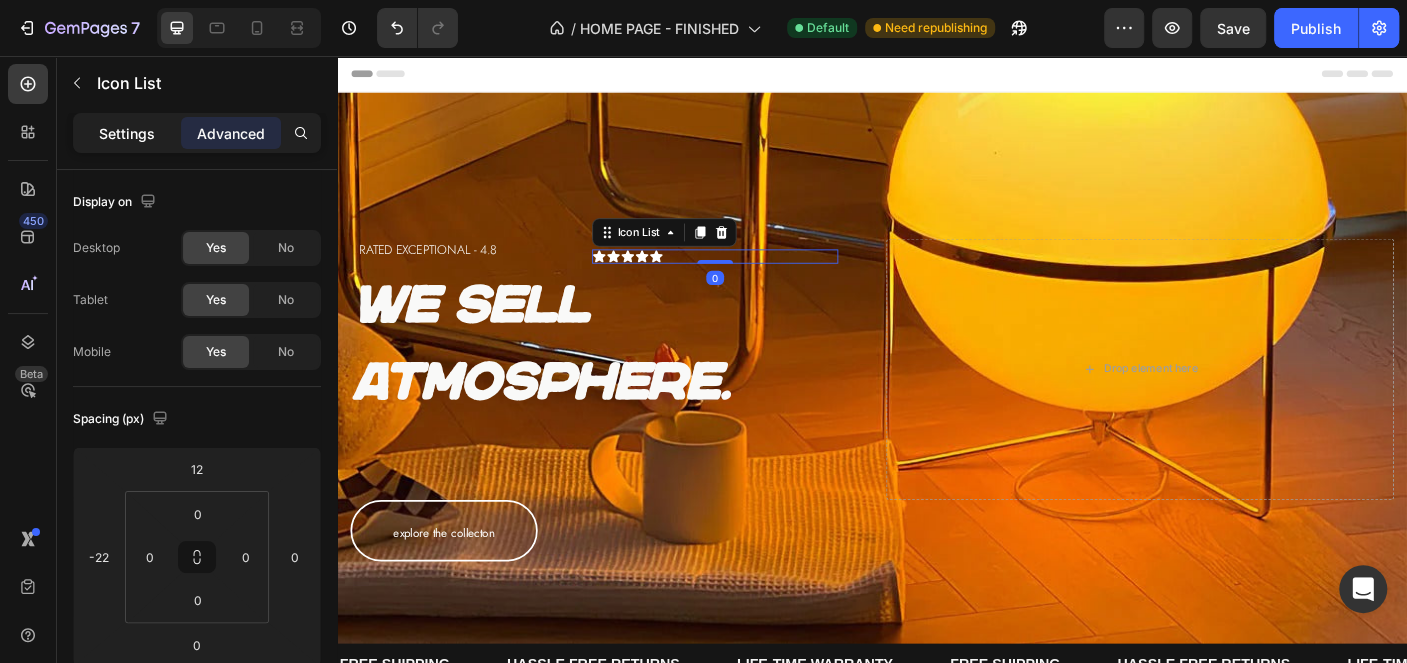 click on "Settings" 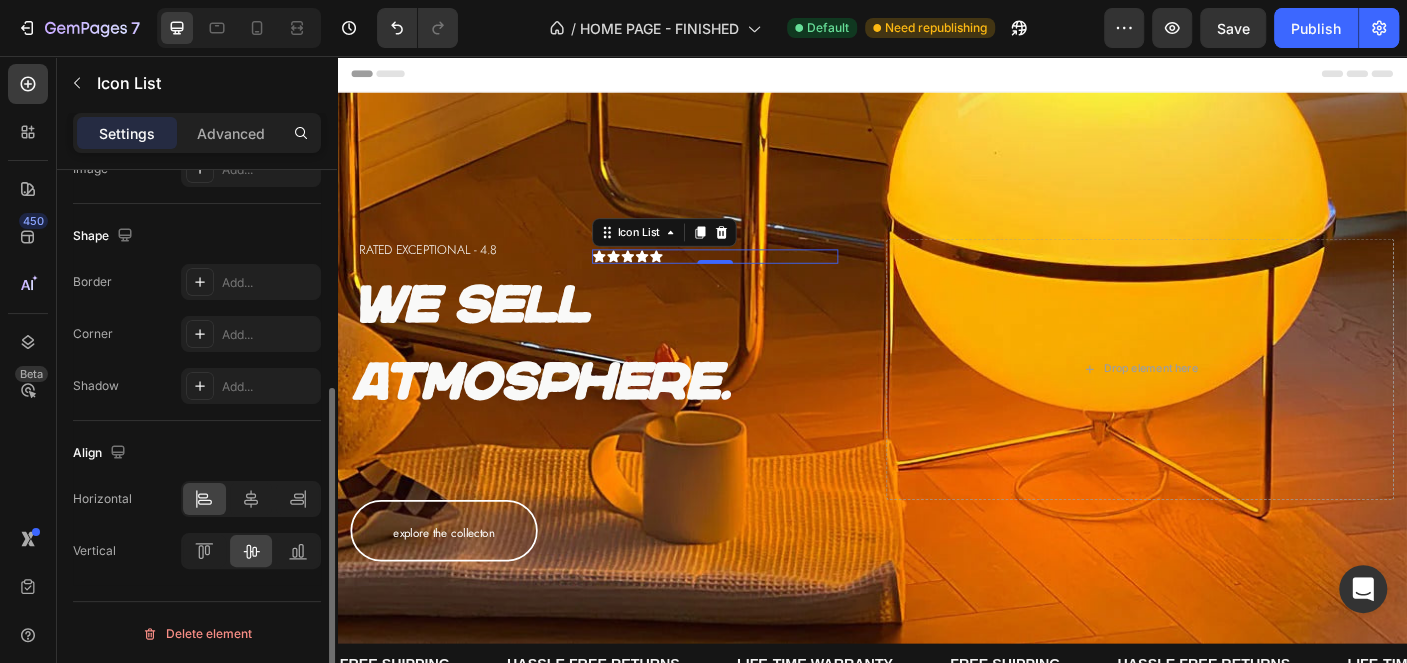 scroll, scrollTop: 0, scrollLeft: 0, axis: both 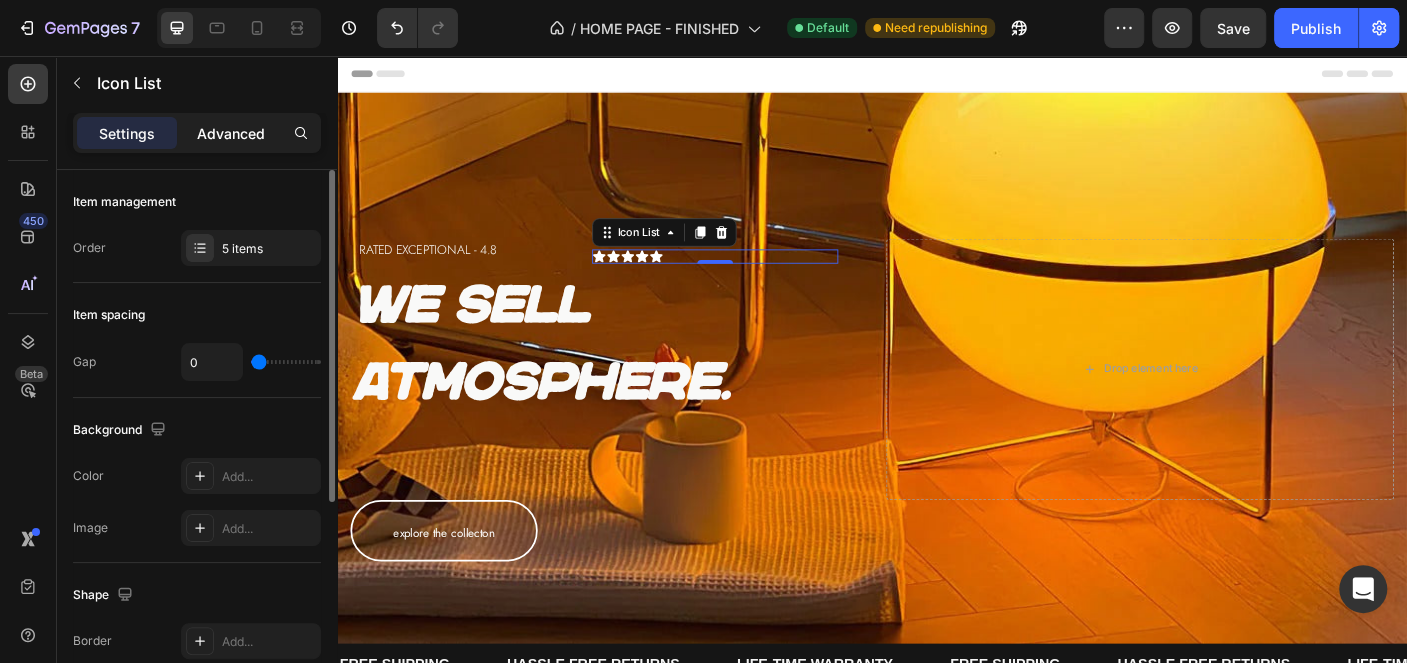click on "Advanced" at bounding box center (231, 133) 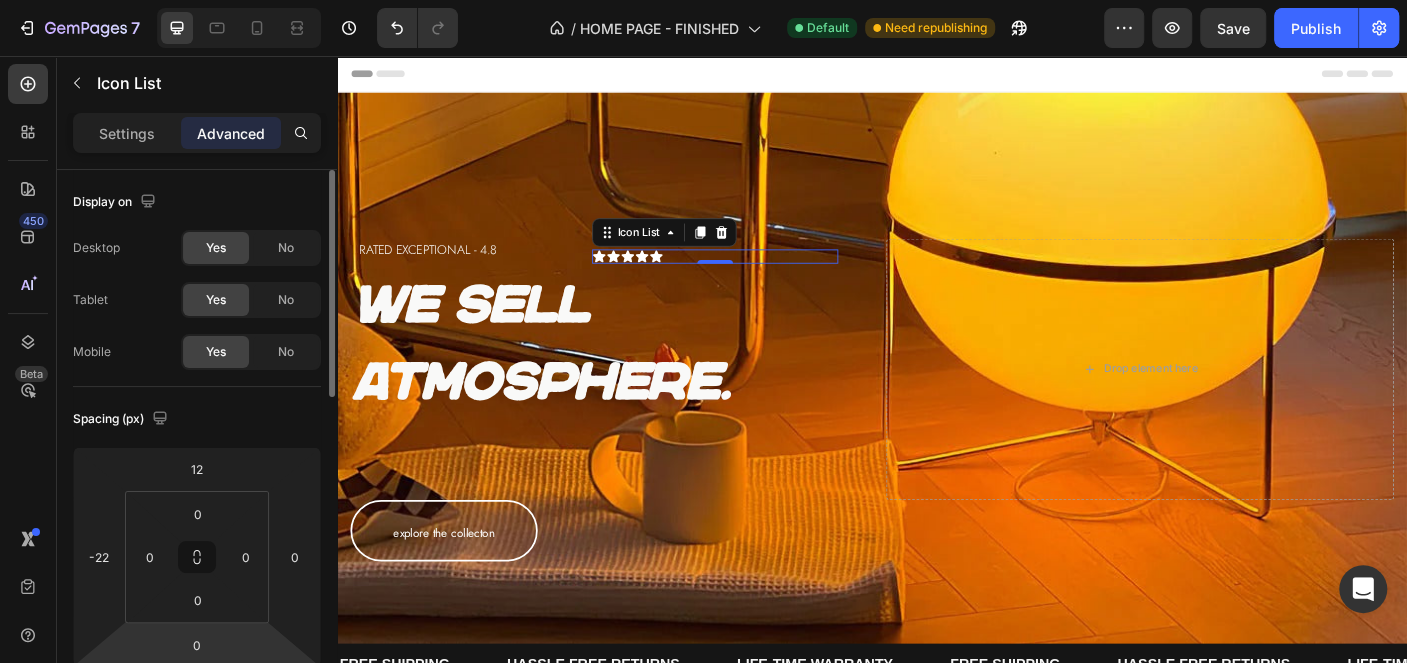 drag, startPoint x: 221, startPoint y: 645, endPoint x: 227, endPoint y: 635, distance: 11.661903 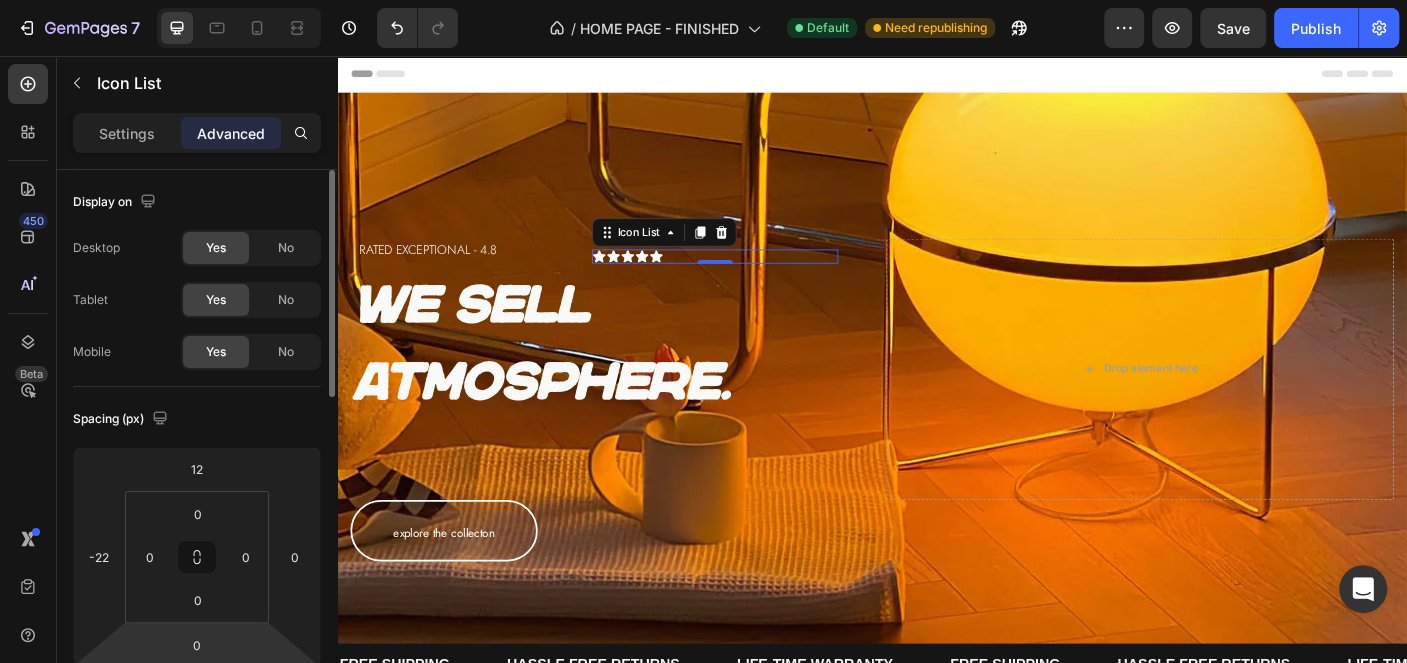 click on "12 -22 0 0" at bounding box center [197, 557] 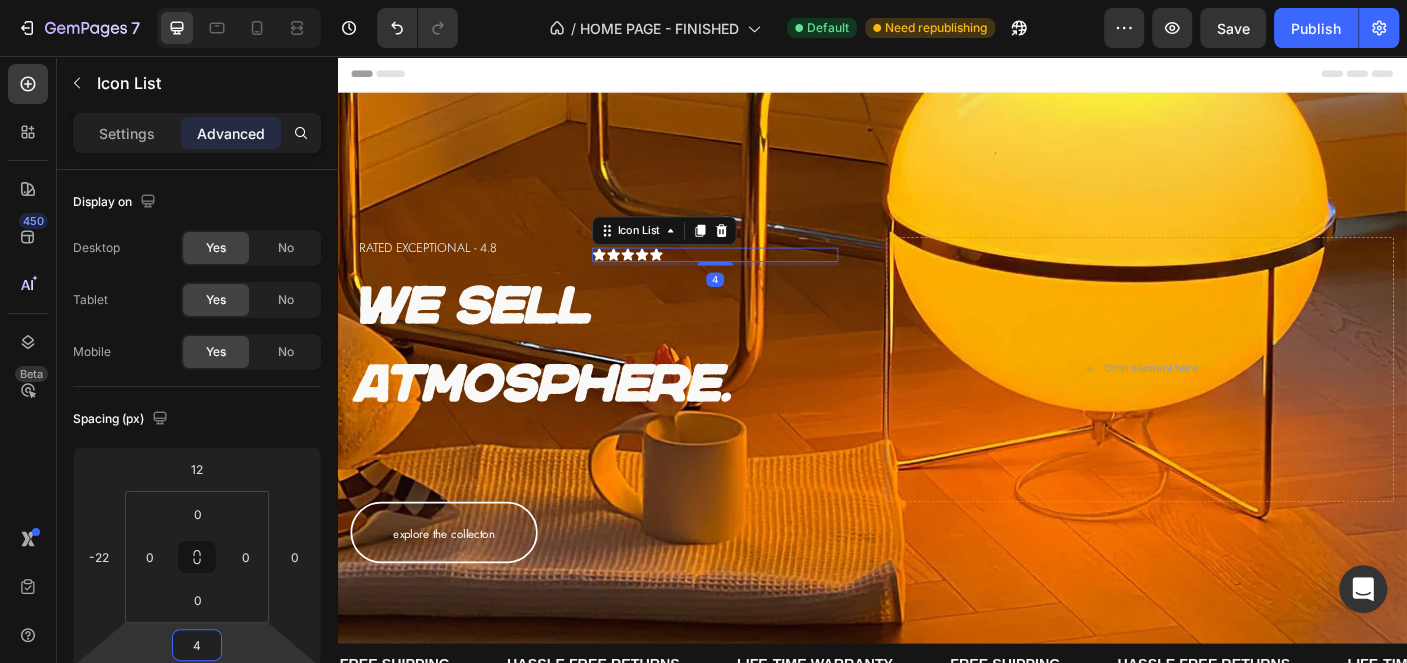 type on "0" 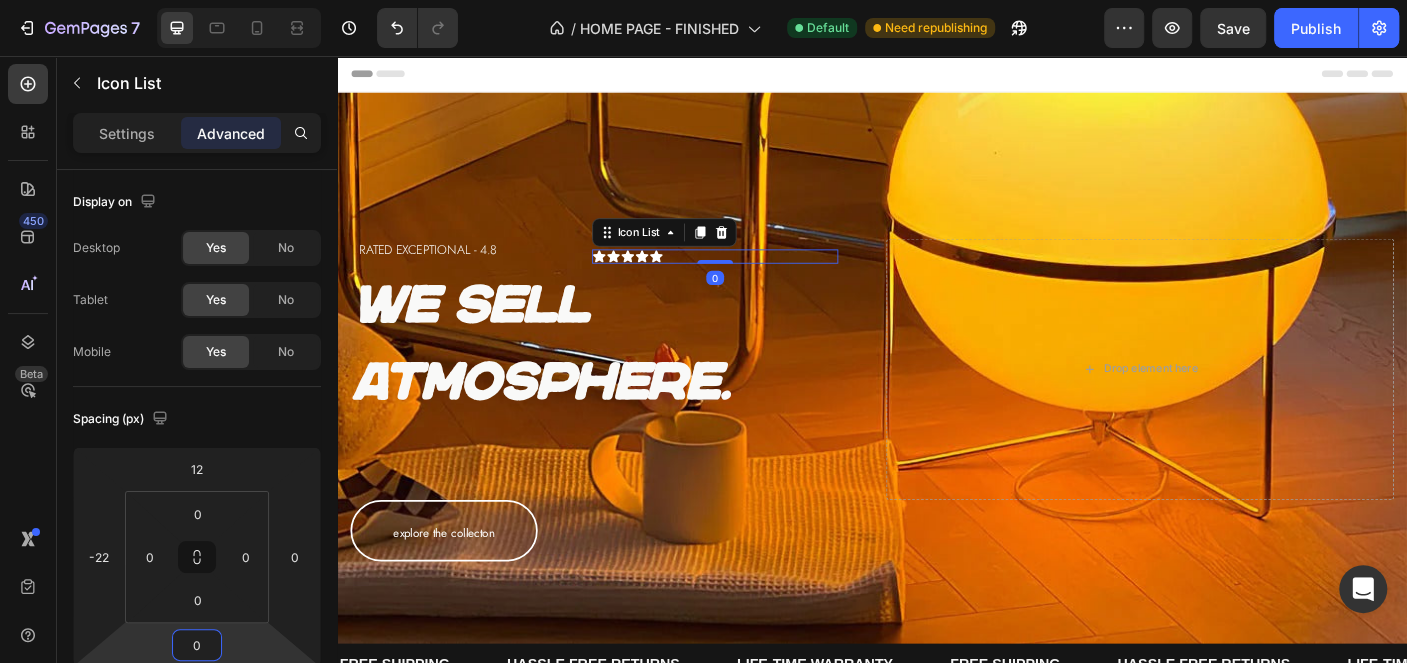 drag, startPoint x: 243, startPoint y: 629, endPoint x: 243, endPoint y: 643, distance: 14 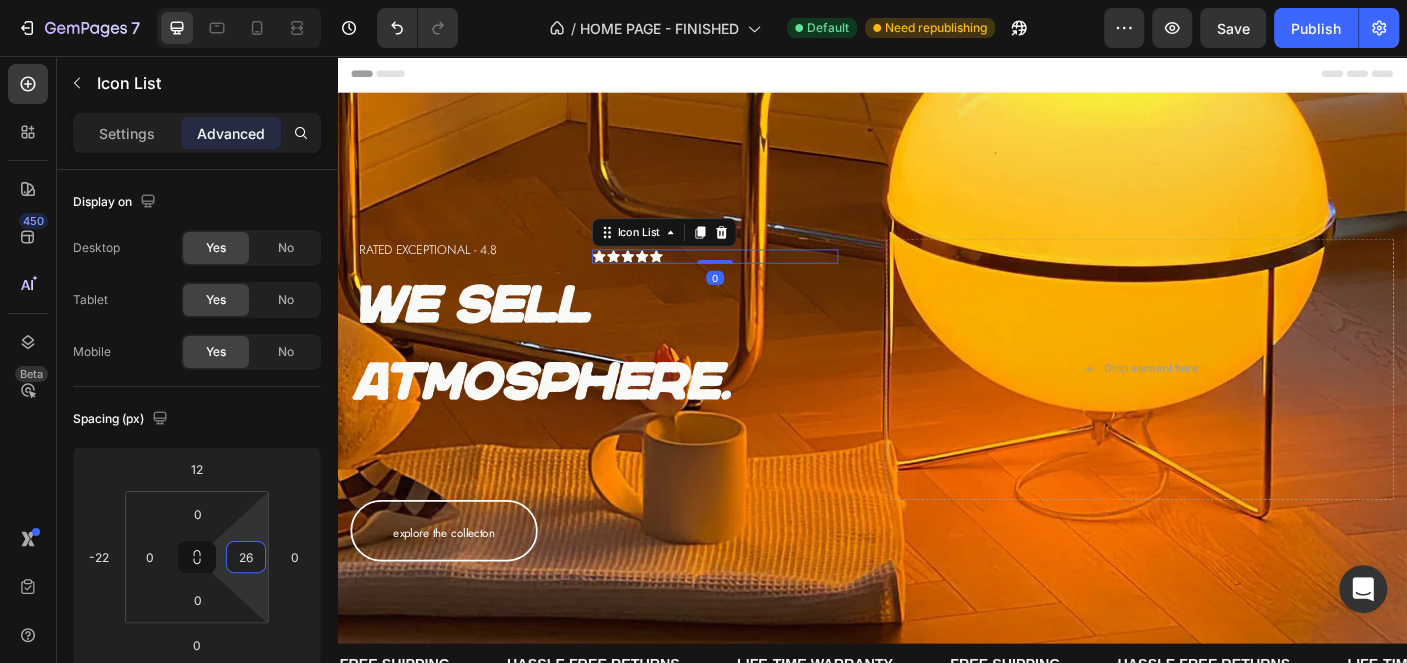 type on "0" 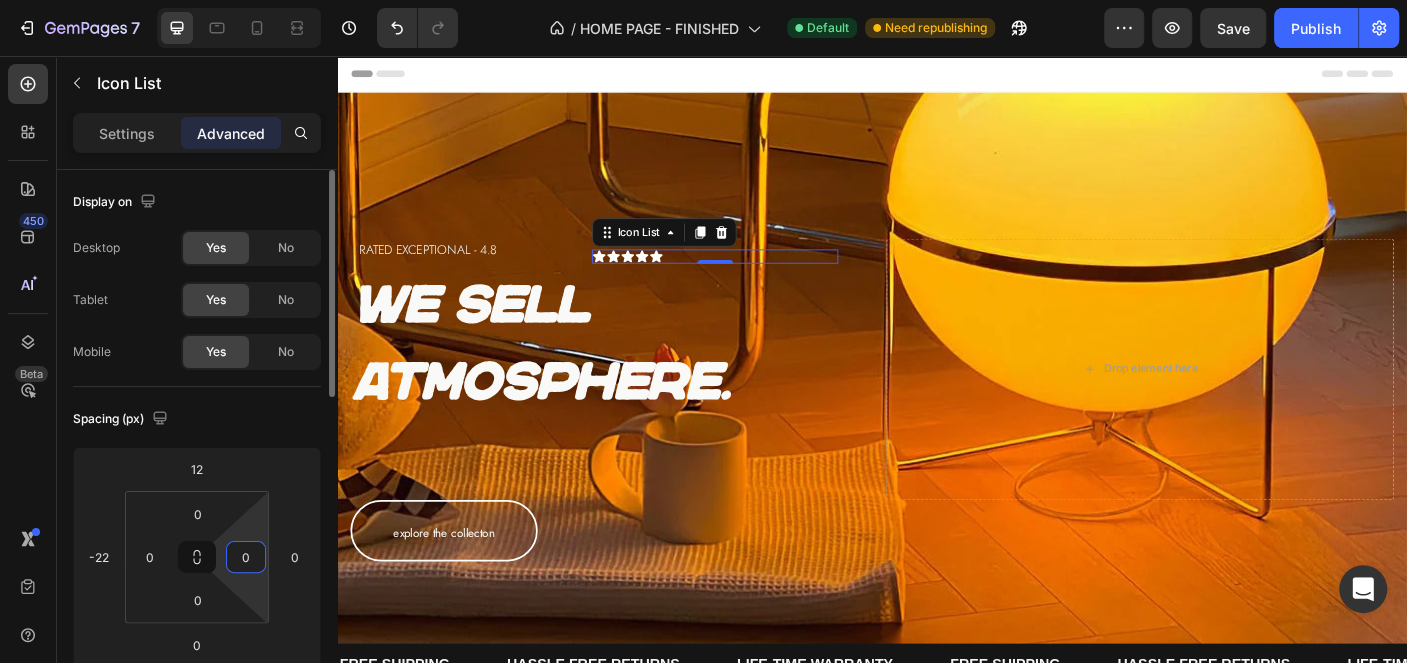 drag, startPoint x: 254, startPoint y: 528, endPoint x: 227, endPoint y: 552, distance: 36.124783 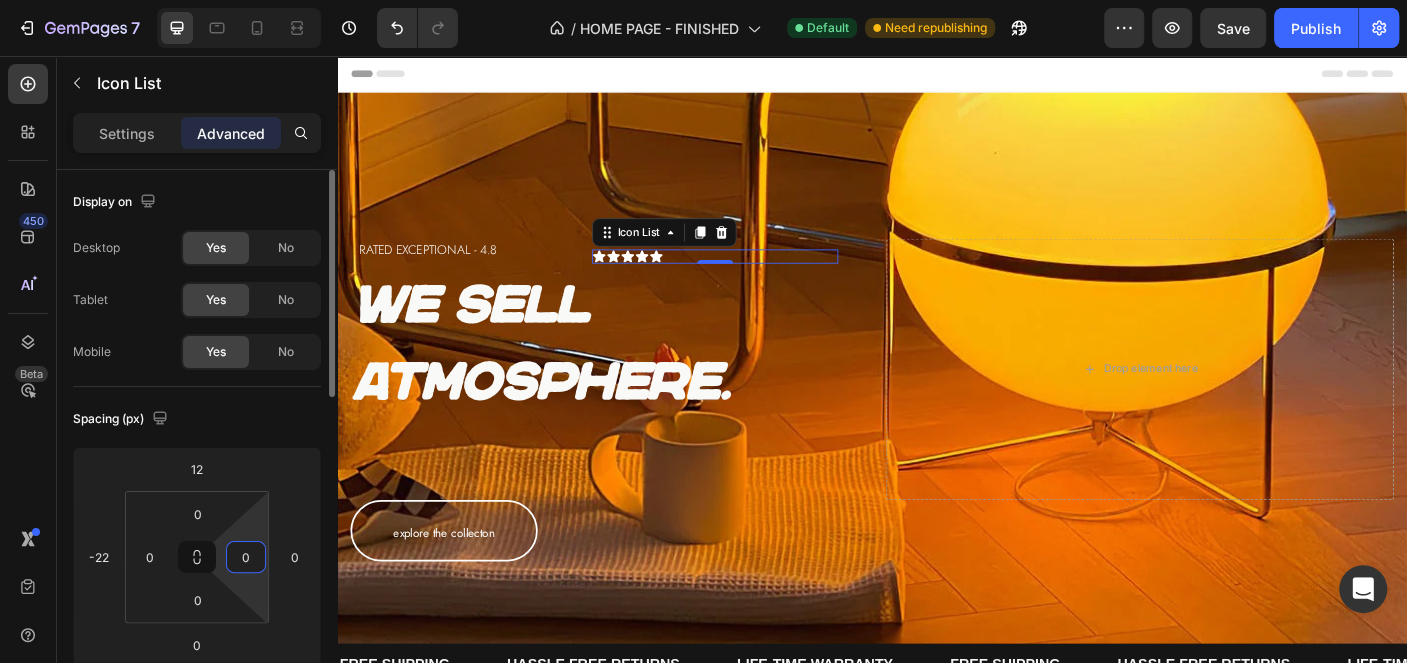 click on "7  Version history  /  HOME PAGE - FINISHED Default Need republishing Preview  Save   Publish  450 Beta Sections(18) Elements(83) Section Element Hero Section Product Detail Brands Trusted Badges Guarantee Product Breakdown How to use Testimonials Compare Bundle FAQs Social Proof Brand Story Product List Collection Blog List Contact Sticky Add to Cart Custom Footer Browse Library 450 Layout
Row
Row
Row
Row Text
Heading
Text Block Button
Button
Button Media
Image
Image" at bounding box center [703, 0] 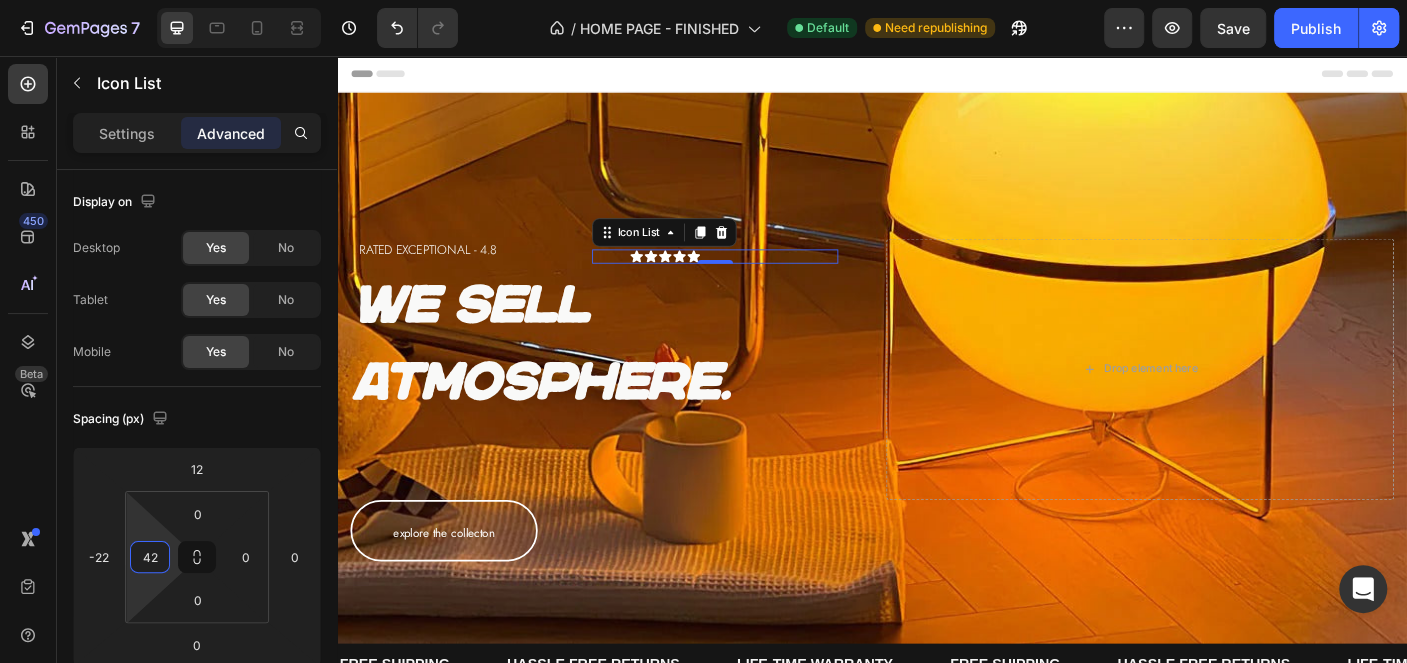 type on "0" 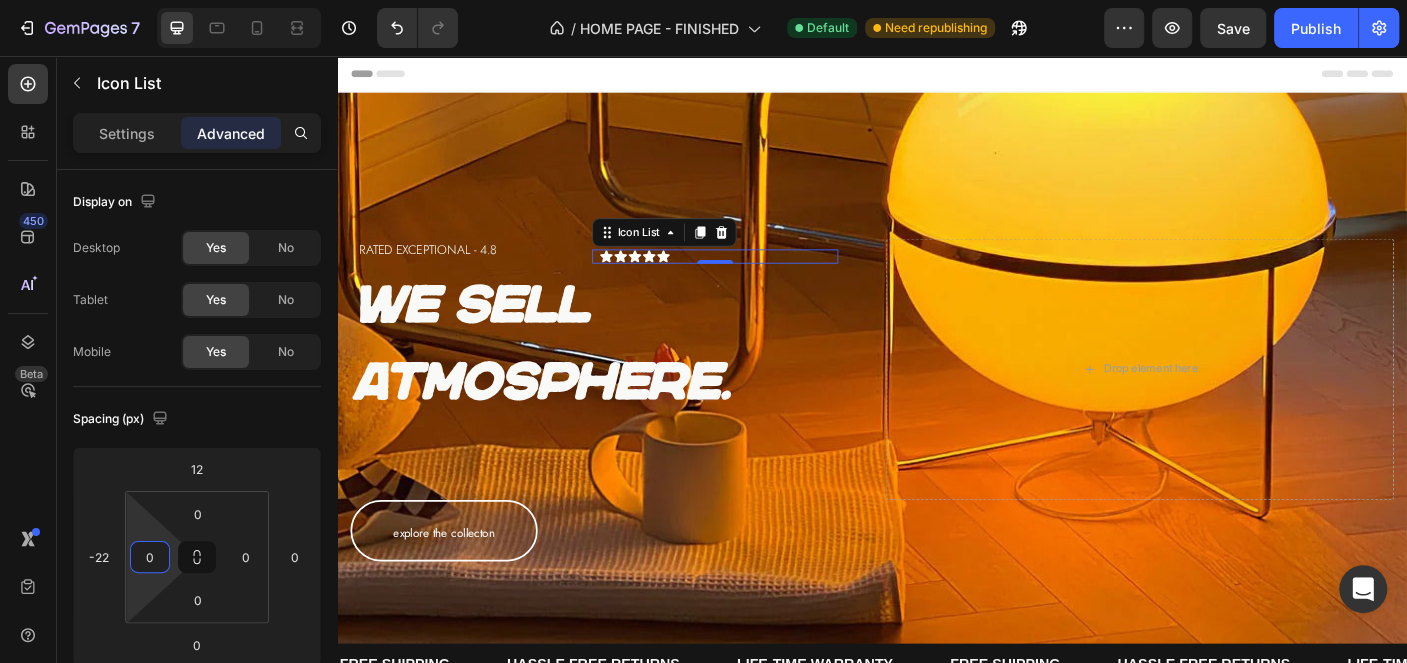 drag, startPoint x: 158, startPoint y: 531, endPoint x: 158, endPoint y: 550, distance: 19 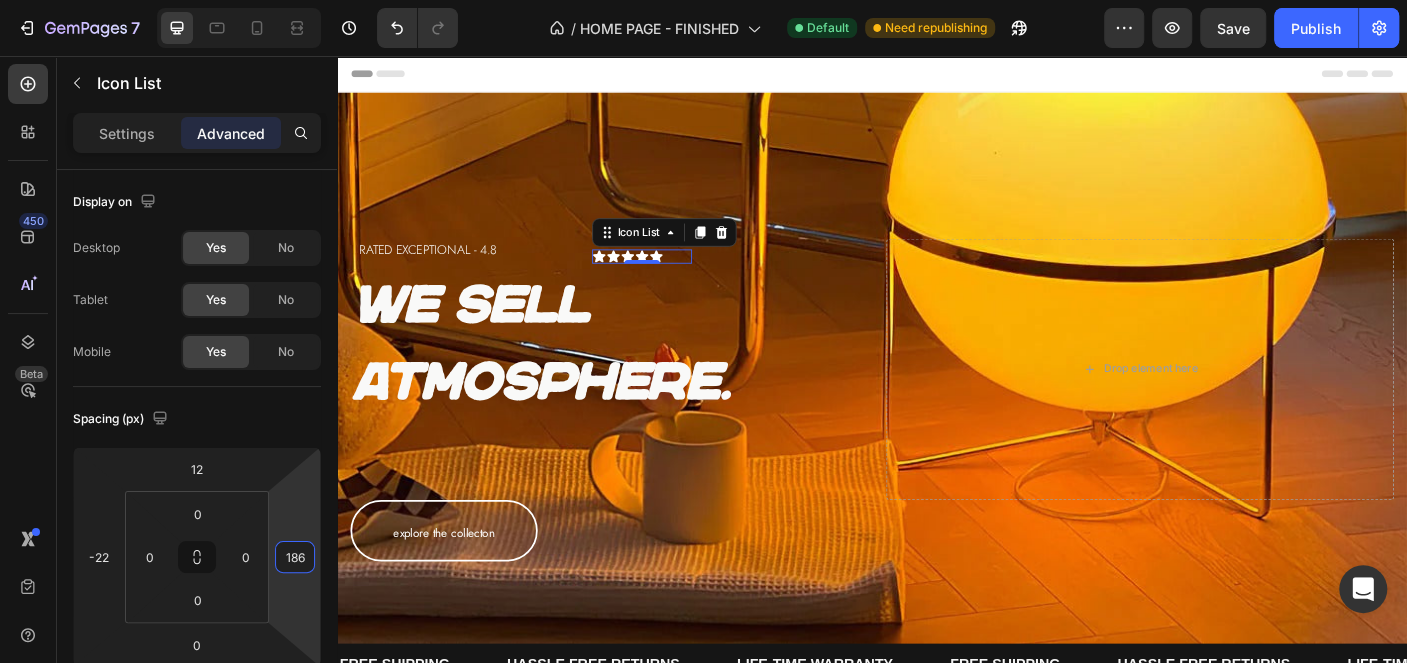 type on "204" 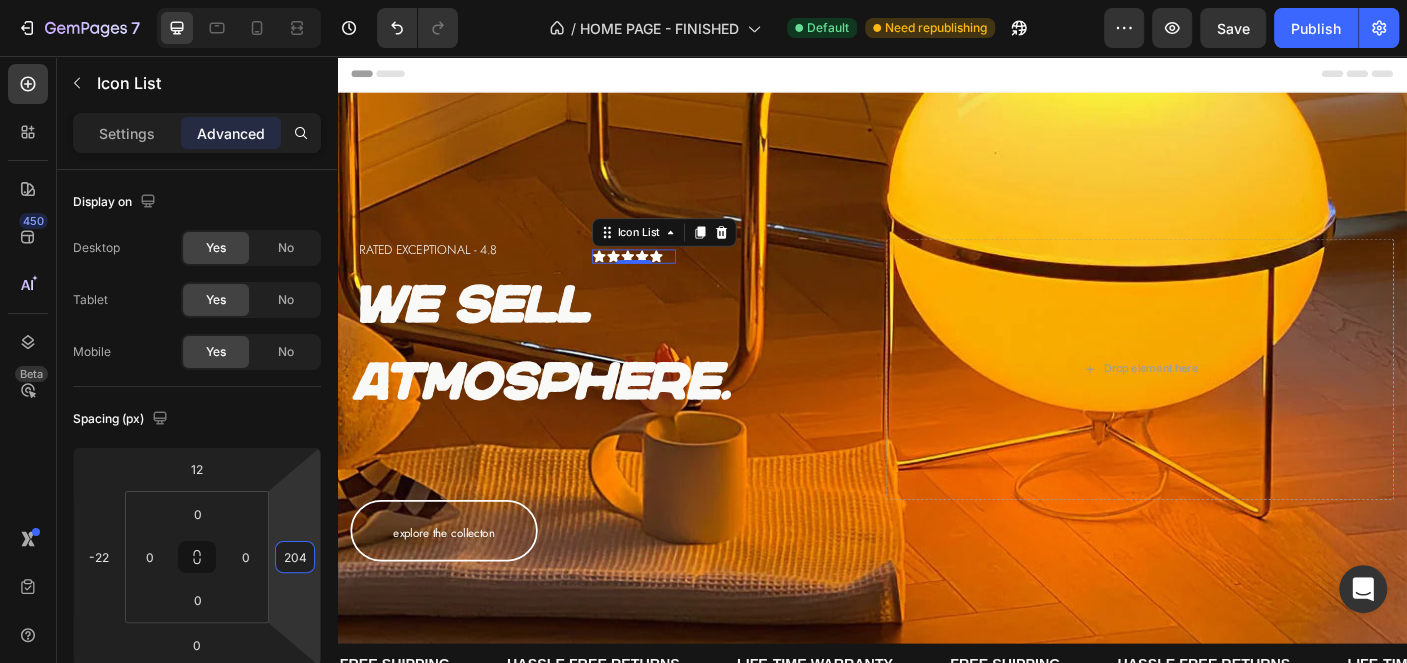 drag, startPoint x: 313, startPoint y: 520, endPoint x: 329, endPoint y: 418, distance: 103.24728 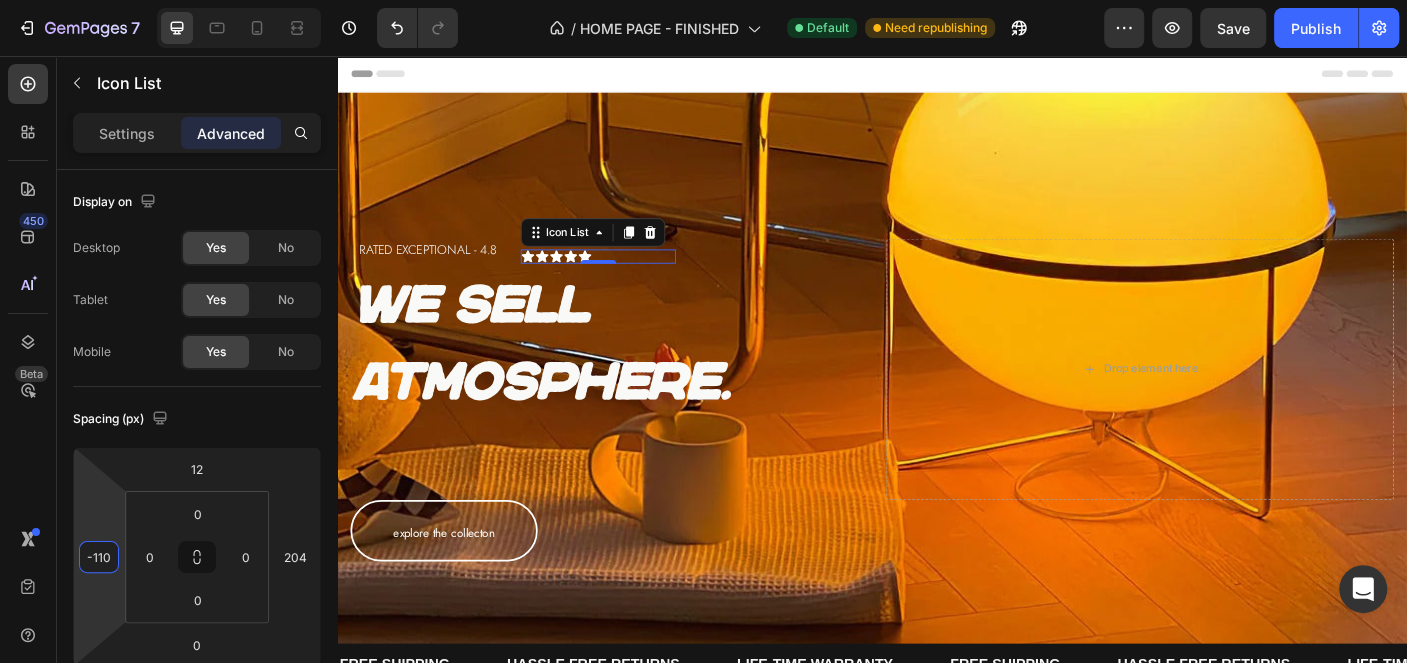 type on "-114" 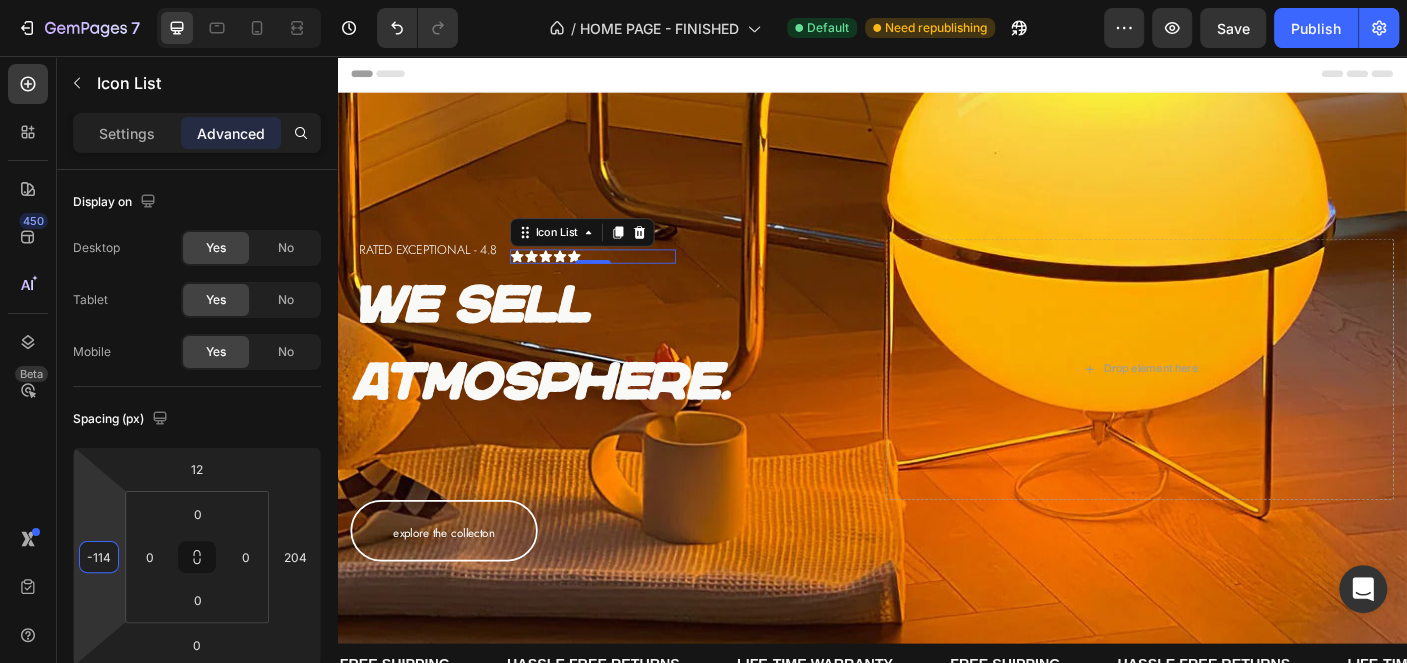 drag, startPoint x: 110, startPoint y: 523, endPoint x: 112, endPoint y: 569, distance: 46.043457 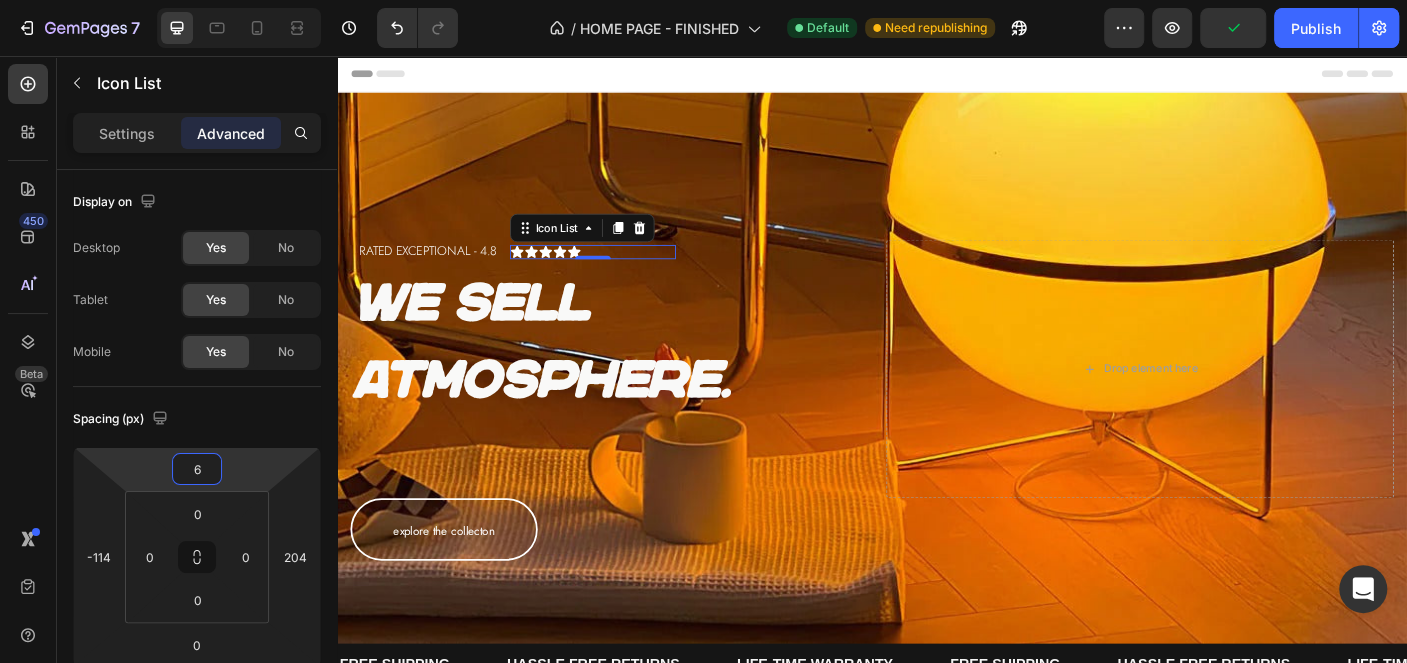 type on "4" 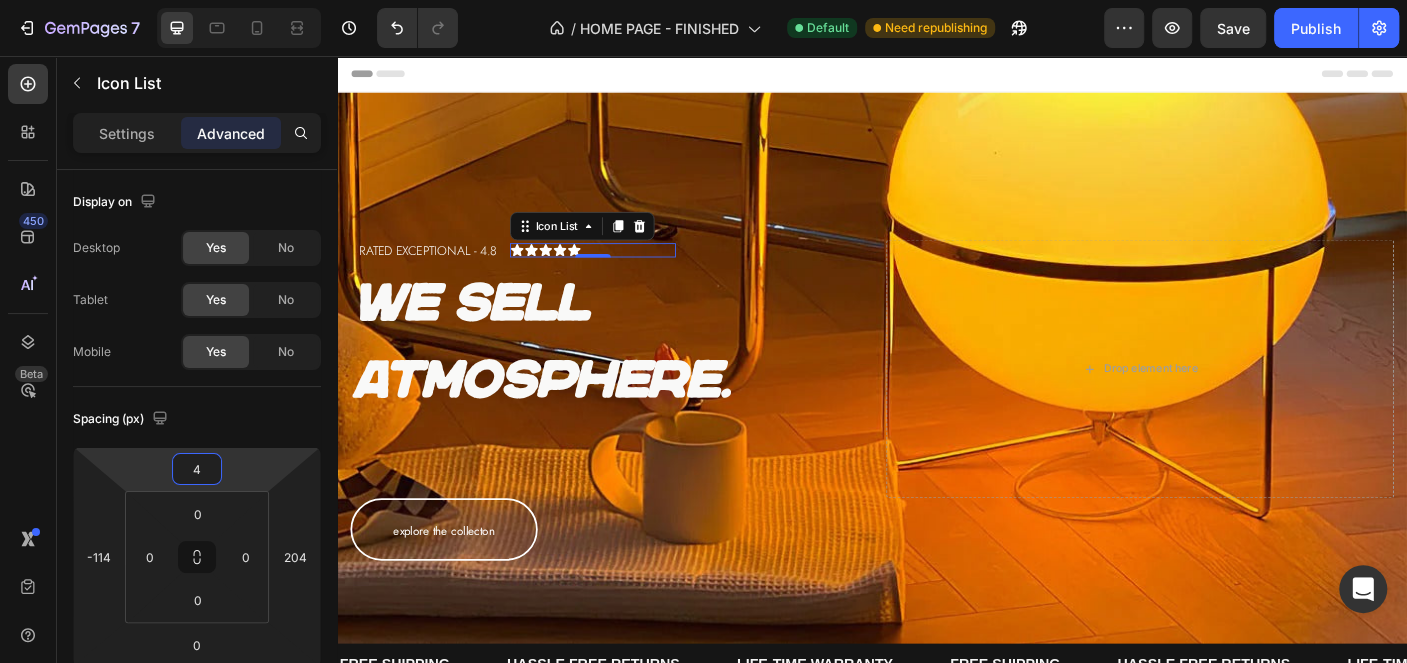 click on "7  Version history  /  HOME PAGE - FINISHED Default Need republishing Preview  Save   Publish  450 Beta Sections(18) Elements(83) Section Element Hero Section Product Detail Brands Trusted Badges Guarantee Product Breakdown How to use Testimonials Compare Bundle FAQs Social Proof Brand Story Product List Collection Blog List Contact Sticky Add to Cart Custom Footer Browse Library 450 Layout
Row
Row
Row
Row Text
Heading
Text Block Button
Button
Button Media
Image
Image" at bounding box center (703, 0) 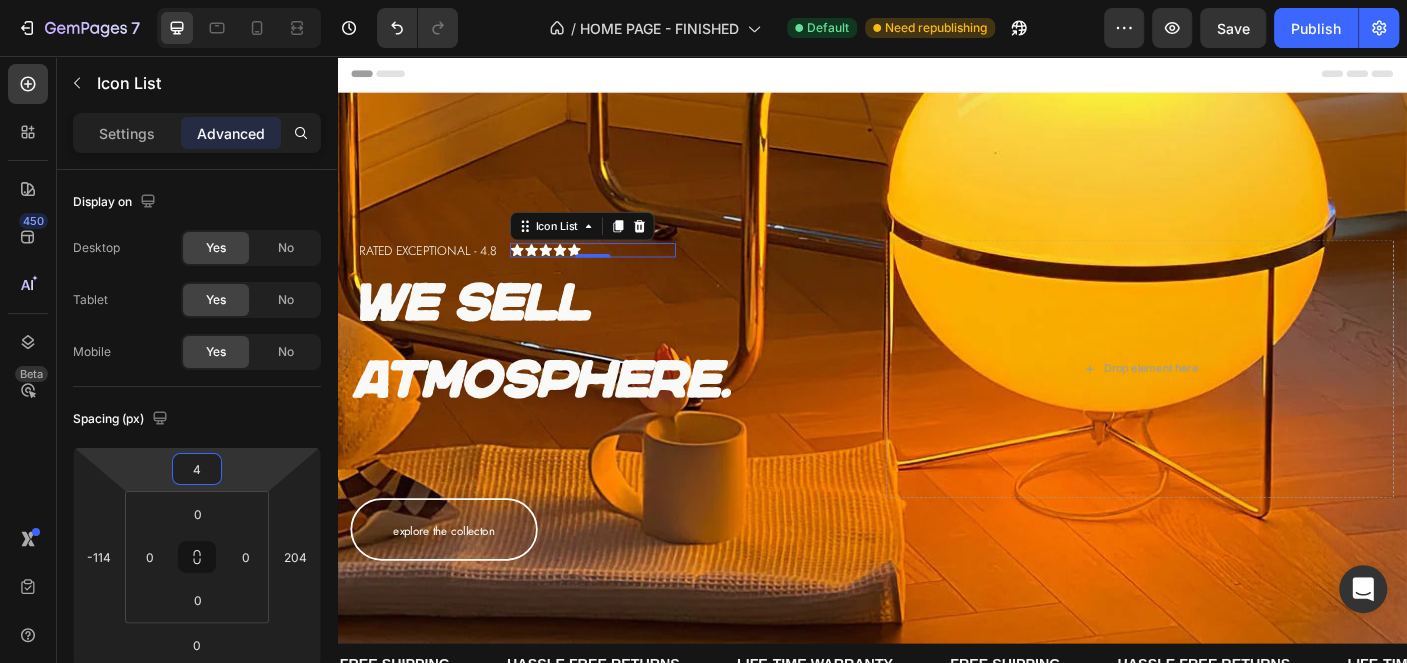 click on "Drop element here" at bounding box center (1237, 407) 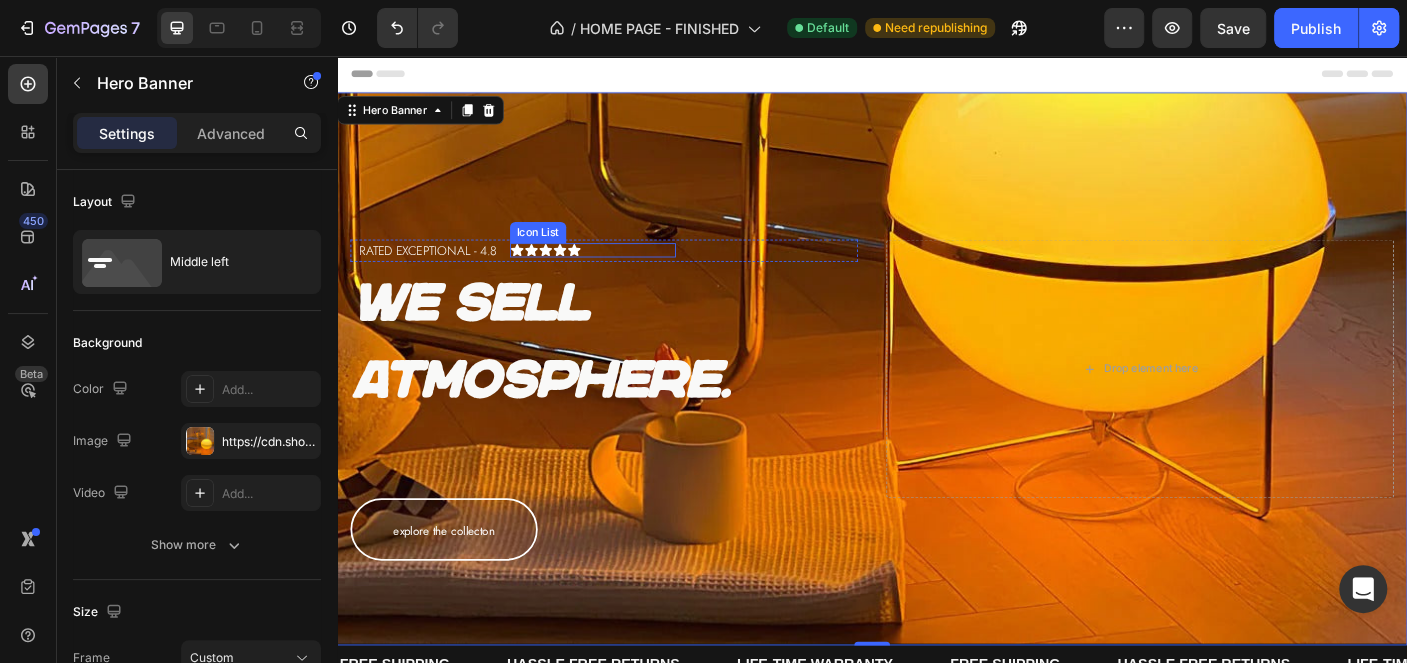 click on "Icon Icon Icon Icon
Icon" at bounding box center (624, 274) 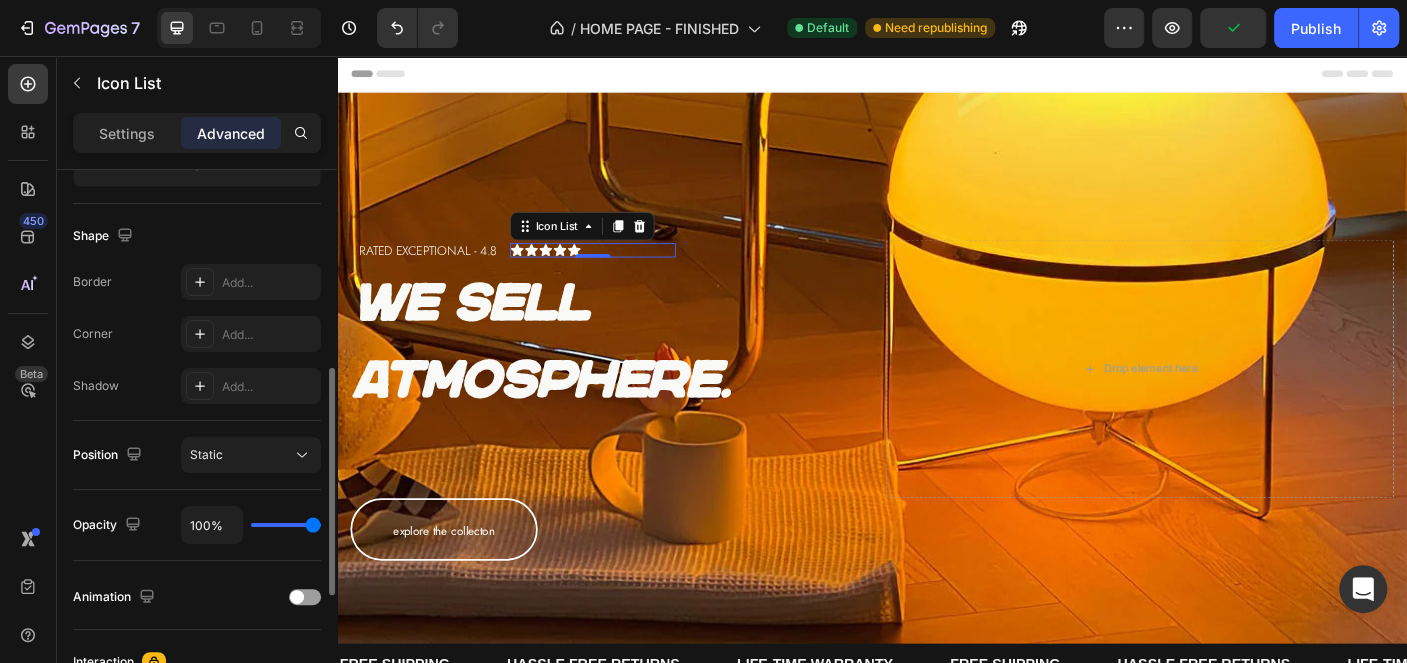 scroll, scrollTop: 179, scrollLeft: 0, axis: vertical 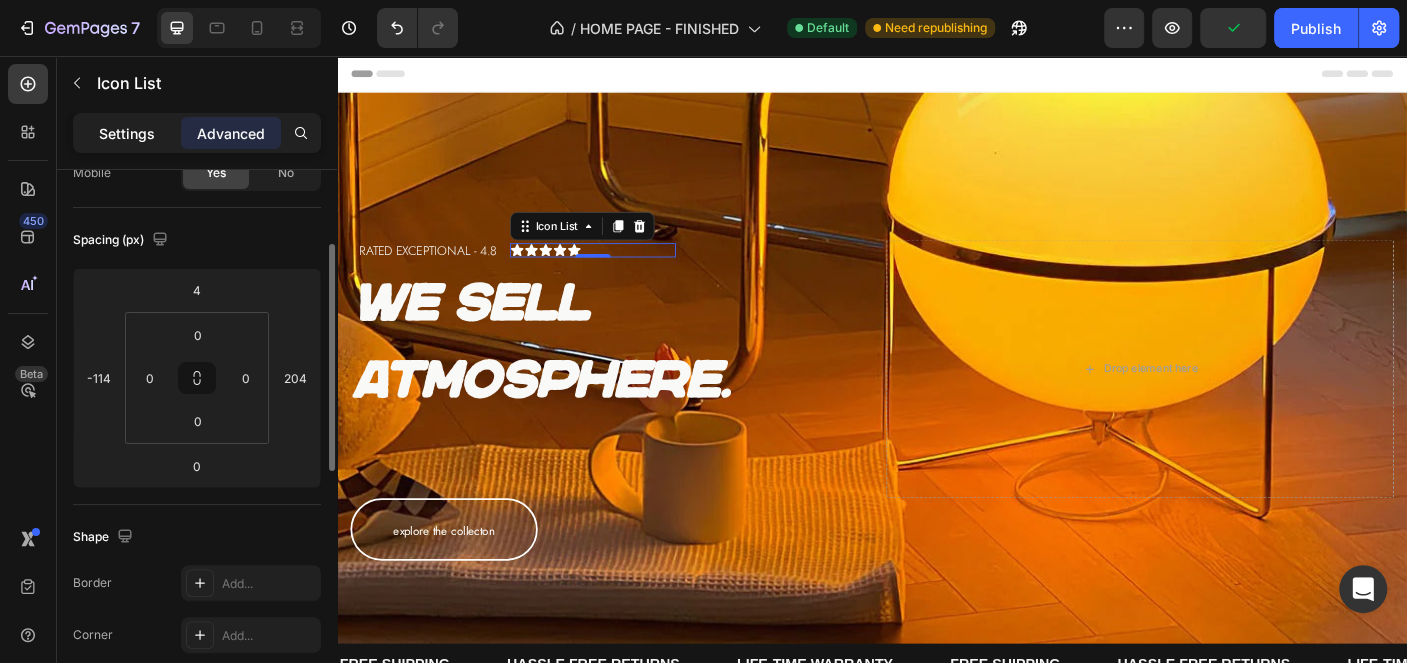 click on "Settings" at bounding box center [127, 133] 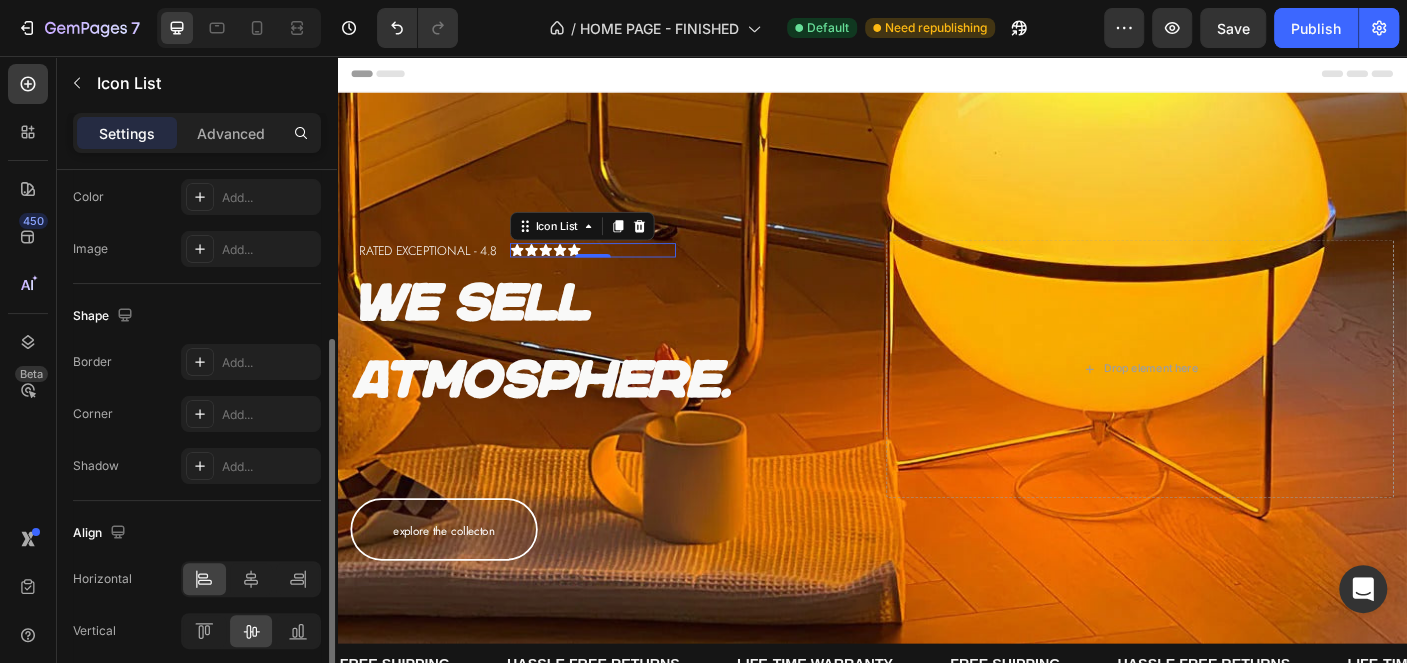 scroll, scrollTop: 0, scrollLeft: 0, axis: both 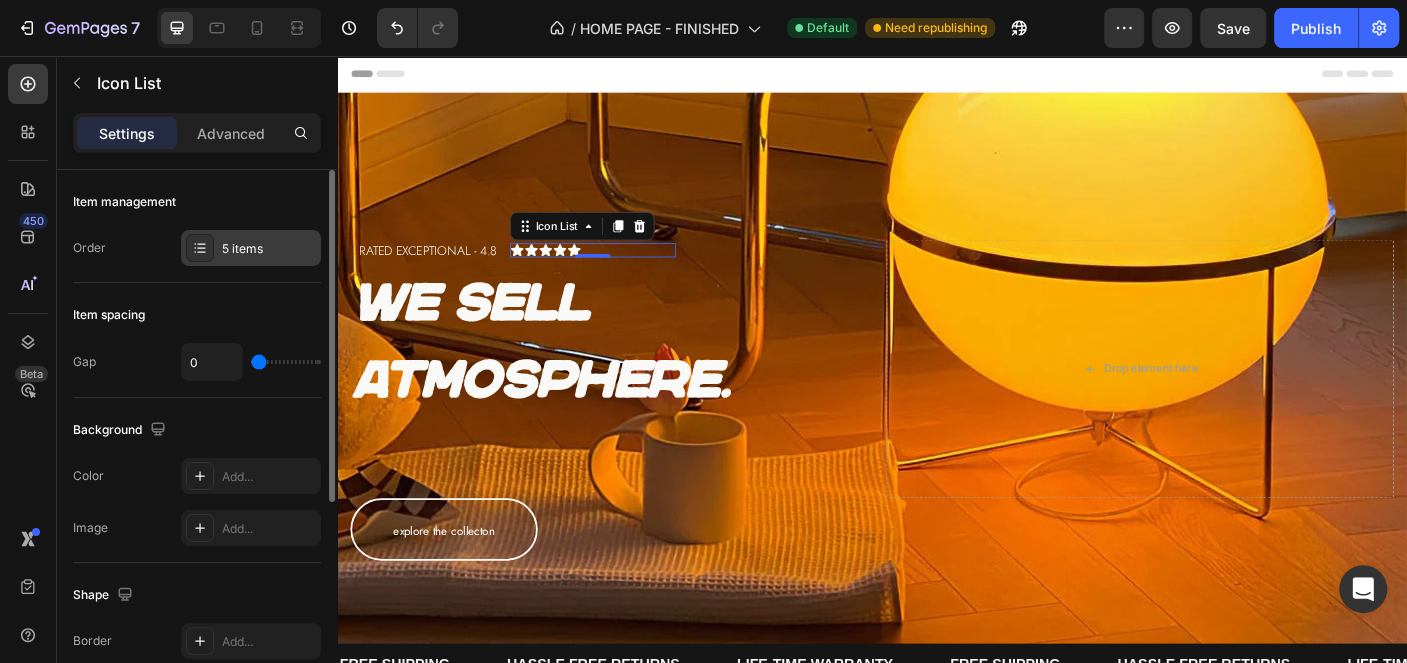 click on "5 items" at bounding box center (251, 248) 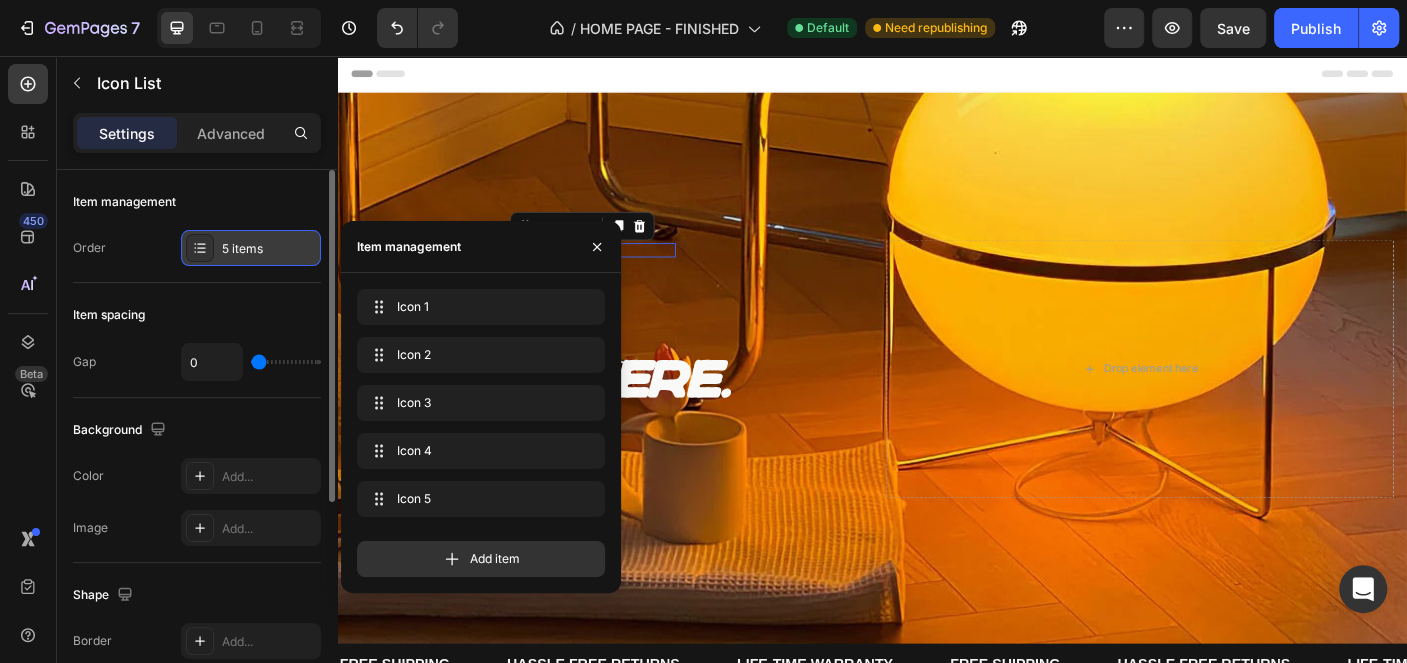 click on "5 items" at bounding box center [251, 248] 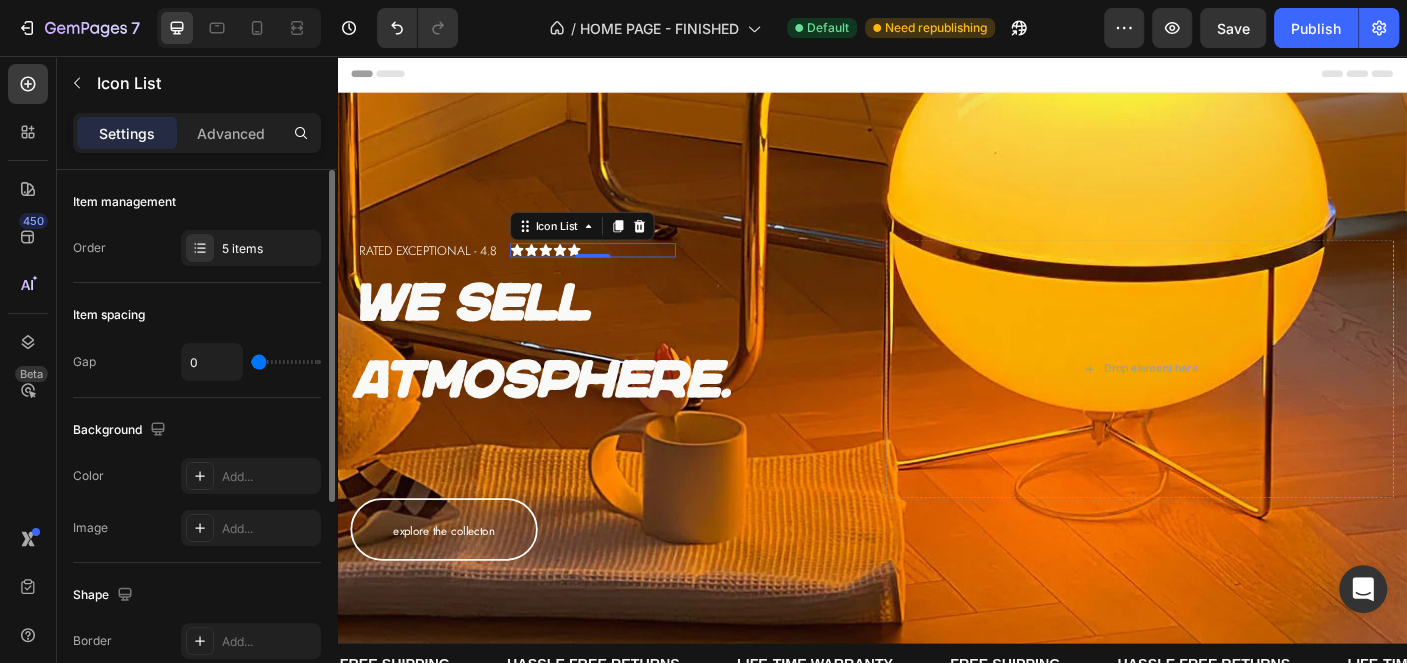 type on "22" 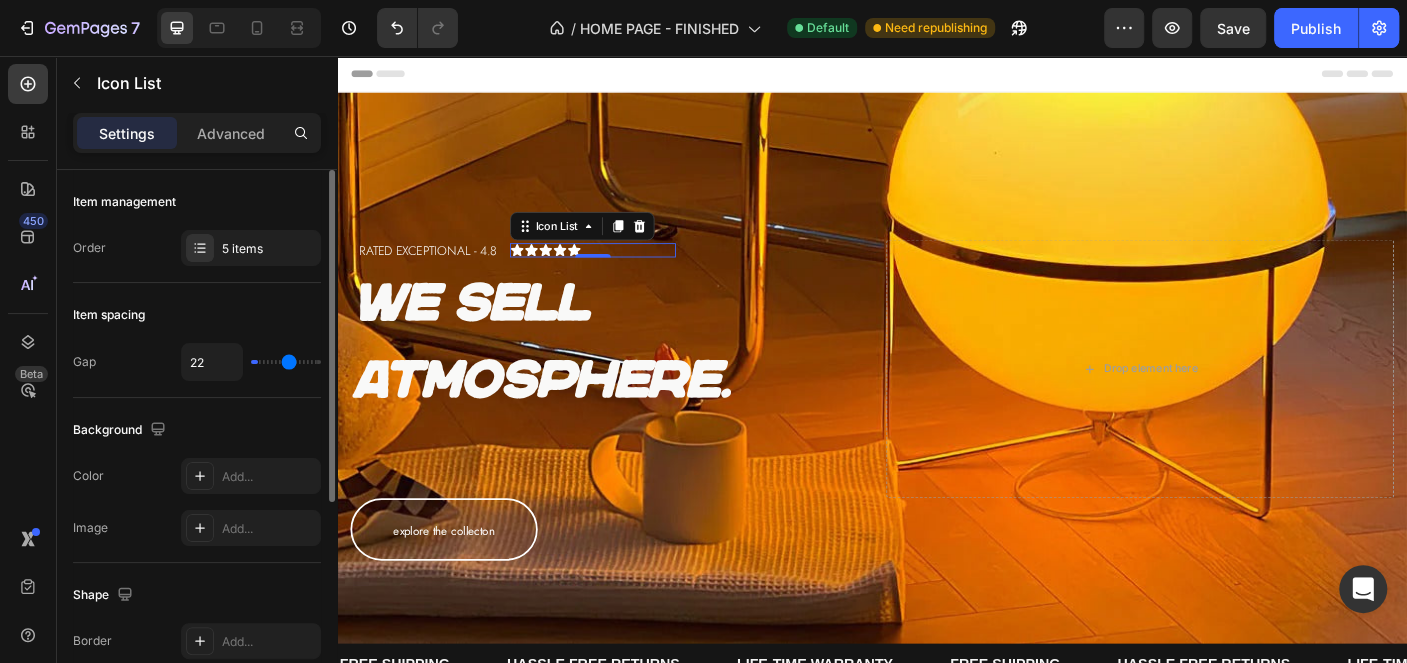 type on "23" 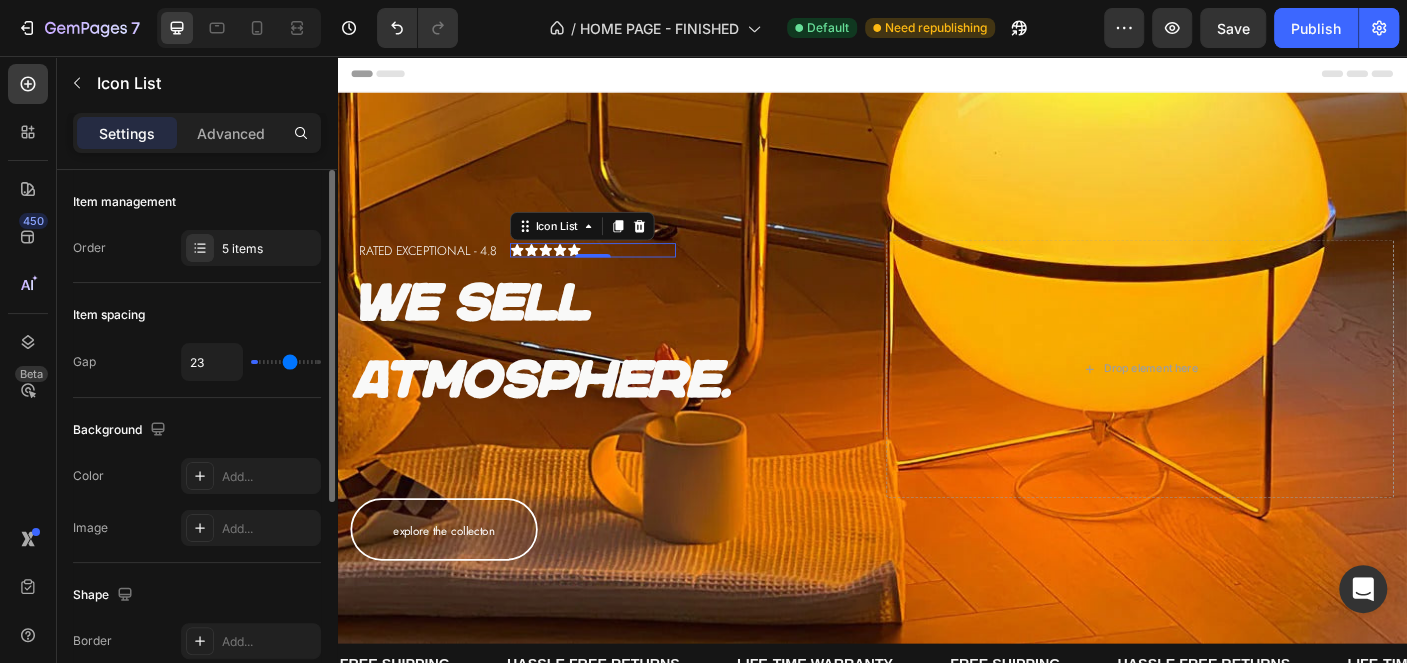 type on "24" 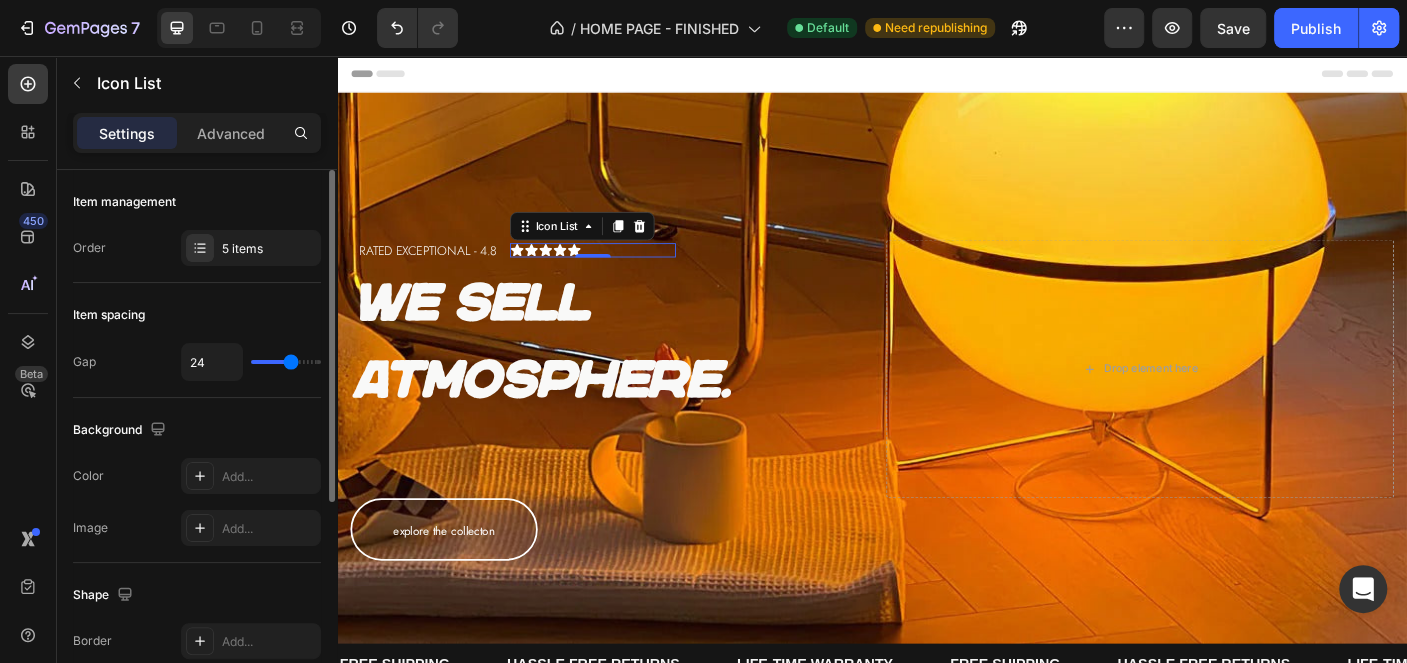 type on "25" 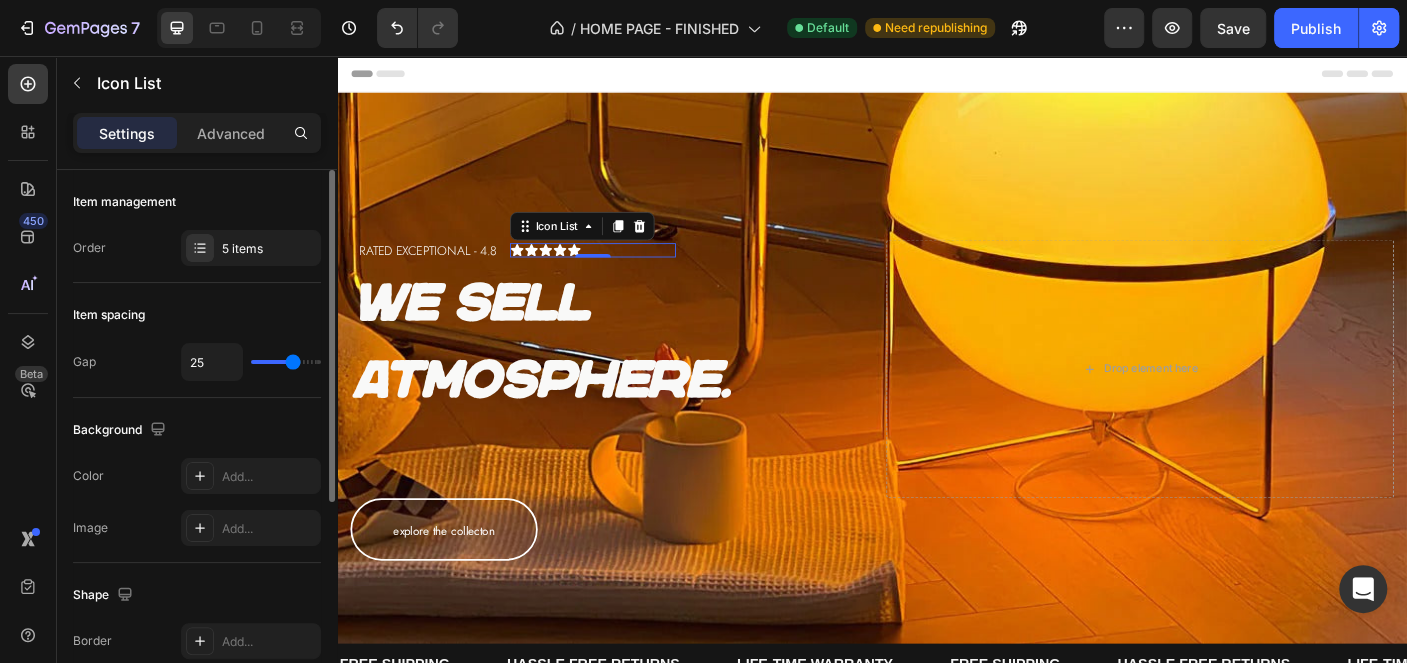 type on "26" 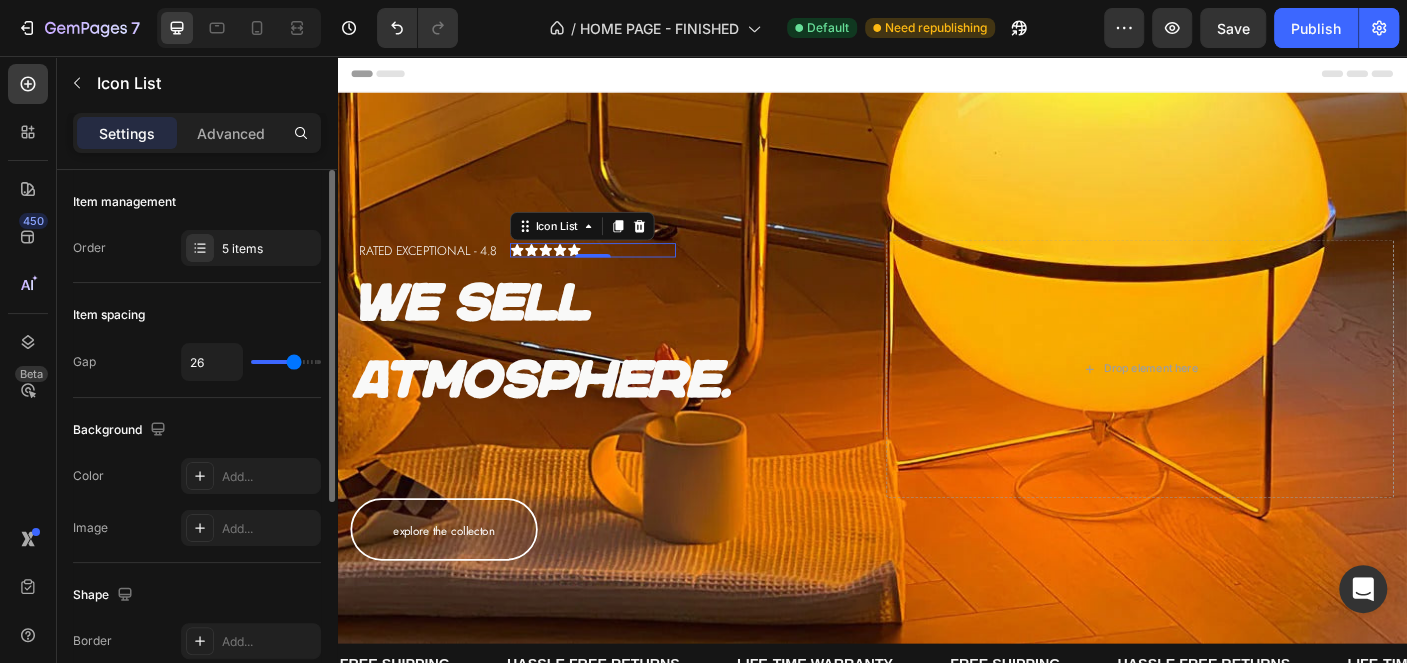 type on "27" 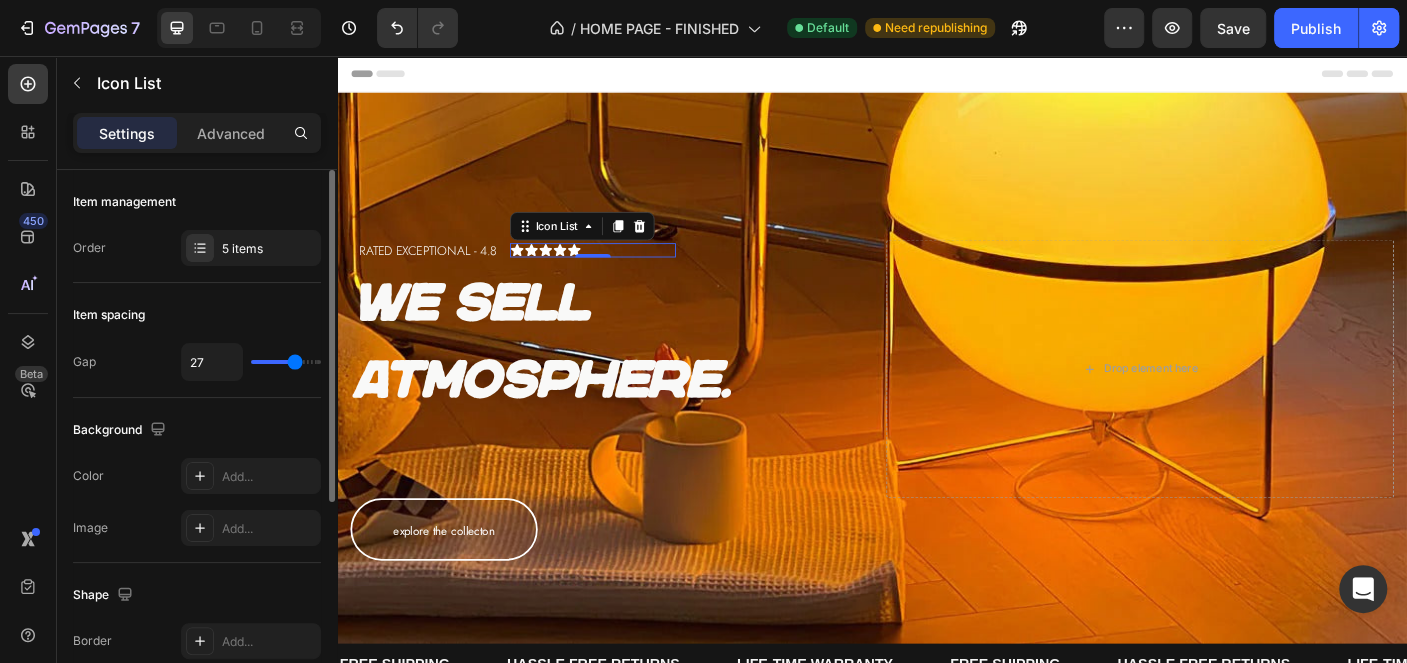 type on "28" 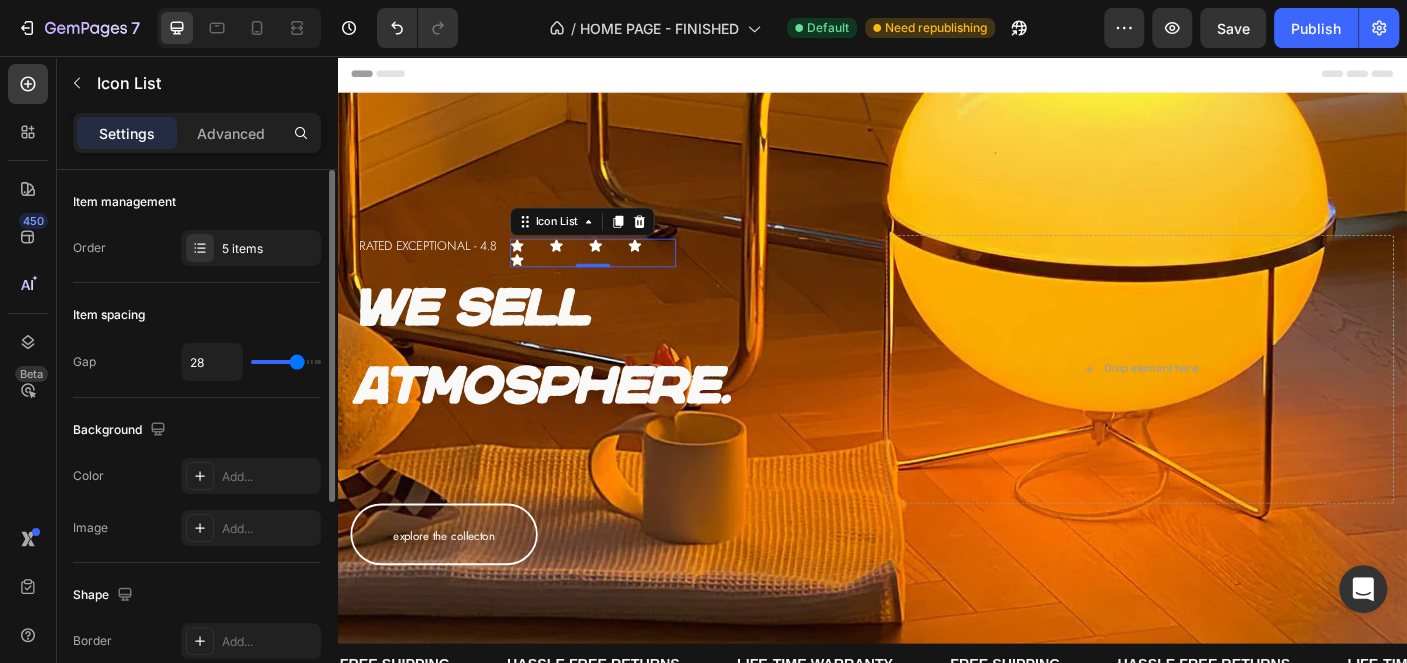 type on "29" 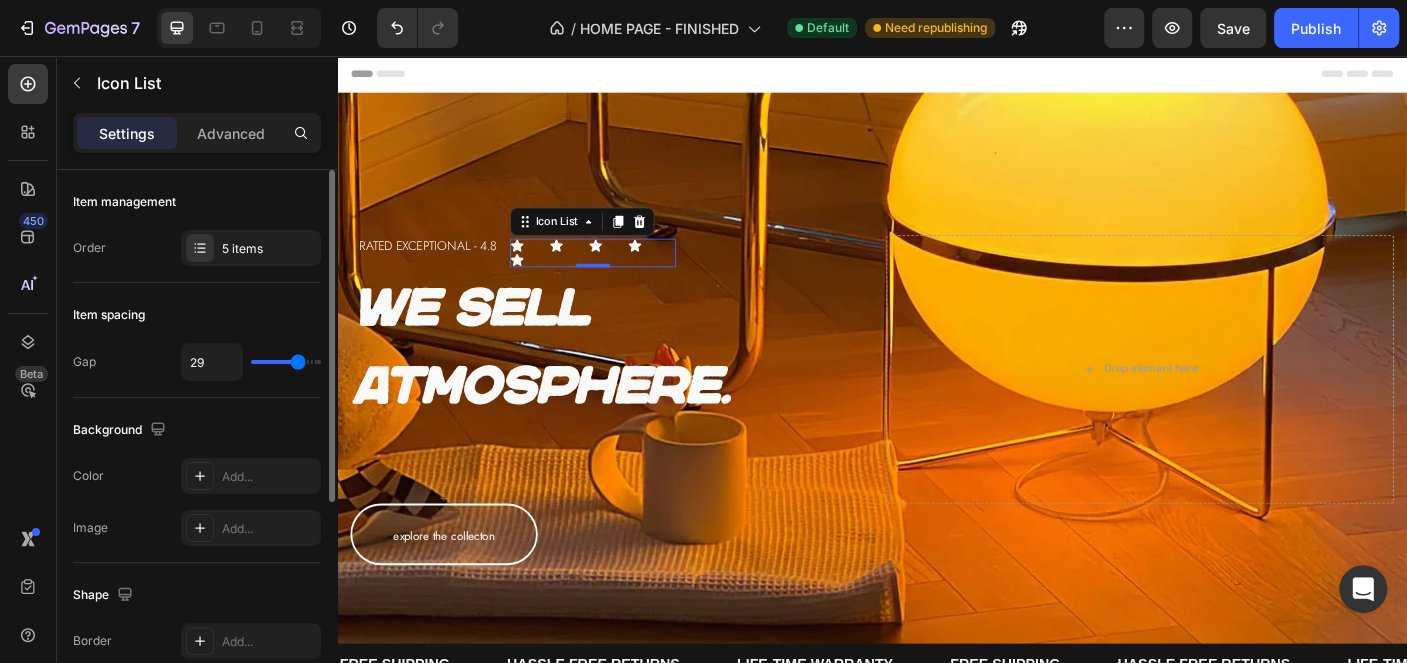 type on "30" 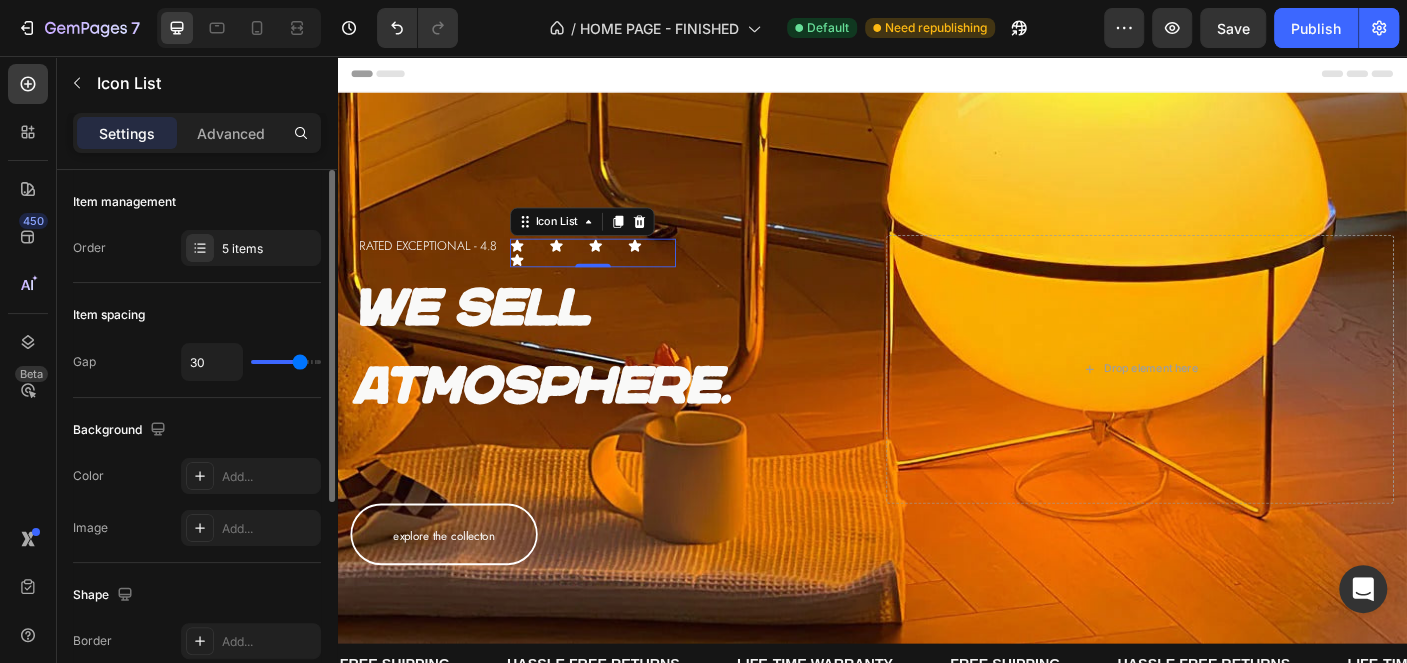 type on "32" 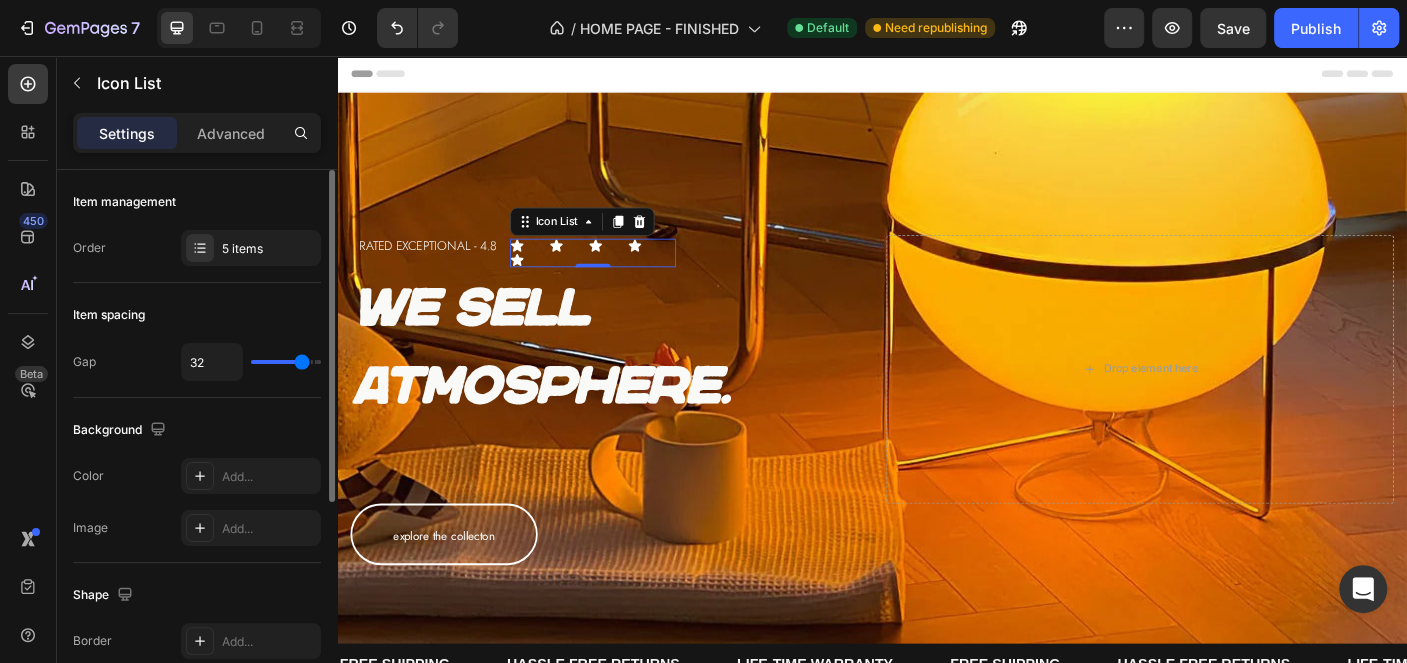 type on "34" 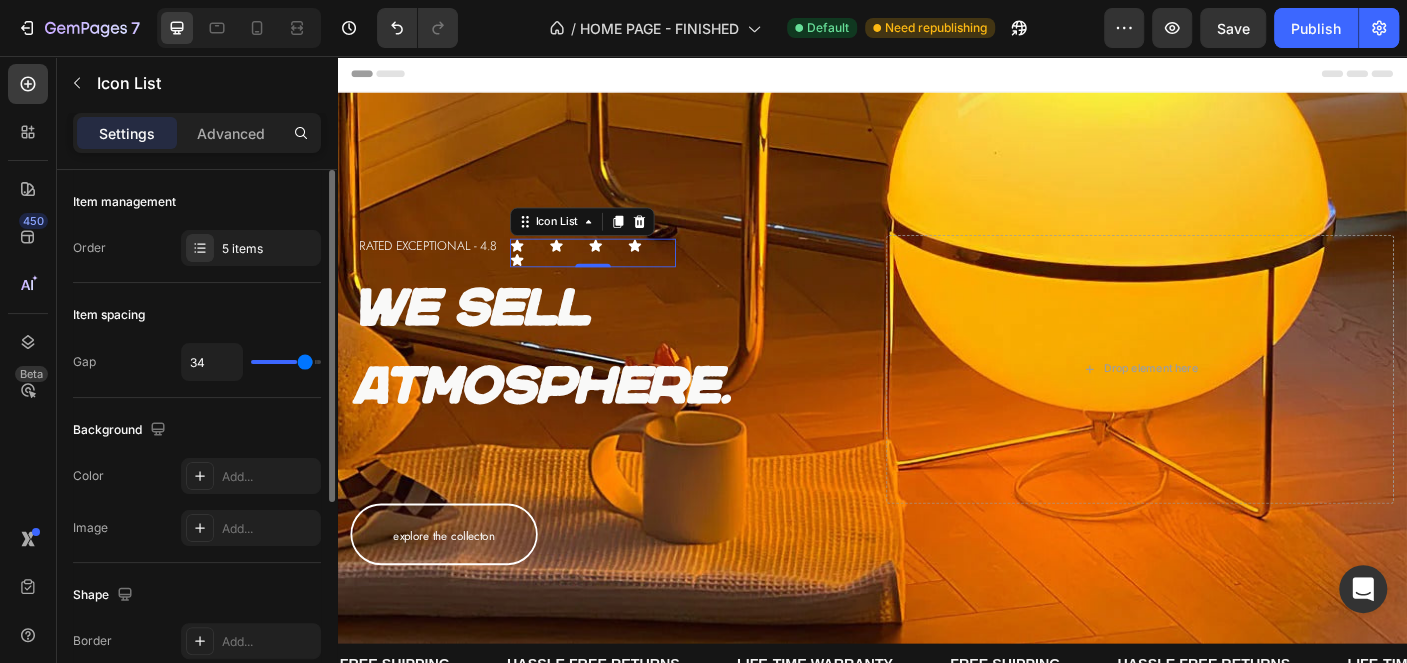 type on "35" 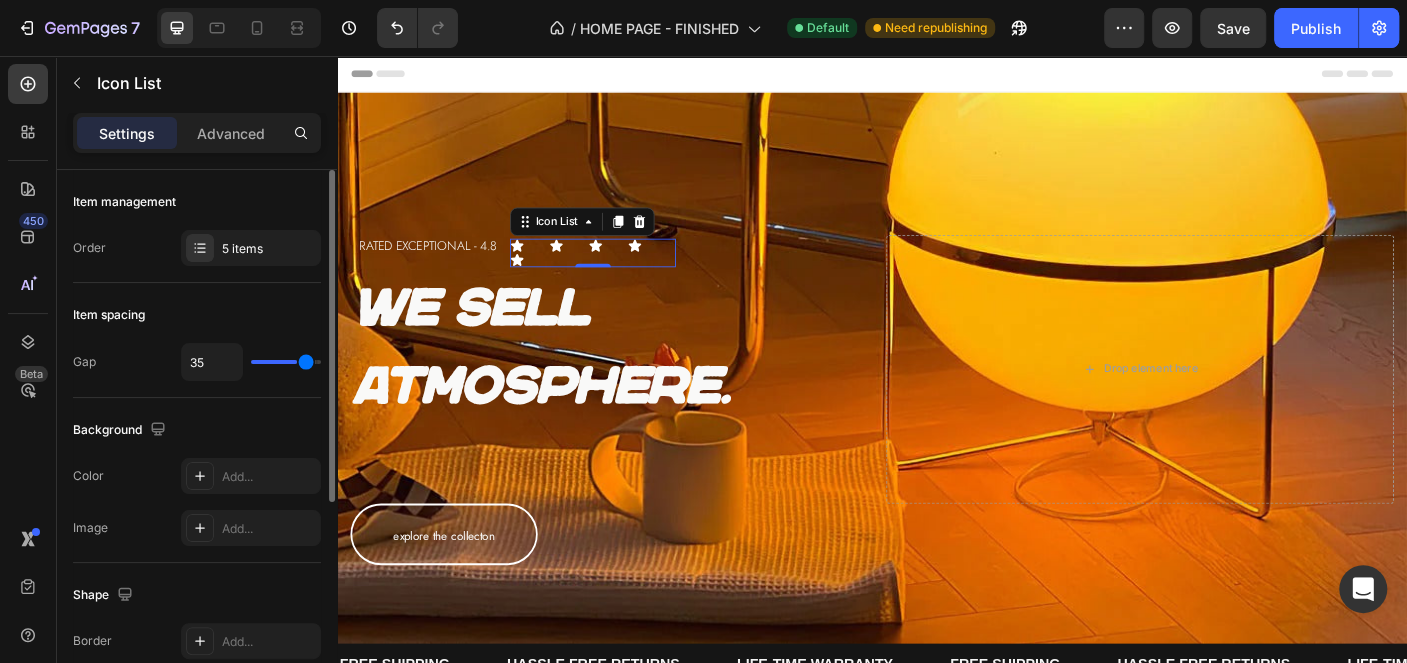 type on "37" 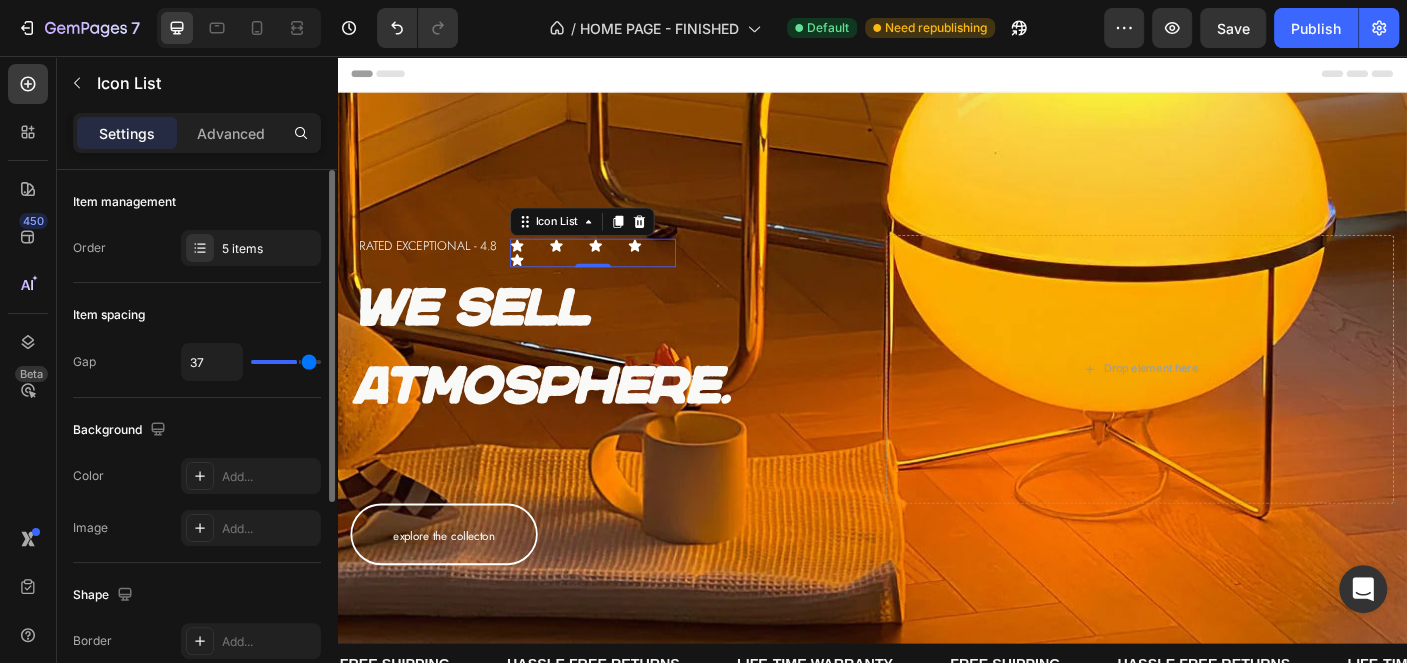 type on "40" 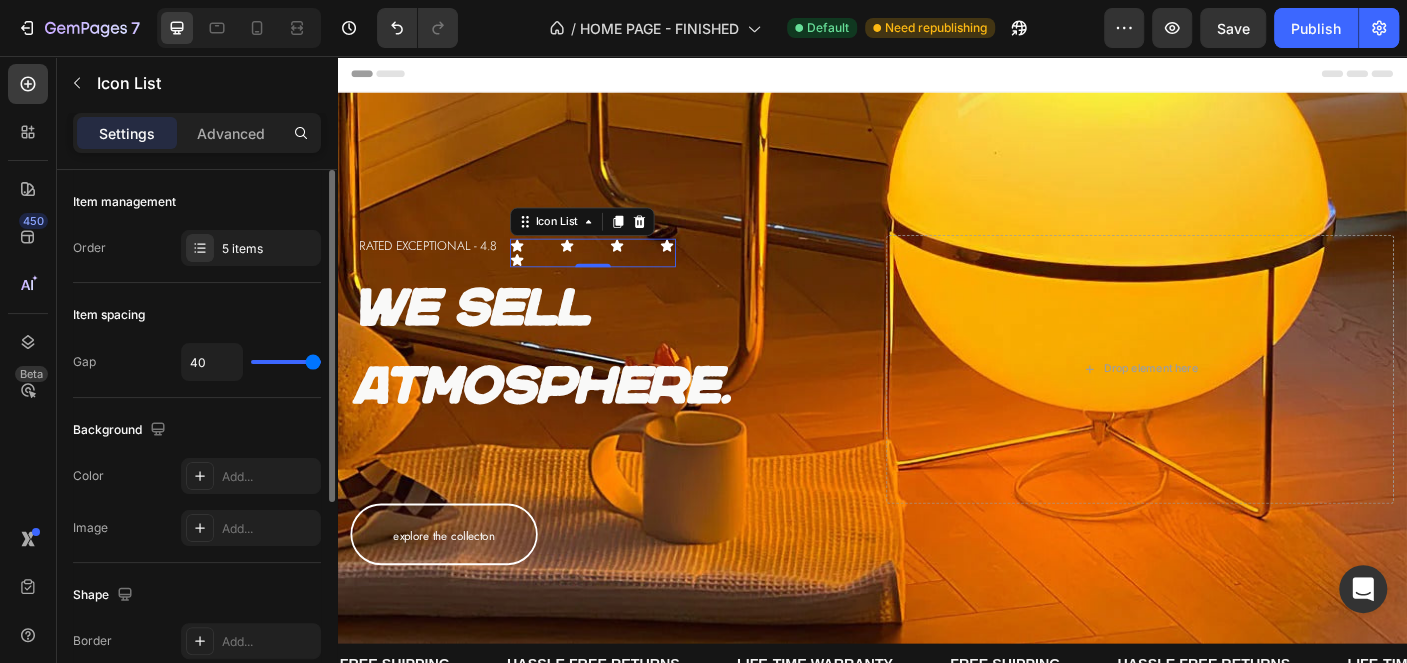 type on "39" 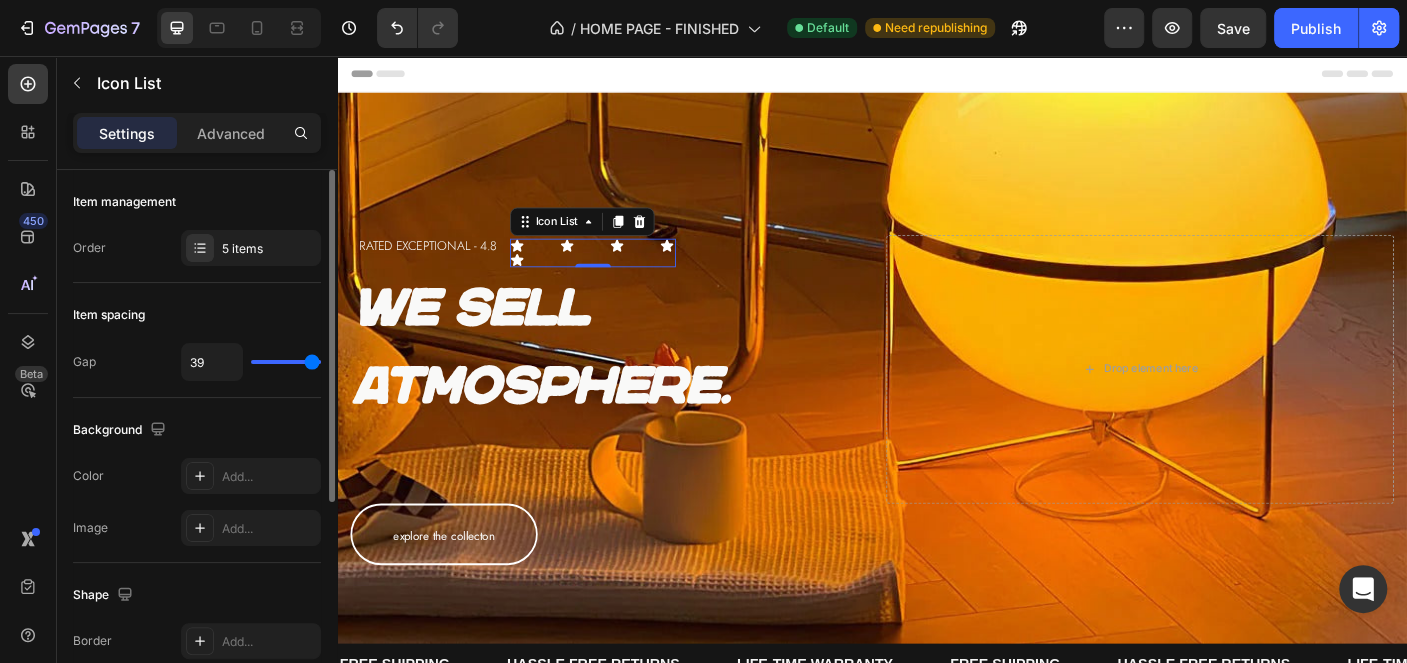 type on "23" 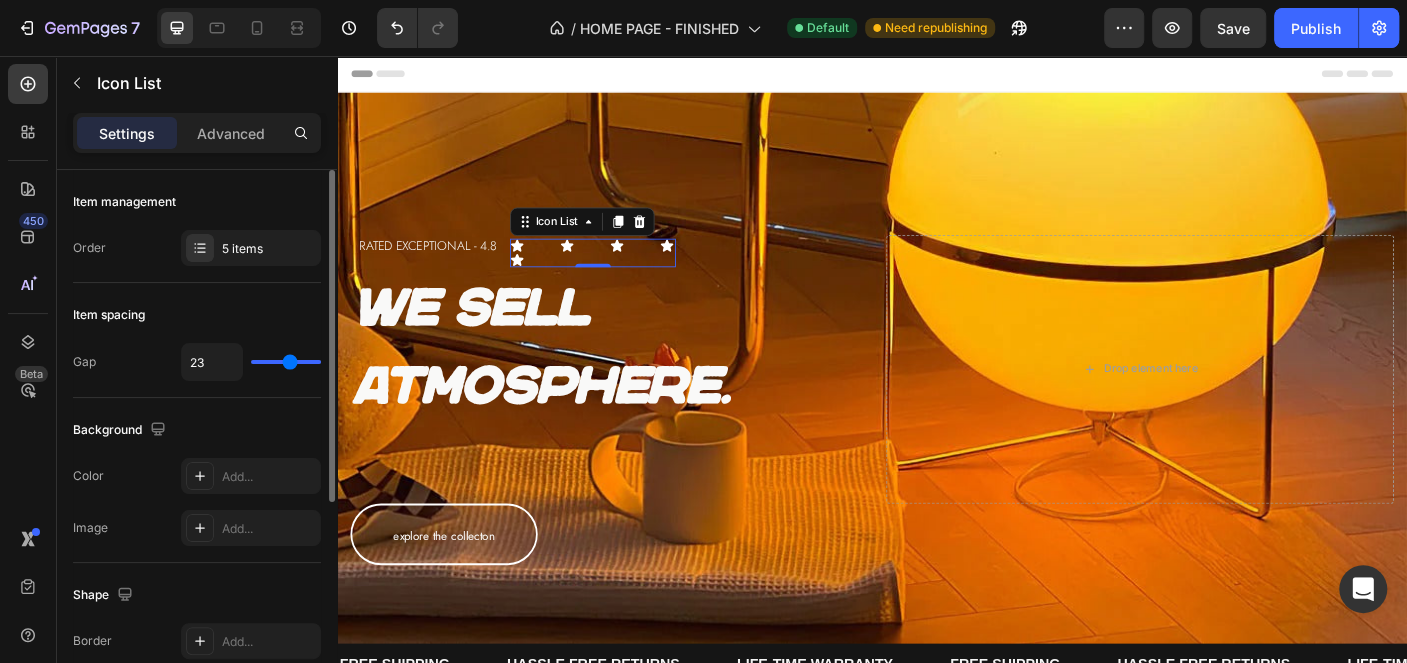 type on "21" 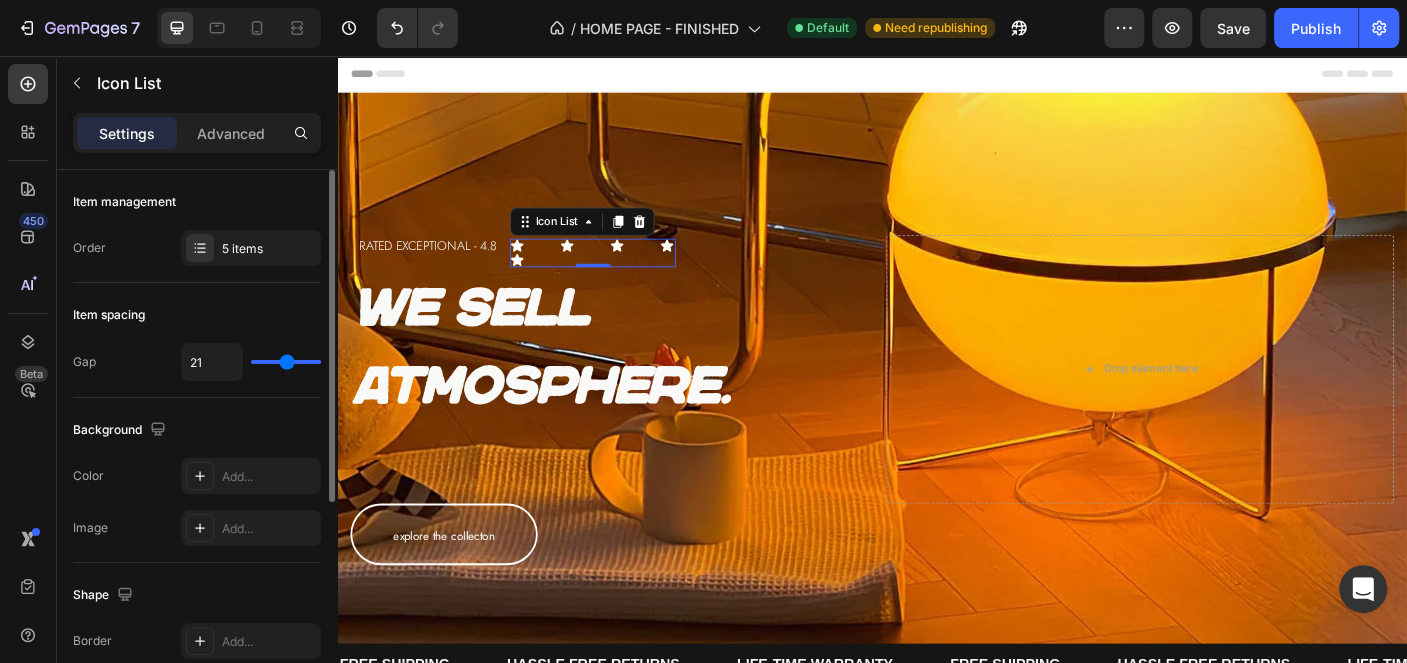 type on "20" 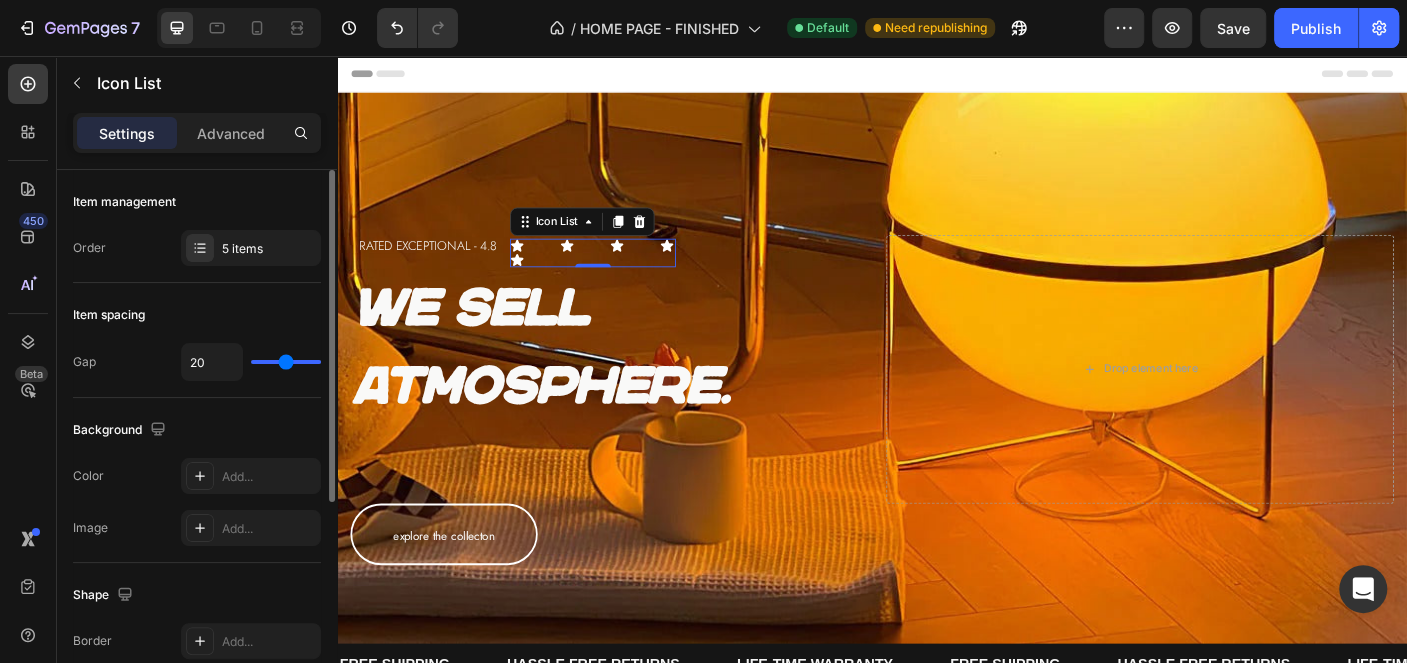 type on "19" 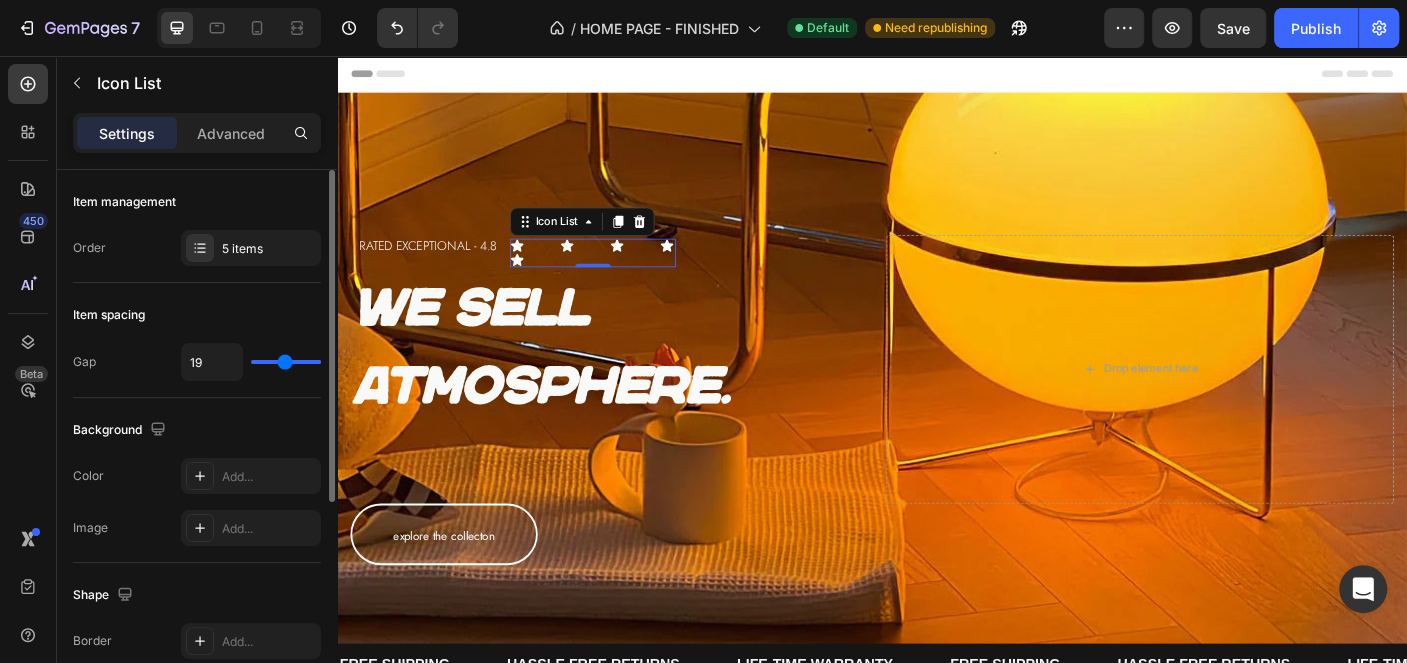 type on "18" 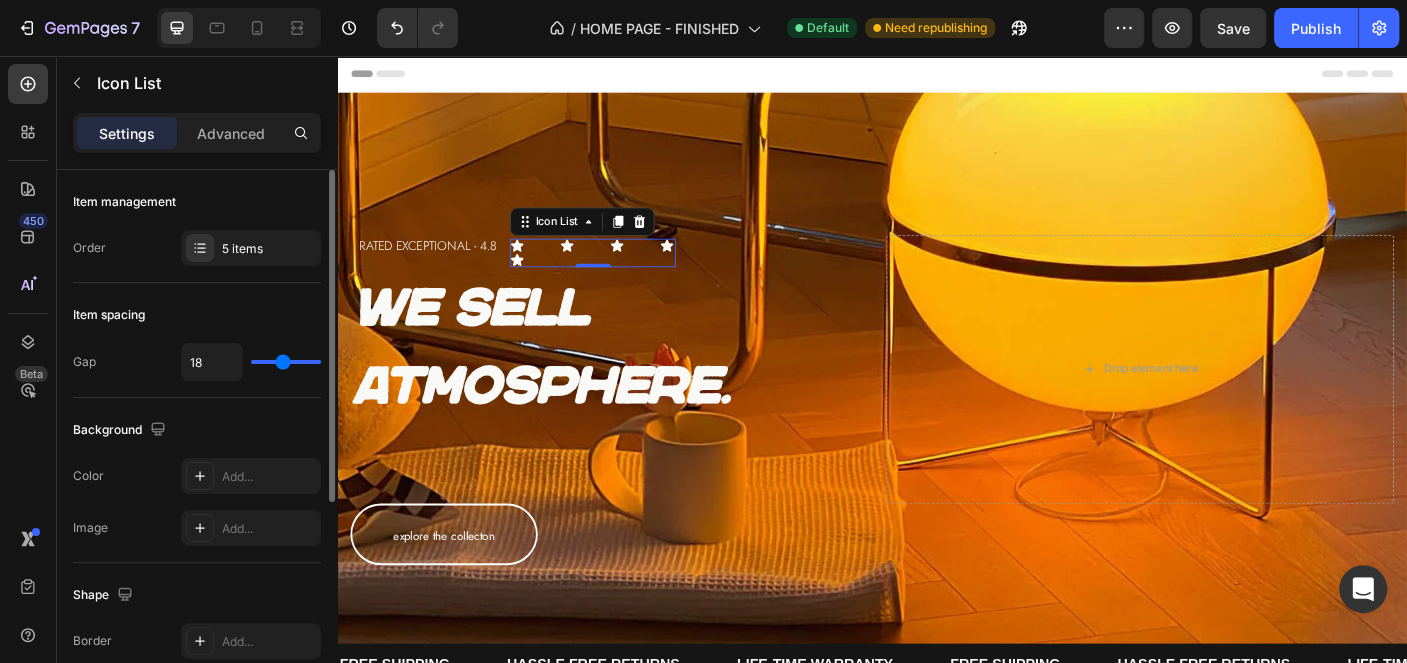 type on "16" 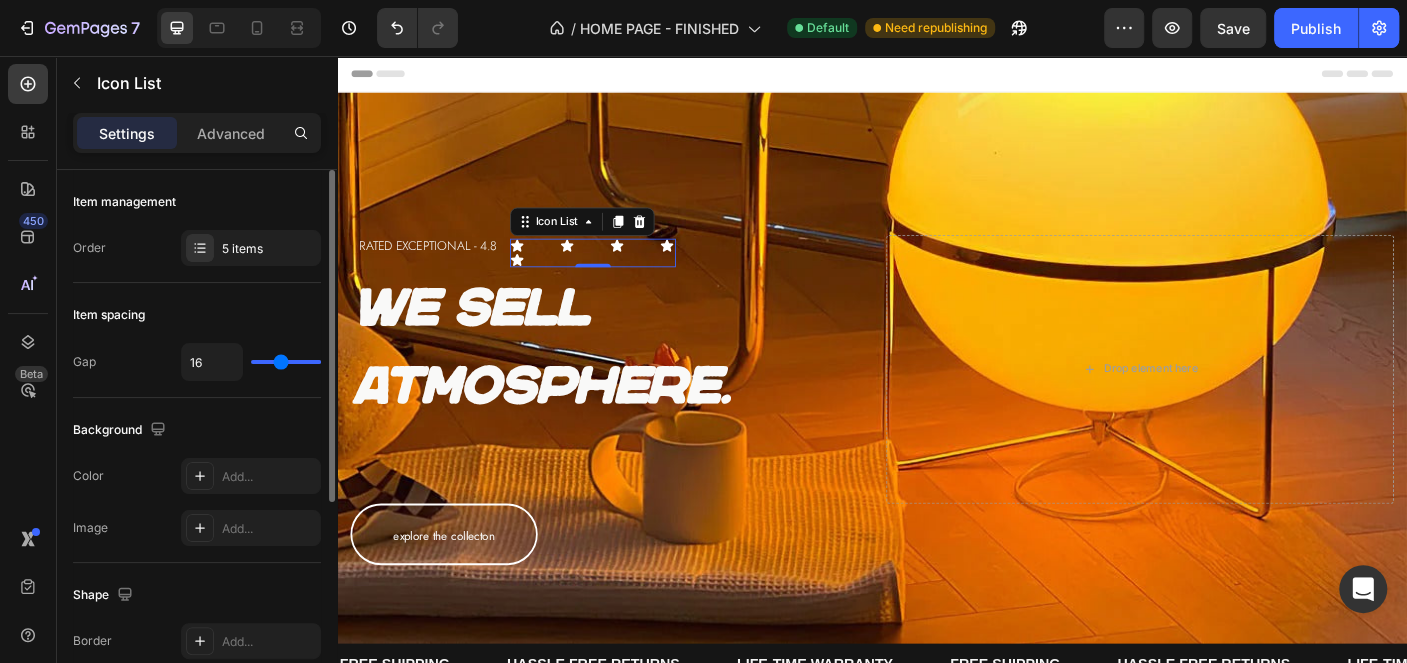 type on "14" 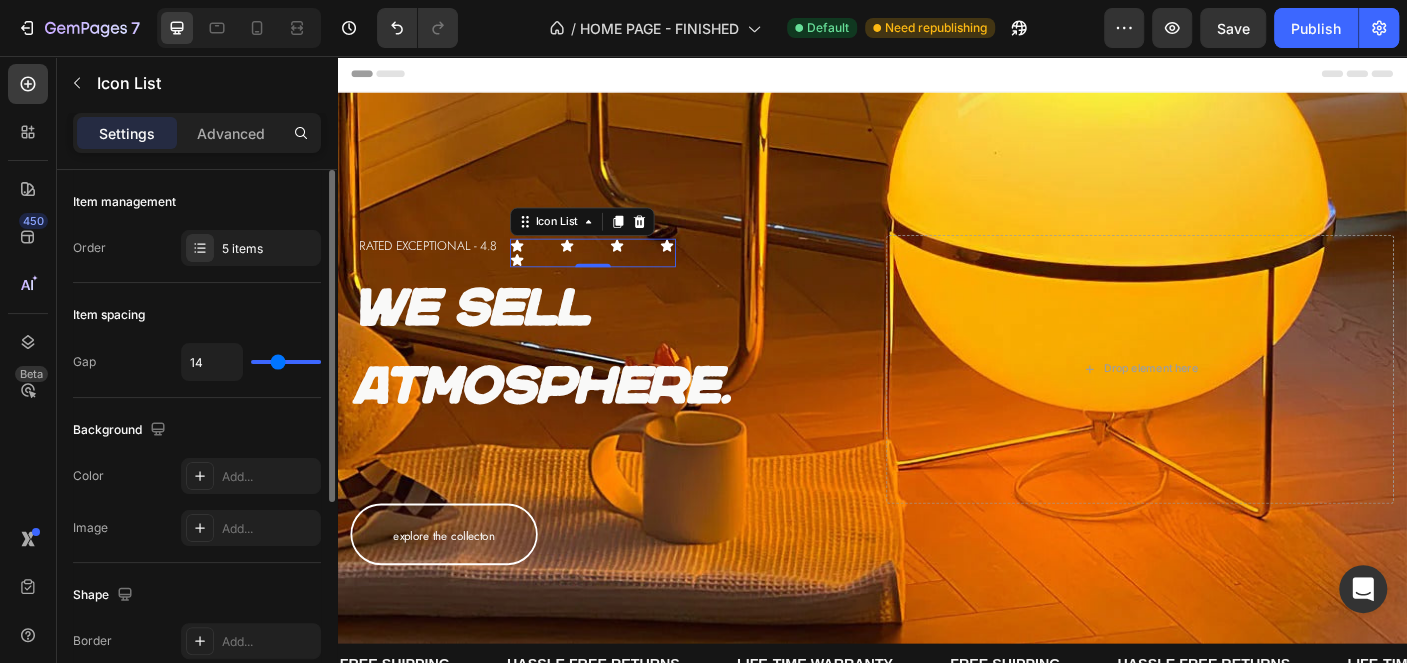 type on "12" 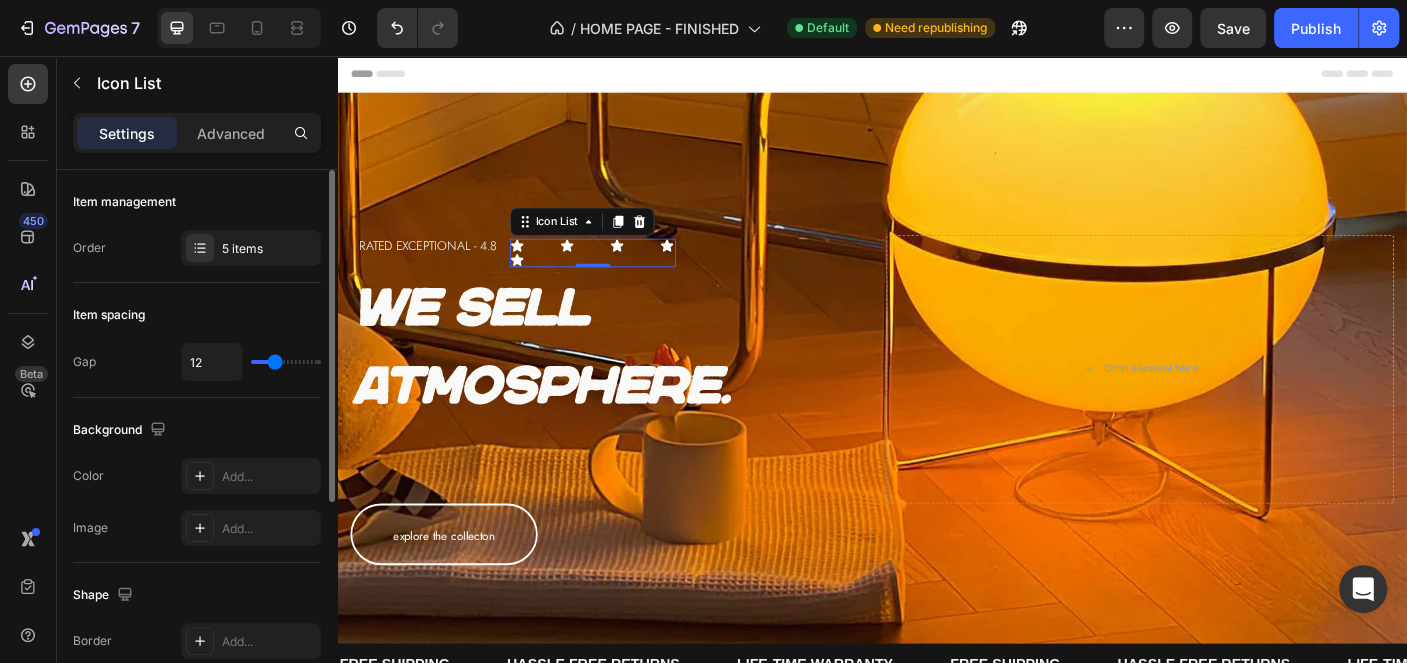 type on "10" 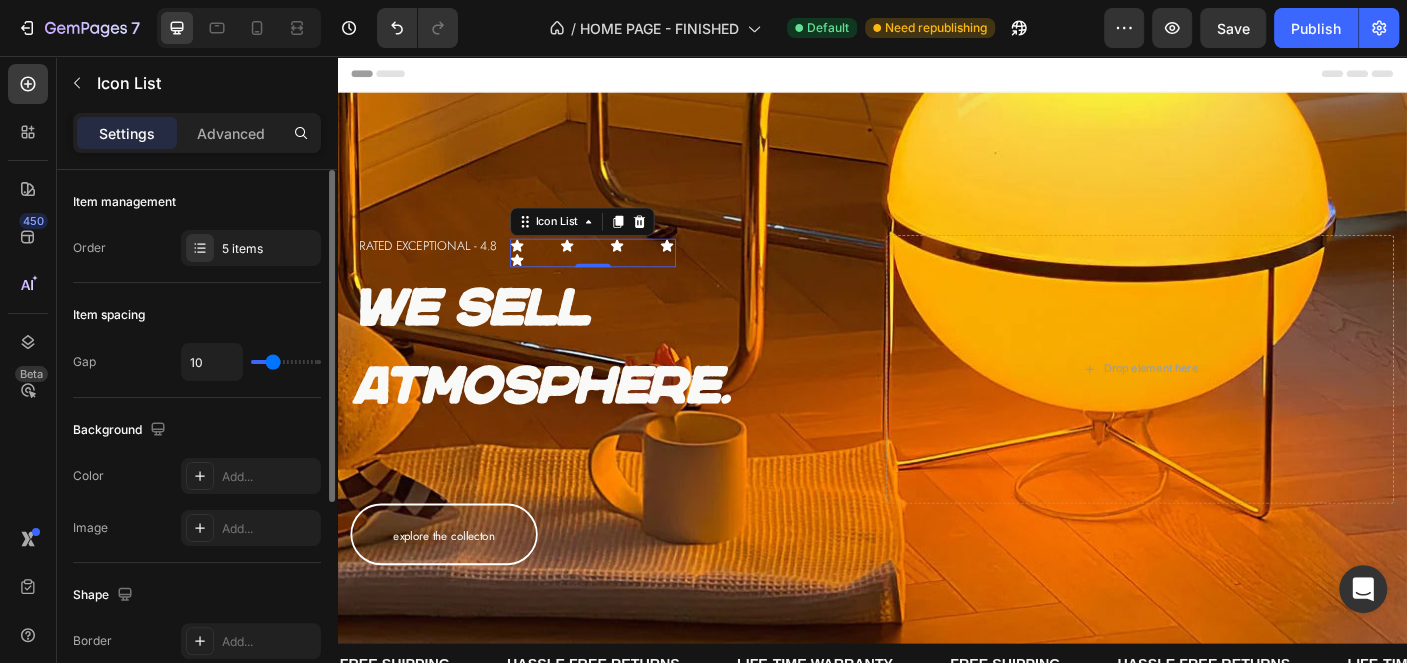 type on "9" 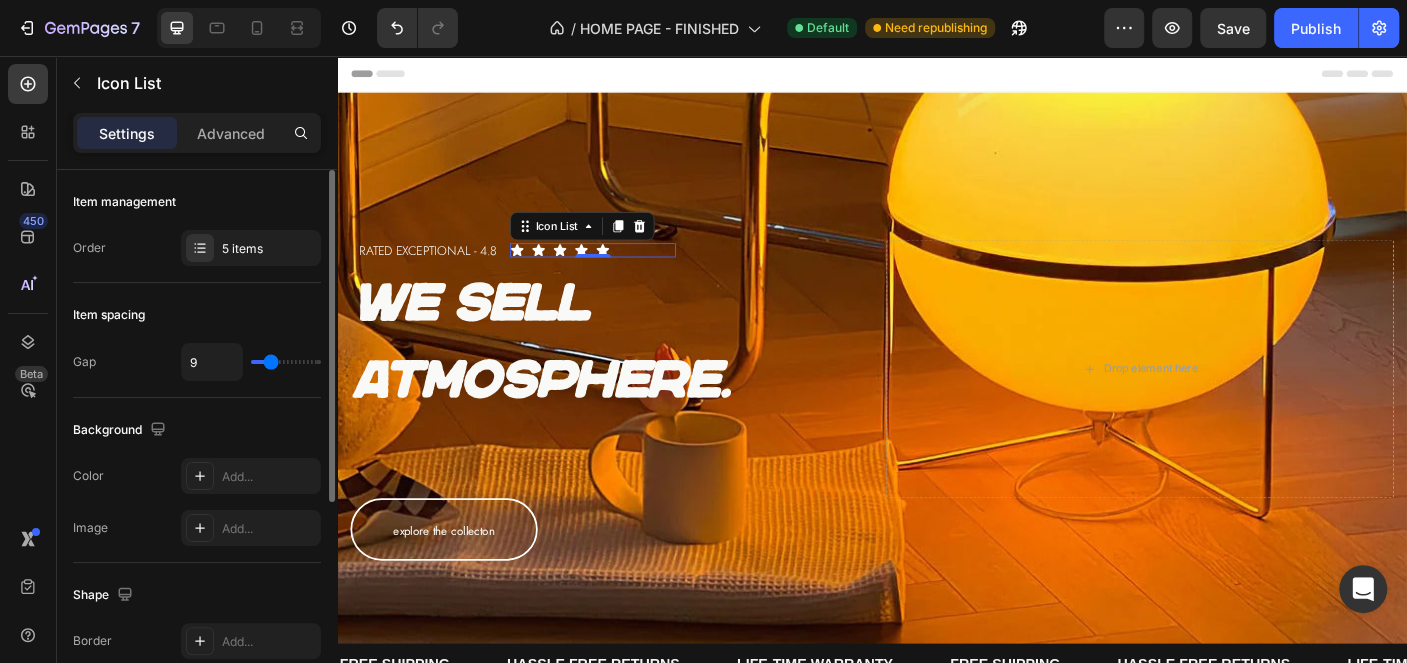 type on "8" 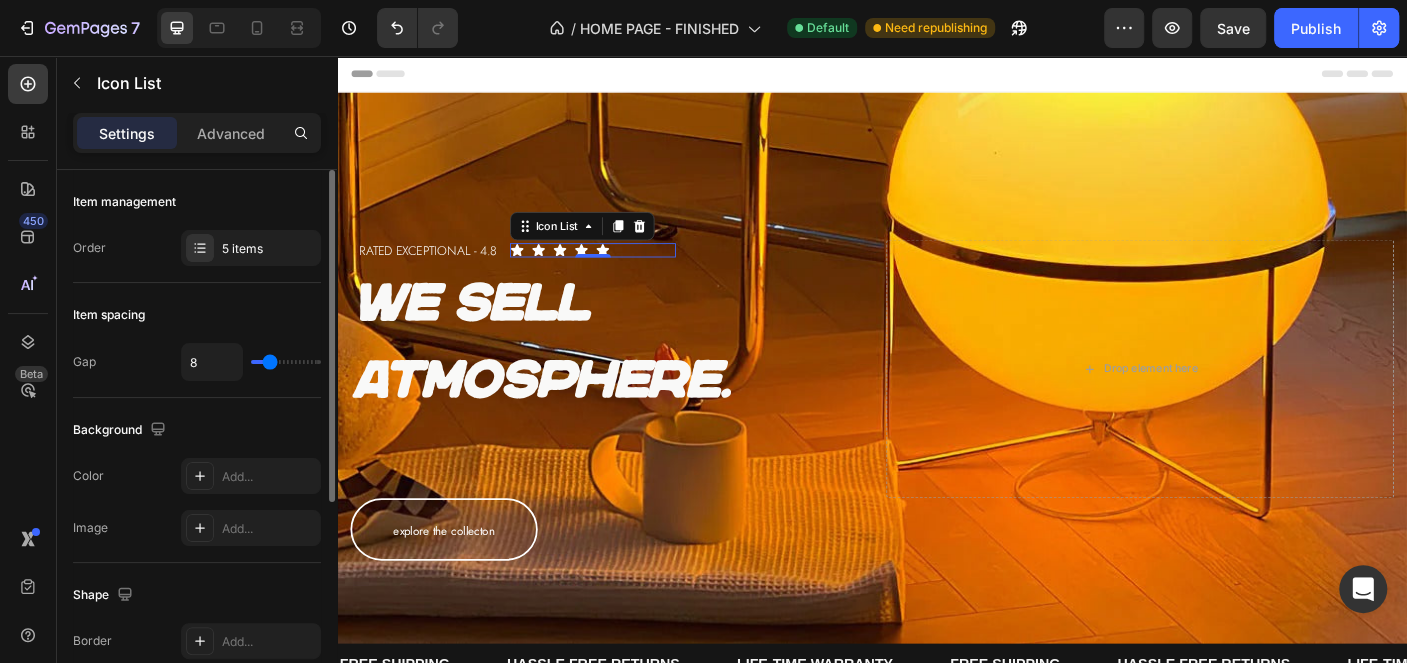 type on "6" 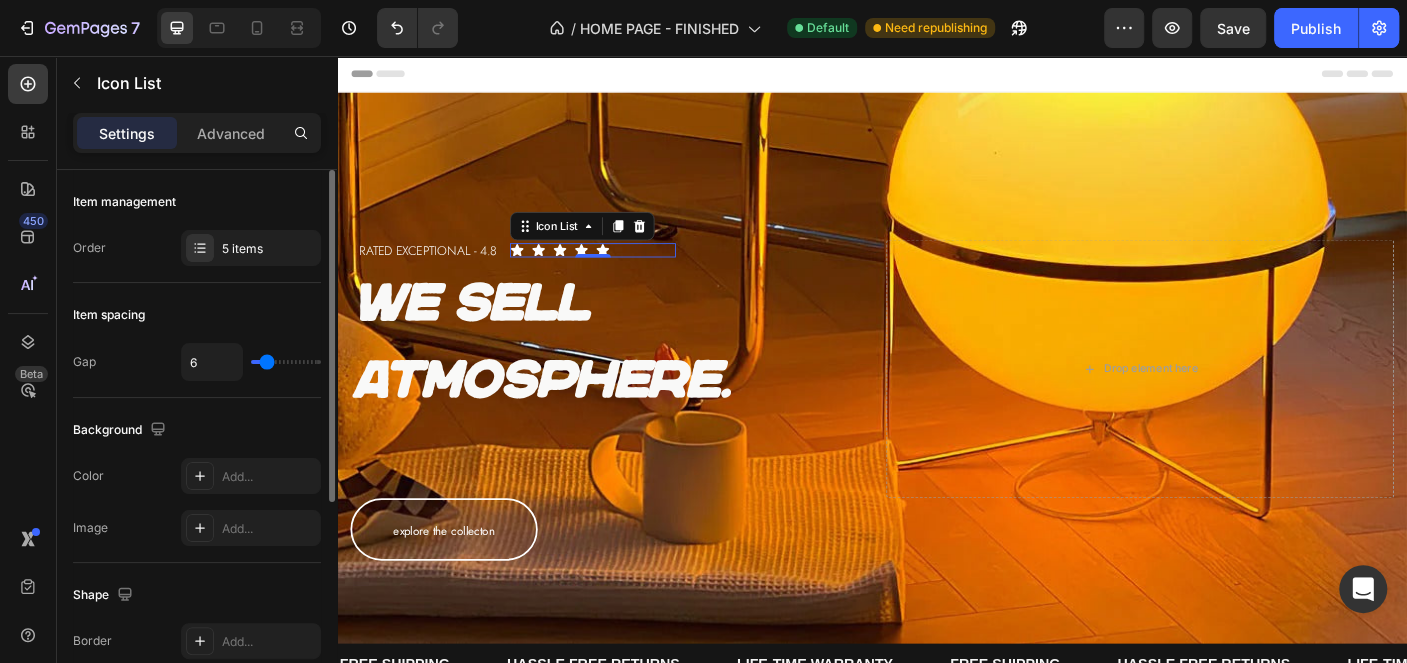 type on "5" 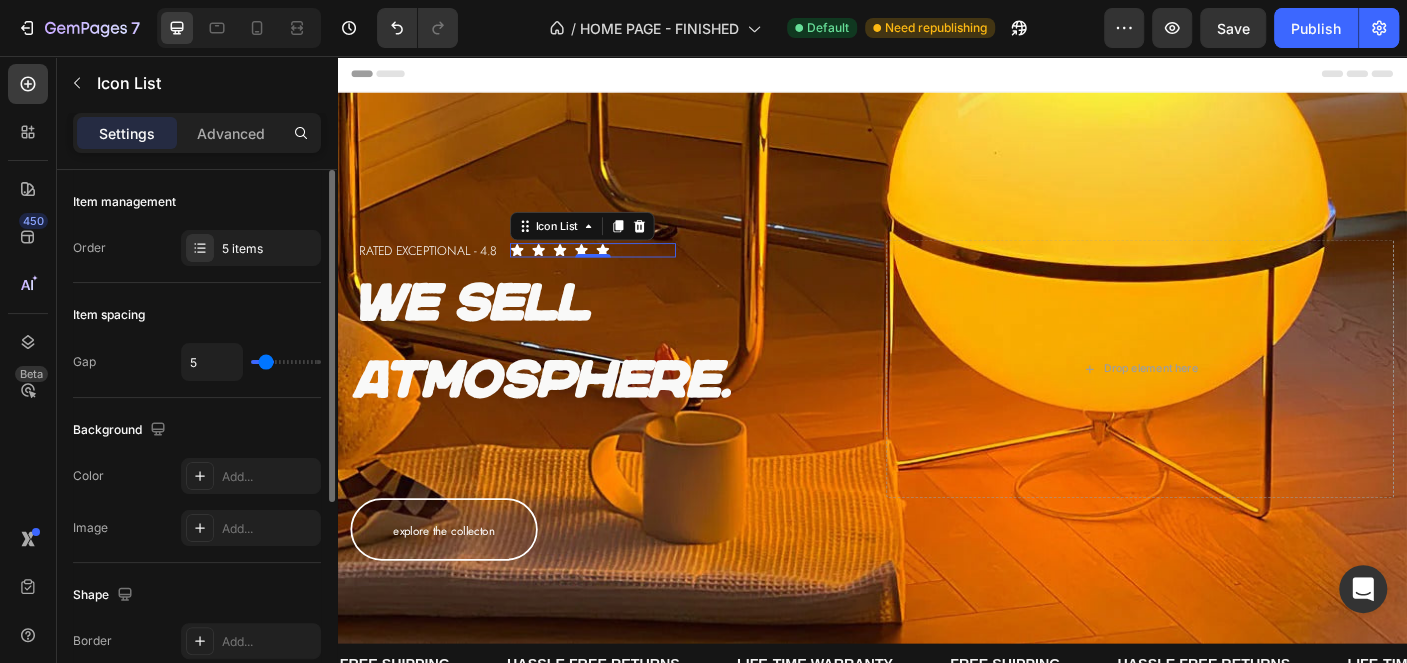 type on "3" 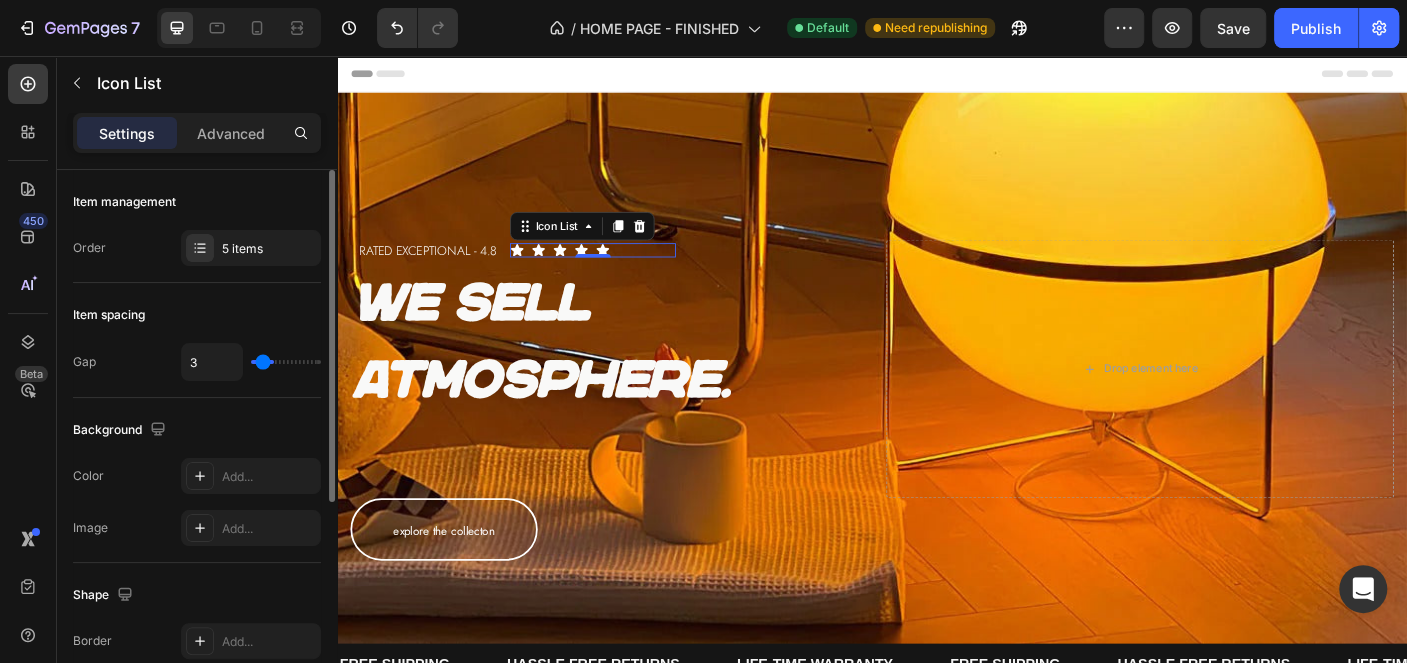 type on "2" 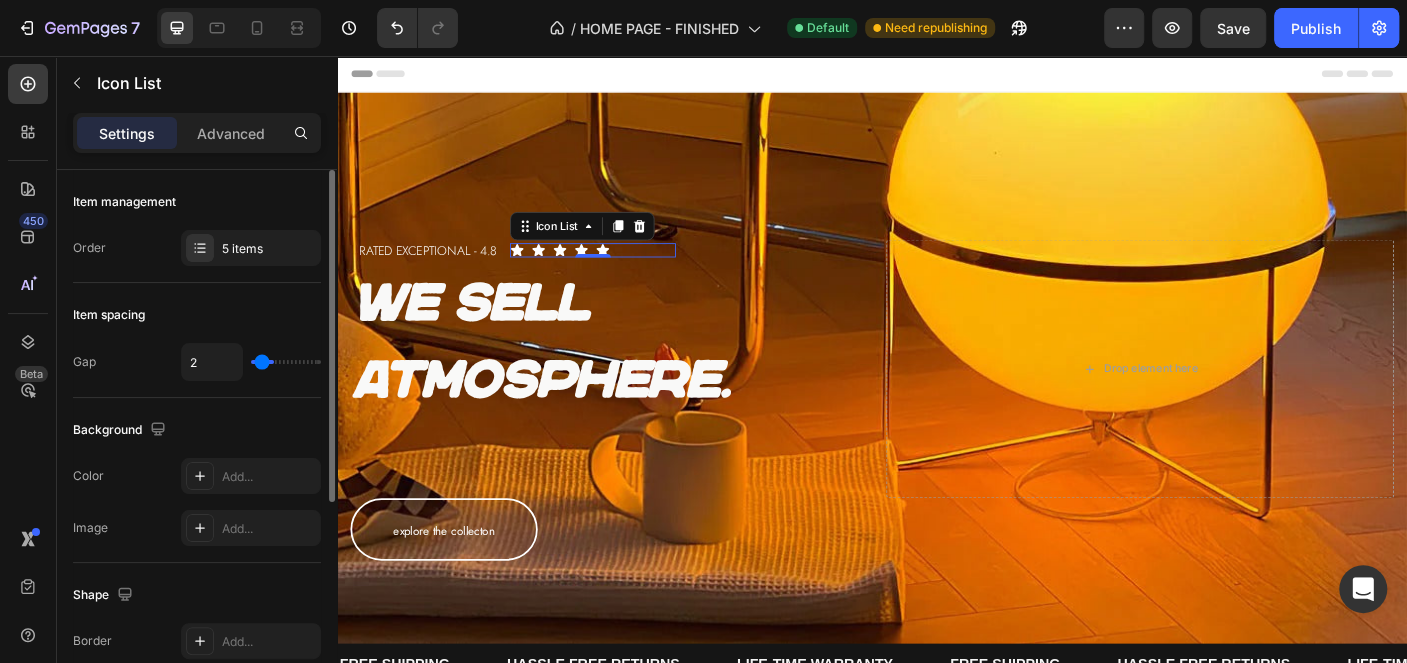 type on "1" 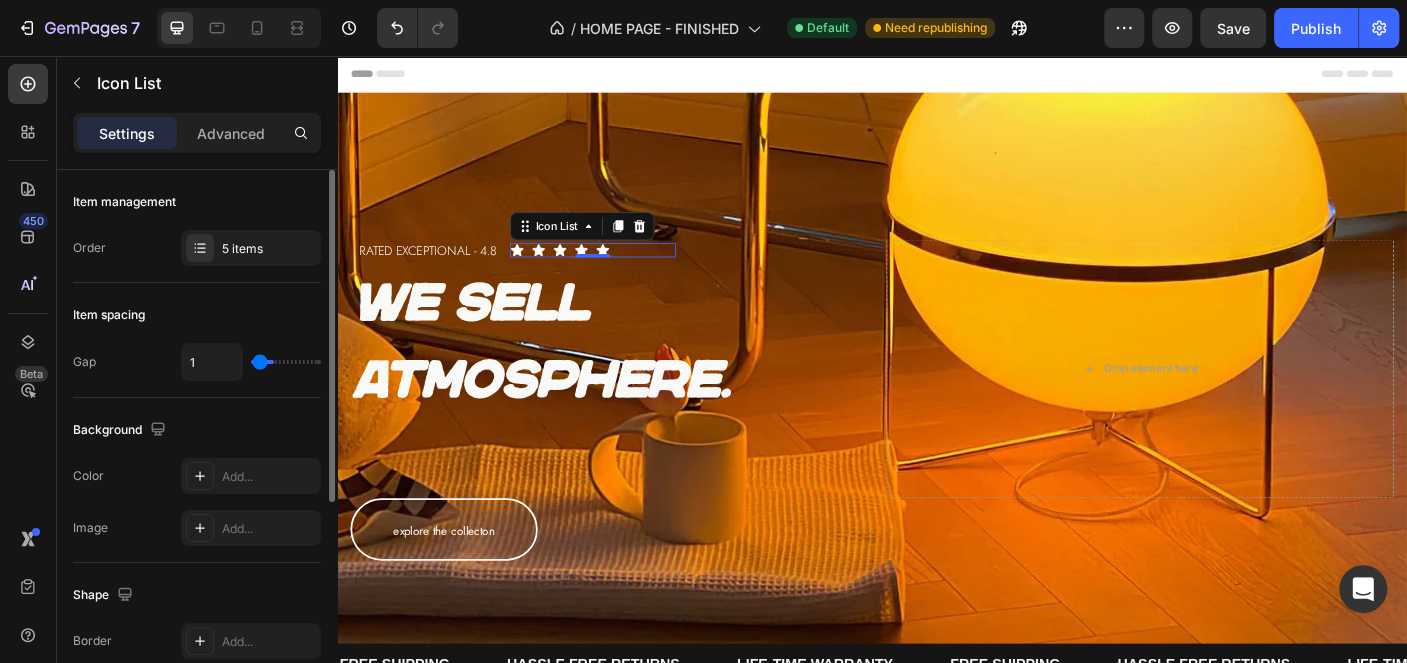 type on "0" 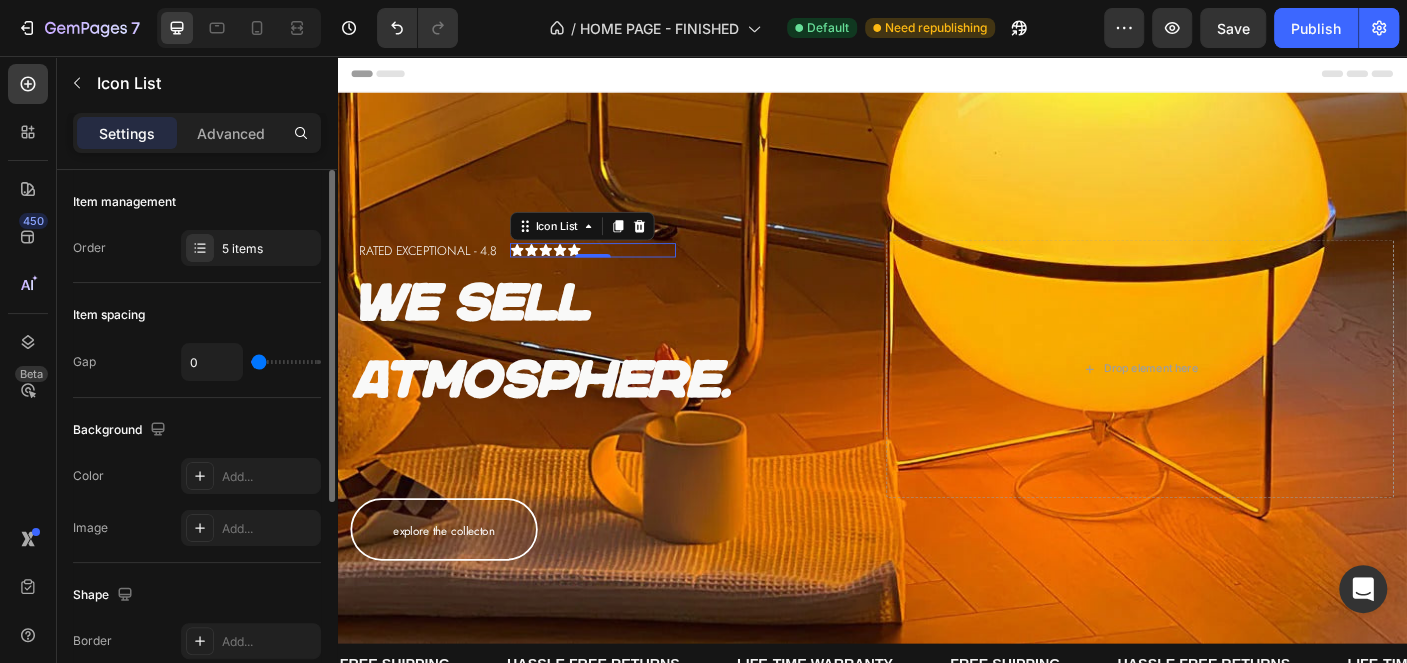 drag, startPoint x: 257, startPoint y: 356, endPoint x: 217, endPoint y: 369, distance: 42.059483 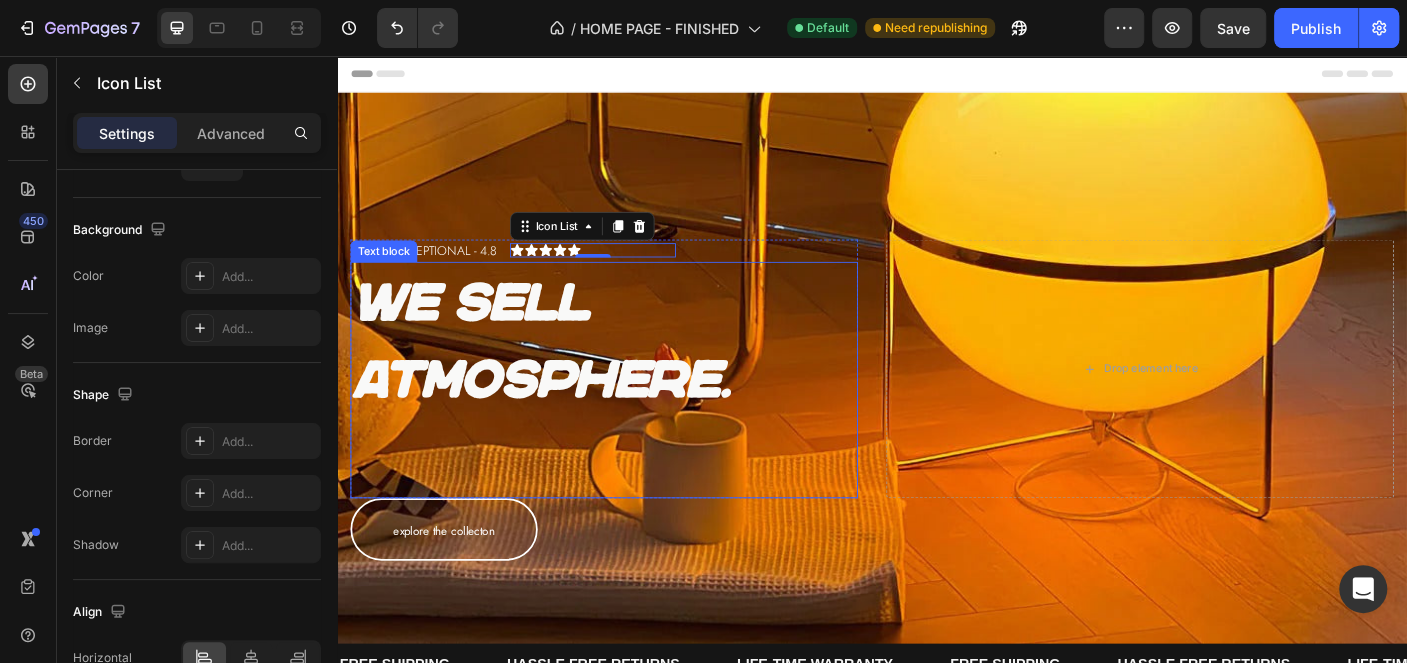click on "We sell atmosphere." at bounding box center (636, 376) 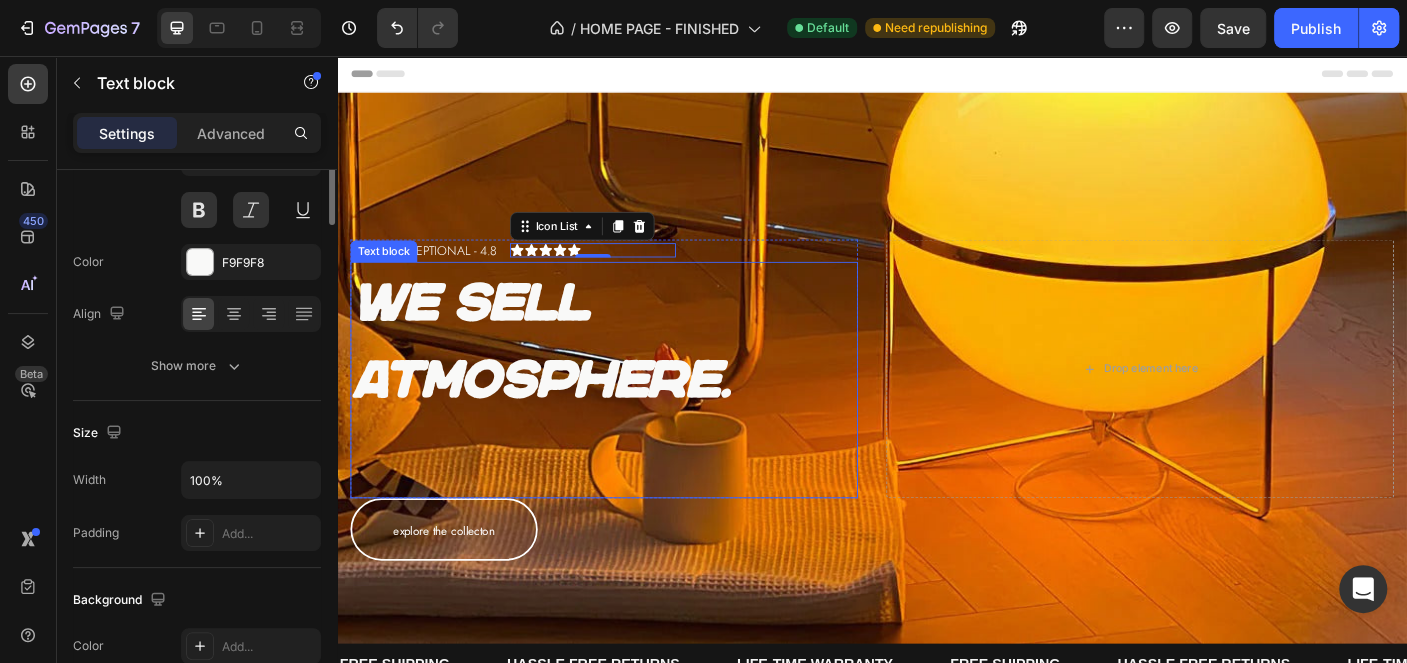 scroll, scrollTop: 0, scrollLeft: 0, axis: both 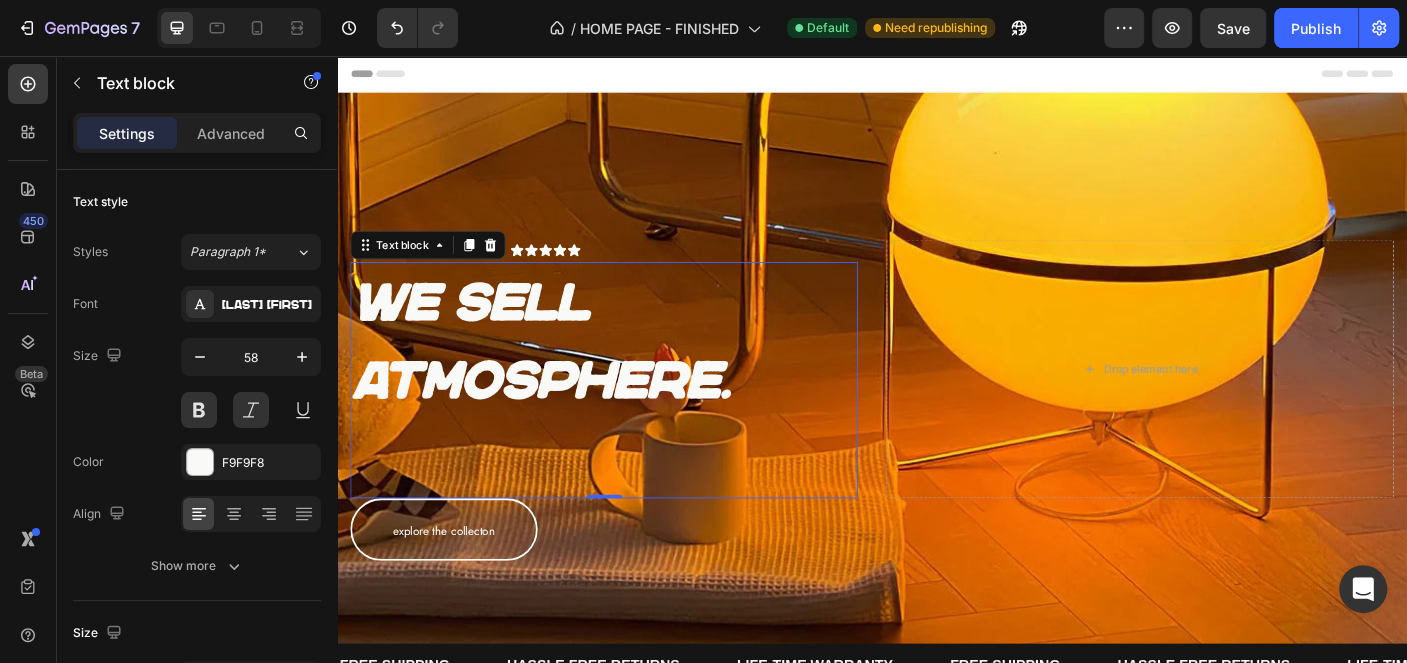 click on "We sell atmosphere." at bounding box center (636, 419) 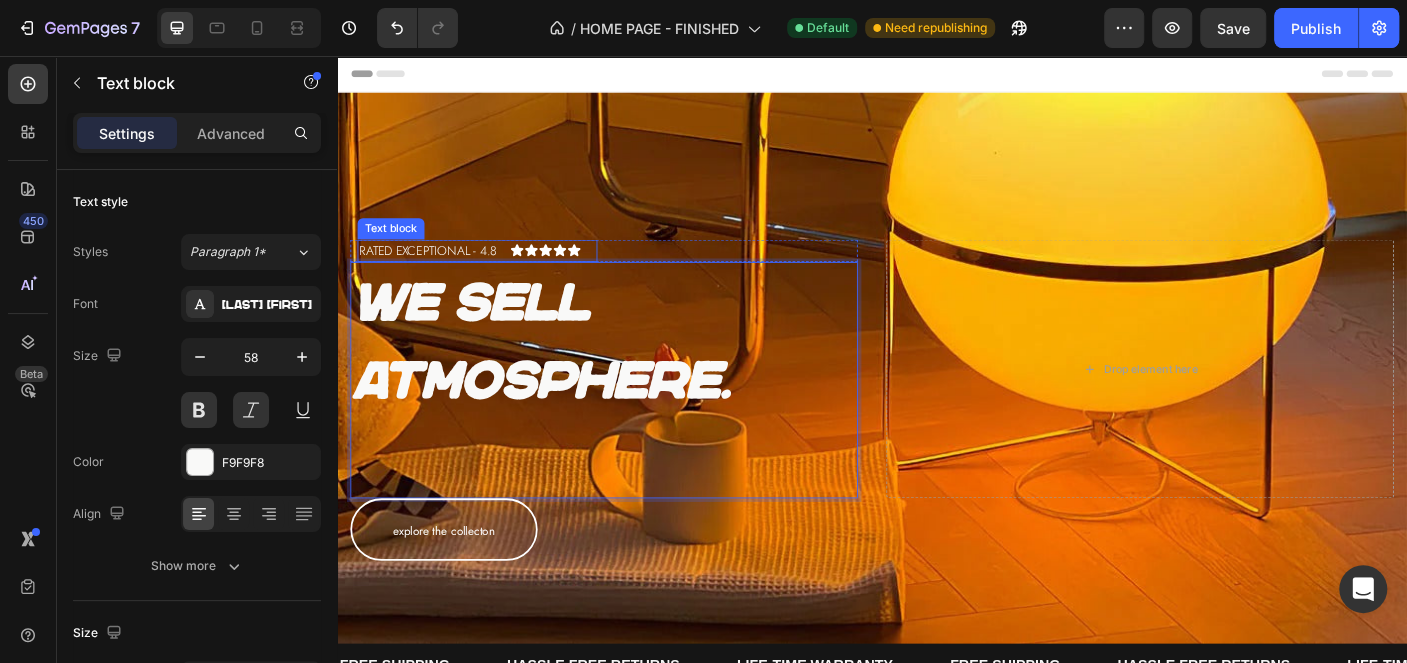 click on "rated exceptional - 4.8" at bounding box center [494, 274] 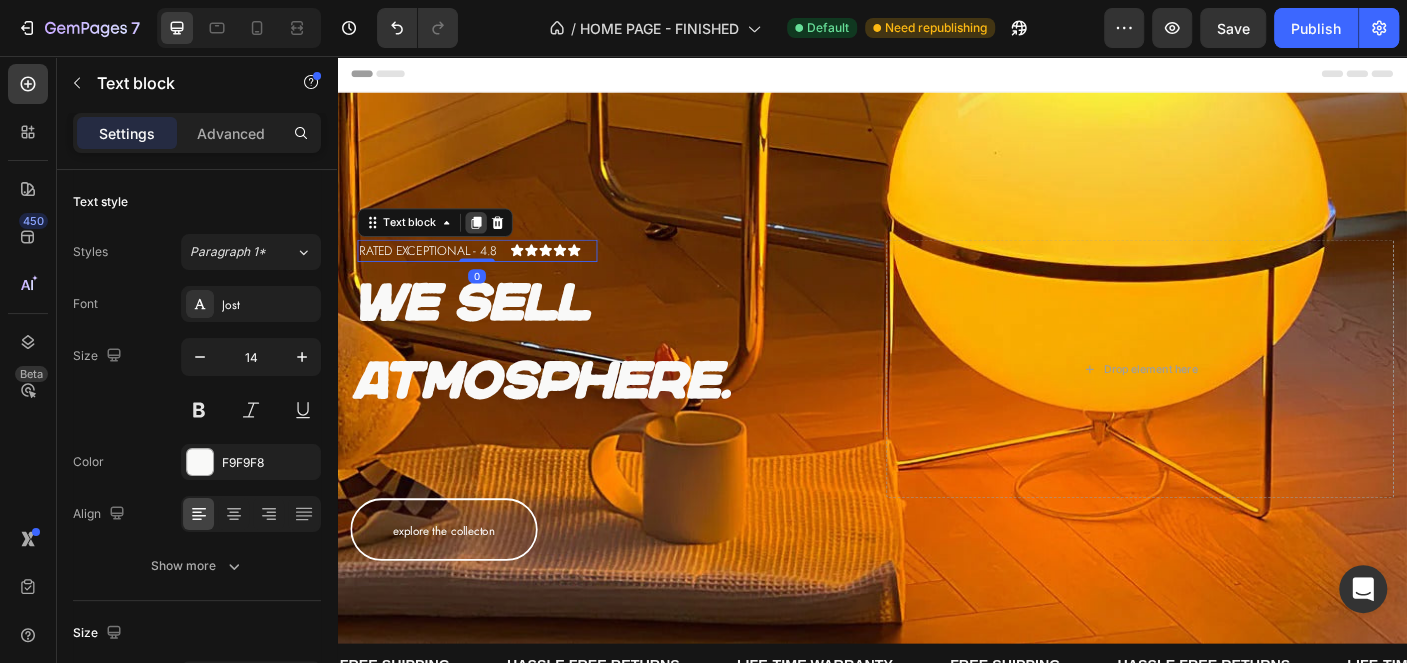 click 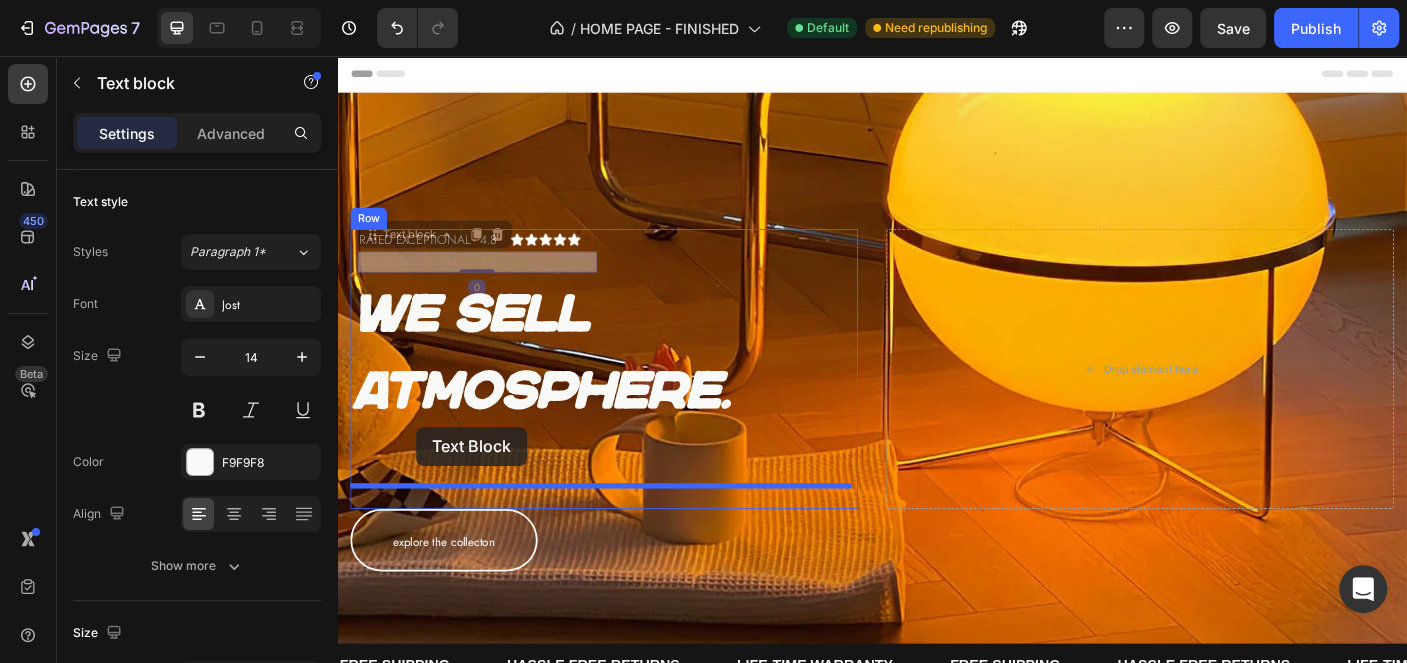 drag, startPoint x: 373, startPoint y: 255, endPoint x: 426, endPoint y: 472, distance: 223.3786 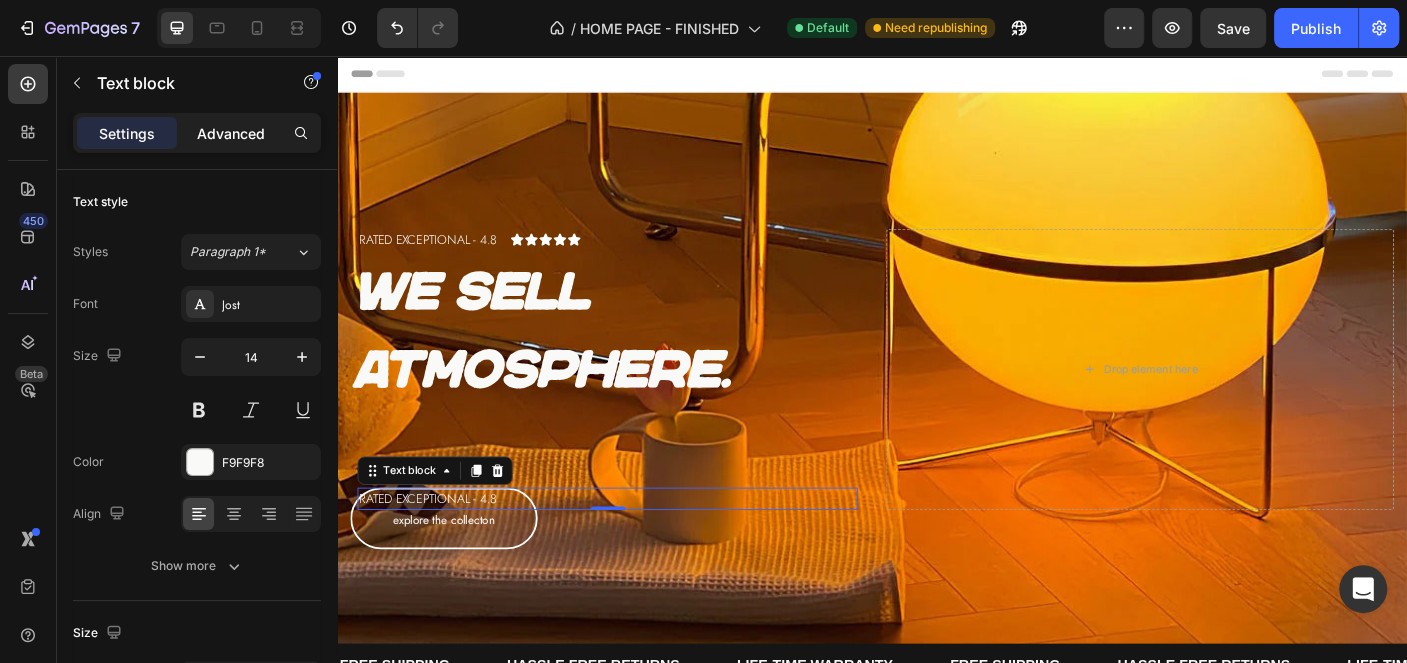 click on "Advanced" at bounding box center [231, 133] 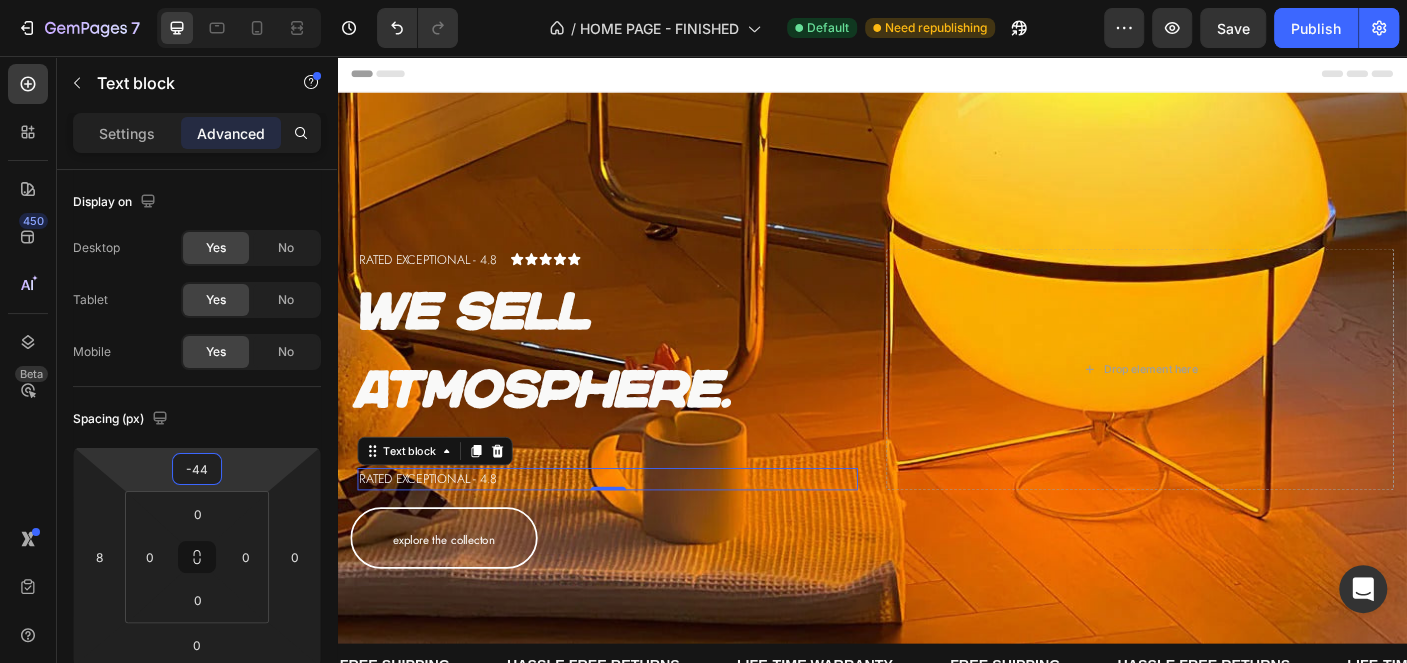 type on "-58" 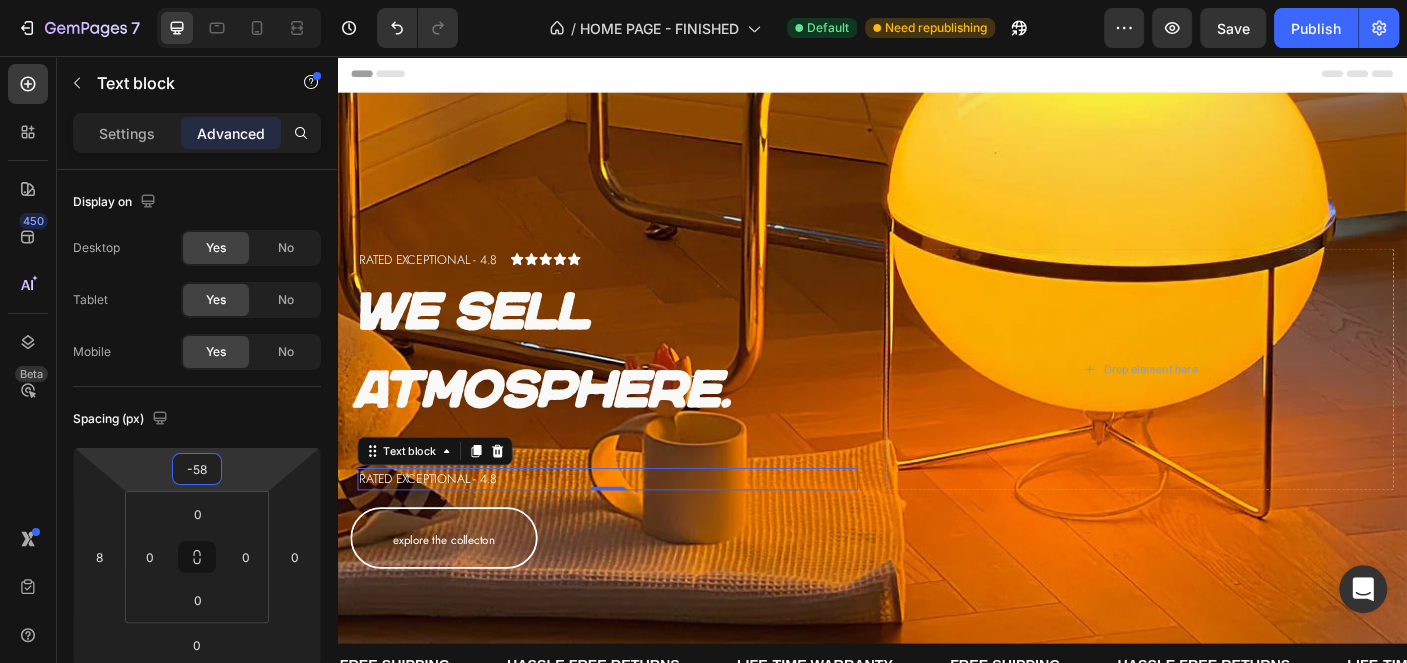 drag, startPoint x: 251, startPoint y: 476, endPoint x: 248, endPoint y: 505, distance: 29.15476 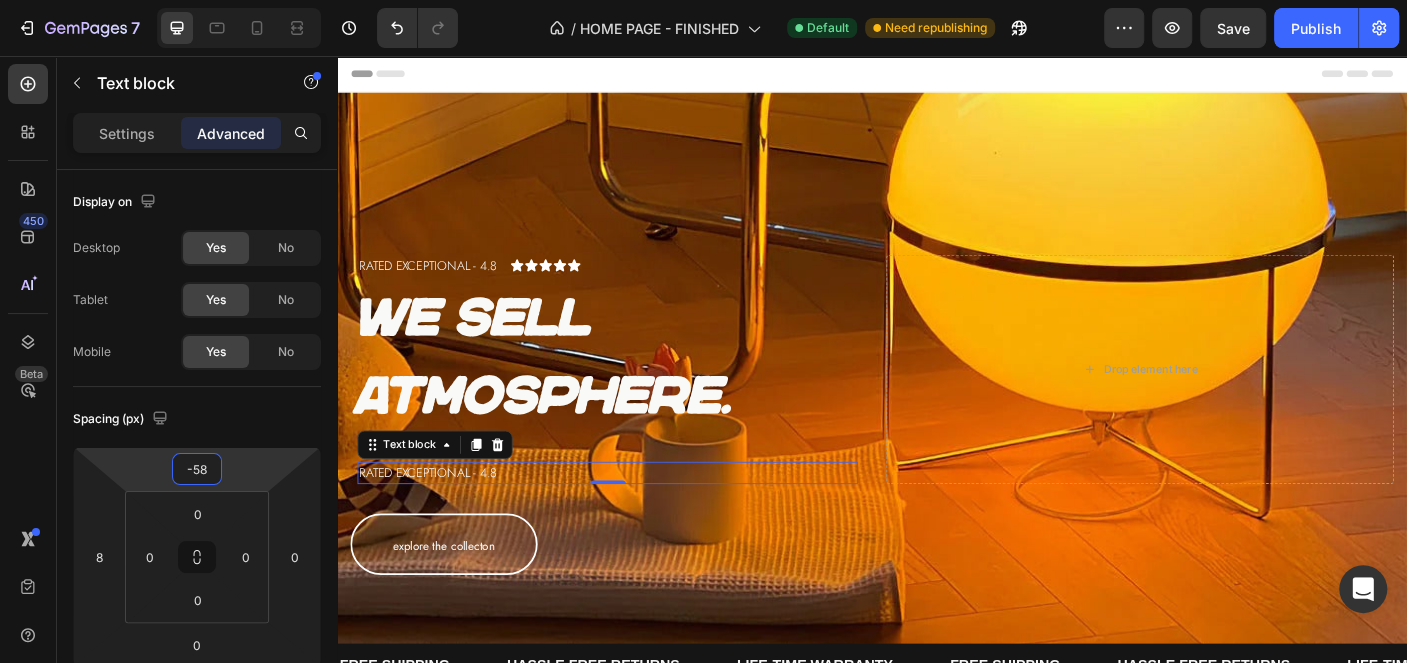 click on "rated exceptional - 4.8" at bounding box center (640, 523) 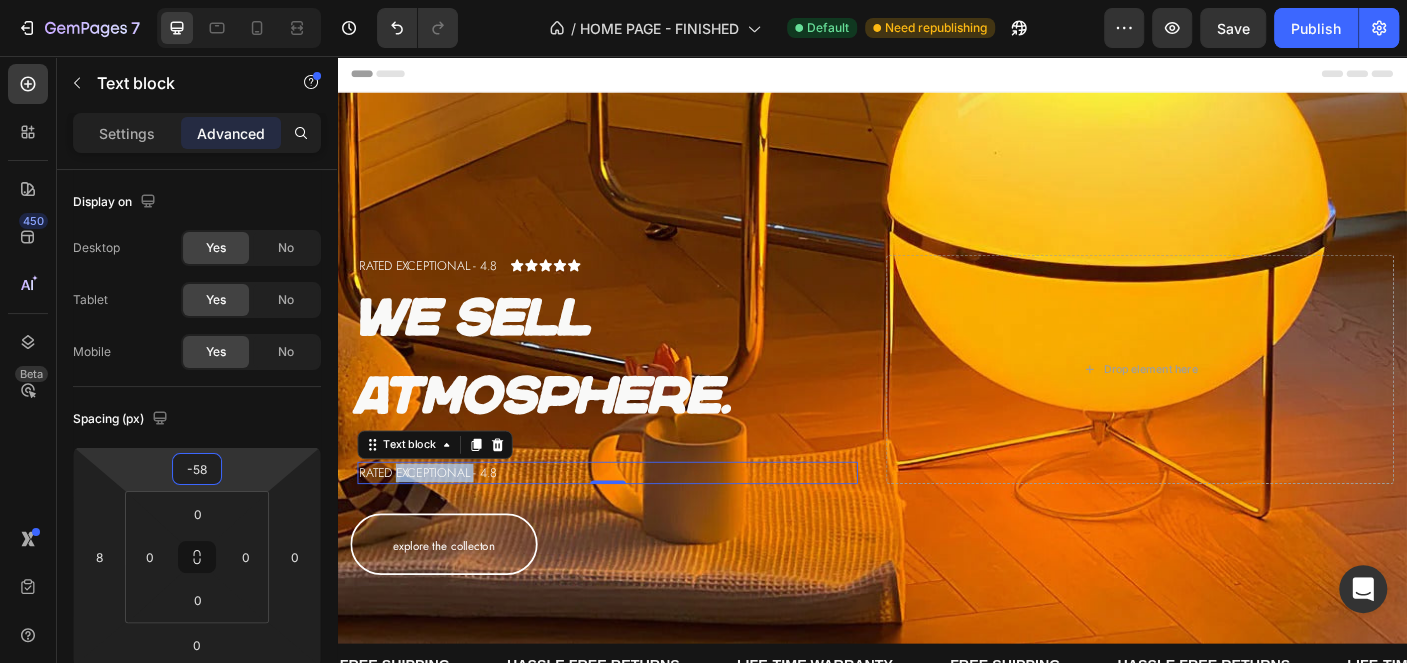 click on "rated exceptional - 4.8" at bounding box center [640, 523] 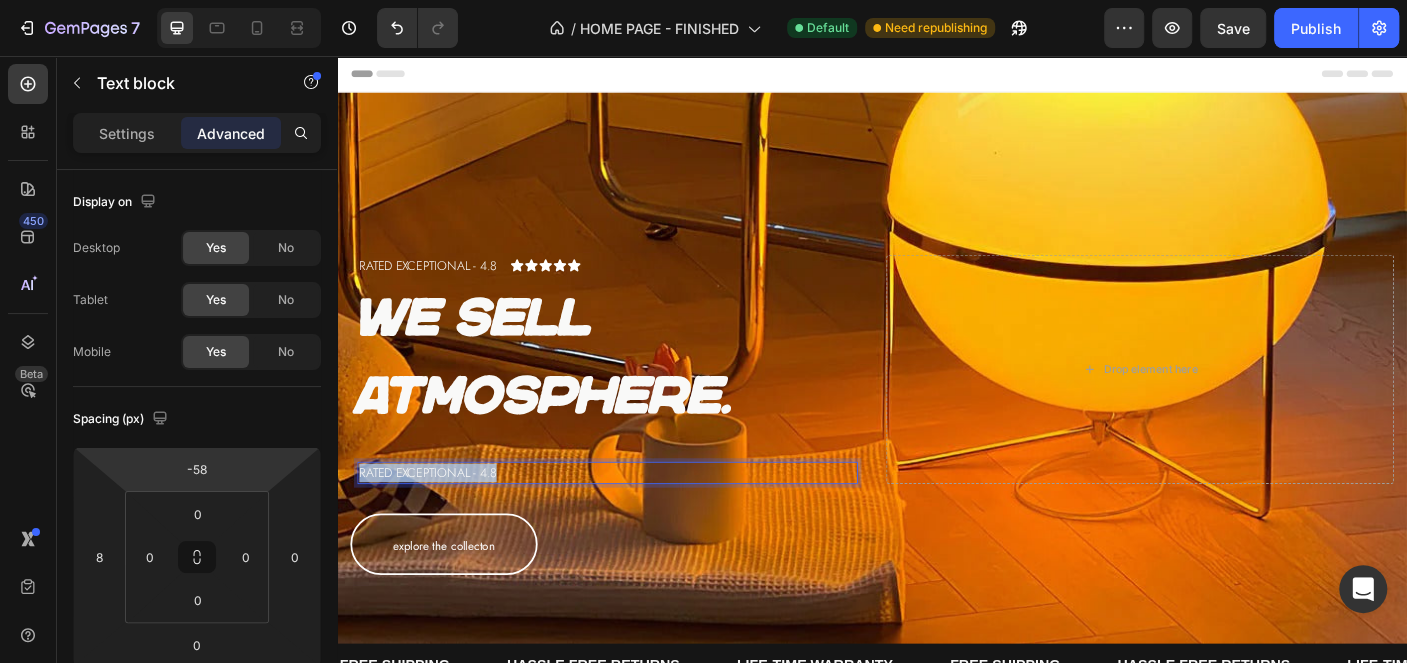 click on "rated exceptional - 4.8" at bounding box center [640, 523] 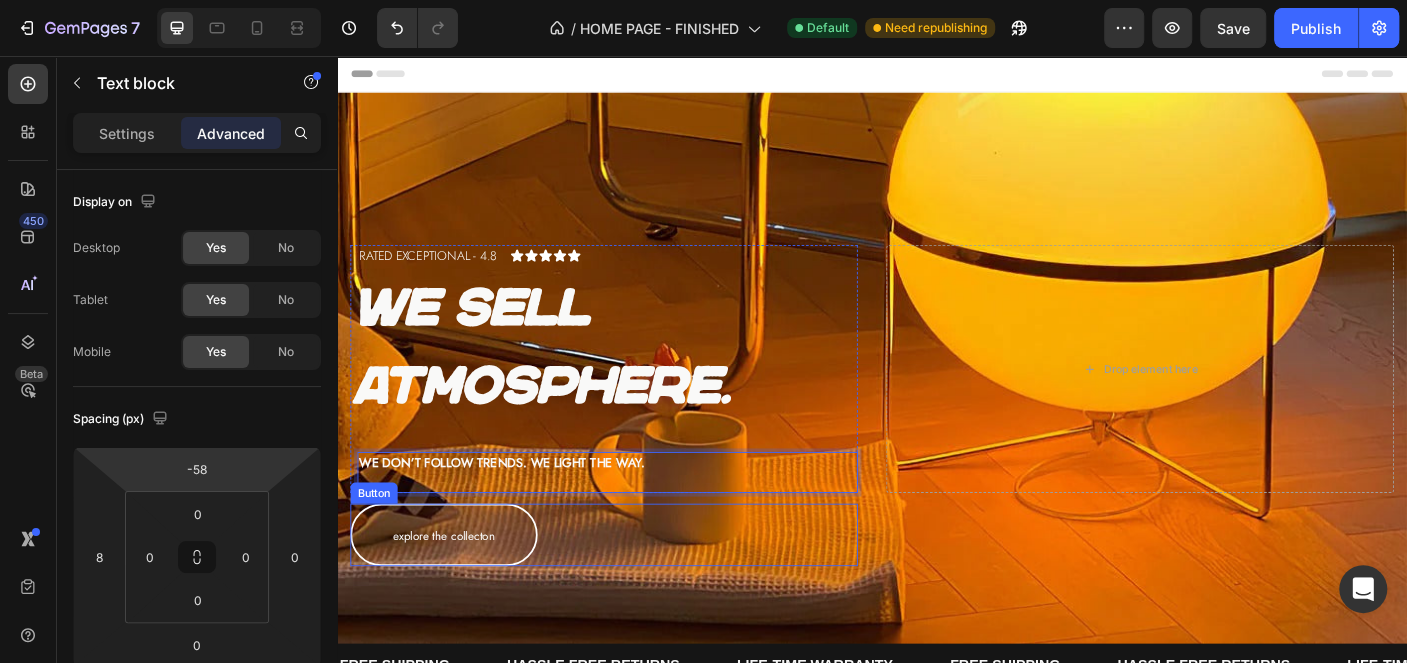 click on "Explore the collecton Button" at bounding box center [636, 593] 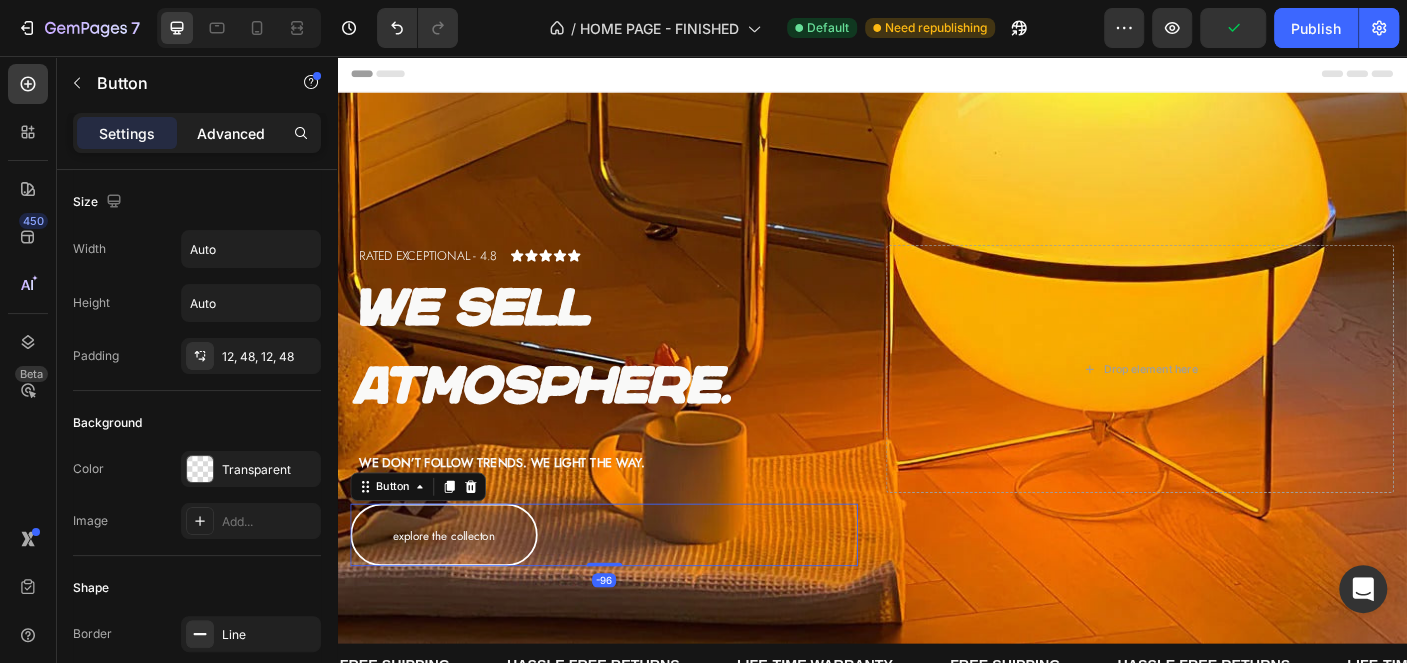 click on "Advanced" at bounding box center (231, 133) 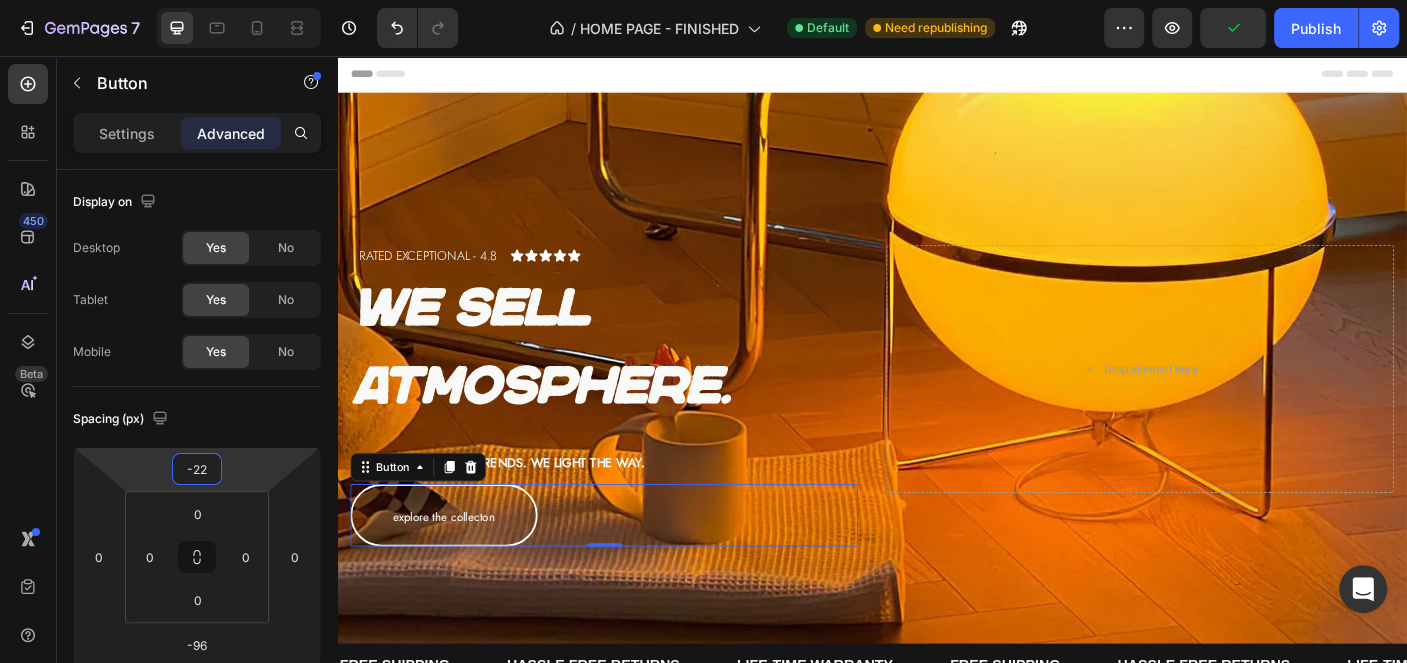 type on "-20" 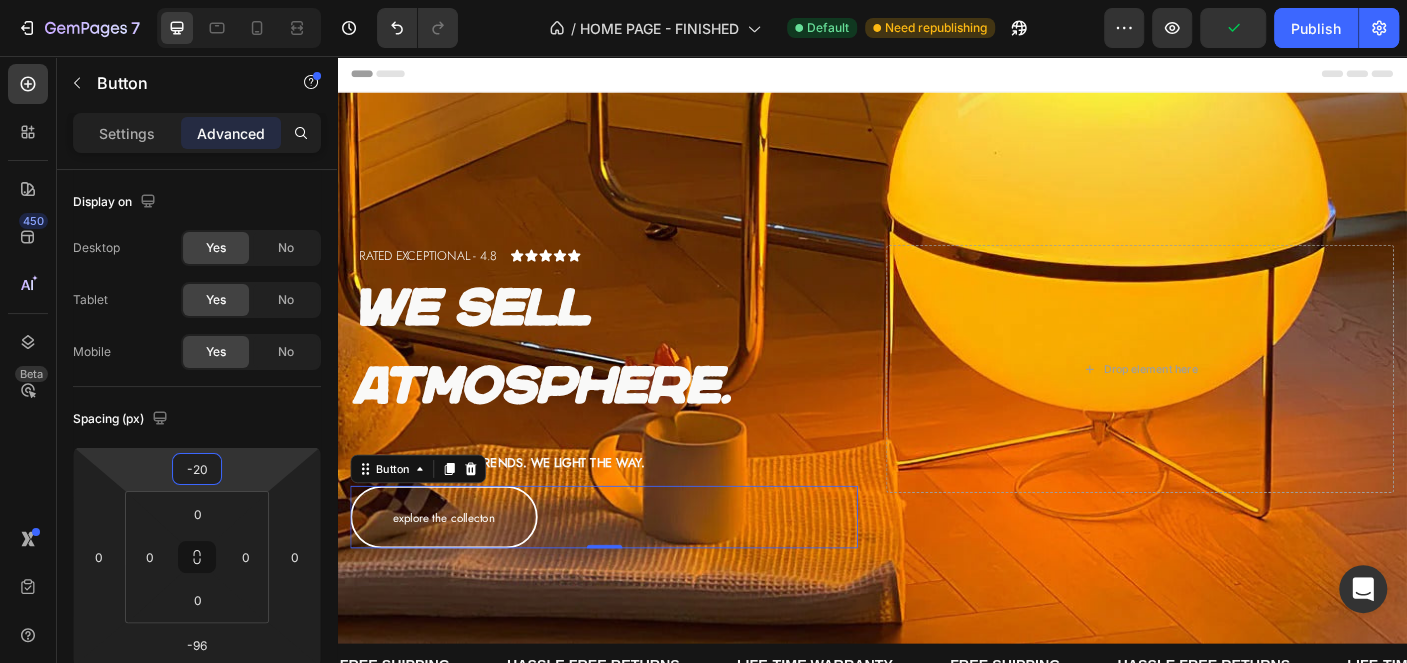 drag, startPoint x: 235, startPoint y: 481, endPoint x: 239, endPoint y: 491, distance: 10.770329 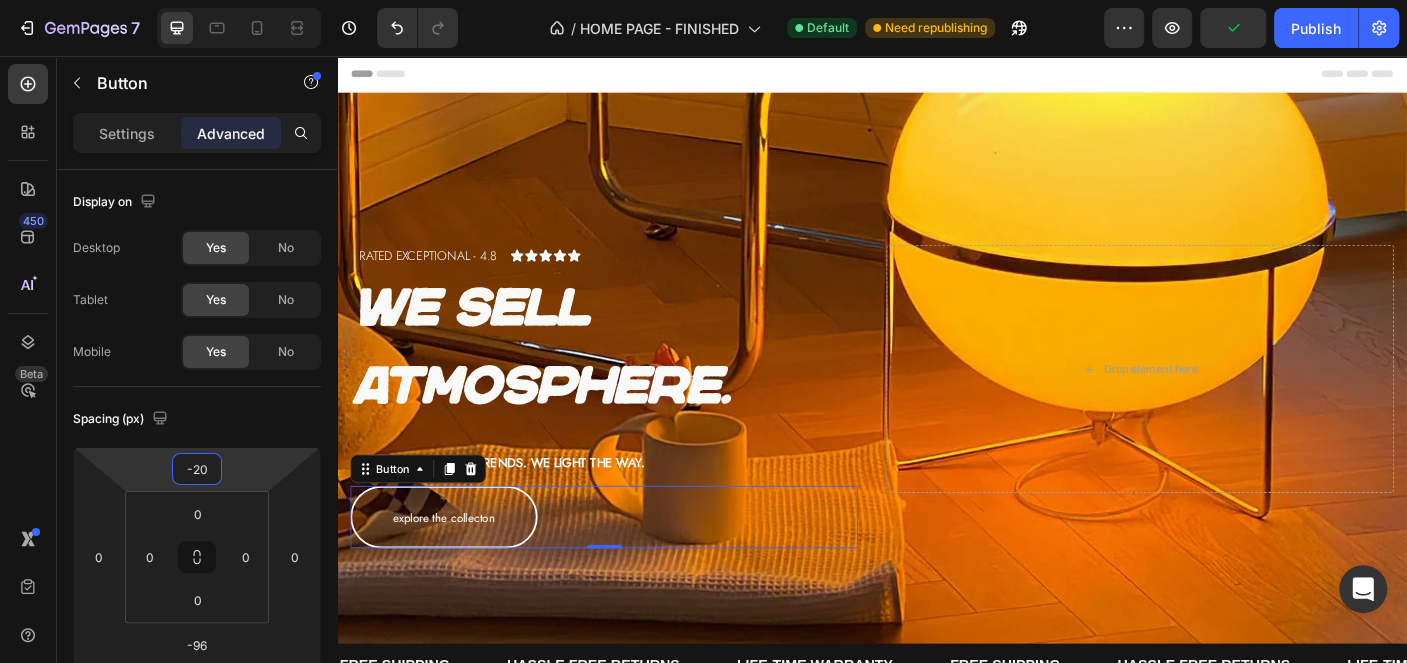 click on "7  Version history  /  HOME PAGE - FINISHED Default Need republishing Preview  Publish  450 Beta Sections(18) Elements(83) Section Element Hero Section Product Detail Brands Trusted Badges Guarantee Product Breakdown How to use Testimonials Compare Bundle FAQs Social Proof Brand Story Product List Collection Blog List Contact Sticky Add to Cart Custom Footer Browse Library 450 Layout
Row
Row
Row
Row Text
Heading
Text Block Button
Button
Button Media
Image
Image
Video" at bounding box center [703, 0] 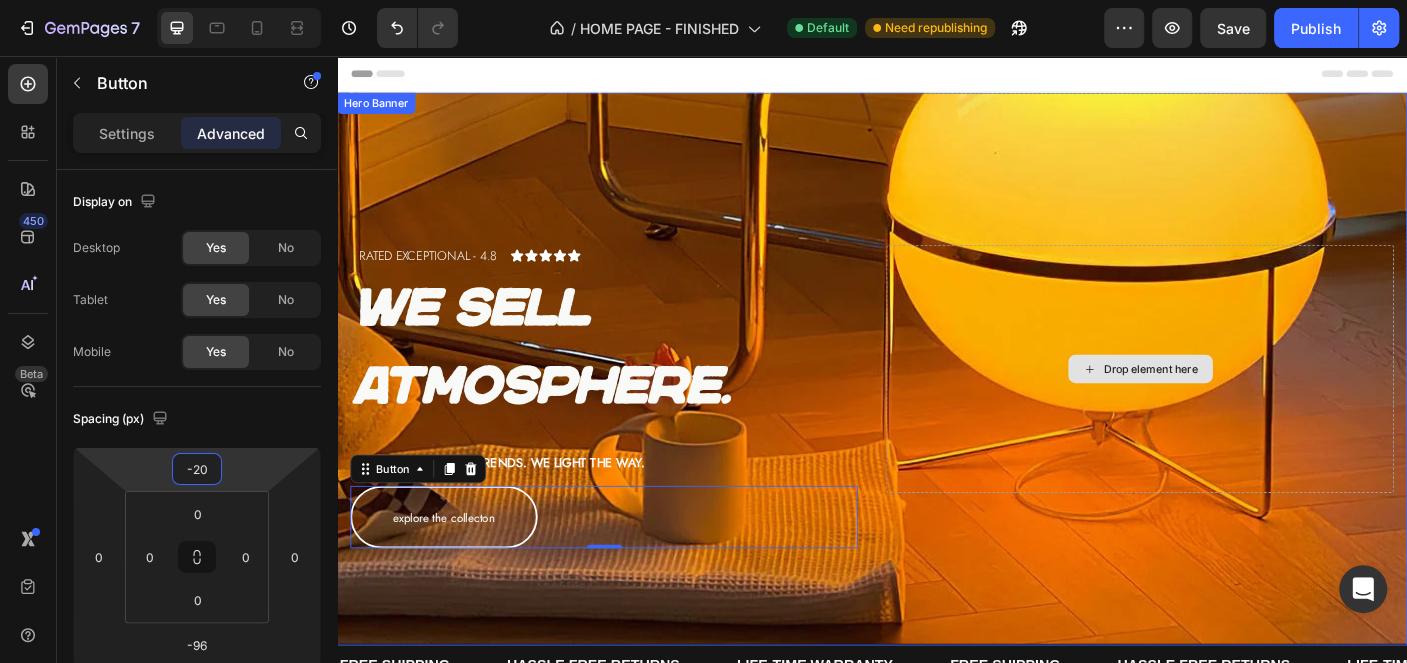 click on "Drop element here" at bounding box center [1237, 407] 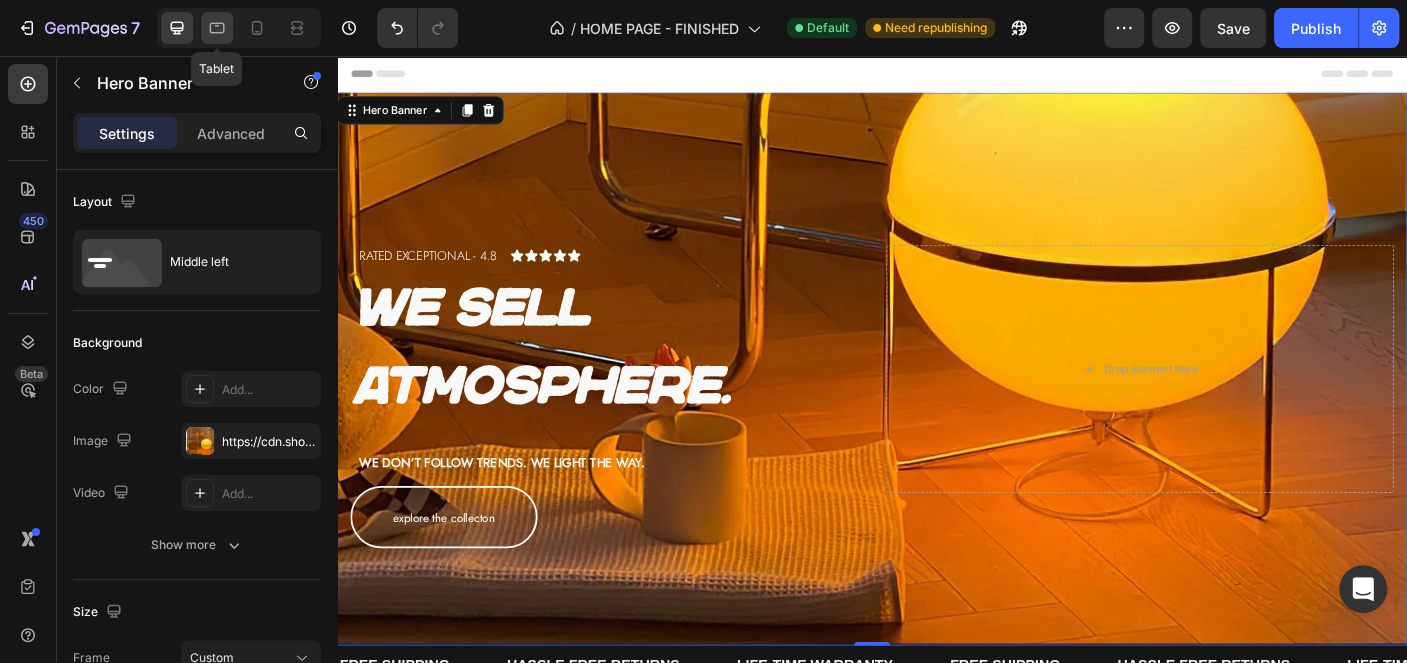 click on "Tablet" at bounding box center [239, 28] 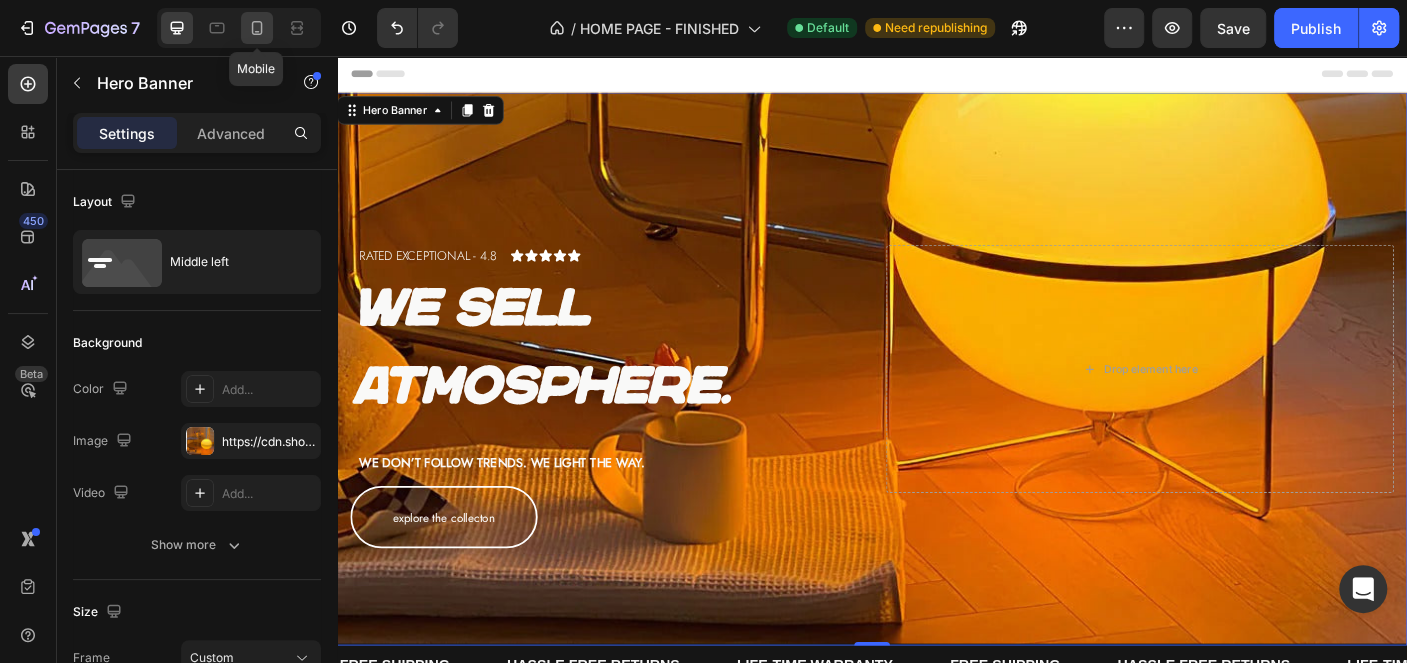 click 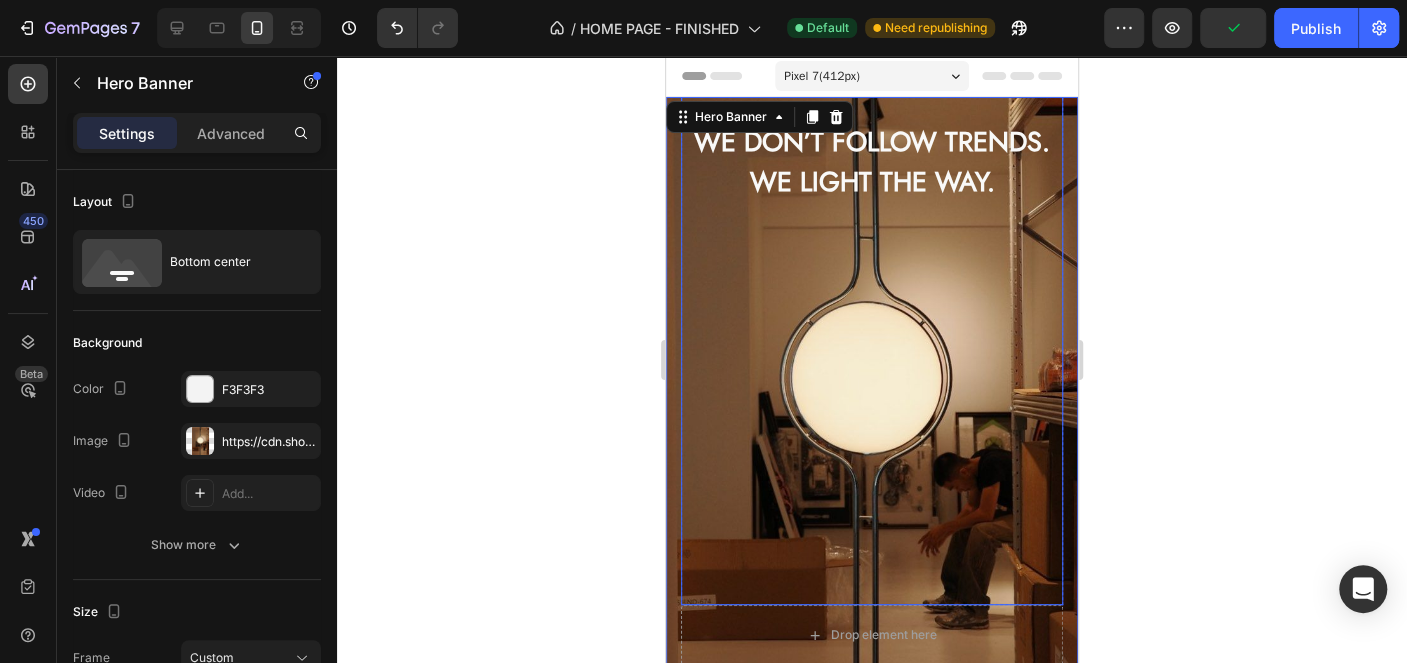 click on "We don’t follow trends. We light the way." at bounding box center (872, 162) 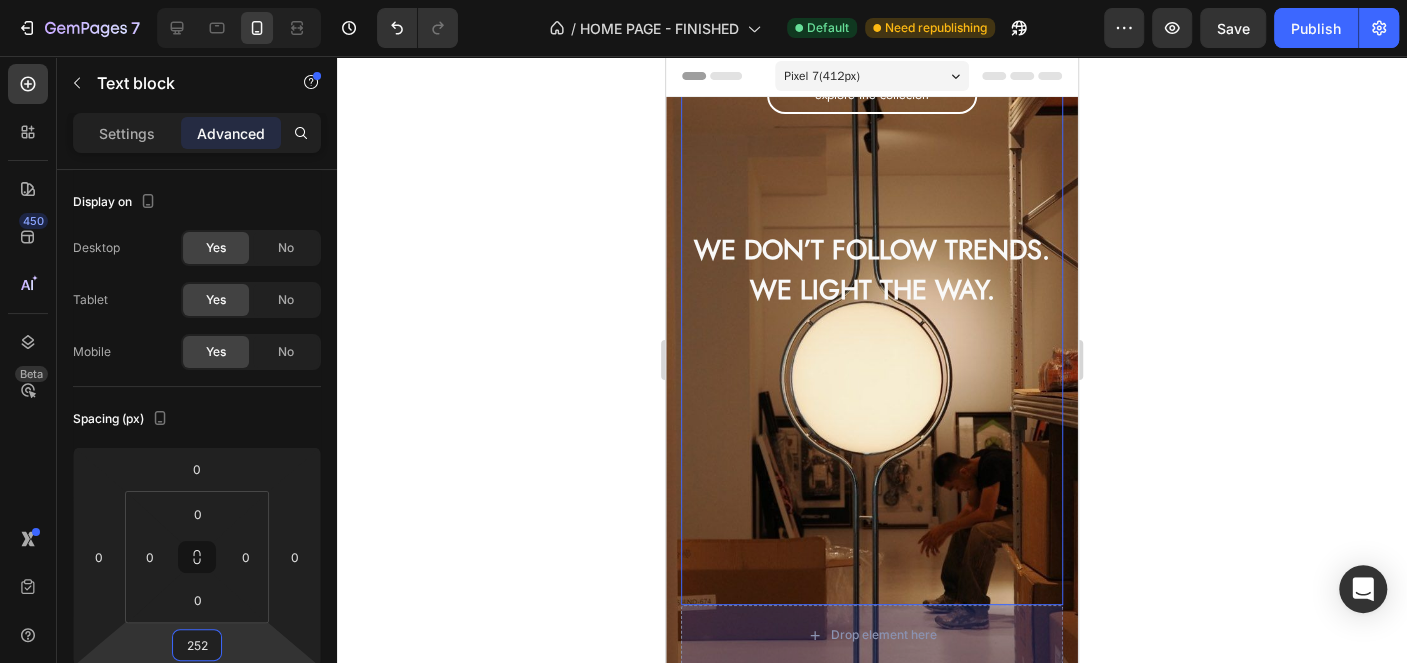 drag, startPoint x: 248, startPoint y: 663, endPoint x: 258, endPoint y: 703, distance: 41.231056 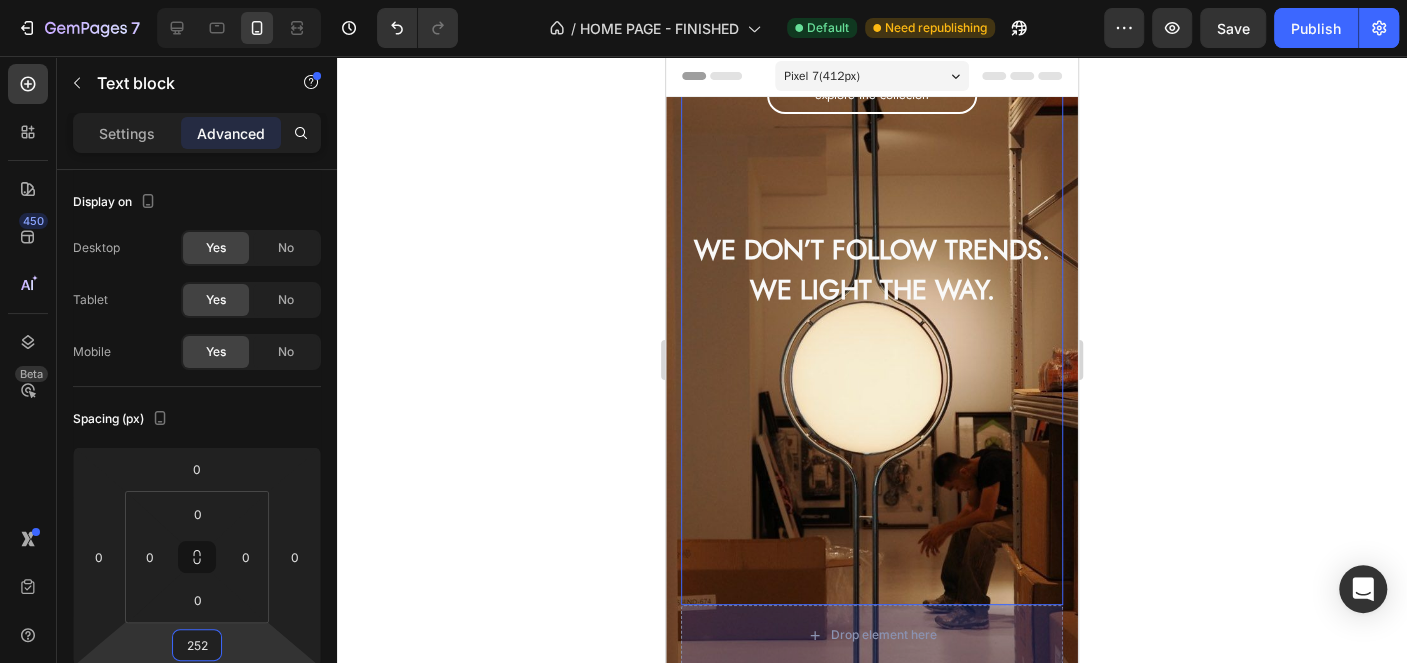 click on "7  Version history  /  HOME PAGE - FINISHED Default Need republishing Preview  Save   Publish  450 Beta Sections(18) Elements(83) Section Element Hero Section Product Detail Brands Trusted Badges Guarantee Product Breakdown How to use Testimonials Compare Bundle FAQs Social Proof Brand Story Product List Collection Blog List Contact Sticky Add to Cart Custom Footer Browse Library 450 Layout
Row
Row
Row
Row Text
Heading
Text Block Button
Button
Button Media
Image
Image" at bounding box center [703, 0] 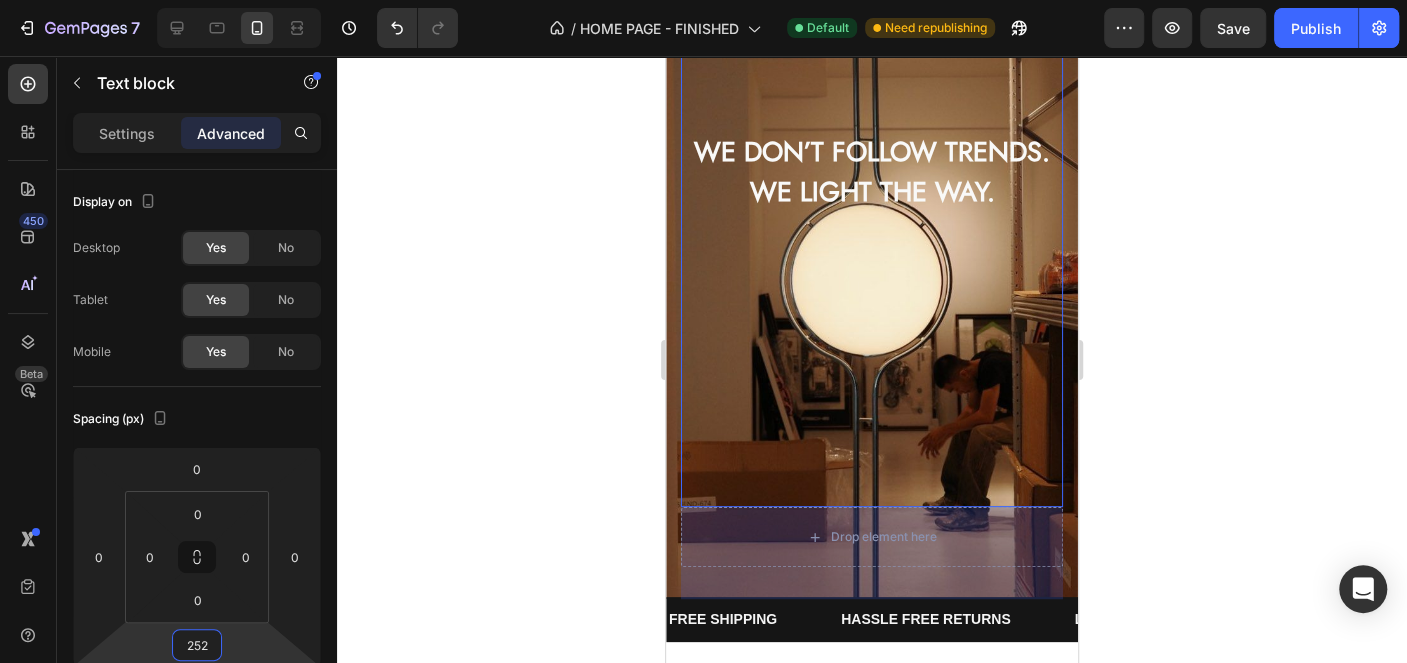 scroll, scrollTop: 100, scrollLeft: 0, axis: vertical 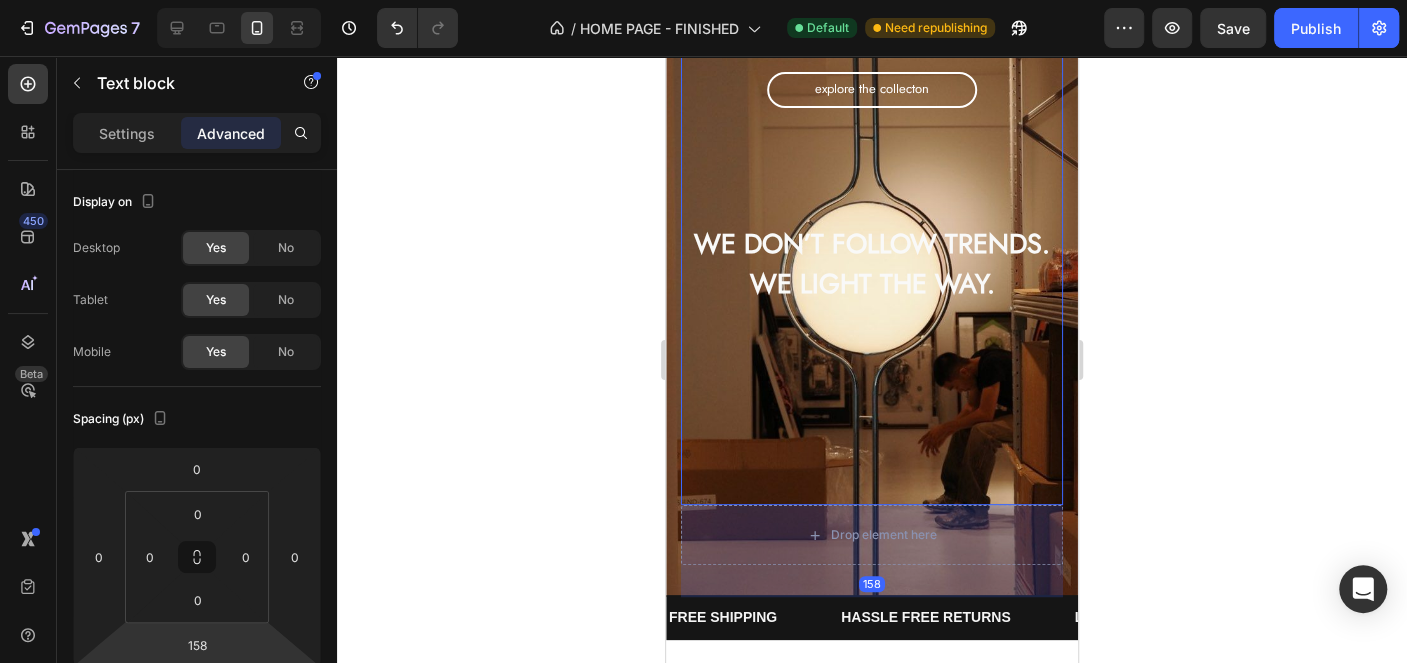 drag, startPoint x: 257, startPoint y: 647, endPoint x: 253, endPoint y: 694, distance: 47.169907 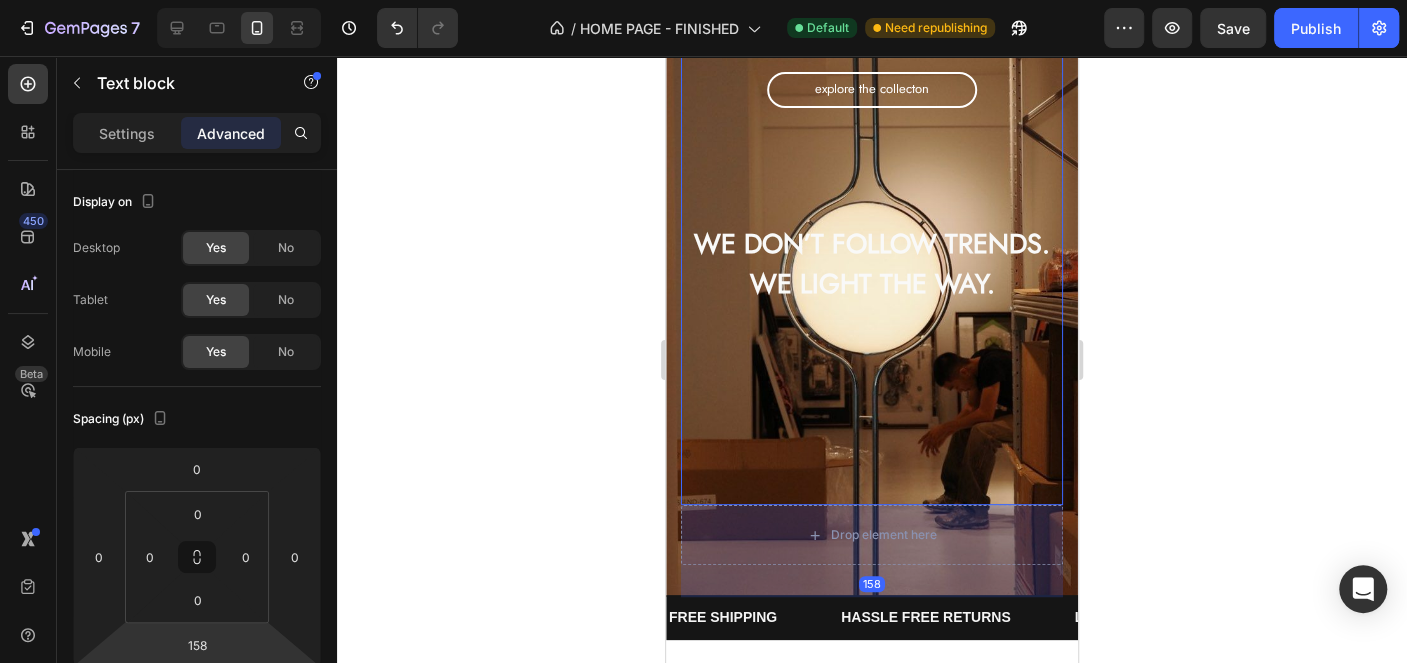 type on "136" 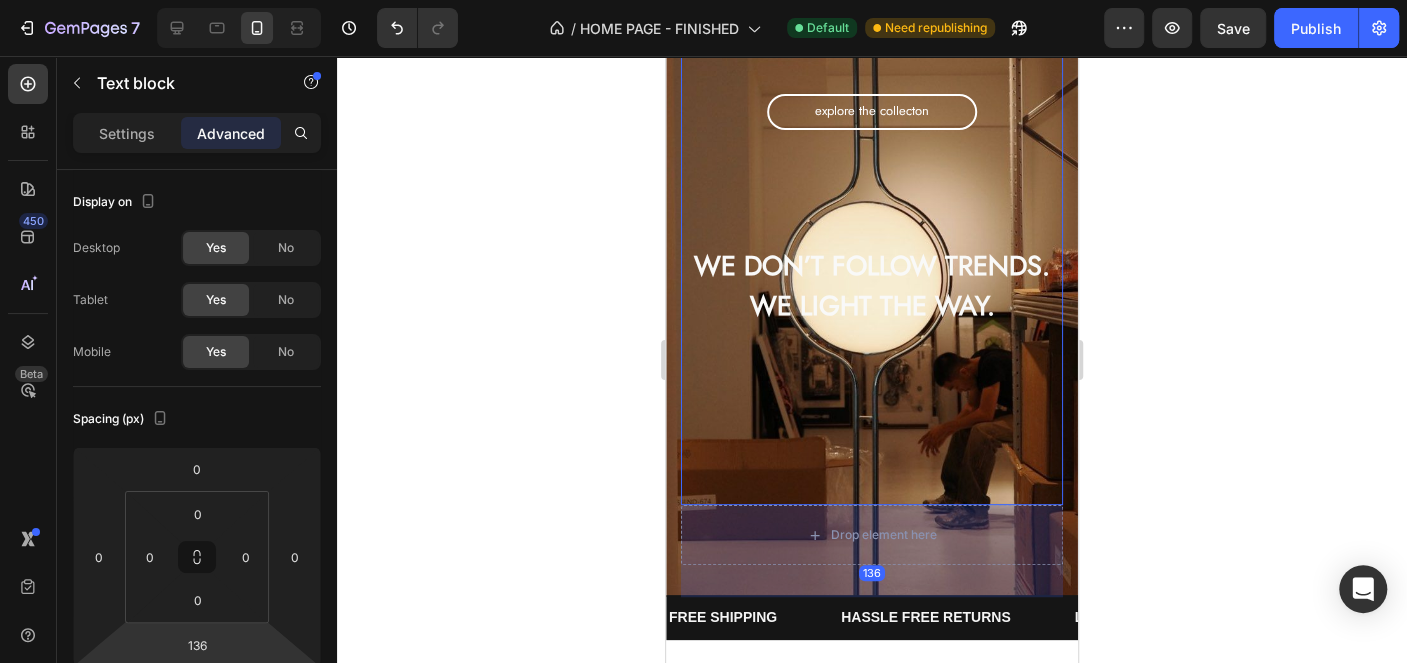 drag, startPoint x: 259, startPoint y: 642, endPoint x: 259, endPoint y: 653, distance: 11 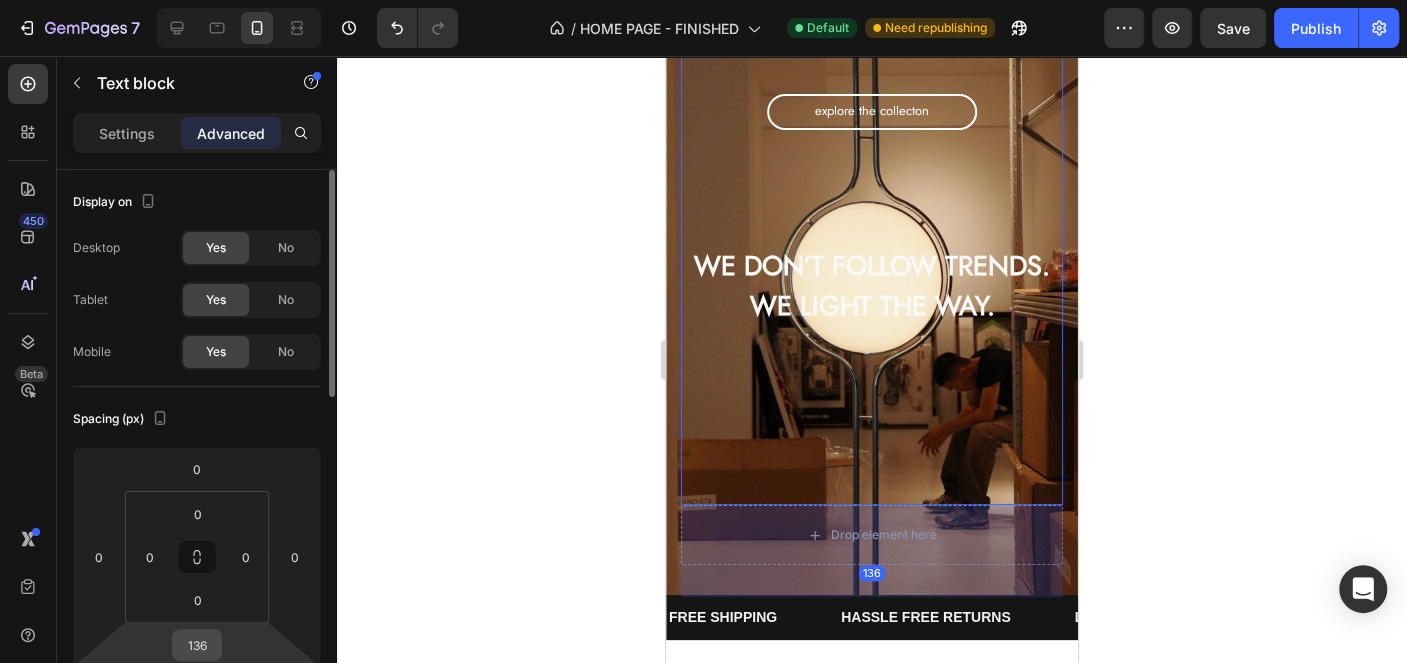 click on "136" at bounding box center (197, 645) 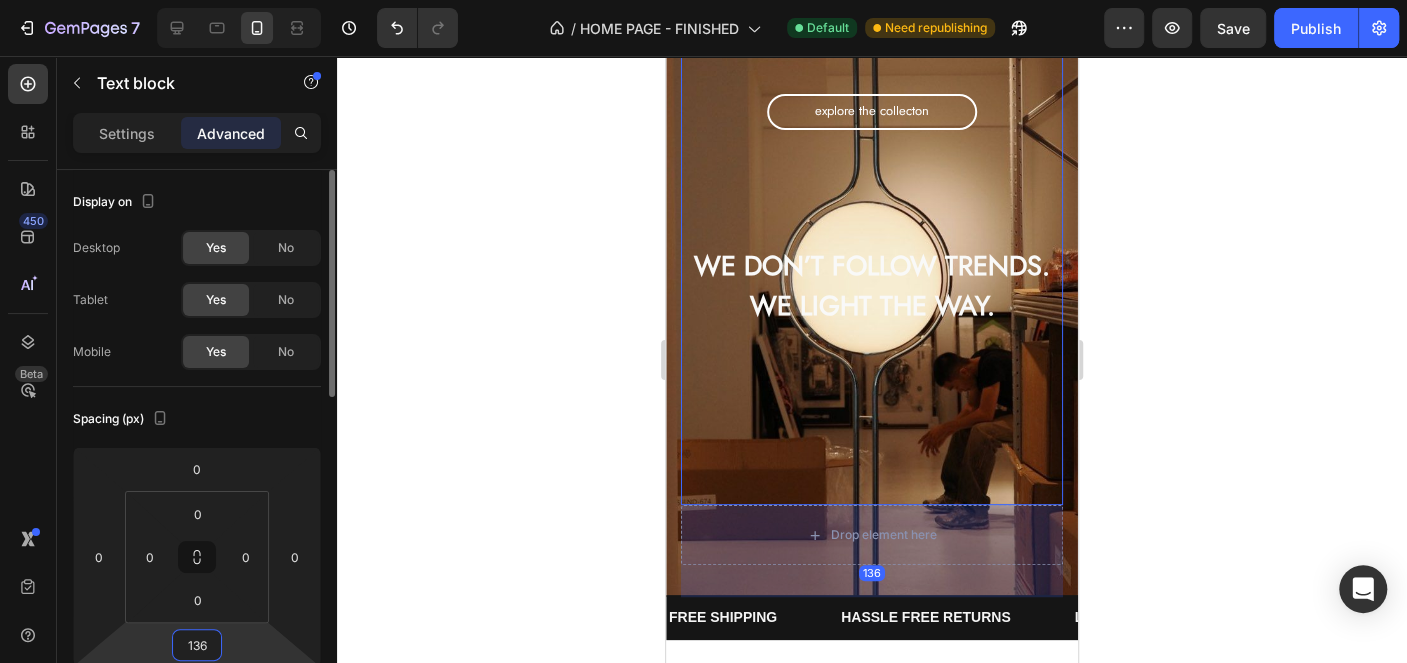 click on "136" at bounding box center [197, 645] 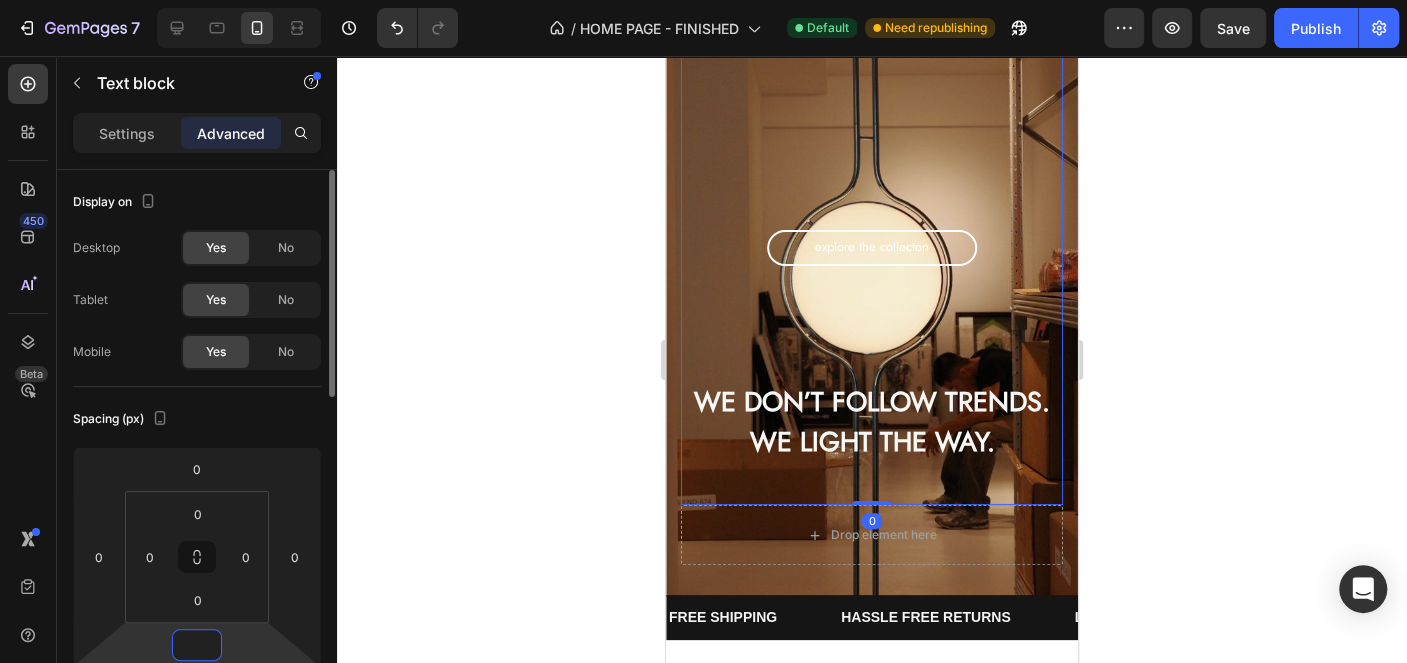 type on "-0" 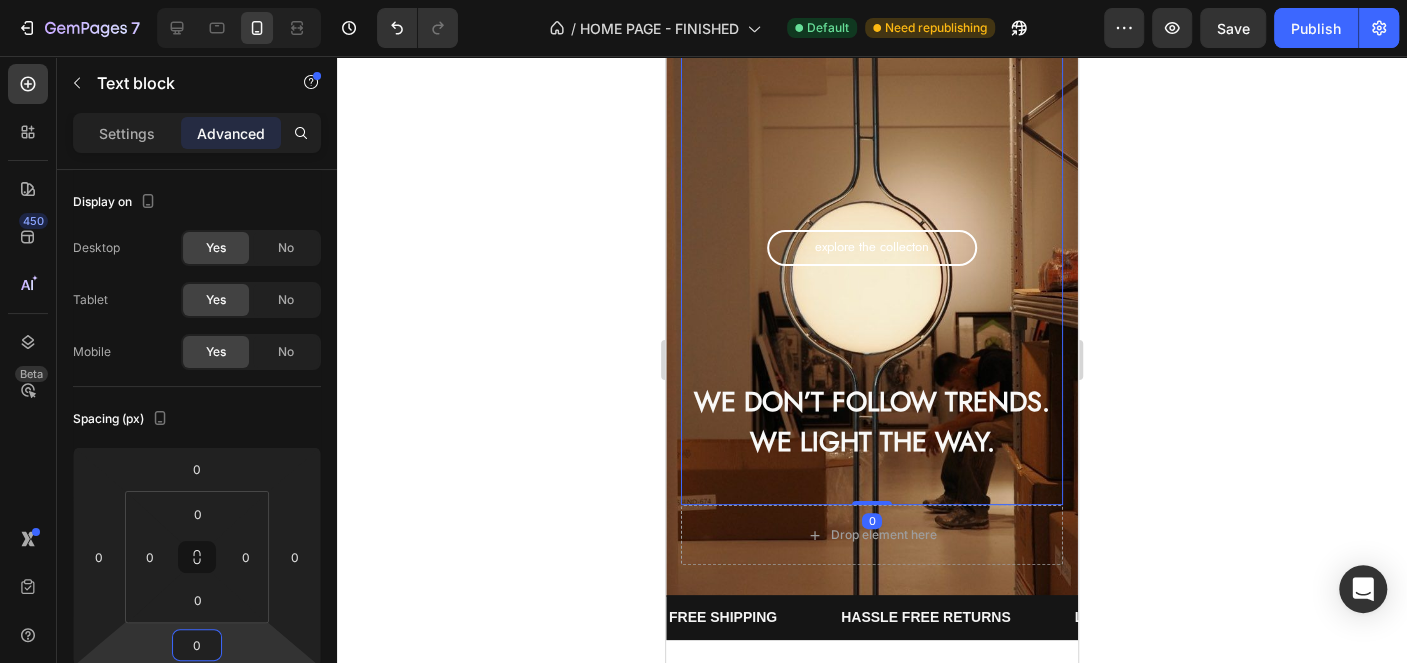click 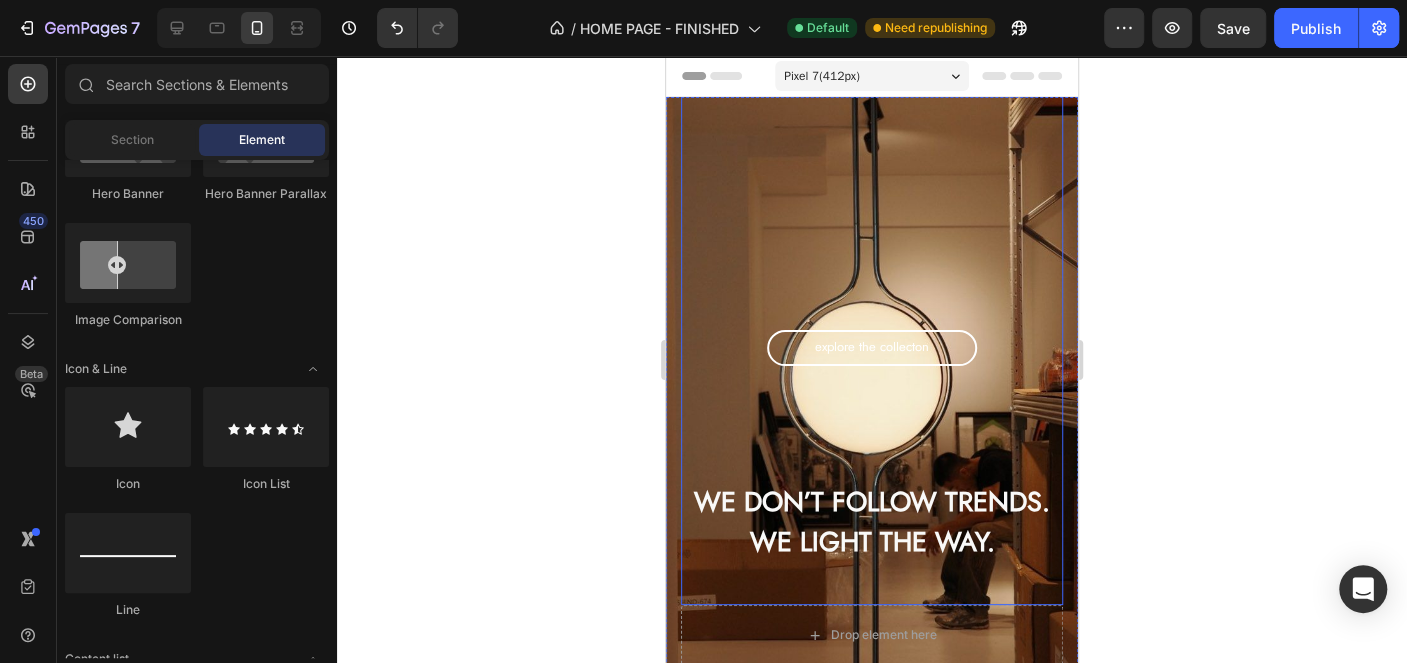 scroll, scrollTop: 0, scrollLeft: 0, axis: both 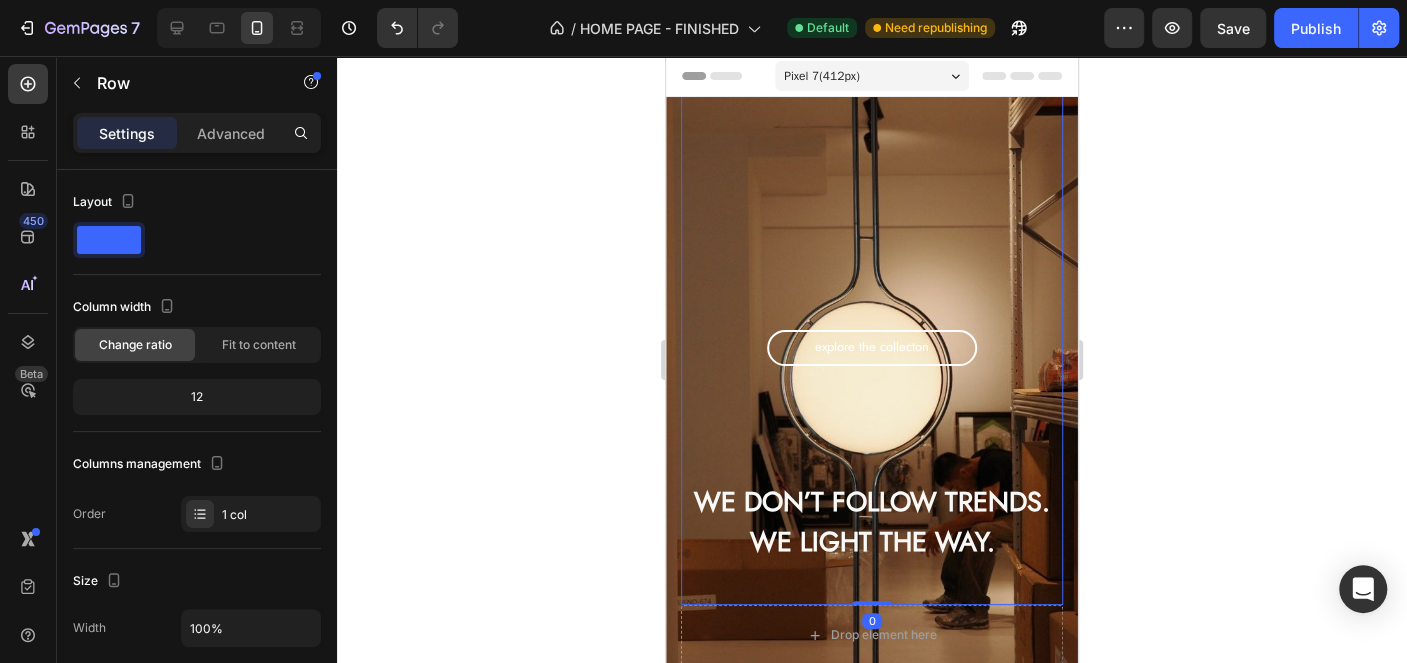 click on "Row" 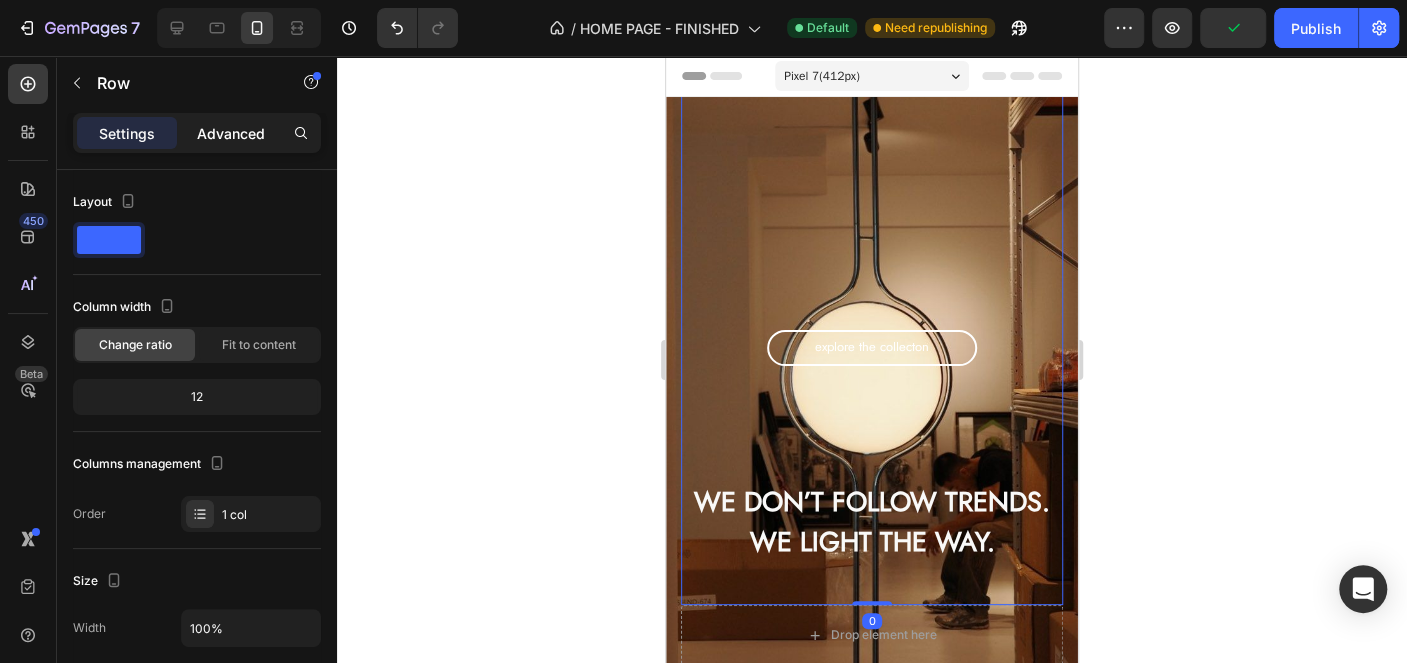 click on "Advanced" at bounding box center [231, 133] 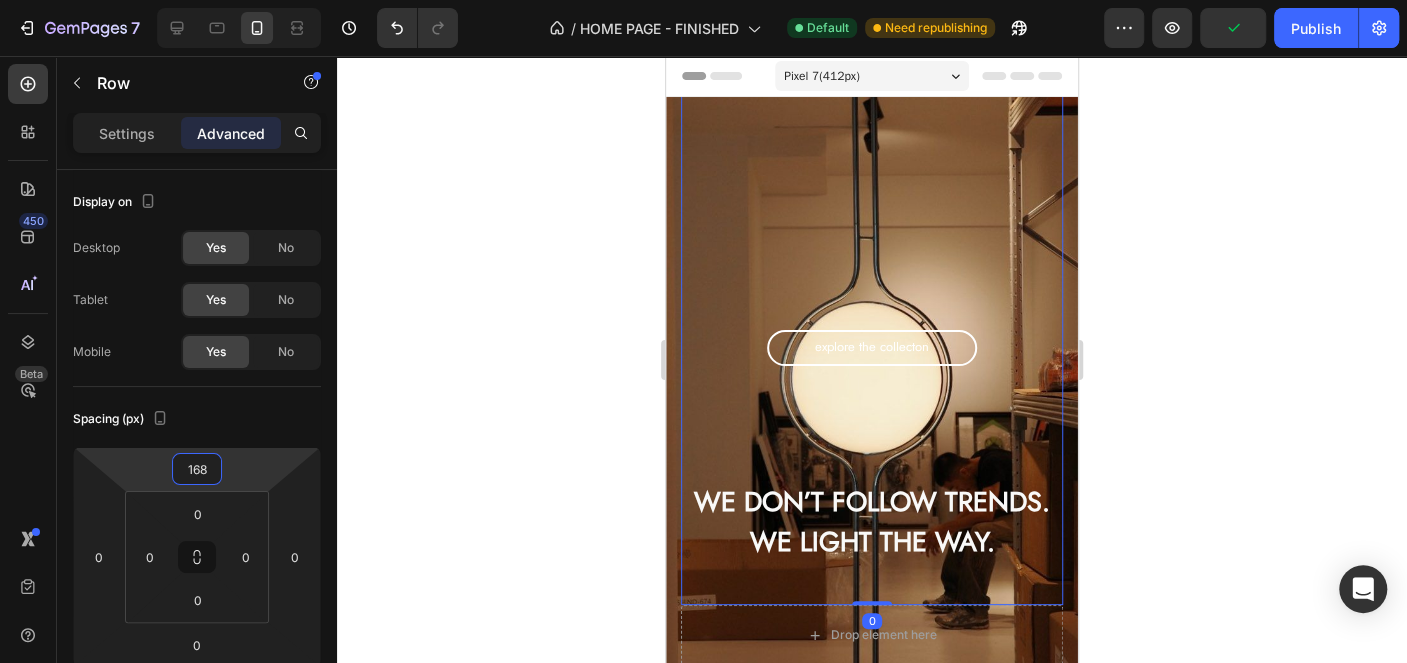 drag, startPoint x: 254, startPoint y: 472, endPoint x: 279, endPoint y: 388, distance: 87.64131 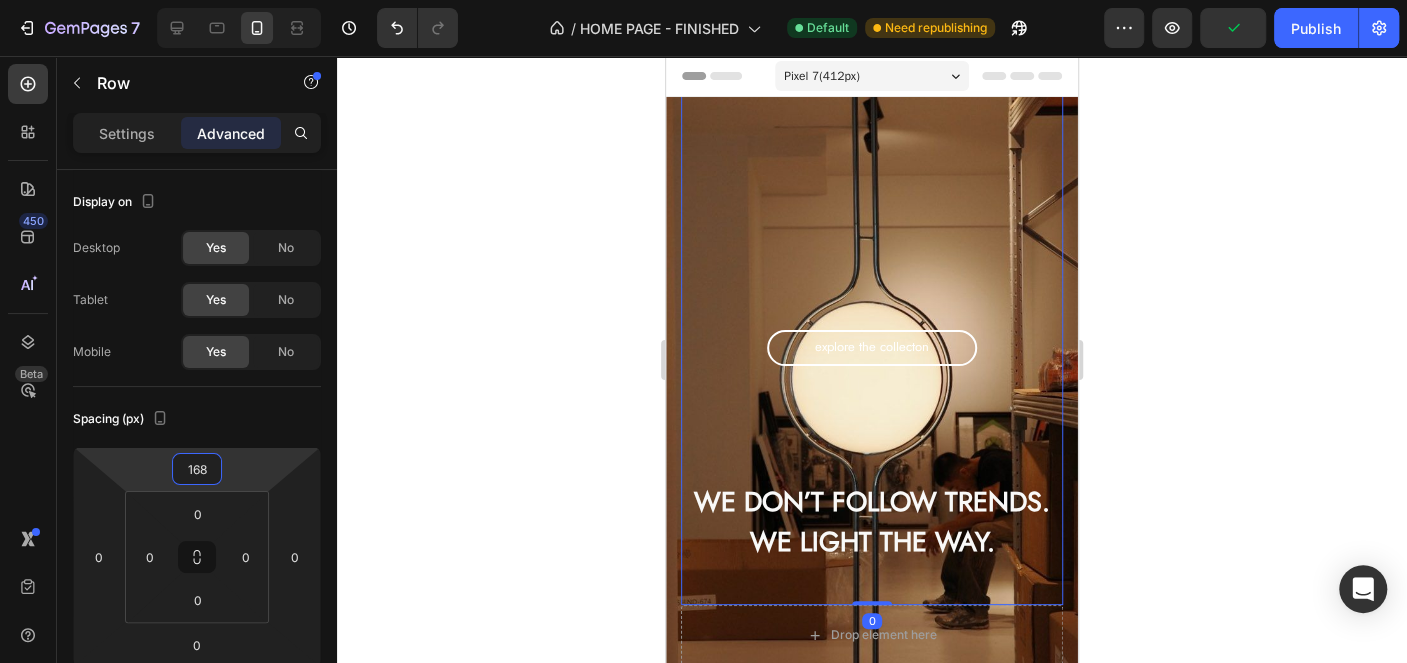 click on "7  Version history  /  HOME PAGE - FINISHED Default Need republishing Preview  Publish  450 Beta Sections(18) Elements(83) Section Element Hero Section Product Detail Brands Trusted Badges Guarantee Product Breakdown How to use Testimonials Compare Bundle FAQs Social Proof Brand Story Product List Collection Blog List Contact Sticky Add to Cart Custom Footer Browse Library 450 Layout
Row
Row
Row
Row Text
Heading
Text Block Button
Button
Button Media
Image
Image
Video" at bounding box center [703, 0] 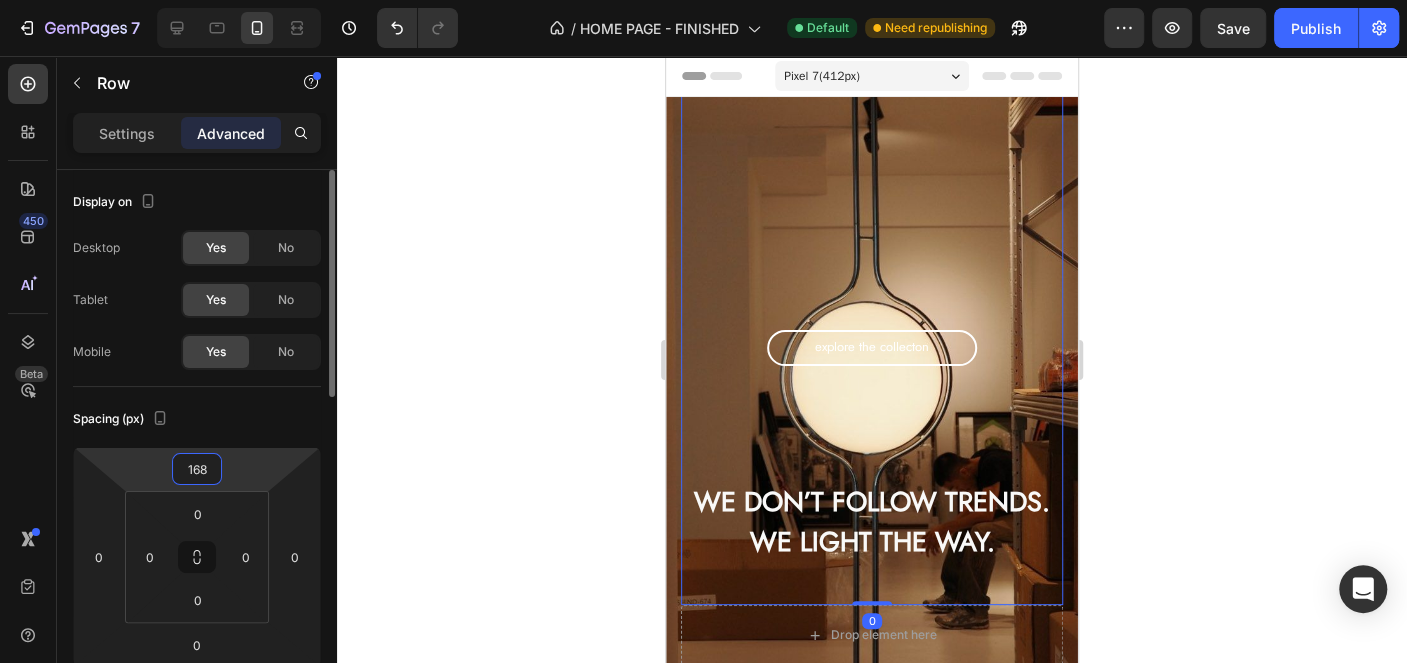 click on "168" at bounding box center (197, 469) 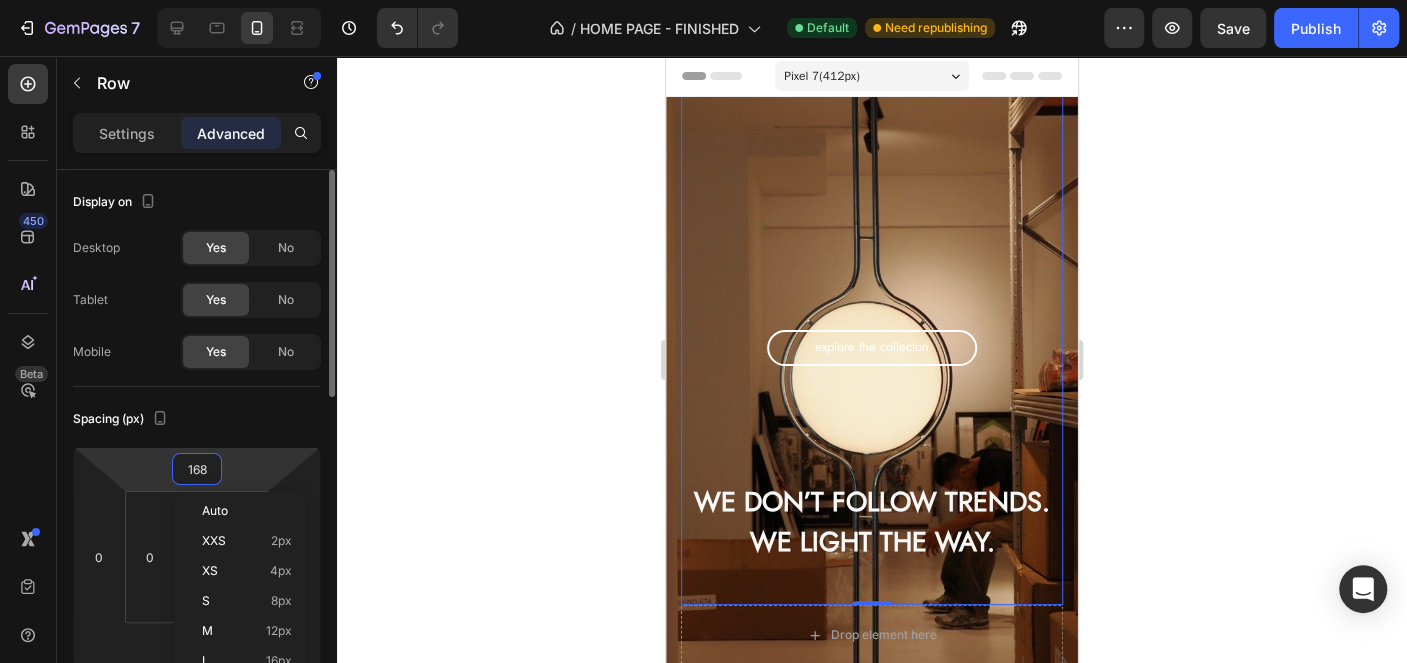 click on "168" at bounding box center [197, 469] 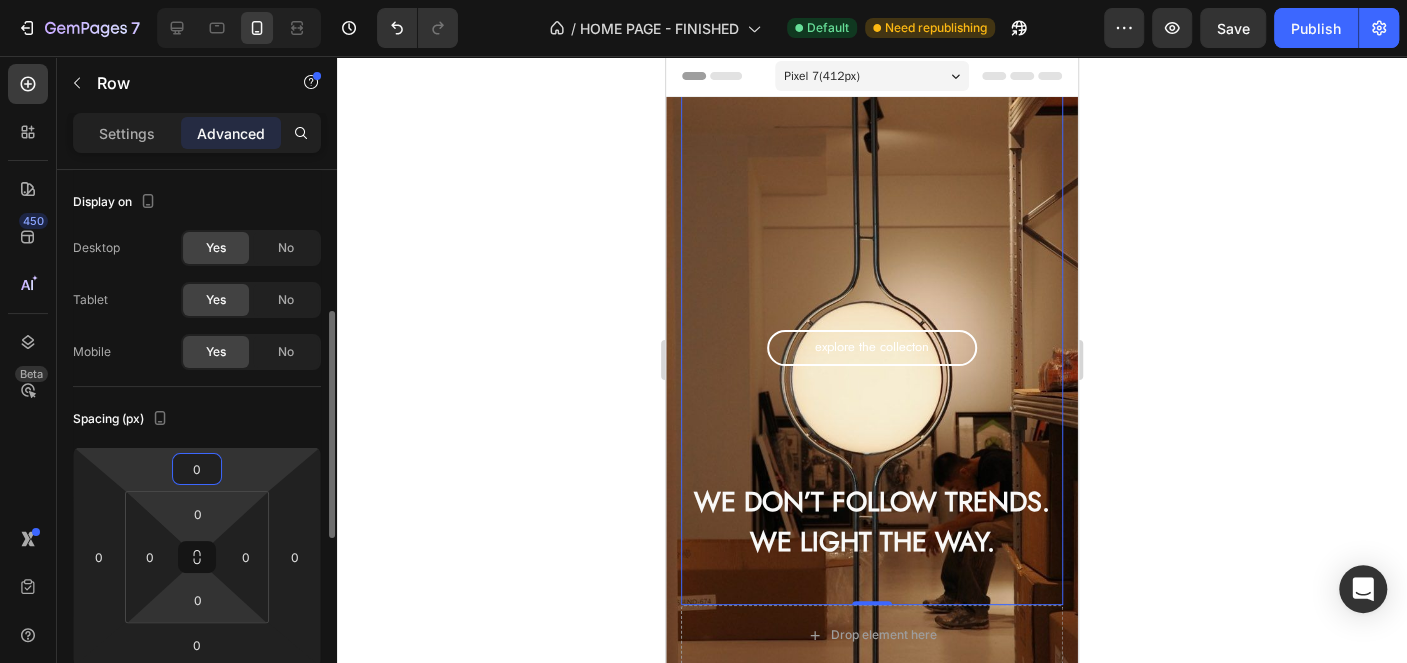 scroll, scrollTop: 100, scrollLeft: 0, axis: vertical 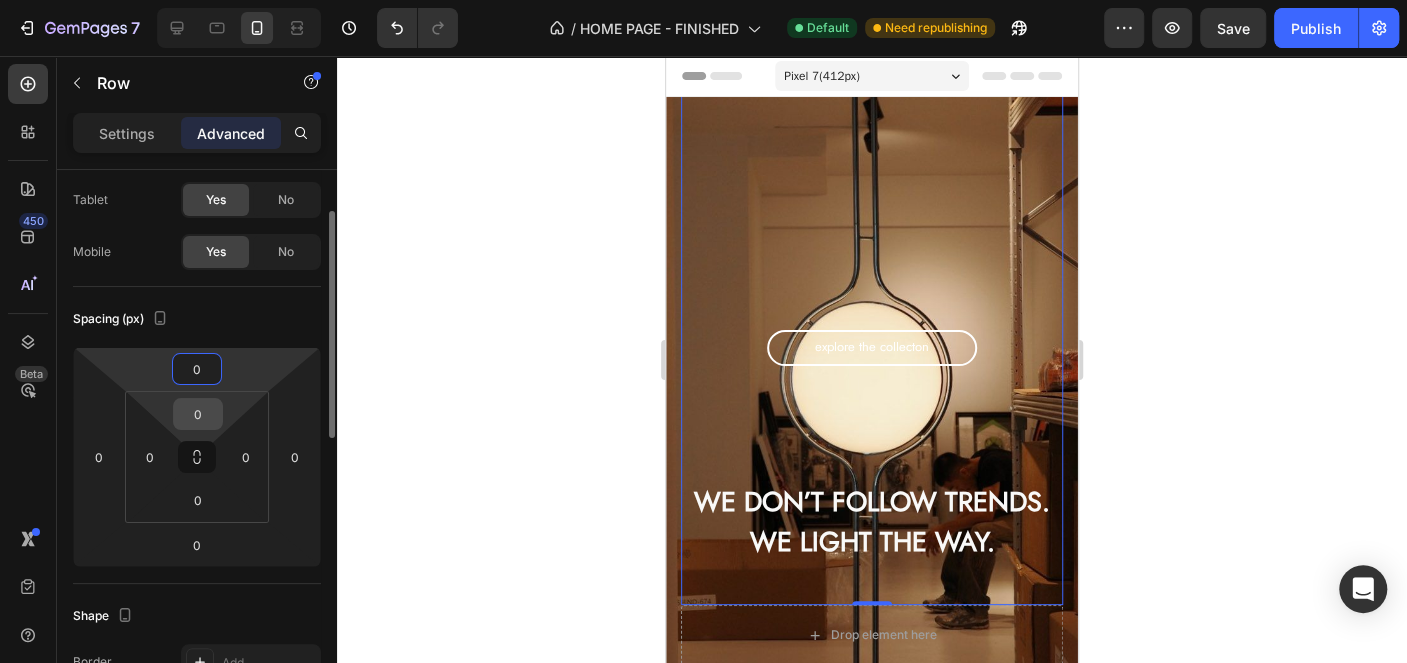 type on "0" 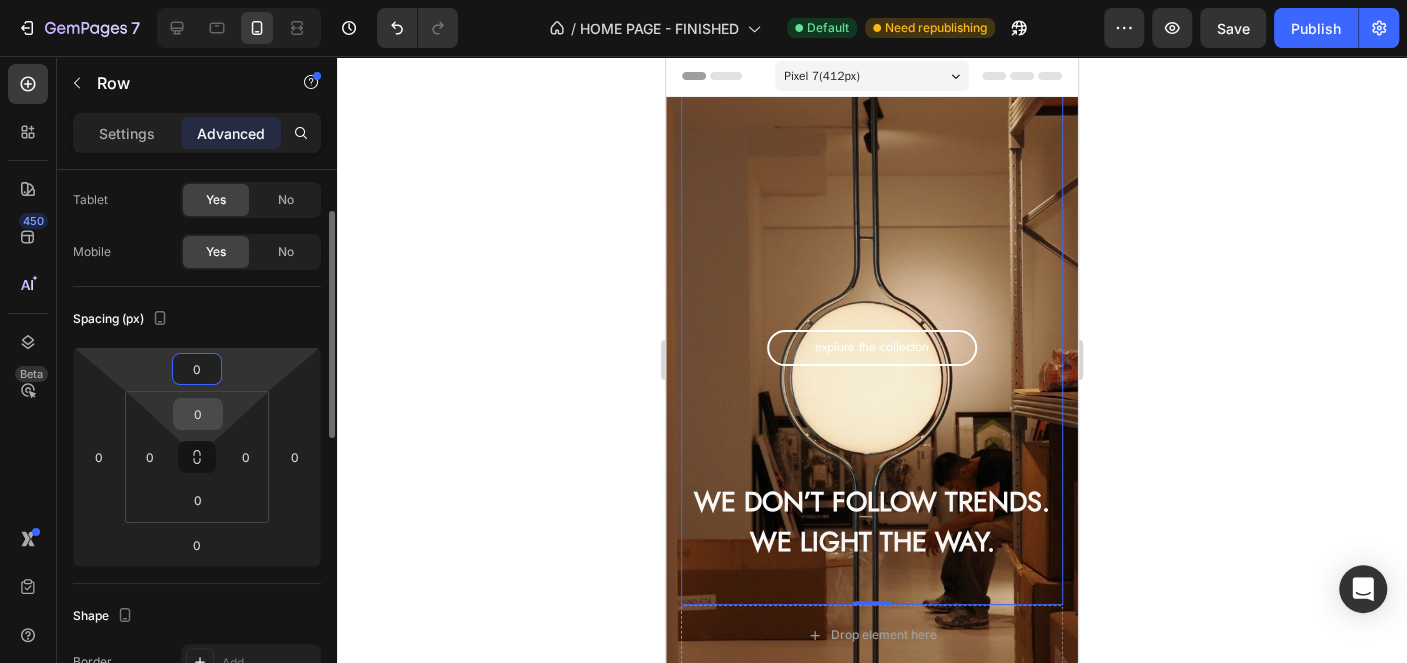 click on "0" at bounding box center [198, 414] 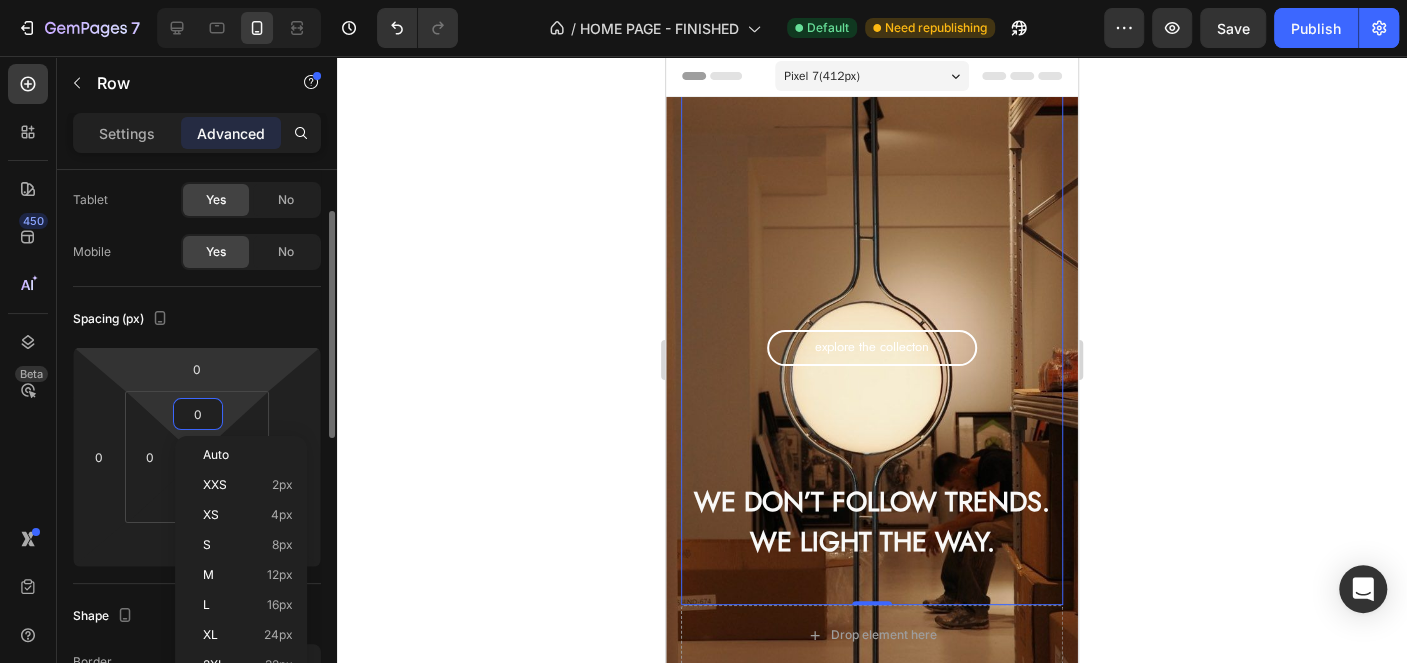 click on "7  Version history  /  HOME PAGE - FINISHED Default Need republishing Preview  Save   Publish  450 Beta Sections(18) Elements(83) Section Element Hero Section Product Detail Brands Trusted Badges Guarantee Product Breakdown How to use Testimonials Compare Bundle FAQs Social Proof Brand Story Product List Collection Blog List Contact Sticky Add to Cart Custom Footer Browse Library 450 Layout
Row
Row
Row
Row Text
Heading
Text Block Button
Button
Button Media
Image
Image" at bounding box center (703, 0) 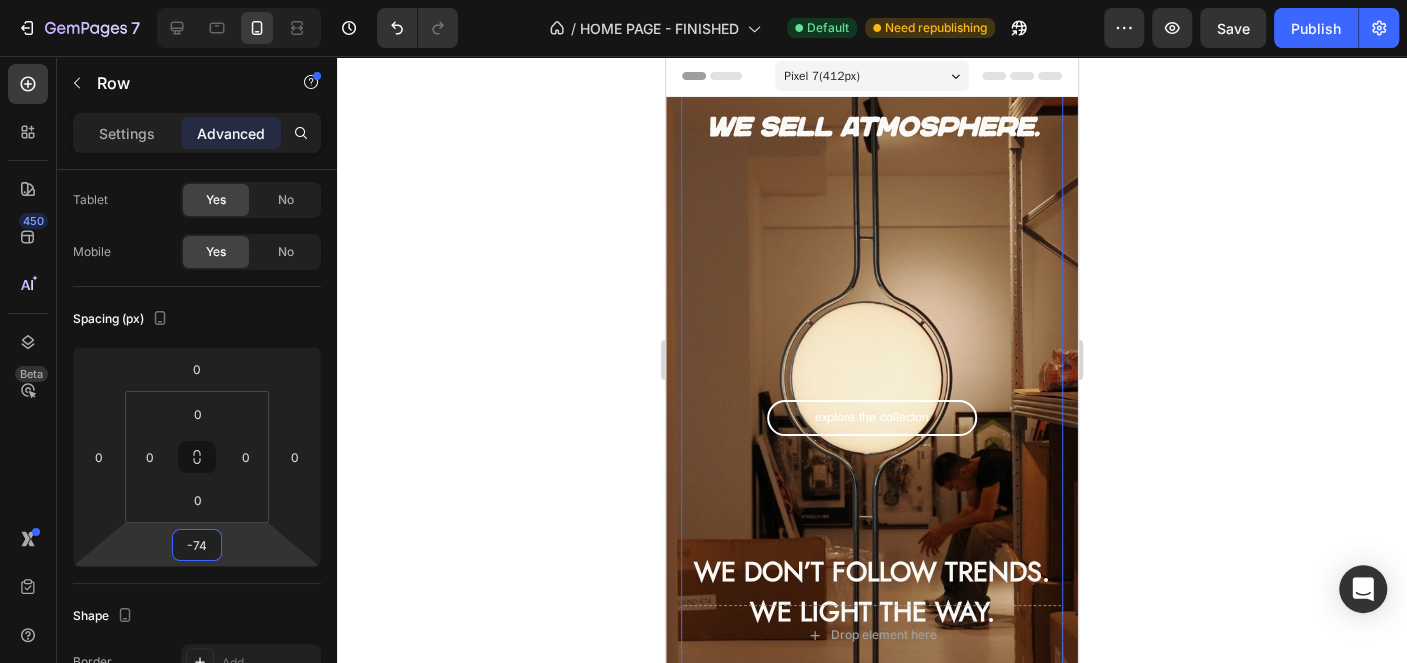 type on "-76" 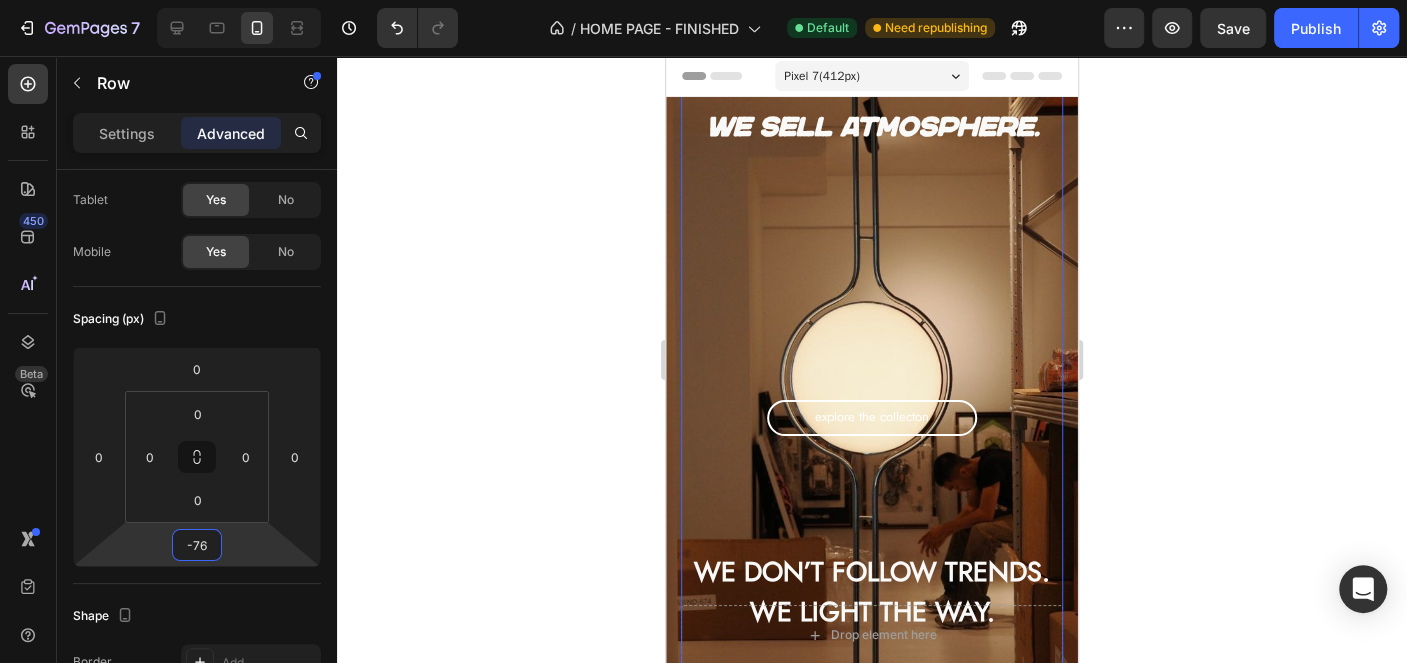 drag, startPoint x: 246, startPoint y: 551, endPoint x: 264, endPoint y: 589, distance: 42.047592 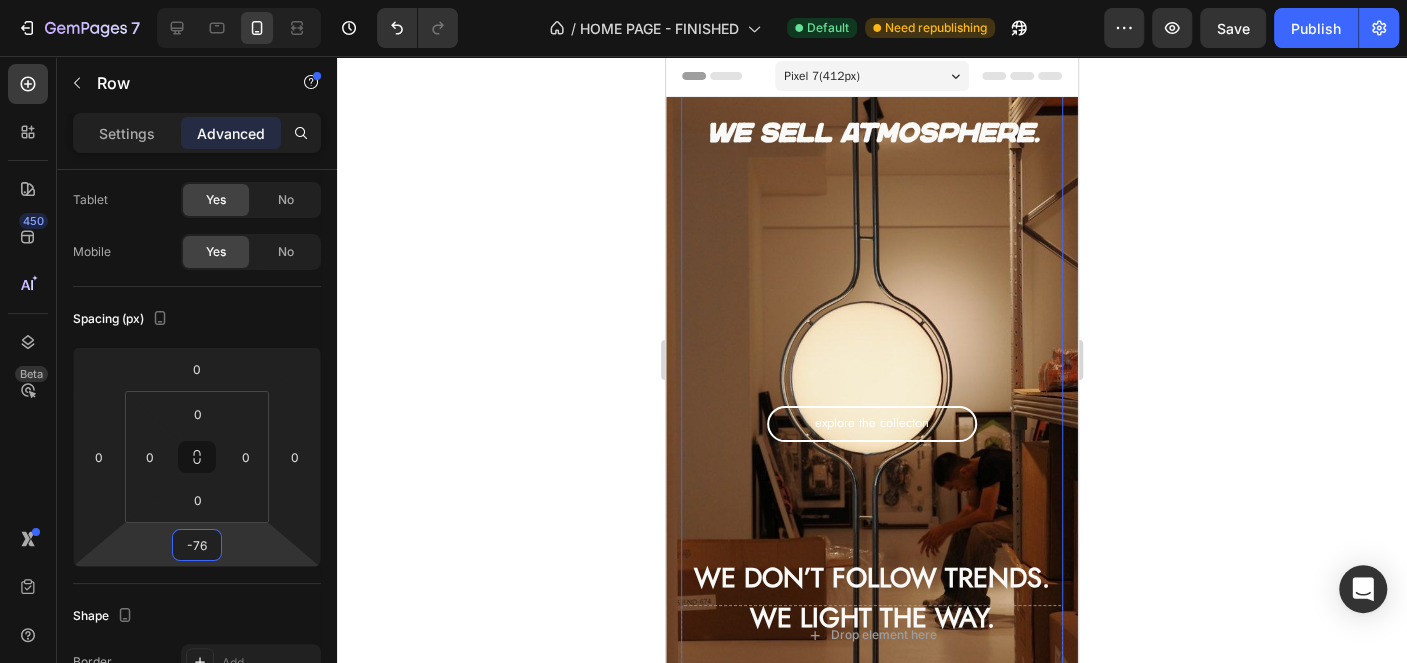 click 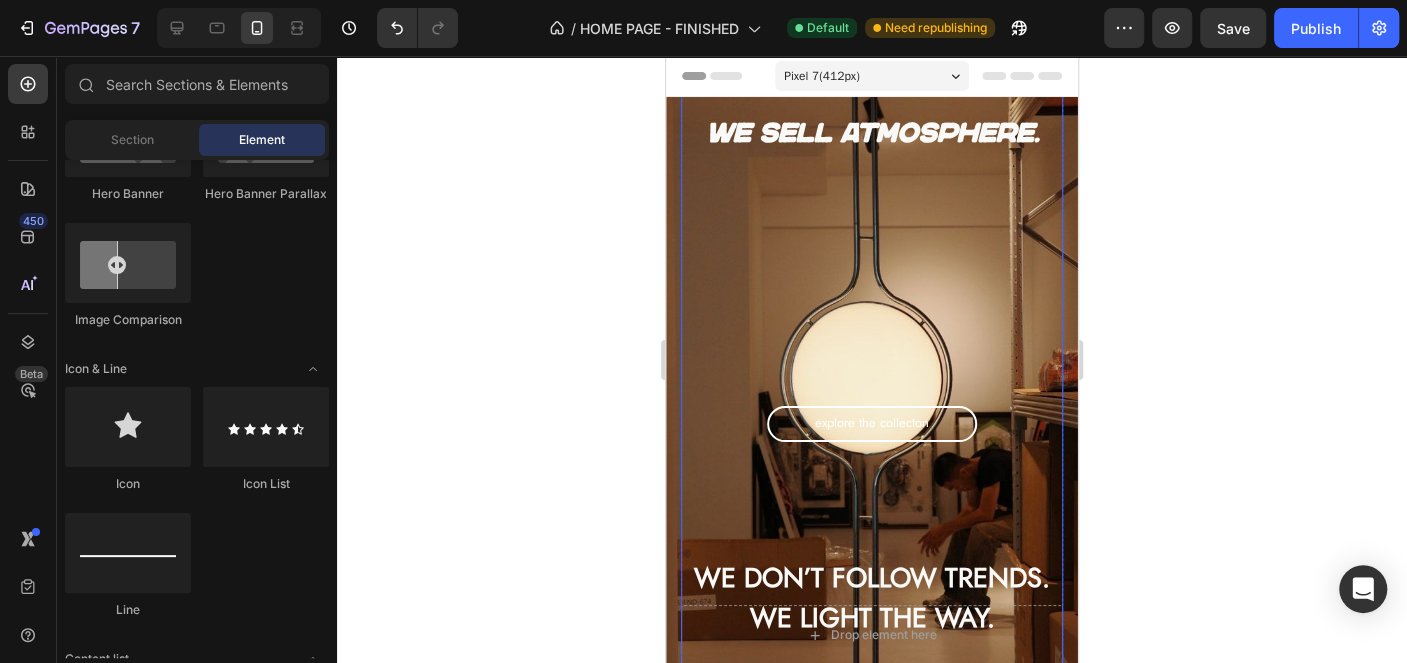 click on "We sell atmosphere." at bounding box center (872, 133) 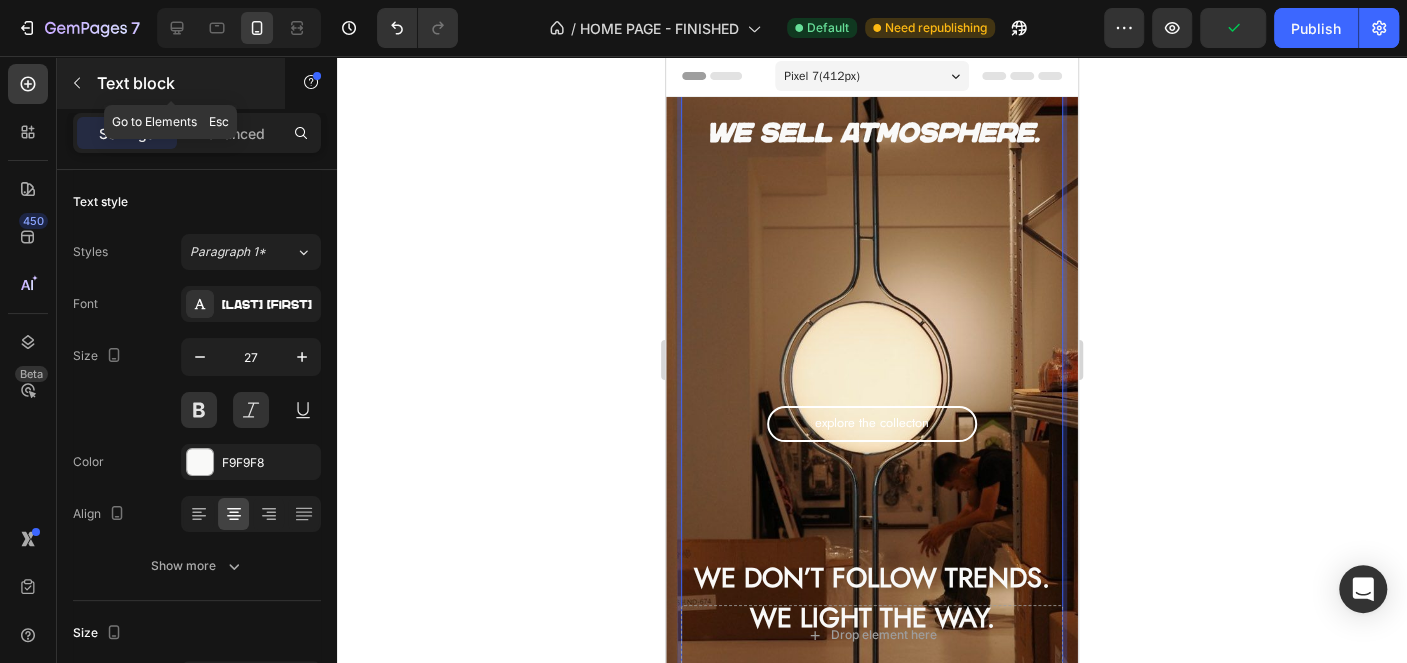 click 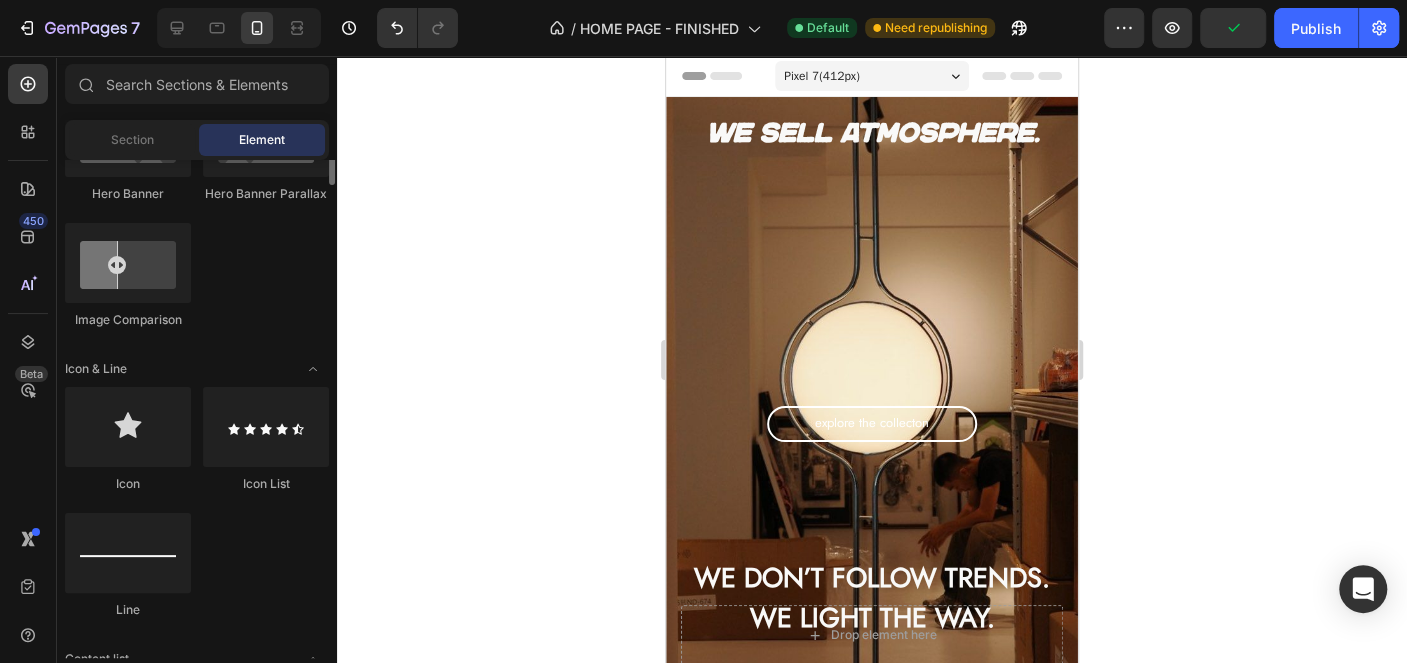 scroll, scrollTop: 902, scrollLeft: 0, axis: vertical 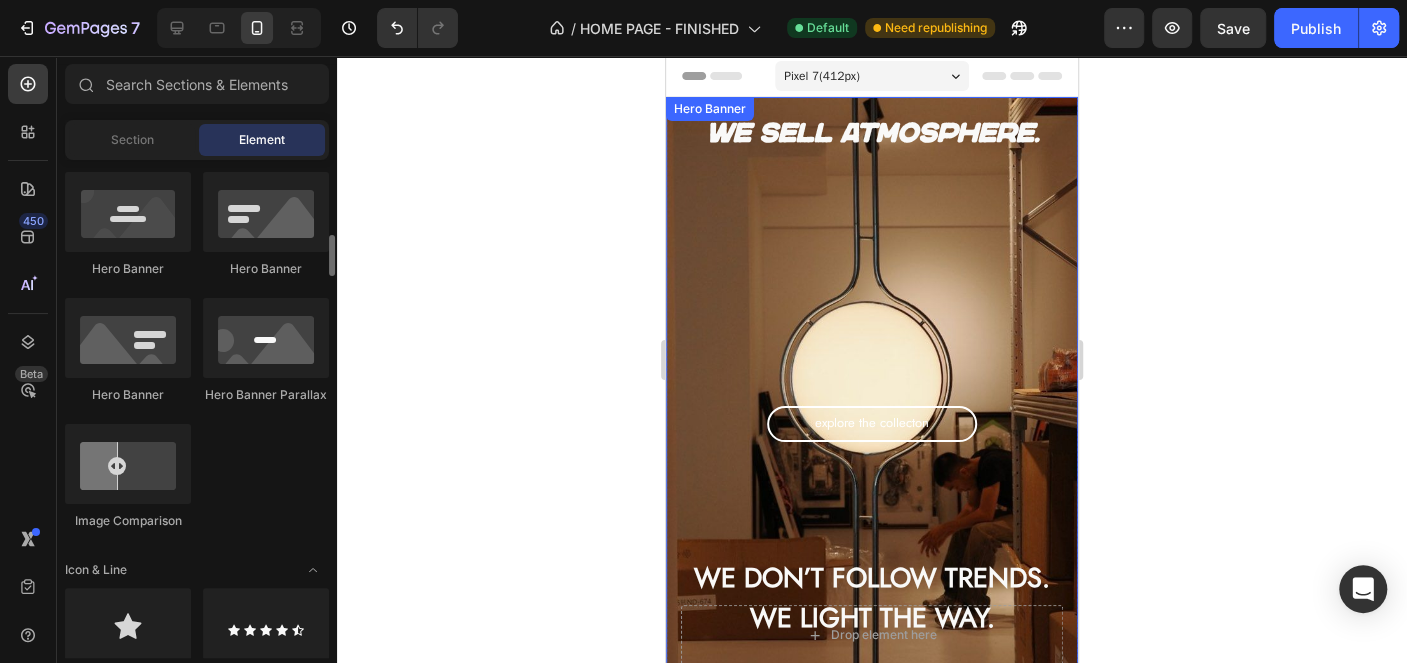 click on "rated exceptional - 4.8 Text block Icon Icon Icon Icon
Icon Icon List Row We sell atmosphere. Text block Explore the collecton Button We don’t follow trends. We light the way. Text block Row
Drop element here" at bounding box center (872, 167) 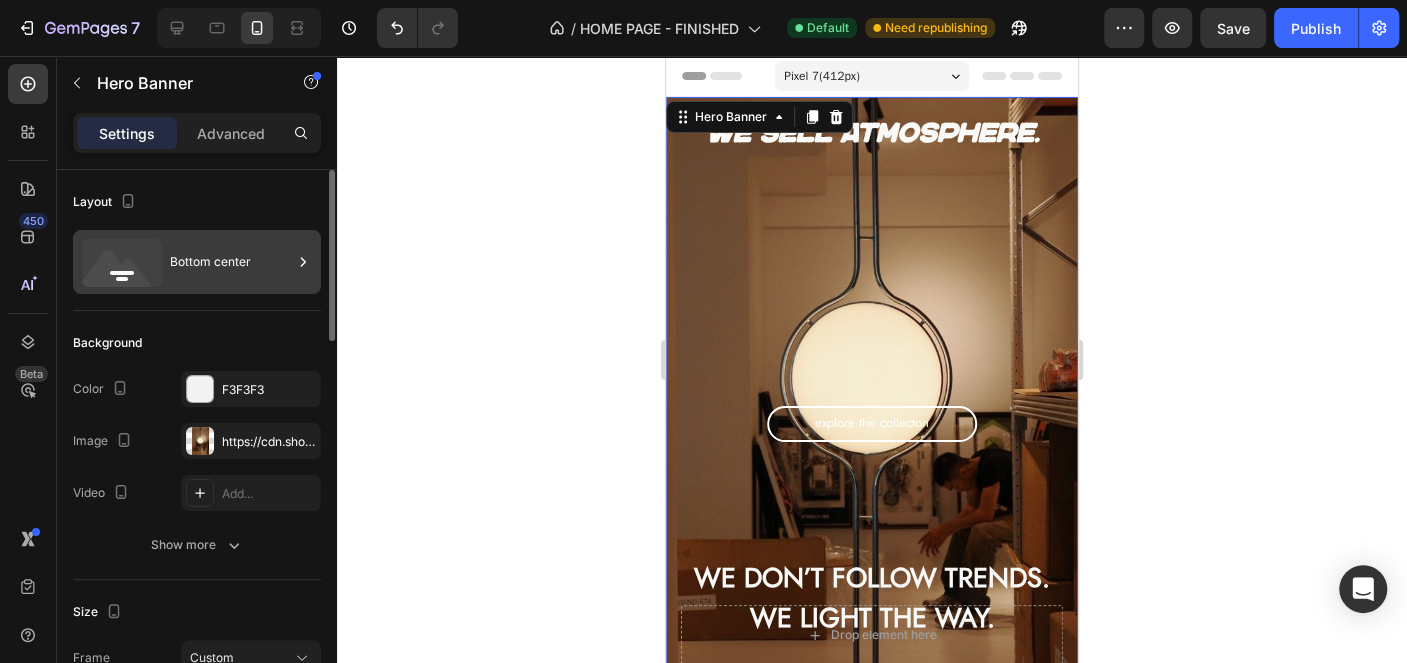 click on "Bottom center" at bounding box center [231, 262] 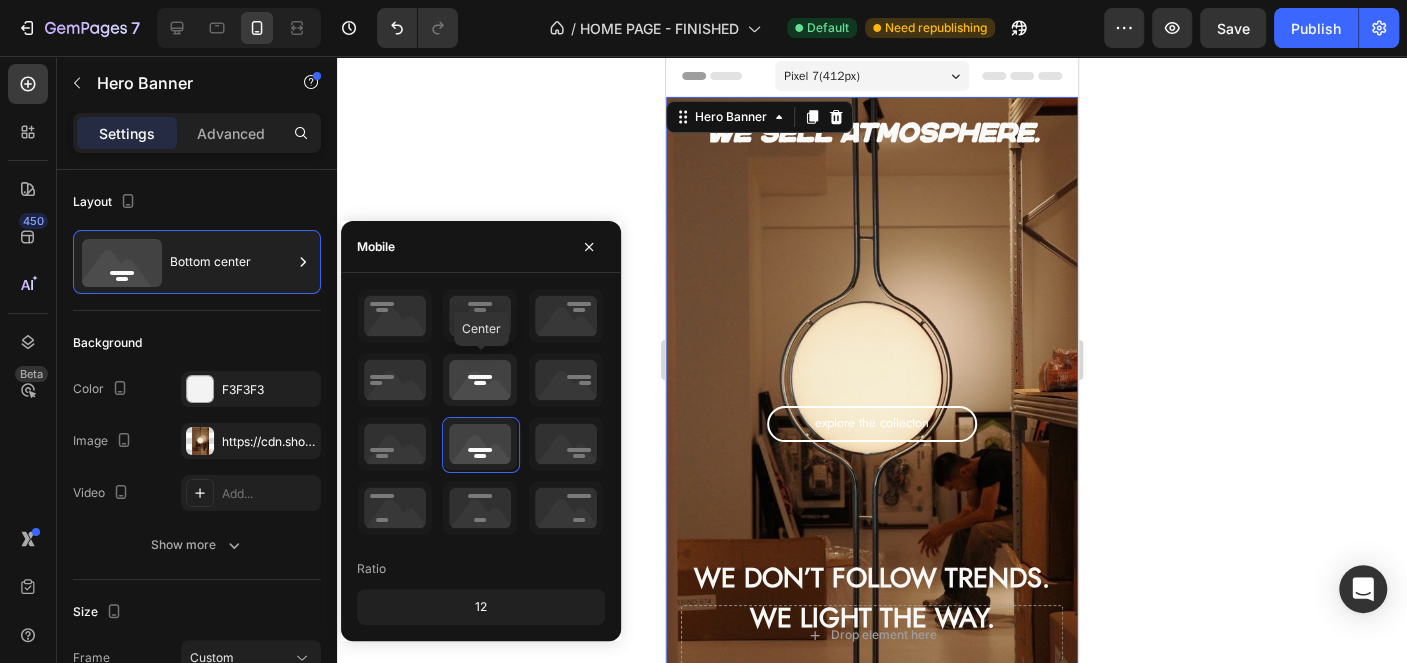 click 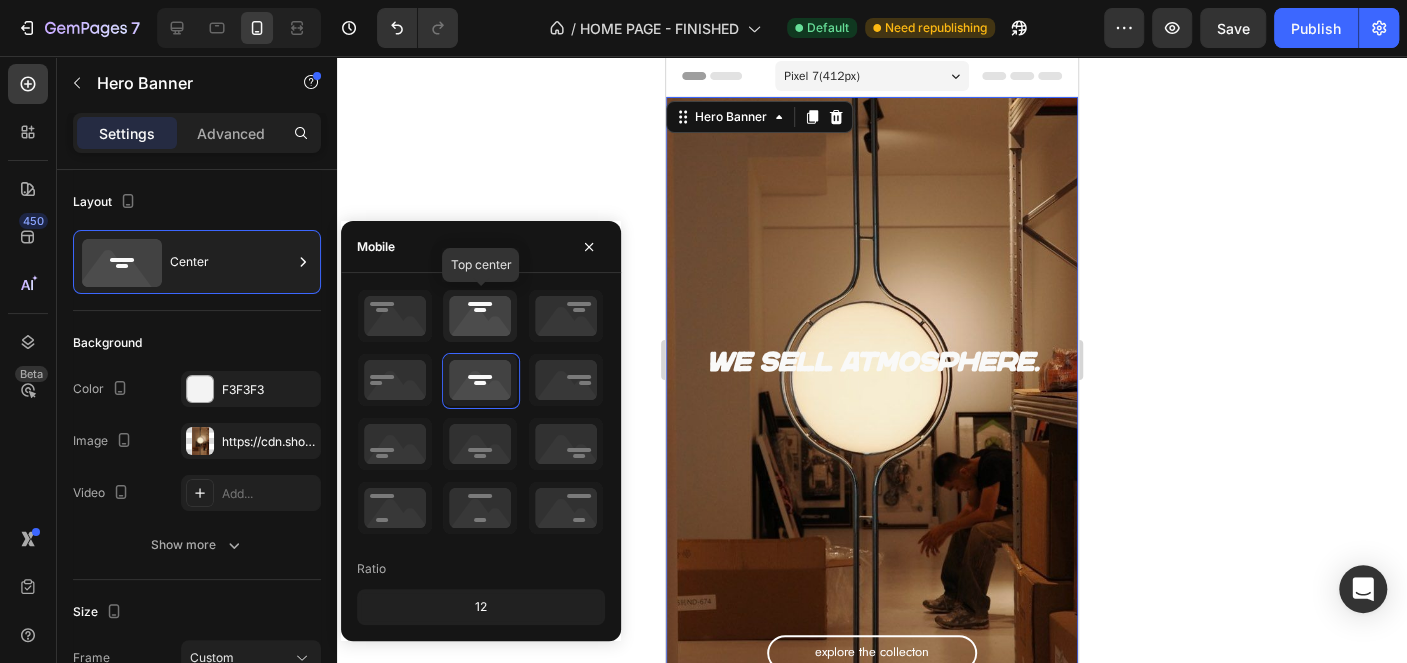 click 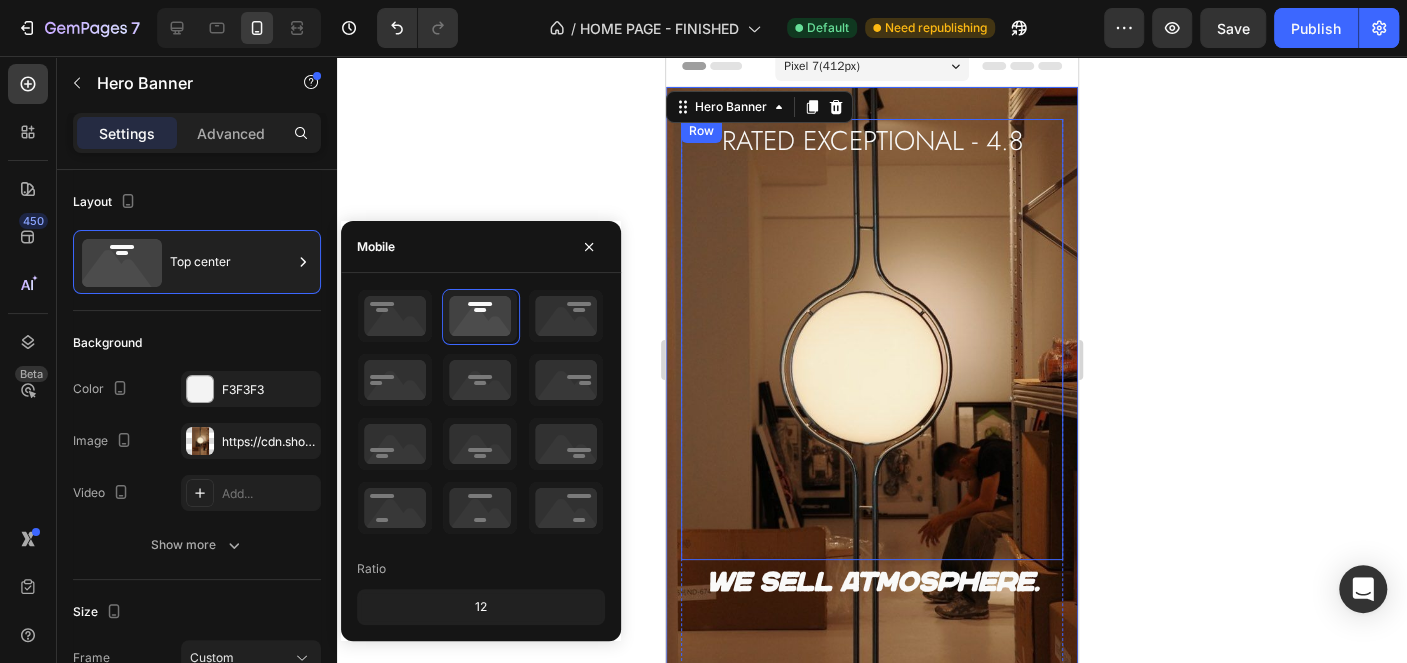 scroll, scrollTop: 0, scrollLeft: 0, axis: both 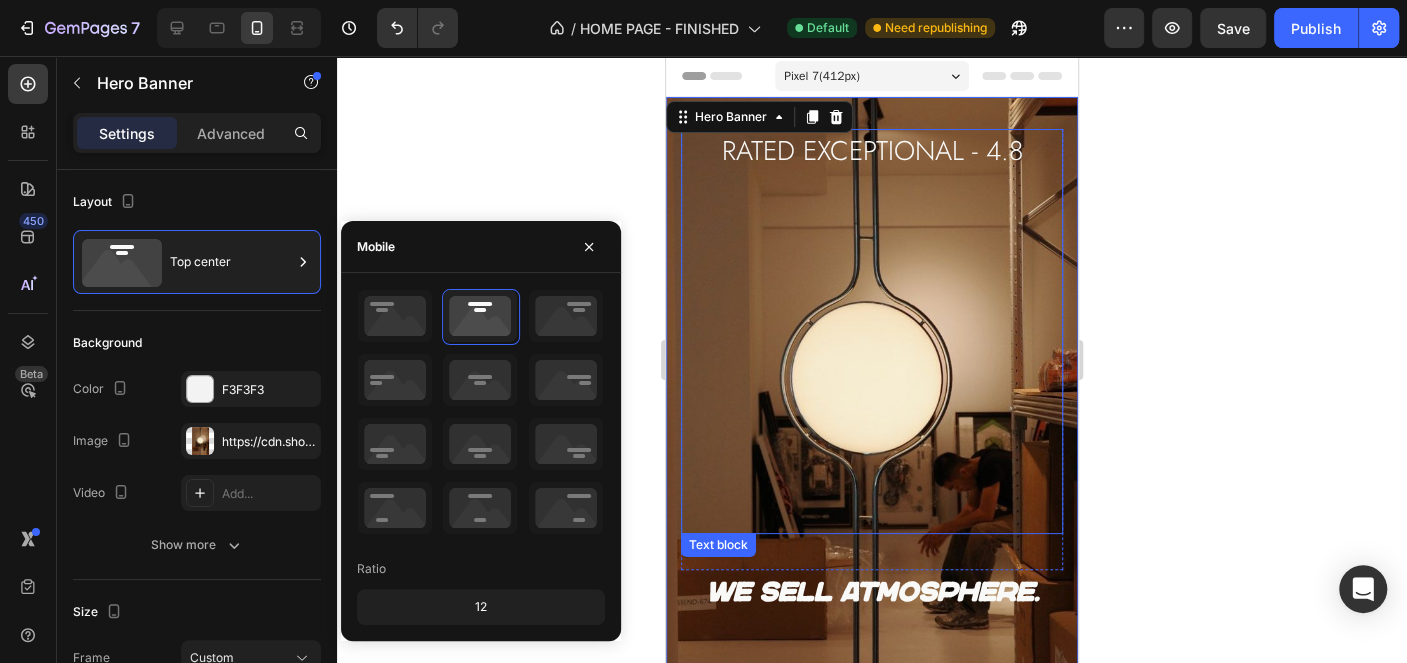 click on "rated exceptional - 4.8" at bounding box center [872, 151] 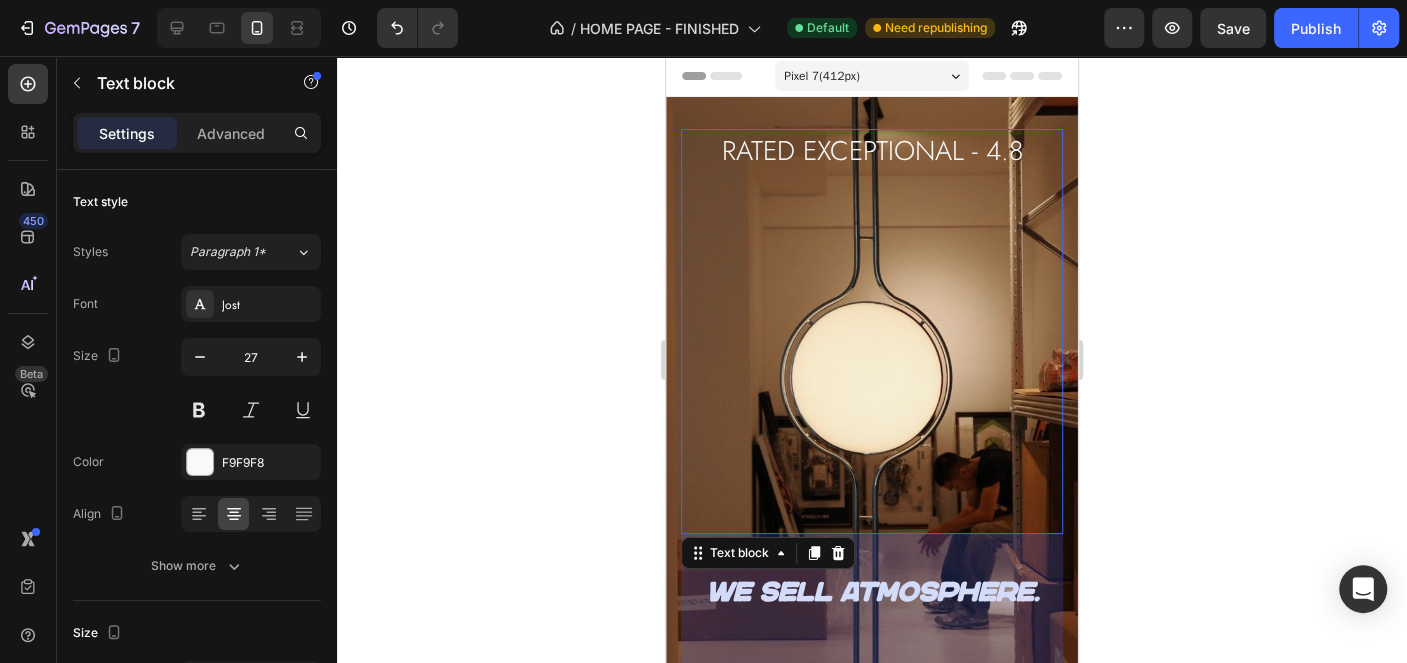 click on "rated exceptional - 4.8" at bounding box center [872, 151] 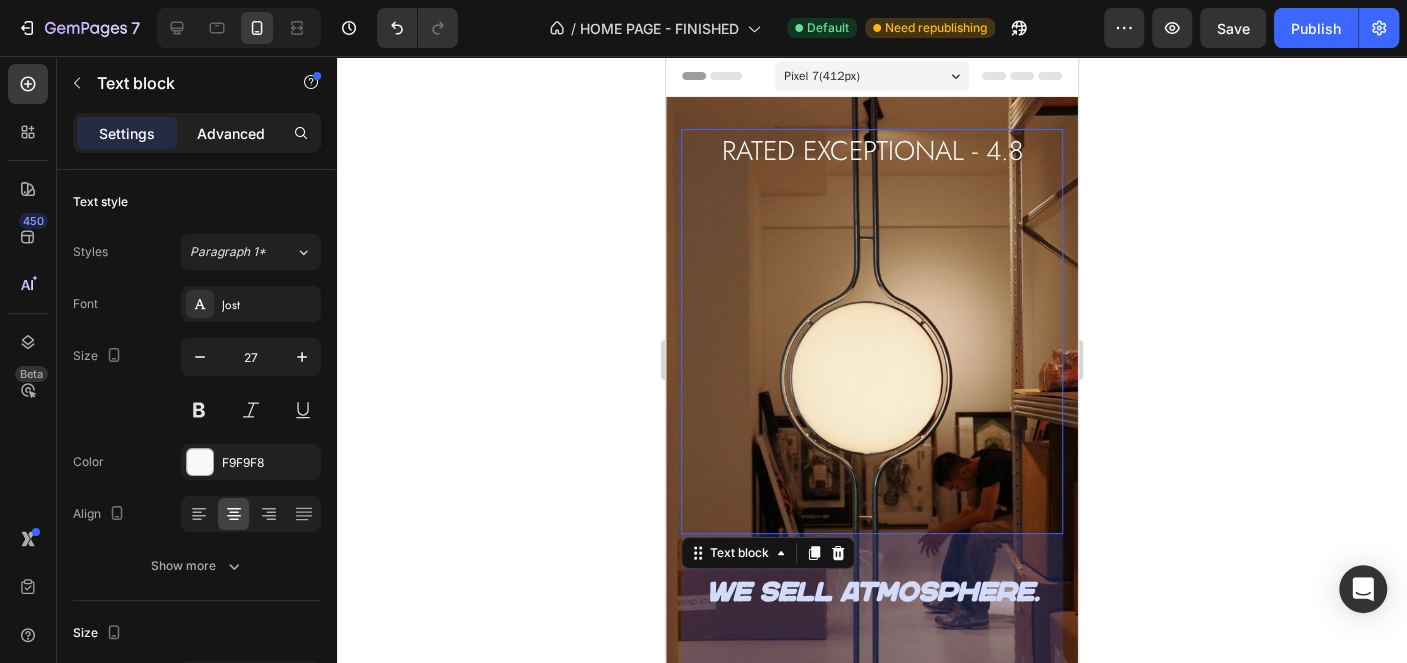 click on "Advanced" at bounding box center [231, 133] 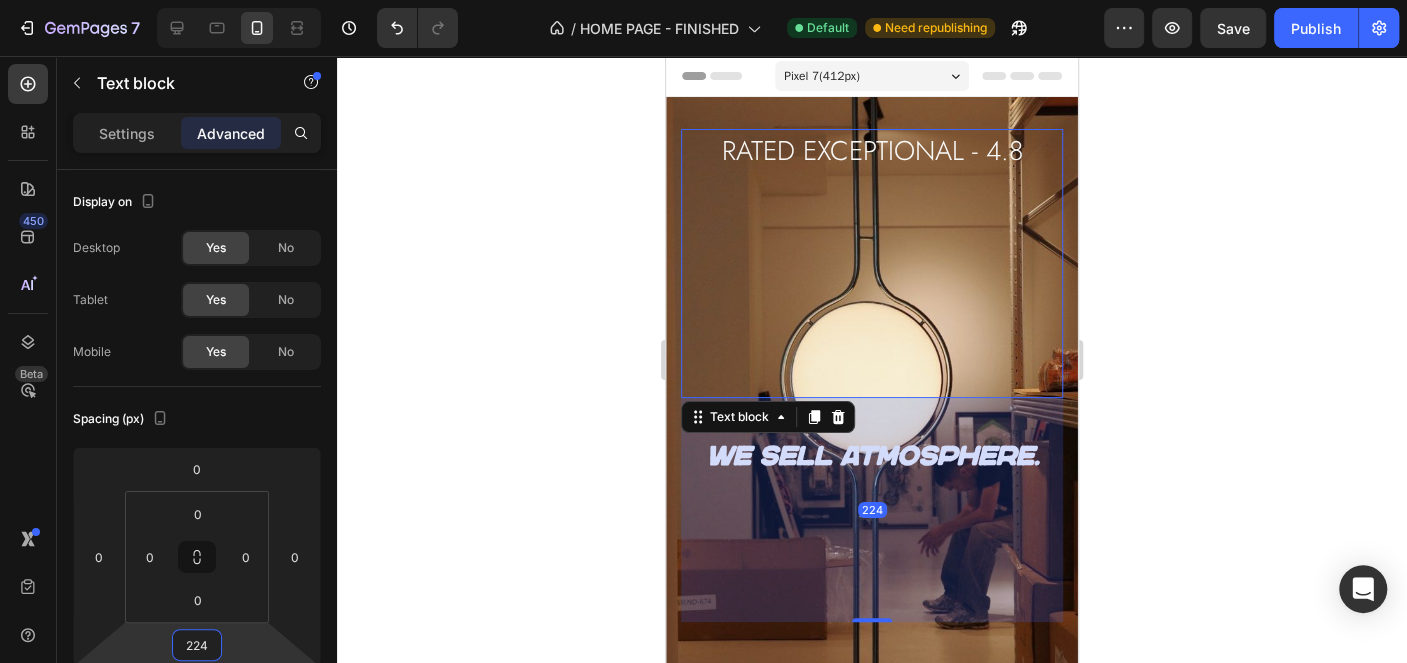 drag, startPoint x: 237, startPoint y: 635, endPoint x: 237, endPoint y: 703, distance: 68 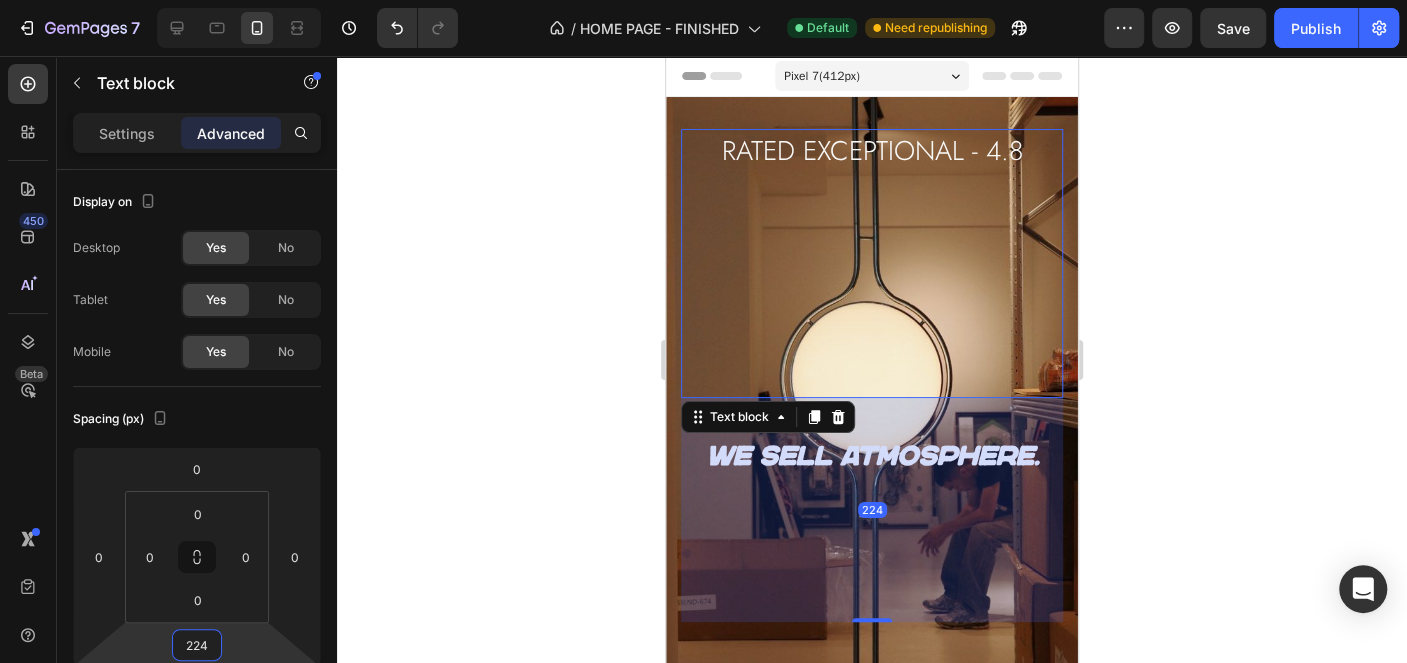 click on "7  Version history  /  HOME PAGE - FINISHED Default Need republishing Preview  Save   Publish  450 Beta Sections(18) Elements(83) Section Element Hero Section Product Detail Brands Trusted Badges Guarantee Product Breakdown How to use Testimonials Compare Bundle FAQs Social Proof Brand Story Product List Collection Blog List Contact Sticky Add to Cart Custom Footer Browse Library 450 Layout
Row
Row
Row
Row Text
Heading
Text Block Button
Button
Button Media
Image
Image" at bounding box center [703, 0] 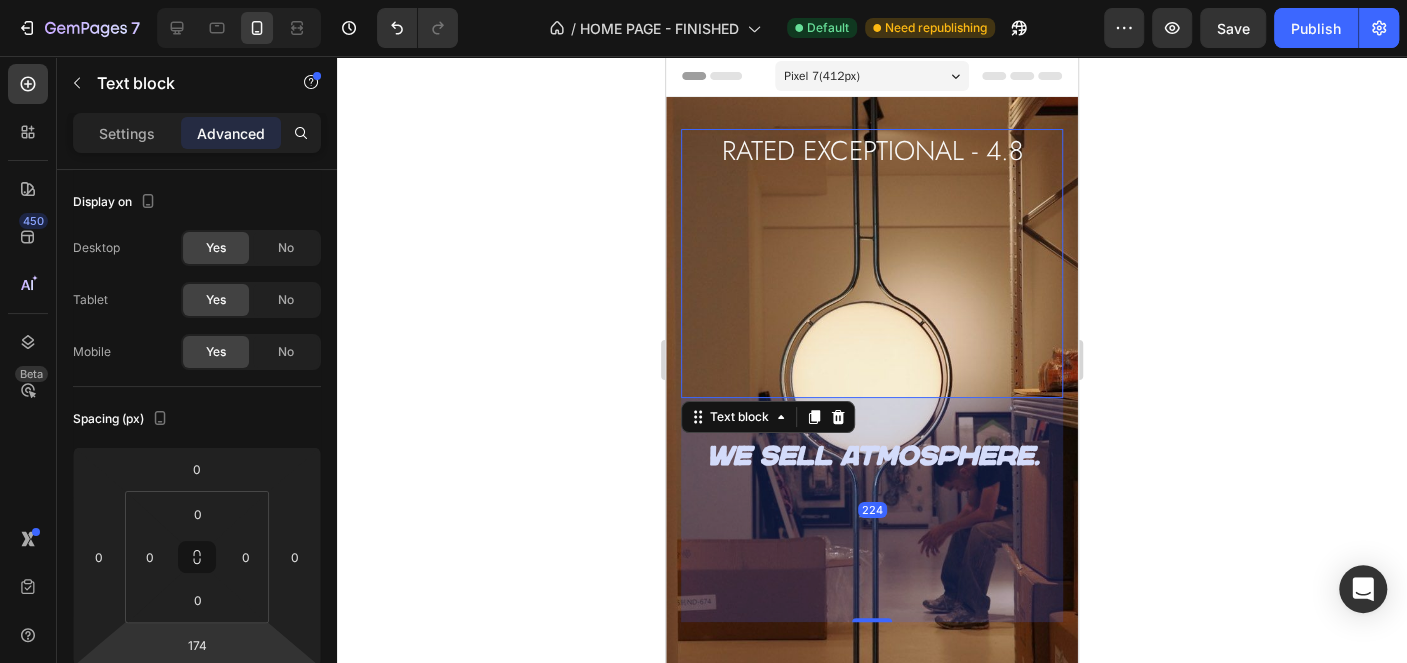 drag, startPoint x: 241, startPoint y: 634, endPoint x: 238, endPoint y: 659, distance: 25.179358 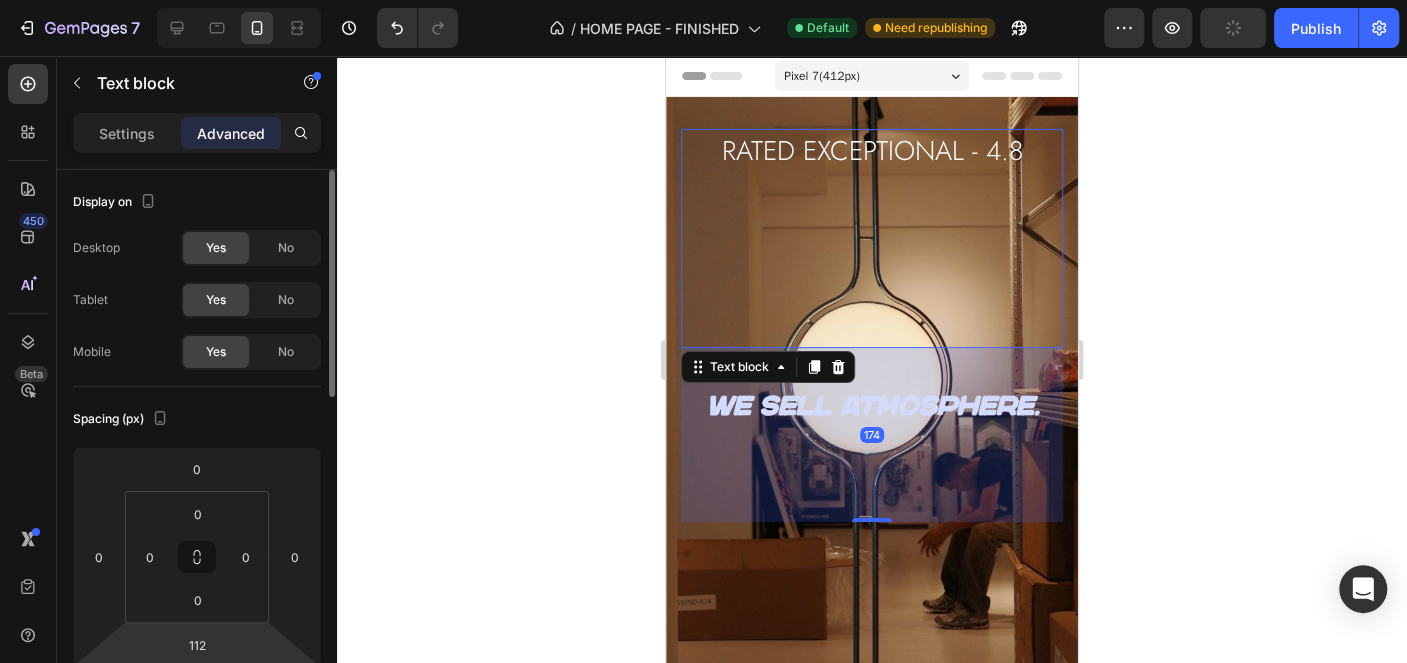 click on "7  Version history  /  HOME PAGE - FINISHED Default Need republishing Preview  Publish  450 Beta Sections(18) Elements(83) Section Element Hero Section Product Detail Brands Trusted Badges Guarantee Product Breakdown How to use Testimonials Compare Bundle FAQs Social Proof Brand Story Product List Collection Blog List Contact Sticky Add to Cart Custom Footer Browse Library 450 Layout
Row
Row
Row
Row Text
Heading
Text Block Button
Button
Button Media
Image
Image
Video" at bounding box center [703, 0] 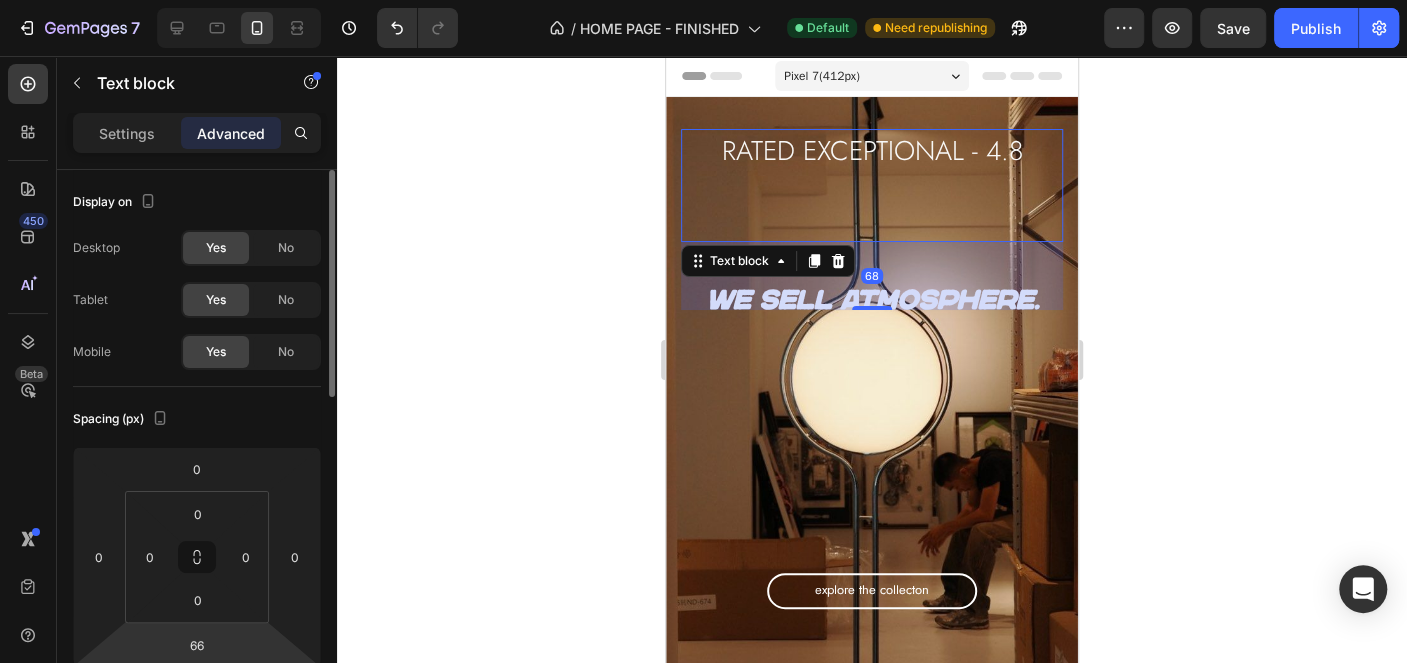 drag, startPoint x: 249, startPoint y: 659, endPoint x: 250, endPoint y: 648, distance: 11.045361 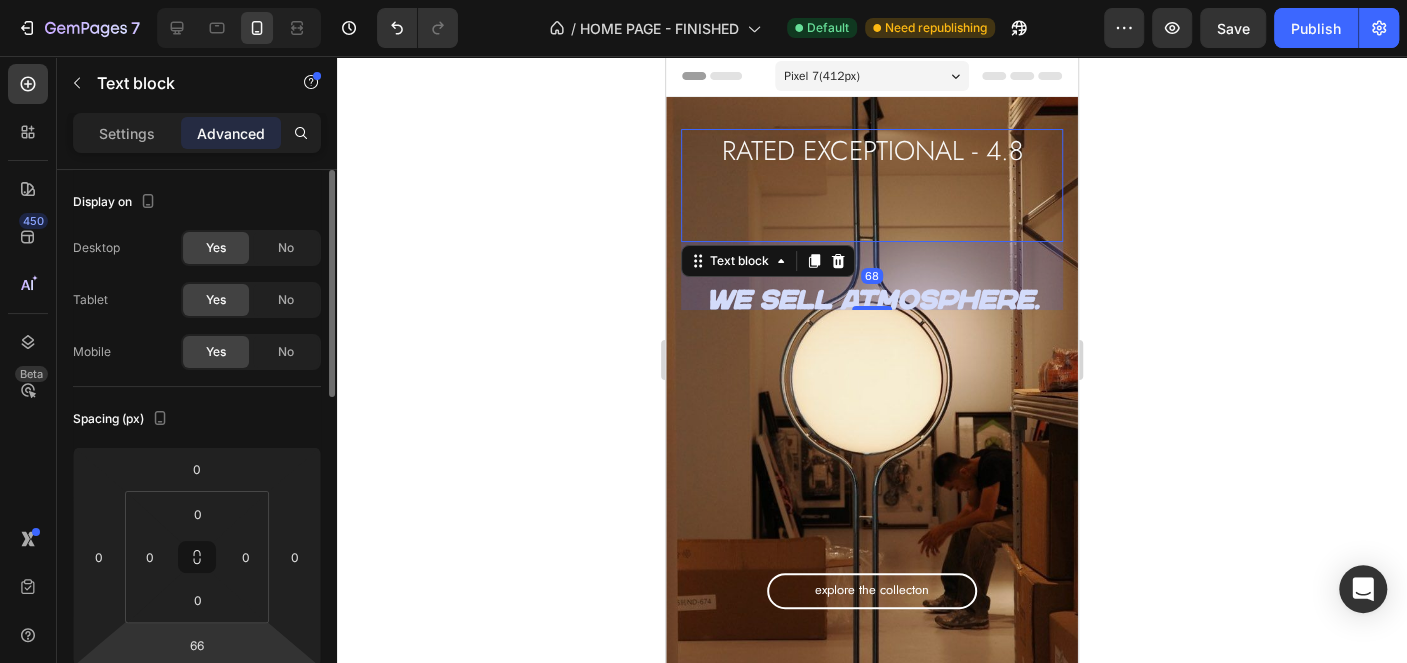 click on "7  Version history  /  HOME PAGE - FINISHED Default Need republishing Preview  Save   Publish  450 Beta Sections(18) Elements(83) Section Element Hero Section Product Detail Brands Trusted Badges Guarantee Product Breakdown How to use Testimonials Compare Bundle FAQs Social Proof Brand Story Product List Collection Blog List Contact Sticky Add to Cart Custom Footer Browse Library 450 Layout
Row
Row
Row
Row Text
Heading
Text Block Button
Button
Button Media
Image
Image" at bounding box center [703, 0] 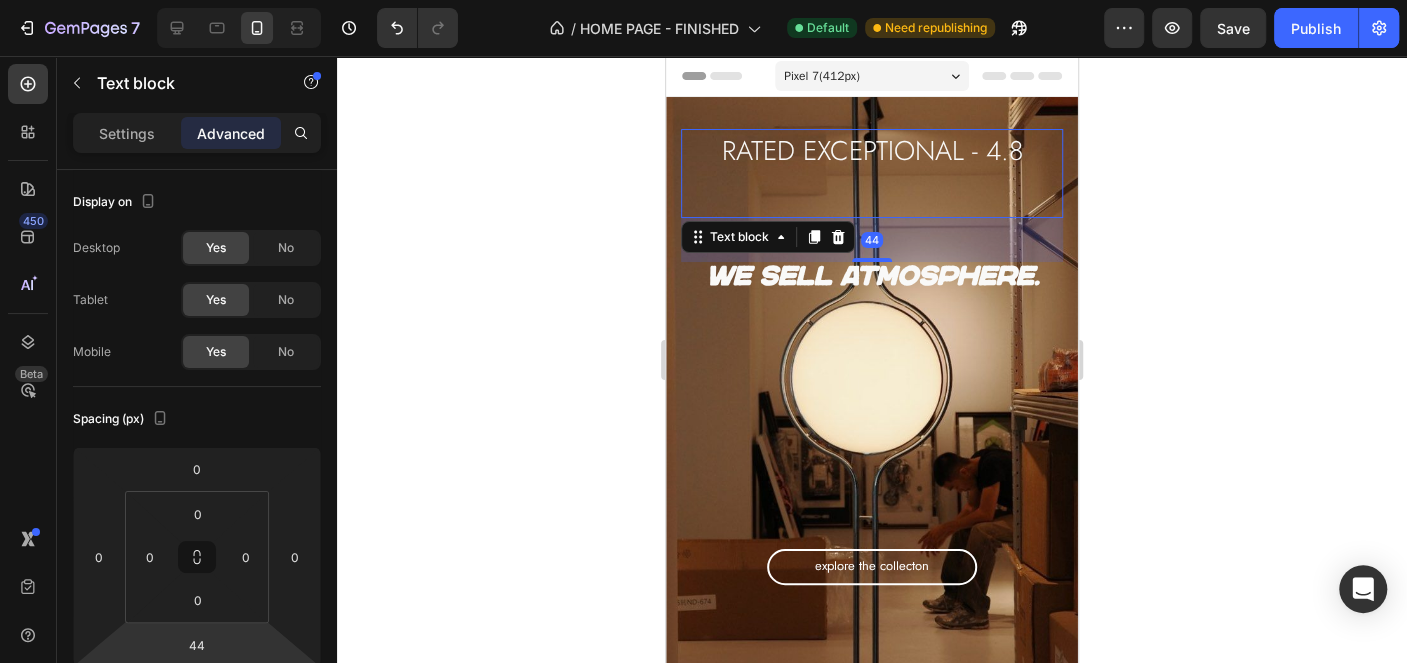 drag, startPoint x: 251, startPoint y: 641, endPoint x: 251, endPoint y: 652, distance: 11 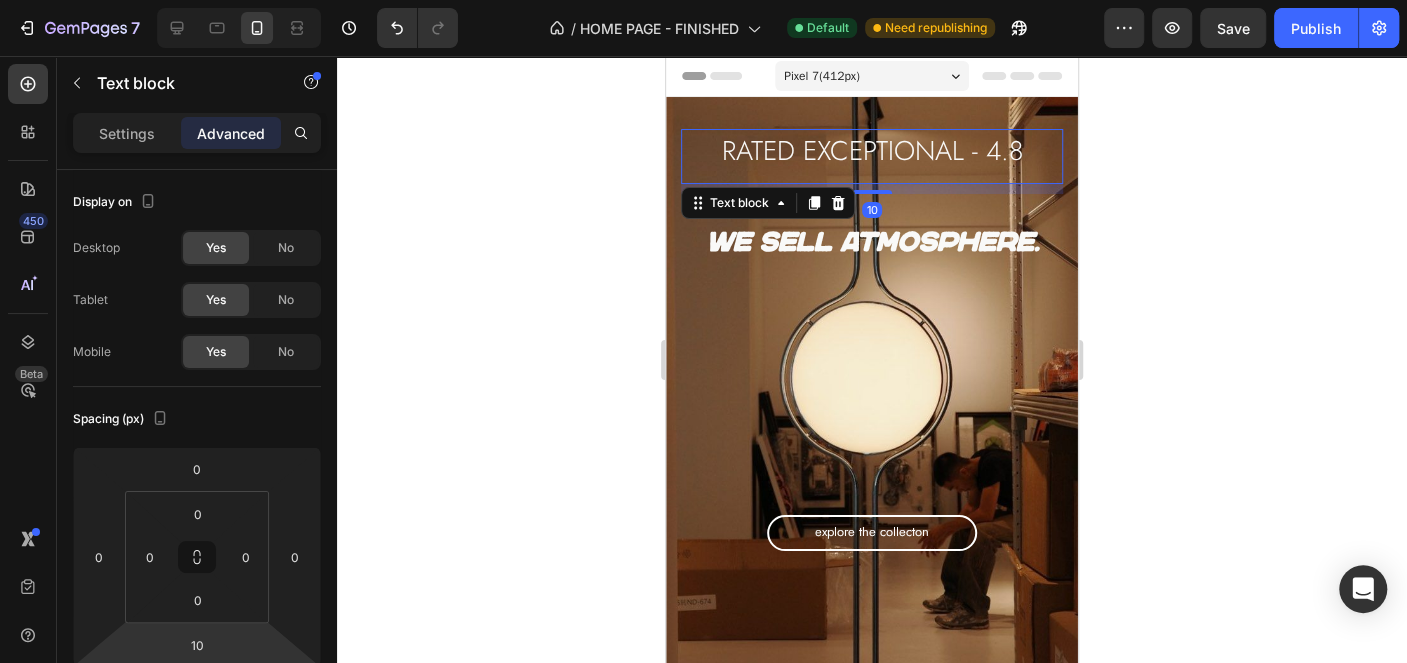 drag, startPoint x: 254, startPoint y: 642, endPoint x: 254, endPoint y: 659, distance: 17 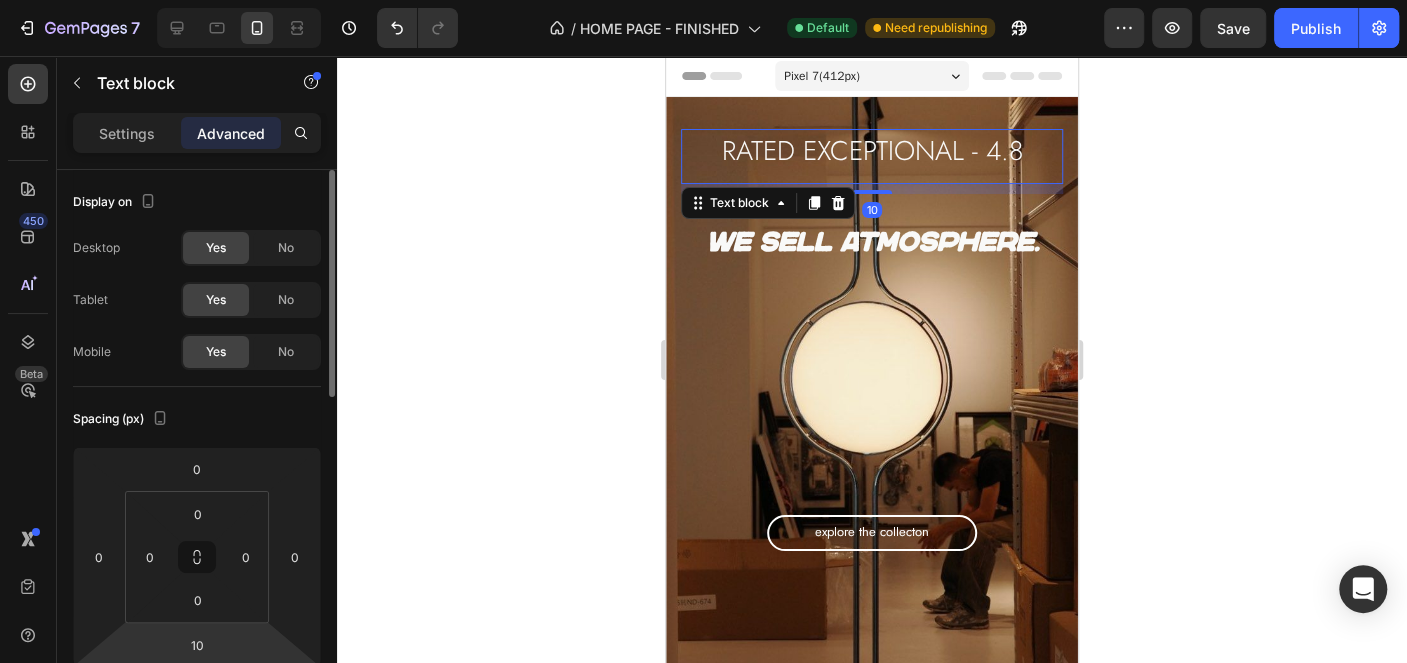 type on "-12" 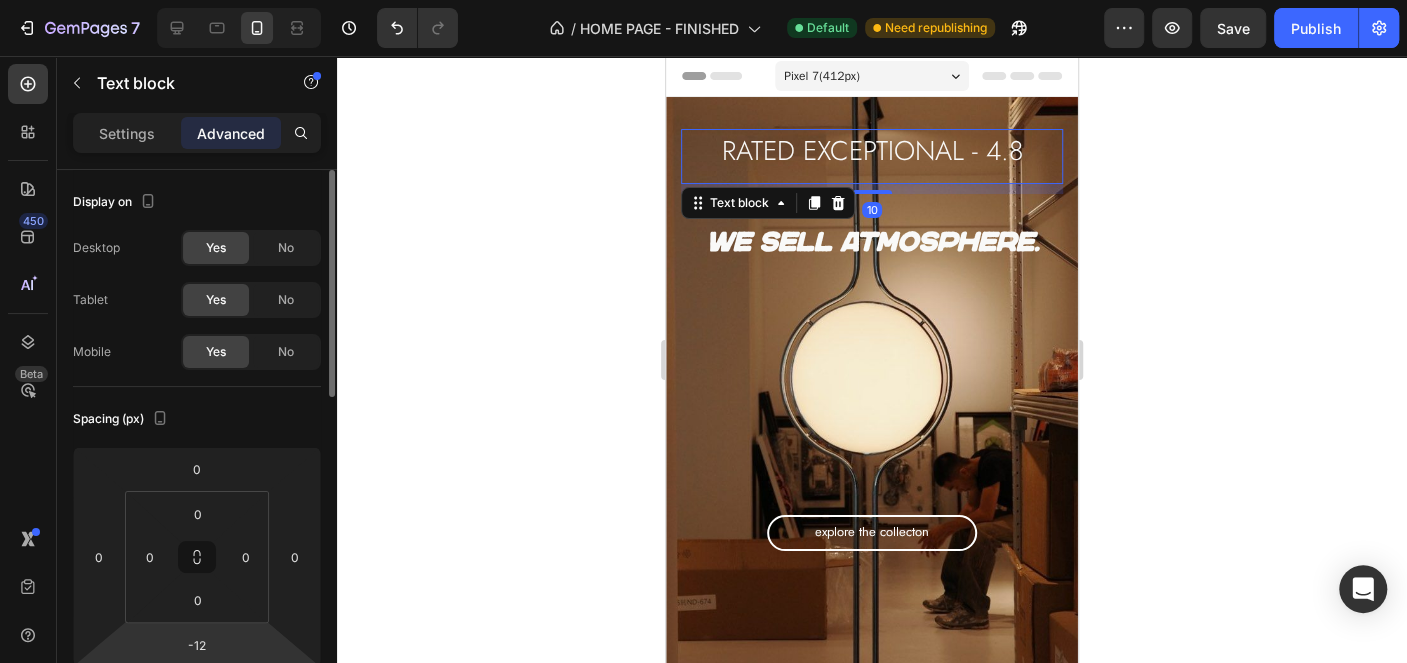drag, startPoint x: 253, startPoint y: 646, endPoint x: 251, endPoint y: 657, distance: 11.18034 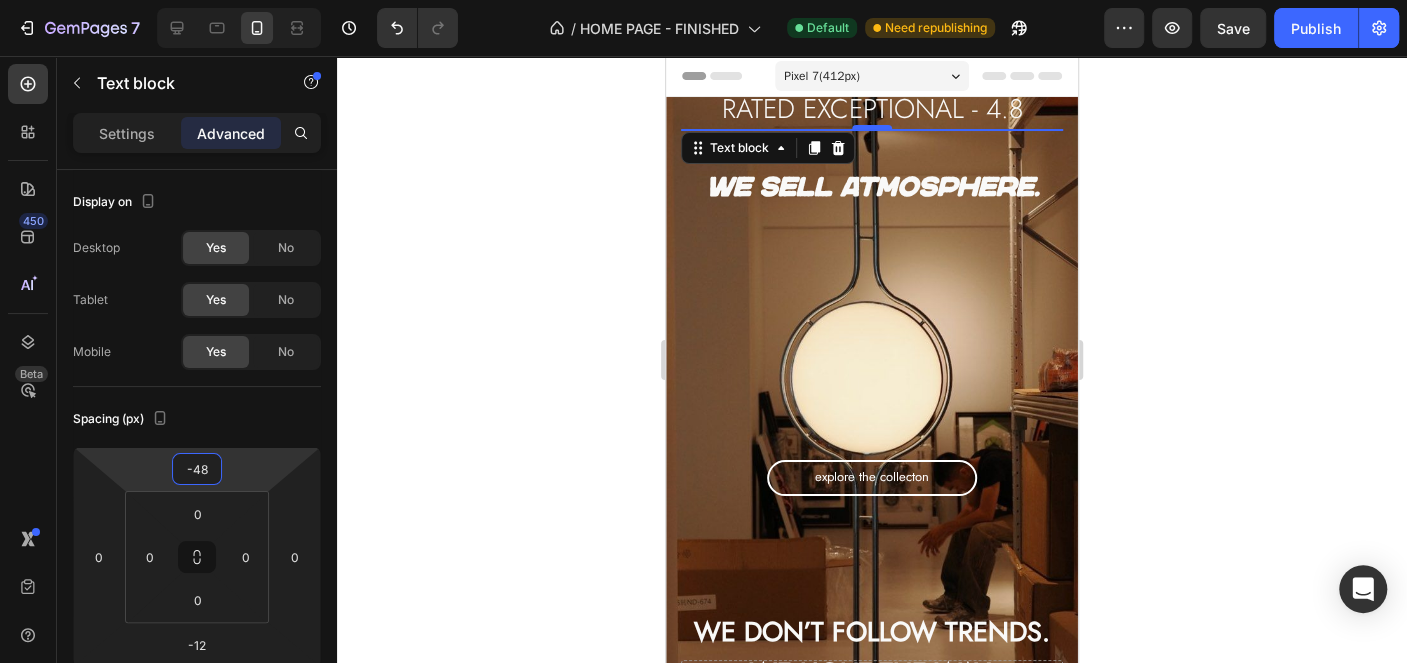type on "-50" 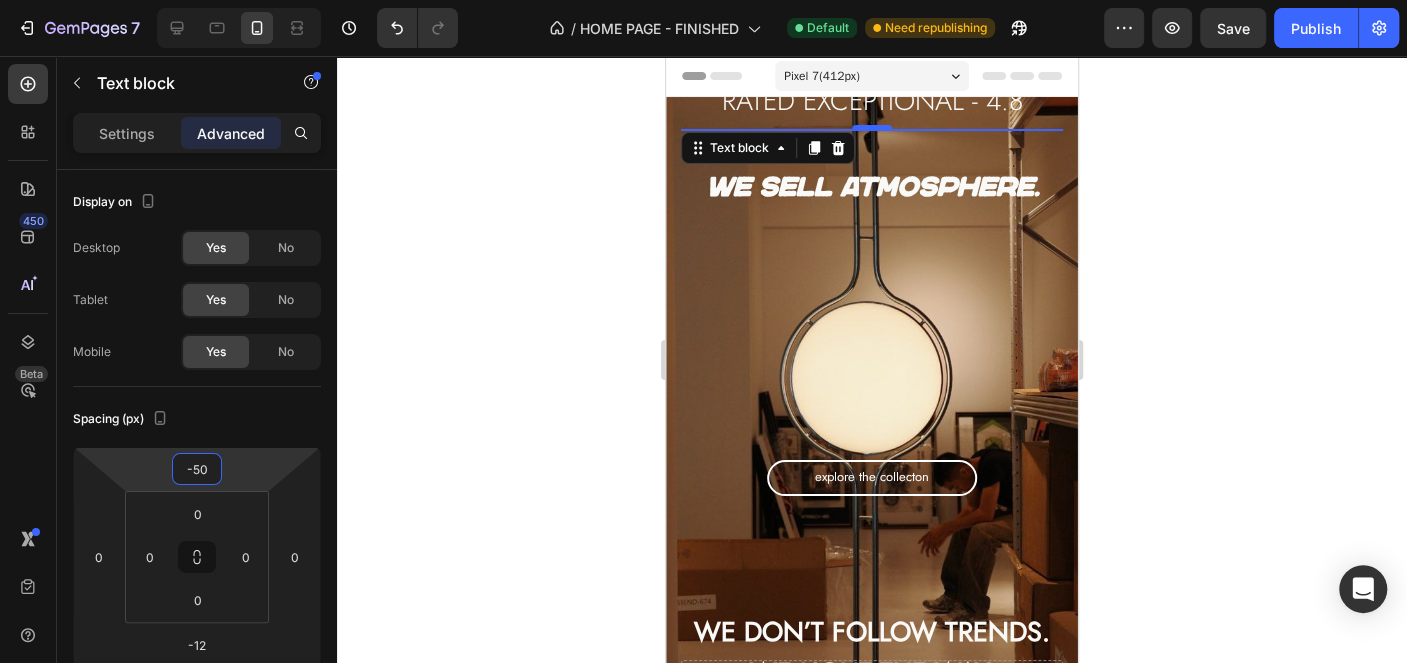 drag, startPoint x: 231, startPoint y: 468, endPoint x: 227, endPoint y: 493, distance: 25.317978 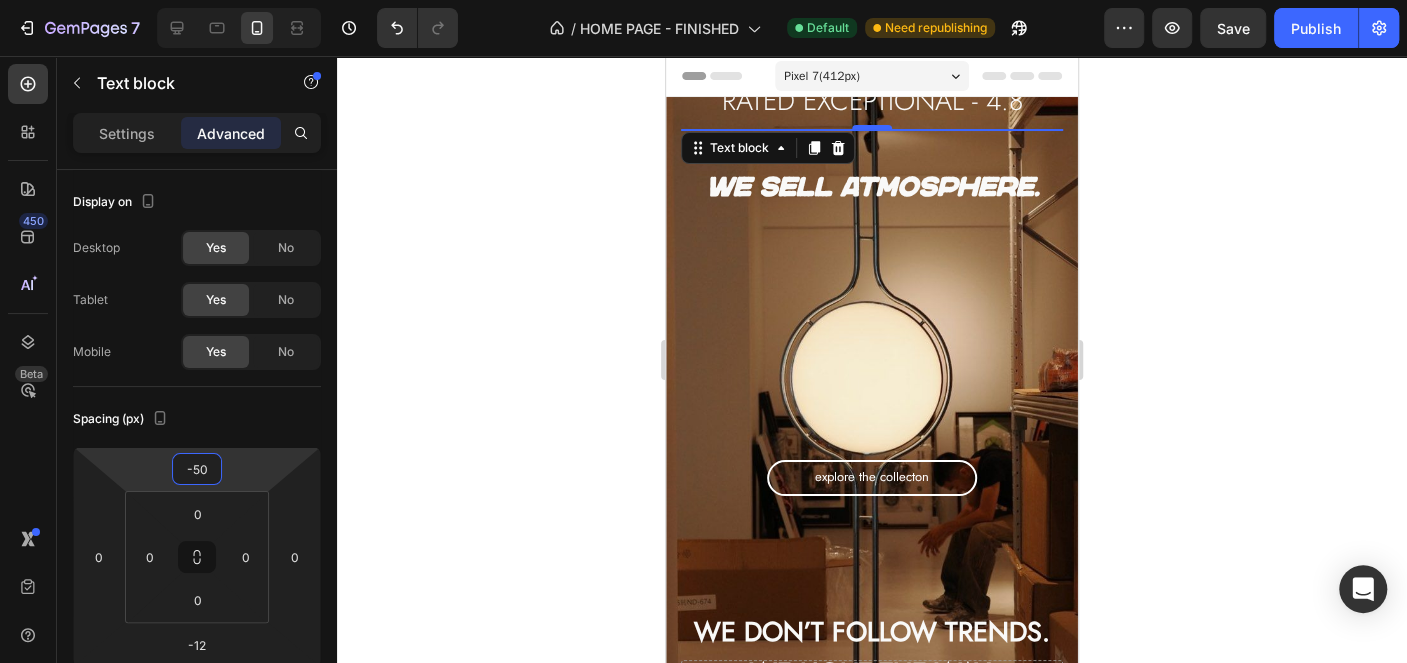 click 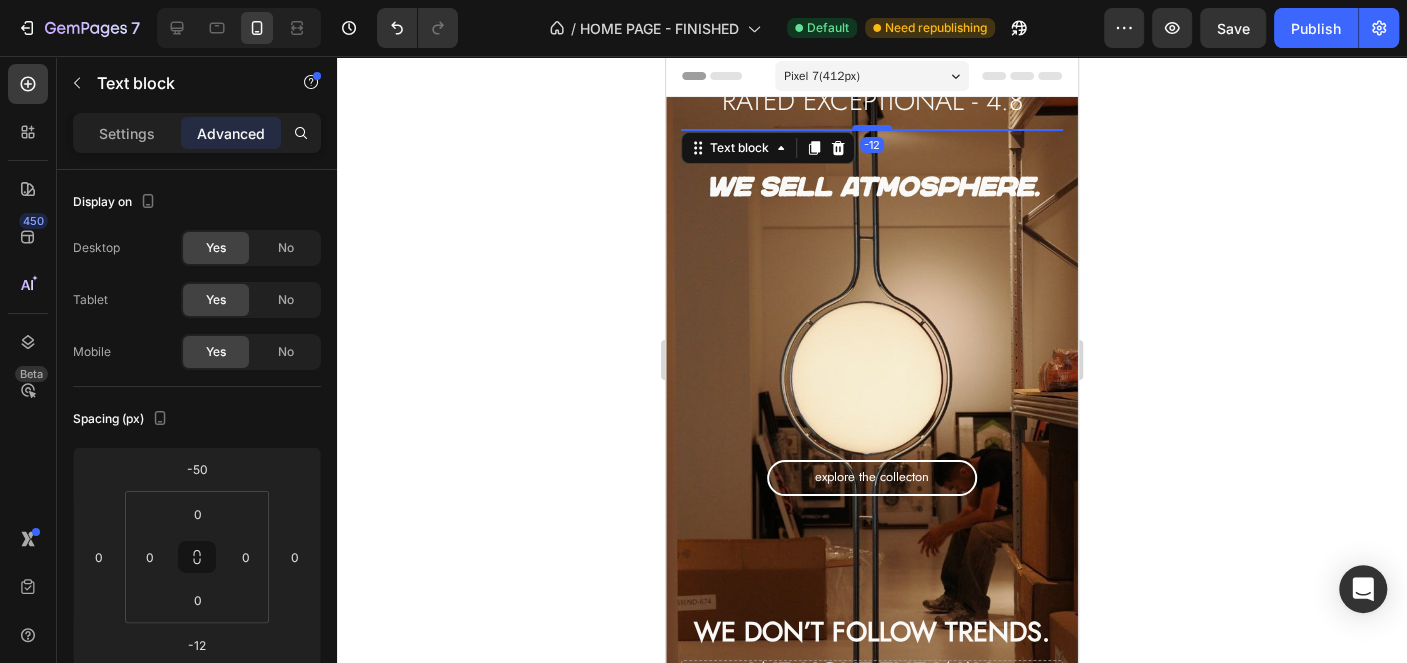 click on "rated exceptional - 4.8" at bounding box center [872, 101] 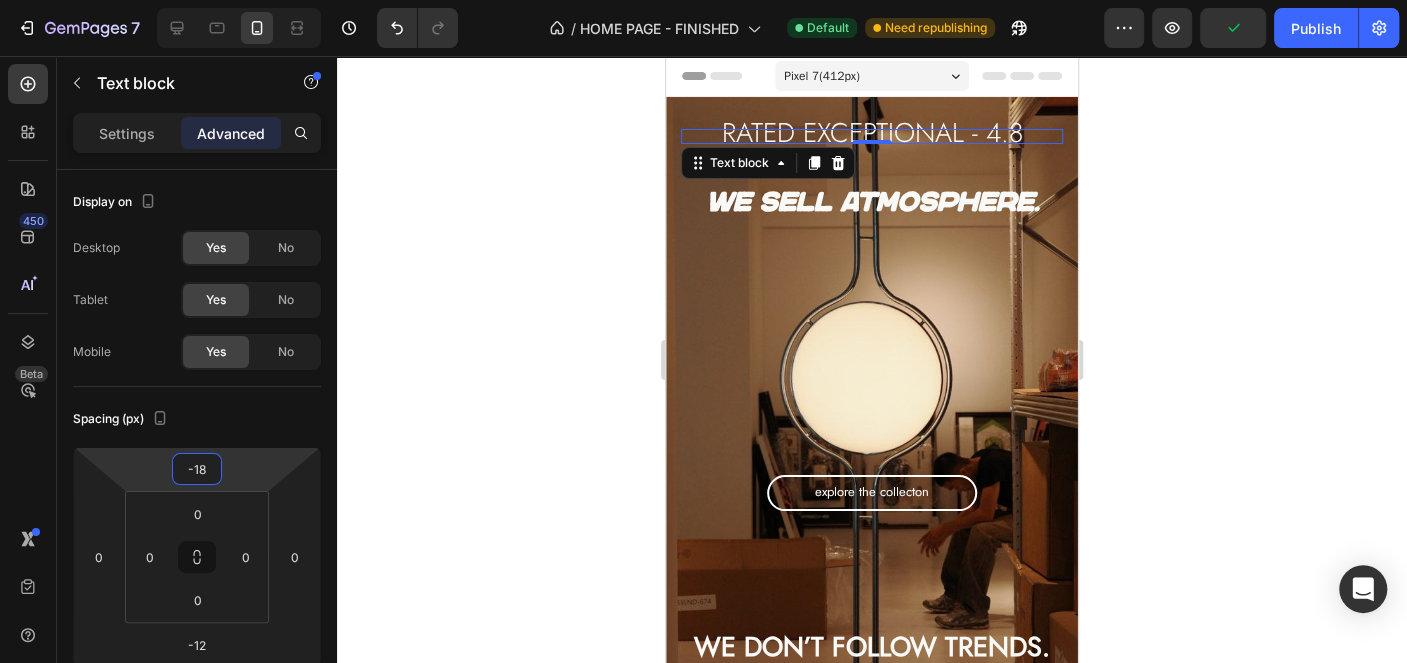 type on "-20" 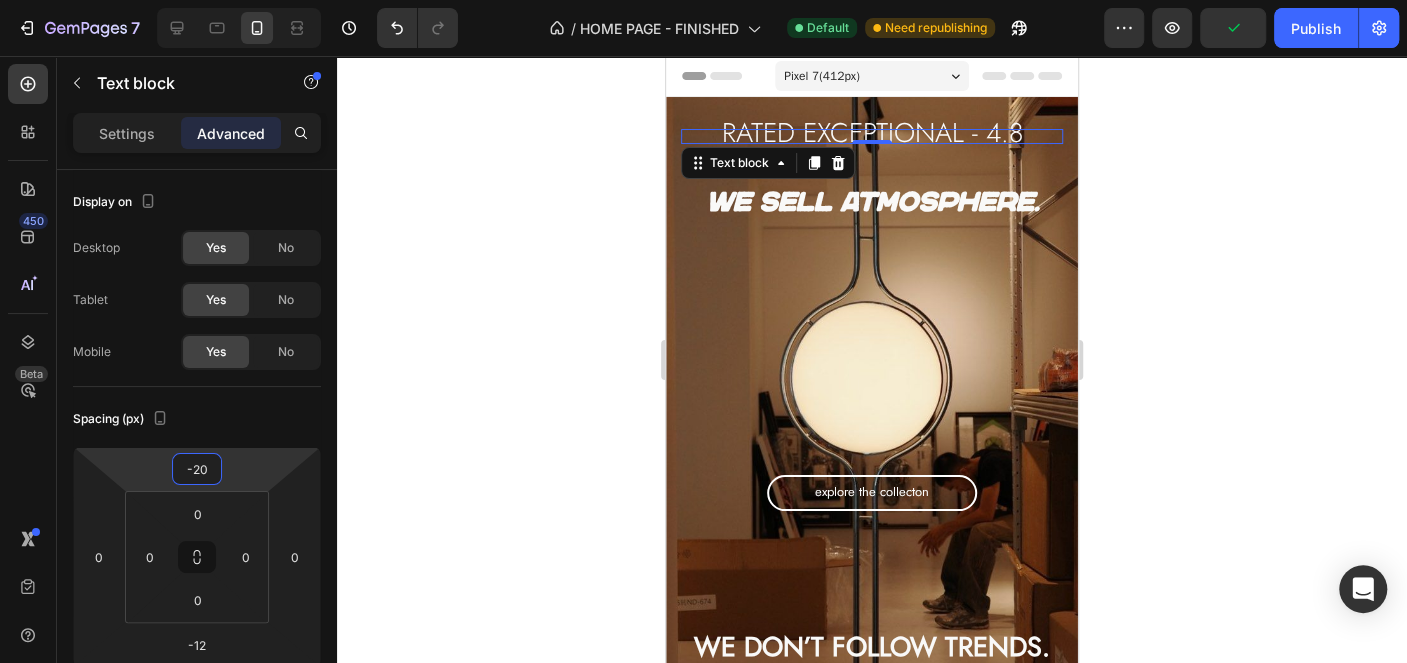 drag, startPoint x: 235, startPoint y: 472, endPoint x: 254, endPoint y: 457, distance: 24.207438 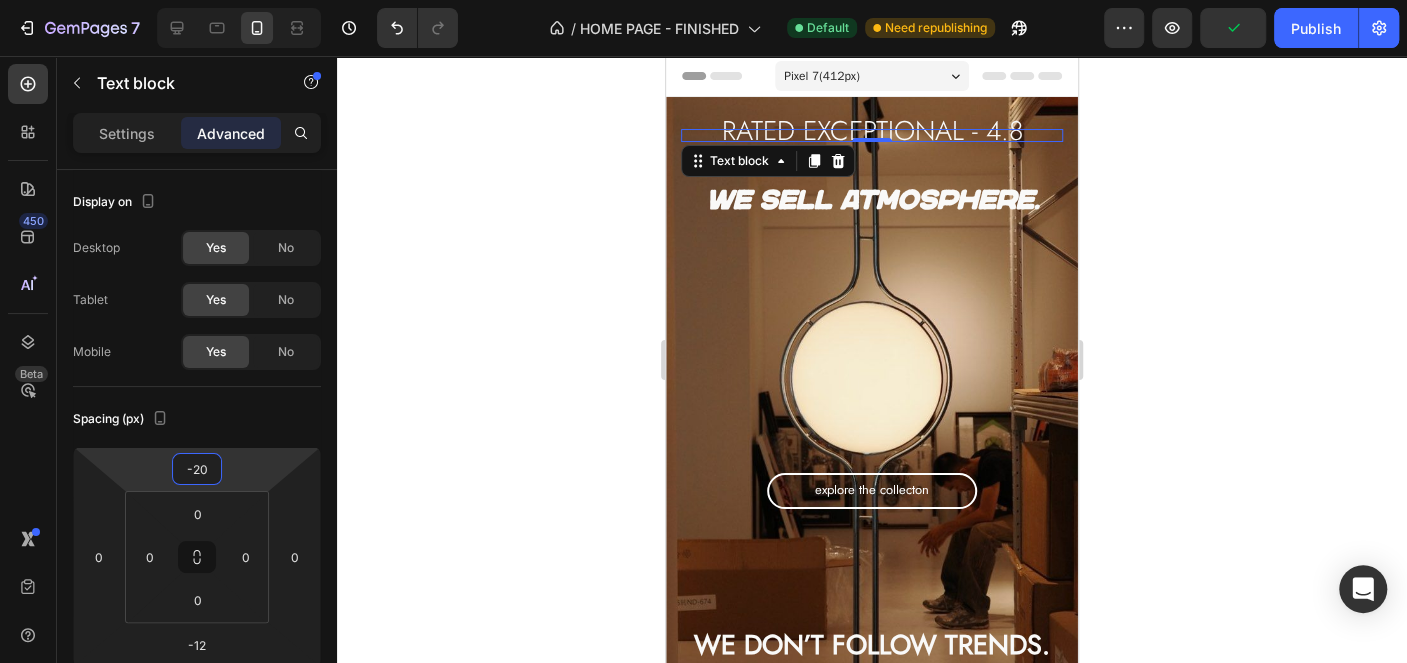 click 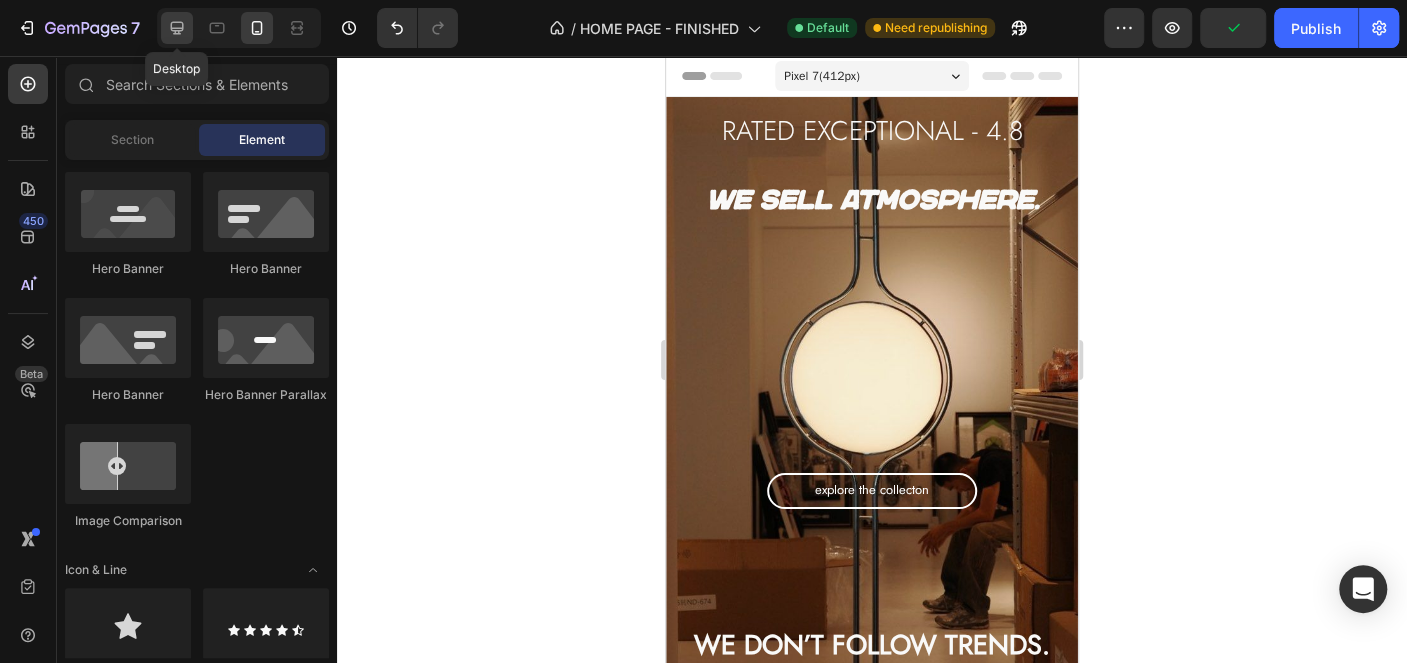 click 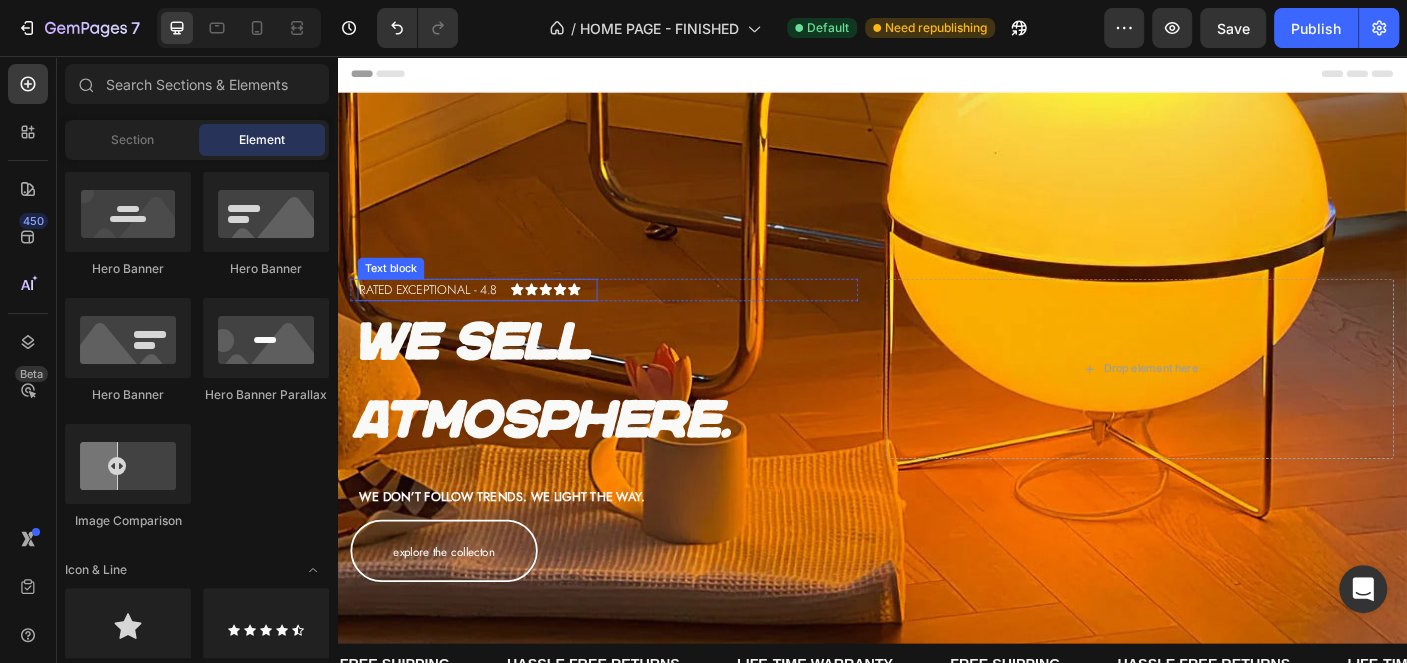 click on "rated exceptional - 4.8" at bounding box center (494, 318) 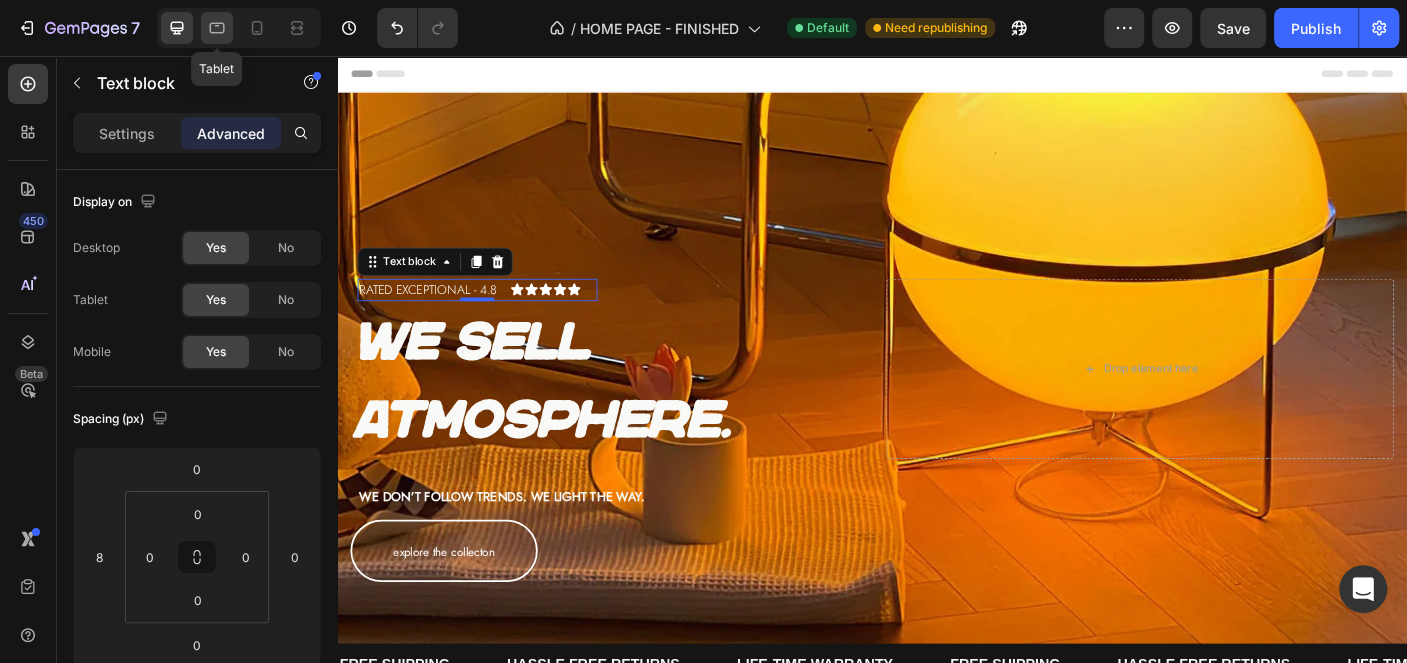 click 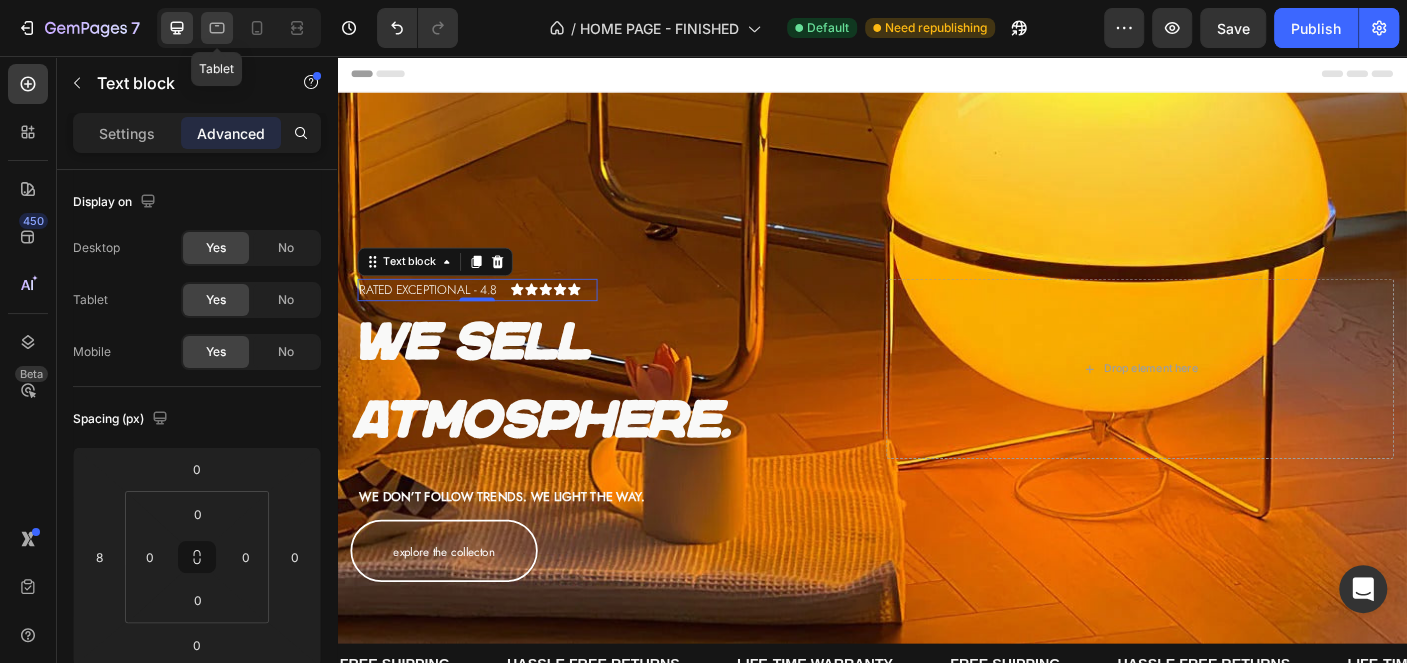 type on "0" 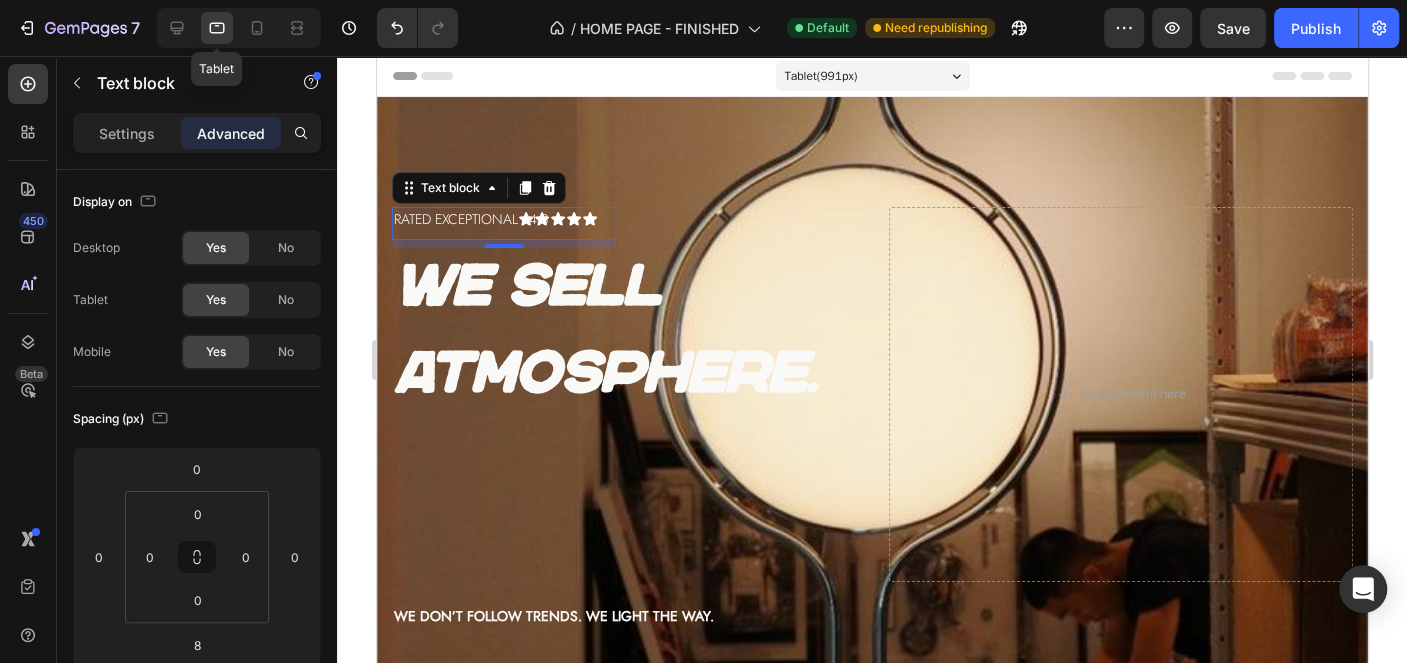 scroll, scrollTop: 75, scrollLeft: 0, axis: vertical 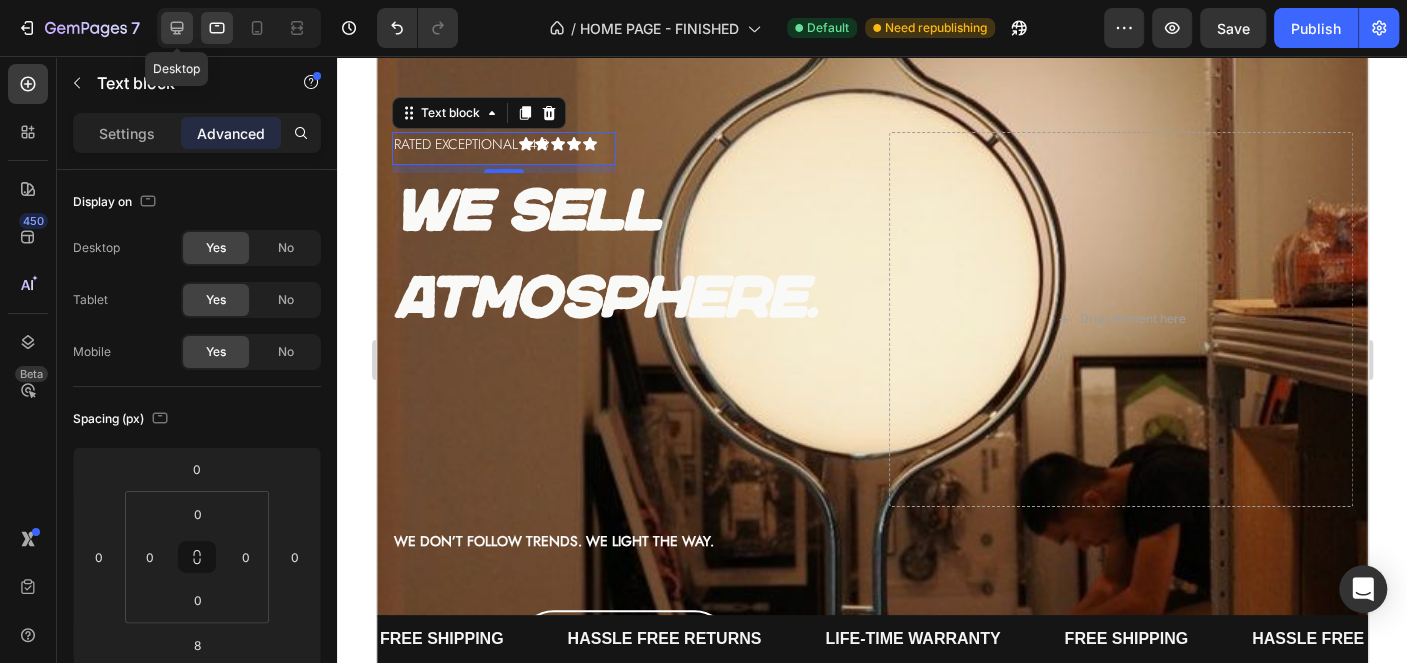click 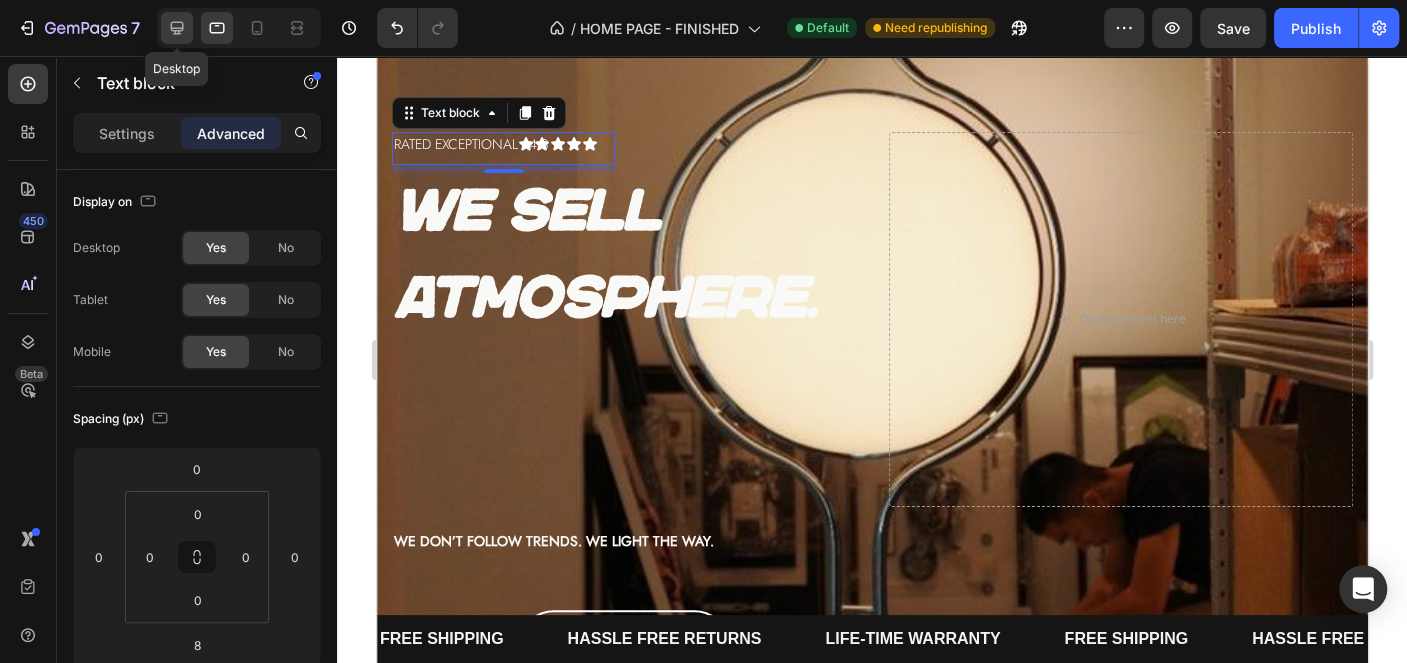 type on "8" 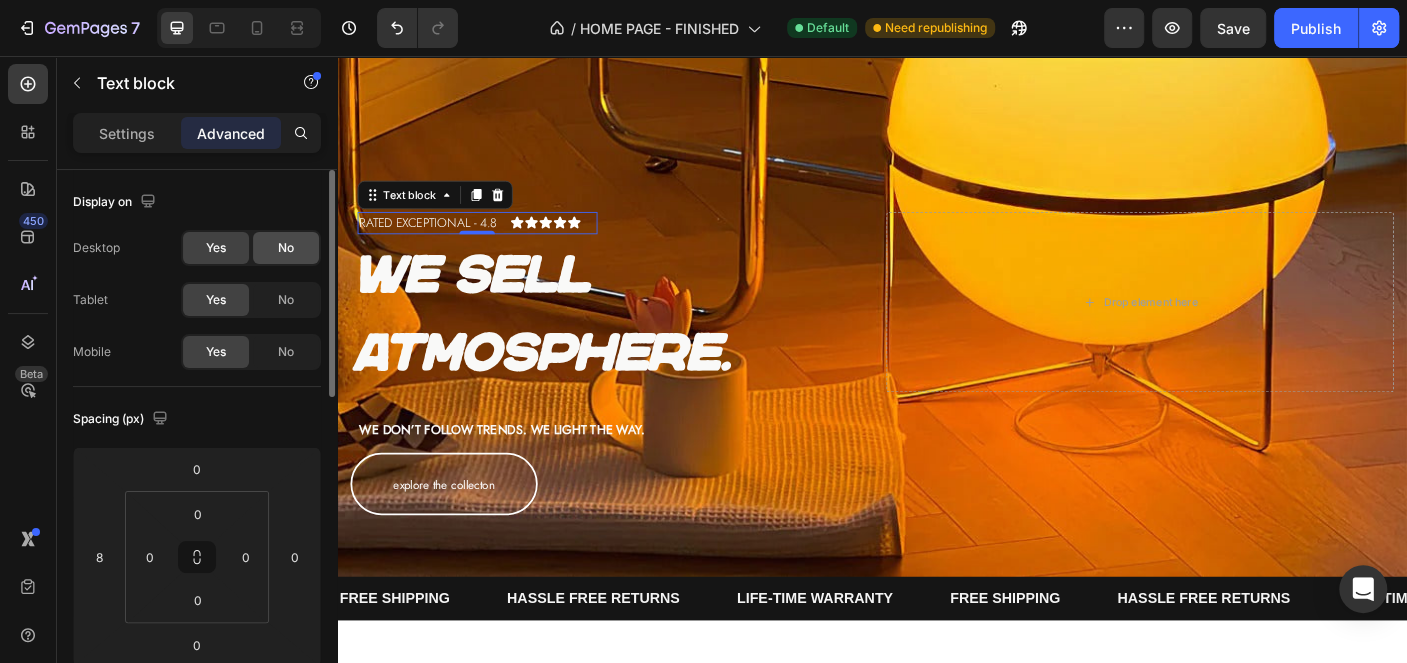 scroll, scrollTop: 179, scrollLeft: 0, axis: vertical 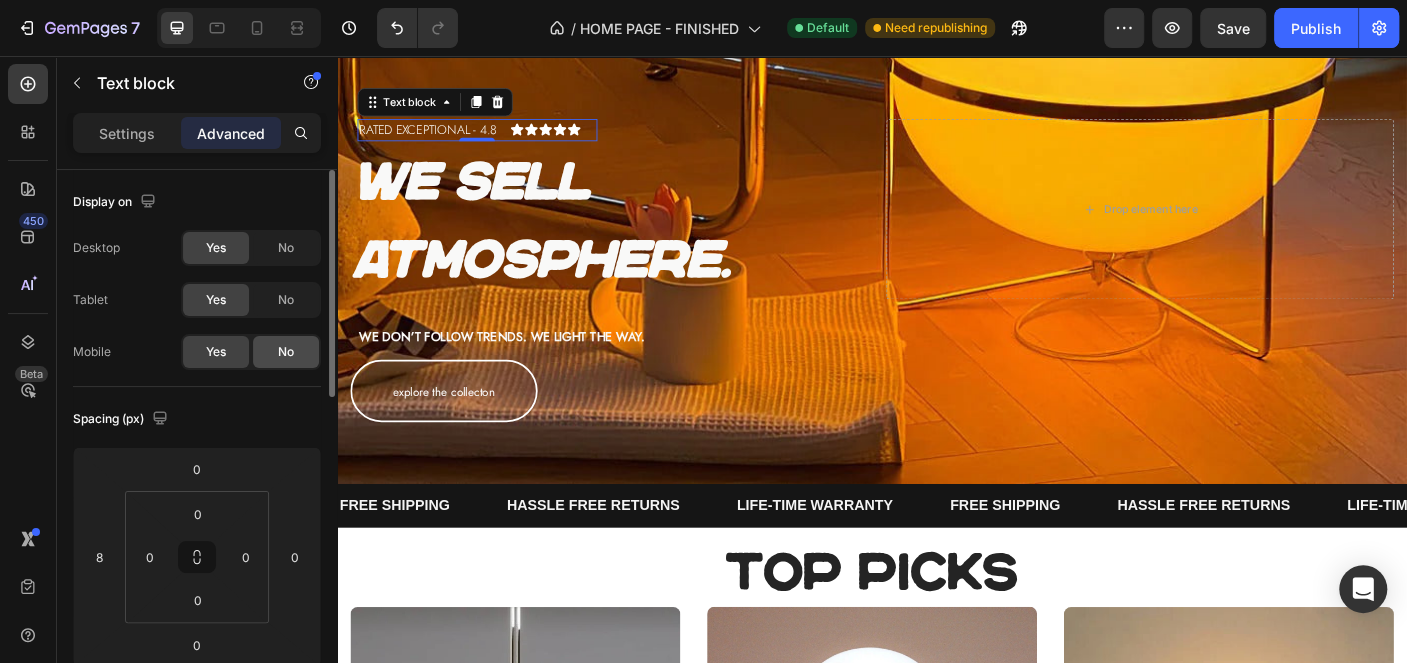 click on "No" 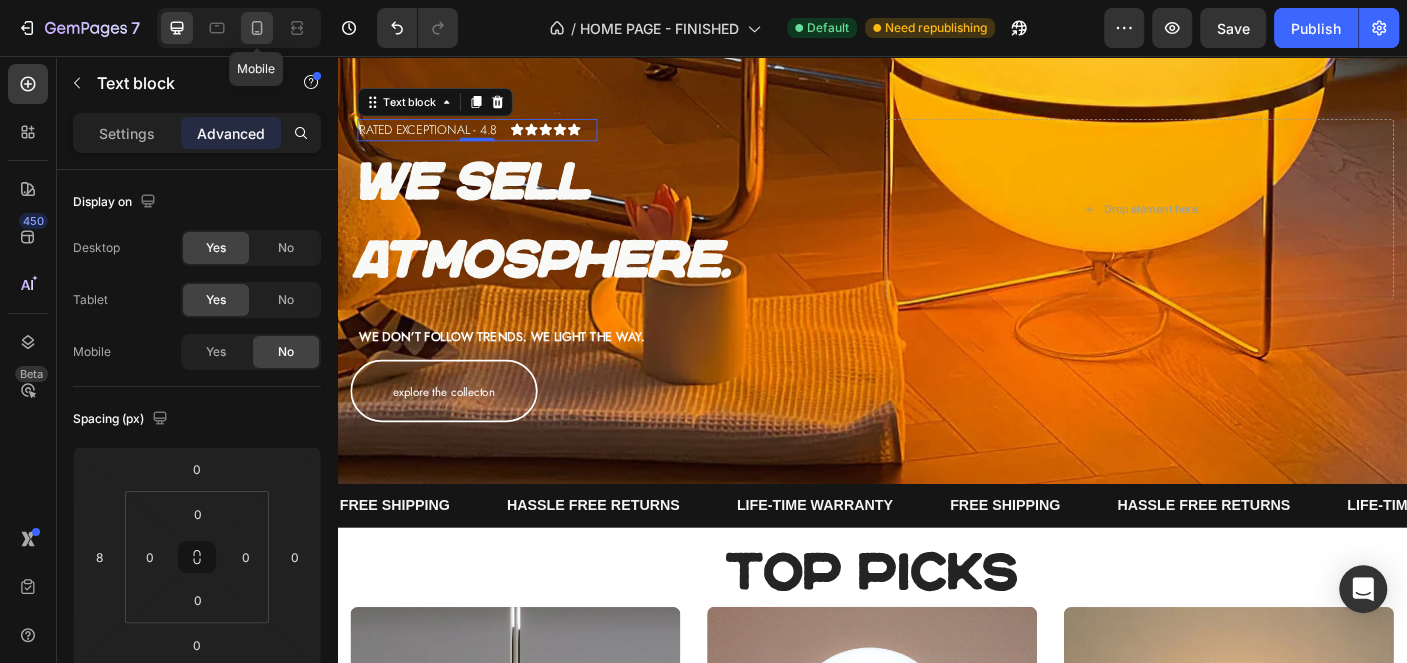click 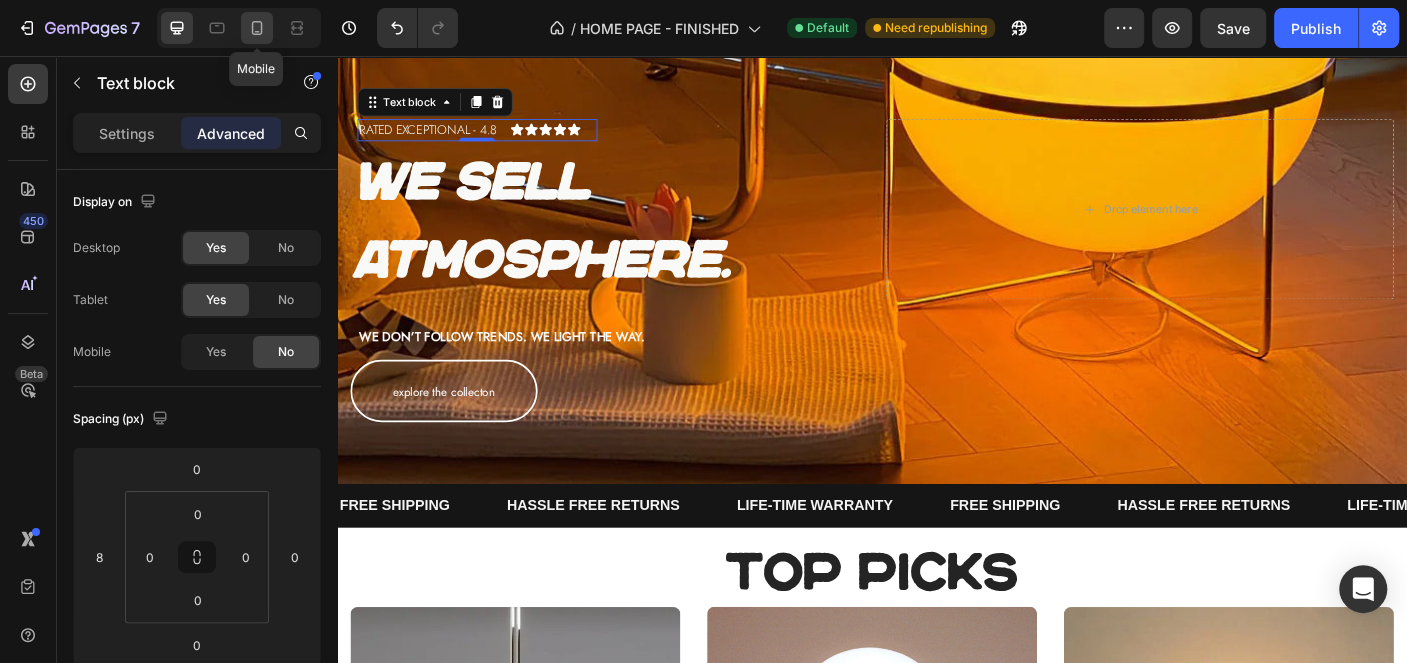 type on "-20" 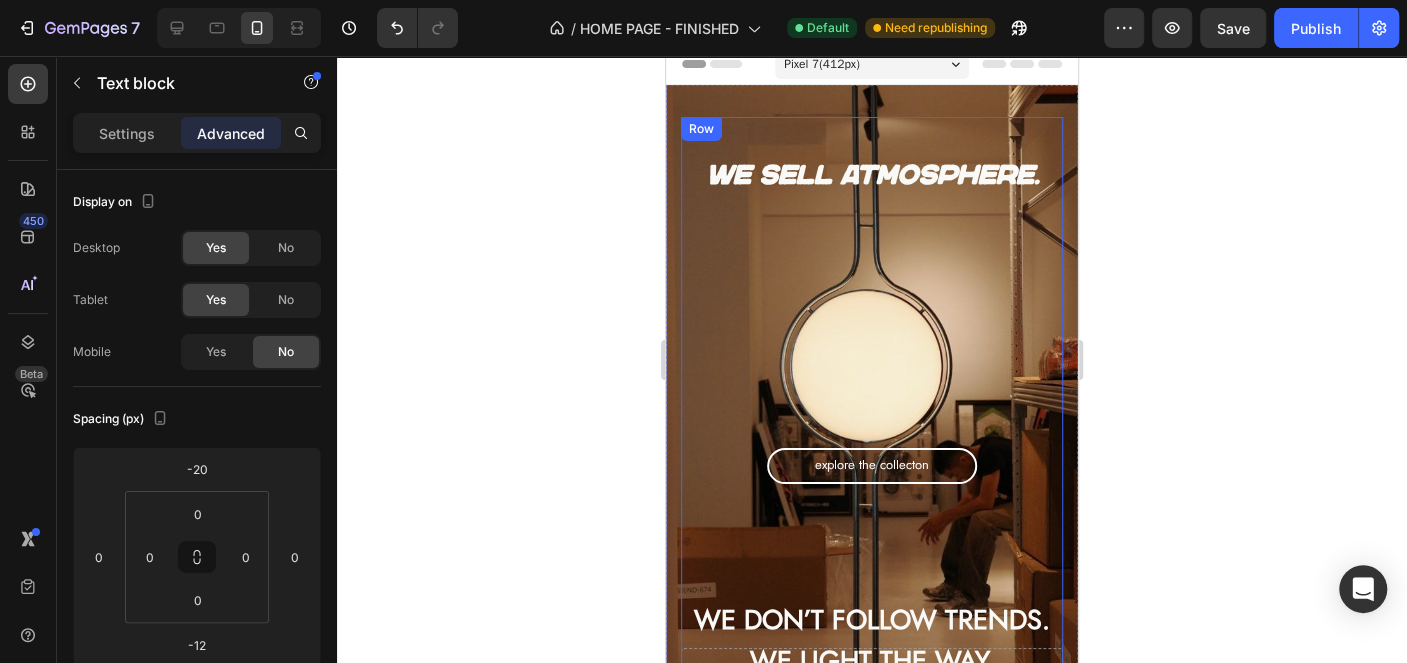 scroll, scrollTop: 0, scrollLeft: 0, axis: both 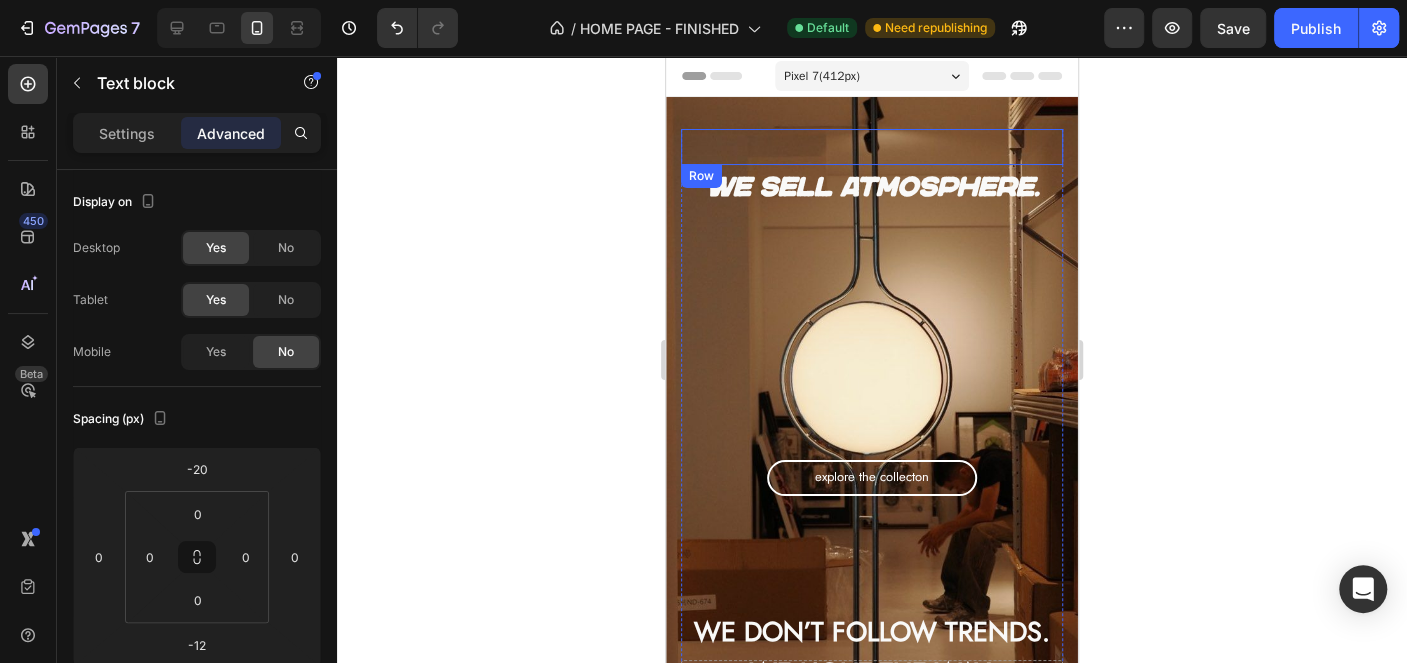 click on "Icon Icon Icon Icon
Icon Icon List" at bounding box center (872, 155) 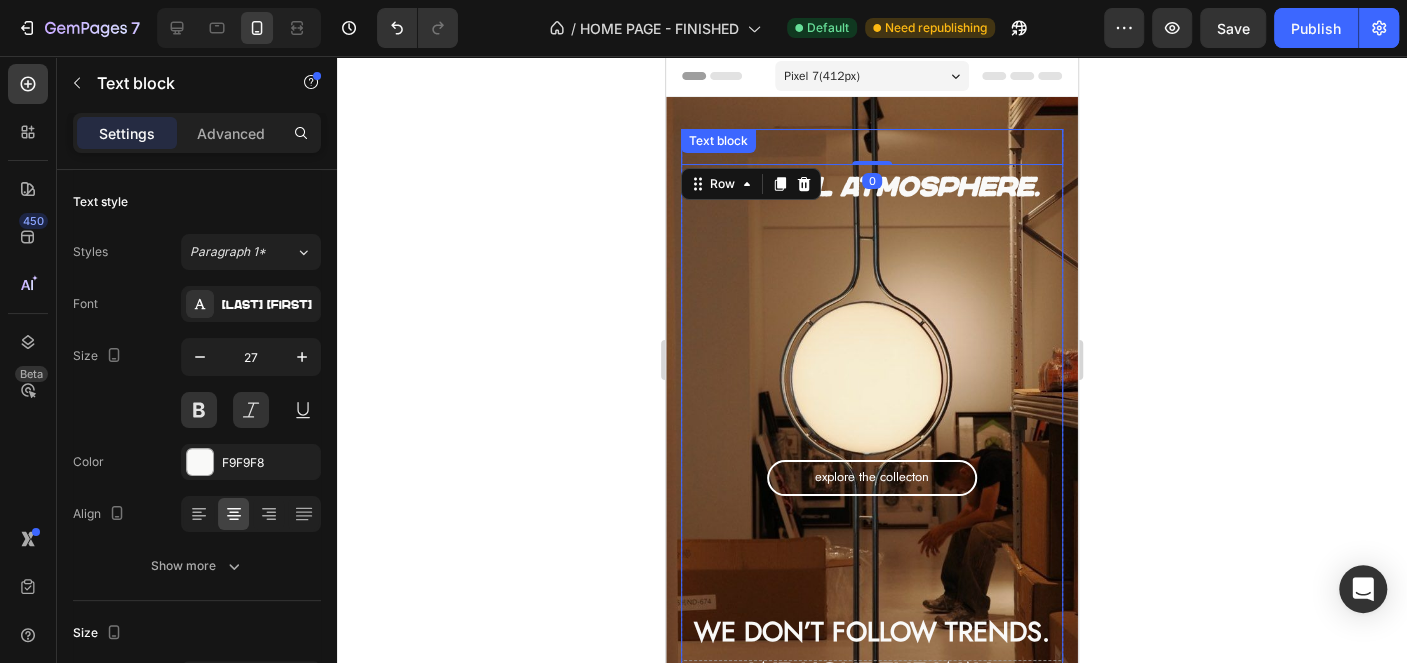 click on "We sell atmosphere." at bounding box center (872, 187) 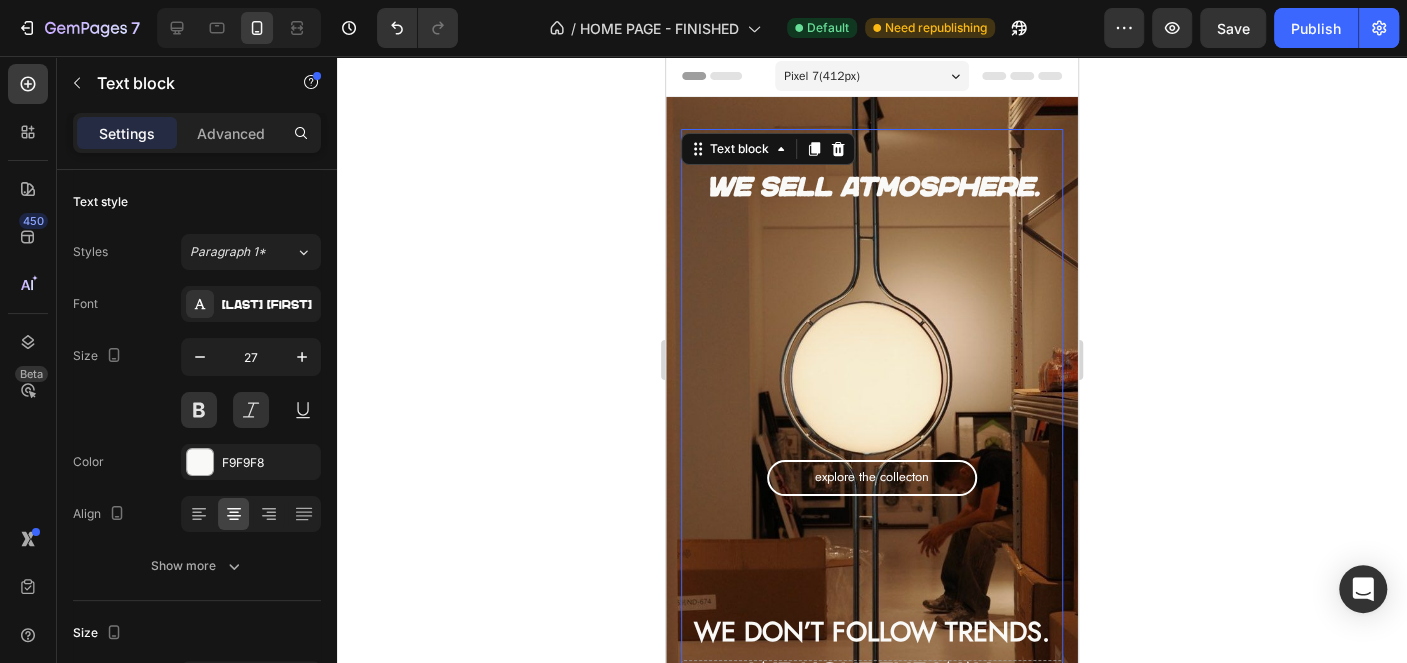 click 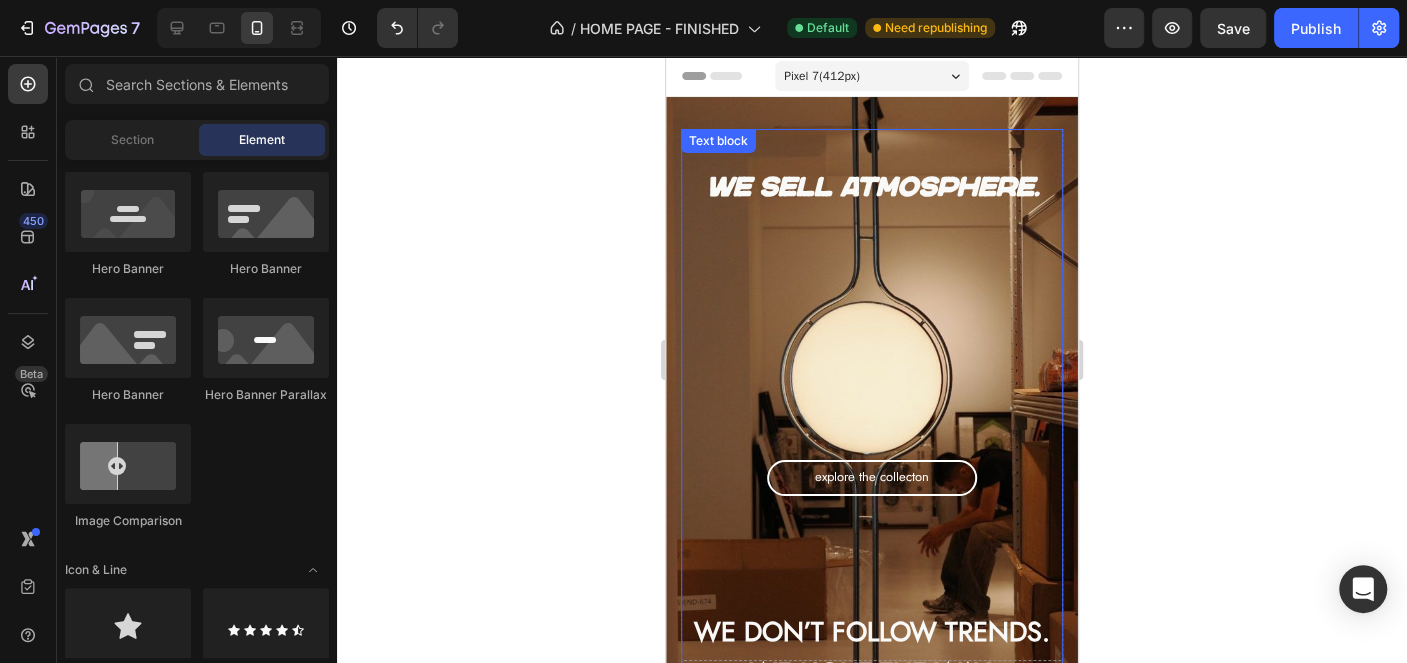 click on "We don’t follow trends. We light the way." at bounding box center [872, 652] 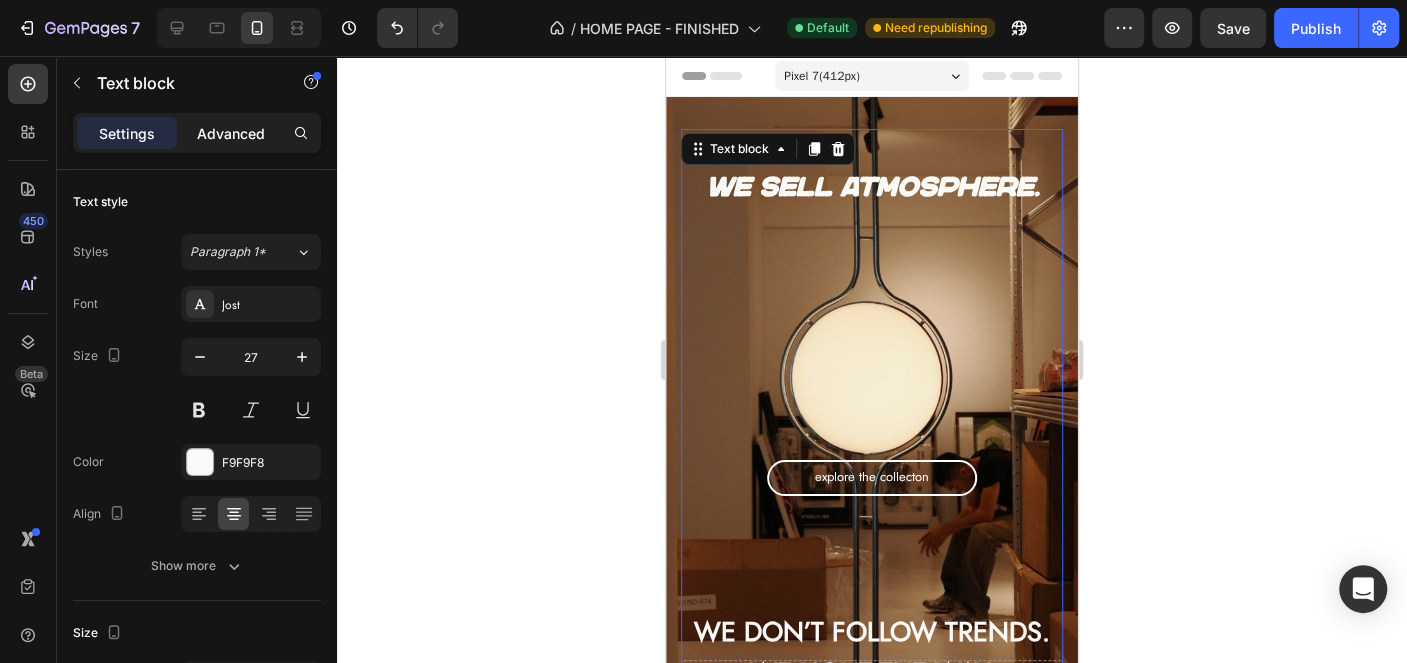 click on "Advanced" at bounding box center [231, 133] 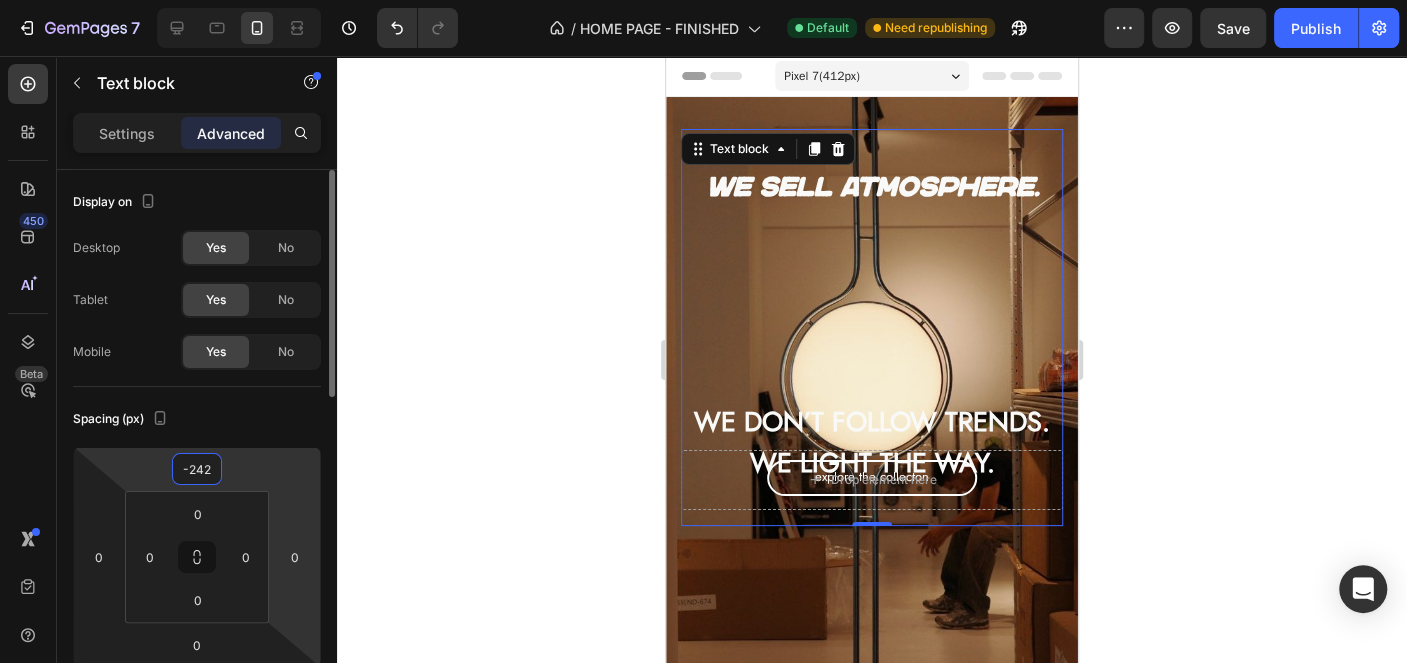 type on "-244" 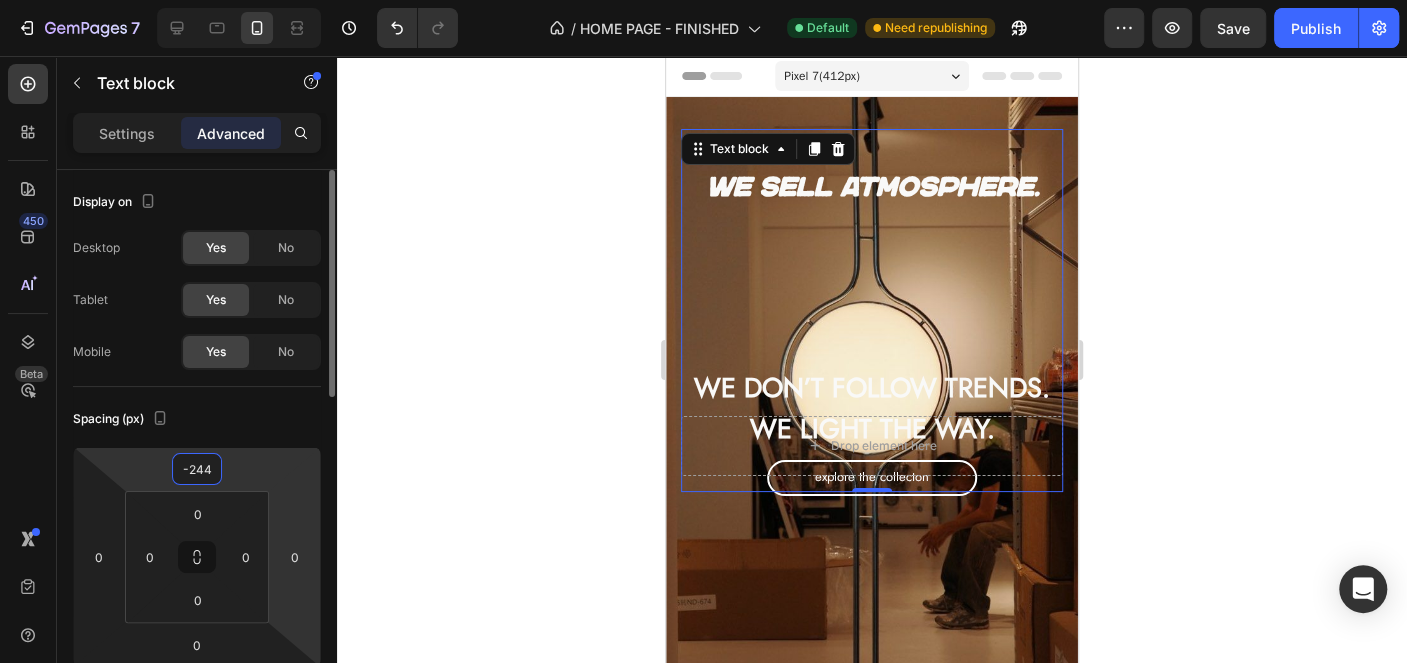 drag, startPoint x: 246, startPoint y: 464, endPoint x: 297, endPoint y: 583, distance: 129.46814 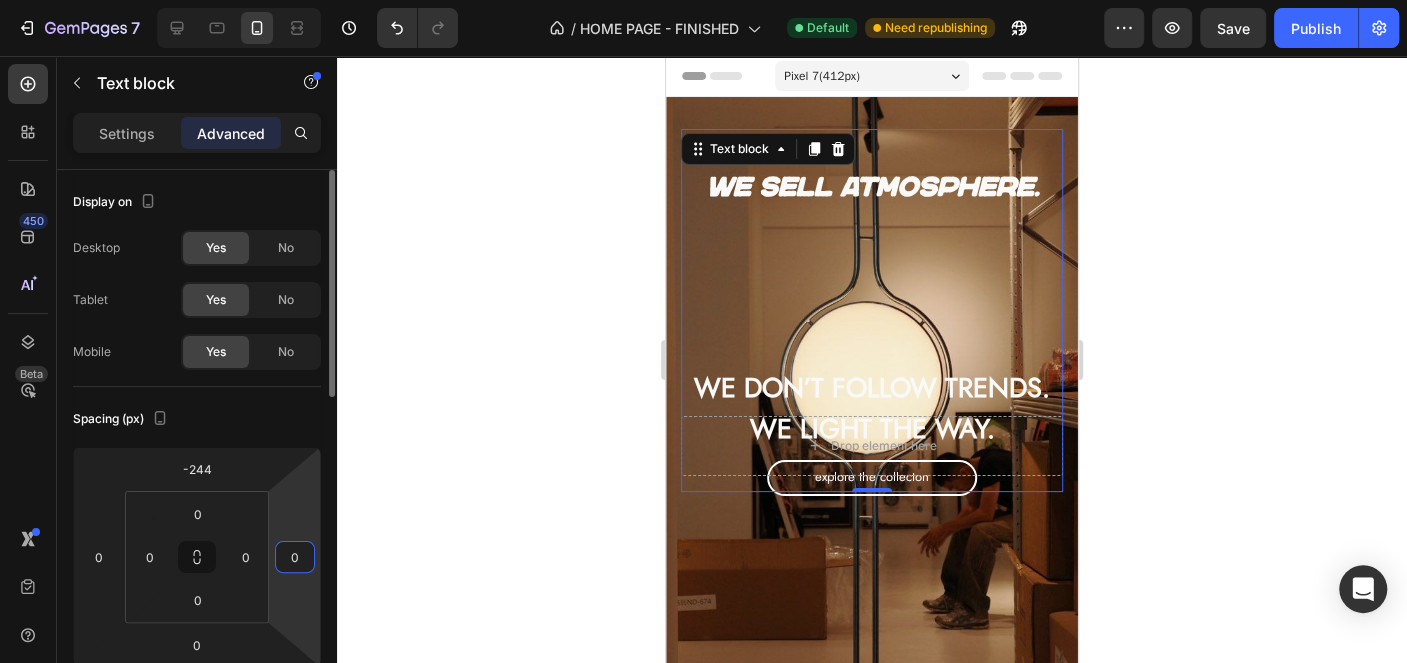 click on "0" at bounding box center [295, 557] 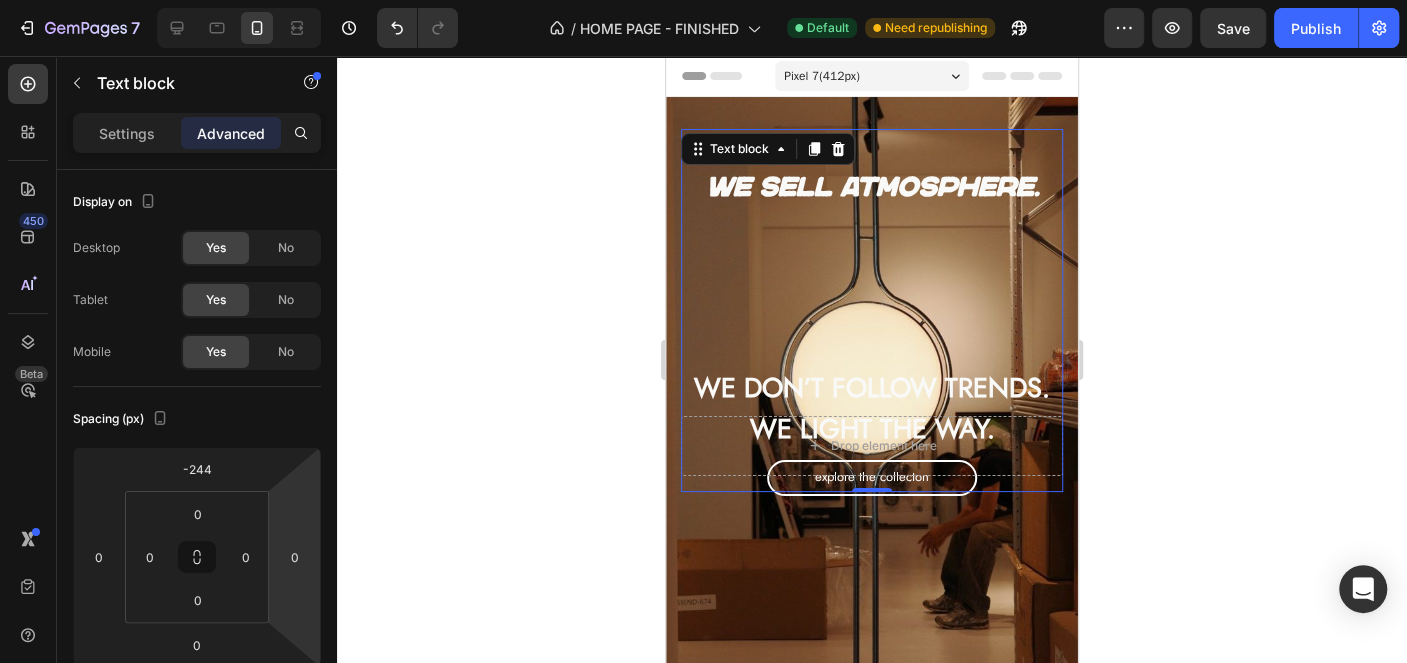 click 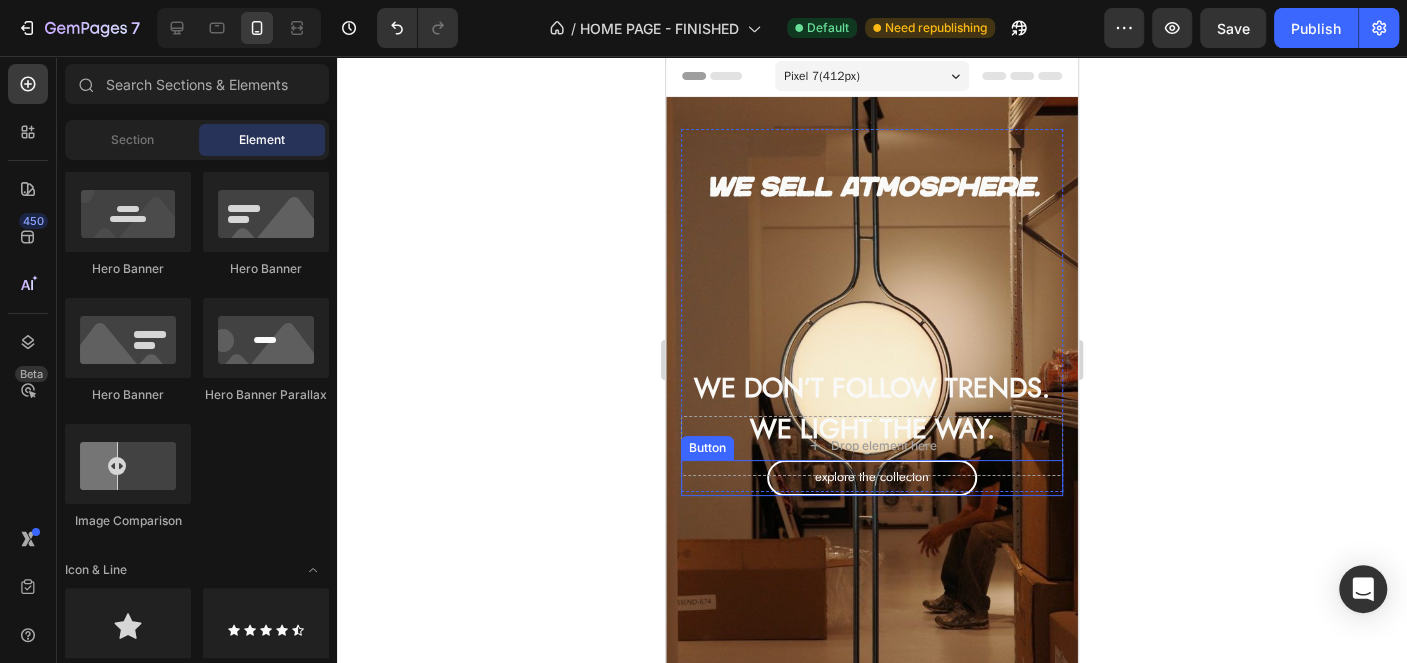 click on "Explore the collecton" at bounding box center (872, 478) 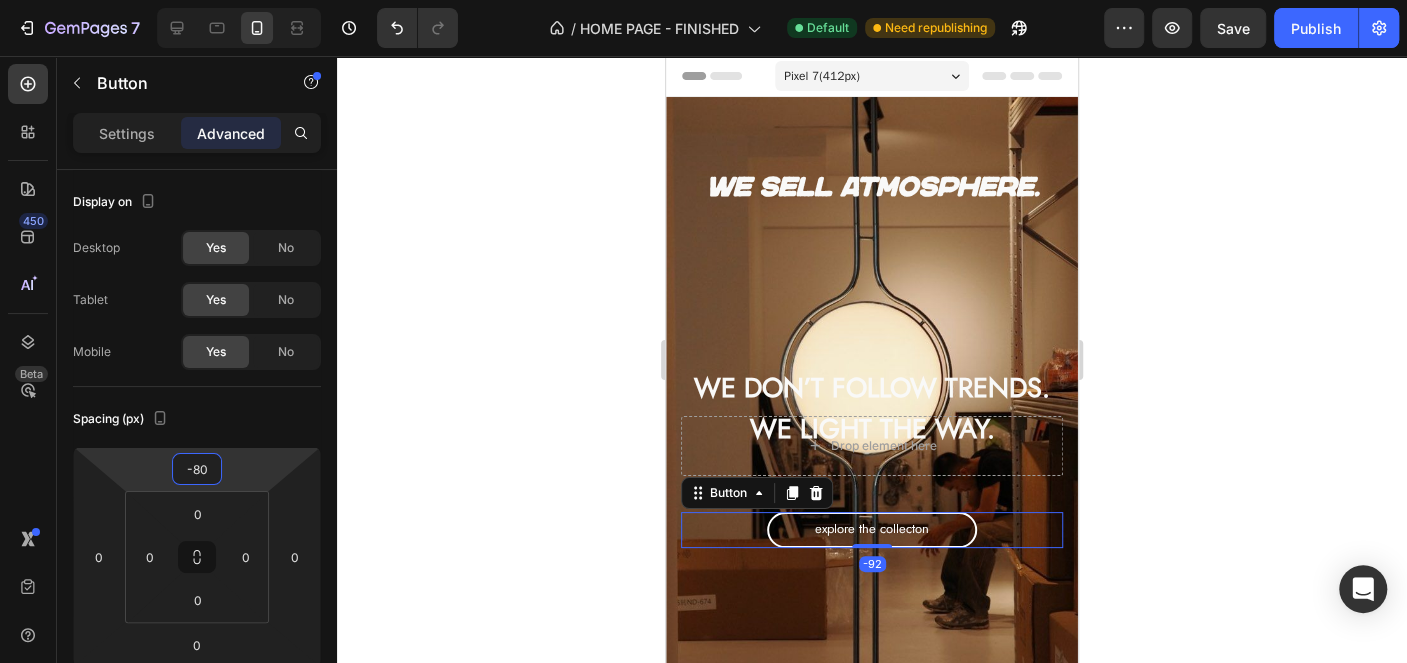 type on "-78" 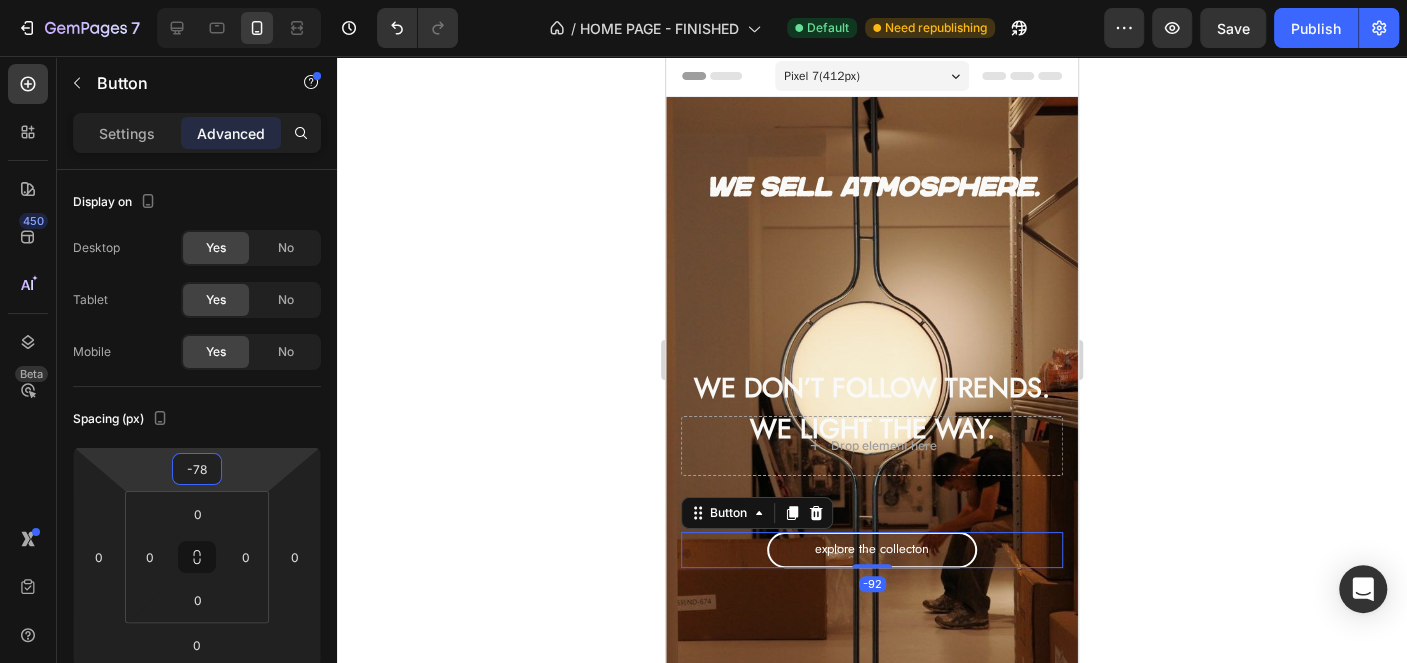 drag, startPoint x: 254, startPoint y: 460, endPoint x: 275, endPoint y: 424, distance: 41.677334 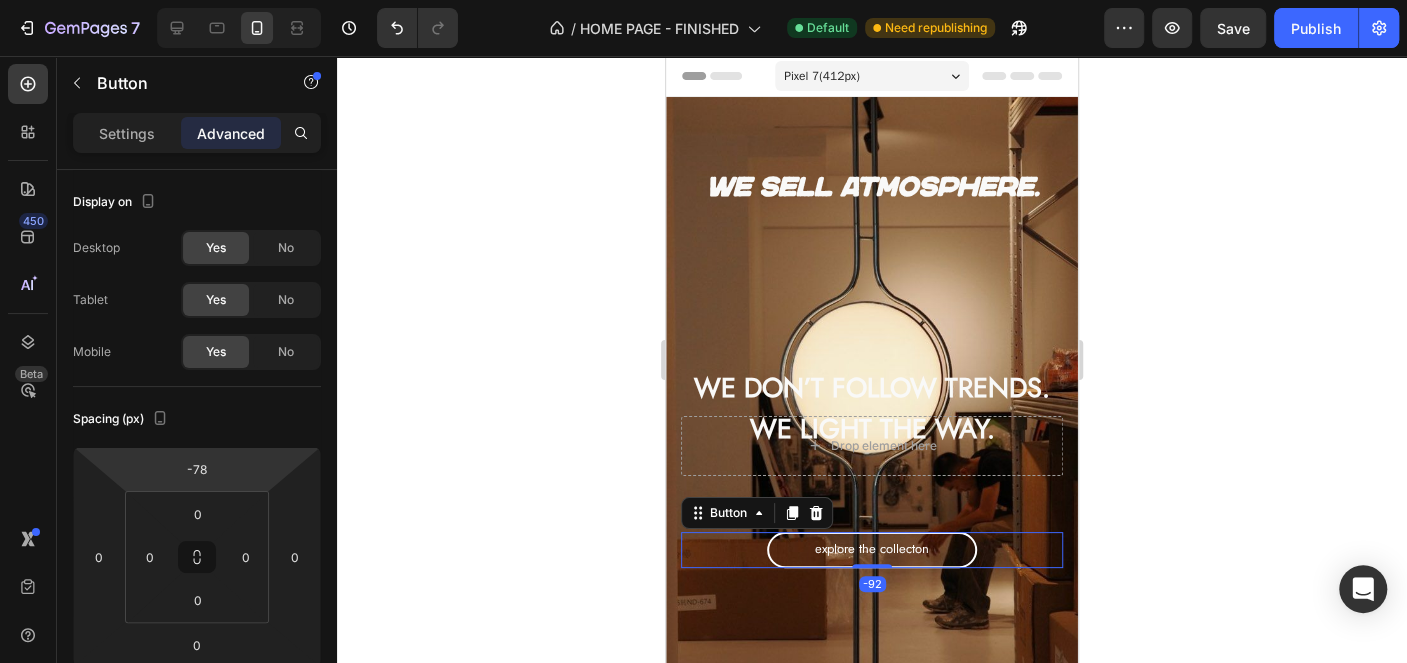 click 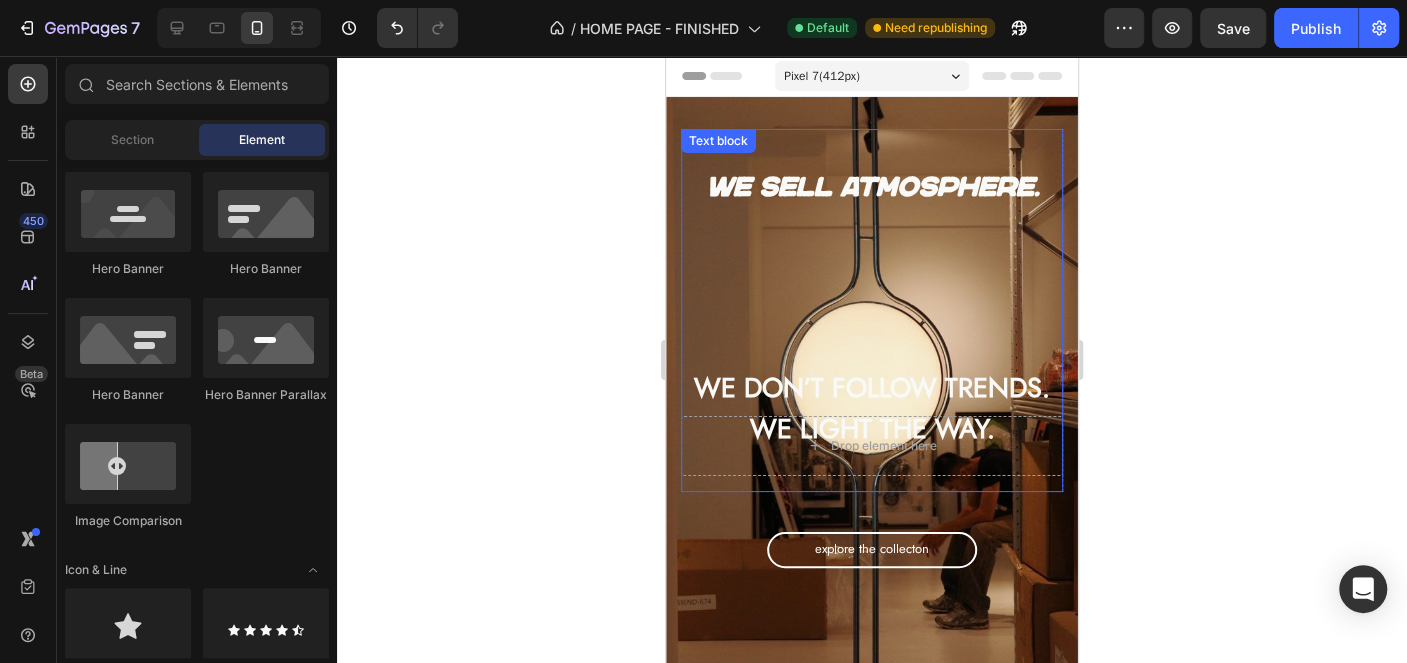 click on "We don’t follow trends. We light the way." at bounding box center (872, 408) 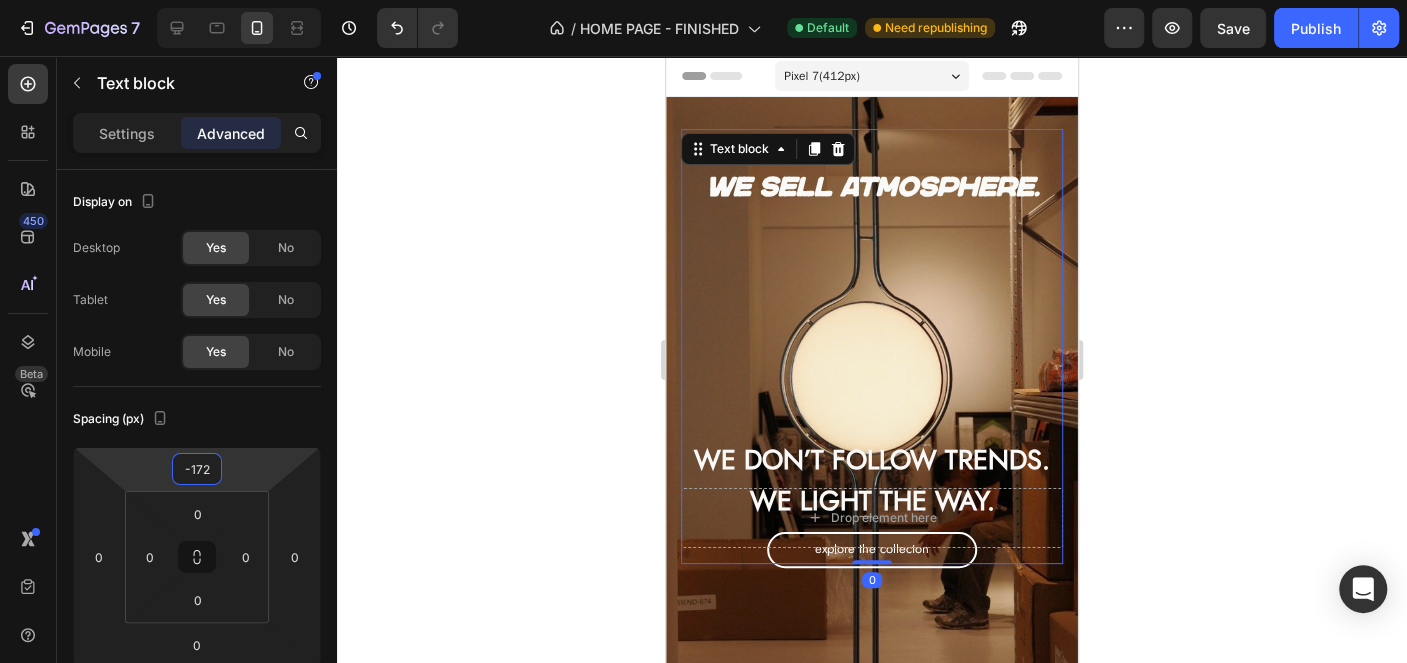 type on "-166" 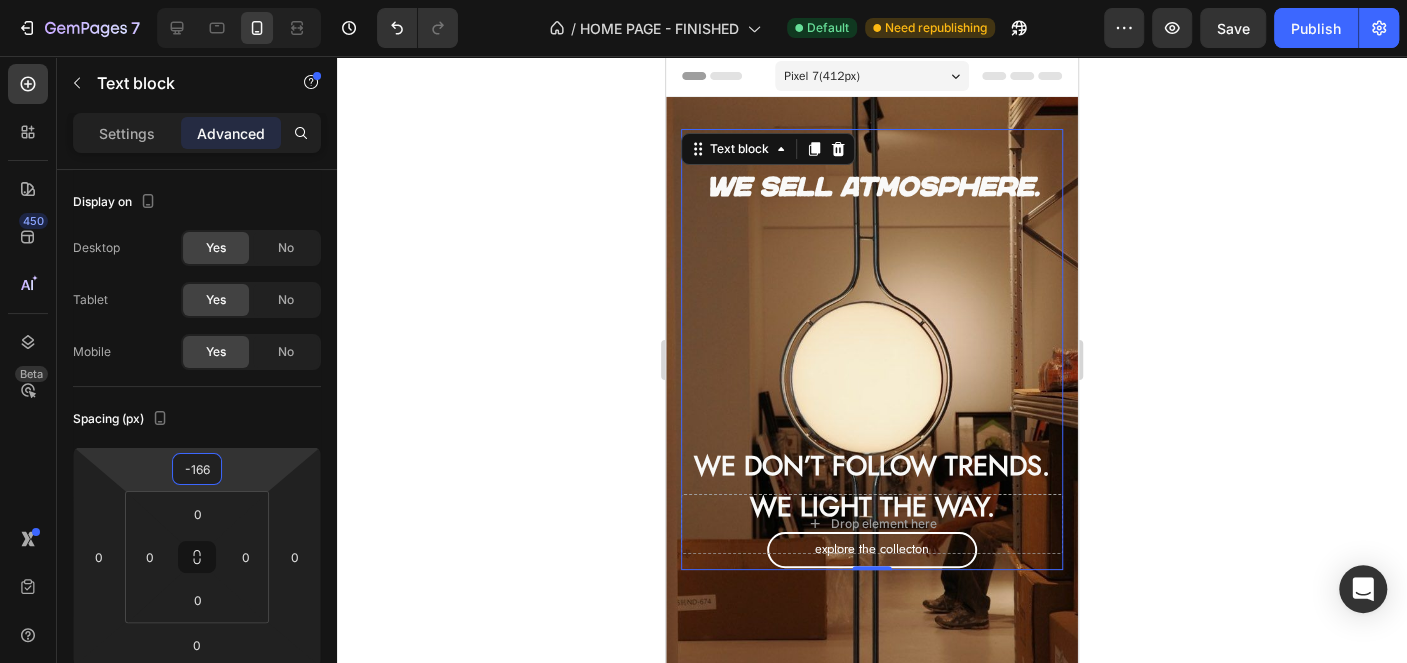 drag, startPoint x: 243, startPoint y: 468, endPoint x: 268, endPoint y: 429, distance: 46.32494 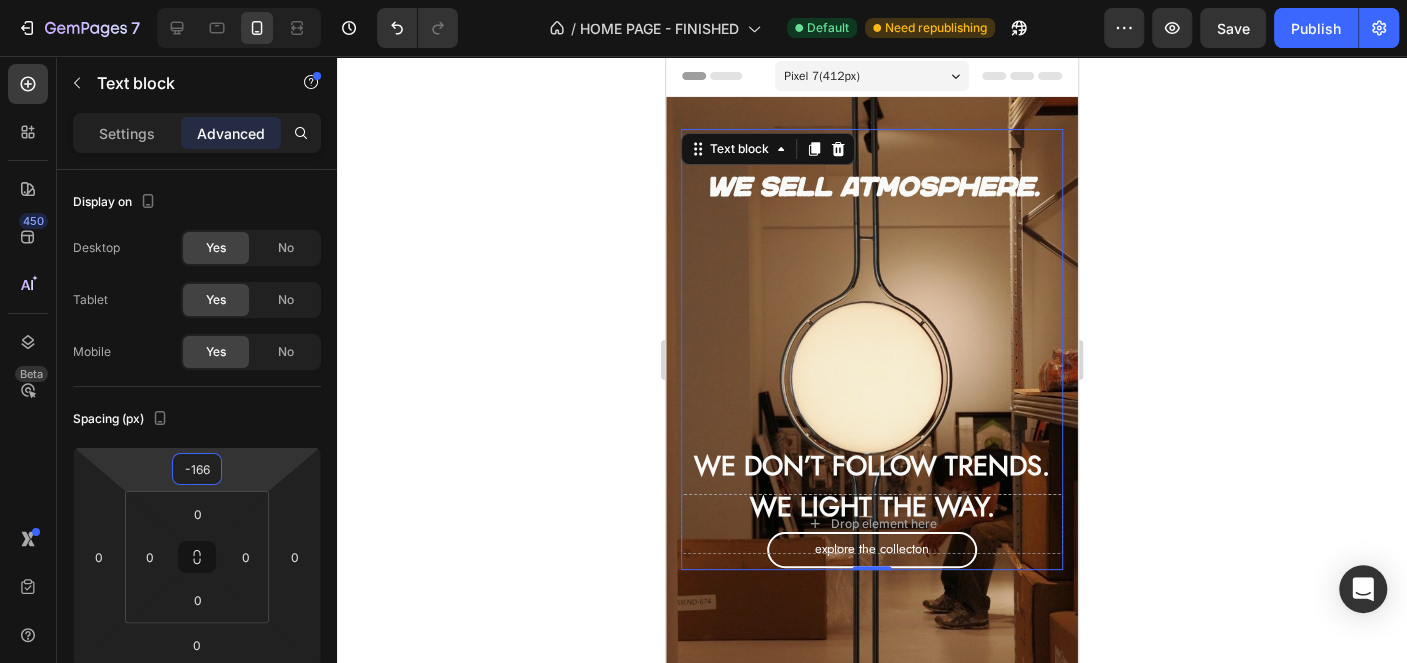 click 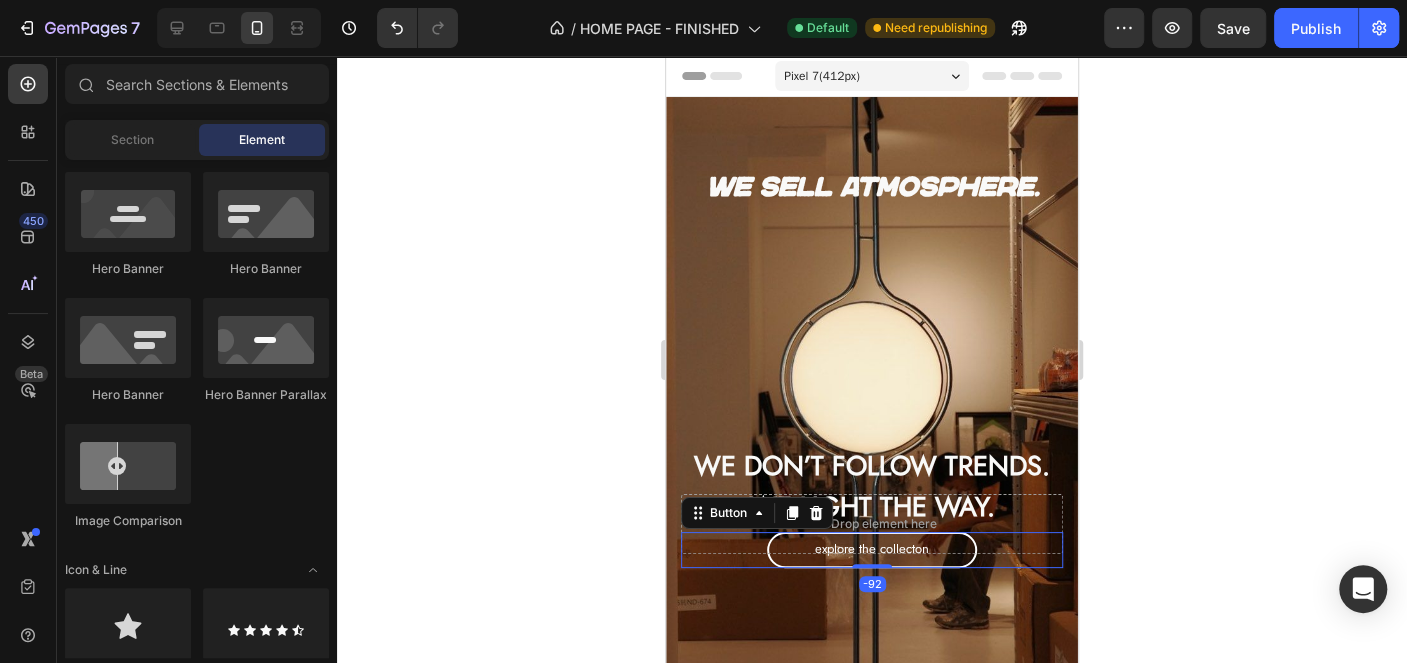 click on "Explore the collecton" at bounding box center [872, 550] 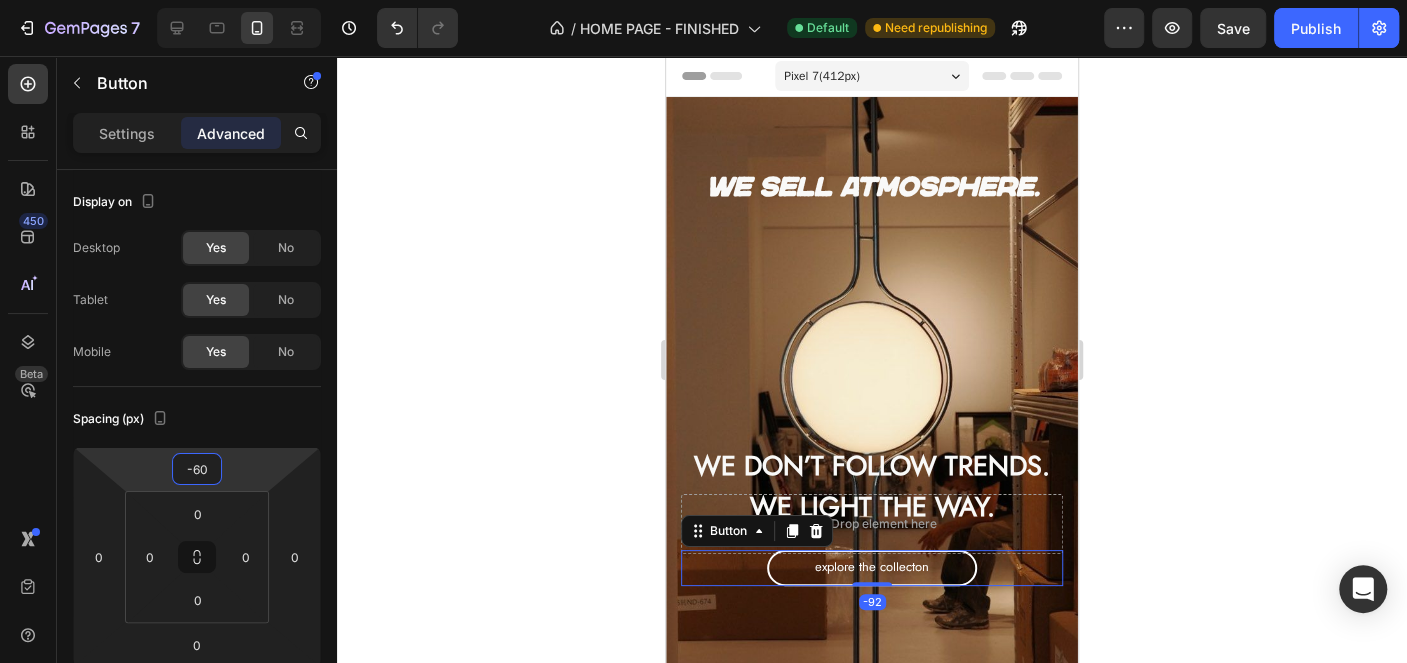 type on "-58" 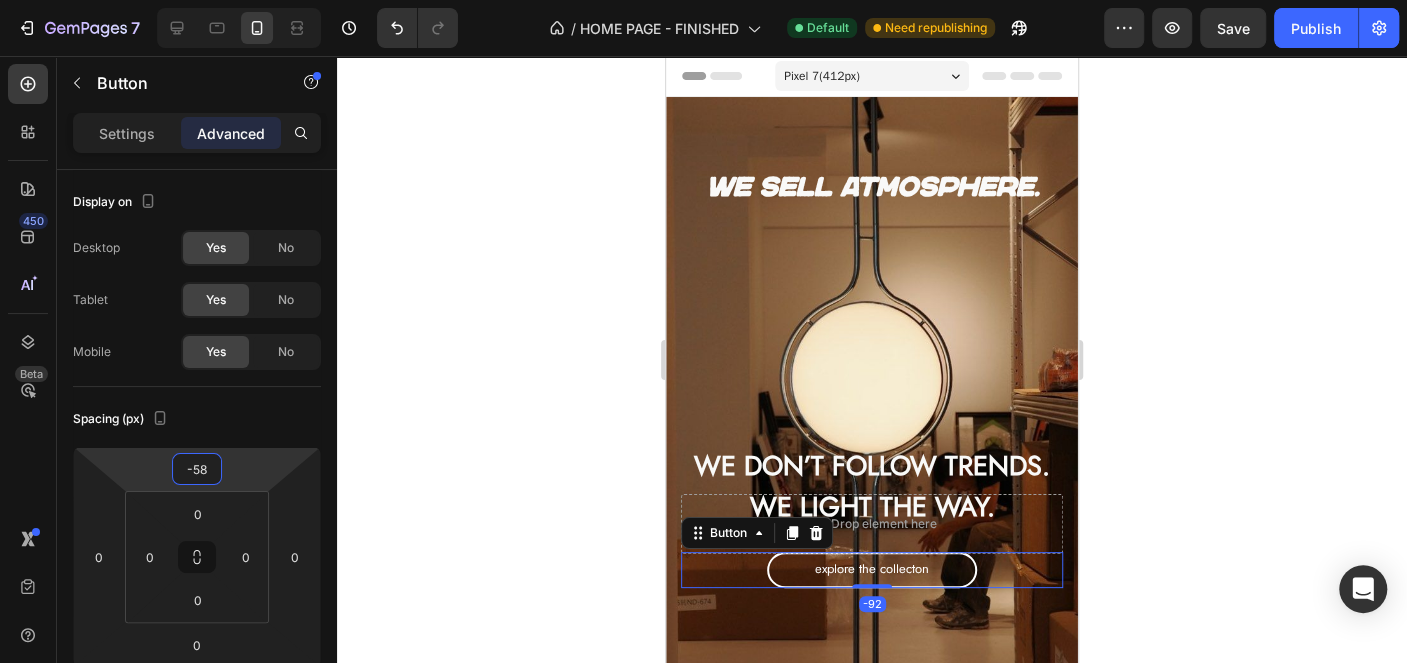 click on "7  Version history  /  HOME PAGE - FINISHED Default Need republishing Preview  Save   Publish  450 Beta Sections(18) Elements(83) Section Element Hero Section Product Detail Brands Trusted Badges Guarantee Product Breakdown How to use Testimonials Compare Bundle FAQs Social Proof Brand Story Product List Collection Blog List Contact Sticky Add to Cart Custom Footer Browse Library 450 Layout
Row
Row
Row
Row Text
Heading
Text Block Button
Button
Button Media
Image
Image" at bounding box center (703, 0) 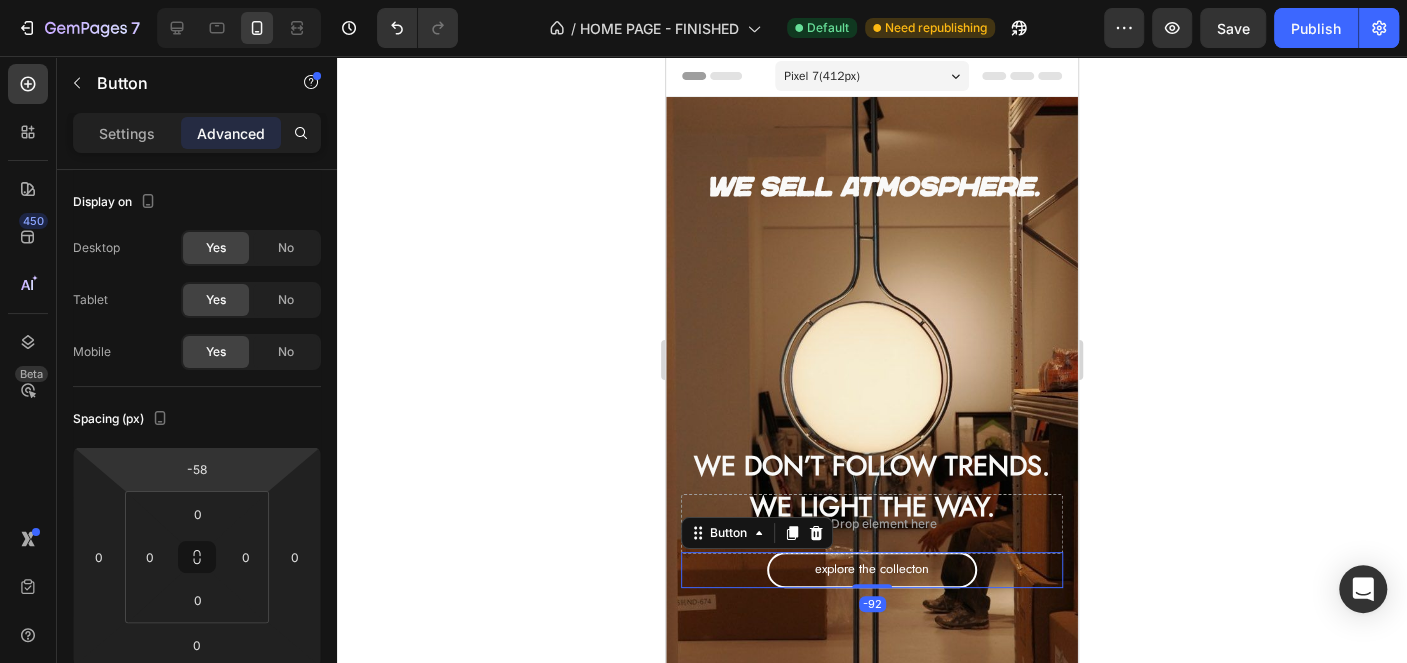 click 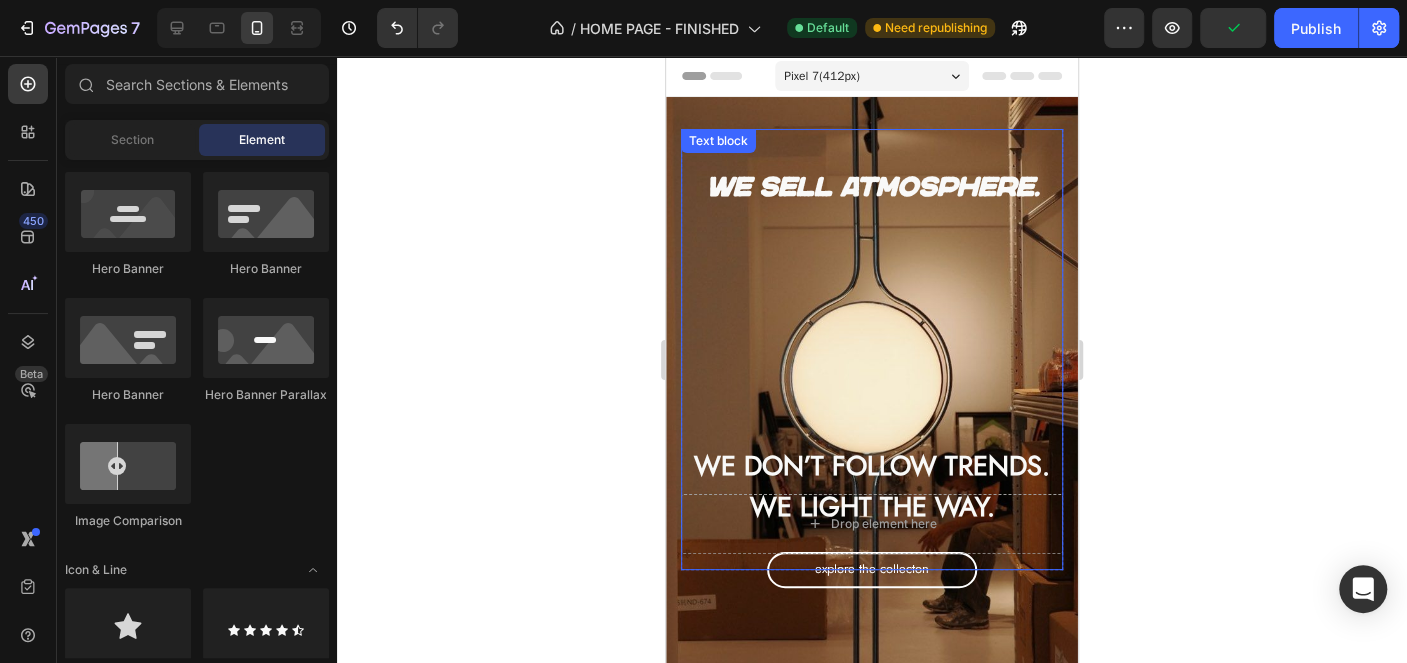 click on "We don’t follow trends. We light the way." at bounding box center (872, 486) 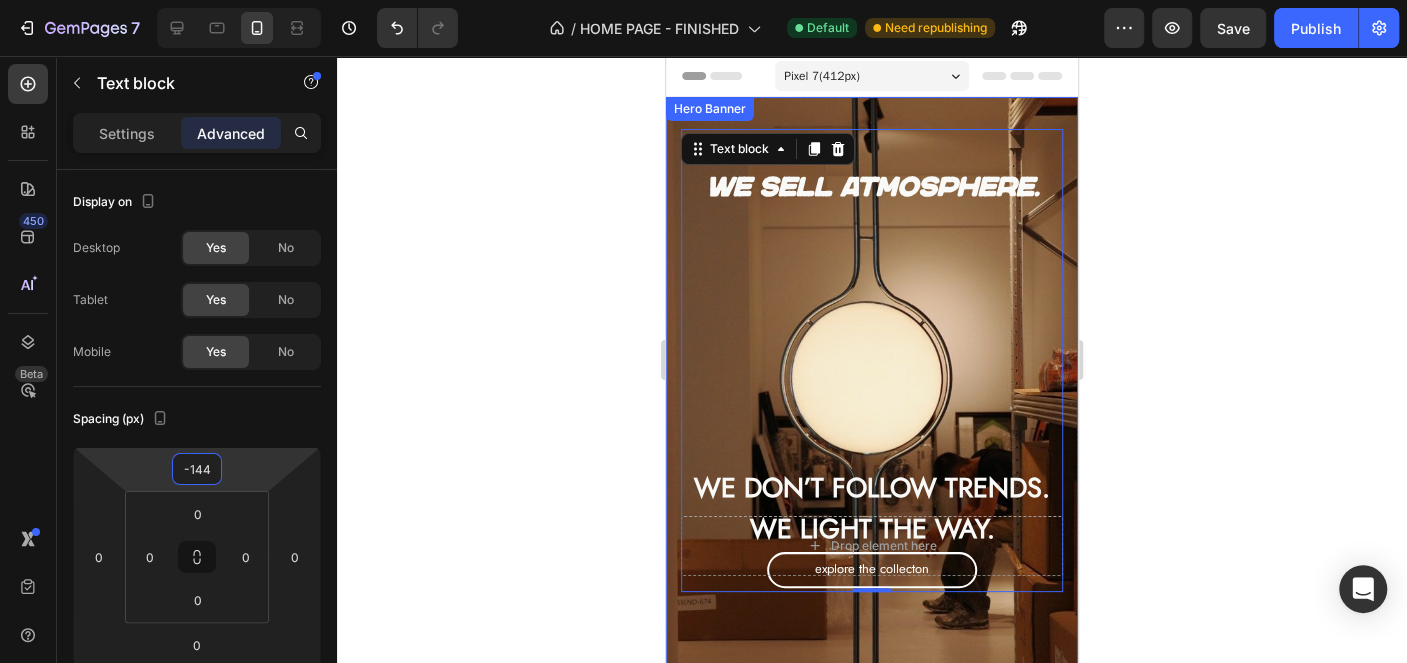 type on "-140" 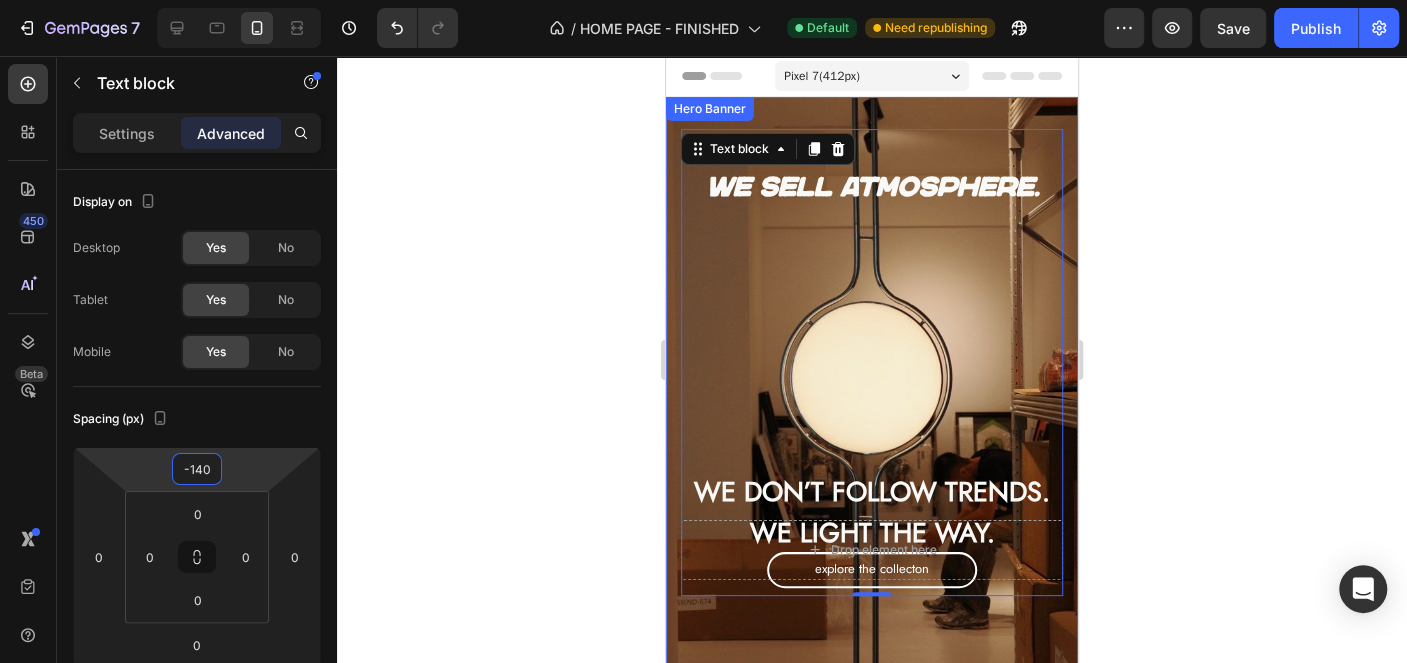 drag, startPoint x: 229, startPoint y: 465, endPoint x: 234, endPoint y: 452, distance: 13.928389 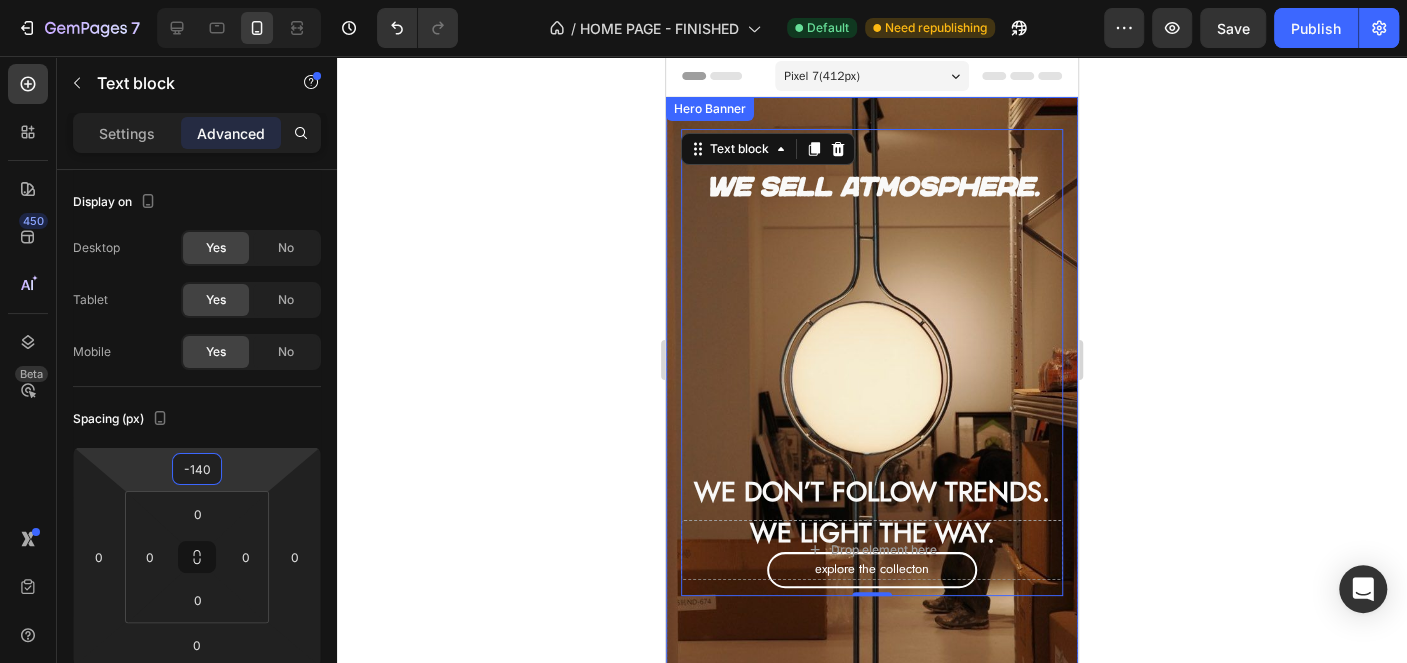 click on "7  Version history  /  HOME PAGE - FINISHED Default Need republishing Preview  Save   Publish  450 Beta Sections(18) Elements(83) Section Element Hero Section Product Detail Brands Trusted Badges Guarantee Product Breakdown How to use Testimonials Compare Bundle FAQs Social Proof Brand Story Product List Collection Blog List Contact Sticky Add to Cart Custom Footer Browse Library 450 Layout
Row
Row
Row
Row Text
Heading
Text Block Button
Button
Button Media
Image
Image" at bounding box center [703, 0] 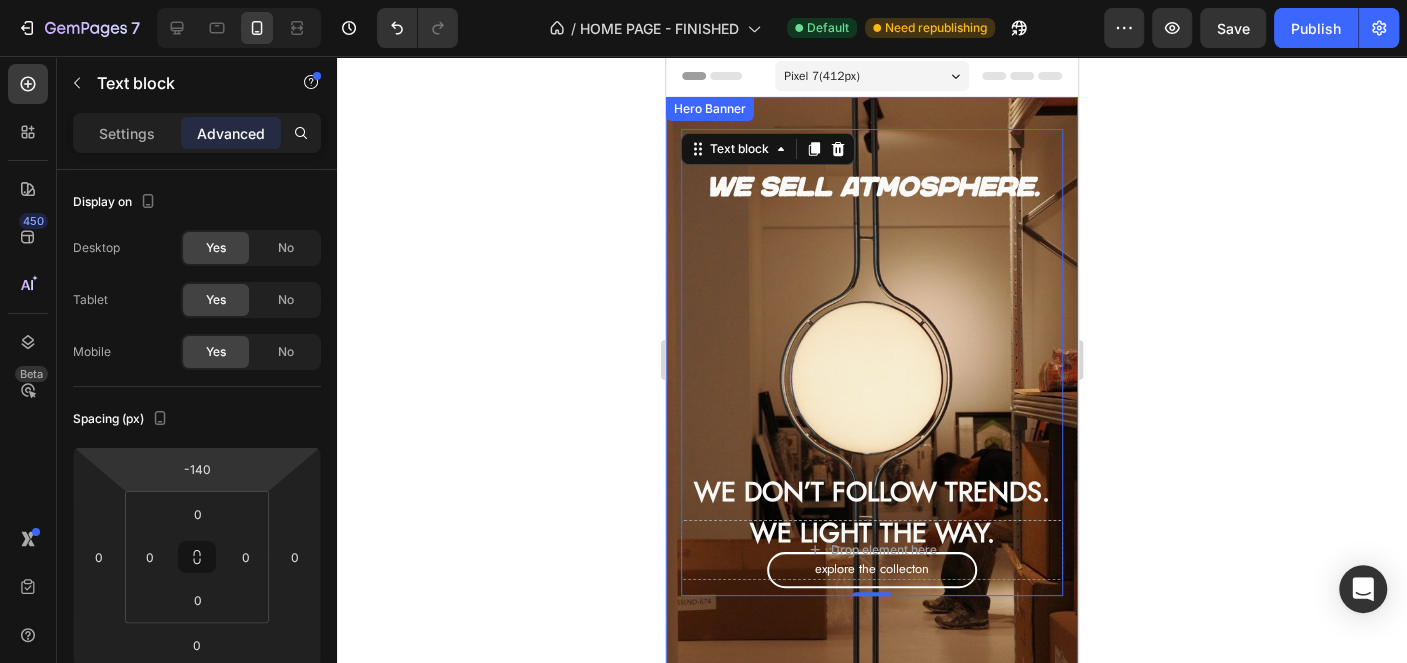 click 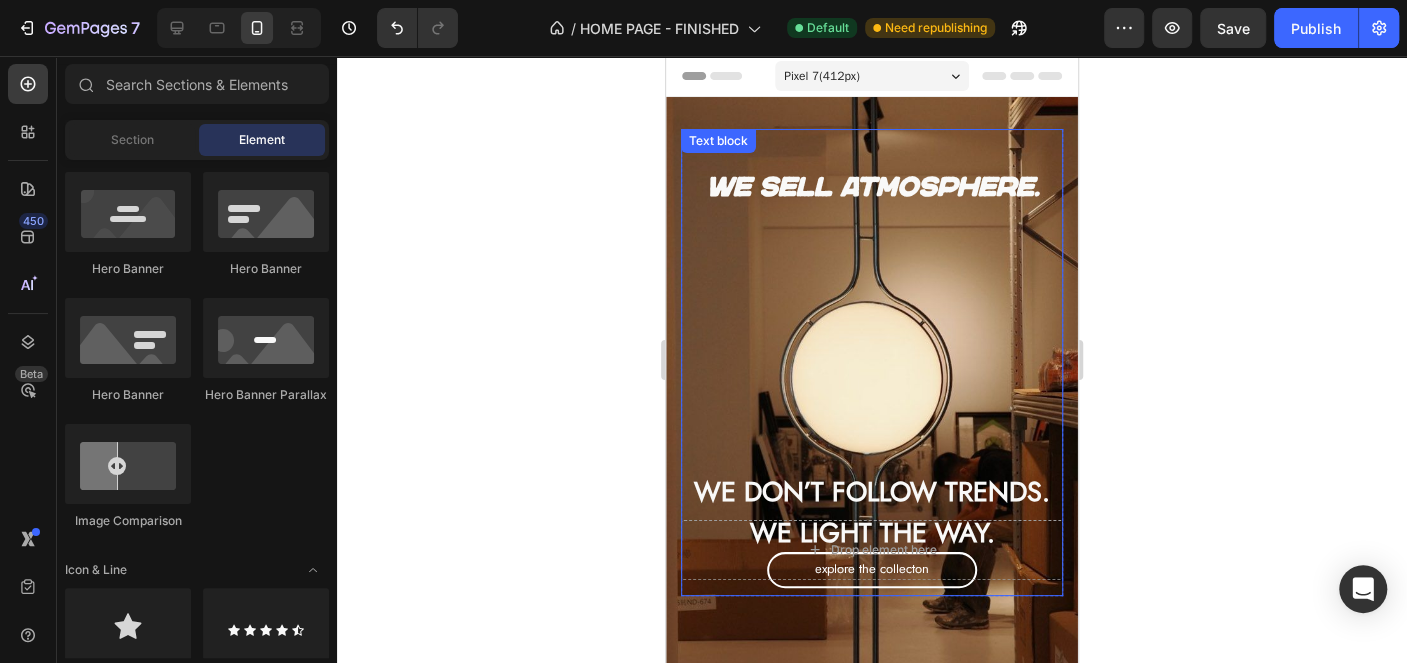 click on "We sell atmosphere." at bounding box center [872, 187] 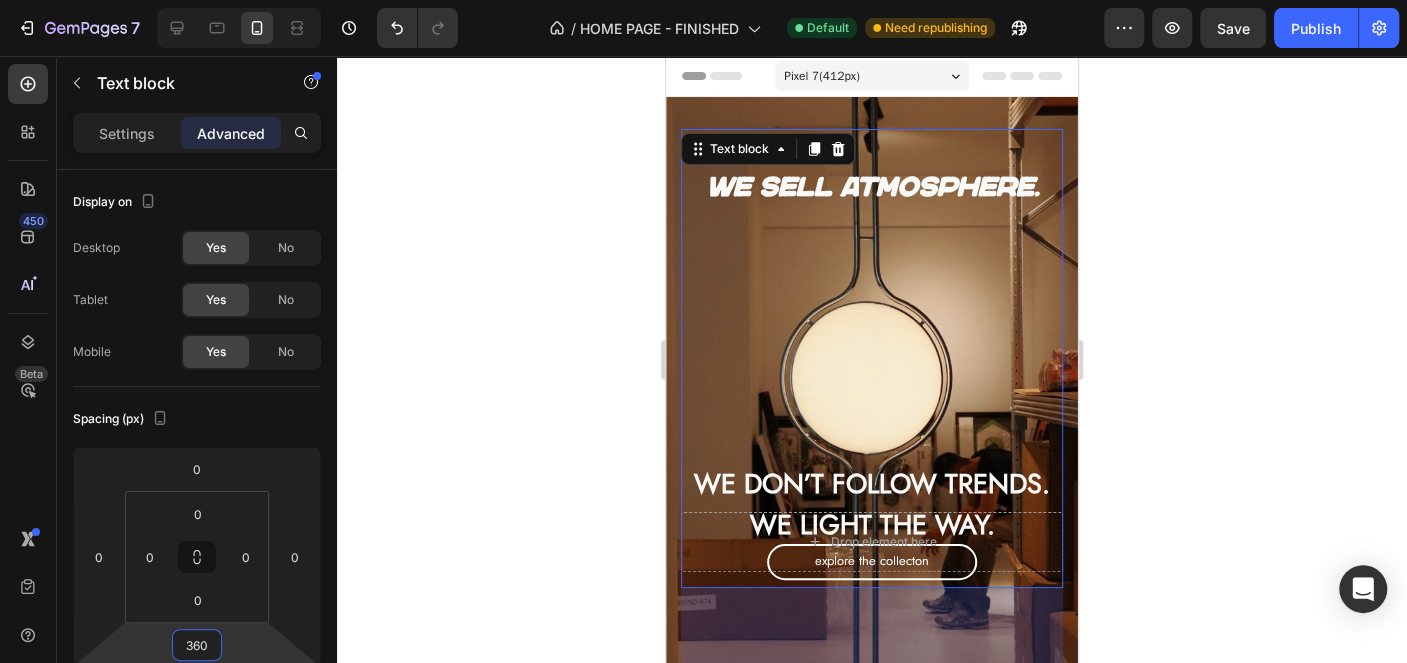 type on "362" 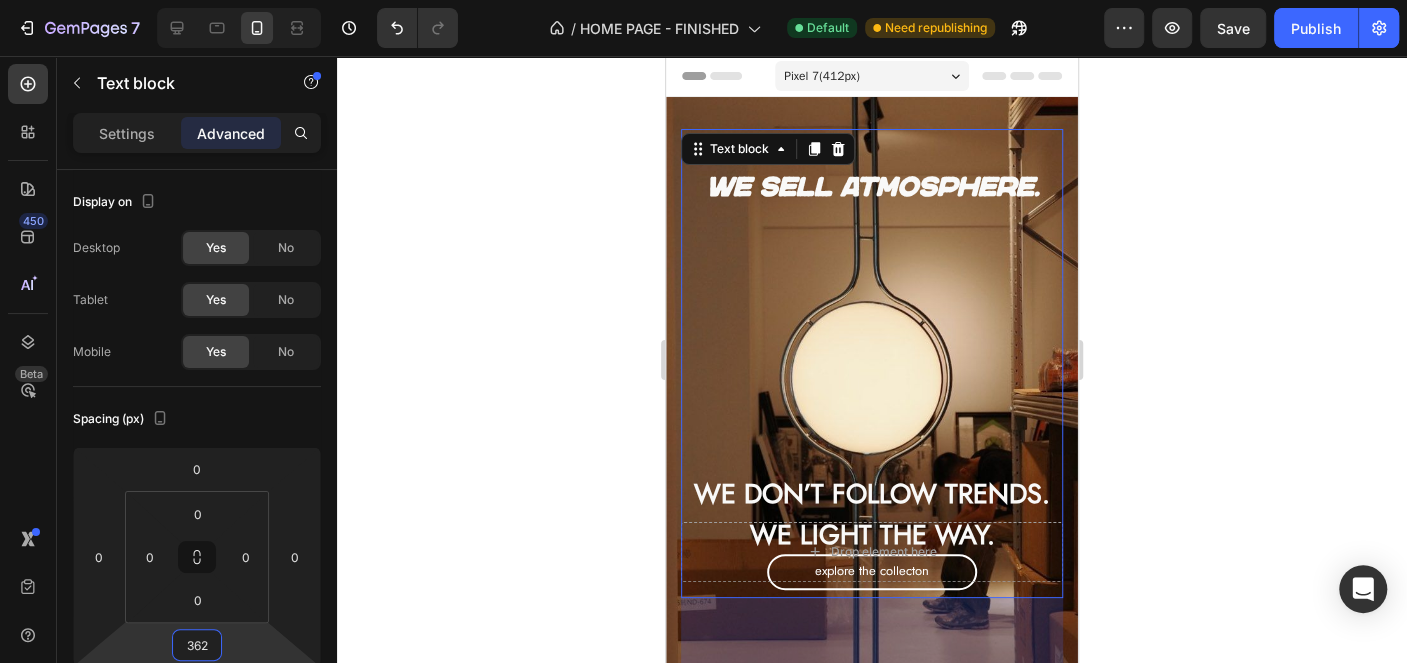 click on "7  Version history  /  HOME PAGE - FINISHED Default Need republishing Preview  Save   Publish  450 Beta Sections(18) Elements(83) Section Element Hero Section Product Detail Brands Trusted Badges Guarantee Product Breakdown How to use Testimonials Compare Bundle FAQs Social Proof Brand Story Product List Collection Blog List Contact Sticky Add to Cart Custom Footer Browse Library 450 Layout
Row
Row
Row
Row Text
Heading
Text Block Button
Button
Button Media
Image
Image" at bounding box center (703, 0) 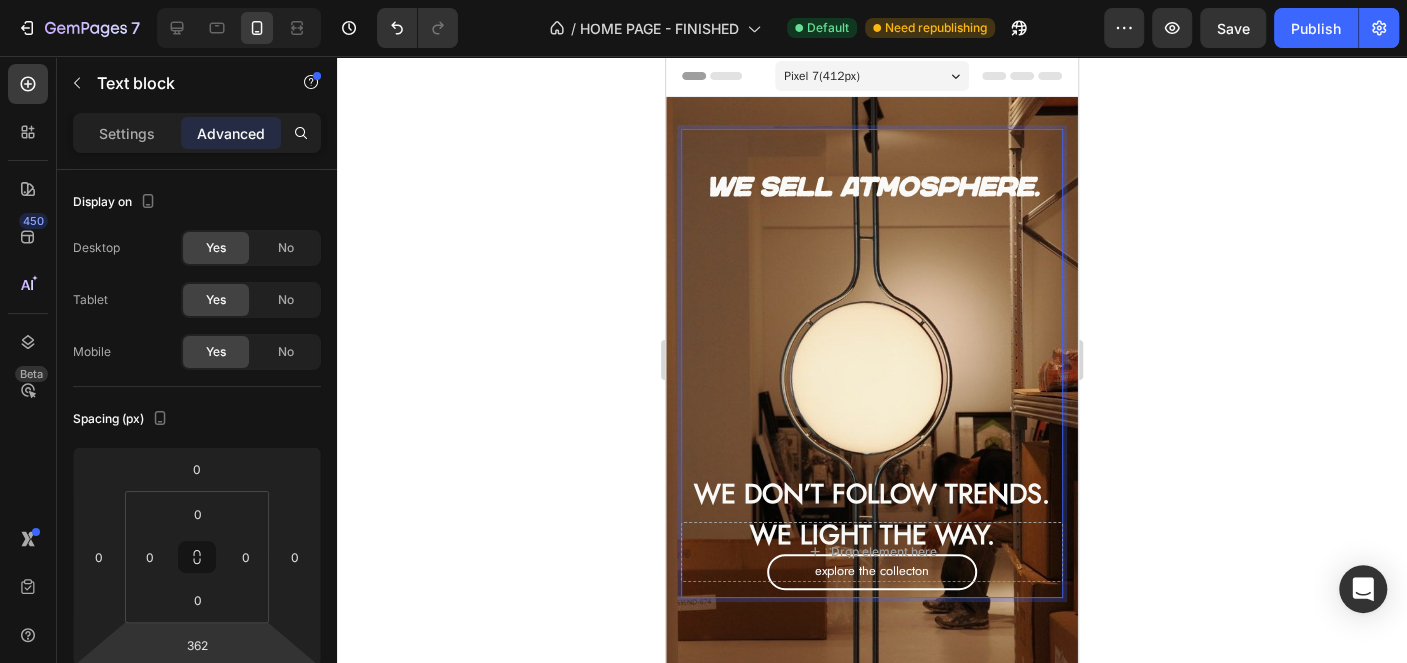 click on "We sell atmosphere." at bounding box center [872, 187] 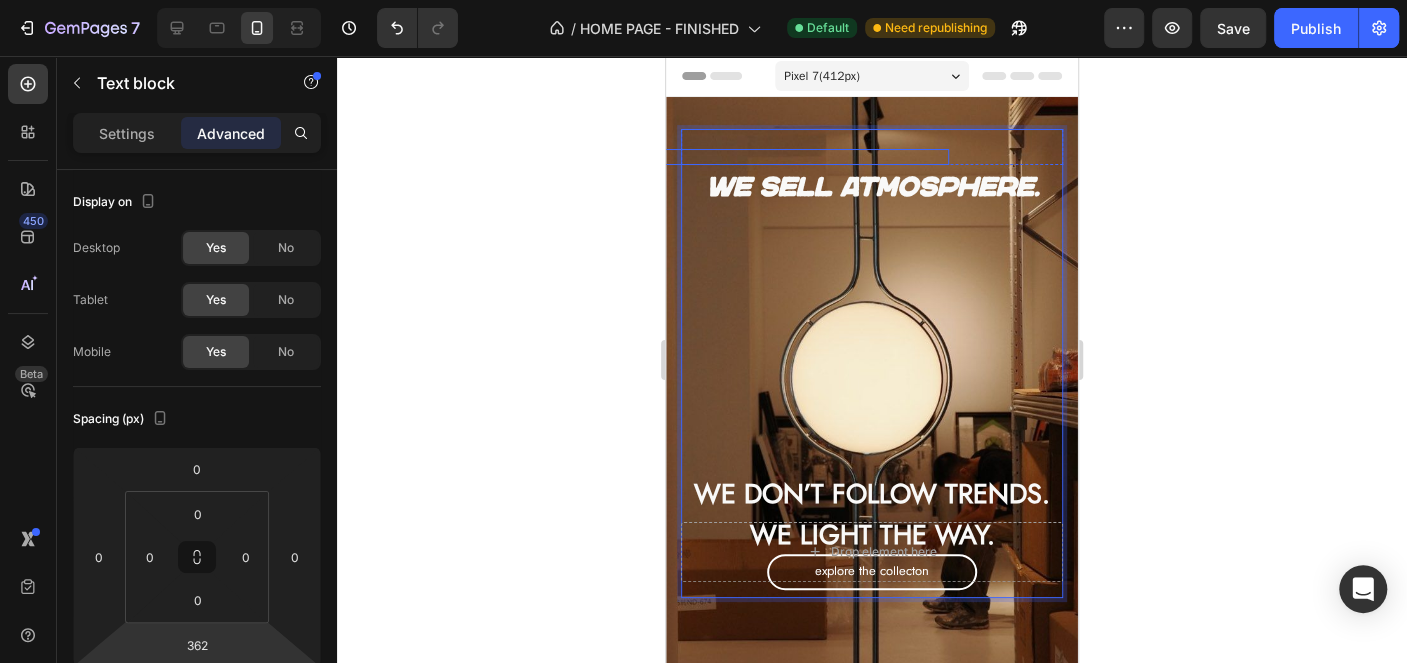 click on "Icon Icon Icon Icon
Icon" at bounding box center [758, 157] 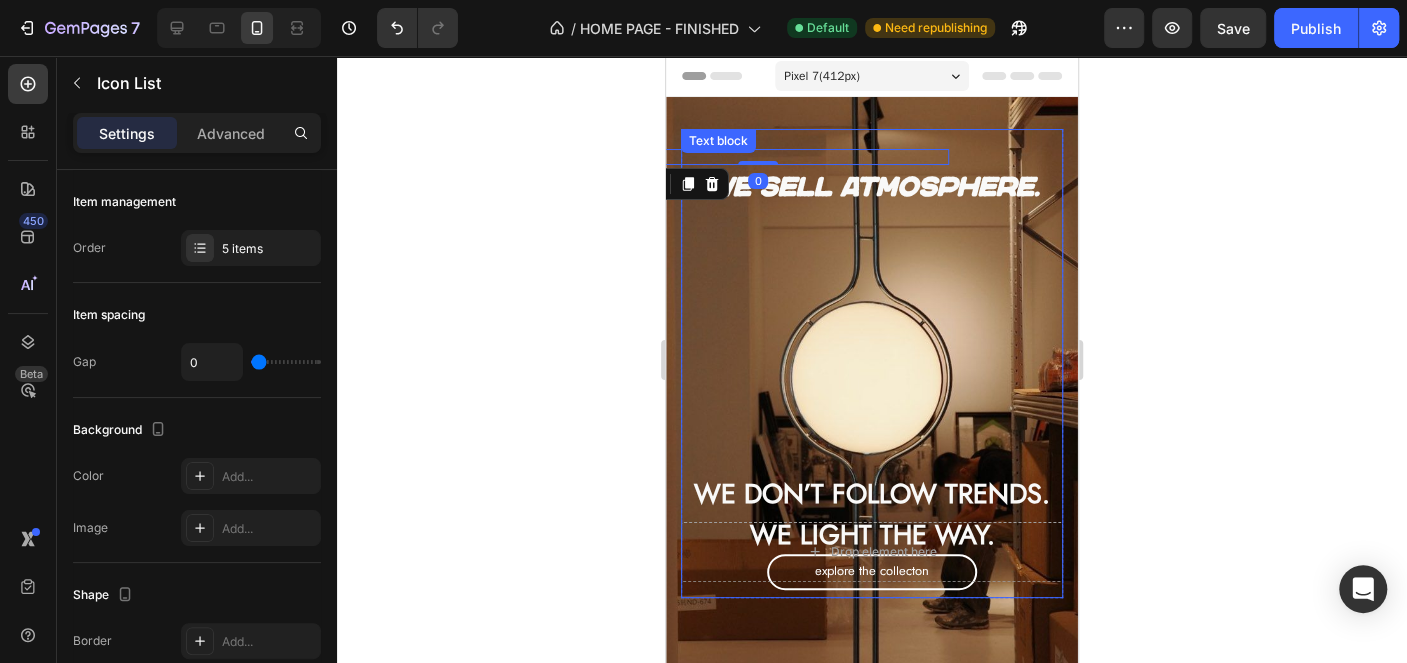 click on "We sell atmosphere." at bounding box center [872, 187] 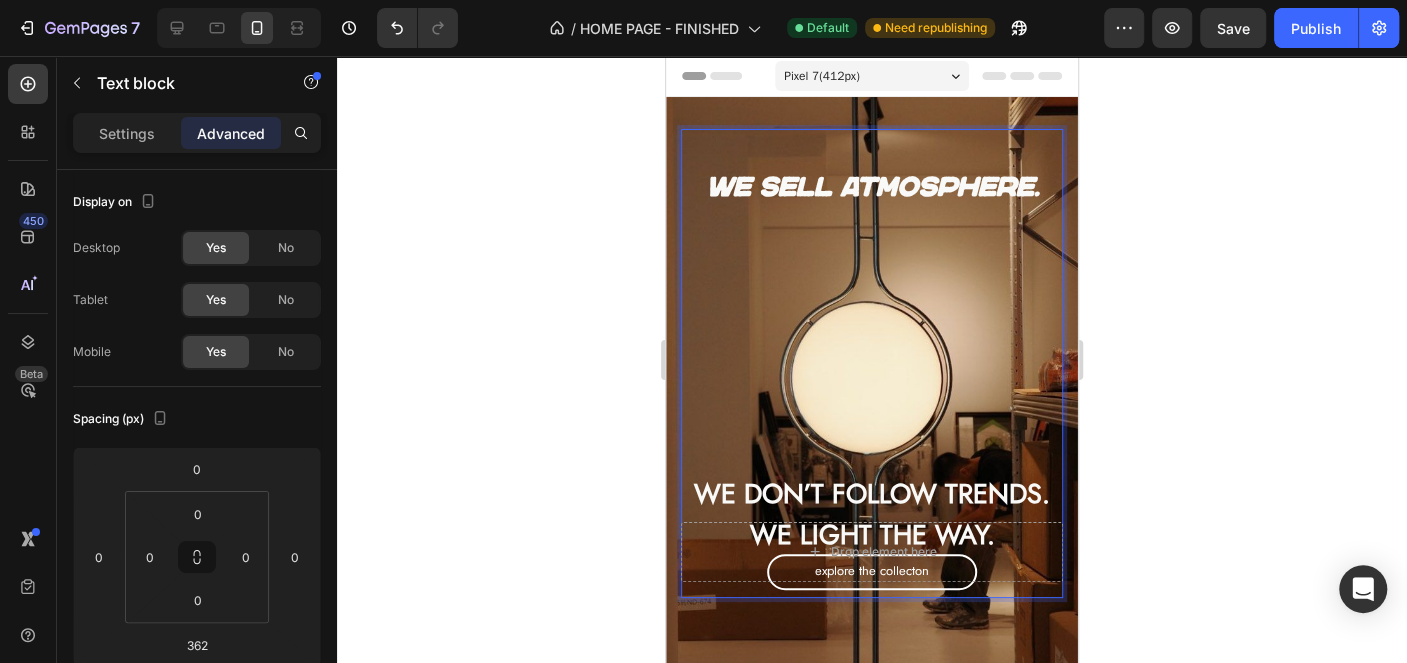 click on "We sell atmosphere." at bounding box center [872, 187] 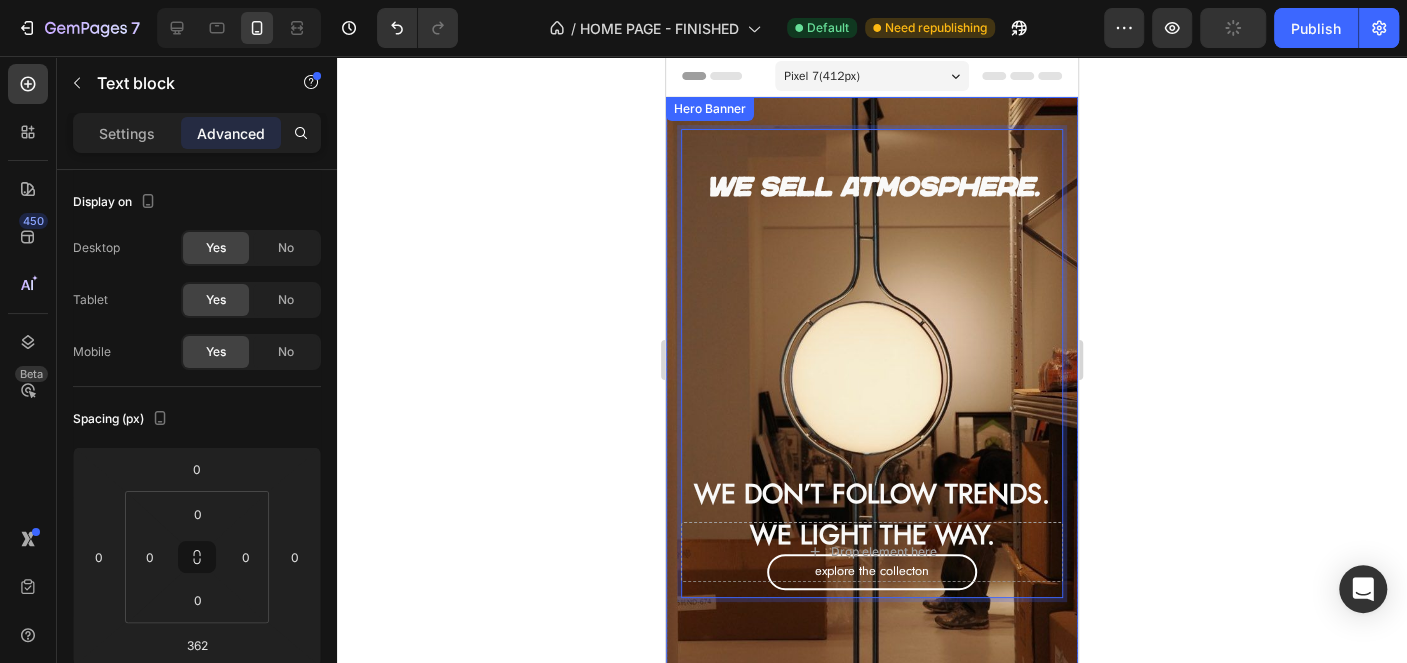 click on "rated exceptional - 4.8 Text block Icon Icon Icon Icon
Icon Icon List Row We sell atmosphere. Text block   362 Explore the collecton Button We don’t follow trends. We light the way. Text block Row
Drop element here" at bounding box center [872, 355] 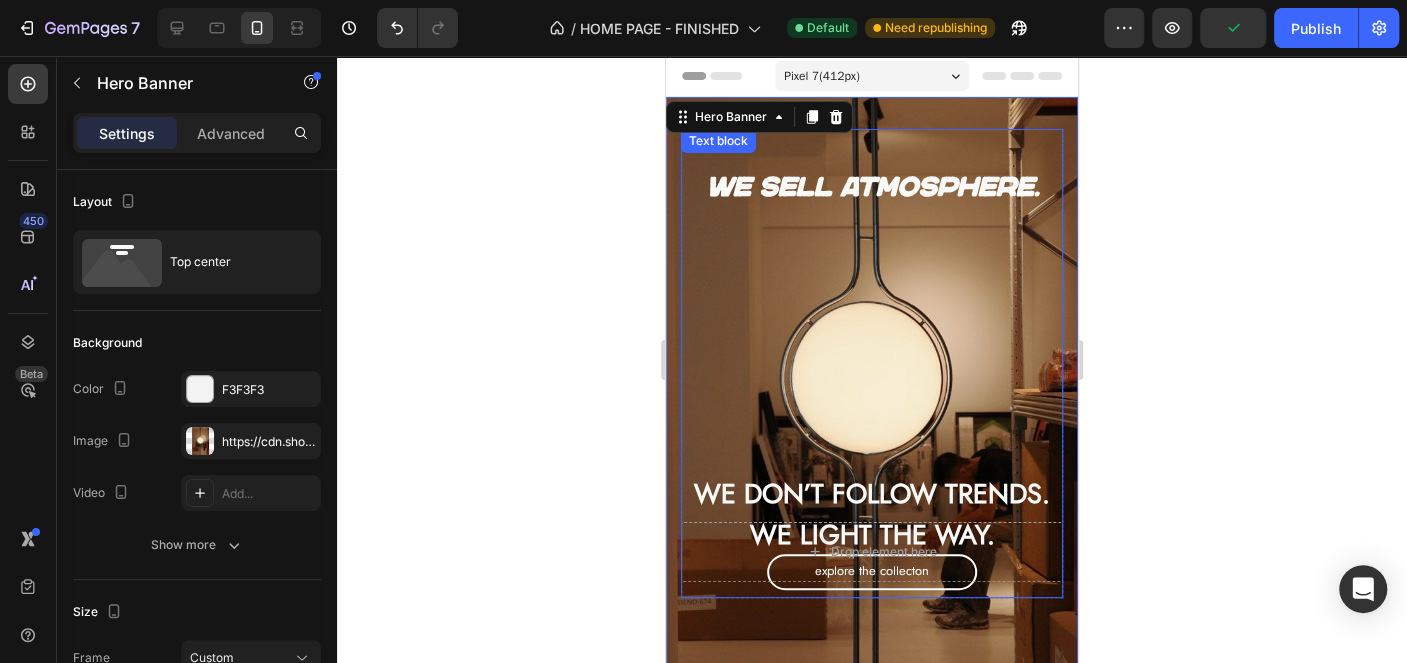 click on "We sell atmosphere." at bounding box center [872, 187] 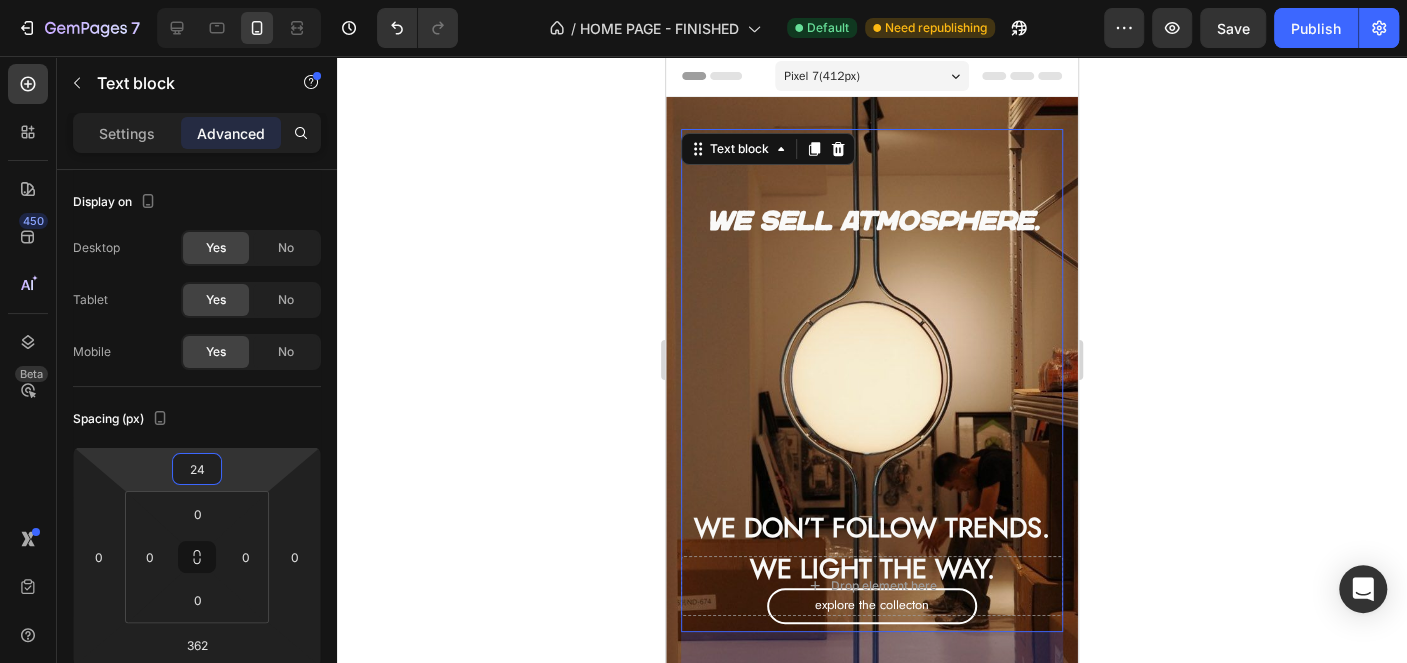 type on "22" 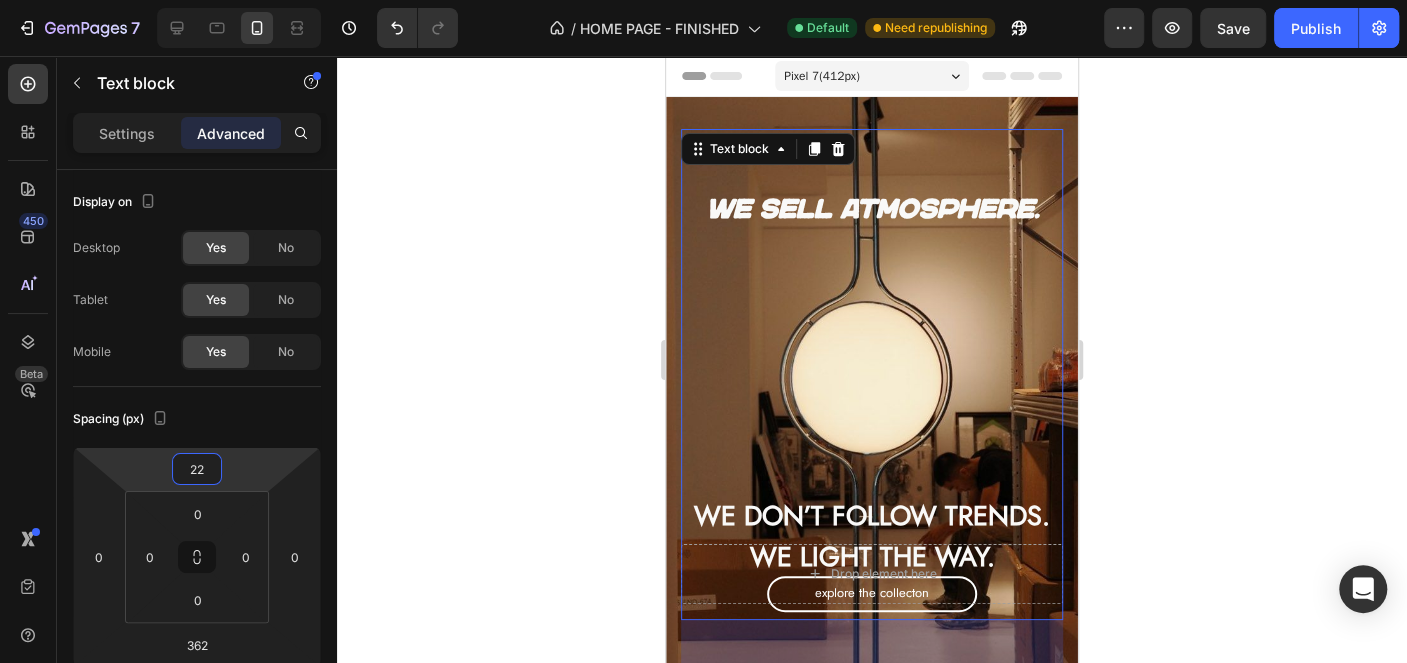 drag, startPoint x: 237, startPoint y: 468, endPoint x: 254, endPoint y: 457, distance: 20.248457 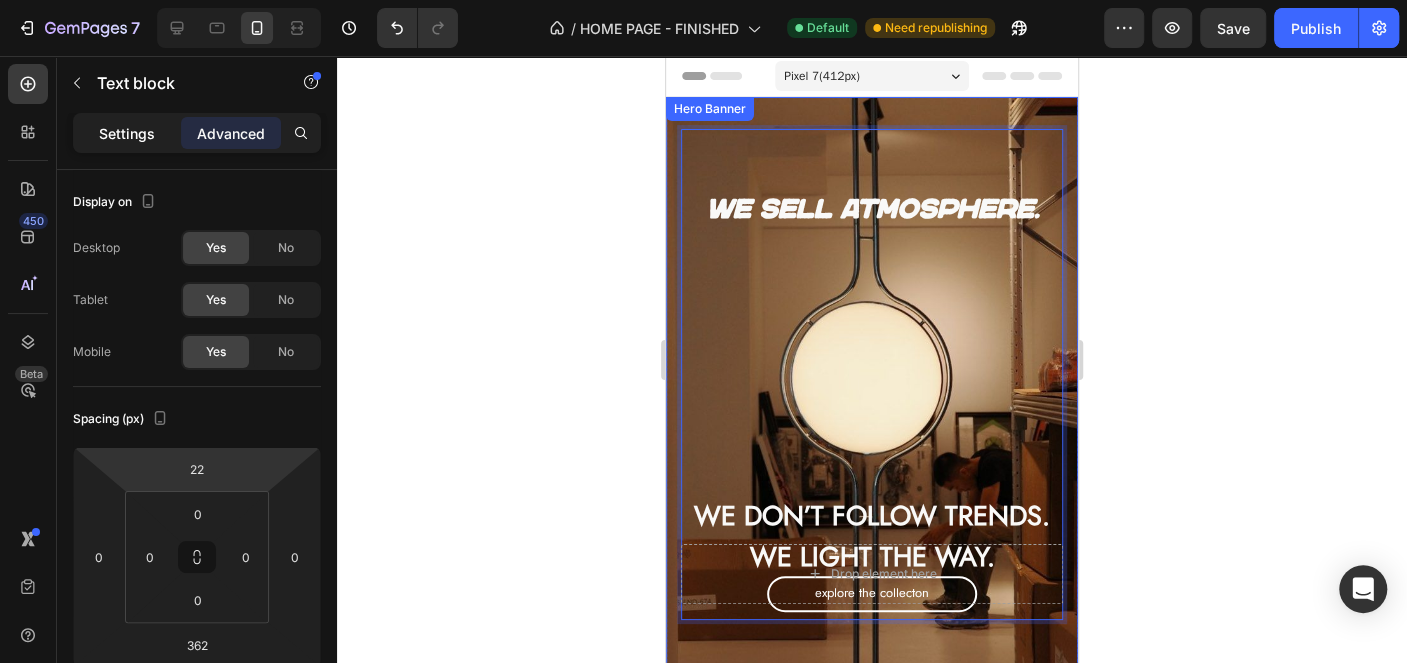 click on "Settings" at bounding box center (127, 133) 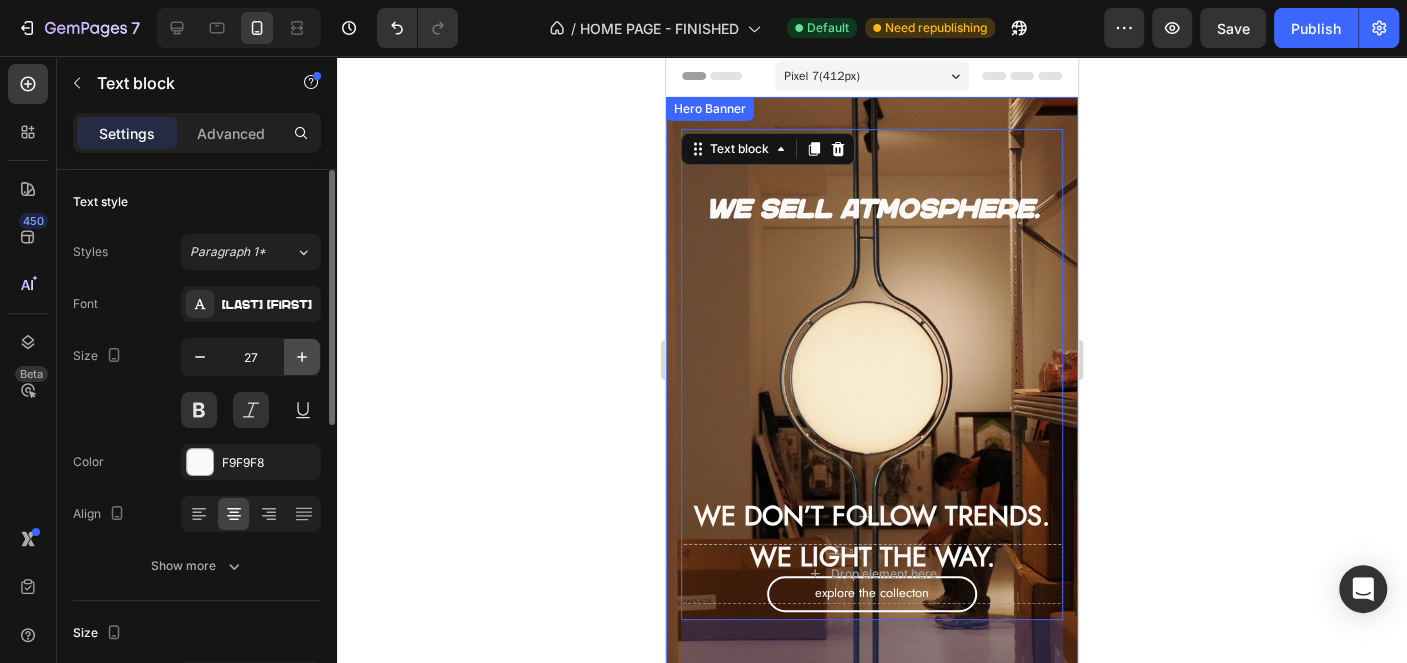 click 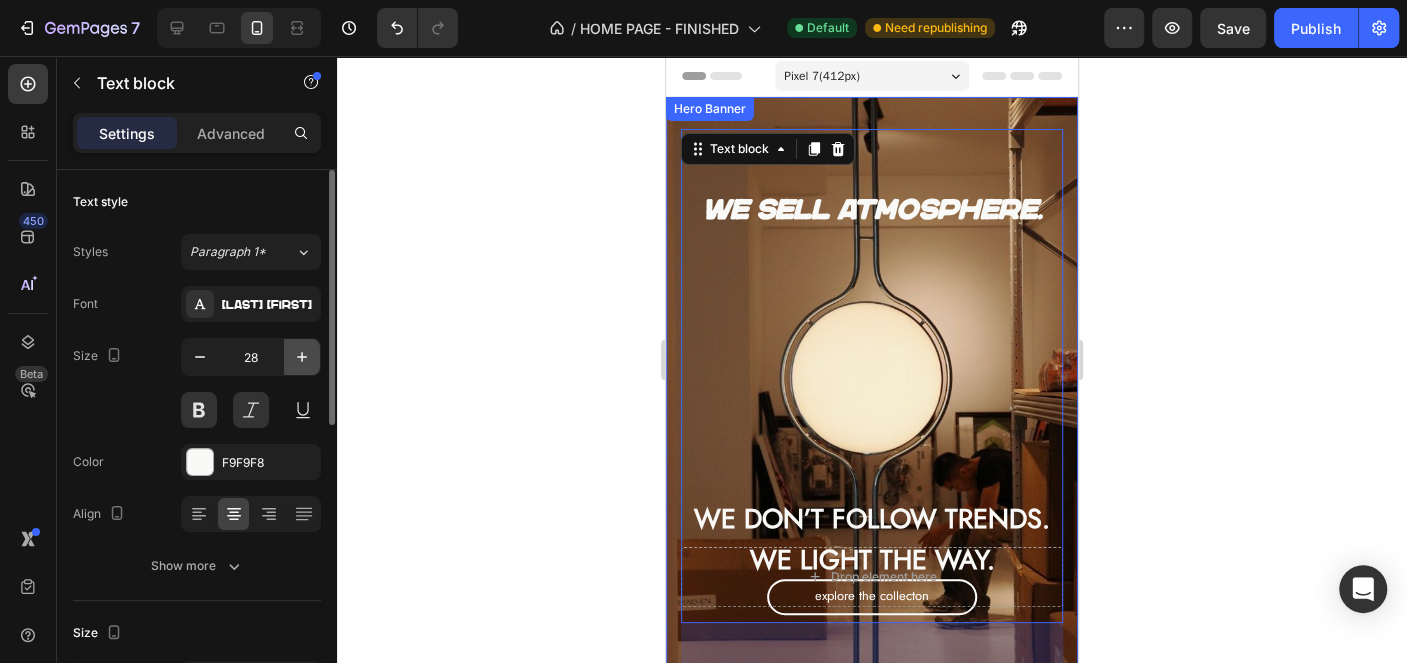 click 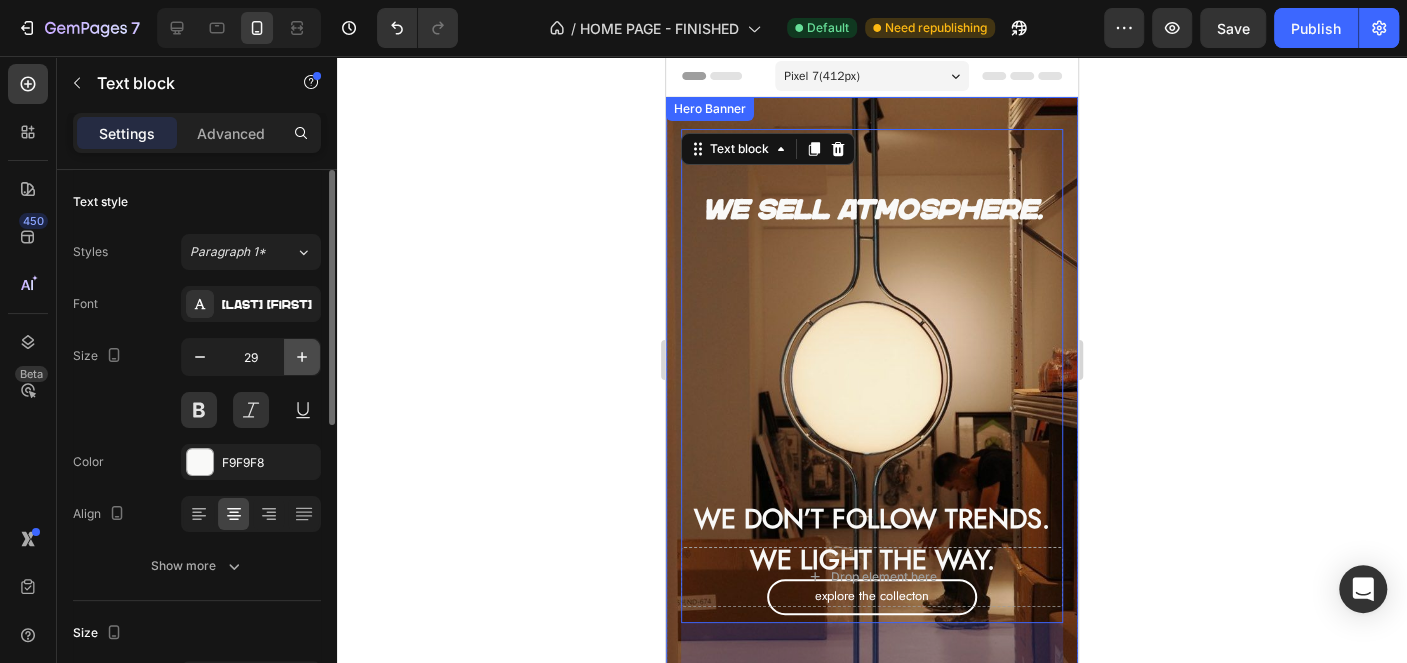 click 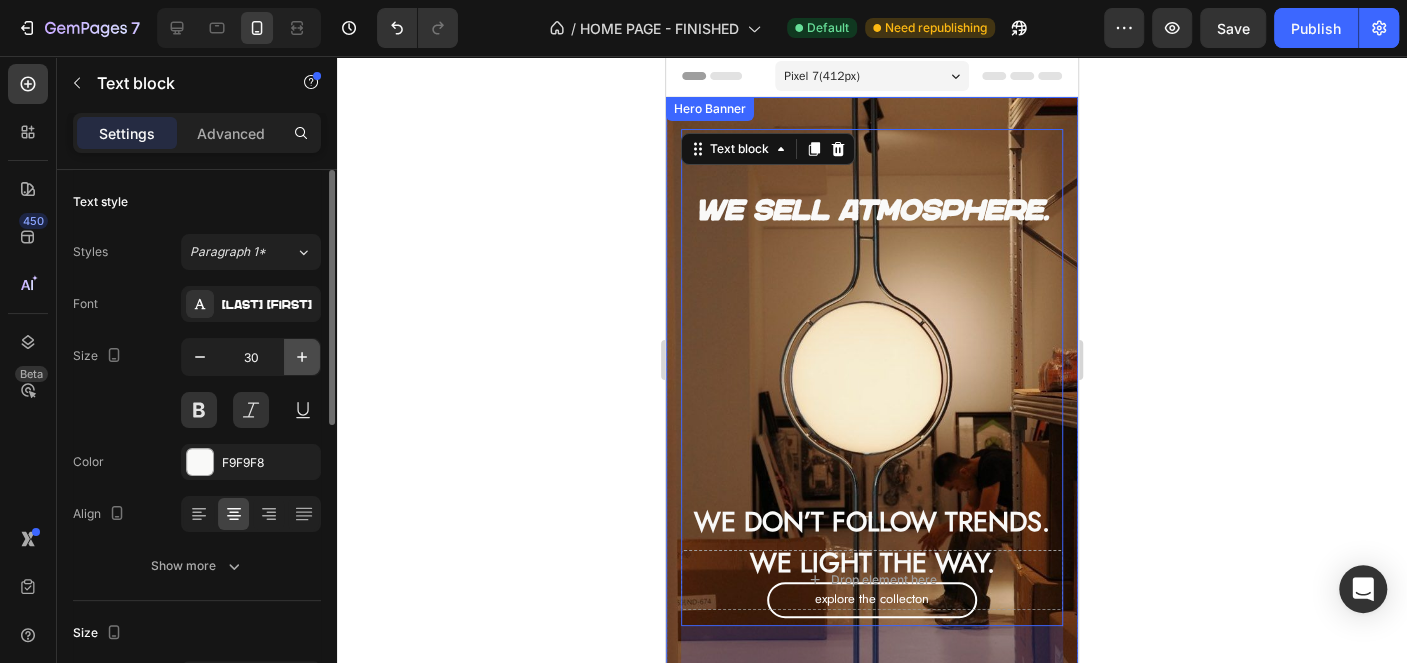 click 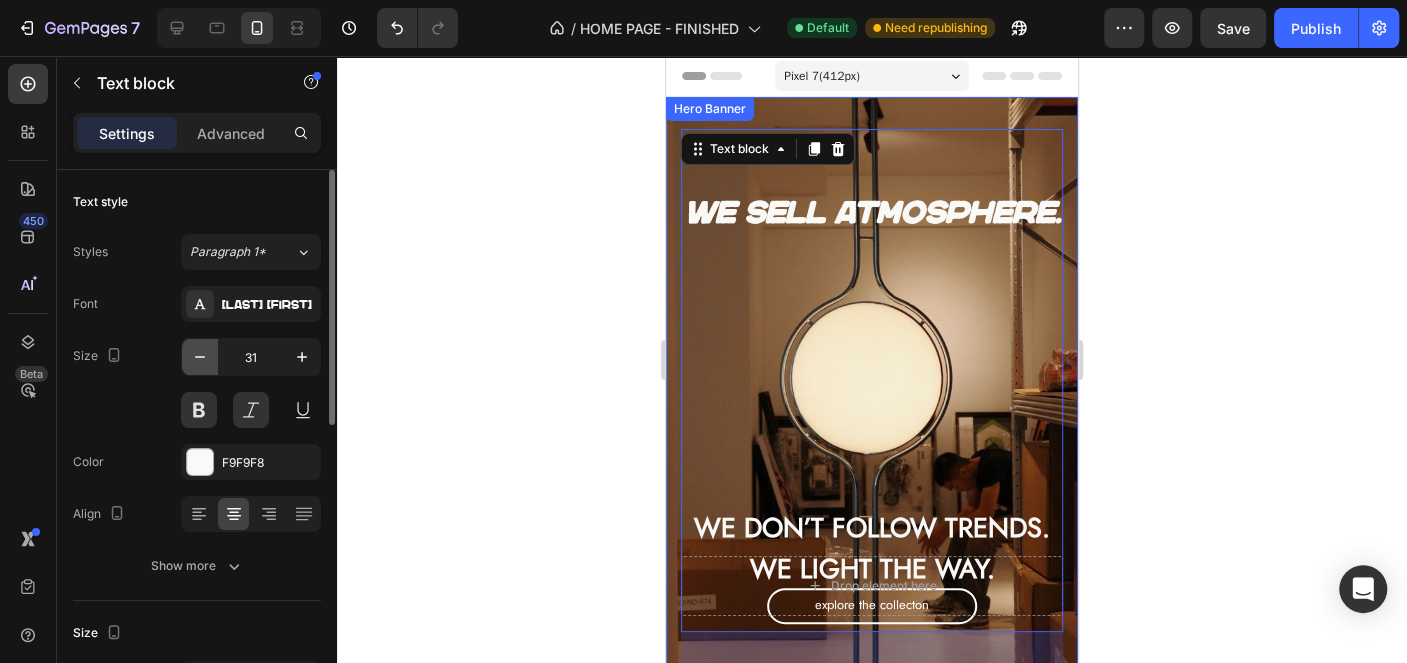 click 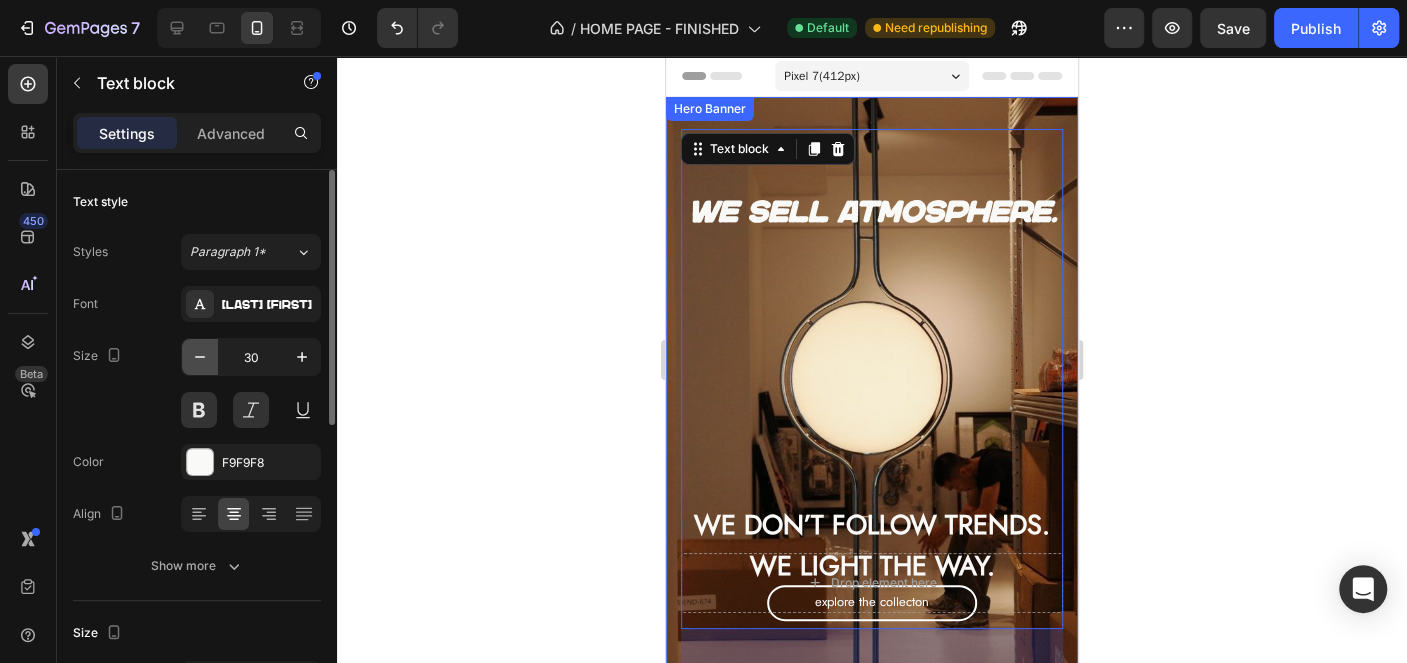 click 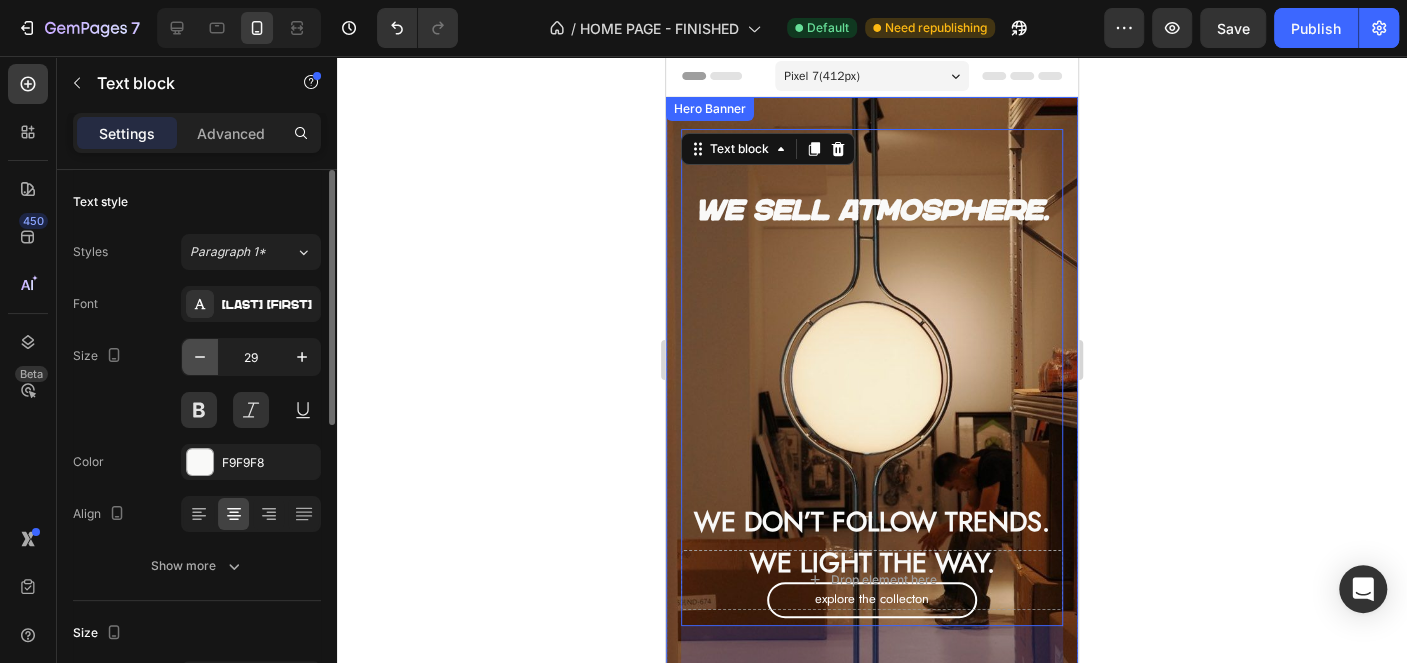 click 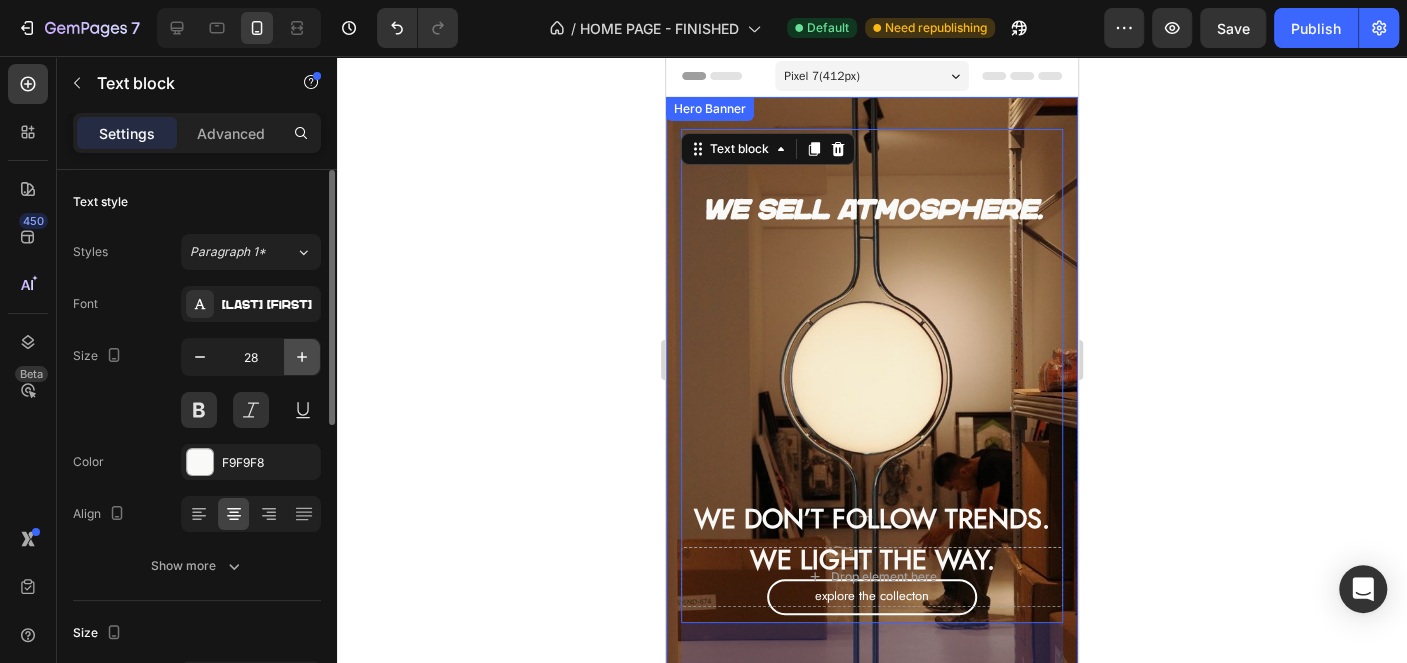 click at bounding box center (302, 357) 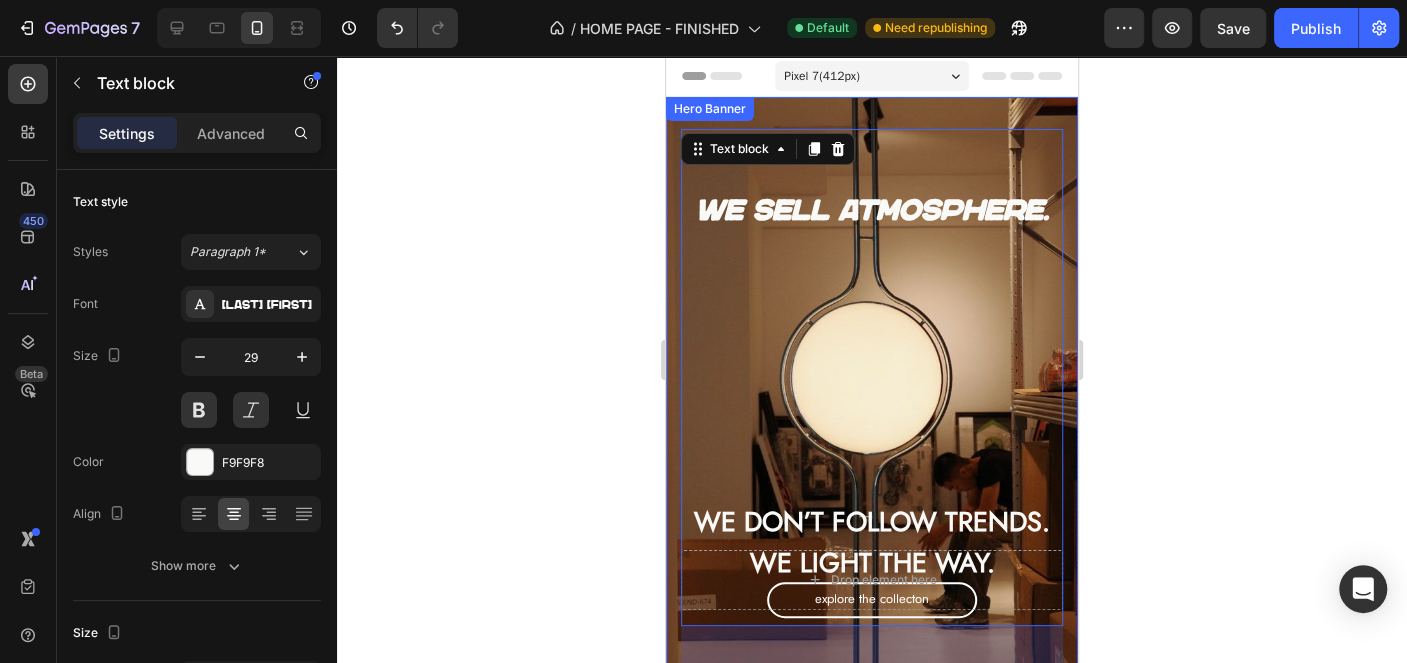 click 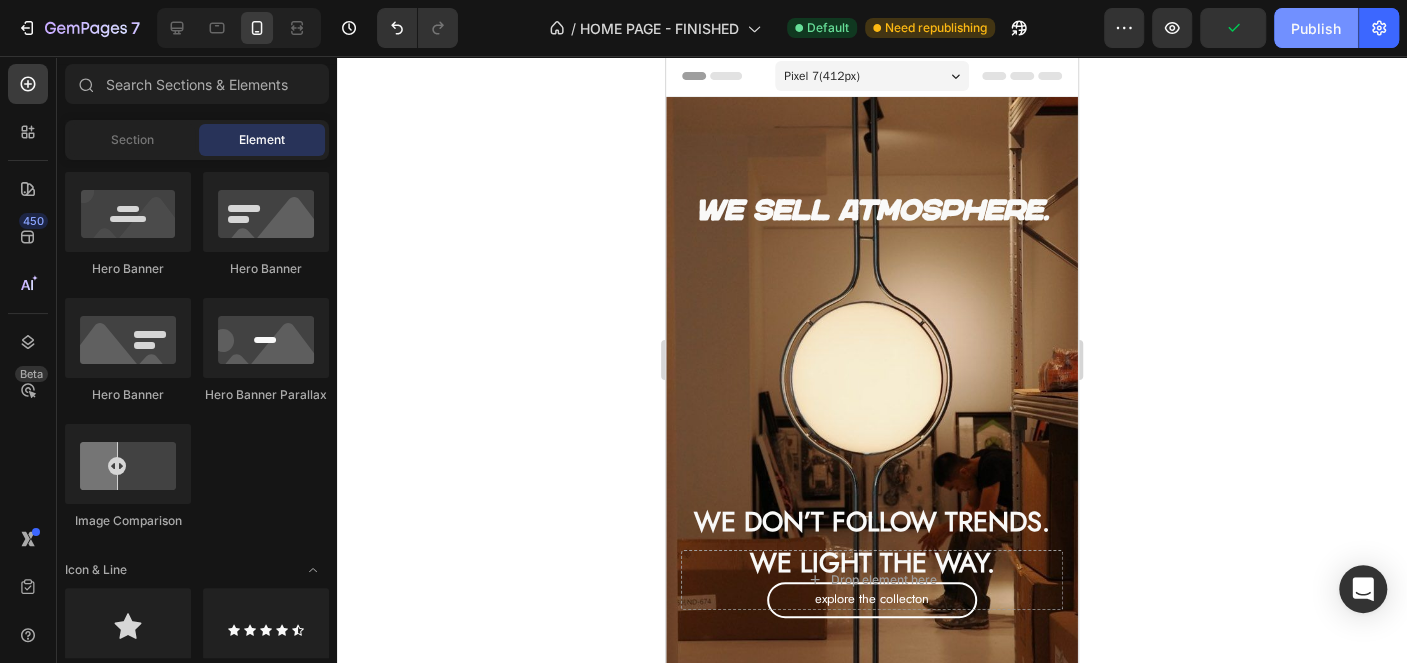 click on "Publish" 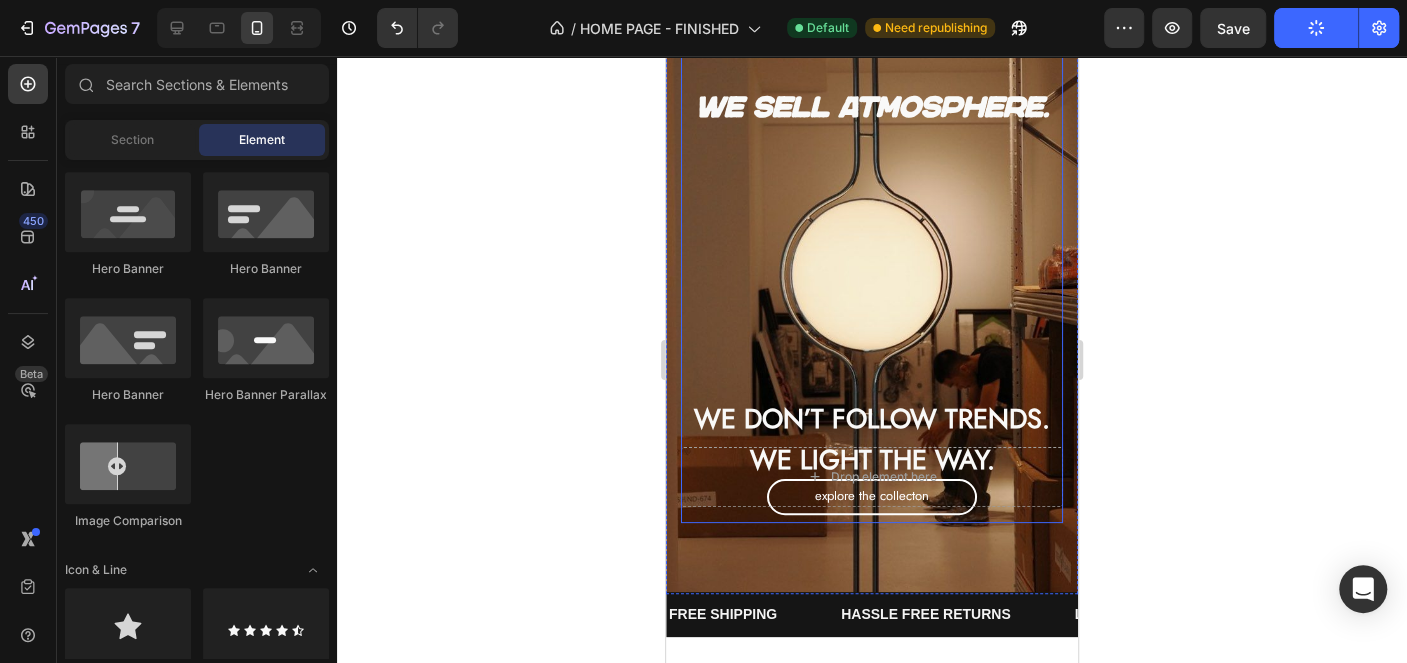 scroll, scrollTop: 100, scrollLeft: 0, axis: vertical 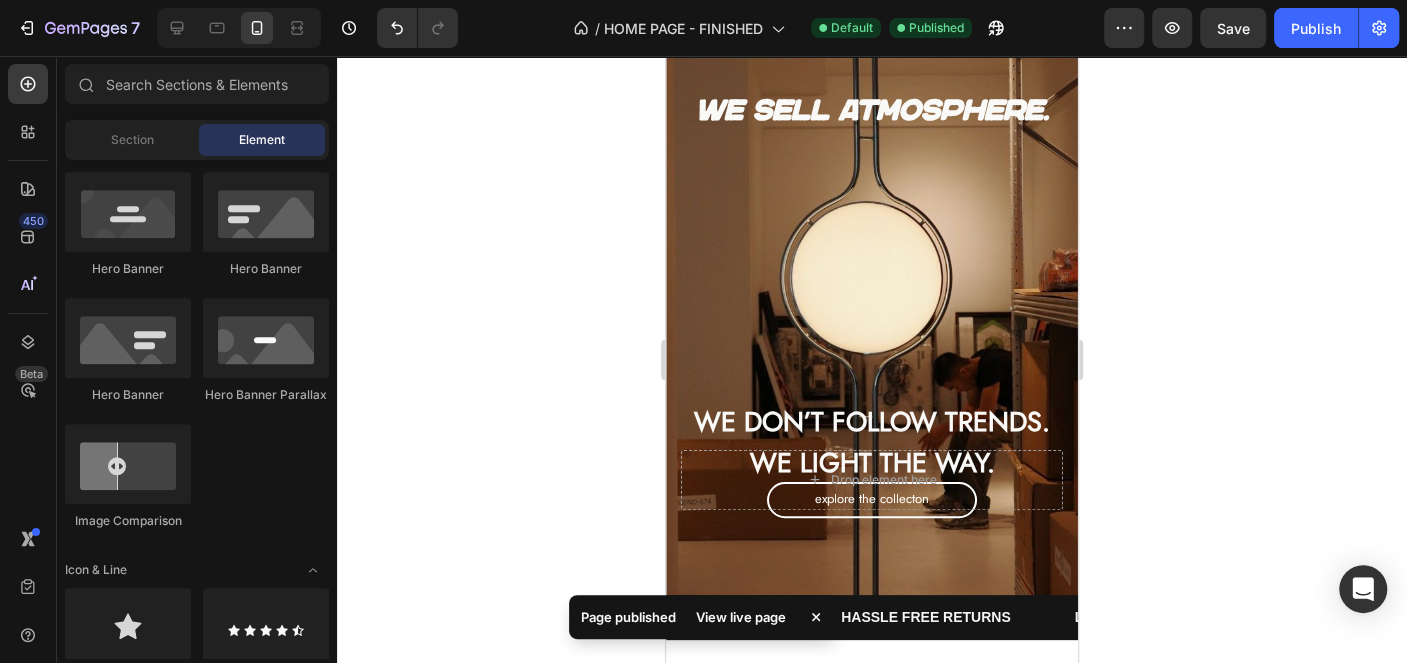 click 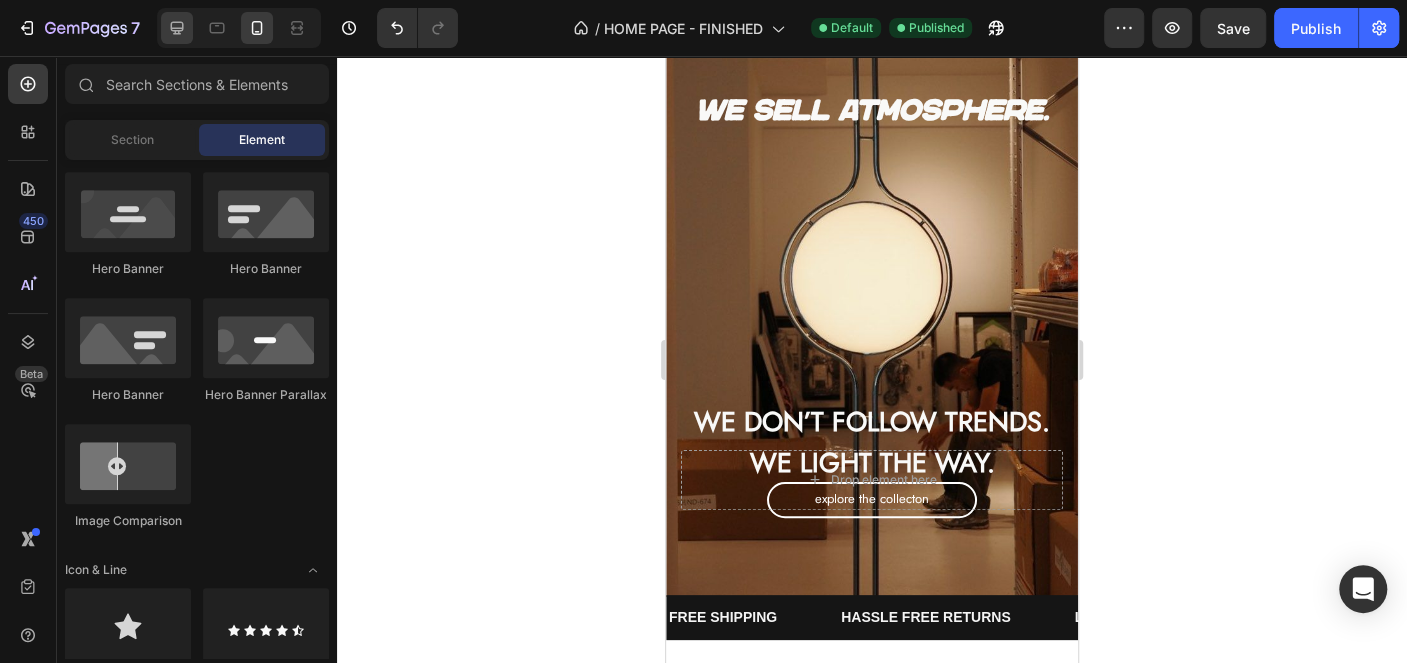 click 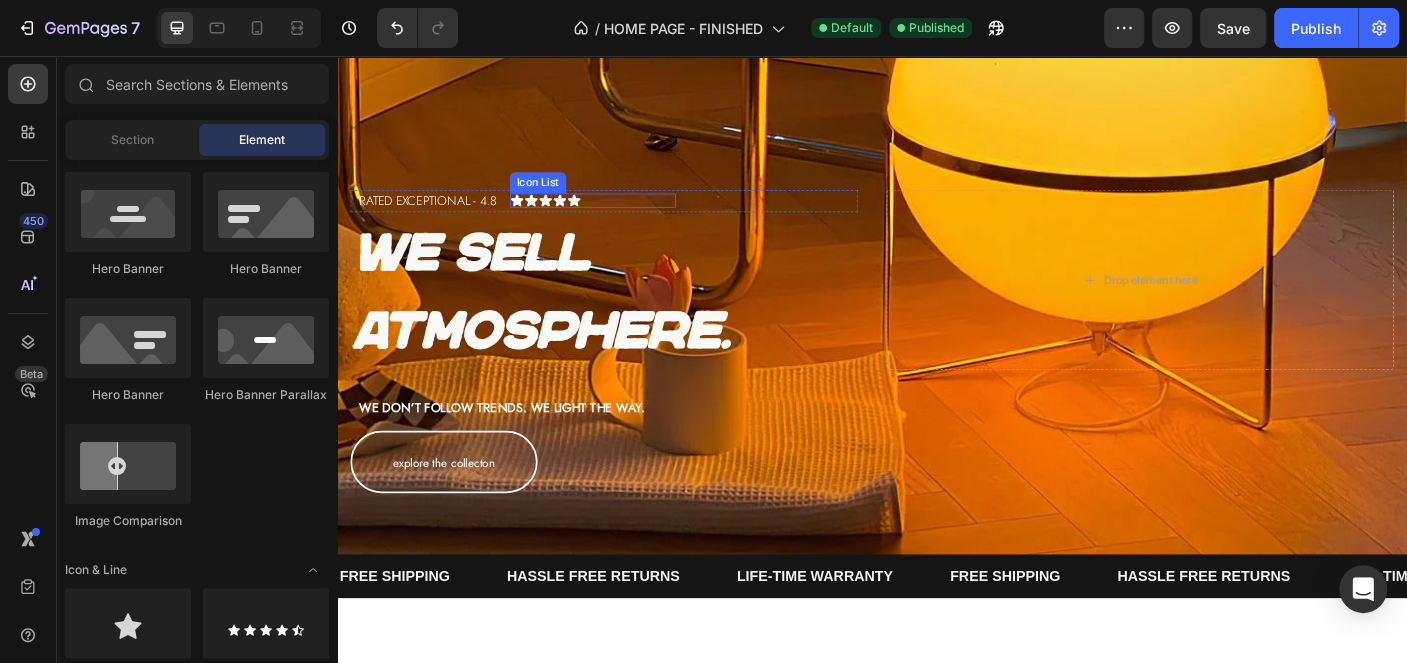click on "Icon Icon Icon Icon
Icon" at bounding box center [624, 218] 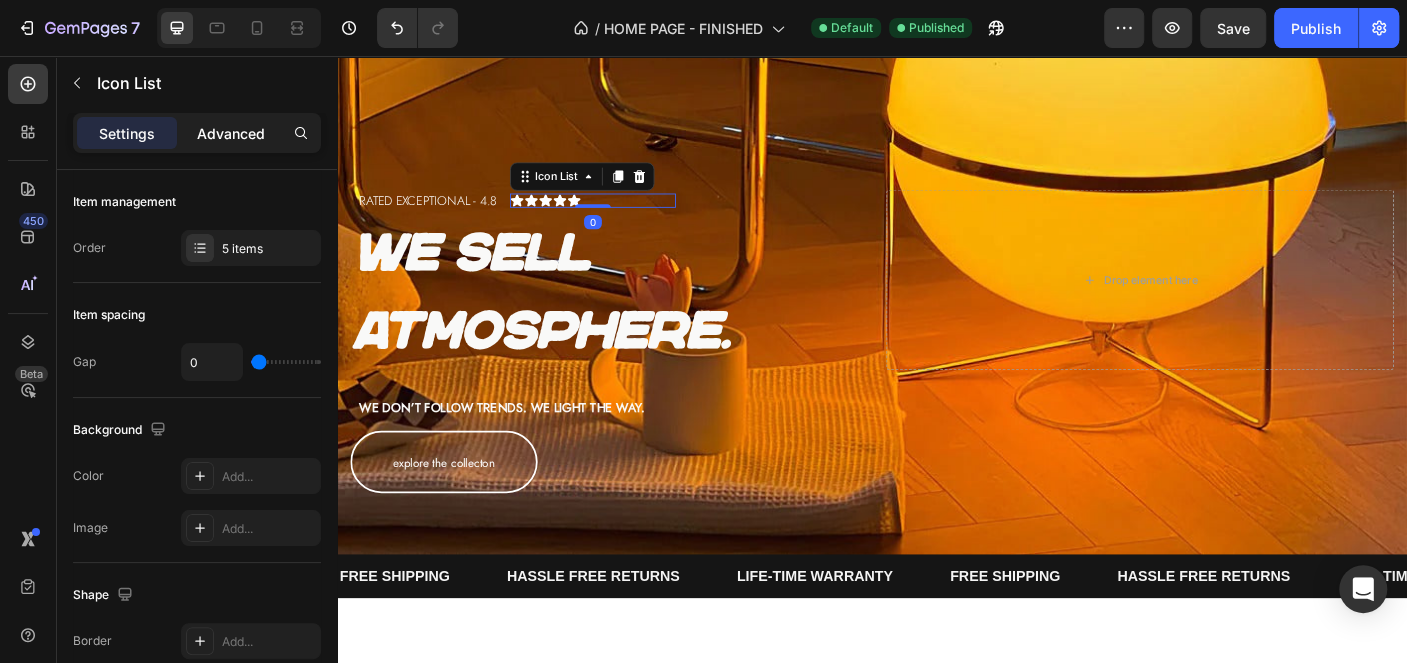 click on "Advanced" at bounding box center [231, 133] 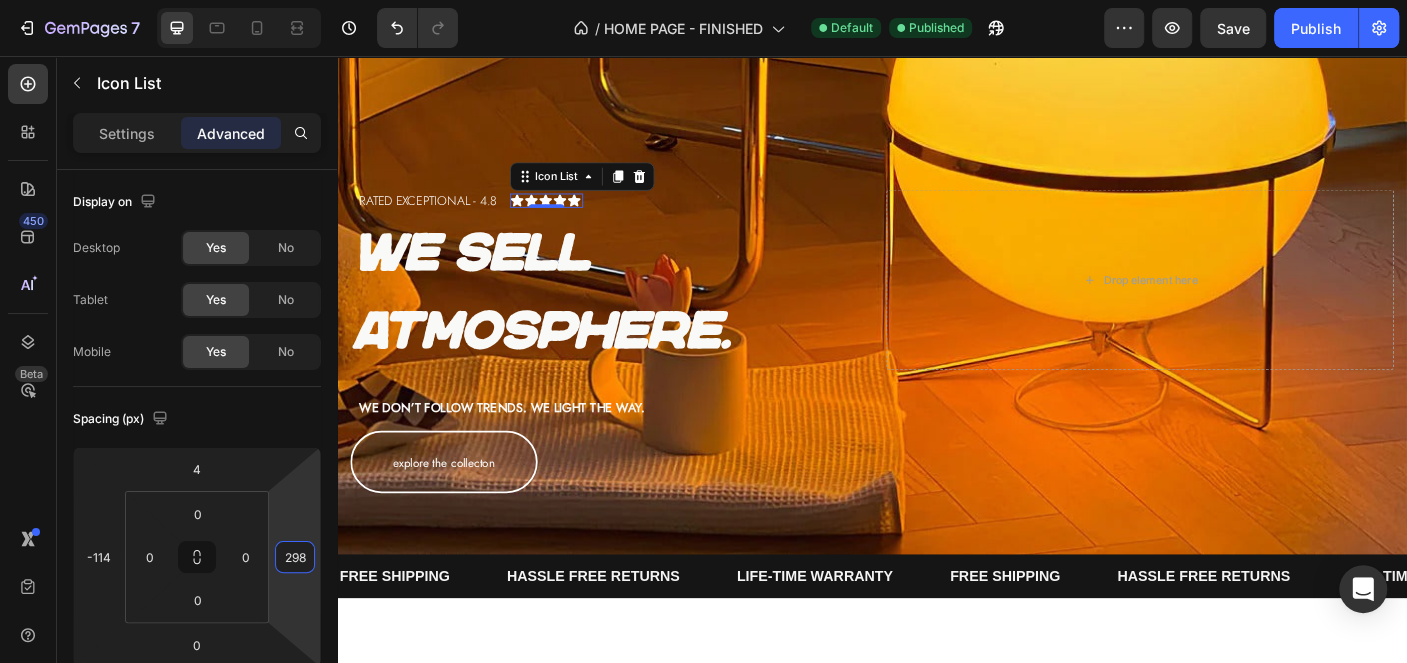 type on "296" 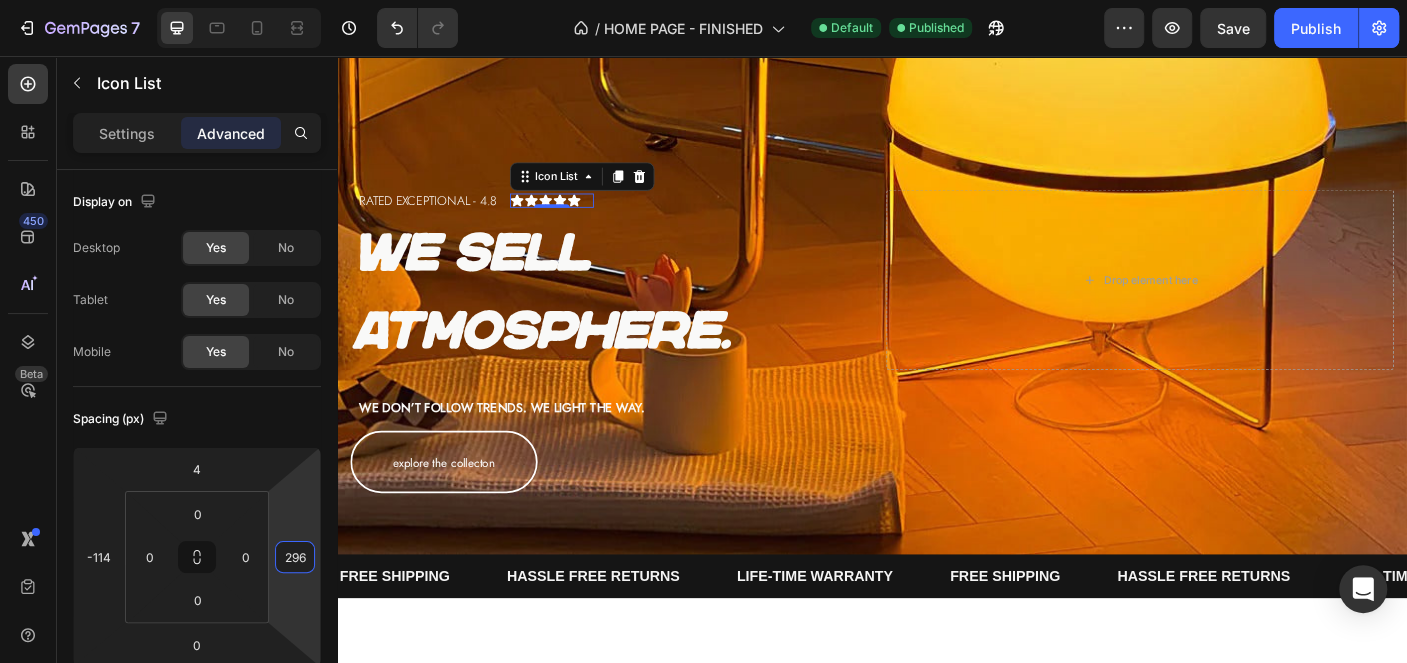 drag, startPoint x: 298, startPoint y: 522, endPoint x: 311, endPoint y: 476, distance: 47.801674 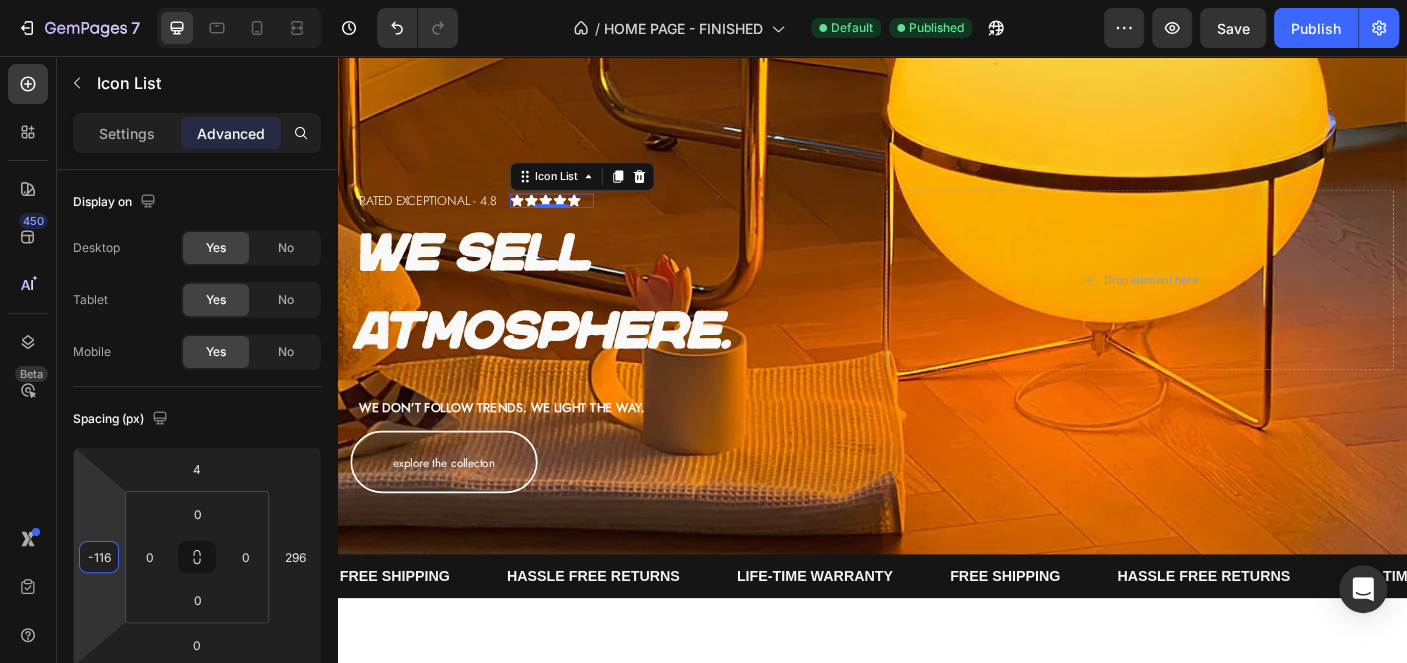 type on "-118" 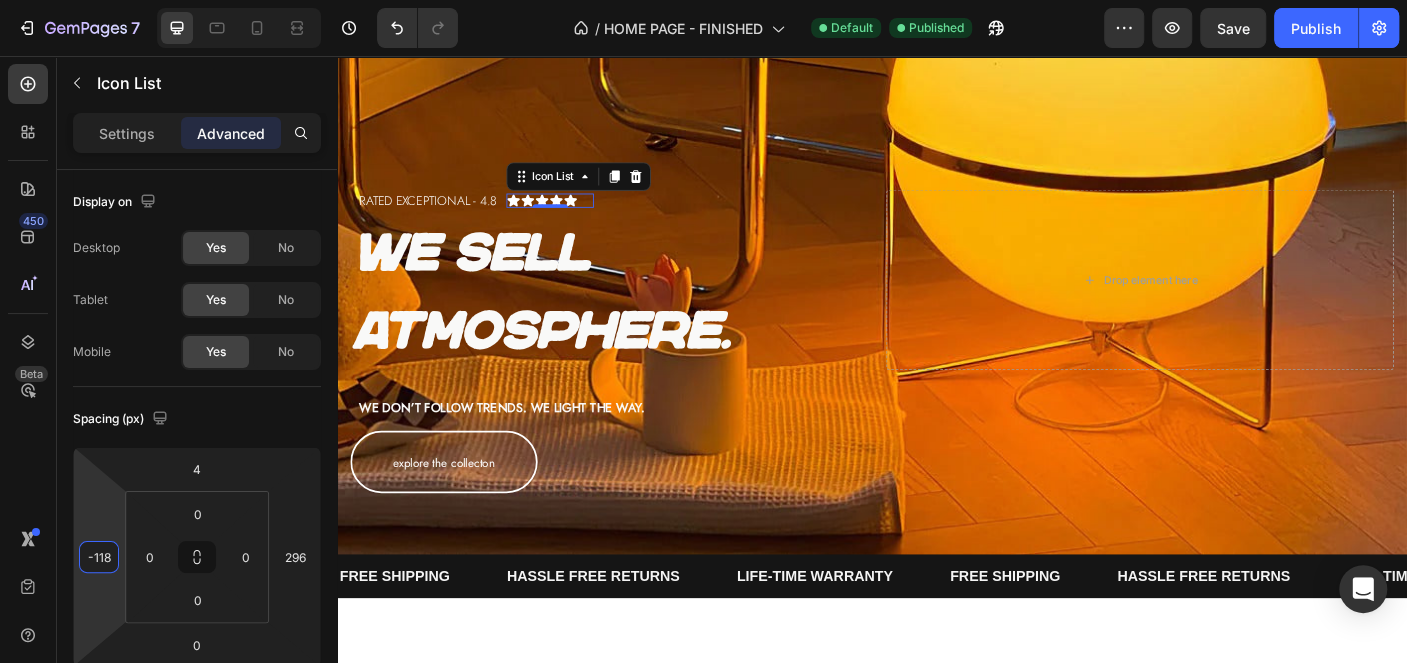 click on "7  Version history  /  HOME PAGE - FINISHED Default Published Preview  Save   Publish  450 Beta Sections(18) Elements(83) Section Element Hero Section Product Detail Brands Trusted Badges Guarantee Product Breakdown How to use Testimonials Compare Bundle FAQs Social Proof Brand Story Product List Collection Blog List Contact Sticky Add to Cart Custom Footer Browse Library 450 Layout
Row
Row
Row
Row Text
Heading
Text Block Button
Button
Button Media
Image
Image
Video" at bounding box center [703, 0] 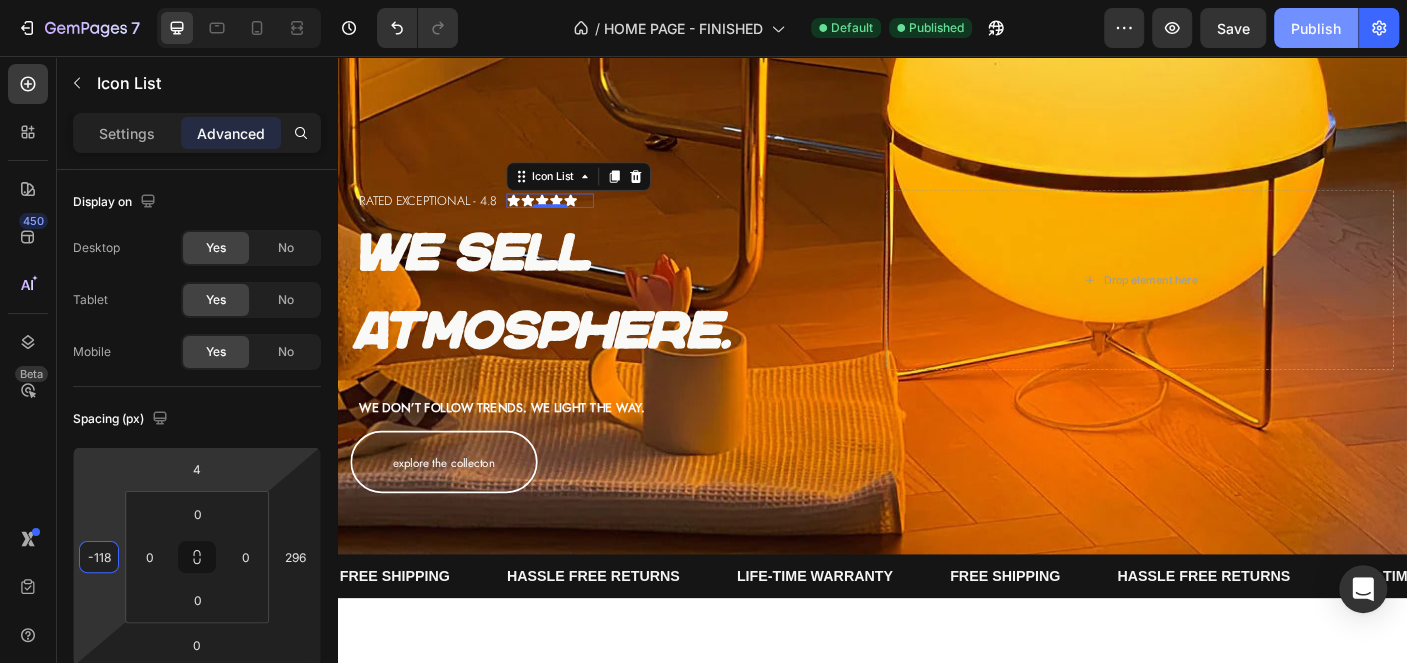 click on "Publish" 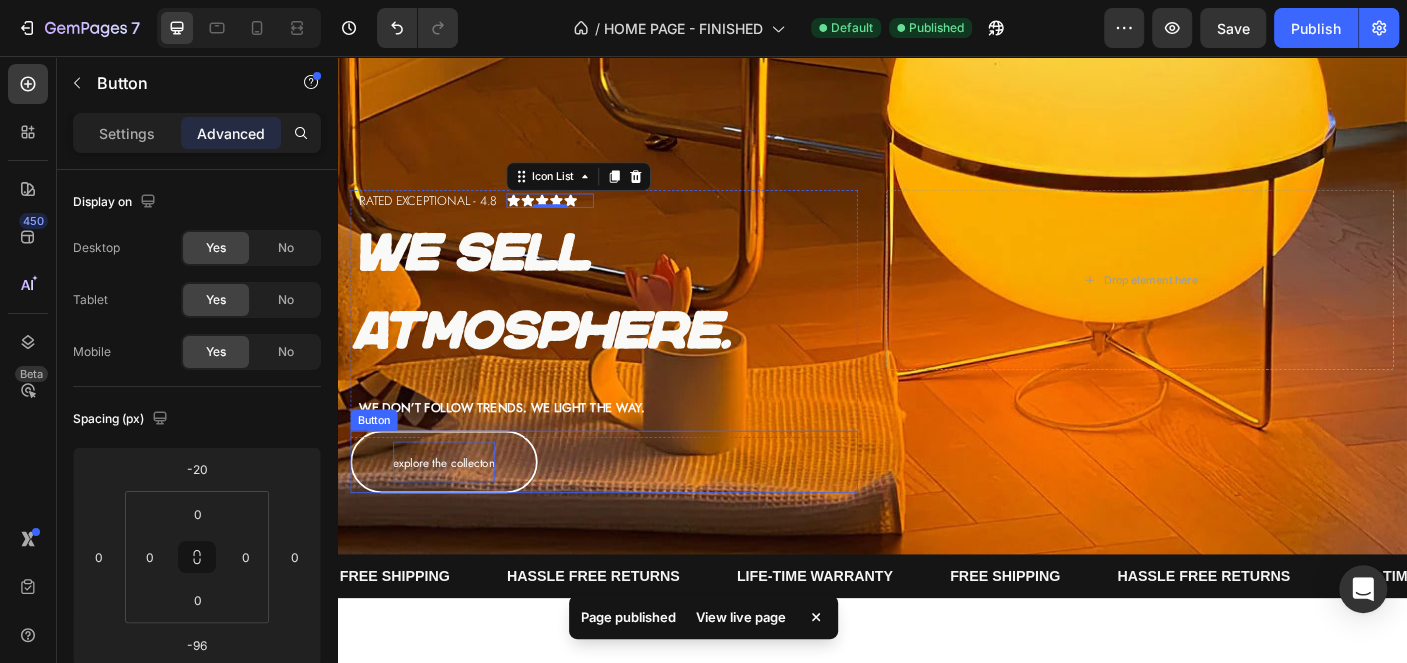 click on "Explore the collecton" at bounding box center (457, 512) 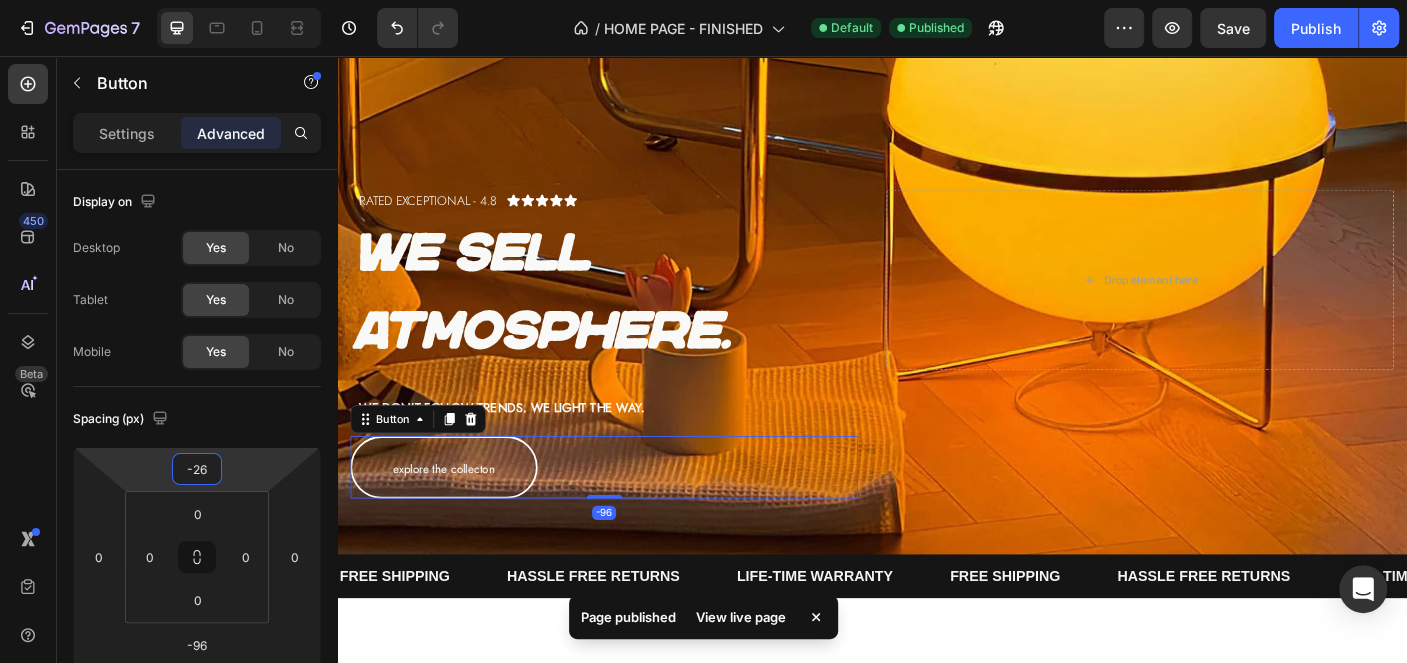 type on "-28" 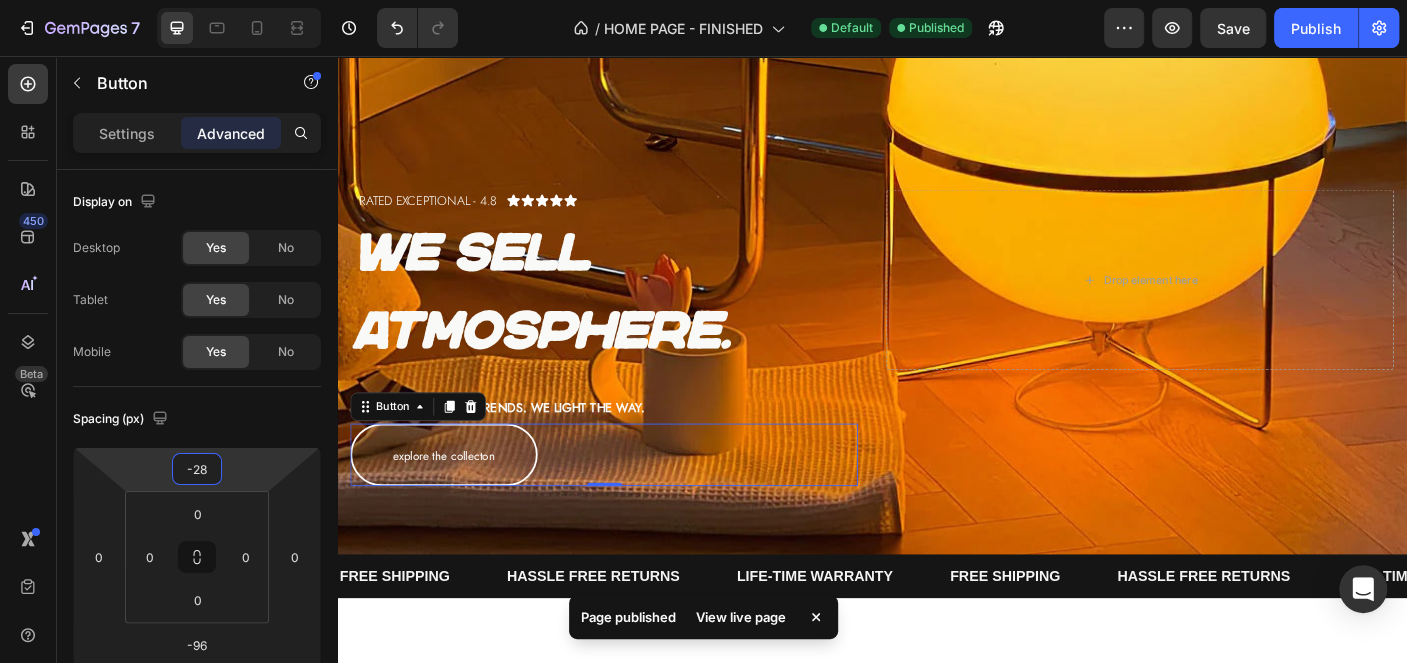 click on "7  Version history  /  HOME PAGE - FINISHED Default Published Preview  Save   Publish  450 Beta Sections(18) Elements(83) Section Element Hero Section Product Detail Brands Trusted Badges Guarantee Product Breakdown How to use Testimonials Compare Bundle FAQs Social Proof Brand Story Product List Collection Blog List Contact Sticky Add to Cart Custom Footer Browse Library 450 Layout
Row
Row
Row
Row Text
Heading
Text Block Button
Button
Button Media
Image
Image
Video" at bounding box center (703, 0) 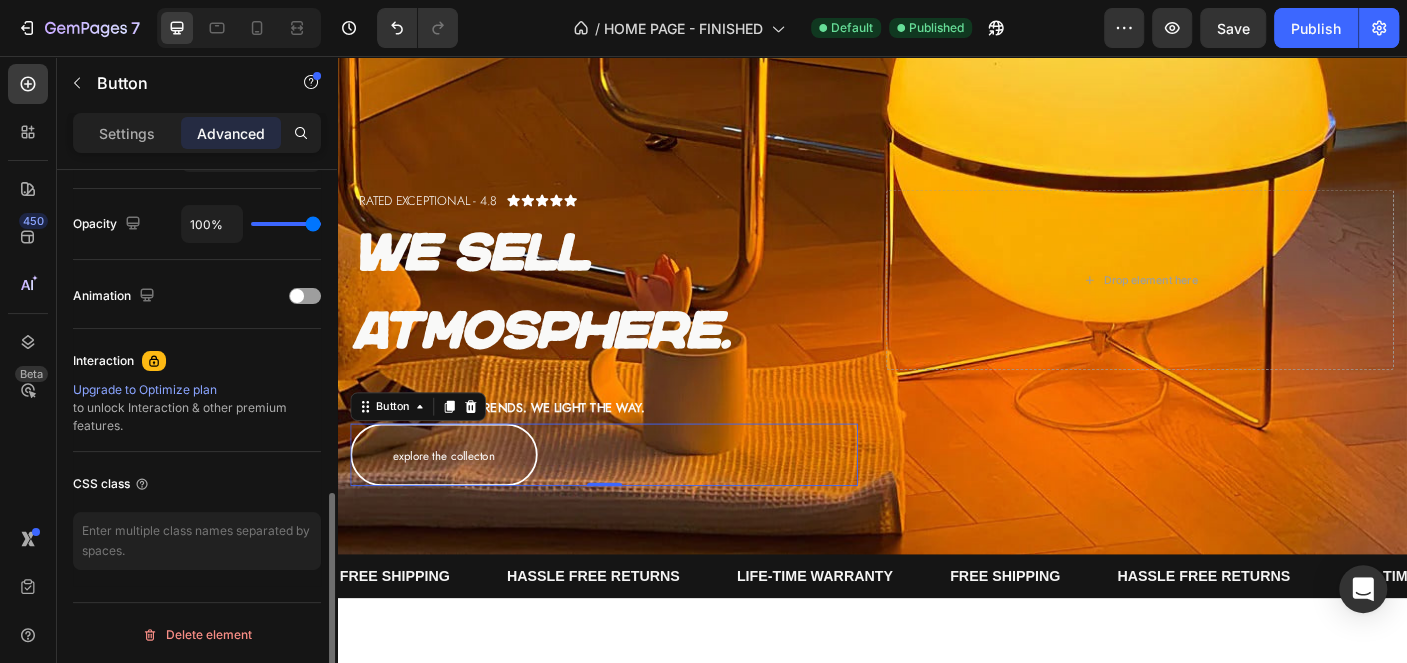 scroll, scrollTop: 380, scrollLeft: 0, axis: vertical 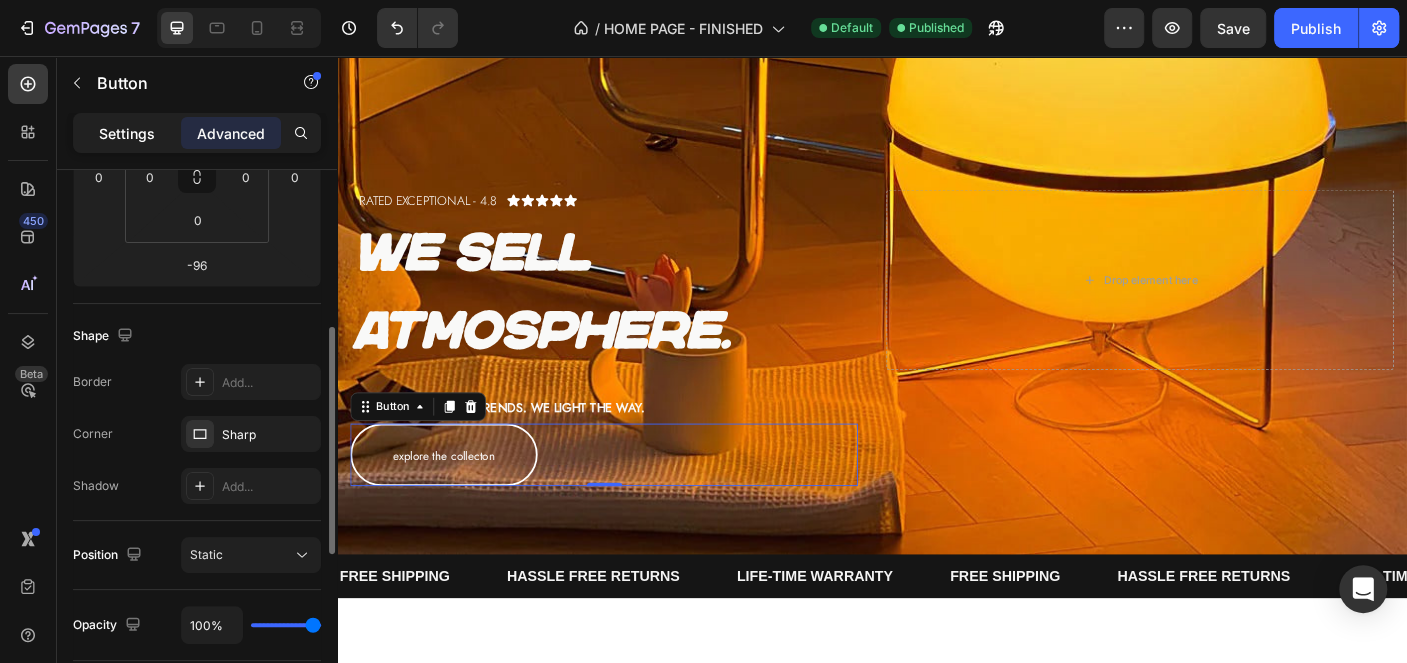 click on "Settings" at bounding box center (127, 133) 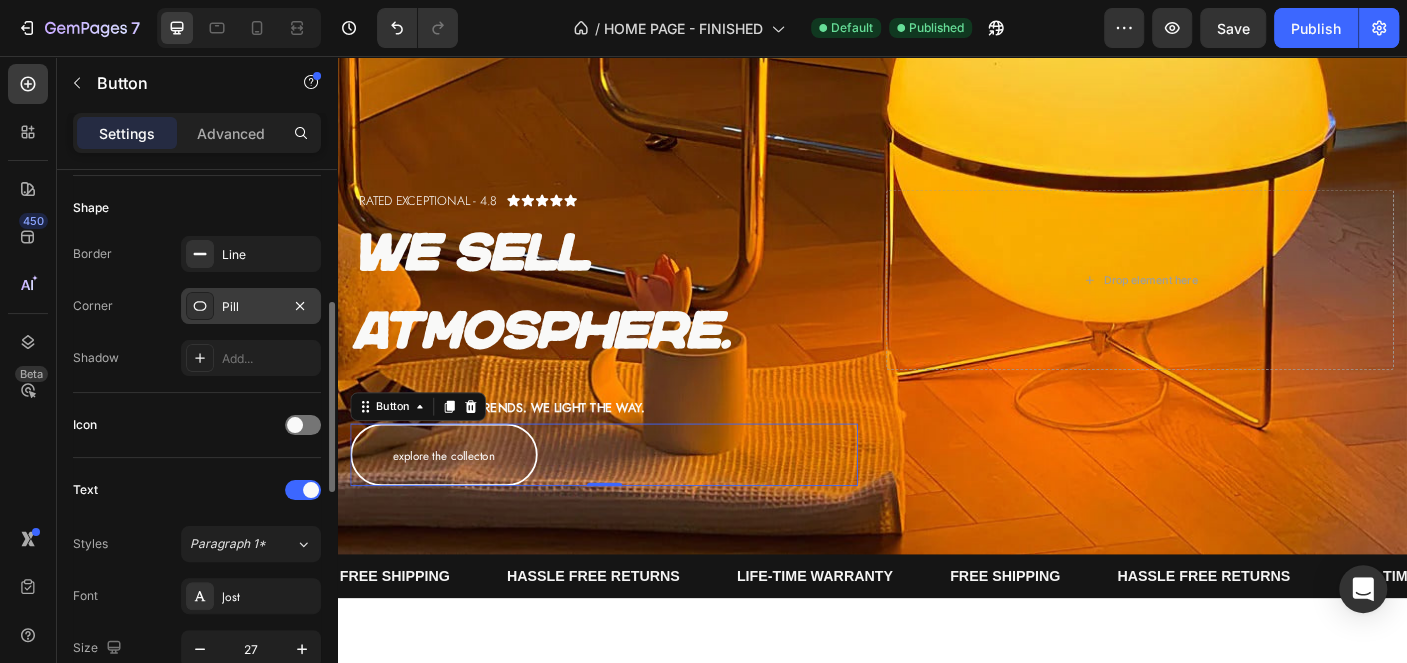 click on "Pill" at bounding box center (251, 306) 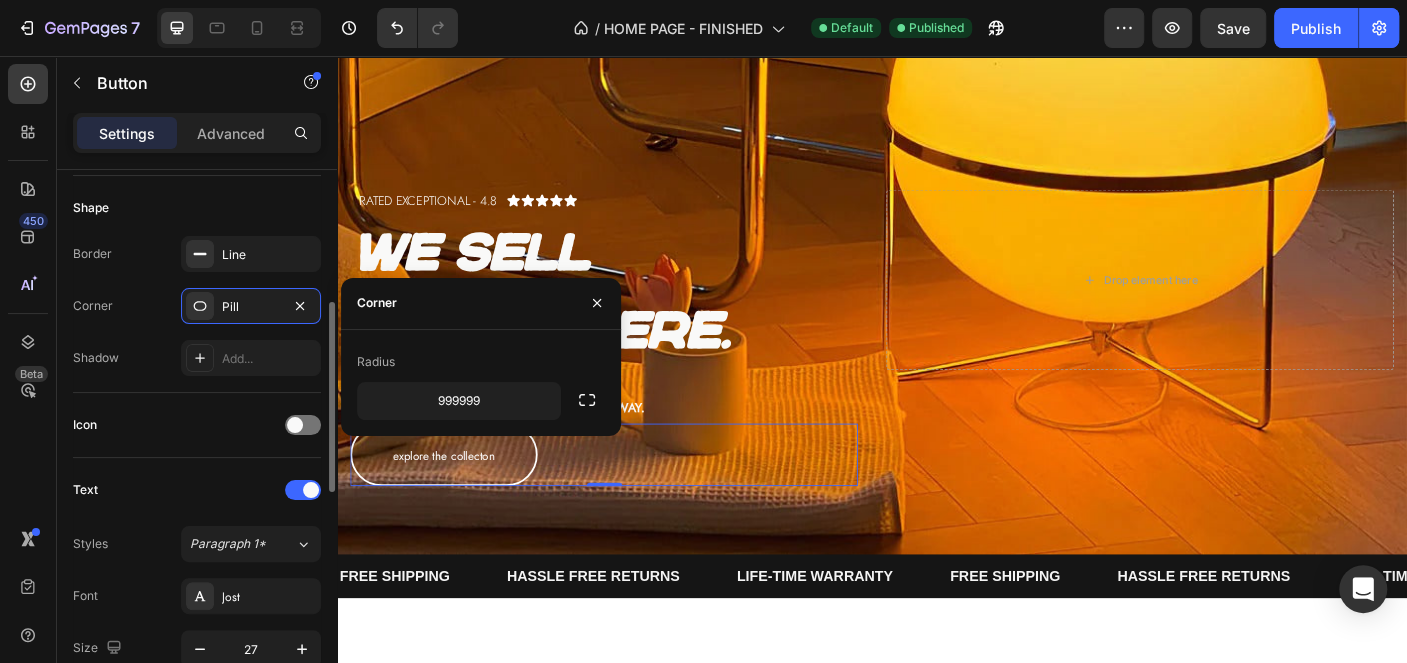 click on "Border Line" at bounding box center [197, 254] 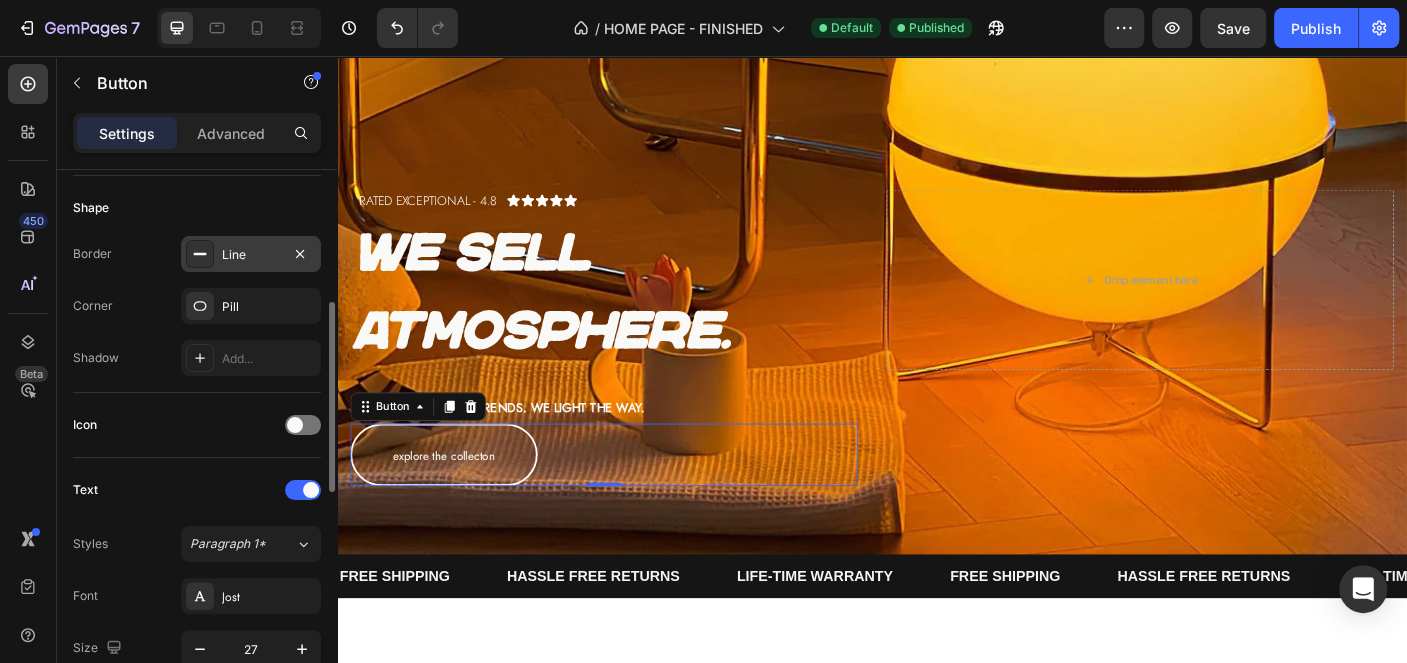 click on "Line" at bounding box center [251, 255] 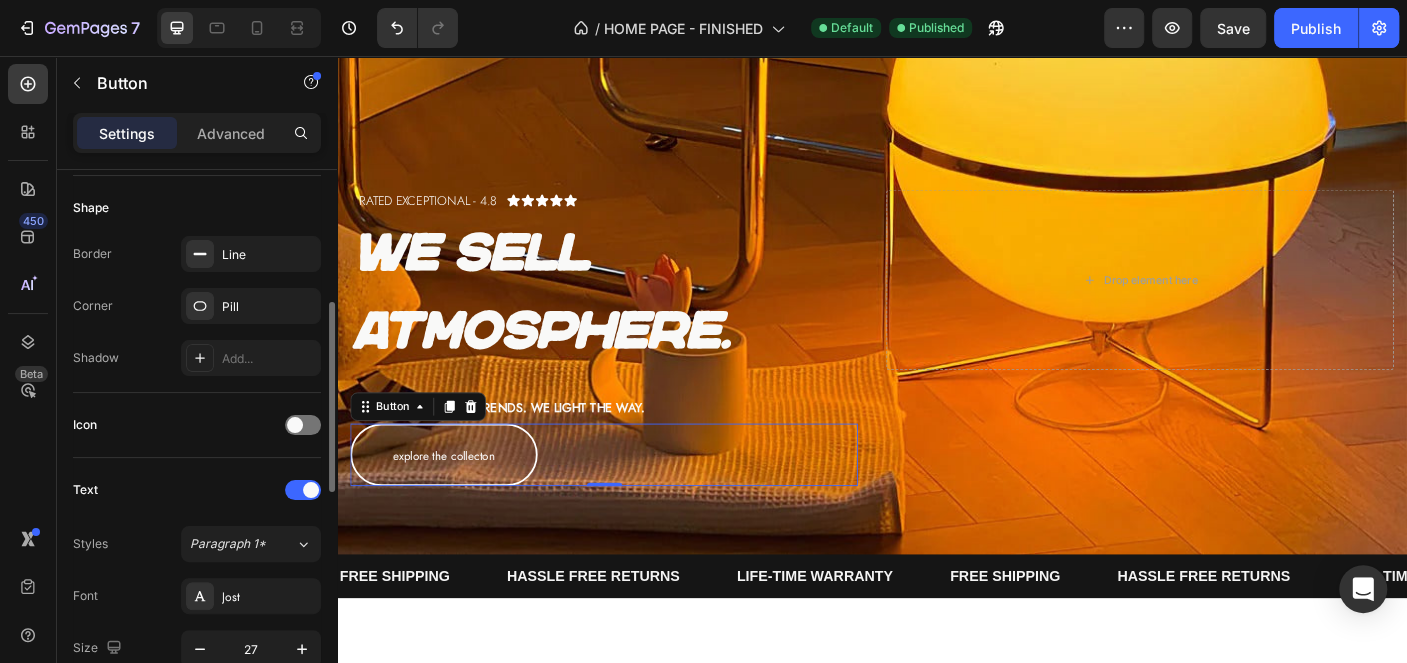 click on "Border Line Corner Pill Shadow Add..." at bounding box center [197, 306] 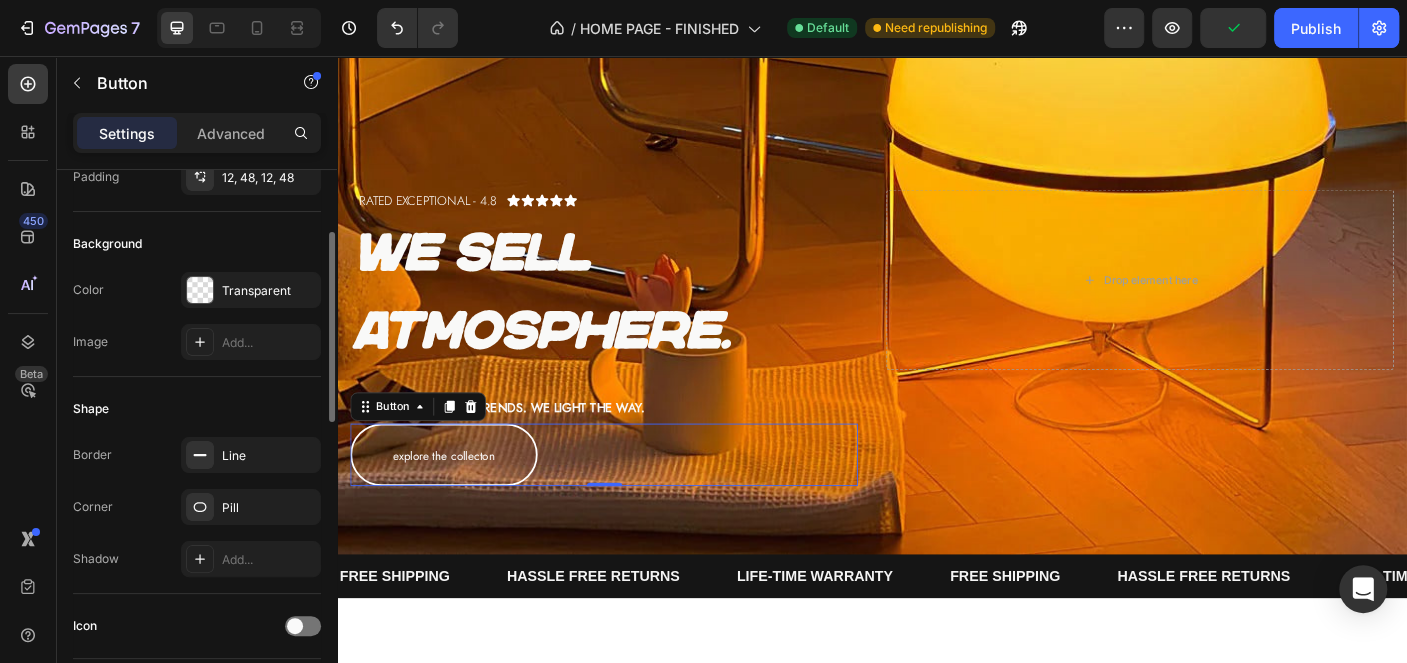 scroll, scrollTop: 79, scrollLeft: 0, axis: vertical 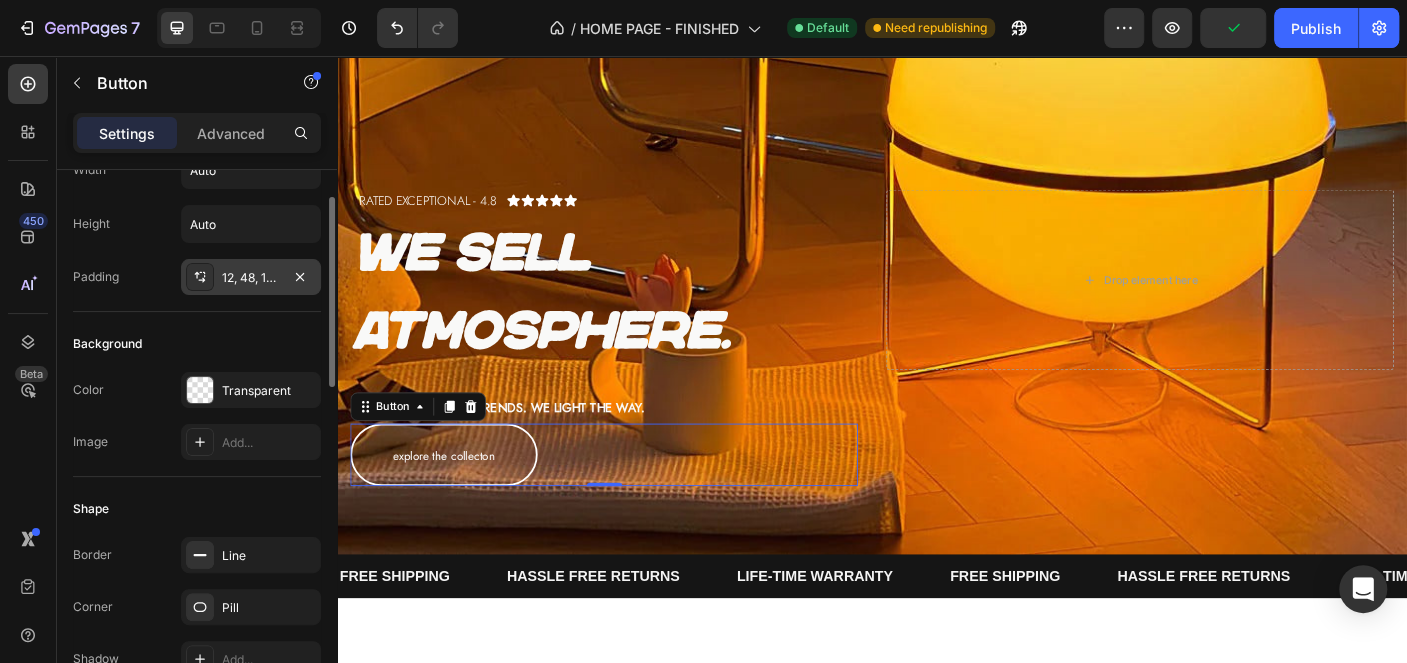 click on "12, 48, 12, 48" at bounding box center (251, 277) 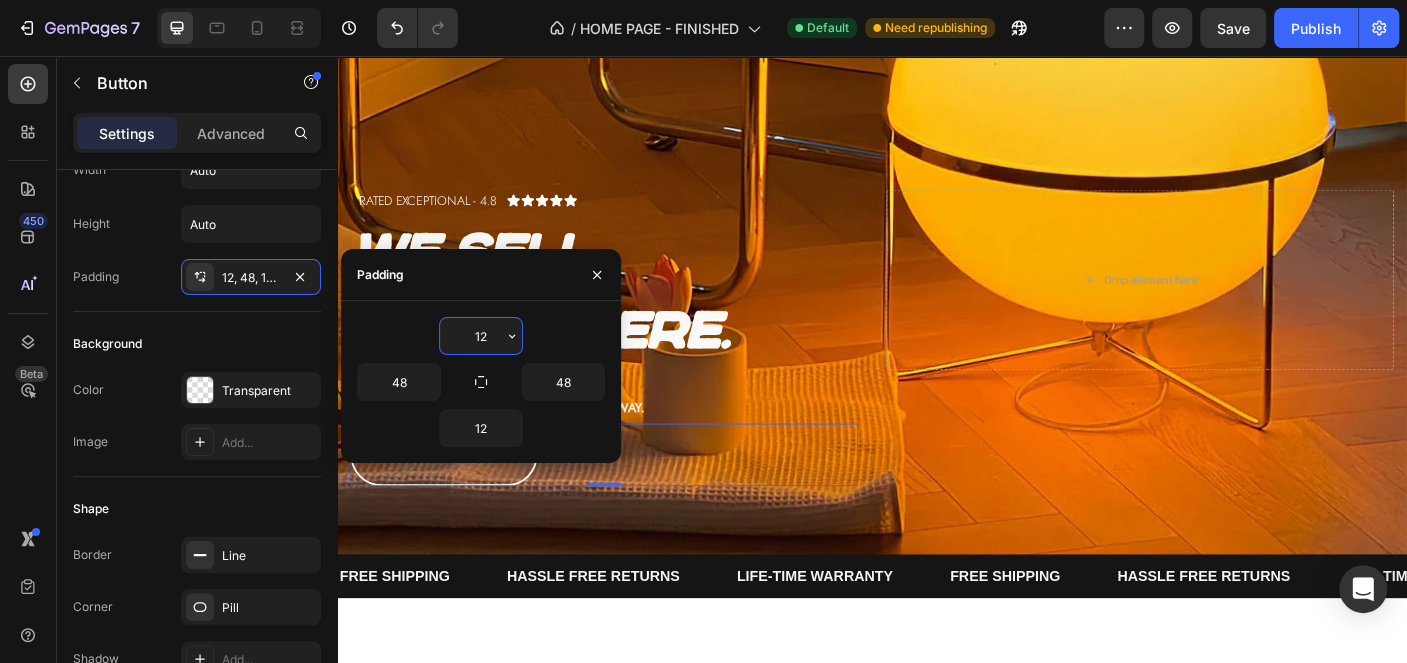 click on "12" at bounding box center [481, 336] 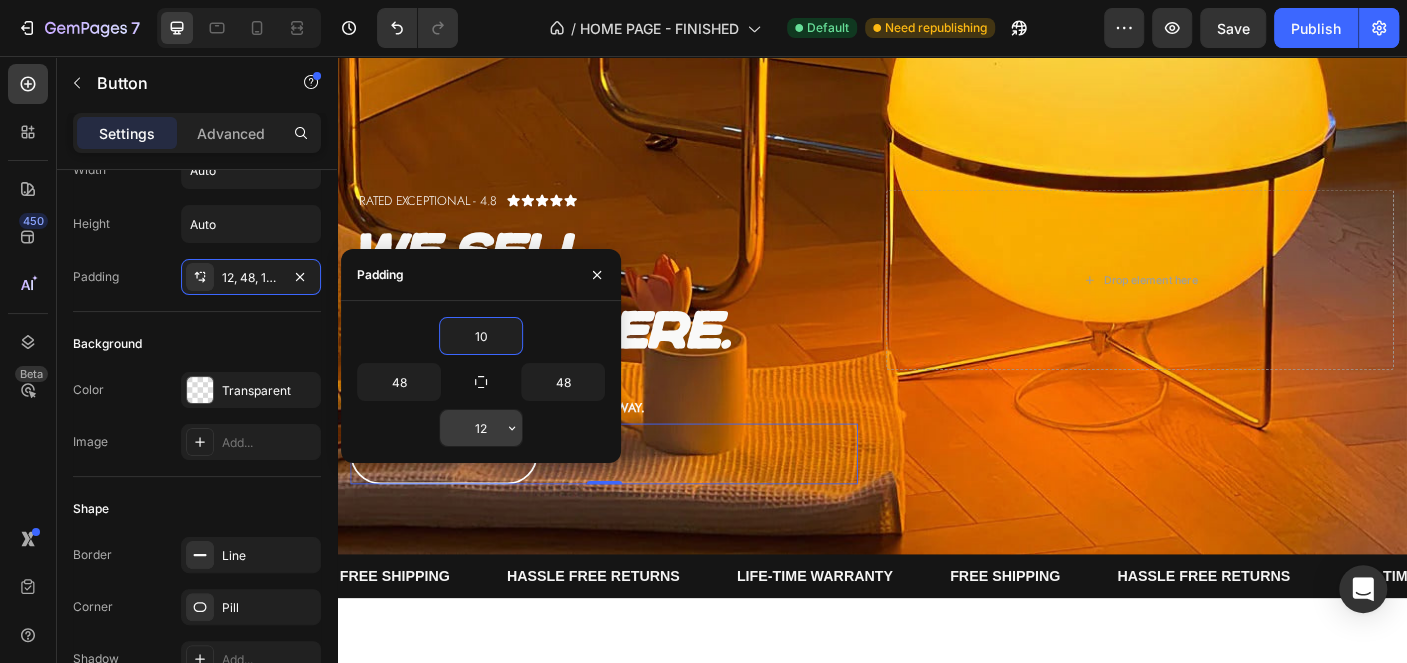 type on "10" 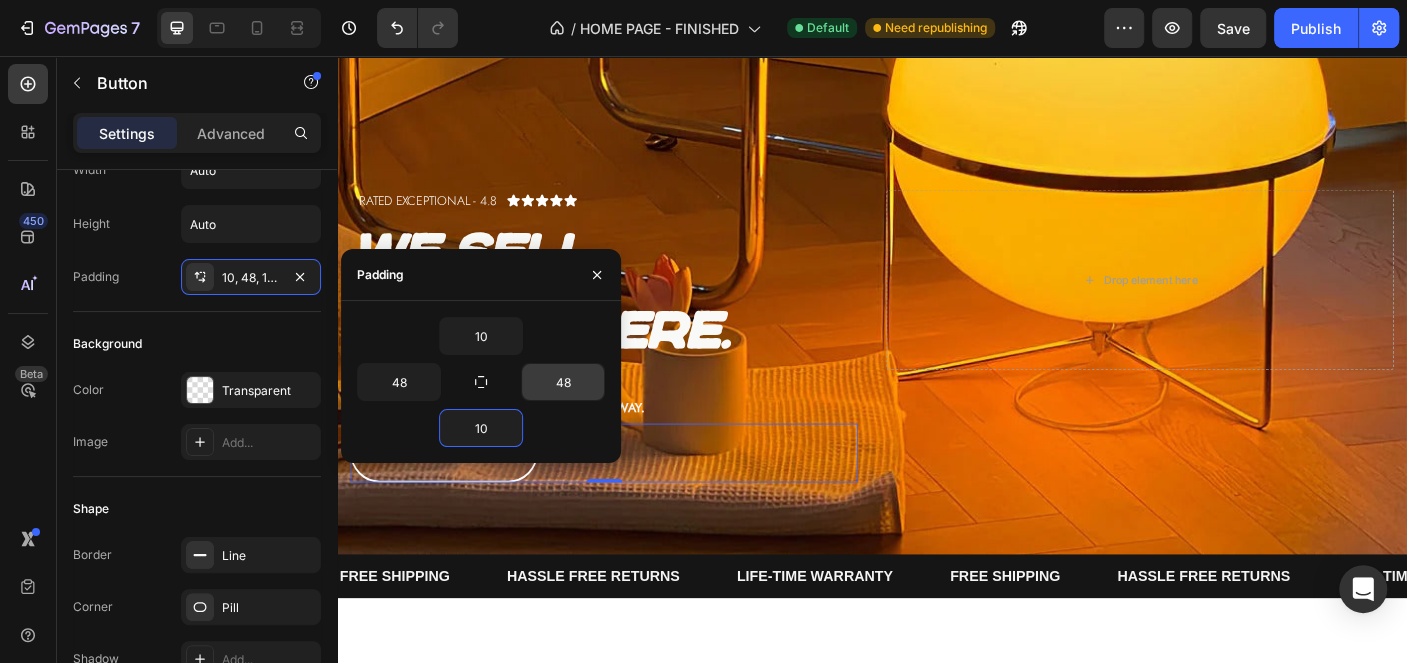 type on "10" 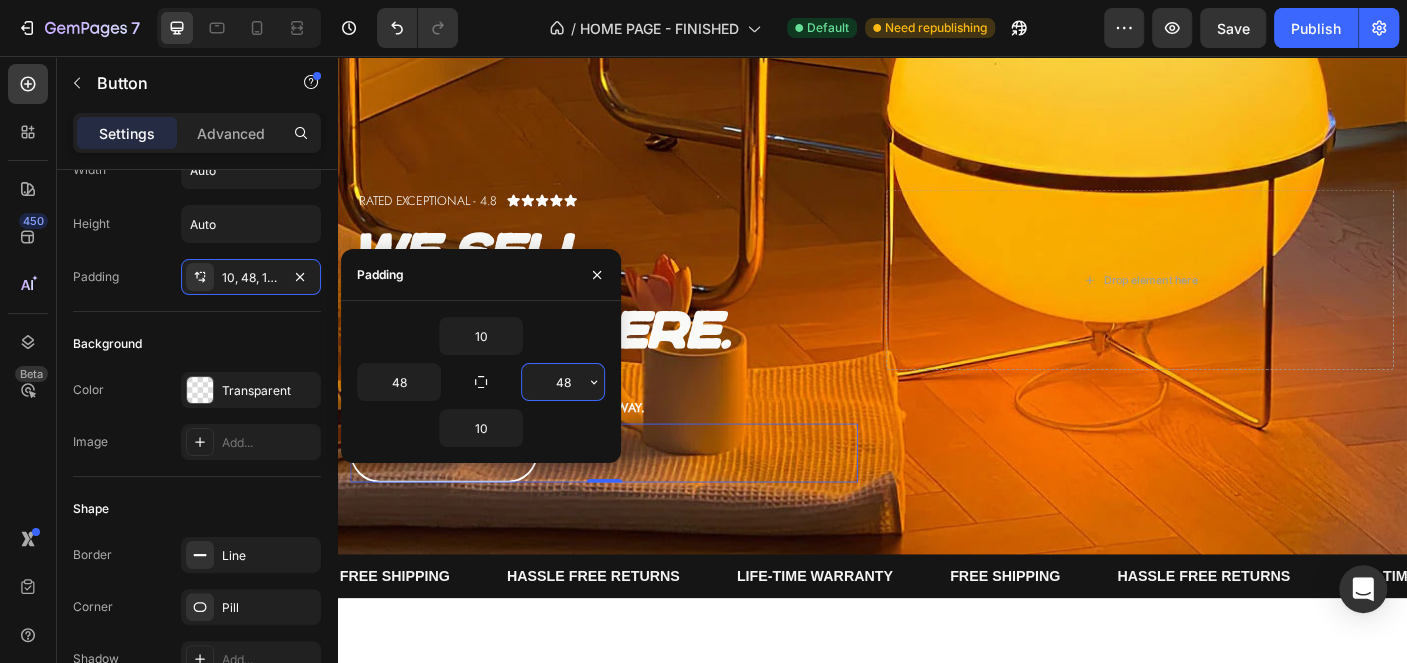 click on "48" at bounding box center (563, 382) 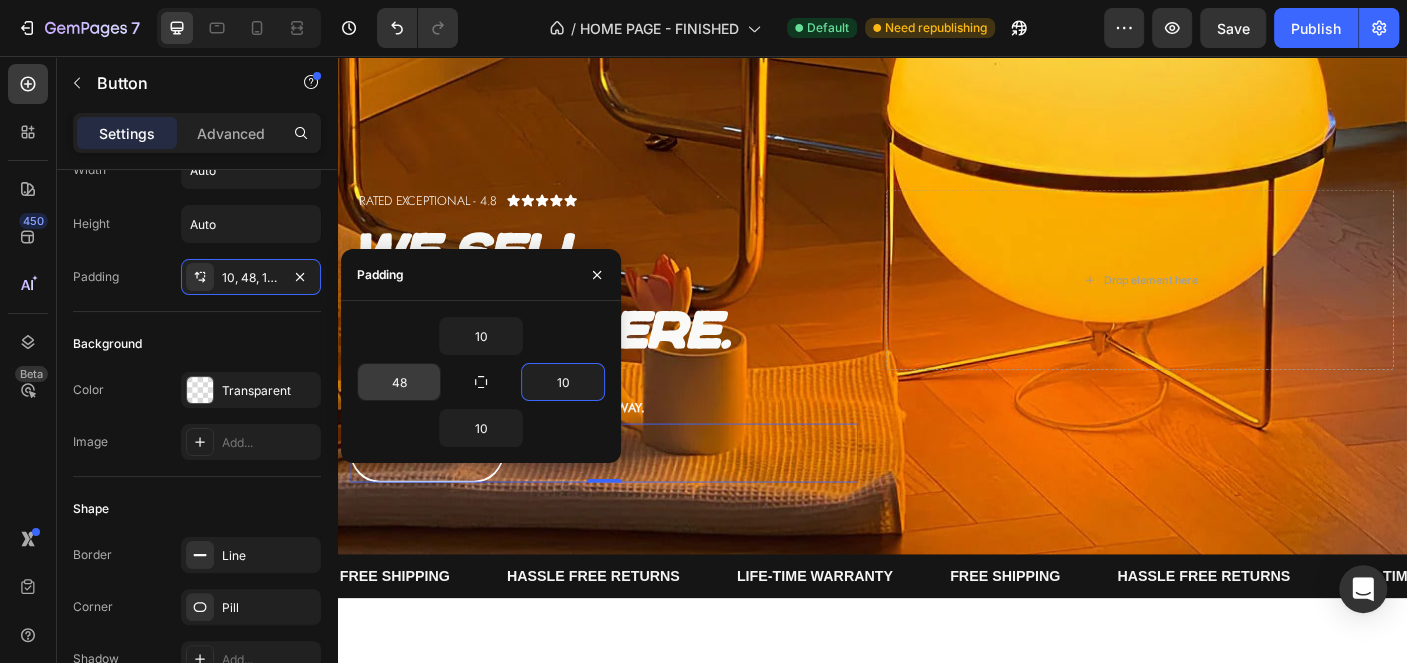 type on "10" 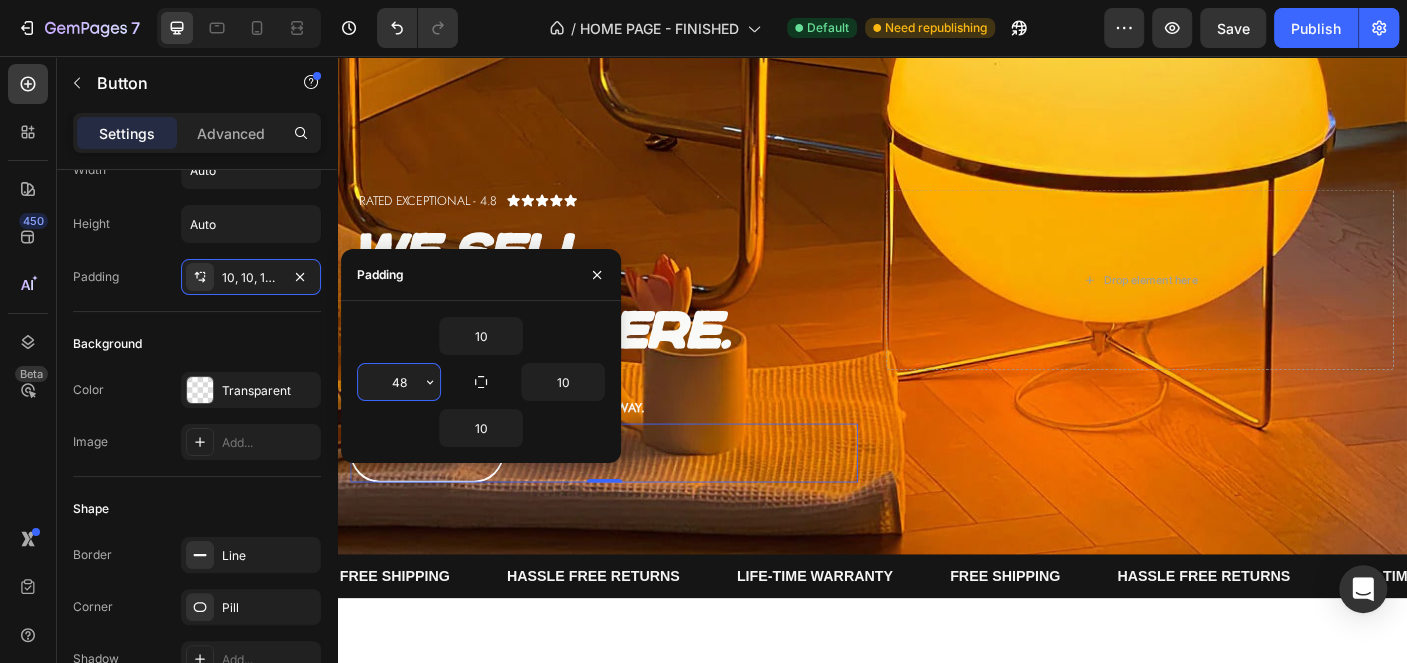 click on "48" at bounding box center (399, 382) 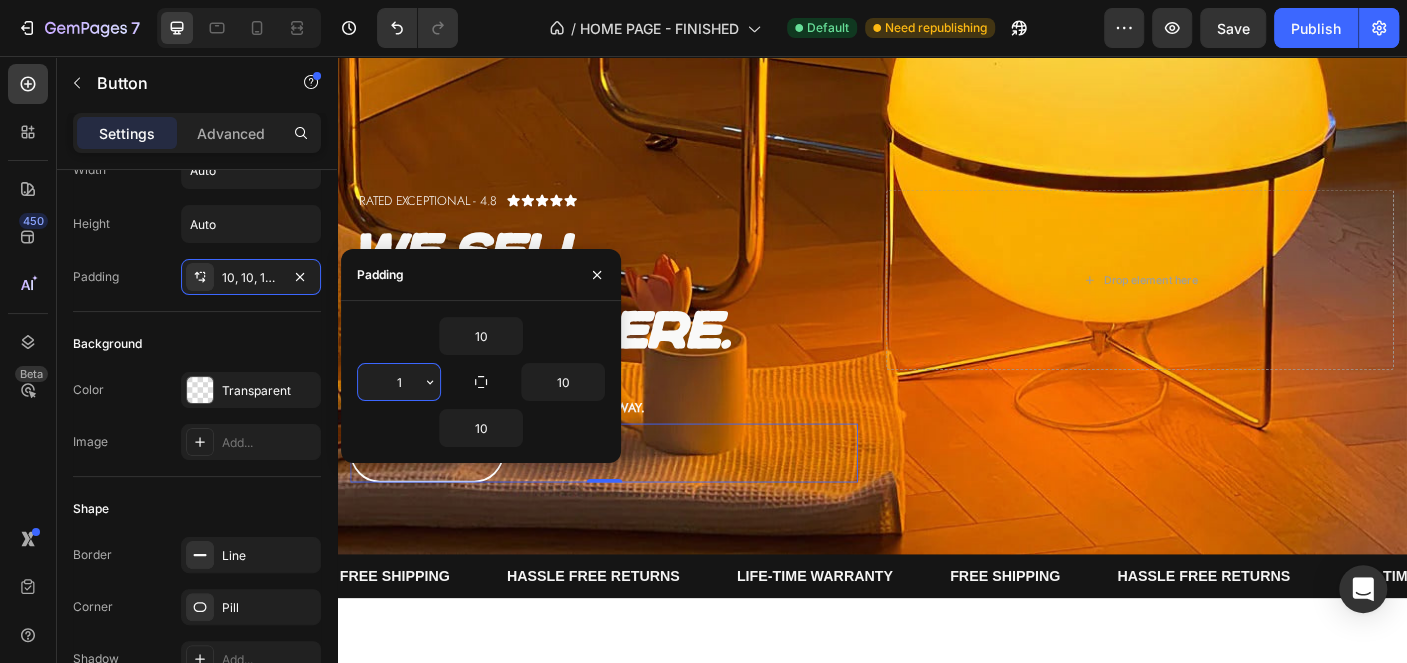 type on "10" 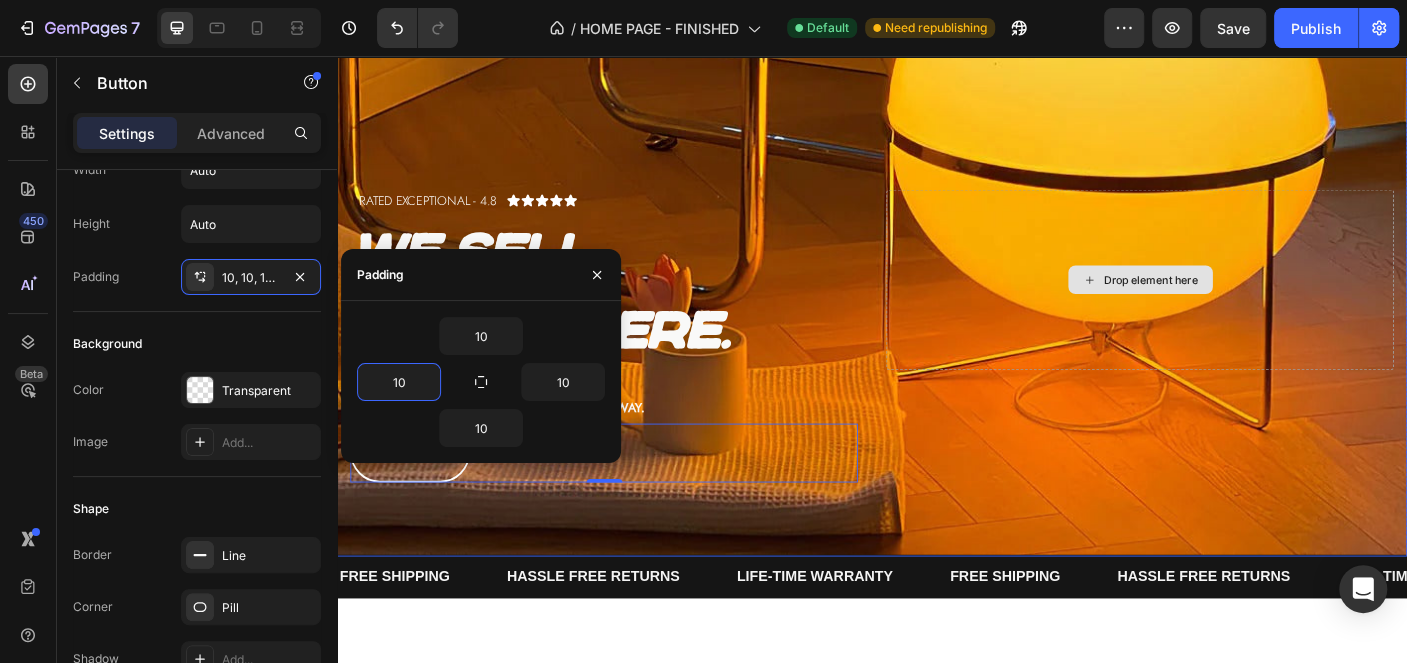 click on "Drop element here" at bounding box center (1237, 307) 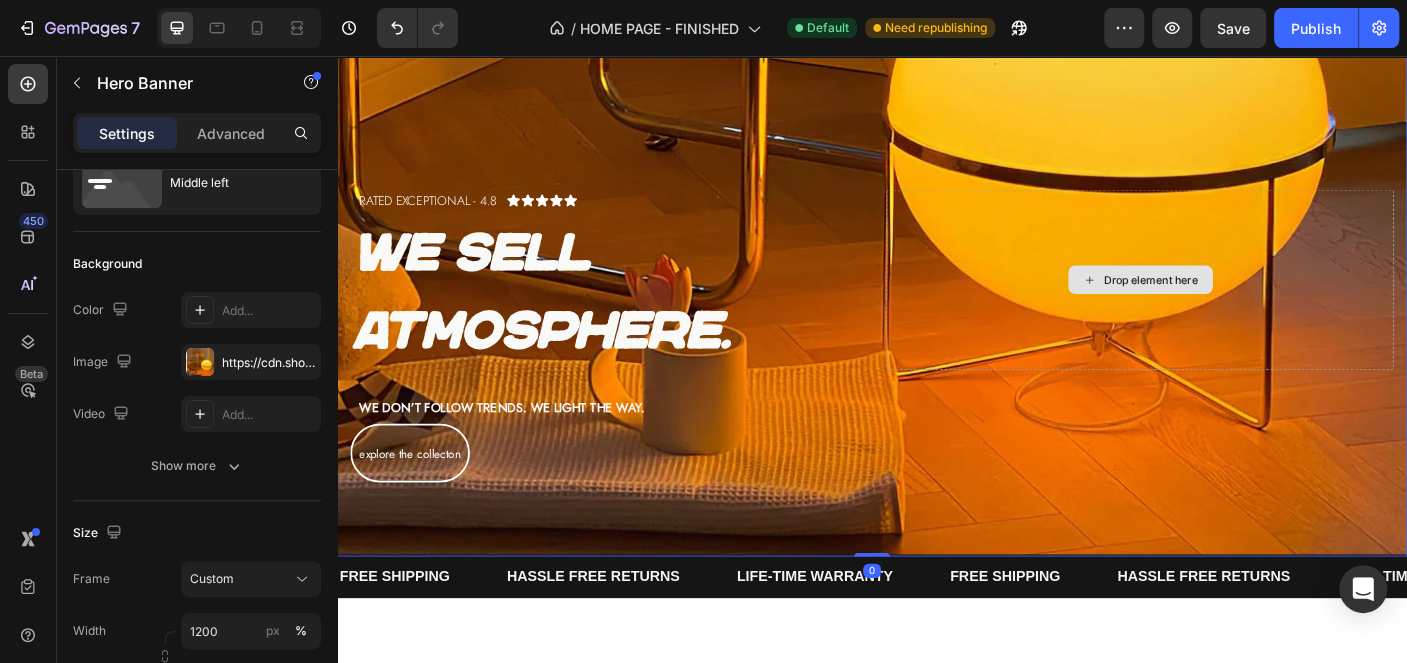 scroll, scrollTop: 0, scrollLeft: 0, axis: both 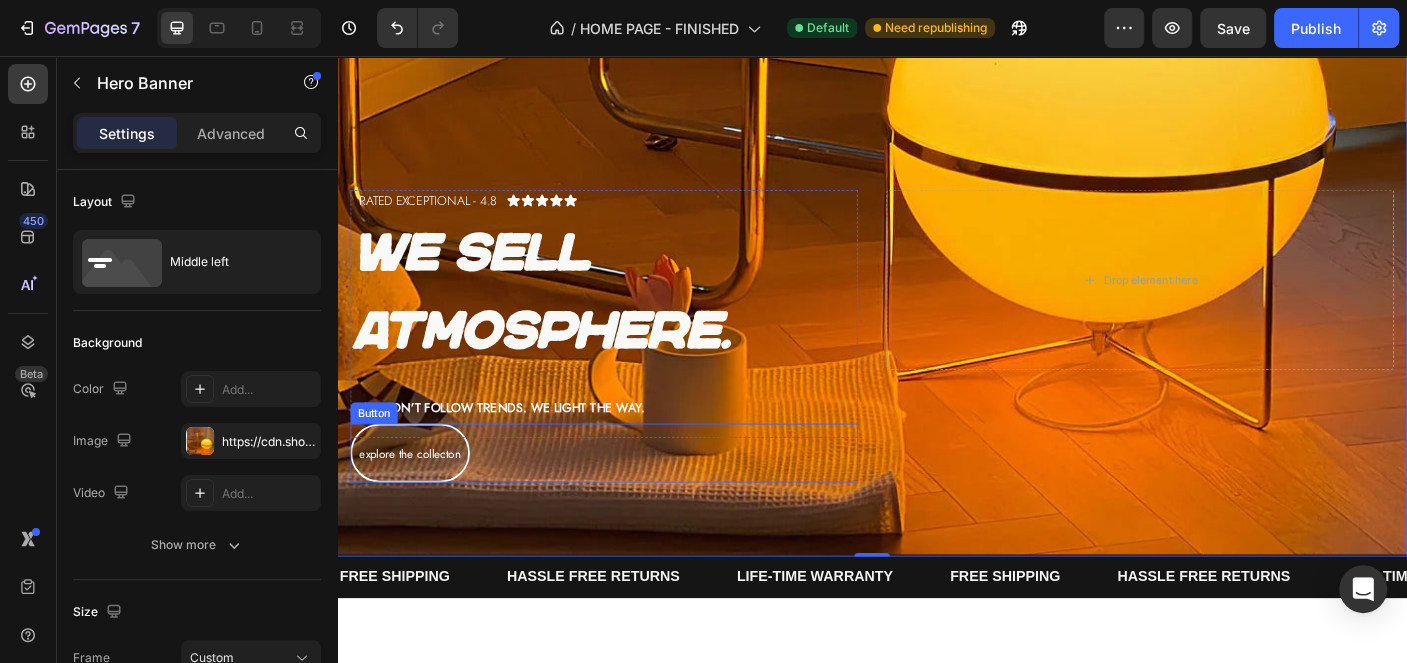 click on "Explore the collecton" at bounding box center (419, 501) 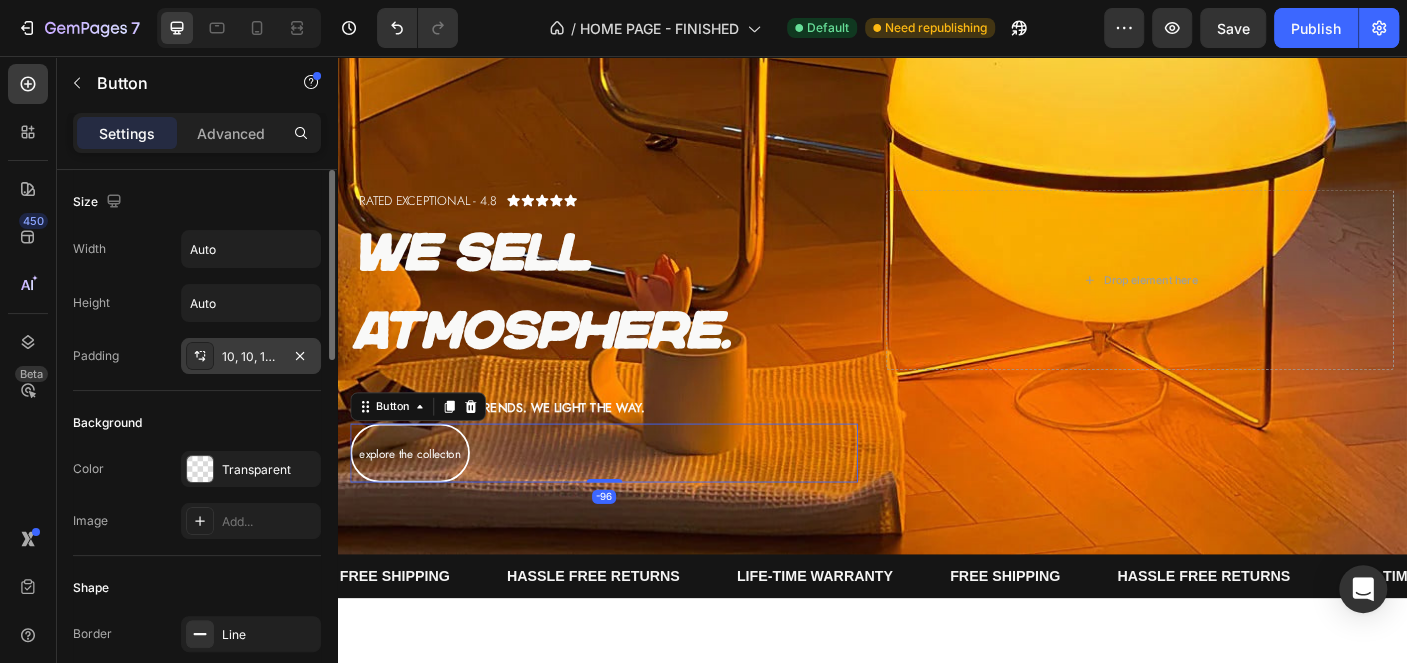 click on "10, 10, 10, 10" at bounding box center [251, 357] 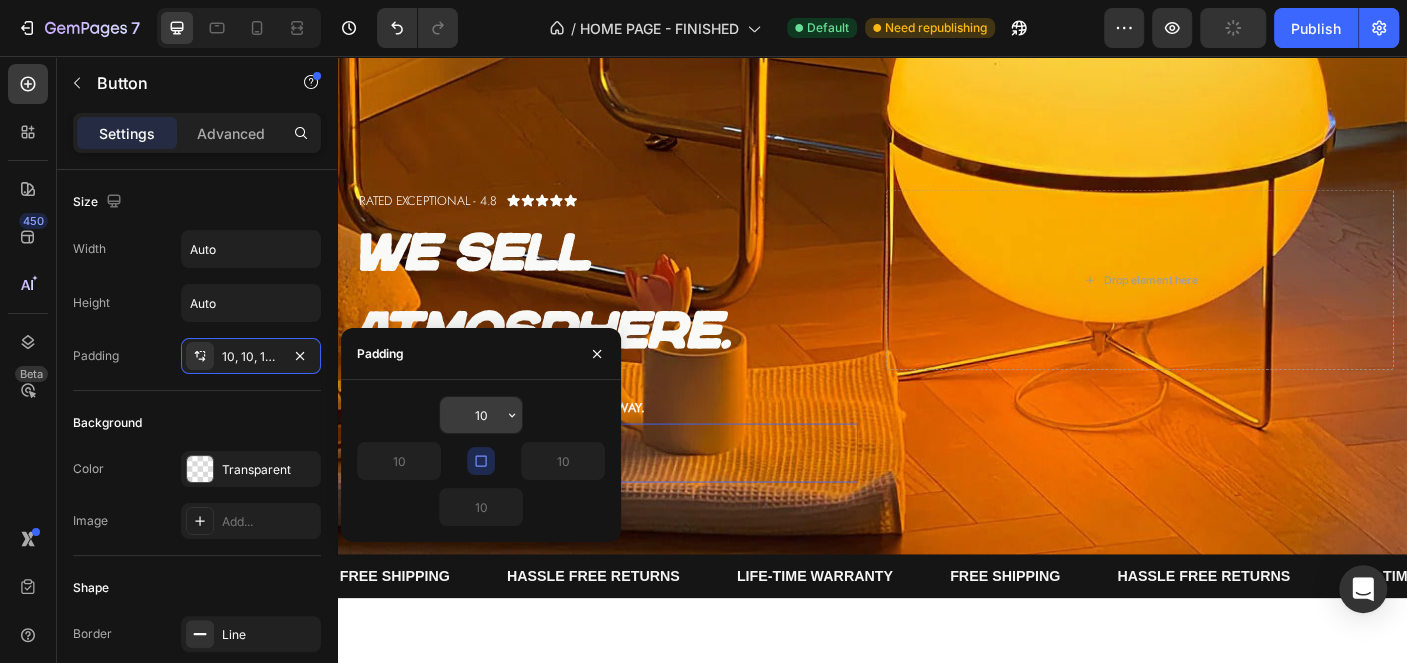 click on "10" at bounding box center (481, 415) 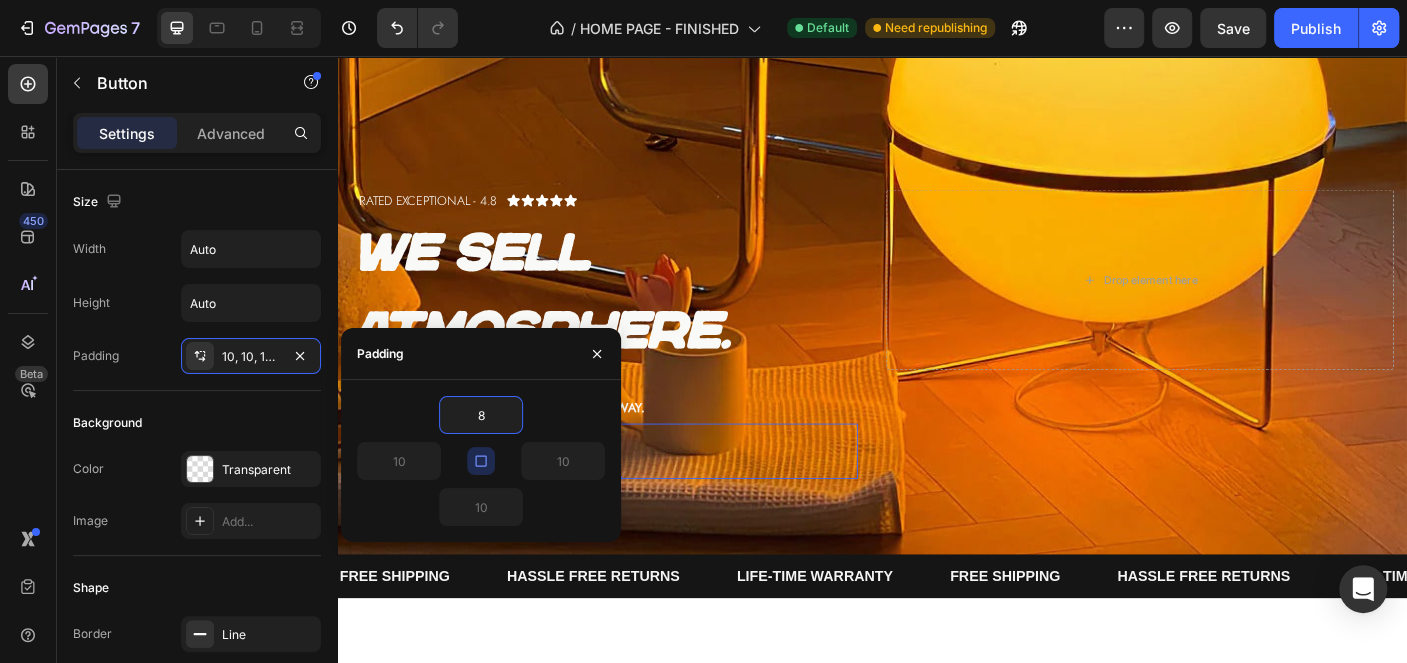 type on "8" 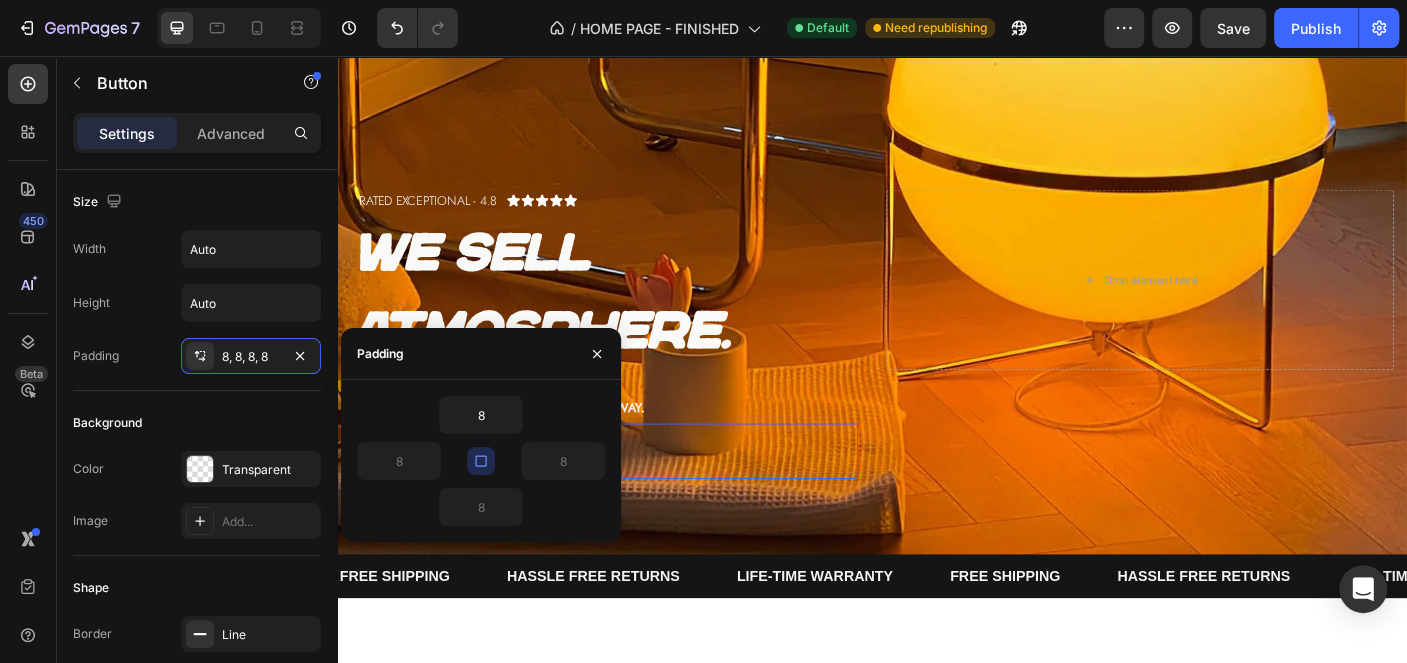 click on "8" at bounding box center (481, 415) 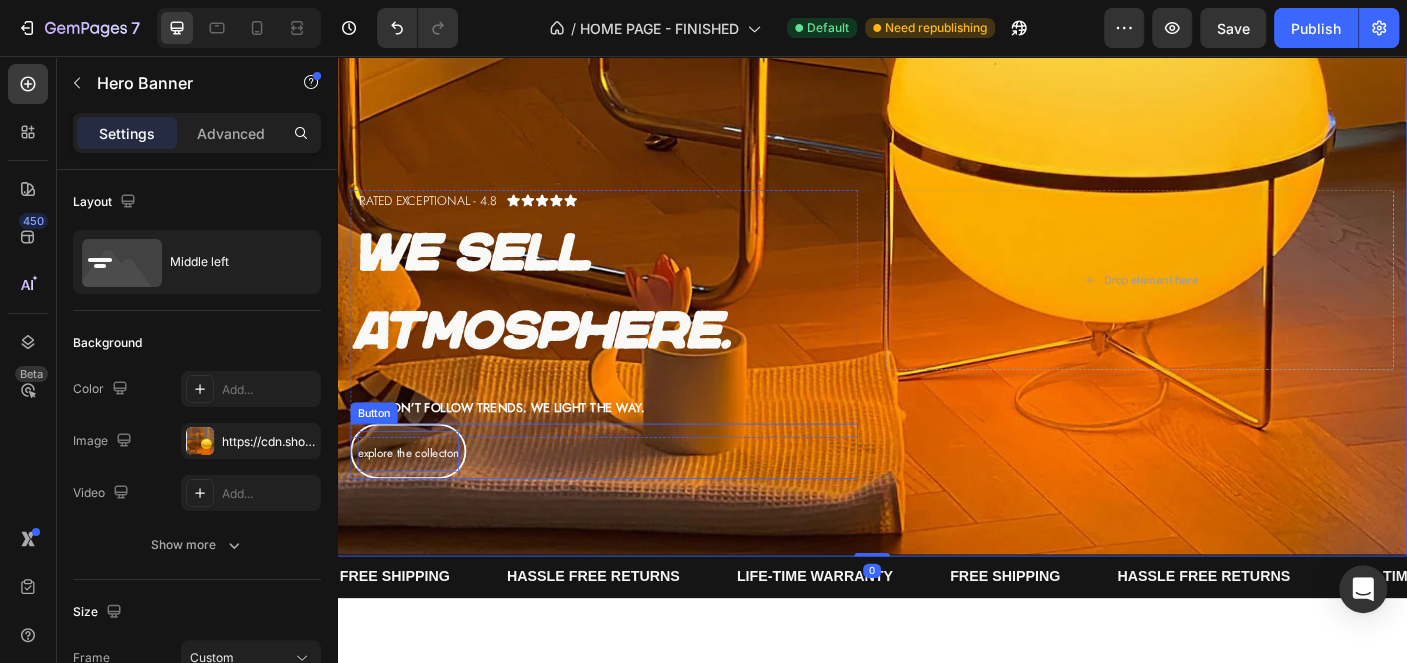 click on "Explore the collecton" at bounding box center [417, 500] 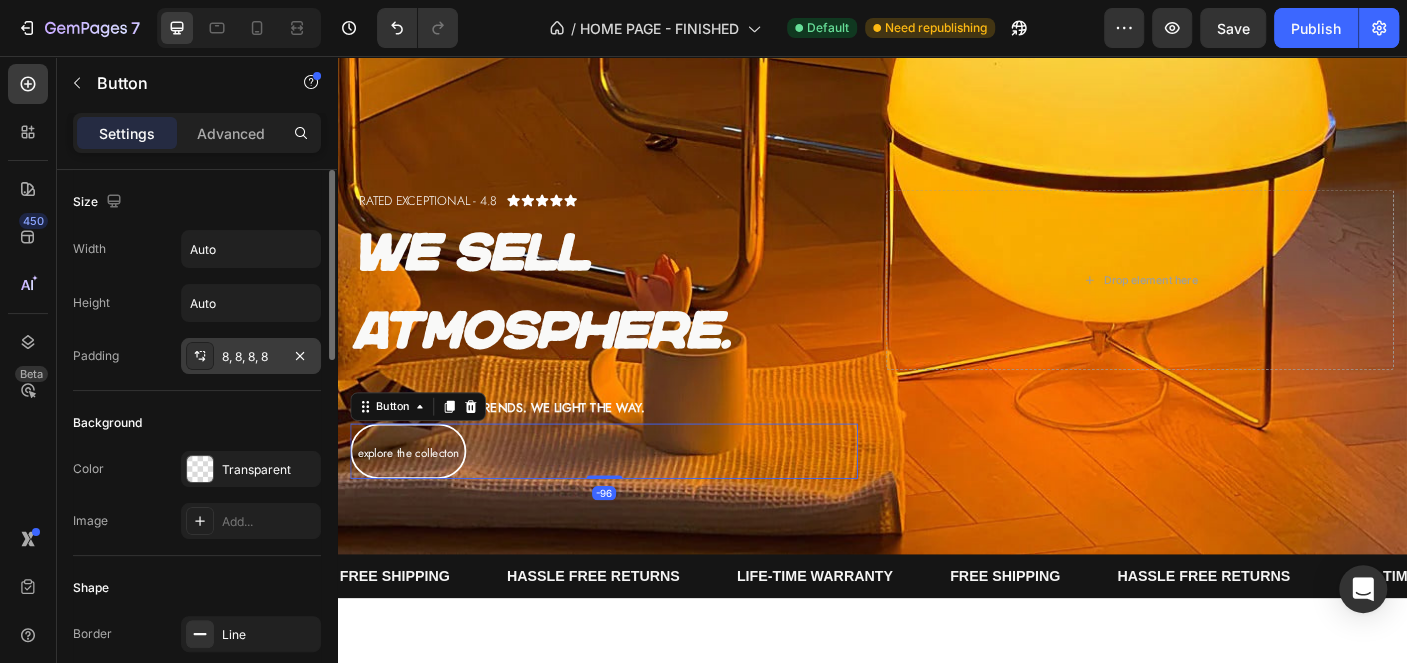click on "8, 8, 8, 8" at bounding box center [251, 356] 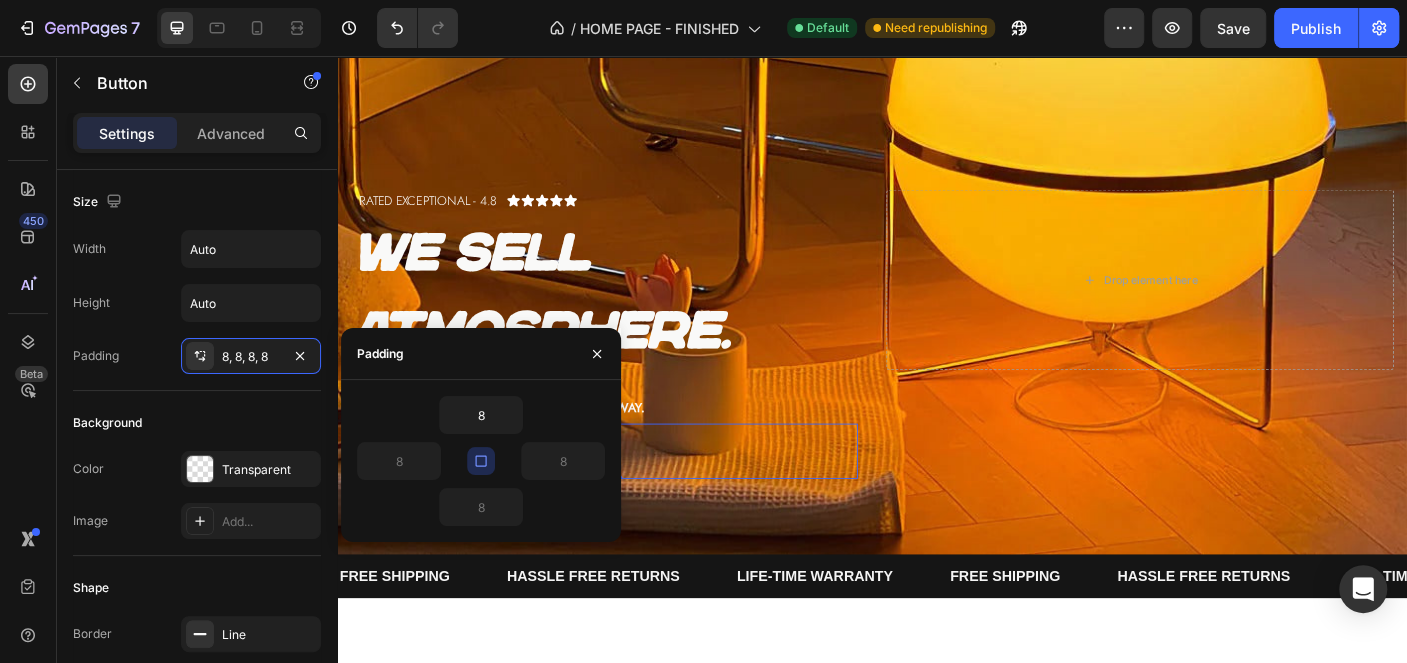 click at bounding box center [481, 461] 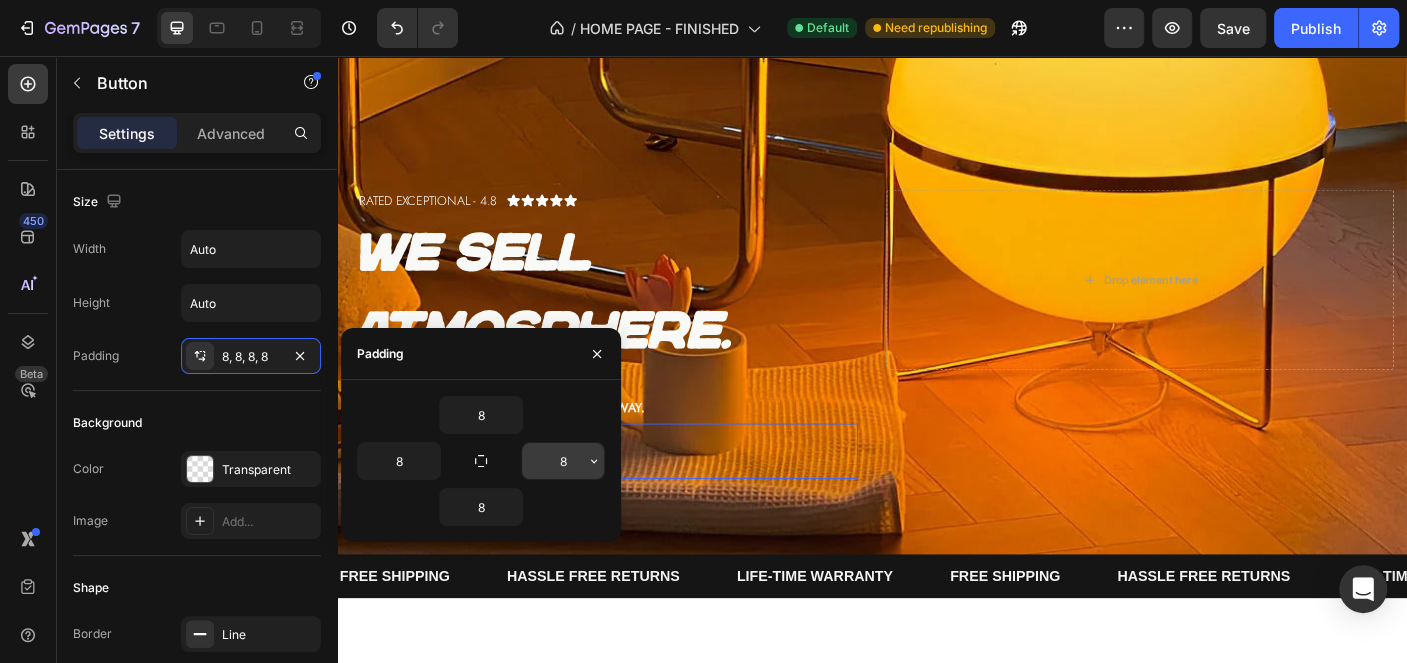 click on "8" at bounding box center [563, 461] 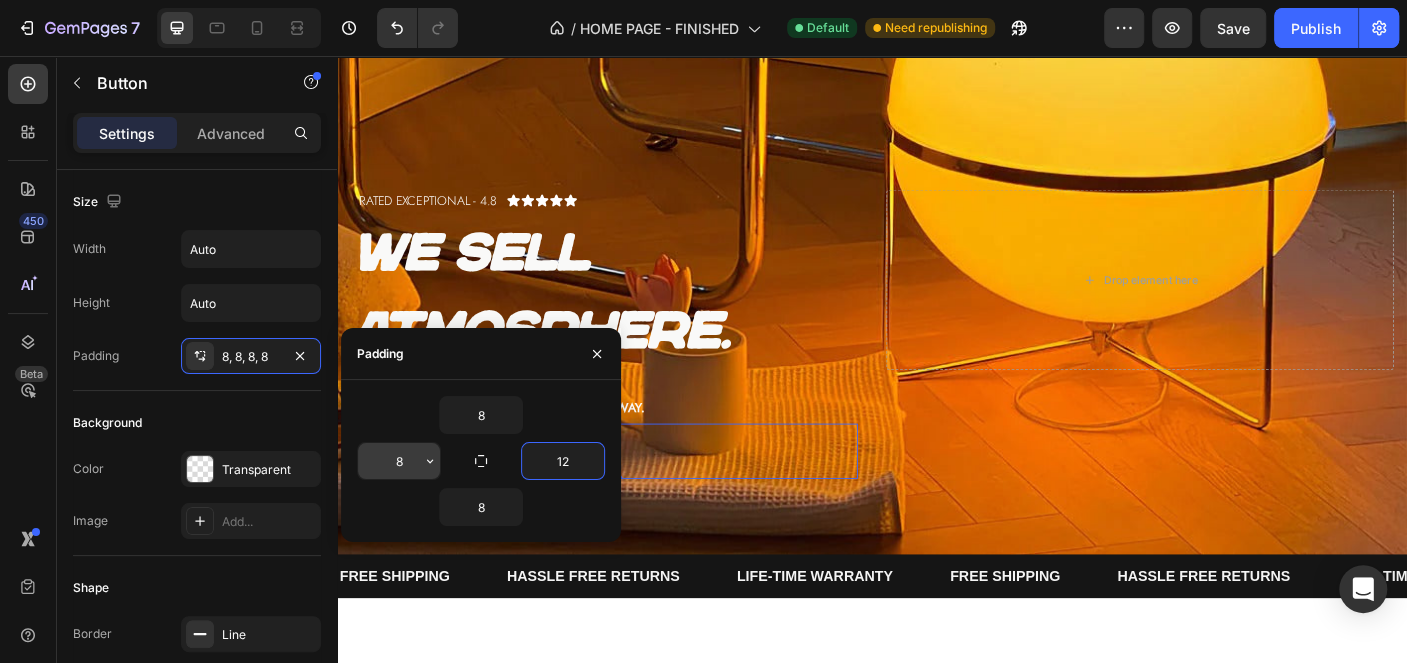 type on "12" 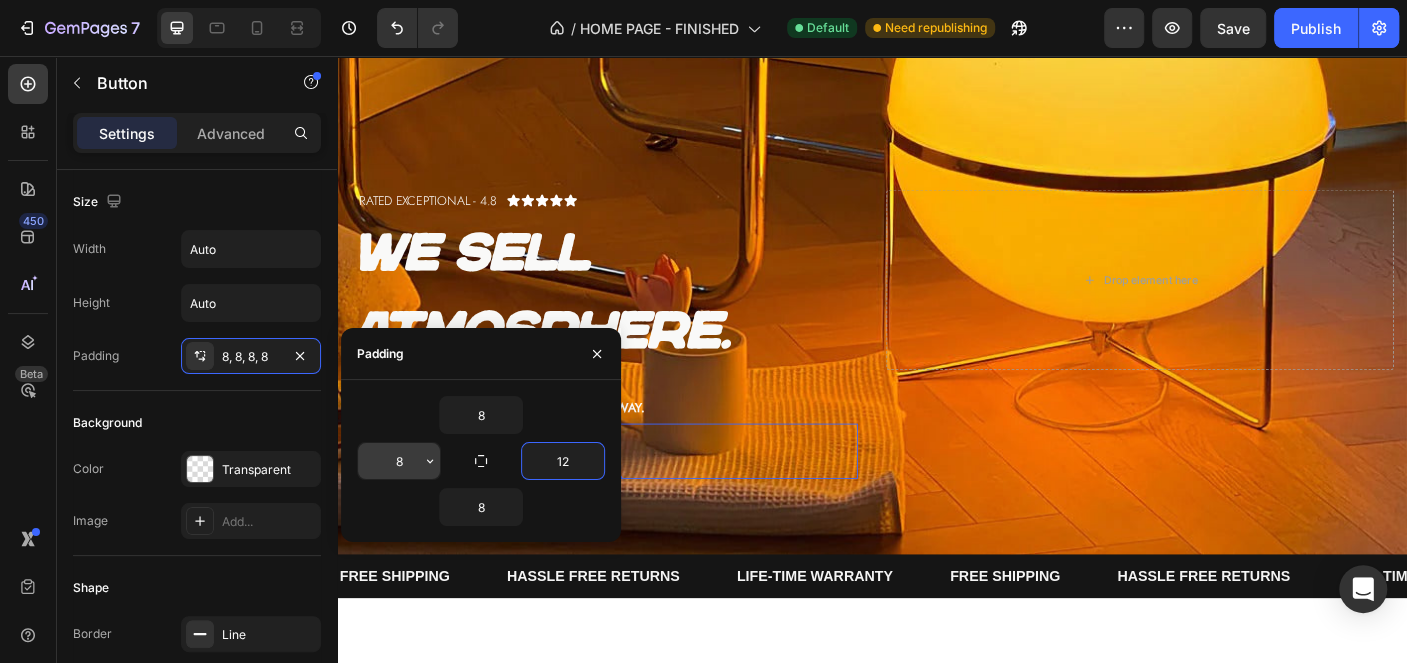 click on "8" at bounding box center [399, 461] 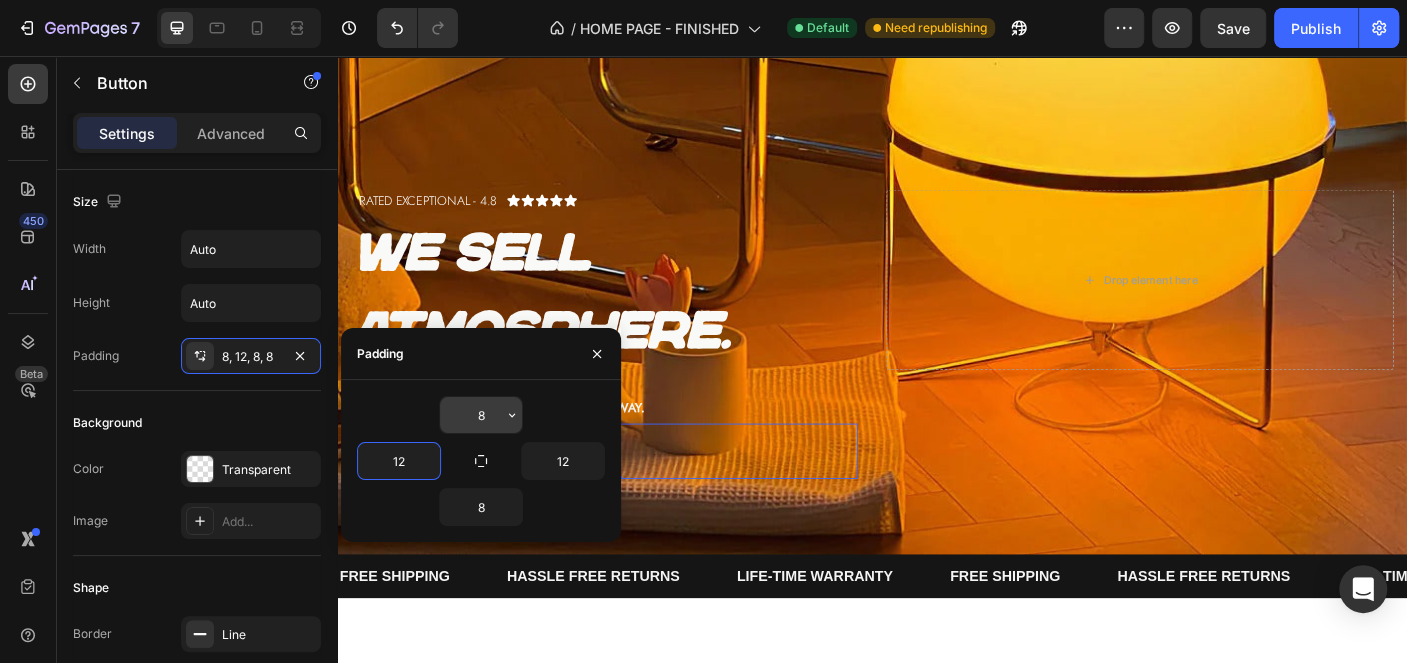 type on "12" 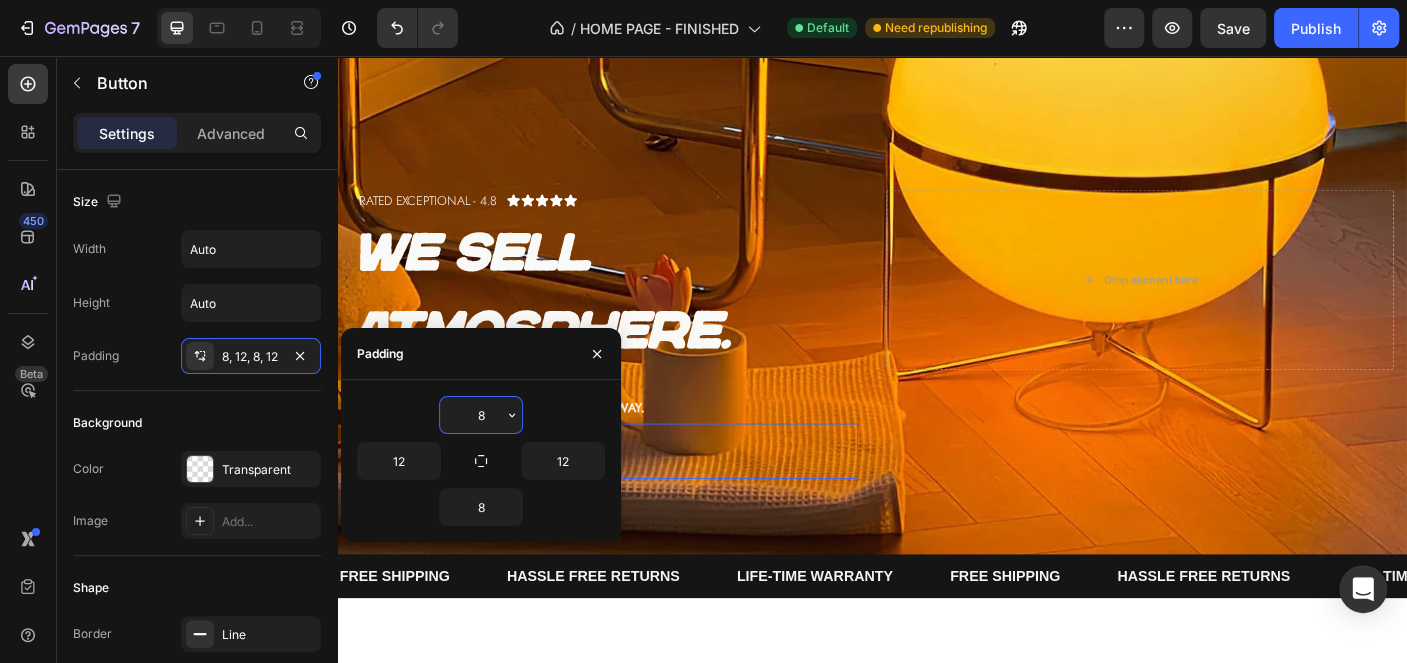 click on "8" at bounding box center [481, 415] 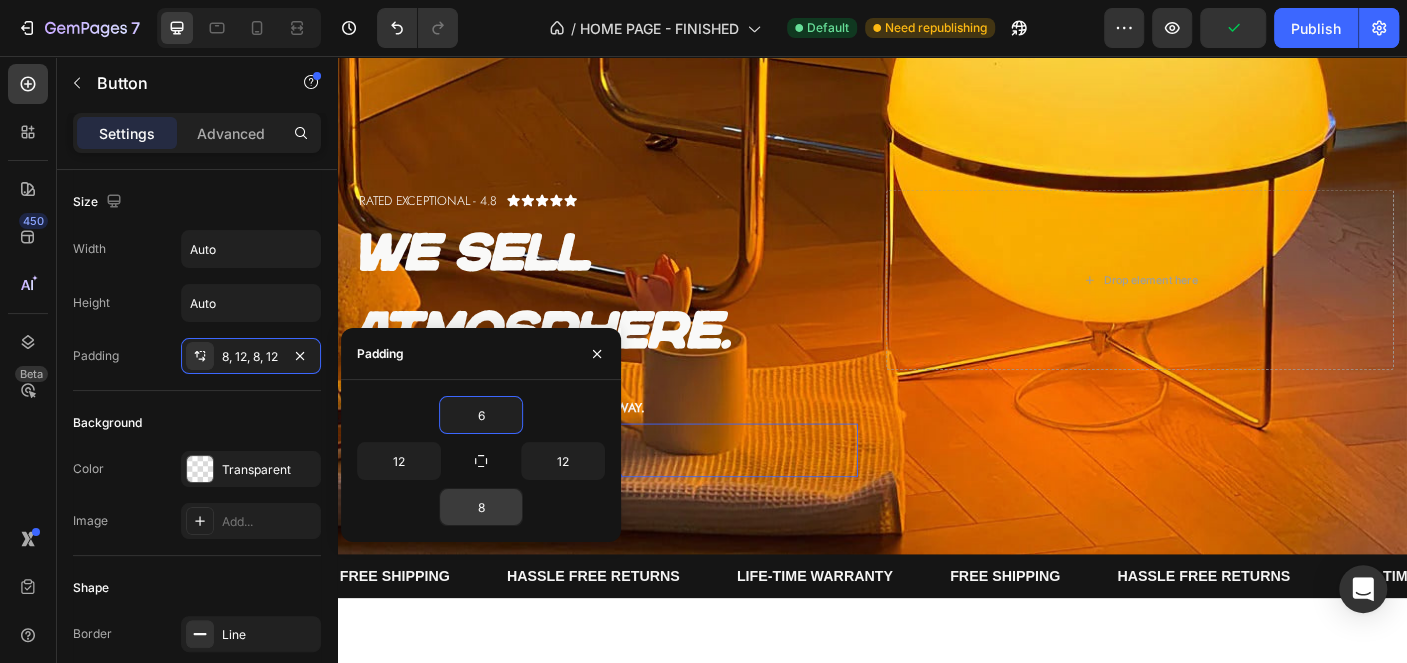 type on "6" 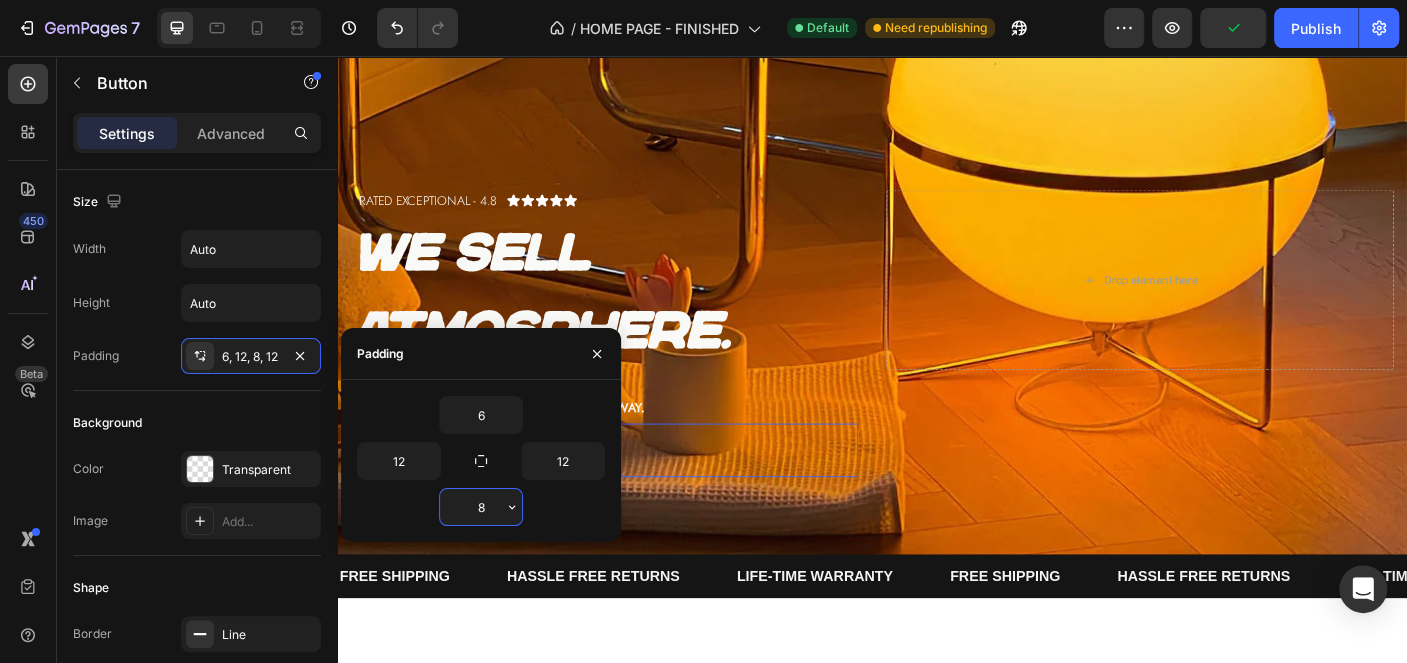 click on "8" at bounding box center [481, 507] 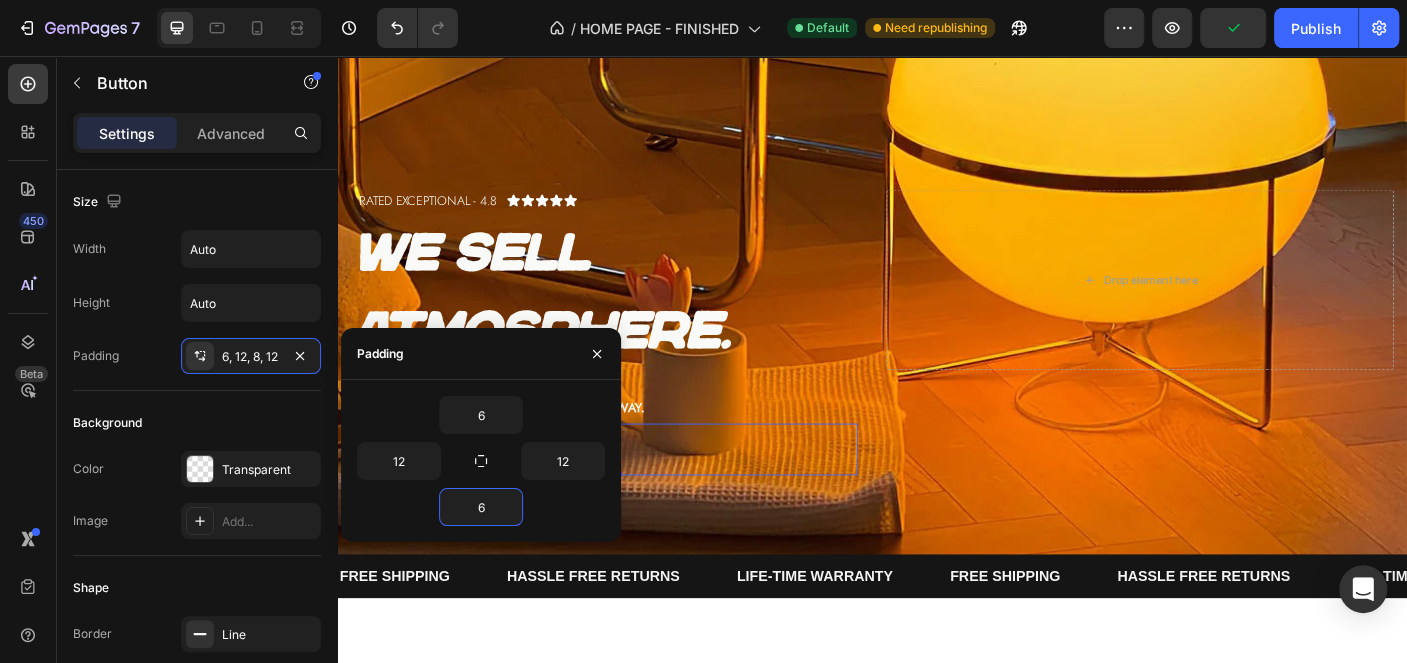 click at bounding box center [937, 307] 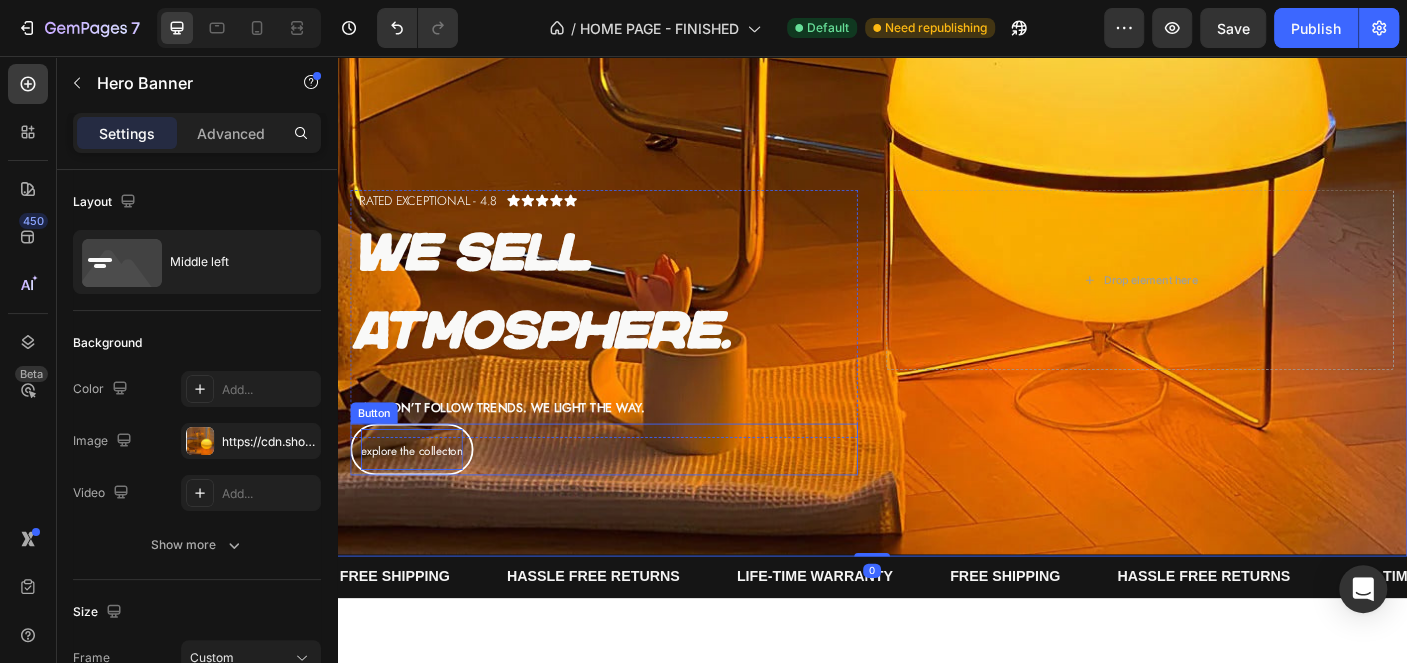 click on "Explore the collecton" at bounding box center (421, 498) 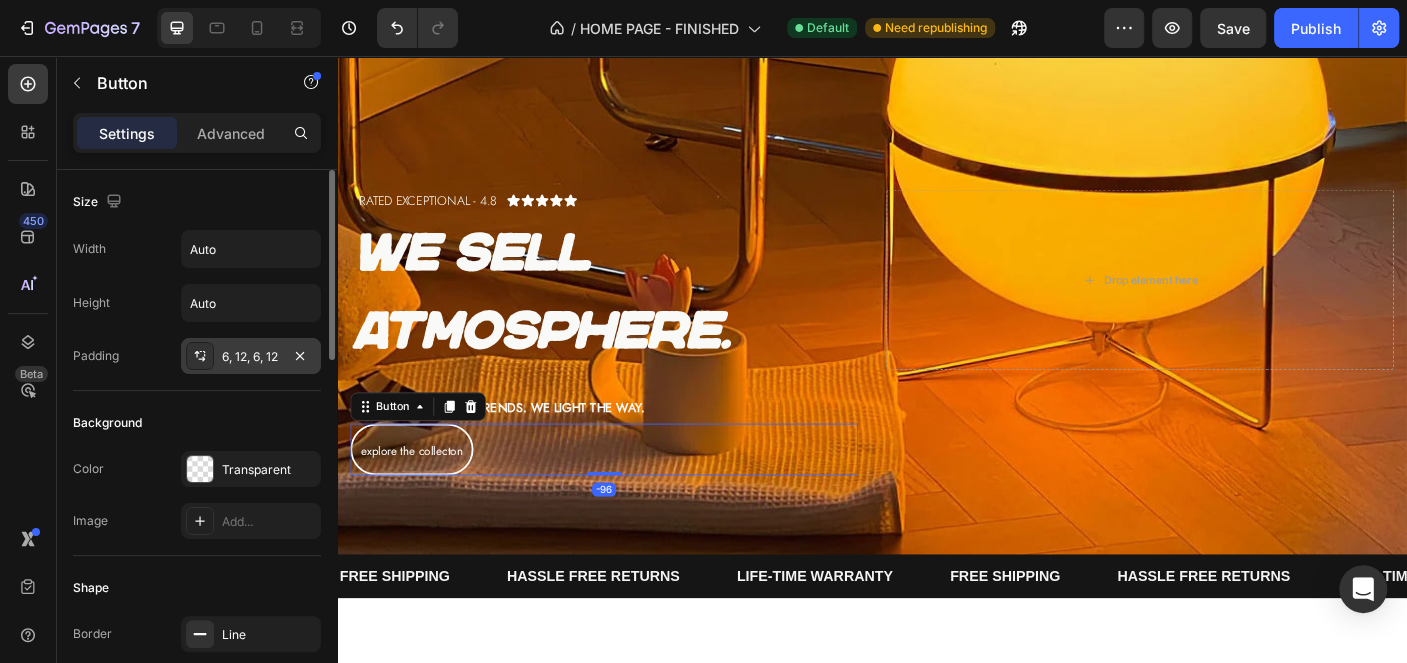click on "6, 12, 6, 12" at bounding box center (251, 356) 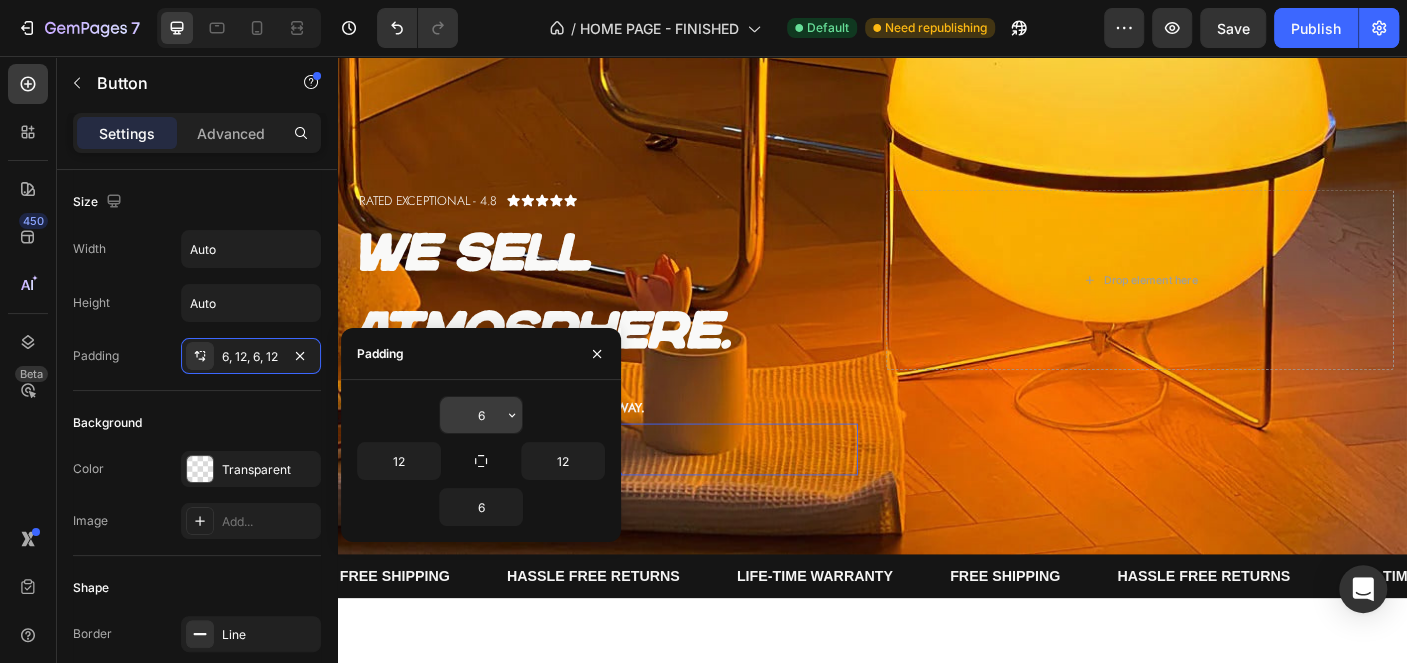 click 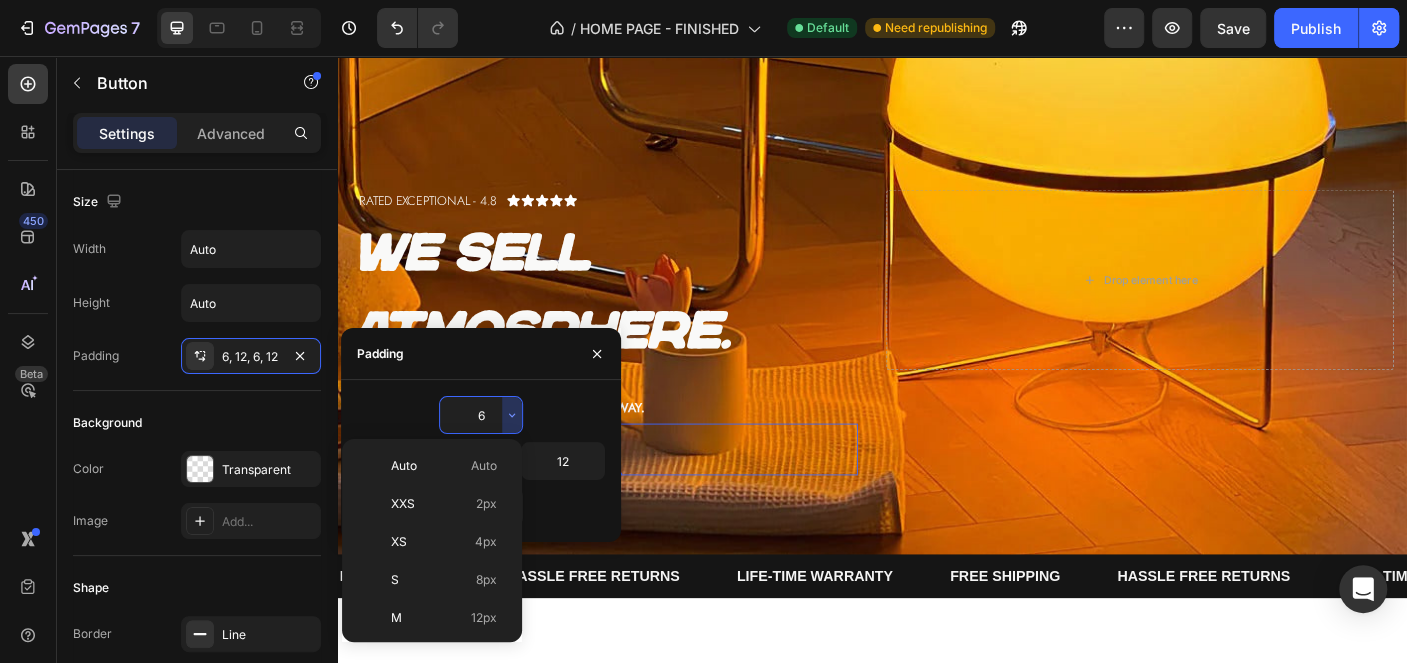 click on "6" at bounding box center (481, 415) 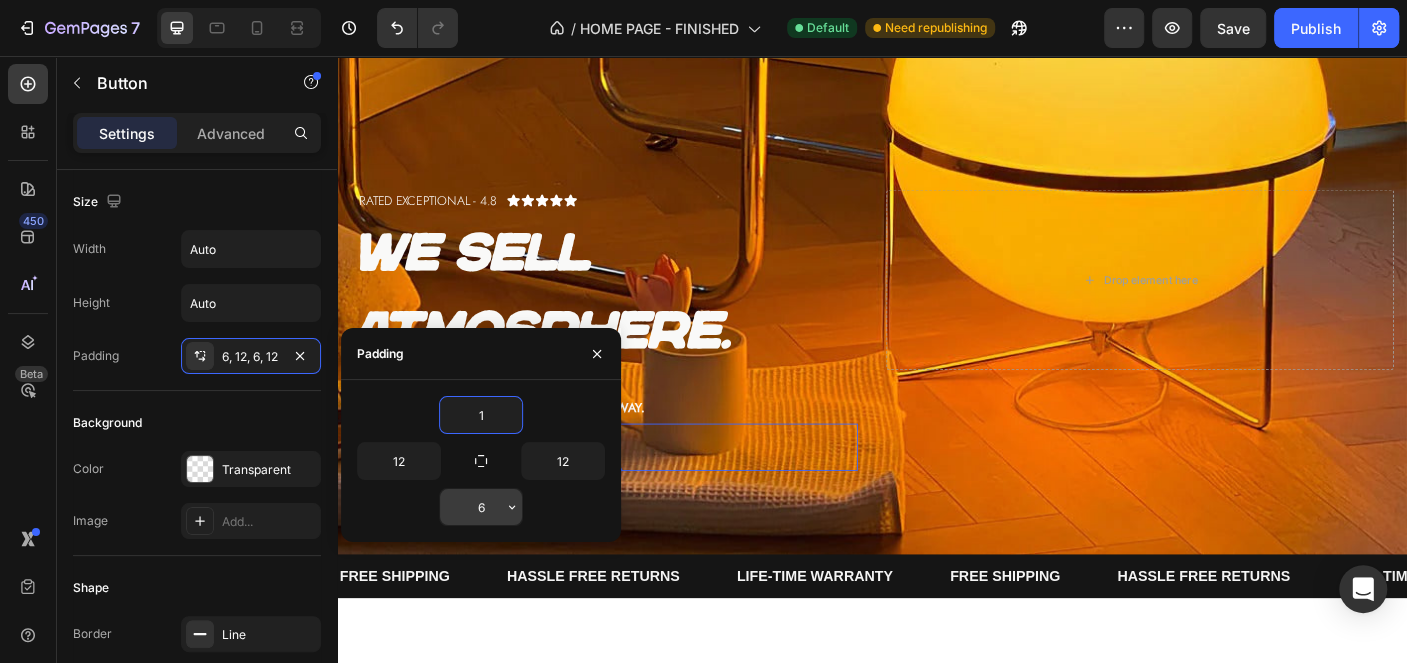 type on "1" 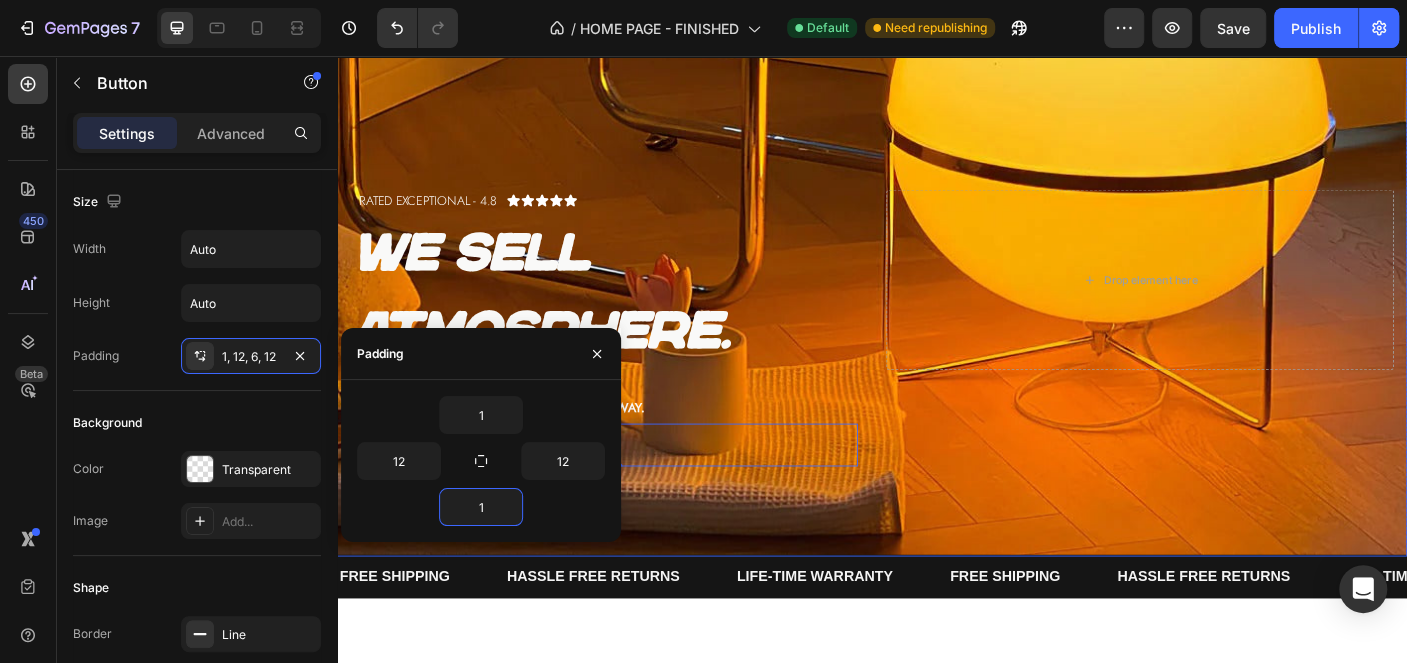 click at bounding box center [937, 307] 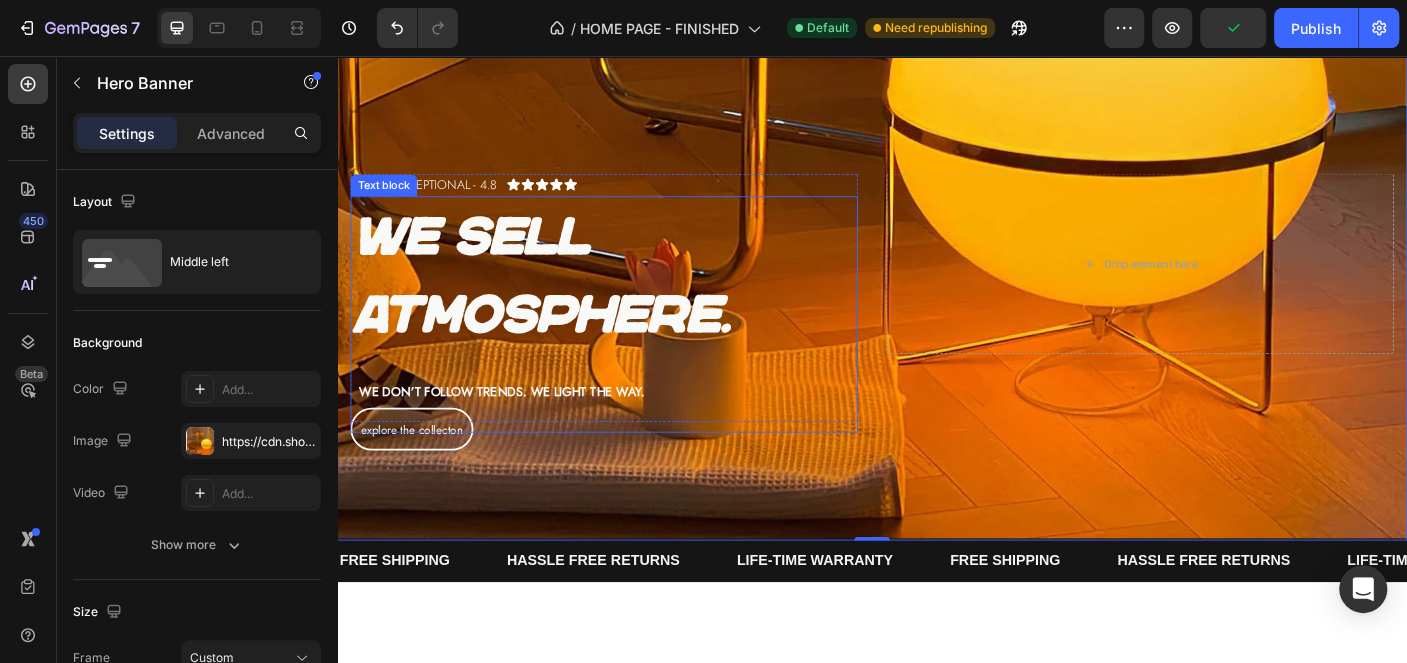 scroll, scrollTop: 300, scrollLeft: 0, axis: vertical 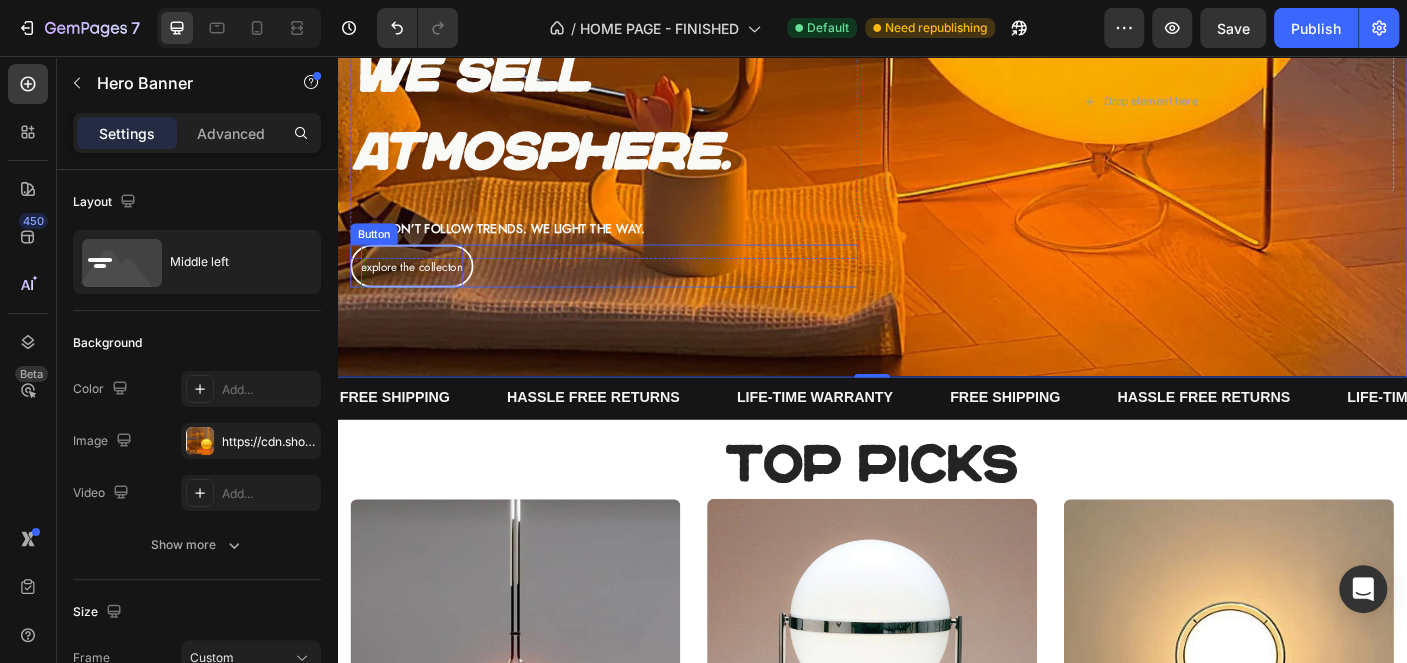 click on "Explore the collecton" at bounding box center [421, 293] 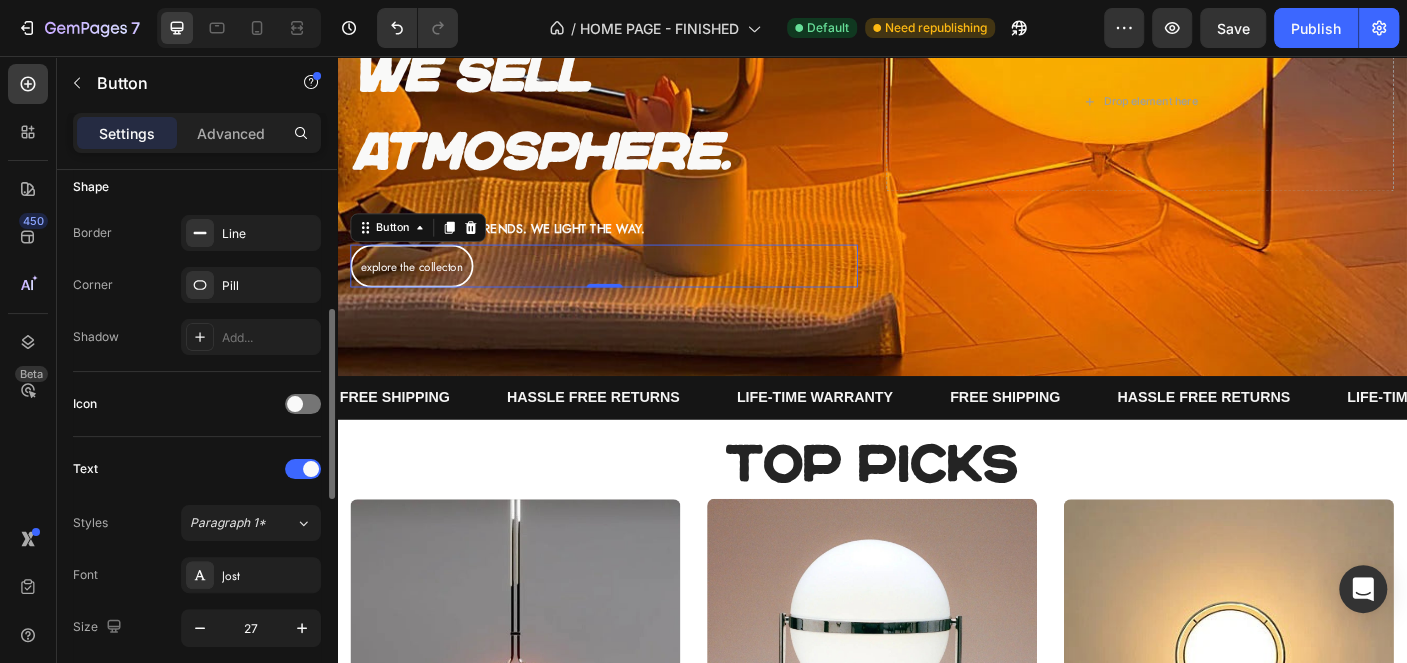 scroll, scrollTop: 601, scrollLeft: 0, axis: vertical 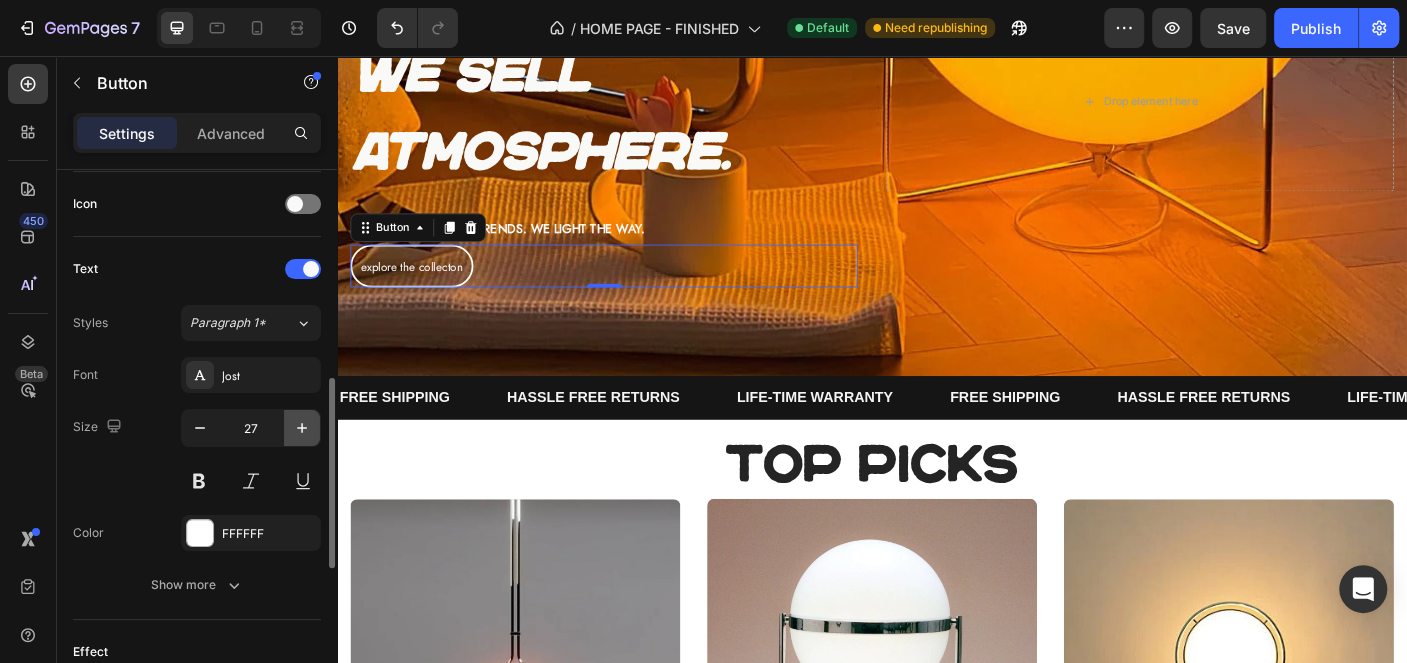 click 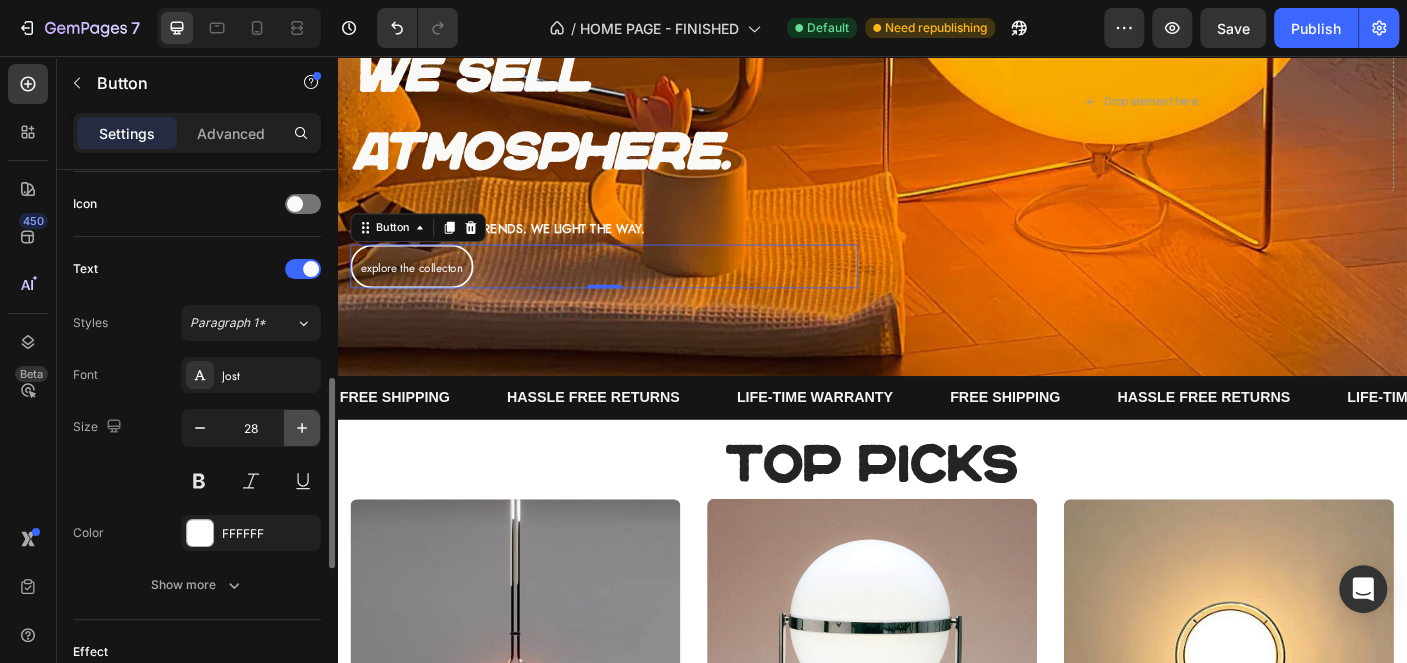 click 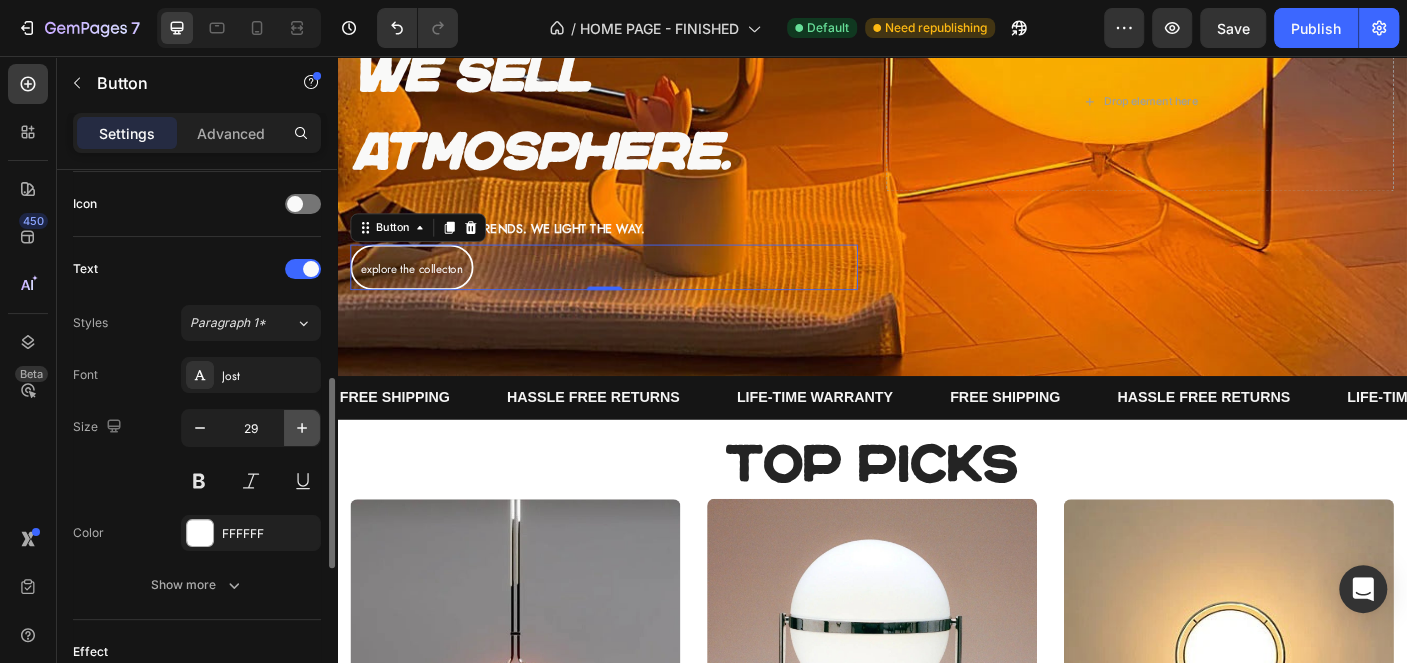 click 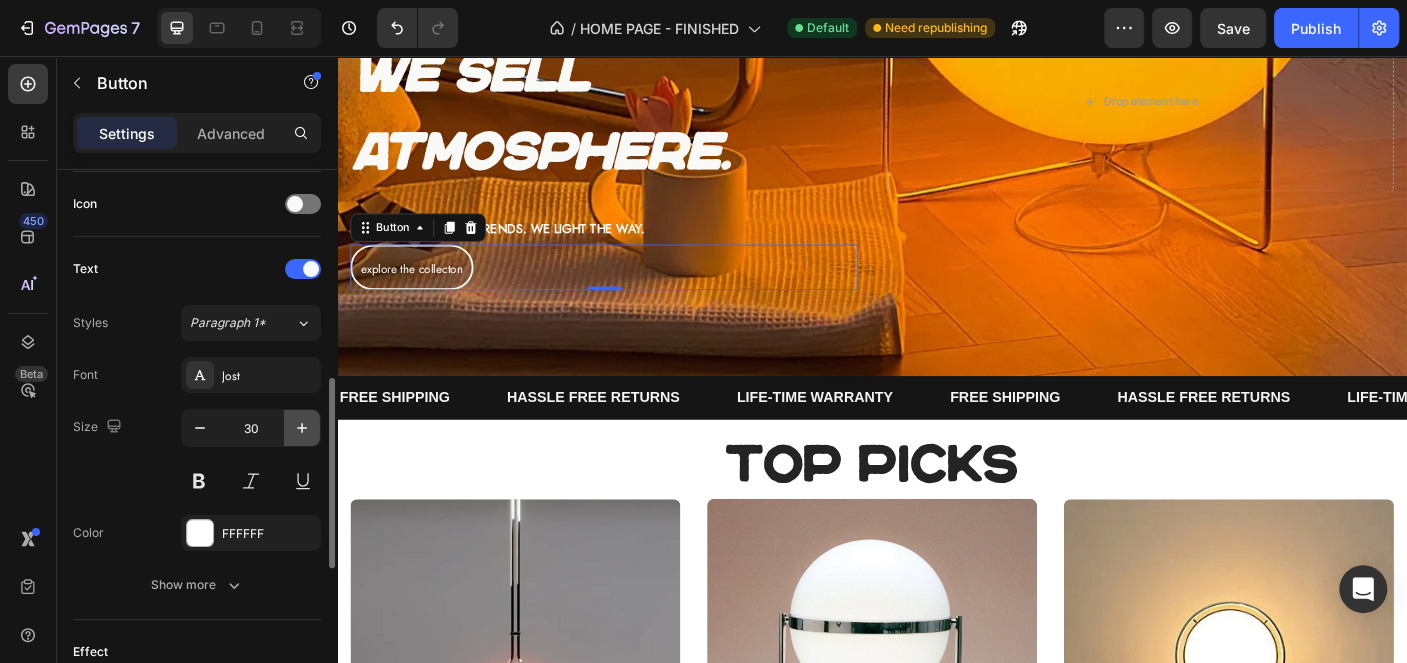 click 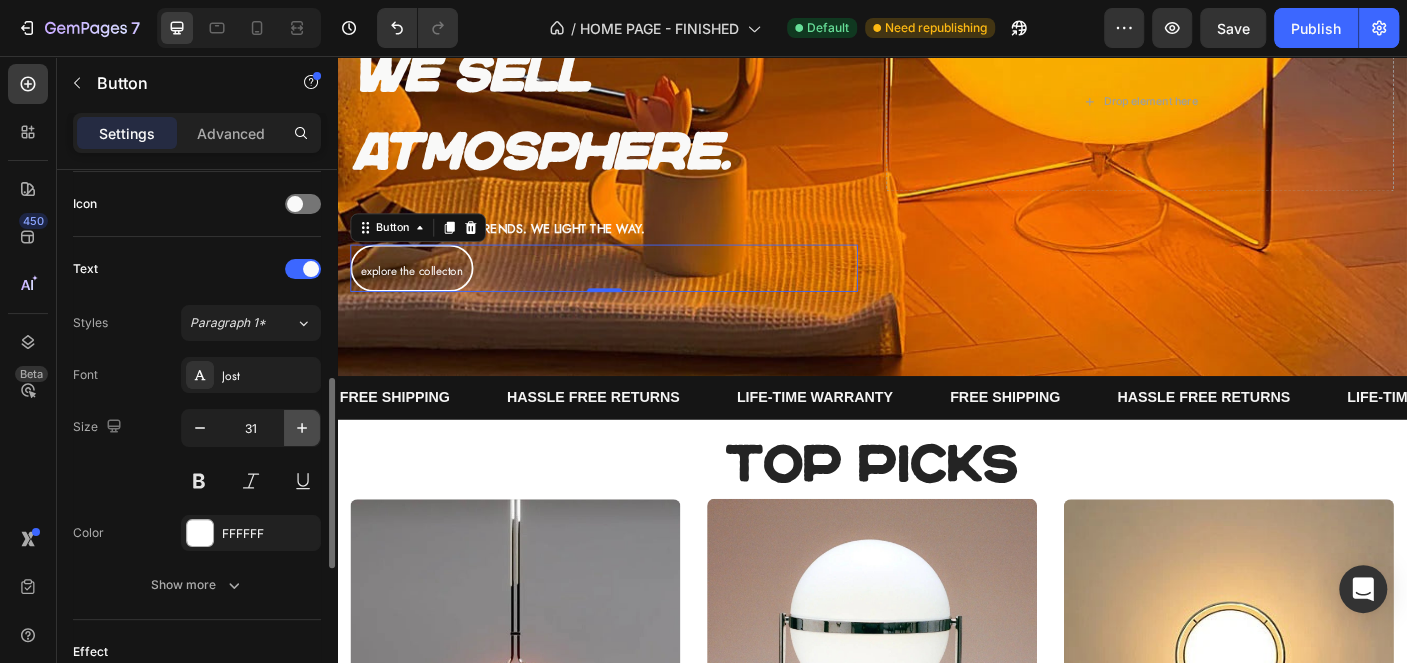 click 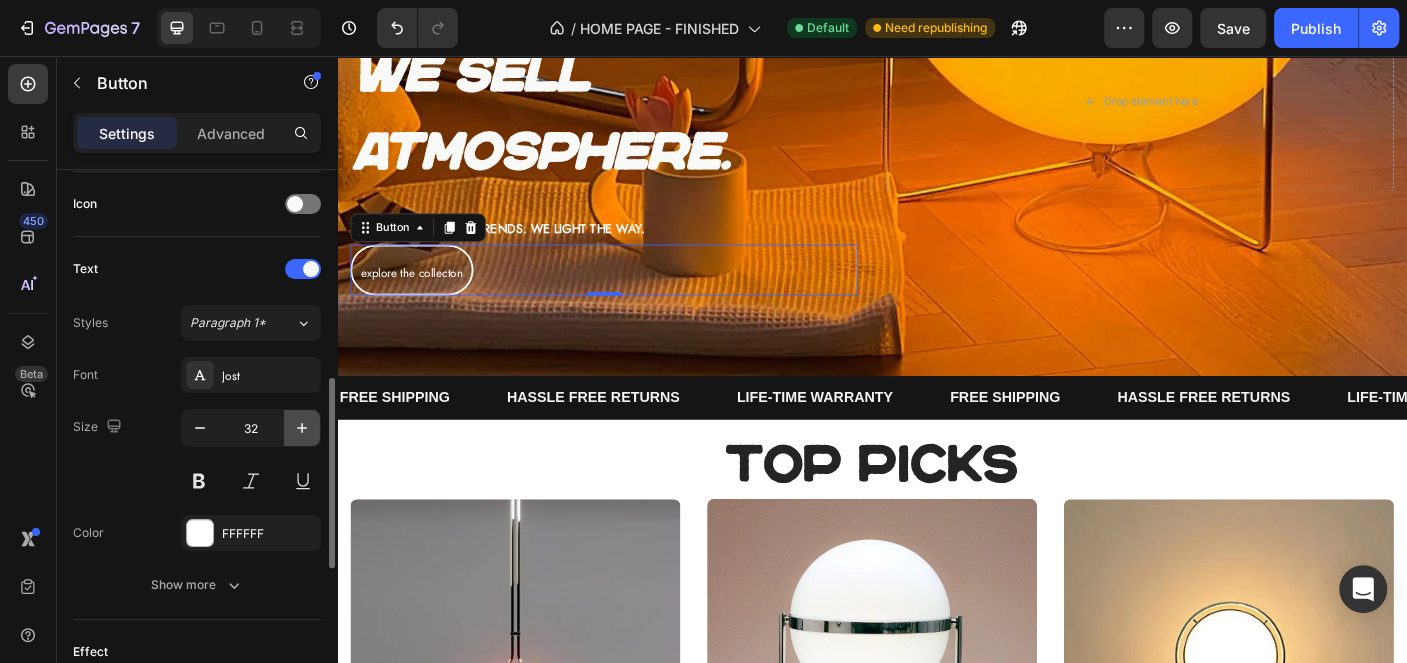 click 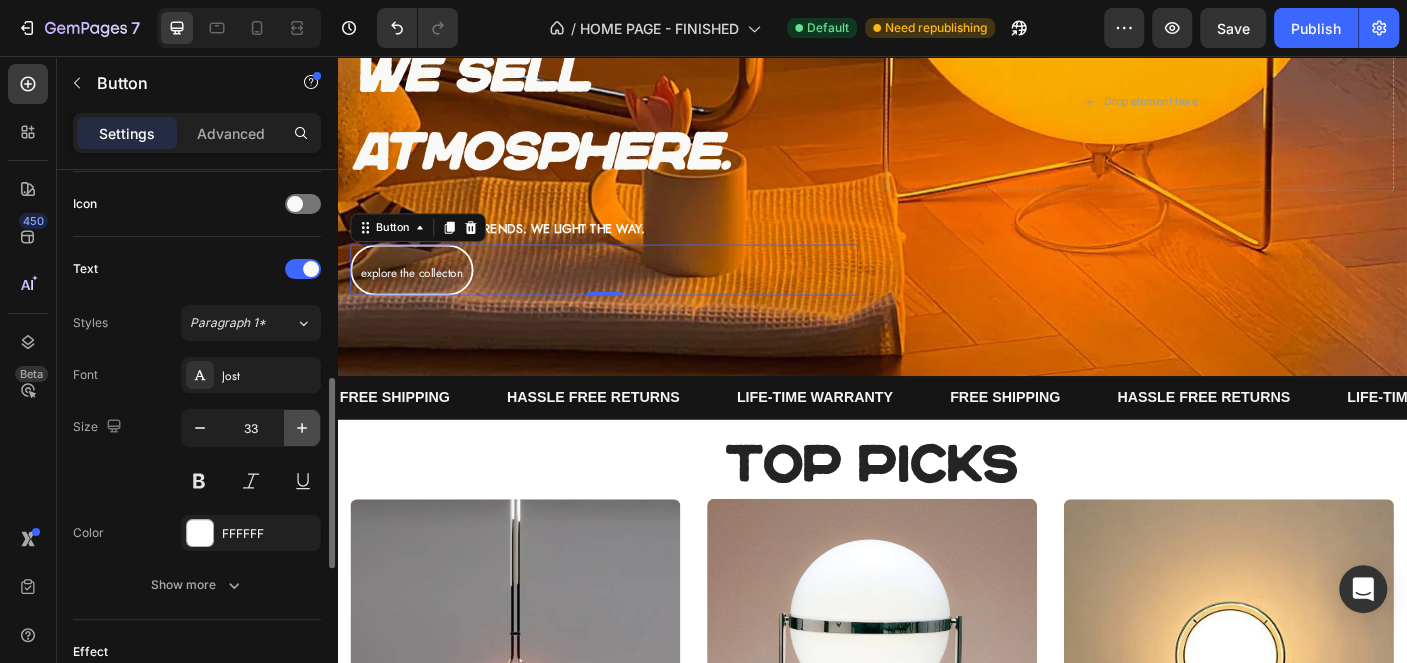 click 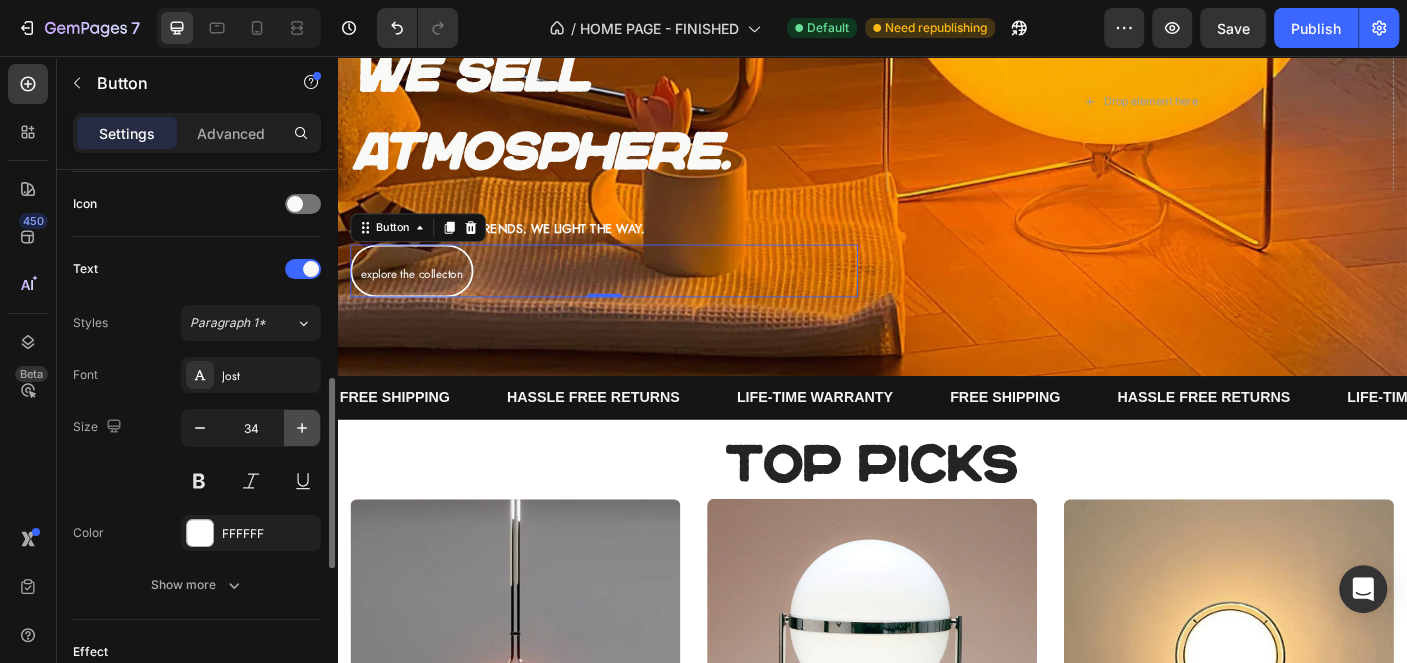 click 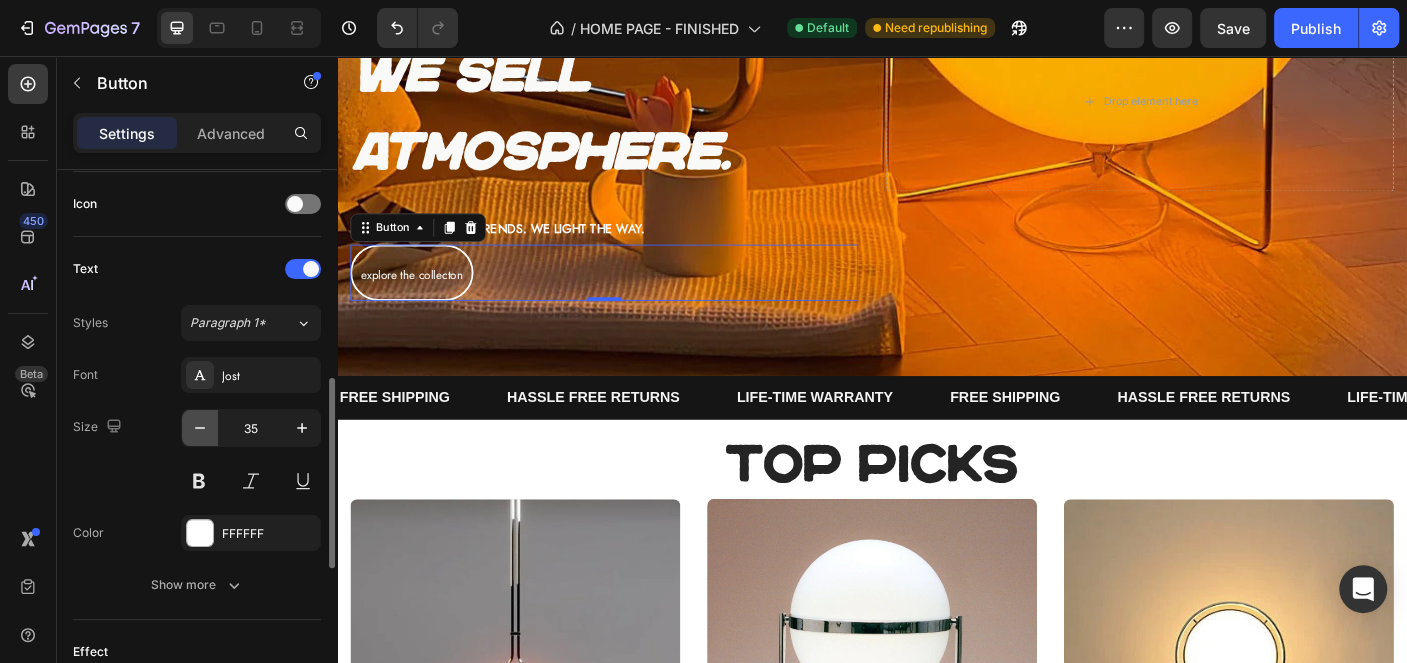 click 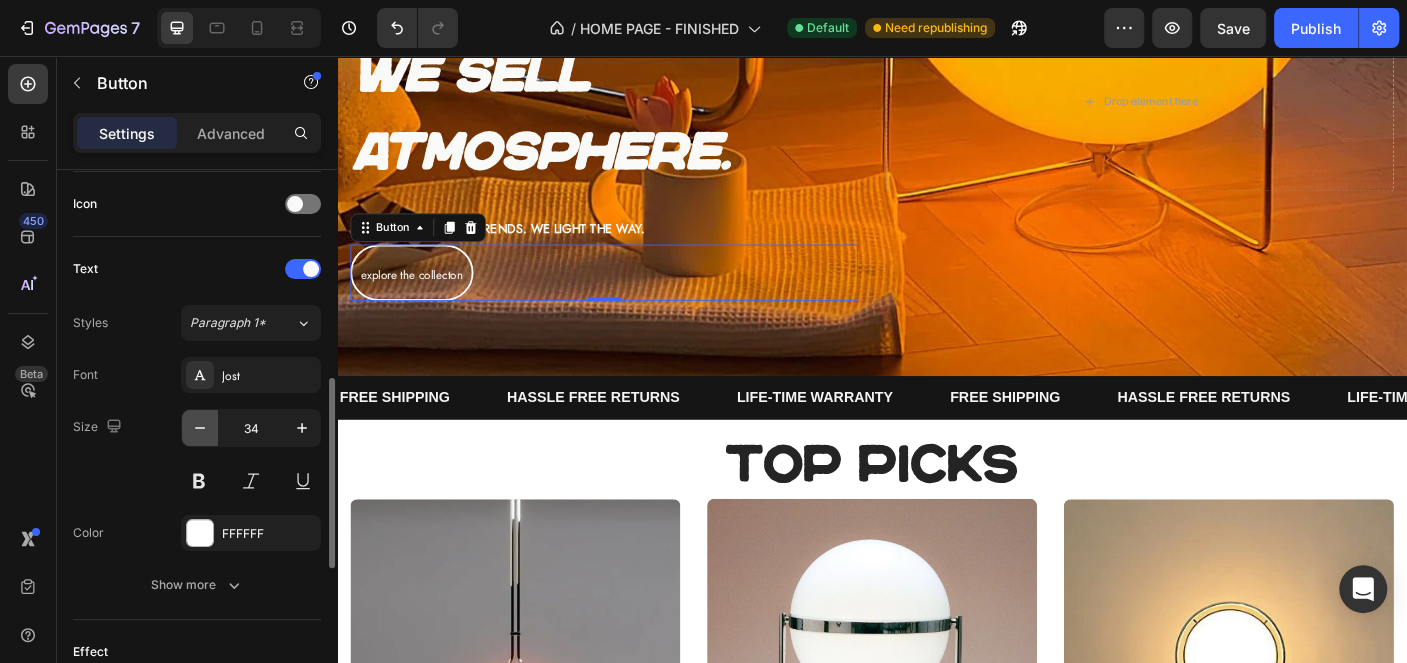 click 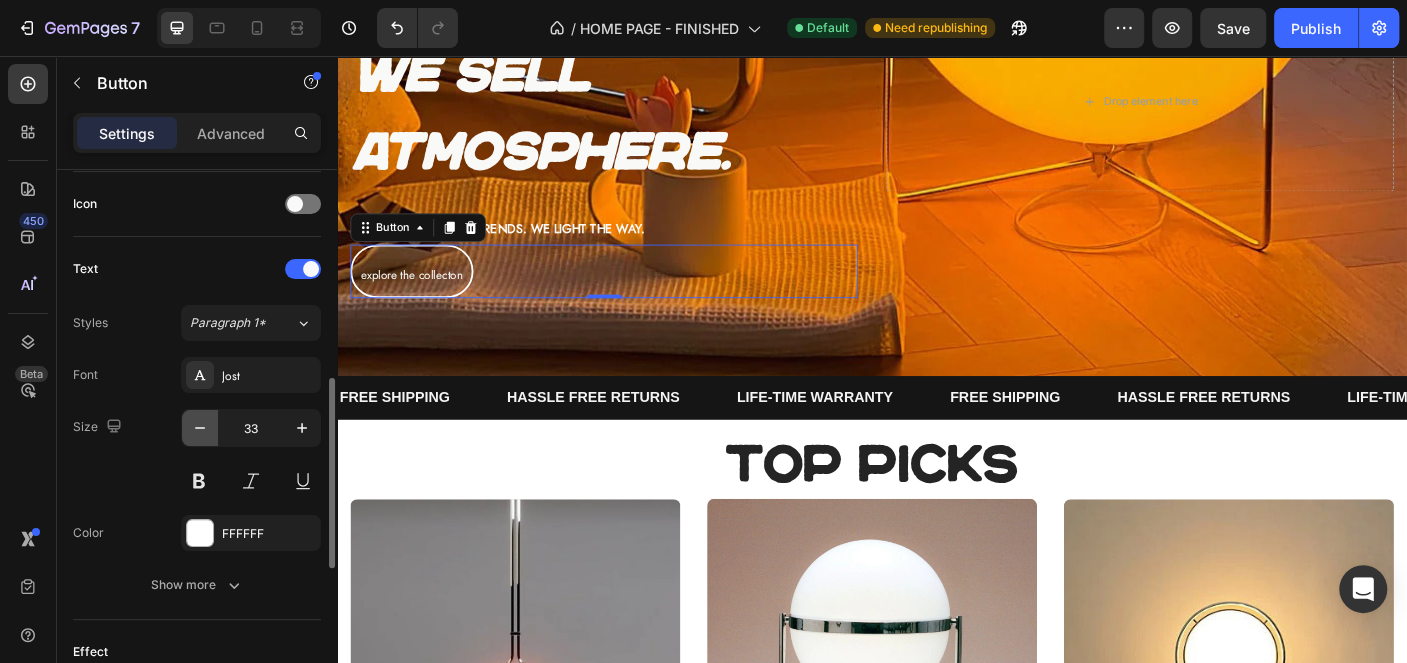 click 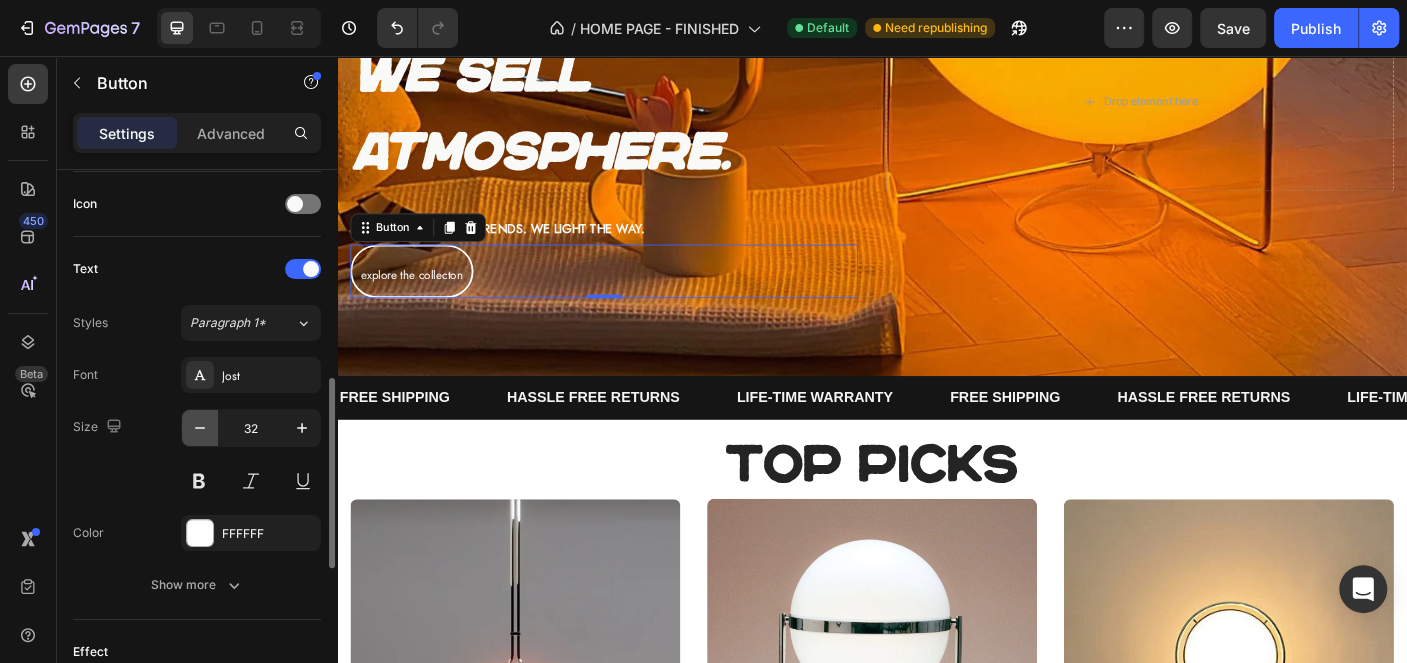 click 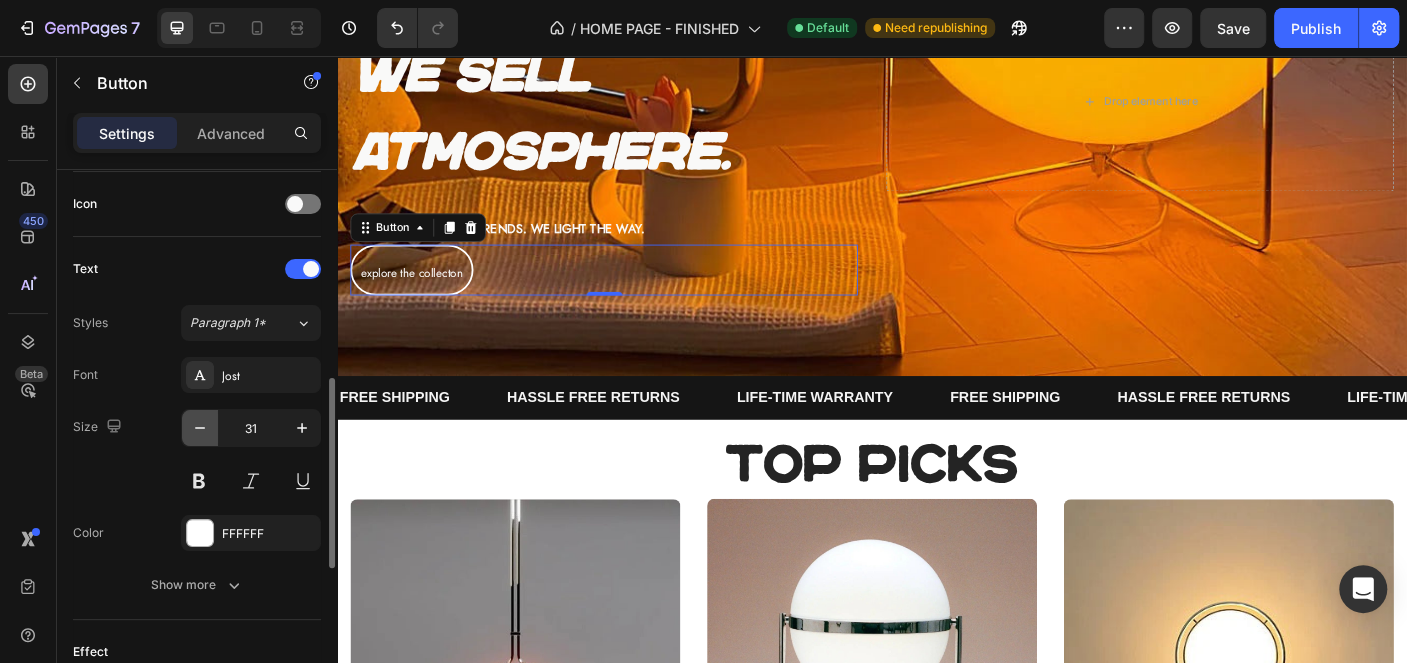 click 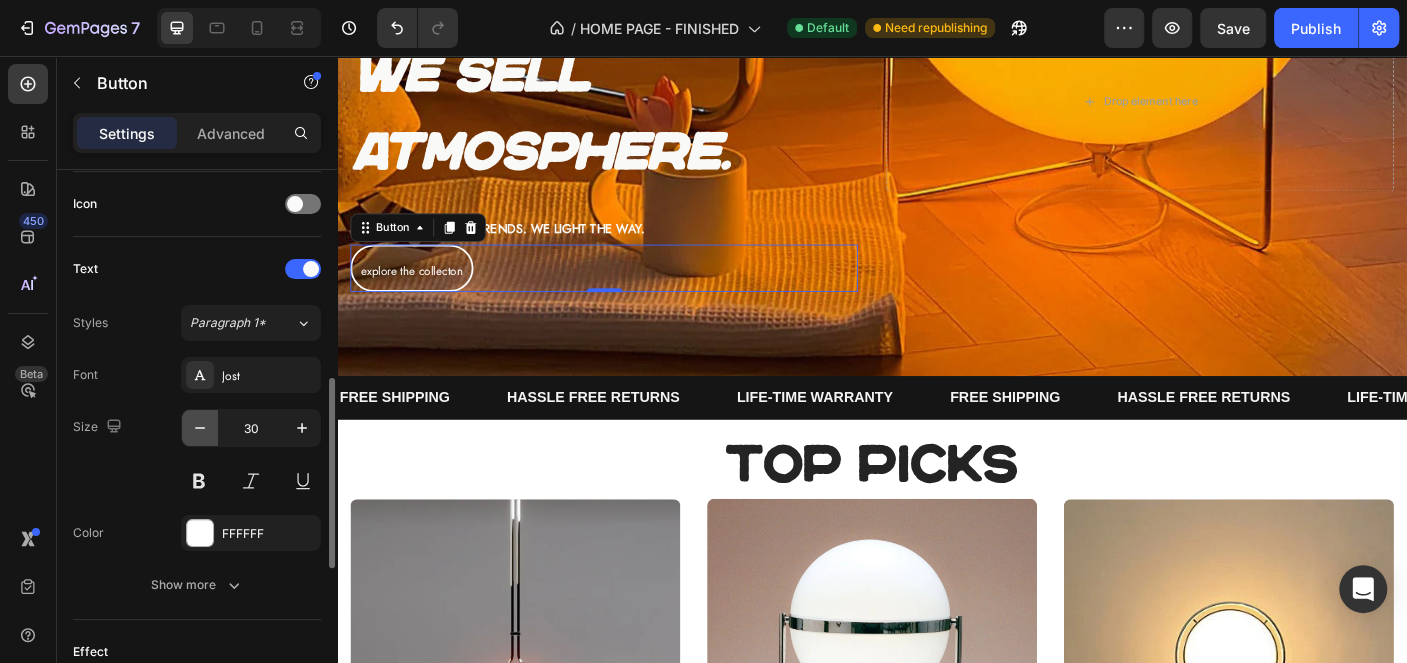 click 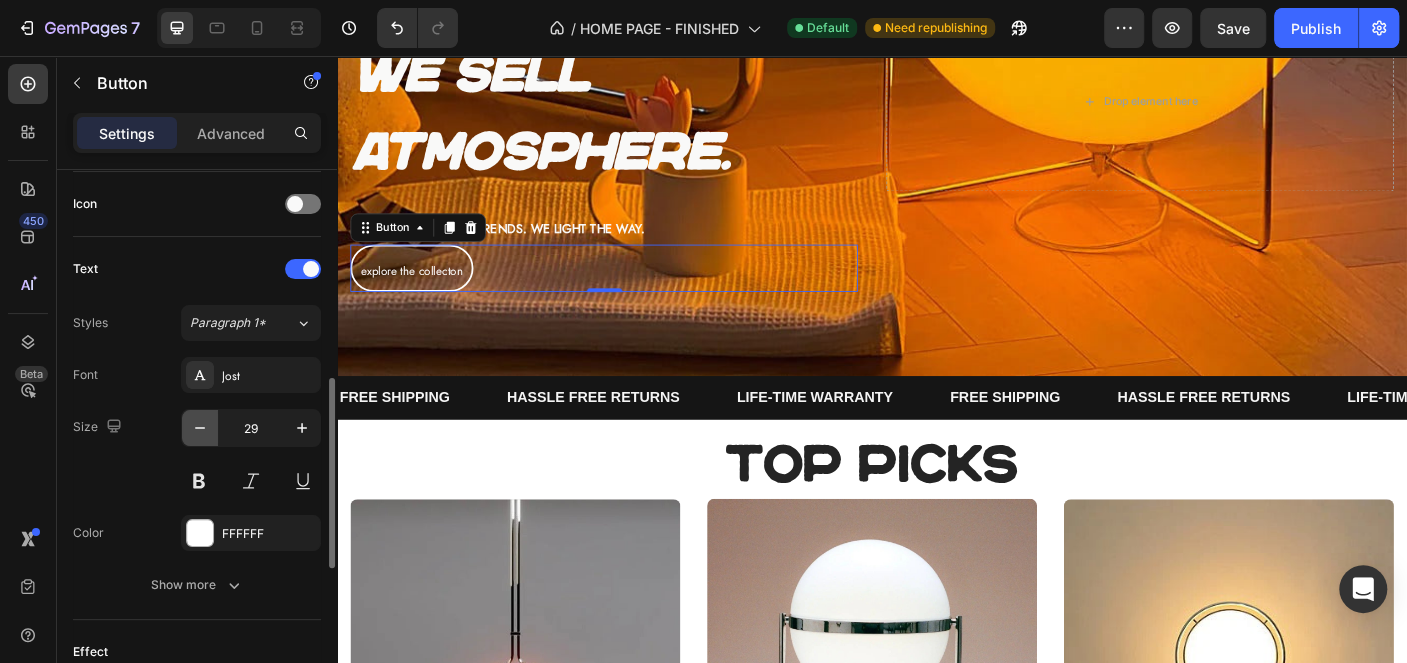 click 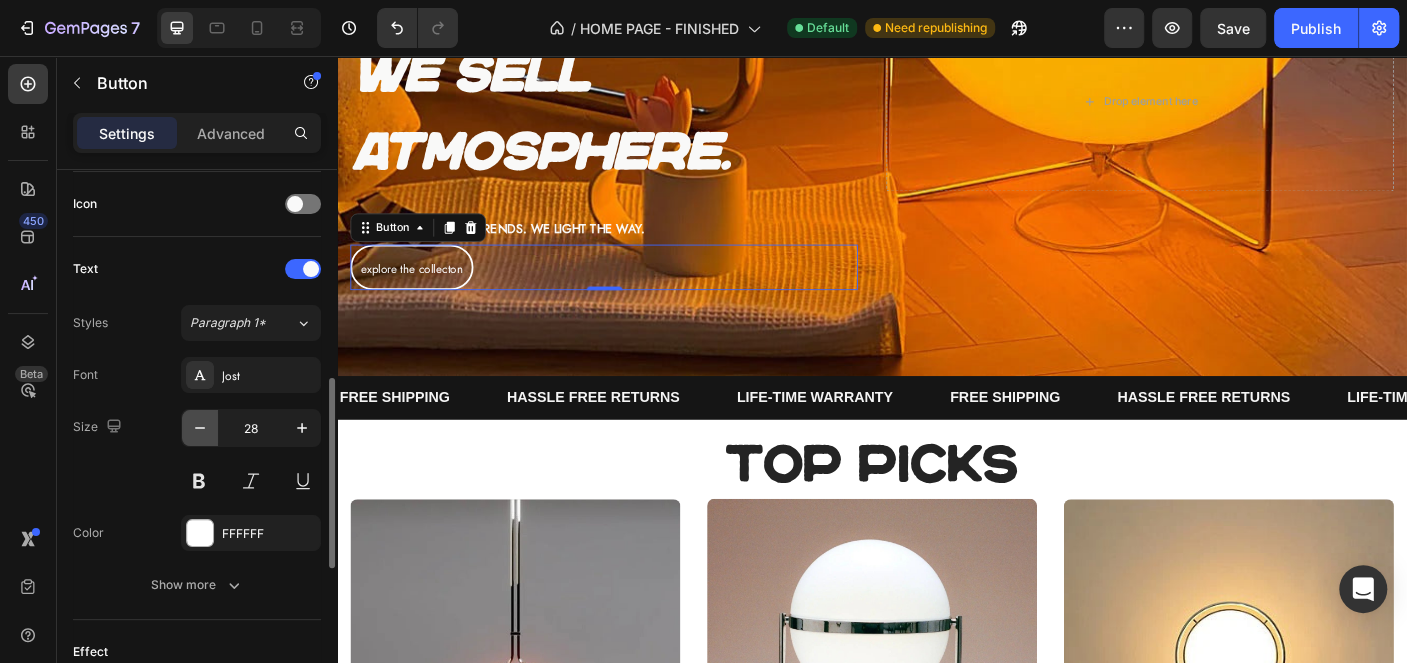 click 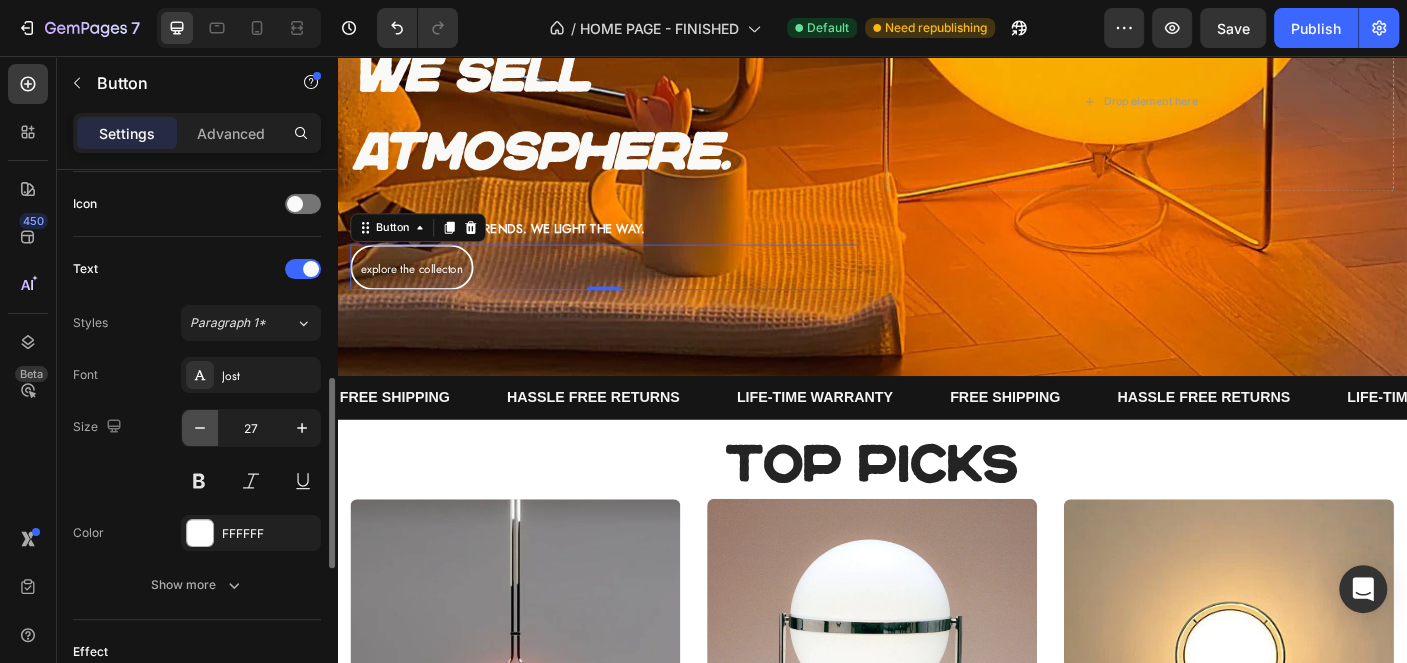 click 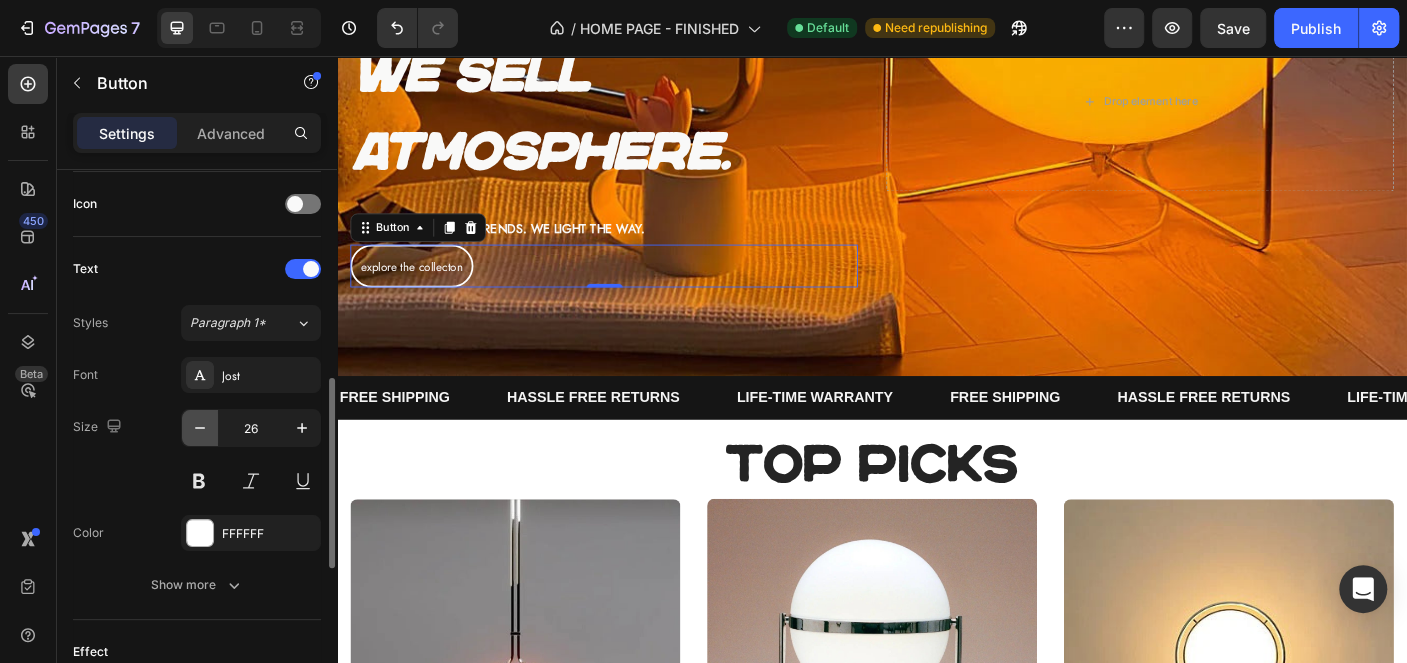 click 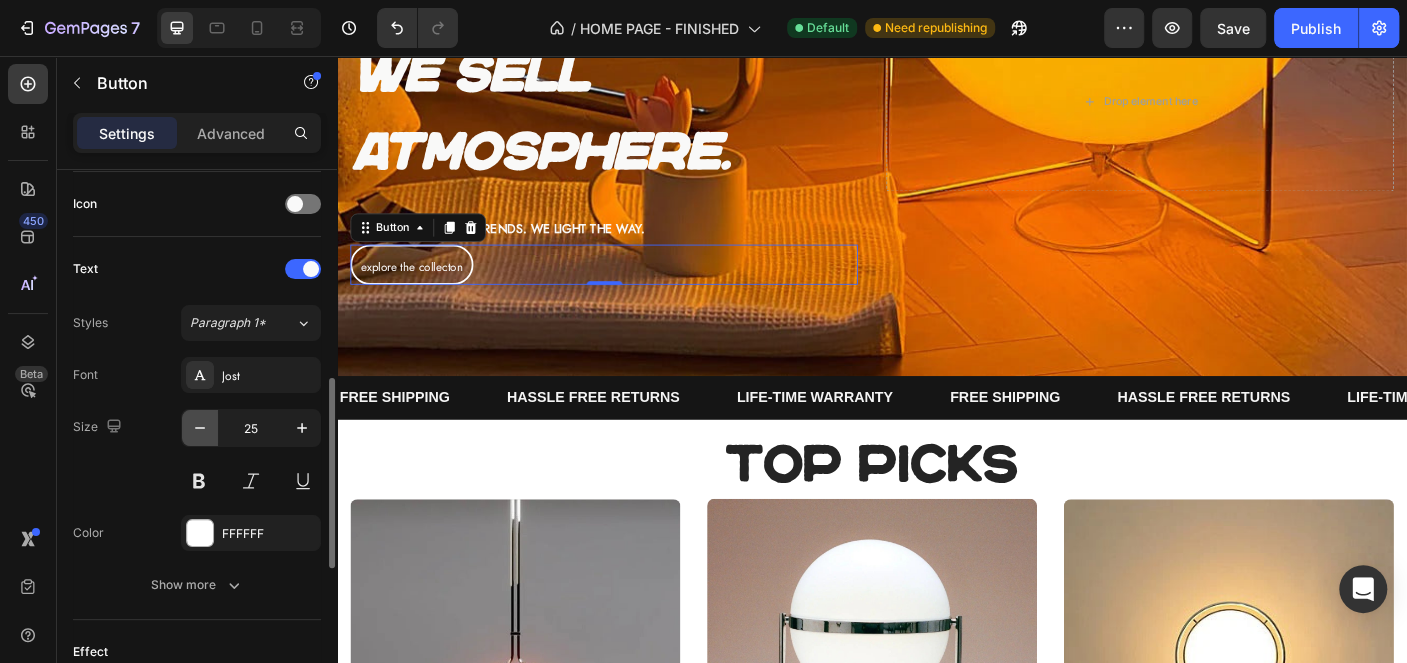click 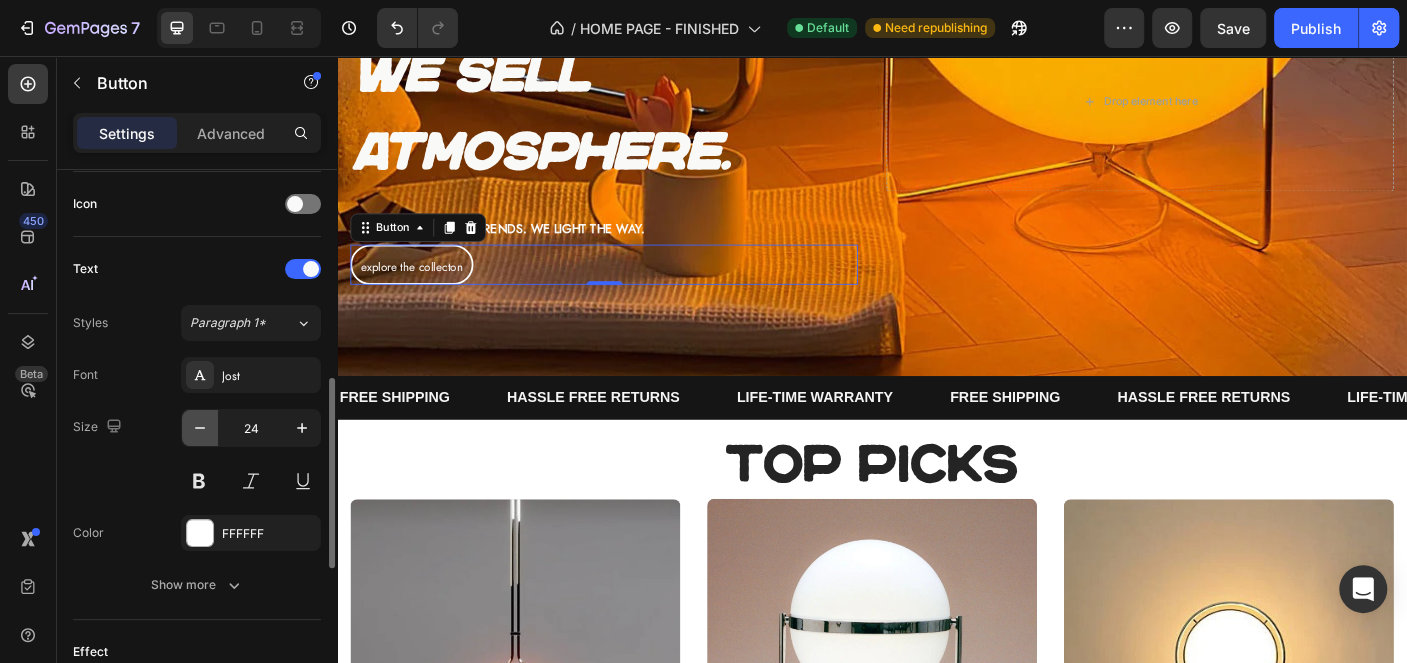 click 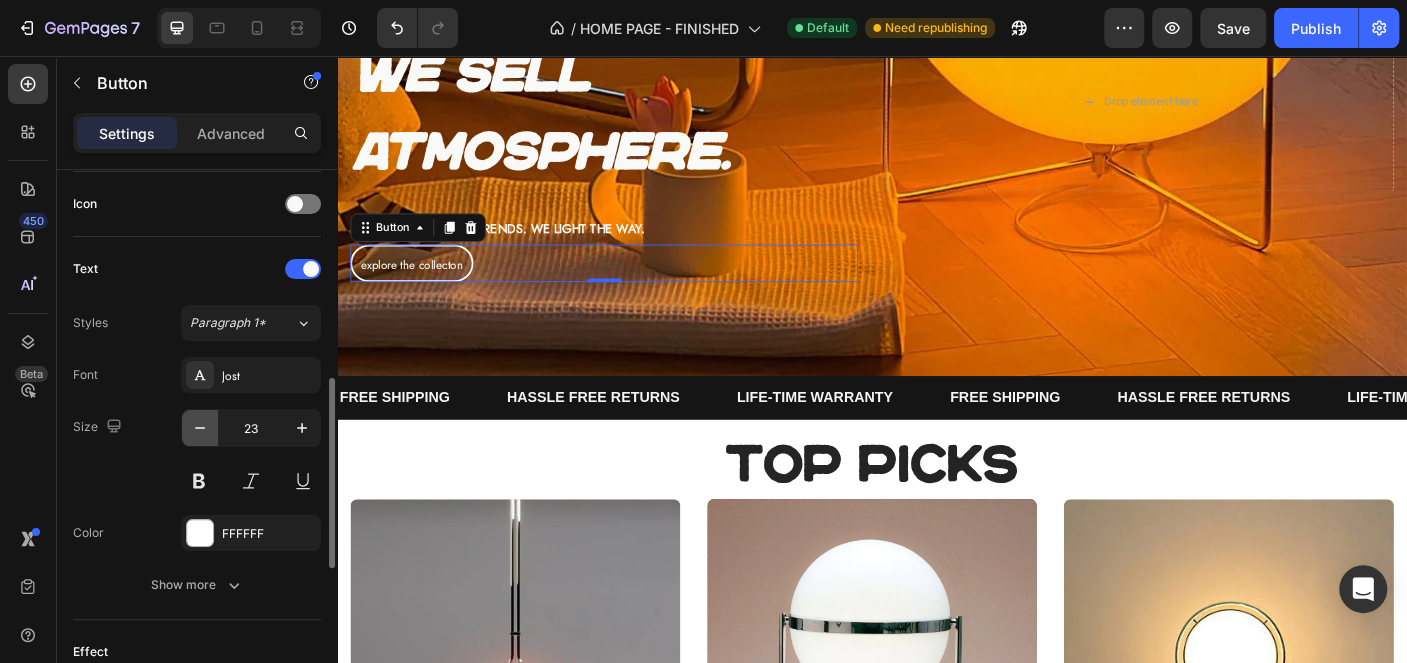 click 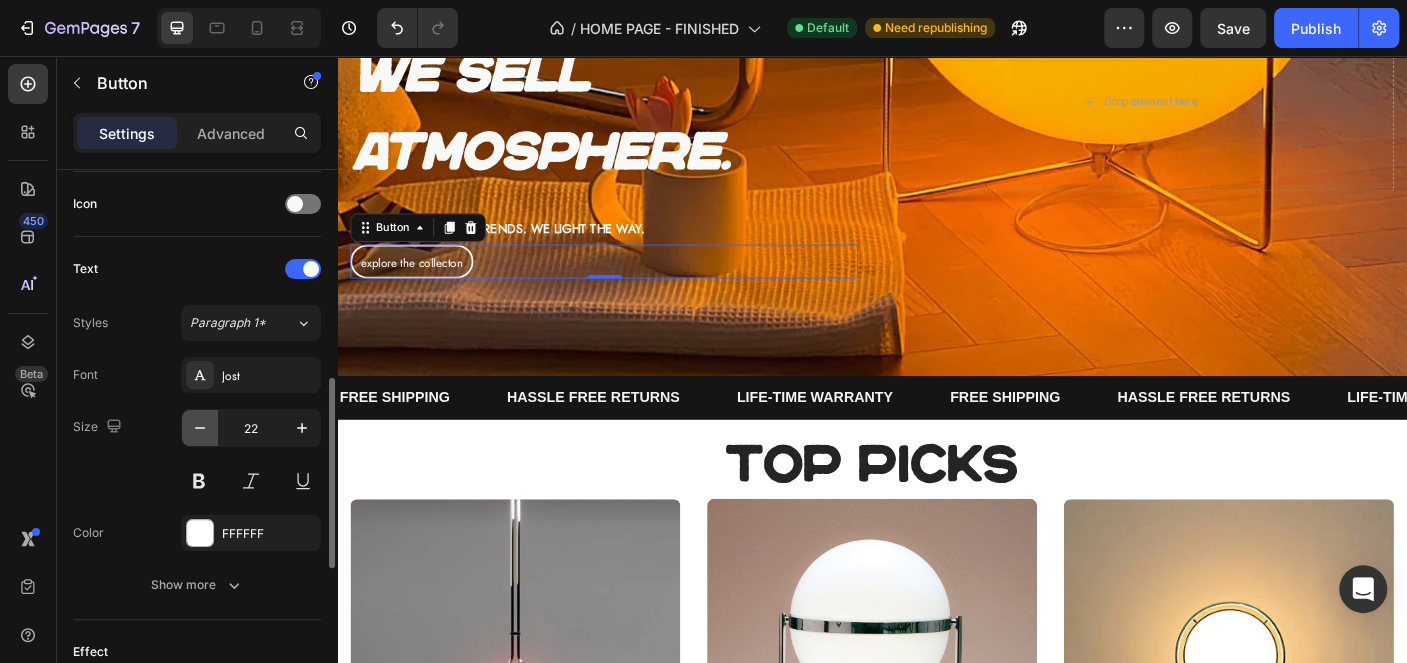 click 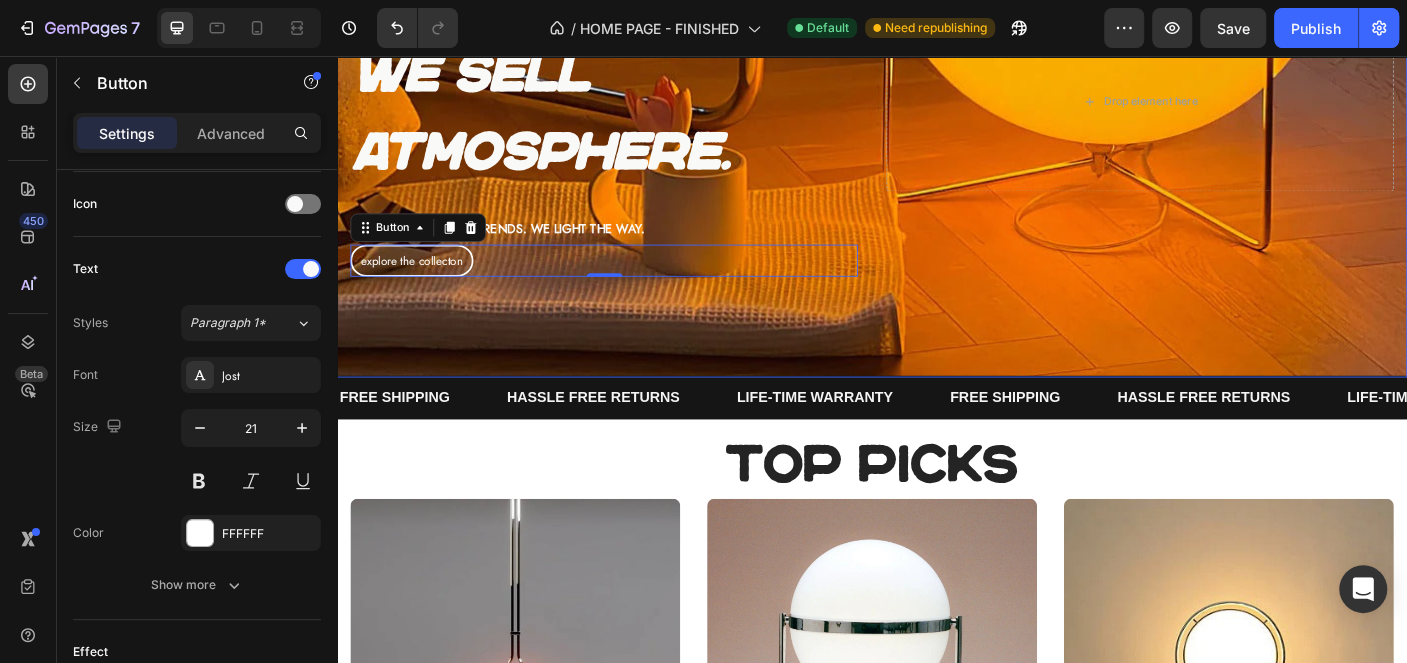 click at bounding box center [937, 107] 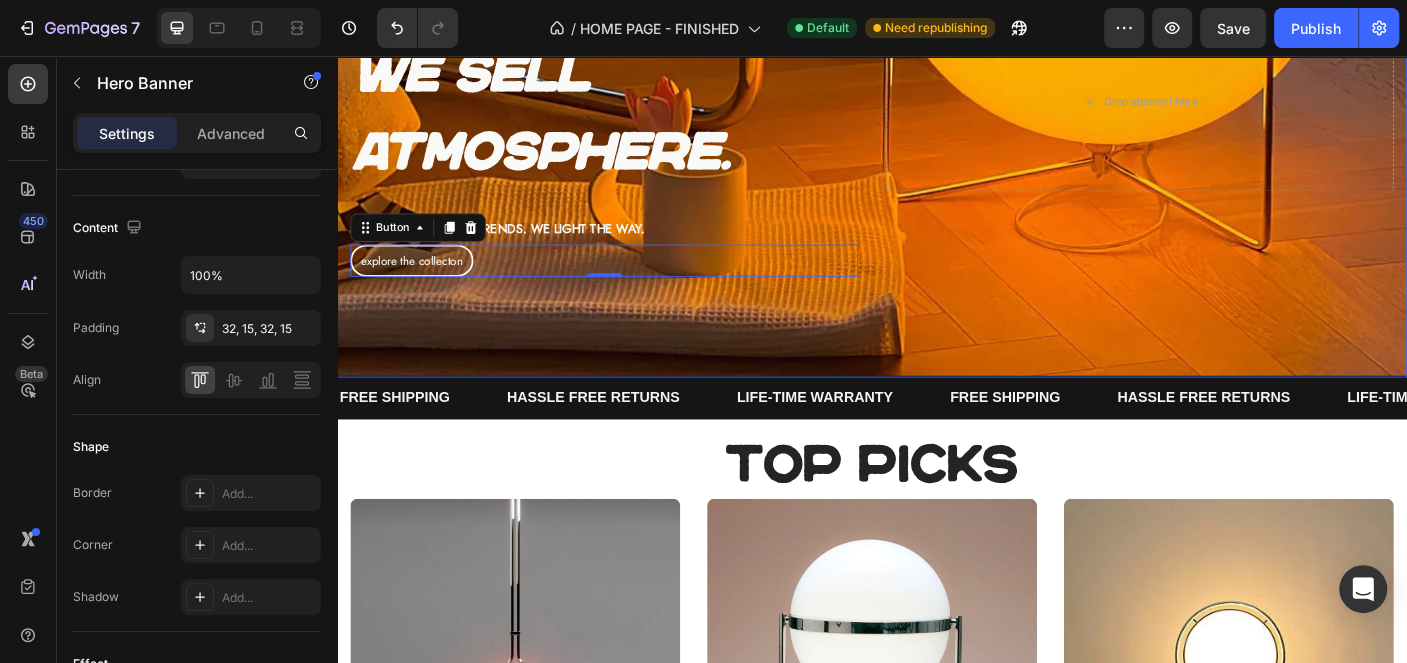scroll, scrollTop: 0, scrollLeft: 0, axis: both 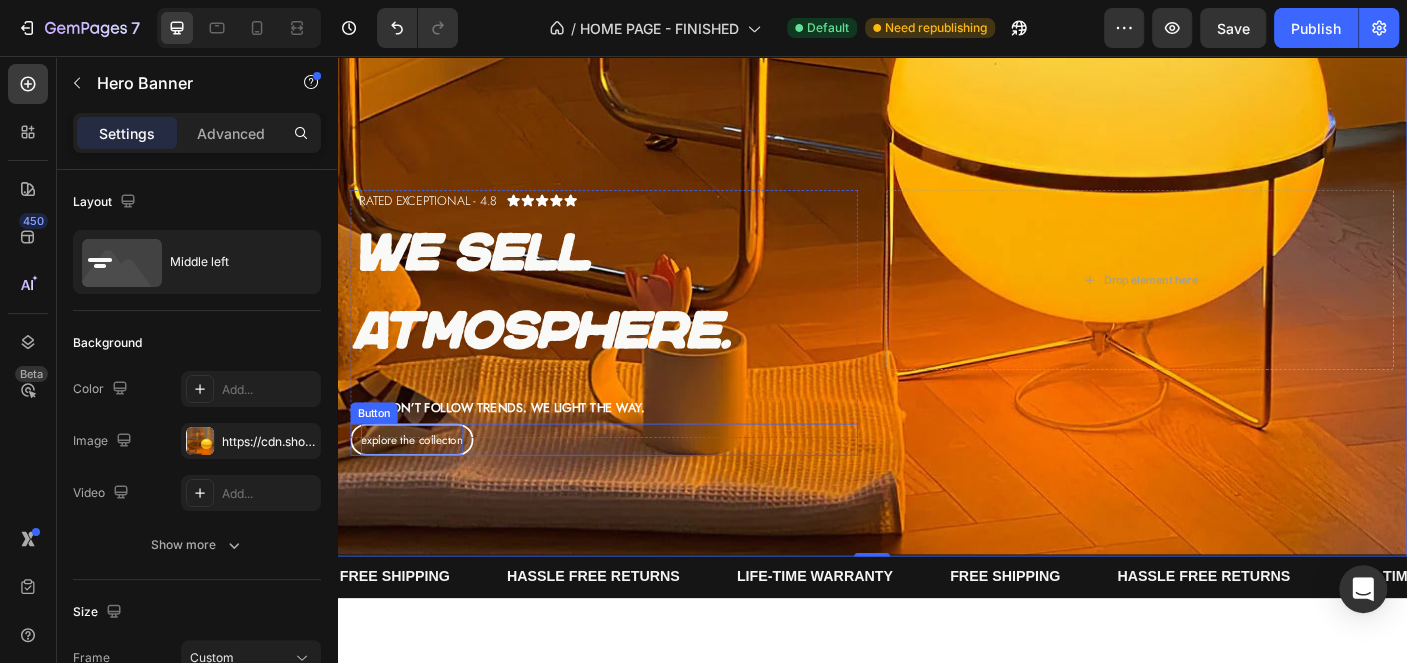 click on "Explore the collecton" at bounding box center [421, 486] 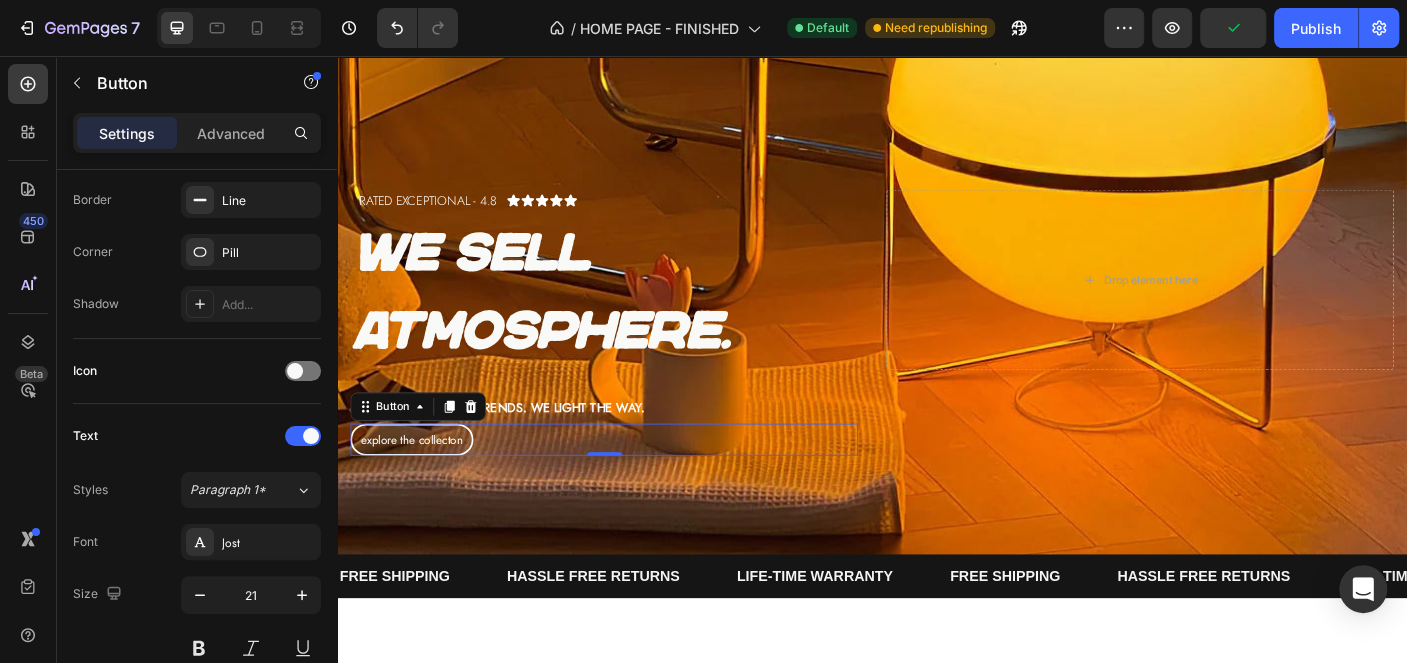 scroll, scrollTop: 32, scrollLeft: 0, axis: vertical 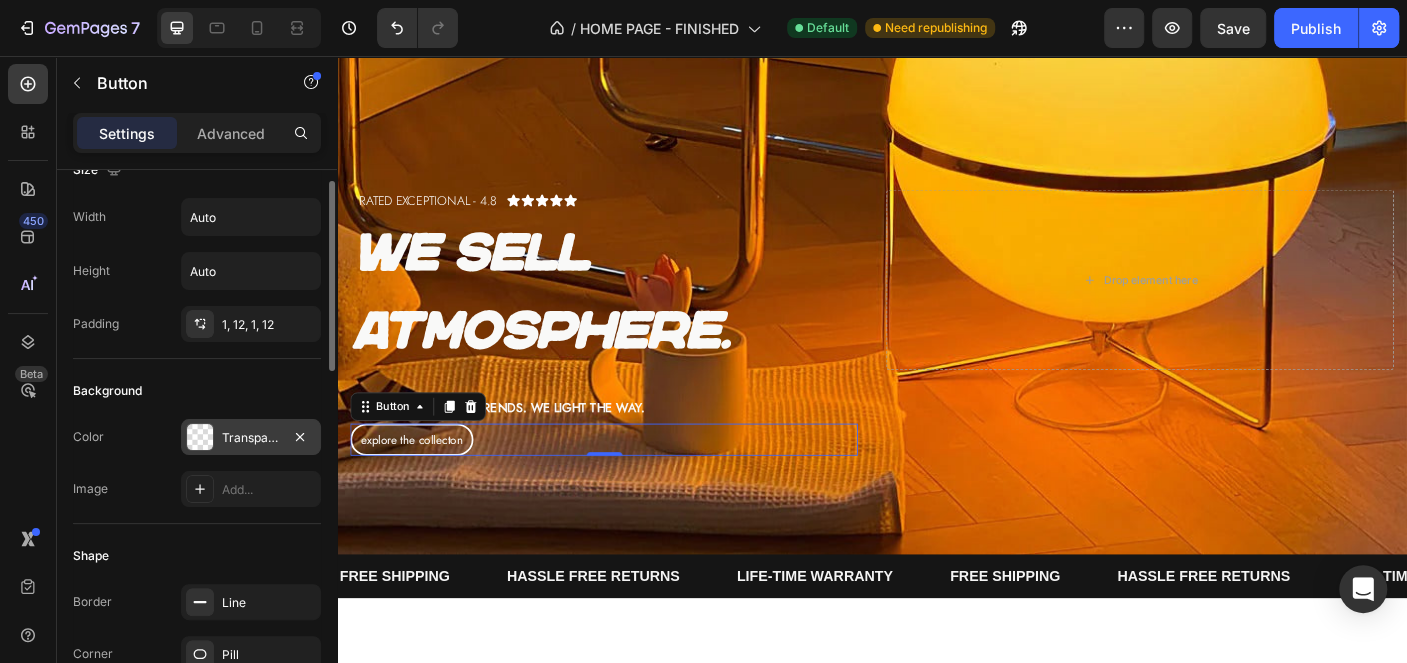 click on "Transparent" at bounding box center [251, 438] 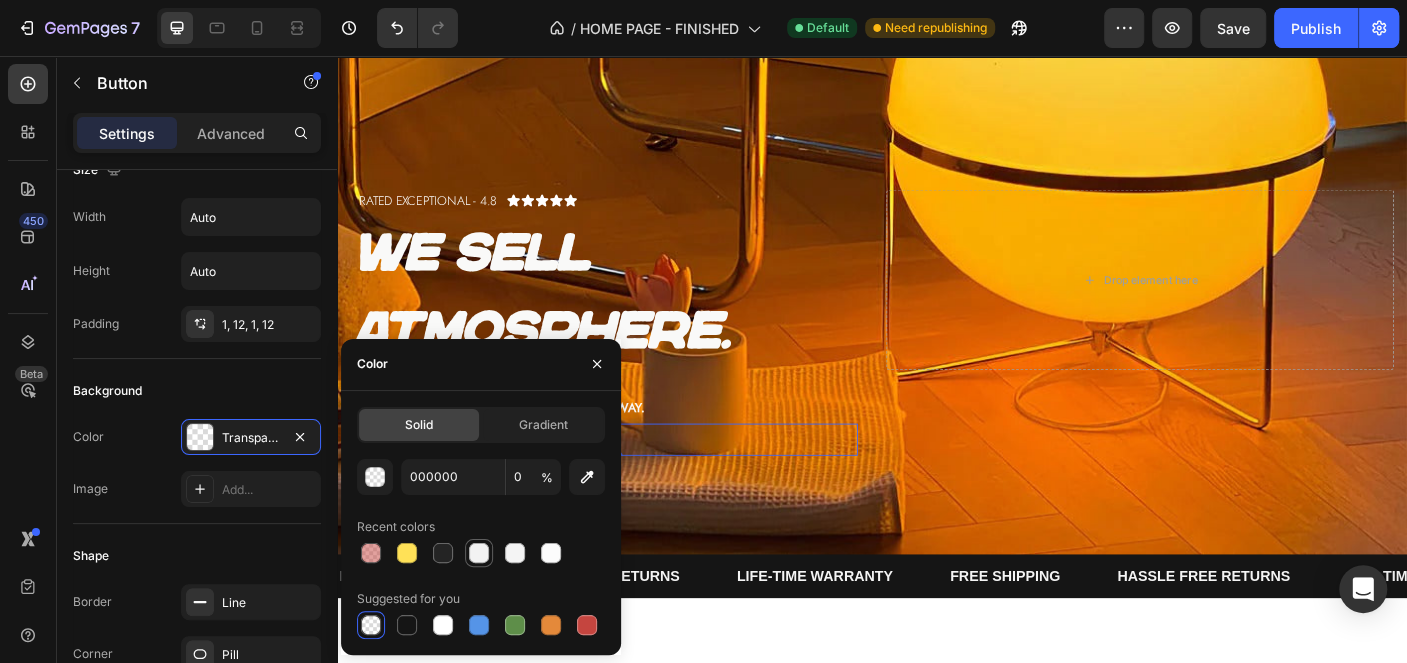 click at bounding box center [479, 553] 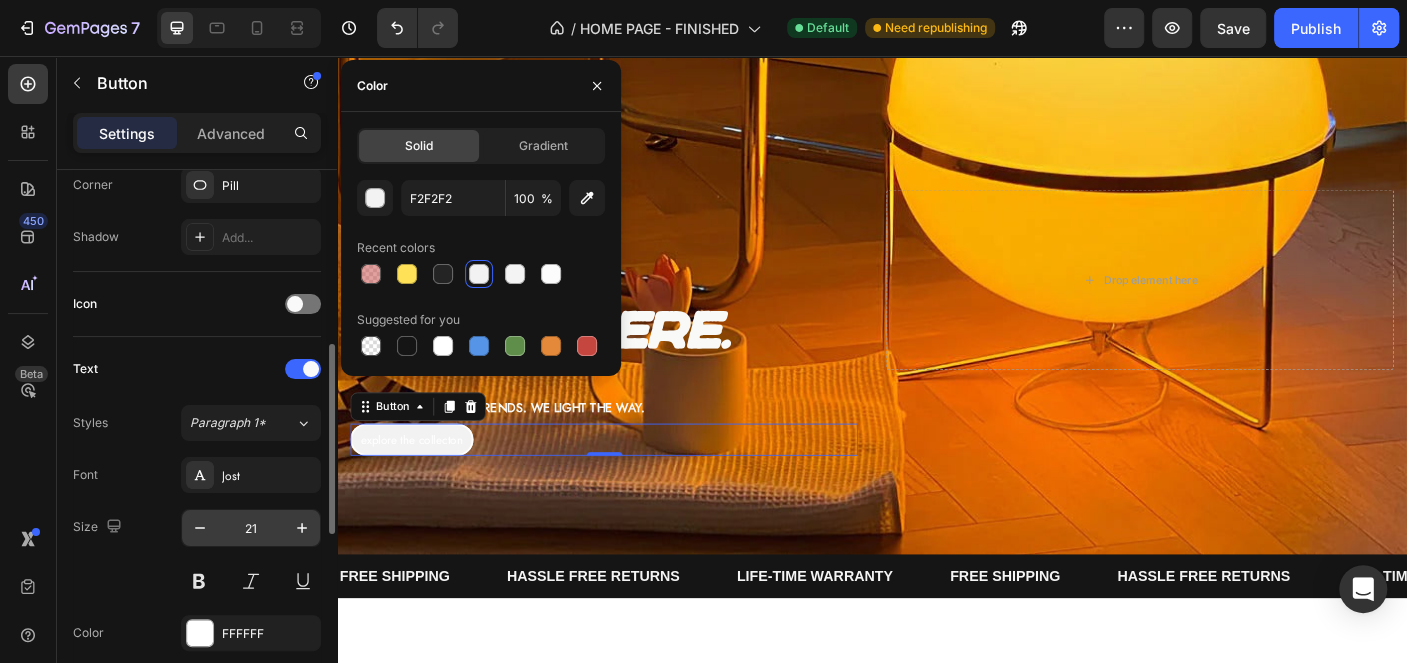 scroll, scrollTop: 702, scrollLeft: 0, axis: vertical 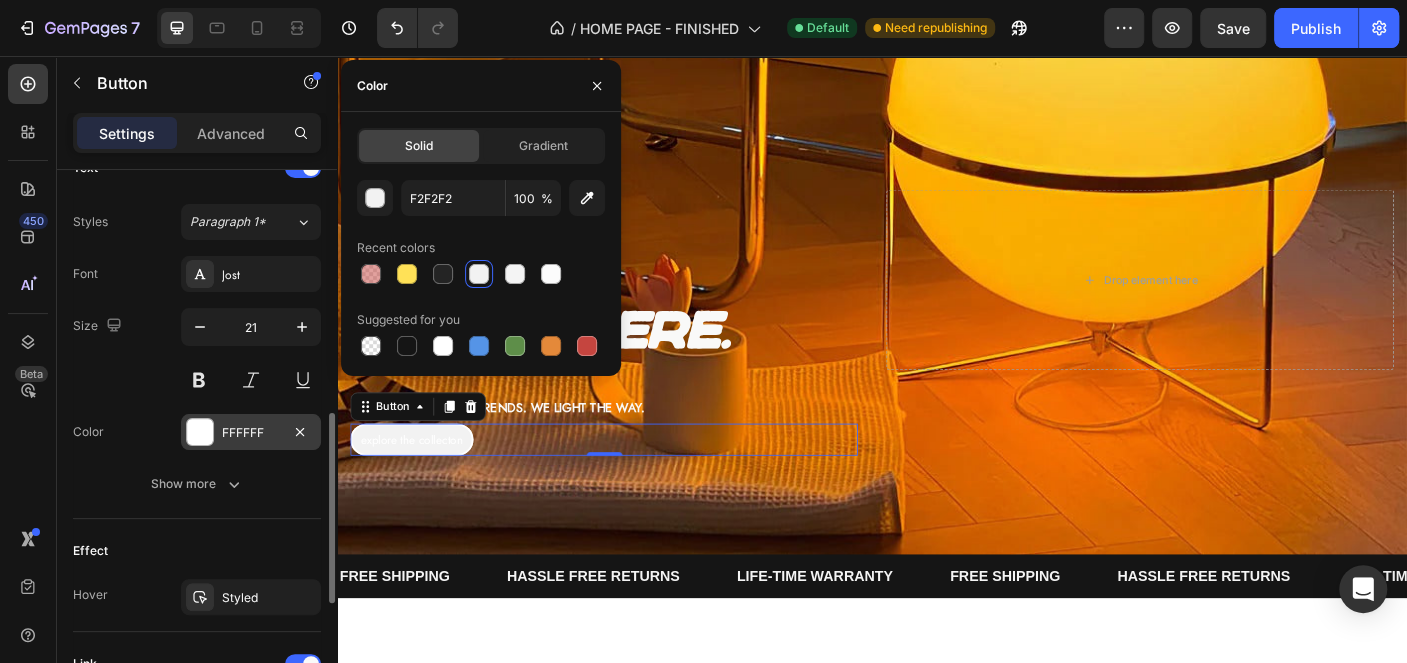 click on "FFFFFF" at bounding box center (251, 433) 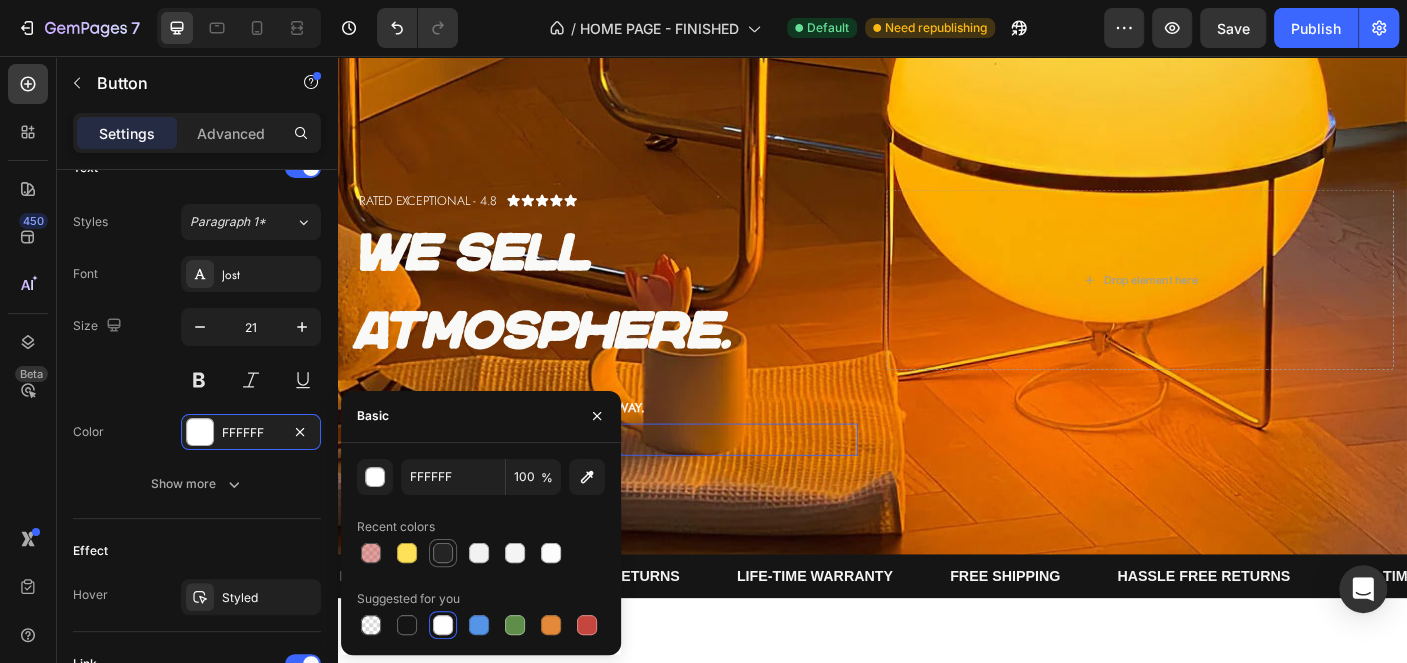 click at bounding box center [443, 553] 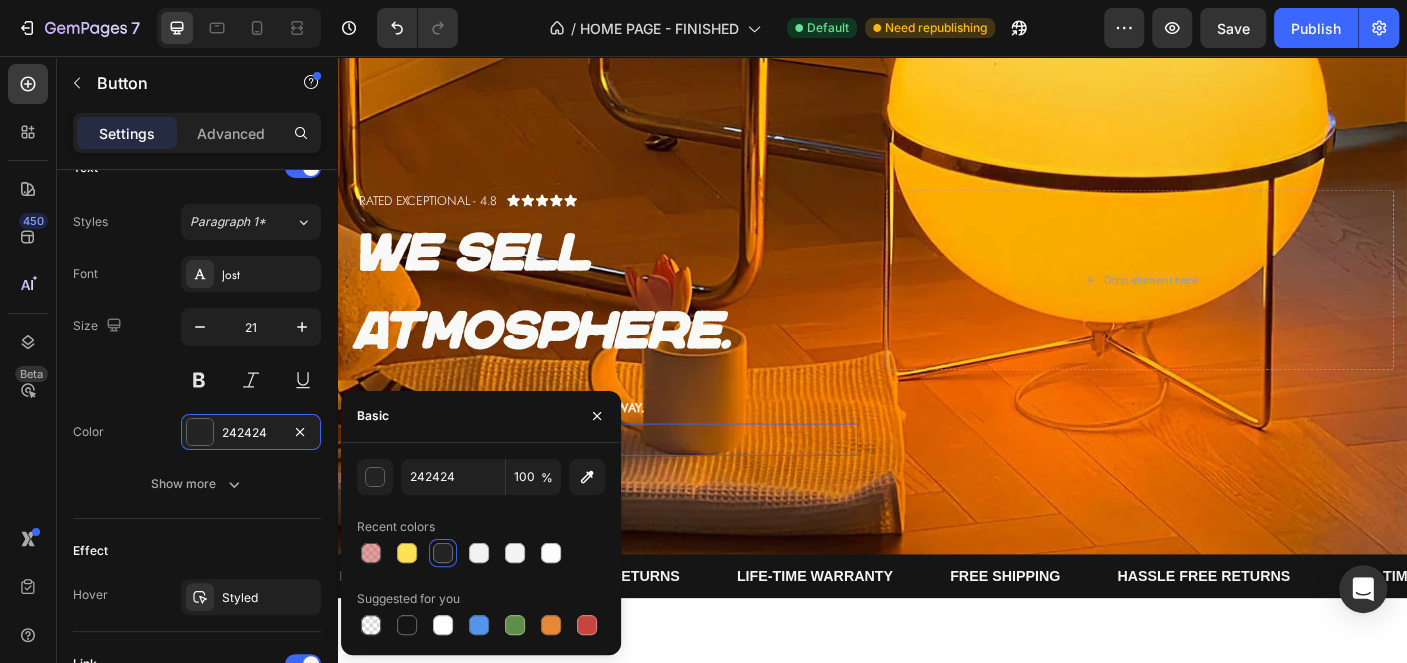 click on "Drop element here" at bounding box center [1237, 307] 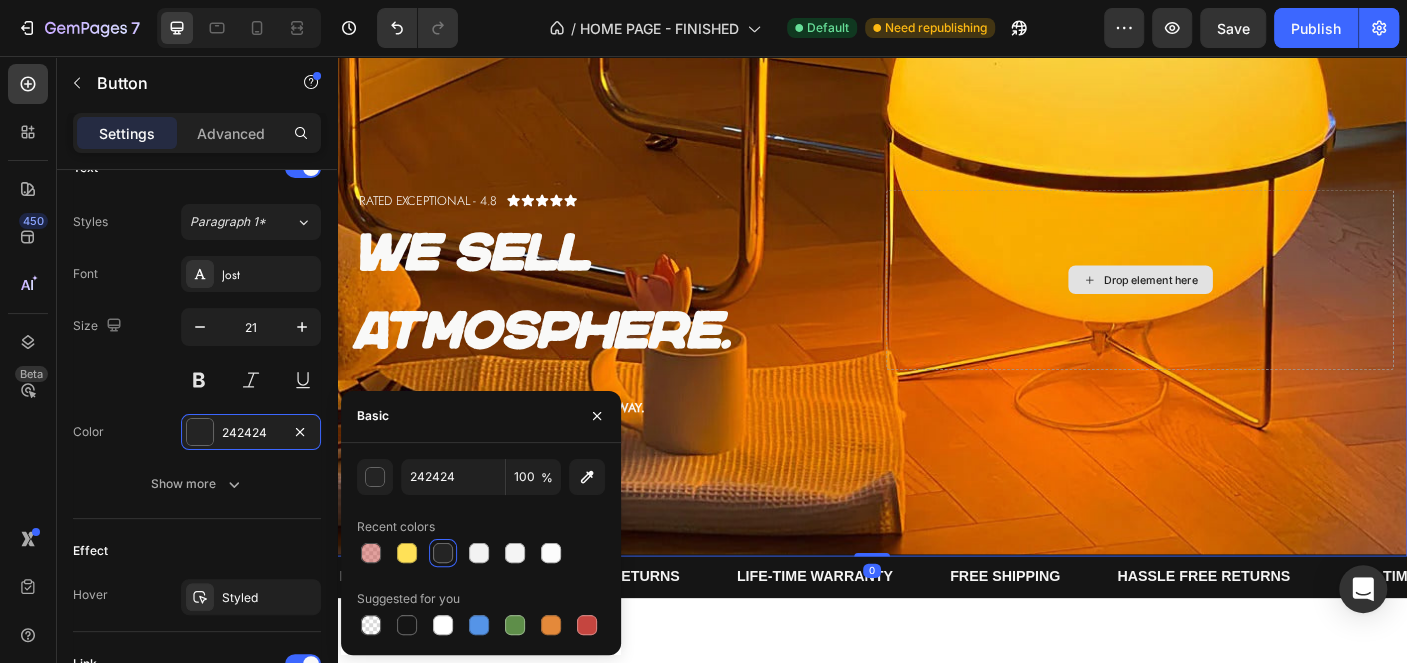 scroll, scrollTop: 0, scrollLeft: 0, axis: both 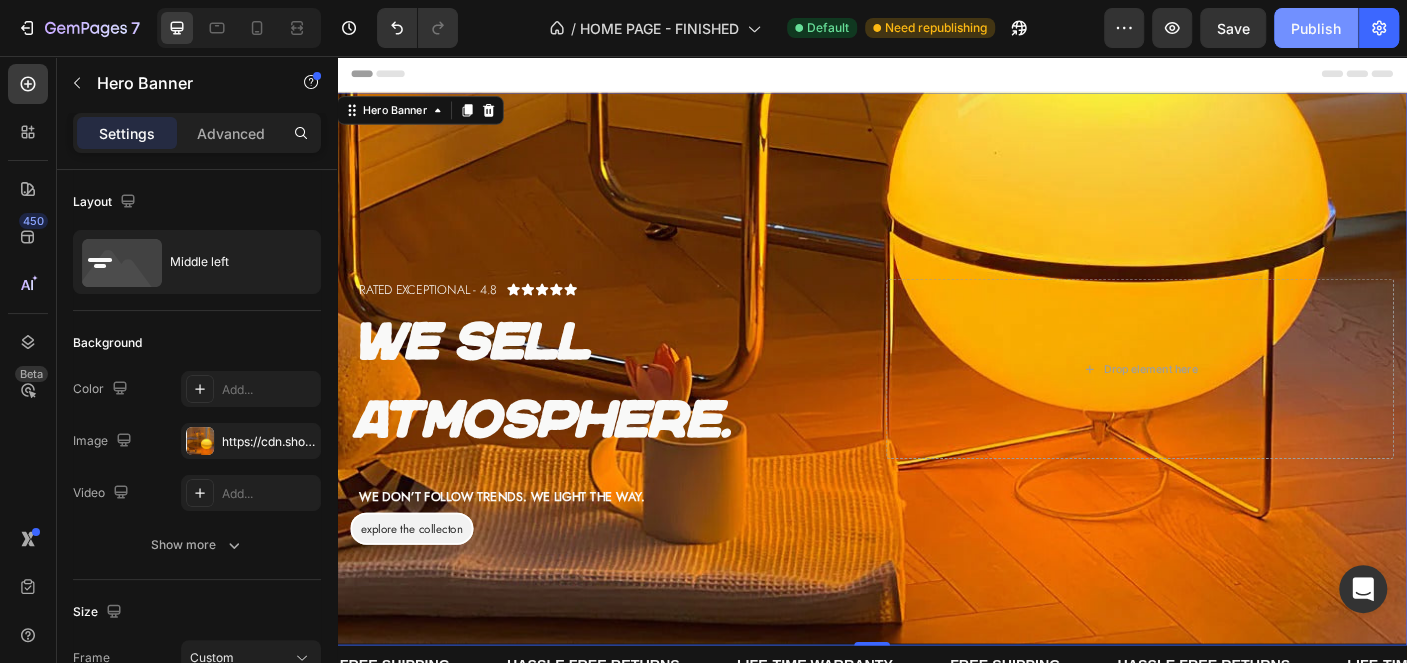 click on "Publish" 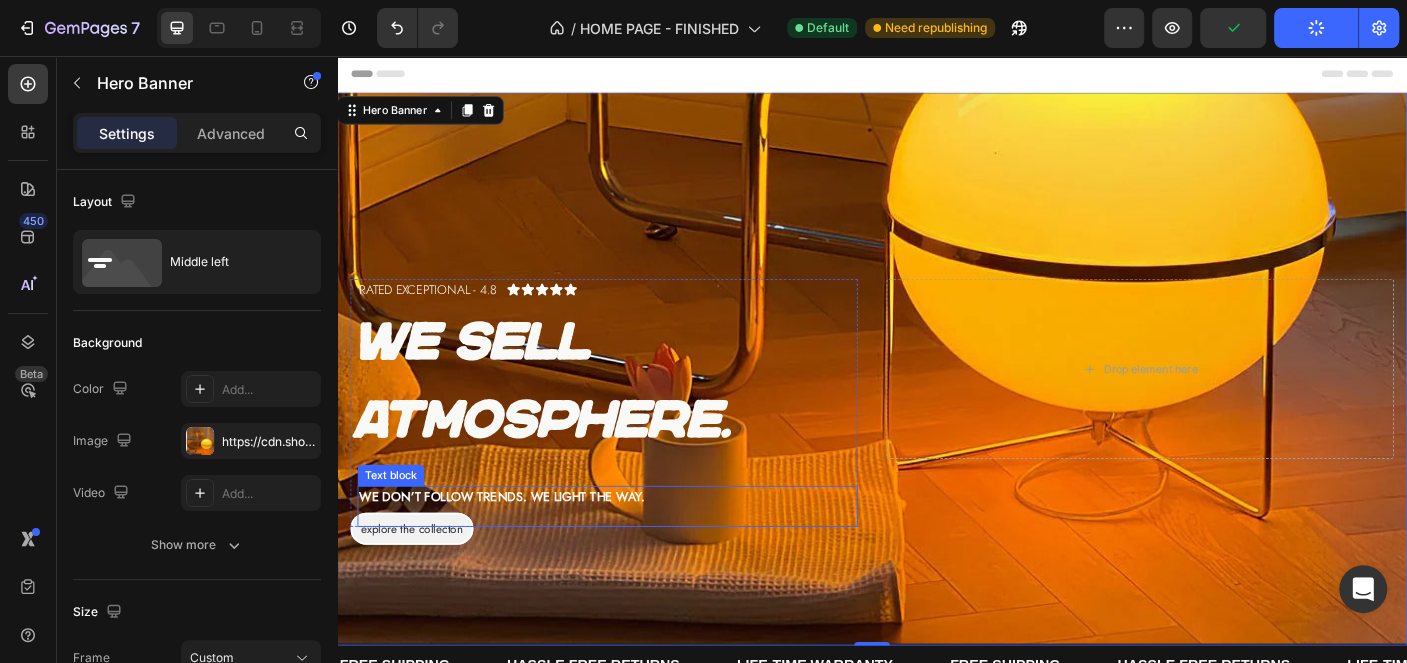 click on "We don’t follow trends. We light the way." at bounding box center (522, 550) 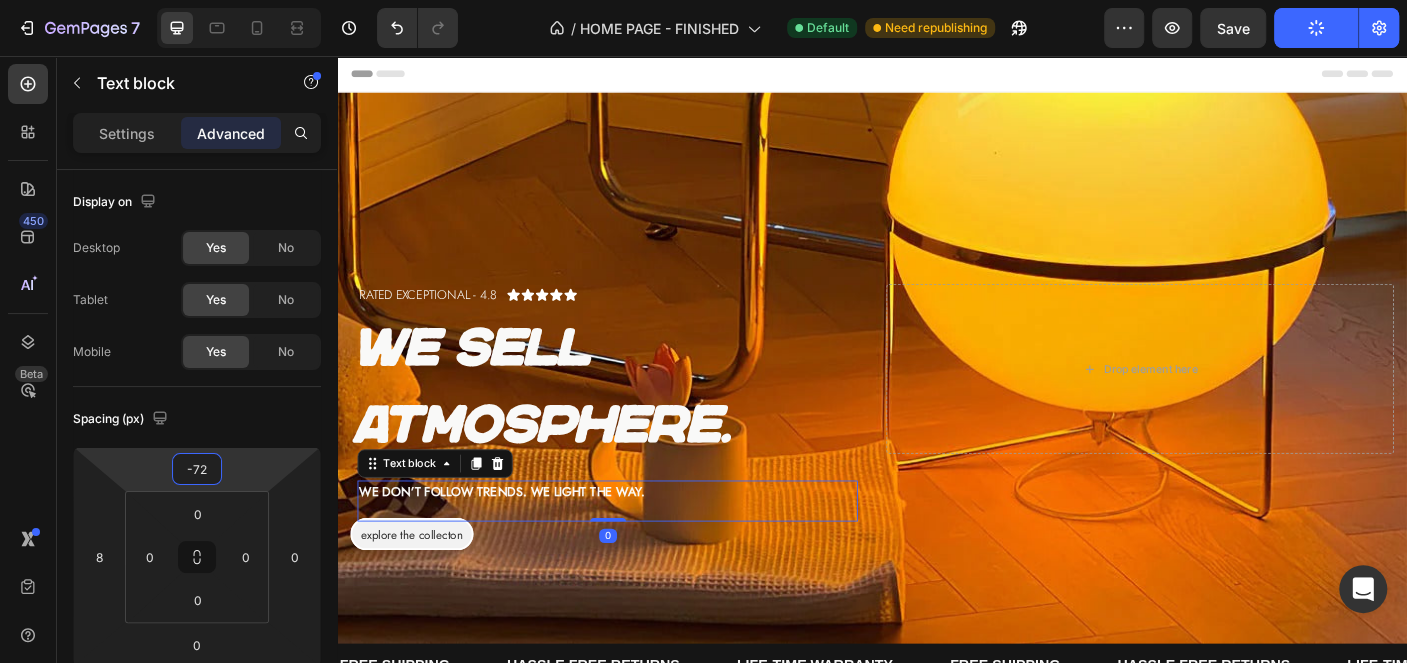 type on "-74" 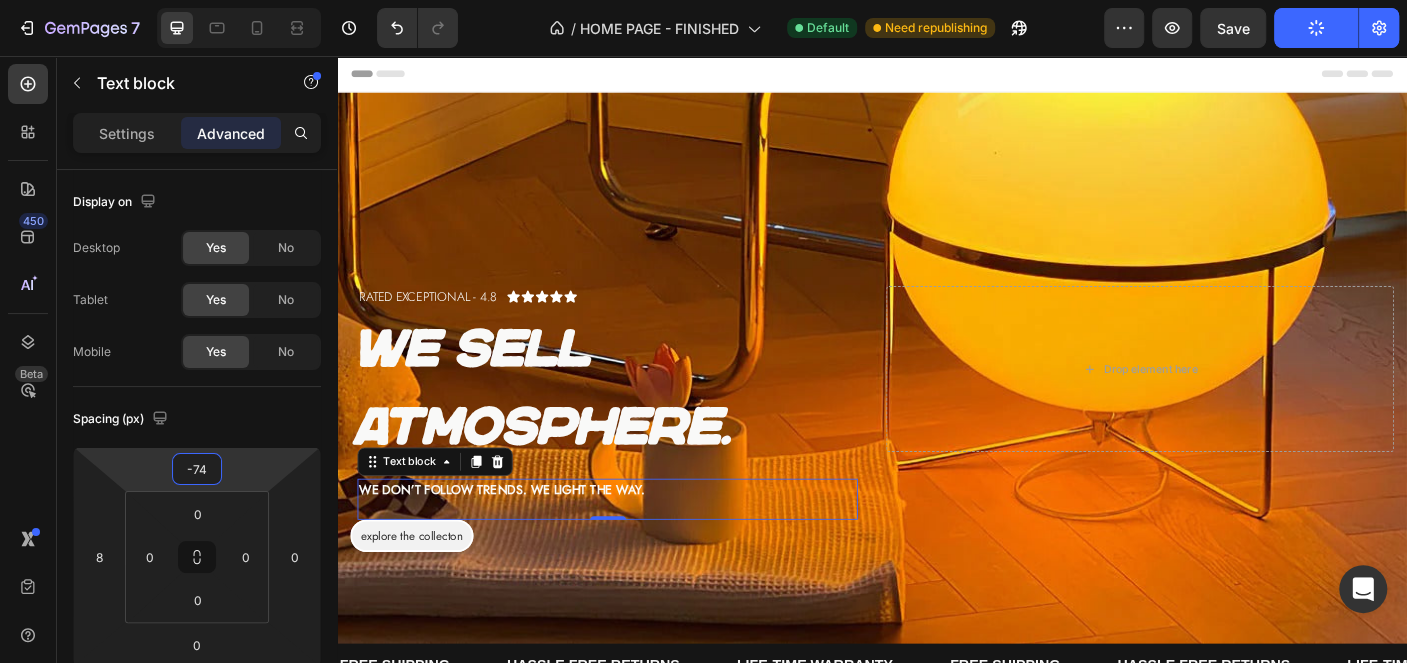 click on "7  Version history  /  HOME PAGE - FINISHED Default Need republishing Preview  Save   Publish  450 Beta Sections(18) Elements(83) Section Element Hero Section Product Detail Brands Trusted Badges Guarantee Product Breakdown How to use Testimonials Compare Bundle FAQs Social Proof Brand Story Product List Collection Blog List Contact Sticky Add to Cart Custom Footer Browse Library 450 Layout
Row
Row
Row
Row Text
Heading
Text Block Button
Button
Button Media
Image
Image" at bounding box center (703, 0) 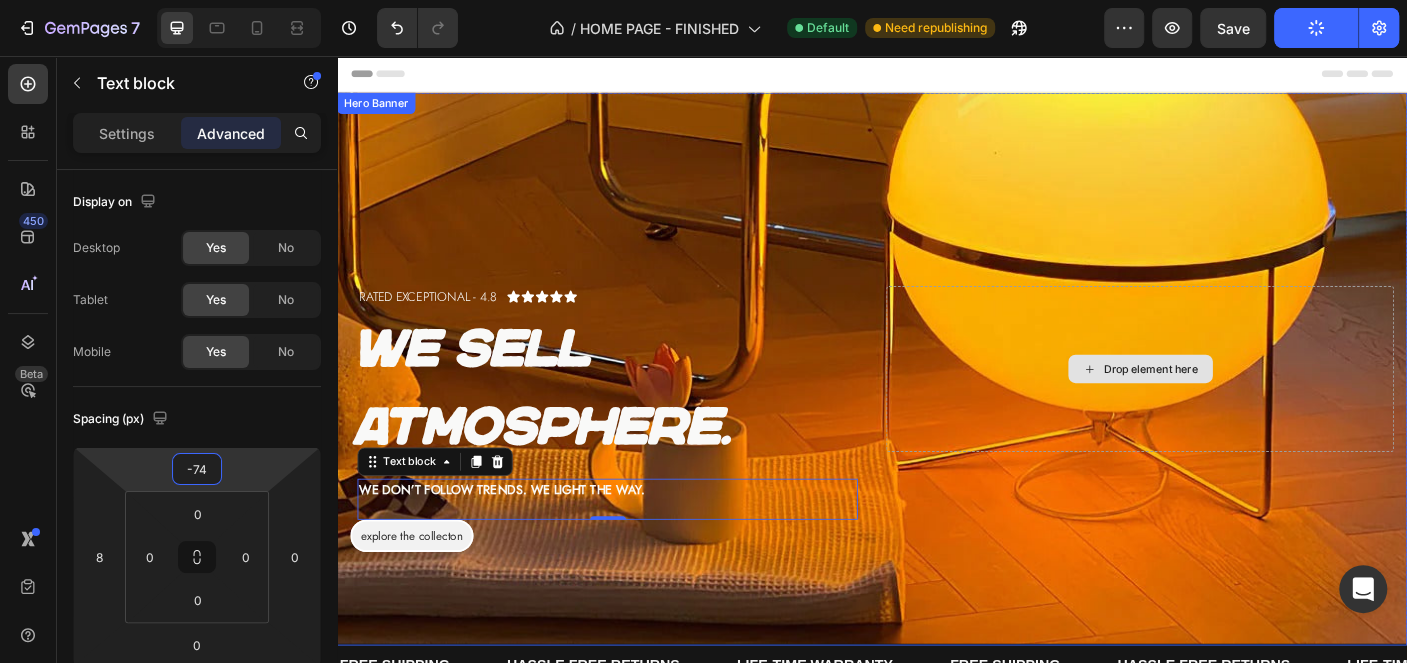 click on "Drop element here" at bounding box center (1237, 407) 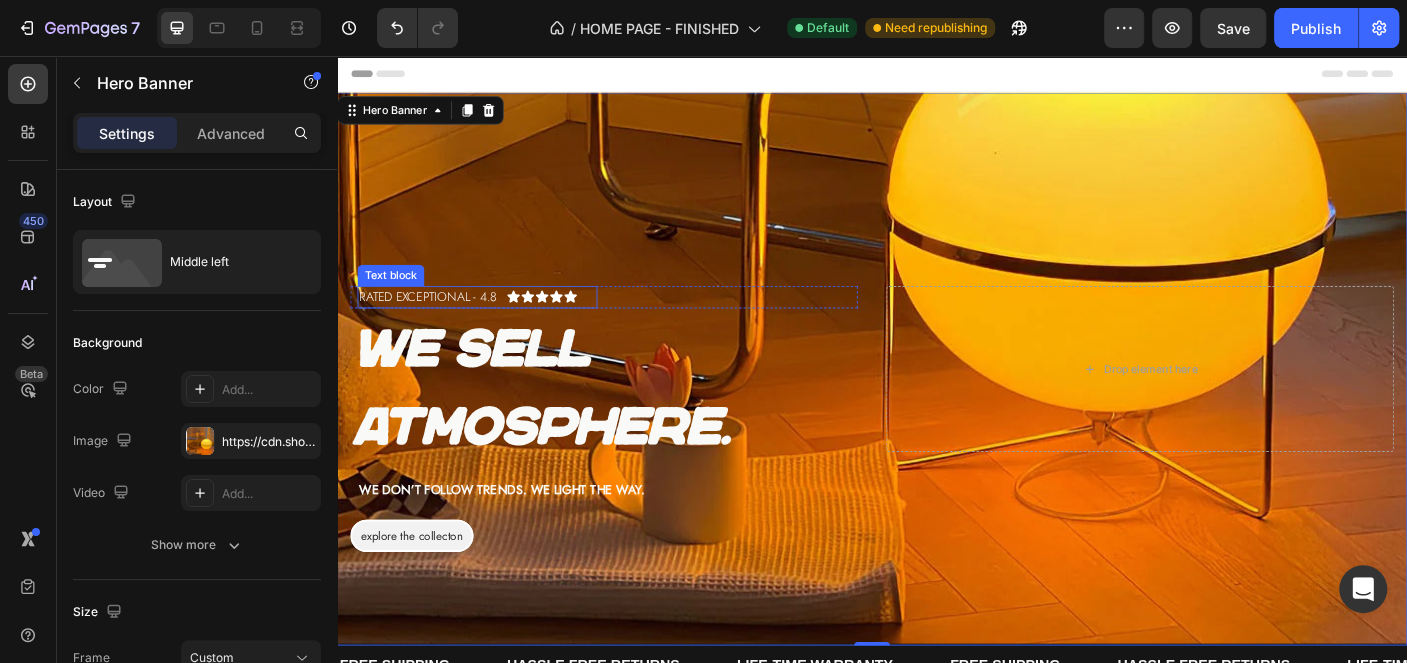 click on "rated exceptional - 4.8" at bounding box center (494, 326) 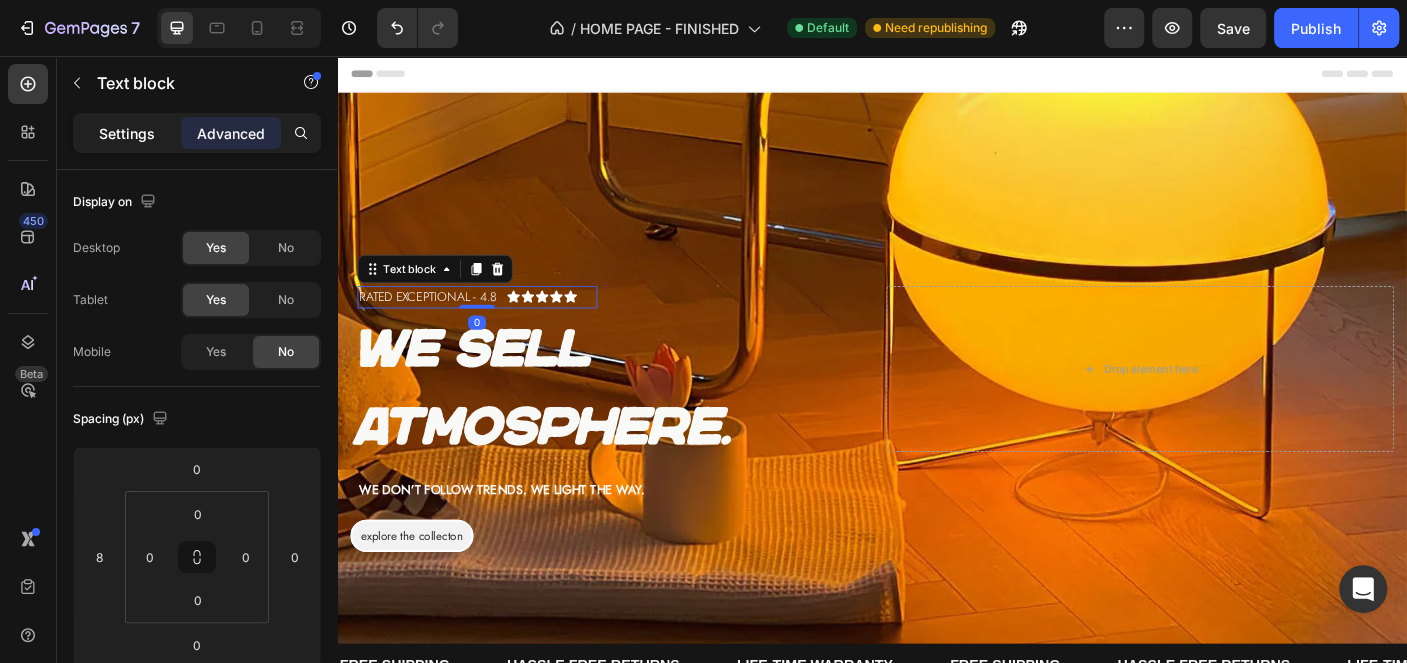 click on "Settings" at bounding box center [127, 133] 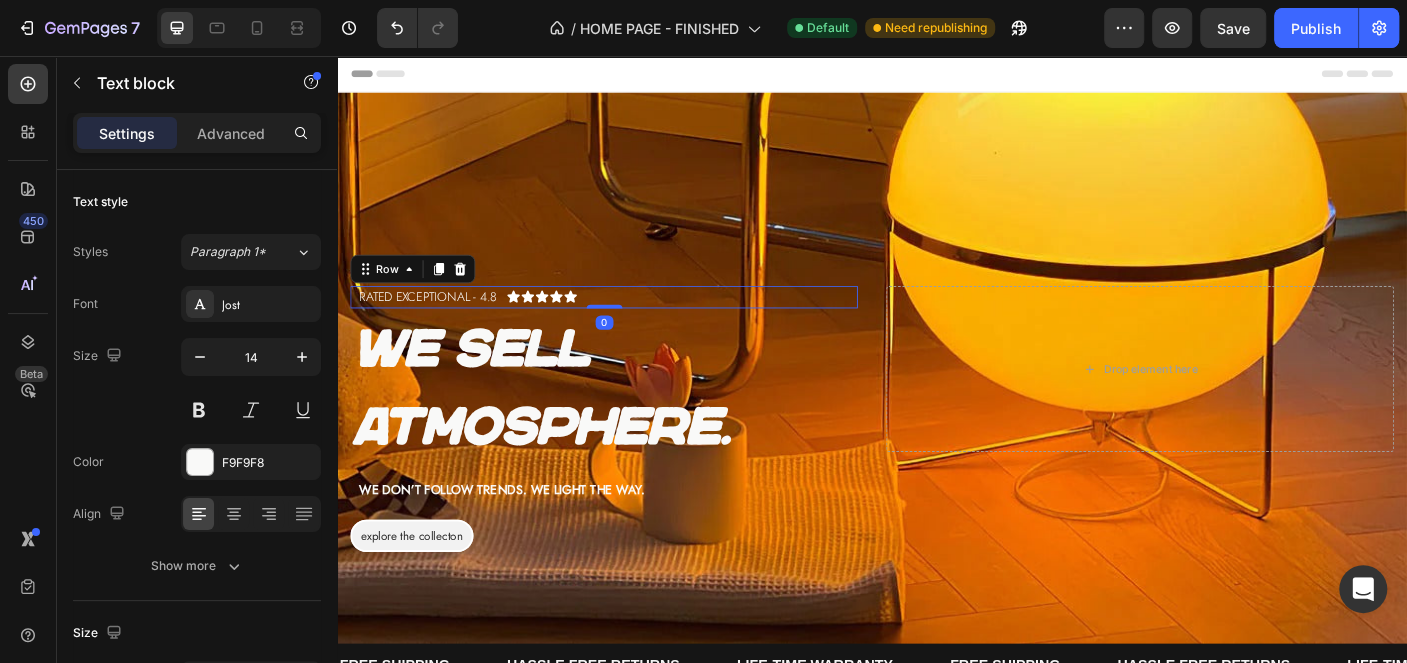 click on "Icon Icon Icon Icon
Icon Icon List" at bounding box center (783, 326) 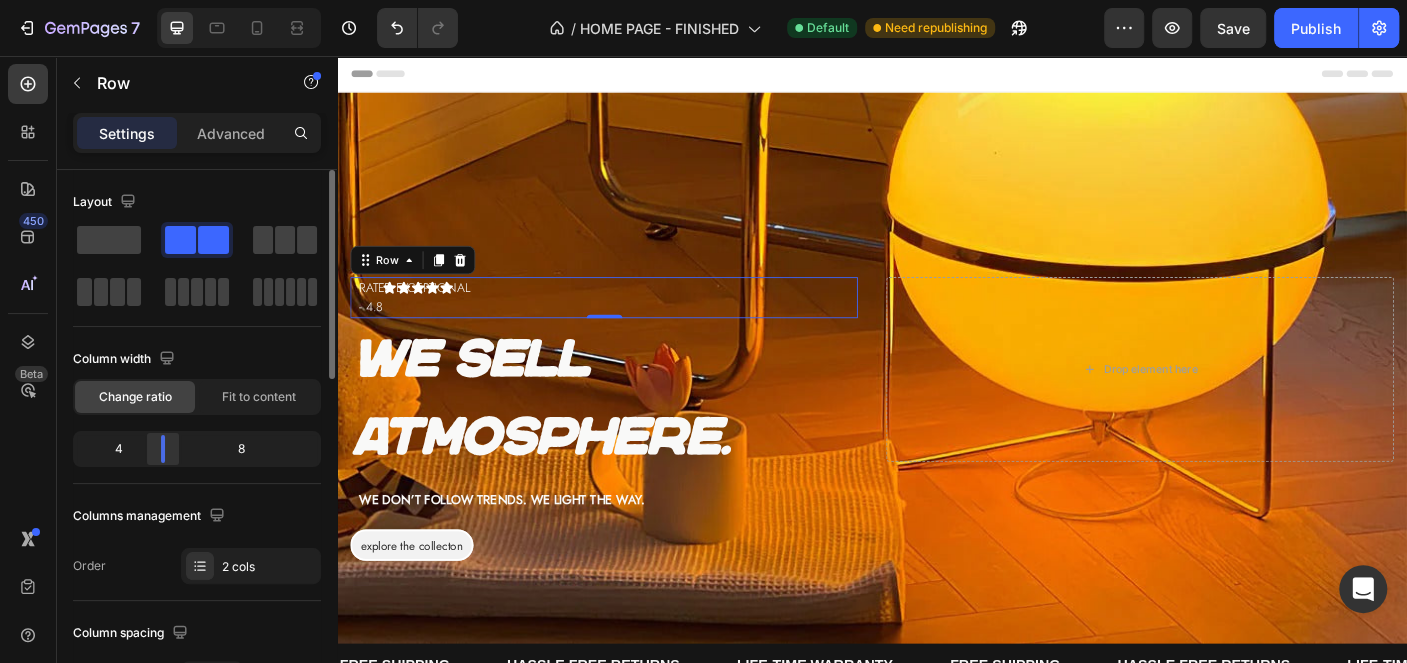 drag, startPoint x: 194, startPoint y: 449, endPoint x: 146, endPoint y: 435, distance: 50 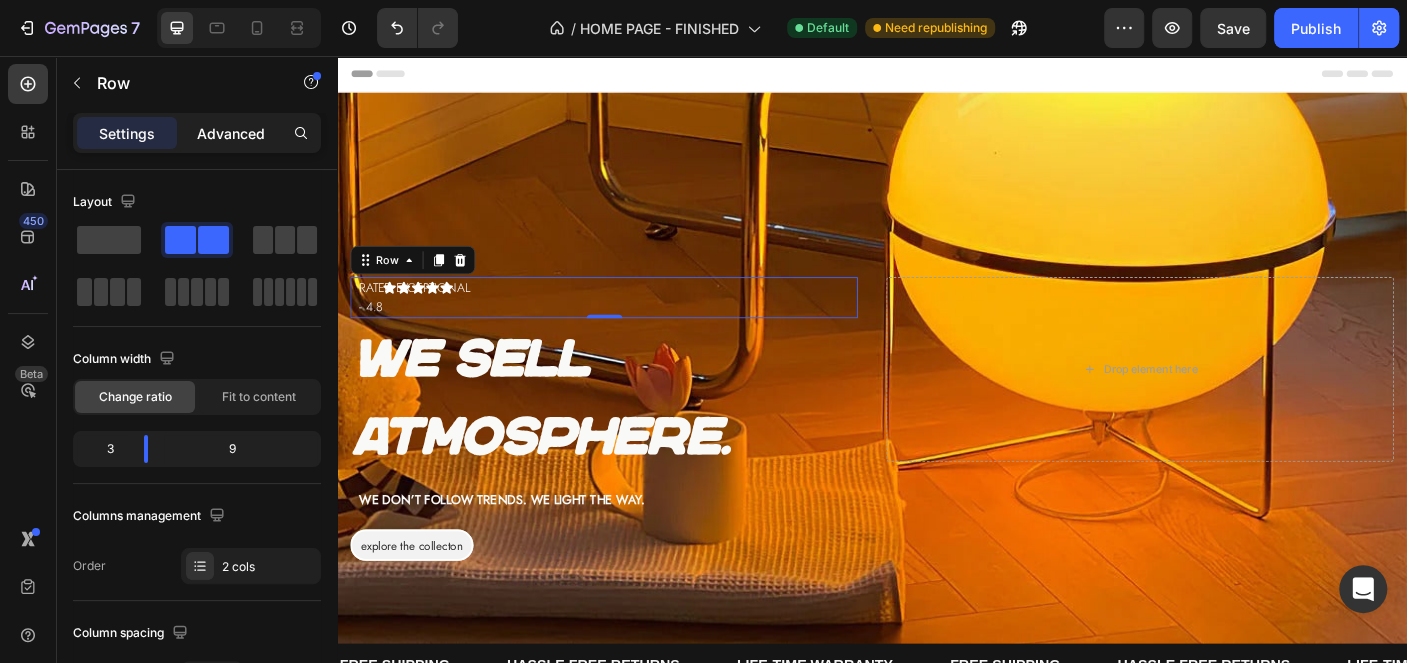 click on "Advanced" at bounding box center [231, 133] 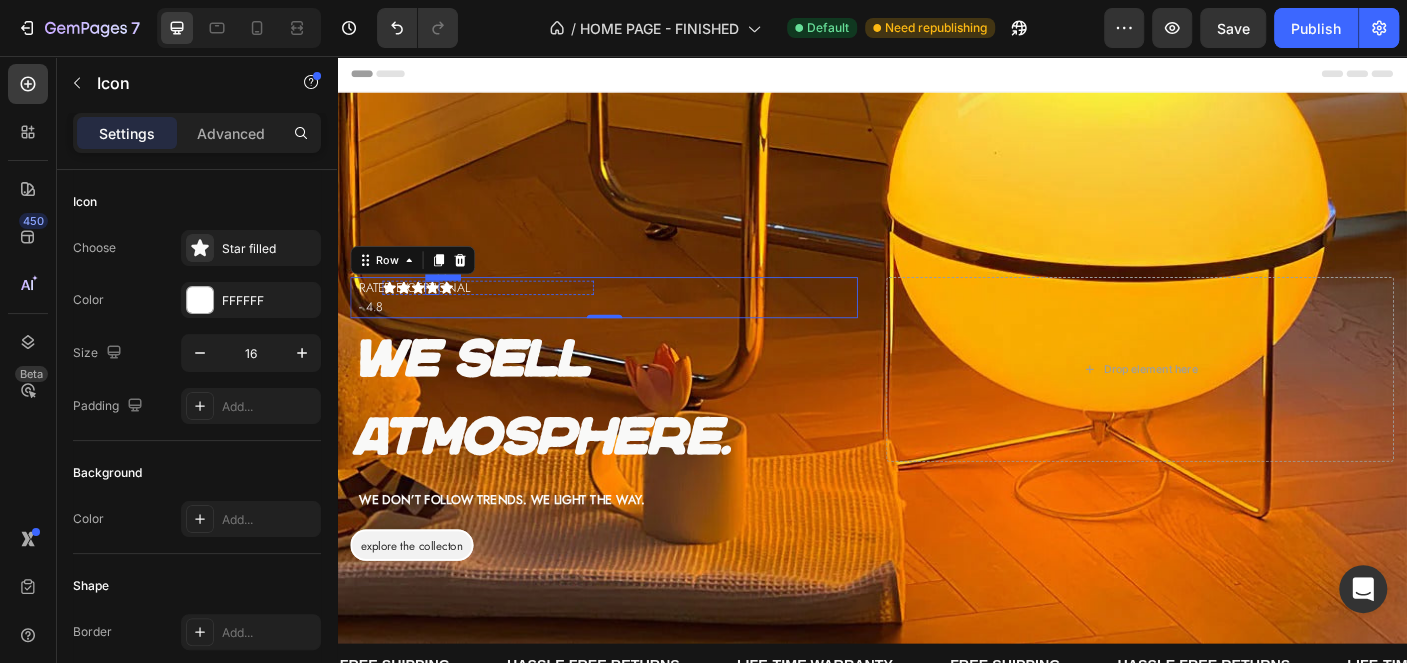 click 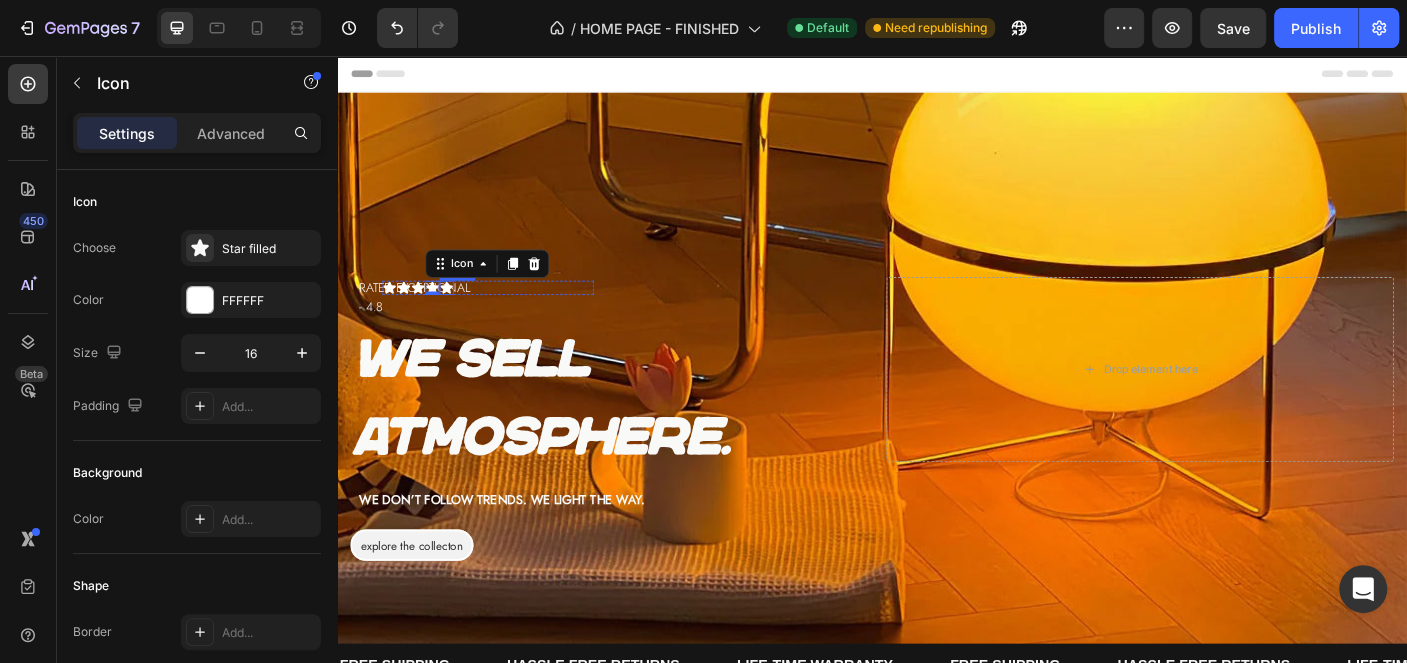click on "Icon Icon Icon Icon   0
Icon" at bounding box center [506, 316] 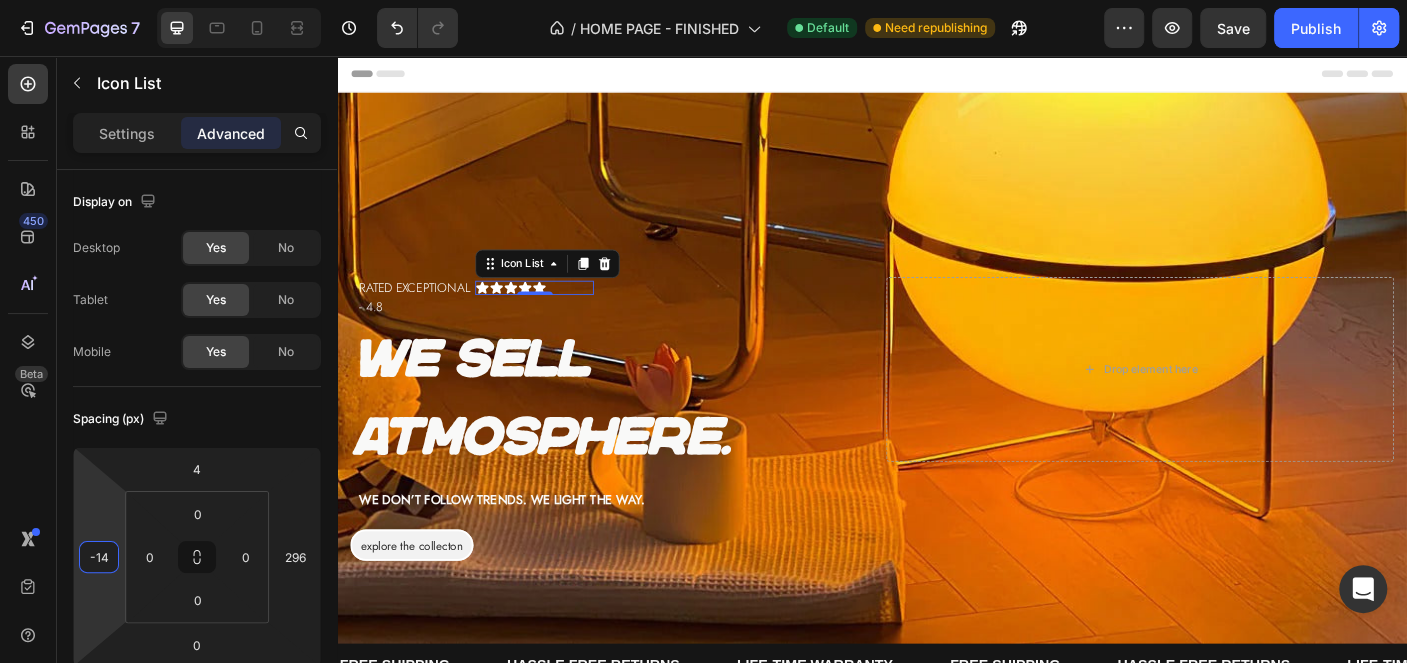 type on "-18" 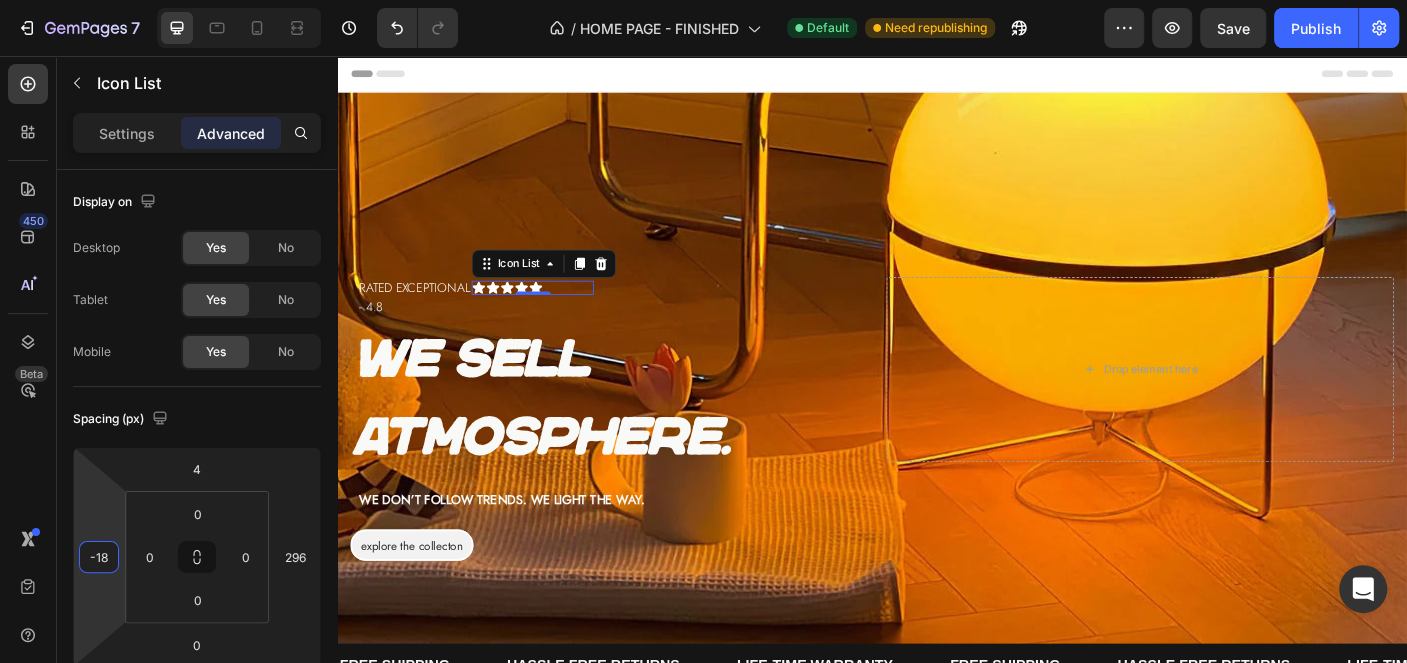drag, startPoint x: 99, startPoint y: 525, endPoint x: 134, endPoint y: 475, distance: 61.03278 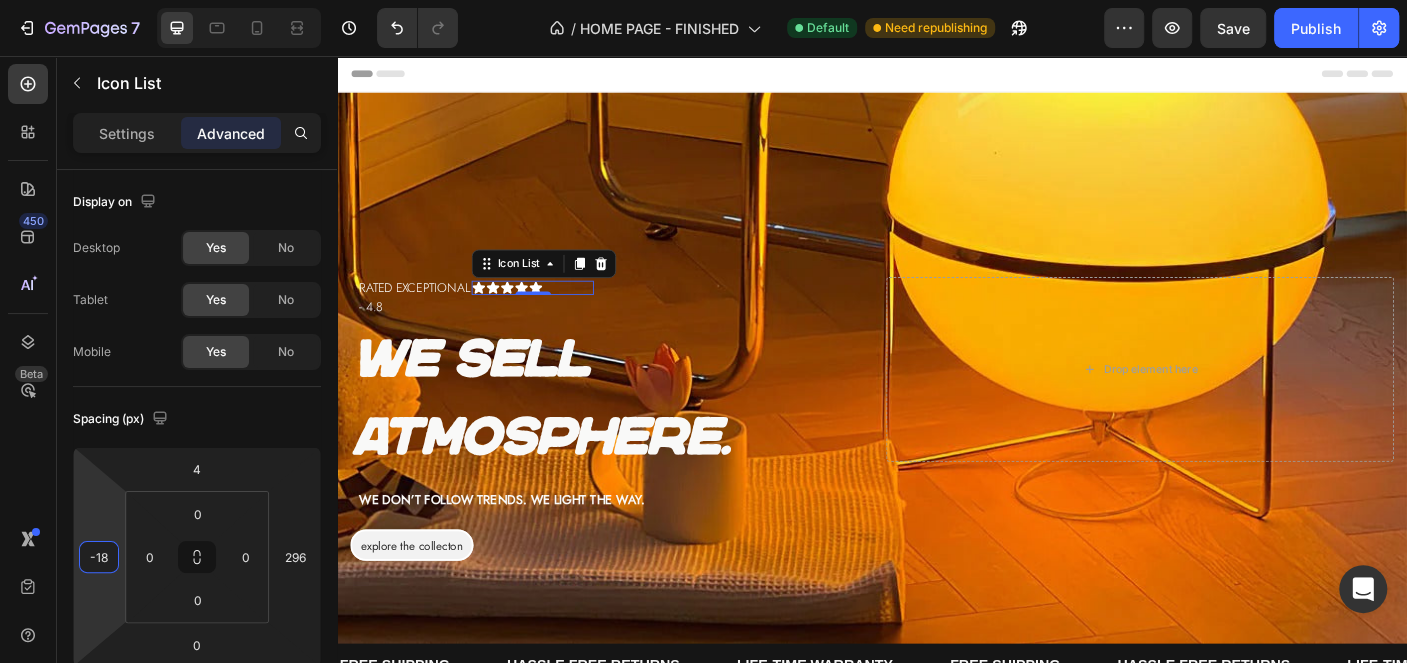click on "7  Version history  /  HOME PAGE - FINISHED Default Need republishing Preview  Save   Publish  450 Beta Sections(18) Elements(83) Section Element Hero Section Product Detail Brands Trusted Badges Guarantee Product Breakdown How to use Testimonials Compare Bundle FAQs Social Proof Brand Story Product List Collection Blog List Contact Sticky Add to Cart Custom Footer Browse Library 450 Layout
Row
Row
Row
Row Text
Heading
Text Block Button
Button
Button Media
Image
Image" at bounding box center (703, 0) 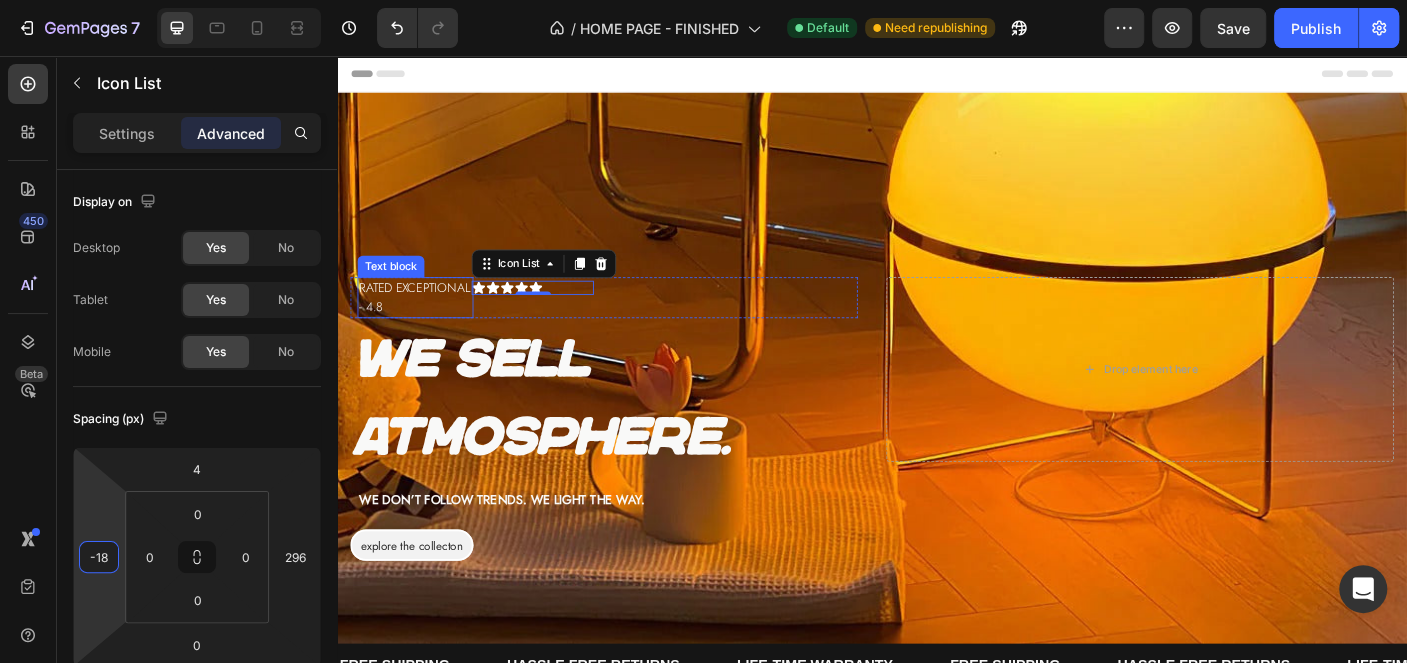 click on "rated exceptional - 4.8" at bounding box center [425, 327] 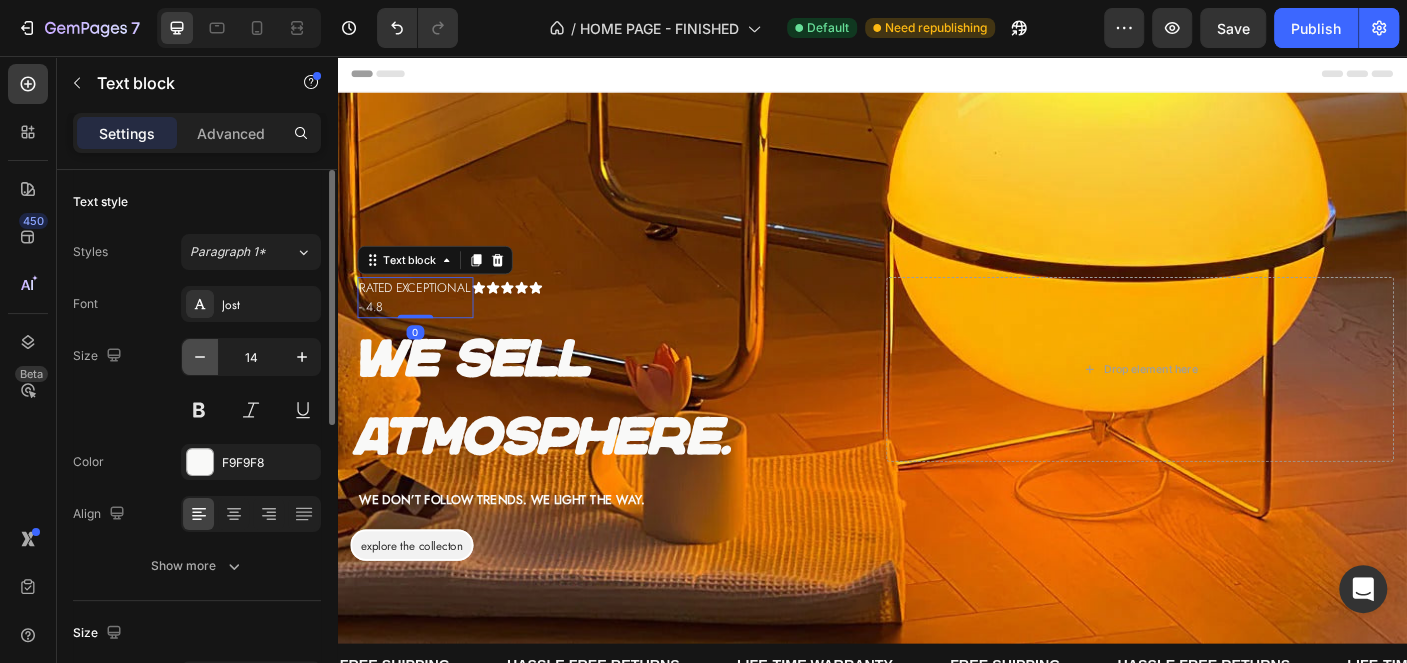click 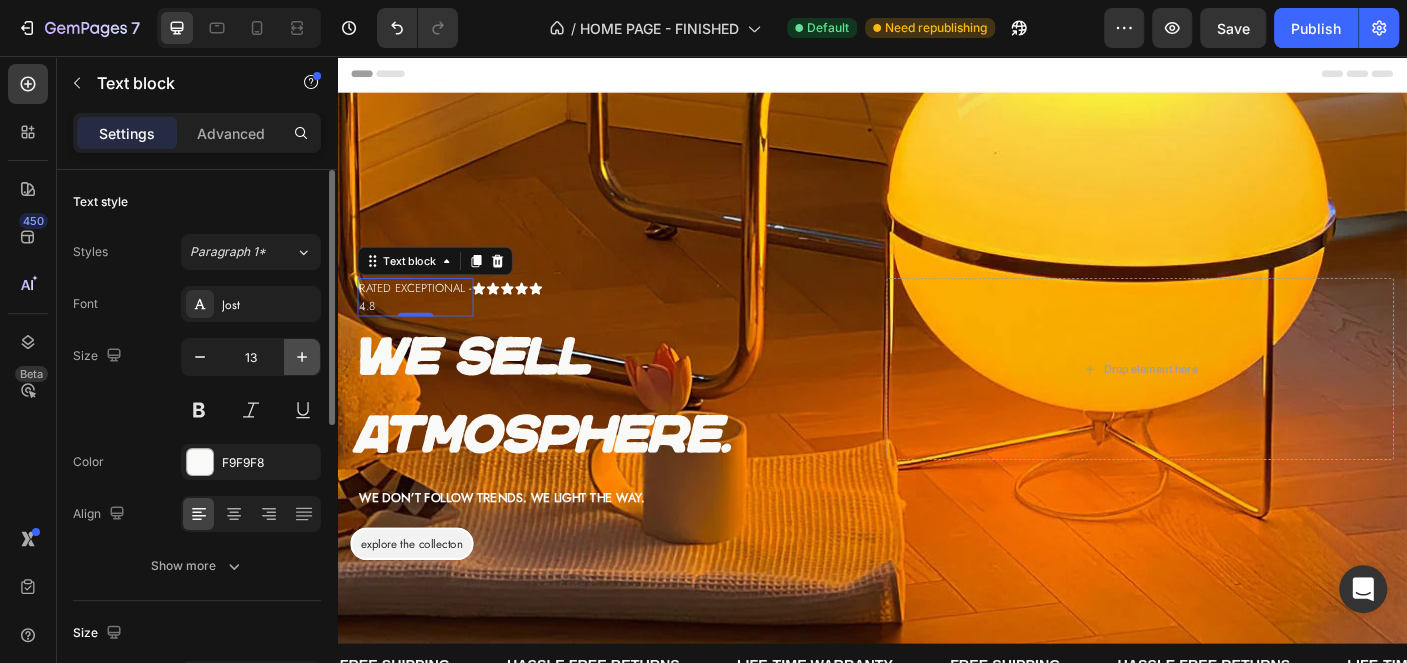 click 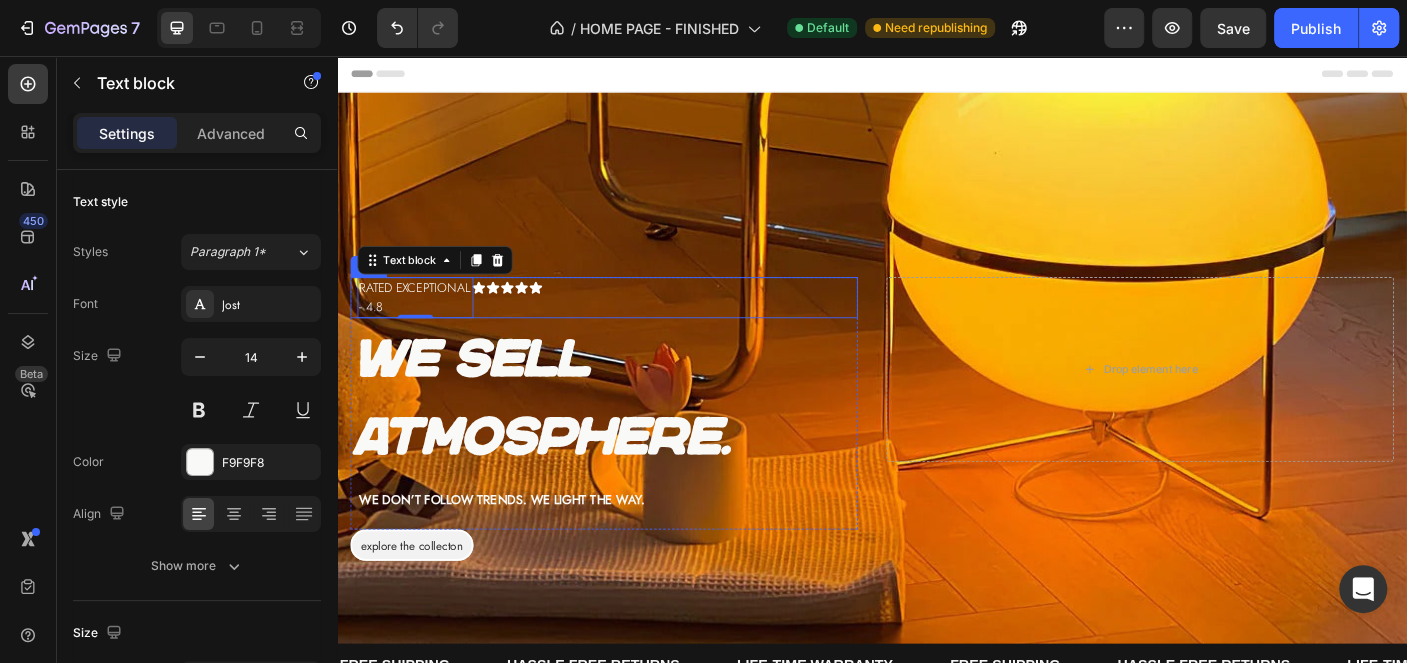 click on "Icon Icon Icon Icon
Icon Icon List" at bounding box center [713, 327] 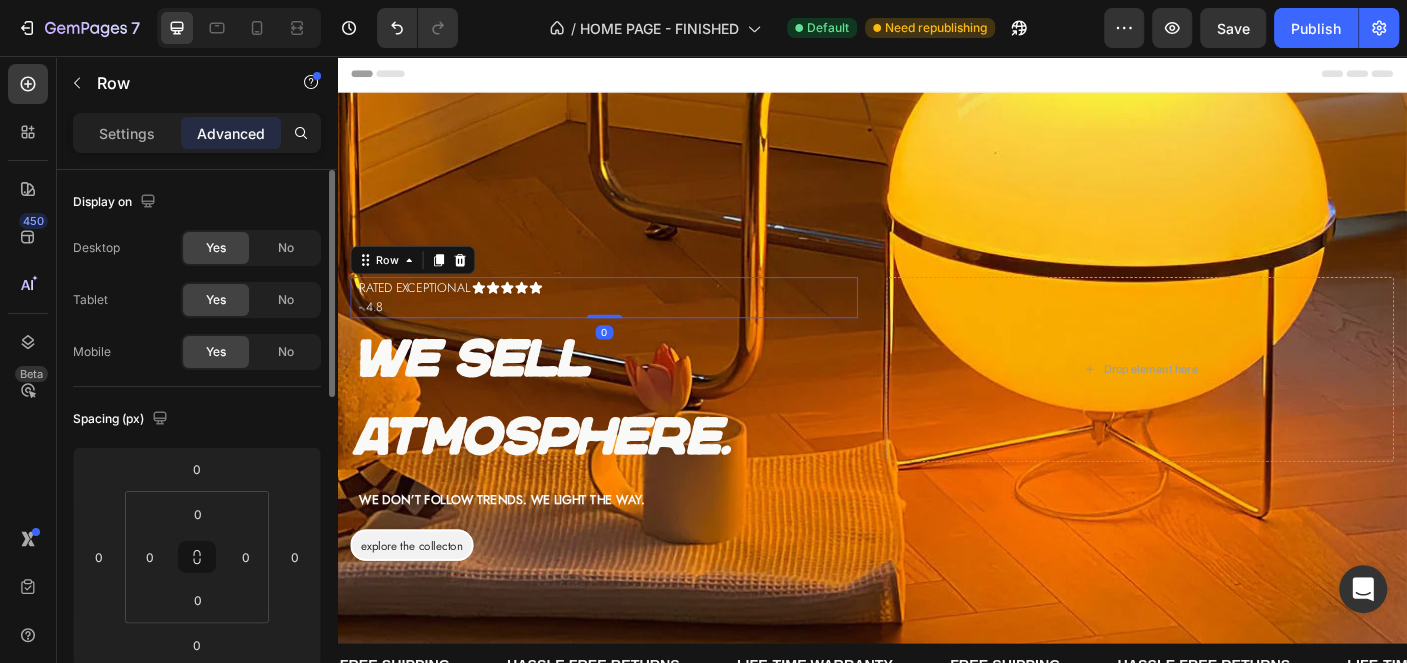 click on "Settings" at bounding box center [127, 133] 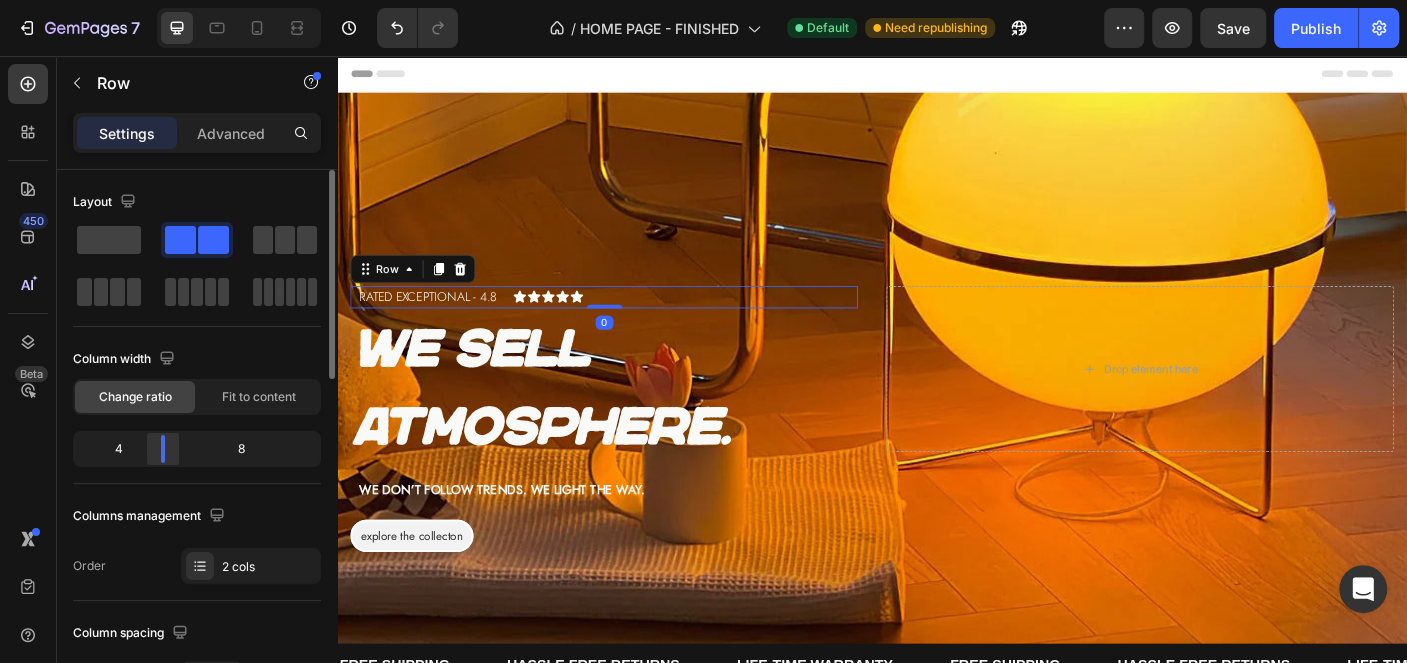 click 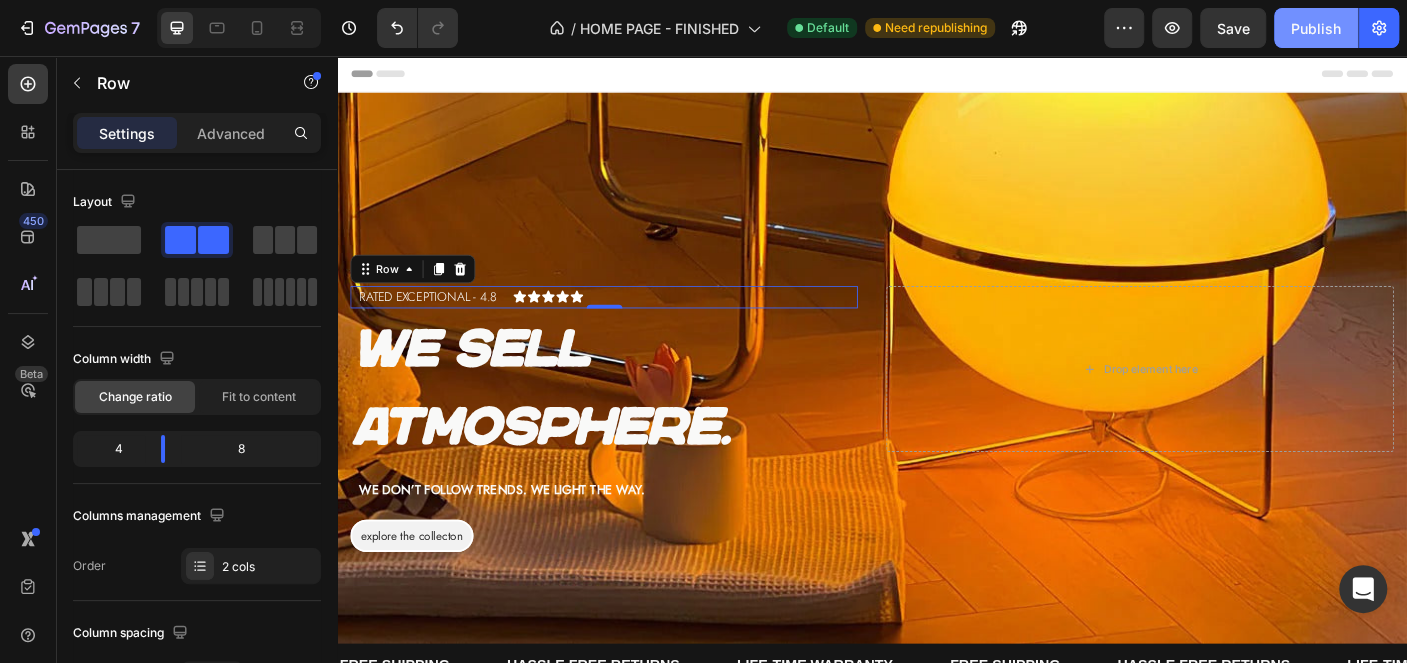 click on "Publish" at bounding box center (1316, 28) 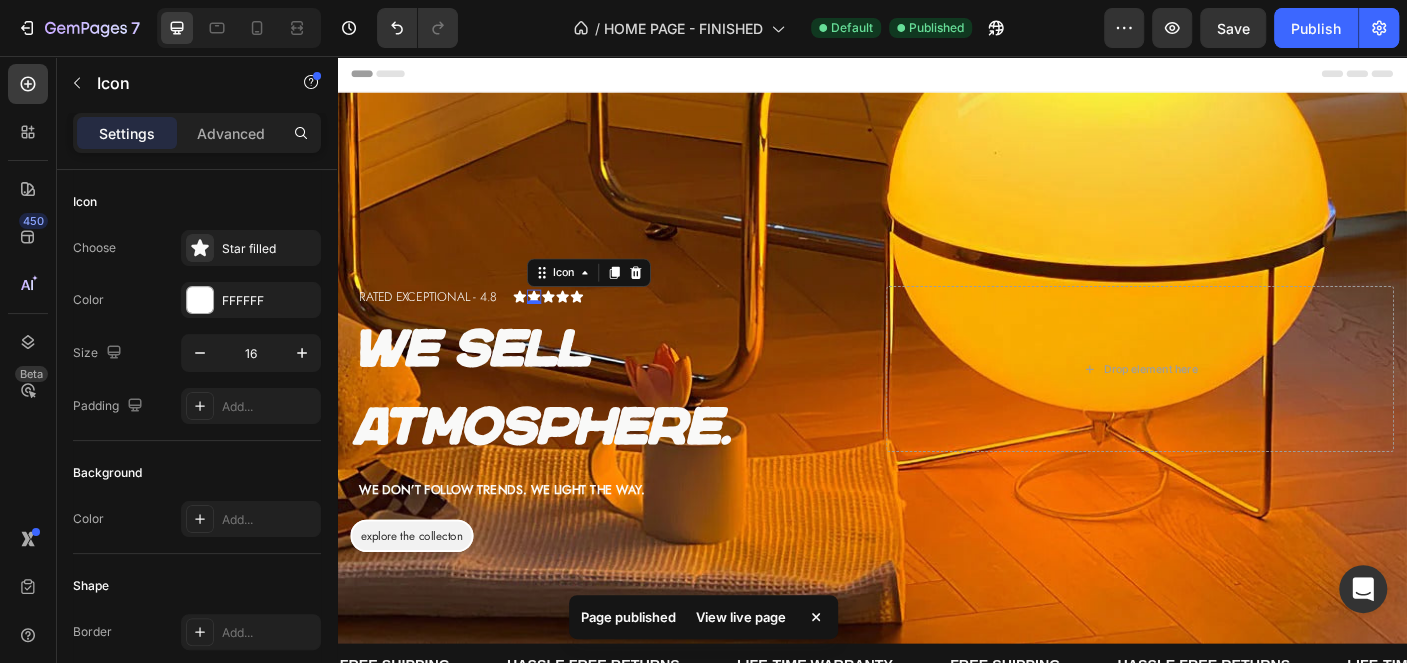 click 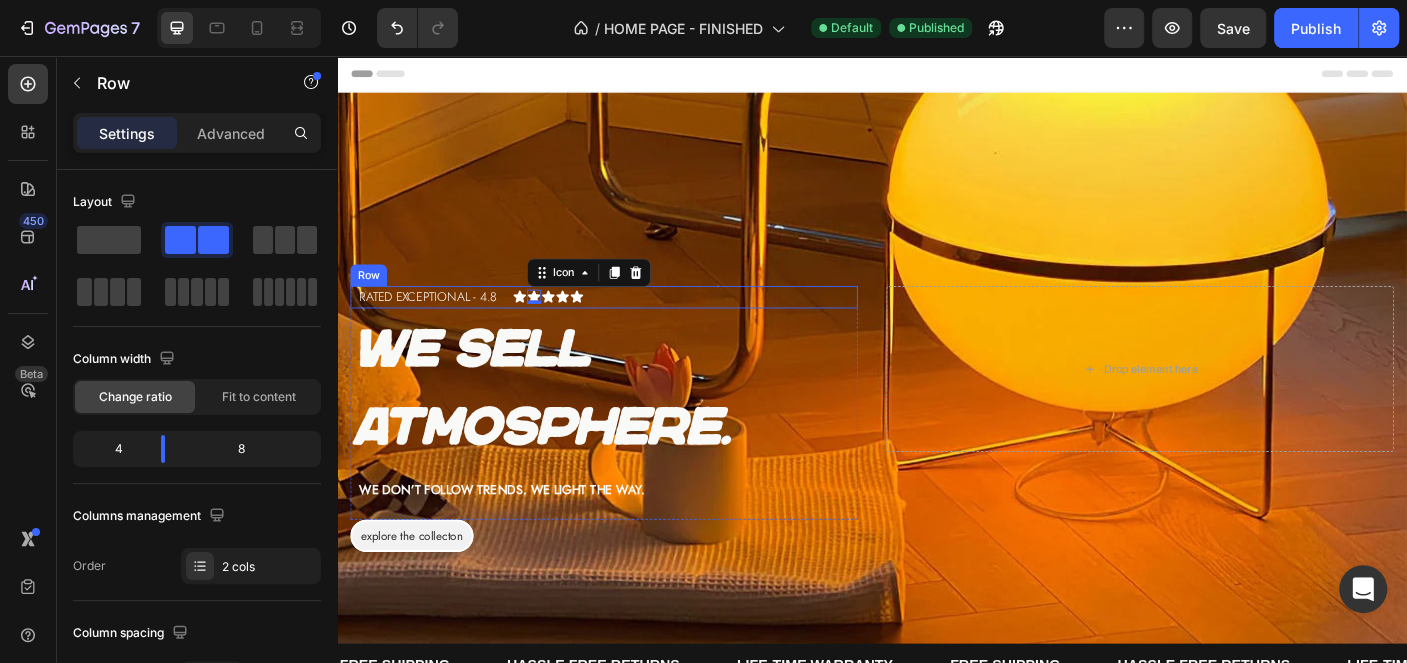 click on "Icon Icon   0 Icon Icon
Icon Icon List" at bounding box center [736, 326] 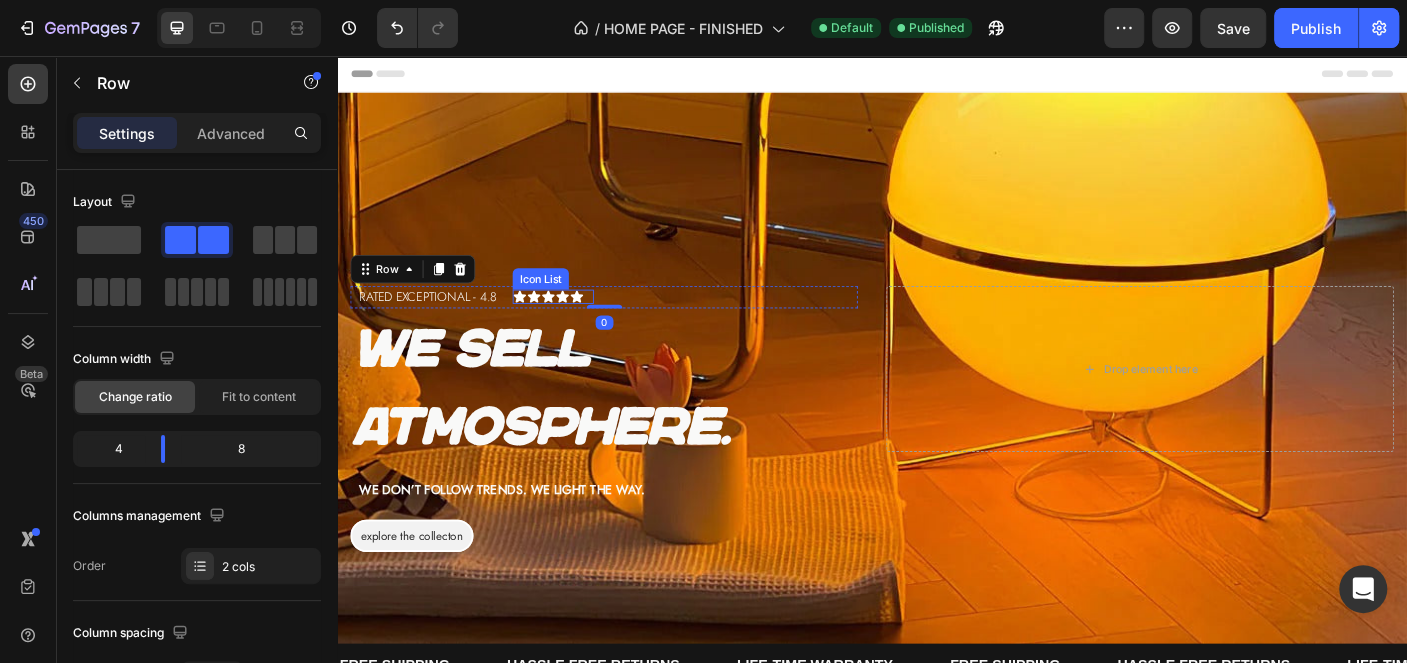 click on "Icon" at bounding box center (606, 326) 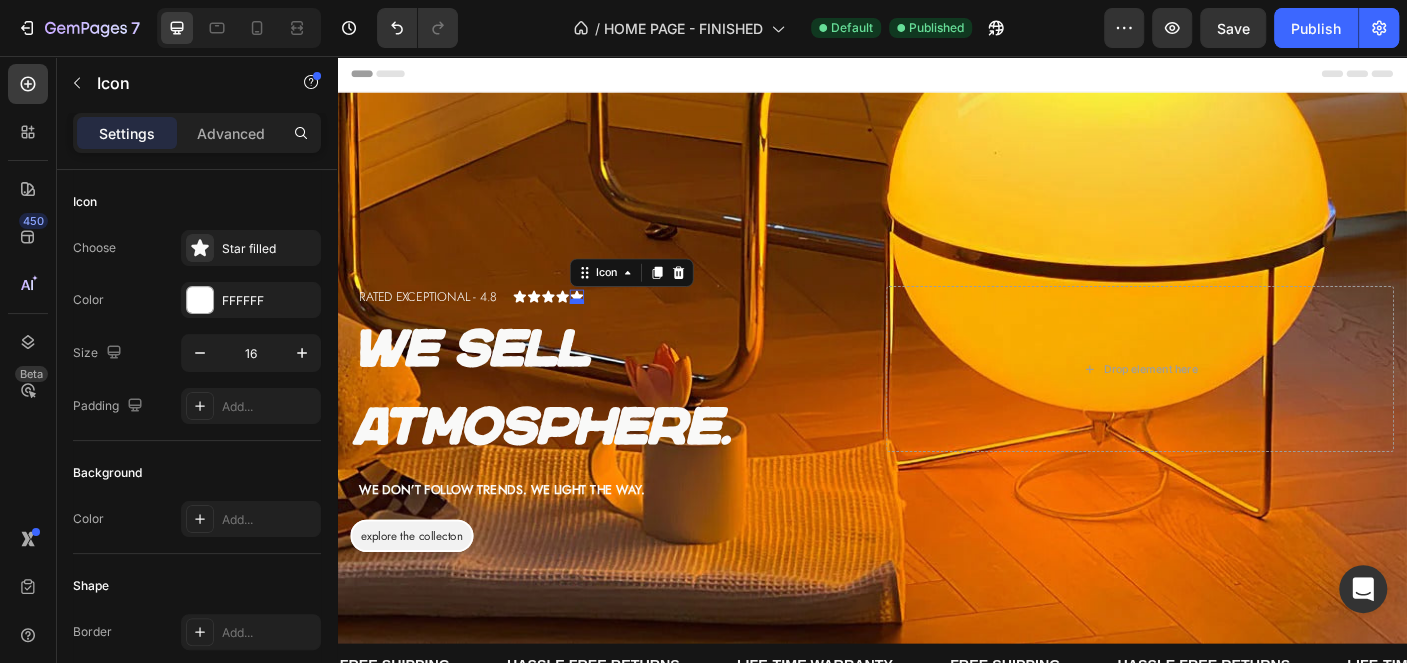 click at bounding box center [606, 331] 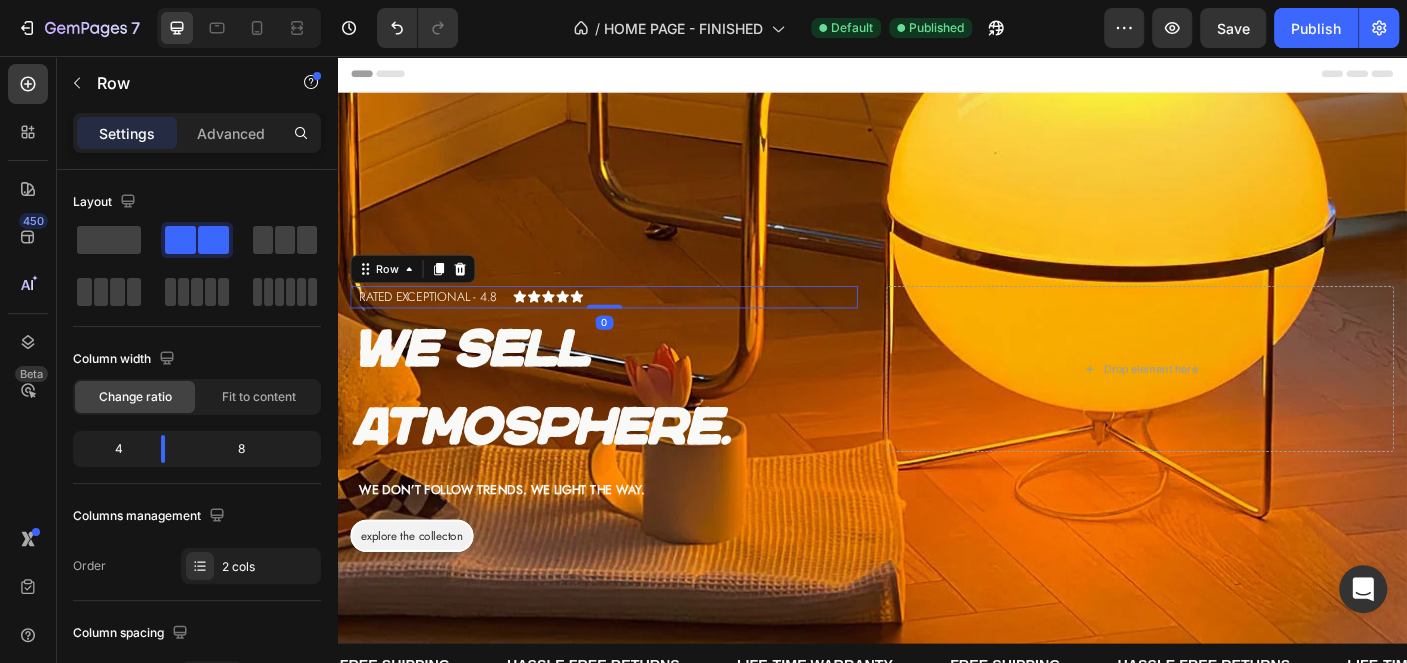 click on "Icon Icon Icon Icon
Icon Icon List" at bounding box center [736, 326] 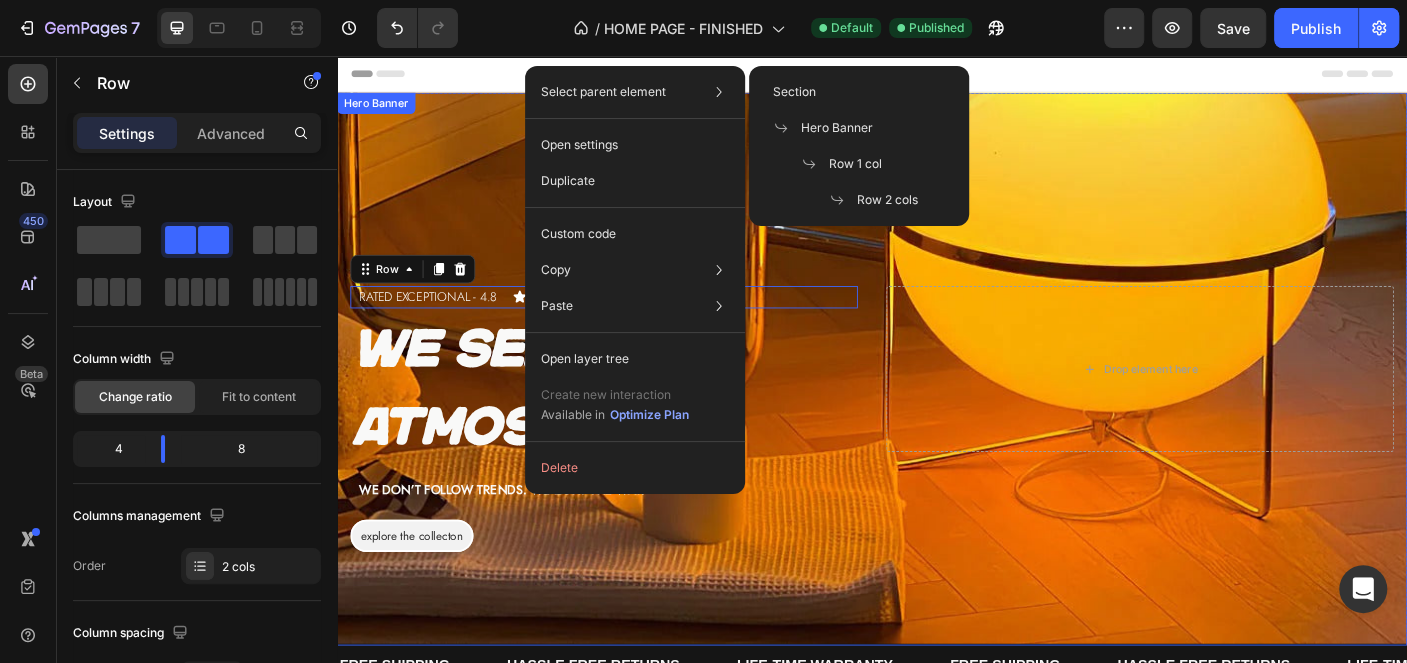 click on "Drop element here" at bounding box center (1237, 407) 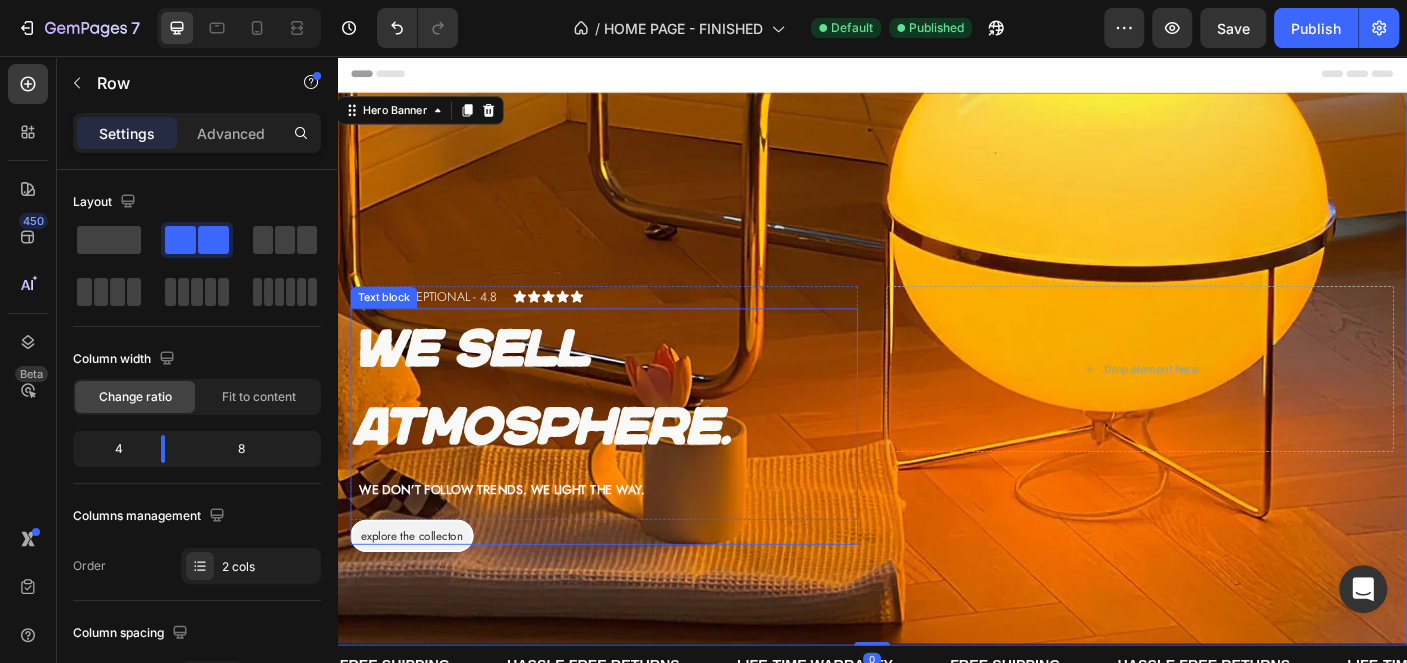 click on "Icon Icon Icon Icon
Icon Icon List" at bounding box center (736, 326) 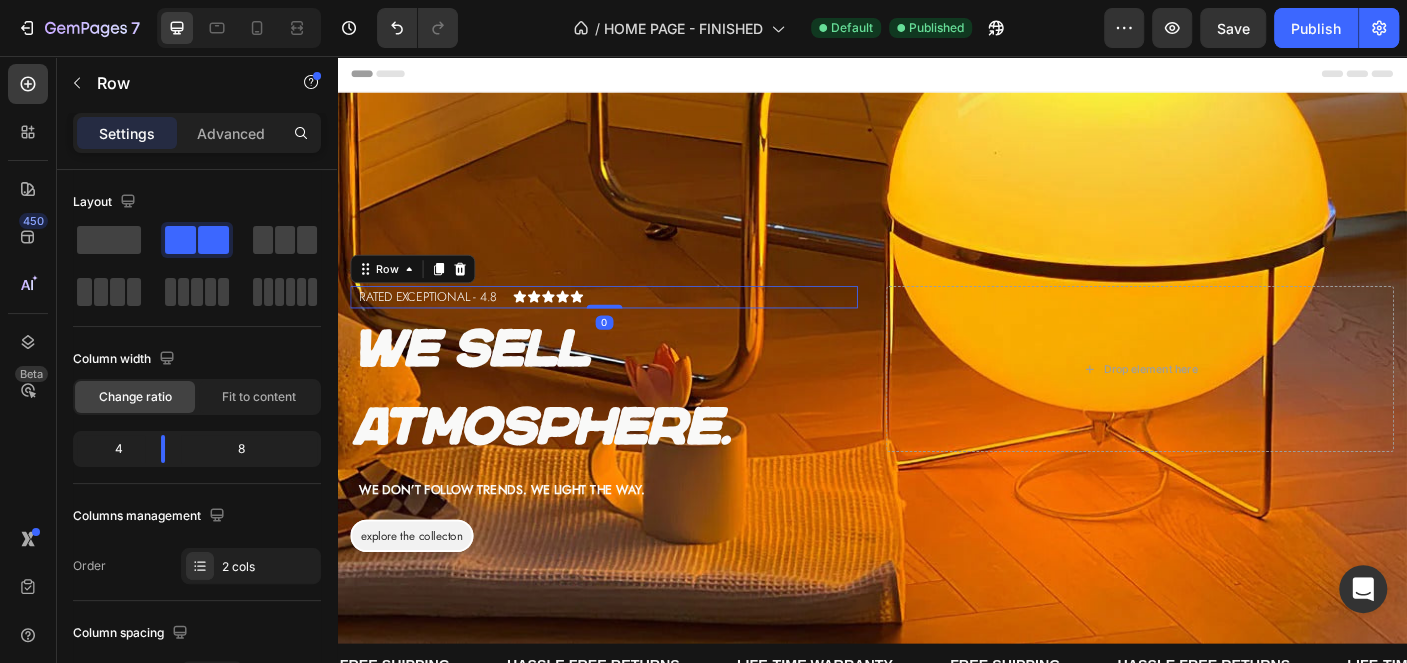 click on "Icon Icon Icon Icon
Icon Icon List" at bounding box center [736, 326] 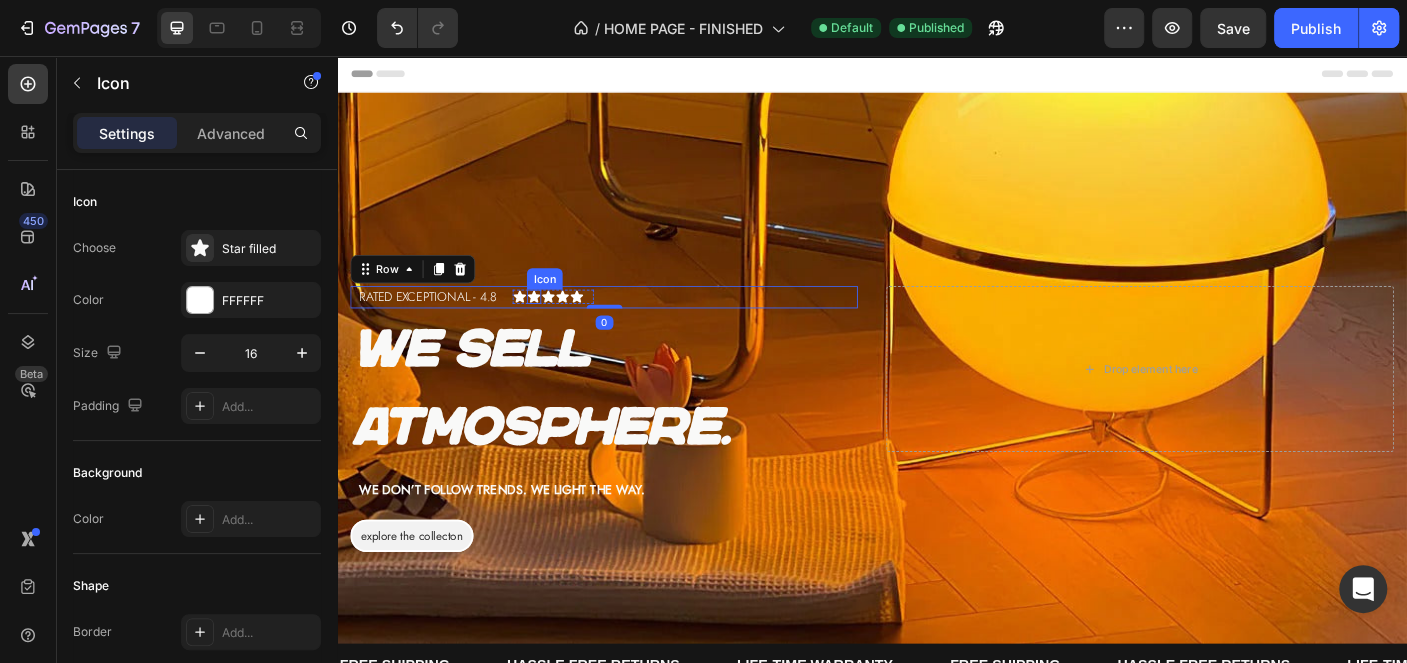 click on "Icon" at bounding box center [558, 326] 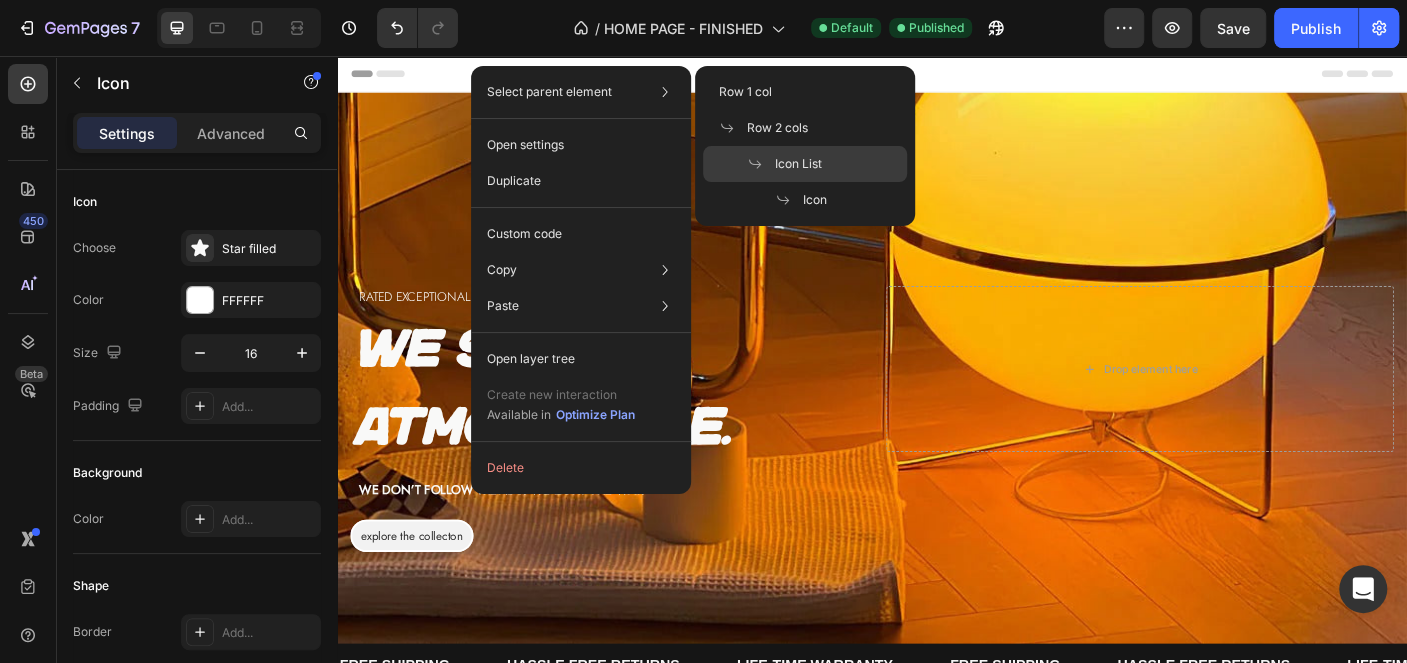 drag, startPoint x: 845, startPoint y: 161, endPoint x: 479, endPoint y: 192, distance: 367.3105 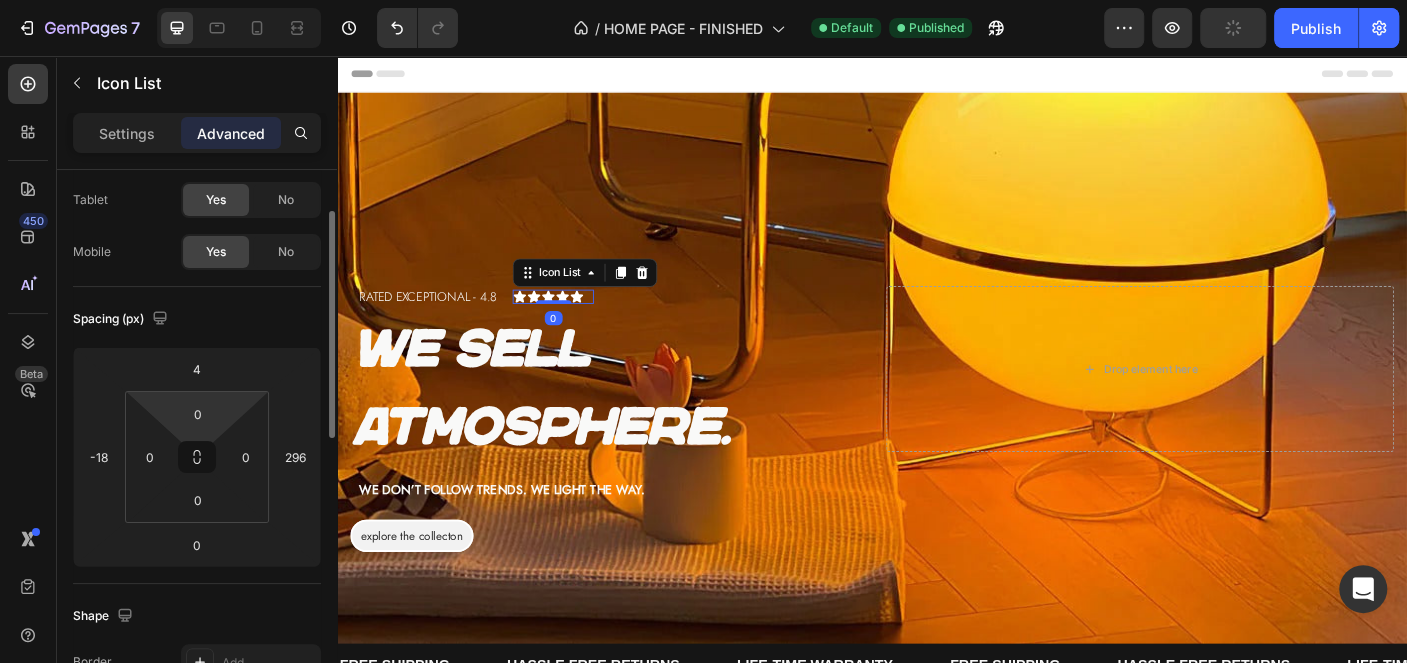scroll, scrollTop: 0, scrollLeft: 0, axis: both 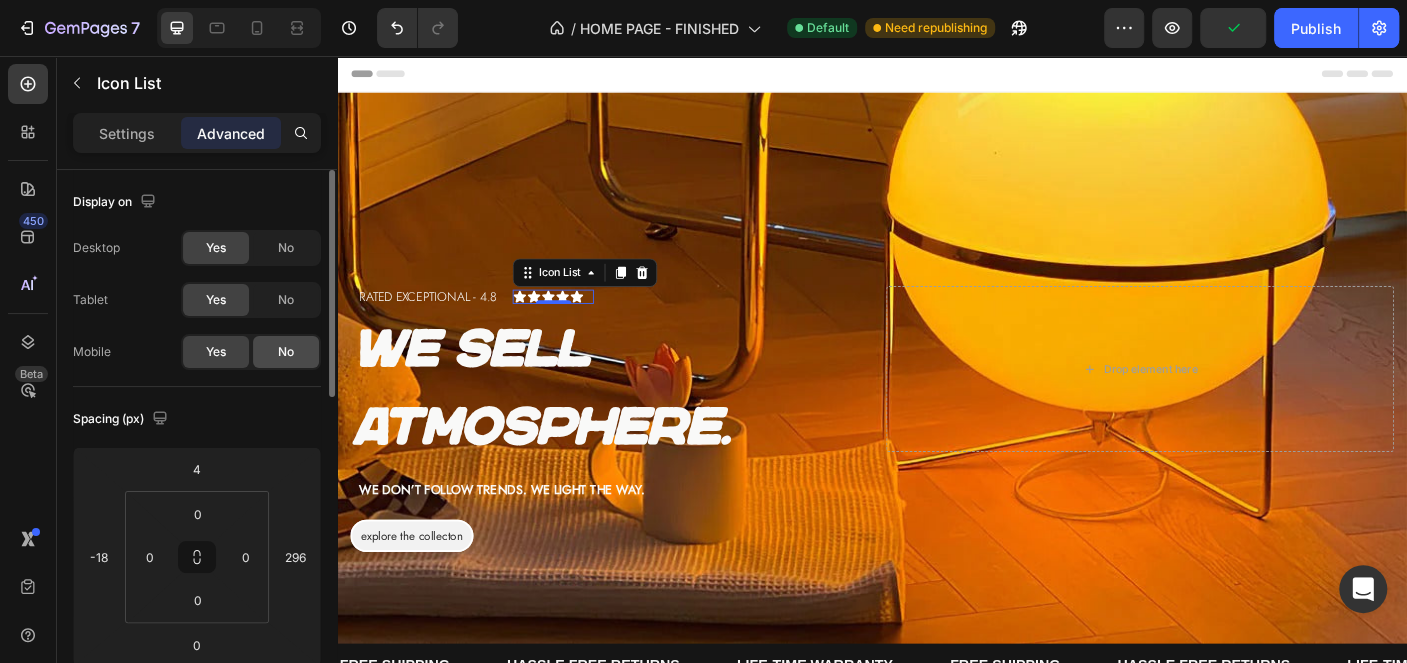 click on "No" 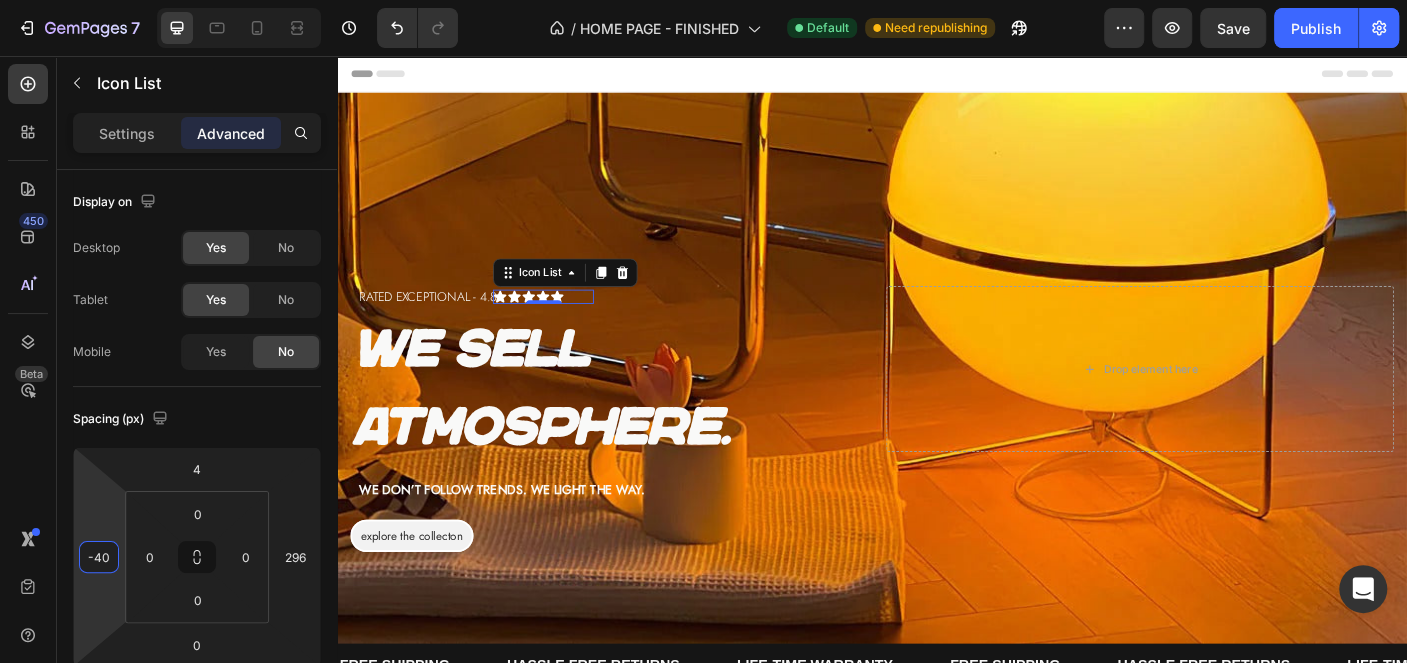 drag, startPoint x: 117, startPoint y: 525, endPoint x: 103, endPoint y: 536, distance: 17.804493 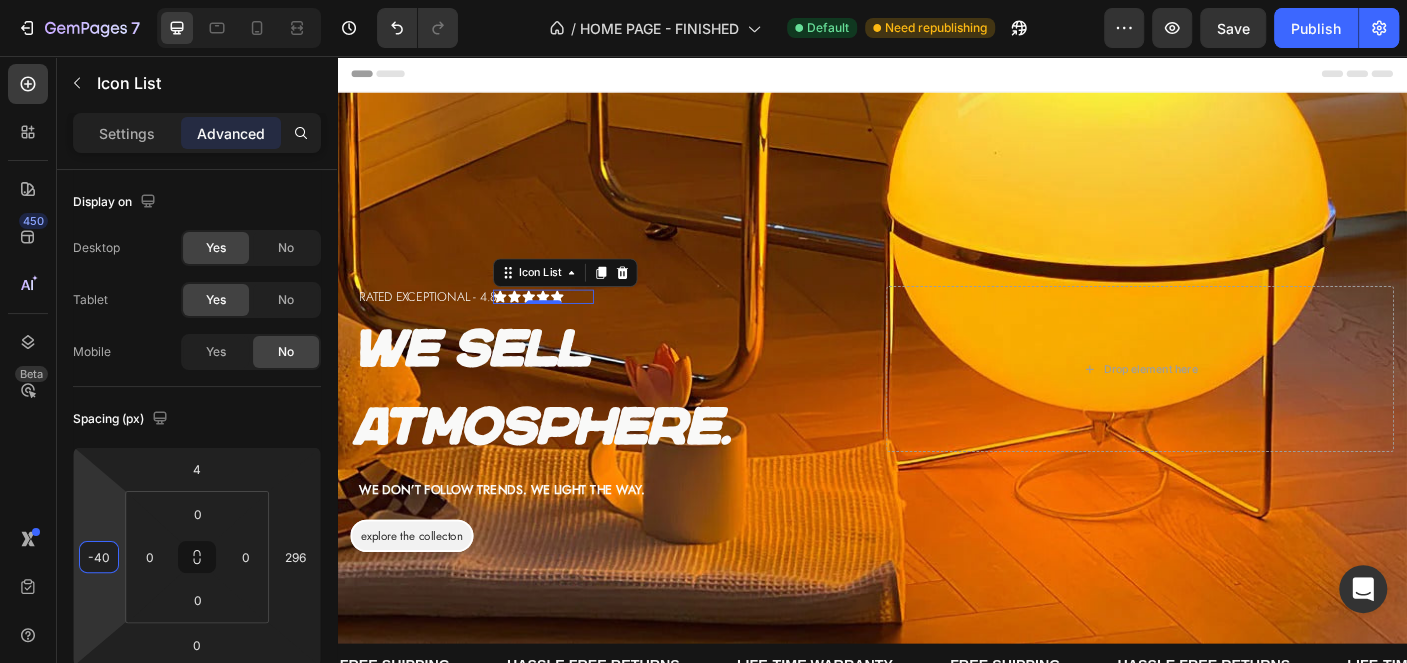 click on "7  Version history  /  HOME PAGE - FINISHED Default Need republishing Preview  Save   Publish  450 Beta Sections(18) Elements(83) Section Element Hero Section Product Detail Brands Trusted Badges Guarantee Product Breakdown How to use Testimonials Compare Bundle FAQs Social Proof Brand Story Product List Collection Blog List Contact Sticky Add to Cart Custom Footer Browse Library 450 Layout
Row
Row
Row
Row Text
Heading
Text Block Button
Button
Button Media
Image
Image" at bounding box center [703, 0] 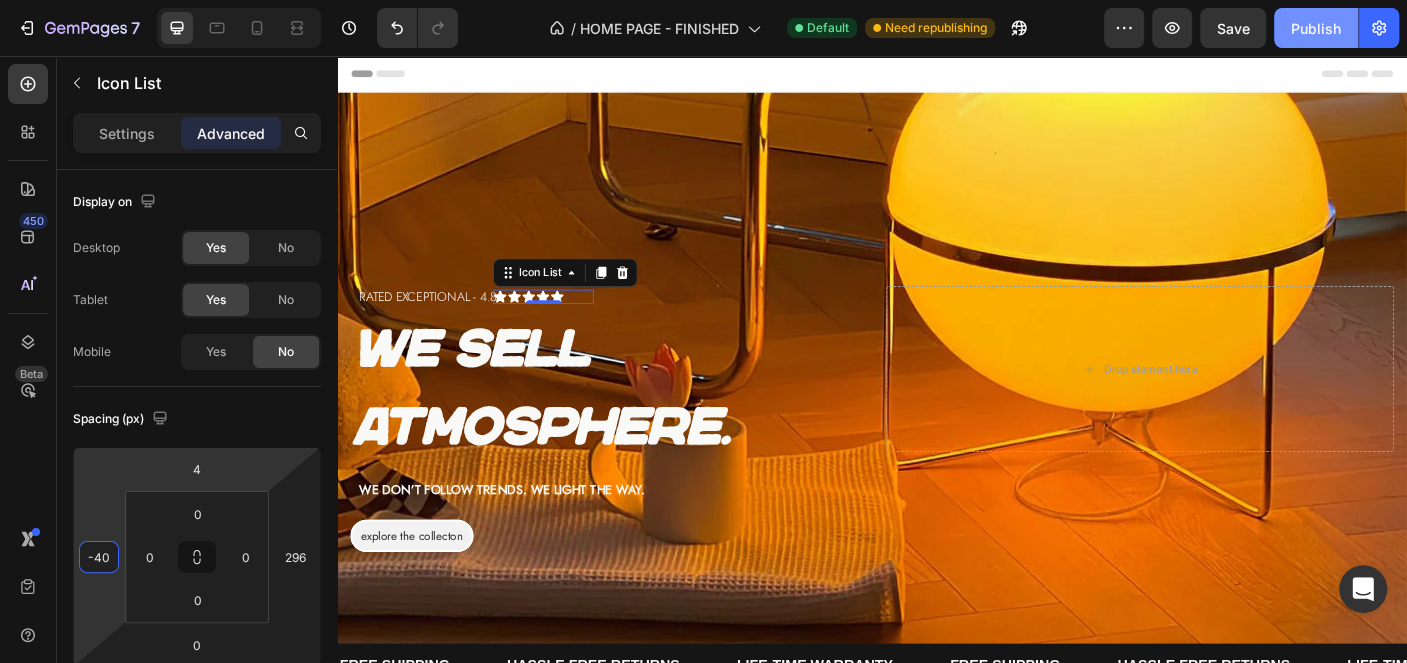 click on "Publish" 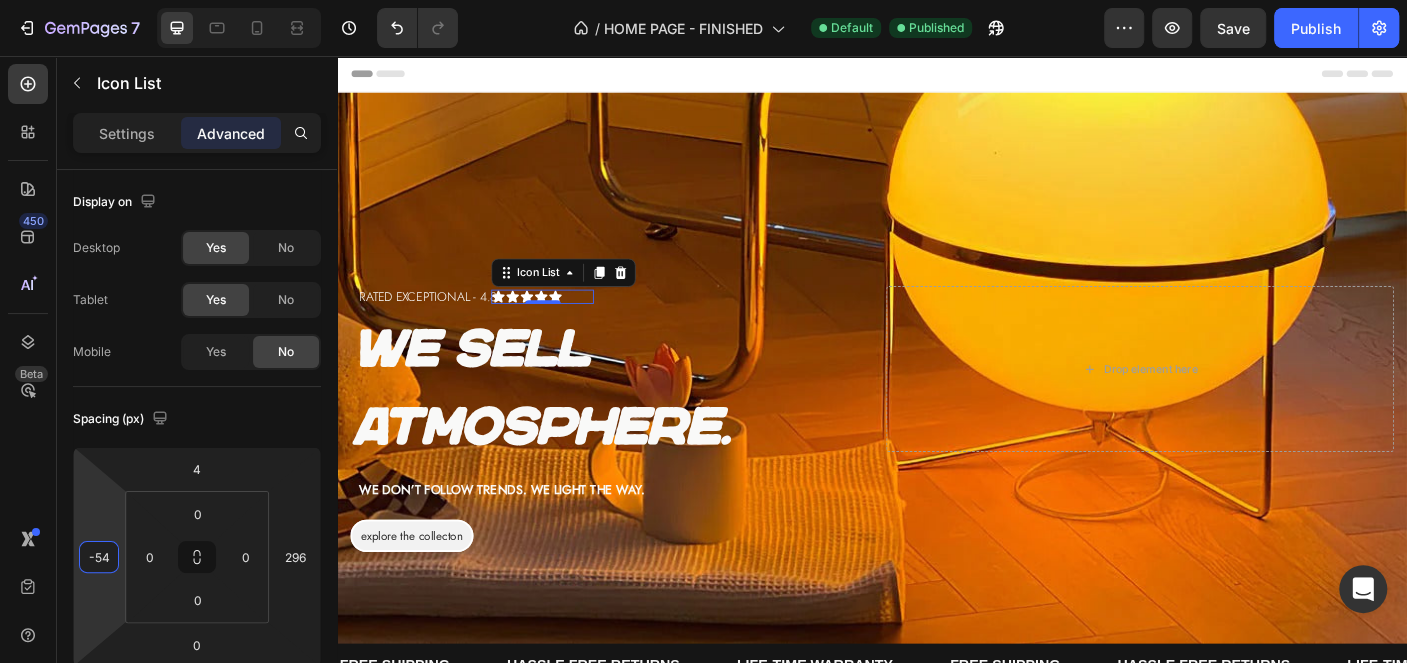type on "-56" 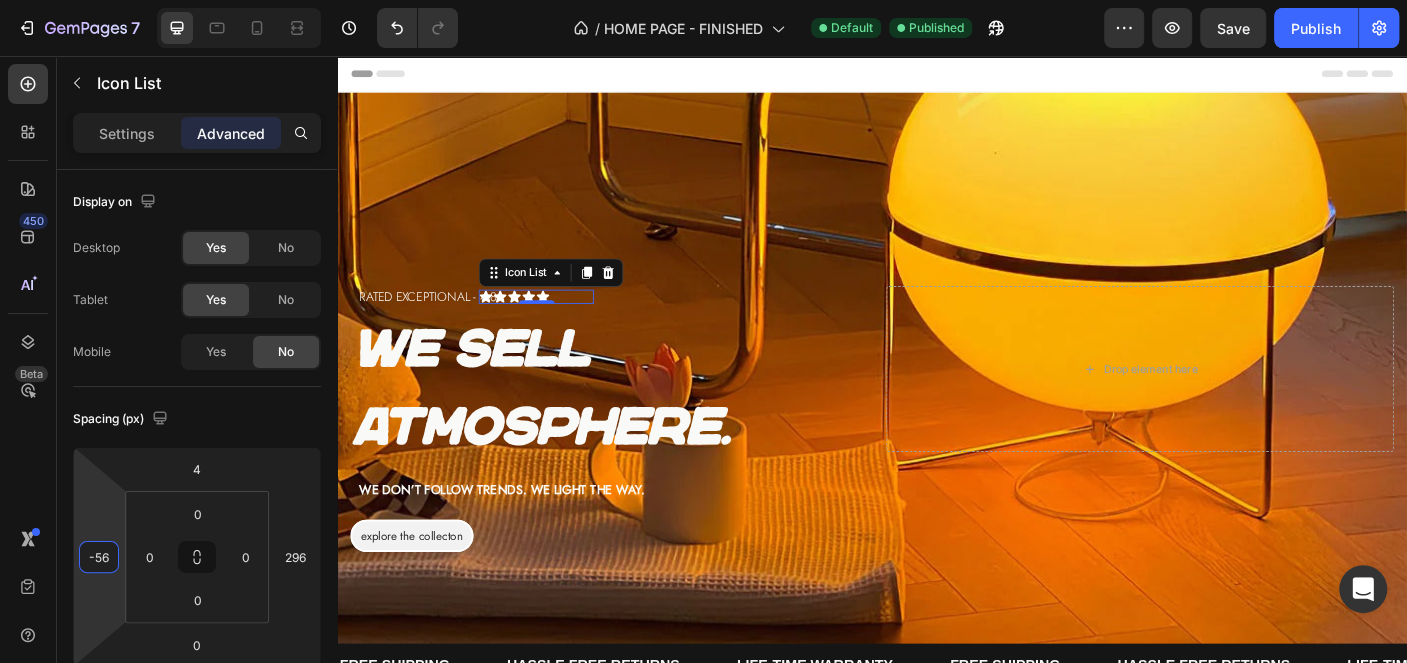click on "7  Version history  /  HOME PAGE - FINISHED Default Published Preview  Save   Publish  450 Beta Sections(18) Elements(83) Section Element Hero Section Product Detail Brands Trusted Badges Guarantee Product Breakdown How to use Testimonials Compare Bundle FAQs Social Proof Brand Story Product List Collection Blog List Contact Sticky Add to Cart Custom Footer Browse Library 450 Layout
Row
Row
Row
Row Text
Heading
Text Block Button
Button
Button Media
Image
Image
Video" at bounding box center (703, 0) 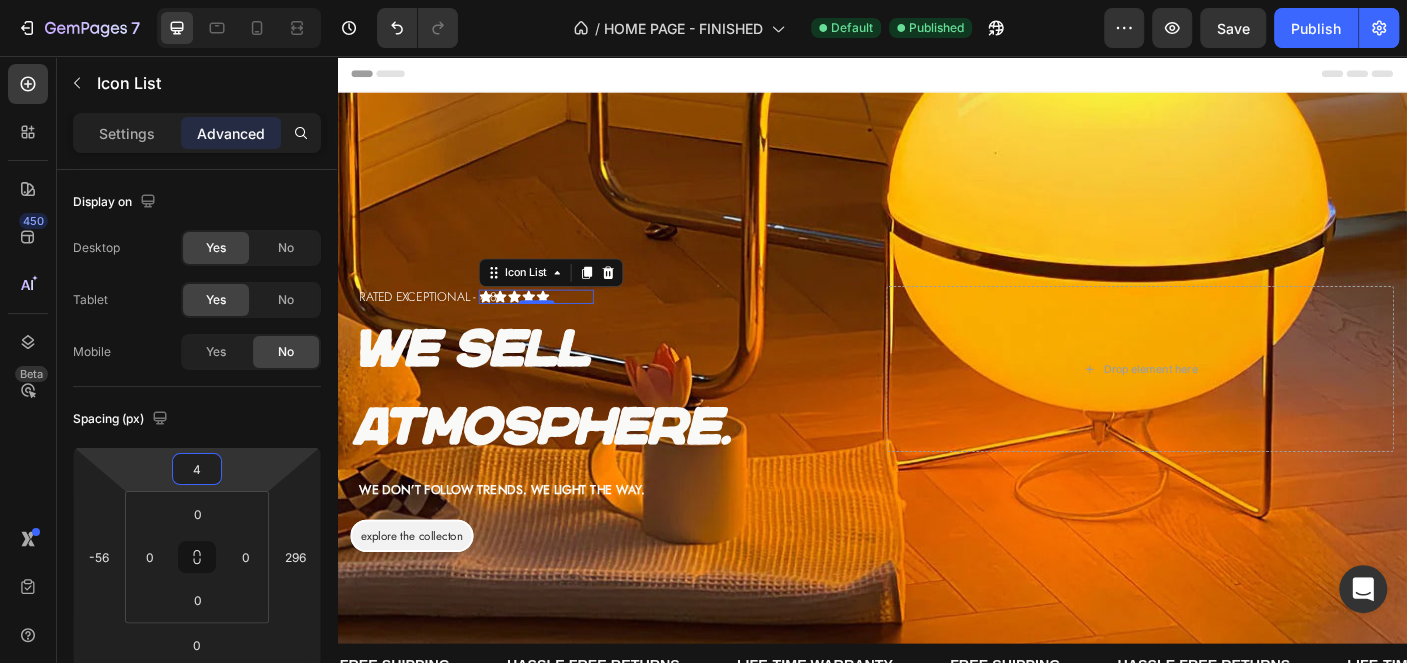 type on "2" 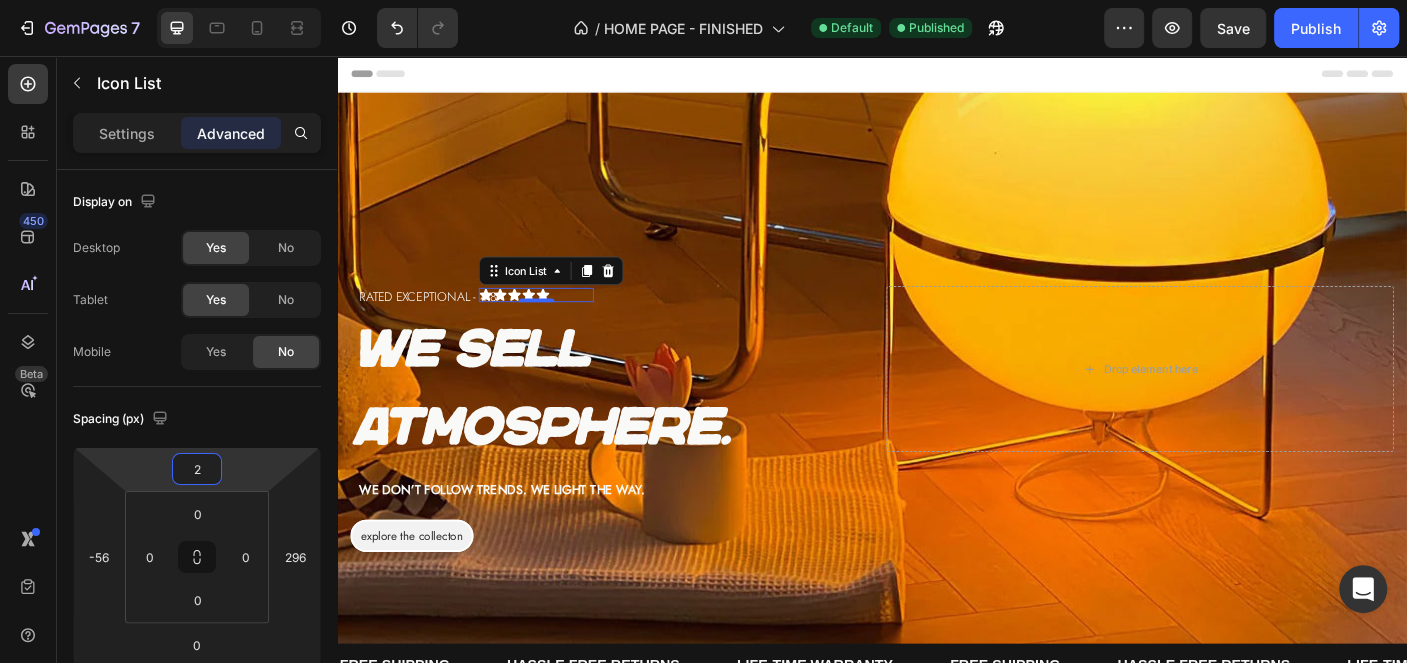 click on "7  Version history  /  HOME PAGE - FINISHED Default Published Preview  Save   Publish  450 Beta Sections(18) Elements(83) Section Element Hero Section Product Detail Brands Trusted Badges Guarantee Product Breakdown How to use Testimonials Compare Bundle FAQs Social Proof Brand Story Product List Collection Blog List Contact Sticky Add to Cart Custom Footer Browse Library 450 Layout
Row
Row
Row
Row Text
Heading
Text Block Button
Button
Button Media
Image
Image
Video" at bounding box center [703, 0] 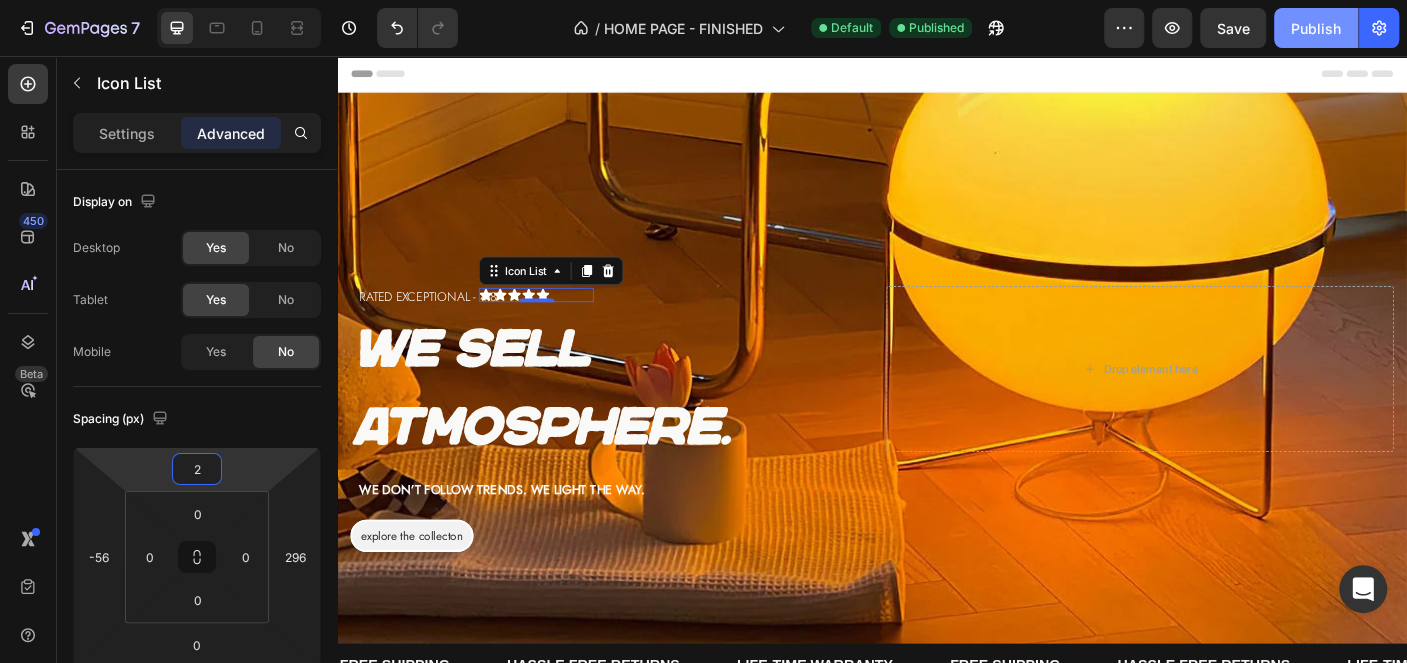 click on "Publish" at bounding box center (1316, 28) 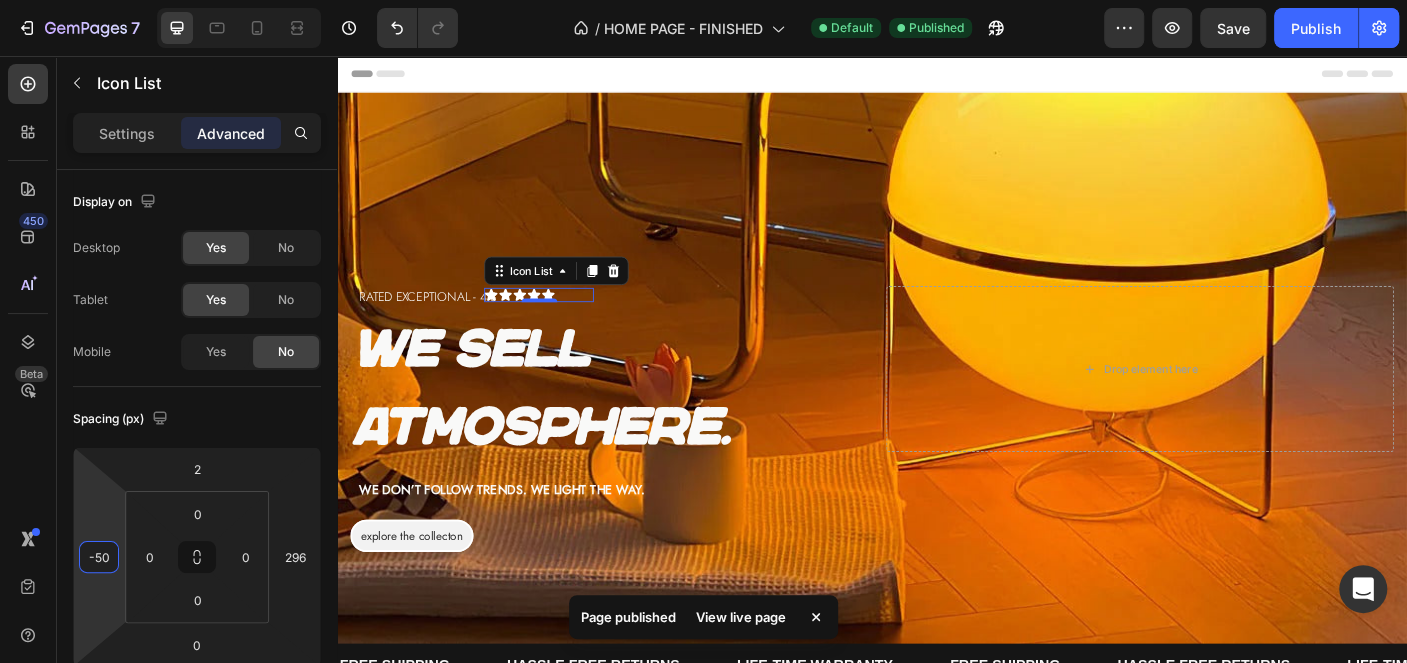 click on "7  Version history  /  HOME PAGE - FINISHED Default Published Preview  Save   Publish  450 Beta Sections(18) Elements(83) Section Element Hero Section Product Detail Brands Trusted Badges Guarantee Product Breakdown How to use Testimonials Compare Bundle FAQs Social Proof Brand Story Product List Collection Blog List Contact Sticky Add to Cart Custom Footer Browse Library 450 Layout
Row
Row
Row
Row Text
Heading
Text Block Button
Button
Button Media
Image
Image
Video" at bounding box center [703, 0] 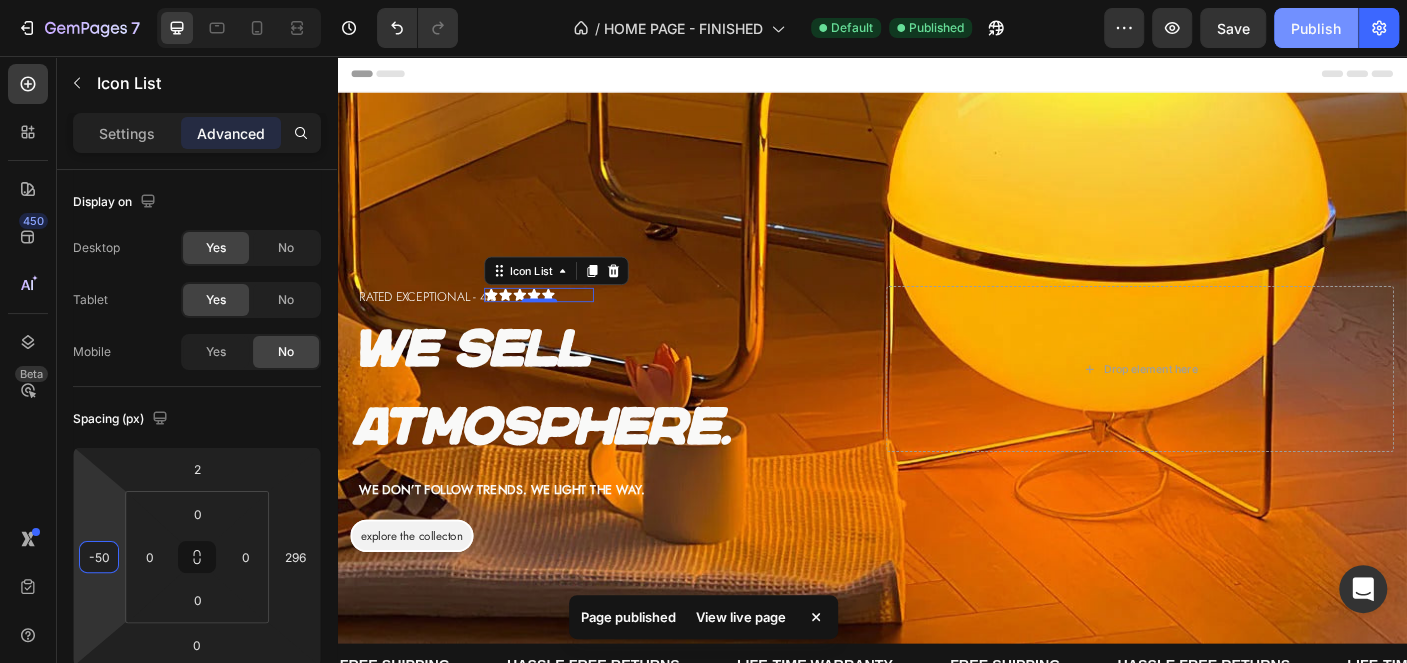 click on "Publish" at bounding box center [1316, 28] 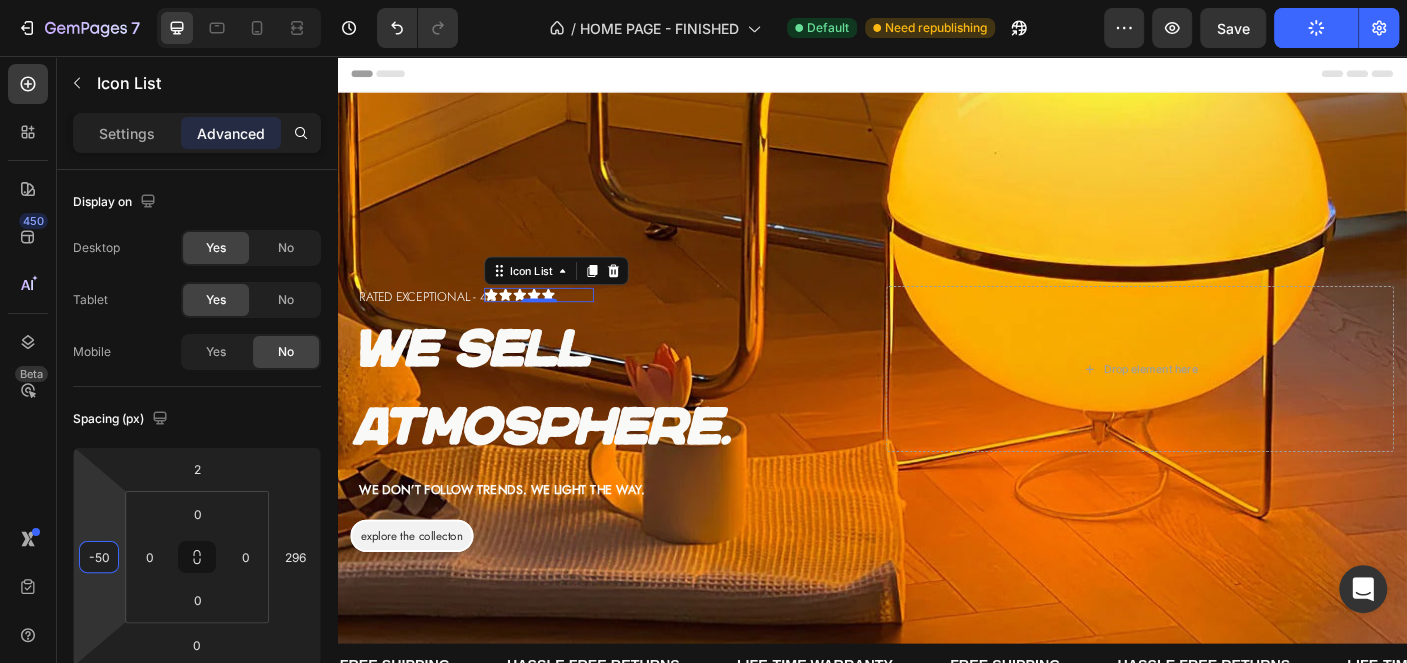 type on "-48" 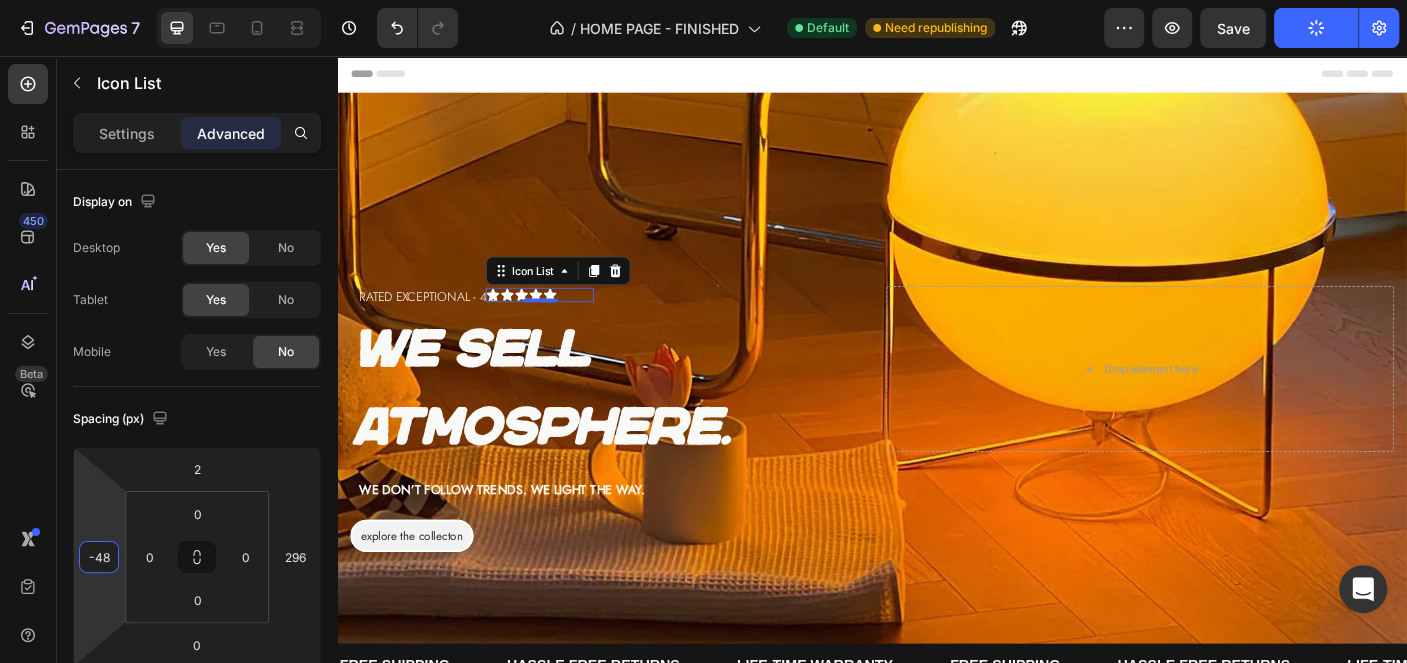 click on "7  Version history  /  HOME PAGE - FINISHED Default Need republishing Preview  Save   Publish  450 Beta Sections(18) Elements(83) Section Element Hero Section Product Detail Brands Trusted Badges Guarantee Product Breakdown How to use Testimonials Compare Bundle FAQs Social Proof Brand Story Product List Collection Blog List Contact Sticky Add to Cart Custom Footer Browse Library 450 Layout
Row
Row
Row
Row Text
Heading
Text Block Button
Button
Button Media
Image
Image" at bounding box center (703, 0) 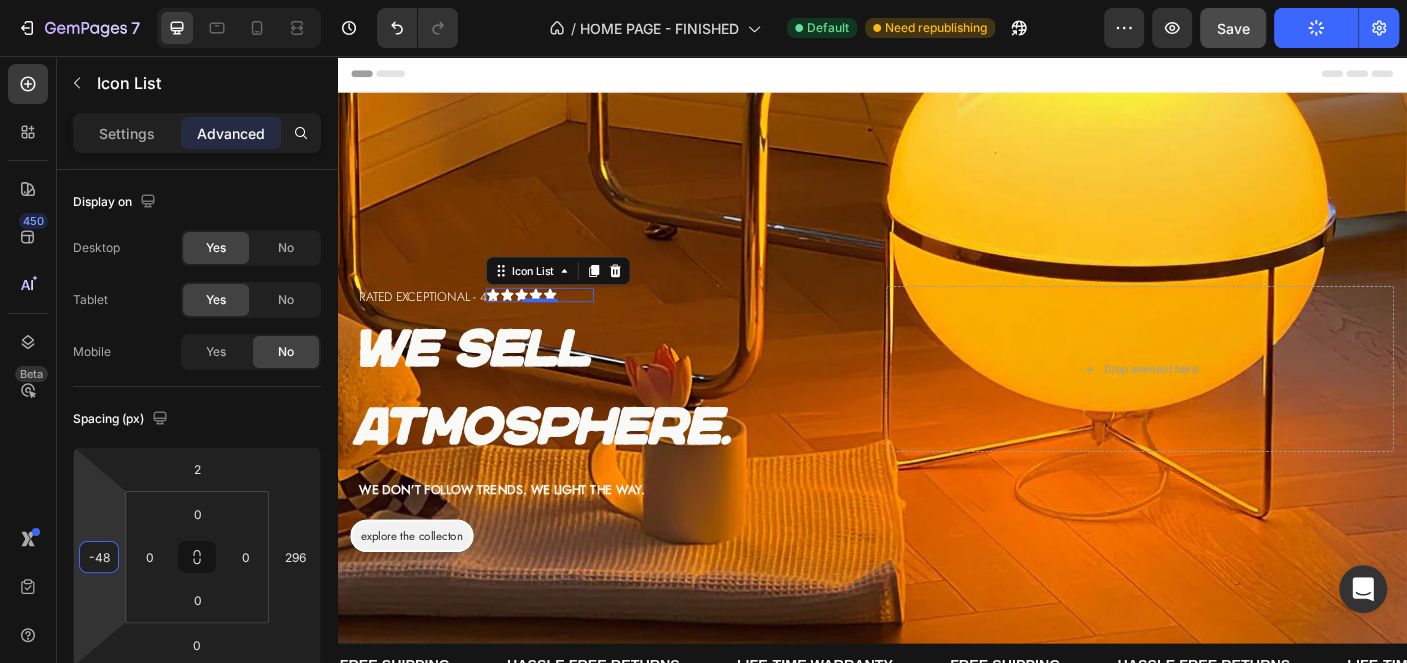 click on "Save" at bounding box center [1233, 28] 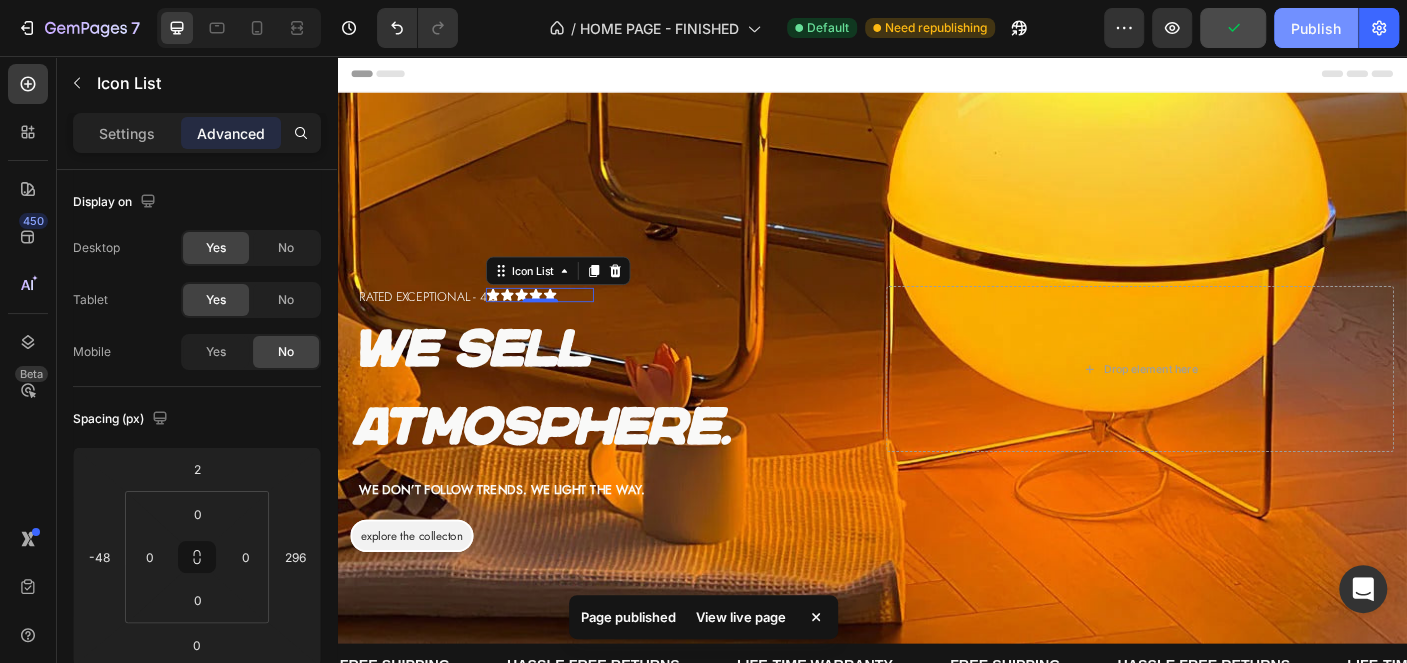 click on "Publish" at bounding box center [1316, 28] 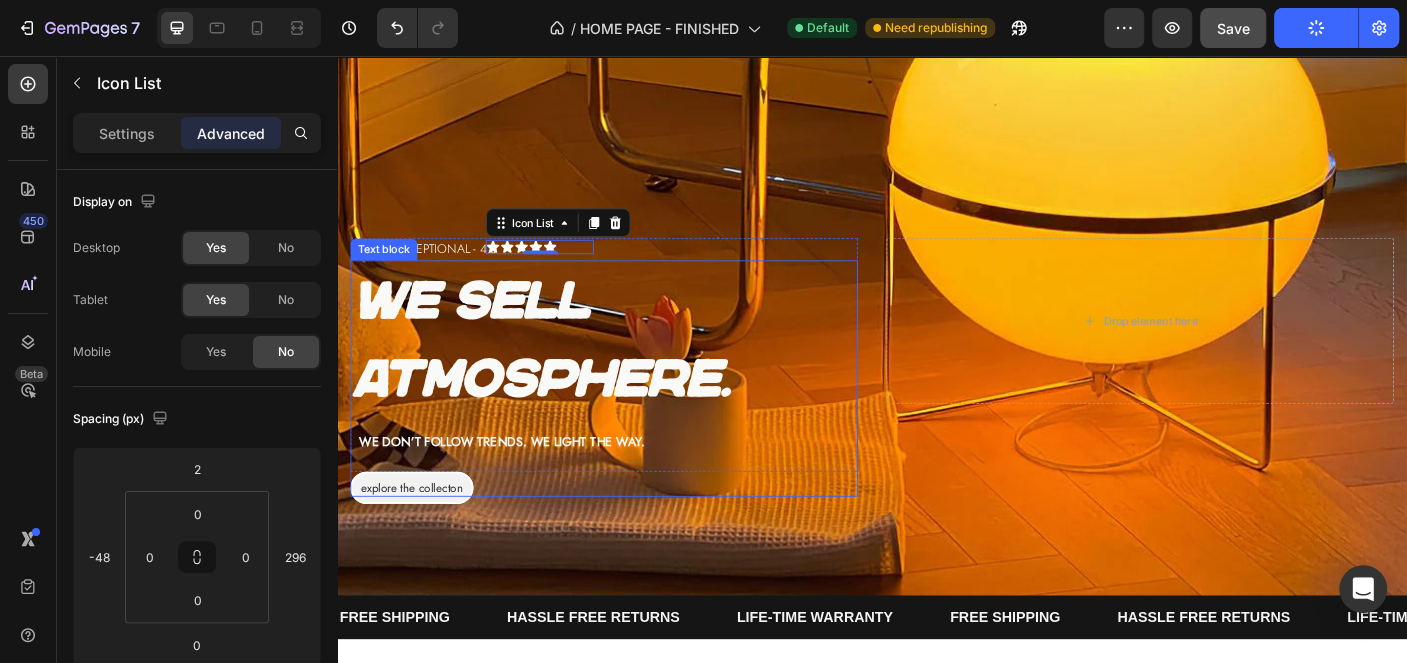 scroll, scrollTop: 199, scrollLeft: 0, axis: vertical 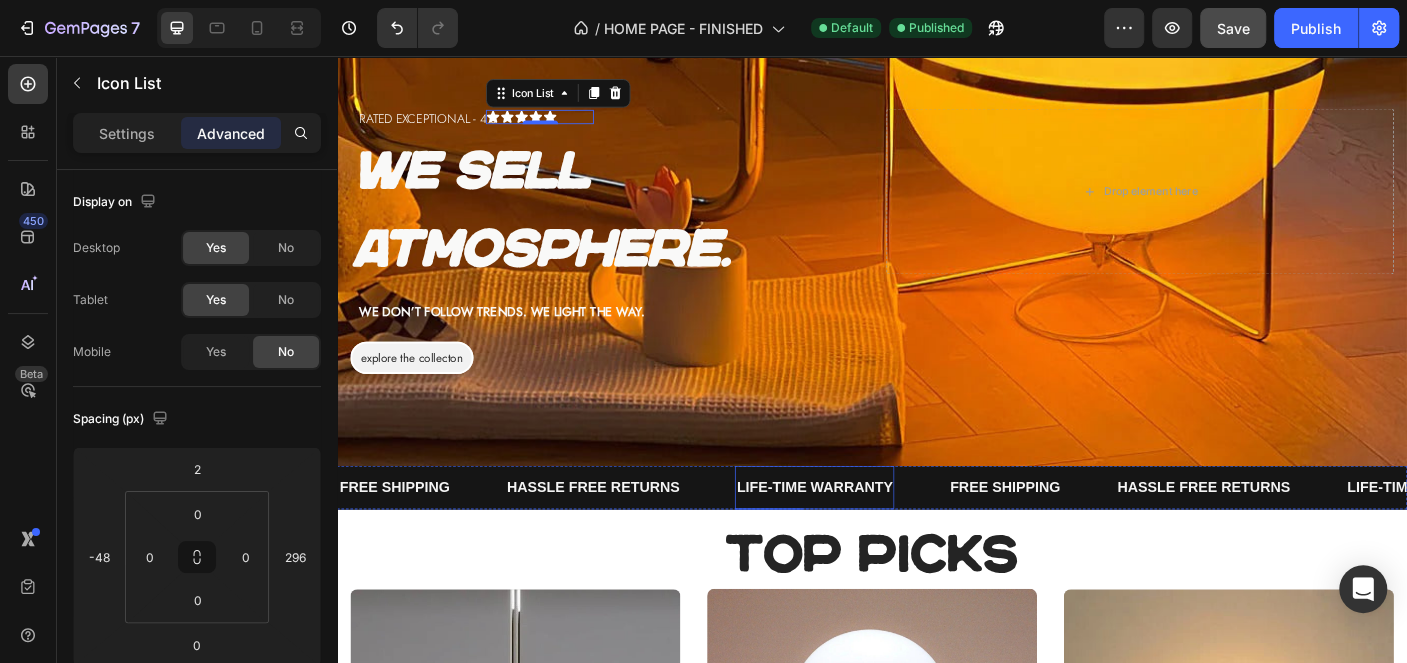 click on "LIFE-TIME WARRANTY" at bounding box center (872, 540) 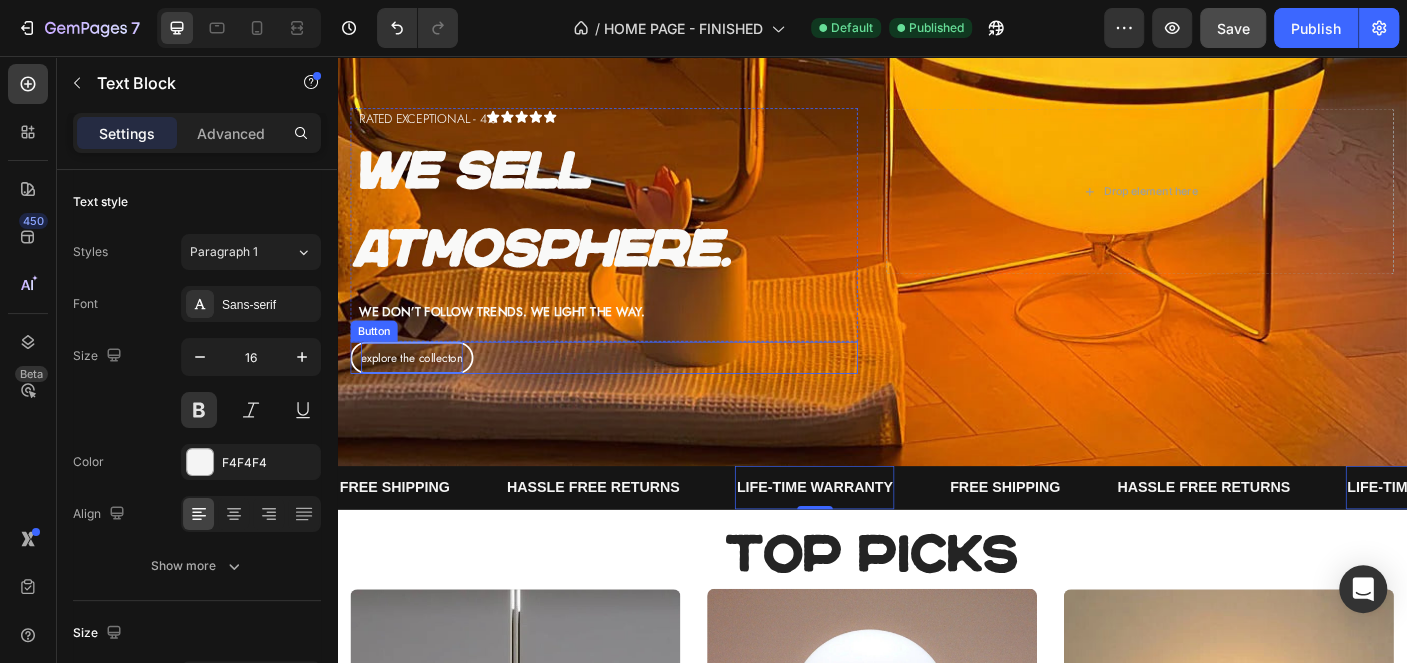 click on "Explore the collecton" at bounding box center (421, 395) 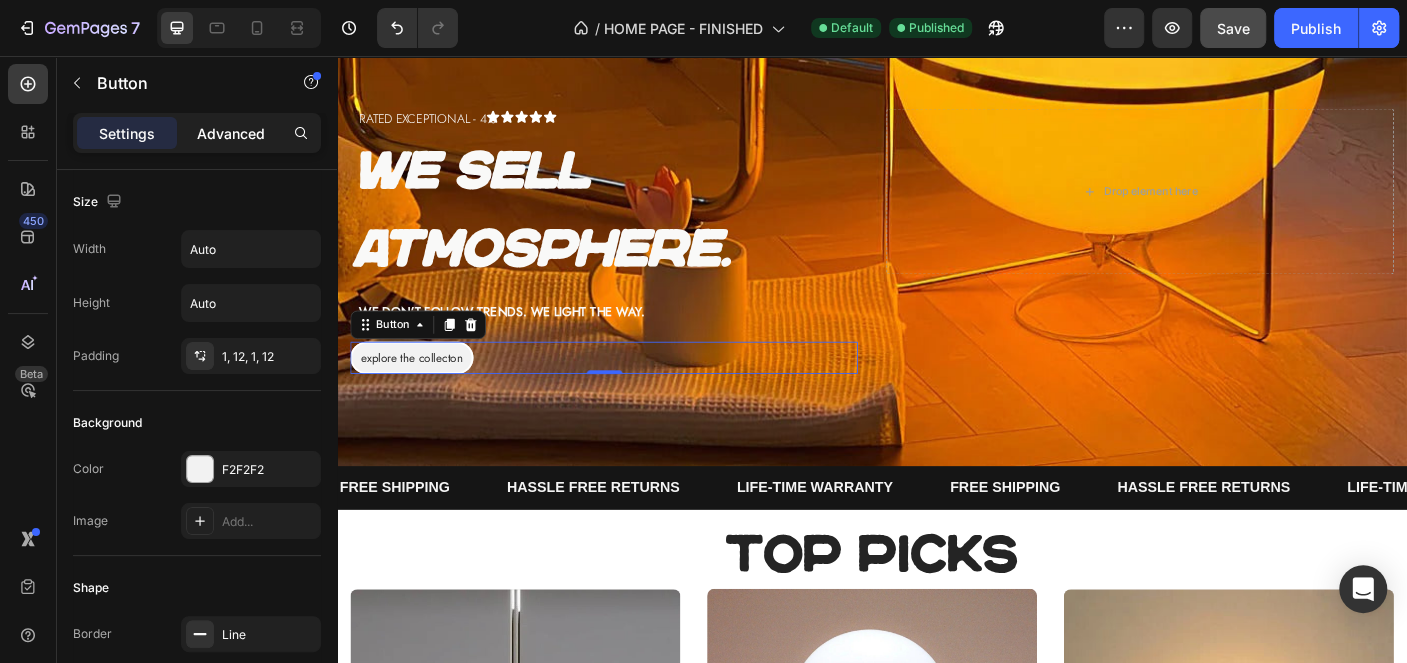 click on "Advanced" at bounding box center [231, 133] 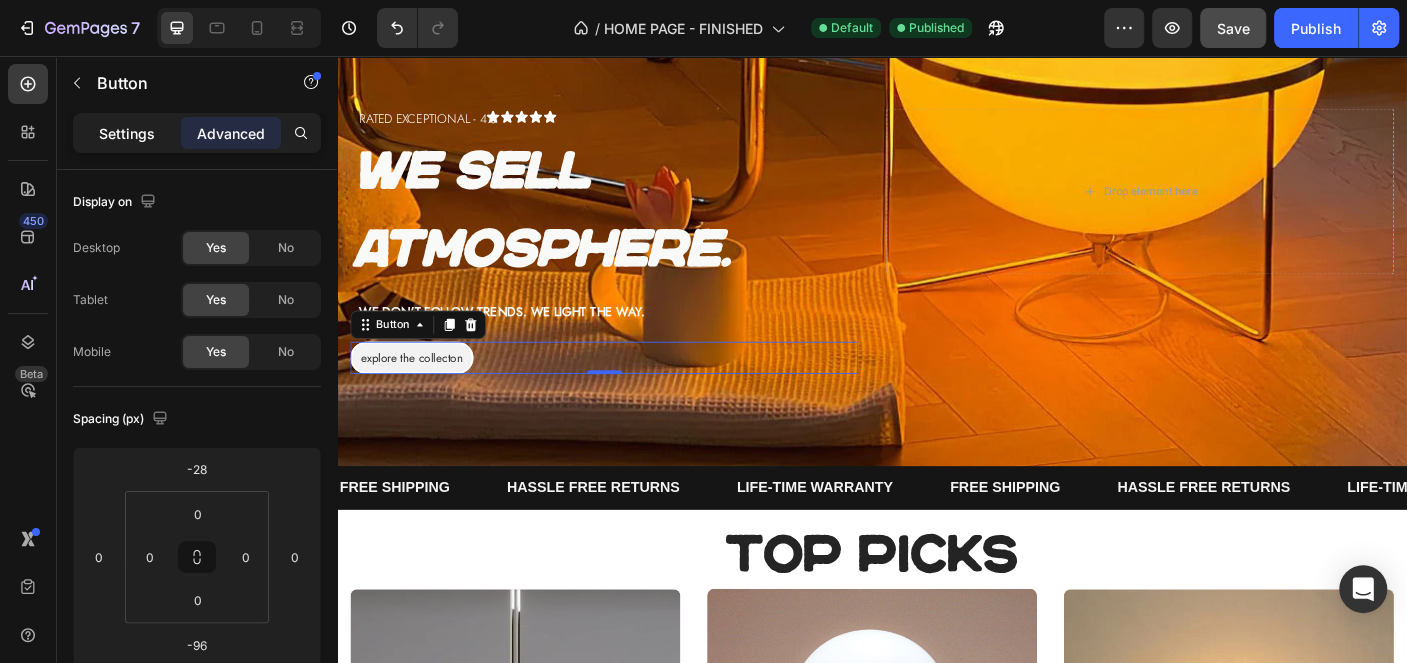 click on "Settings" at bounding box center (127, 133) 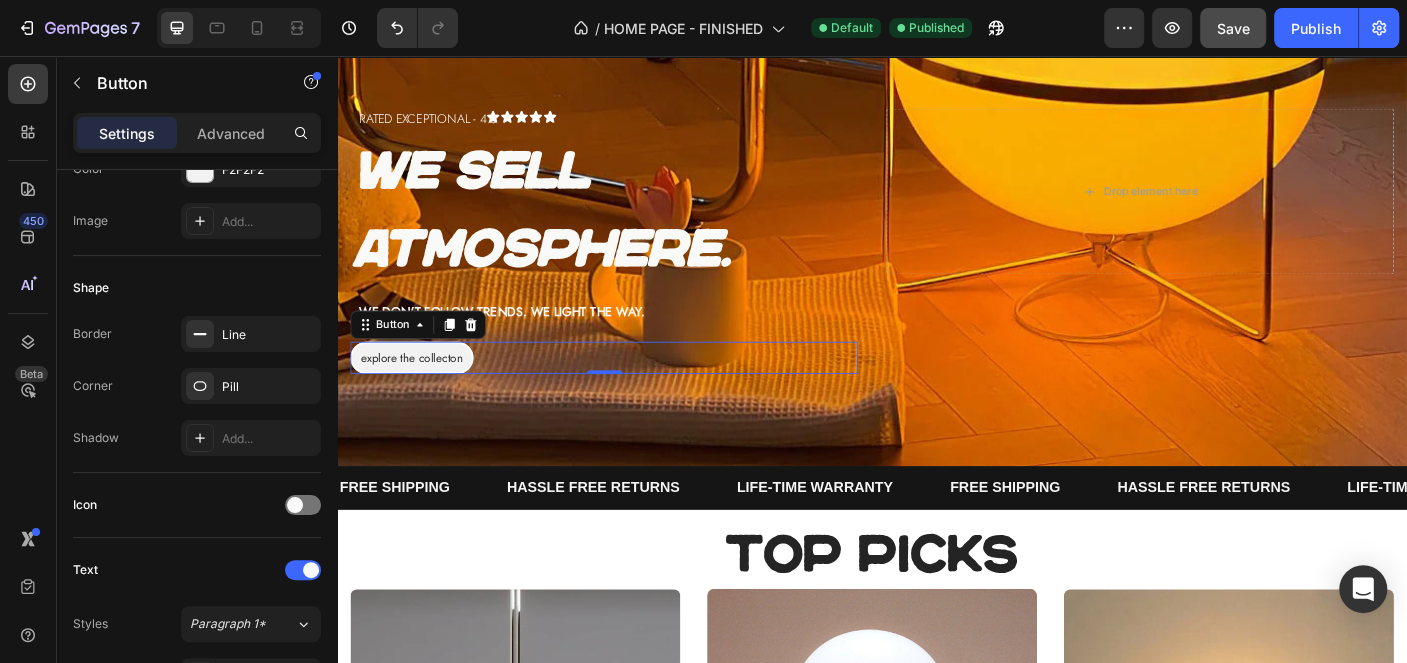 scroll, scrollTop: 601, scrollLeft: 0, axis: vertical 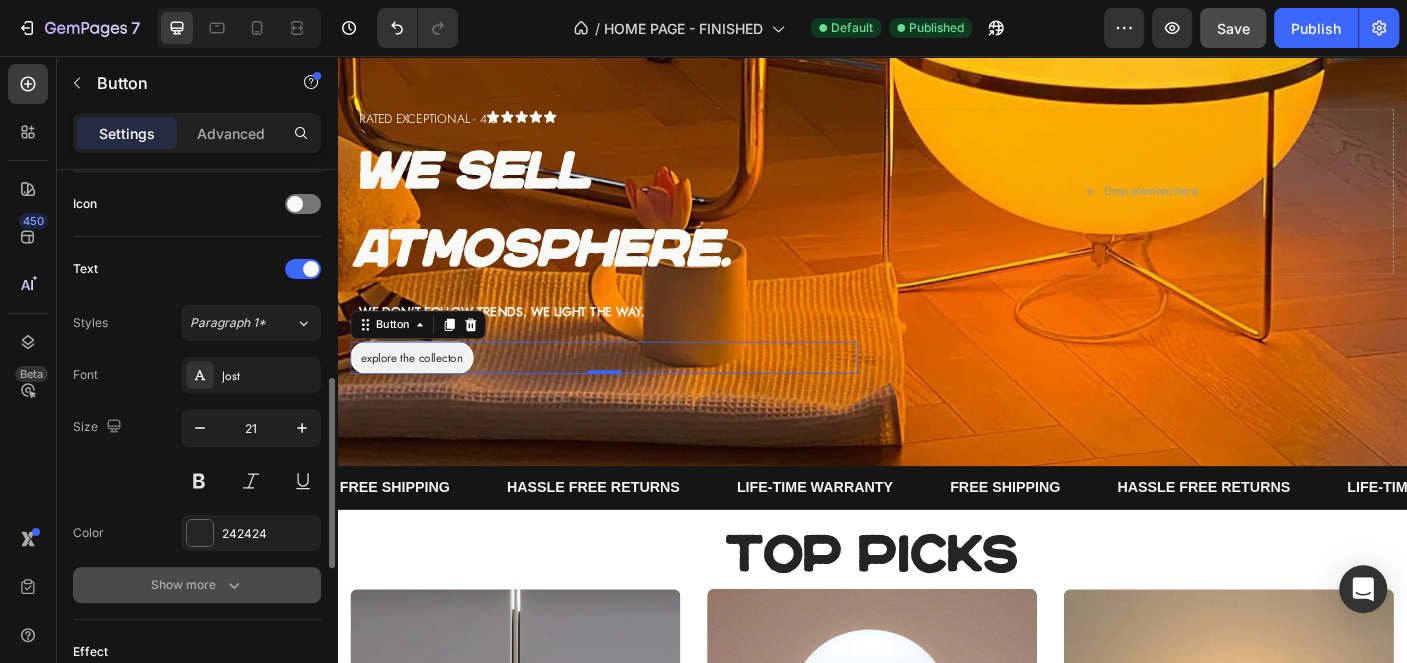 click on "Show more" at bounding box center [197, 585] 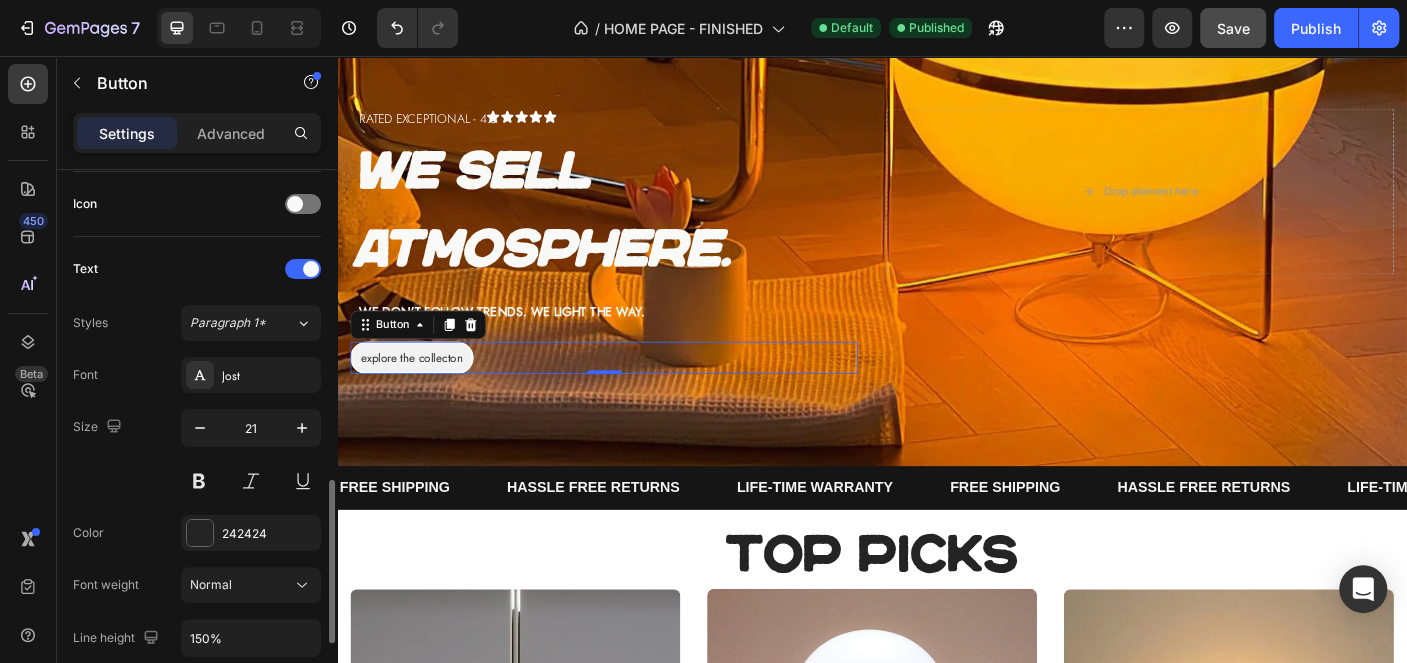 scroll, scrollTop: 802, scrollLeft: 0, axis: vertical 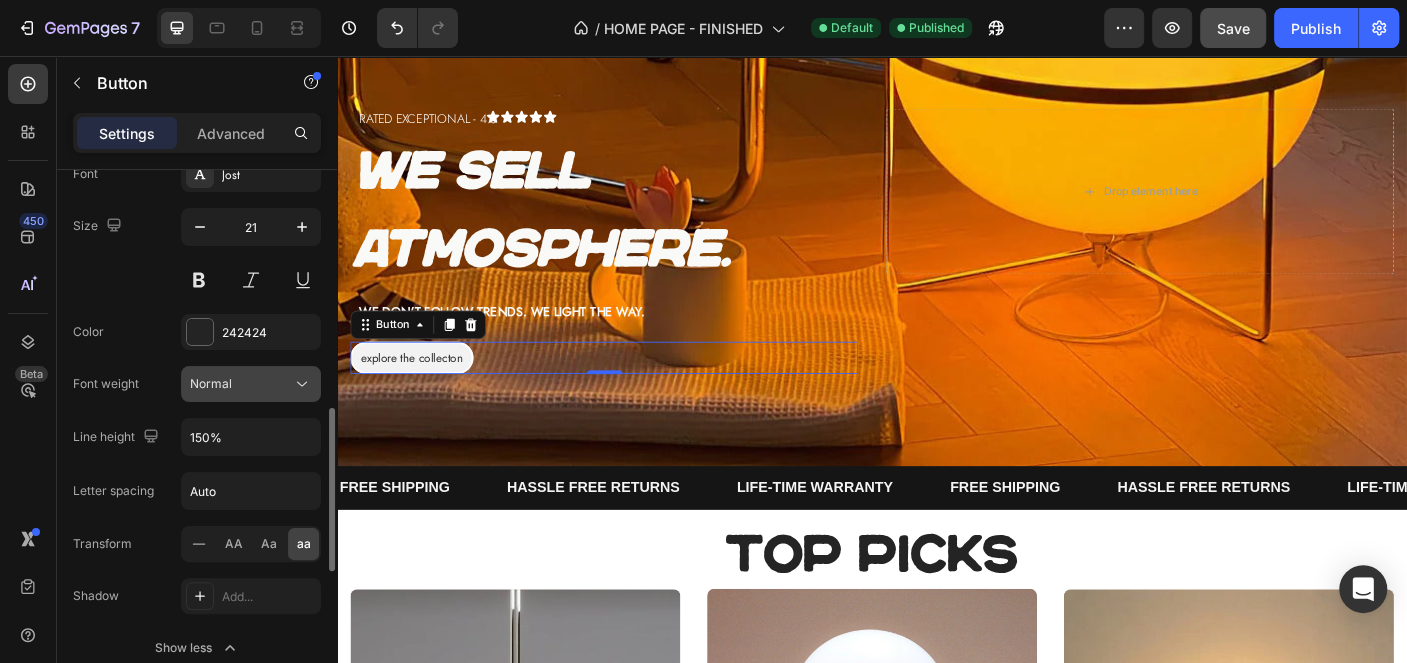click on "Normal" at bounding box center [241, 384] 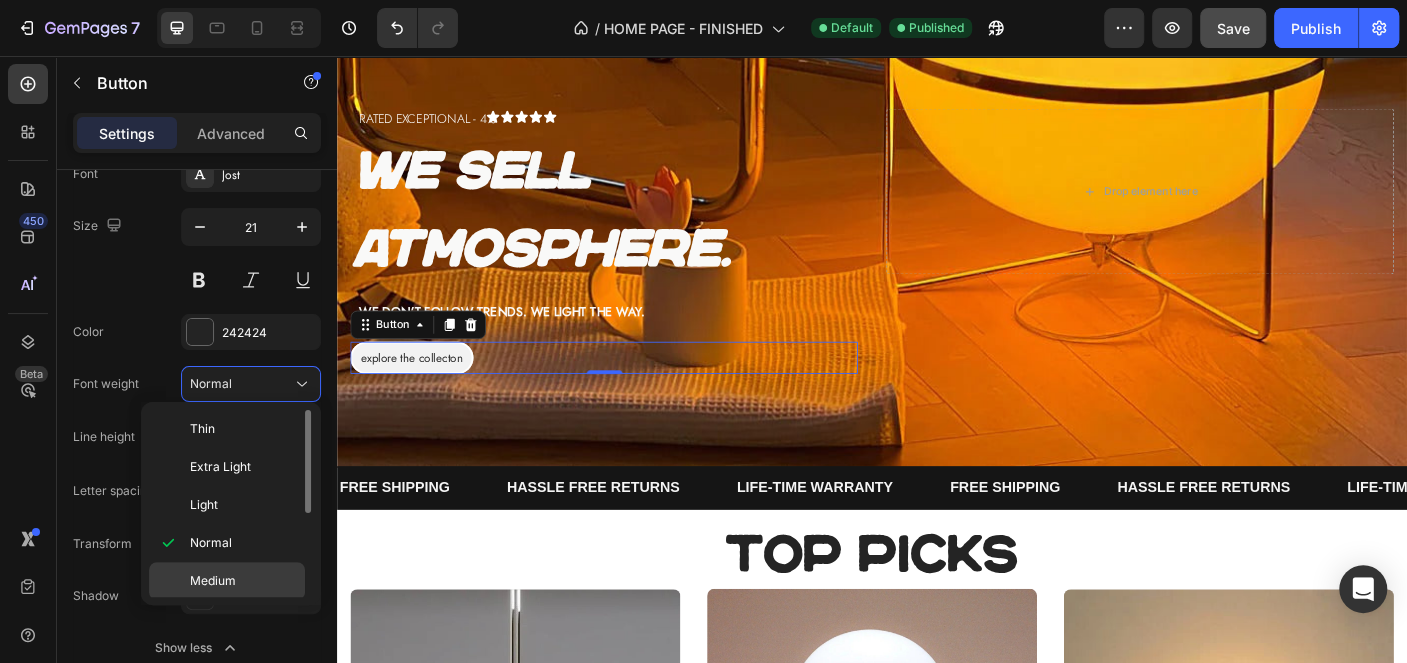 click on "Medium" 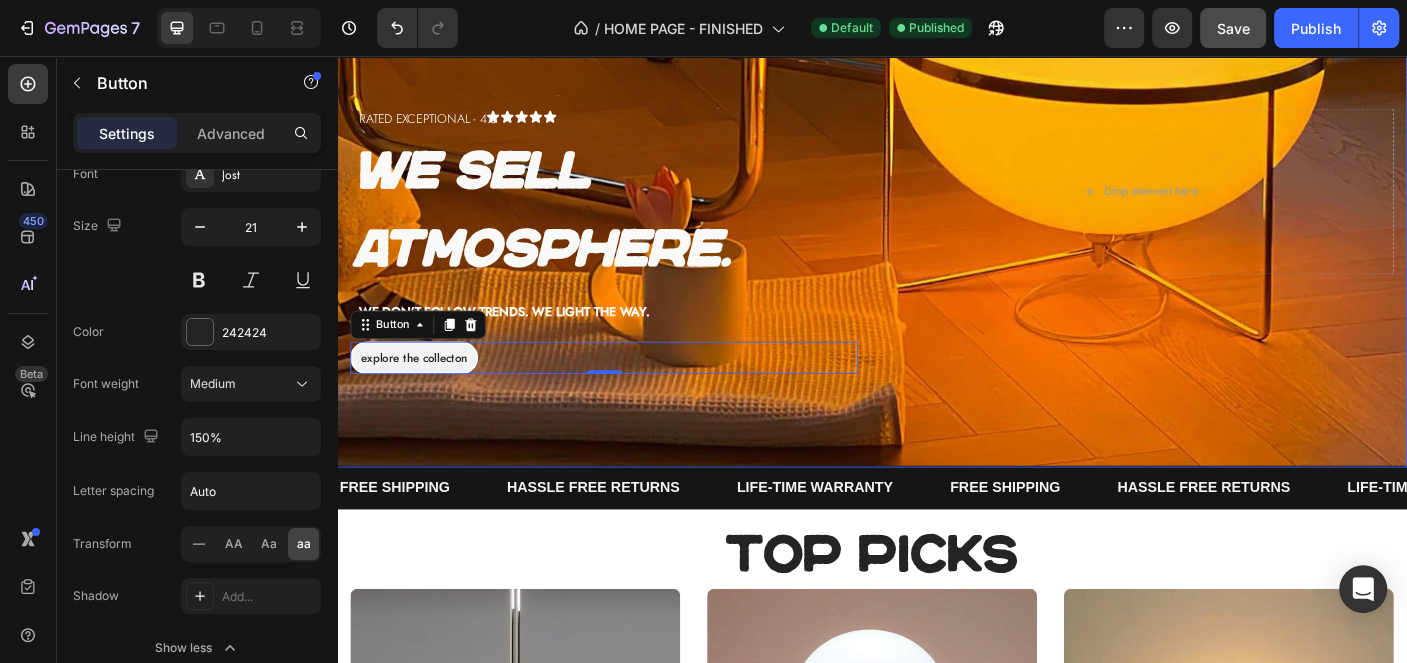 click at bounding box center (937, 208) 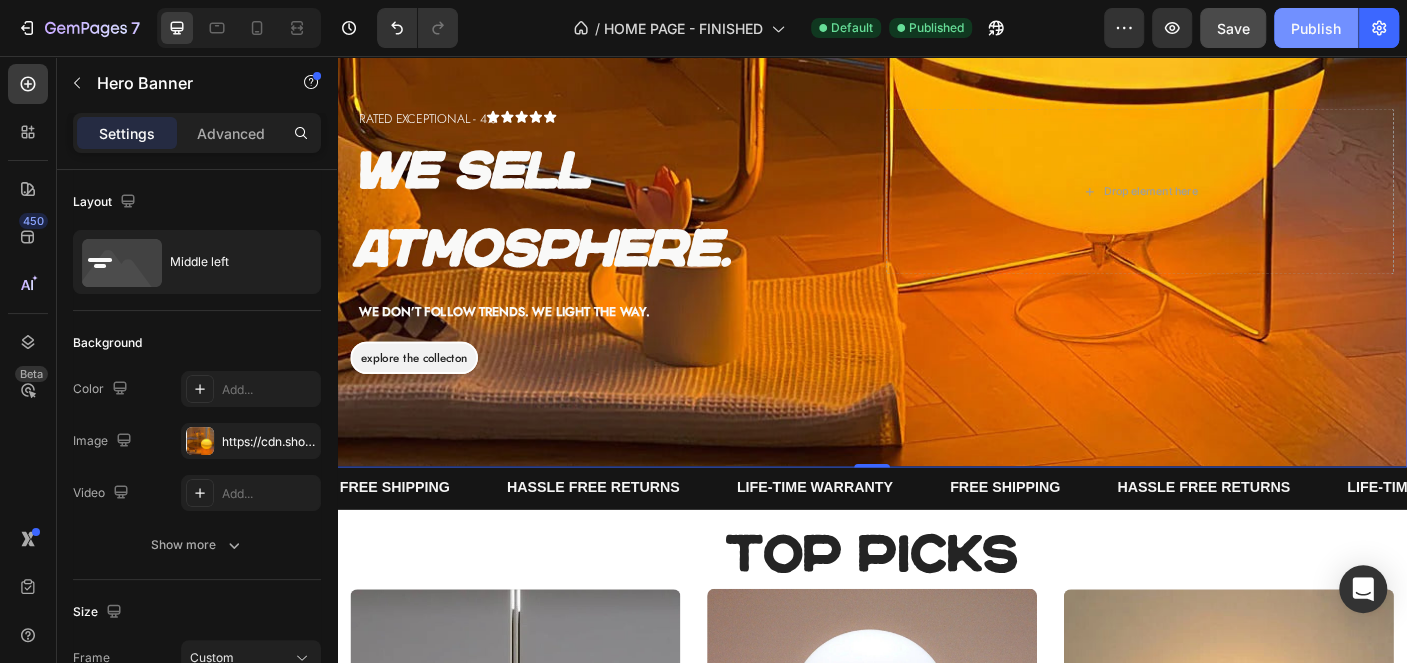 click on "Publish" 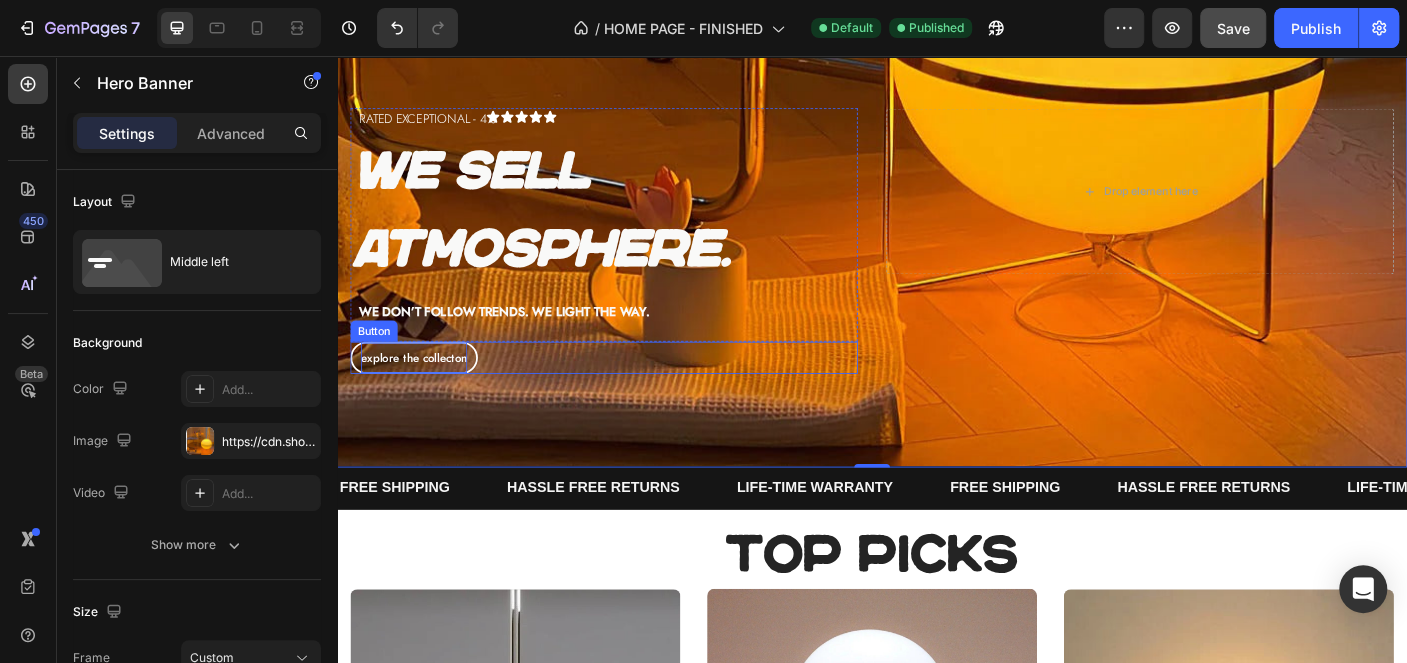 click on "Explore the collecton" at bounding box center [423, 395] 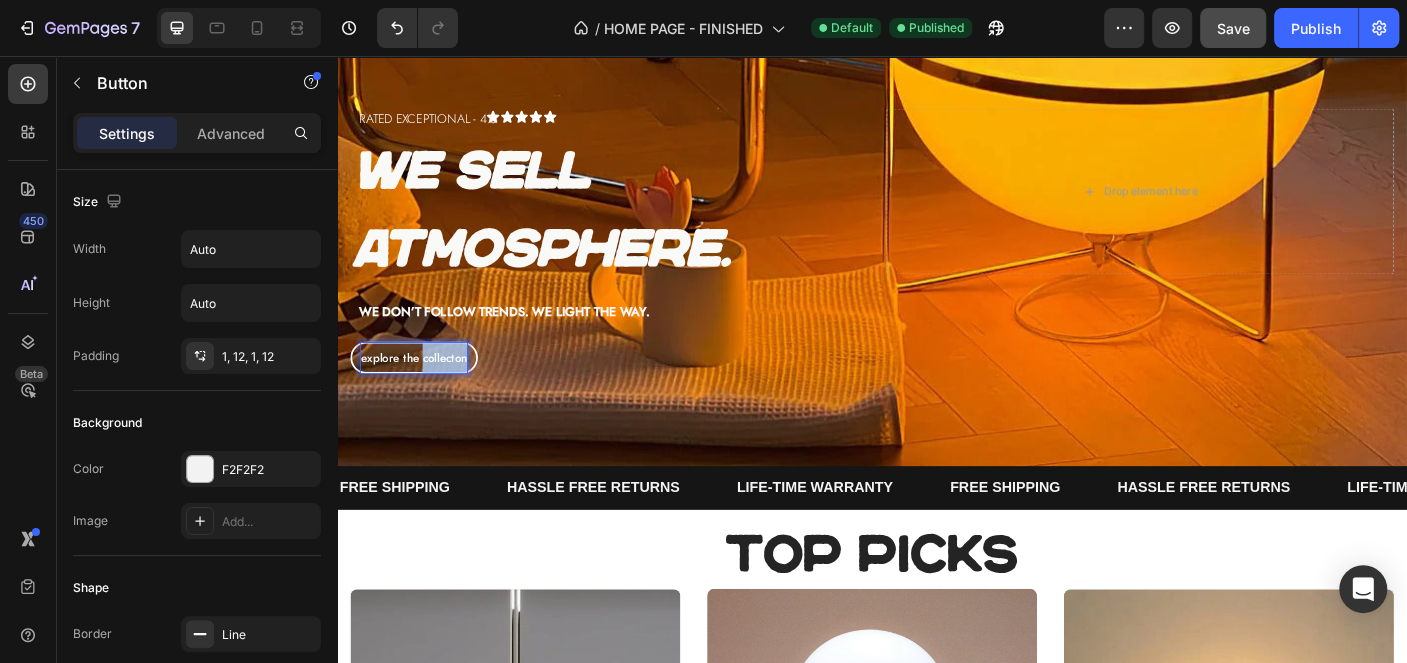 click on "Explore the collecton" at bounding box center (423, 395) 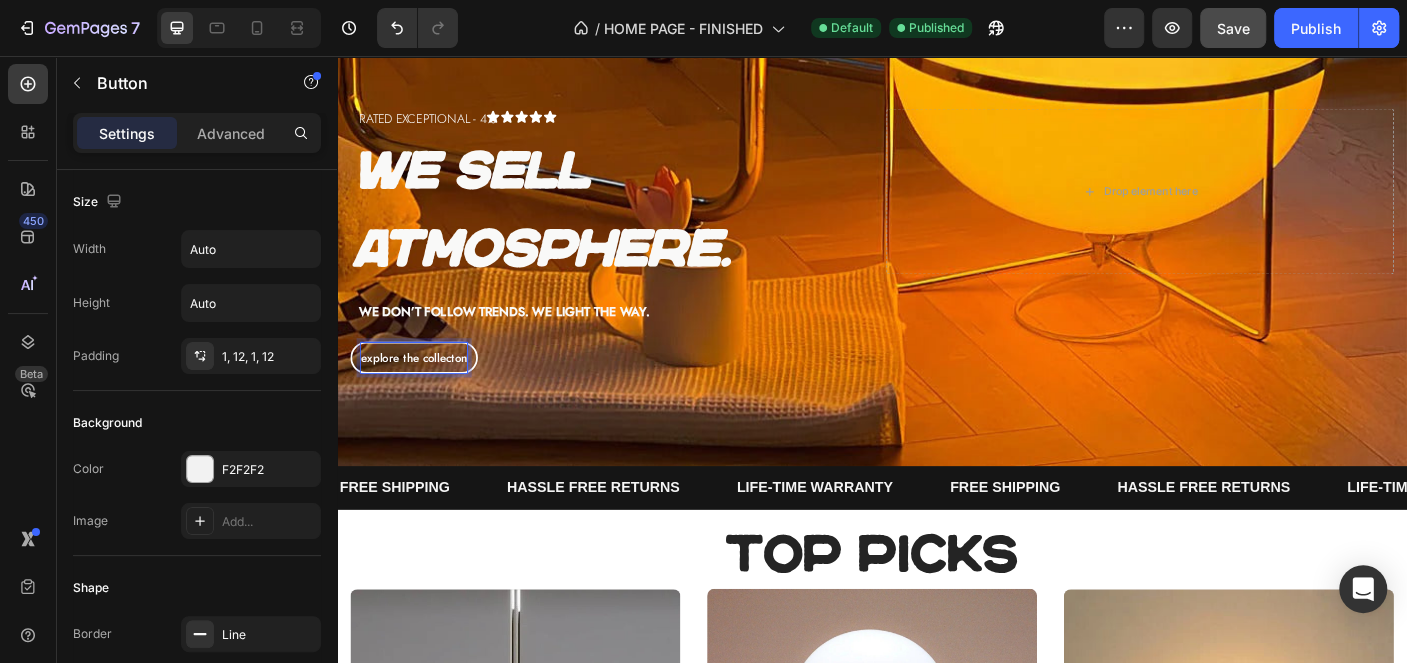 click on "Explore the collecton" at bounding box center (423, 395) 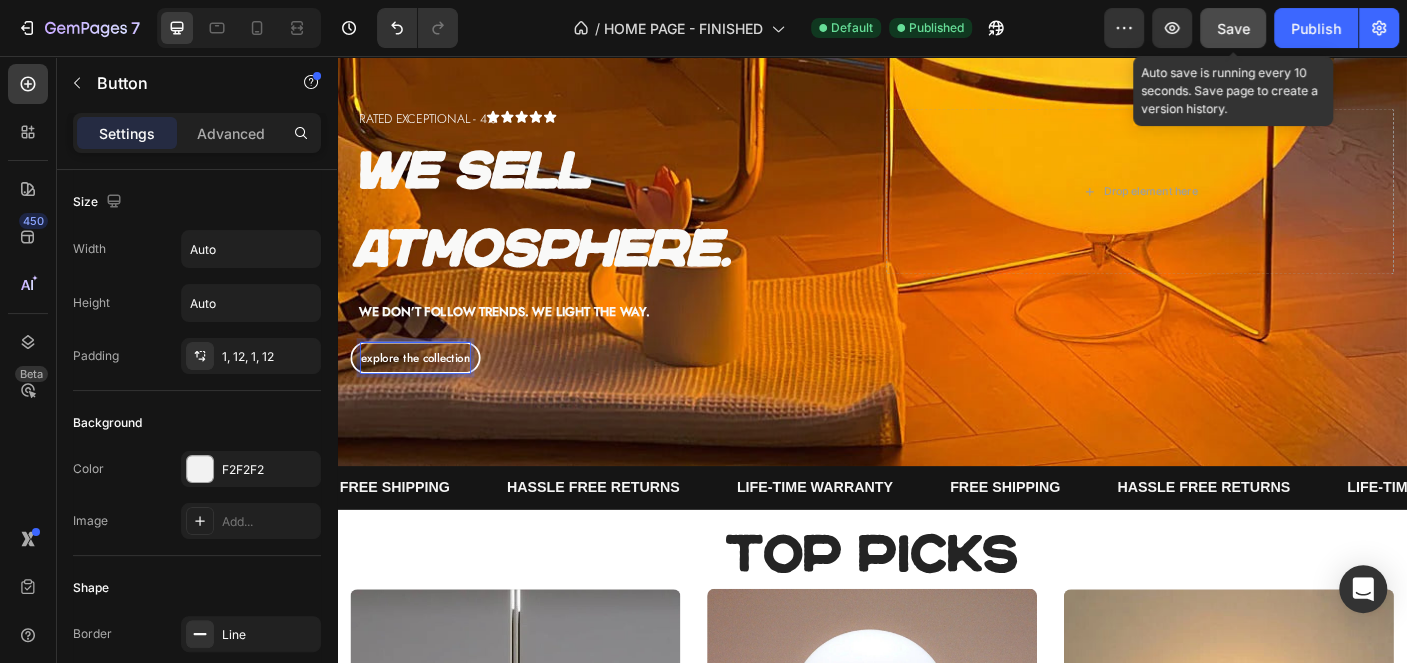 click on "Save" at bounding box center (1233, 28) 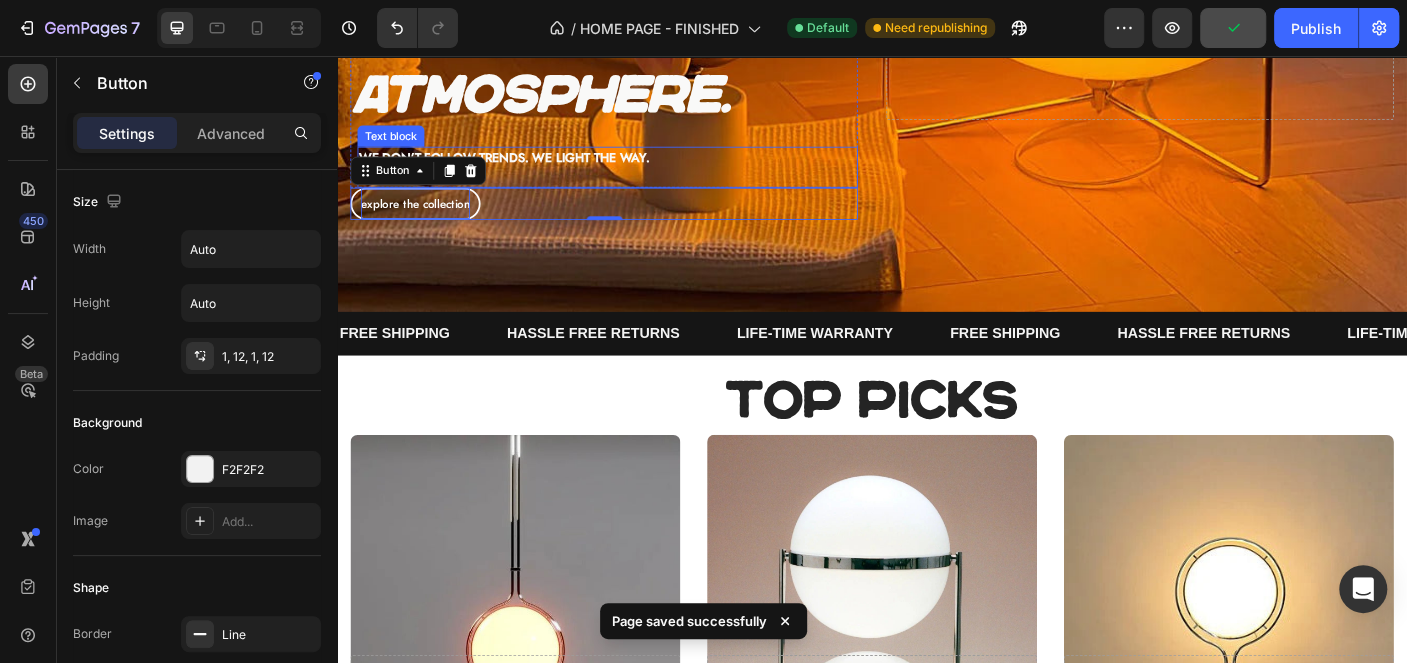 scroll, scrollTop: 399, scrollLeft: 0, axis: vertical 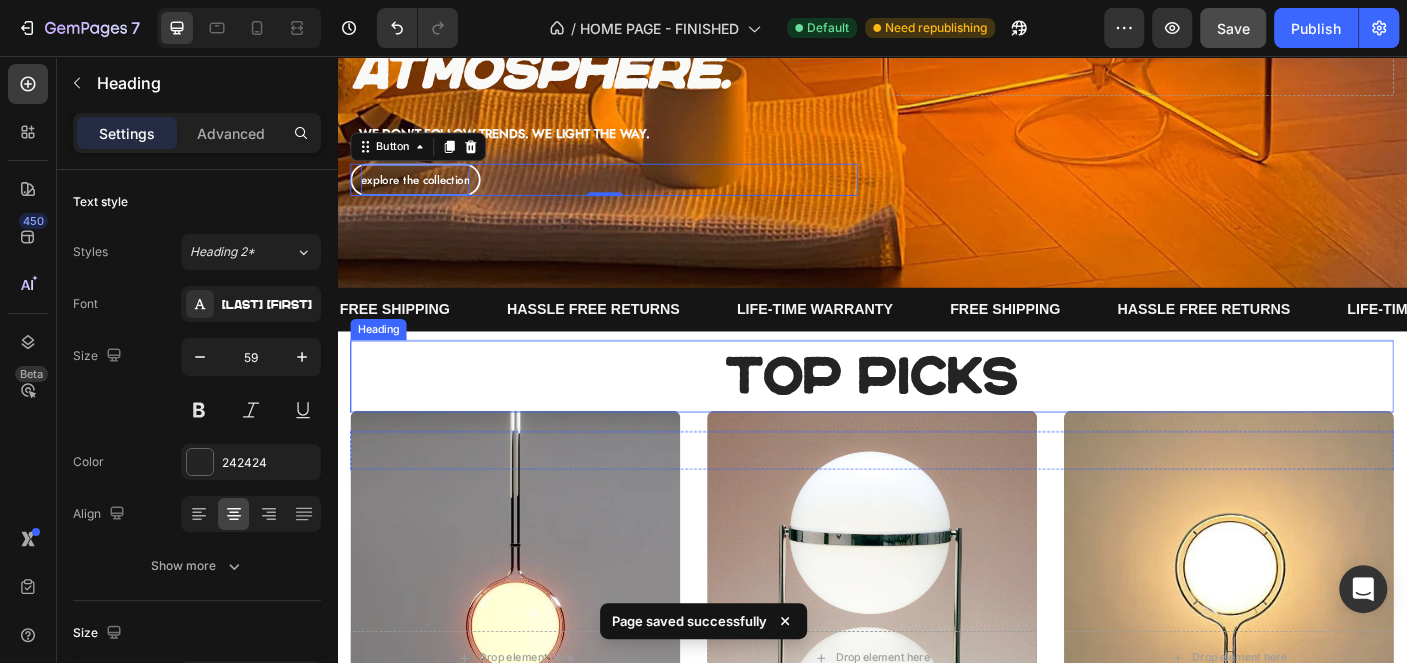 click on "top picks" at bounding box center (937, 415) 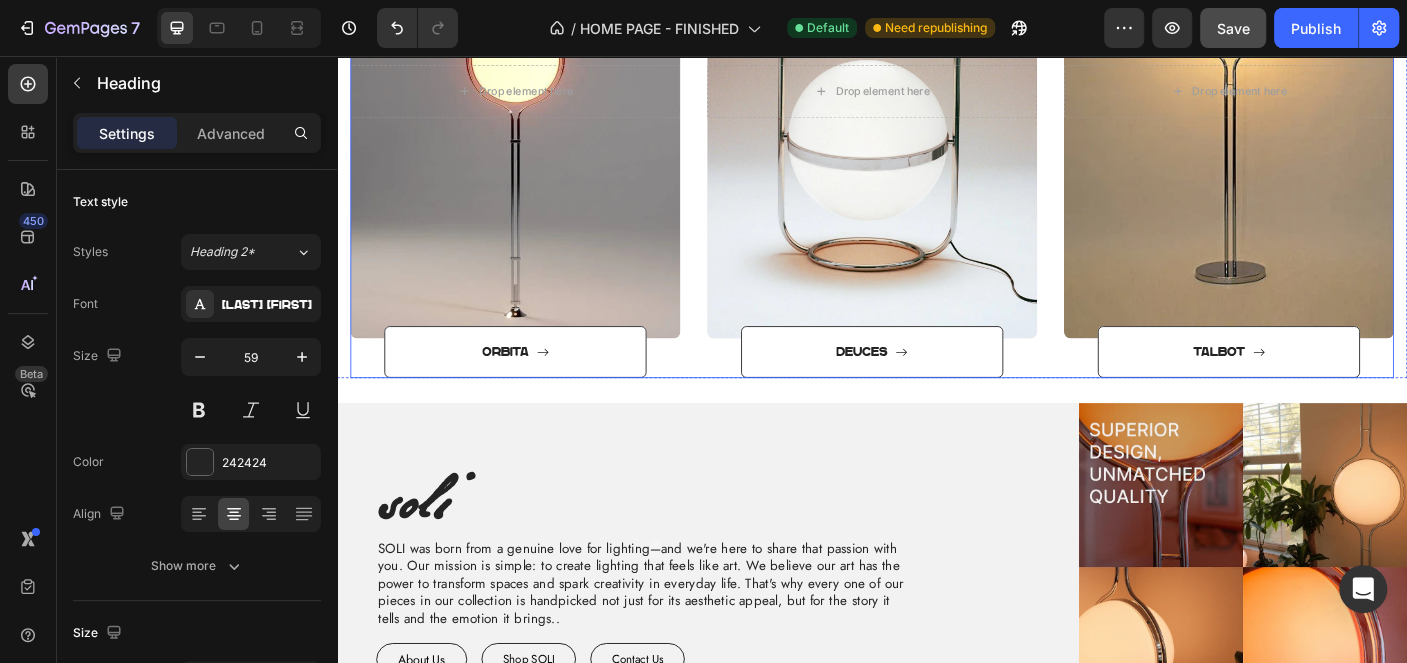 scroll, scrollTop: 1099, scrollLeft: 0, axis: vertical 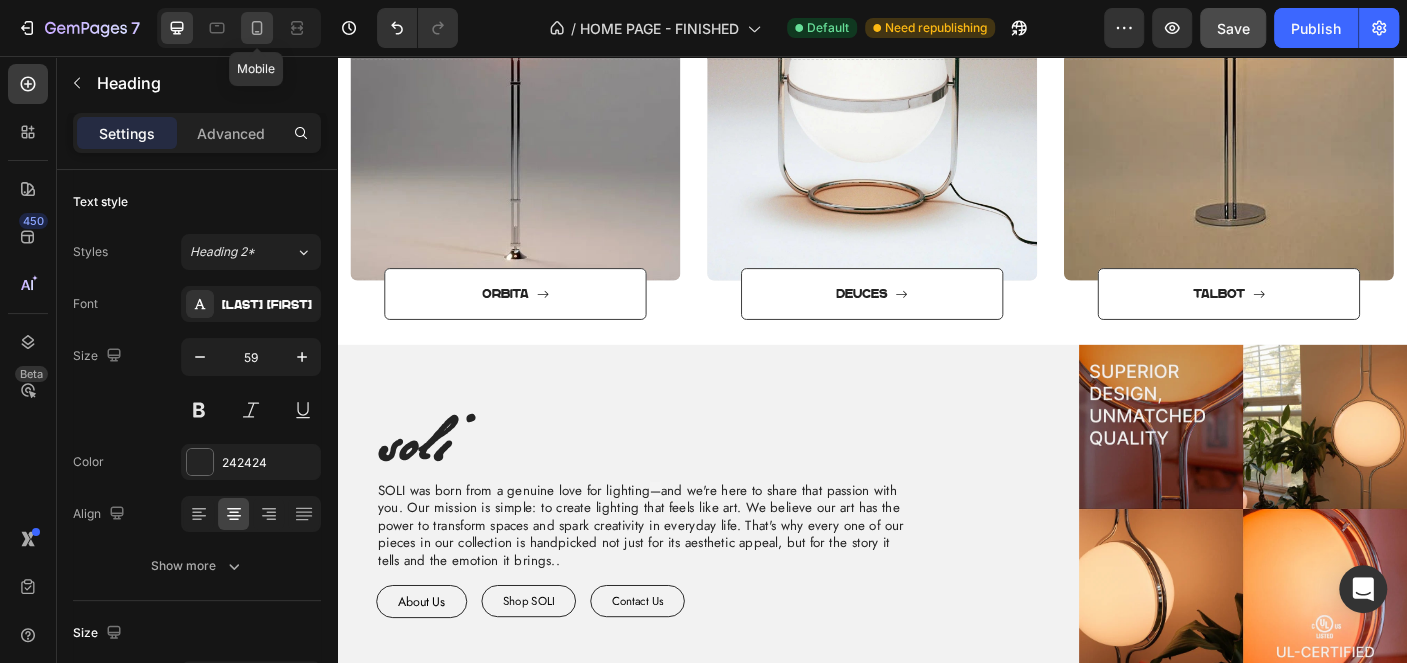 click 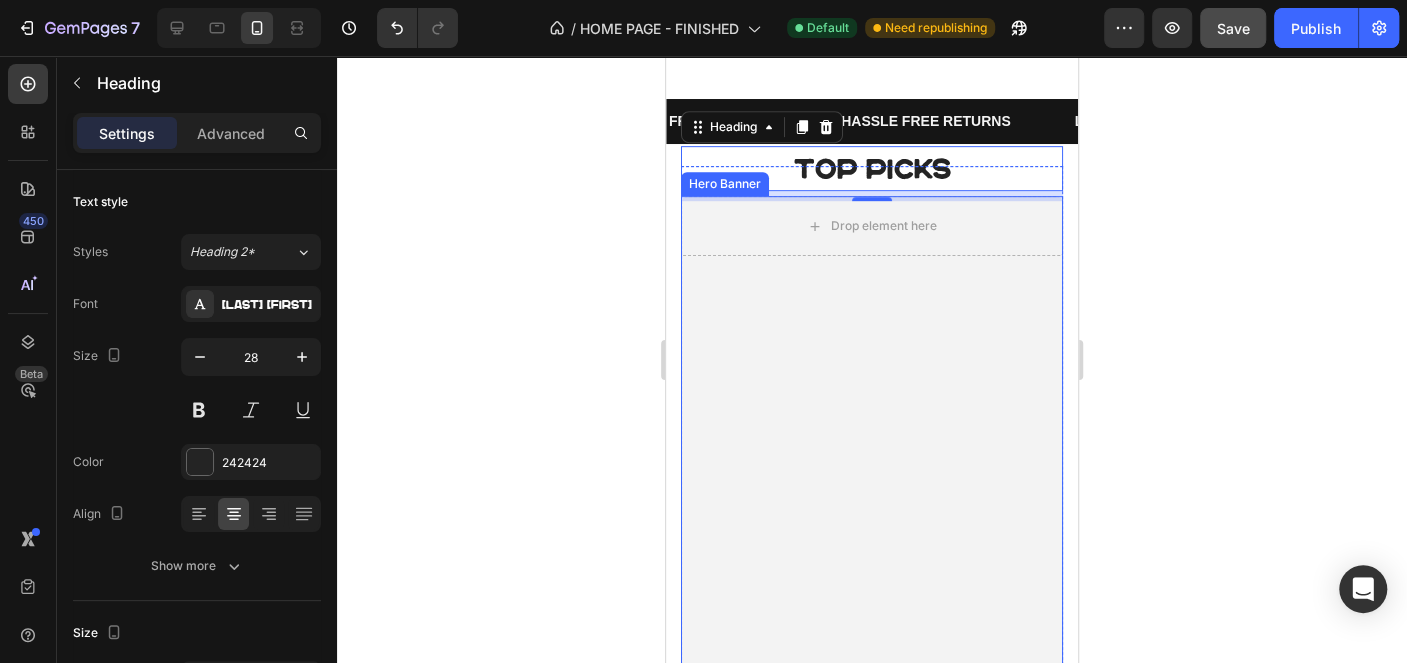 scroll, scrollTop: 739, scrollLeft: 0, axis: vertical 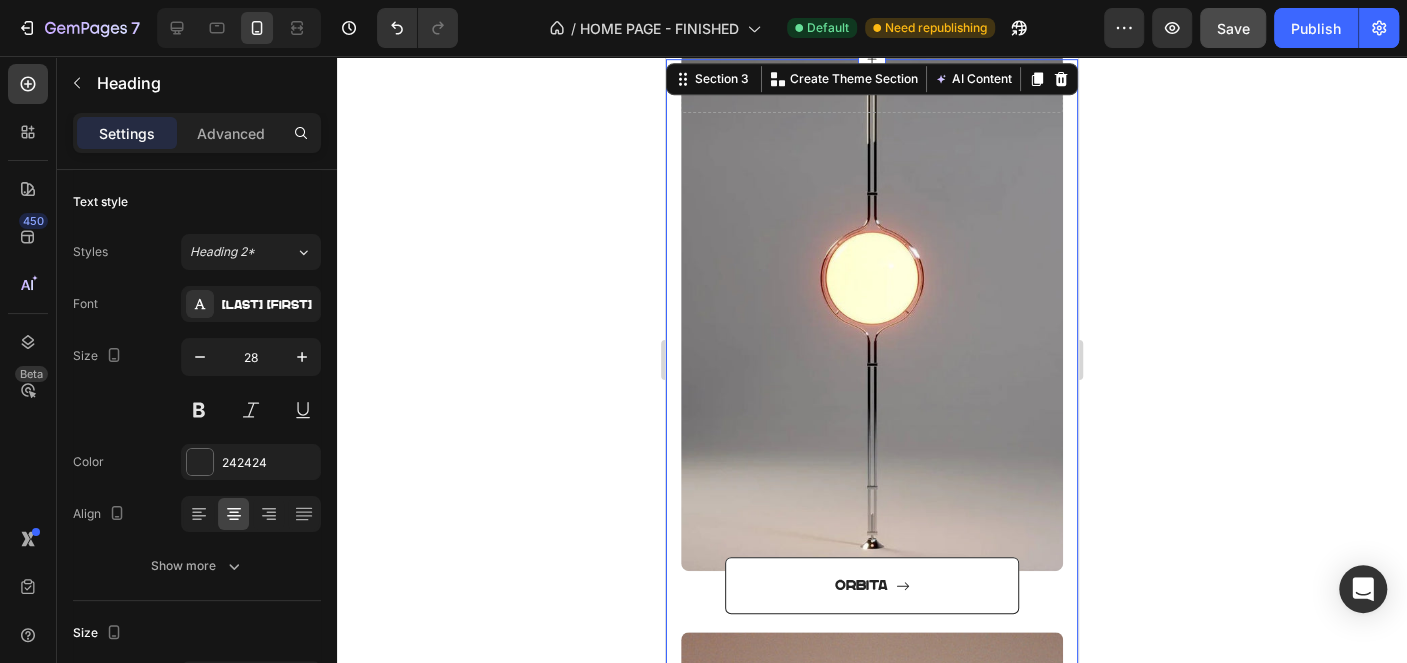click on "top picks Heading Row
Drop element here Hero Banner
ORBITA Button
Drop element here Hero Banner
DEUCES Button
Drop element here Hero Banner
TALBOT Button Row Section 3   You can create reusable sections Create Theme Section AI Content Write with GemAI What would you like to describe here? Tone and Voice Persuasive Product Orbita Floor To Ceiling Lamp Show more Generate" at bounding box center [872, 951] 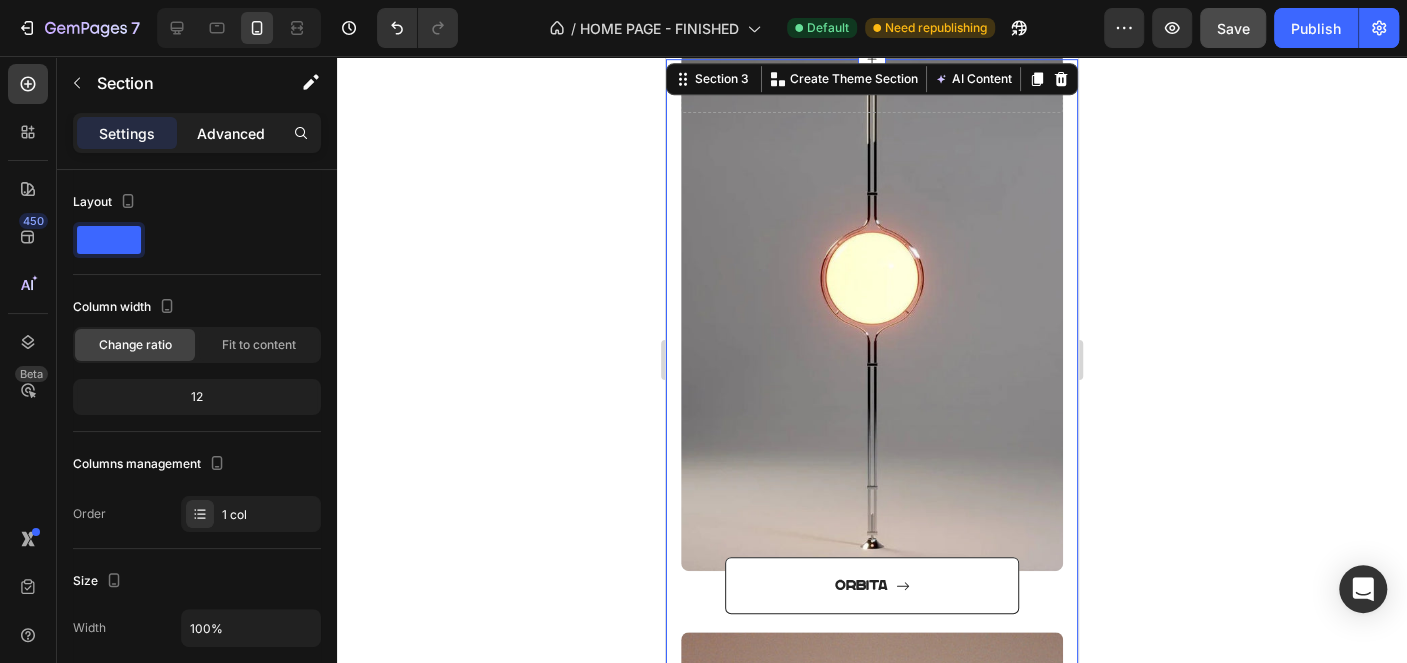 click on "Advanced" at bounding box center [231, 133] 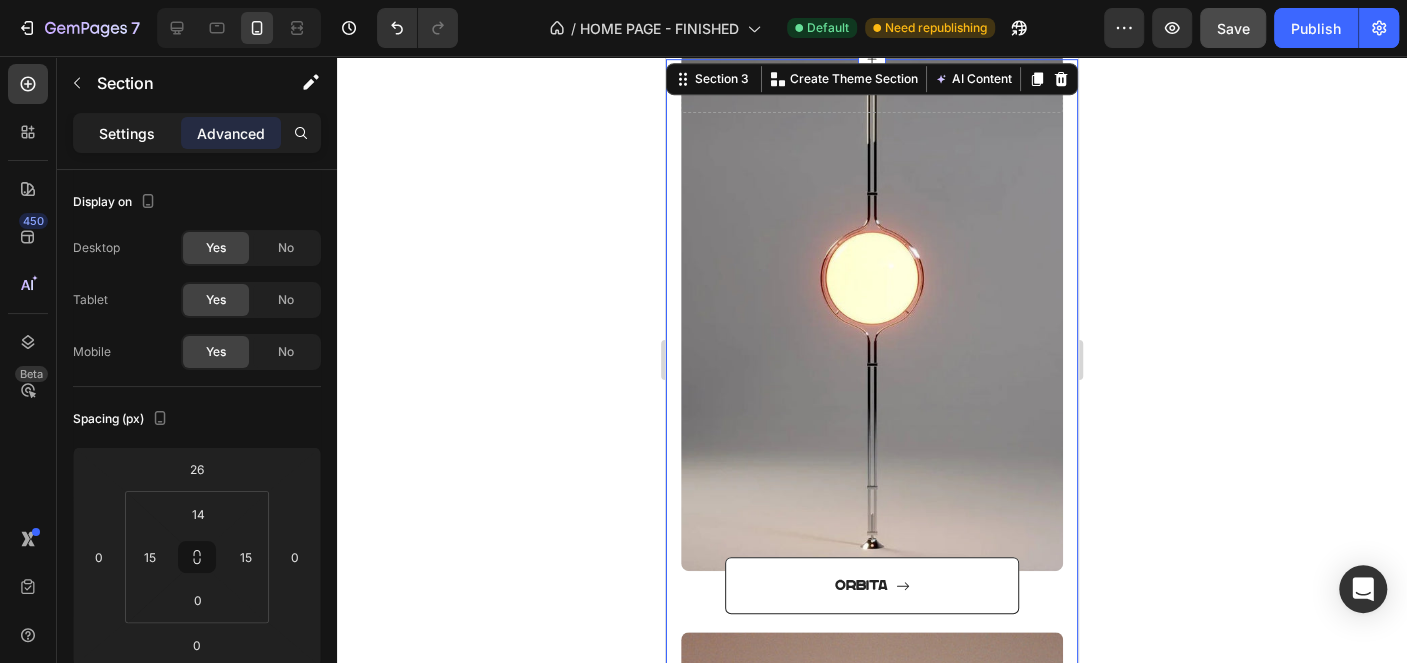 click on "Settings" at bounding box center (127, 133) 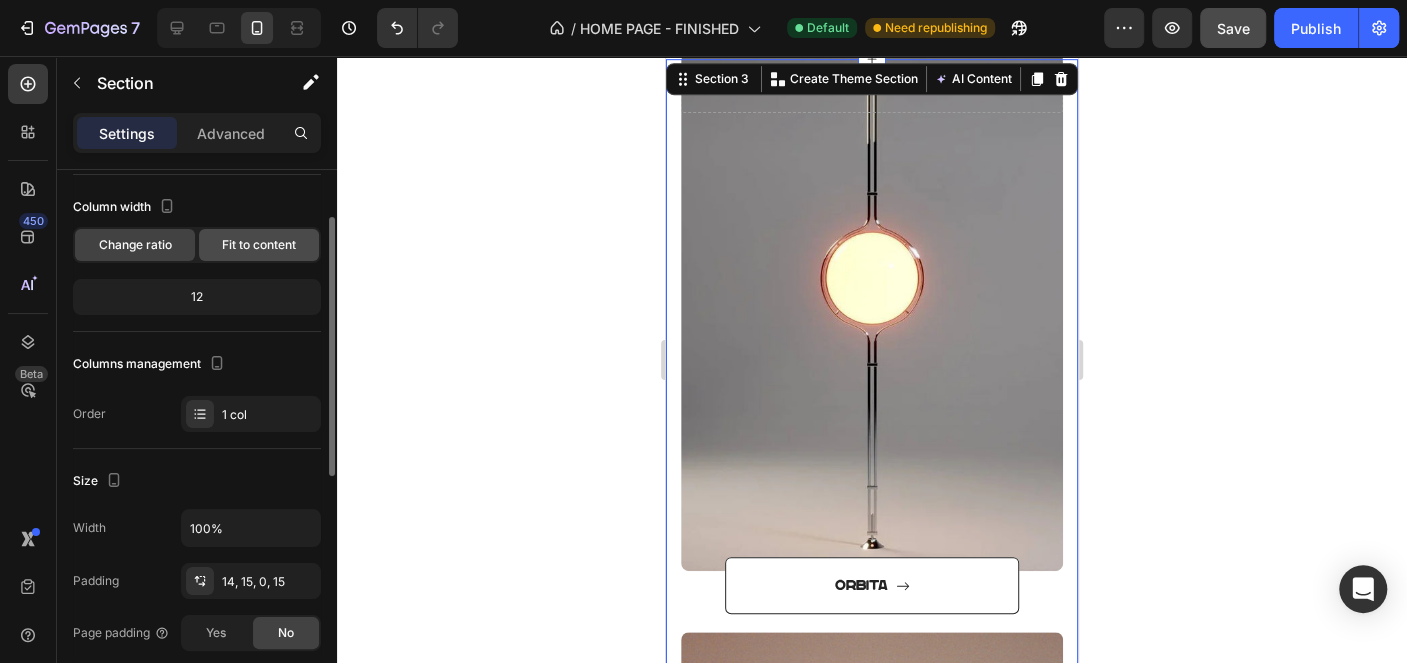 scroll, scrollTop: 200, scrollLeft: 0, axis: vertical 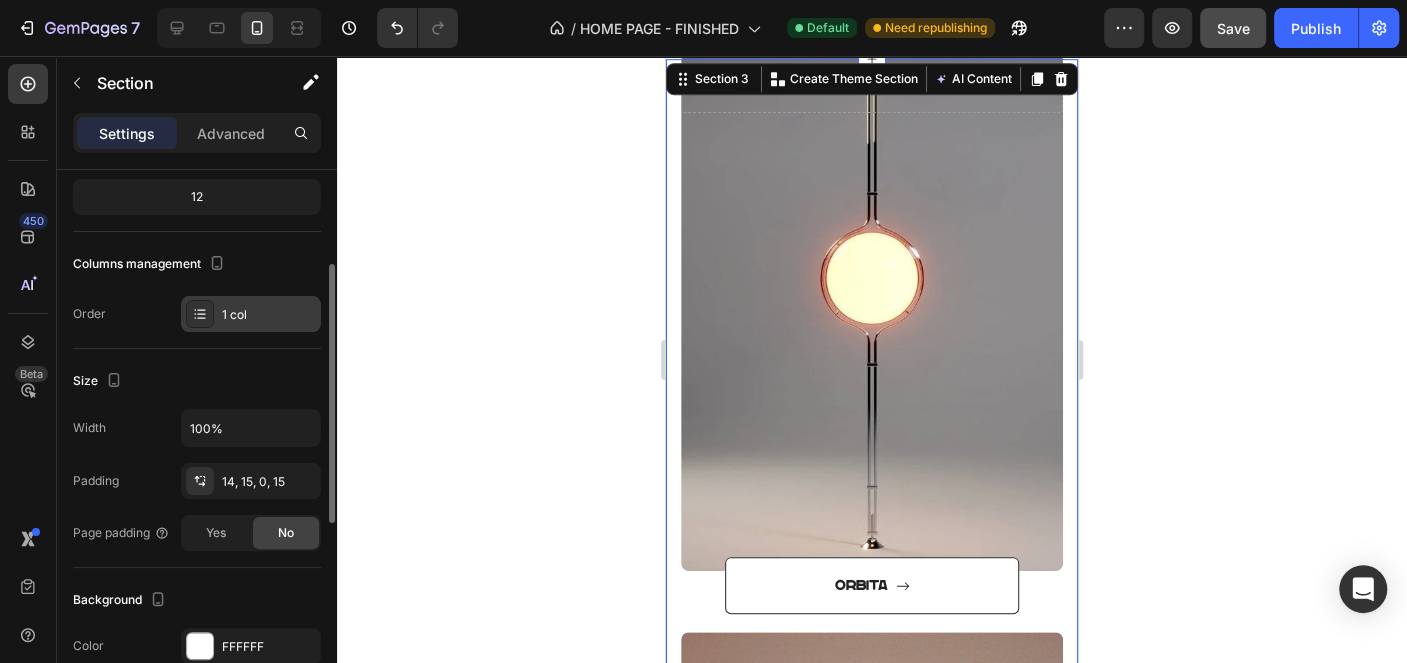 click on "1 col" at bounding box center (251, 314) 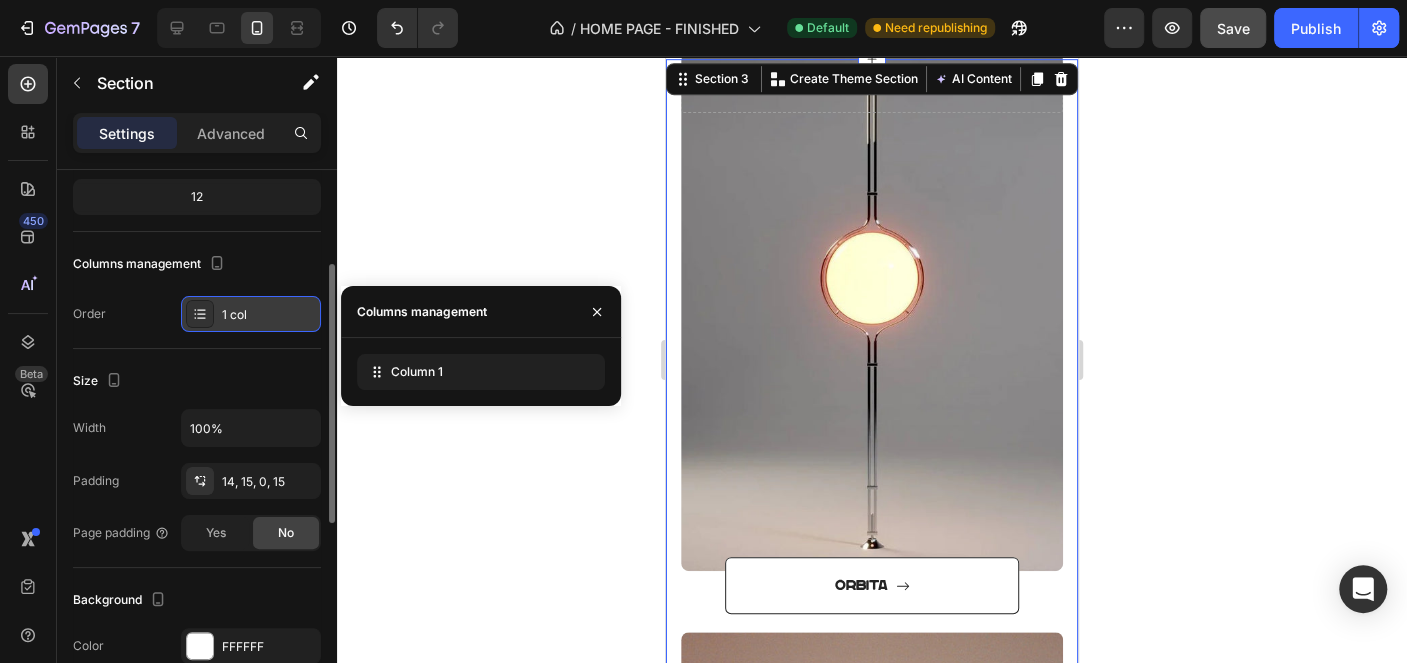 click on "1 col" at bounding box center (251, 314) 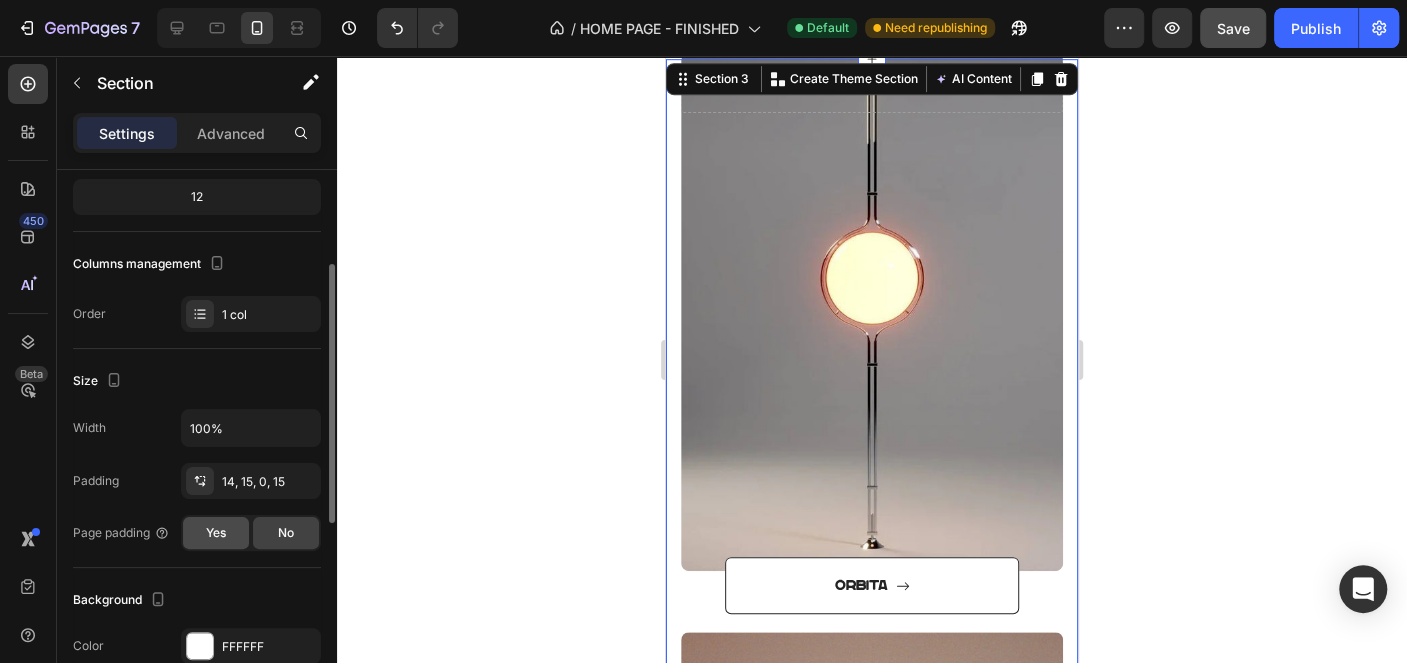 scroll, scrollTop: 401, scrollLeft: 0, axis: vertical 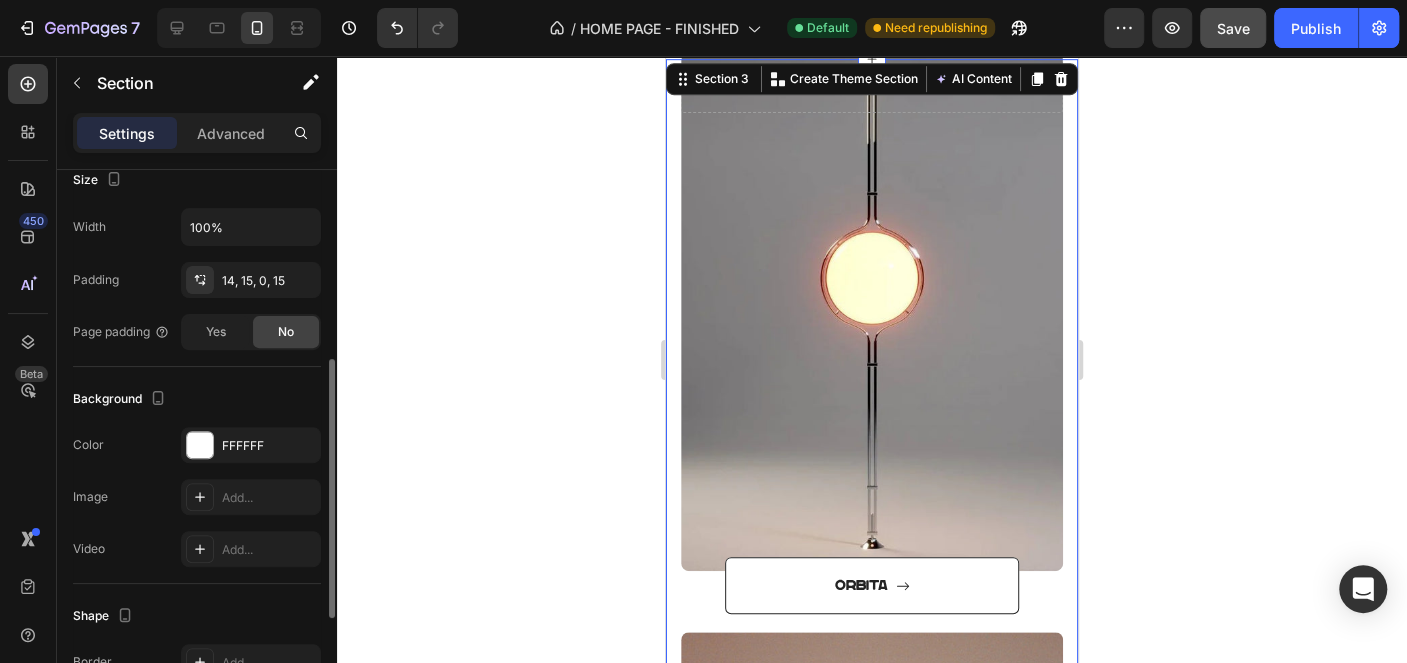 click 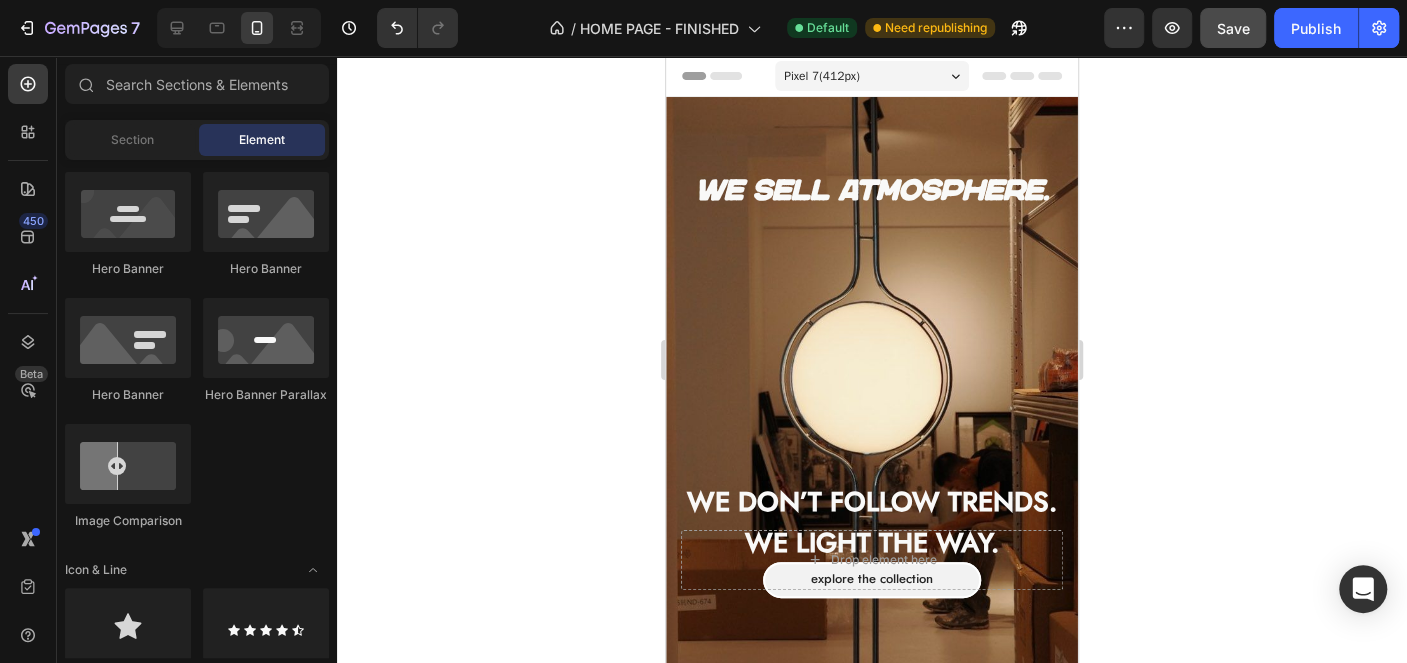 scroll, scrollTop: 100, scrollLeft: 0, axis: vertical 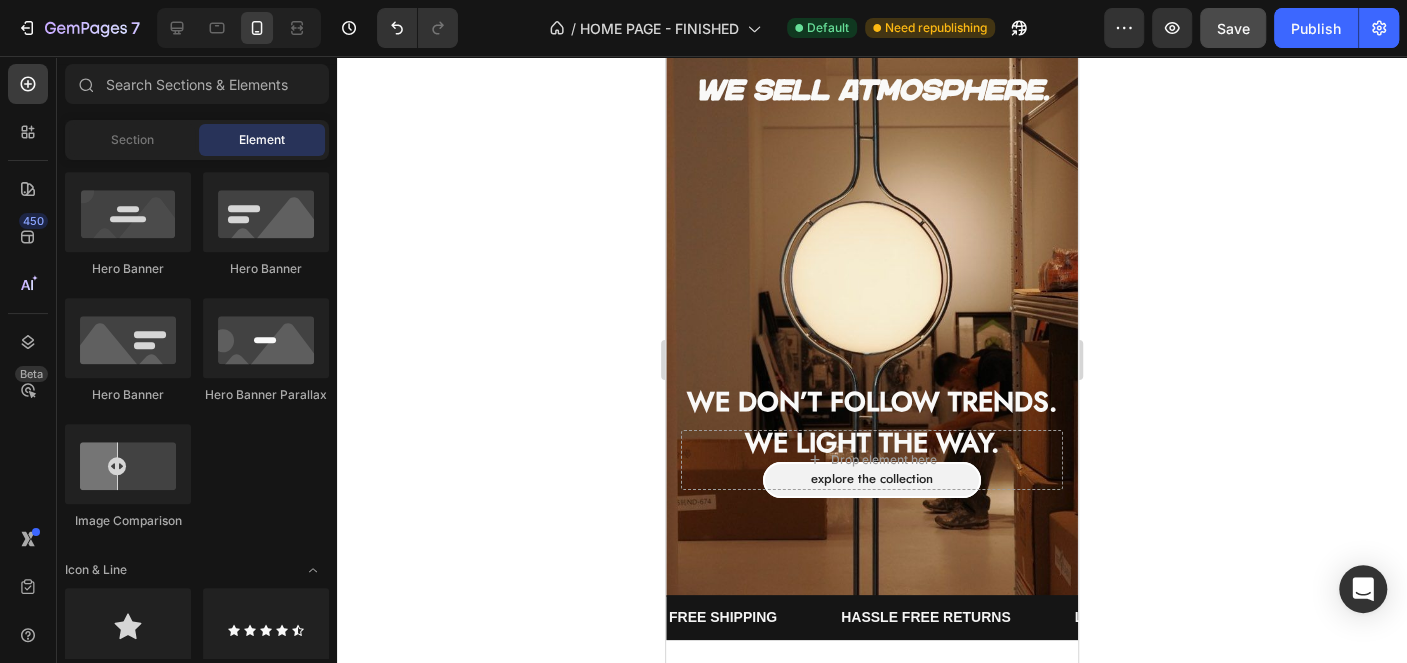 click 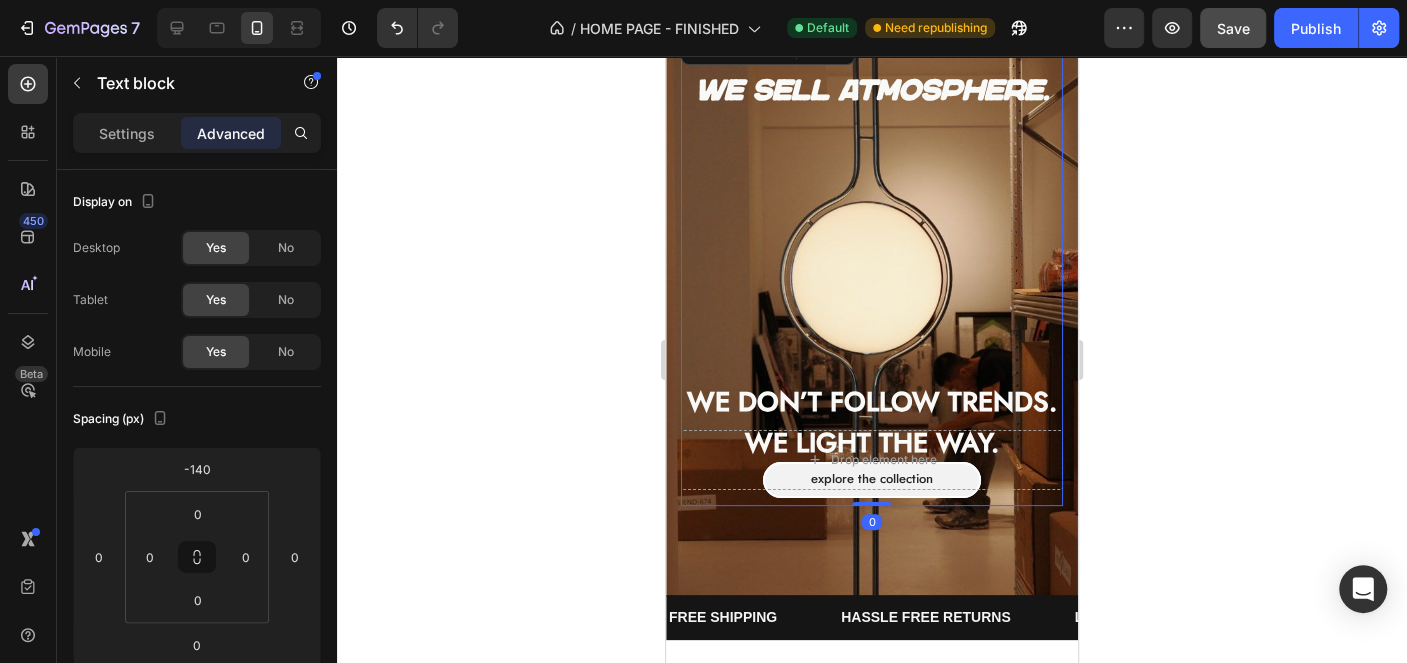 click on "We don’t follow trends. We light the way." at bounding box center [872, 422] 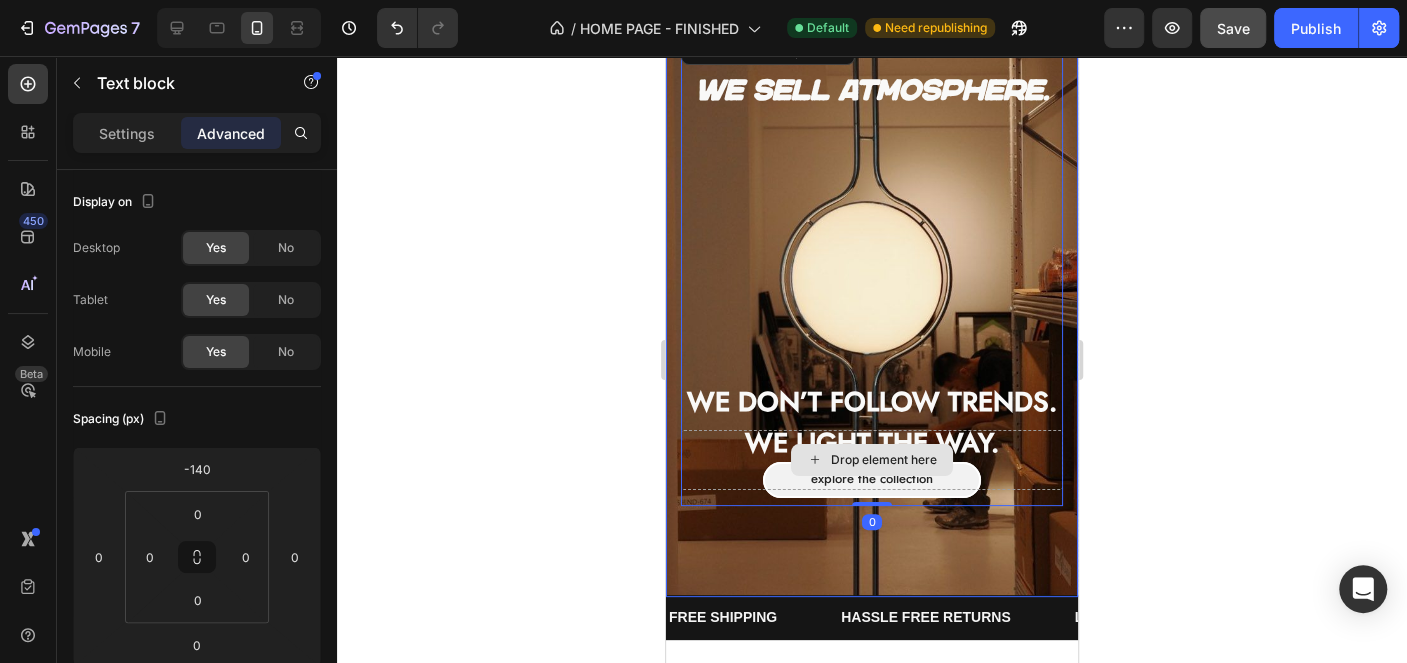 click on "Drop element here" at bounding box center [872, 460] 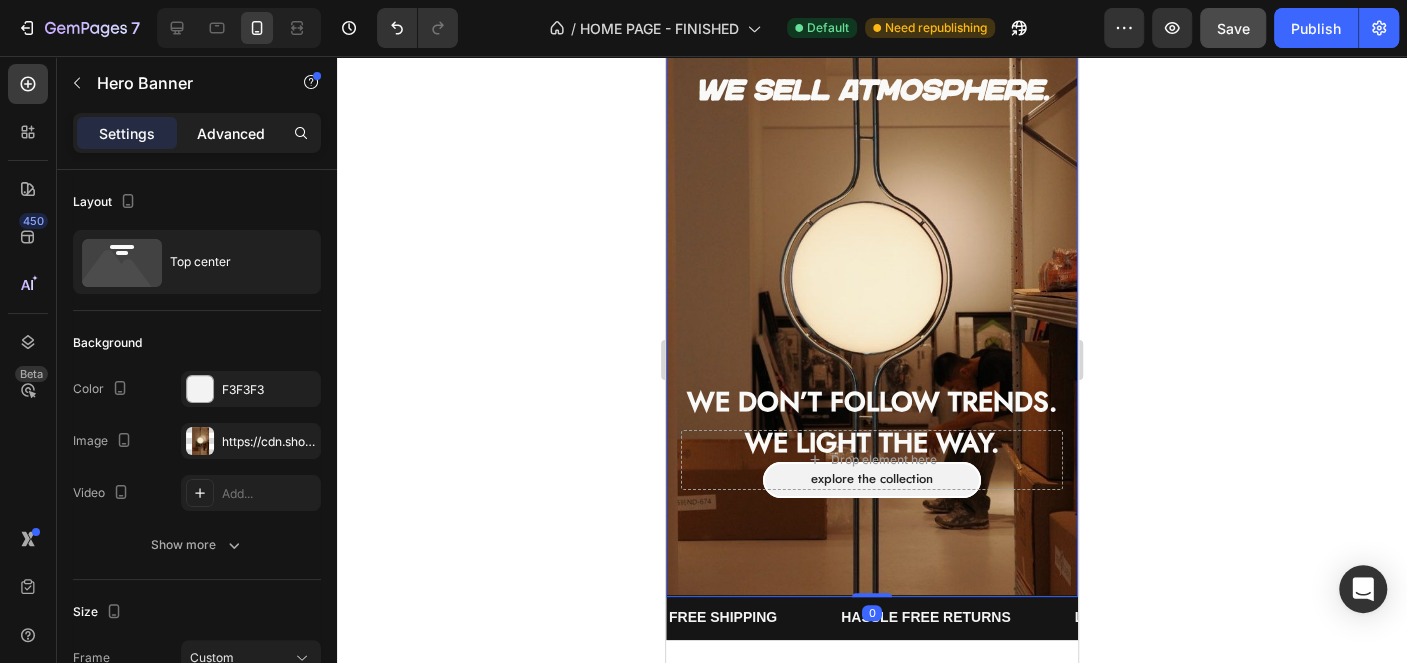 click on "Advanced" at bounding box center (231, 133) 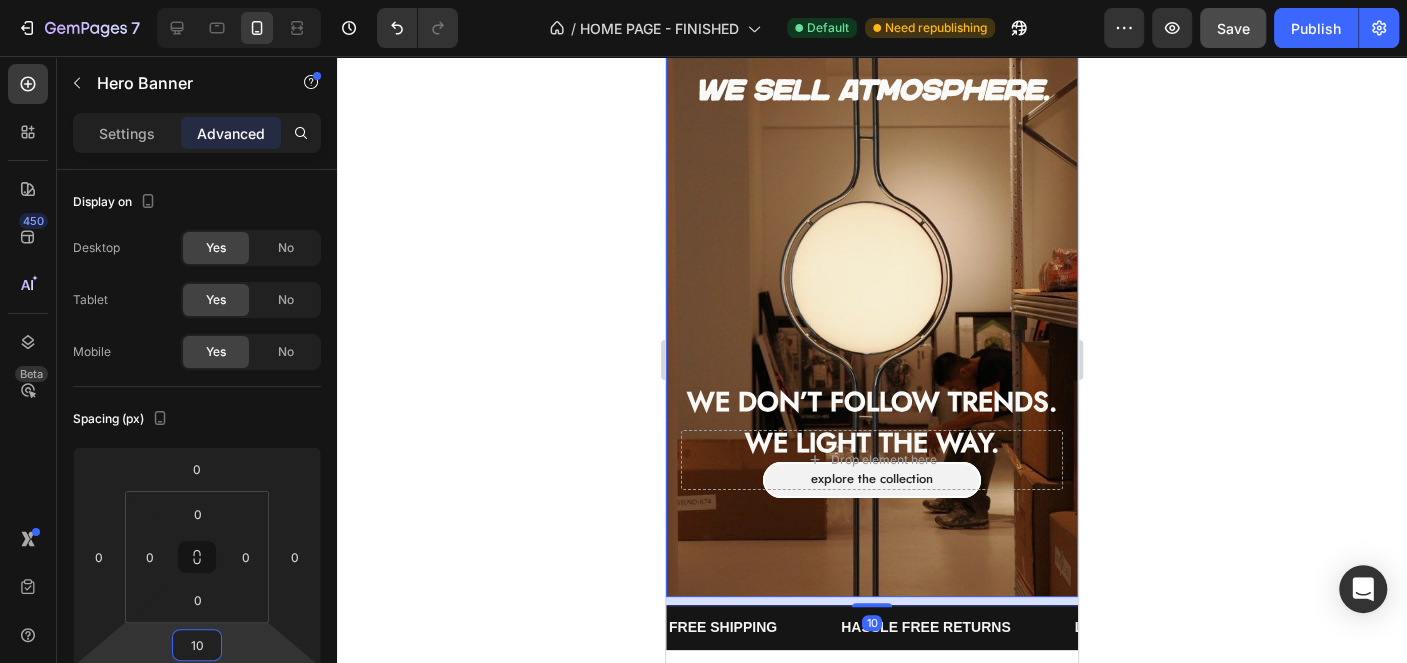 drag, startPoint x: 236, startPoint y: 645, endPoint x: 245, endPoint y: 637, distance: 12.0415945 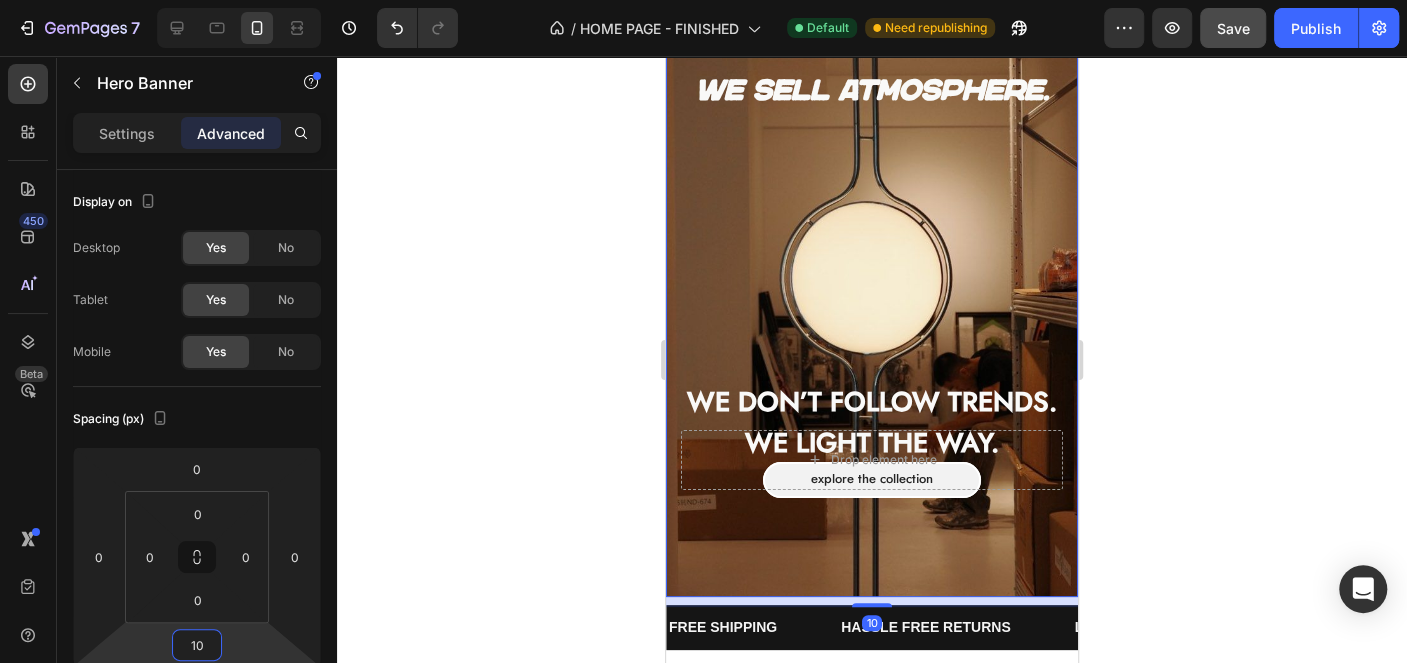 click on "7  Version history  /  HOME PAGE - FINISHED Default Need republishing Preview  Save   Publish  450 Beta Sections(18) Elements(83) Section Element Hero Section Product Detail Brands Trusted Badges Guarantee Product Breakdown How to use Testimonials Compare Bundle FAQs Social Proof Brand Story Product List Collection Blog List Contact Sticky Add to Cart Custom Footer Browse Library 450 Layout
Row
Row
Row
Row Text
Heading
Text Block Button
Button
Button Media
Image
Image" at bounding box center (703, 0) 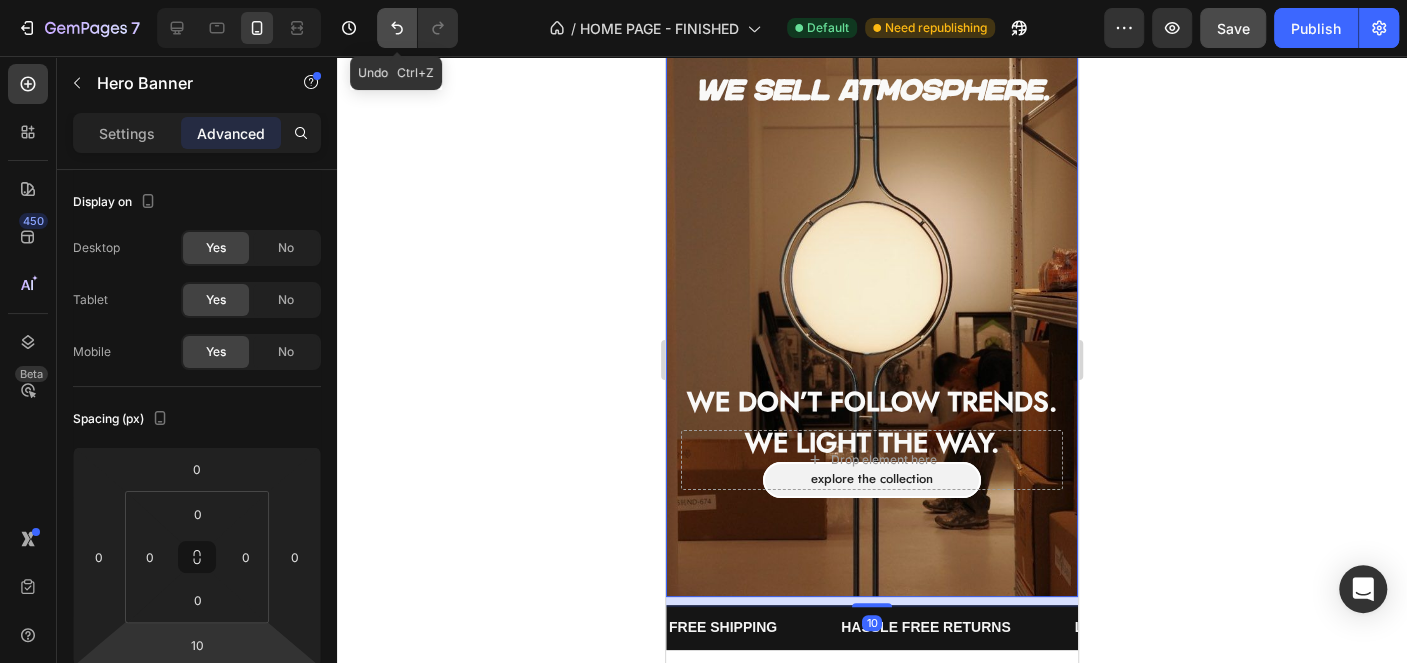 click 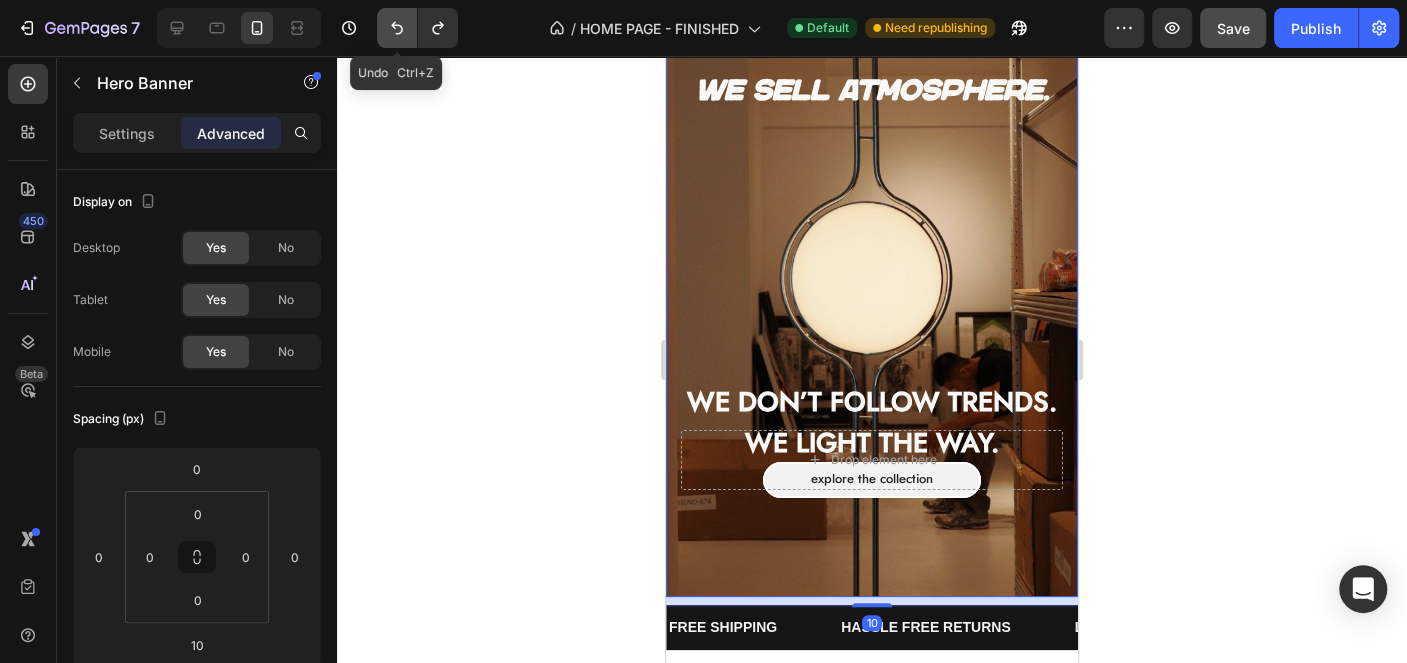 click 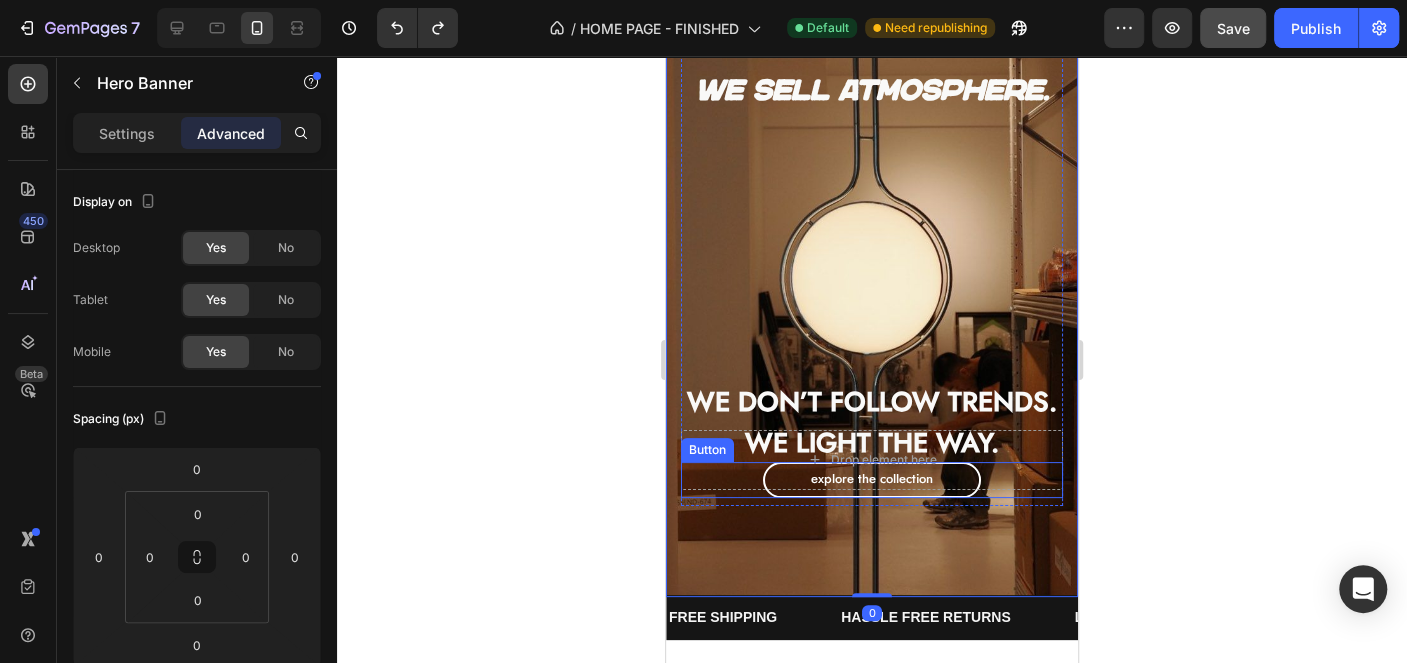 click on "Explore the collection" at bounding box center (872, 480) 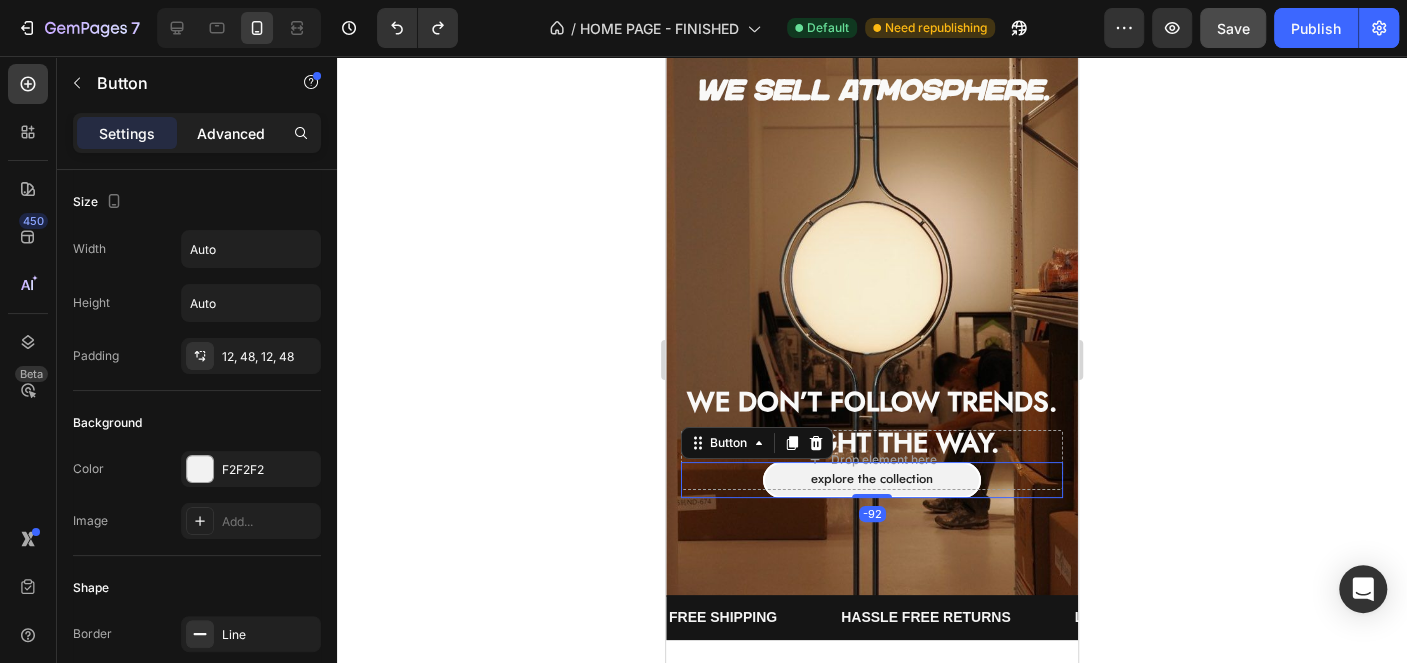 click on "Advanced" at bounding box center [231, 133] 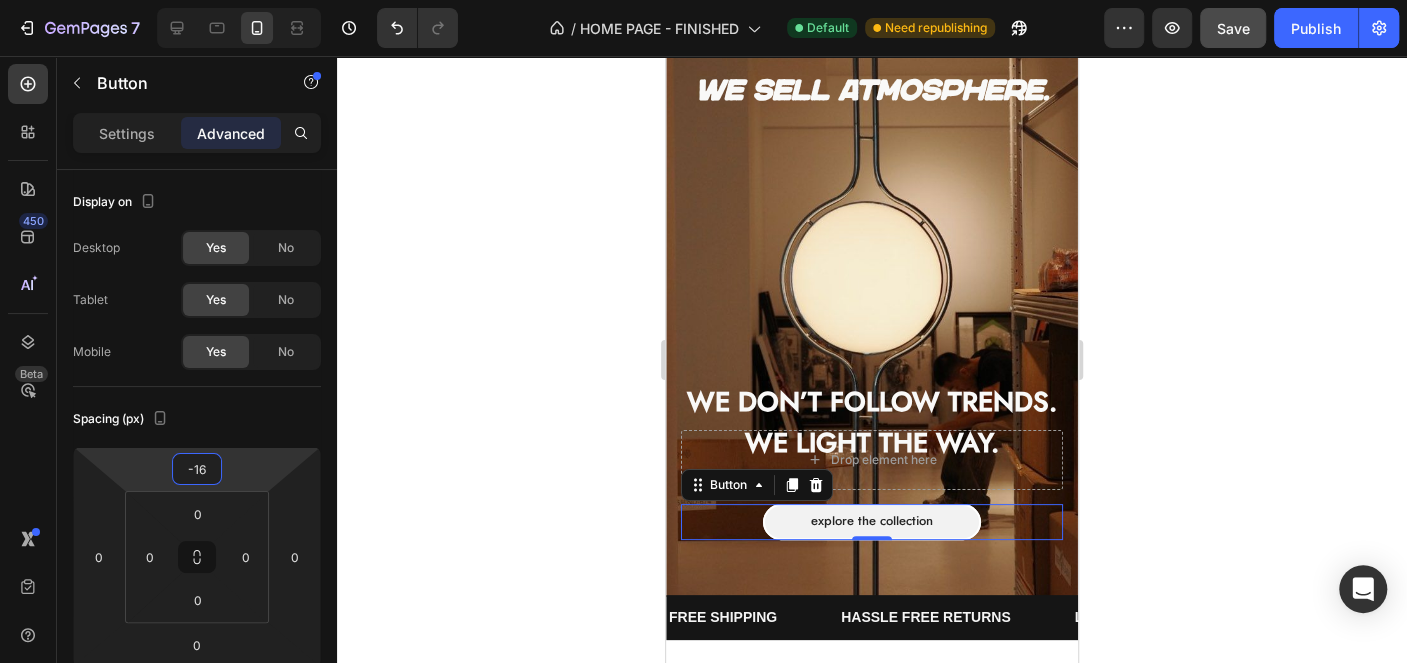 type on "-20" 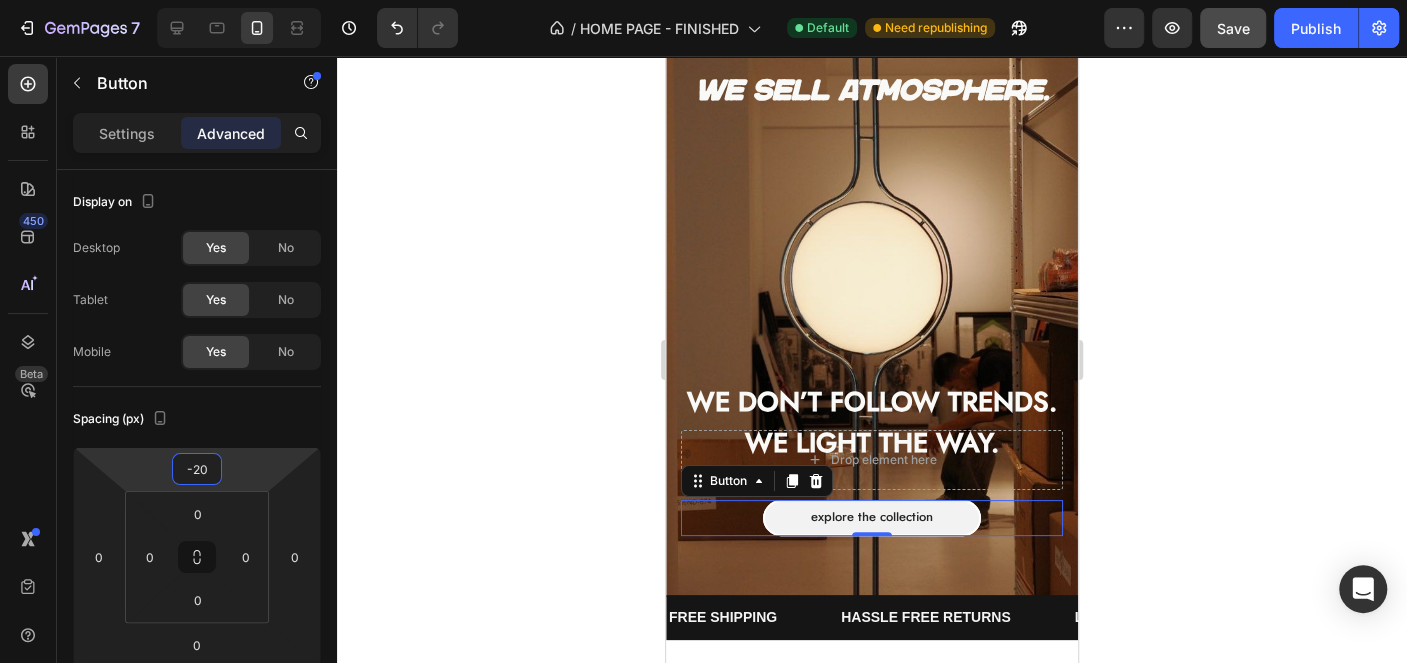 drag, startPoint x: 256, startPoint y: 462, endPoint x: 268, endPoint y: 443, distance: 22.472204 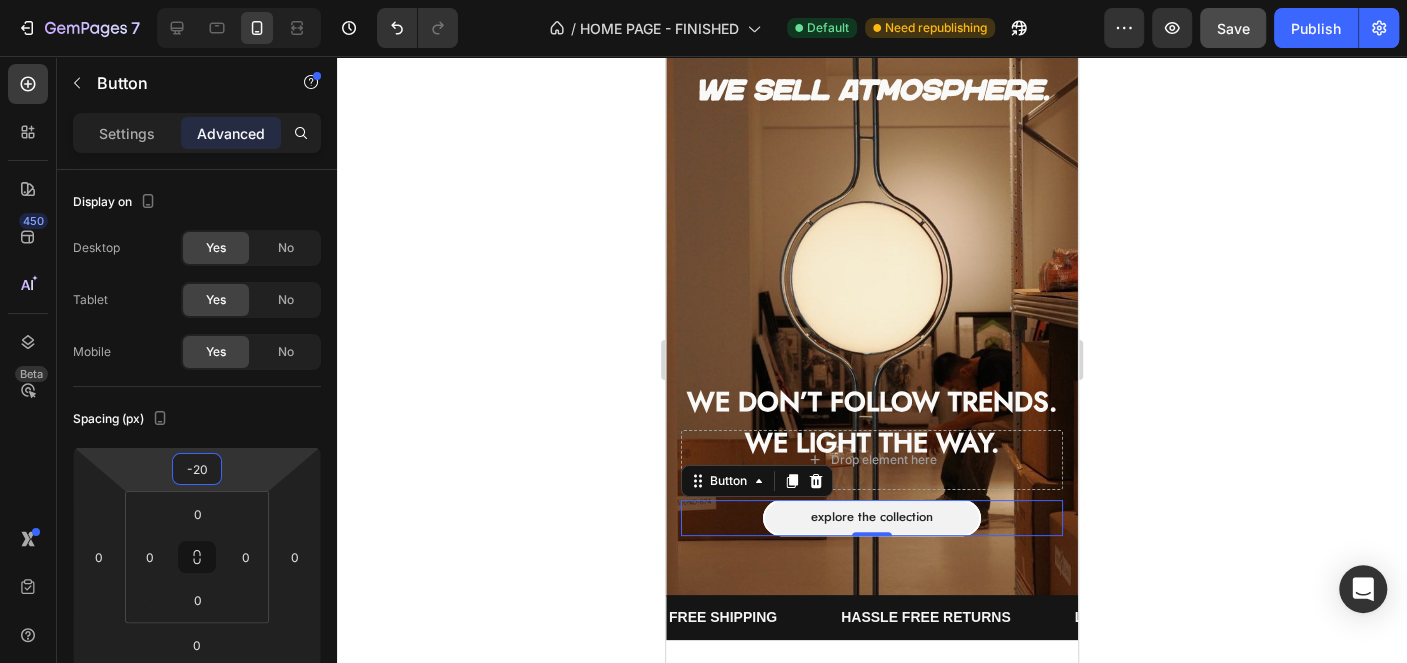 click 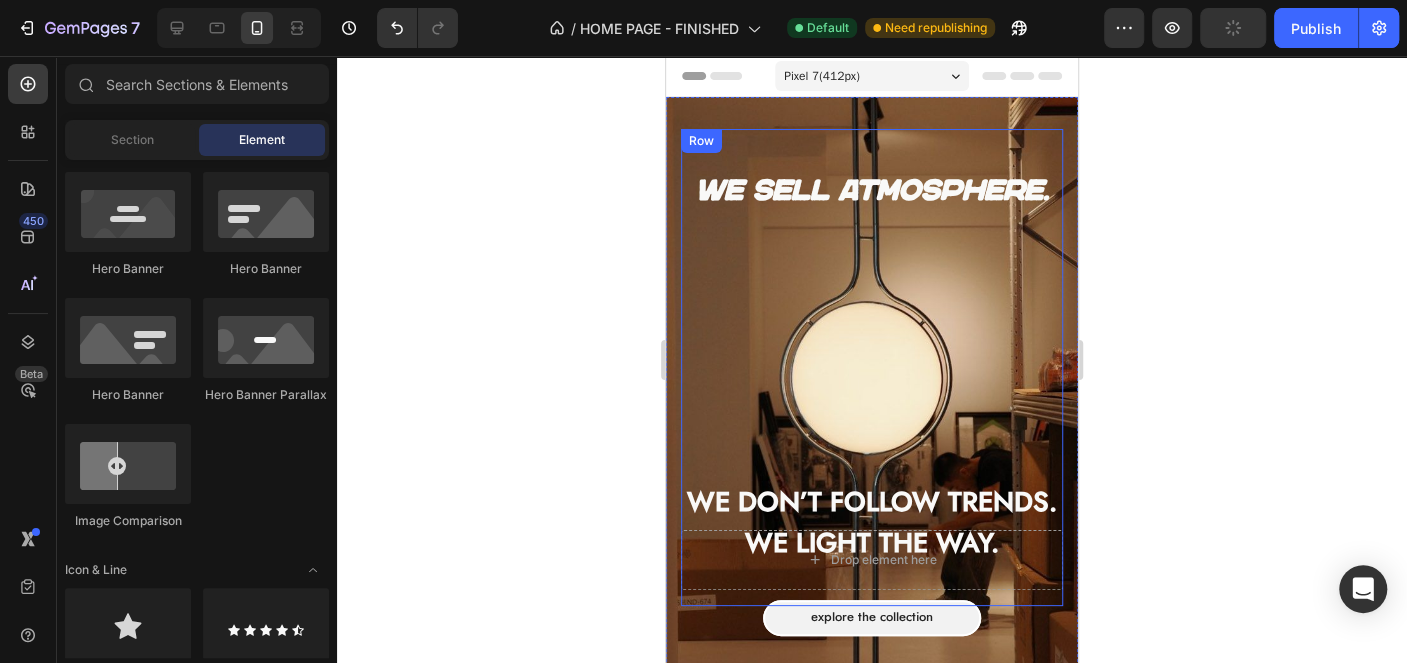 scroll, scrollTop: 0, scrollLeft: 0, axis: both 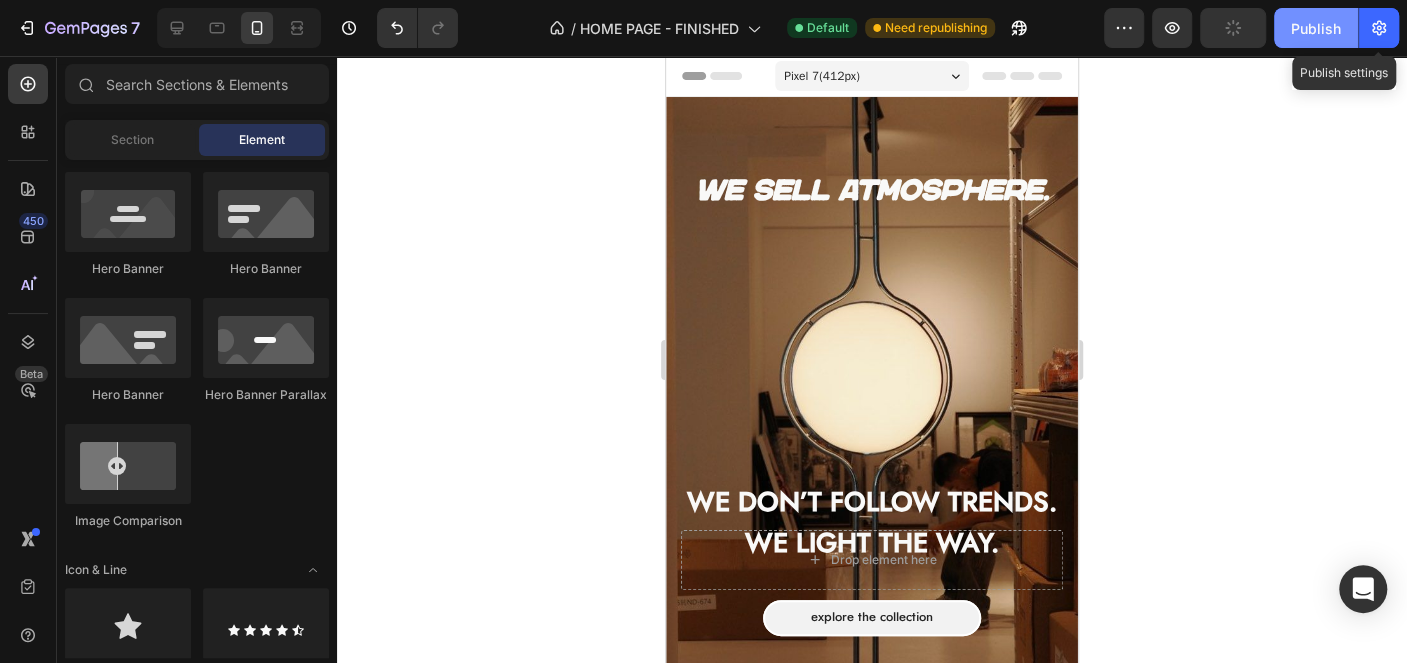 click on "Publish" at bounding box center (1316, 28) 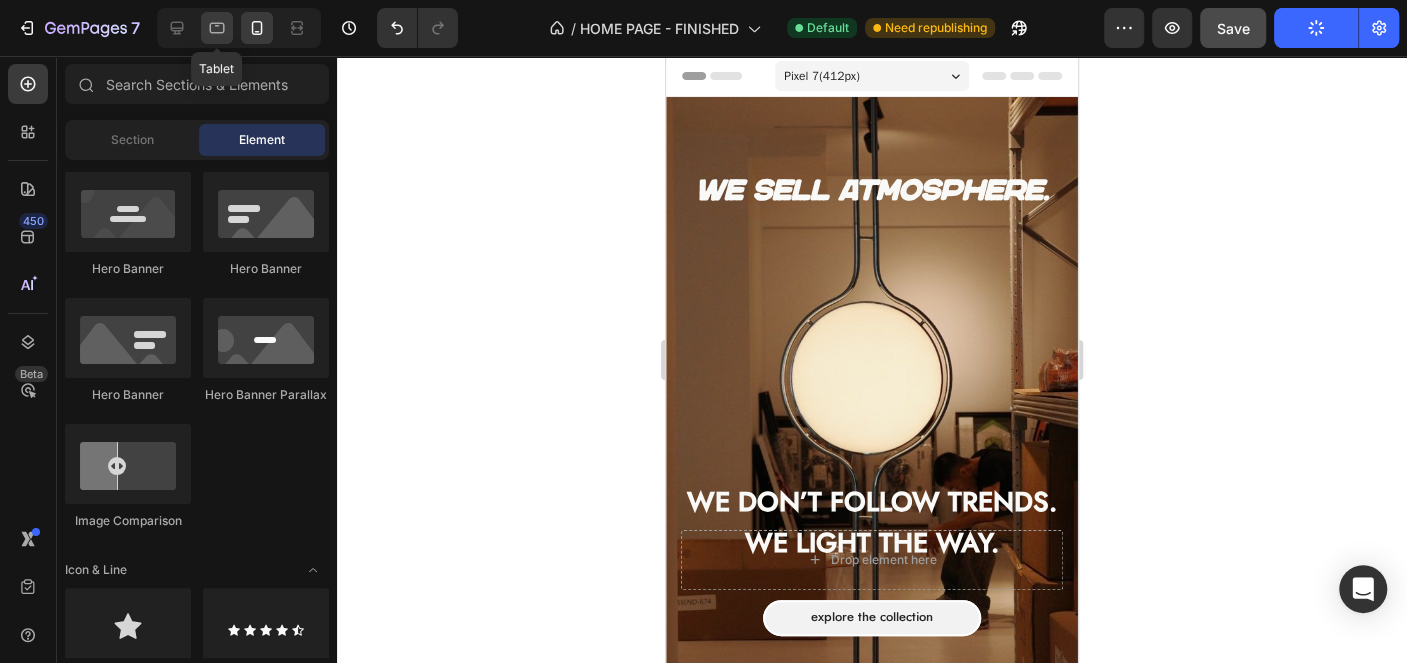 click 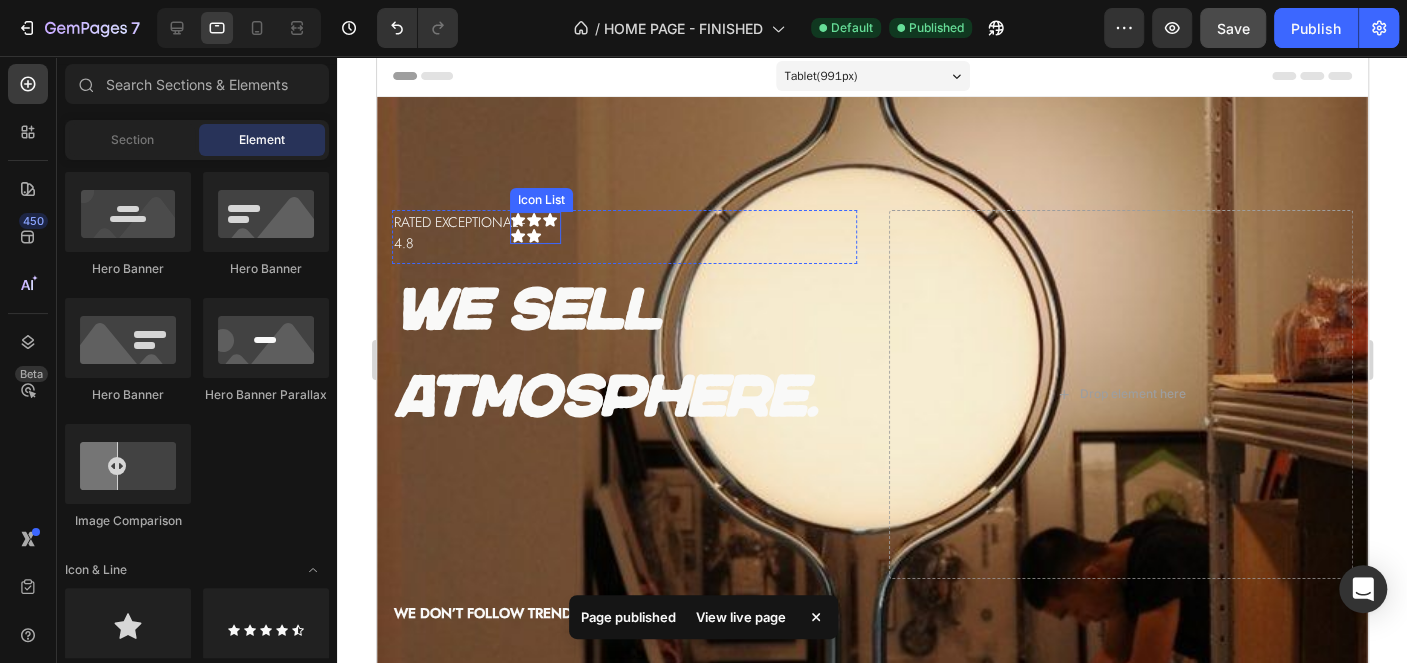 click on "Icon Icon Icon Icon
Icon" at bounding box center [534, 228] 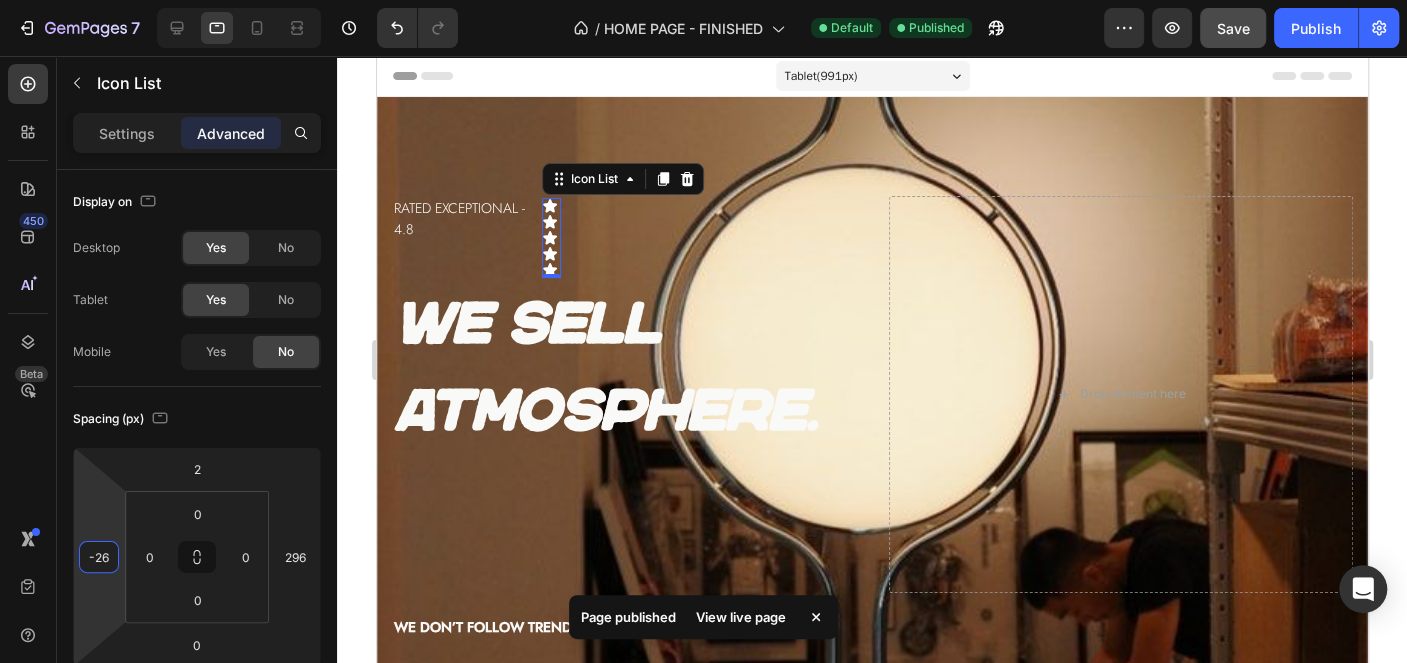 type on "-28" 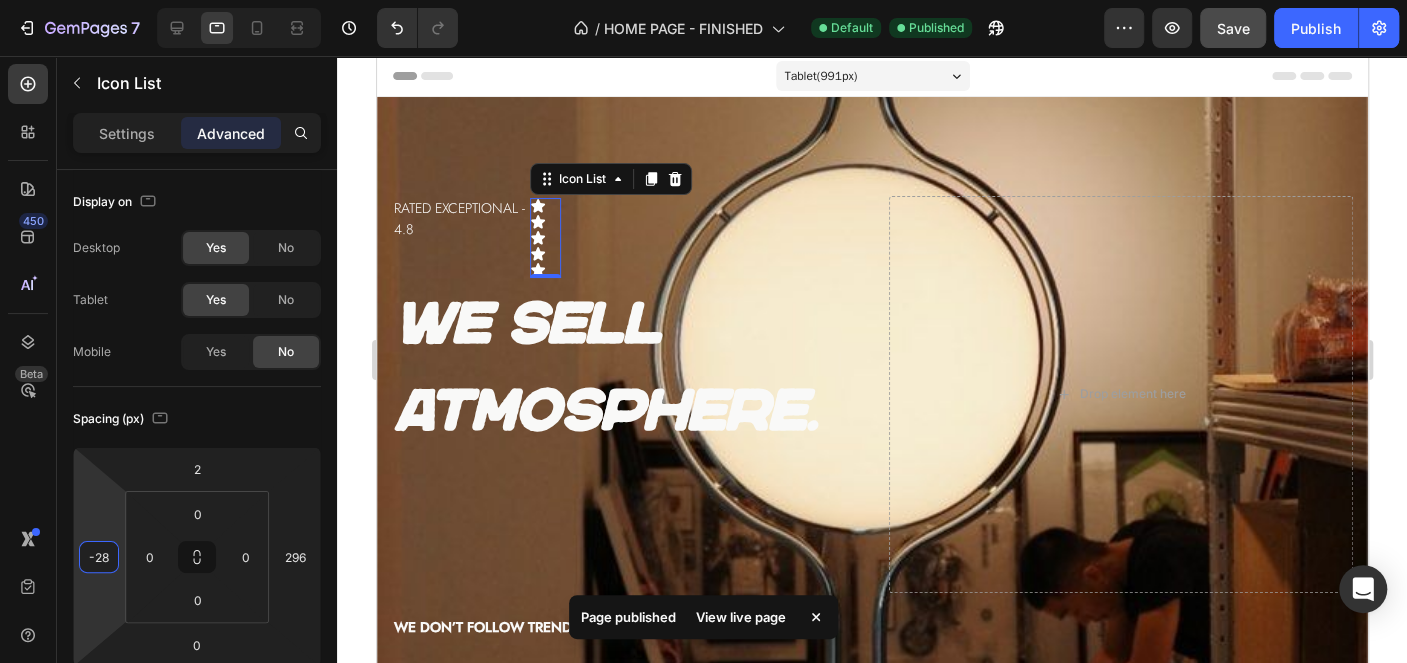 drag, startPoint x: 88, startPoint y: 510, endPoint x: 103, endPoint y: 500, distance: 18.027756 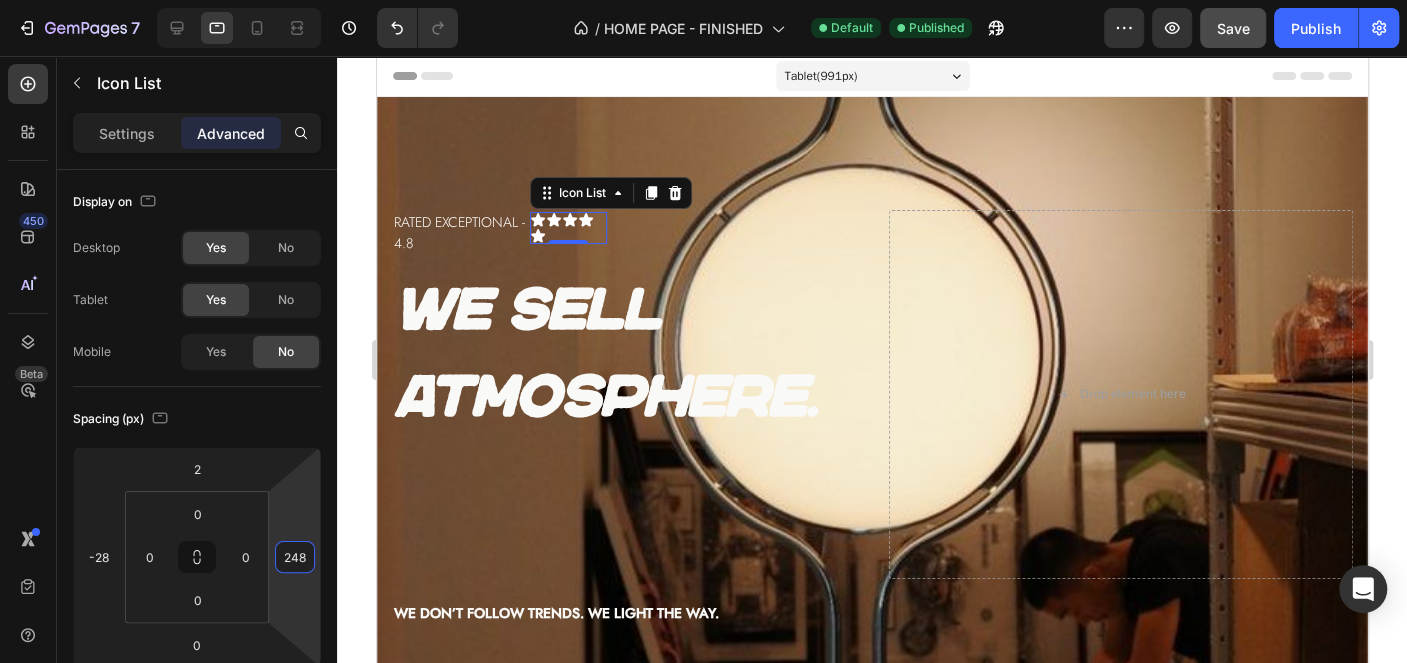 type on "238" 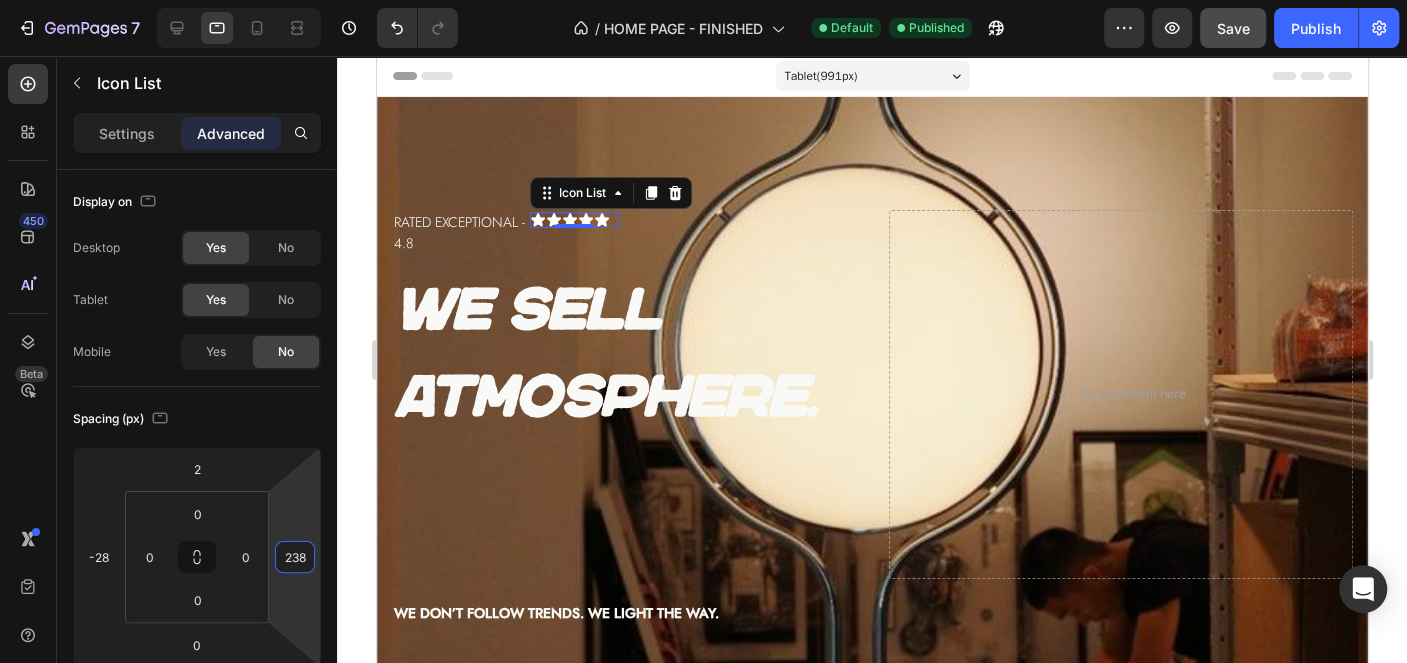 drag, startPoint x: 309, startPoint y: 524, endPoint x: 312, endPoint y: 553, distance: 29.15476 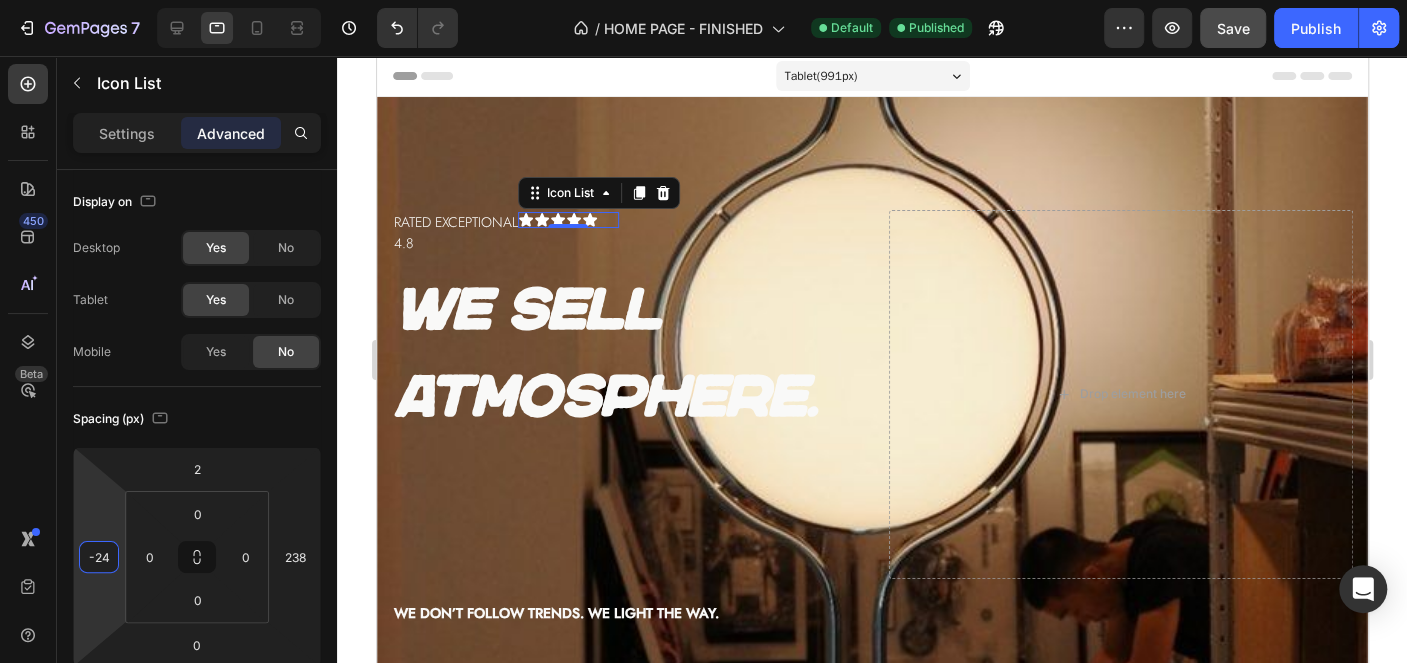 type on "-18" 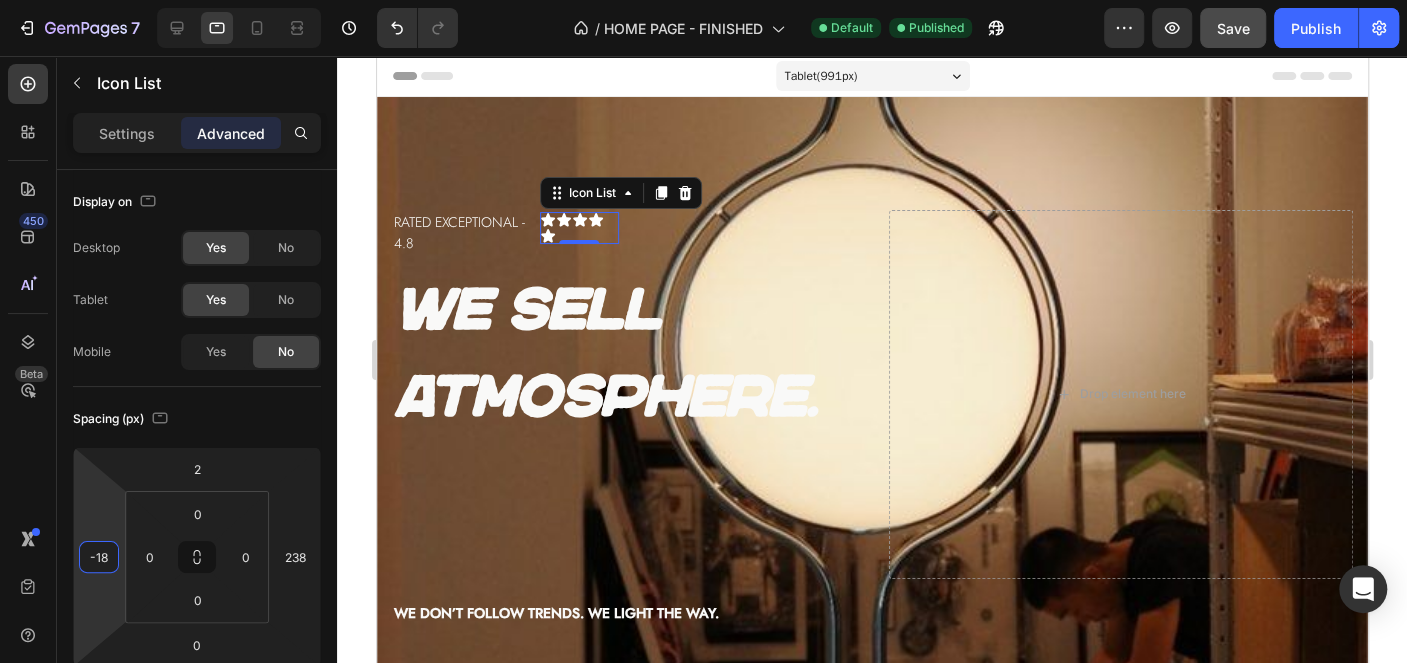 click on "7  Version history  /  HOME PAGE - FINISHED Default Published Preview  Save   Publish  450 Beta Sections(18) Elements(83) Section Element Hero Section Product Detail Brands Trusted Badges Guarantee Product Breakdown How to use Testimonials Compare Bundle FAQs Social Proof Brand Story Product List Collection Blog List Contact Sticky Add to Cart Custom Footer Browse Library 450 Layout
Row
Row
Row
Row Text
Heading
Text Block Button
Button
Button Media
Image
Image
Video" at bounding box center [703, 0] 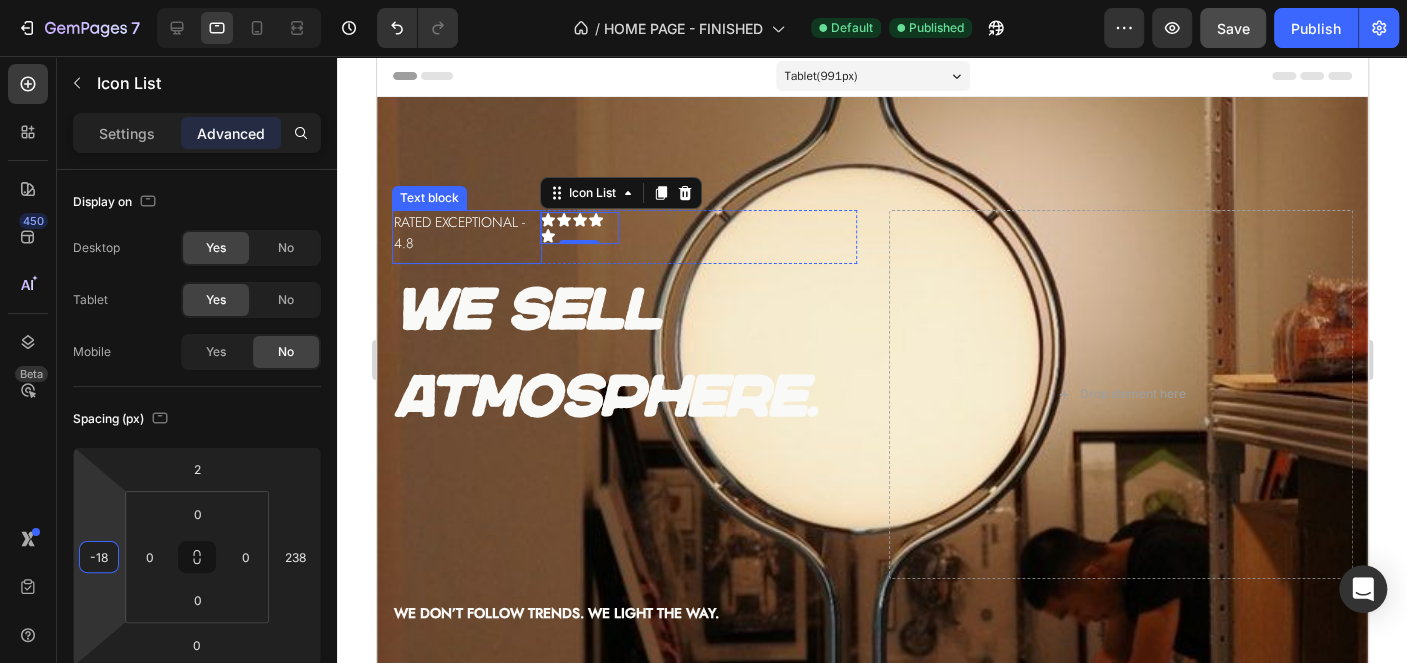click on "rated exceptional - 4.8" at bounding box center [466, 233] 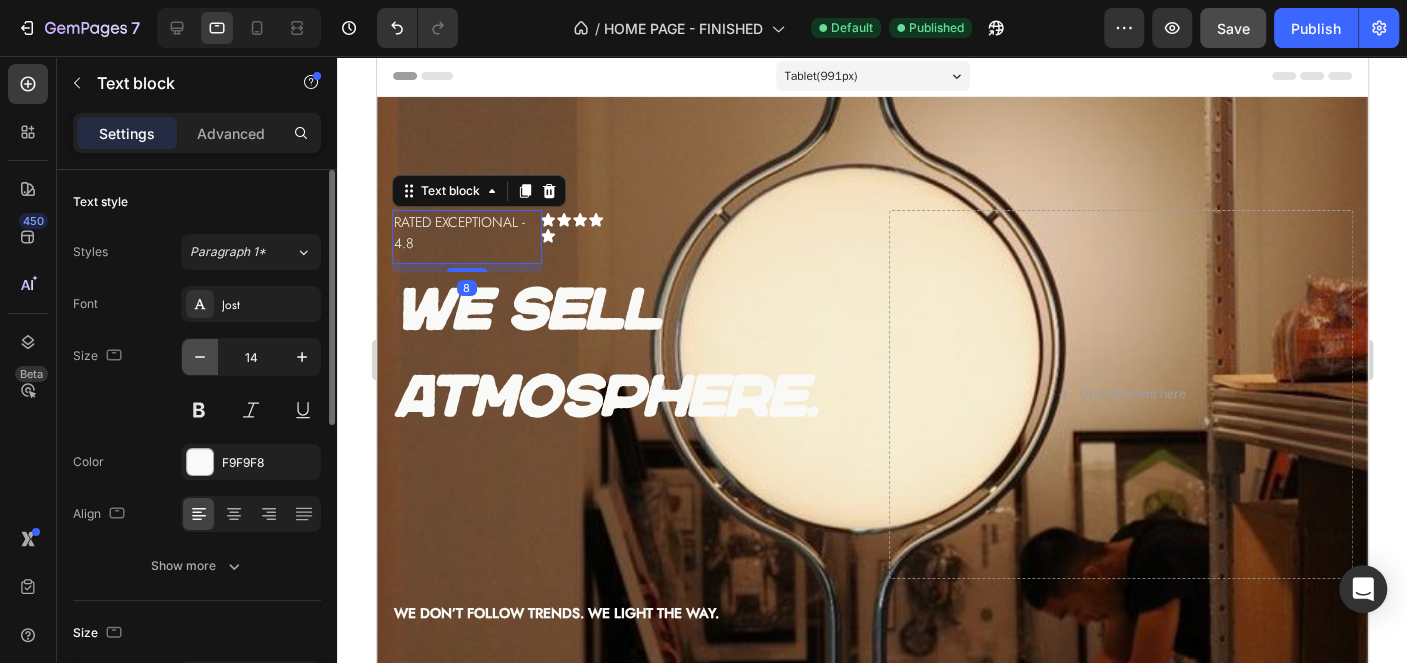 click at bounding box center [200, 357] 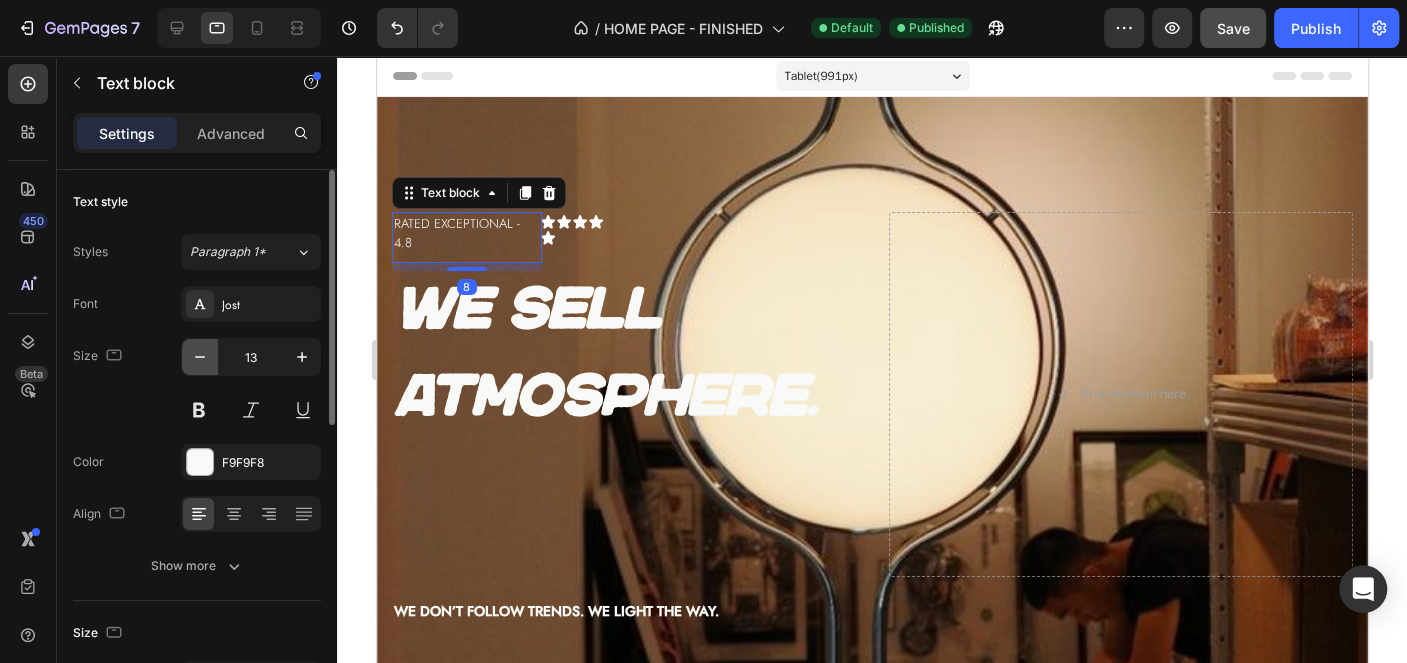 click at bounding box center [200, 357] 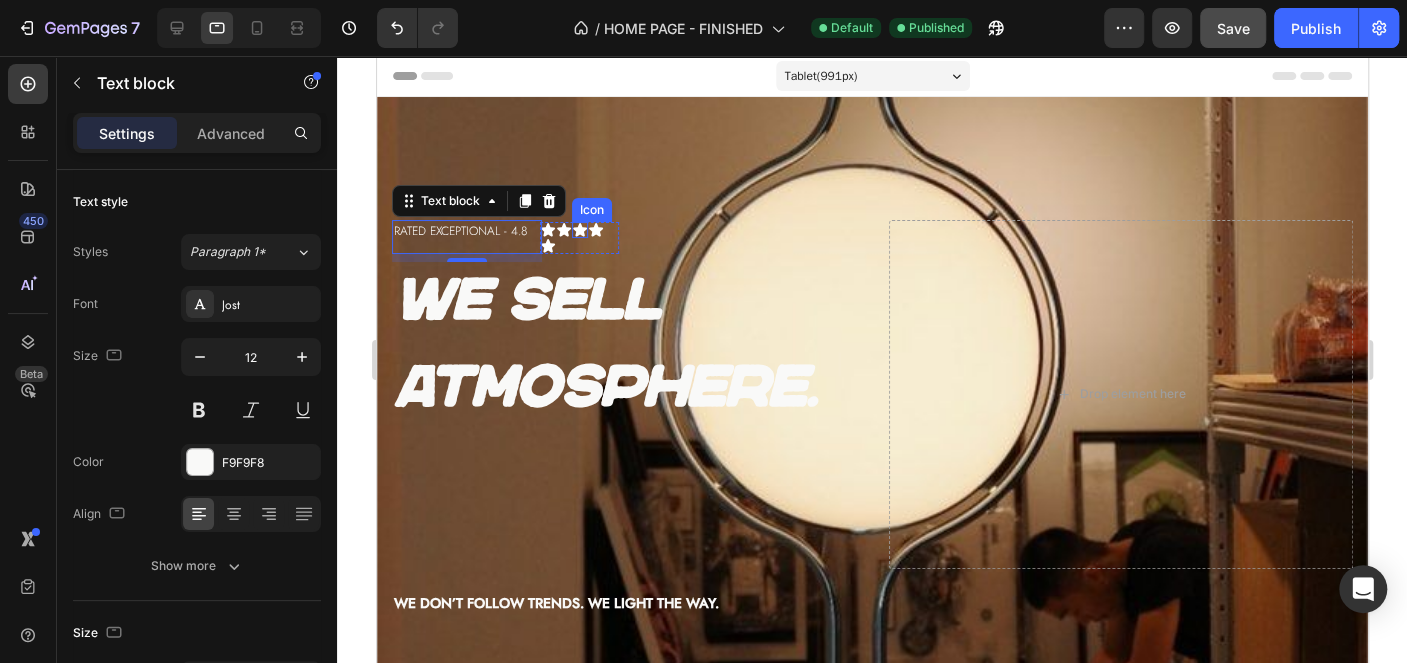 click on "Icon" at bounding box center [579, 230] 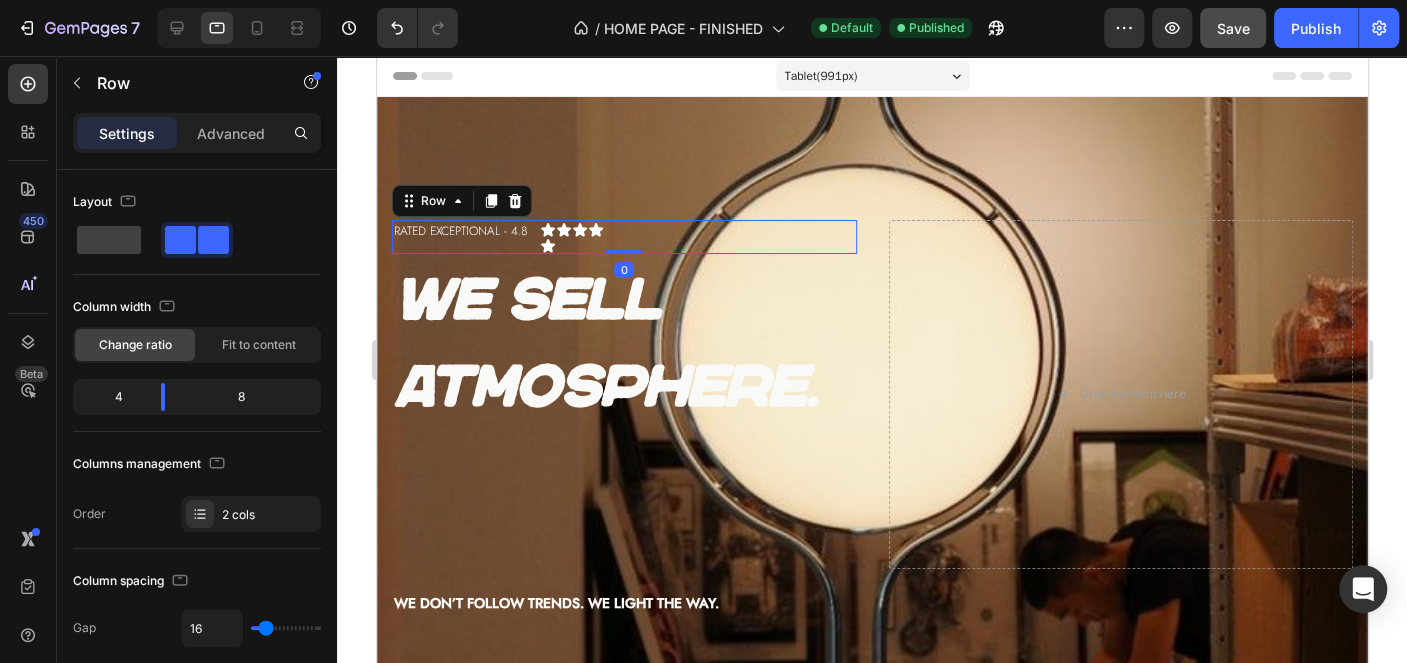 click on "Icon Icon Icon Icon
Icon Icon List" at bounding box center (706, 237) 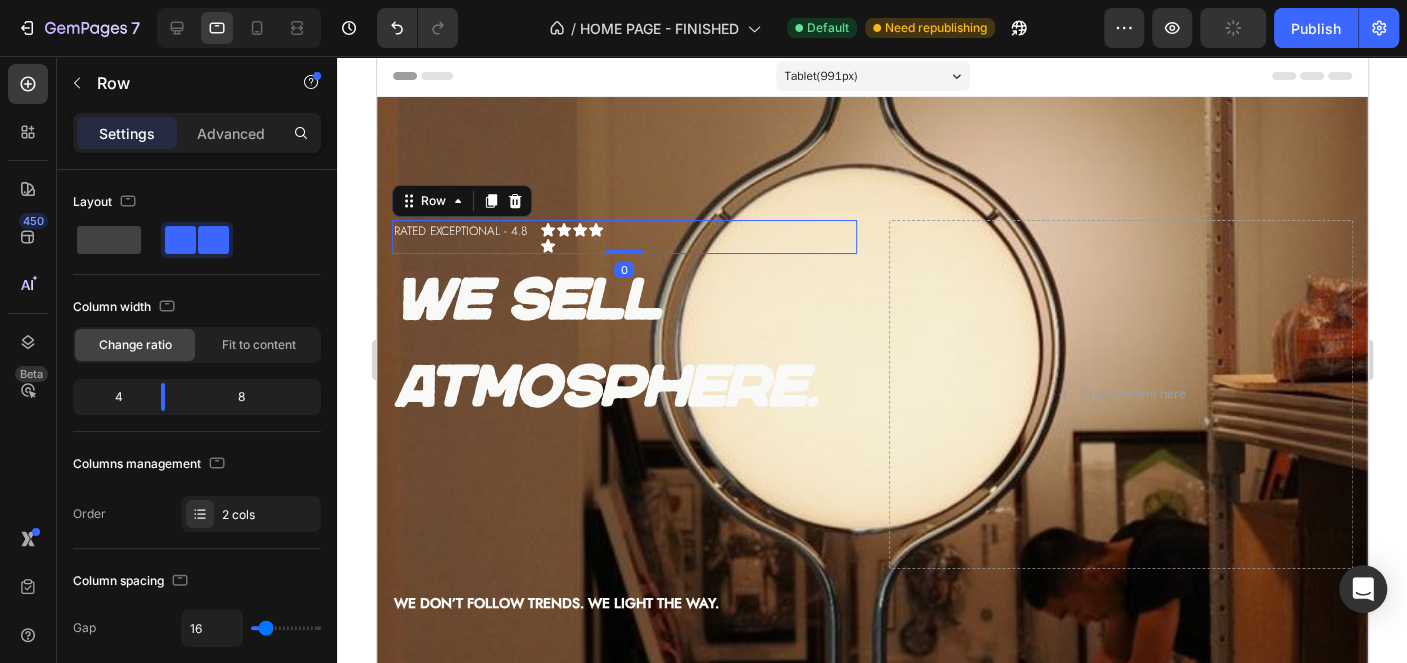 click on "Icon Icon Icon Icon
Icon Icon List" at bounding box center (706, 237) 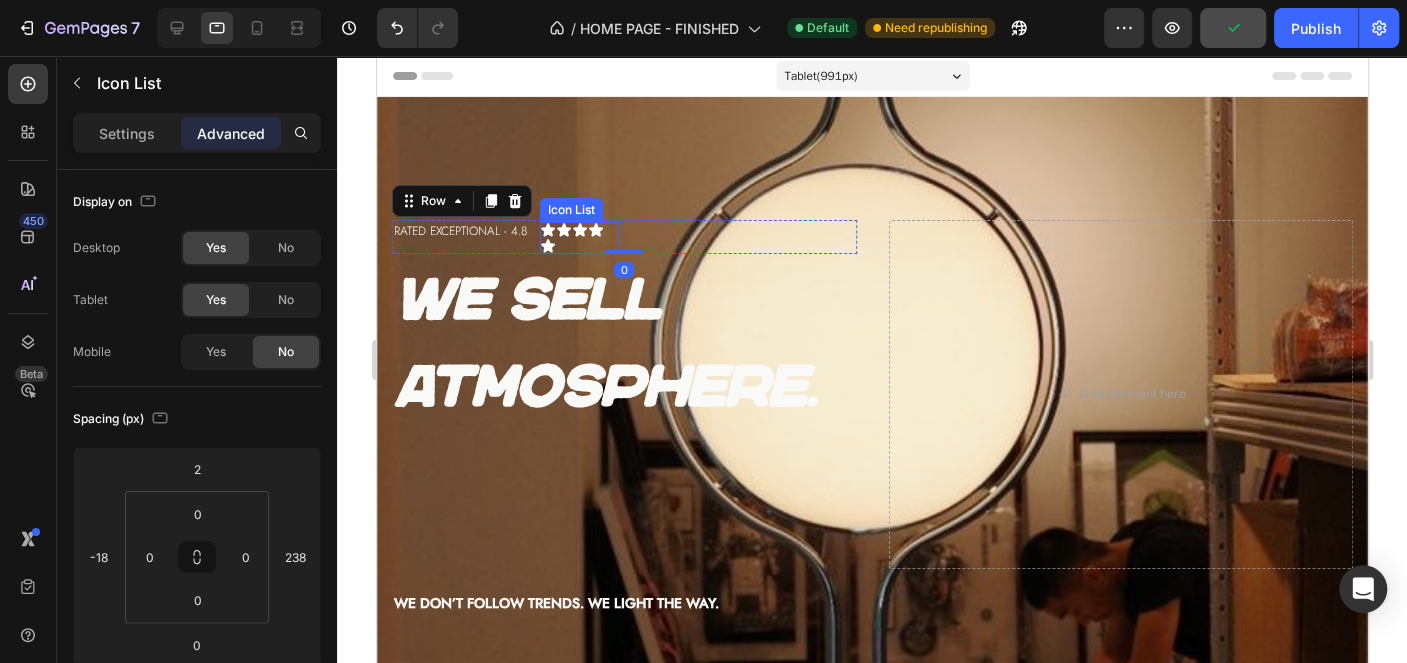 click on "Icon Icon Icon Icon
Icon" at bounding box center (578, 238) 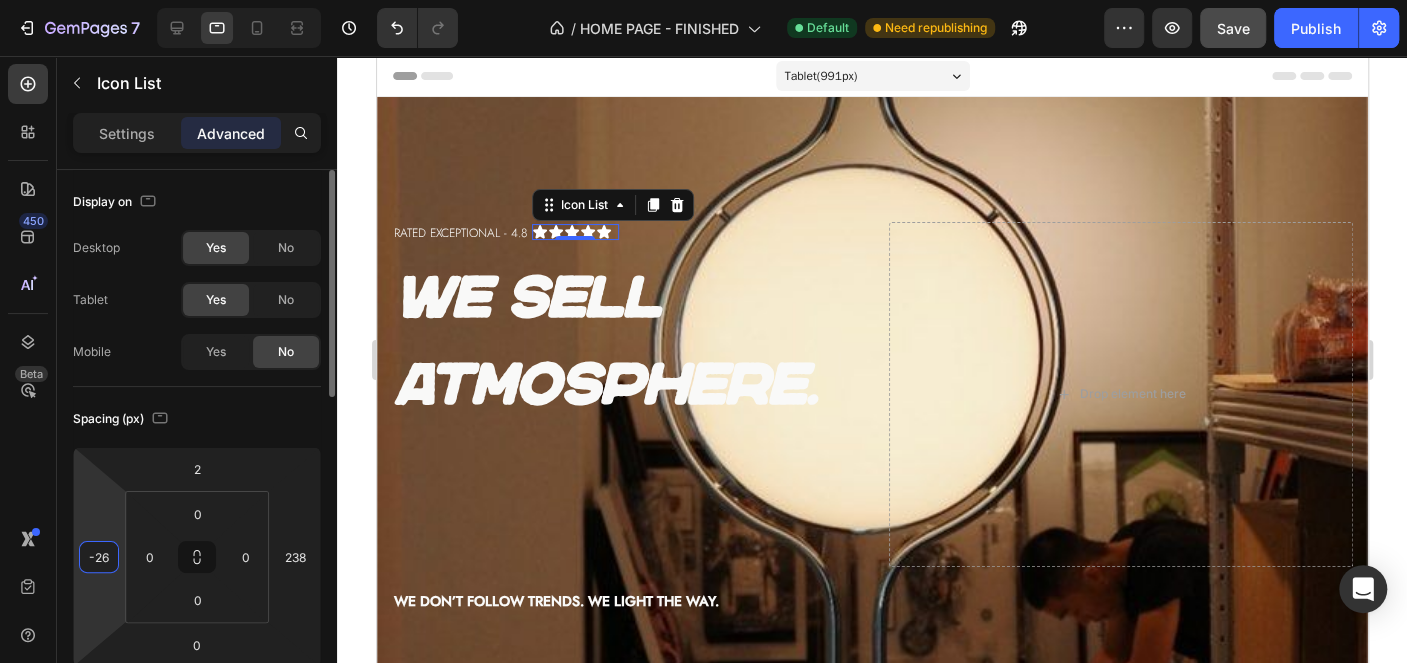 click on "7  Version history  /  HOME PAGE - FINISHED Default Need republishing Preview  Save   Publish  450 Beta Sections(18) Elements(83) Section Element Hero Section Product Detail Brands Trusted Badges Guarantee Product Breakdown How to use Testimonials Compare Bundle FAQs Social Proof Brand Story Product List Collection Blog List Contact Sticky Add to Cart Custom Footer Browse Library 450 Layout
Row
Row
Row
Row Text
Heading
Text Block Button
Button
Button Media
Image
Image" at bounding box center (703, 0) 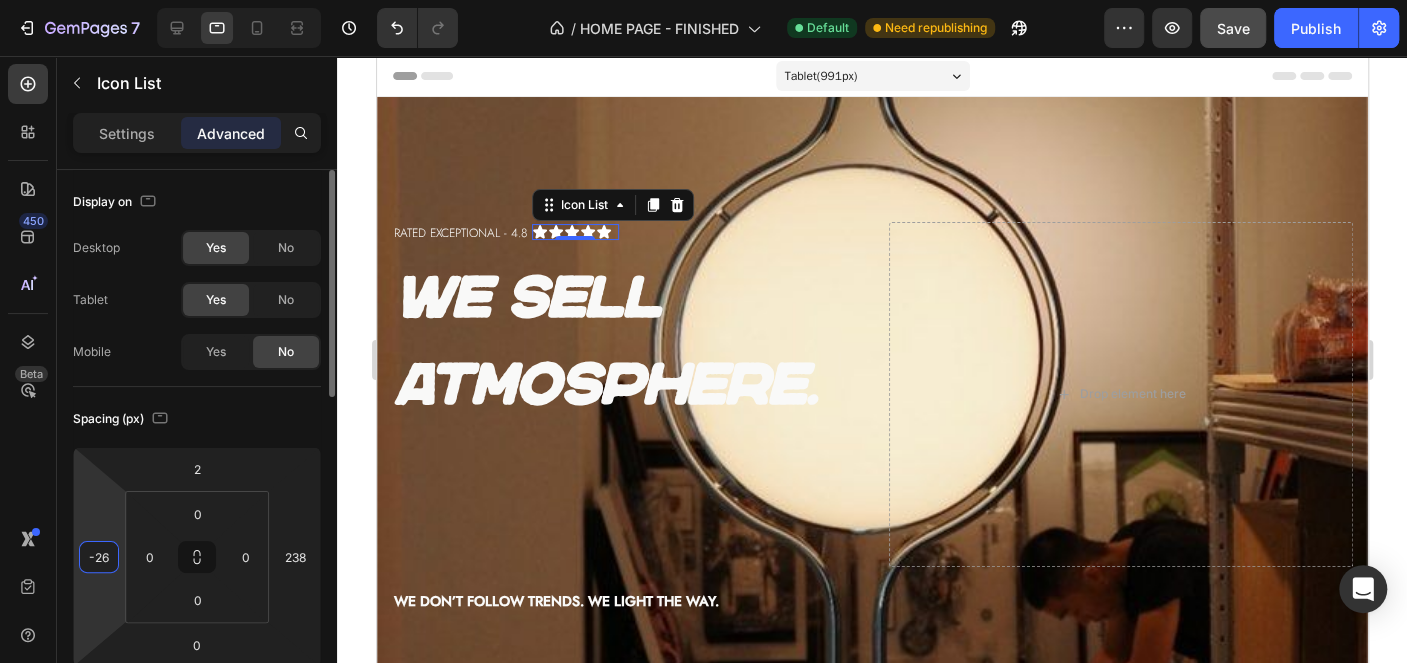 type on "-28" 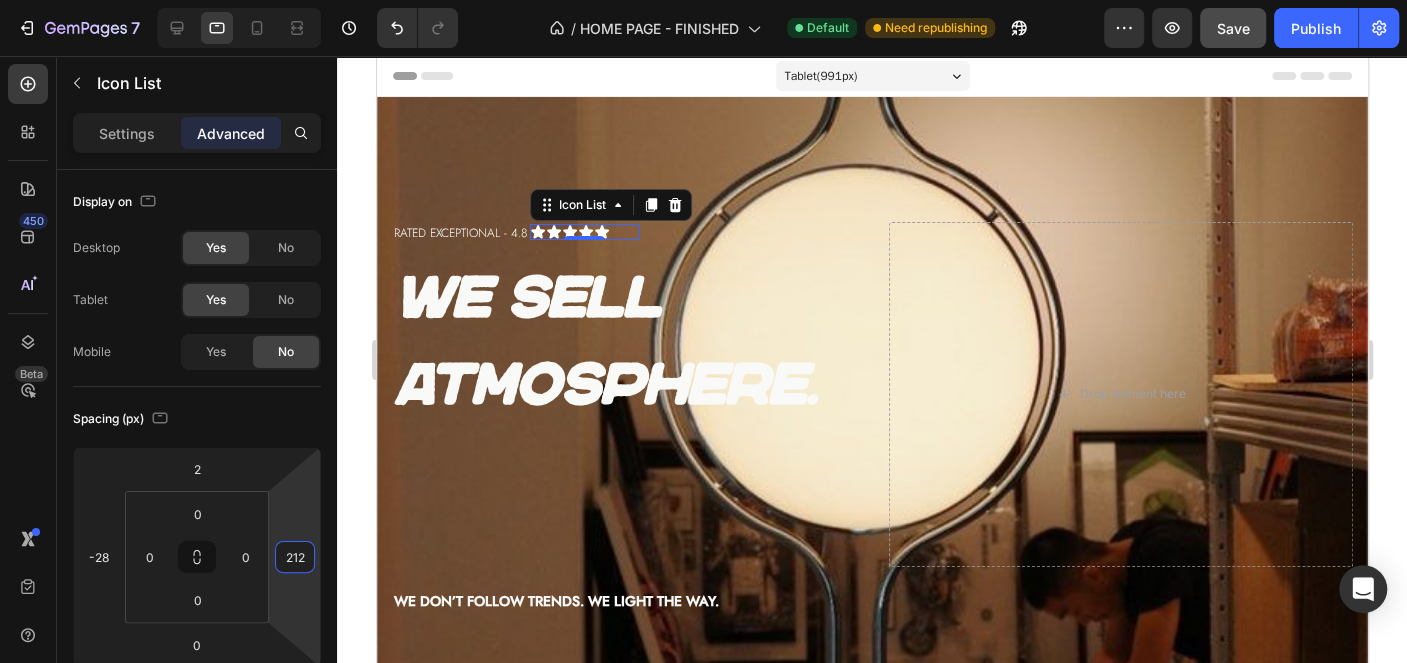 type on "206" 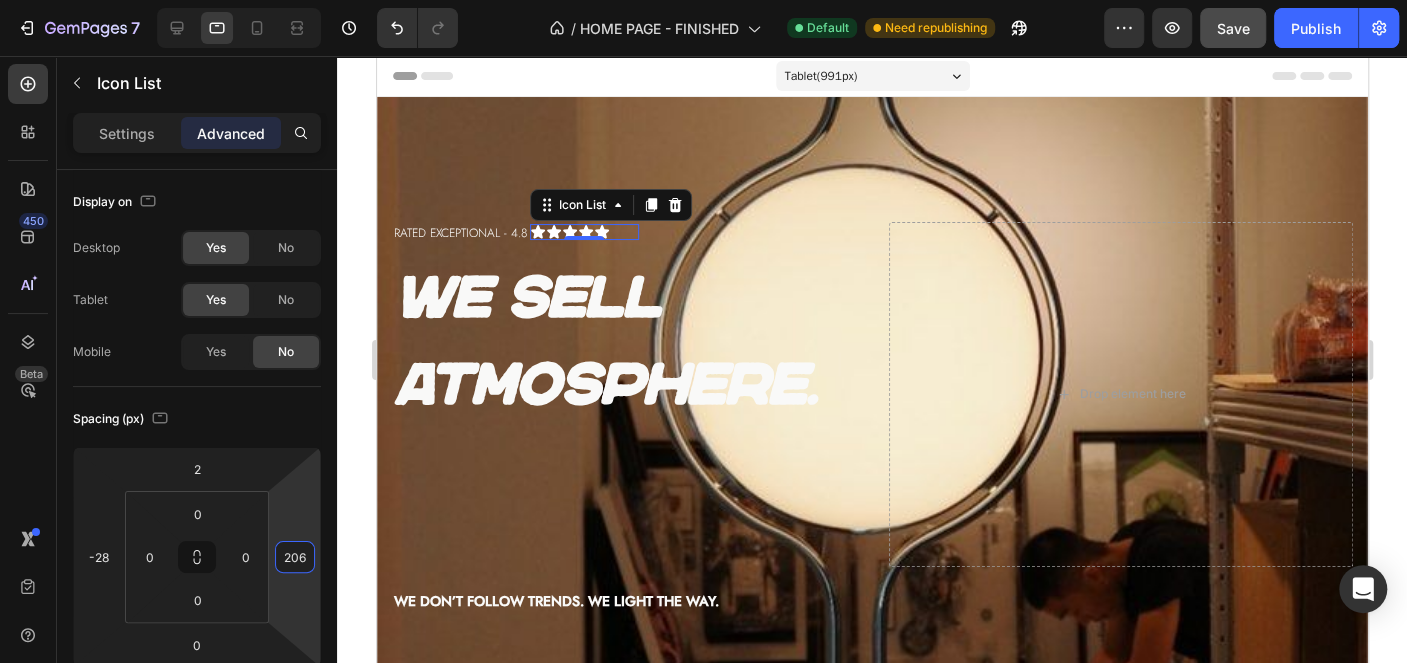 drag, startPoint x: 307, startPoint y: 498, endPoint x: 309, endPoint y: 514, distance: 16.124516 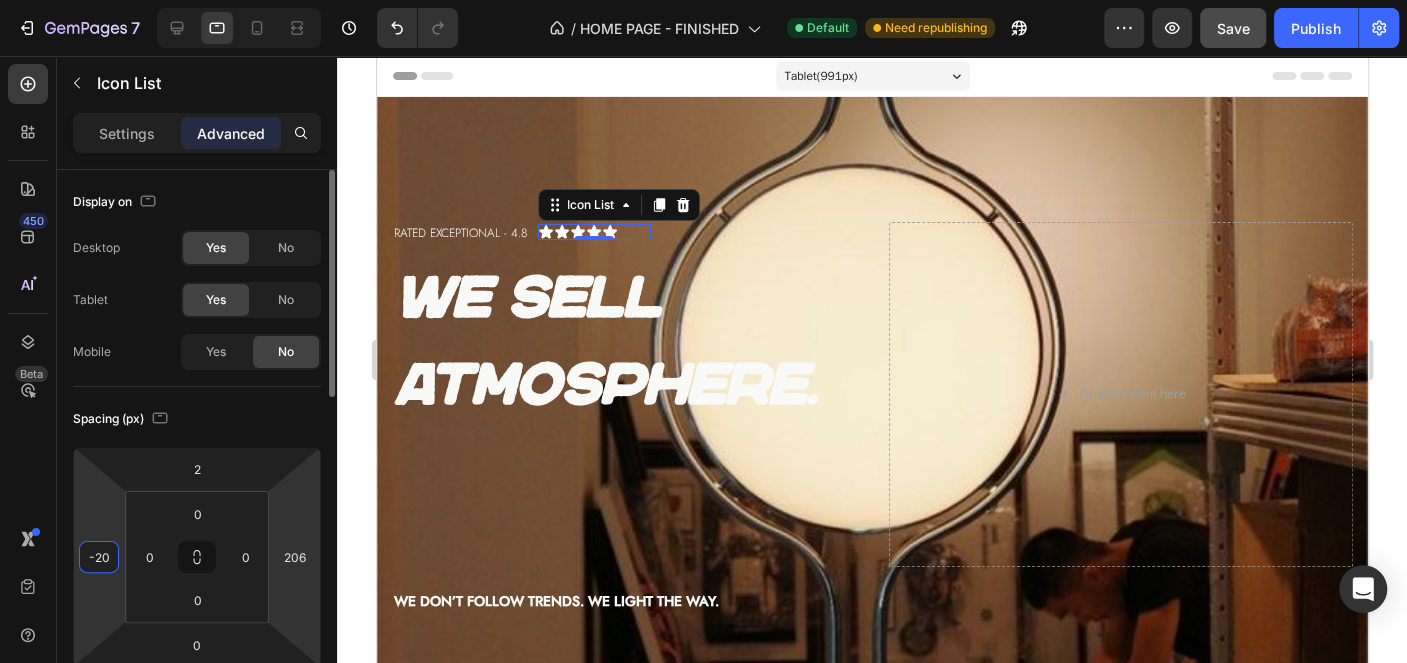 drag, startPoint x: 104, startPoint y: 517, endPoint x: 278, endPoint y: 485, distance: 176.91806 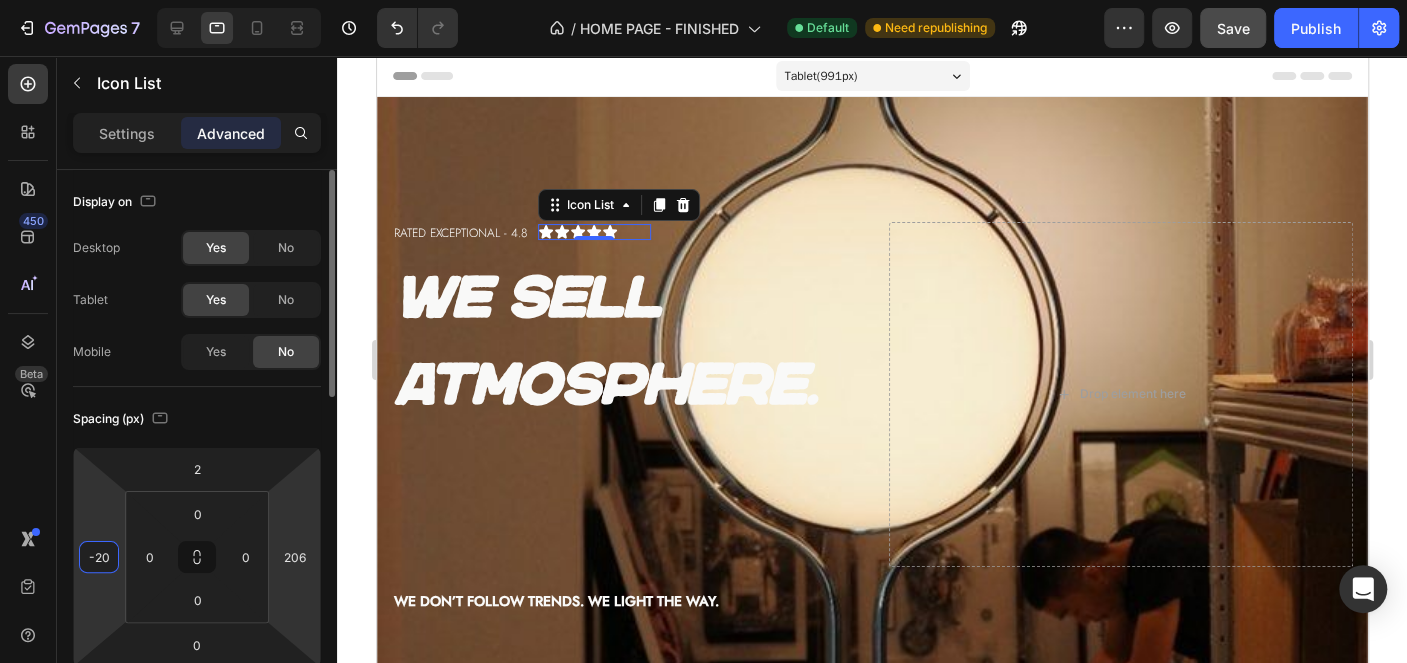 click on "7  Version history  /  HOME PAGE - FINISHED Default Need republishing Preview  Save   Publish  450 Beta Sections(18) Elements(83) Section Element Hero Section Product Detail Brands Trusted Badges Guarantee Product Breakdown How to use Testimonials Compare Bundle FAQs Social Proof Brand Story Product List Collection Blog List Contact Sticky Add to Cart Custom Footer Browse Library 450 Layout
Row
Row
Row
Row Text
Heading
Text Block Button
Button
Button Media
Image
Image" at bounding box center (703, 0) 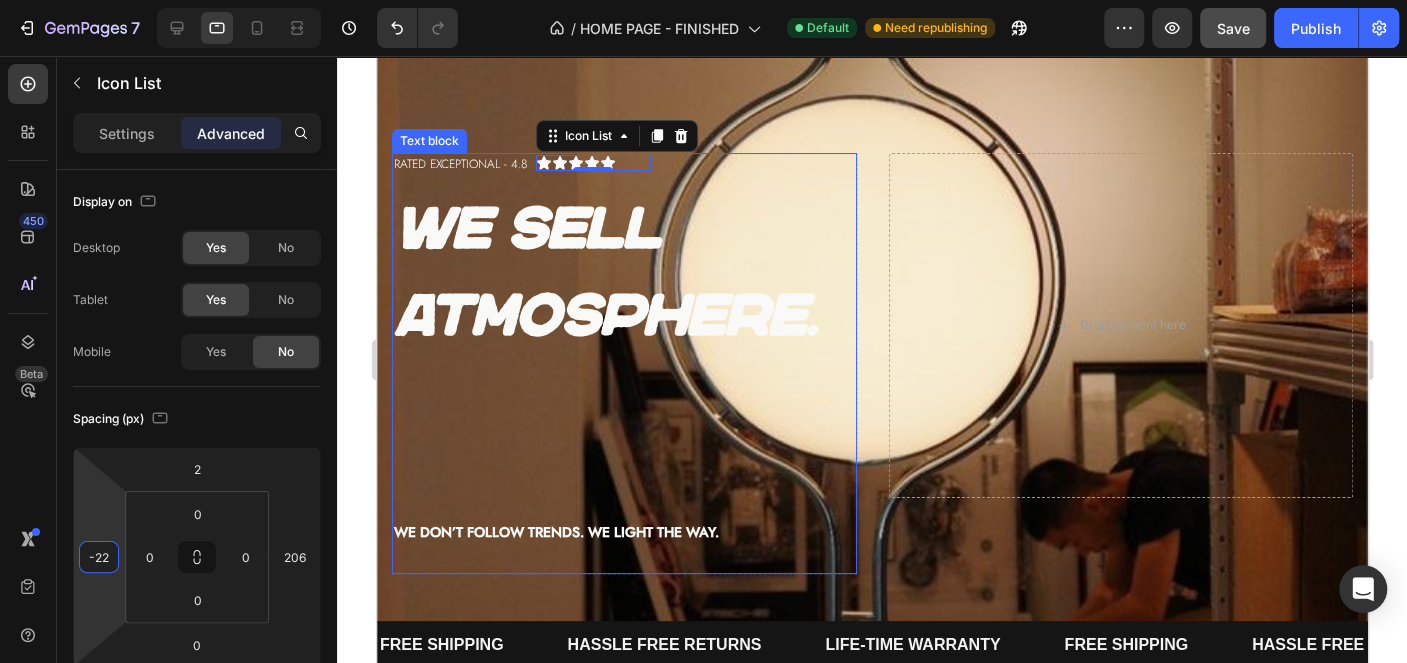 scroll, scrollTop: 100, scrollLeft: 0, axis: vertical 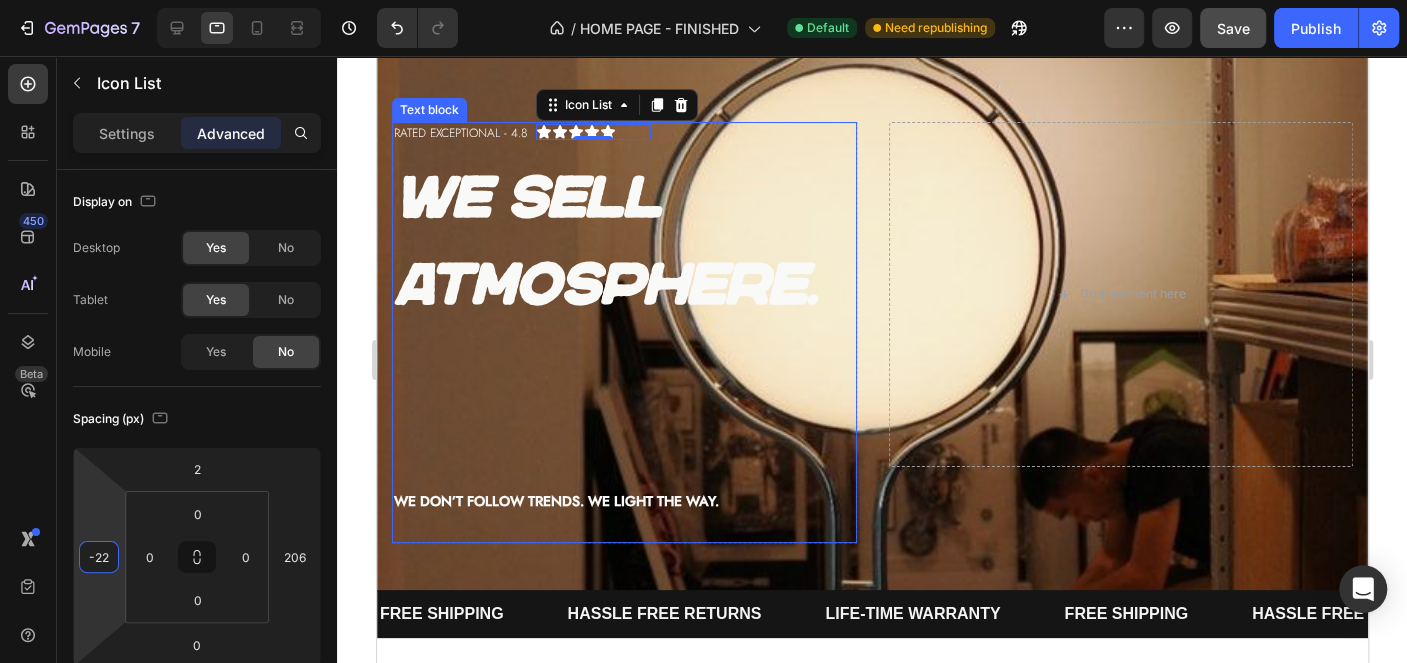 click on "We don’t follow trends. We light the way." at bounding box center [555, 501] 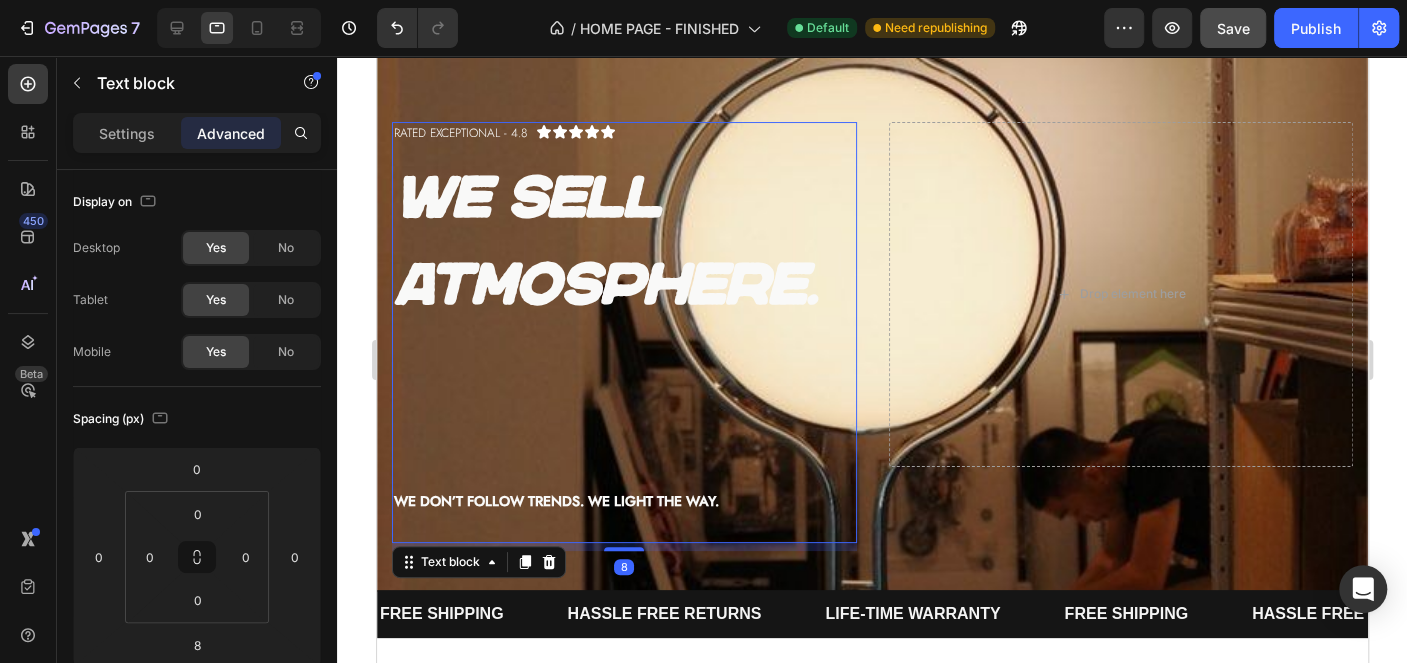 click on "We don’t follow trends. We light the way." at bounding box center (555, 501) 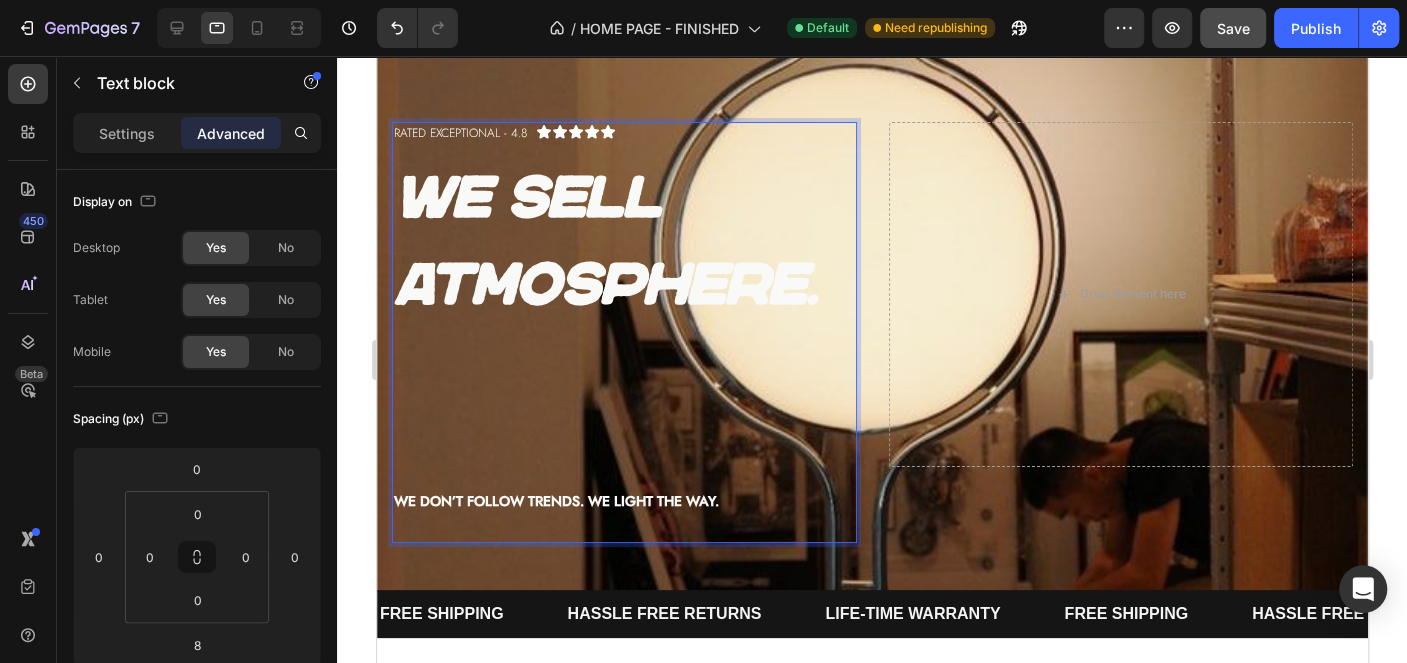 click on "We don’t follow trends. We light the way." at bounding box center (623, 501) 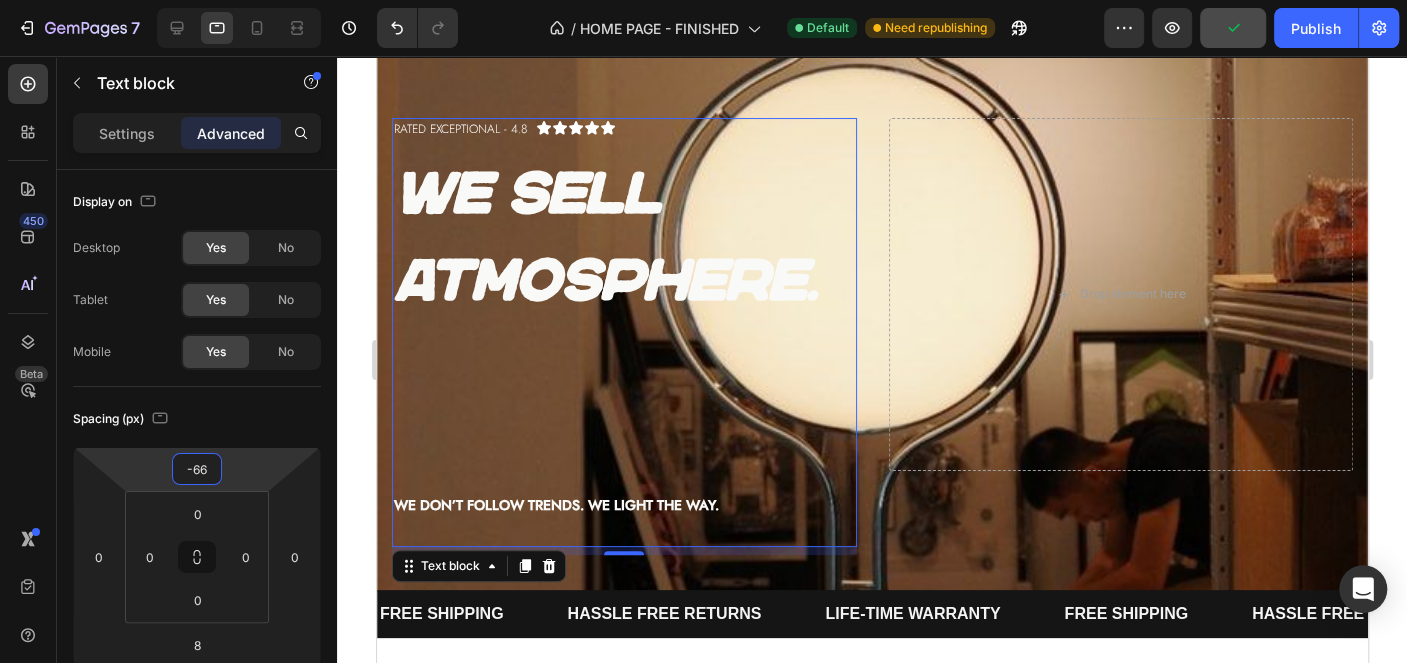 drag, startPoint x: 255, startPoint y: 481, endPoint x: 262, endPoint y: 503, distance: 23.086792 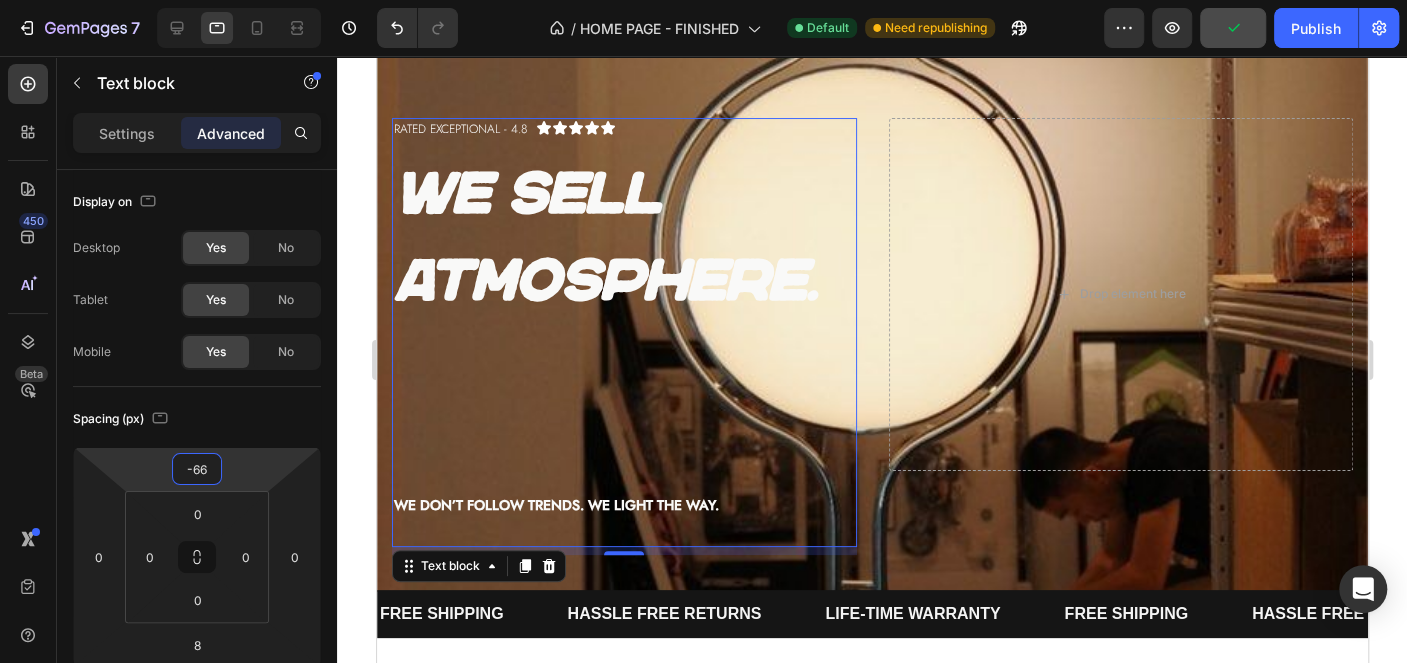 click on "7  Version history  /  HOME PAGE - FINISHED Default Need republishing Preview  Publish  450 Beta Sections(18) Elements(83) Section Element Hero Section Product Detail Brands Trusted Badges Guarantee Product Breakdown How to use Testimonials Compare Bundle FAQs Social Proof Brand Story Product List Collection Blog List Contact Sticky Add to Cart Custom Footer Browse Library 450 Layout
Row
Row
Row
Row Text
Heading
Text Block Button
Button
Button Media
Image
Image
Video" at bounding box center [703, 0] 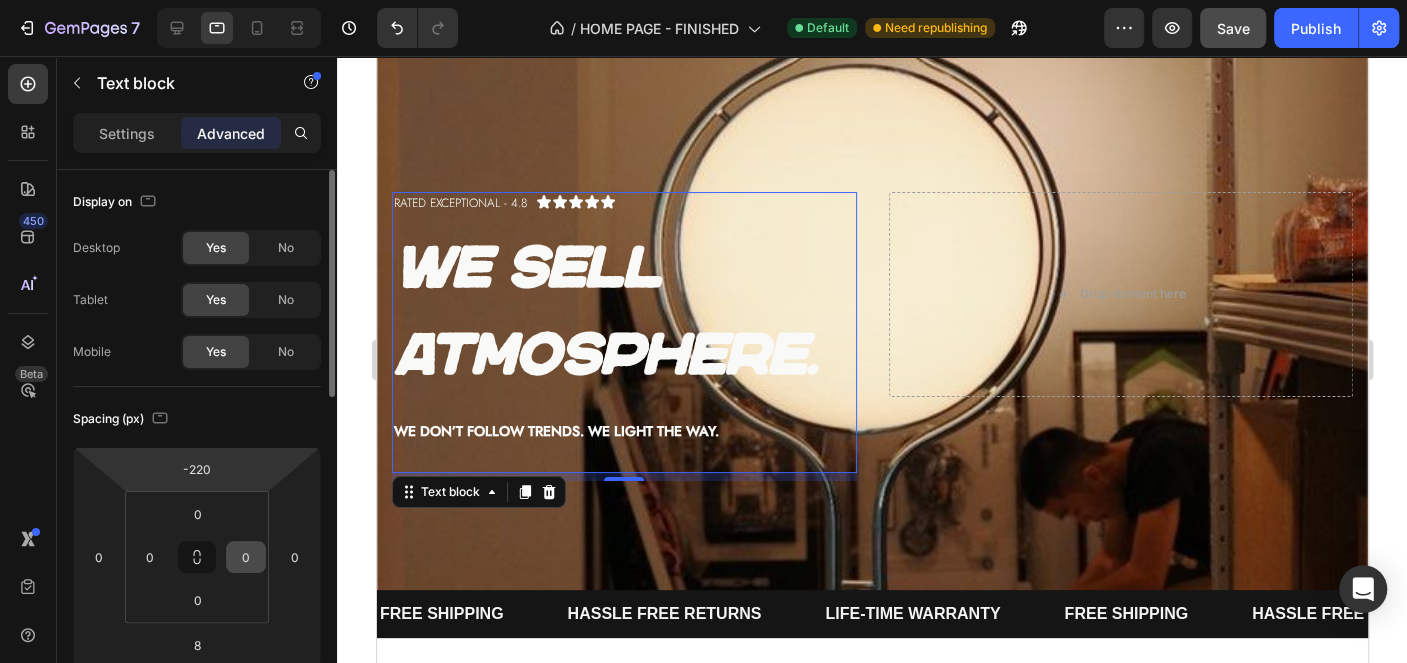 type on "-222" 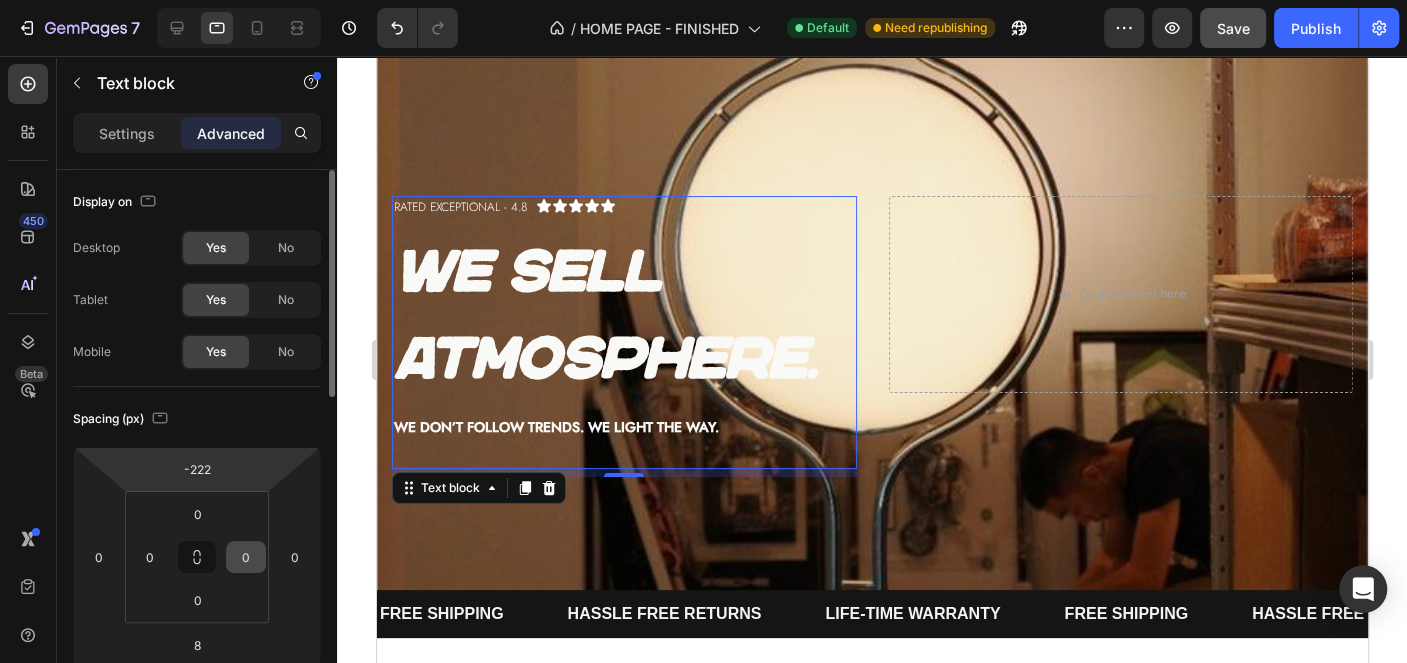 drag, startPoint x: 250, startPoint y: 465, endPoint x: 257, endPoint y: 545, distance: 80.305664 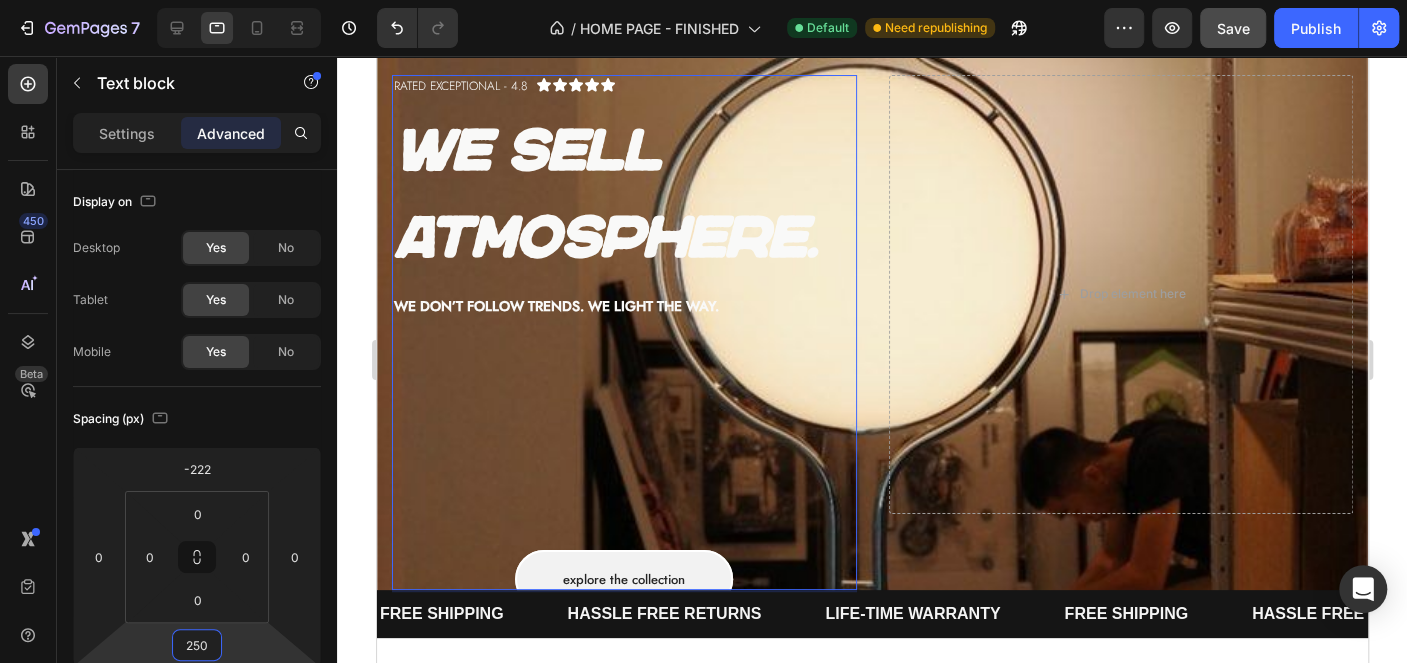 type on "254" 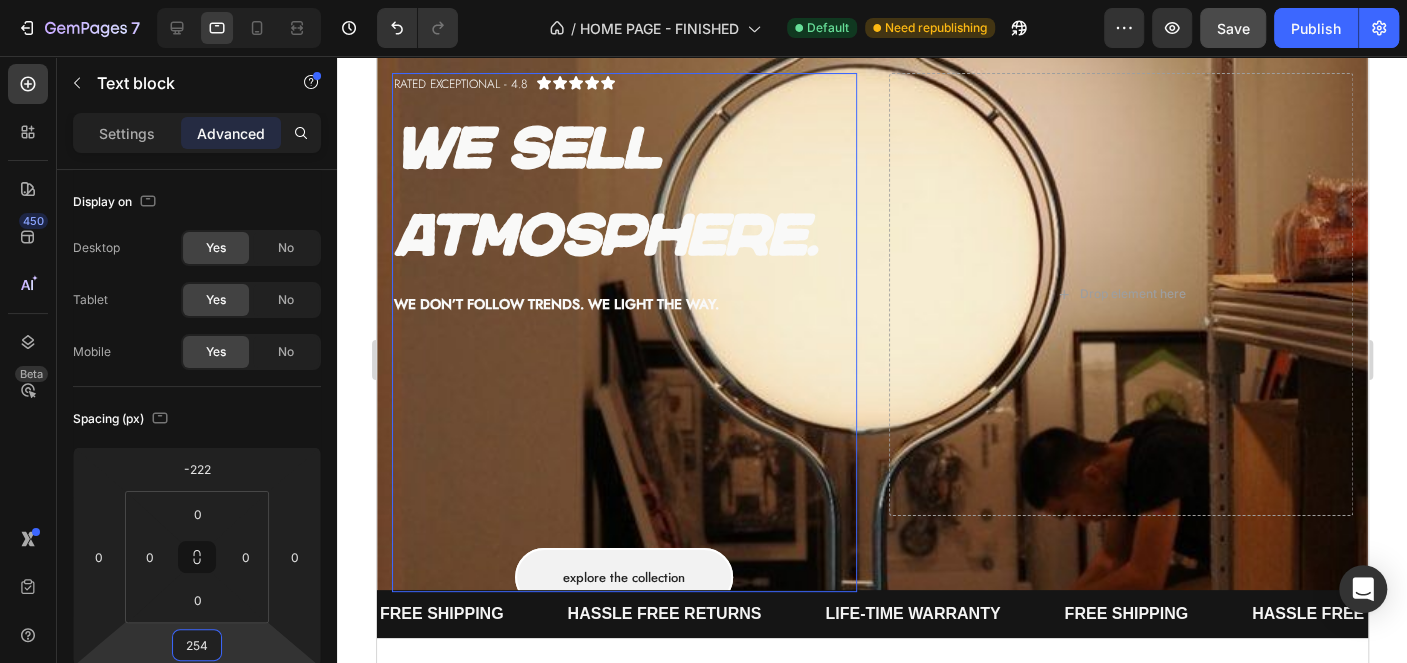 drag, startPoint x: 228, startPoint y: 649, endPoint x: 296, endPoint y: 526, distance: 140.54536 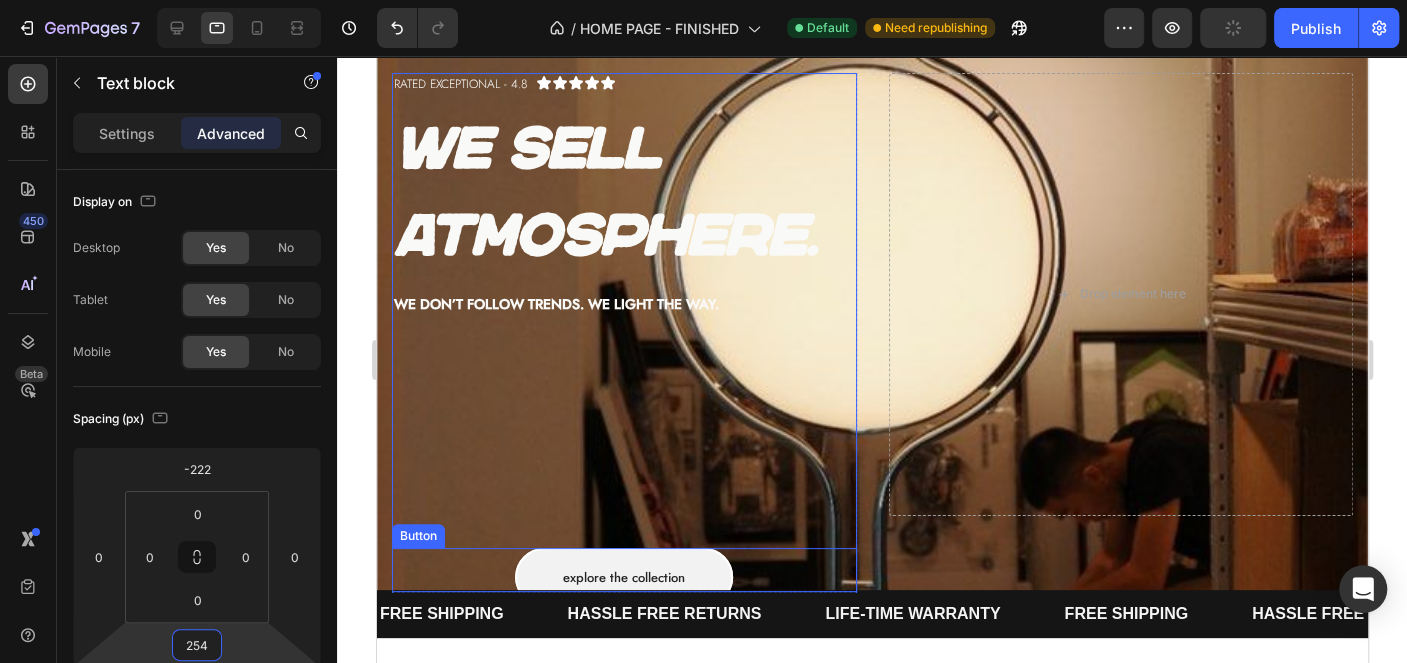 click on "Explore the collection Button" at bounding box center [623, 577] 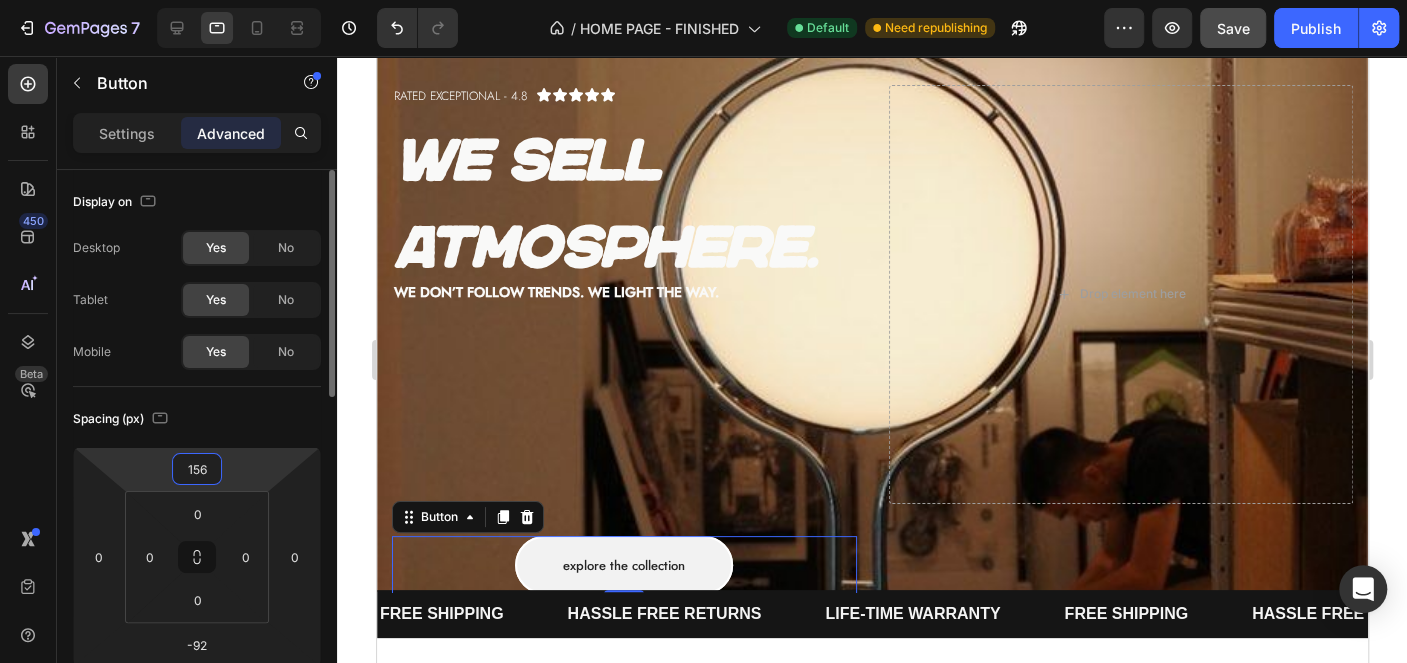 type on "158" 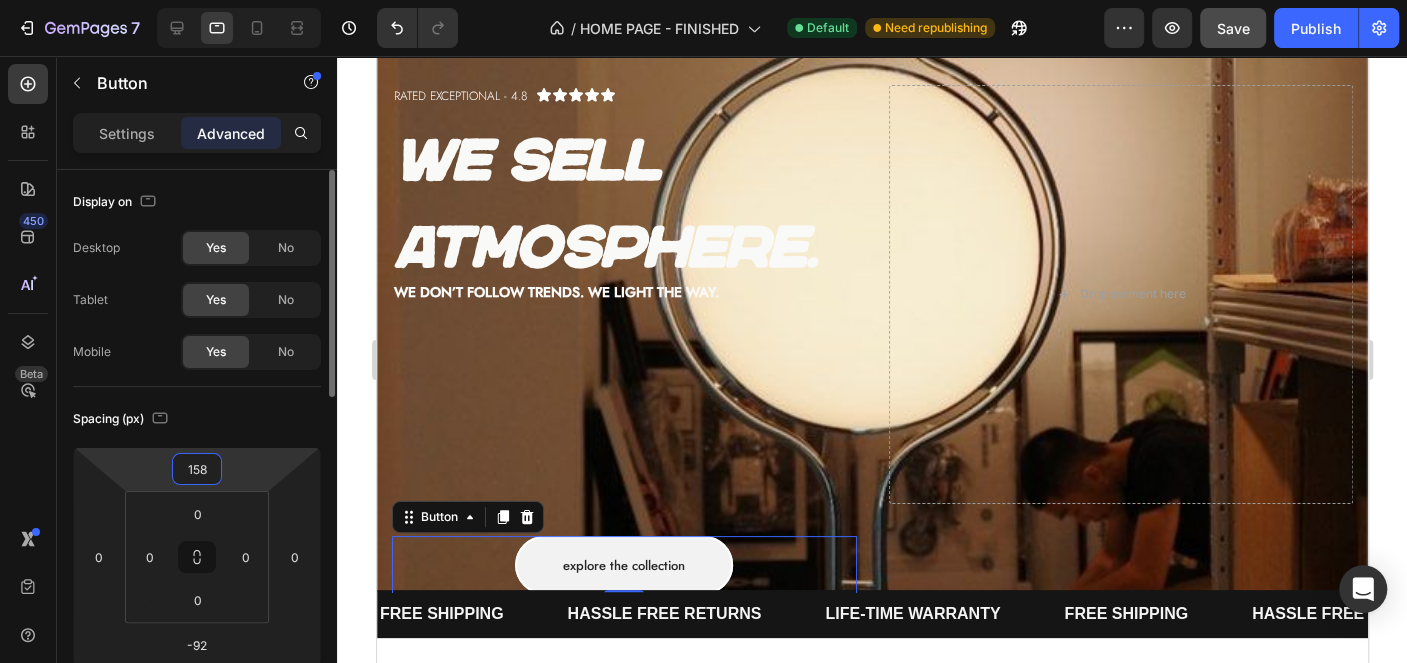 drag, startPoint x: 252, startPoint y: 492, endPoint x: 266, endPoint y: 479, distance: 19.104973 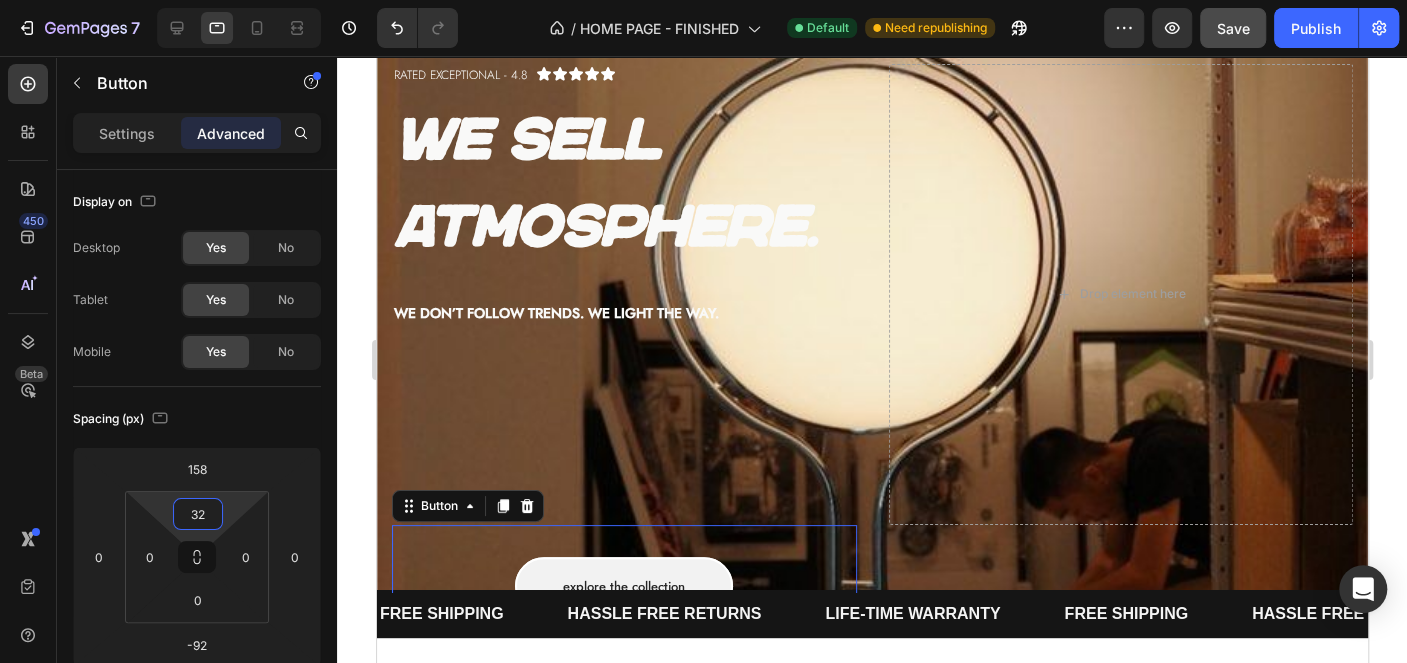 type on "0" 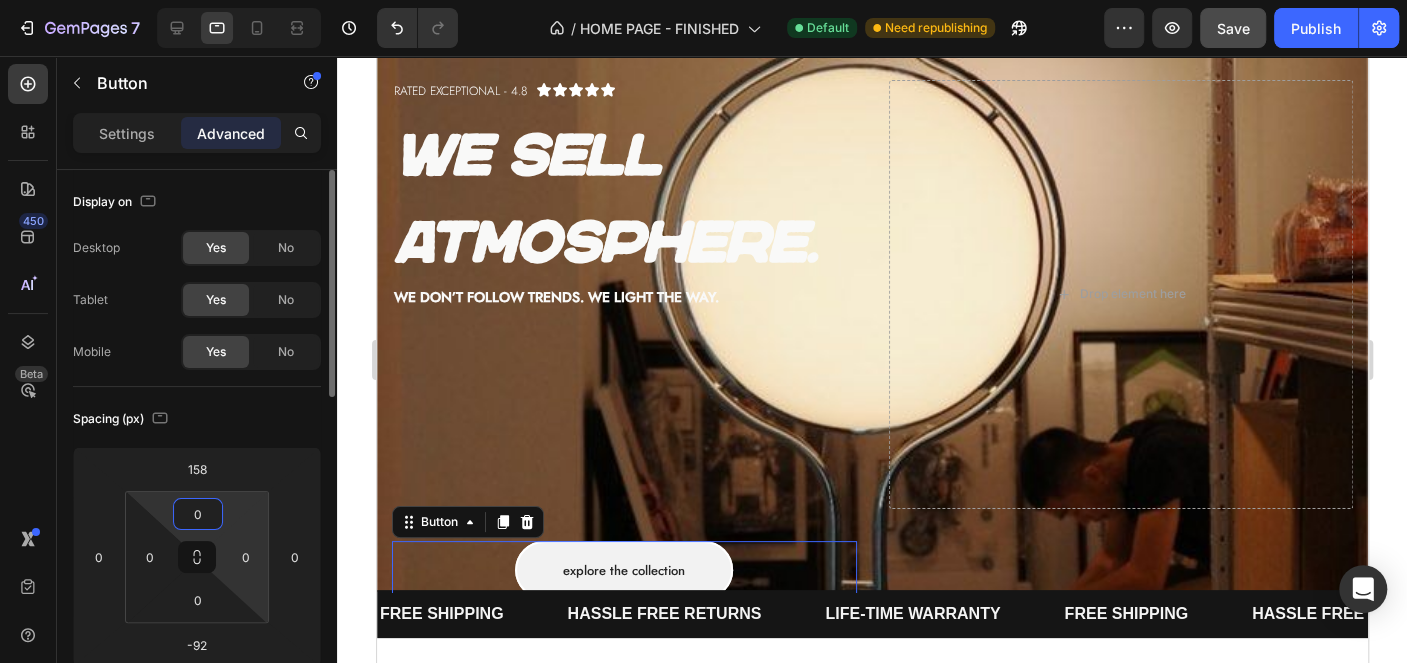 drag, startPoint x: 240, startPoint y: 503, endPoint x: 248, endPoint y: 536, distance: 33.955853 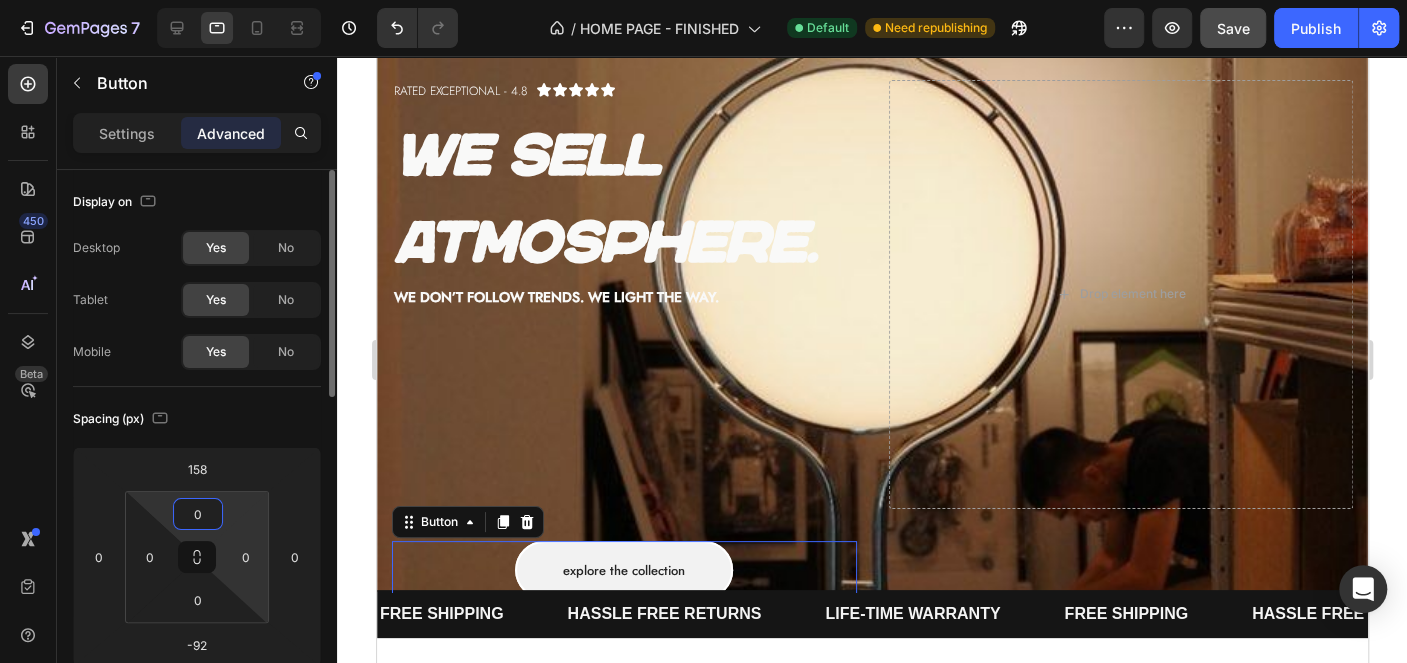 click on "7  Version history  /  HOME PAGE - FINISHED Default Need republishing Preview  Save   Publish  450 Beta Sections(18) Elements(83) Section Element Hero Section Product Detail Brands Trusted Badges Guarantee Product Breakdown How to use Testimonials Compare Bundle FAQs Social Proof Brand Story Product List Collection Blog List Contact Sticky Add to Cart Custom Footer Browse Library 450 Layout
Row
Row
Row
Row Text
Heading
Text Block Button
Button
Button Media
Image
Image" at bounding box center [703, 0] 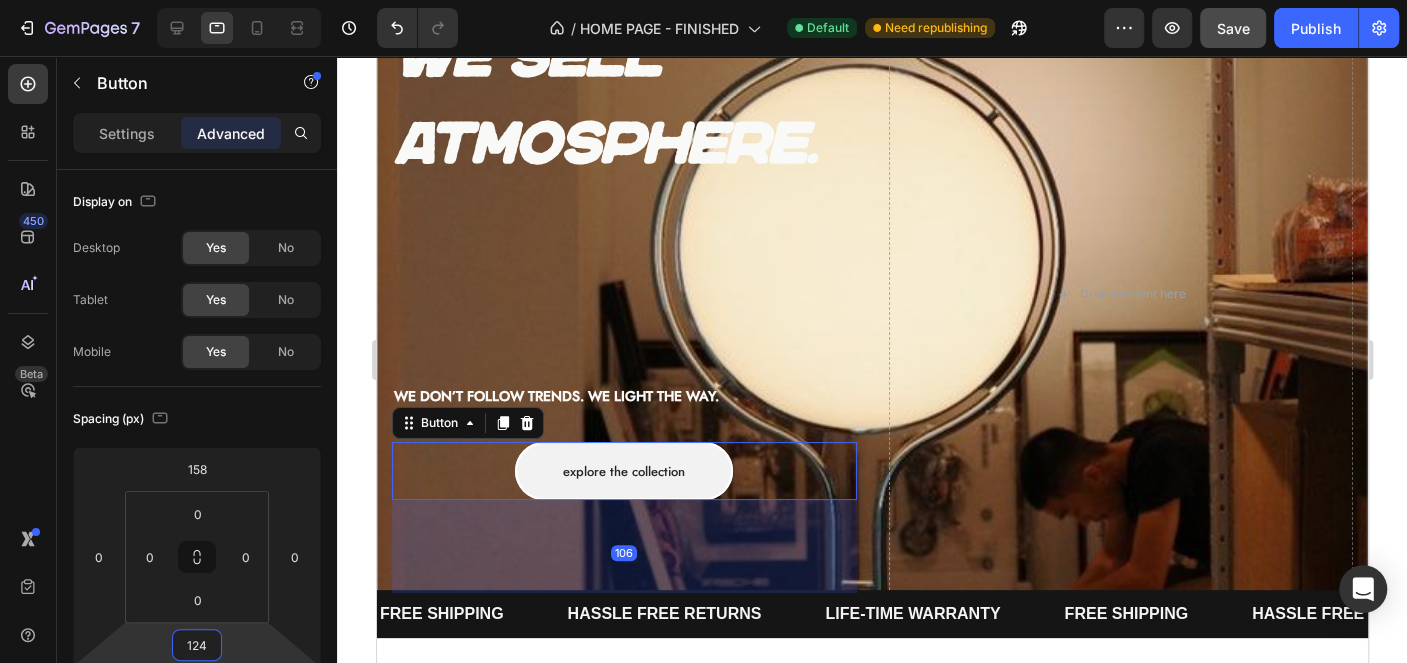 type on "128" 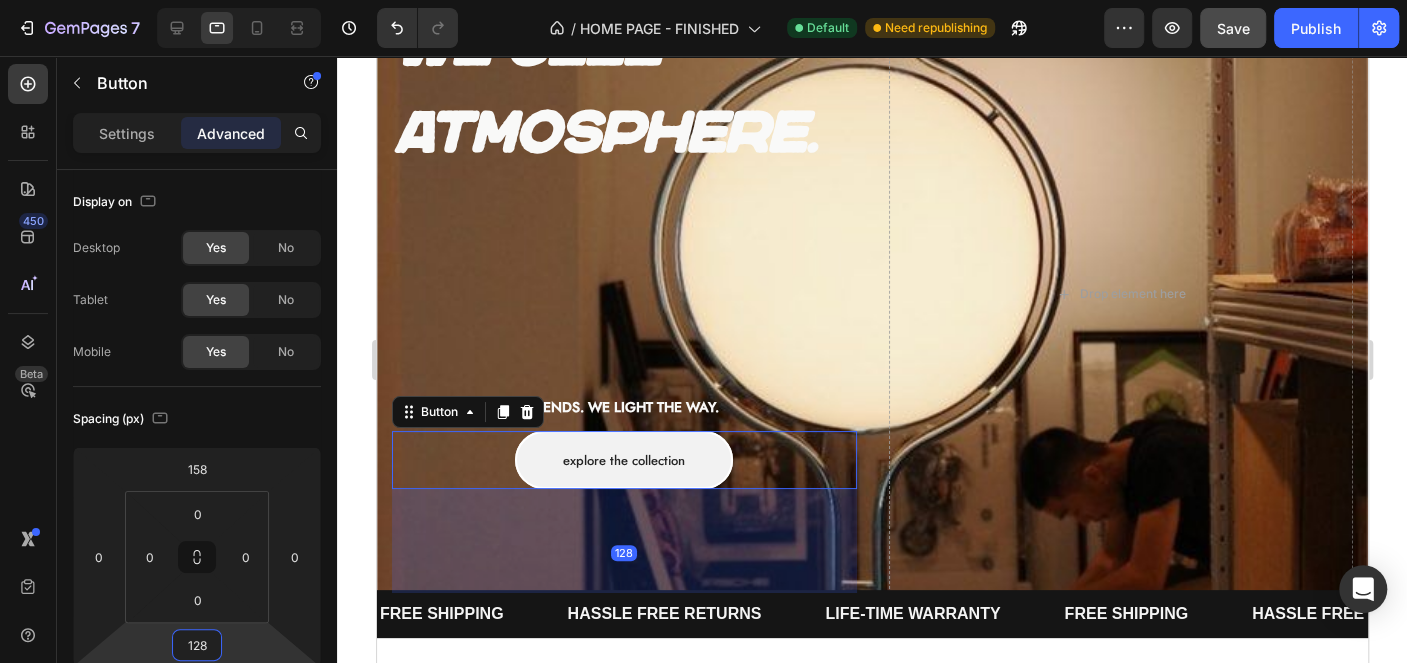 drag, startPoint x: 246, startPoint y: 632, endPoint x: 269, endPoint y: 517, distance: 117.27745 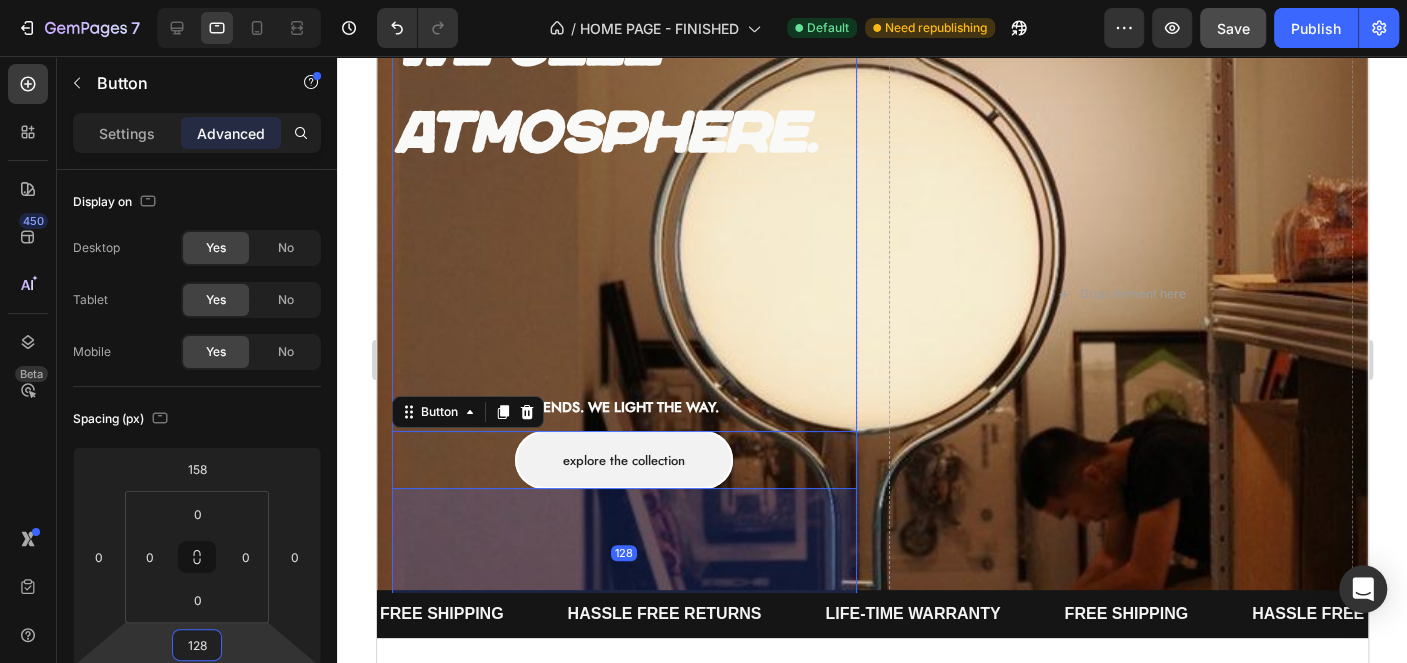 click on "We don’t follow trends. We light the way." at bounding box center [623, 407] 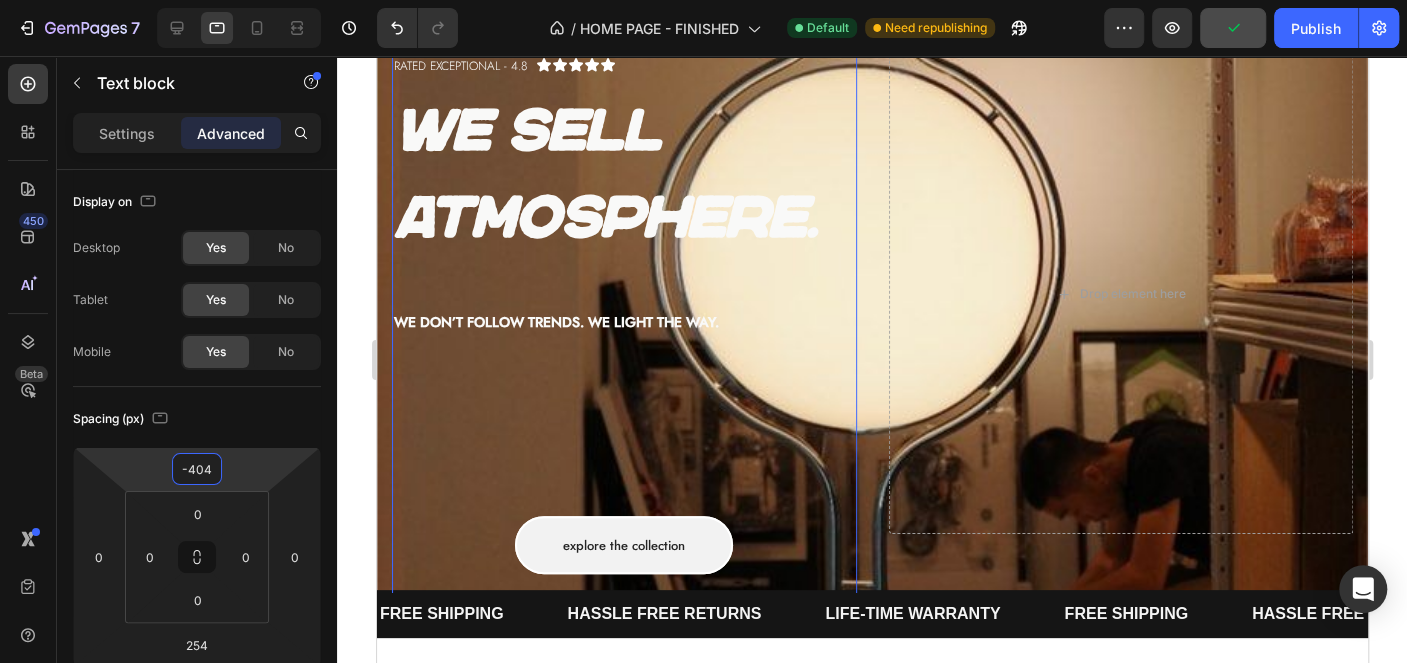 type on "-406" 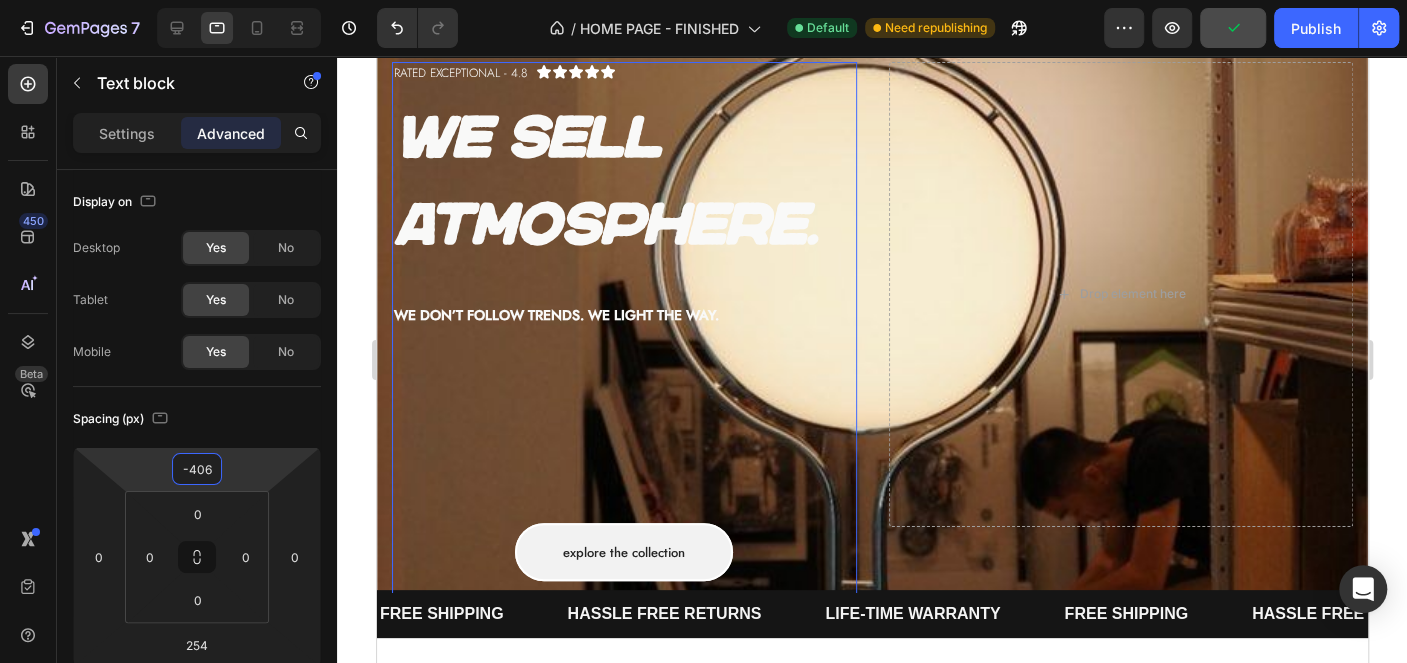 drag, startPoint x: 246, startPoint y: 473, endPoint x: 265, endPoint y: 565, distance: 93.941475 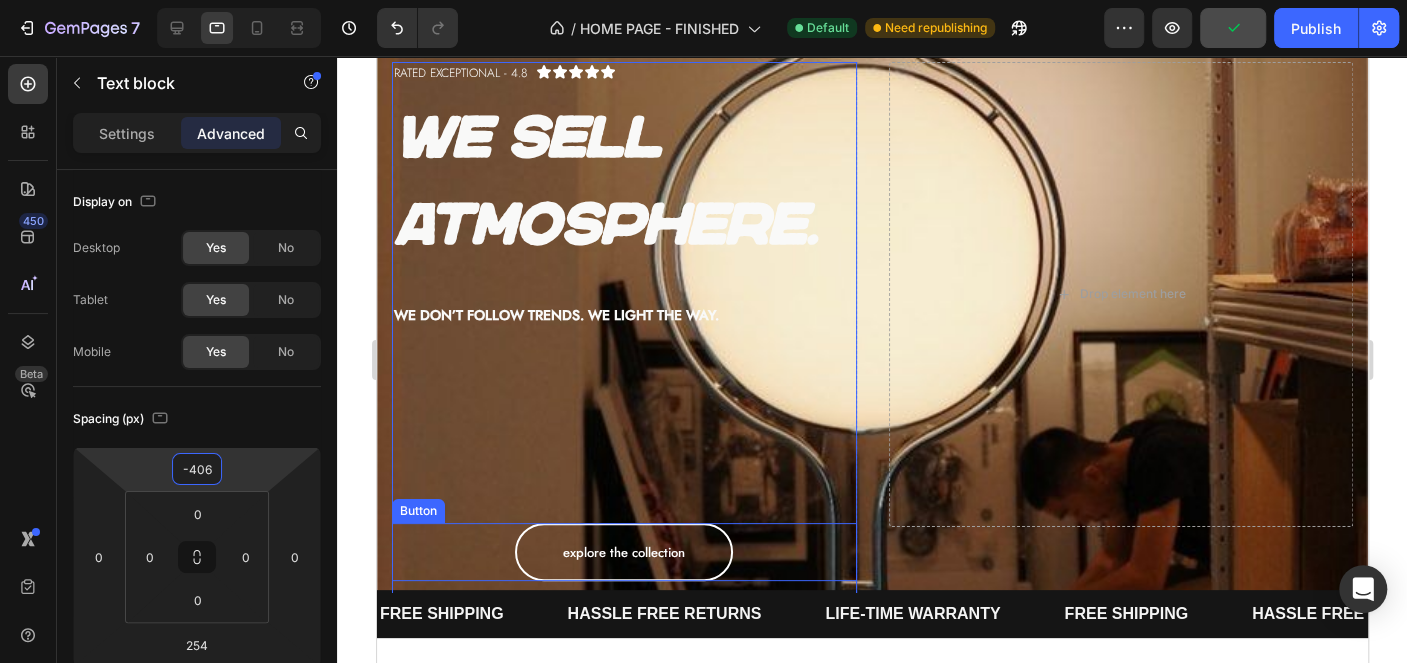 click on "Explore the collection" at bounding box center [623, 552] 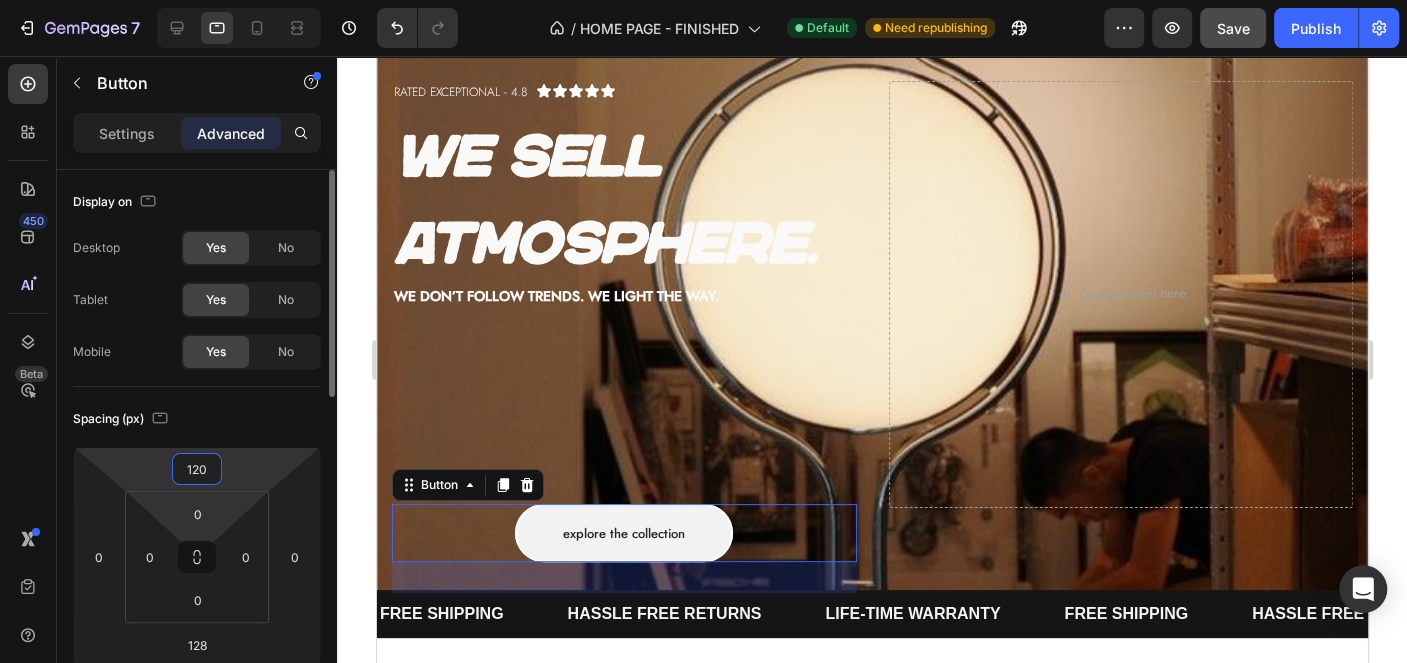drag, startPoint x: 244, startPoint y: 457, endPoint x: 248, endPoint y: 492, distance: 35.22783 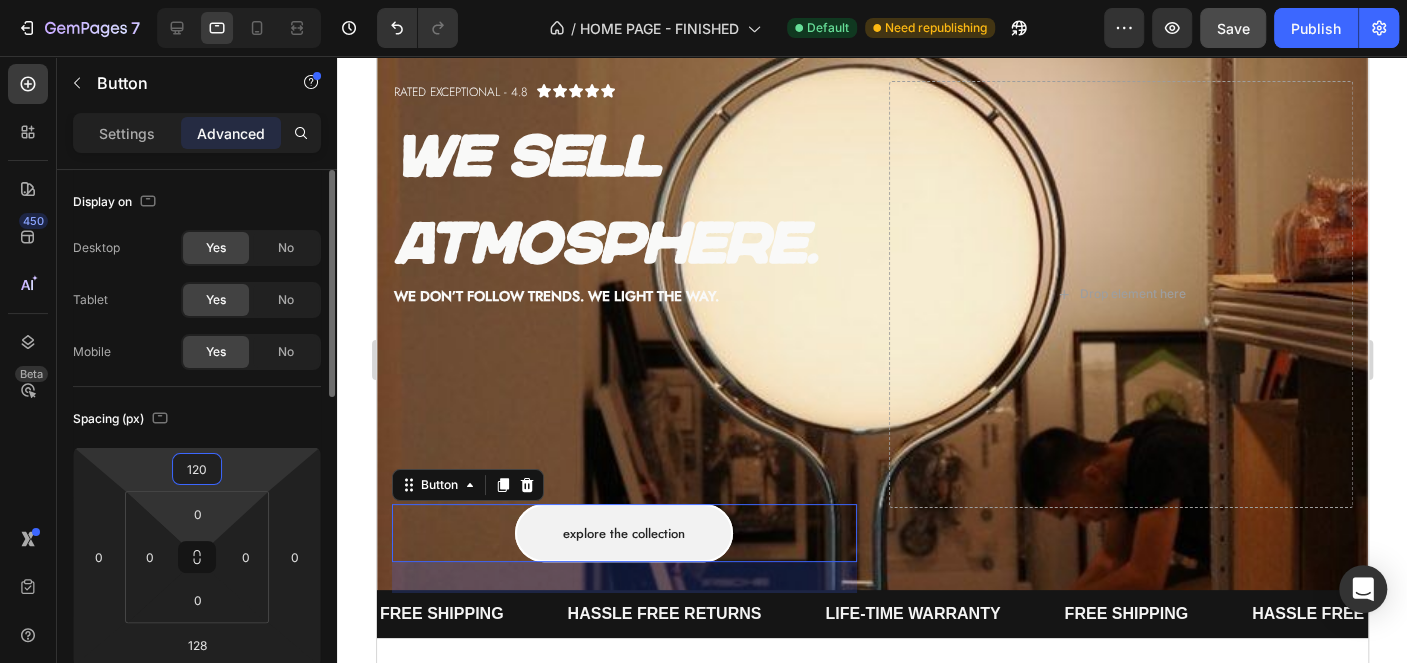 click on "7  Version history  /  HOME PAGE - FINISHED Default Need republishing Preview  Save   Publish  450 Beta Sections(18) Elements(83) Section Element Hero Section Product Detail Brands Trusted Badges Guarantee Product Breakdown How to use Testimonials Compare Bundle FAQs Social Proof Brand Story Product List Collection Blog List Contact Sticky Add to Cart Custom Footer Browse Library 450 Layout
Row
Row
Row
Row Text
Heading
Text Block Button
Button
Button Media
Image
Image" at bounding box center (703, 0) 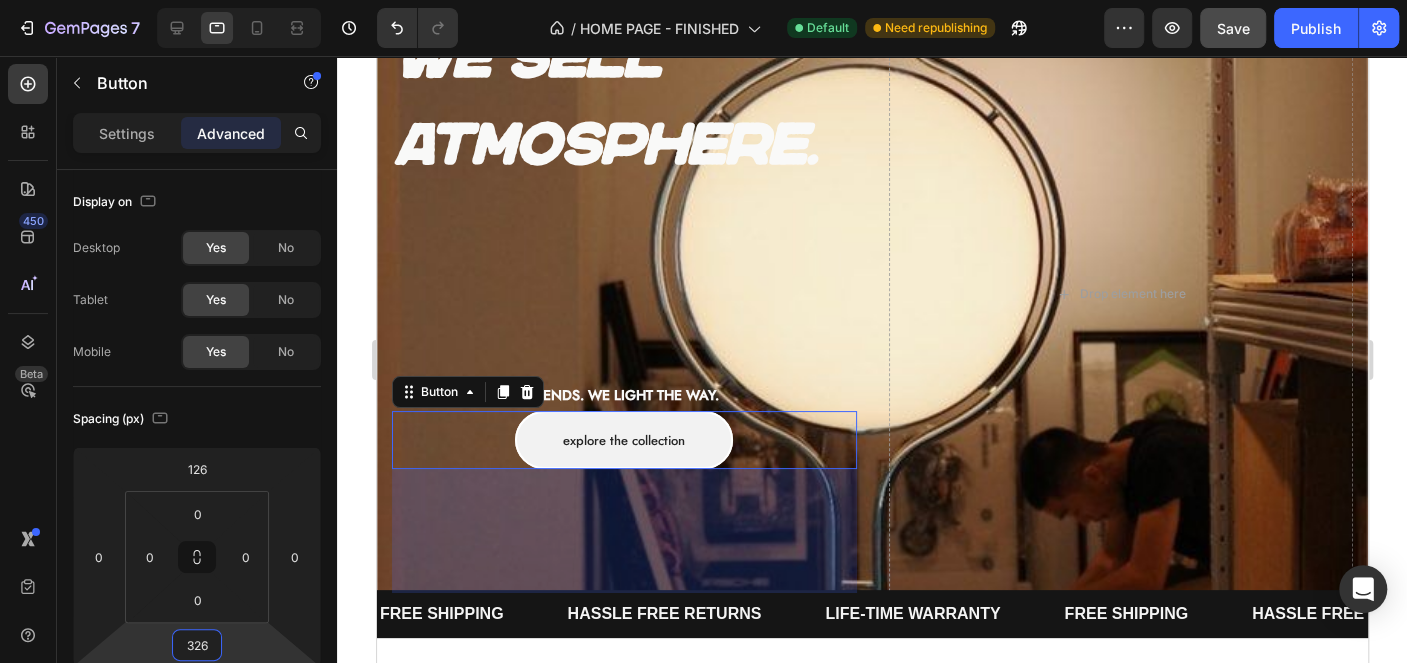 type on "328" 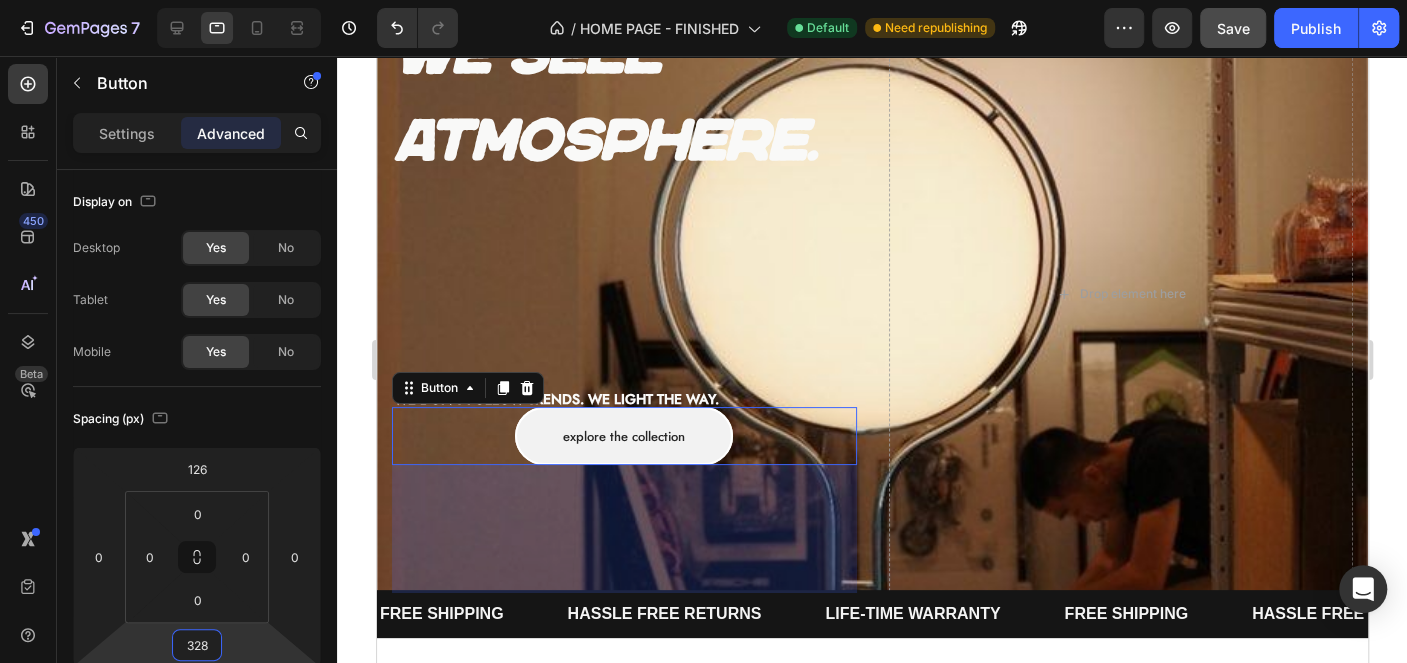drag, startPoint x: 235, startPoint y: 656, endPoint x: 253, endPoint y: 540, distance: 117.388245 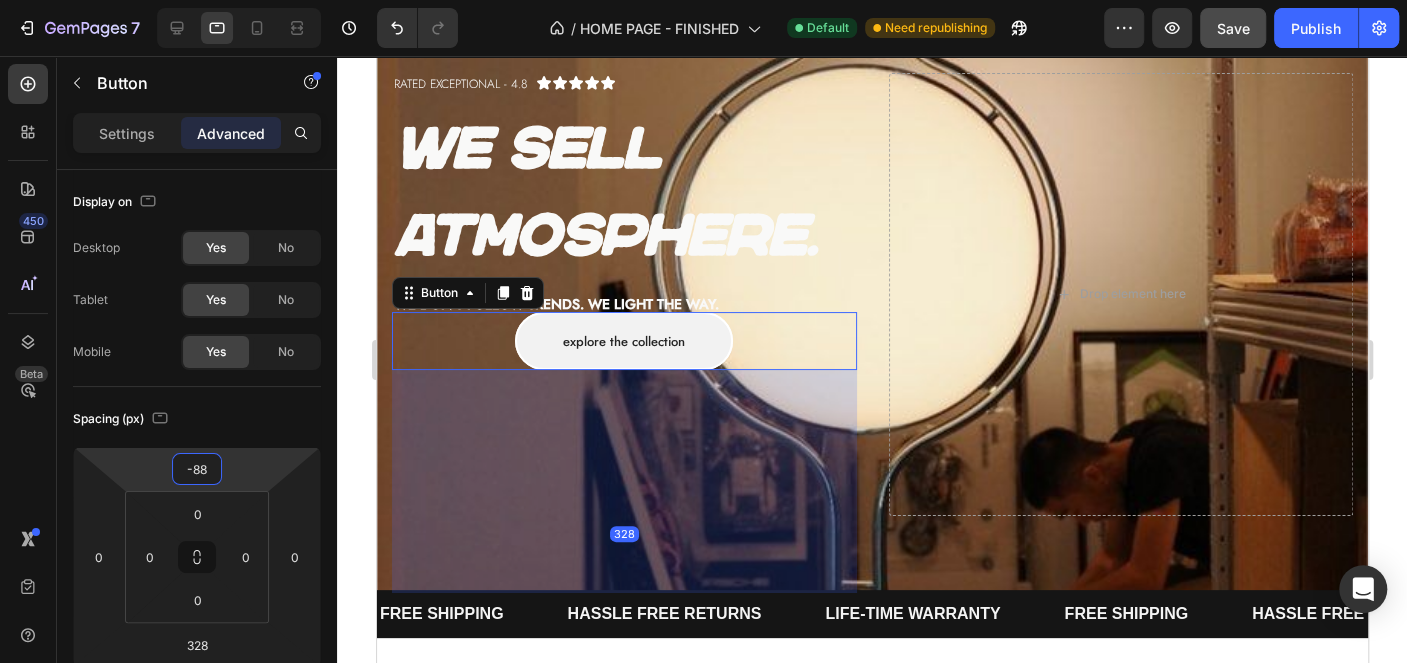 type on "-90" 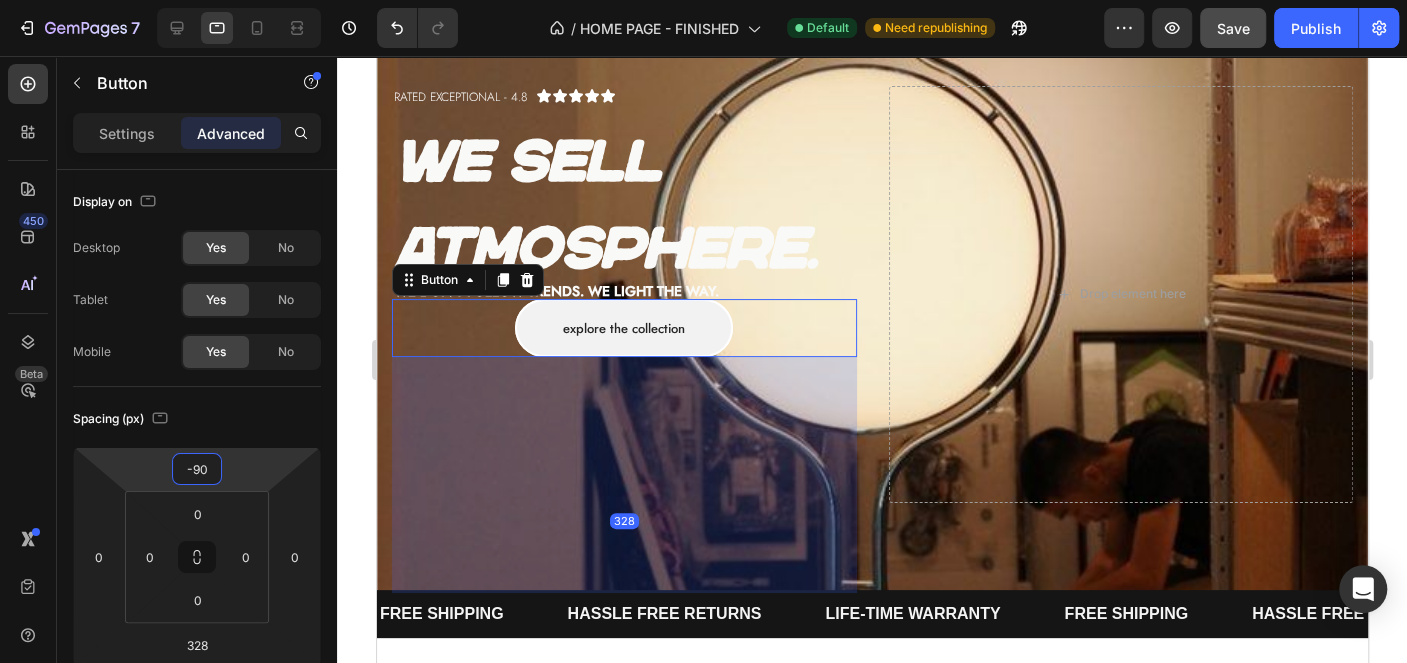 drag, startPoint x: 248, startPoint y: 465, endPoint x: 253, endPoint y: 573, distance: 108.11568 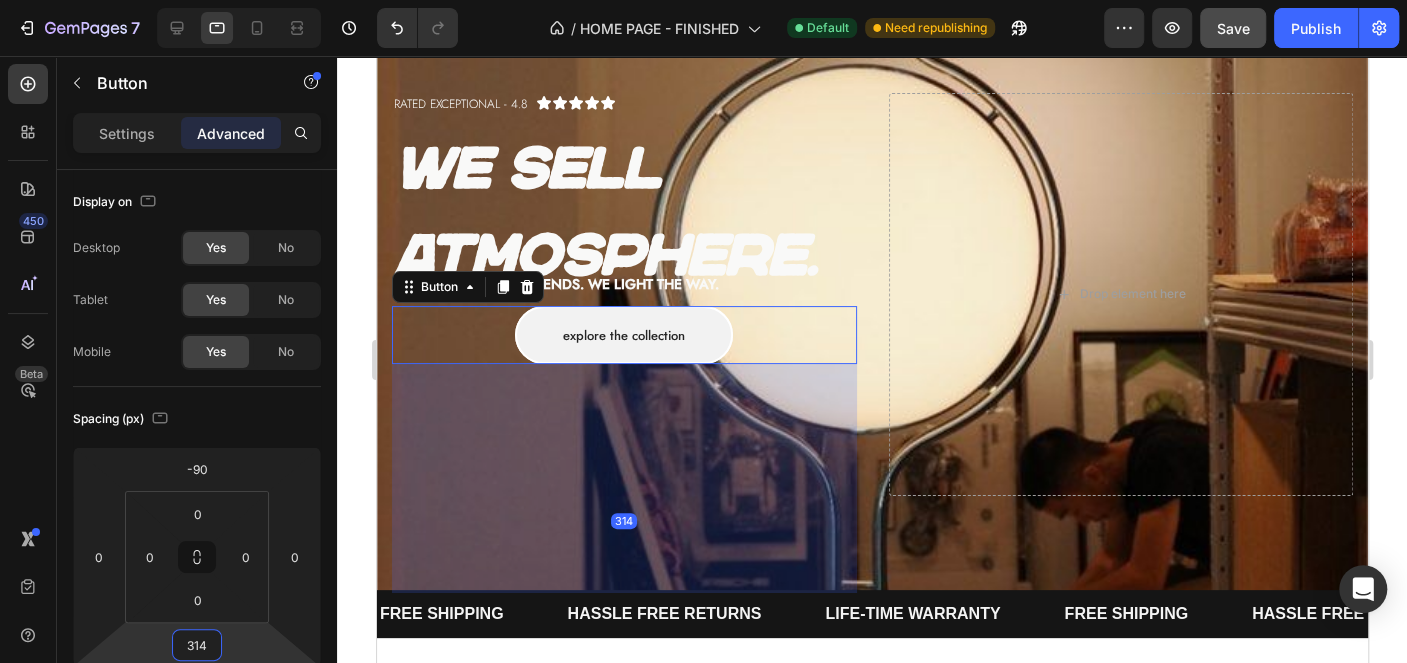 type on "320" 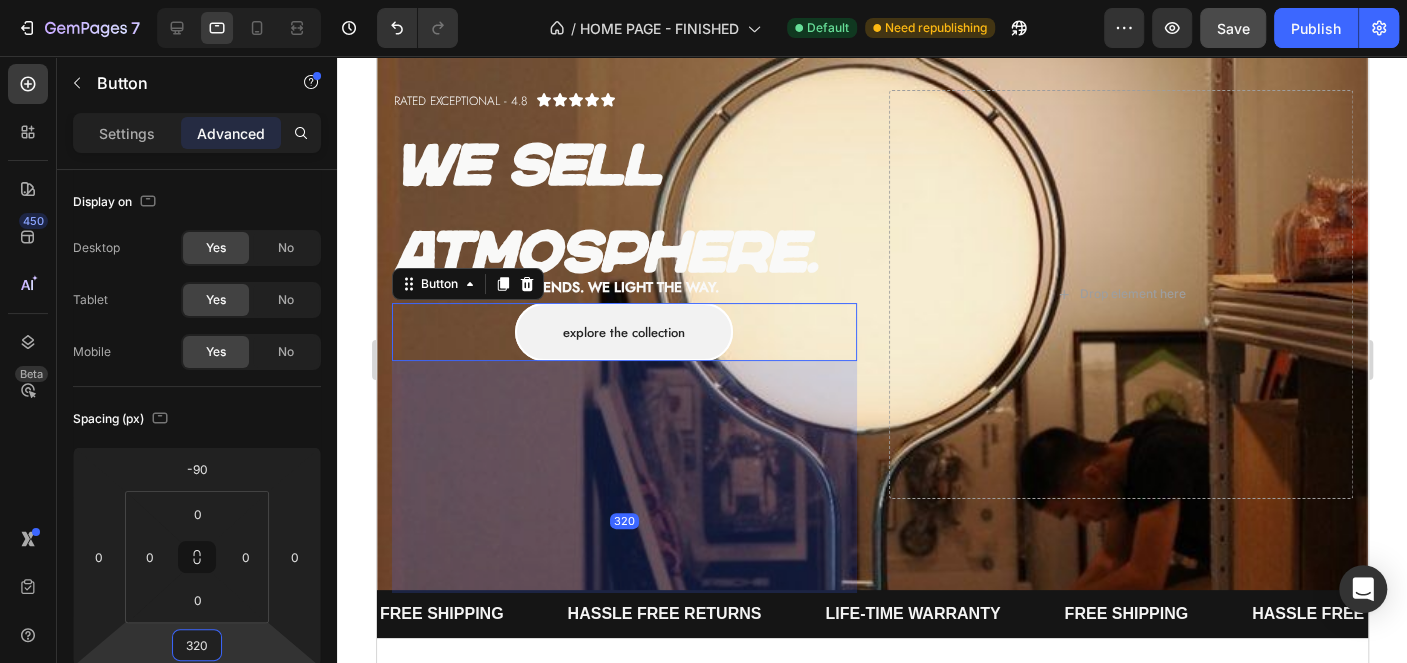 click on "7  Version history  /  HOME PAGE - FINISHED Default Need republishing Preview  Save   Publish  450 Beta Sections(18) Elements(83) Section Element Hero Section Product Detail Brands Trusted Badges Guarantee Product Breakdown How to use Testimonials Compare Bundle FAQs Social Proof Brand Story Product List Collection Blog List Contact Sticky Add to Cart Custom Footer Browse Library 450 Layout
Row
Row
Row
Row Text
Heading
Text Block Button
Button
Button Media
Image
Image" at bounding box center [703, 0] 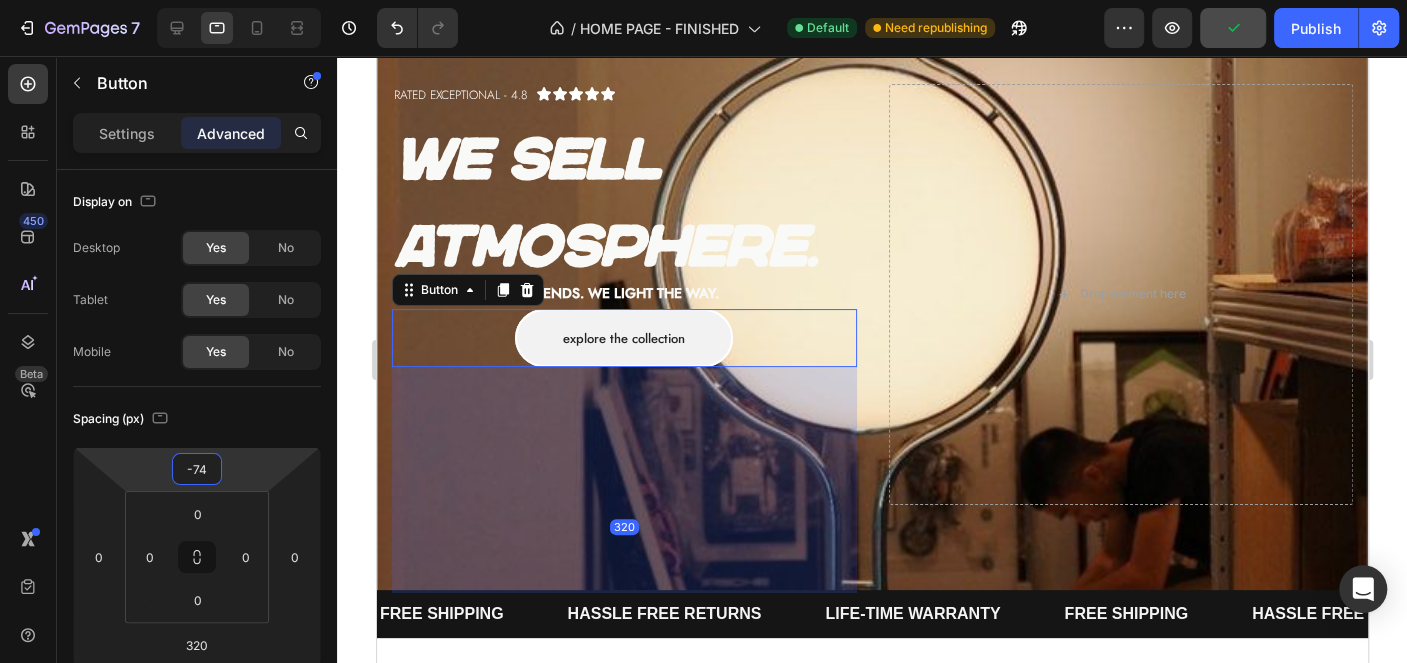 type on "-72" 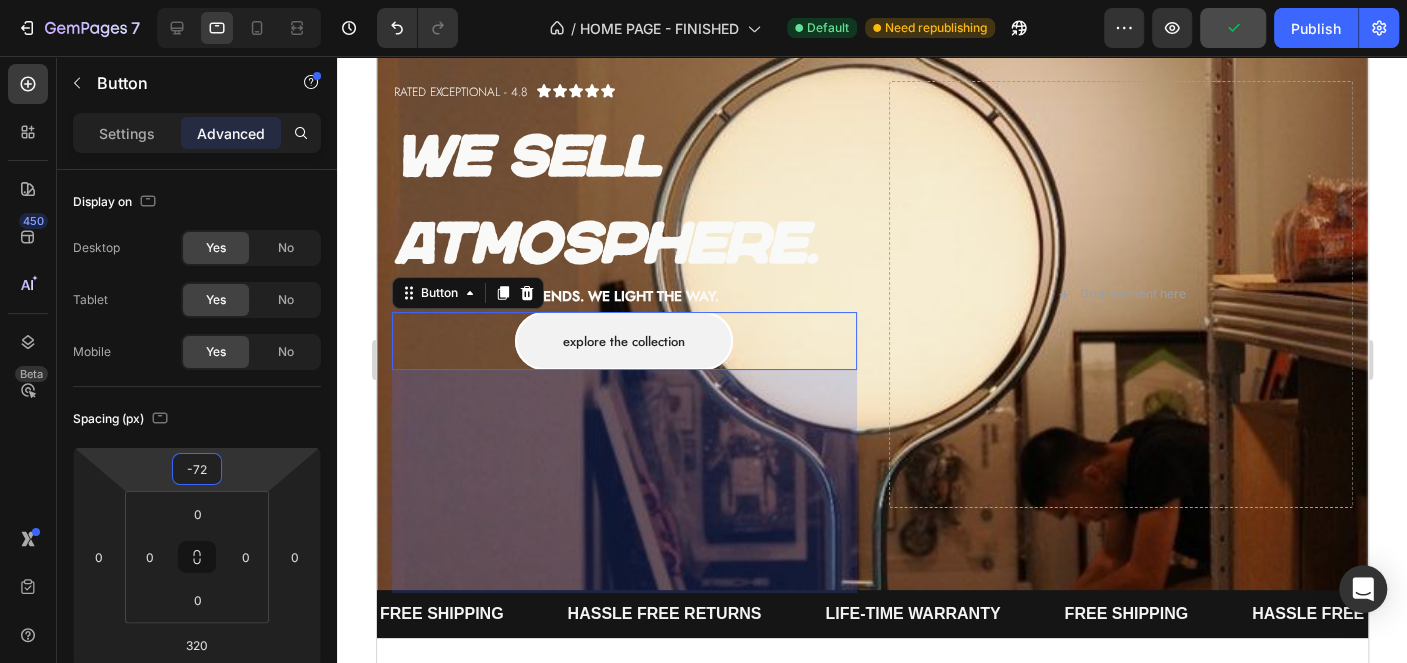 drag, startPoint x: 253, startPoint y: 481, endPoint x: 261, endPoint y: 472, distance: 12.0415945 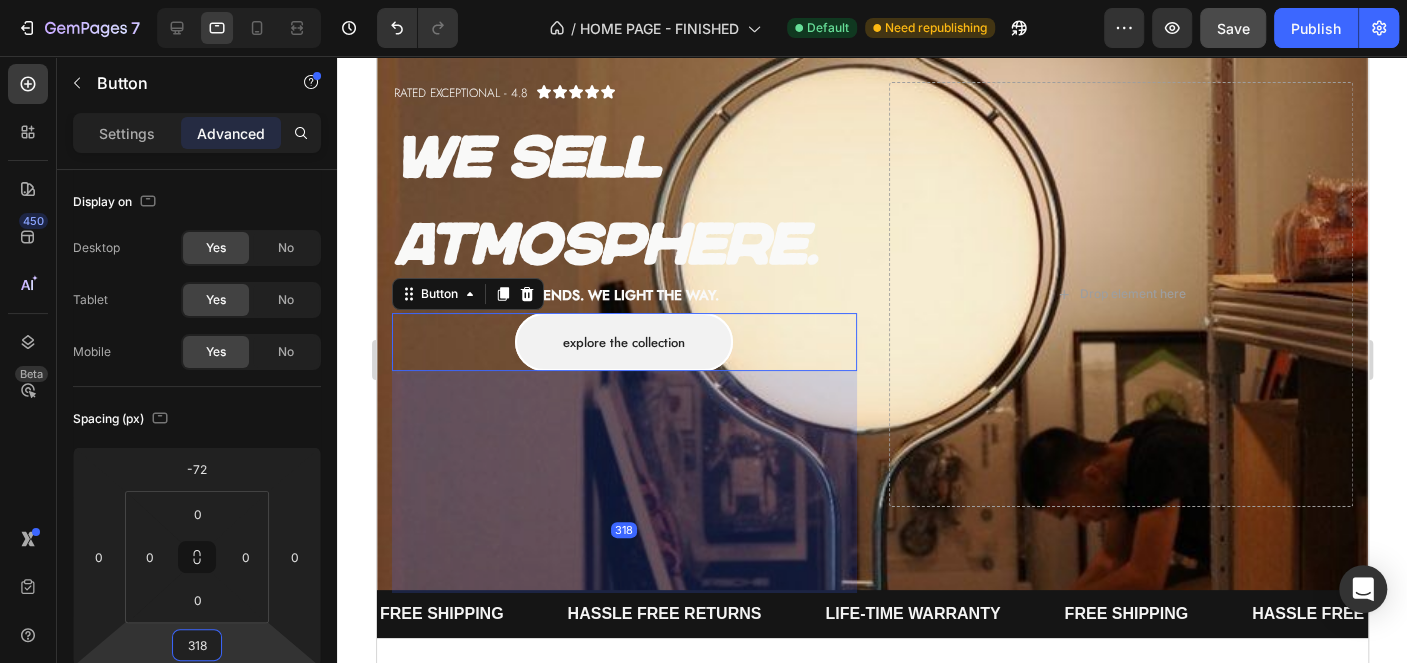 type on "308" 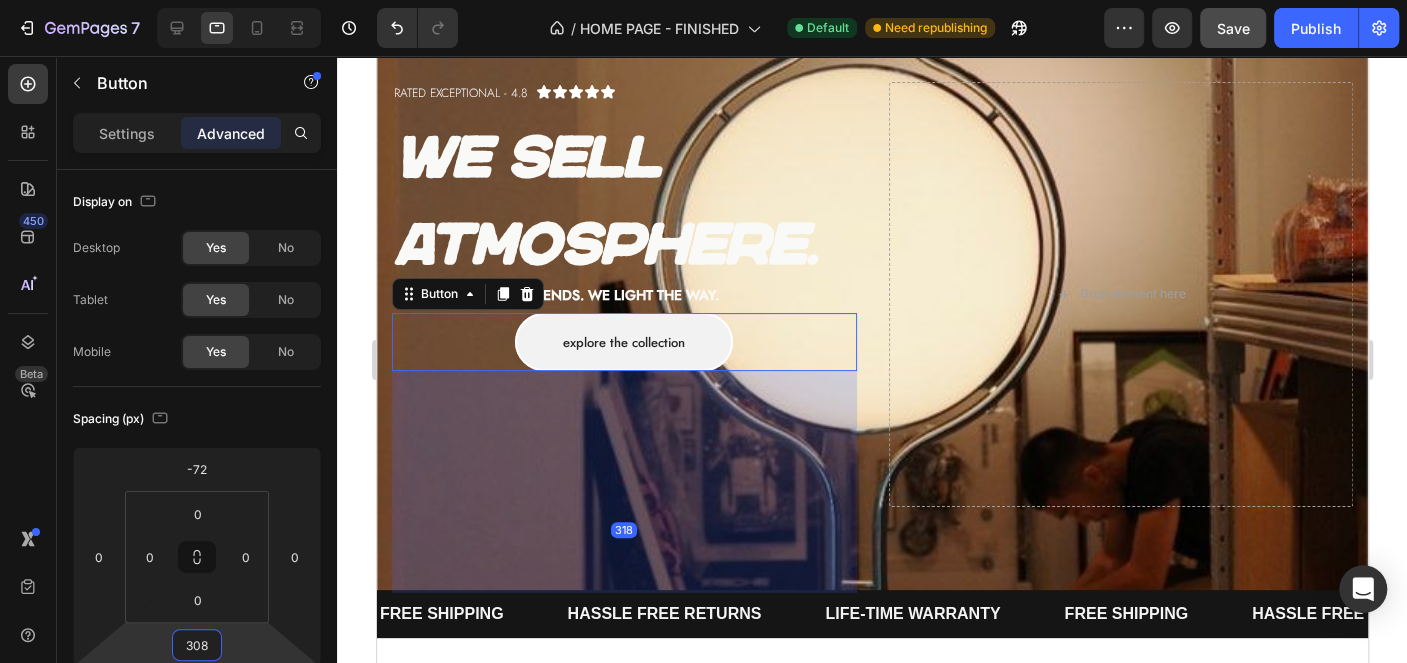 click on "7  Version history  /  HOME PAGE - FINISHED Default Need republishing Preview  Save   Publish  450 Beta Sections(18) Elements(83) Section Element Hero Section Product Detail Brands Trusted Badges Guarantee Product Breakdown How to use Testimonials Compare Bundle FAQs Social Proof Brand Story Product List Collection Blog List Contact Sticky Add to Cart Custom Footer Browse Library 450 Layout
Row
Row
Row
Row Text
Heading
Text Block Button
Button
Button Media
Image
Image" at bounding box center (703, 0) 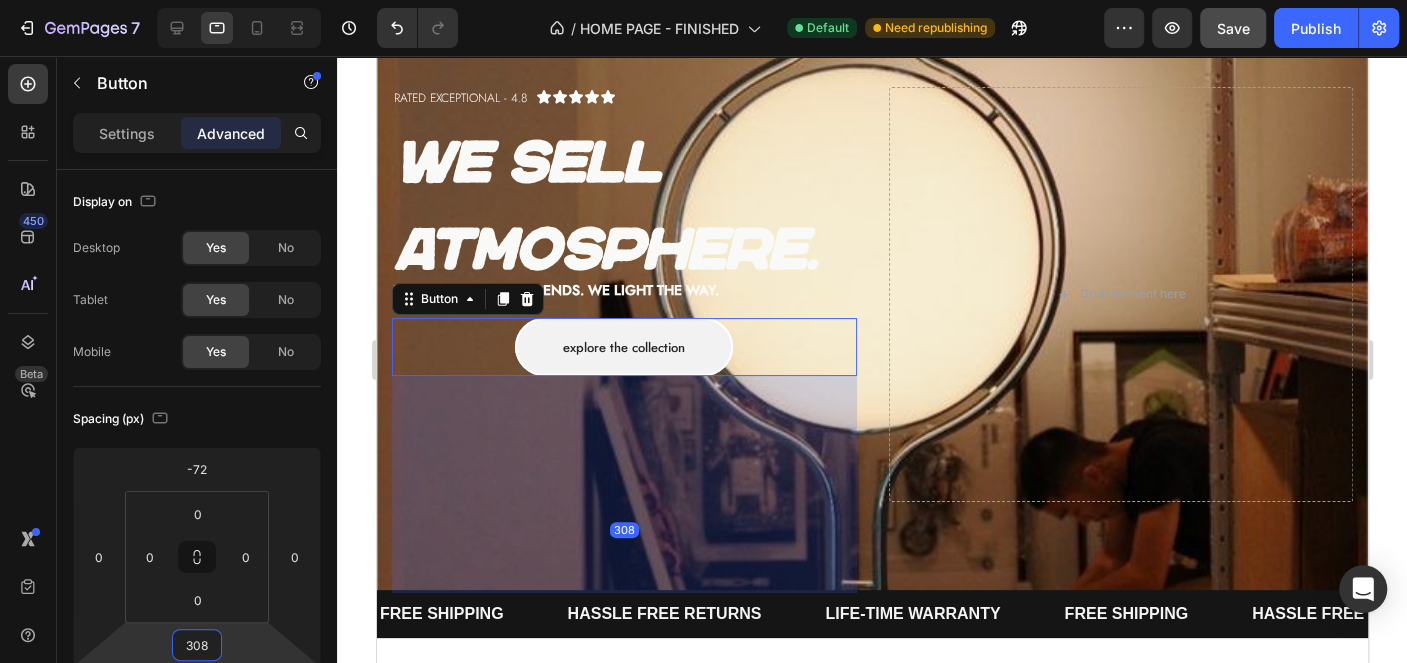 click on "308" at bounding box center (623, 530) 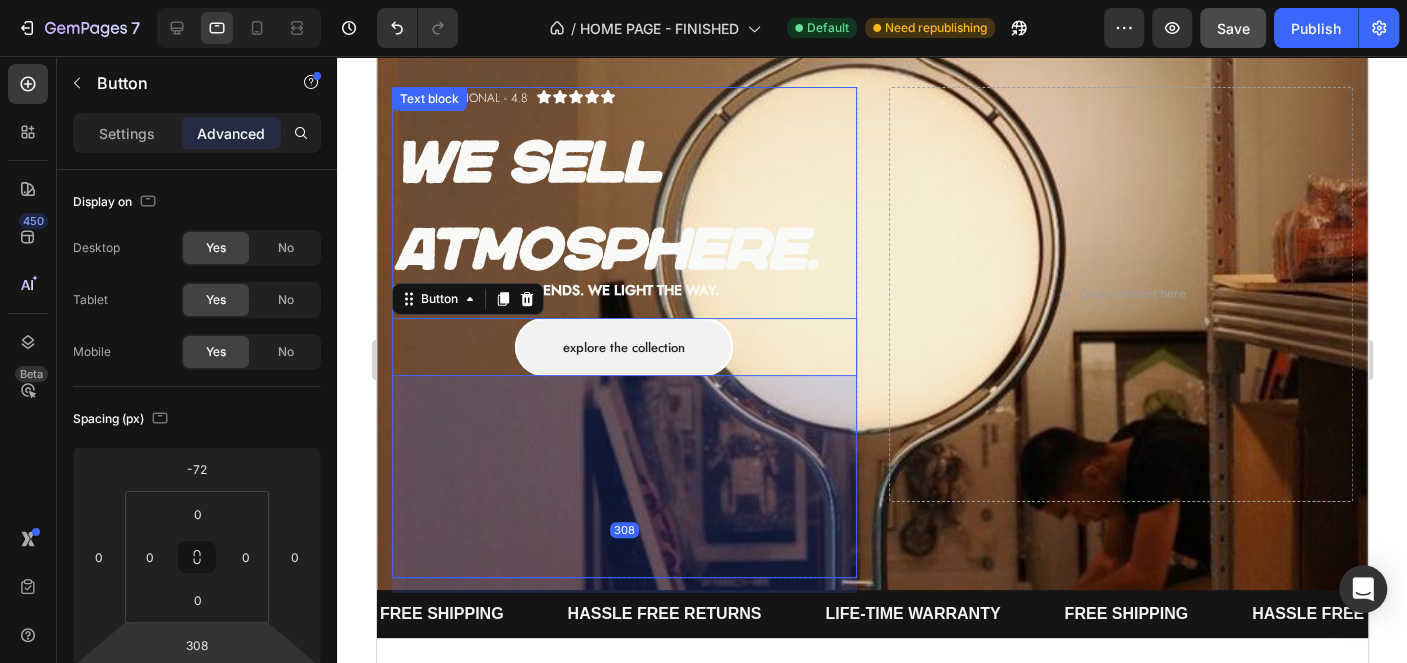 click on "We sell atmosphere." at bounding box center [623, 206] 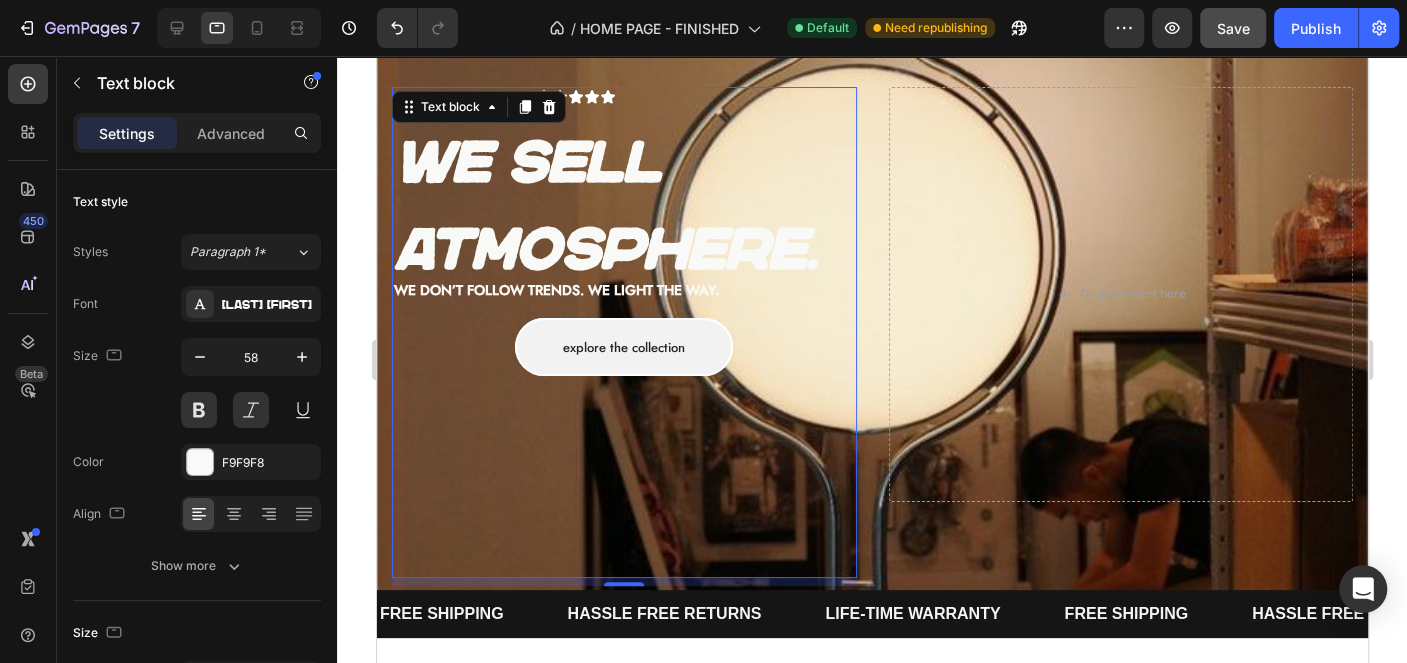 click on "Settings Advanced" at bounding box center (197, 133) 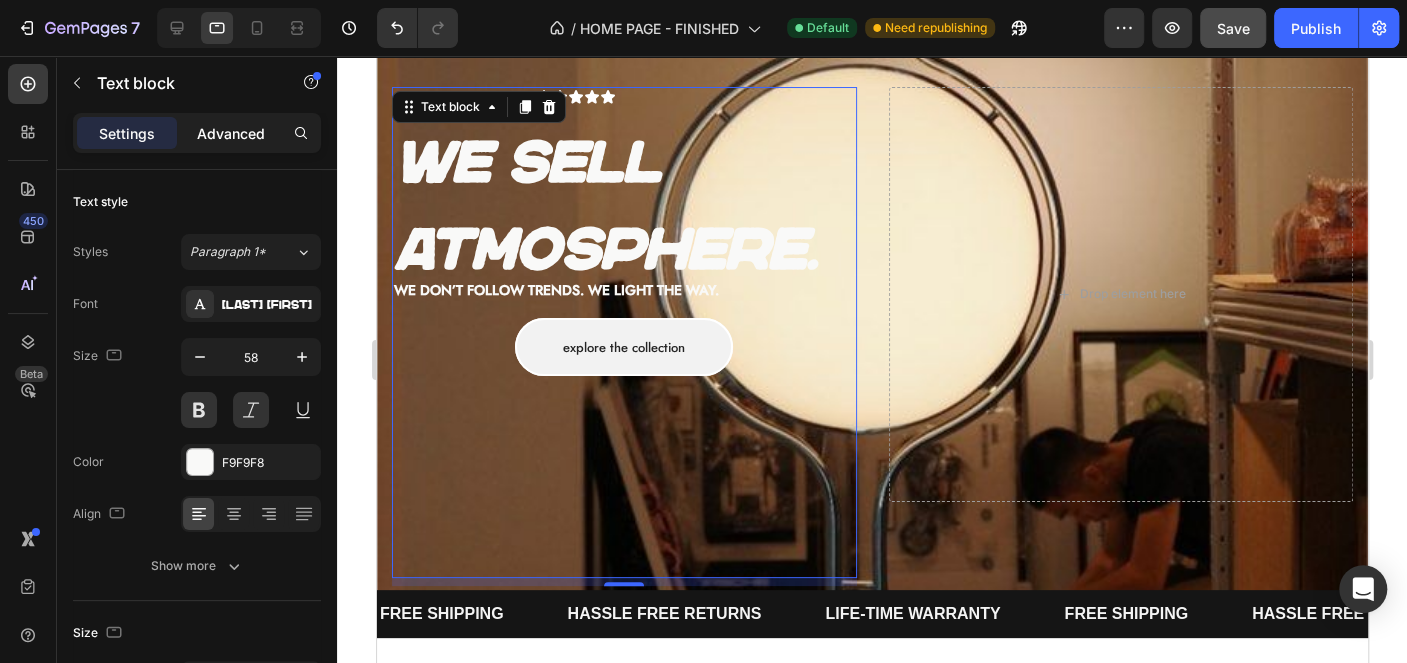 click on "Advanced" at bounding box center (231, 133) 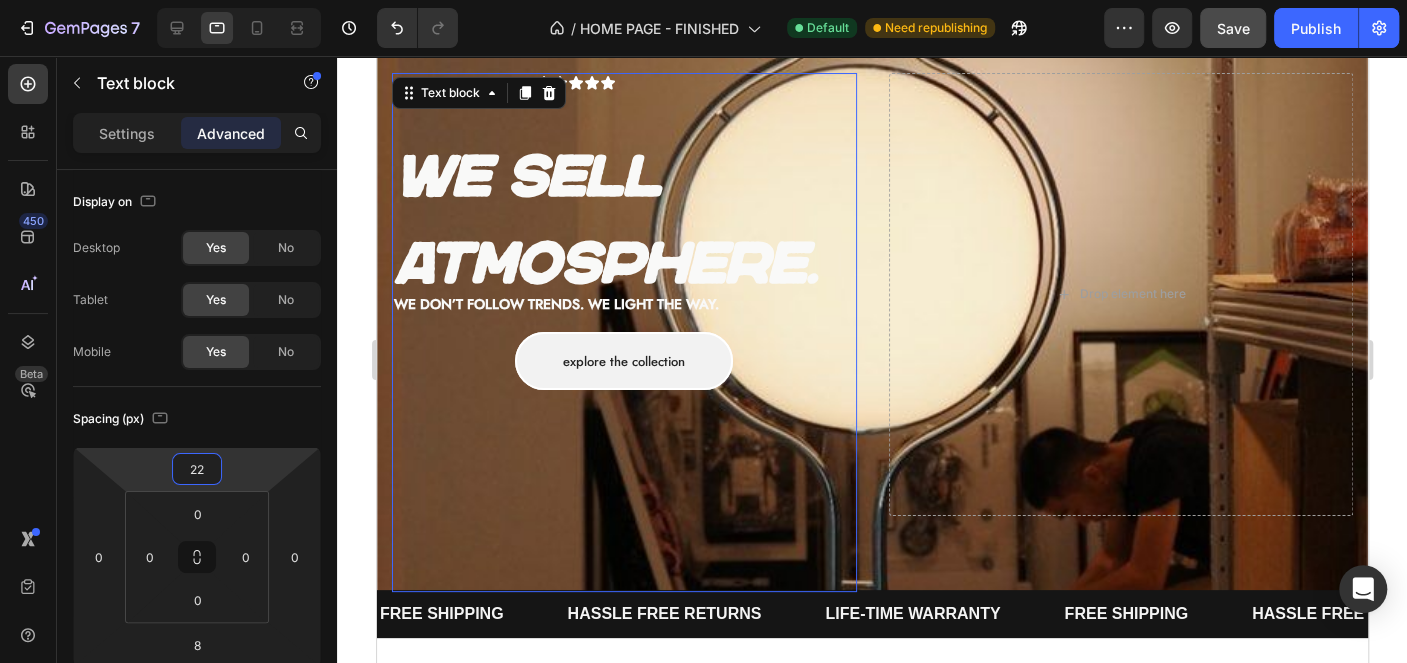type on "0" 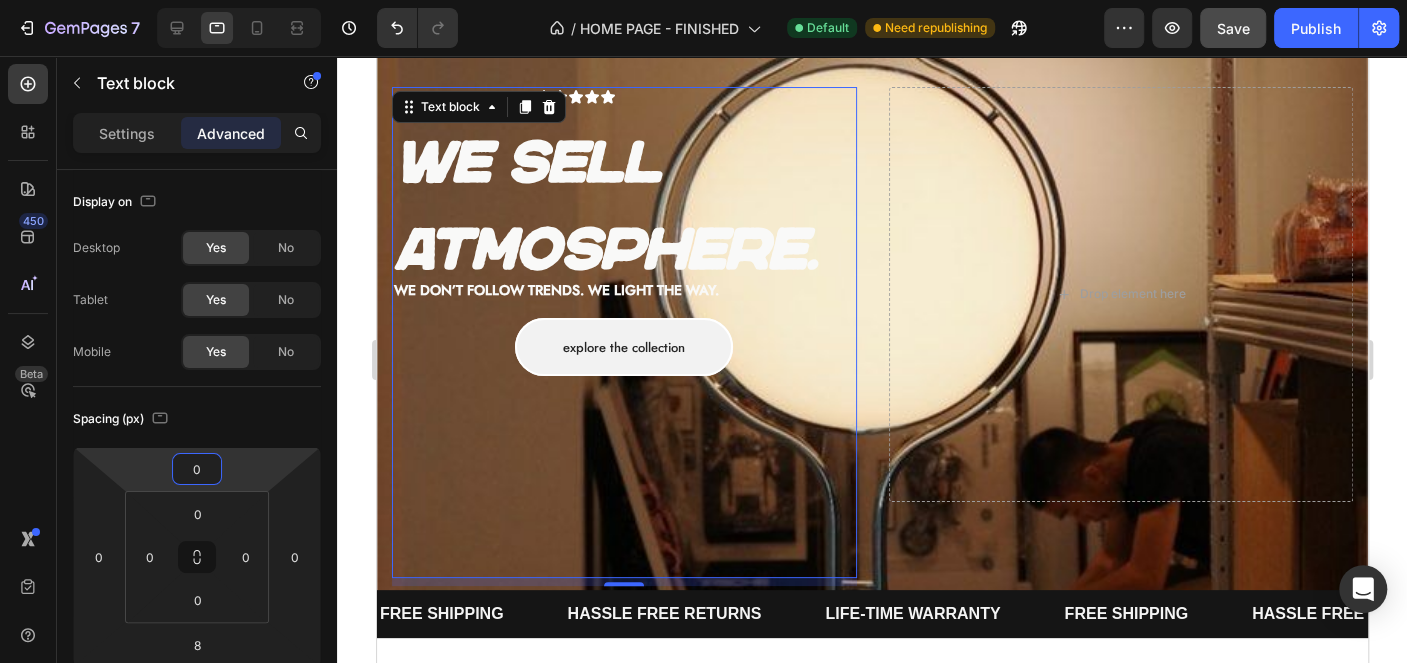 drag, startPoint x: 238, startPoint y: 478, endPoint x: 260, endPoint y: 465, distance: 25.553865 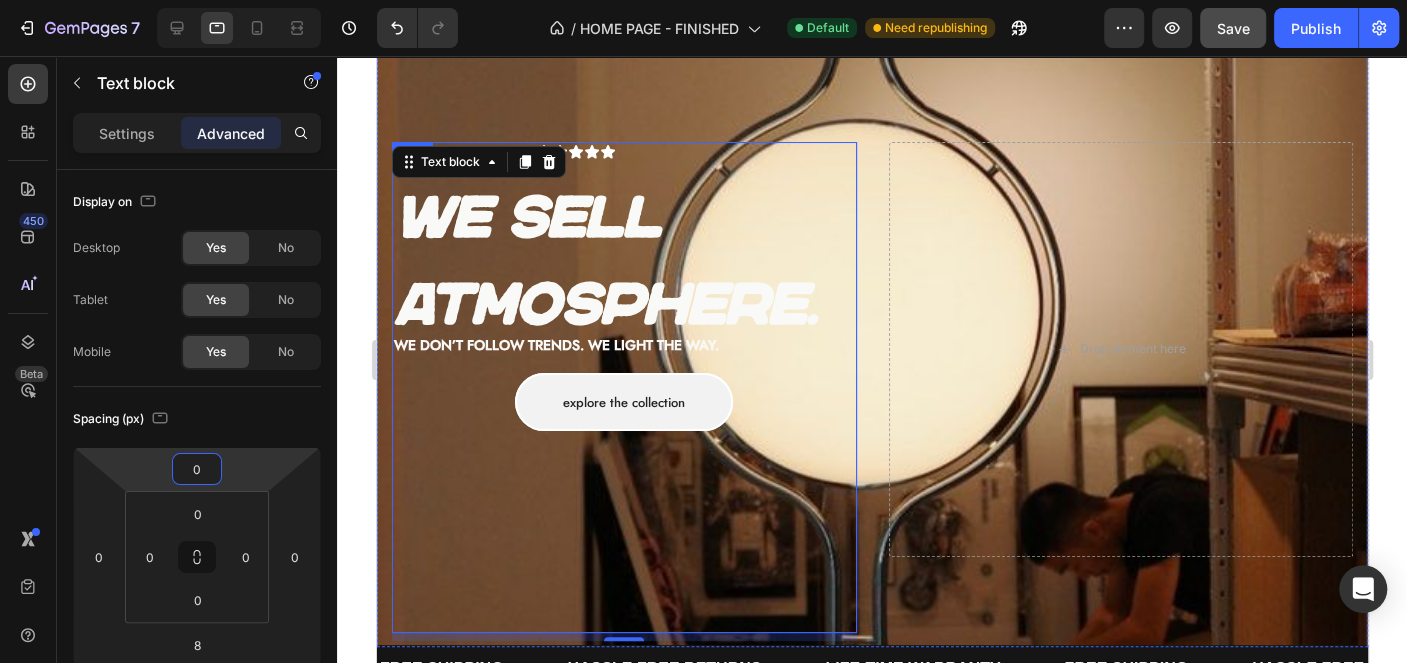 scroll, scrollTop: 0, scrollLeft: 0, axis: both 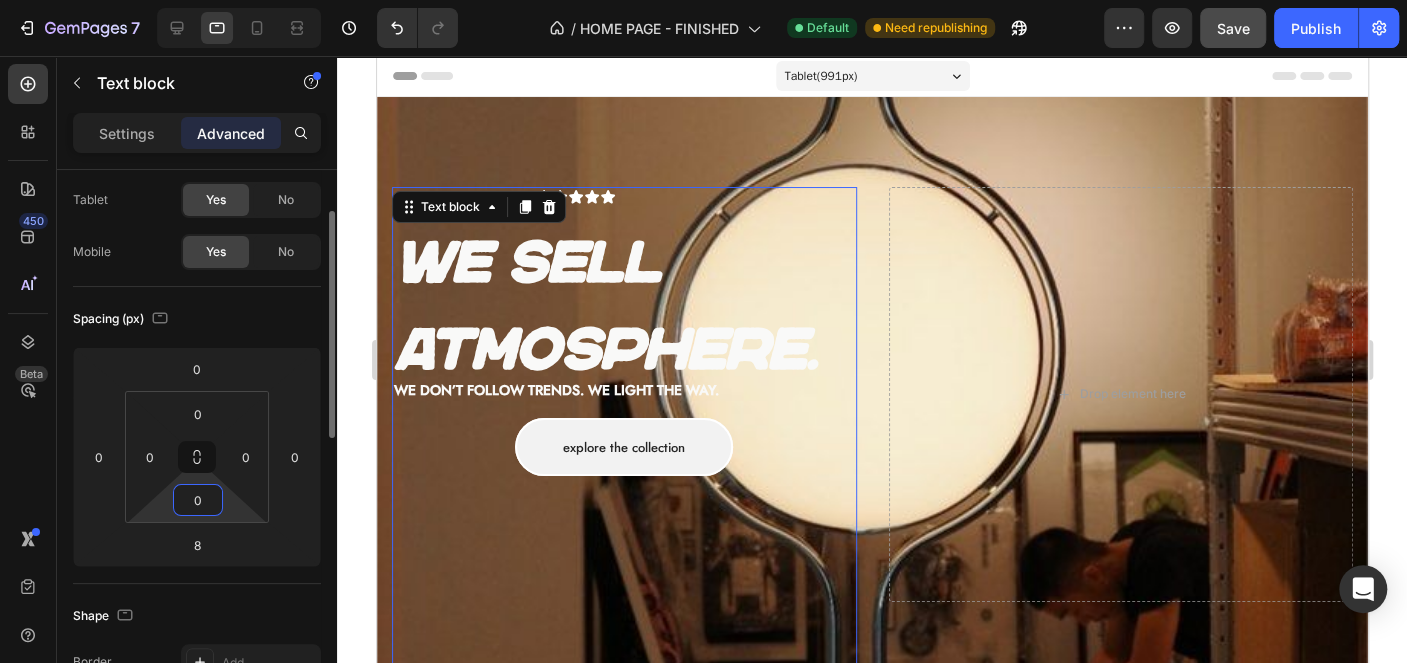 click on "7  Version history  /  HOME PAGE - FINISHED Default Need republishing Preview  Save   Publish  450 Beta Sections(18) Elements(83) Section Element Hero Section Product Detail Brands Trusted Badges Guarantee Product Breakdown How to use Testimonials Compare Bundle FAQs Social Proof Brand Story Product List Collection Blog List Contact Sticky Add to Cart Custom Footer Browse Library 450 Layout
Row
Row
Row
Row Text
Heading
Text Block Button
Button
Button Media
Image
Image" at bounding box center [703, 0] 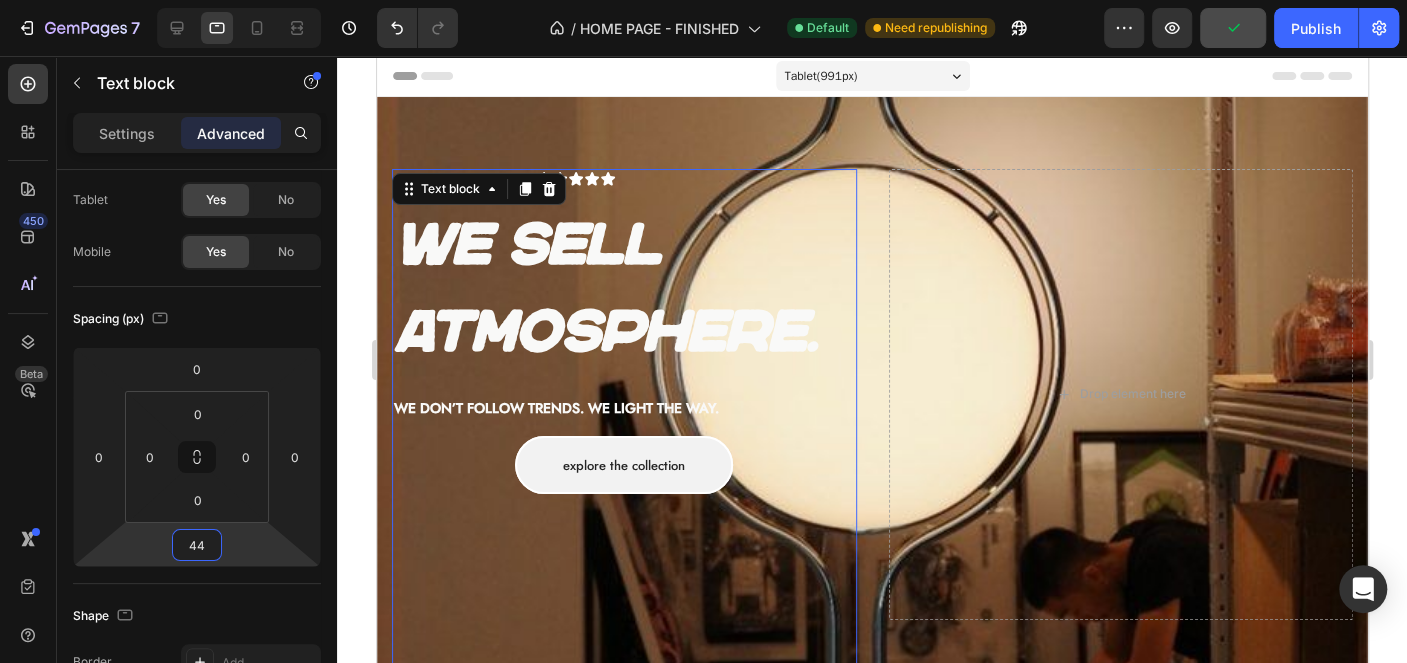 type on "18" 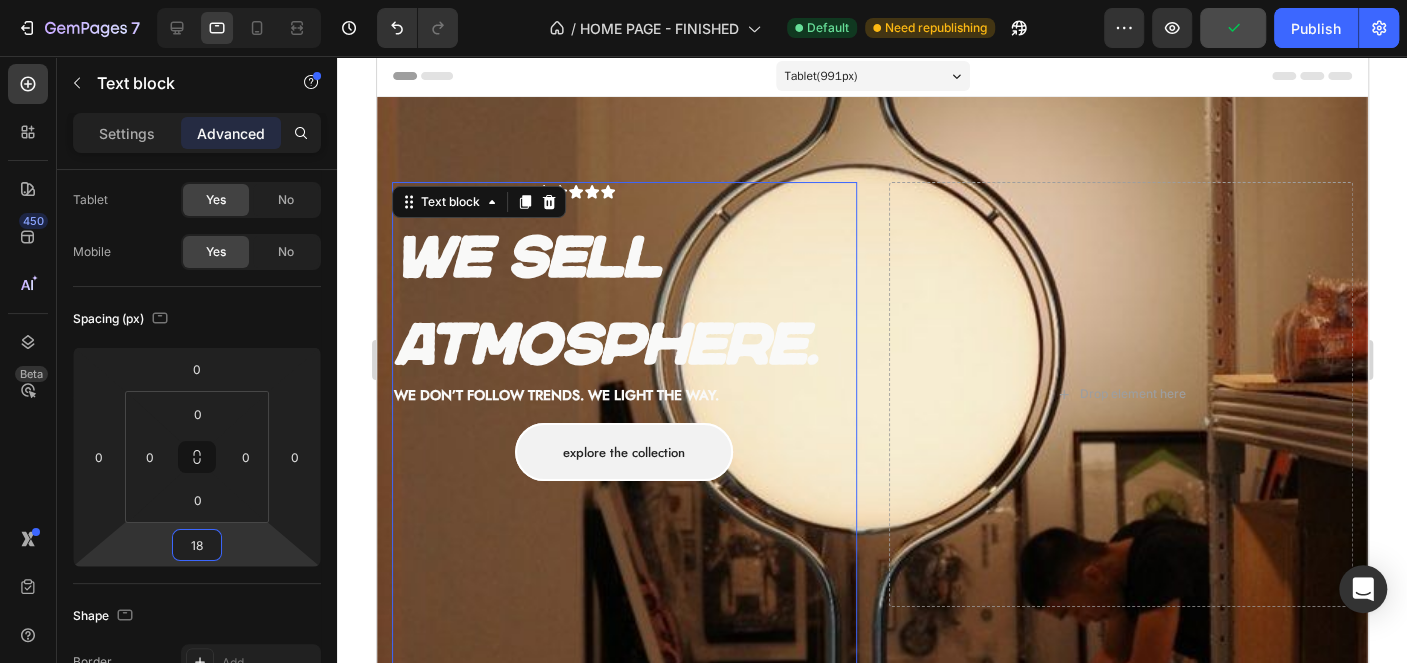 drag, startPoint x: 241, startPoint y: 537, endPoint x: 262, endPoint y: 532, distance: 21.587032 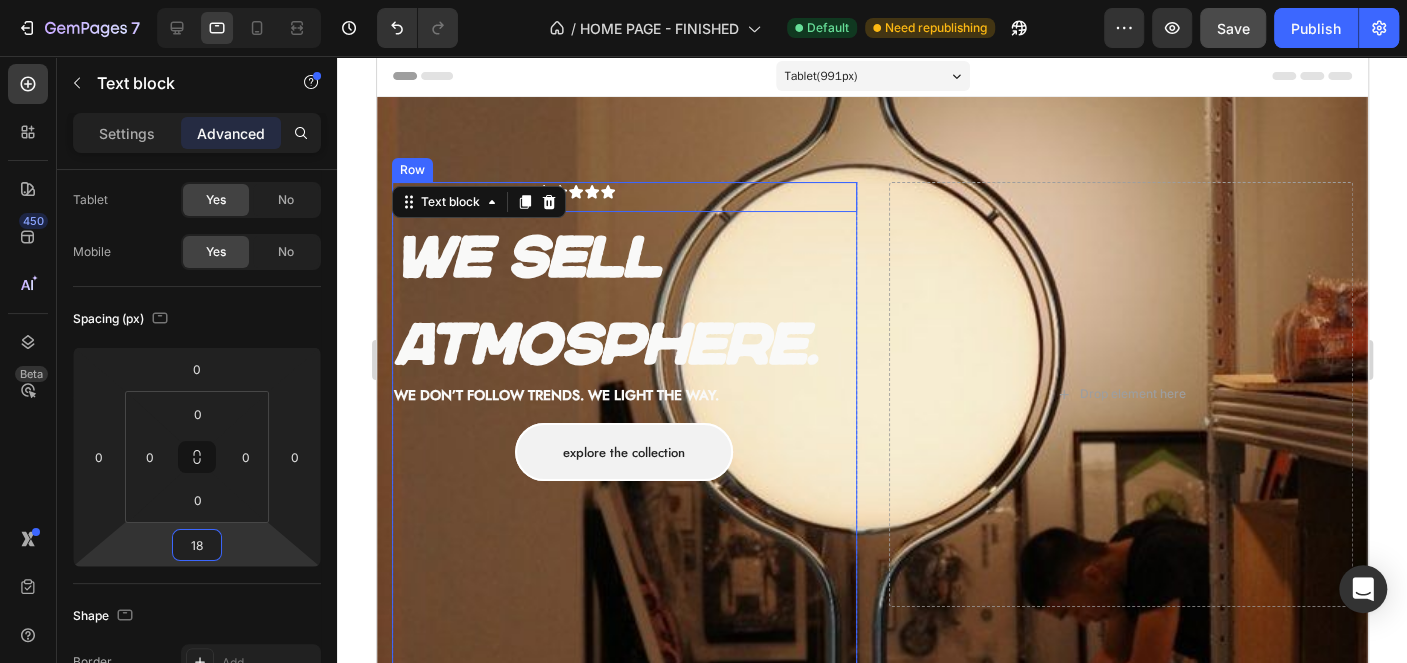 drag, startPoint x: 662, startPoint y: 189, endPoint x: 388, endPoint y: 363, distance: 324.57974 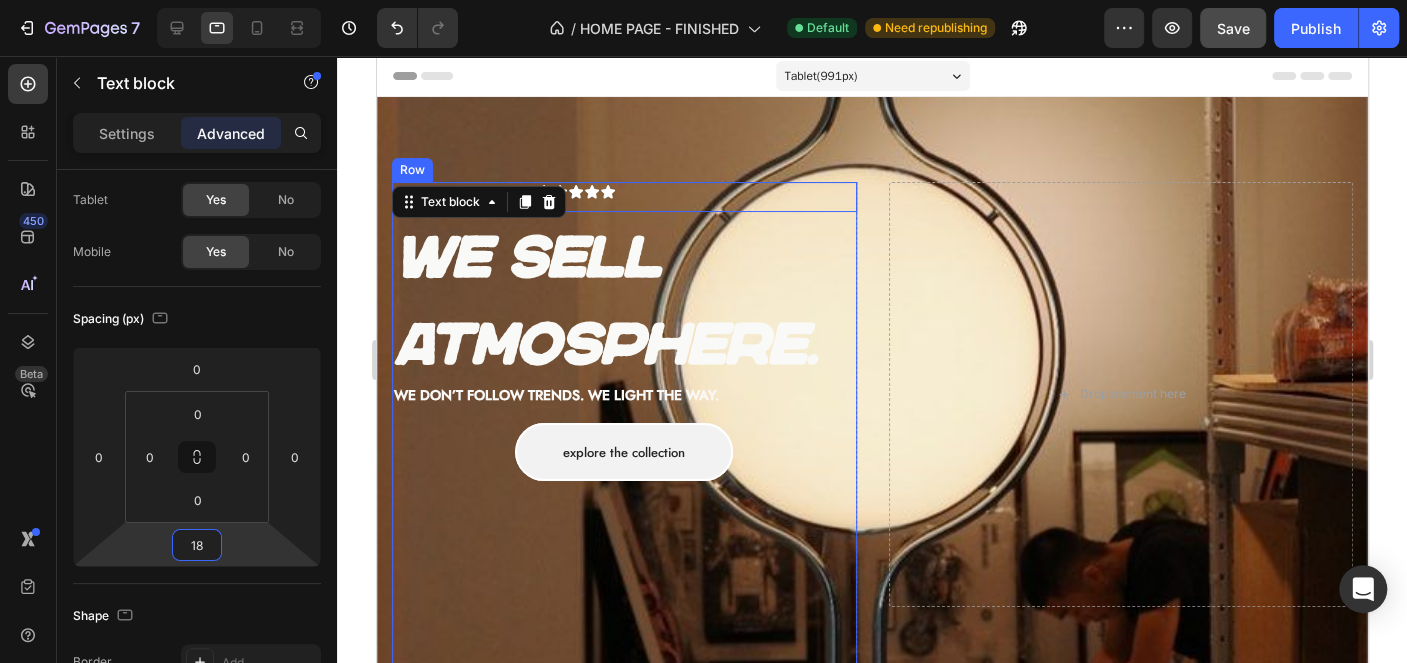 click on "Icon Icon Icon Icon
Icon Icon List" at bounding box center [706, 197] 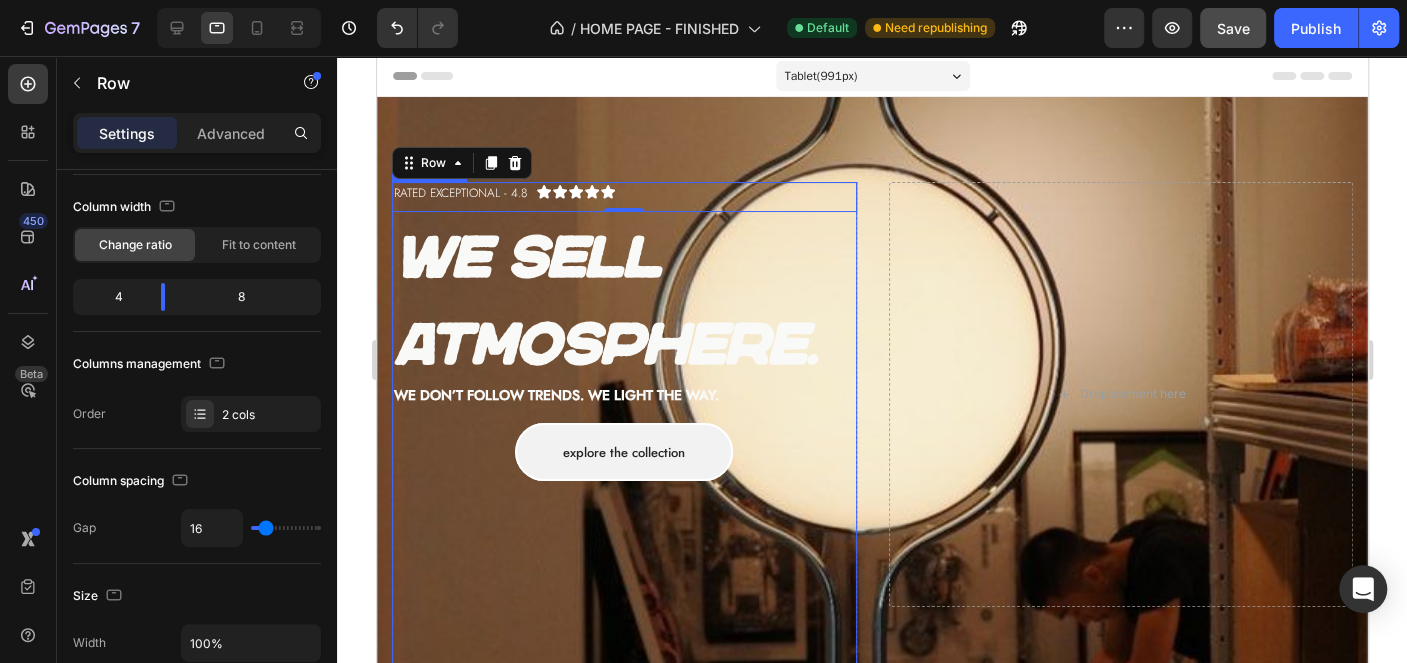 scroll, scrollTop: 0, scrollLeft: 0, axis: both 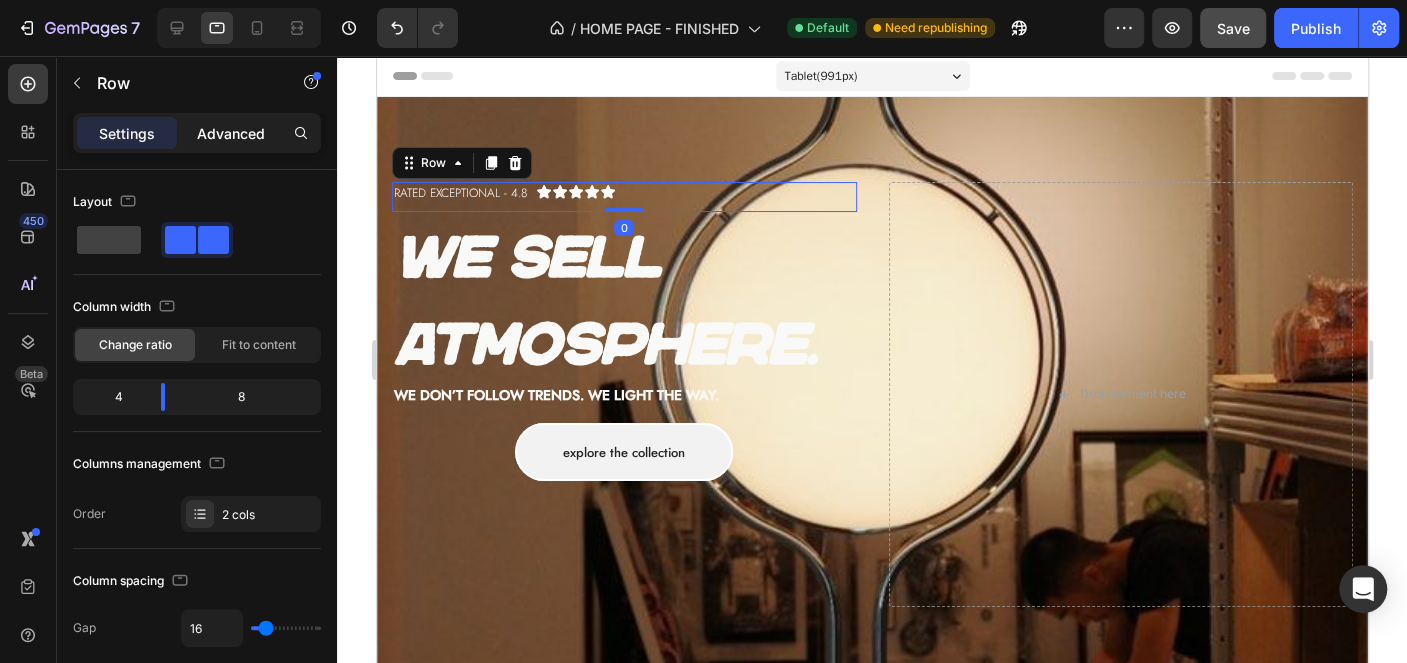 click on "Advanced" at bounding box center [231, 133] 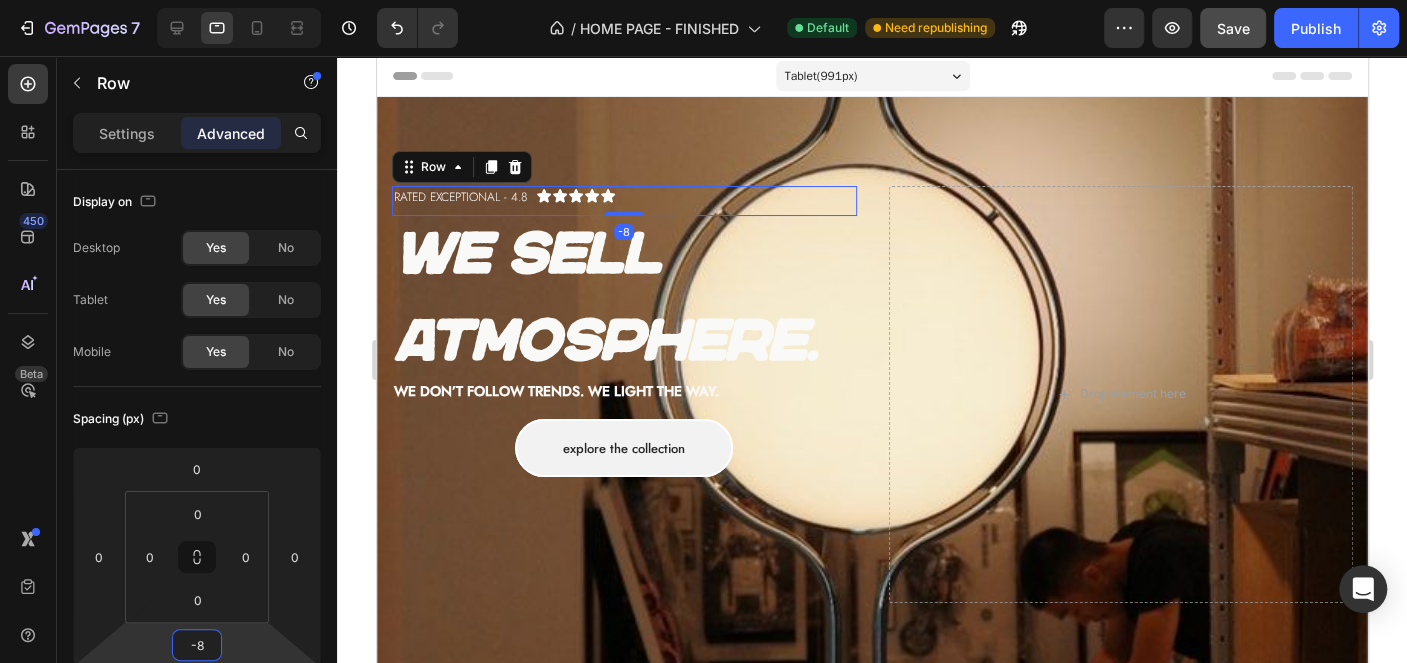 type on "-14" 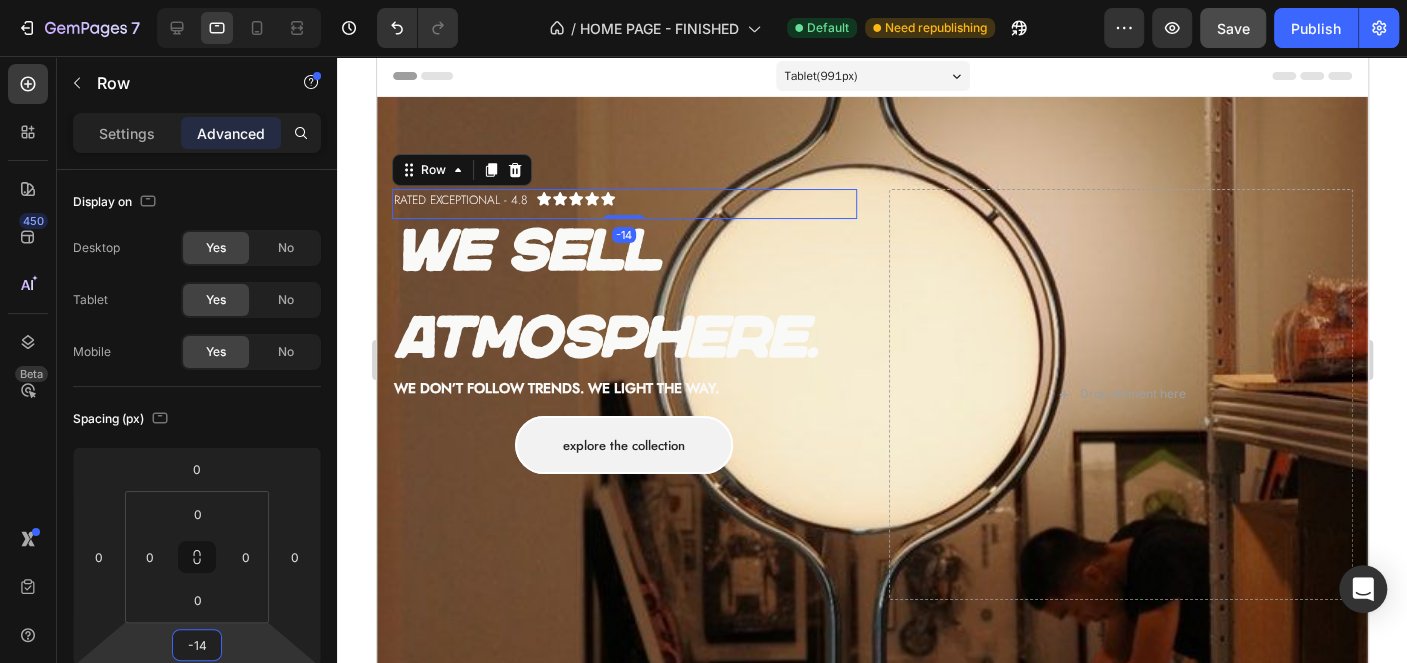 click on "7  Version history  /  HOME PAGE - FINISHED Default Need republishing Preview  Save   Publish  450 Beta Sections(18) Elements(83) Section Element Hero Section Product Detail Brands Trusted Badges Guarantee Product Breakdown How to use Testimonials Compare Bundle FAQs Social Proof Brand Story Product List Collection Blog List Contact Sticky Add to Cart Custom Footer Browse Library 450 Layout
Row
Row
Row
Row Text
Heading
Text Block Button
Button
Button Media
Image
Image" at bounding box center [703, 0] 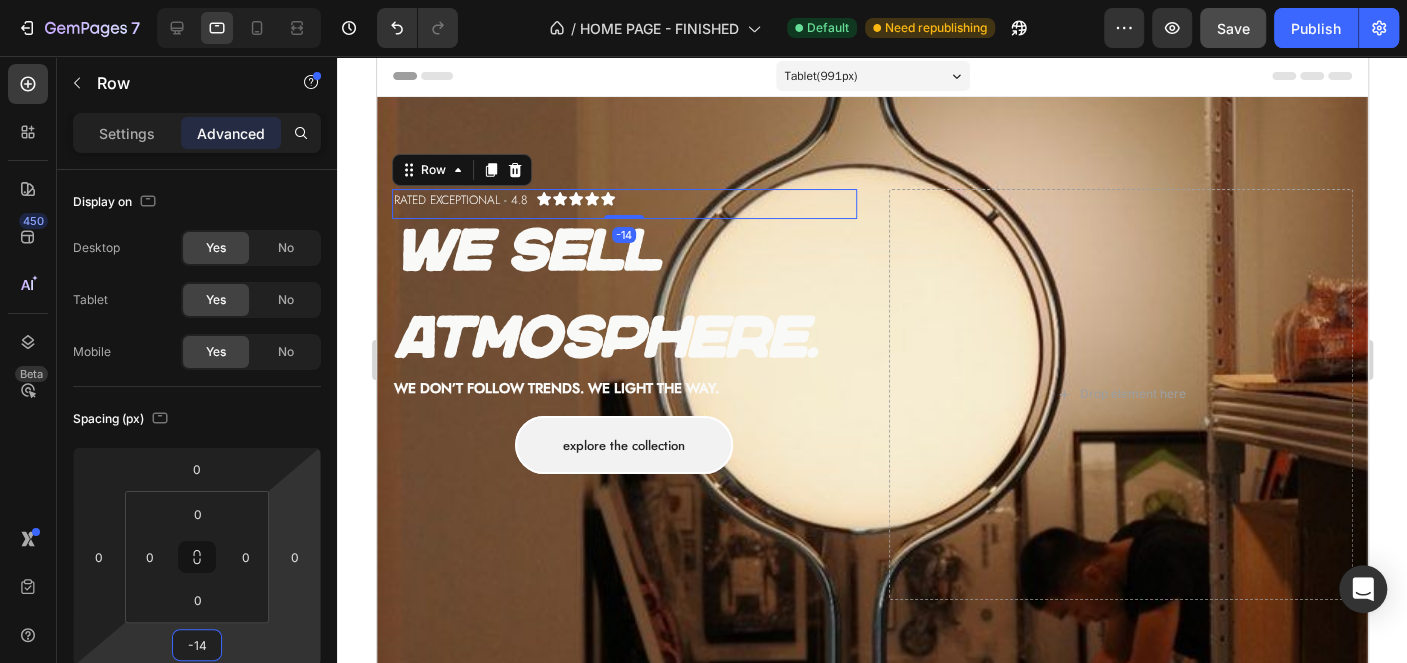 click on "Explore the collection Button" at bounding box center (623, 635) 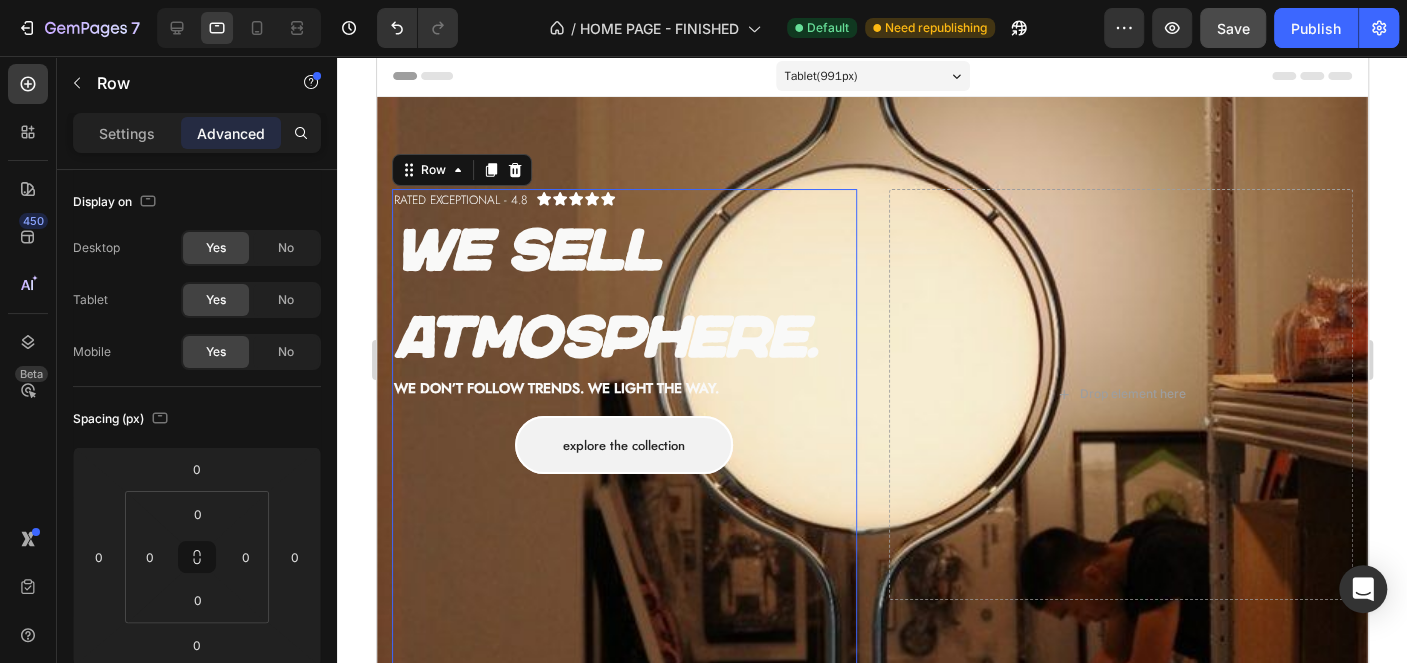 scroll, scrollTop: 100, scrollLeft: 0, axis: vertical 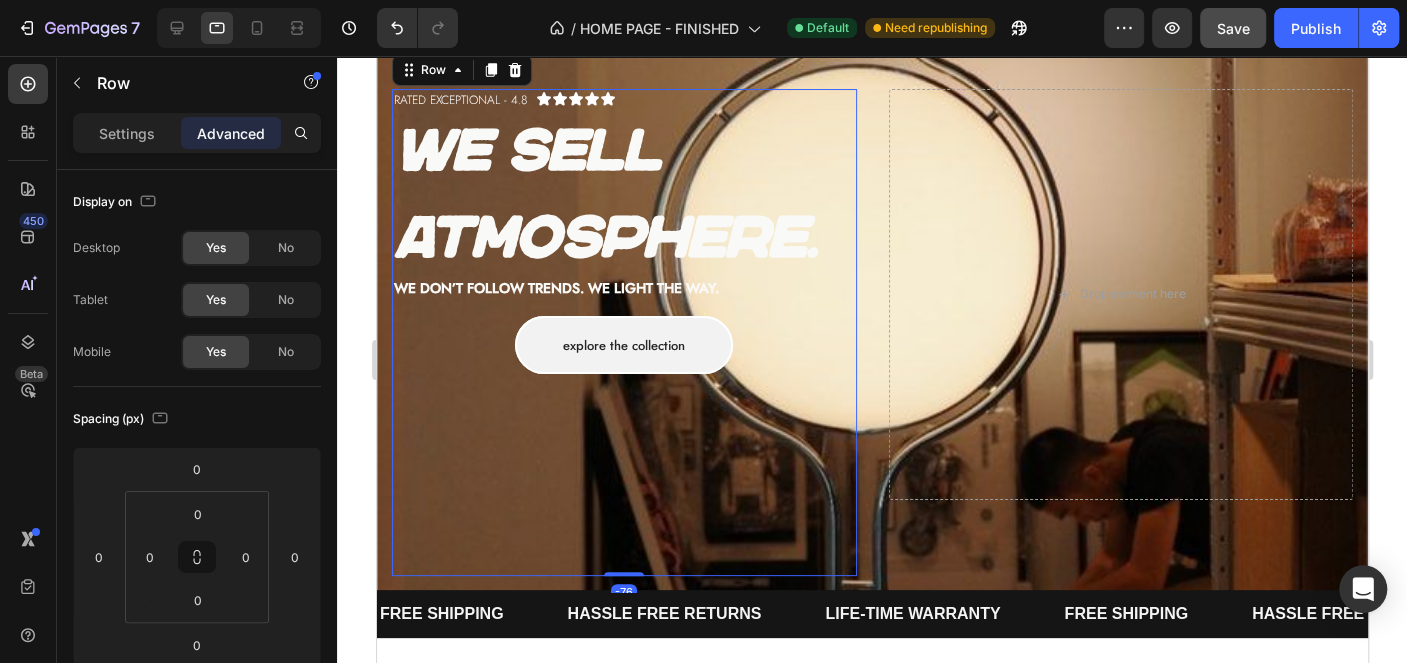 click on "Explore the collection Button" at bounding box center (623, 535) 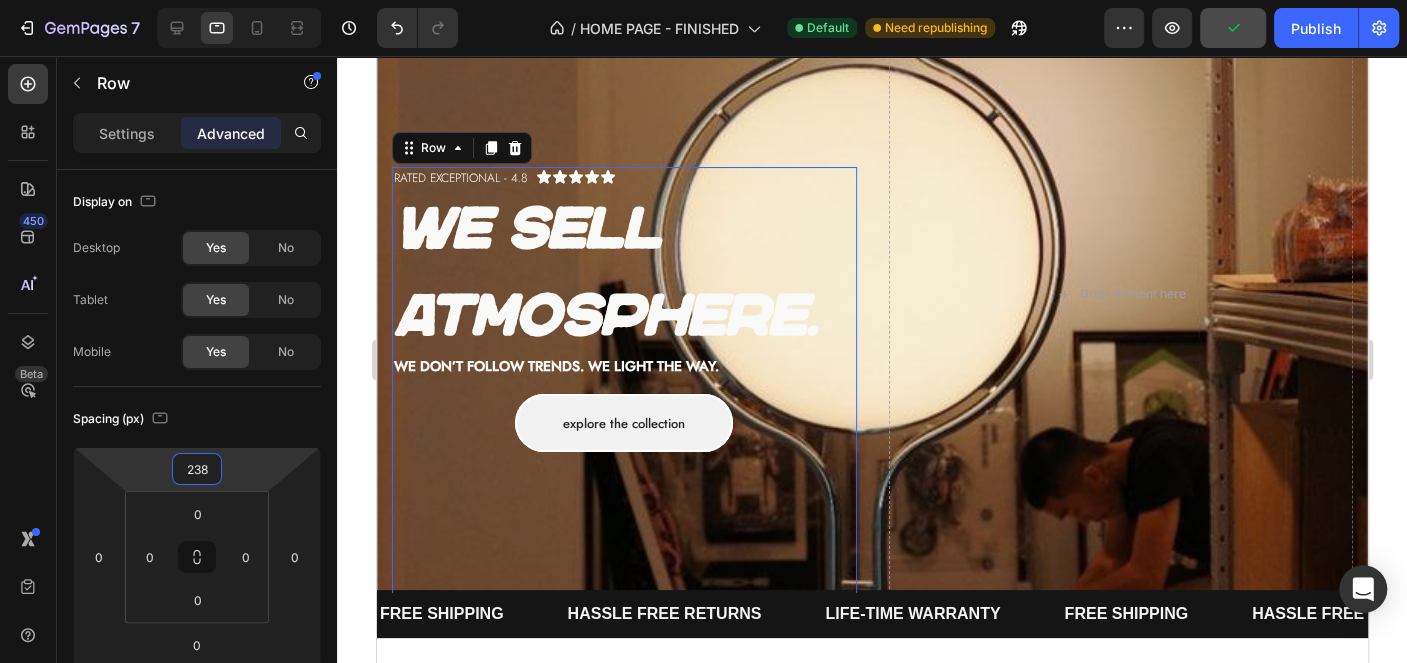 type on "240" 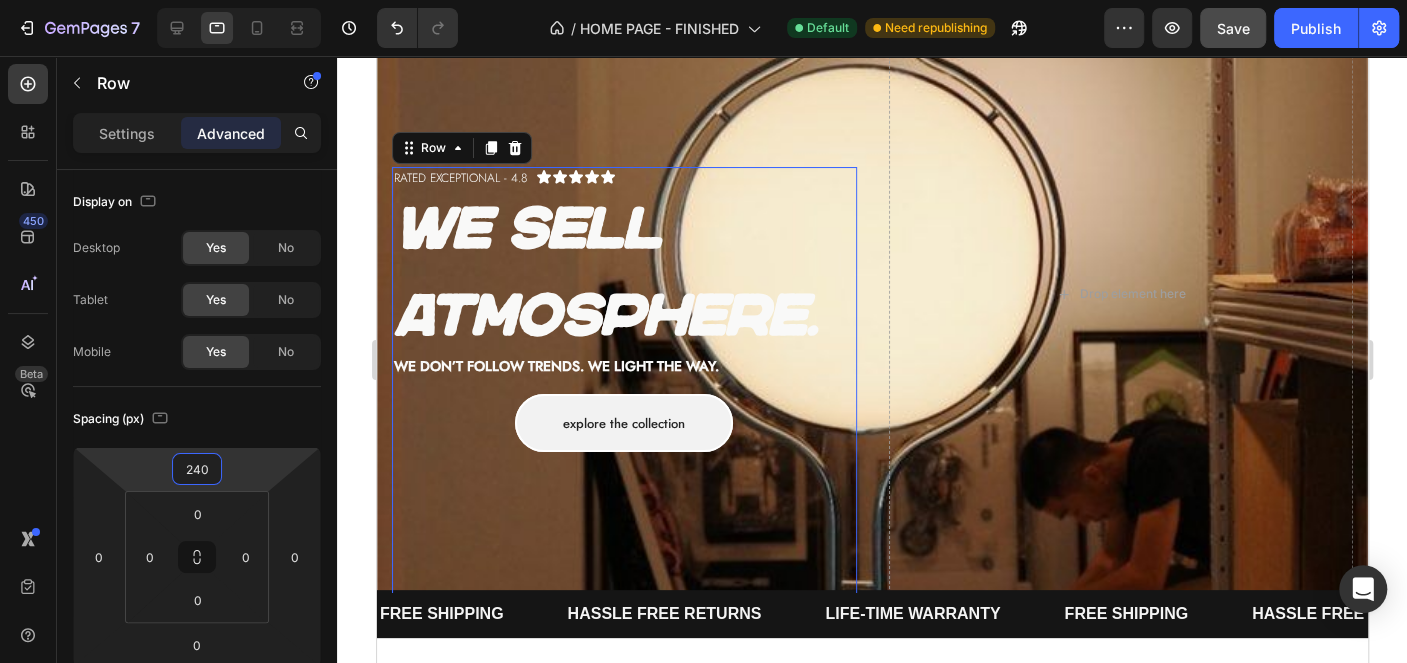drag, startPoint x: 259, startPoint y: 482, endPoint x: 300, endPoint y: 342, distance: 145.88008 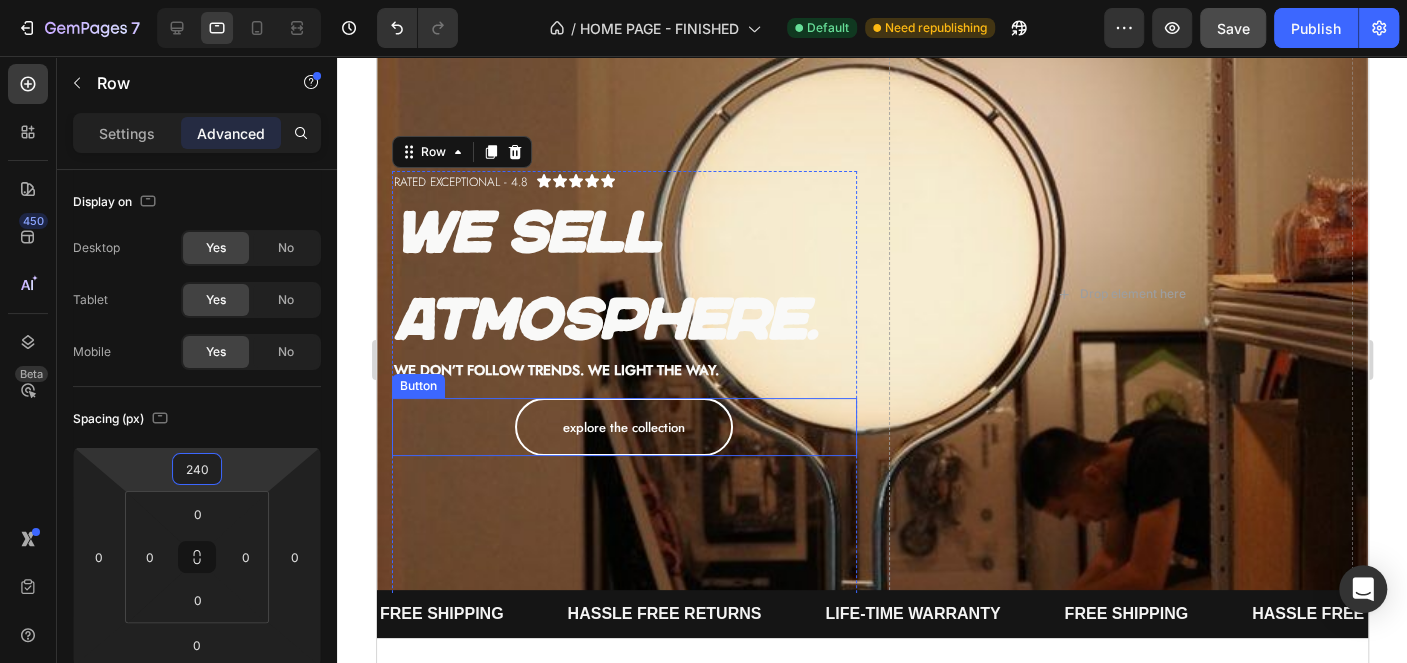 click on "Explore the collection" at bounding box center [623, 427] 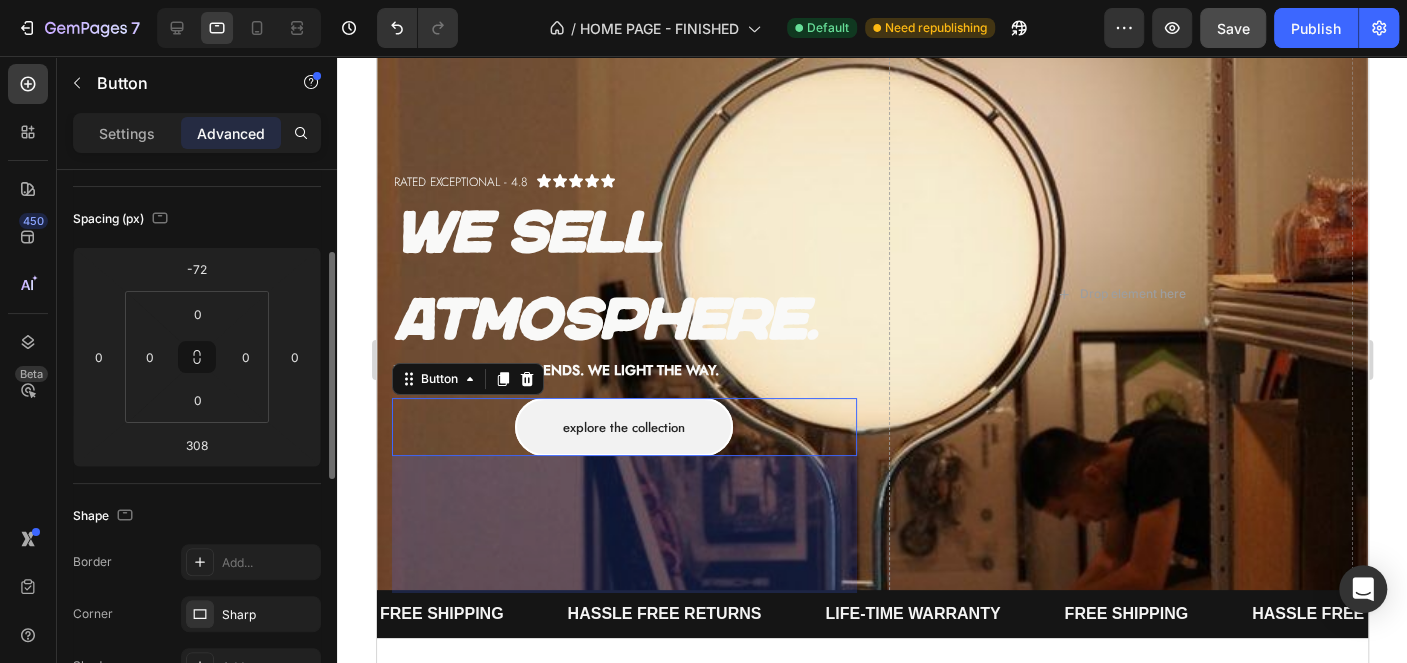 scroll, scrollTop: 401, scrollLeft: 0, axis: vertical 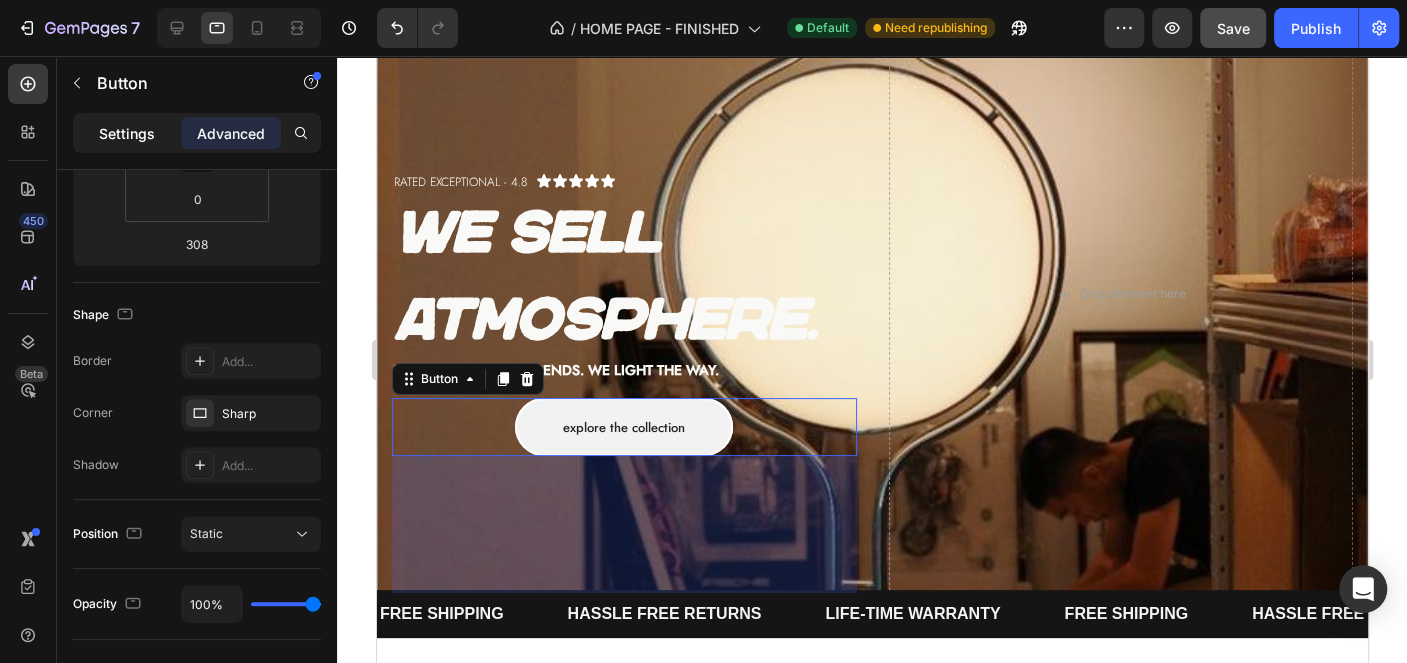 click on "Settings" at bounding box center [127, 133] 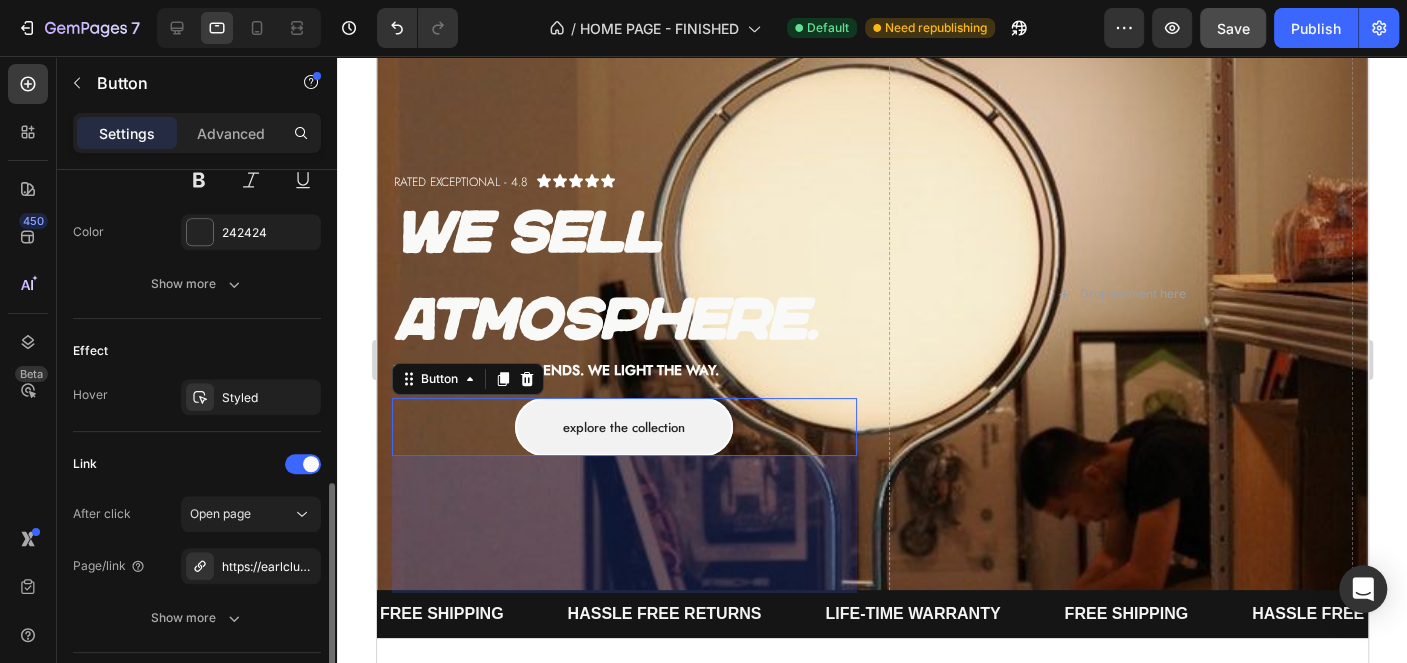 scroll, scrollTop: 1036, scrollLeft: 0, axis: vertical 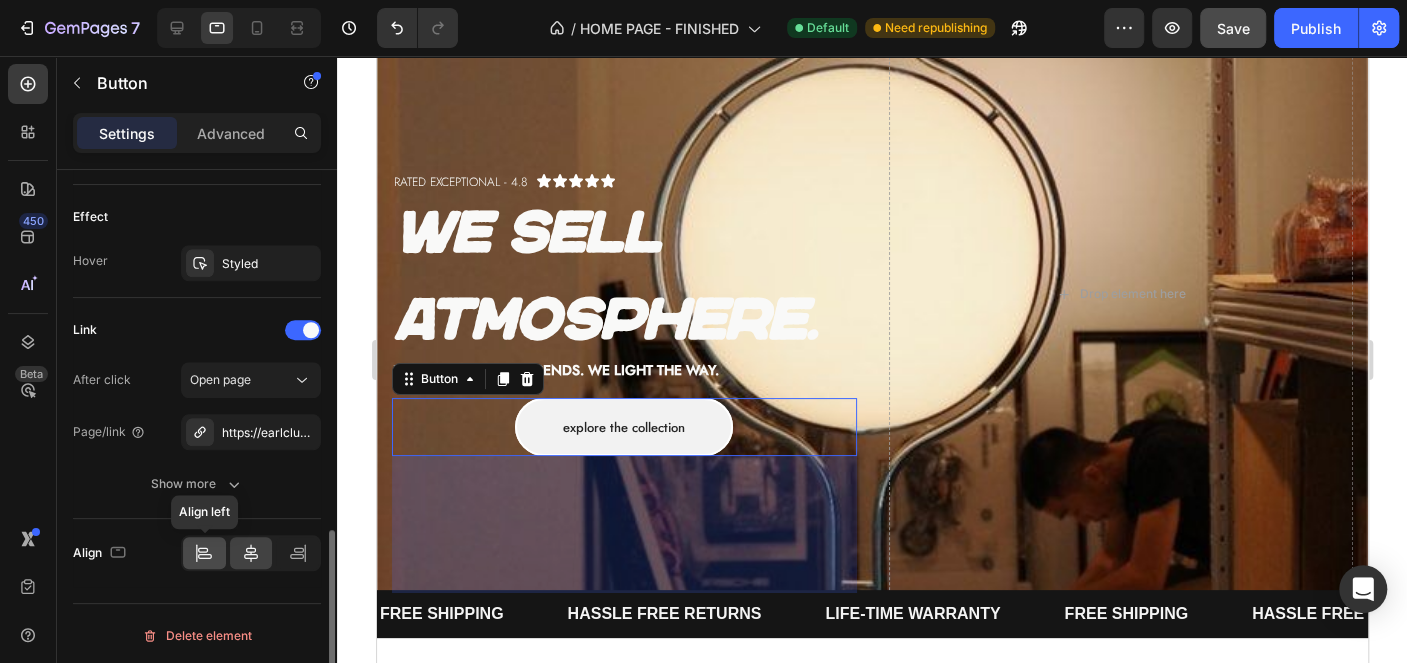 click 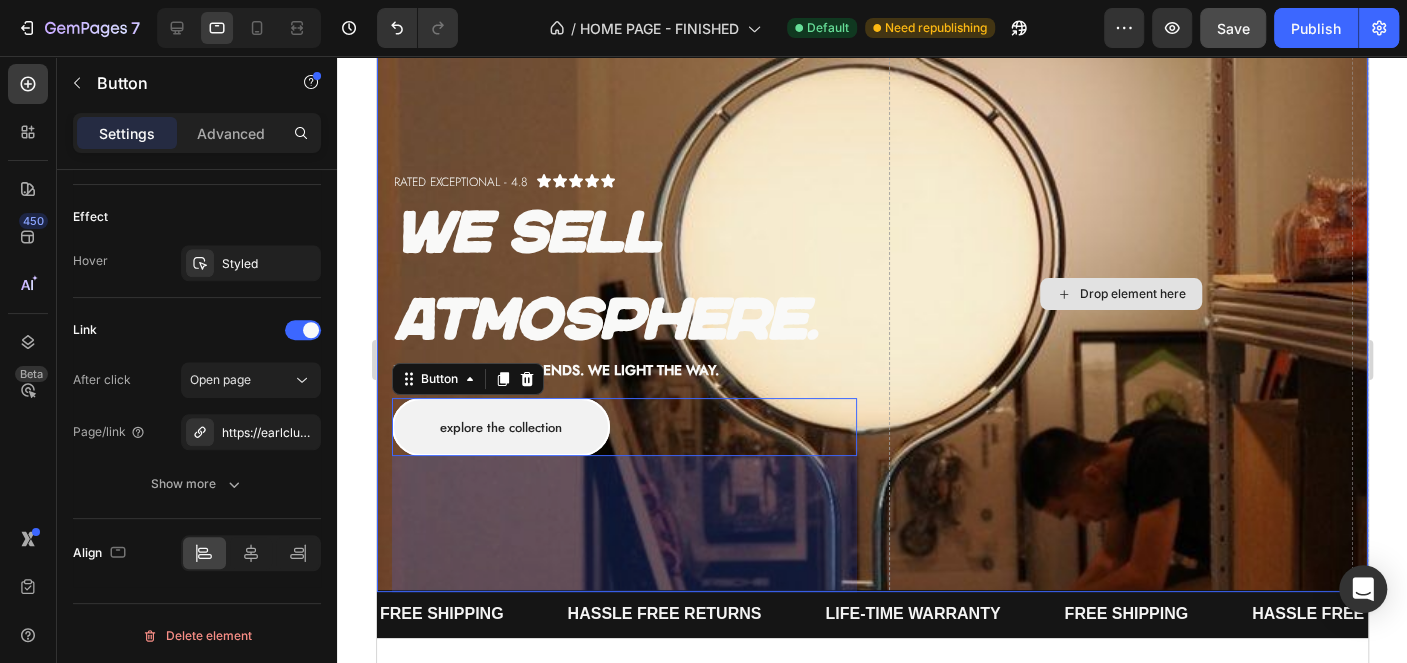 click on "Drop element here" at bounding box center [1120, 294] 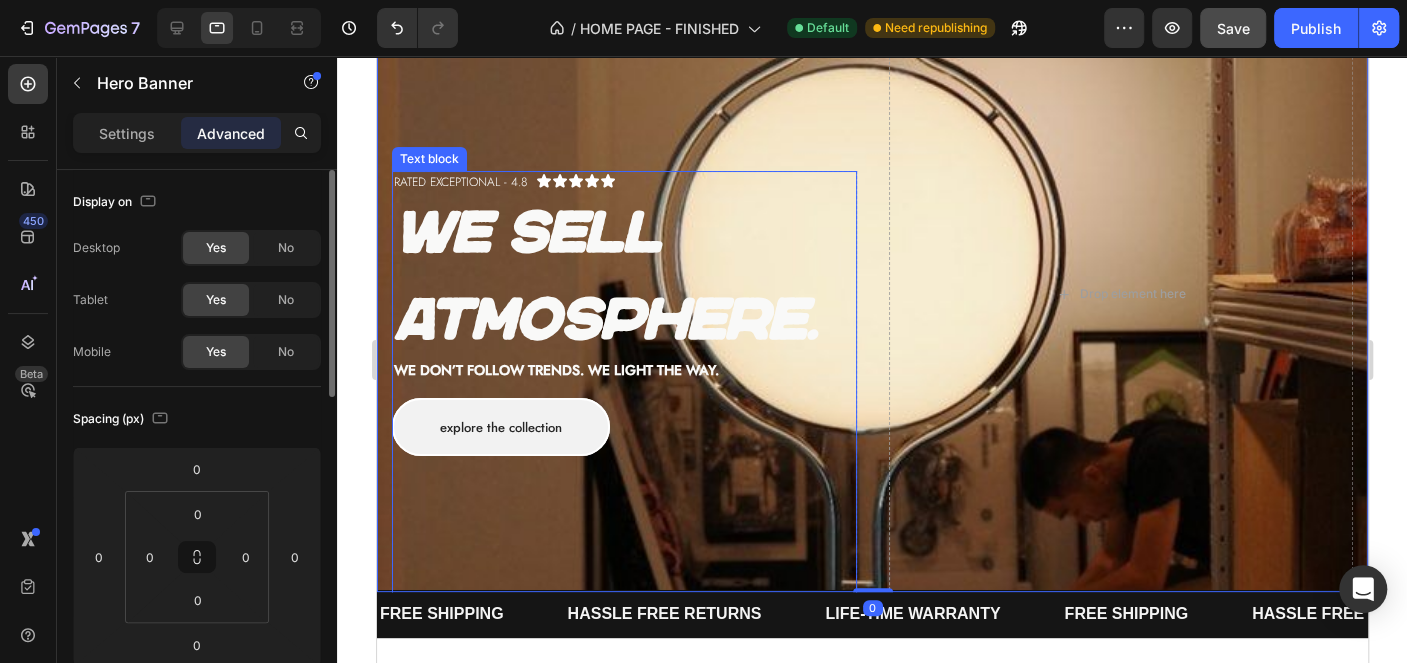 click on "We sell atmosphere." at bounding box center (623, 276) 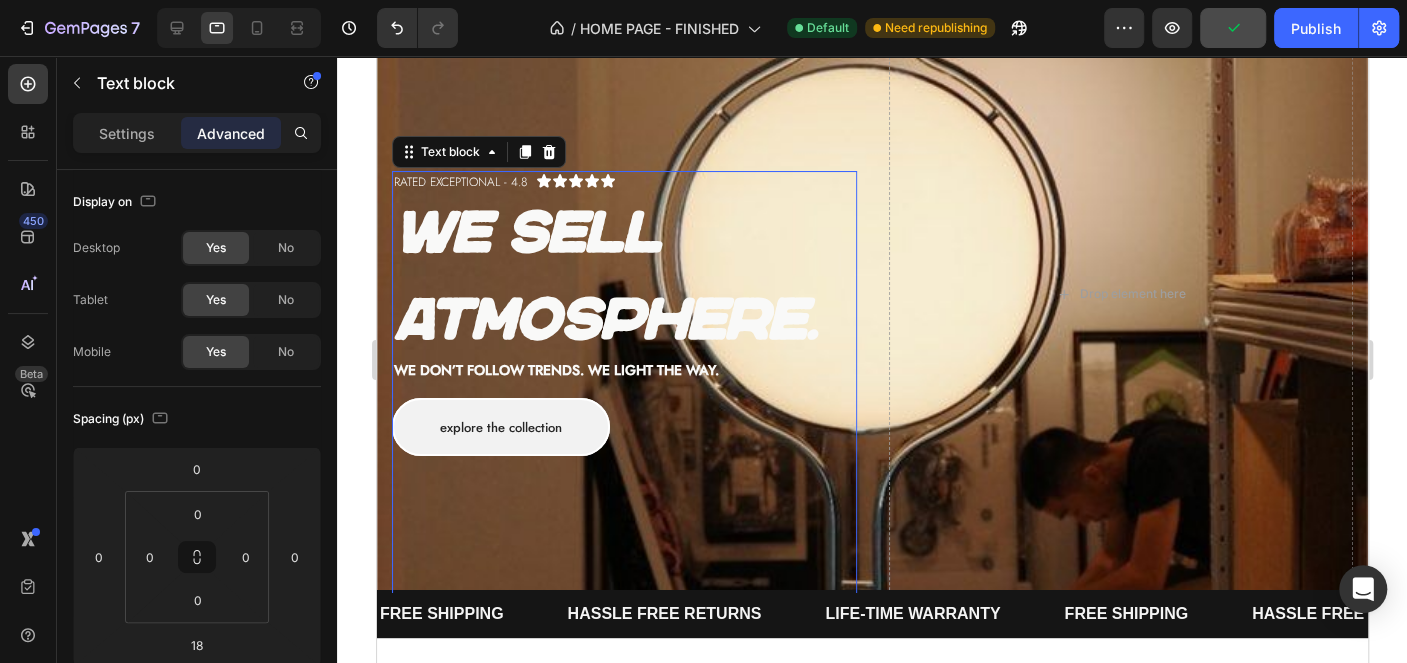 click on "We don’t follow trends. We light the way." at bounding box center (555, 370) 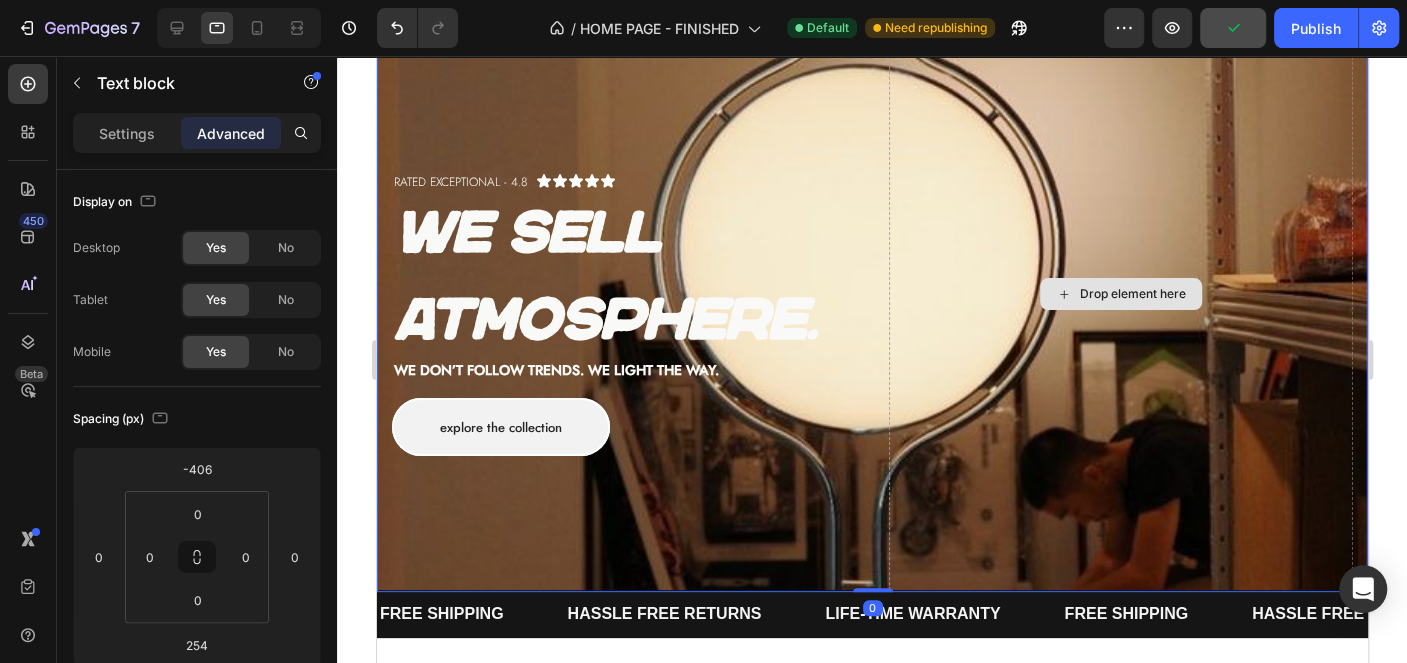 click on "Drop element here" at bounding box center [1120, 294] 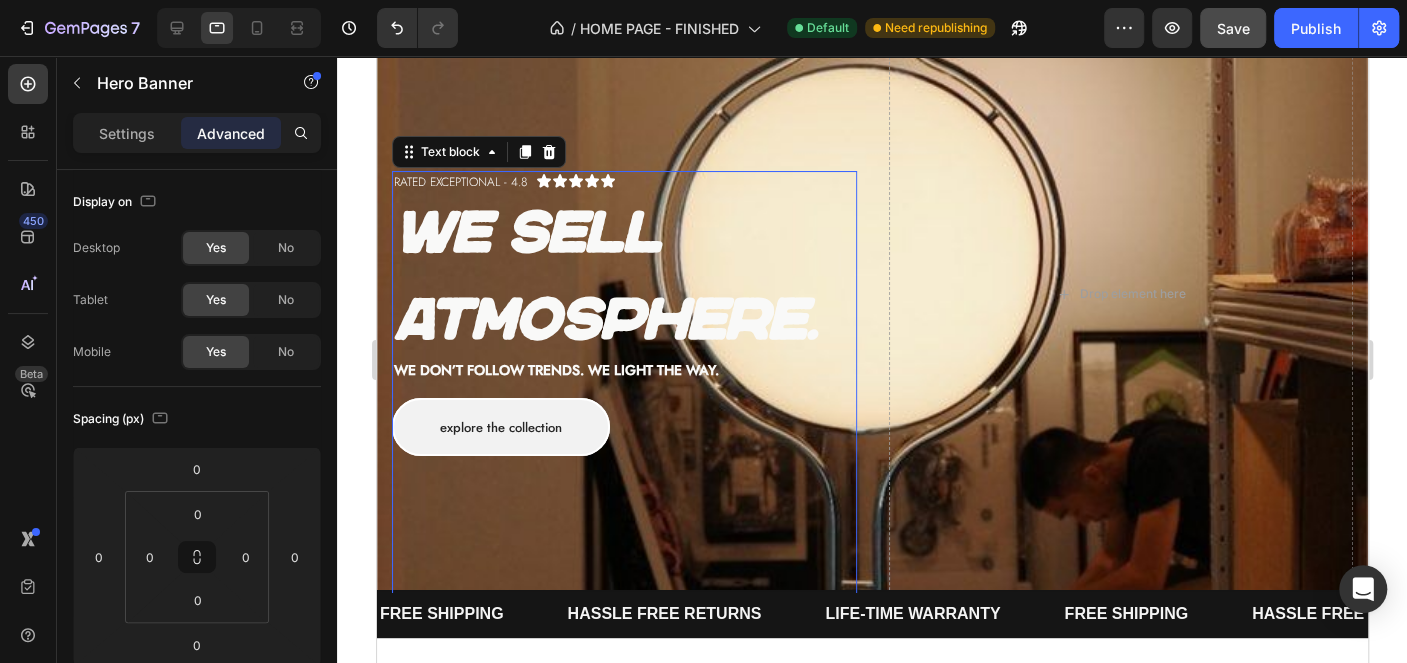 click on "We sell atmosphere." at bounding box center (623, 276) 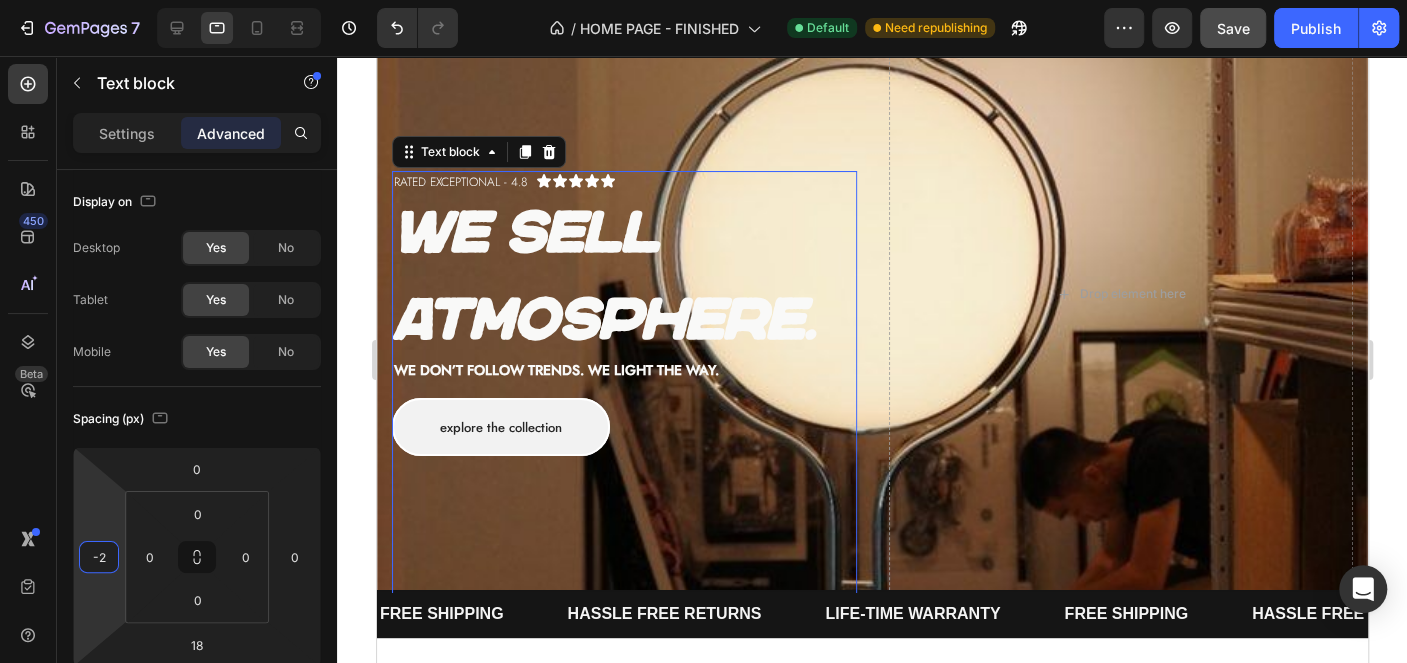 click on "7  Version history  /  HOME PAGE - FINISHED Default Need republishing Preview  Save   Publish  450 Beta Sections(18) Elements(83) Section Element Hero Section Product Detail Brands Trusted Badges Guarantee Product Breakdown How to use Testimonials Compare Bundle FAQs Social Proof Brand Story Product List Collection Blog List Contact Sticky Add to Cart Custom Footer Browse Library 450 Layout
Row
Row
Row
Row Text
Heading
Text Block Button
Button
Button Media
Image
Image" at bounding box center [703, 0] 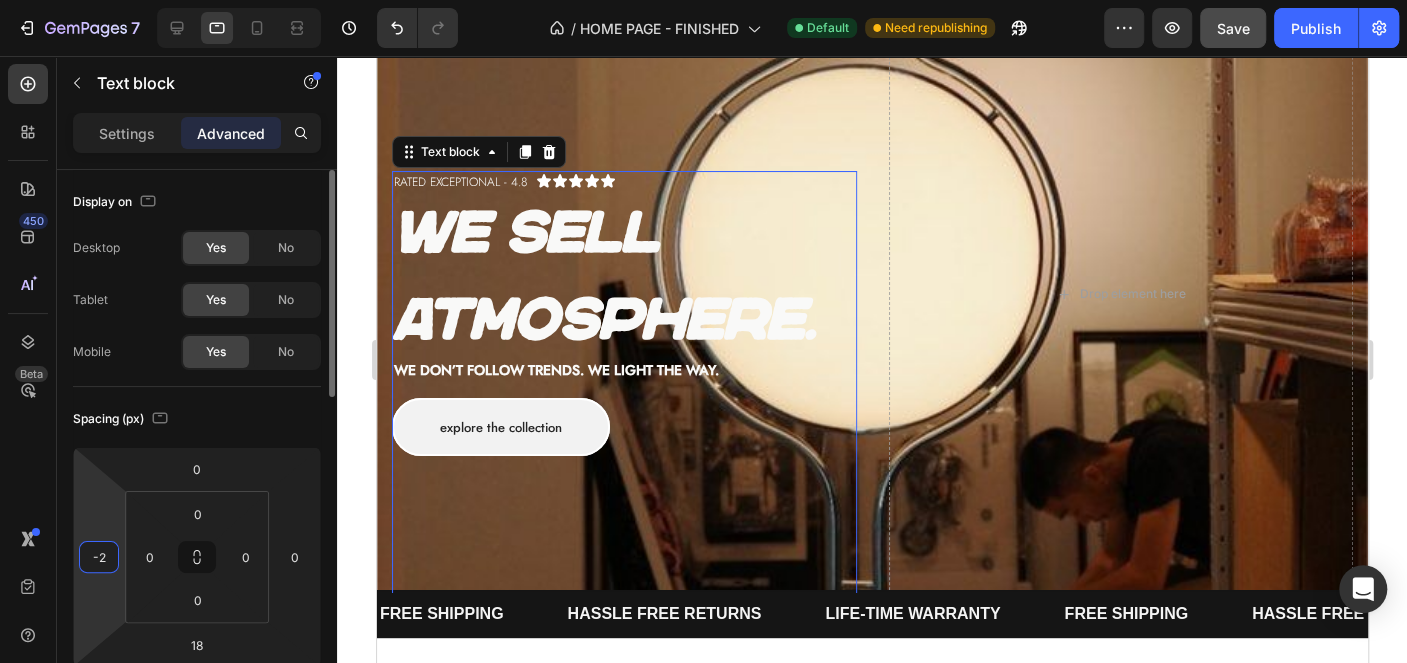 click on "-2" at bounding box center [99, 557] 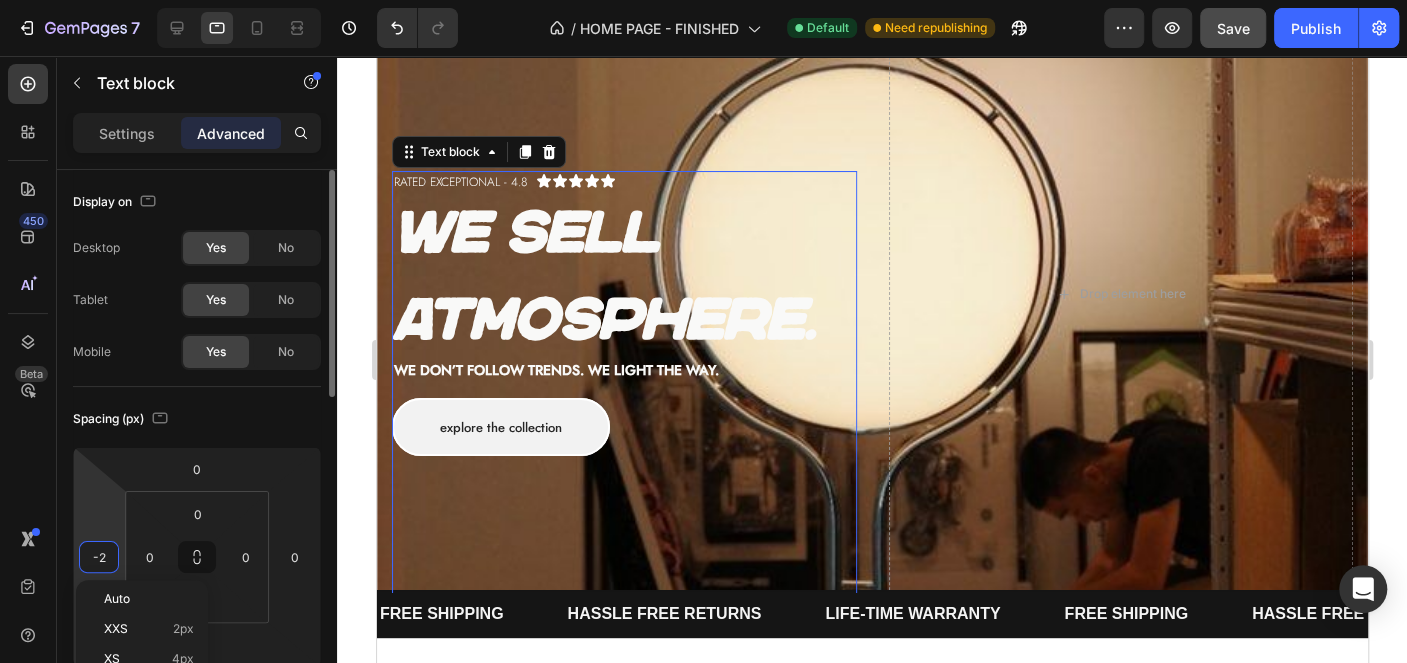 click on "7  Version history  /  HOME PAGE - FINISHED Default Need republishing Preview  Save   Publish  450 Beta Sections(18) Elements(83) Section Element Hero Section Product Detail Brands Trusted Badges Guarantee Product Breakdown How to use Testimonials Compare Bundle FAQs Social Proof Brand Story Product List Collection Blog List Contact Sticky Add to Cart Custom Footer Browse Library 450 Layout
Row
Row
Row
Row Text
Heading
Text Block Button
Button
Button Media
Image
Image" at bounding box center [703, 0] 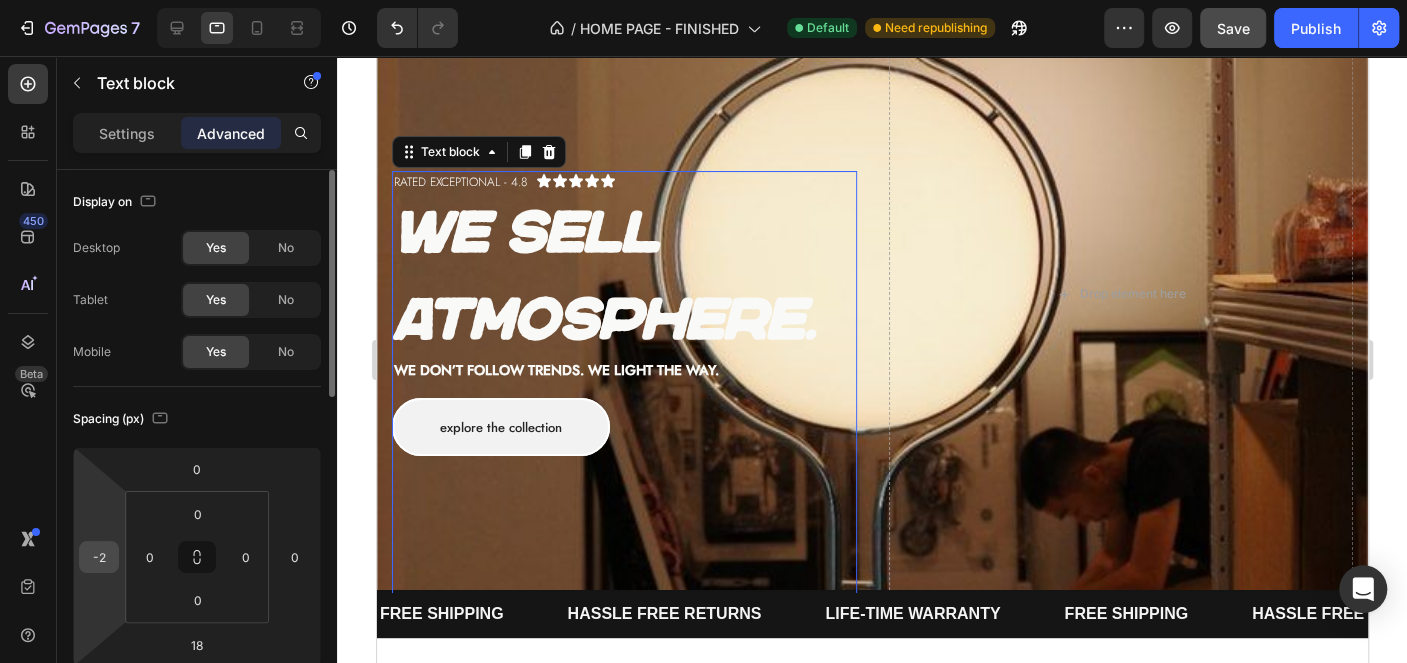 click on "-2" at bounding box center (99, 557) 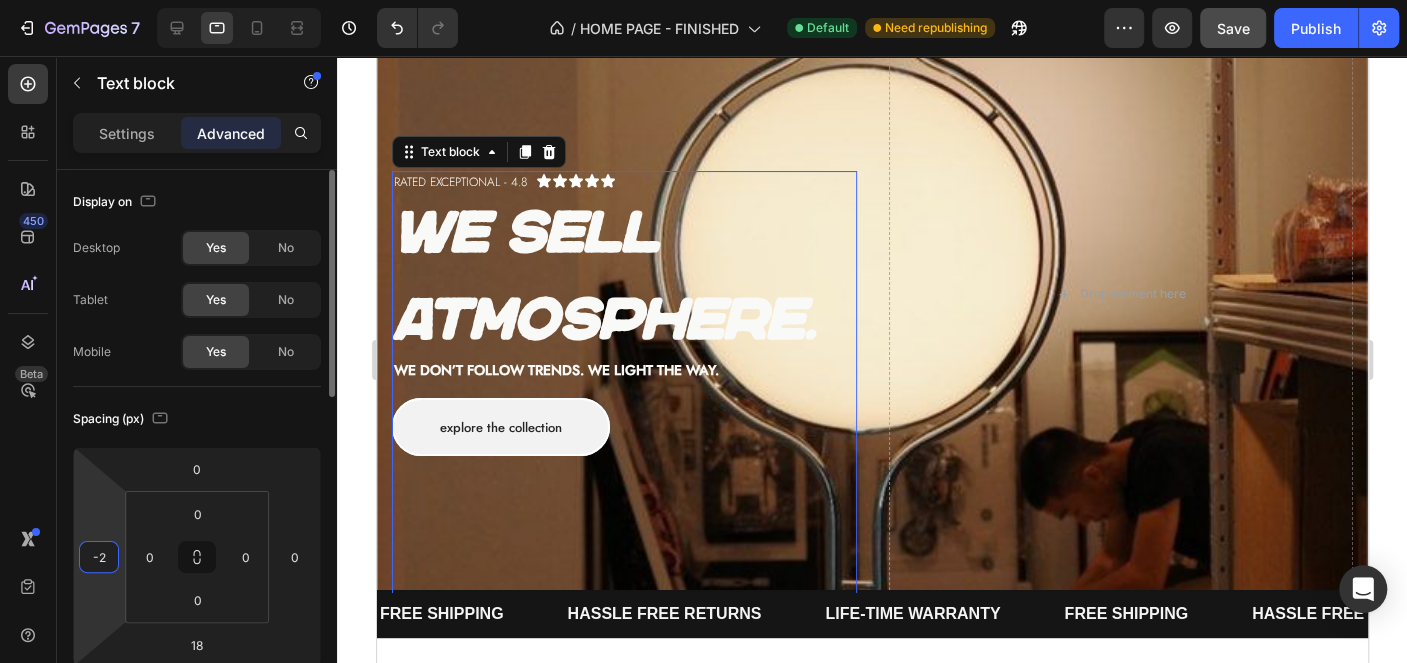click on "-2" at bounding box center (99, 557) 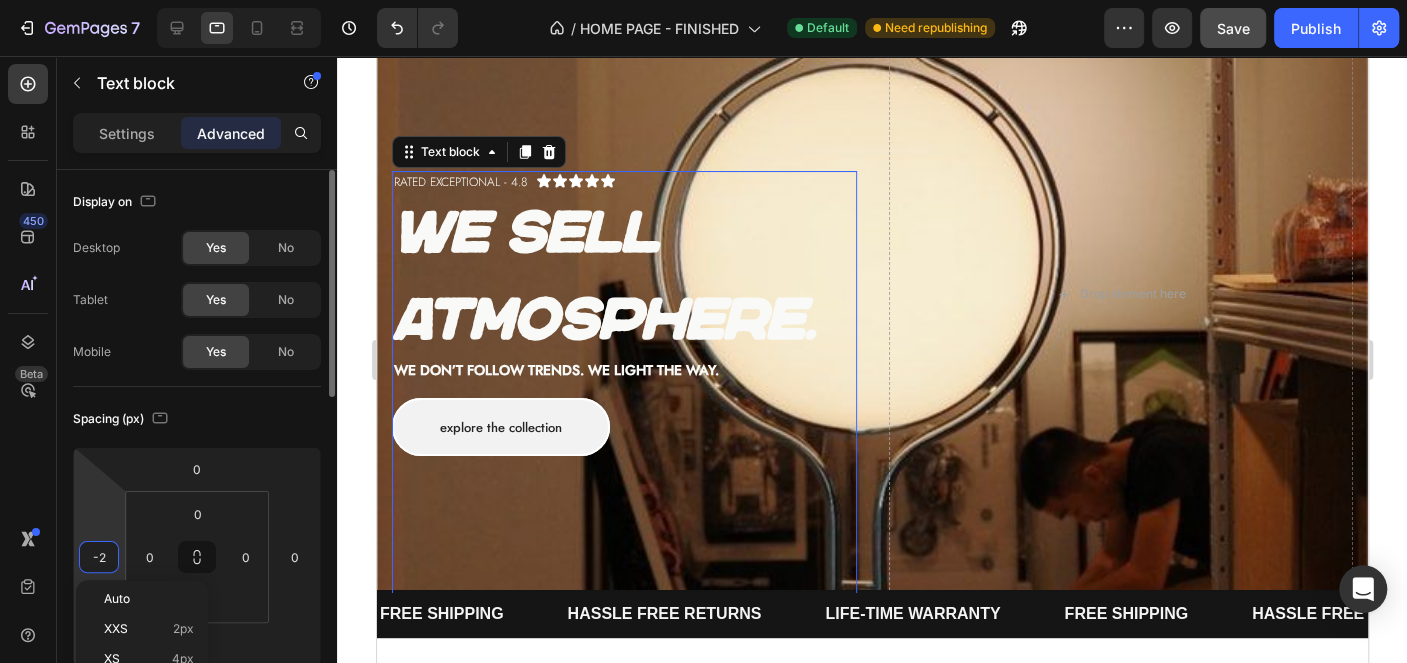 type on "-0" 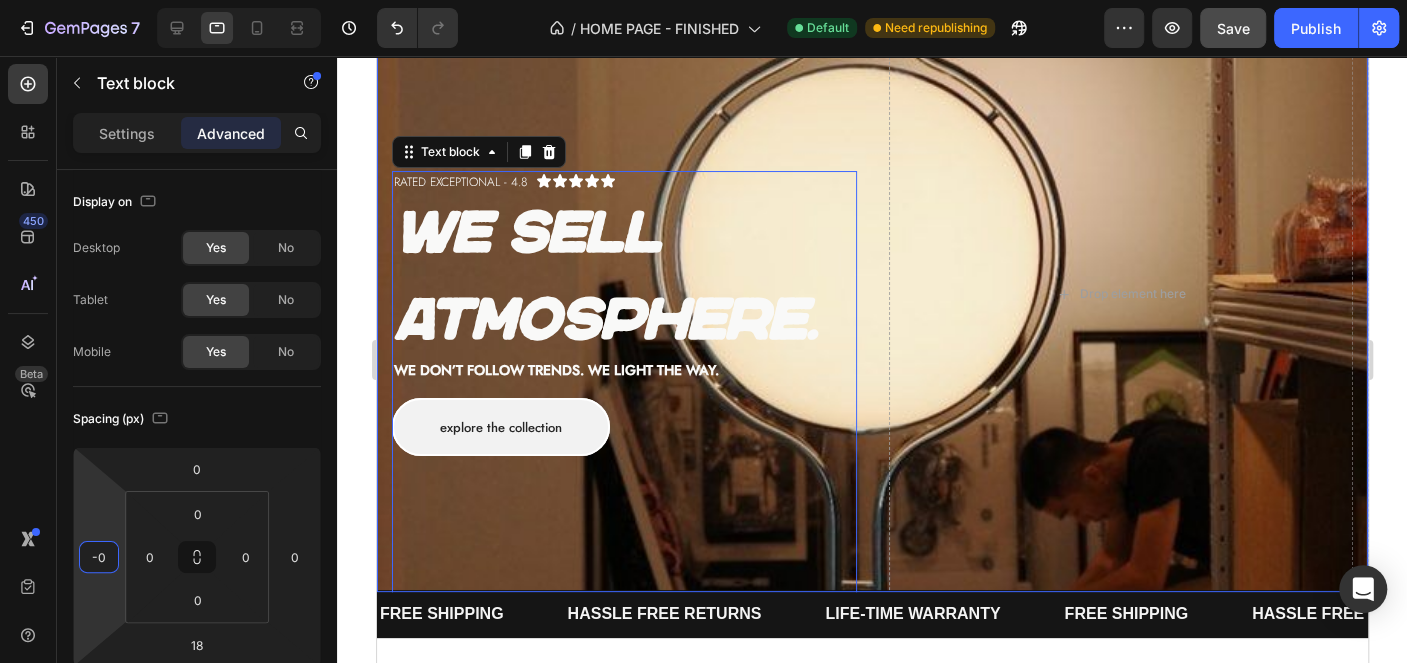 click on "rated exceptional - 4.8 Text block Icon Icon Icon Icon
Icon Icon List Row We sell atmosphere.   Text block   18 Explore the collection Button We don’t follow trends. We light the way. Text block Row" at bounding box center [623, 294] 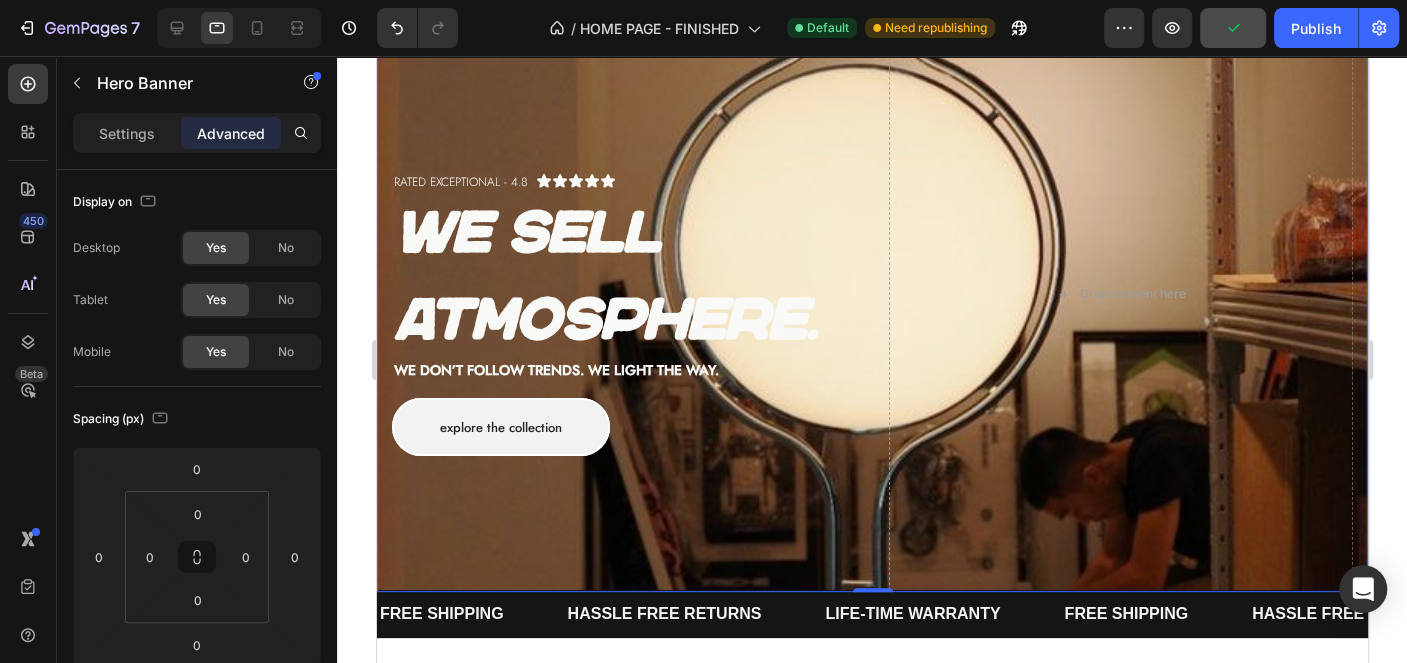 click on "Preview  Publish" at bounding box center [1251, 28] 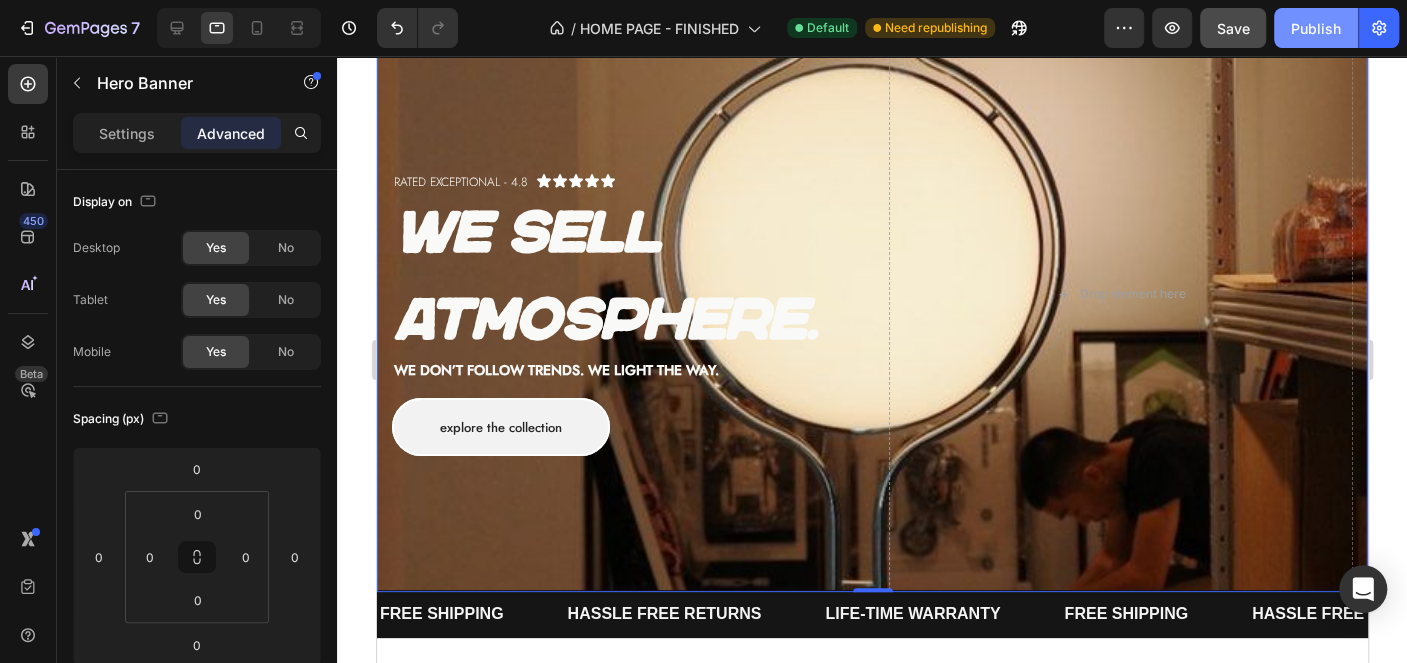 click on "Publish" 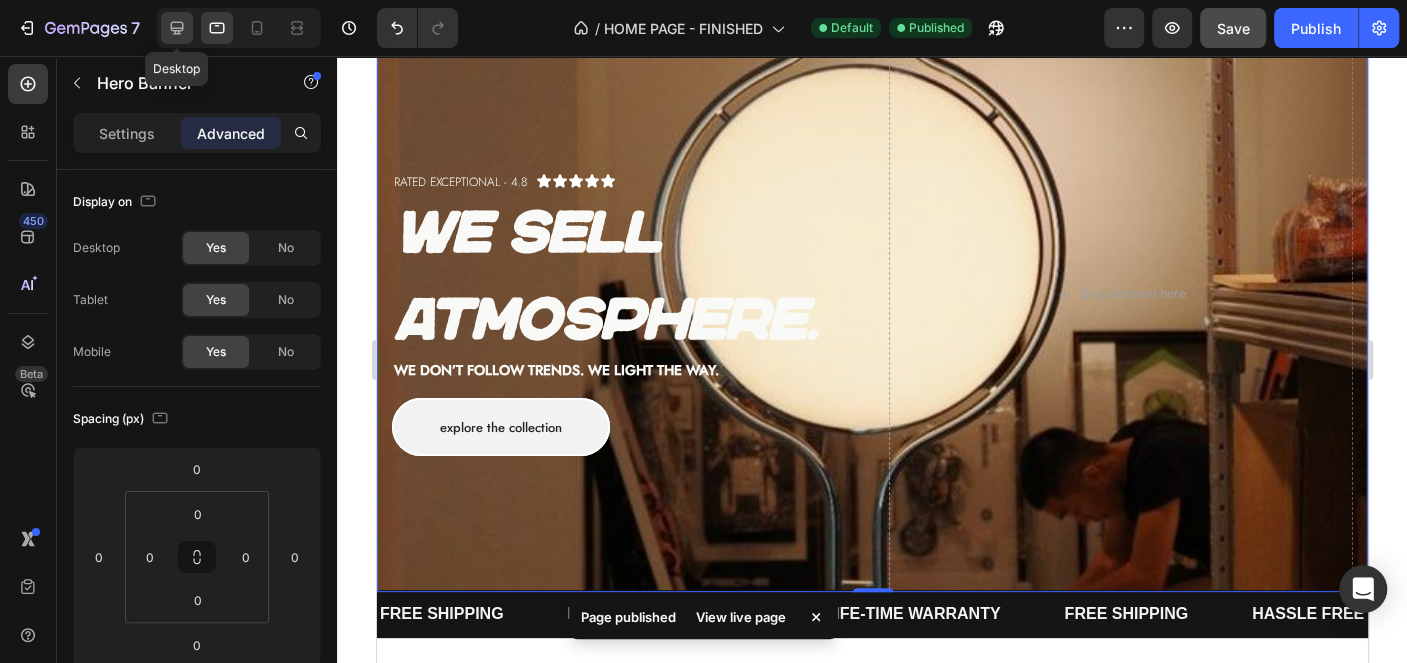 click 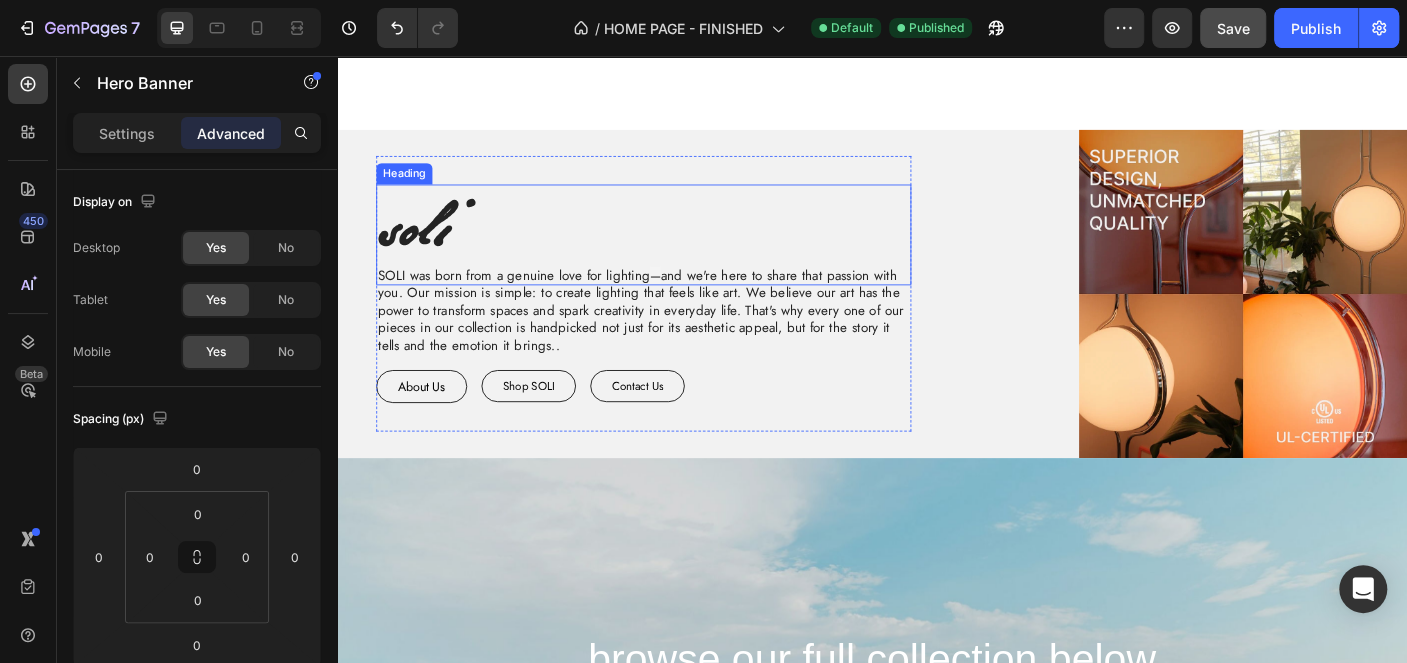 scroll, scrollTop: 1600, scrollLeft: 0, axis: vertical 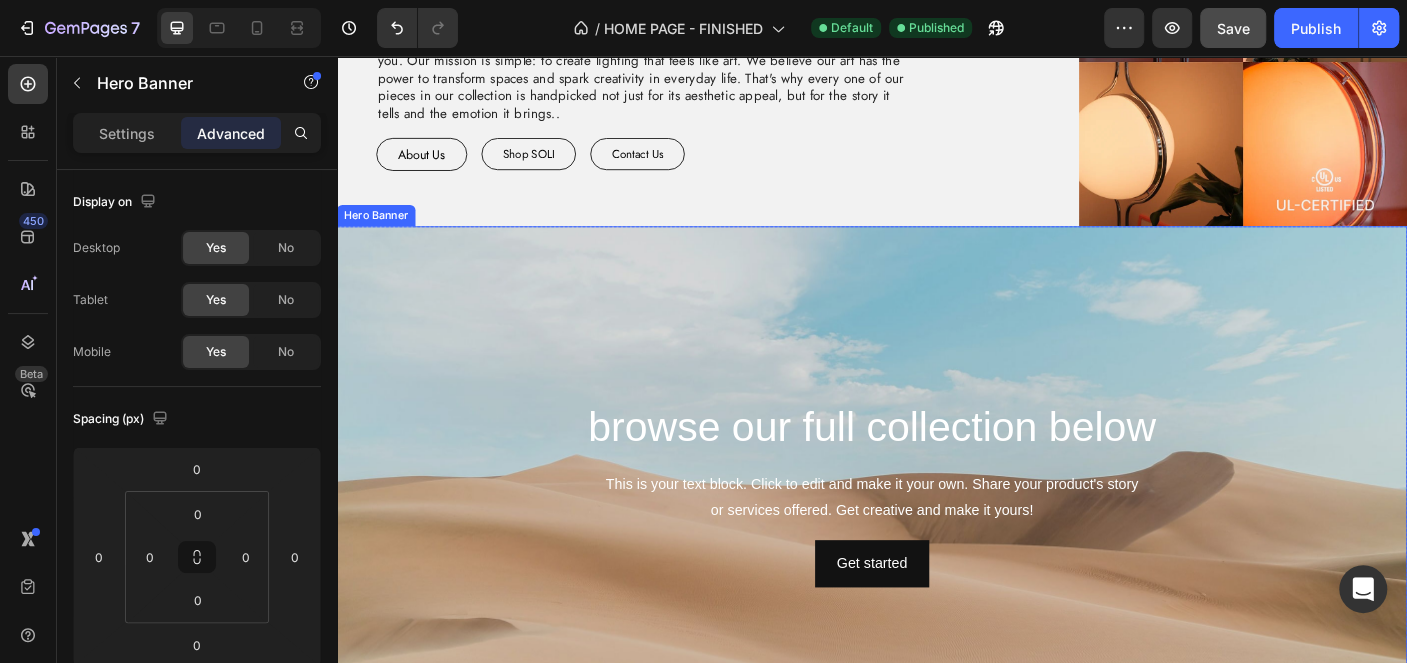 click at bounding box center [937, 547] 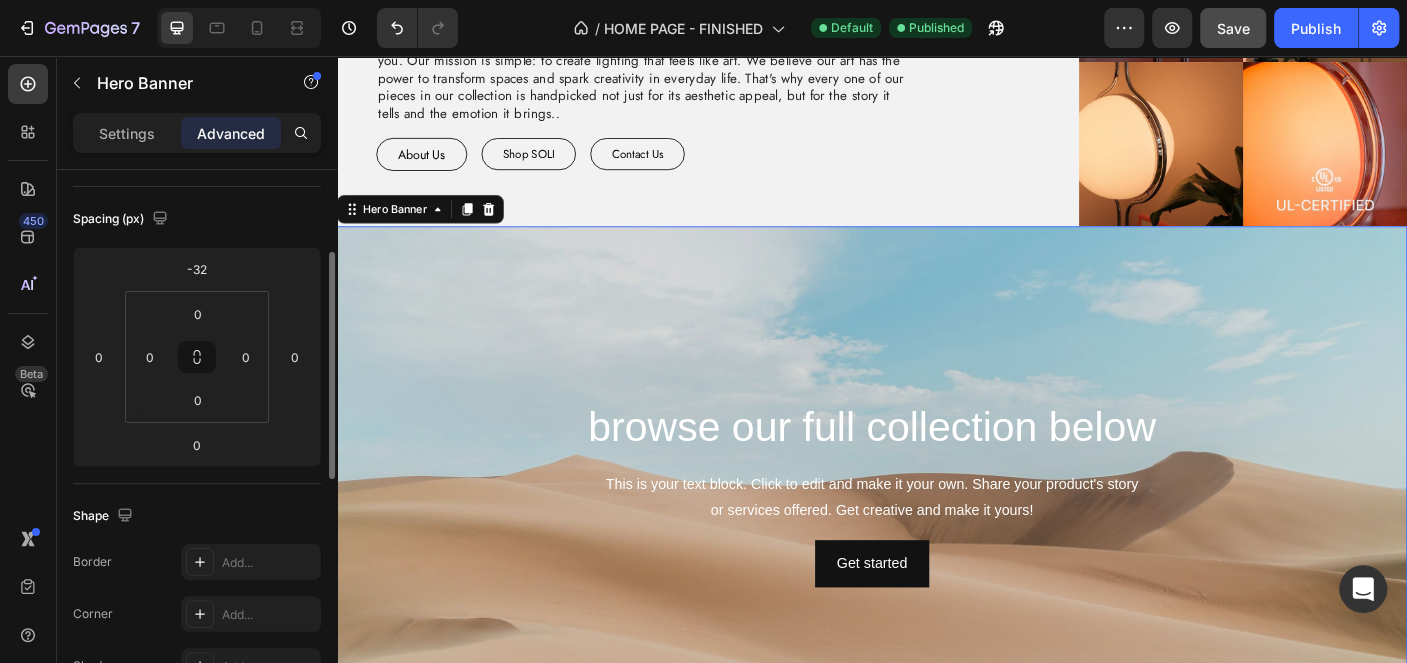 scroll, scrollTop: 401, scrollLeft: 0, axis: vertical 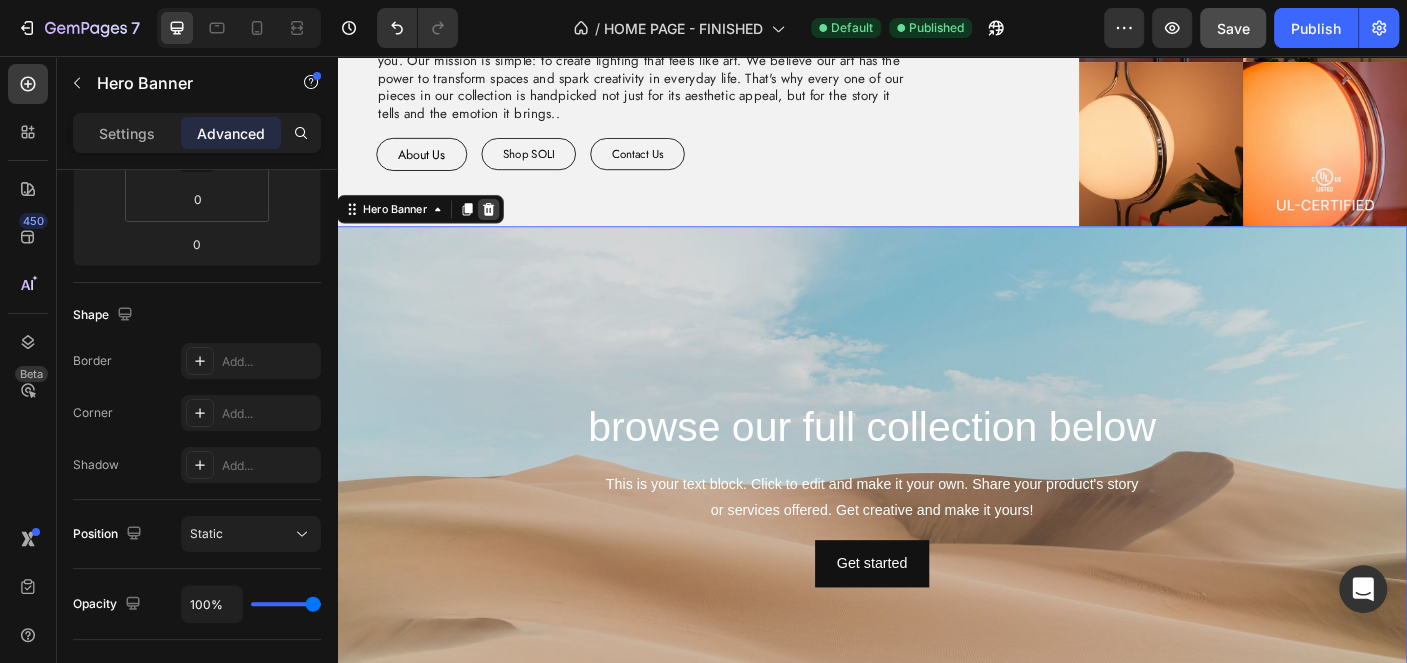 click 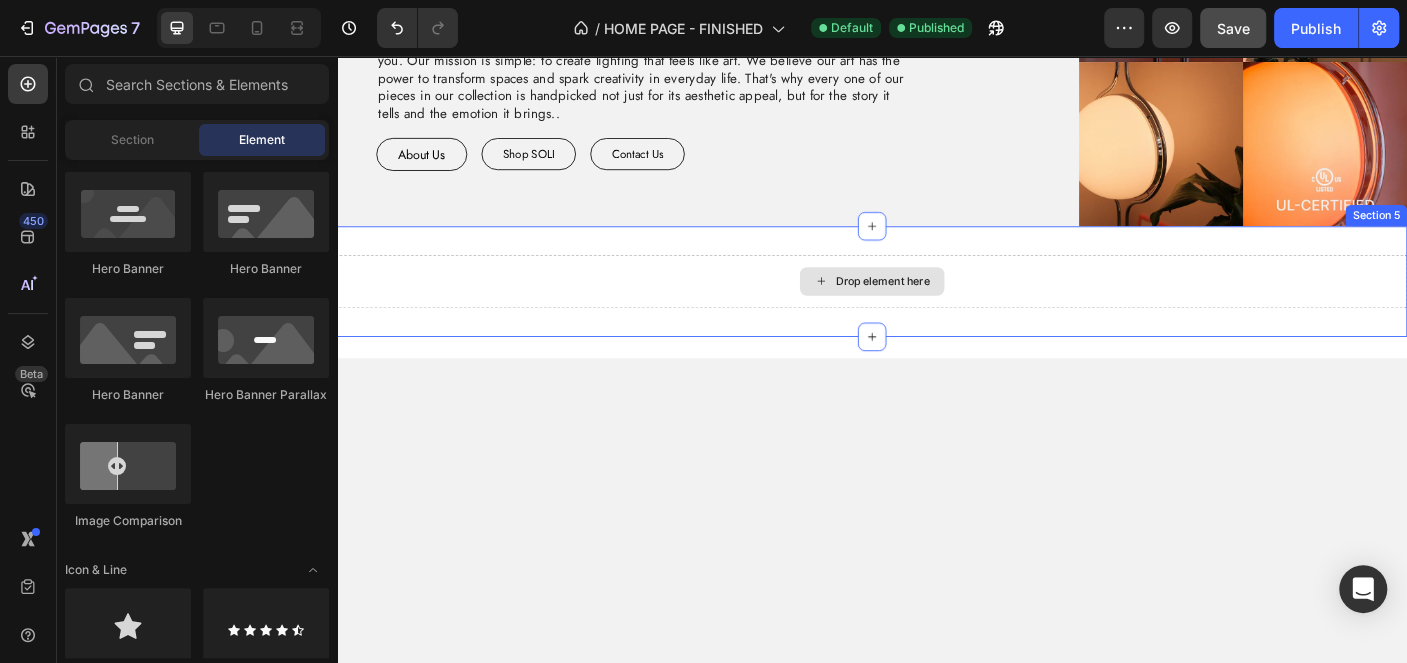 click on "Drop element here" at bounding box center (937, 309) 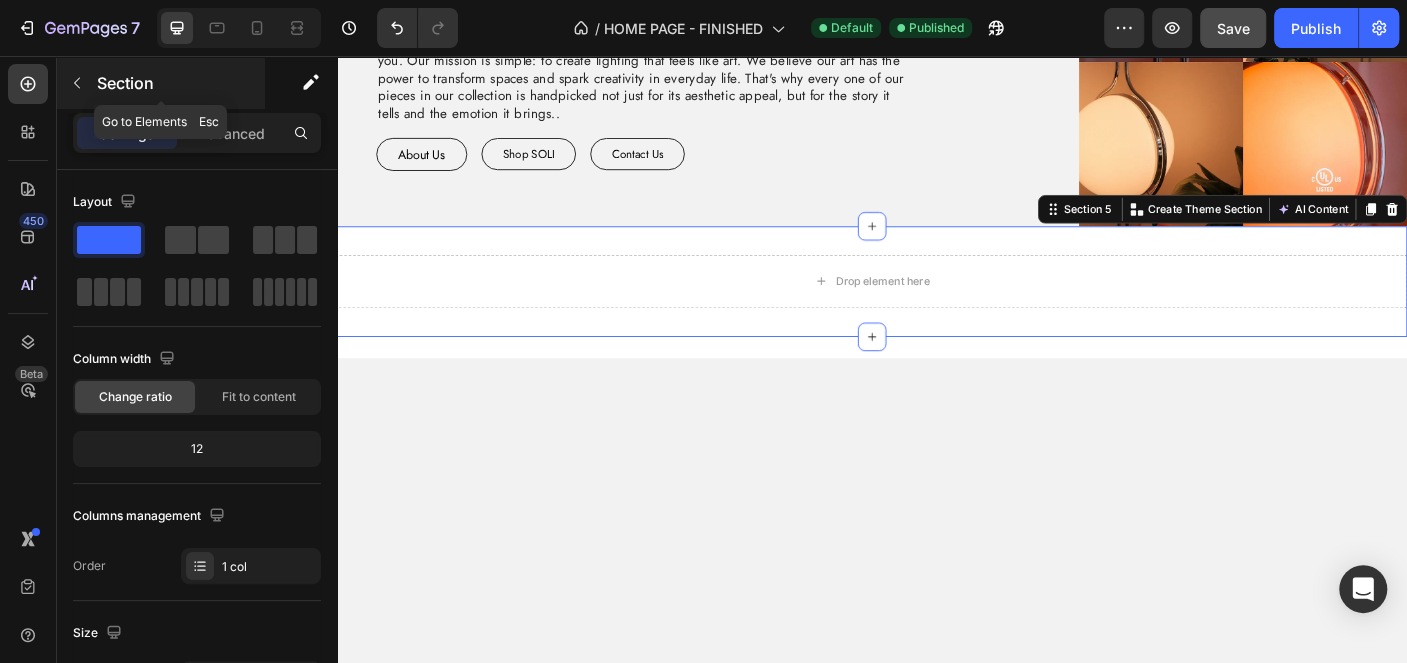 click at bounding box center (77, 83) 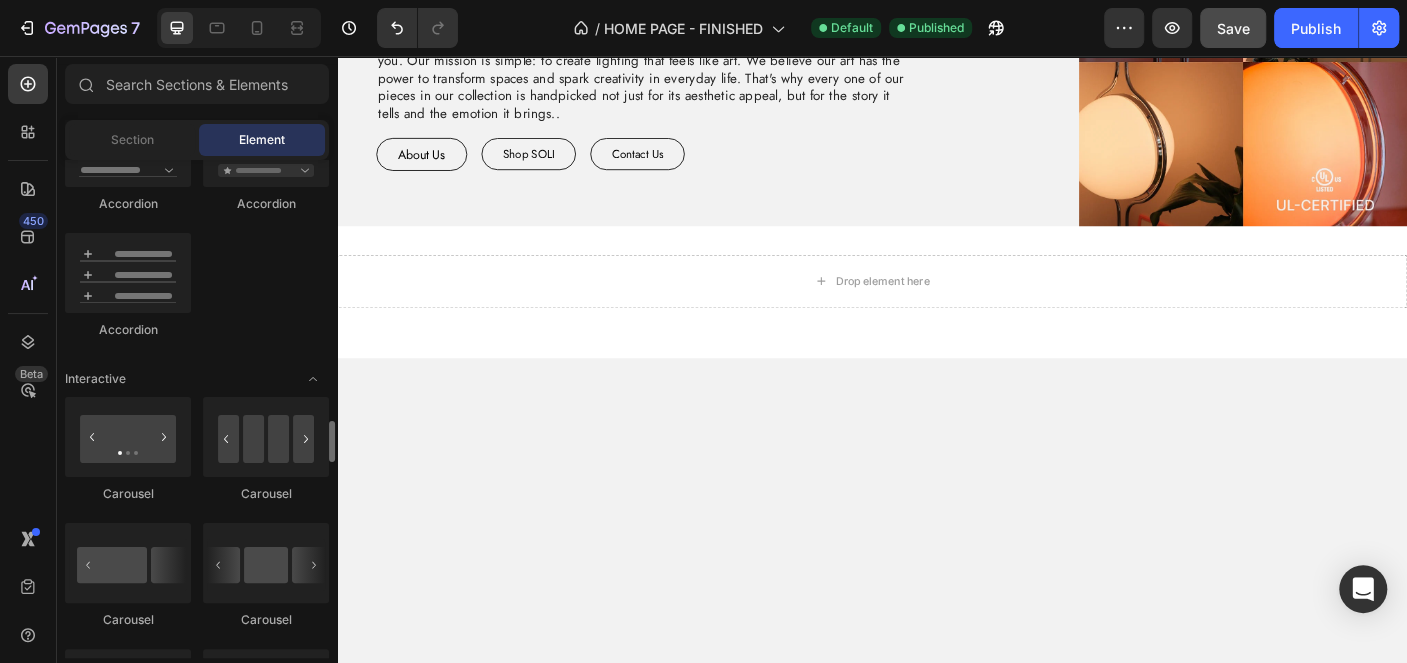 scroll, scrollTop: 1906, scrollLeft: 0, axis: vertical 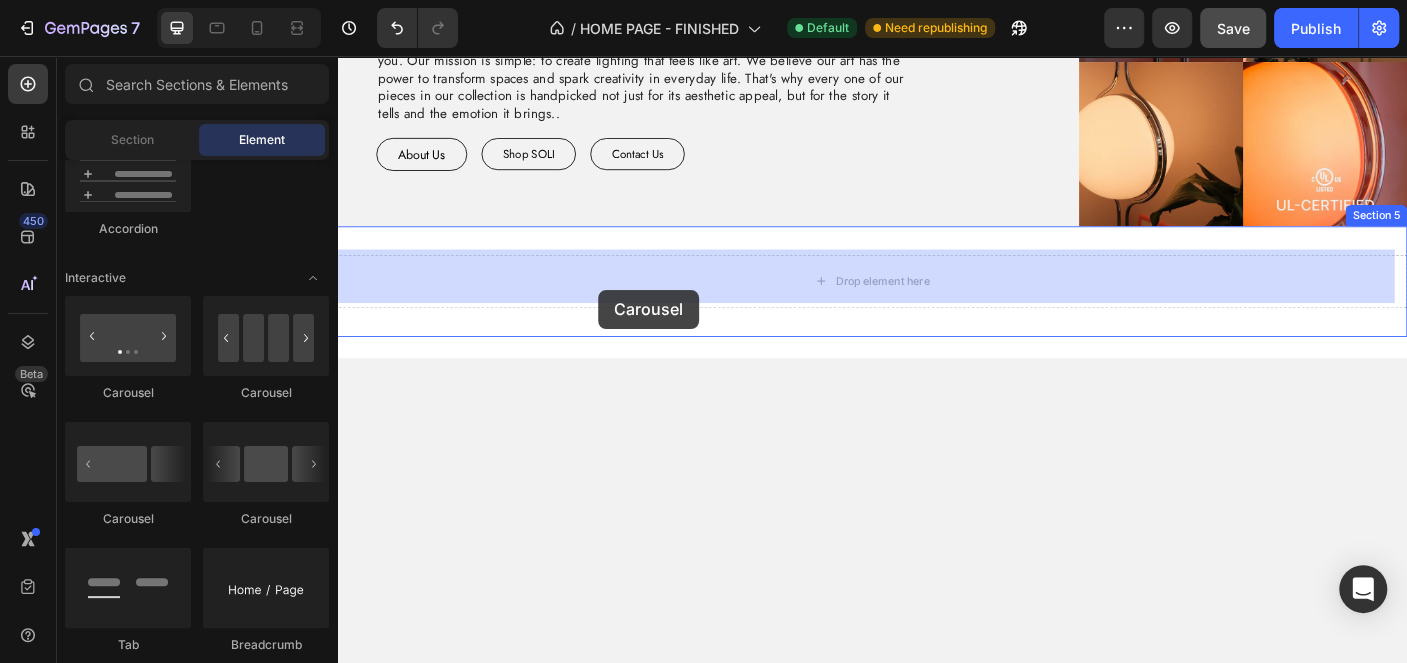 drag, startPoint x: 593, startPoint y: 417, endPoint x: 630, endPoint y: 318, distance: 105.68822 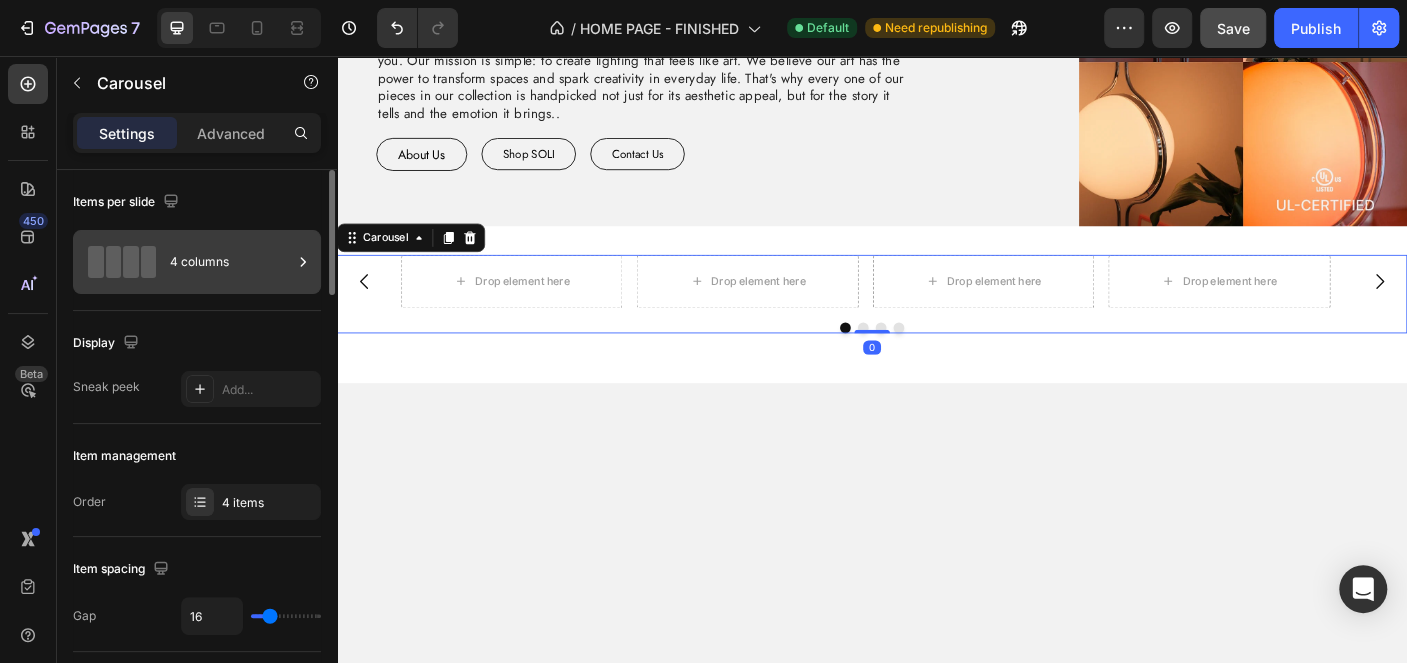 click on "4 columns" at bounding box center [231, 262] 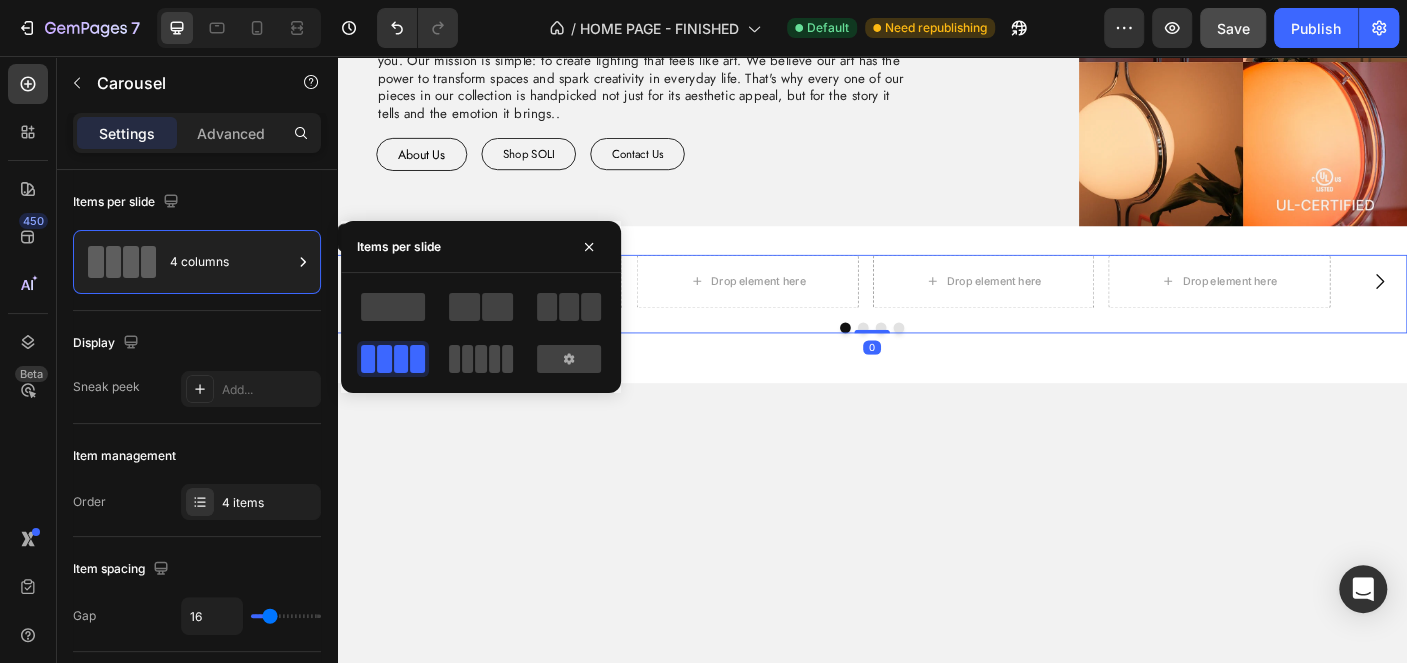 click 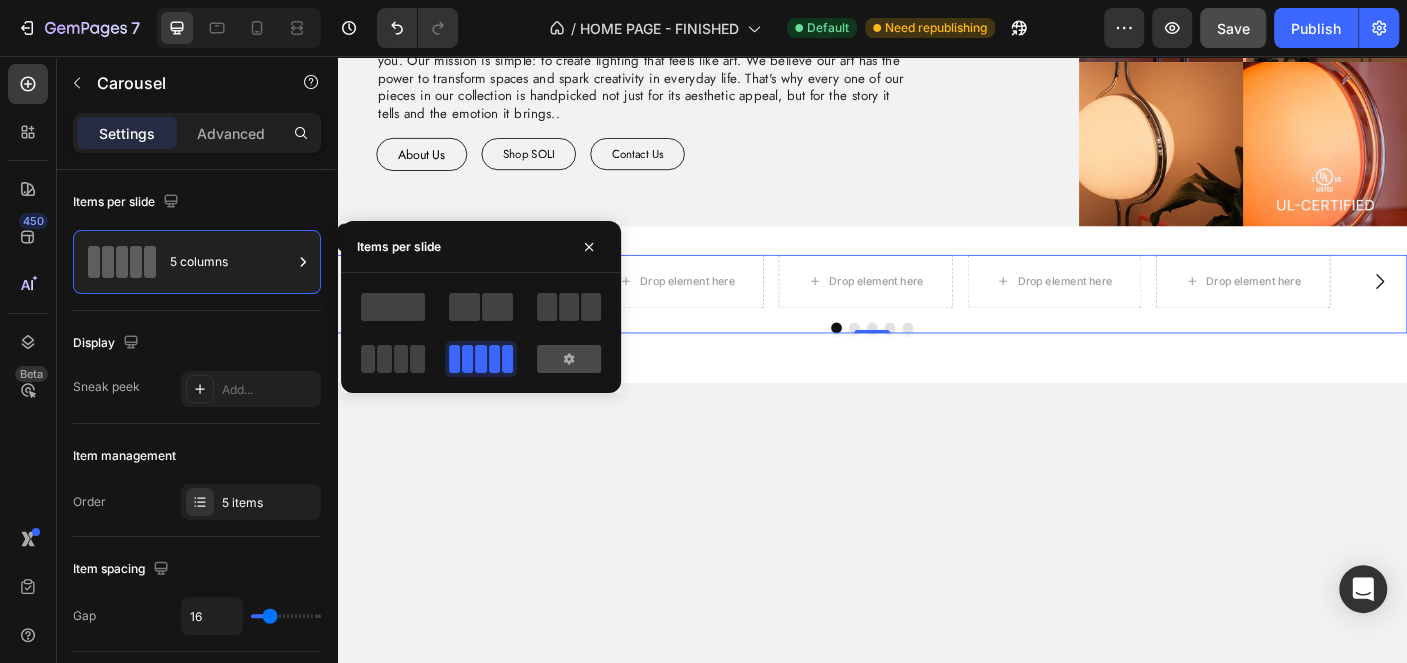 click at bounding box center [569, 359] 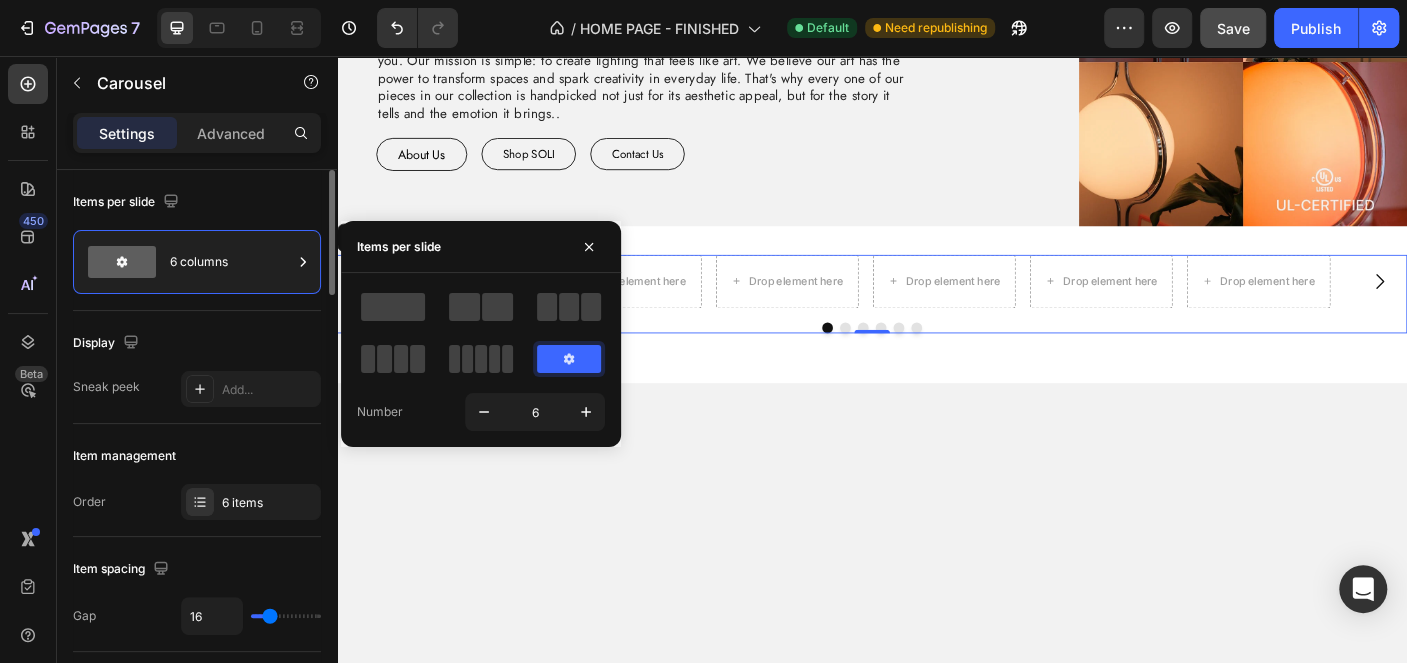 type on "18" 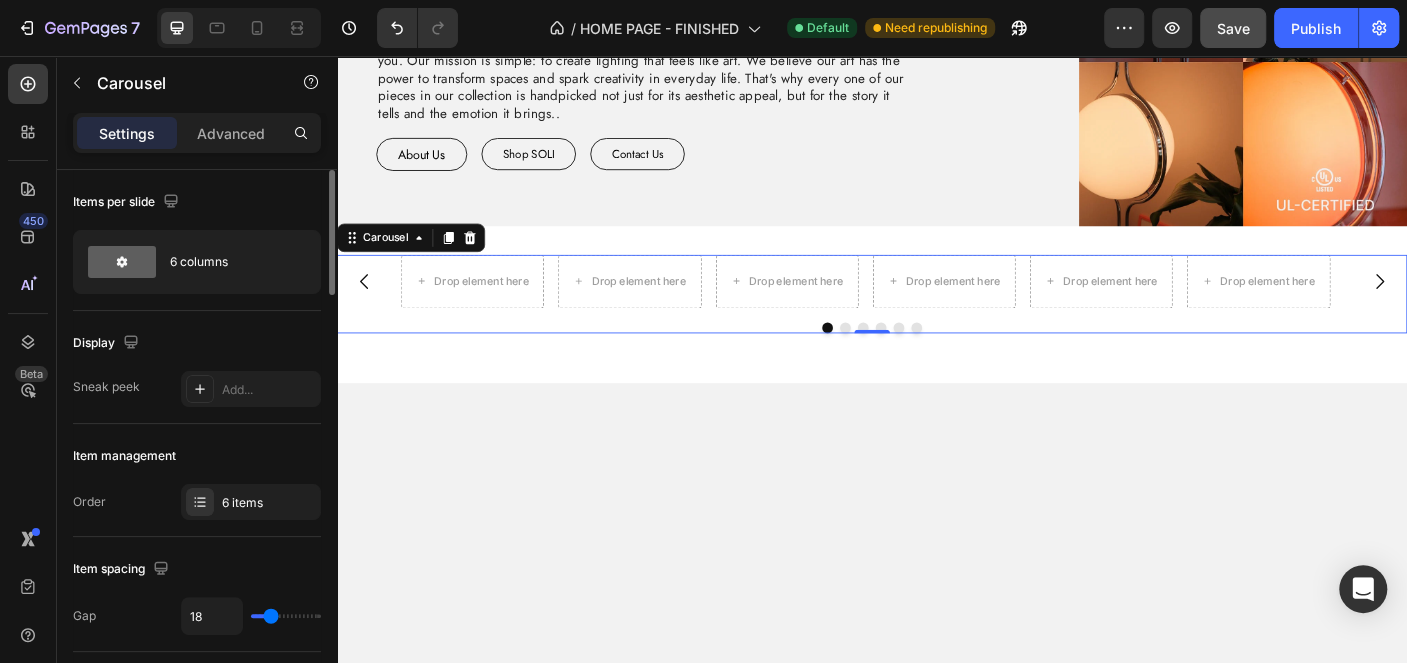 type on "16" 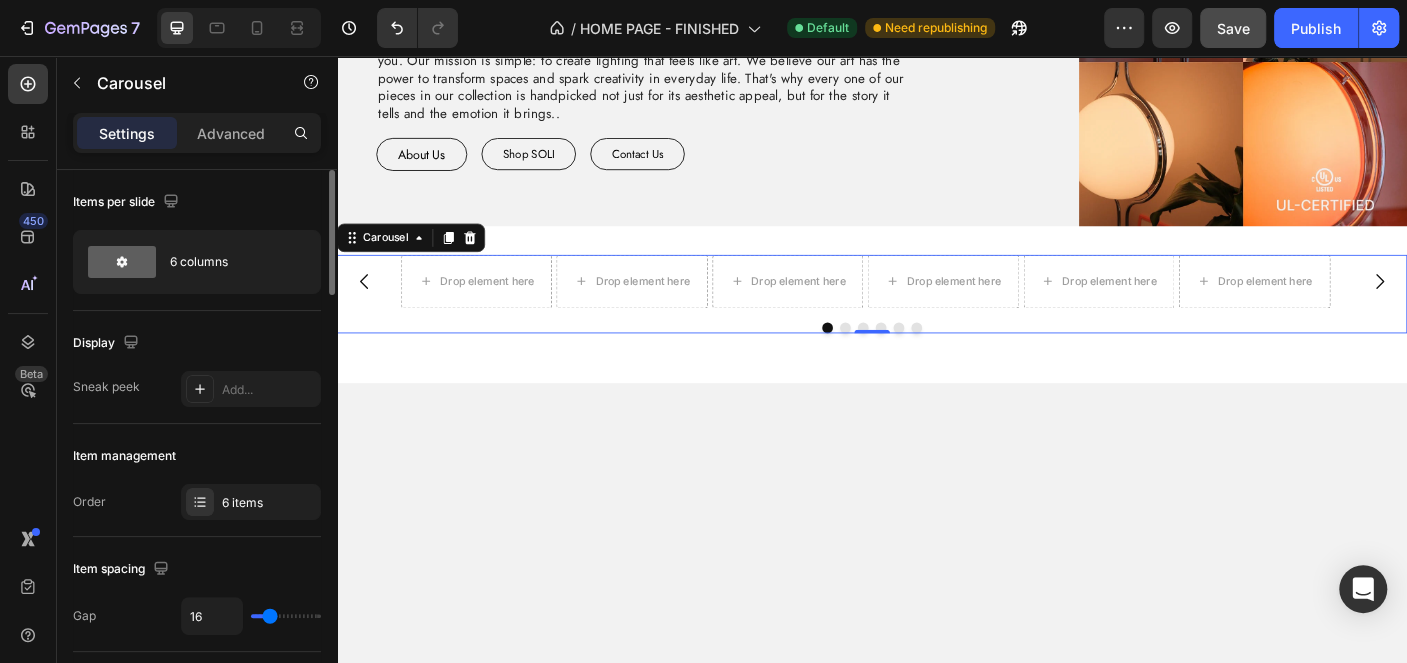 type on "5" 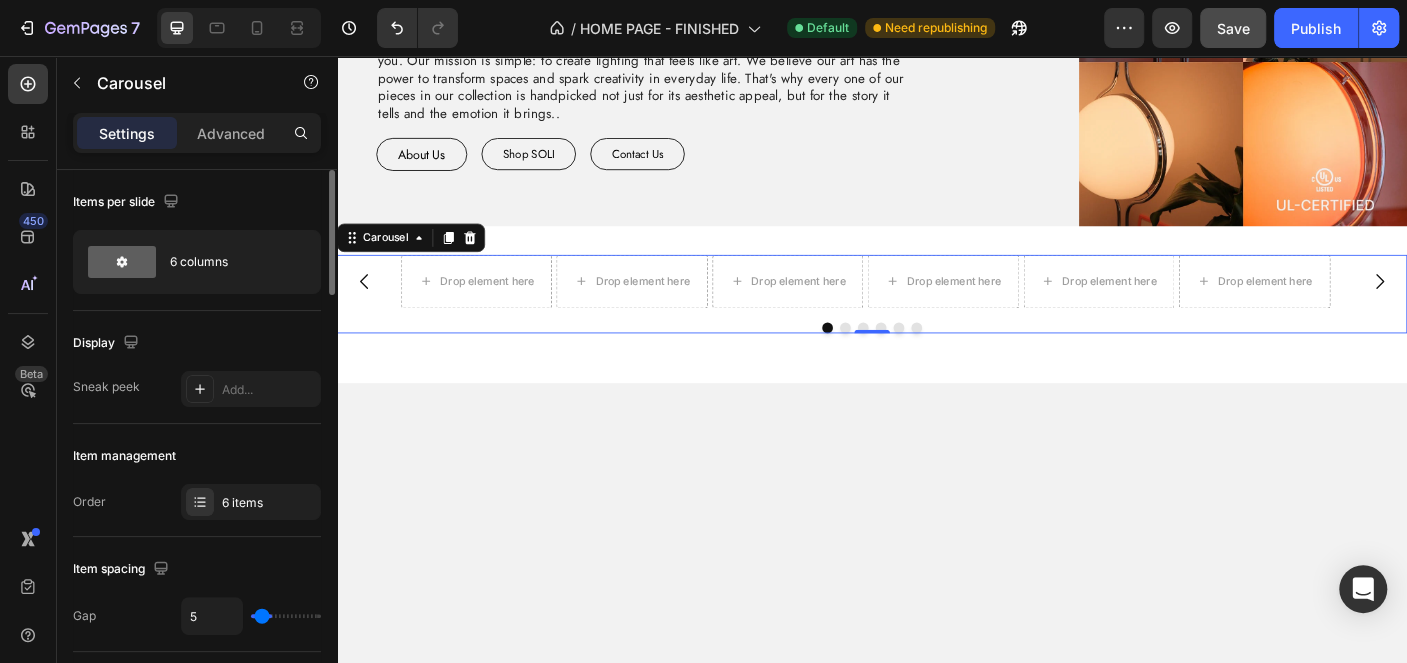 type on "0" 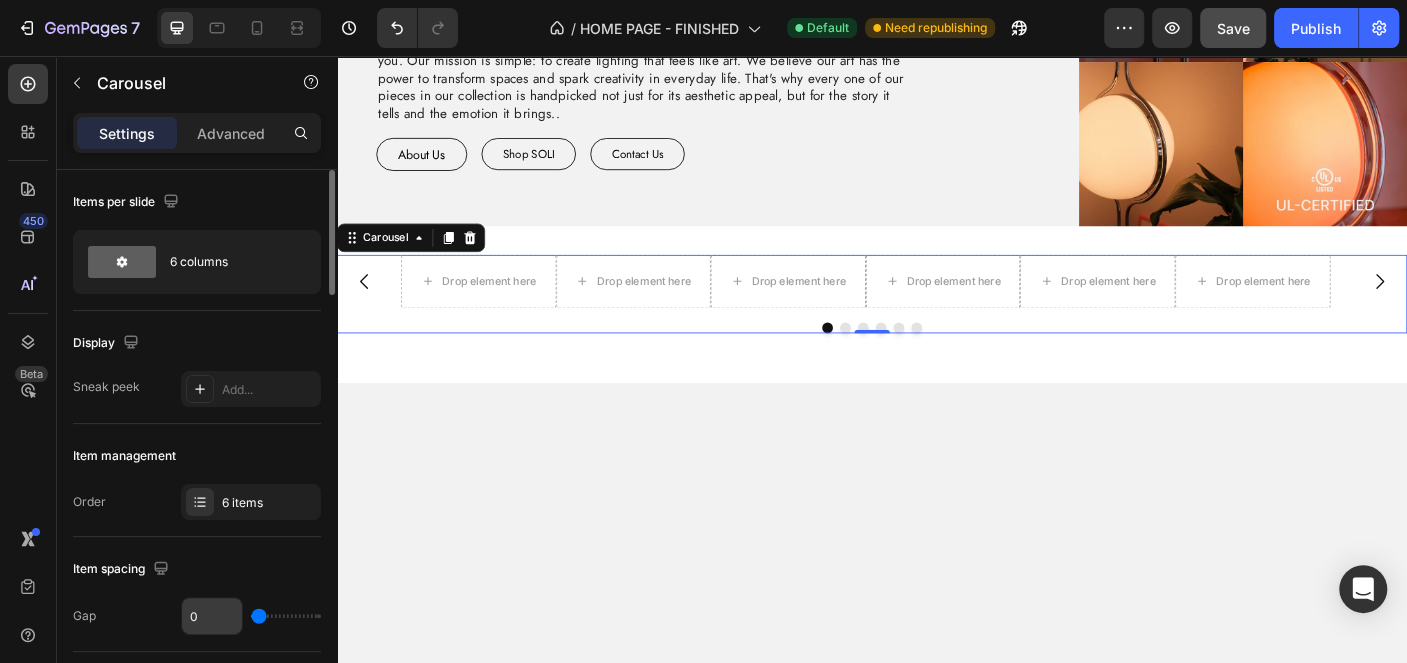 drag, startPoint x: 270, startPoint y: 611, endPoint x: 231, endPoint y: 611, distance: 39 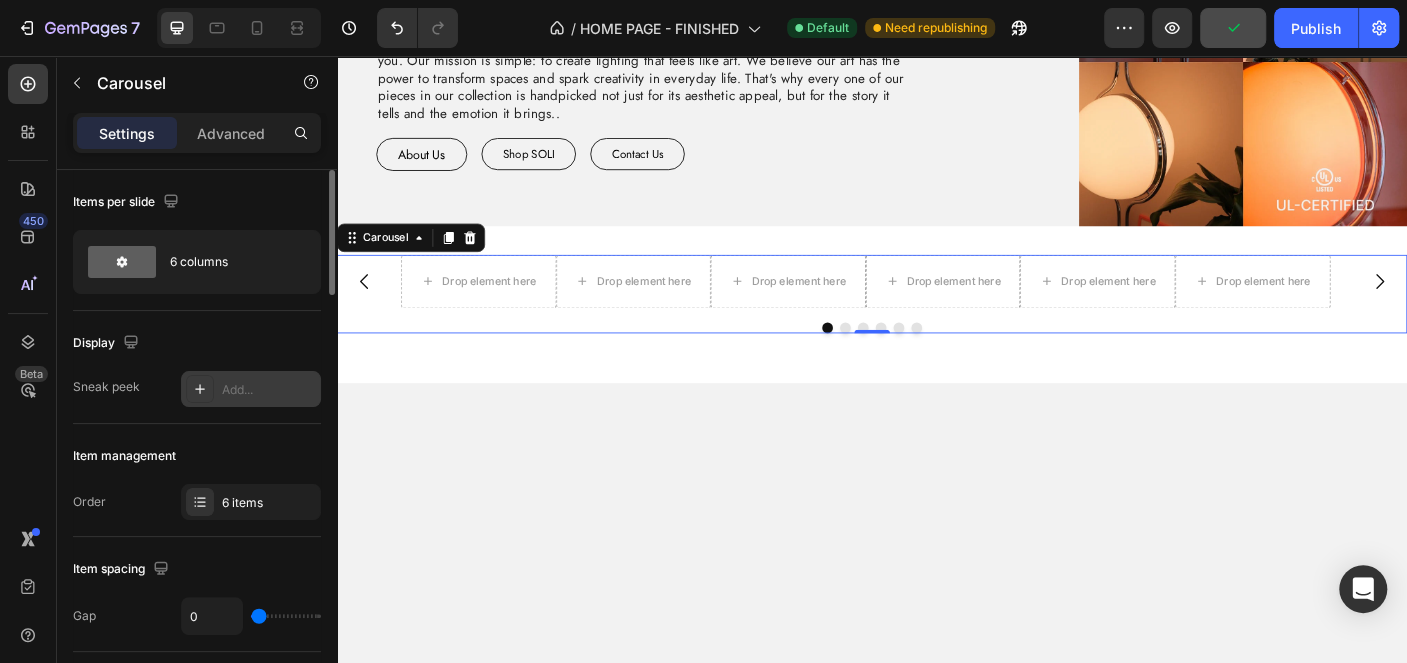 click on "Add..." at bounding box center (269, 390) 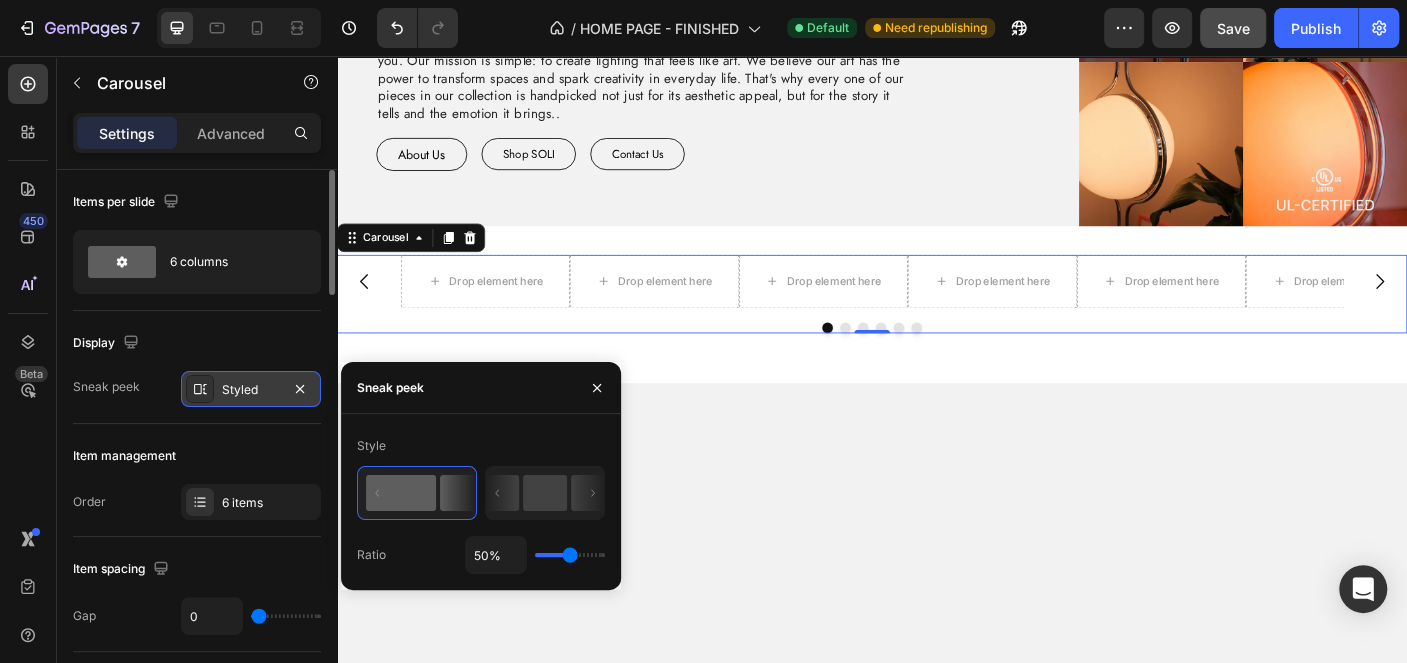 type on "100%" 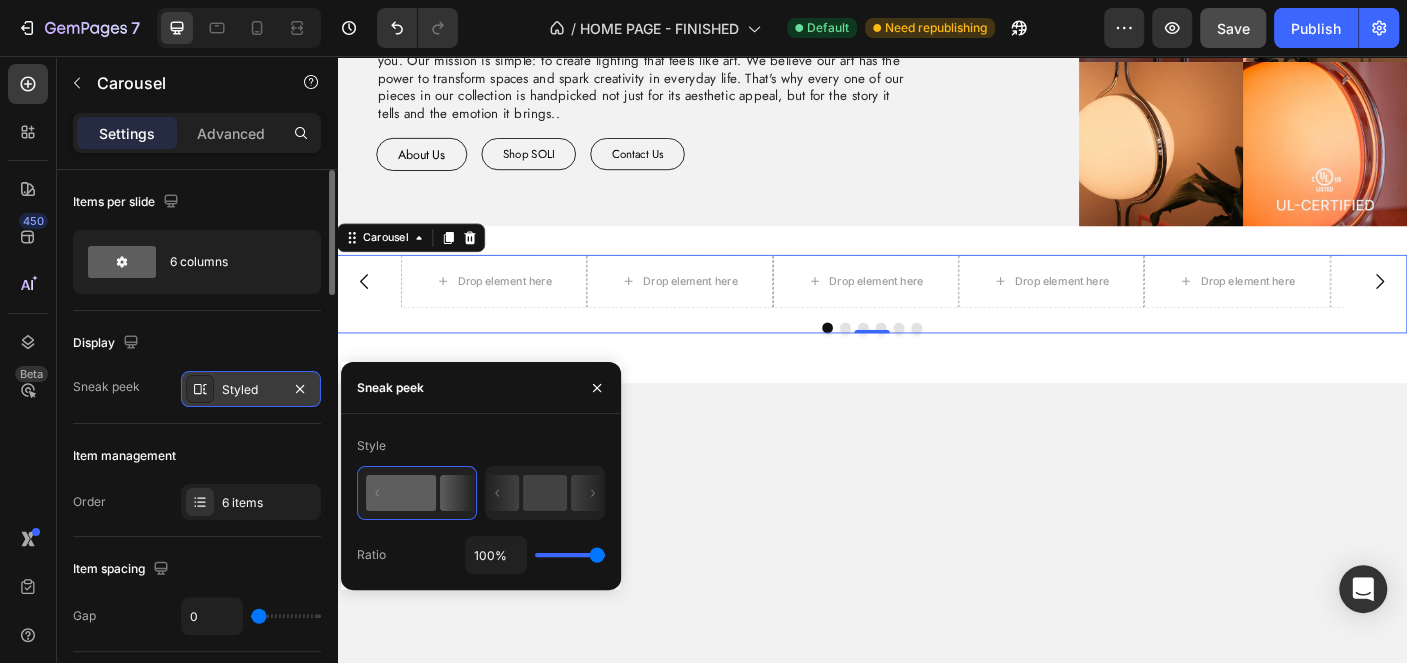 drag, startPoint x: 567, startPoint y: 555, endPoint x: 677, endPoint y: 567, distance: 110.65261 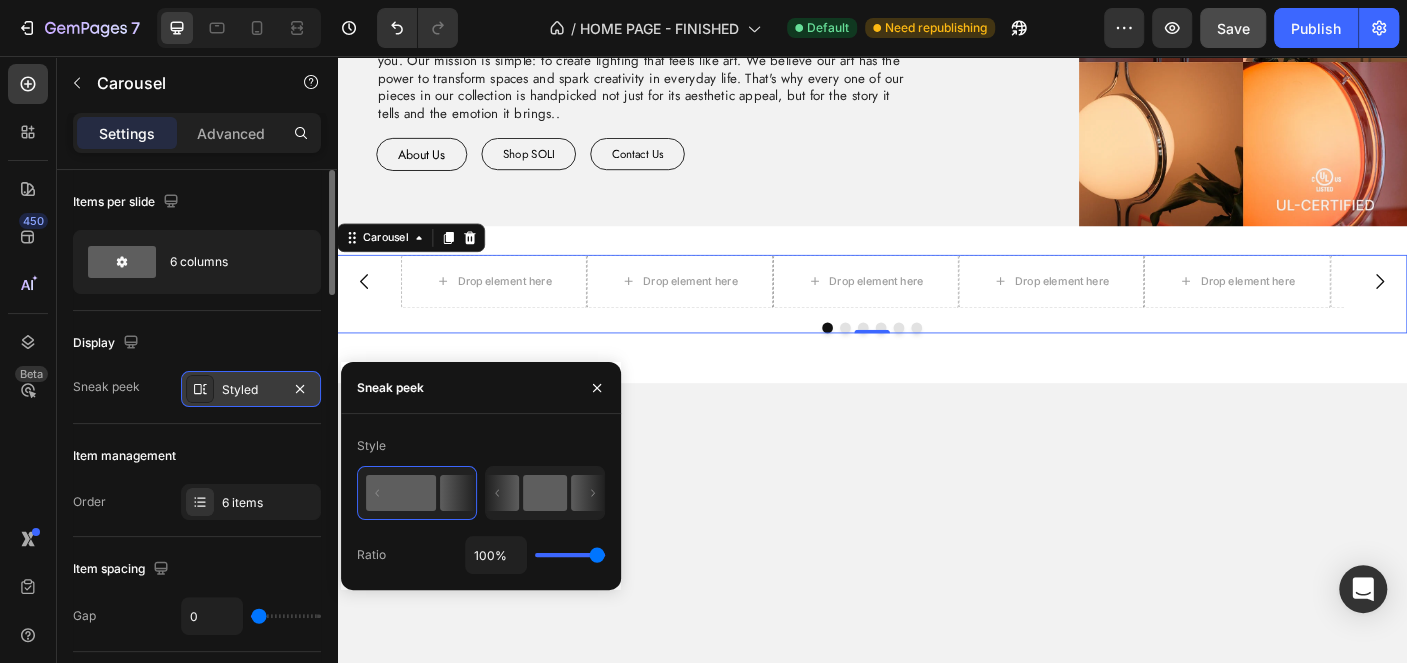 click 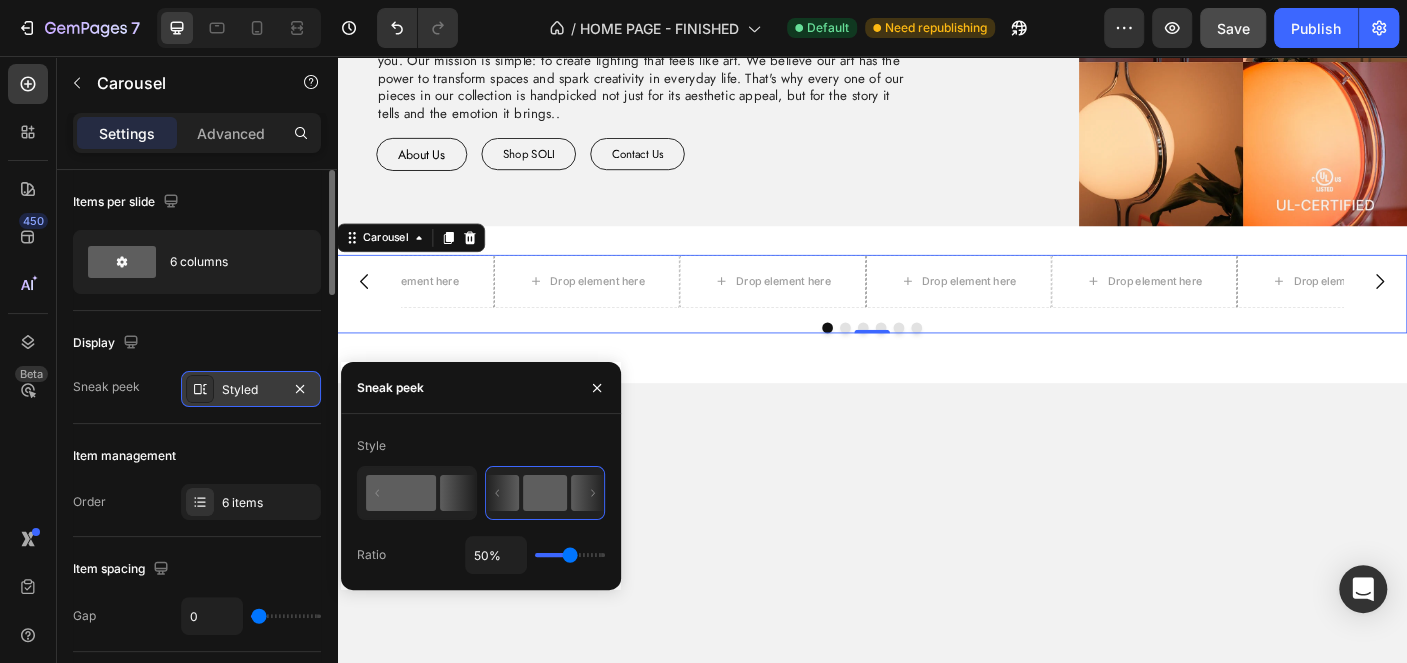 click 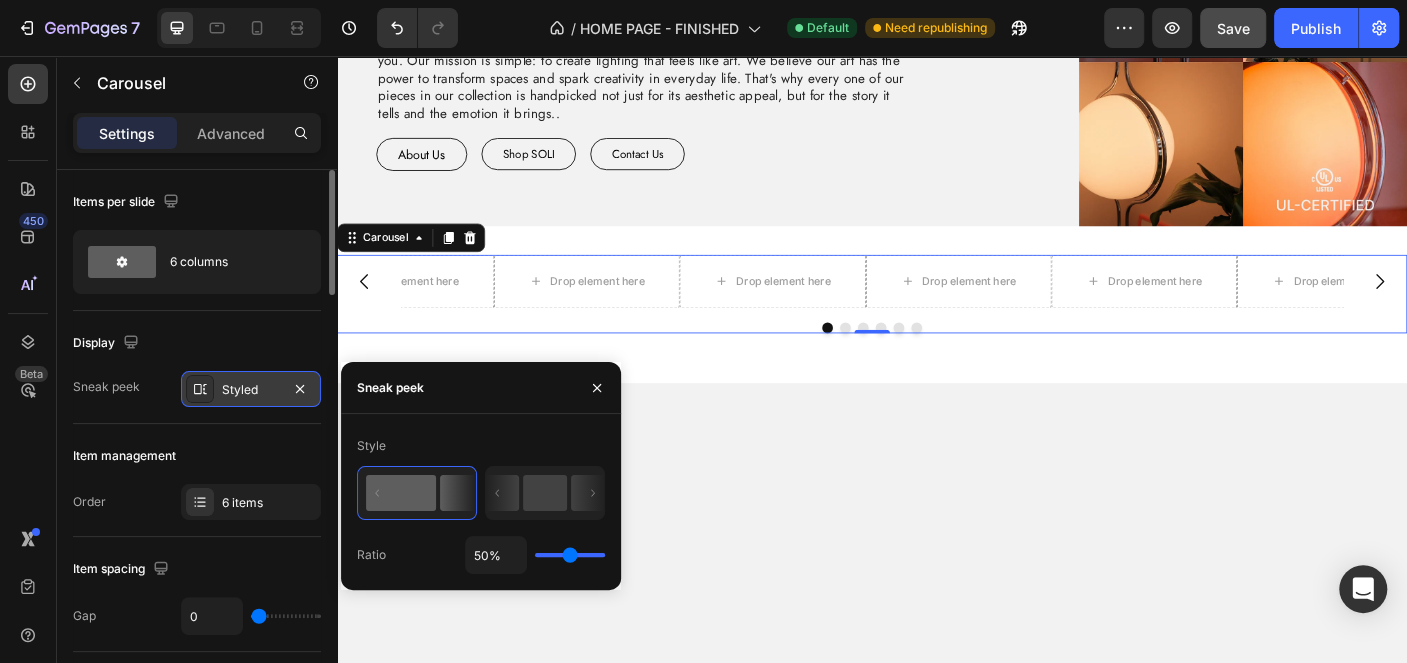 type on "100%" 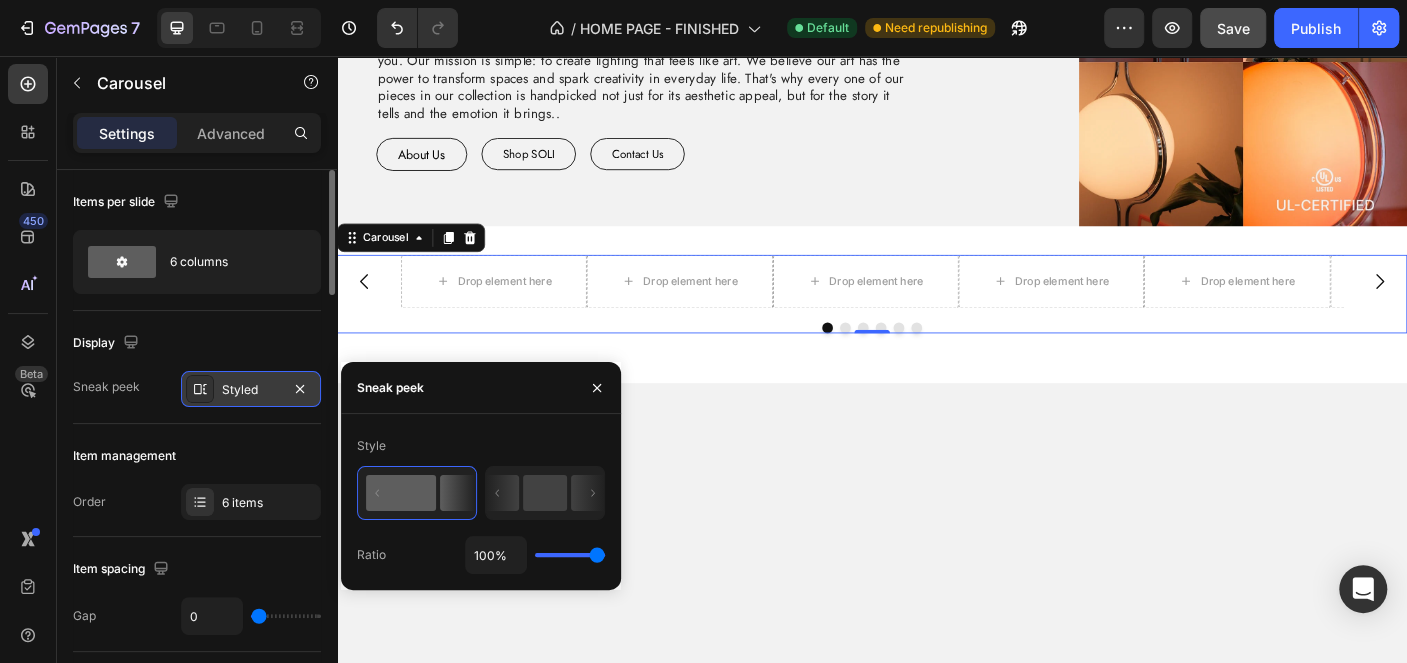 type on "1%" 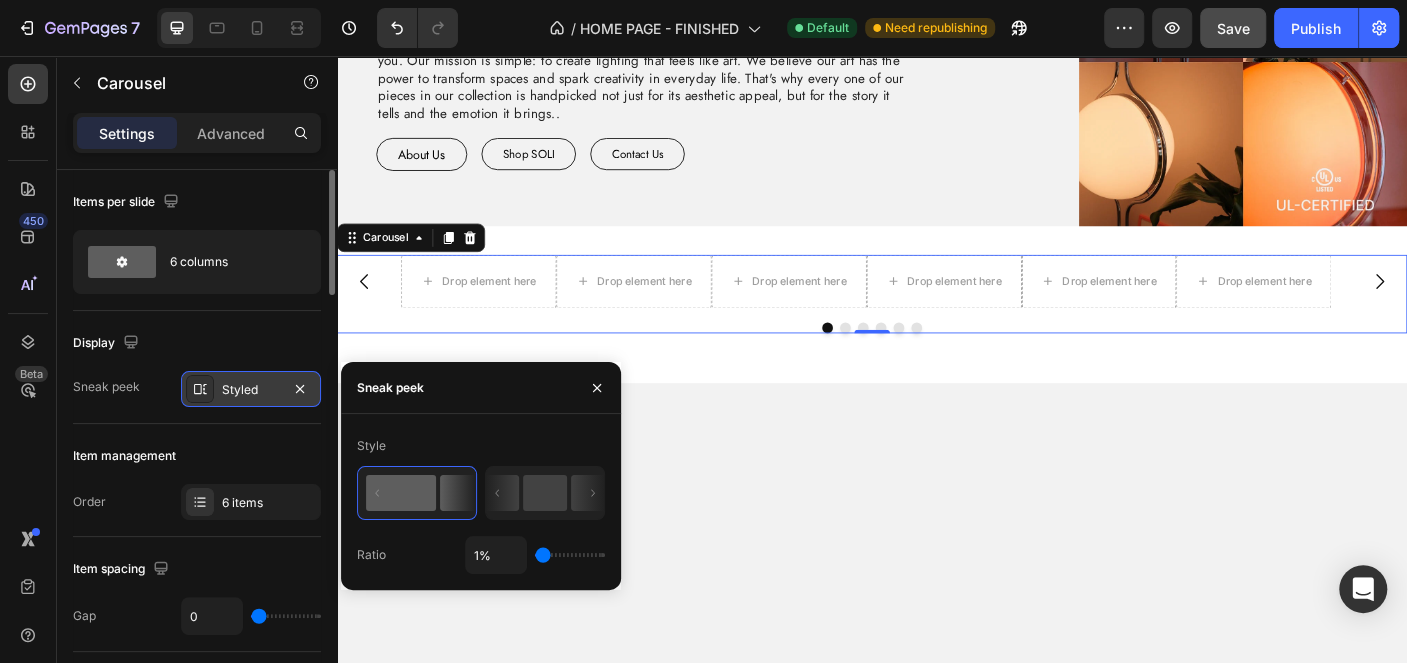type on "100%" 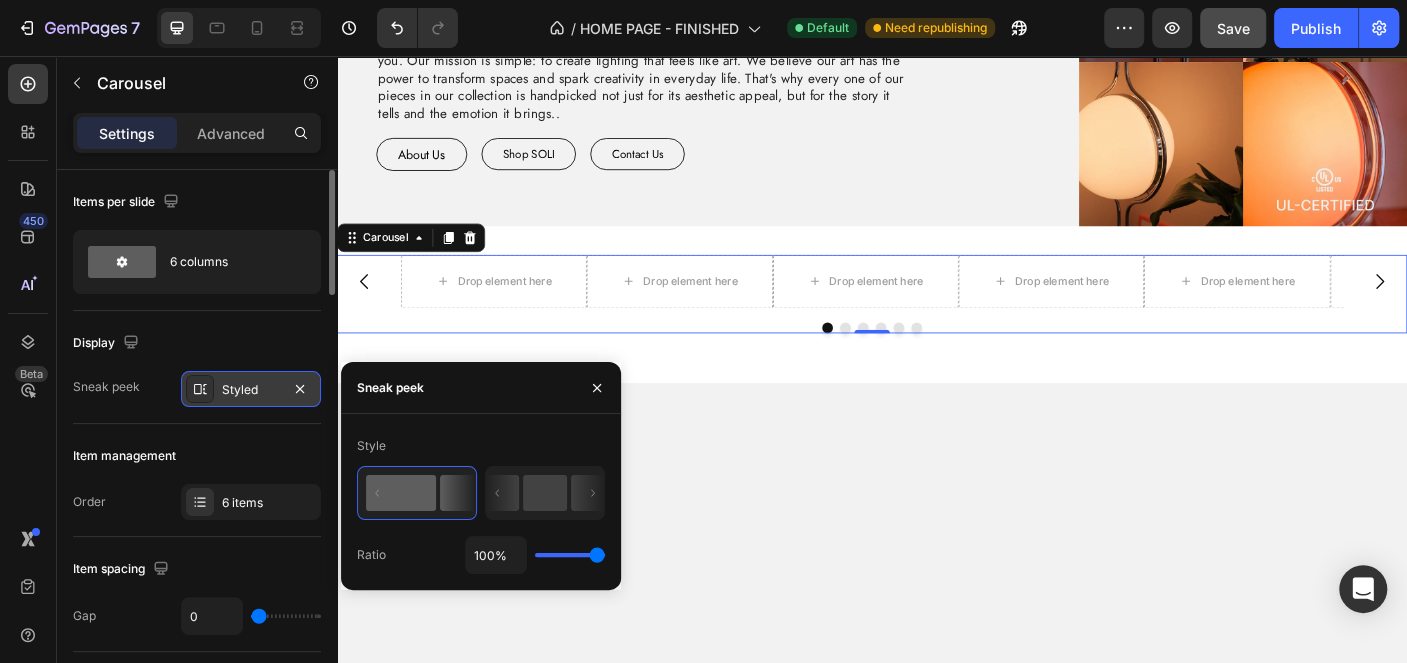 drag, startPoint x: 603, startPoint y: 549, endPoint x: 757, endPoint y: 575, distance: 156.17938 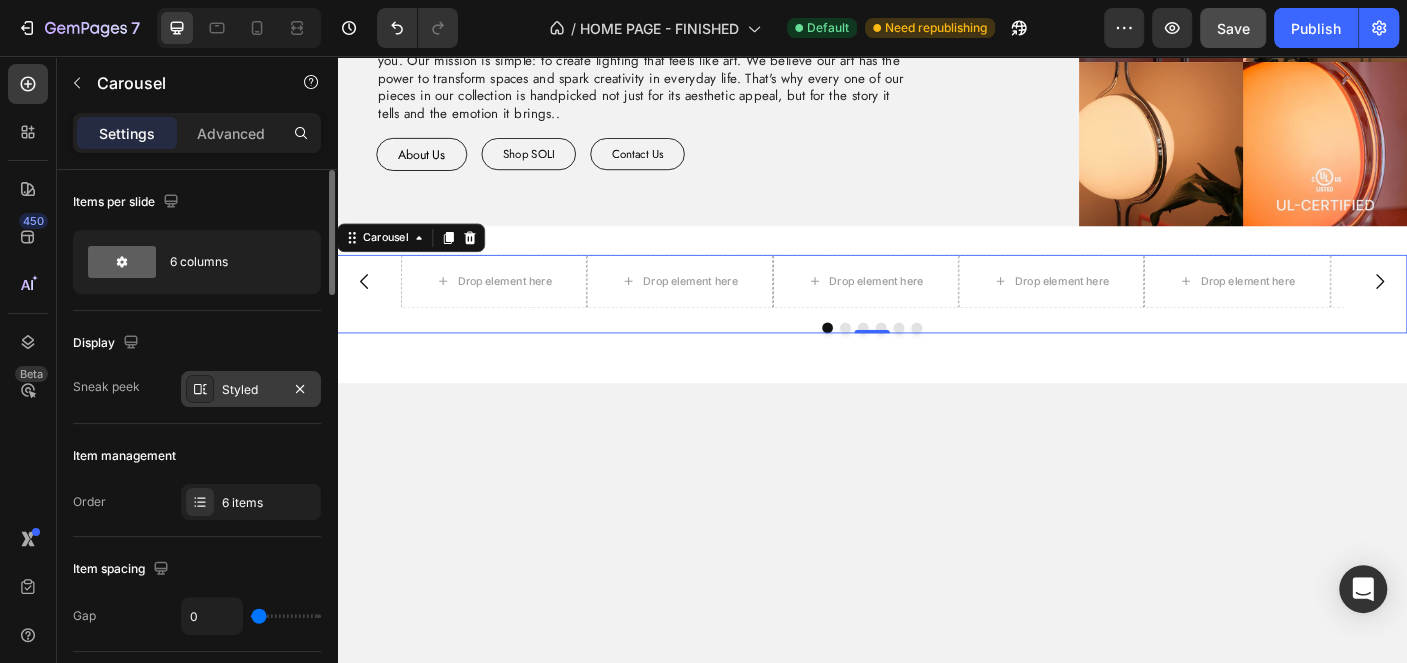 click on "Display" at bounding box center (197, 343) 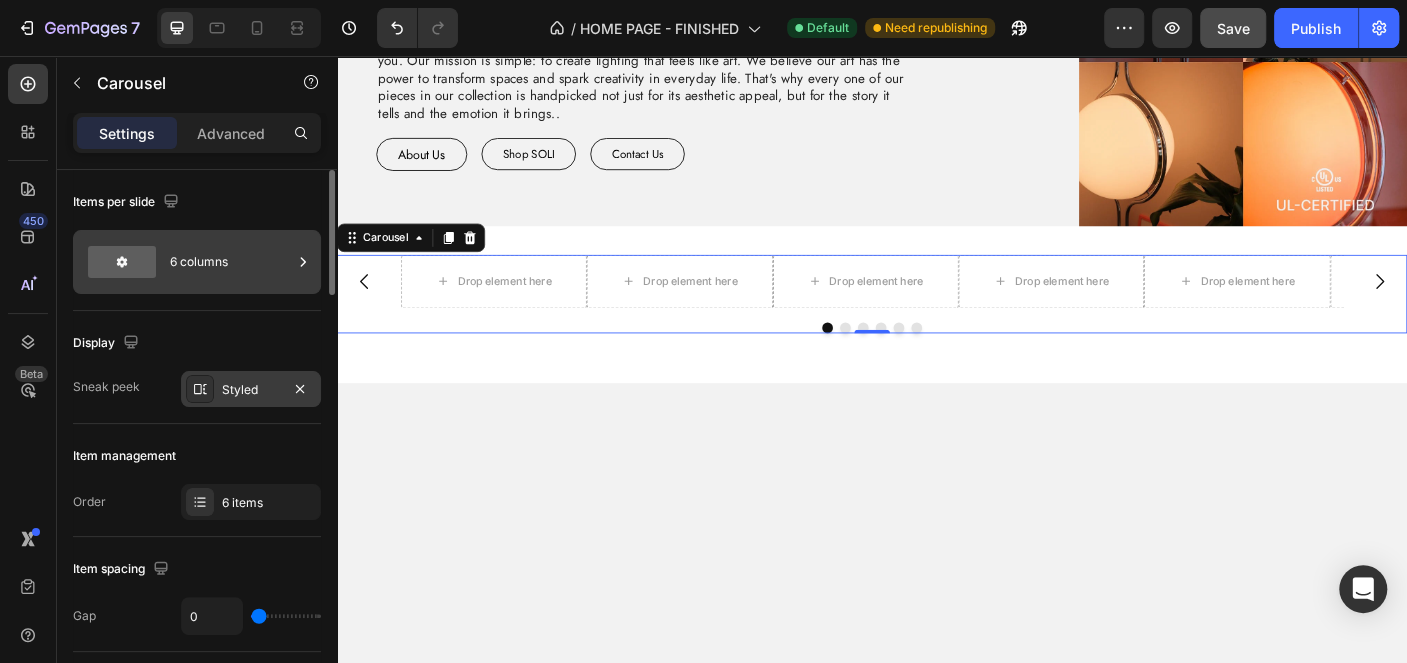 click on "6 columns" at bounding box center (231, 262) 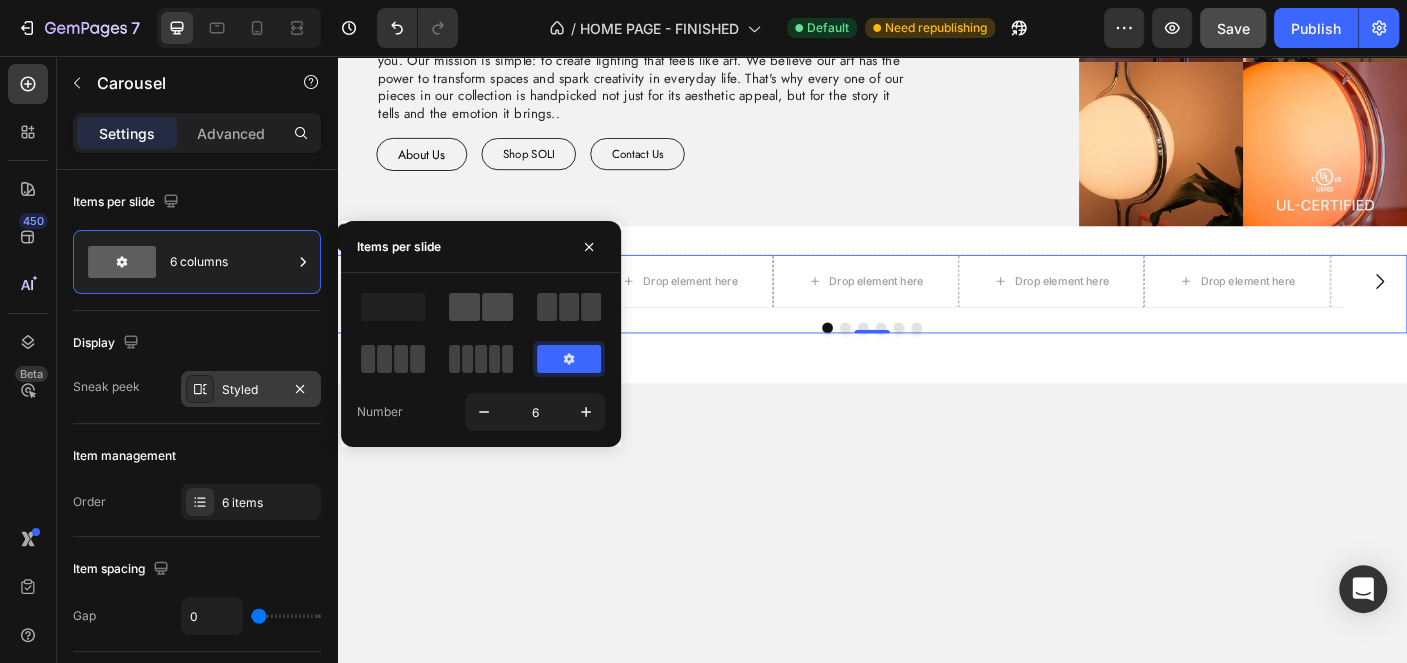 click 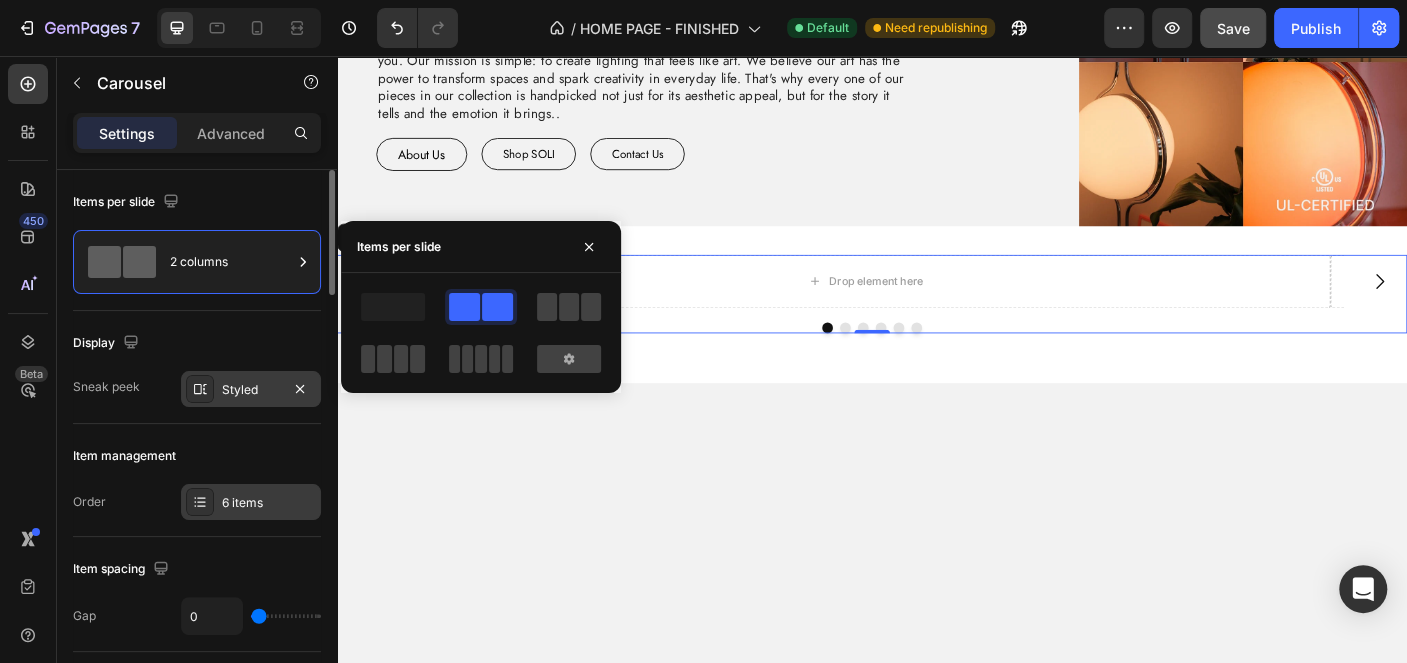 click on "6 items" at bounding box center (269, 503) 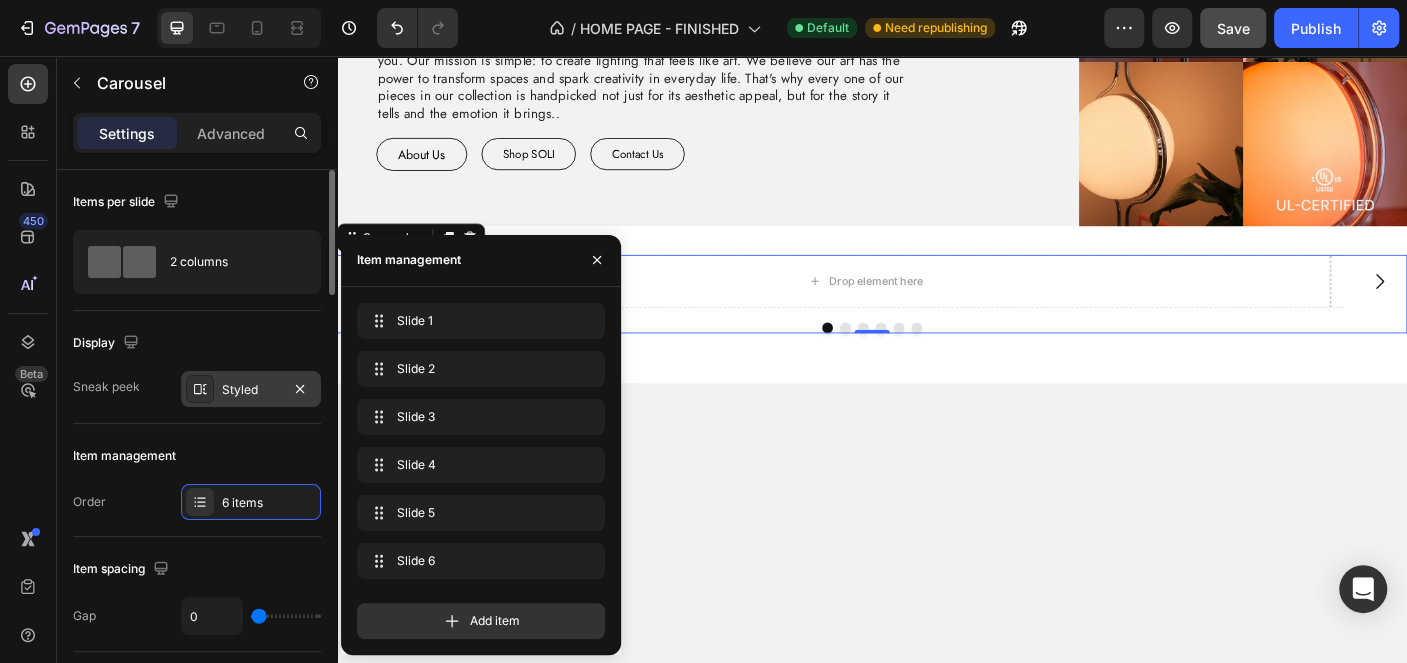 click on "Item management" at bounding box center [197, 456] 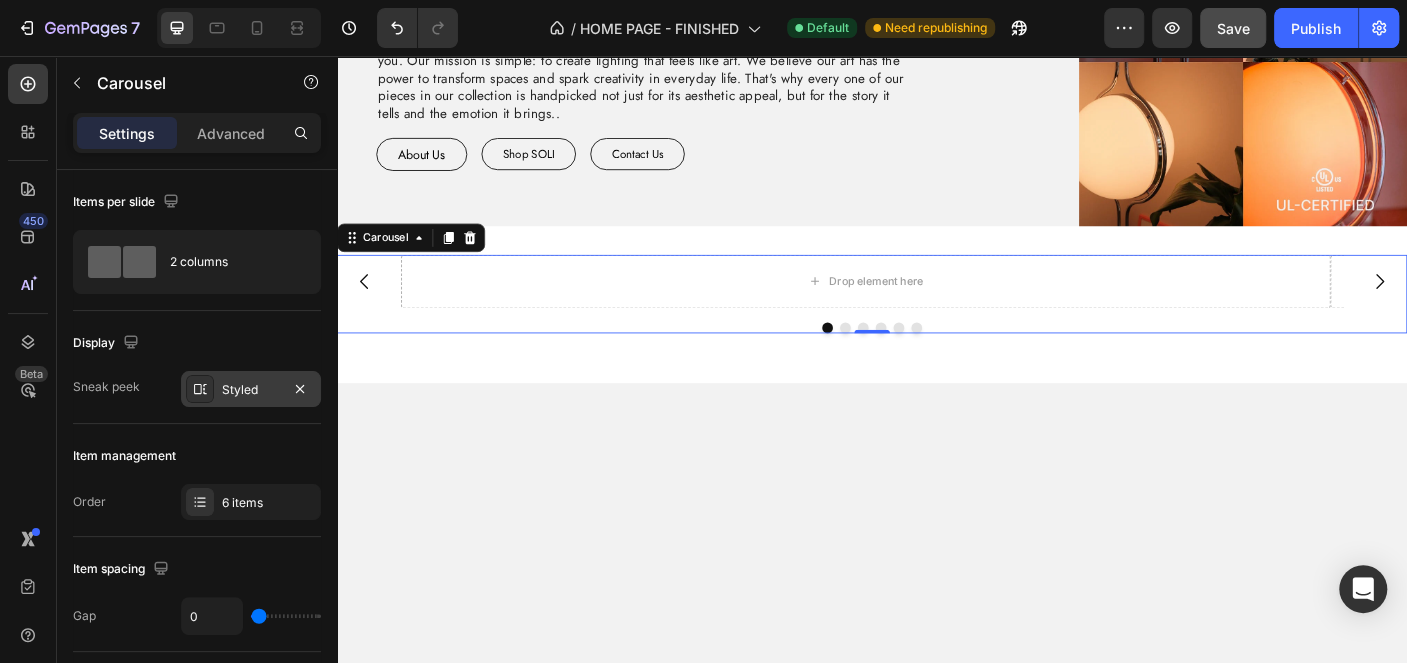click on "Styled" at bounding box center [251, 390] 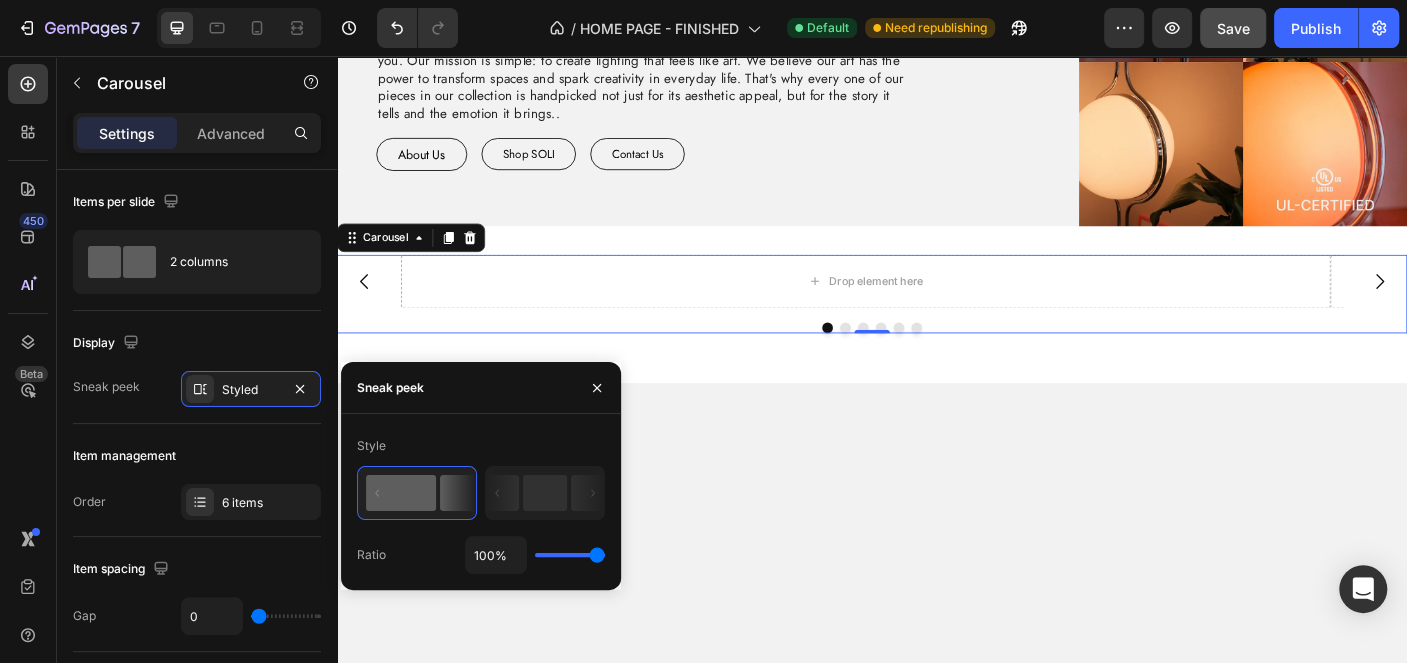 click on "100%" at bounding box center [535, 555] 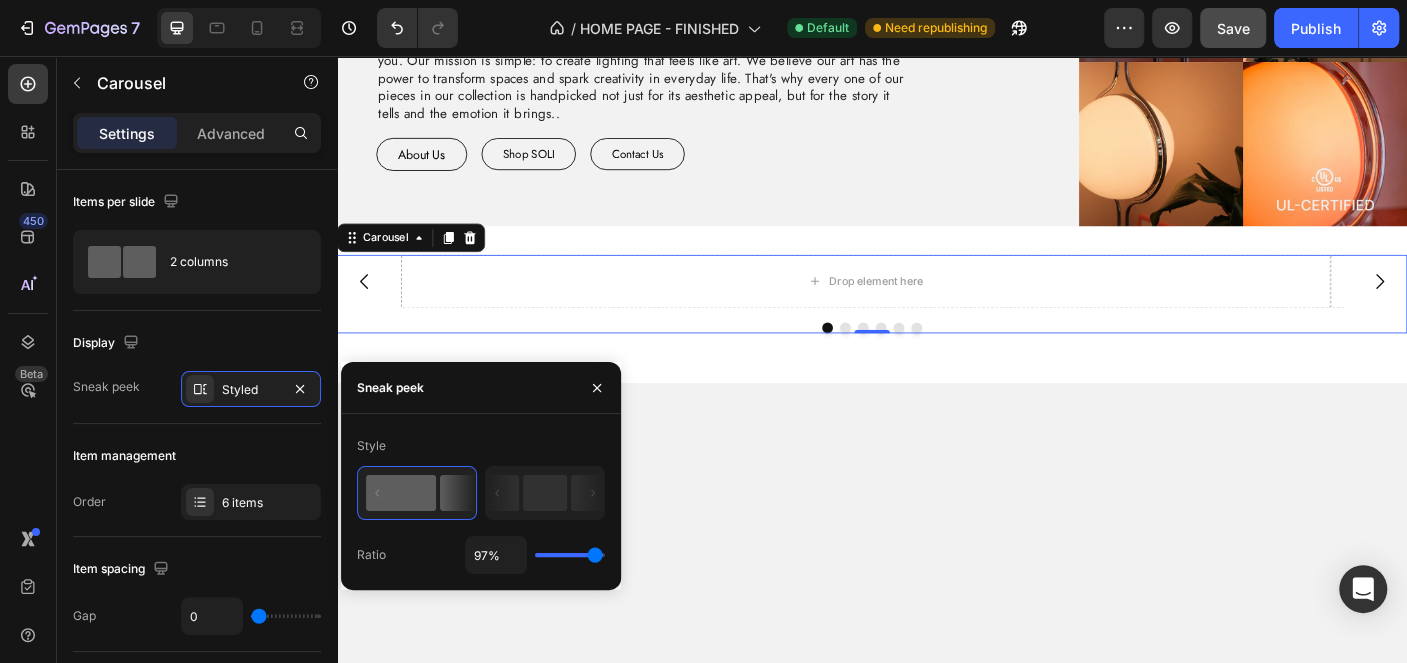 type on "94%" 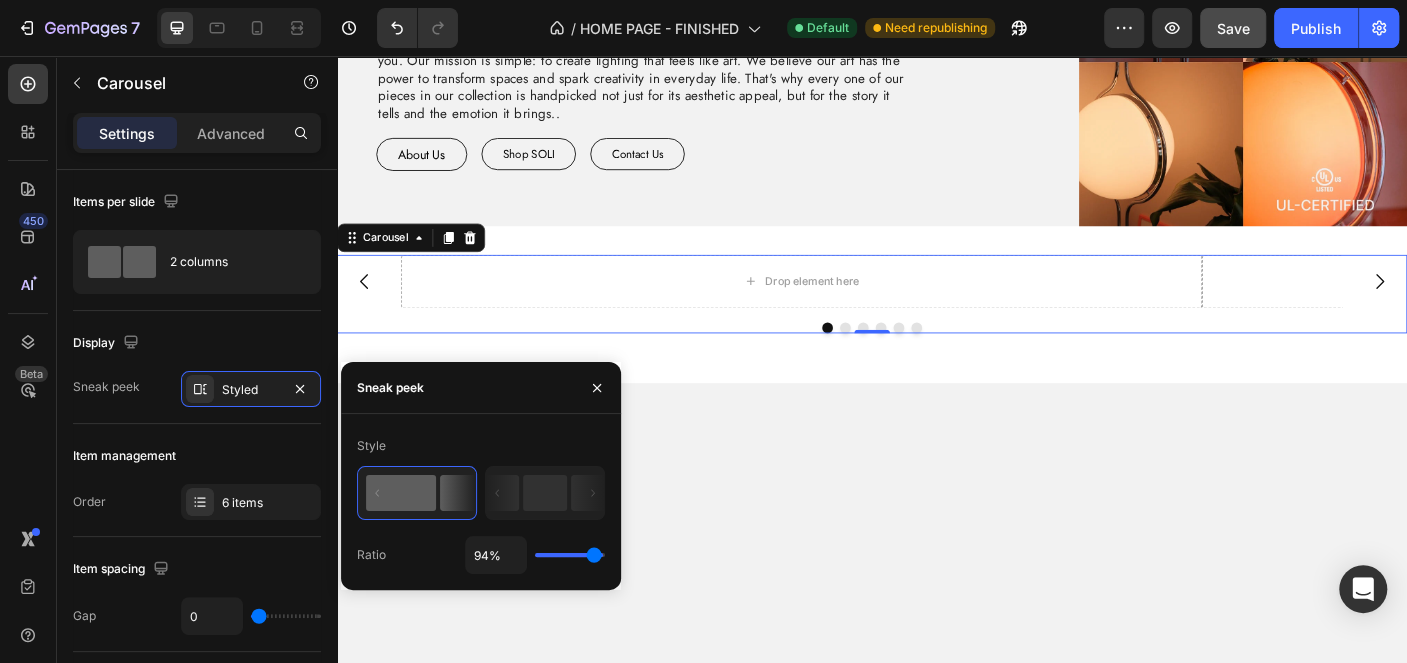 type on "84%" 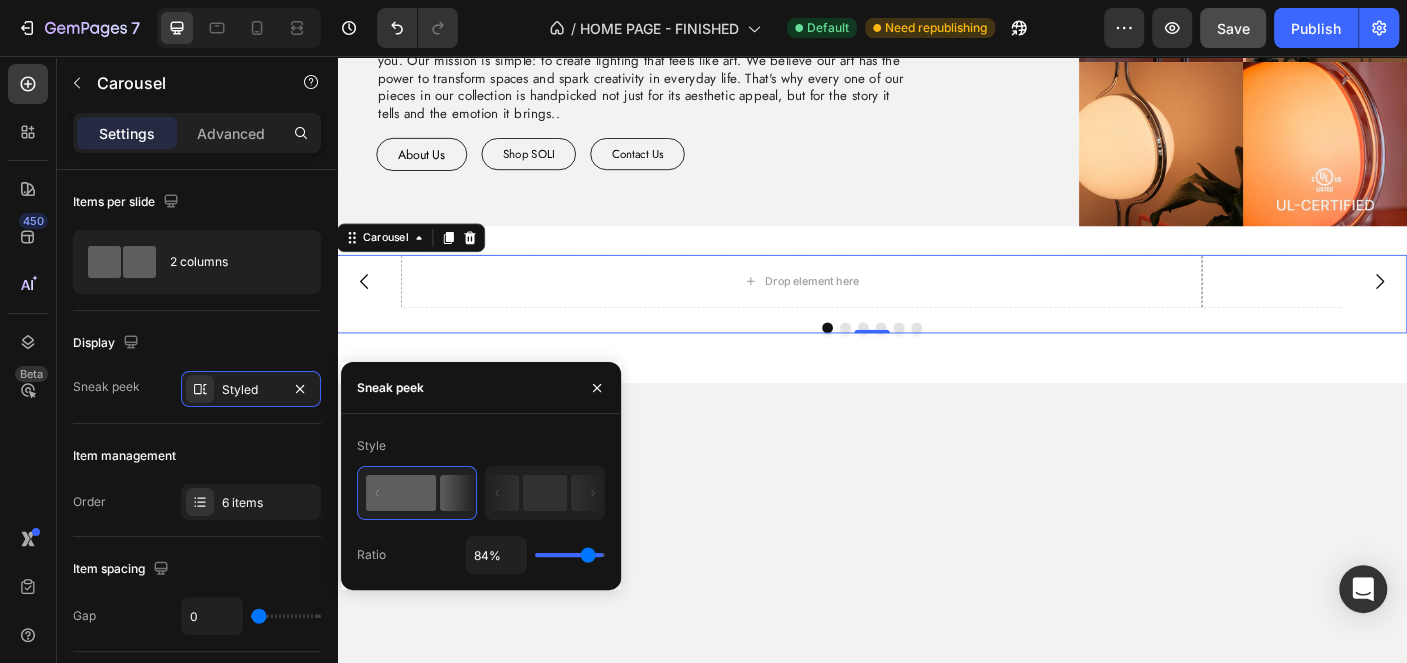 type on "77%" 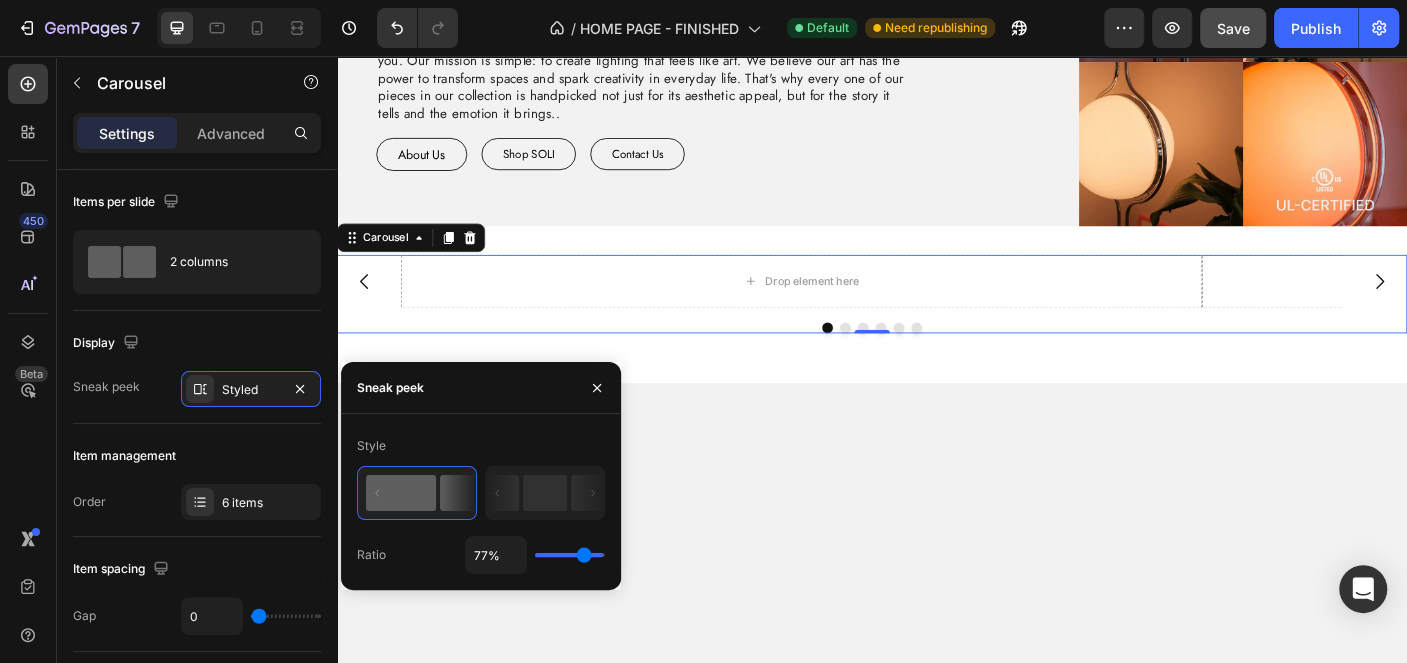 type on "76%" 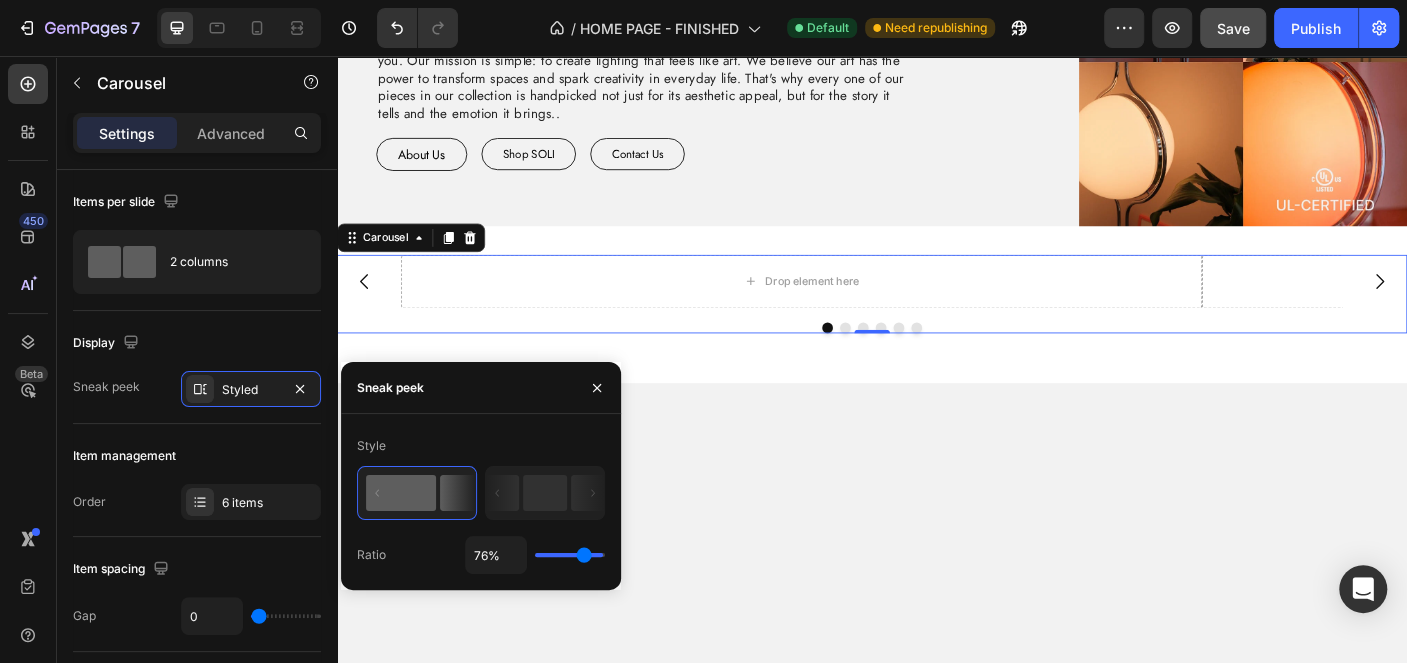 type on "74%" 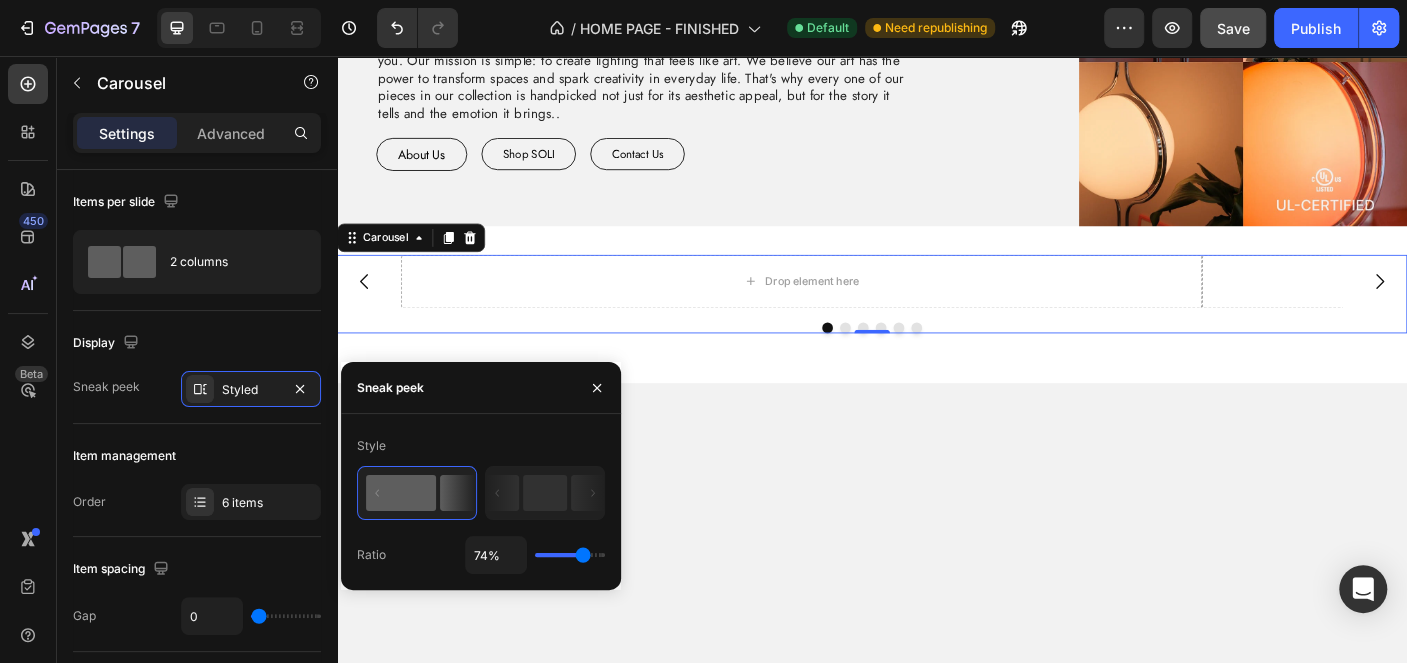 type on "73%" 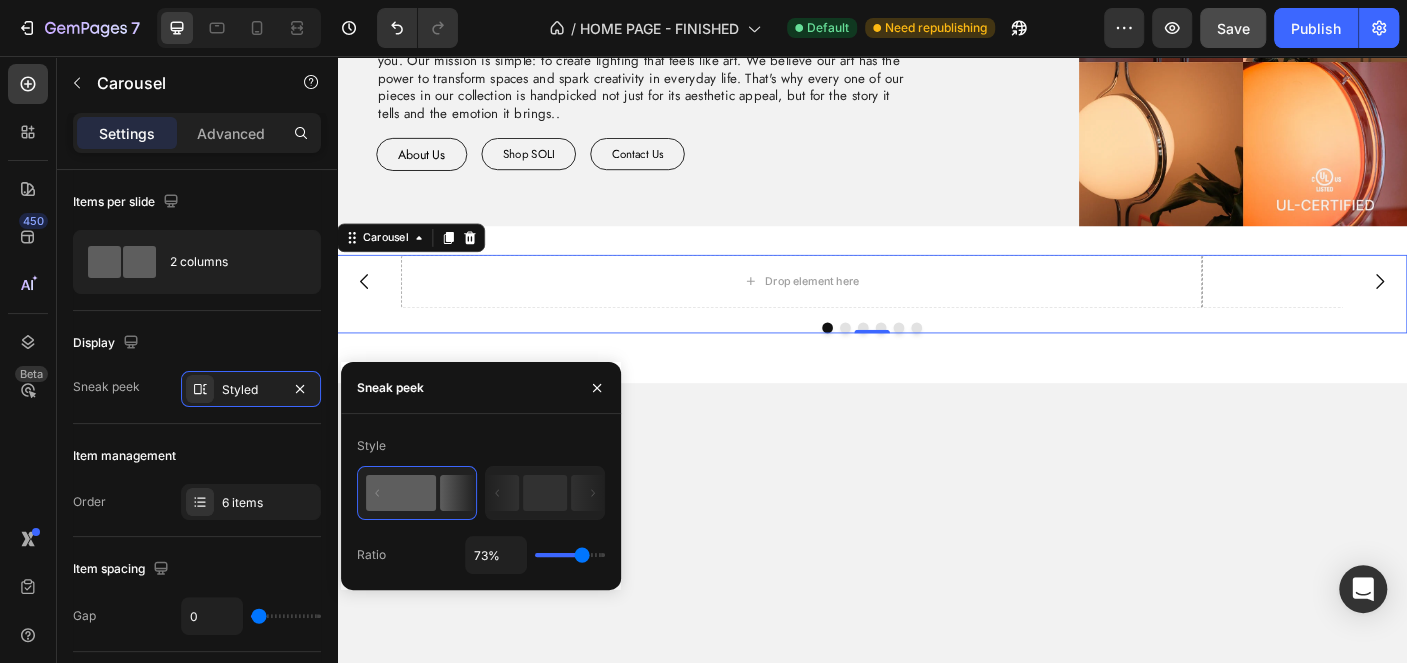 type on "71%" 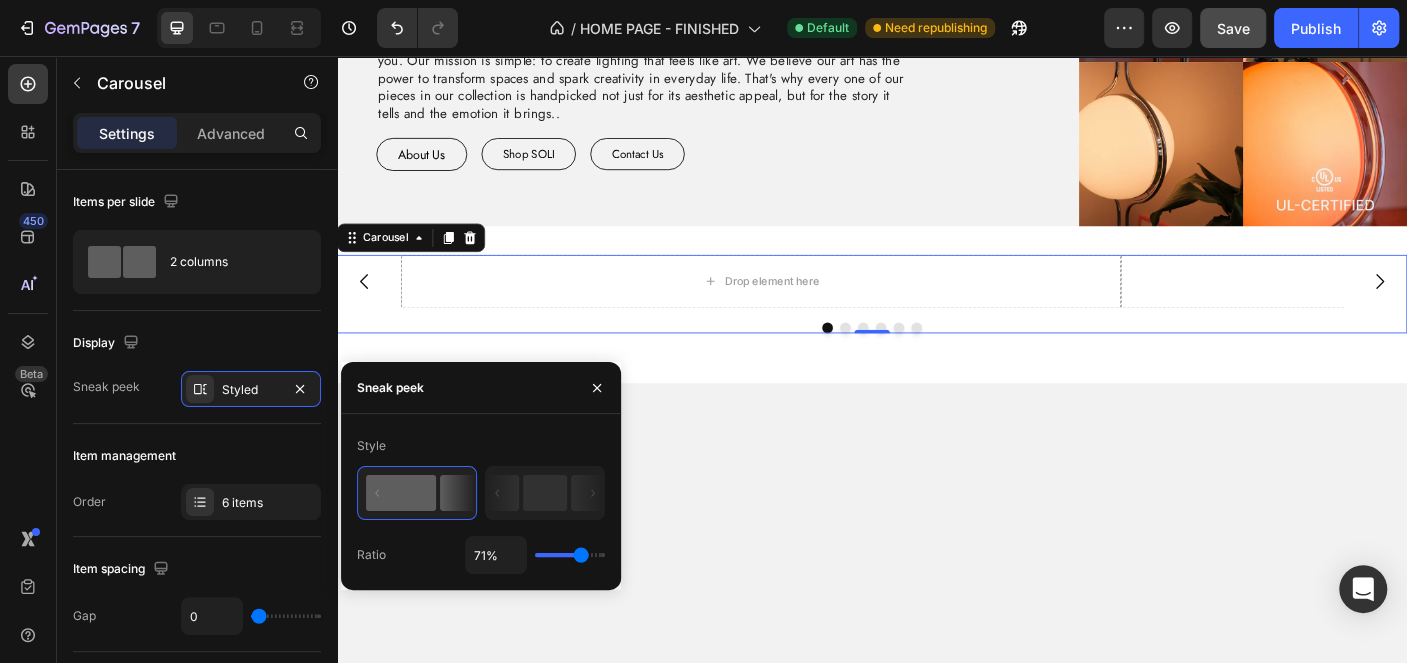 type 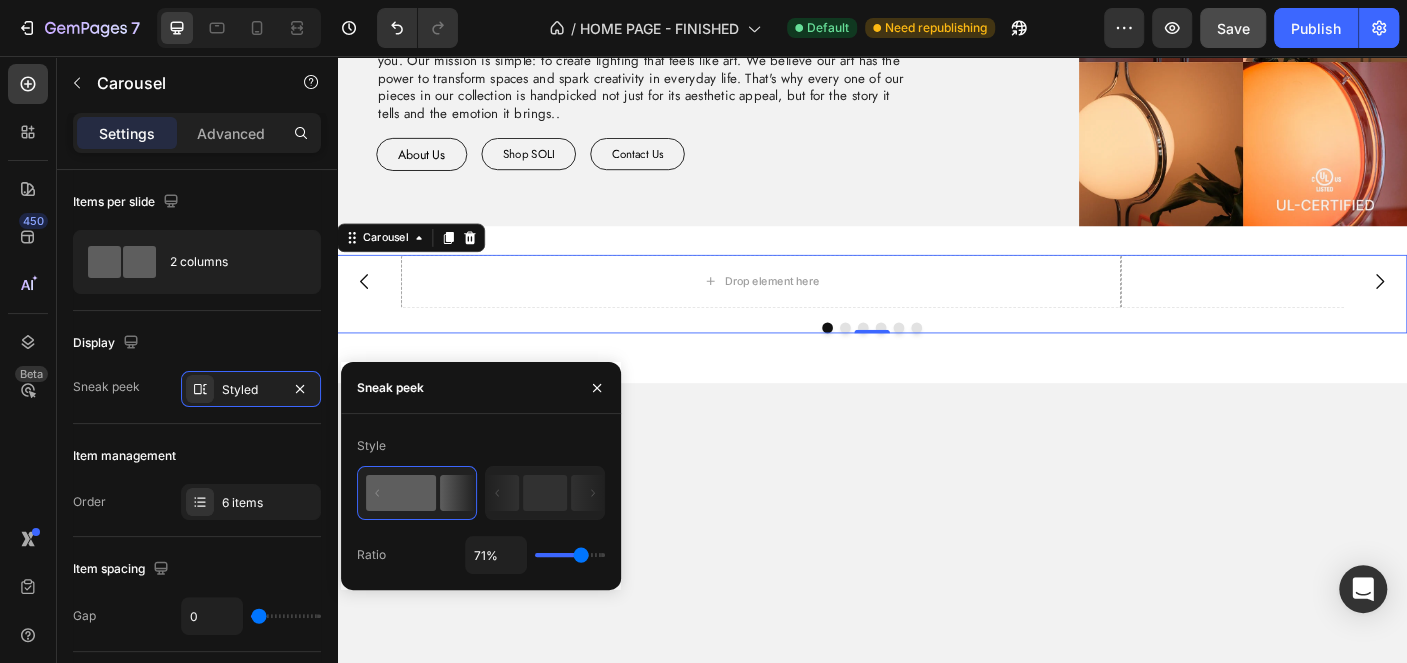 drag, startPoint x: 595, startPoint y: 553, endPoint x: 581, endPoint y: 554, distance: 14.035668 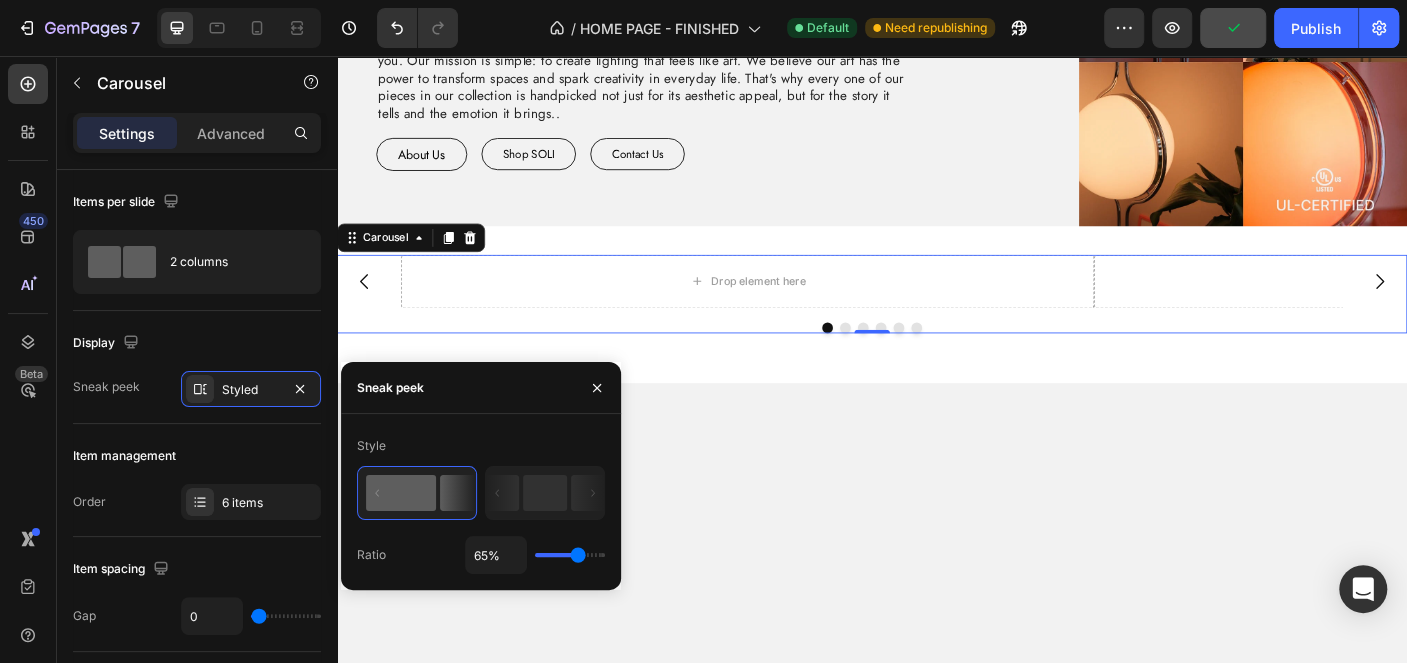 click at bounding box center [570, 555] 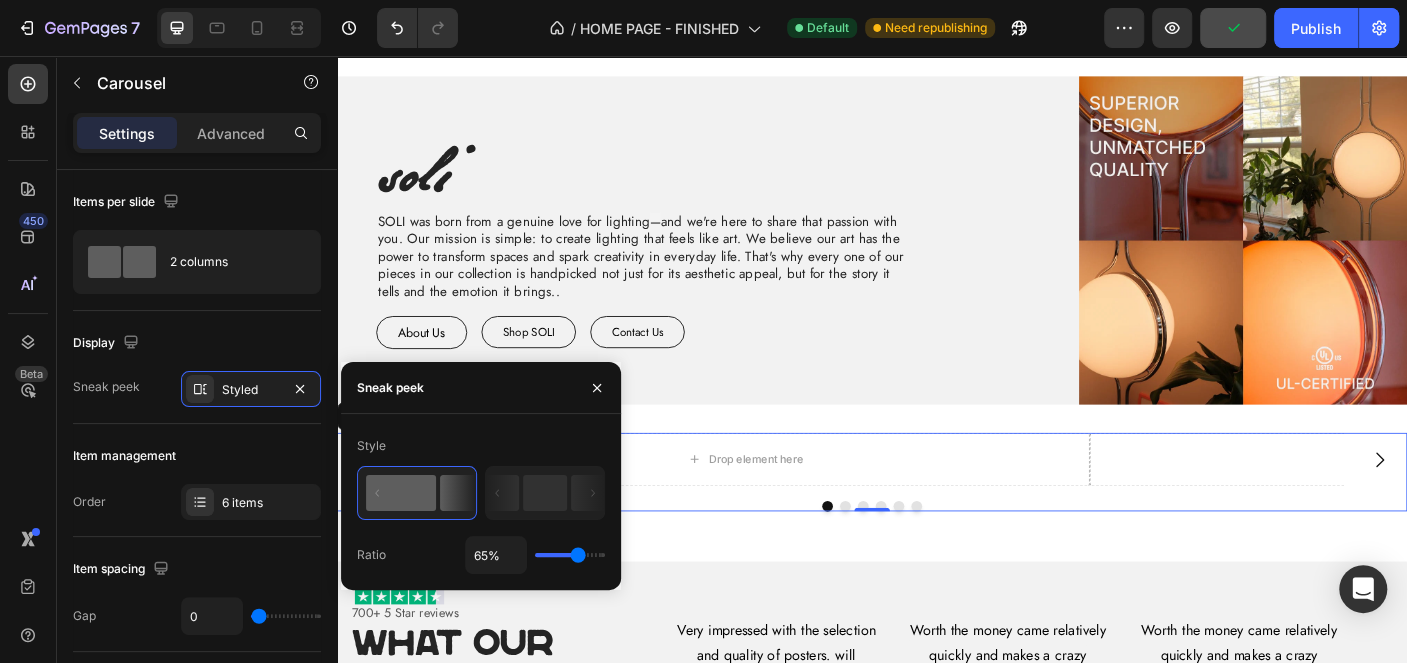 scroll, scrollTop: 1399, scrollLeft: 0, axis: vertical 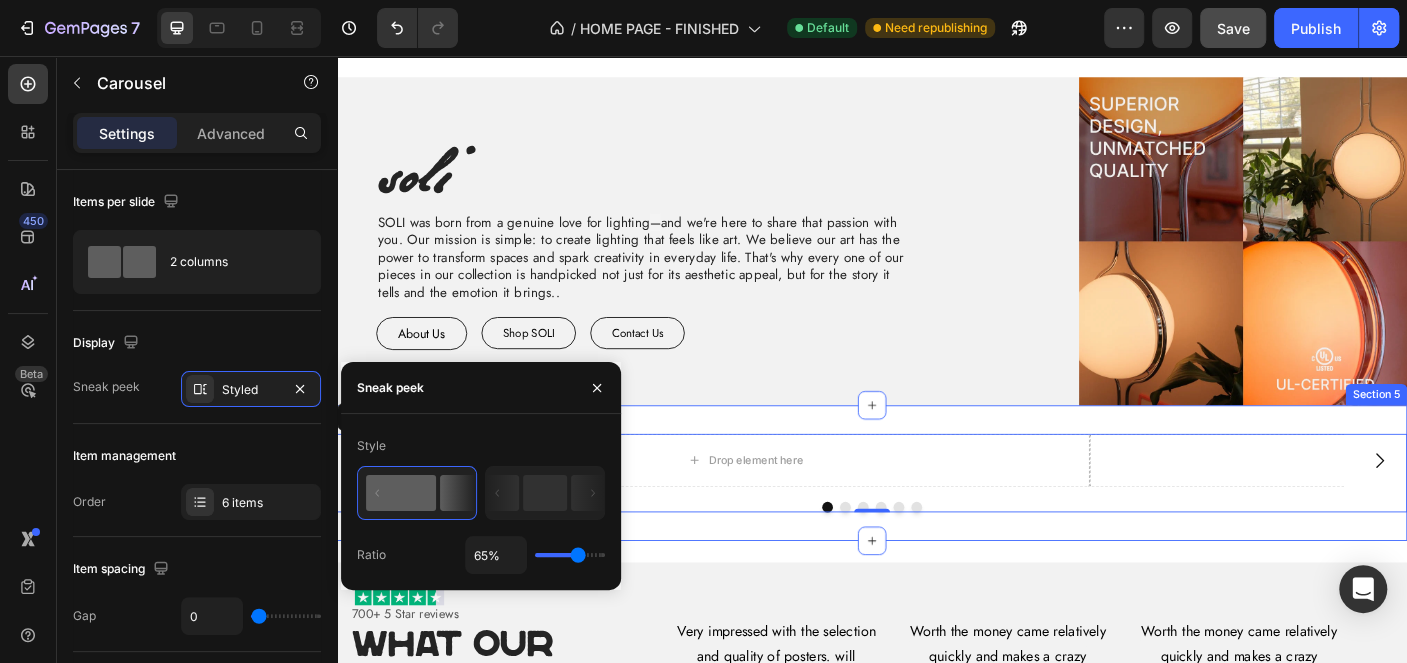 click on "Drop element here
Drop element here
Drop element here
Drop element here
Drop element here
Drop element here
Carousel   0 Section 5" at bounding box center (937, 524) 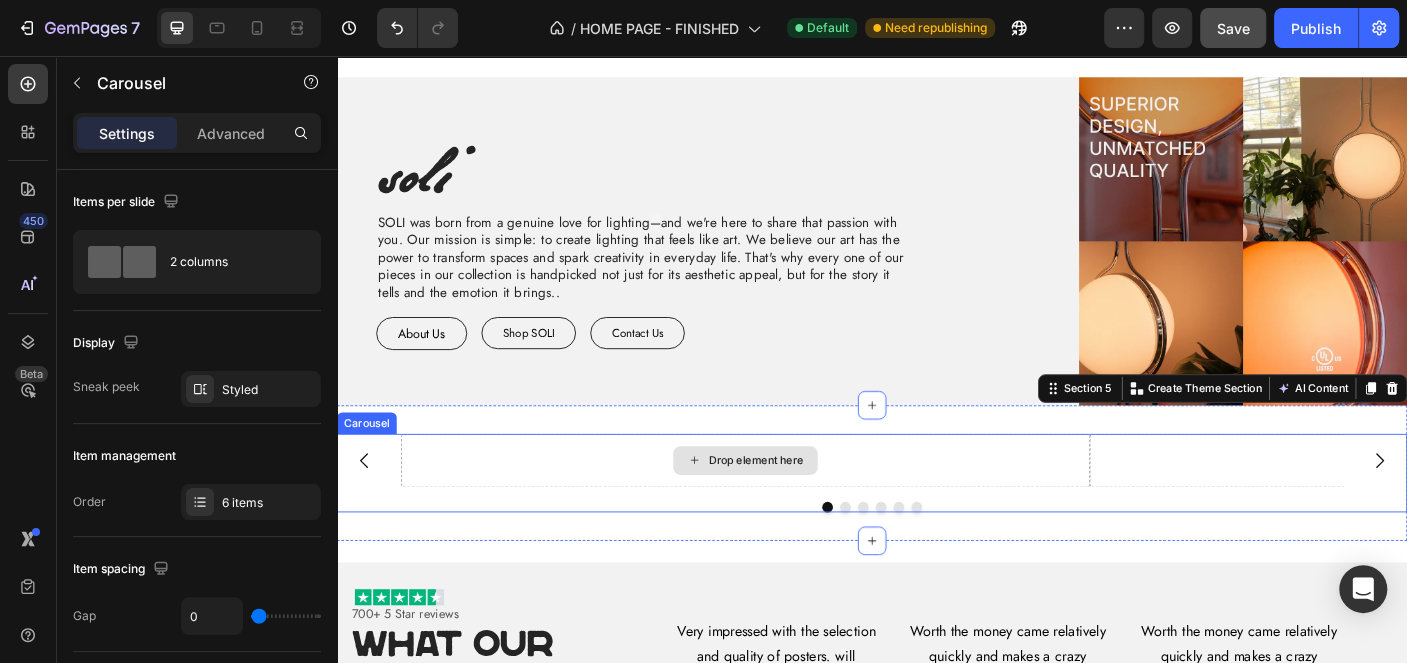 click on "Drop element here" at bounding box center (795, 510) 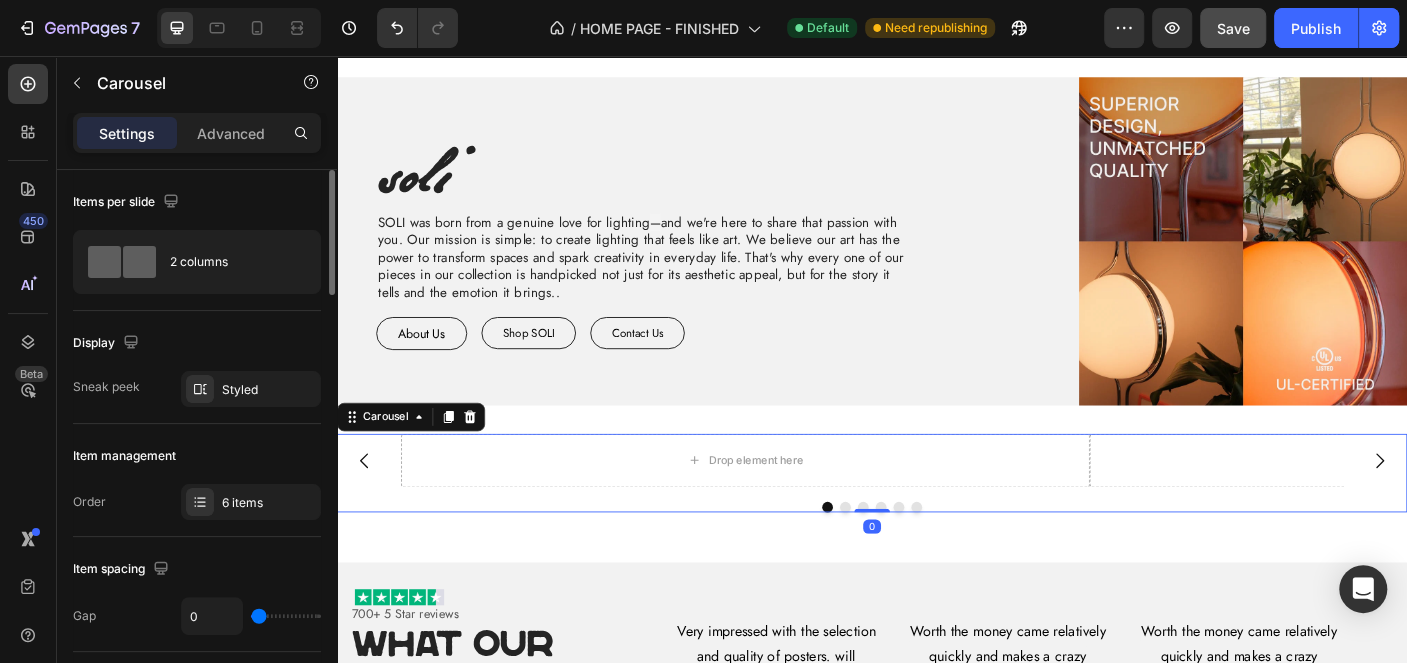 scroll, scrollTop: 100, scrollLeft: 0, axis: vertical 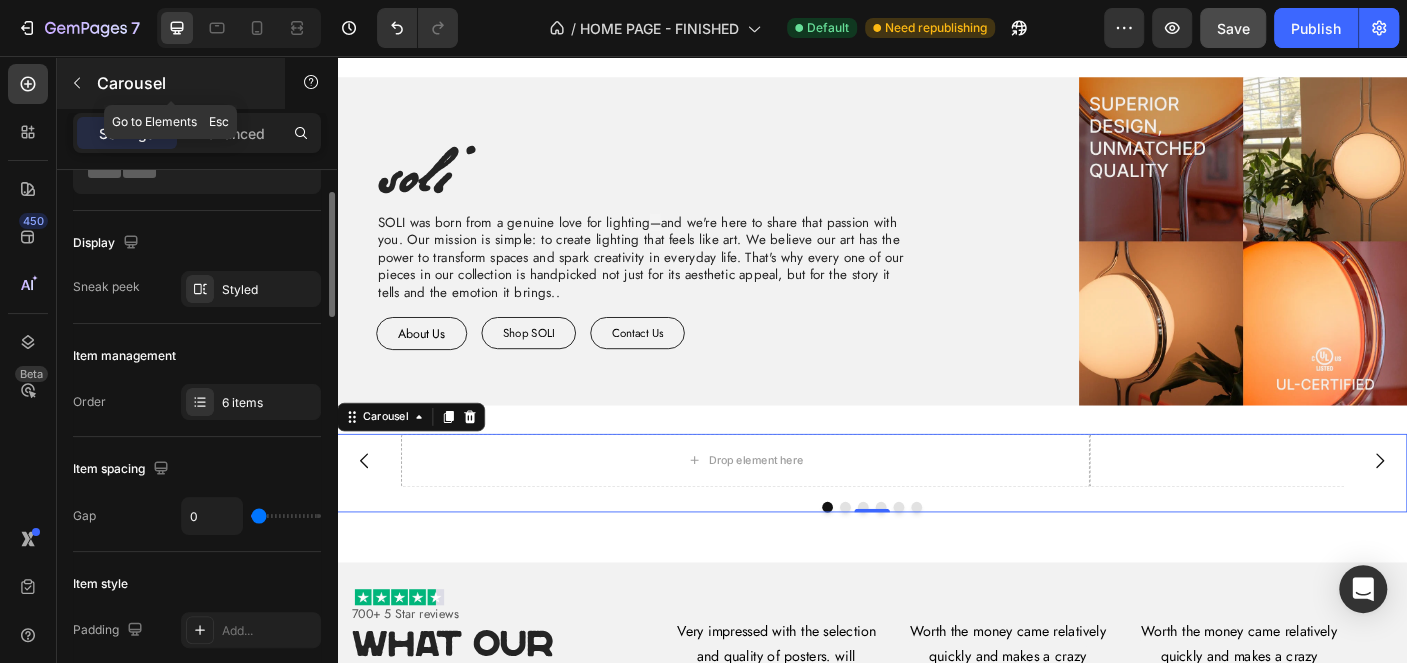 click 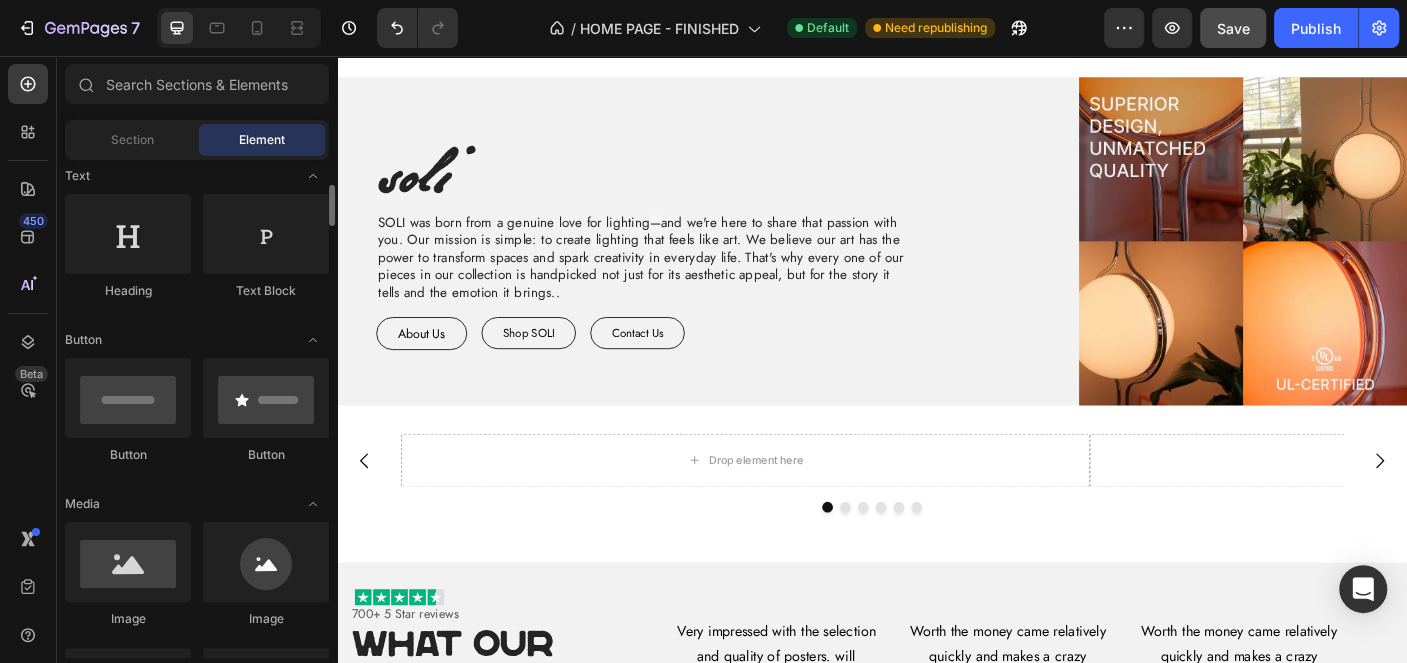 scroll, scrollTop: 0, scrollLeft: 0, axis: both 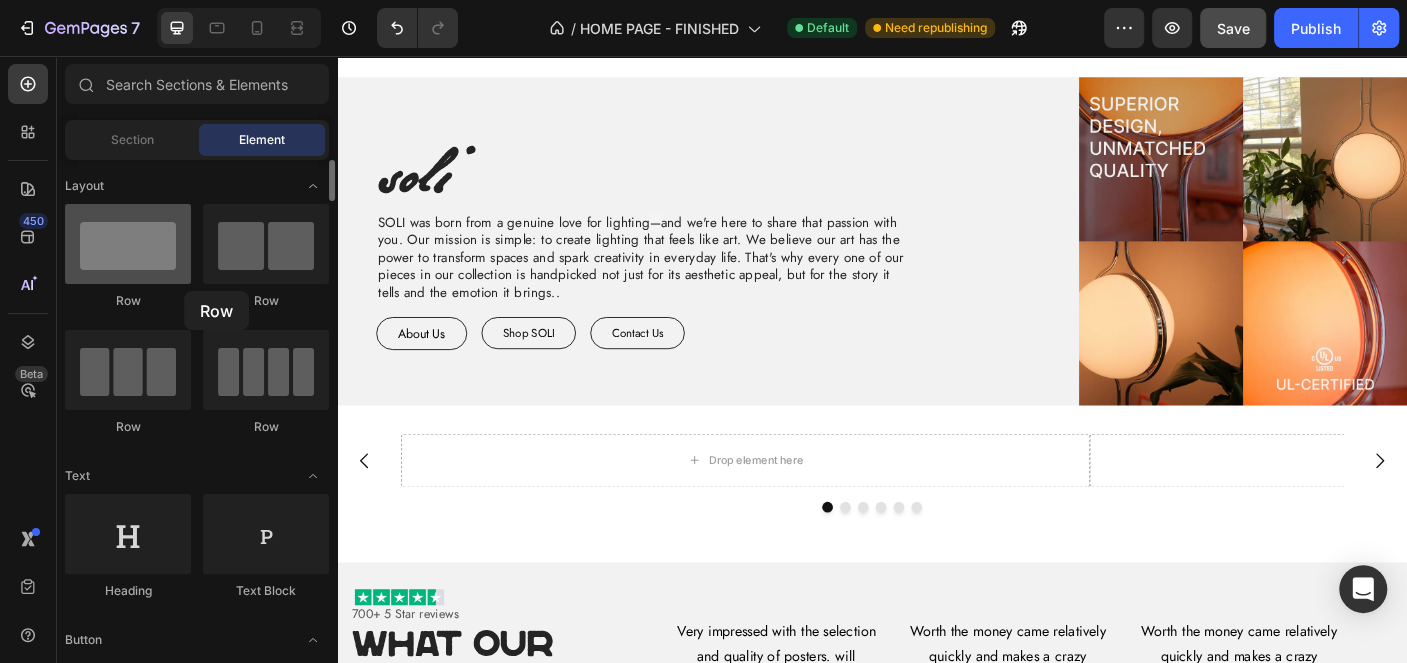 drag, startPoint x: 117, startPoint y: 282, endPoint x: 136, endPoint y: 282, distance: 19 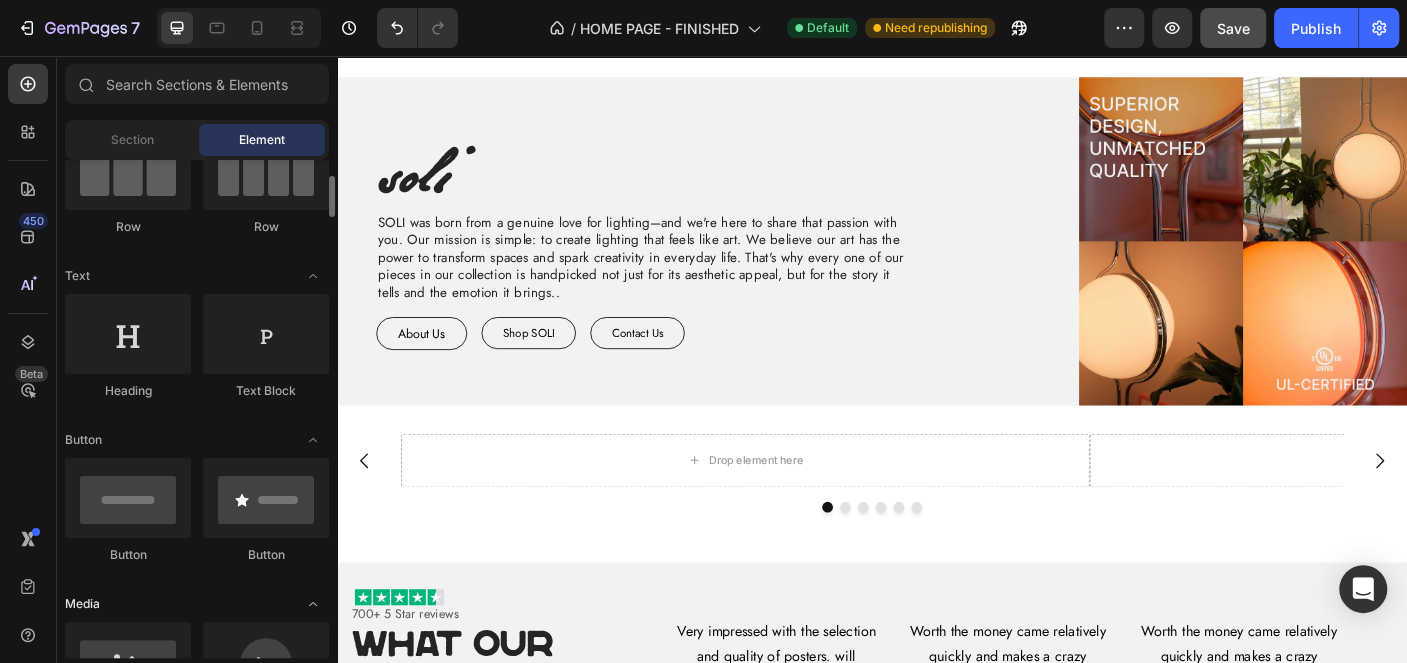 scroll, scrollTop: 401, scrollLeft: 0, axis: vertical 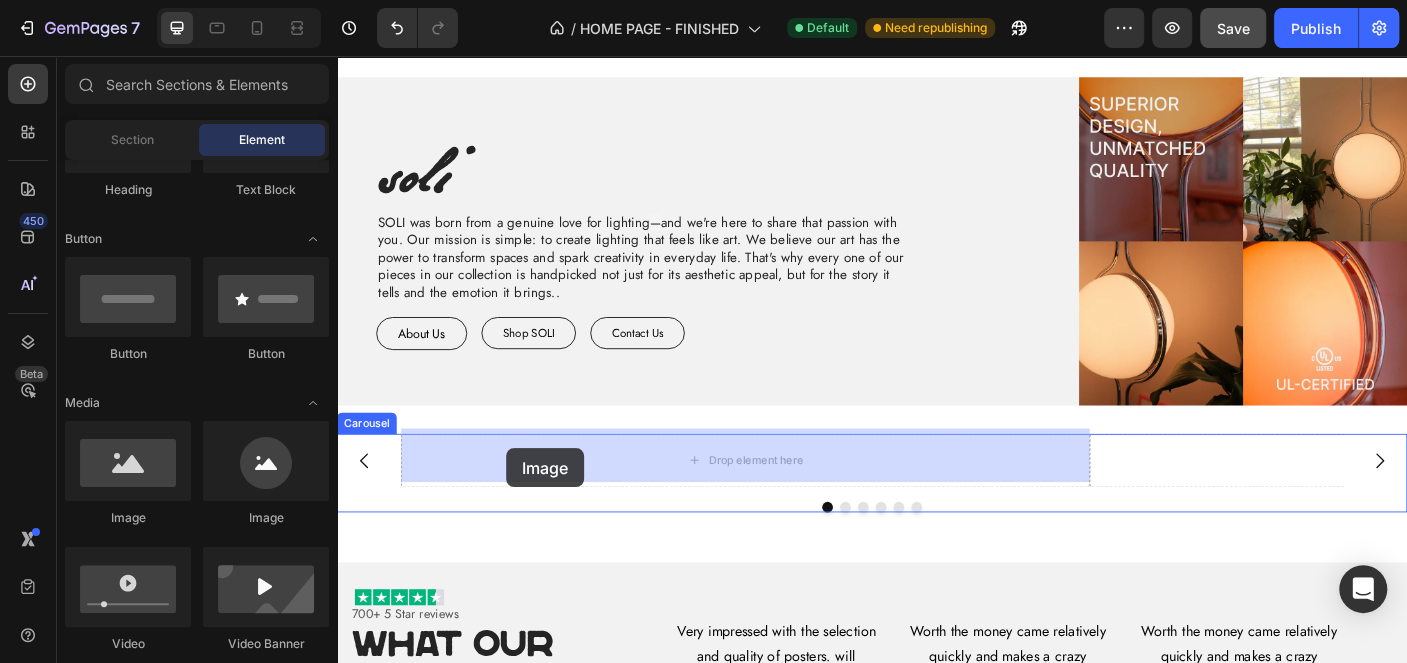 drag, startPoint x: 467, startPoint y: 513, endPoint x: 527, endPoint y: 496, distance: 62.361847 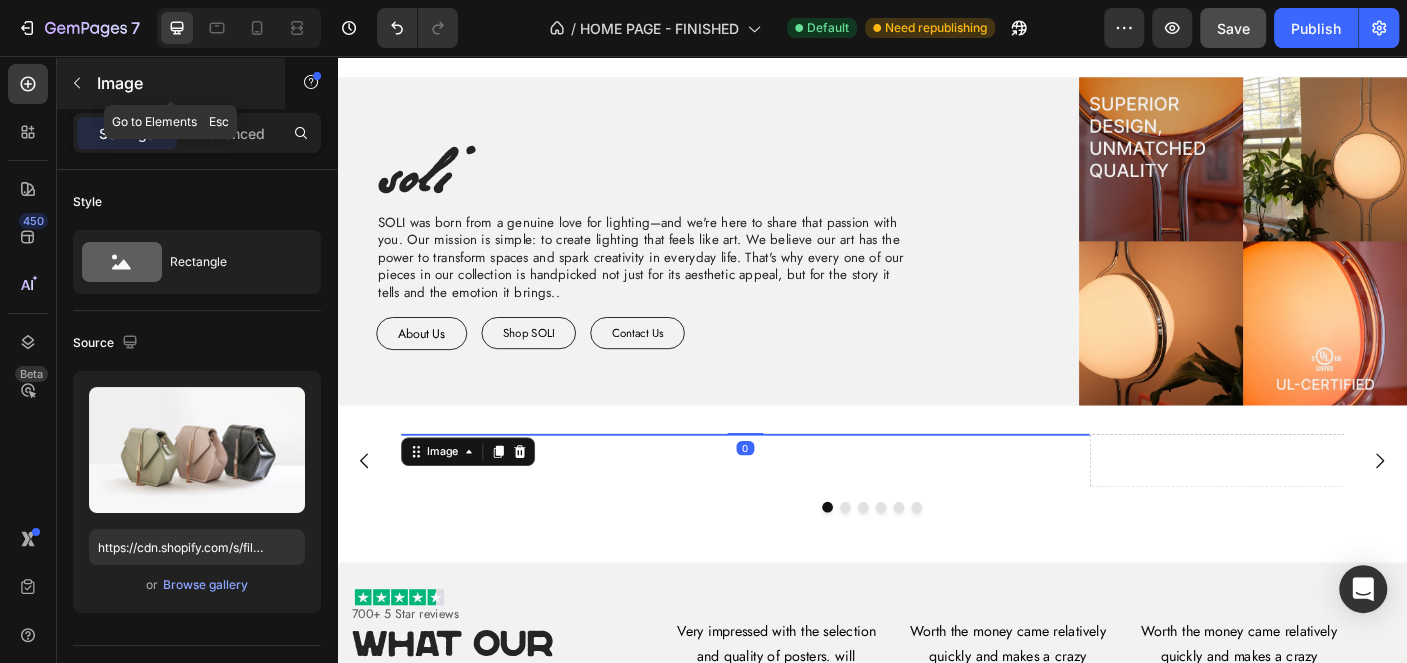 click 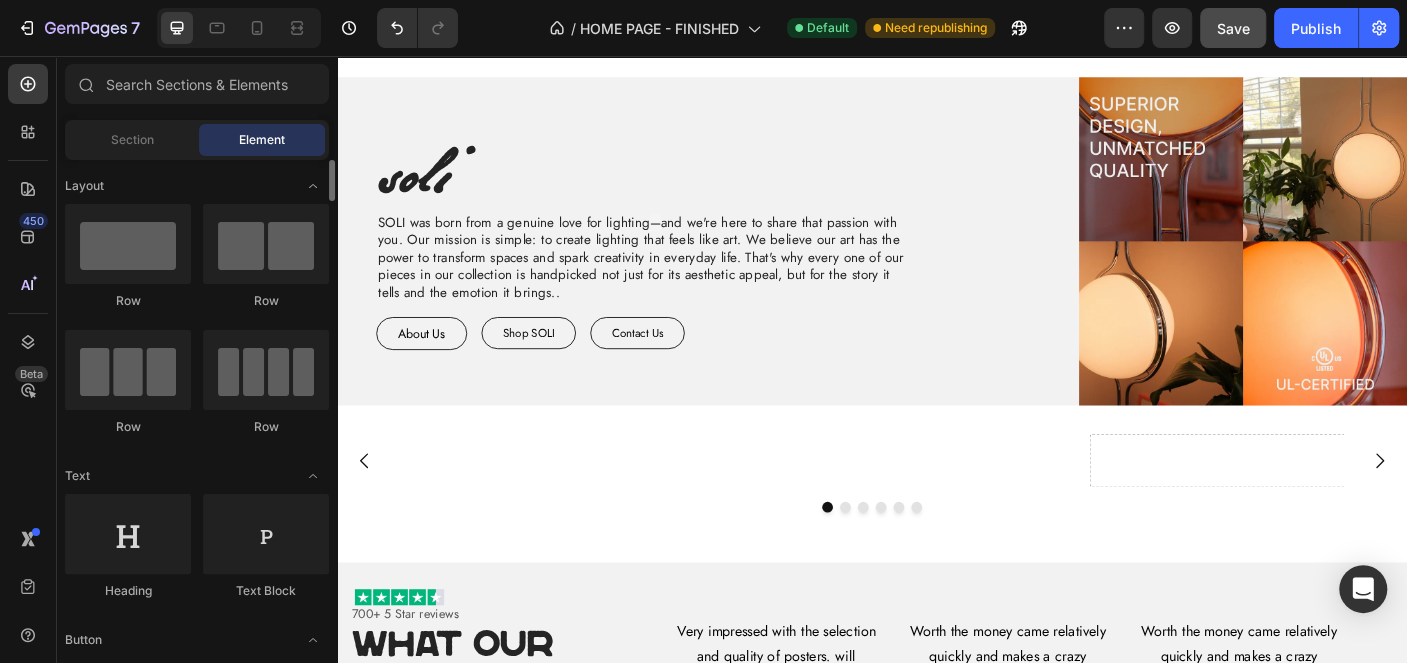 scroll, scrollTop: 200, scrollLeft: 0, axis: vertical 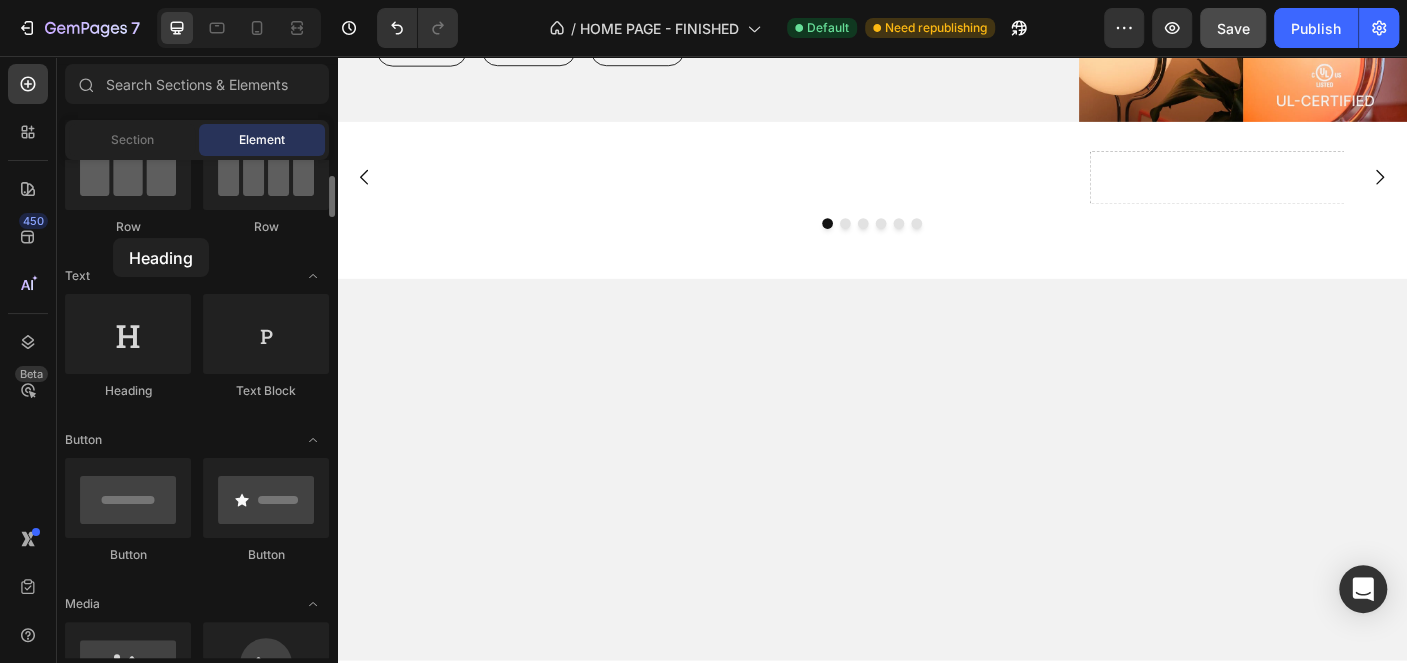 drag, startPoint x: 133, startPoint y: 345, endPoint x: 174, endPoint y: 238, distance: 114.58621 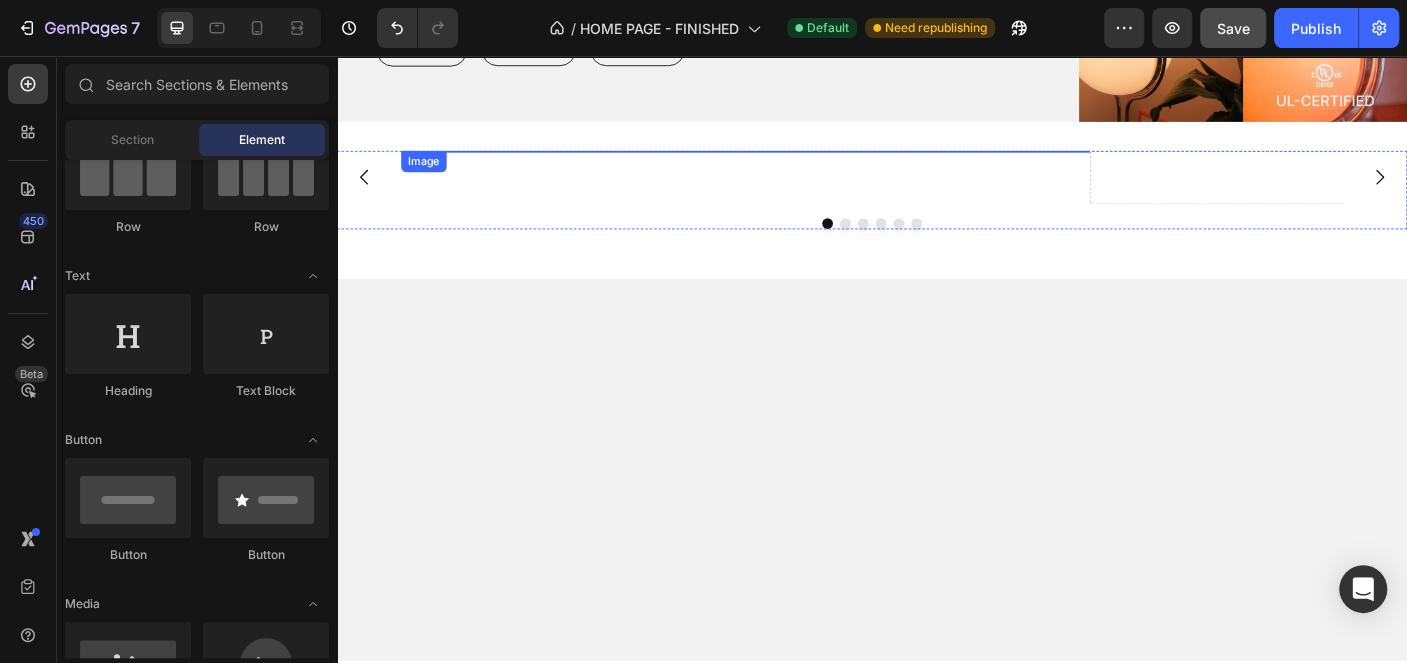 click at bounding box center (795, 162) 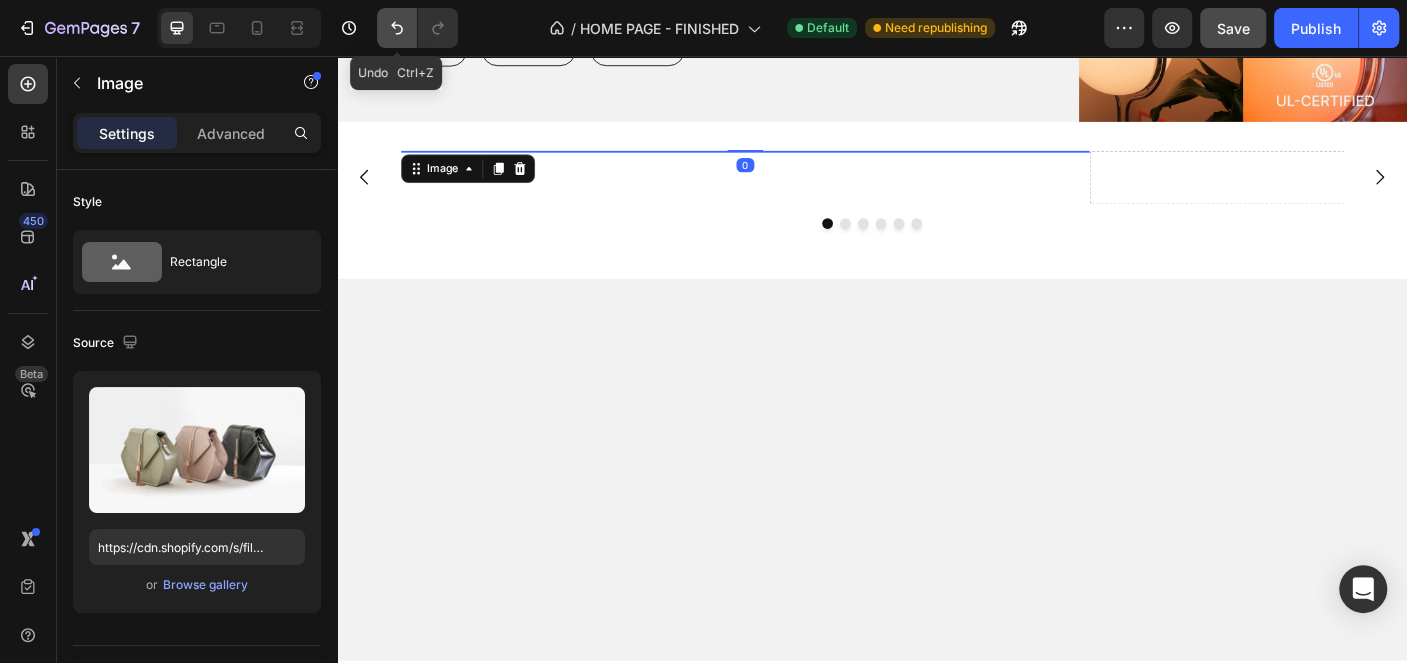 click 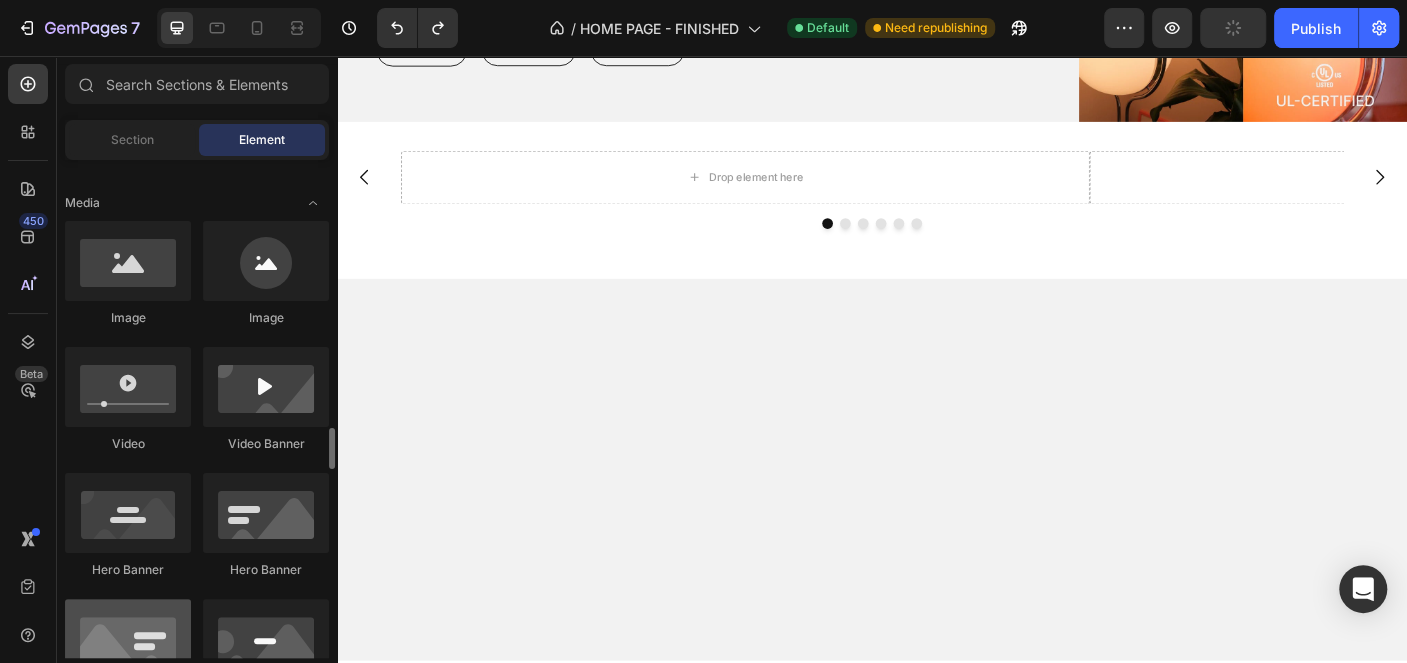 scroll, scrollTop: 802, scrollLeft: 0, axis: vertical 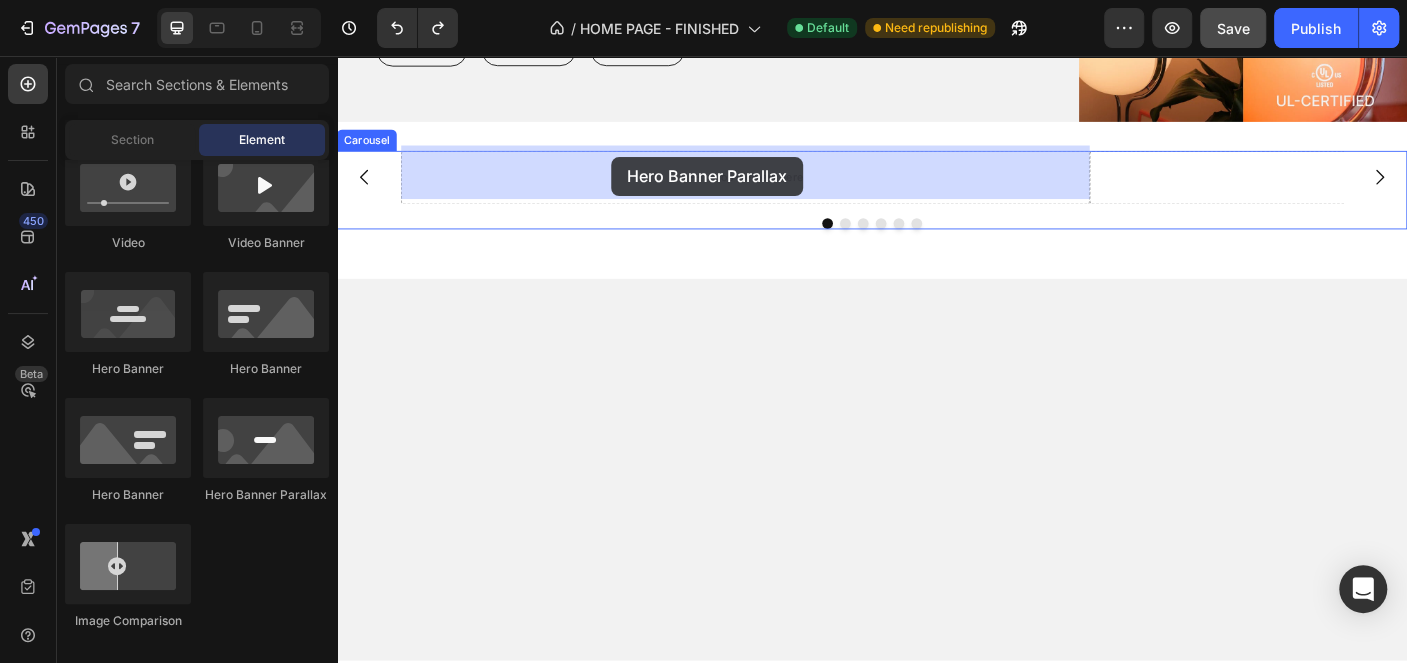 drag, startPoint x: 616, startPoint y: 529, endPoint x: 644, endPoint y: 169, distance: 361.08725 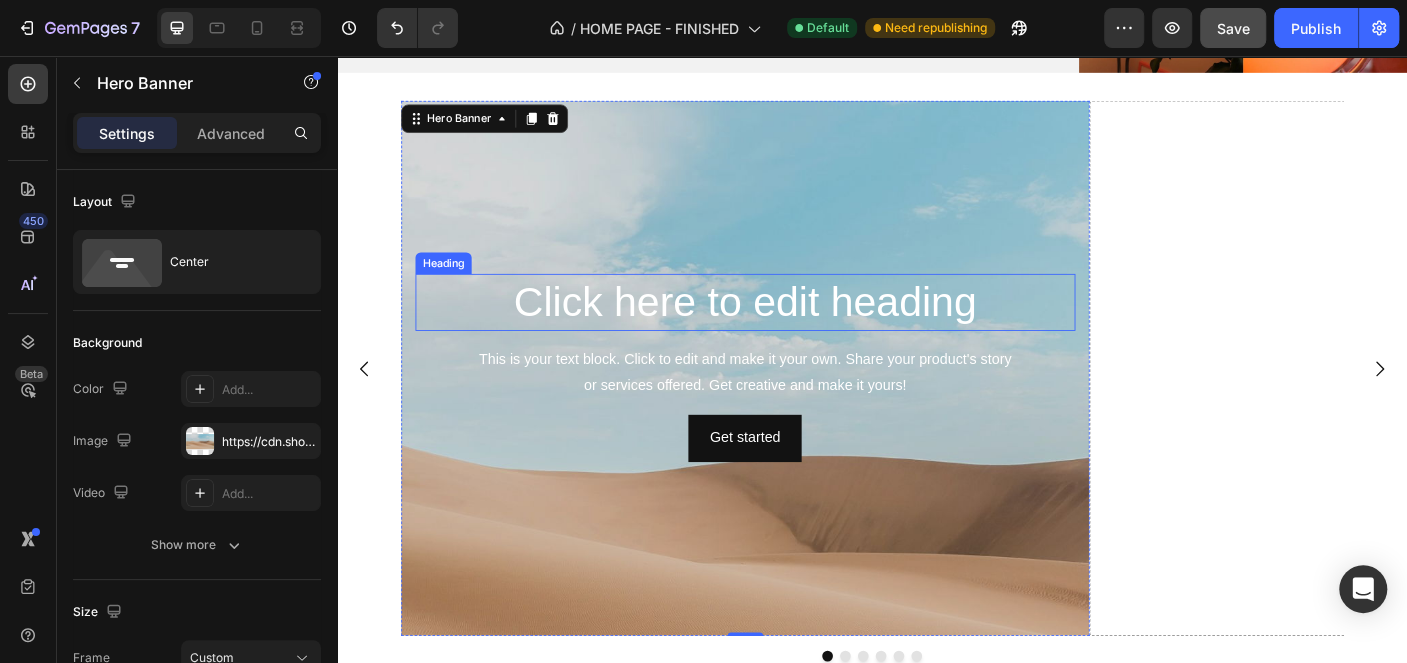 scroll, scrollTop: 1917, scrollLeft: 0, axis: vertical 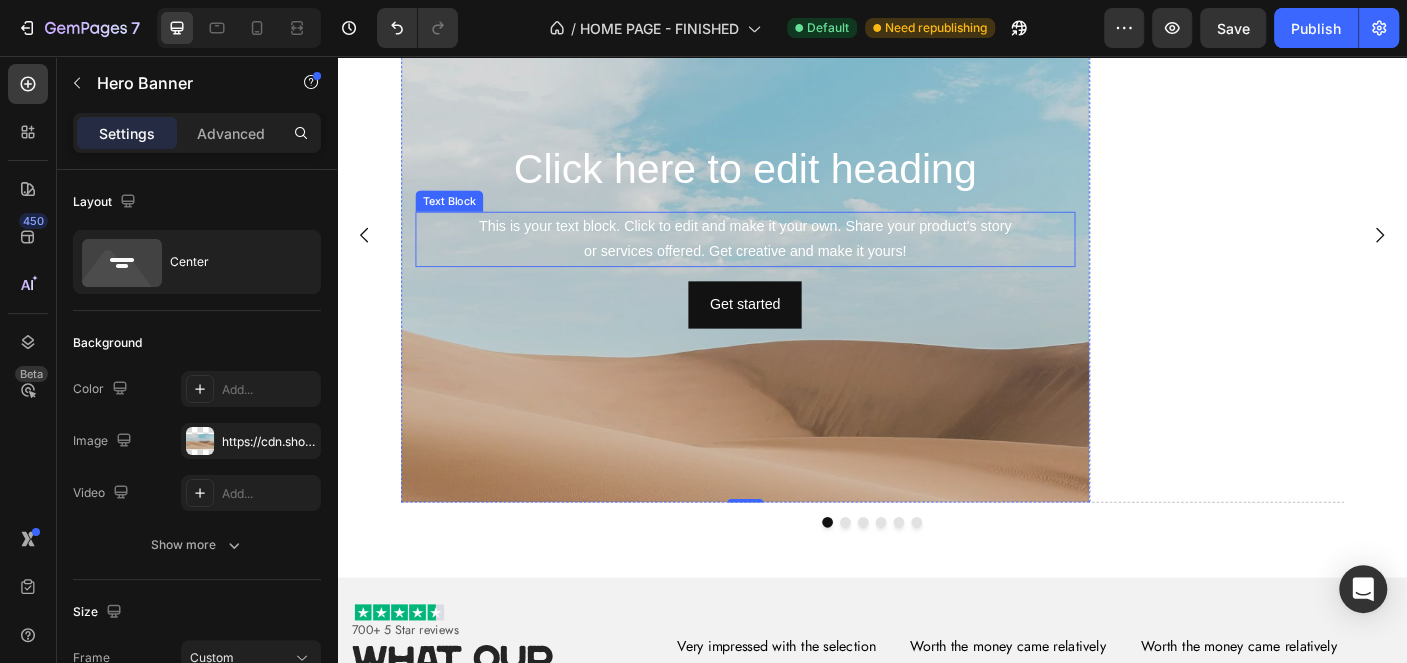click on "This is your text block. Click to edit and make it your own. Share your product's story                   or services offered. Get creative and make it yours!" at bounding box center (795, 262) 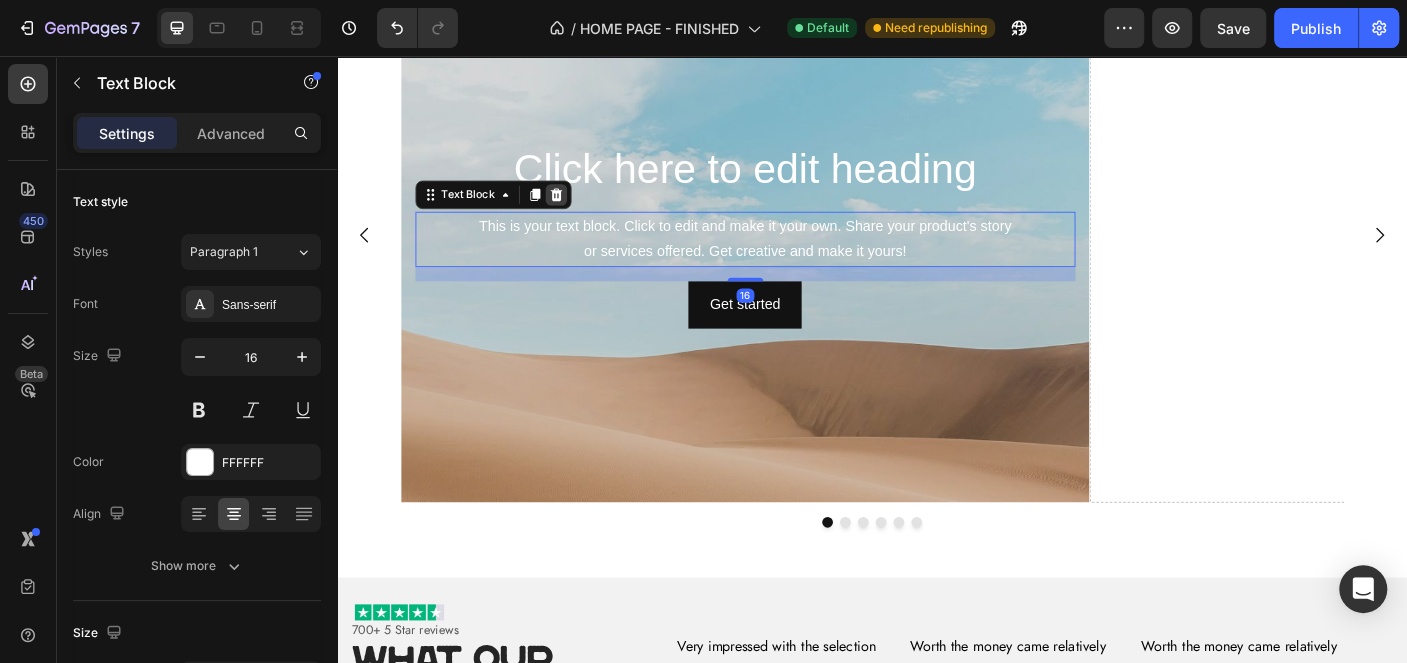 click 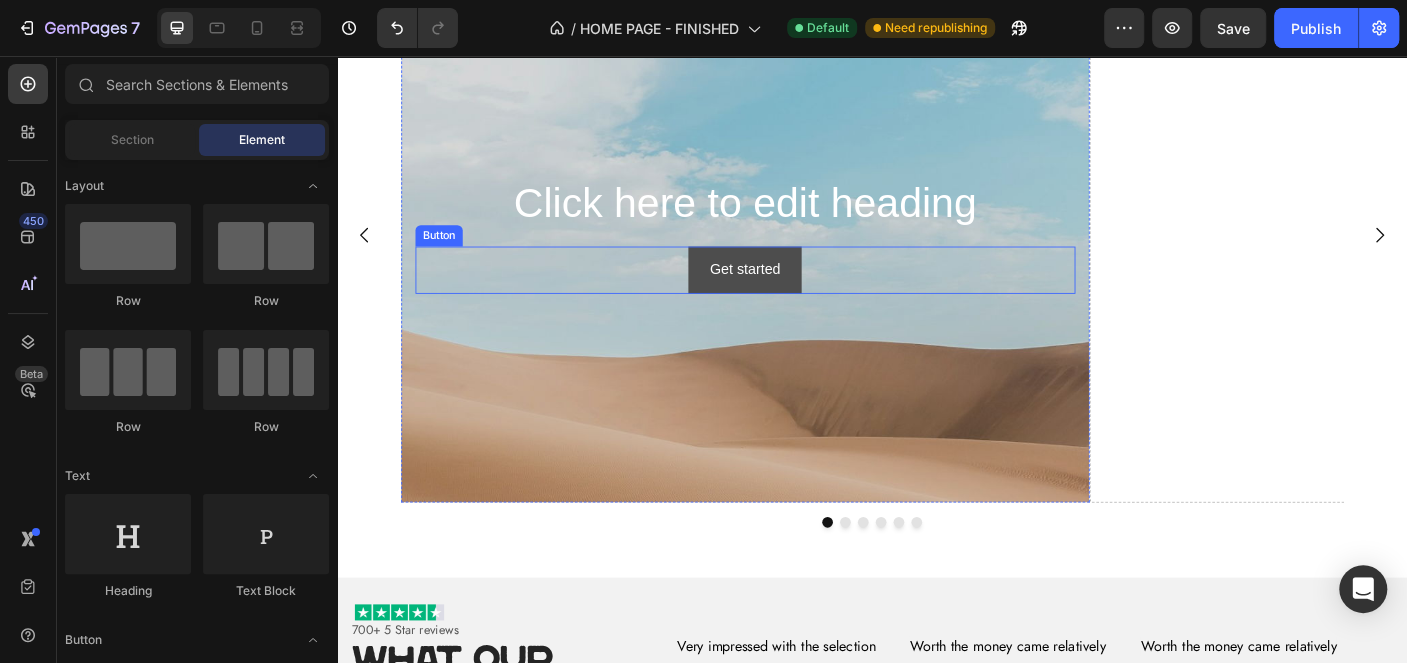 click on "Get started" at bounding box center (794, 296) 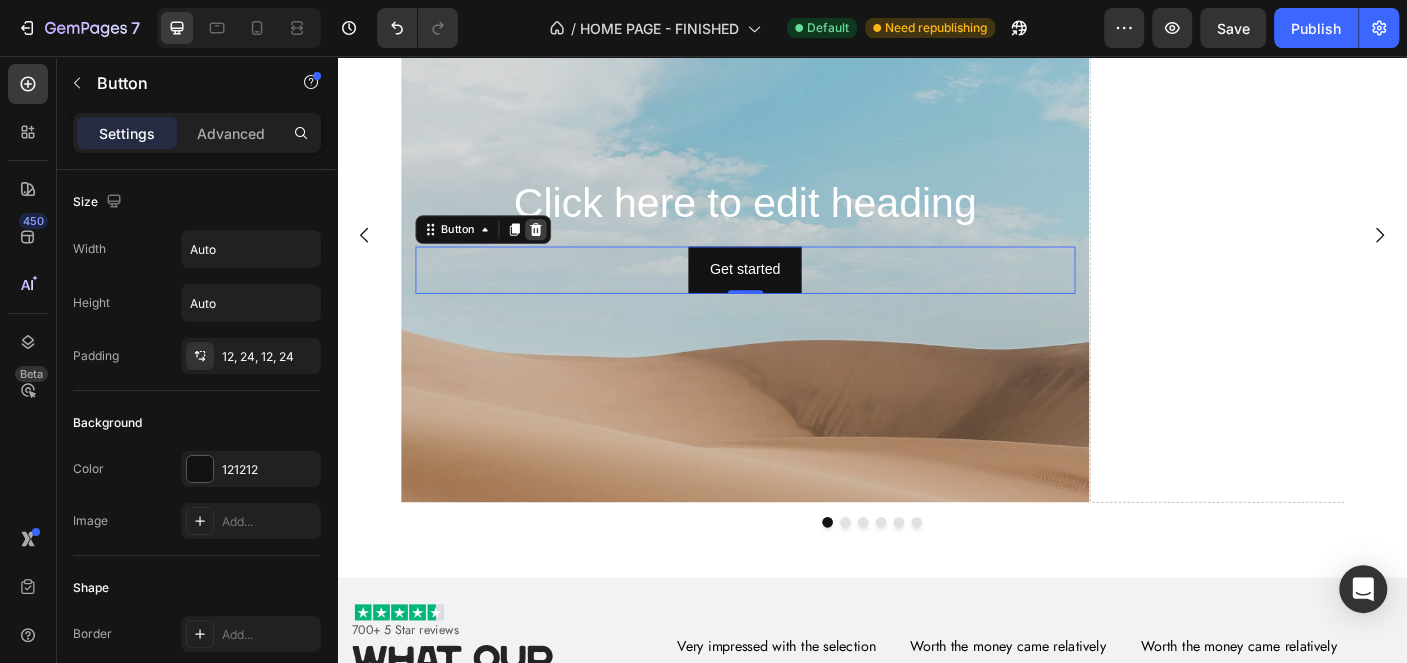 click 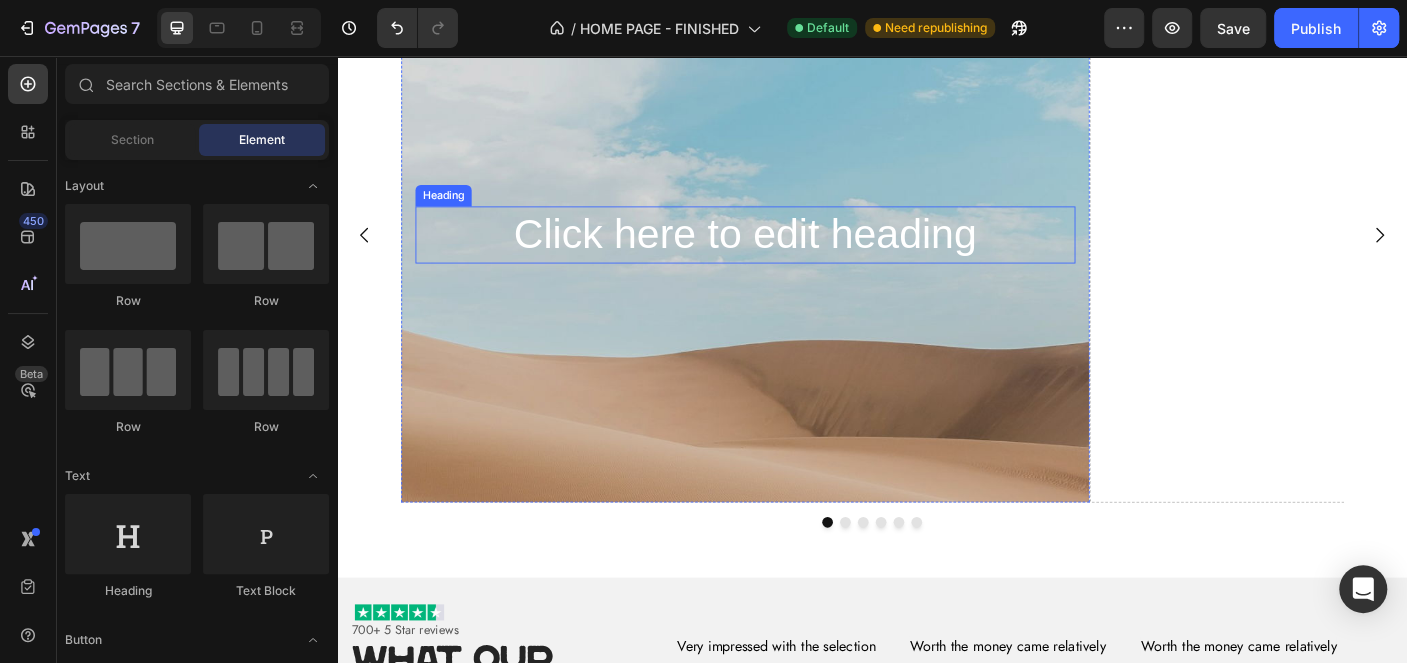 click on "Click here to edit heading" at bounding box center [795, 257] 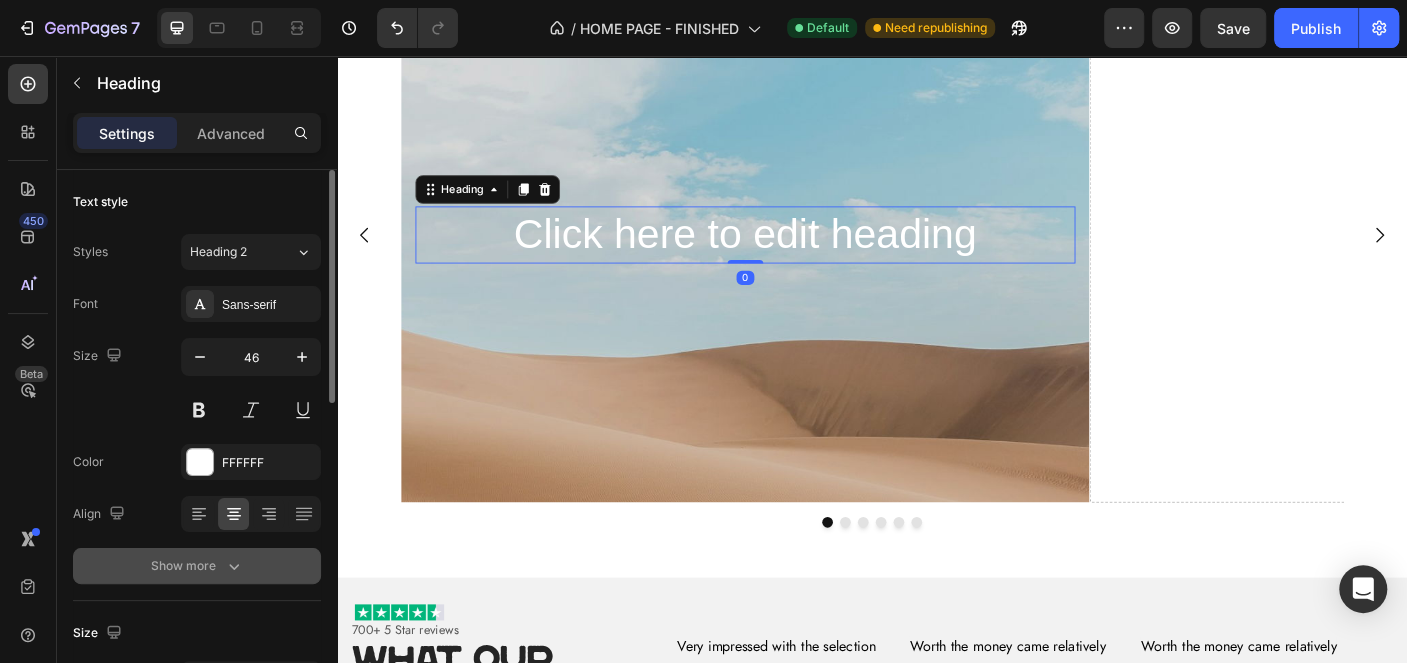 scroll, scrollTop: 300, scrollLeft: 0, axis: vertical 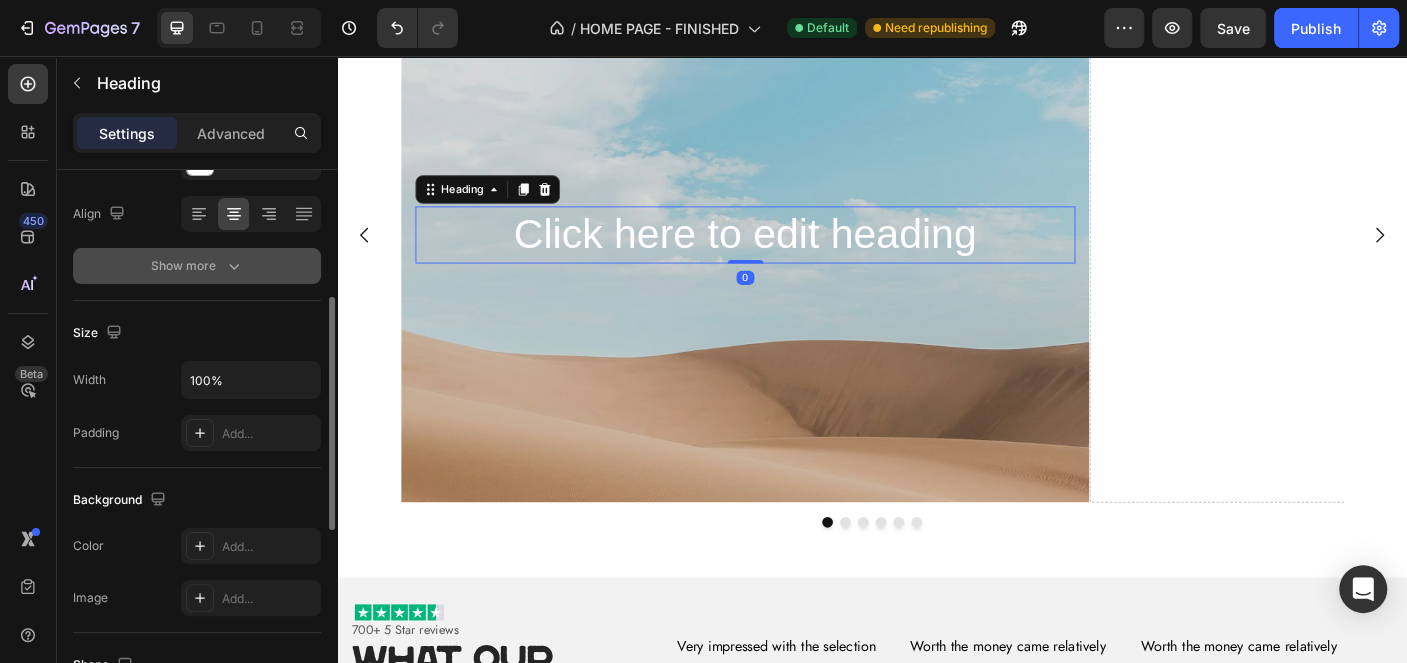 click on "Show more" at bounding box center (197, 266) 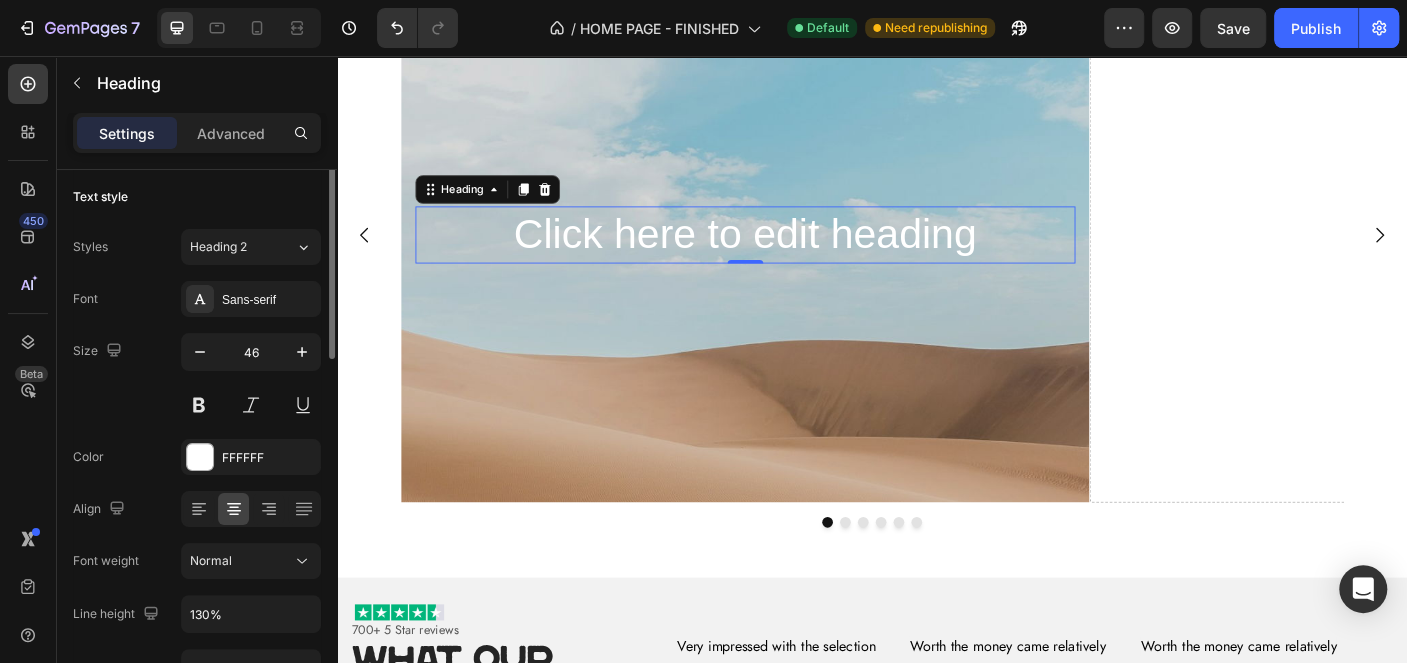 scroll, scrollTop: 0, scrollLeft: 0, axis: both 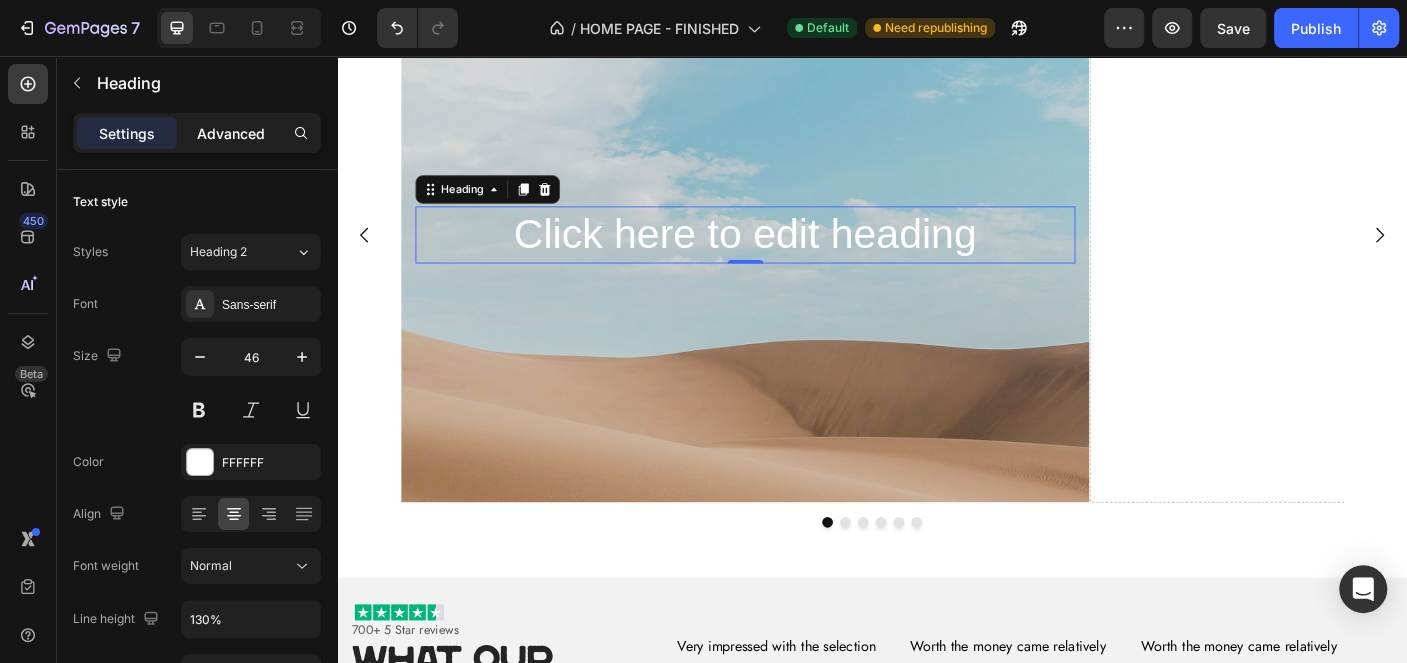 click on "Advanced" at bounding box center [231, 133] 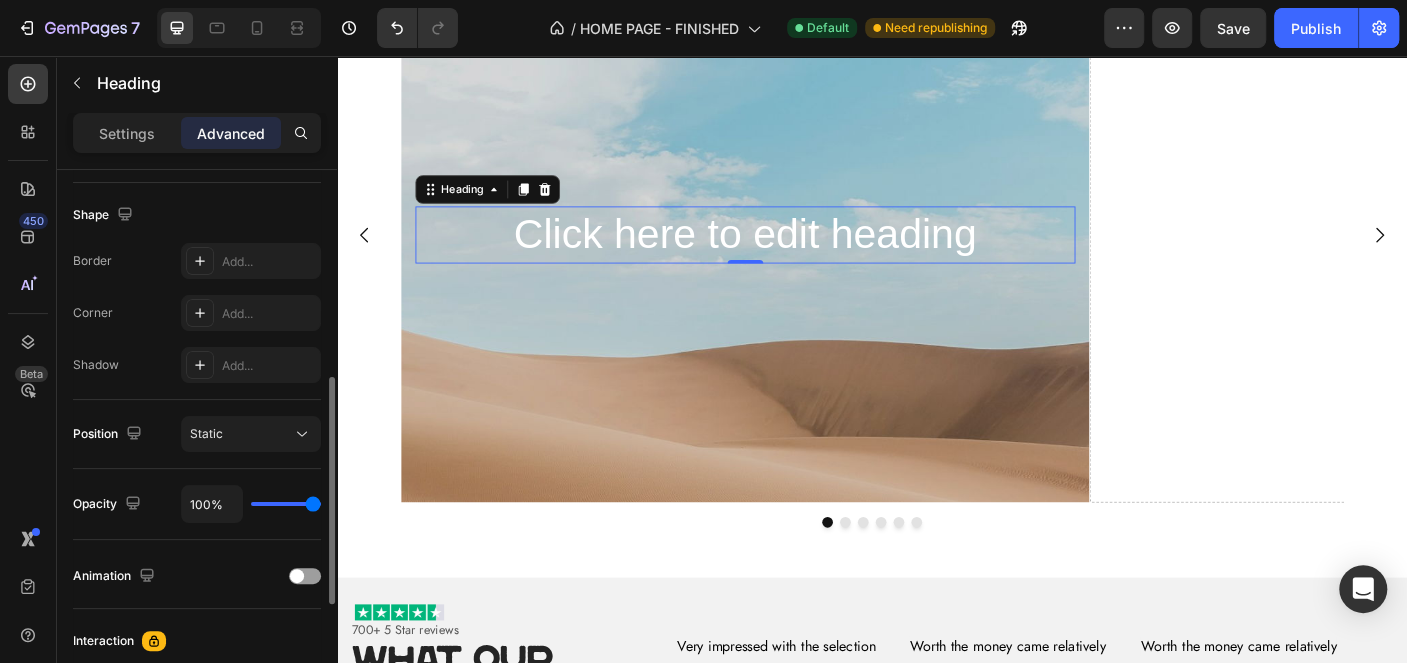 scroll, scrollTop: 702, scrollLeft: 0, axis: vertical 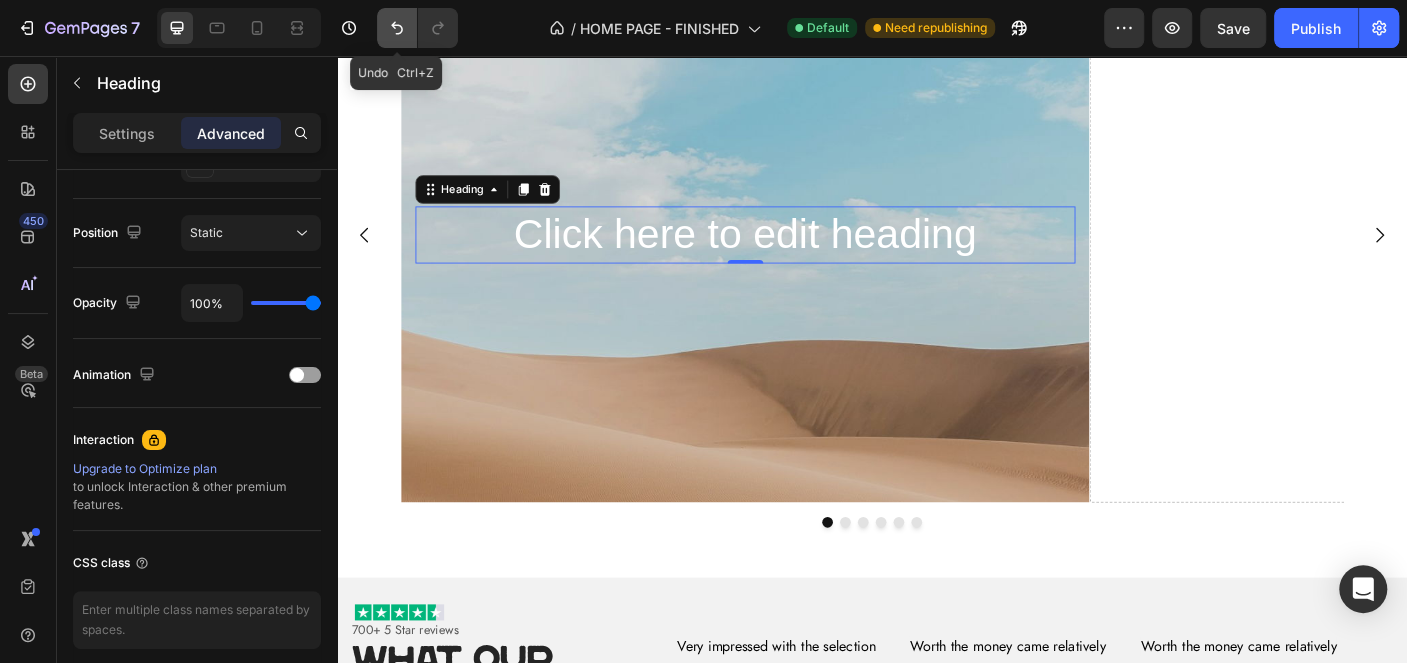 click 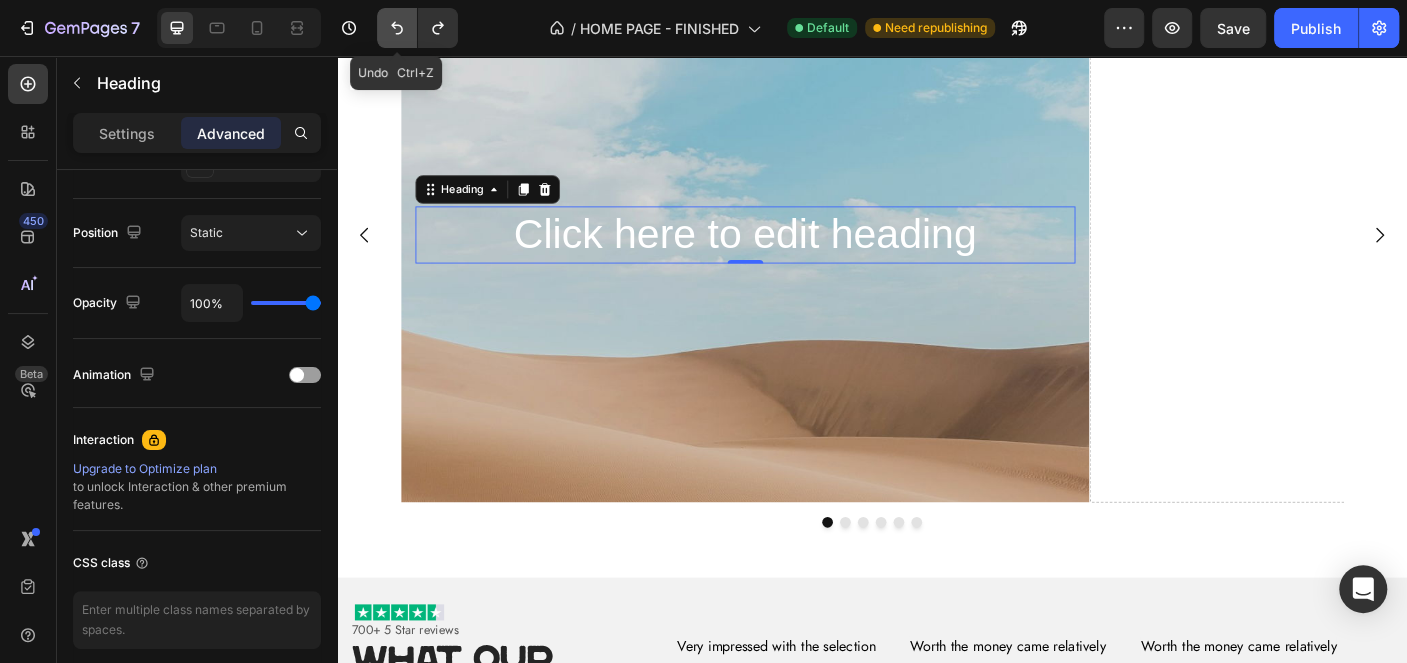 click 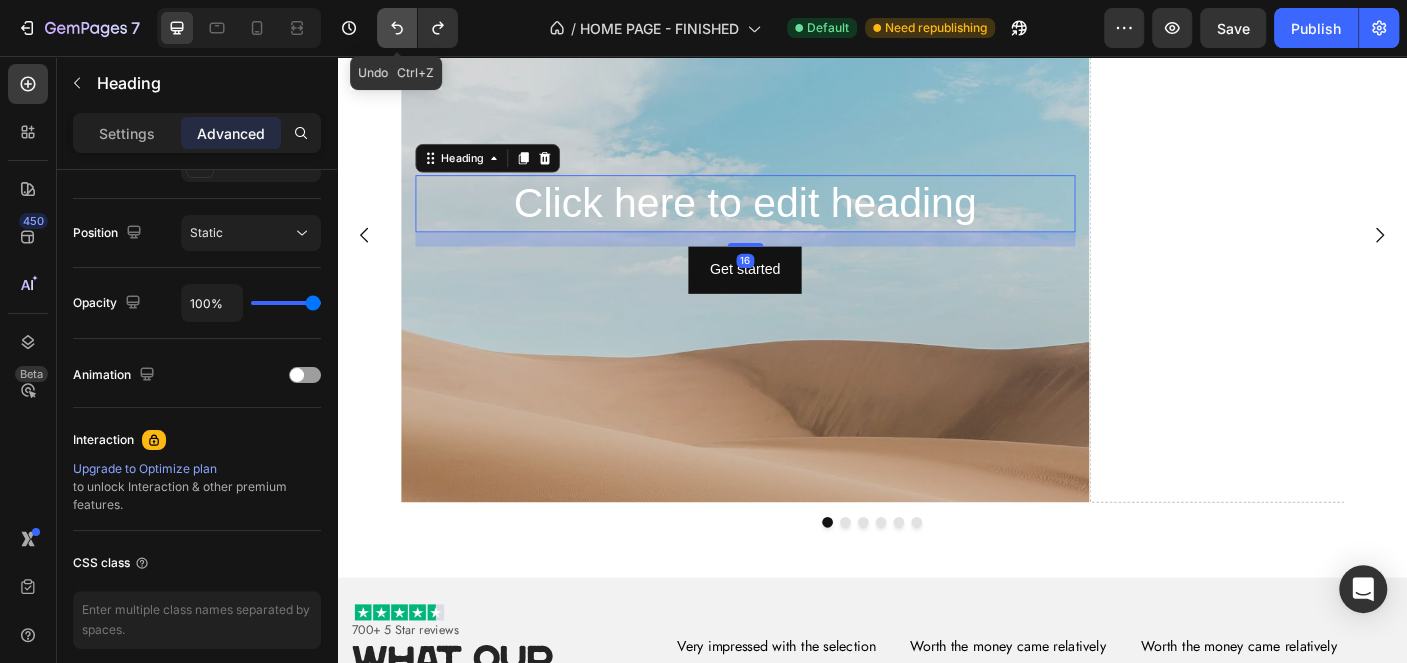 click 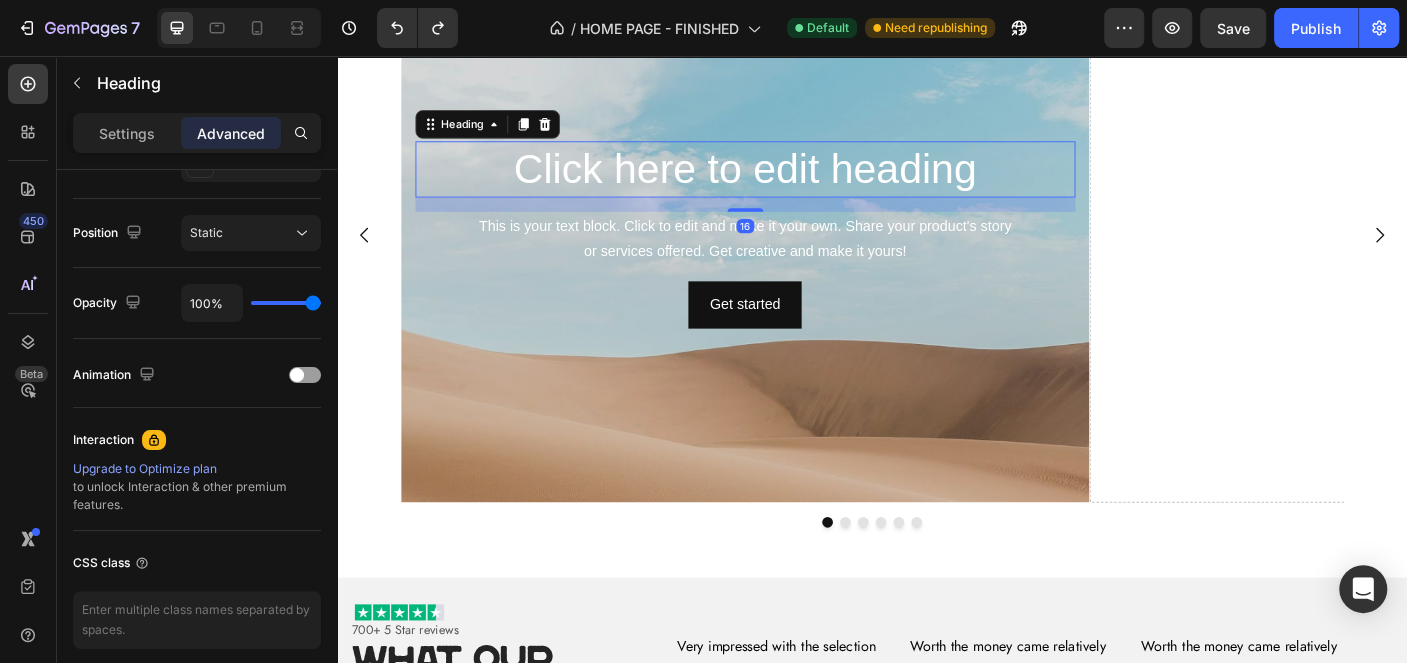 click on "Click here to edit heading" at bounding box center (795, 184) 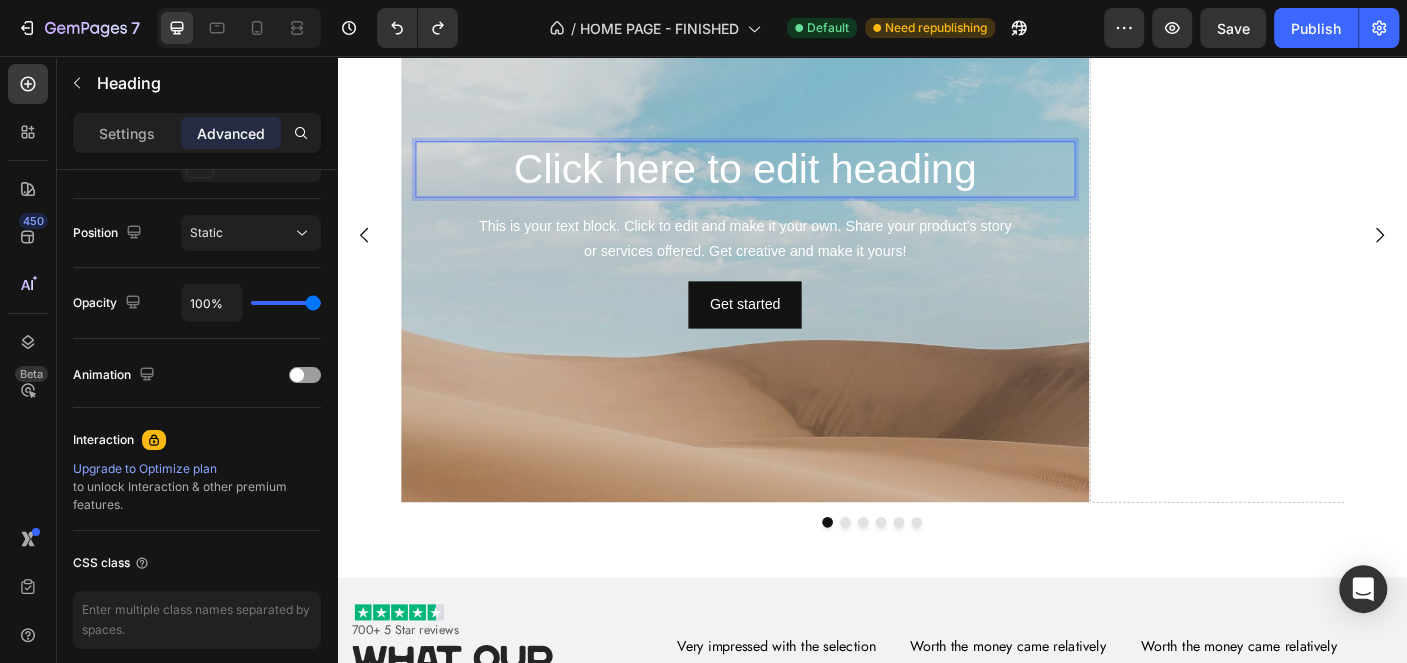 click on "Click here to edit heading" at bounding box center (795, 184) 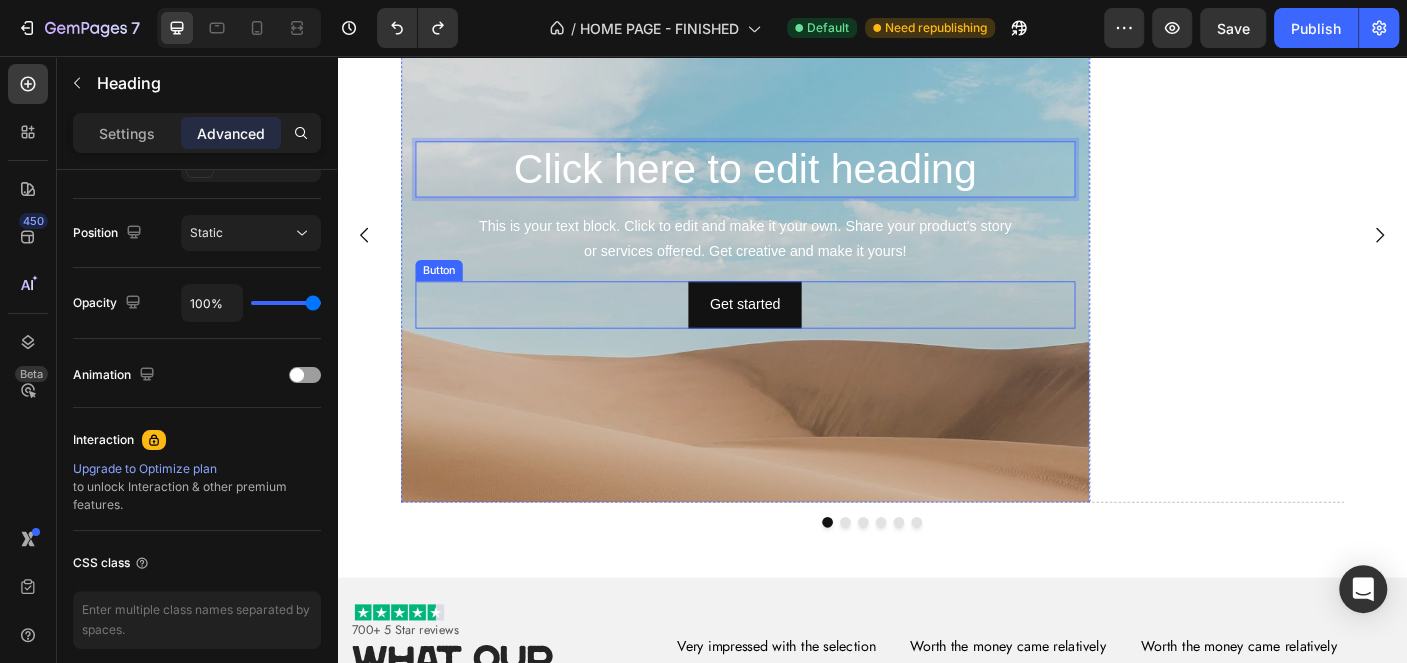 click on "Click here to edit heading Heading   16 This is your text block. Click to edit and make it your own. Share your product's story                   or services offered. Get creative and make it yours! Text Block Get started Button" at bounding box center [795, 257] 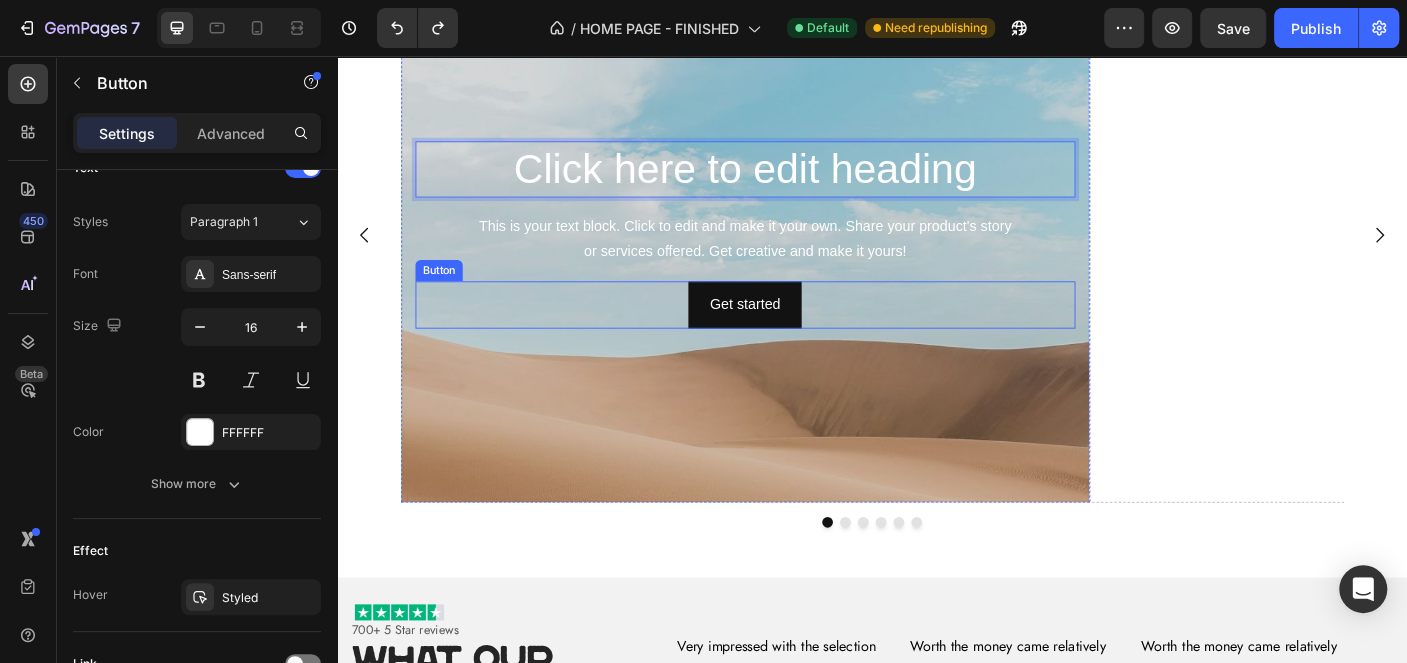 scroll, scrollTop: 0, scrollLeft: 0, axis: both 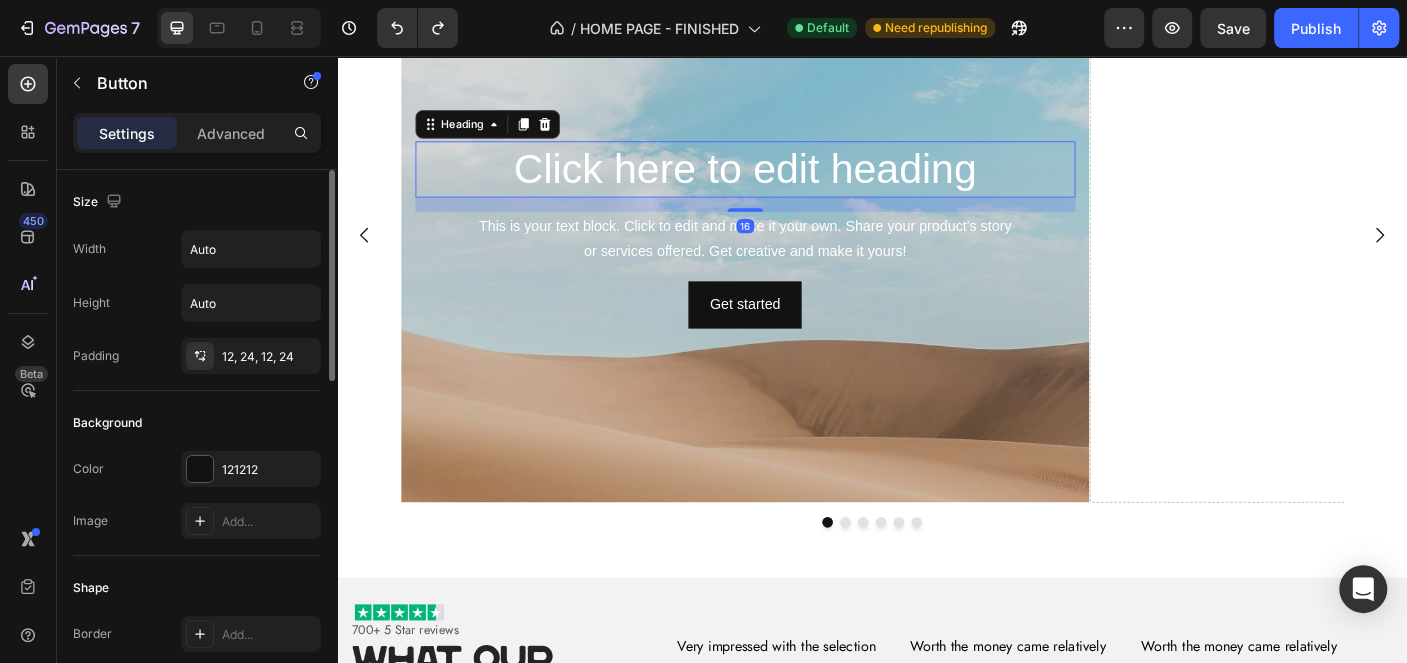 click on "Click here to edit heading" at bounding box center (795, 184) 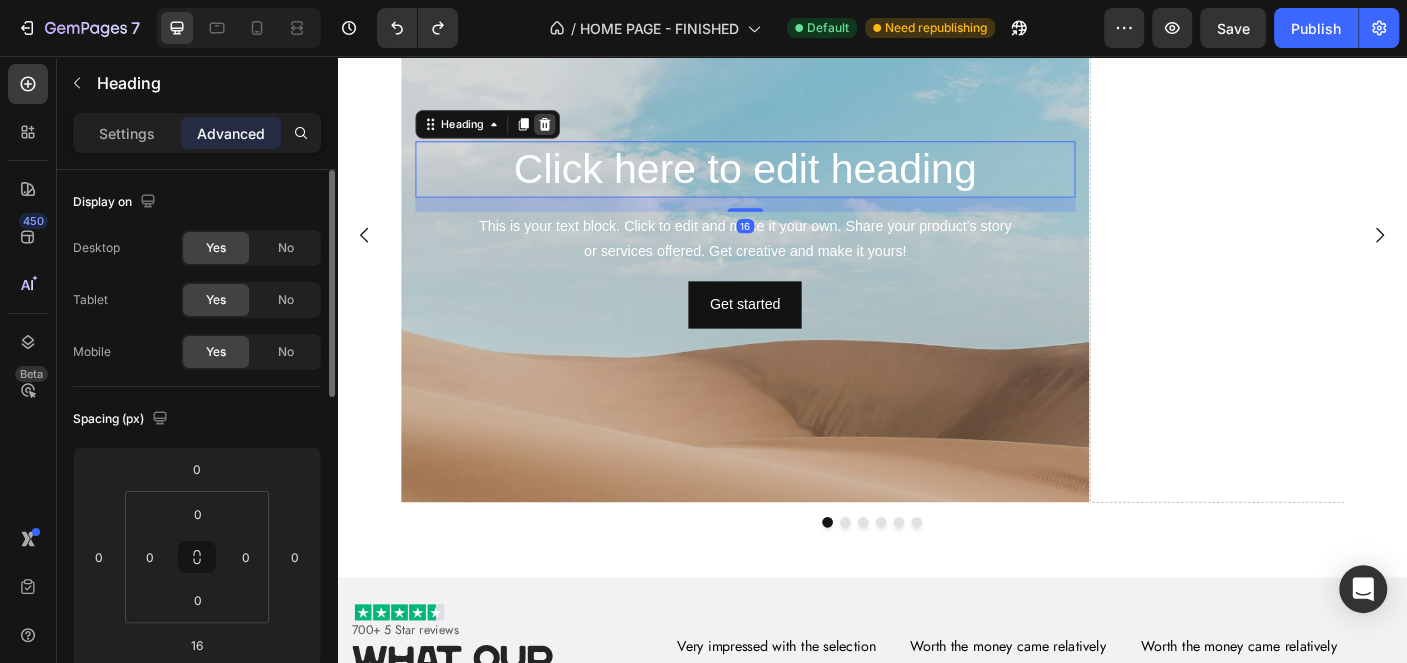 click 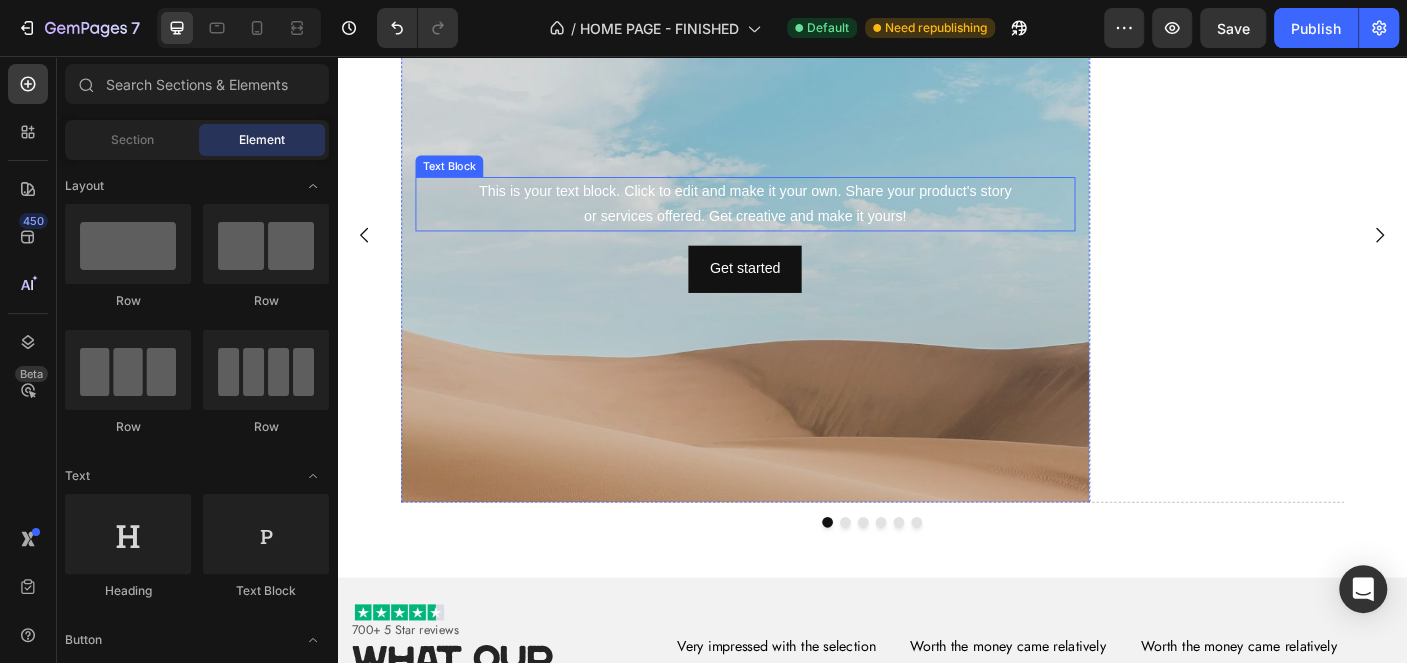 click on "This is your text block. Click to edit and make it your own. Share your product's story                   or services offered. Get creative and make it yours!" at bounding box center [795, 223] 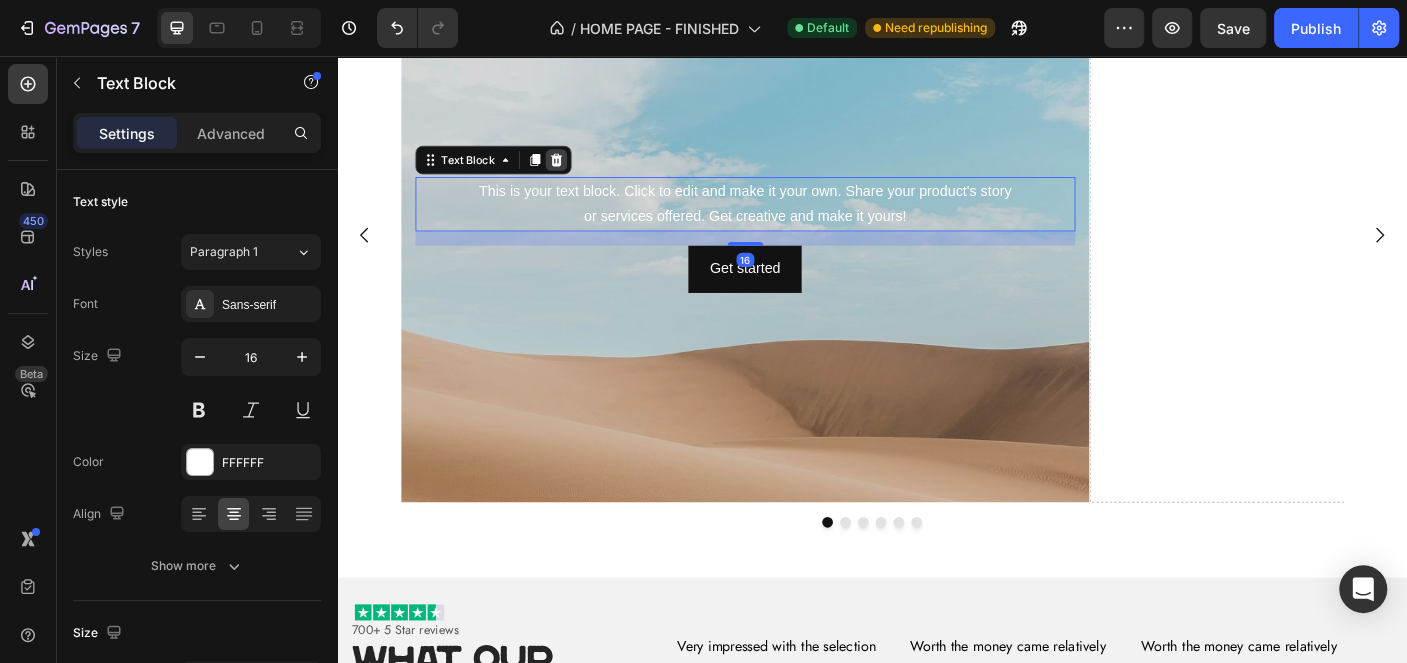 click 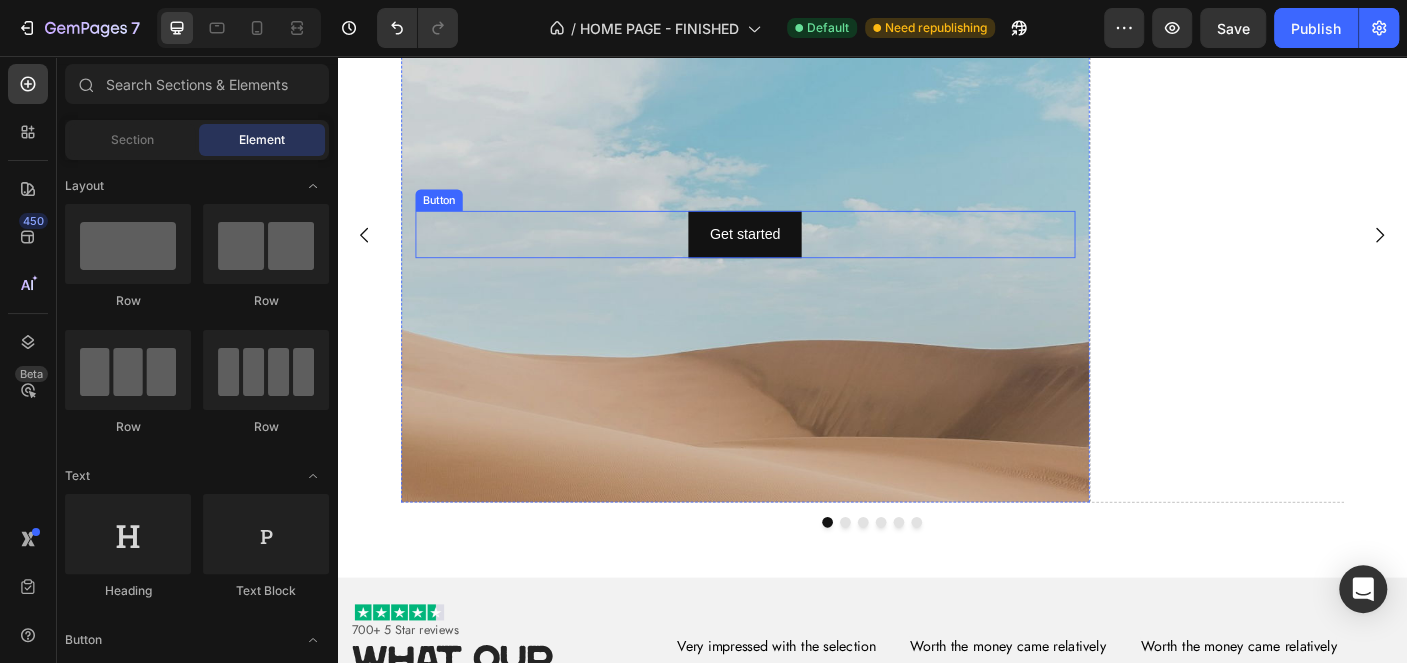 click on "Get started Button" at bounding box center [795, 256] 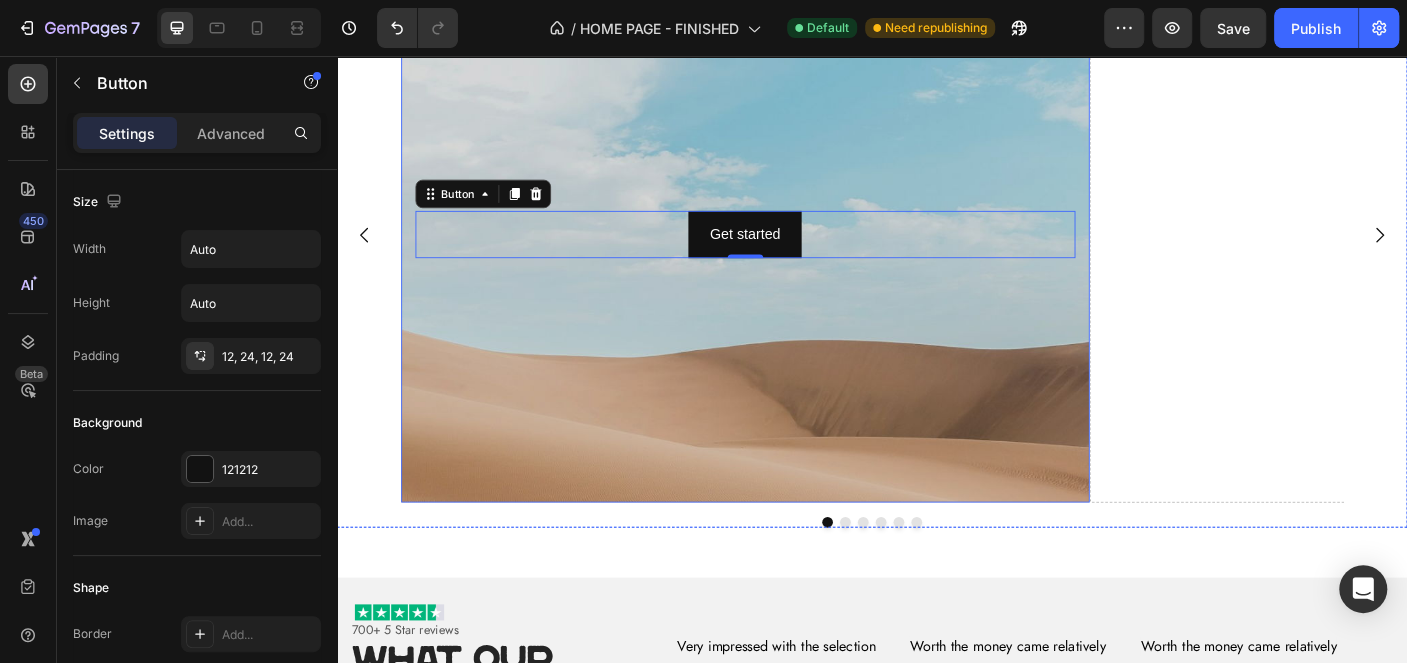 click at bounding box center [795, 407] 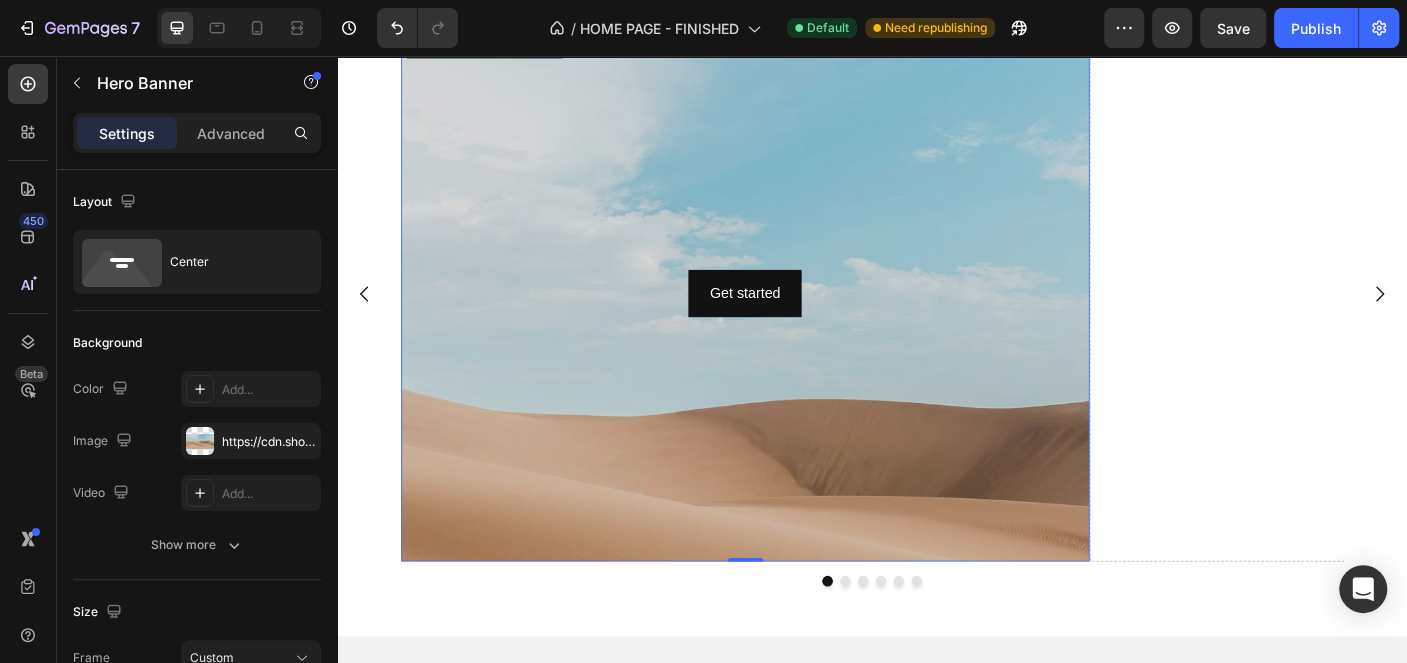 scroll, scrollTop: 1717, scrollLeft: 0, axis: vertical 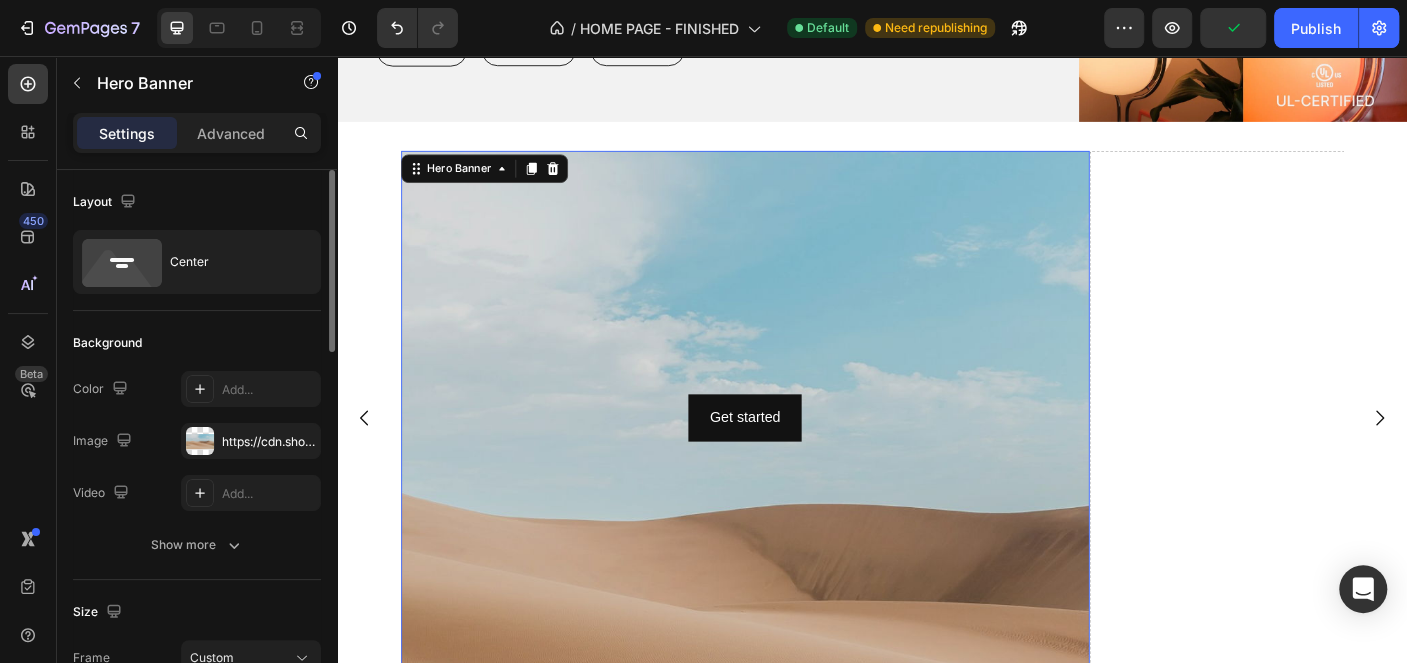 click at bounding box center [795, 589] 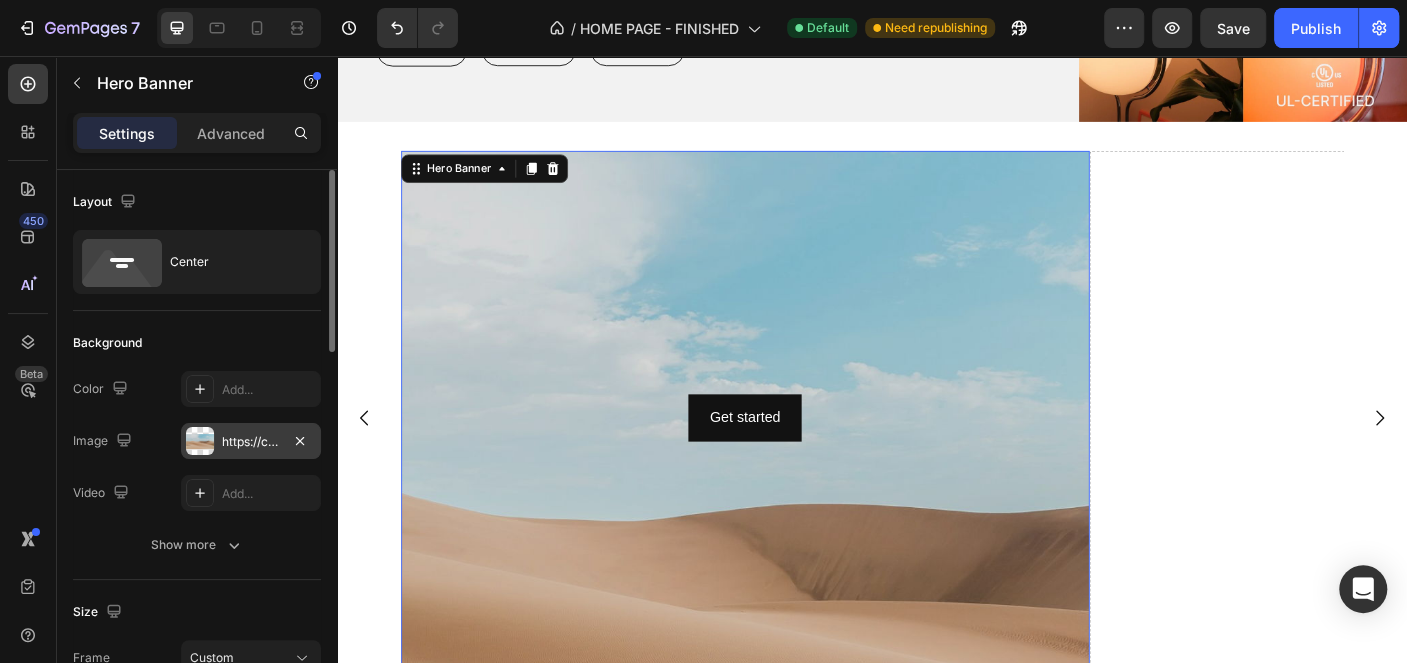 click on "https://cdn.shopify.com/s/files/1/2005/9307/files/background_settings.jpg" at bounding box center (251, 441) 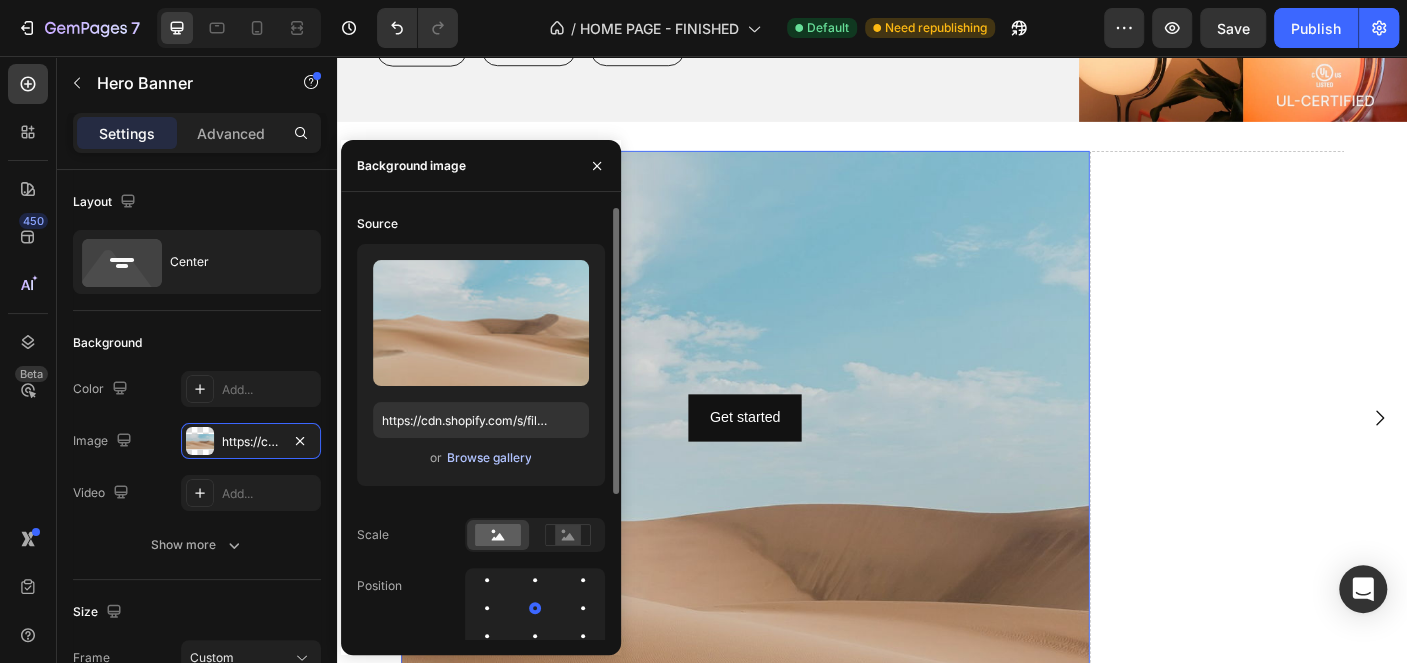 click on "Browse gallery" at bounding box center [488, 458] 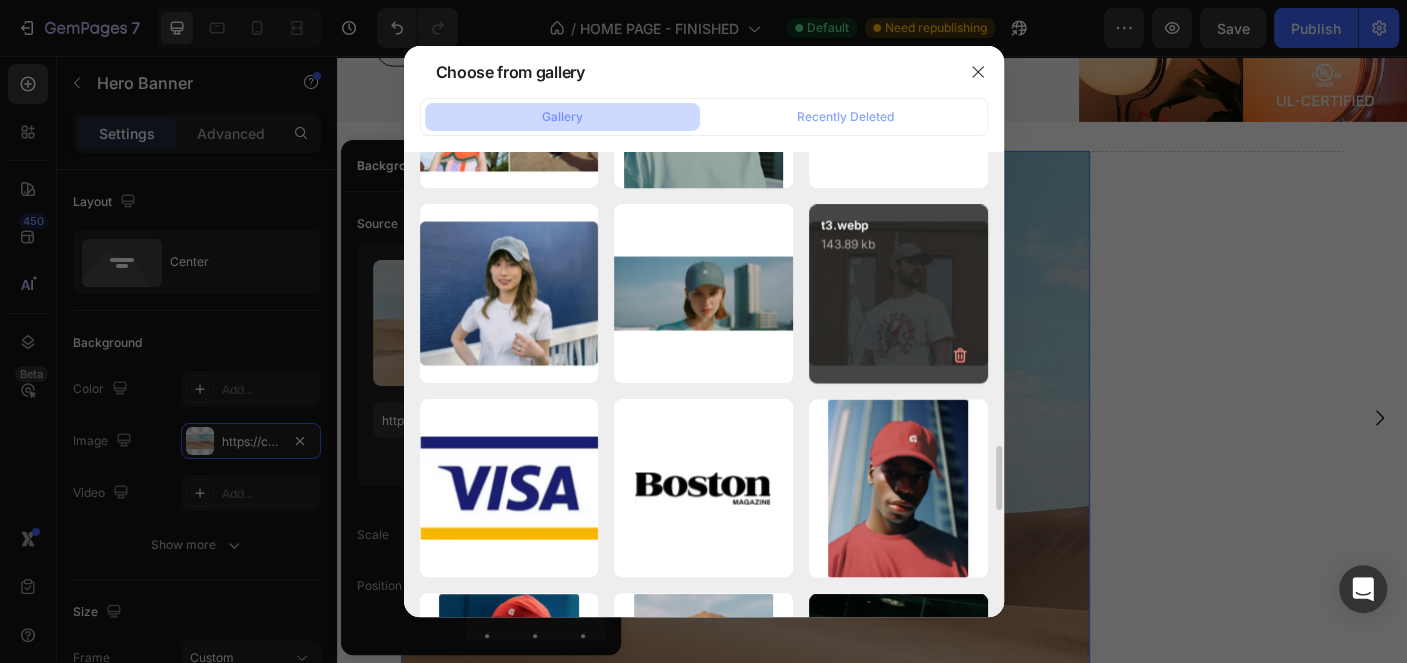 scroll, scrollTop: 2407, scrollLeft: 0, axis: vertical 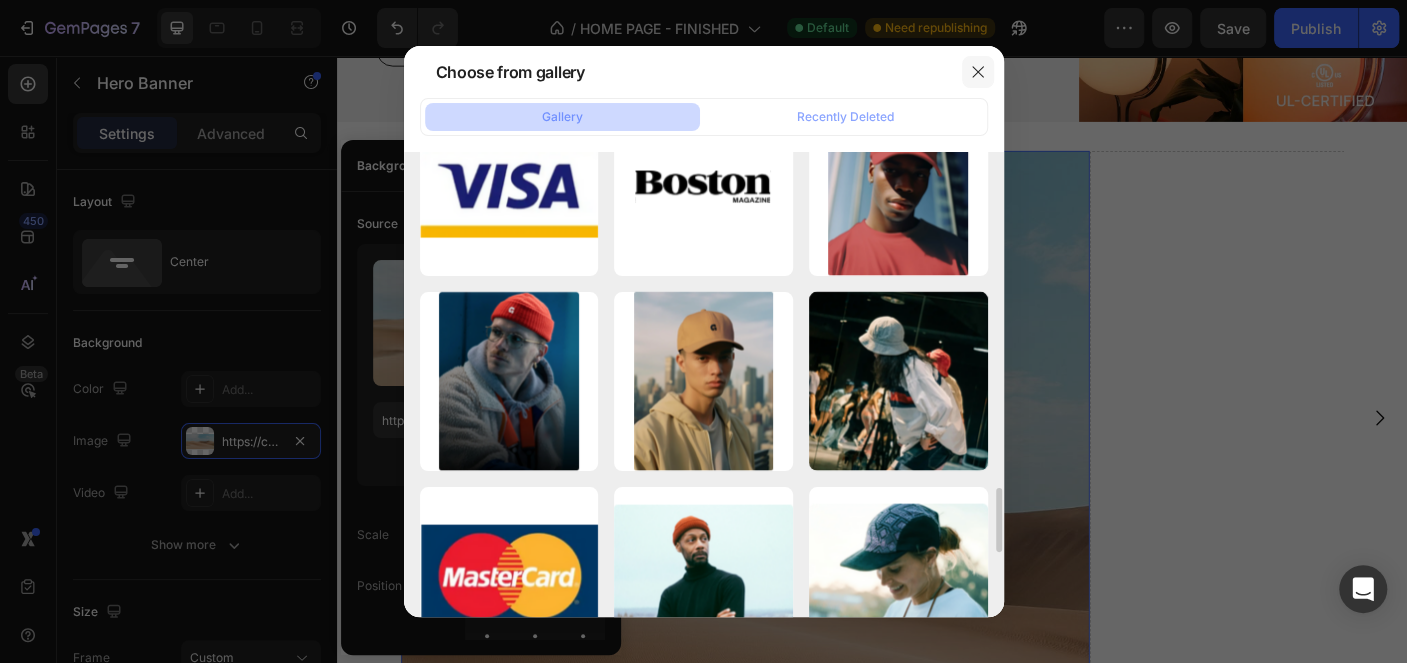 click 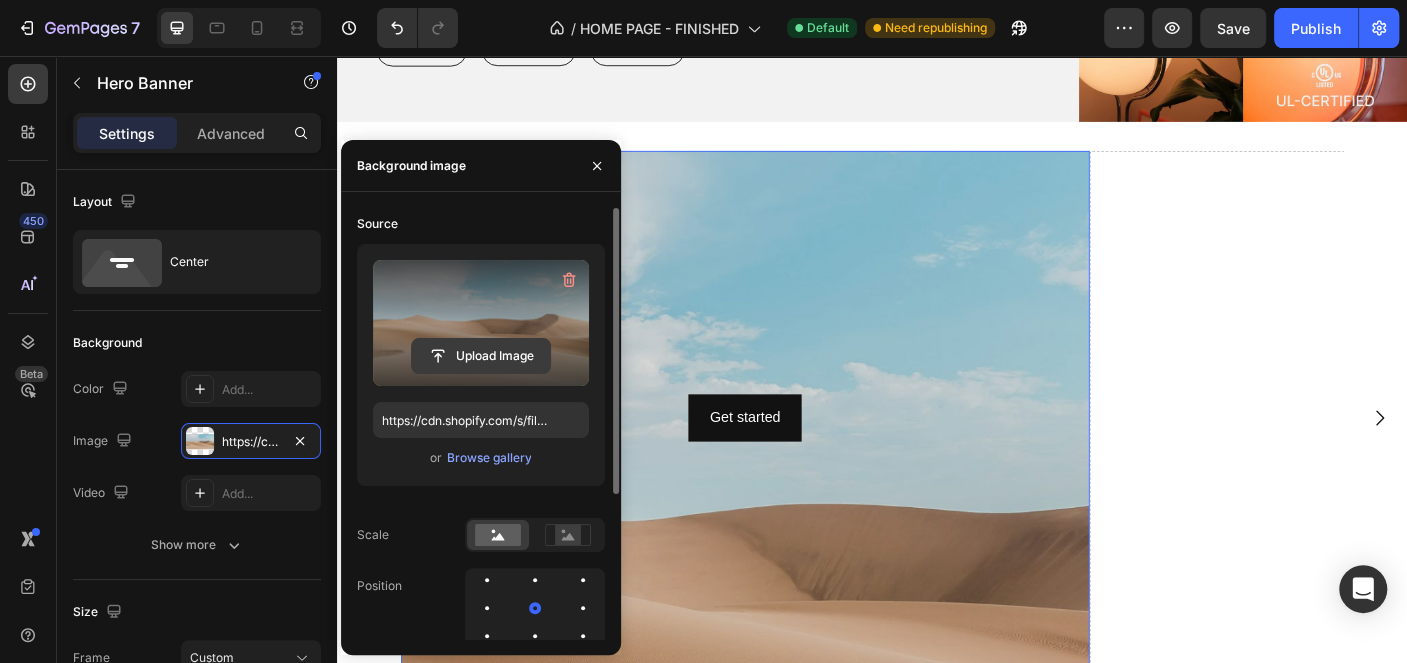 click 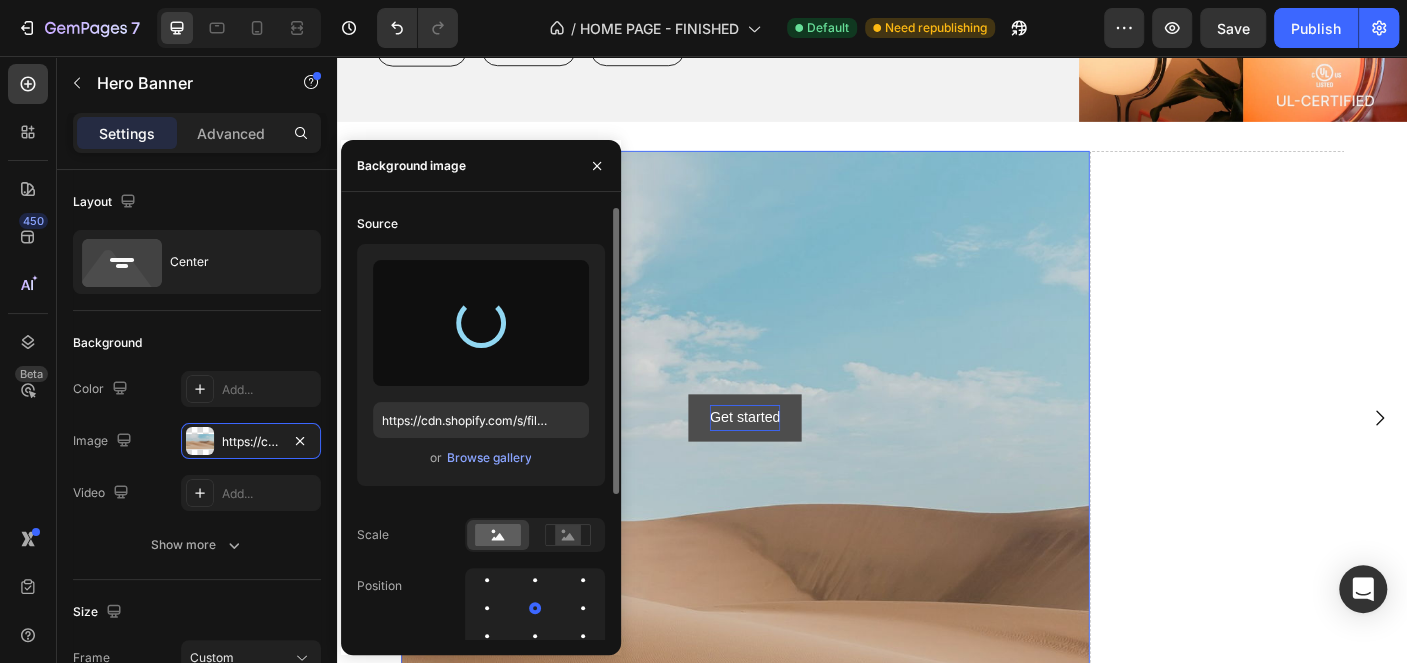 type on "[URL]" 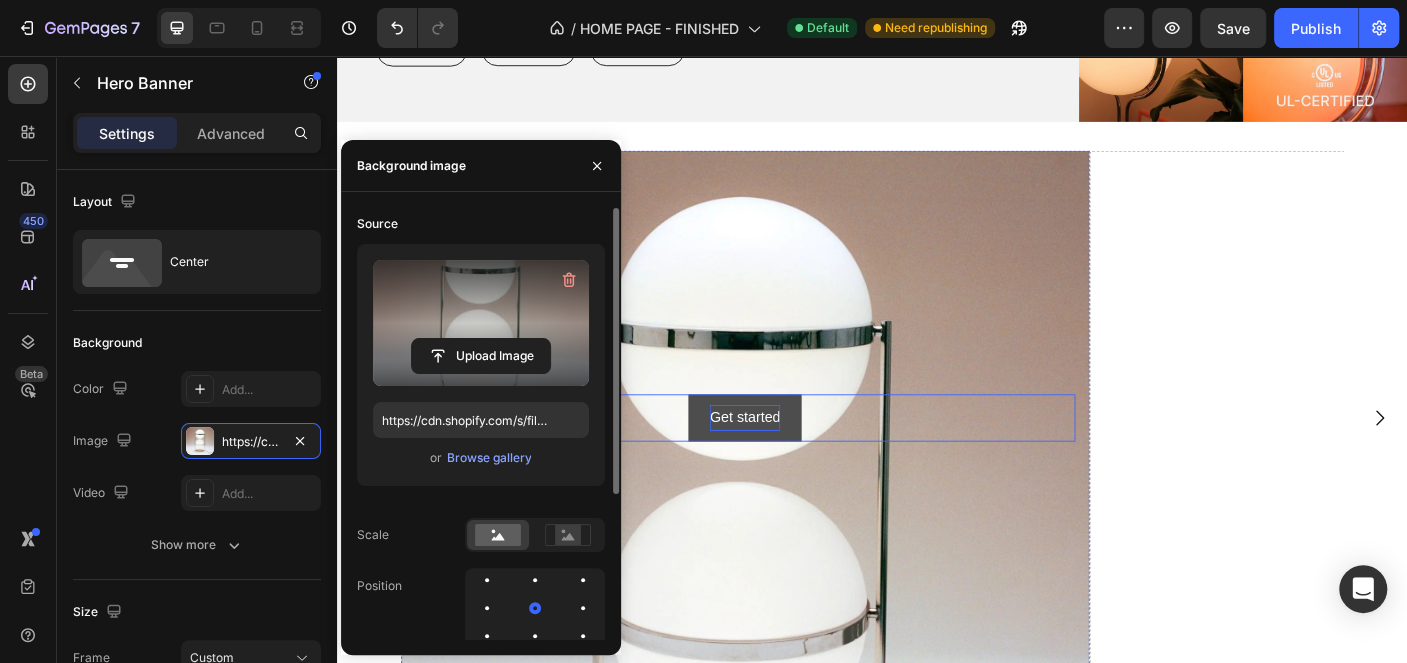 click on "Get started" at bounding box center [794, 461] 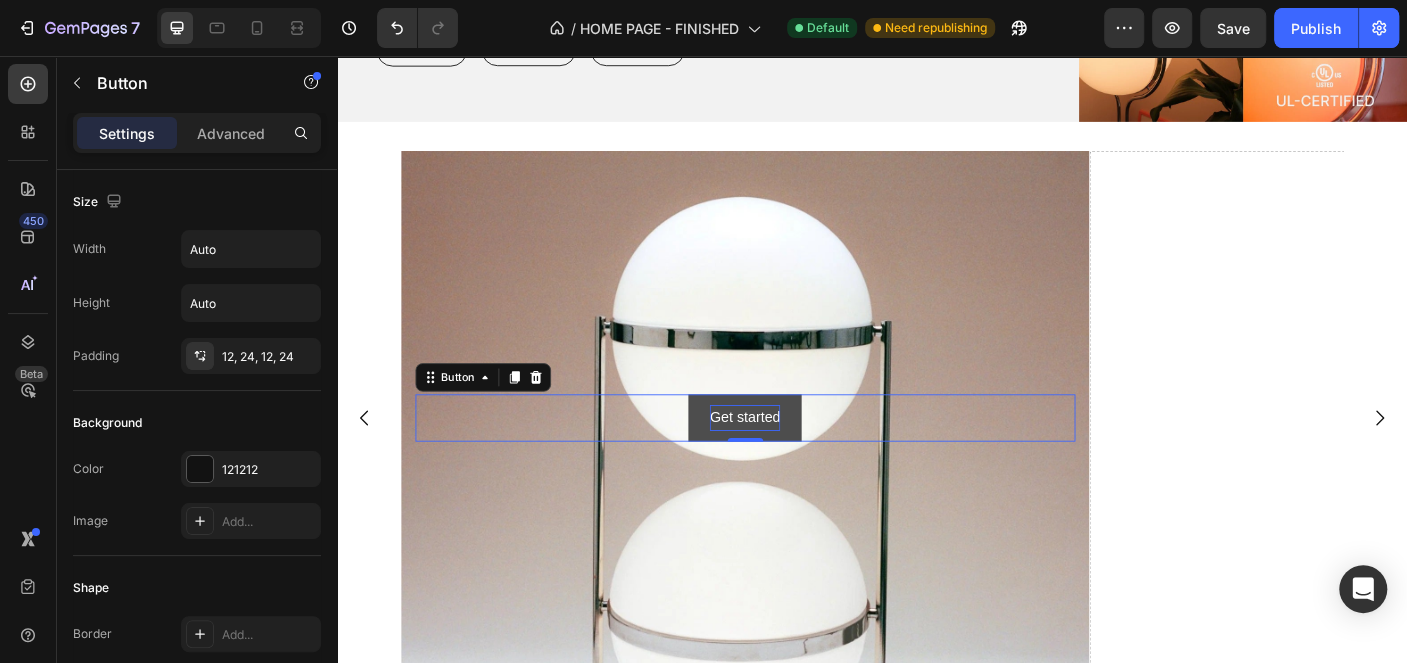 click on "Get started" at bounding box center (794, 461) 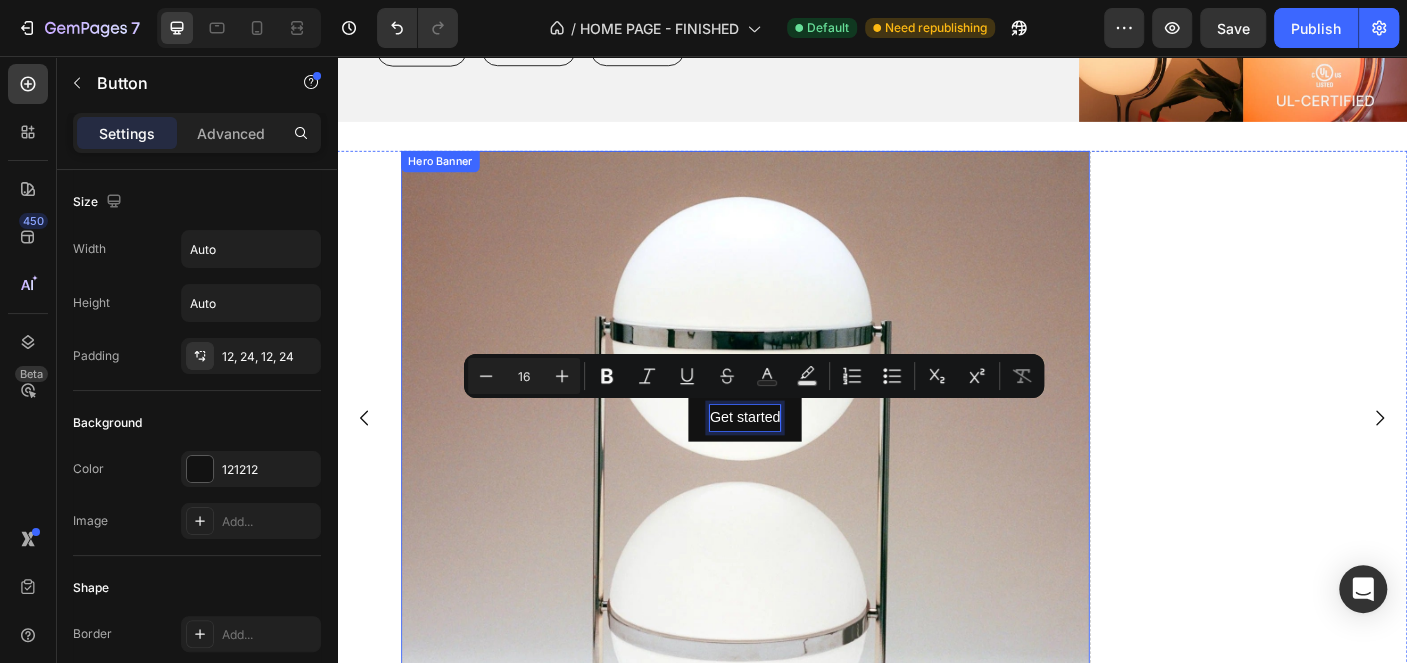 click at bounding box center (795, 589) 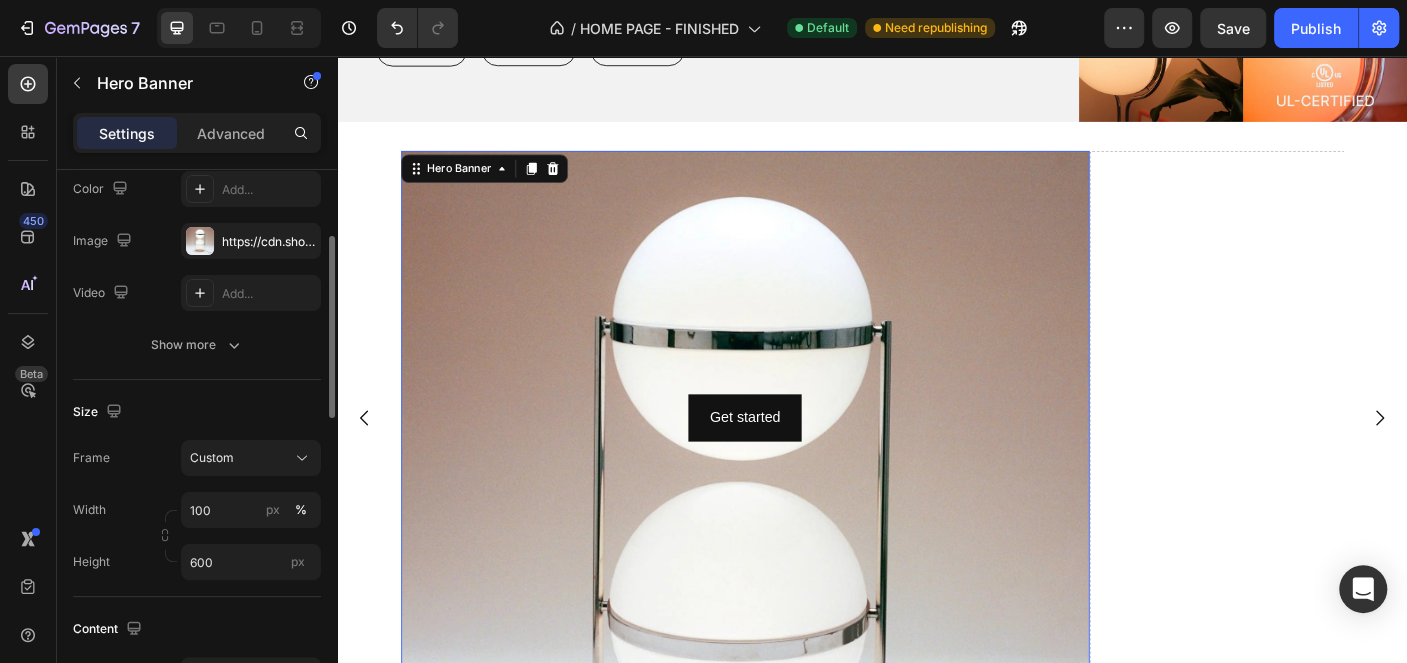 scroll, scrollTop: 300, scrollLeft: 0, axis: vertical 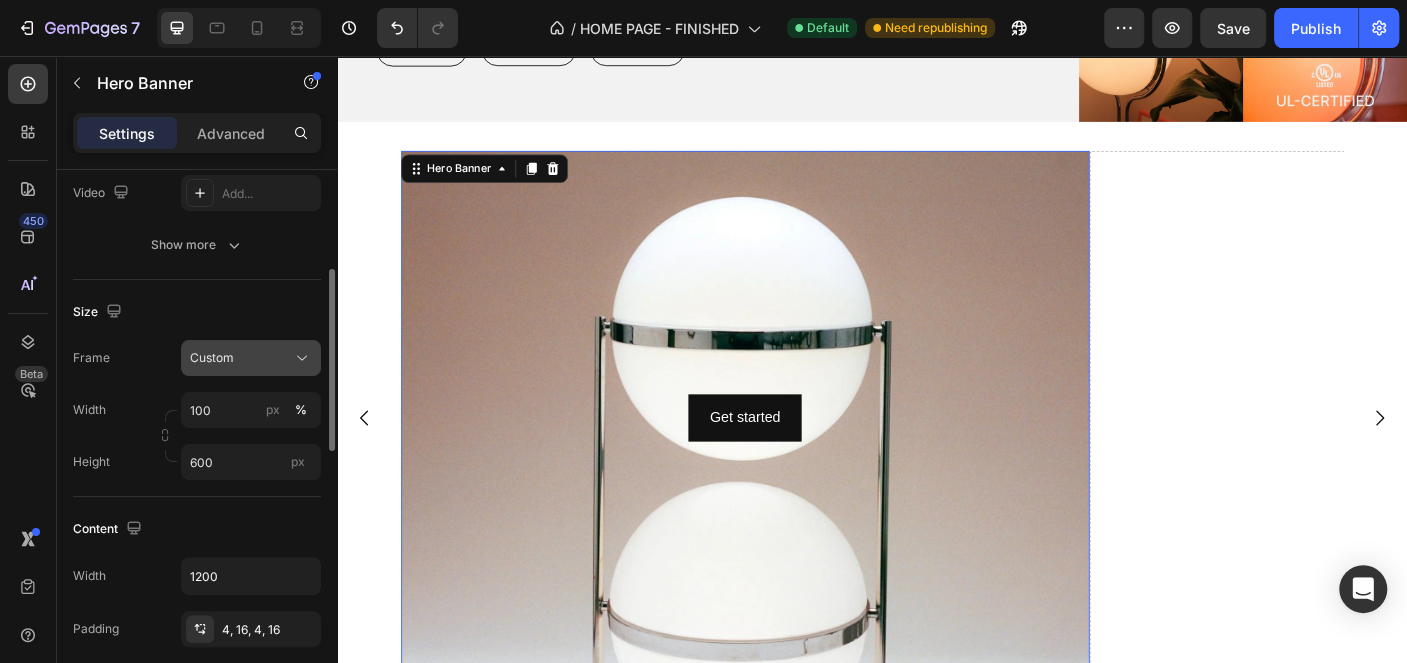 click on "Custom" at bounding box center (212, 358) 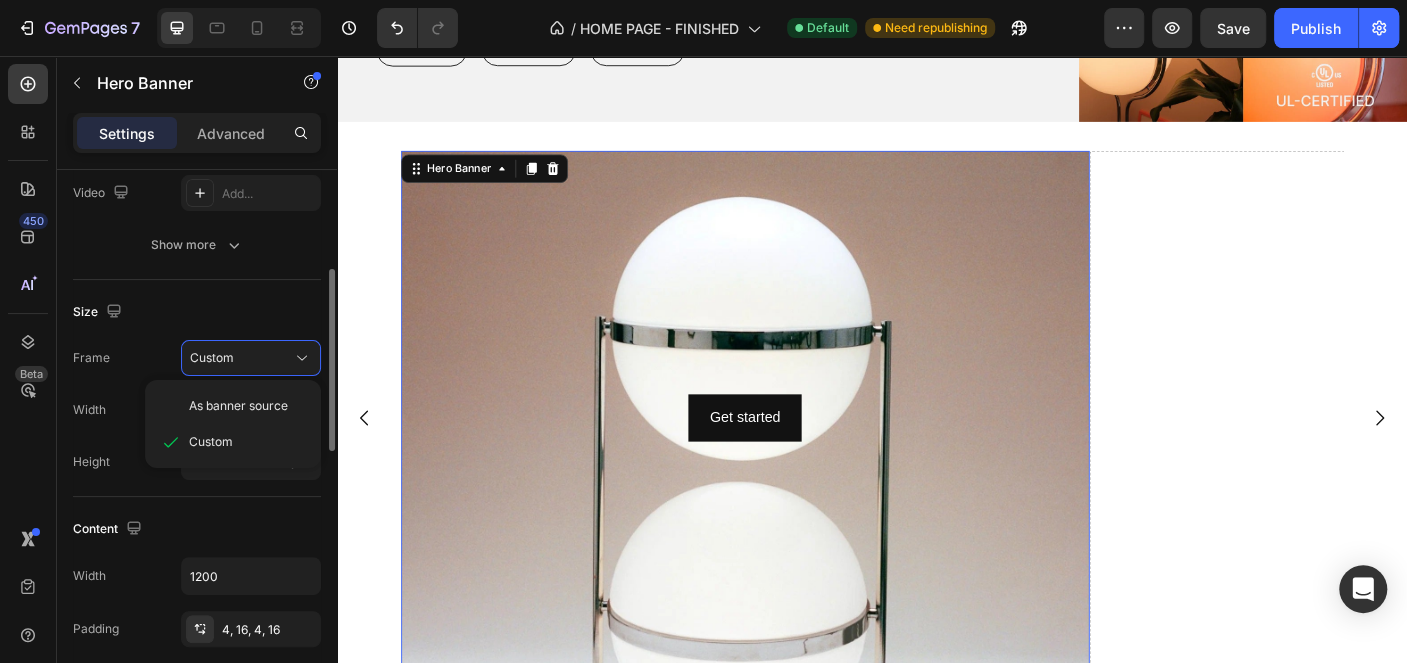 click on "Size" at bounding box center (197, 312) 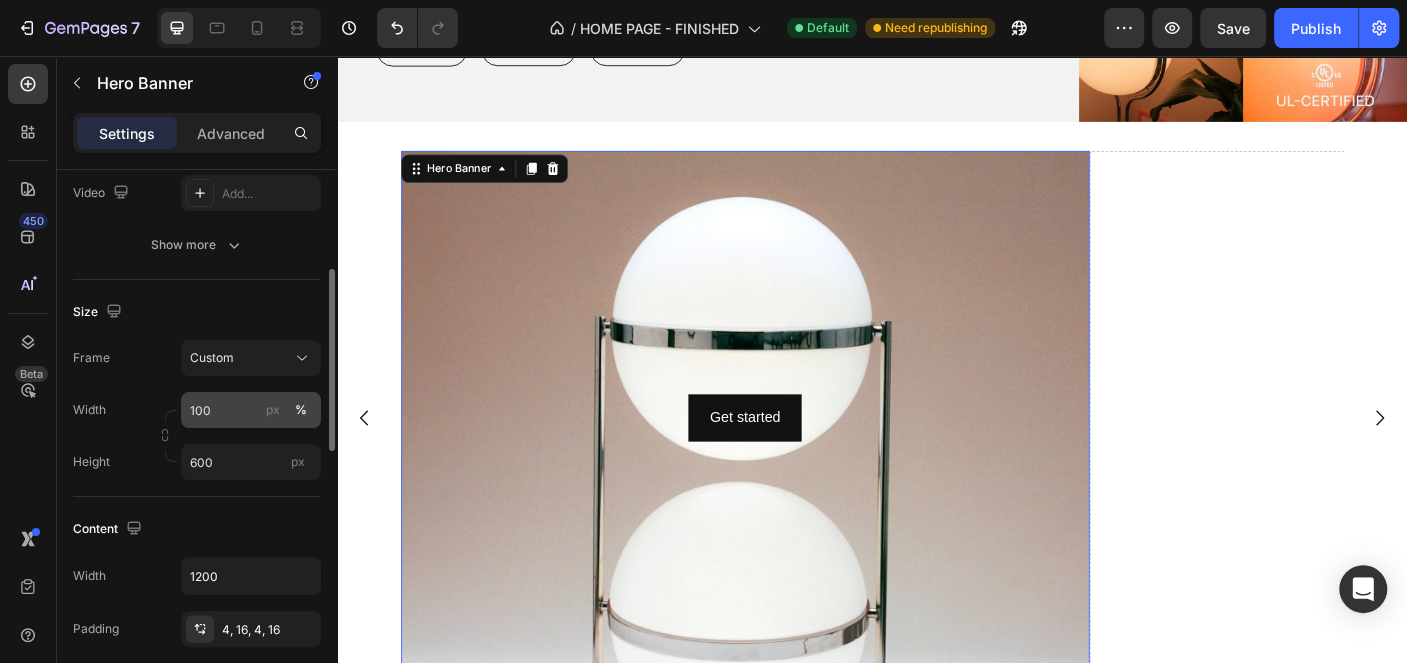 click on "px %" at bounding box center [287, 410] 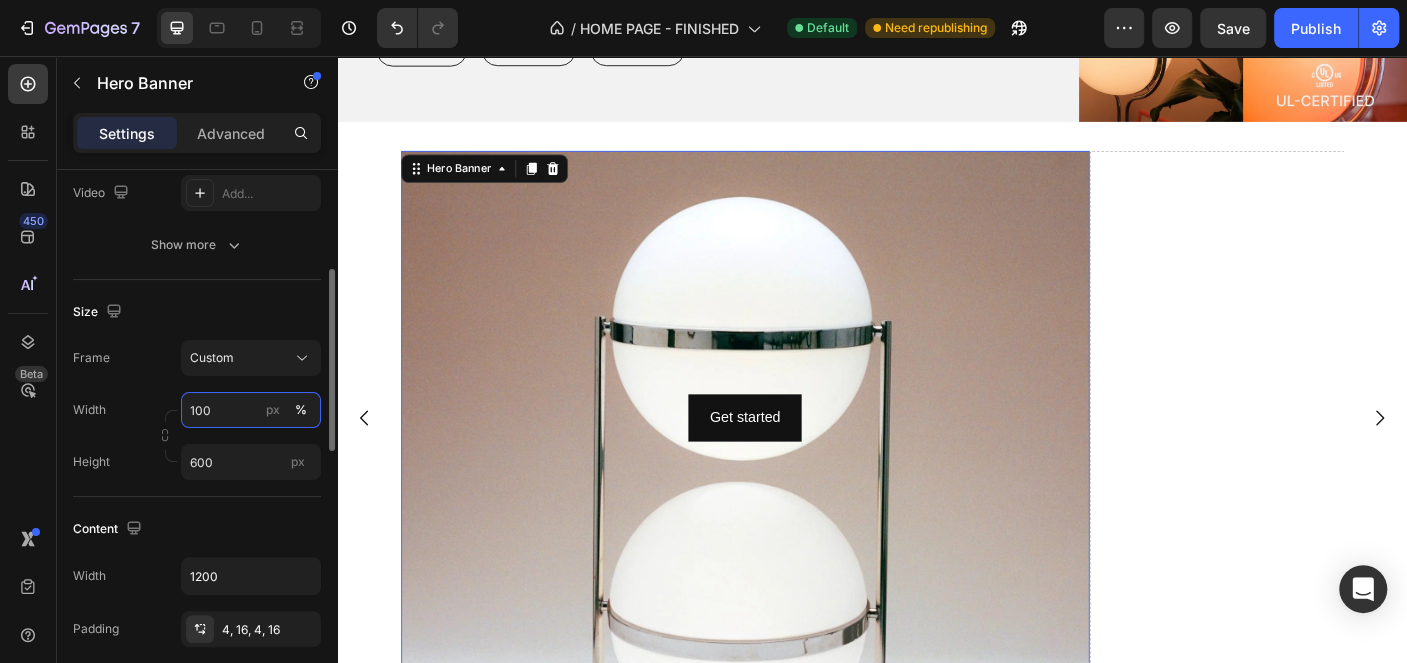 click on "100" at bounding box center [251, 410] 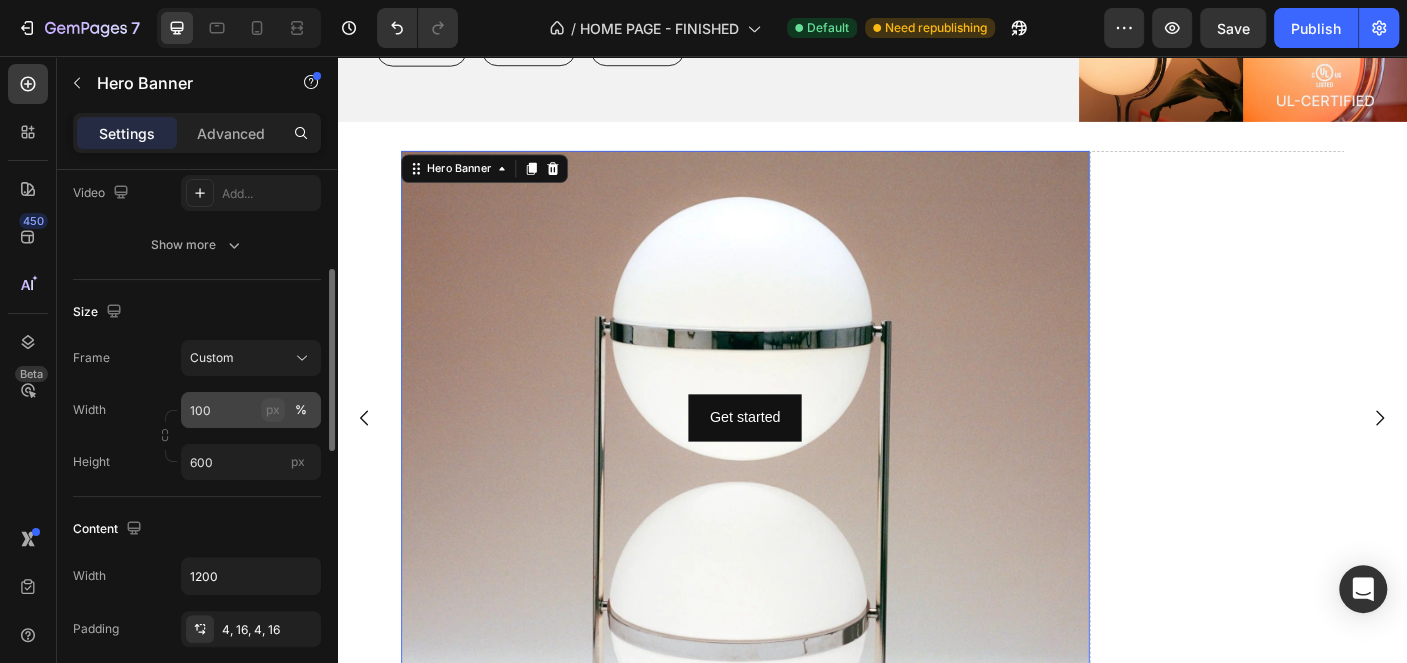 click on "px" at bounding box center [273, 410] 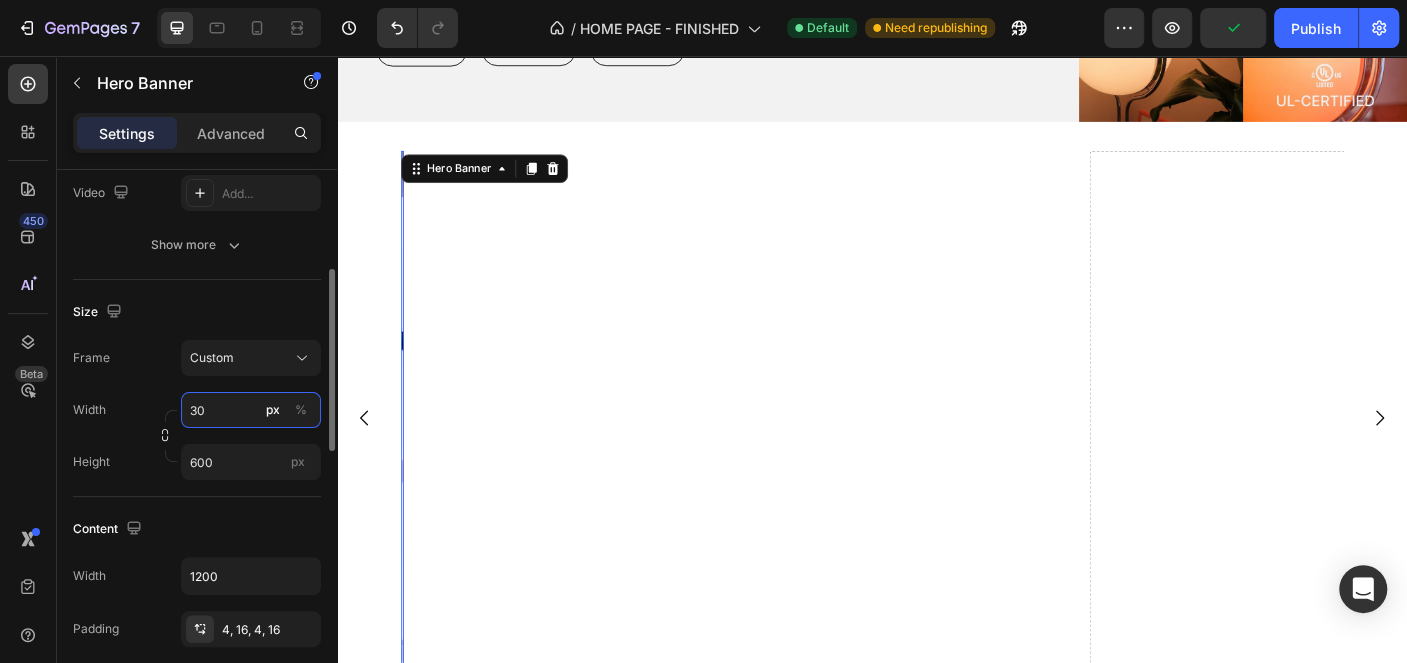 type on "300" 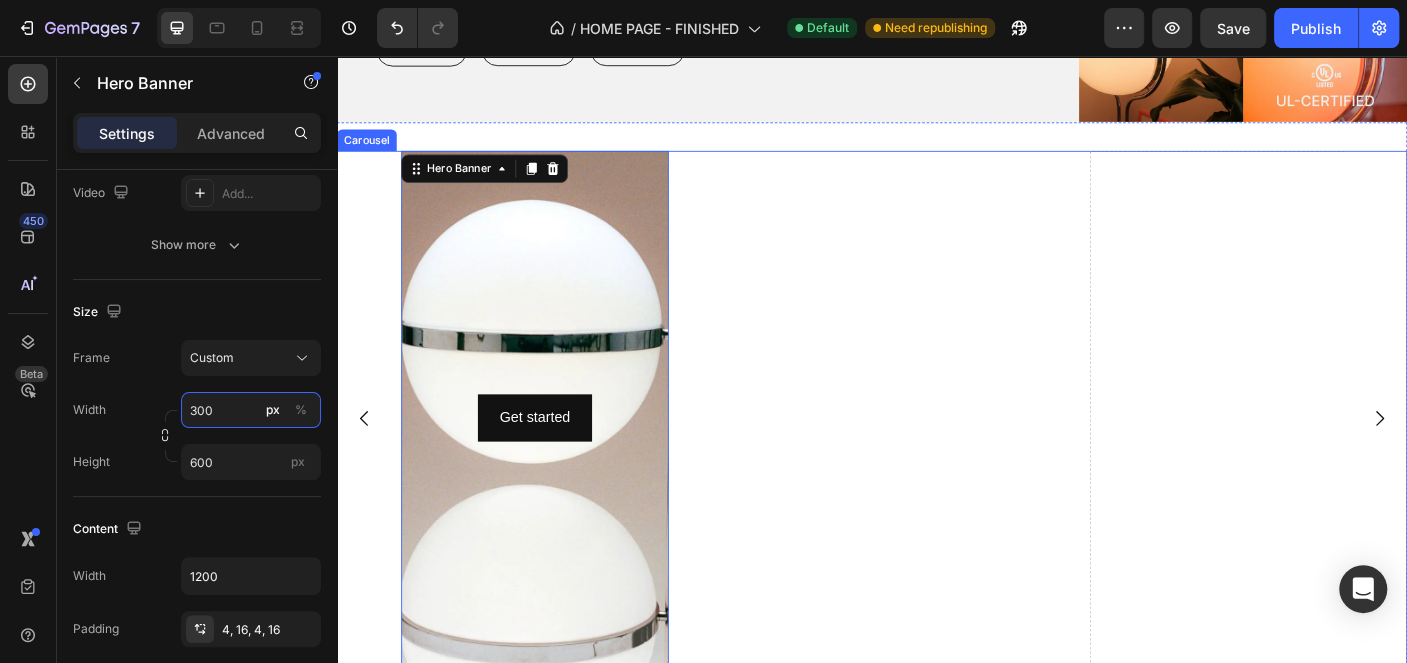 scroll, scrollTop: 1817, scrollLeft: 0, axis: vertical 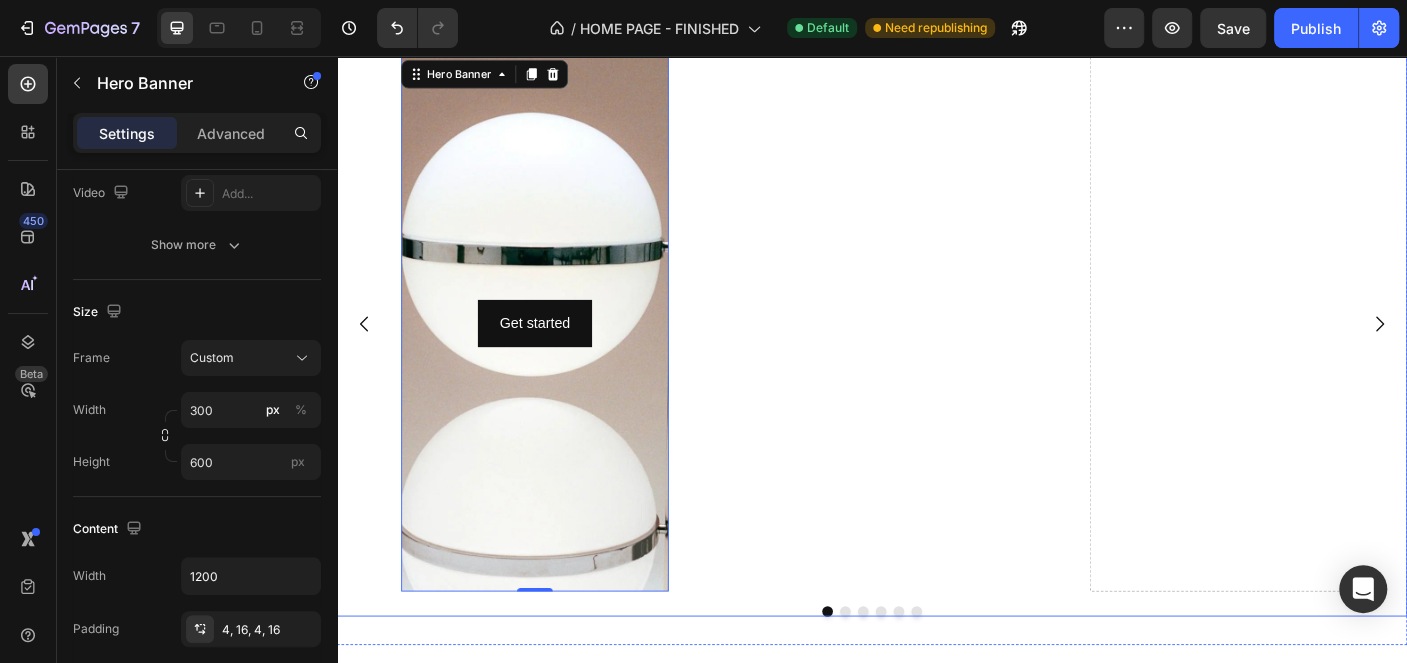 click on "Get started Button Hero Banner   0" at bounding box center (795, 357) 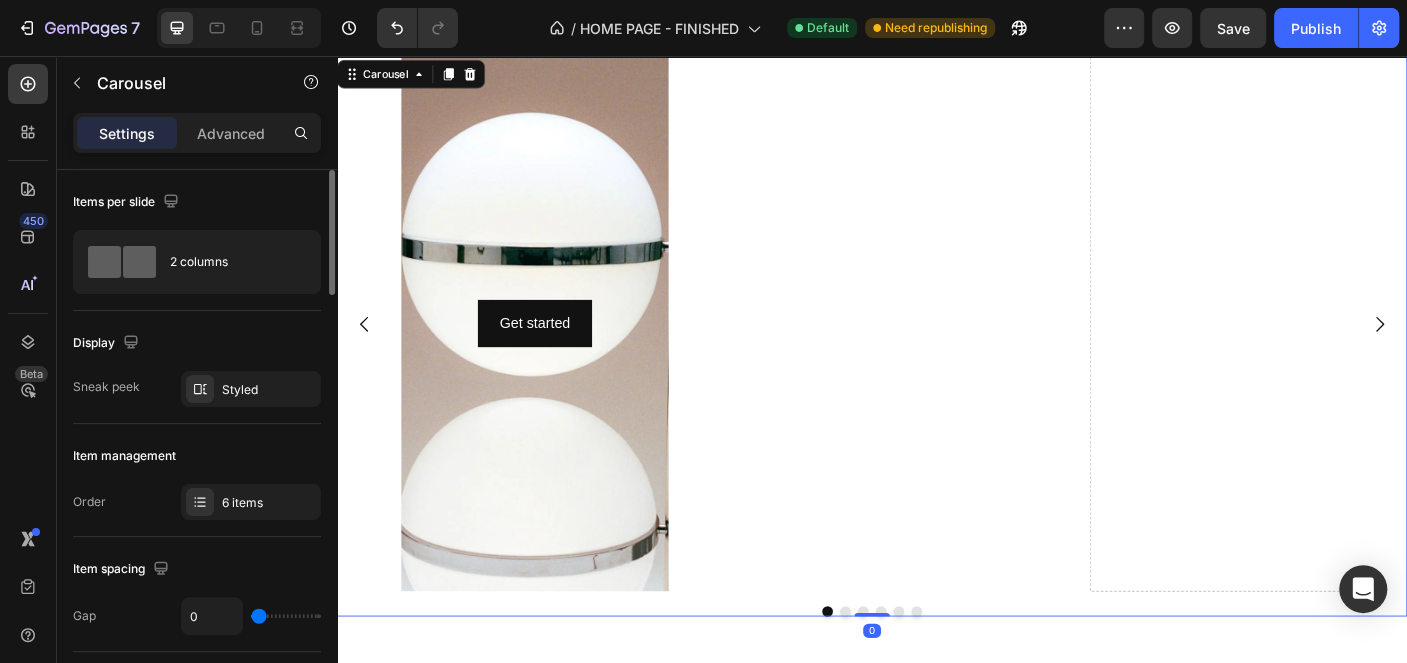 scroll, scrollTop: 100, scrollLeft: 0, axis: vertical 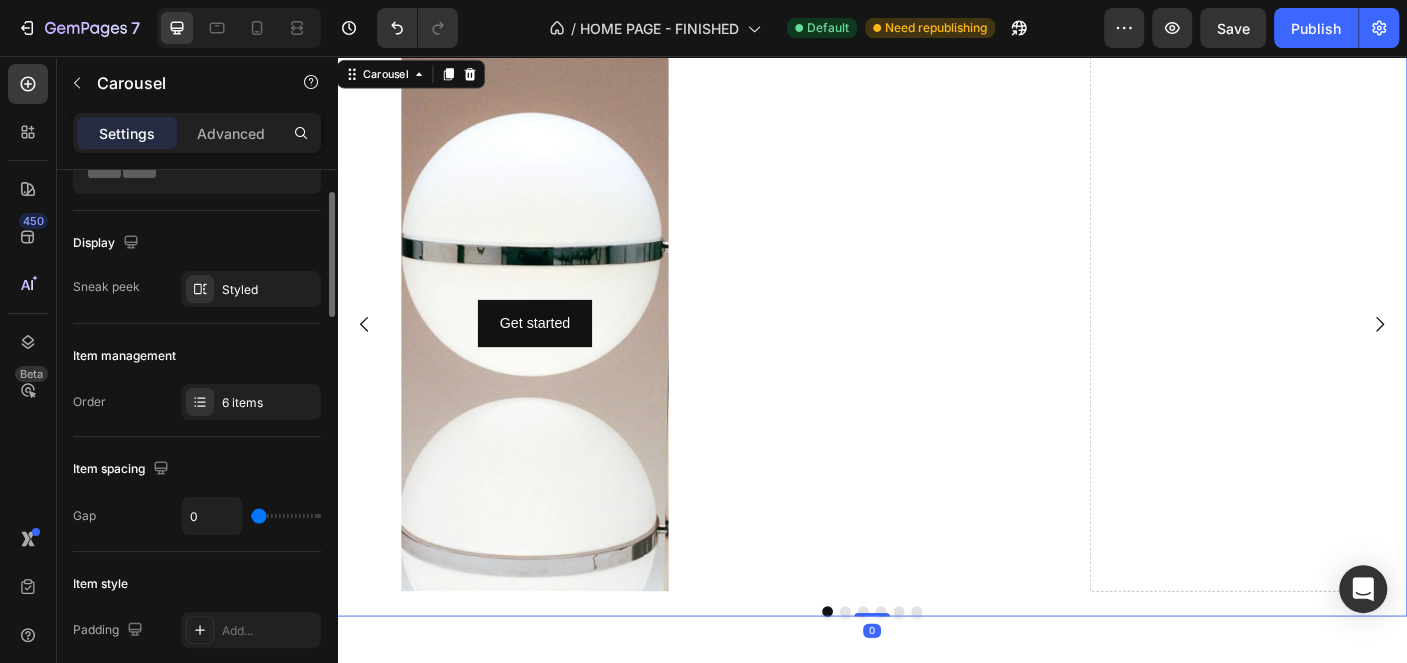 click on "0" at bounding box center (251, 516) 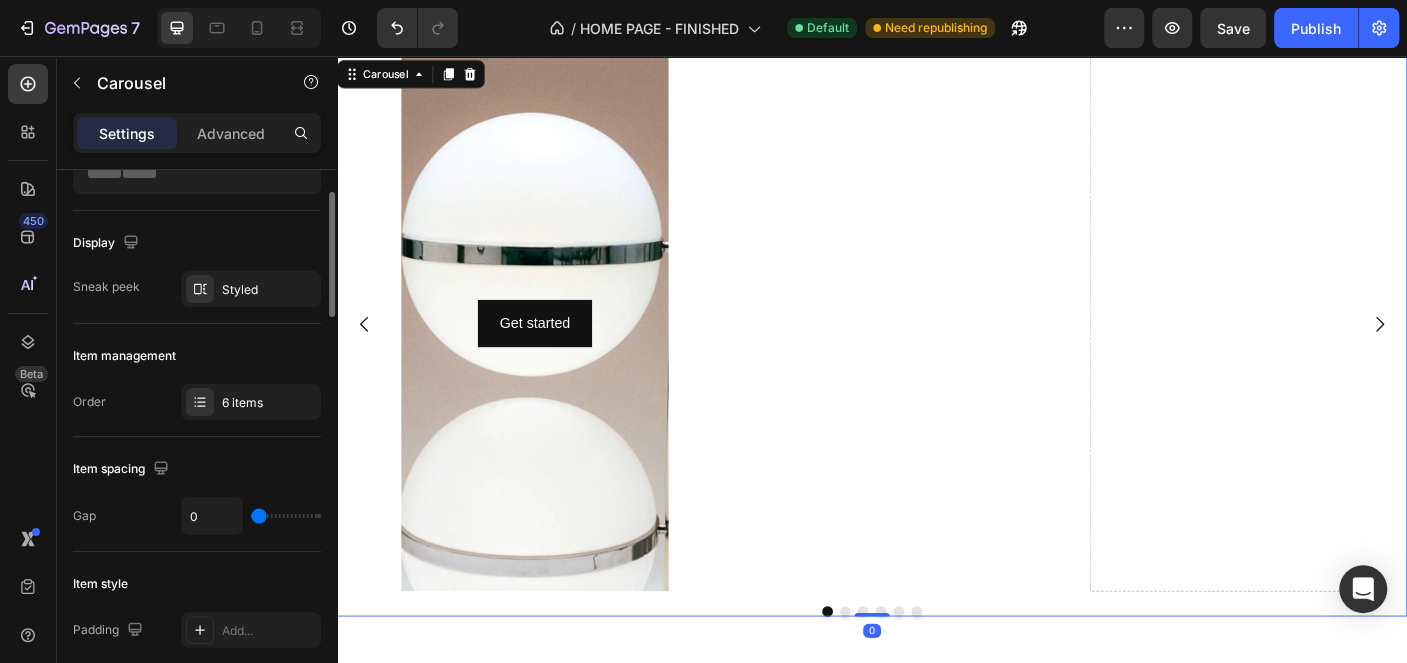 drag, startPoint x: 263, startPoint y: 521, endPoint x: 278, endPoint y: 517, distance: 15.524175 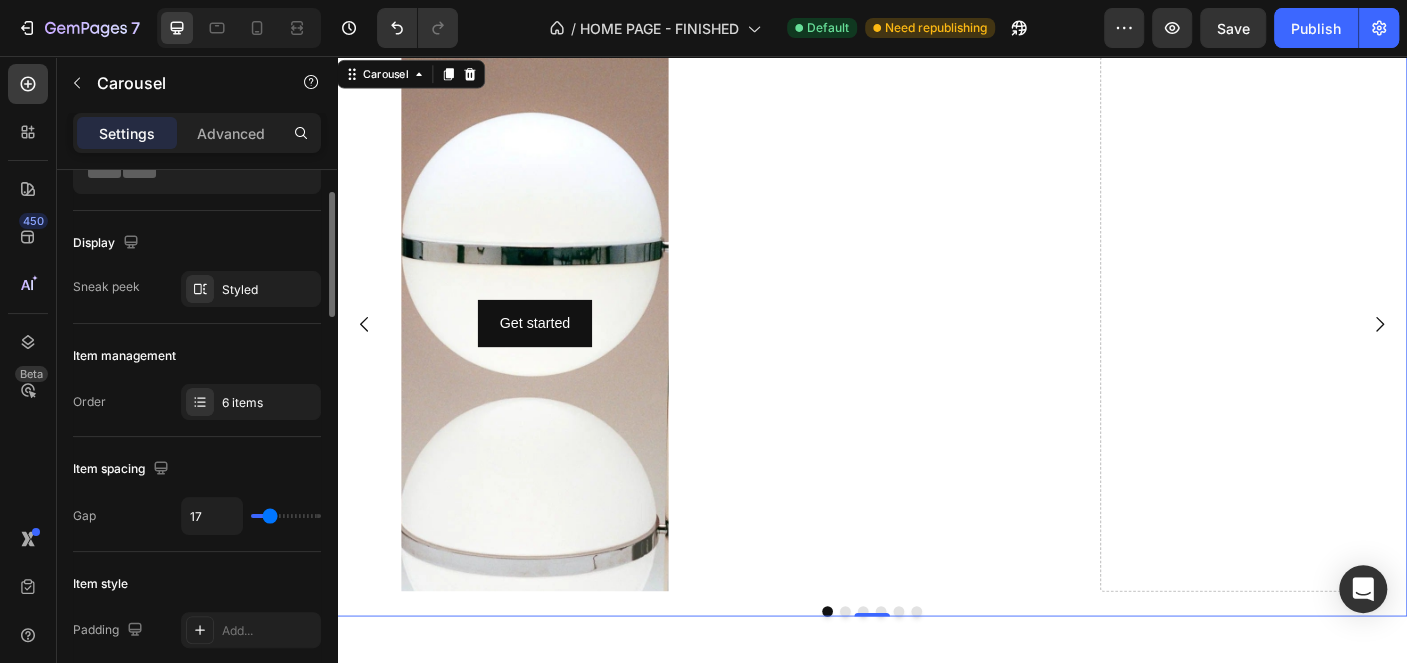 type on "52" 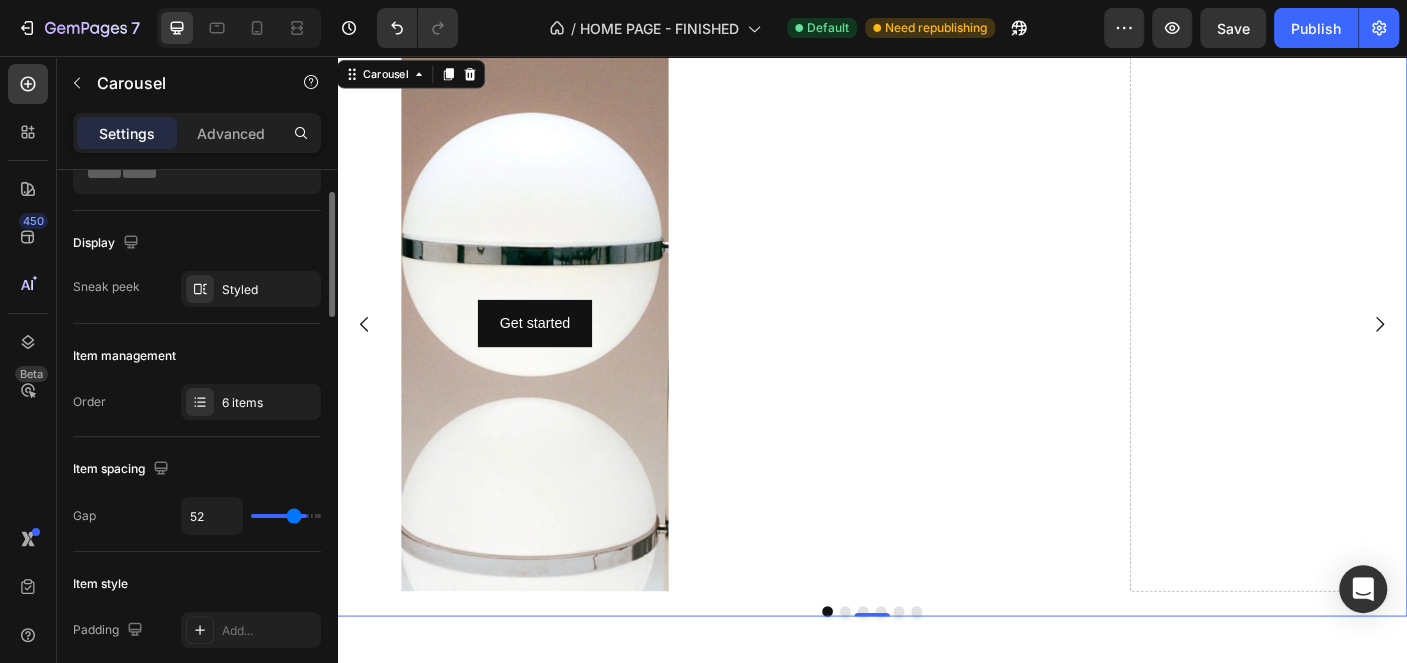 type on "62" 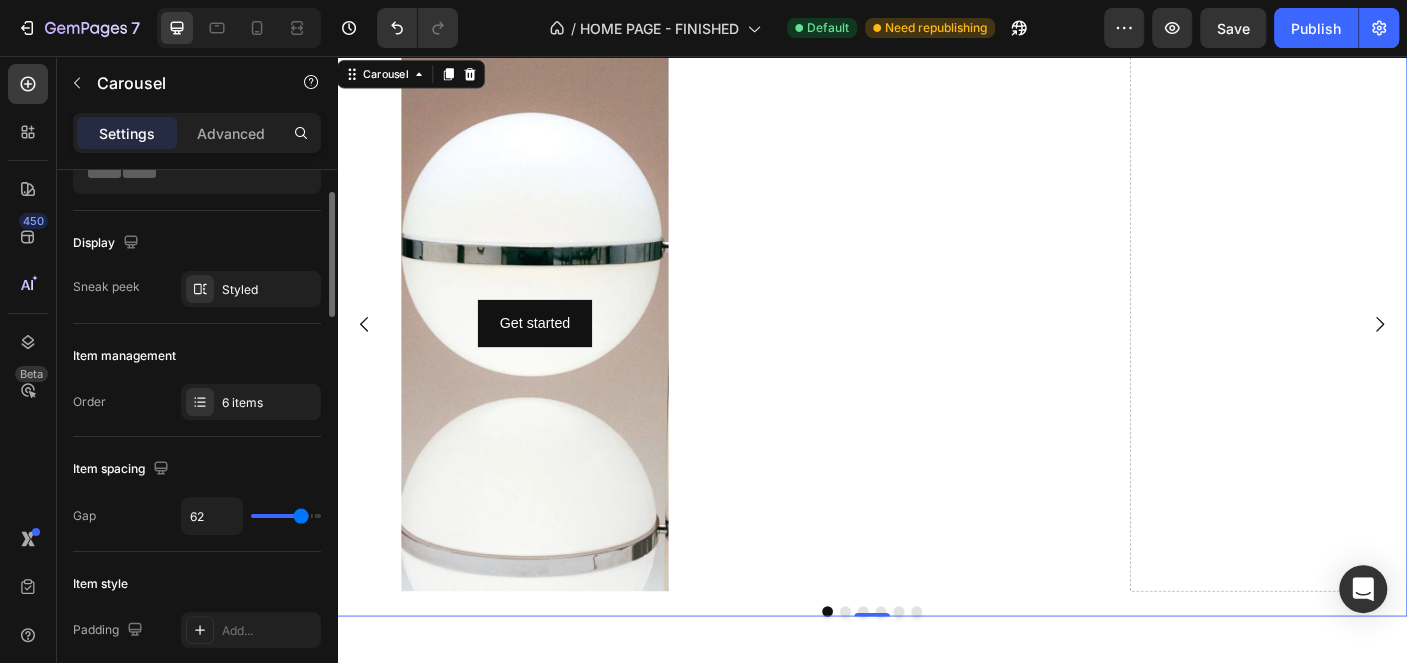 type on "68" 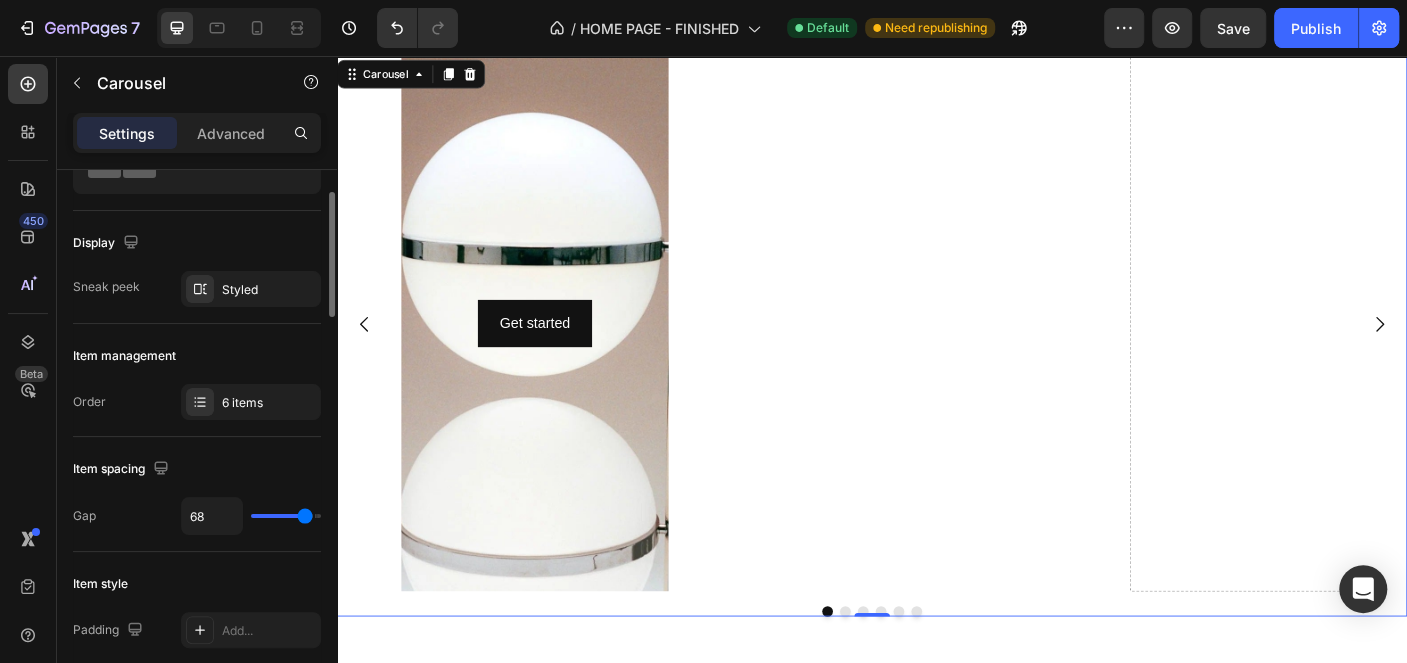 type on "80" 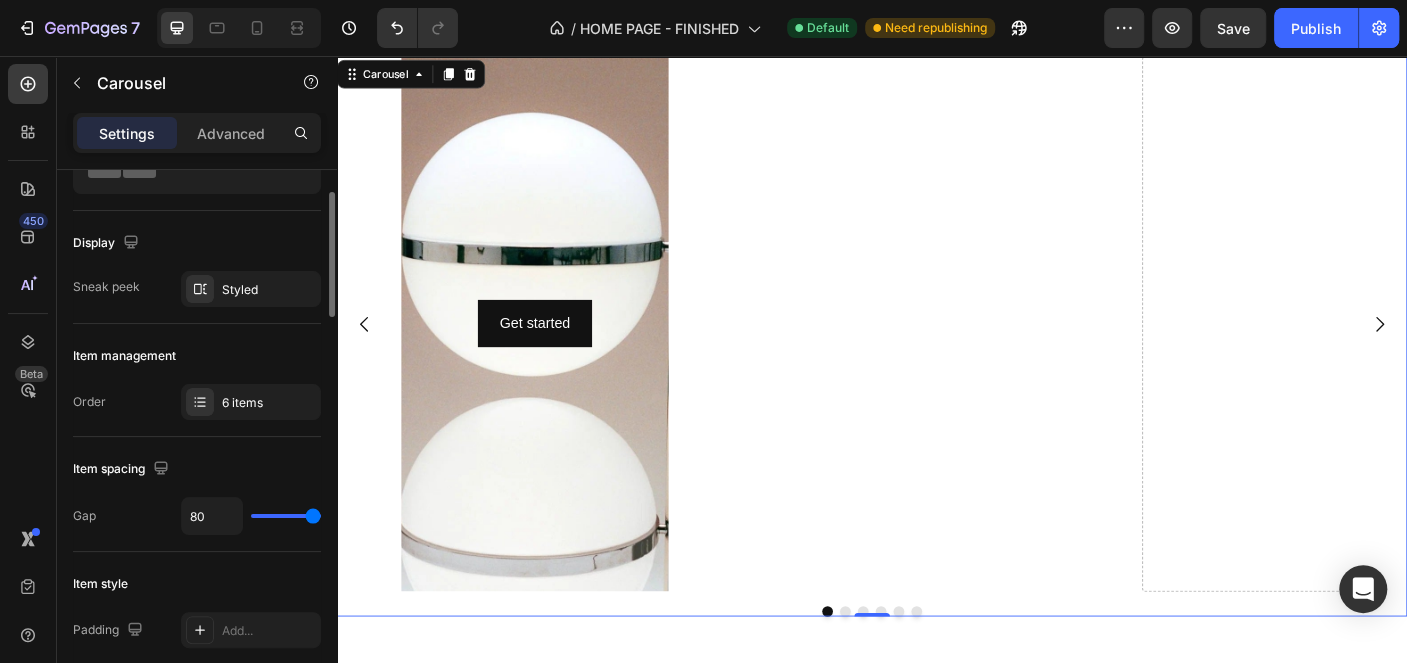 type on "0" 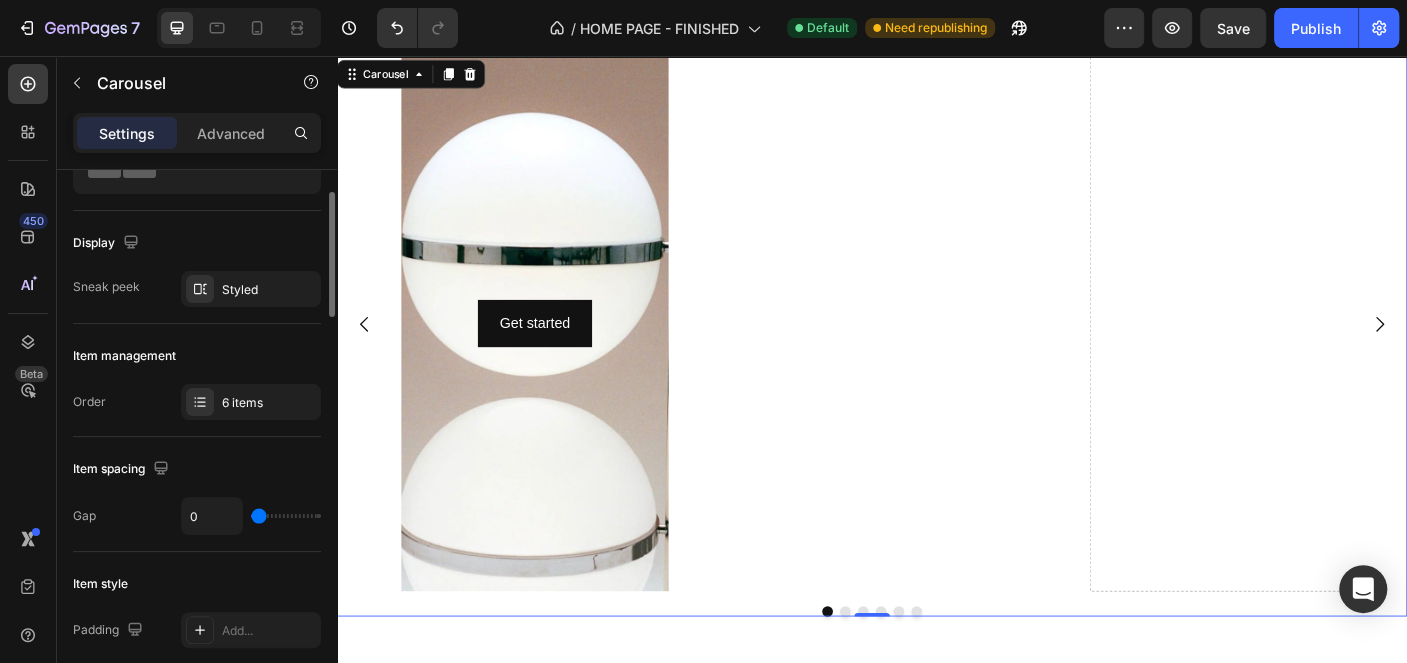 drag, startPoint x: 270, startPoint y: 514, endPoint x: 105, endPoint y: 514, distance: 165 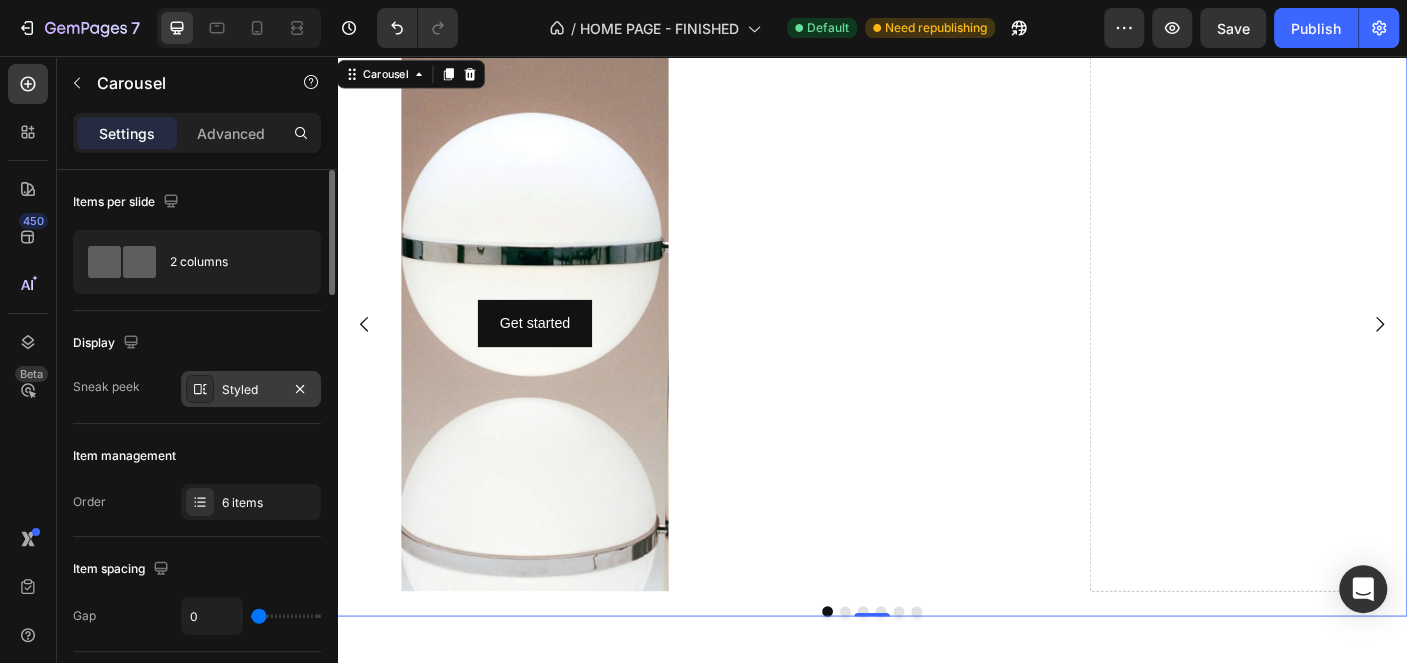 click on "Styled" at bounding box center [251, 390] 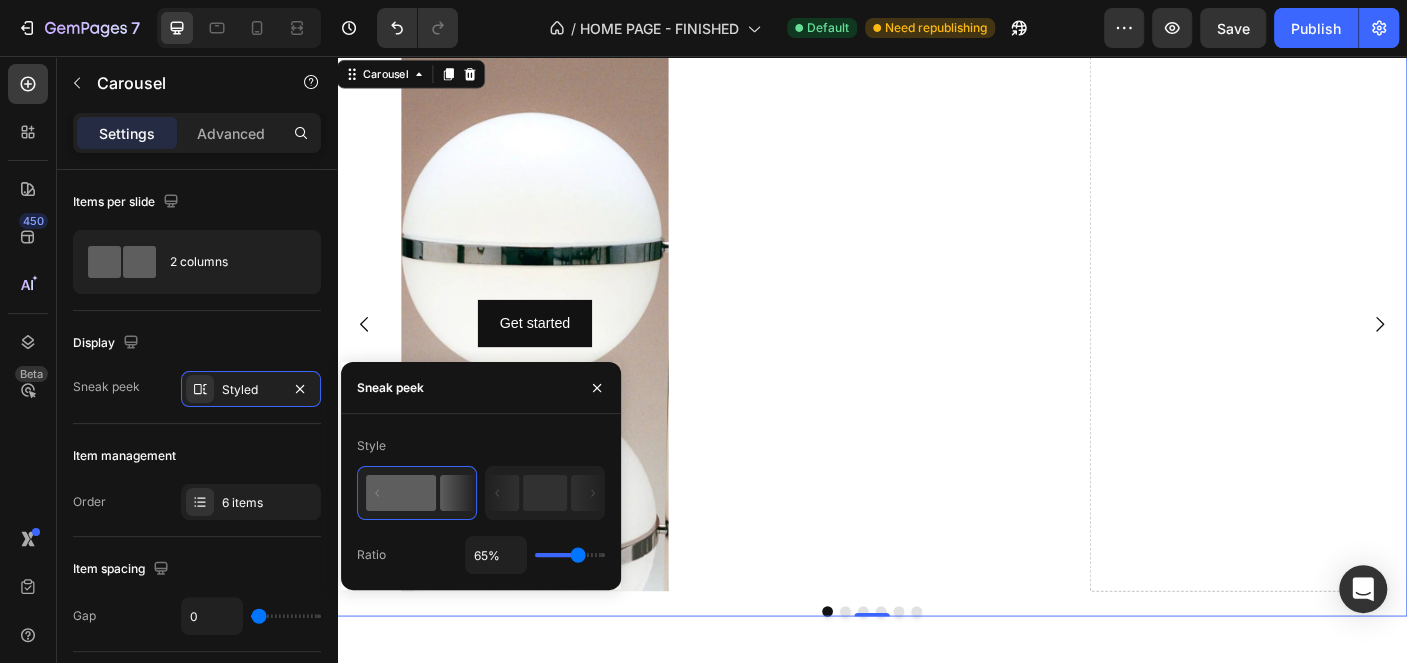 click on "65%" at bounding box center (535, 555) 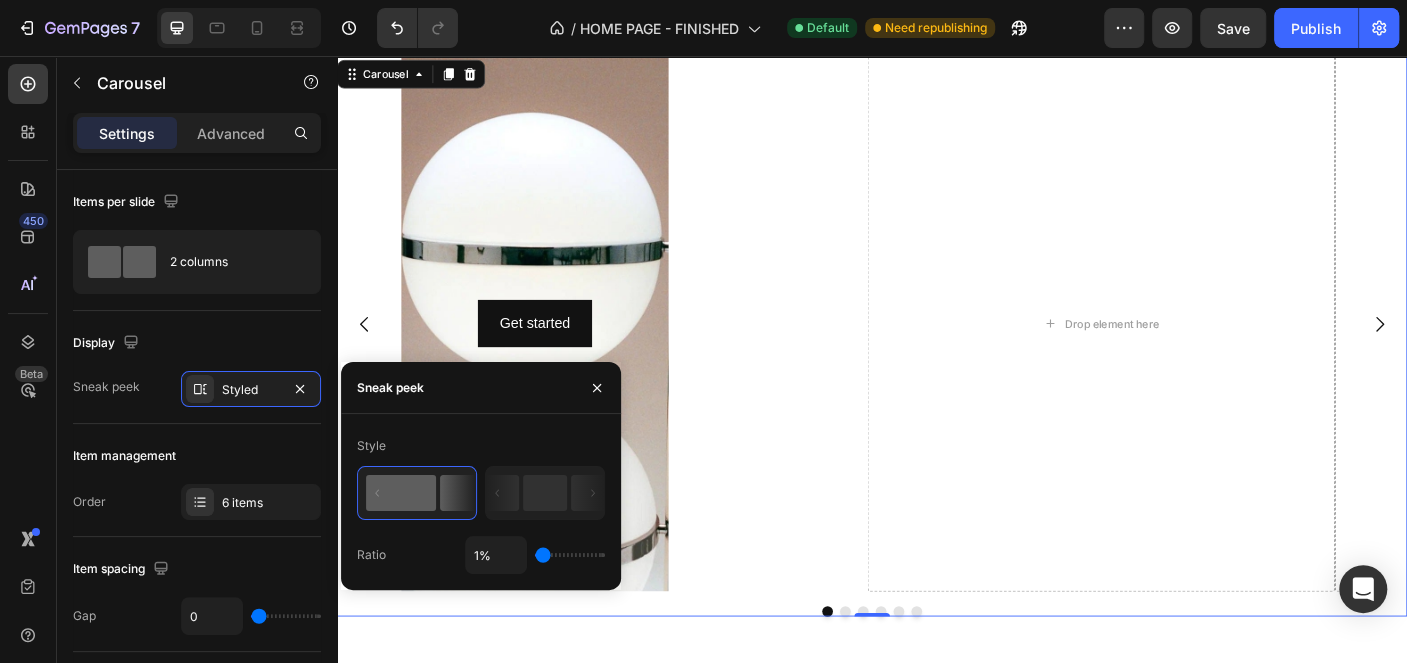 drag, startPoint x: 571, startPoint y: 551, endPoint x: 488, endPoint y: 566, distance: 84.34453 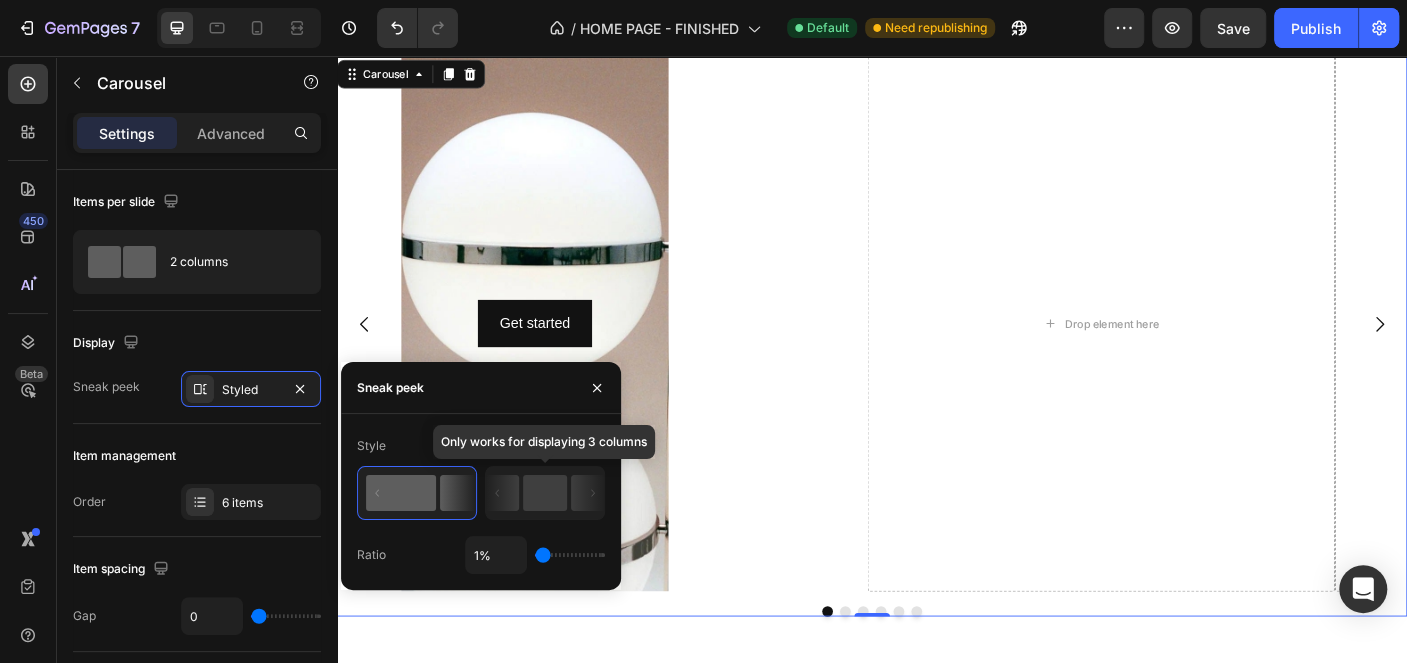 click 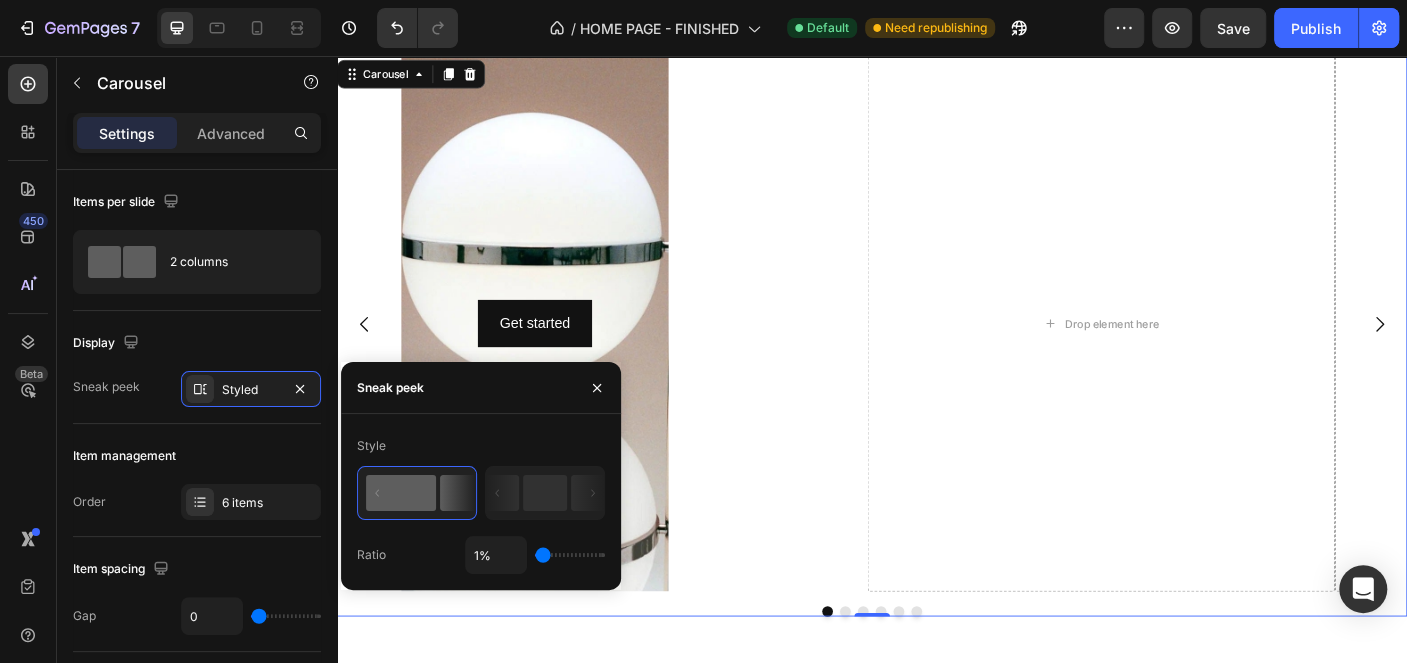 type on "6%" 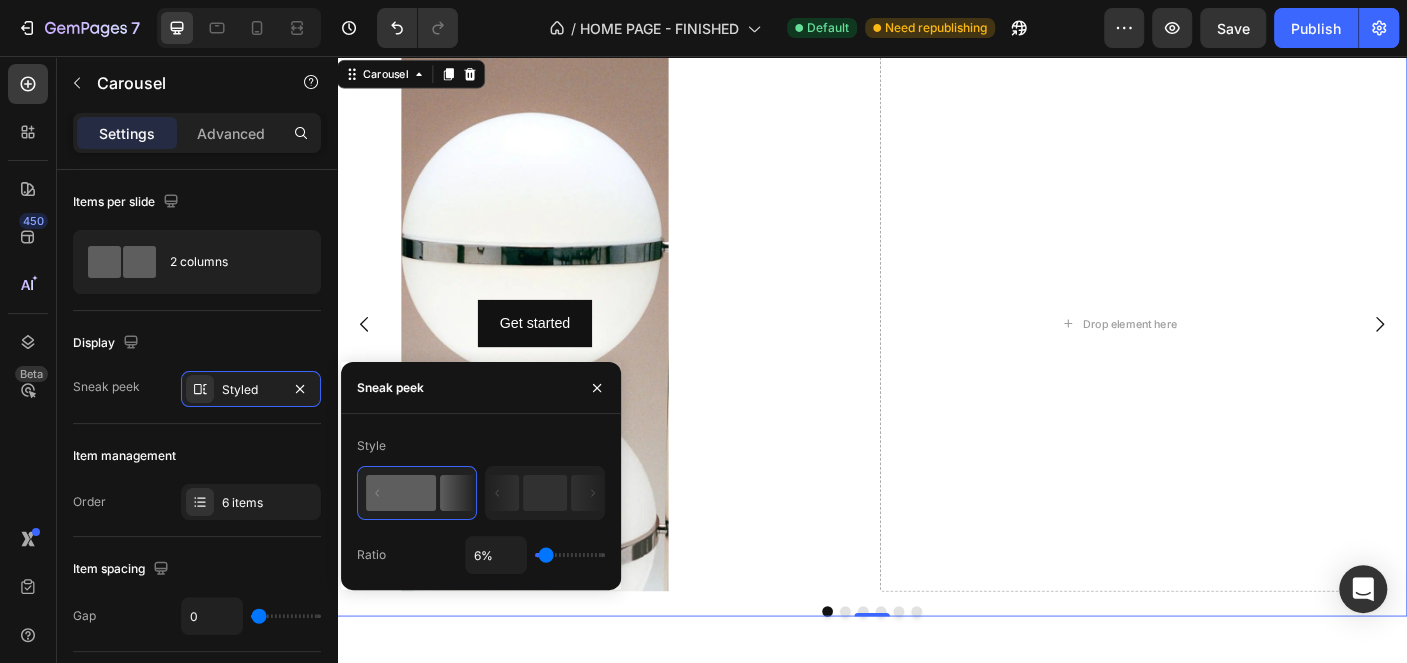 type on "100%" 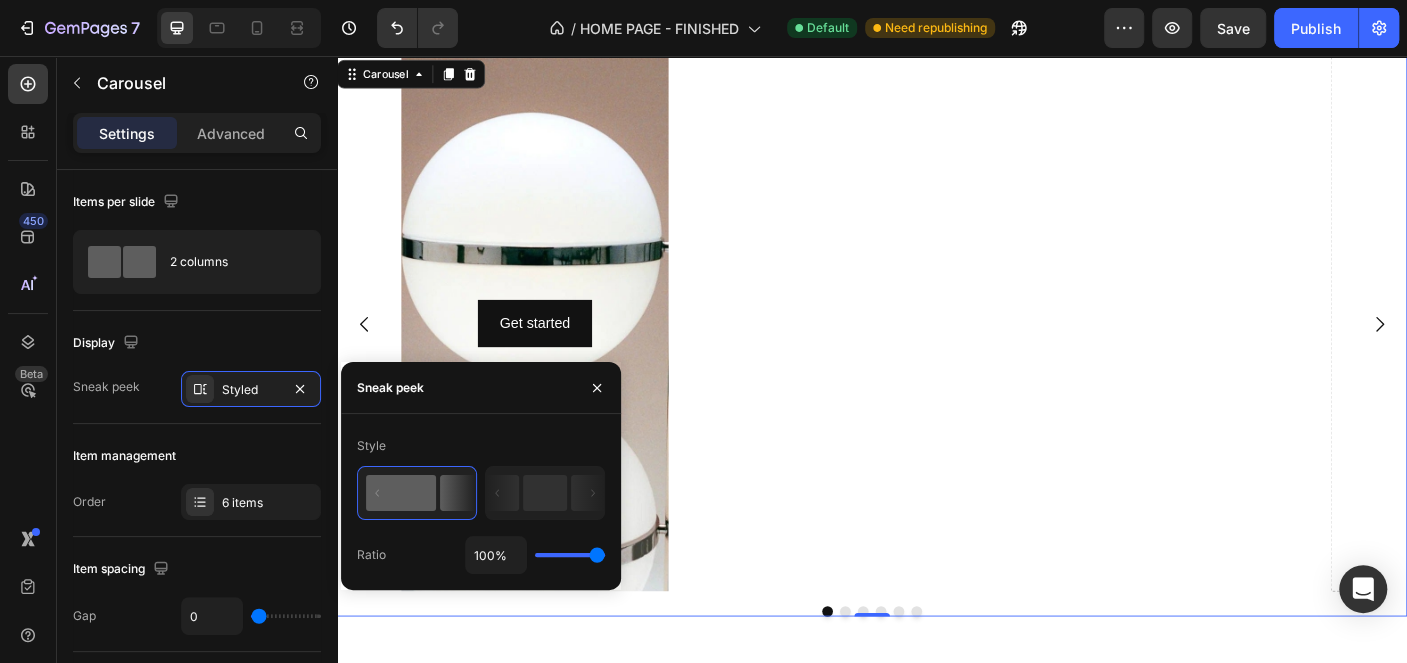 type on "1%" 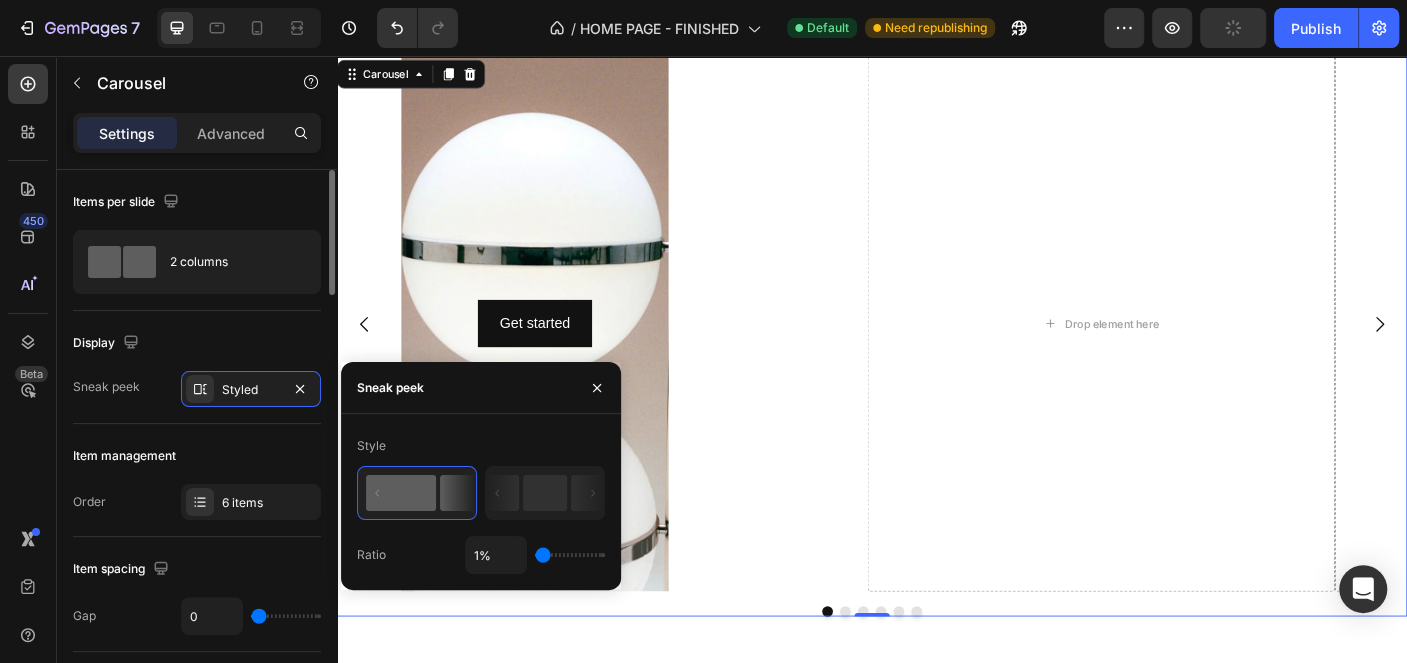 drag, startPoint x: 544, startPoint y: 557, endPoint x: 268, endPoint y: 560, distance: 276.0163 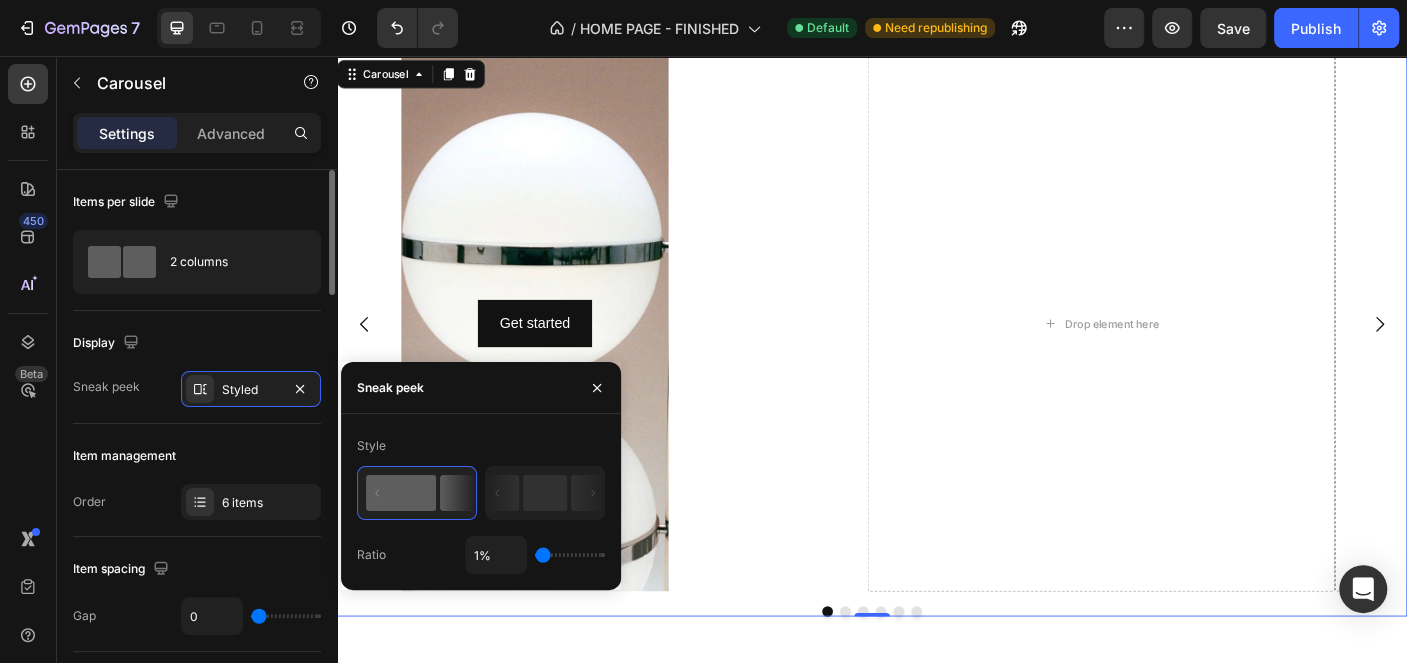 click on "Item management Order 6 items" 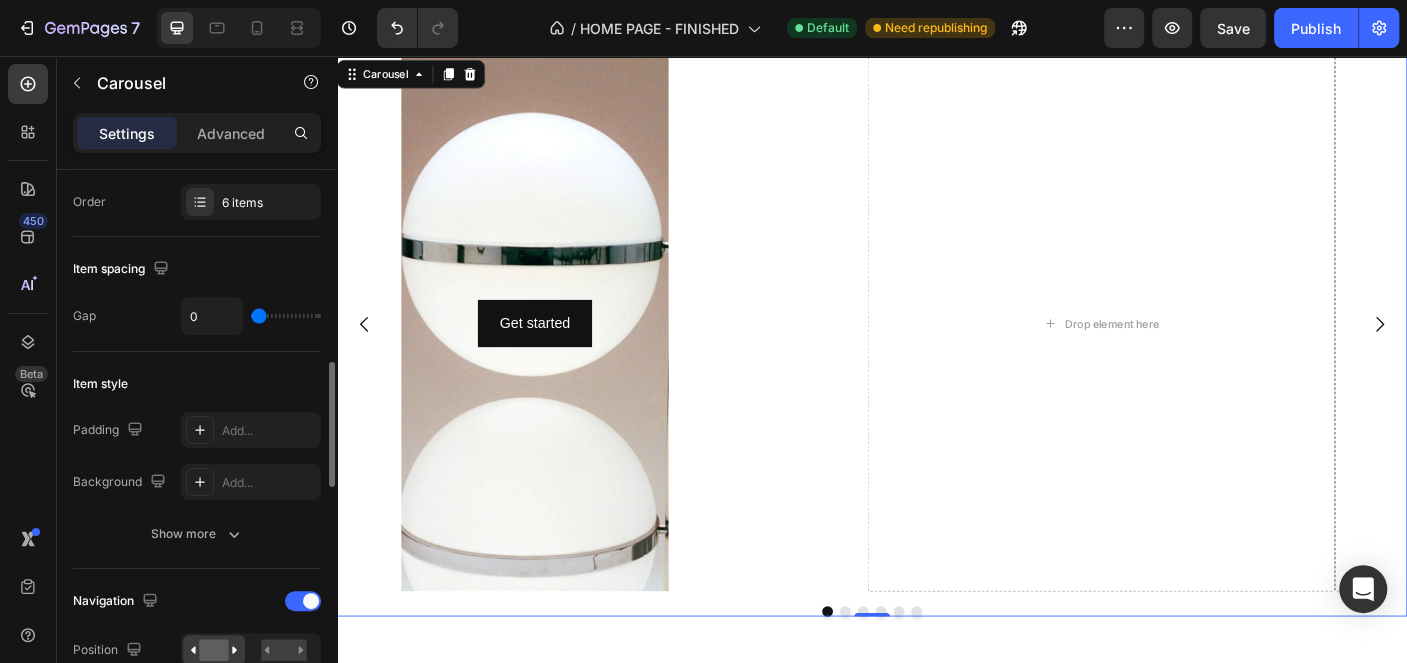scroll, scrollTop: 401, scrollLeft: 0, axis: vertical 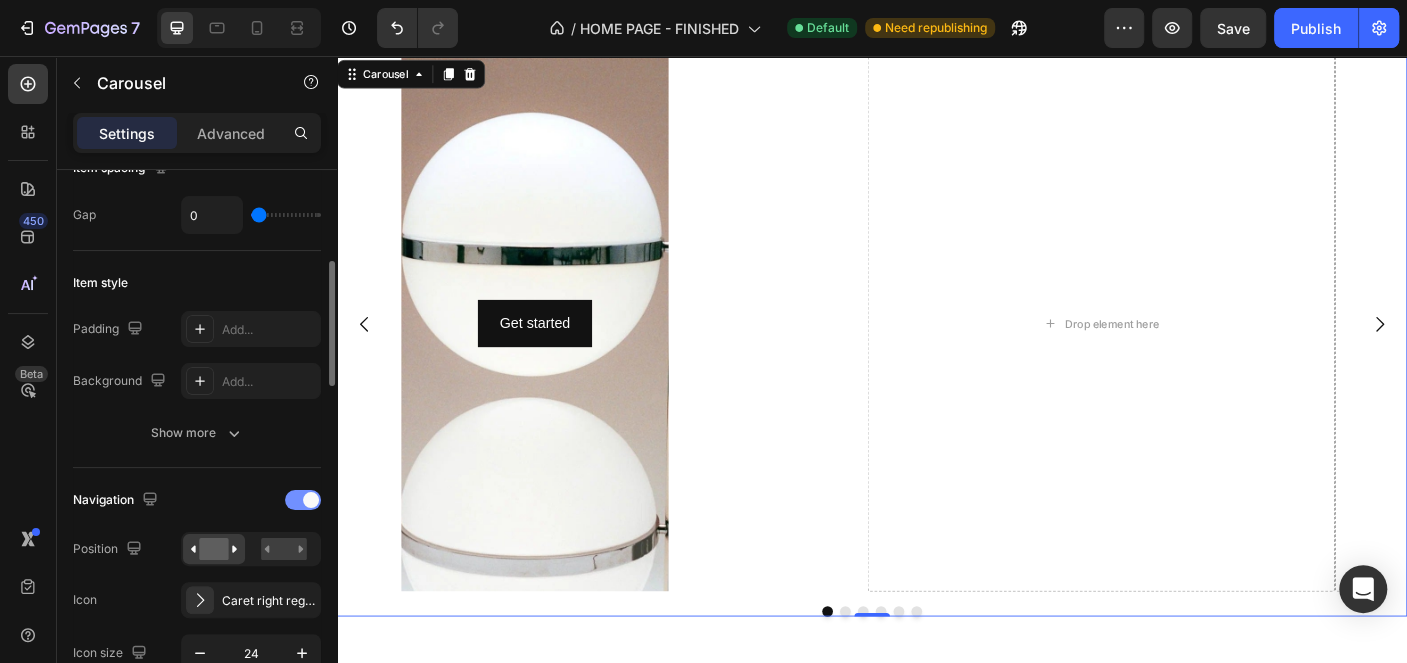 click at bounding box center (303, 500) 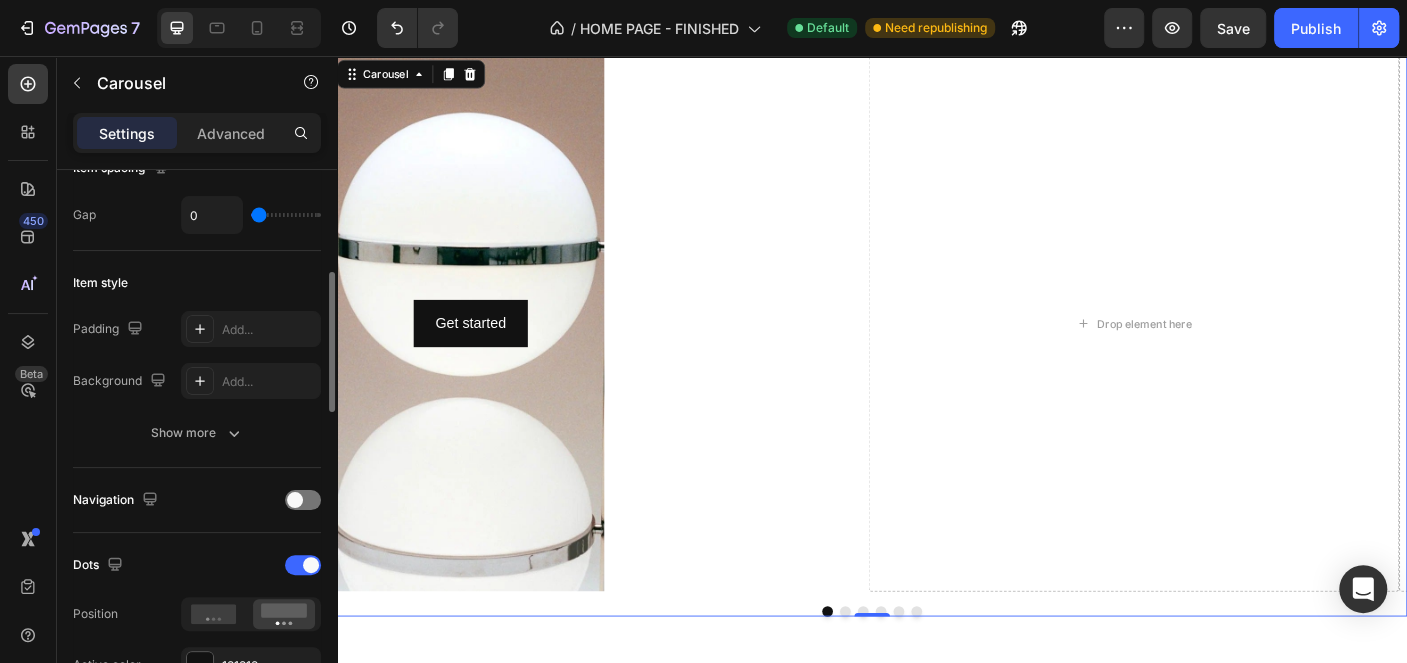 click on "Dots" at bounding box center [197, 565] 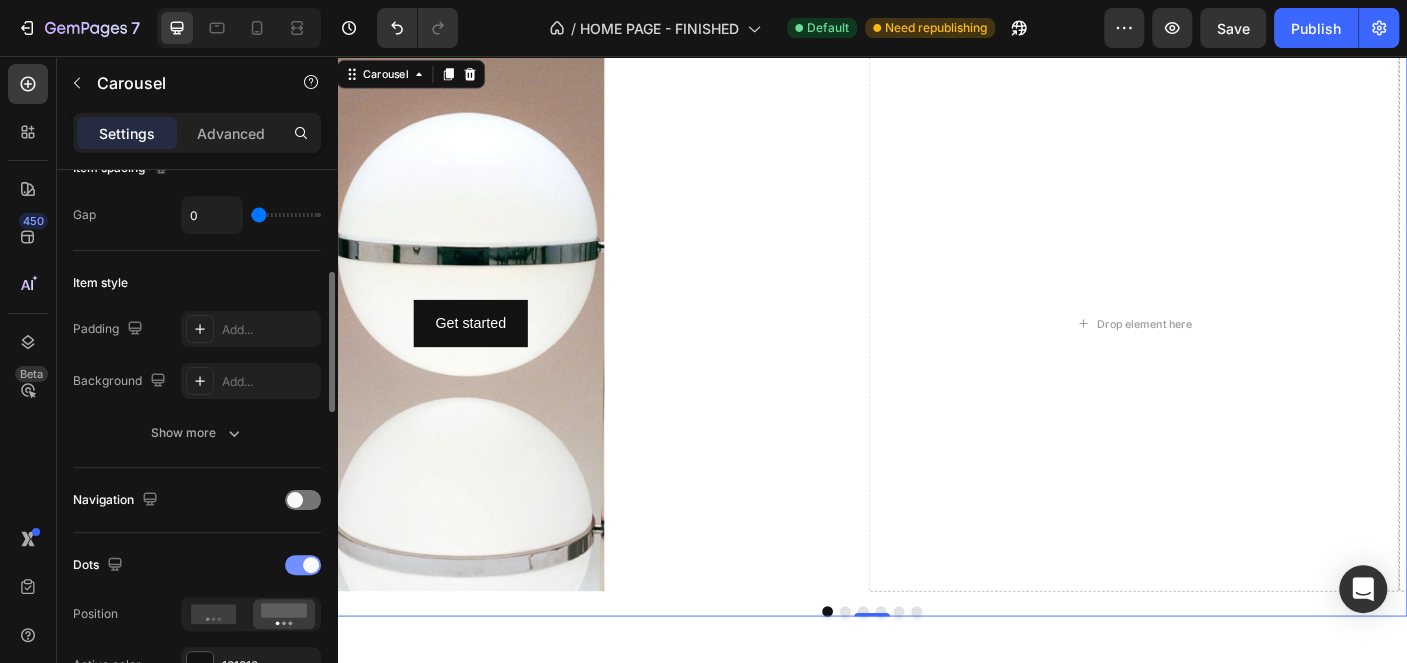 click on "Dots" at bounding box center (197, 565) 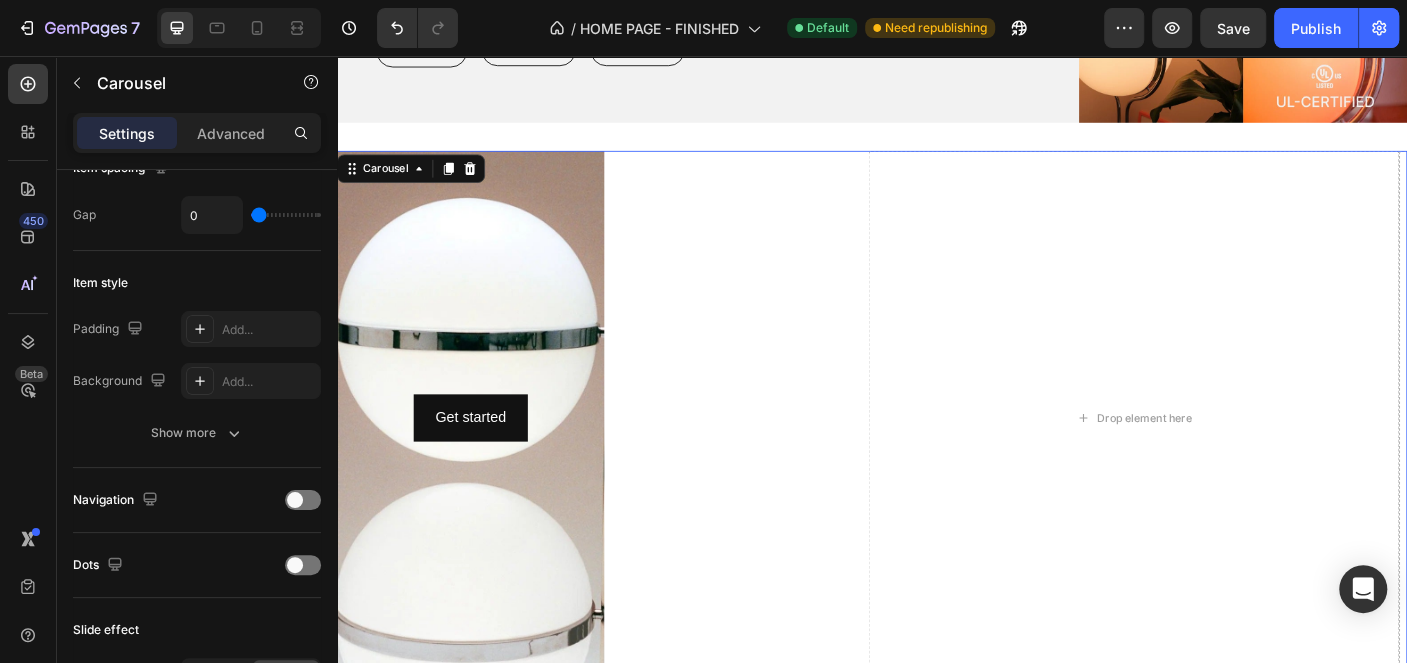 scroll, scrollTop: 1717, scrollLeft: 0, axis: vertical 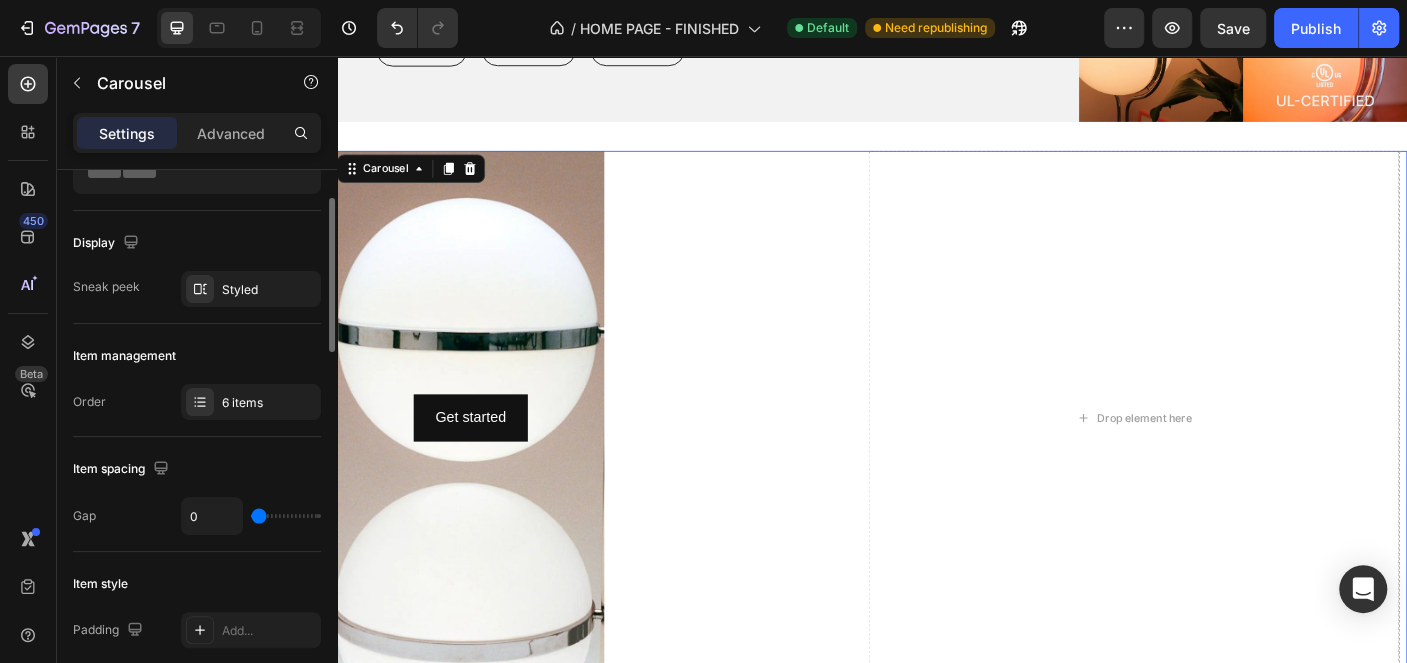 click on "Get started Button Hero Banner" at bounding box center (635, 462) 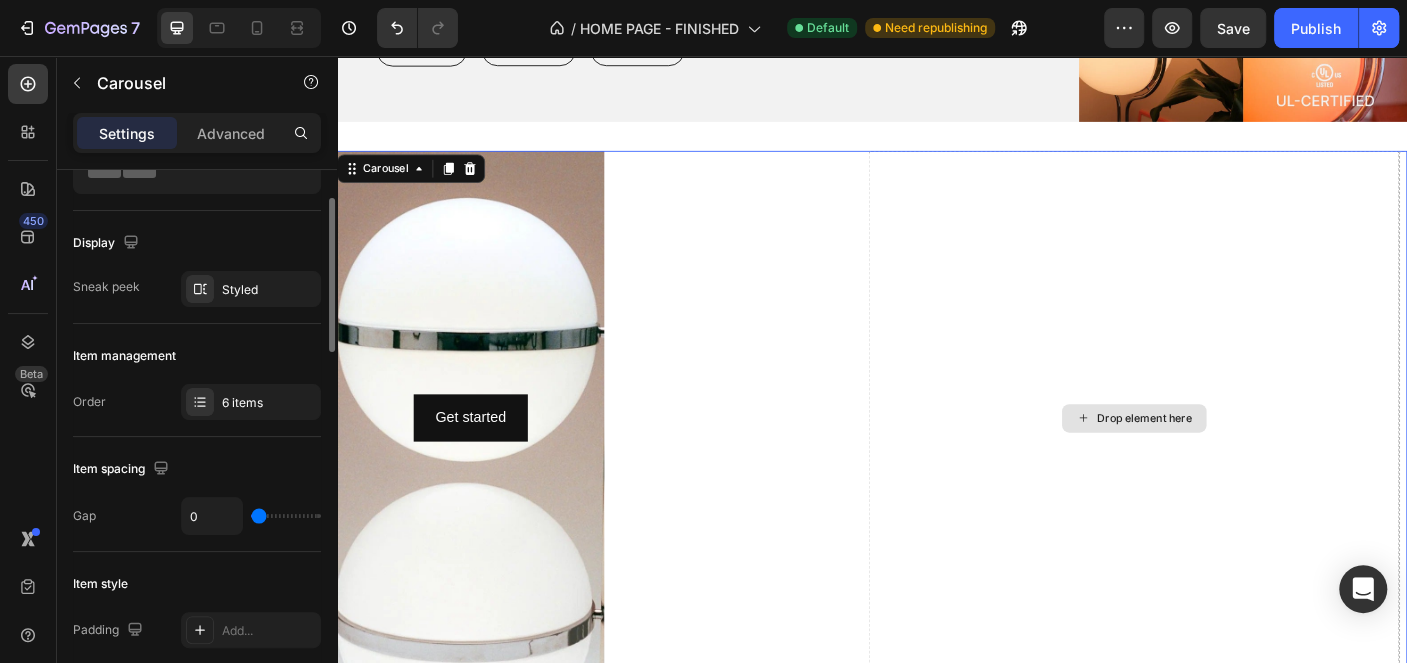 click on "Drop element here" at bounding box center (1231, 462) 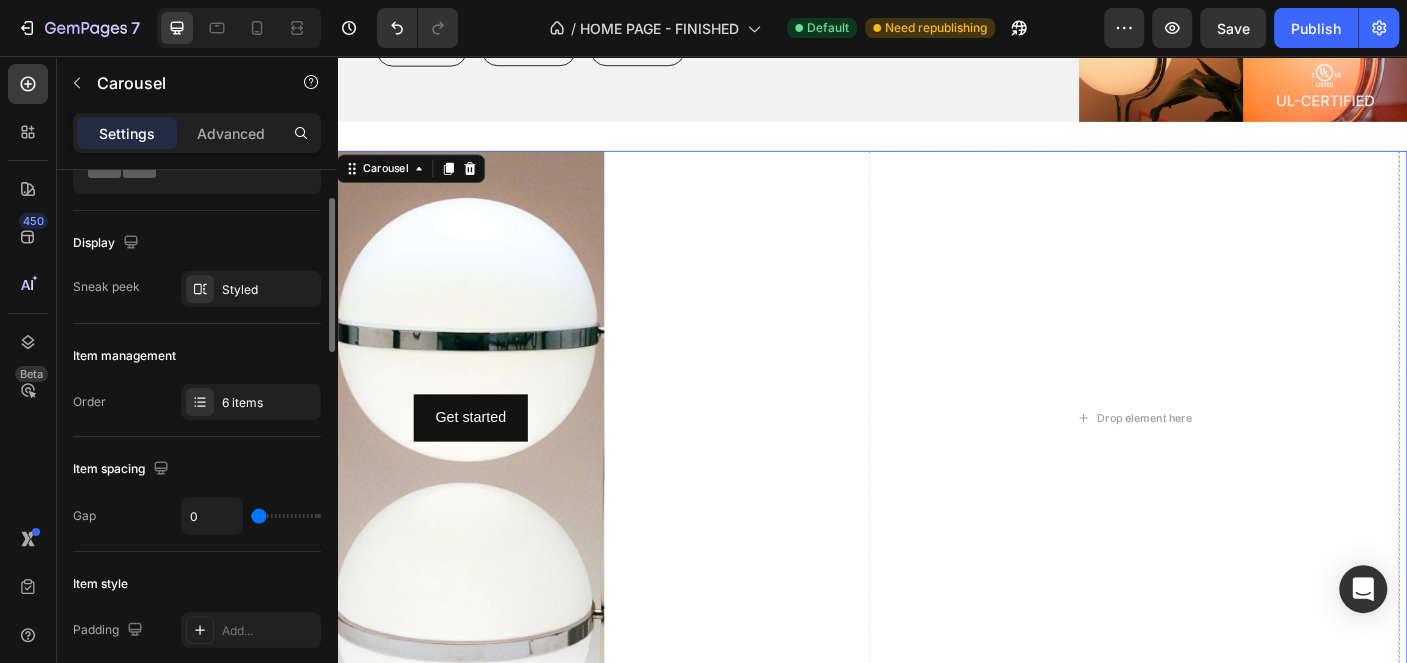 scroll, scrollTop: 0, scrollLeft: 0, axis: both 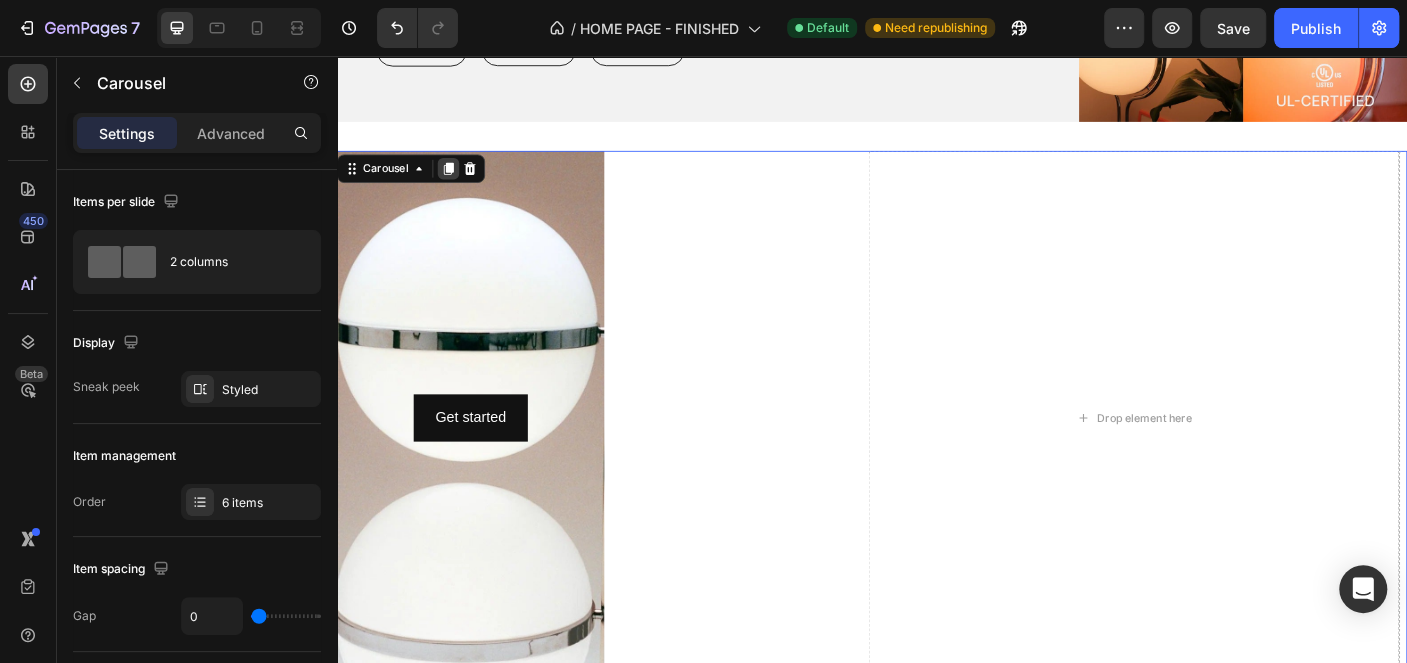 click 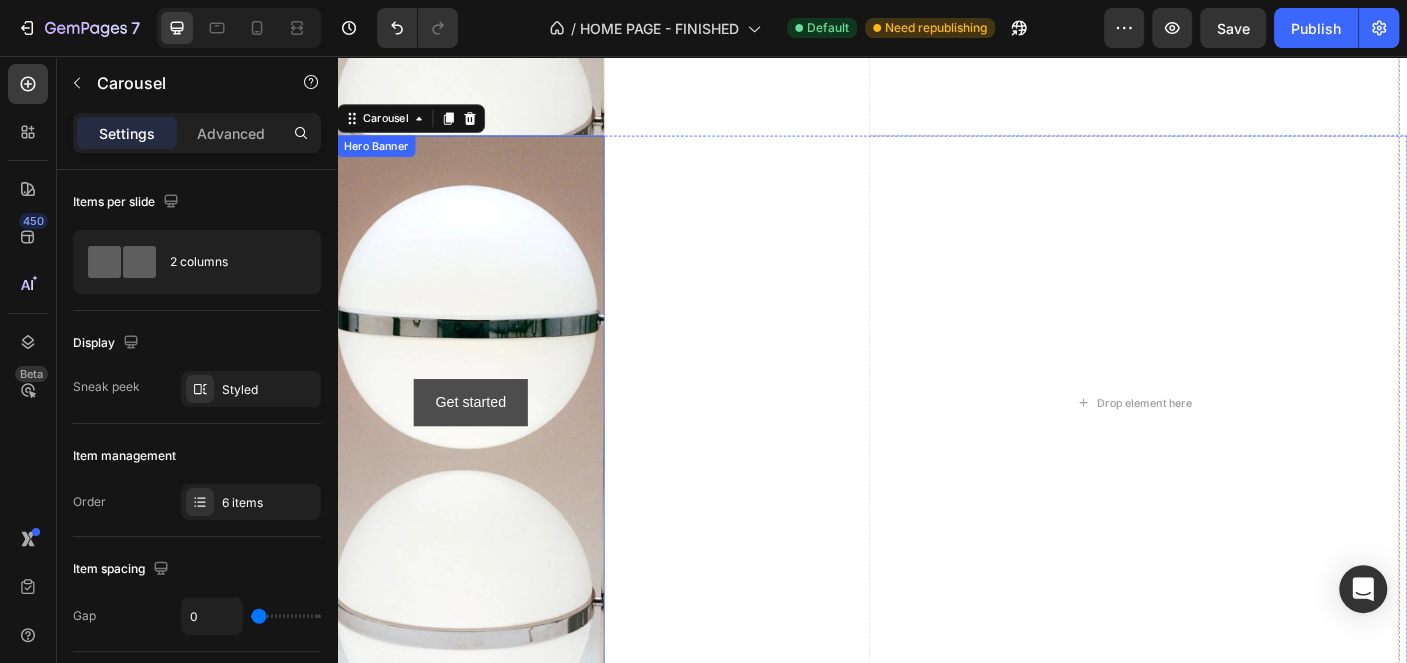 scroll, scrollTop: 2347, scrollLeft: 0, axis: vertical 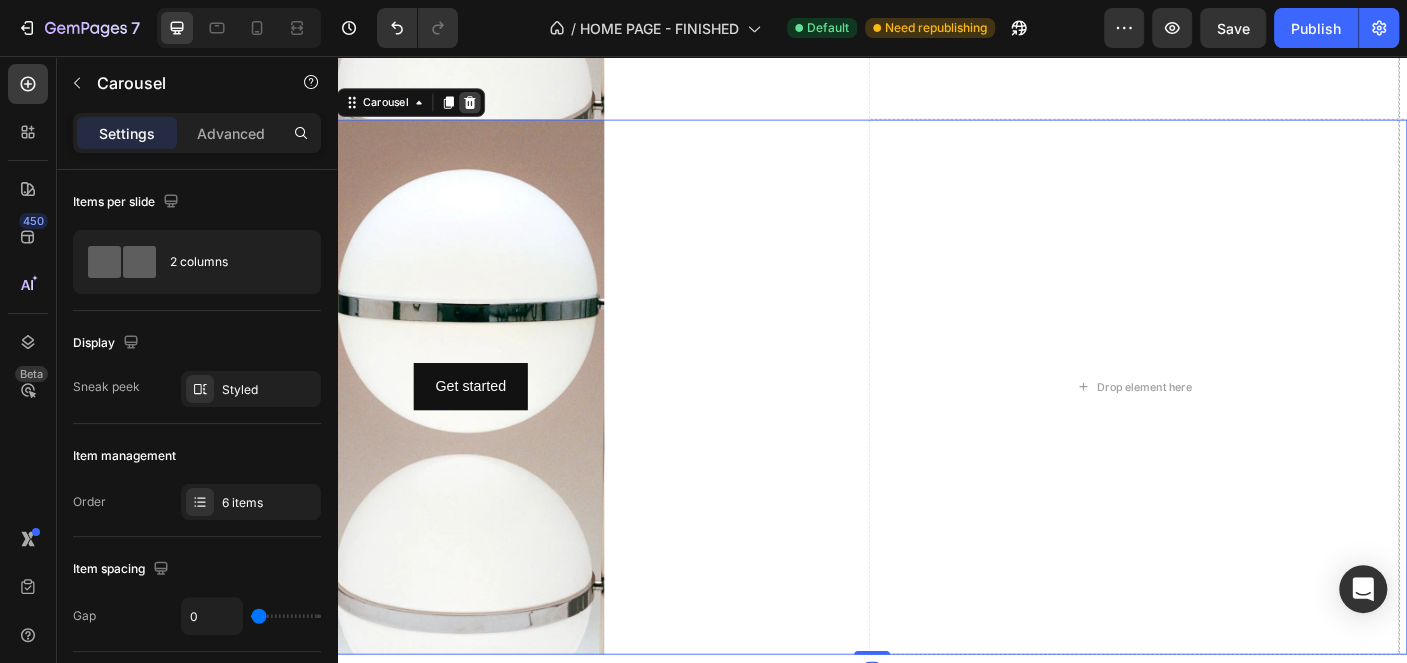 click 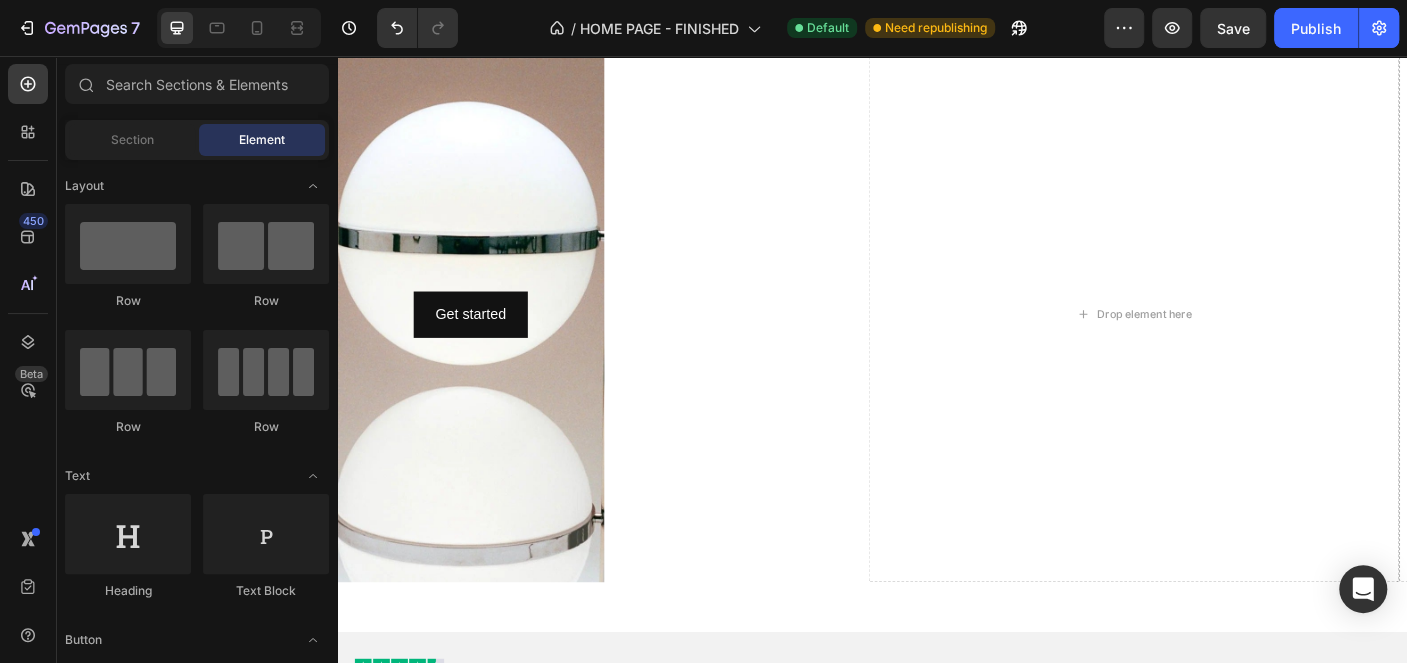 scroll, scrollTop: 1747, scrollLeft: 0, axis: vertical 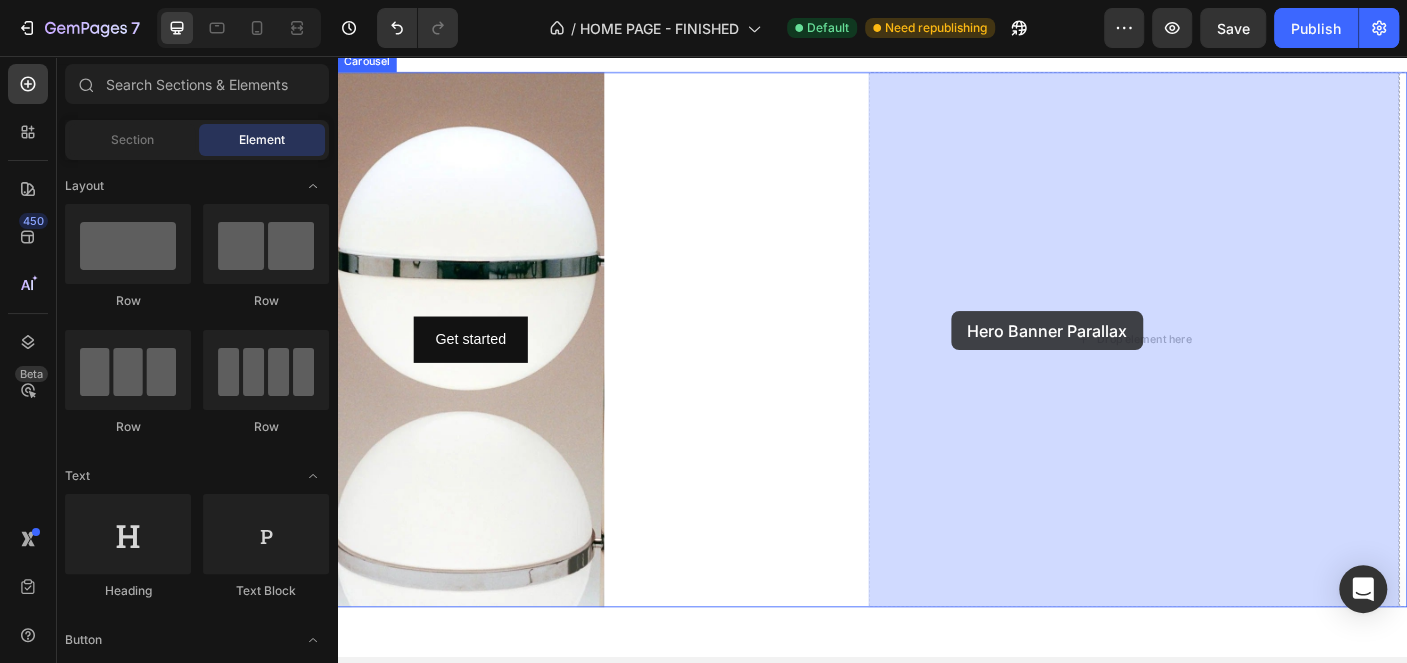drag, startPoint x: 576, startPoint y: 473, endPoint x: 1026, endPoint y: 340, distance: 469.243 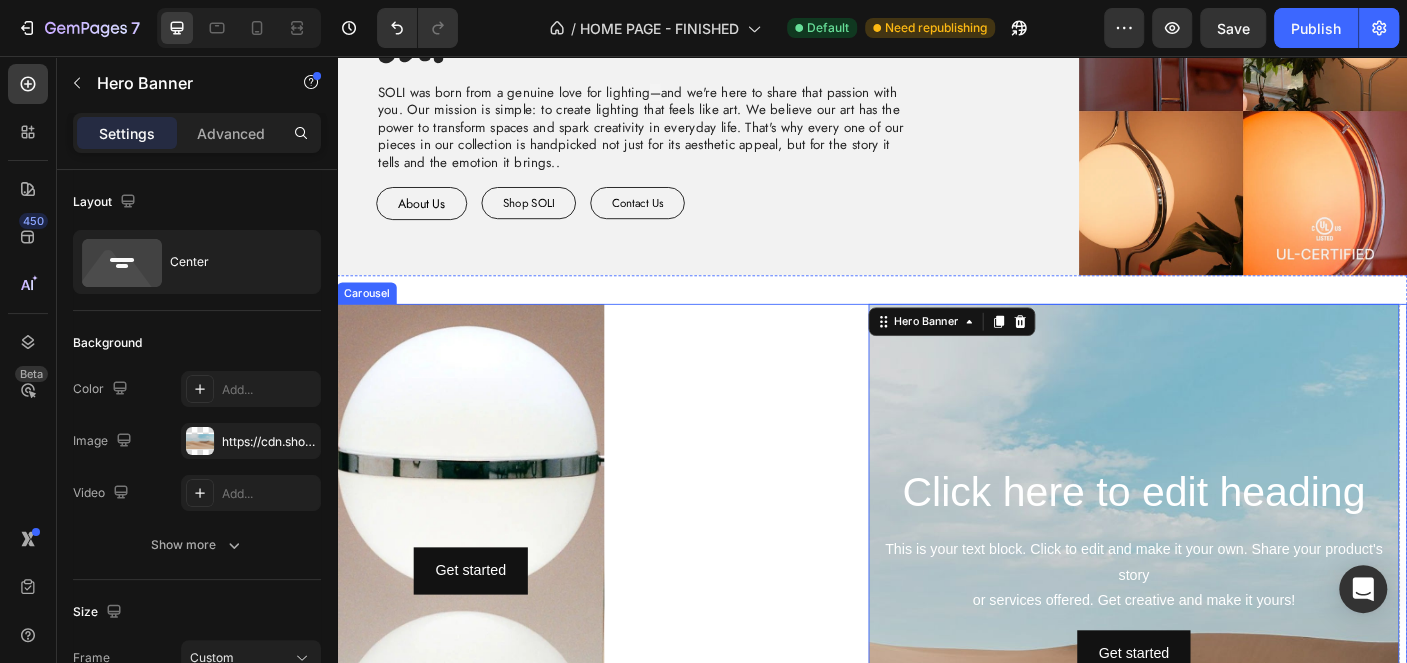 scroll, scrollTop: 1547, scrollLeft: 0, axis: vertical 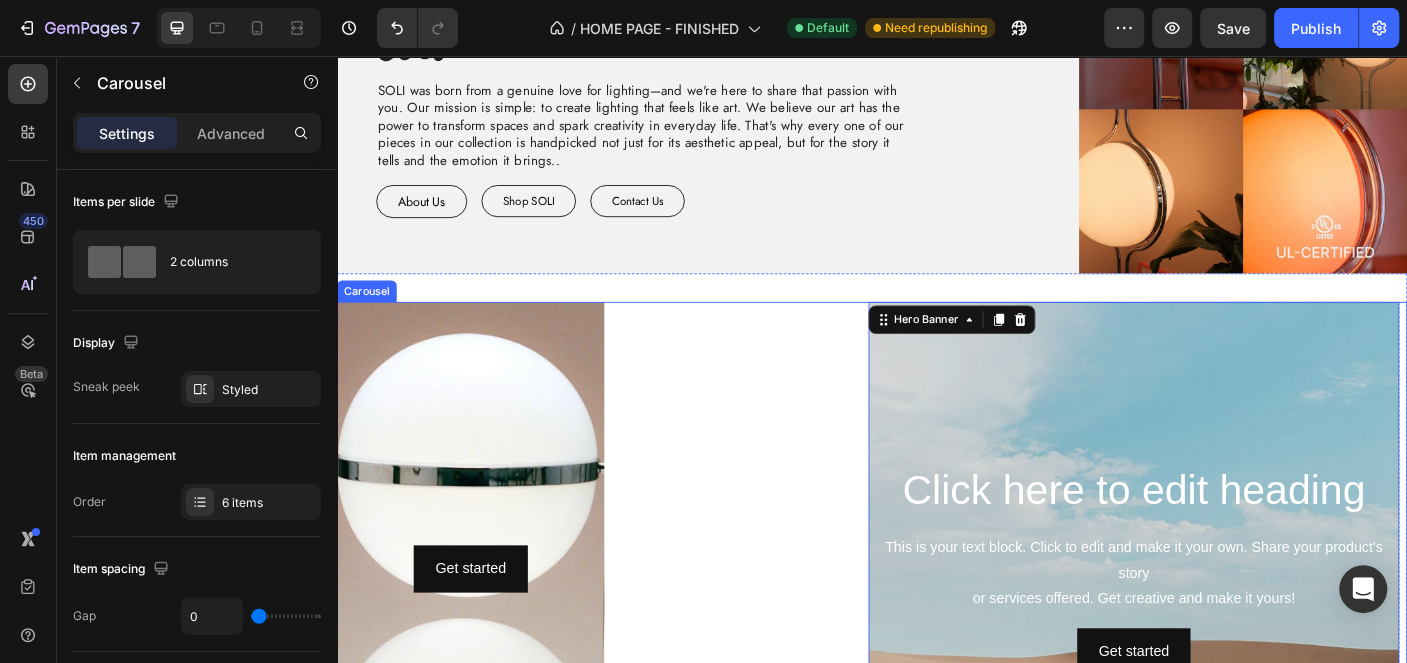 click on "Get started Button Hero Banner" at bounding box center (635, 632) 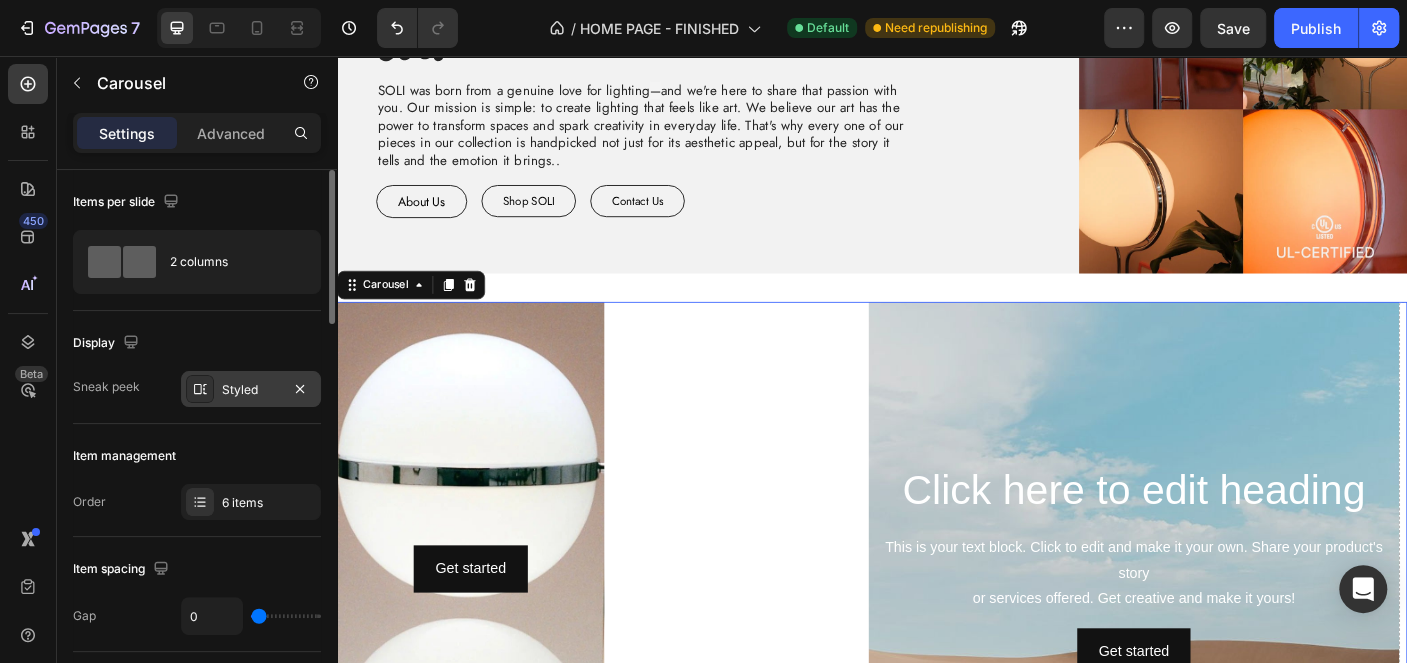 scroll, scrollTop: 200, scrollLeft: 0, axis: vertical 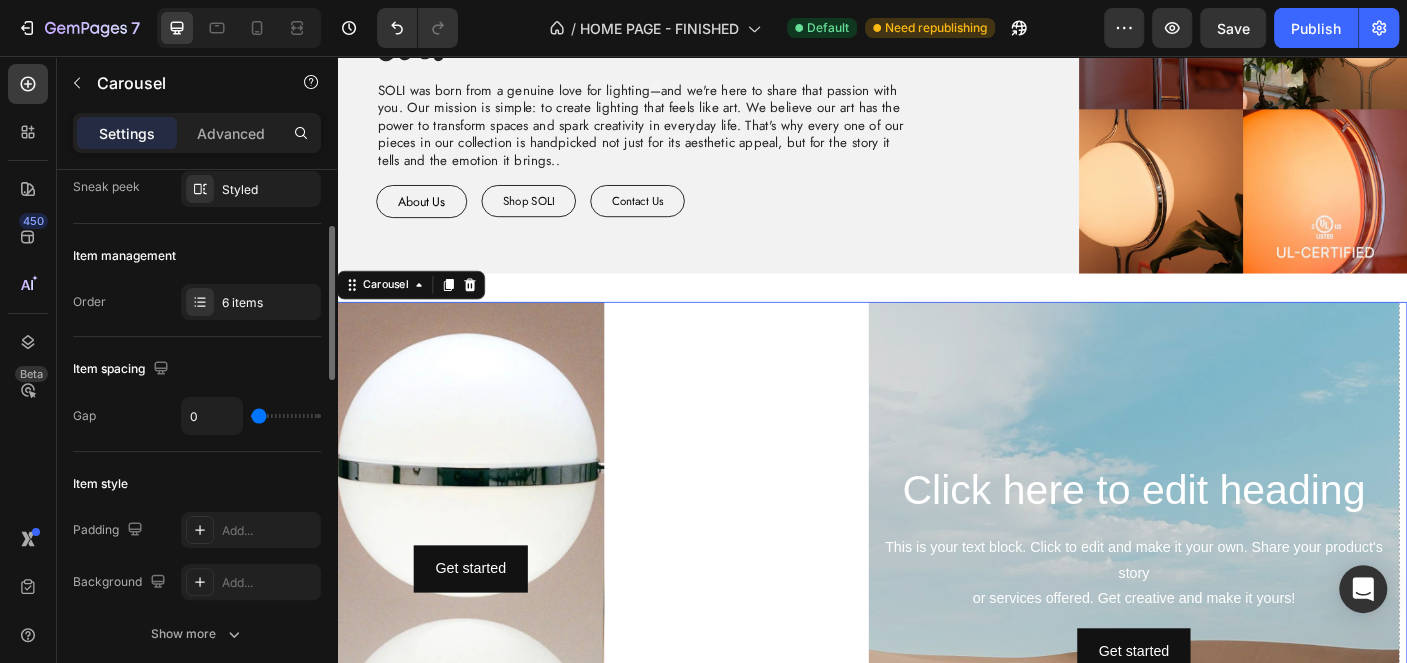type on "4" 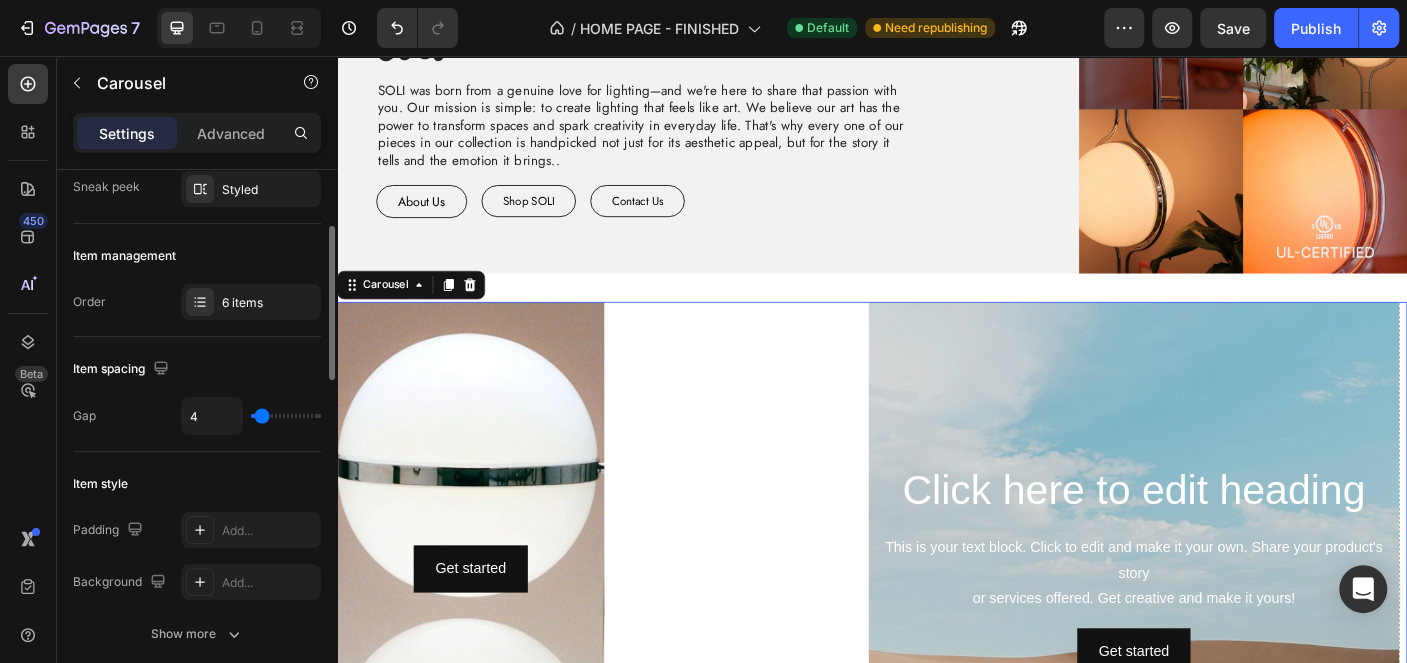 type on "80" 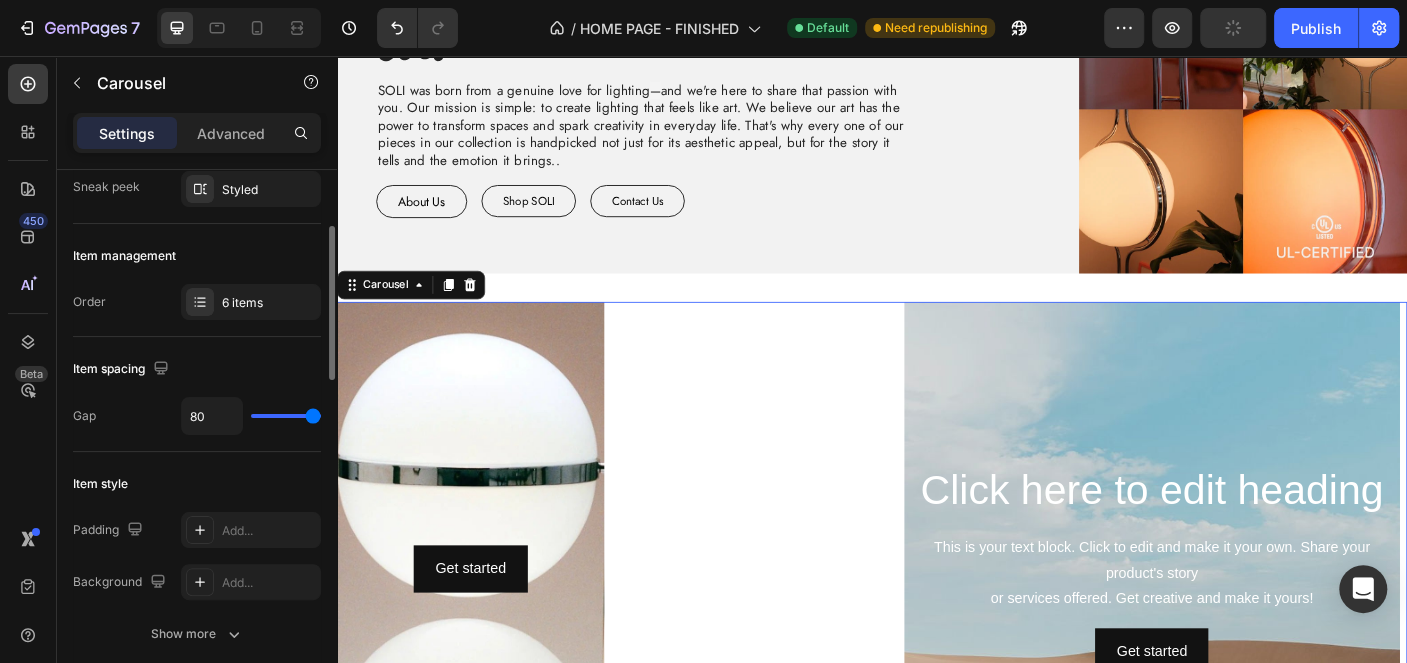 type on "0" 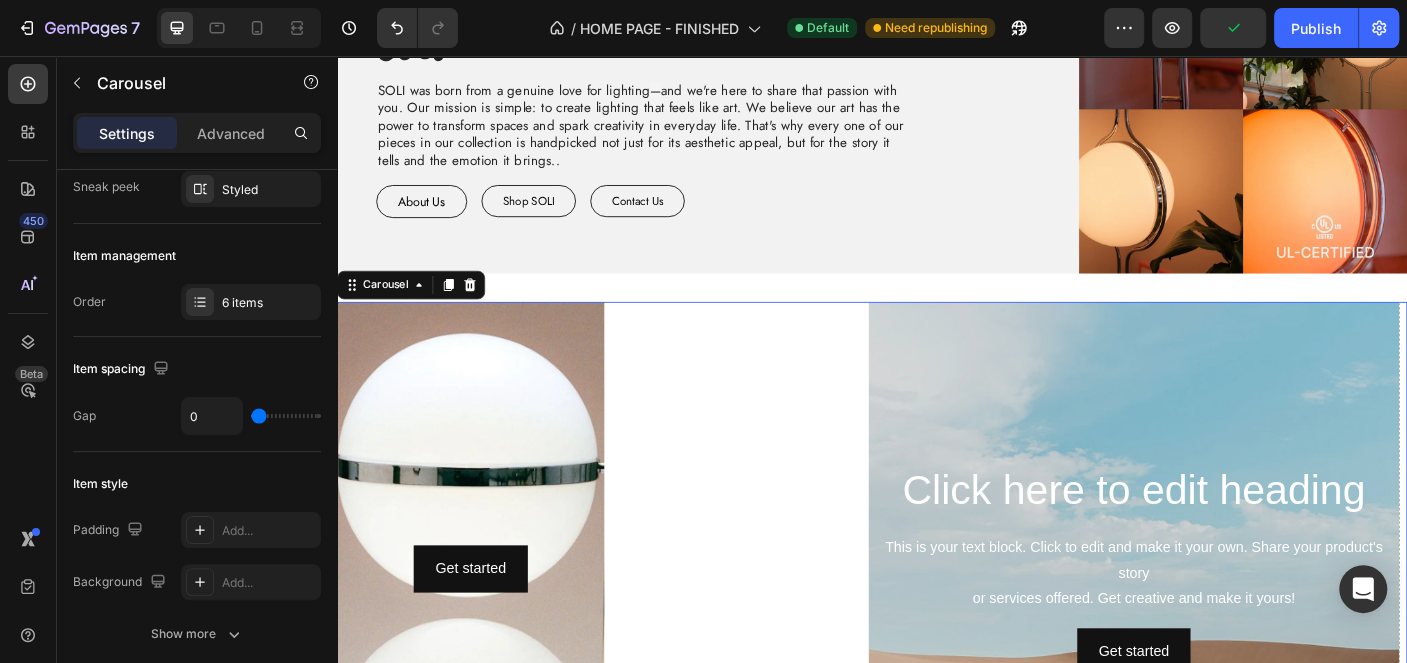 drag, startPoint x: 261, startPoint y: 408, endPoint x: 0, endPoint y: 434, distance: 262.2918 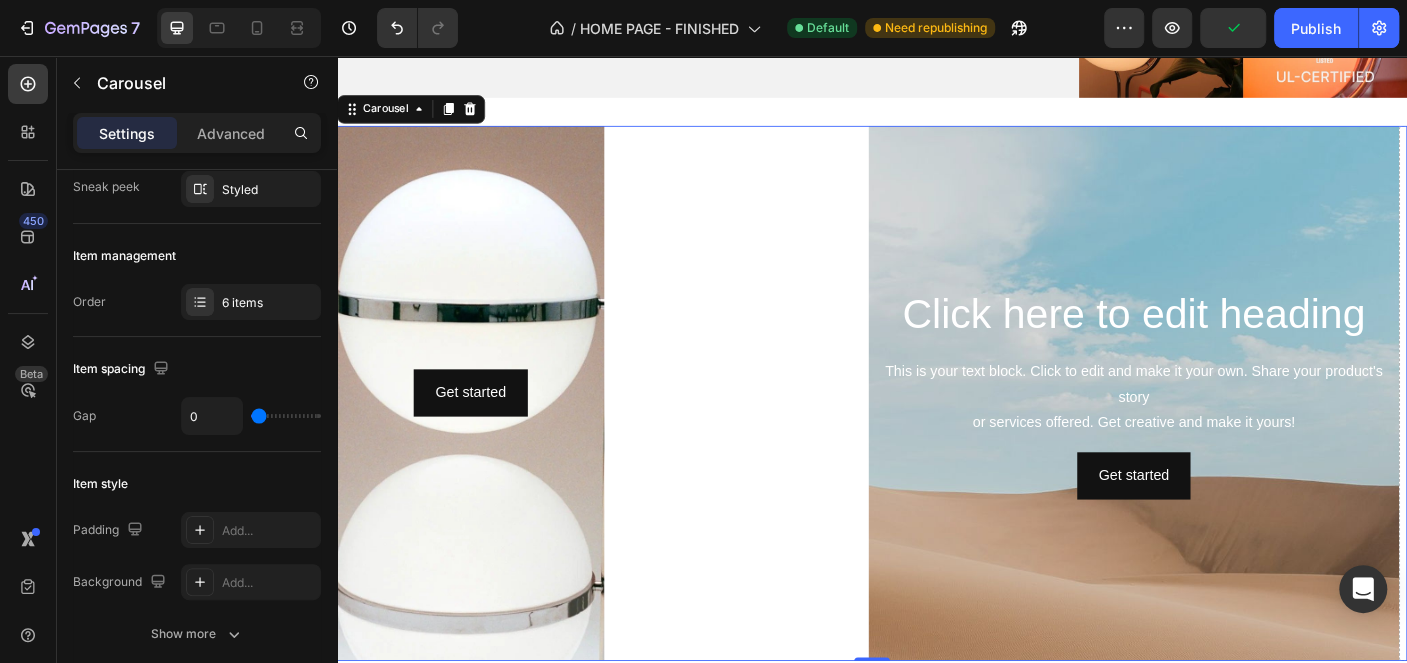 scroll, scrollTop: 1747, scrollLeft: 0, axis: vertical 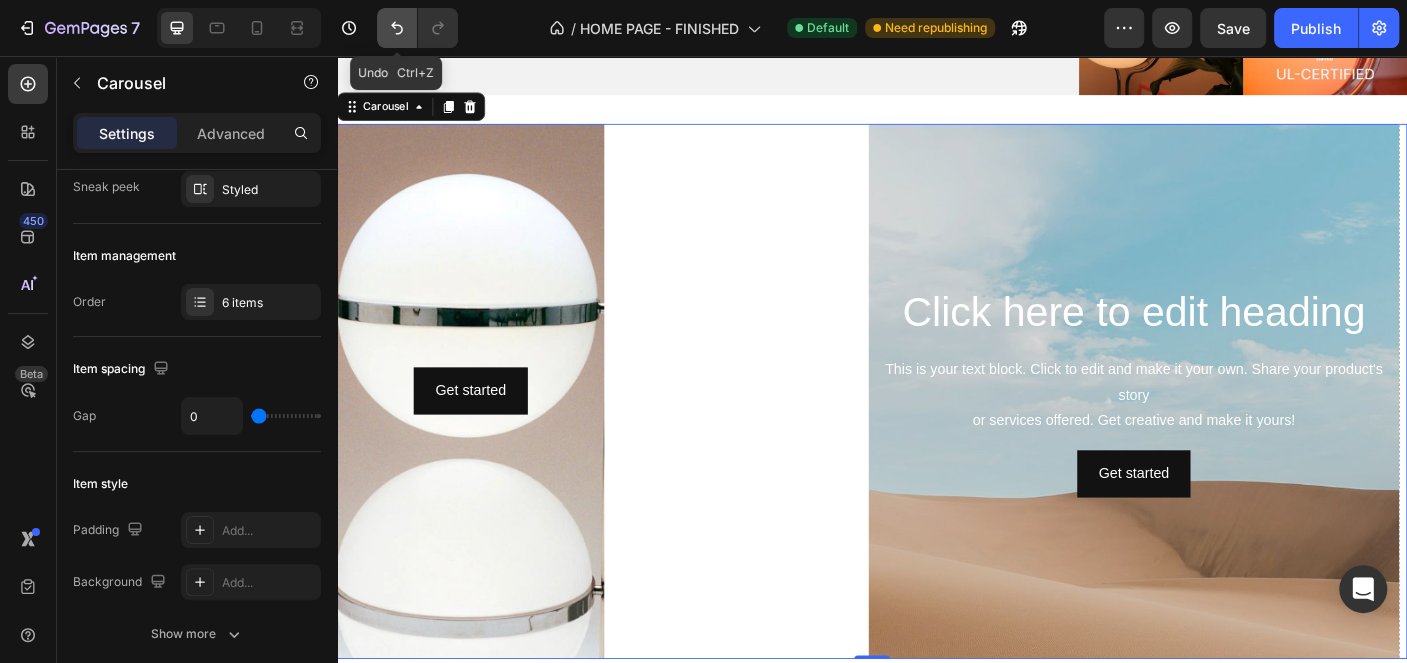 click 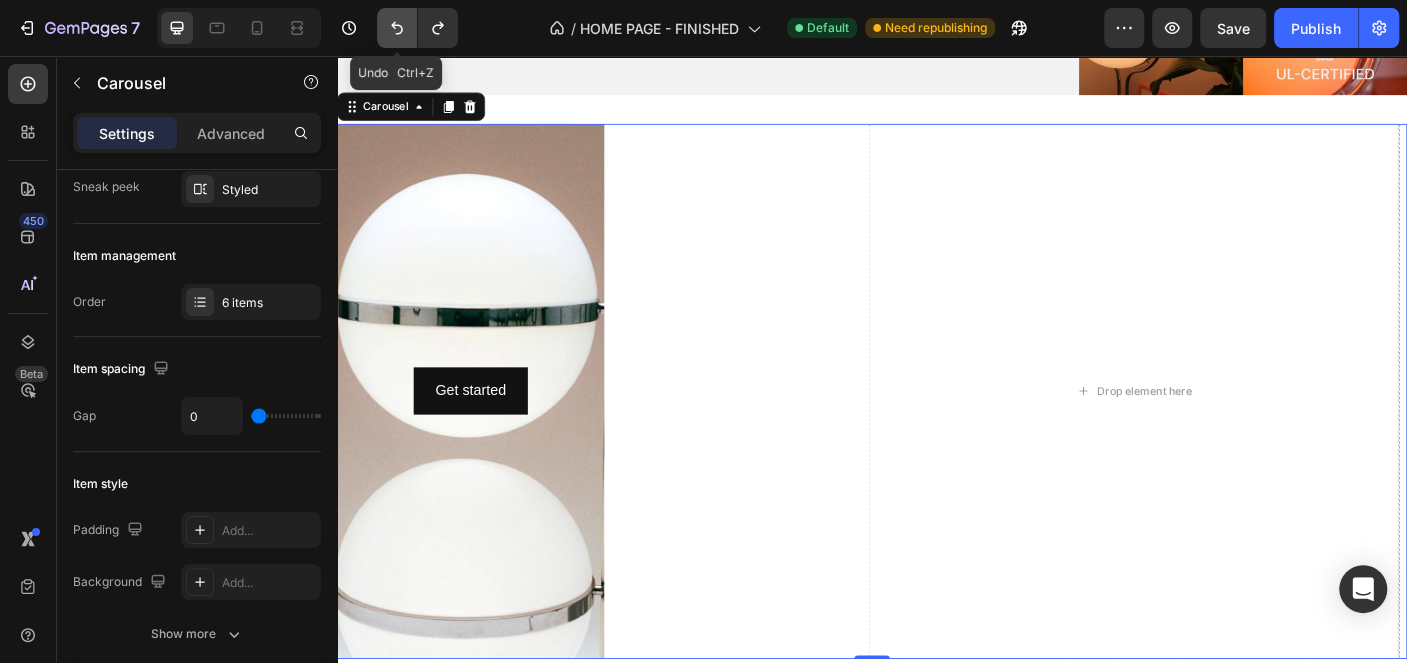 click 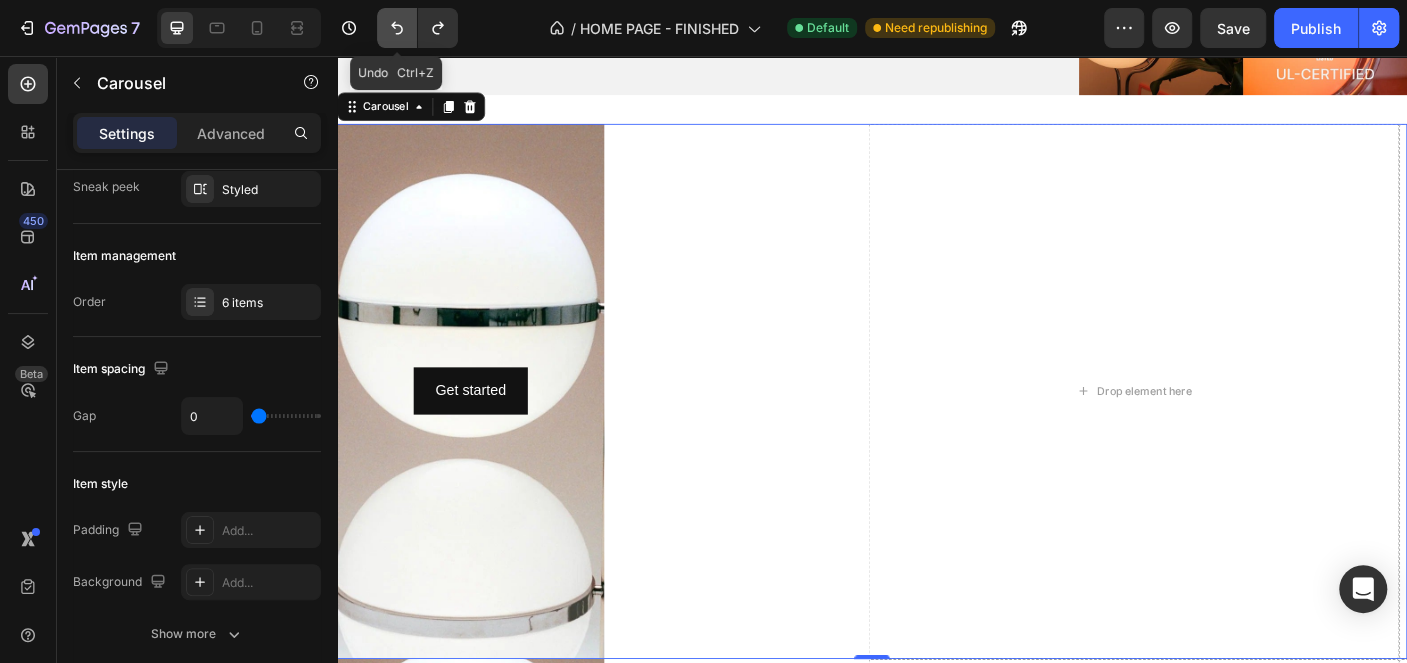 click 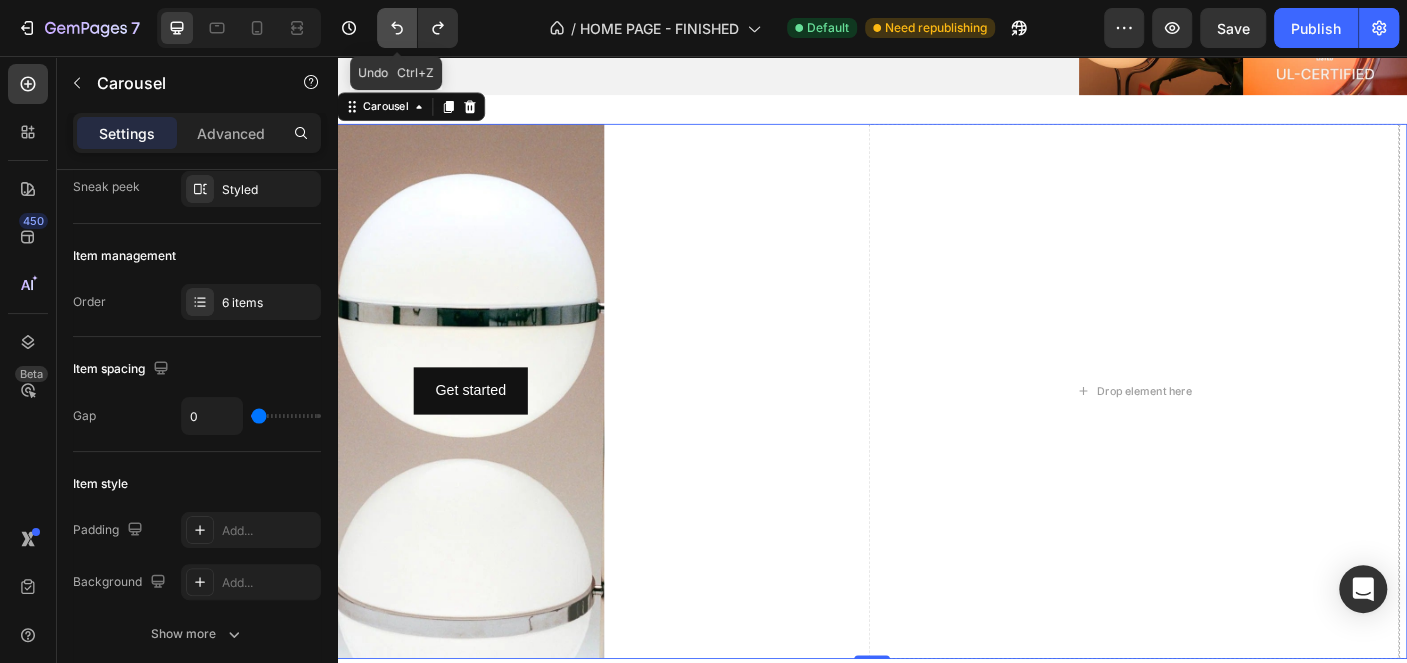 click 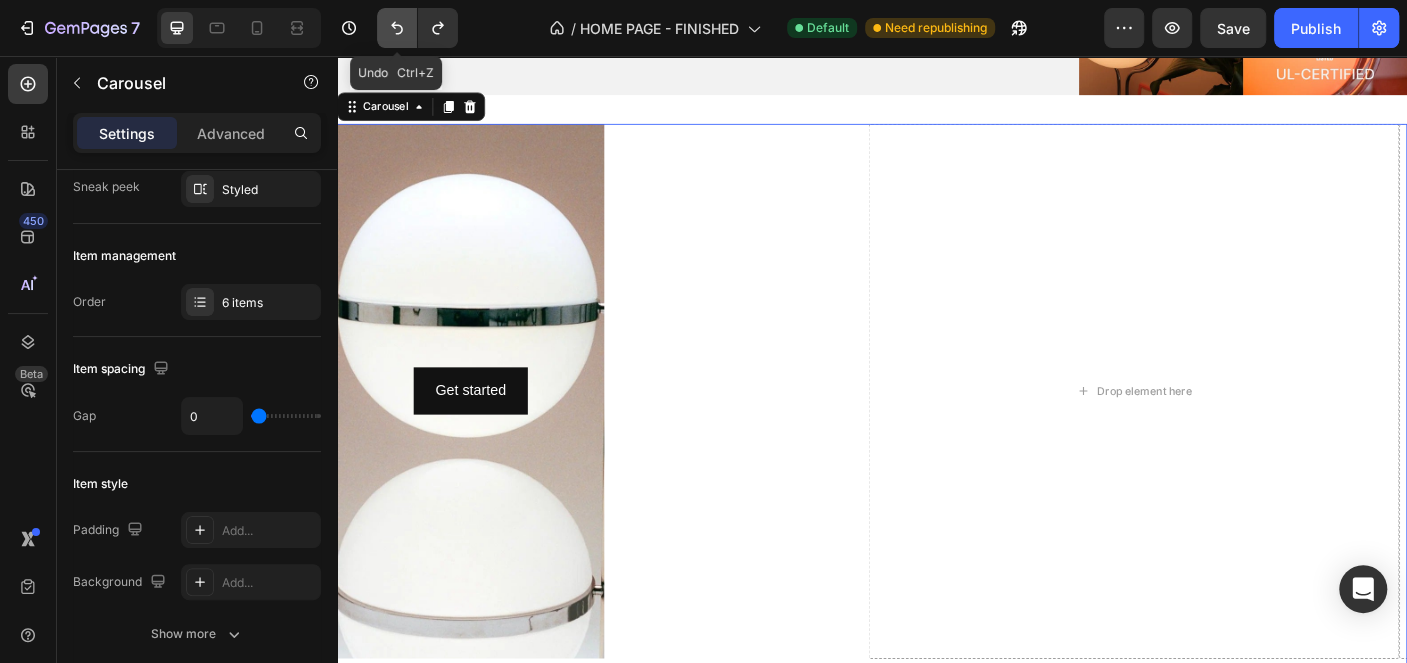 click 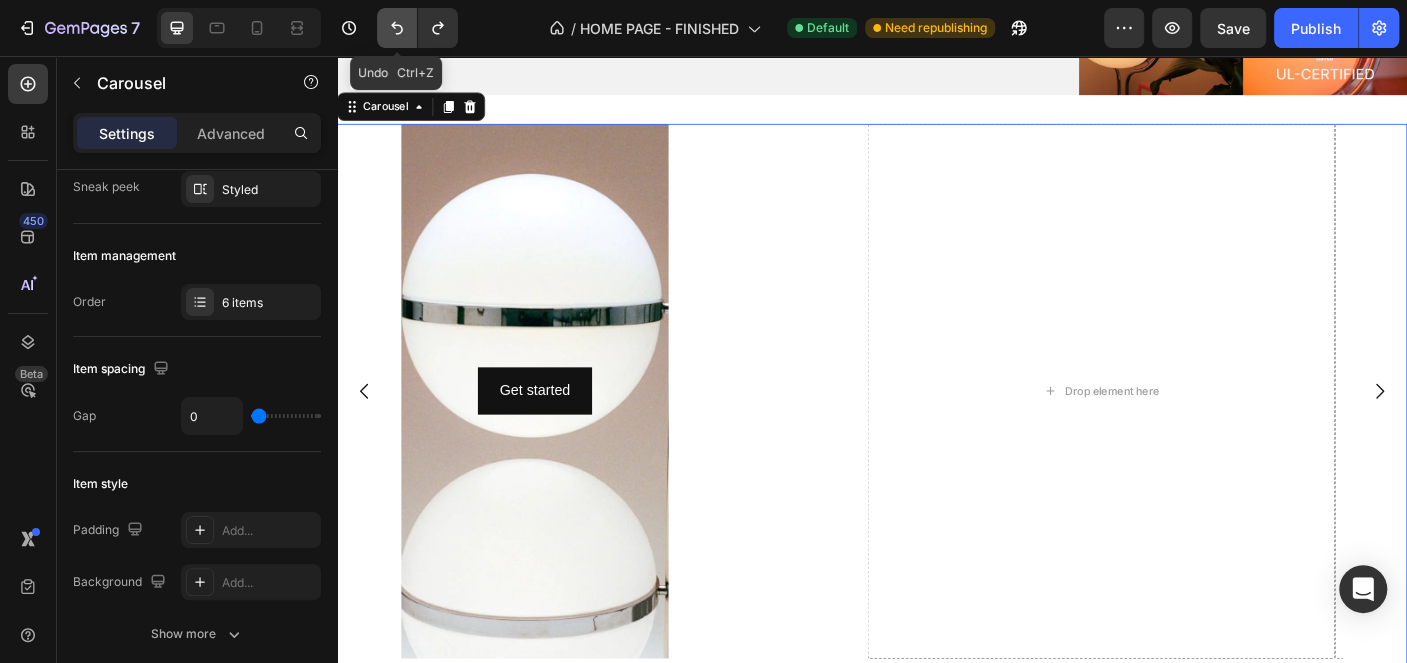 click 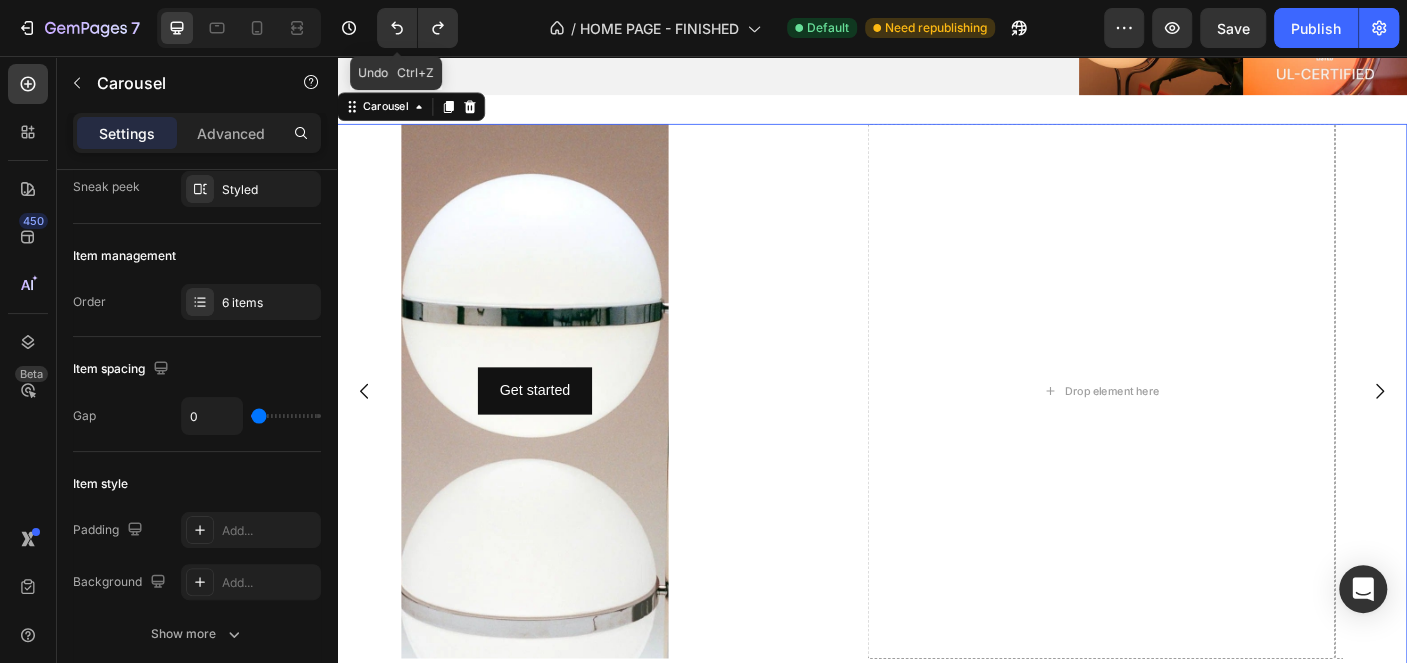 click on "7  Version history Undo   Ctrl+Z  /  HOME PAGE - FINISHED Default Need republishing Preview  Save   Publish" 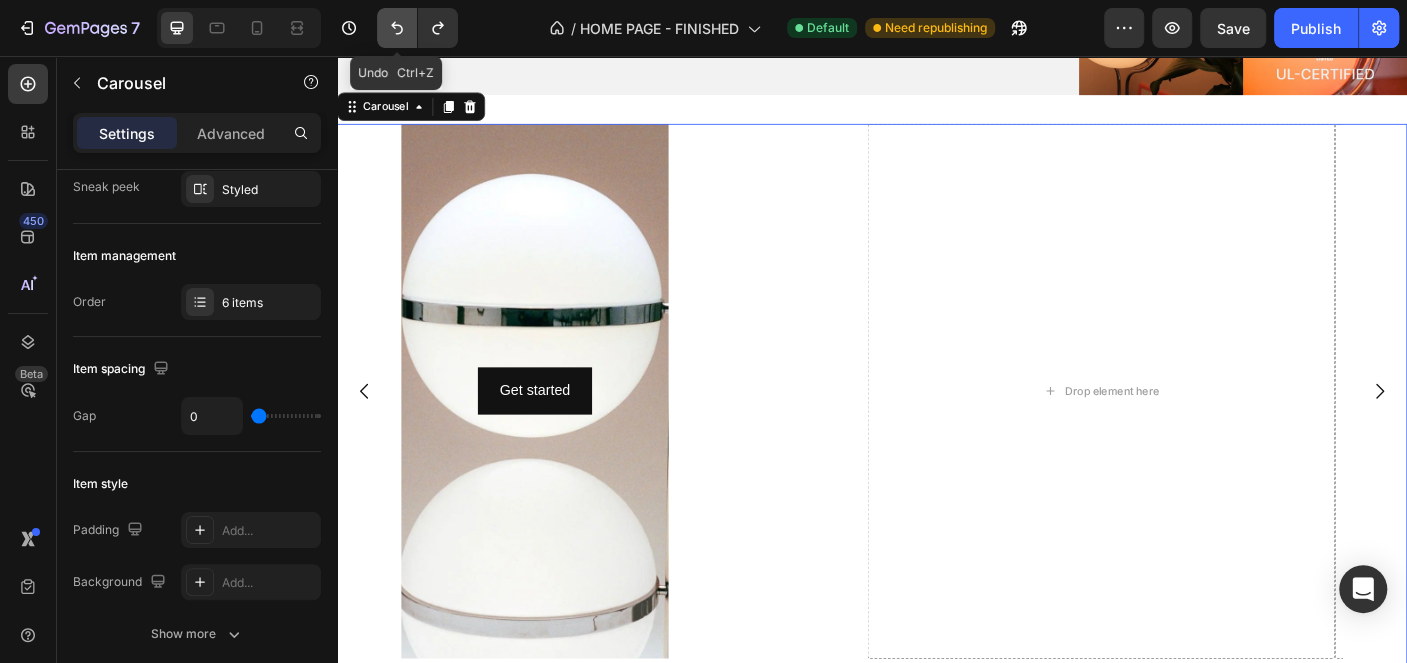 click 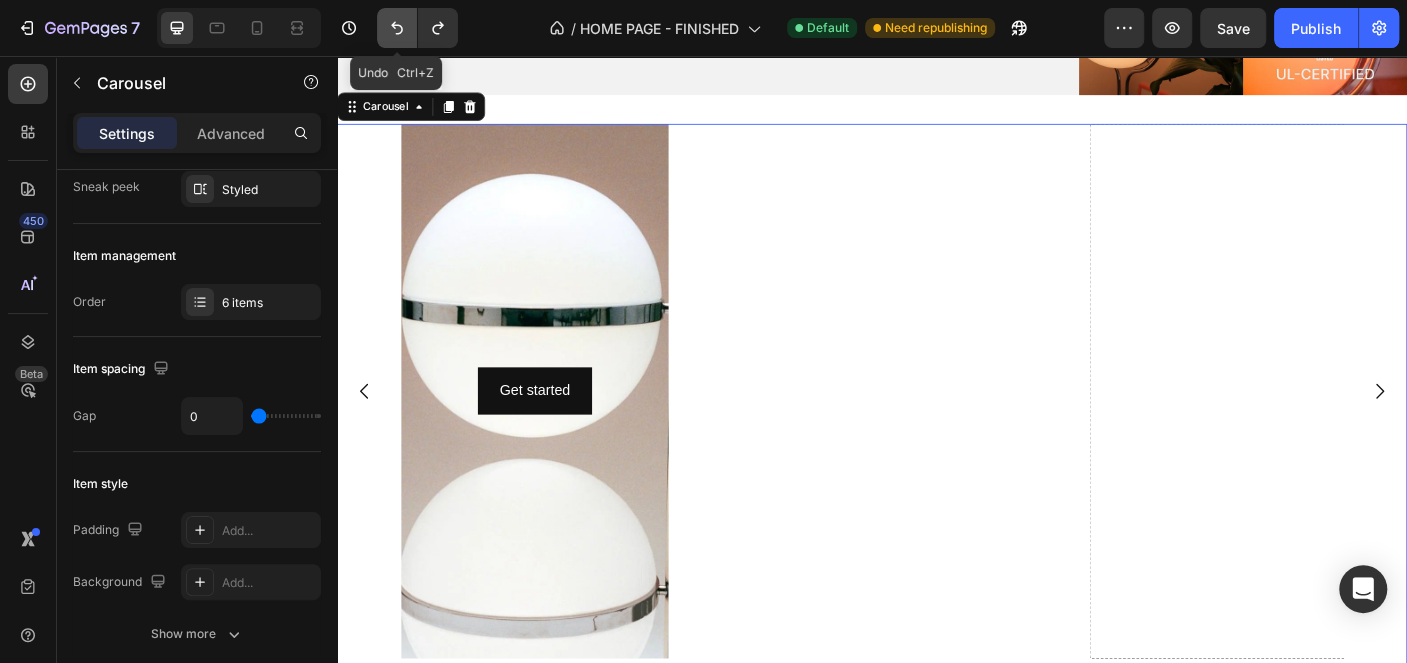 click 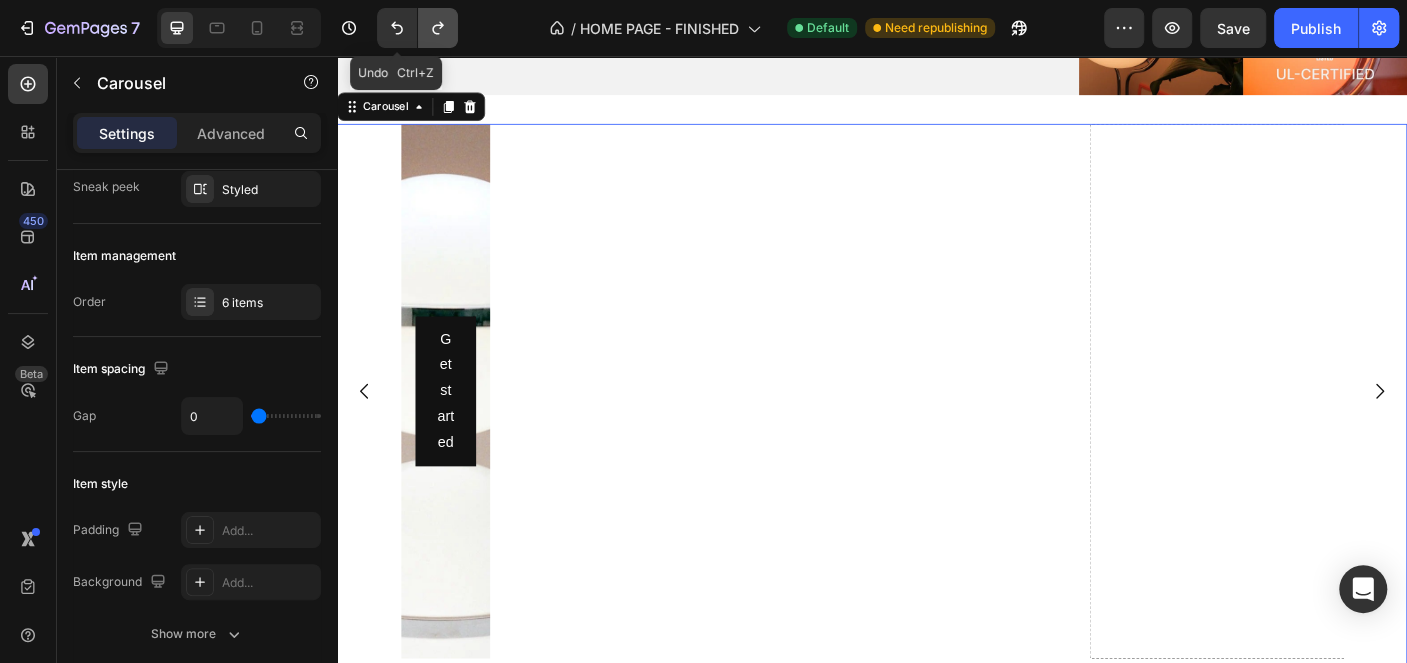 drag, startPoint x: 407, startPoint y: 30, endPoint x: 418, endPoint y: 17, distance: 17.029387 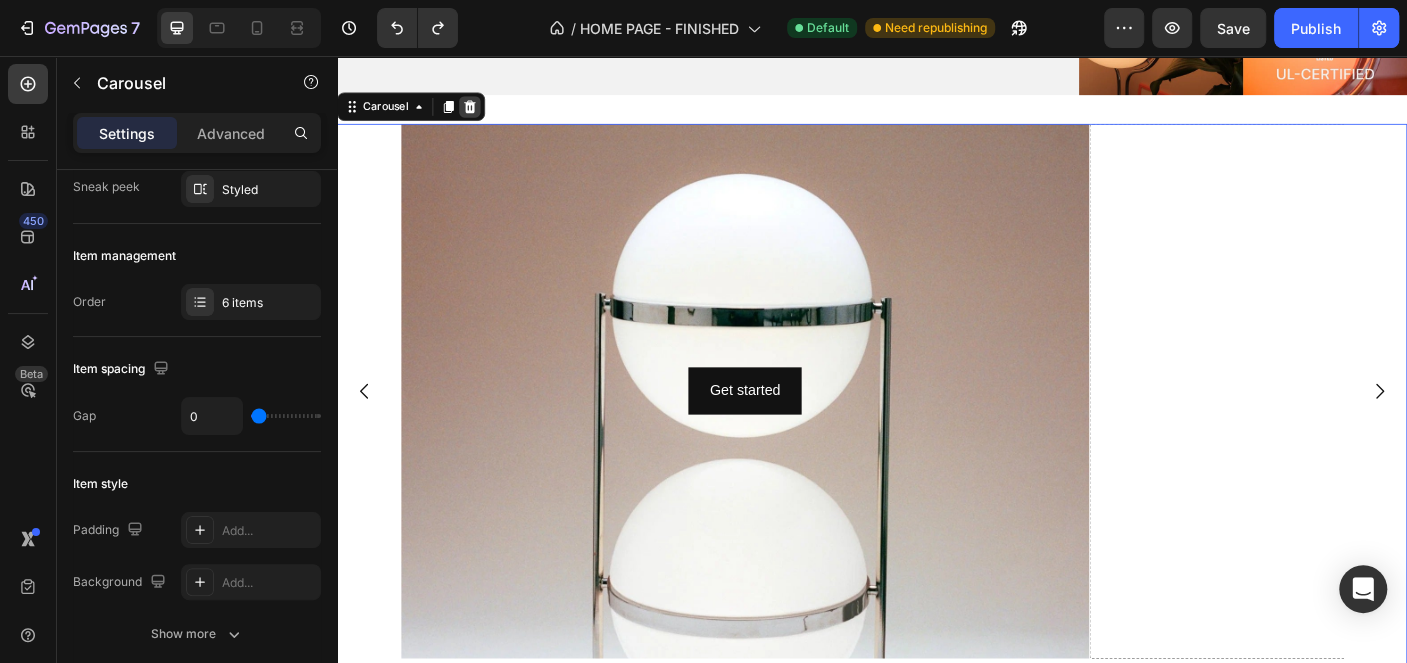 click 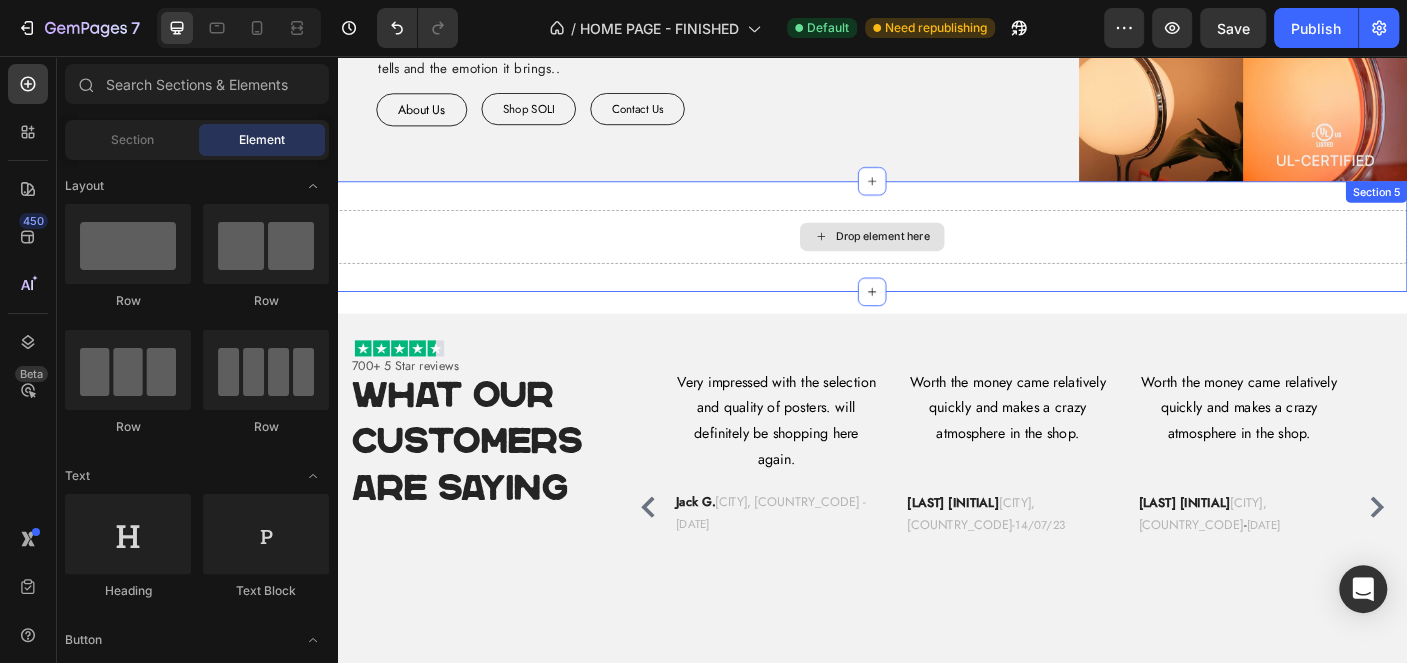 scroll, scrollTop: 1647, scrollLeft: 0, axis: vertical 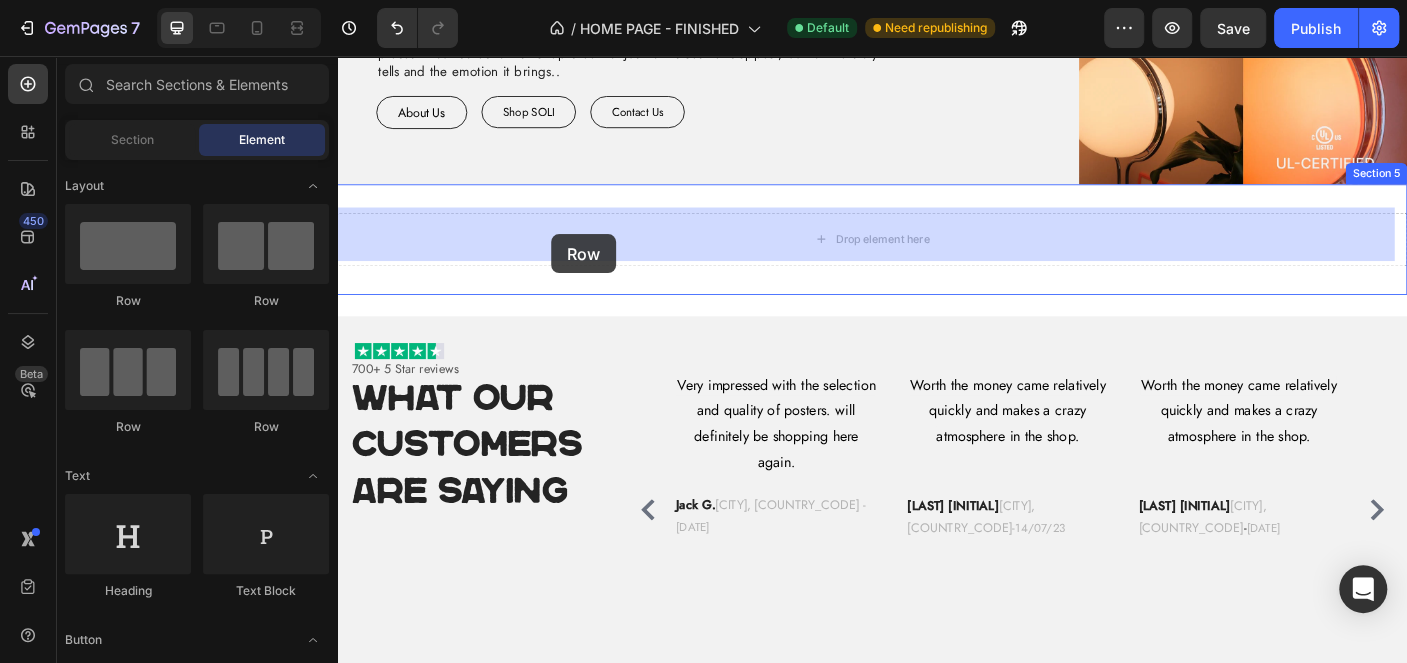 drag, startPoint x: 465, startPoint y: 430, endPoint x: 577, endPoint y: 256, distance: 206.92995 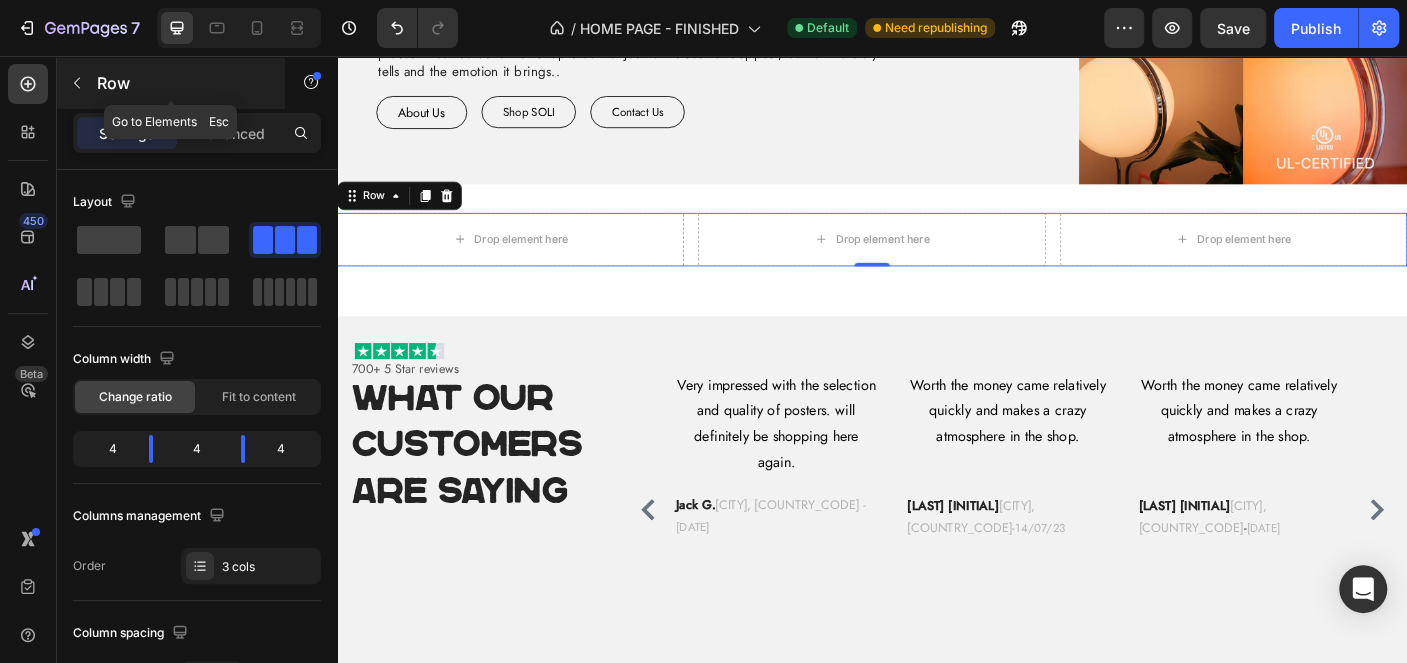 click at bounding box center (77, 83) 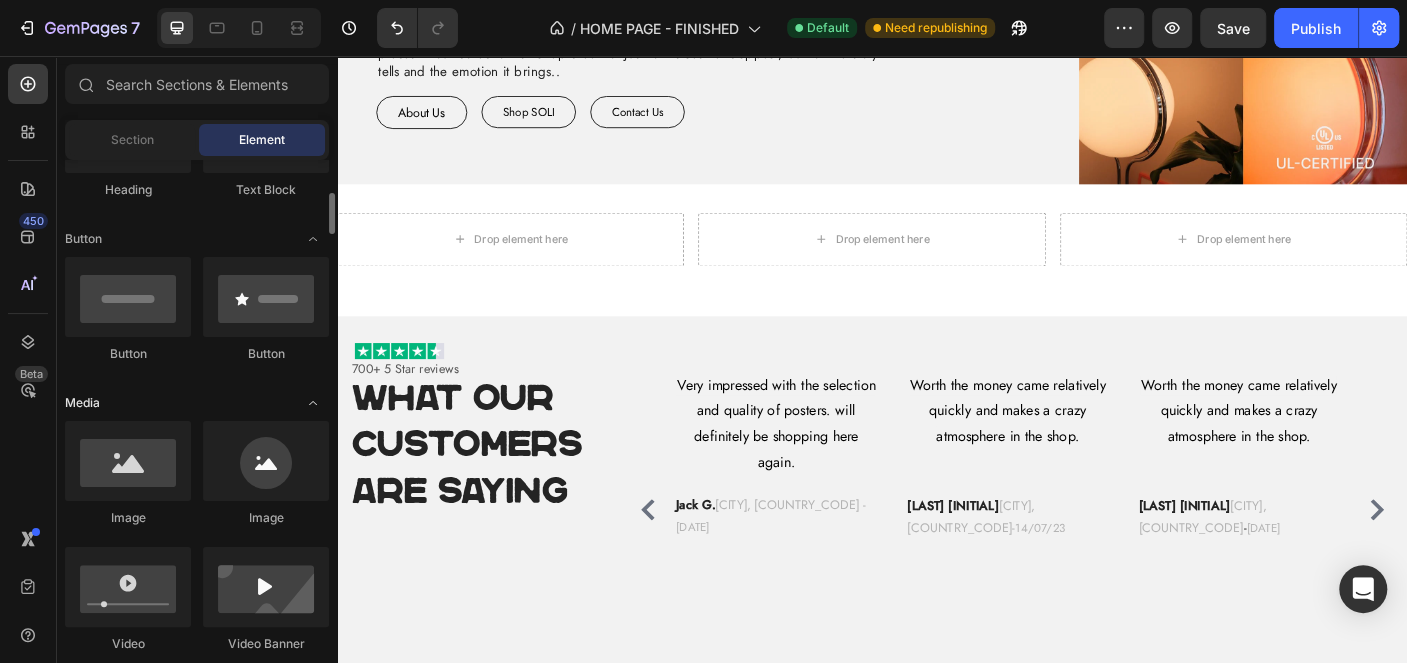 scroll, scrollTop: 802, scrollLeft: 0, axis: vertical 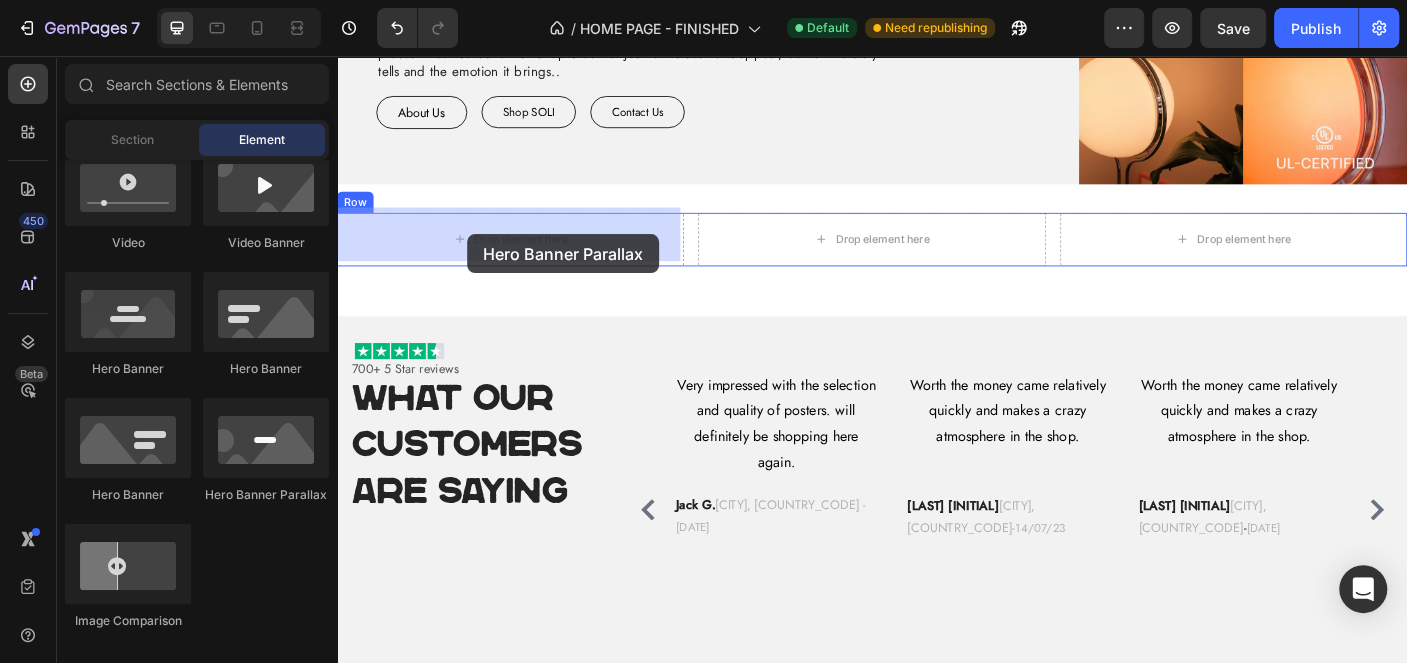 drag, startPoint x: 582, startPoint y: 502, endPoint x: 479, endPoint y: 270, distance: 253.83656 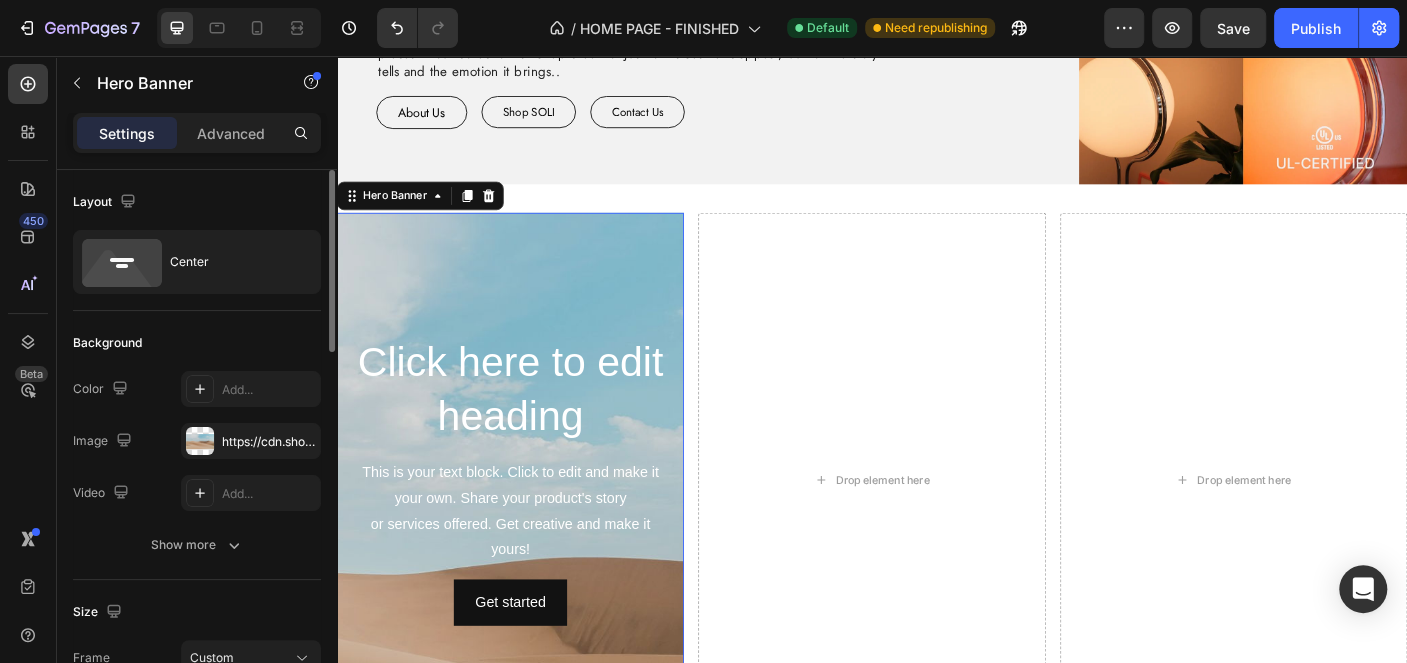 scroll, scrollTop: 300, scrollLeft: 0, axis: vertical 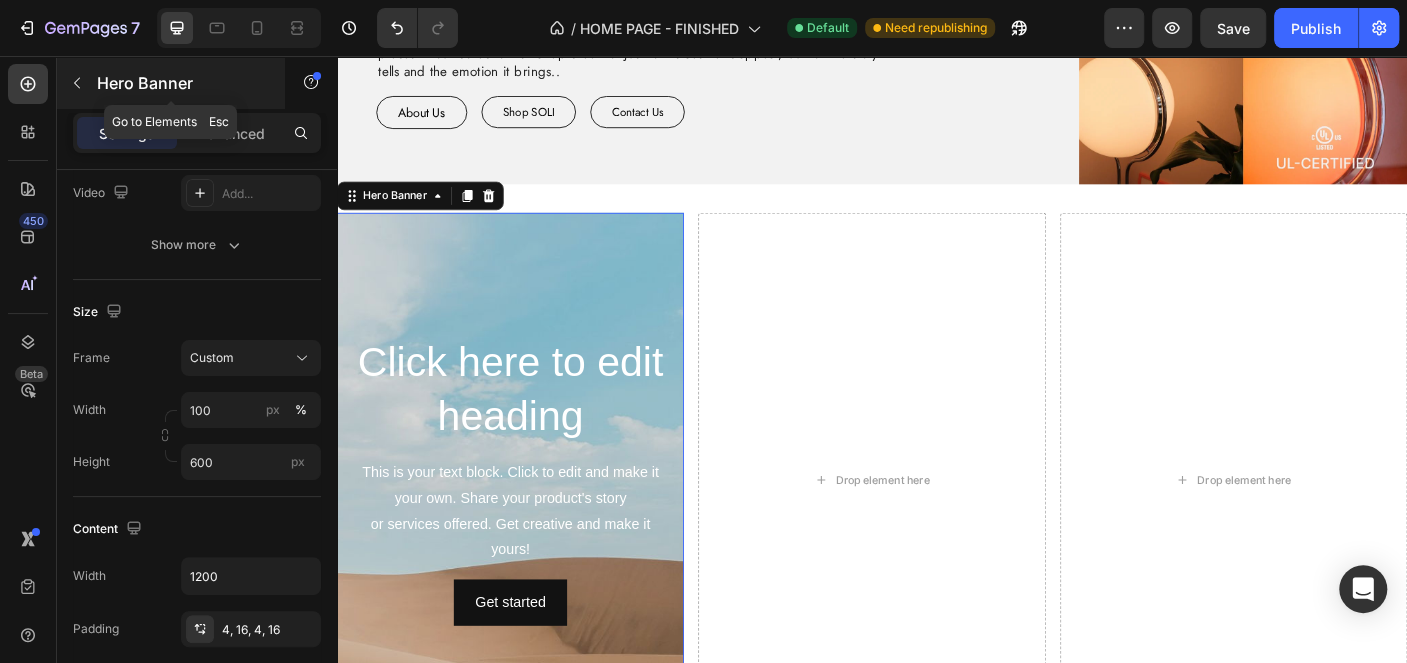 click 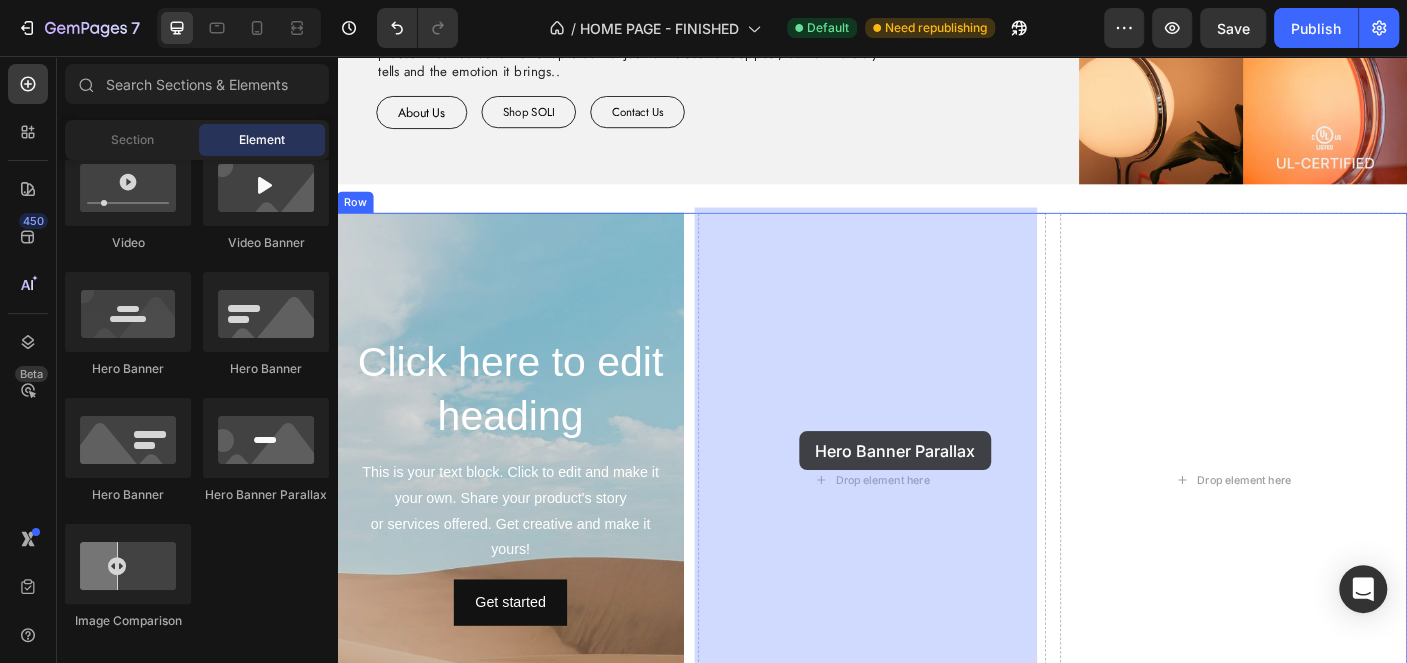 drag, startPoint x: 613, startPoint y: 500, endPoint x: 851, endPoint y: 477, distance: 239.10876 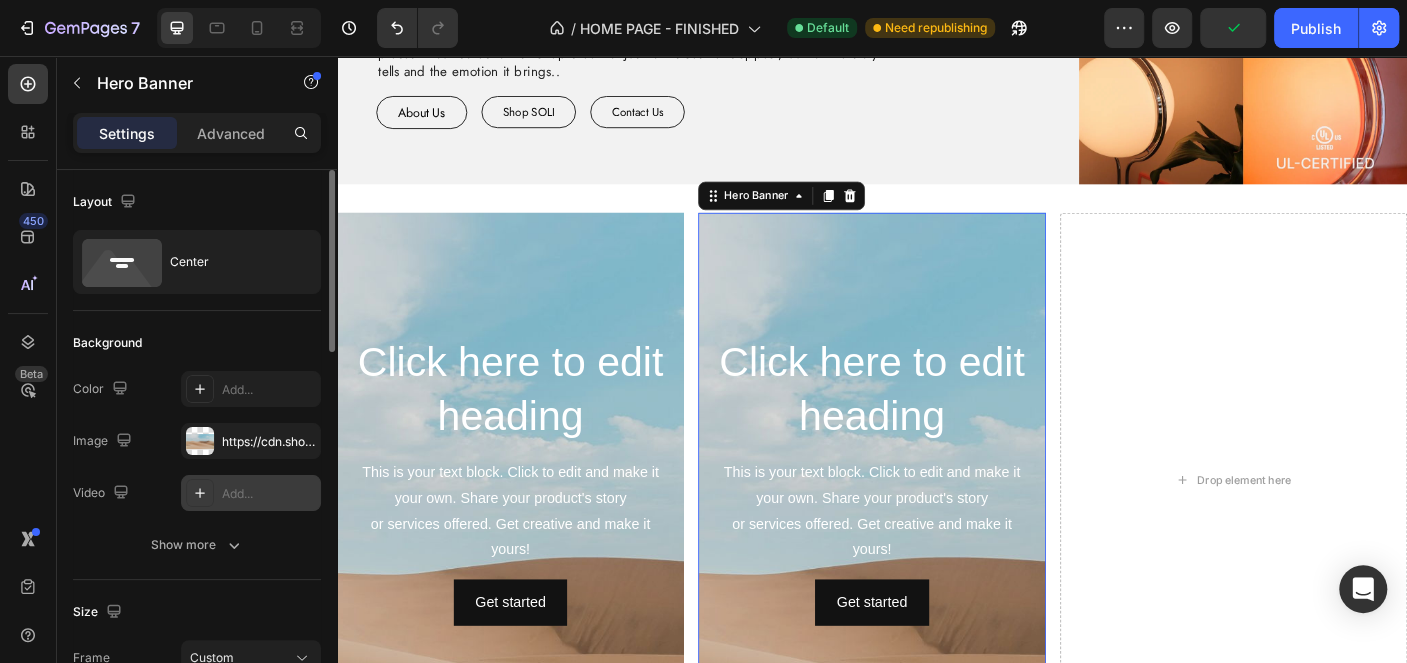 scroll, scrollTop: 100, scrollLeft: 0, axis: vertical 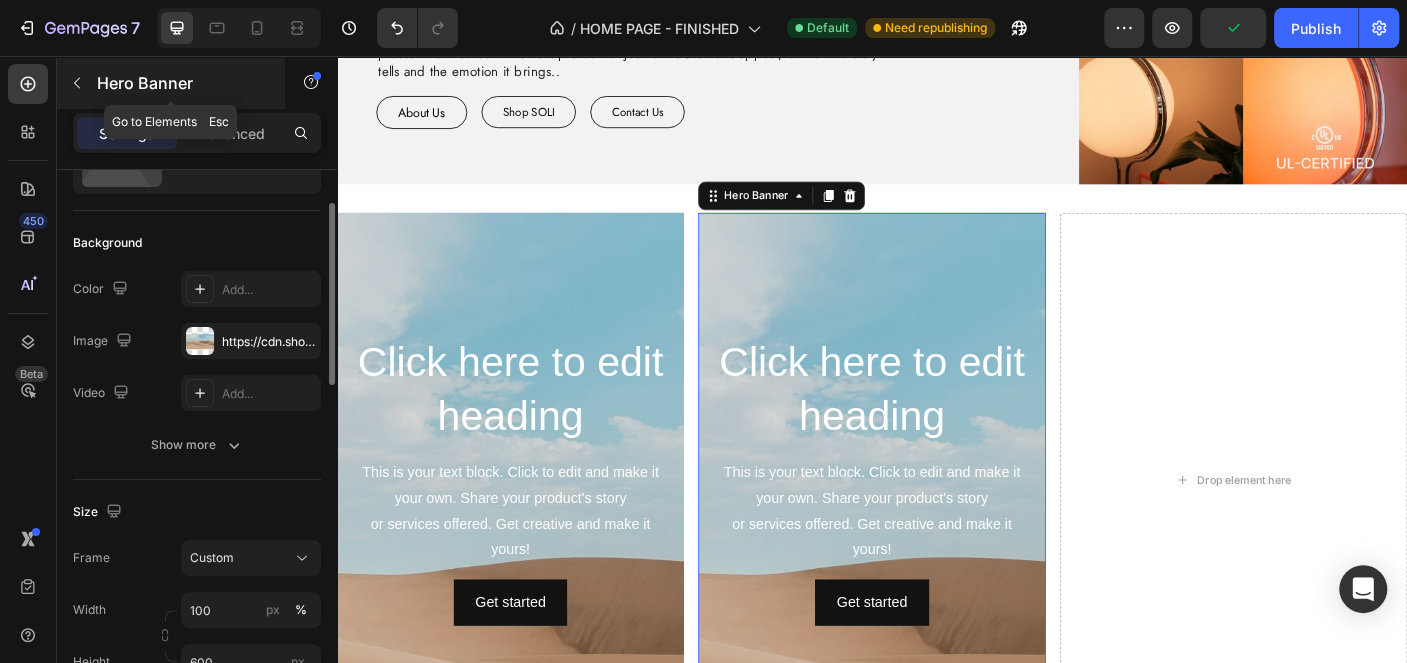 click at bounding box center [77, 83] 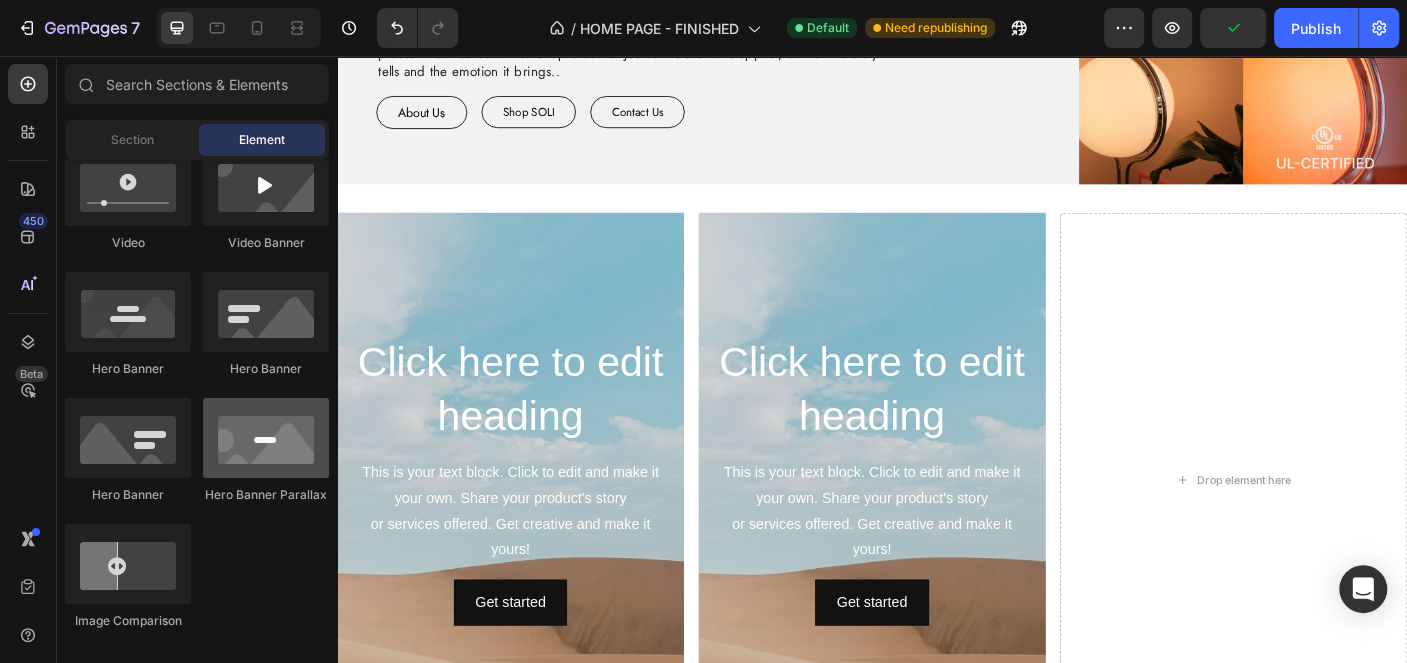 scroll, scrollTop: 902, scrollLeft: 0, axis: vertical 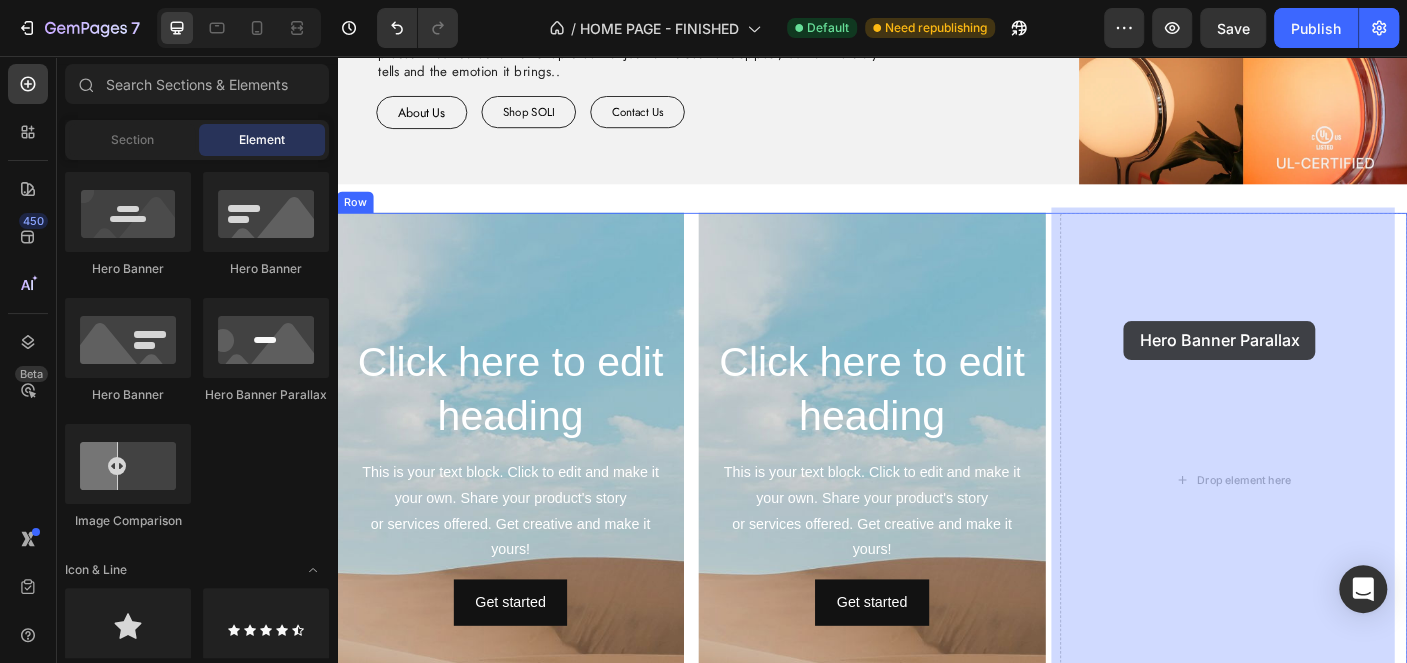 drag, startPoint x: 588, startPoint y: 390, endPoint x: 1219, endPoint y: 353, distance: 632.08386 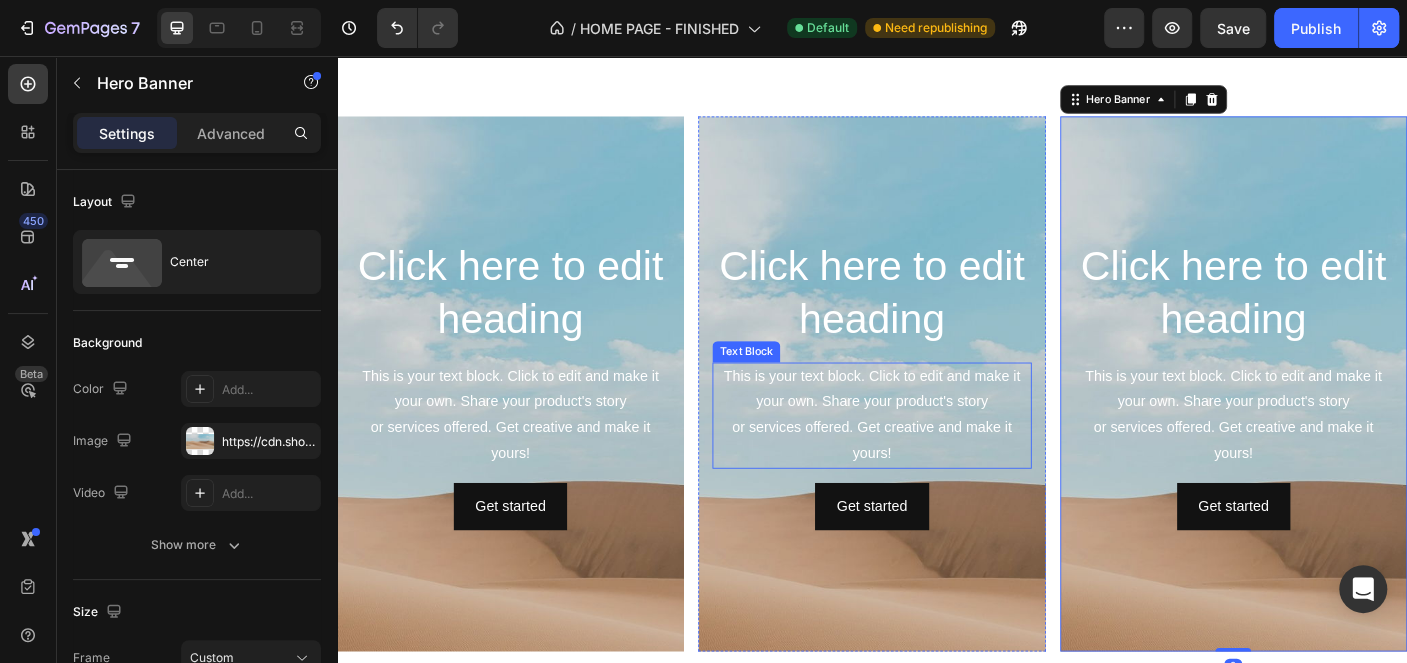 scroll, scrollTop: 1847, scrollLeft: 0, axis: vertical 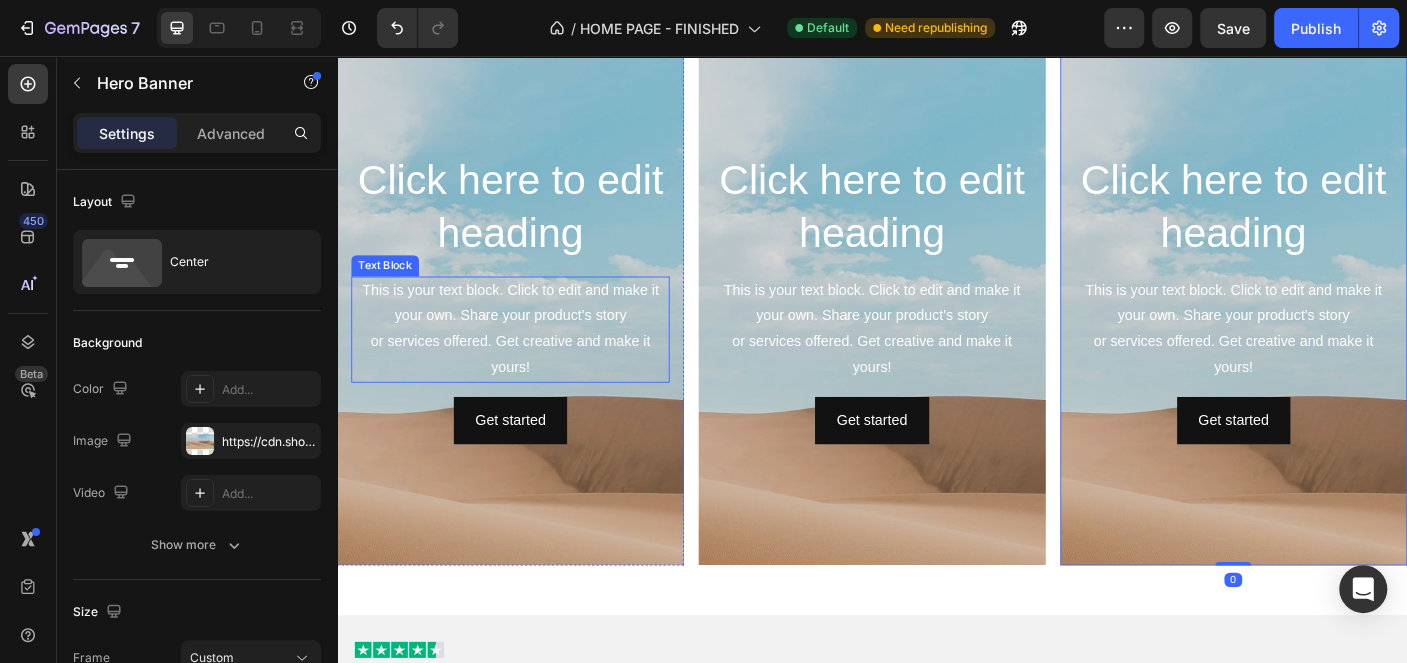 click on "This is your text block. Click to edit and make it your own. Share your product's story                   or services offered. Get creative and make it yours!" at bounding box center [531, 362] 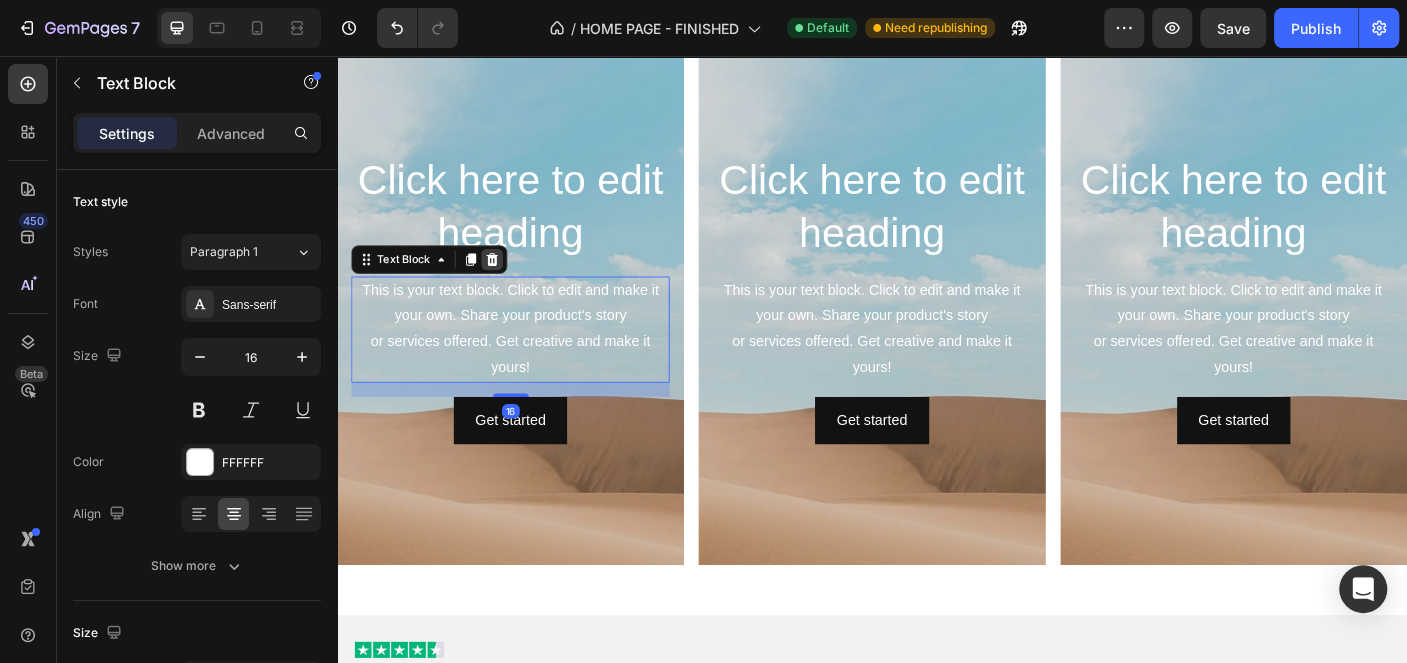 click 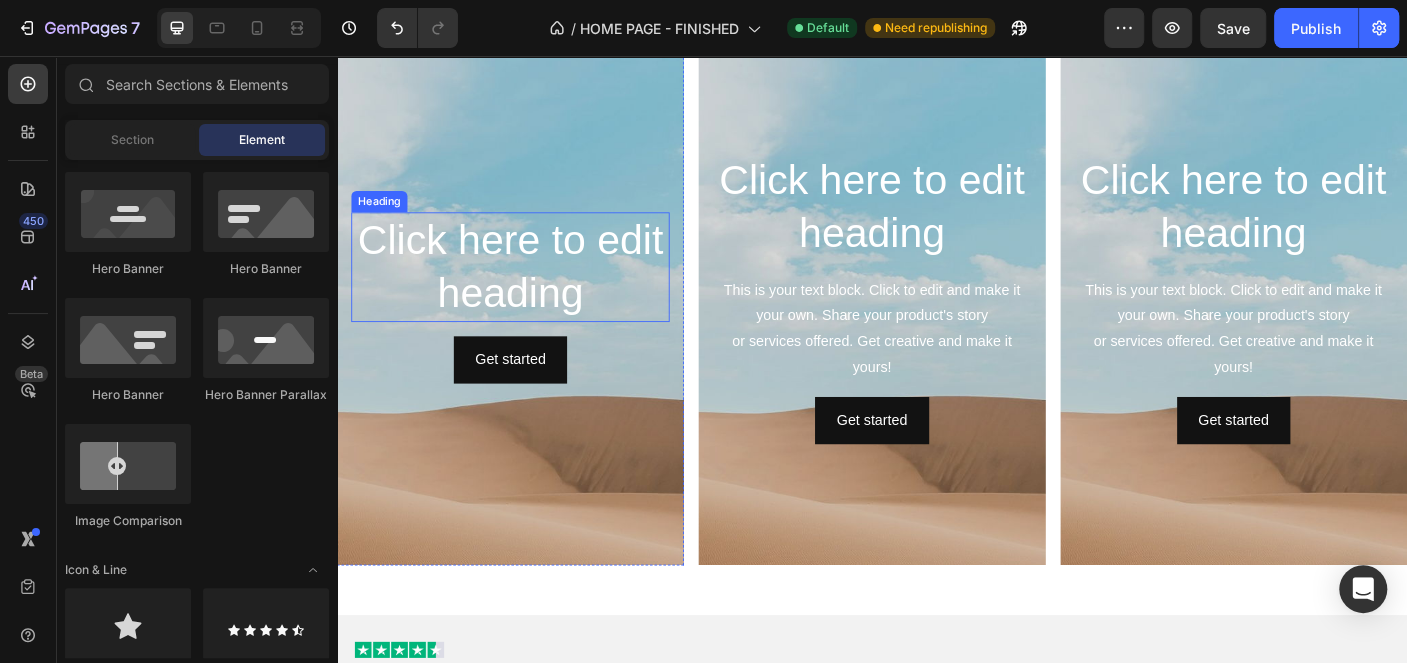 click on "Click here to edit heading" at bounding box center (531, 293) 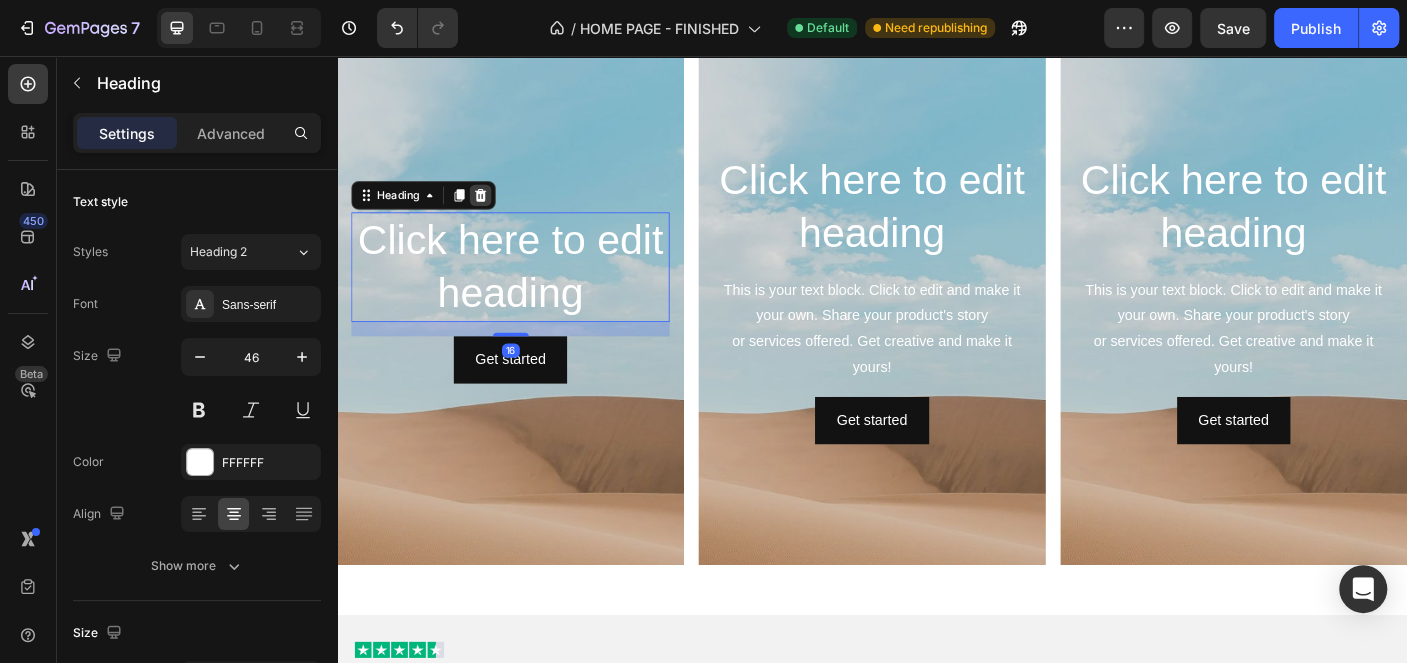 click 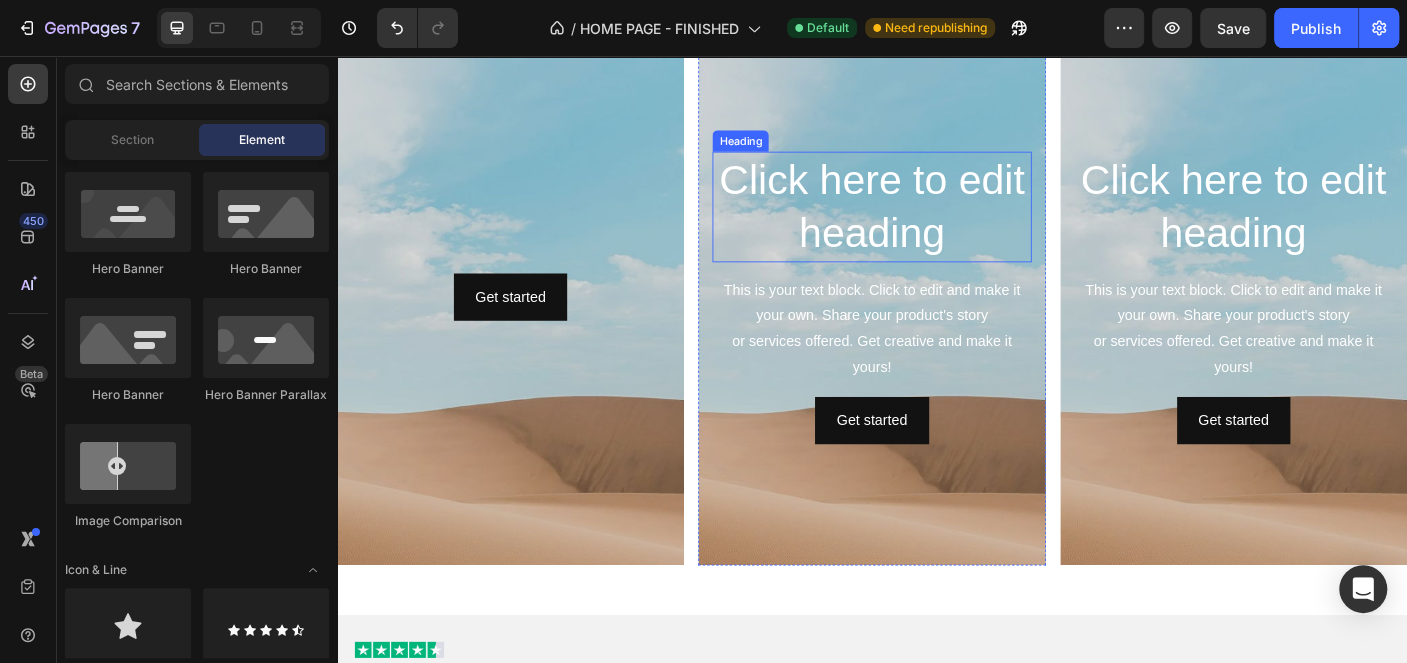 click on "Click here to edit heading" at bounding box center [936, 225] 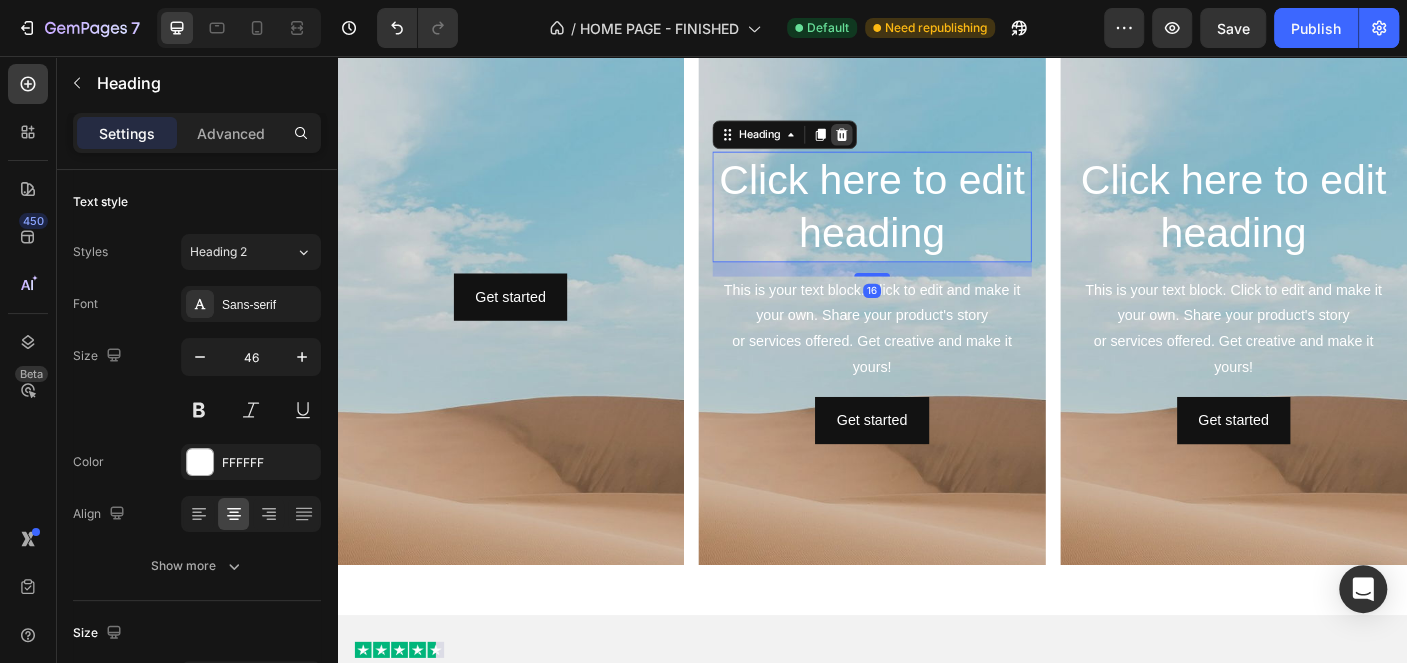 click 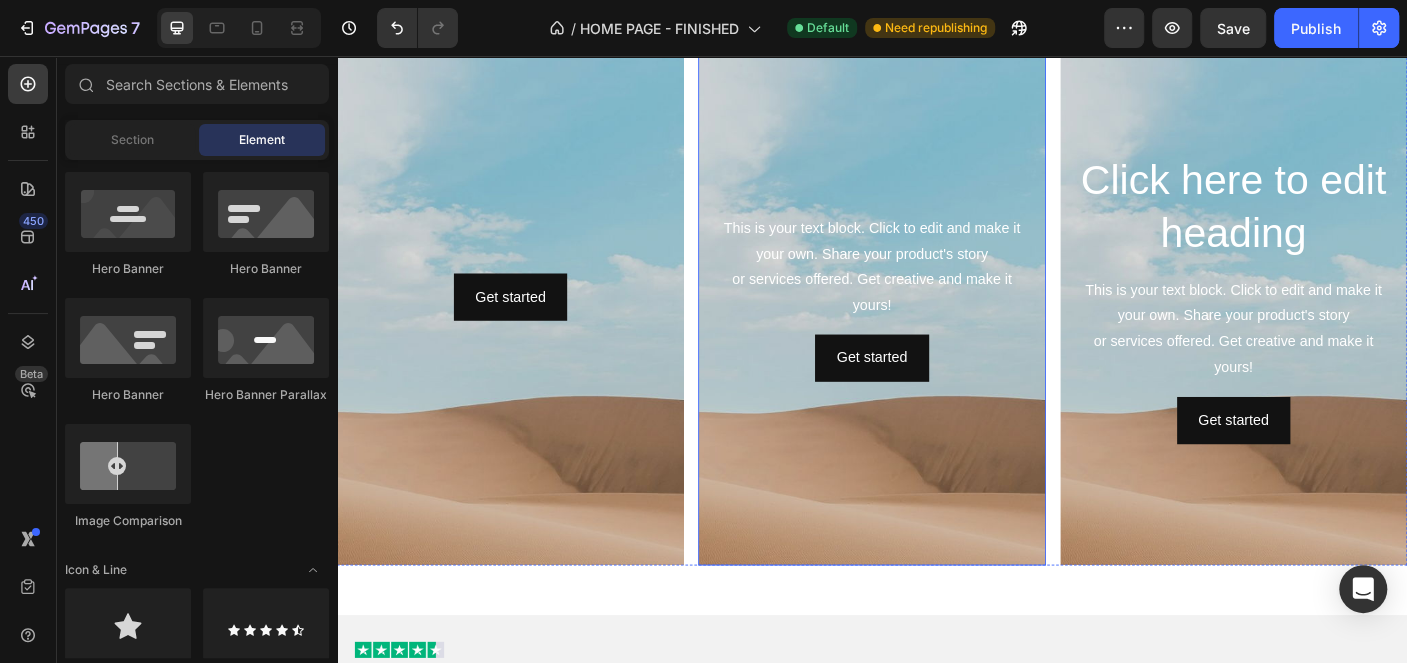 click on "This is your text block. Click to edit and make it your own. Share your product's story                   or services offered. Get creative and make it yours!" at bounding box center (936, 292) 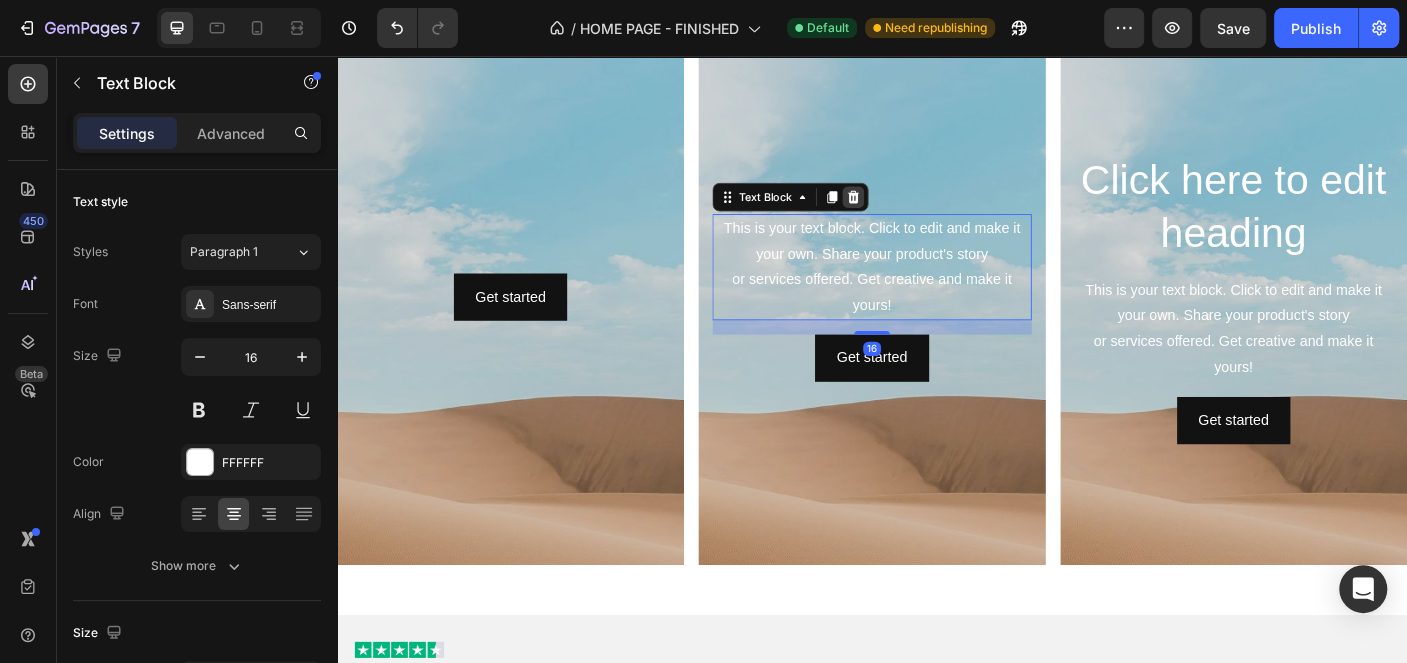 click 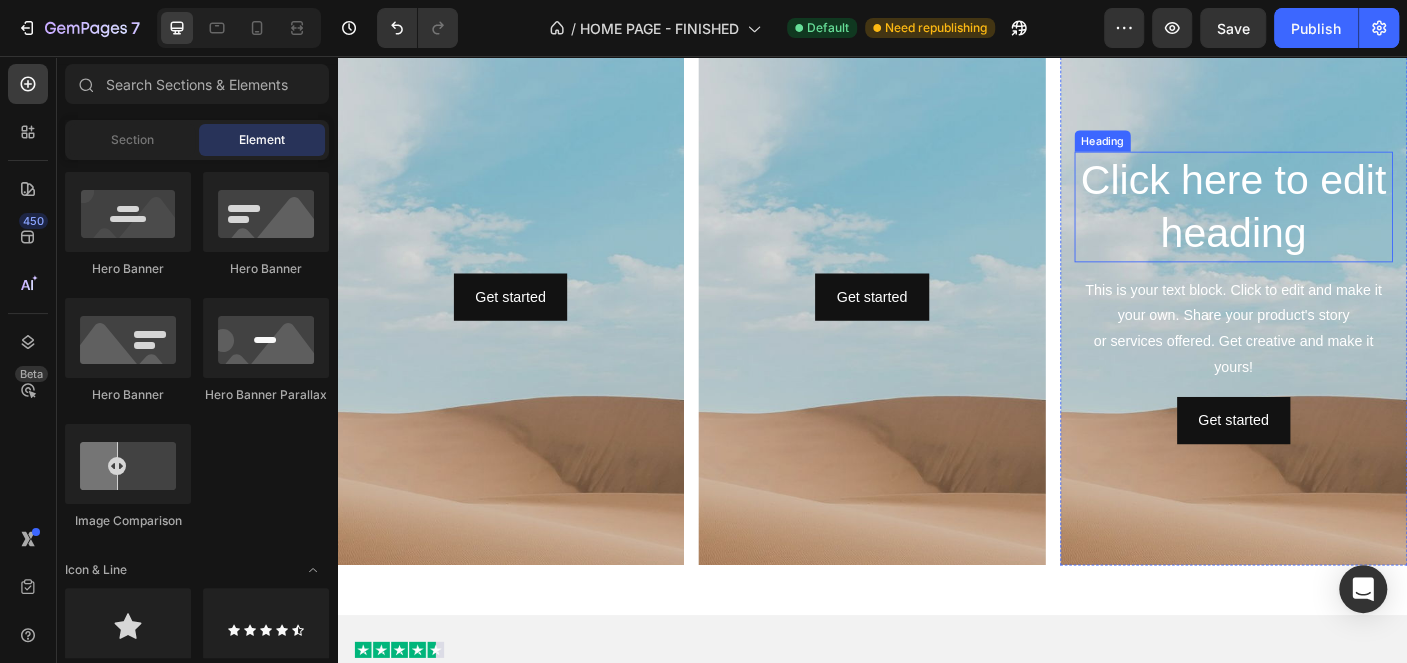 click on "Click here to edit heading" at bounding box center (1342, 225) 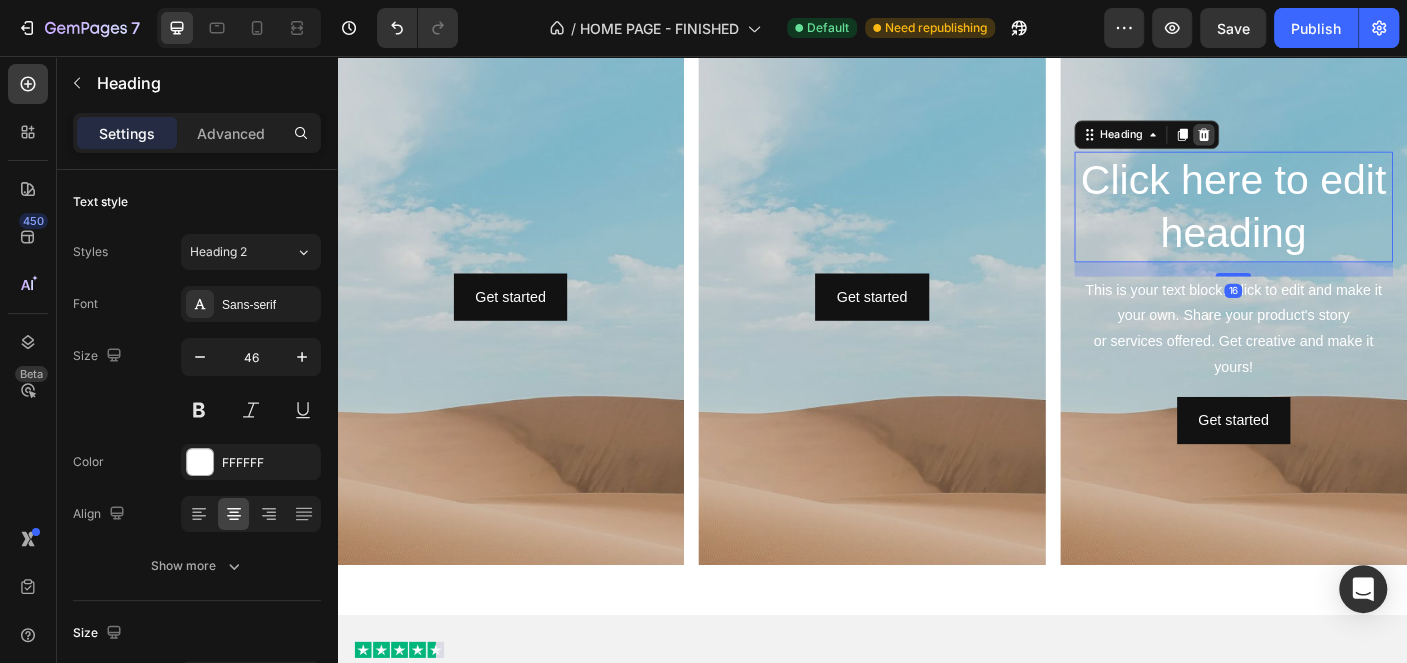 click 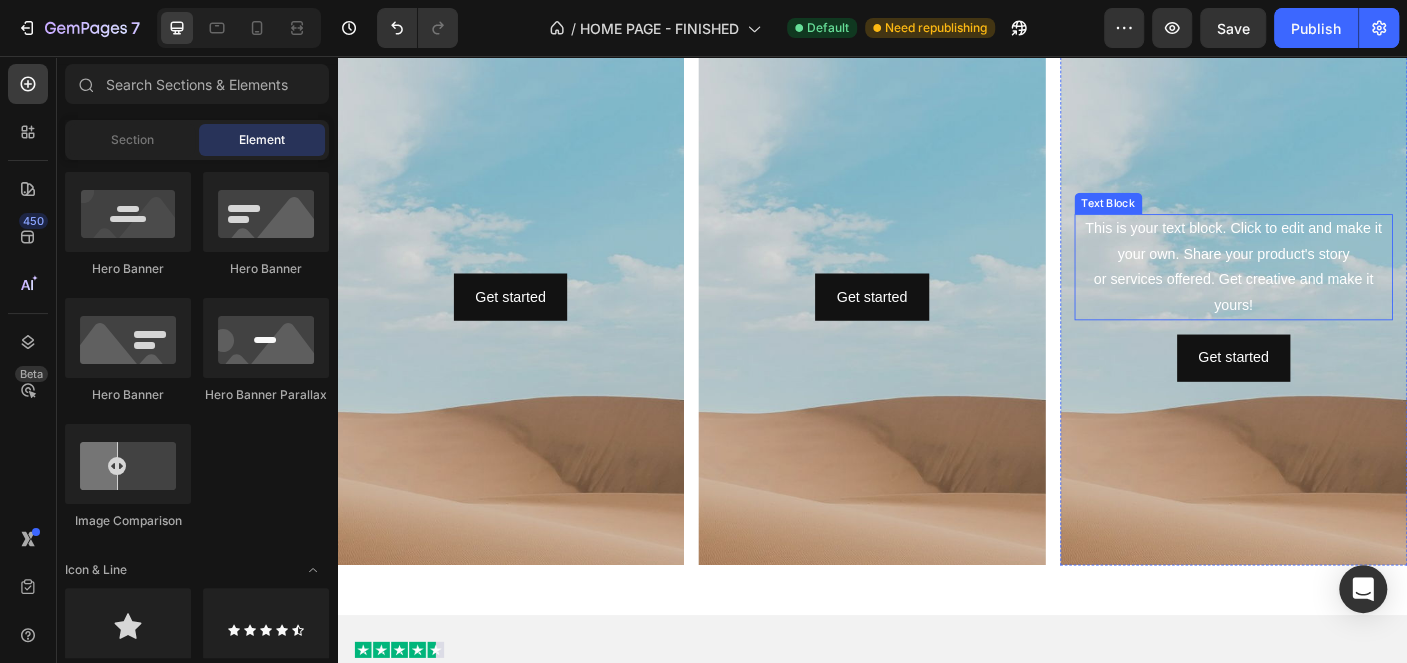 click on "This is your text block. Click to edit and make it your own. Share your product's story                   or services offered. Get creative and make it yours!" at bounding box center [1342, 292] 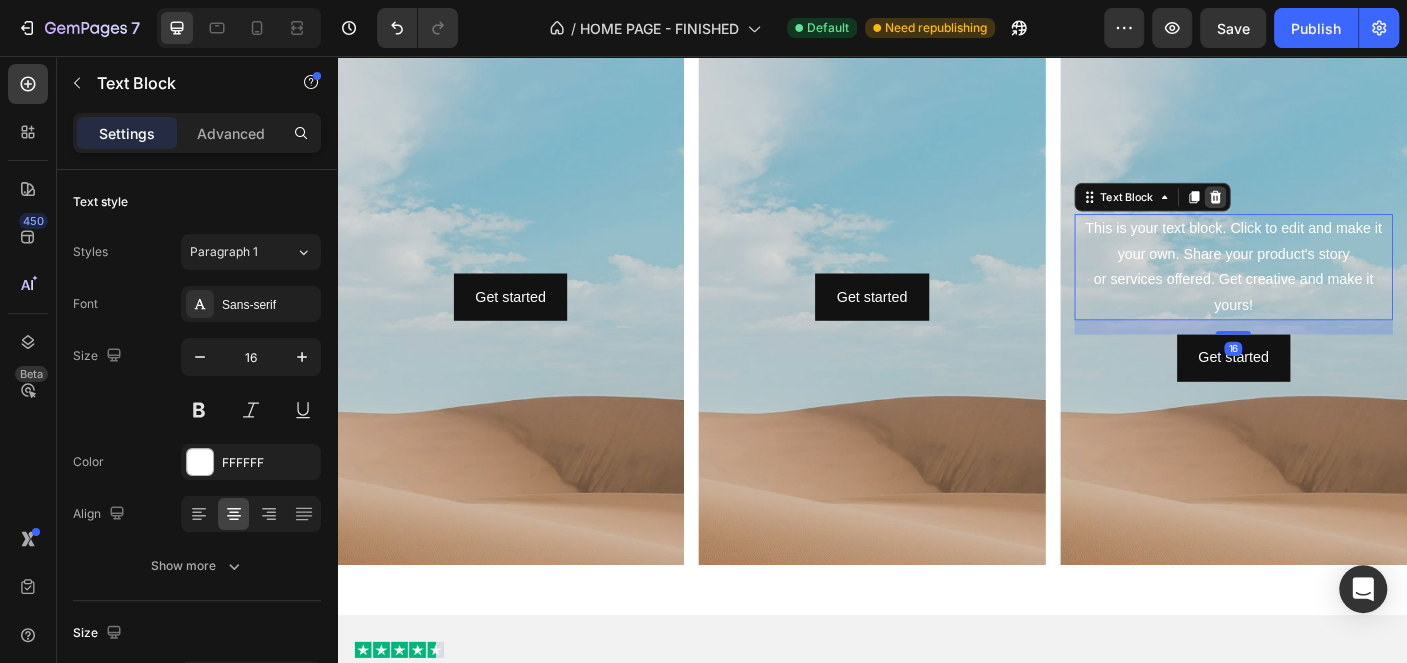 click 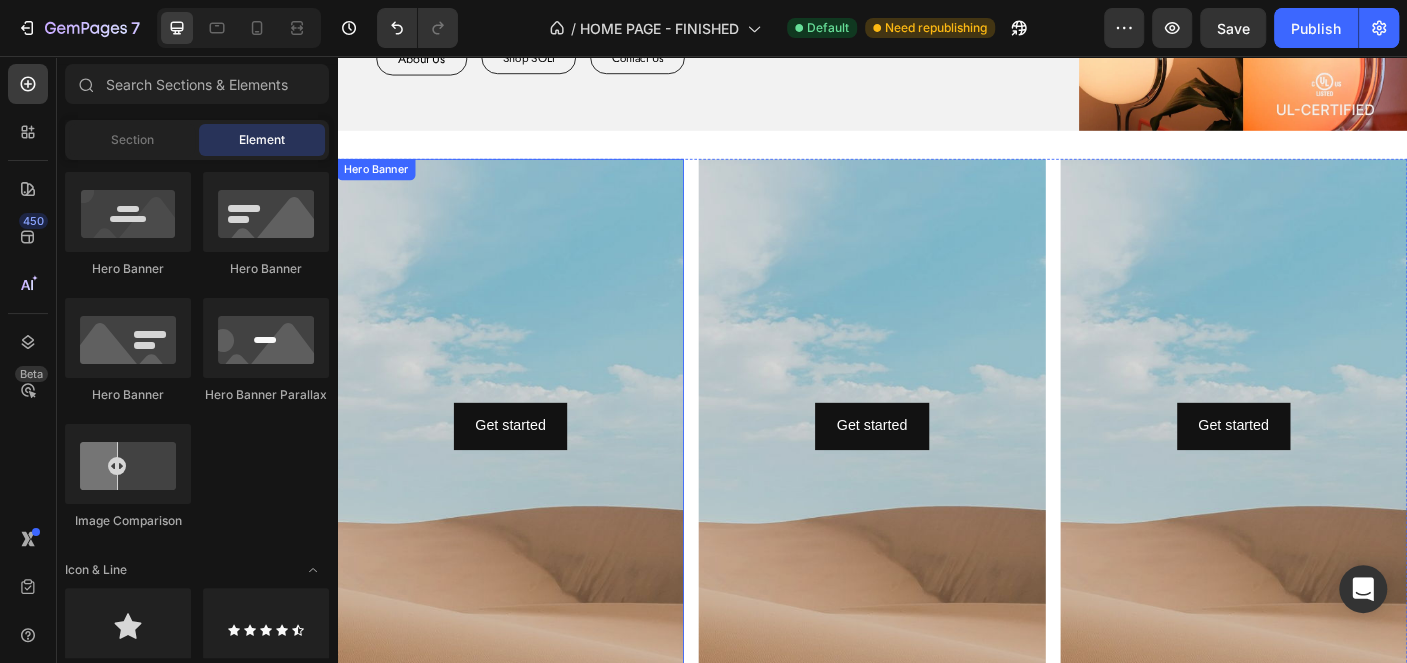 scroll, scrollTop: 1647, scrollLeft: 0, axis: vertical 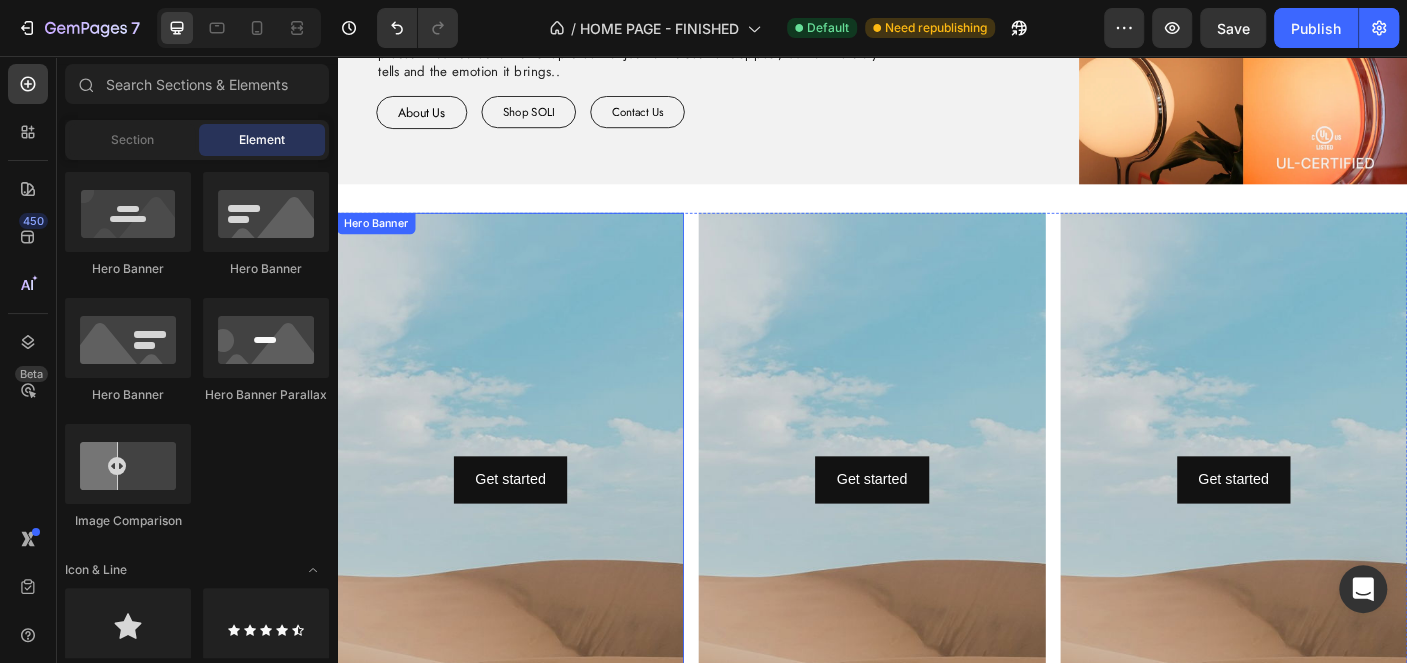 click at bounding box center (531, 652) 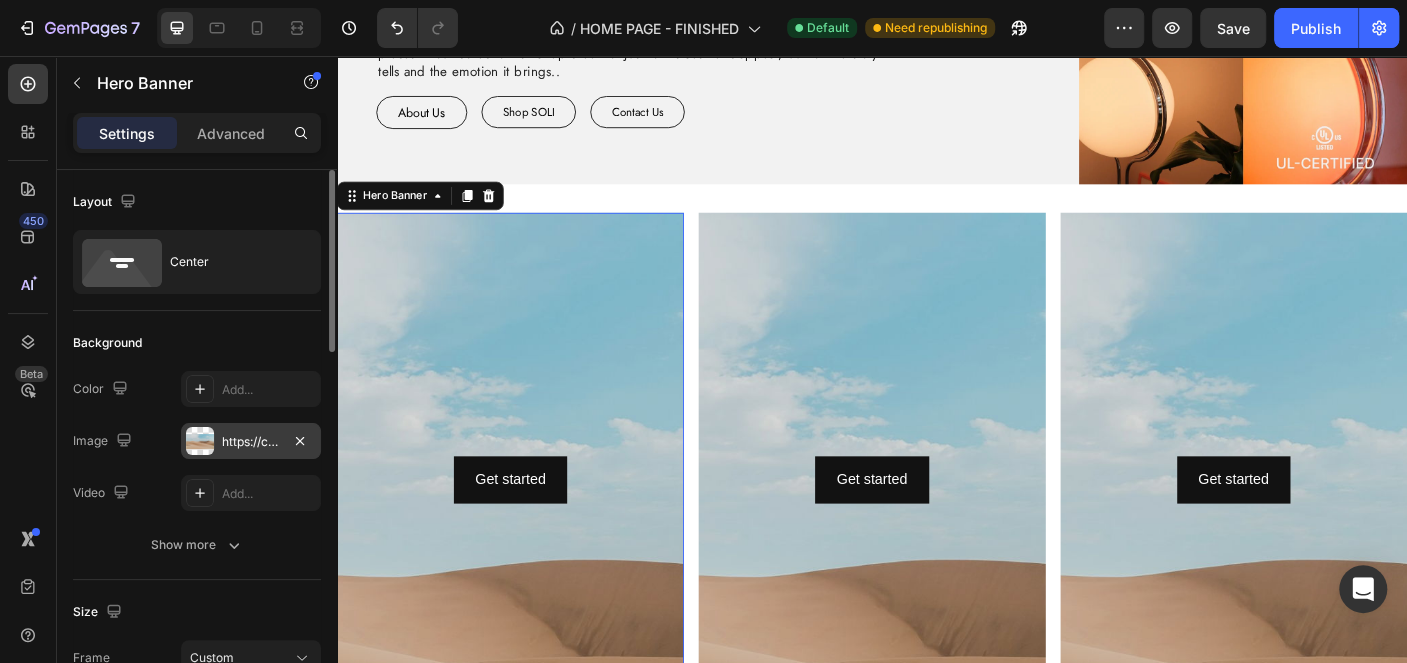 drag, startPoint x: 248, startPoint y: 451, endPoint x: 271, endPoint y: 429, distance: 31.827662 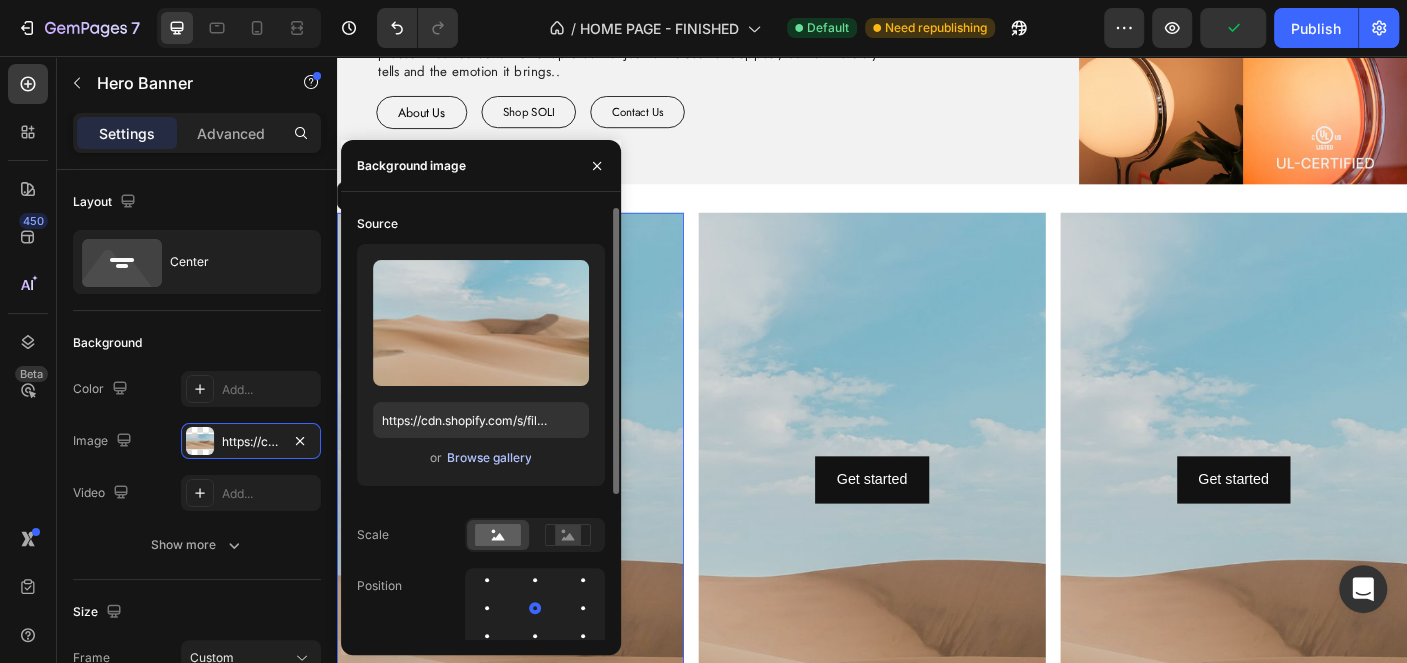 click on "Browse gallery" at bounding box center [488, 458] 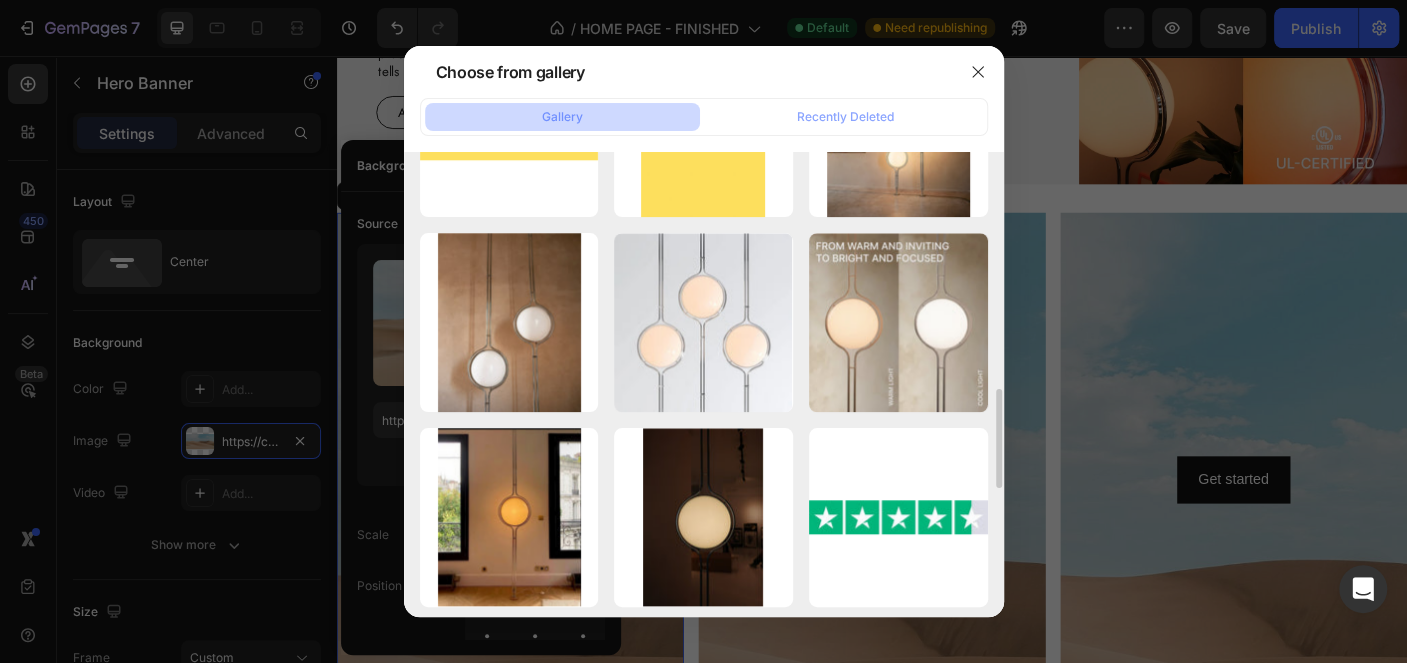 scroll, scrollTop: 802, scrollLeft: 0, axis: vertical 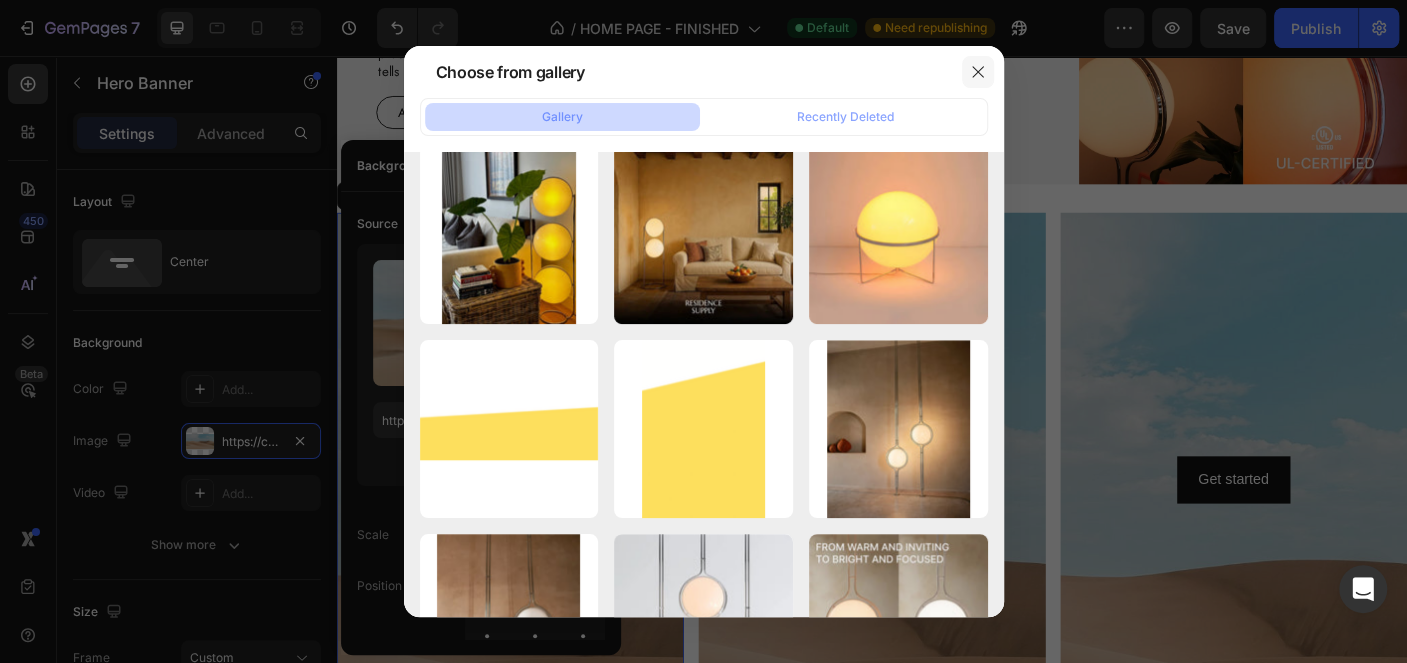 click at bounding box center (978, 72) 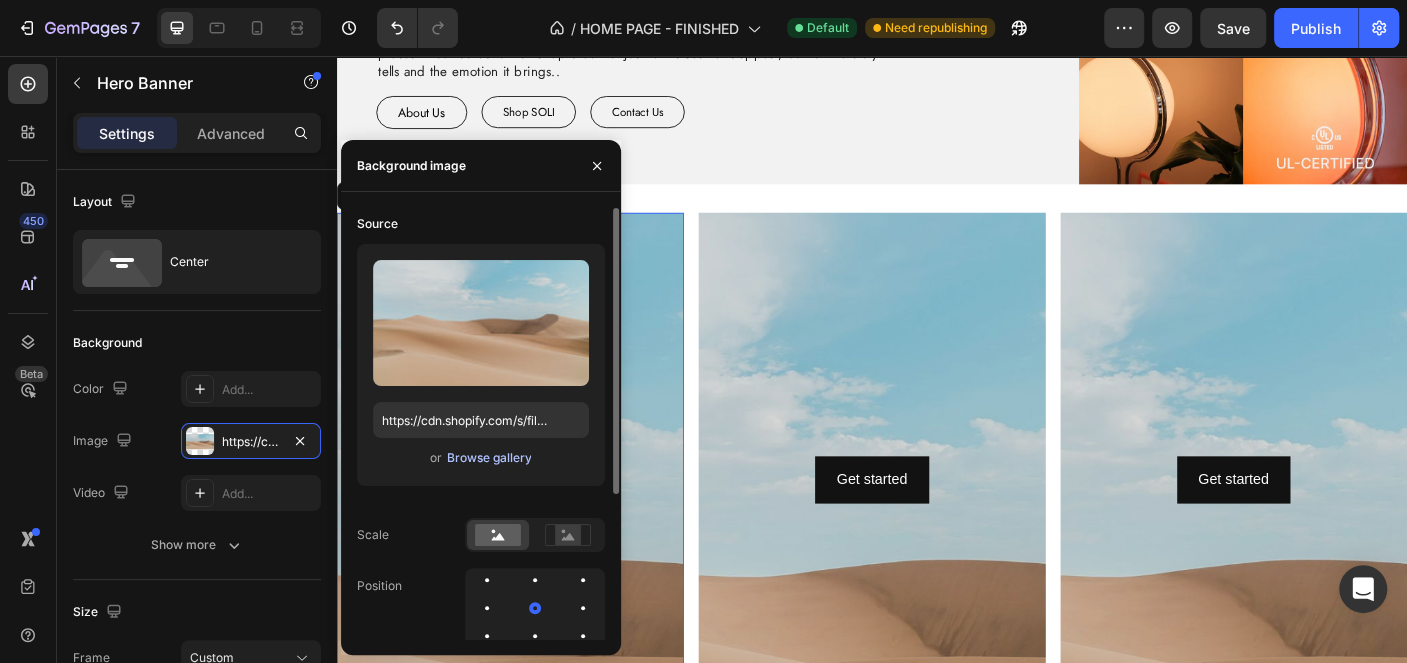 click on "Browse gallery" at bounding box center [488, 458] 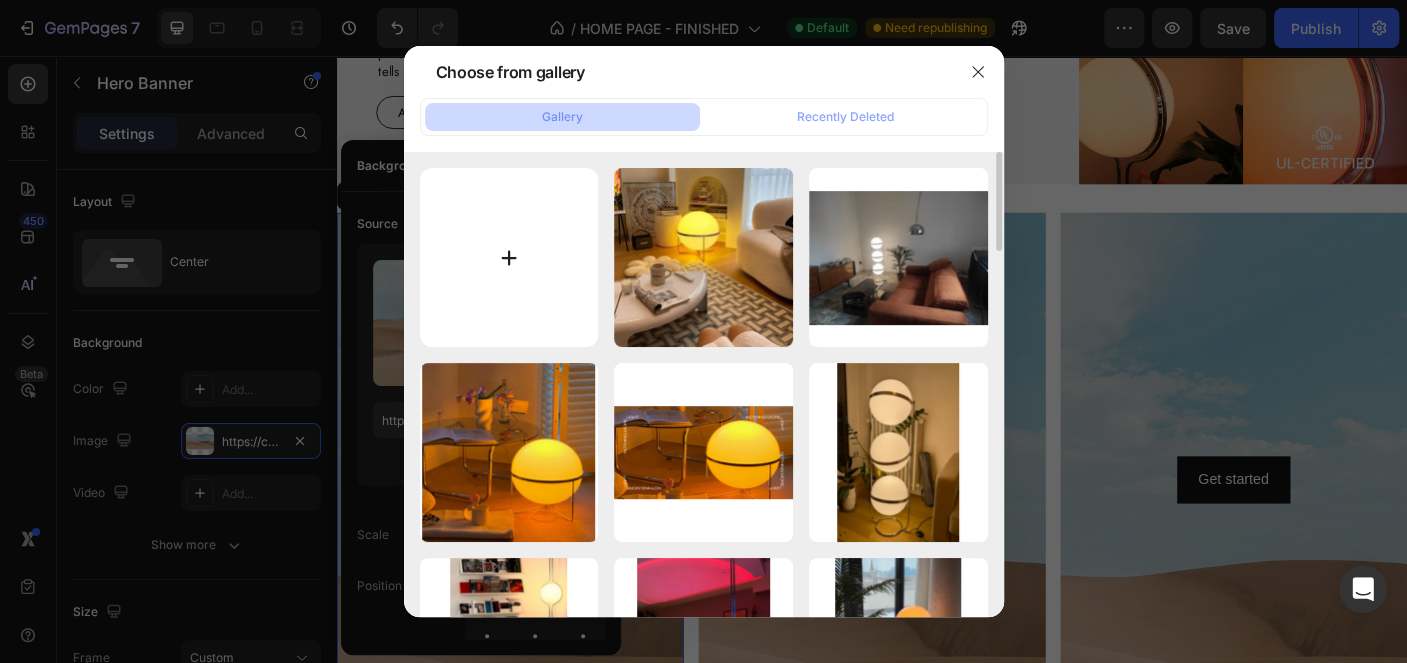 click at bounding box center [509, 257] 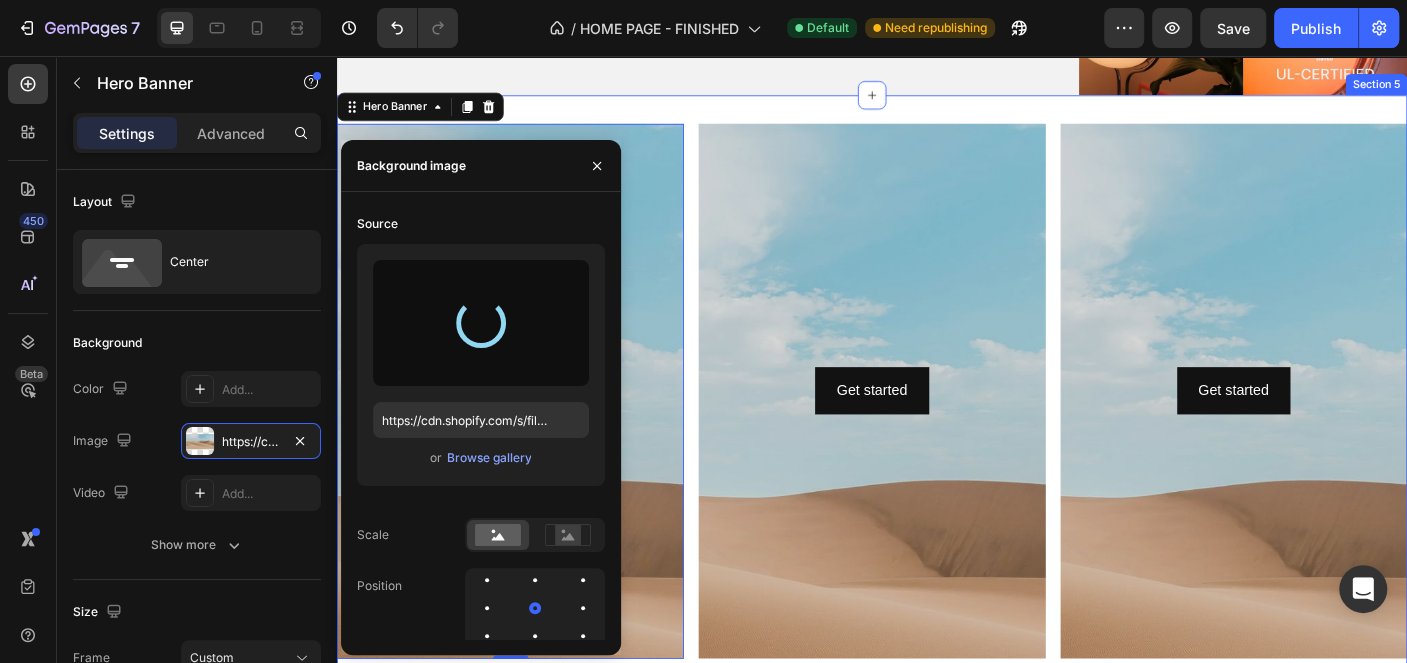 type on "https://cdn.shopify.com/s/files/1/0916/0763/0159/files/gempages_553497752940577685-465face8-7921-4f8d-a2f1-f10ae50233dd.jpg" 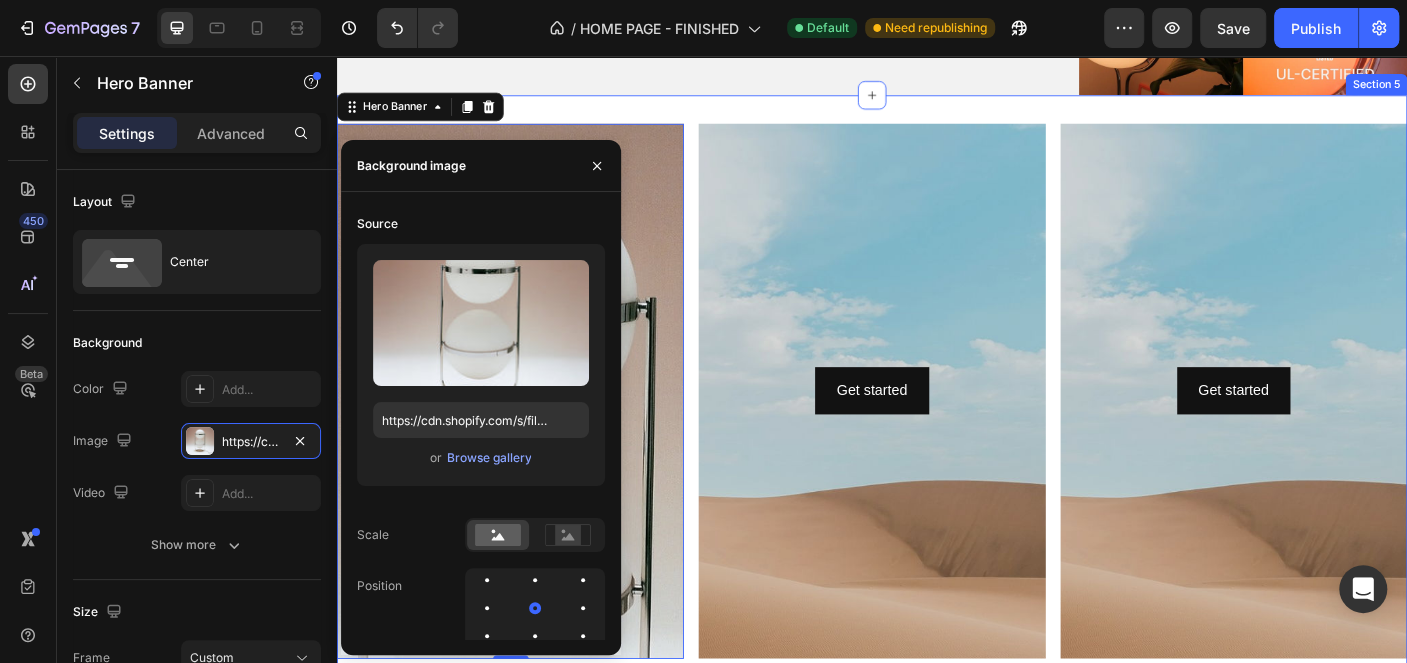 scroll, scrollTop: 1847, scrollLeft: 0, axis: vertical 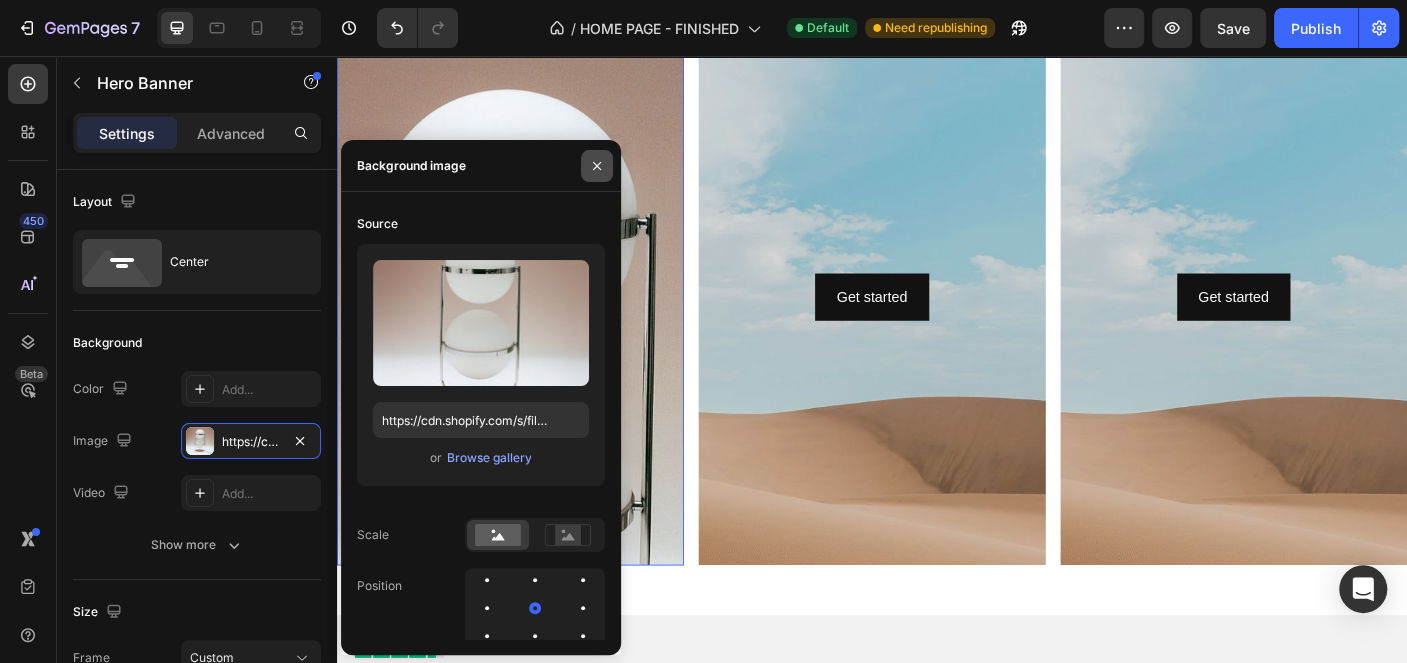 click 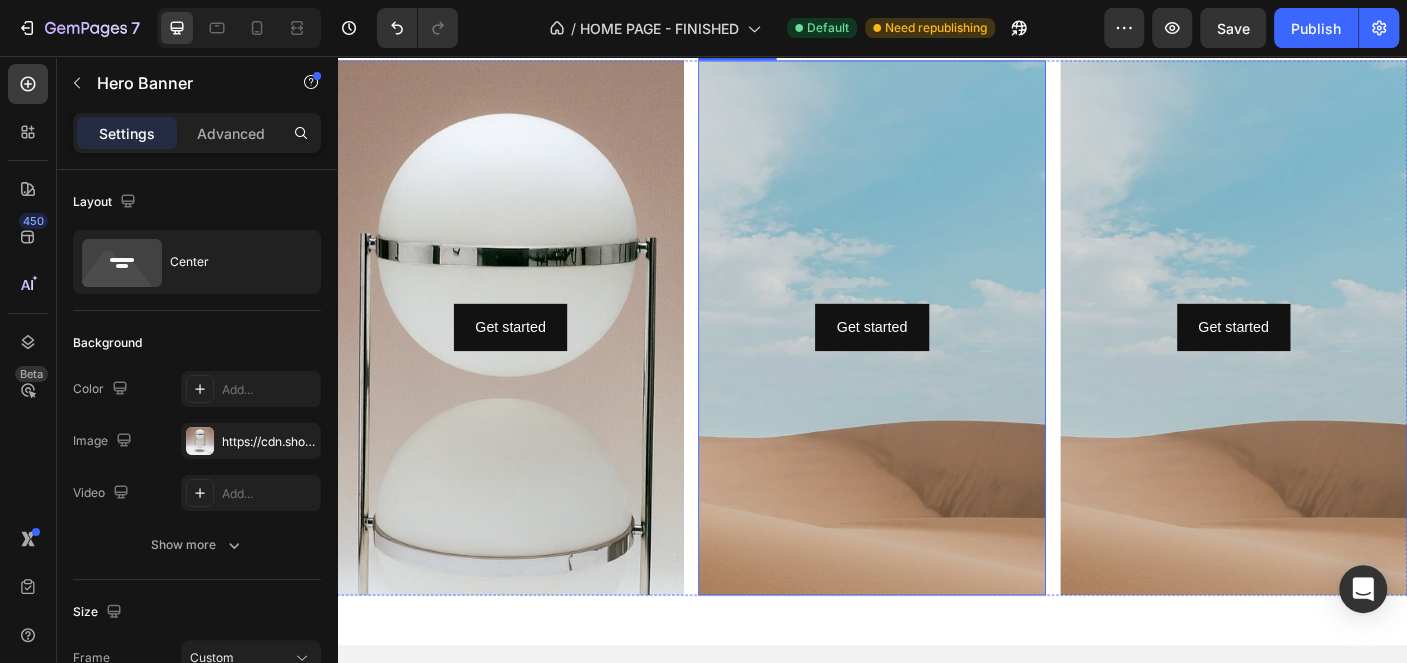 scroll, scrollTop: 1847, scrollLeft: 0, axis: vertical 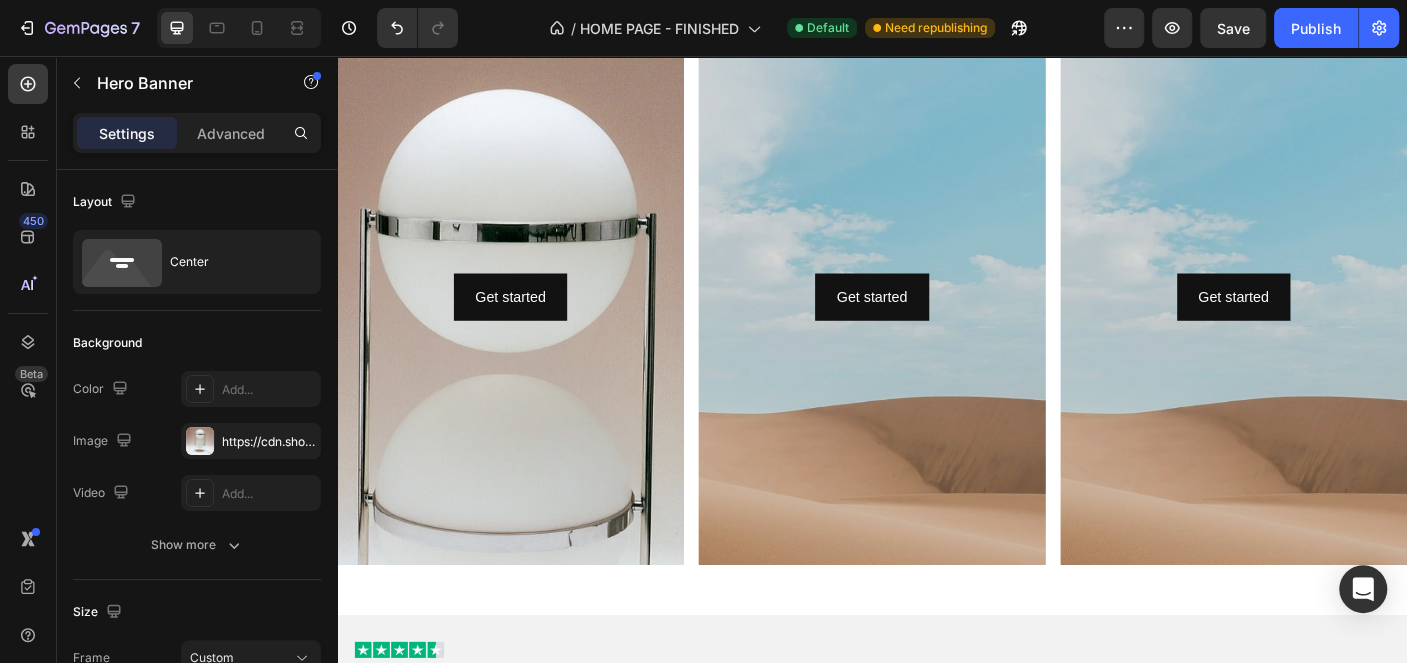 click at bounding box center (531, 470) 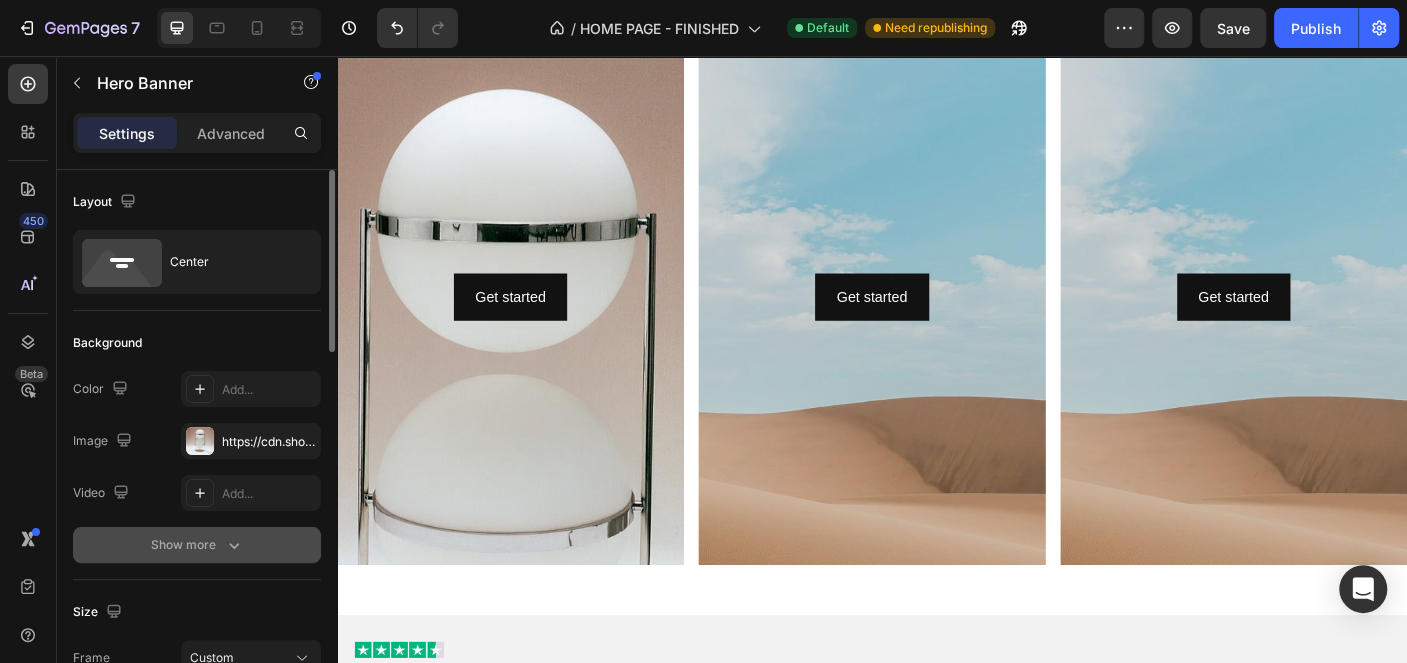 scroll, scrollTop: 100, scrollLeft: 0, axis: vertical 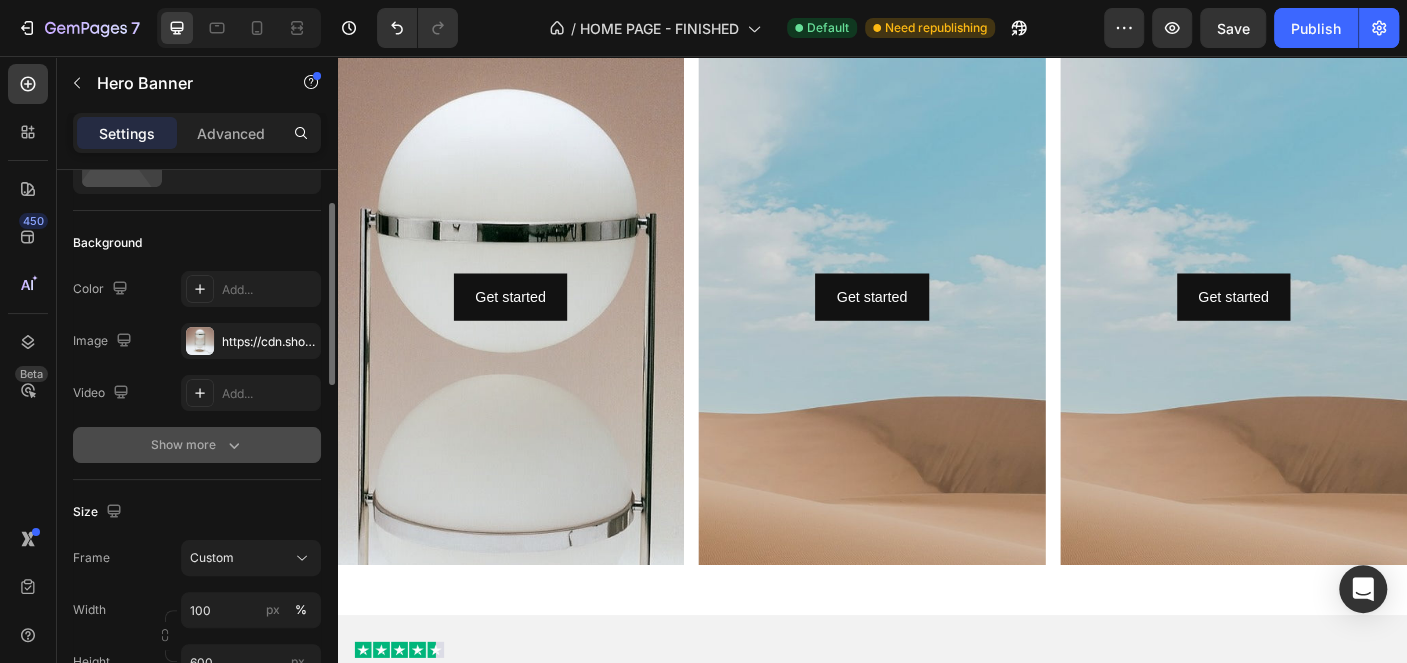 click on "Show more" at bounding box center [197, 445] 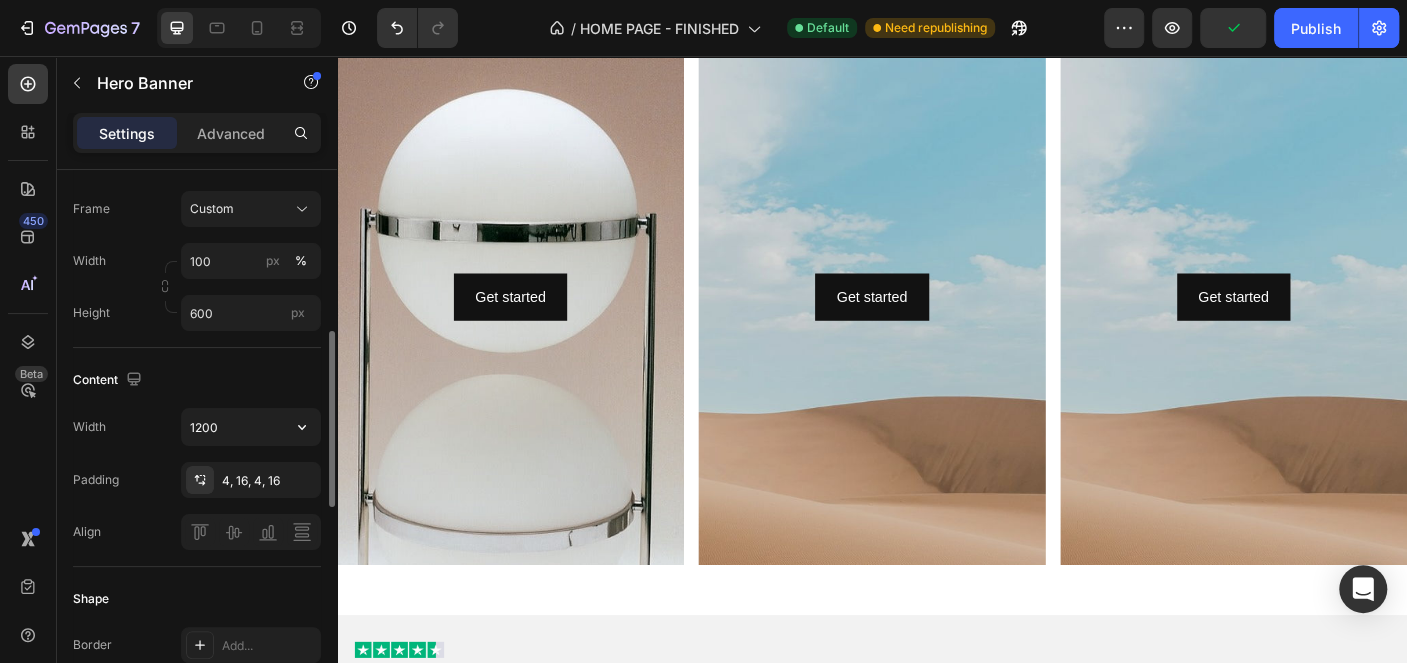 scroll, scrollTop: 601, scrollLeft: 0, axis: vertical 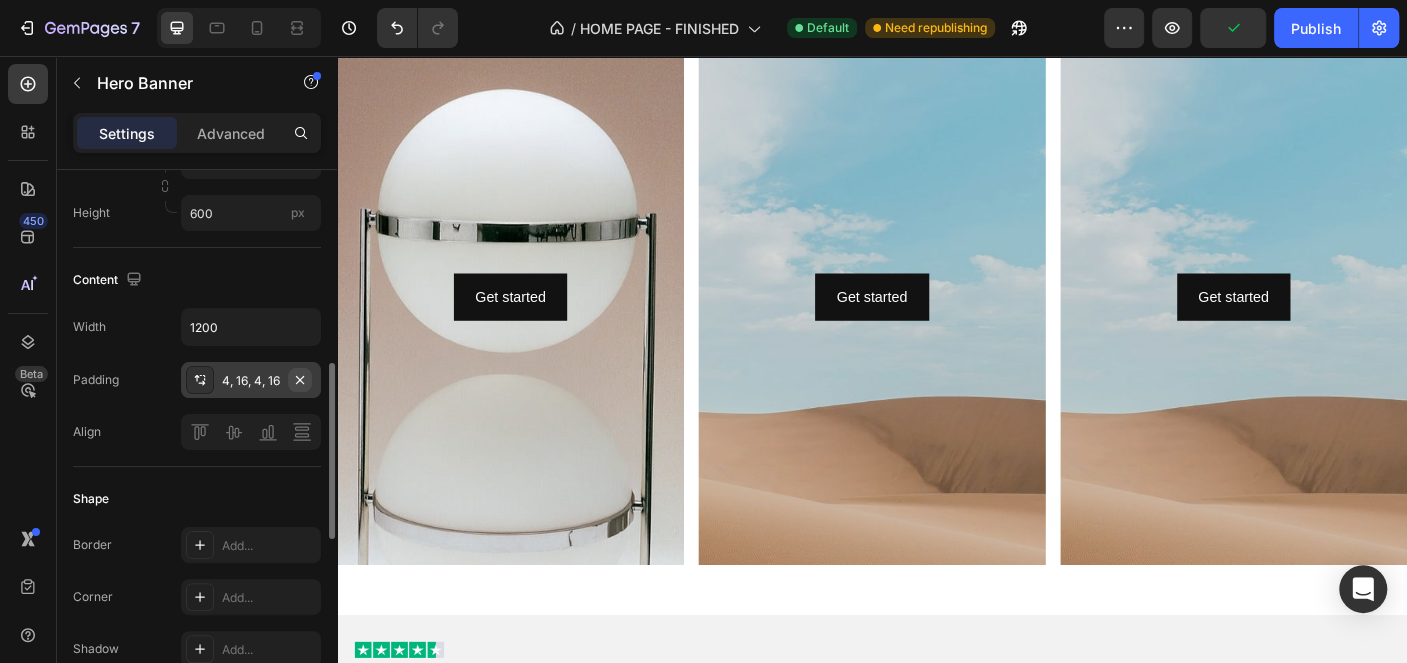 click 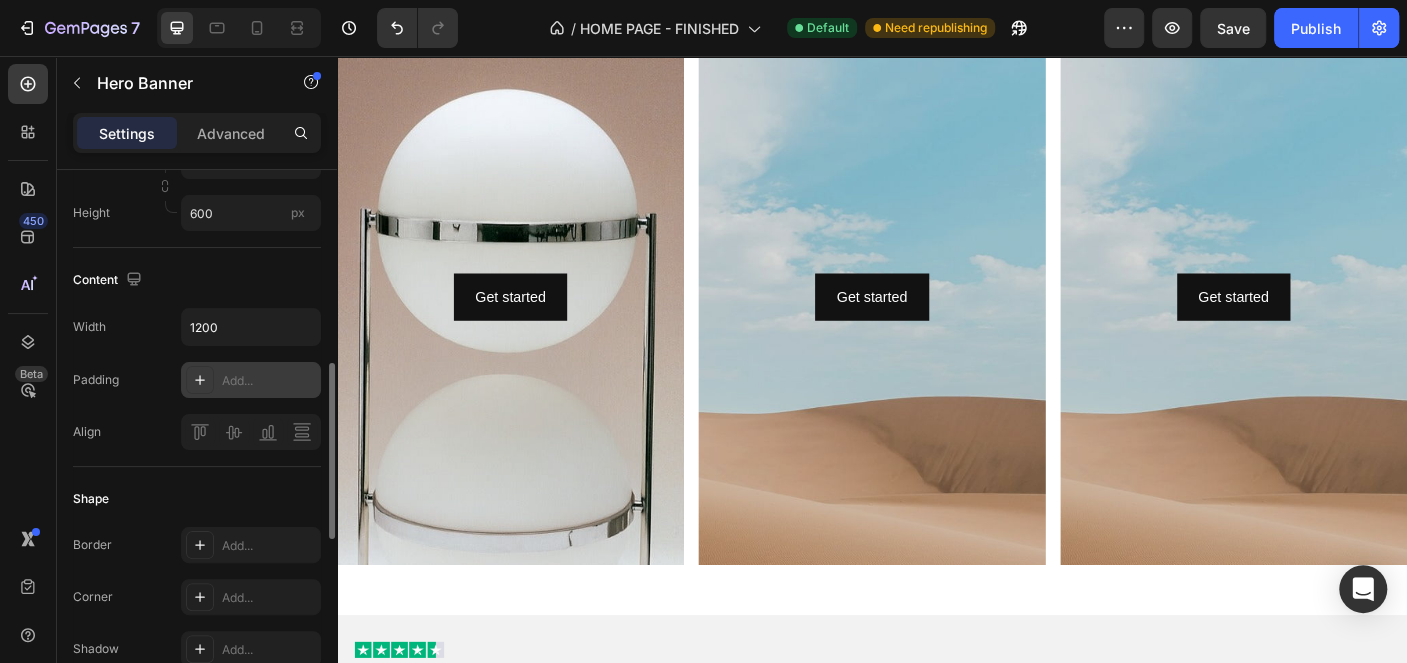 click on "Width 1200 Padding Add... Align" at bounding box center (197, 379) 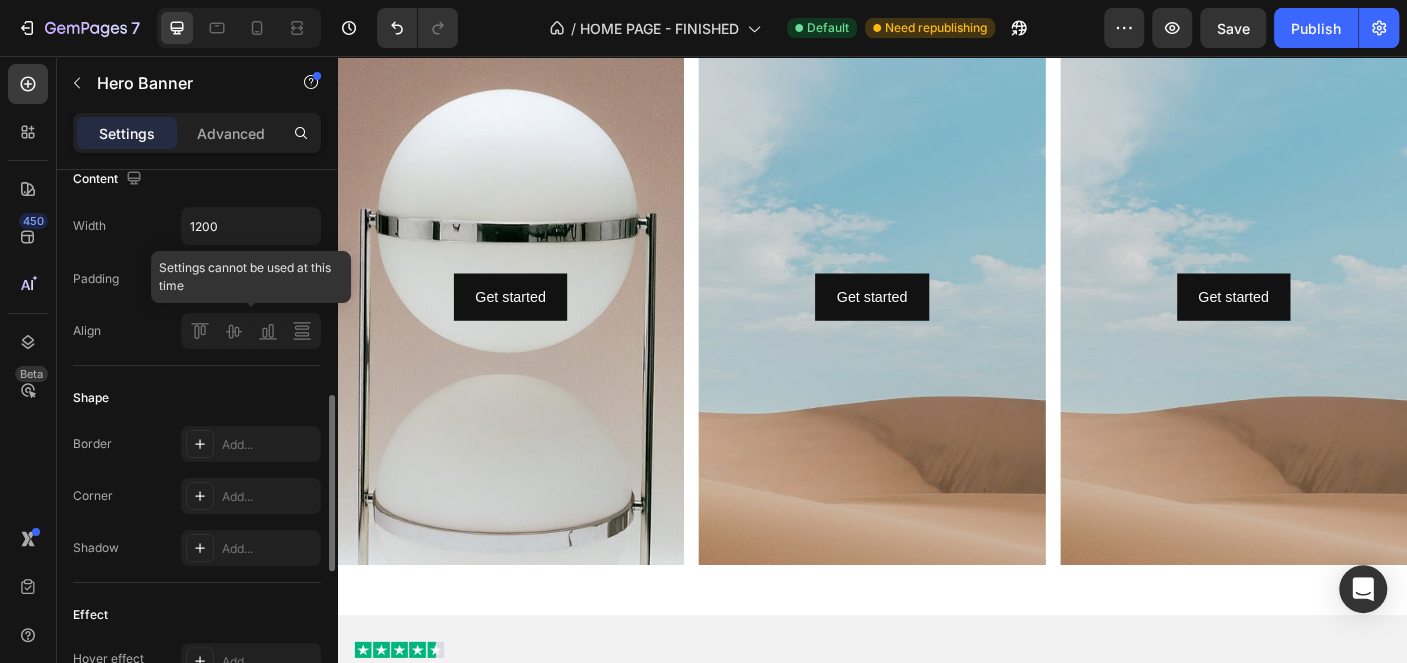 click 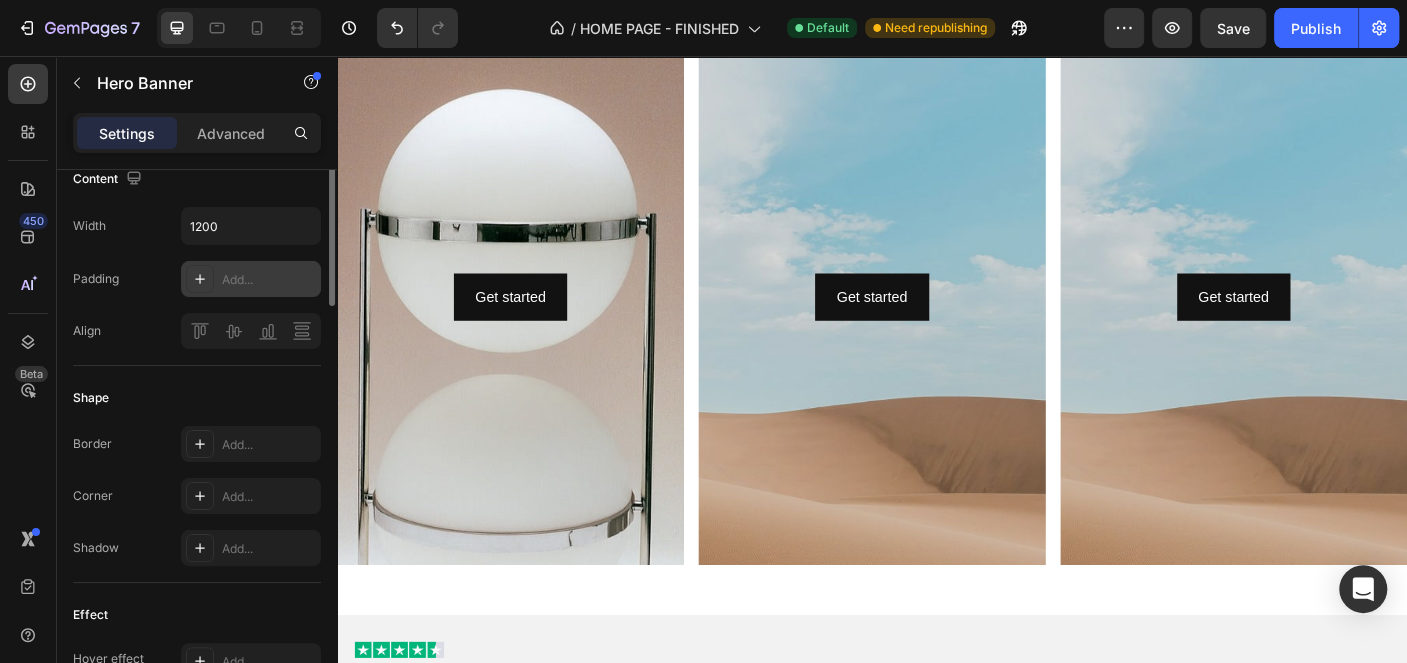 scroll, scrollTop: 501, scrollLeft: 0, axis: vertical 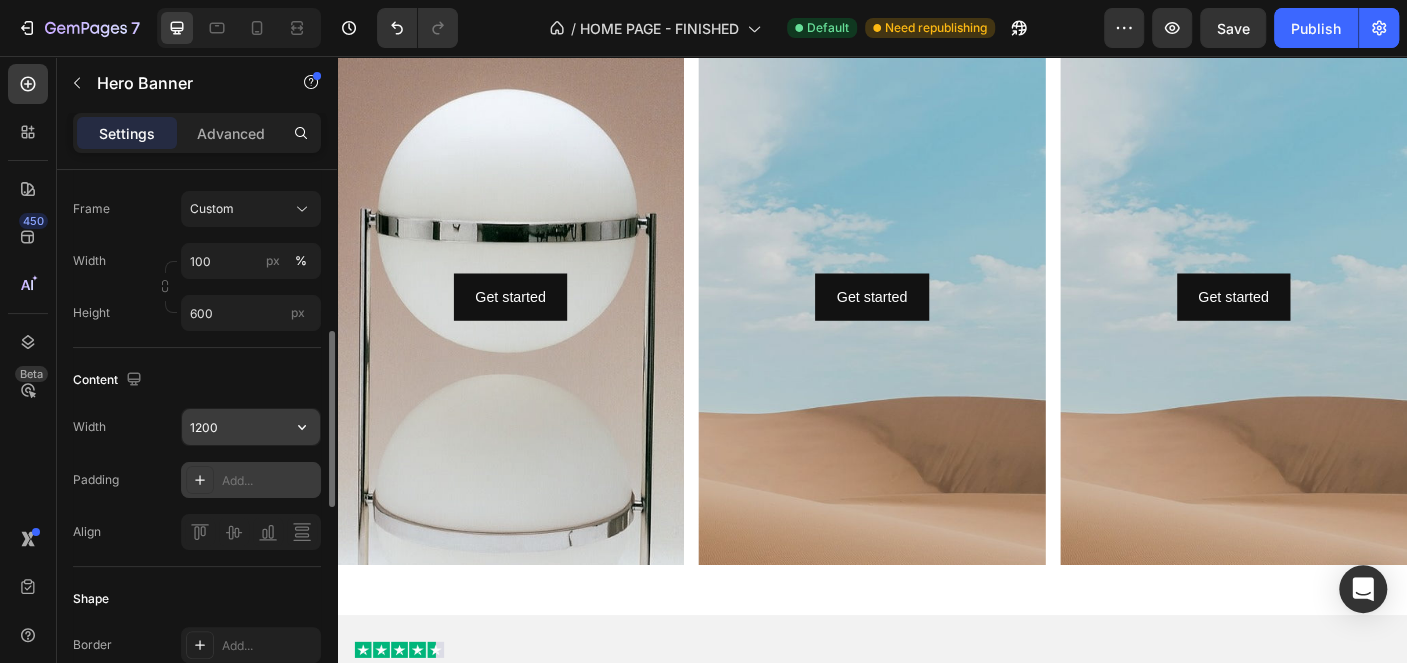 click on "1200" at bounding box center [251, 427] 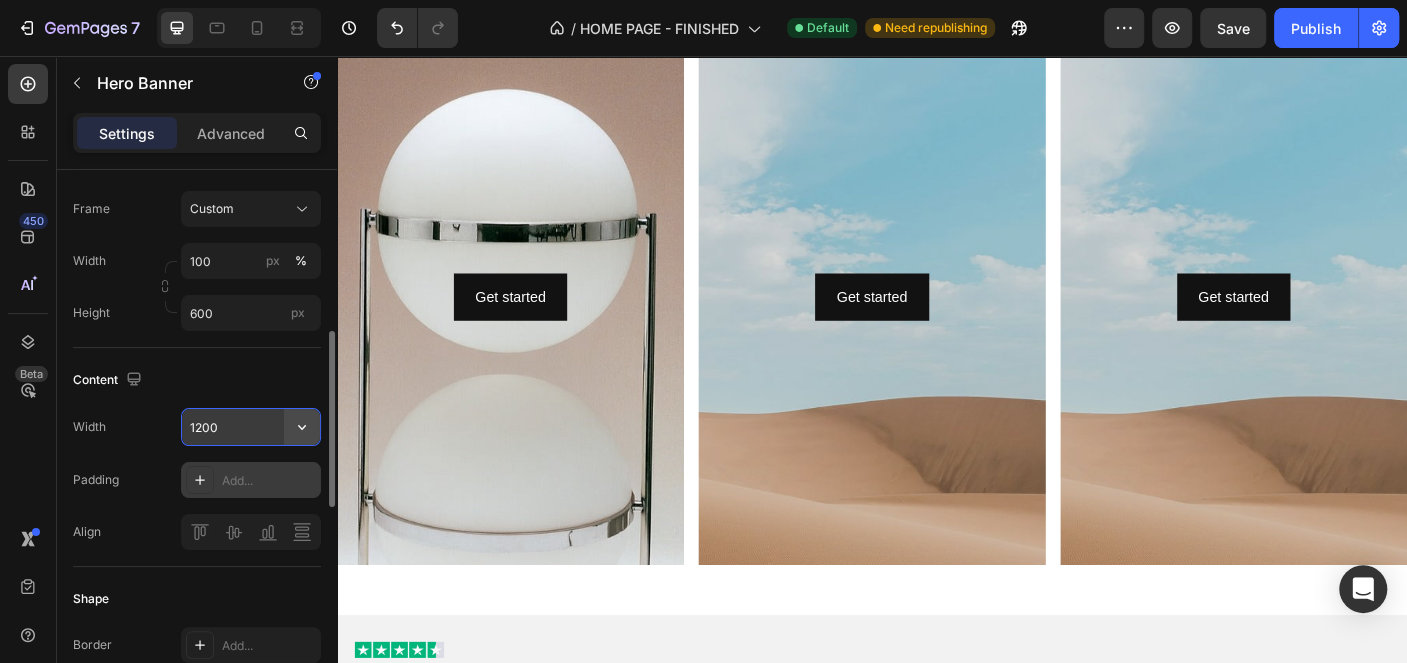 click 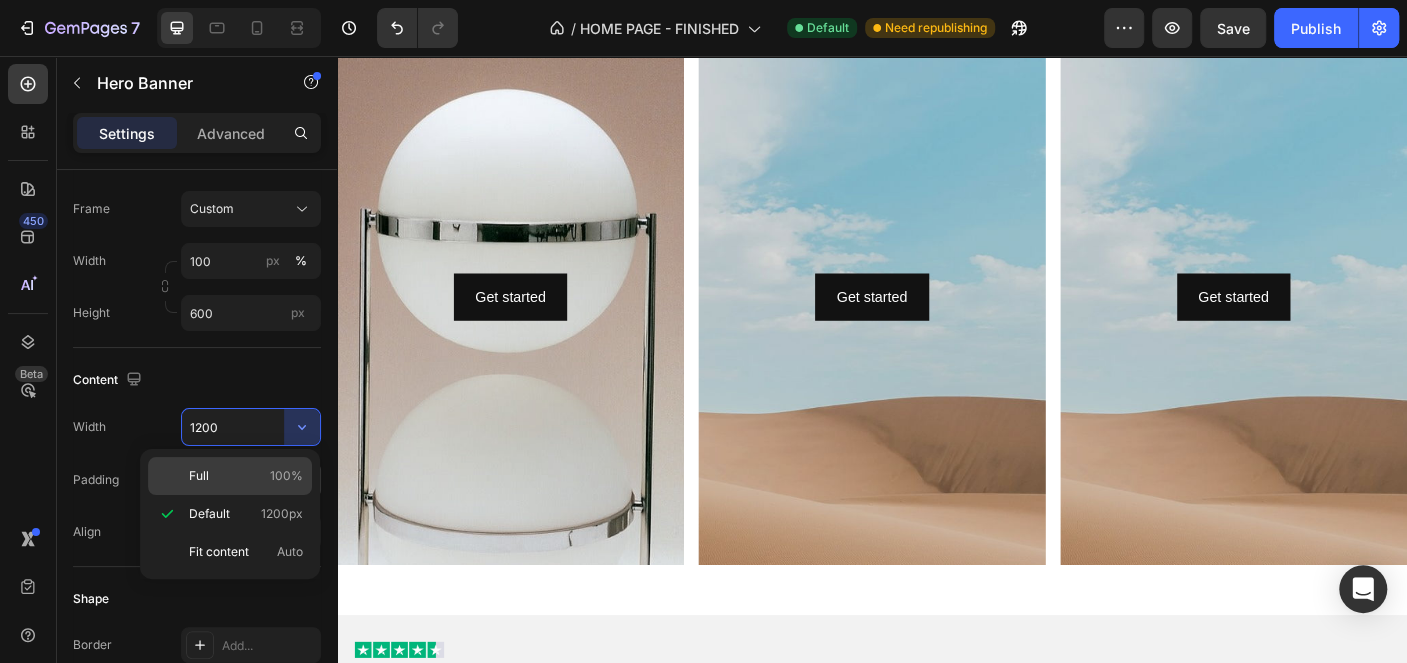 click on "100%" at bounding box center (286, 476) 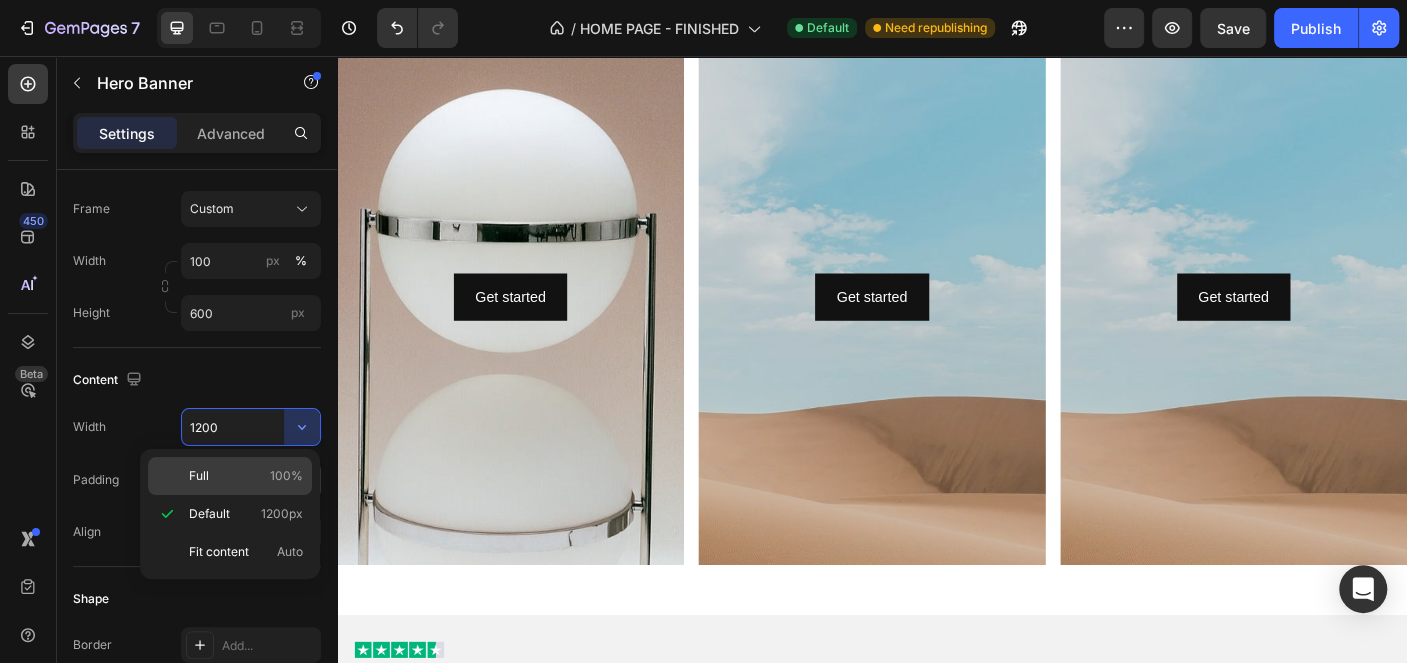 type on "100%" 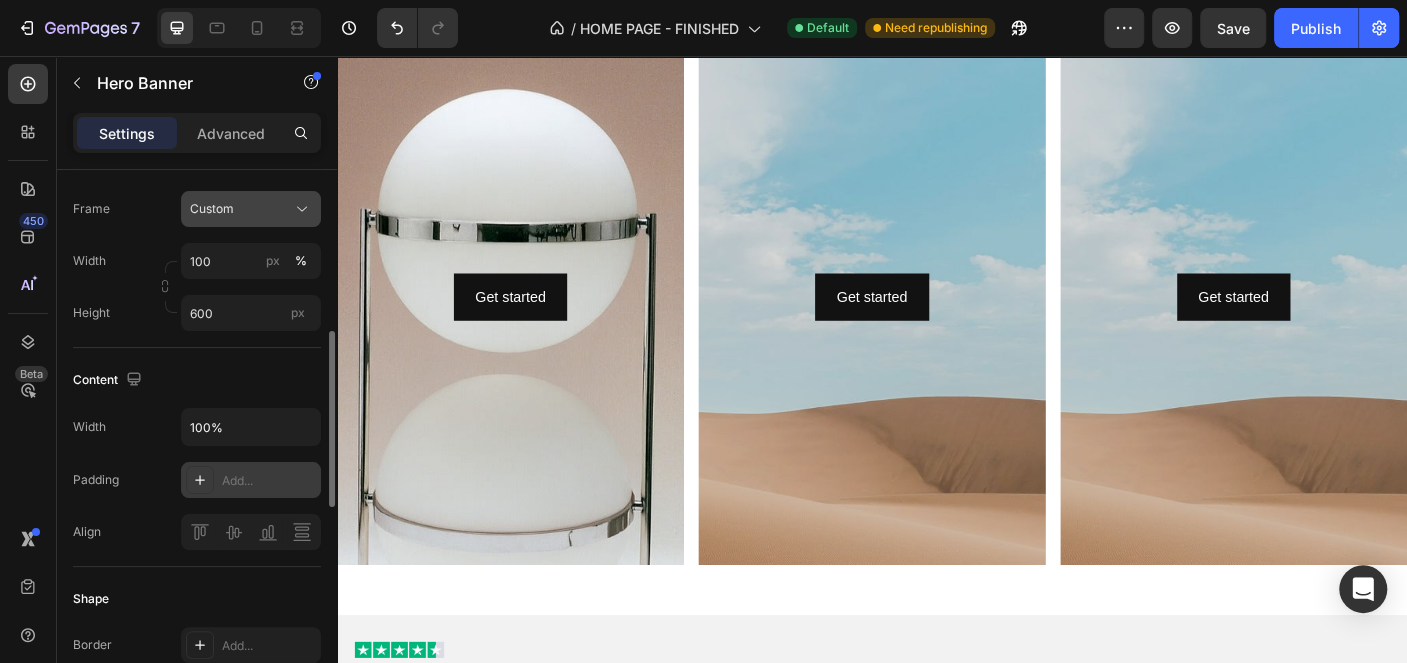 click on "Custom" 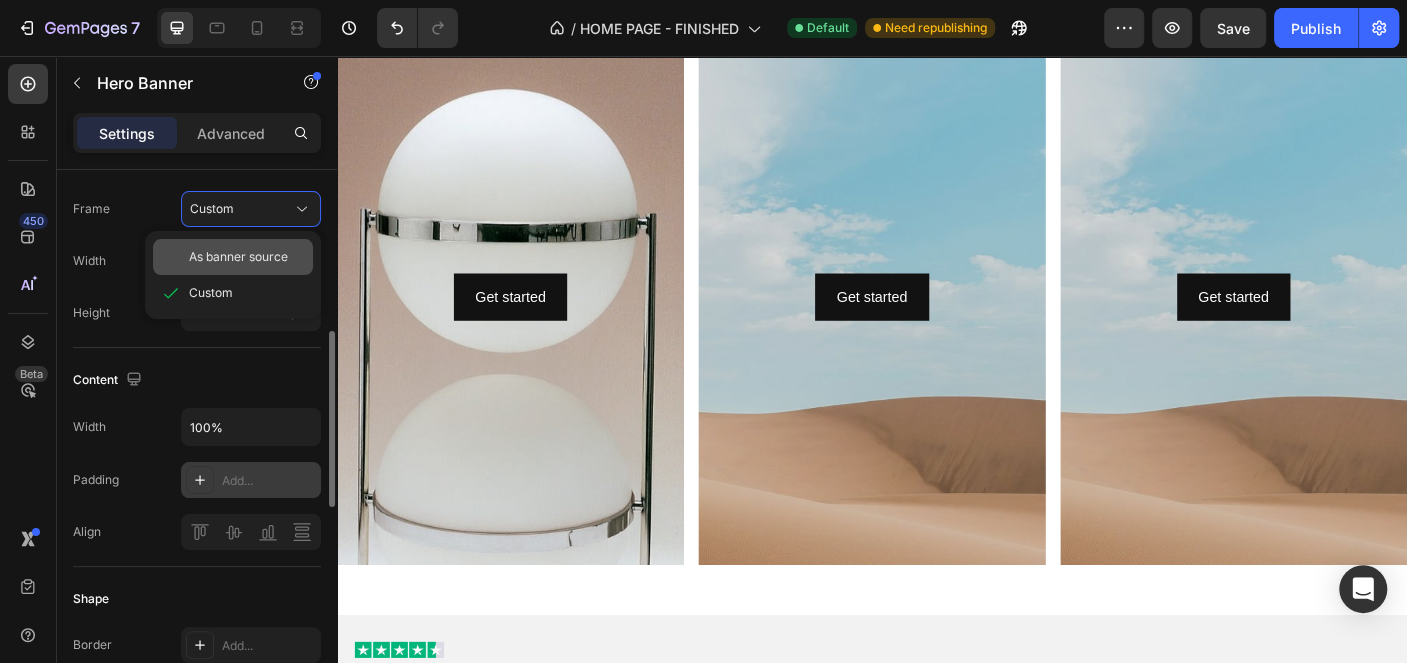 click on "As banner source" at bounding box center (238, 257) 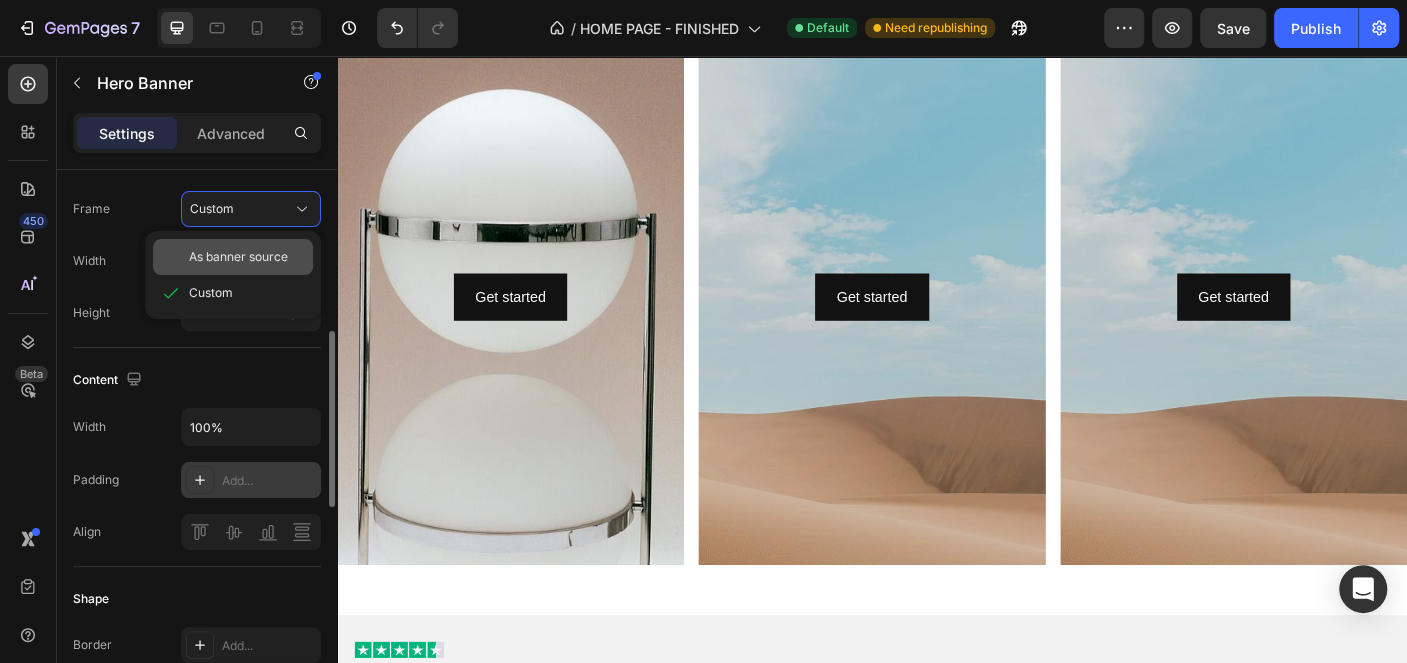 type 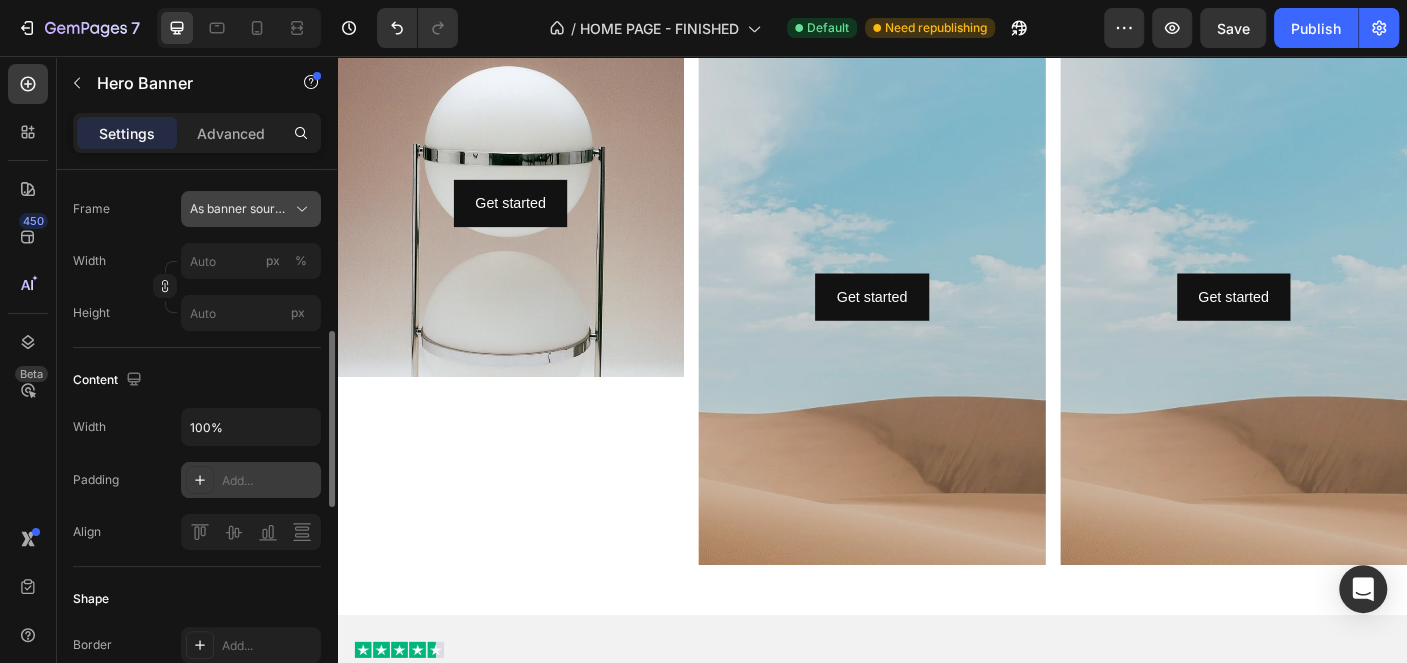 click on "As banner source" at bounding box center [239, 209] 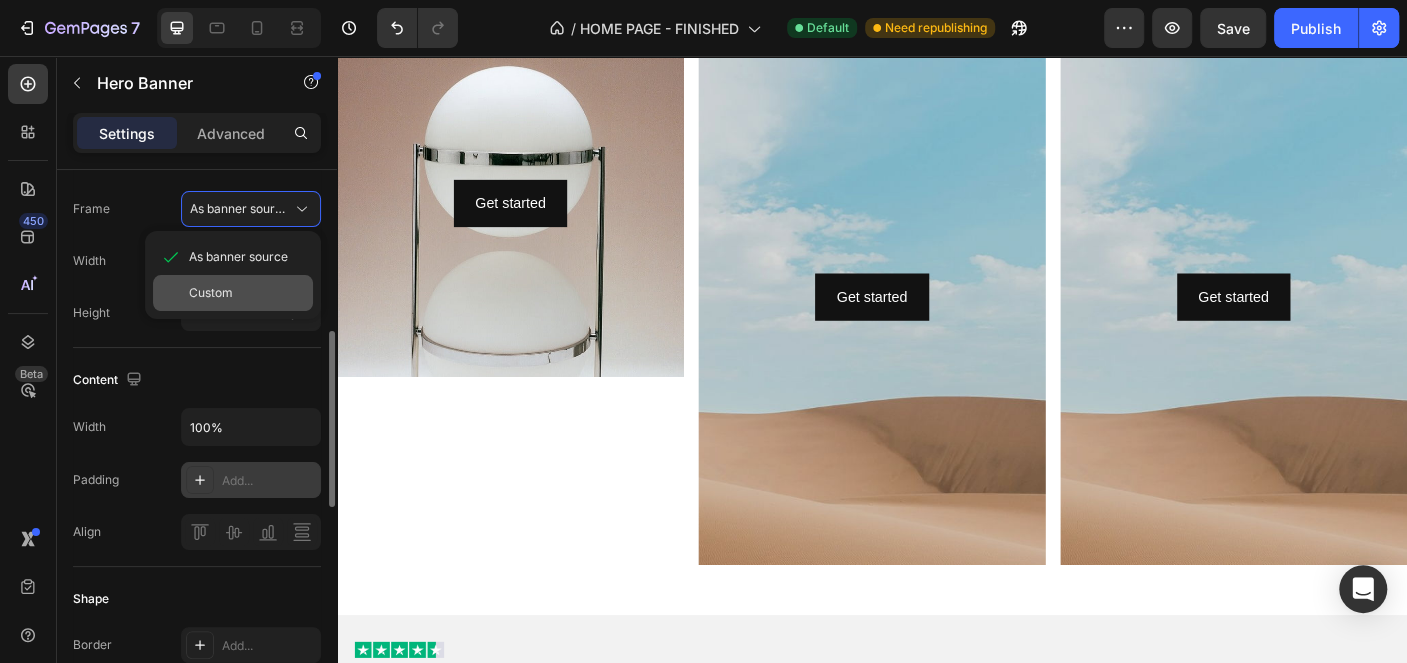 click on "Custom" at bounding box center (247, 293) 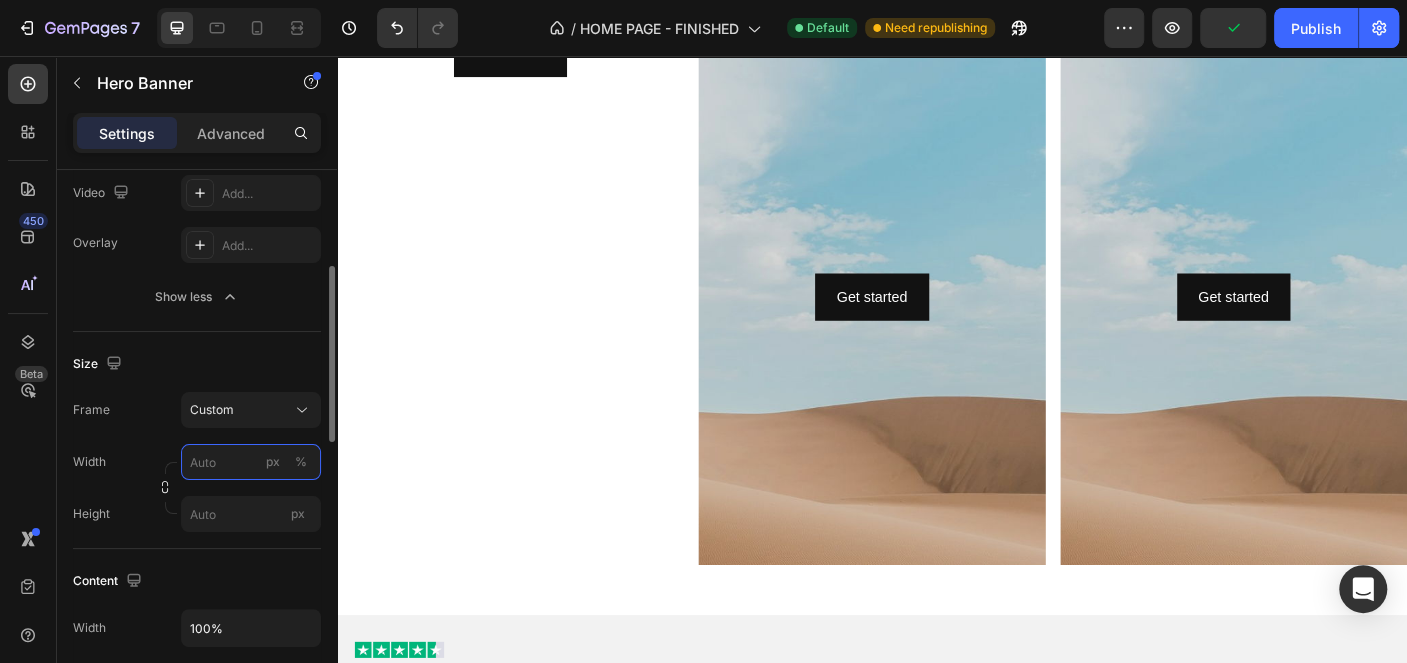 scroll, scrollTop: 200, scrollLeft: 0, axis: vertical 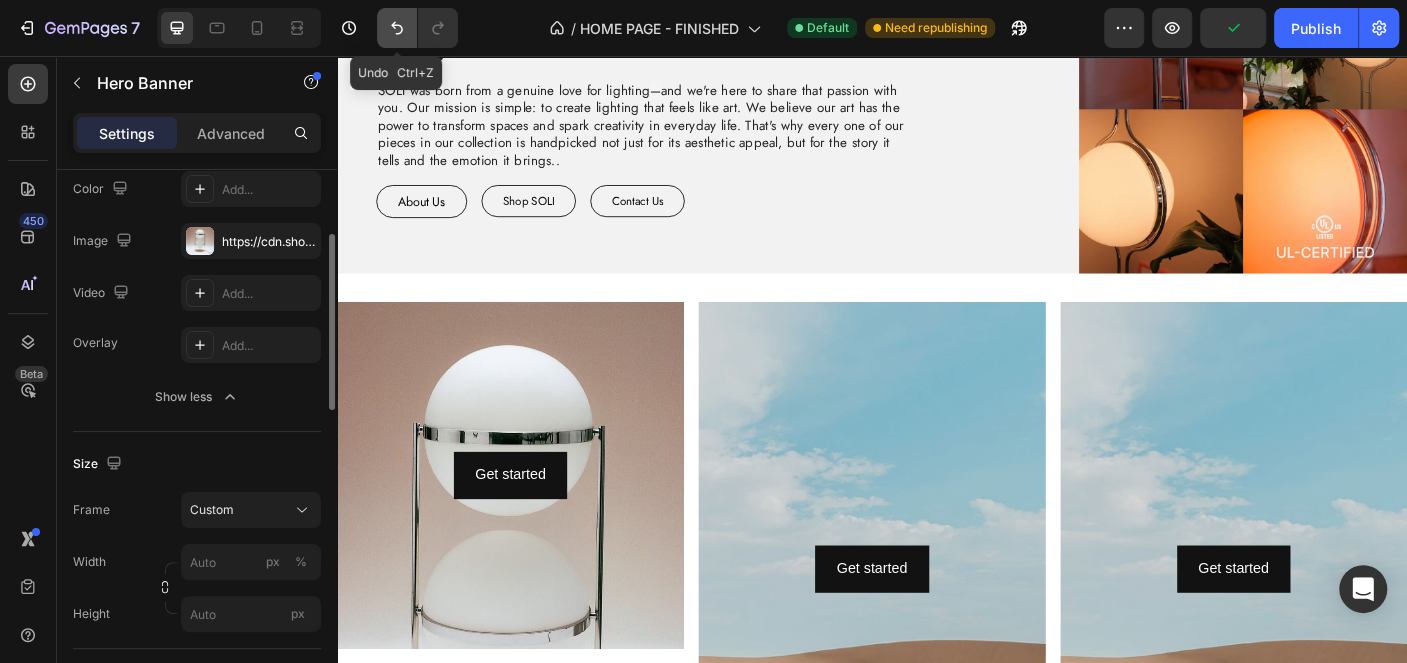 click 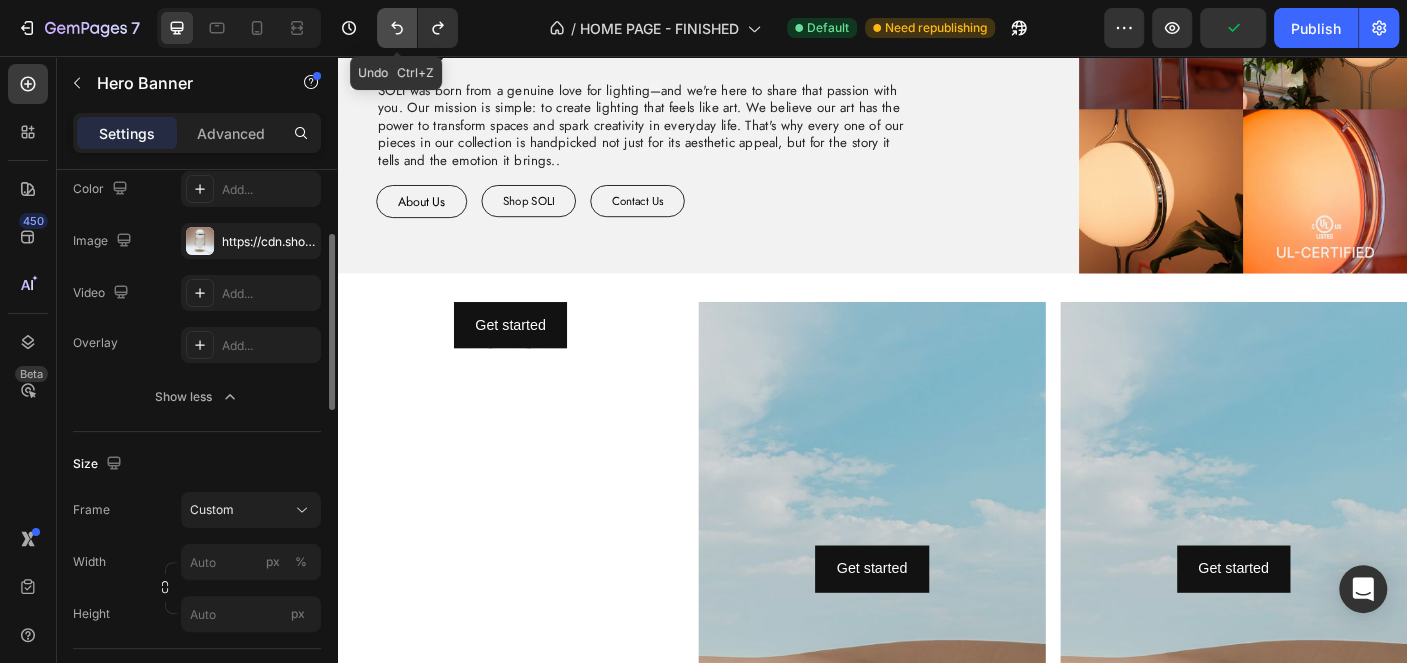 click 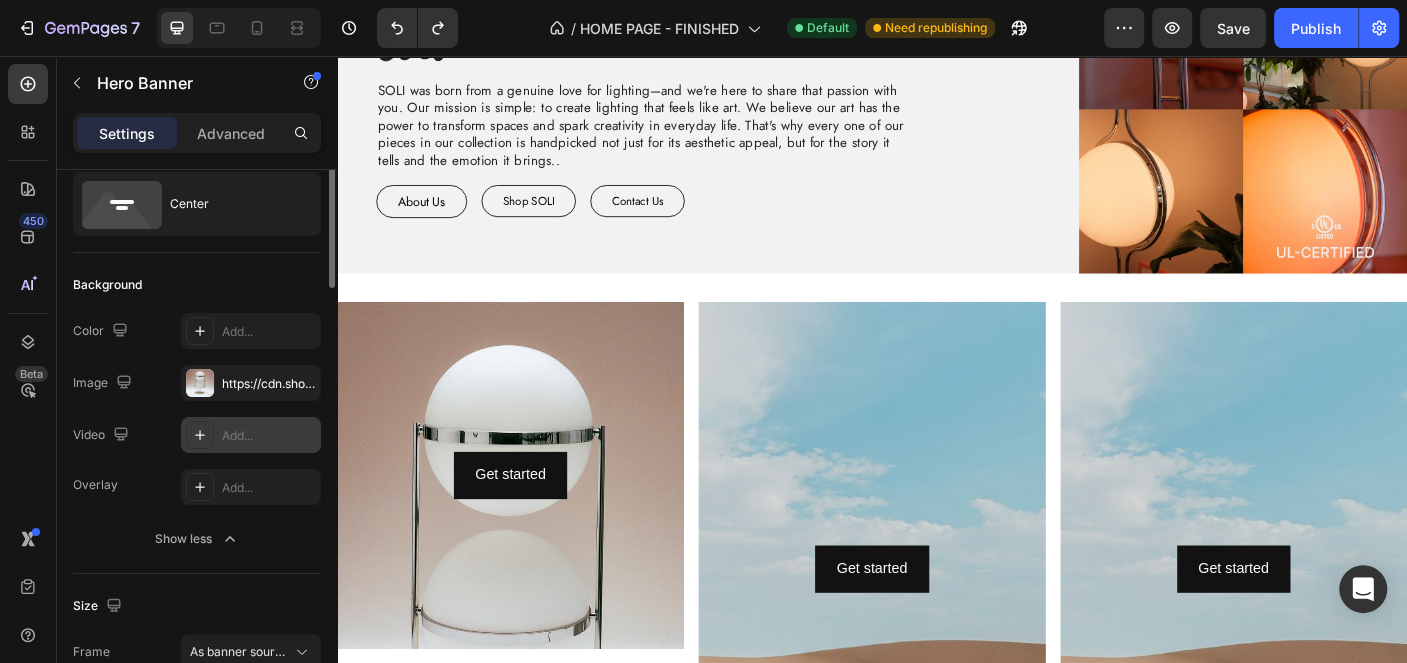 scroll, scrollTop: 0, scrollLeft: 0, axis: both 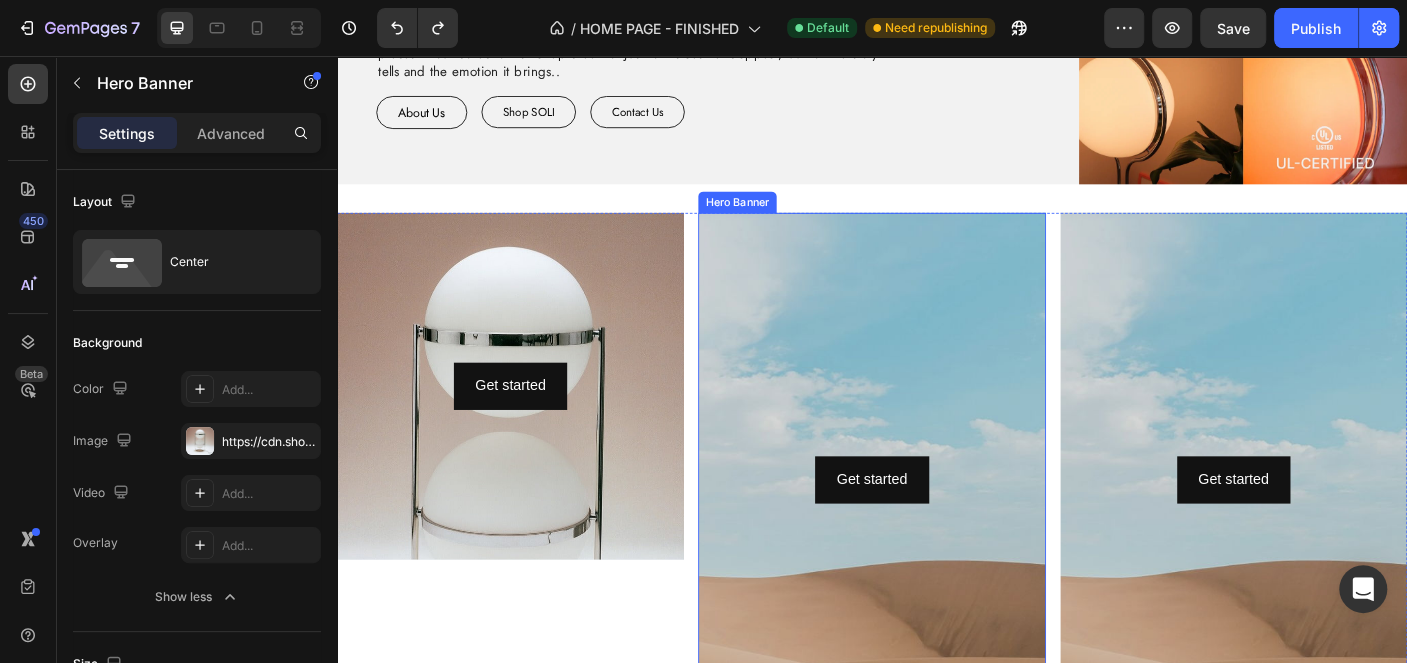 click at bounding box center [936, 653] 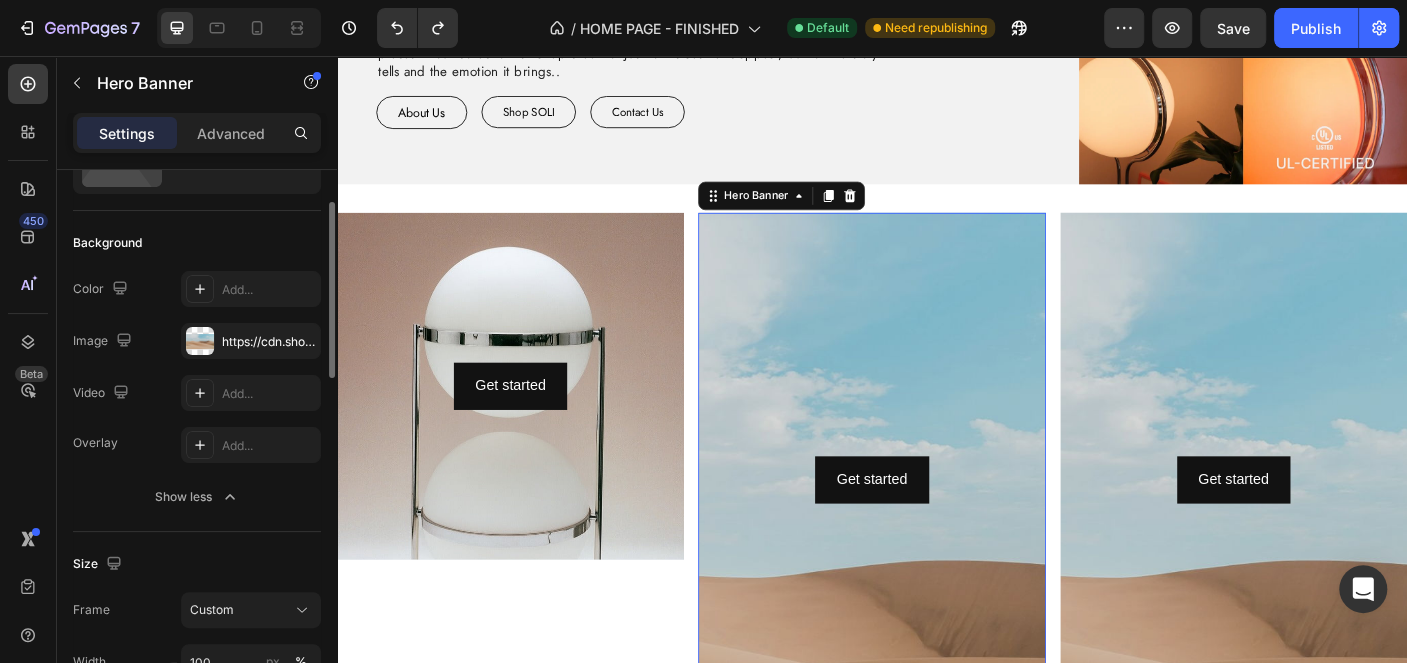 scroll, scrollTop: 0, scrollLeft: 0, axis: both 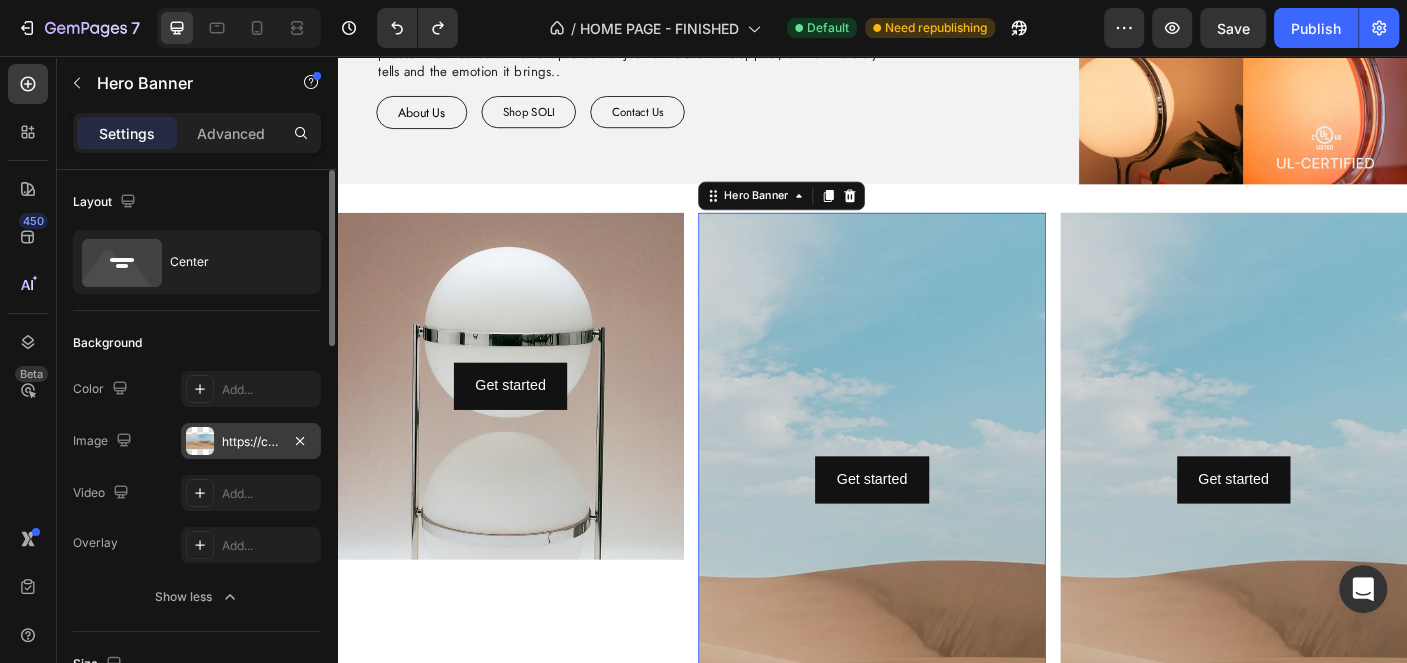 click on "https://cdn.shopify.com/s/files/1/2005/9307/files/background_settings.jpg" at bounding box center (251, 442) 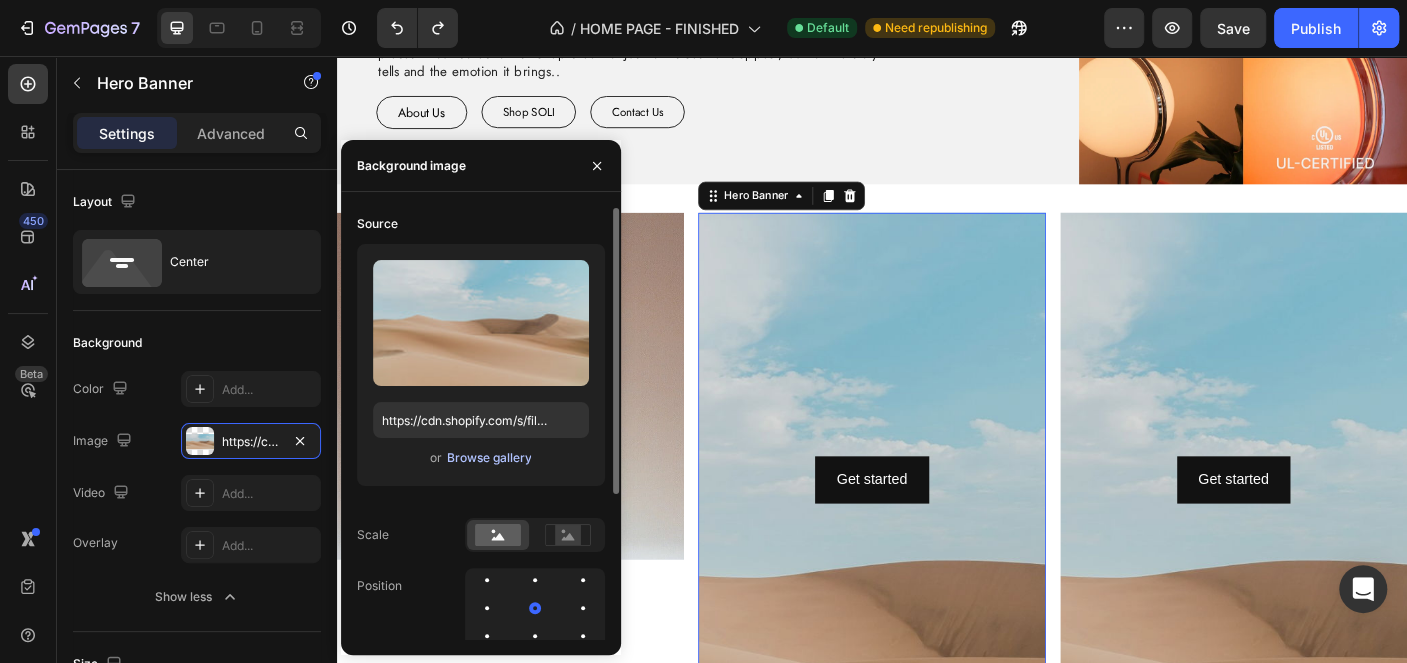 click on "Browse gallery" at bounding box center (488, 458) 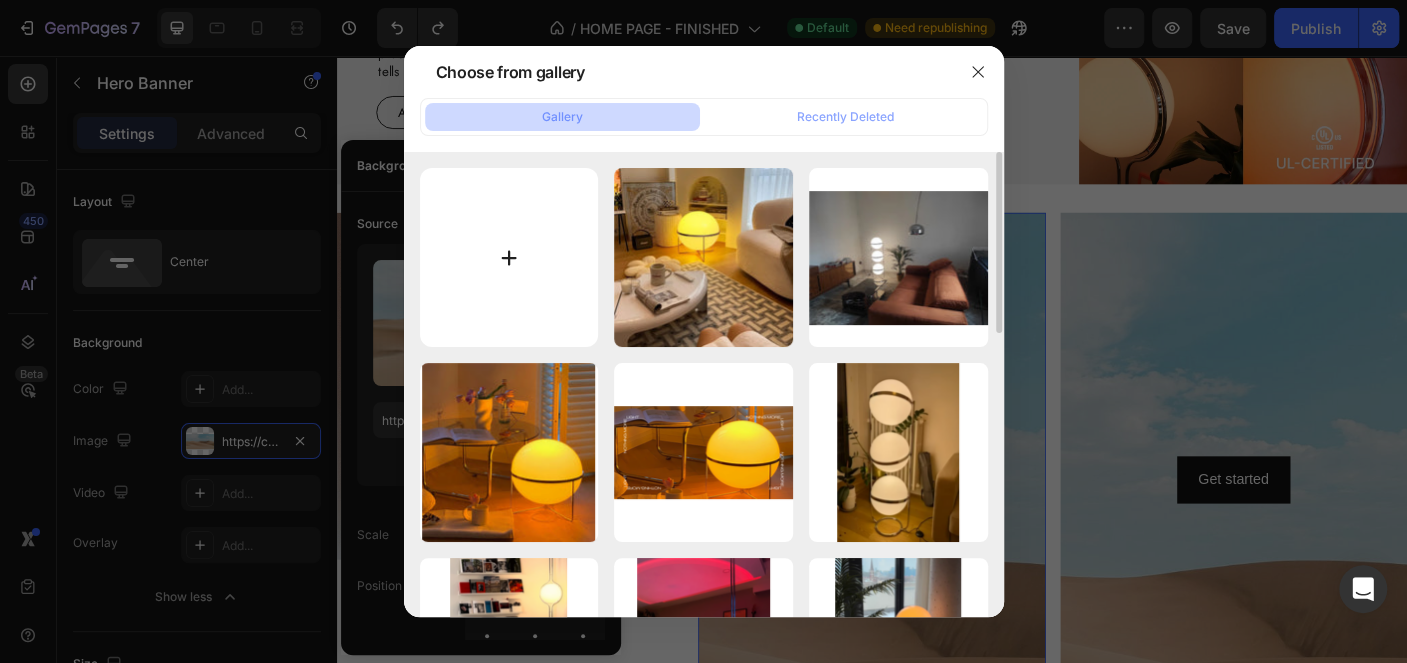 click at bounding box center [509, 257] 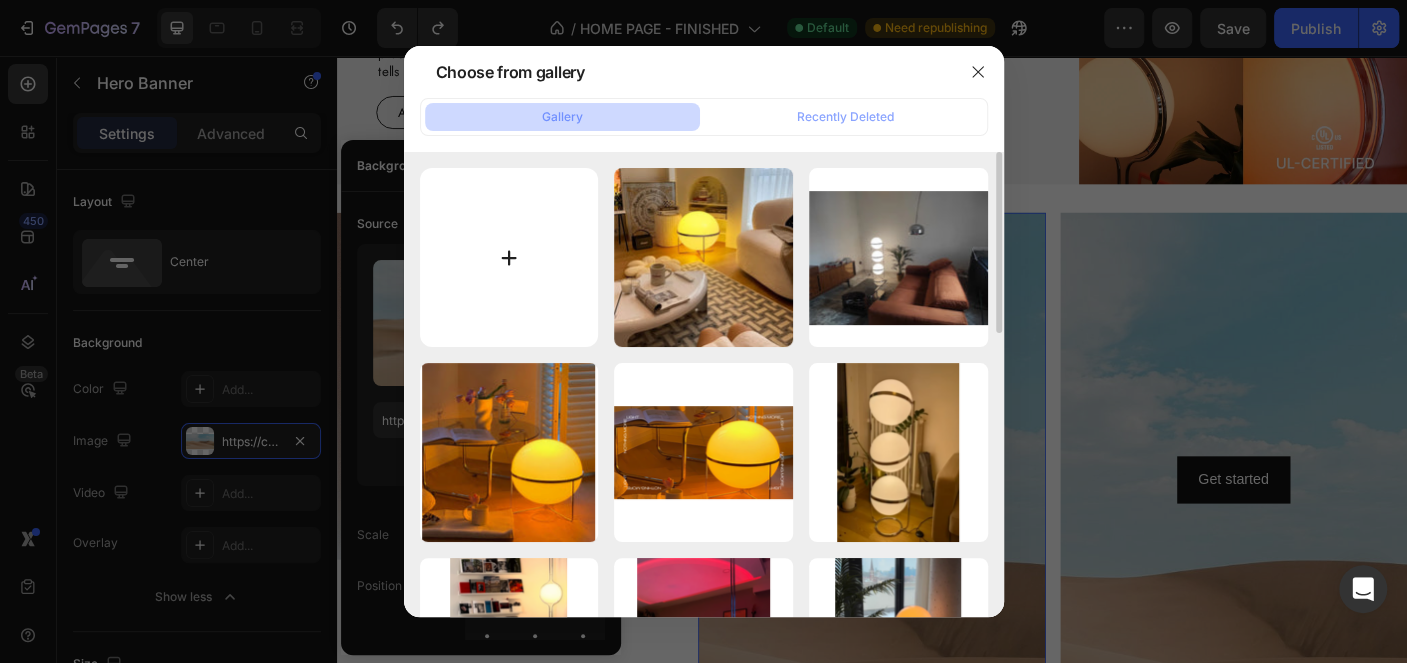 type on "C:\fakepath\Globe_Table_Lamp-14.jpg" 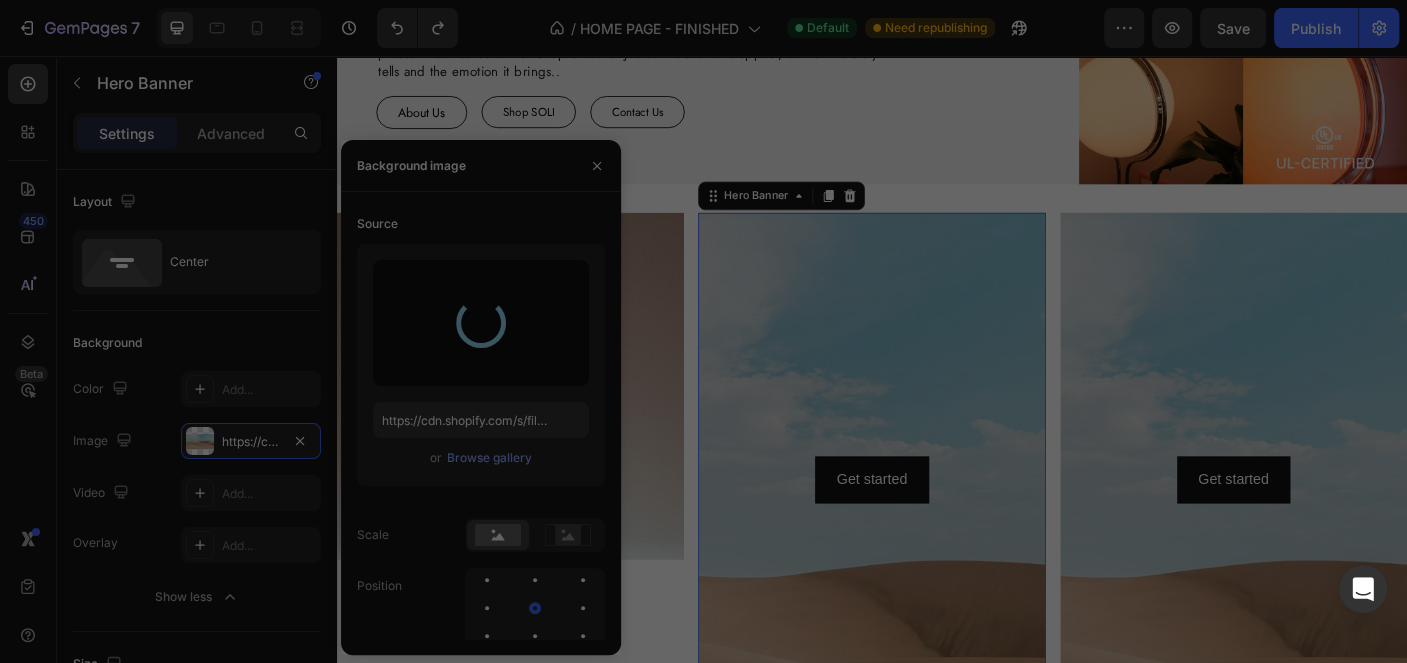 type on "[URL]" 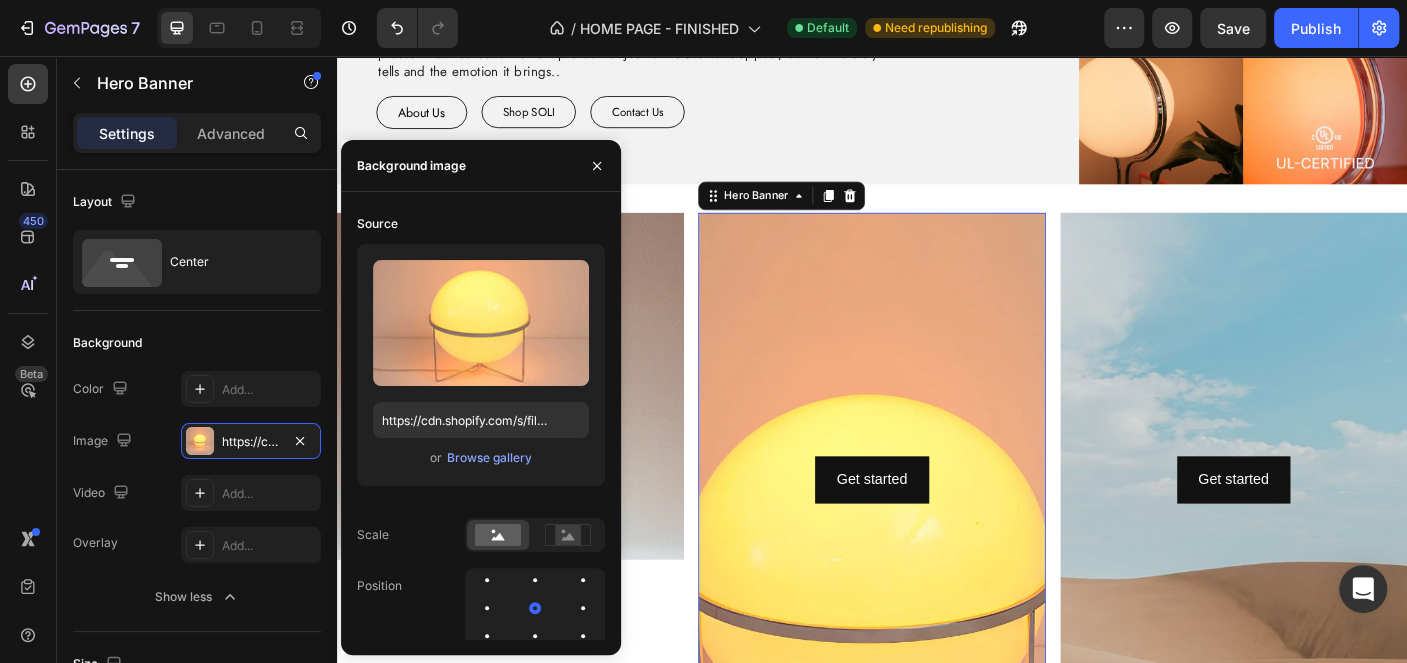 scroll, scrollTop: 1747, scrollLeft: 0, axis: vertical 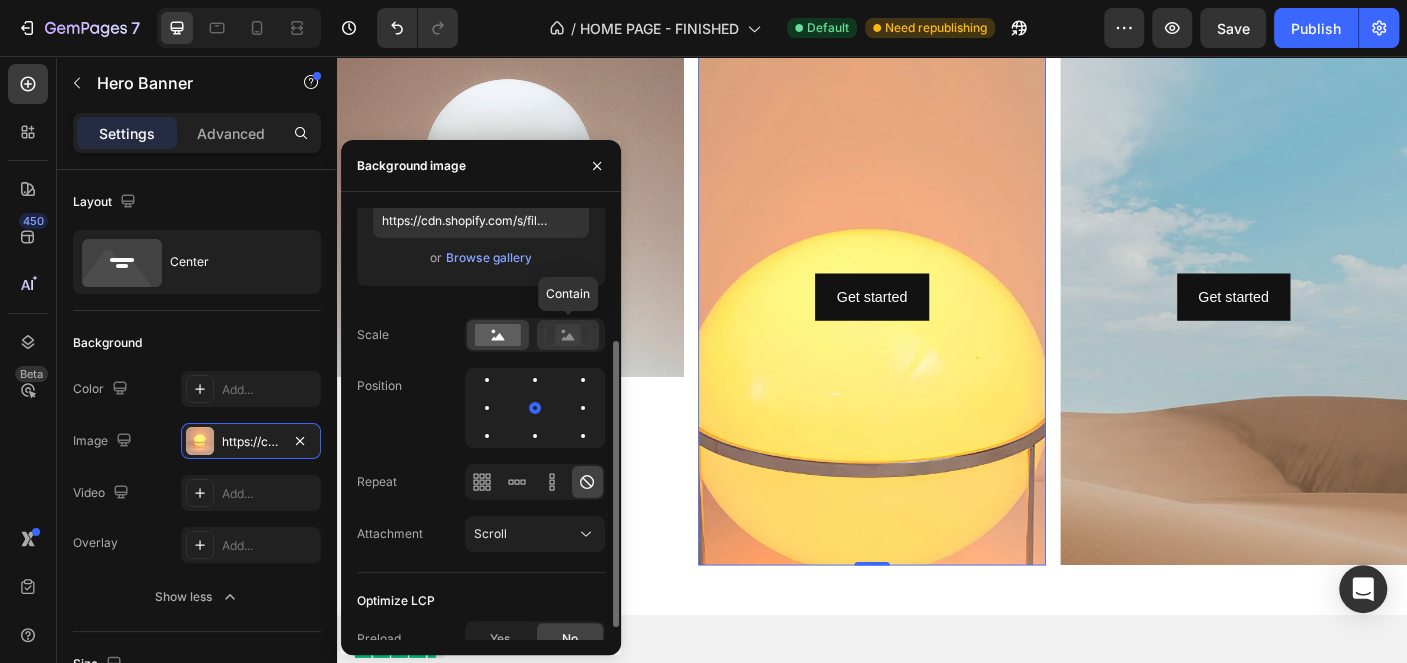 click 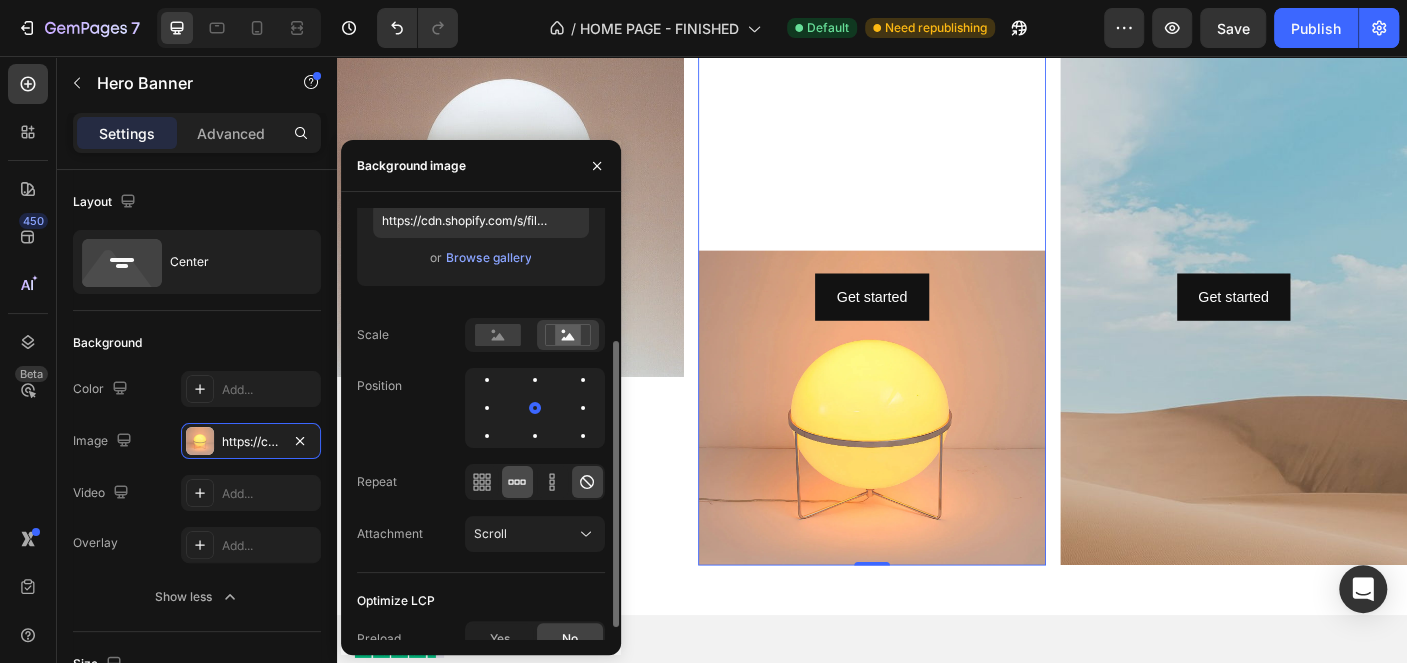 click 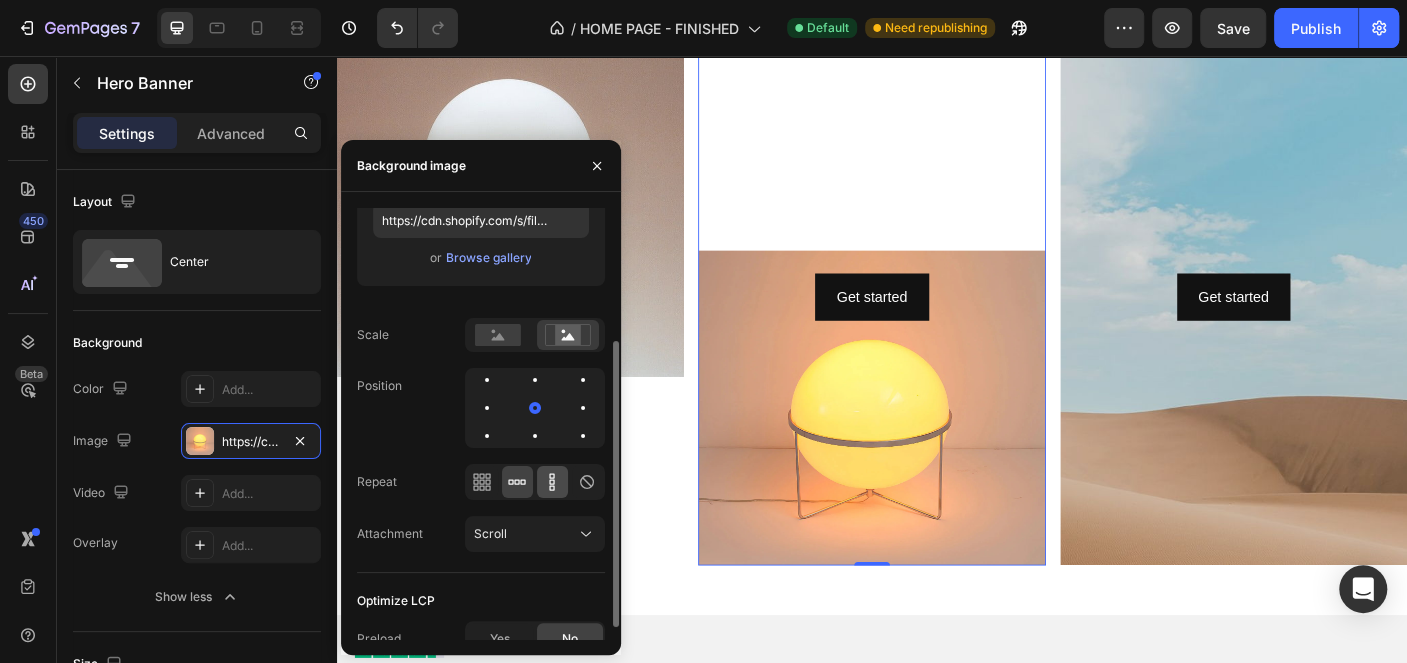 click 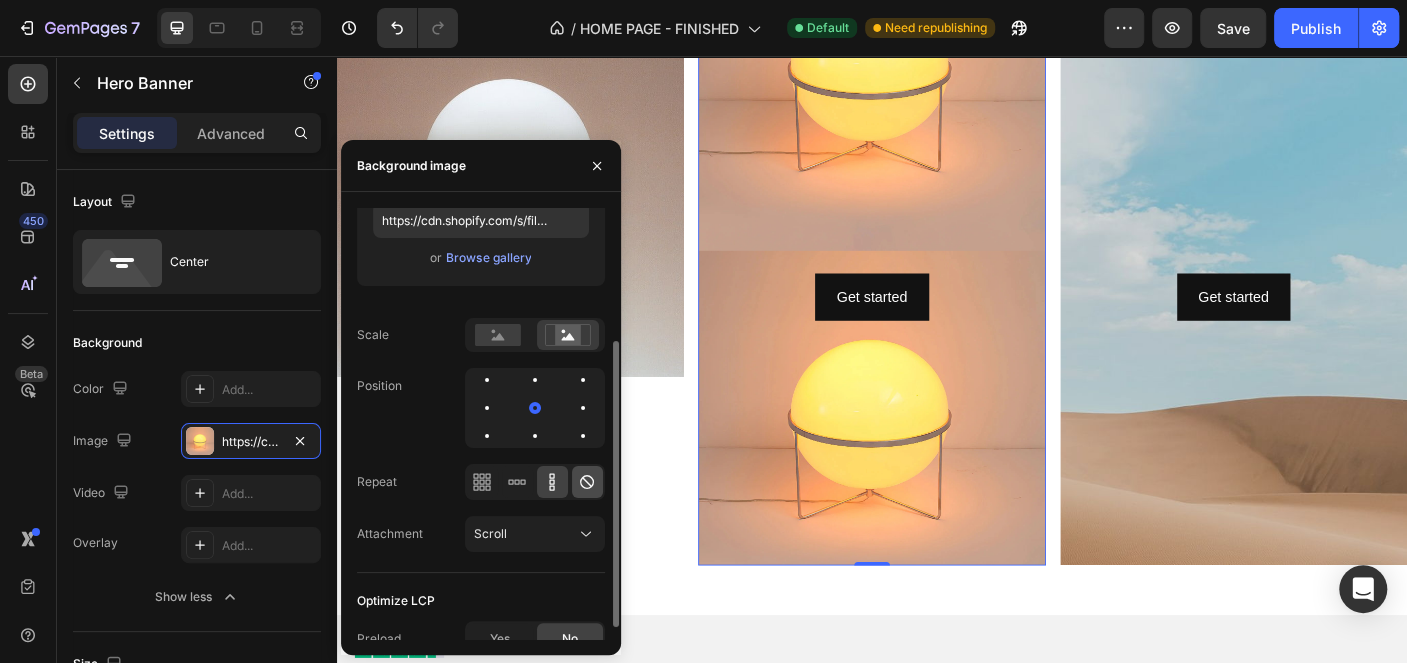 click 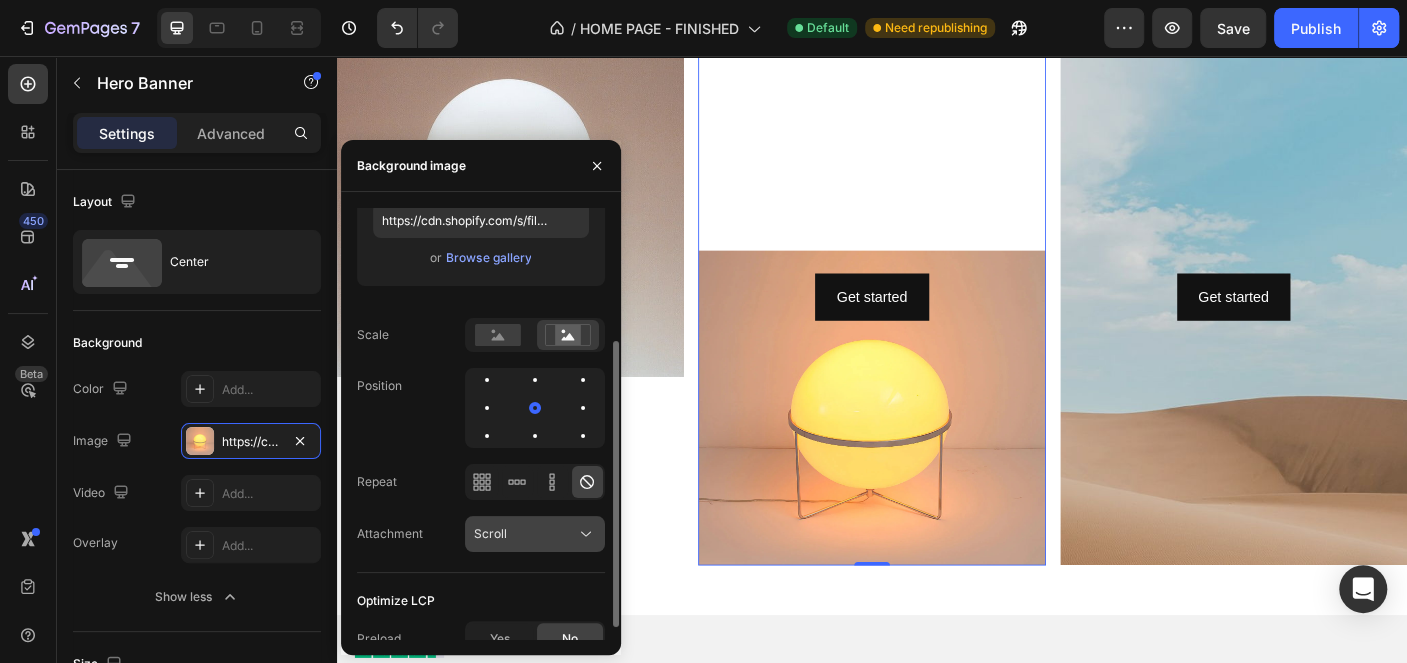 click on "Scroll" at bounding box center (525, 534) 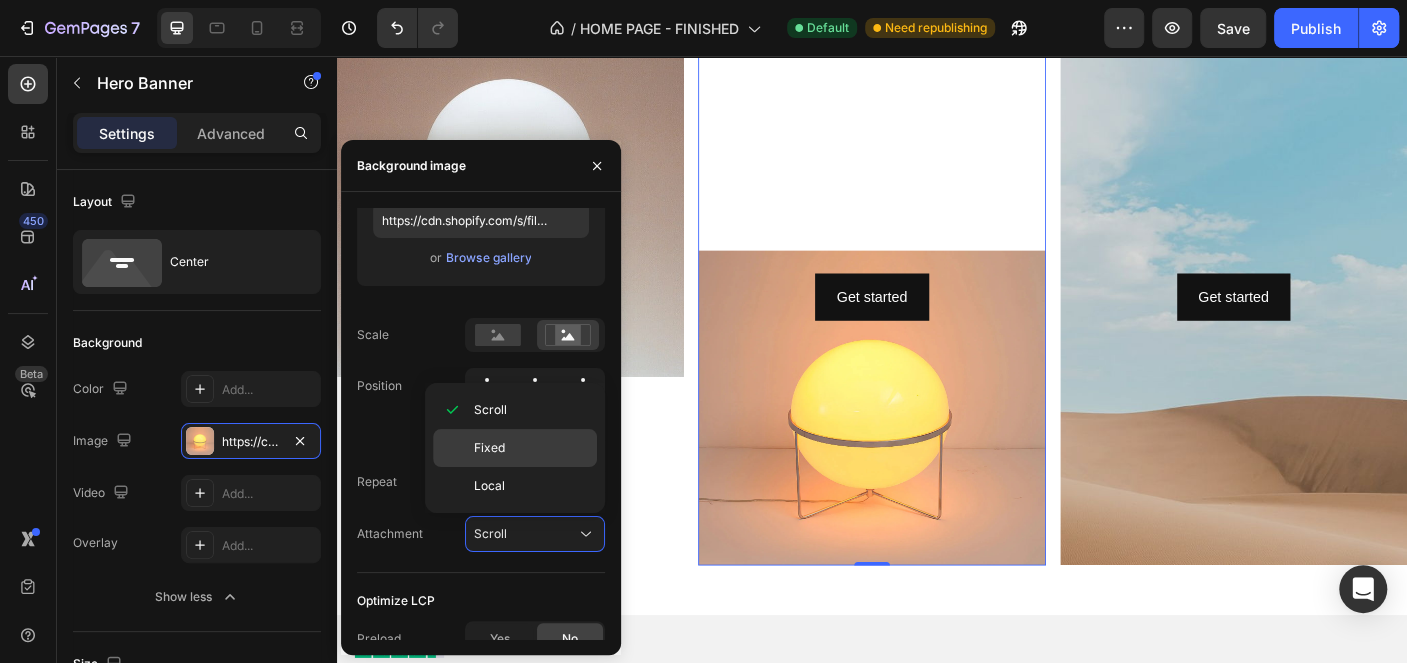 click on "Fixed" at bounding box center [531, 448] 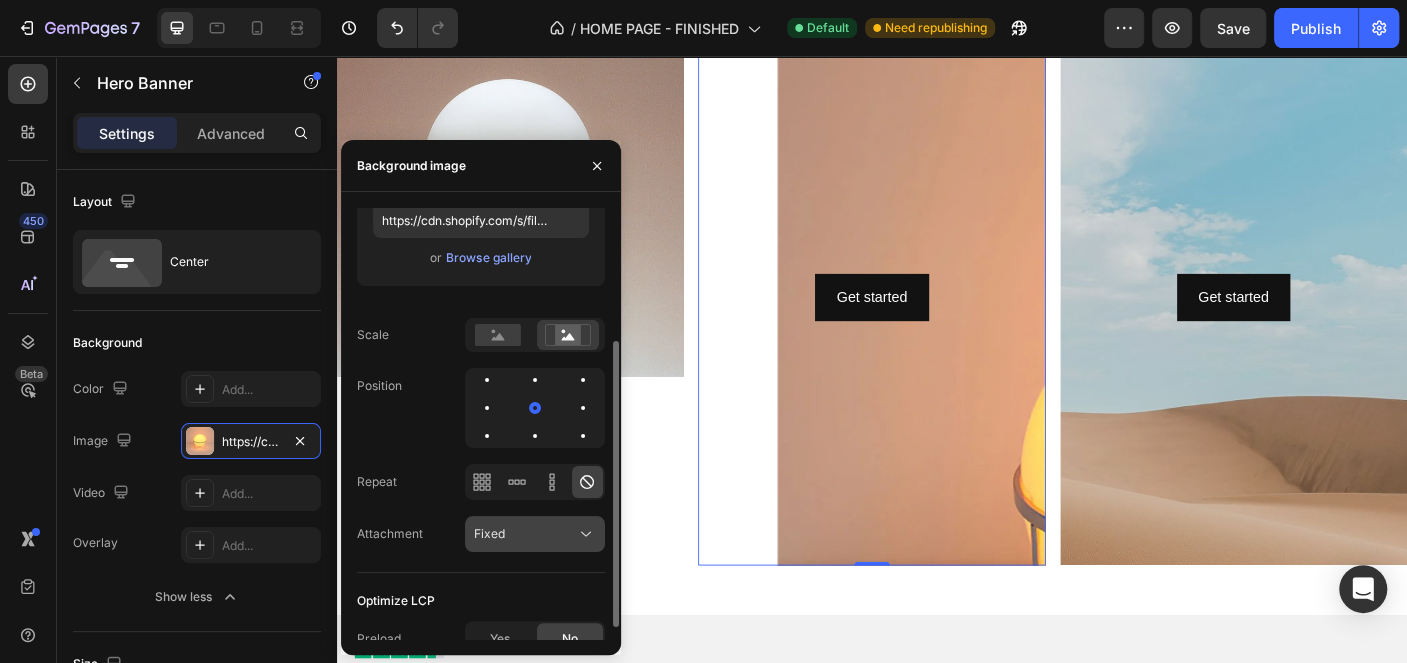 click on "Fixed" at bounding box center [525, 534] 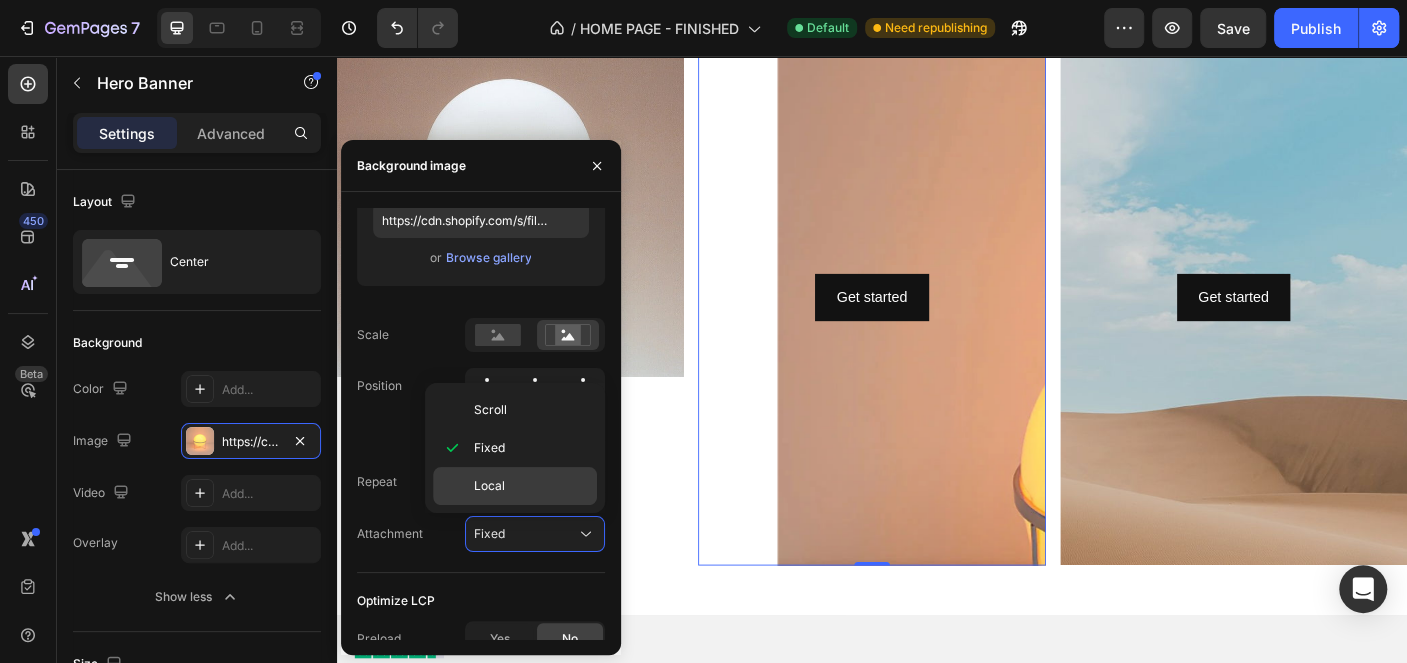 click on "Local" at bounding box center (531, 486) 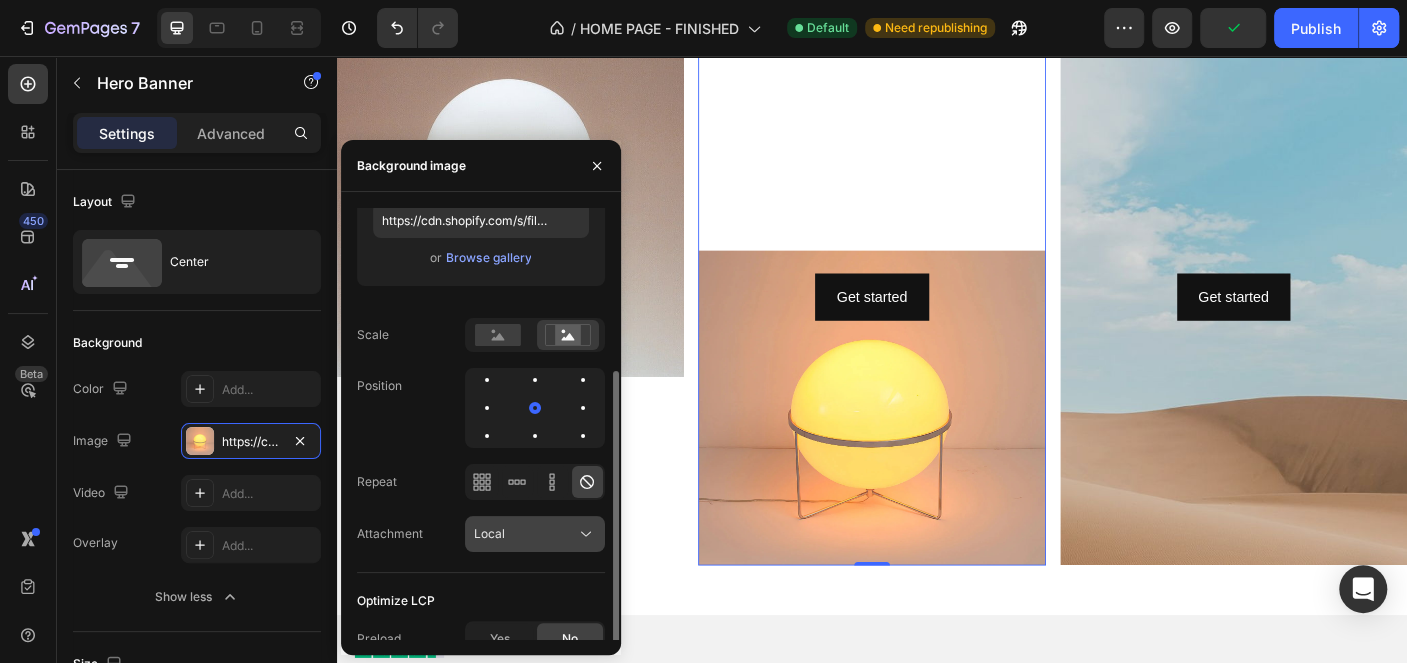 scroll, scrollTop: 218, scrollLeft: 0, axis: vertical 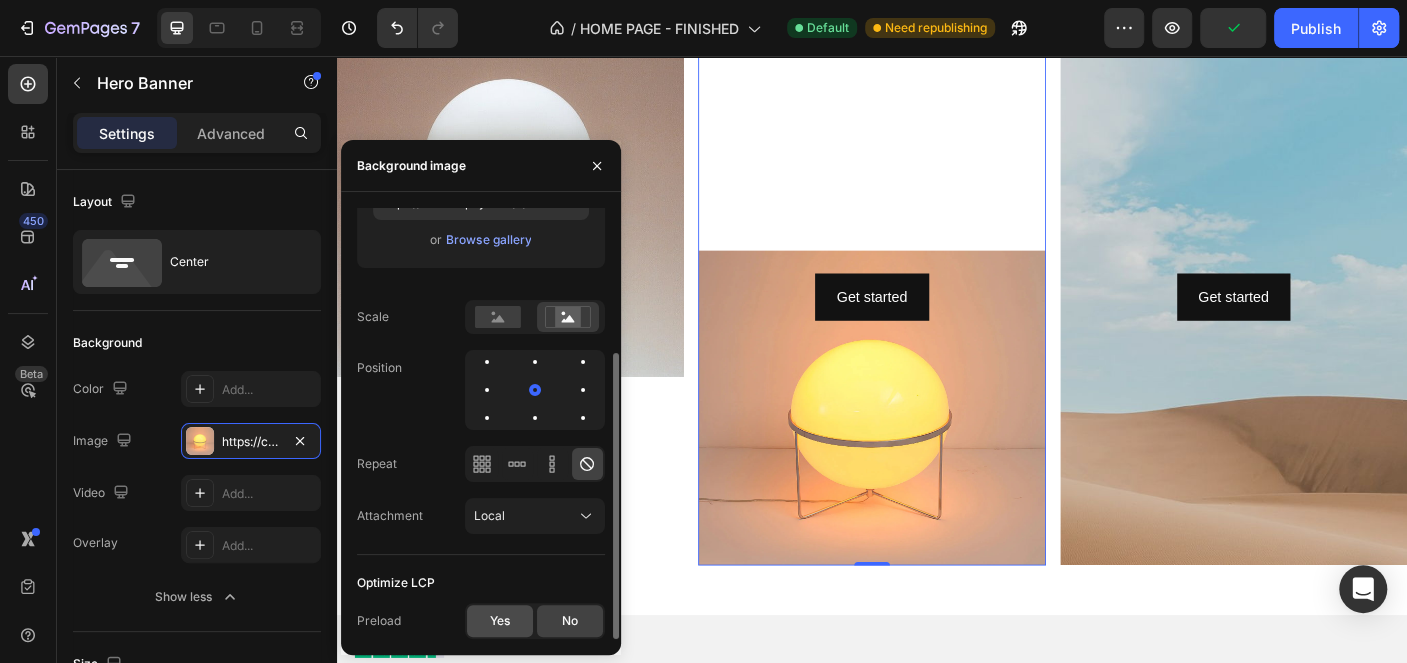 click on "Yes" 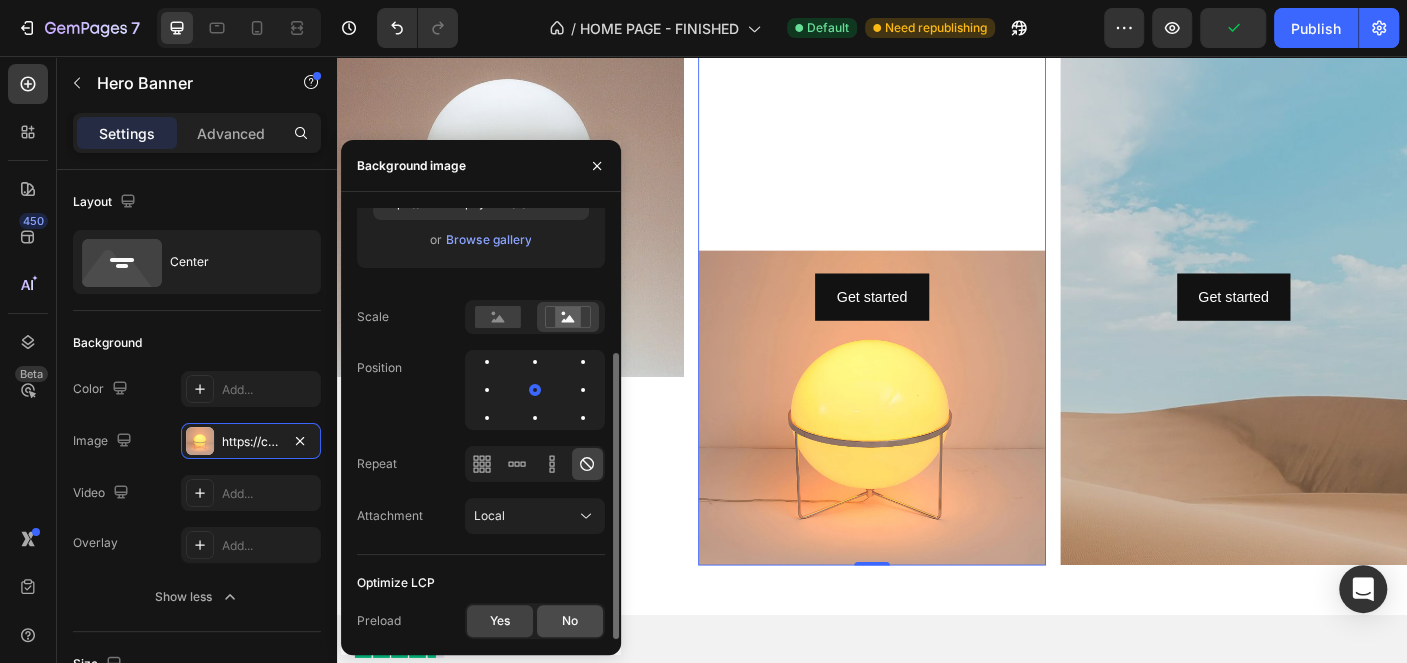click on "No" 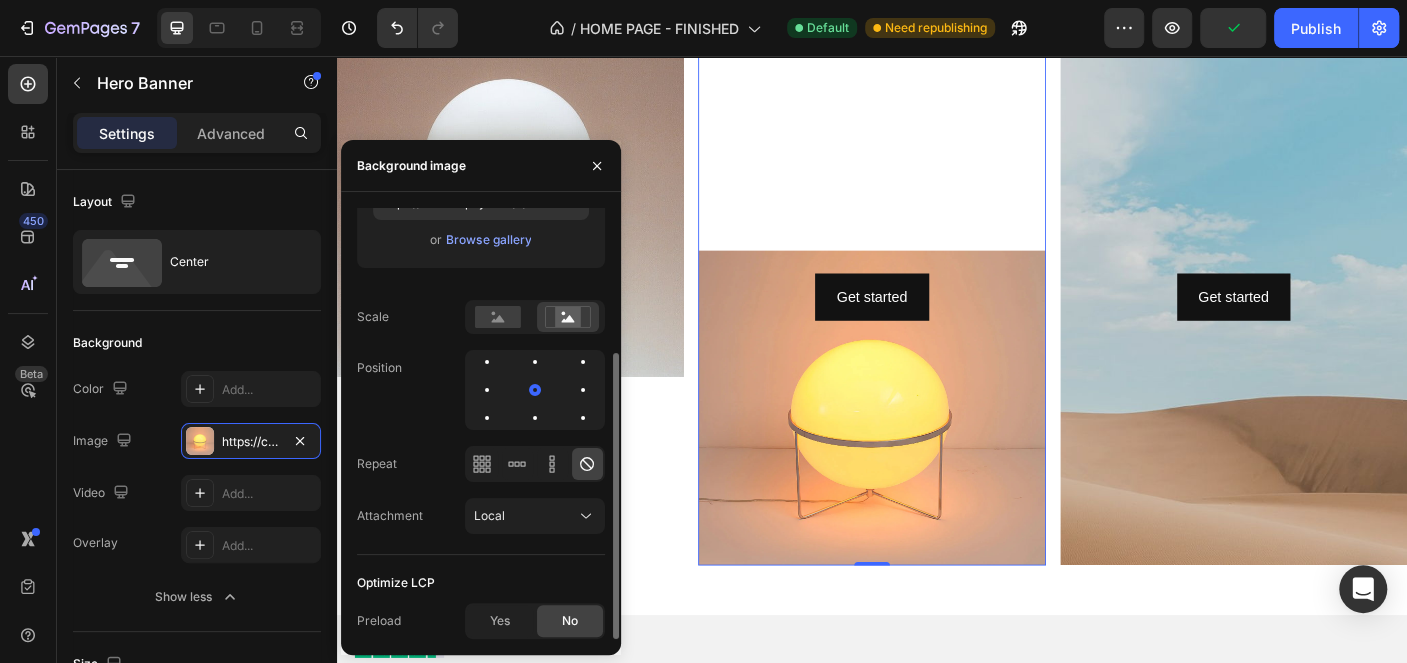 scroll, scrollTop: 117, scrollLeft: 0, axis: vertical 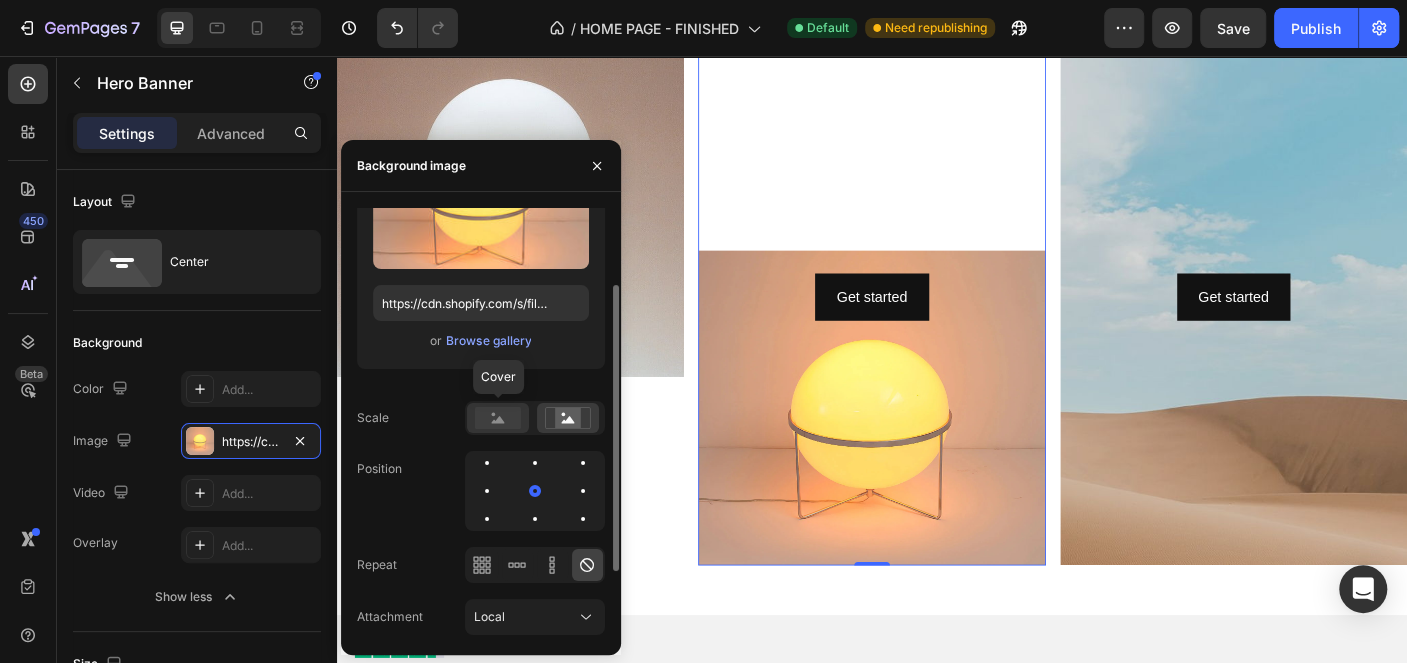 click 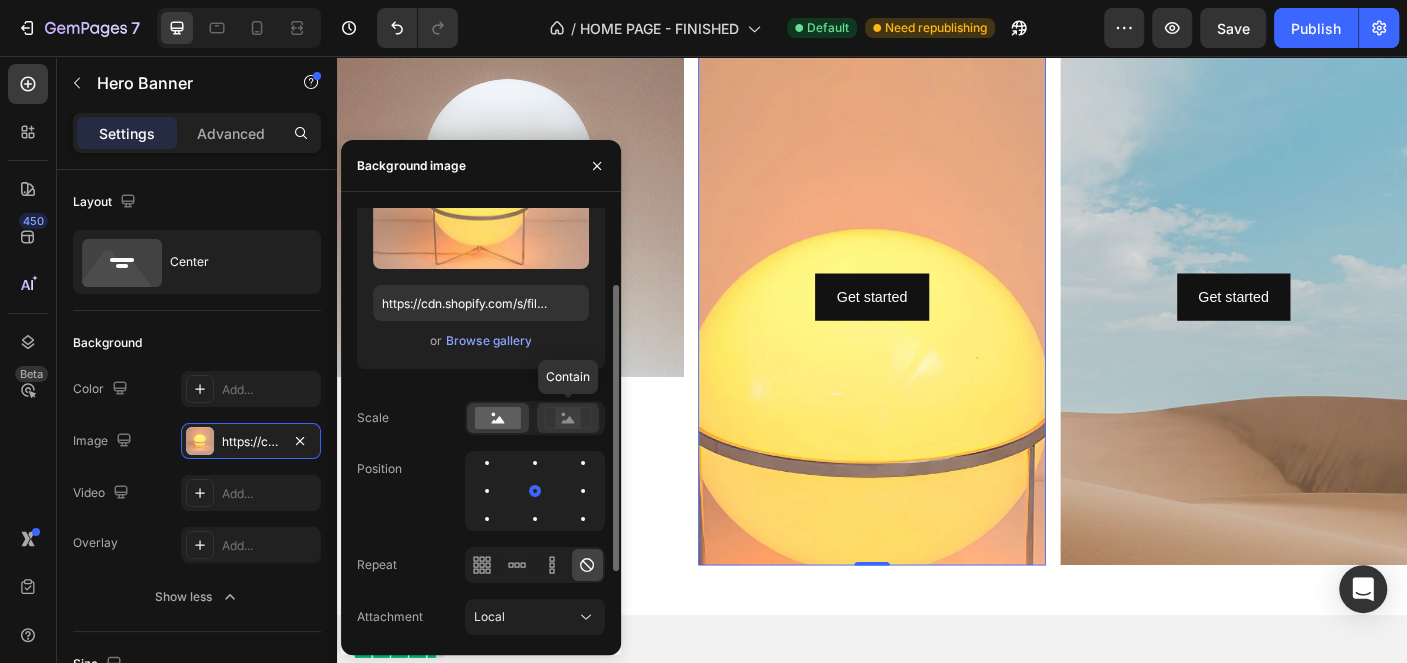 click 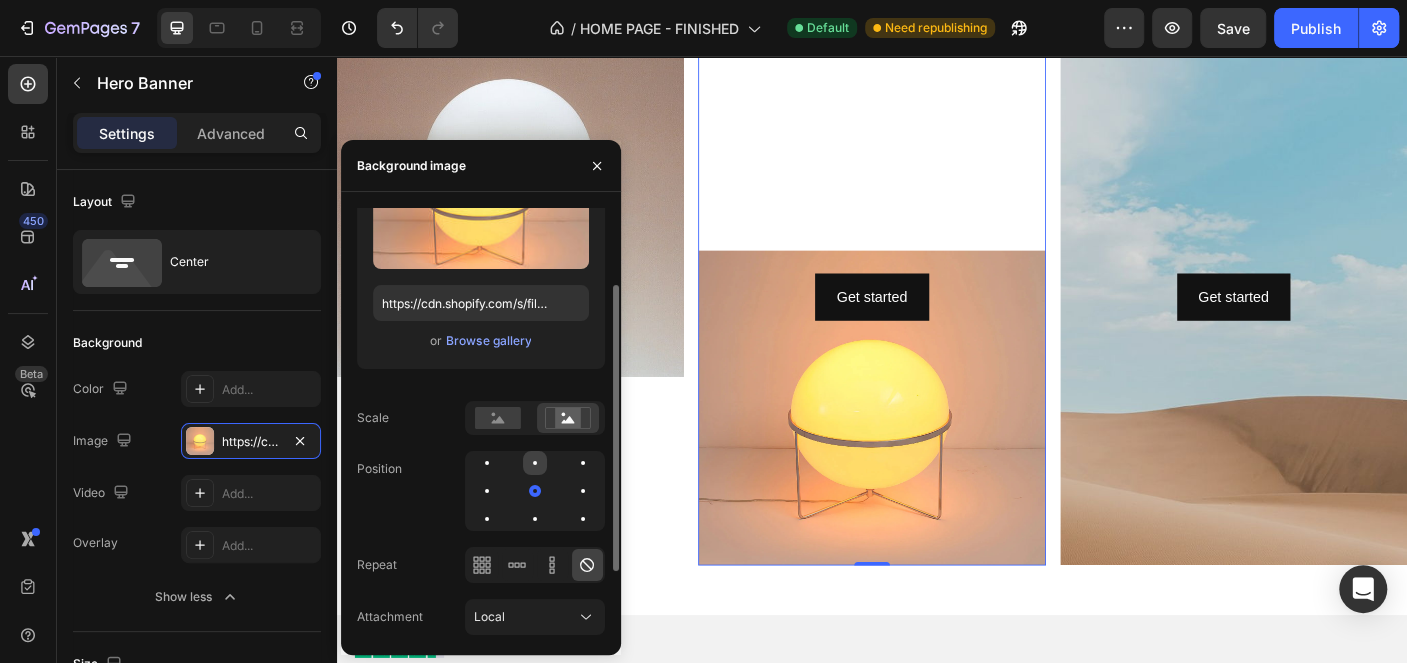 click 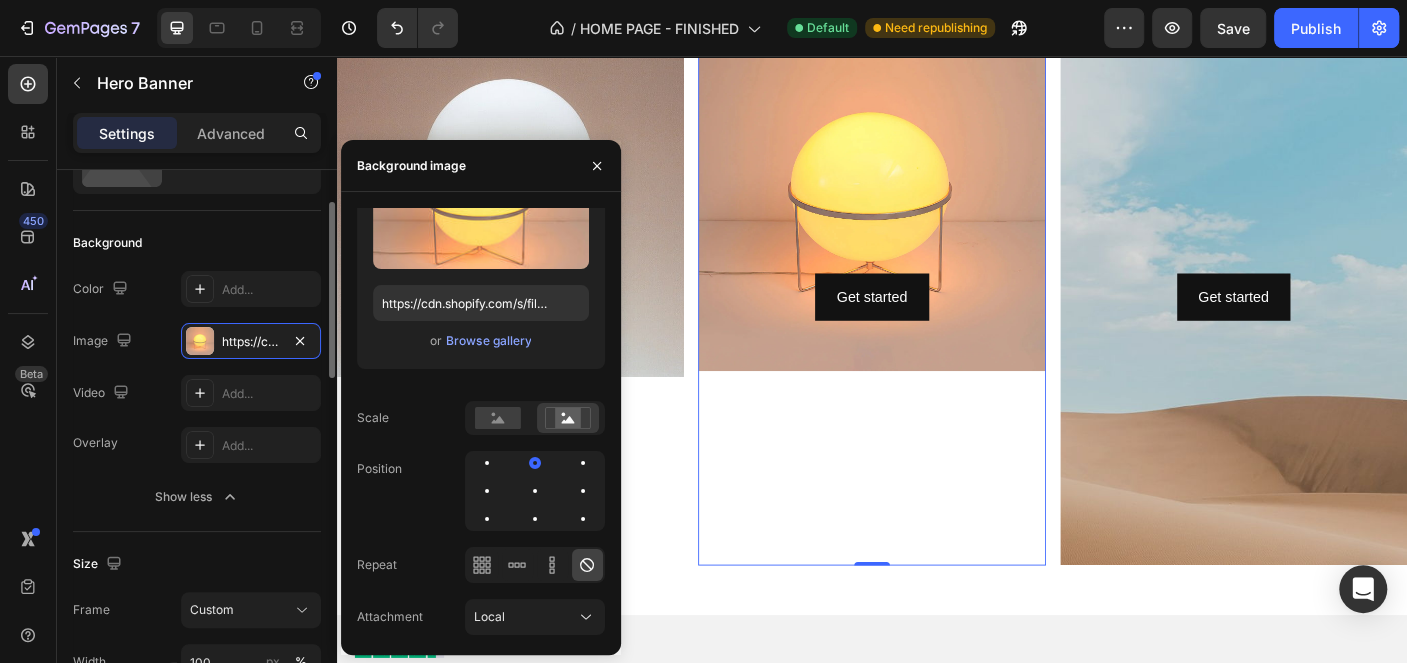 scroll, scrollTop: 300, scrollLeft: 0, axis: vertical 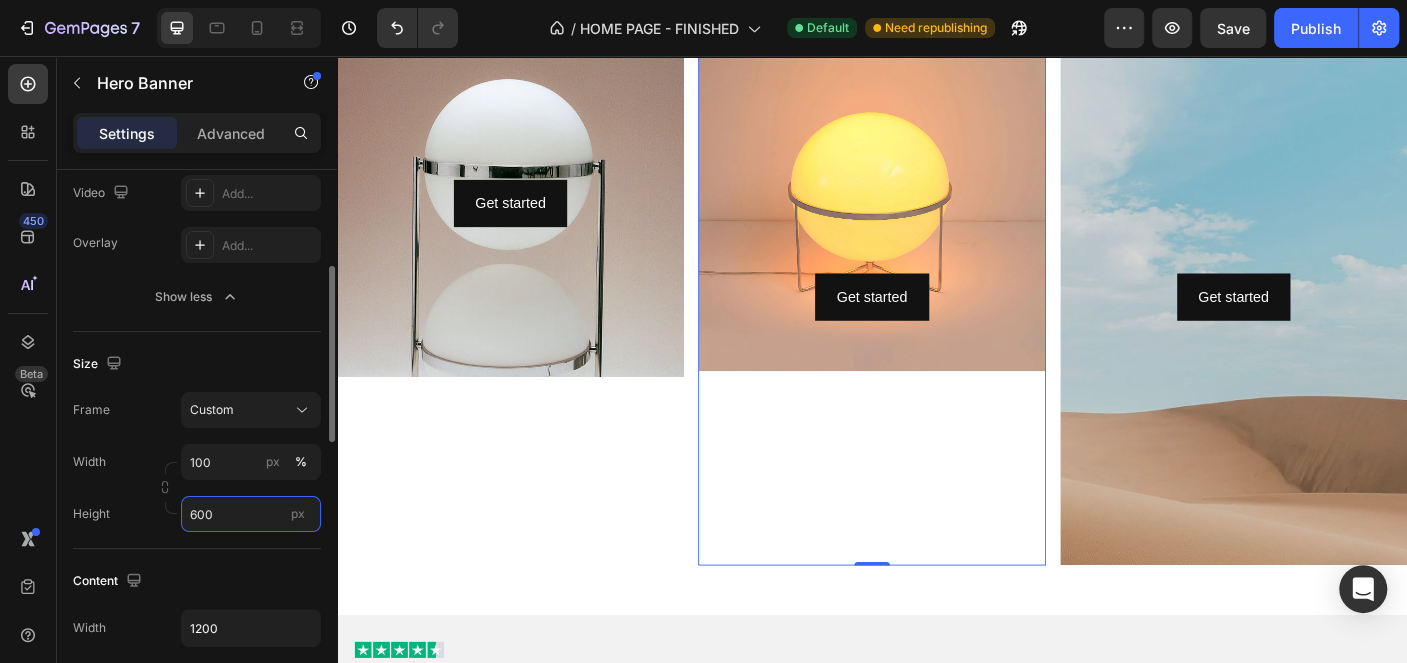 click on "600" at bounding box center [251, 514] 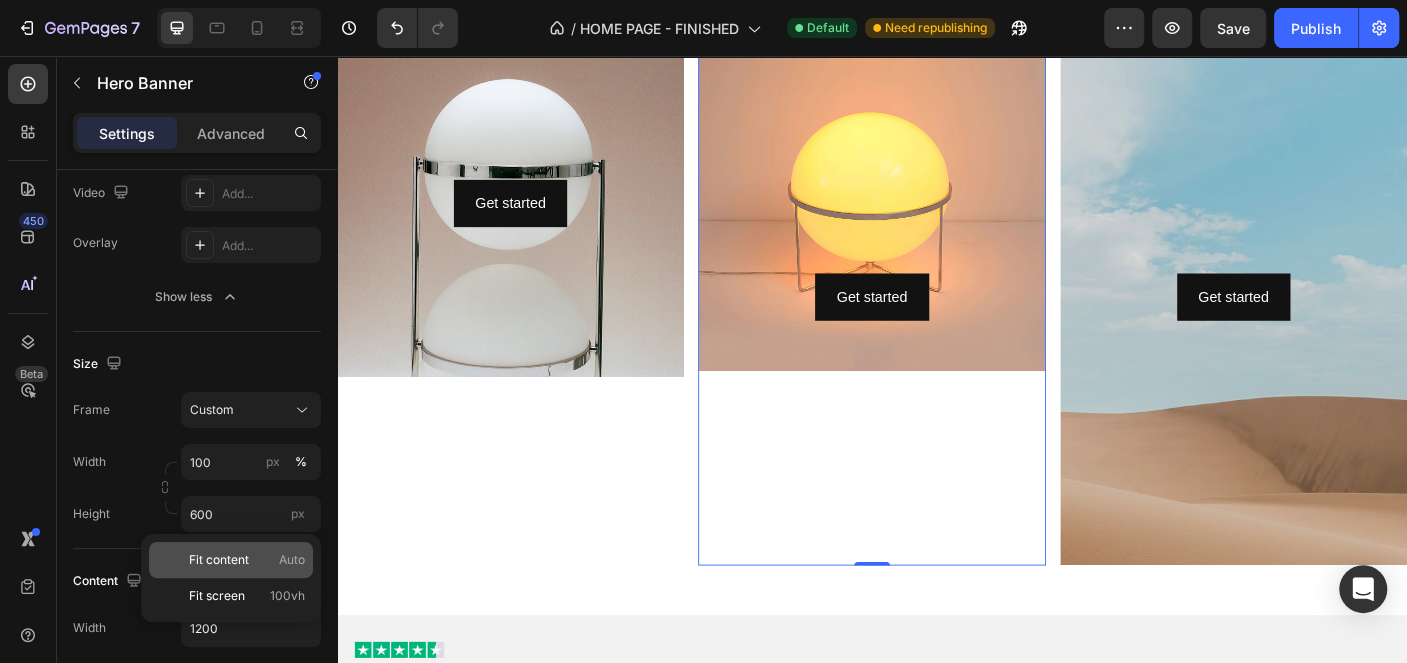 click on "Fit content" at bounding box center [219, 560] 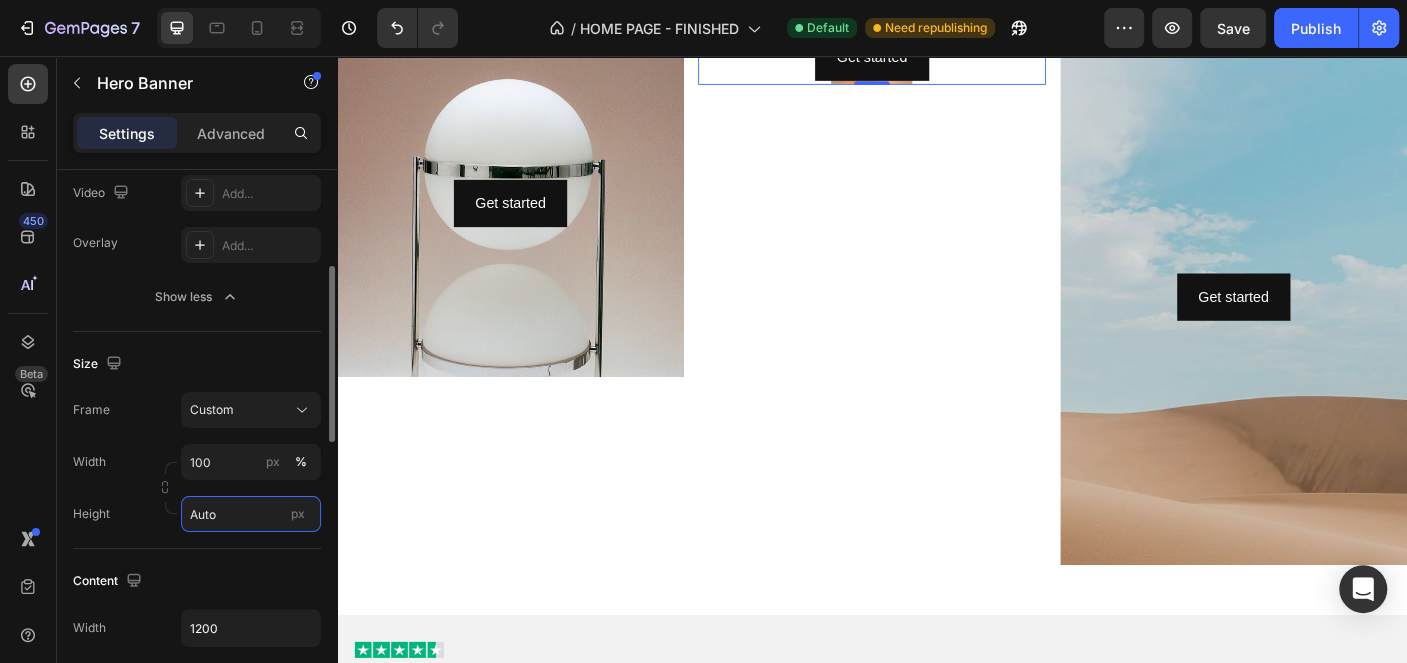 click on "Auto" at bounding box center [251, 514] 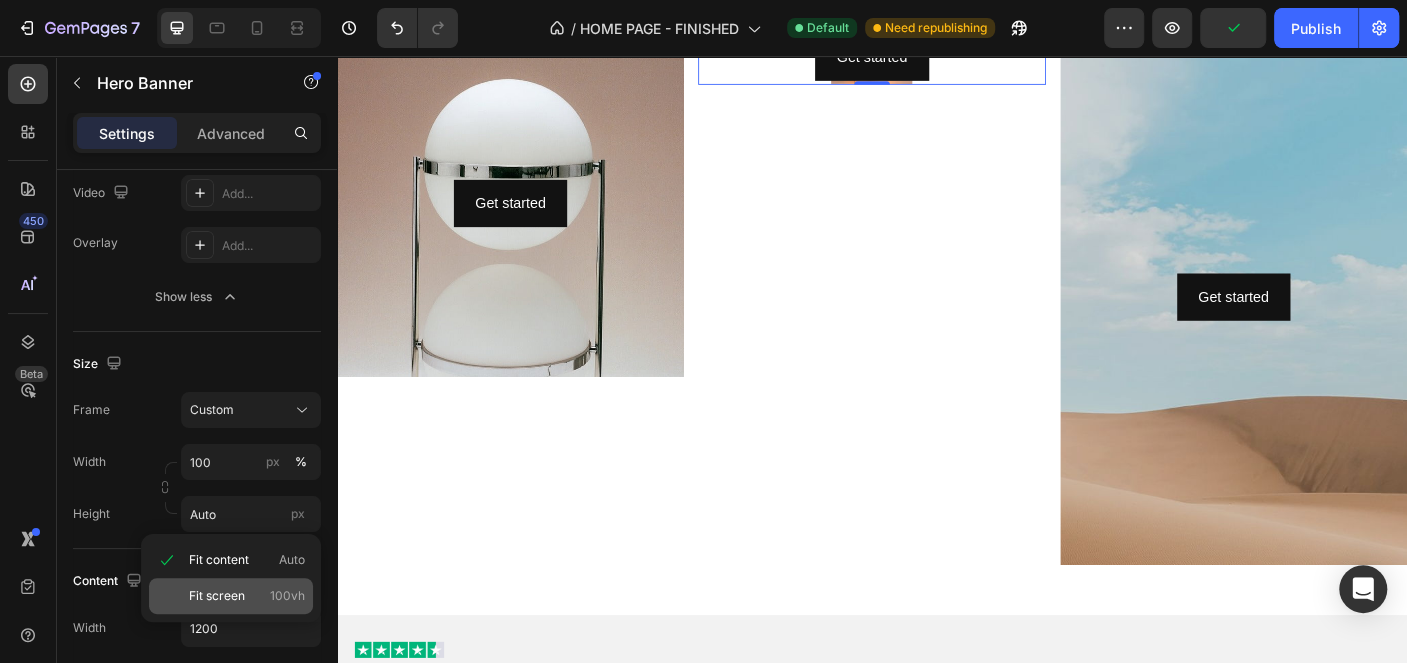 click on "Fit screen 100vh" 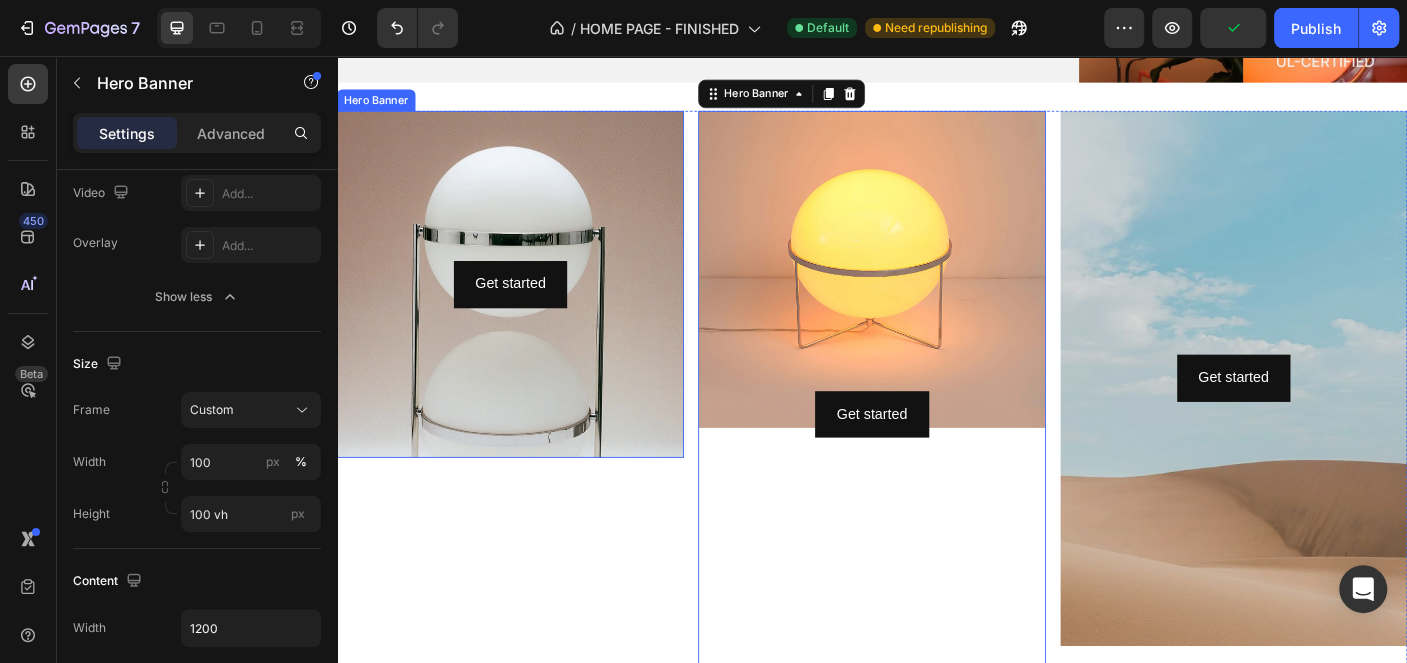 scroll, scrollTop: 1647, scrollLeft: 0, axis: vertical 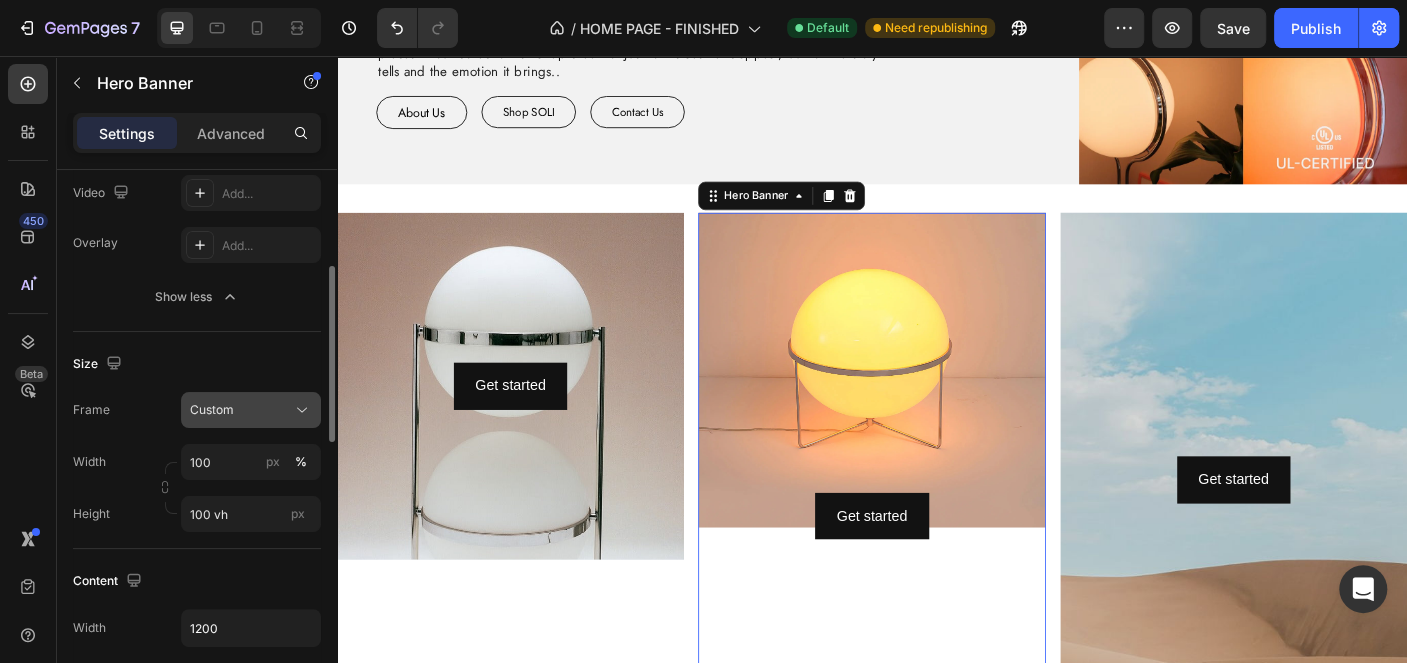 click on "Custom" at bounding box center [251, 410] 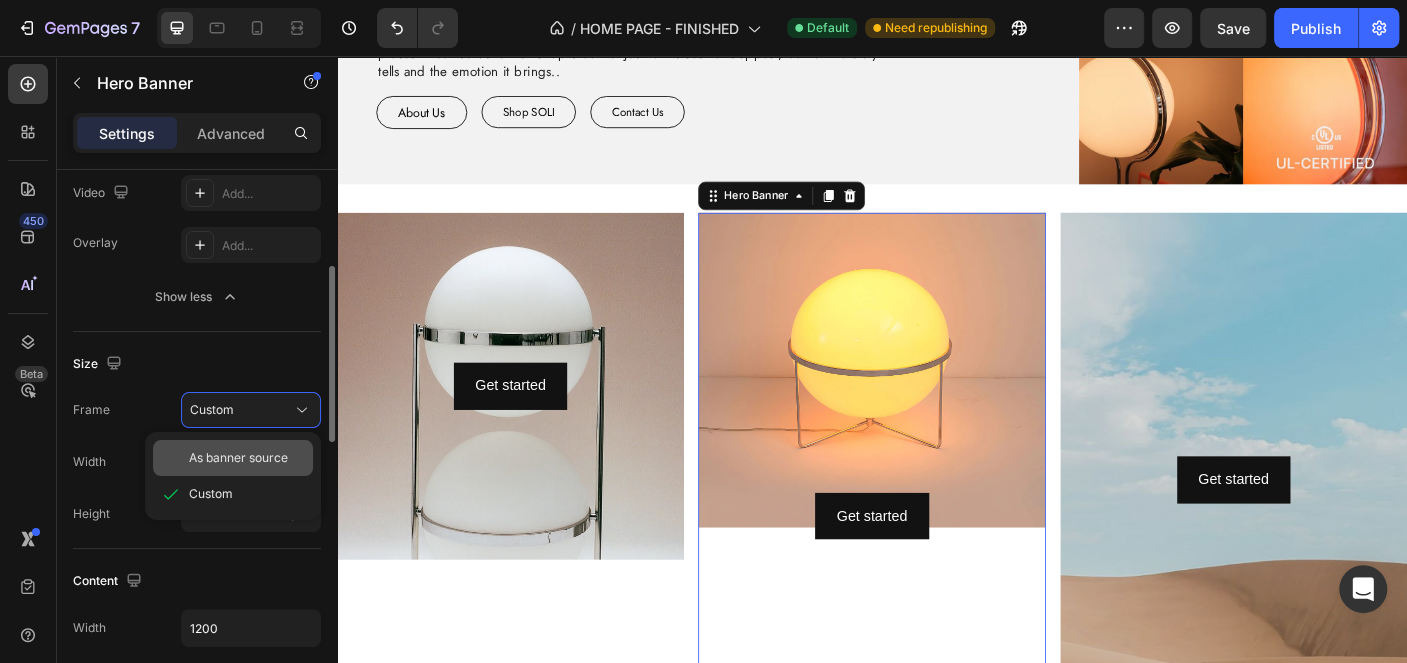 click on "As banner source" at bounding box center [238, 458] 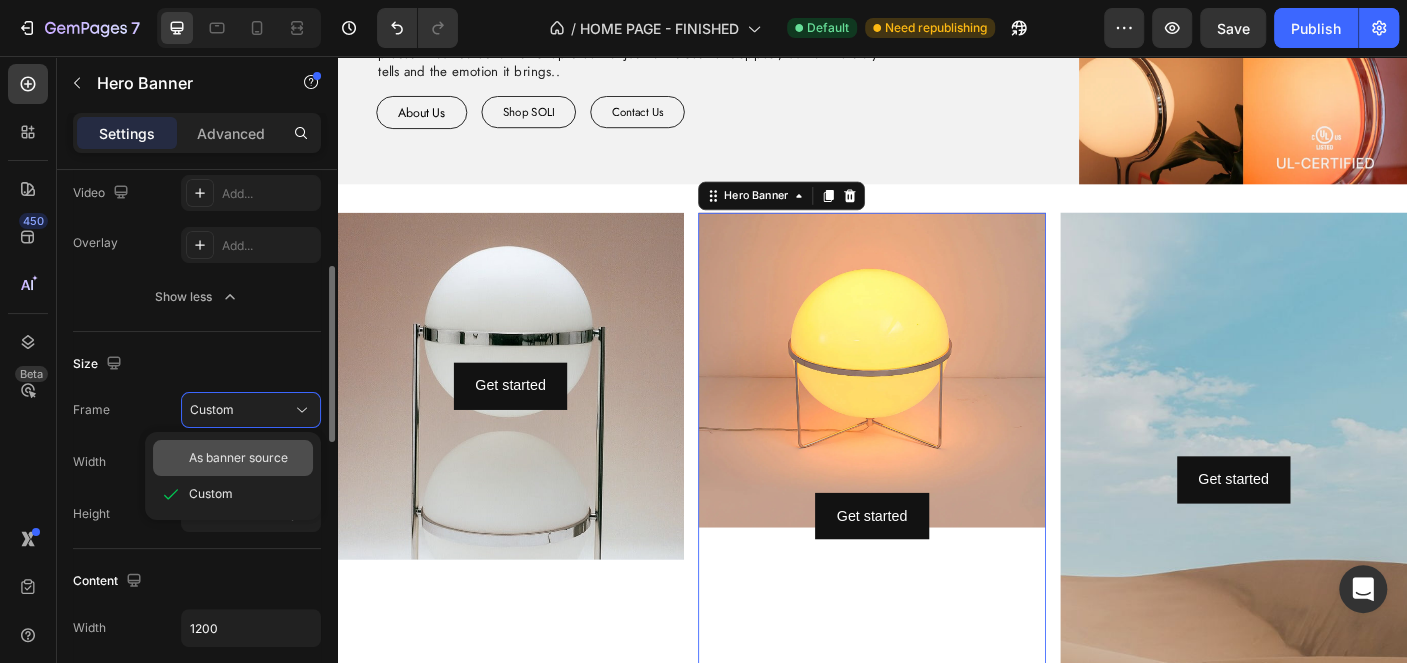 type 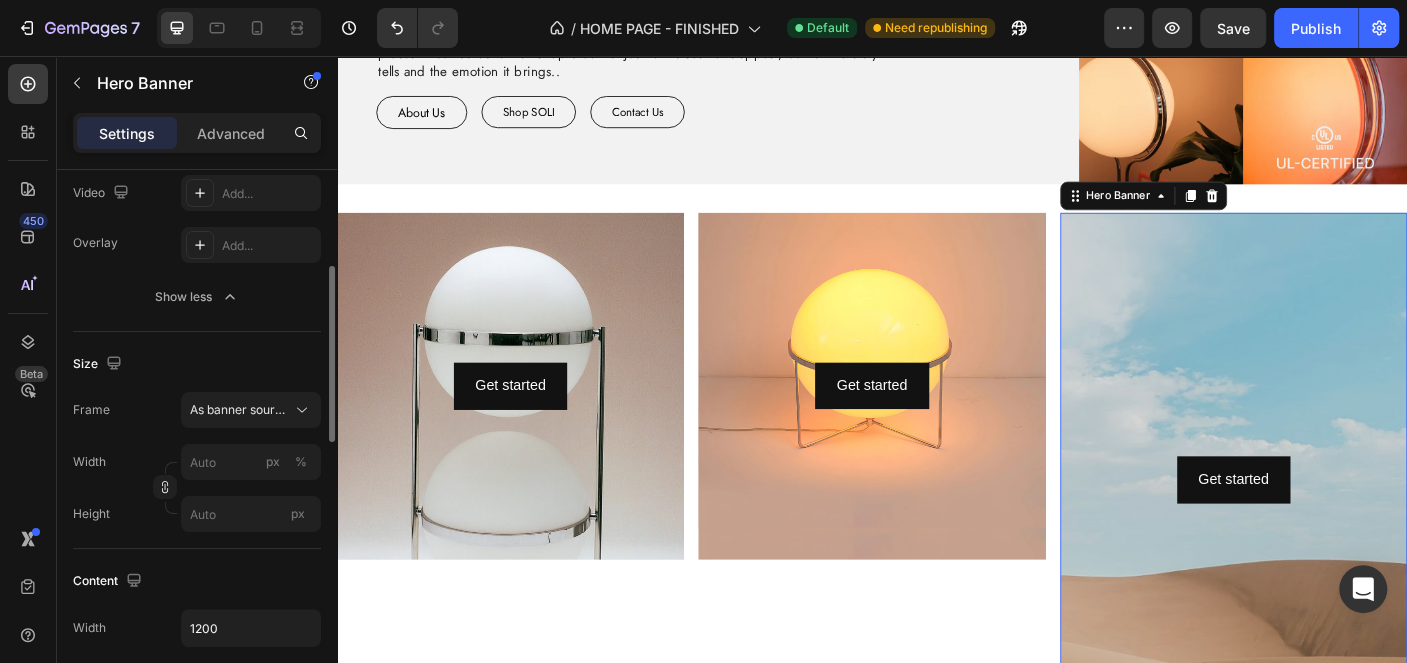 click at bounding box center (1342, 652) 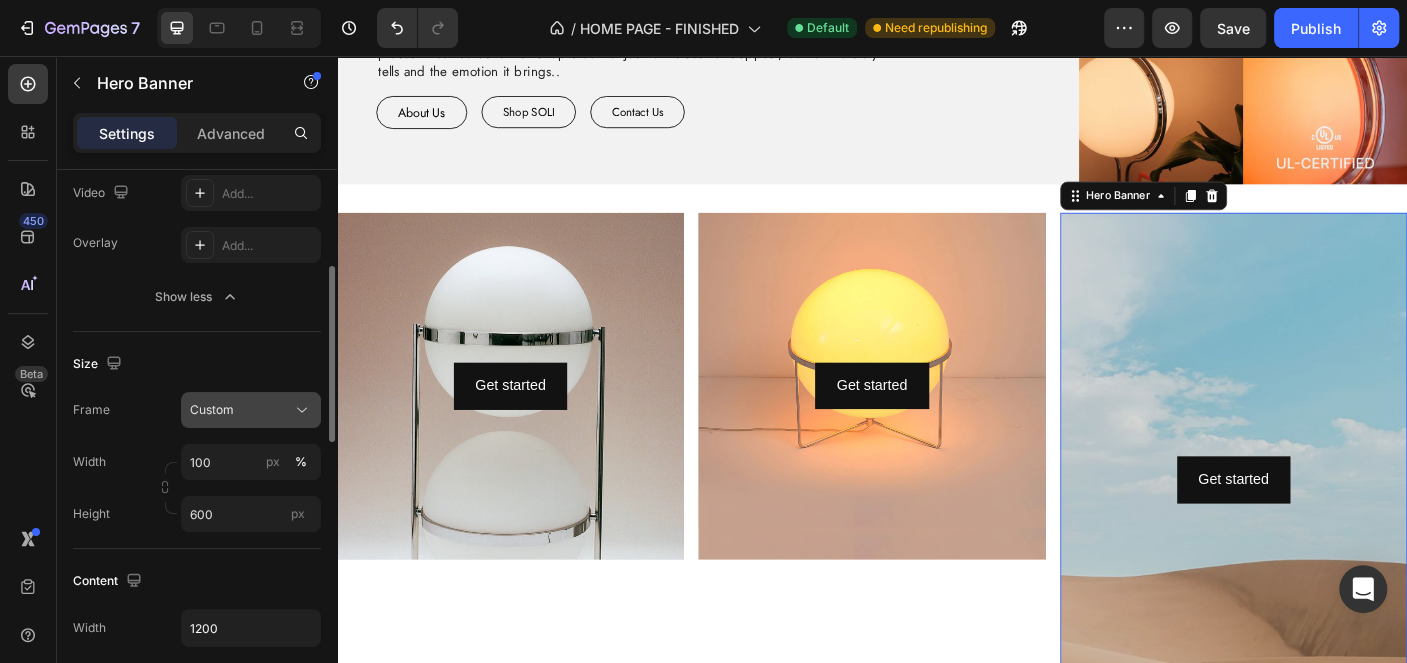 click on "Custom" 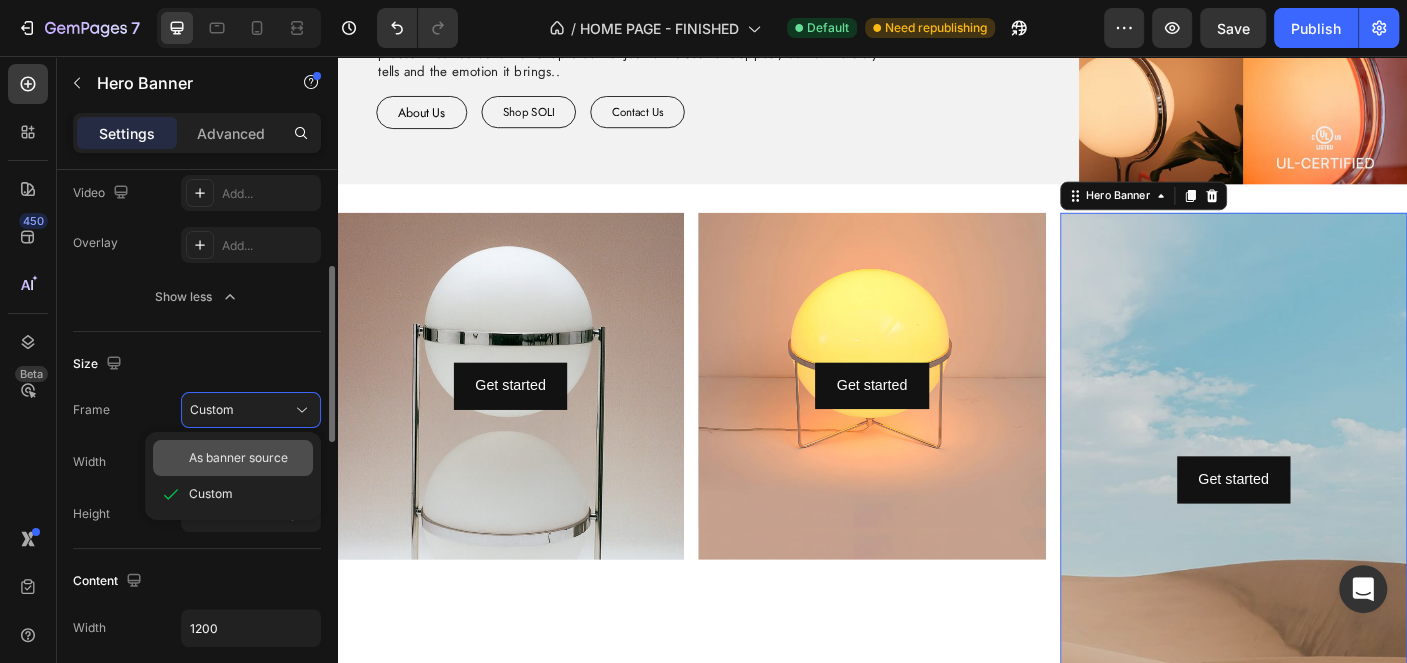 click on "As banner source" 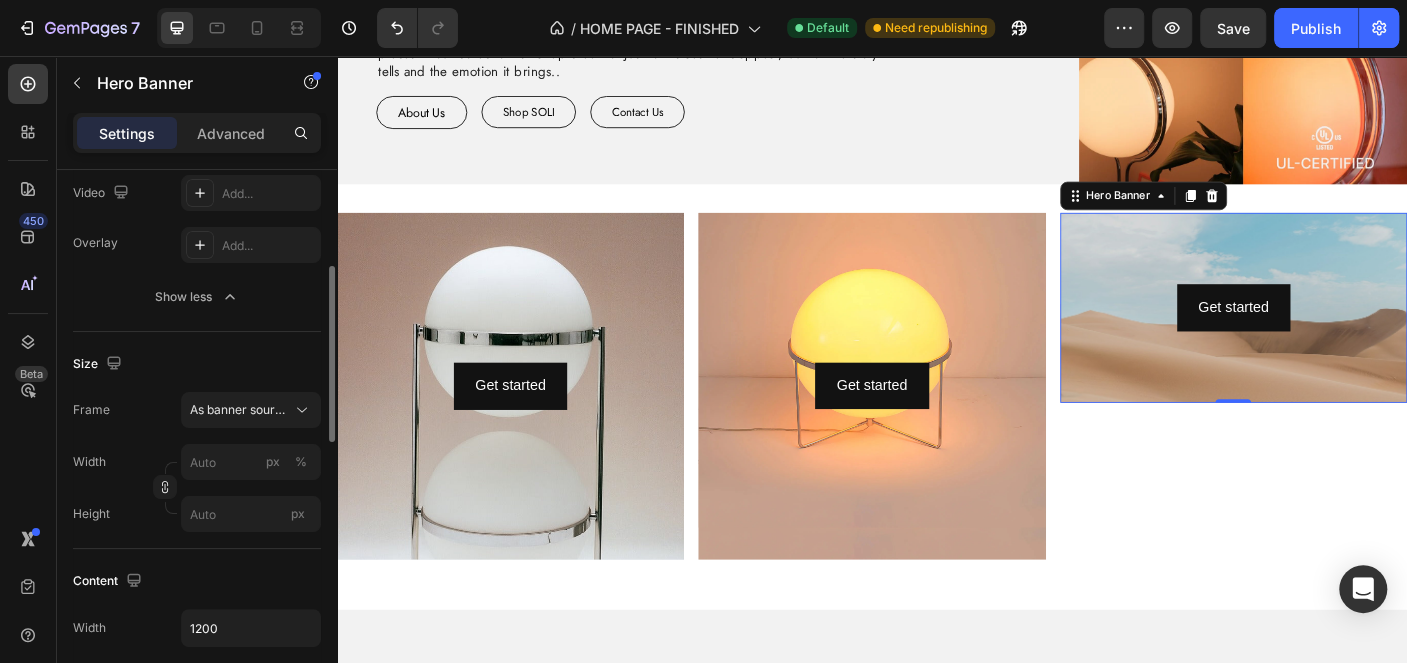 scroll, scrollTop: 0, scrollLeft: 0, axis: both 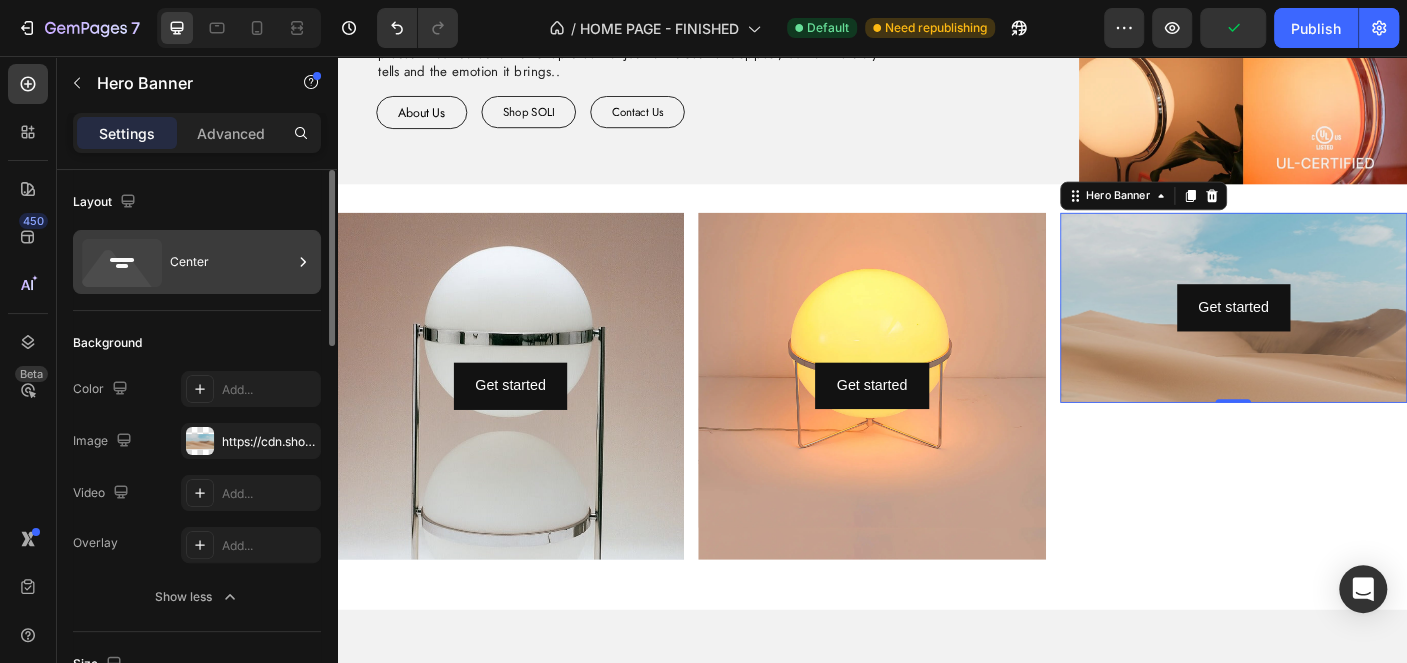 click on "Center" at bounding box center [197, 262] 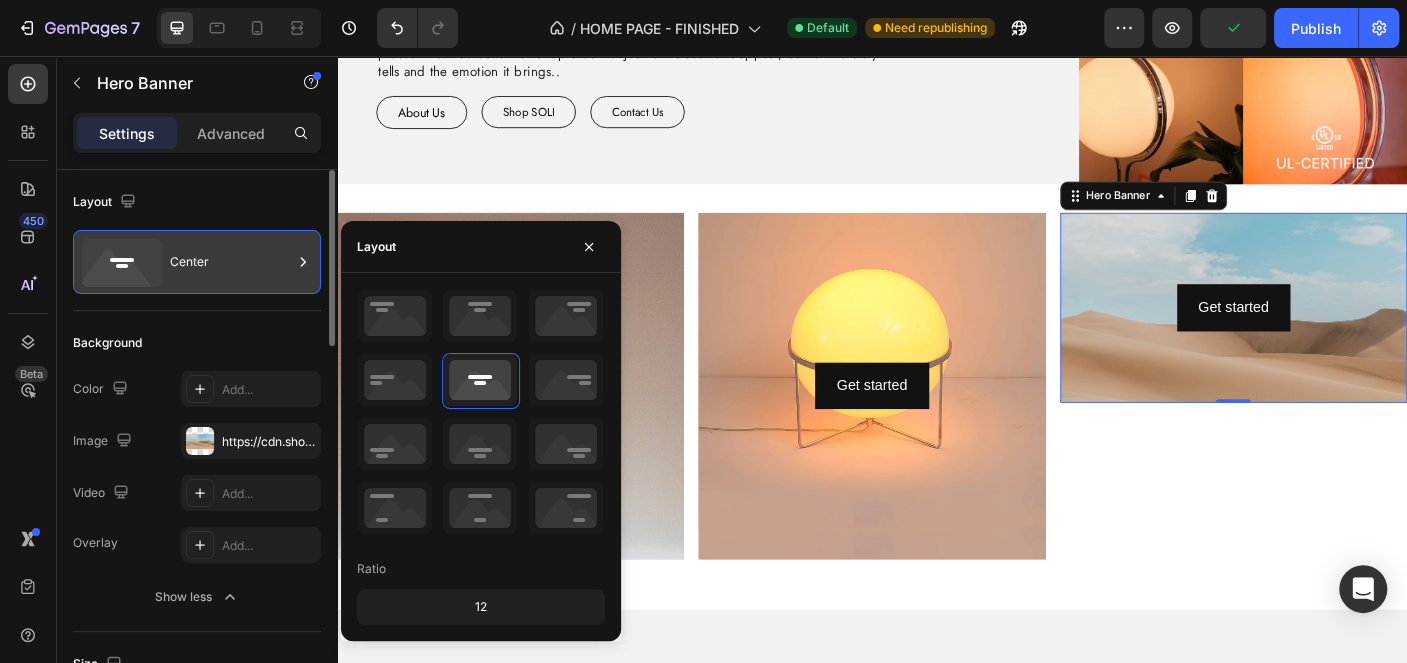 click on "Center" at bounding box center [197, 262] 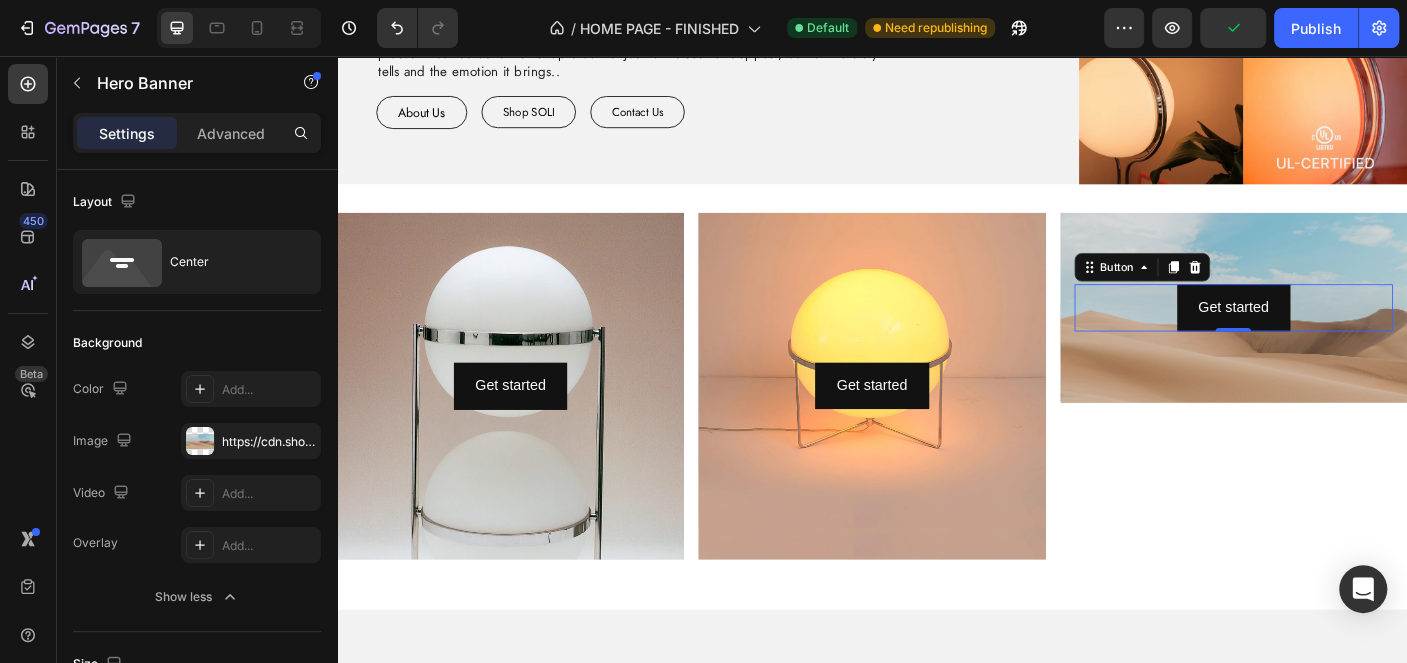 click on "Get started Button   0" at bounding box center (1342, 338) 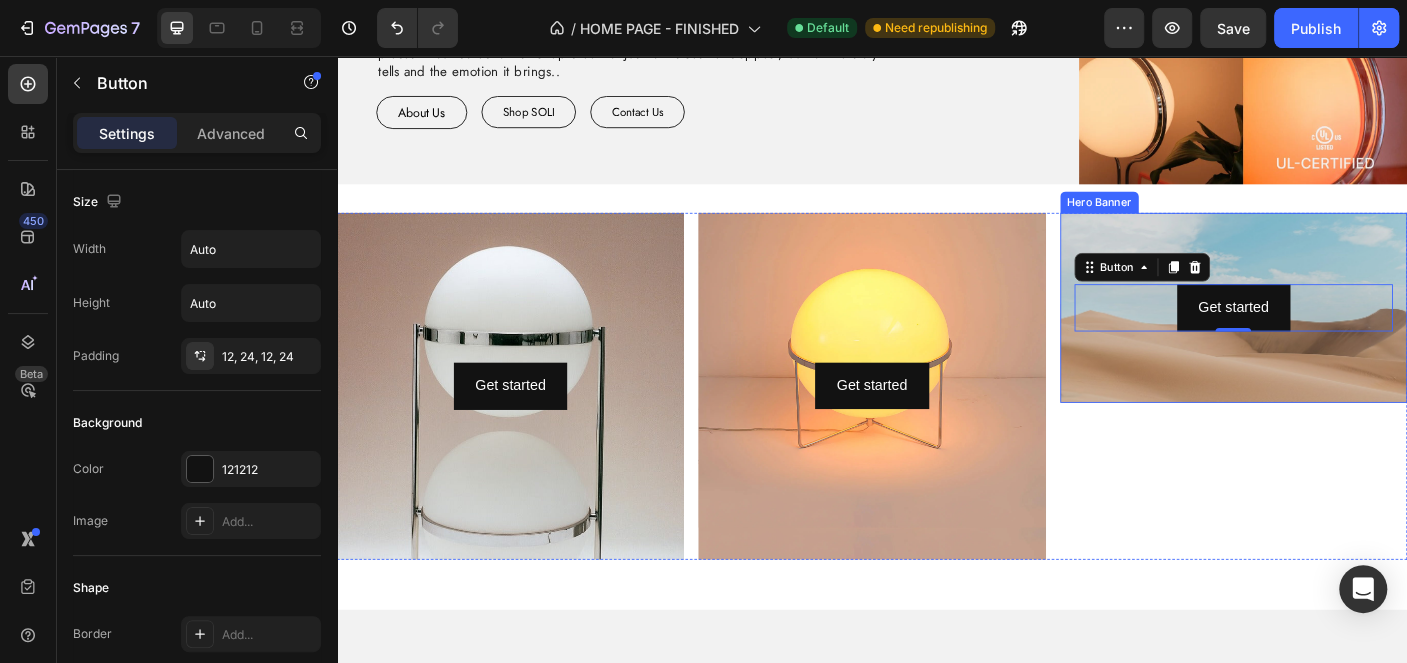 click at bounding box center (1342, 362) 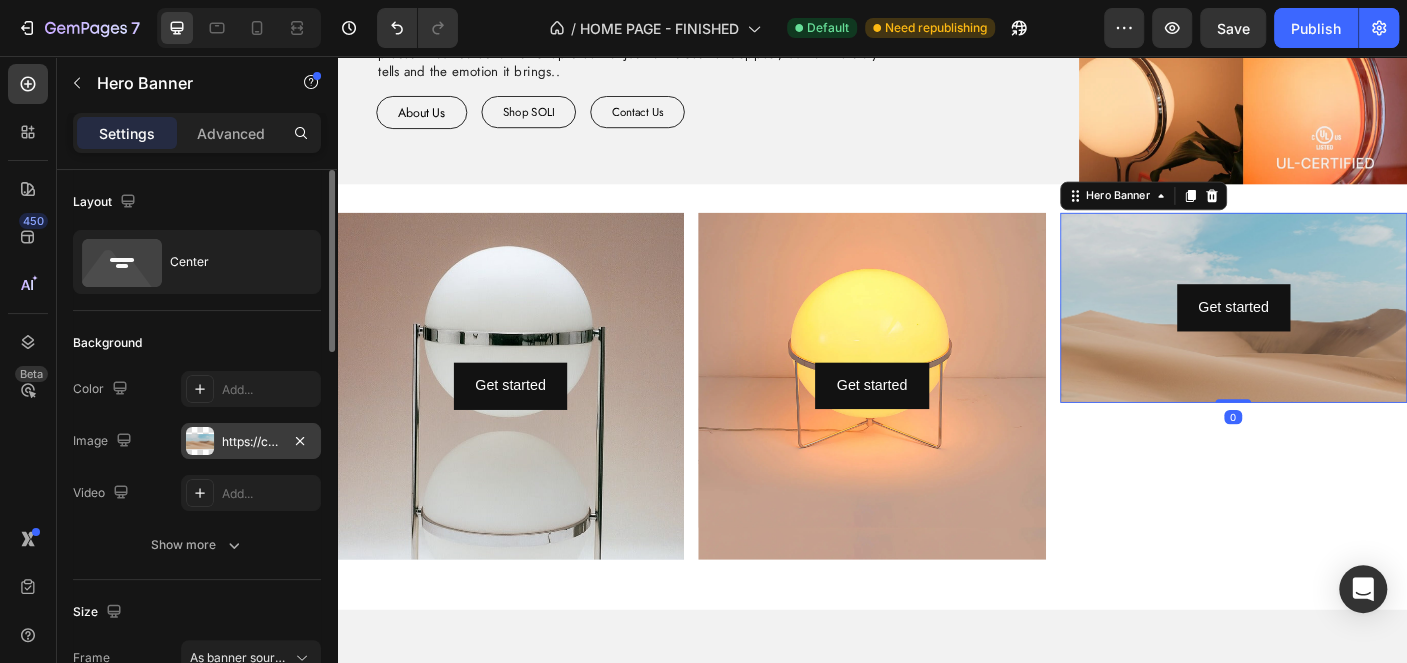 click on "https://cdn.shopify.com/s/files/1/2005/9307/files/background_settings.jpg" at bounding box center (251, 442) 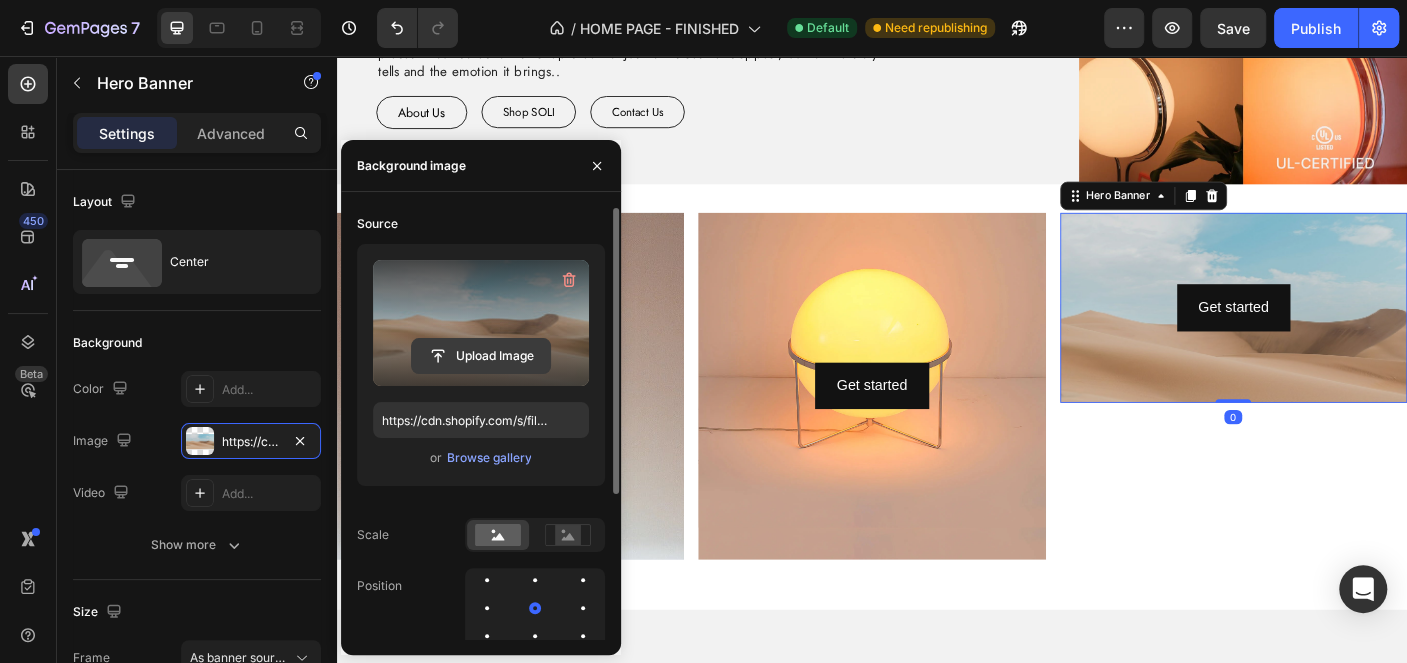 click 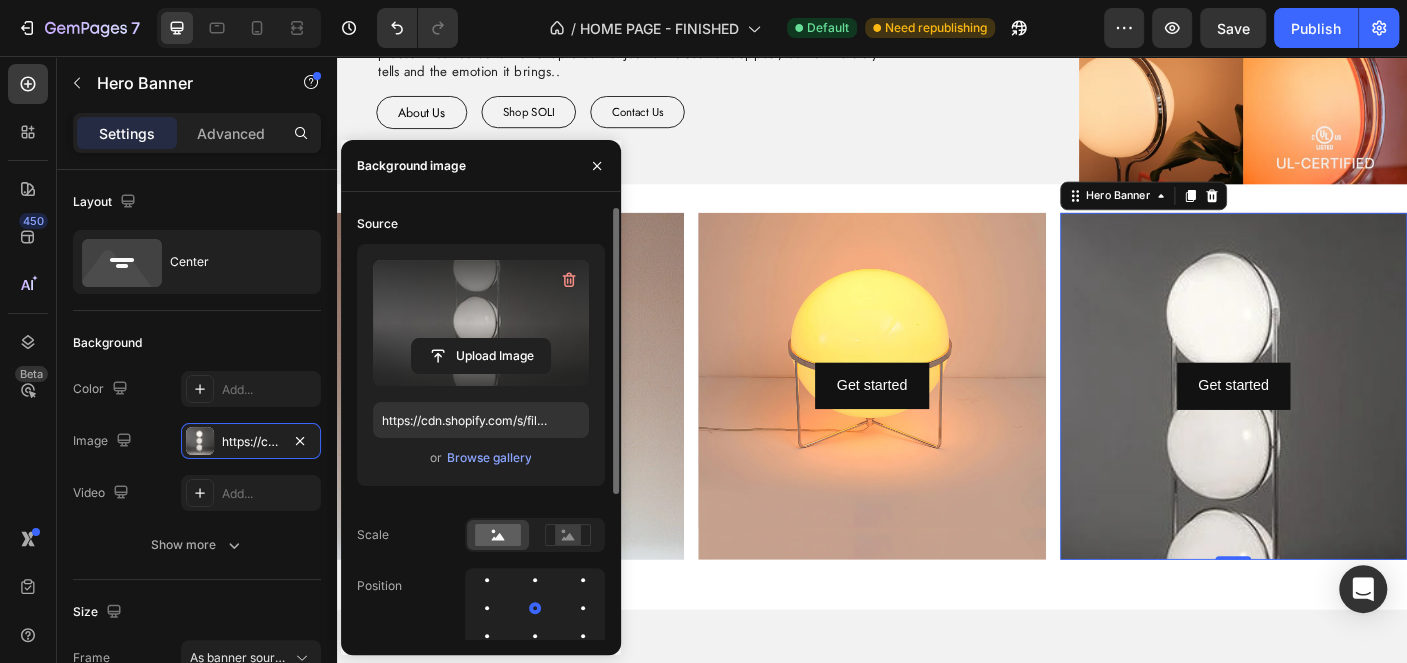 click at bounding box center (1342, 494) 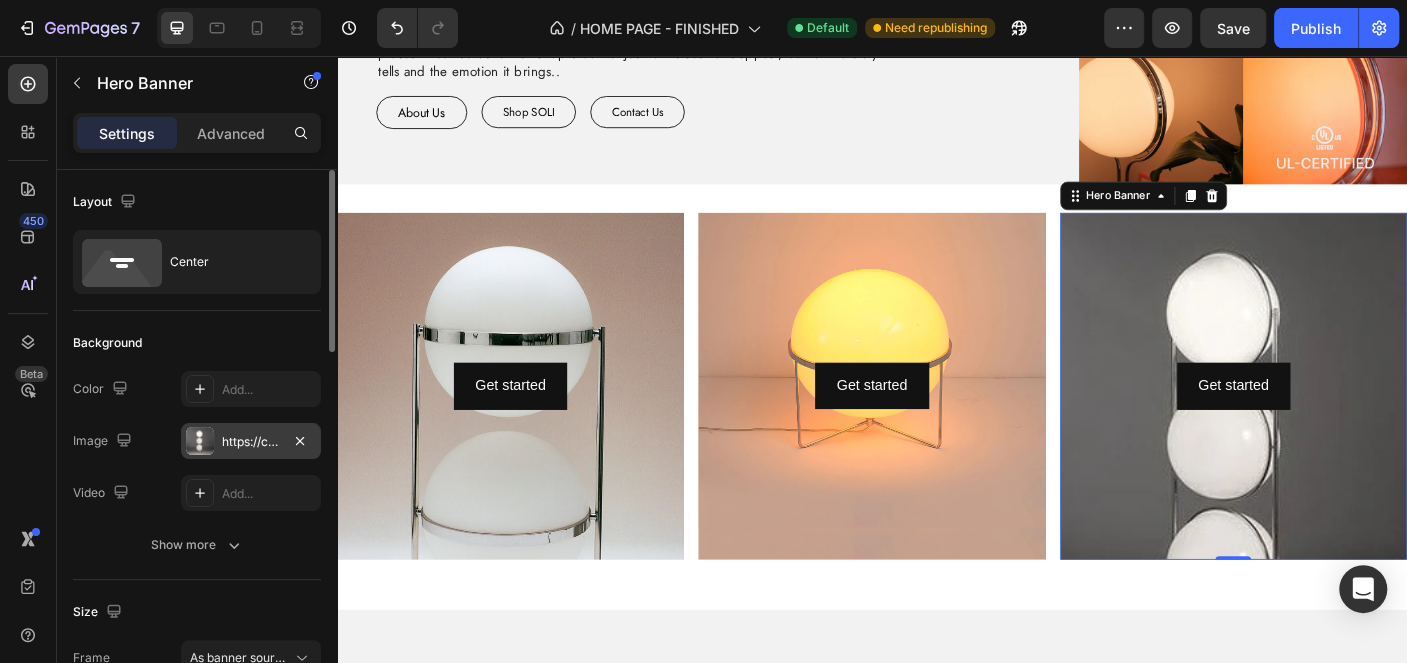 click on "[URL]" at bounding box center (251, 441) 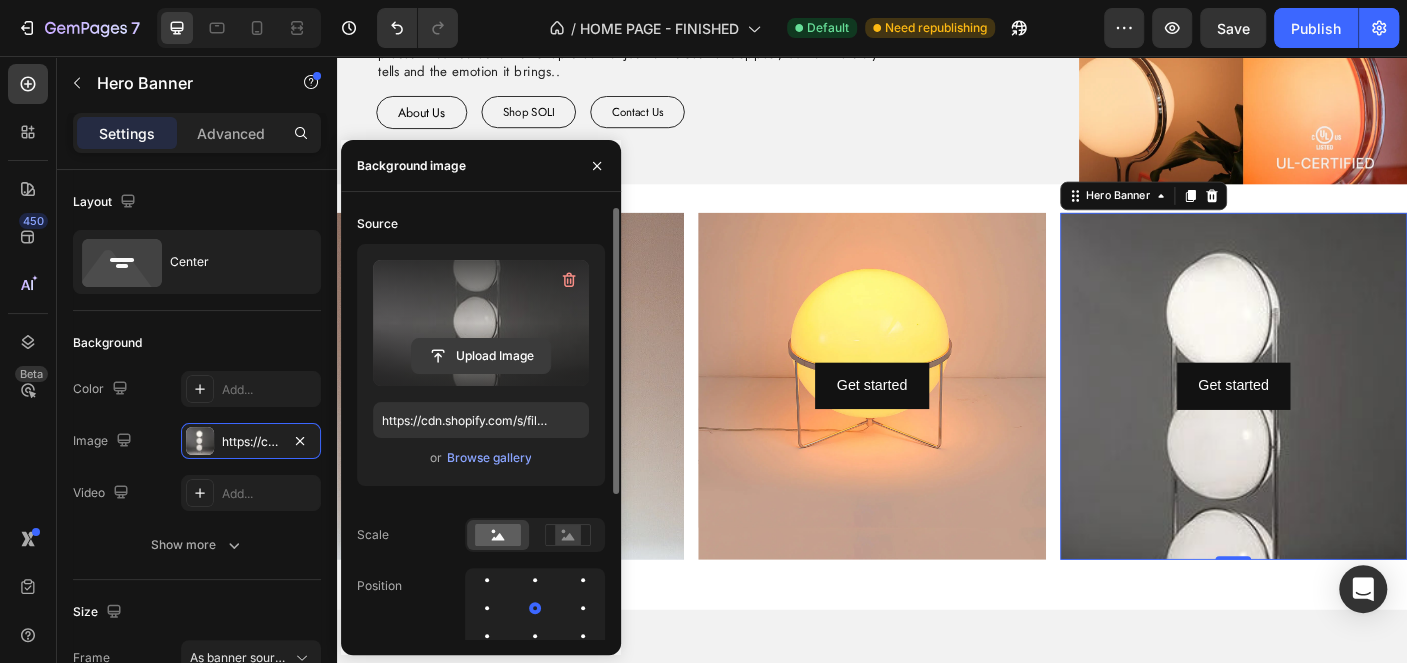 click 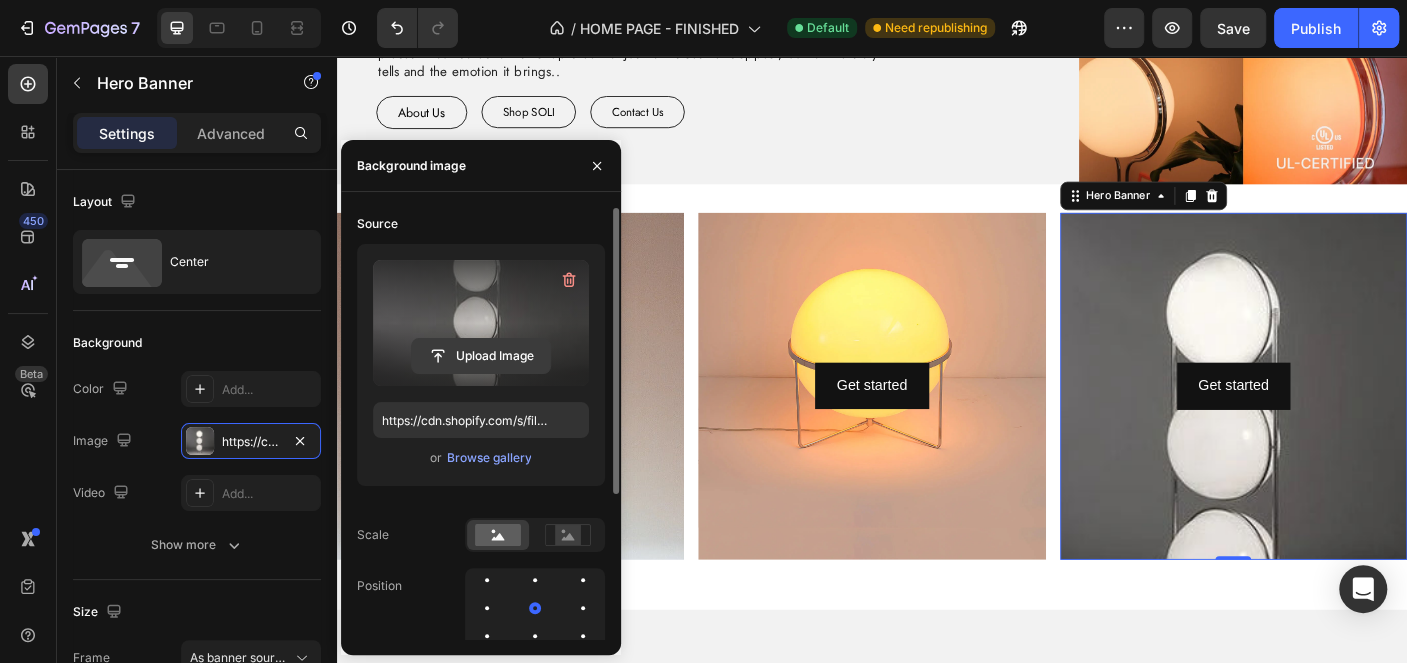 type on "https://cdn.shopify.com/s/files/1/0916/0763/0159/files/gempages_553497752940577685-00f0f32b-51e9-4077-8f14-82c601075960.jpg" 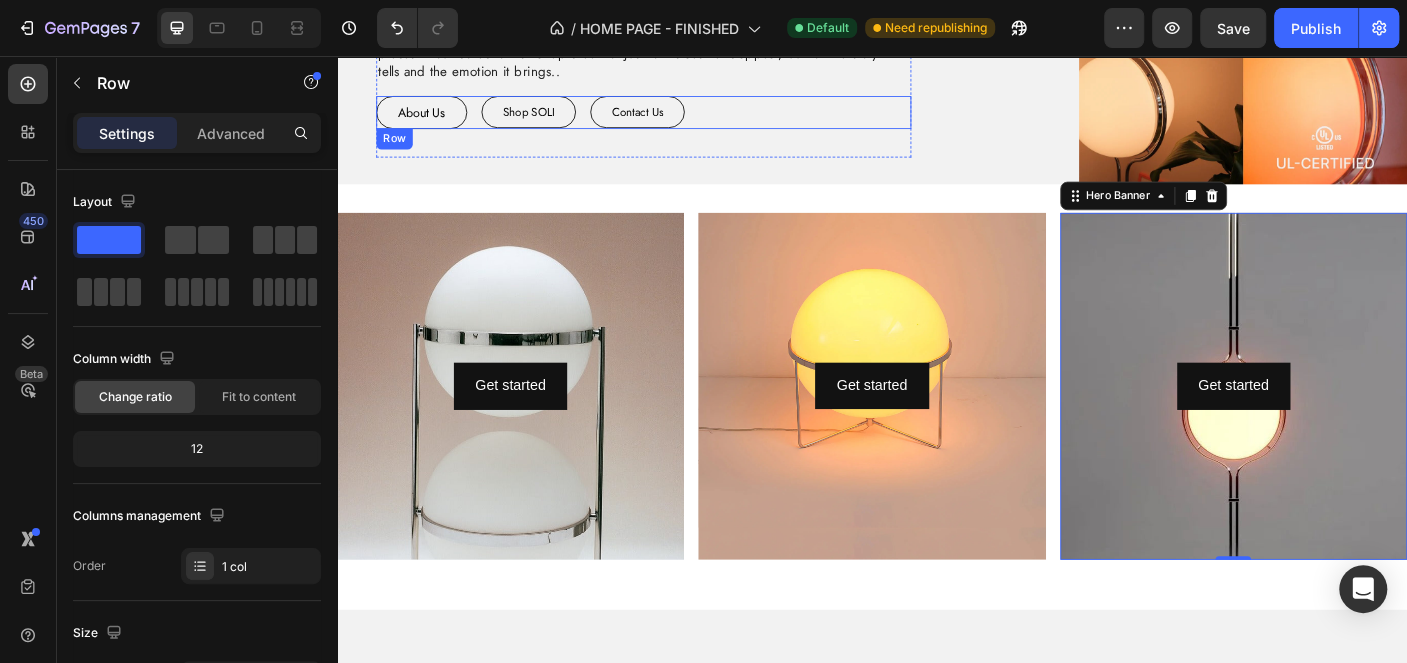 click on "soli Heading SOLI was born from a genuine love for lighting — and we're here to share that passion with you. Our mission is simple: to create lighting that feels like art. We believe our art has the power to transform spaces and spark creativity in everyday life. That's why every one of our pieces in our collection is handpicked not just for its aesthetic appeal, but for the story it tells and the emotion it brings.. Text Block About Us Button Shop SOLI Button Contact Us Button Row Row" at bounding box center (681, 16) 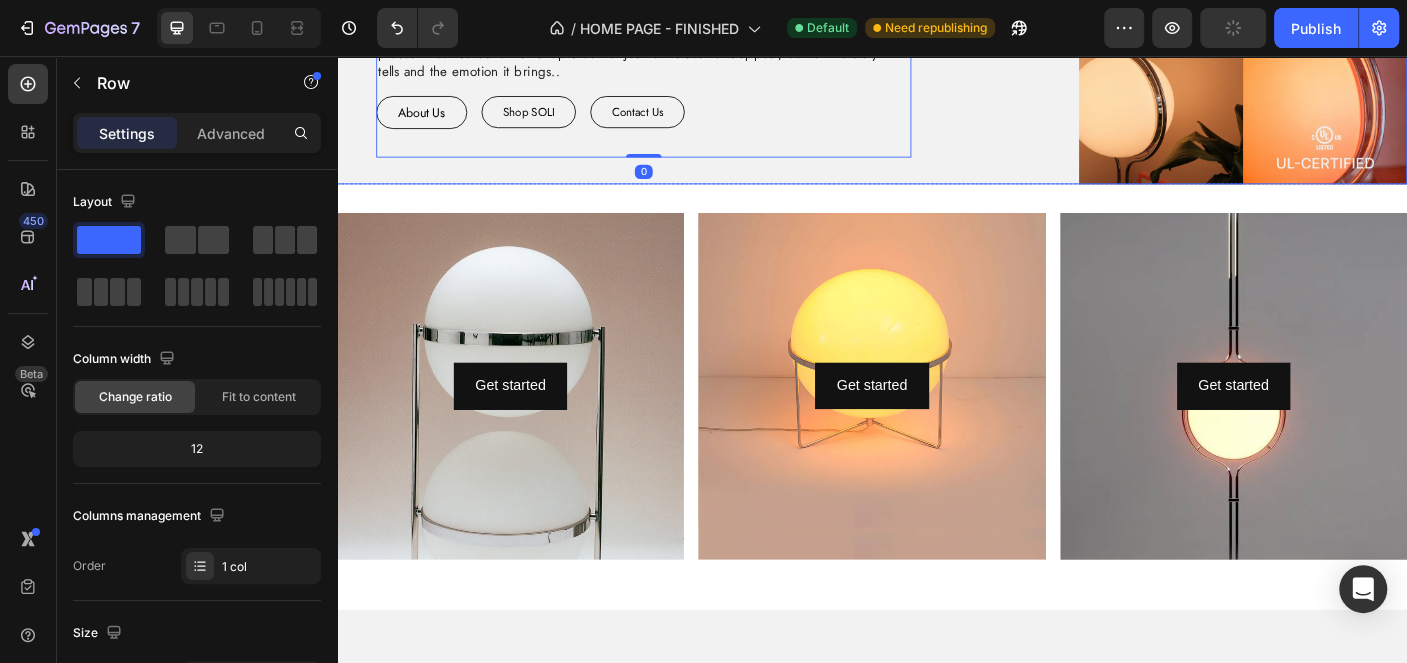 click at bounding box center [937, 200] 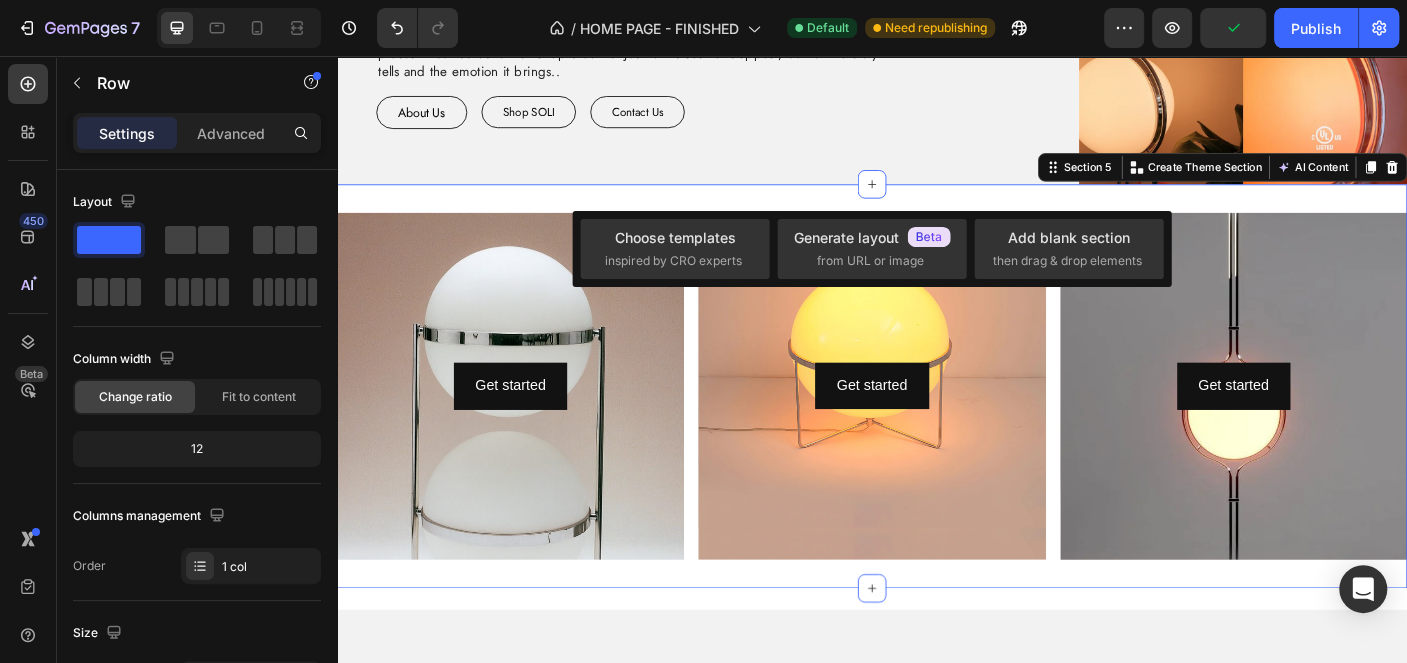 click on "Get started Button Hero Banner Get started Button Hero Banner Get started Button Hero Banner Row Section 5   You can create reusable sections Create Theme Section AI Content Write with GemAI What would you like to describe here? Tone and Voice Persuasive Product Orbita Floor To Ceiling Lamp Show more Generate" at bounding box center (937, 426) 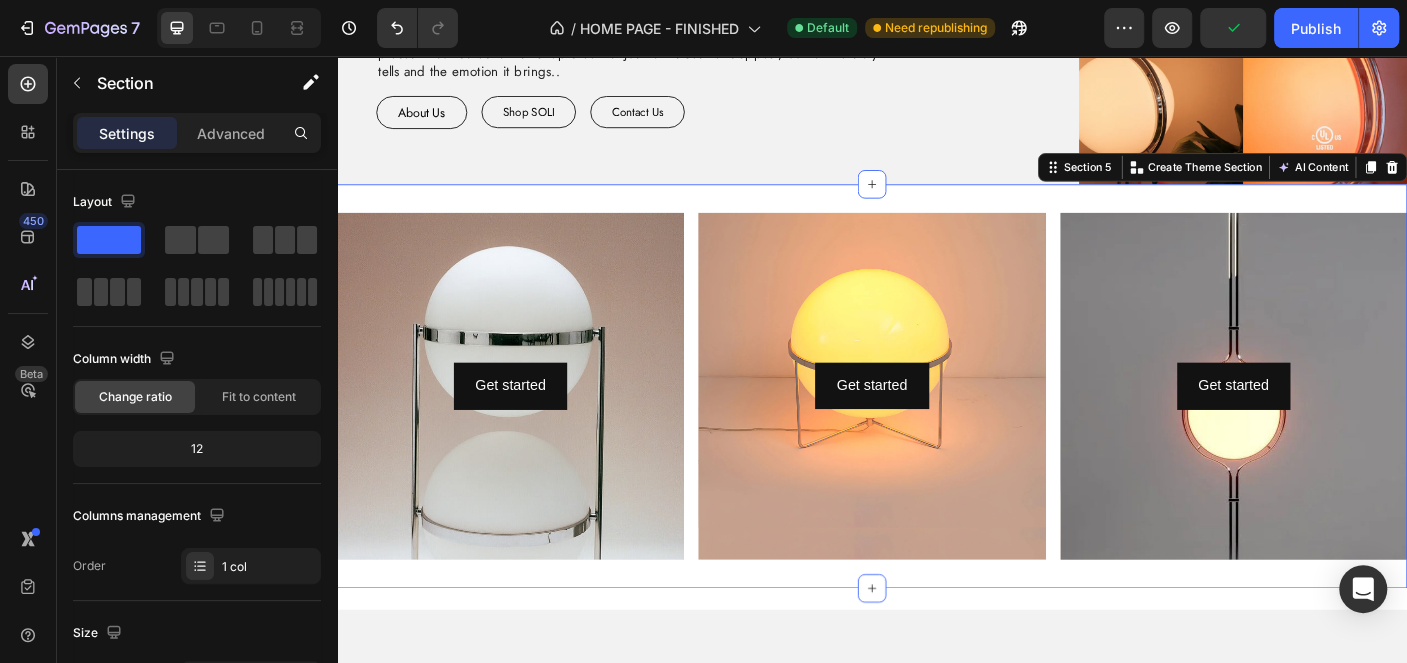 click at bounding box center [937, 877] 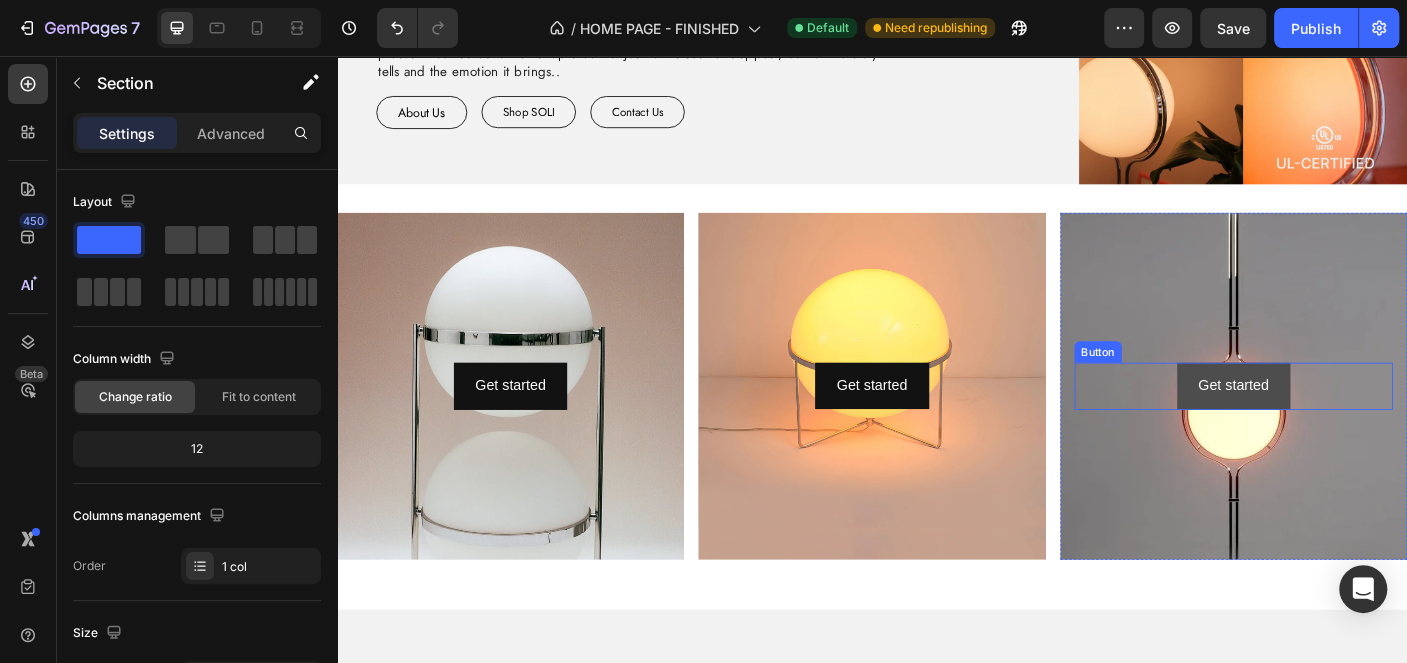 click on "Get started" at bounding box center (1342, 426) 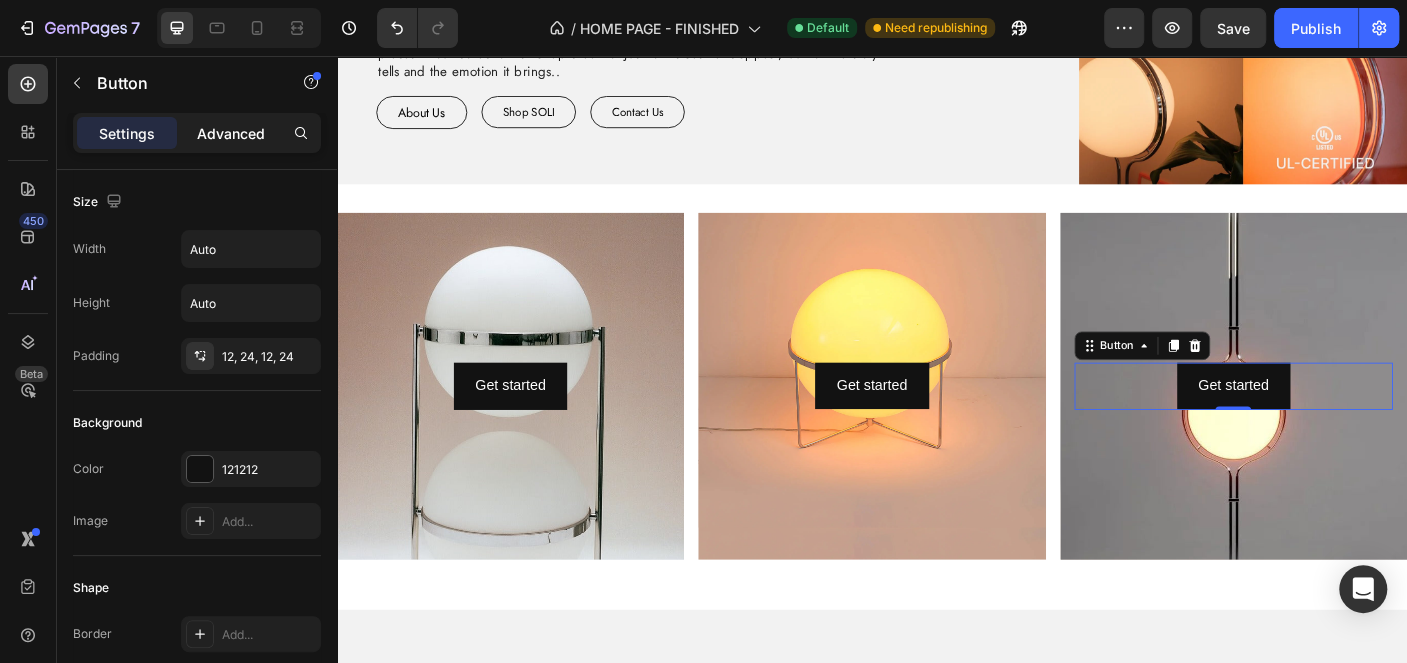 click on "Advanced" at bounding box center (231, 133) 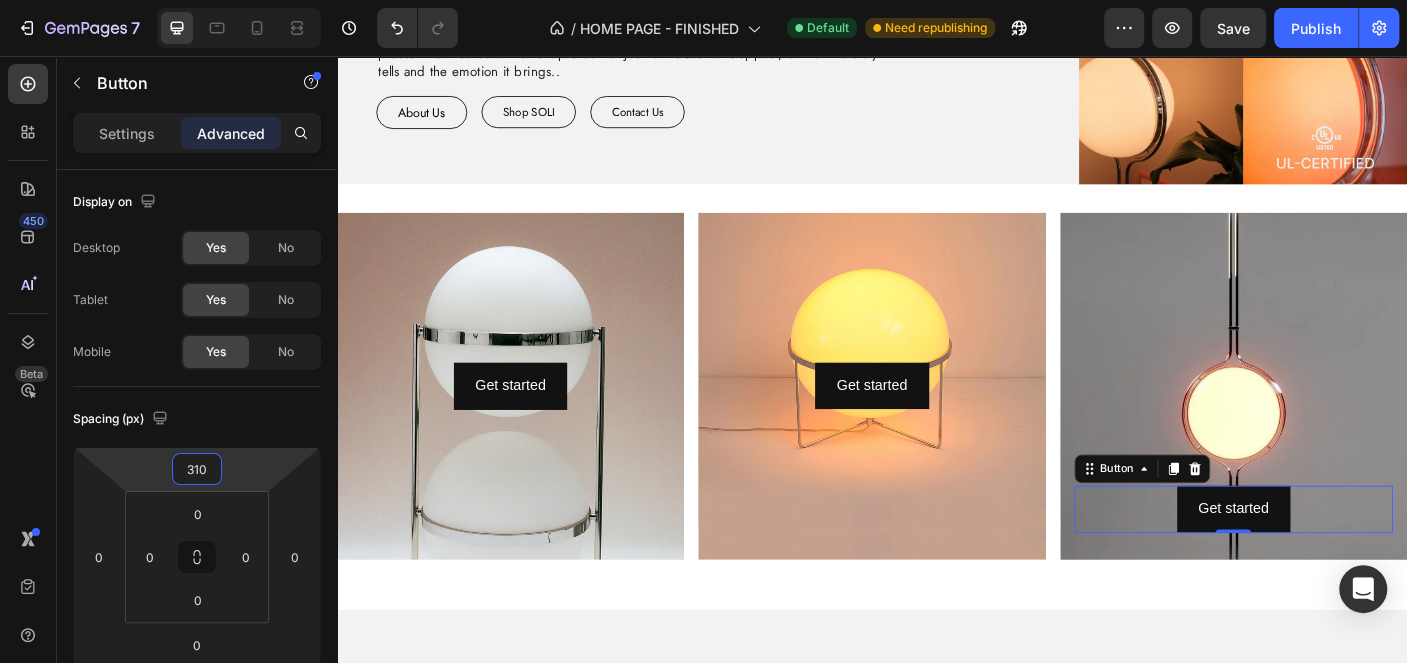type on "312" 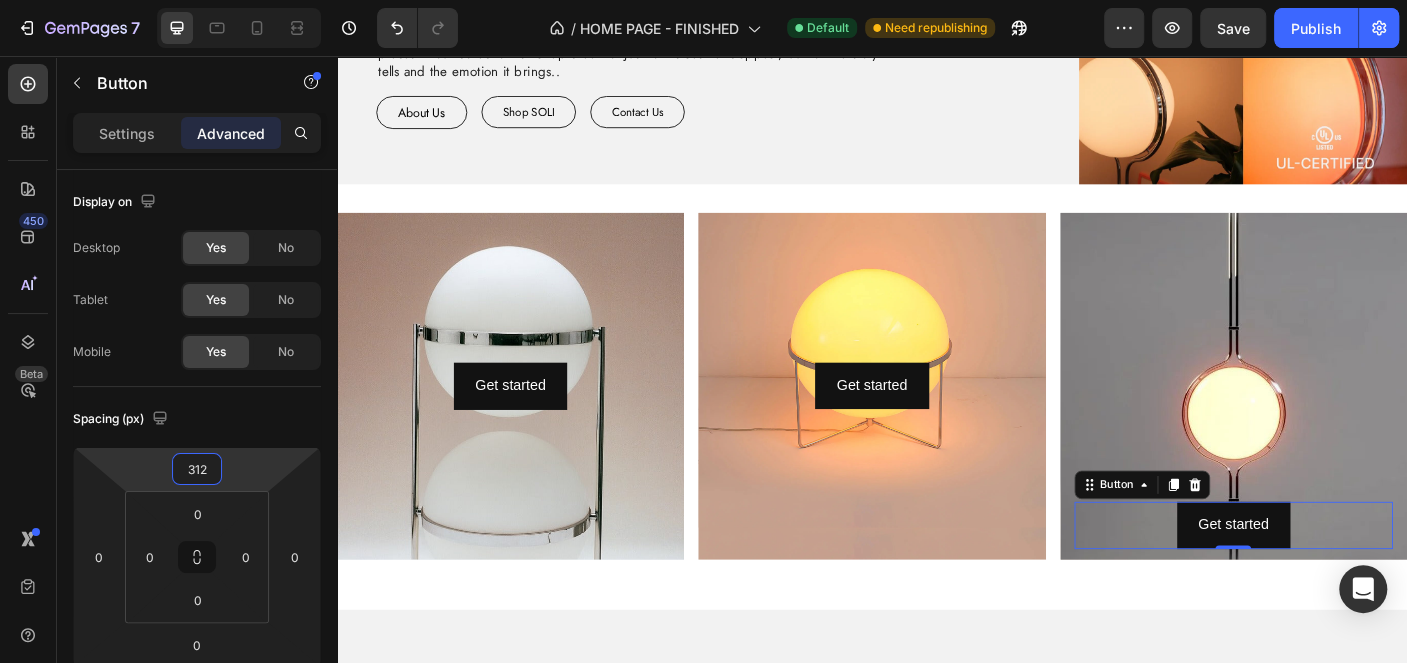 drag, startPoint x: 261, startPoint y: 481, endPoint x: 289, endPoint y: 325, distance: 158.4929 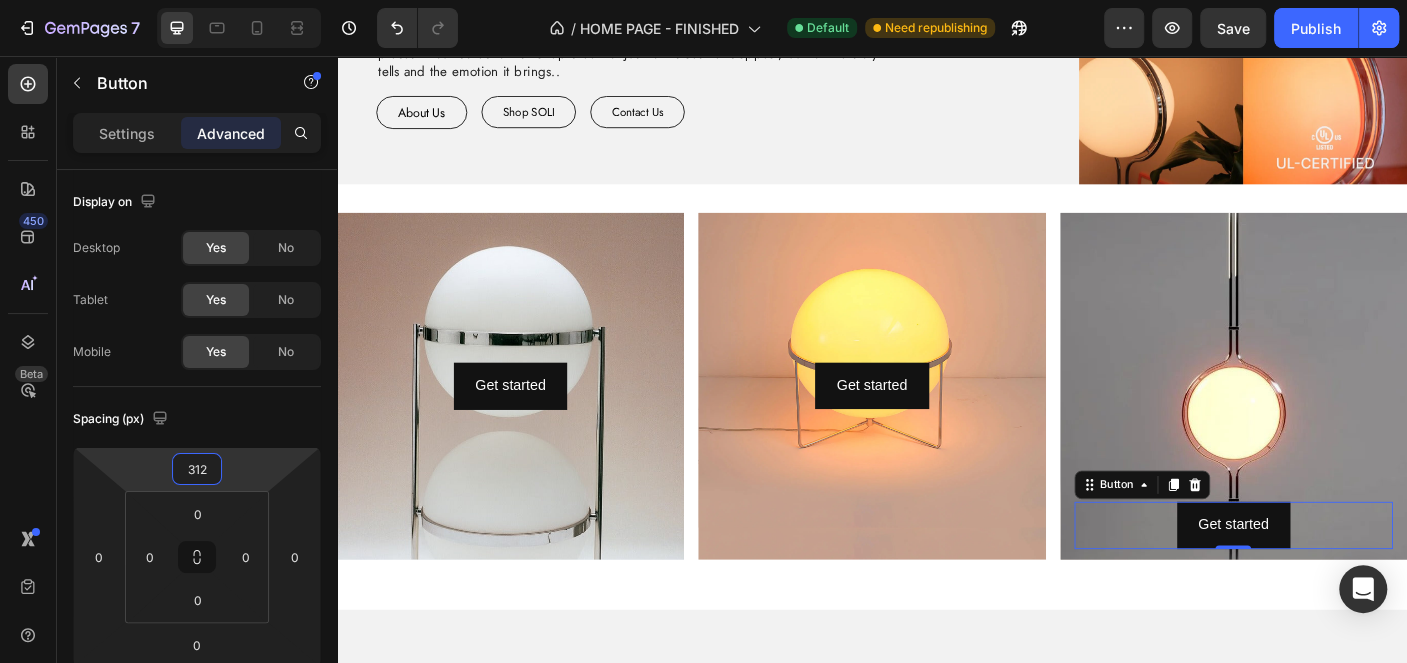 click on "7  Version history  /  HOME PAGE - FINISHED Default Need republishing Preview  Save   Publish  450 Beta Sections(18) Elements(83) Section Element Hero Section Product Detail Brands Trusted Badges Guarantee Product Breakdown How to use Testimonials Compare Bundle FAQs Social Proof Brand Story Product List Collection Blog List Contact Sticky Add to Cart Custom Footer Browse Library 450 Layout
Row
Row
Row
Row Text
Heading
Text Block Button
Button
Button Media
Image
Image" at bounding box center [703, 0] 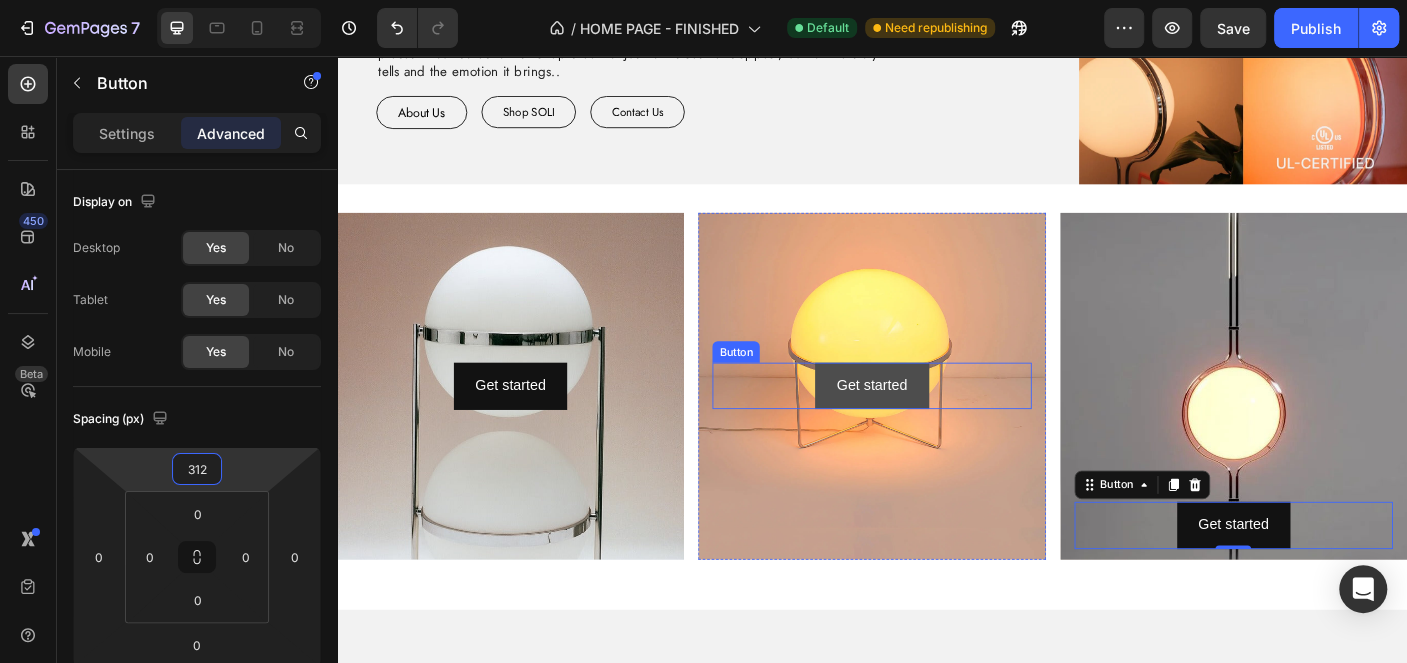 click on "Get started" at bounding box center [936, 426] 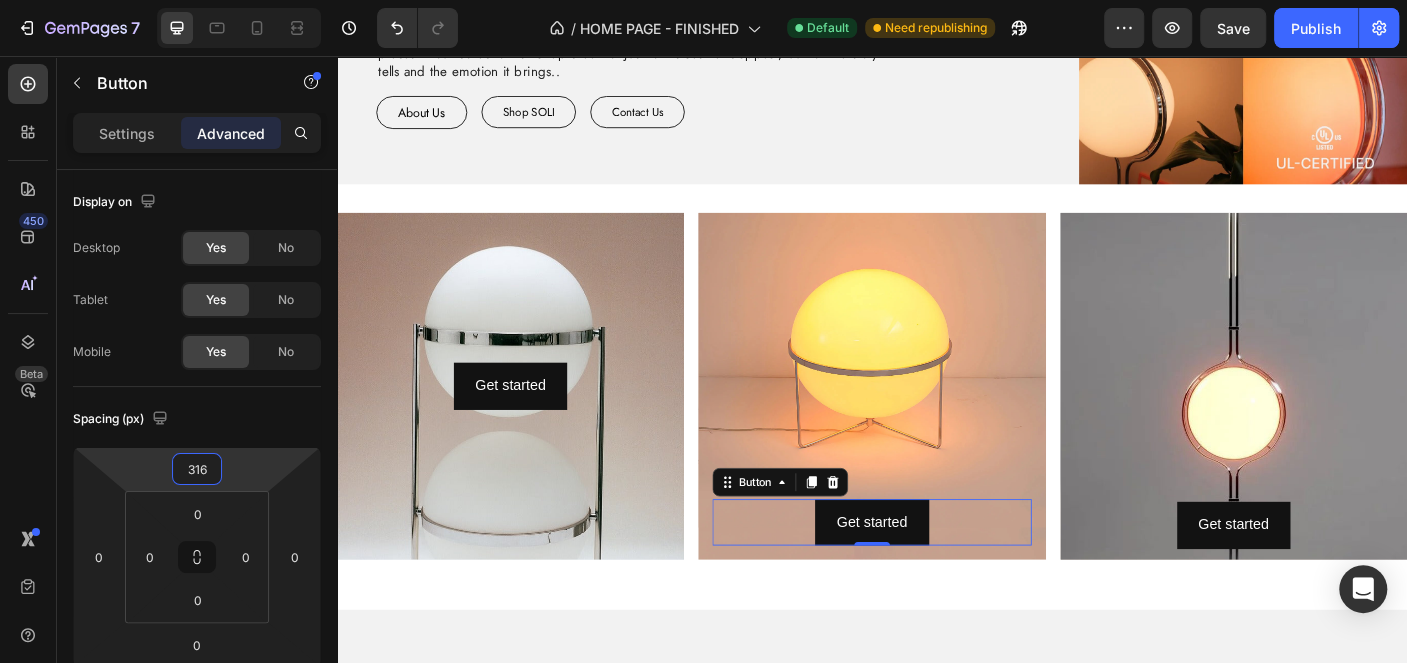 type on "318" 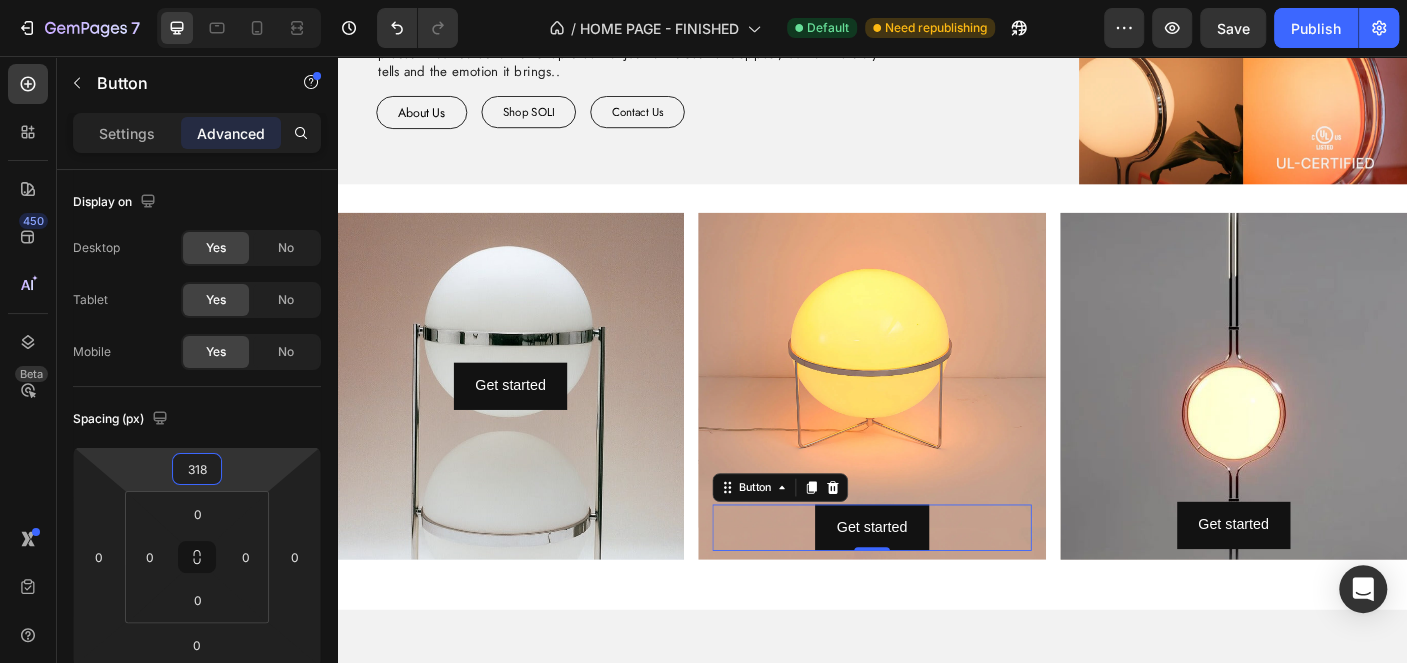 drag, startPoint x: 262, startPoint y: 433, endPoint x: 284, endPoint y: 309, distance: 125.93649 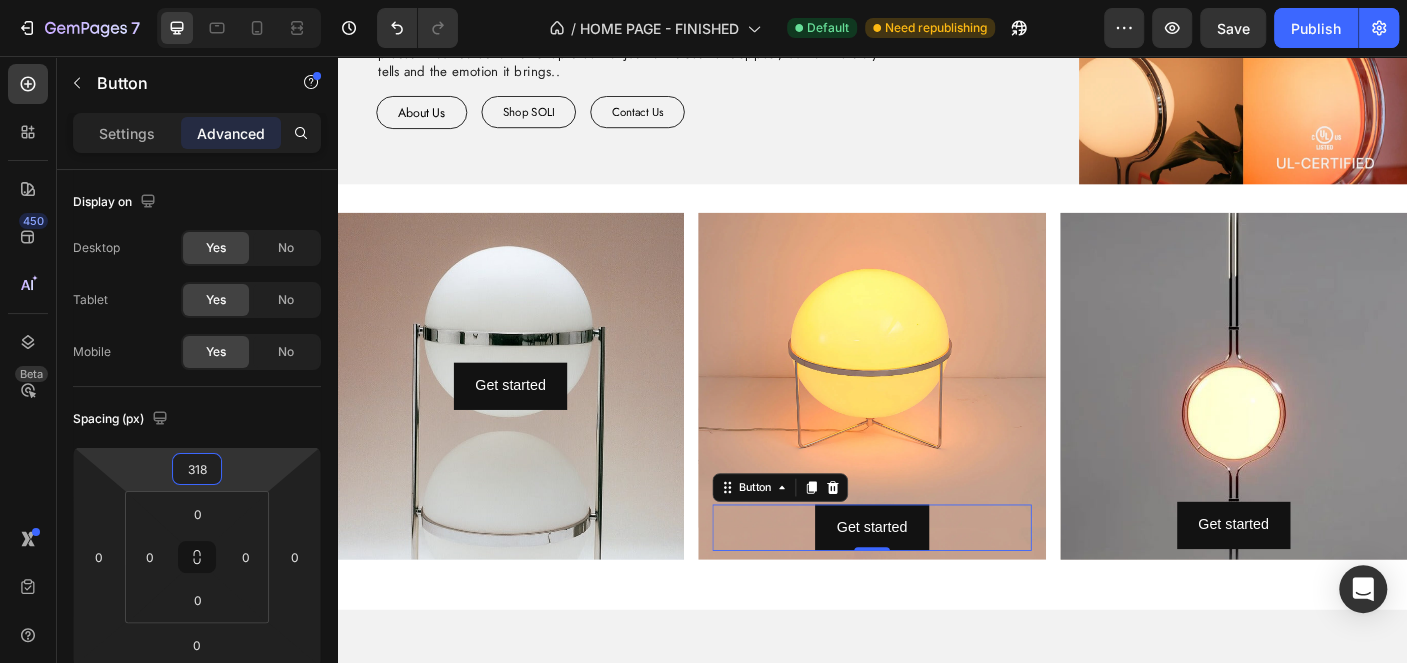 click on "7  Version history  /  HOME PAGE - FINISHED Default Need republishing Preview  Save   Publish  450 Beta Sections(18) Elements(83) Section Element Hero Section Product Detail Brands Trusted Badges Guarantee Product Breakdown How to use Testimonials Compare Bundle FAQs Social Proof Brand Story Product List Collection Blog List Contact Sticky Add to Cart Custom Footer Browse Library 450 Layout
Row
Row
Row
Row Text
Heading
Text Block Button
Button
Button Media
Image
Image" at bounding box center (703, 0) 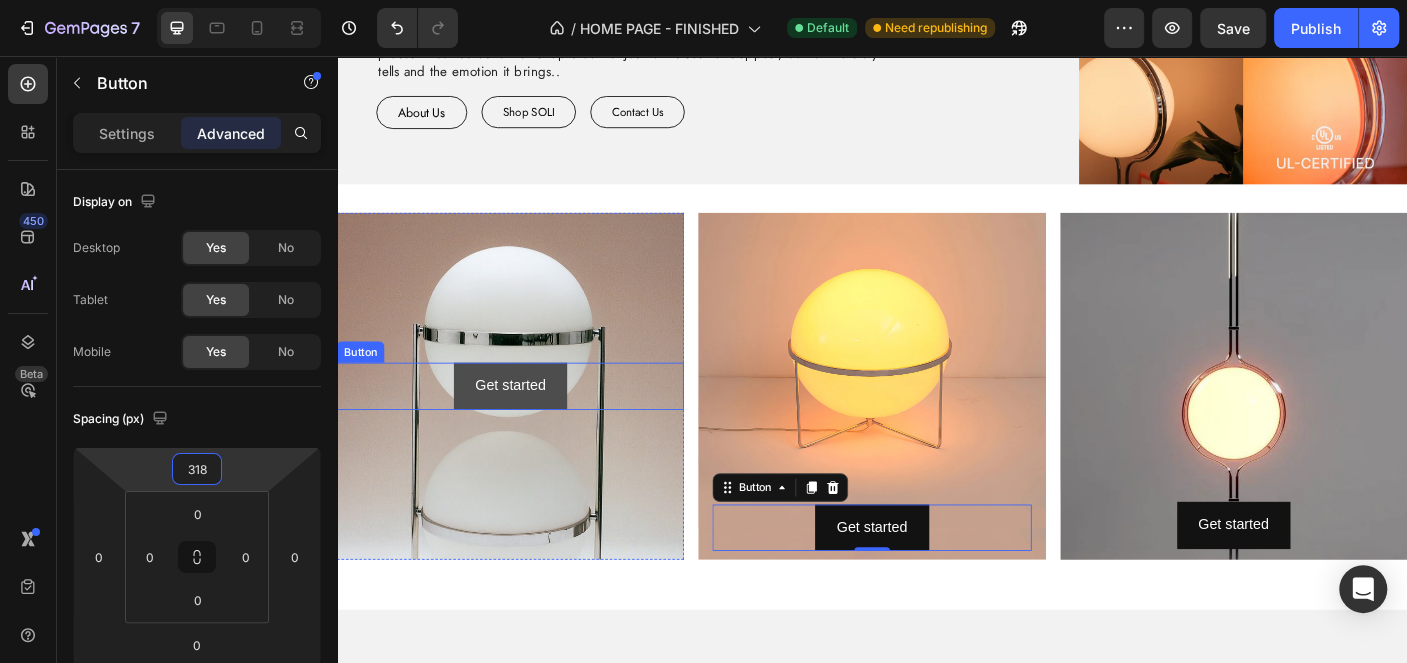 click on "Get started" at bounding box center [531, 426] 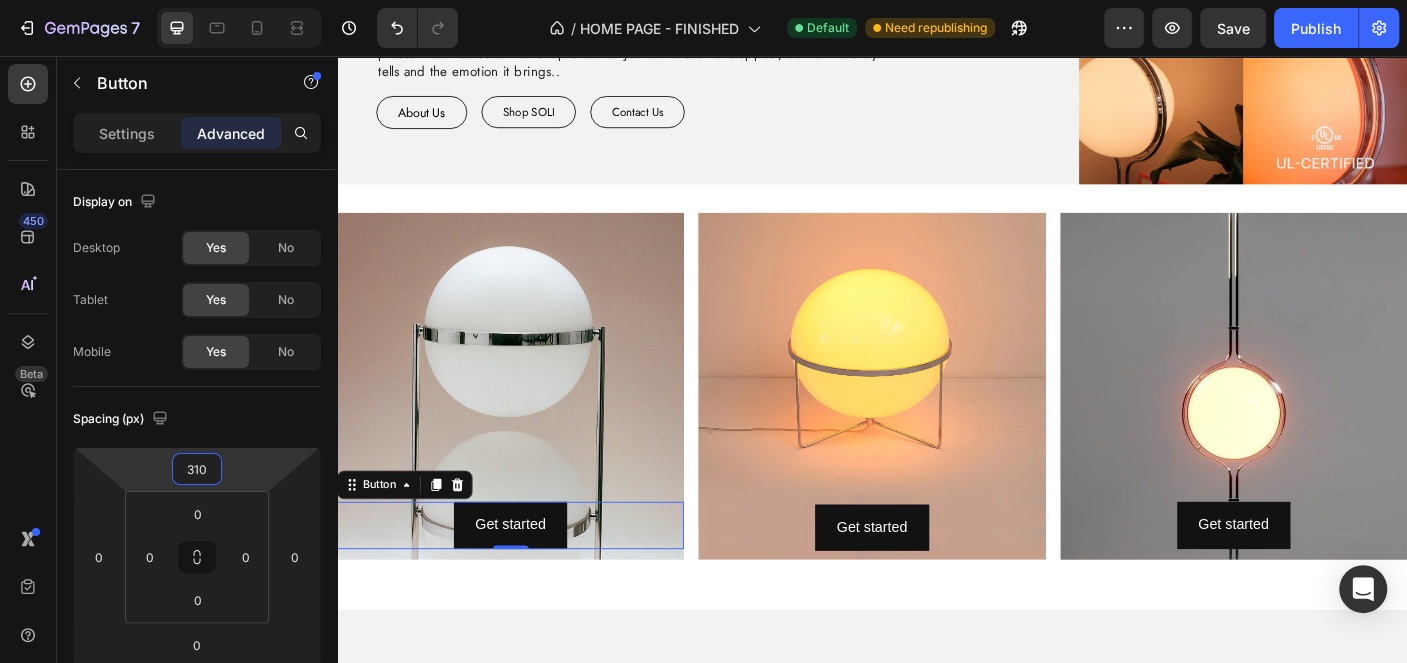type on "306" 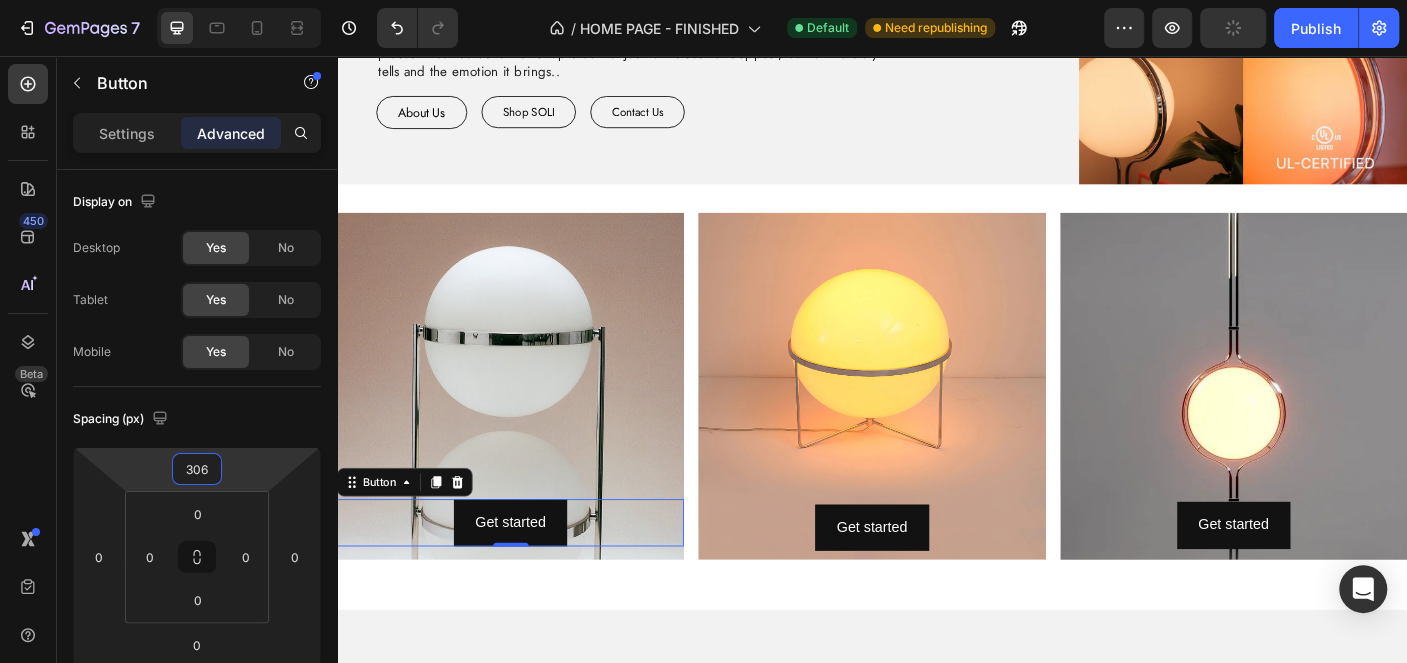drag, startPoint x: 281, startPoint y: 411, endPoint x: 300, endPoint y: 309, distance: 103.75452 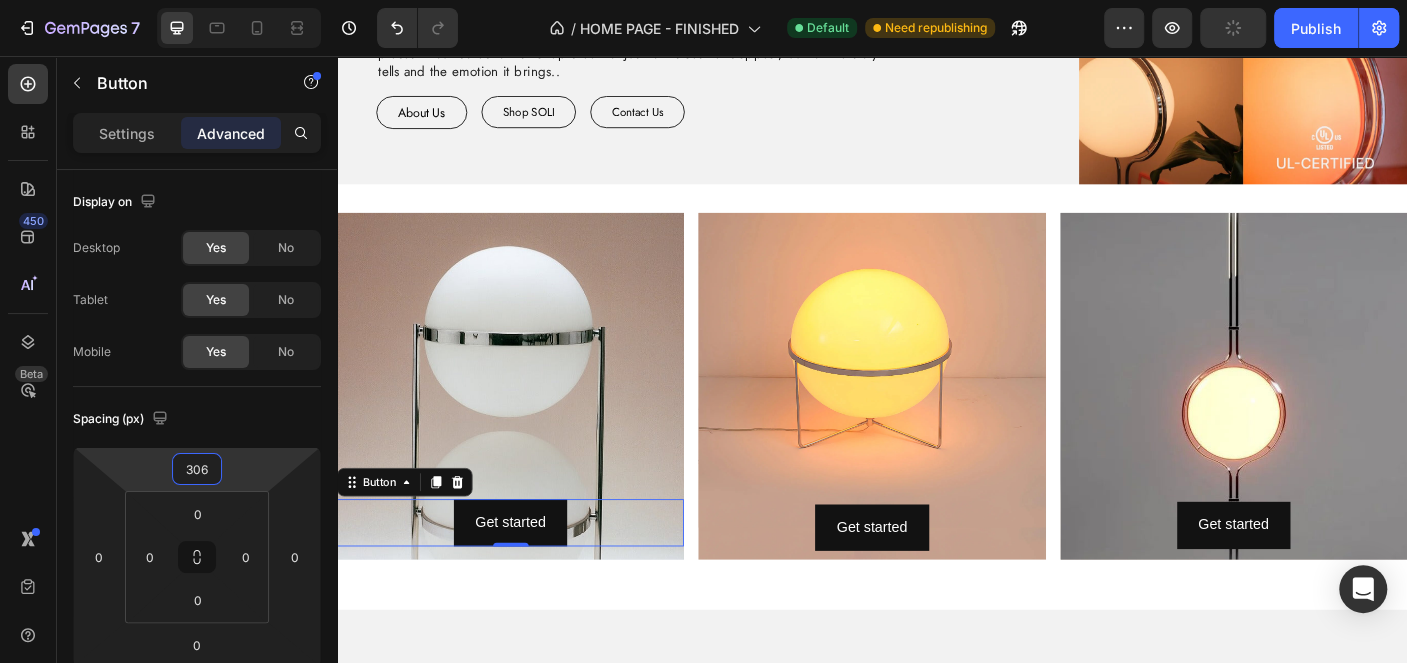 click on "7  Version history  /  HOME PAGE - FINISHED Default Need republishing Preview  Publish  450 Beta Sections(18) Elements(83) Section Element Hero Section Product Detail Brands Trusted Badges Guarantee Product Breakdown How to use Testimonials Compare Bundle FAQs Social Proof Brand Story Product List Collection Blog List Contact Sticky Add to Cart Custom Footer Browse Library 450 Layout
Row
Row
Row
Row Text
Heading
Text Block Button
Button
Button Media
Image
Image
Video" at bounding box center (703, 0) 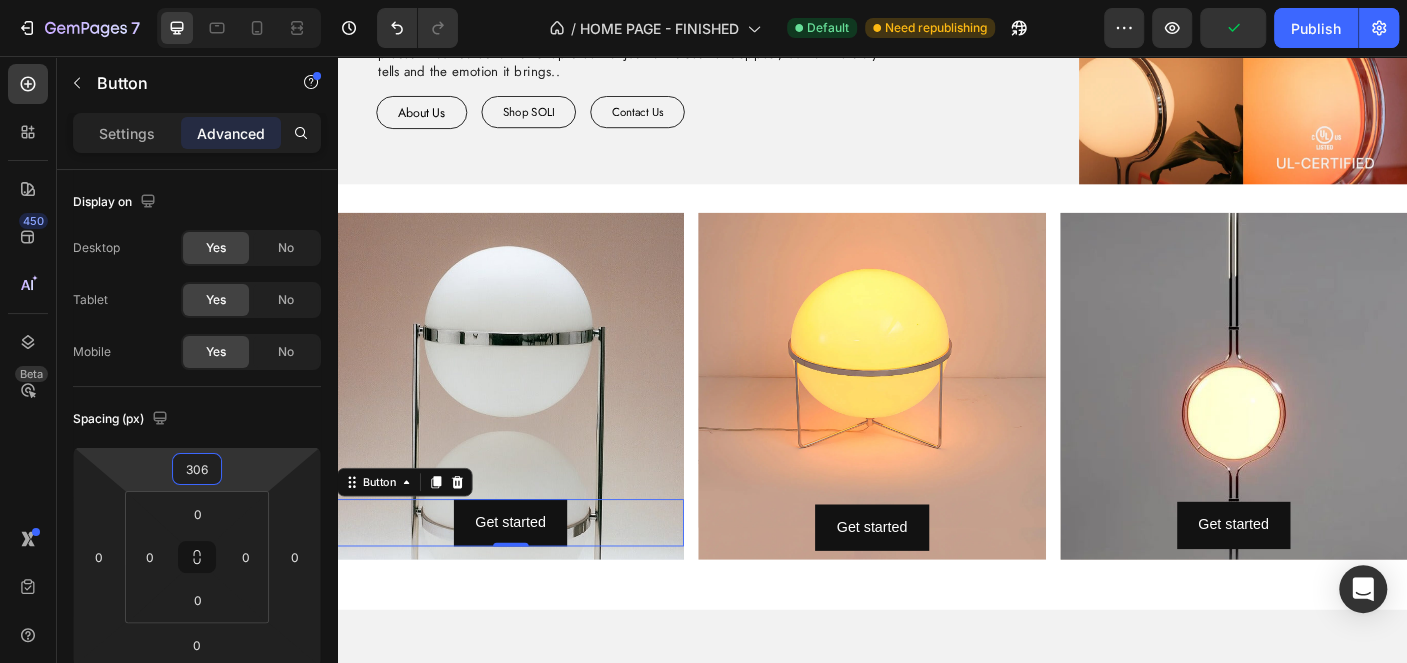 click on "soli Heading SOLI was born from a genuine love for lighting — and we're here to share that passion with you. Our mission is simple: to create lighting that feels like art. We believe our art has the power to transform spaces and spark creativity in everyday life. That's why every one of our pieces in our collection is handpicked not just for its aesthetic appeal, but for the story it tells and the emotion it brings.. Text Block About Us Button Shop SOLI Button Contact Us Button Row Row Image Row Section 4 Get started Button   0 Hero Banner Get started Button Hero Banner Get started Button Hero Banner Row Section 5 Root" at bounding box center [937, 185] 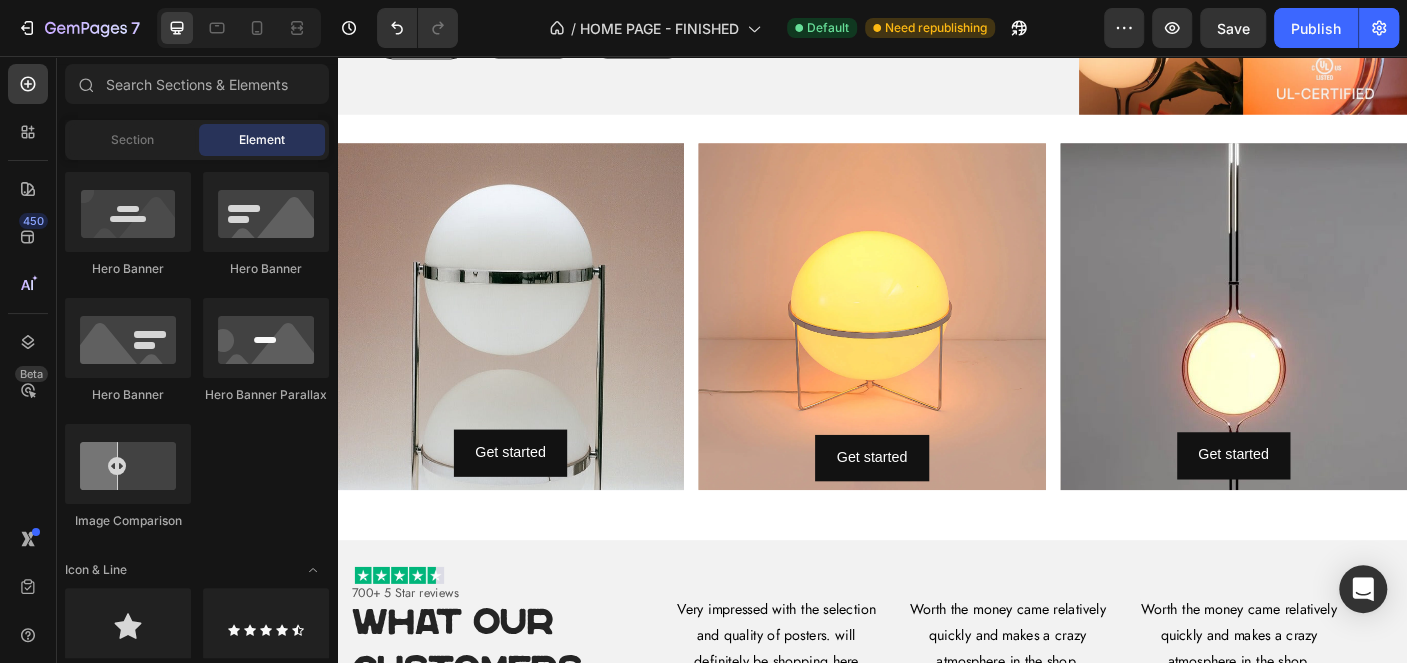 scroll, scrollTop: 1747, scrollLeft: 0, axis: vertical 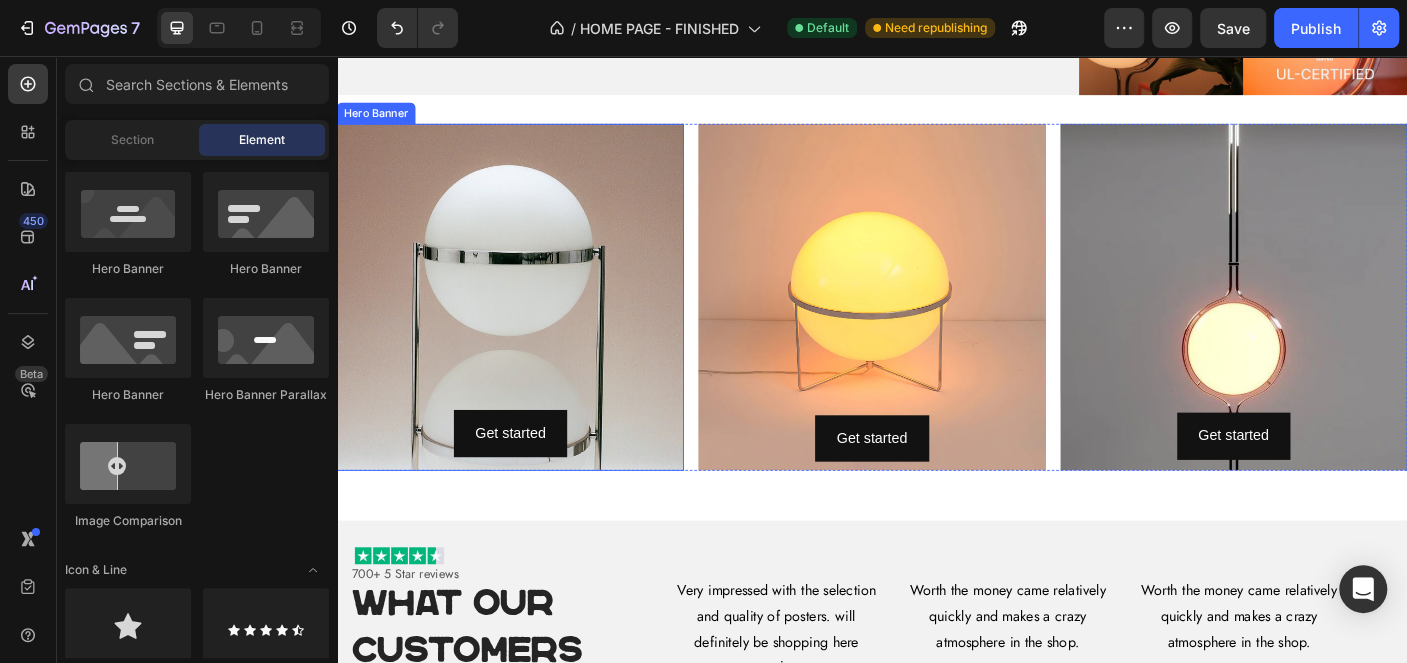 click on "Get started Button" at bounding box center [531, 326] 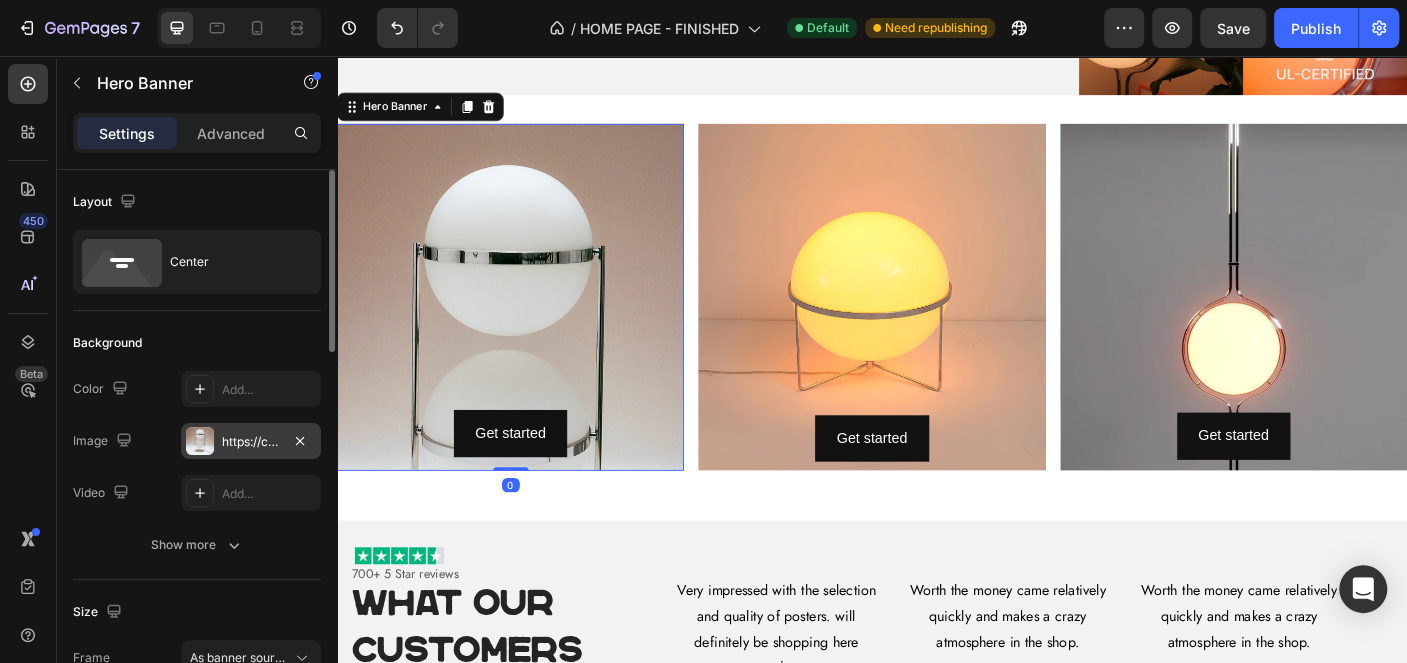 click on "https://cdn.shopify.com/s/files/1/0916/0763/0159/files/gempages_553497752940577685-465face8-7921-4f8d-a2f1-f10ae50233dd.jpg" at bounding box center [251, 442] 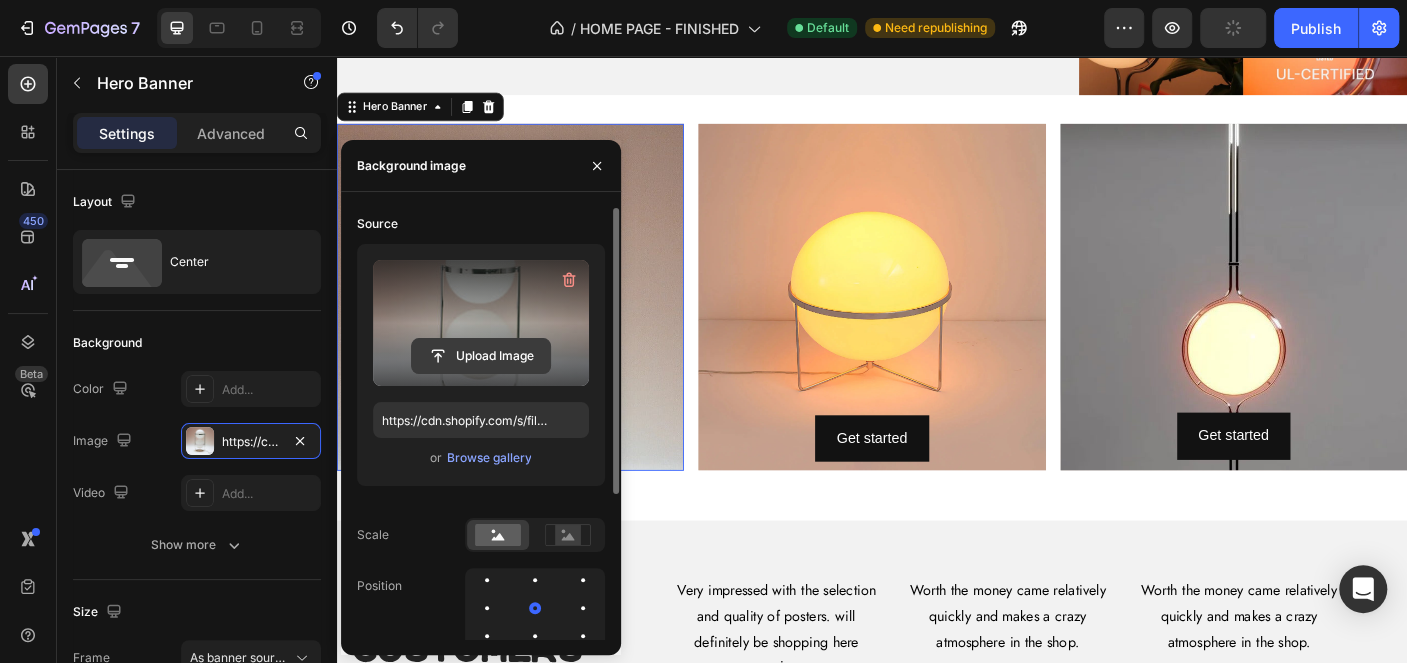 click 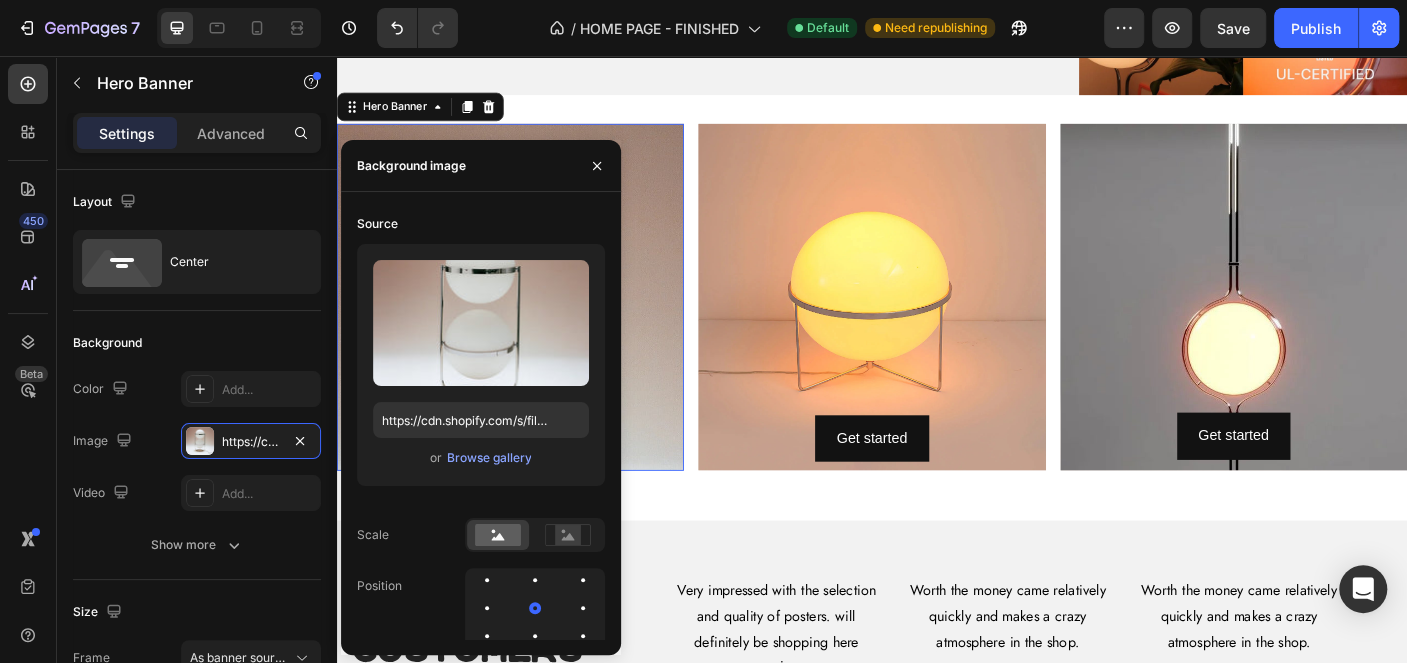 type on "https://cdn.shopify.com/s/files/1/0916/0763/0159/files/gempages_553497752940577685-6a712b65-18a6-491c-894a-2a834dd938c8.jpg" 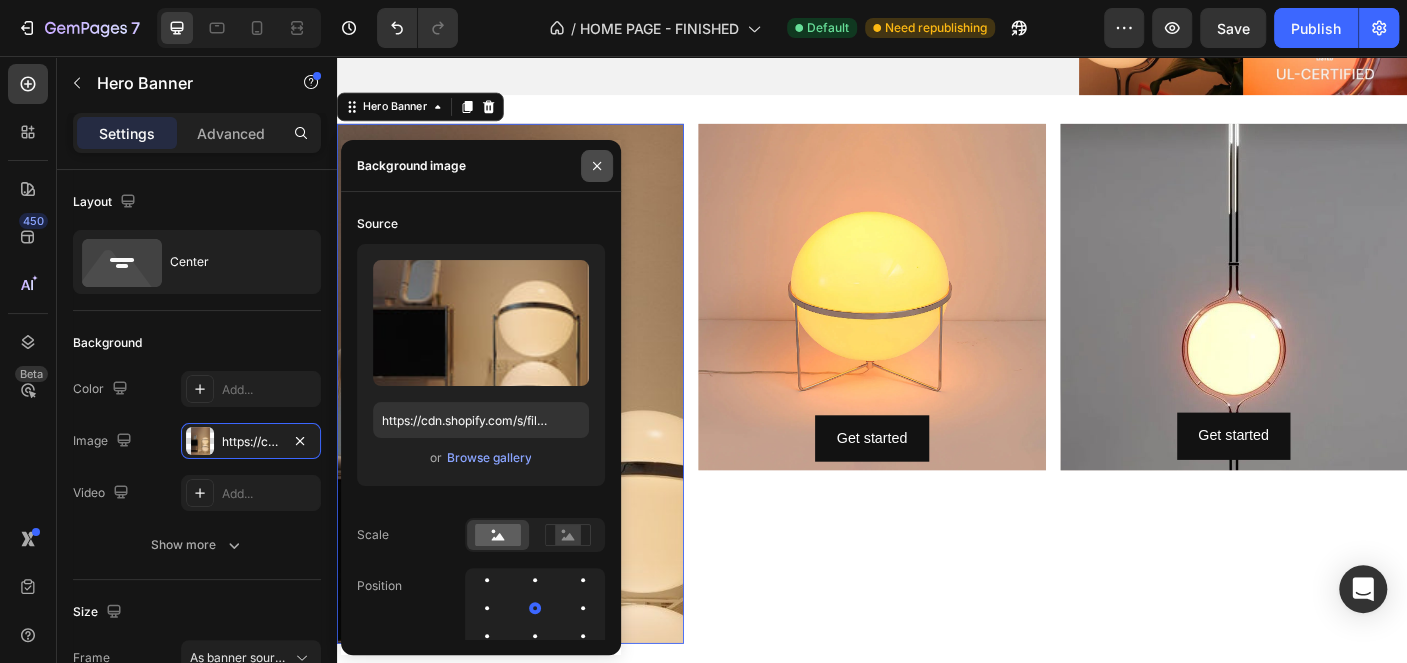 click 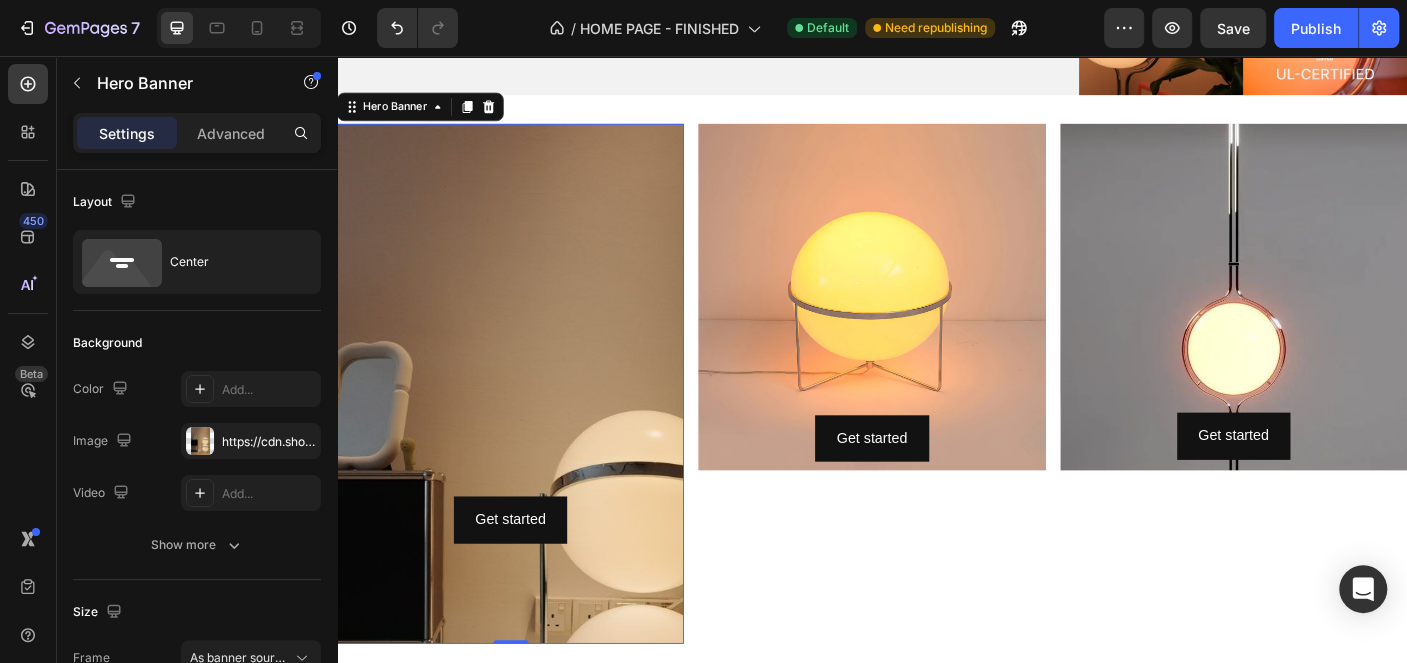 scroll, scrollTop: 1947, scrollLeft: 0, axis: vertical 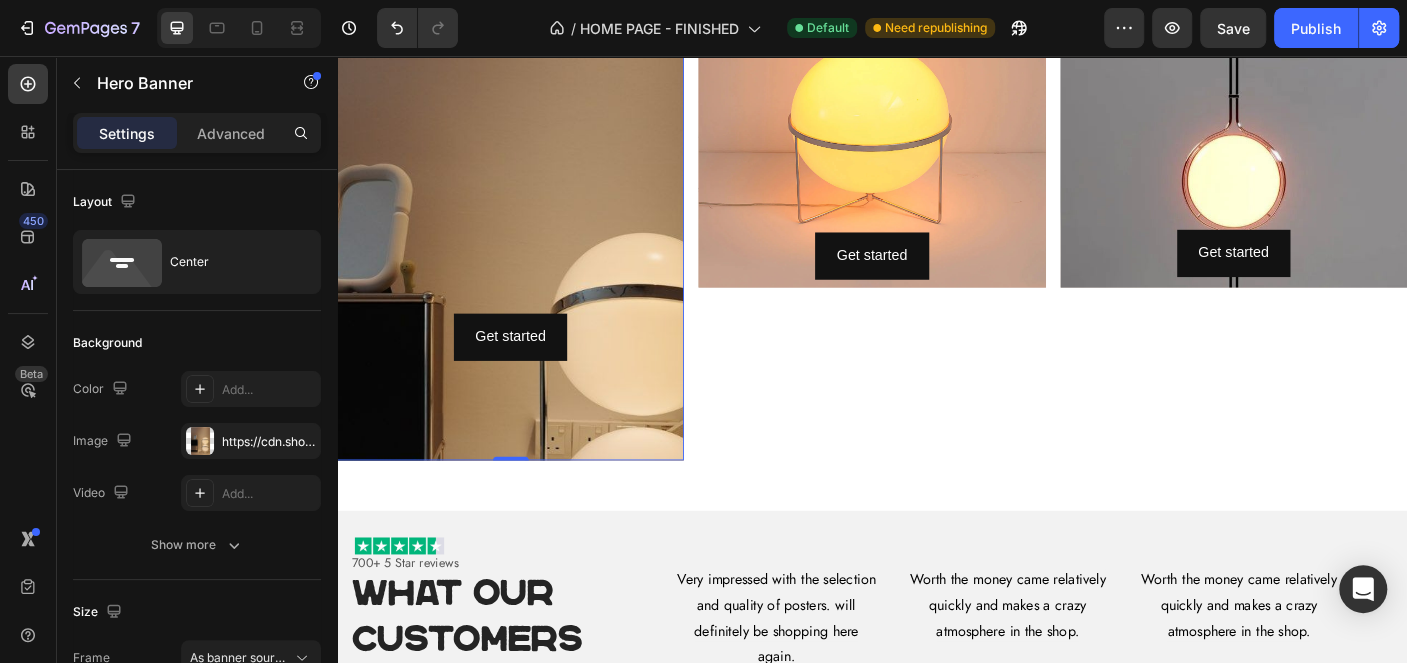 drag, startPoint x: 631, startPoint y: 275, endPoint x: 572, endPoint y: 494, distance: 226.80829 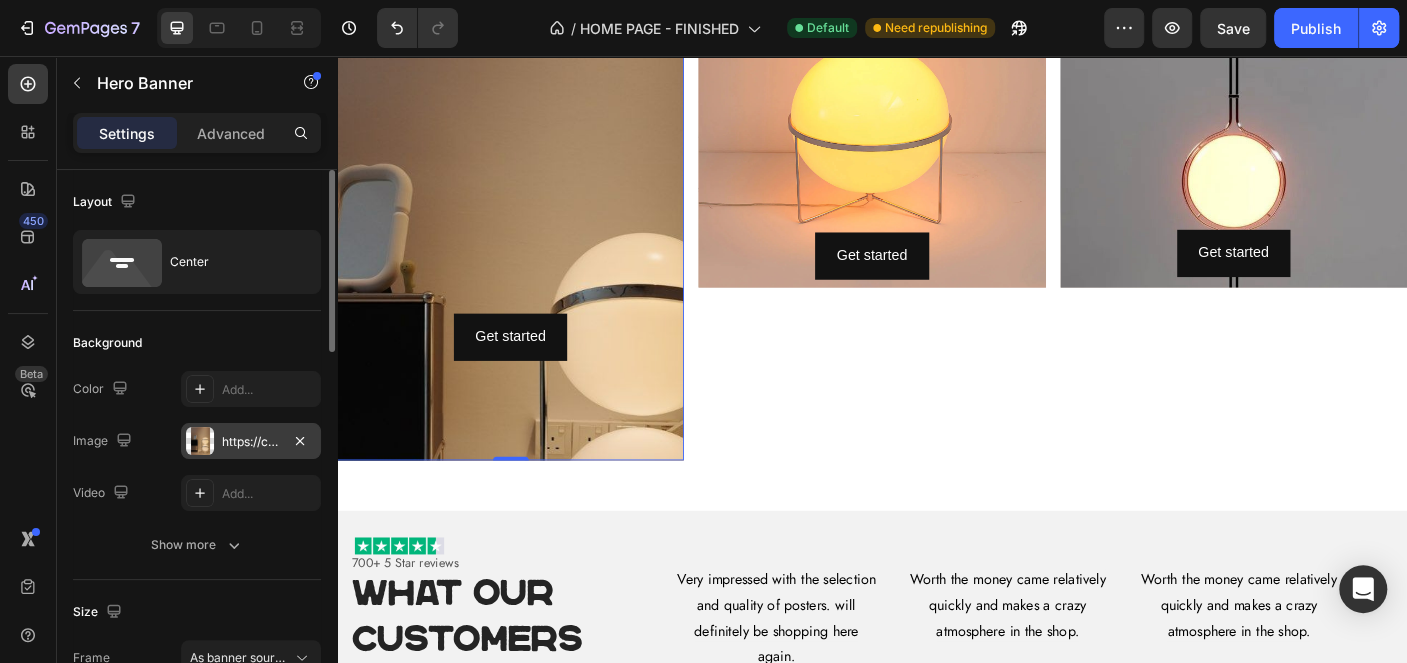 scroll, scrollTop: 200, scrollLeft: 0, axis: vertical 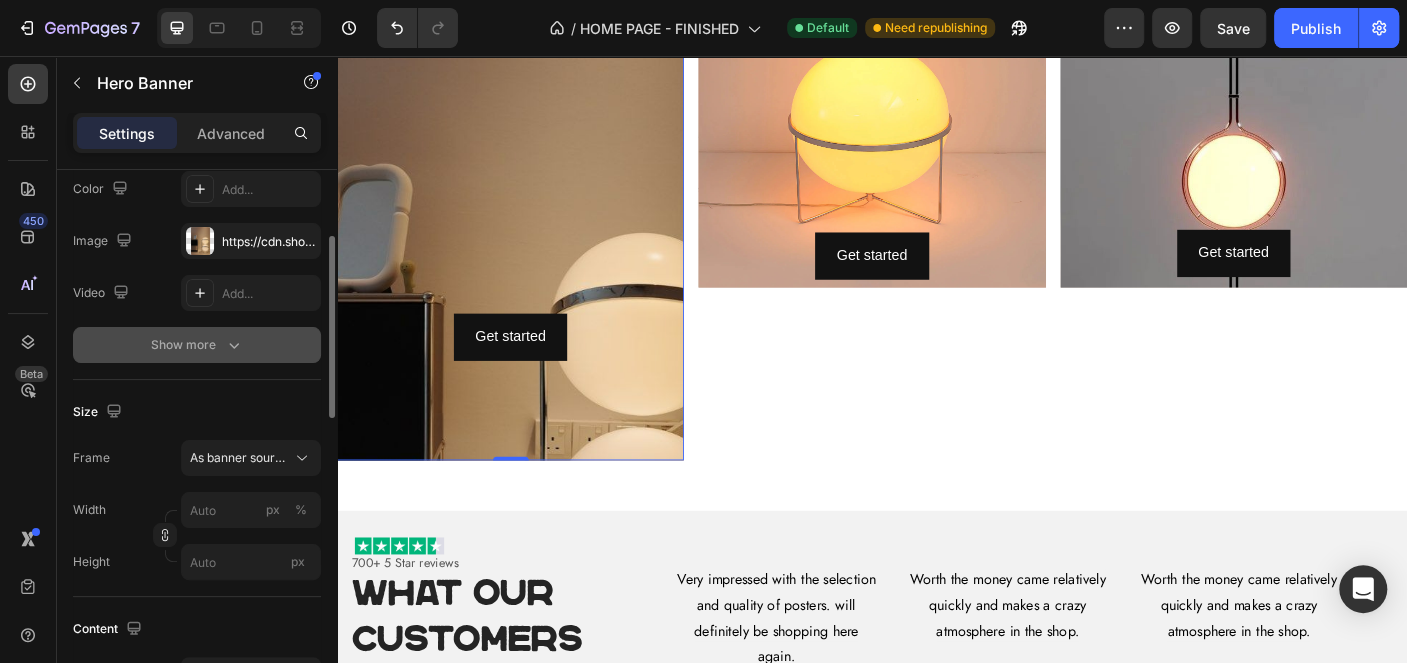 click on "Show more" at bounding box center (197, 345) 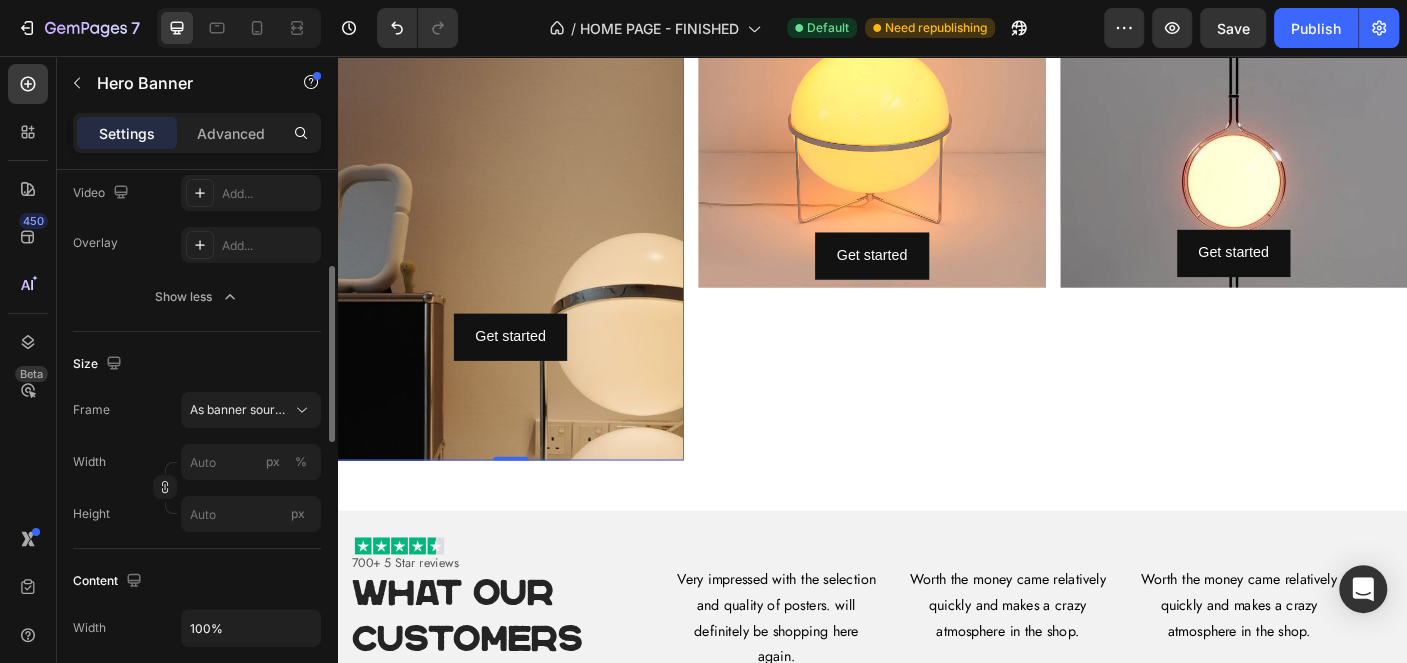 scroll, scrollTop: 100, scrollLeft: 0, axis: vertical 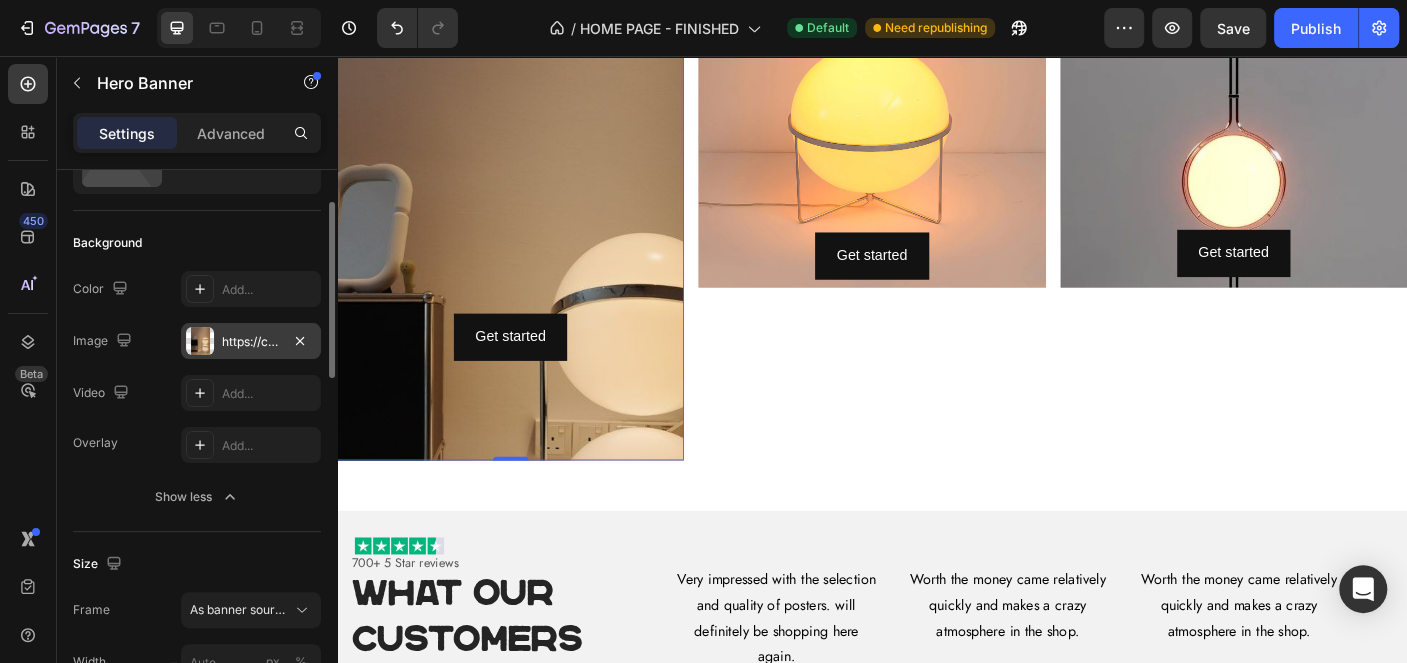 click on "https://cdn.shopify.com/s/files/1/0916/0763/0159/files/gempages_553497752940577685-6a712b65-18a6-491c-894a-2a834dd938c8.jpg" at bounding box center [251, 342] 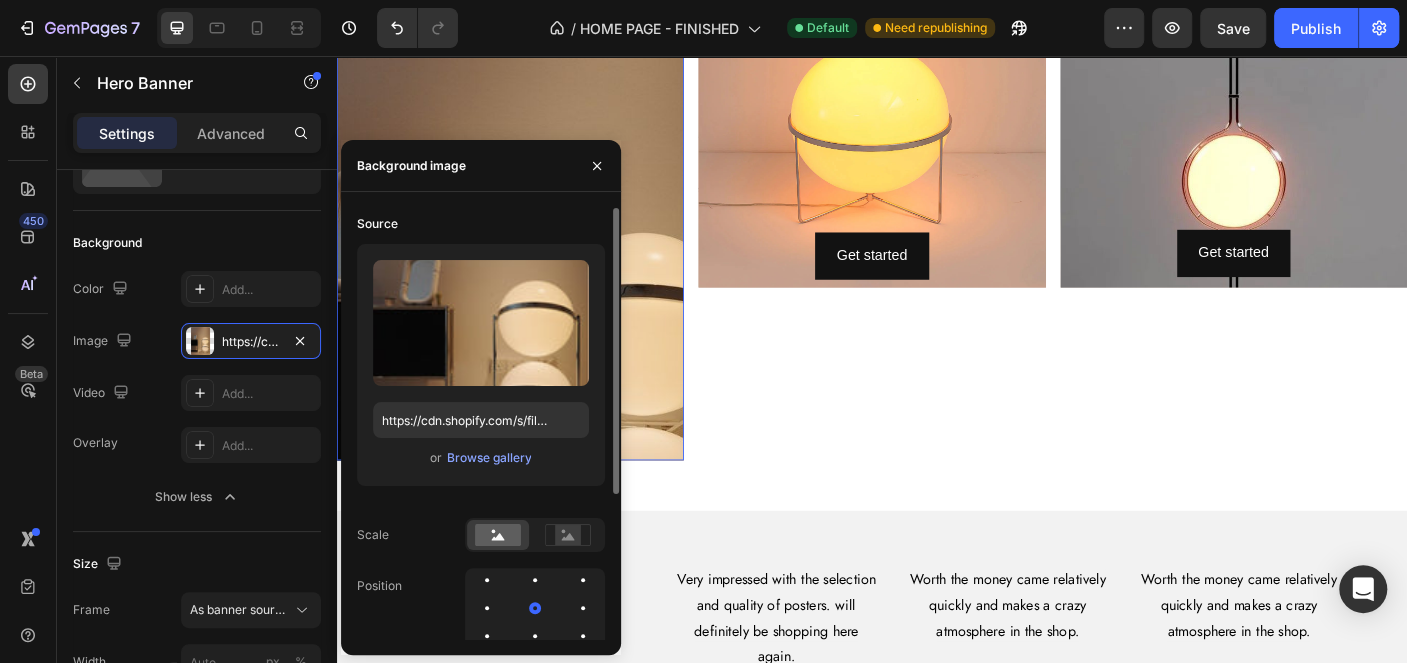 scroll, scrollTop: 100, scrollLeft: 0, axis: vertical 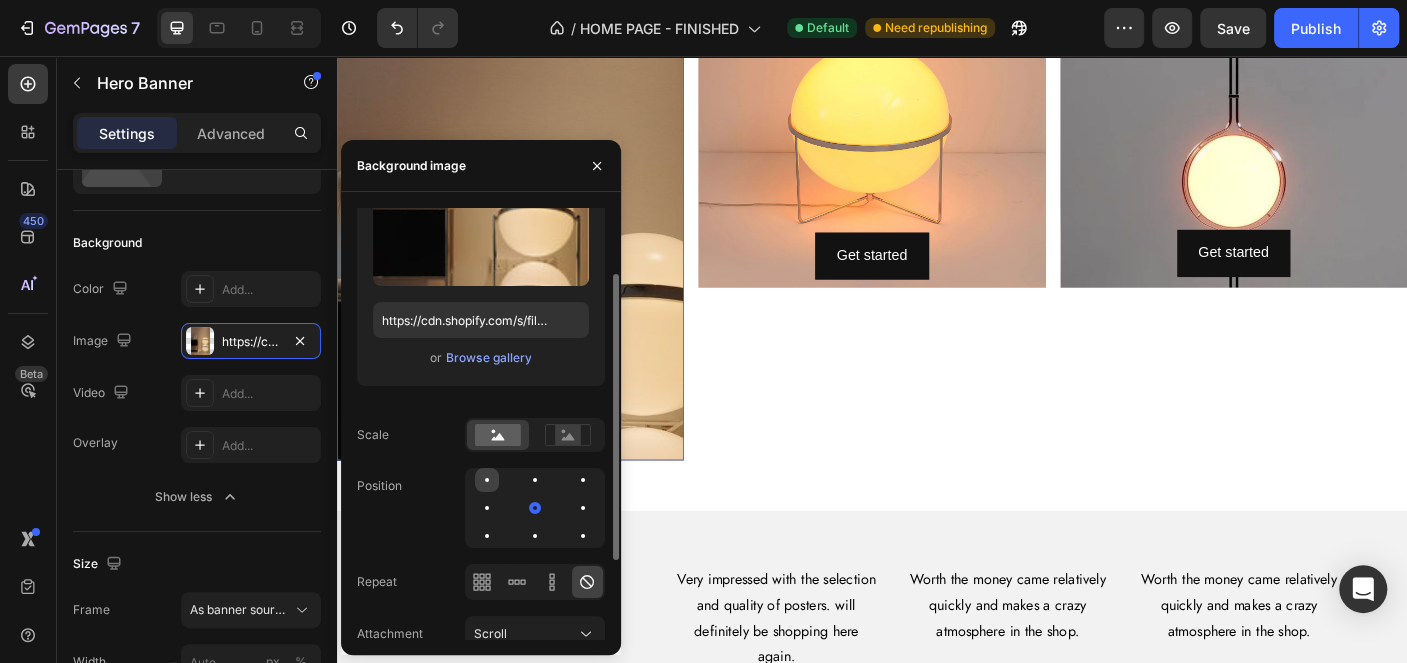 click 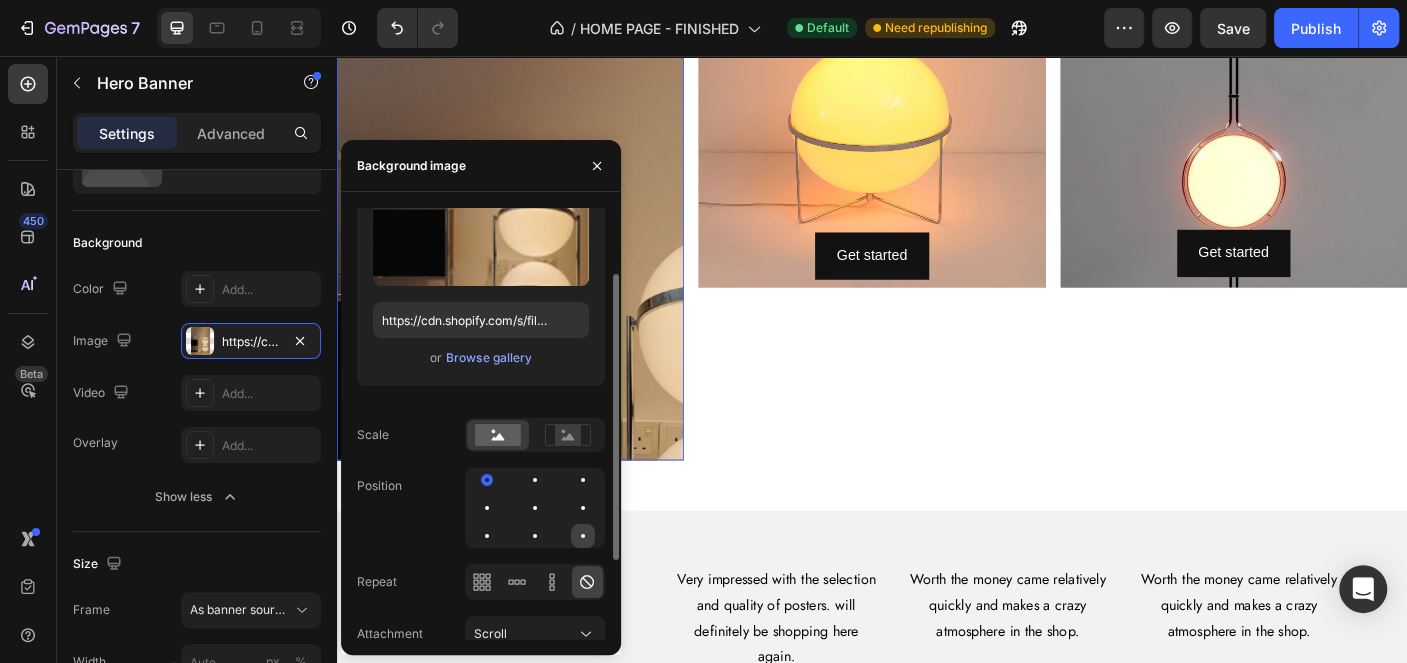 click 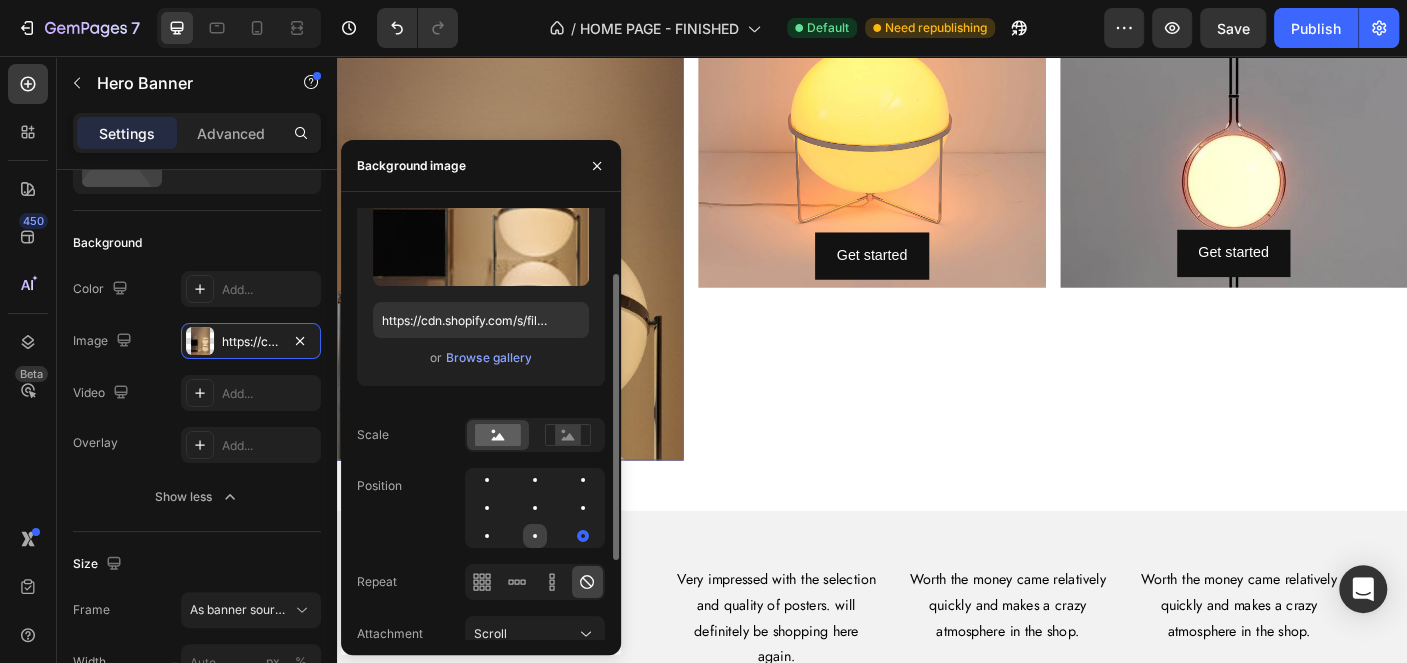 click 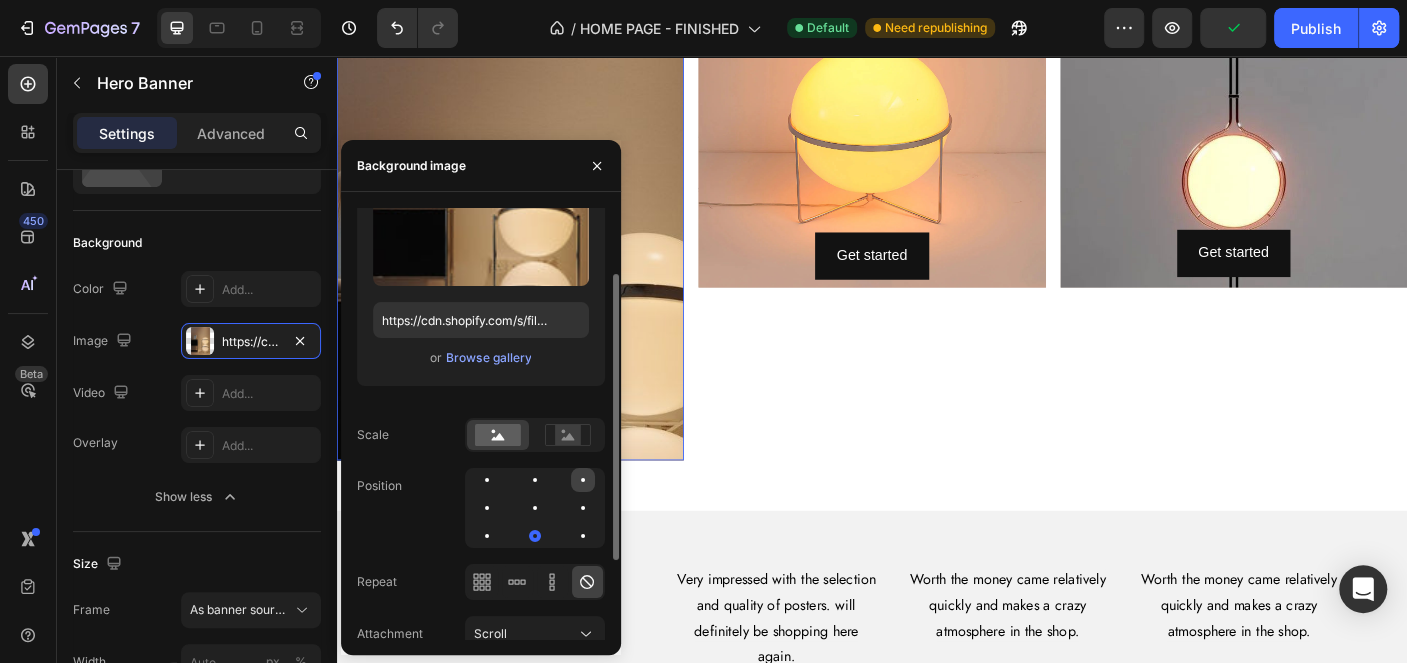 click 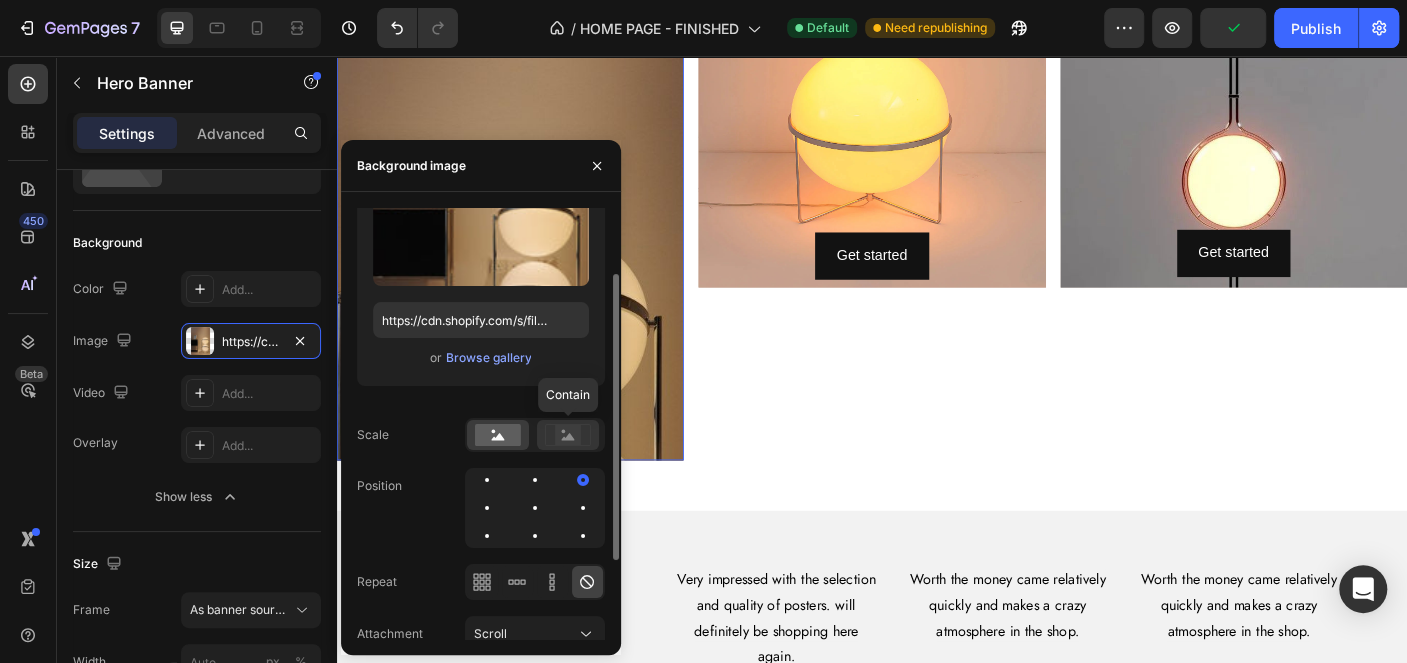 click 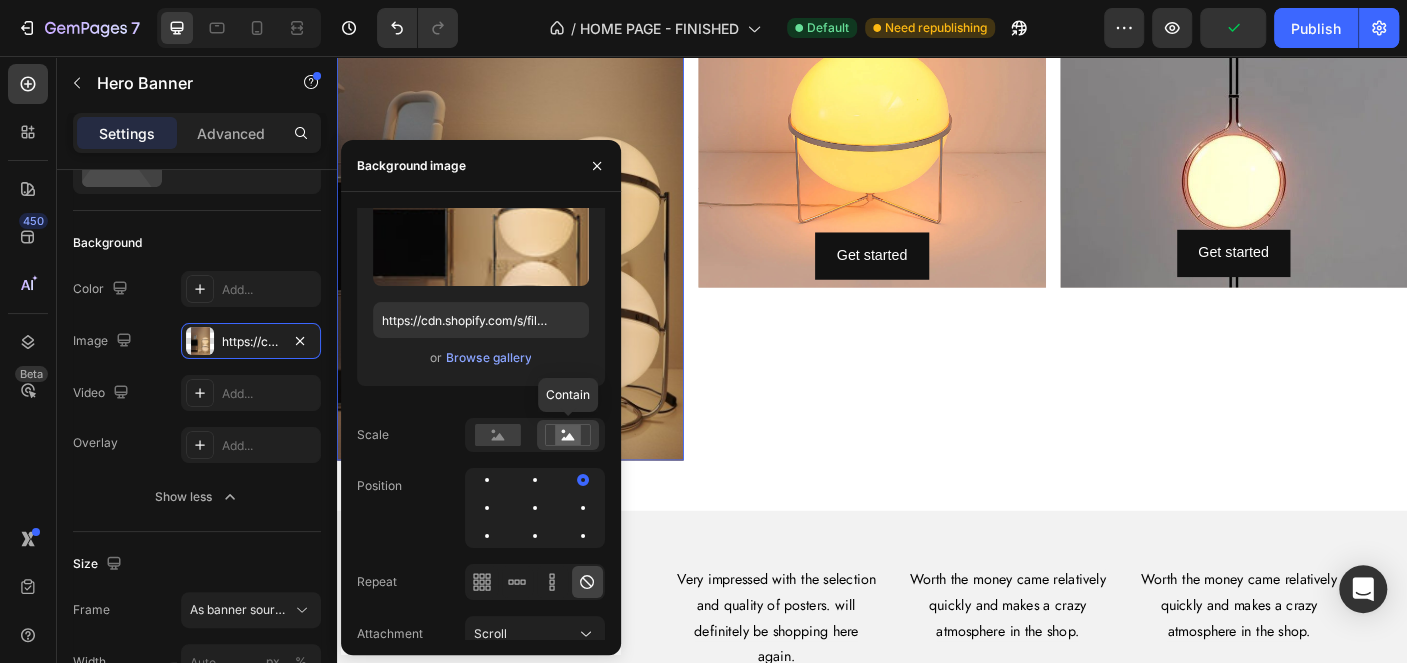 click on "Get started Button Hero Banner" at bounding box center [936, 218] 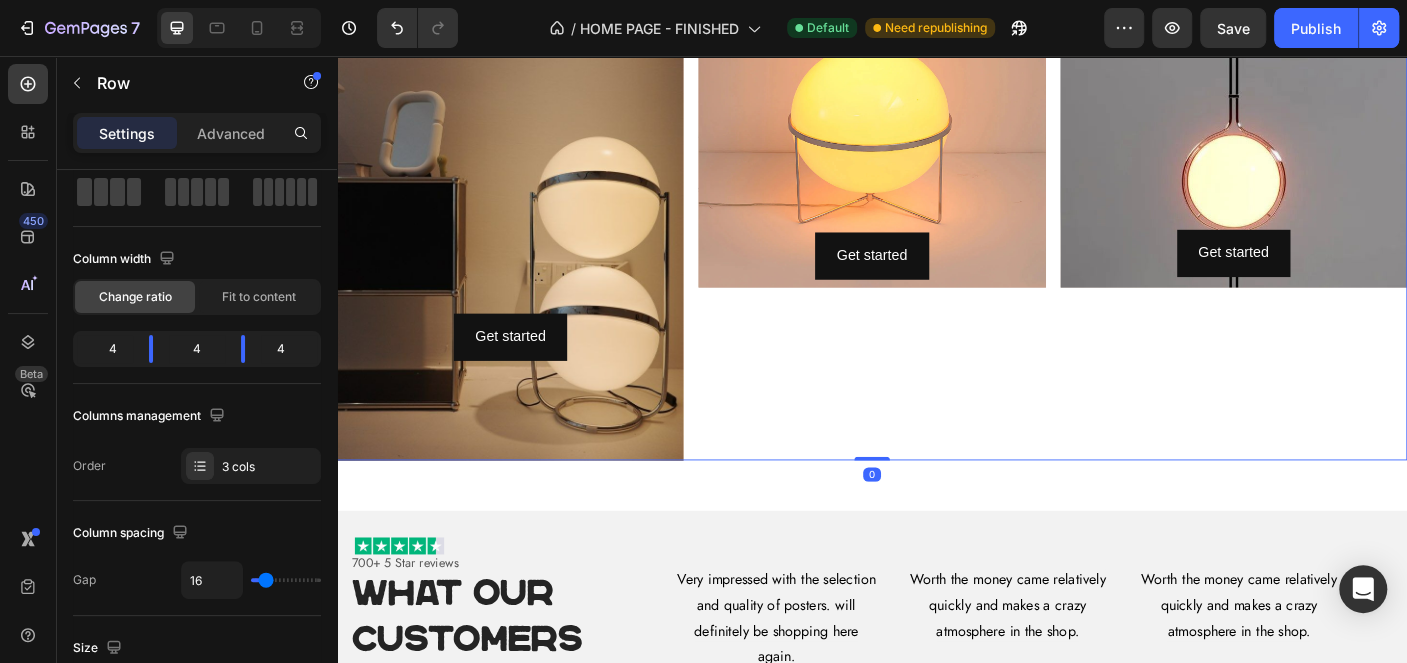 scroll, scrollTop: 0, scrollLeft: 0, axis: both 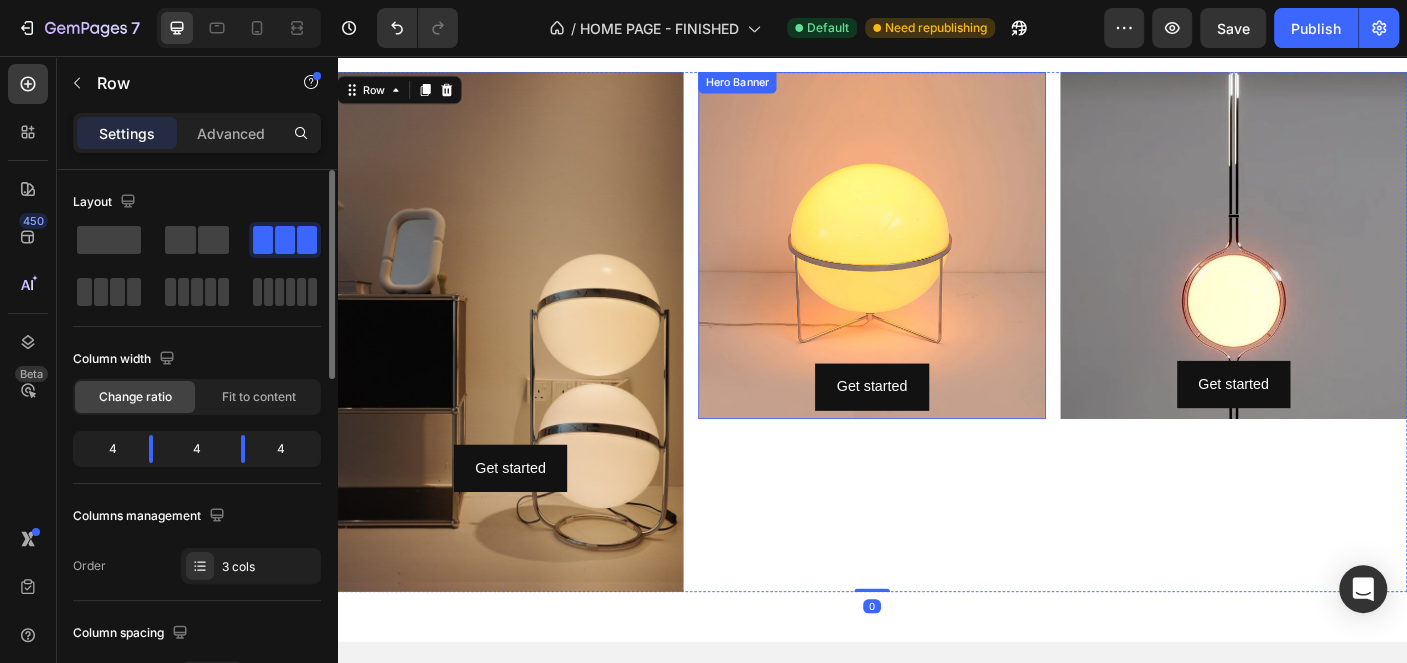 click on "Get started Button" at bounding box center [936, 268] 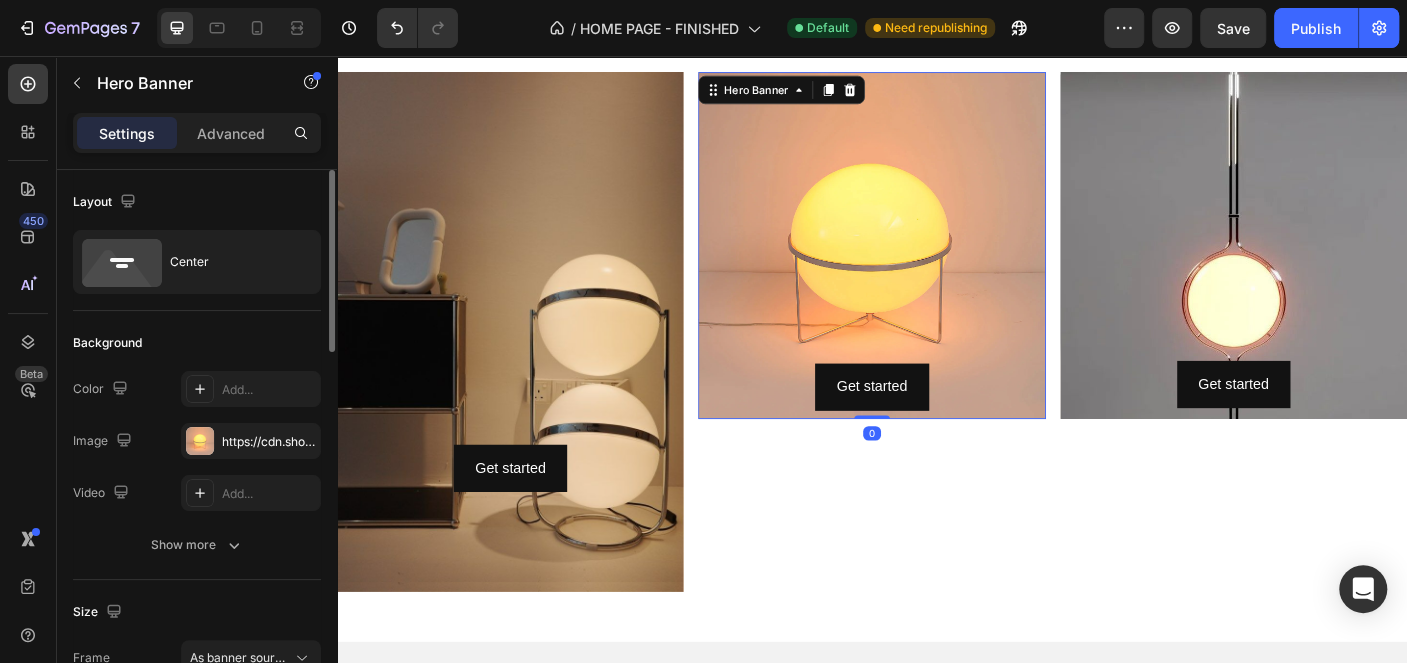 scroll, scrollTop: 100, scrollLeft: 0, axis: vertical 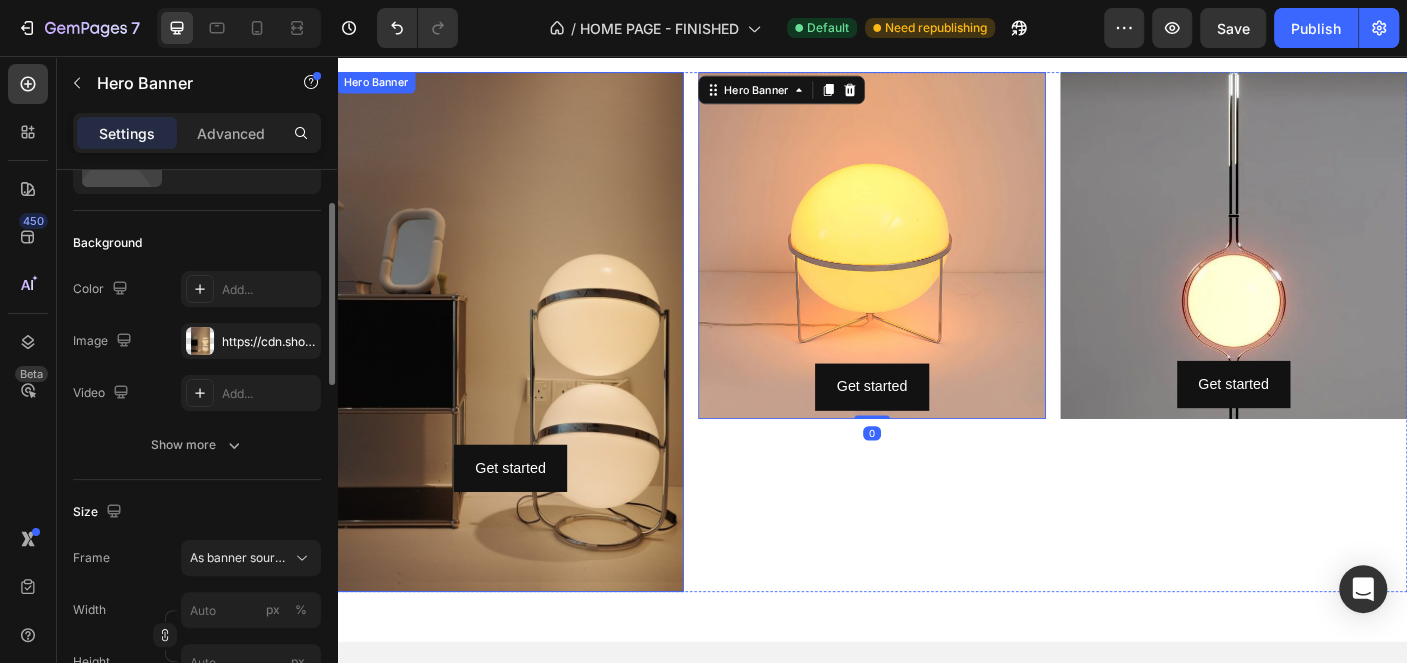 click on "Get started Button" at bounding box center (531, 365) 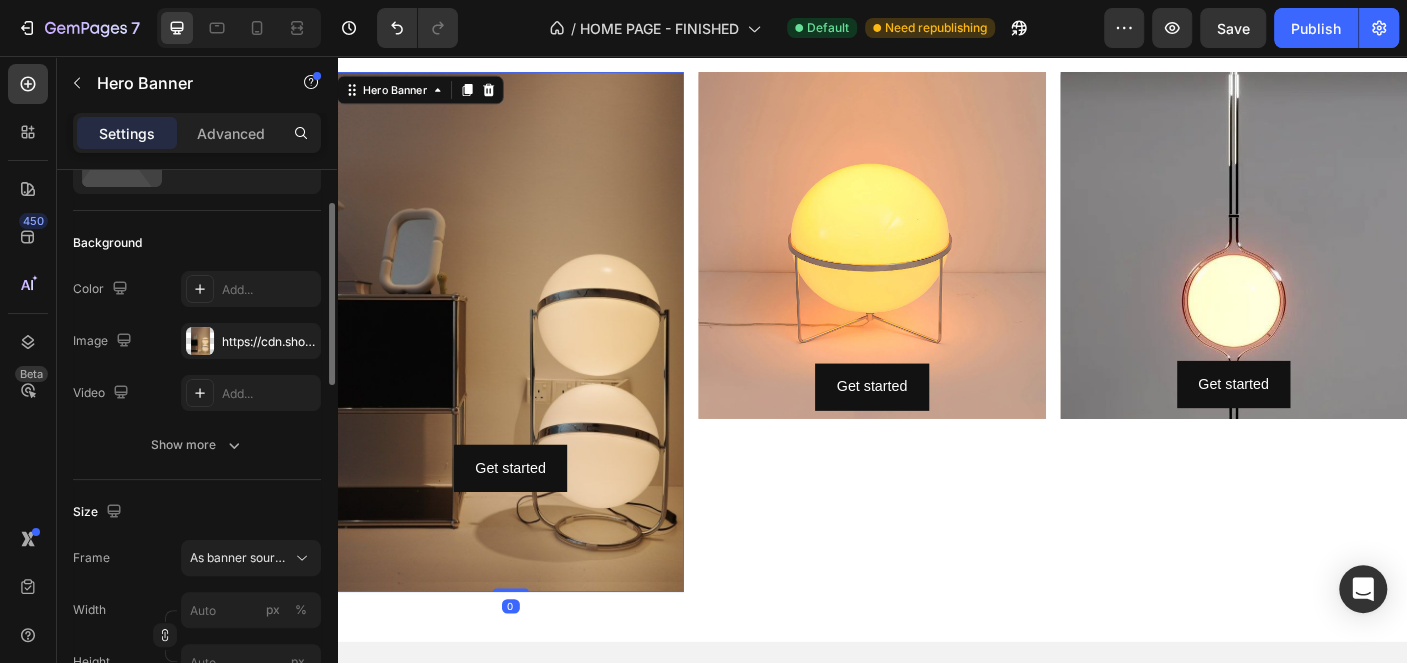 scroll, scrollTop: 300, scrollLeft: 0, axis: vertical 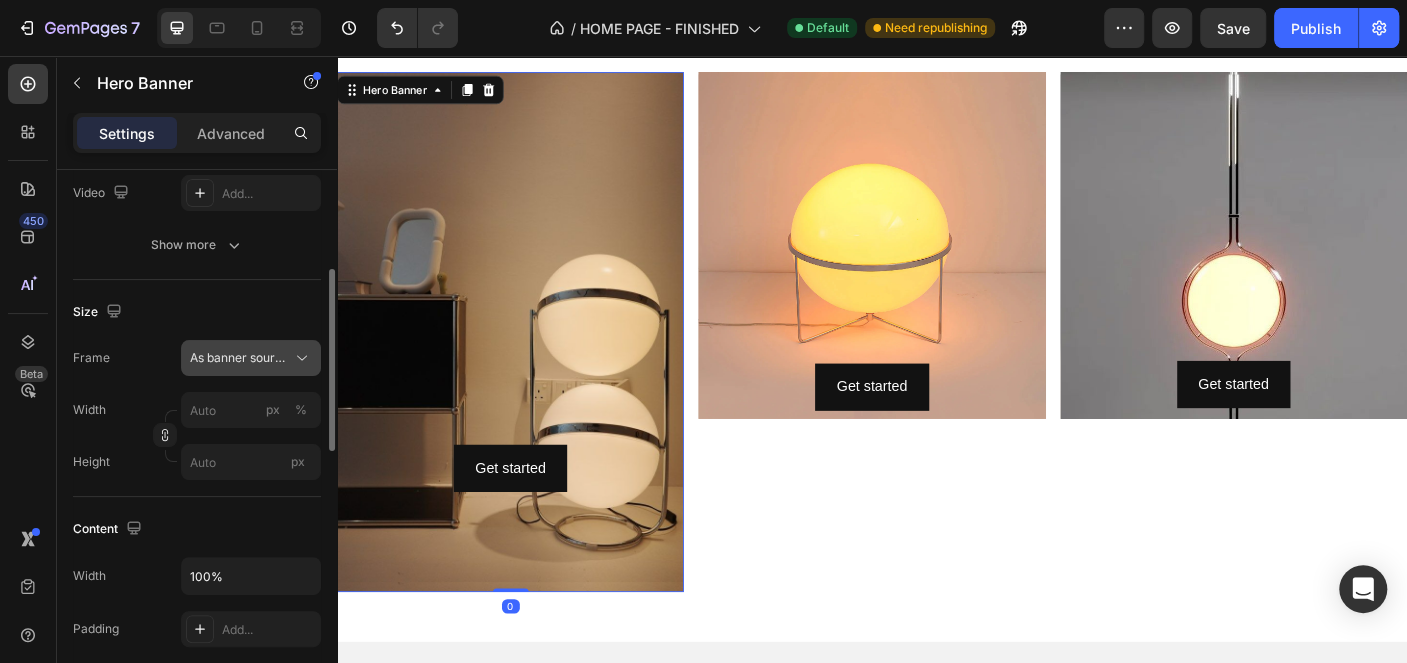 click on "As banner source" at bounding box center (239, 358) 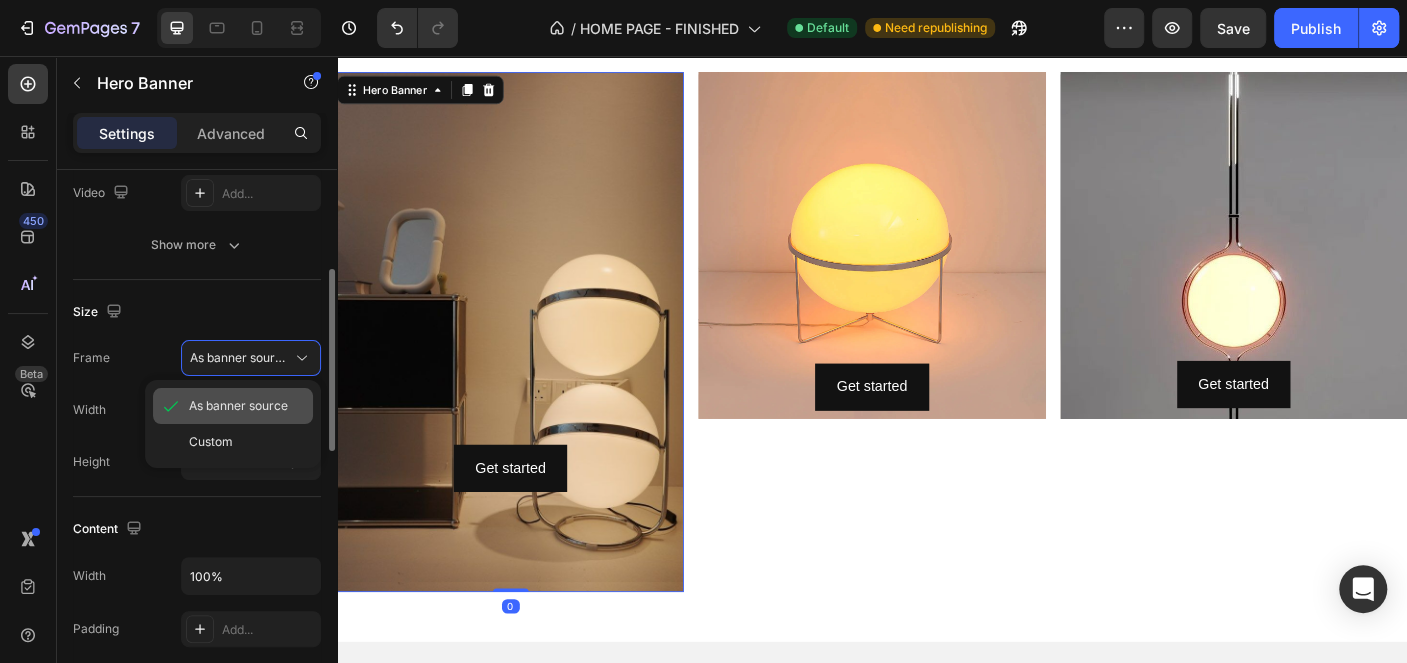 click on "As banner source" at bounding box center [238, 406] 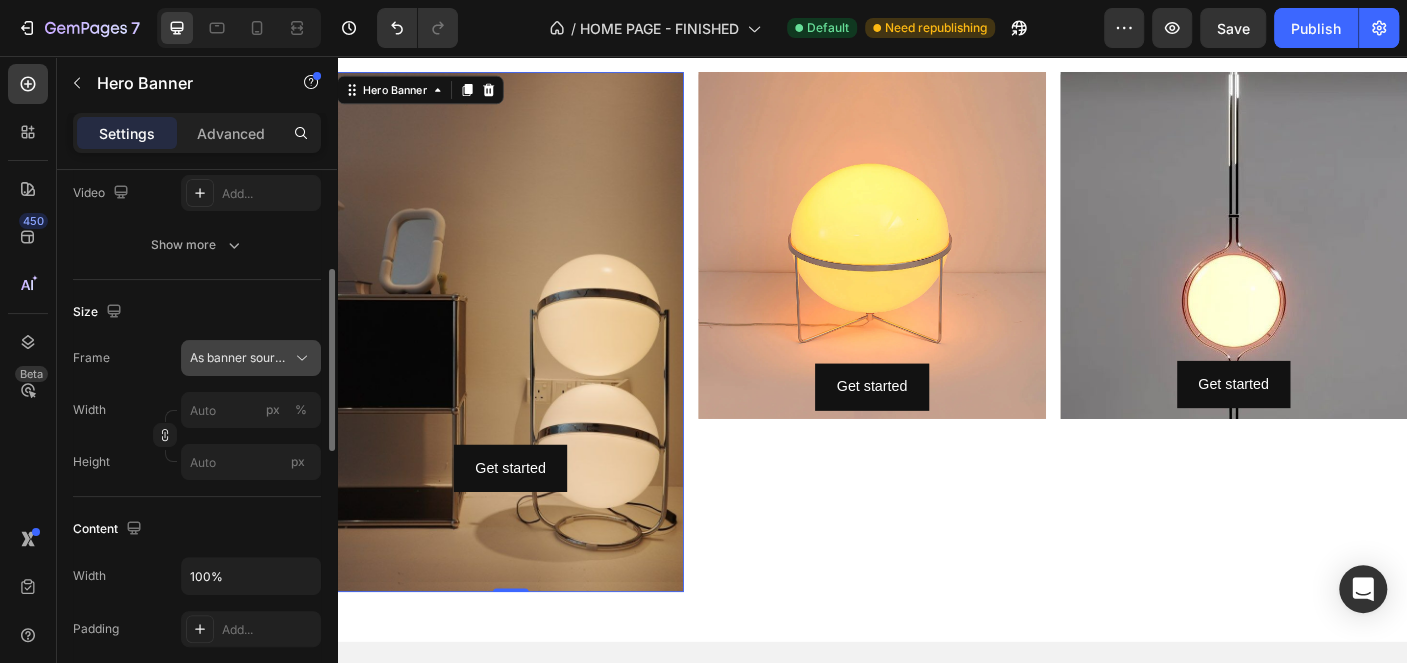 click on "As banner source" at bounding box center (239, 358) 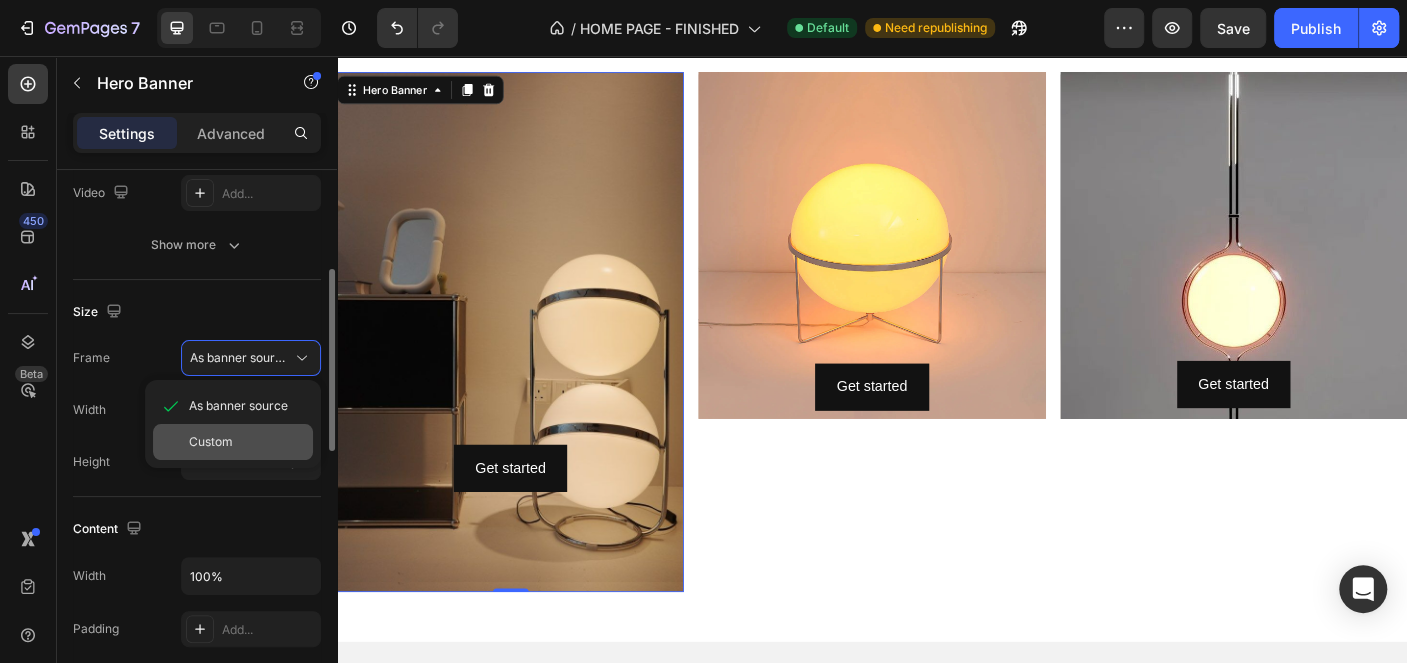click on "Custom" at bounding box center (247, 442) 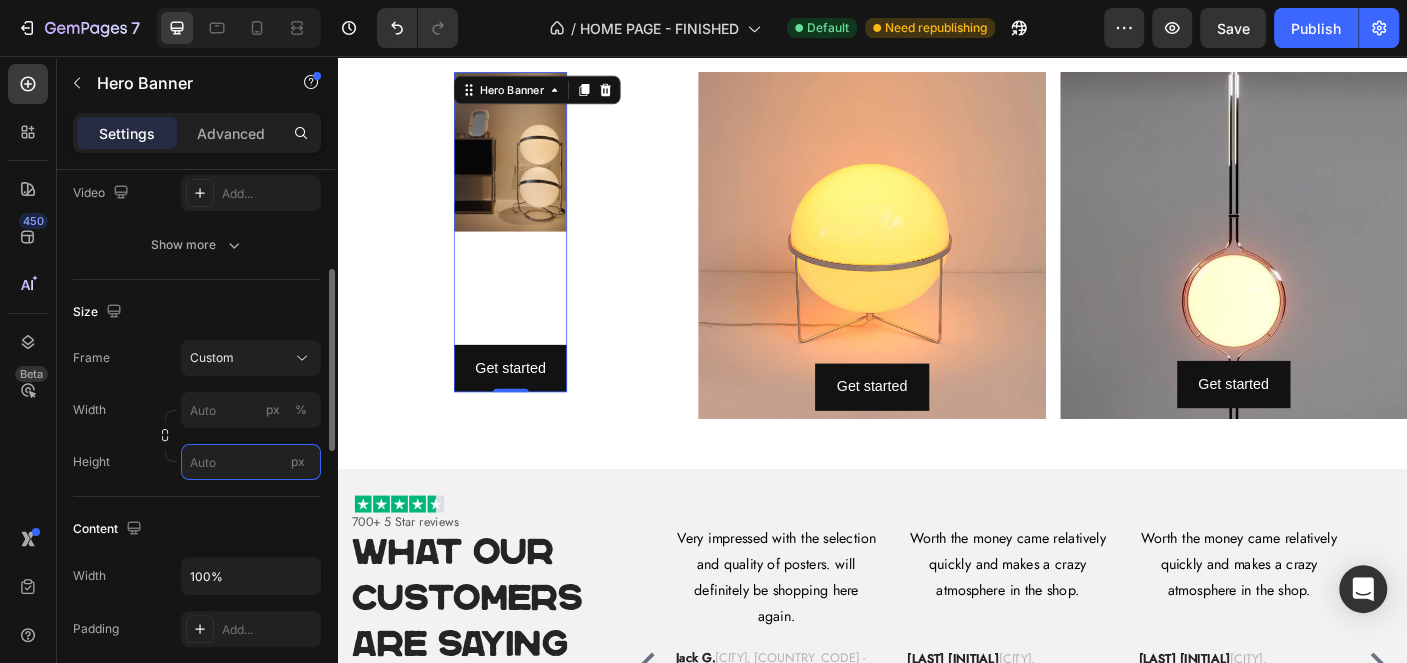 click on "px" at bounding box center (251, 462) 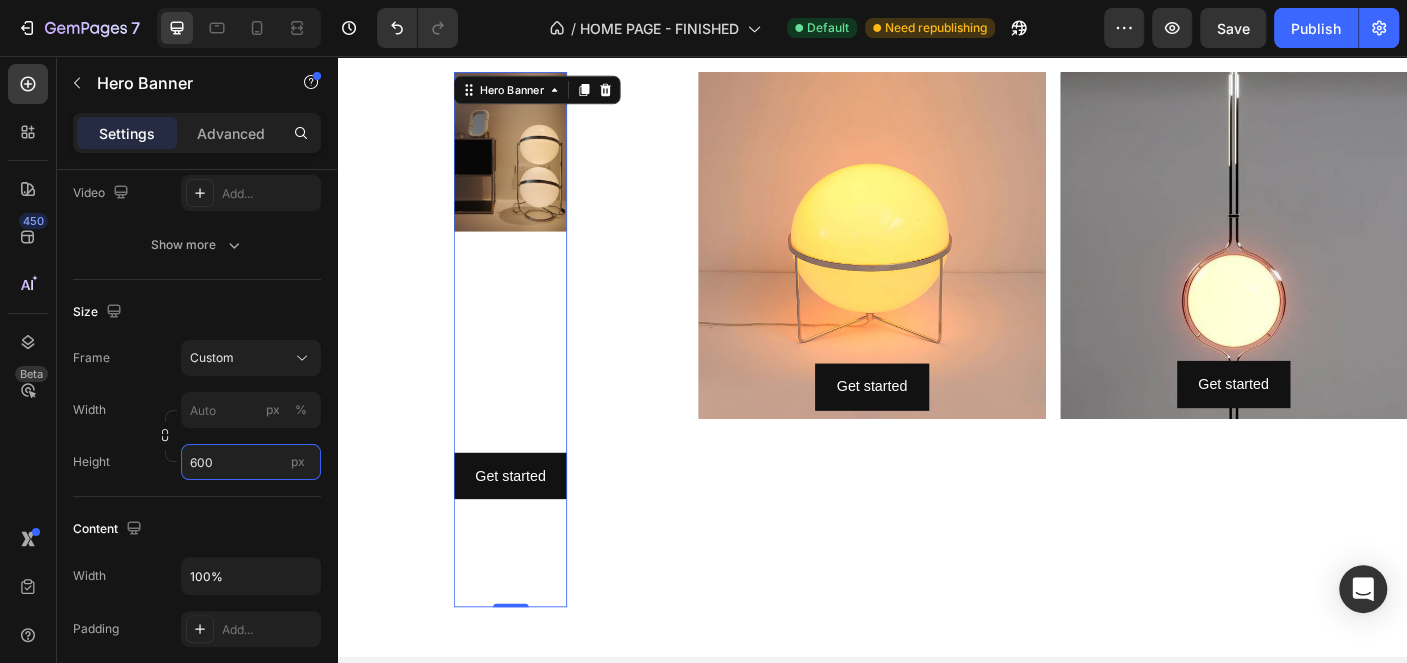 type on "600" 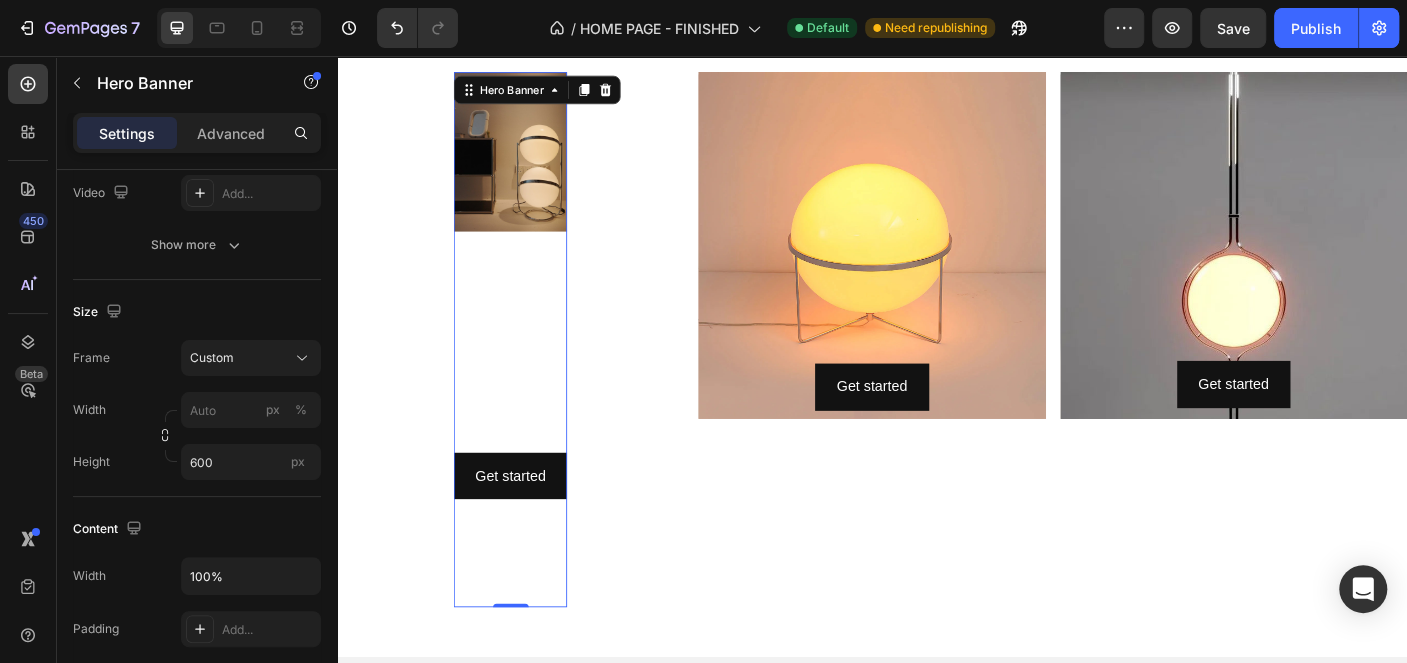 click at bounding box center [531, 513] 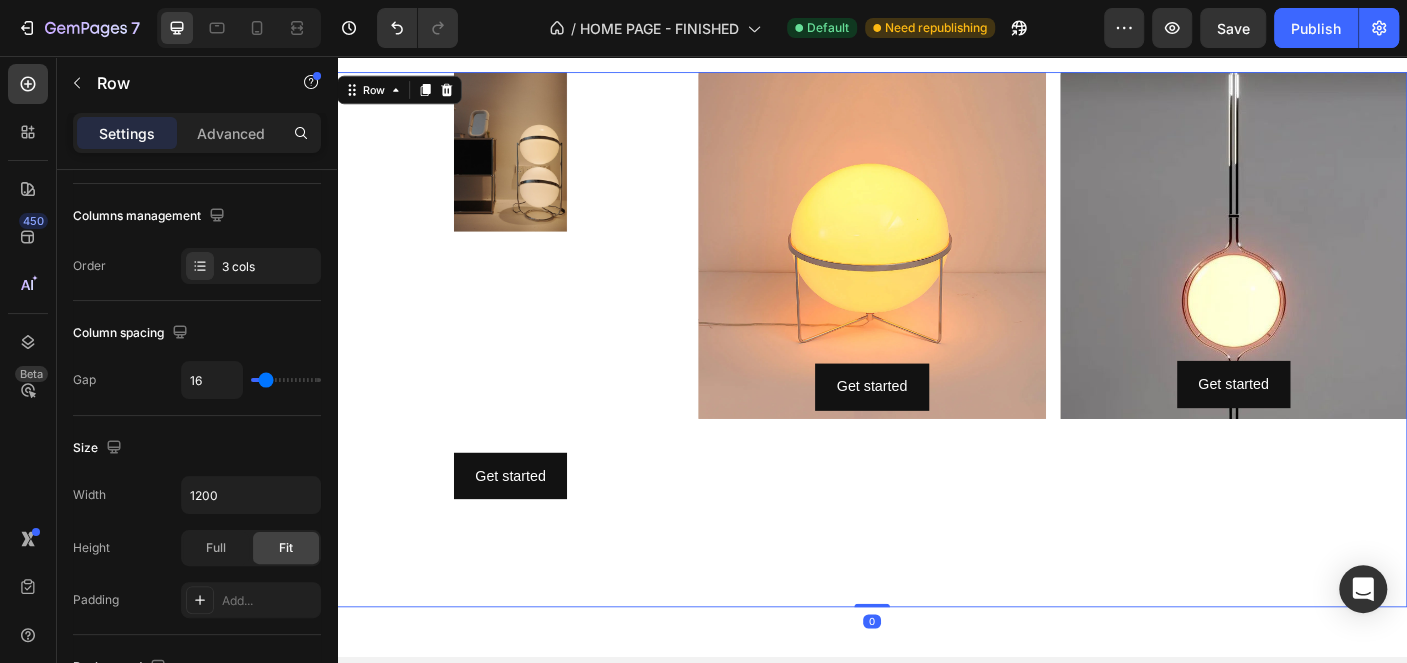 click on "Get started Button Hero Banner" at bounding box center (531, 374) 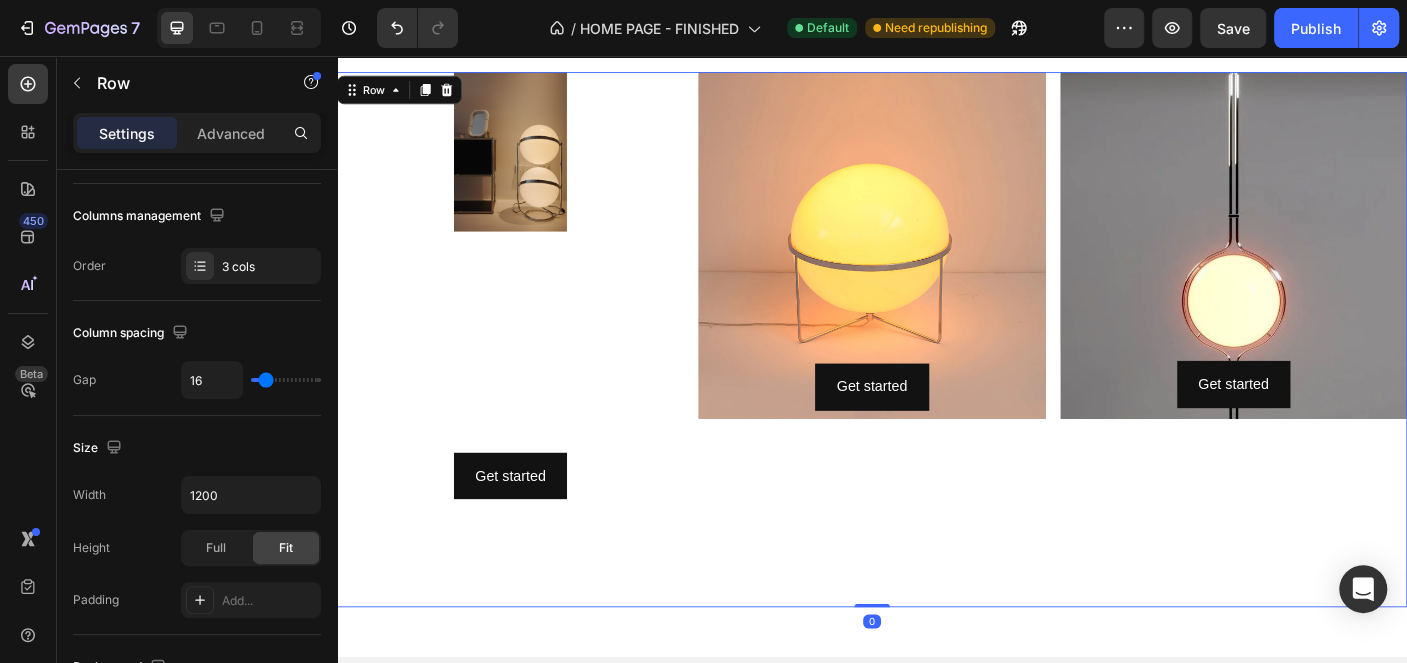 scroll, scrollTop: 0, scrollLeft: 0, axis: both 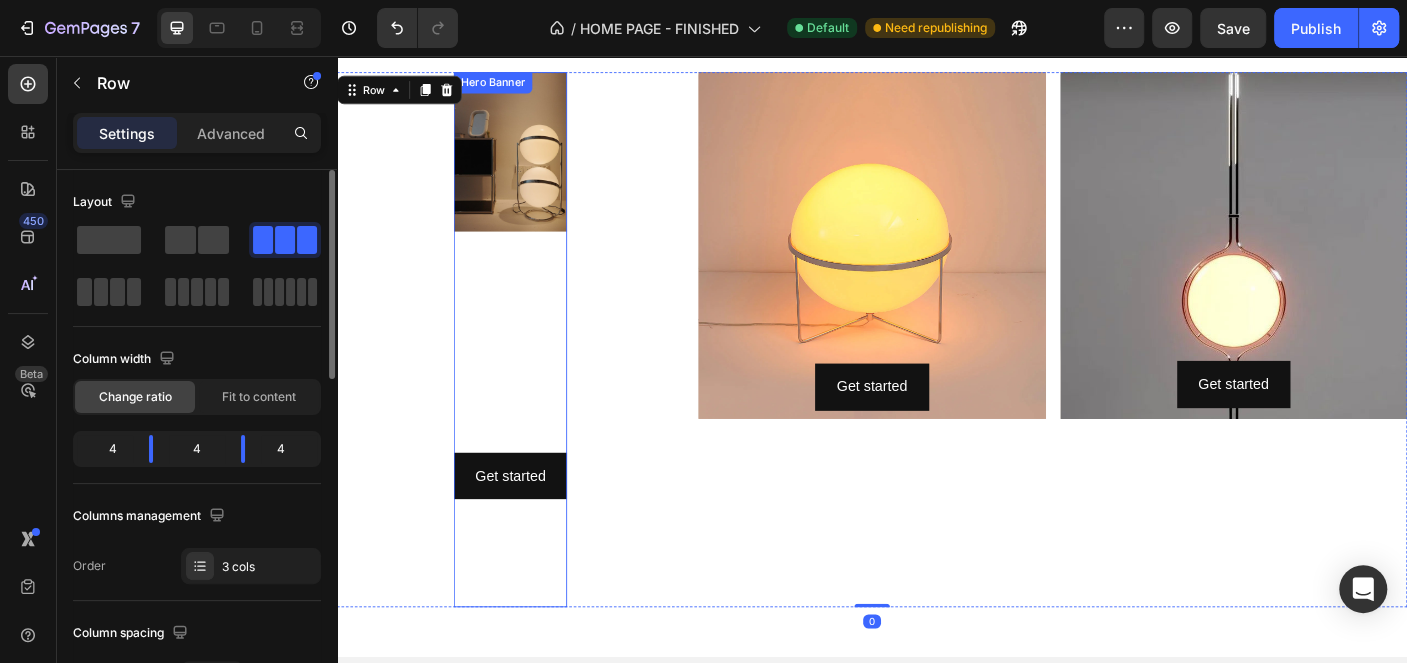 click on "Get started Button" at bounding box center [531, 374] 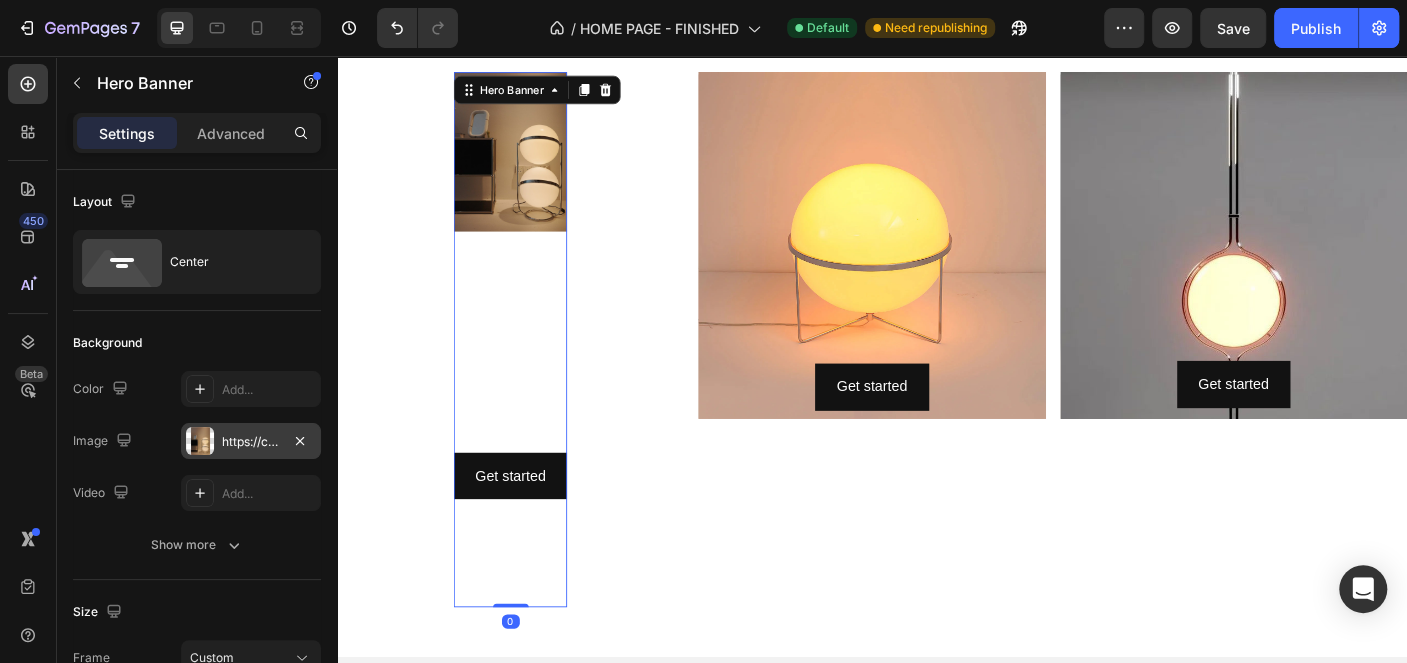 click on "https://cdn.shopify.com/s/files/1/0916/0763/0159/files/gempages_553497752940577685-6a712b65-18a6-491c-894a-2a834dd938c8.jpg" at bounding box center (251, 442) 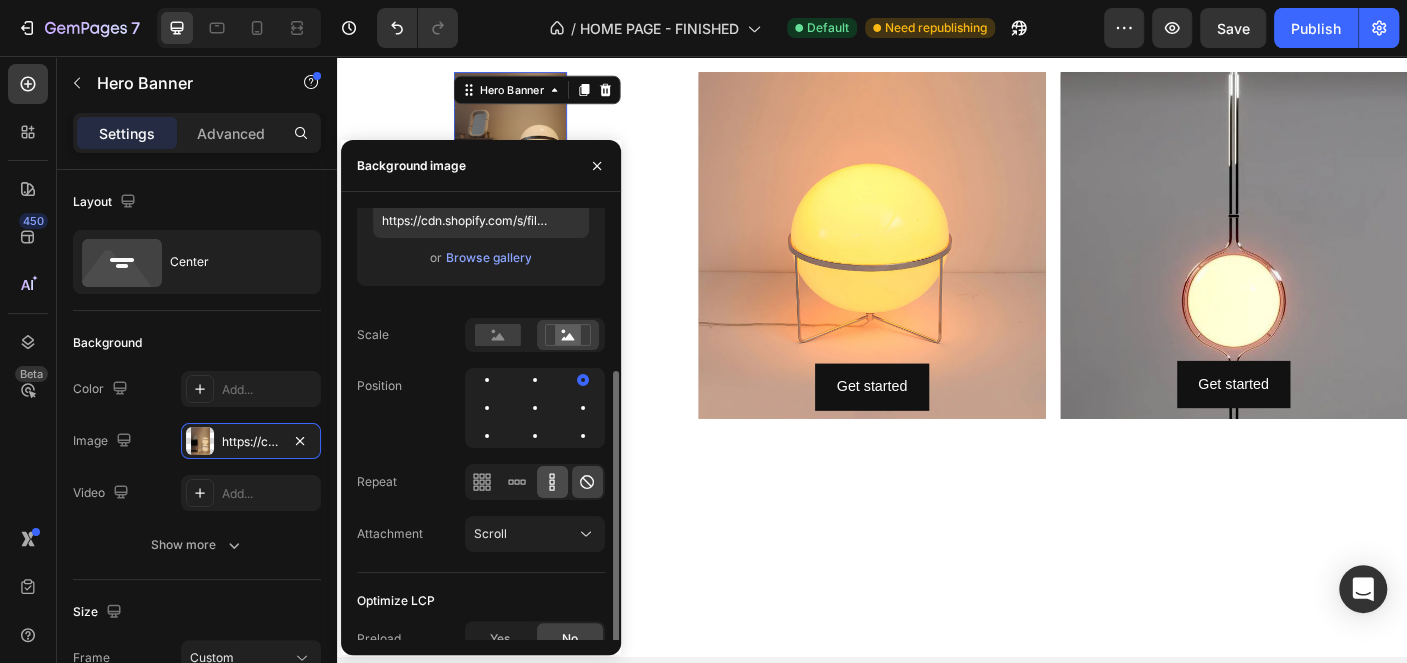 scroll, scrollTop: 218, scrollLeft: 0, axis: vertical 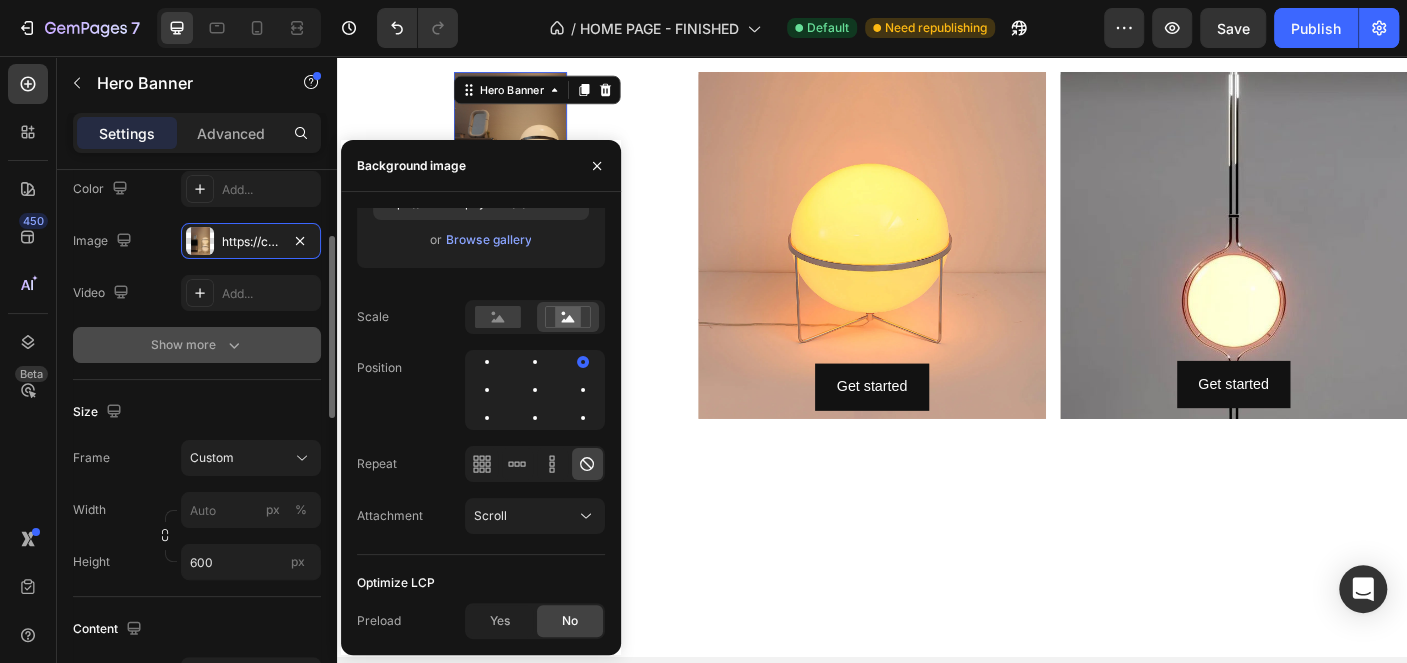 click on "Show more" at bounding box center [197, 345] 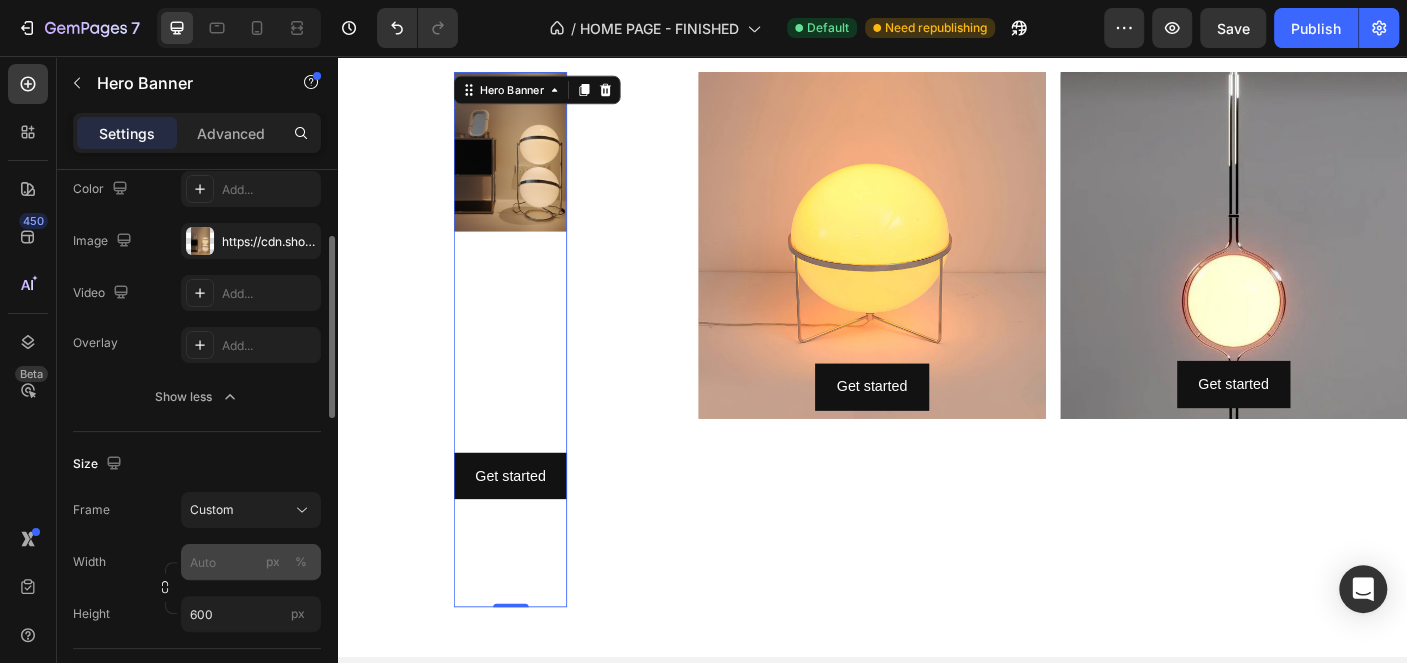 scroll, scrollTop: 300, scrollLeft: 0, axis: vertical 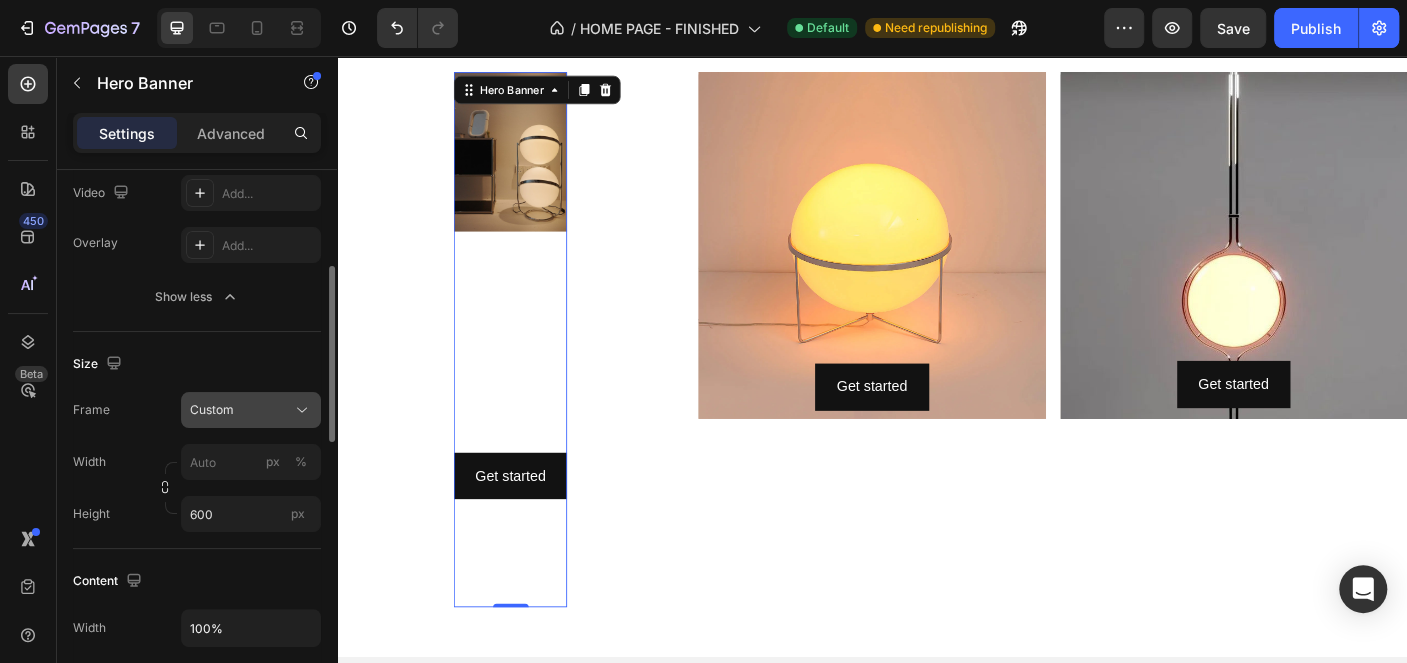 click on "Custom" 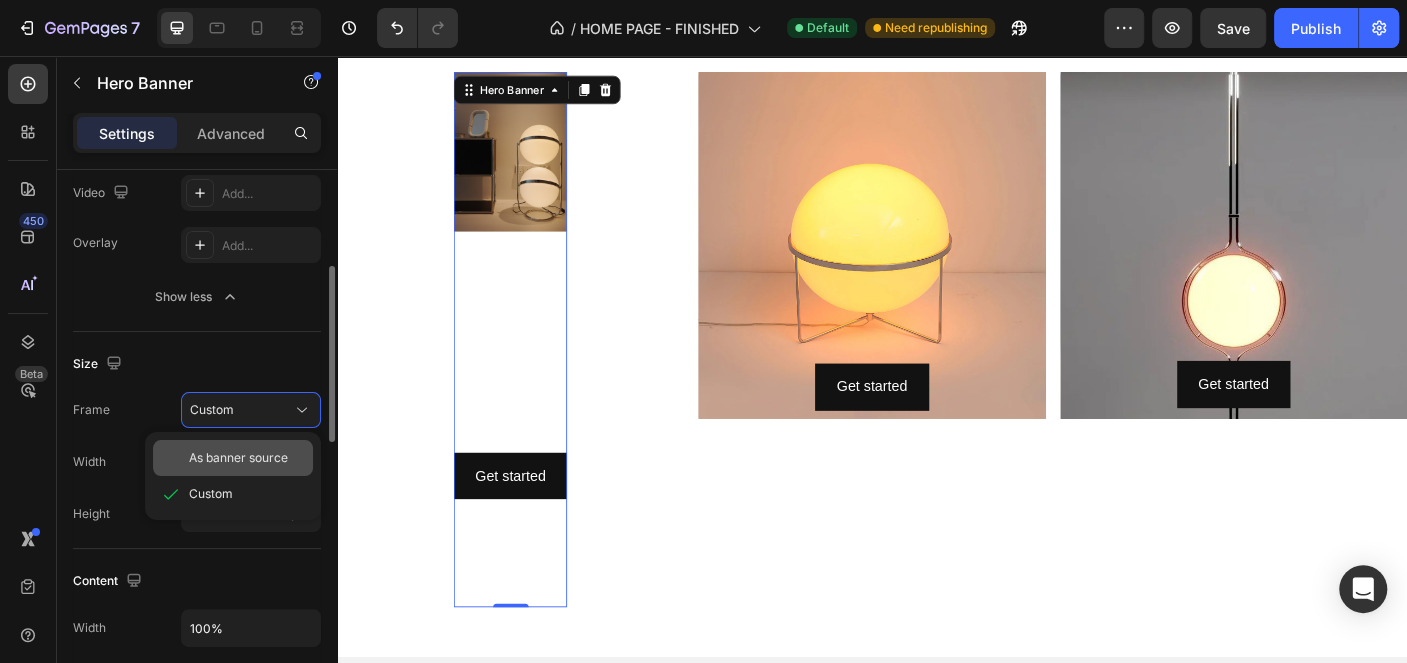 click on "As banner source" at bounding box center (238, 458) 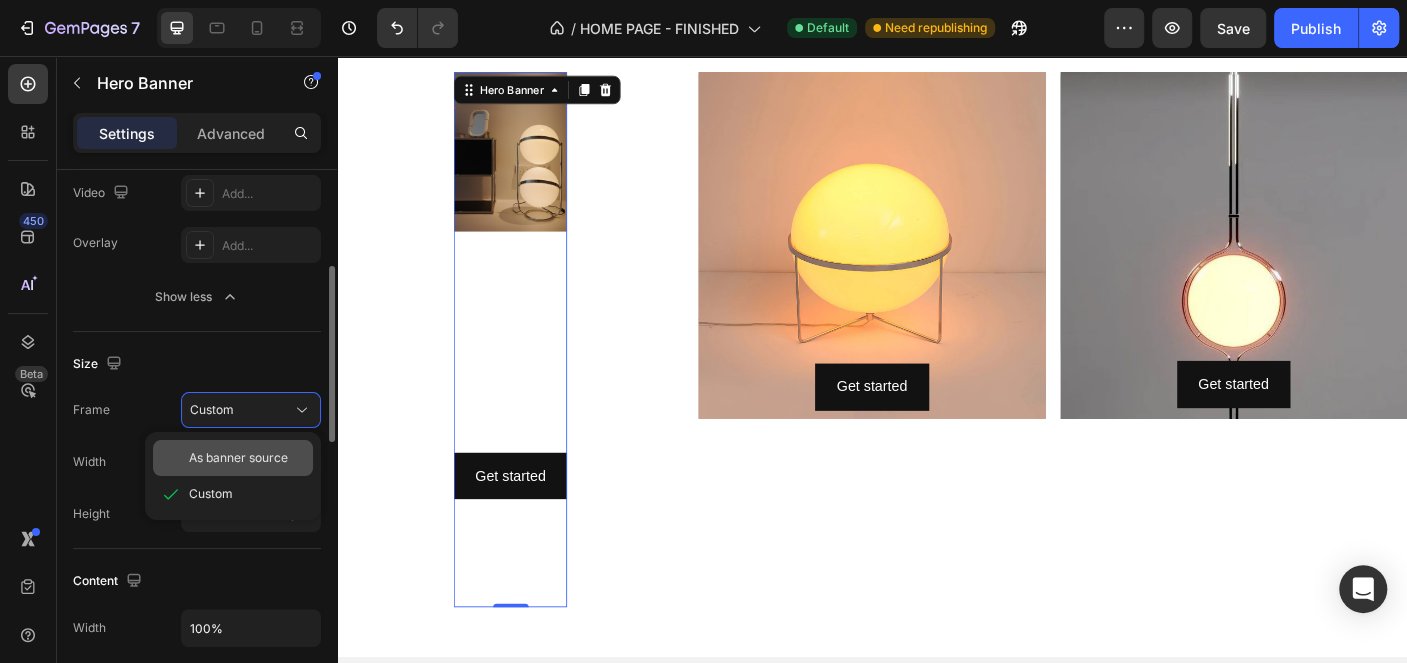type 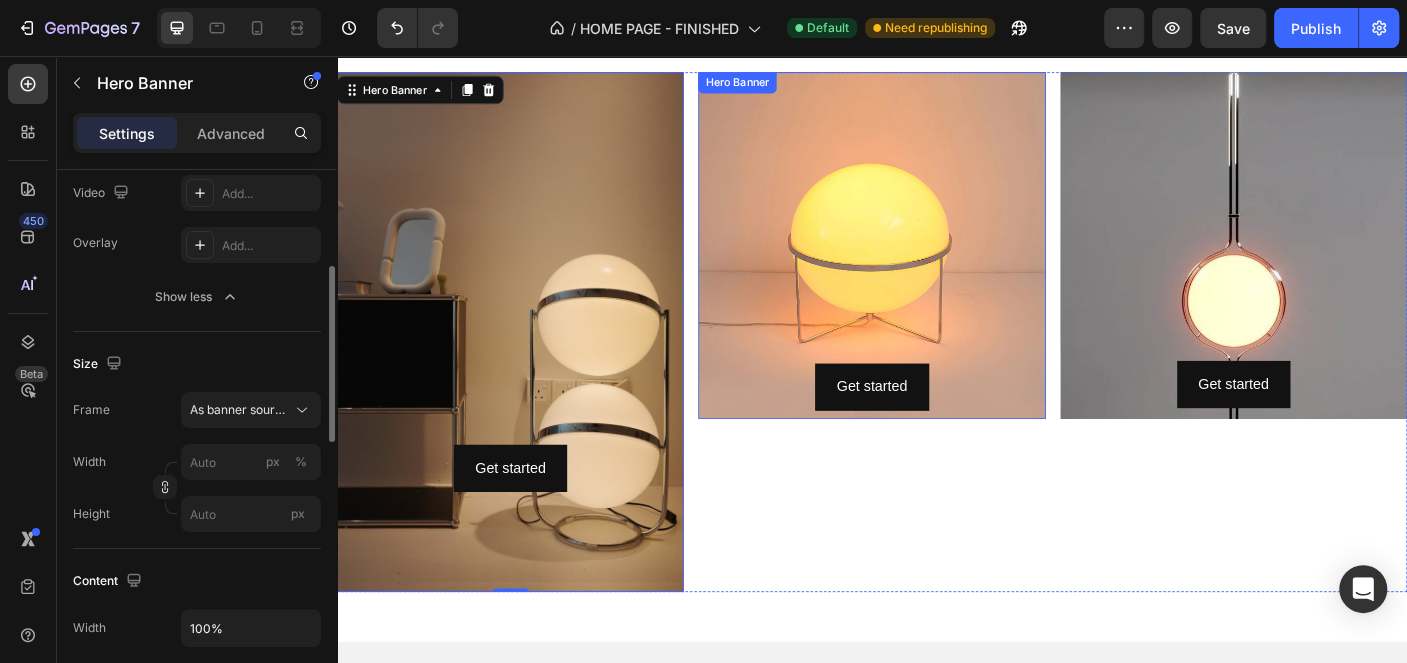 click on "Get started Button" at bounding box center (936, 268) 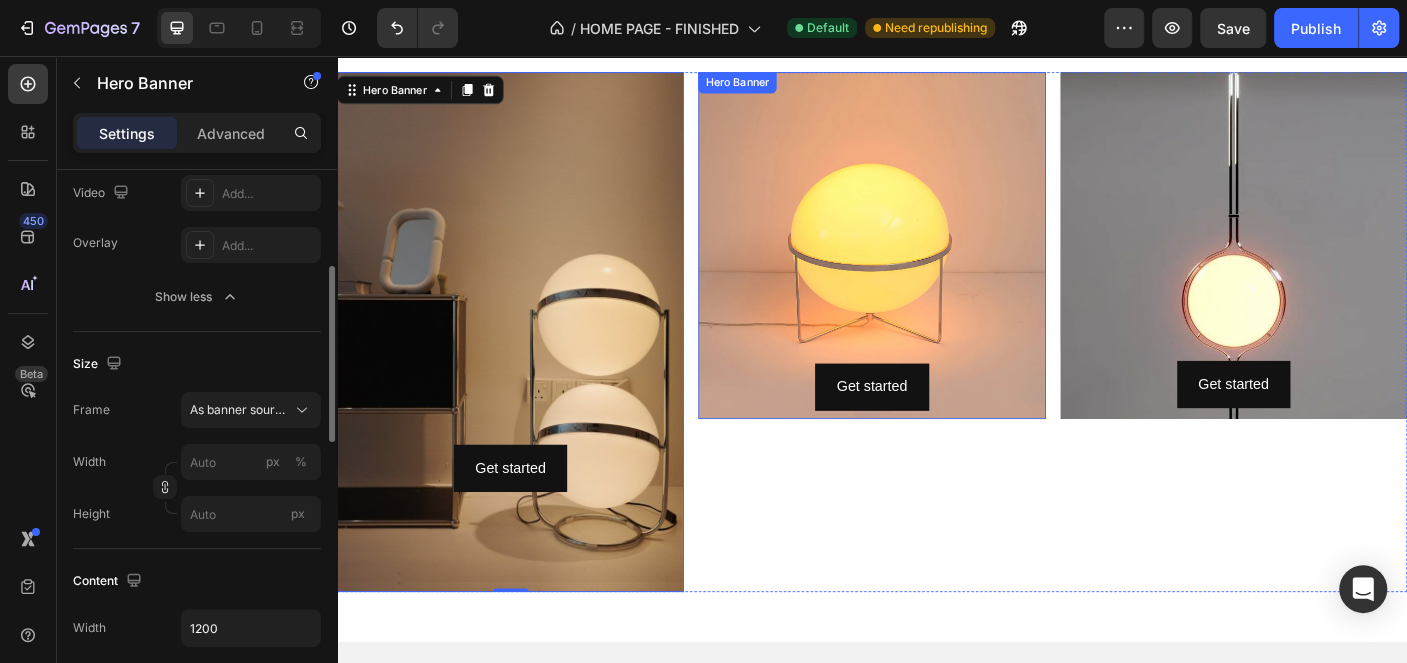 scroll, scrollTop: 300, scrollLeft: 0, axis: vertical 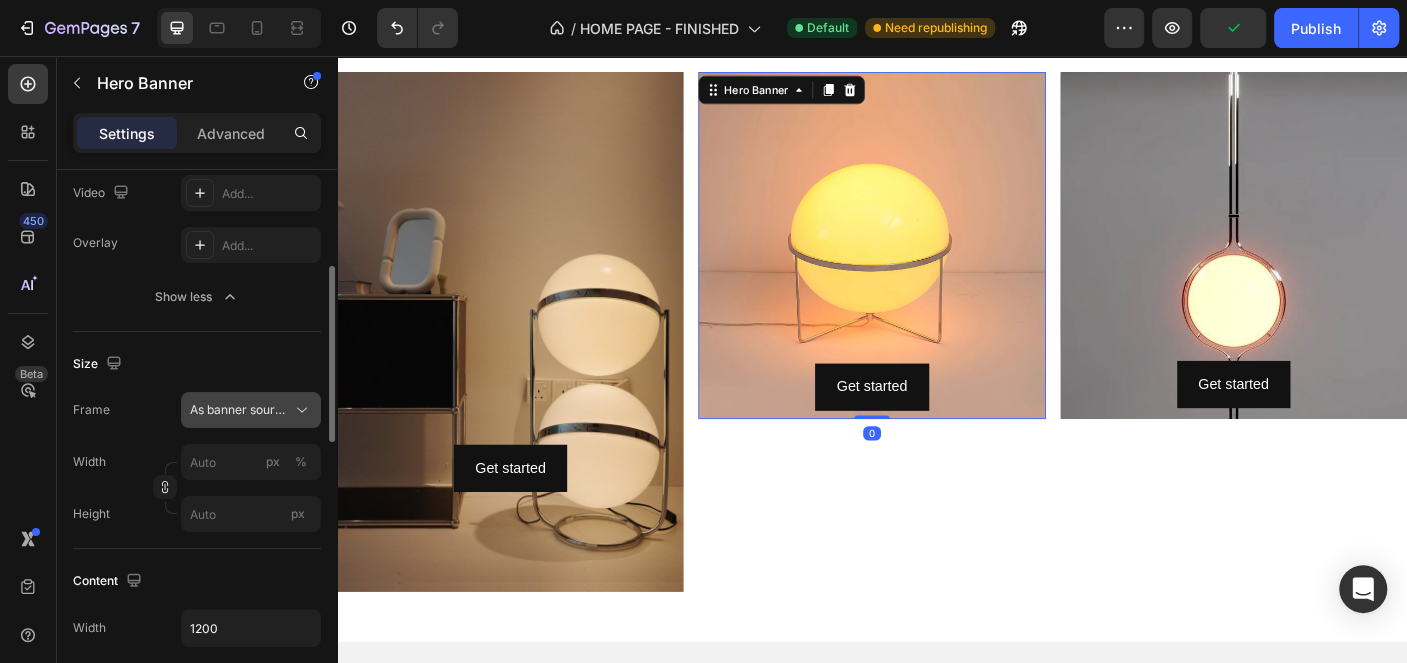 click on "As banner source" at bounding box center [251, 410] 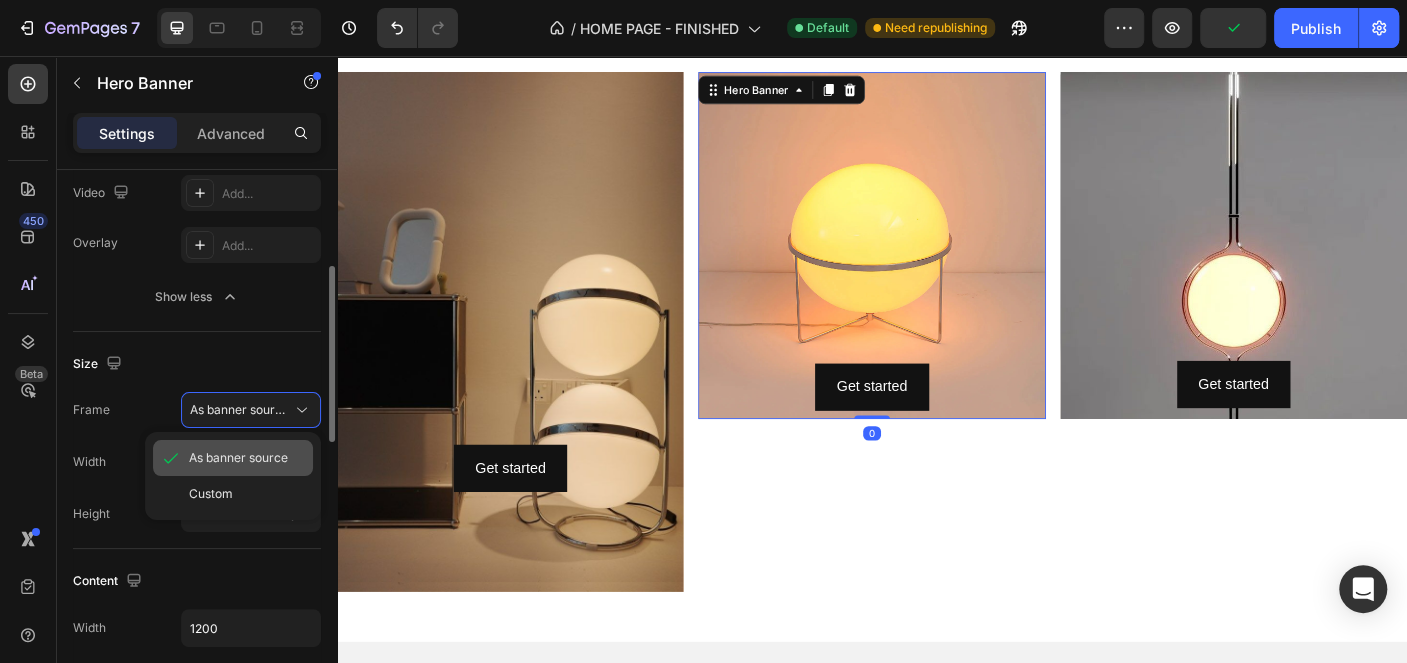 click on "As banner source" at bounding box center (238, 458) 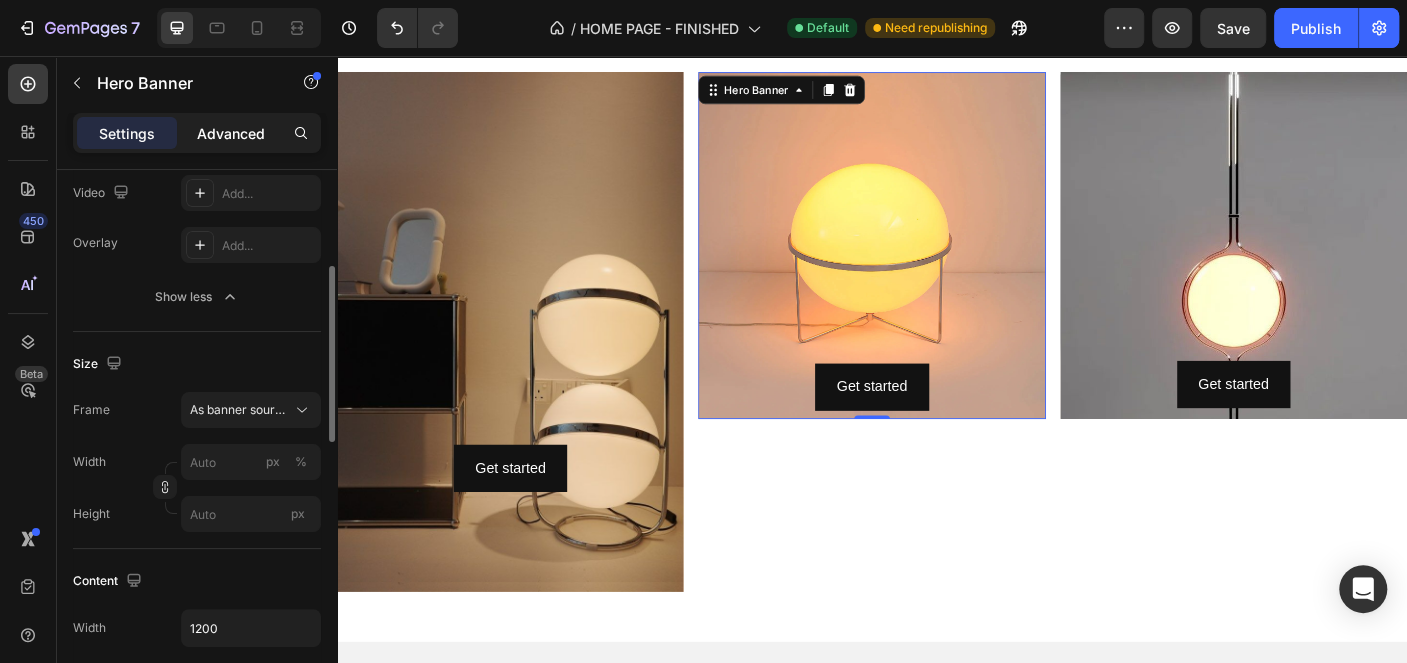 click on "Advanced" at bounding box center [231, 133] 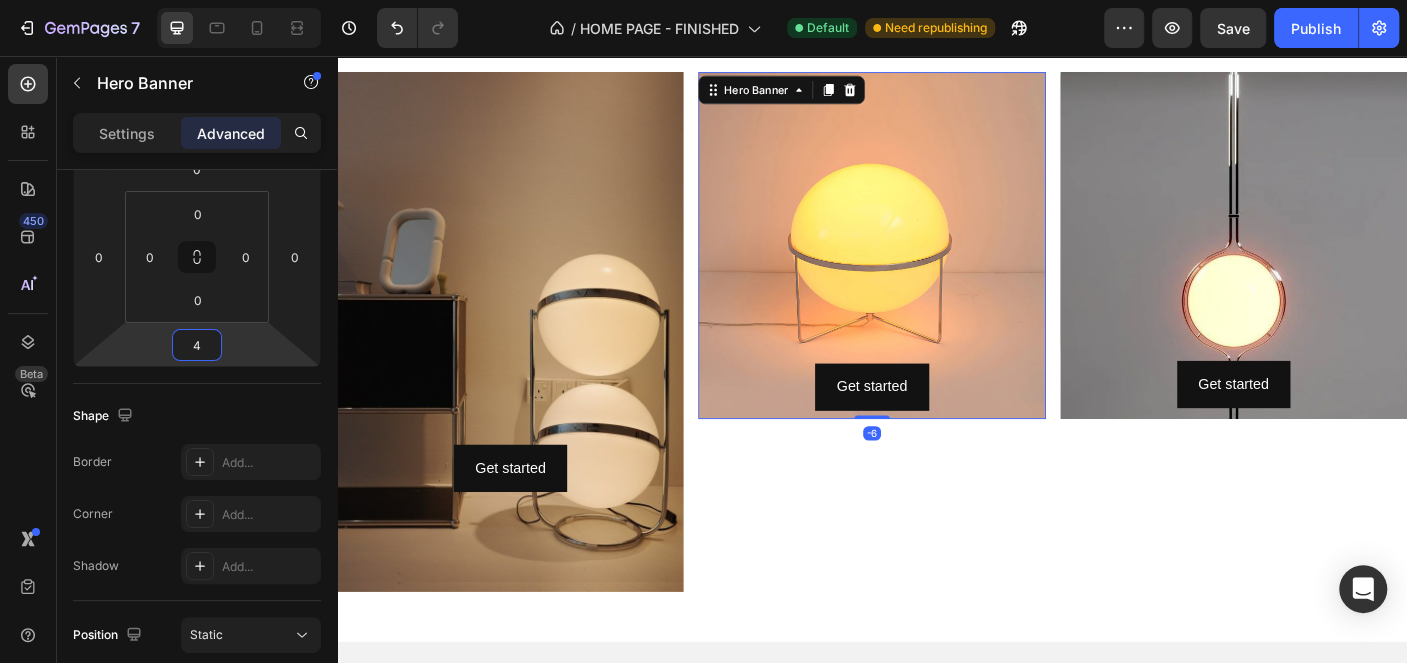 drag, startPoint x: 247, startPoint y: 342, endPoint x: 259, endPoint y: 340, distance: 12.165525 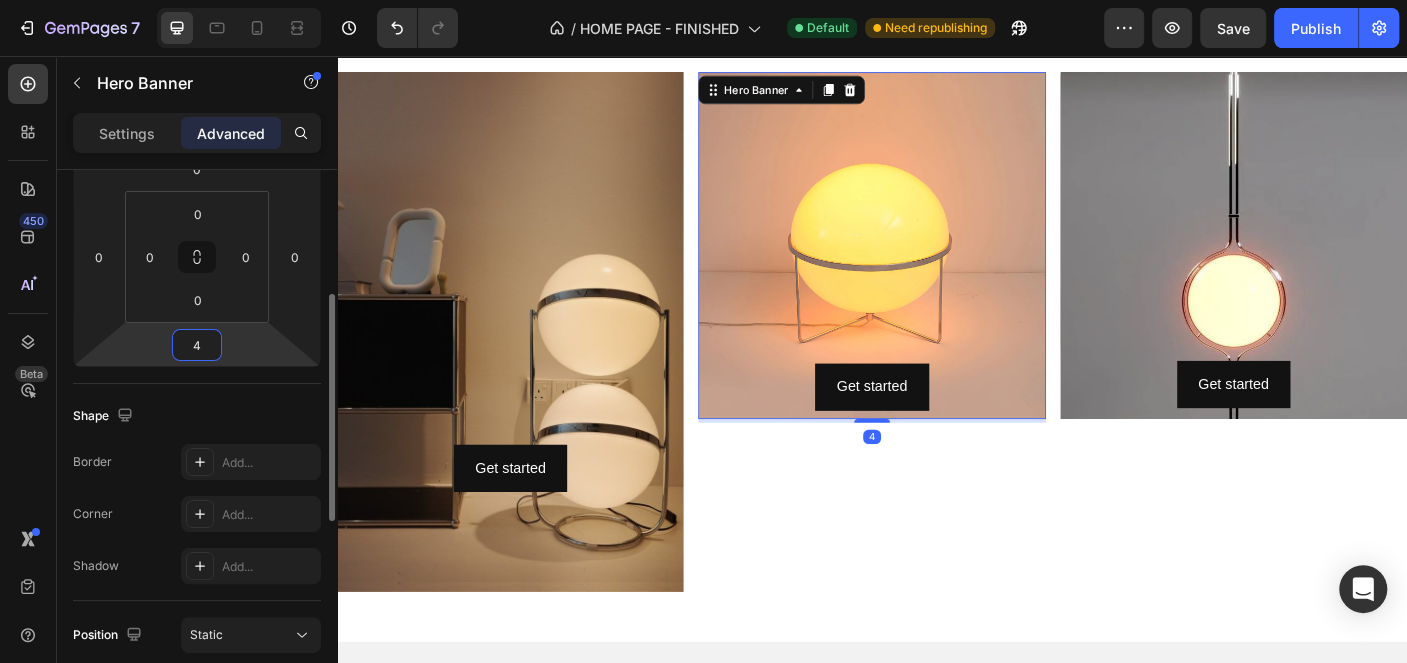 click on "4" at bounding box center (197, 345) 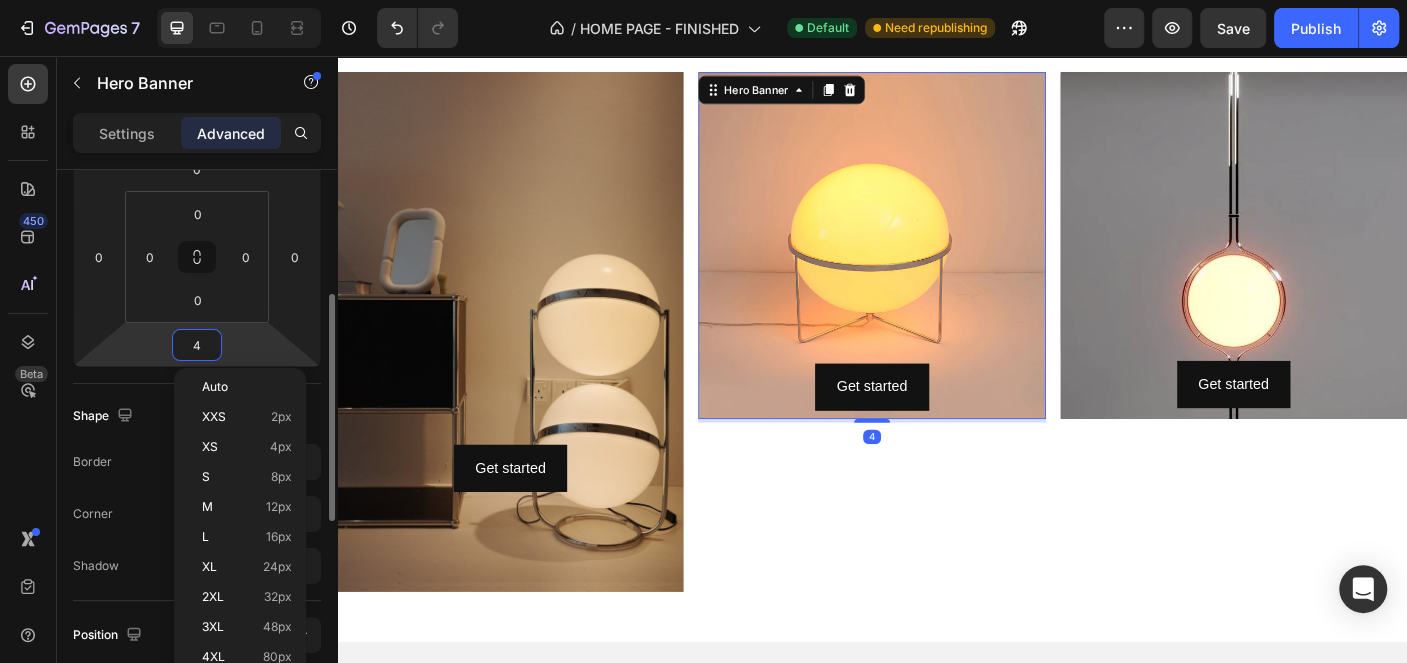 click on "4" at bounding box center (197, 345) 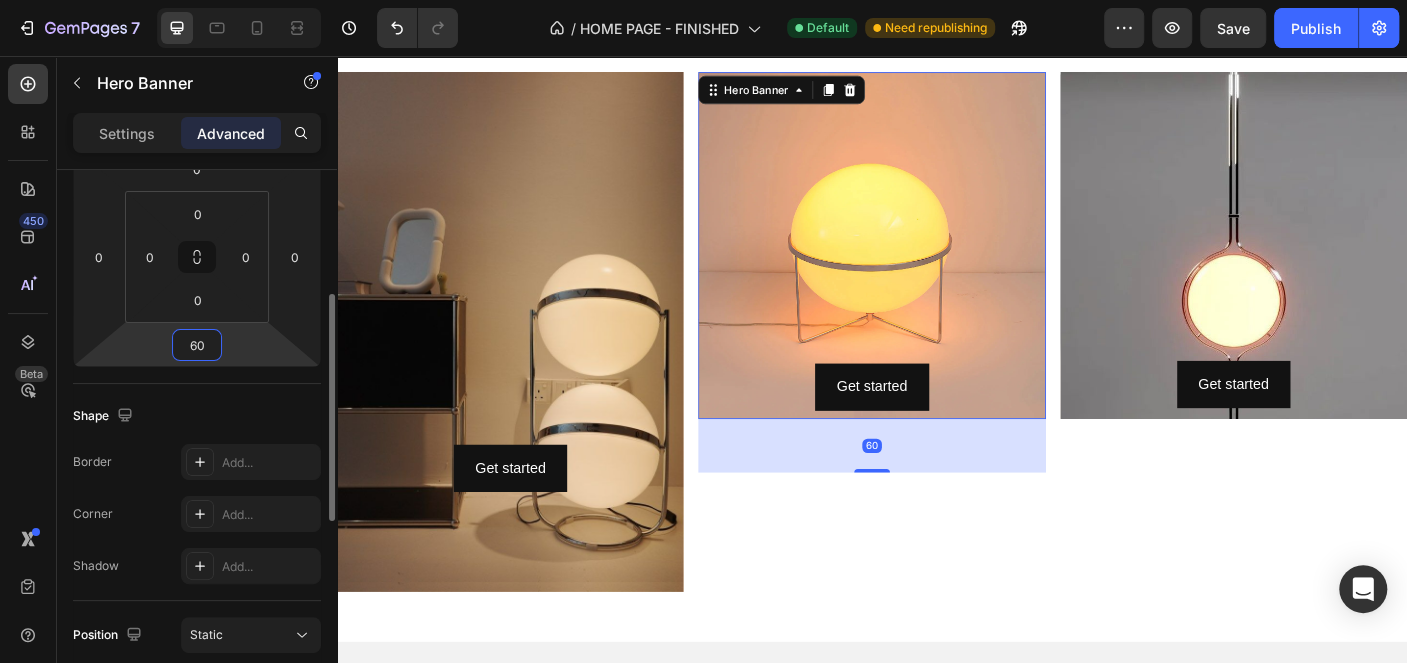click on "60" at bounding box center (197, 345) 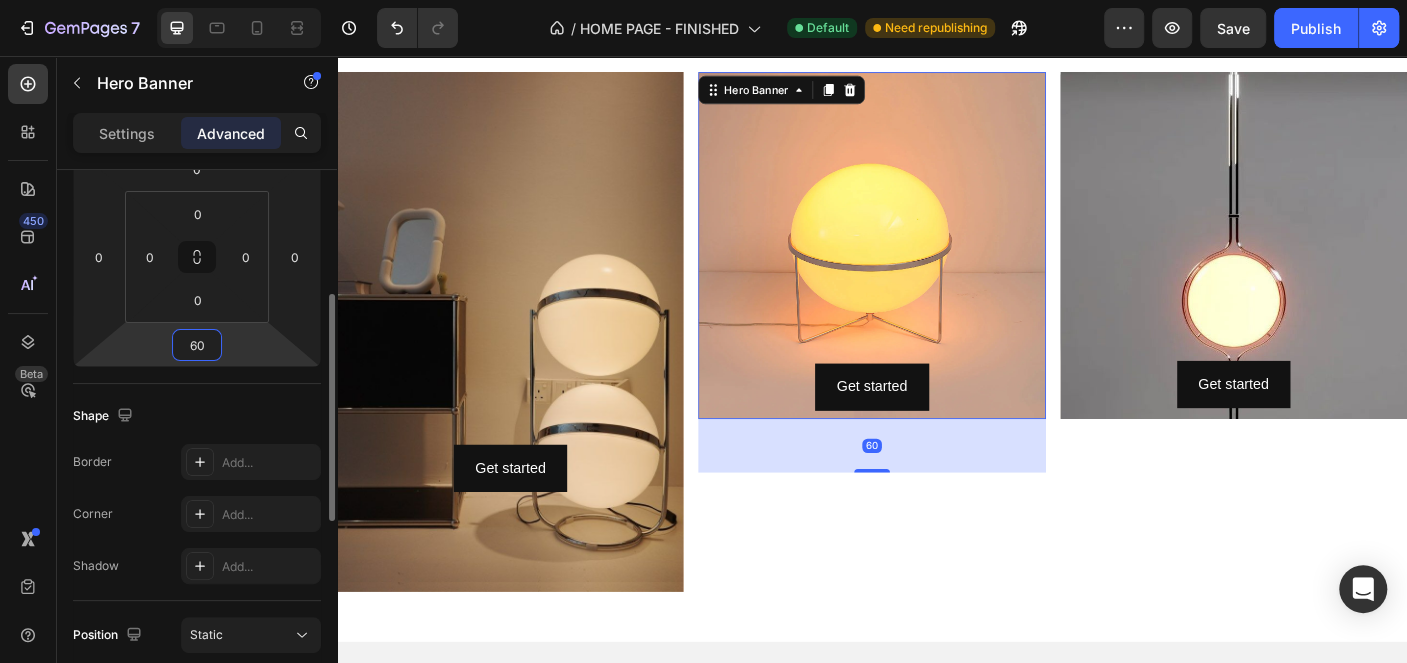 click on "60" at bounding box center [197, 345] 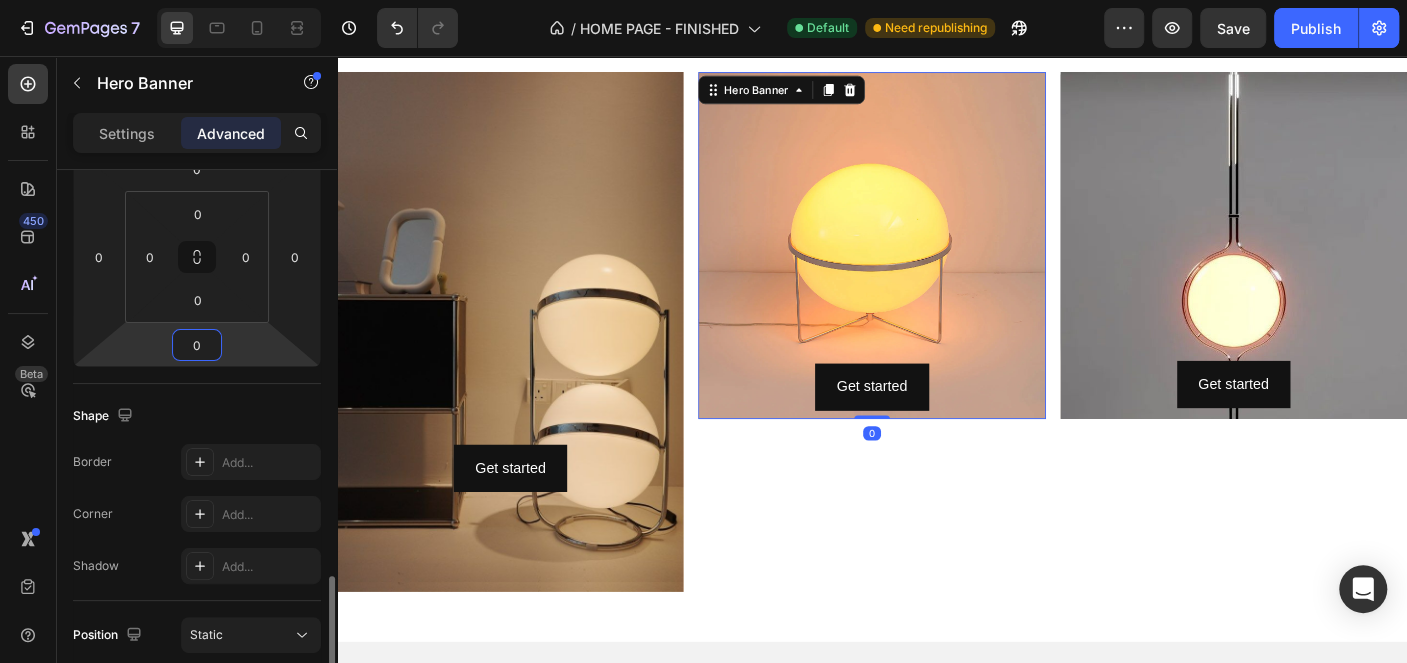 scroll, scrollTop: 601, scrollLeft: 0, axis: vertical 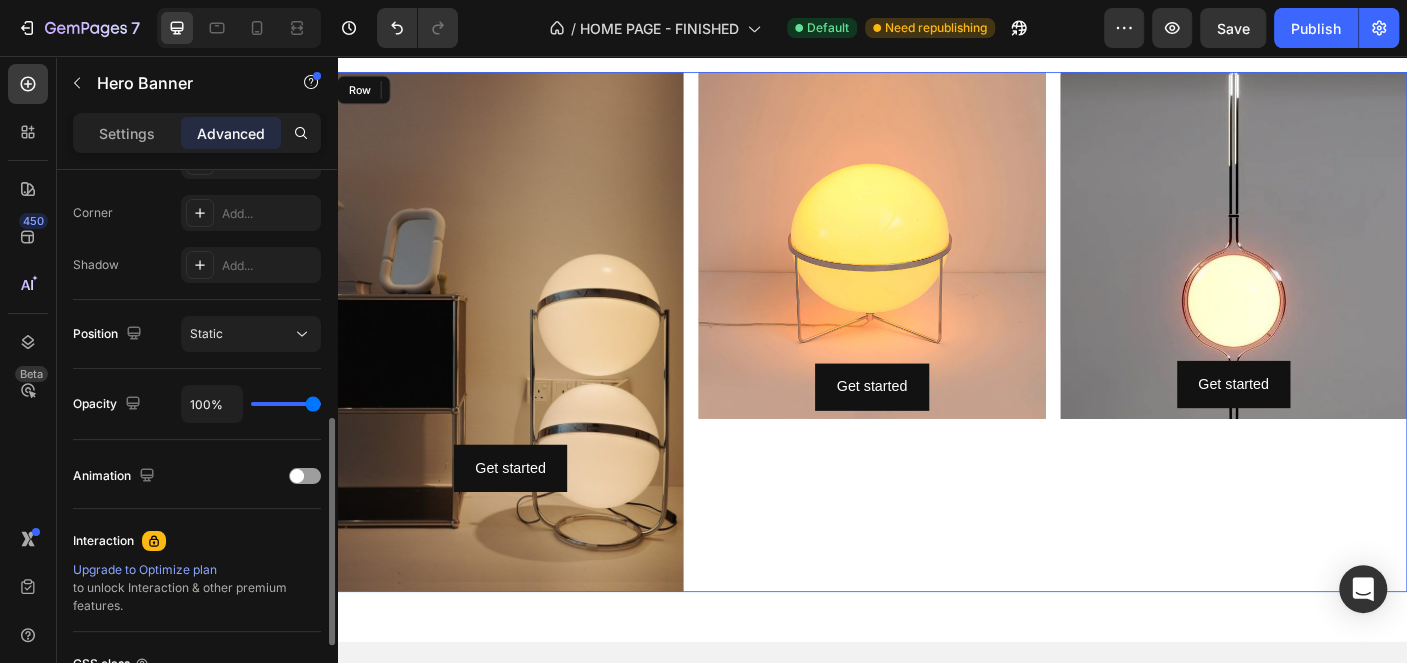 click on "Get started Button Hero Banner   0" at bounding box center (936, 365) 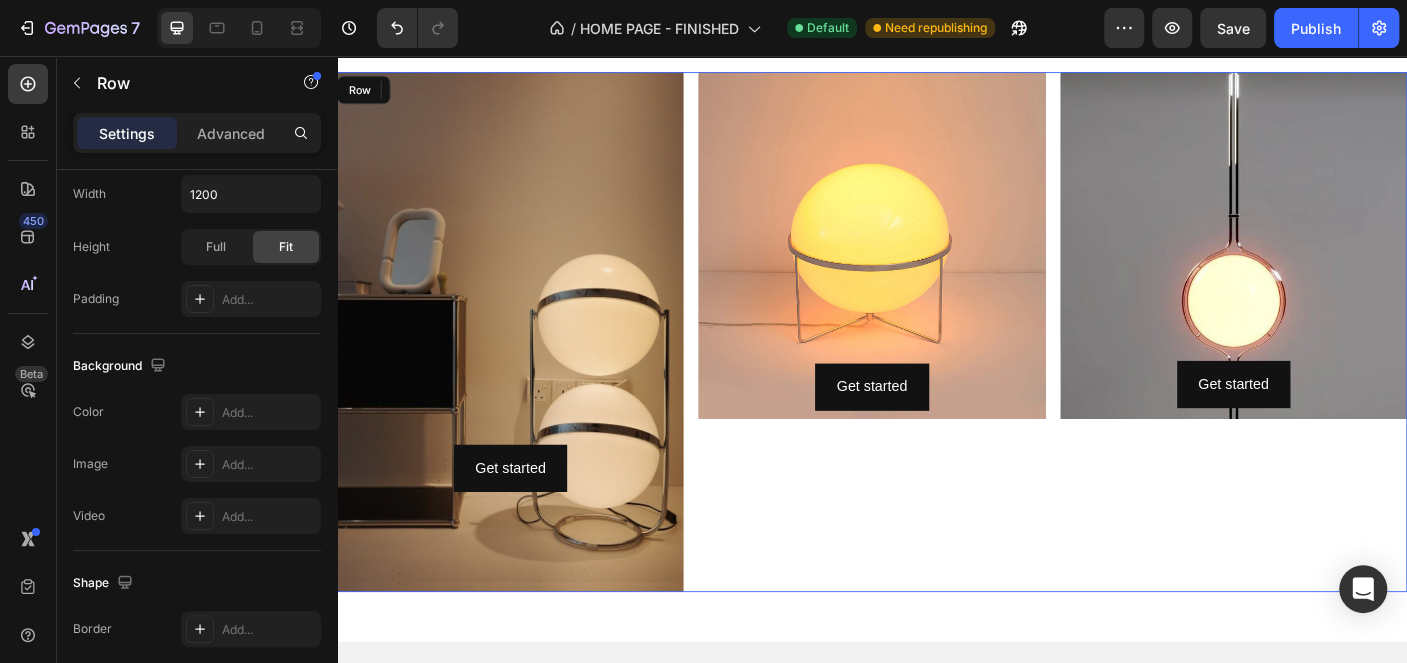 scroll, scrollTop: 0, scrollLeft: 0, axis: both 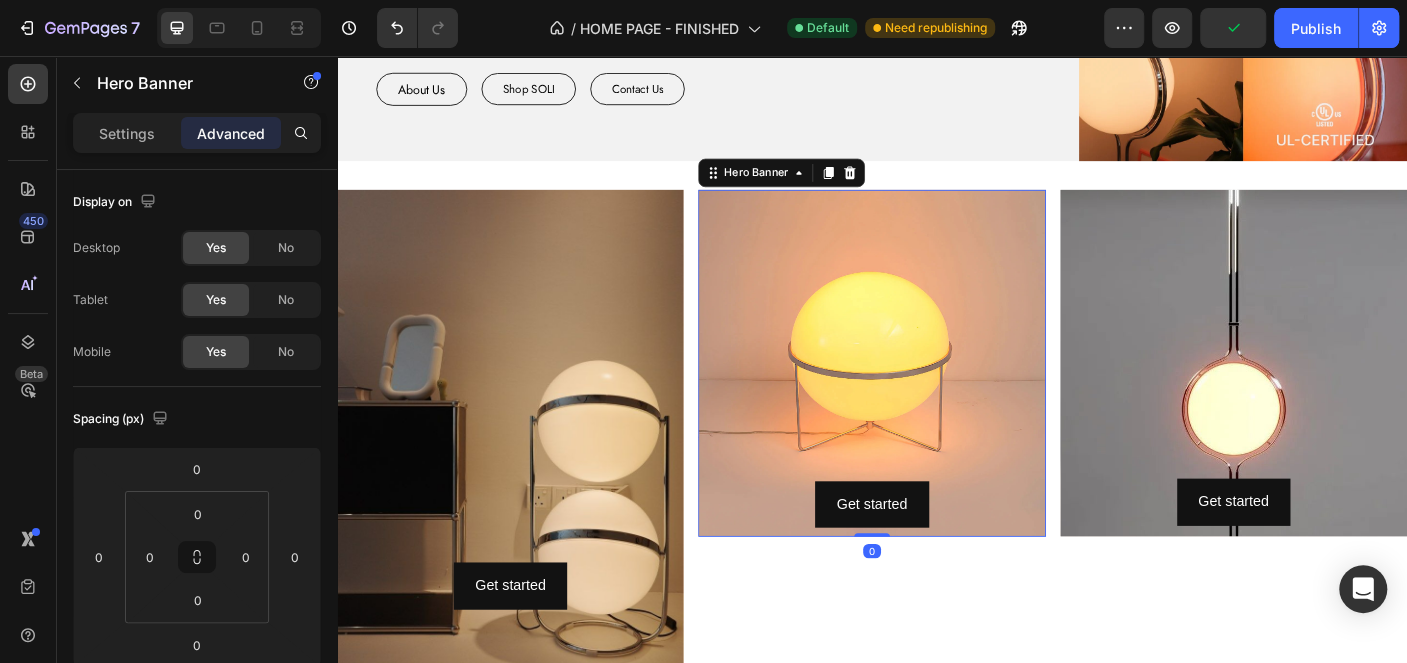 click on "Get started Button" at bounding box center (936, 400) 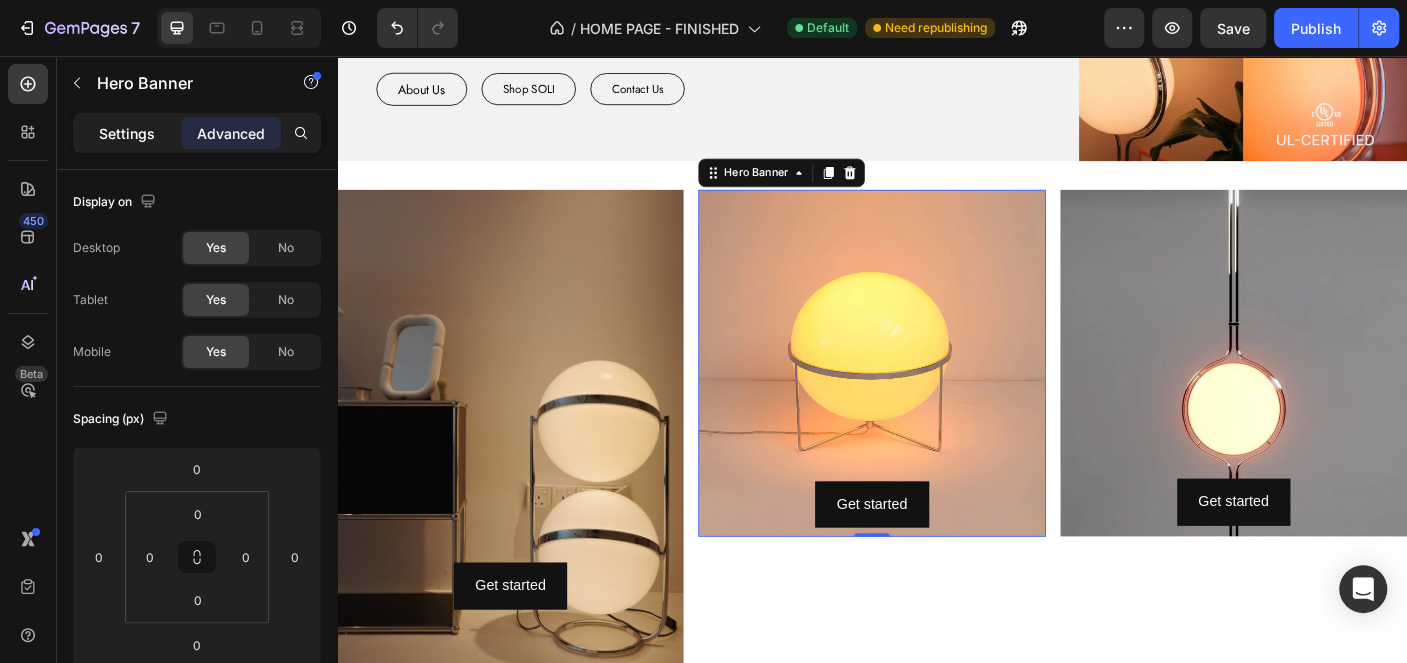 click on "Settings" at bounding box center [127, 133] 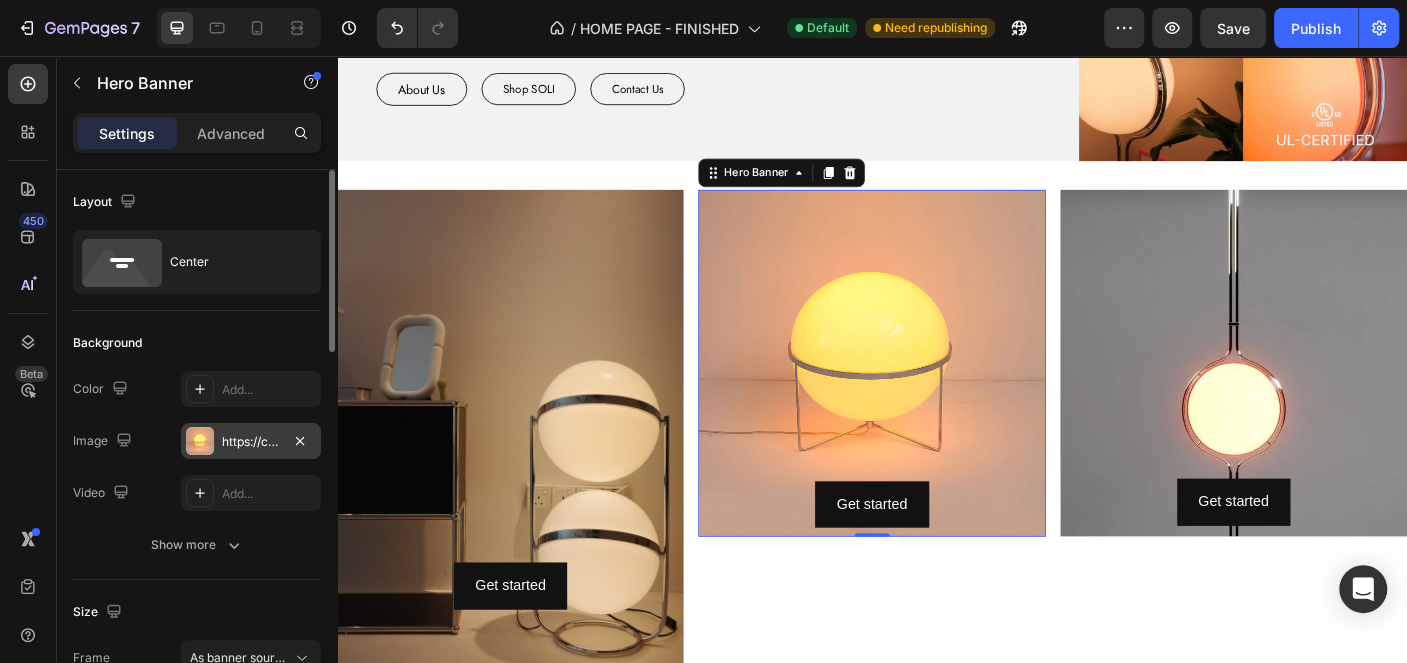 click on "[URL]" at bounding box center (251, 441) 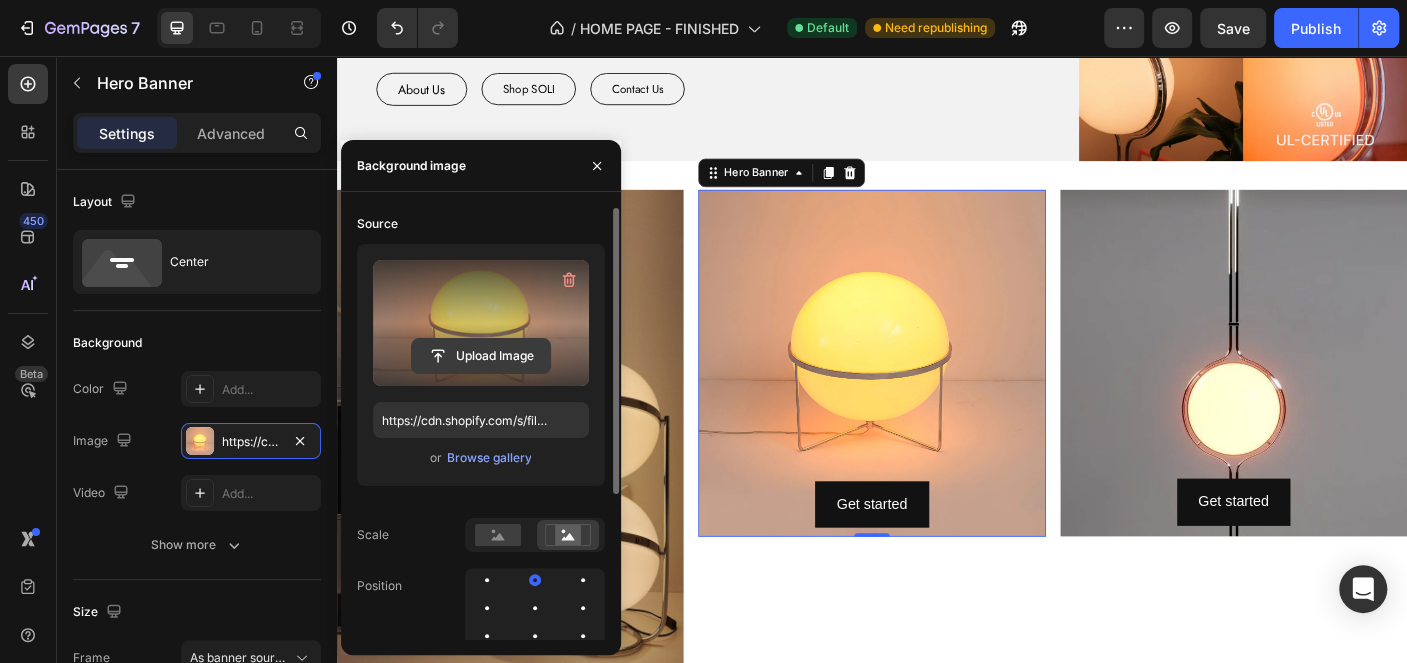click 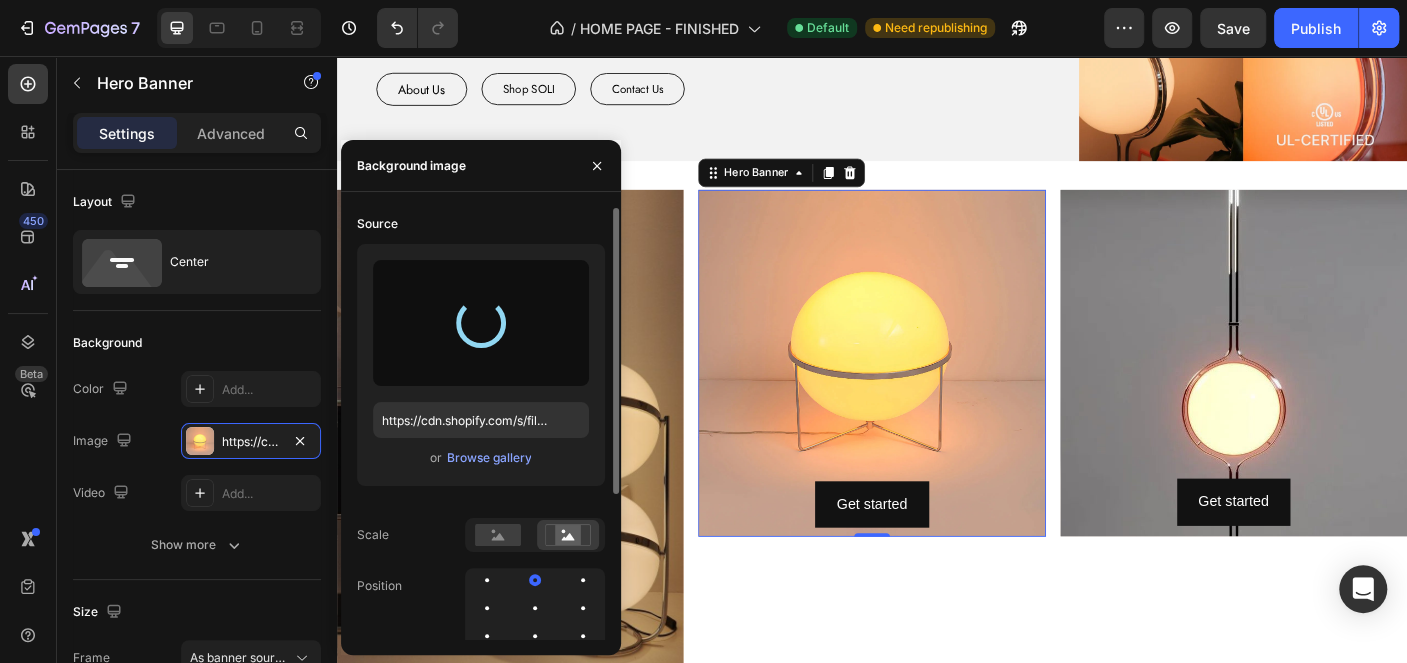 type on "https://cdn.shopify.com/s/files/1/0916/0763/0159/files/gempages_553497752940577685-bd59af6f-cfe5-48f0-bbf3-906fae1a23db.jpg" 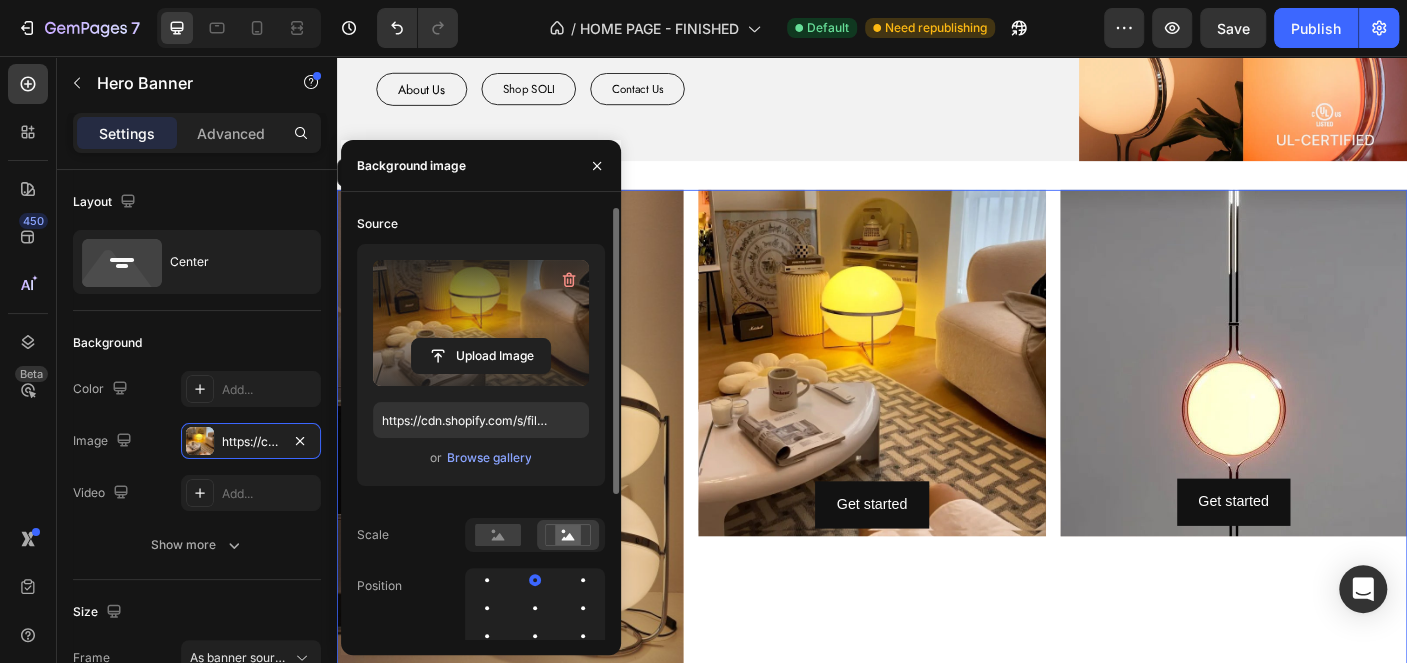 click on "Get started Button Hero Banner" at bounding box center (936, 497) 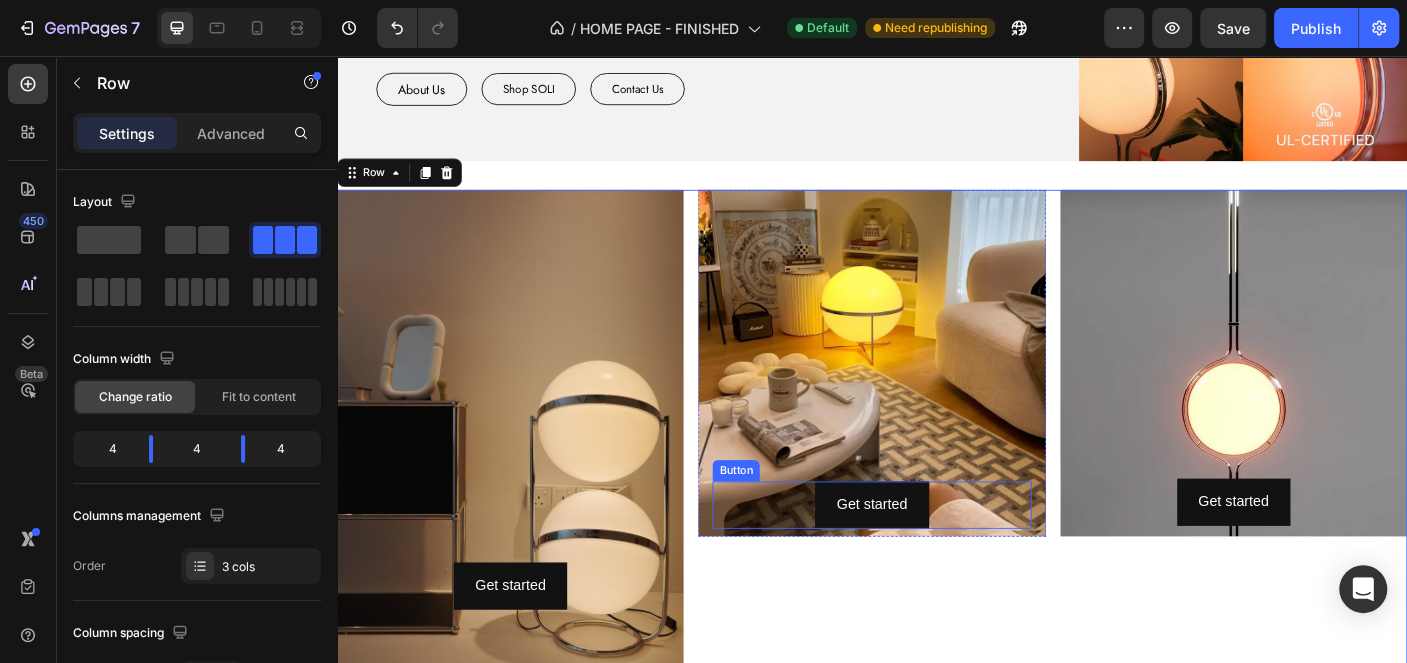 click on "Get started Button" at bounding box center (936, 400) 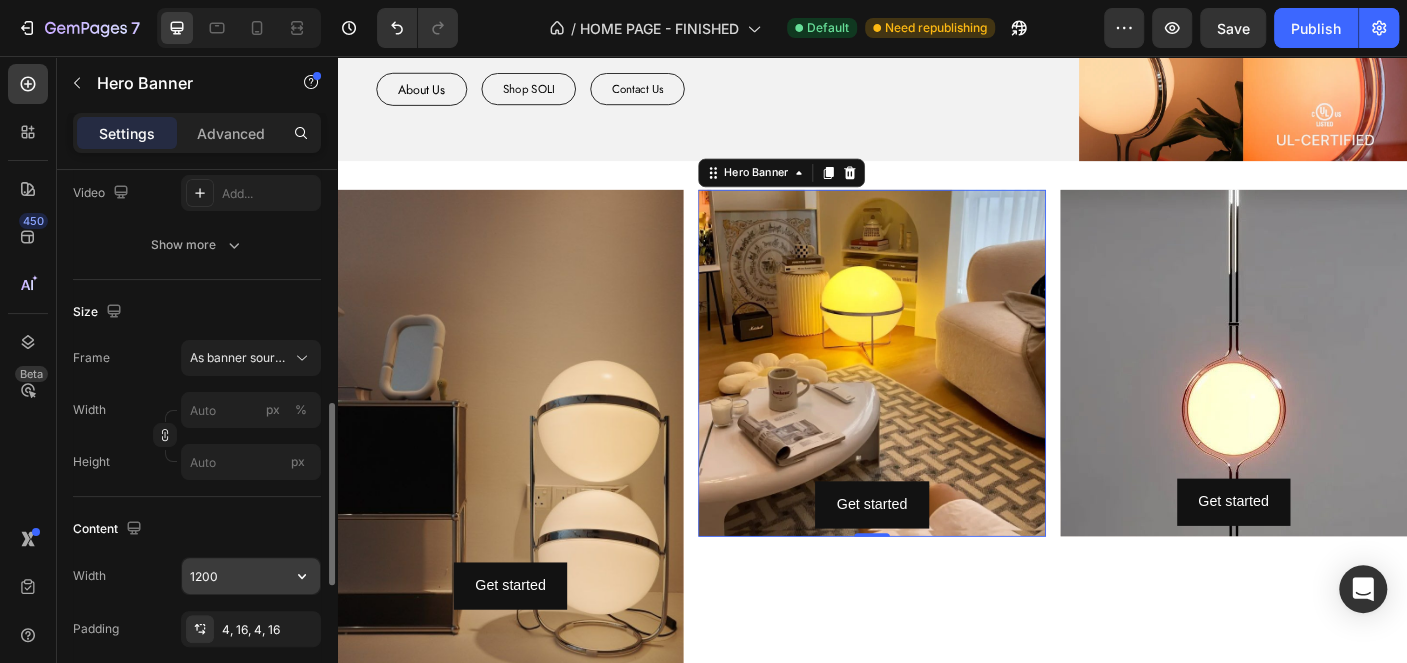 scroll, scrollTop: 401, scrollLeft: 0, axis: vertical 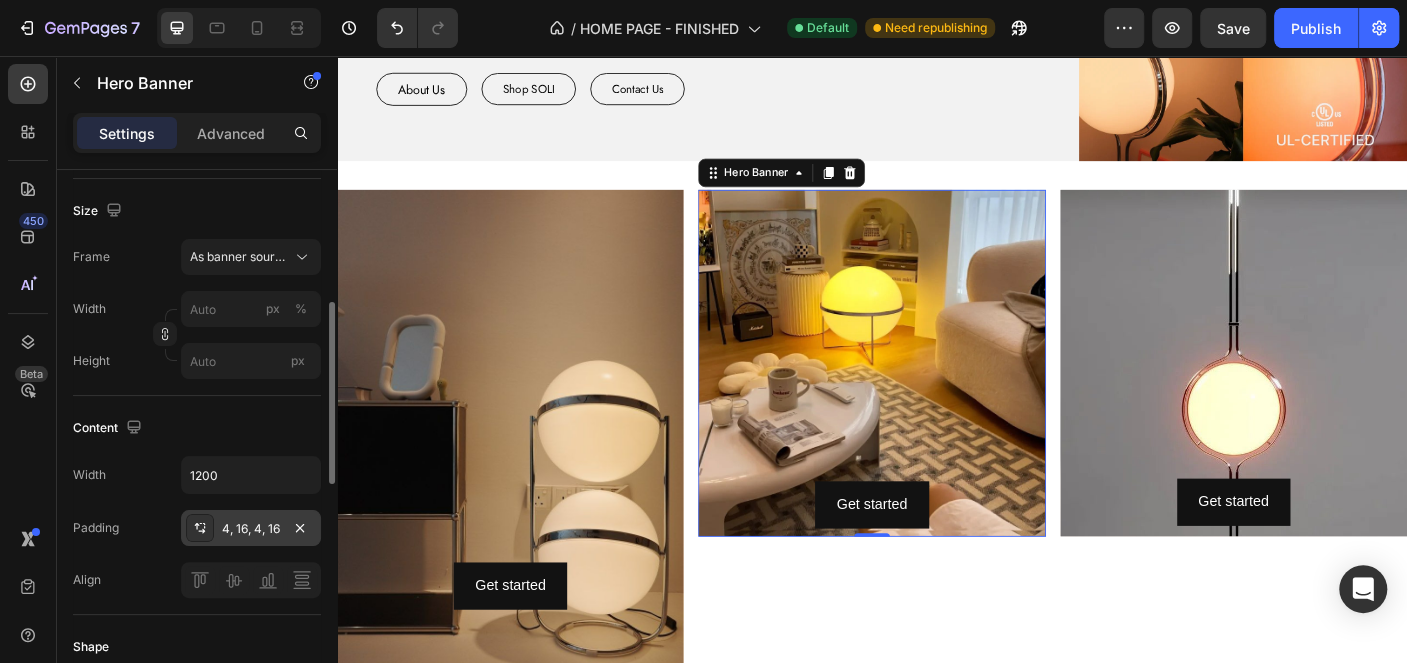 click on "4, 16, 4, 16" at bounding box center [251, 529] 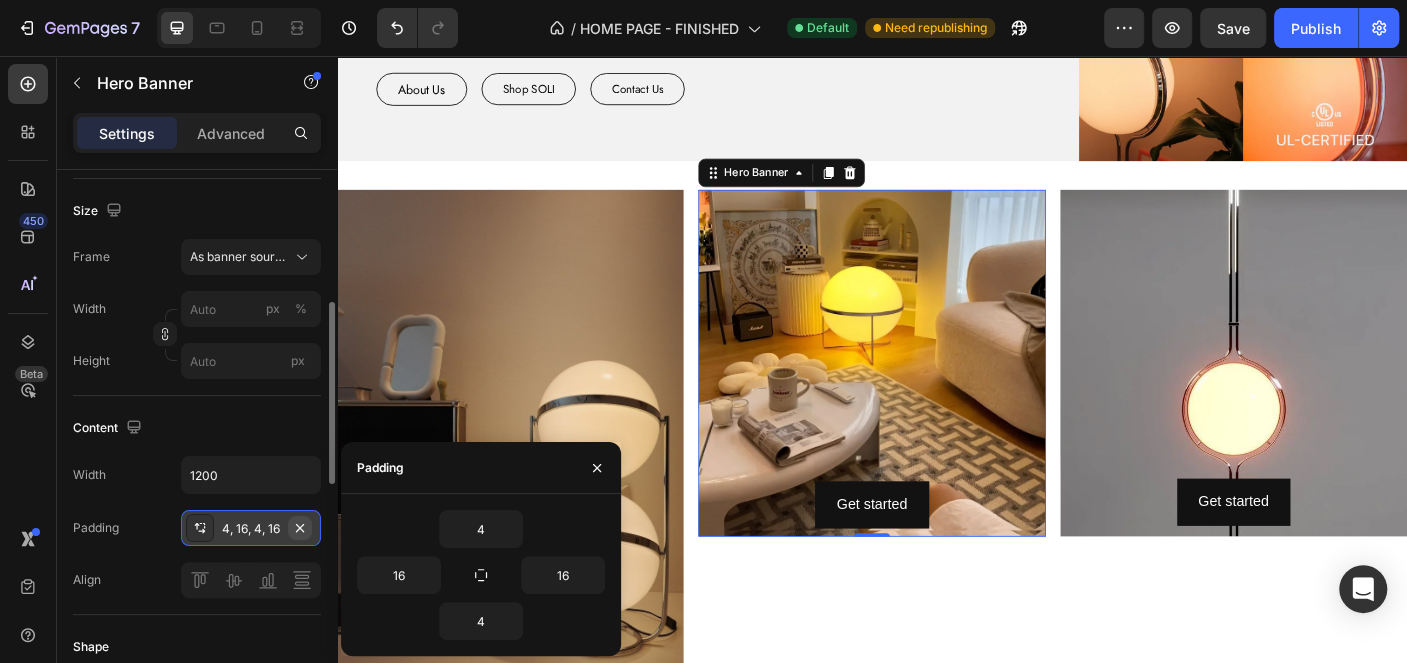 click 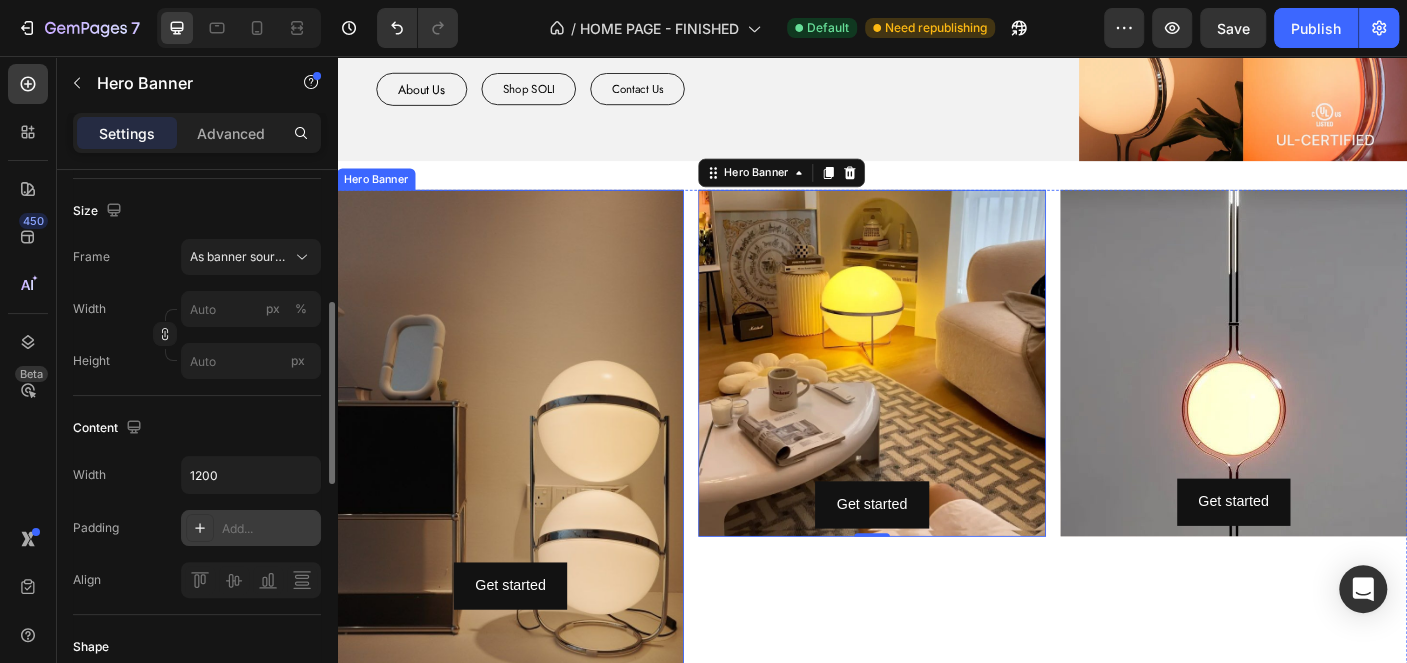 click on "Get started Button Hero Banner   0" at bounding box center (936, 497) 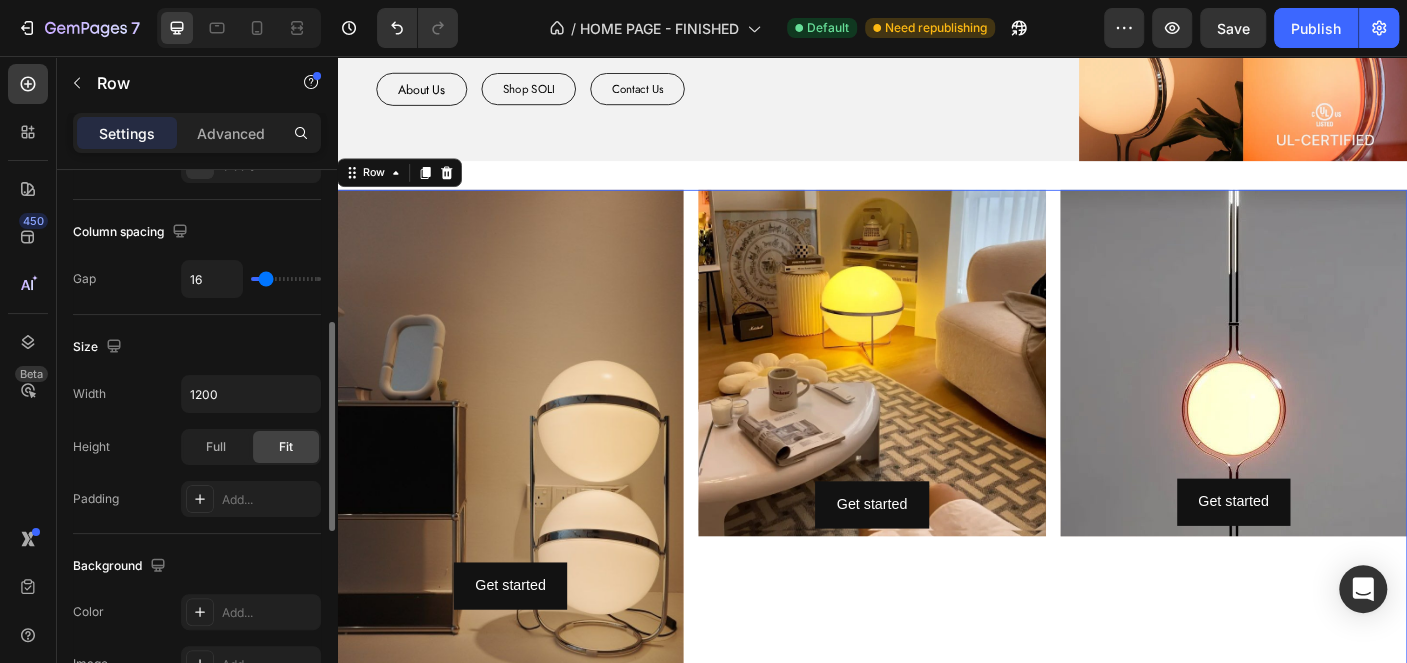 scroll, scrollTop: 0, scrollLeft: 0, axis: both 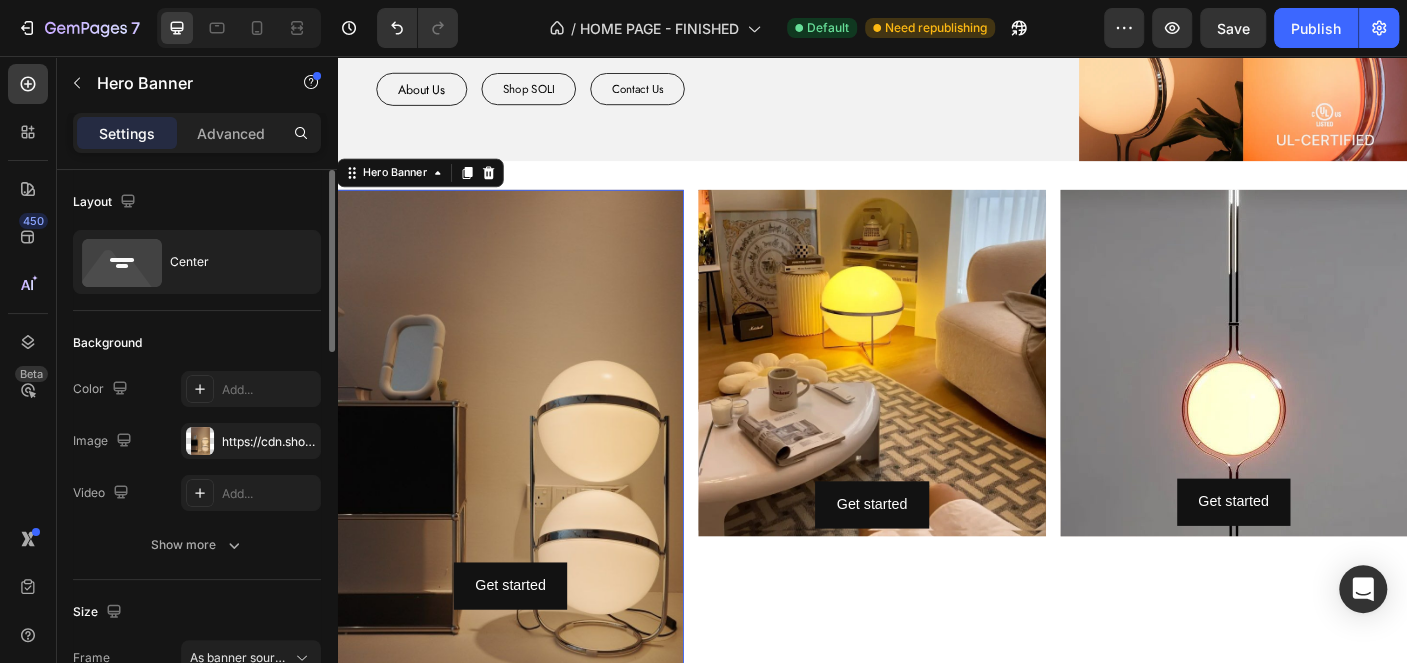 click on "Get started Button" at bounding box center [531, 497] 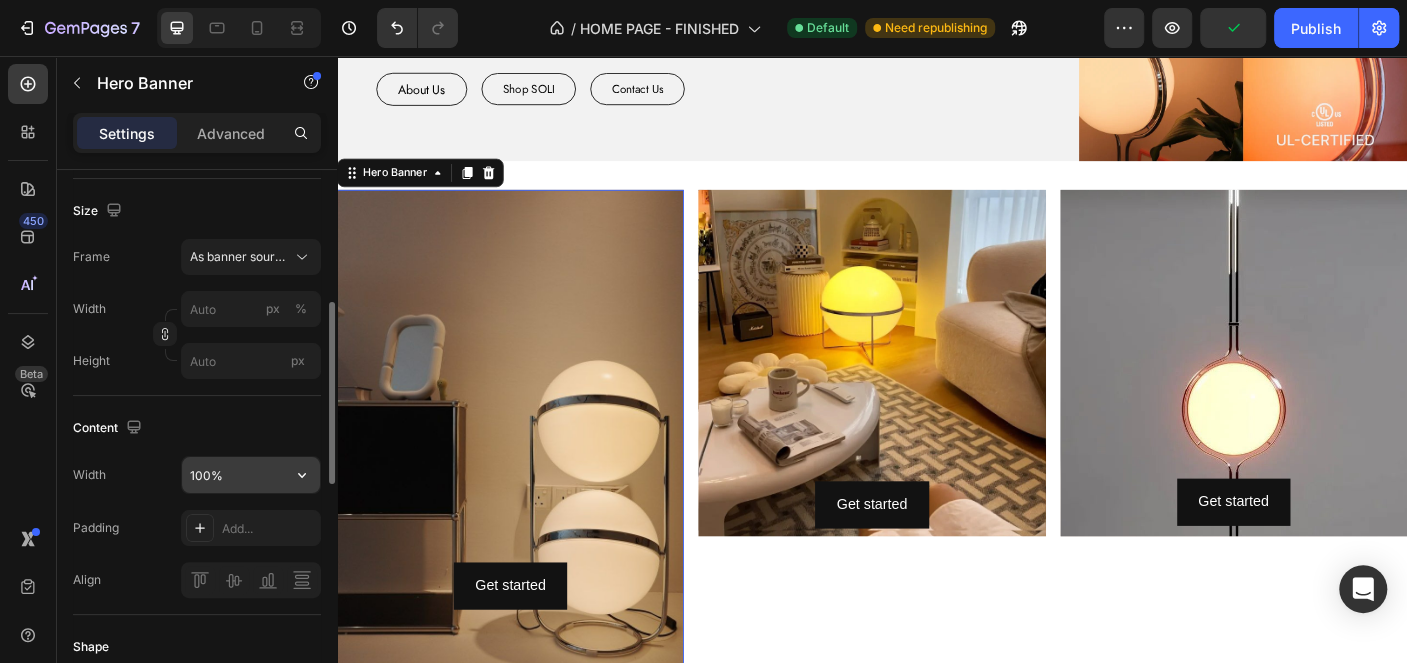 scroll, scrollTop: 501, scrollLeft: 0, axis: vertical 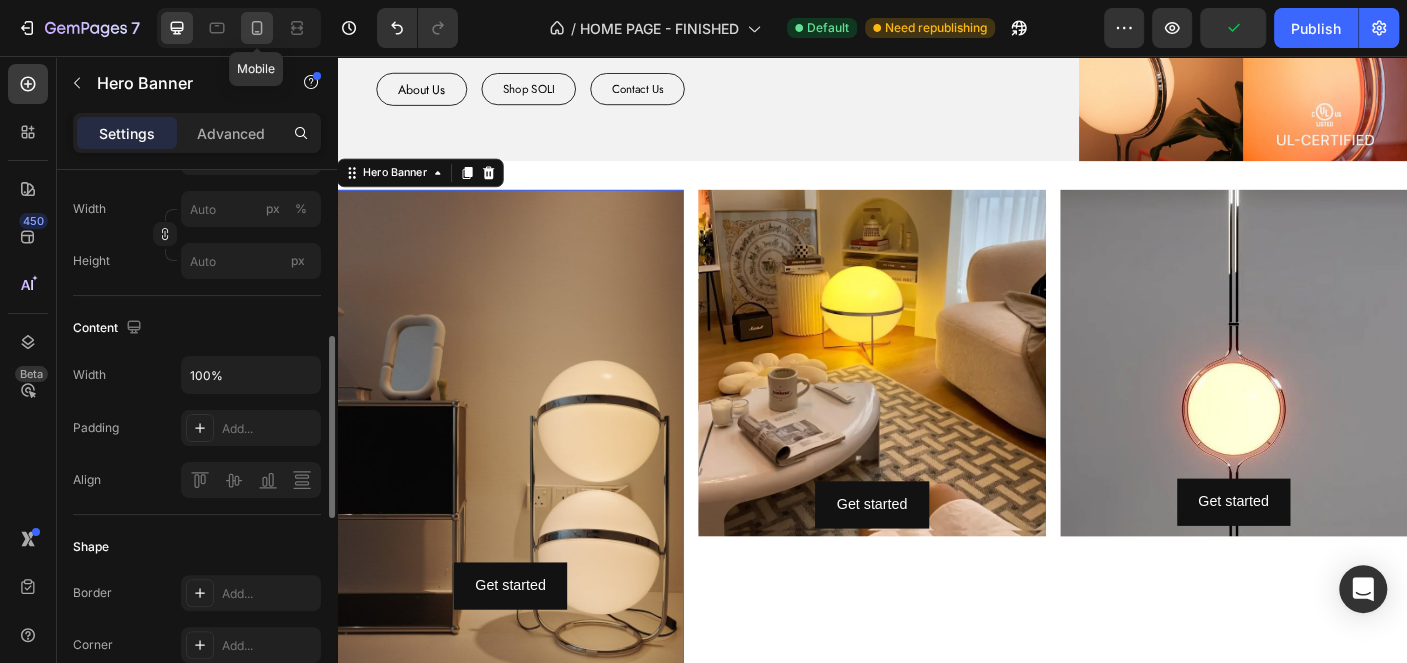 click 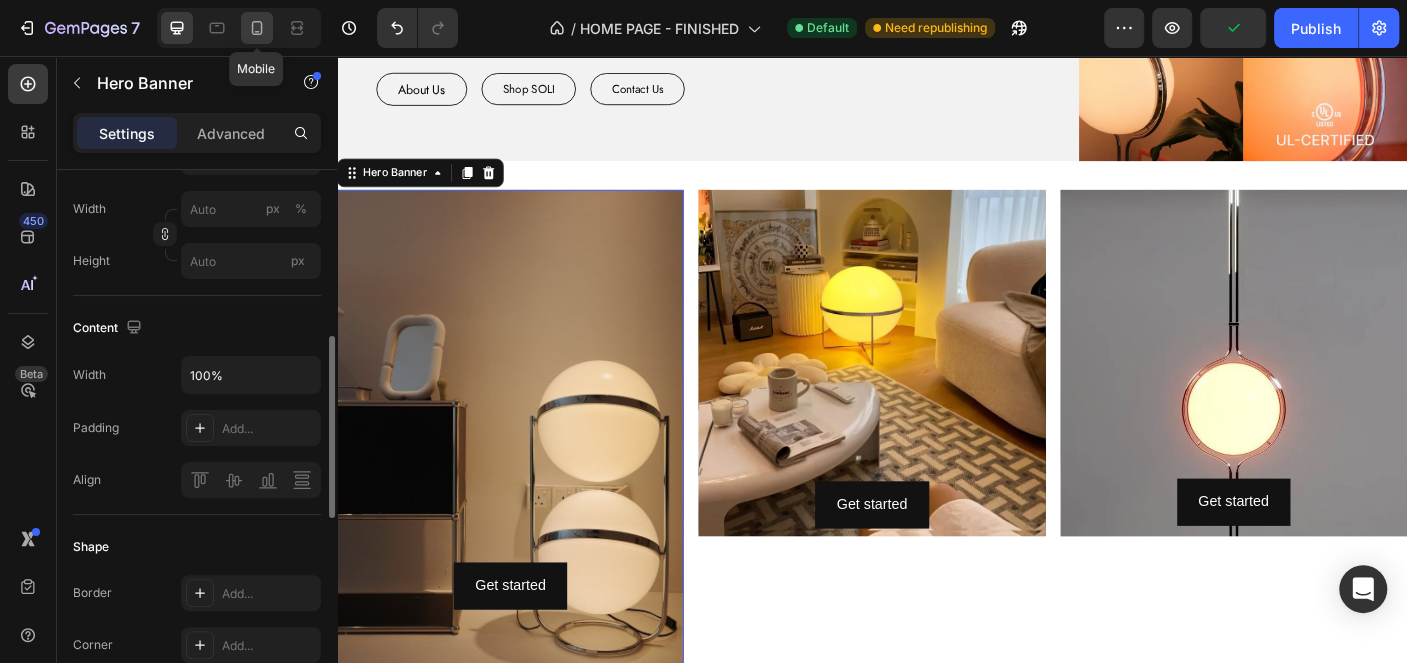 type on "1200" 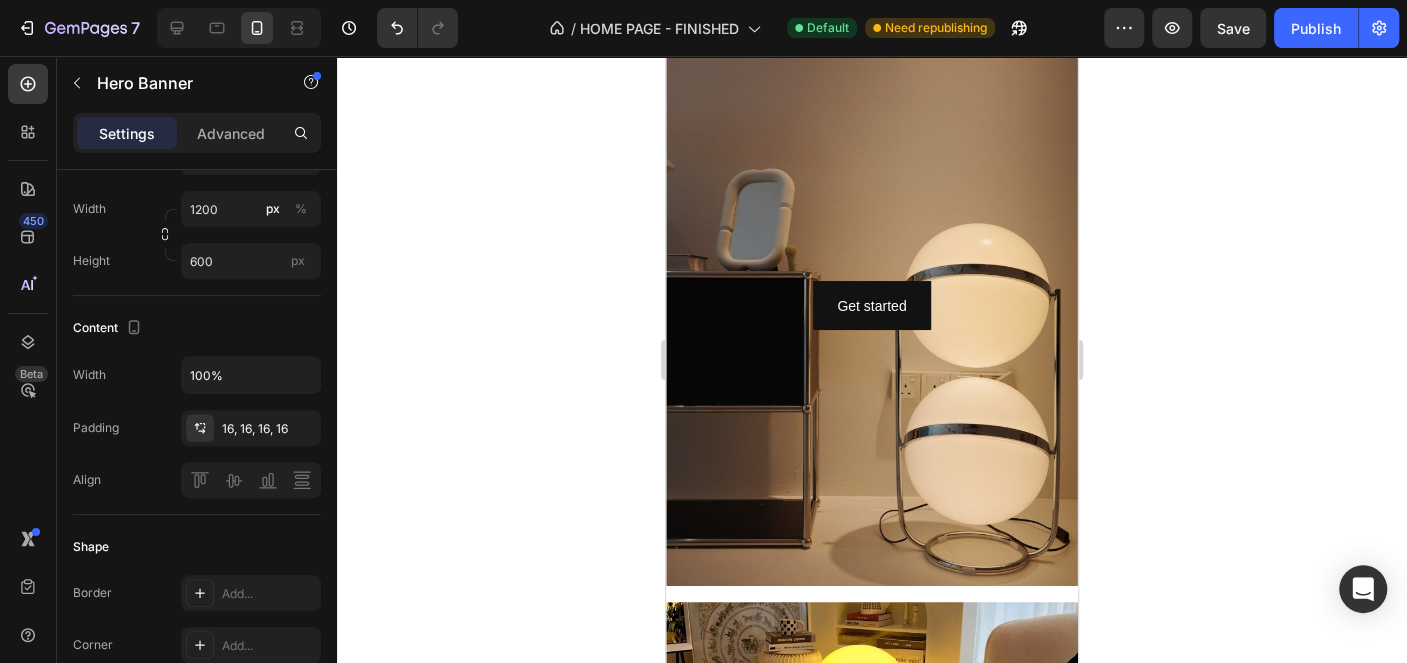 scroll, scrollTop: 2171, scrollLeft: 0, axis: vertical 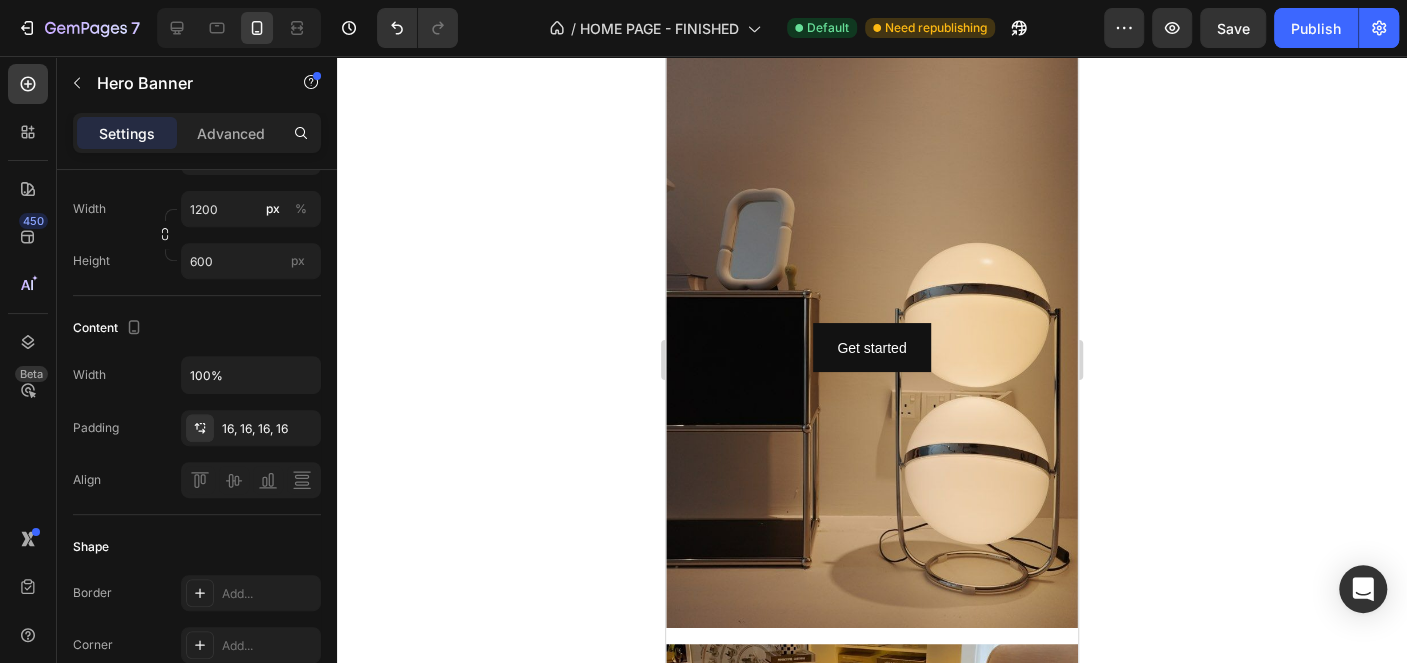 click at bounding box center (239, 28) 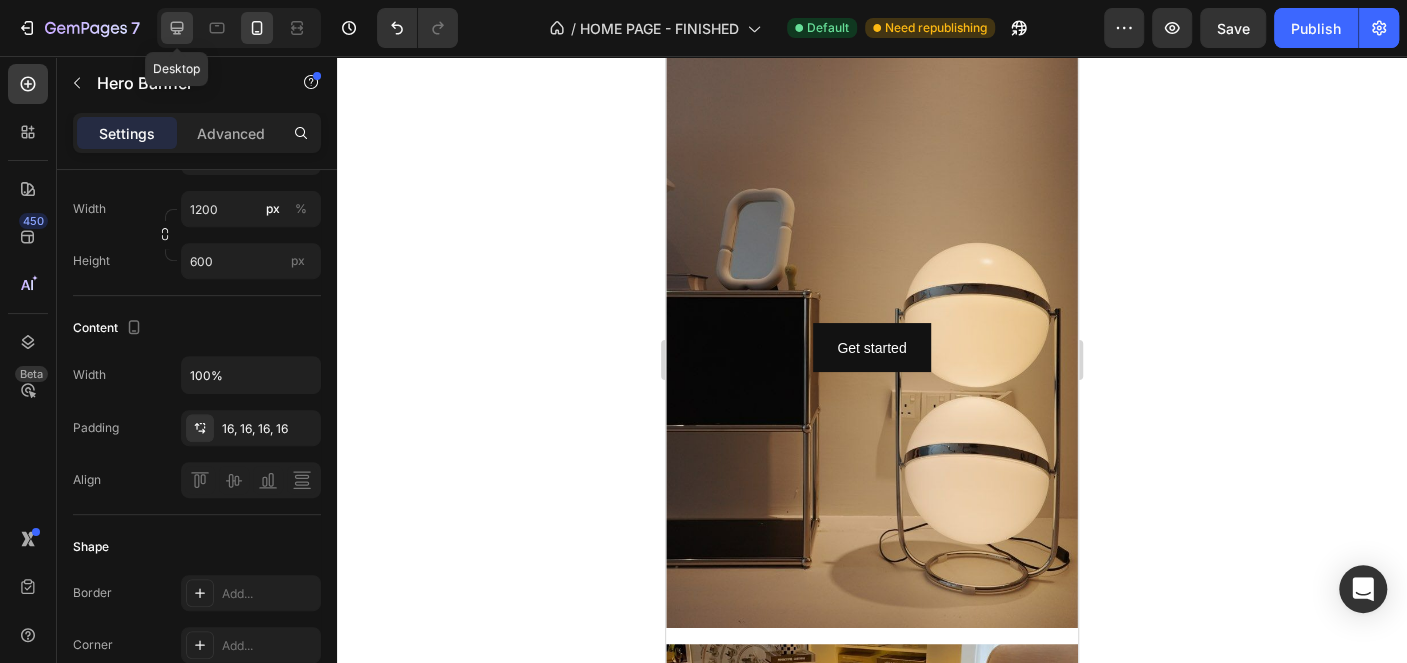 click 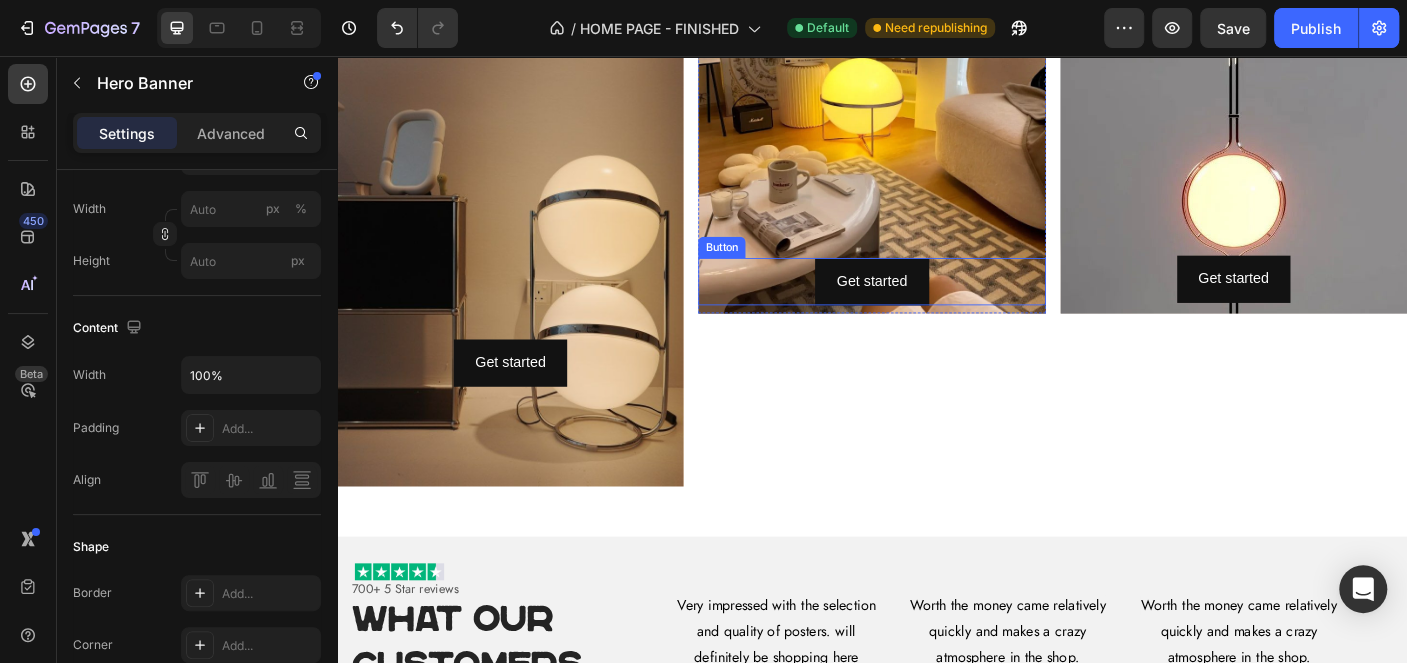 scroll, scrollTop: 1718, scrollLeft: 0, axis: vertical 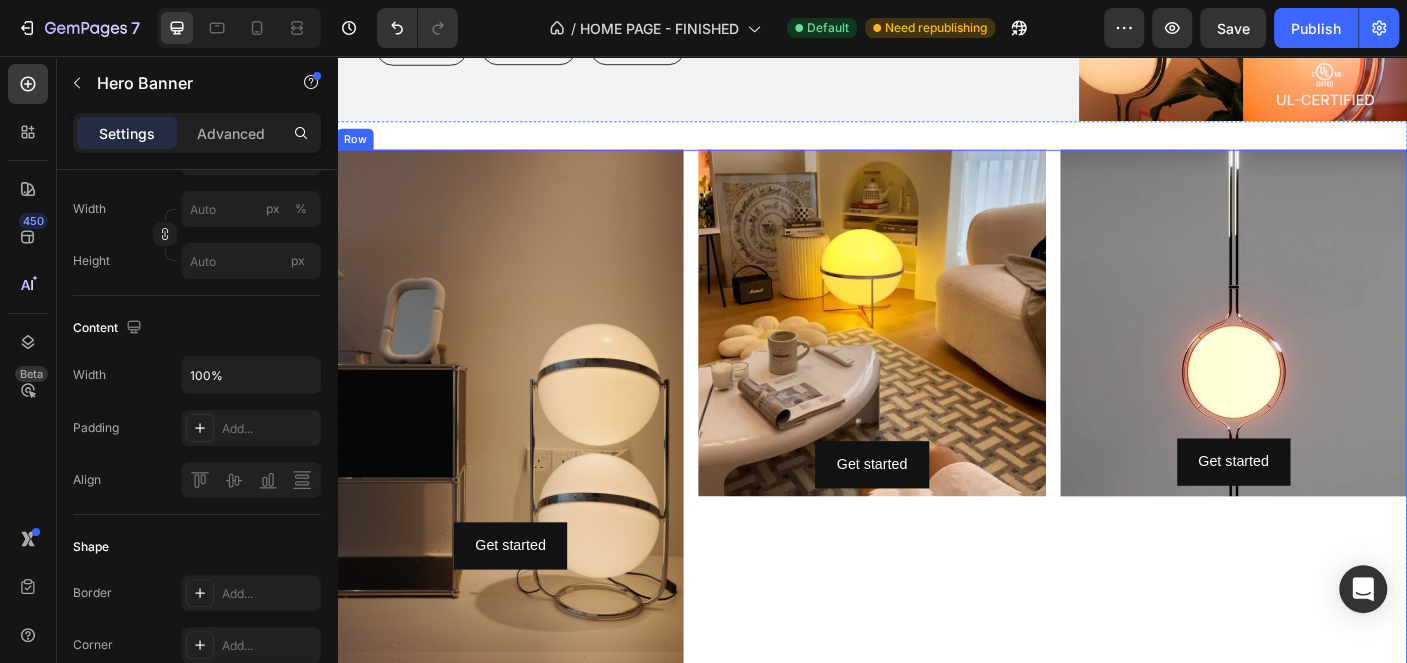 click on "Get started Button Hero Banner Get started Button Hero Banner Get started Button Hero Banner Row" at bounding box center [937, 452] 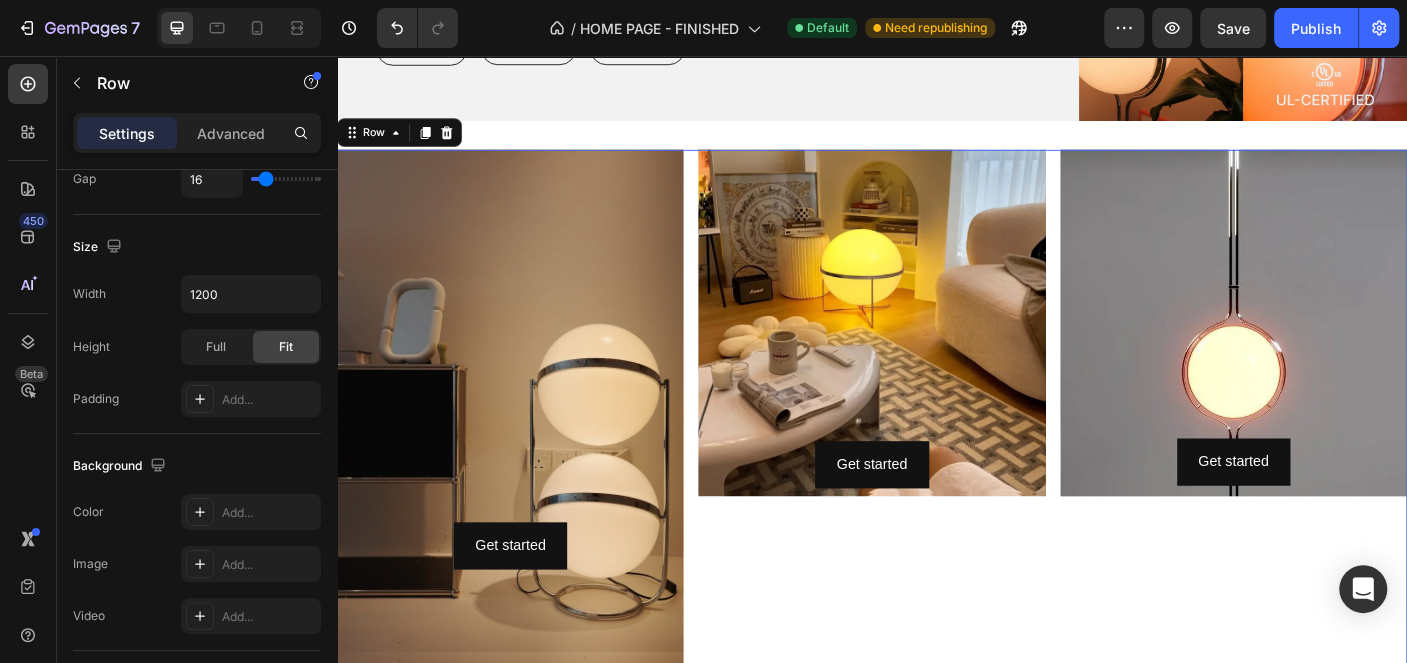 scroll, scrollTop: 0, scrollLeft: 0, axis: both 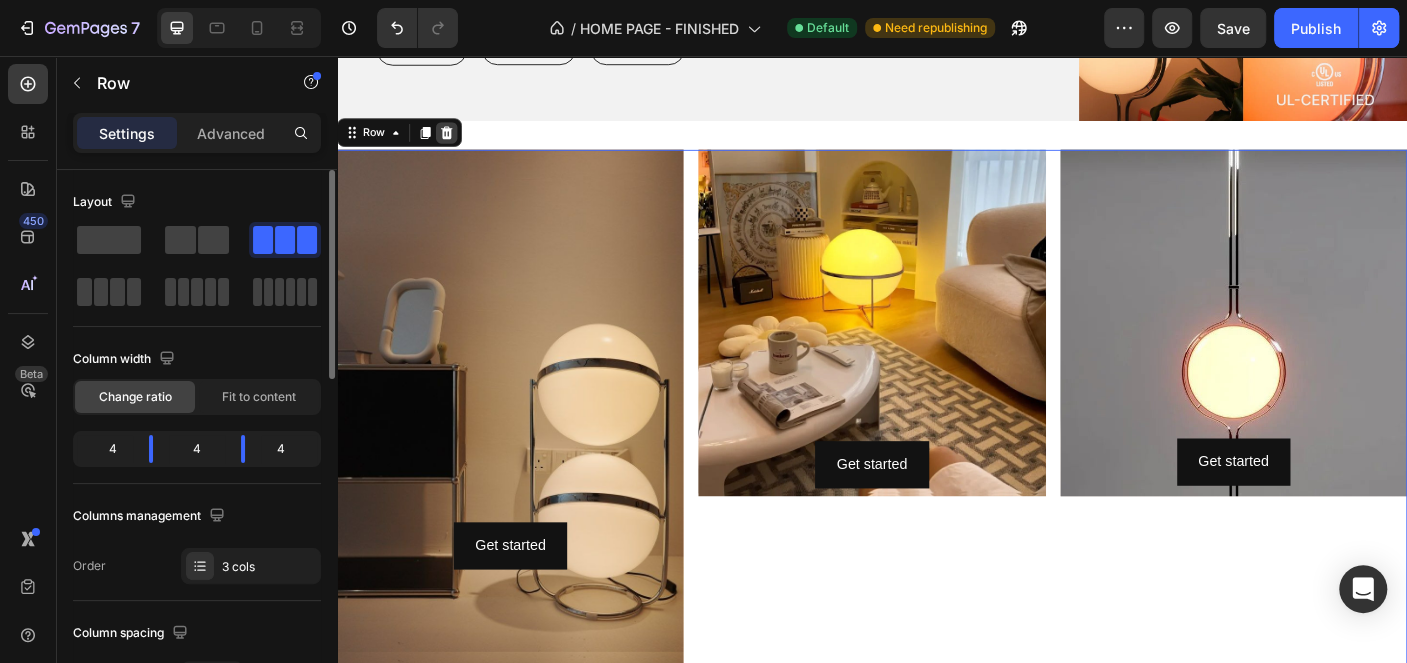 click at bounding box center [460, 142] 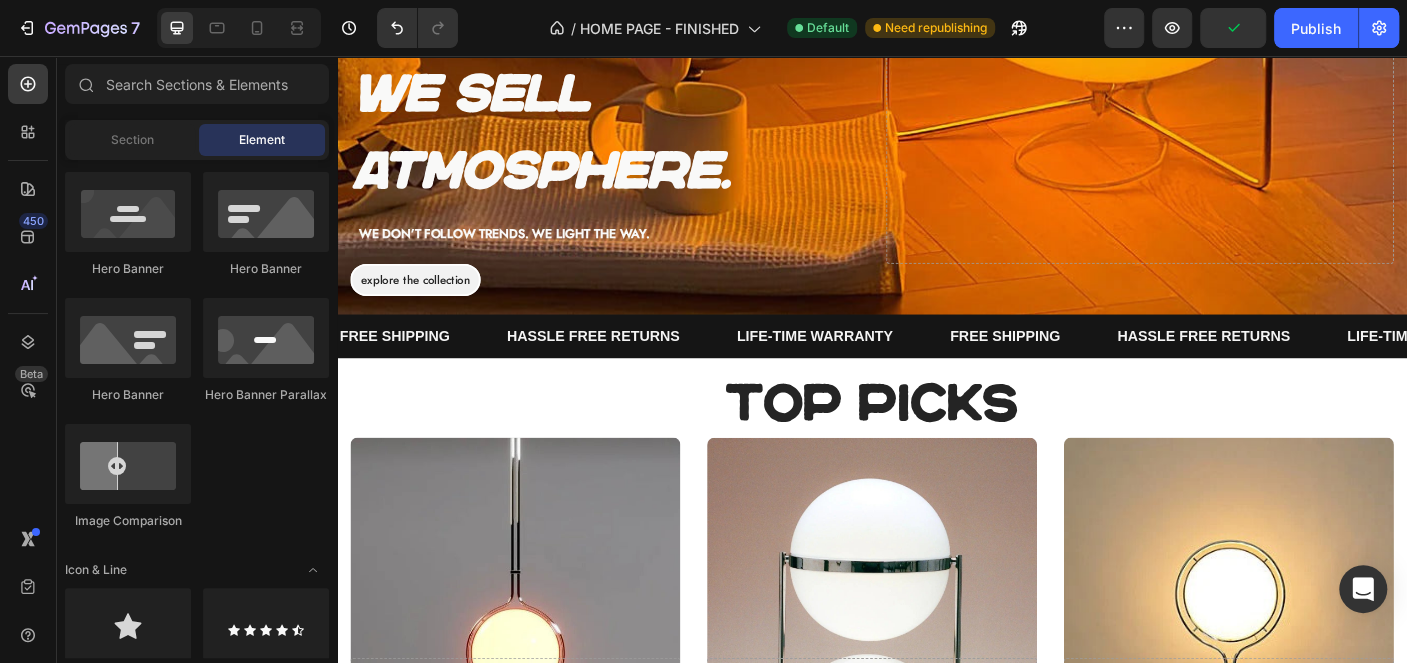 scroll, scrollTop: 518, scrollLeft: 0, axis: vertical 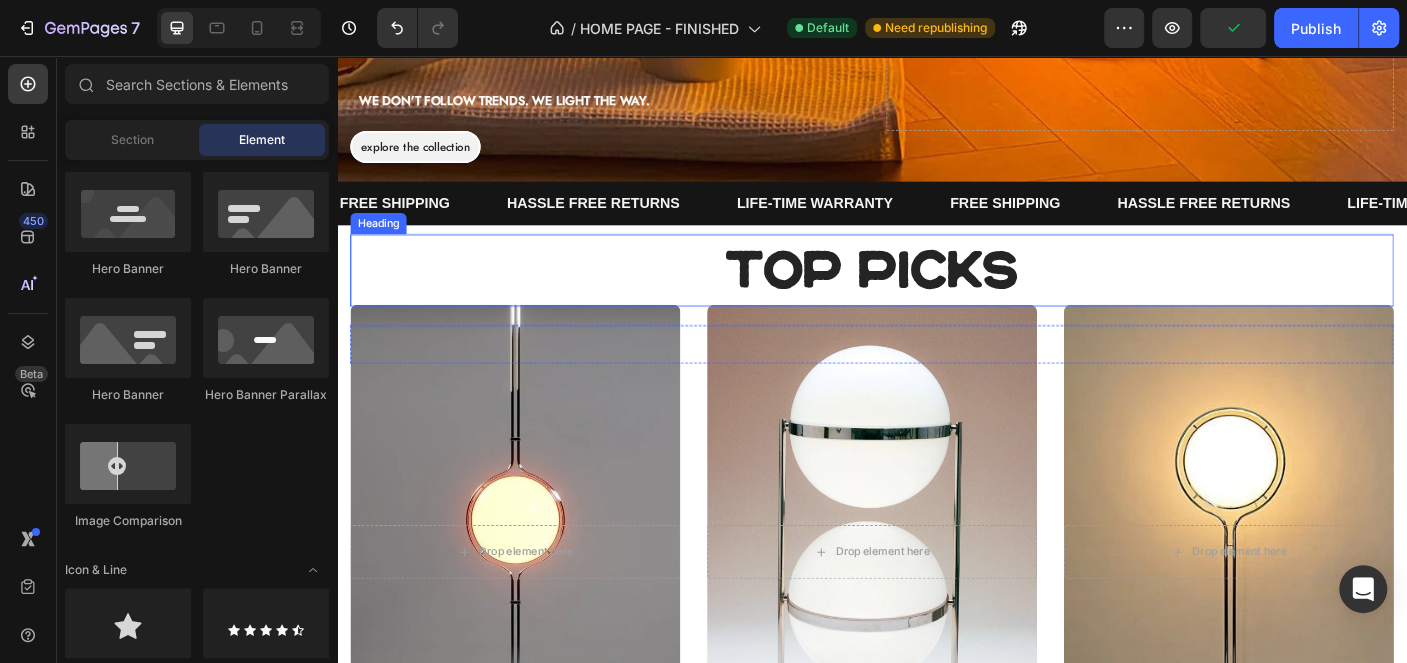 click on "top picks" at bounding box center (937, 296) 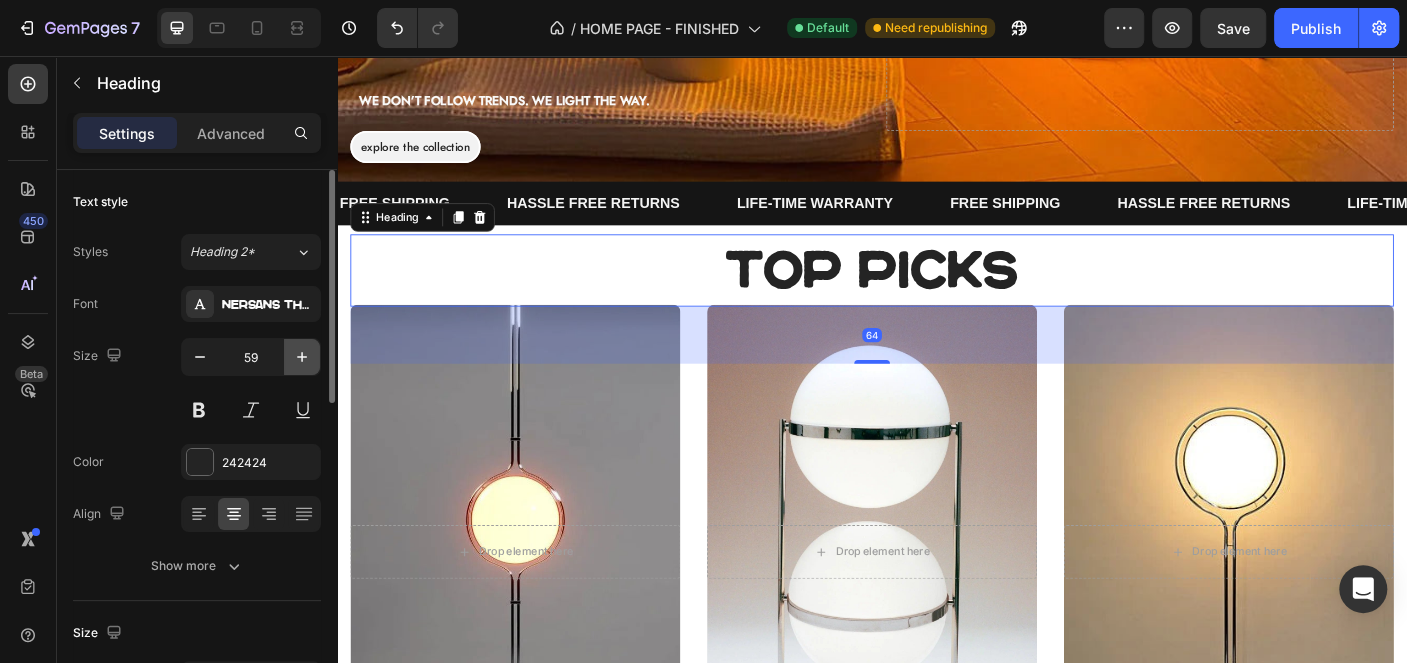 click 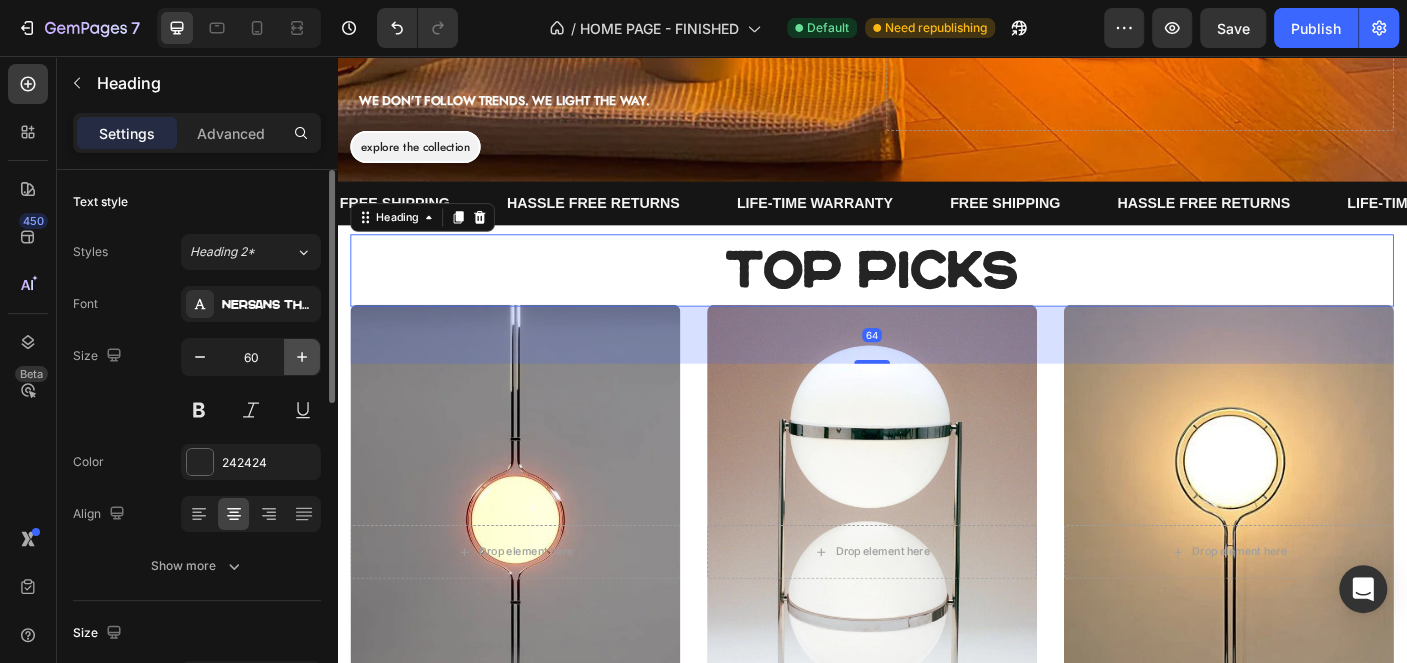 click 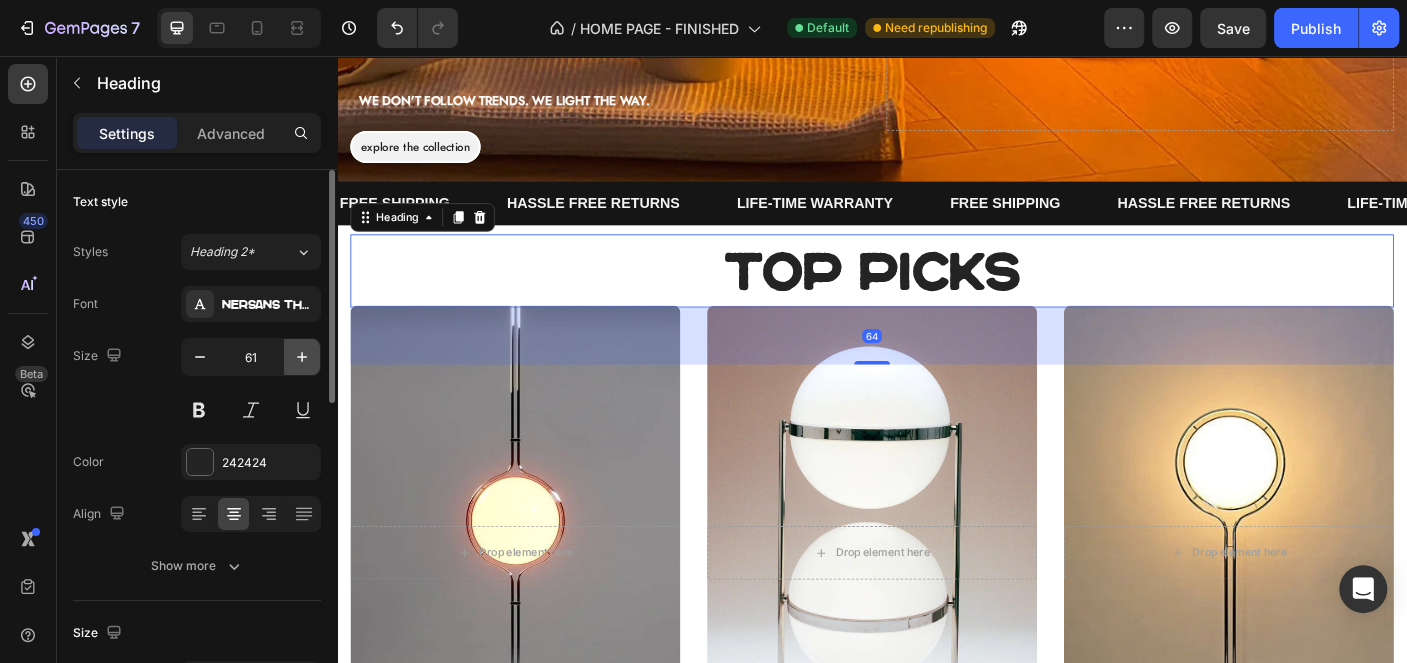 click 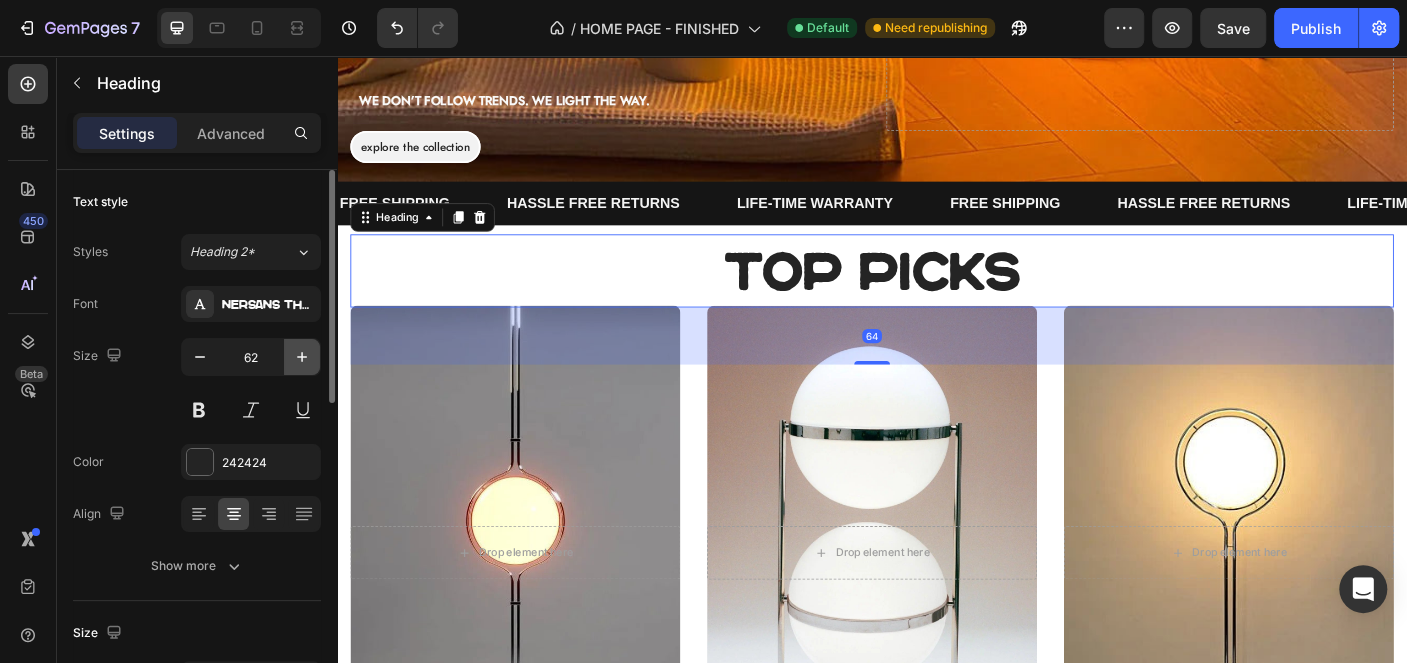 click 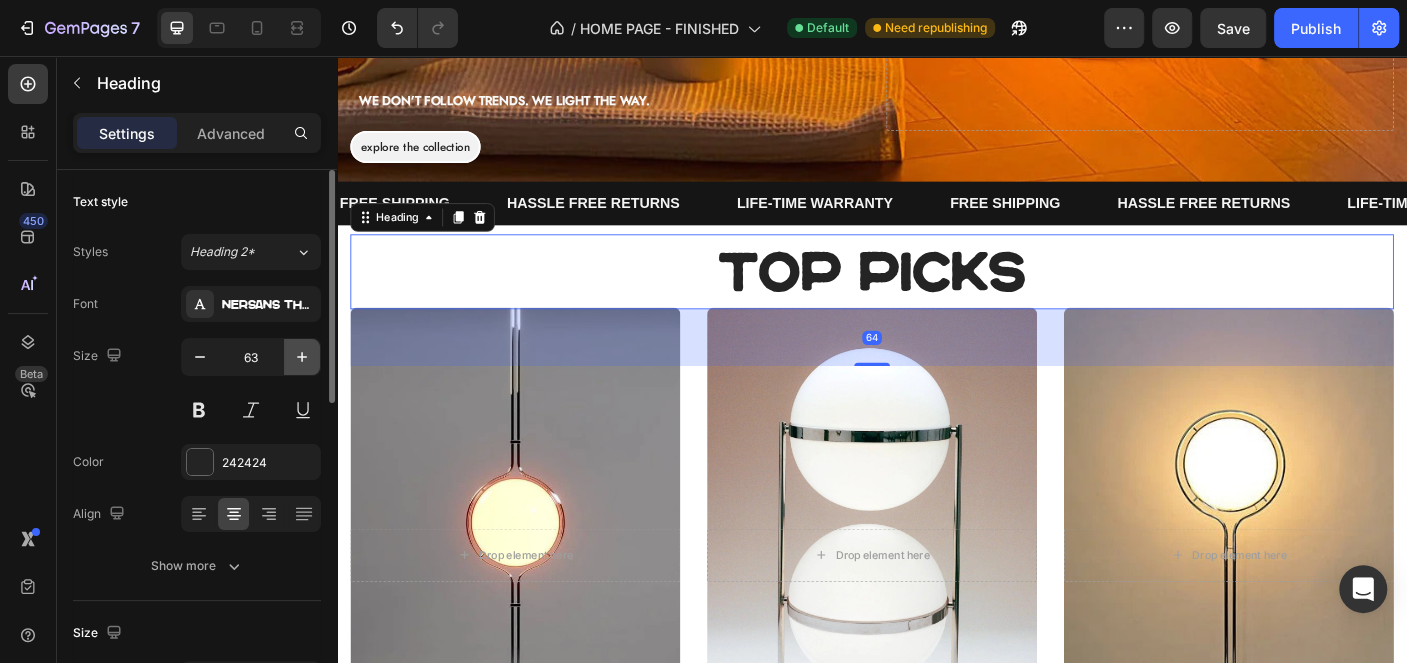 click 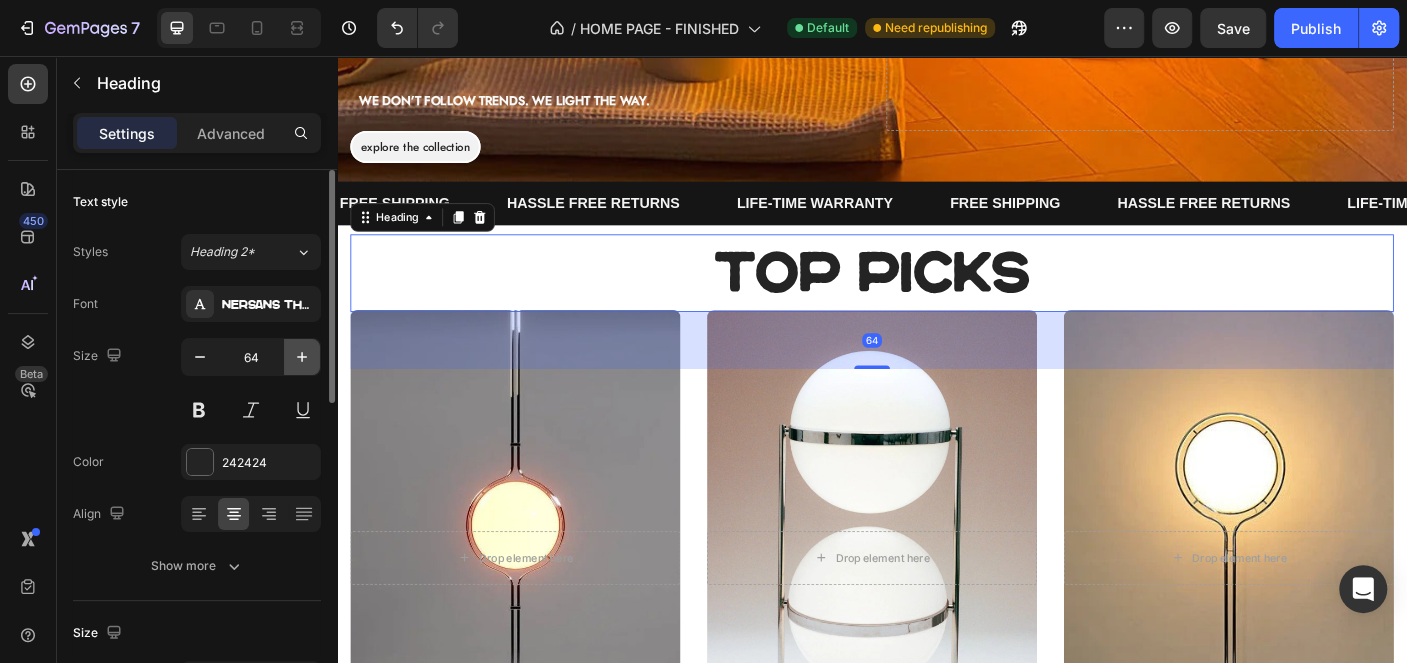 click 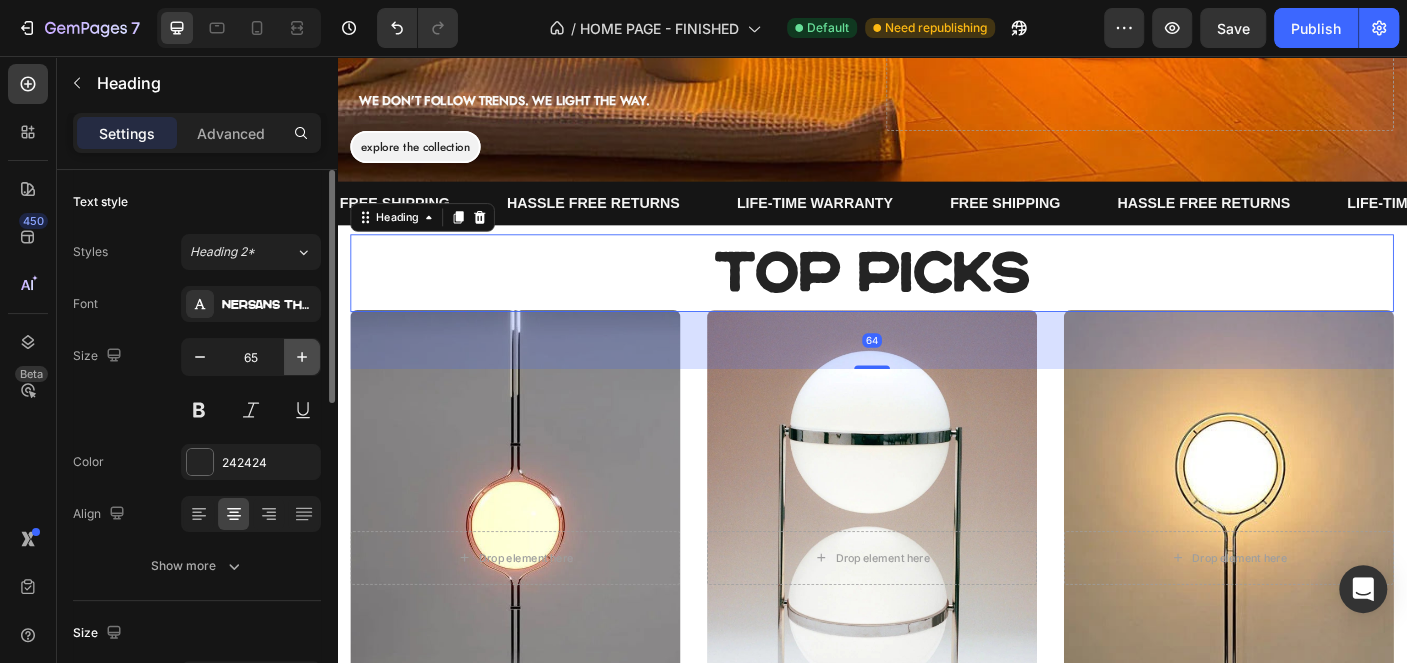 click 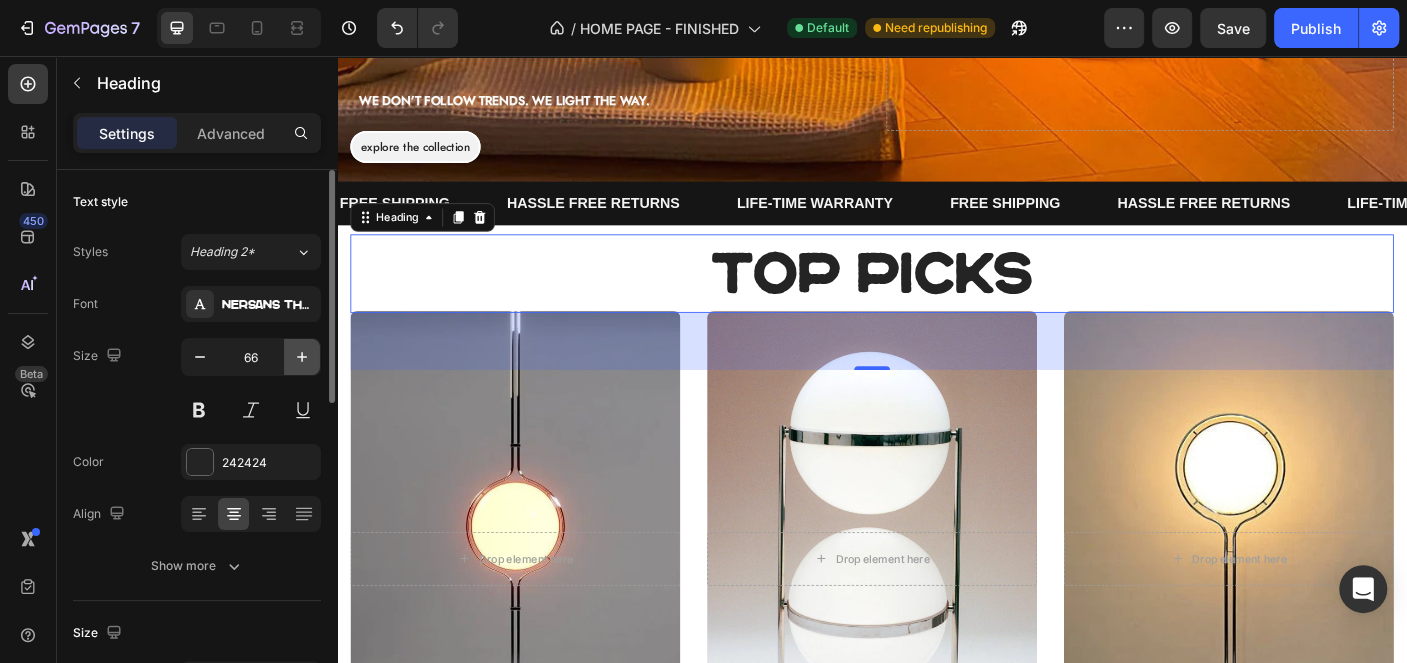 click 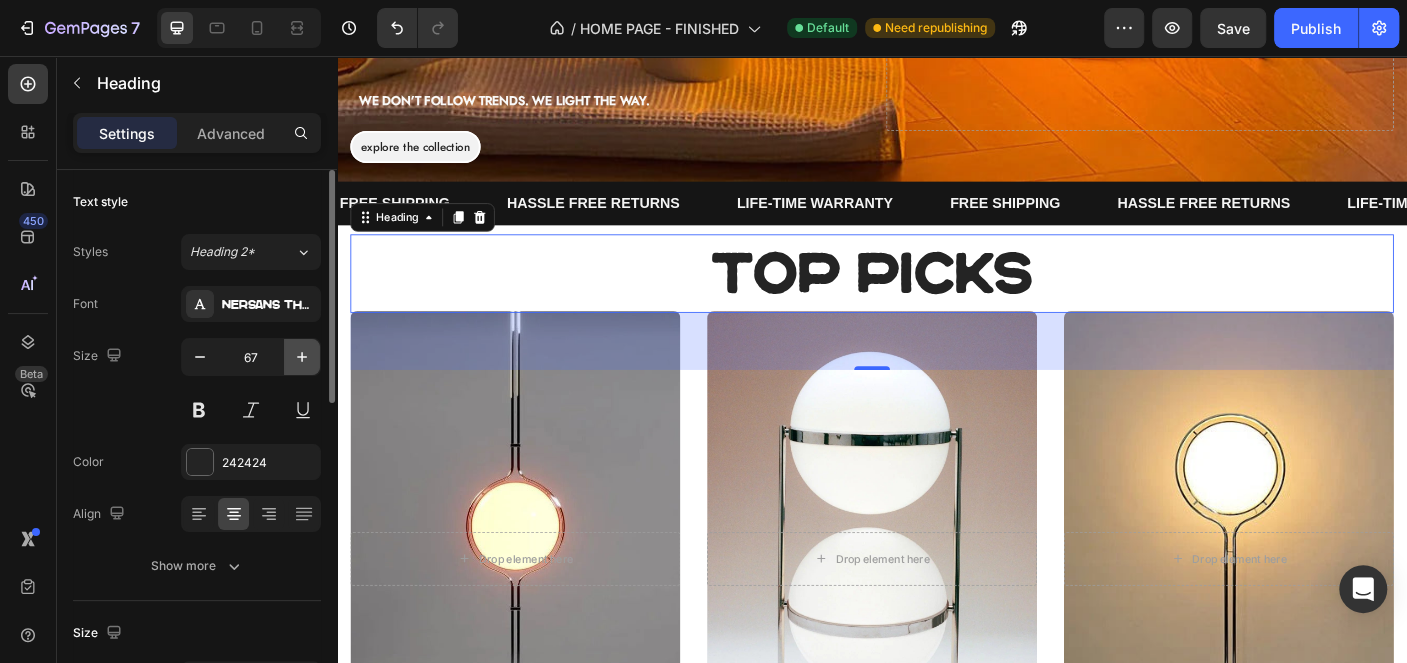 click 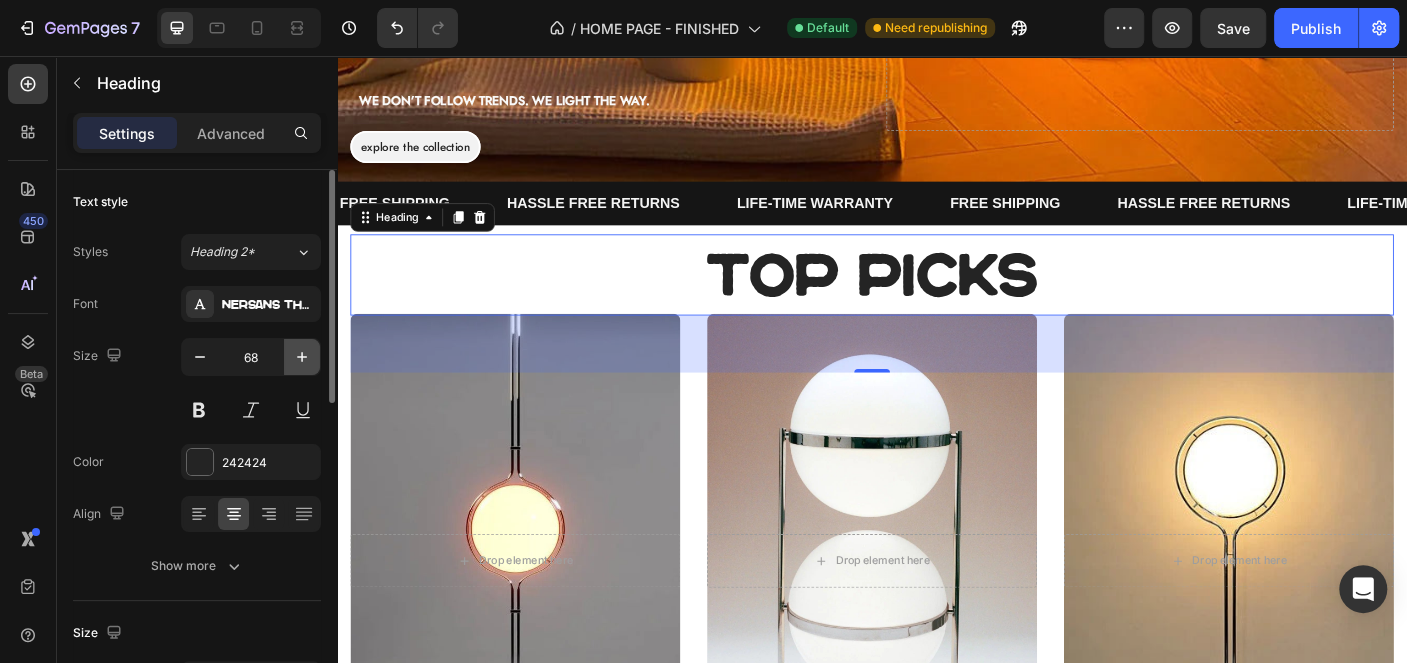 click 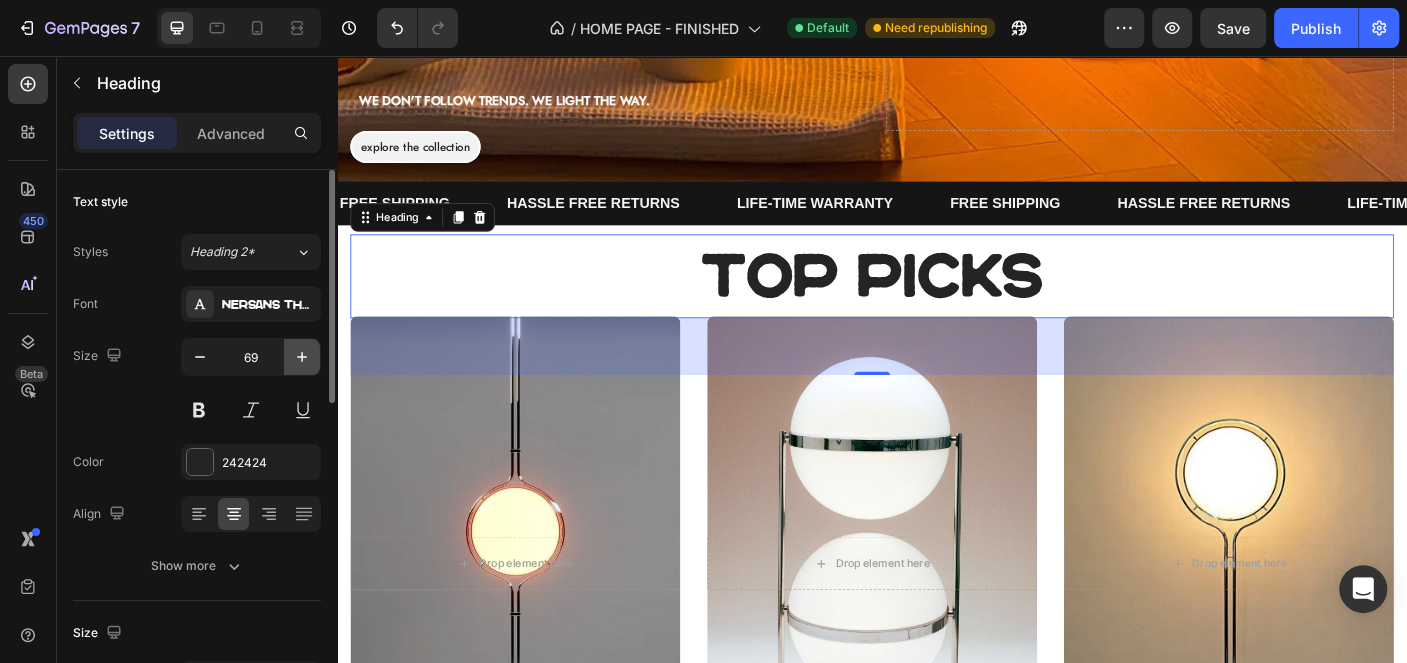 click 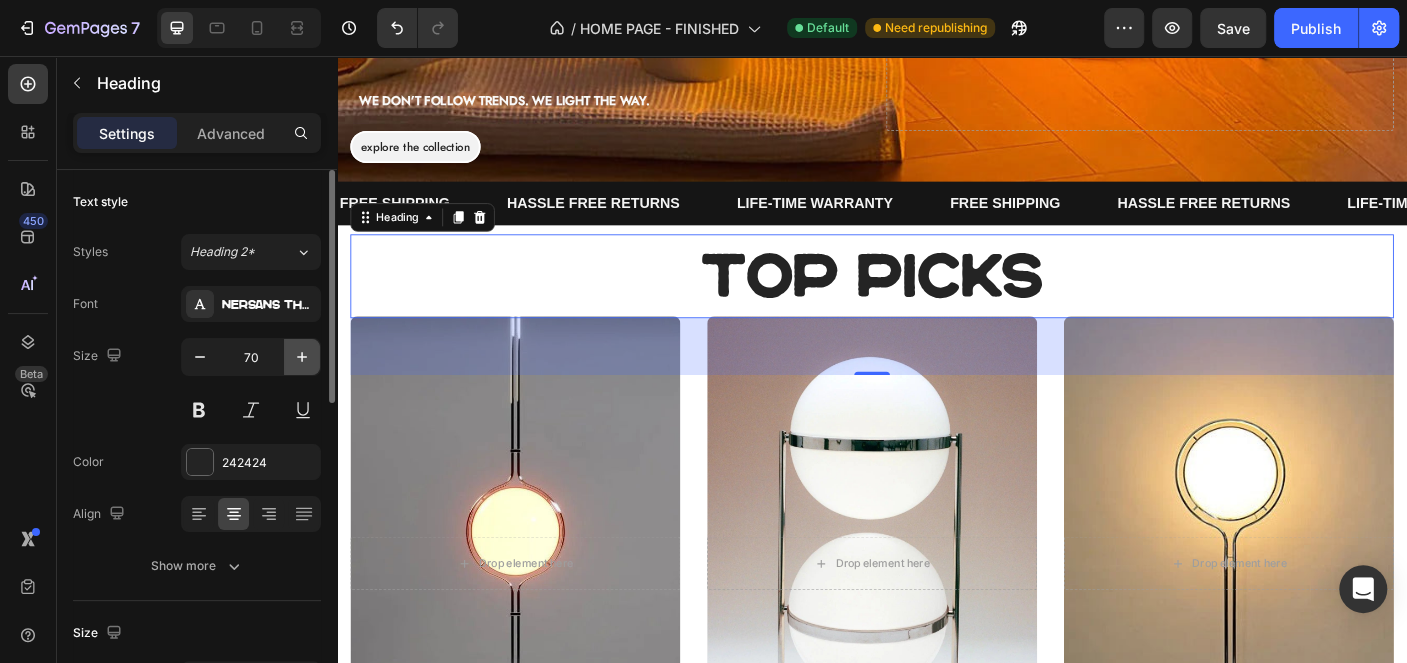 click 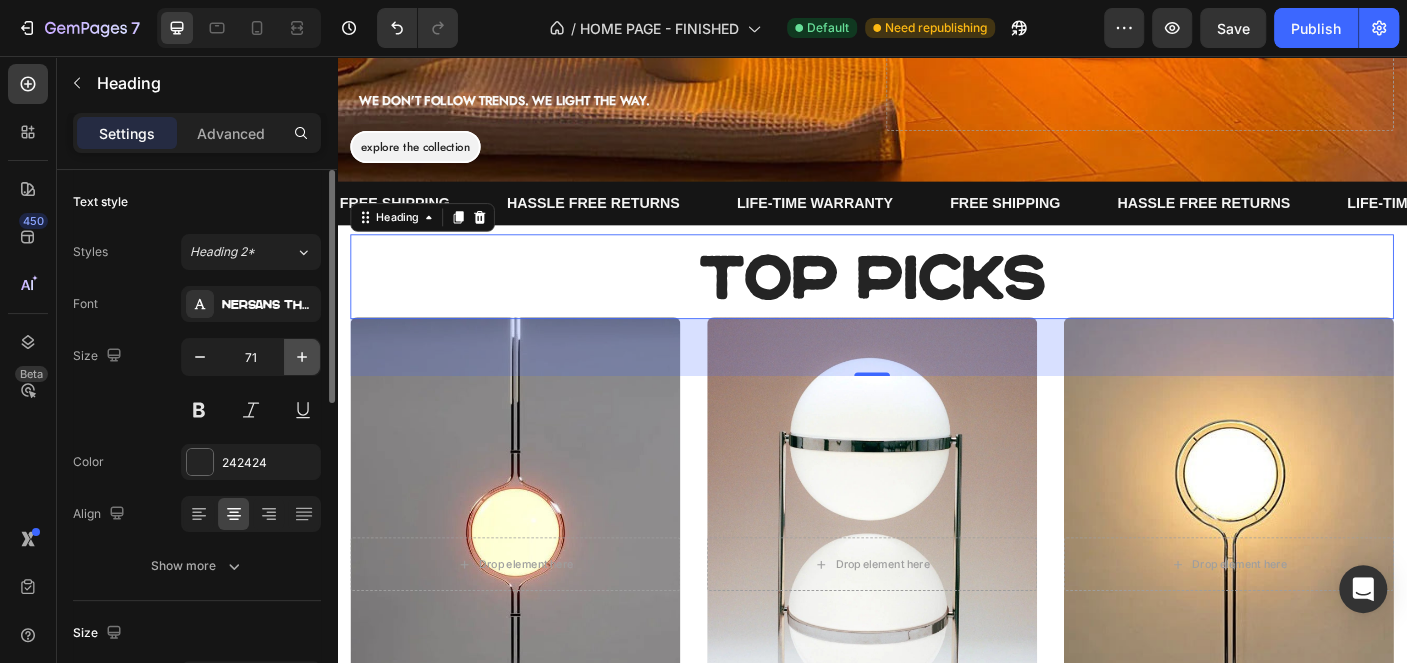 click 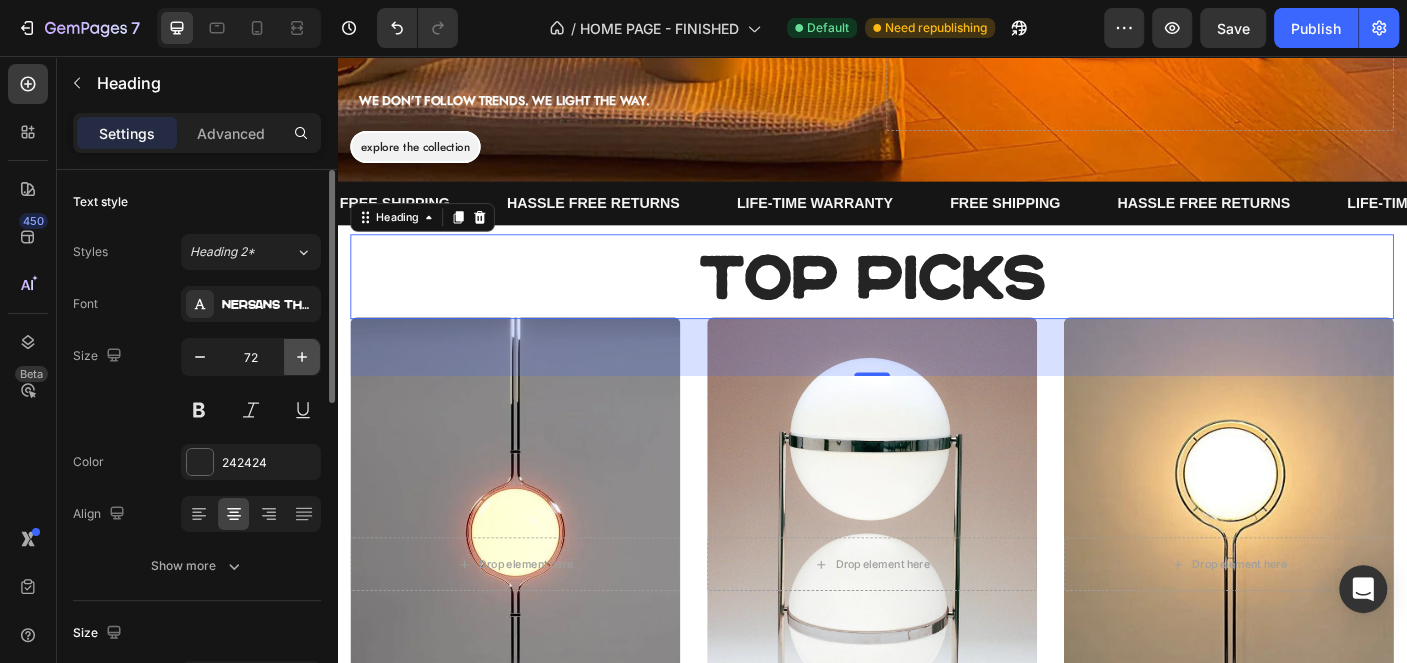 click 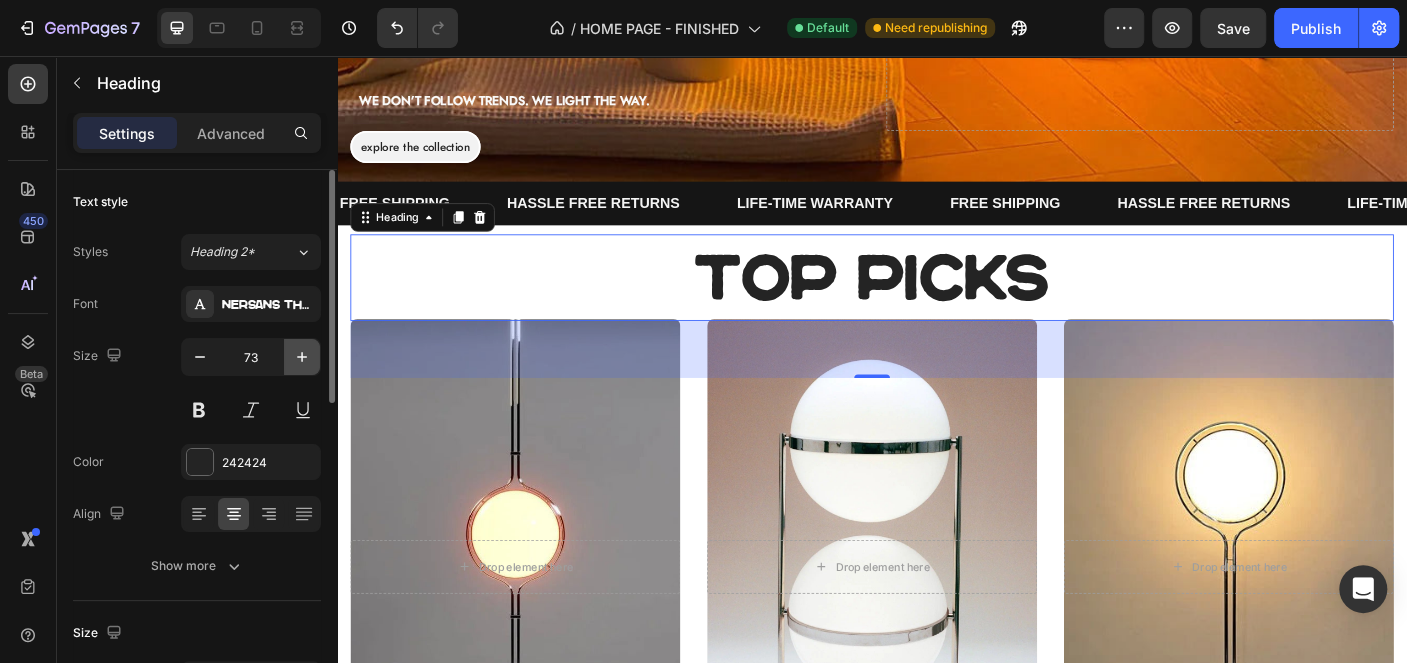 click 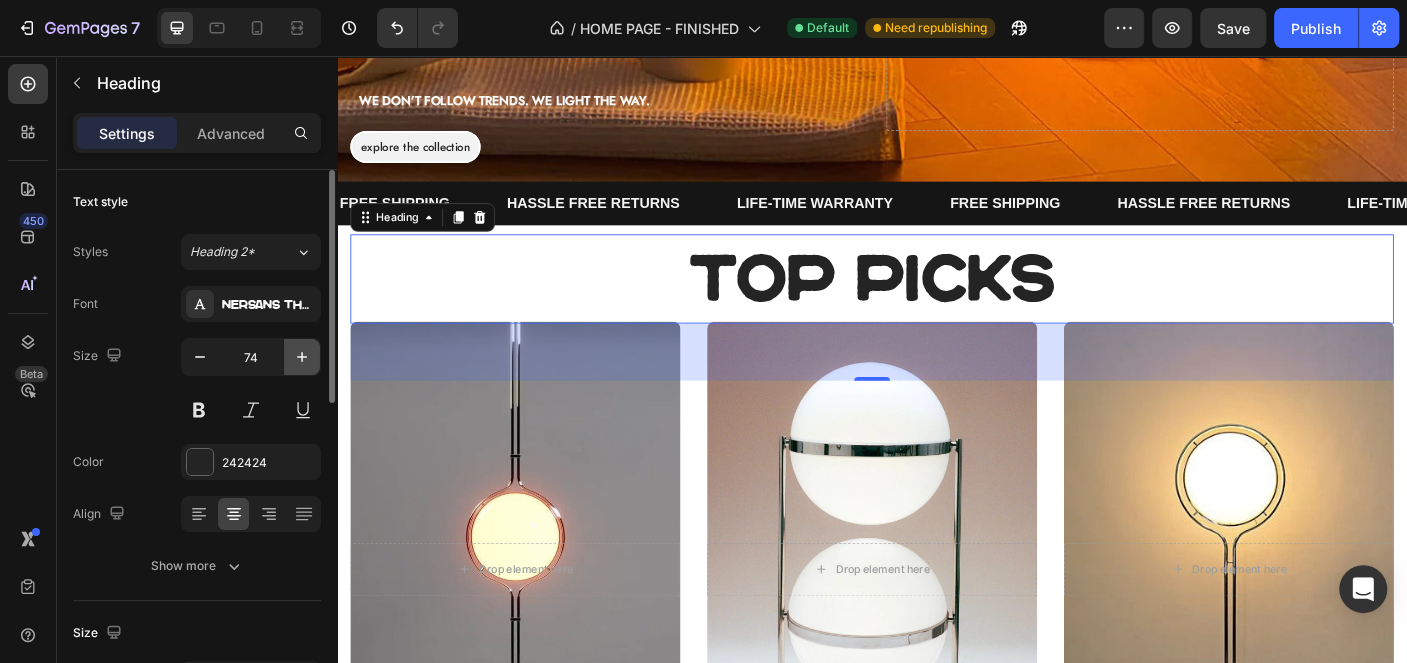 click 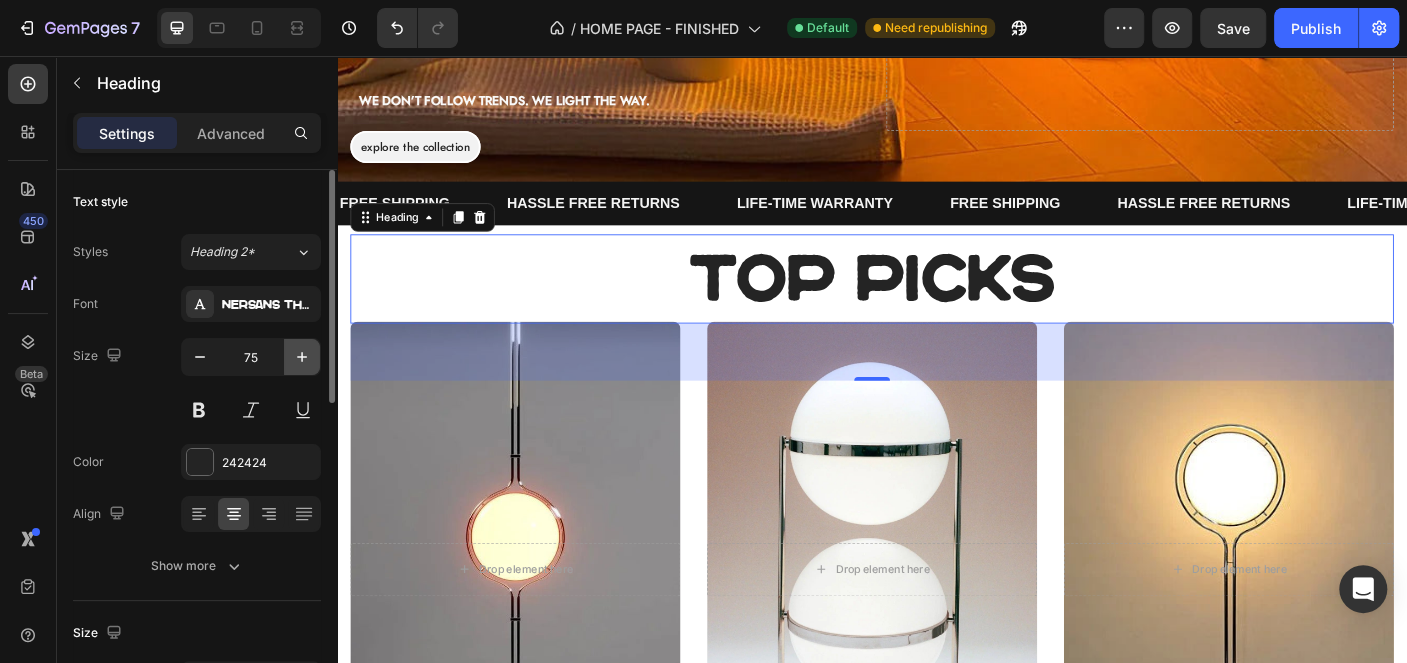 click 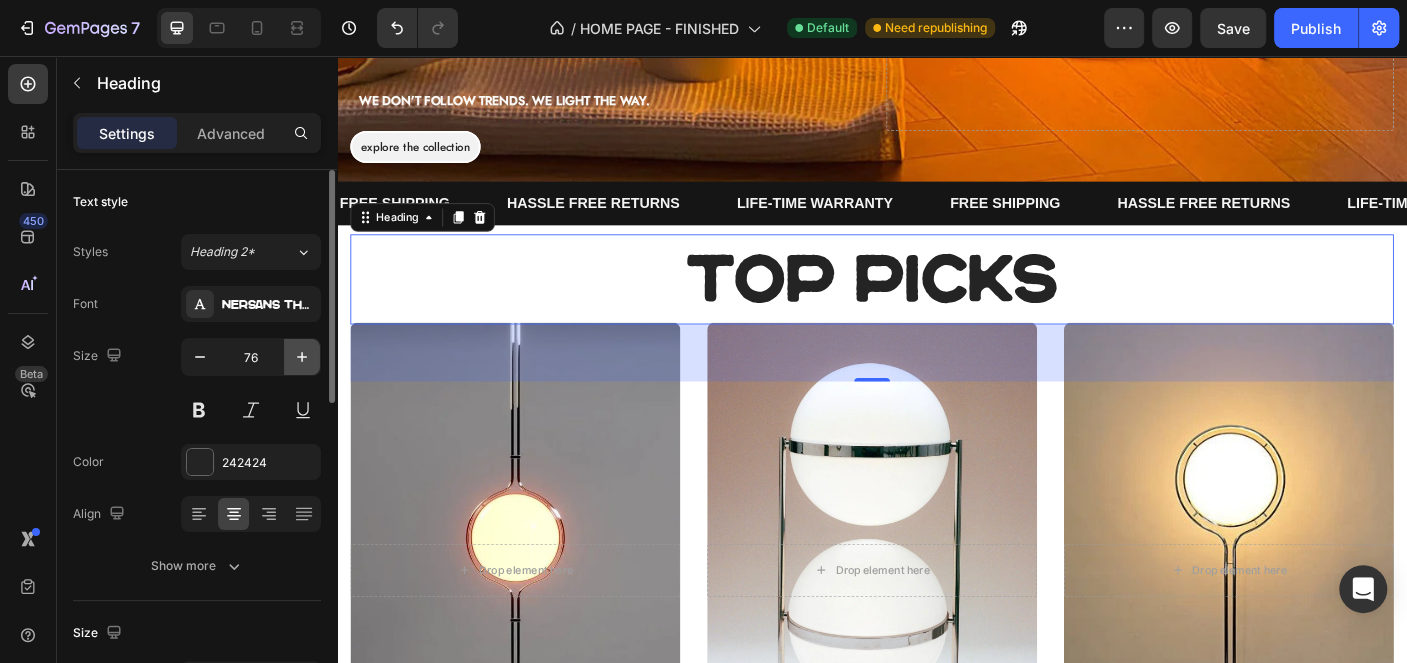 click 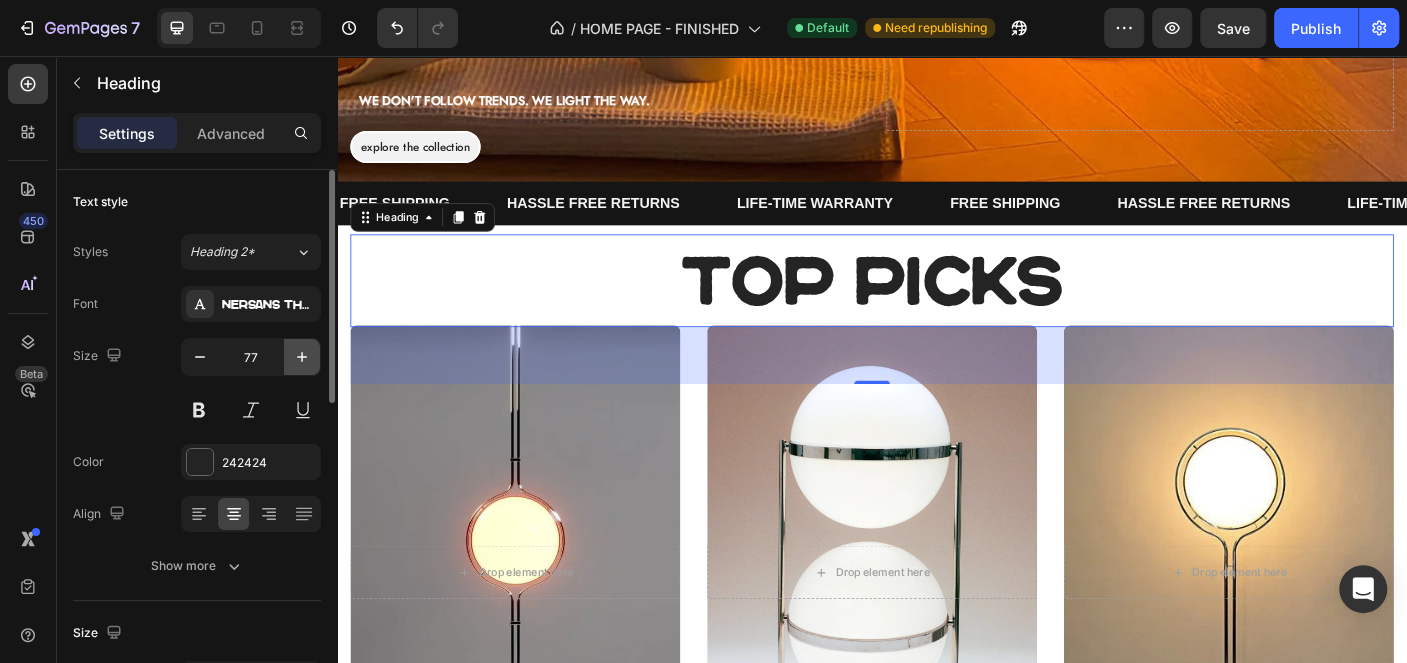 click 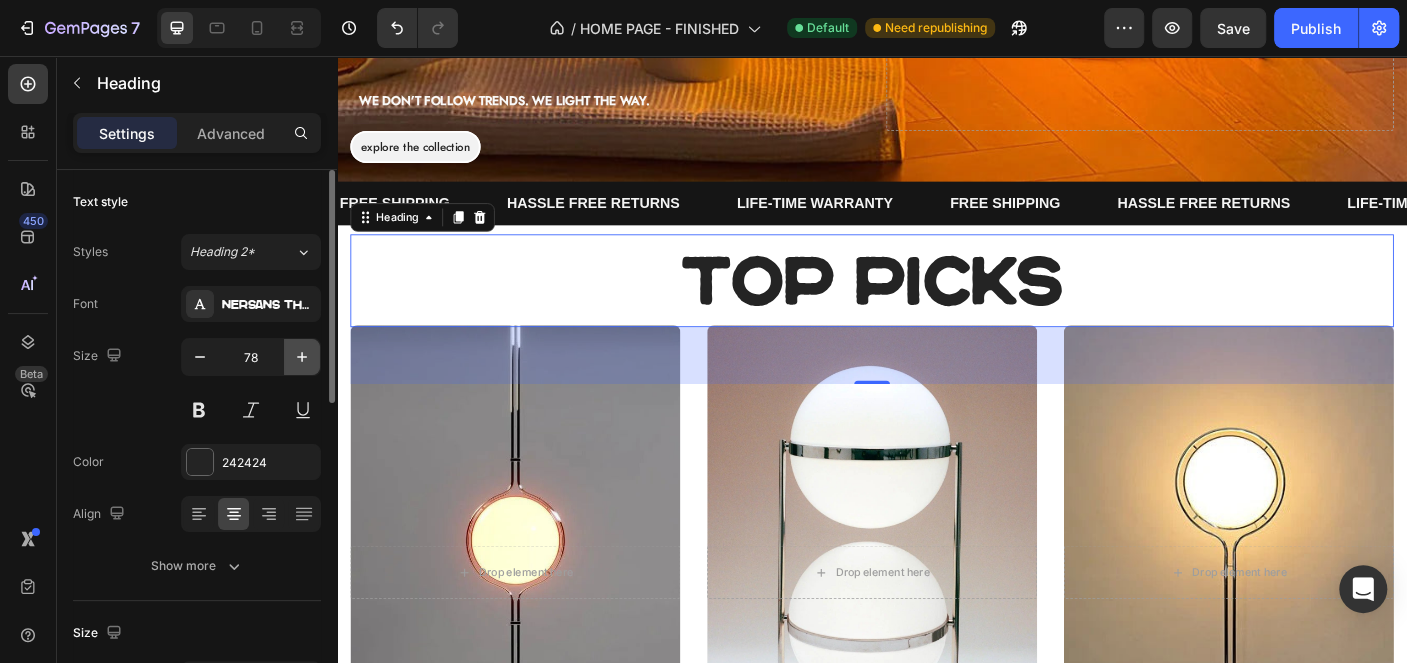 click 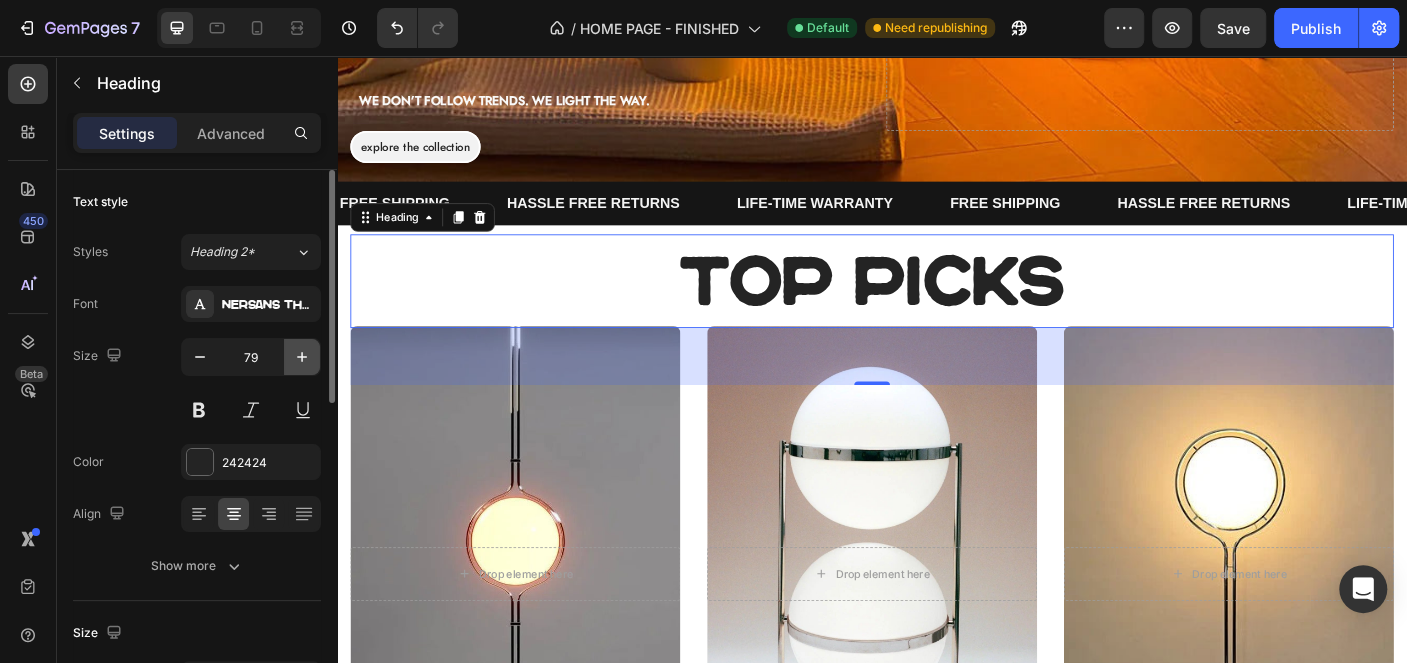 click 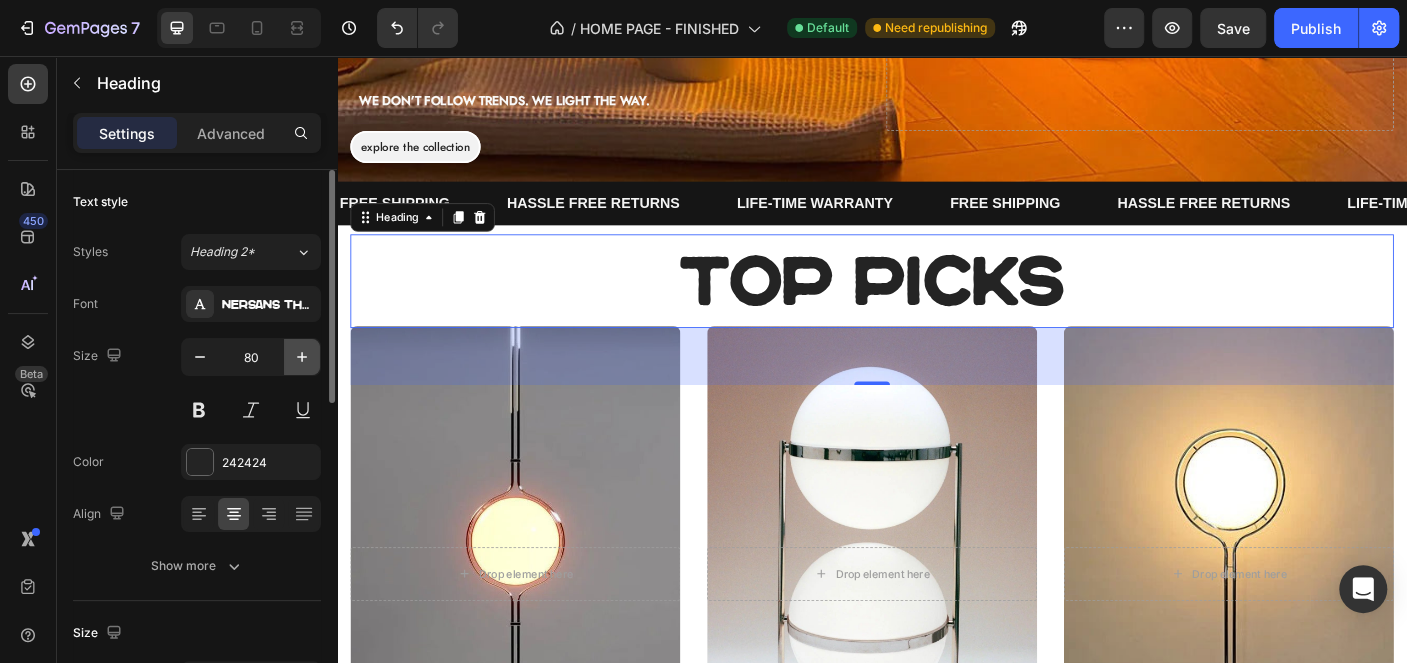 click 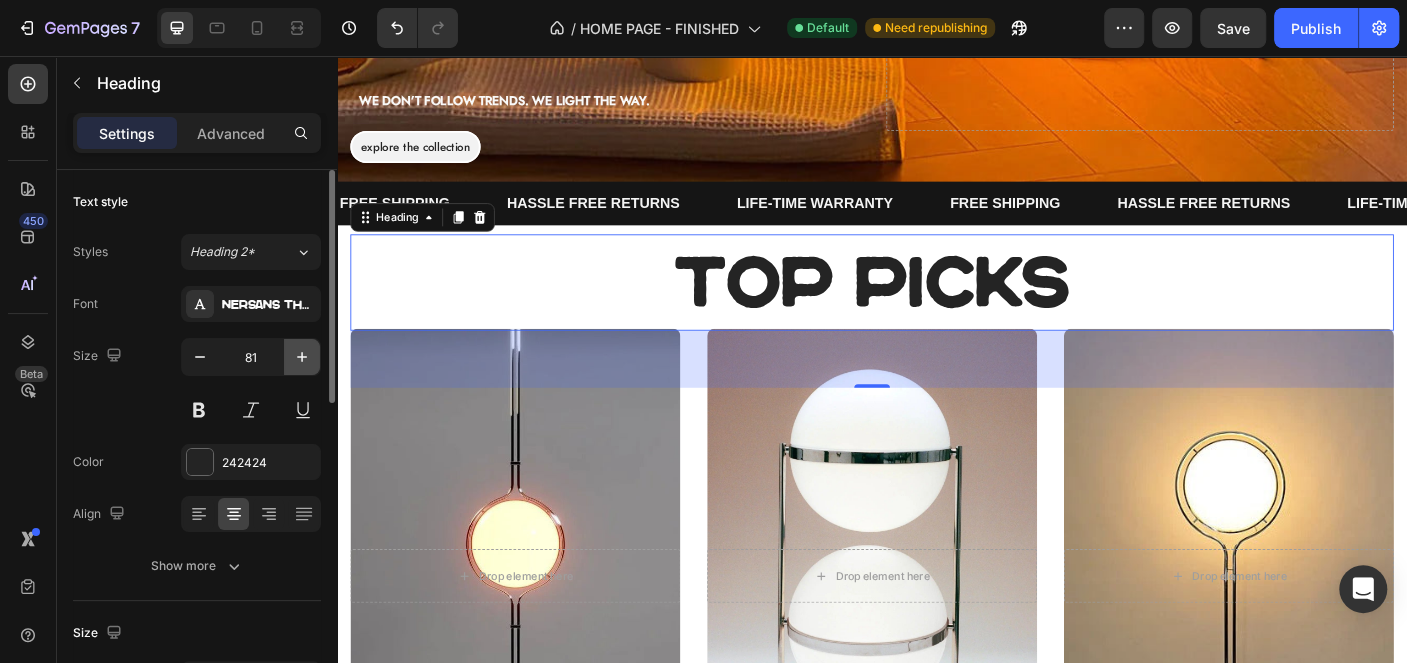 click 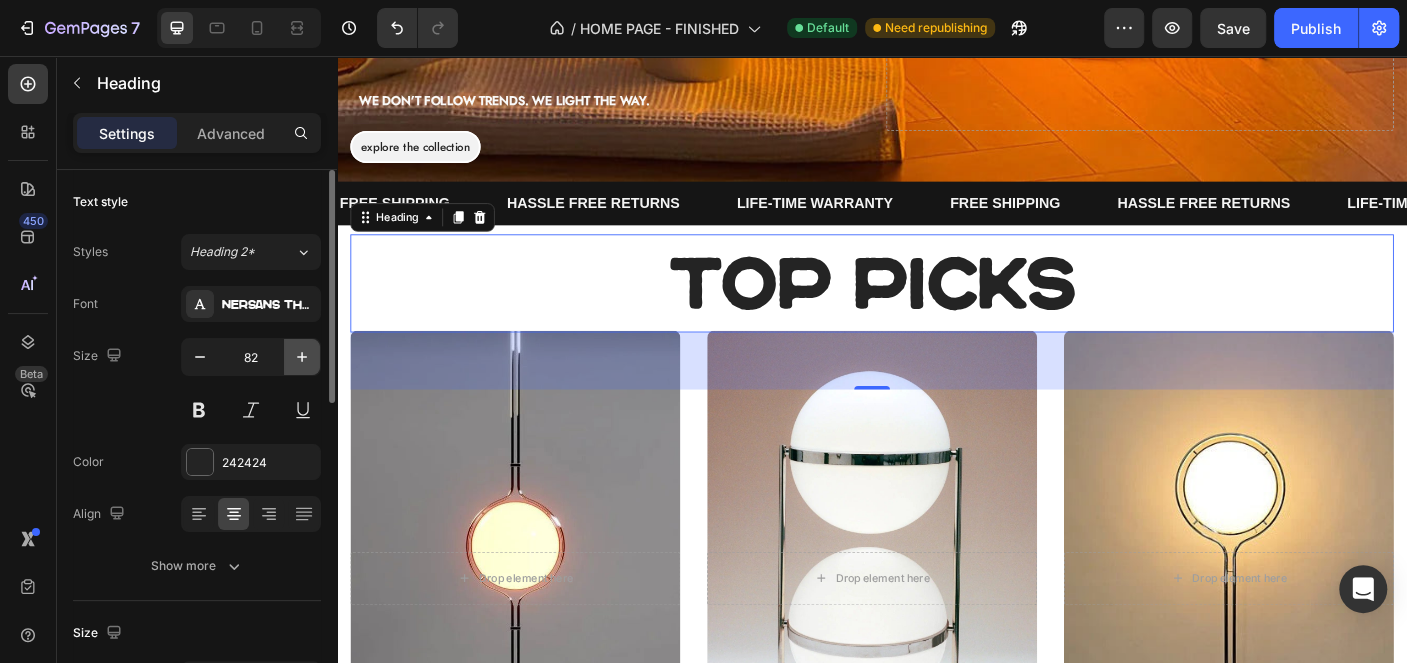 click 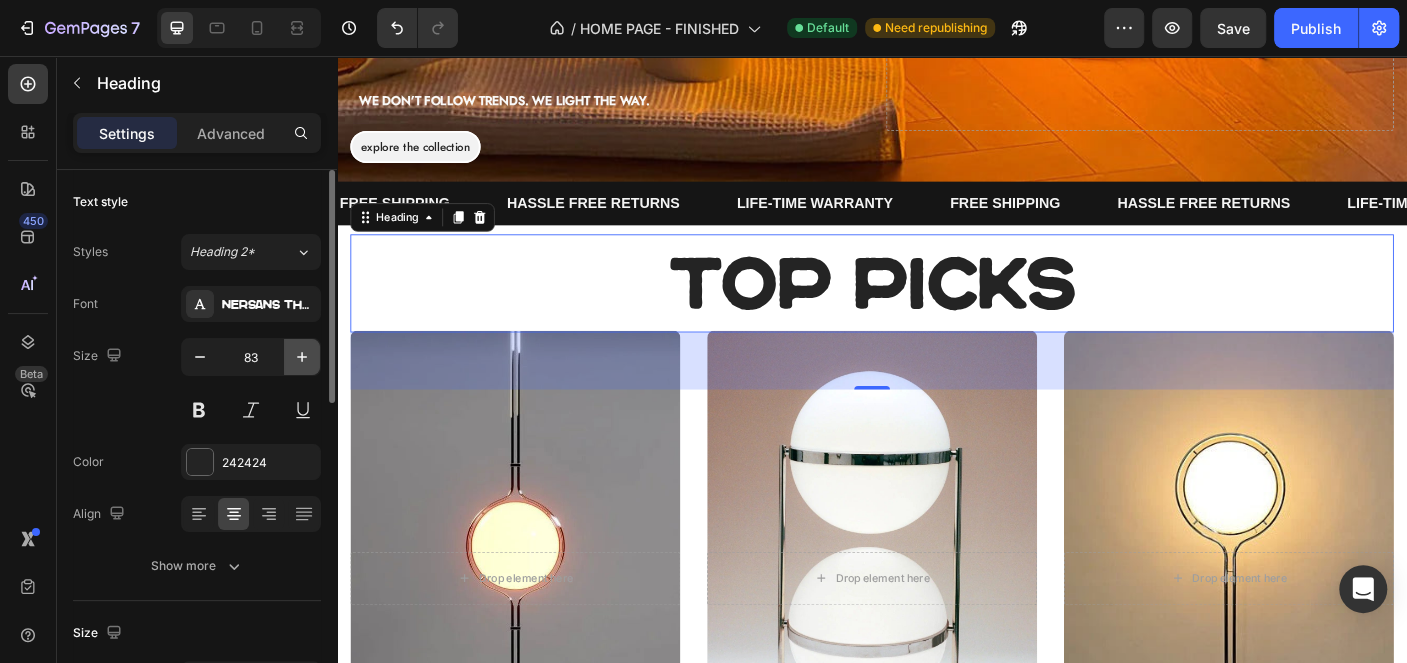 click 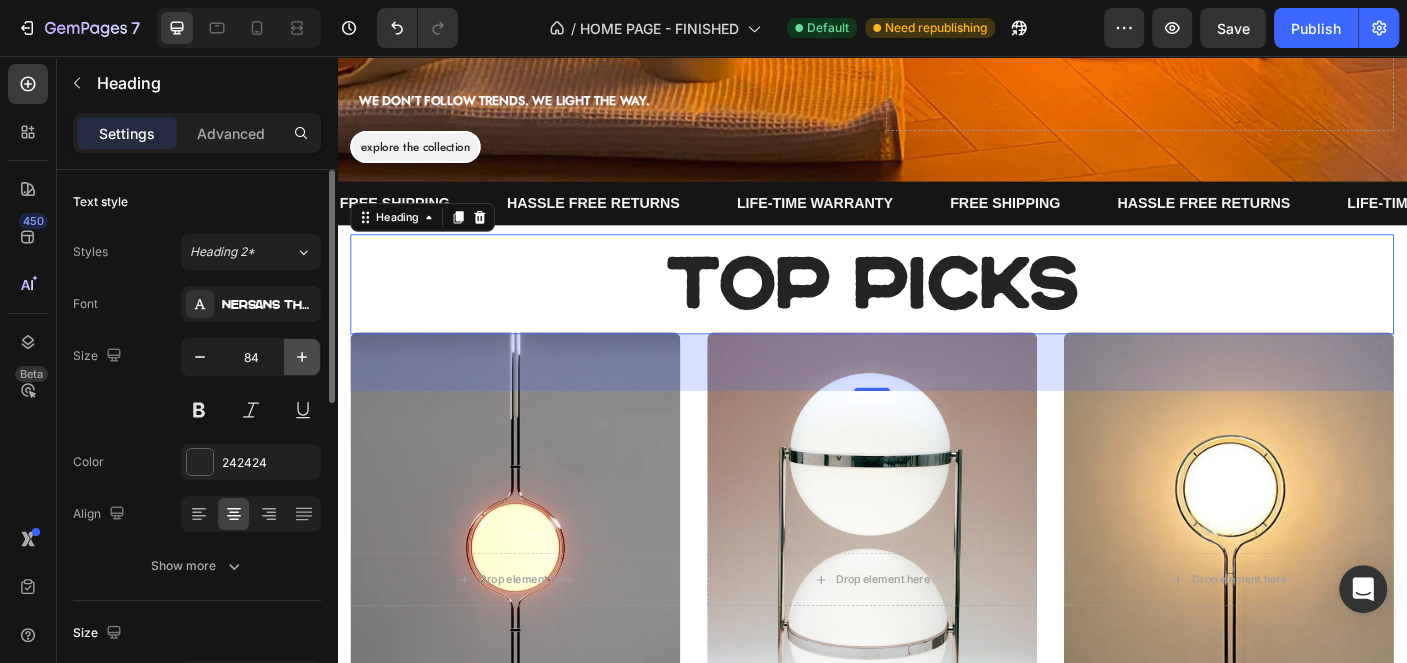 click 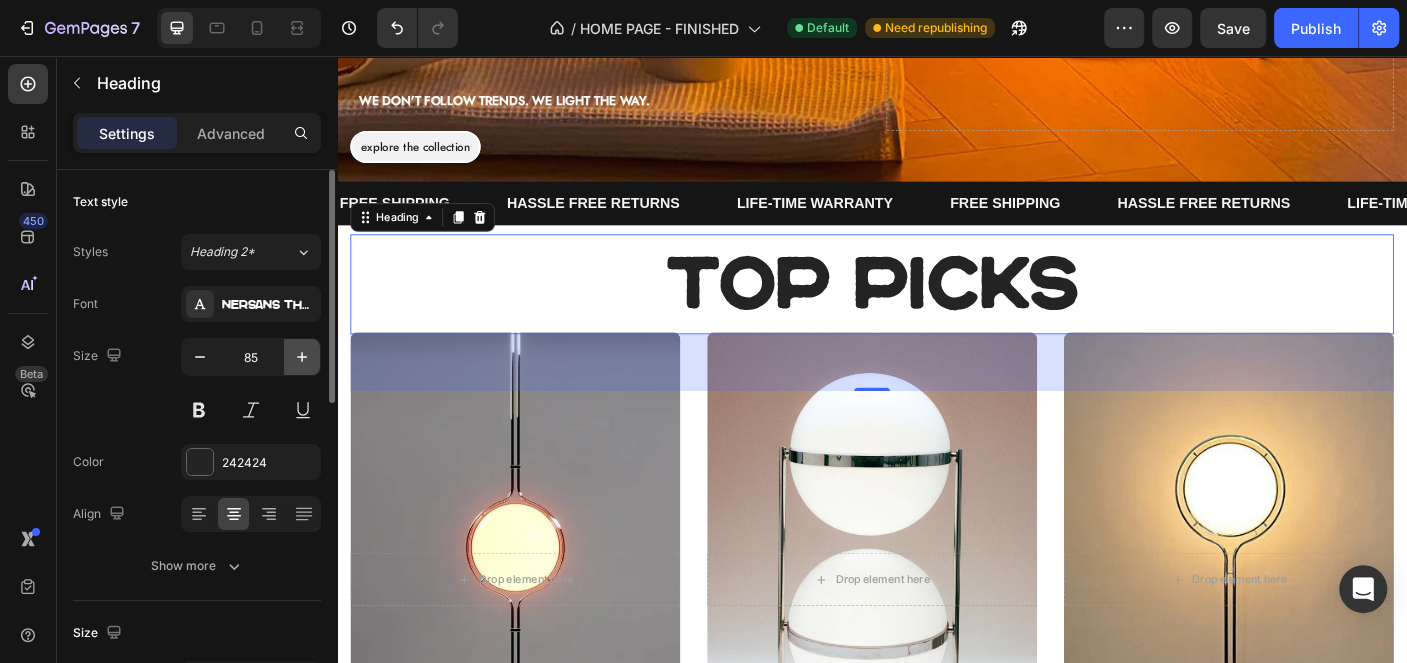 click 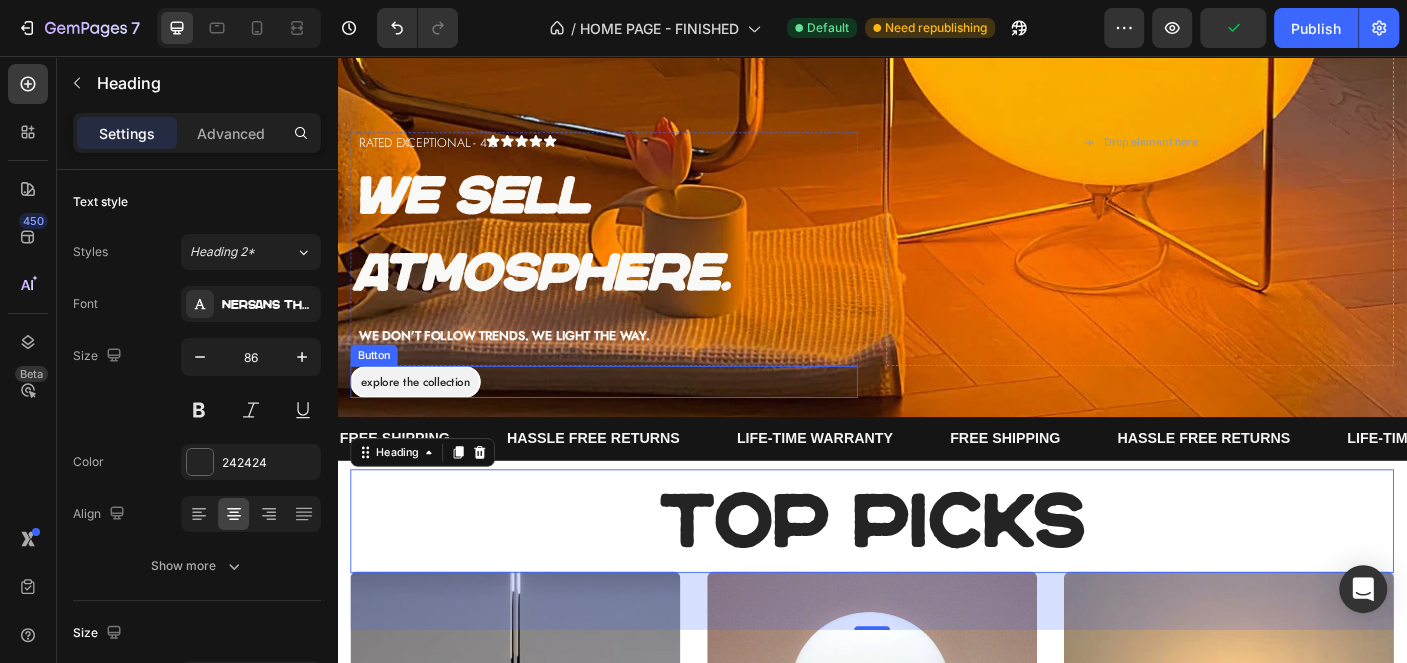 scroll, scrollTop: 218, scrollLeft: 0, axis: vertical 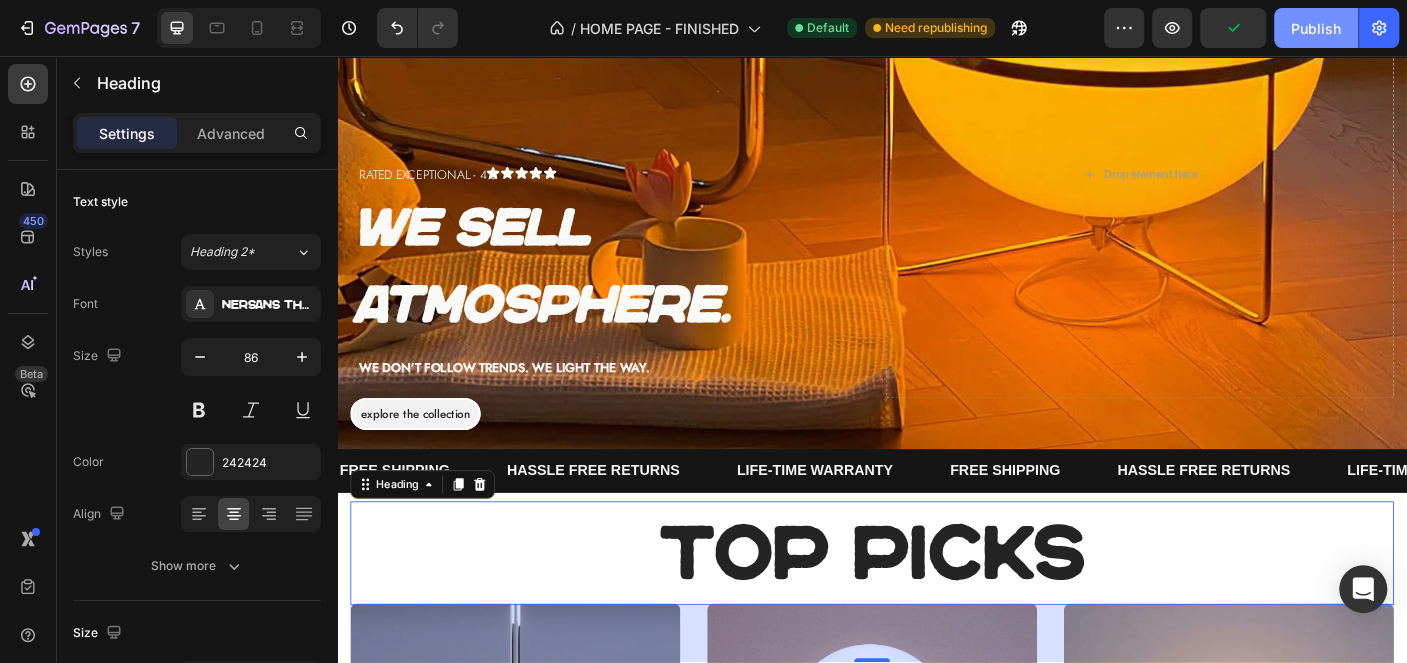 click on "Publish" 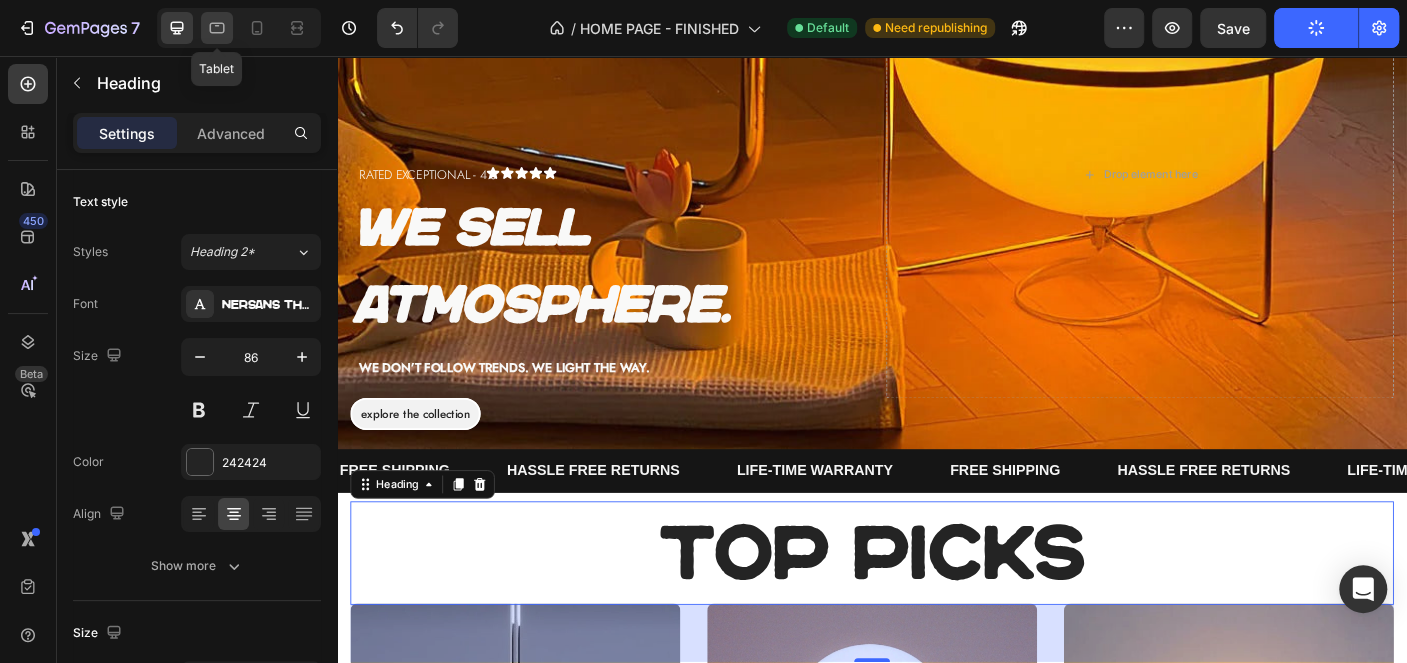 click 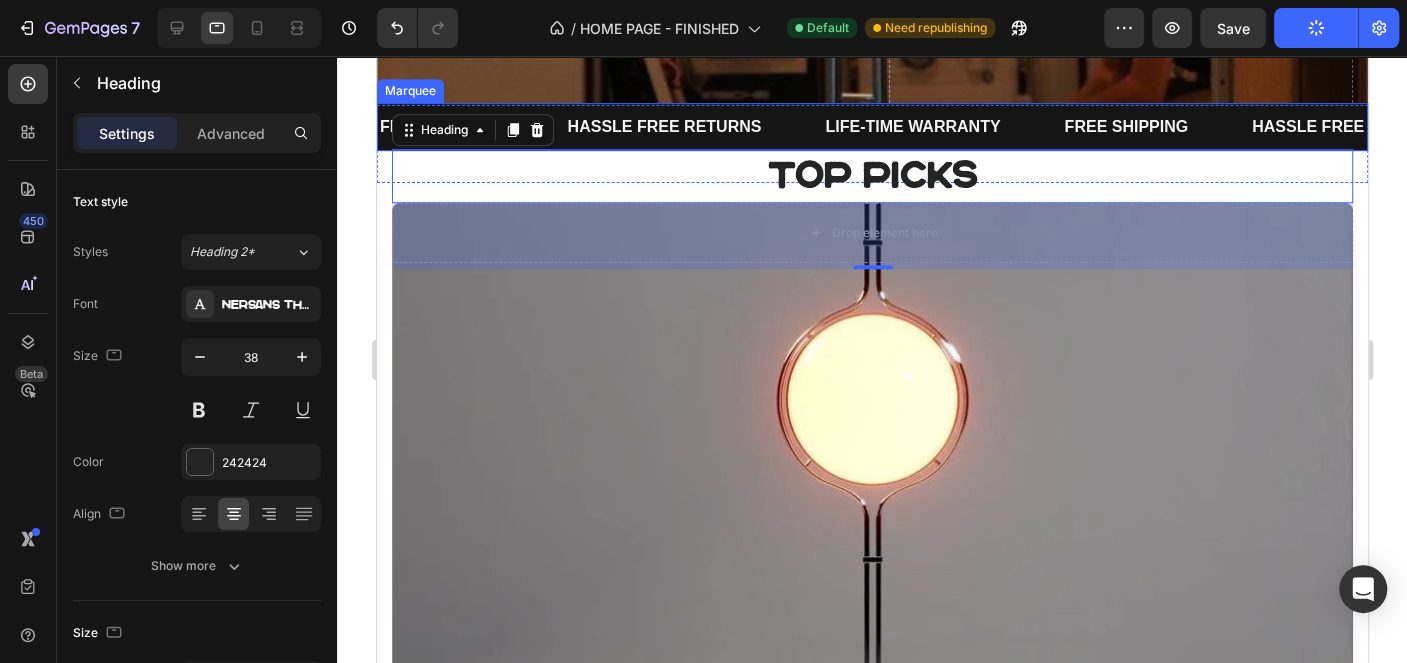scroll, scrollTop: 601, scrollLeft: 0, axis: vertical 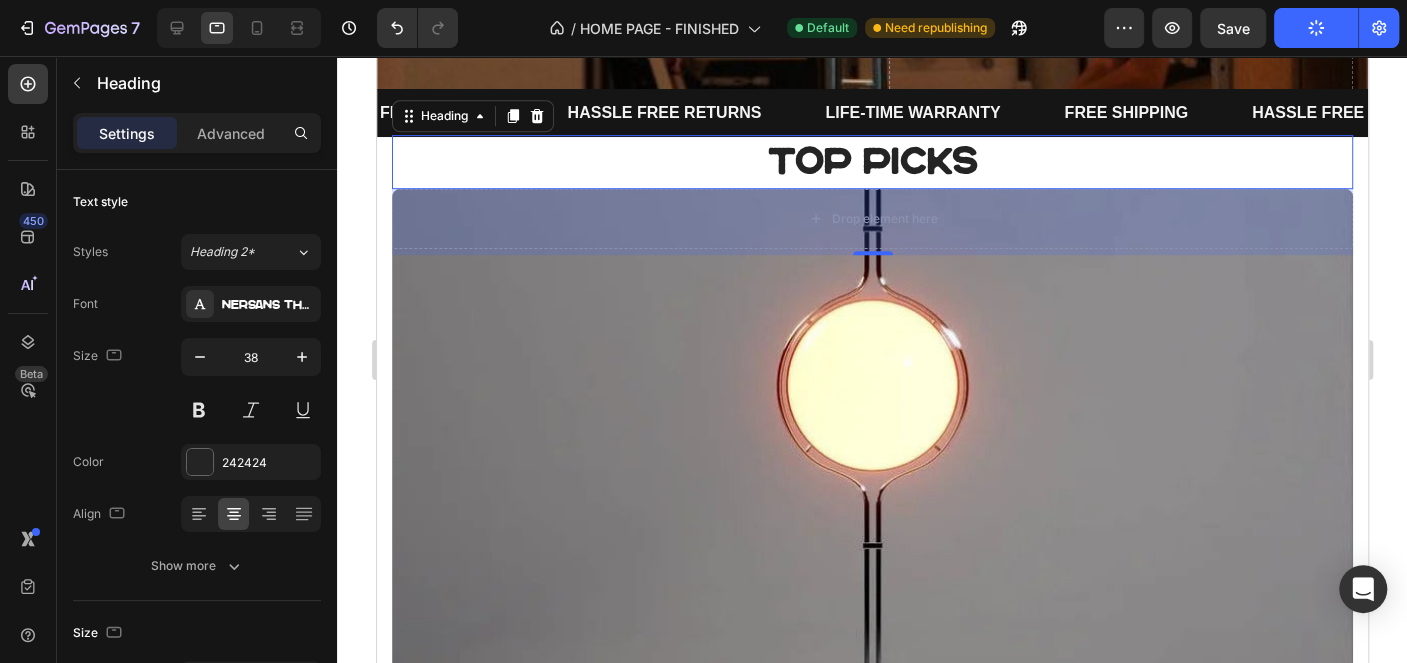click on "top picks" at bounding box center [871, 161] 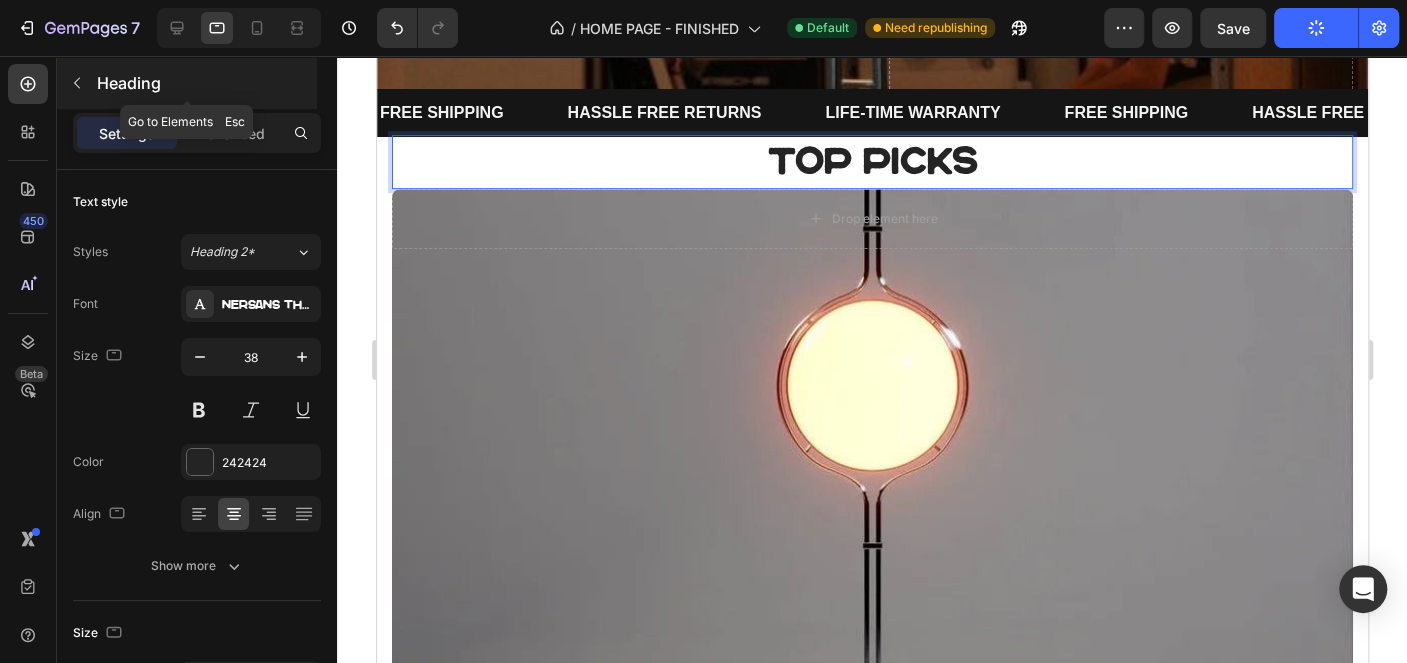 click 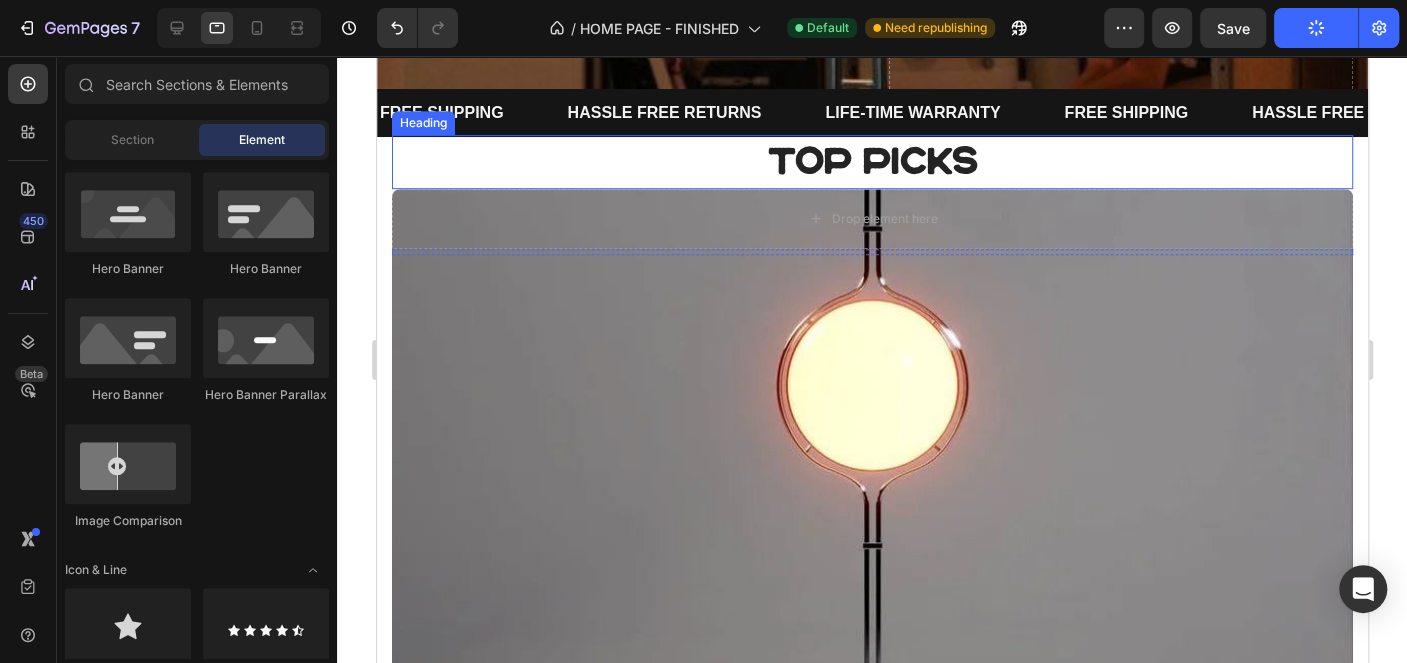 click on "top picks" at bounding box center [871, 161] 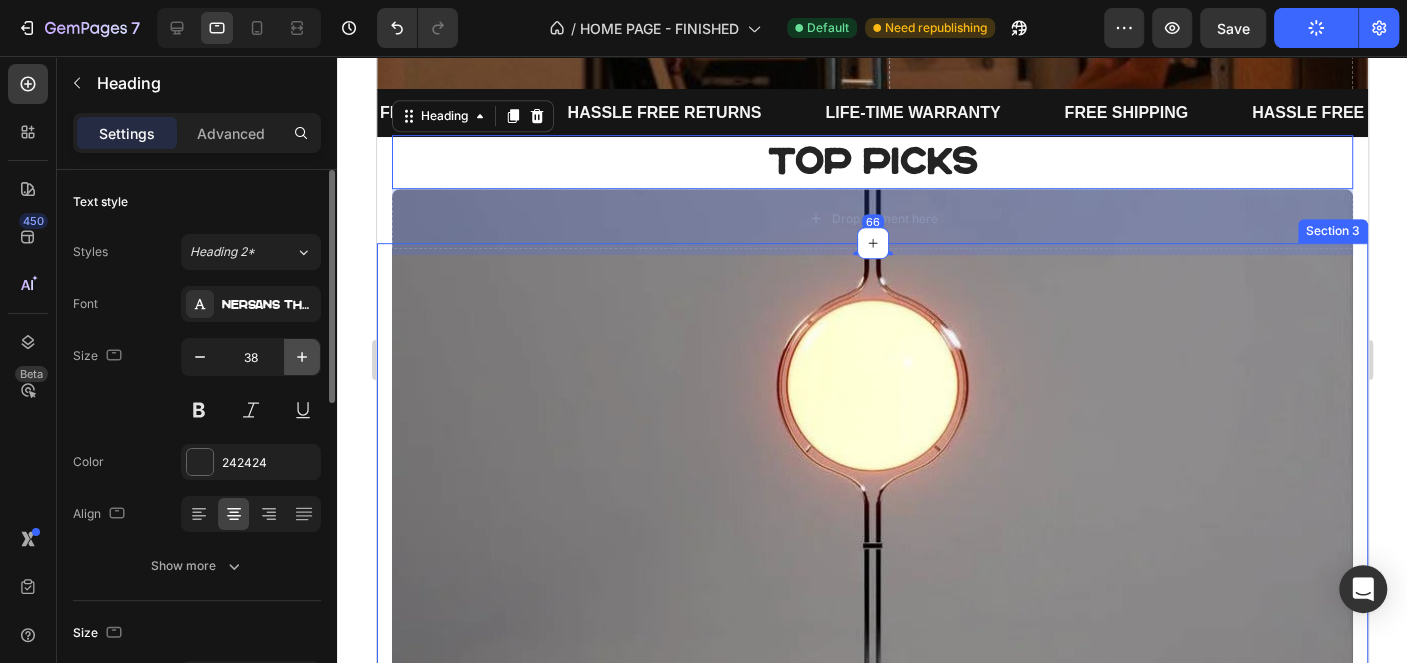click 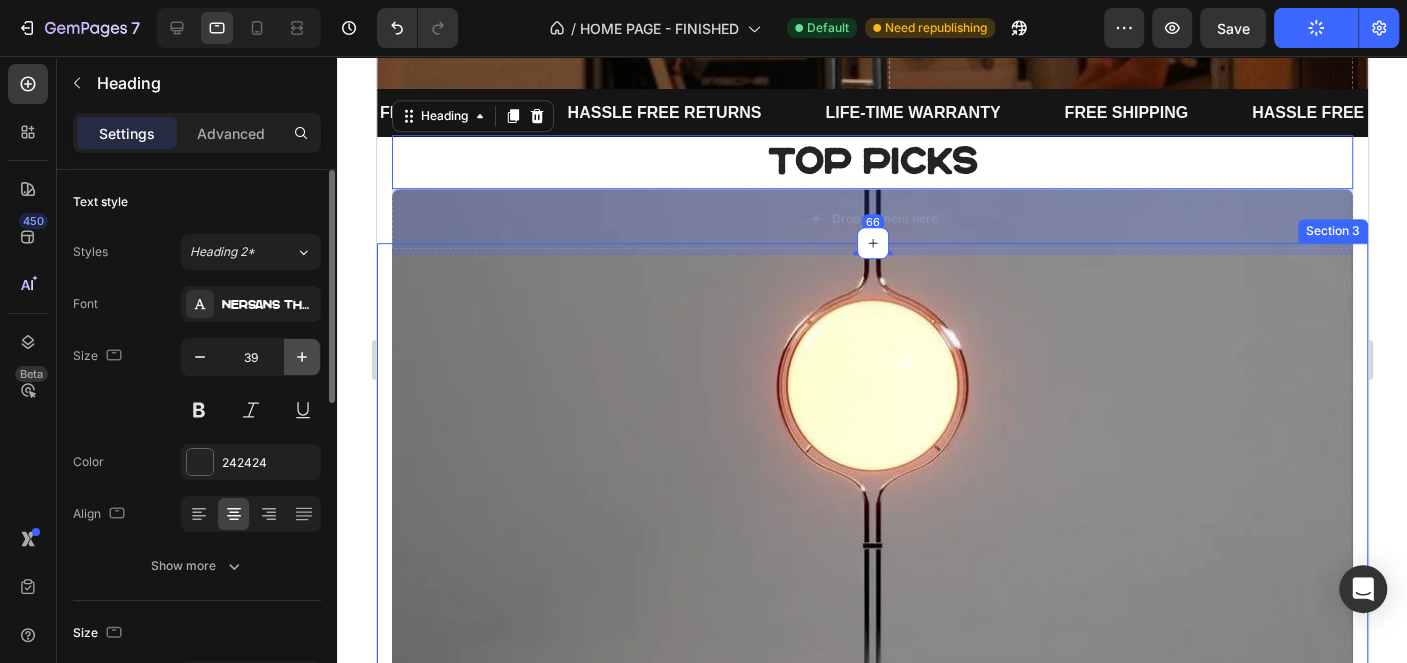 click 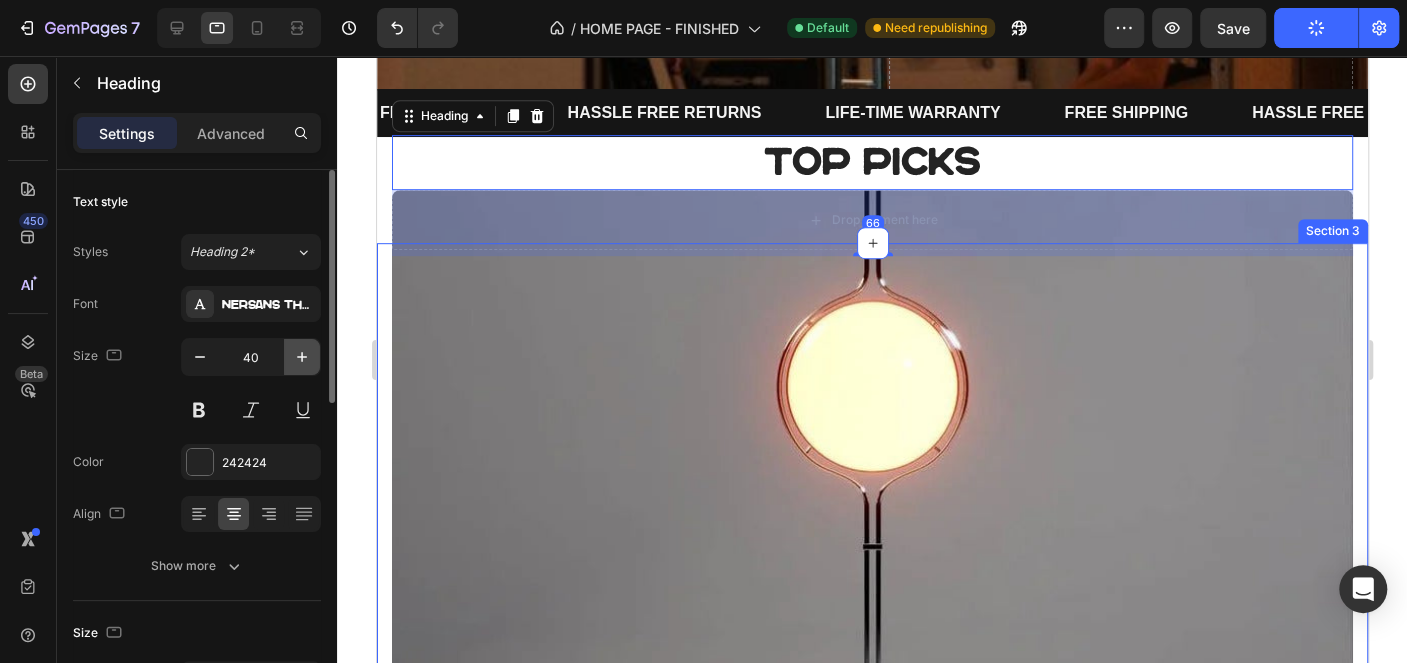 click 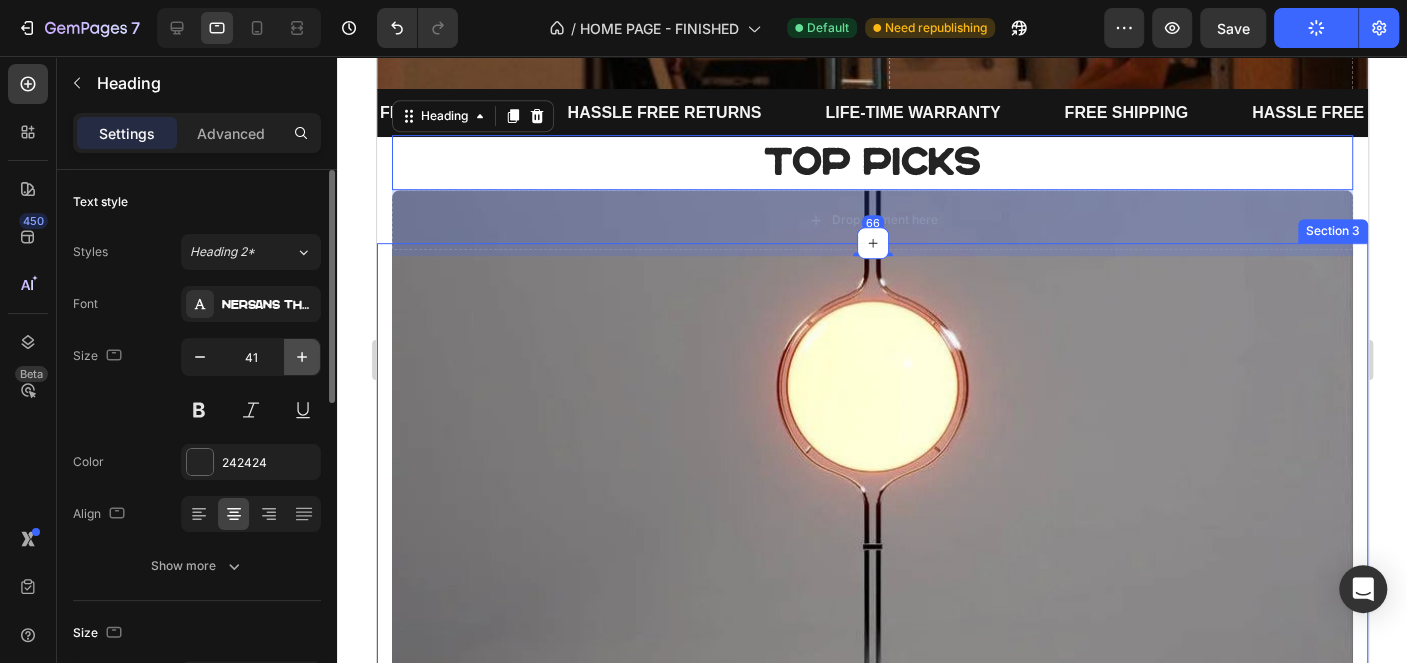 click 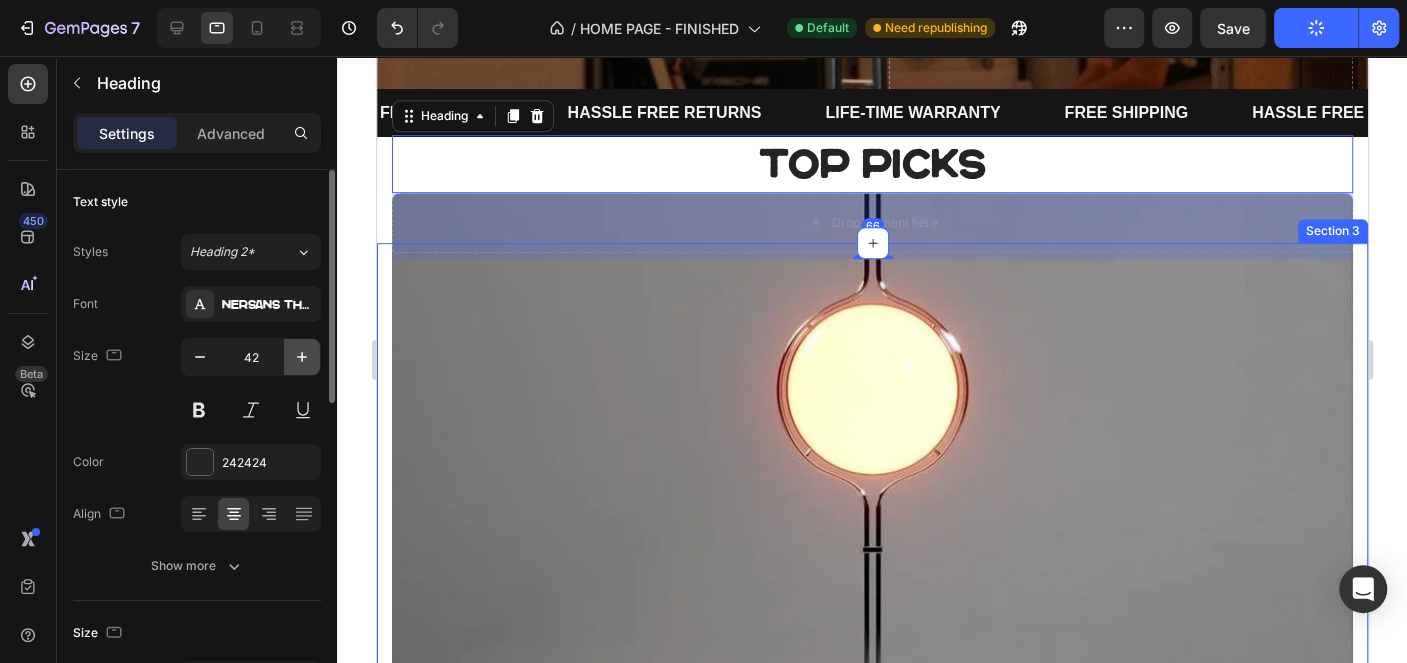 click 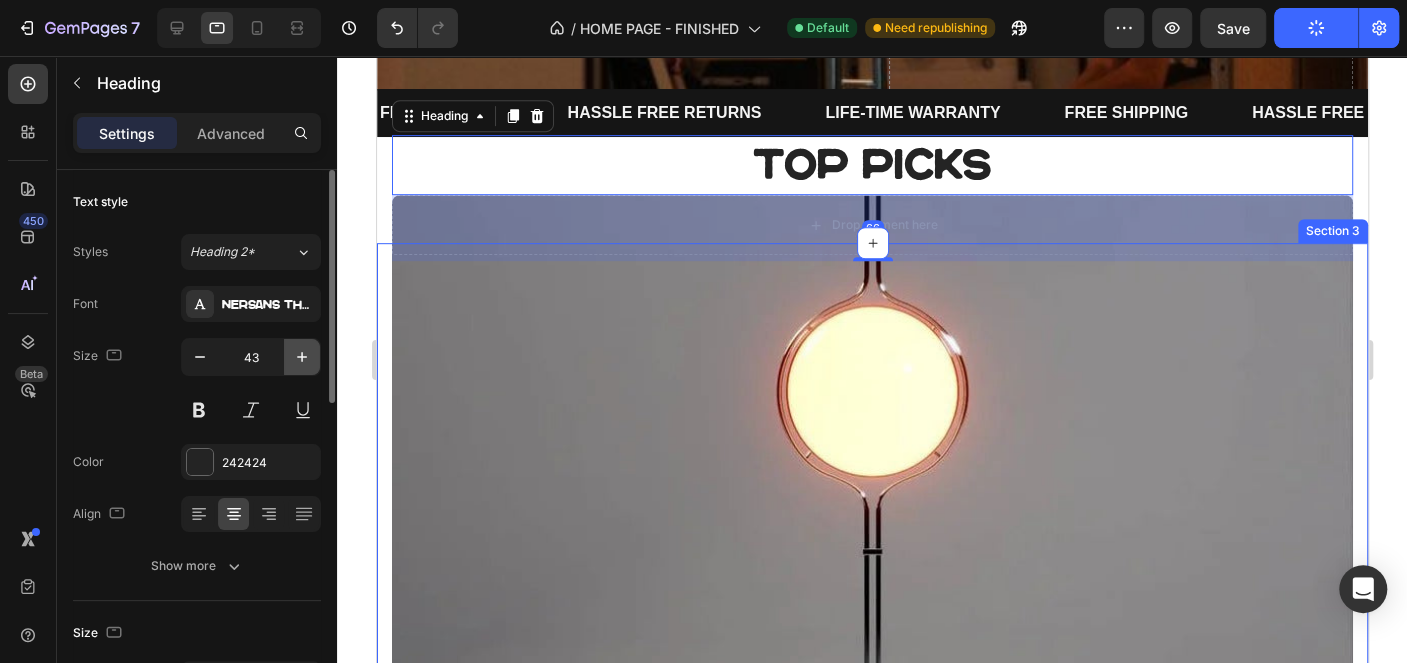 click 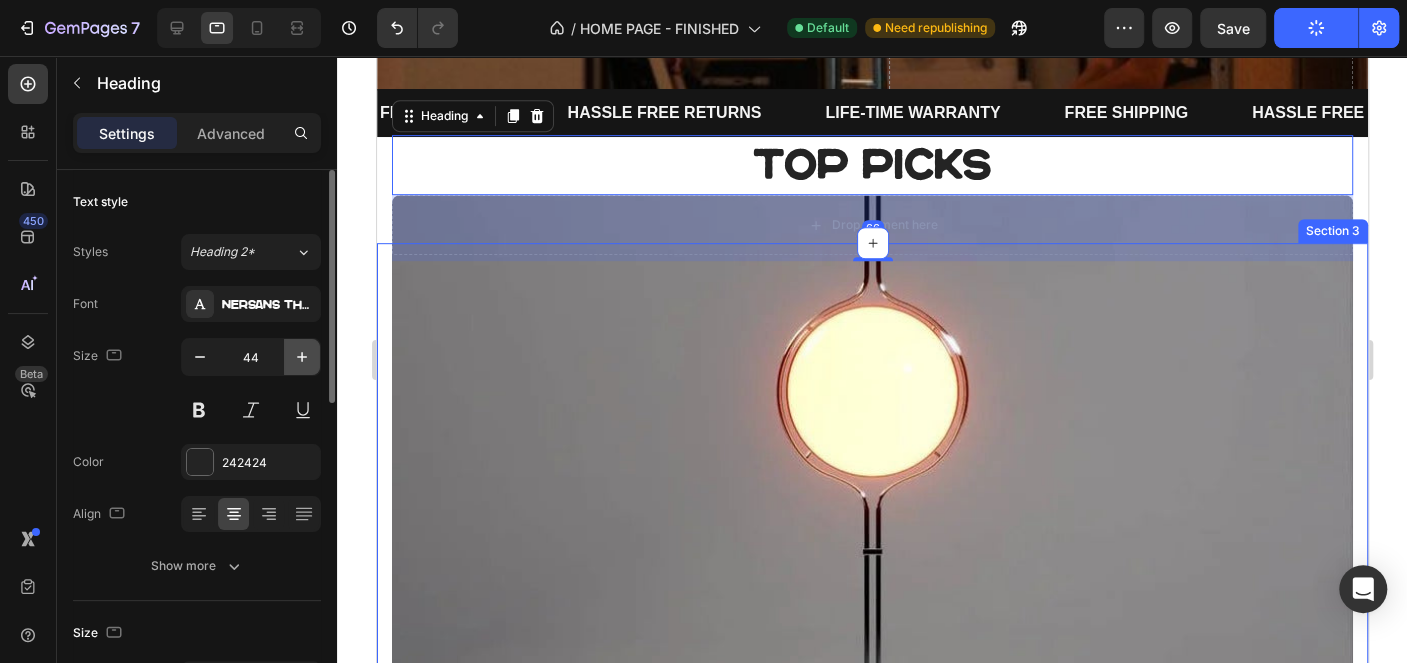 click 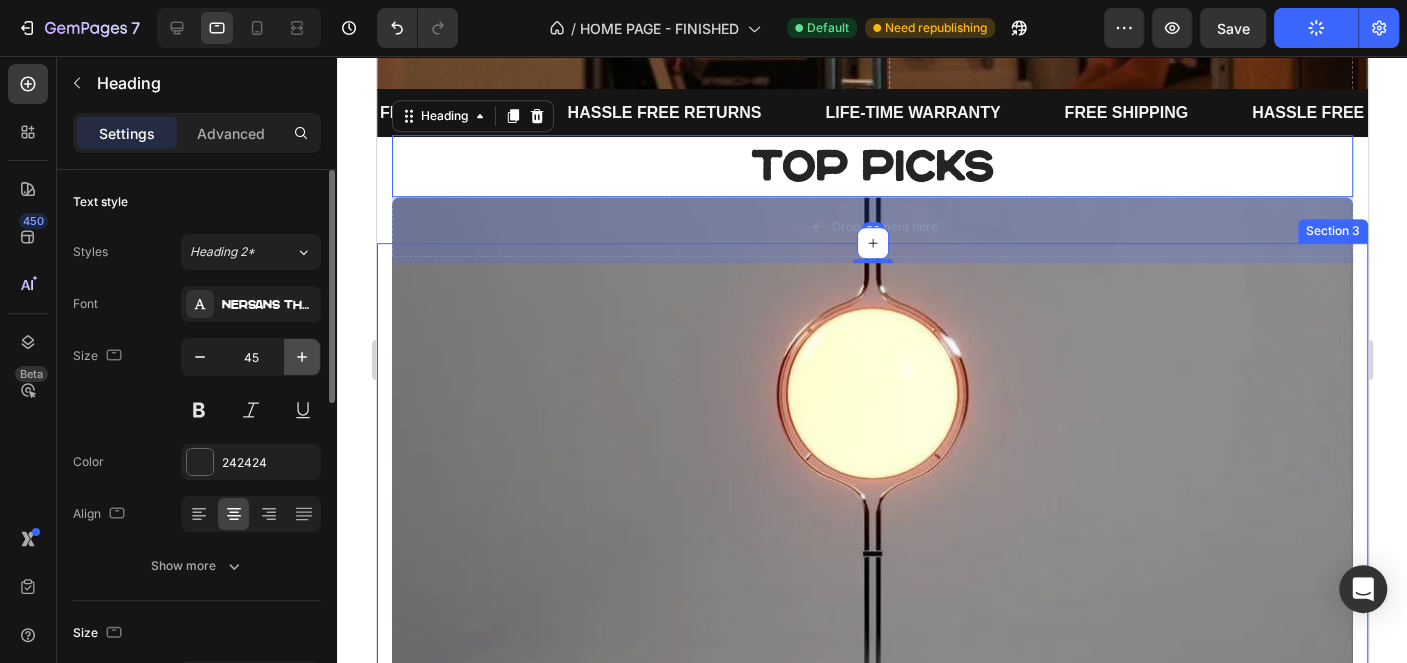click 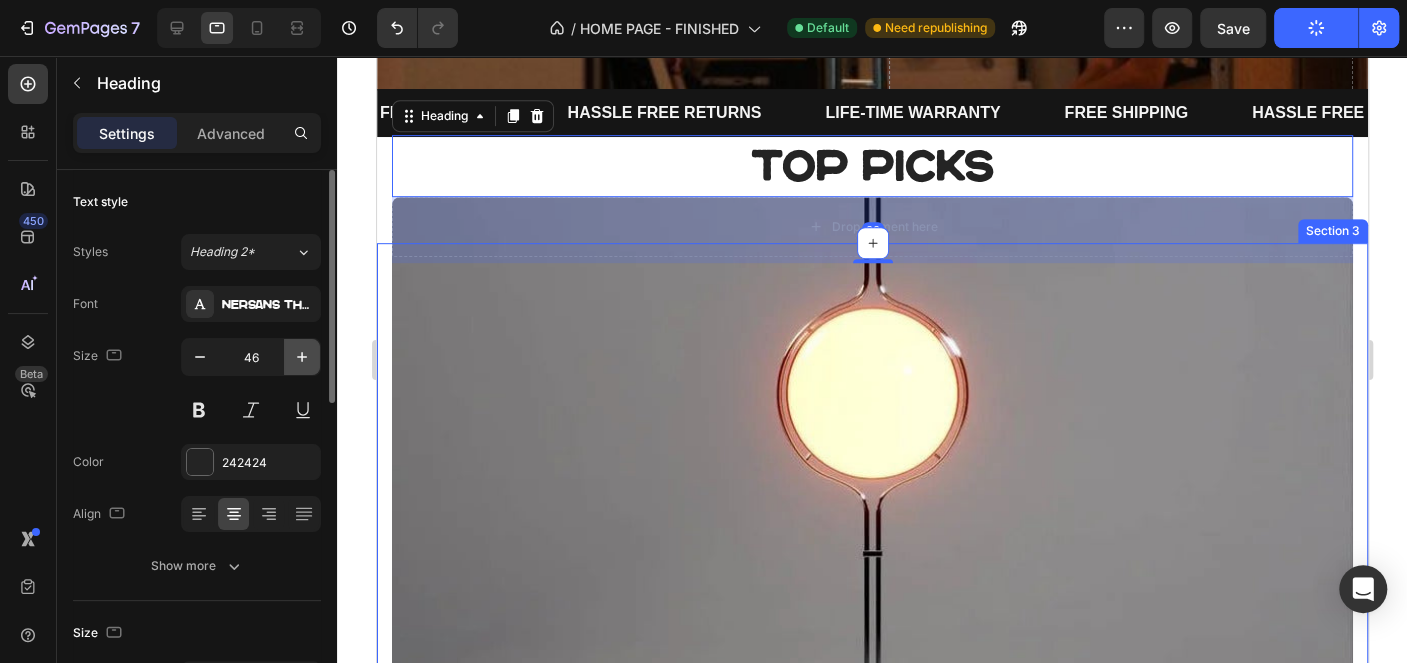 click 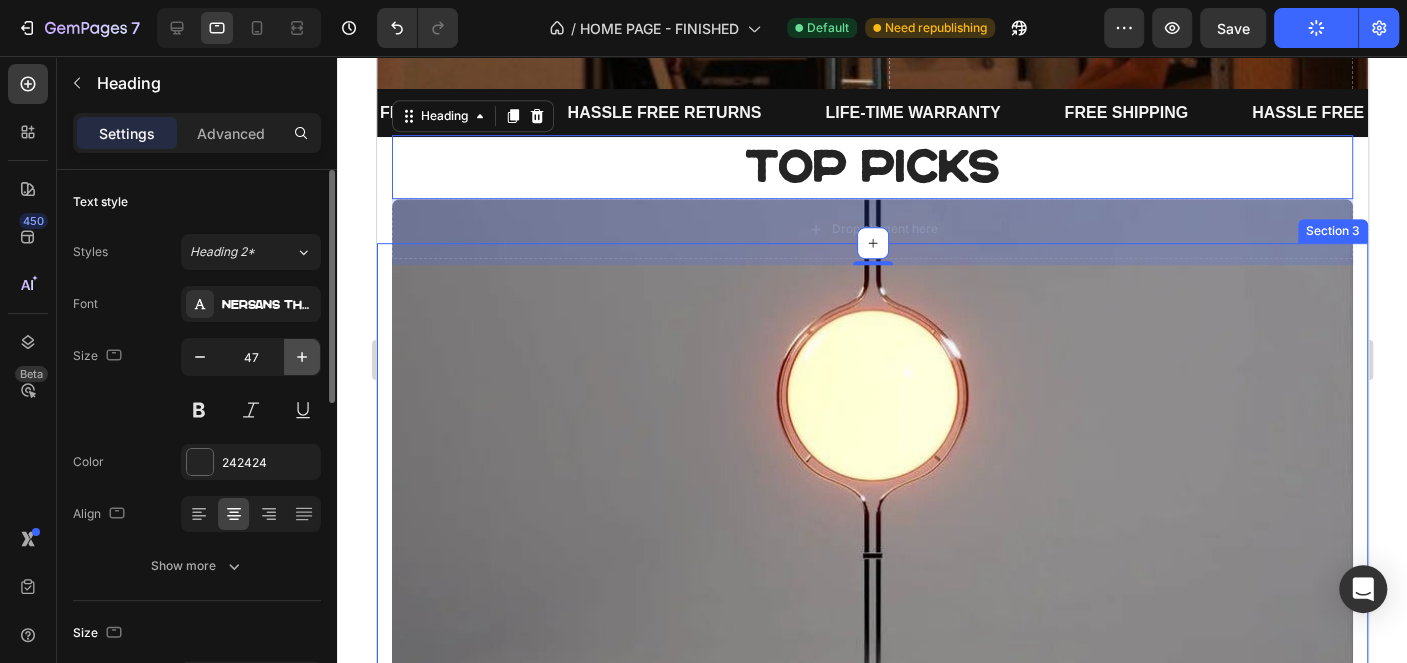 click 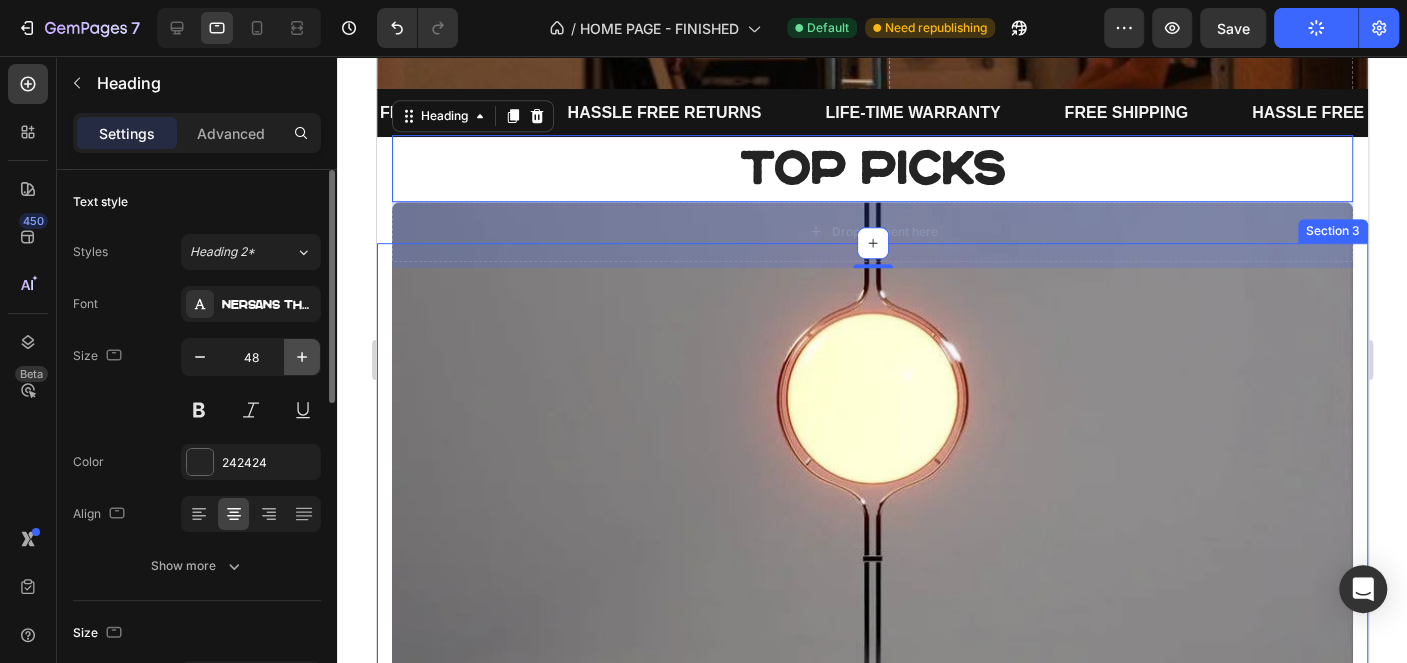 click 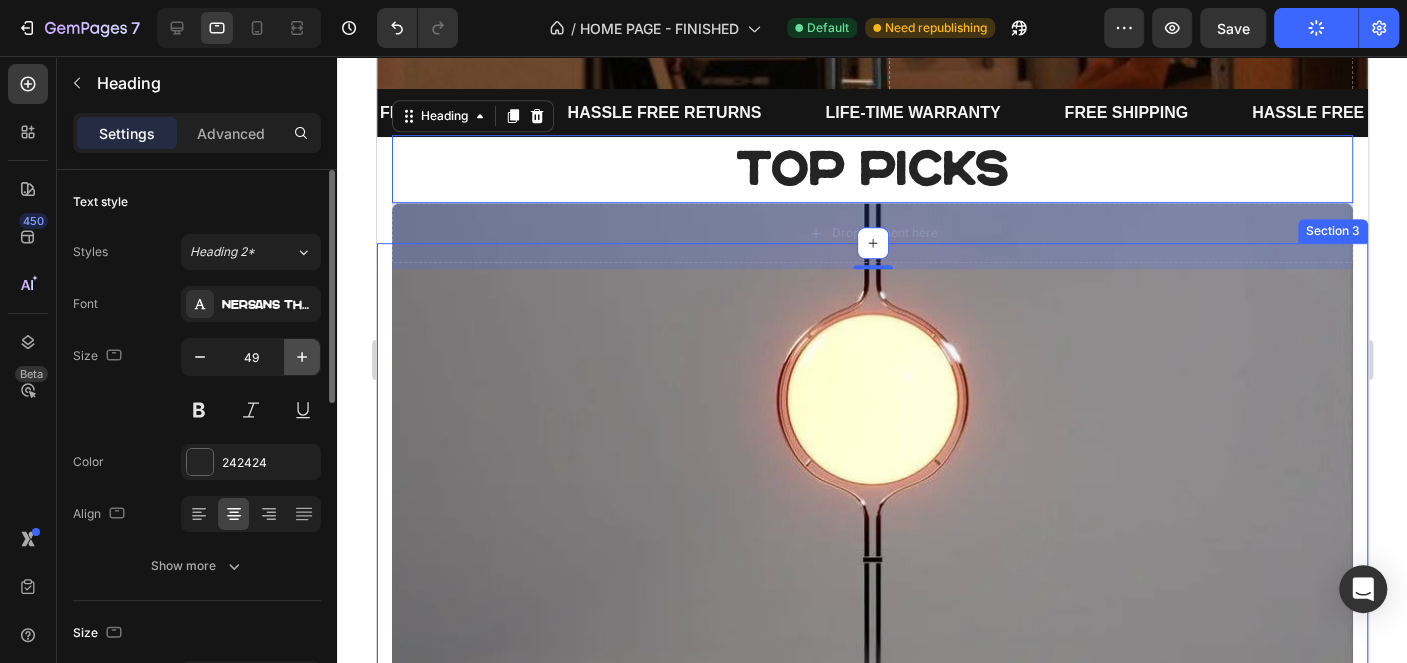 click 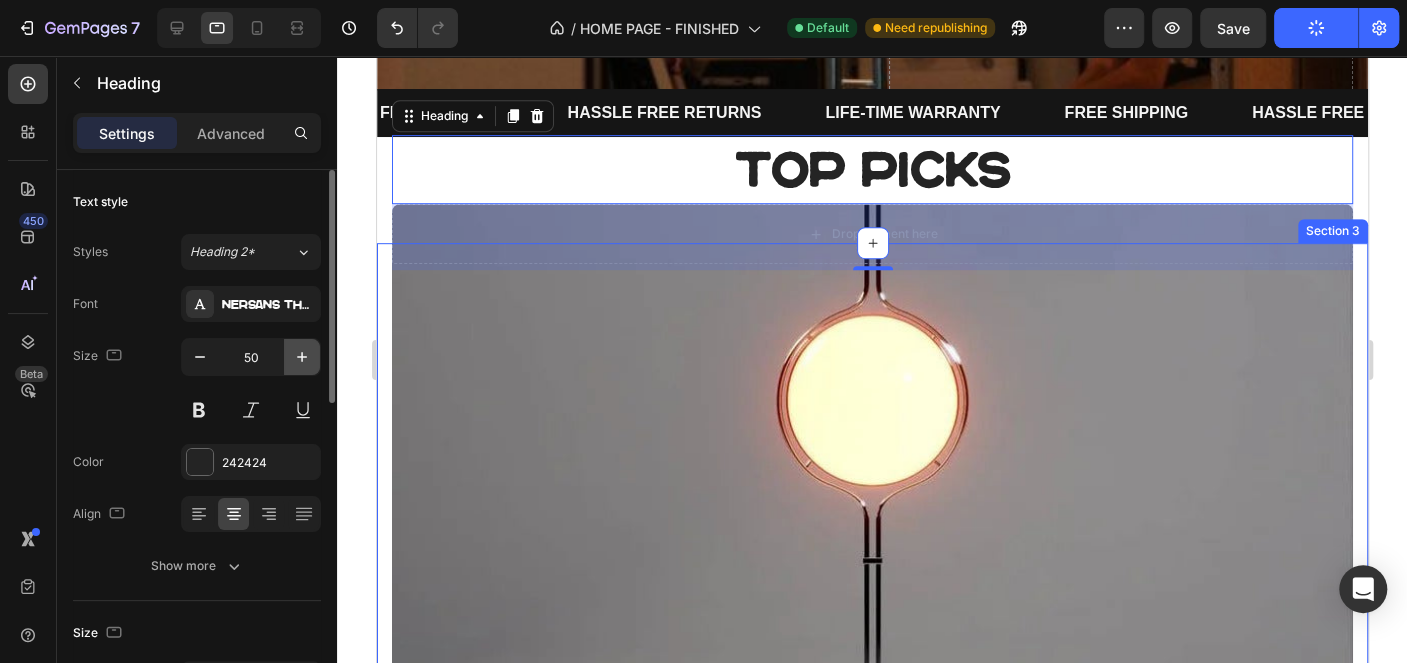 click 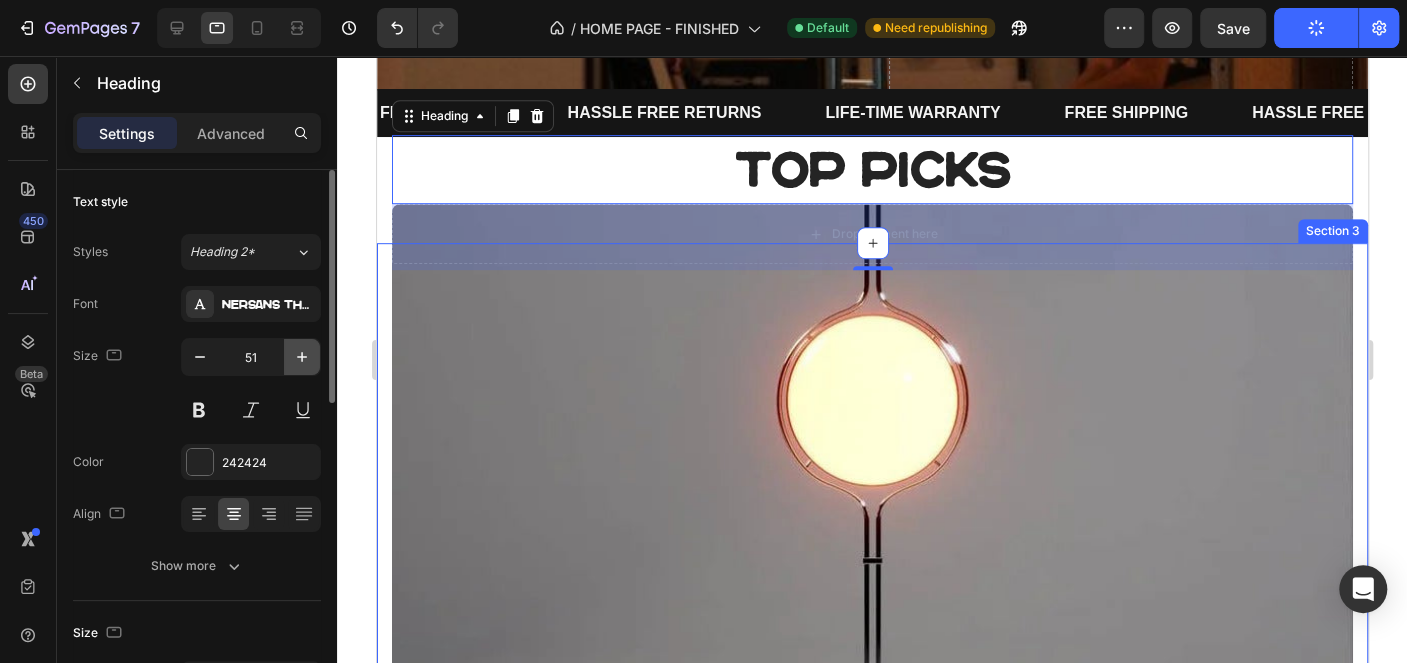 click 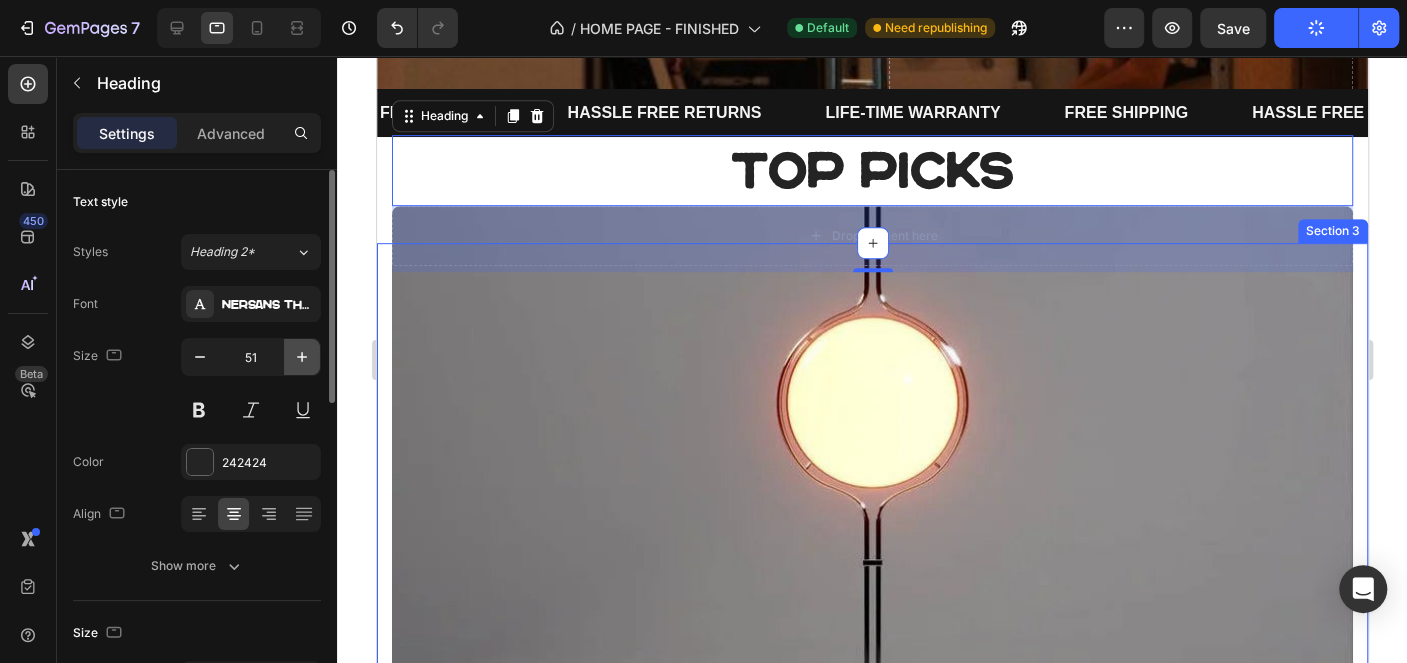 type on "52" 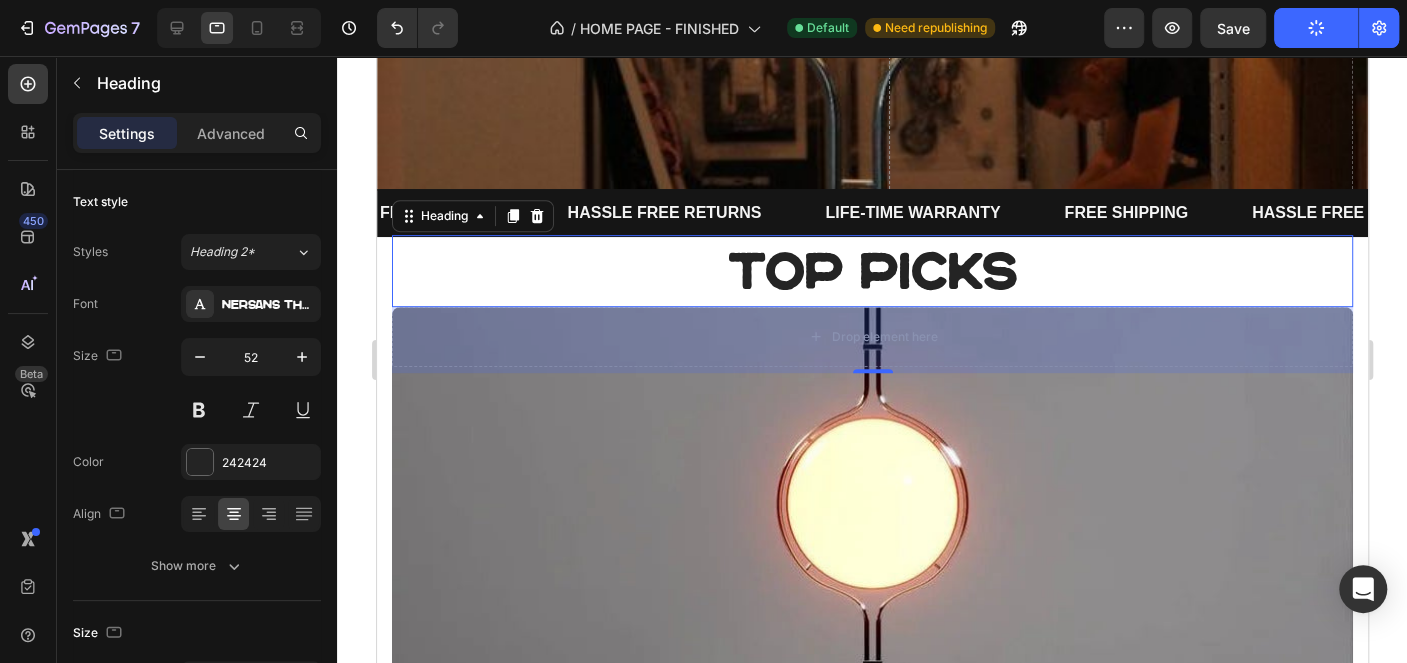 scroll, scrollTop: 701, scrollLeft: 0, axis: vertical 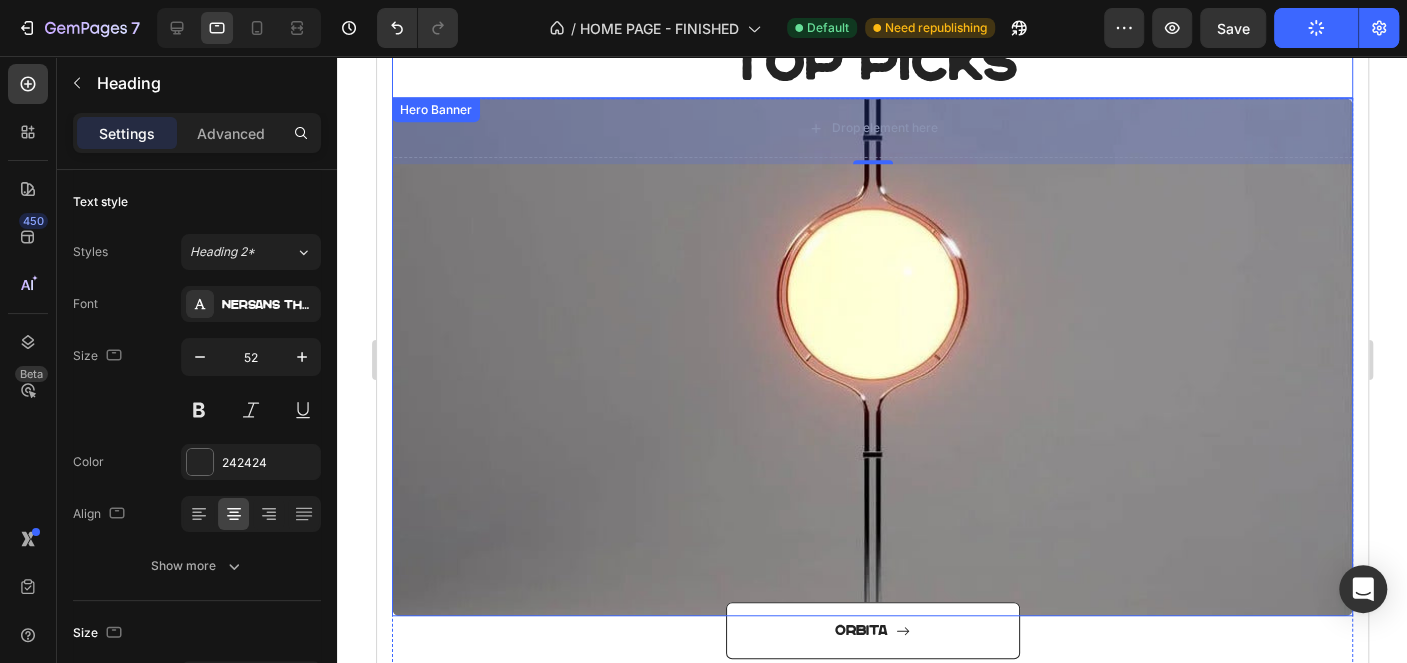 click at bounding box center [871, 357] 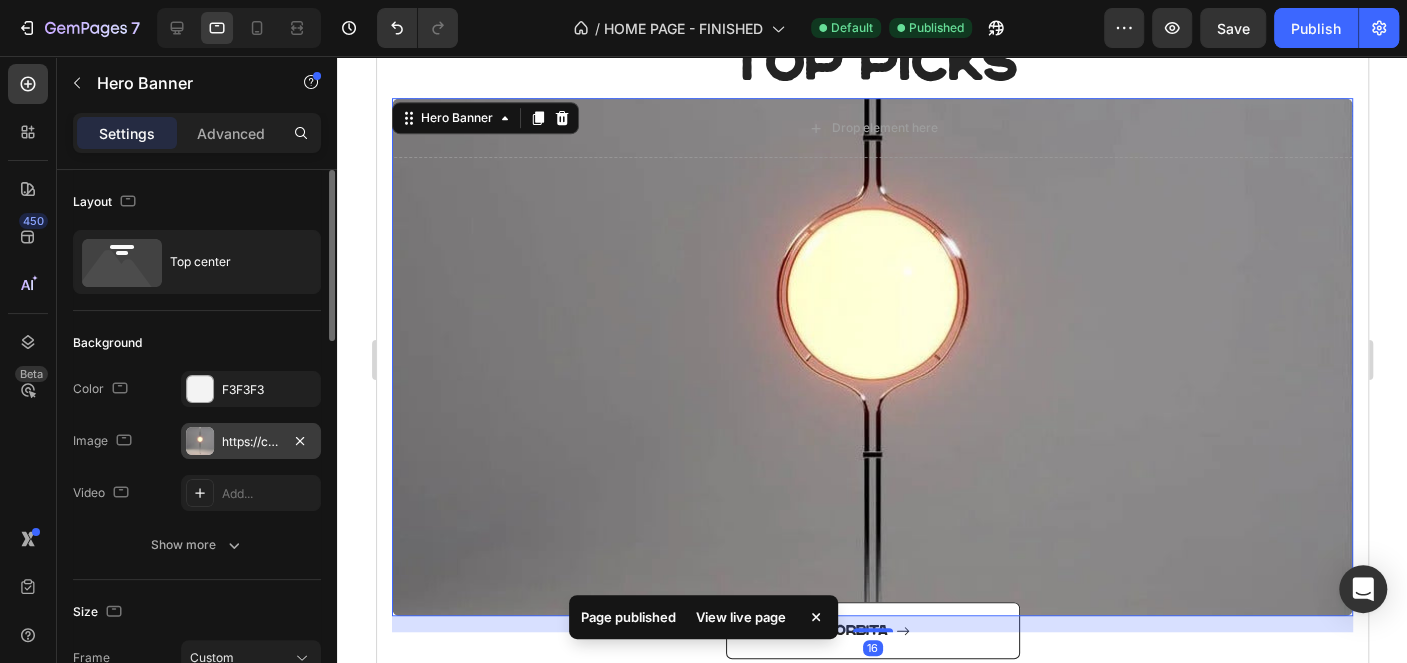 click on "https://cdn.shopify.com/s/files/1/0916/0763/0159/files/gempages_553497752940577685-00f0f32b-51e9-4077-8f14-82c601075960.jpg" at bounding box center [251, 442] 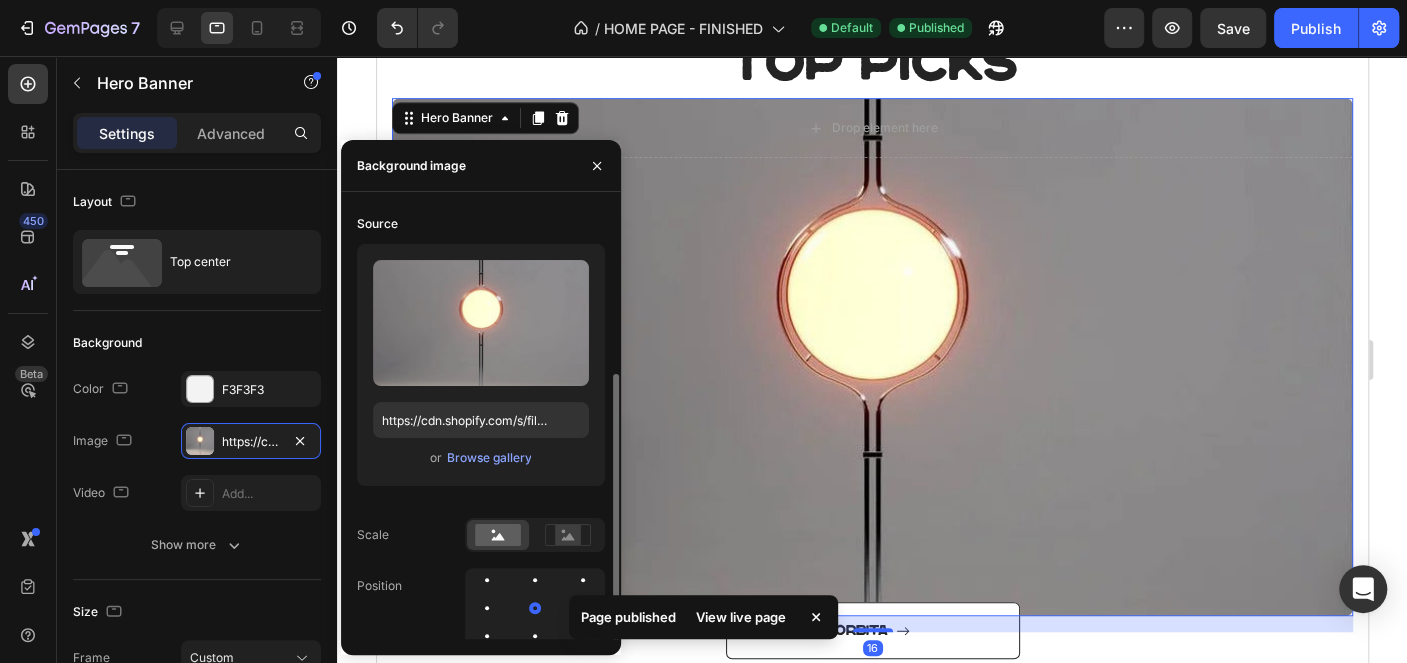 scroll, scrollTop: 100, scrollLeft: 0, axis: vertical 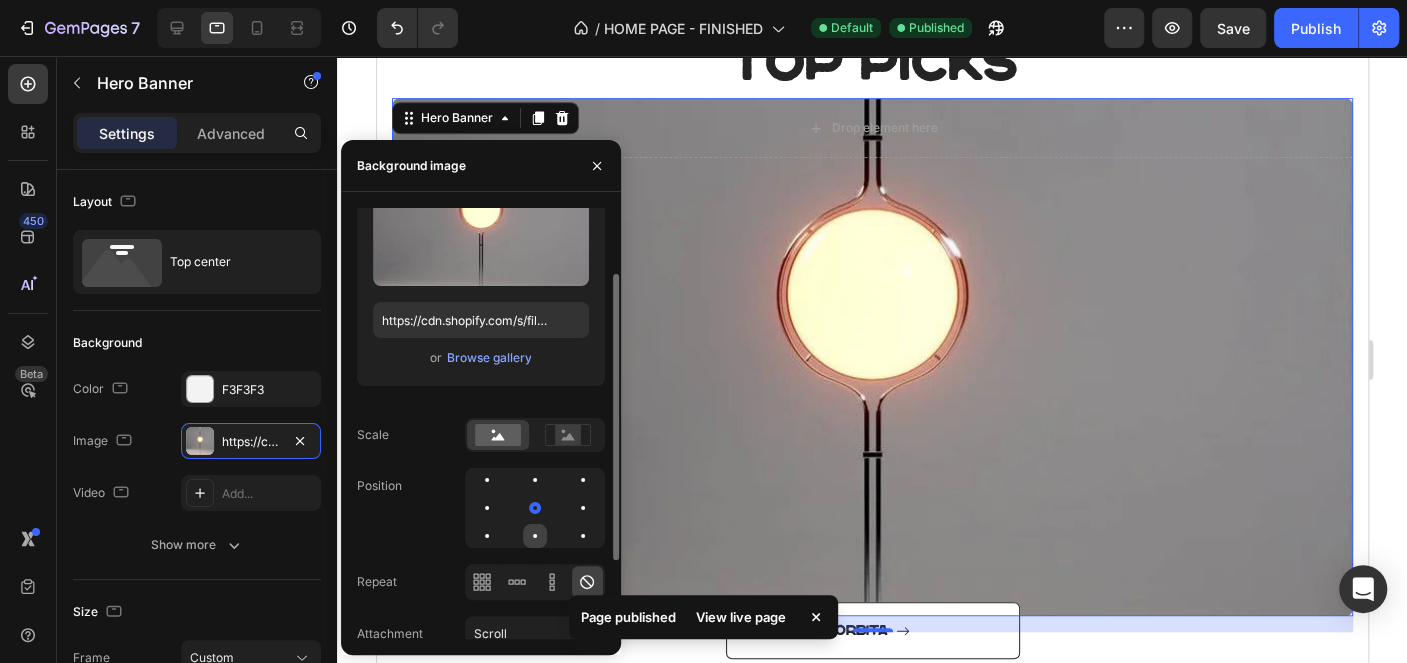 click at bounding box center [535, 536] 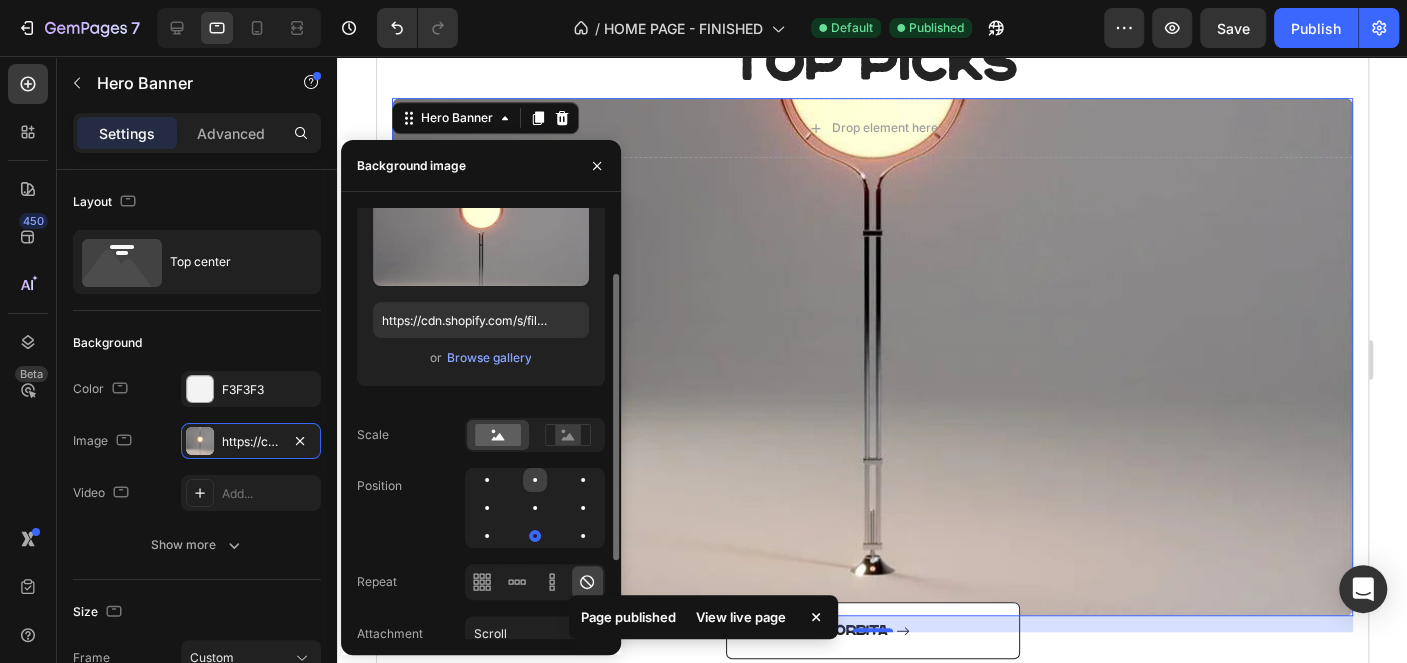 click 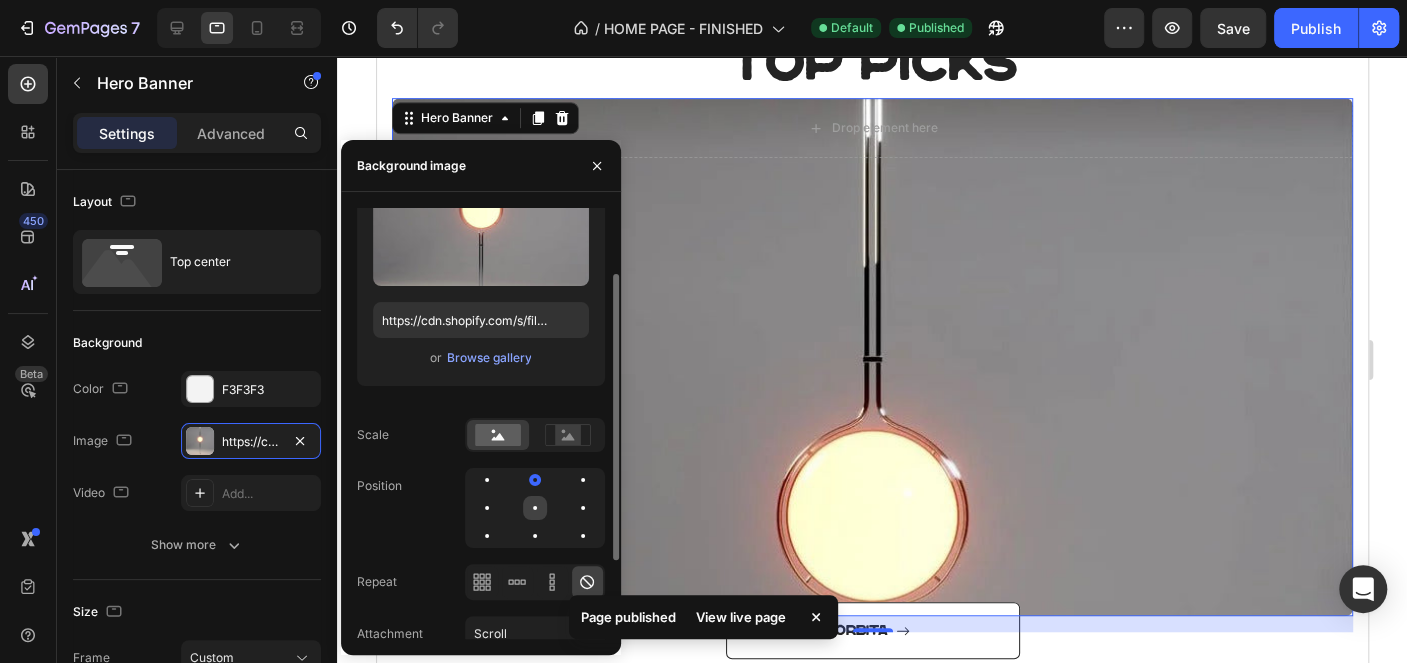 click 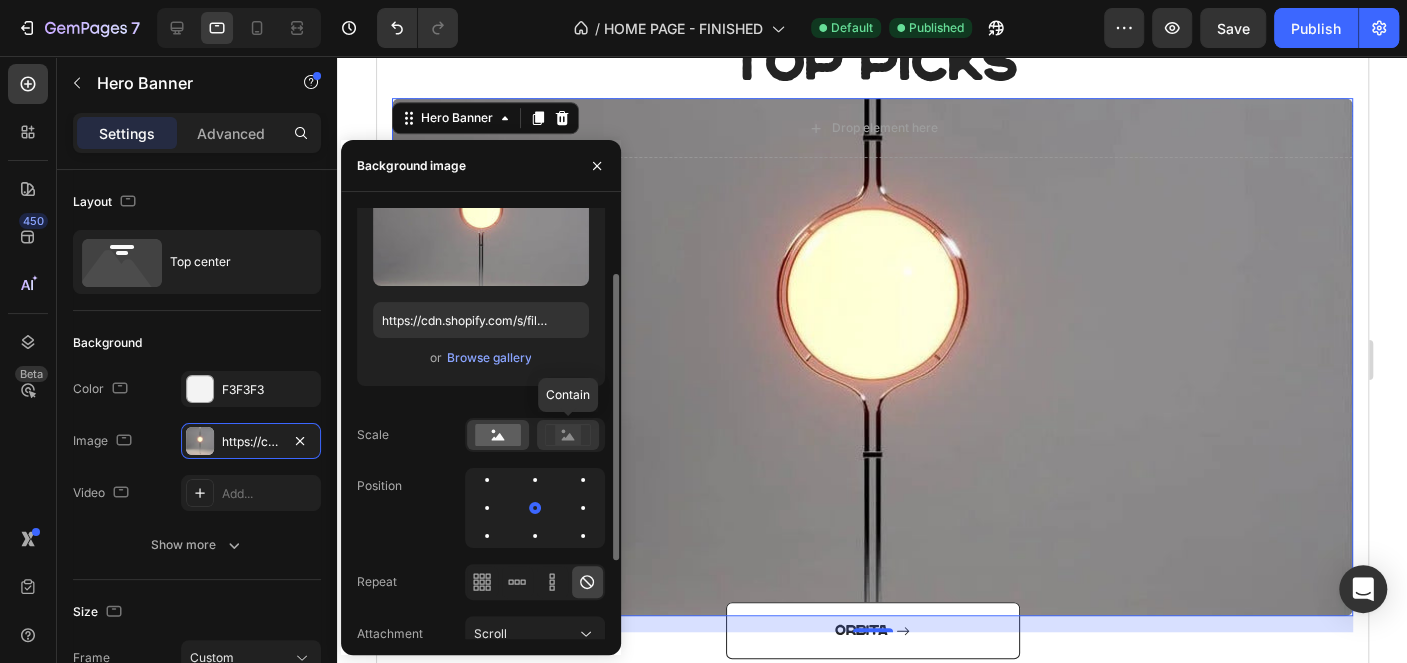 click 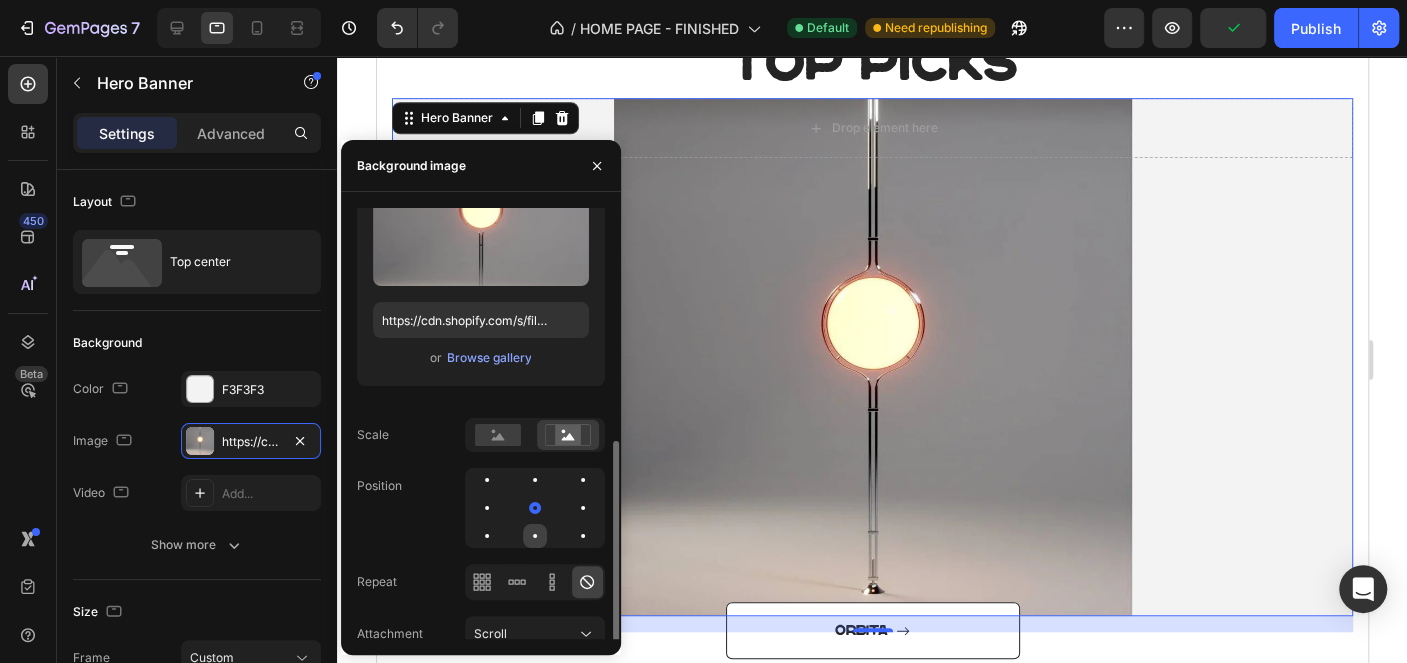 scroll, scrollTop: 218, scrollLeft: 0, axis: vertical 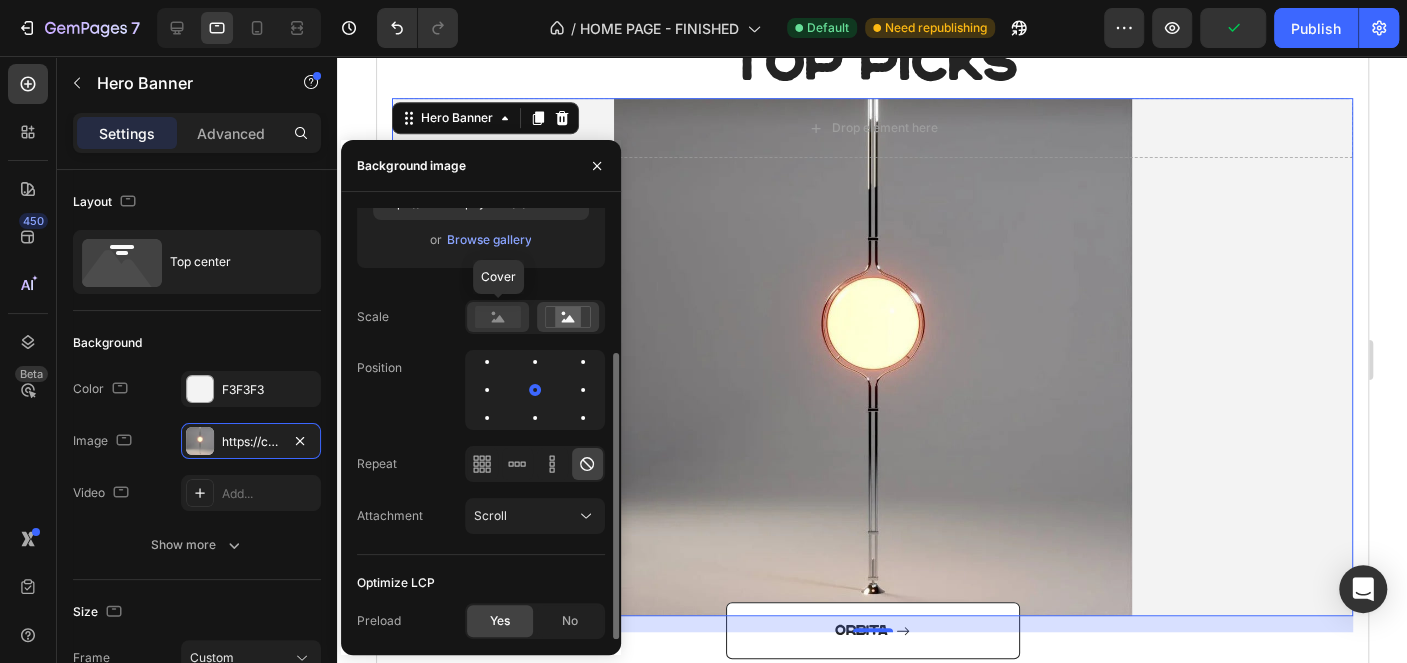 click 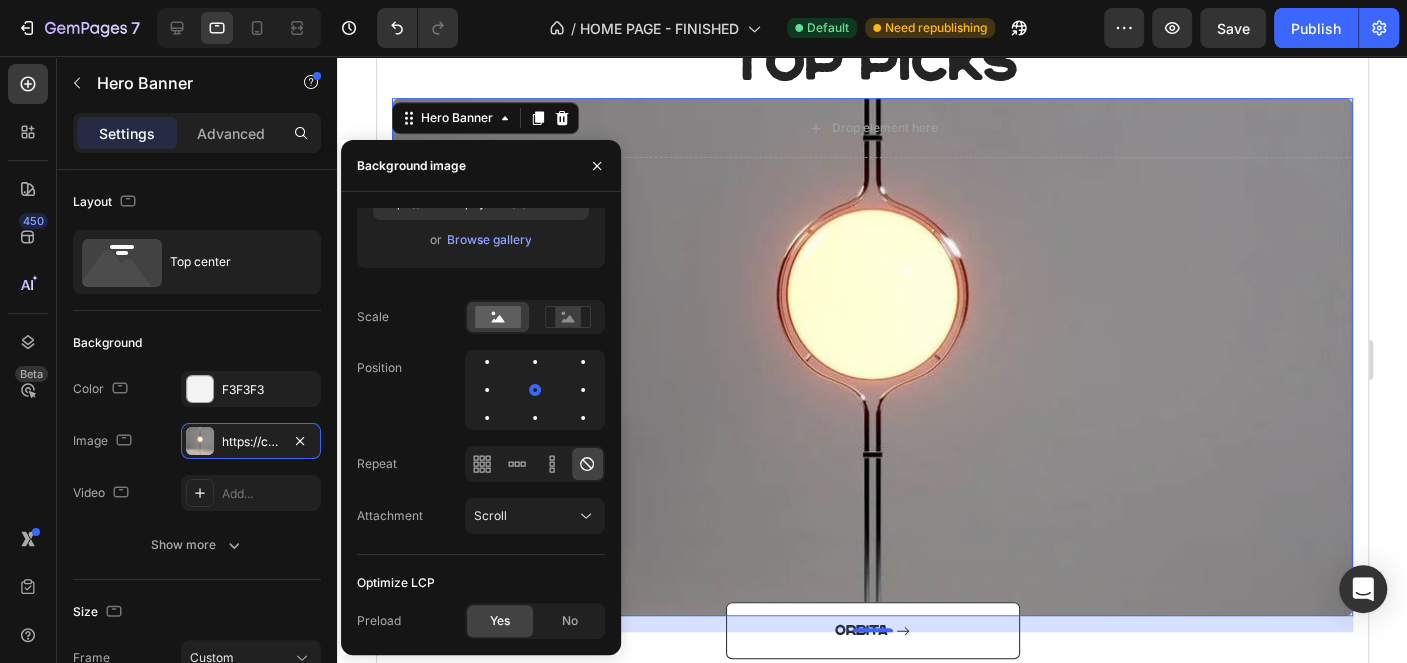 click at bounding box center [871, 357] 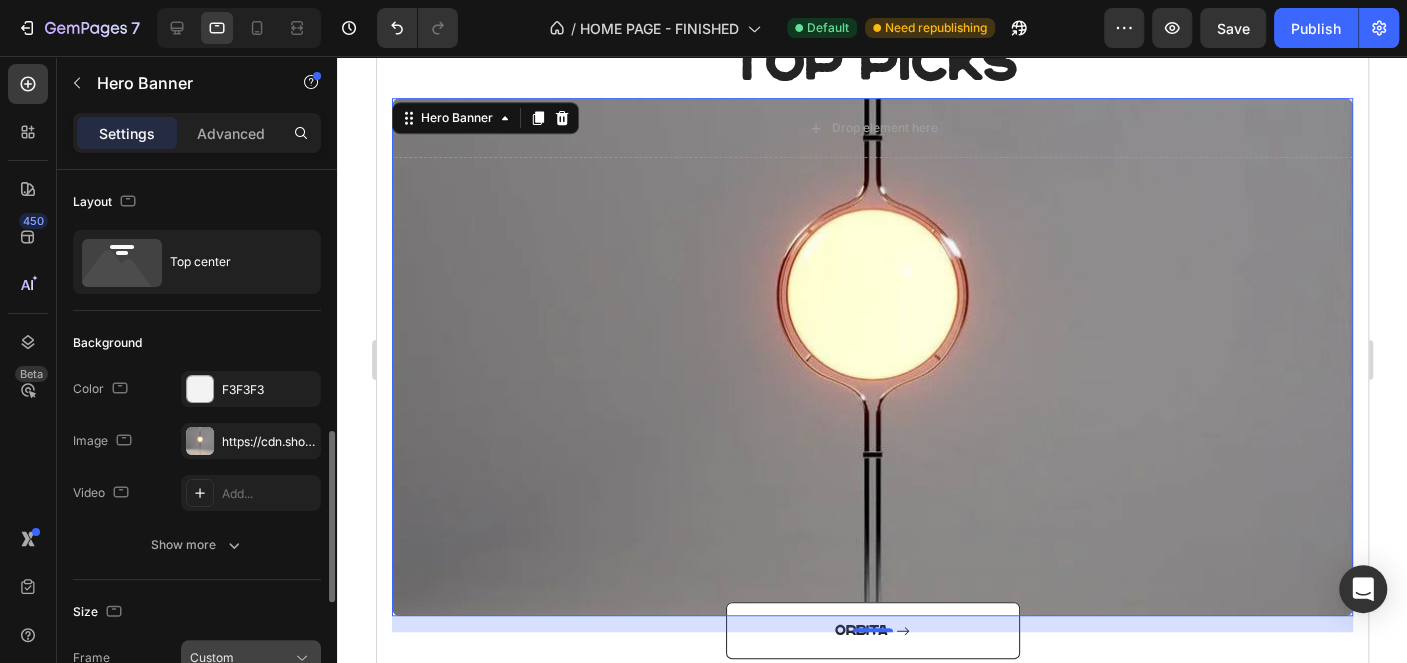 scroll, scrollTop: 199, scrollLeft: 0, axis: vertical 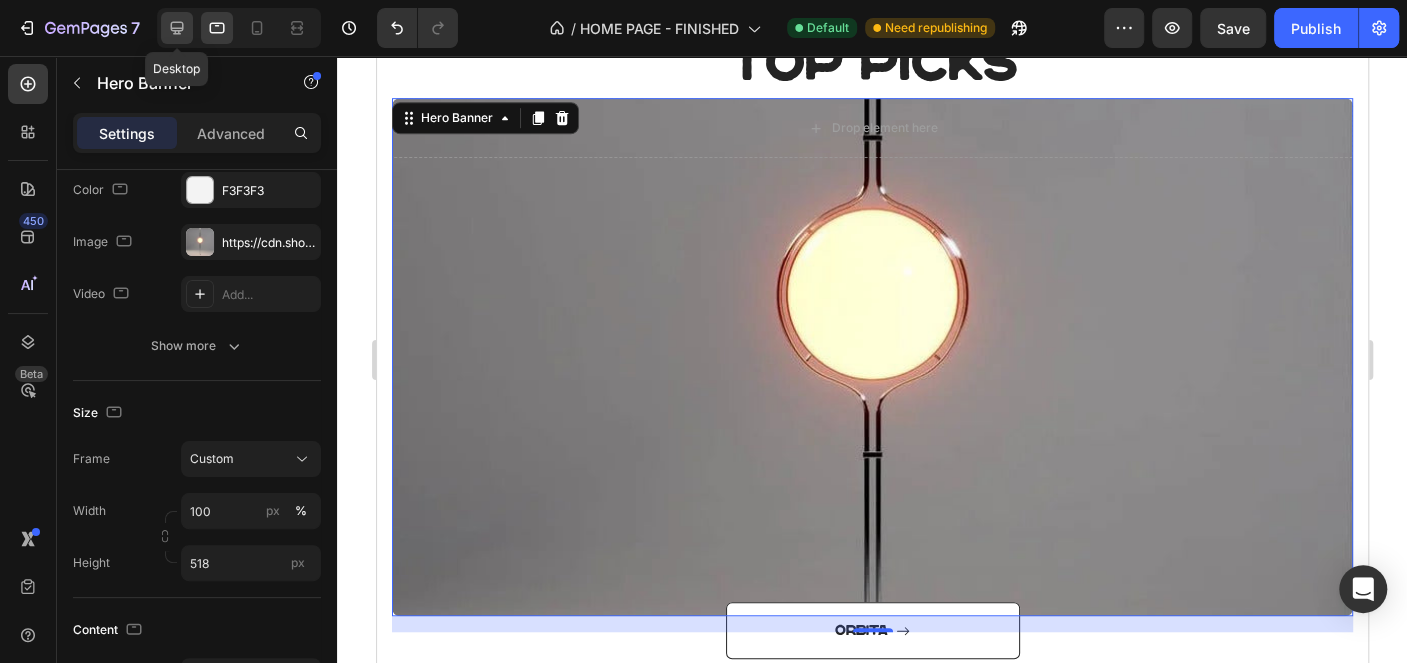 click 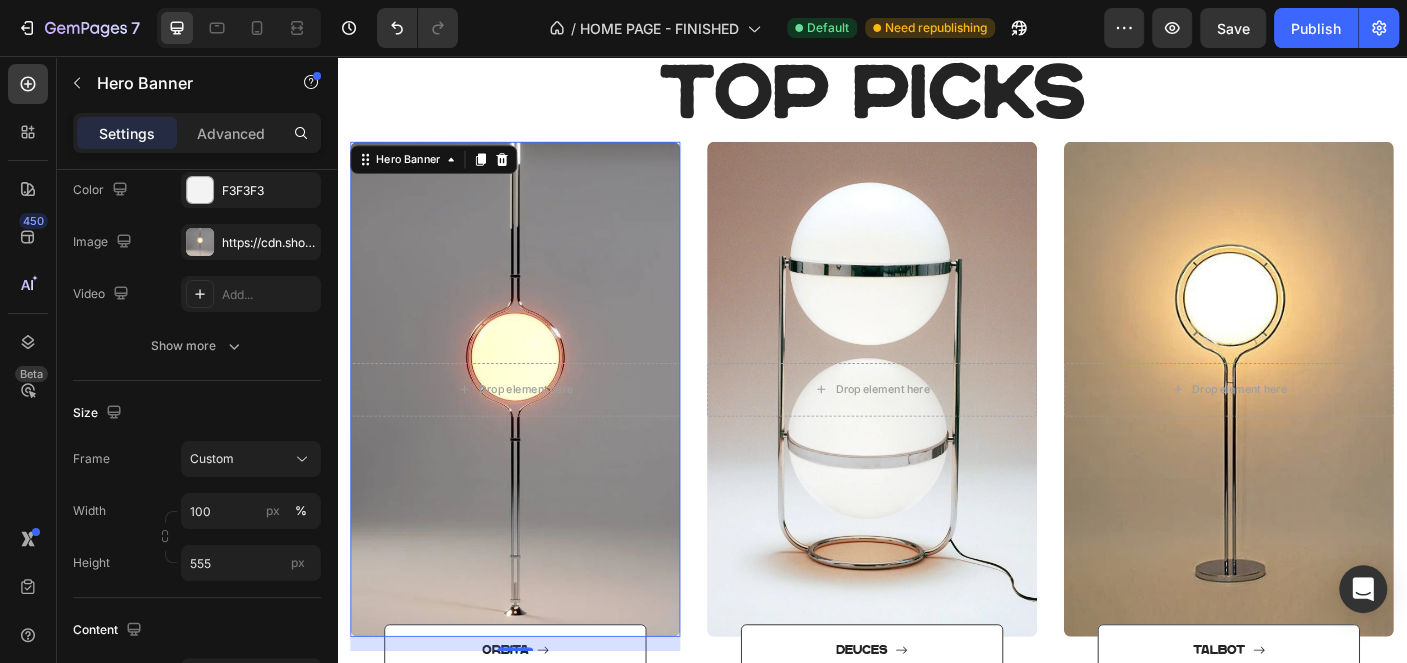 scroll, scrollTop: 727, scrollLeft: 0, axis: vertical 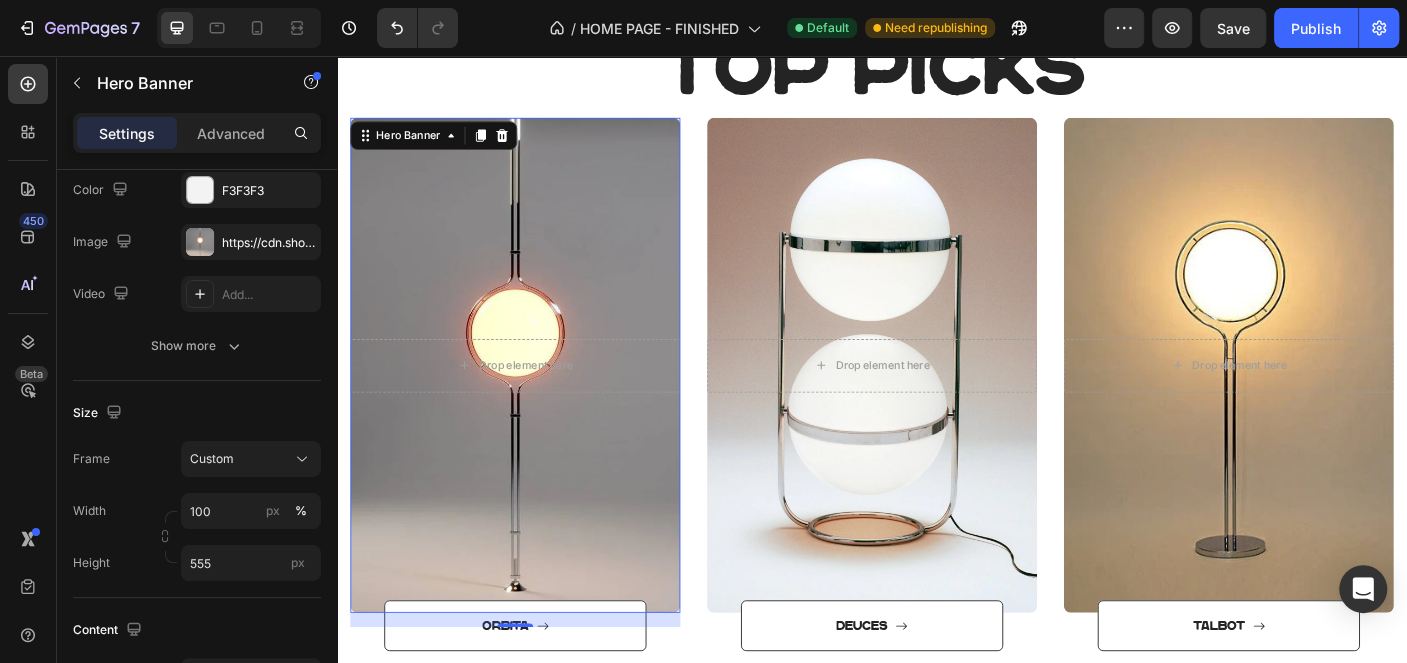click at bounding box center (537, 403) 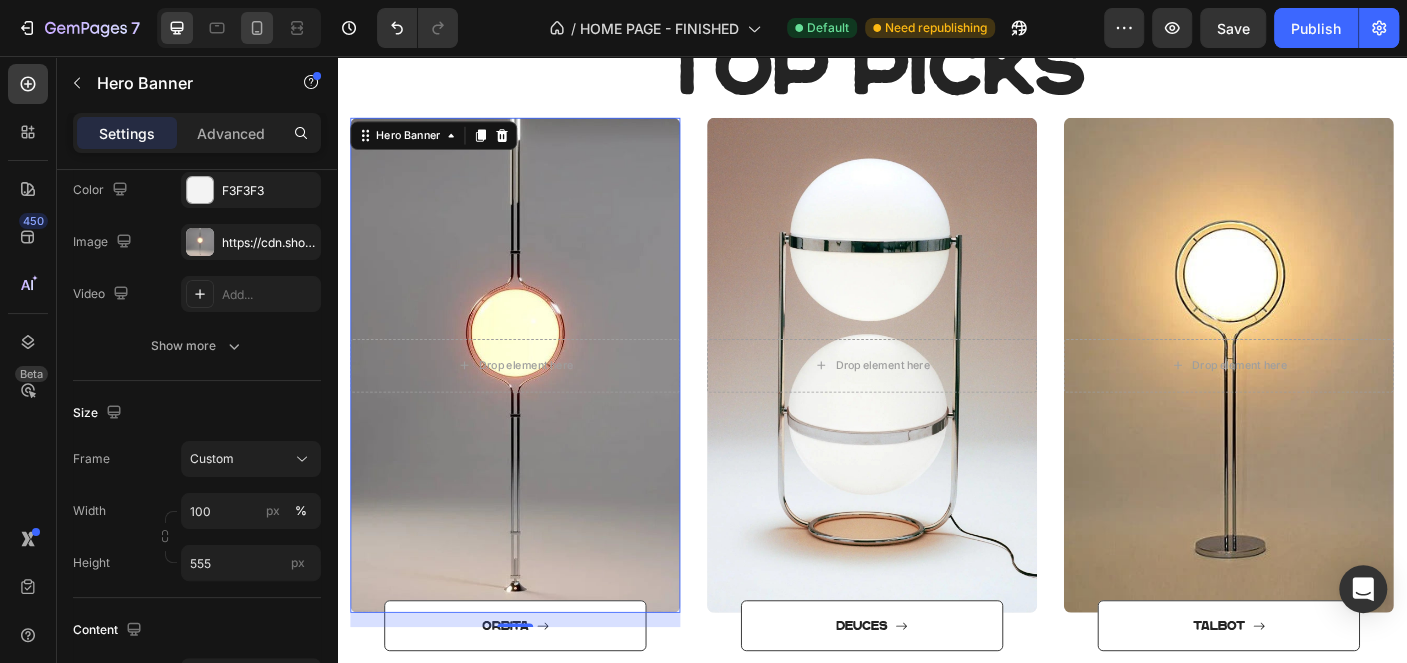 click 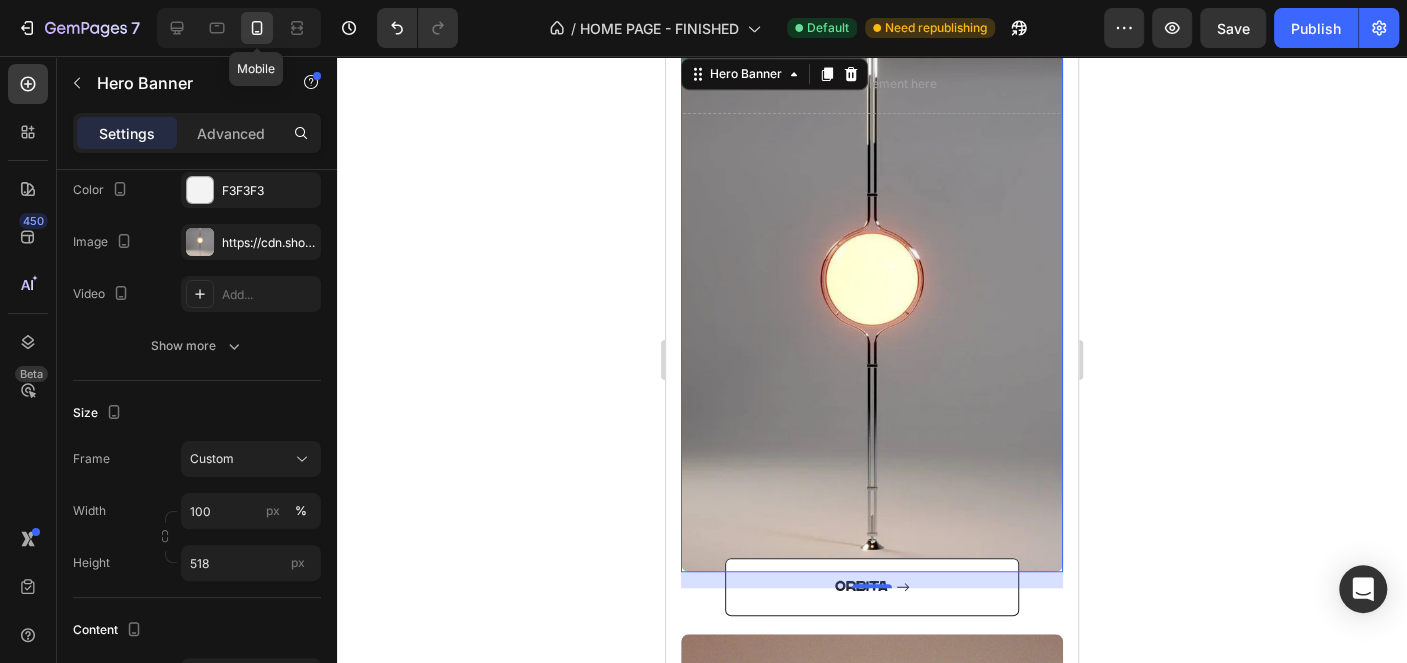 click 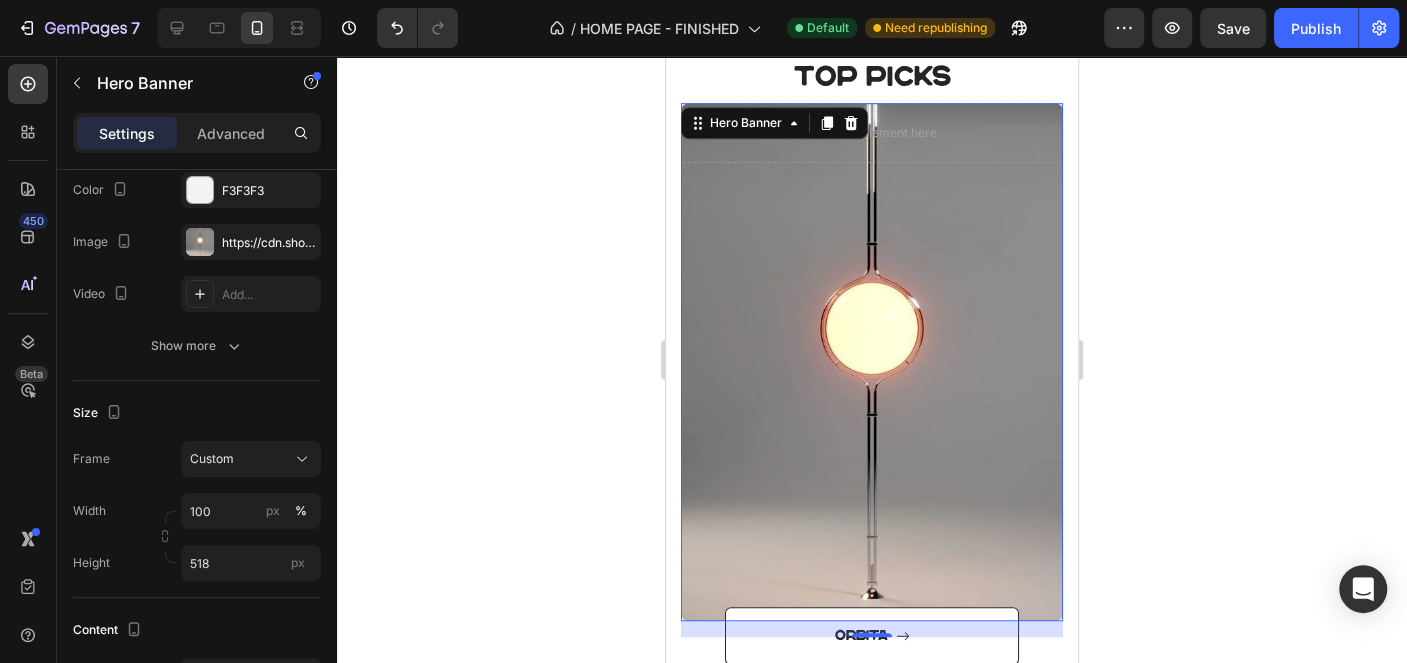 scroll, scrollTop: 655, scrollLeft: 0, axis: vertical 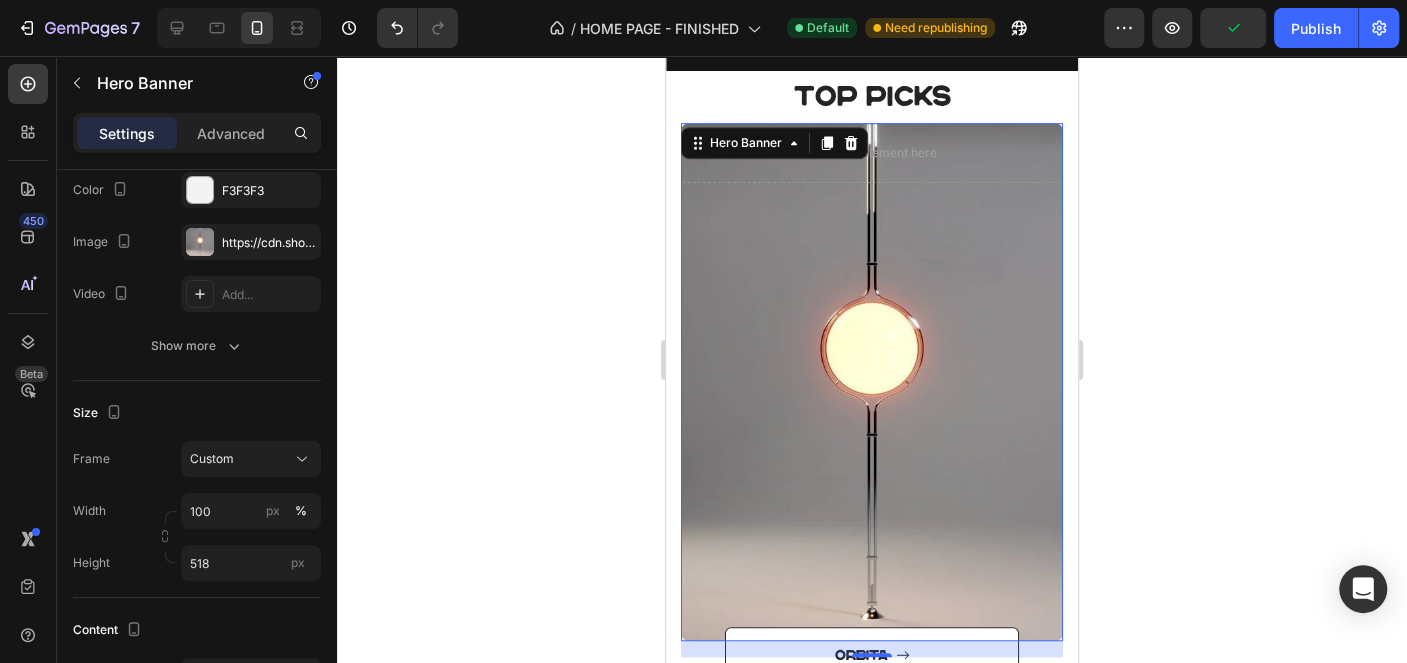 click at bounding box center (872, 382) 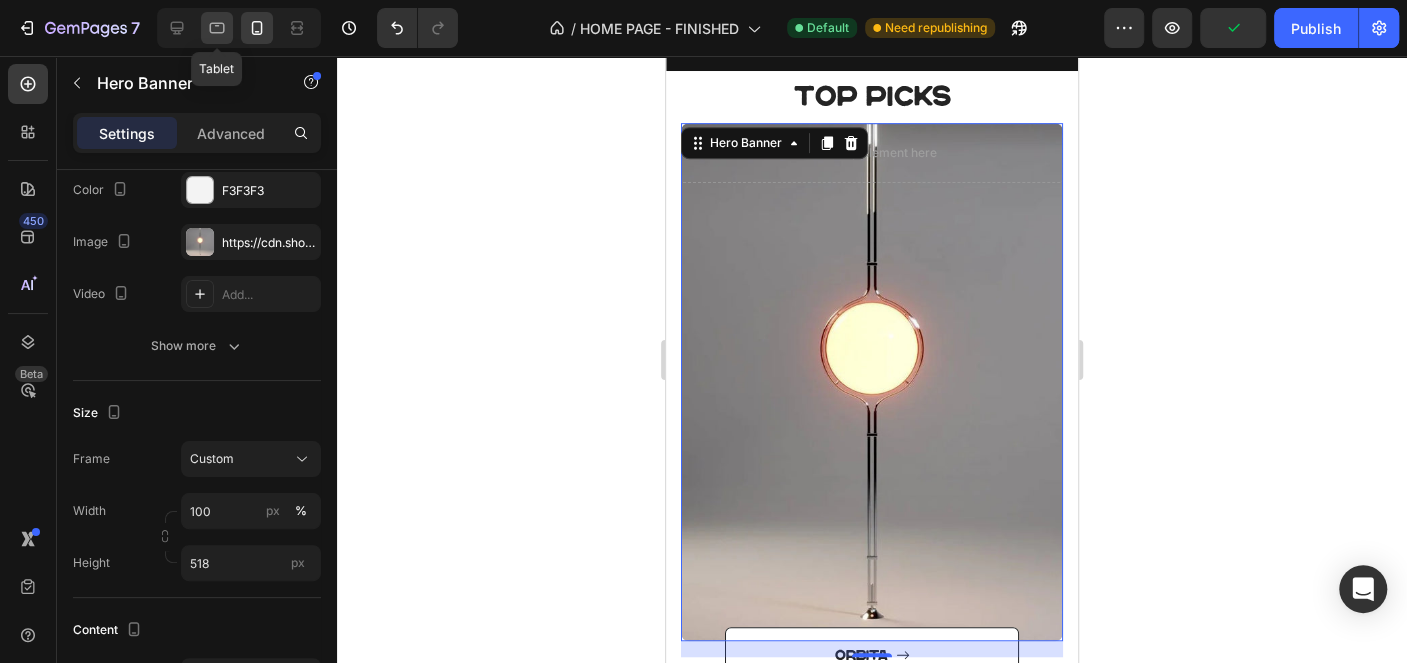 click 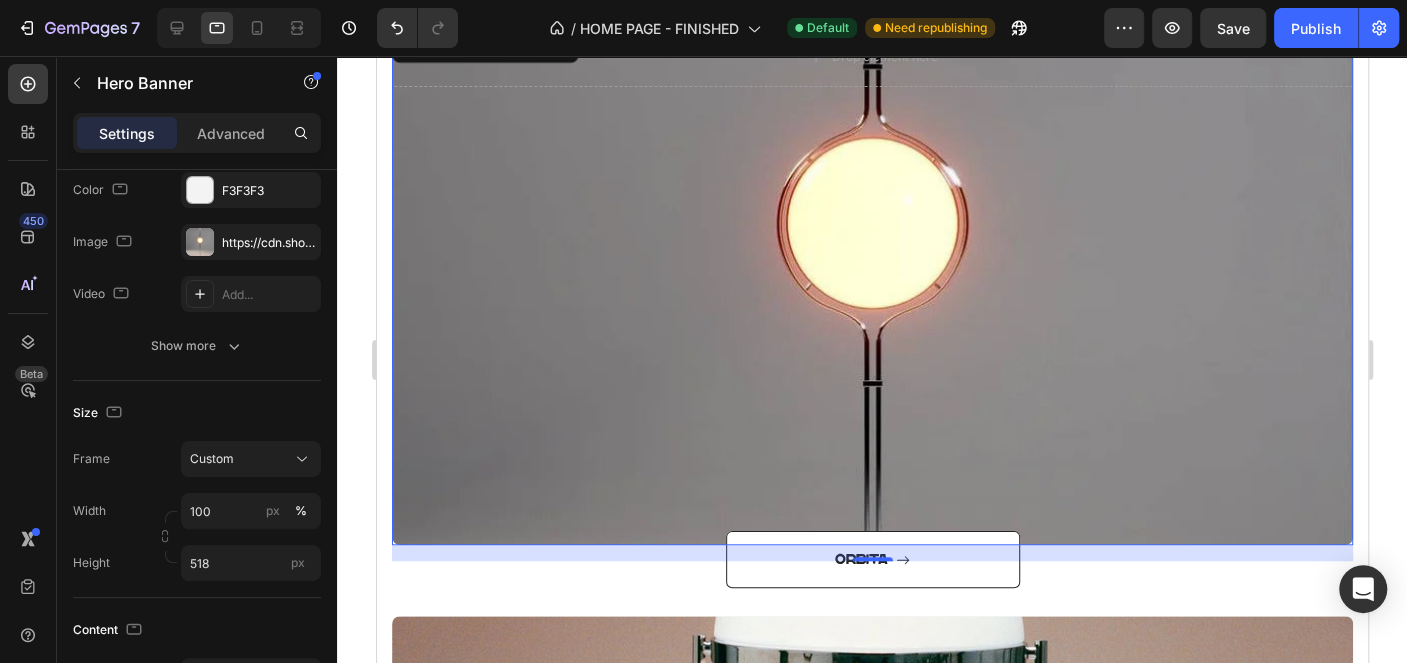 scroll, scrollTop: 773, scrollLeft: 0, axis: vertical 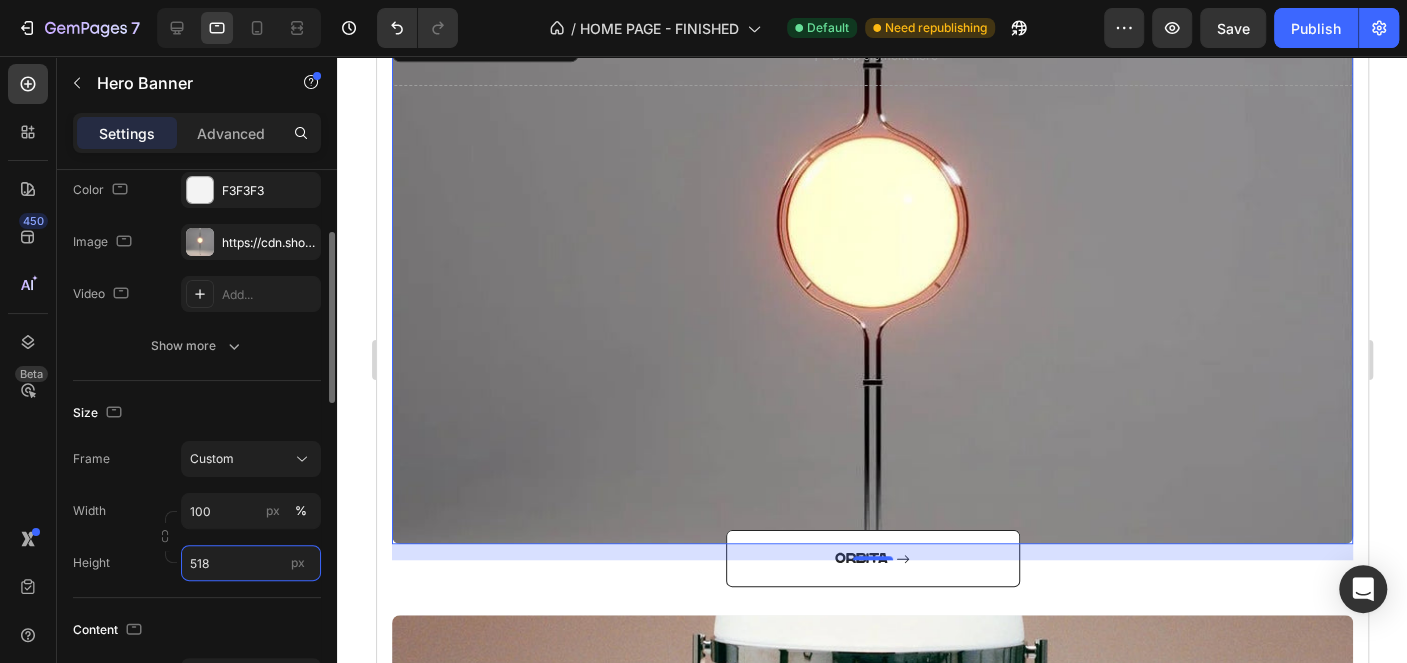 click on "518" at bounding box center (251, 563) 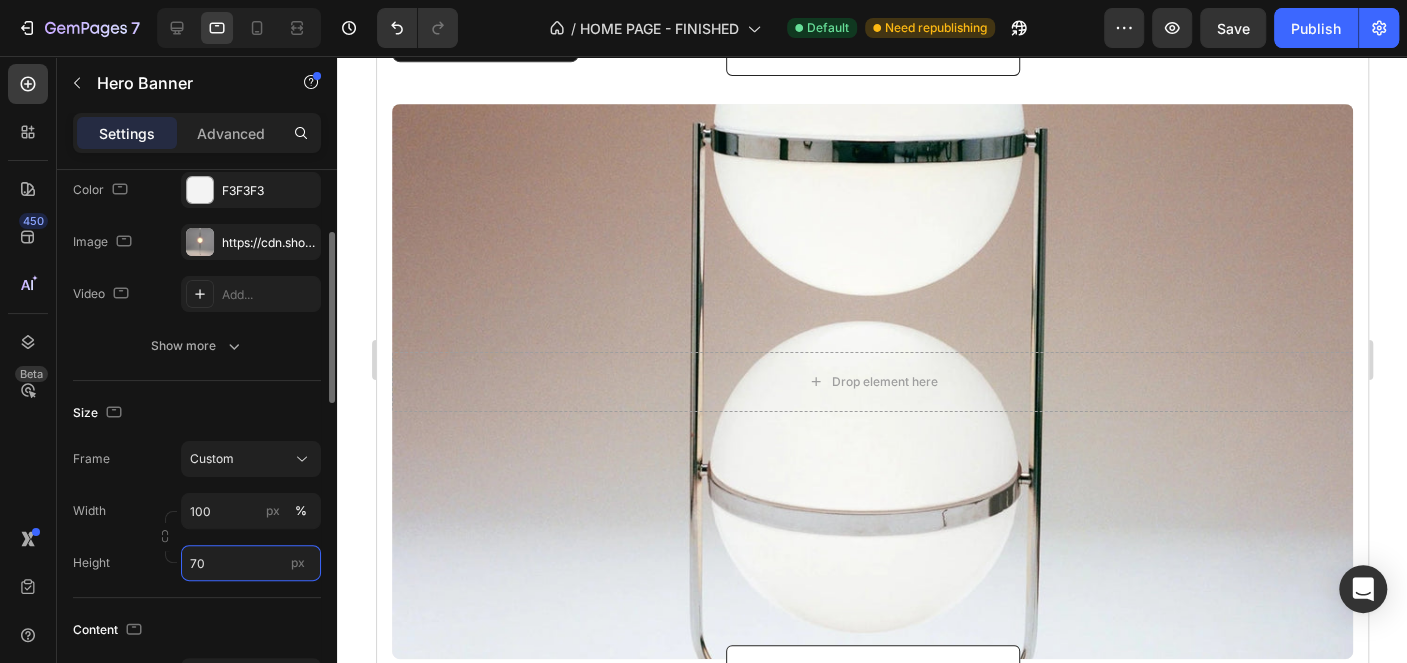 type on "700" 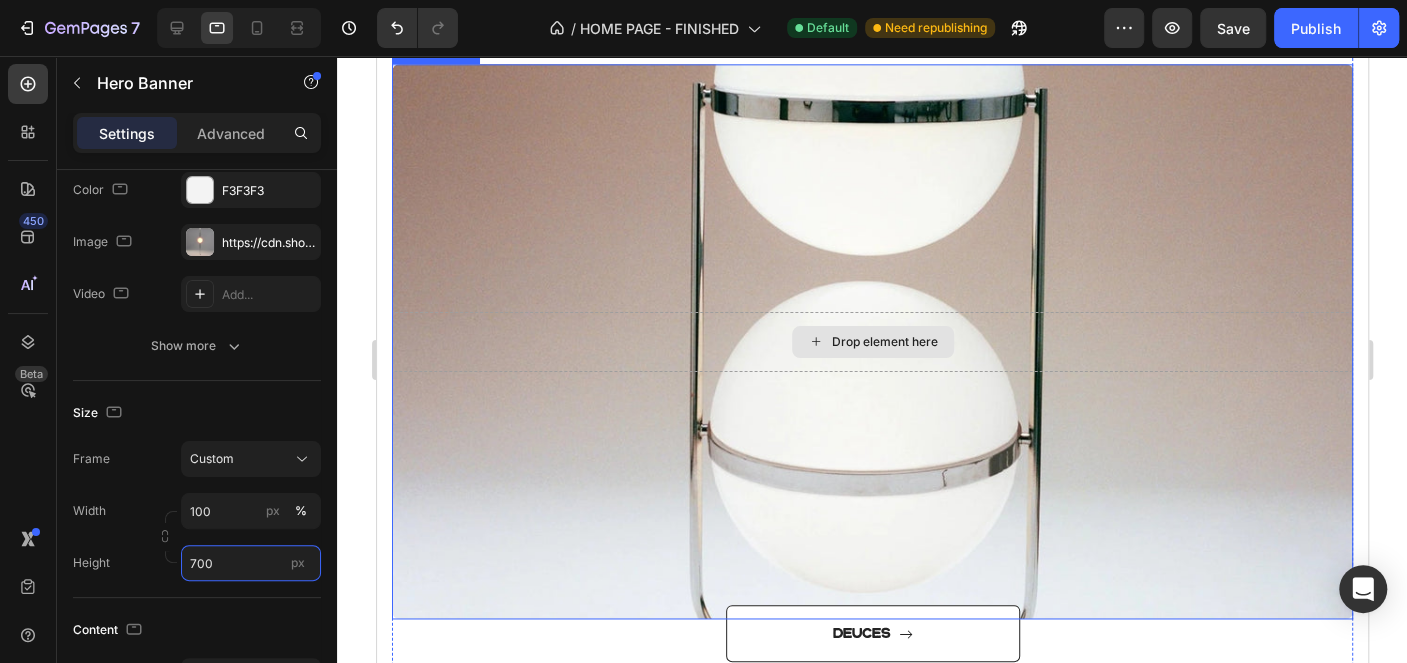 scroll, scrollTop: 1772, scrollLeft: 0, axis: vertical 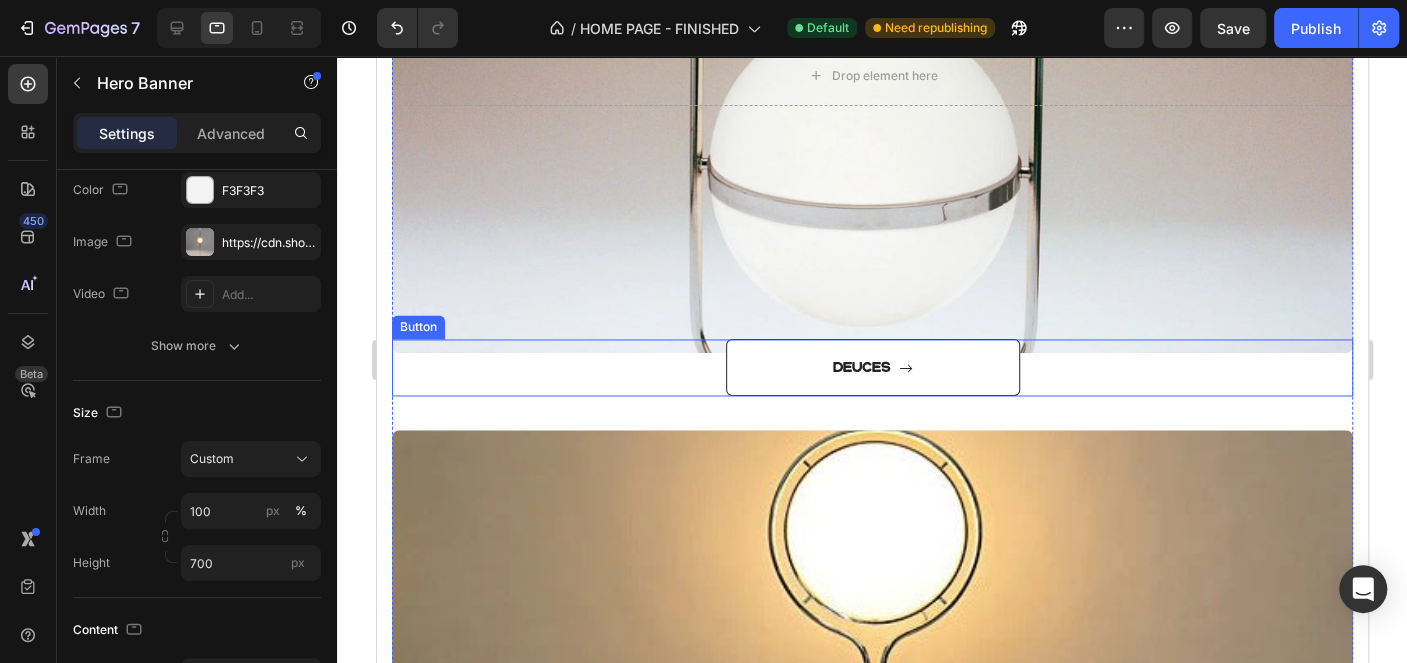 click at bounding box center [871, 75] 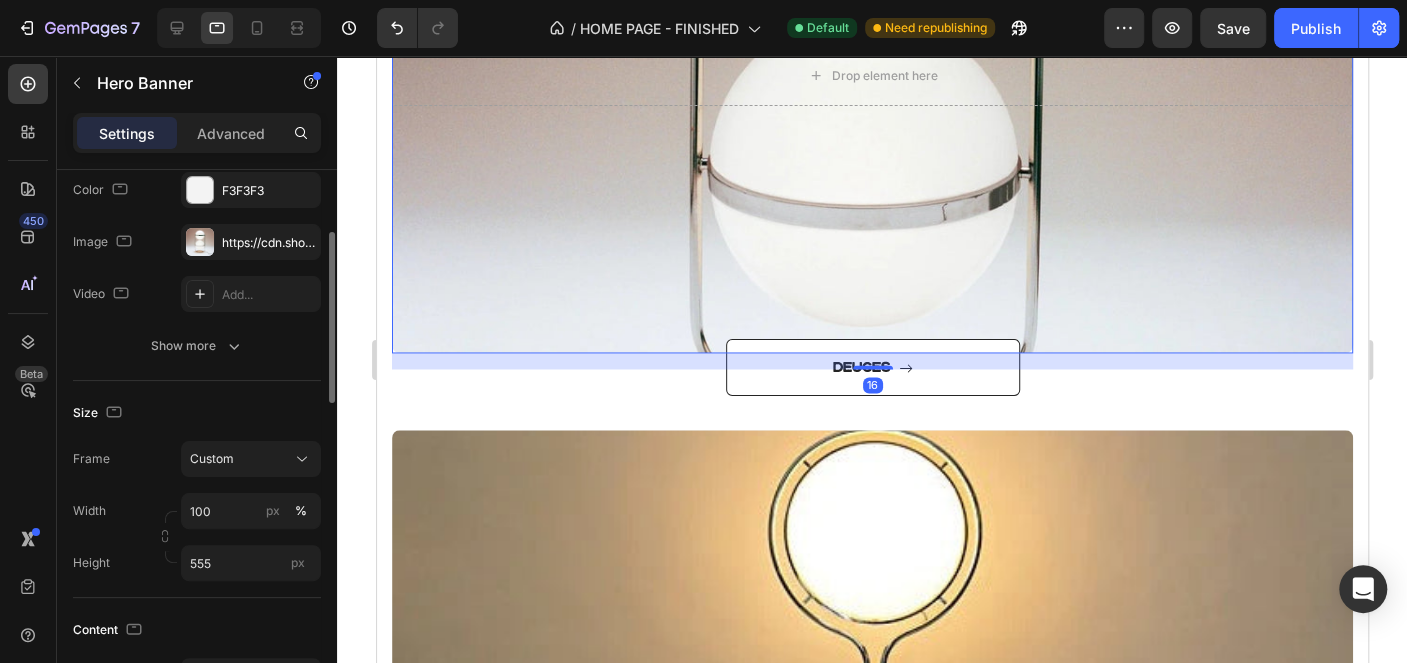 scroll, scrollTop: 199, scrollLeft: 0, axis: vertical 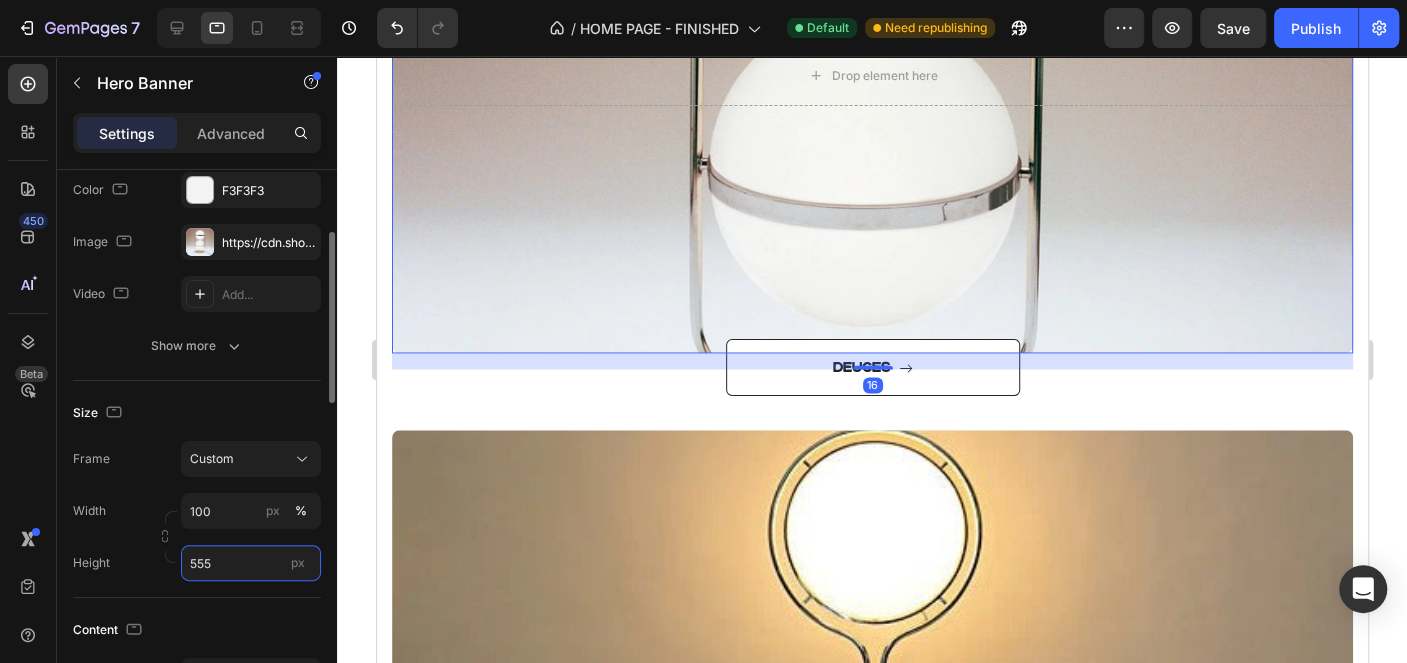 click on "555" at bounding box center [251, 563] 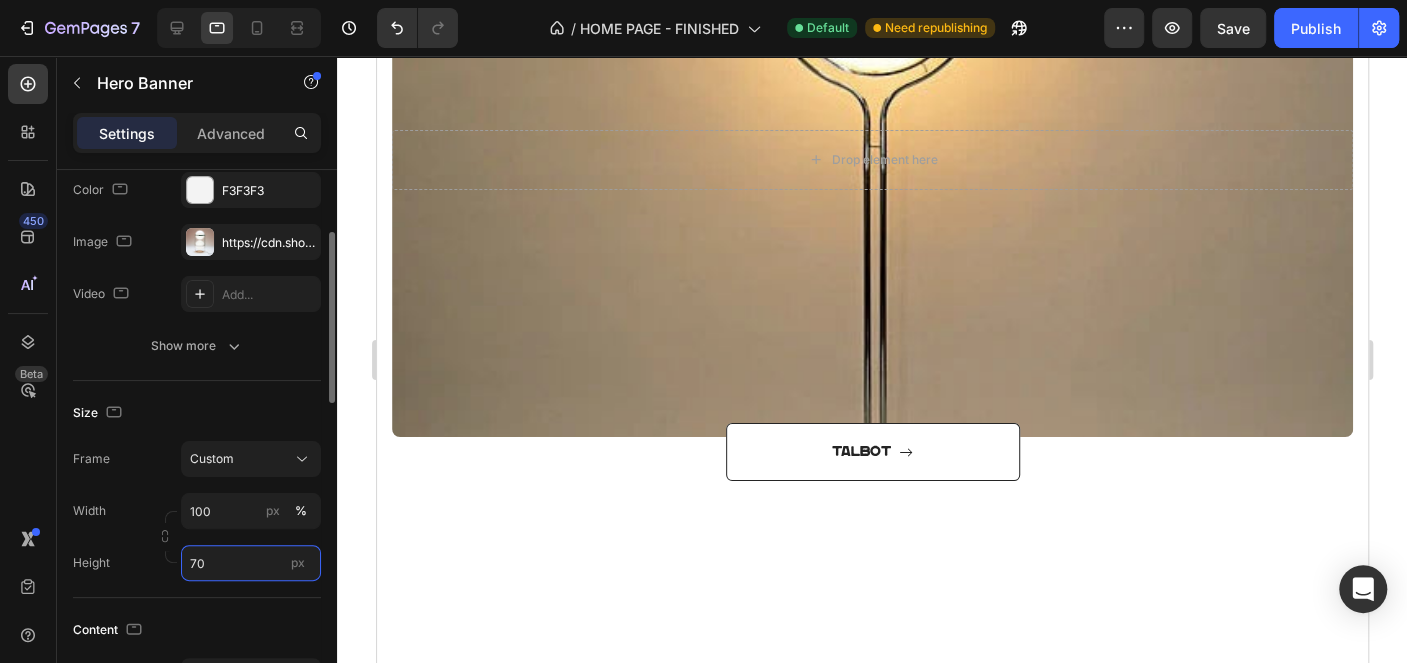 type on "700" 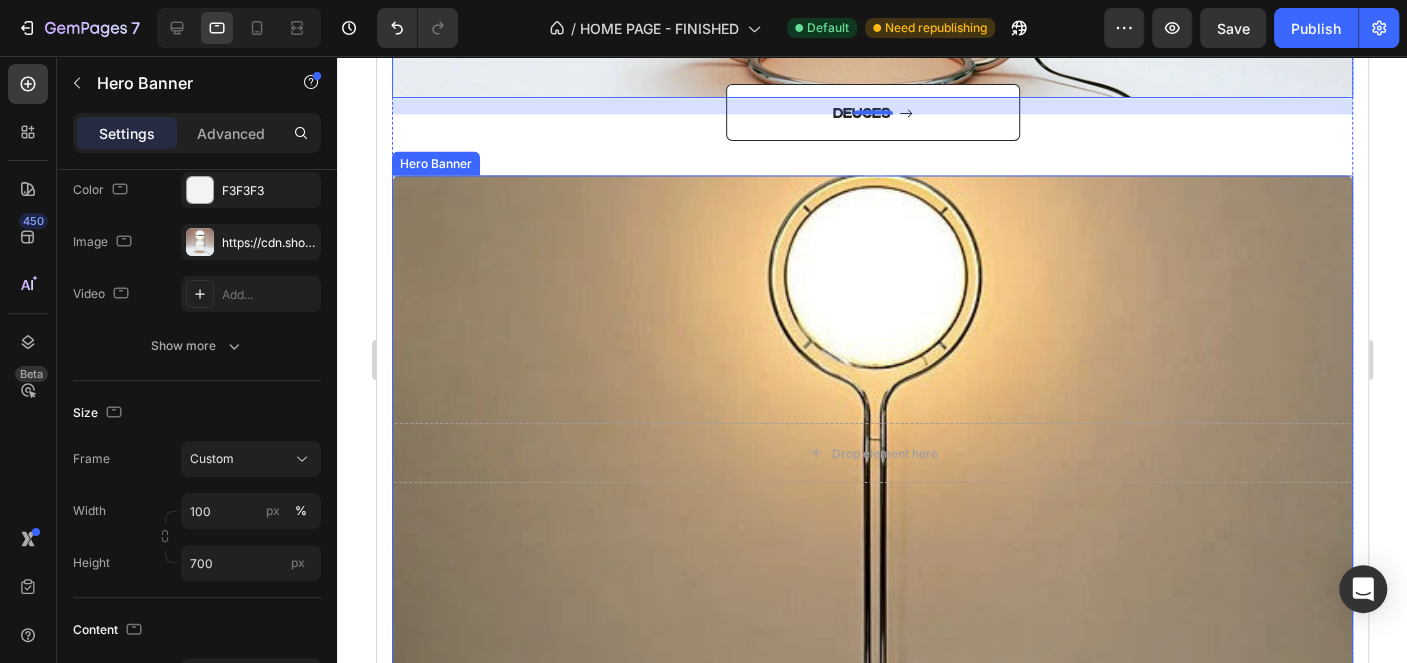 click at bounding box center [871, 452] 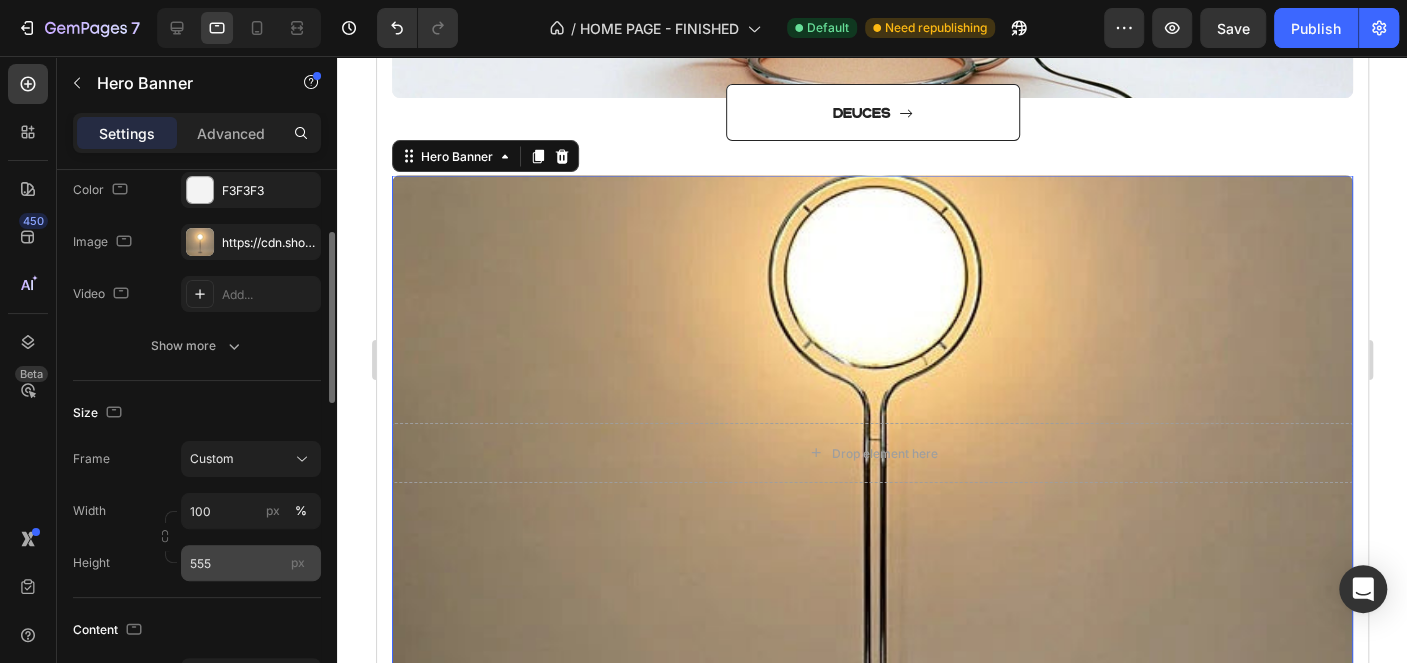 scroll, scrollTop: 2472, scrollLeft: 0, axis: vertical 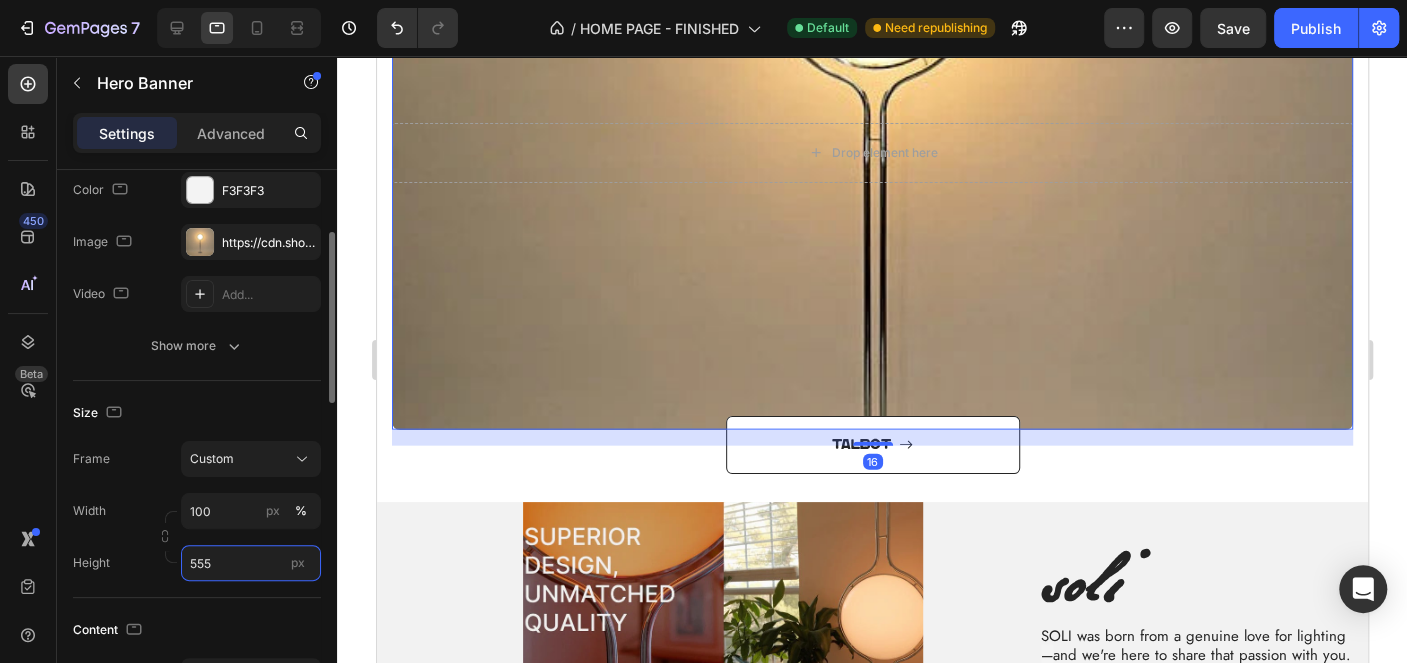 click on "555" at bounding box center (251, 563) 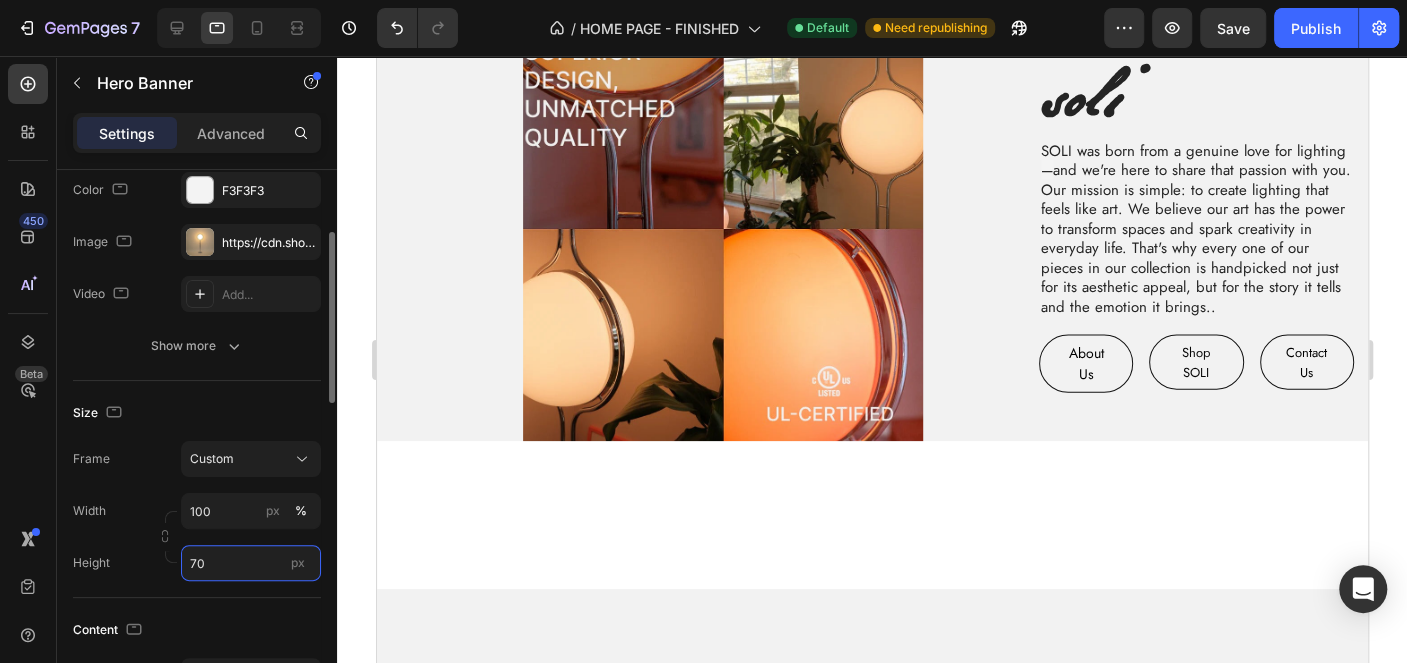 type on "700" 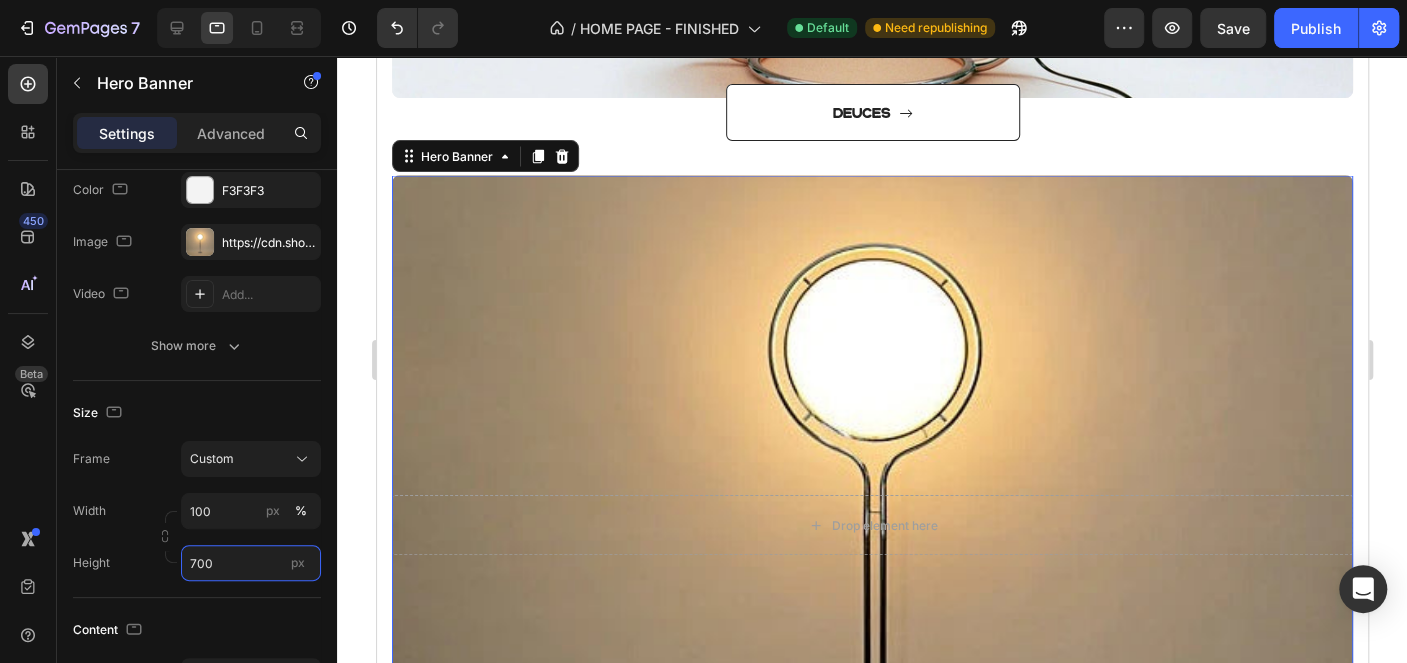 scroll, scrollTop: 2073, scrollLeft: 0, axis: vertical 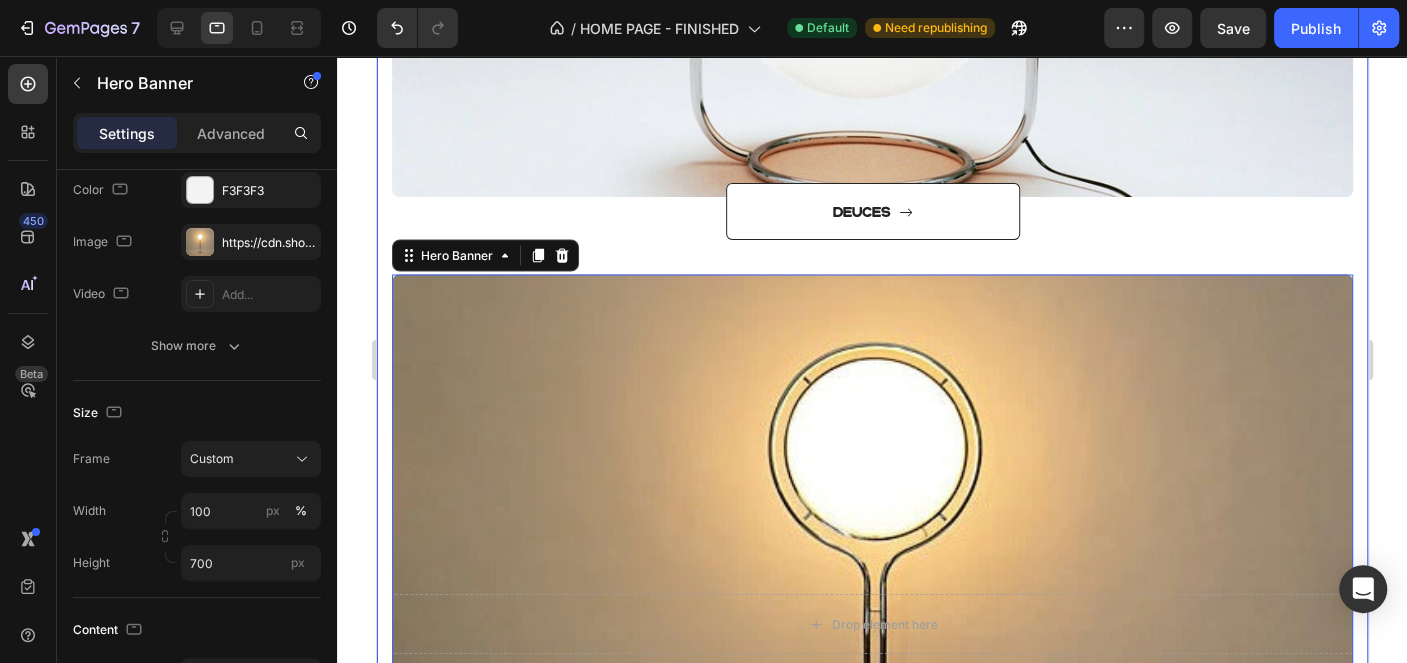 click on "top picks Heading Row
Drop element here Hero Banner
ORBITA Button
Drop element here Hero Banner
DEUCES Button
Drop element here Hero Banner   16
TALBOT Button Row Section 3" at bounding box center (871, -111) 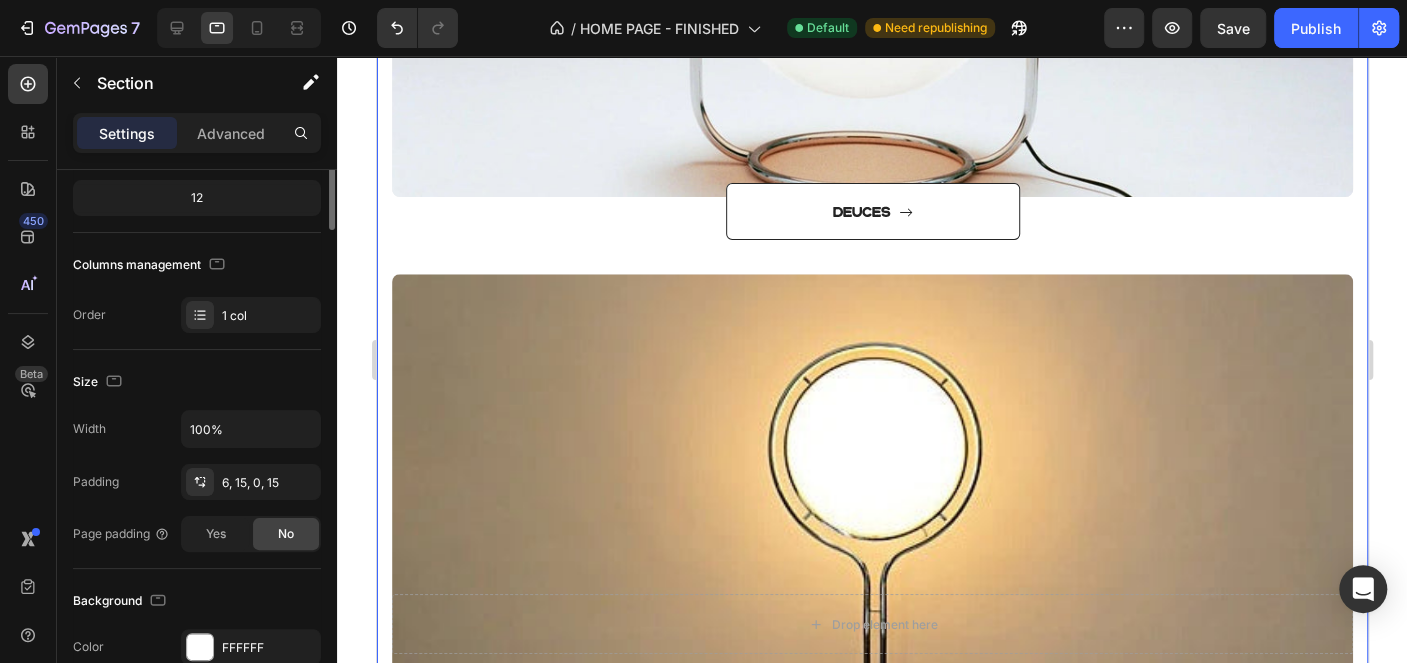 scroll, scrollTop: 0, scrollLeft: 0, axis: both 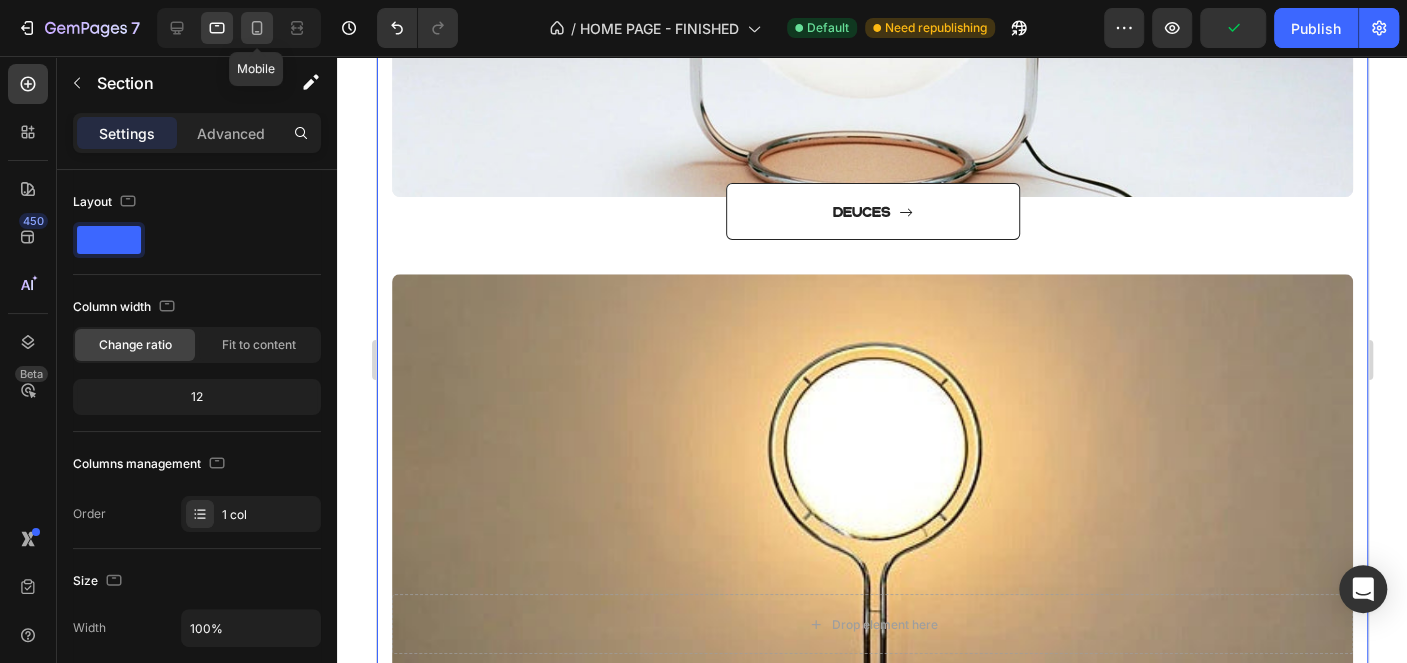 click 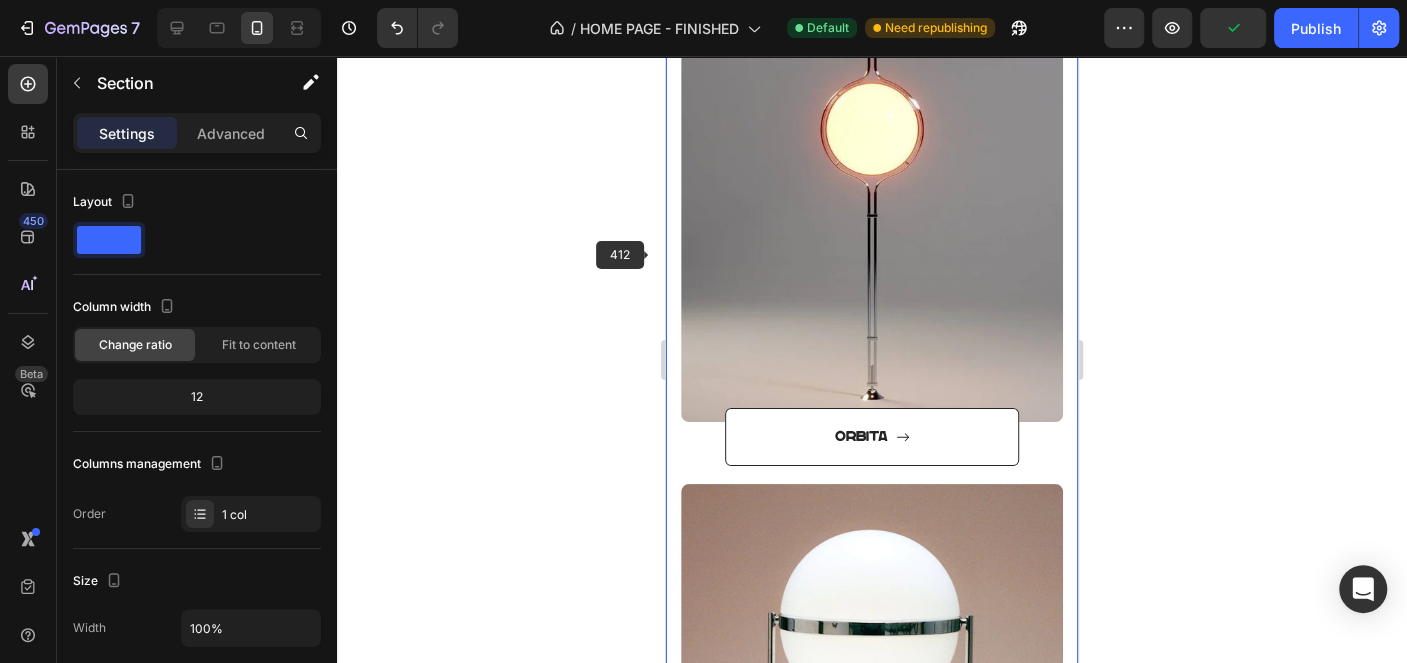 scroll, scrollTop: 661, scrollLeft: 0, axis: vertical 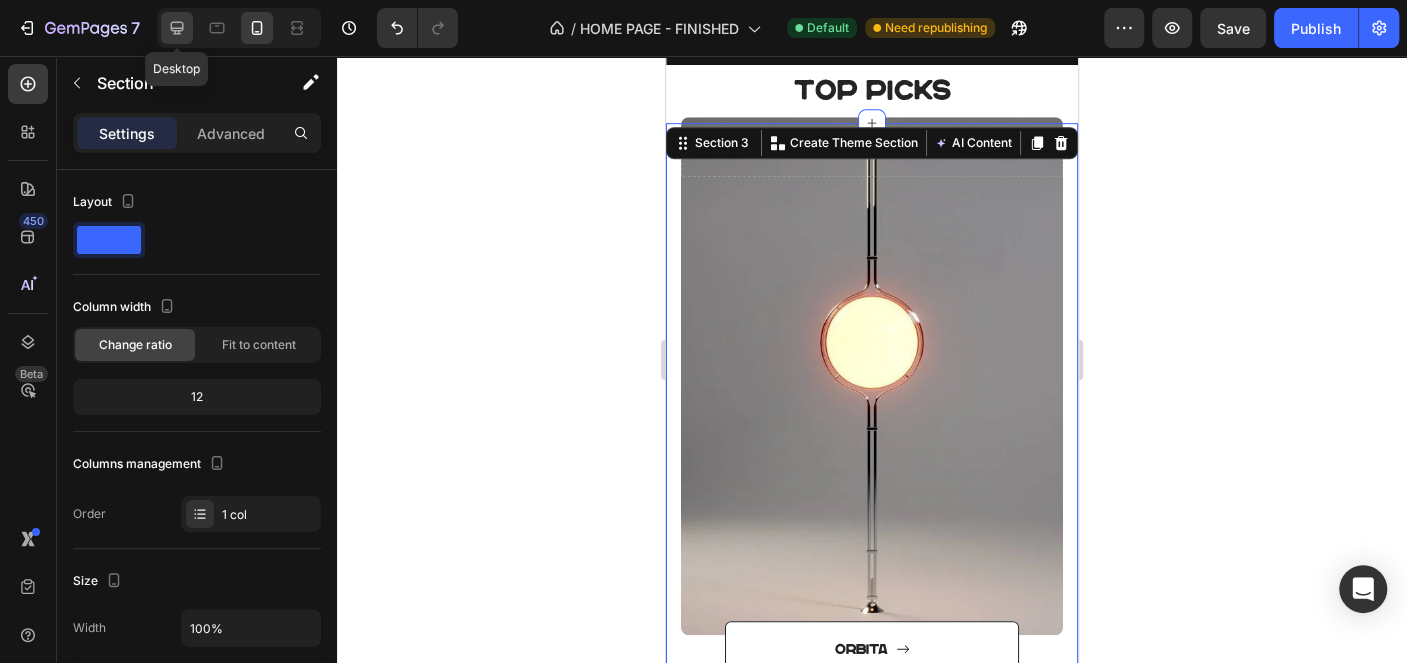 click 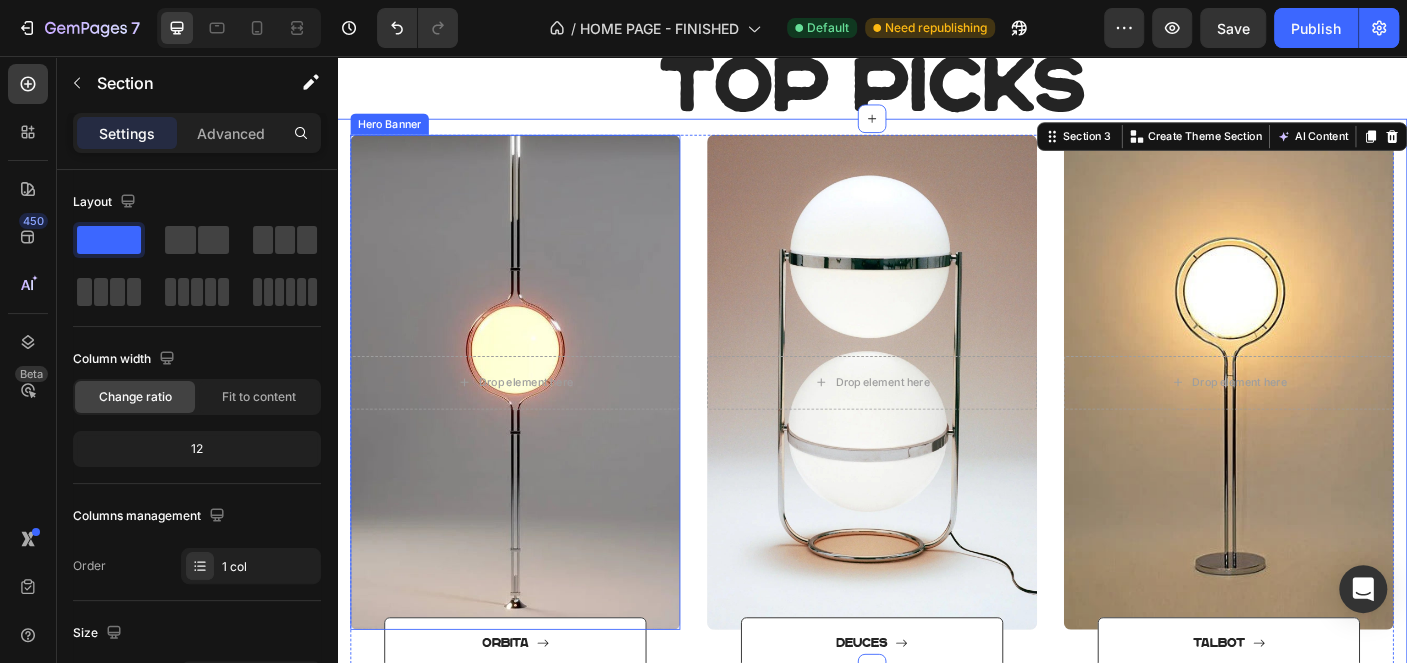 scroll, scrollTop: 608, scrollLeft: 0, axis: vertical 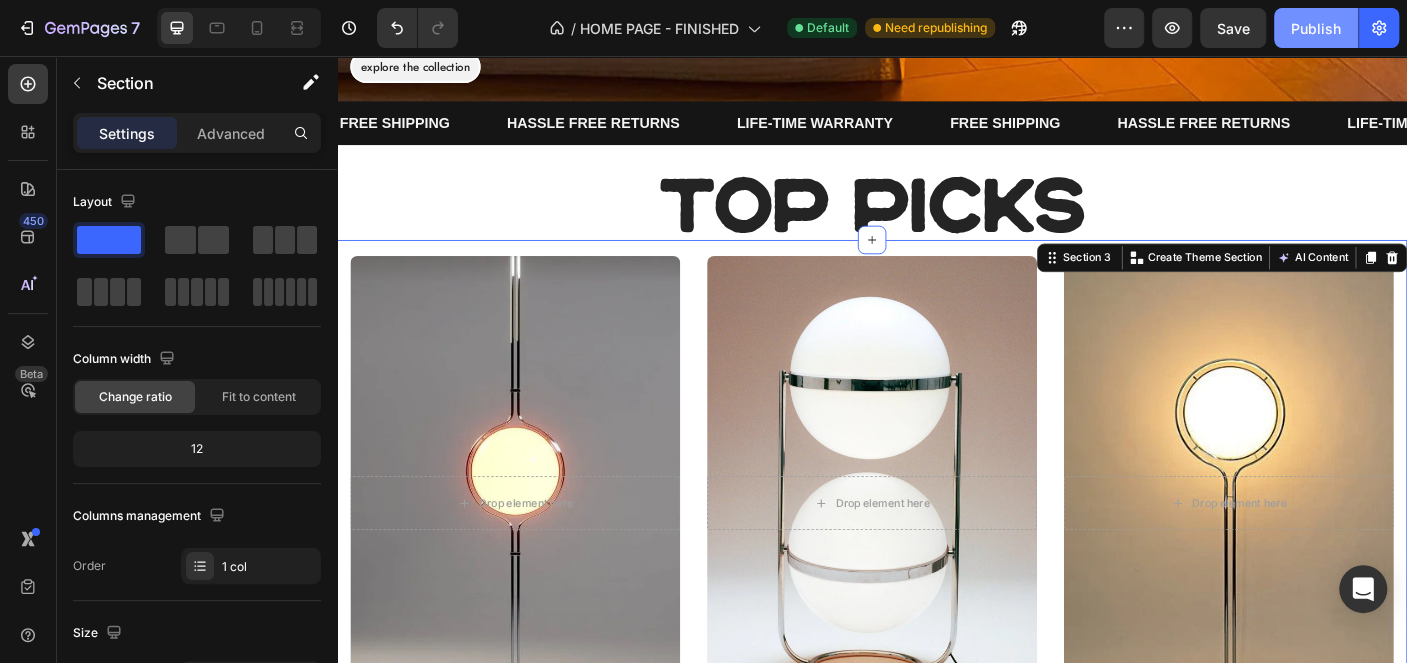 click on "Publish" 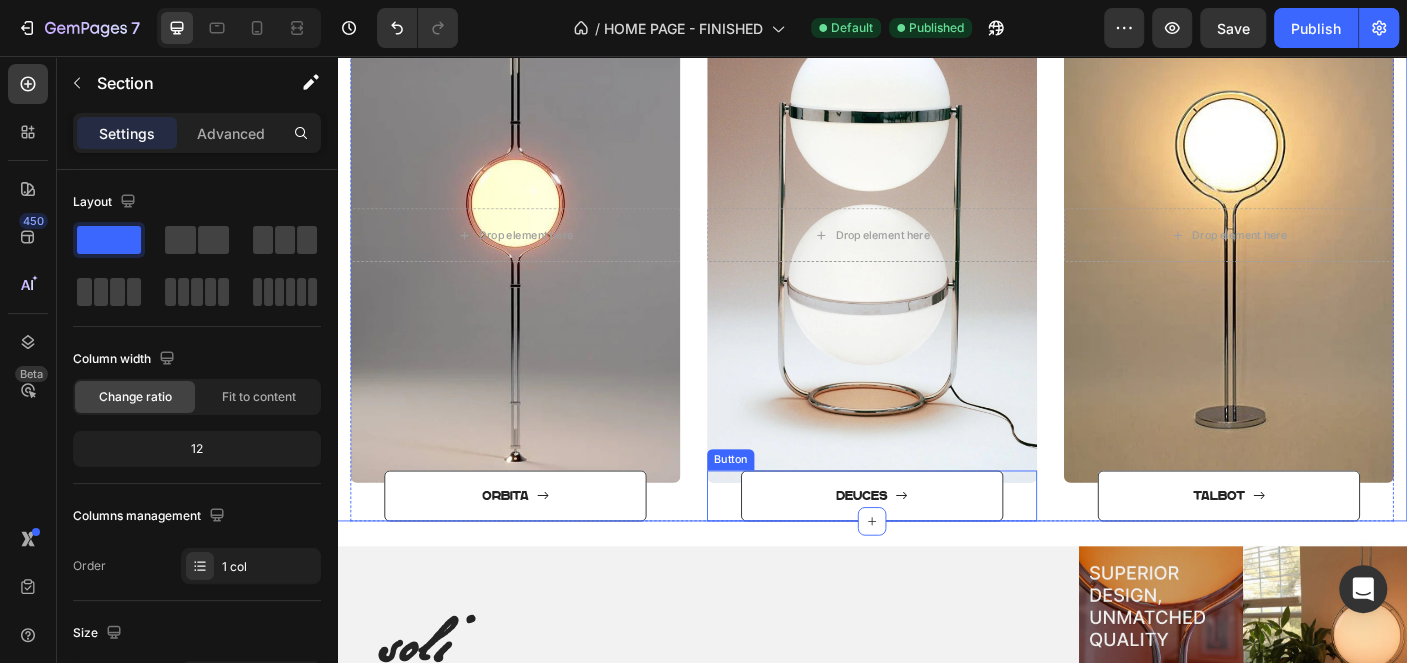 scroll, scrollTop: 1009, scrollLeft: 0, axis: vertical 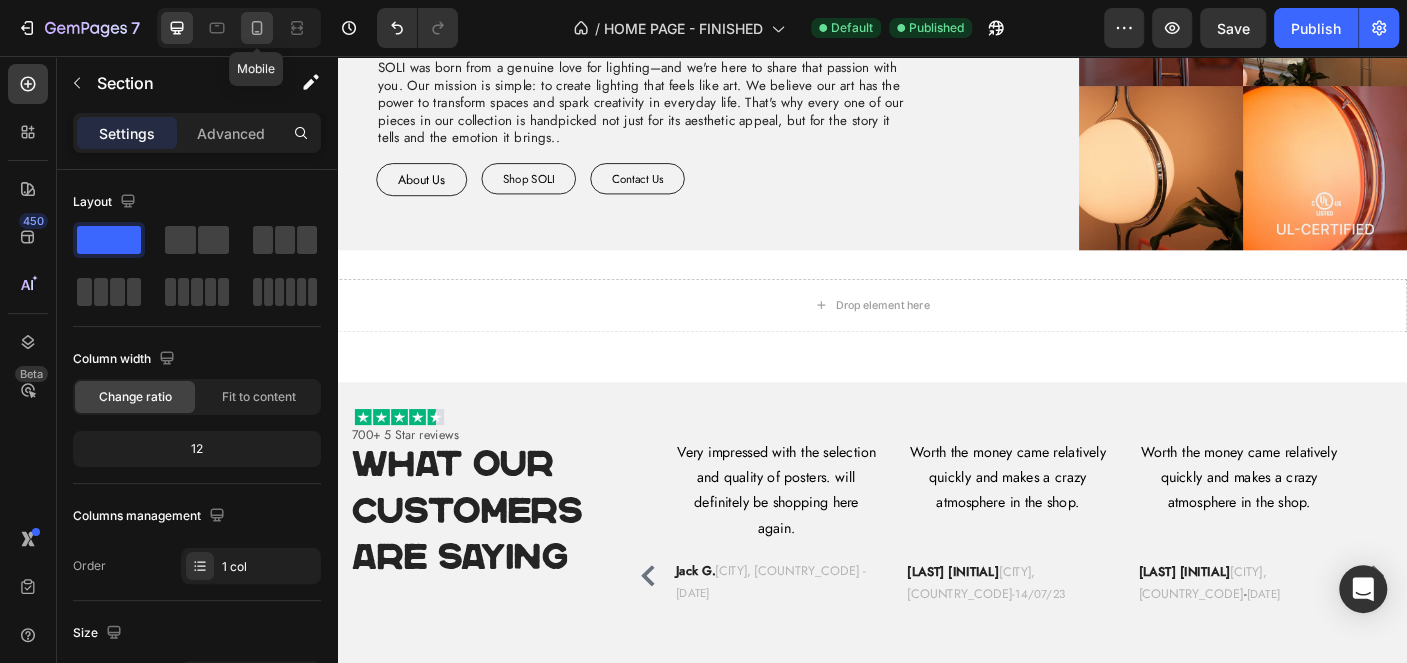 click 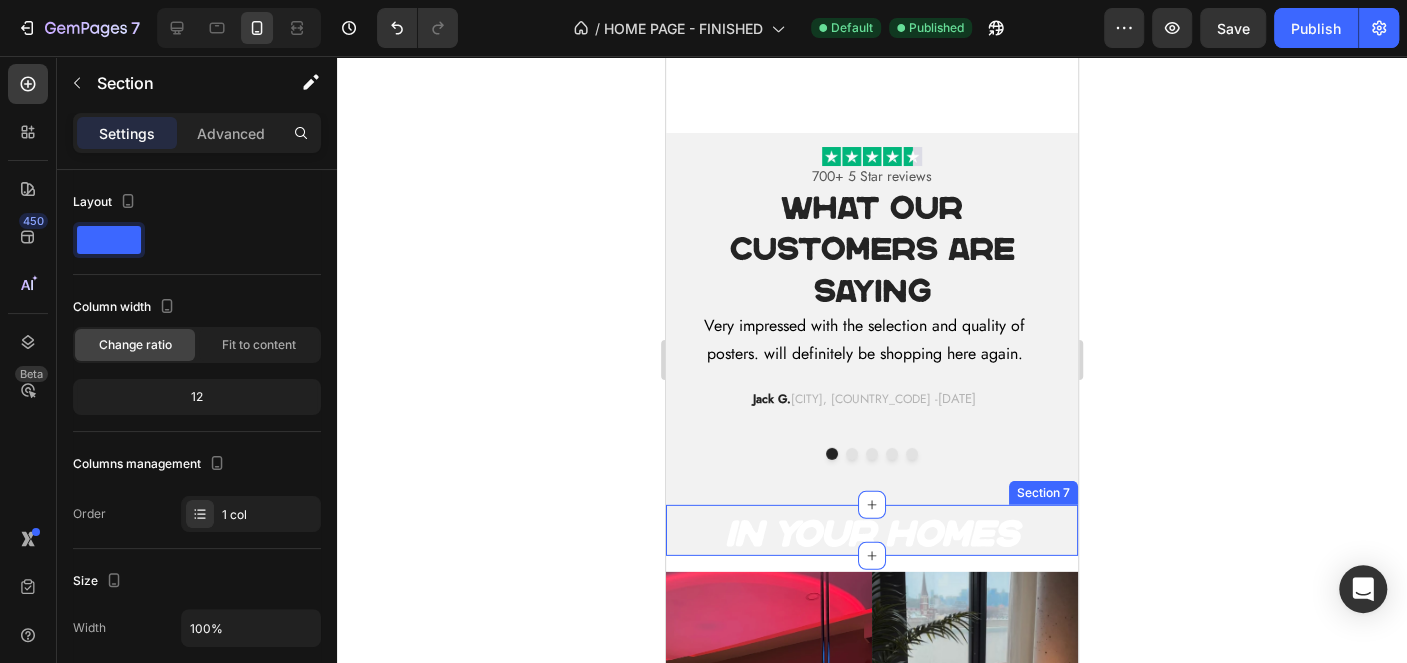 scroll, scrollTop: 3495, scrollLeft: 0, axis: vertical 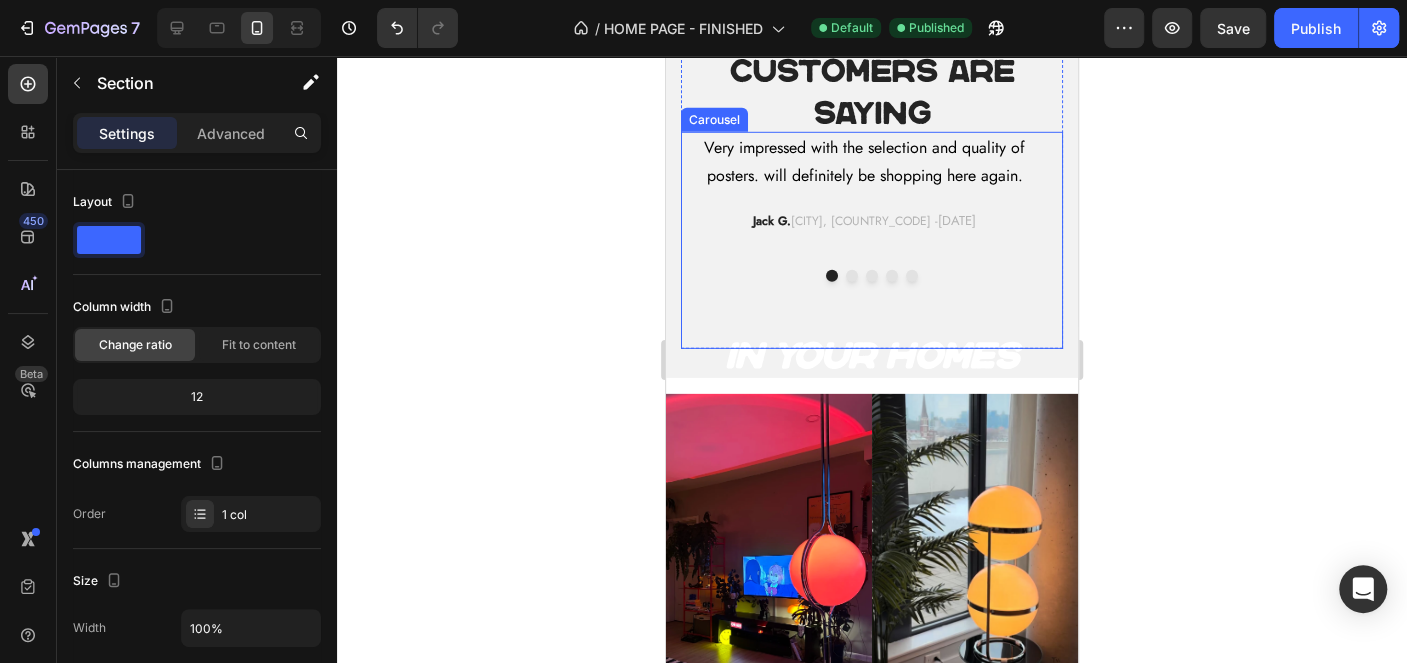 click 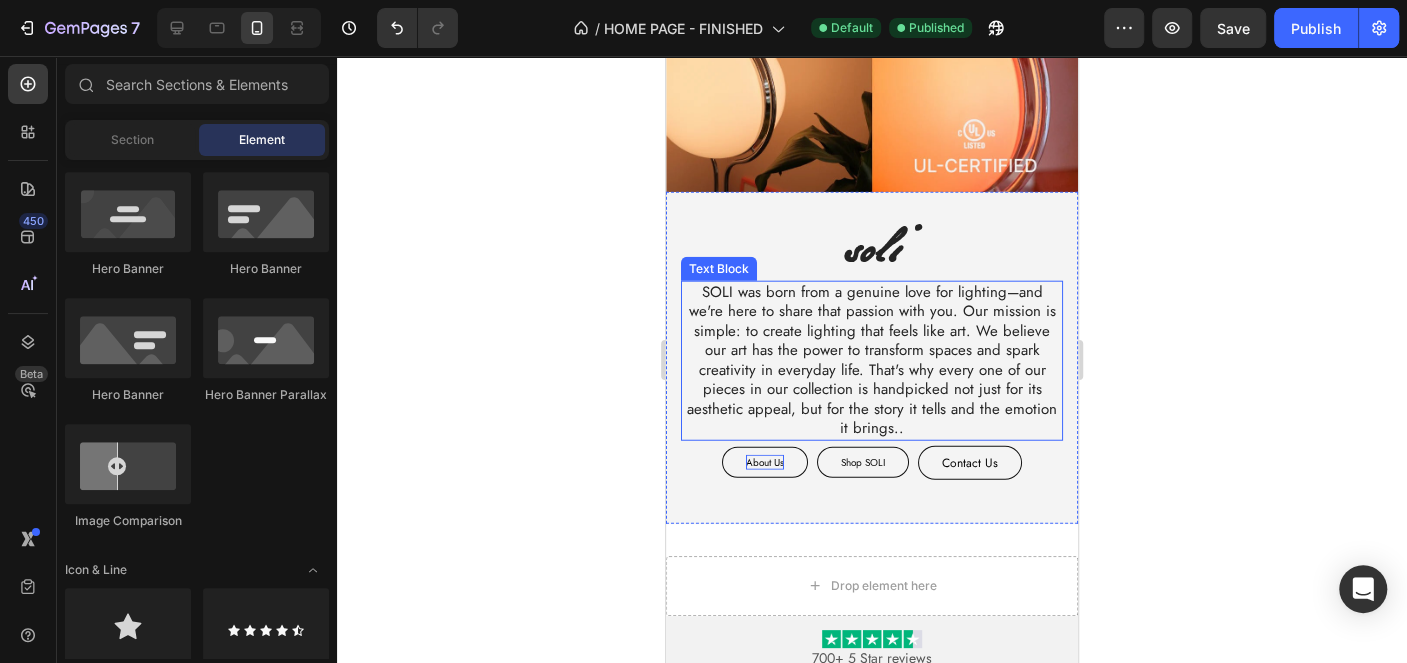 scroll, scrollTop: 2895, scrollLeft: 0, axis: vertical 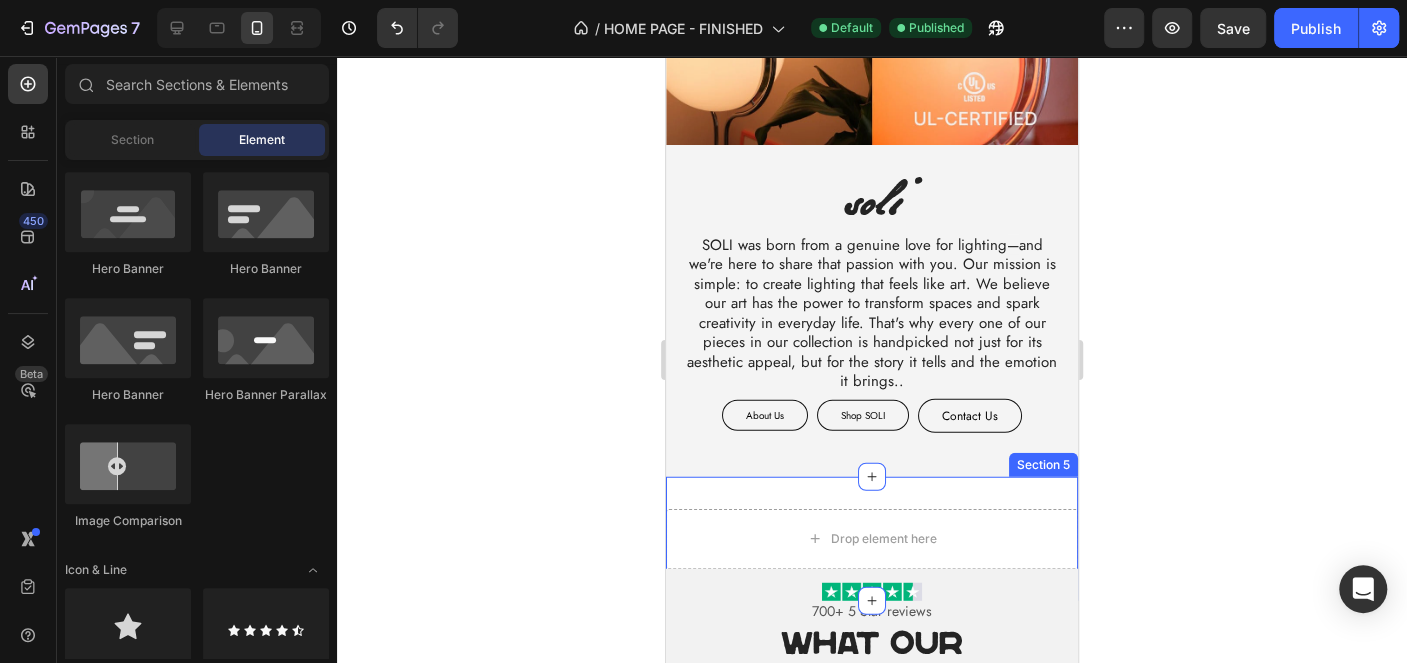 click on "Drop element here Section 5" at bounding box center (872, 539) 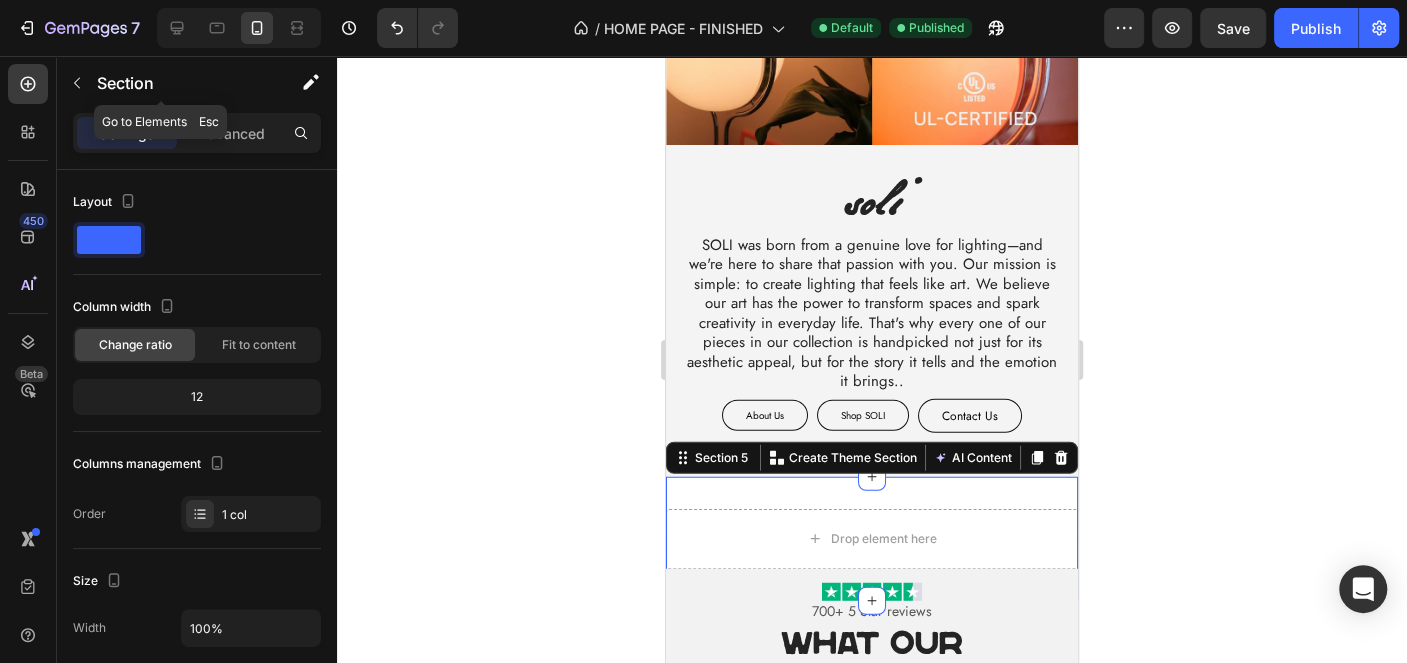 click at bounding box center (77, 83) 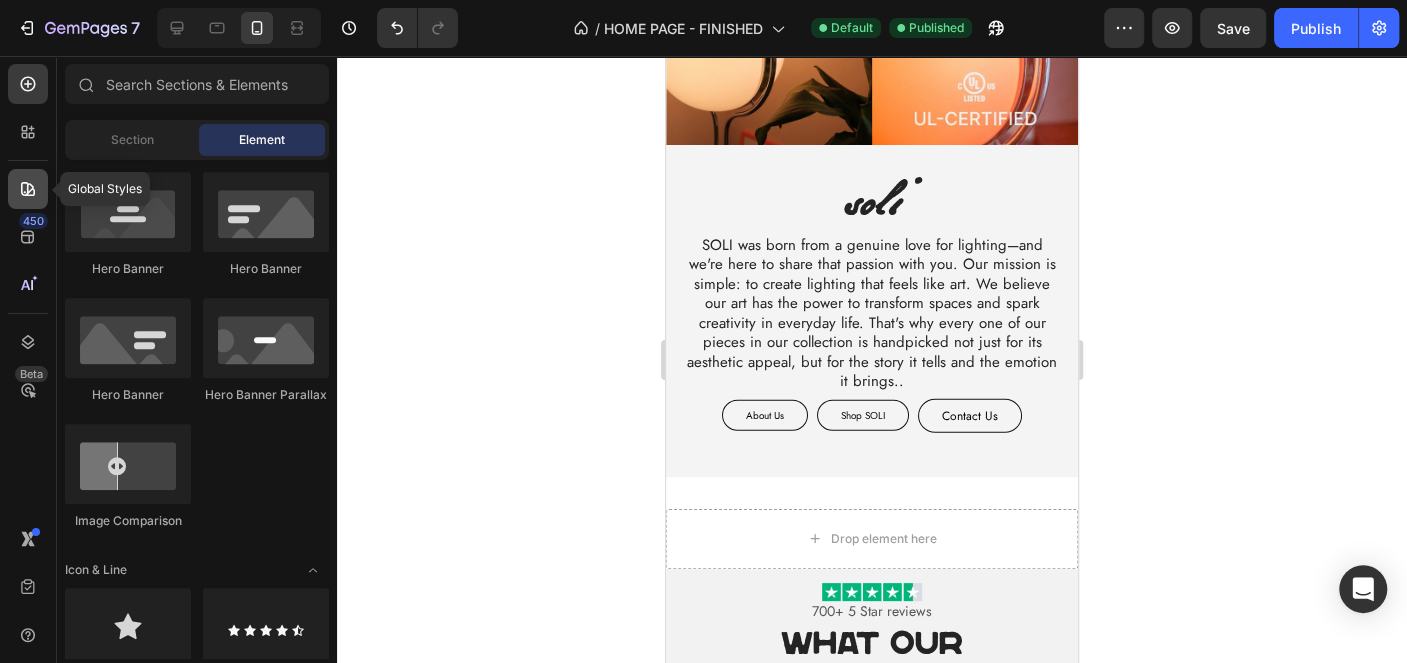 click 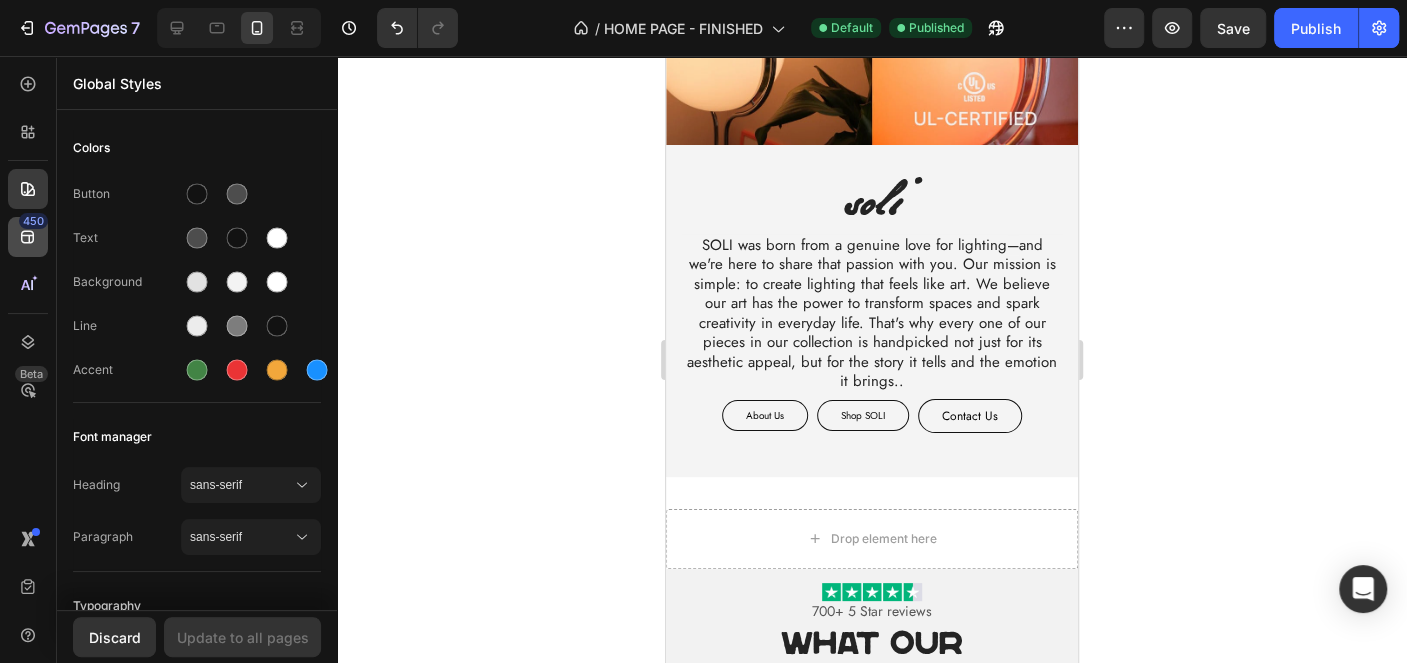 click on "450" at bounding box center (33, 221) 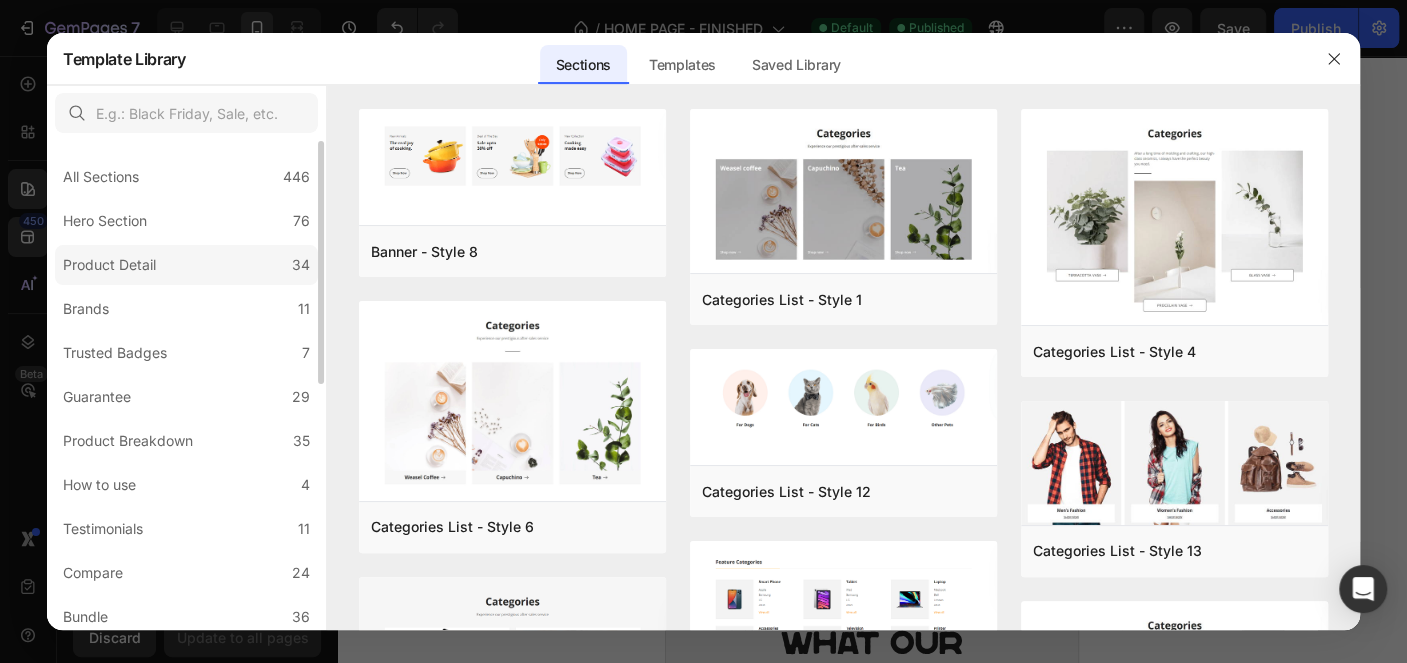 click on "Product Detail 34" 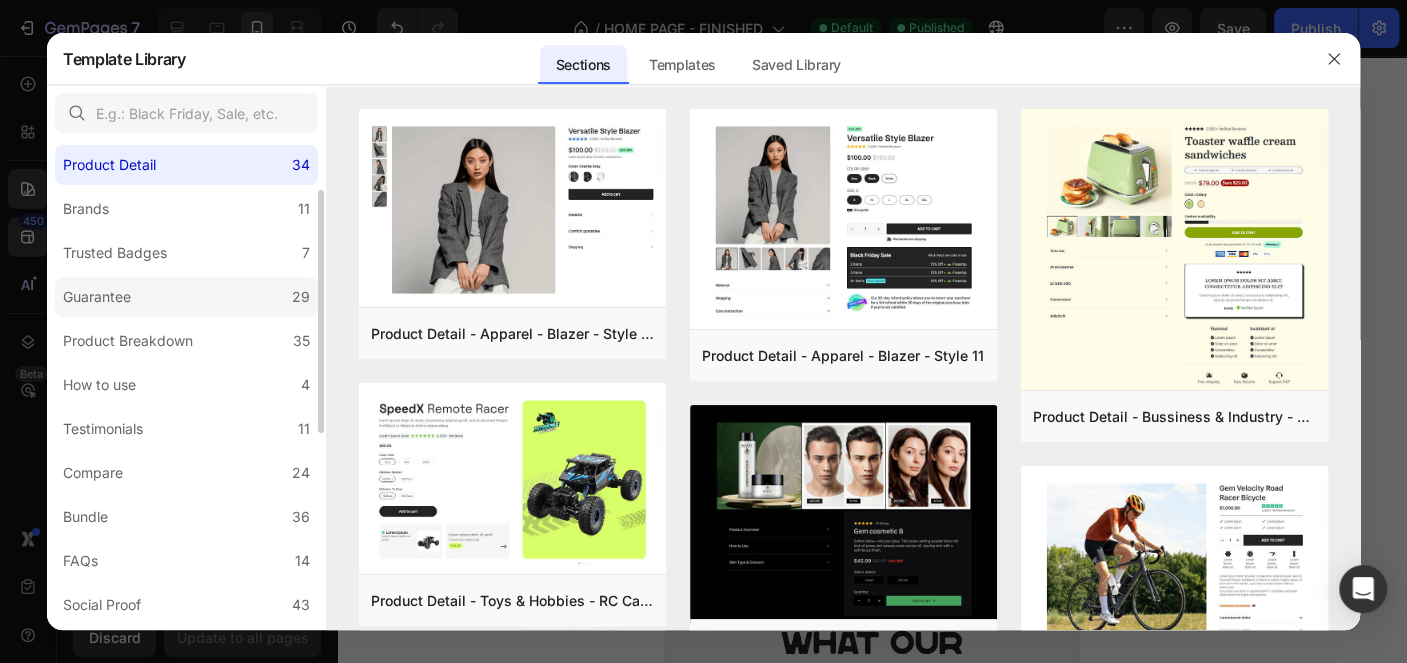 scroll, scrollTop: 200, scrollLeft: 0, axis: vertical 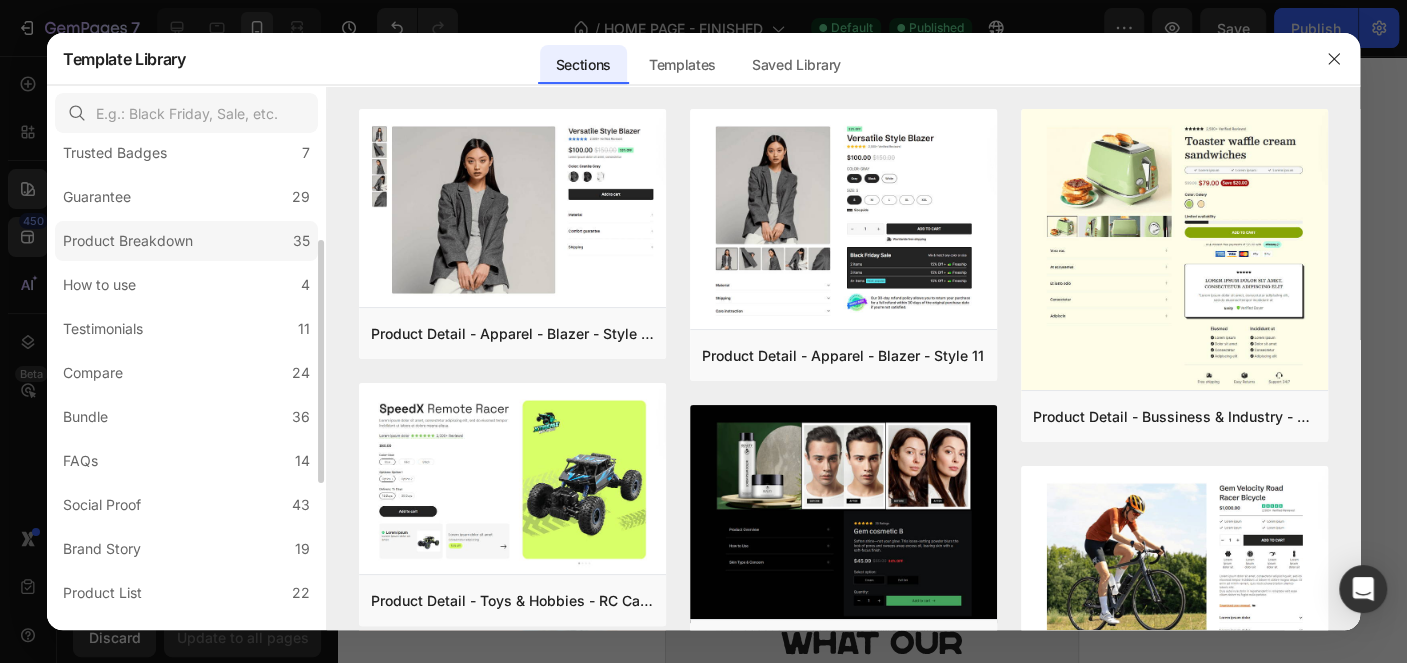 click on "Product Breakdown" at bounding box center [132, 241] 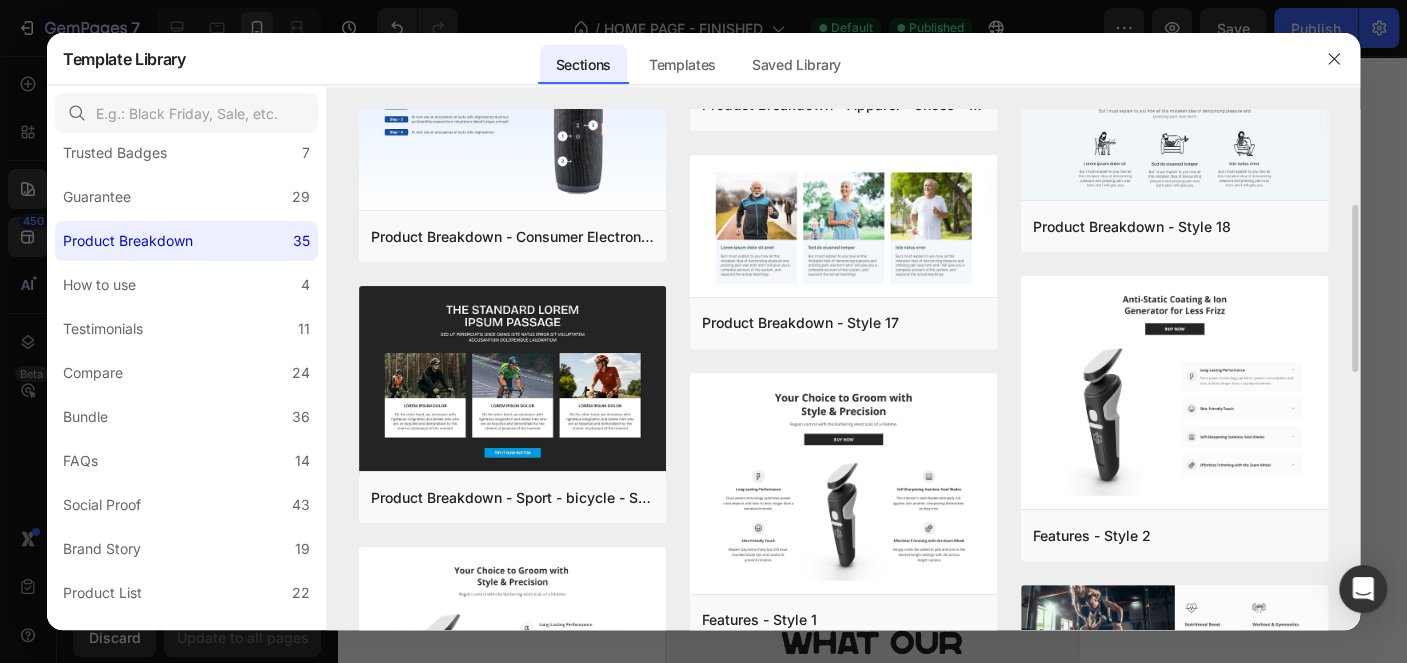 scroll, scrollTop: 501, scrollLeft: 0, axis: vertical 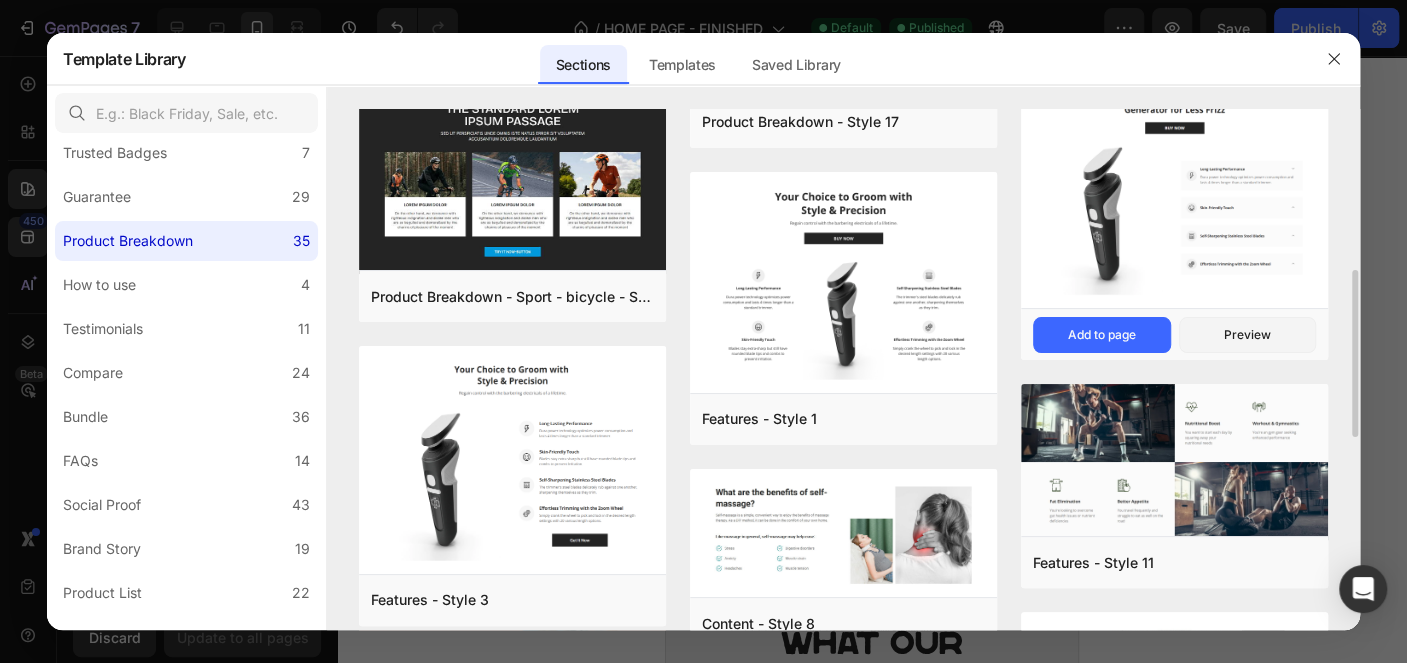 click at bounding box center [1174, 193] 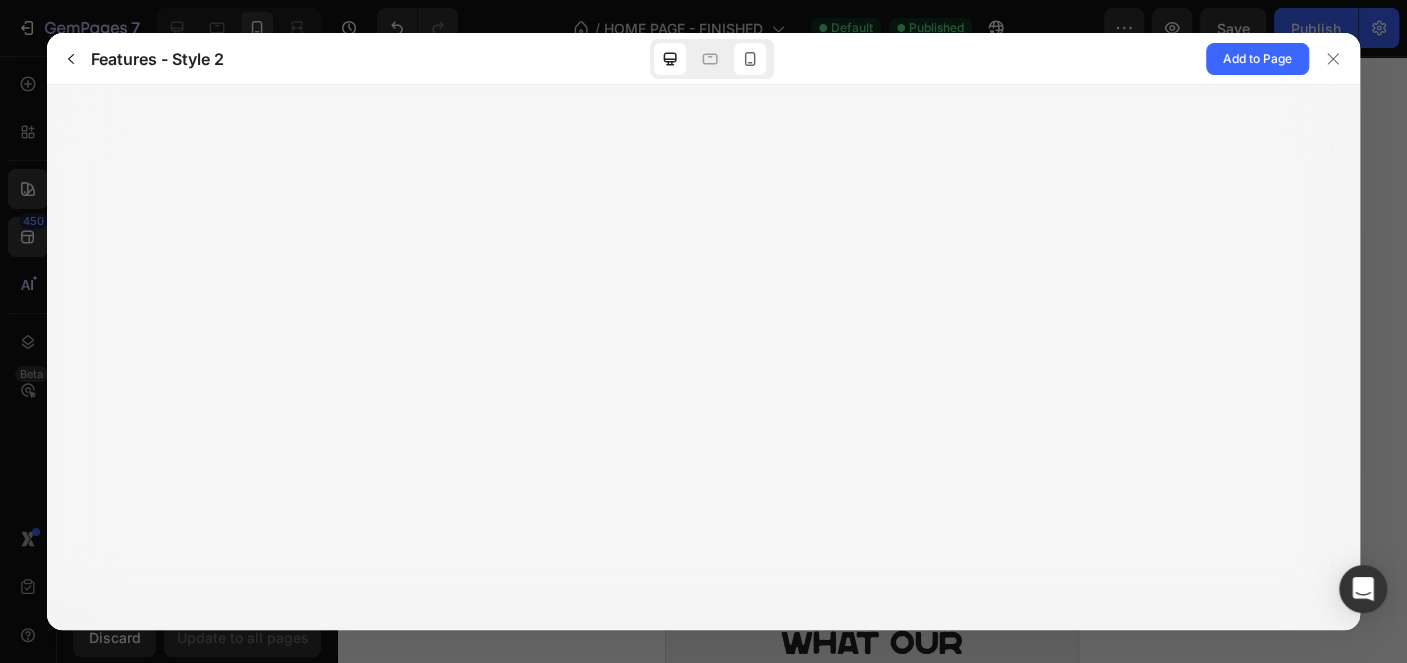 click 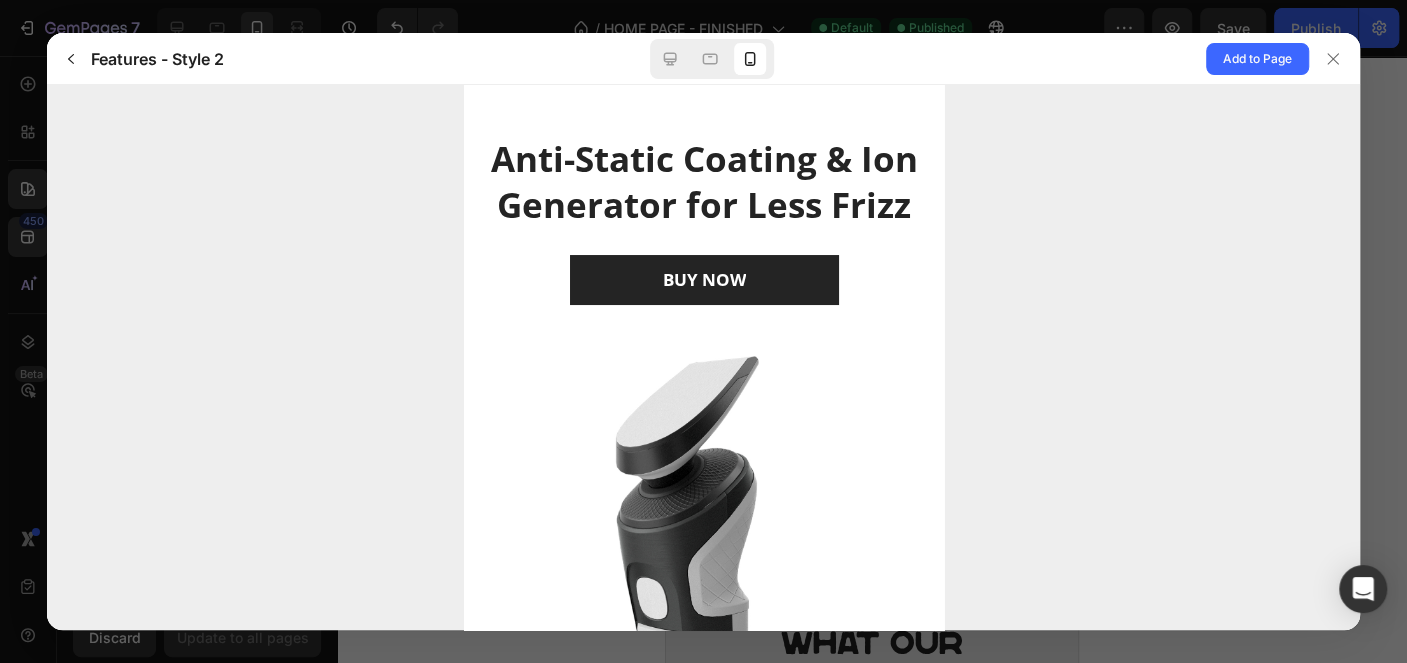 scroll, scrollTop: 0, scrollLeft: 0, axis: both 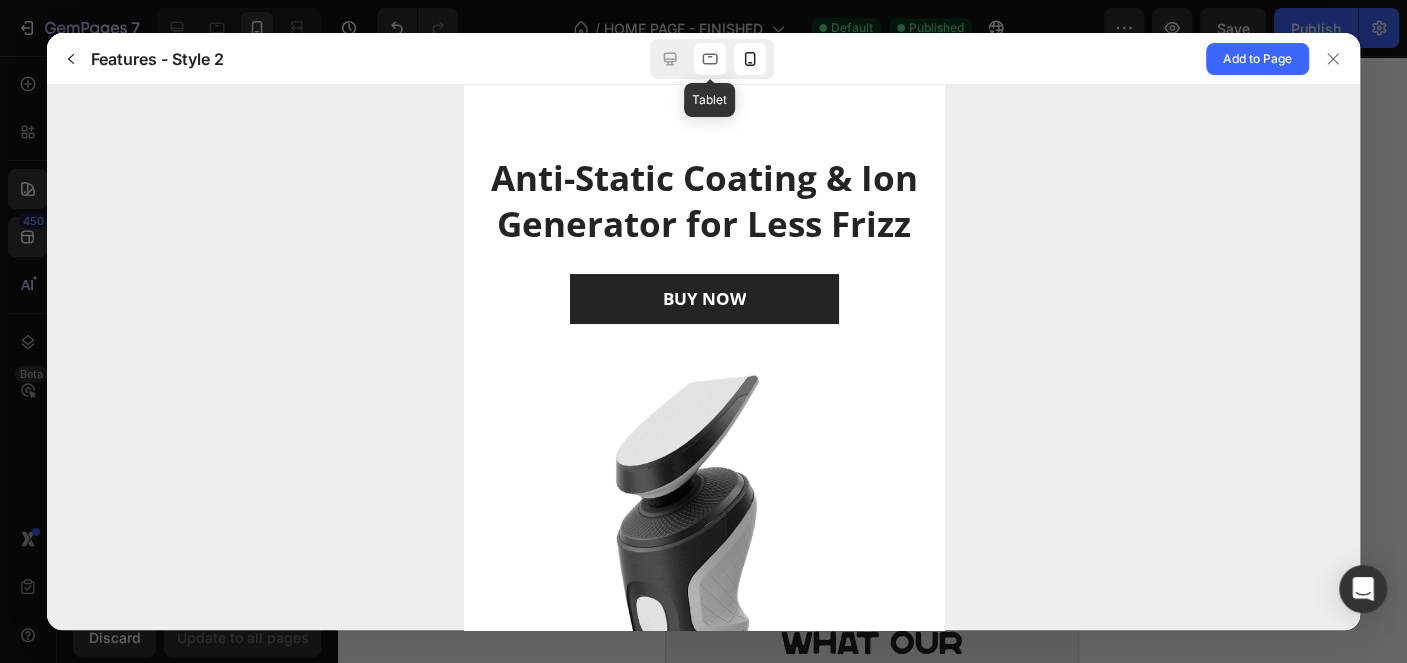 click 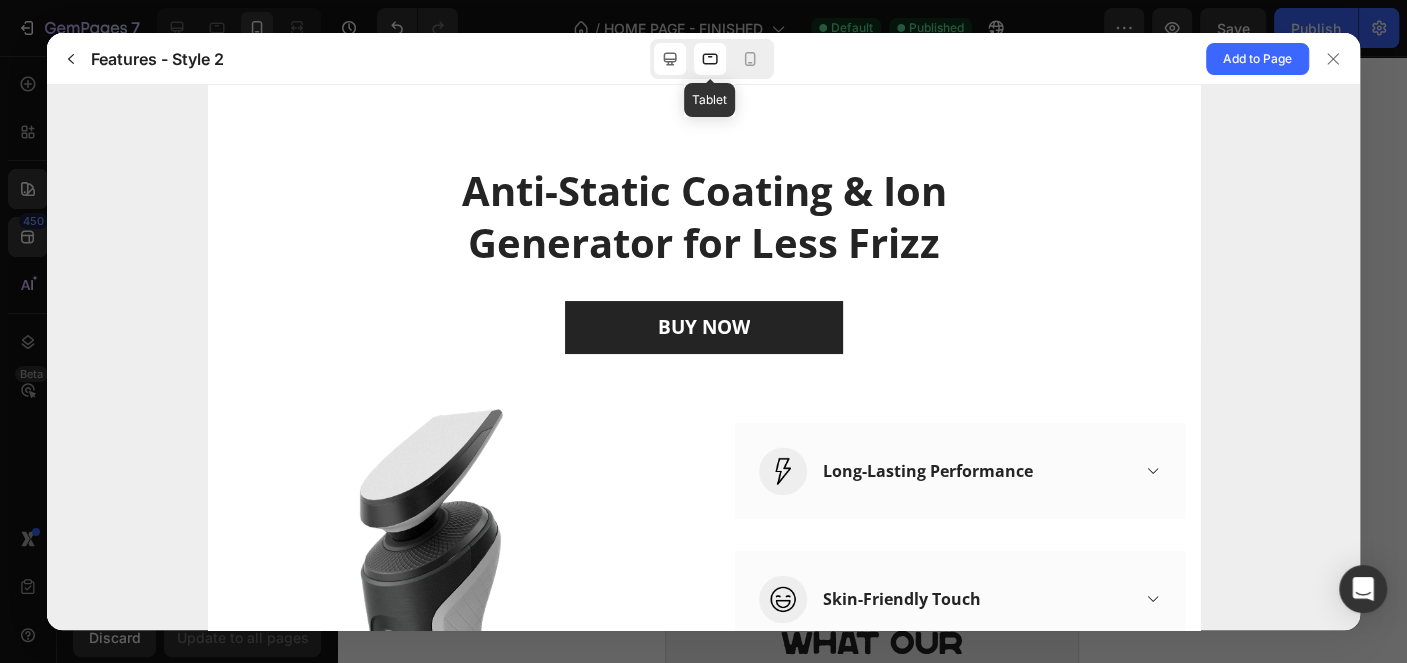 click 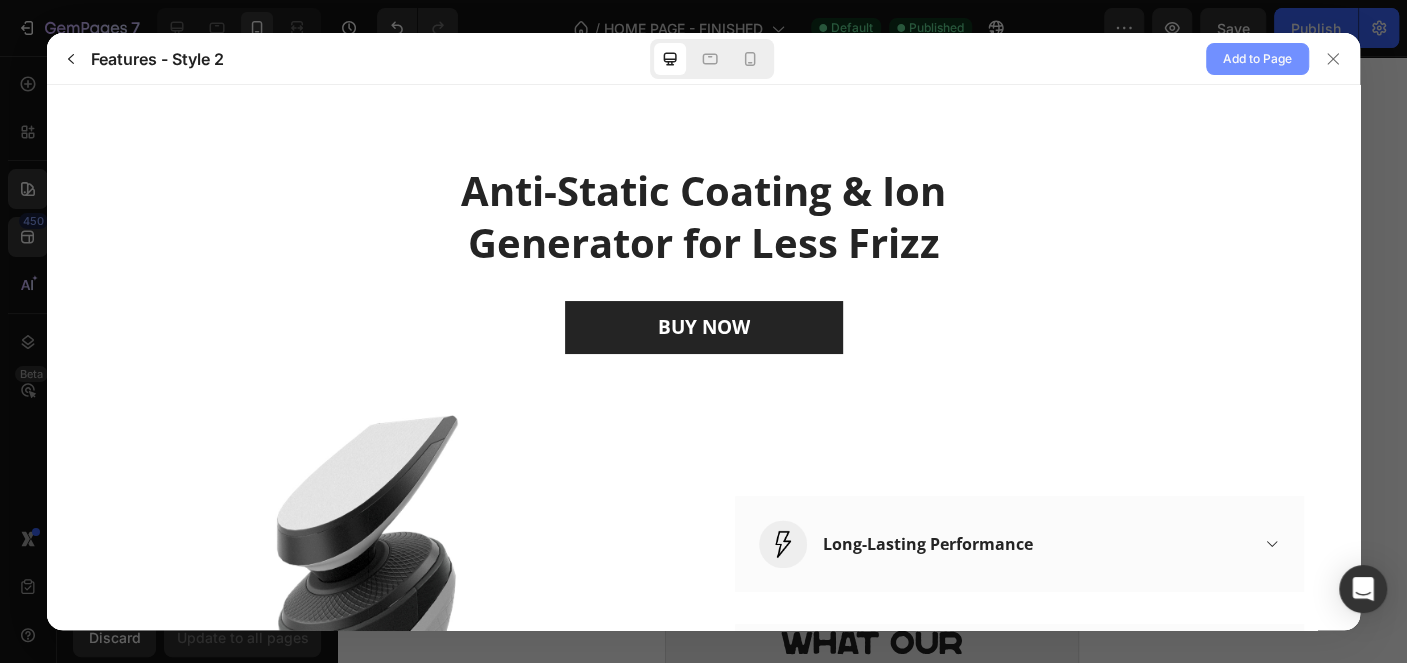 click on "Add to Page" 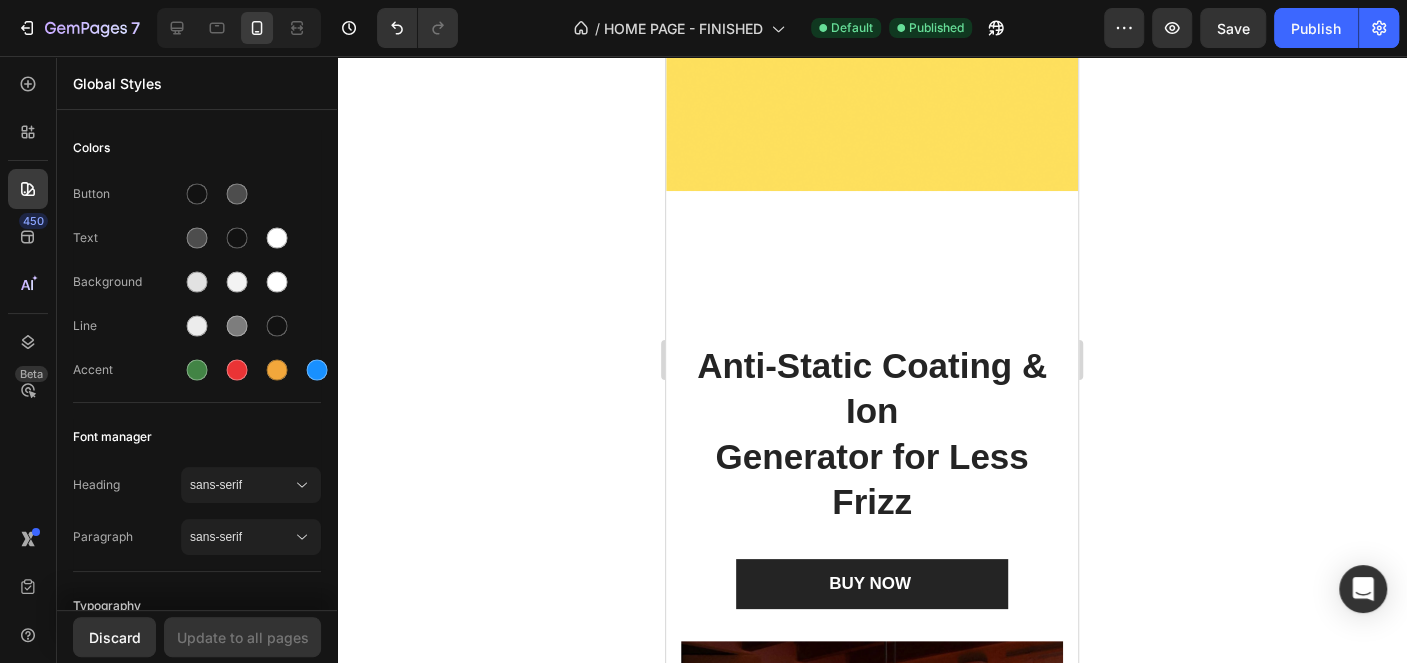 scroll, scrollTop: 5686, scrollLeft: 0, axis: vertical 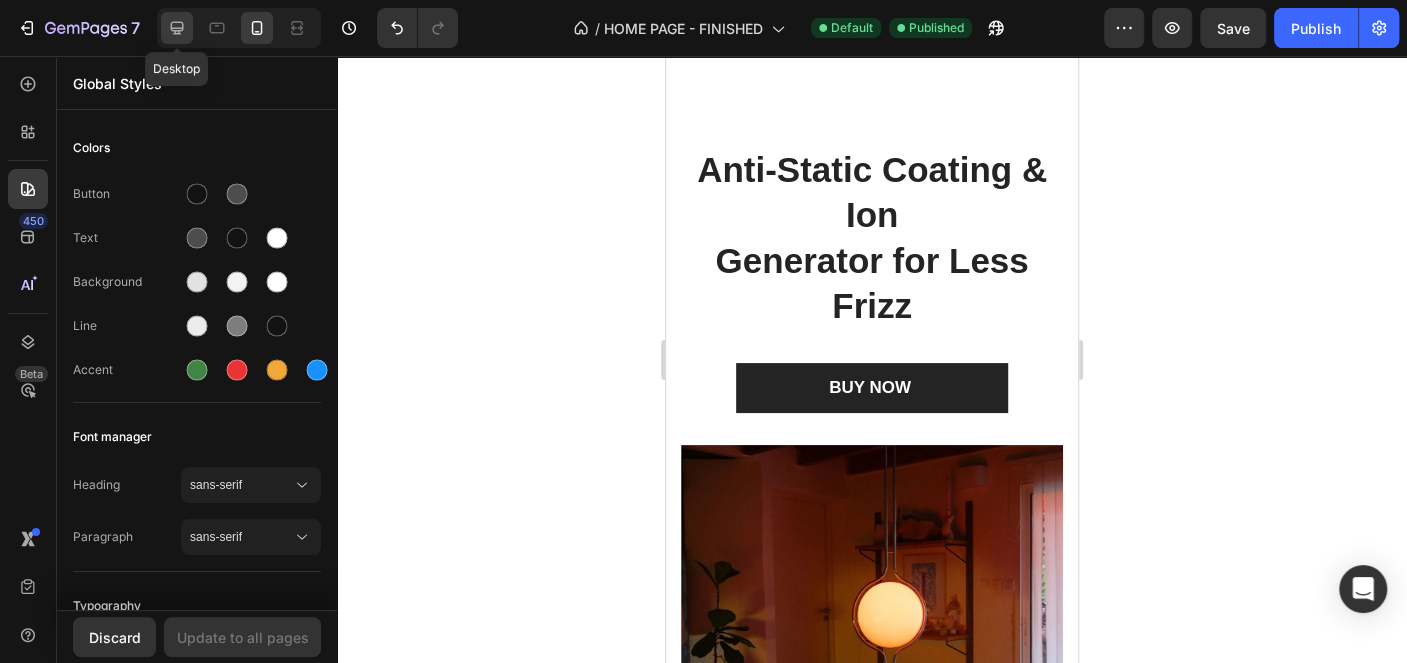 click 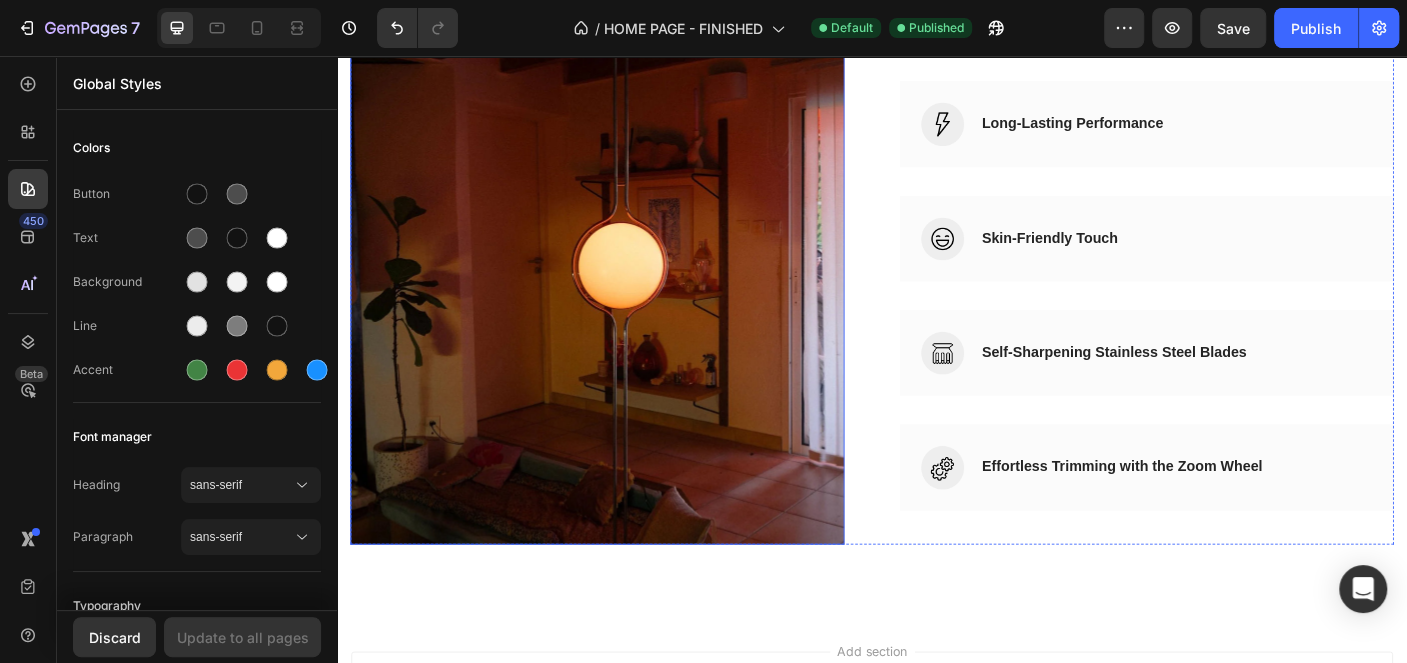 scroll, scrollTop: 5552, scrollLeft: 0, axis: vertical 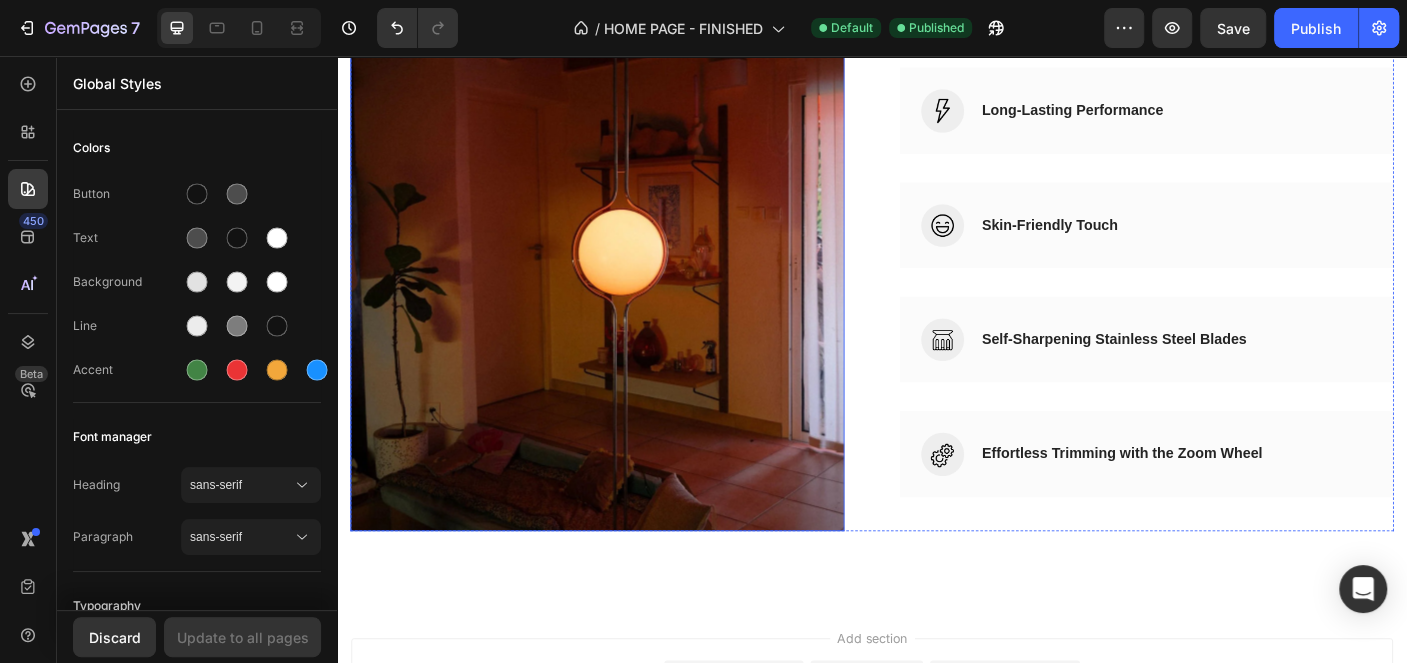 click at bounding box center (629, 309) 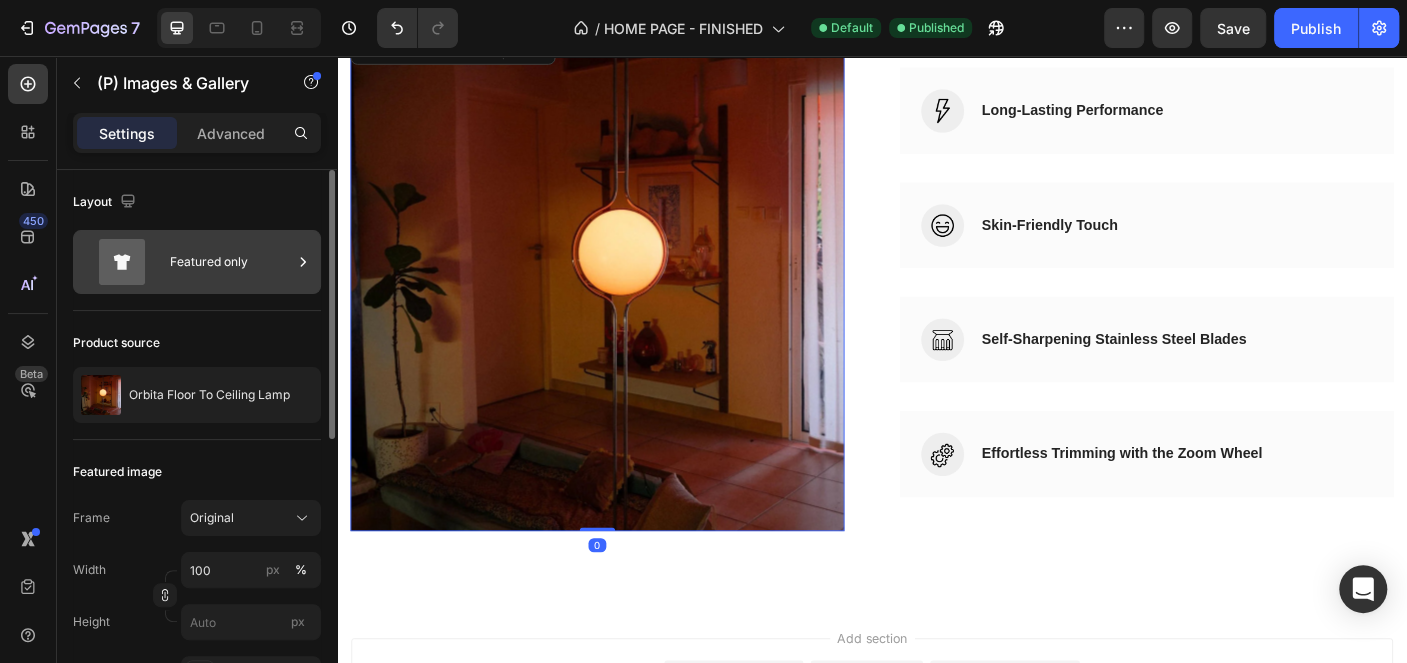 click on "Featured only" at bounding box center (231, 262) 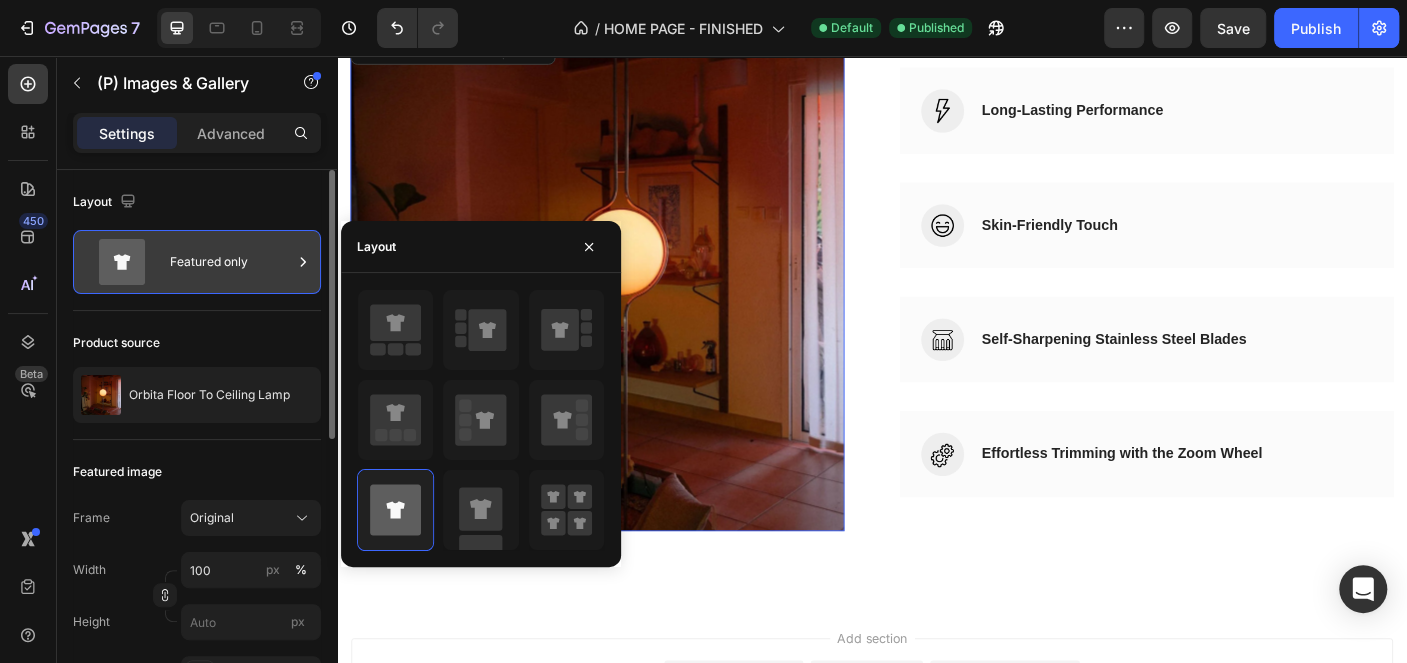 click on "Featured only" at bounding box center [231, 262] 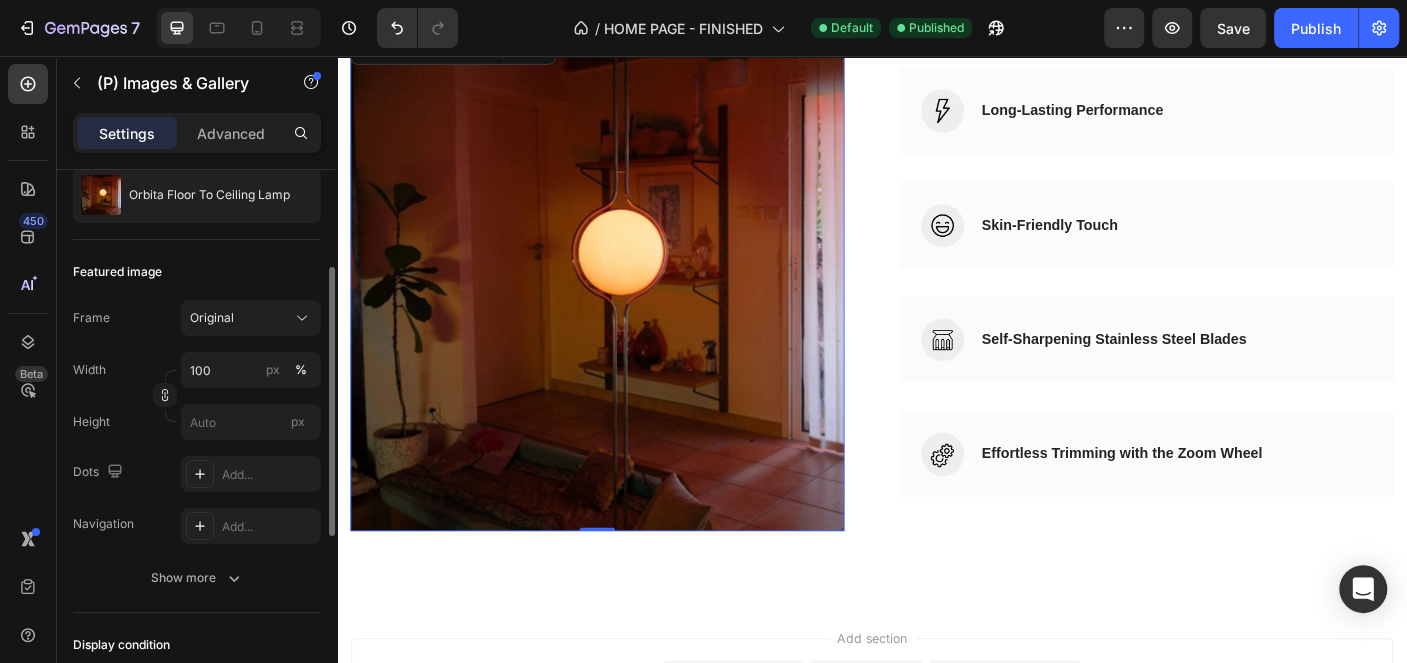 scroll, scrollTop: 0, scrollLeft: 0, axis: both 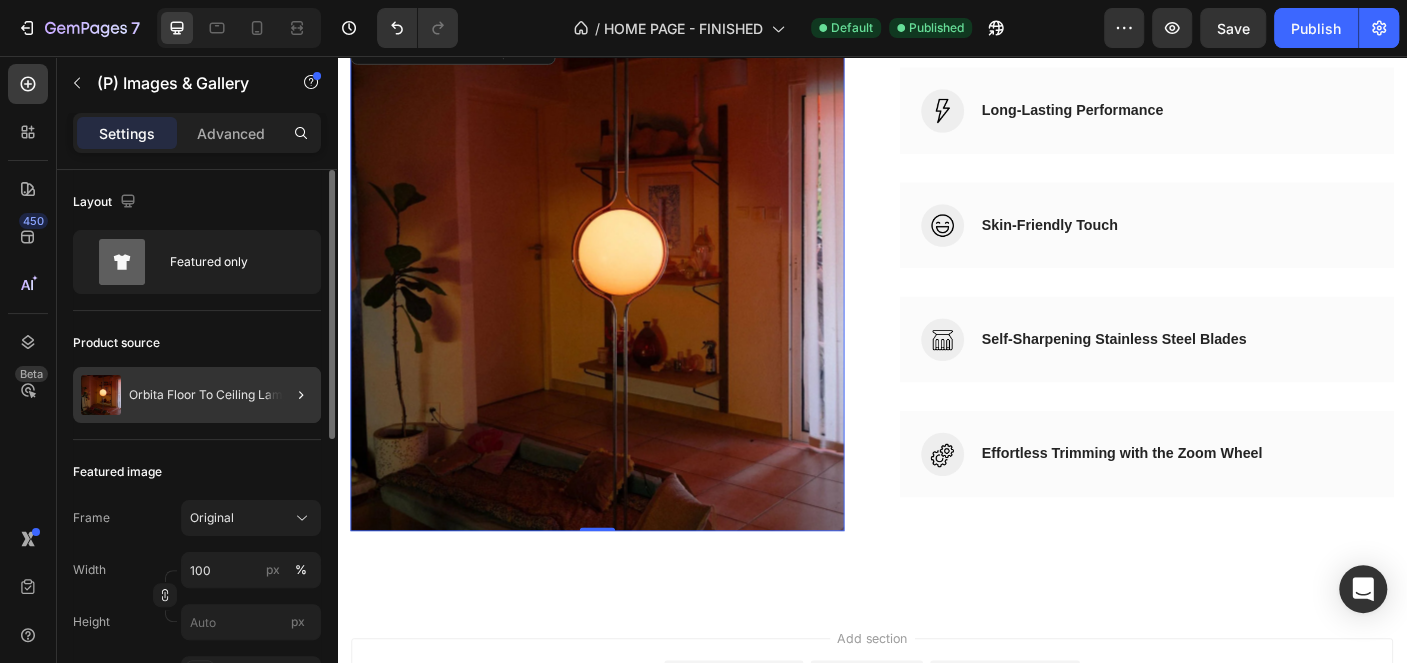 click on "Orbita Floor To Ceiling Lamp" 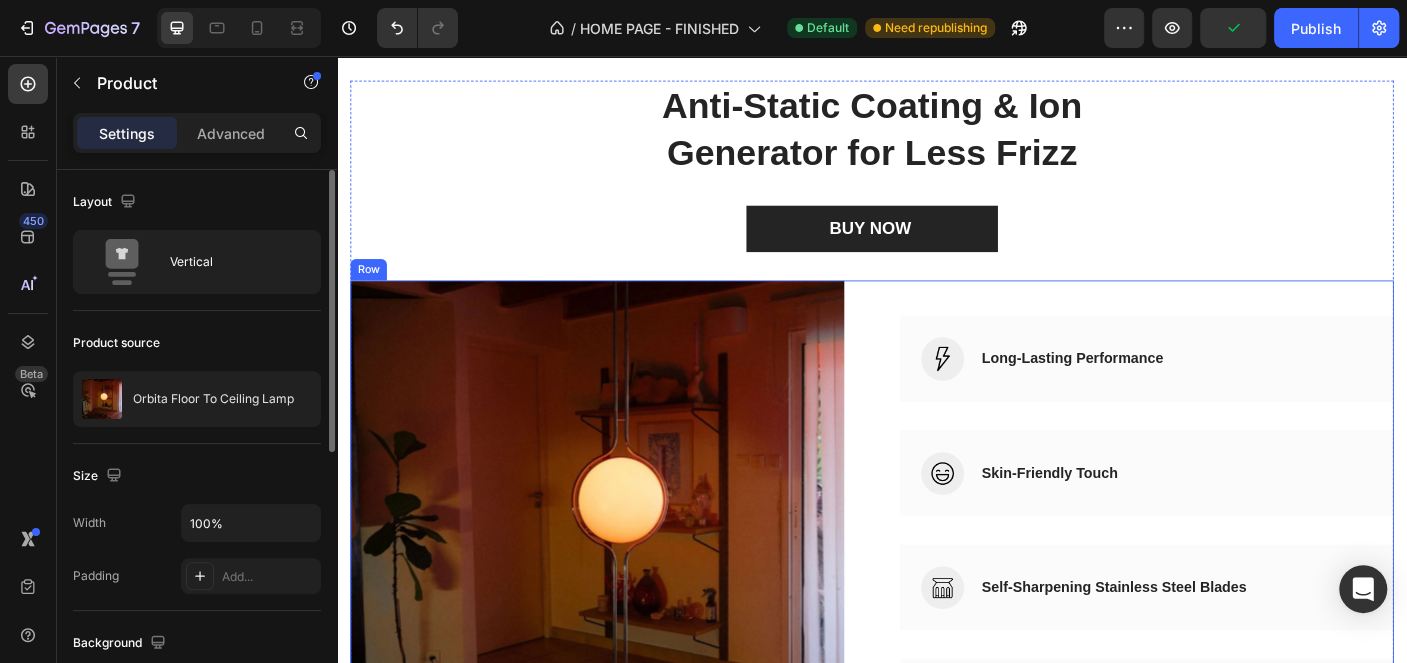 scroll, scrollTop: 5251, scrollLeft: 0, axis: vertical 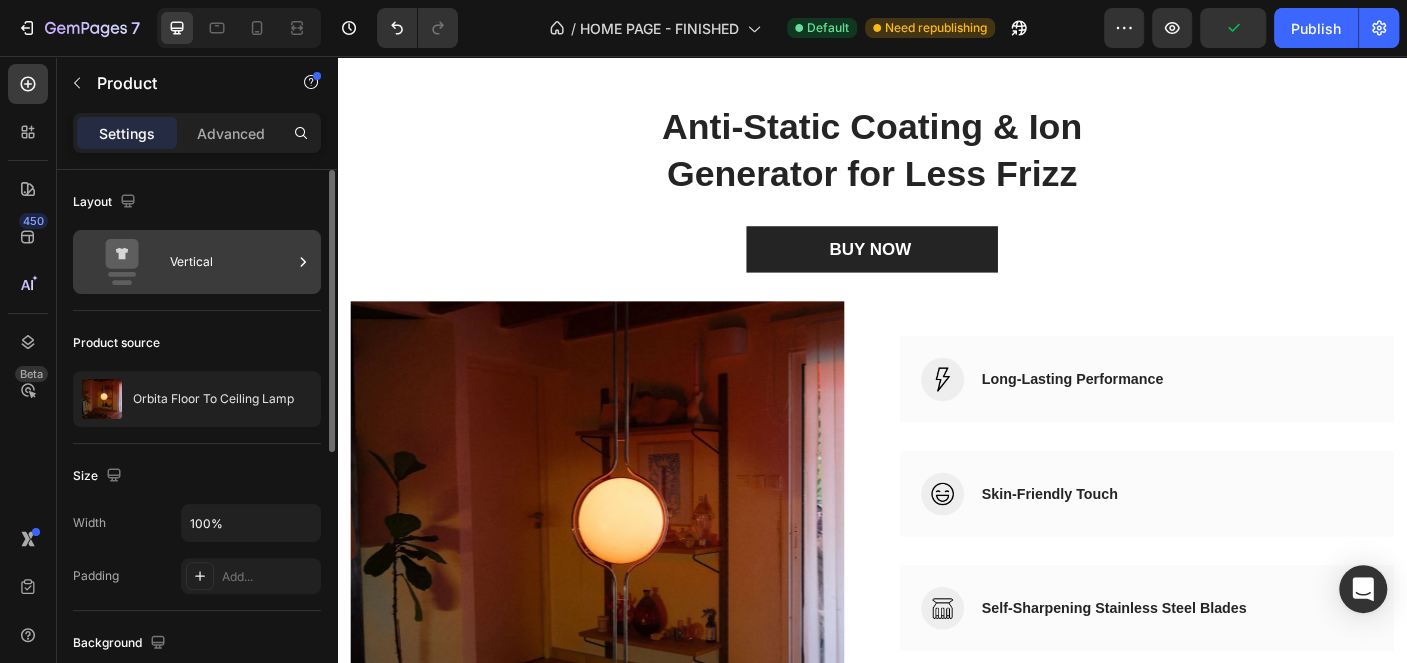 click on "Vertical" at bounding box center (231, 262) 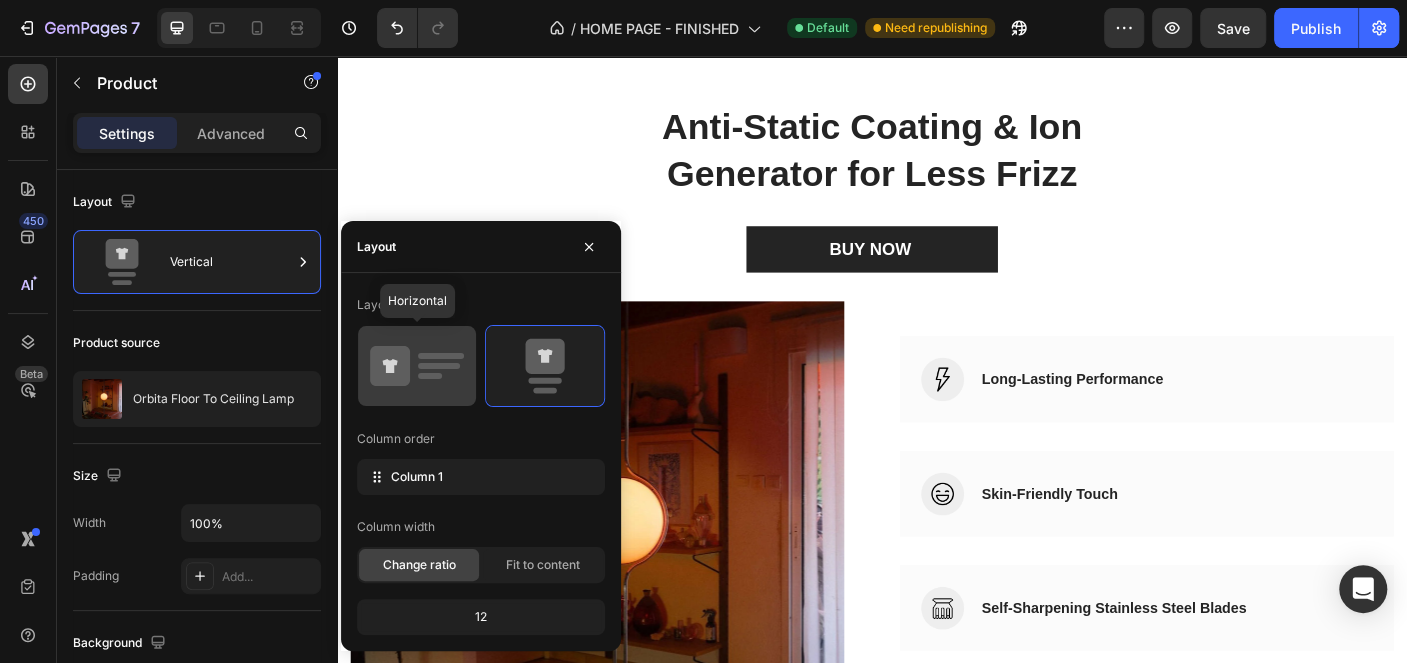 click 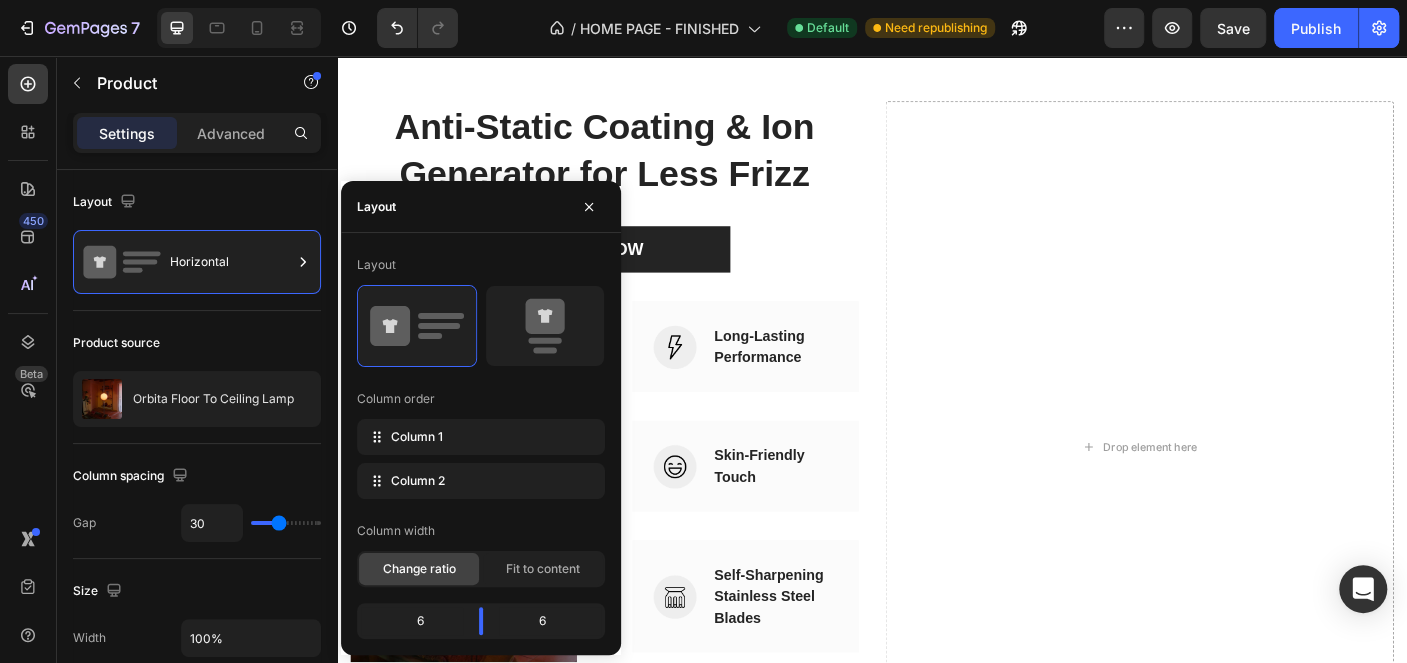 click on "Anti-Static Coating & Ion Generator for Less Frizz Heading BUY NOW (P) Cart Button Row (P) Images & Gallery Image Long-Lasting Performance Accordion Row Image Skin-Friendly Touch Accordion Row Image Self-Sharpening  Stainless Steel Blades Accordion Row Image Effortless Trimming with  the Zoom Wheel Accordion Row Row
Drop element here Product" at bounding box center [937, 495] 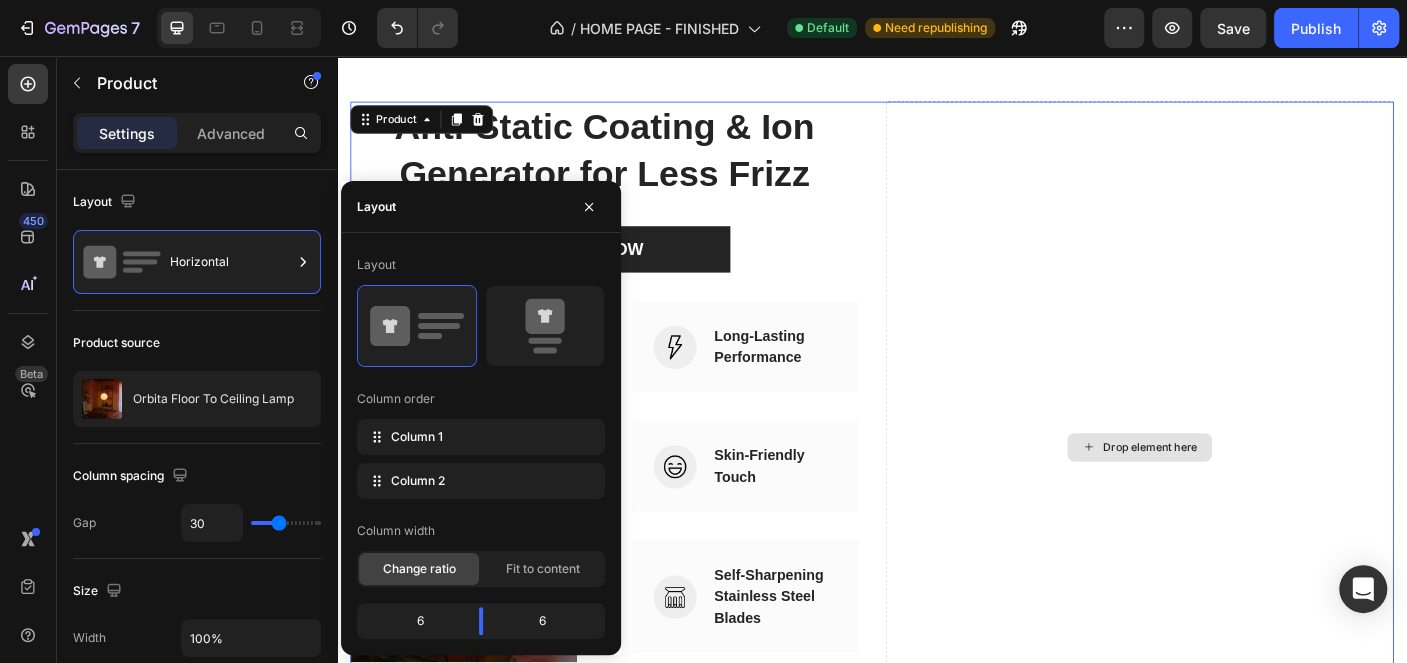 click on "Drop element here" at bounding box center [1237, 495] 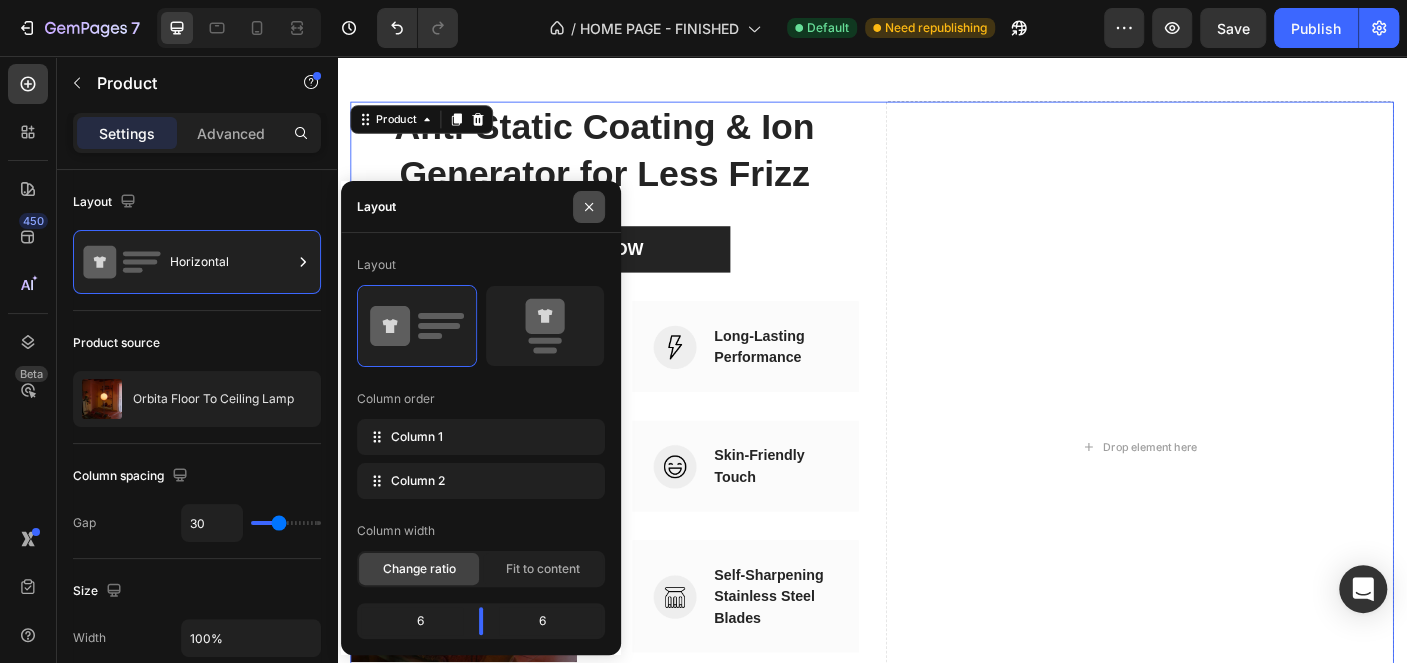 click at bounding box center (589, 207) 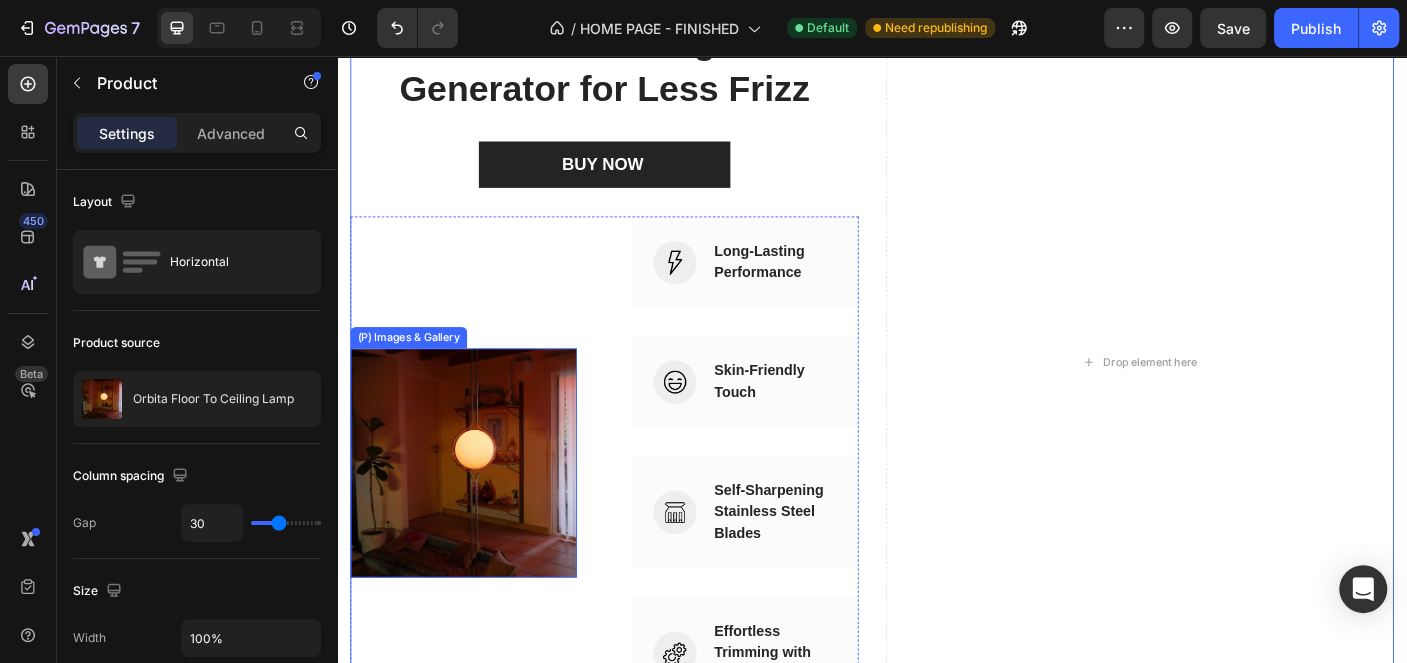scroll, scrollTop: 5351, scrollLeft: 0, axis: vertical 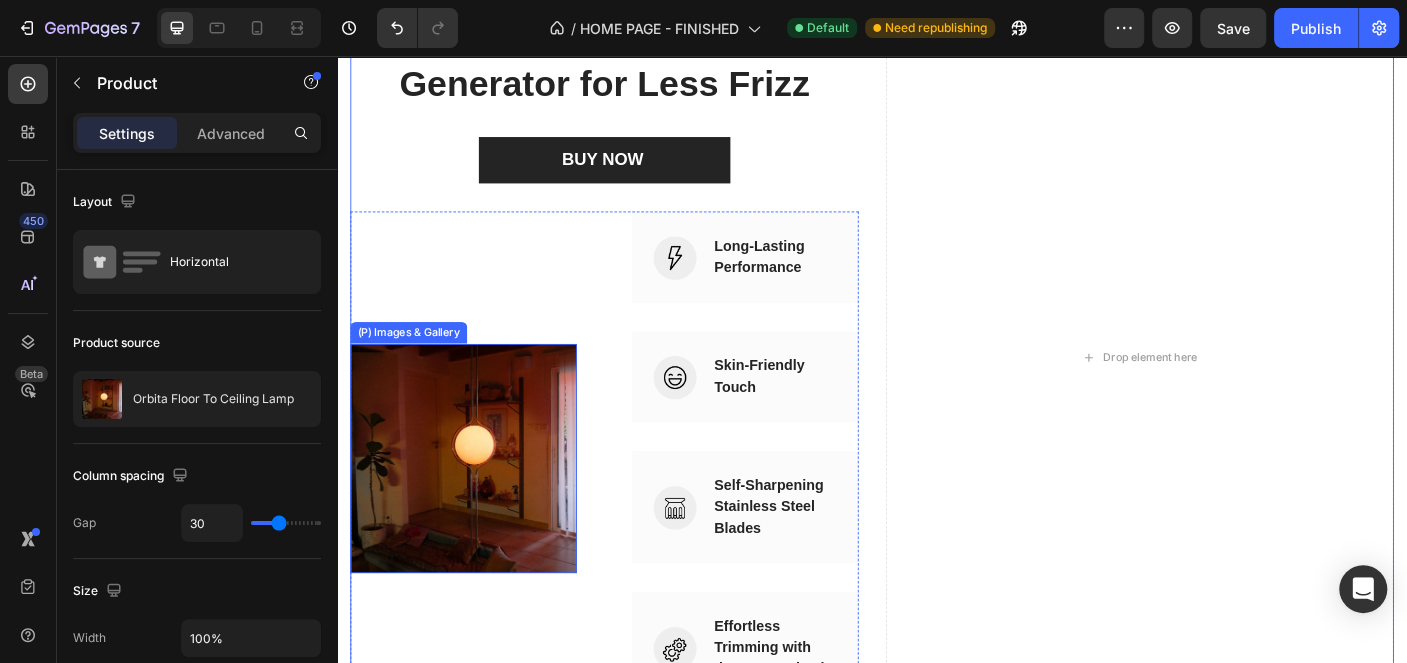 click at bounding box center (479, 507) 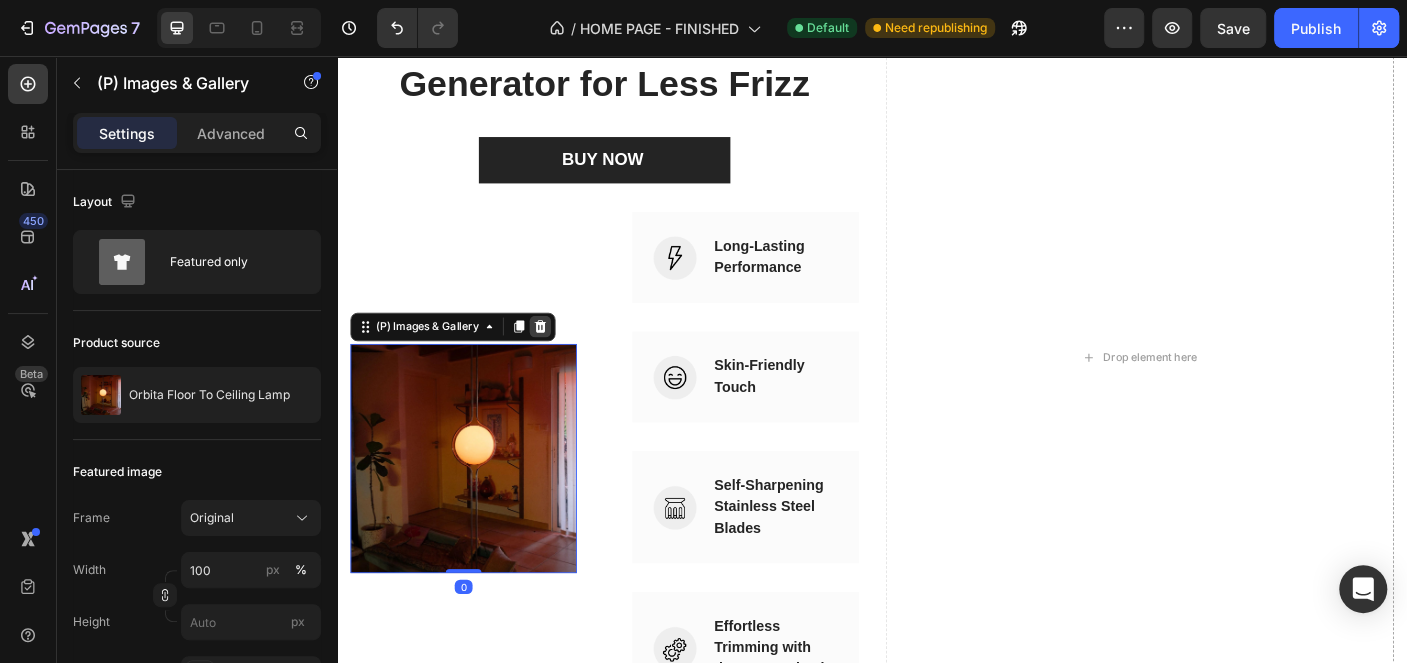 click 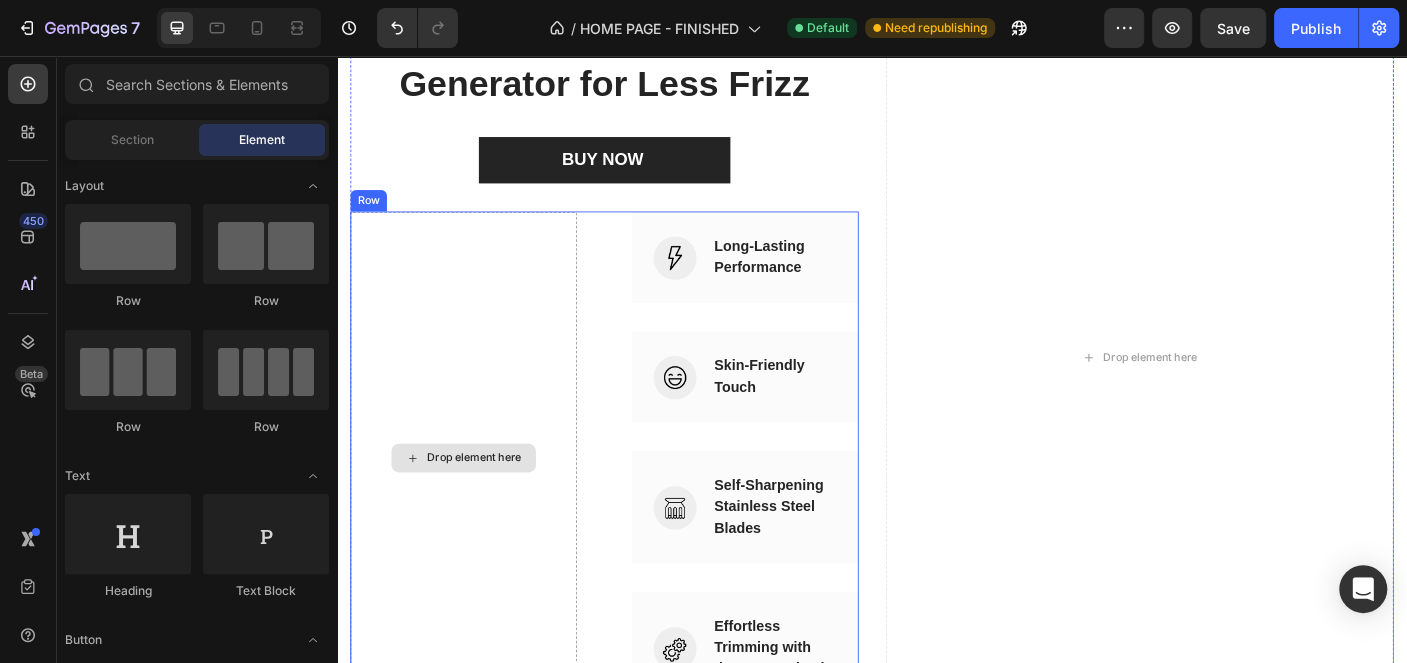 click on "Drop element here" at bounding box center [479, 507] 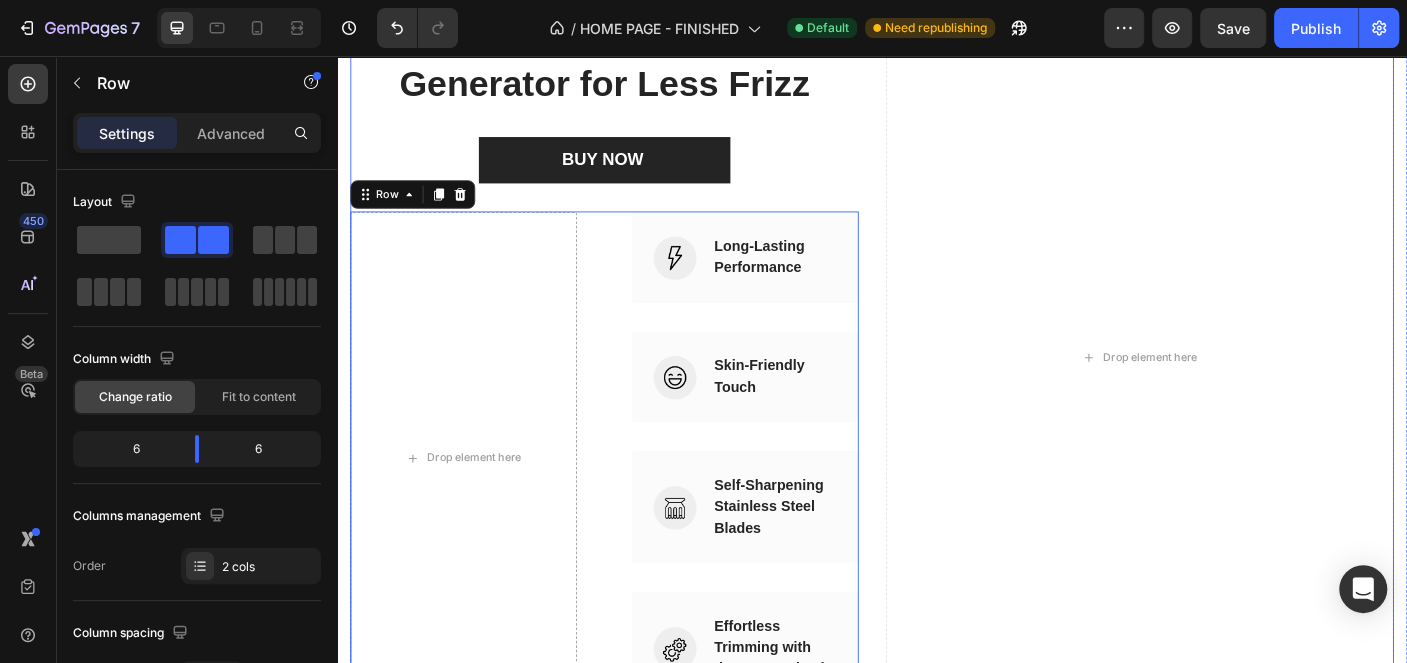 click on "Image Long-Lasting Performance Accordion Row Image Skin-Friendly Touch Accordion Row Image Self-Sharpening  Stainless Steel Blades Accordion Row Image Effortless Trimming with  the Zoom Wheel Accordion Row" at bounding box center [795, 507] 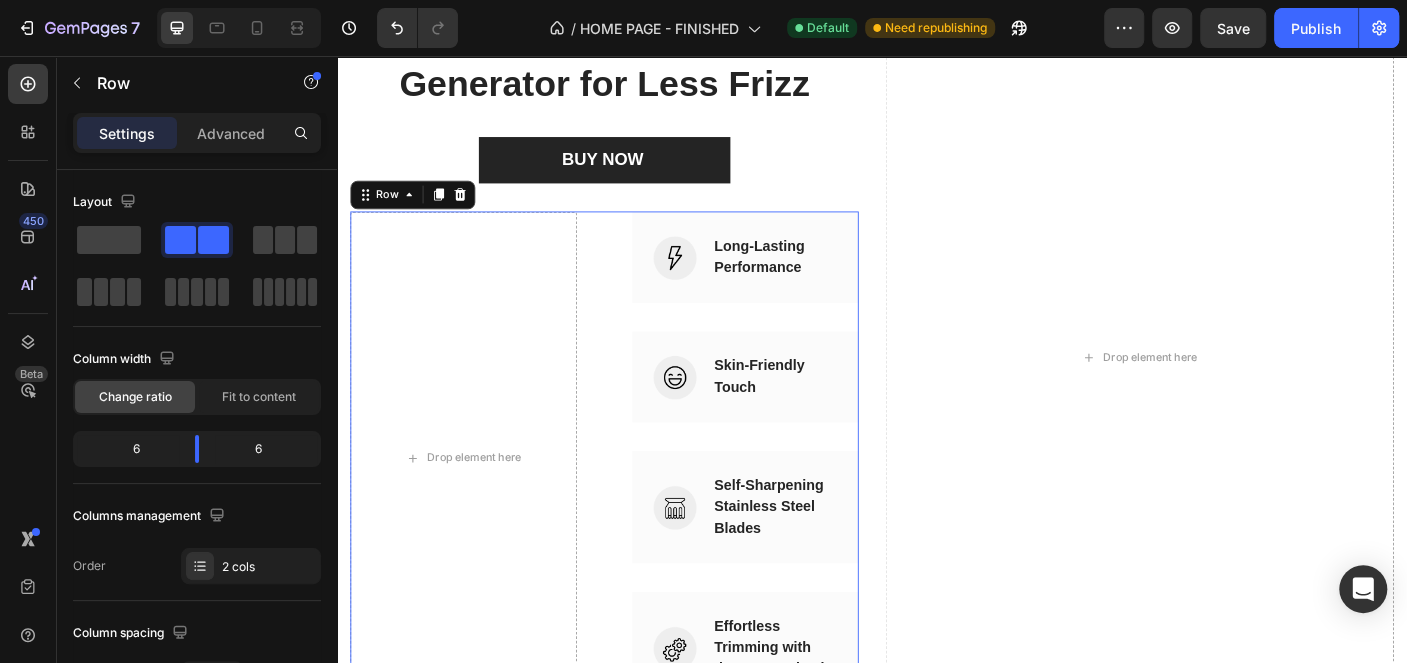 click on "Drop element here" at bounding box center (1237, 395) 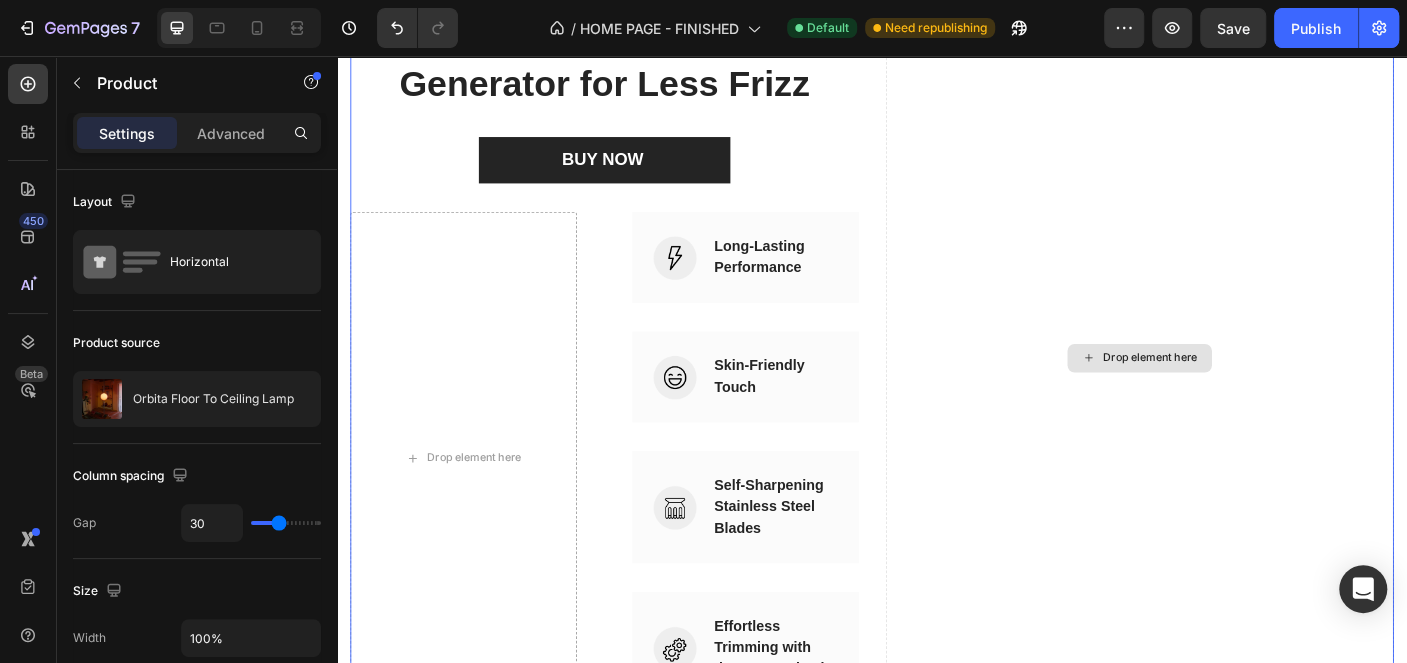 drag, startPoint x: 1076, startPoint y: 420, endPoint x: 902, endPoint y: 391, distance: 176.40012 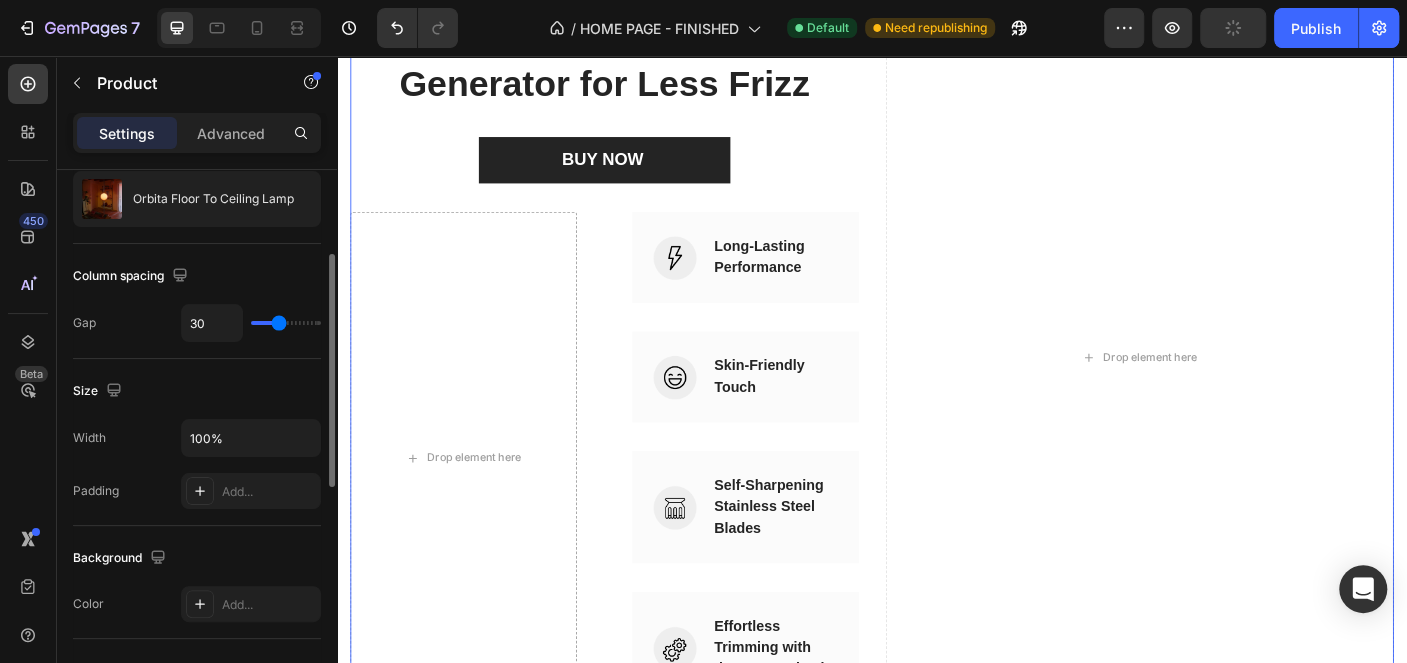scroll, scrollTop: 401, scrollLeft: 0, axis: vertical 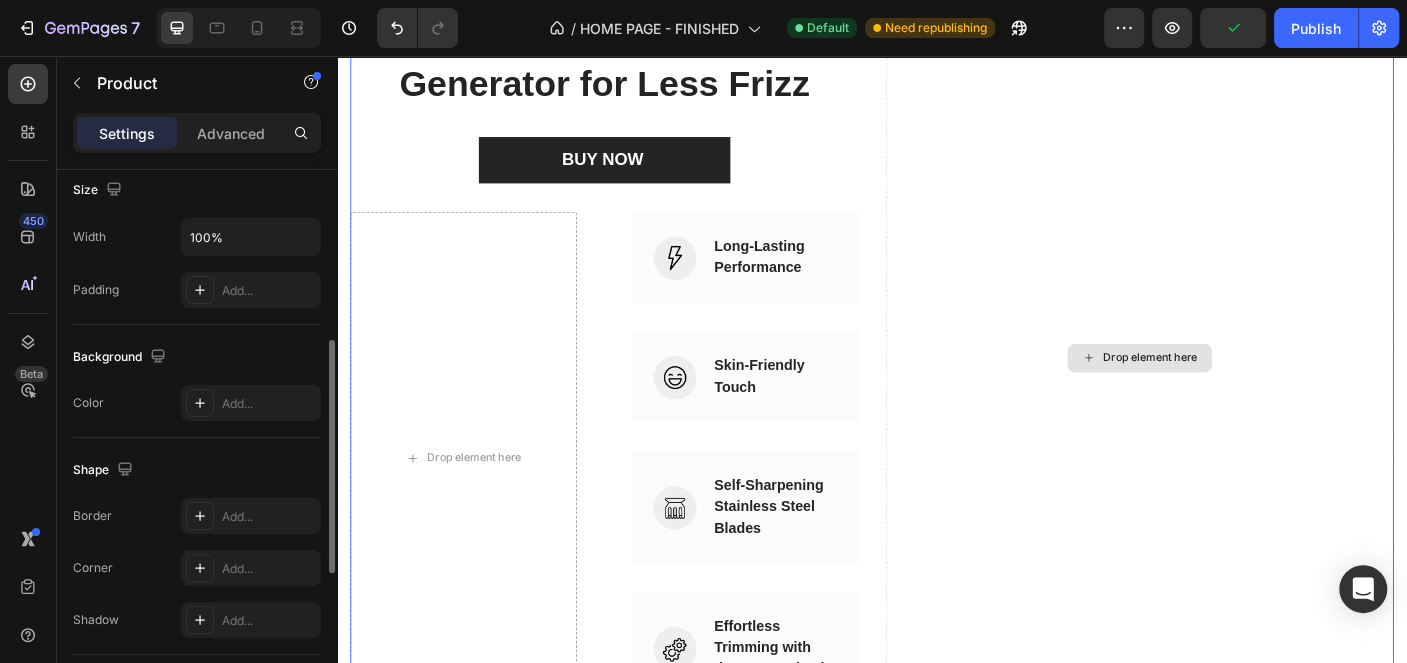 click on "Drop element here" at bounding box center (1249, 395) 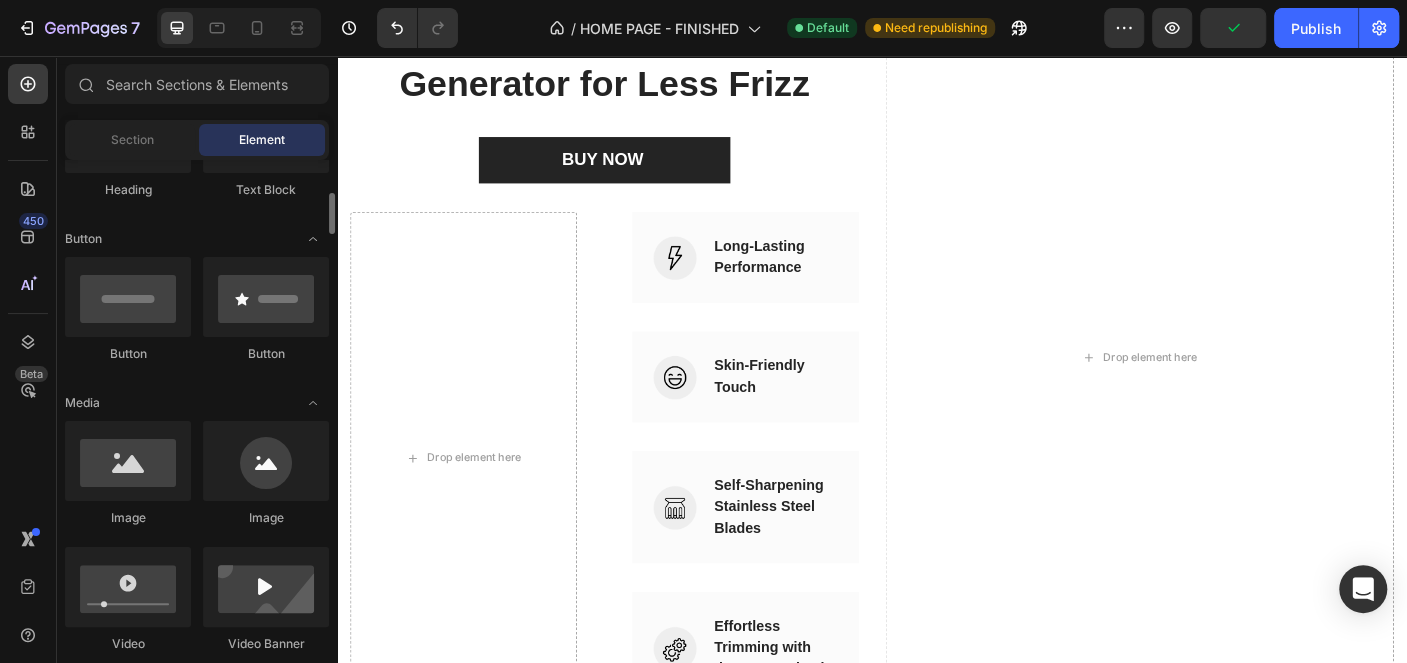 scroll, scrollTop: 601, scrollLeft: 0, axis: vertical 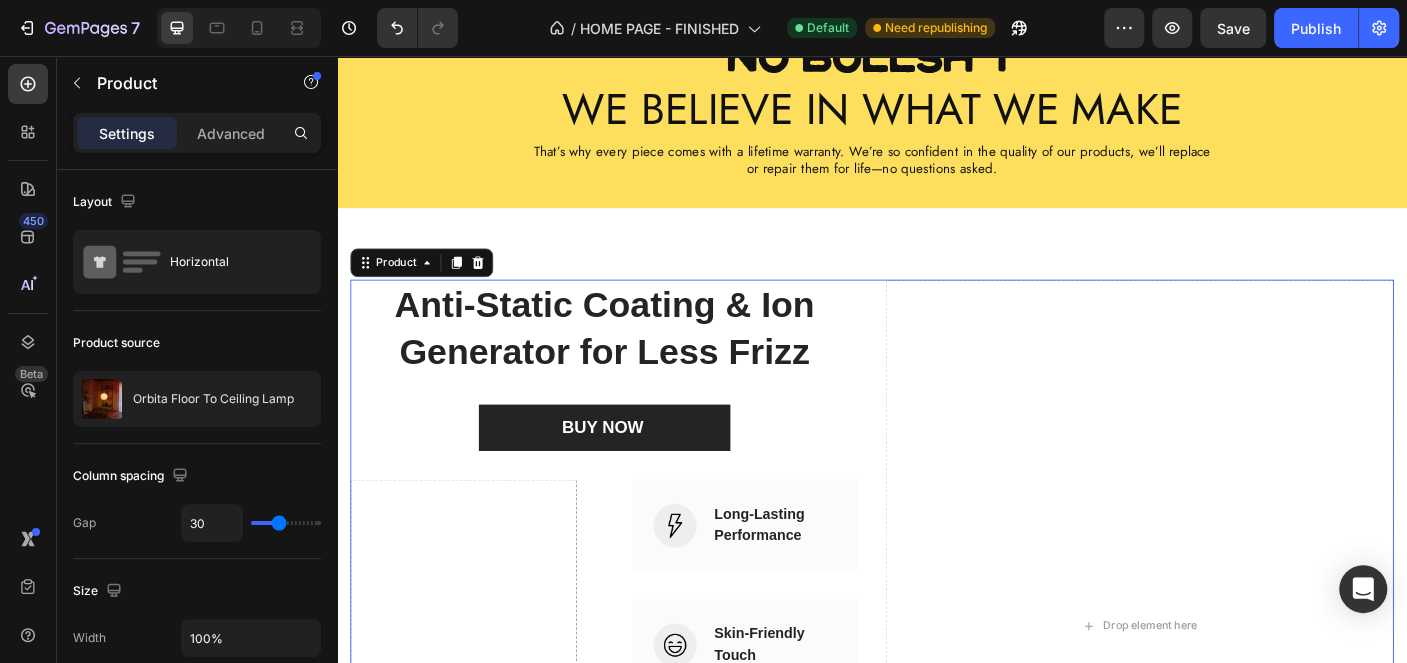 click on "Anti-Static Coating & Ion Generator for Less Frizz Heading BUY NOW (P) Cart Button Row
Drop element here Image Long-Lasting Performance Accordion Row Image Skin-Friendly Touch Accordion Row Image Self-Sharpening  Stainless Steel Blades Accordion Row Image Effortless Trimming with  the Zoom Wheel Accordion Row Row
Drop element here Product   0" at bounding box center [937, 695] 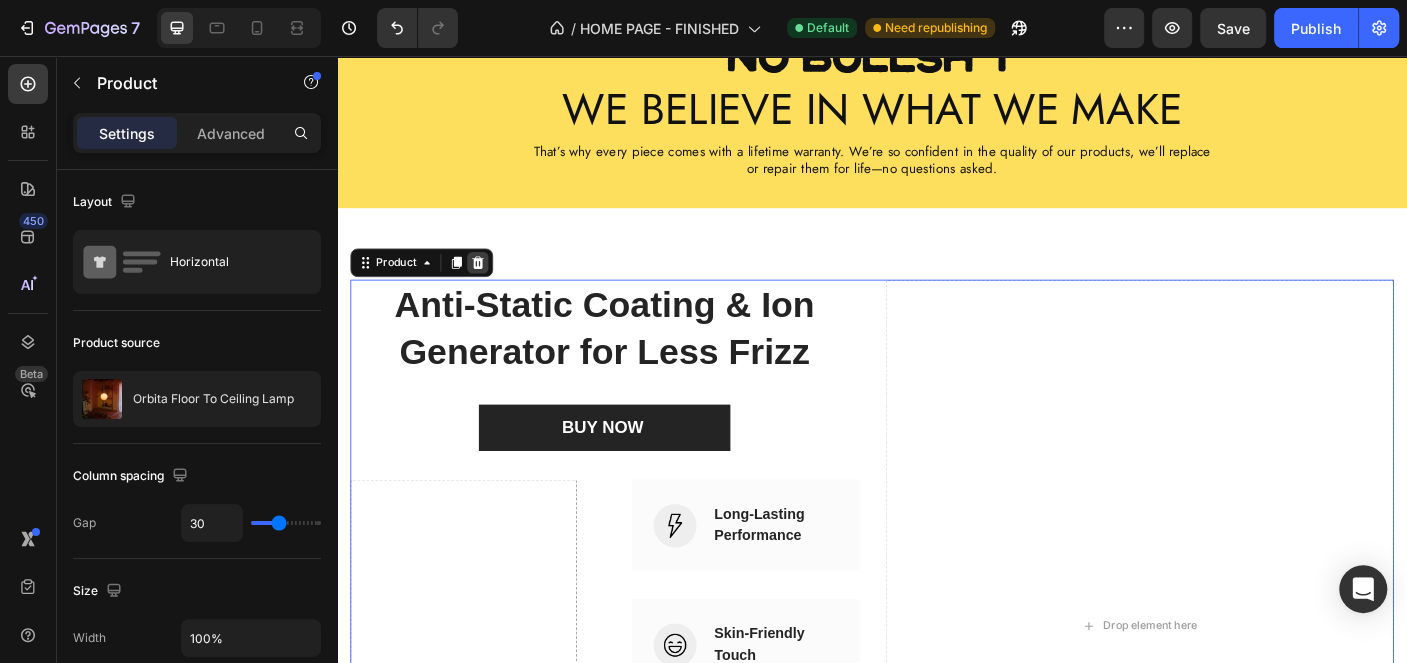 click 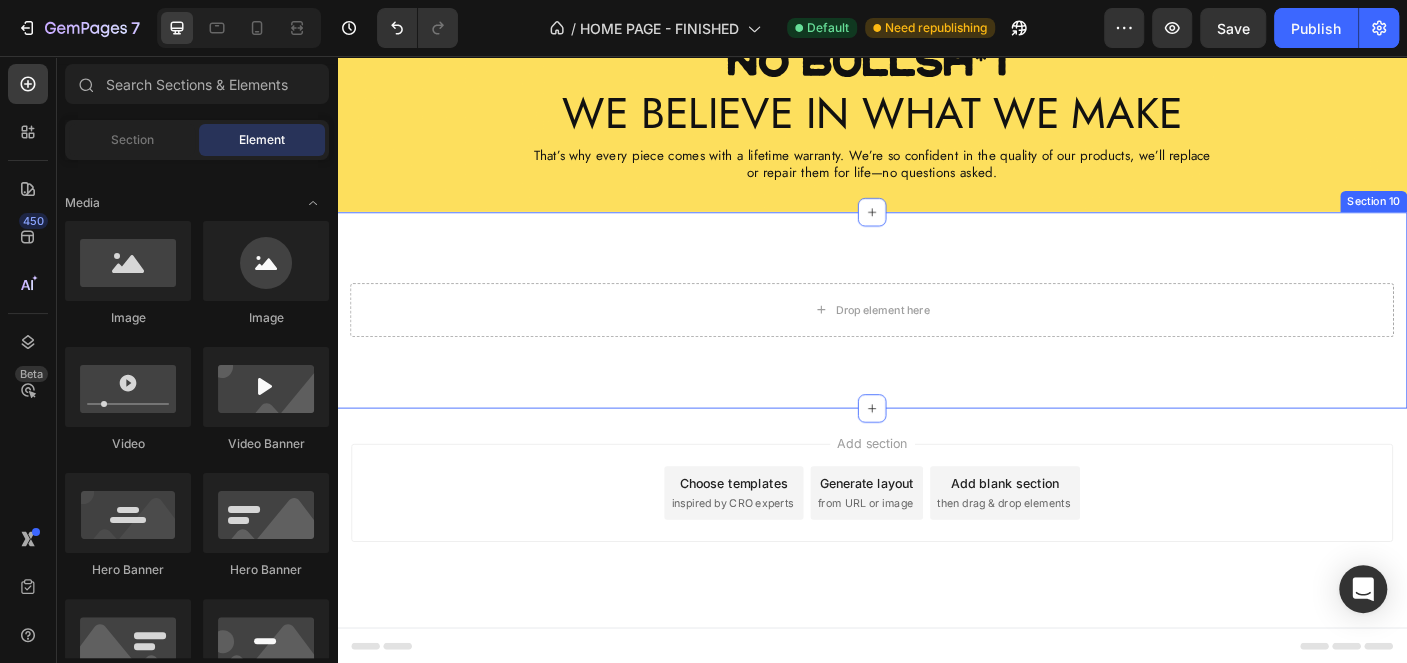 click on "Drop element here Section 10" at bounding box center [937, 341] 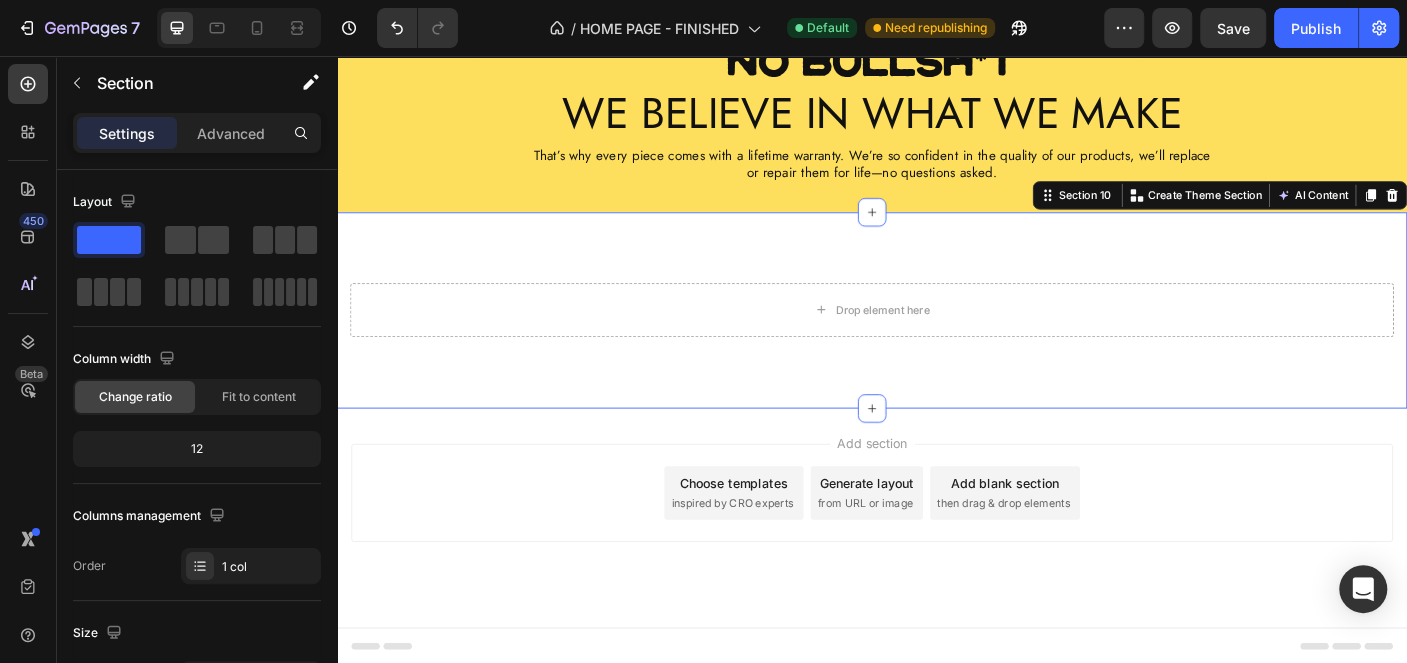 click on "Section 10   You can create reusable sections Create Theme Section AI Content Write with GemAI What would you like to describe here? Tone and Voice Persuasive Product Orbita Floor To Ceiling Lamp Show more Generate" at bounding box center [1327, 212] 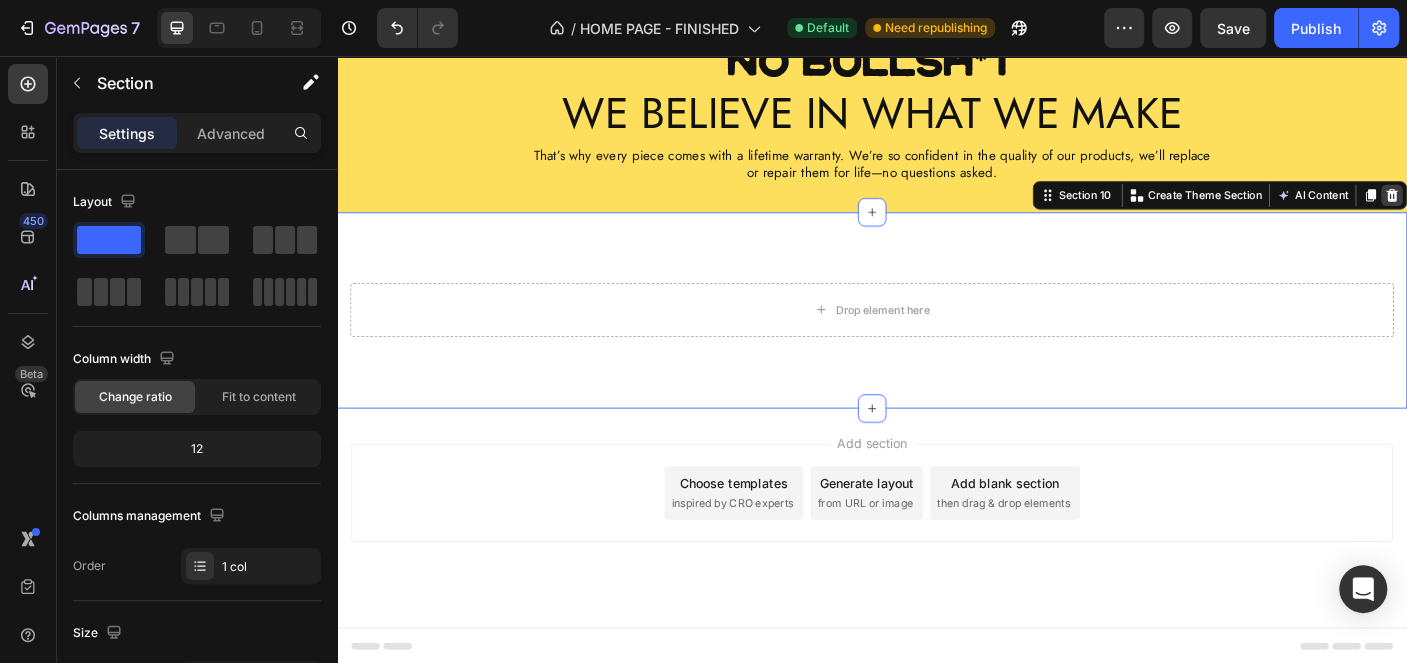 click at bounding box center [1520, 212] 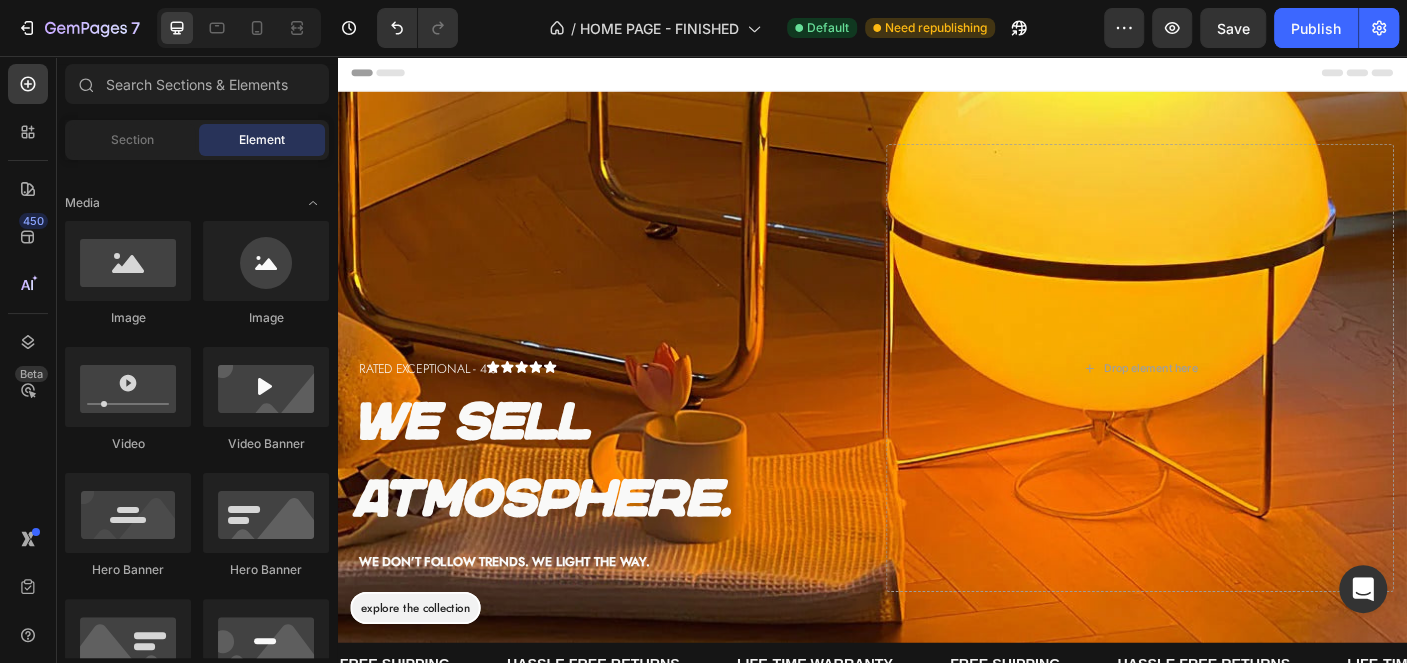 scroll, scrollTop: 0, scrollLeft: 0, axis: both 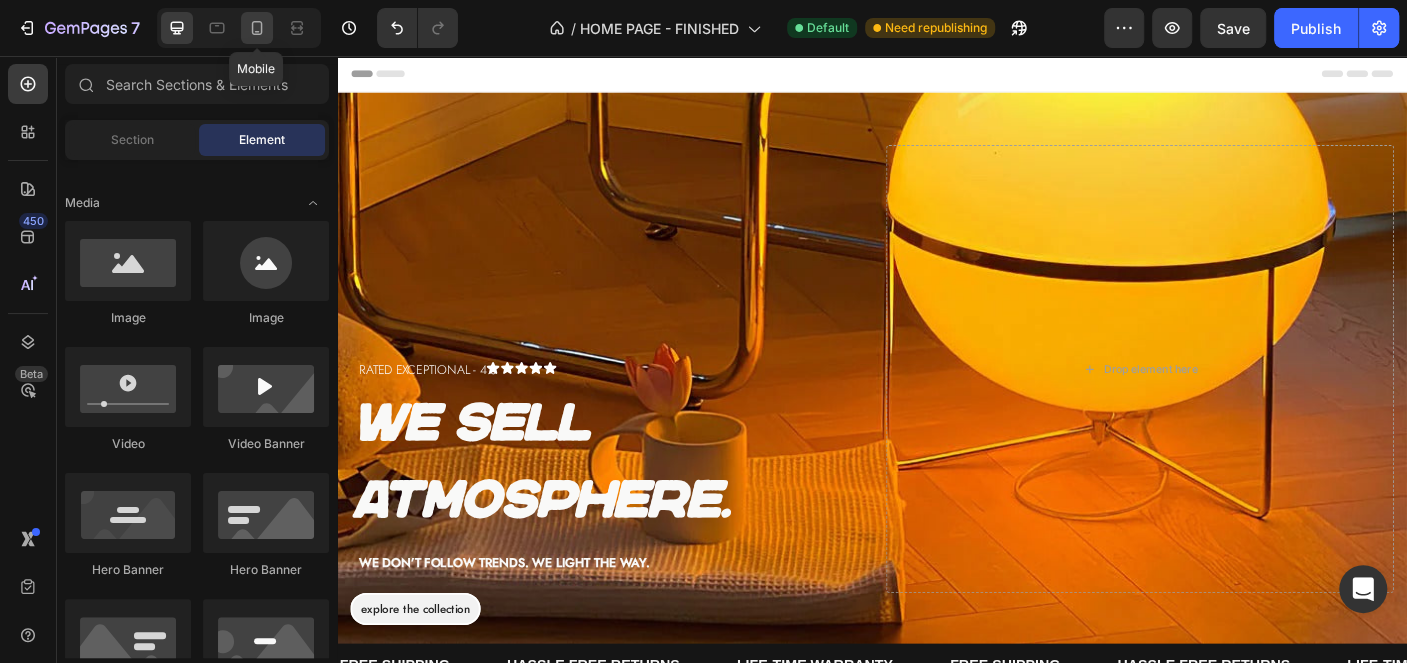 click 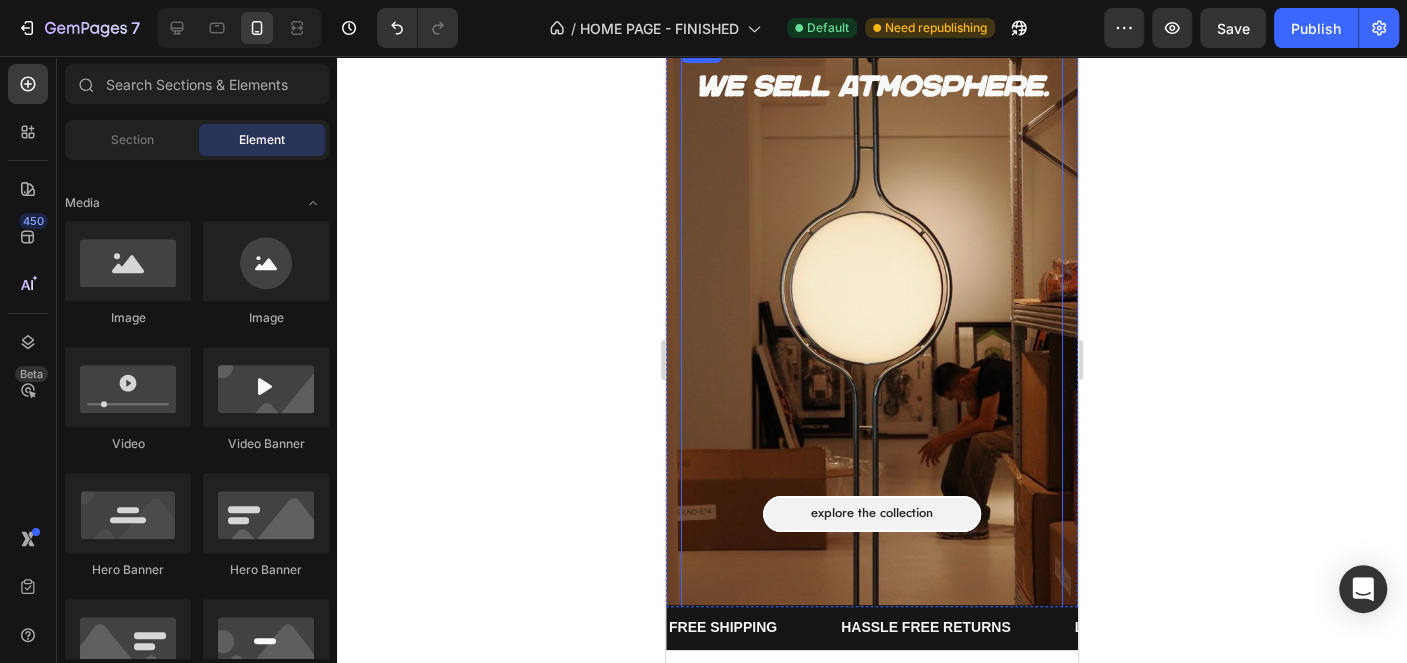 scroll, scrollTop: 100, scrollLeft: 0, axis: vertical 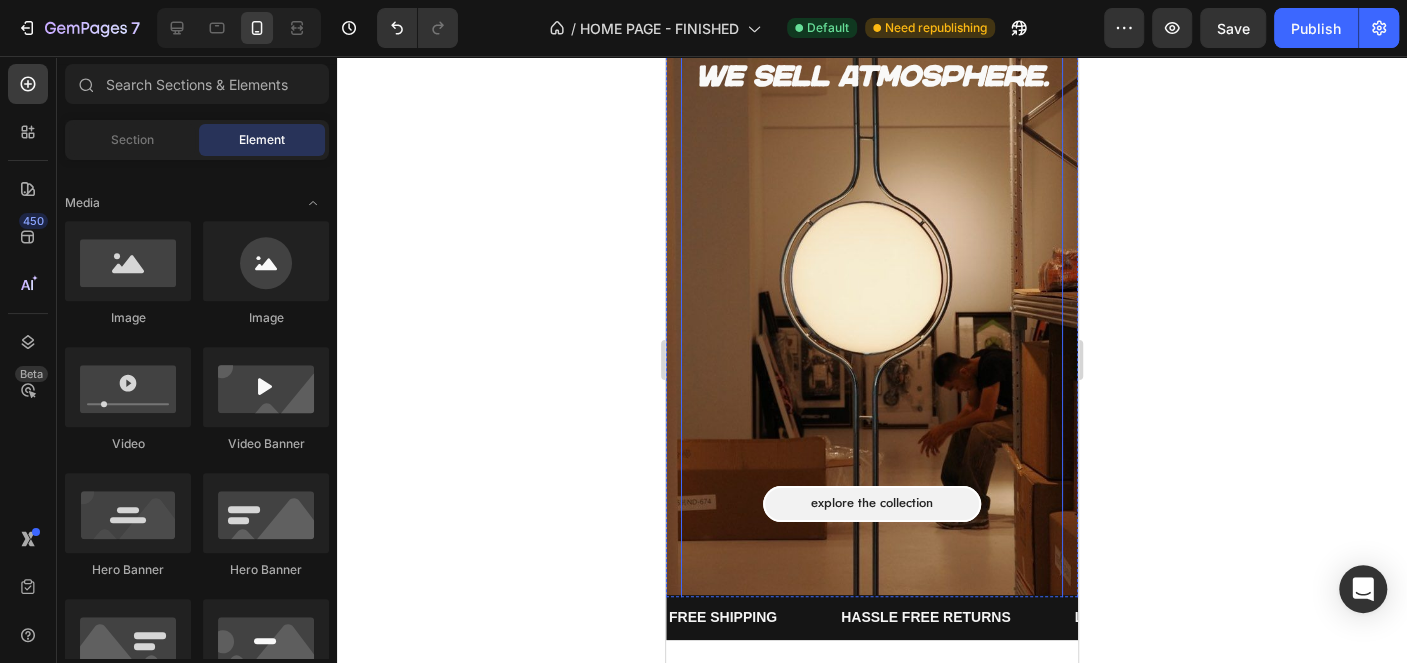 click on "rated exceptional - 4.8 Text block Icon Icon Icon Icon
Icon Icon List Row We sell atmosphere.   Text block Explore the collection Button We don’t follow trends. We light the way.   Text block" at bounding box center [872, 422] 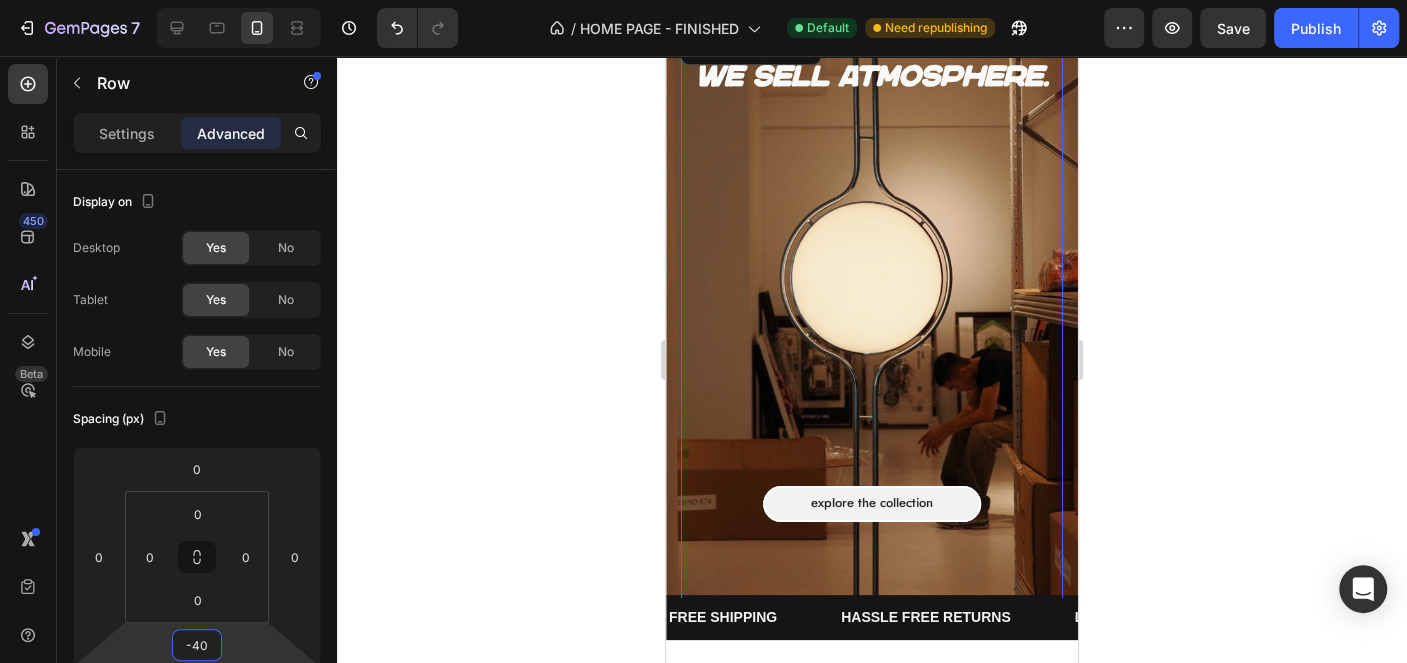 drag, startPoint x: 273, startPoint y: 641, endPoint x: 255, endPoint y: 623, distance: 25.455845 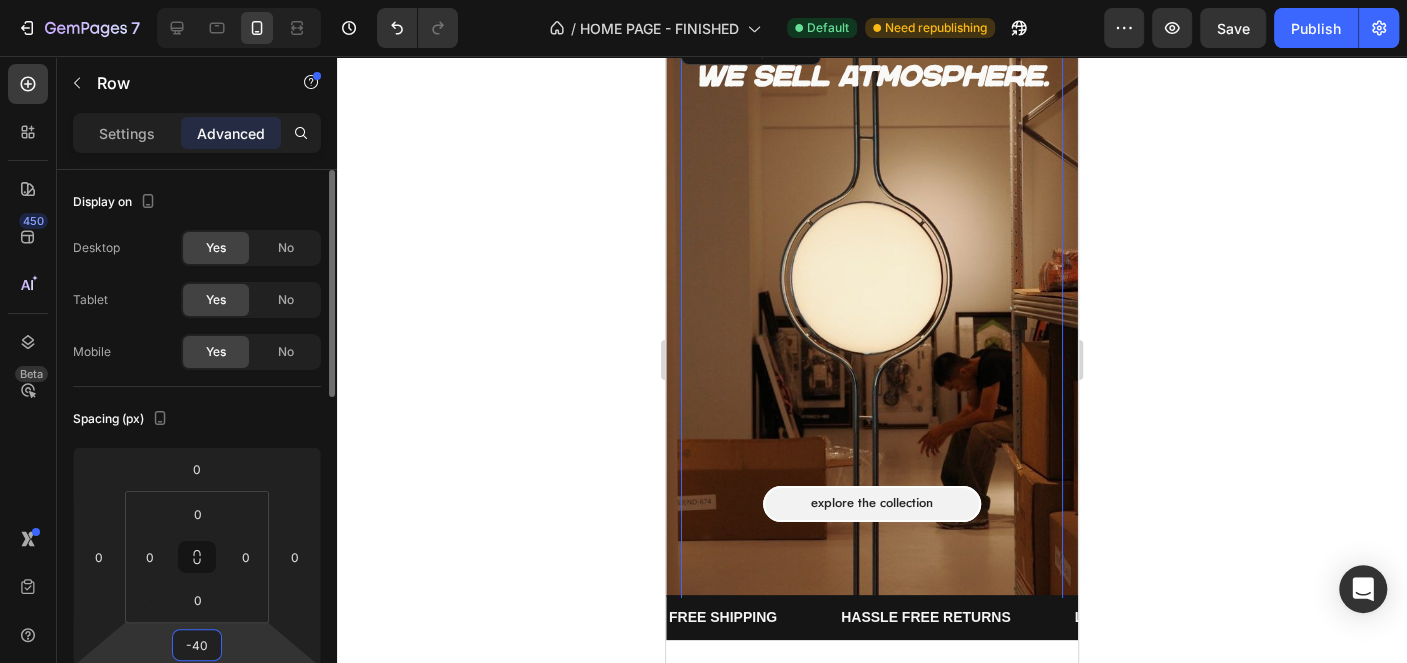 click on "-40" at bounding box center [197, 645] 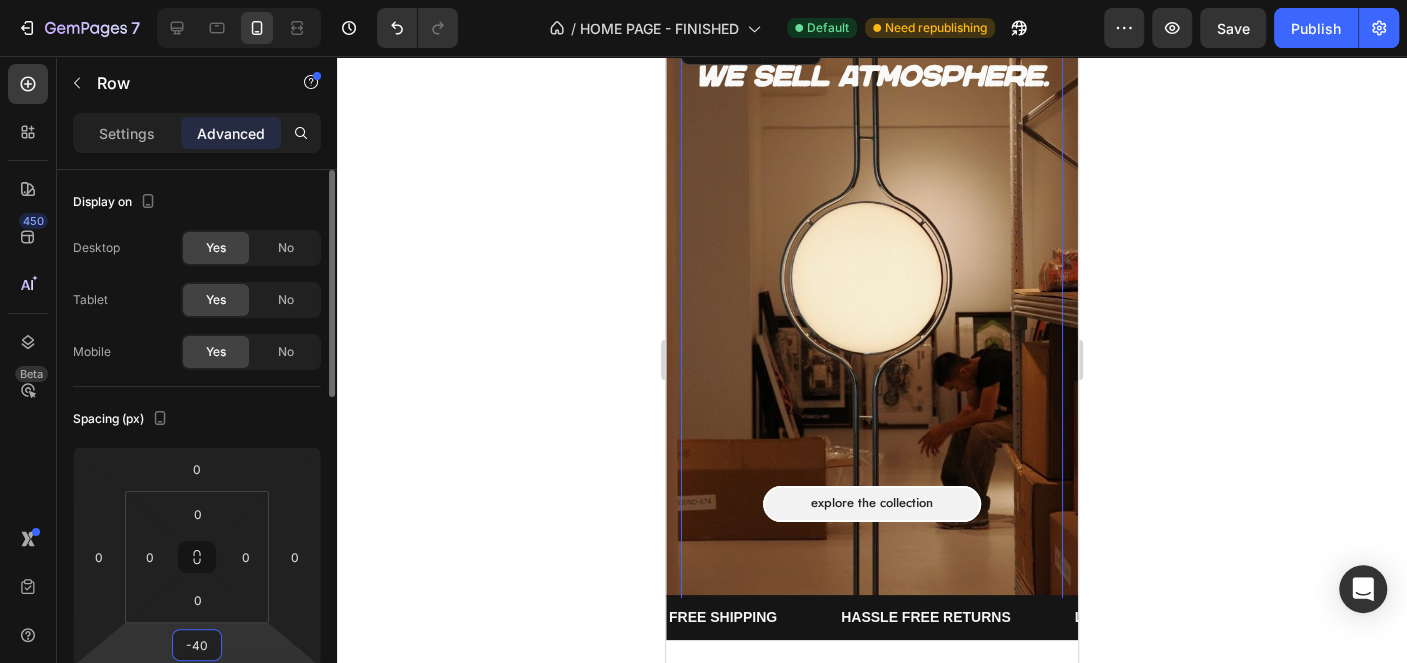 click on "-40" at bounding box center [197, 645] 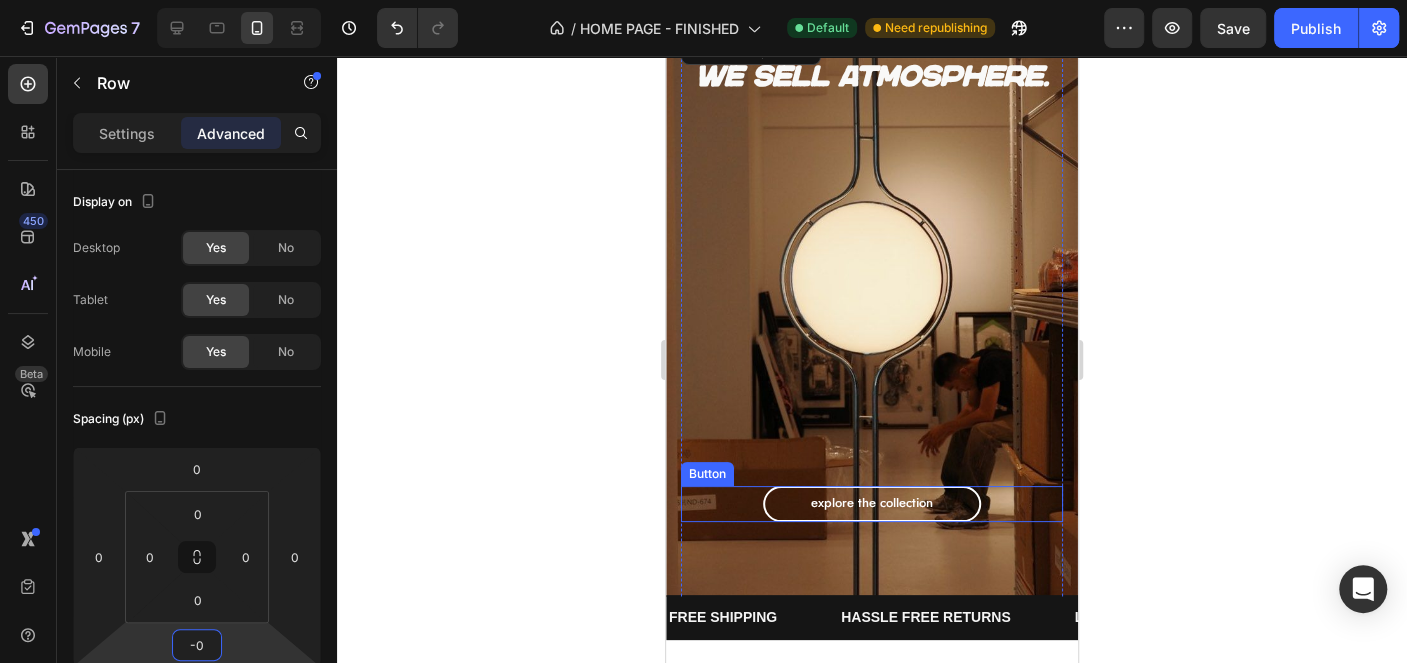 click on "Explore the collection" at bounding box center [872, 504] 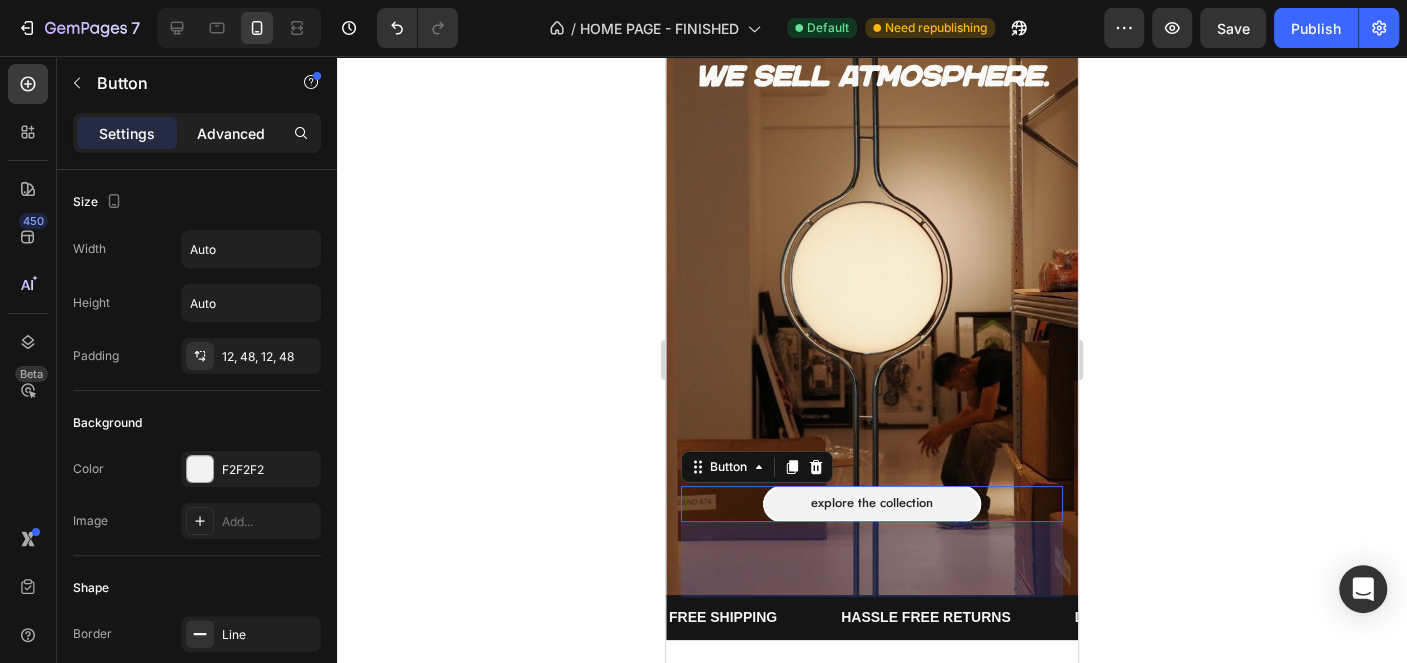 click on "Advanced" at bounding box center [231, 133] 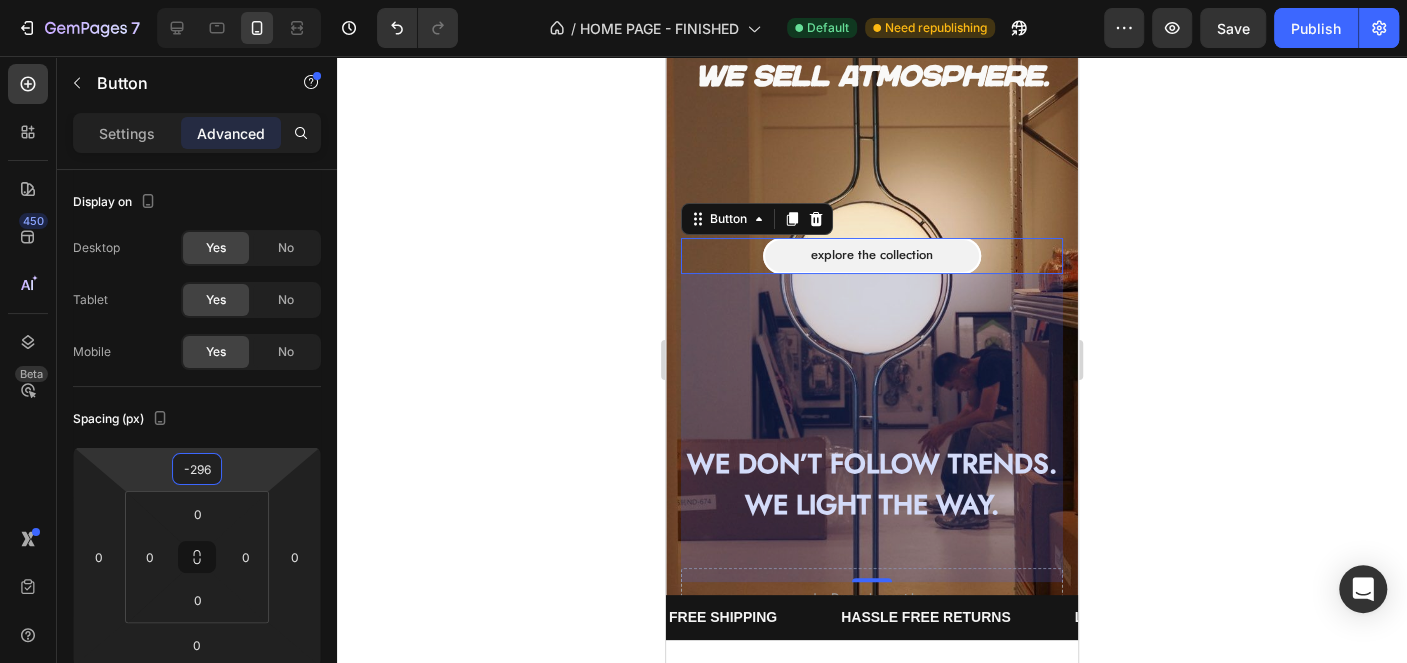 type on "-280" 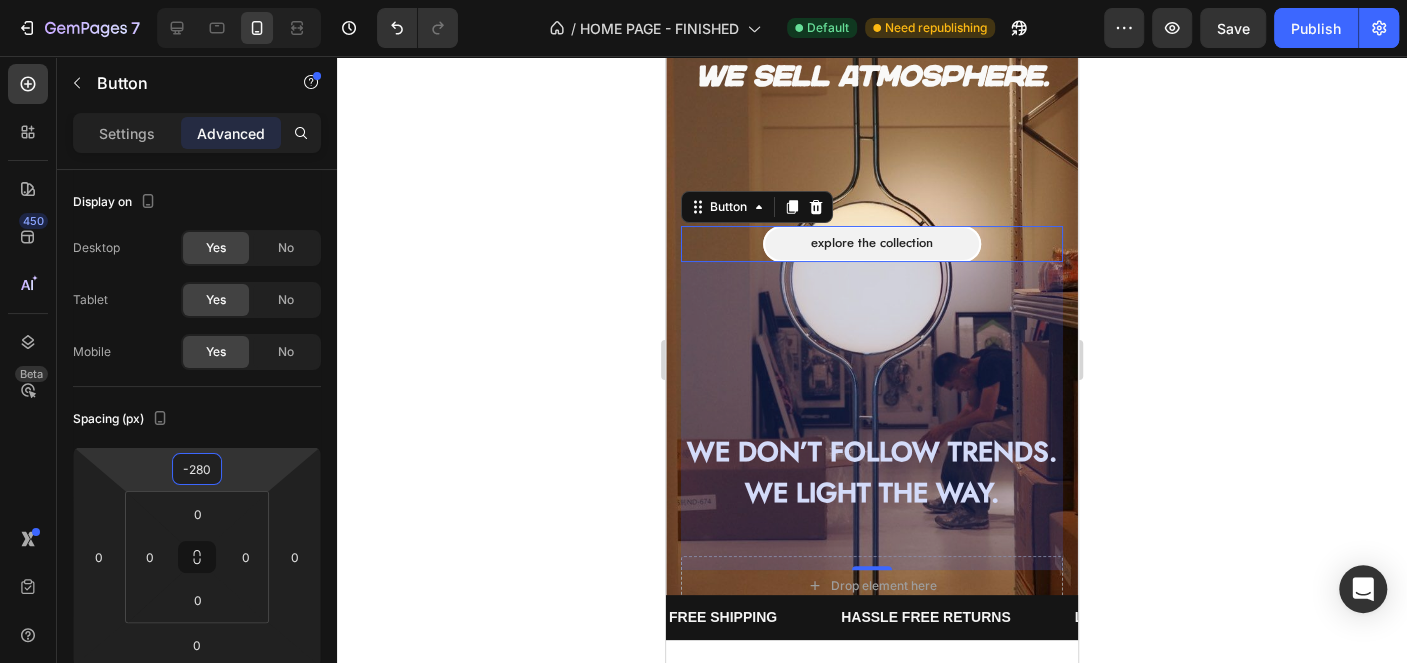 drag, startPoint x: 243, startPoint y: 472, endPoint x: 202, endPoint y: 602, distance: 136.31215 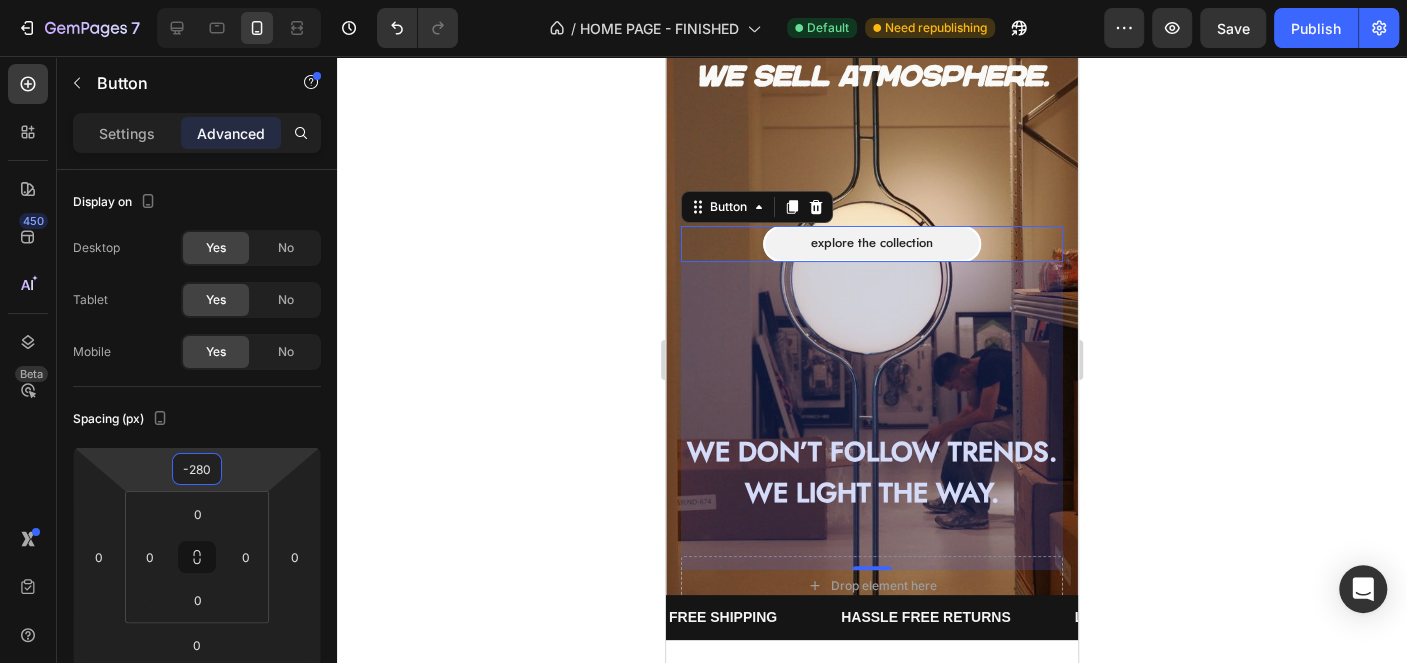 click on "7  Version history  /  HOME PAGE - FINISHED Default Need republishing Preview  Save   Publish  450 Beta Sections(18) Elements(83) Section Element Hero Section Product Detail Brands Trusted Badges Guarantee Product Breakdown How to use Testimonials Compare Bundle FAQs Social Proof Brand Story Product List Collection Blog List Contact Sticky Add to Cart Custom Footer Browse Library 450 Layout
Row
Row
Row
Row Text
Heading
Text Block Button
Button
Button Media
Image
Image" at bounding box center (703, 0) 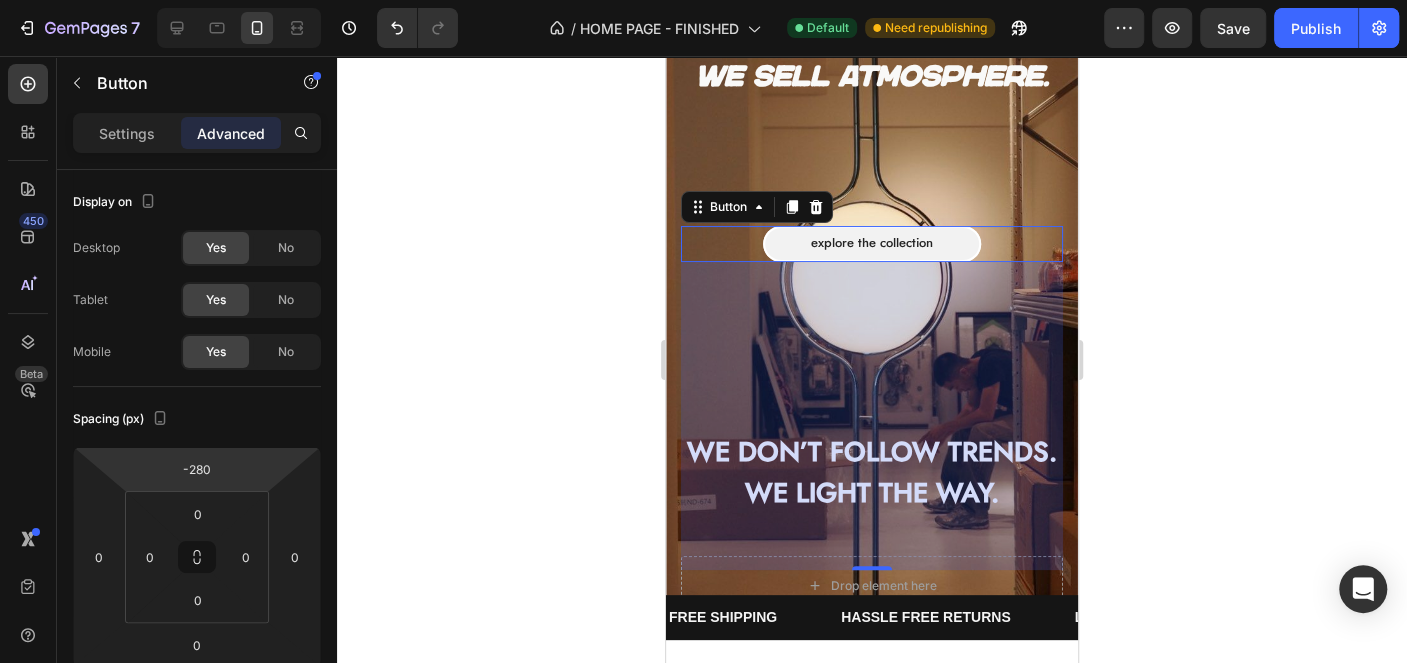 drag, startPoint x: 903, startPoint y: 478, endPoint x: 1885, endPoint y: 562, distance: 985.5861 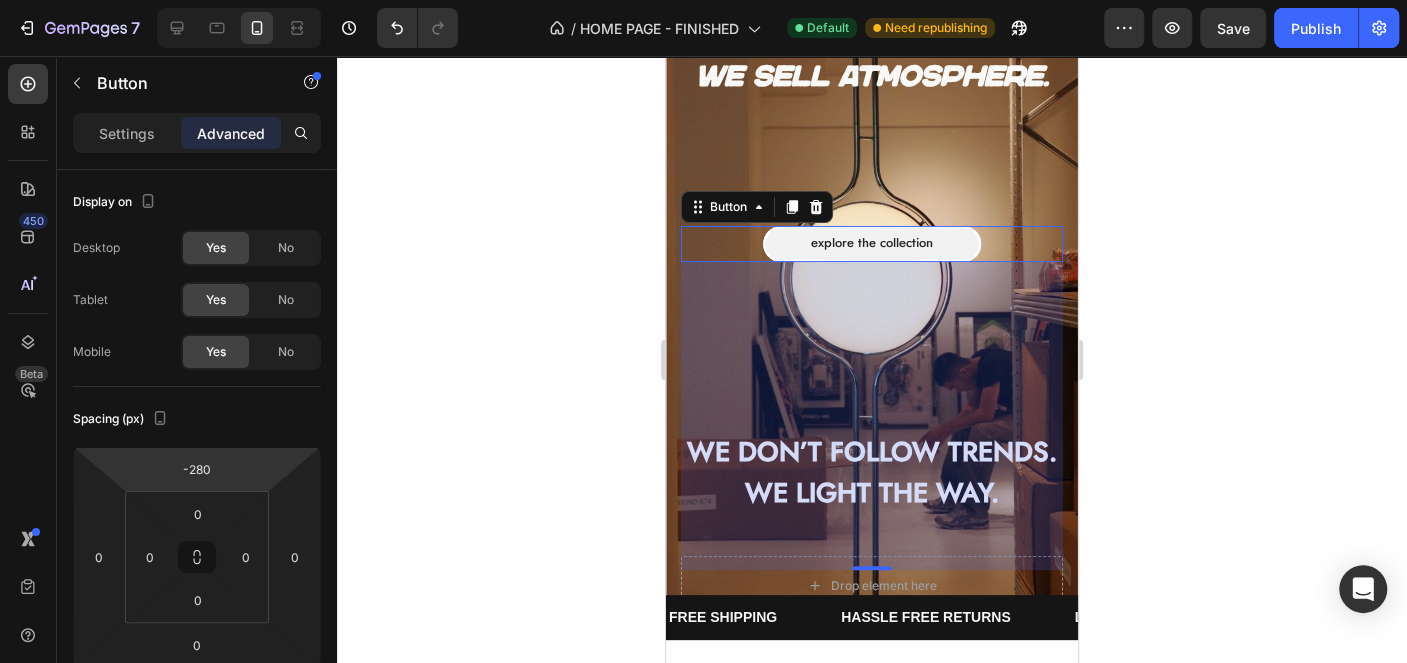click on "308" at bounding box center (872, 416) 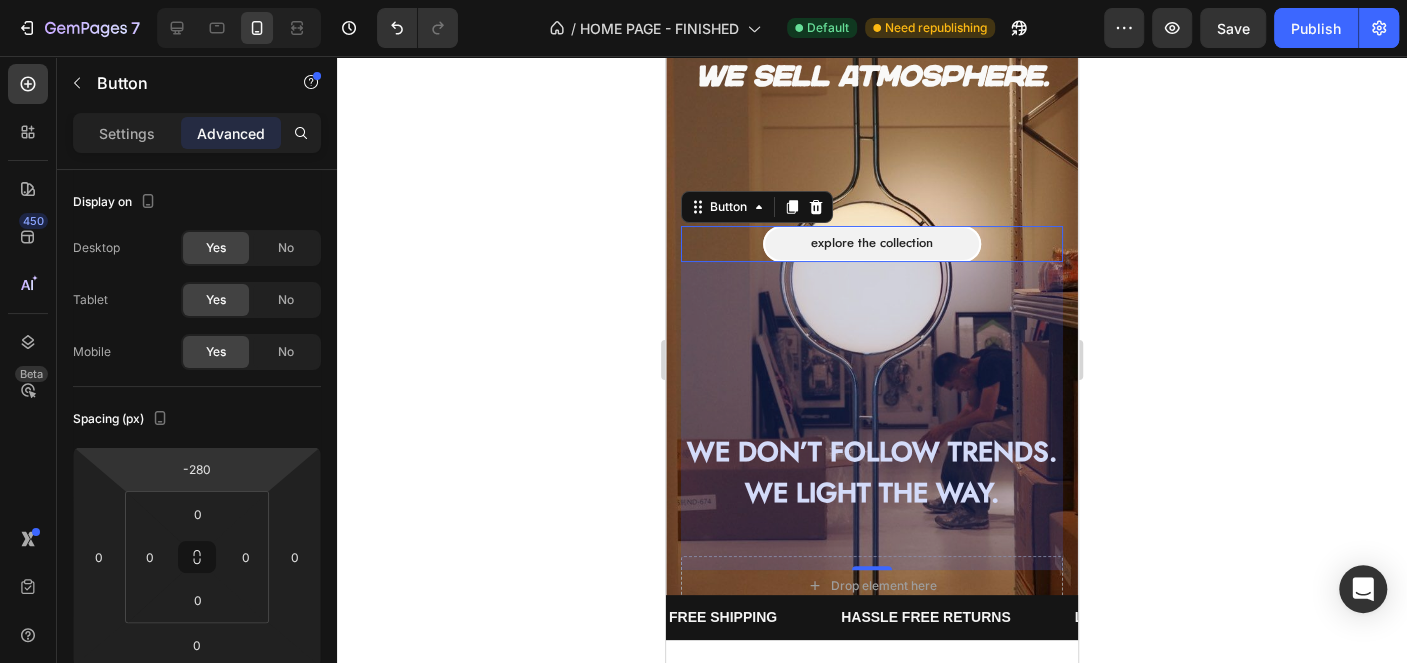click 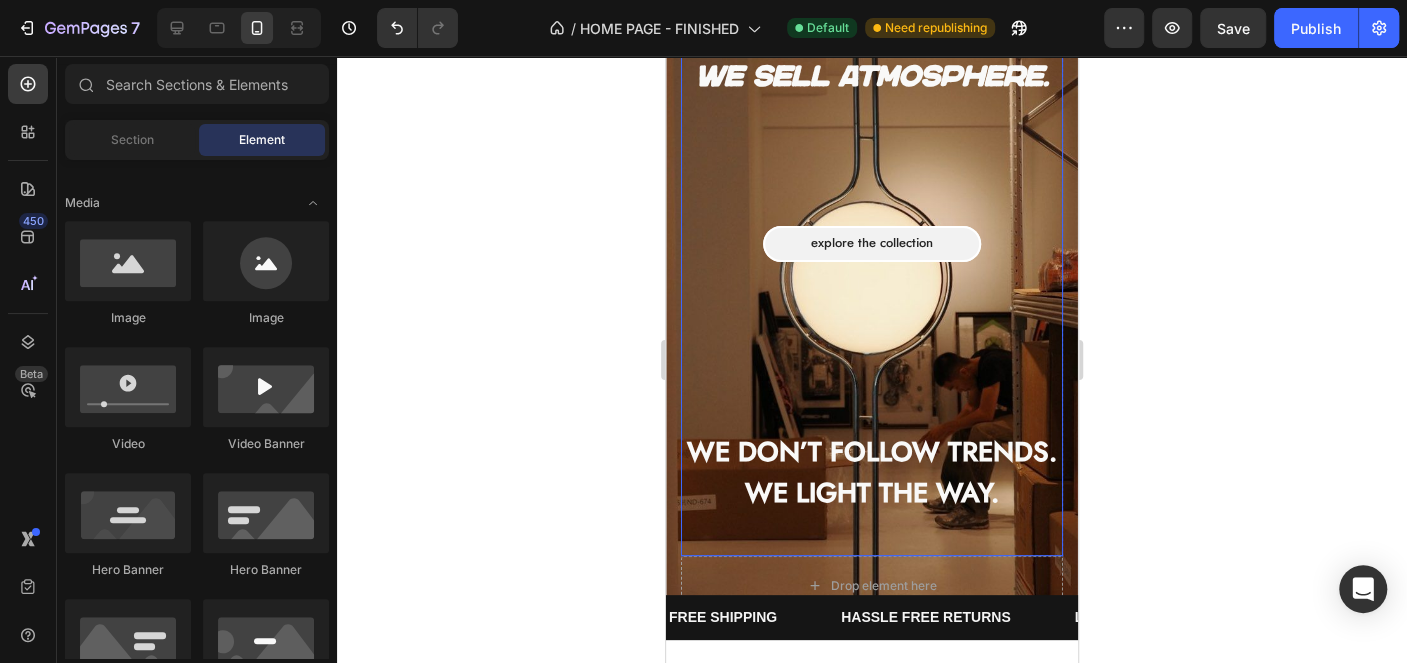 click on "We don’t follow trends. We light the way." at bounding box center [872, 472] 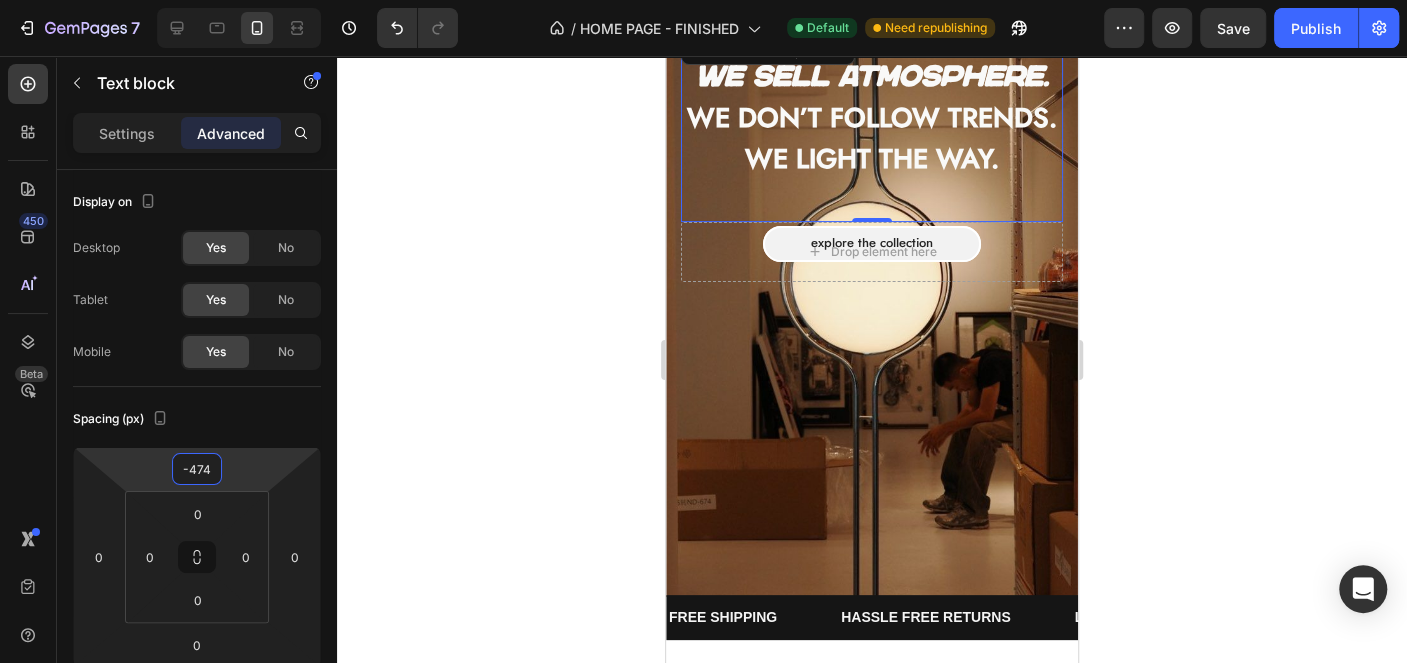 type on "-472" 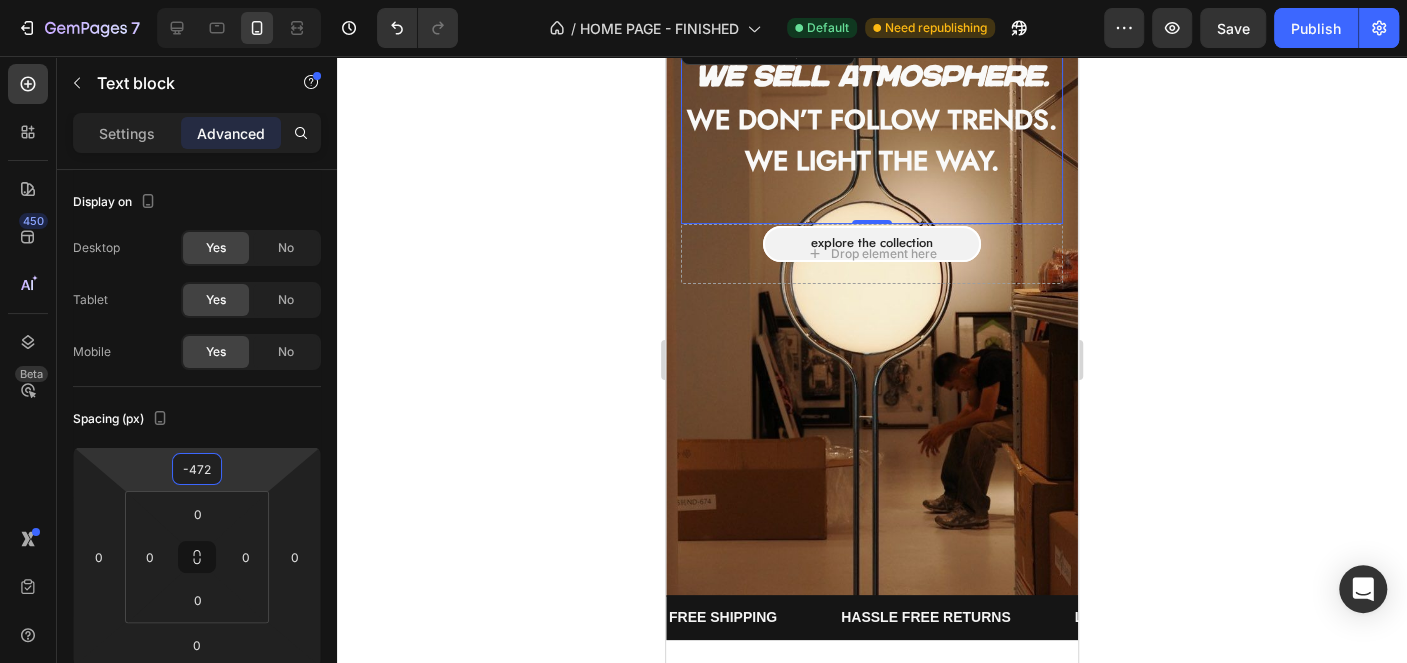 drag, startPoint x: 263, startPoint y: 481, endPoint x: 265, endPoint y: 647, distance: 166.01205 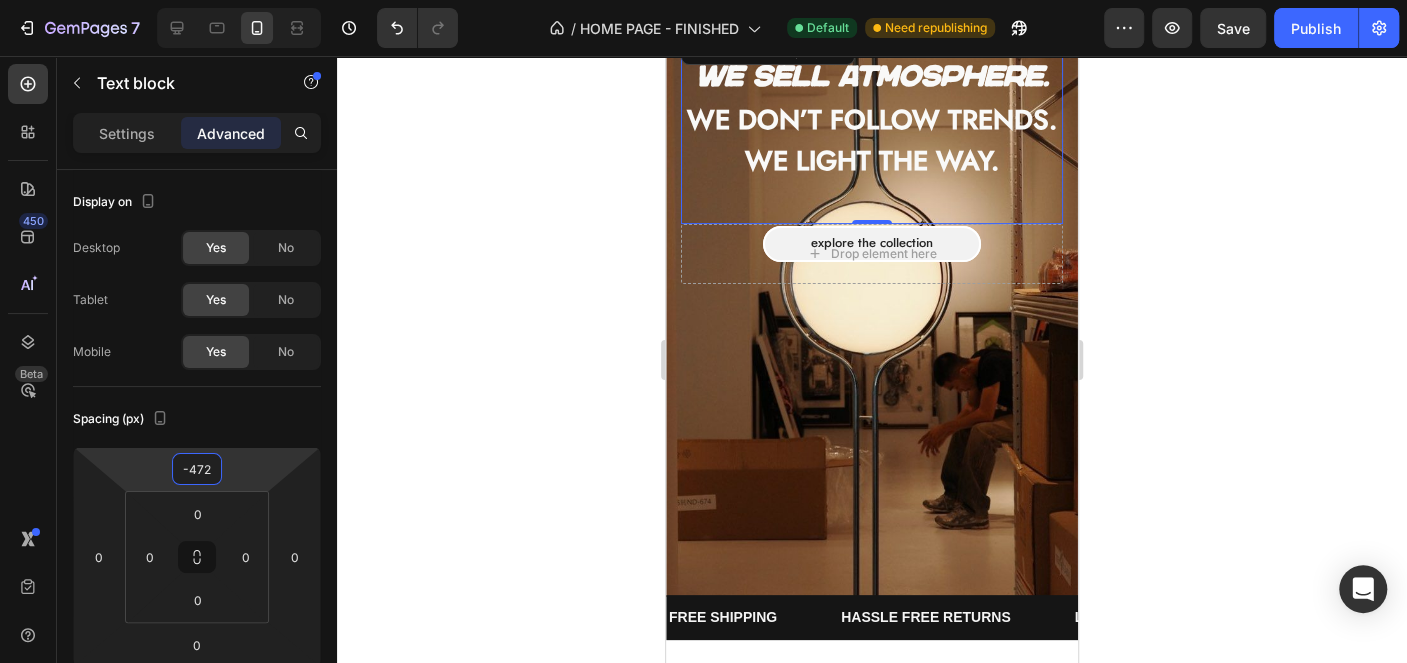 click on "7  Version history  /  HOME PAGE - FINISHED Default Need republishing Preview  Save   Publish  450 Beta Sections(18) Elements(83) Section Element Hero Section Product Detail Brands Trusted Badges Guarantee Product Breakdown How to use Testimonials Compare Bundle FAQs Social Proof Brand Story Product List Collection Blog List Contact Sticky Add to Cart Custom Footer Browse Library 450 Layout
Row
Row
Row
Row Text
Heading
Text Block Button
Button
Button Media
Image
Image" at bounding box center [703, 0] 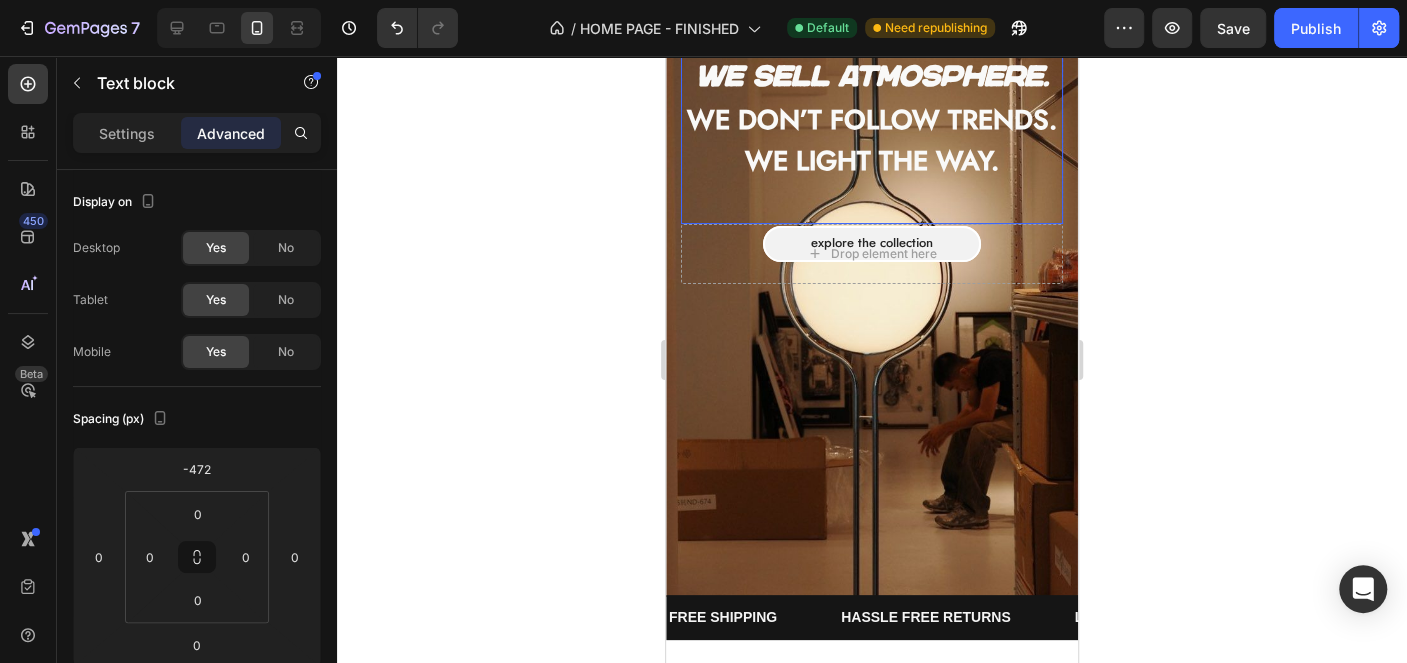 click on "We don’t follow trends. We light the way." at bounding box center (872, 140) 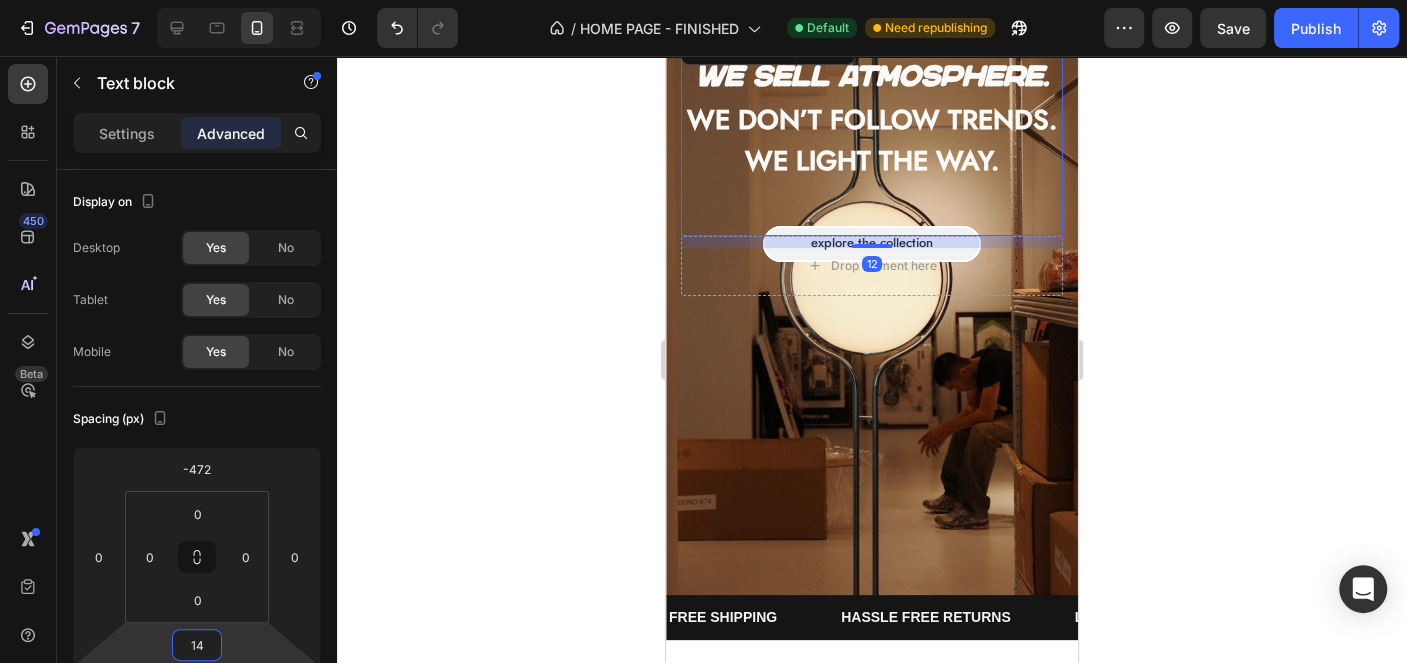 type on "16" 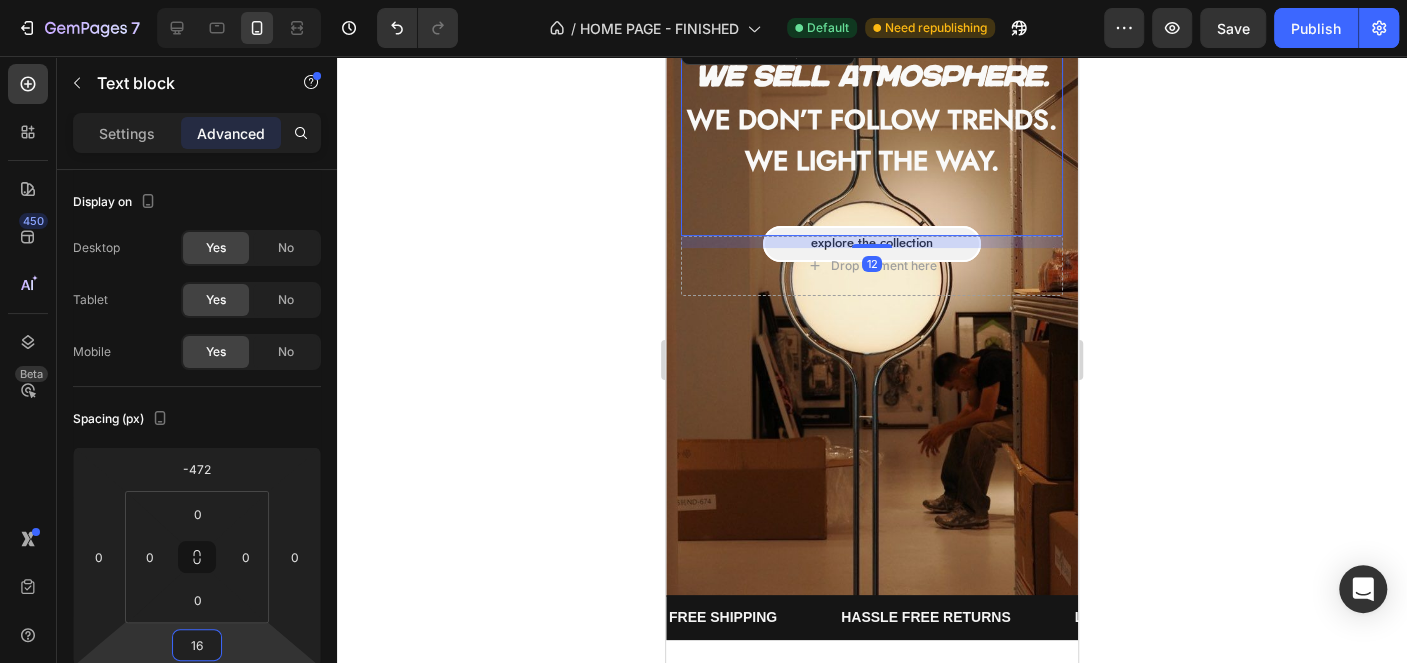 drag, startPoint x: 240, startPoint y: 638, endPoint x: 254, endPoint y: 630, distance: 16.124516 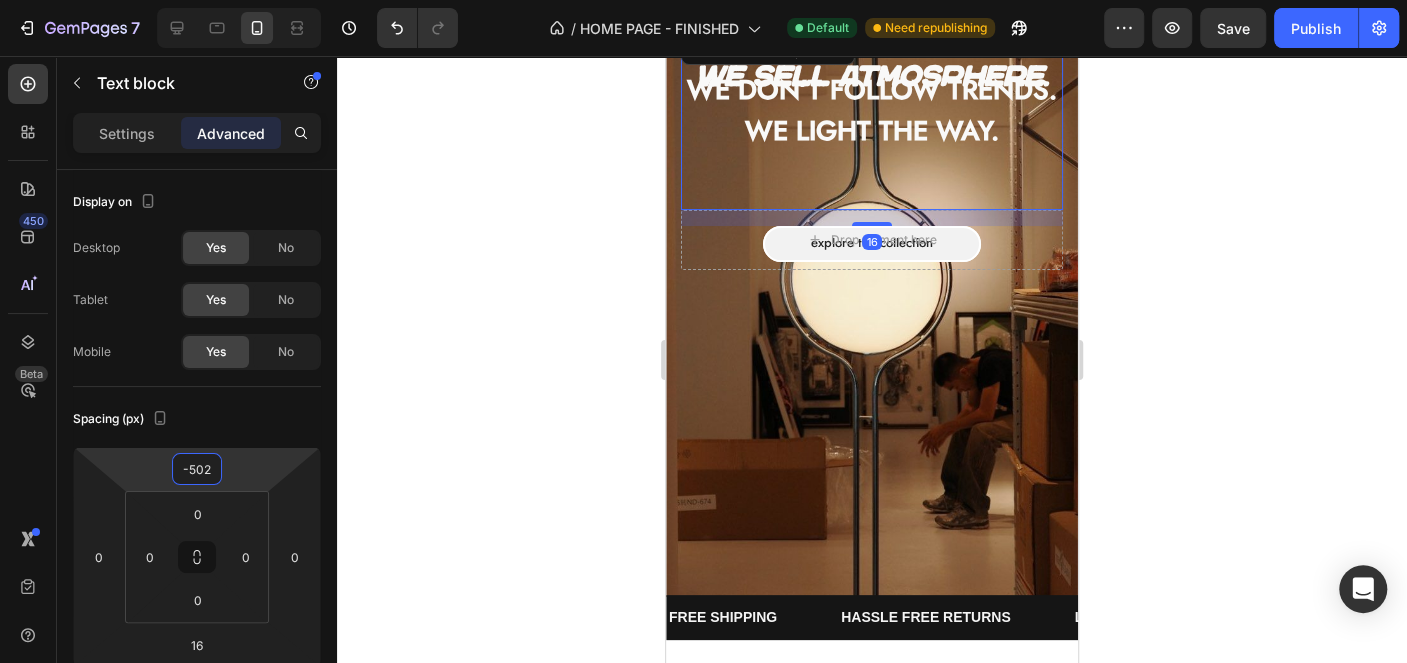 type on "-474" 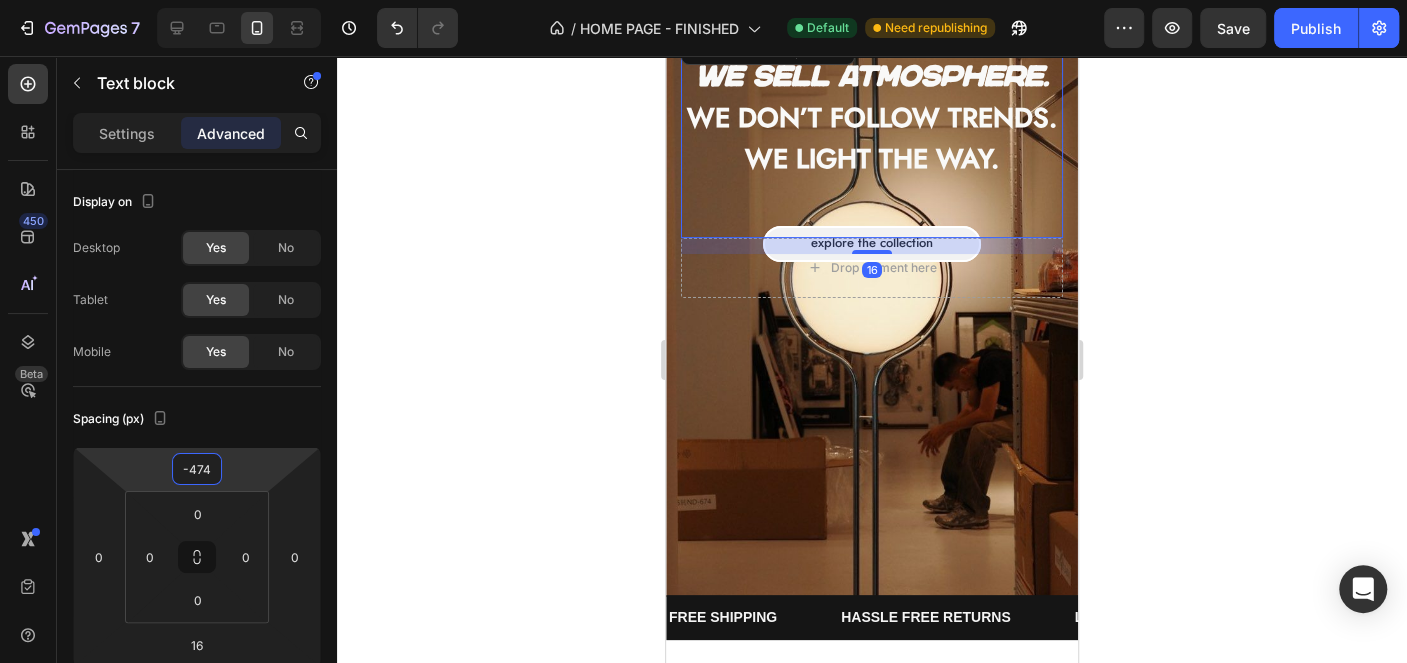 click on "7  Version history  /  HOME PAGE - FINISHED Default Need republishing Preview  Save   Publish  450 Beta Sections(18) Elements(83) Section Element Hero Section Product Detail Brands Trusted Badges Guarantee Product Breakdown How to use Testimonials Compare Bundle FAQs Social Proof Brand Story Product List Collection Blog List Contact Sticky Add to Cart Custom Footer Browse Library 450 Layout
Row
Row
Row
Row Text
Heading
Text Block Button
Button
Button Media
Image
Image" at bounding box center (703, 0) 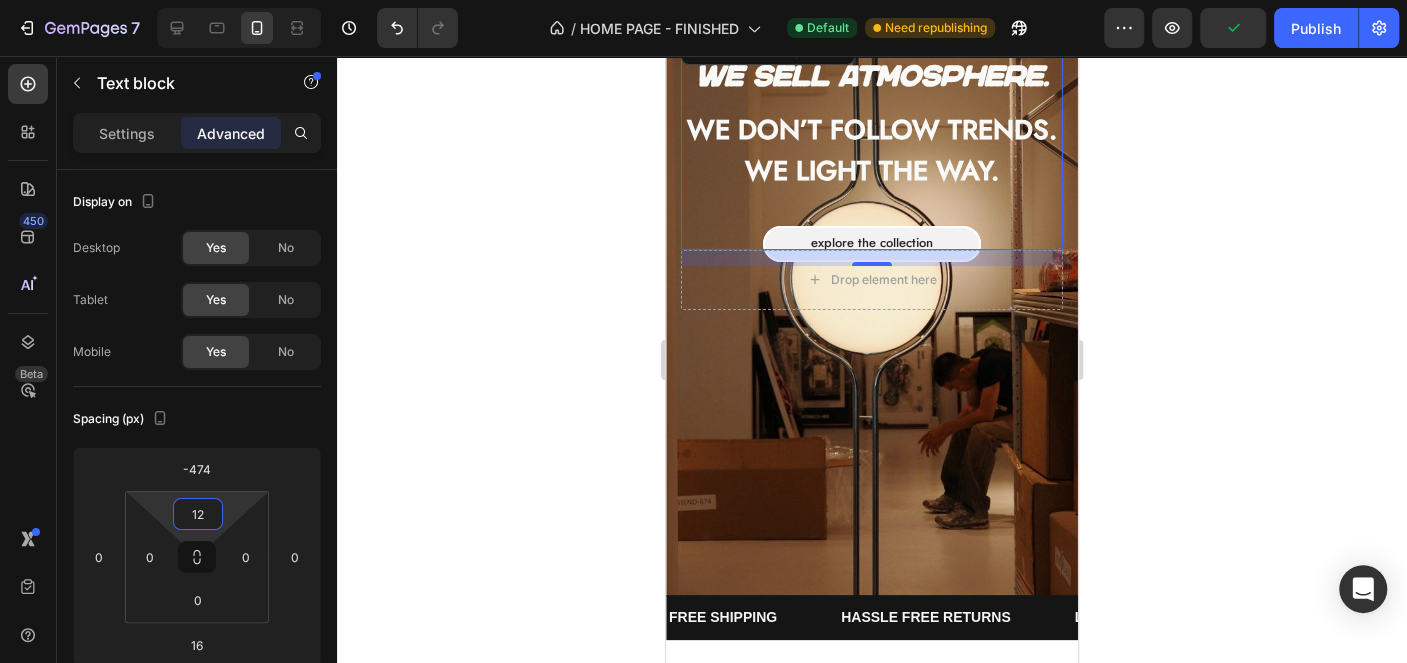 type on "10" 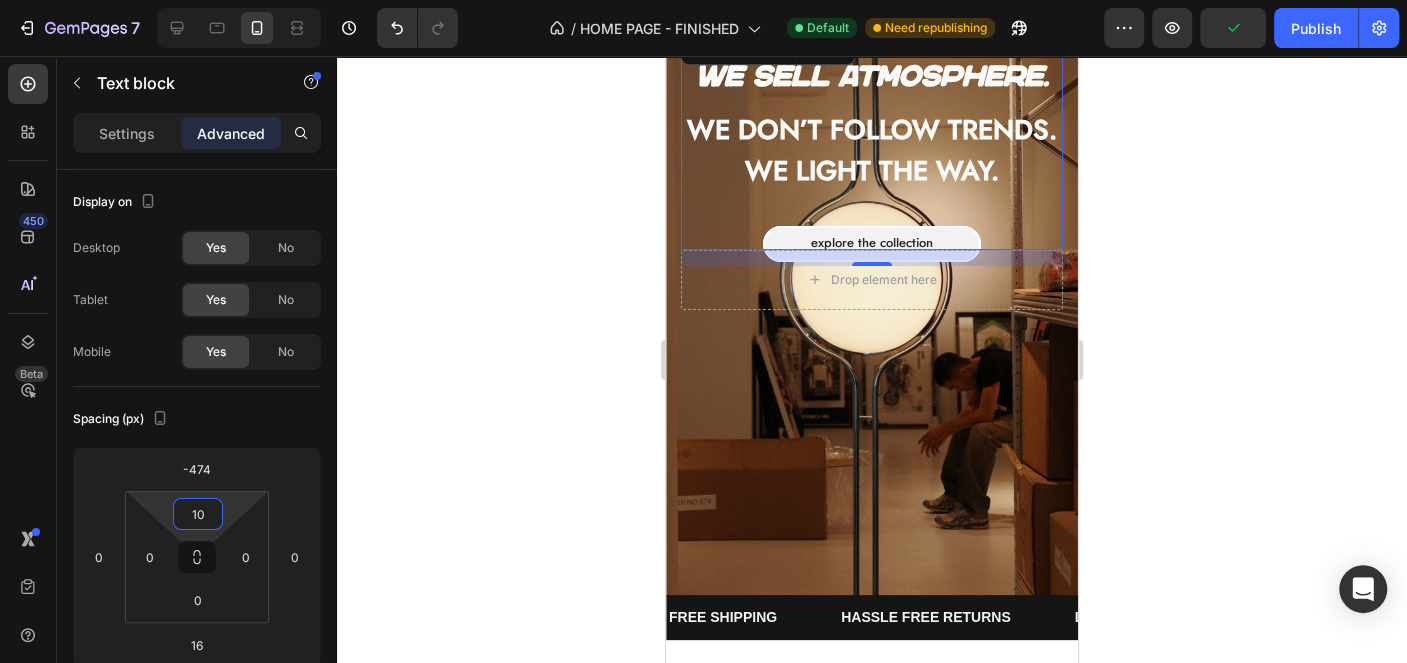 drag, startPoint x: 237, startPoint y: 512, endPoint x: 247, endPoint y: 507, distance: 11.18034 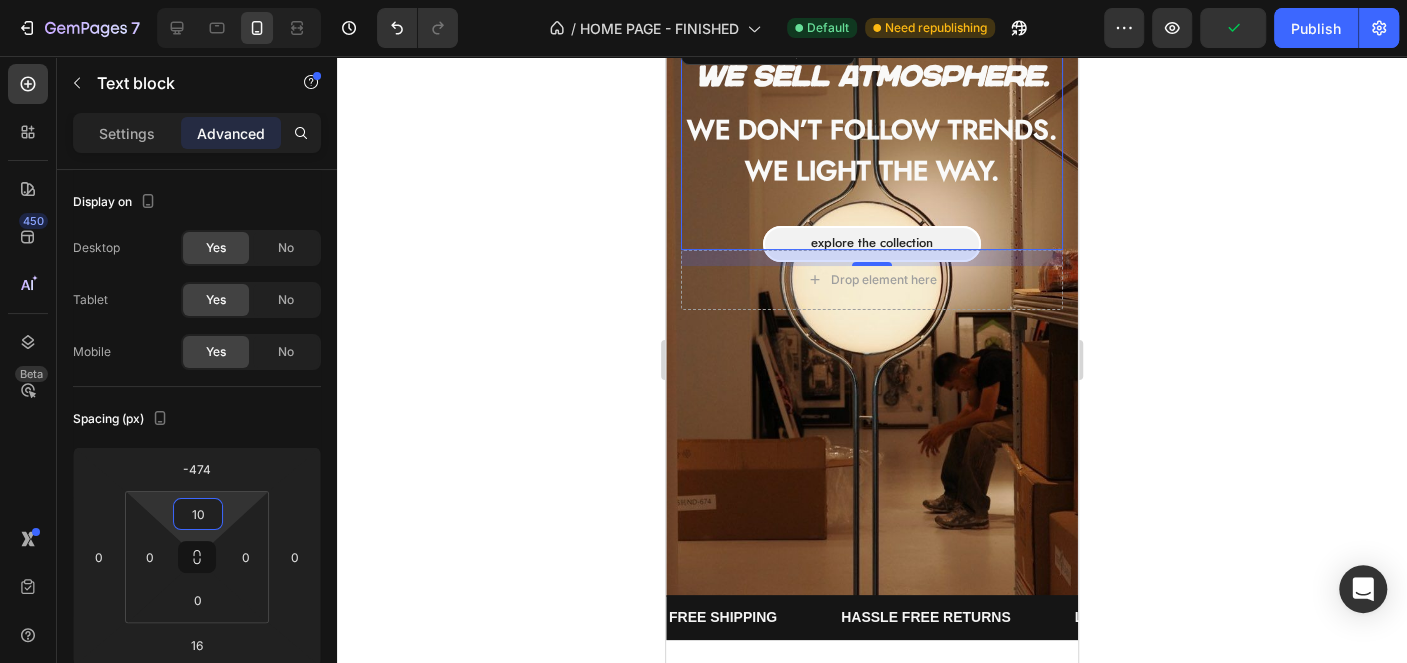 click on "7  Version history  /  HOME PAGE - FINISHED Default Need republishing Preview  Publish  450 Beta Sections(18) Elements(83) Section Element Hero Section Product Detail Brands Trusted Badges Guarantee Product Breakdown How to use Testimonials Compare Bundle FAQs Social Proof Brand Story Product List Collection Blog List Contact Sticky Add to Cart Custom Footer Browse Library 450 Layout
Row
Row
Row
Row Text
Heading
Text Block Button
Button
Button Media
Image
Image
Video" at bounding box center (703, 0) 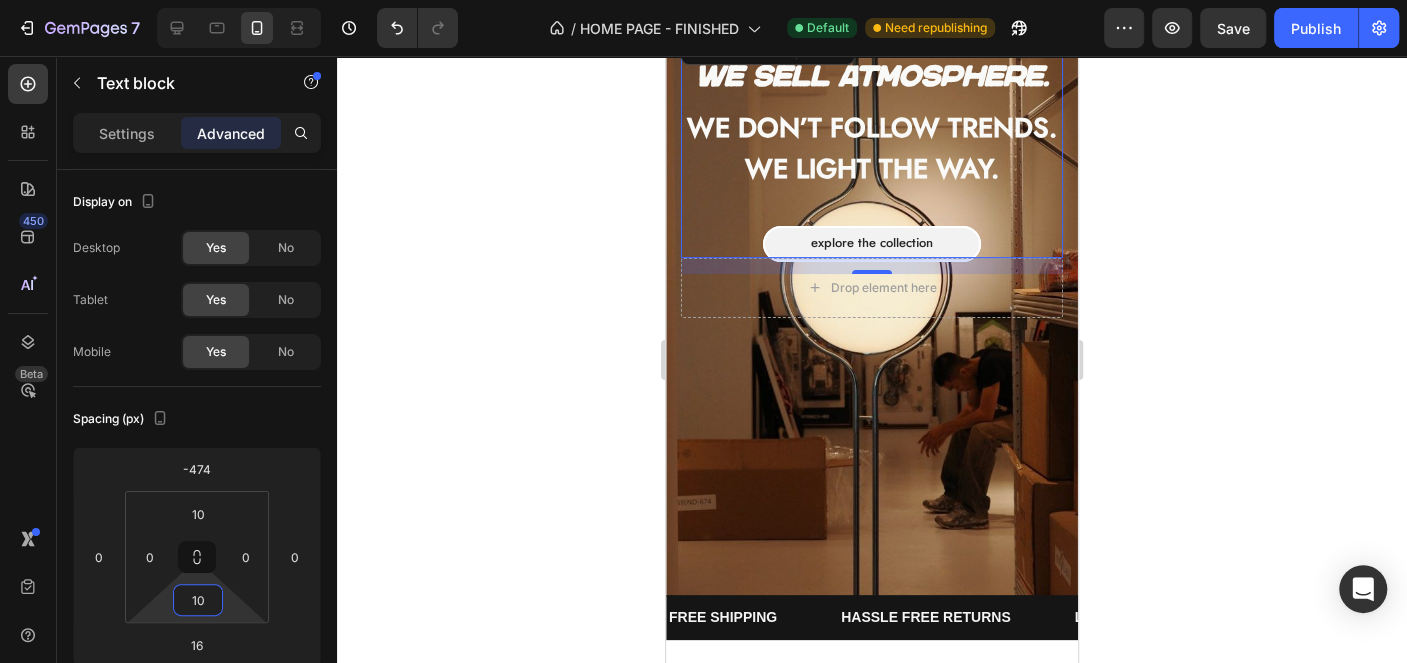 type on "6" 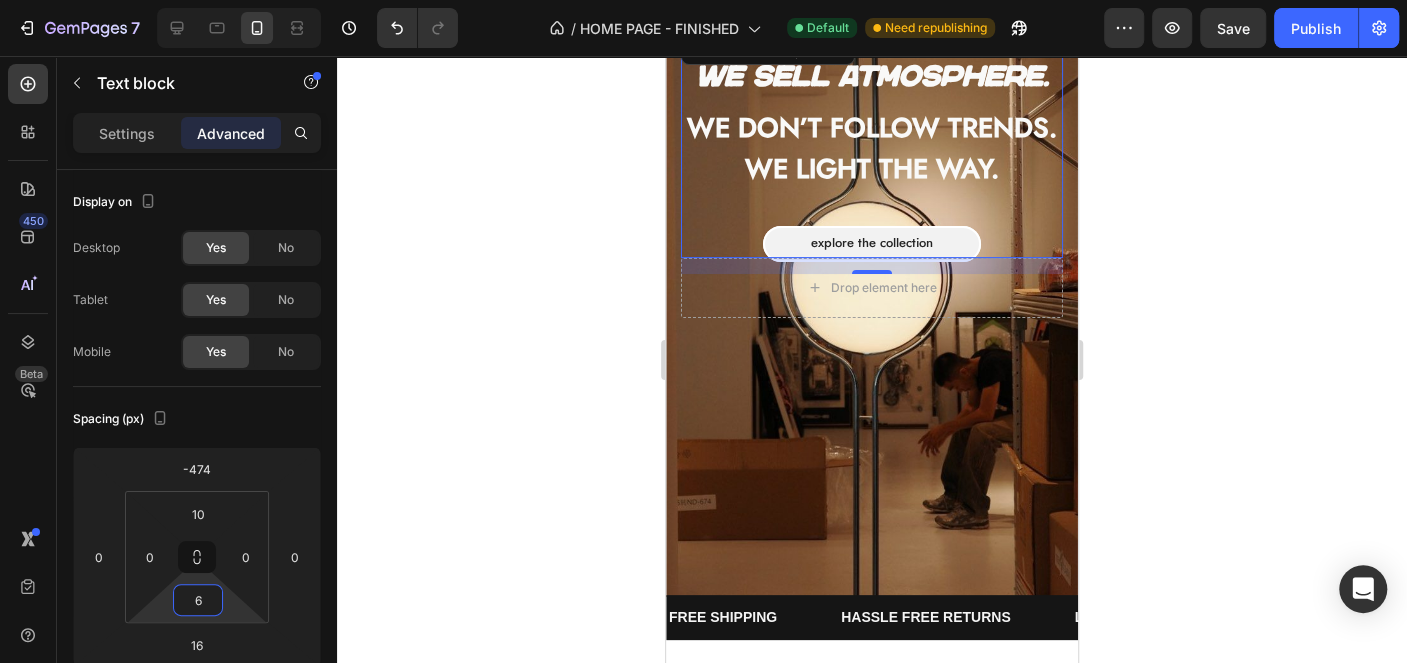 click on "7  Version history  /  HOME PAGE - FINISHED Default Need republishing Preview  Save   Publish  450 Beta Sections(18) Elements(83) Section Element Hero Section Product Detail Brands Trusted Badges Guarantee Product Breakdown How to use Testimonials Compare Bundle FAQs Social Proof Brand Story Product List Collection Blog List Contact Sticky Add to Cart Custom Footer Browse Library 450 Layout
Row
Row
Row
Row Text
Heading
Text Block Button
Button
Button Media
Image
Image" at bounding box center [703, 0] 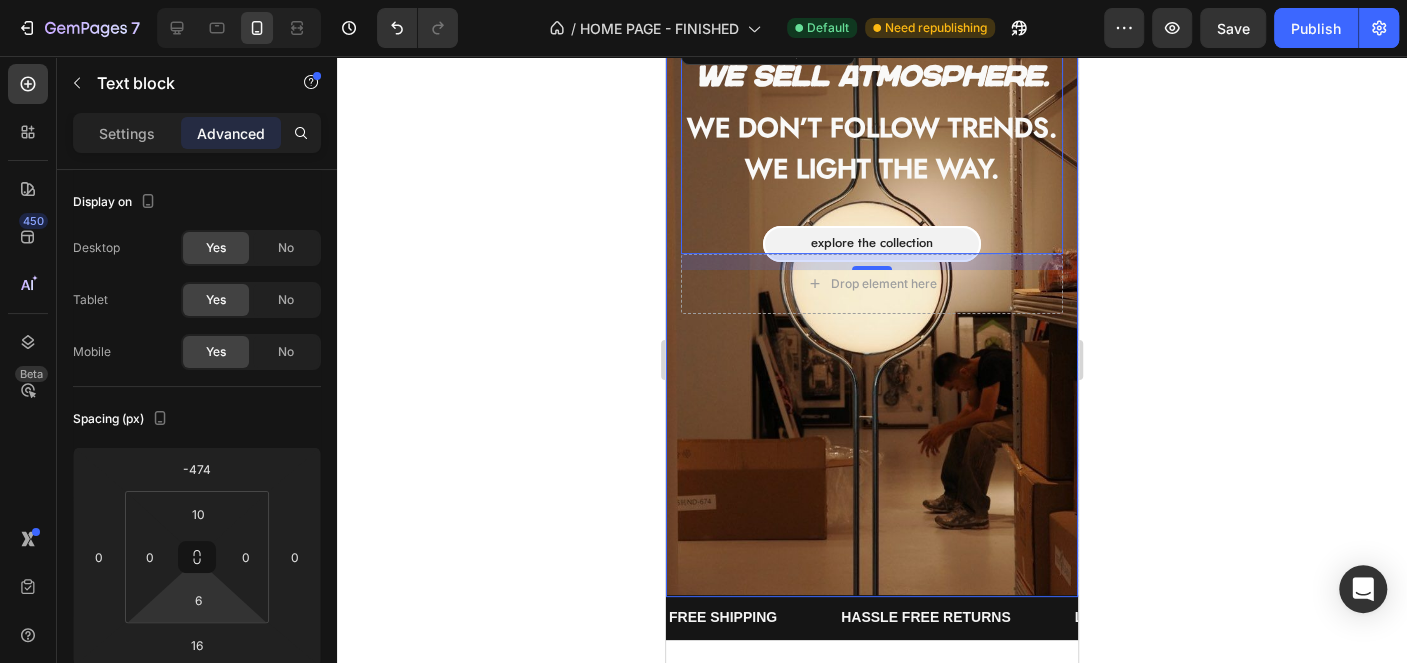 click 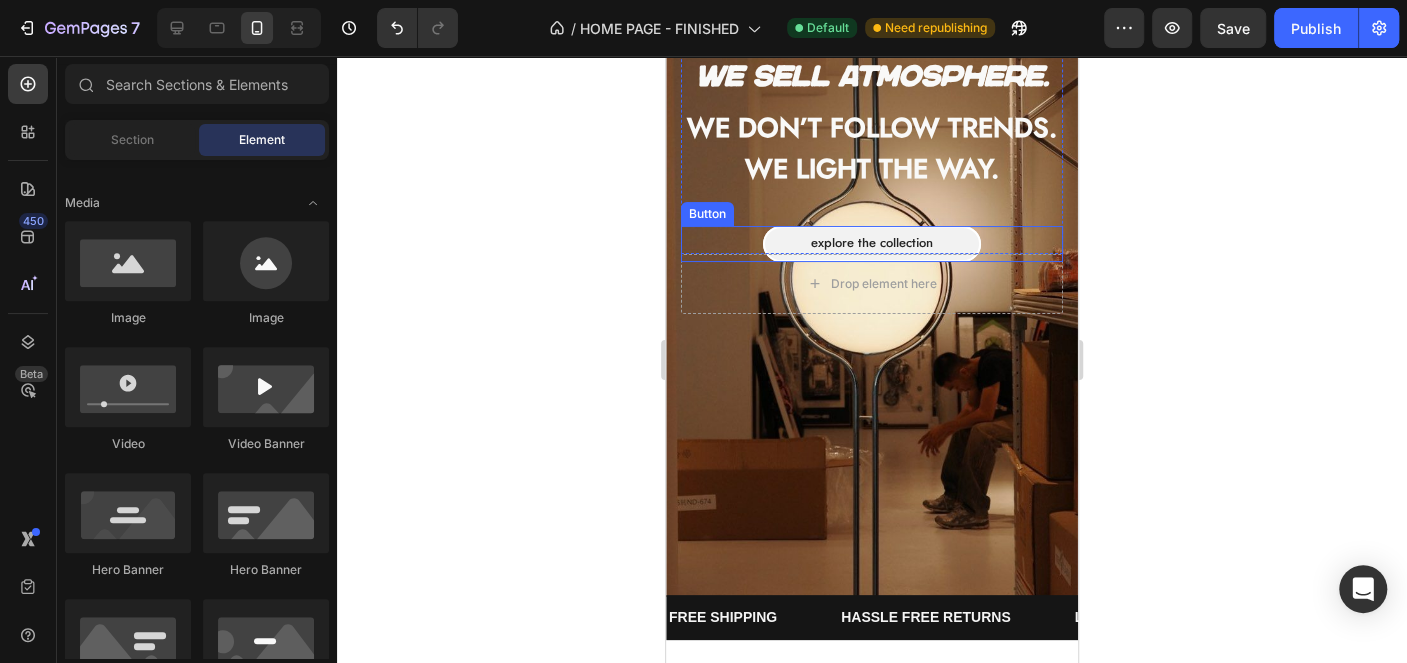 click on "Explore the collection Button" at bounding box center (872, 244) 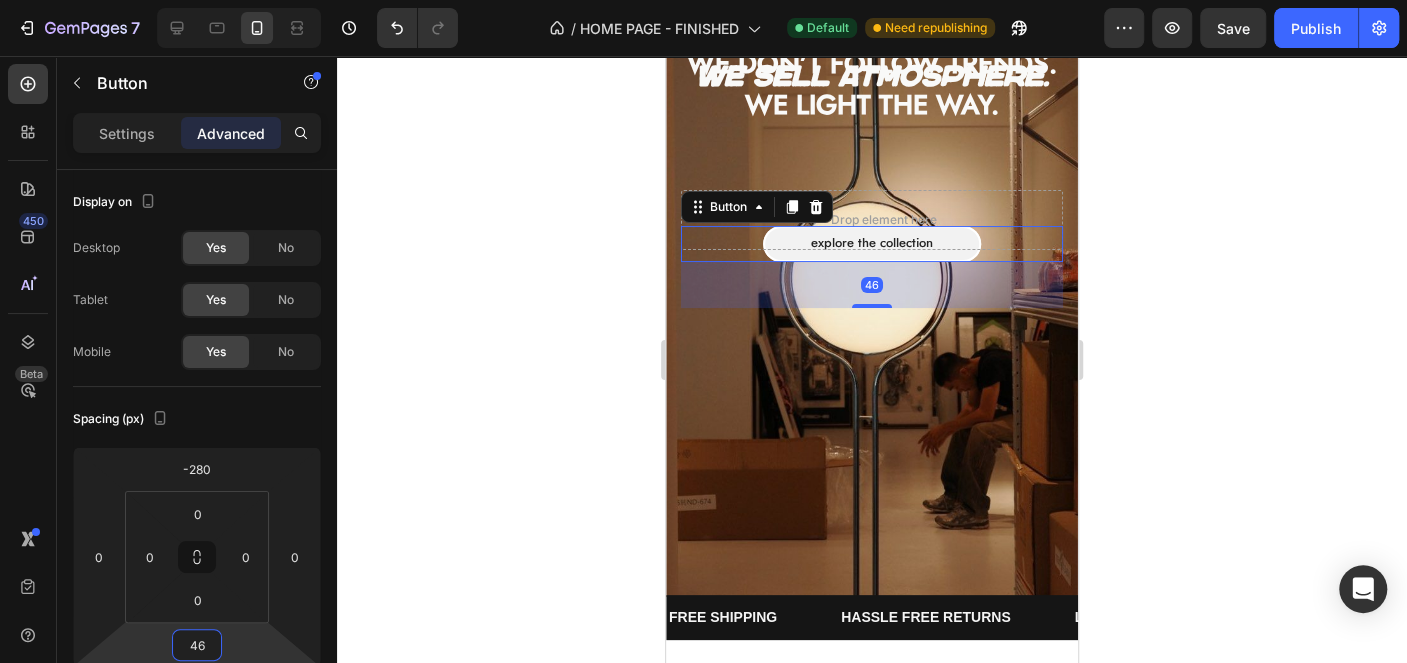 type on "0" 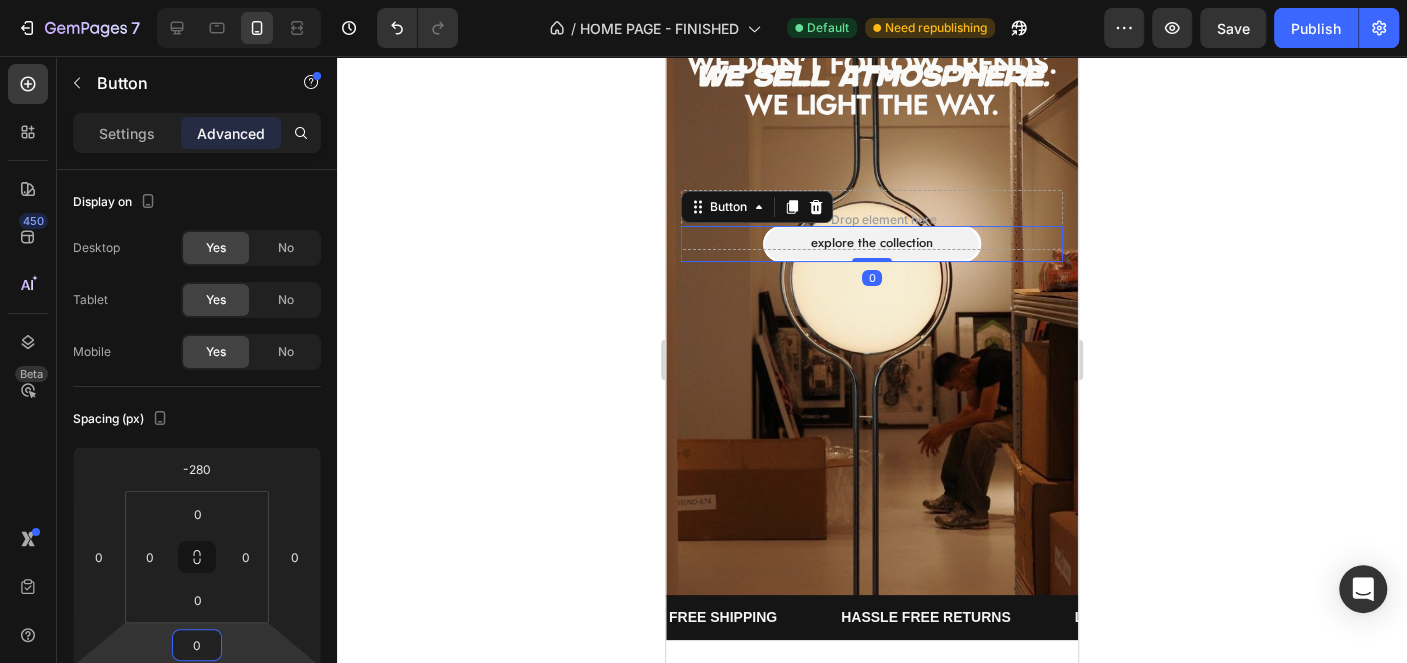 drag, startPoint x: 232, startPoint y: 640, endPoint x: 251, endPoint y: 634, distance: 19.924858 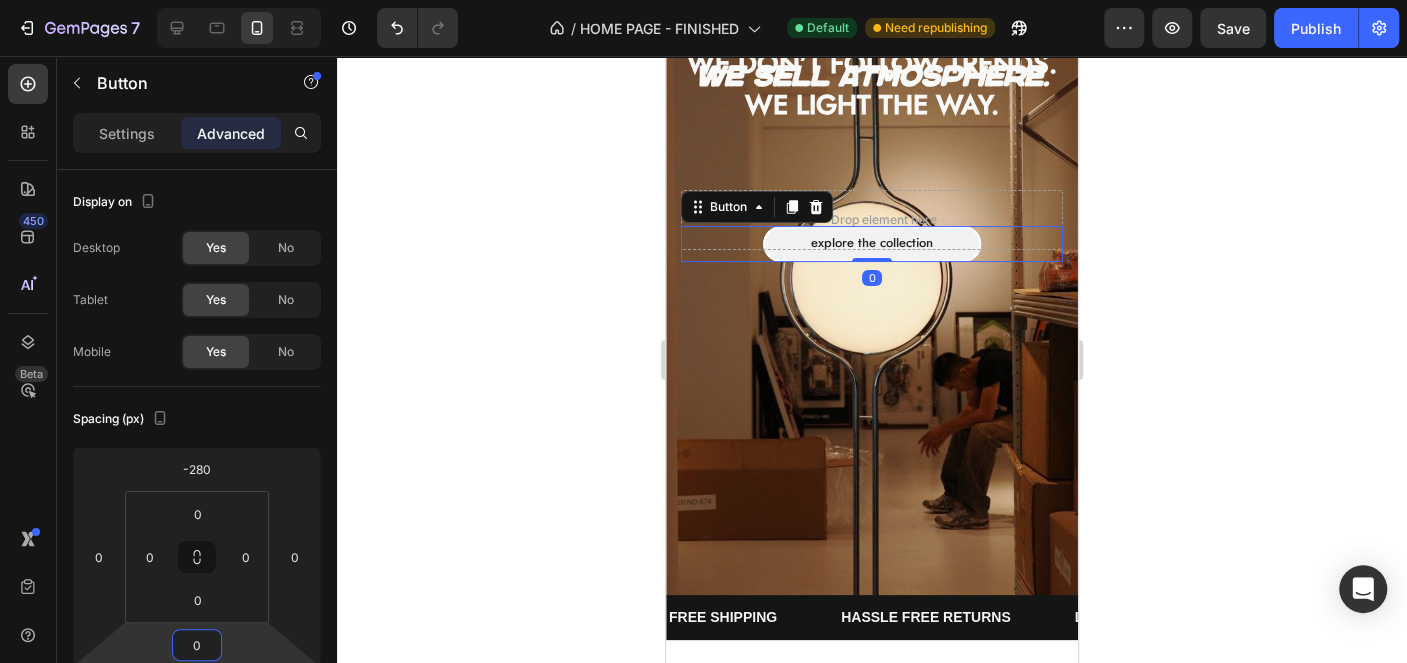 click on "7  Version history  /  HOME PAGE - FINISHED Default Need republishing Preview  Save   Publish  450 Beta Sections(18) Elements(83) Section Element Hero Section Product Detail Brands Trusted Badges Guarantee Product Breakdown How to use Testimonials Compare Bundle FAQs Social Proof Brand Story Product List Collection Blog List Contact Sticky Add to Cart Custom Footer Browse Library 450 Layout
Row
Row
Row
Row Text
Heading
Text Block Button
Button
Button Media
Image
Image" at bounding box center (703, 0) 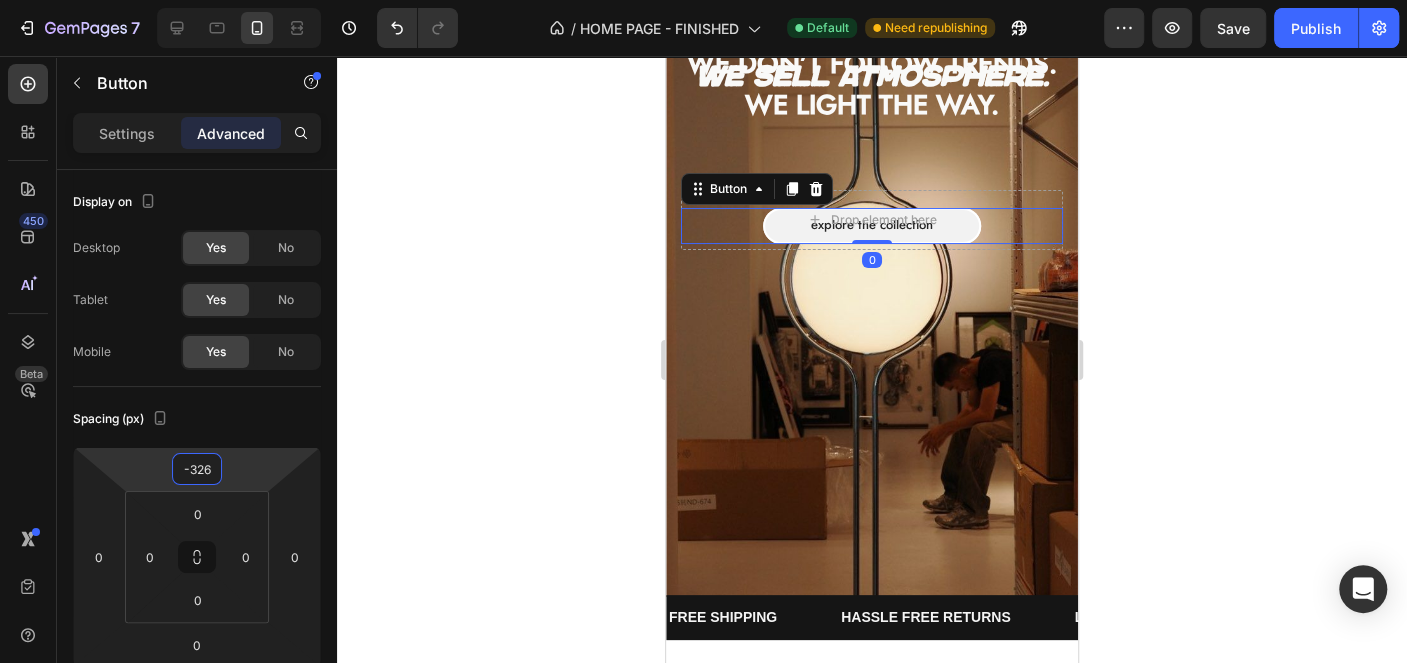 type on "-328" 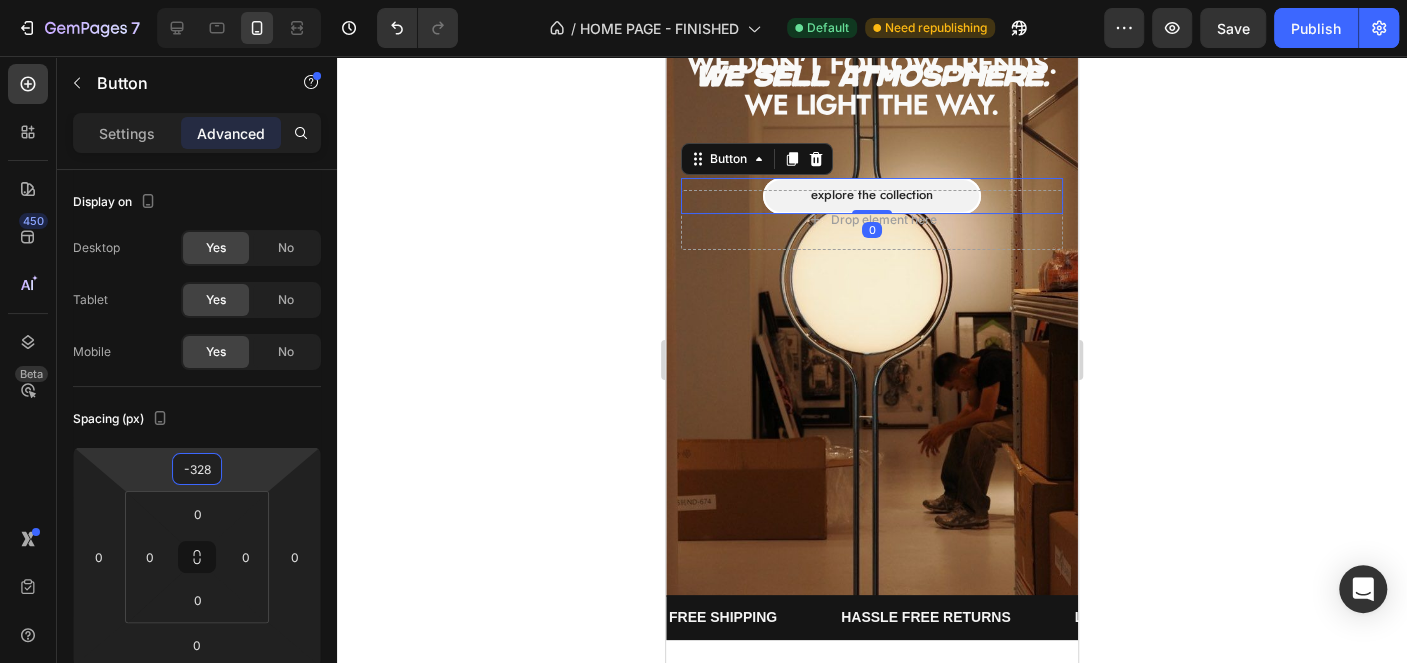 drag, startPoint x: 257, startPoint y: 467, endPoint x: 265, endPoint y: 491, distance: 25.298222 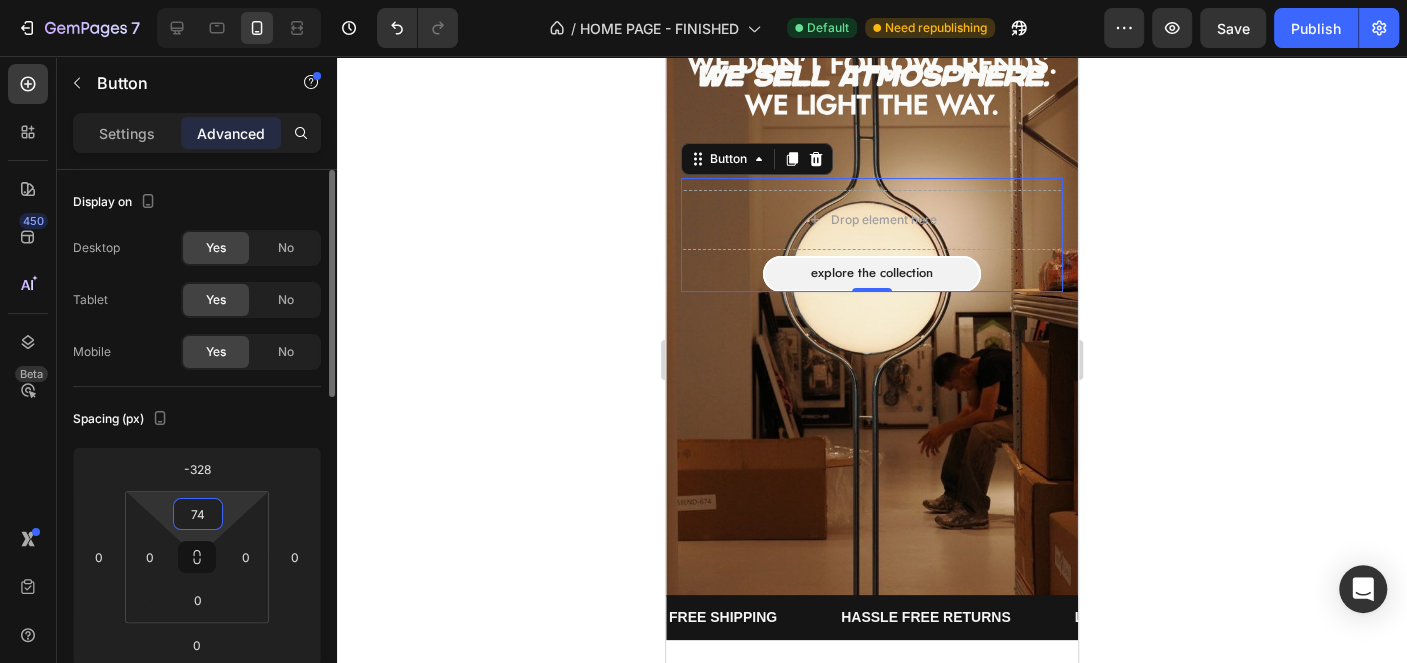 type on "40" 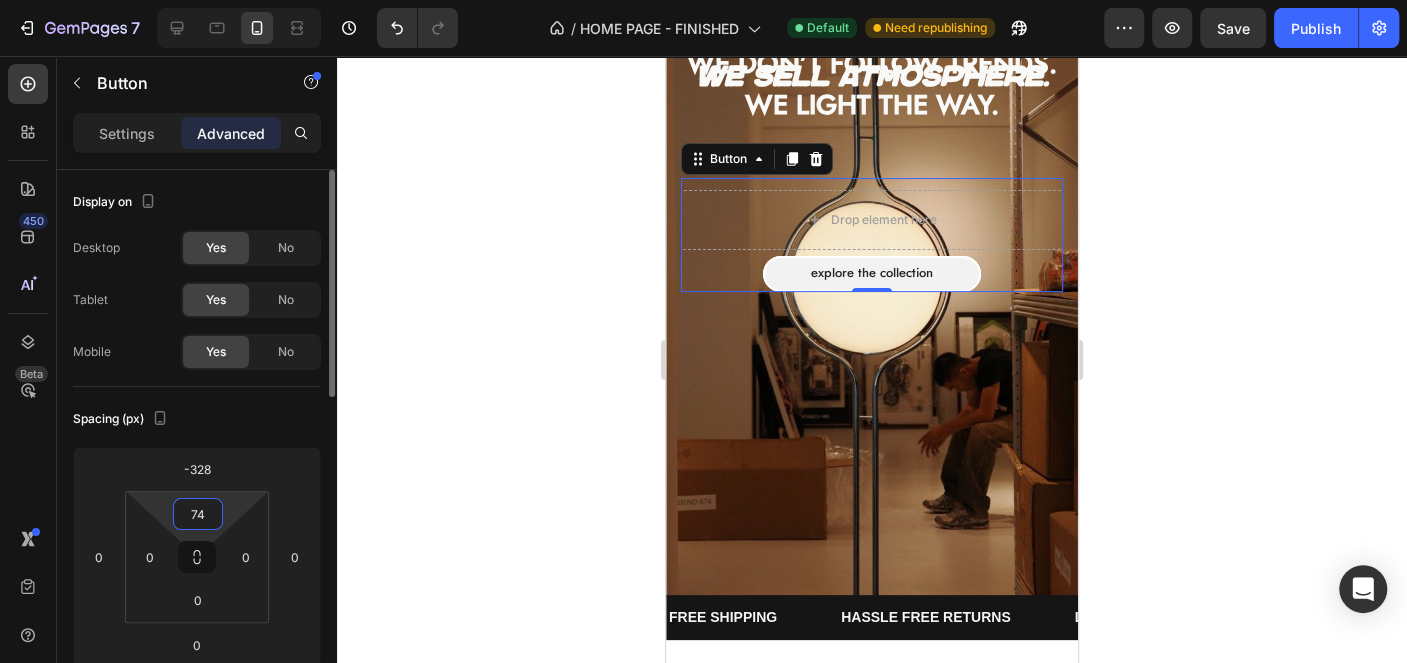 drag, startPoint x: 243, startPoint y: 507, endPoint x: 255, endPoint y: 490, distance: 20.808653 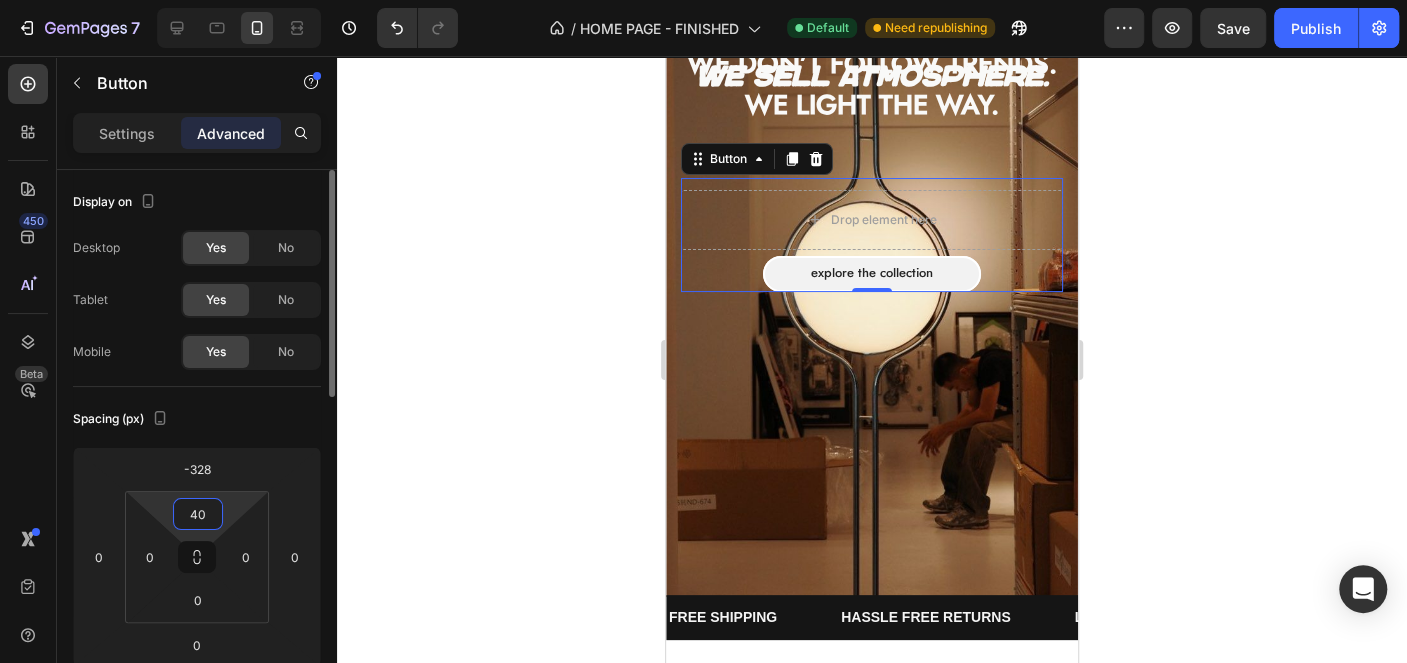 click on "7  Version history  /  HOME PAGE - FINISHED Default Need republishing Preview  Save   Publish  450 Beta Sections(18) Elements(83) Section Element Hero Section Product Detail Brands Trusted Badges Guarantee Product Breakdown How to use Testimonials Compare Bundle FAQs Social Proof Brand Story Product List Collection Blog List Contact Sticky Add to Cart Custom Footer Browse Library 450 Layout
Row
Row
Row
Row Text
Heading
Text Block Button
Button
Button Media
Image
Image" at bounding box center (703, 0) 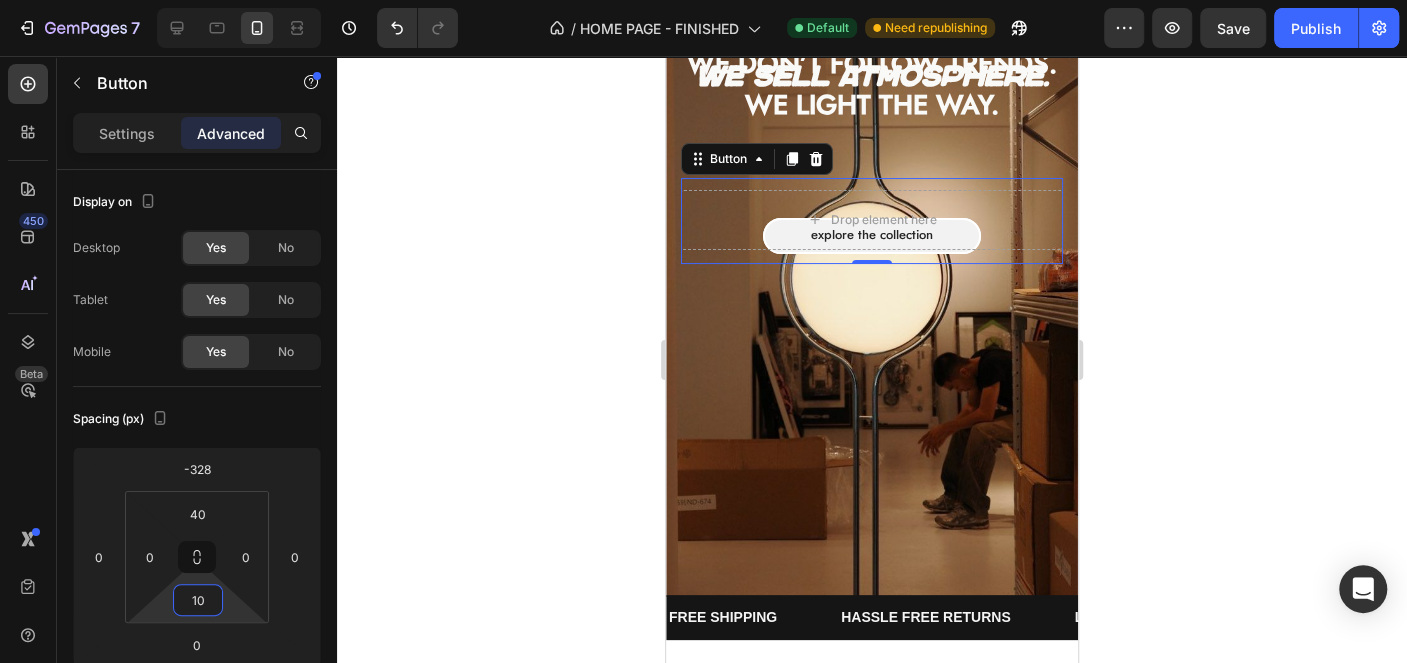 type on "6" 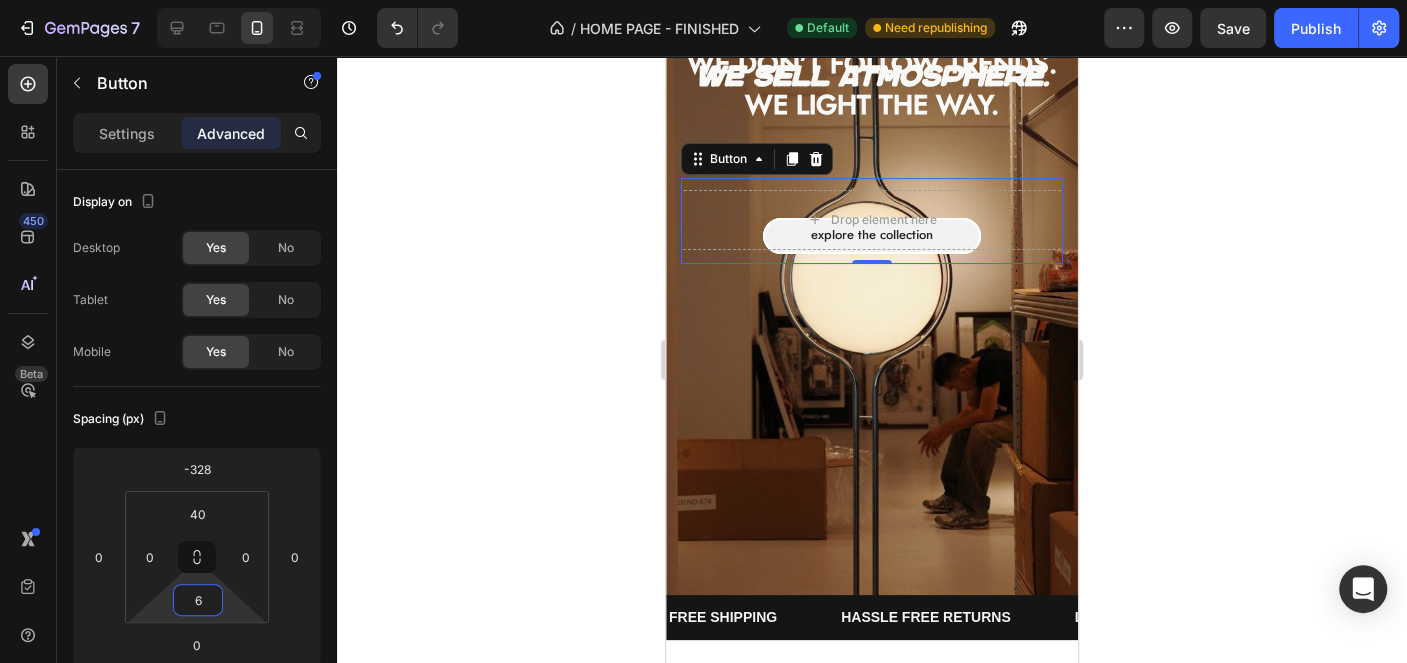 click on "7  Version history  /  HOME PAGE - FINISHED Default Need republishing Preview  Save   Publish  450 Beta Sections(18) Elements(83) Section Element Hero Section Product Detail Brands Trusted Badges Guarantee Product Breakdown How to use Testimonials Compare Bundle FAQs Social Proof Brand Story Product List Collection Blog List Contact Sticky Add to Cart Custom Footer Browse Library 450 Layout
Row
Row
Row
Row Text
Heading
Text Block Button
Button
Button Media
Image
Image" at bounding box center [703, 0] 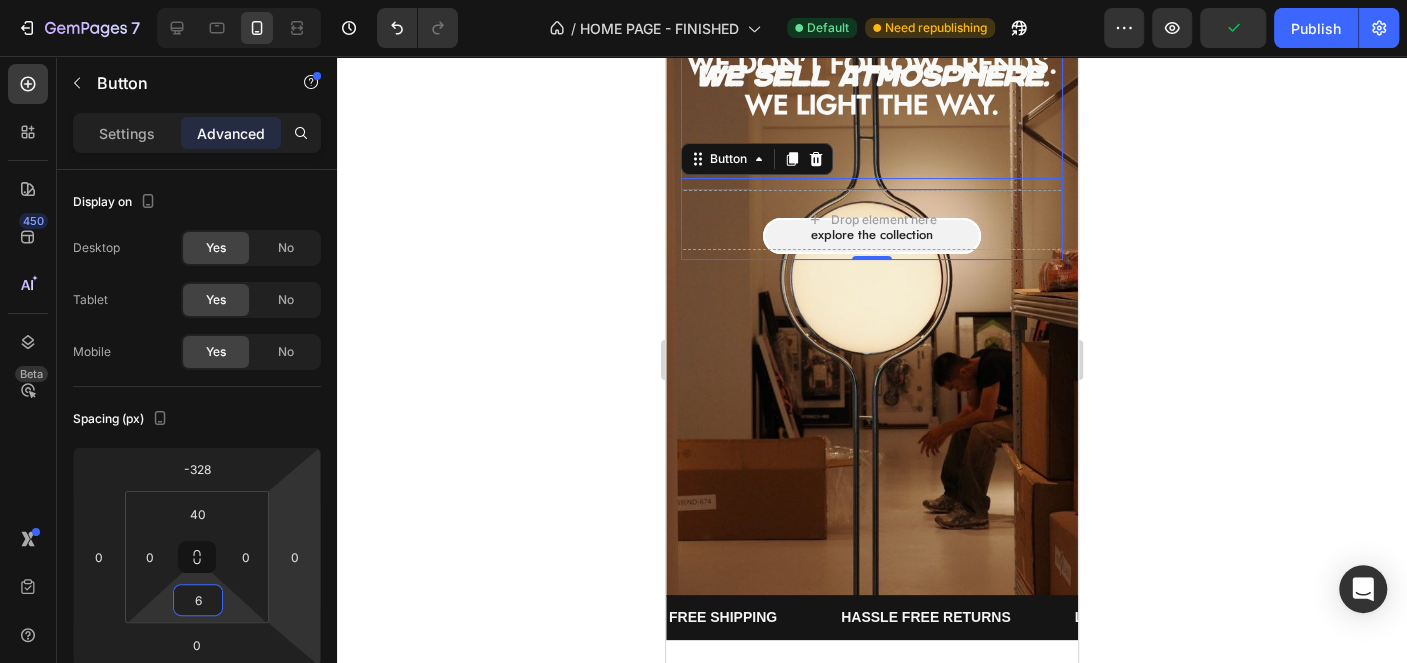 click on "We don’t follow trends. We light the way." at bounding box center [872, 84] 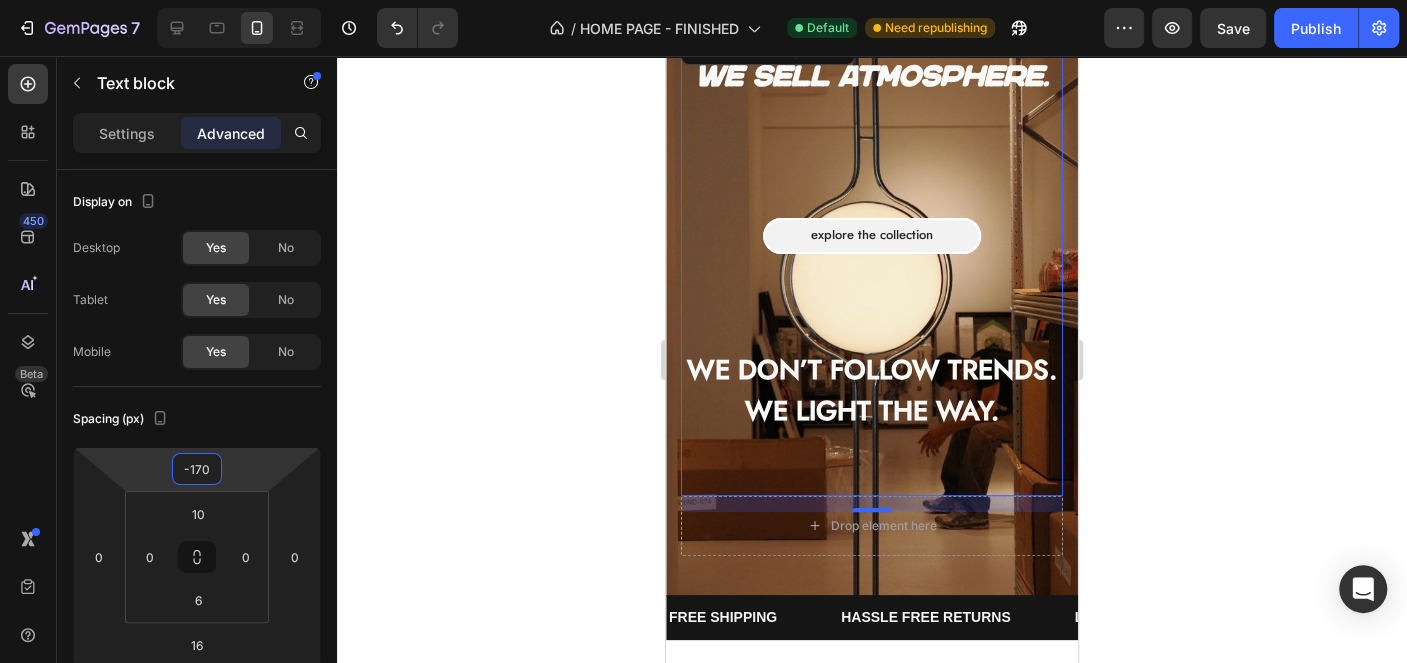 type on "-168" 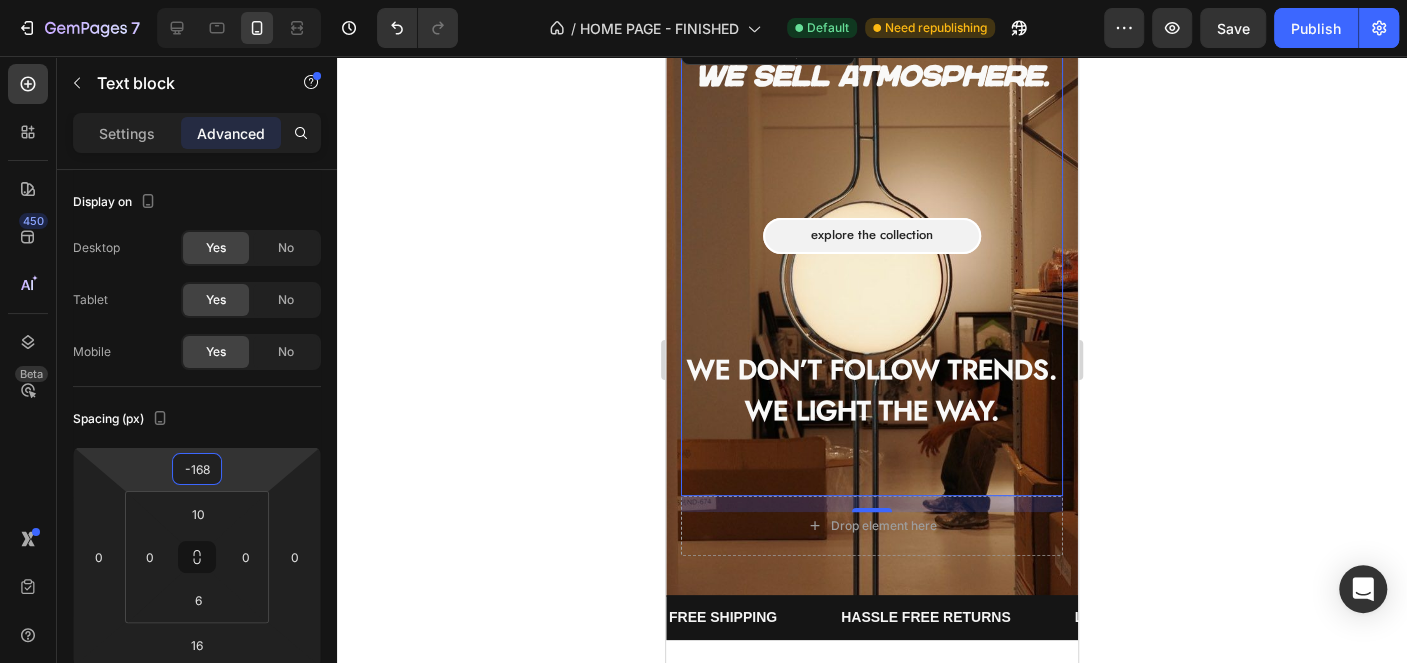 drag, startPoint x: 250, startPoint y: 467, endPoint x: 365, endPoint y: 314, distance: 191.4001 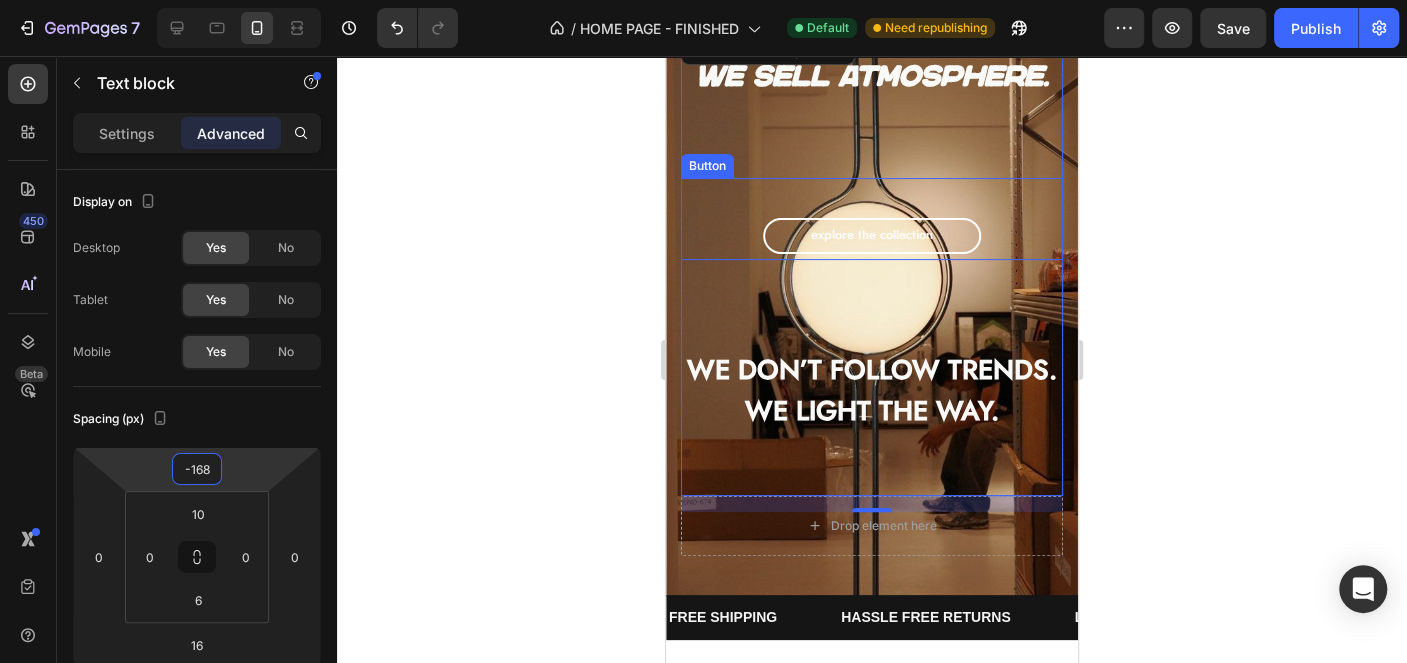 click on "Explore the collection" at bounding box center (872, 236) 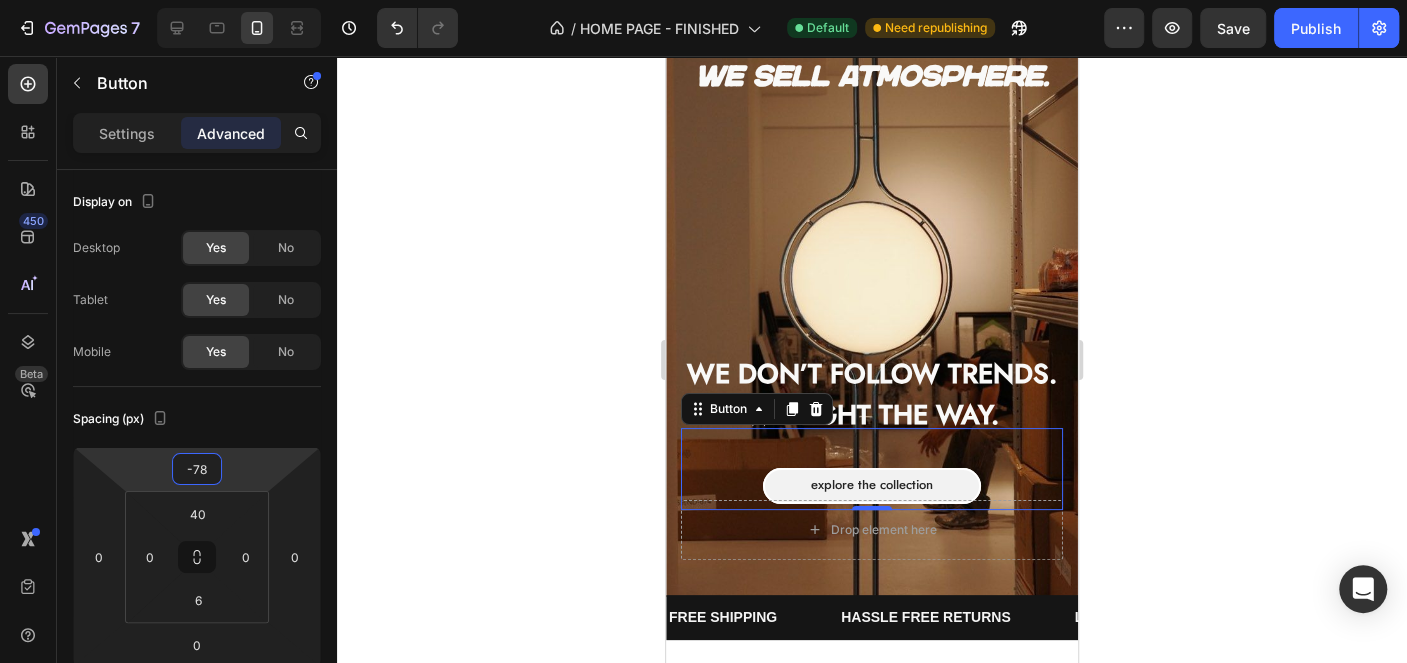 type on "-68" 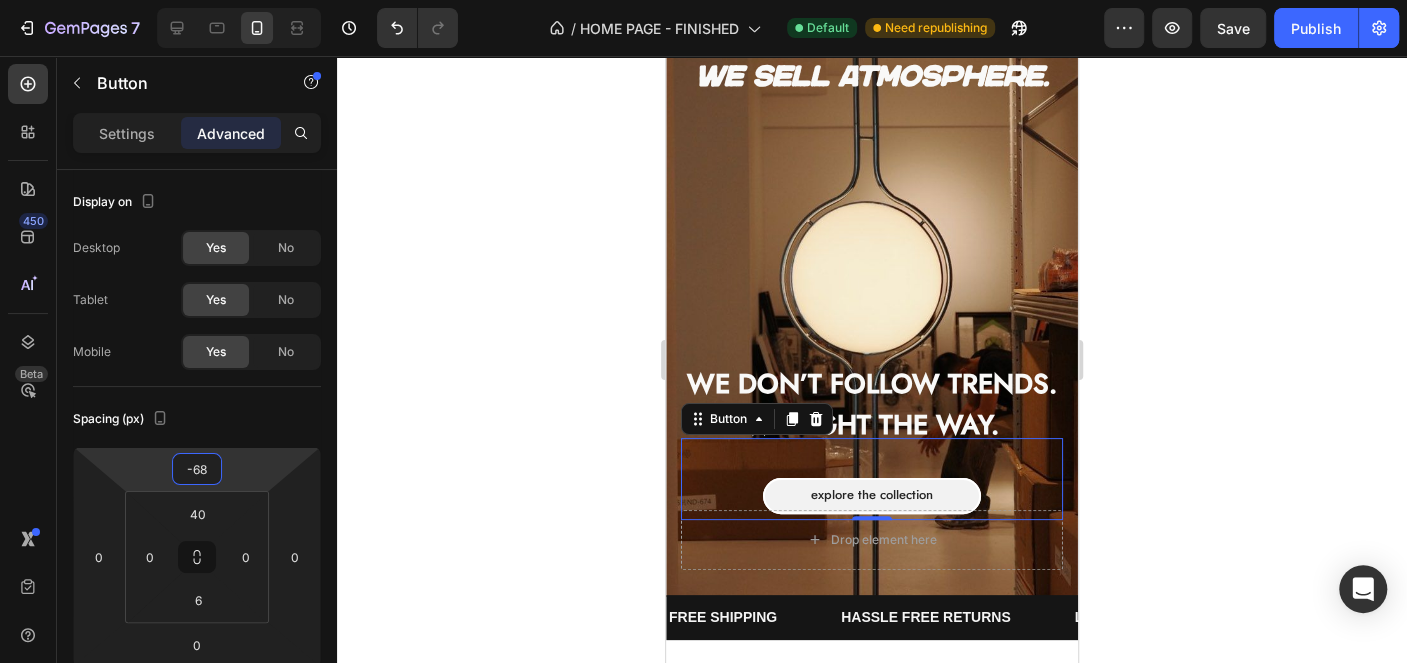 drag, startPoint x: 244, startPoint y: 489, endPoint x: 325, endPoint y: 342, distance: 167.8392 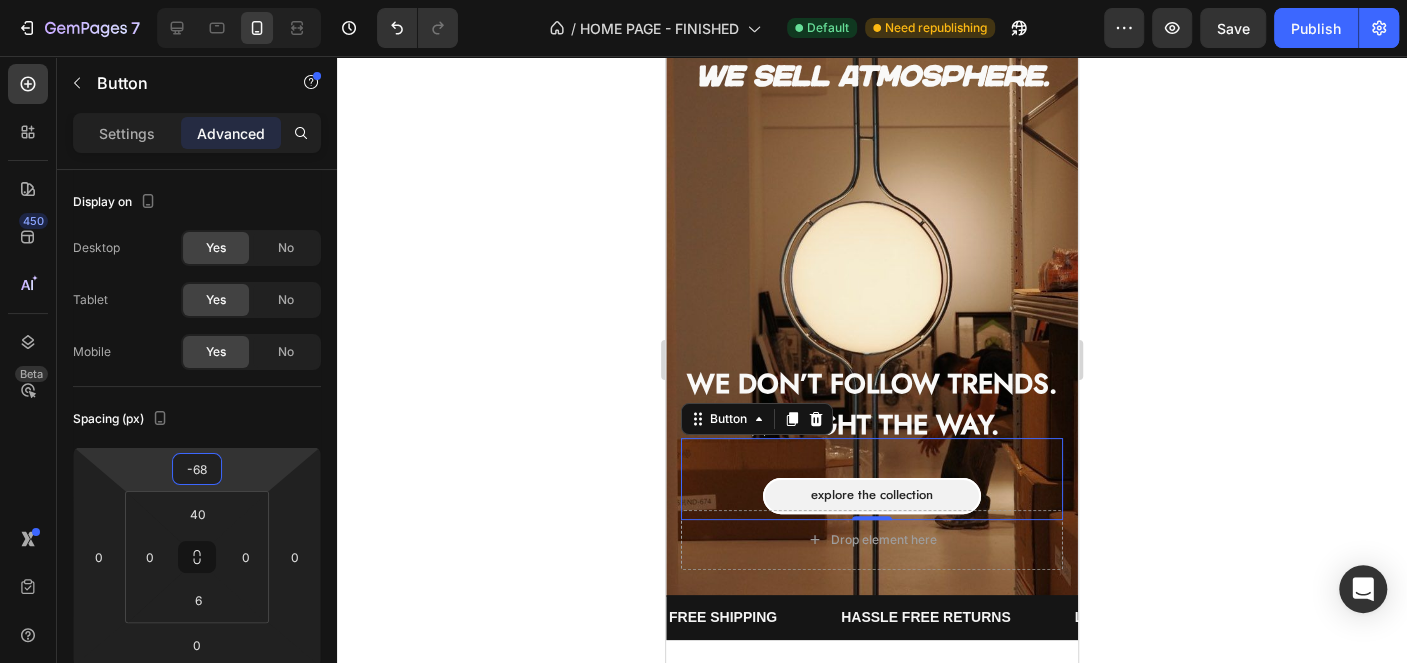 click 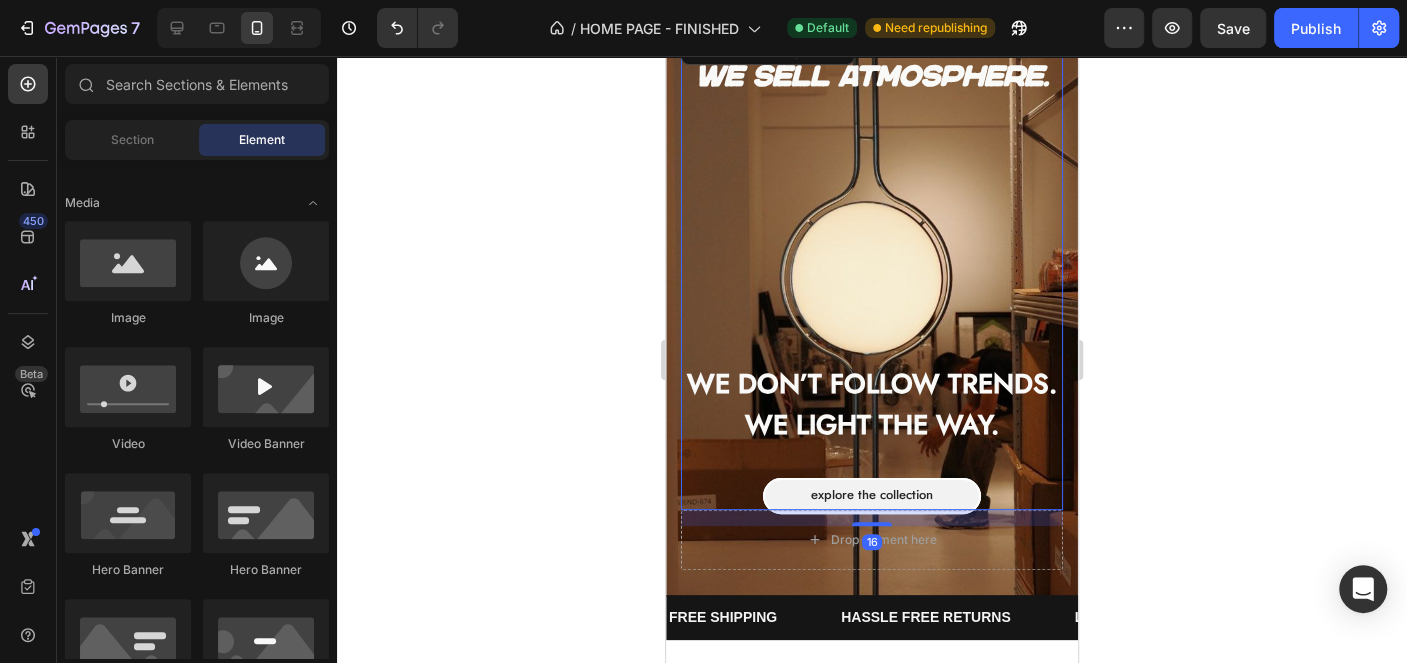 click on "We don’t follow trends. We light the way." at bounding box center [872, 404] 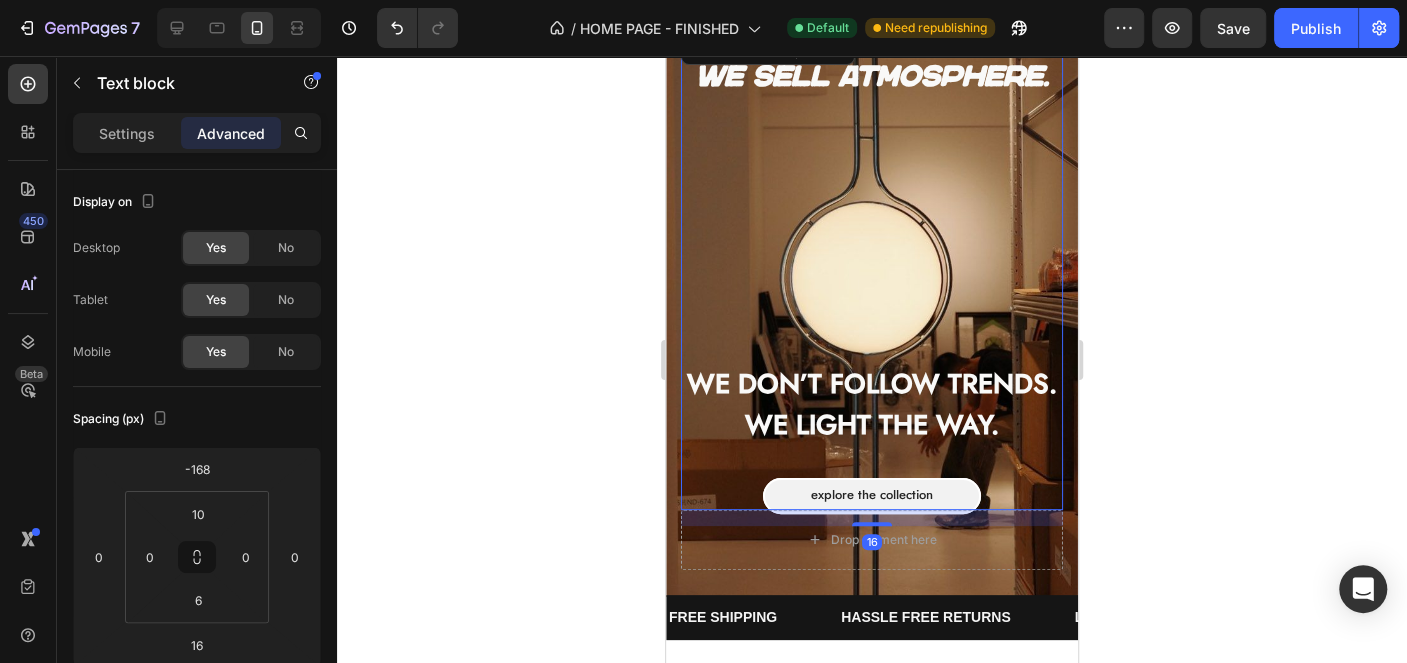 click on "We don’t follow trends. We light the way." at bounding box center [872, 404] 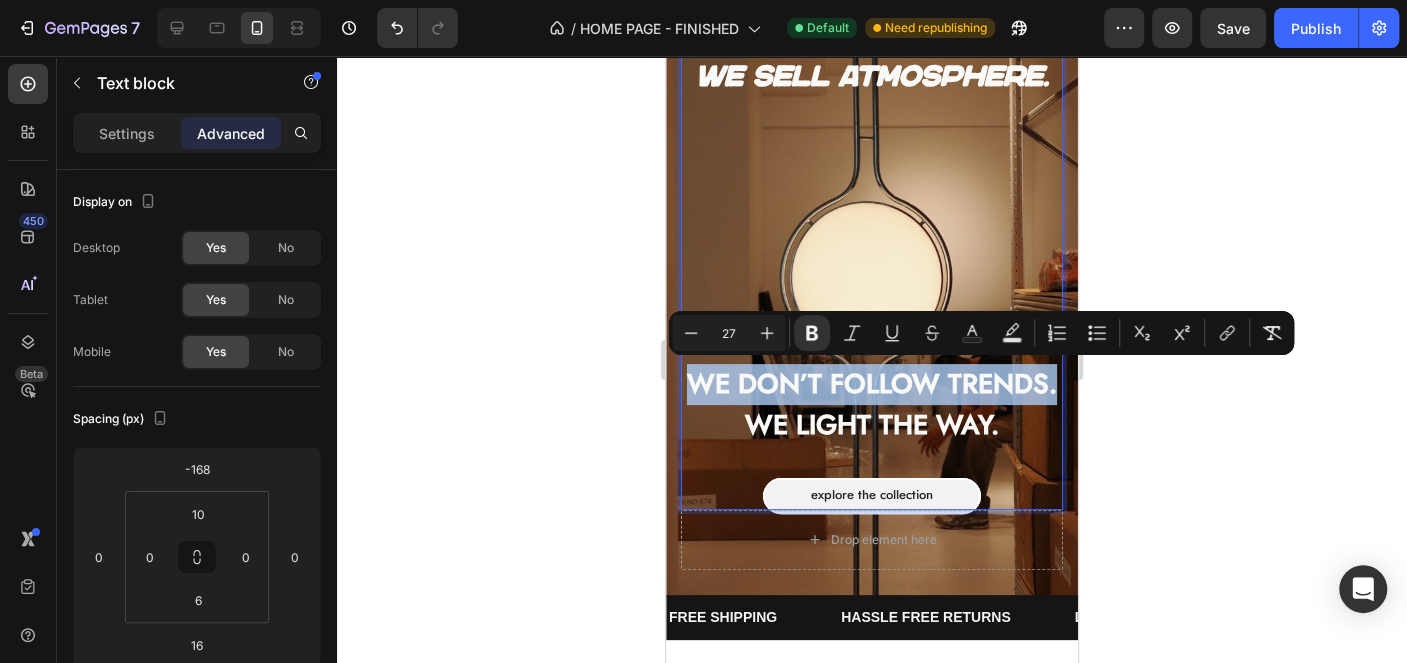 drag, startPoint x: 826, startPoint y: 419, endPoint x: 743, endPoint y: 376, distance: 93.47727 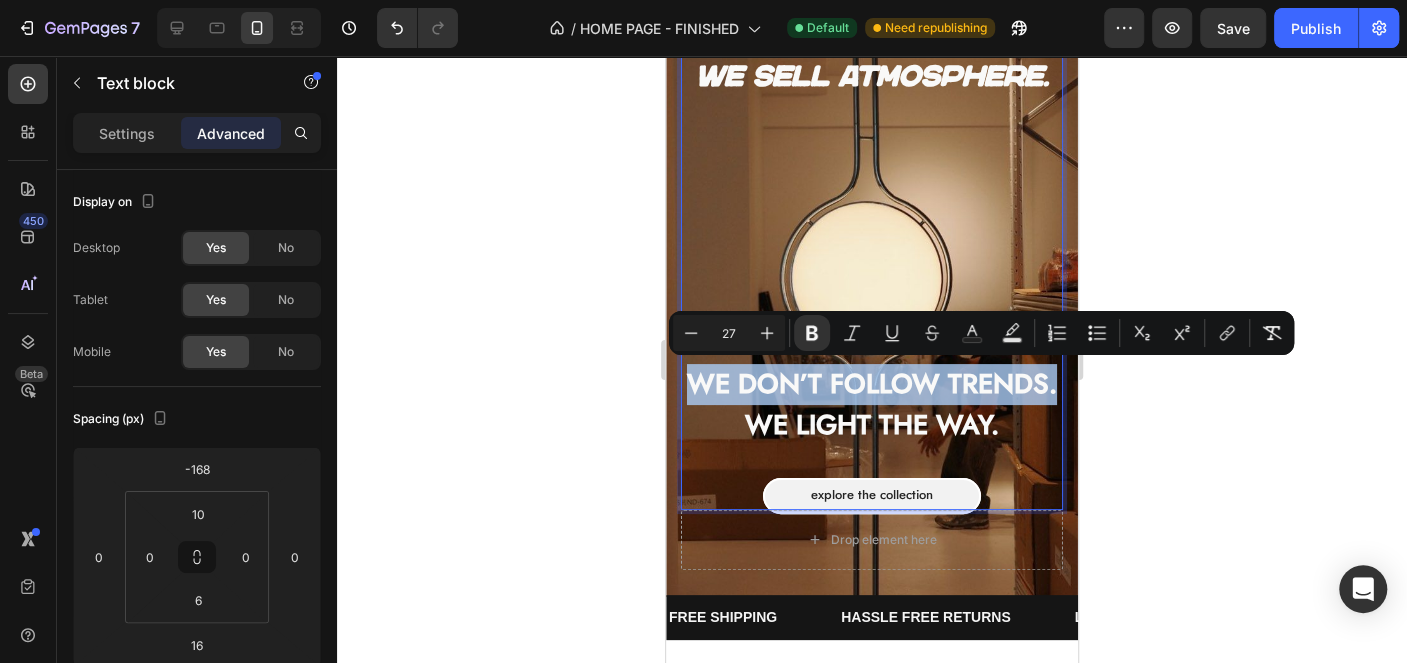 click on "We don’t follow trends. We light the way." at bounding box center [872, 404] 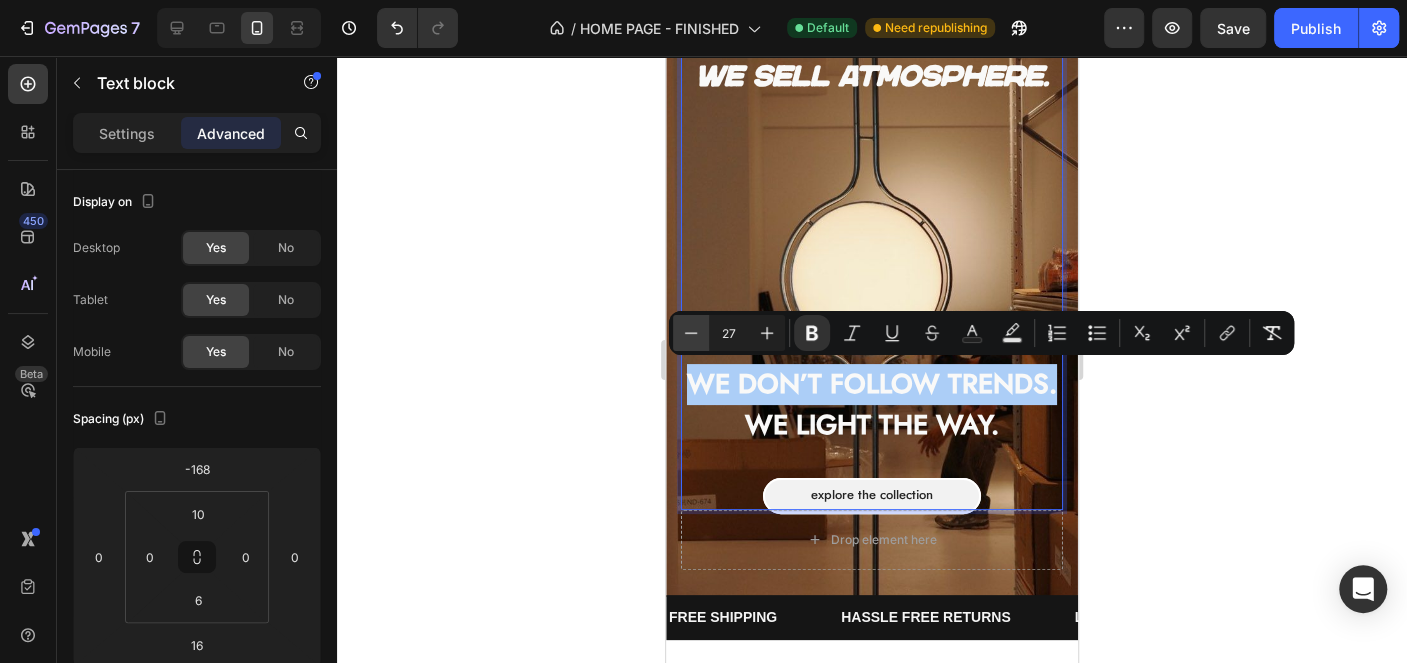 click 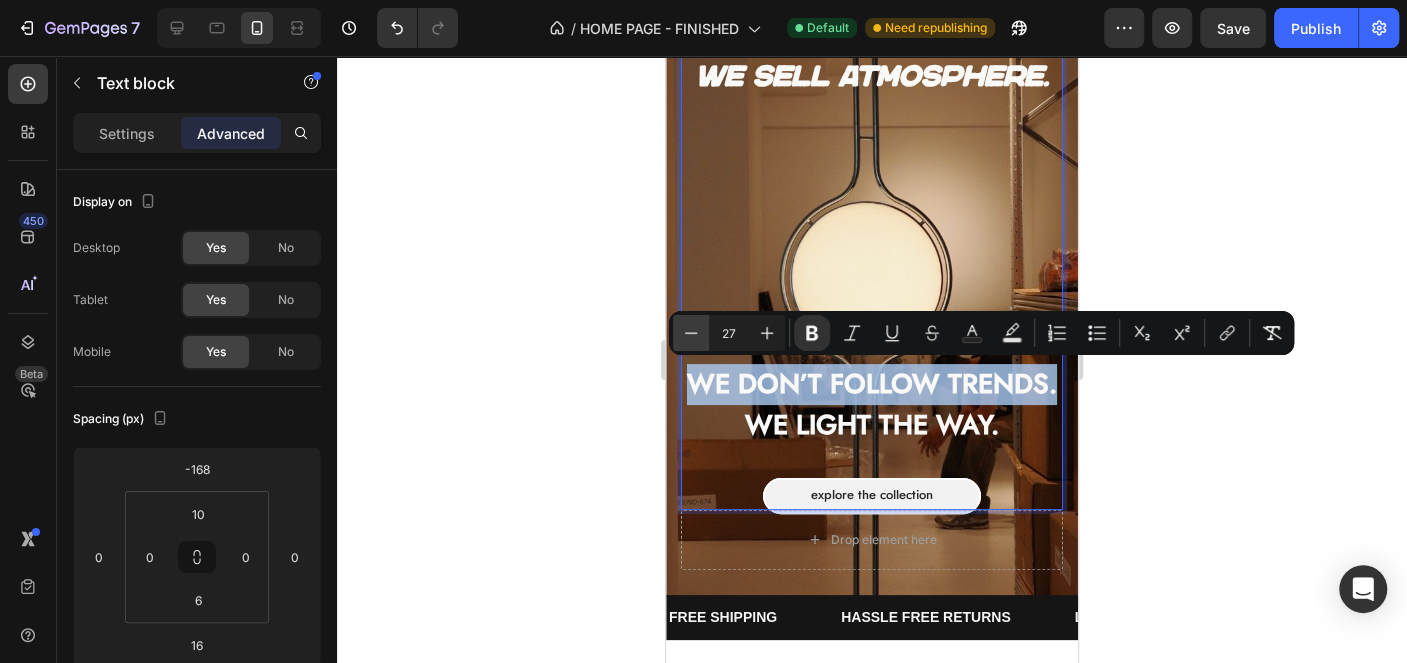 type on "26" 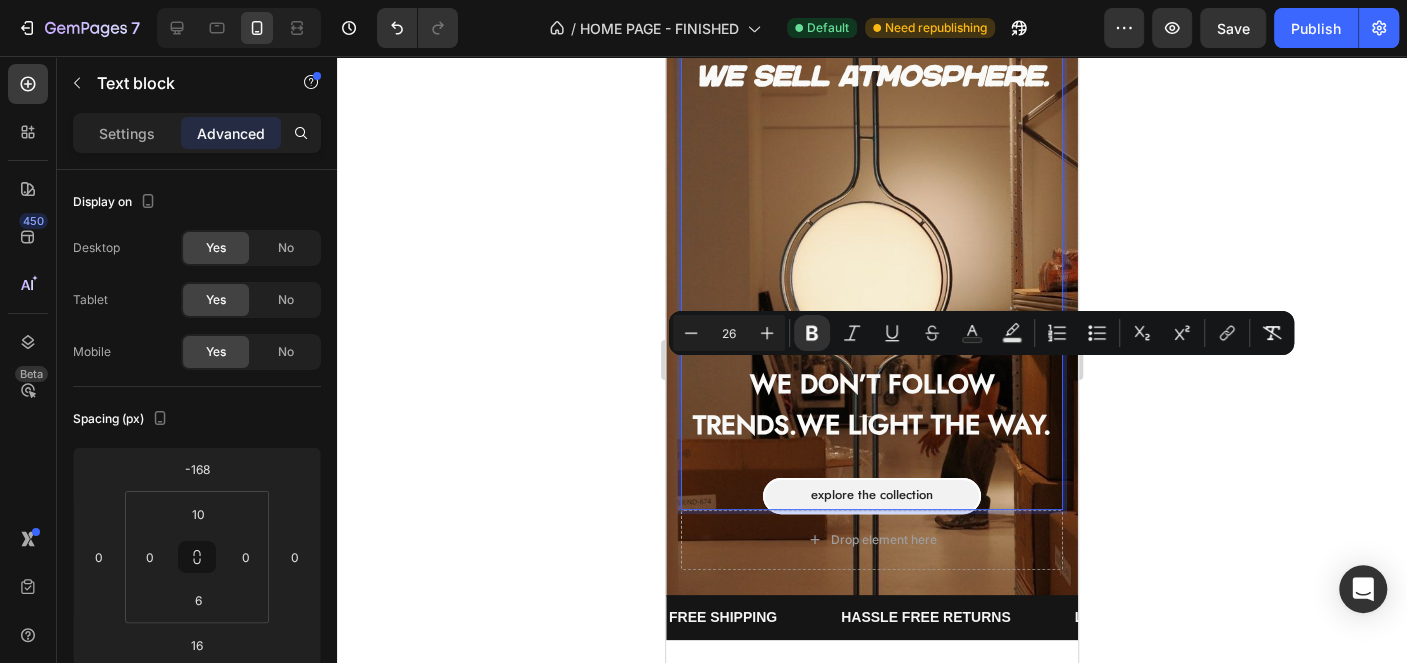 click 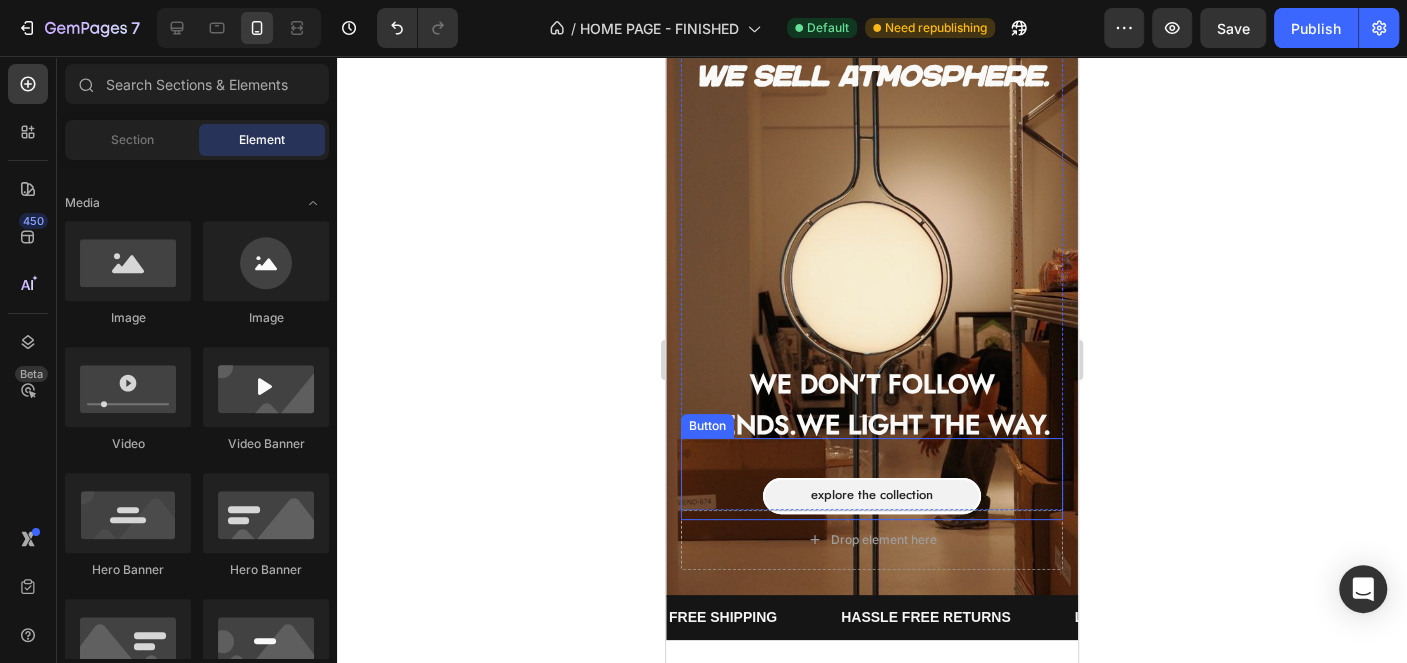 click on "Explore the collection Button" at bounding box center (872, 479) 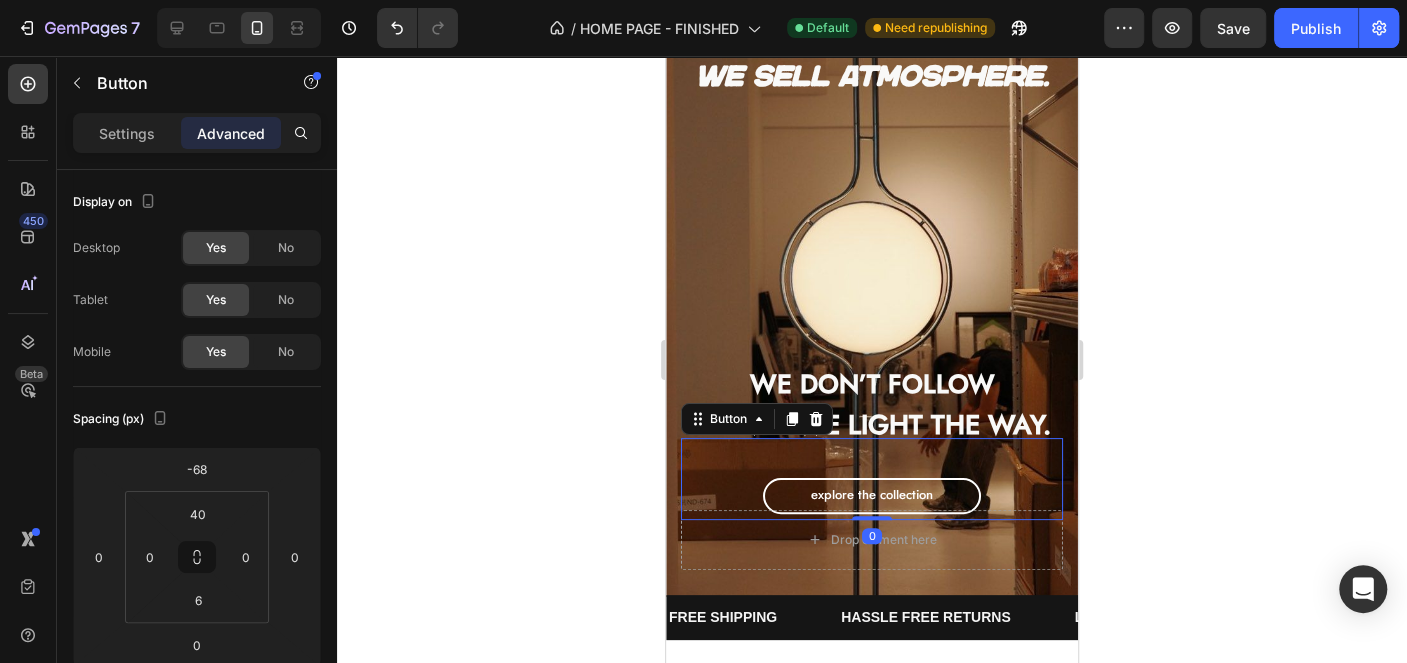 click on "Explore the collection" at bounding box center (872, 496) 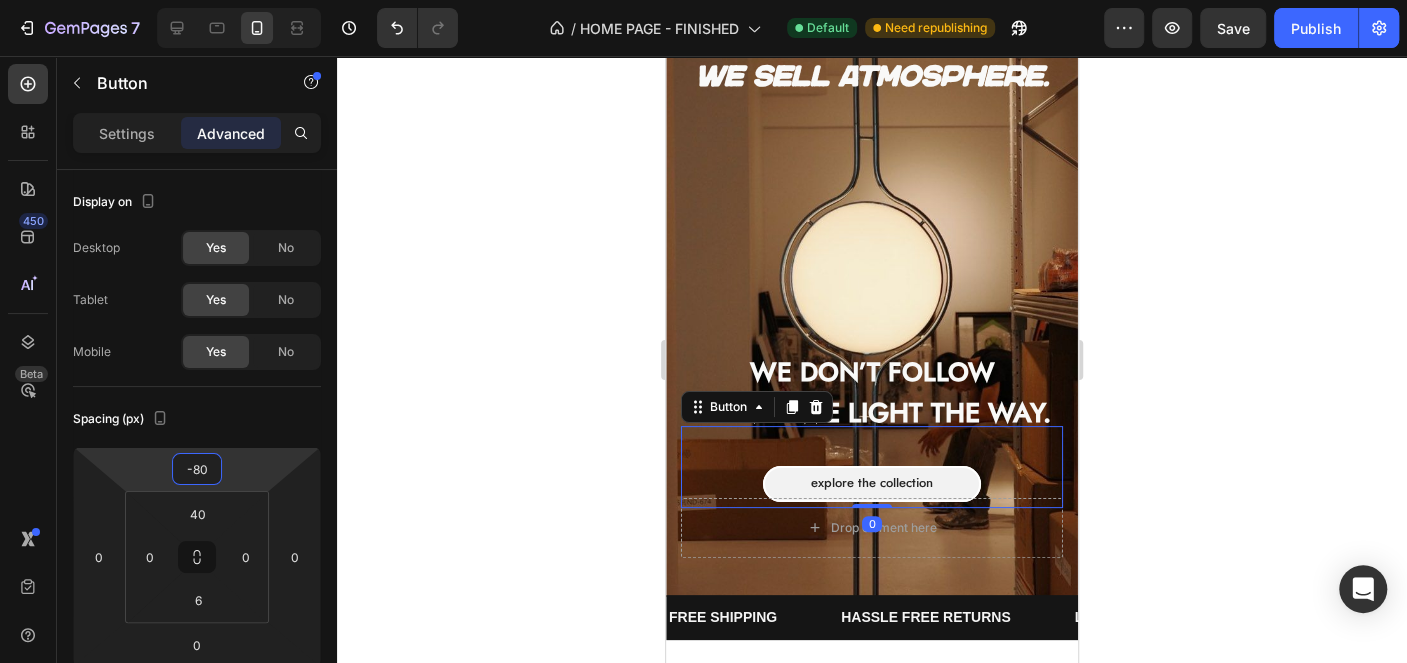 type on "-64" 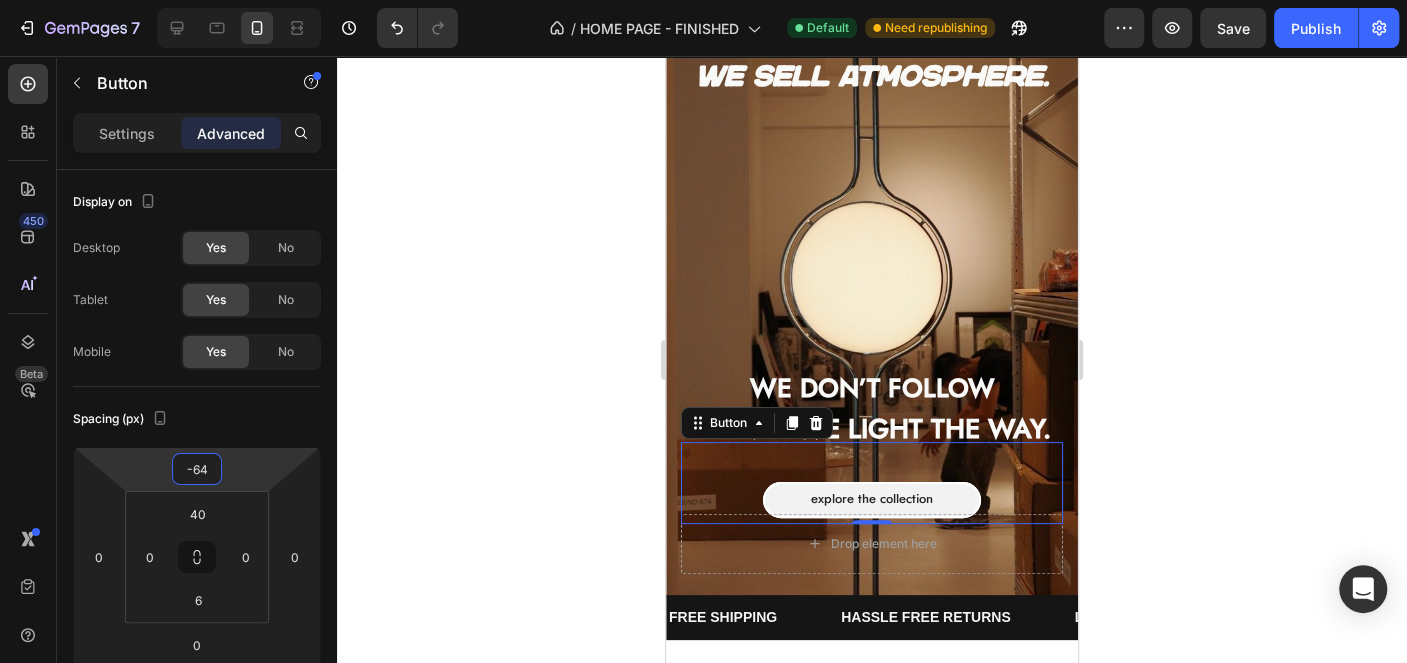 click on "7  Version history  /  HOME PAGE - FINISHED Default Need republishing Preview  Save   Publish  450 Beta Sections(18) Elements(83) Section Element Hero Section Product Detail Brands Trusted Badges Guarantee Product Breakdown How to use Testimonials Compare Bundle FAQs Social Proof Brand Story Product List Collection Blog List Contact Sticky Add to Cart Custom Footer Browse Library 450 Layout
Row
Row
Row
Row Text
Heading
Text Block Button
Button
Button Media
Image
Image" at bounding box center [703, 0] 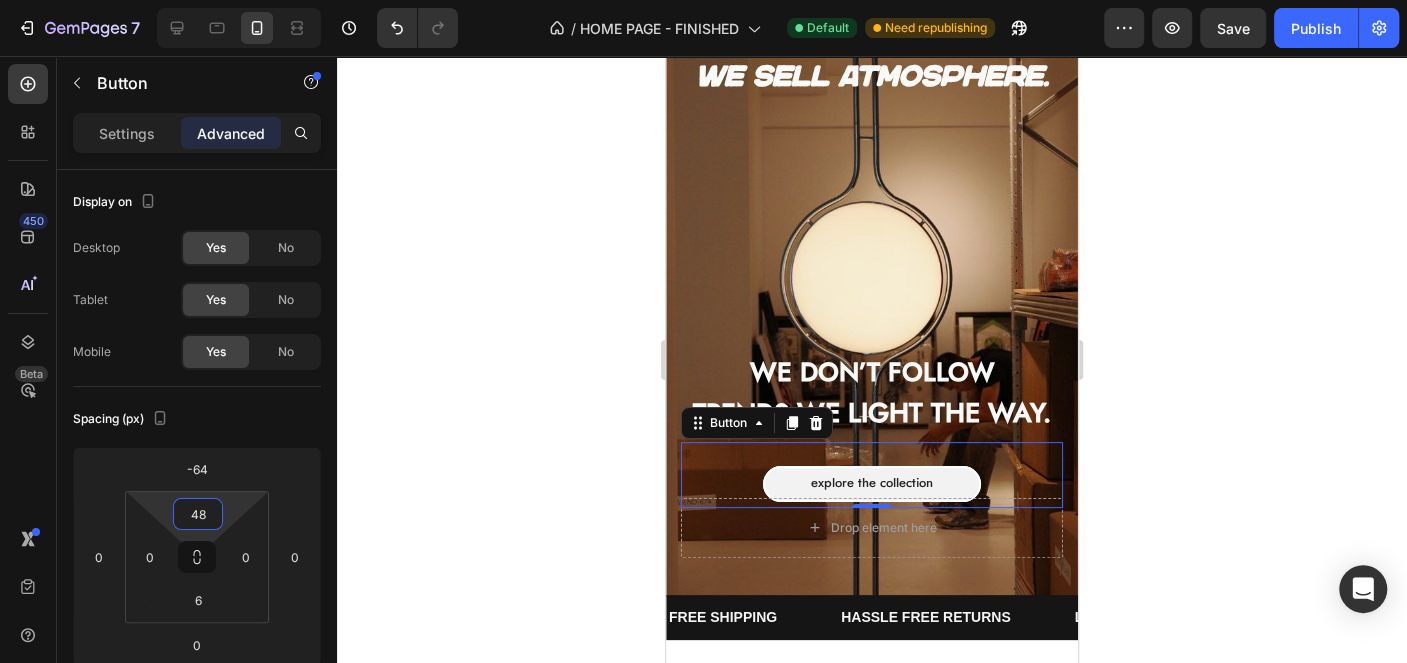 type on "50" 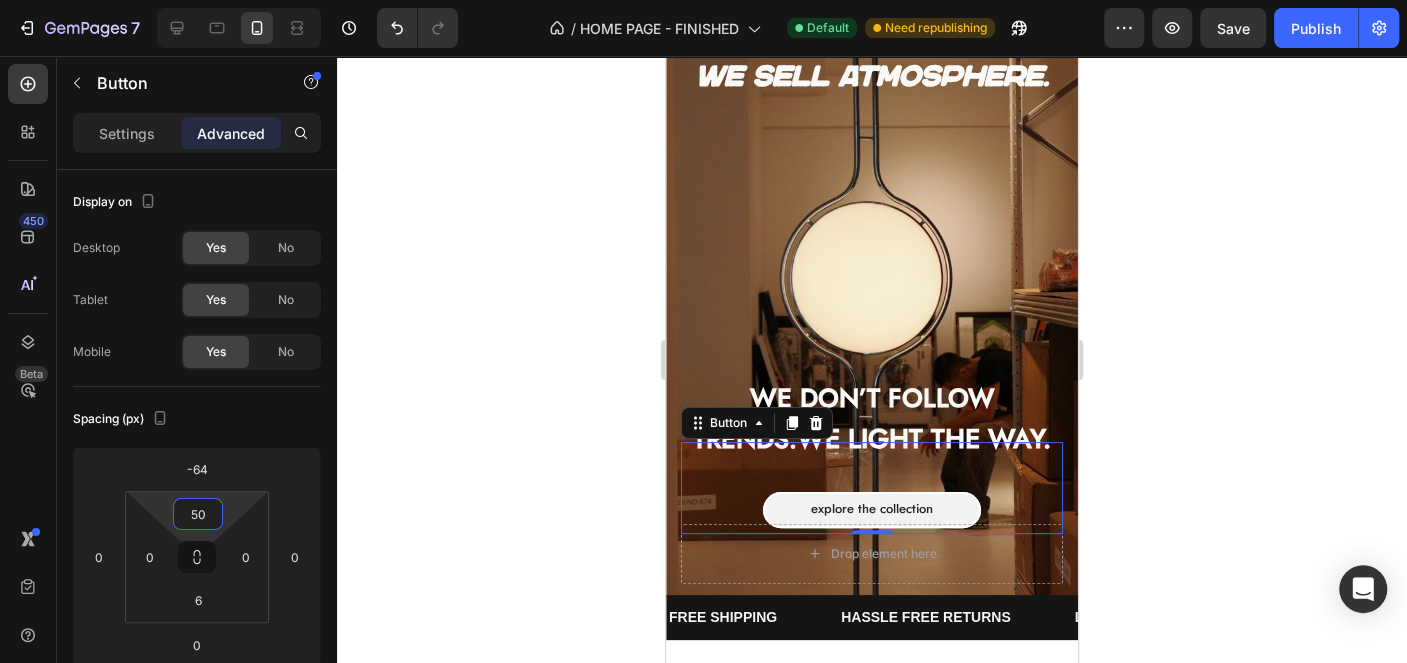 click on "7  Version history  /  HOME PAGE - FINISHED Default Need republishing Preview  Save   Publish  450 Beta Sections(18) Elements(83) Section Element Hero Section Product Detail Brands Trusted Badges Guarantee Product Breakdown How to use Testimonials Compare Bundle FAQs Social Proof Brand Story Product List Collection Blog List Contact Sticky Add to Cart Custom Footer Browse Library 450 Layout
Row
Row
Row
Row Text
Heading
Text Block Button
Button
Button Media
Image
Image" at bounding box center [703, 0] 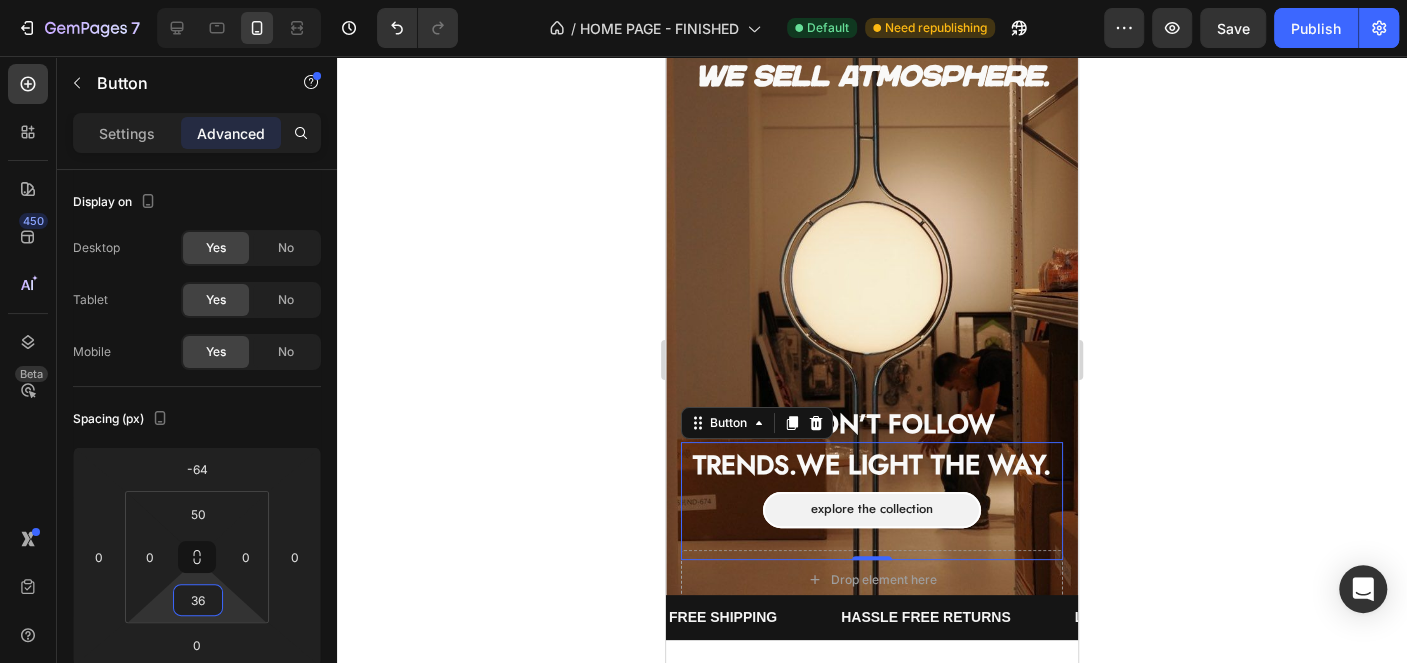 type on "40" 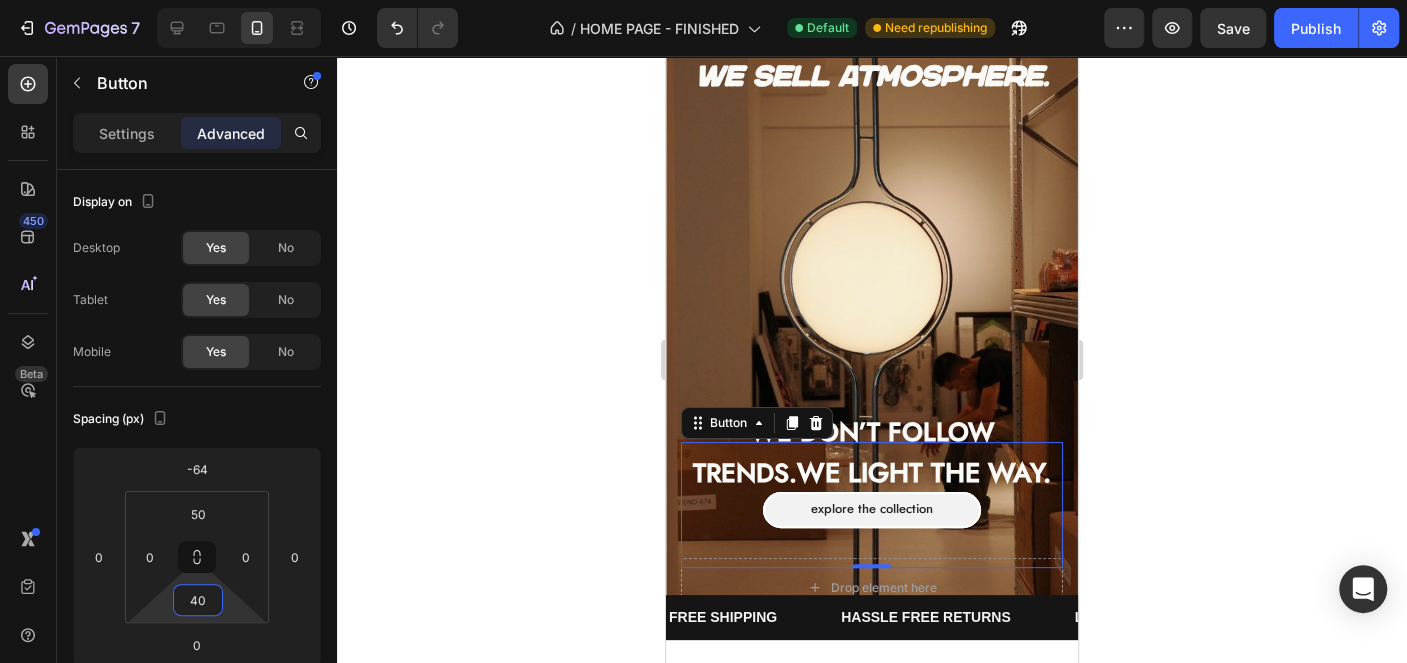 drag, startPoint x: 231, startPoint y: 608, endPoint x: 239, endPoint y: 591, distance: 18.788294 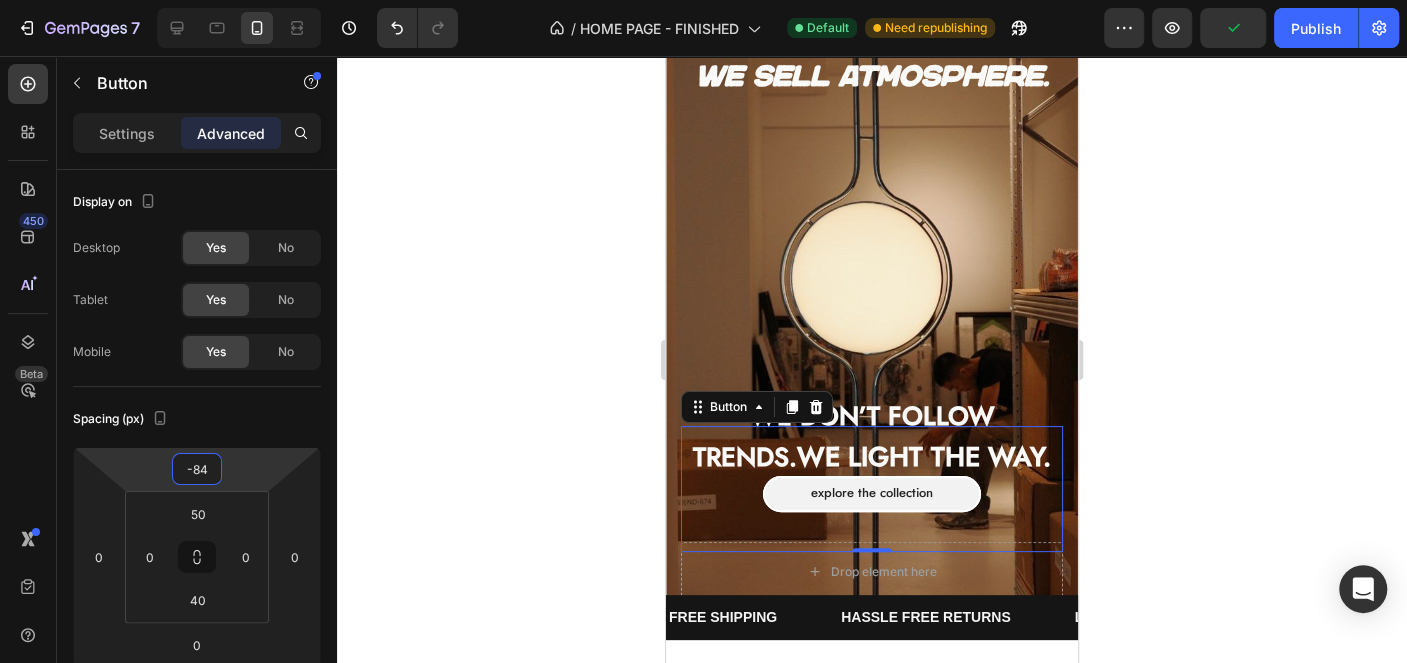 type on "-86" 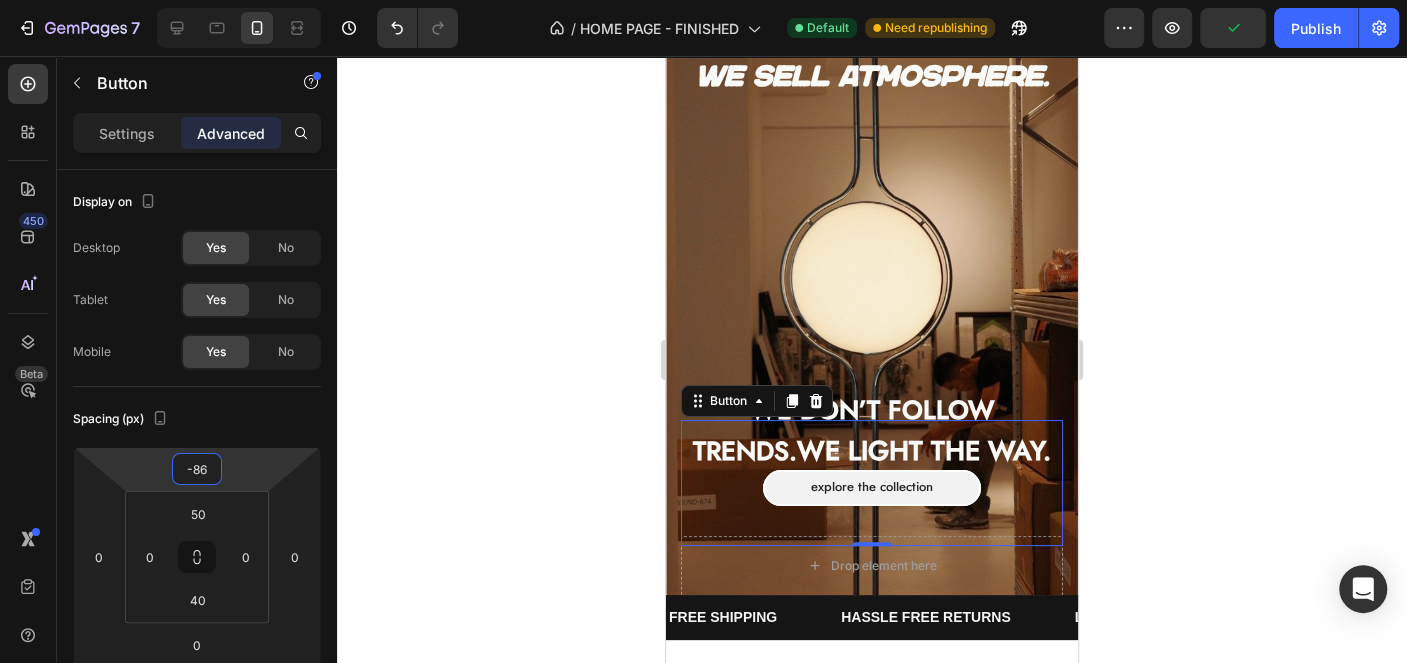 drag, startPoint x: 247, startPoint y: 460, endPoint x: 247, endPoint y: 471, distance: 11 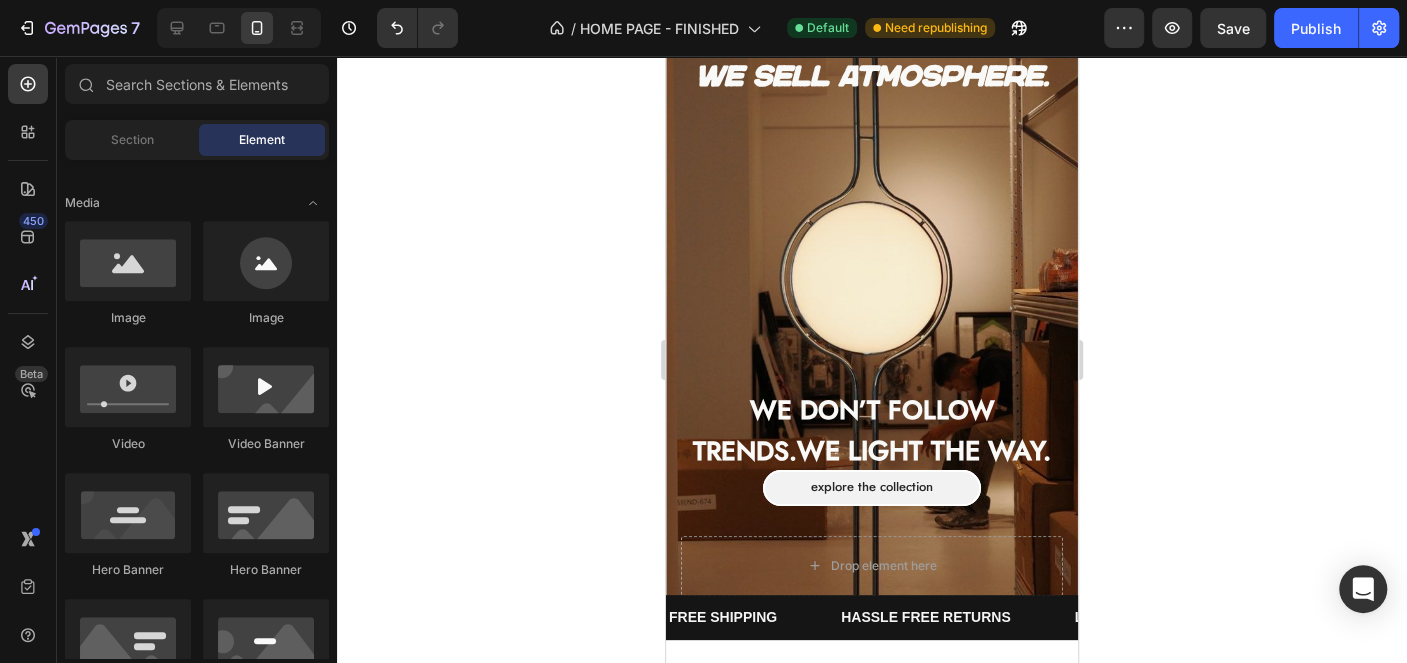 click 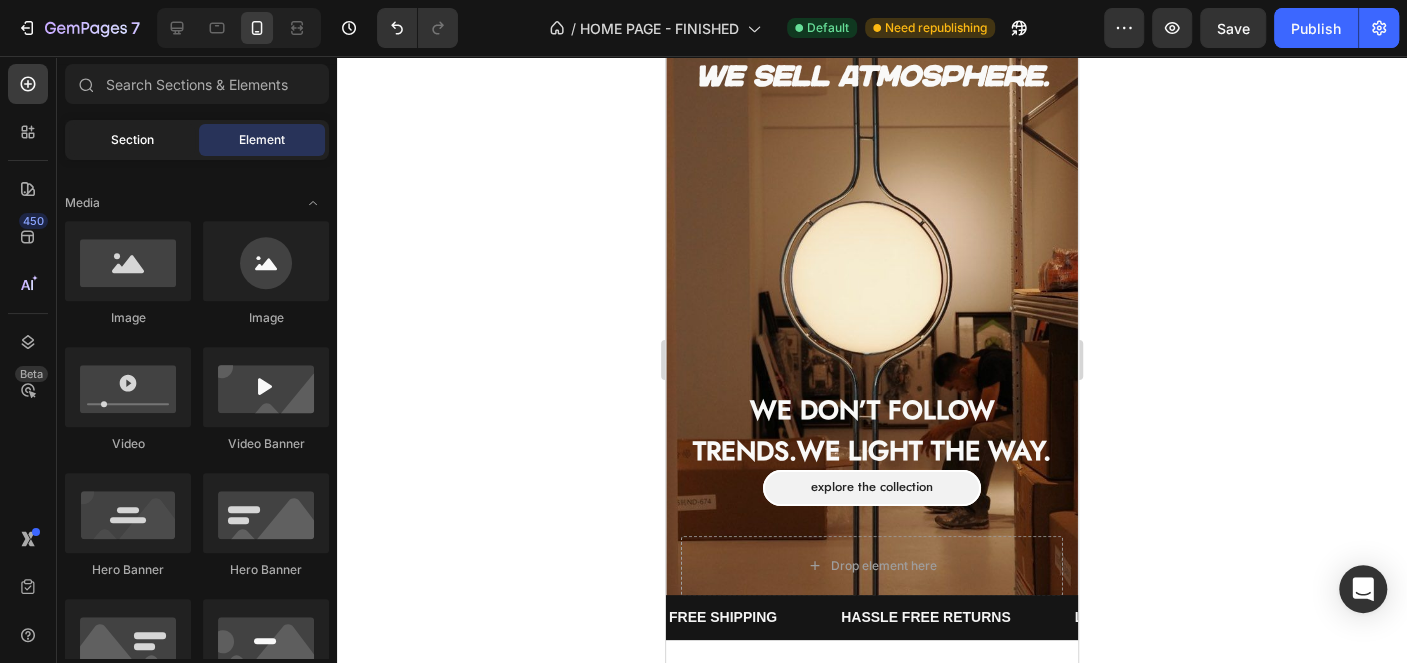 click on "Section" at bounding box center [132, 140] 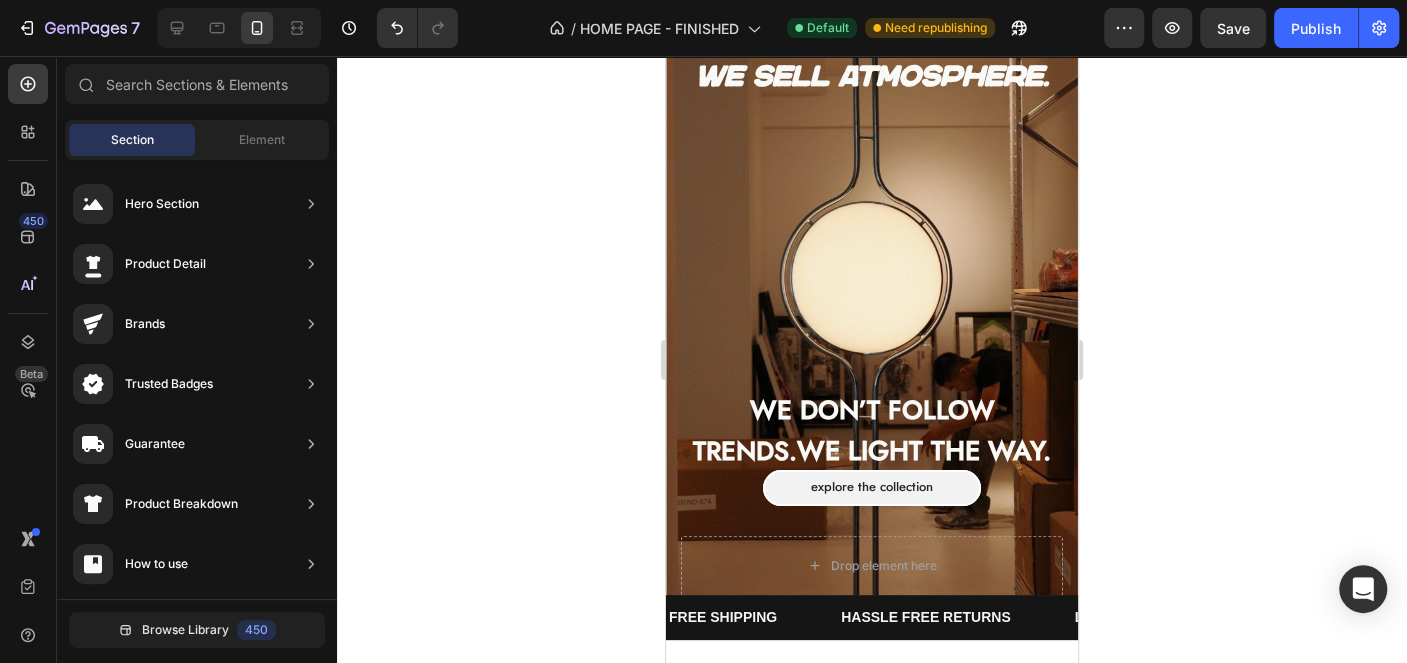 click 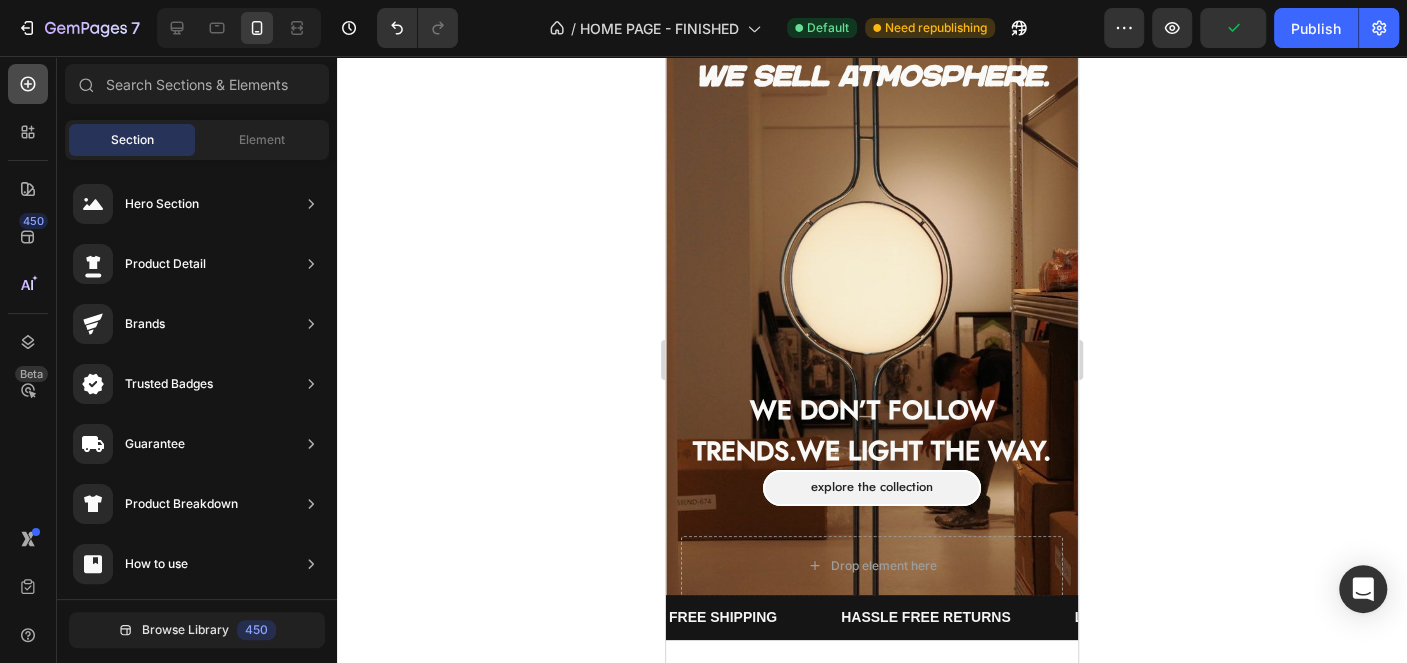 click 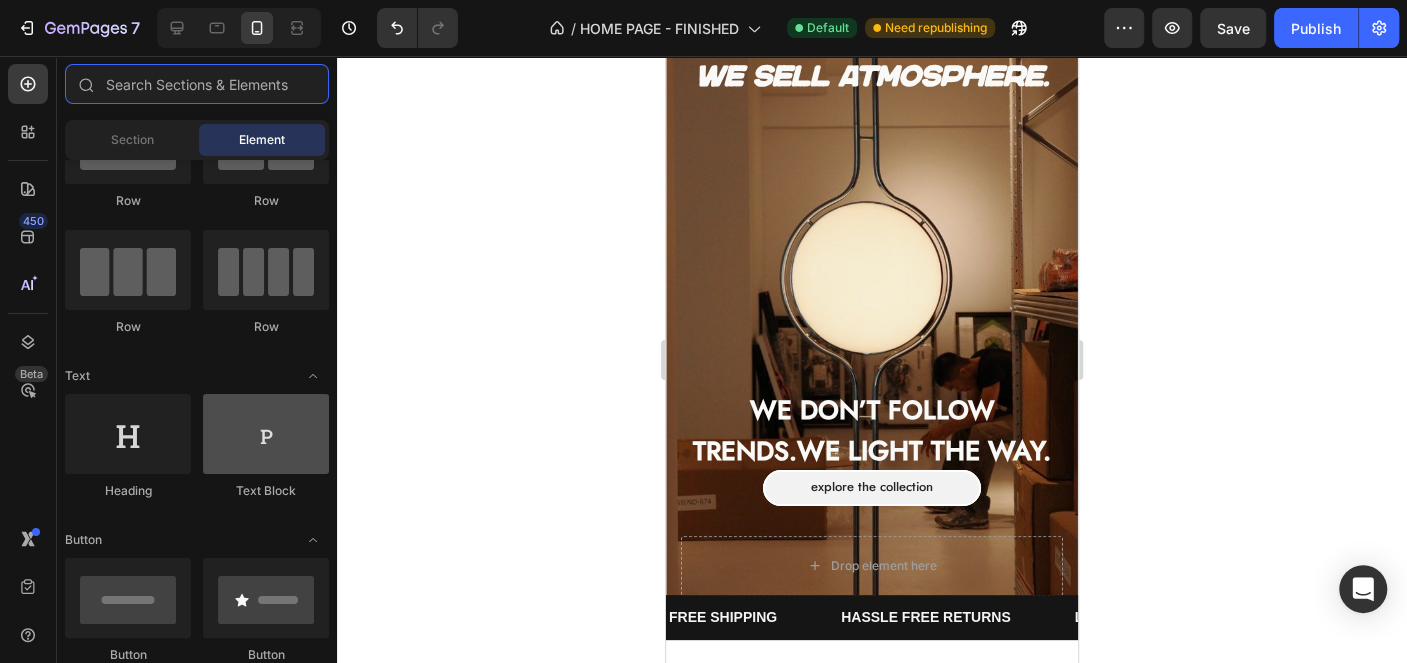 scroll, scrollTop: 200, scrollLeft: 0, axis: vertical 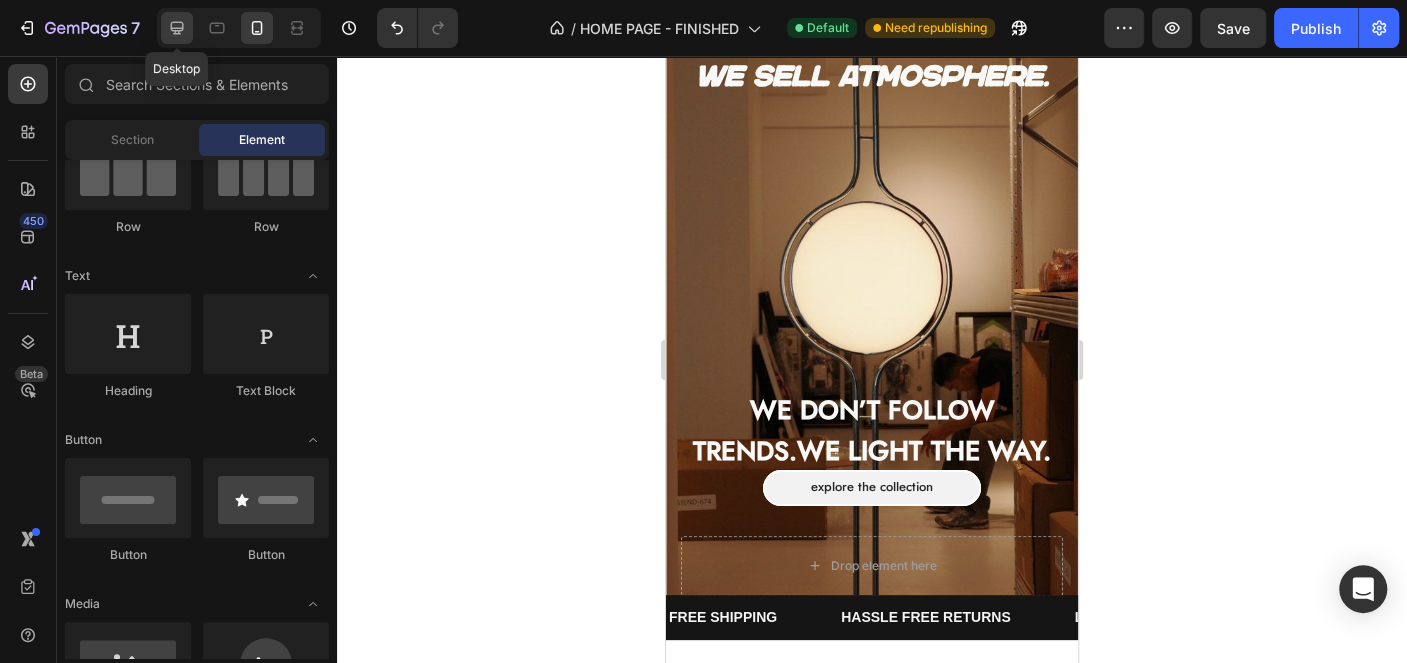click 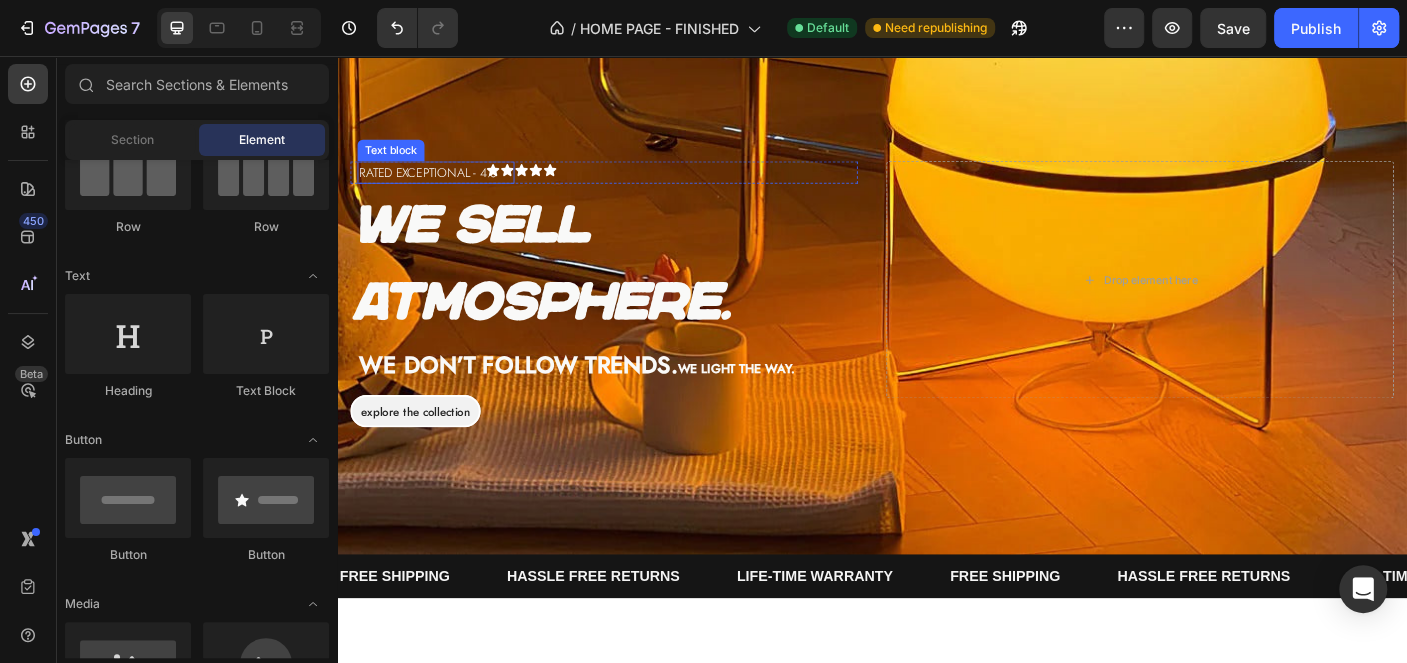 click on "rated exceptional - 4.8" at bounding box center (448, 186) 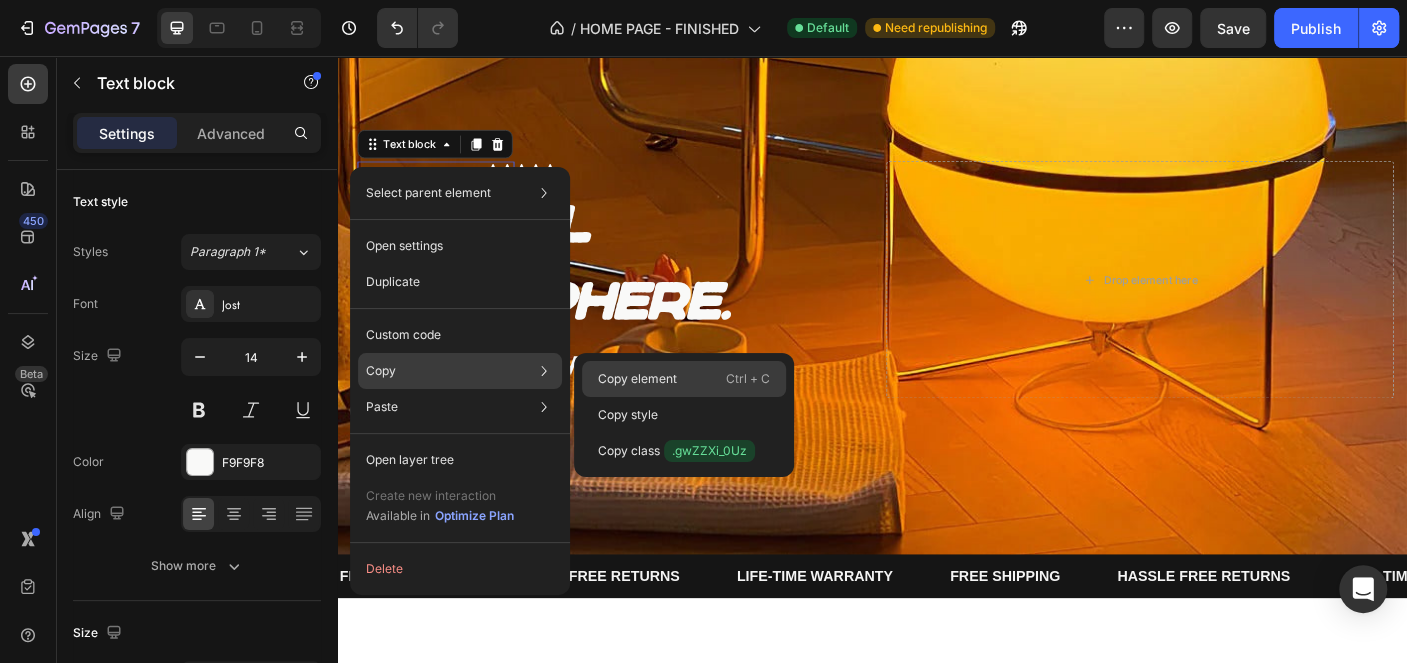 click on "Copy element" at bounding box center [637, 379] 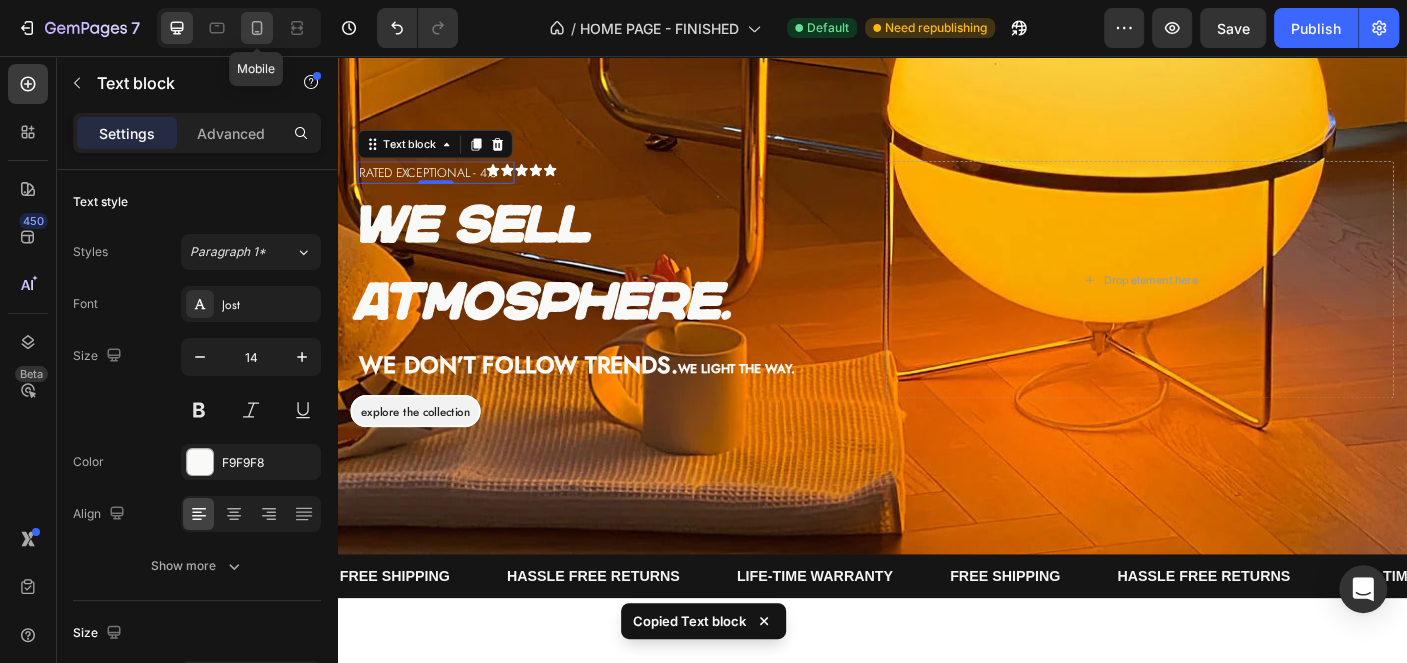drag, startPoint x: 253, startPoint y: 17, endPoint x: 98, endPoint y: 252, distance: 281.51376 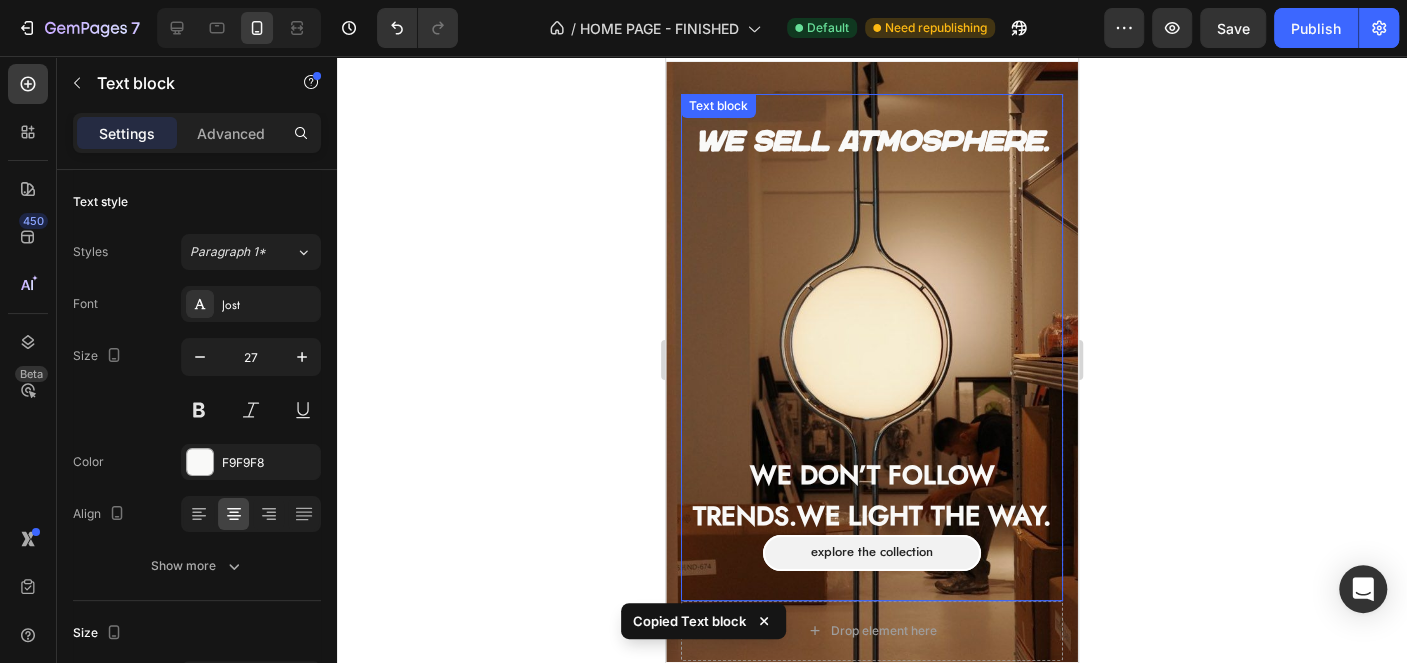 scroll, scrollTop: 129, scrollLeft: 0, axis: vertical 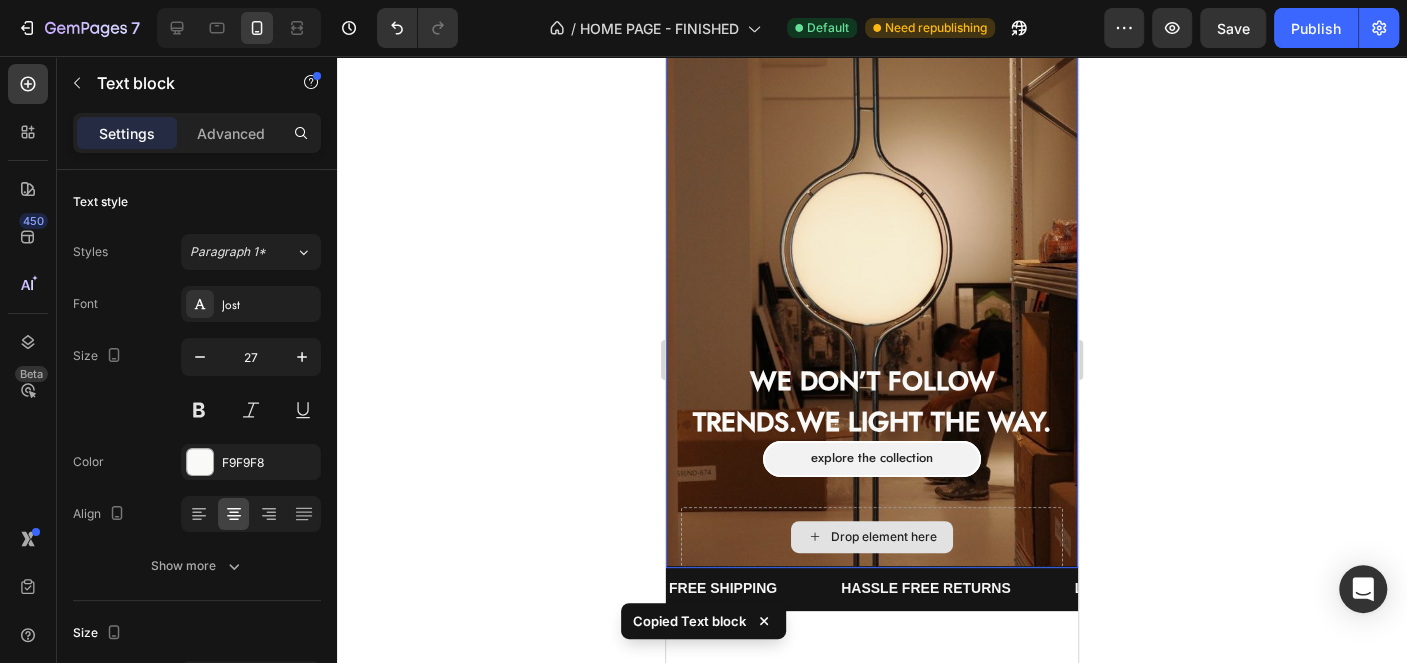 click on "Drop element here" at bounding box center [872, 537] 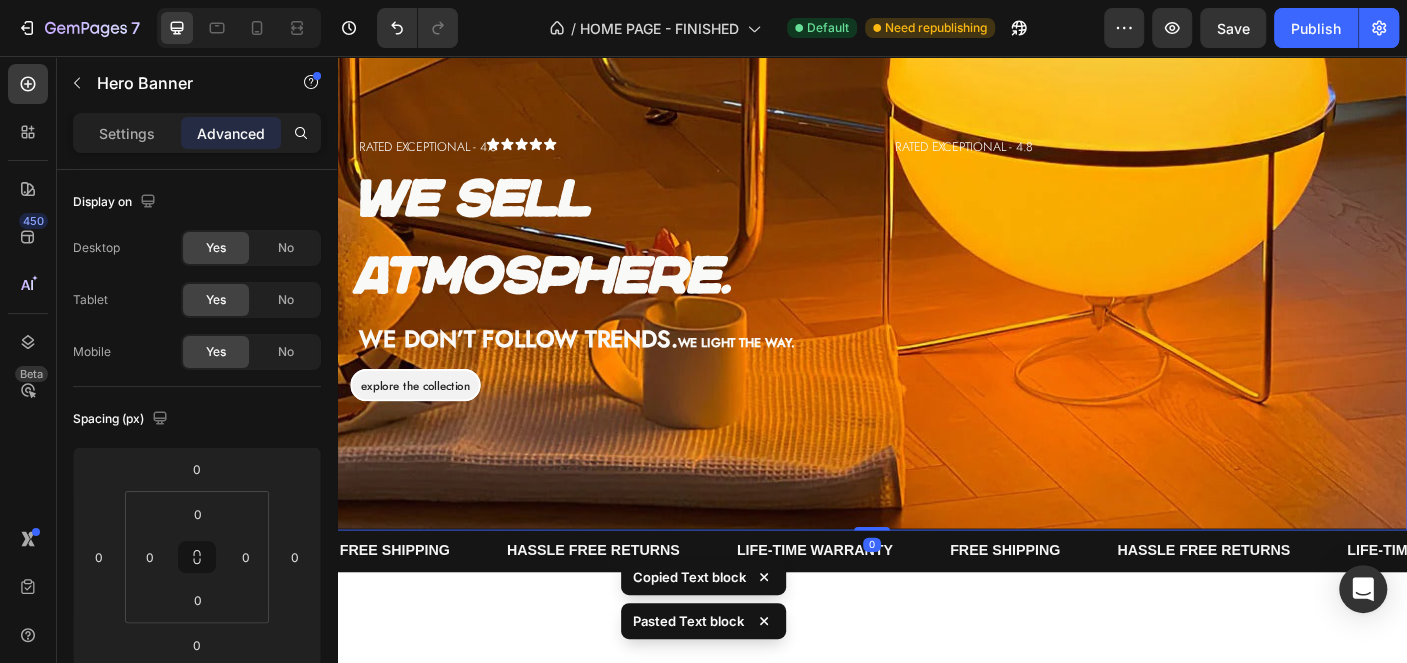 scroll, scrollTop: 0, scrollLeft: 0, axis: both 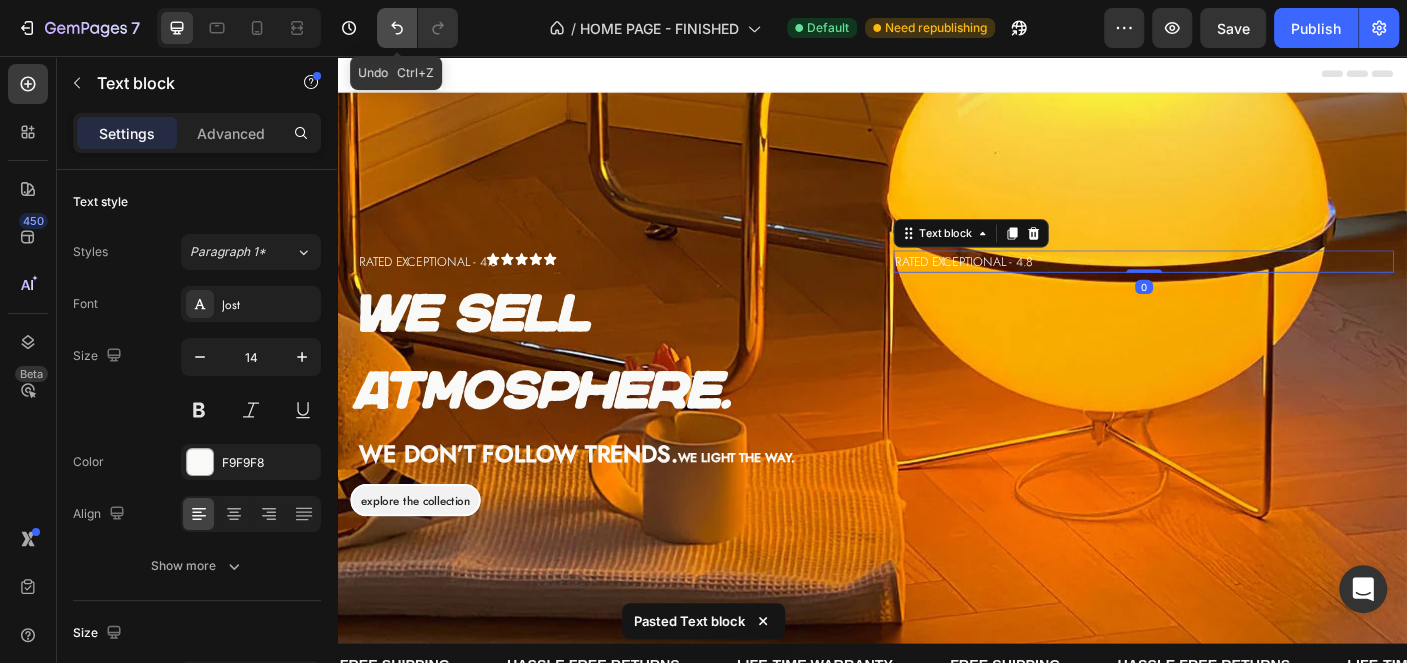 click 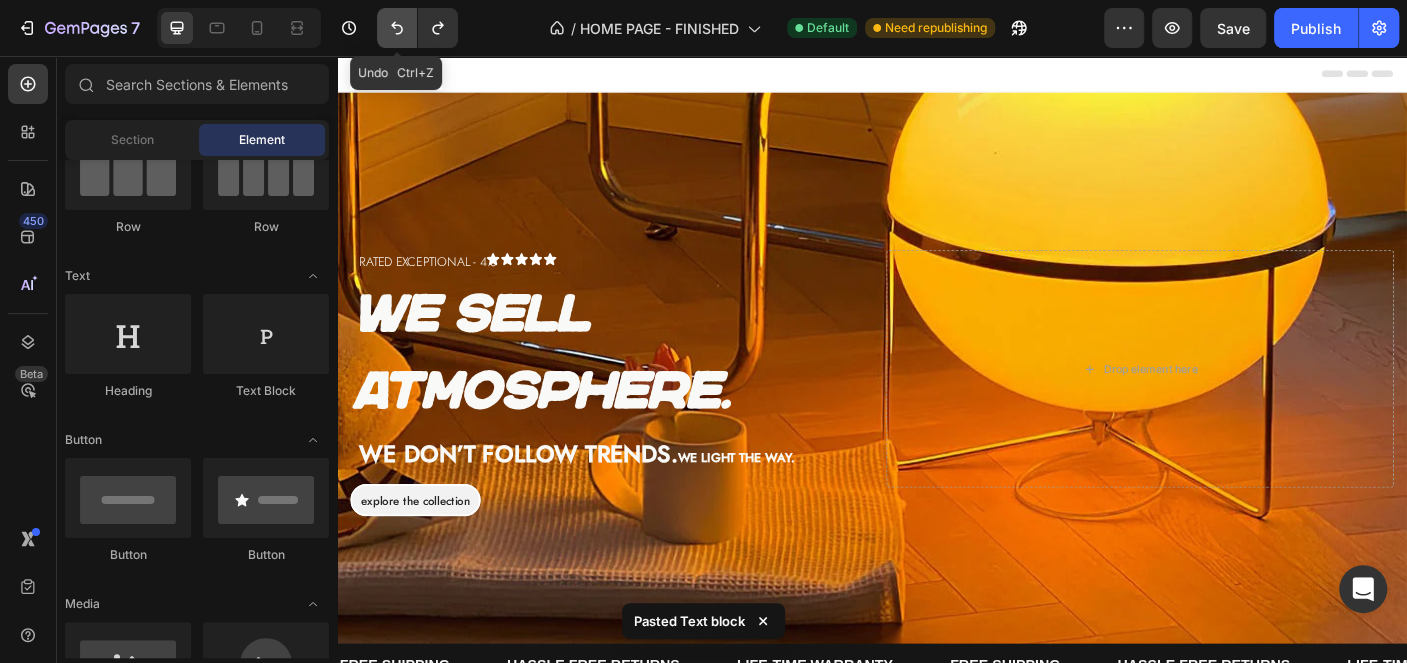 click 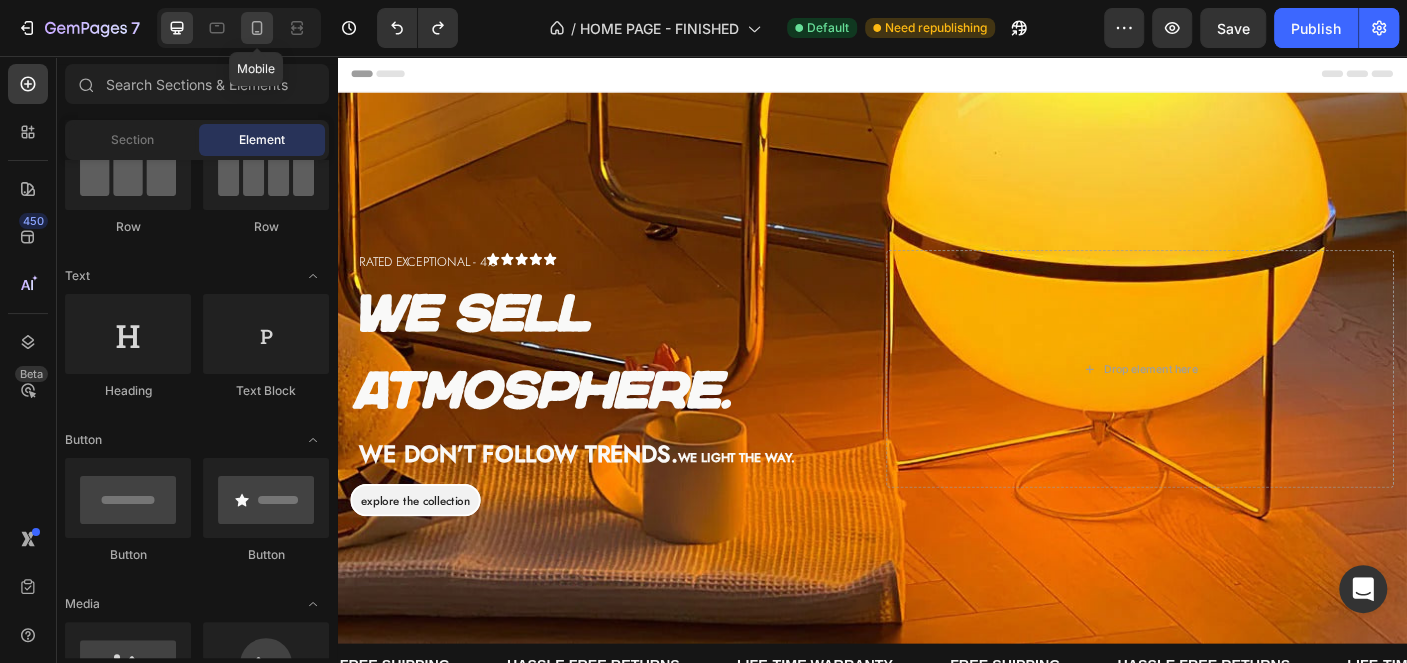click 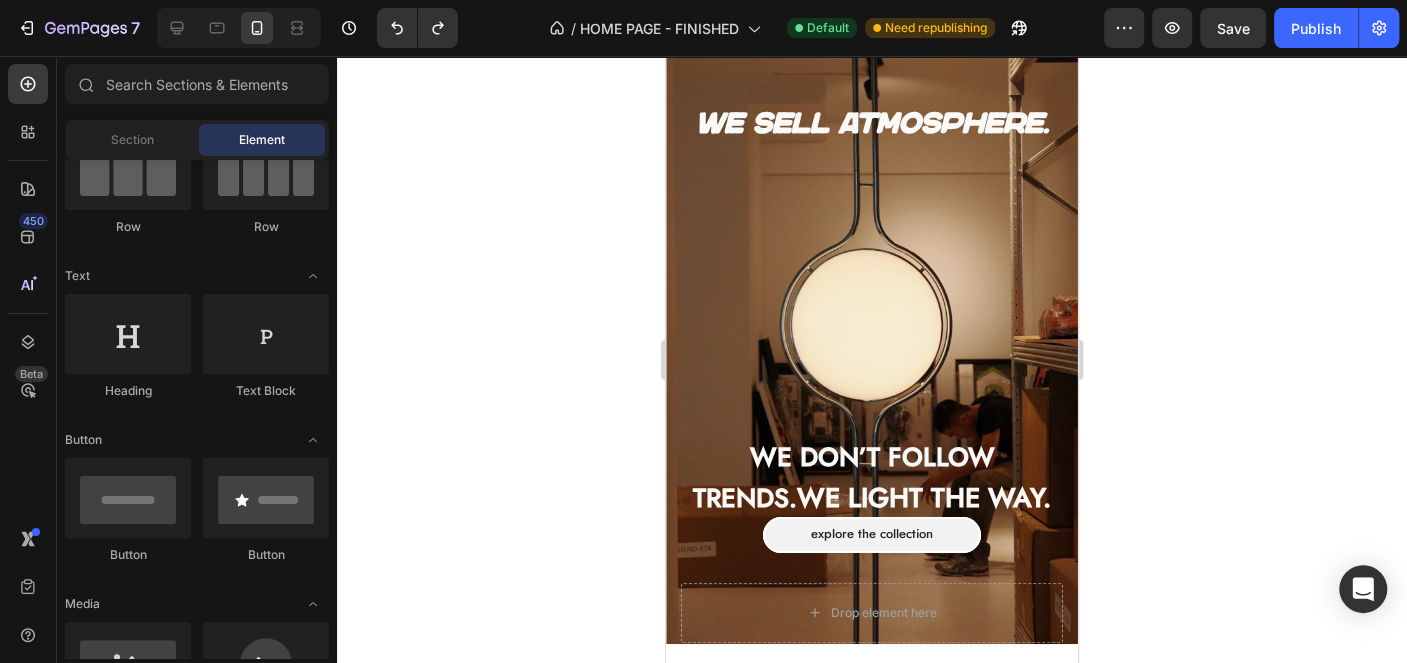 scroll, scrollTop: 199, scrollLeft: 0, axis: vertical 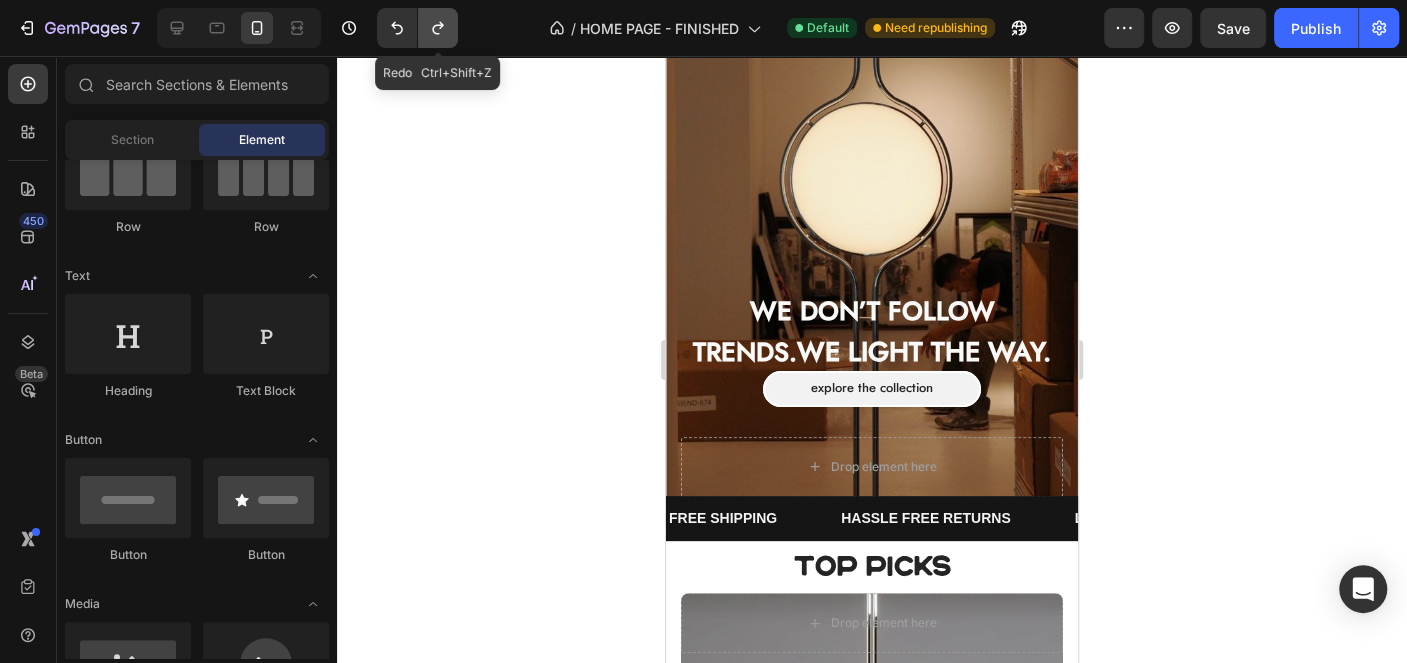 click 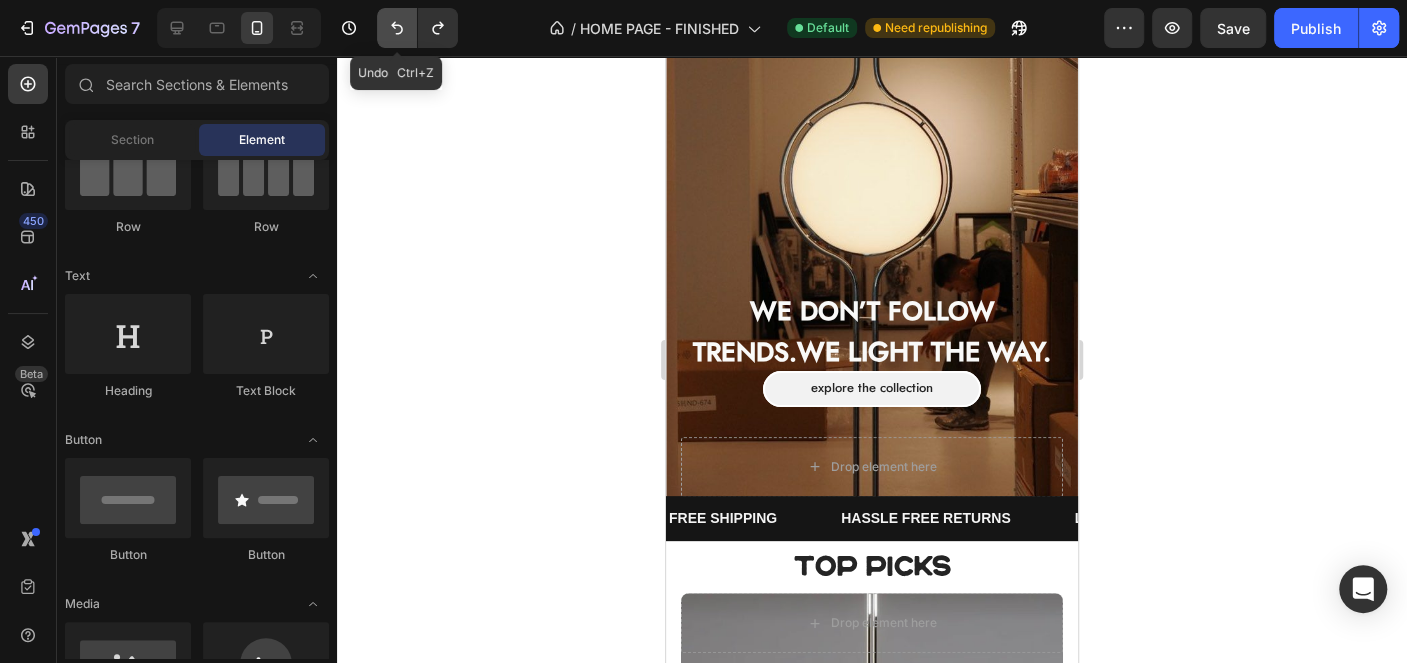 click 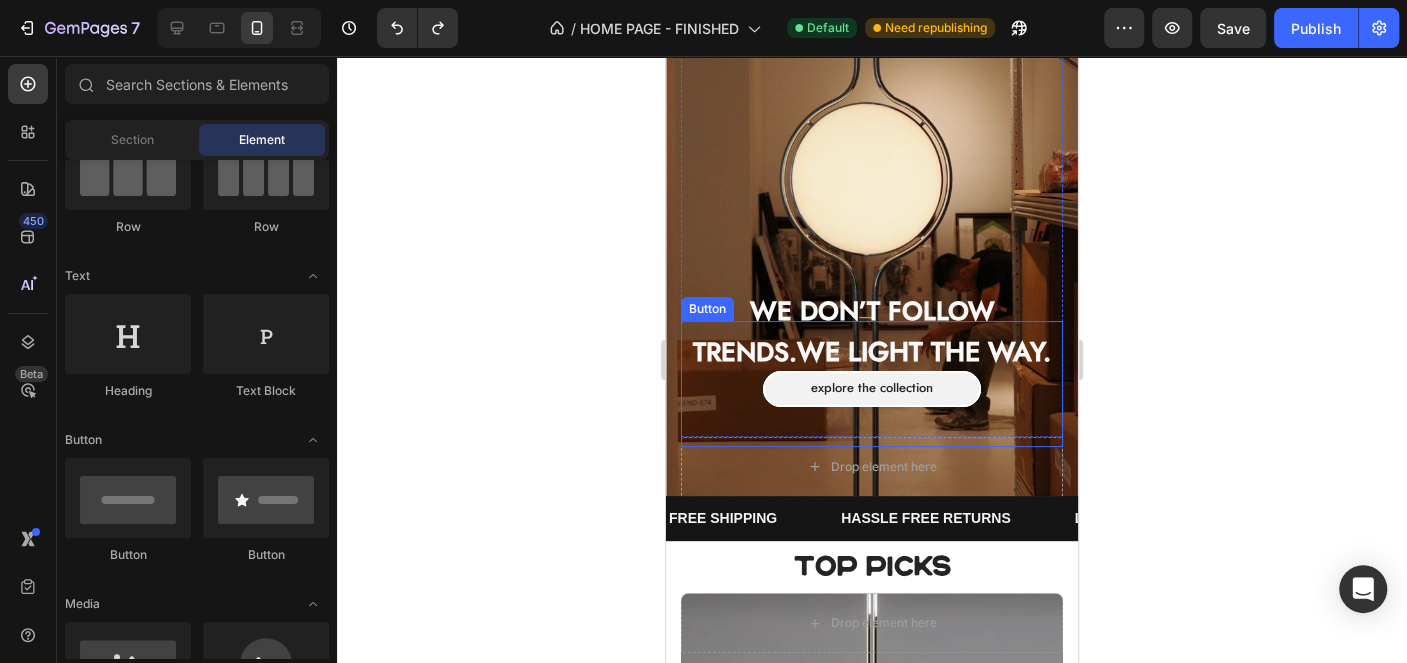 click on "Explore the collection Button" at bounding box center (872, 384) 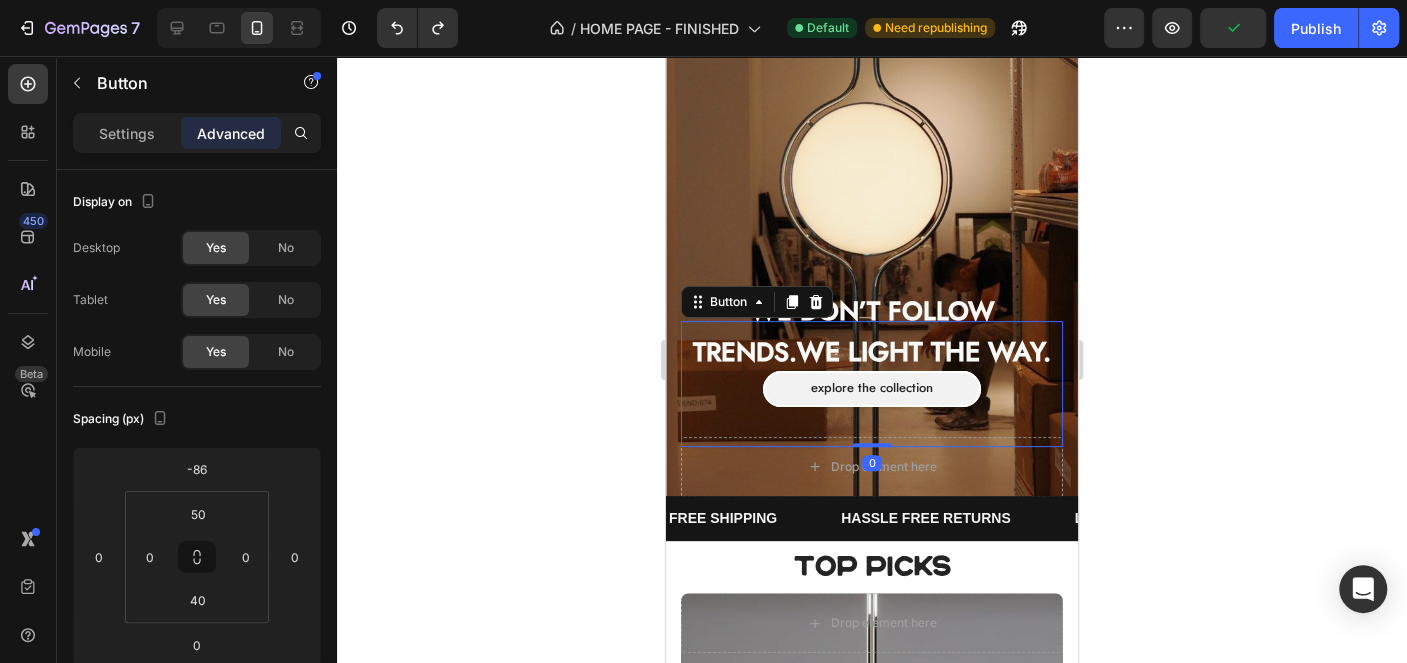 click on "Explore the collection Button   0" at bounding box center (872, 384) 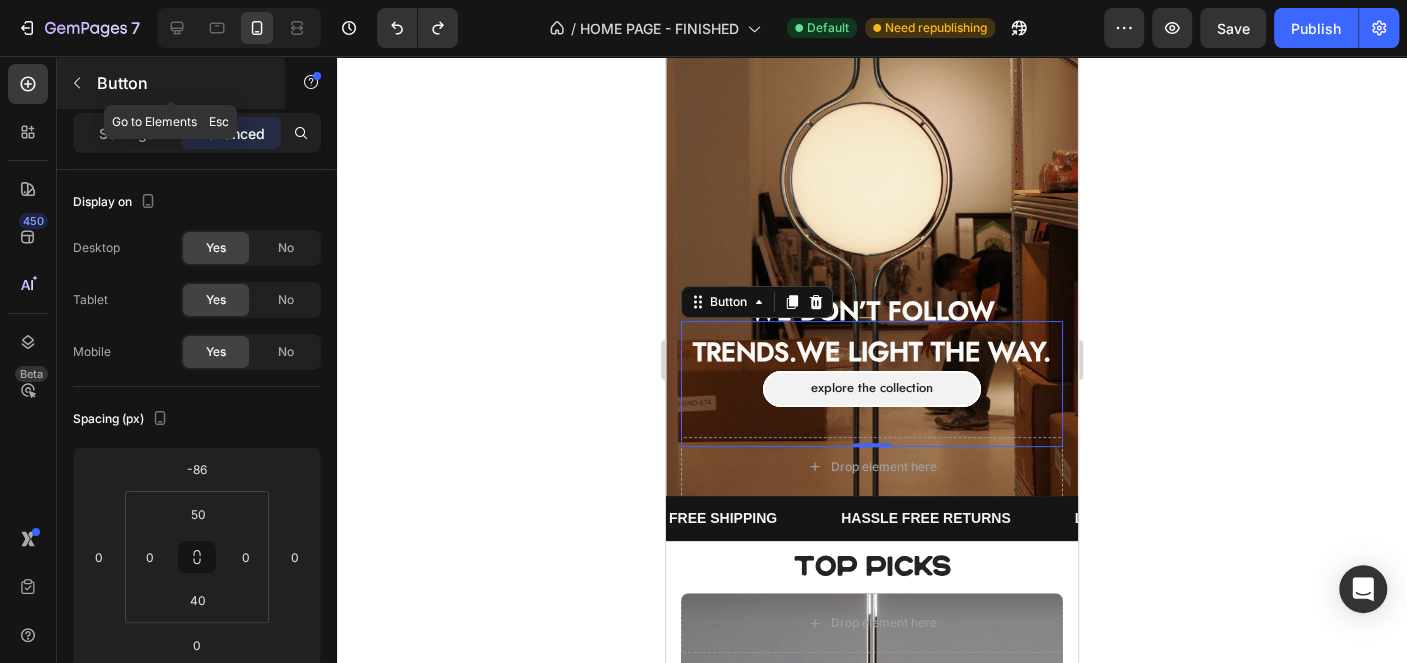 click 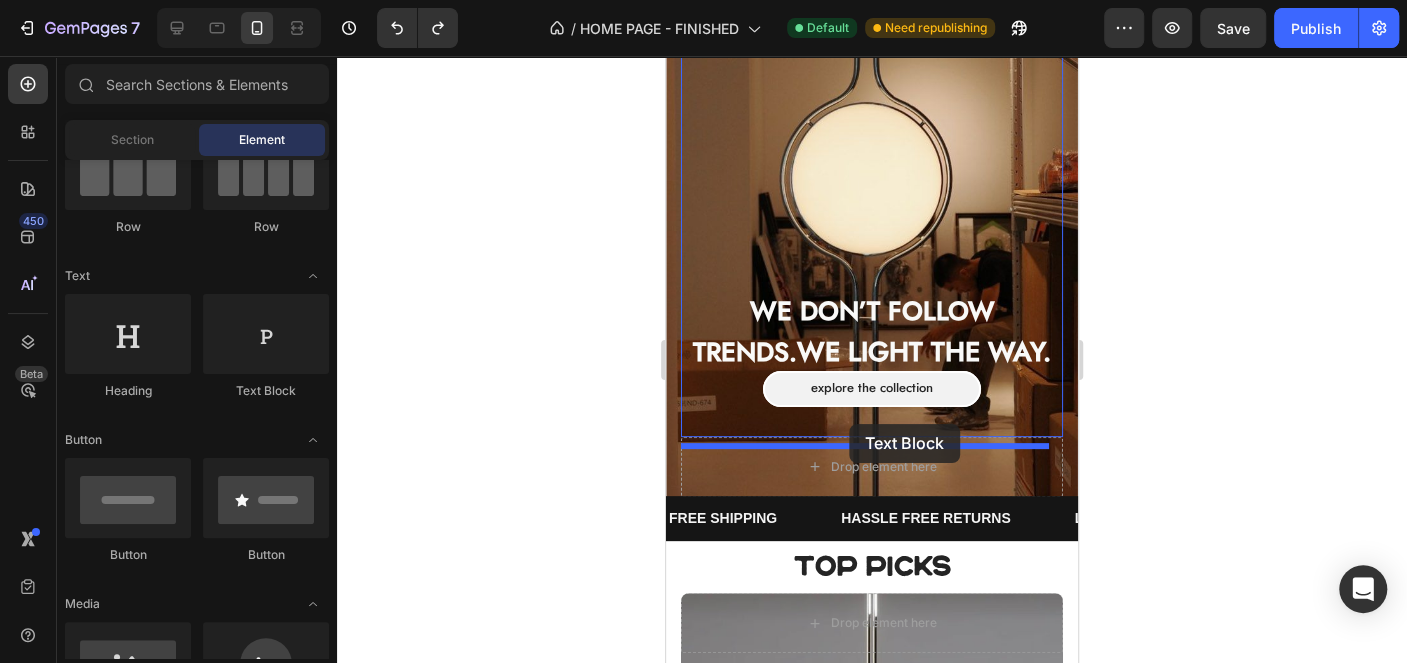 drag, startPoint x: 909, startPoint y: 393, endPoint x: 849, endPoint y: 424, distance: 67.53518 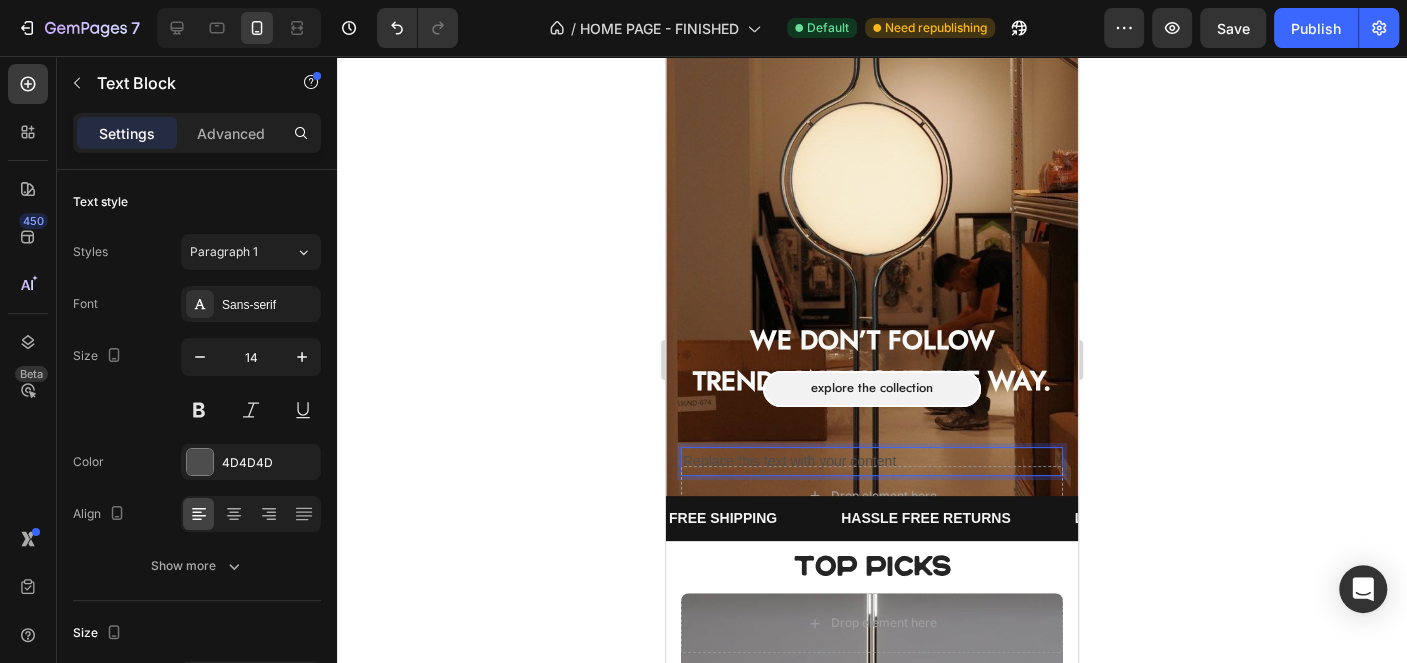 click on "Replace this text with your content" at bounding box center [872, 461] 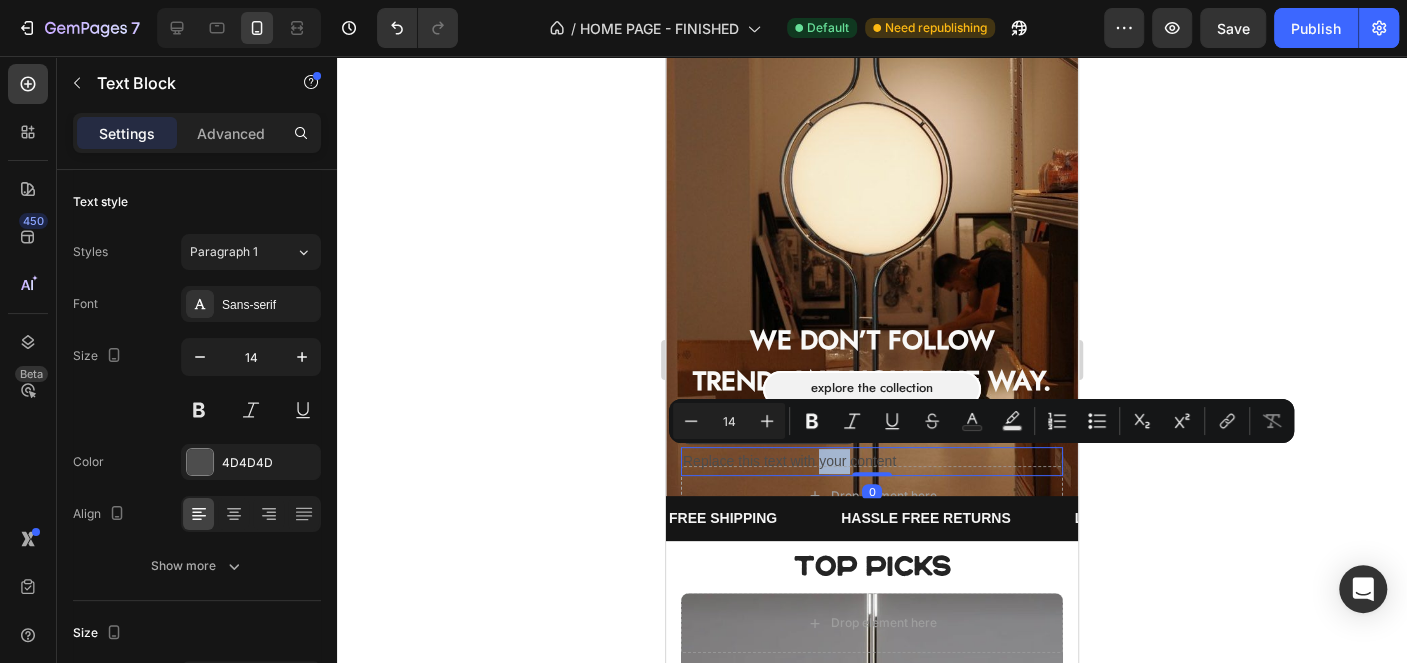 click on "Replace this text with your content" at bounding box center (872, 461) 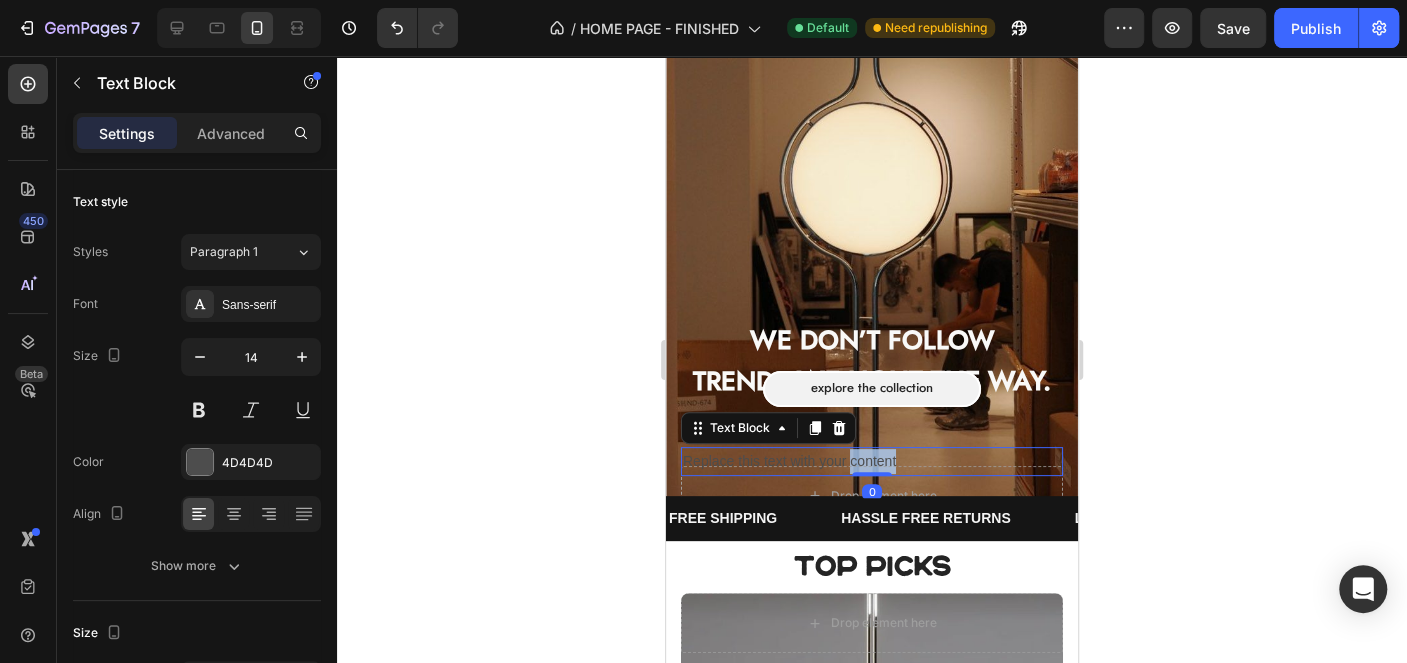 click on "Replace this text with your content" at bounding box center (872, 461) 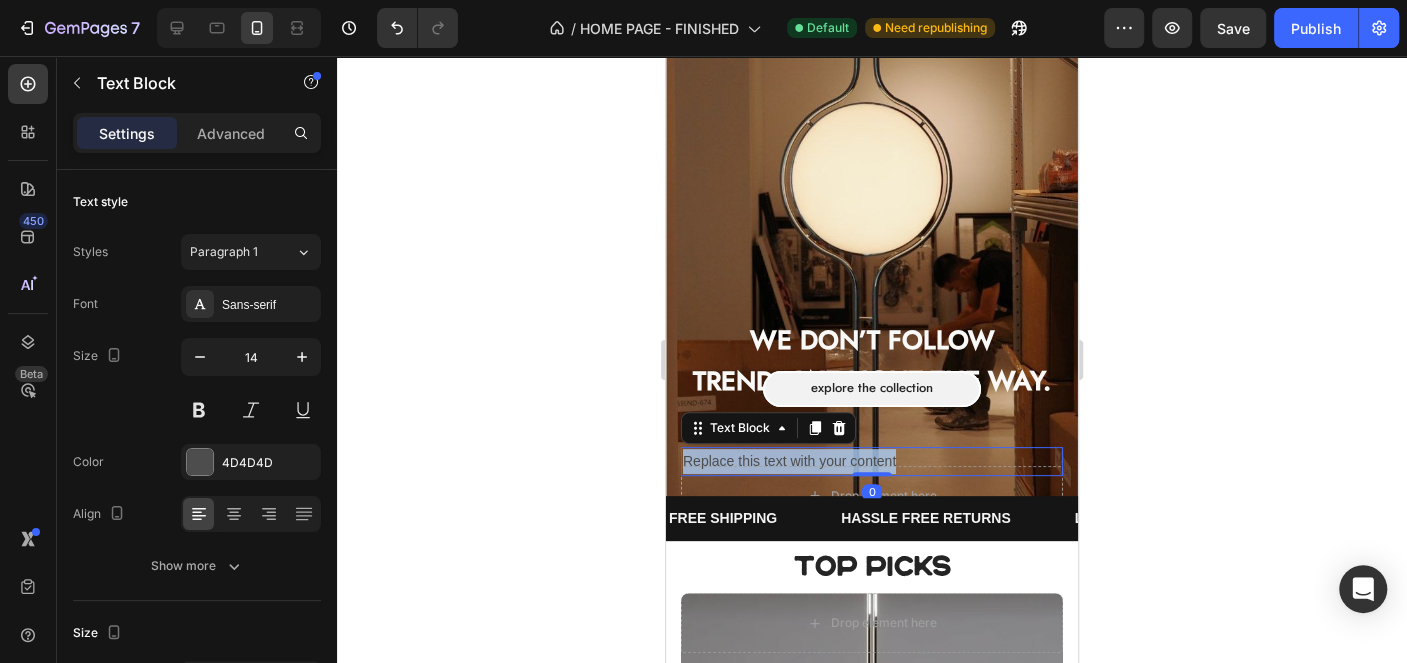 click on "Replace this text with your content" at bounding box center [872, 461] 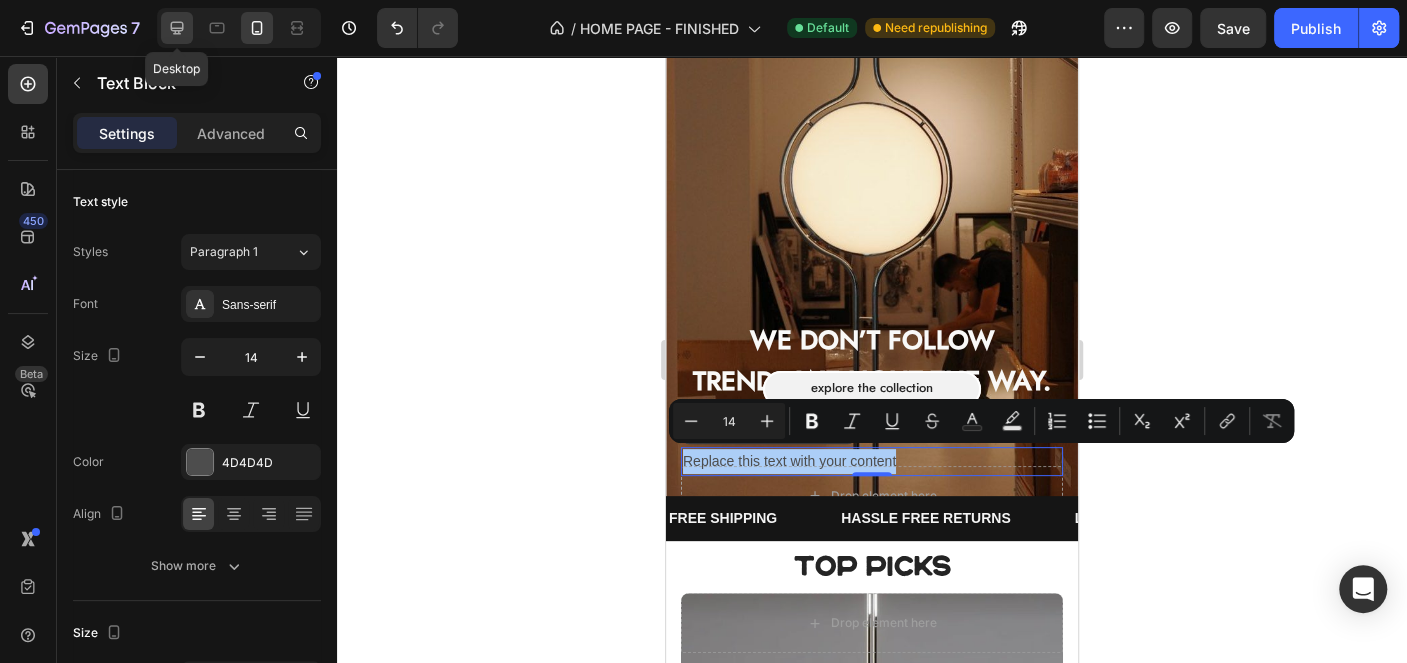 click 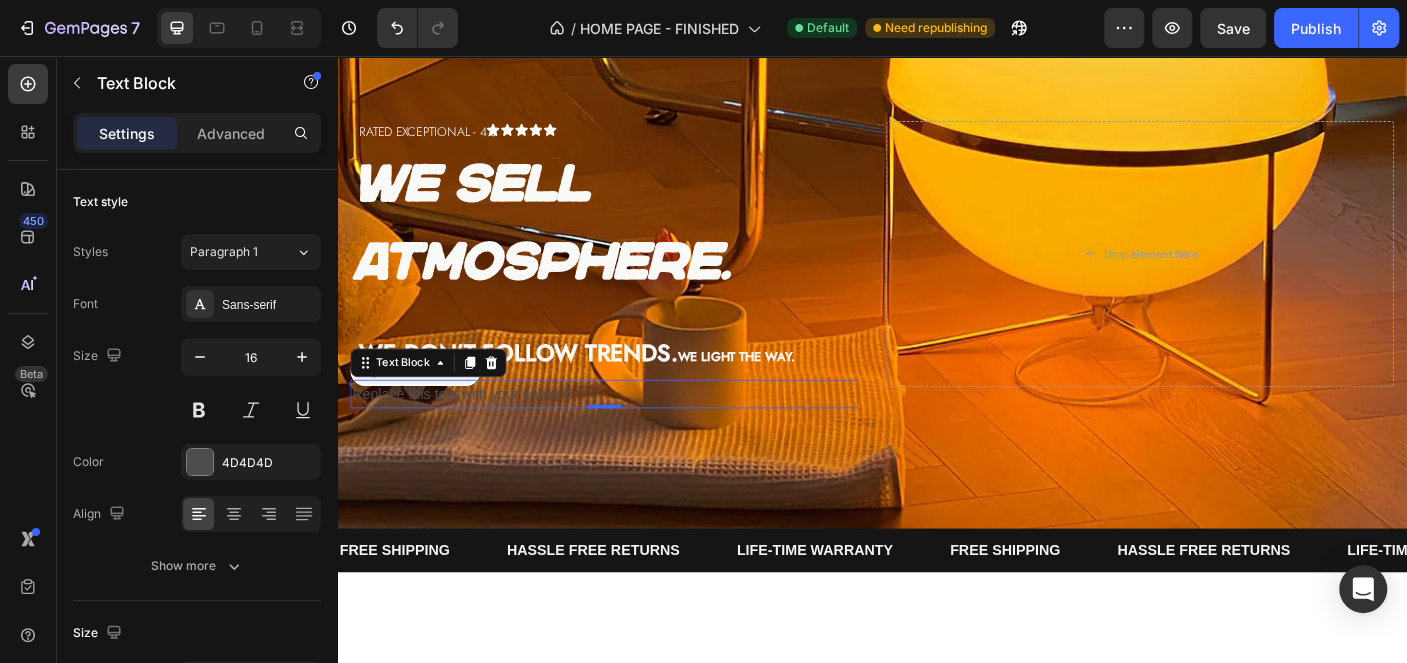 scroll, scrollTop: 121, scrollLeft: 0, axis: vertical 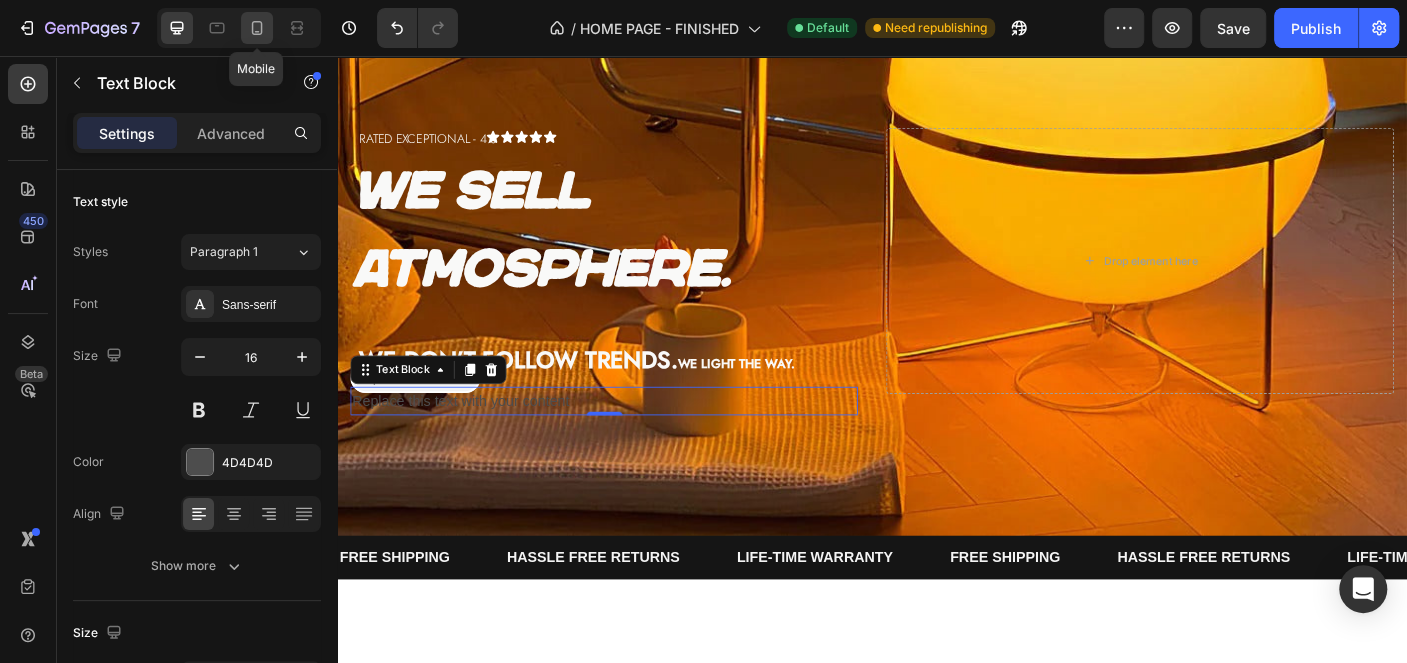 click 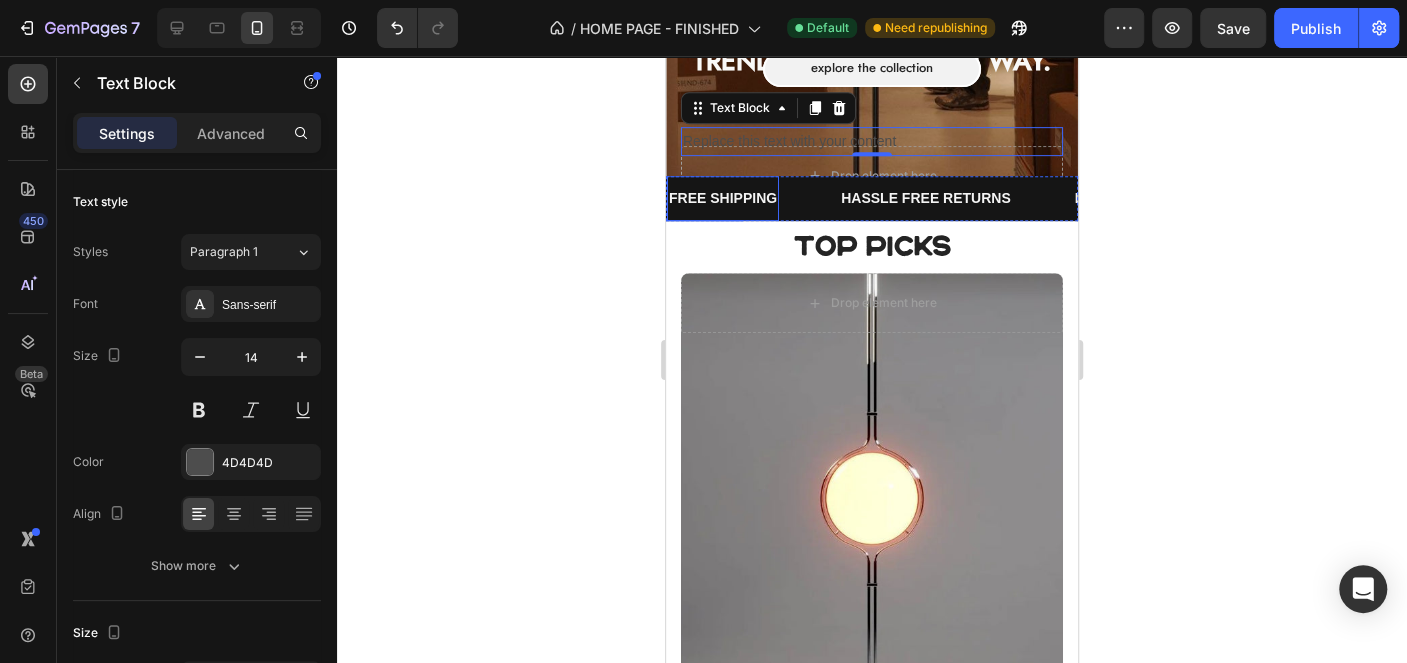 scroll, scrollTop: 318, scrollLeft: 0, axis: vertical 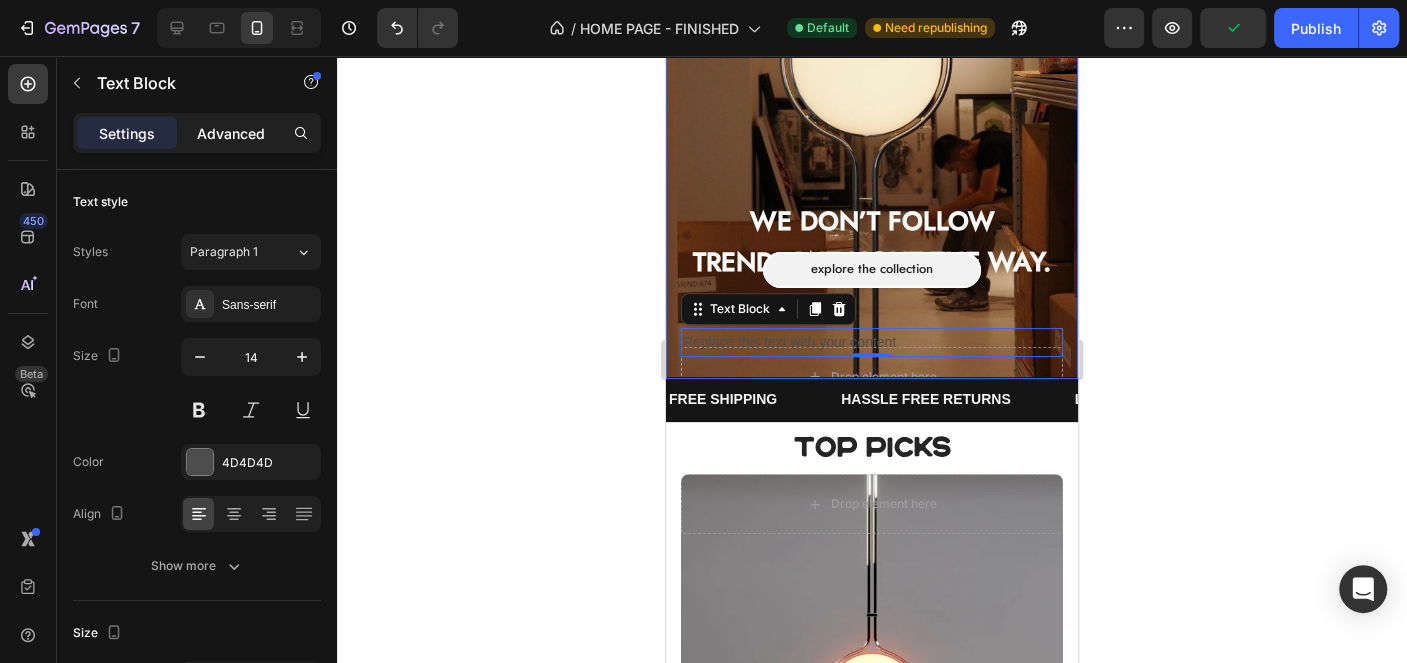 click on "Advanced" at bounding box center (231, 133) 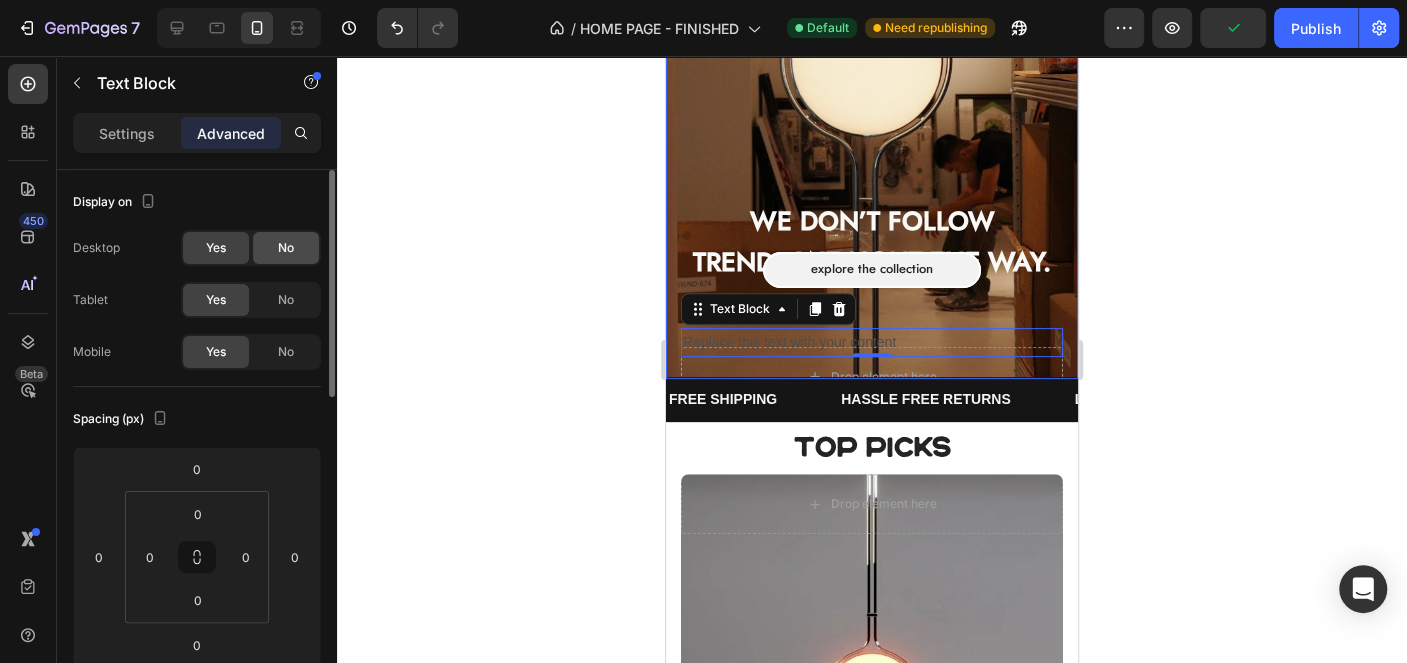 click on "No" 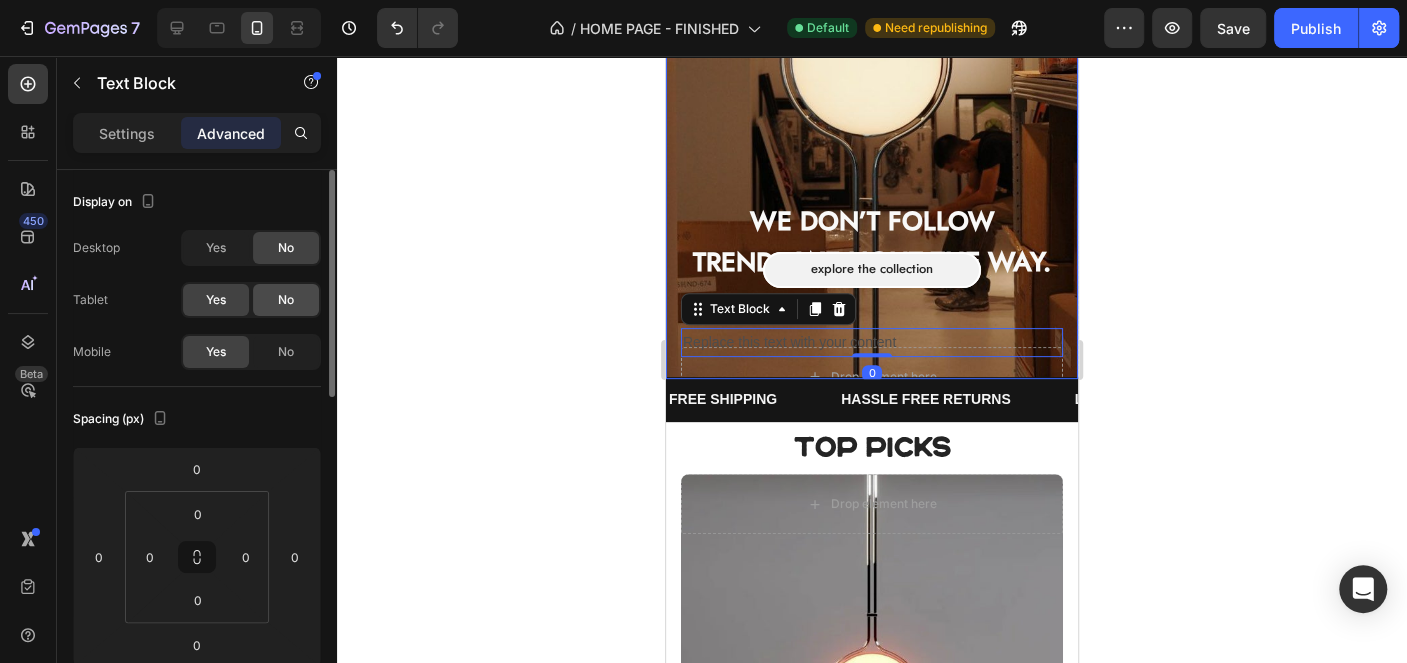 click on "No" 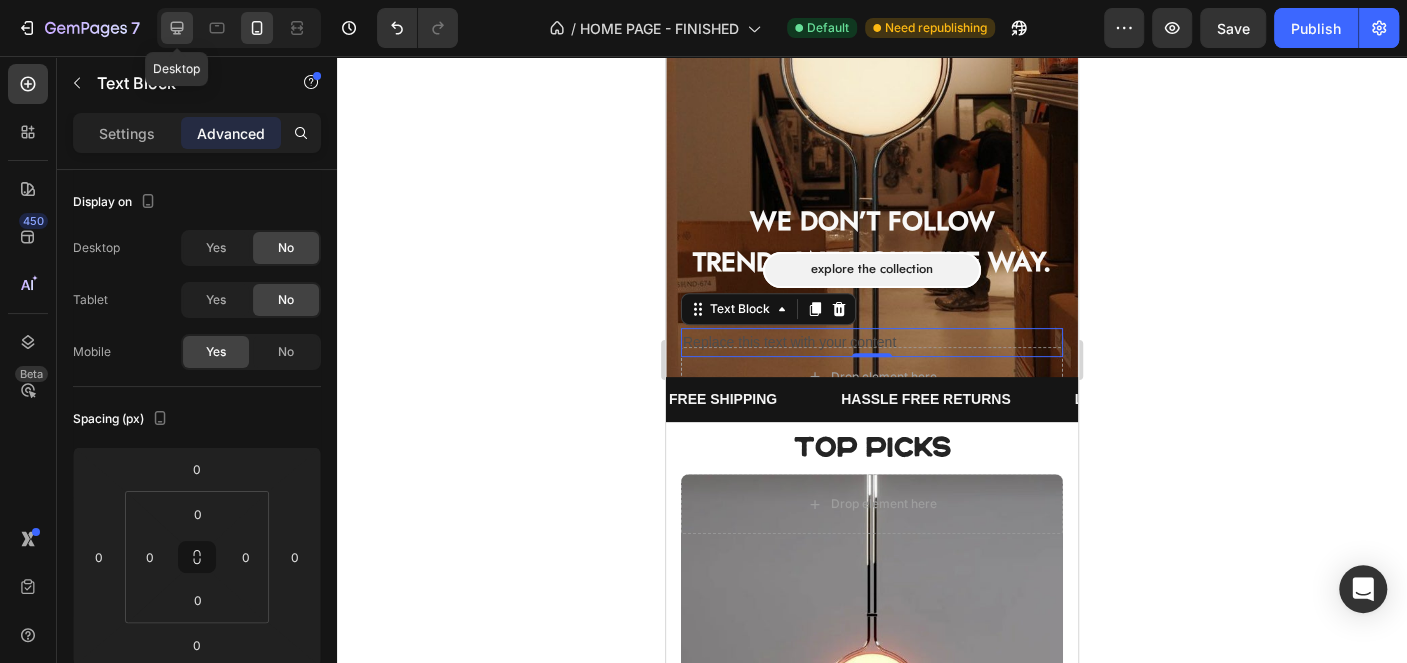 click 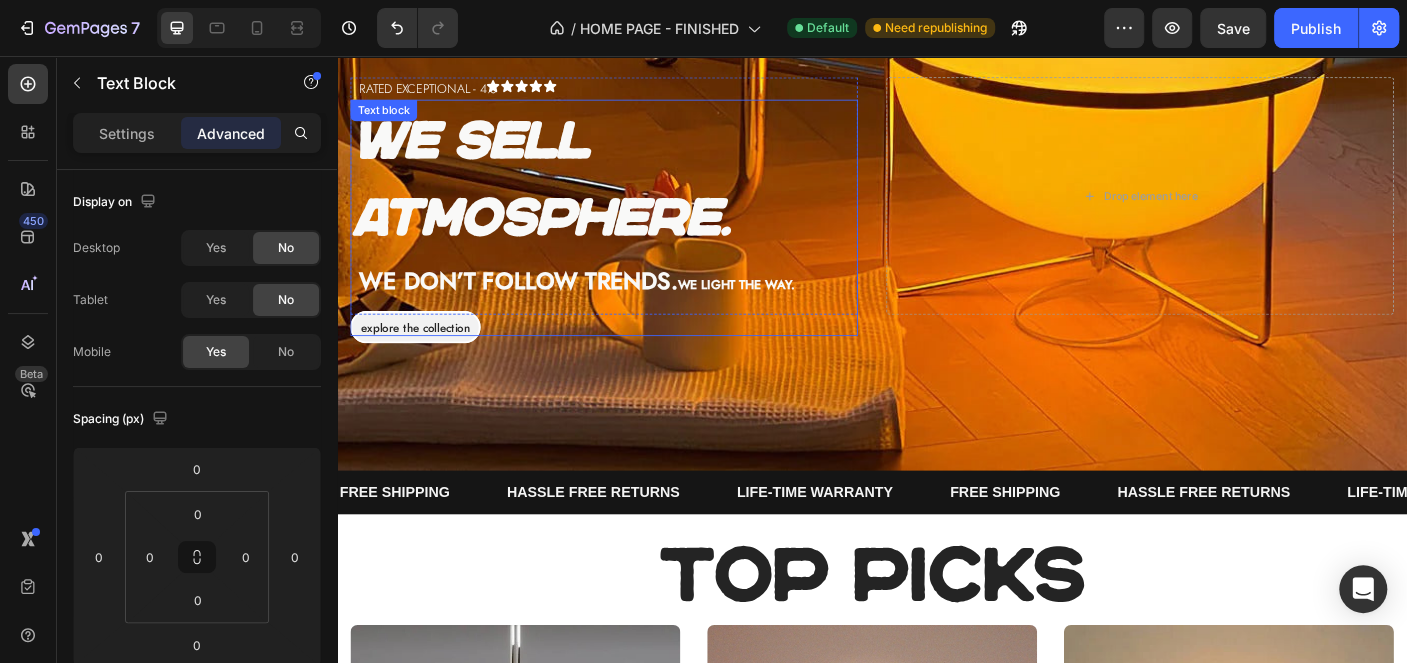 scroll, scrollTop: 148, scrollLeft: 0, axis: vertical 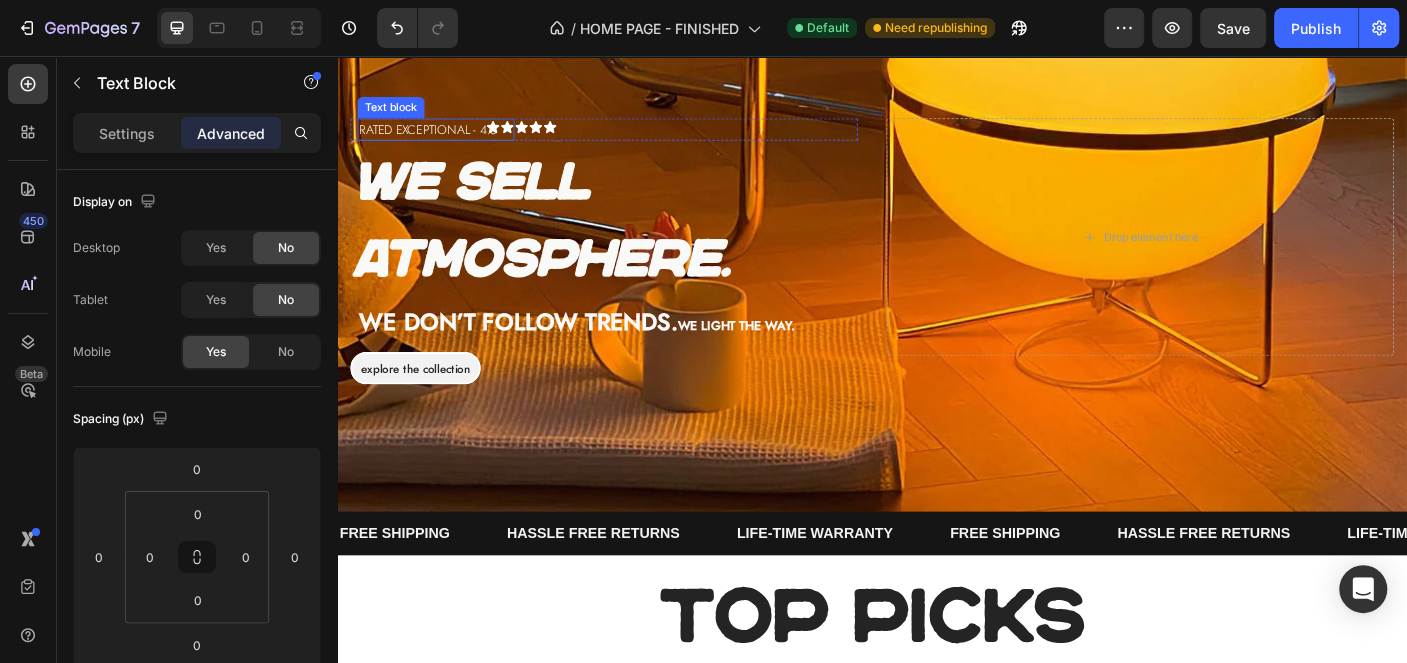click on "rated exceptional - 4.8" at bounding box center (448, 138) 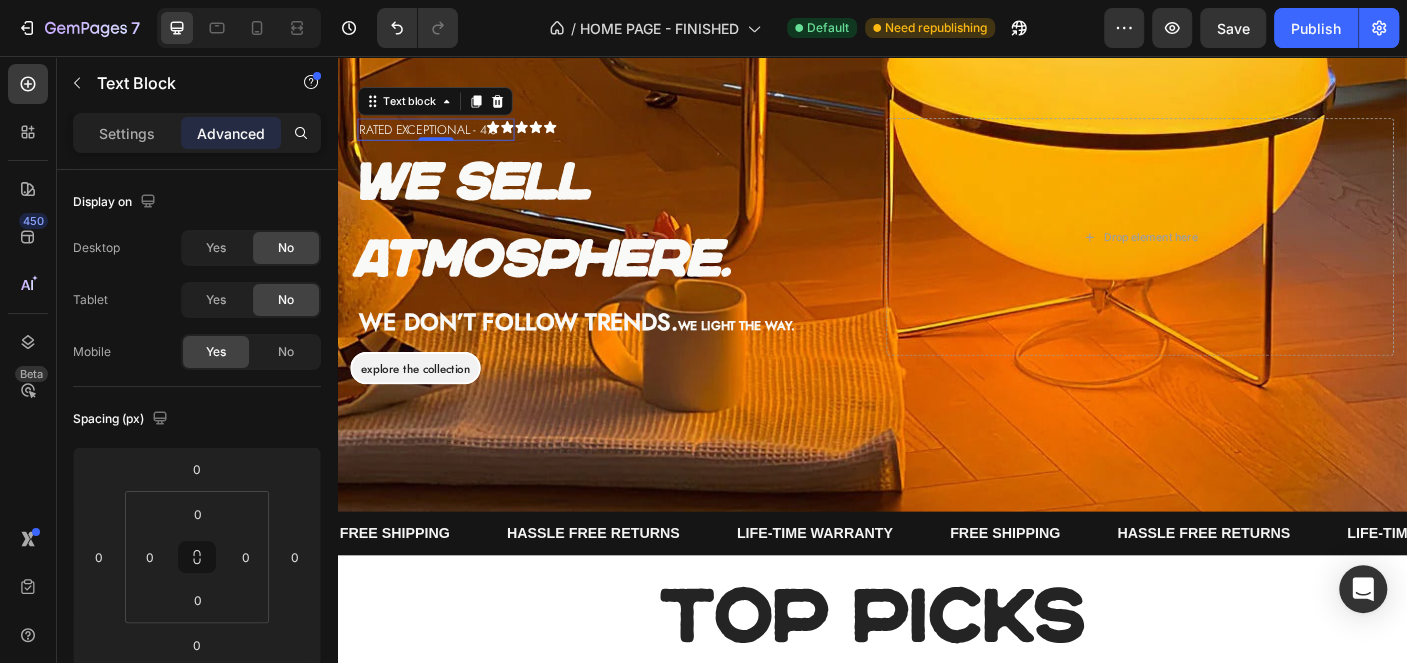 scroll, scrollTop: 401, scrollLeft: 0, axis: vertical 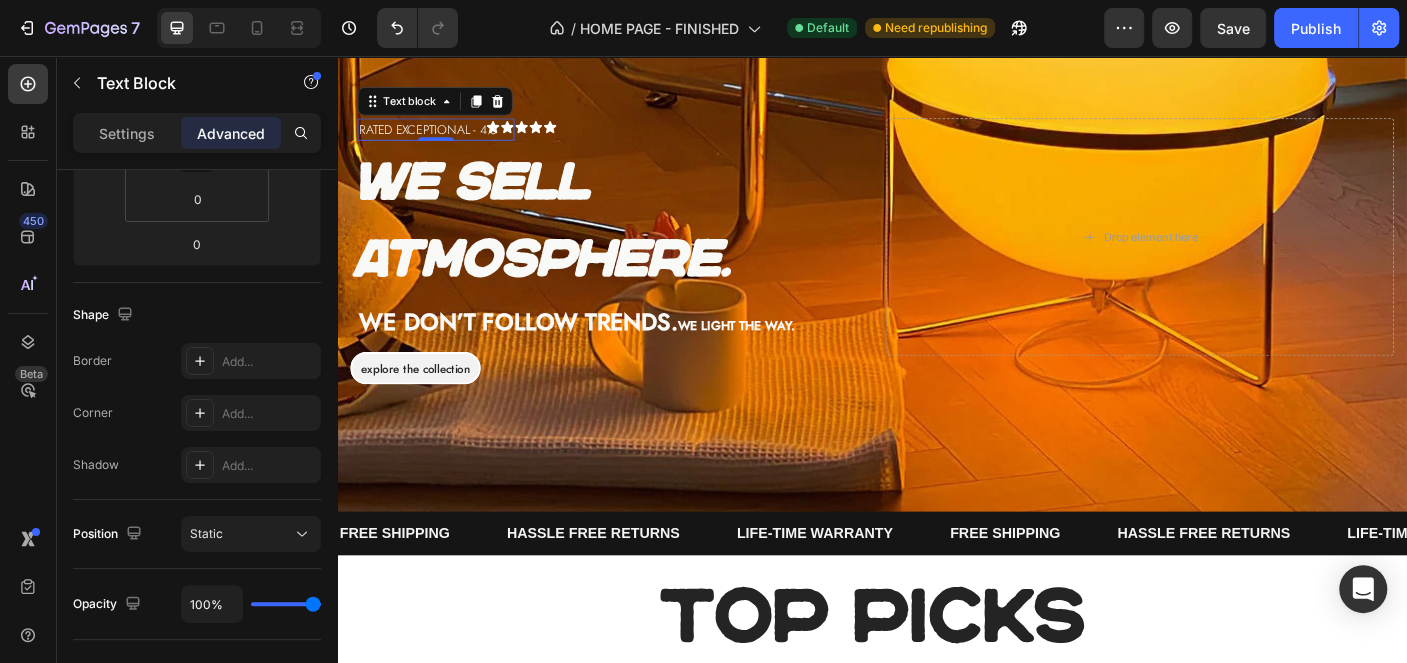 click on "rated exceptional - 4.8" at bounding box center [448, 138] 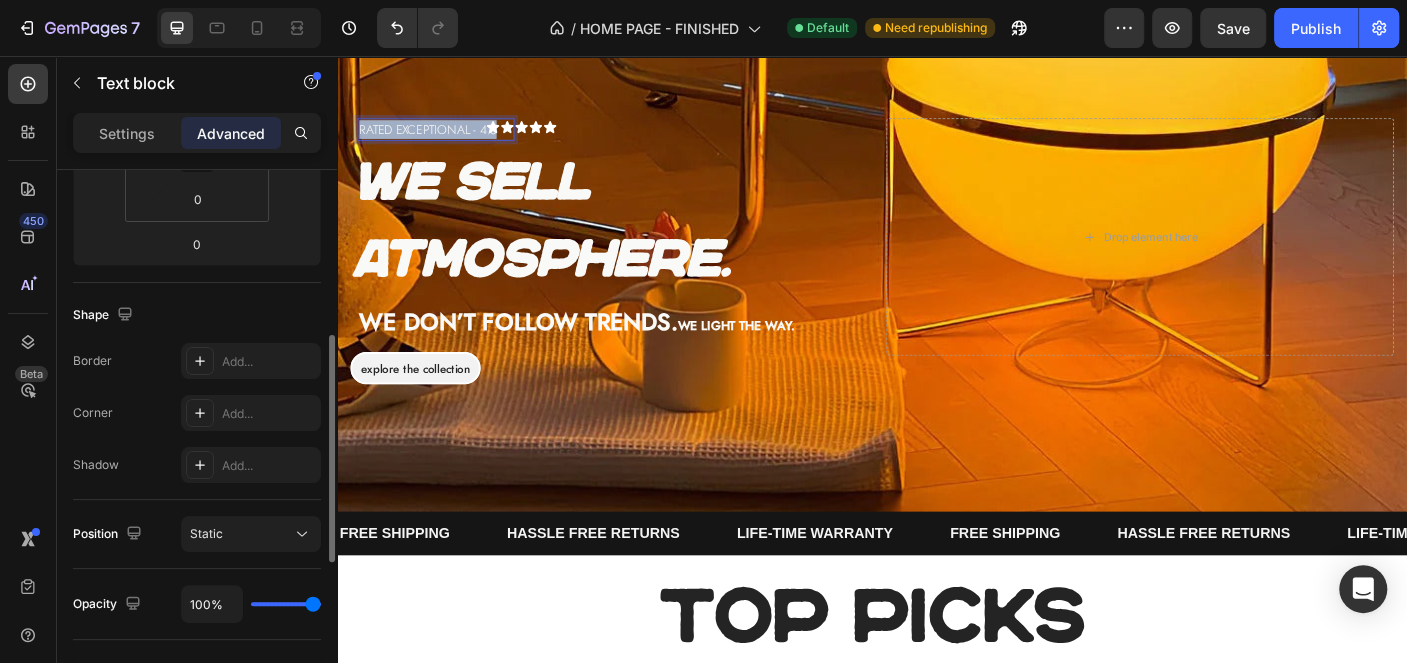 click on "rated exceptional - 4.8" at bounding box center [448, 138] 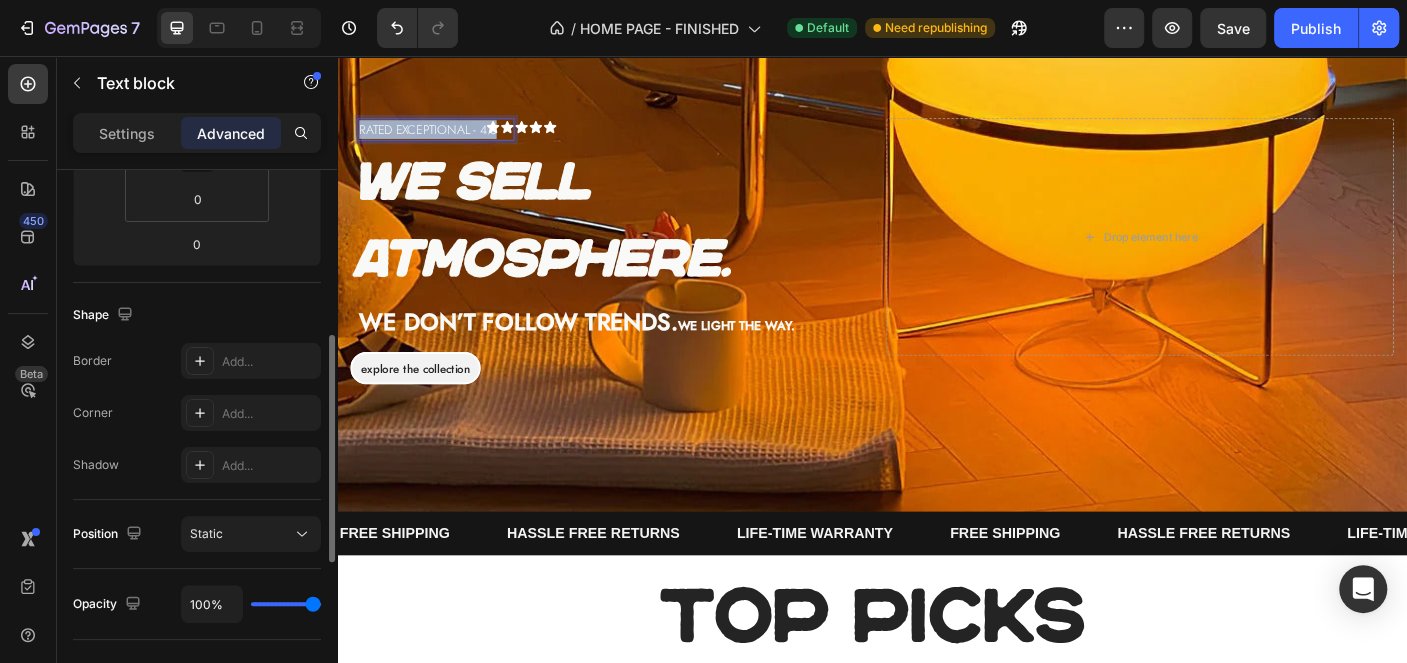 click on "rated exceptional - 4.8" at bounding box center [448, 138] 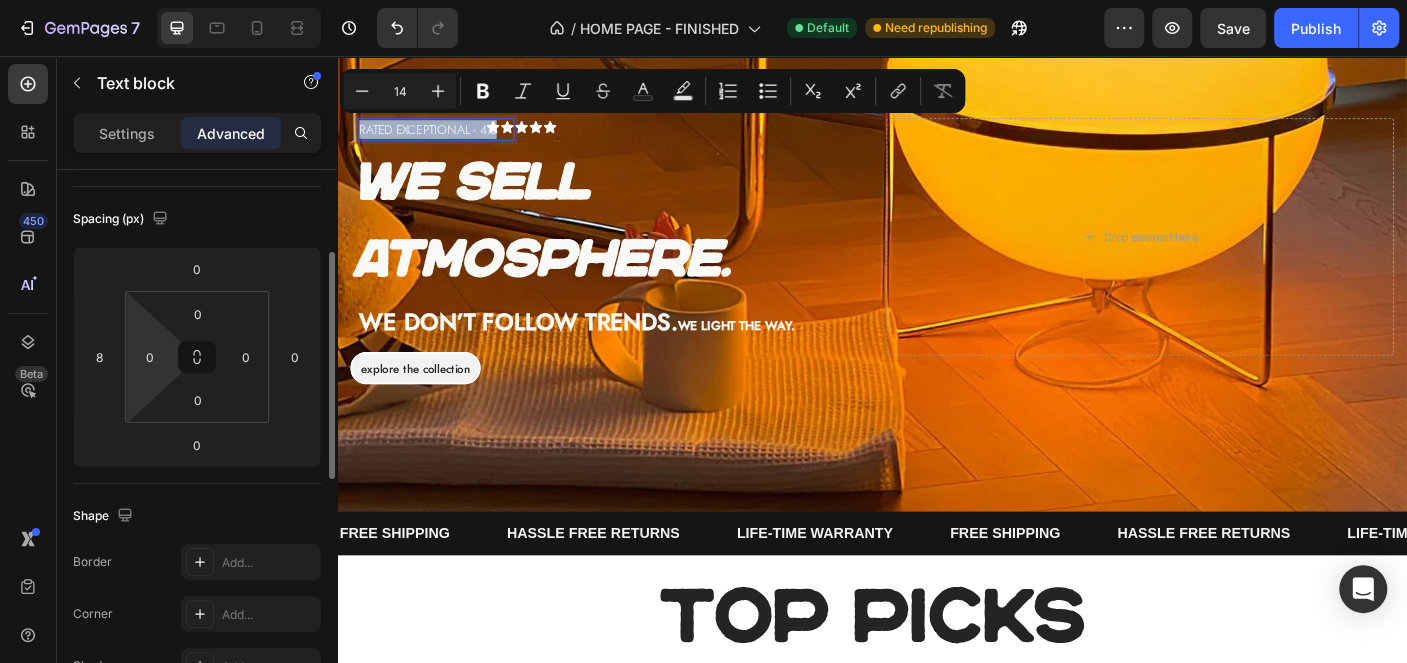 scroll, scrollTop: 0, scrollLeft: 0, axis: both 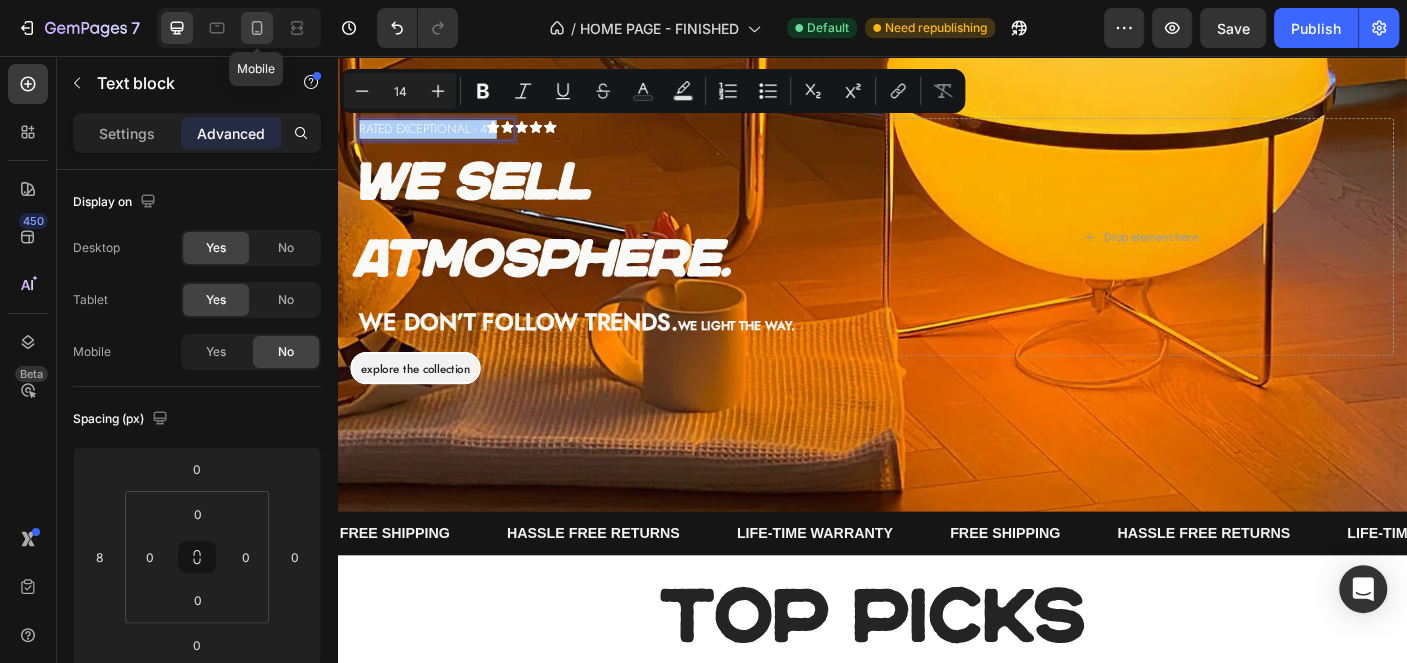 click 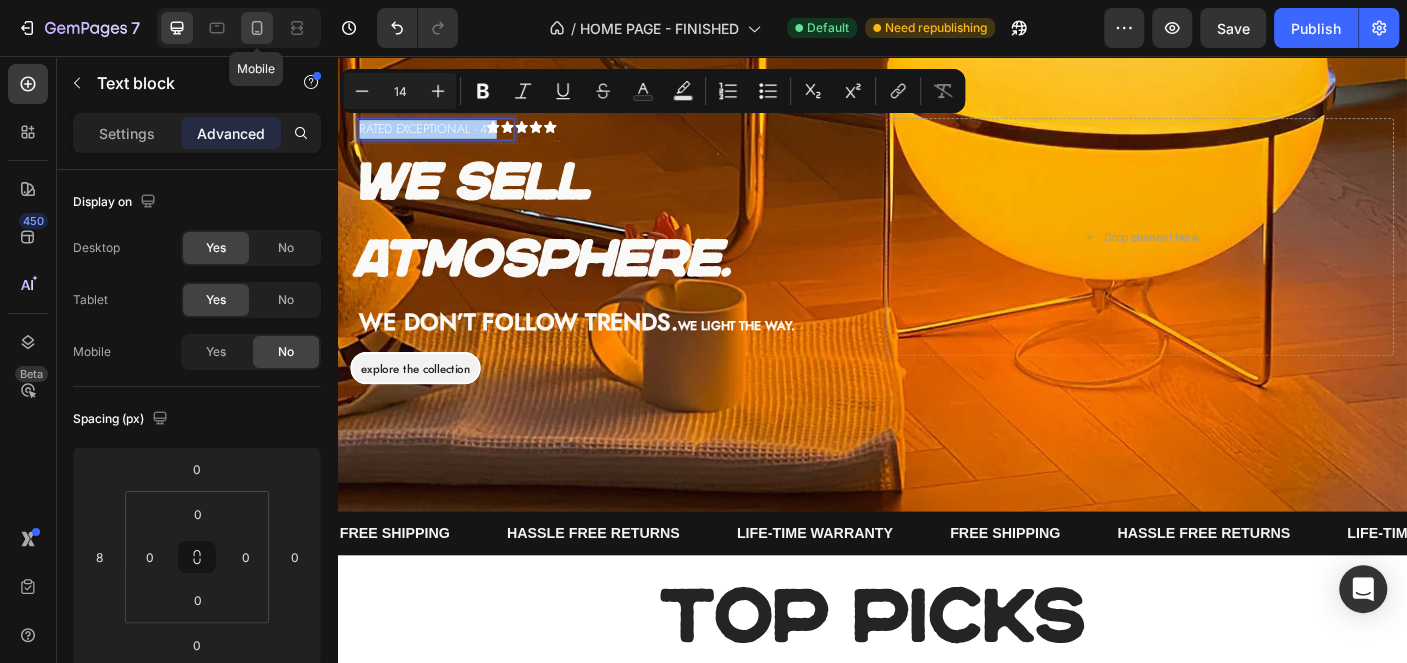 type on "-20" 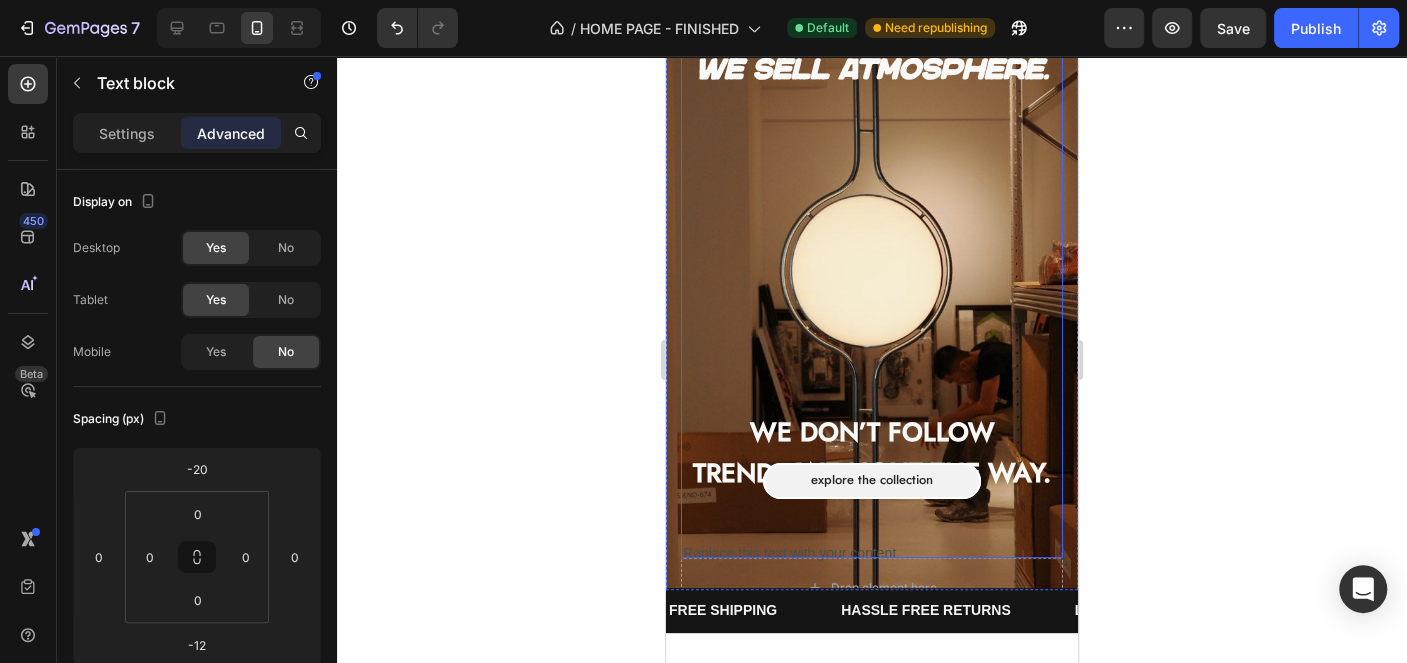 scroll, scrollTop: 78, scrollLeft: 0, axis: vertical 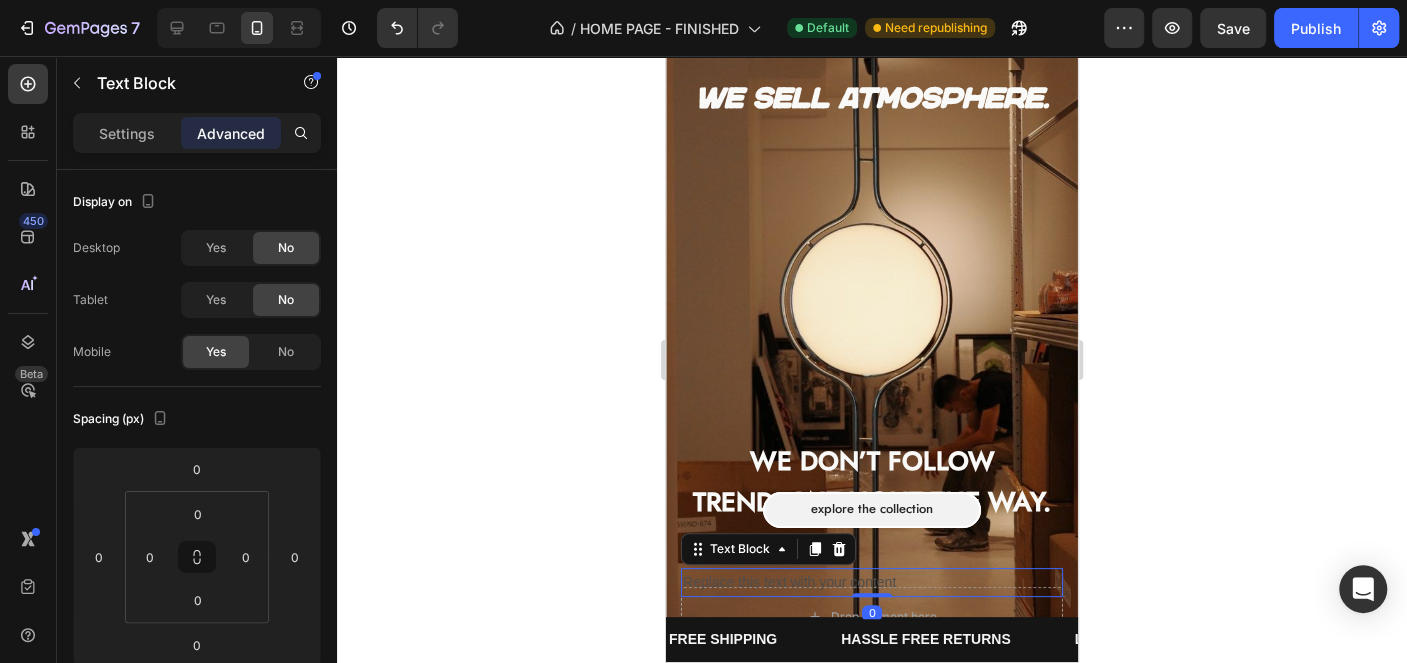 click on "Replace this text with your content" at bounding box center (872, 582) 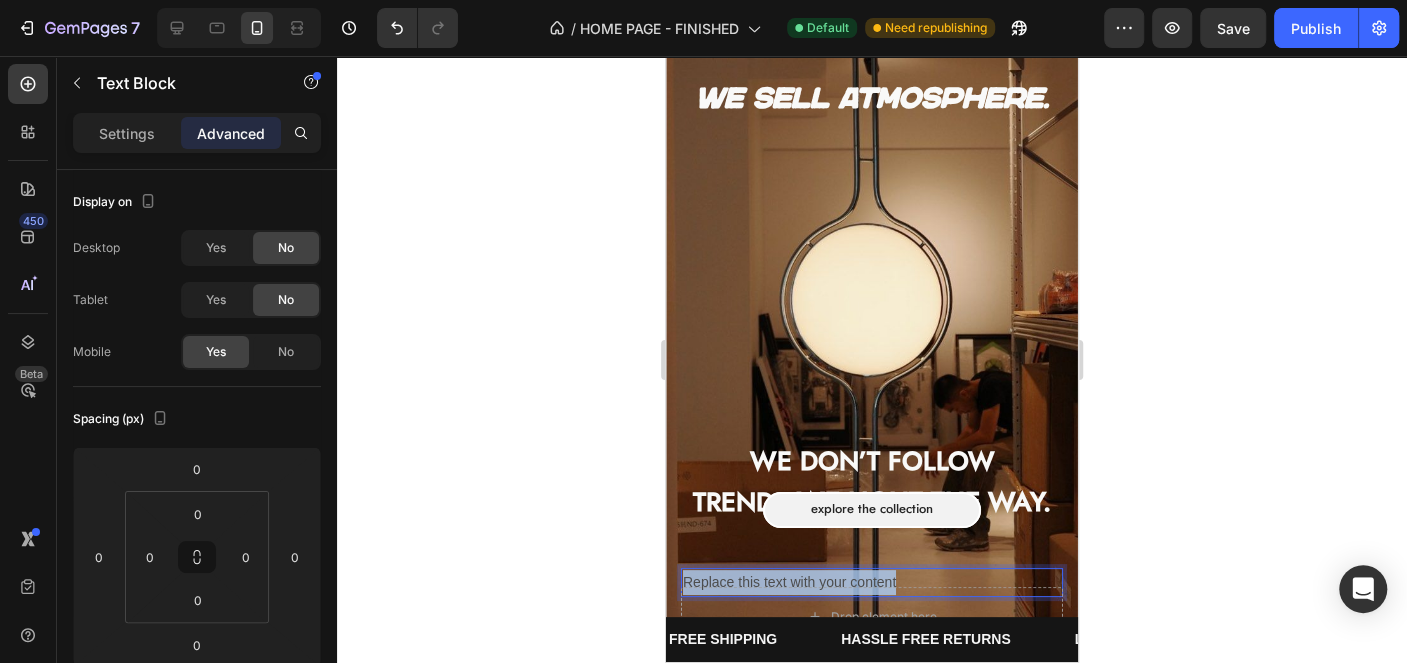 click on "Replace this text with your content" at bounding box center (872, 582) 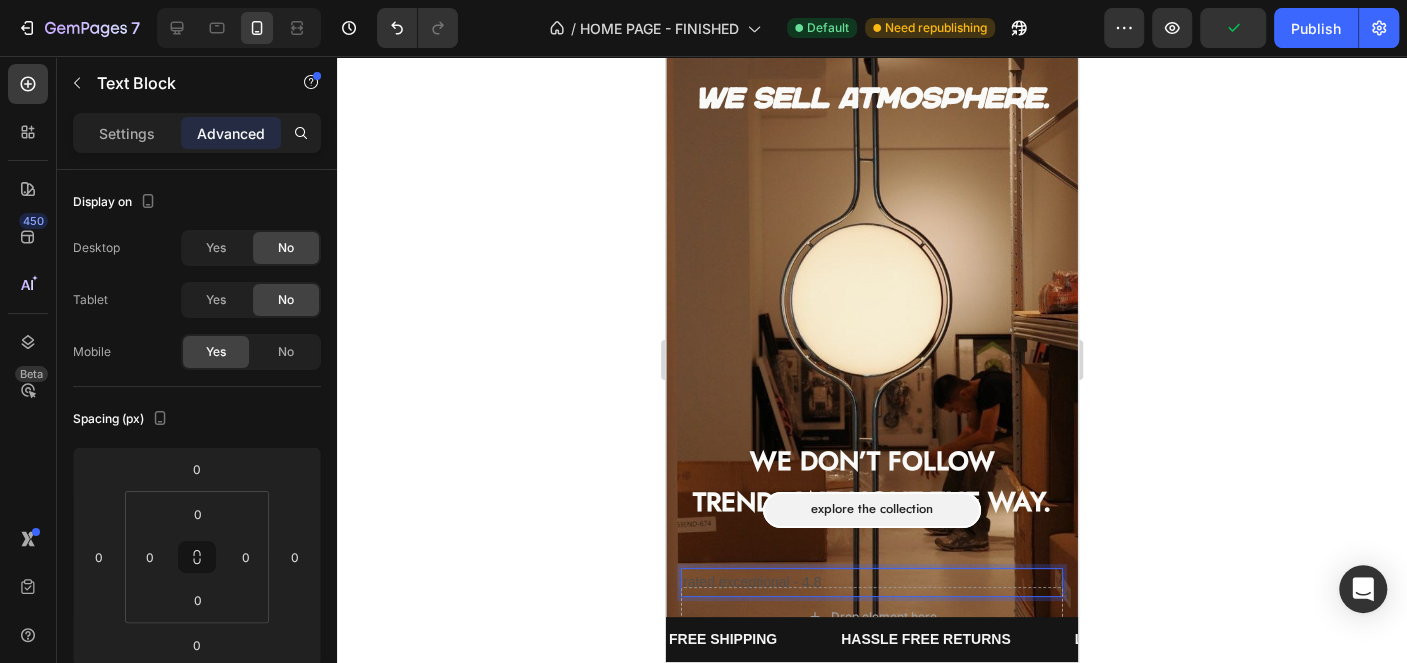 click on "rated exceptional - 4.8" at bounding box center (872, 582) 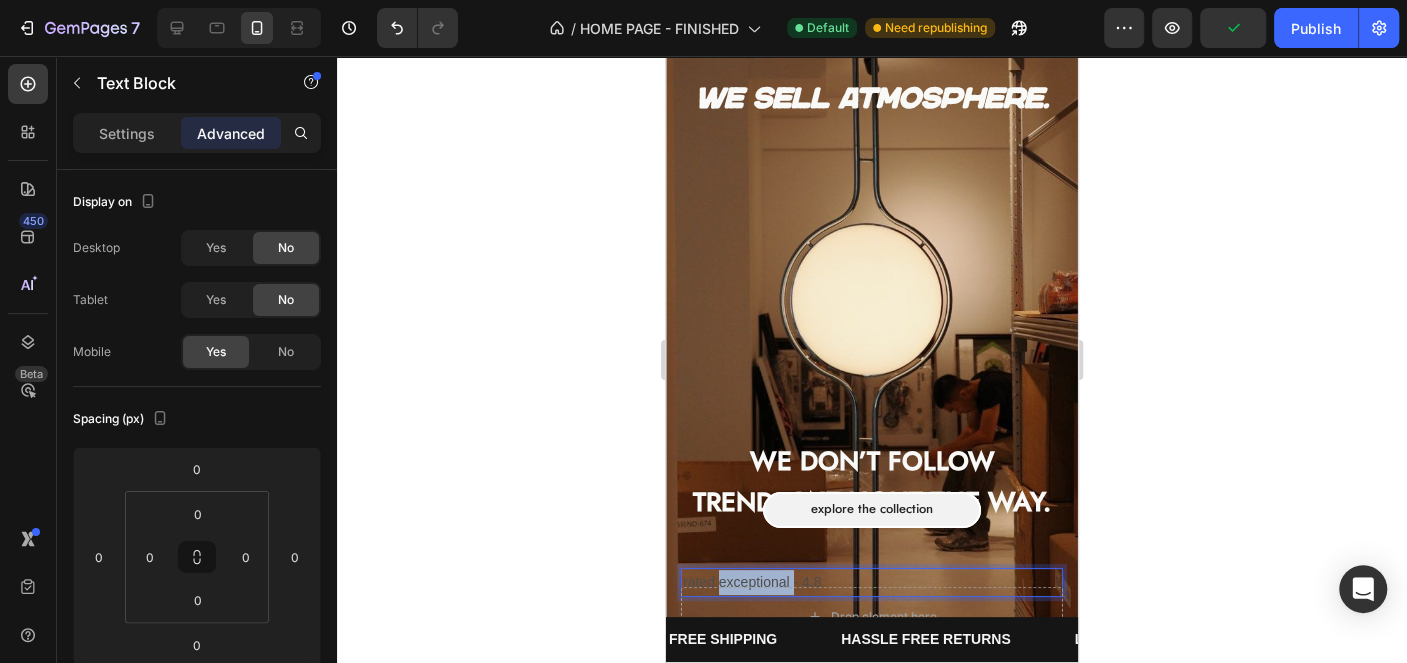 click on "rated exceptional - 4.8" at bounding box center (872, 582) 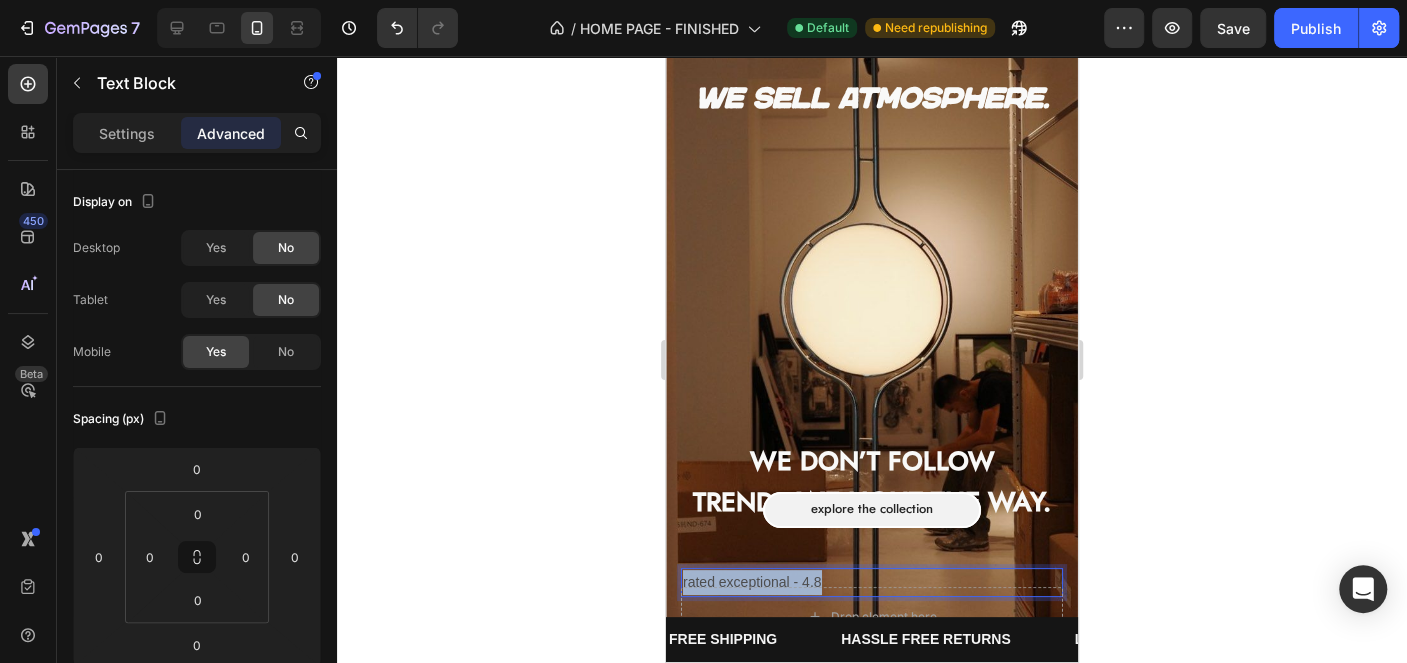 click on "rated exceptional - 4.8" at bounding box center (872, 582) 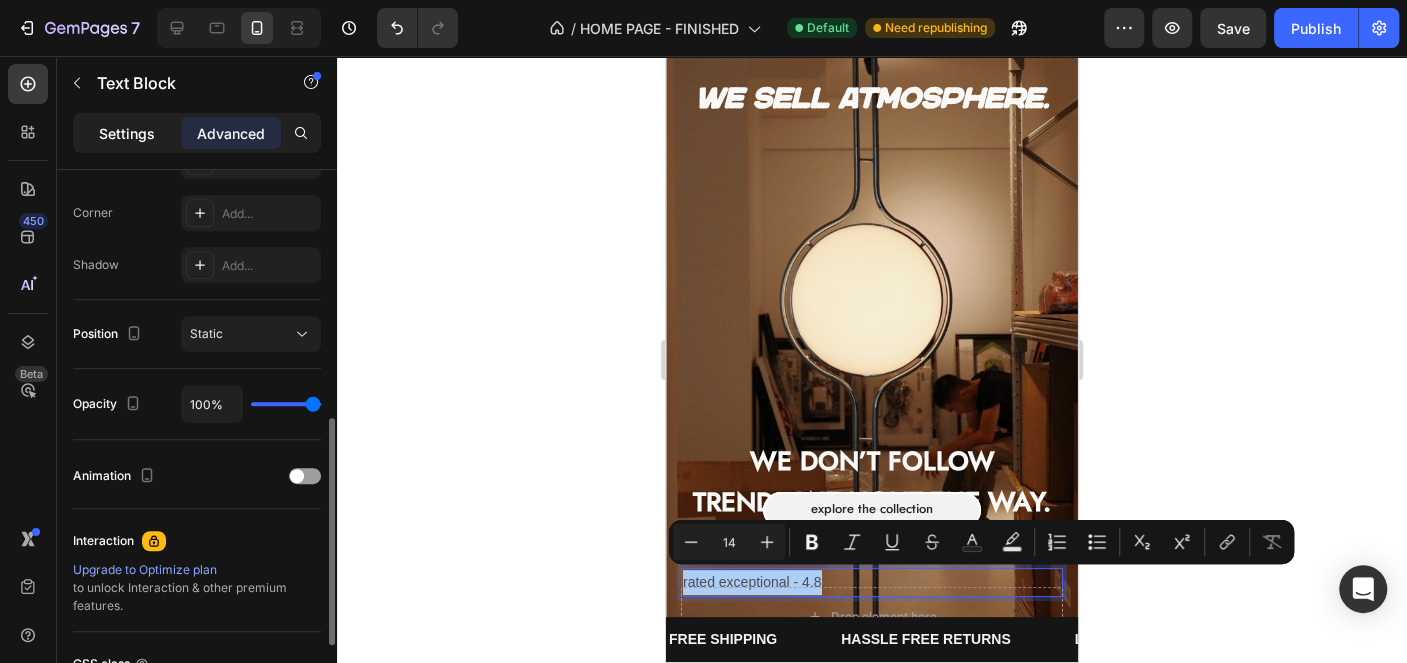 click on "Settings" at bounding box center (127, 133) 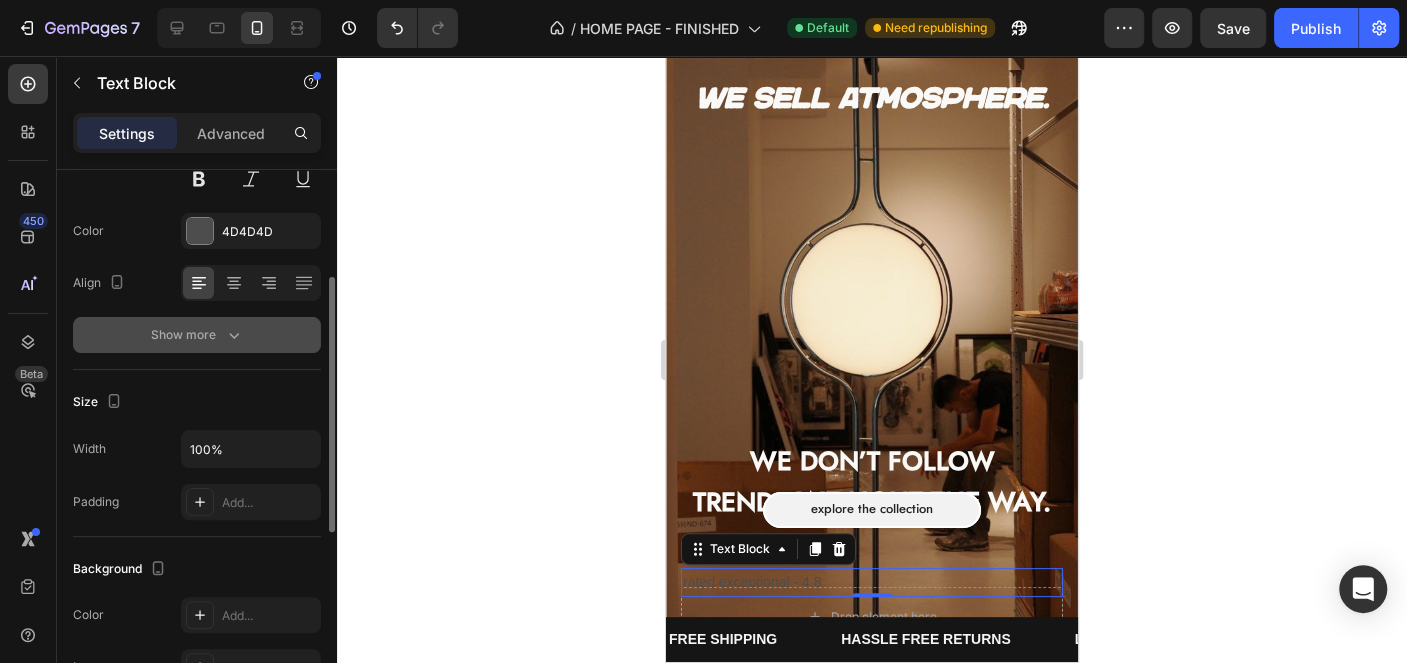 scroll, scrollTop: 30, scrollLeft: 0, axis: vertical 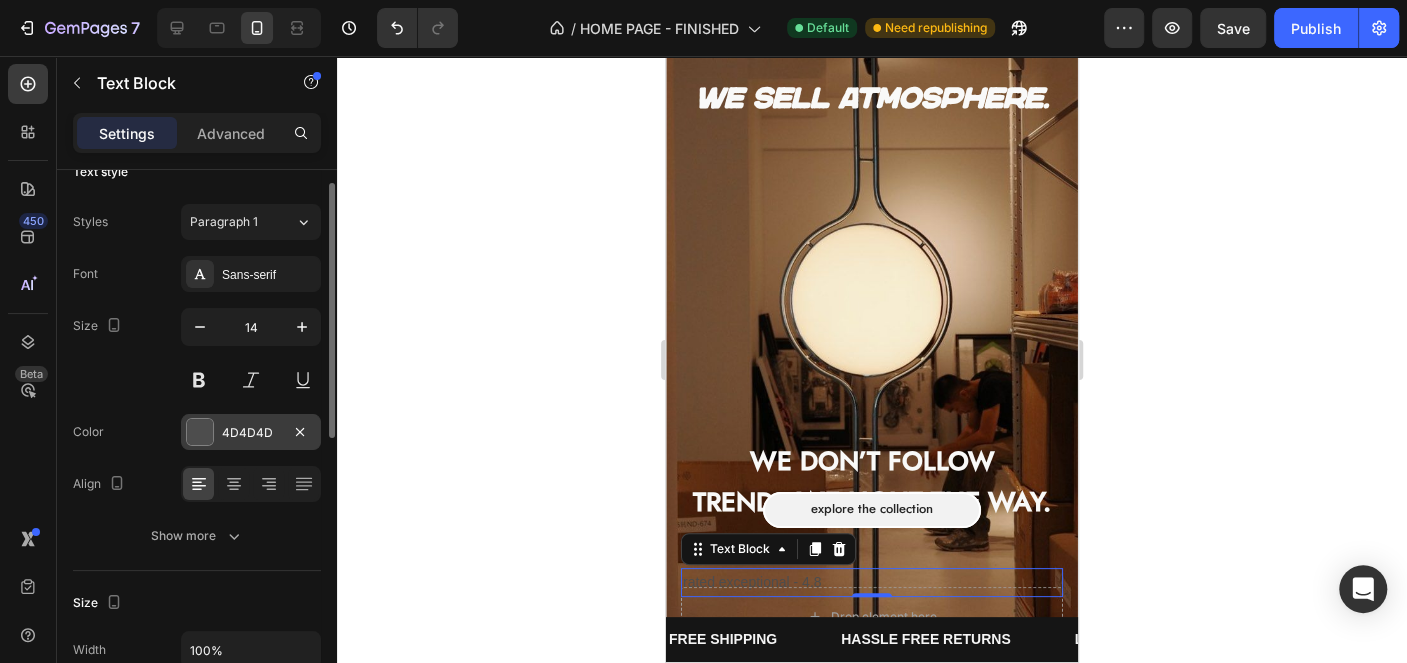 click on "4D4D4D" at bounding box center [251, 432] 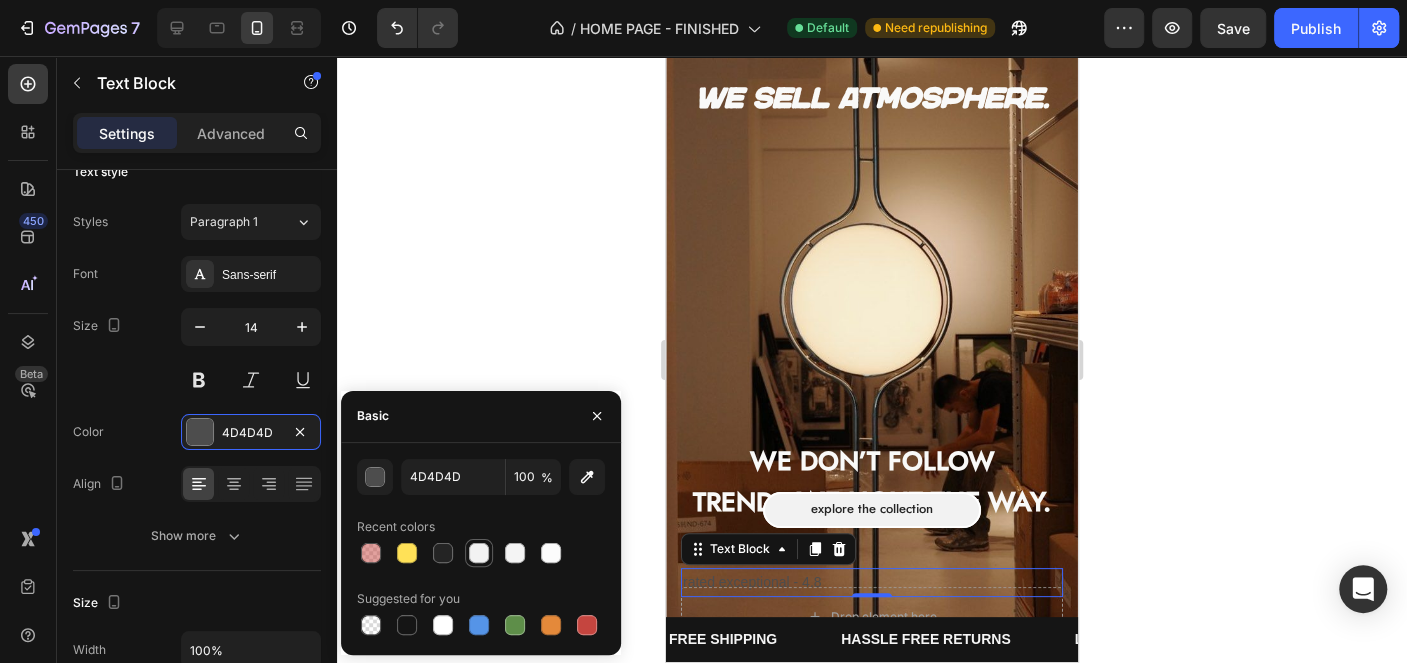 click at bounding box center (479, 553) 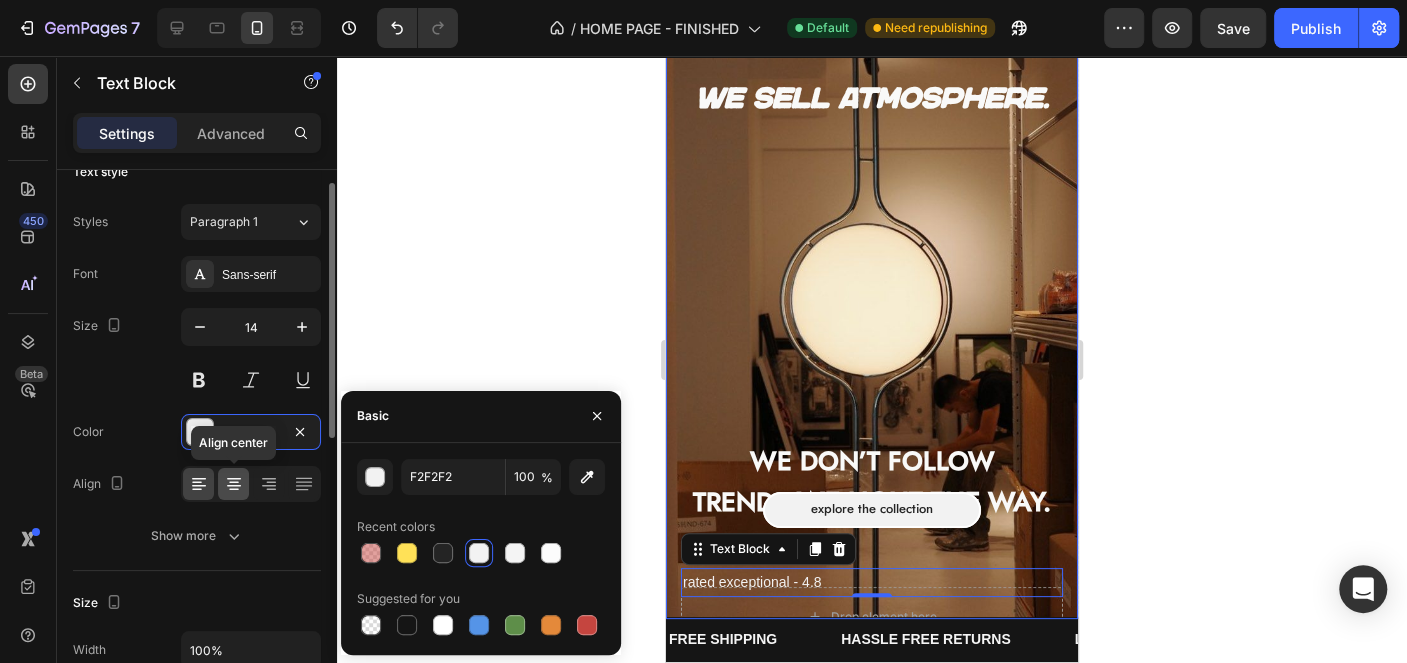 click 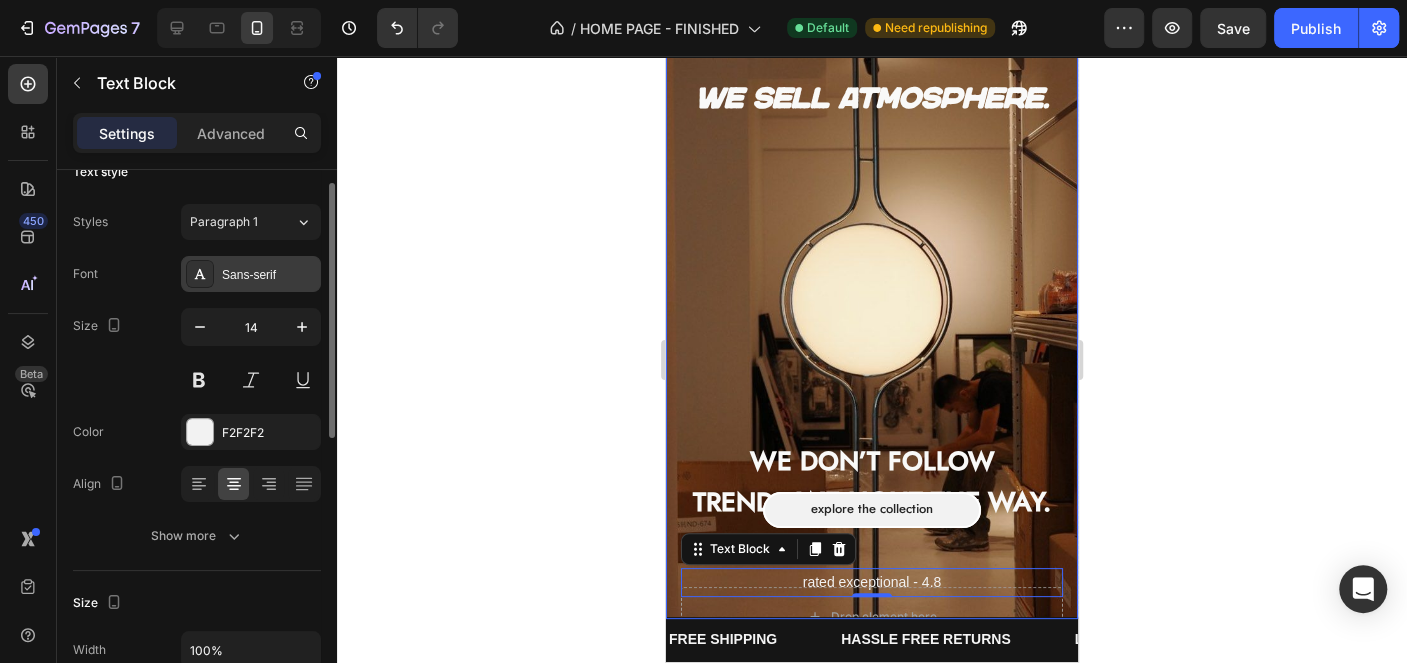 click on "Sans-serif" at bounding box center (251, 274) 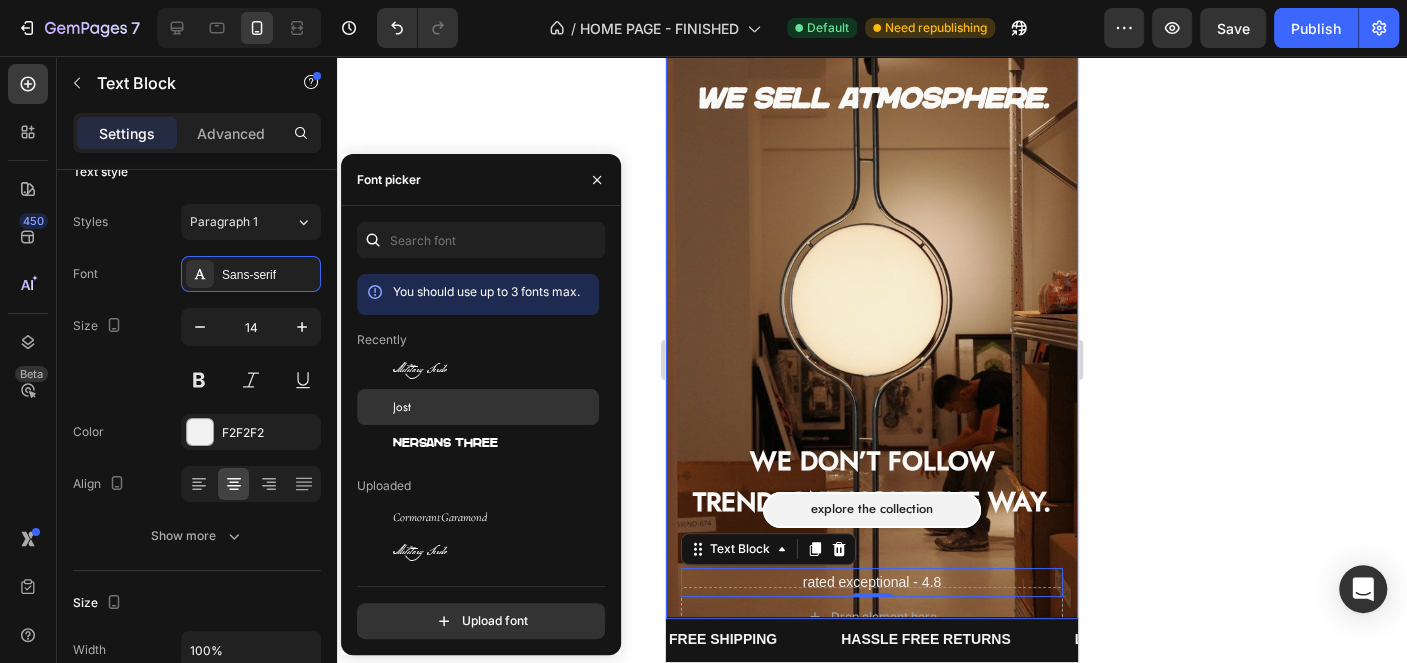 click on "Jost" 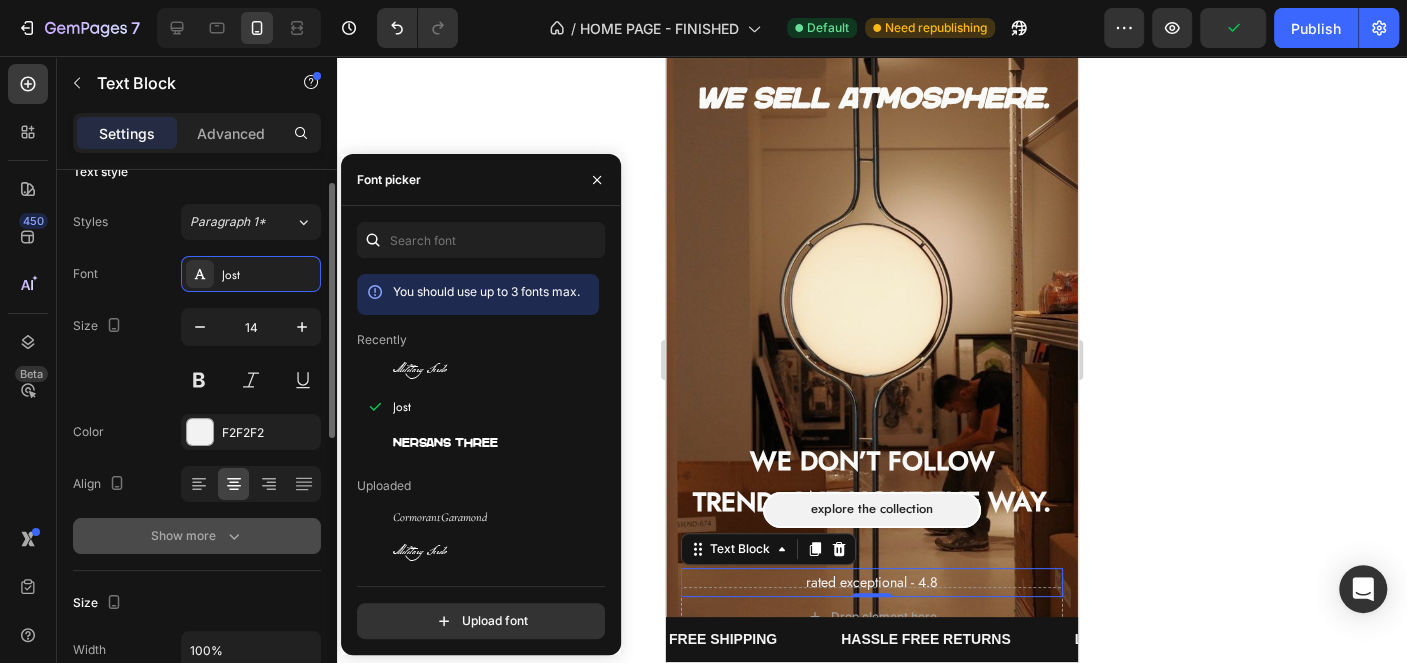 click on "Show more" at bounding box center (197, 536) 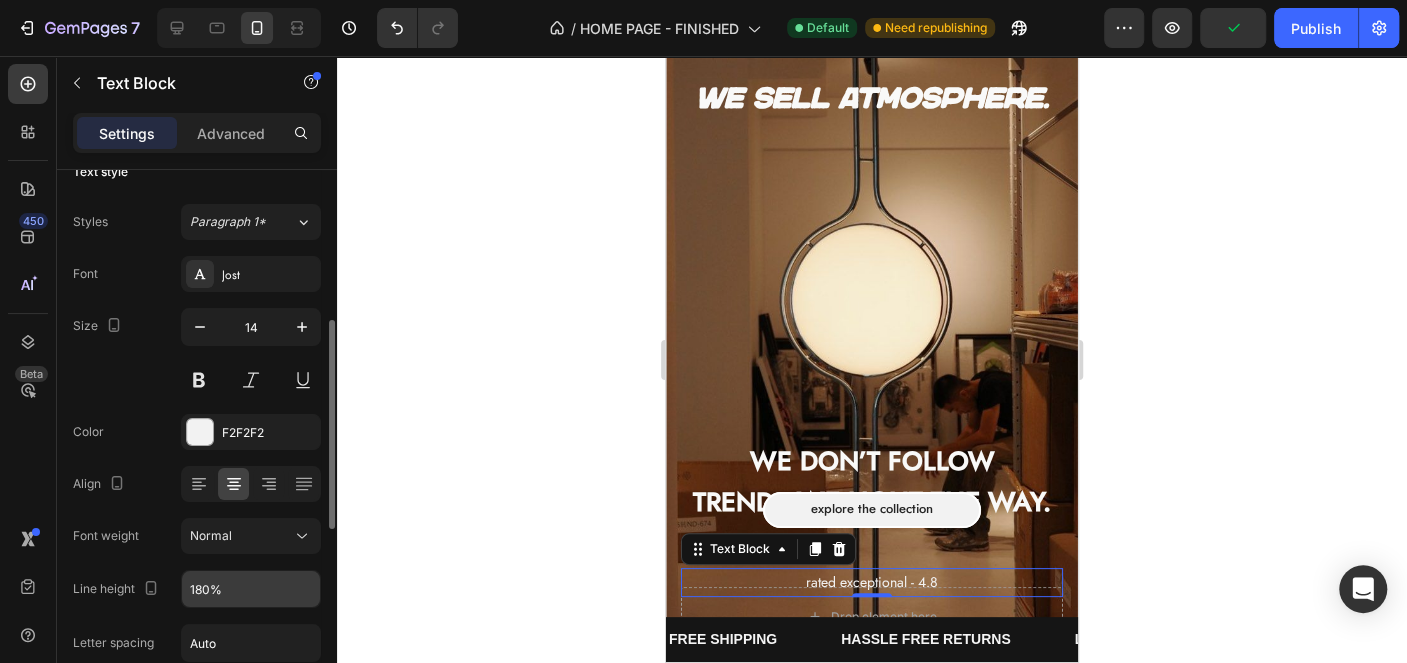 scroll, scrollTop: 131, scrollLeft: 0, axis: vertical 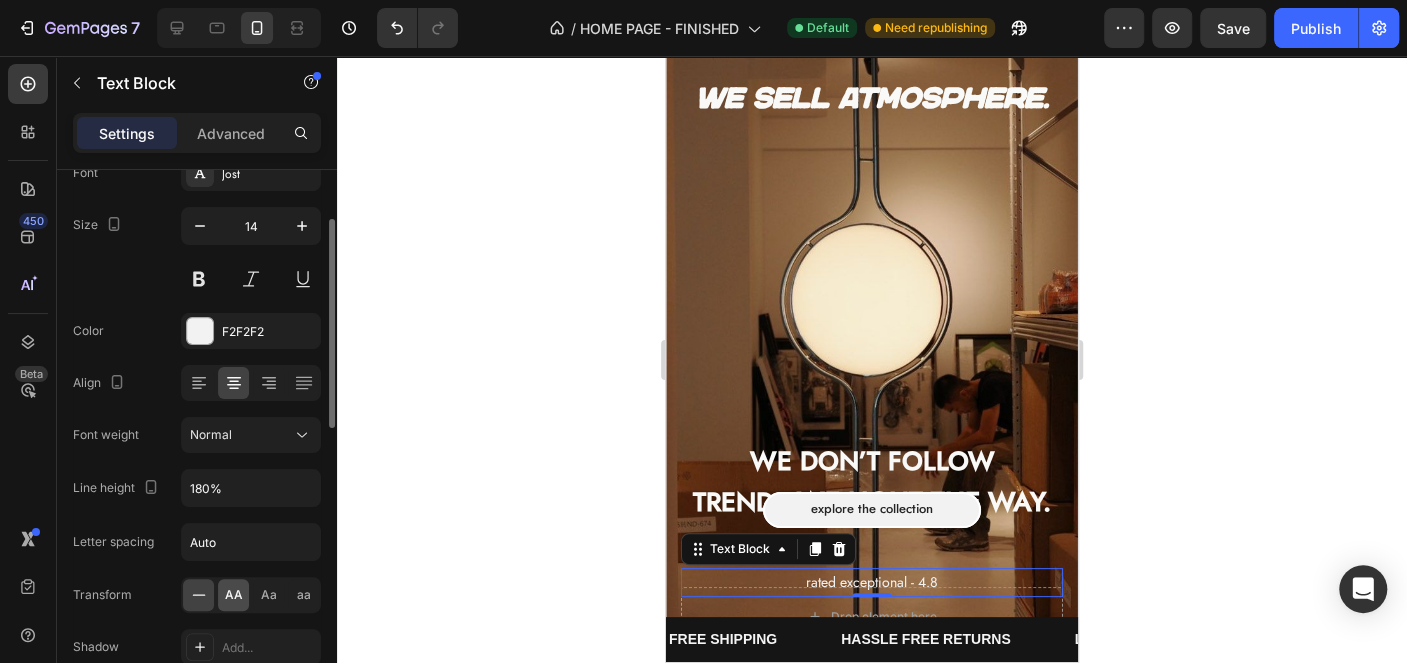 click on "AA" 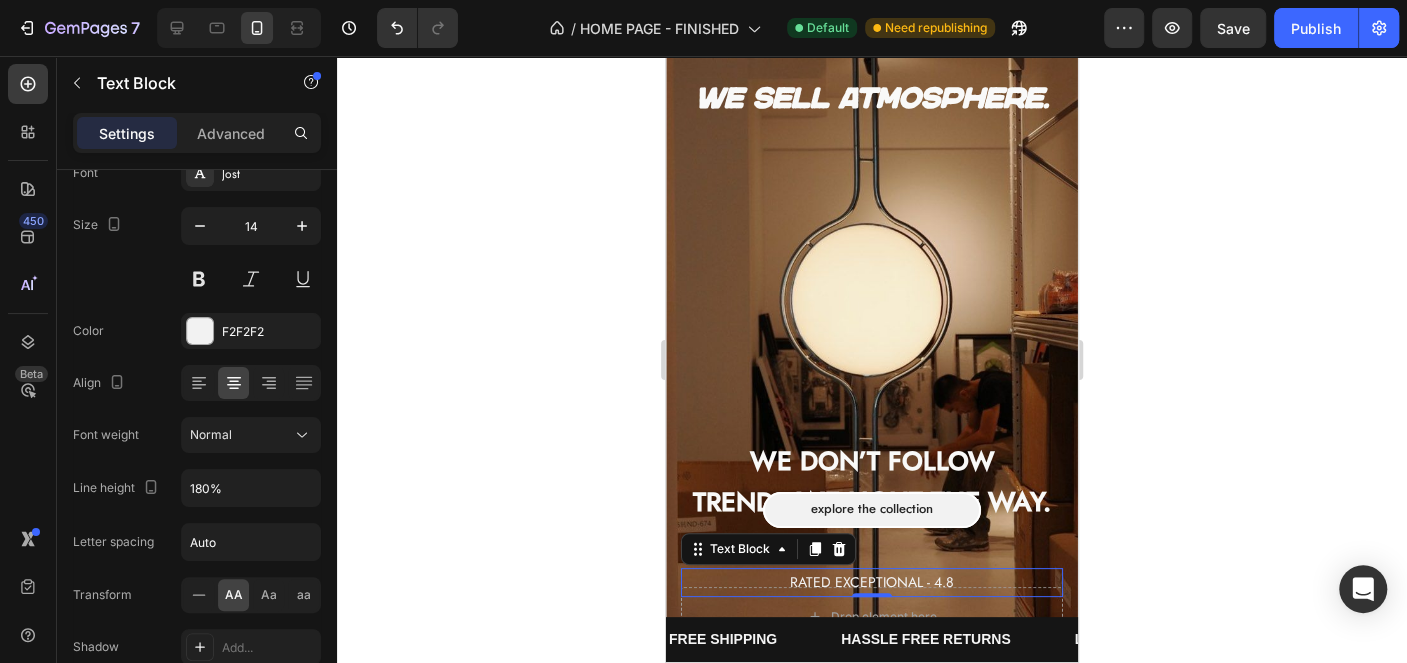 click 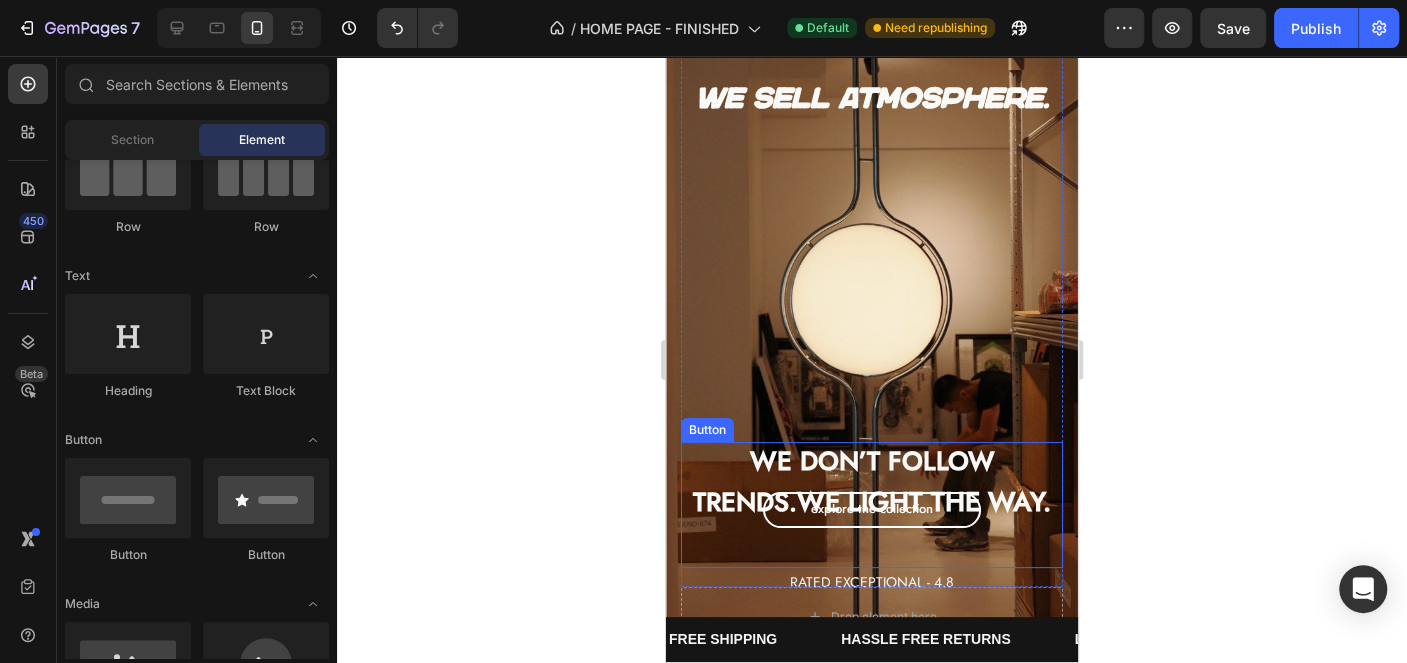 click on "Explore the collection" at bounding box center [872, 510] 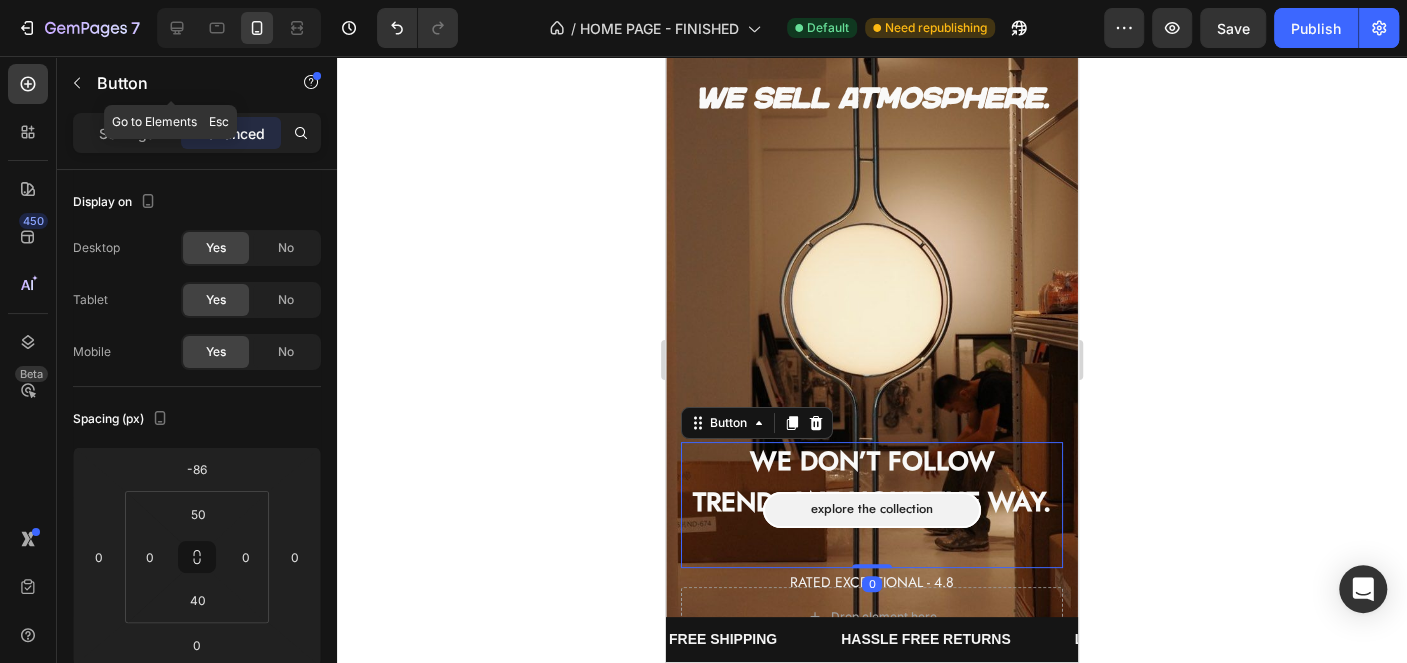 click on "Button" 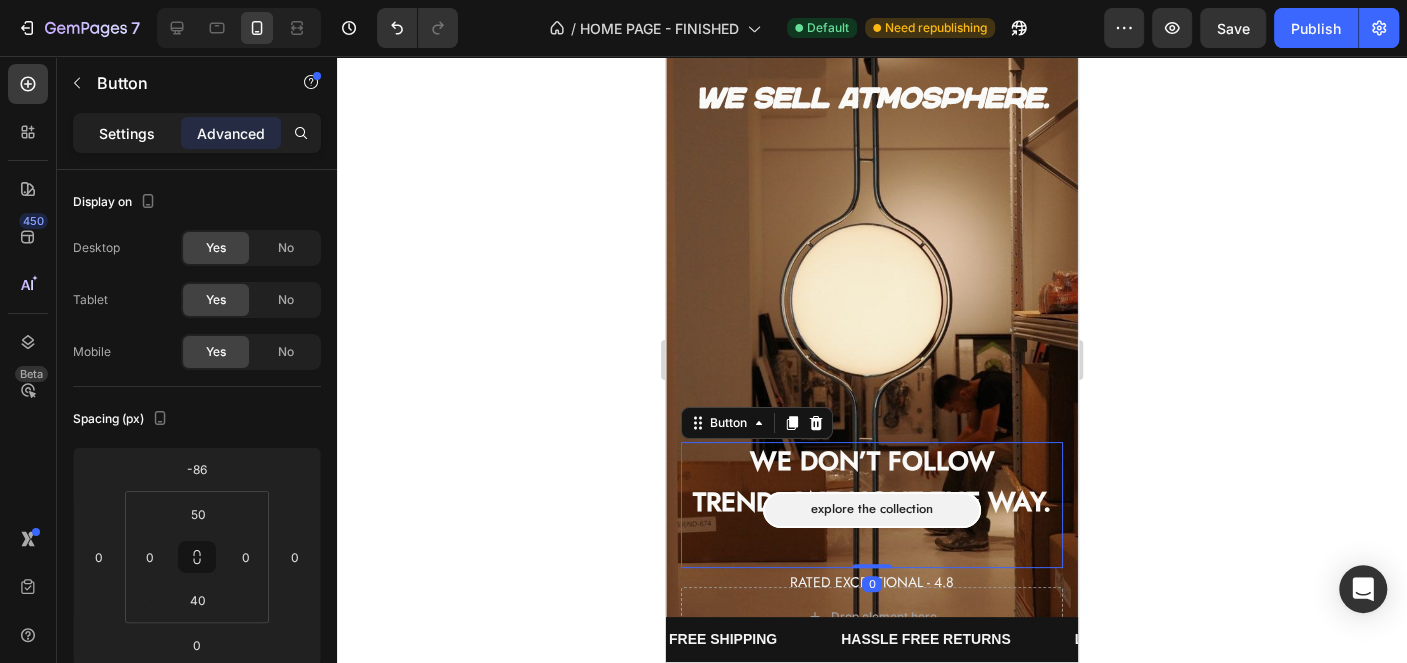 click on "Settings" at bounding box center [127, 133] 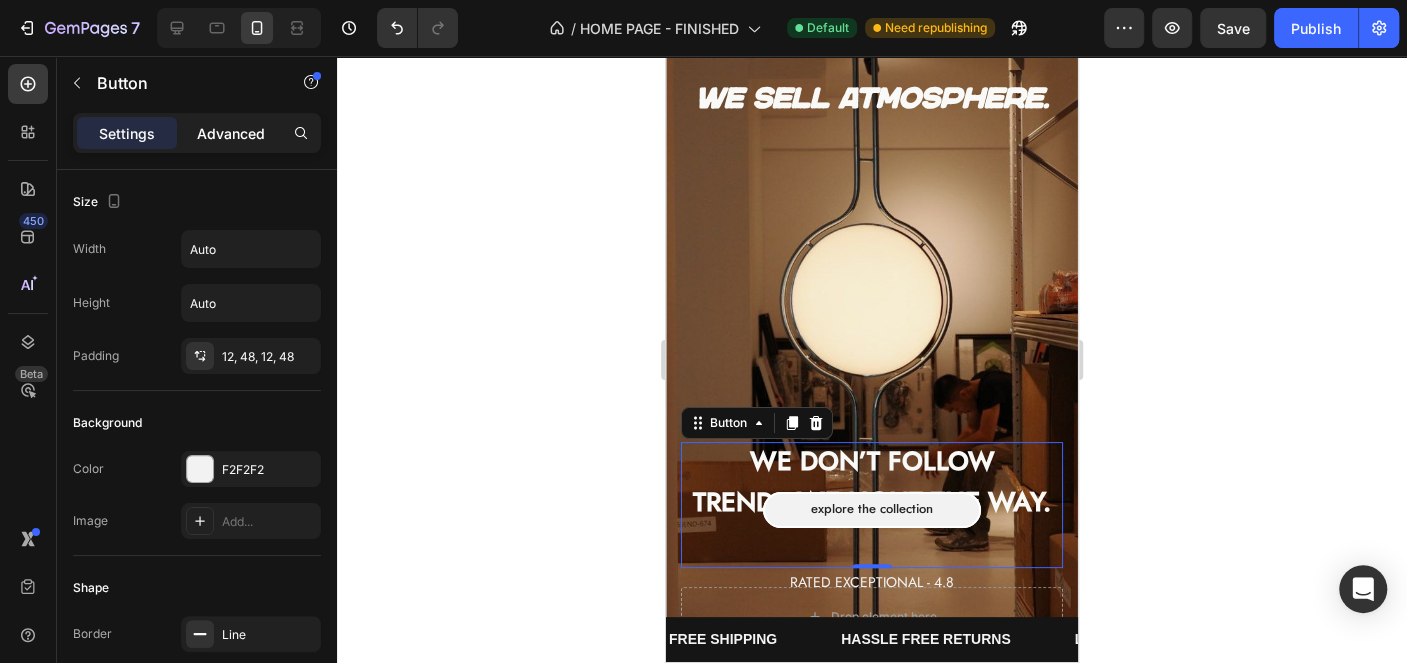 click on "Advanced" at bounding box center [231, 133] 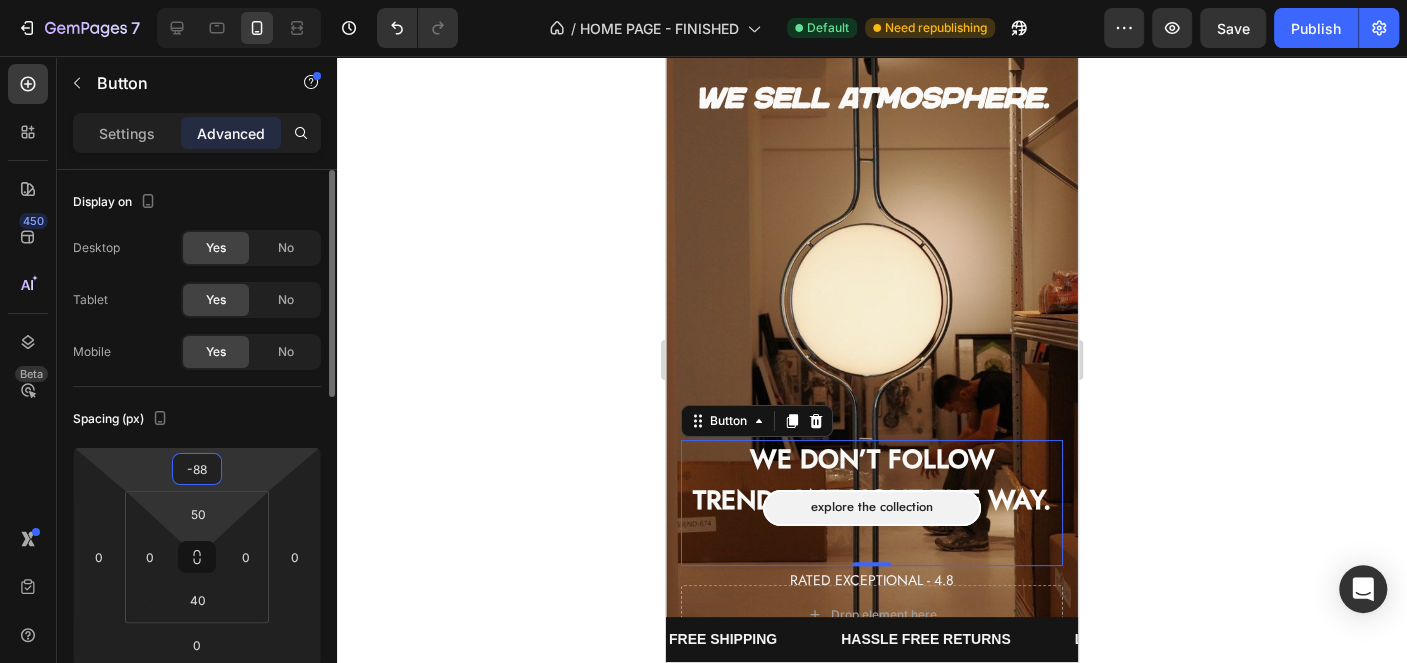 type on "-90" 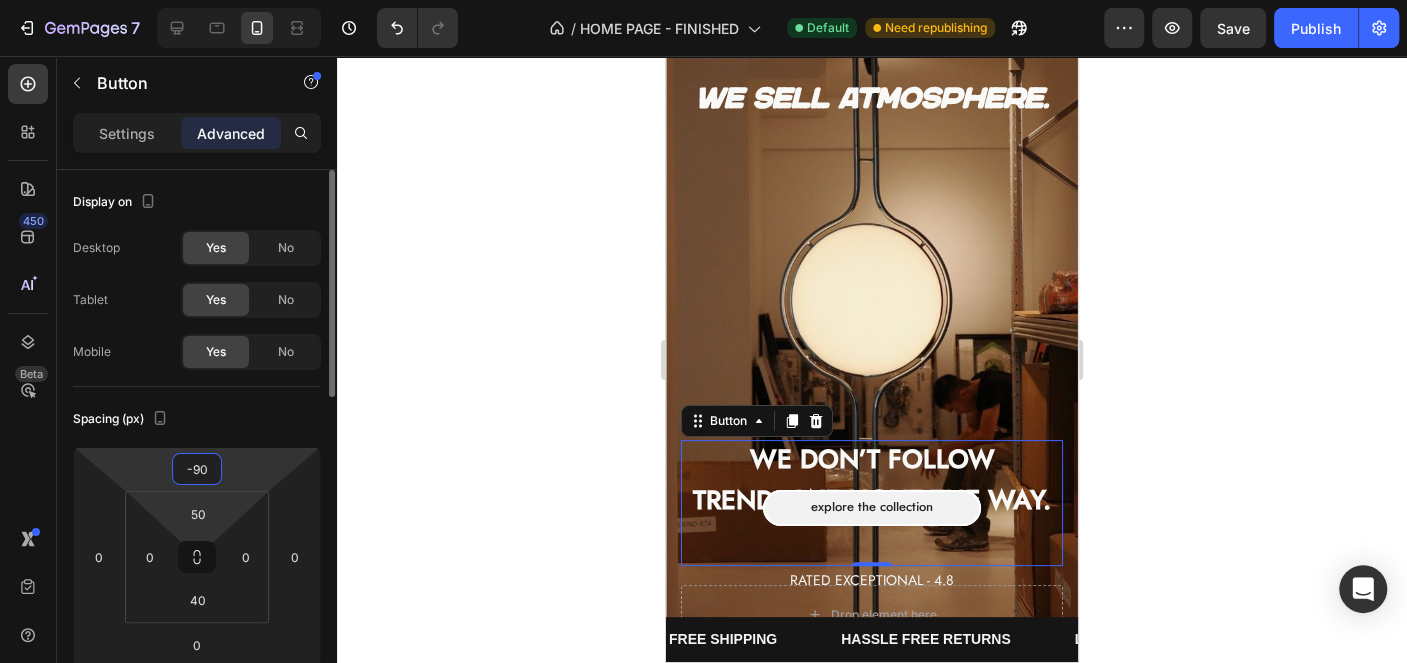 drag, startPoint x: 252, startPoint y: 453, endPoint x: 243, endPoint y: 506, distance: 53.75872 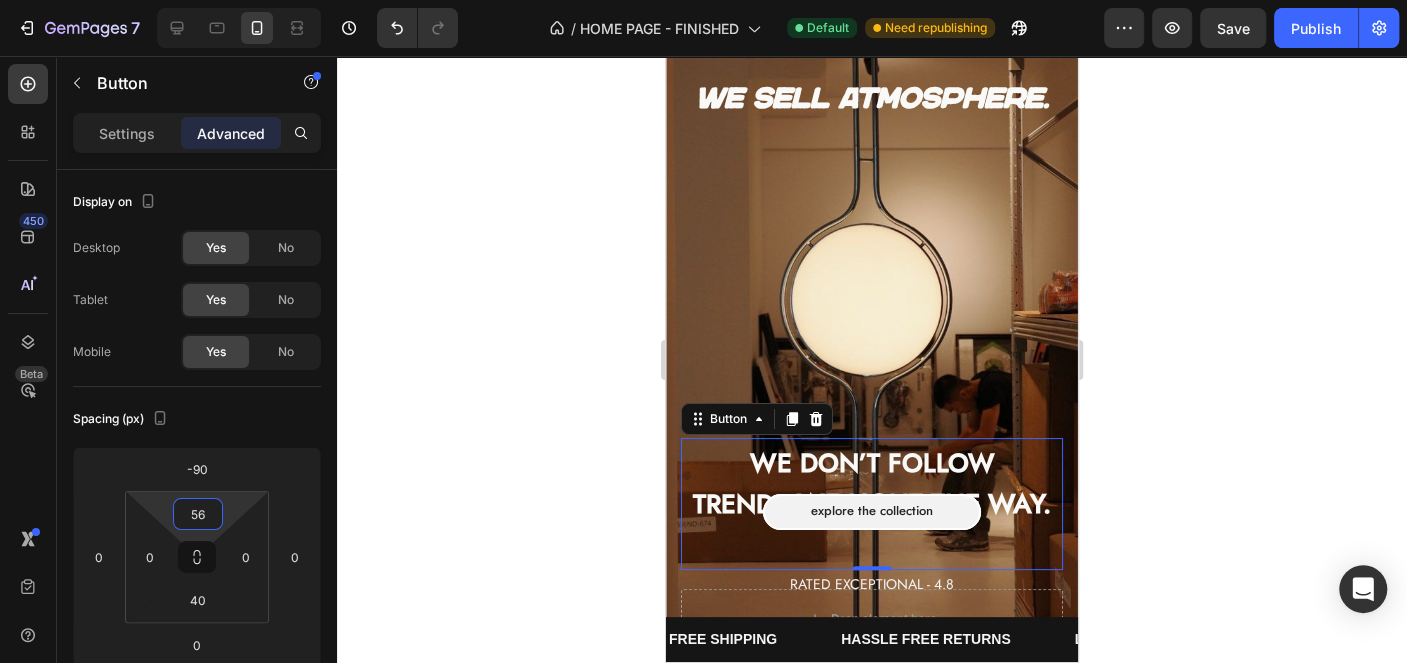 type on "60" 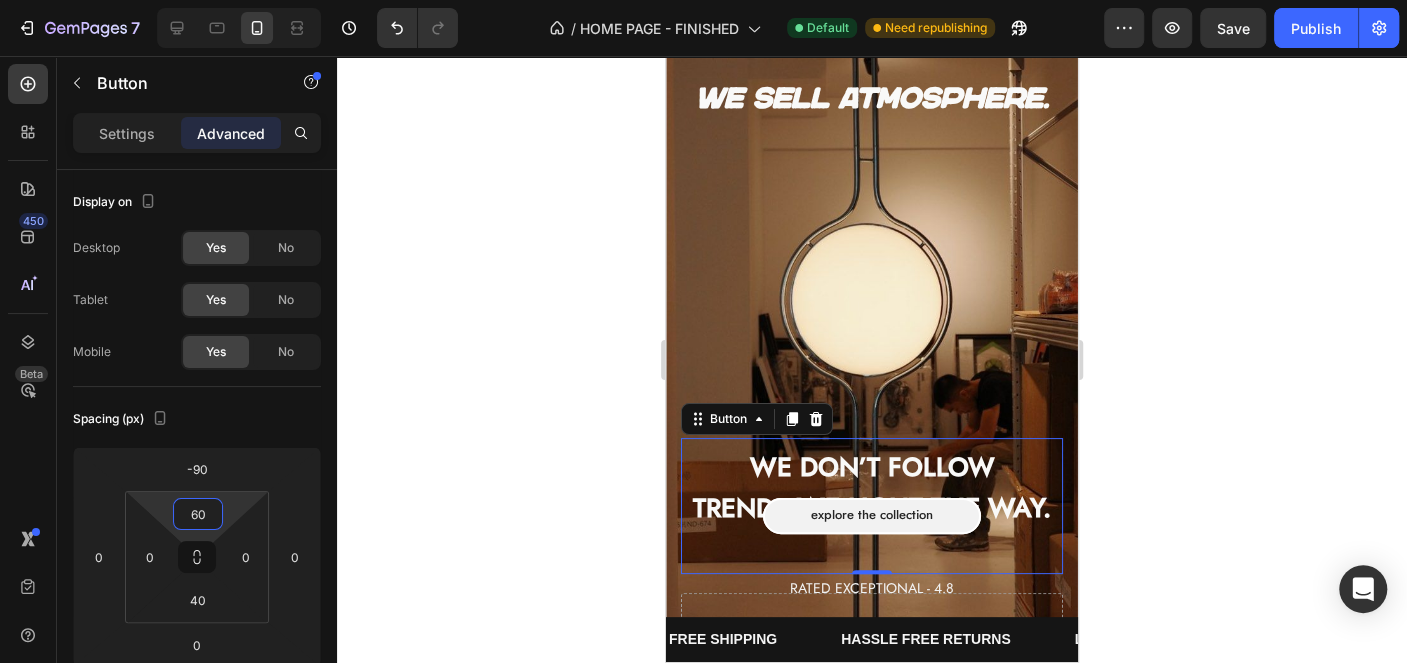 click on "7  Version history  /  HOME PAGE - FINISHED Default Need republishing Preview  Save   Publish  450 Beta Sections(18) Elements(83) Section Element Hero Section Product Detail Brands Trusted Badges Guarantee Product Breakdown How to use Testimonials Compare Bundle FAQs Social Proof Brand Story Product List Collection Blog List Contact Sticky Add to Cart Custom Footer Browse Library 450 Layout
Row
Row
Row
Row Text
Heading
Text Block Button
Button
Button Media
Image
Image" at bounding box center [703, 0] 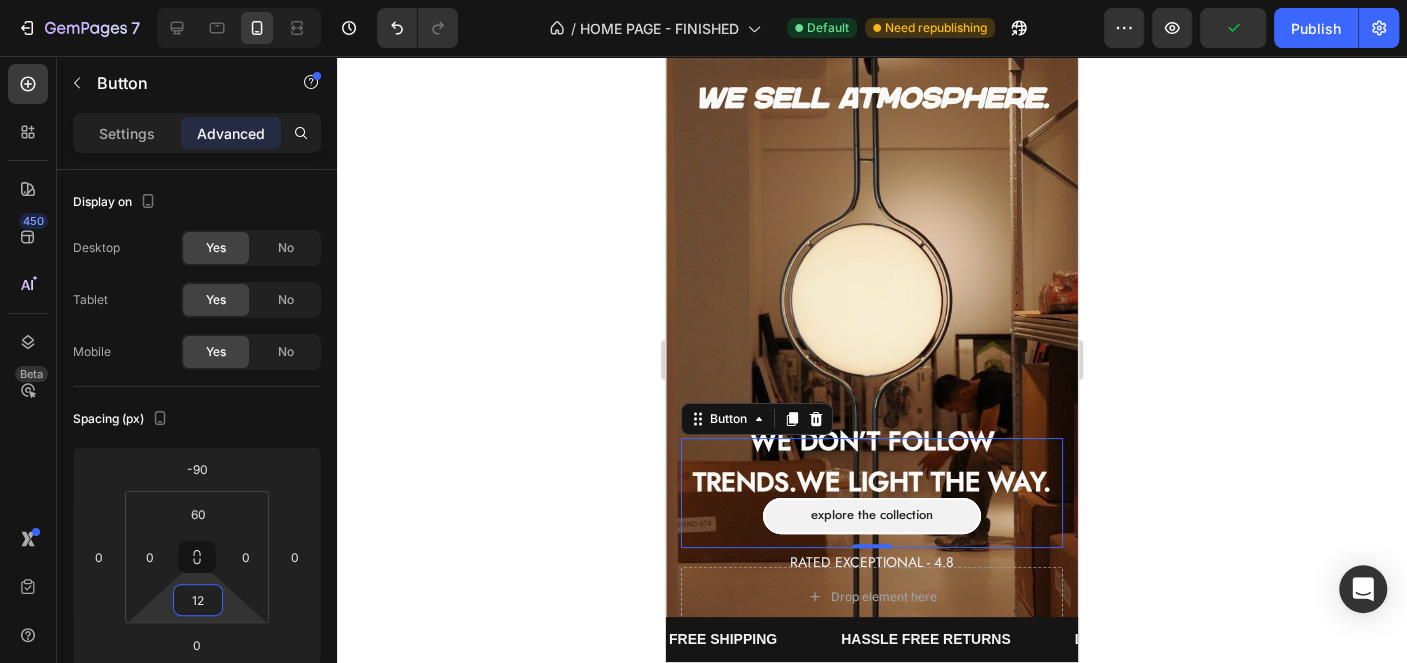 type on "10" 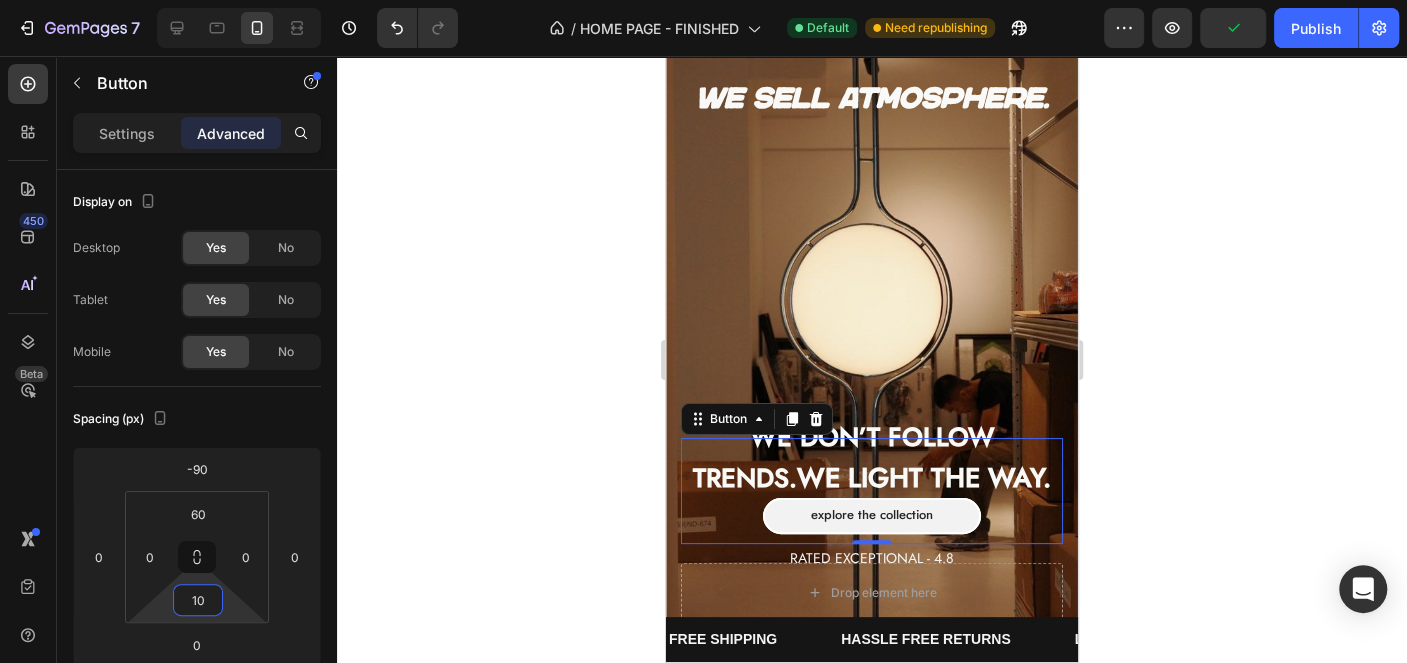 drag, startPoint x: 229, startPoint y: 609, endPoint x: 235, endPoint y: 624, distance: 16.155495 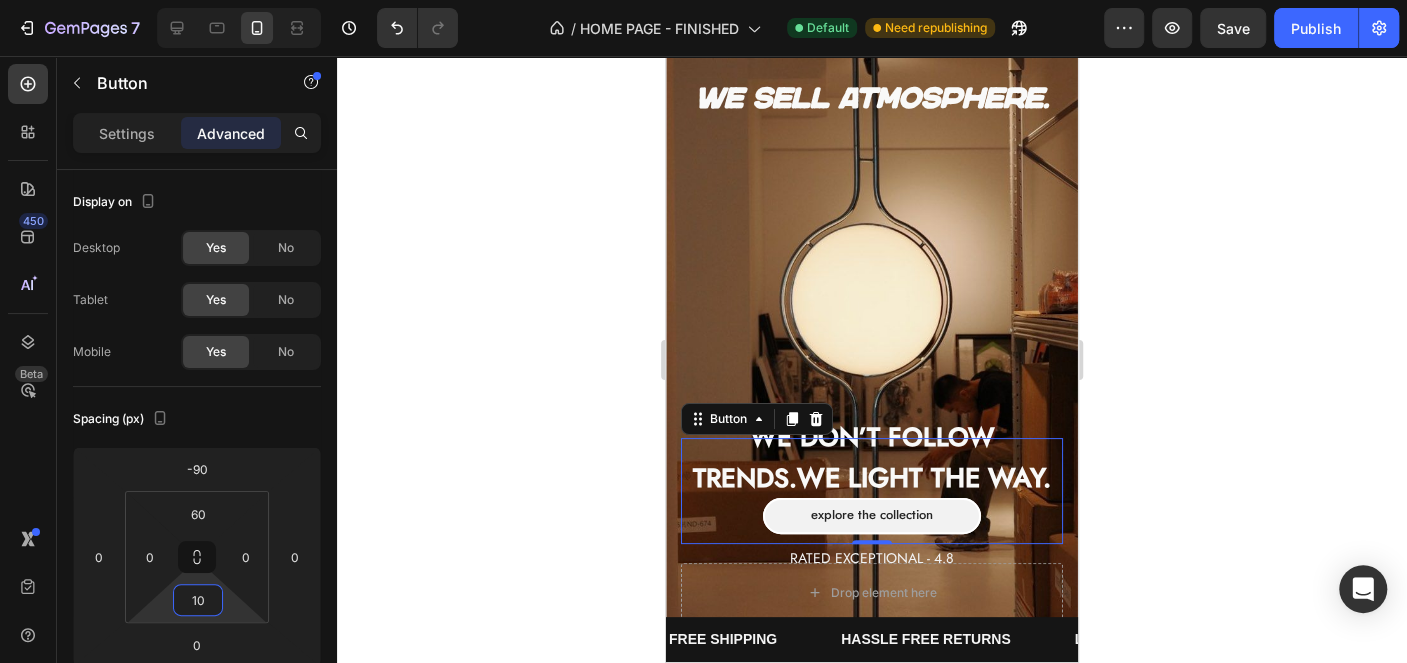 click 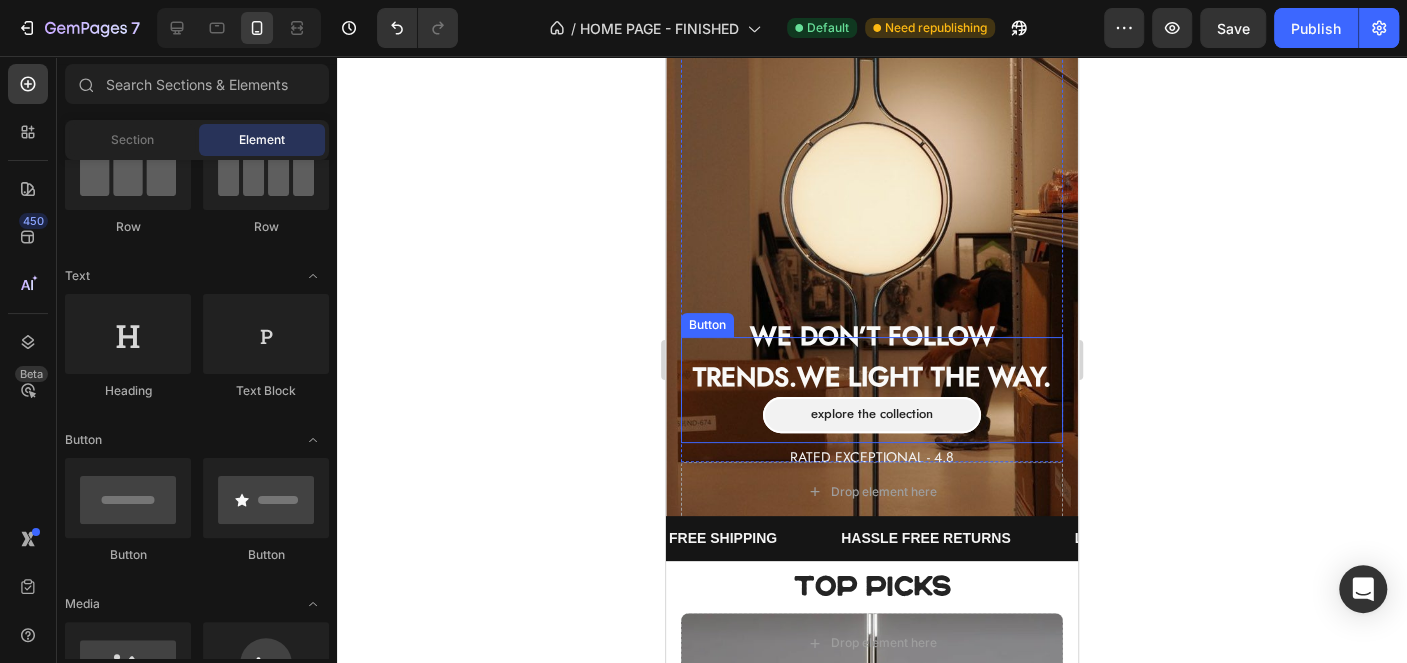 scroll, scrollTop: 177, scrollLeft: 0, axis: vertical 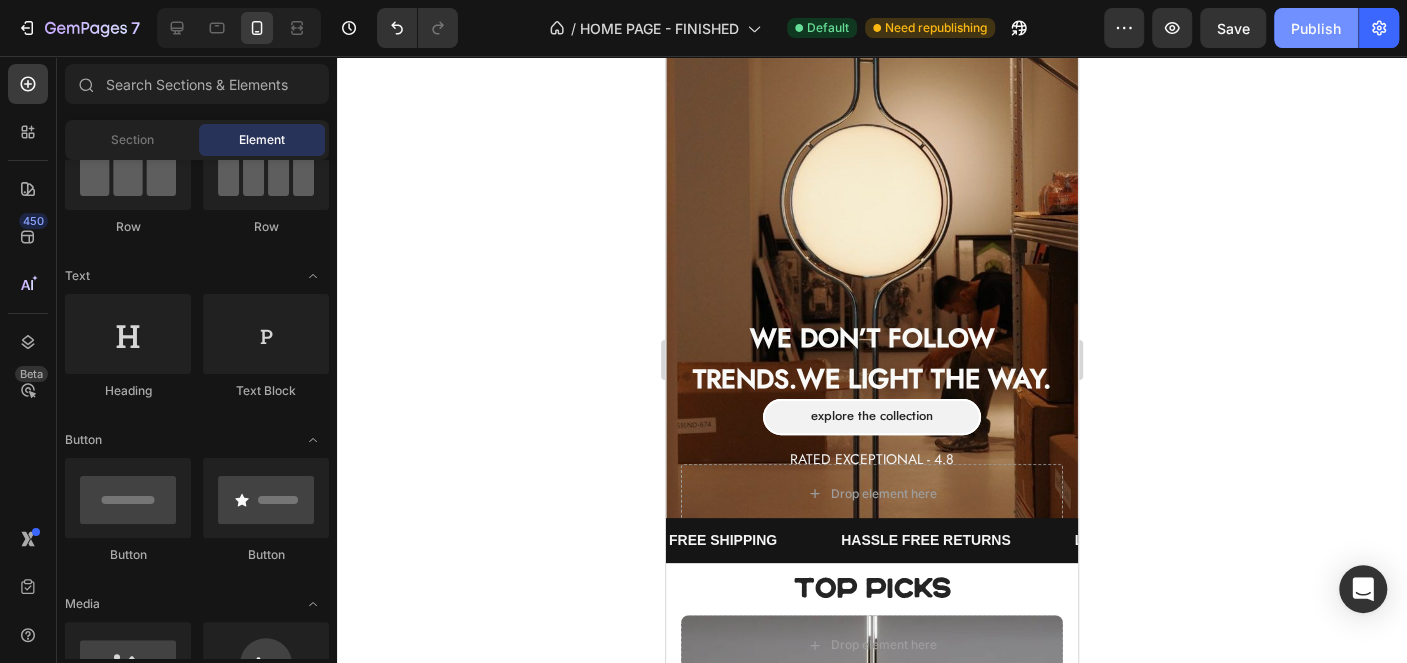 click on "Publish" at bounding box center (1316, 28) 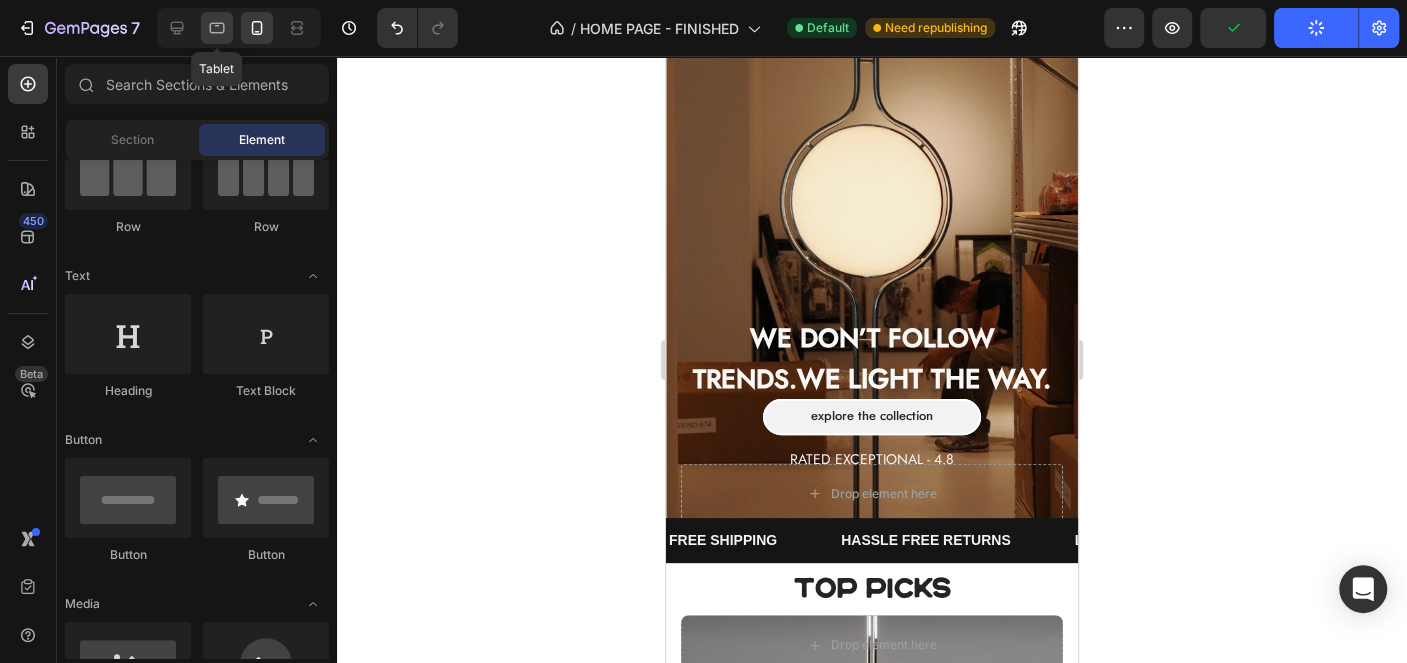 click 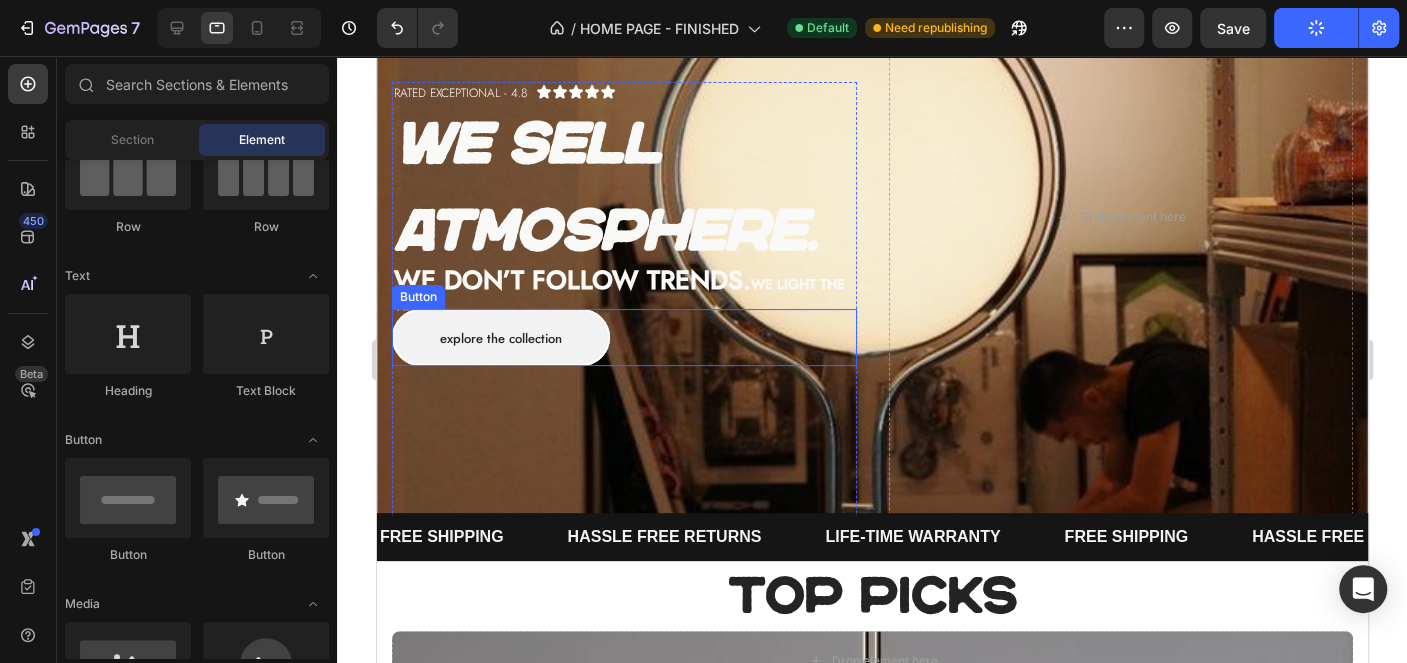 click on "Explore the collection Button" at bounding box center (623, 338) 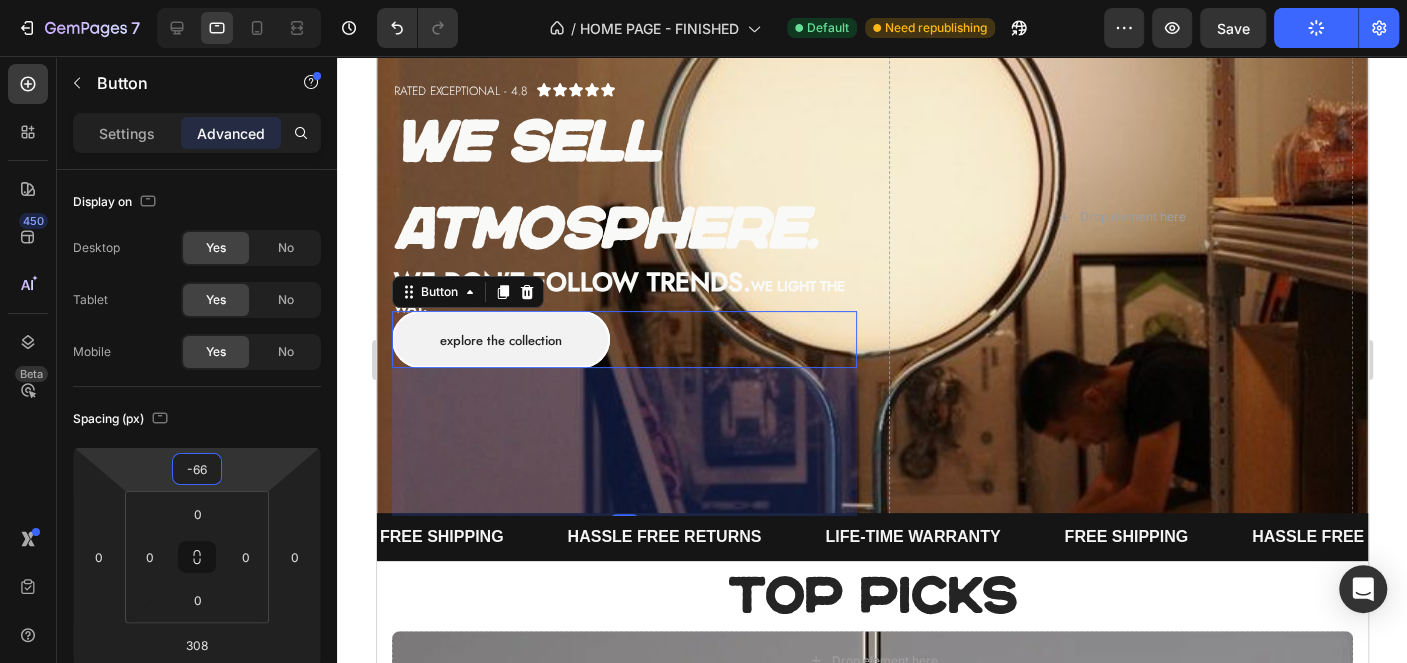 type on "-64" 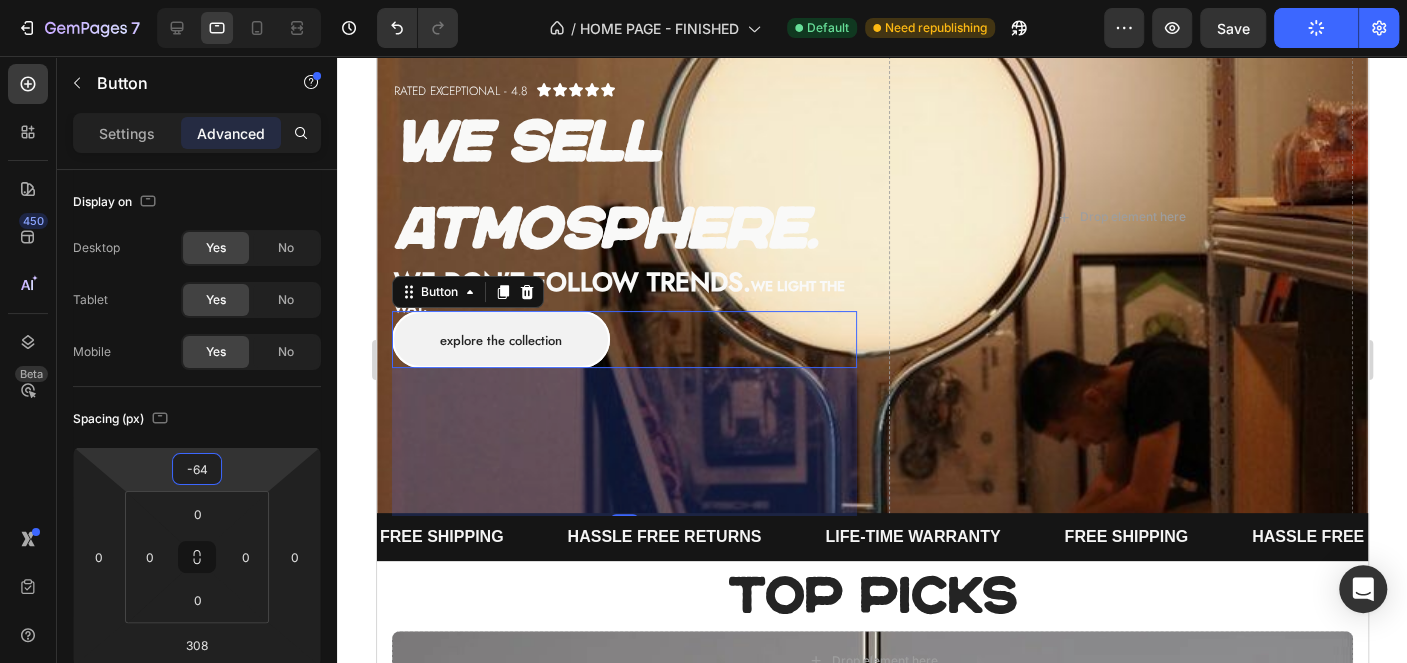click on "7  Version history  /  HOME PAGE - FINISHED Default Need republishing Preview  Save   Publish  450 Beta Sections(18) Elements(83) Section Element Hero Section Product Detail Brands Trusted Badges Guarantee Product Breakdown How to use Testimonials Compare Bundle FAQs Social Proof Brand Story Product List Collection Blog List Contact Sticky Add to Cart Custom Footer Browse Library 450 Layout
Row
Row
Row
Row Text
Heading
Text Block Button
Button
Button Media
Image
Image" at bounding box center [703, 0] 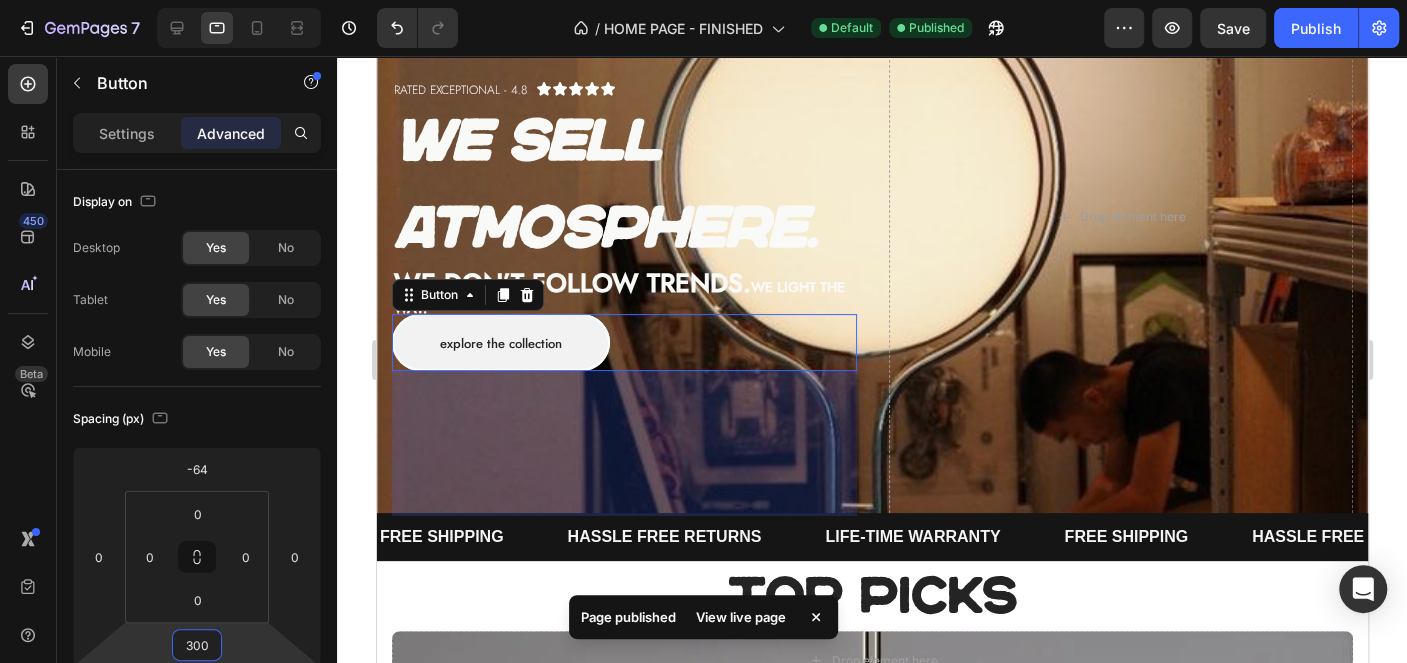 type on "298" 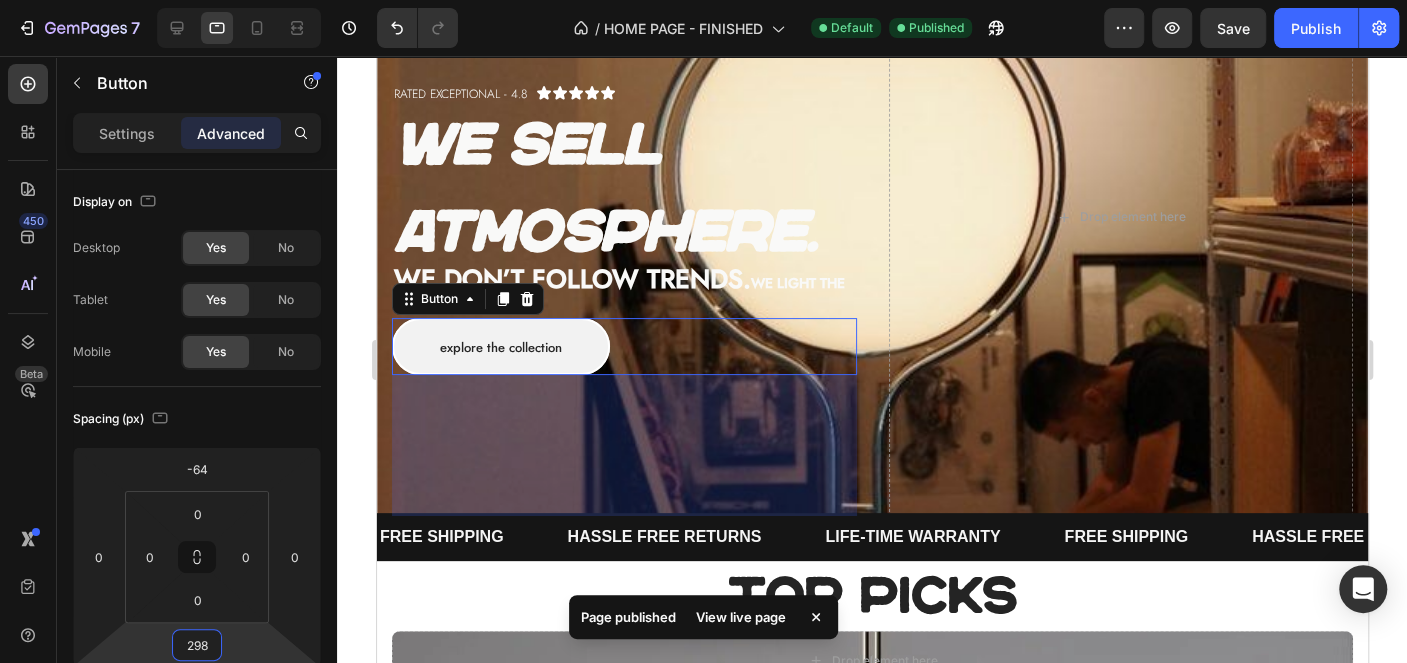 click on "7  Version history  /  HOME PAGE - FINISHED Default Published Preview  Save   Publish  450 Beta Sections(18) Elements(83) Section Element Hero Section Product Detail Brands Trusted Badges Guarantee Product Breakdown How to use Testimonials Compare Bundle FAQs Social Proof Brand Story Product List Collection Blog List Contact Sticky Add to Cart Custom Footer Browse Library 450 Layout
Row
Row
Row
Row Text
Heading
Text Block Button
Button
Button Media
Image
Image
Video" at bounding box center [703, 0] 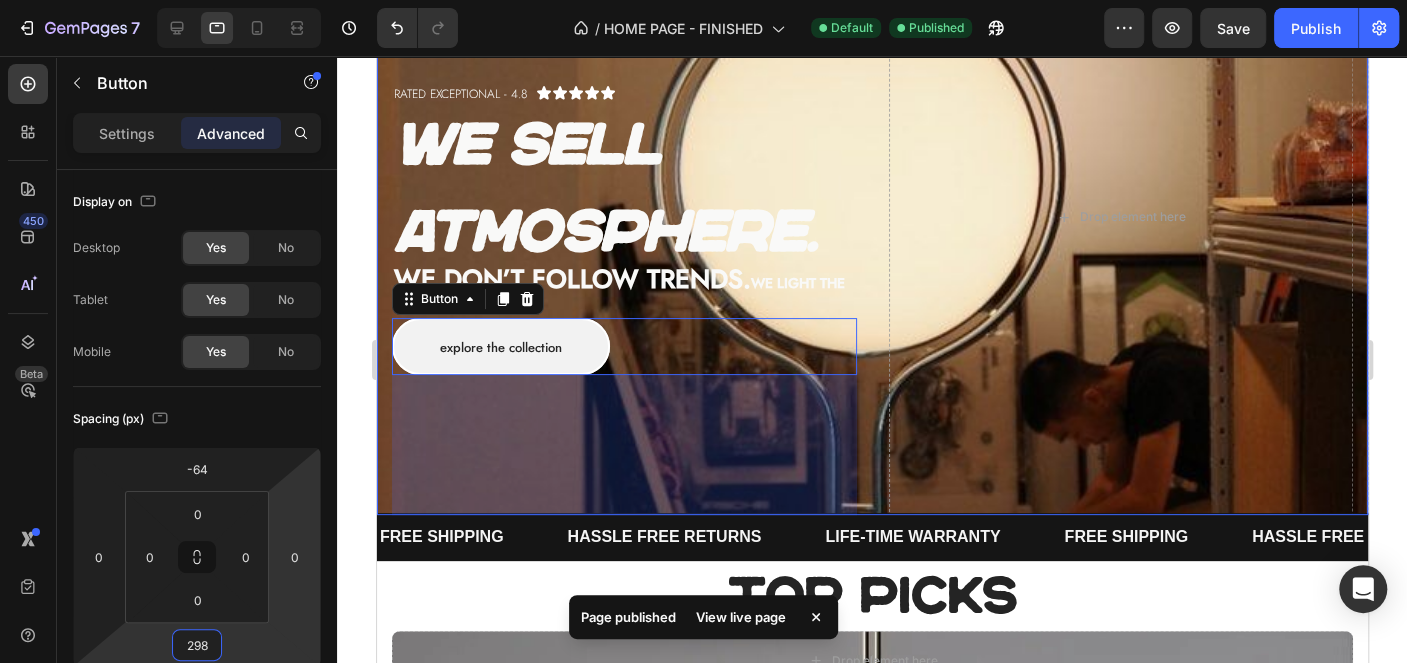 click 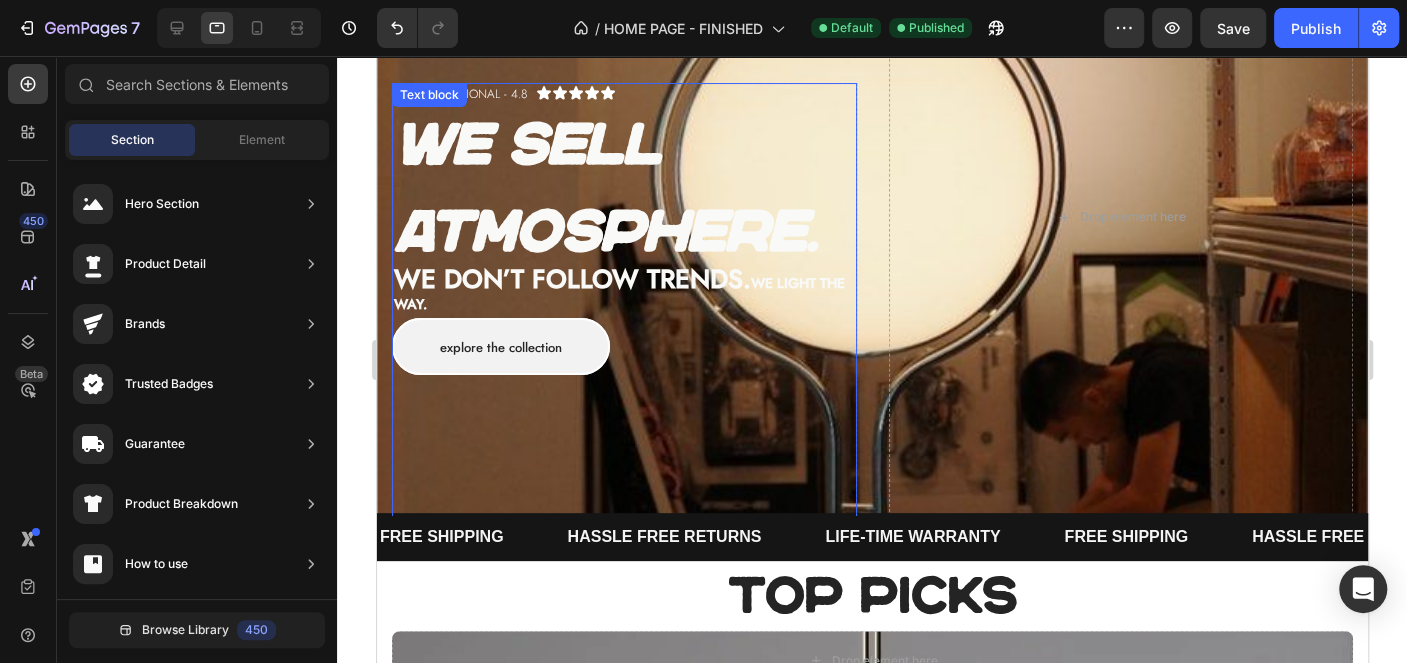 click on "We light the way." at bounding box center [618, 293] 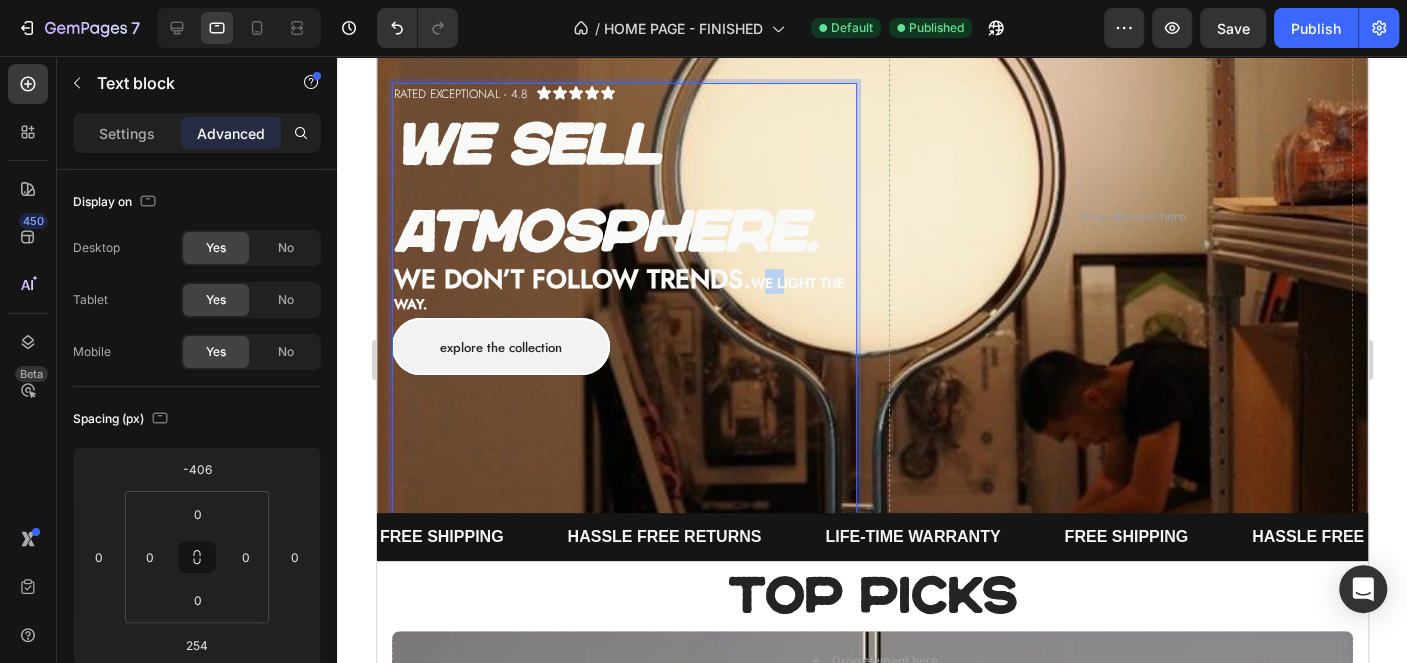 click on "We light the way." at bounding box center [618, 293] 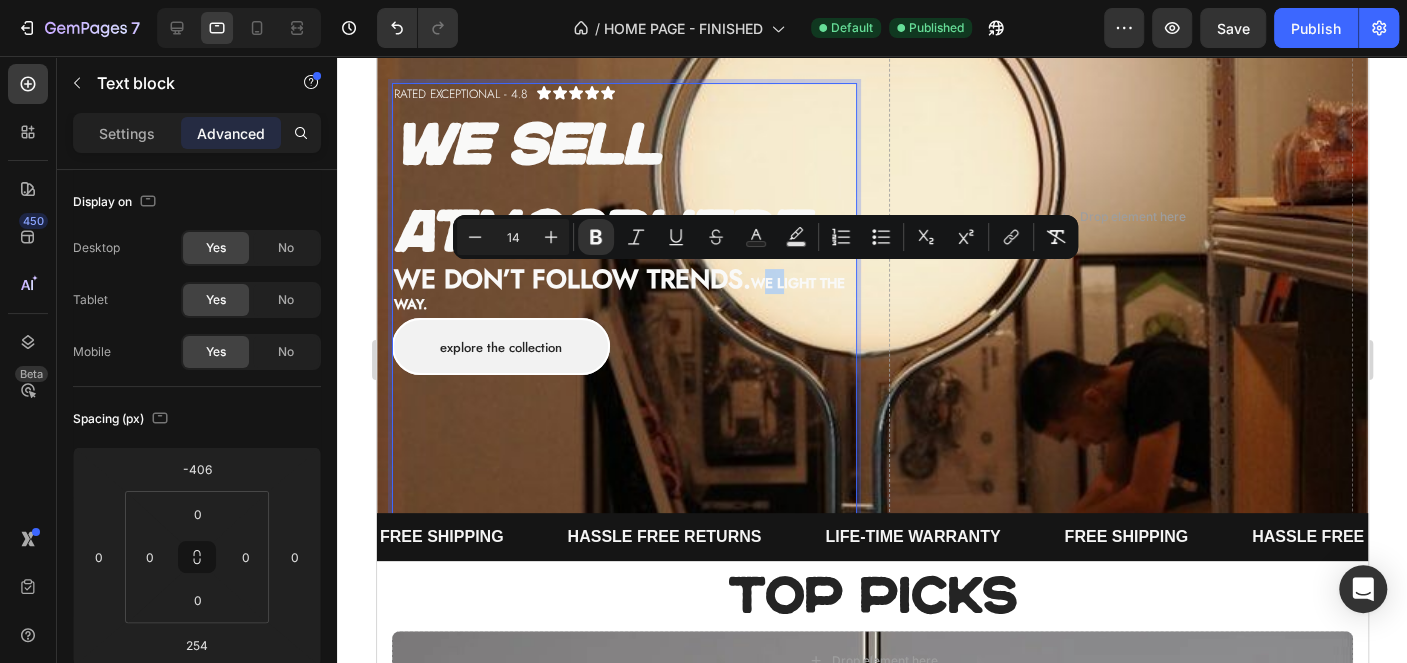 click on "We light the way." at bounding box center (618, 293) 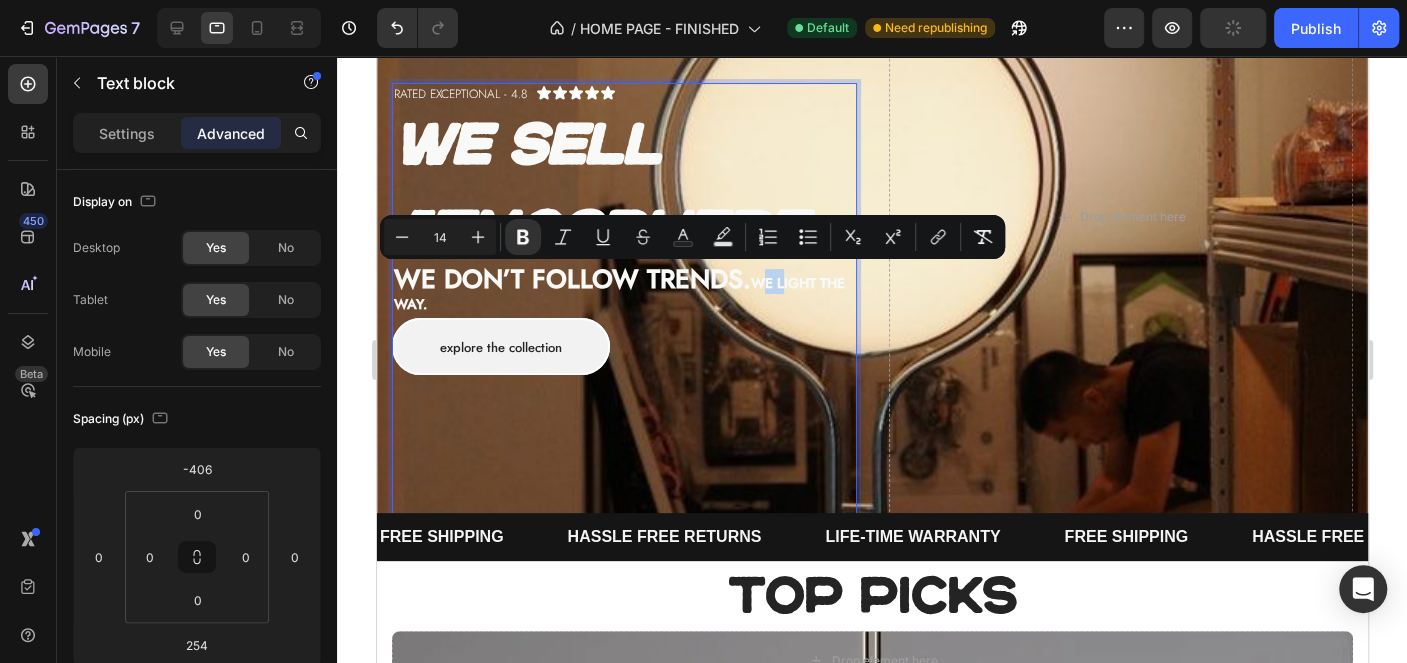 drag, startPoint x: 754, startPoint y: 279, endPoint x: 795, endPoint y: 293, distance: 43.32436 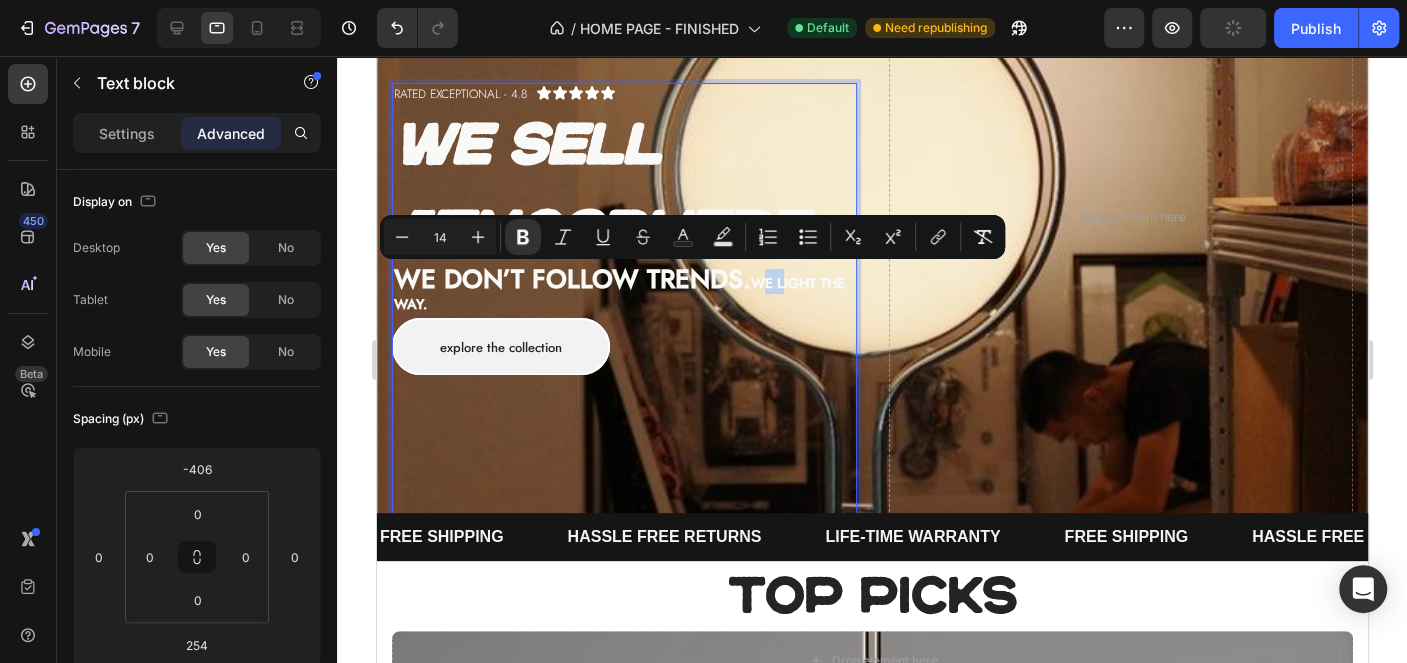 click on "We don’t follow trends.  We light the way." at bounding box center (623, 292) 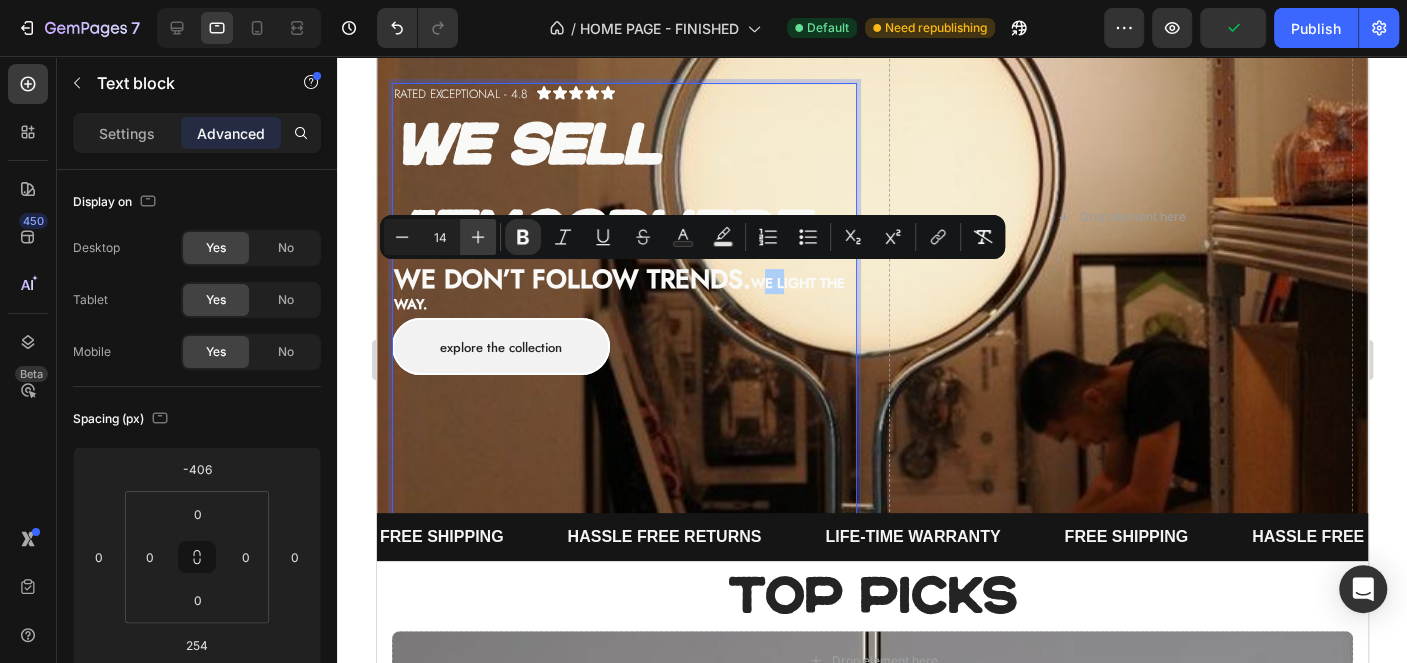 click 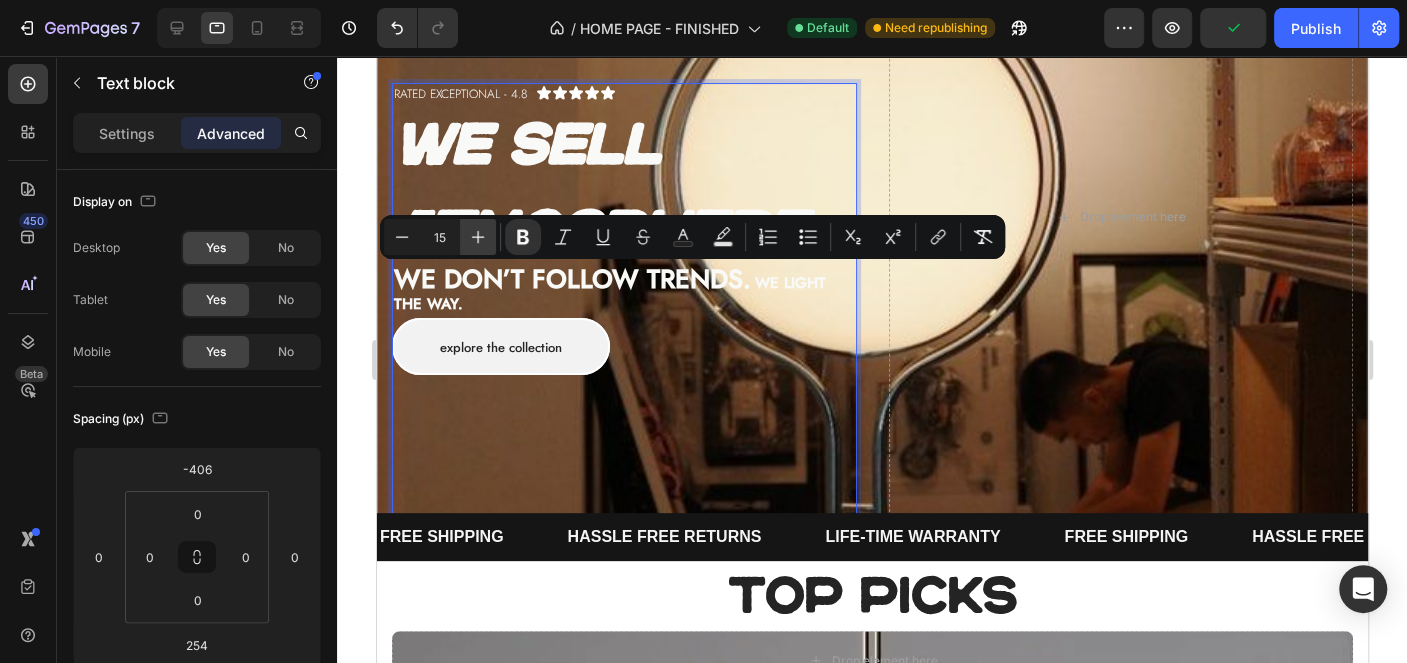 click 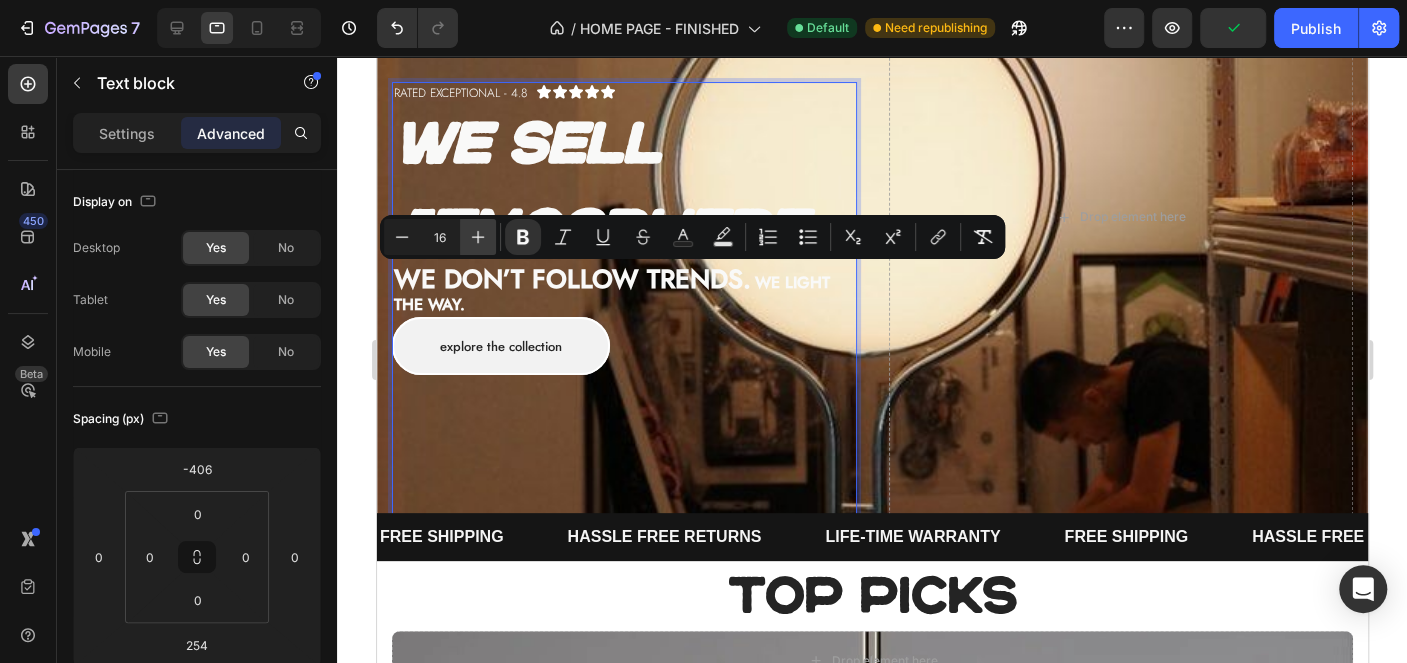 click 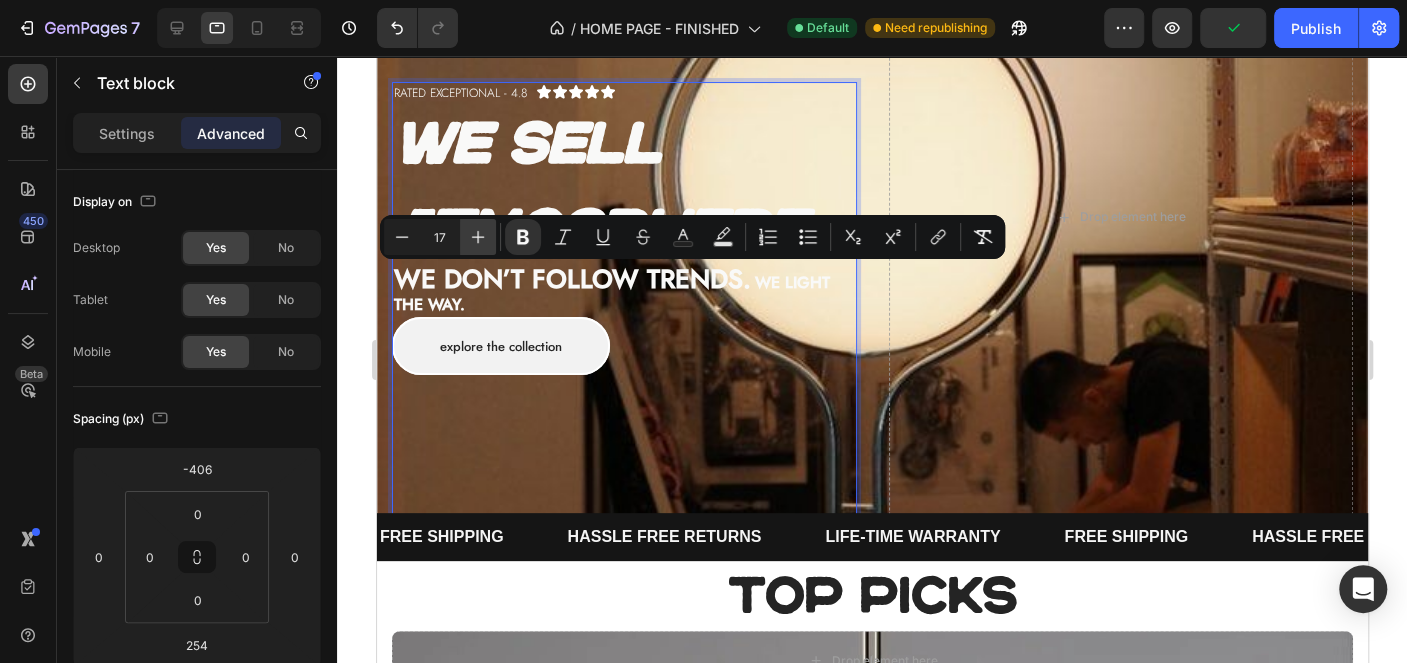 click 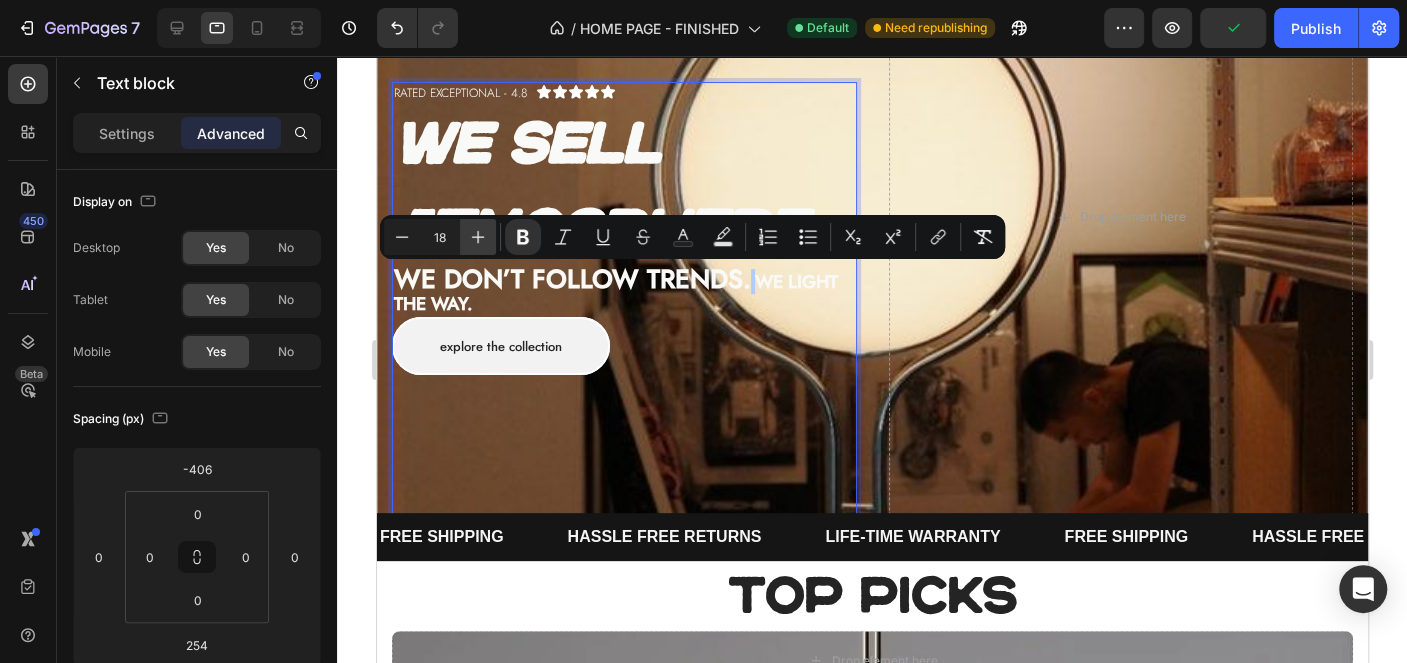 click 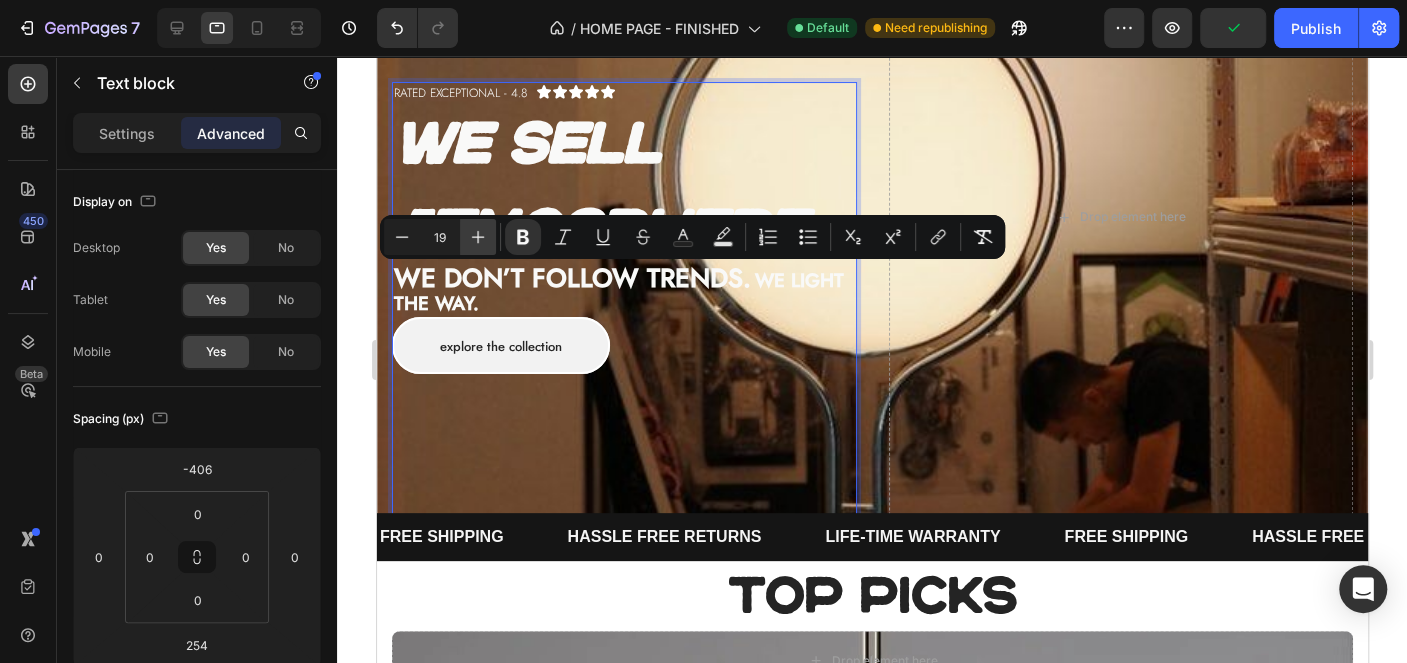click 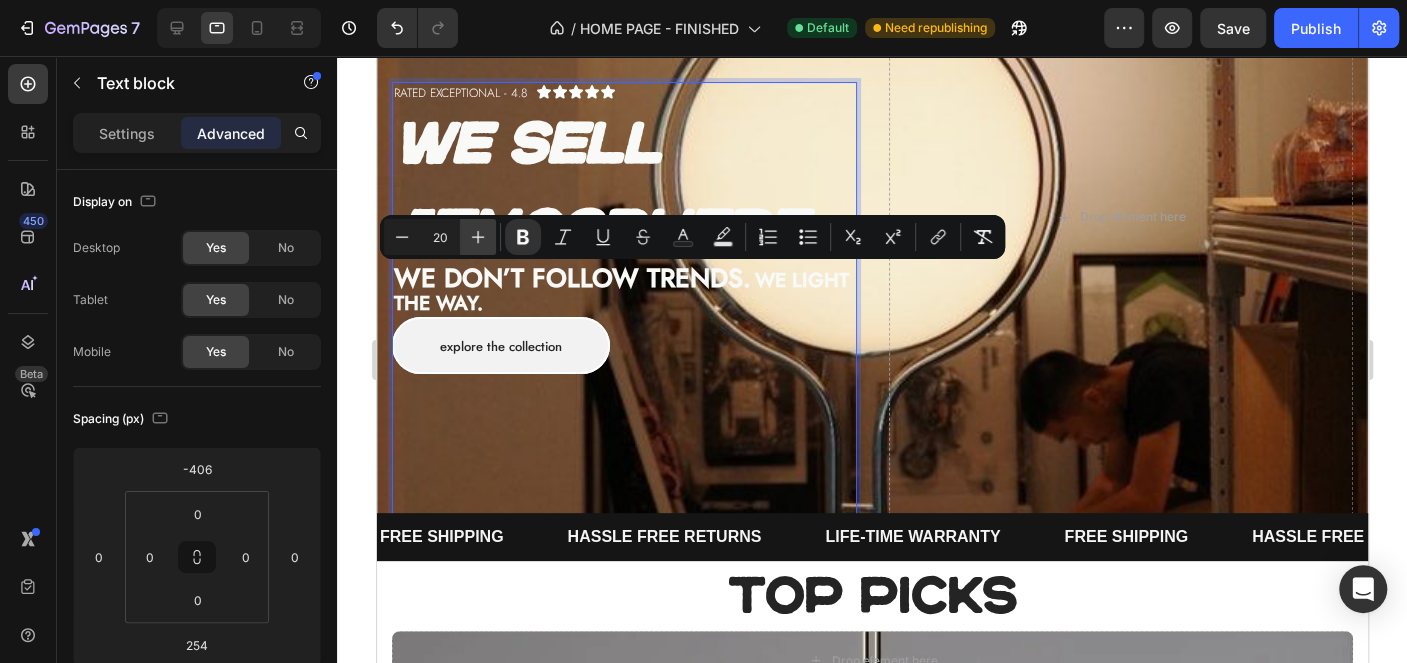 click 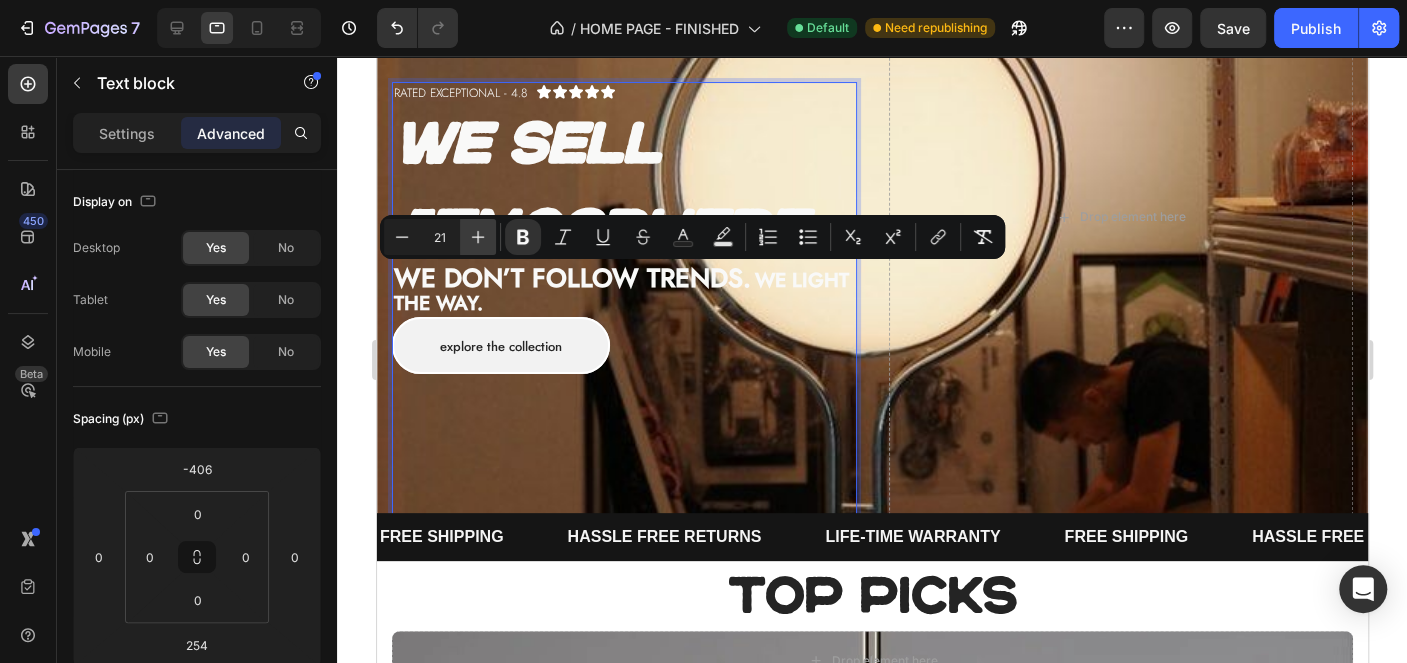 click 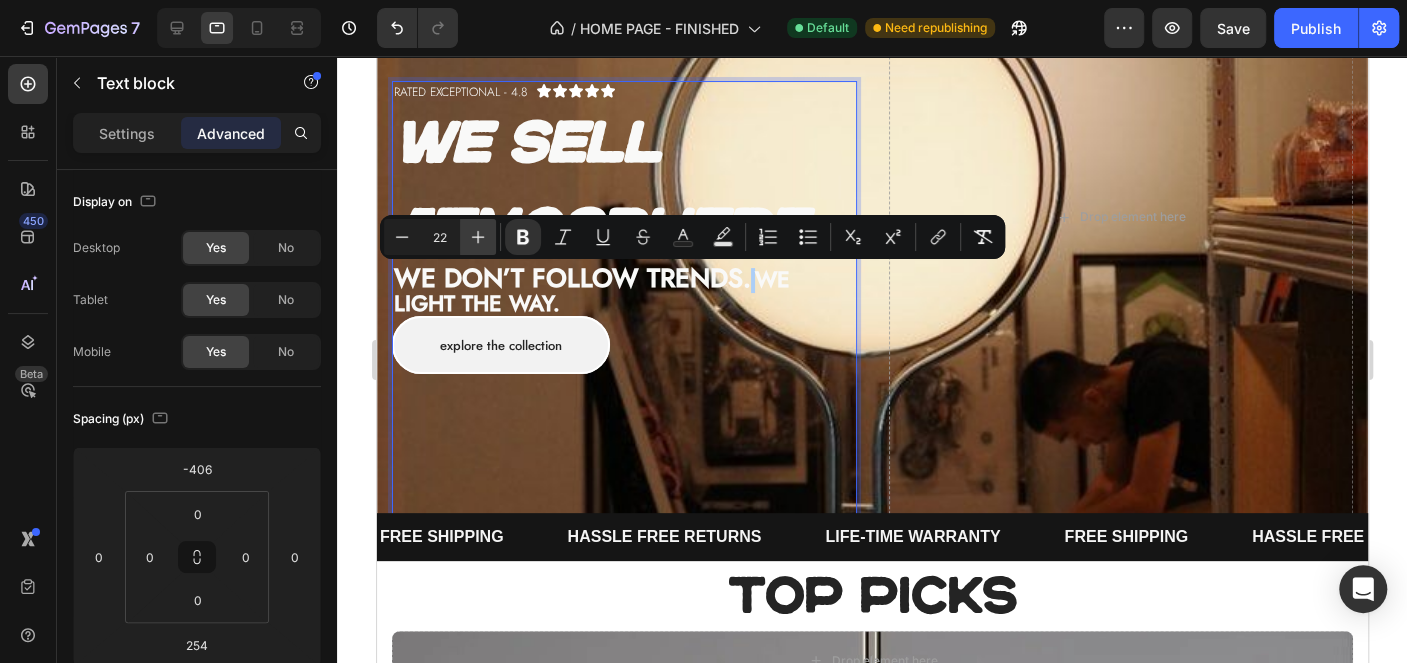 click 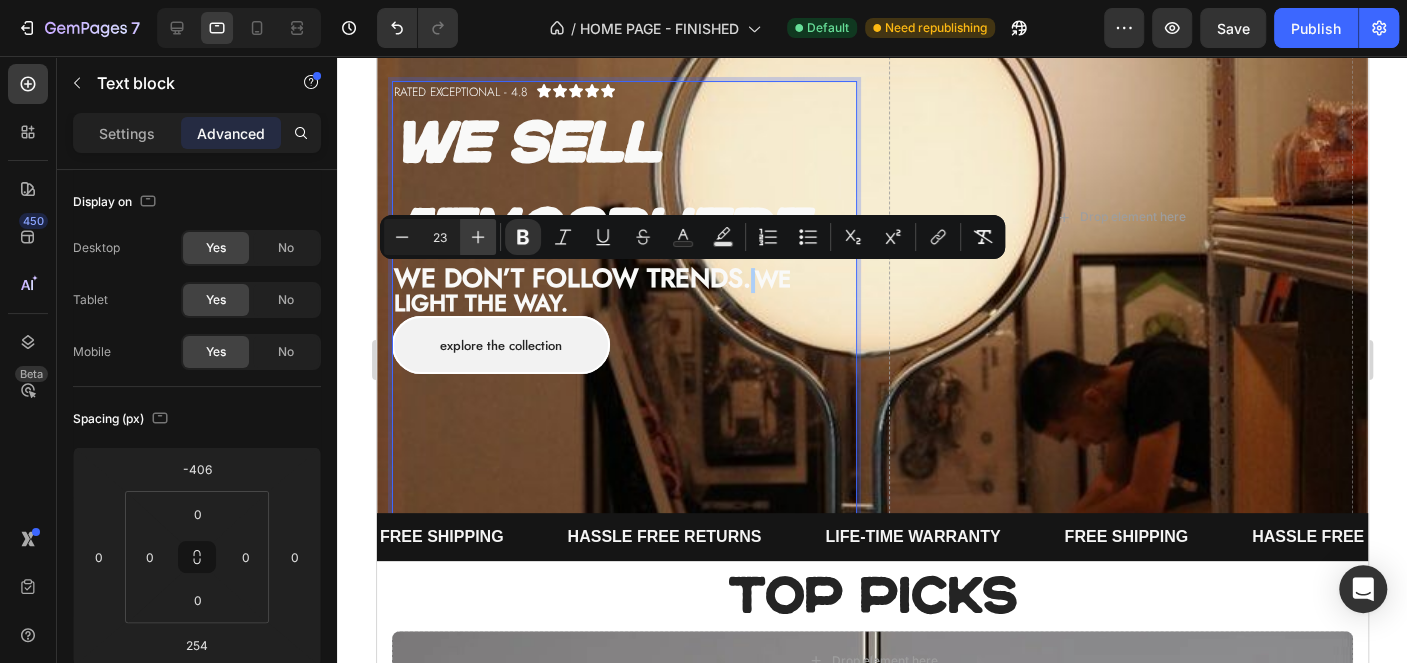 click 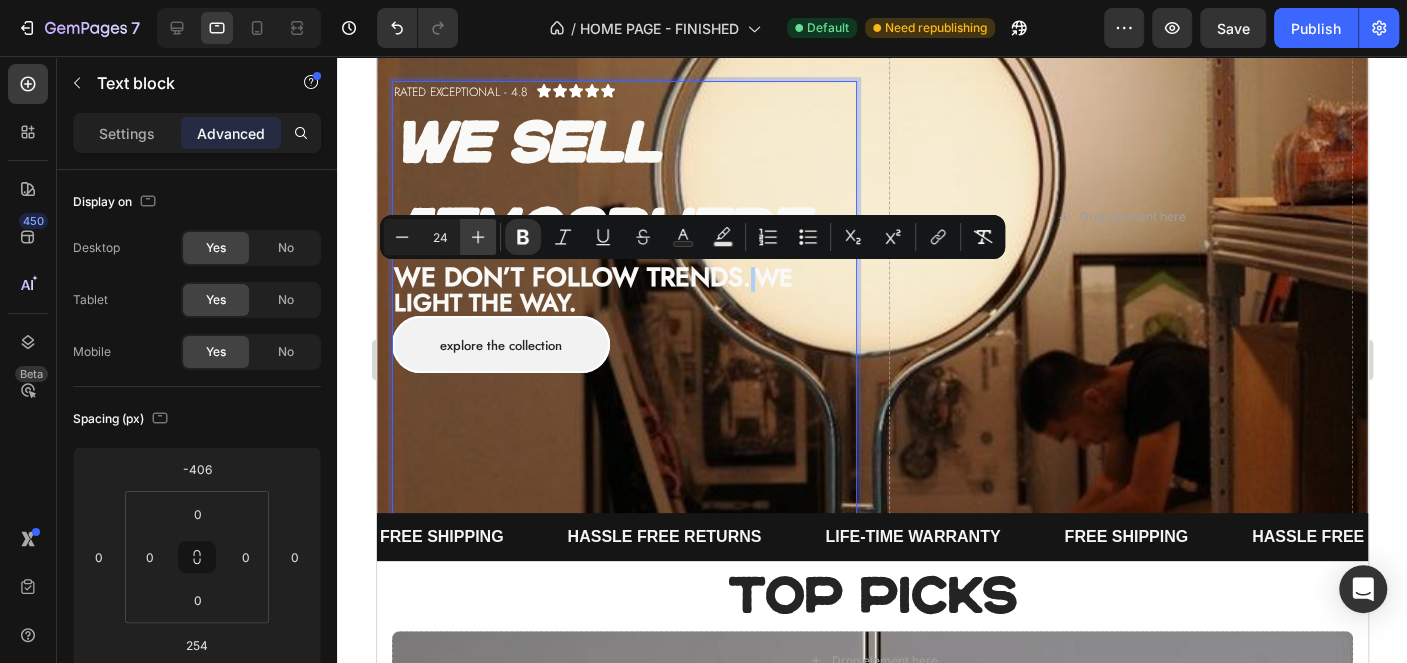 click 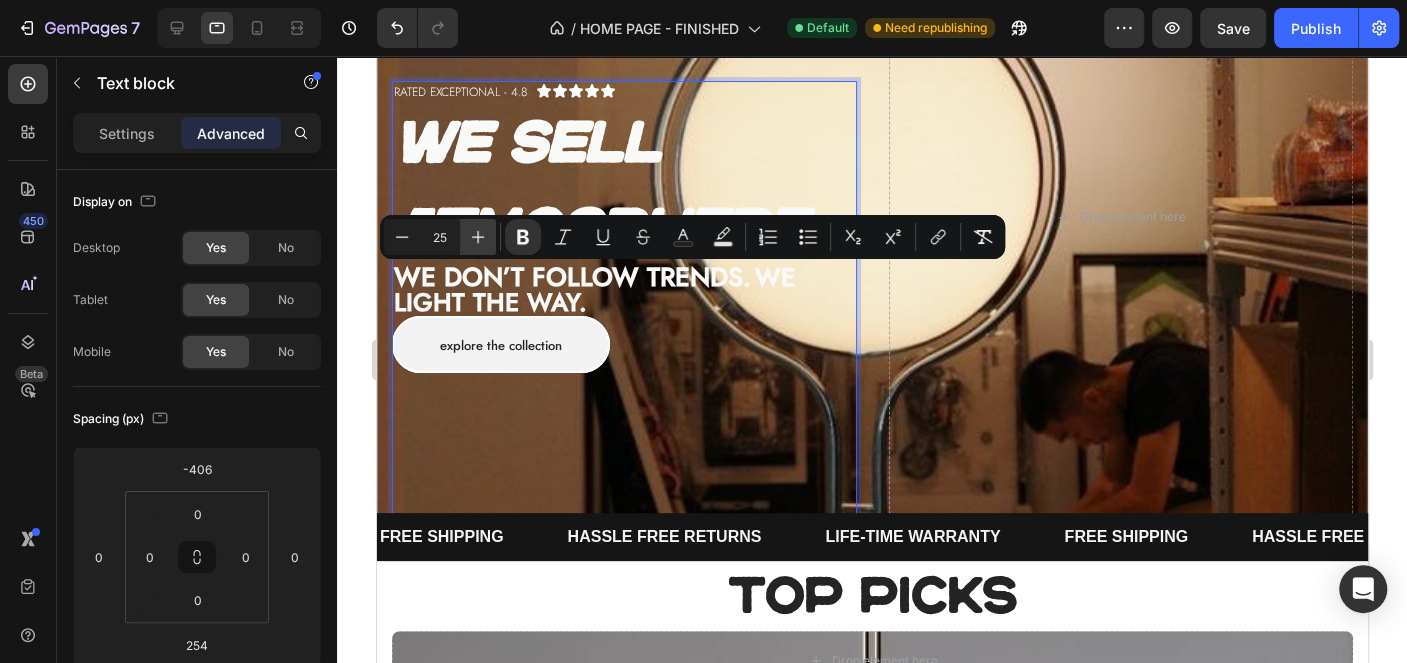 click 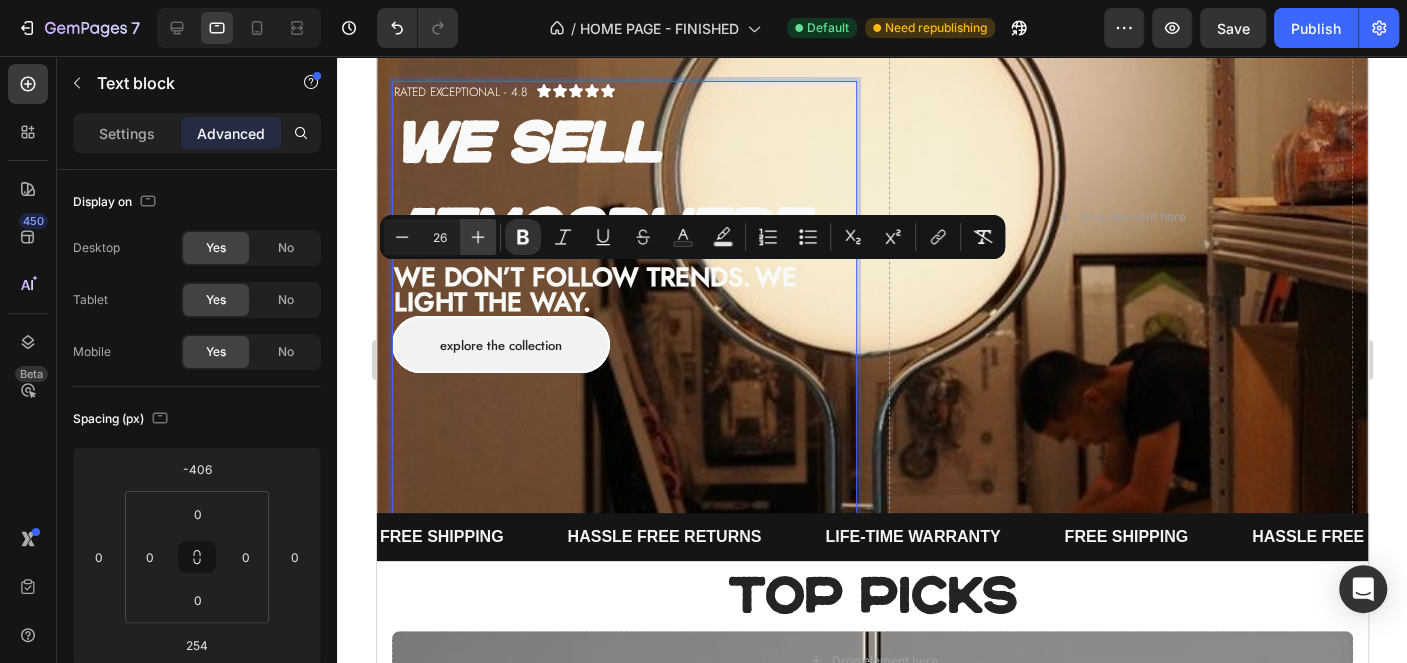 click 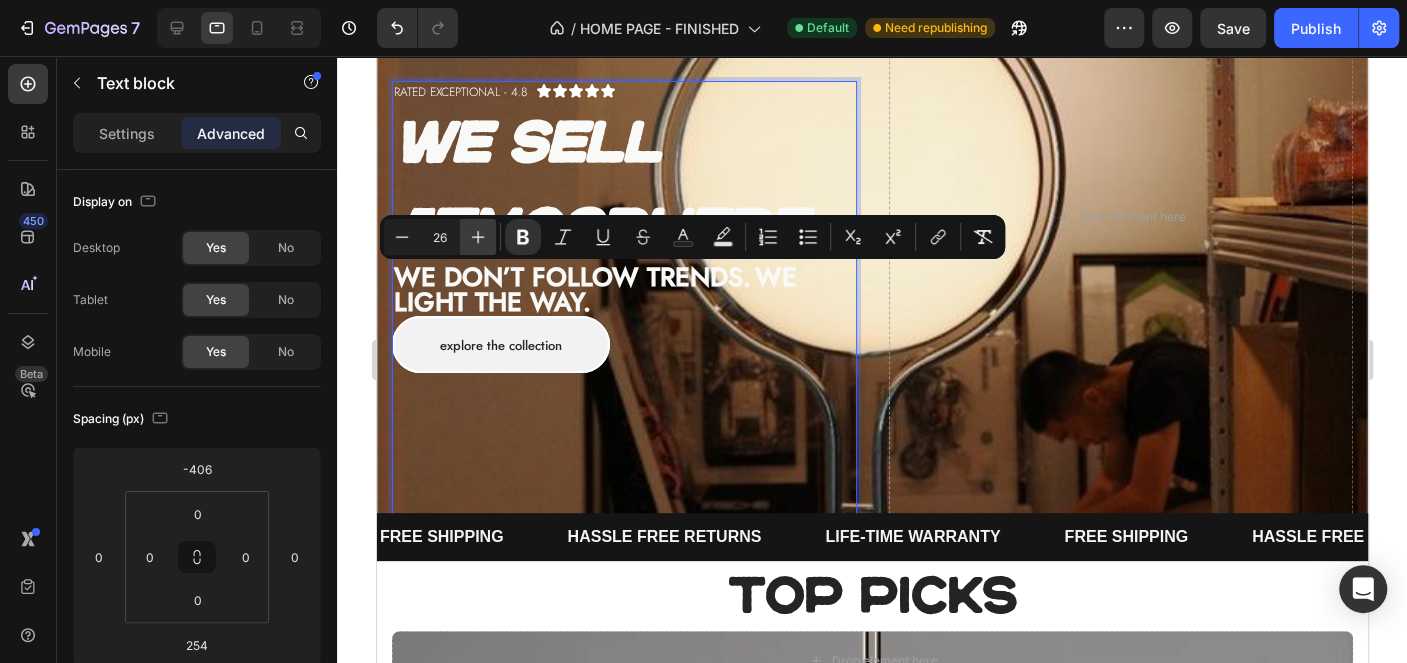 type on "27" 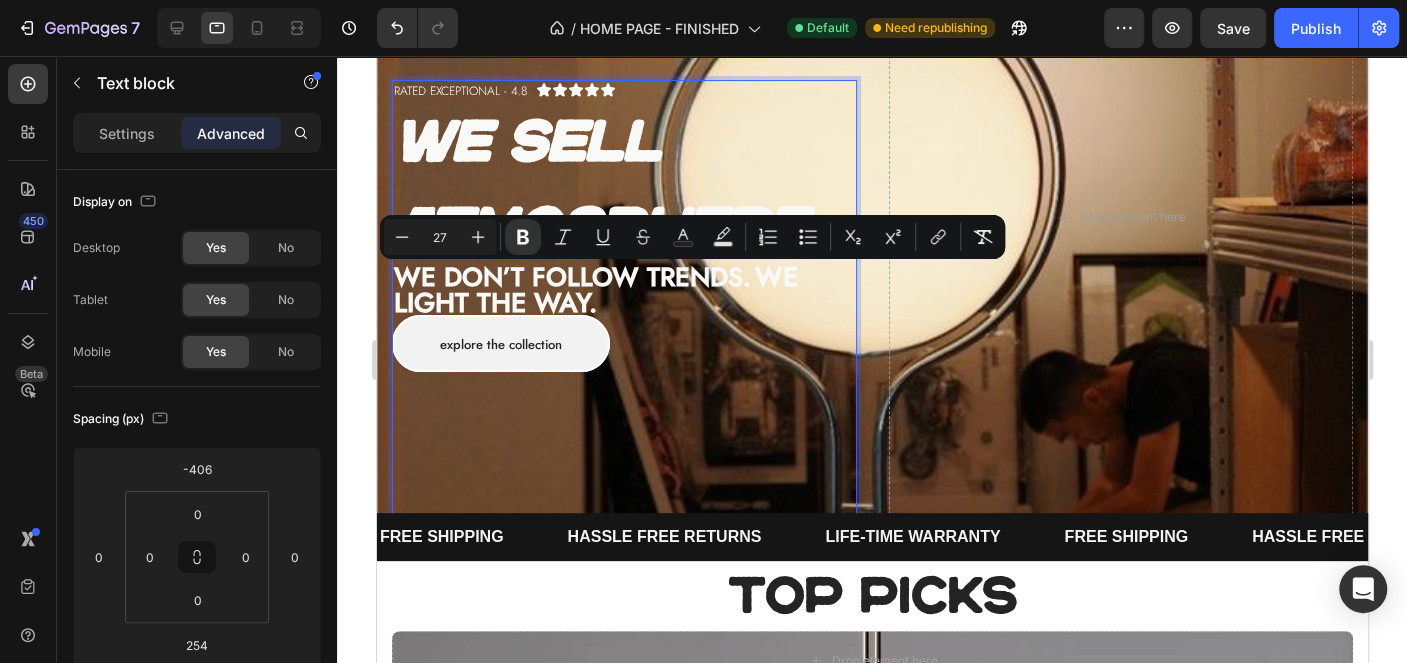 click on "Explore the collection Button" at bounding box center (623, 344) 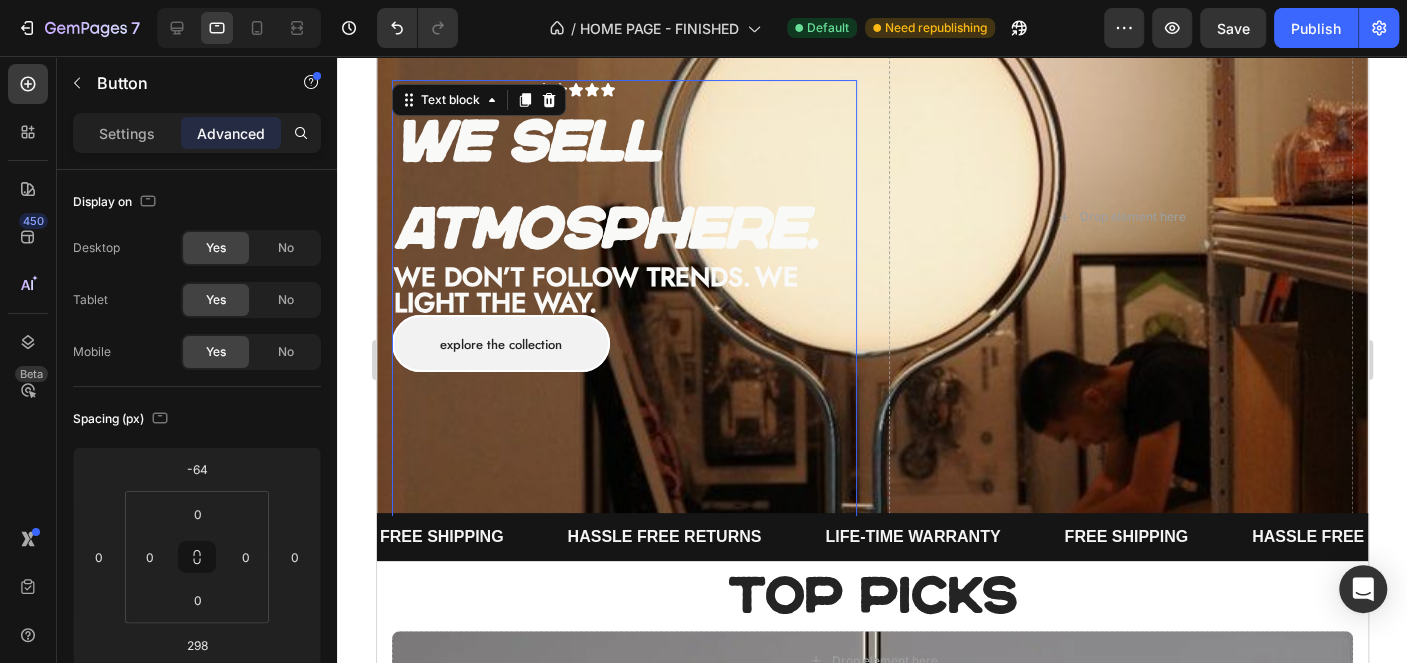 click on "We don’t follow trends." at bounding box center (571, 277) 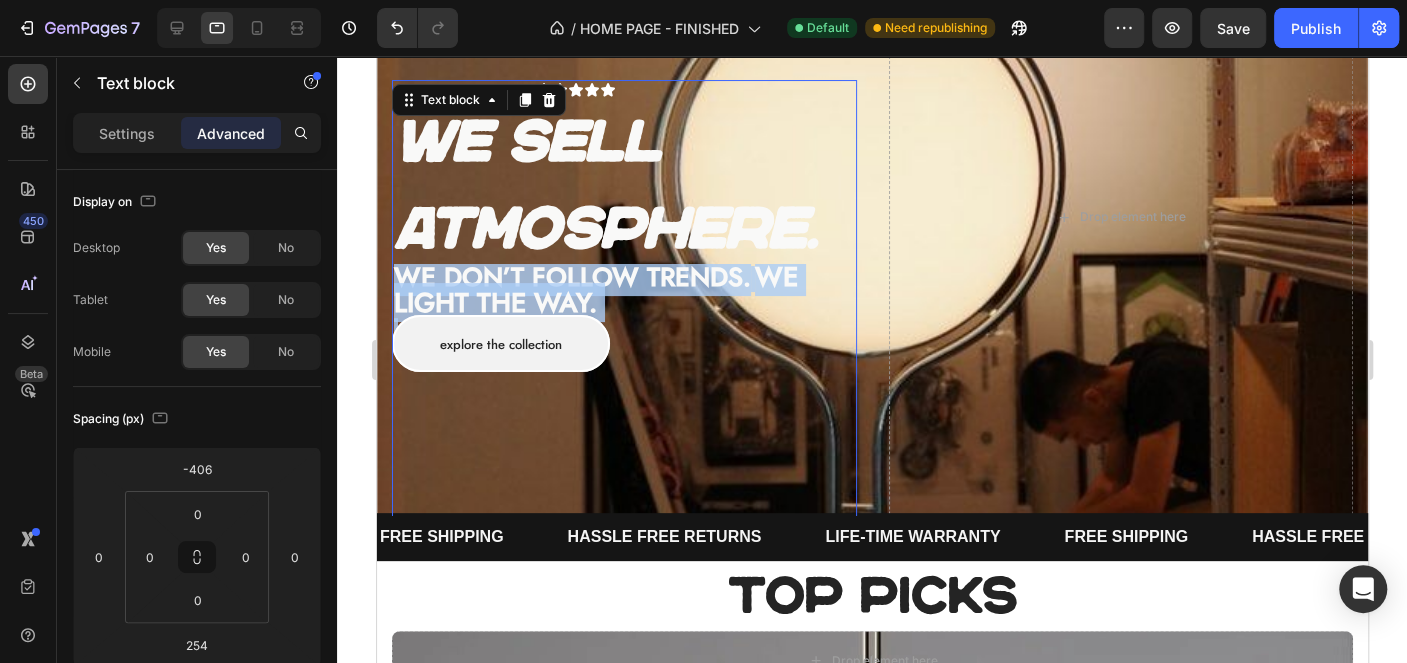 click on "We don’t follow trends." at bounding box center (571, 277) 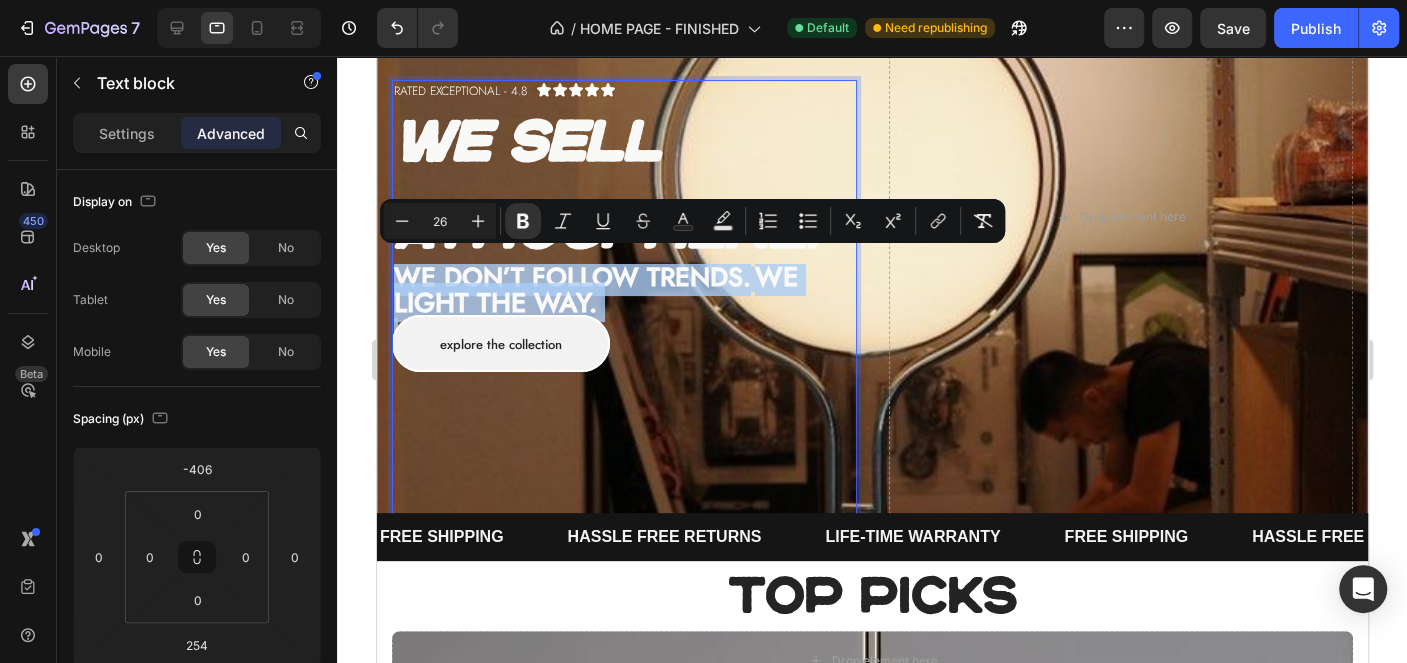 click on "We don’t follow trends." at bounding box center [571, 277] 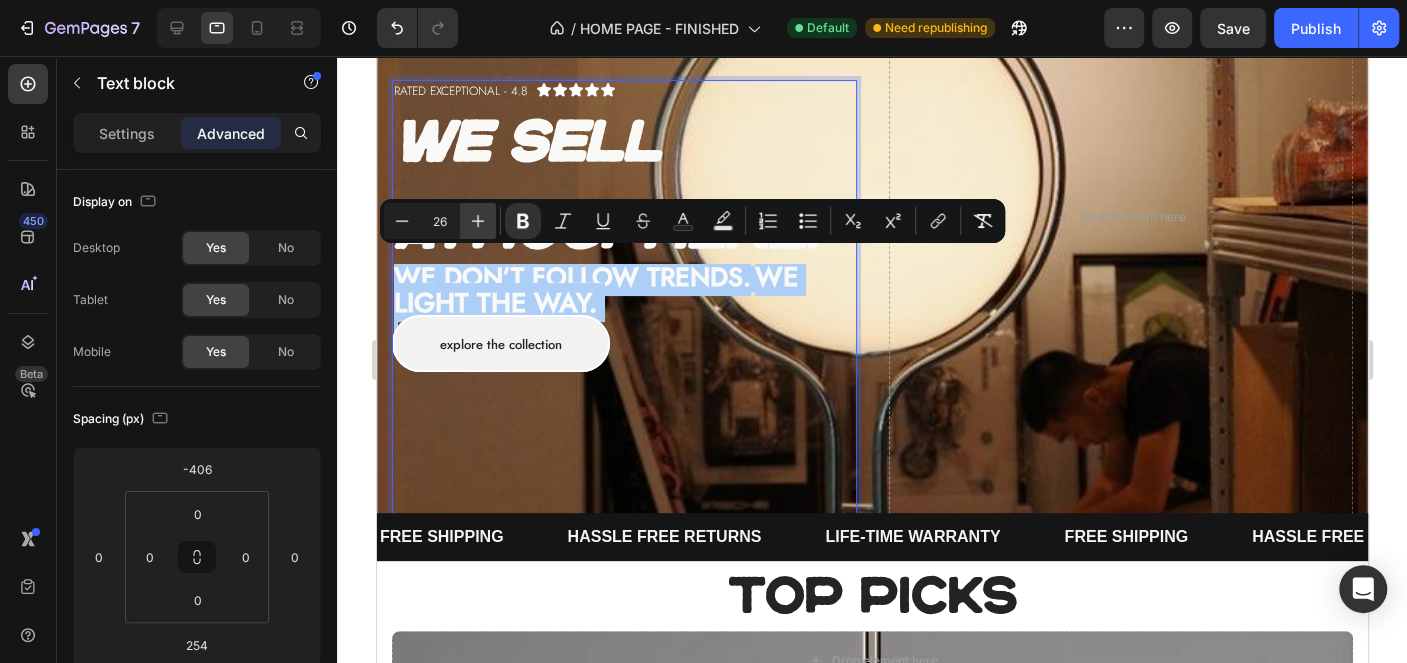 click 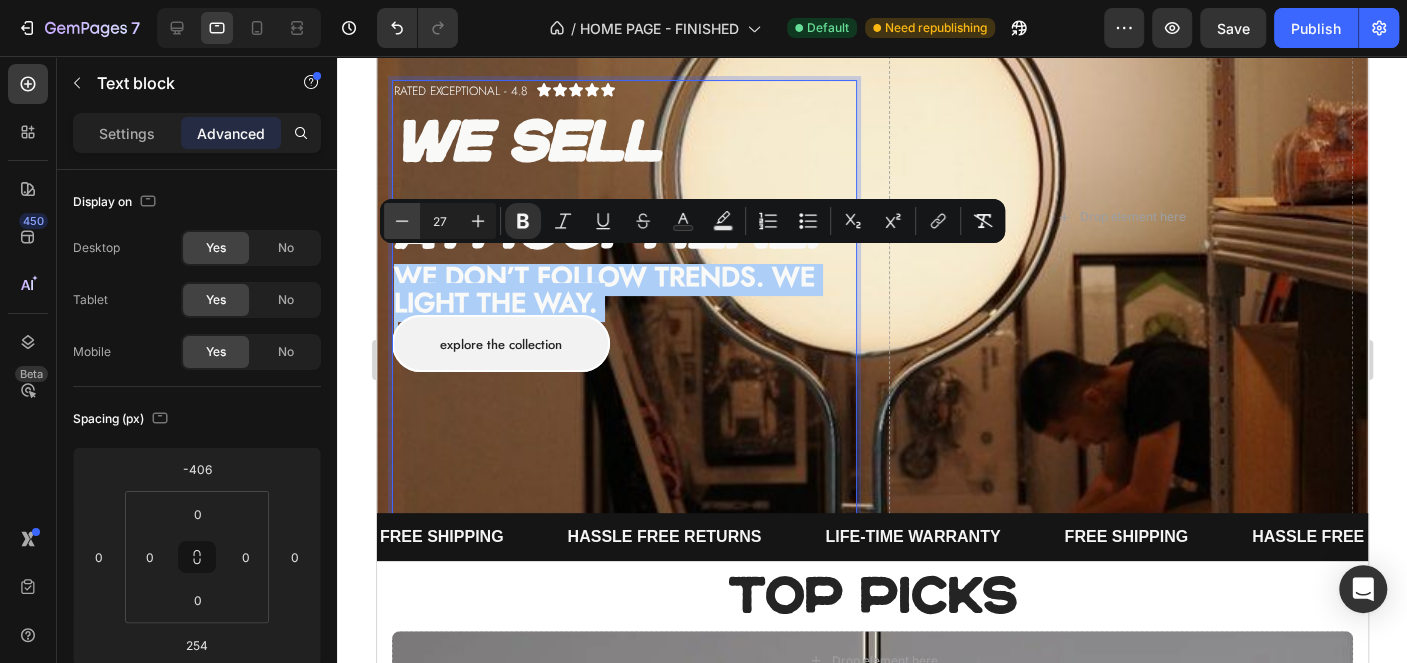 click on "Minus" at bounding box center [402, 221] 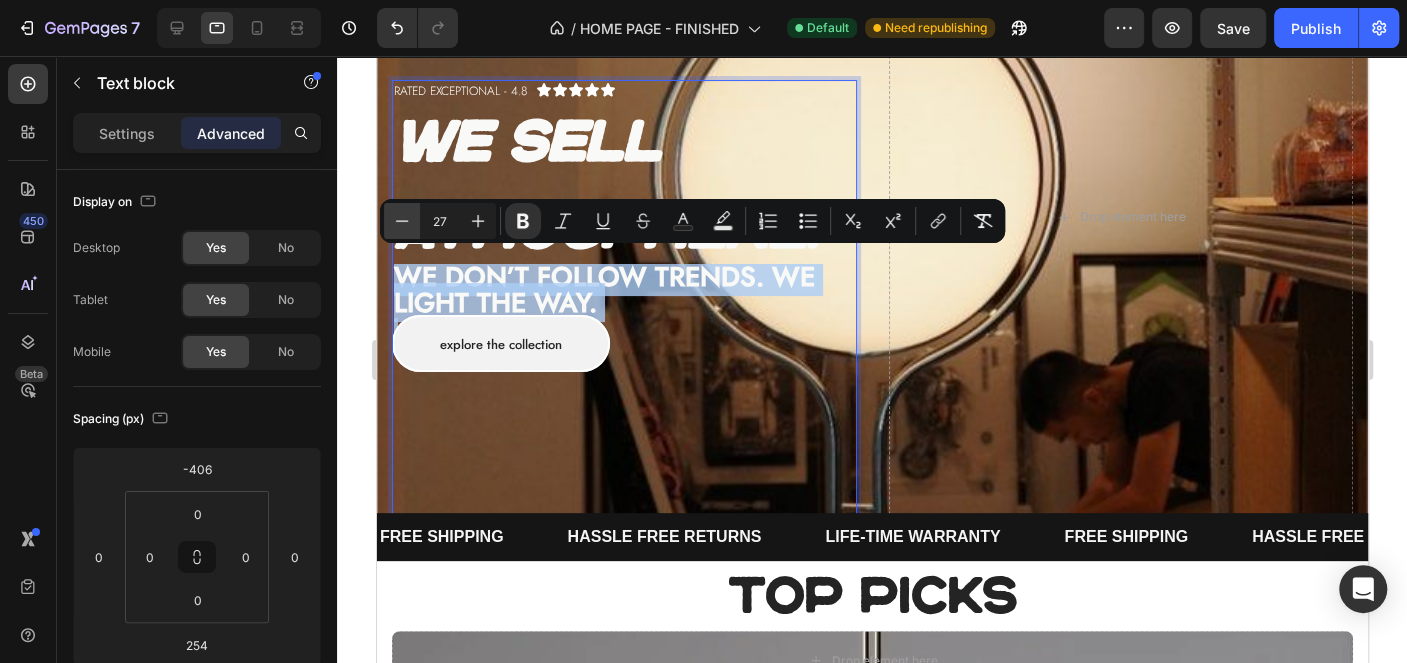 type on "26" 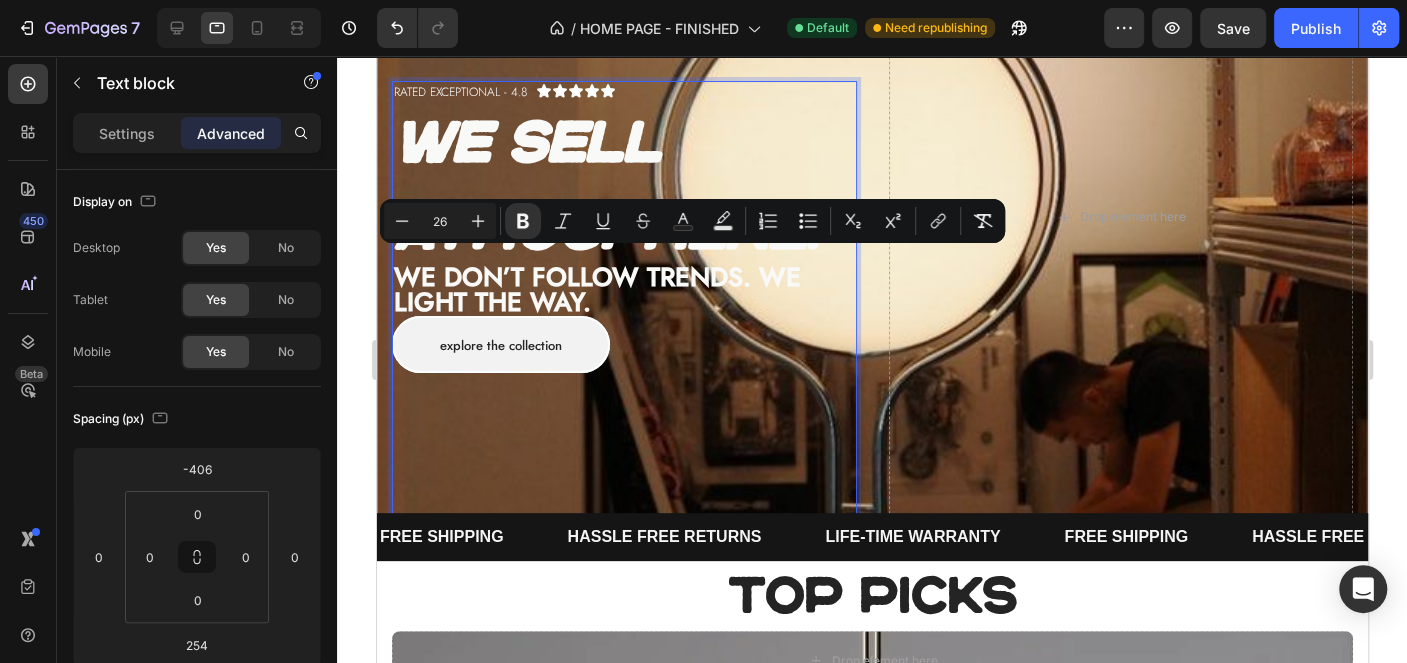 click 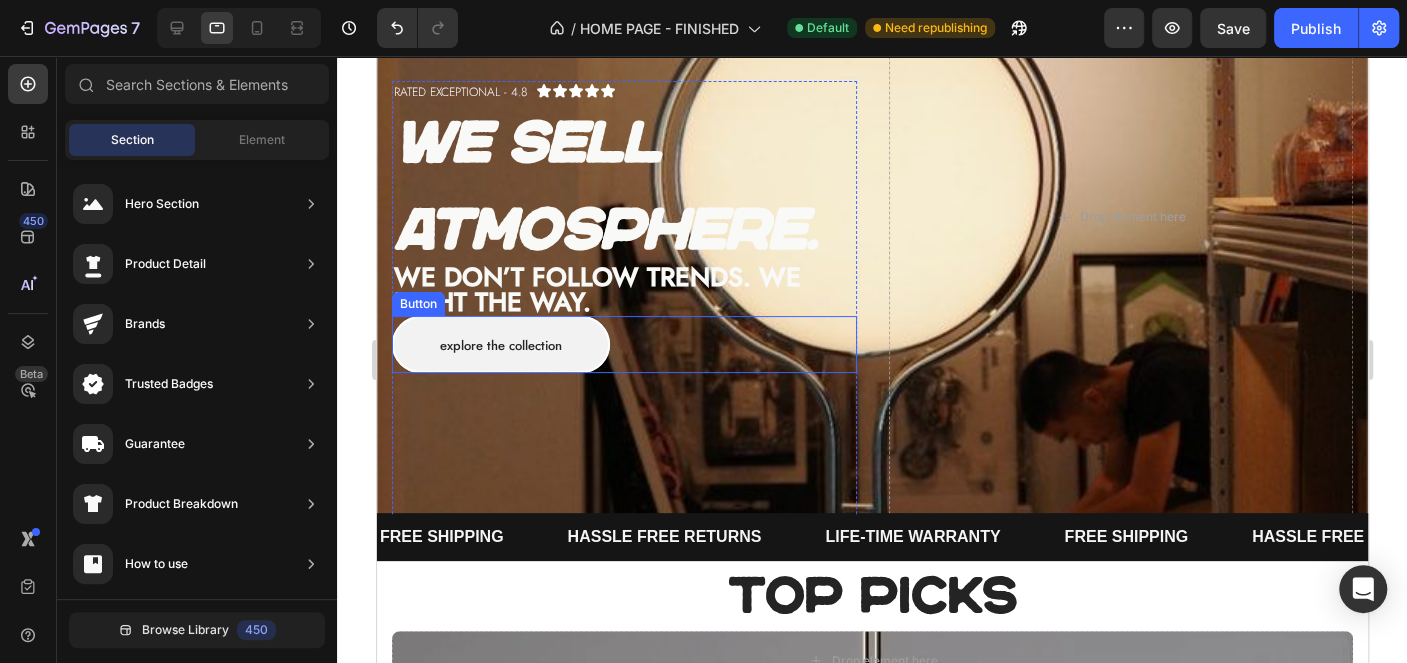 click on "Explore the collection Button" at bounding box center (623, 345) 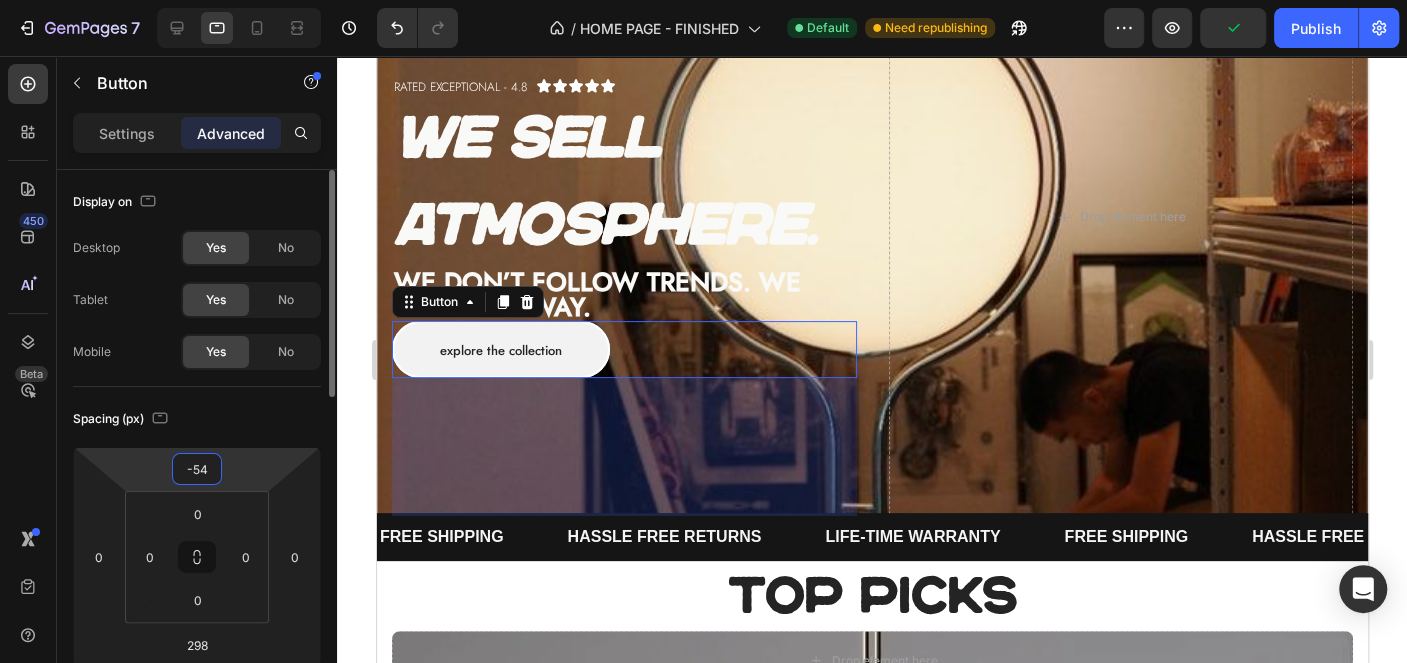 type on "-56" 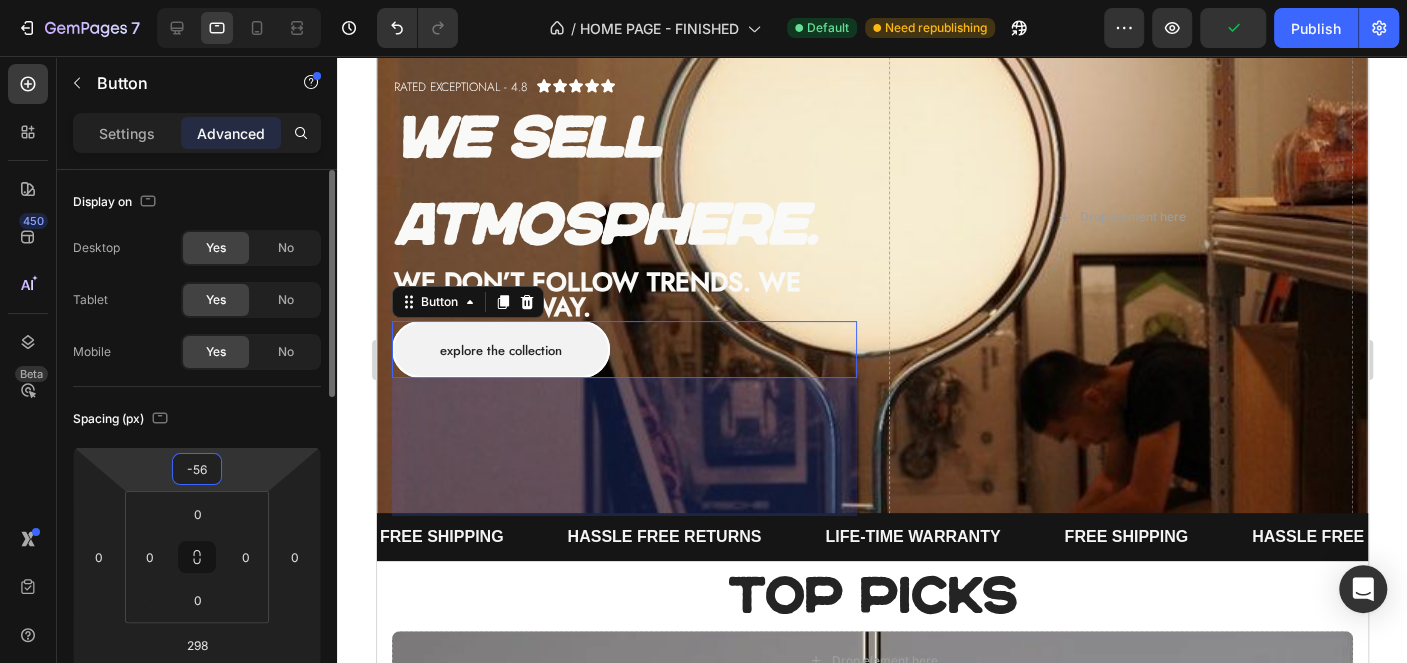 click on "7  Version history  /  HOME PAGE - FINISHED Default Need republishing Preview  Publish  450 Beta Sections(18) Elements(83) Section Element Hero Section Product Detail Brands Trusted Badges Guarantee Product Breakdown How to use Testimonials Compare Bundle FAQs Social Proof Brand Story Product List Collection Blog List Contact Sticky Add to Cart Custom Footer Browse Library 450 Layout
Row
Row
Row
Row Text
Heading
Text Block Button
Button
Button Media
Image
Image
Video" at bounding box center [703, 0] 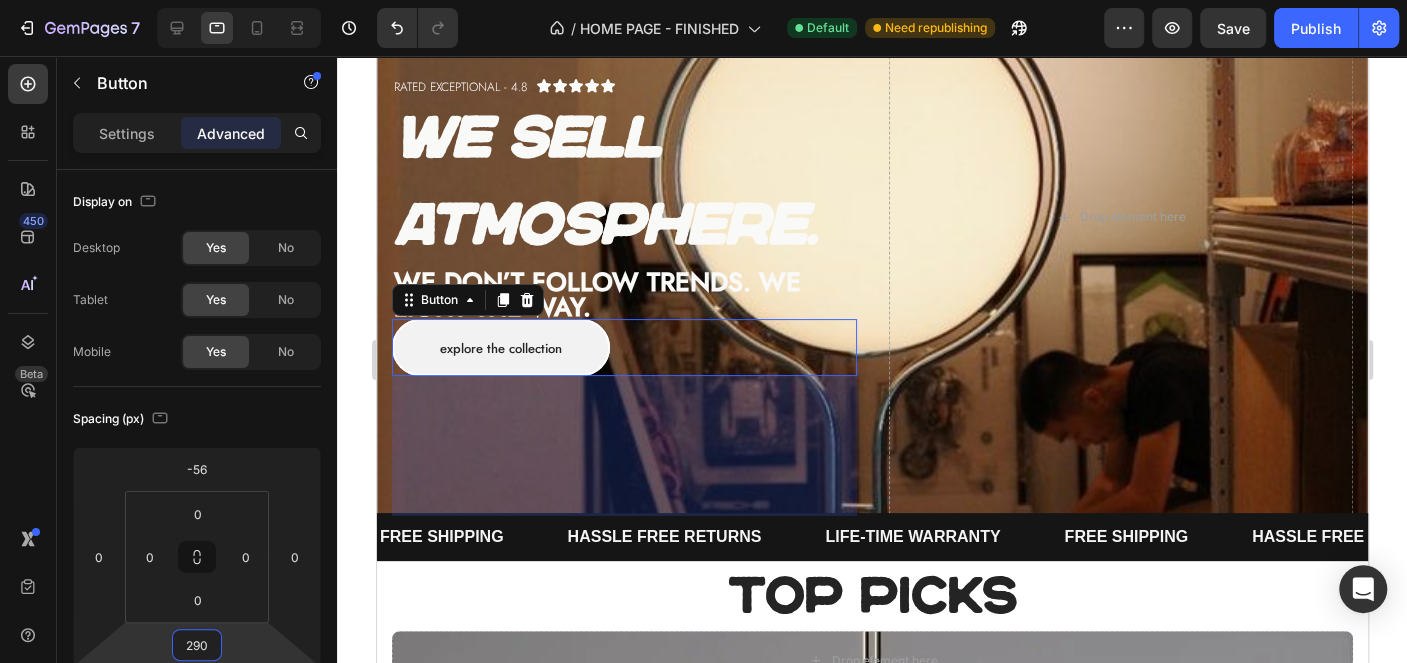 type on "286" 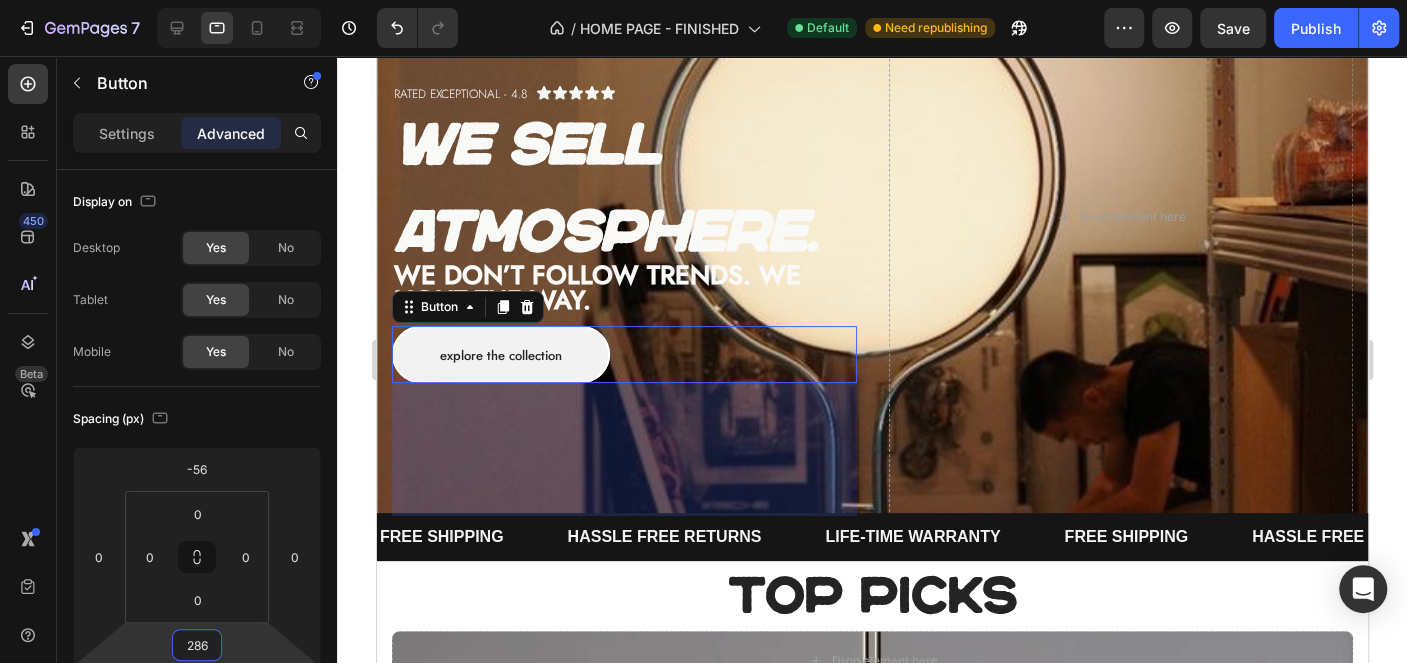 click on "7  Version history  /  HOME PAGE - FINISHED Default Need republishing Preview  Save   Publish  450 Beta Sections(18) Elements(83) Section Element Hero Section Product Detail Brands Trusted Badges Guarantee Product Breakdown How to use Testimonials Compare Bundle FAQs Social Proof Brand Story Product List Collection Blog List Contact Sticky Add to Cart Custom Footer Browse Library 450 Layout
Row
Row
Row
Row Text
Heading
Text Block Button
Button
Button Media
Image
Image" at bounding box center [703, 0] 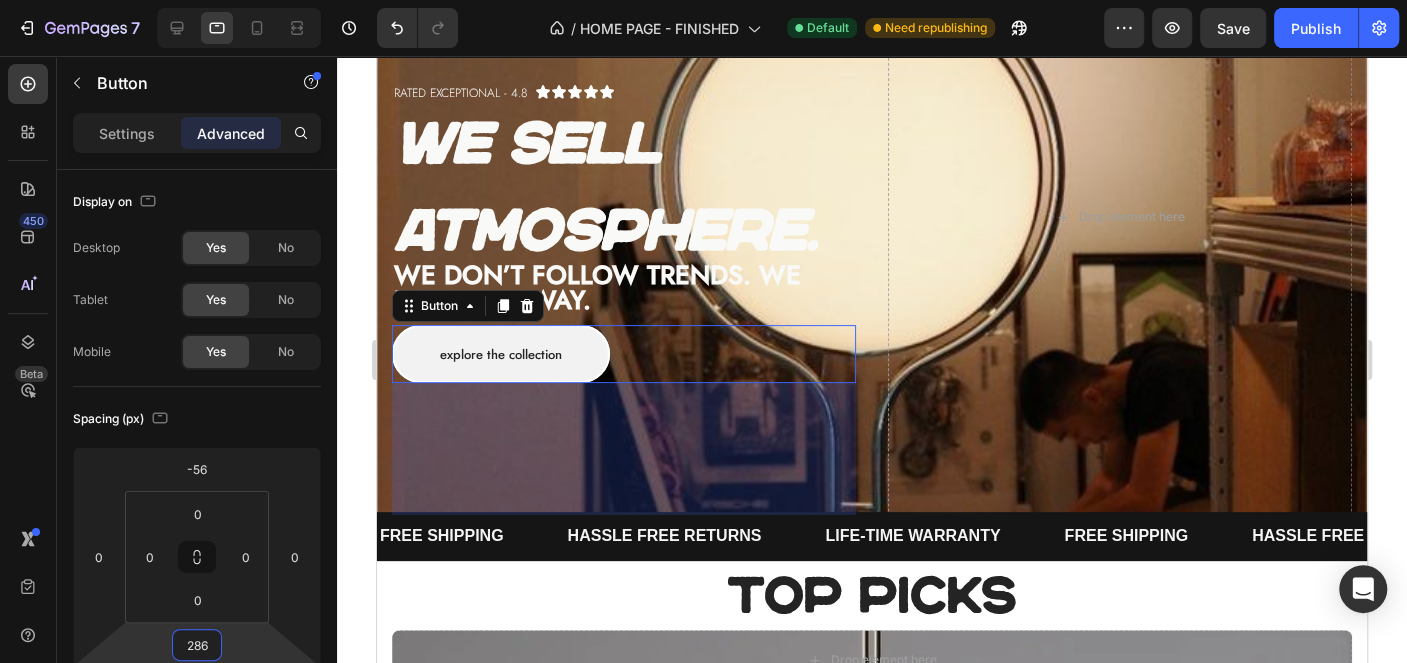 click 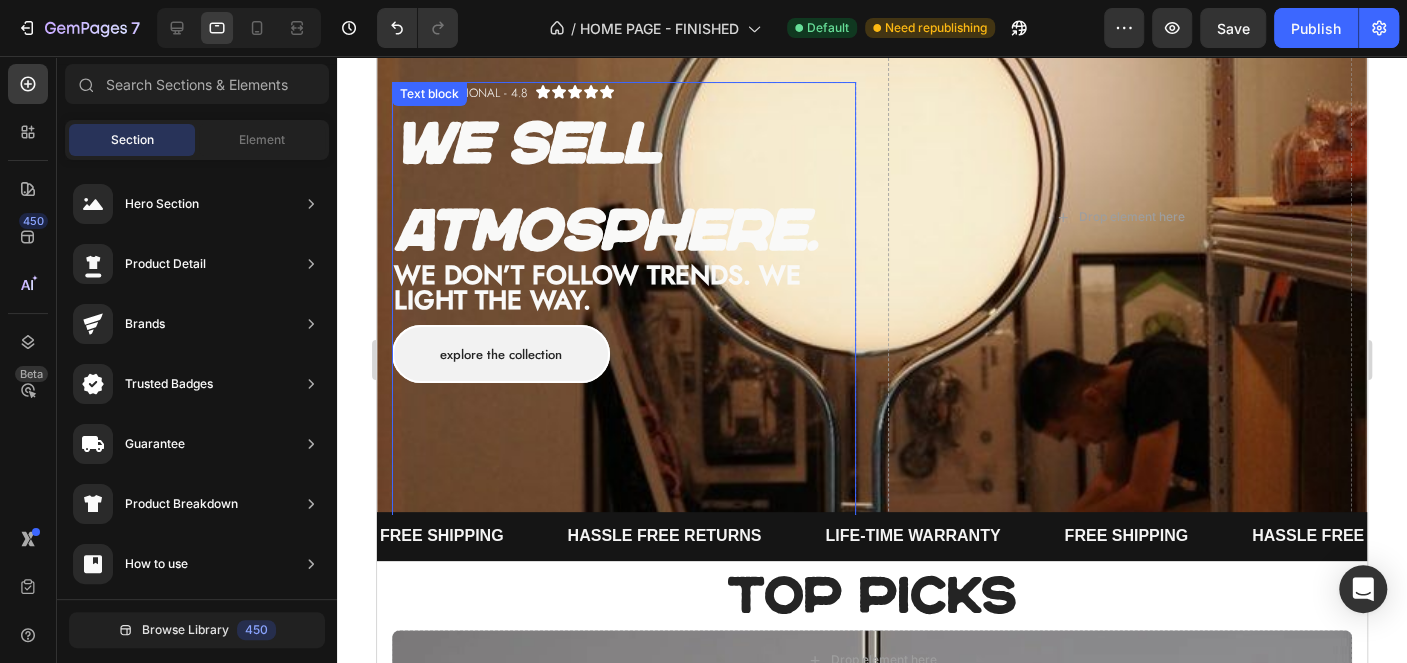 scroll, scrollTop: 78, scrollLeft: 0, axis: vertical 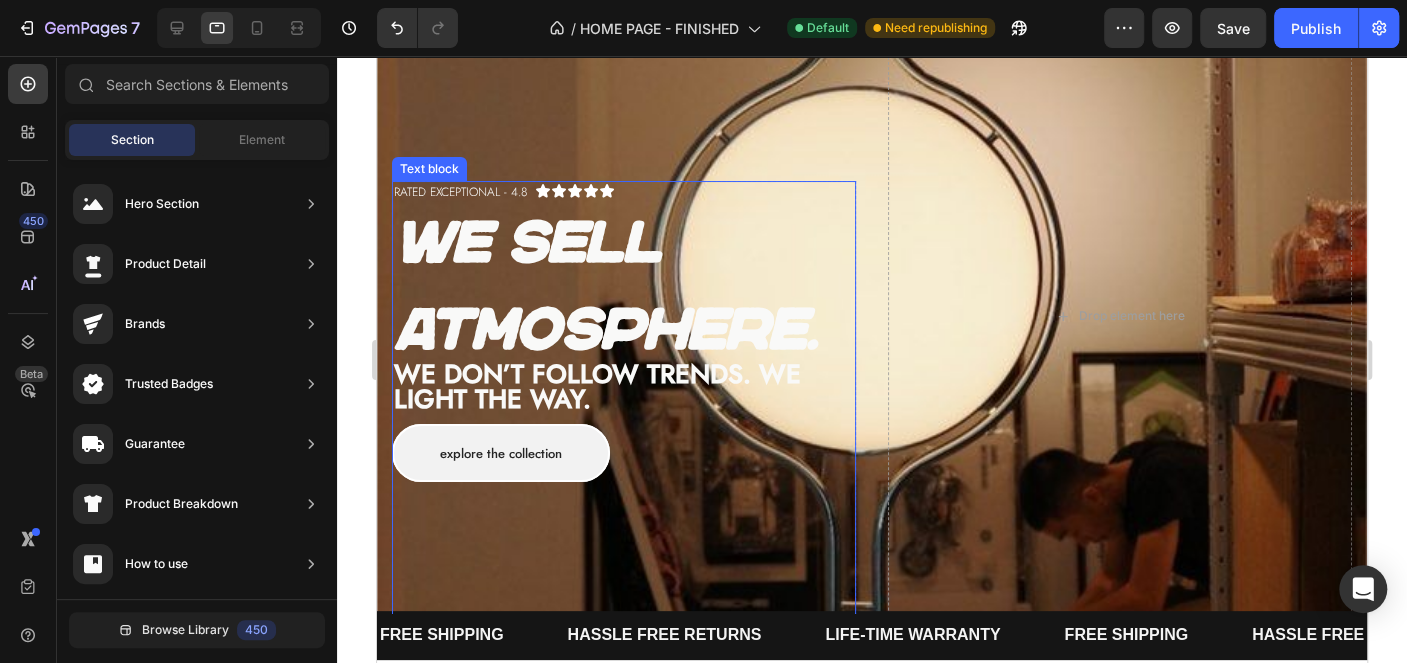 click on "We sell atmosphere." at bounding box center [624, 286] 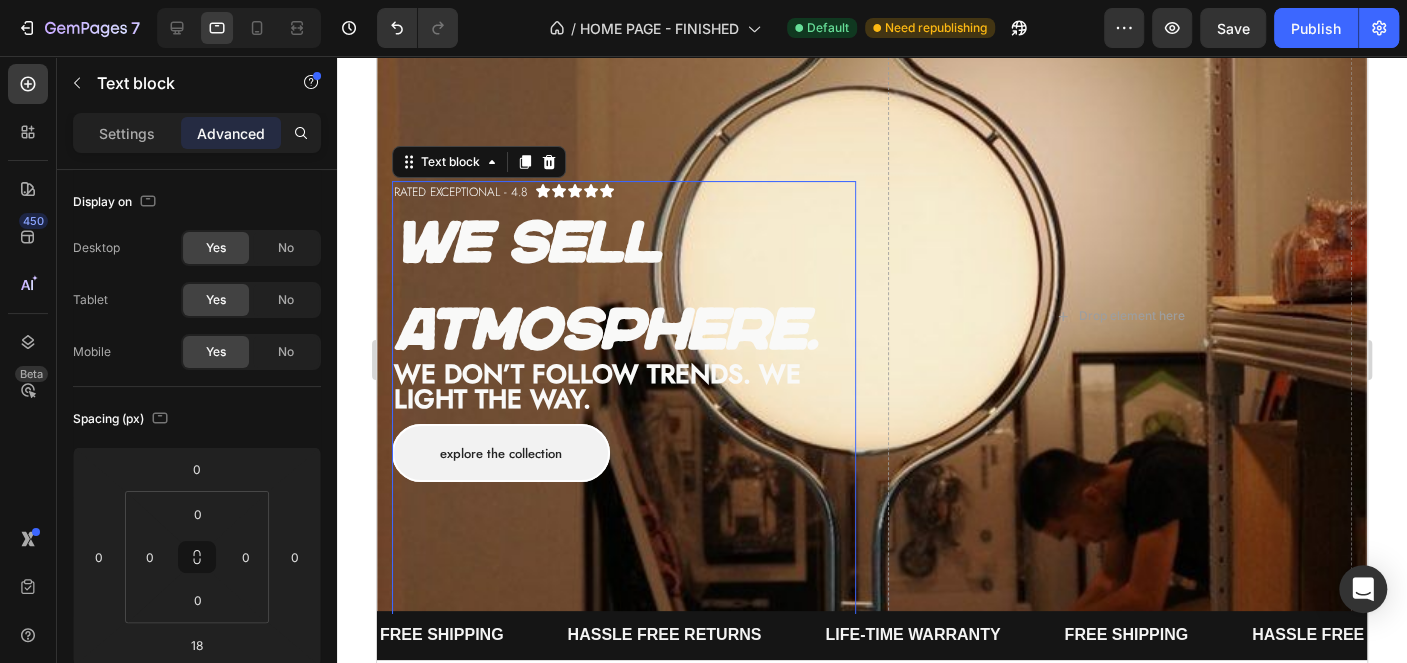 click on "We sell atmosphere." at bounding box center (624, 286) 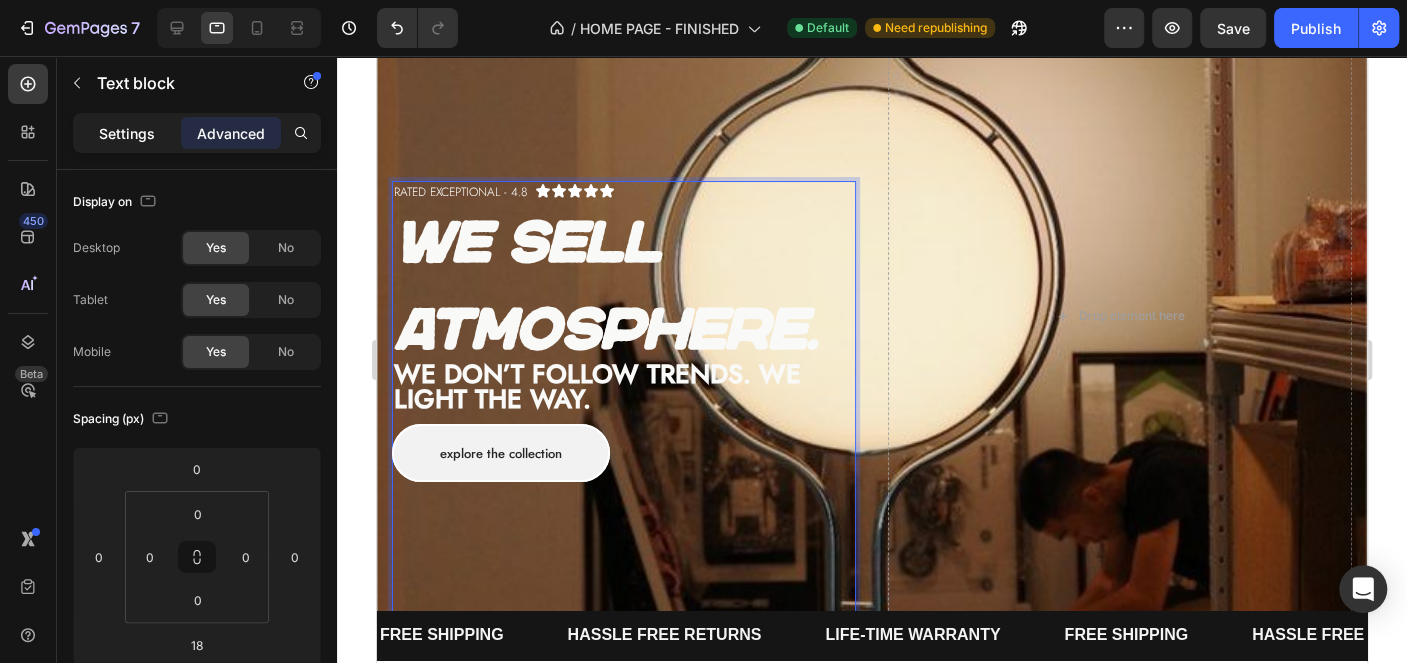 click on "Settings" 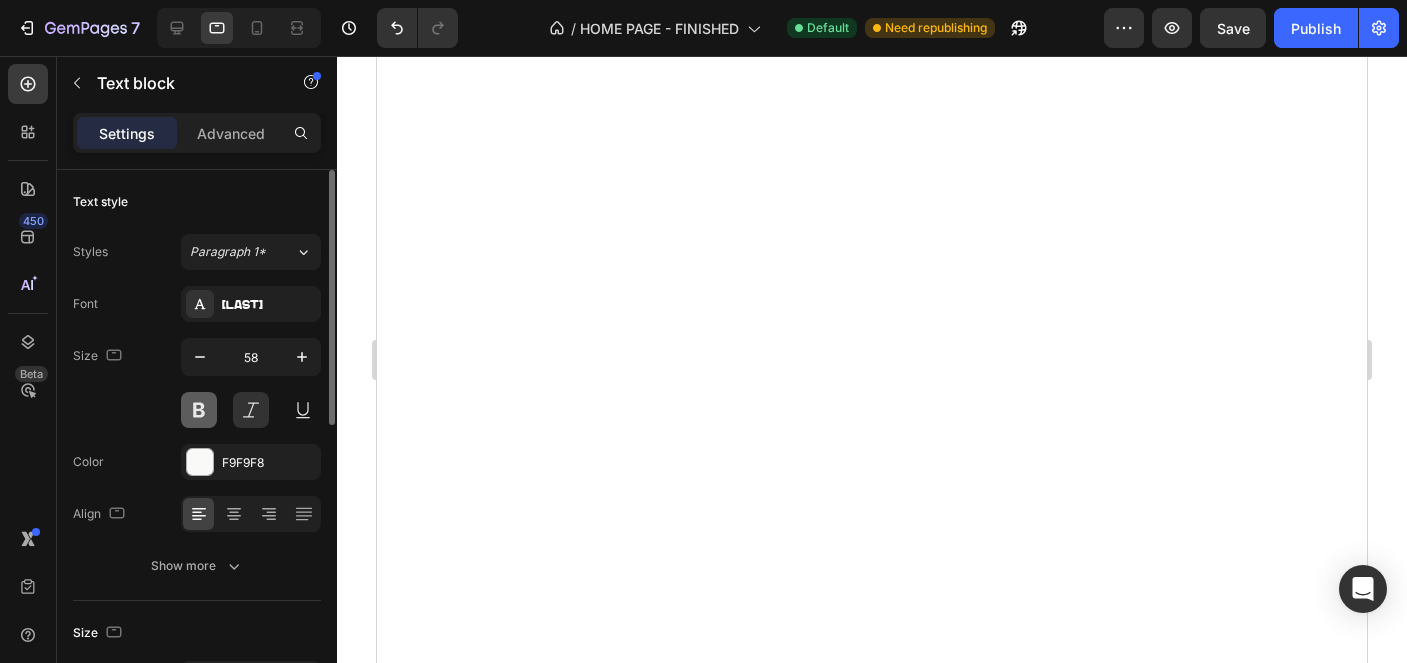 scroll, scrollTop: 0, scrollLeft: 0, axis: both 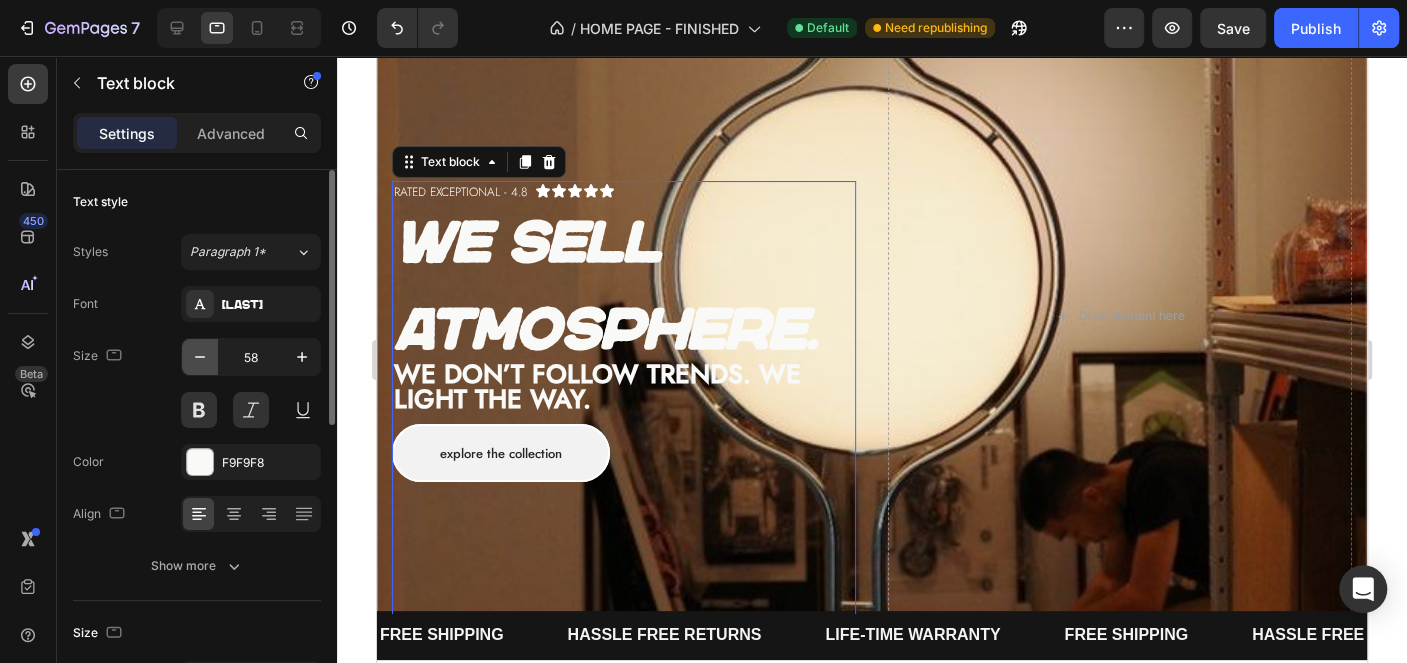 click 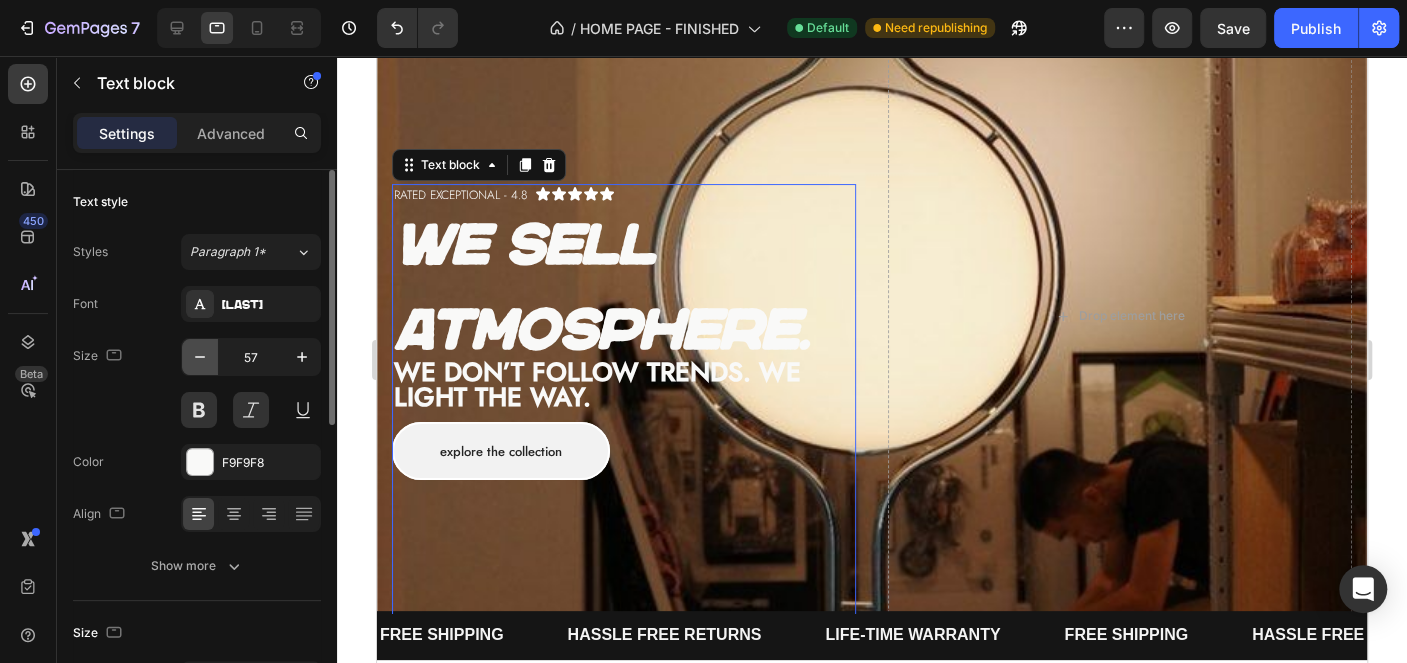 click 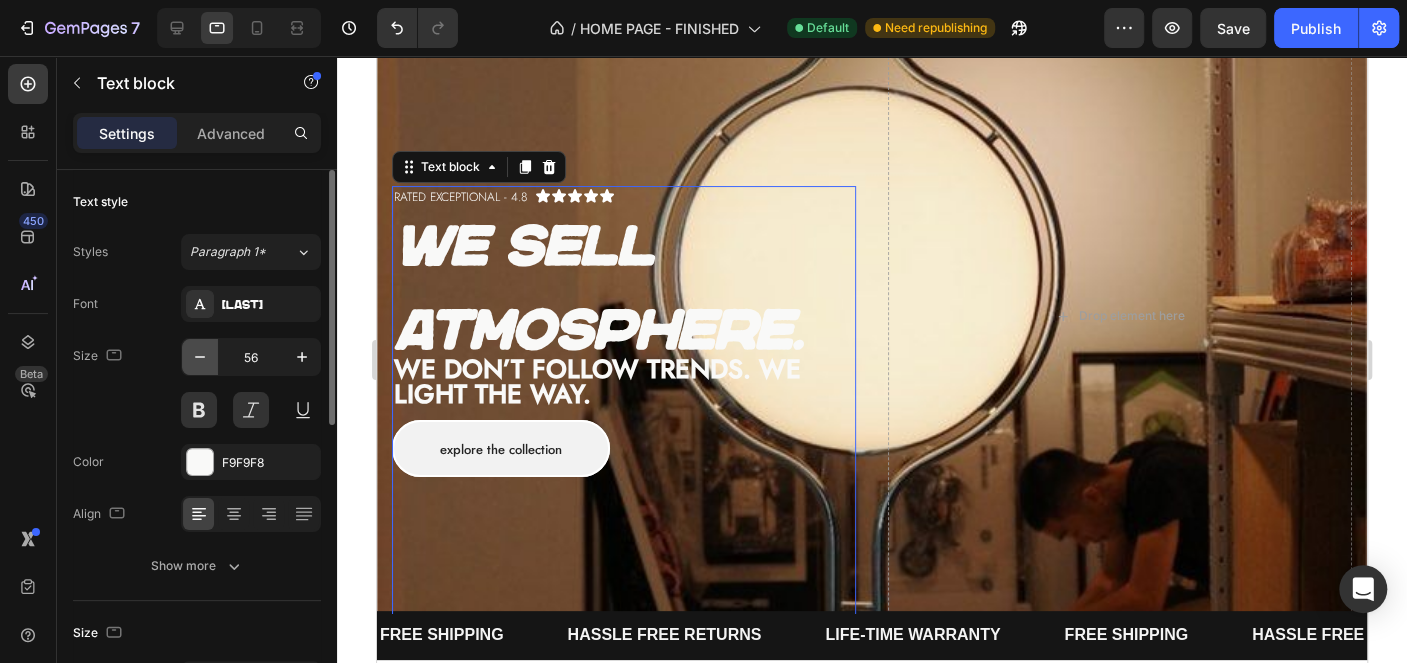 click 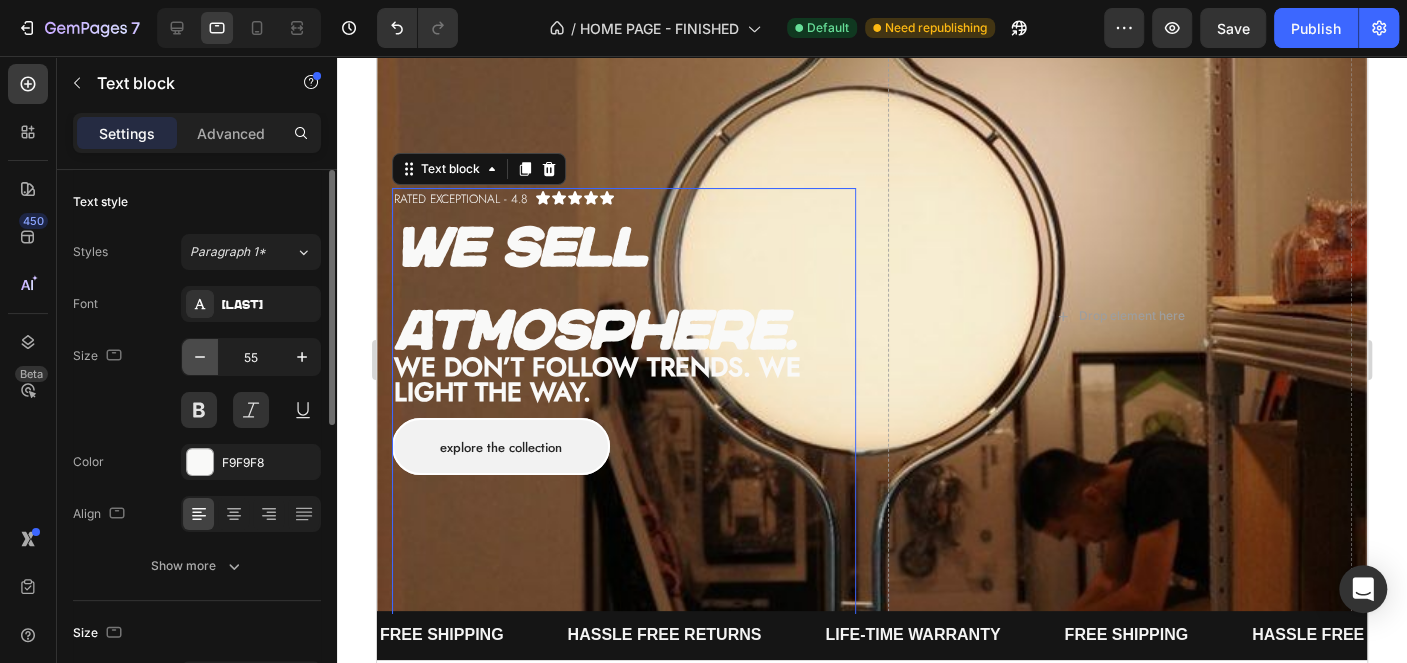 click 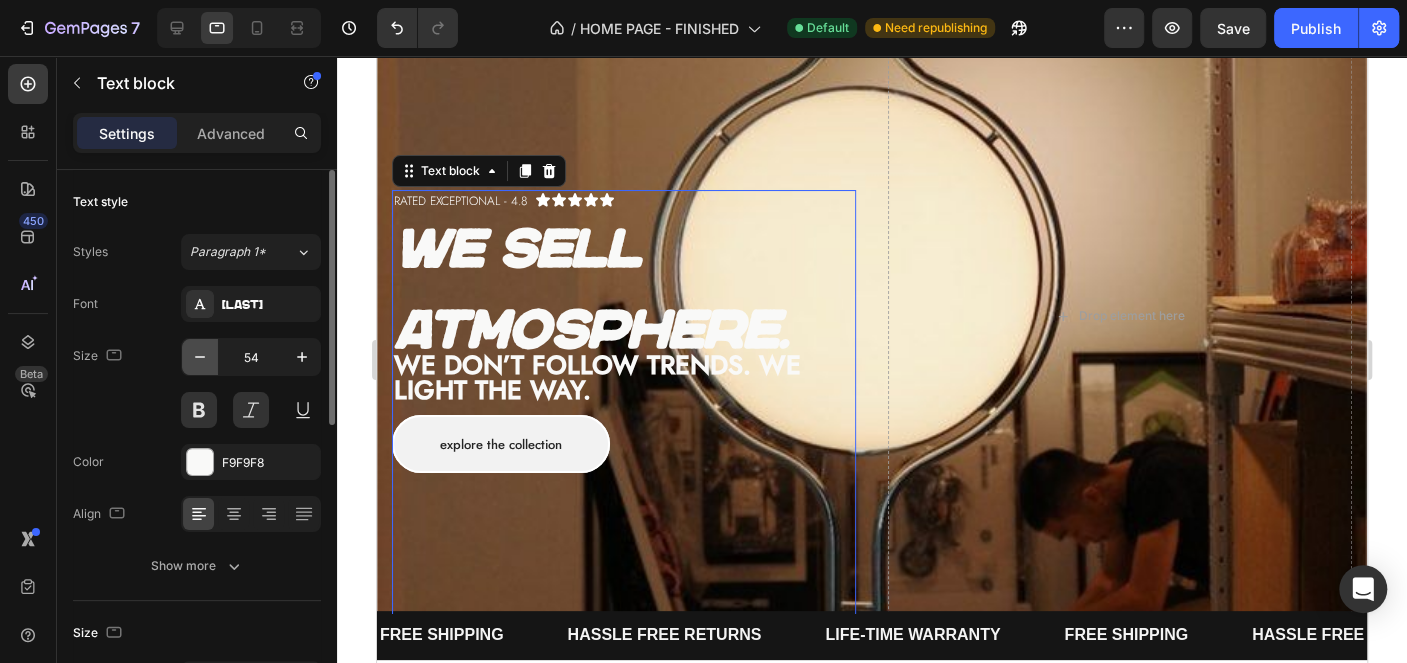 click 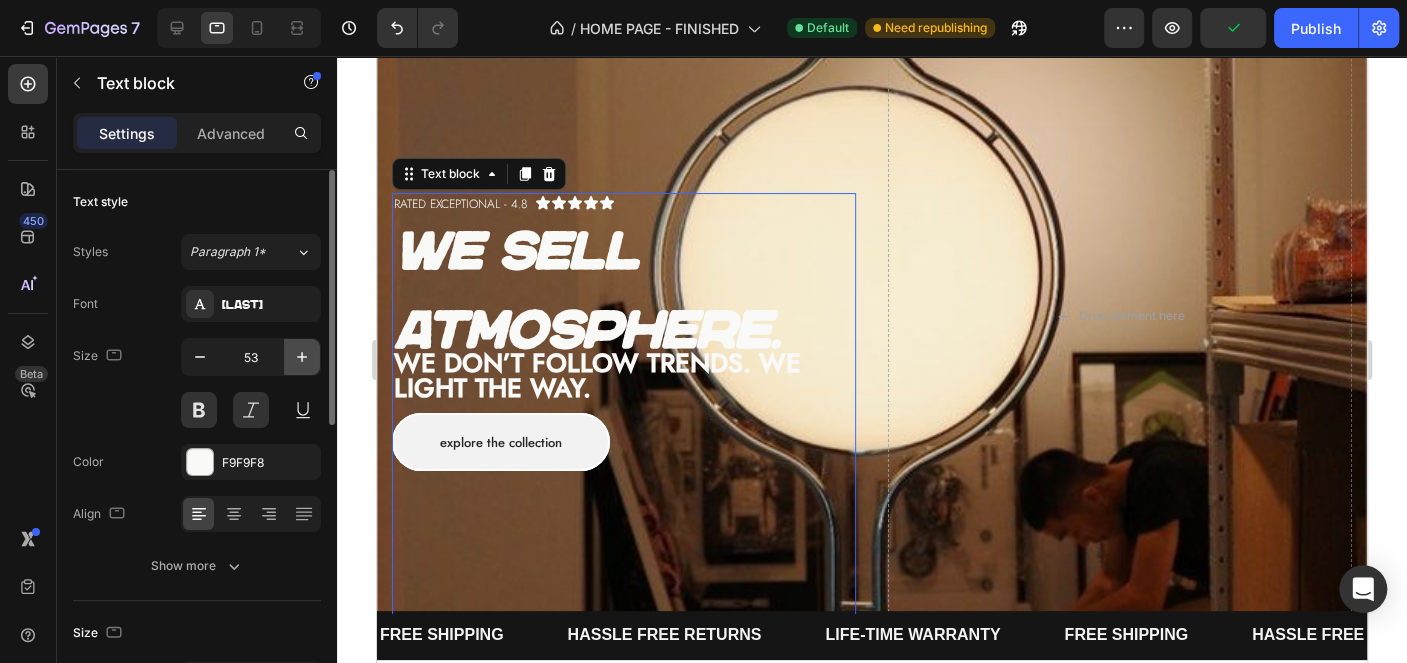 click 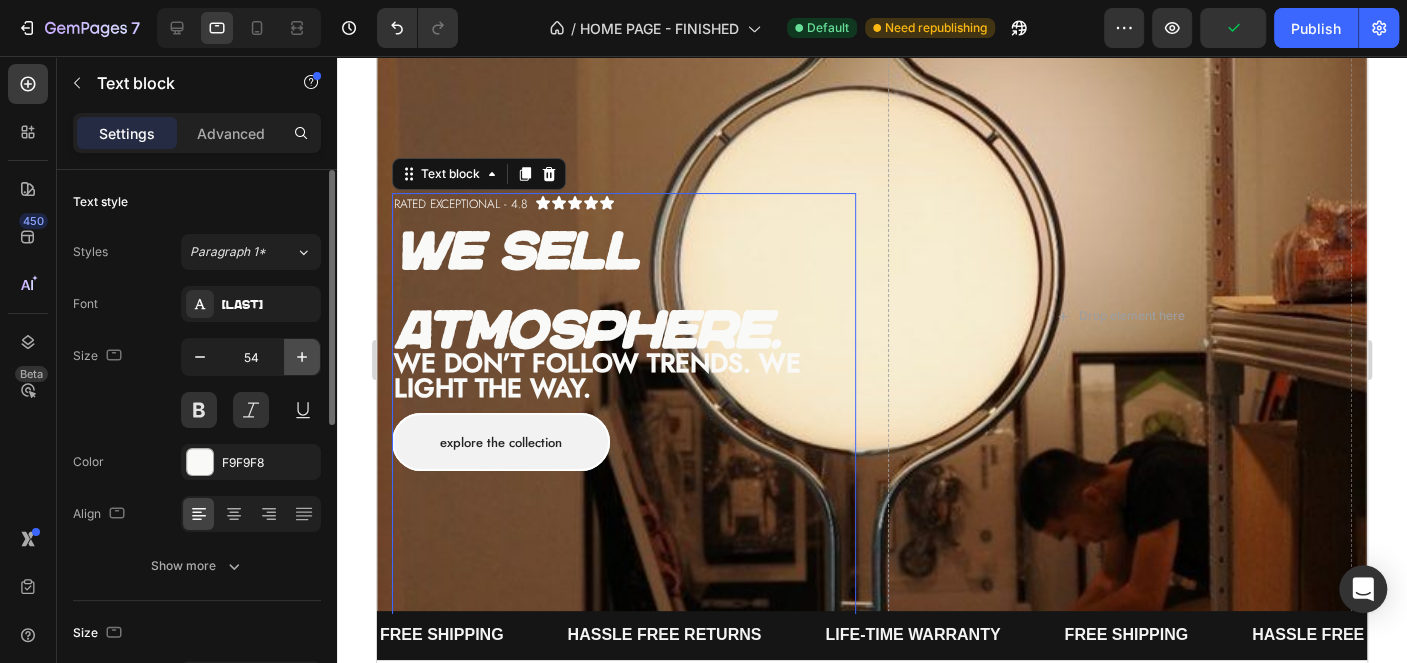 click 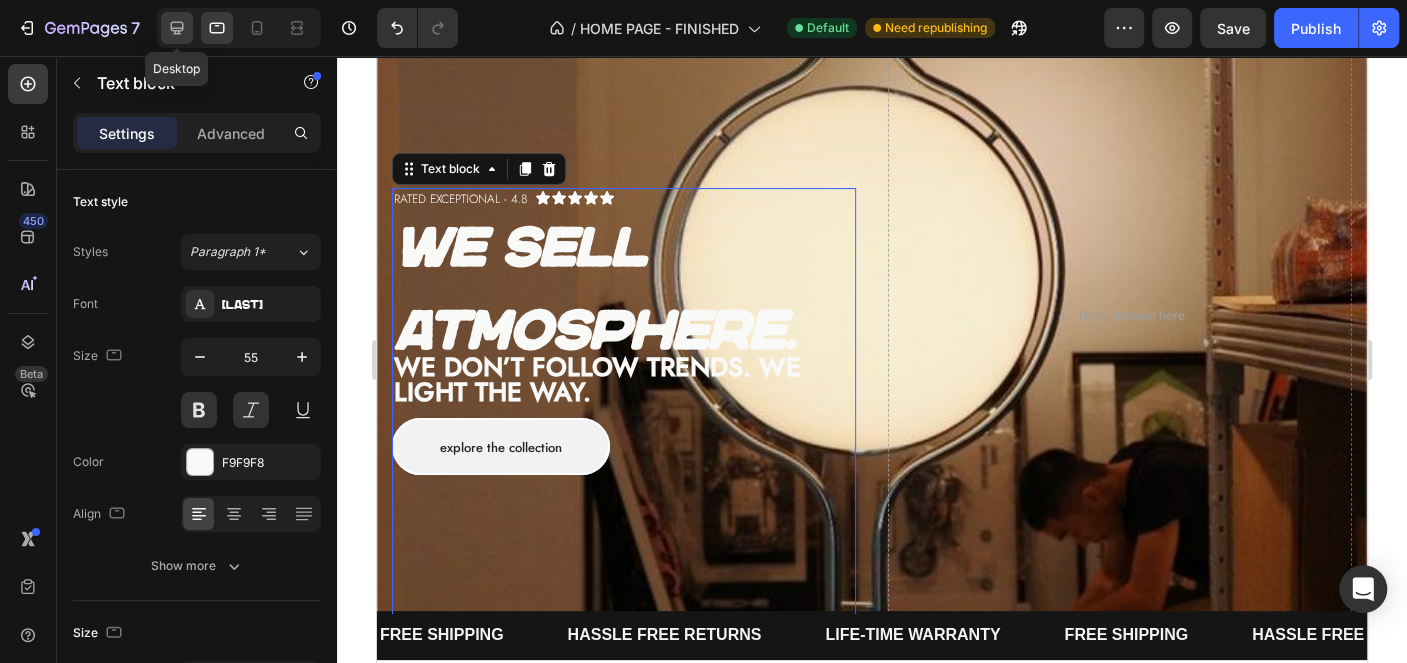 click 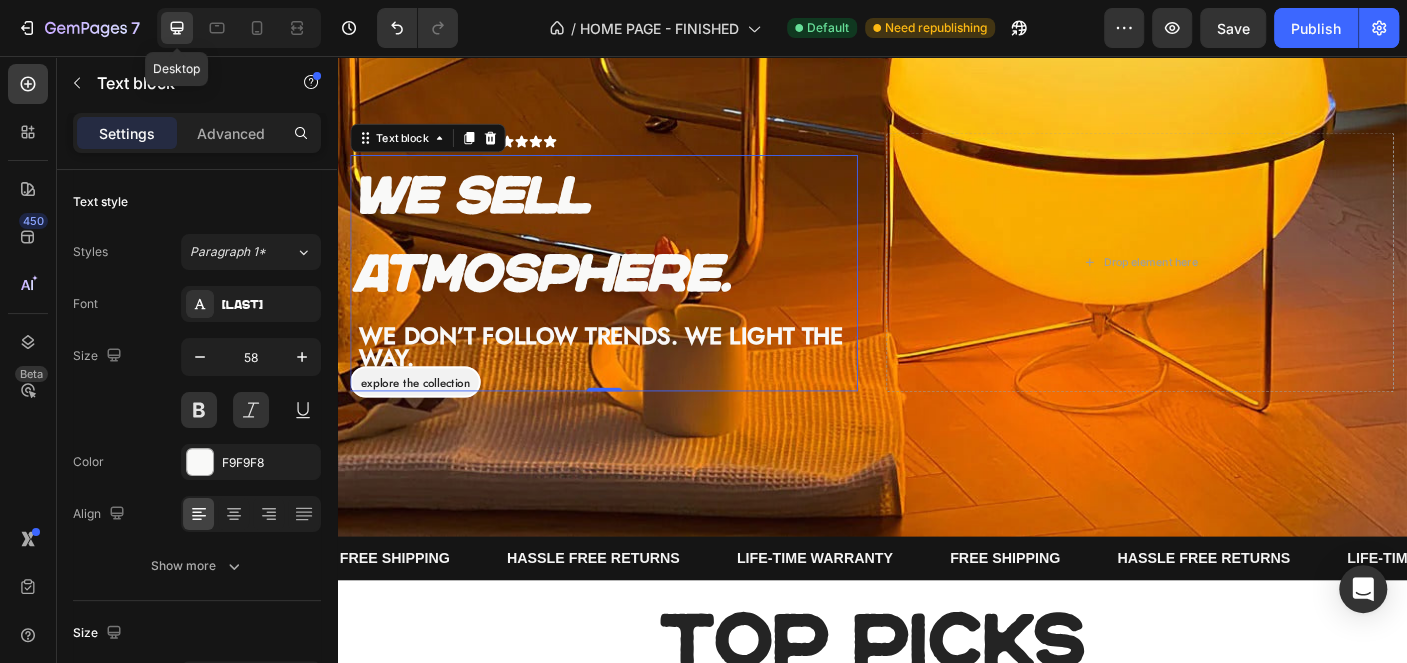 scroll, scrollTop: 159, scrollLeft: 0, axis: vertical 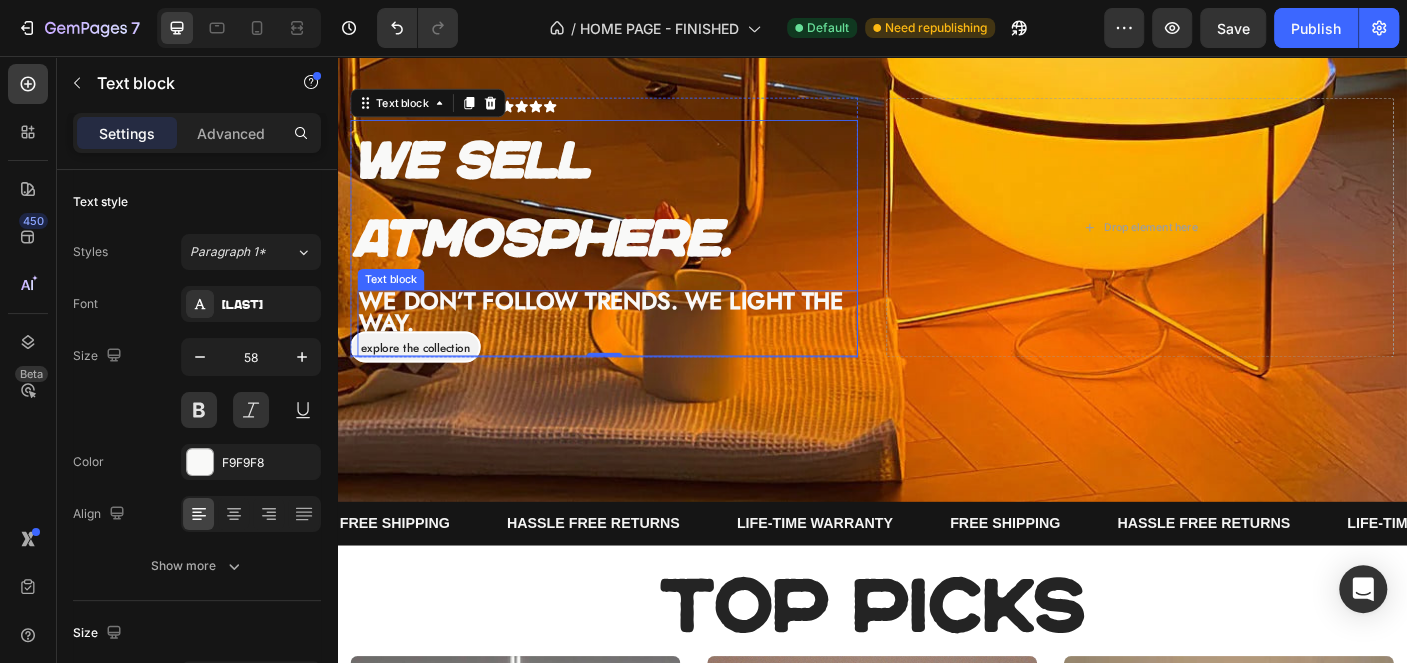 click on "rated exceptional - 4.8 Text block Icon Icon Icon Icon
Icon Icon List Row We sell atmosphere. Text block   18 Explore the collection Button rated exceptional - 4.8 Text Block We don’t follow trends. We light the way. Text block Row
Drop element here" at bounding box center (937, 248) 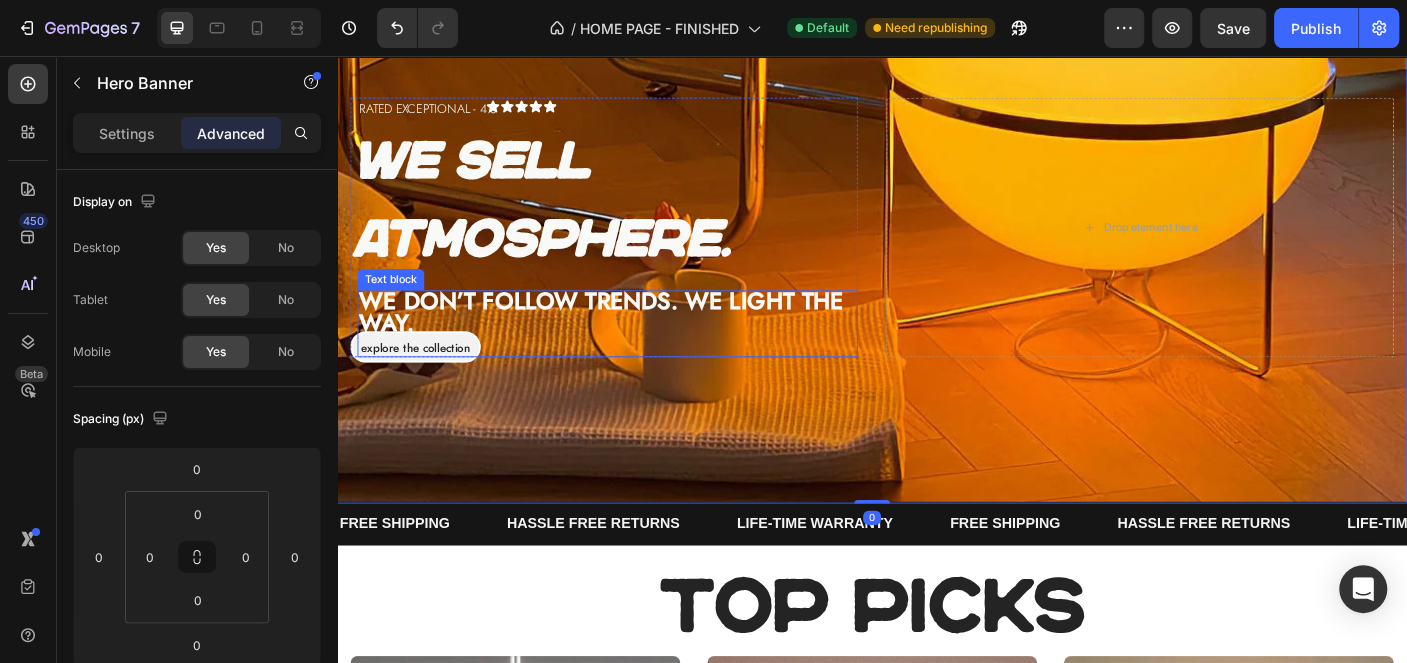 click at bounding box center [640, 381] 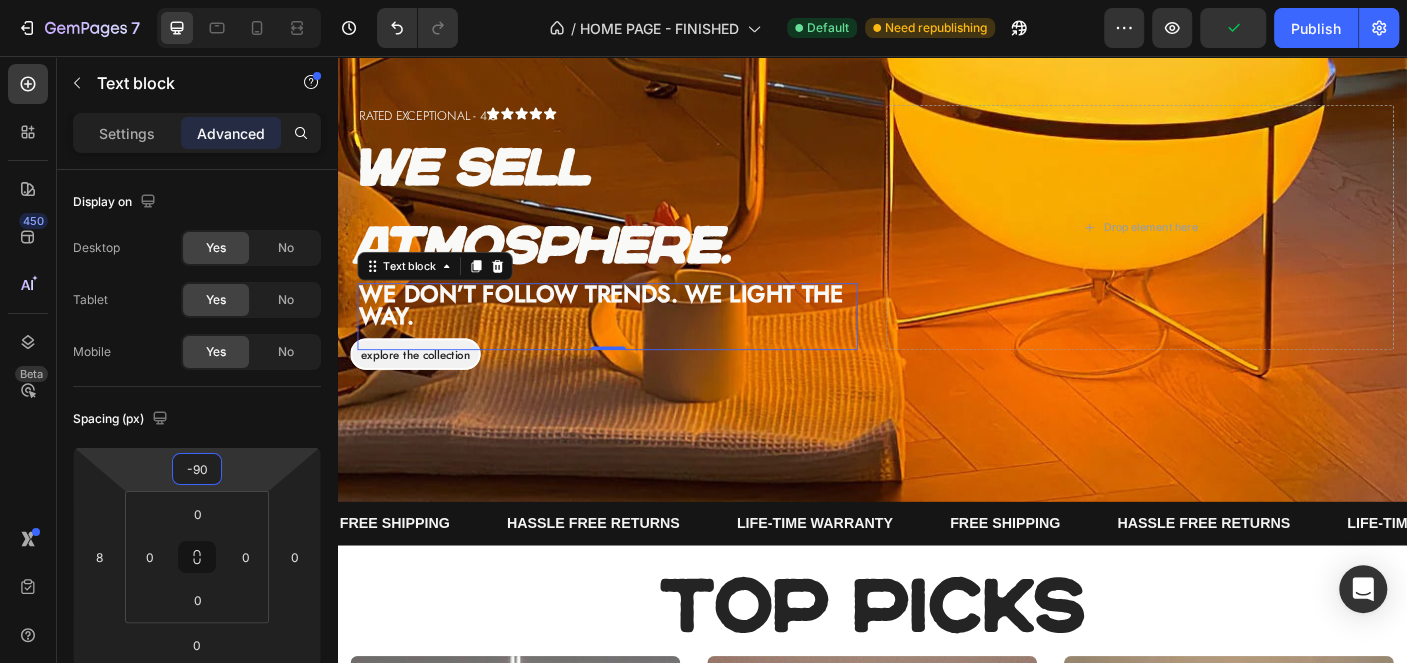 type on "-88" 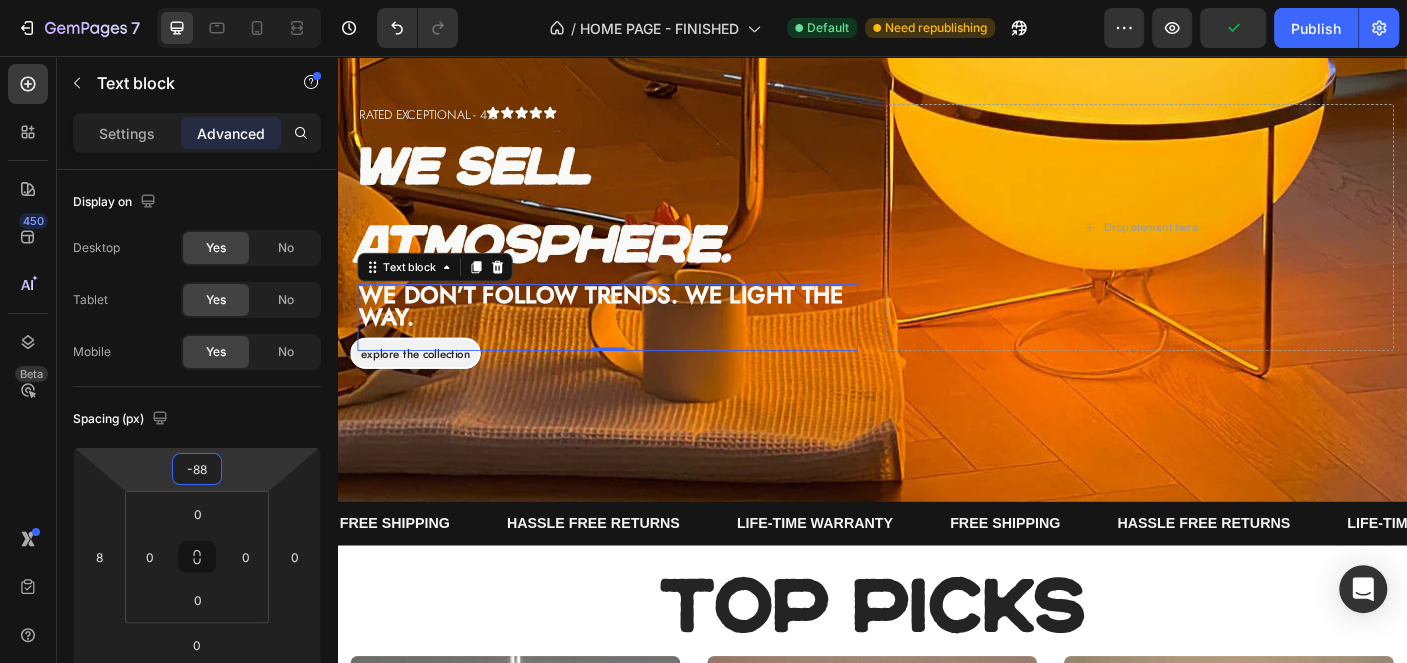 click on "7  Version history  /  HOME PAGE - FINISHED Default Need republishing Preview  Publish  450 Beta Sections(18) Elements(83) Section Element Hero Section Product Detail Brands Trusted Badges Guarantee Product Breakdown How to use Testimonials Compare Bundle FAQs Social Proof Brand Story Product List Collection Blog List Contact Sticky Add to Cart Custom Footer Browse Library 450 Layout
Row
Row
Row
Row Text
Heading
Text Block Button
Button
Button Media
Image
Image
Video" at bounding box center (703, 0) 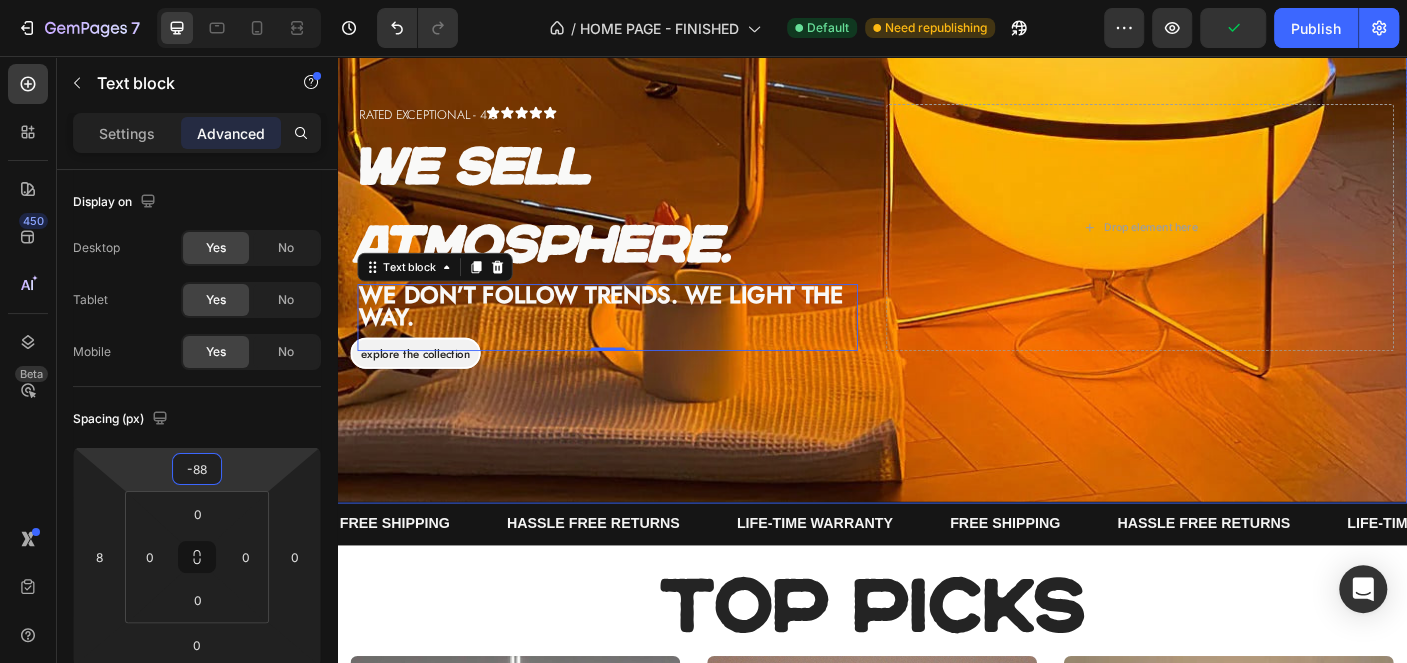click at bounding box center [937, 248] 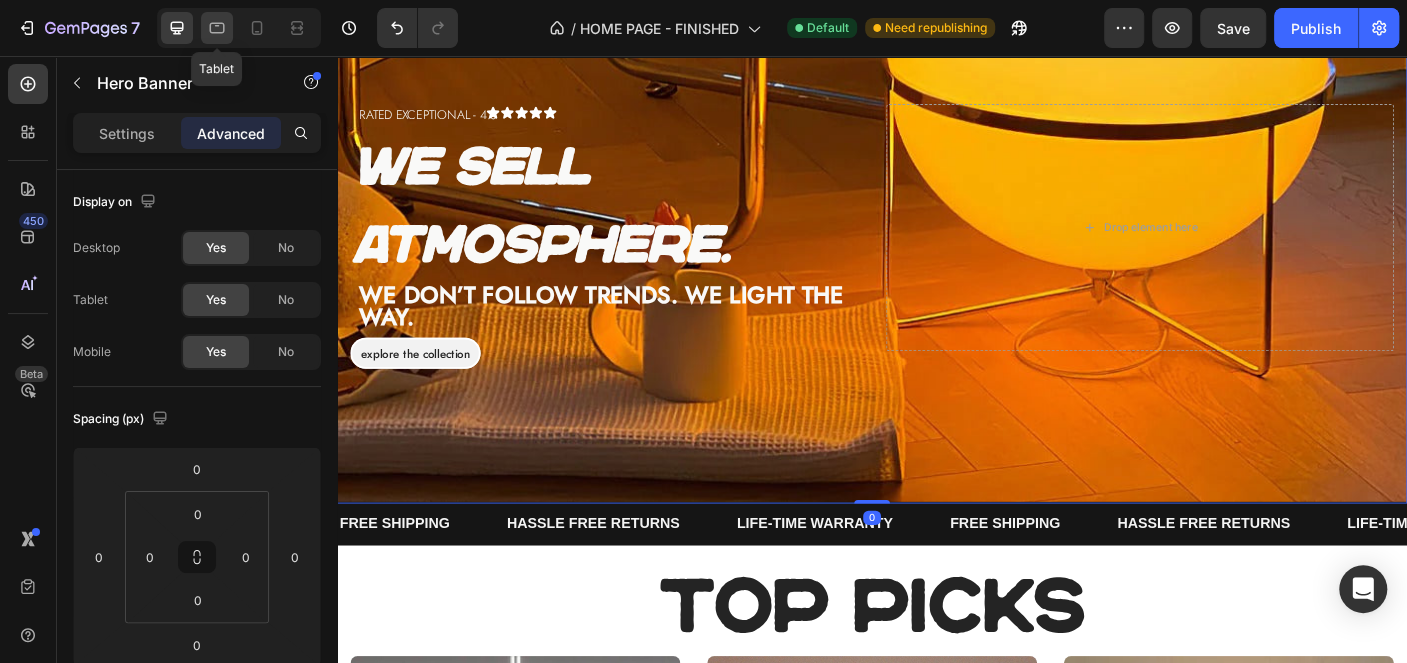 click 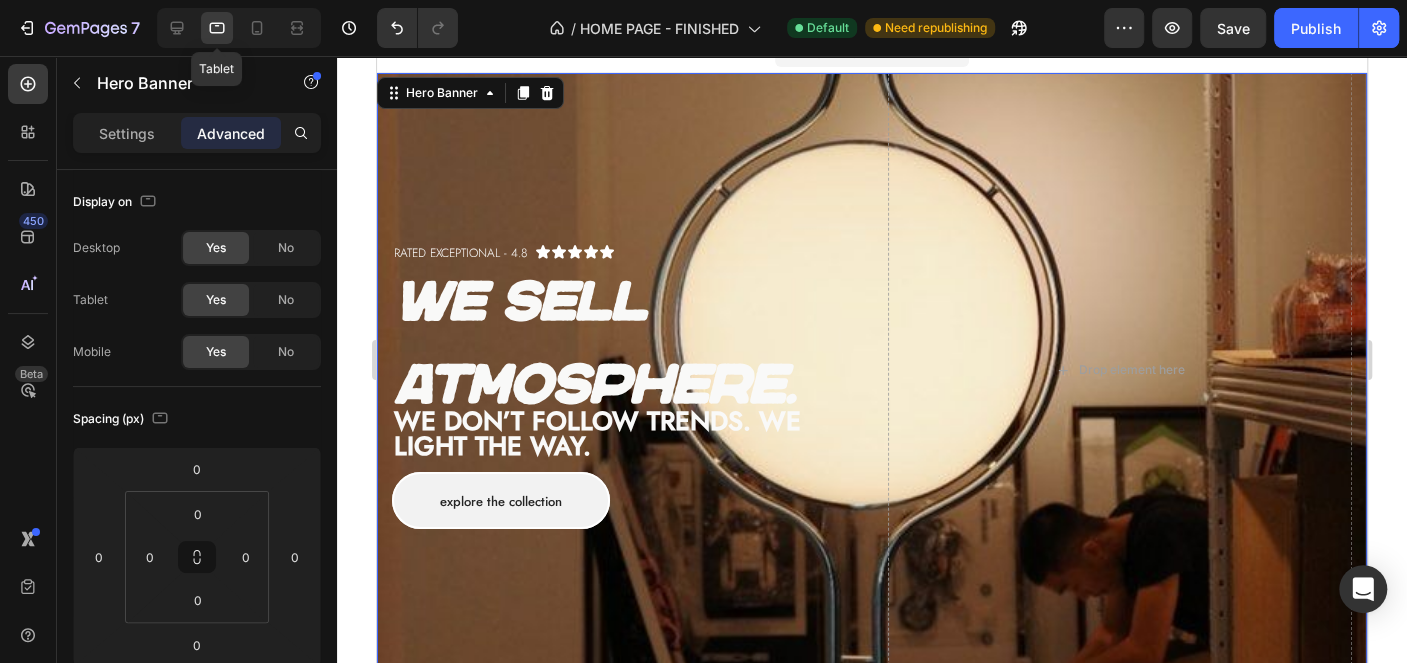 scroll, scrollTop: 0, scrollLeft: 0, axis: both 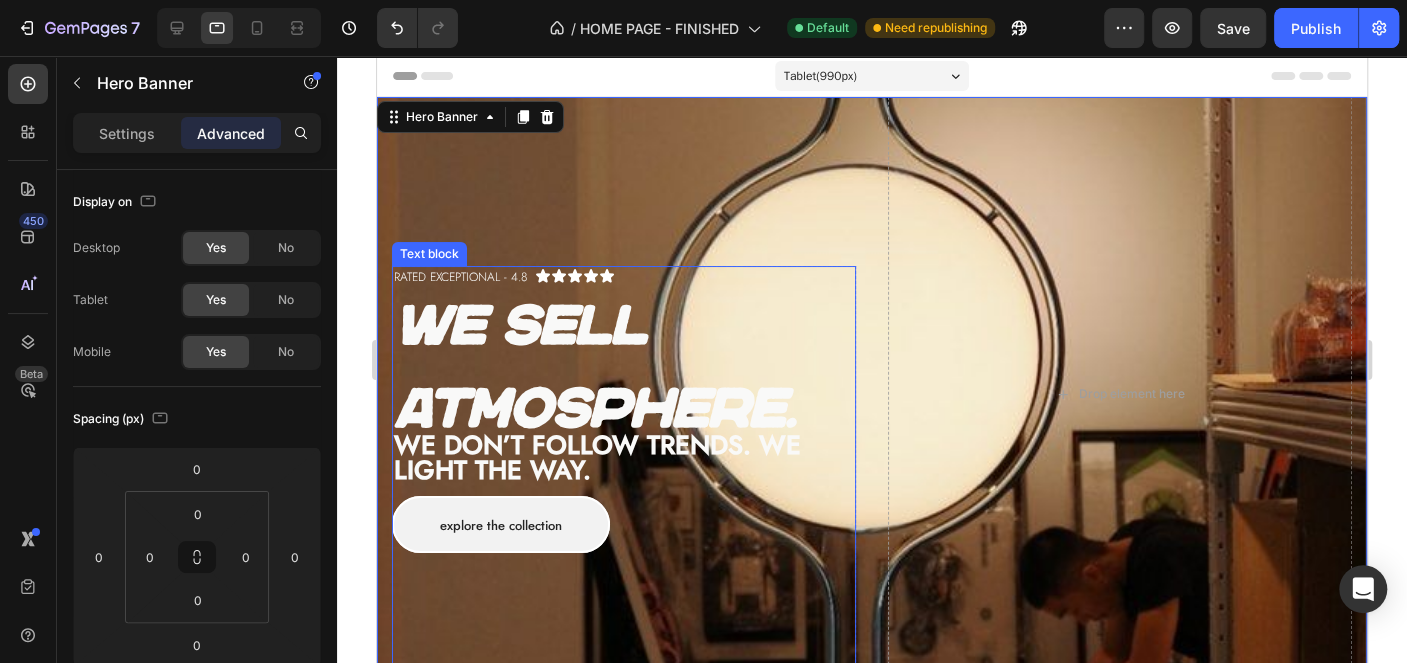 click on "We sell atmosphere." at bounding box center [624, 366] 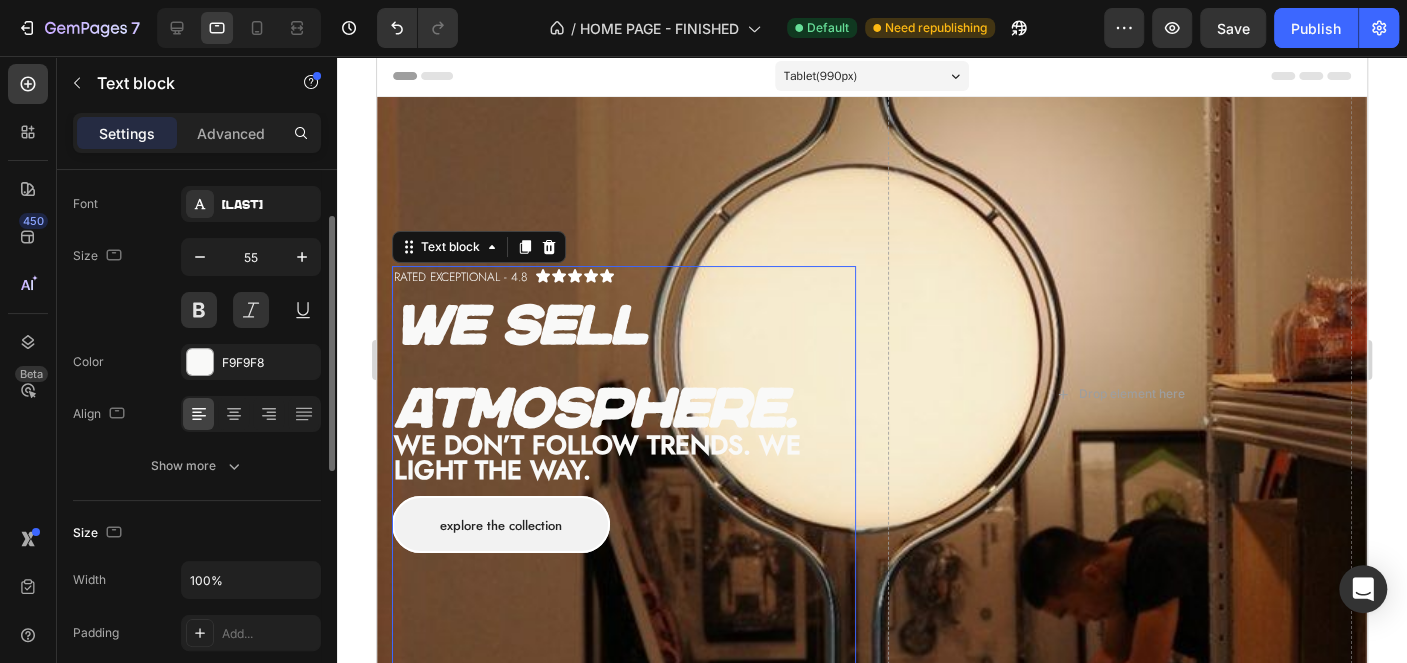 scroll, scrollTop: 300, scrollLeft: 0, axis: vertical 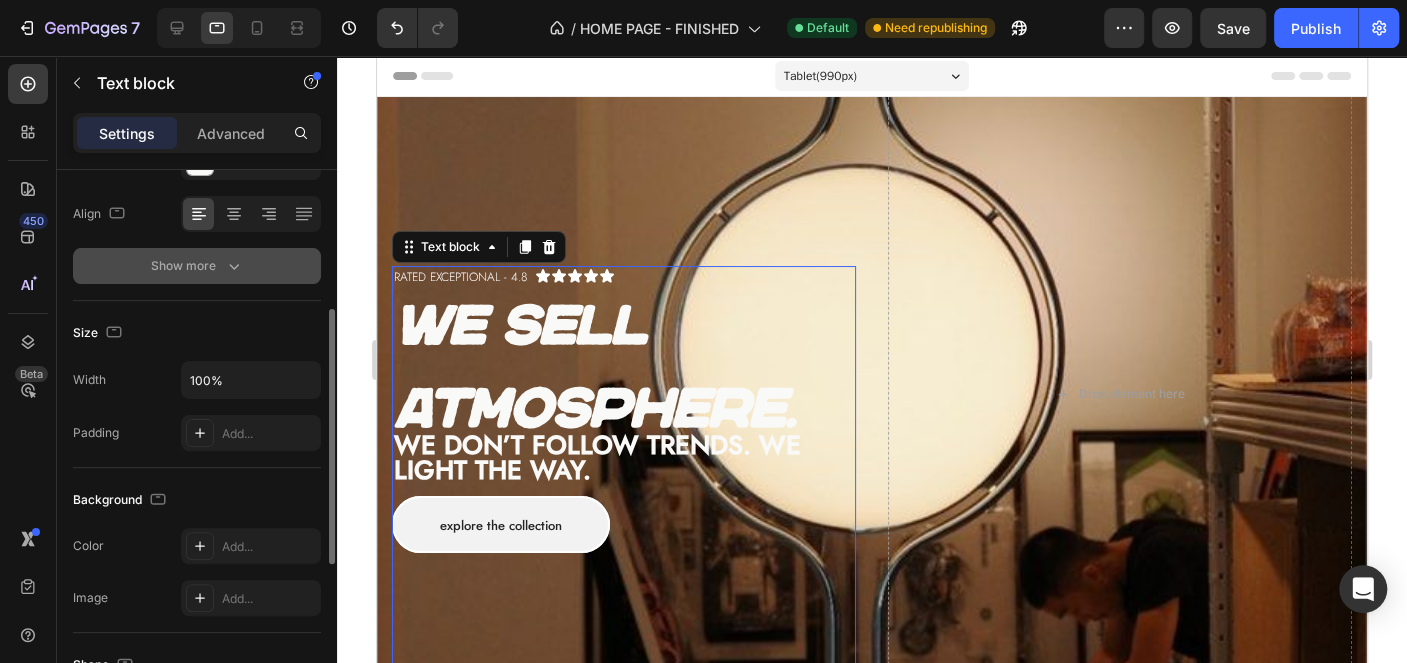 click on "Show more" at bounding box center [197, 266] 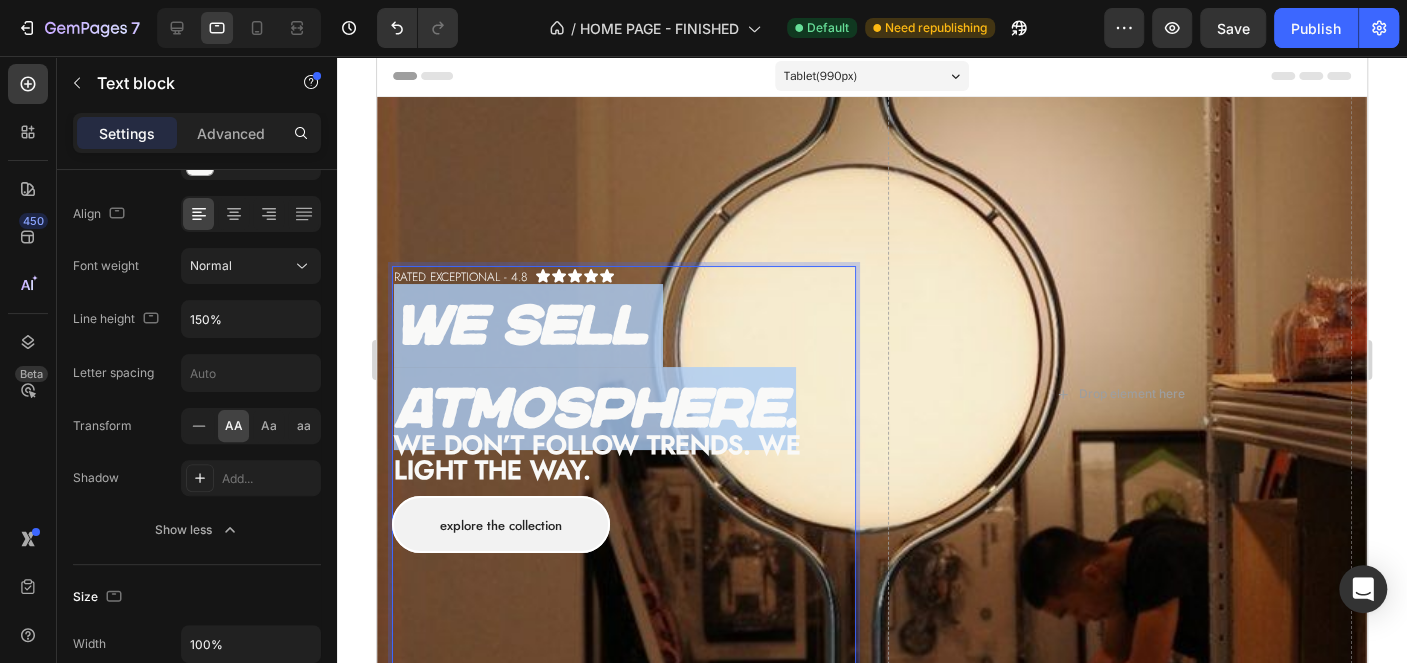 drag, startPoint x: 798, startPoint y: 403, endPoint x: 415, endPoint y: 339, distance: 388.31046 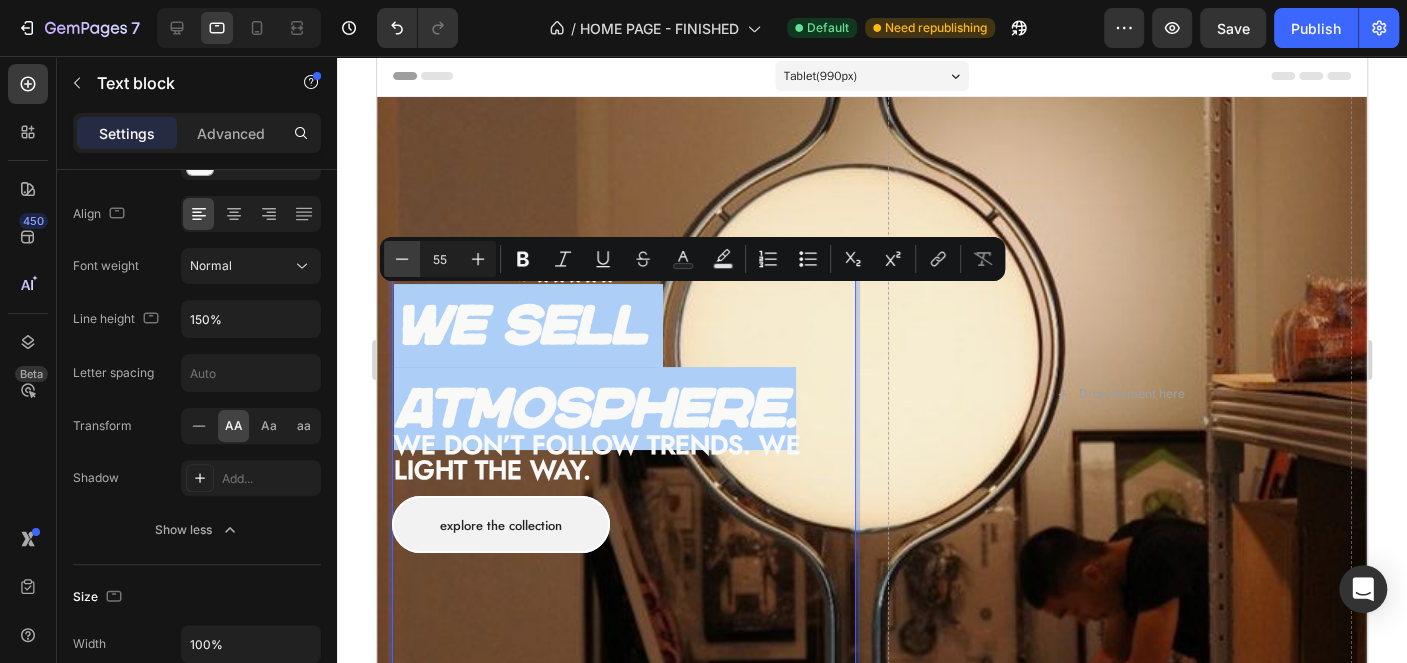 click on "Minus" at bounding box center (402, 259) 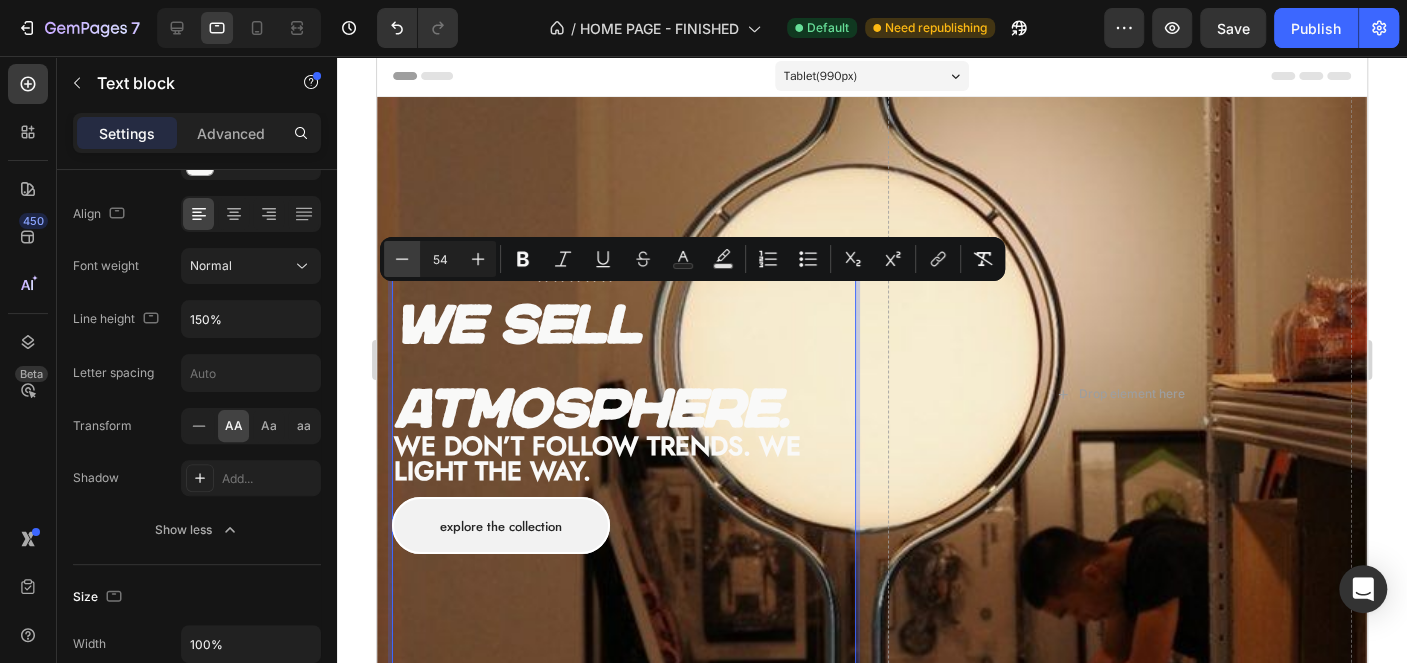 click on "Minus" at bounding box center (402, 259) 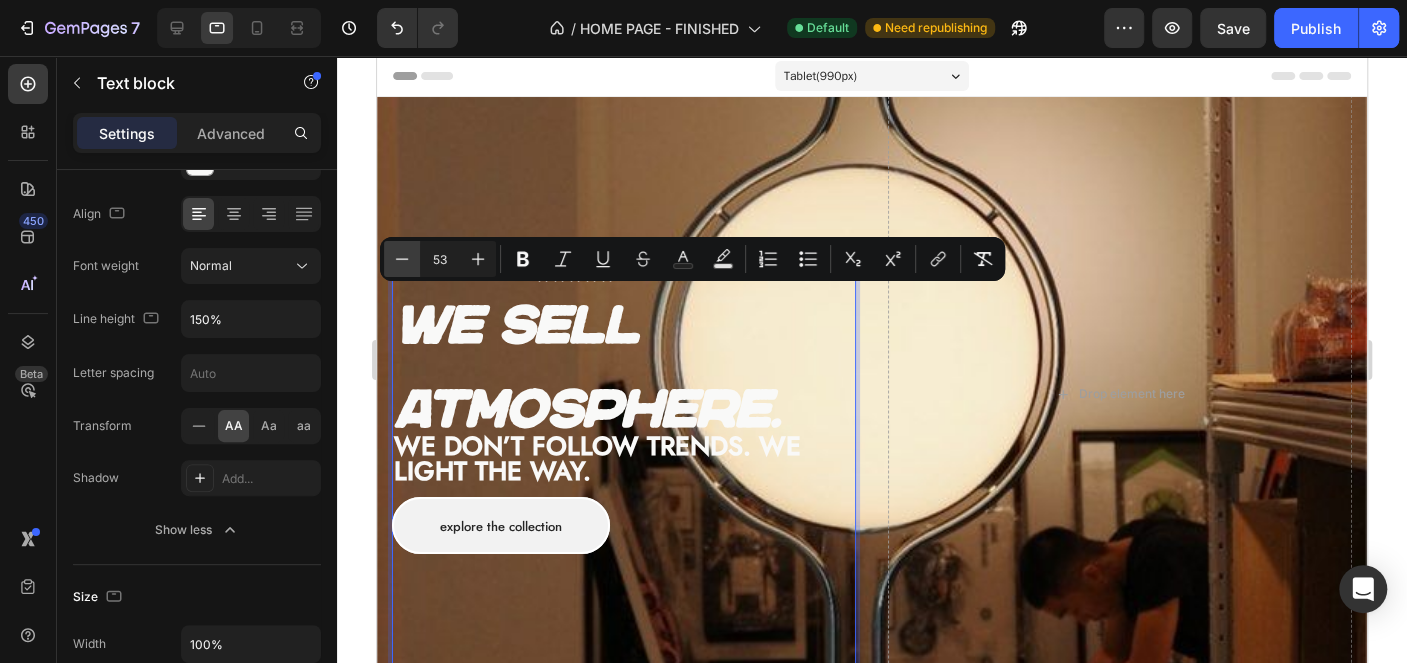 click on "Minus" at bounding box center (402, 259) 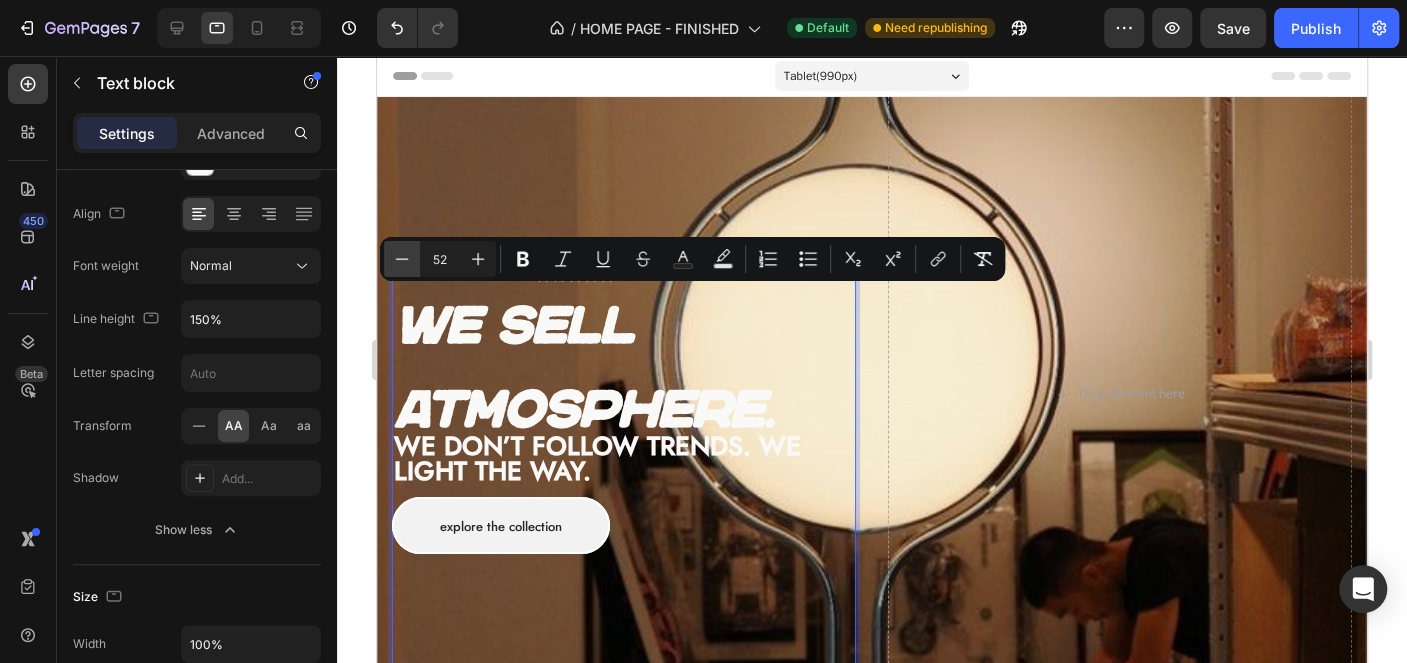 click on "Minus" at bounding box center [402, 259] 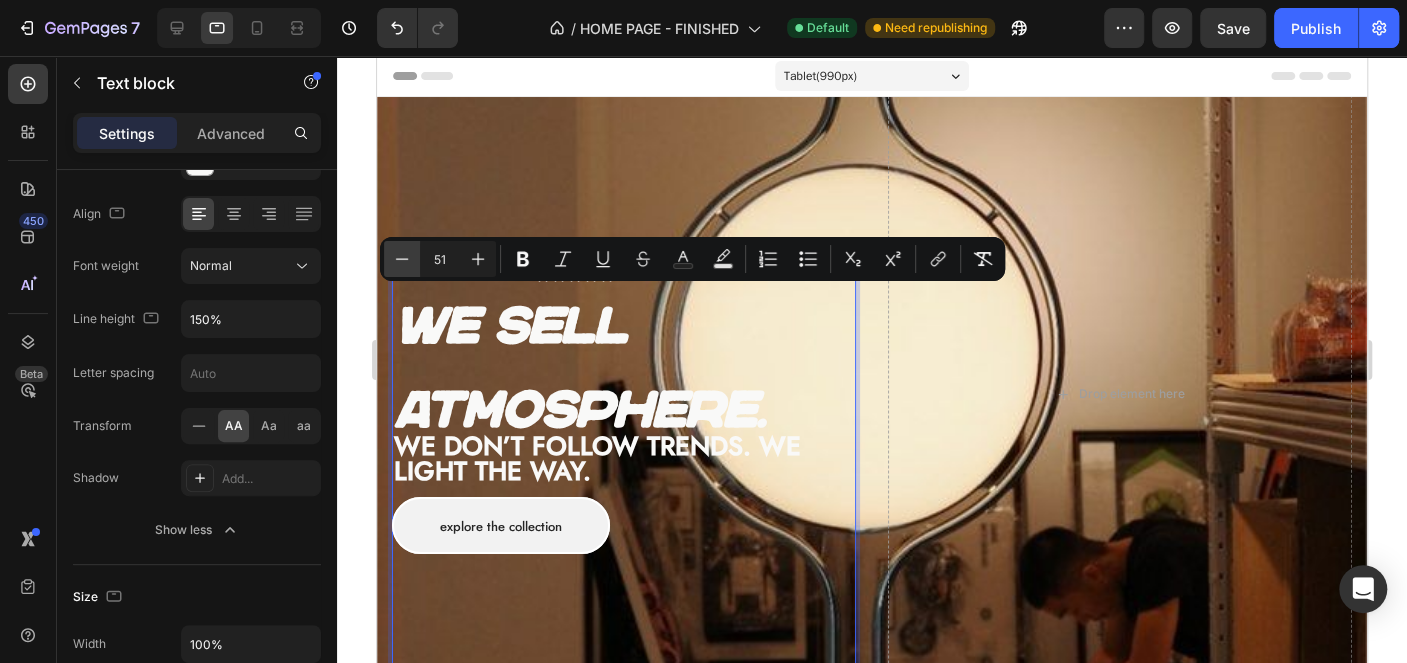 click on "Minus" at bounding box center (402, 259) 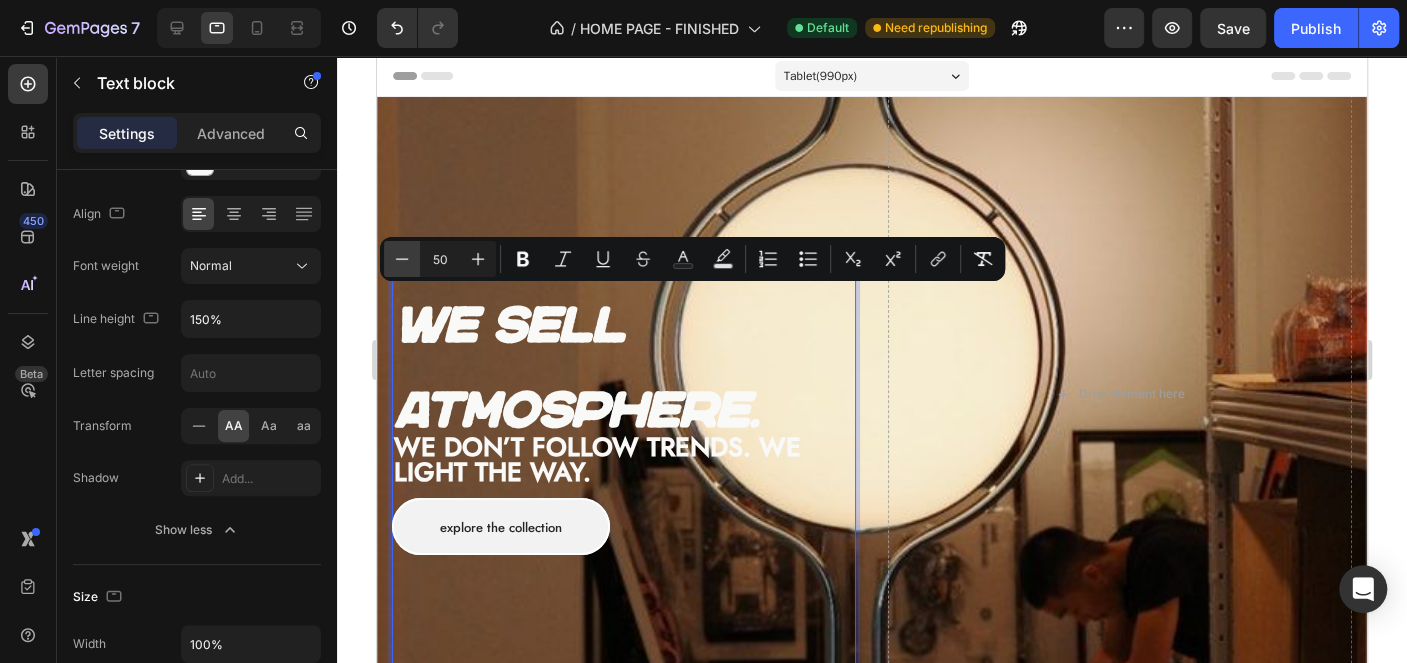 click on "Minus" at bounding box center (402, 259) 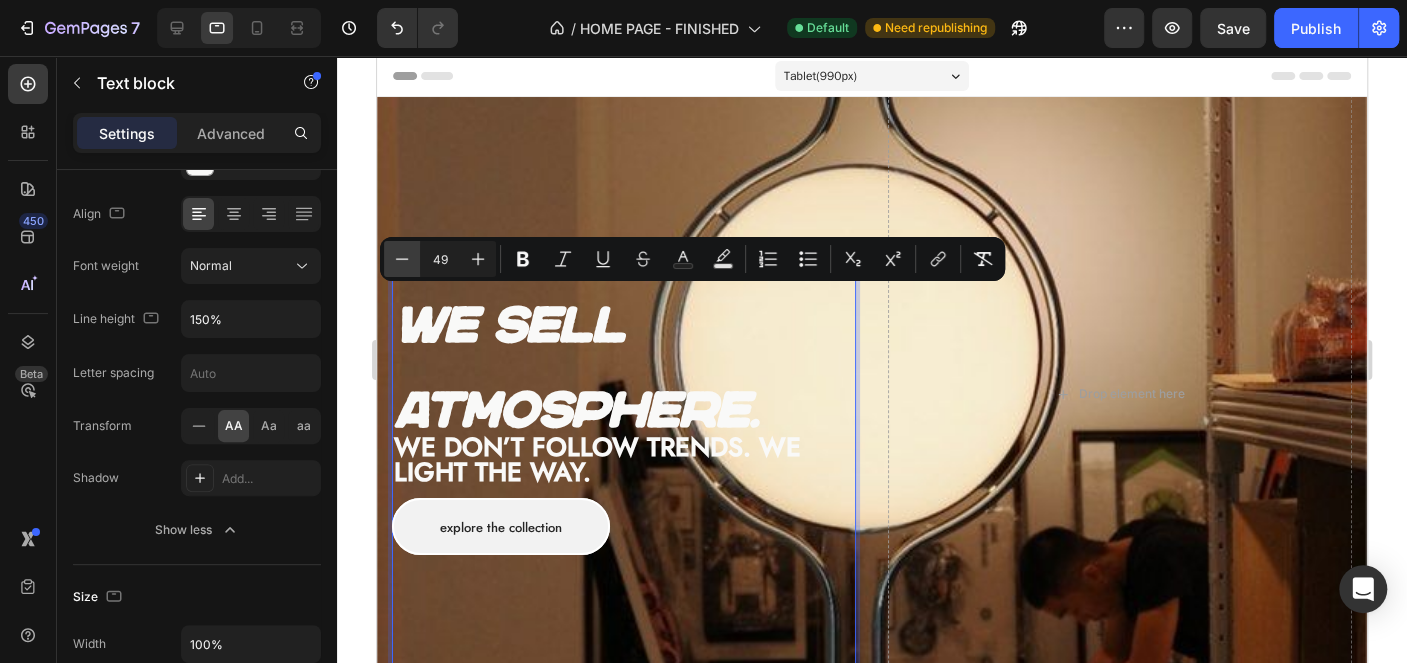 click on "Minus" at bounding box center (402, 259) 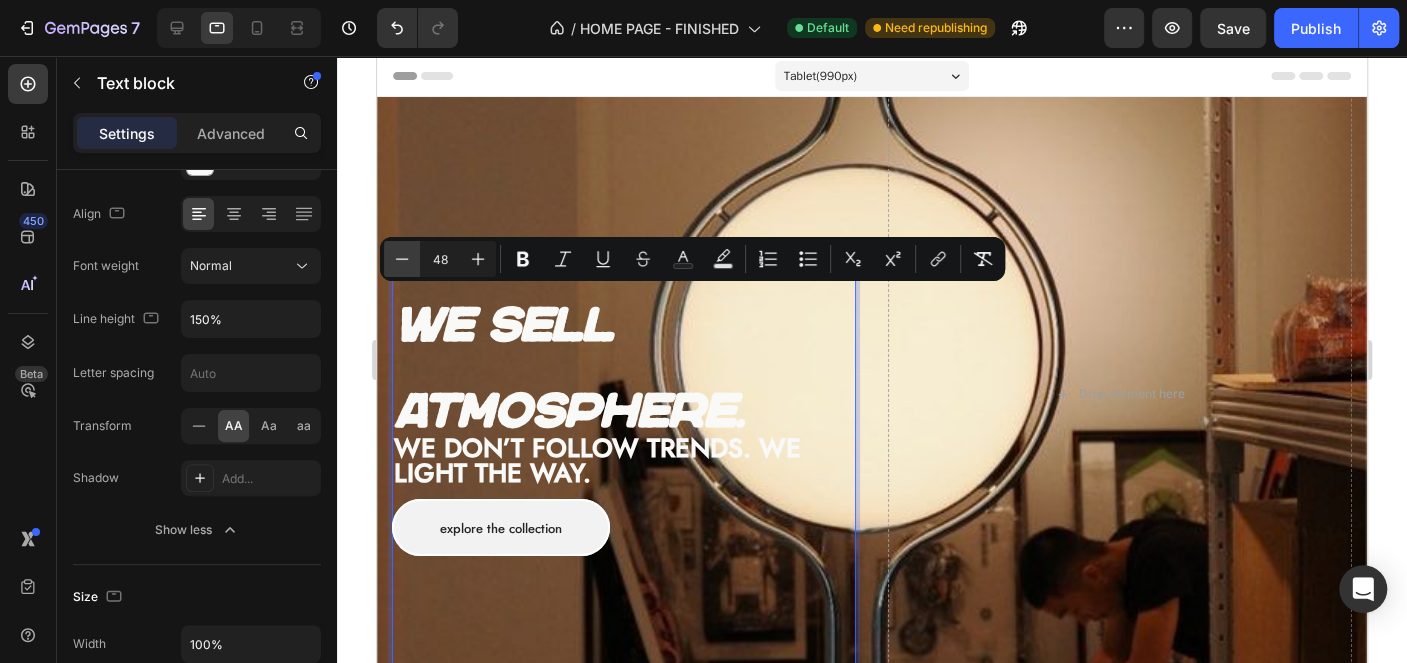 click on "Minus" at bounding box center (402, 259) 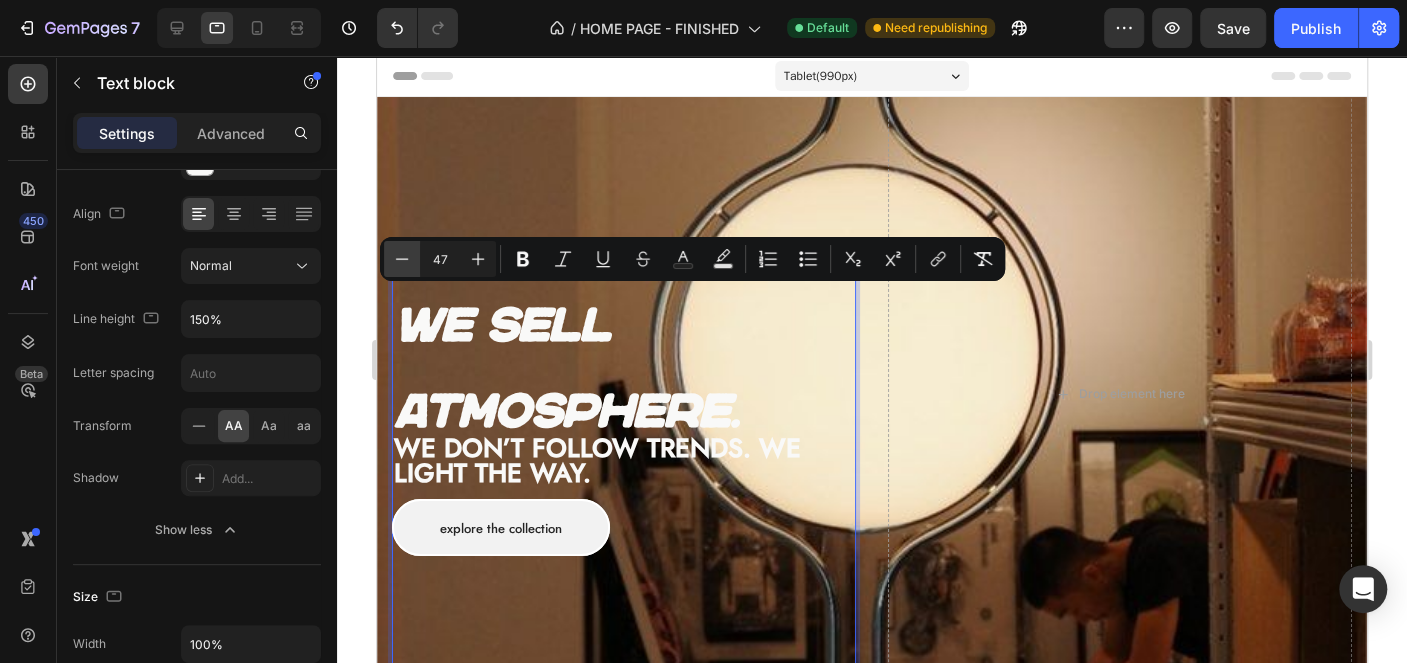 click on "Minus" at bounding box center (402, 259) 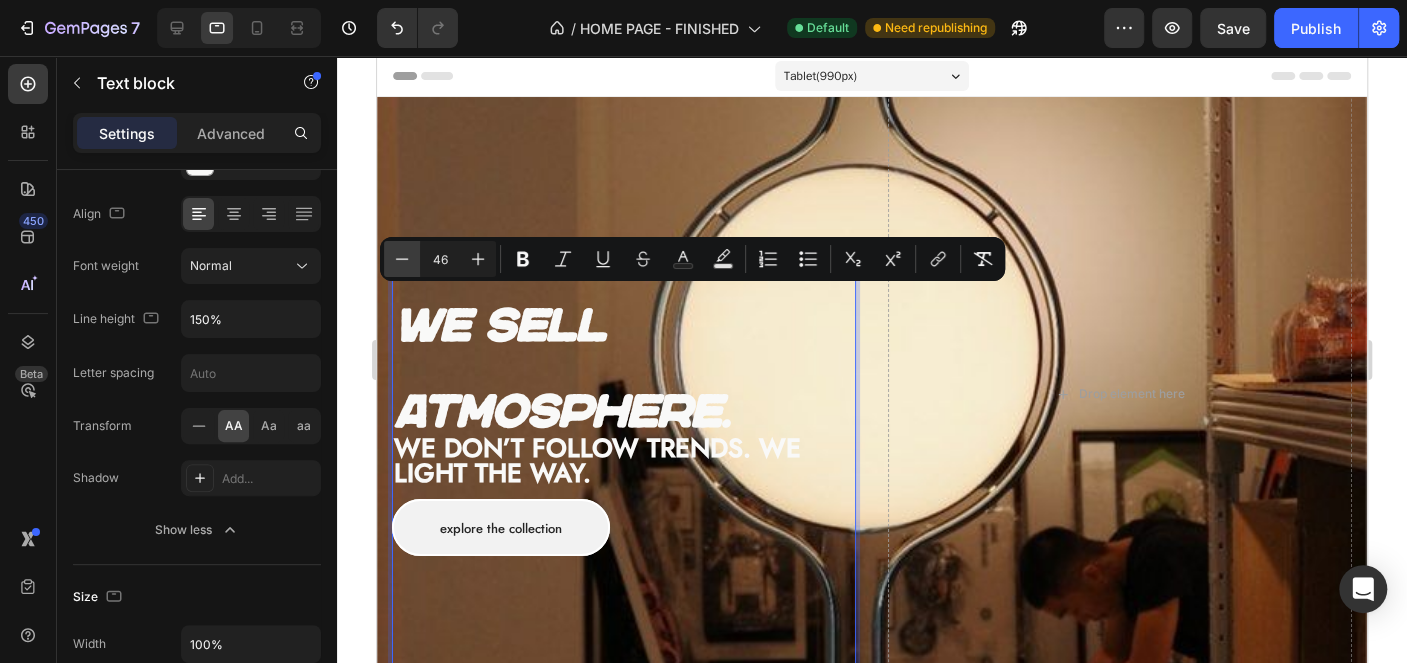 click on "Minus" at bounding box center (402, 259) 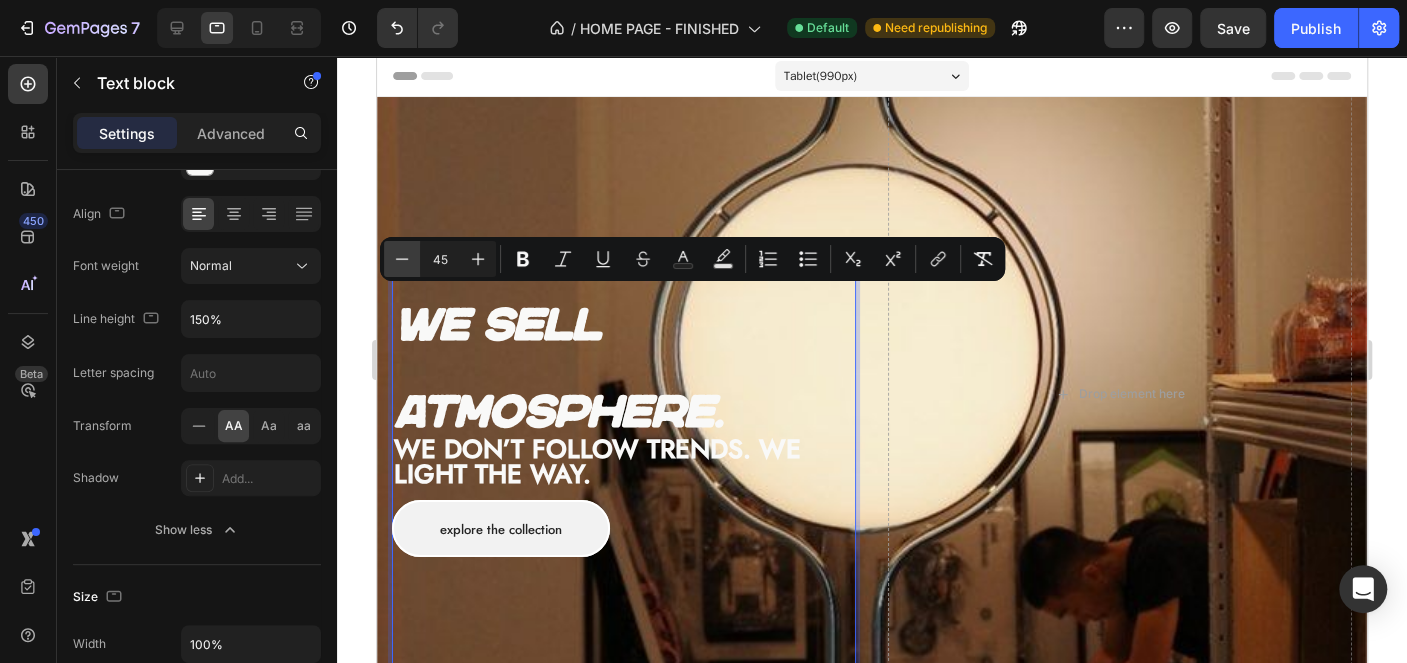 click on "Minus" at bounding box center (402, 259) 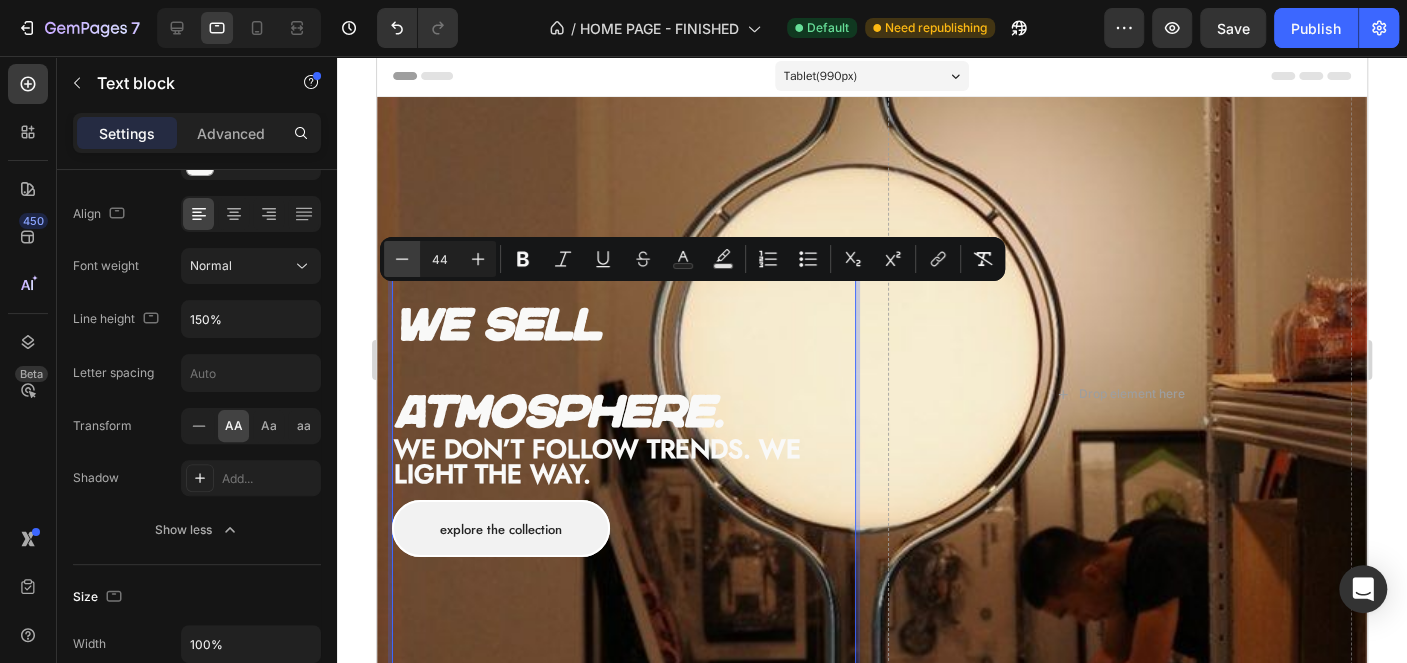 click on "Minus" at bounding box center (402, 259) 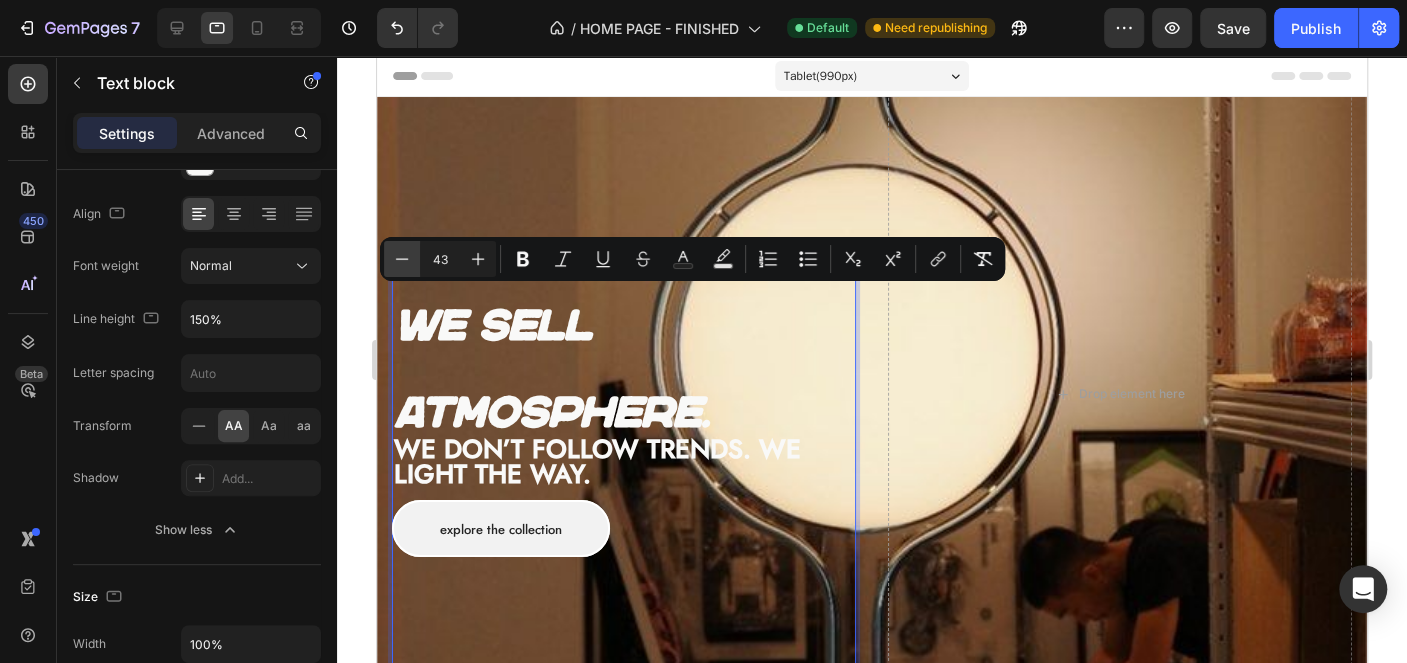 click on "Minus" at bounding box center [402, 259] 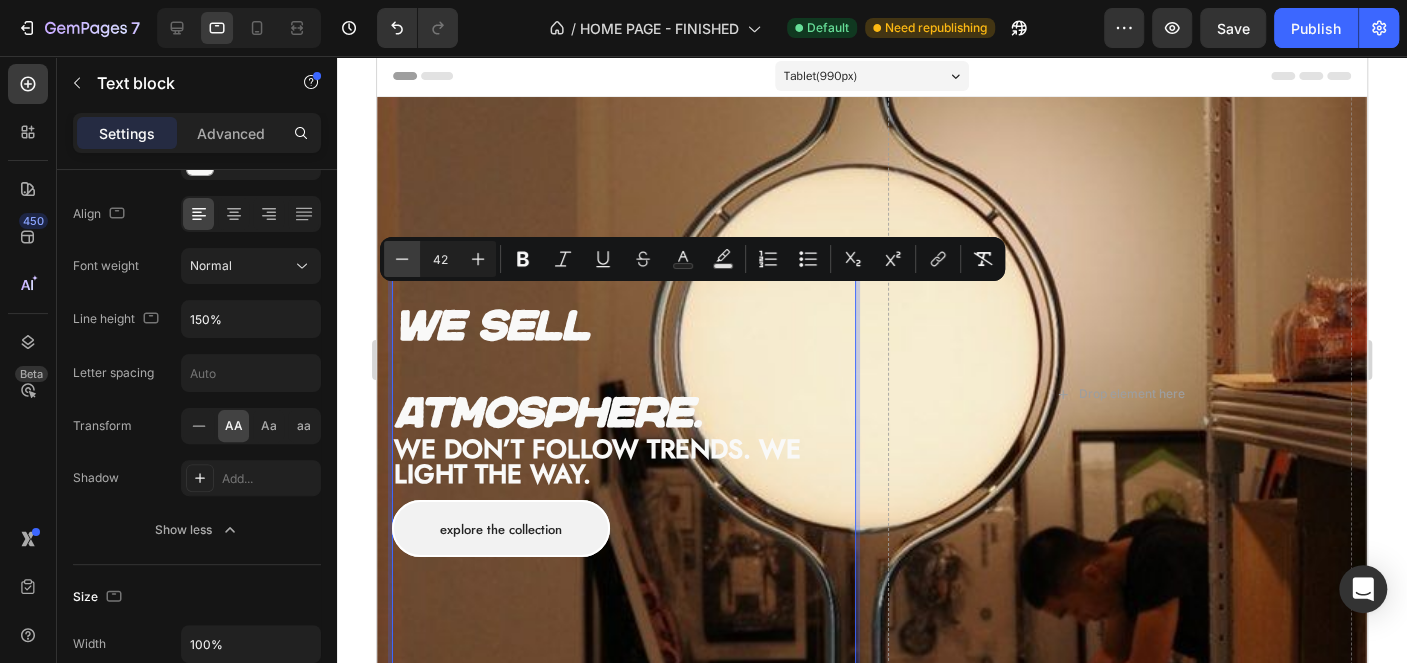 click on "Minus" at bounding box center (402, 259) 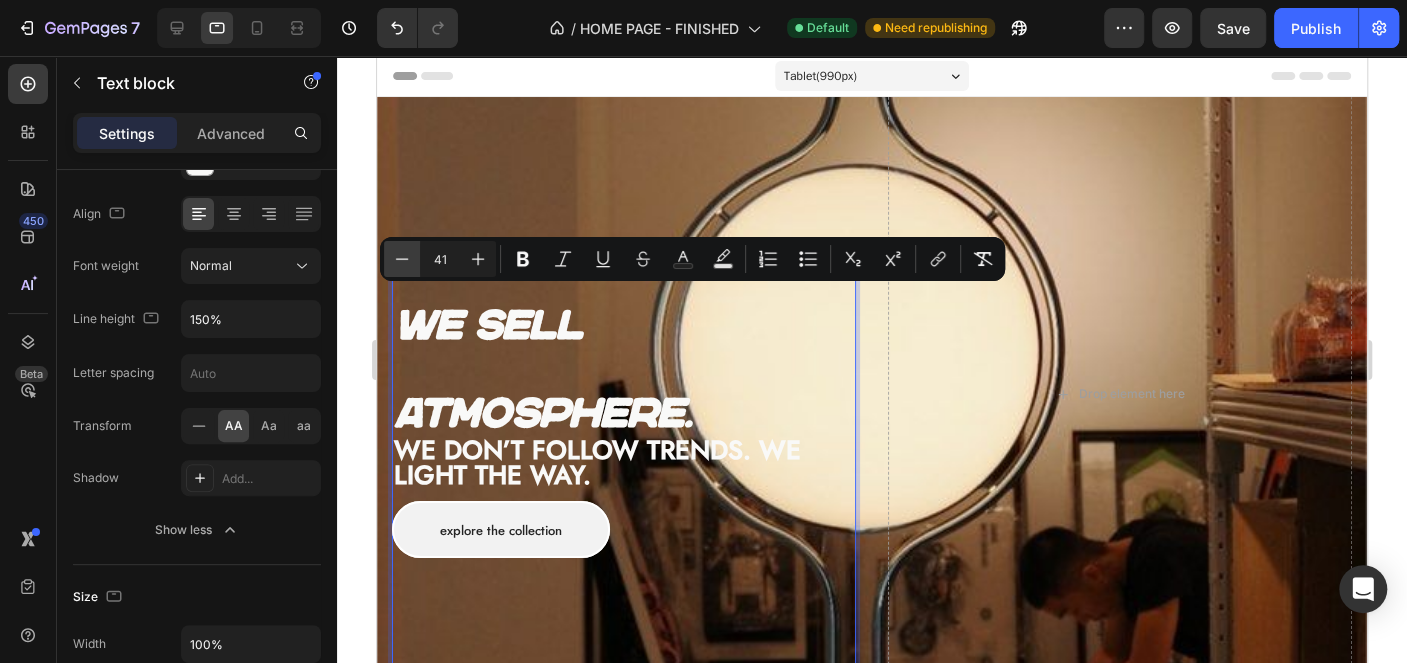 click on "Minus" at bounding box center [402, 259] 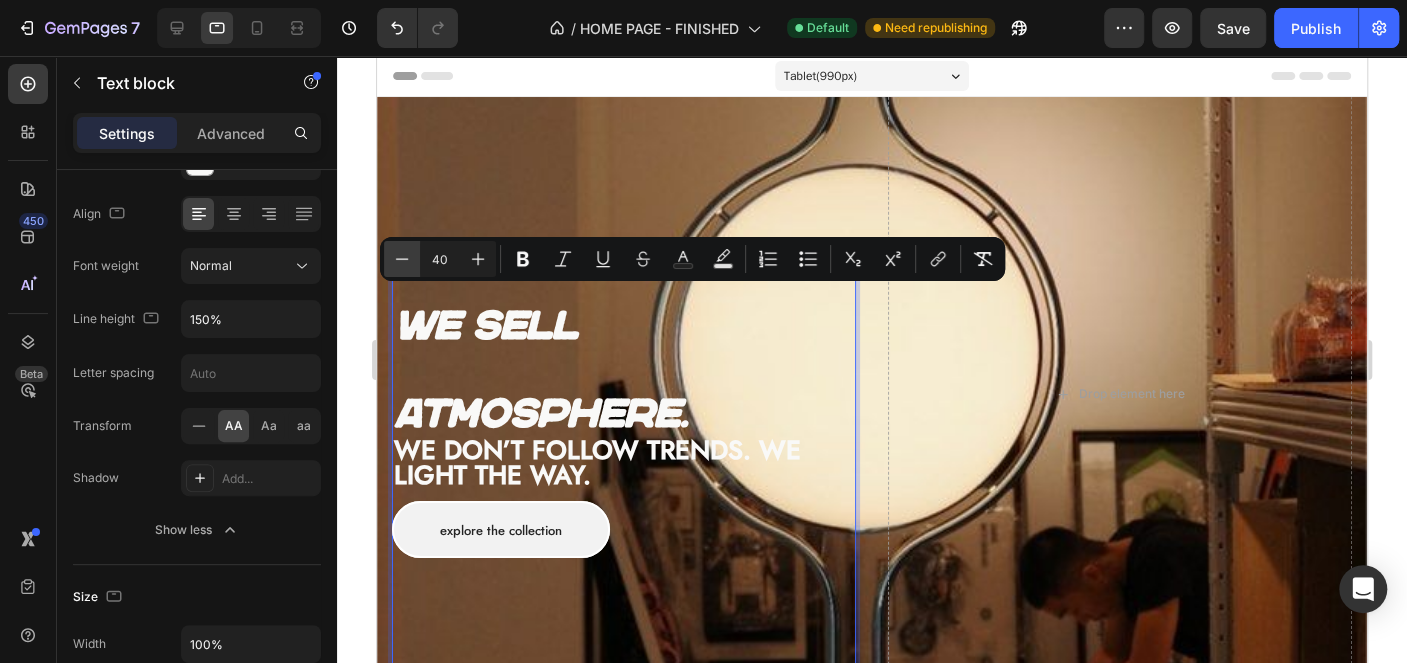 click on "Minus" at bounding box center [402, 259] 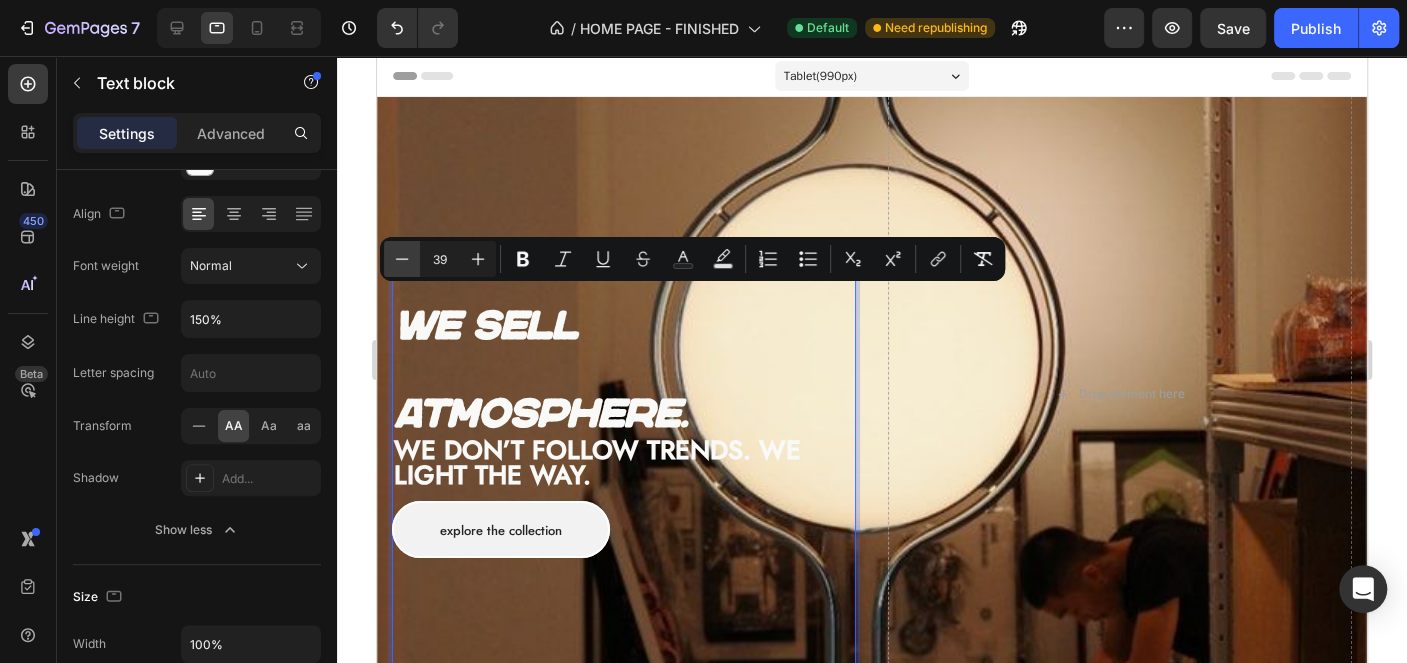click on "Minus" at bounding box center (402, 259) 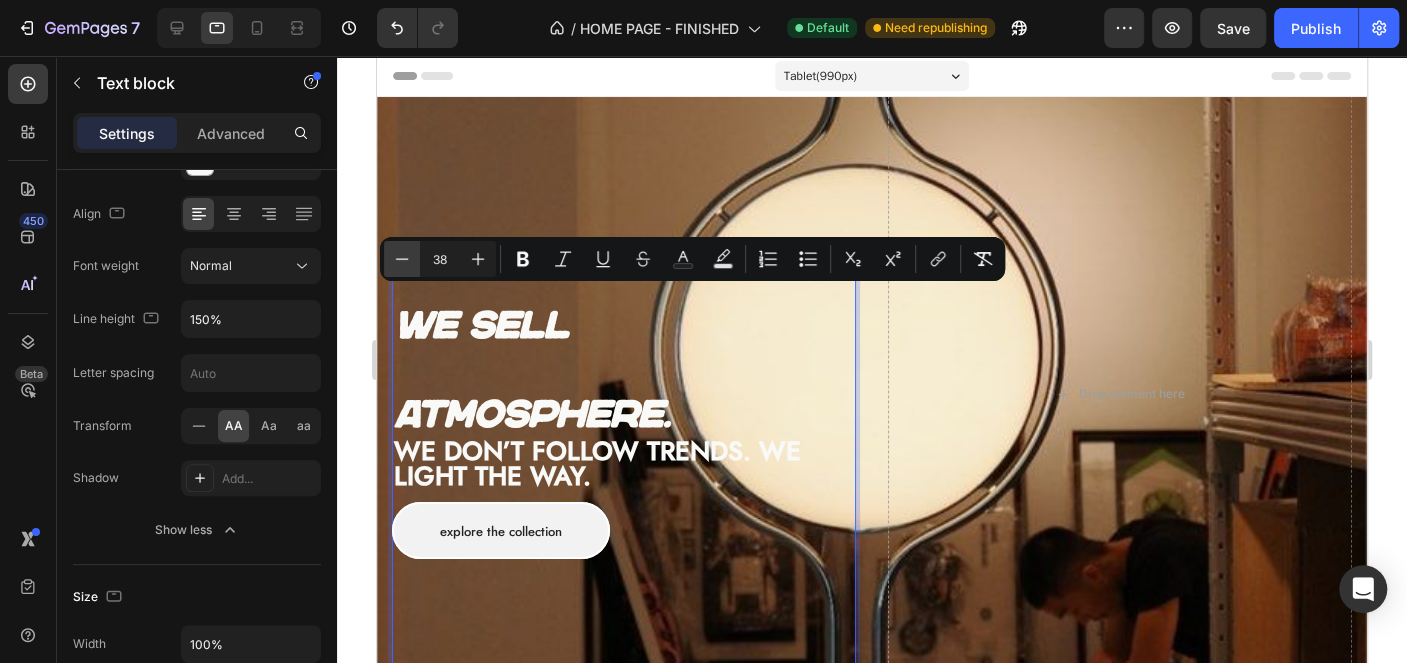 click on "Minus" at bounding box center (402, 259) 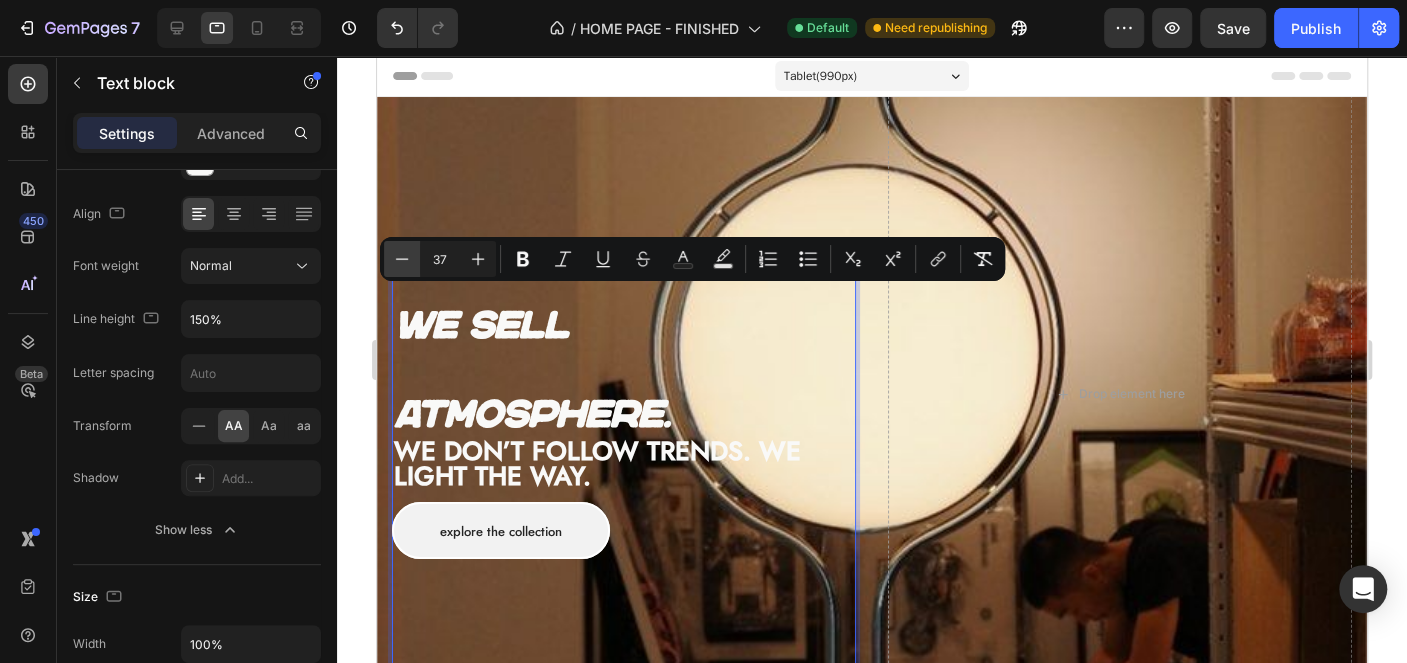 click on "Minus" at bounding box center (402, 259) 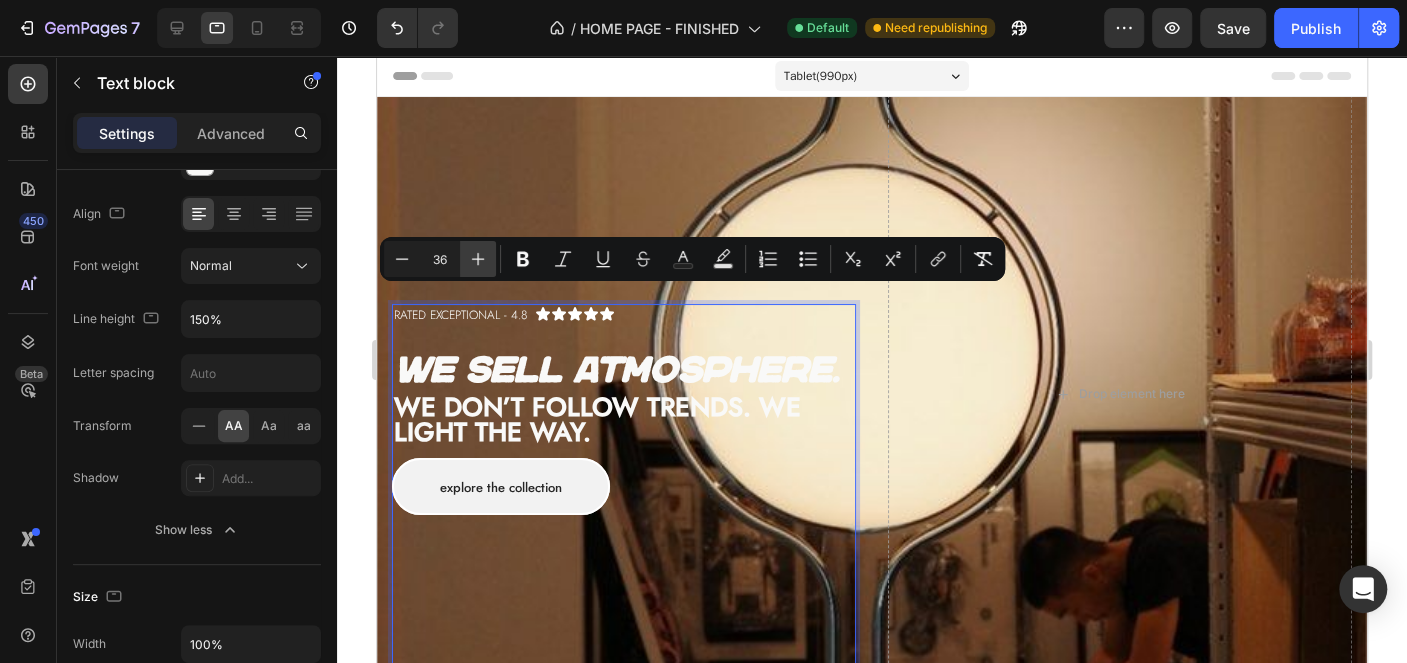 click 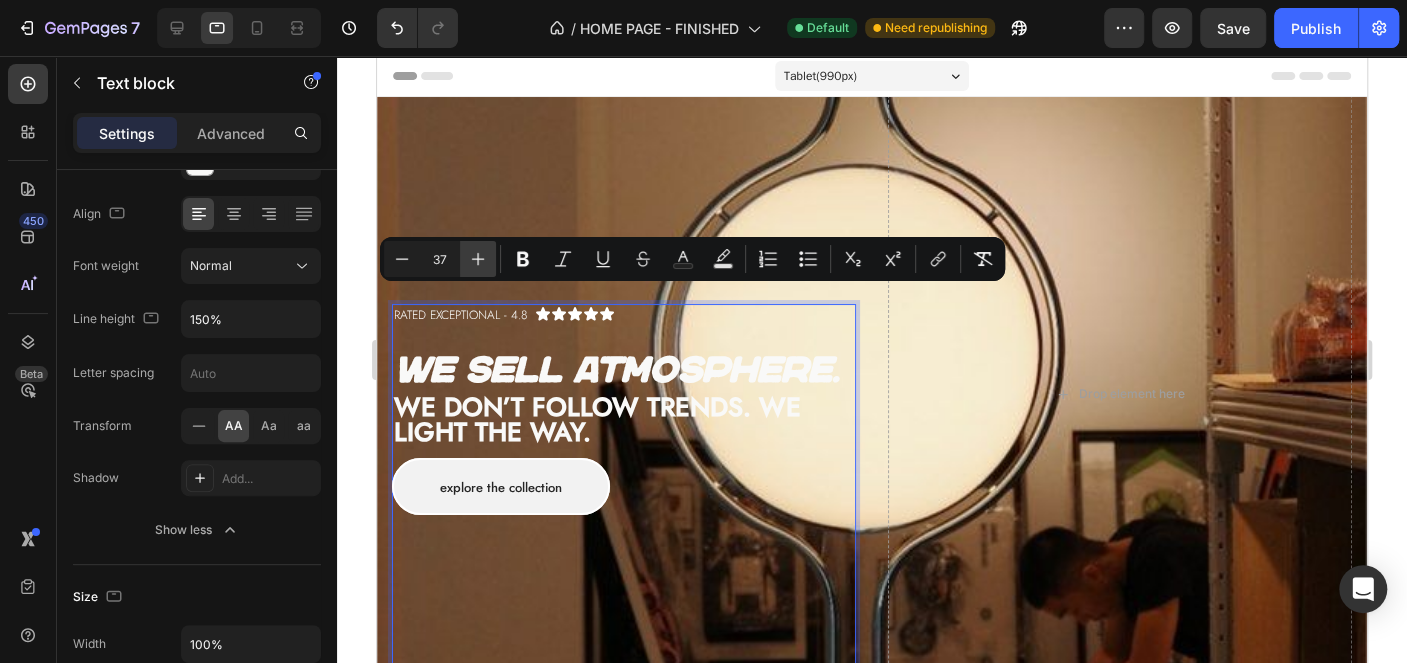 click 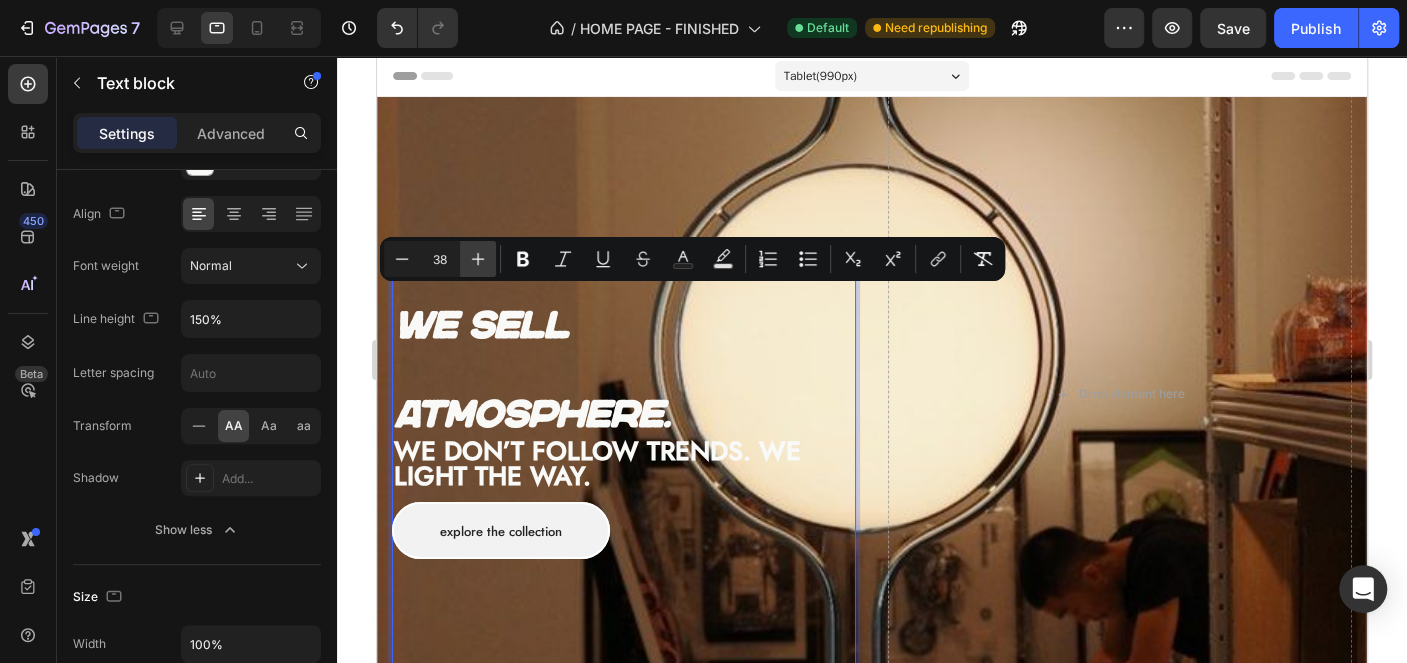 click 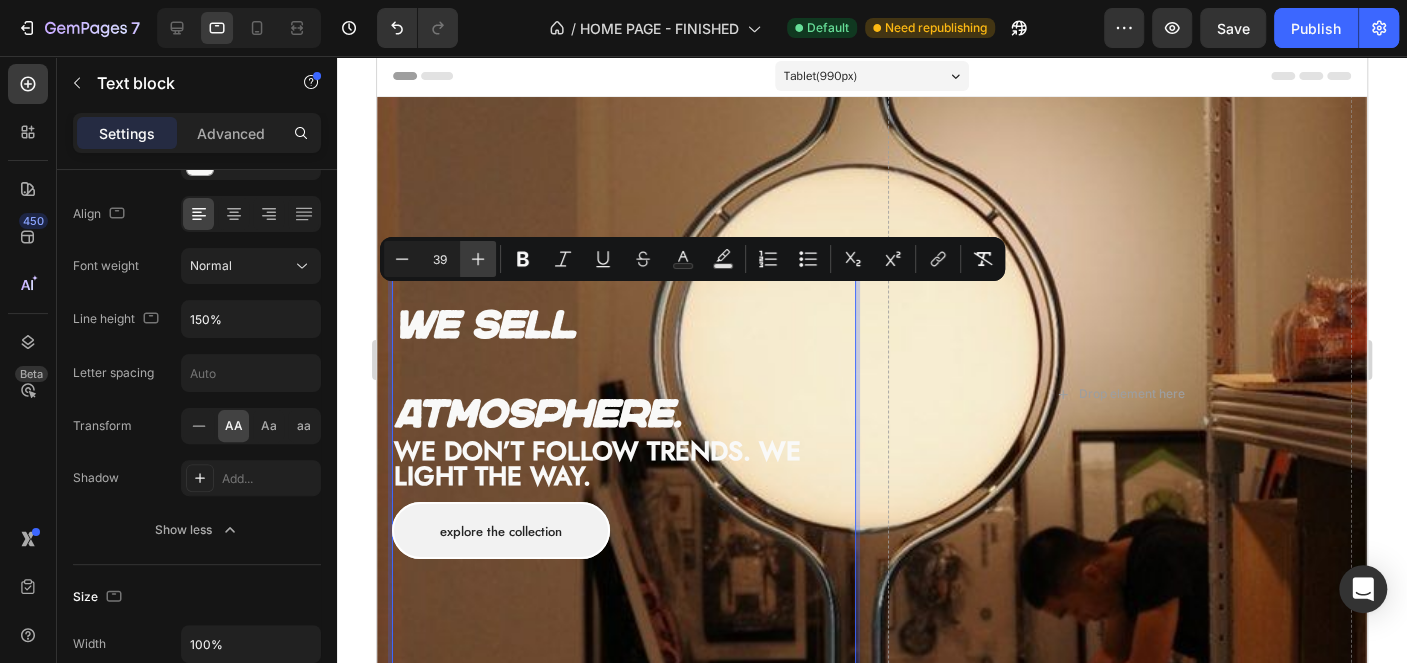 click 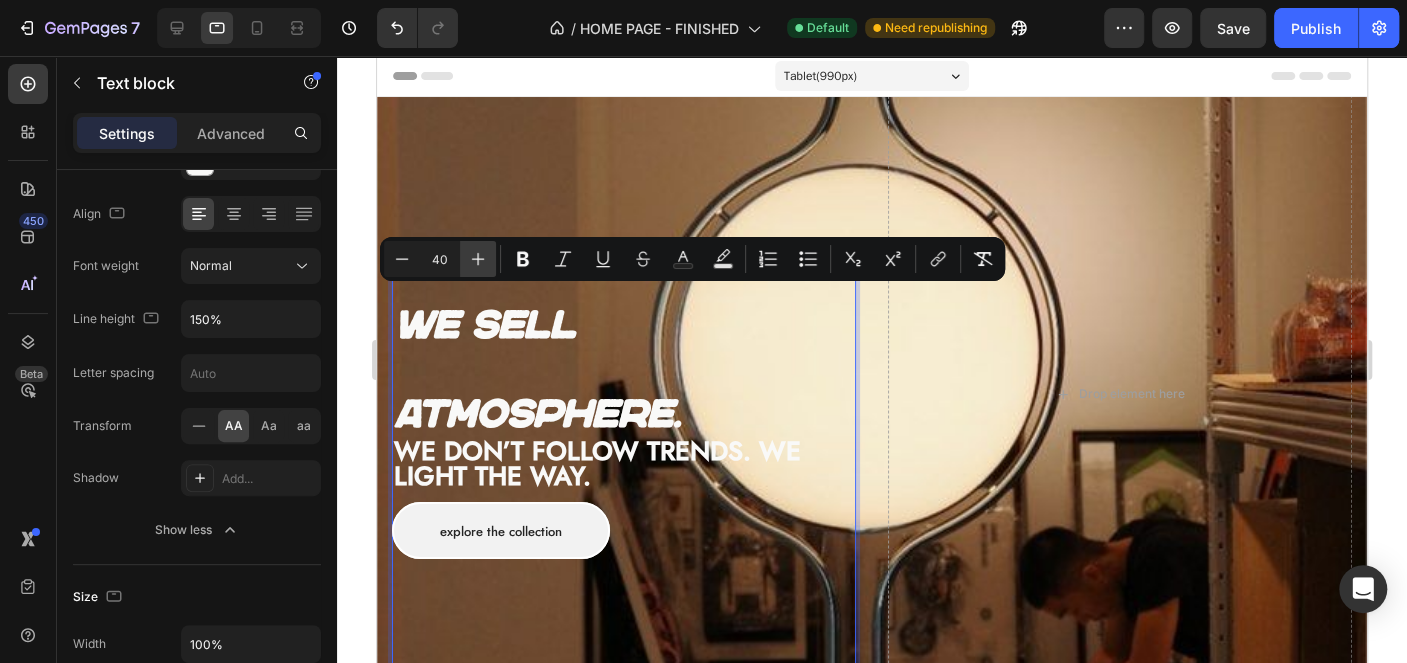 click 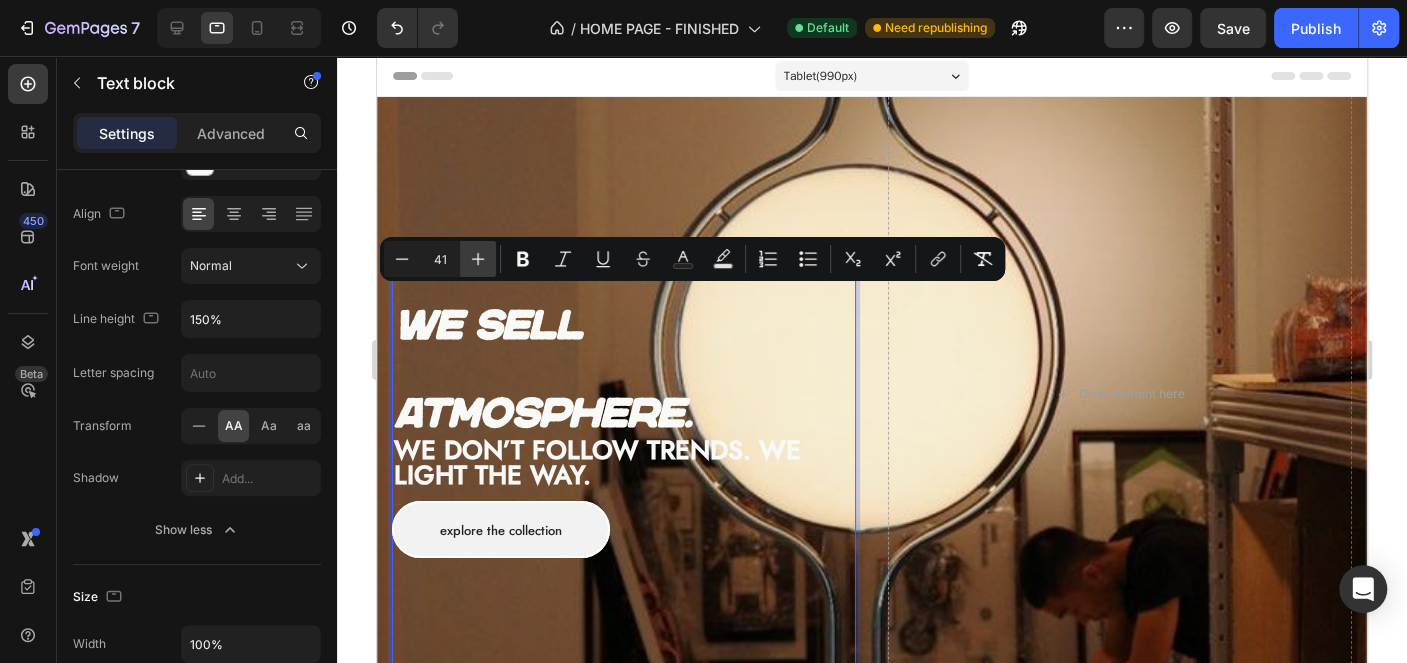 click 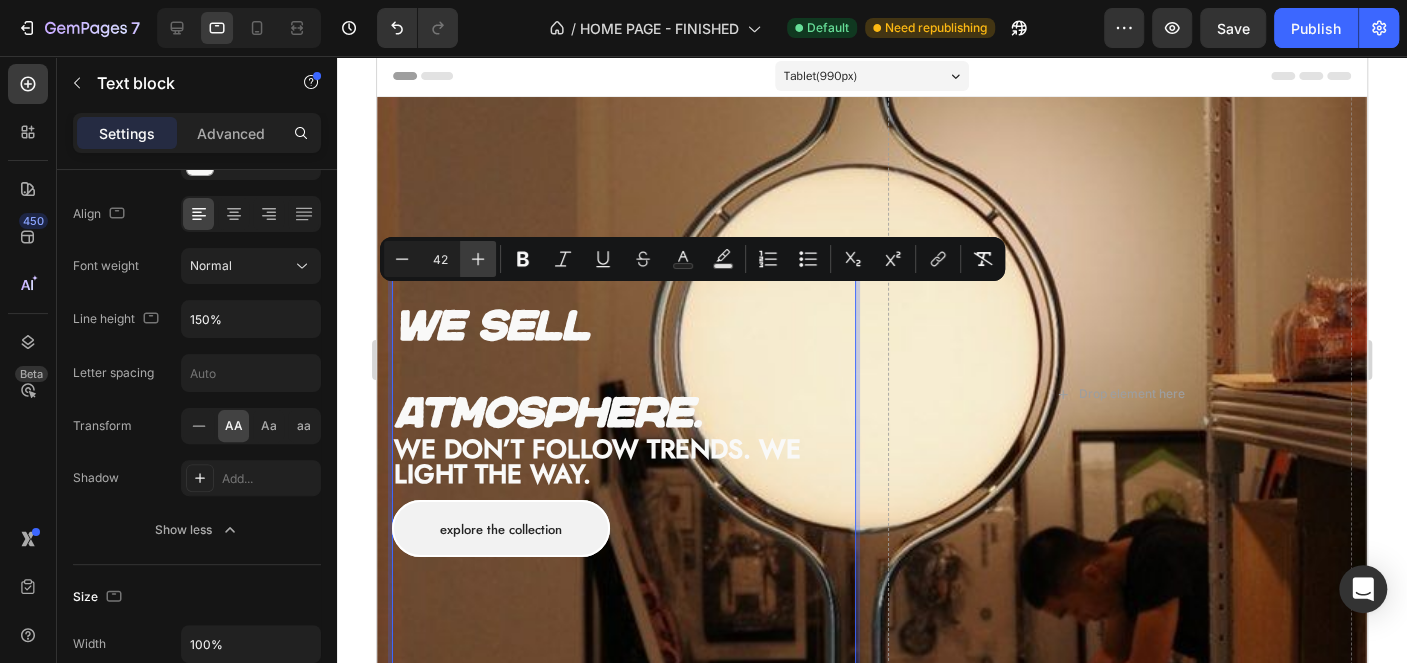 click 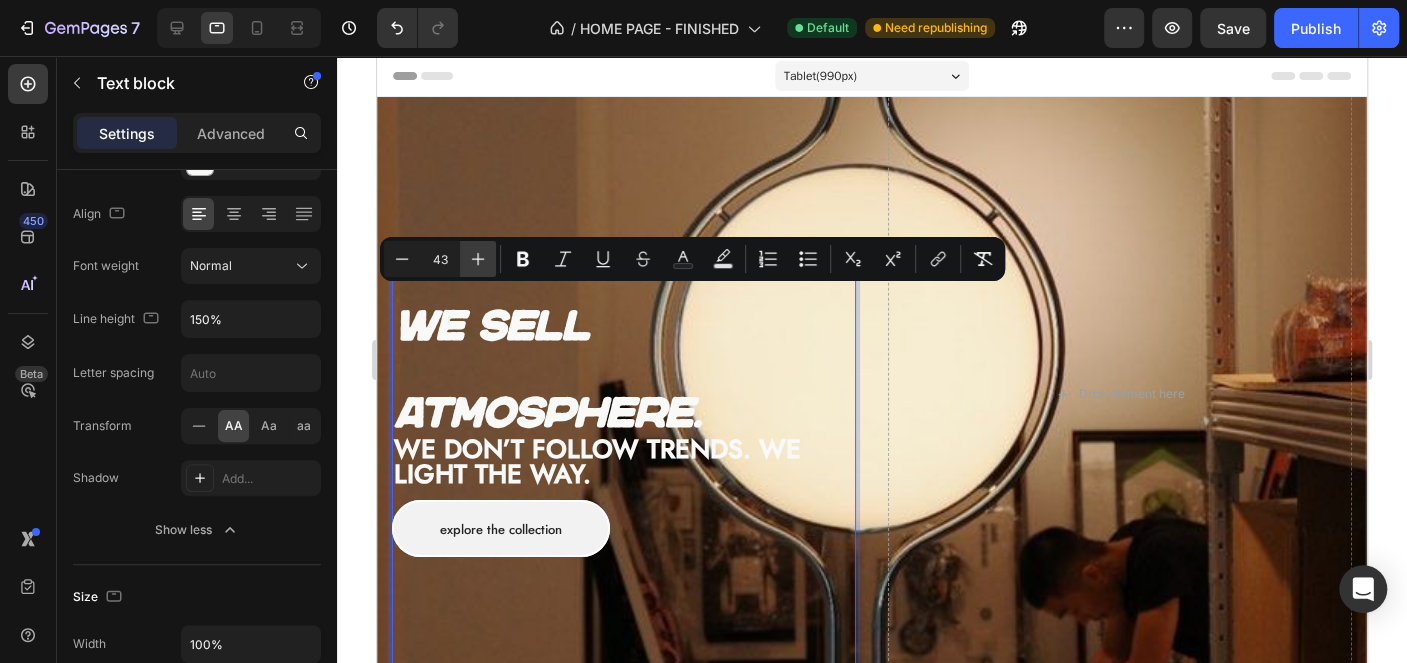 click 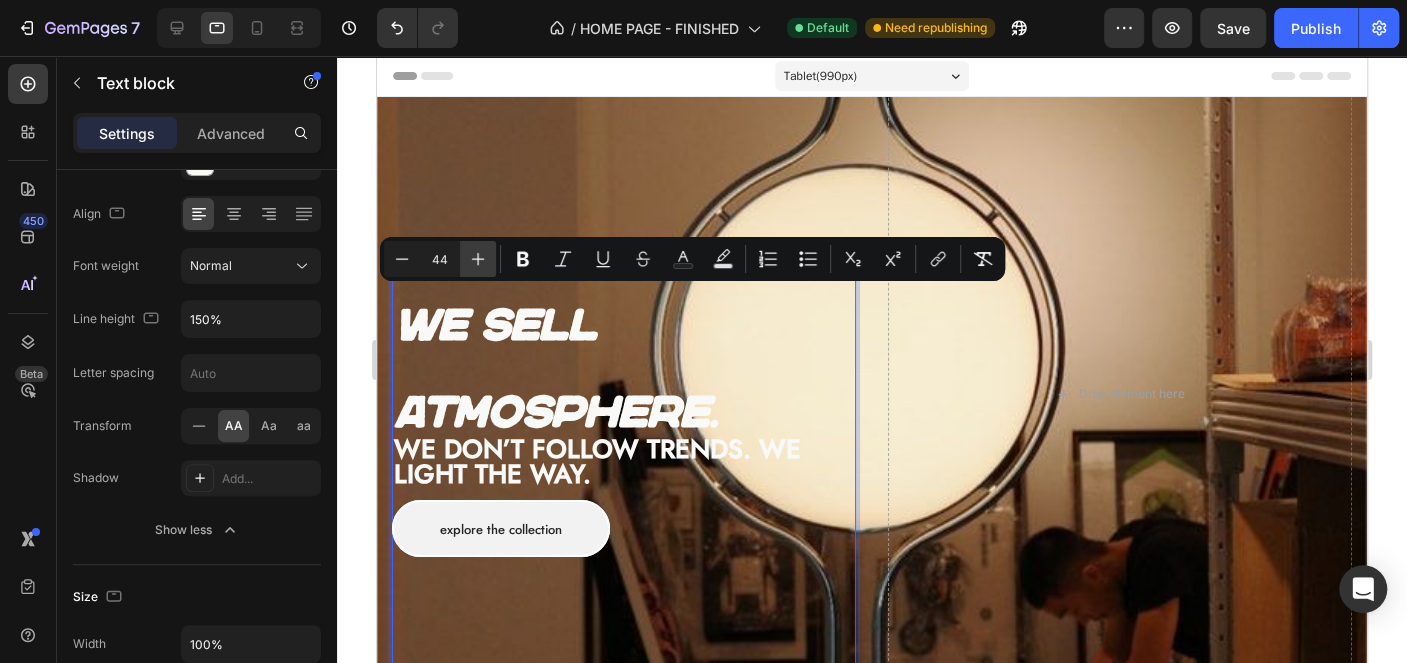 click 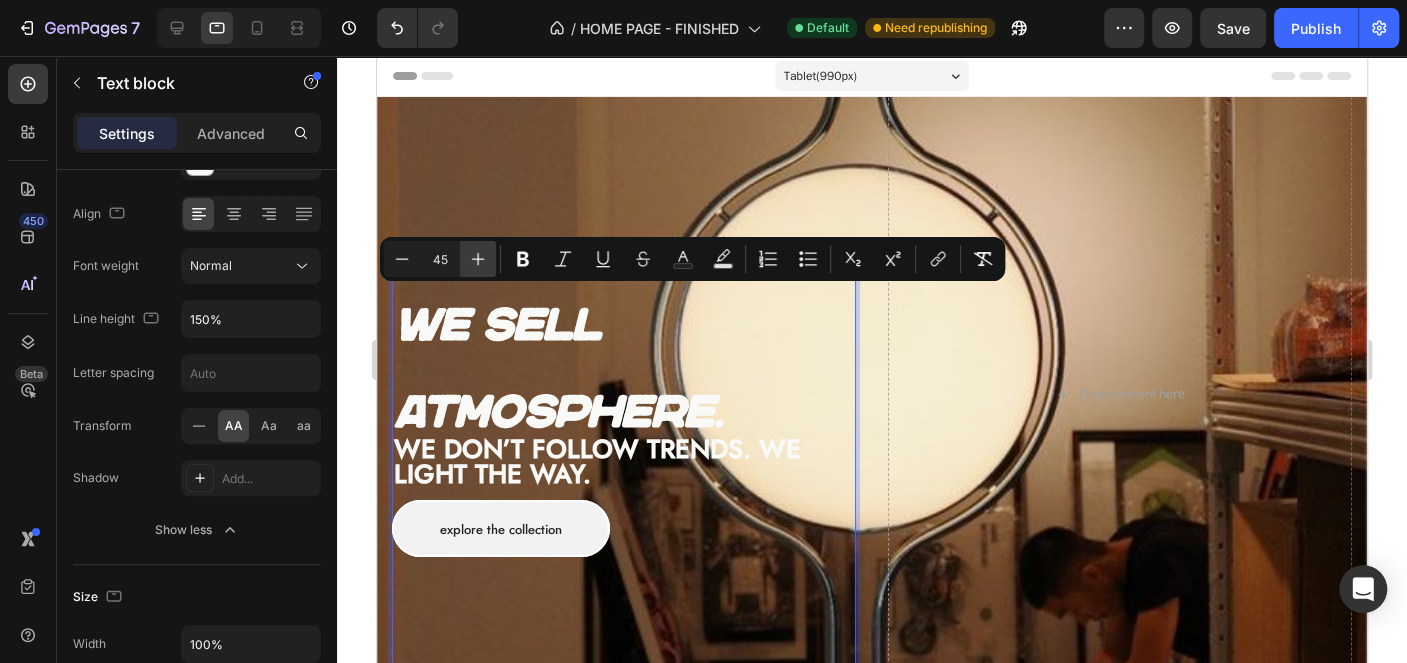 click 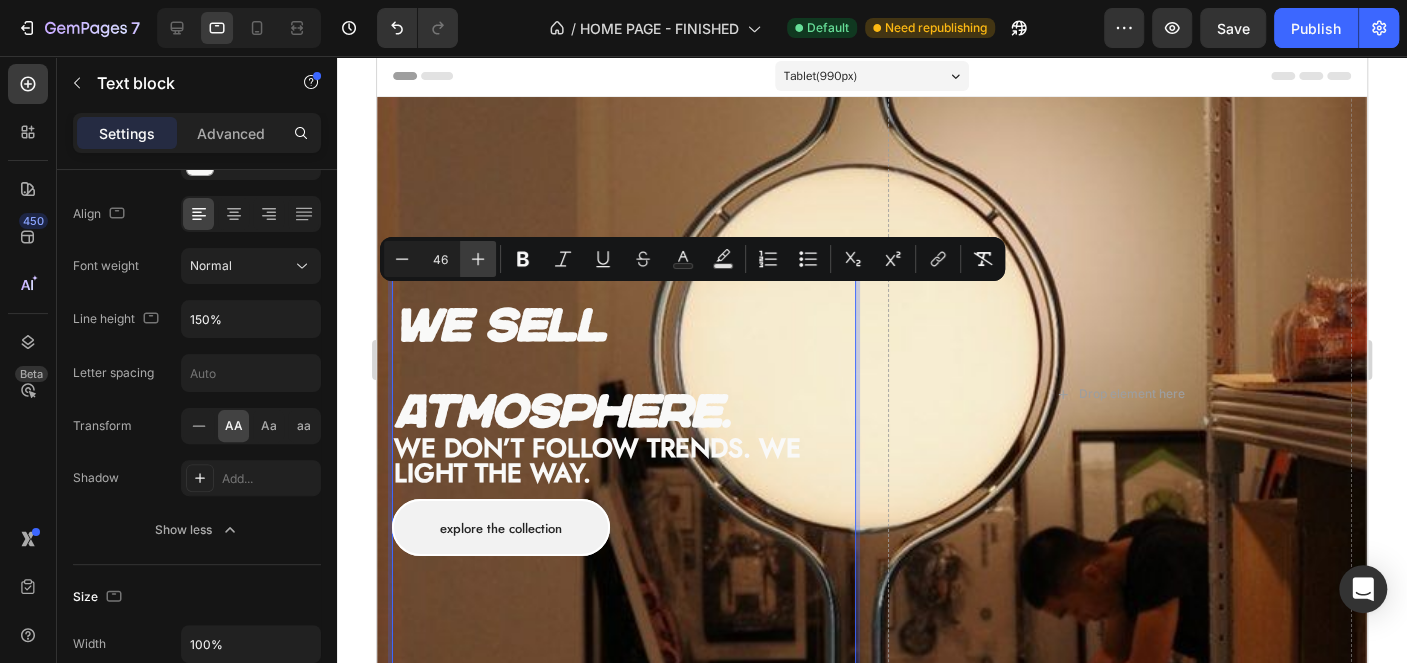 click 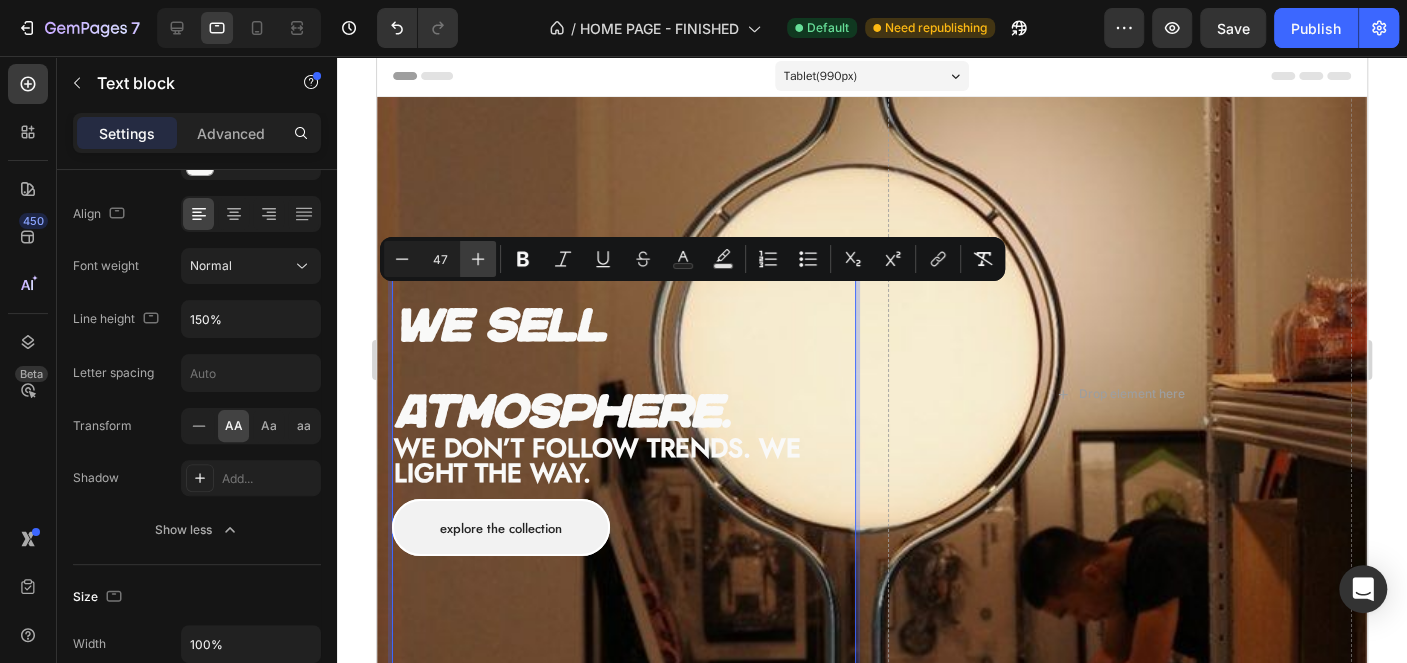 click 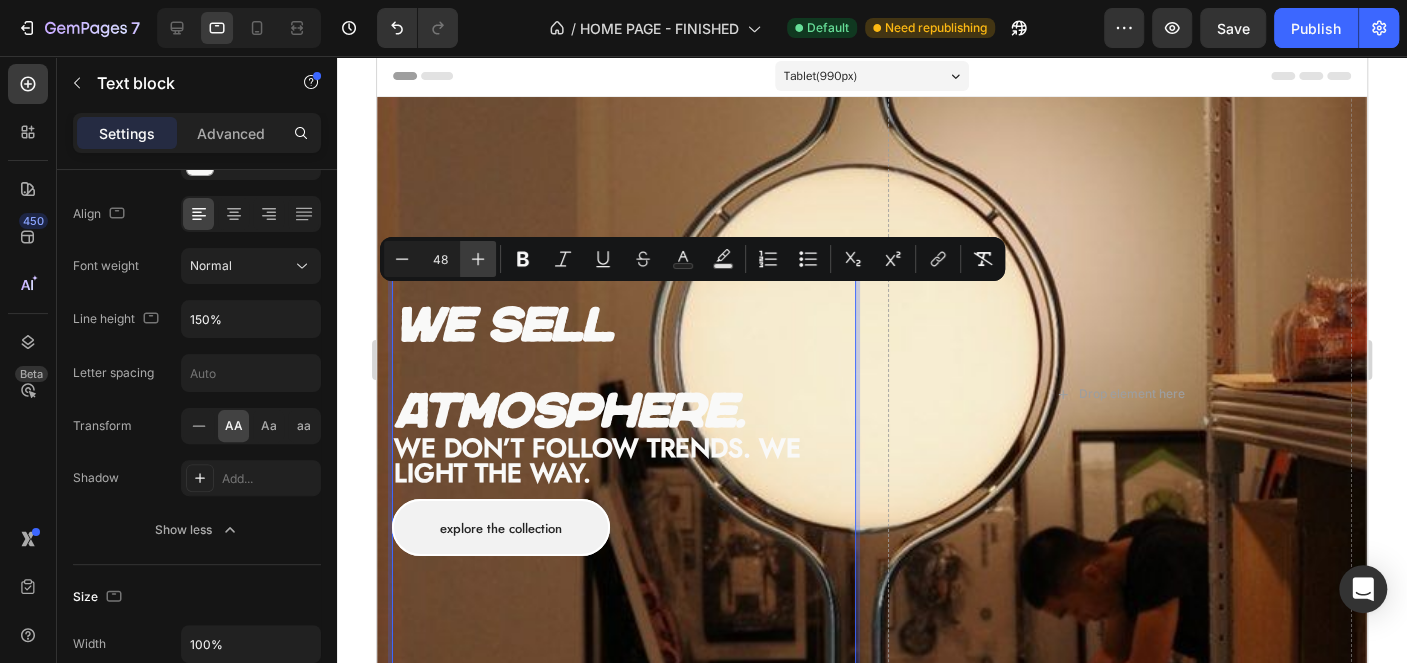 click 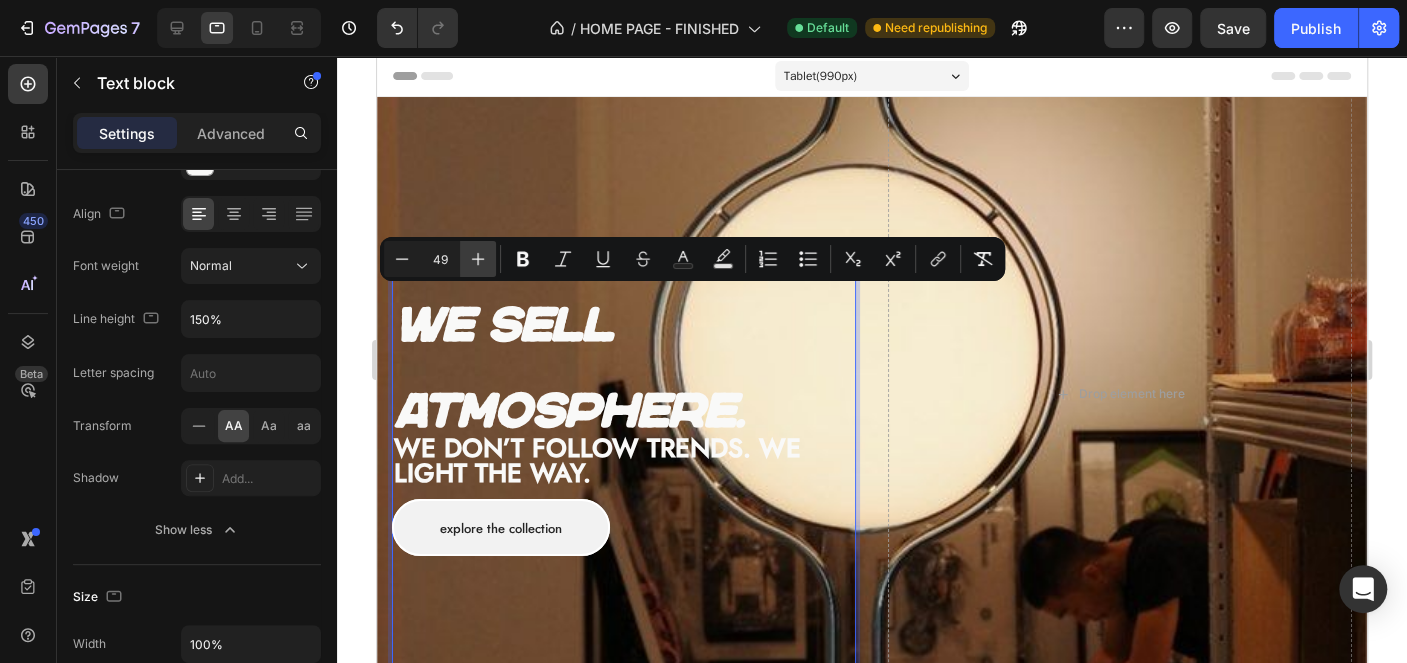 click 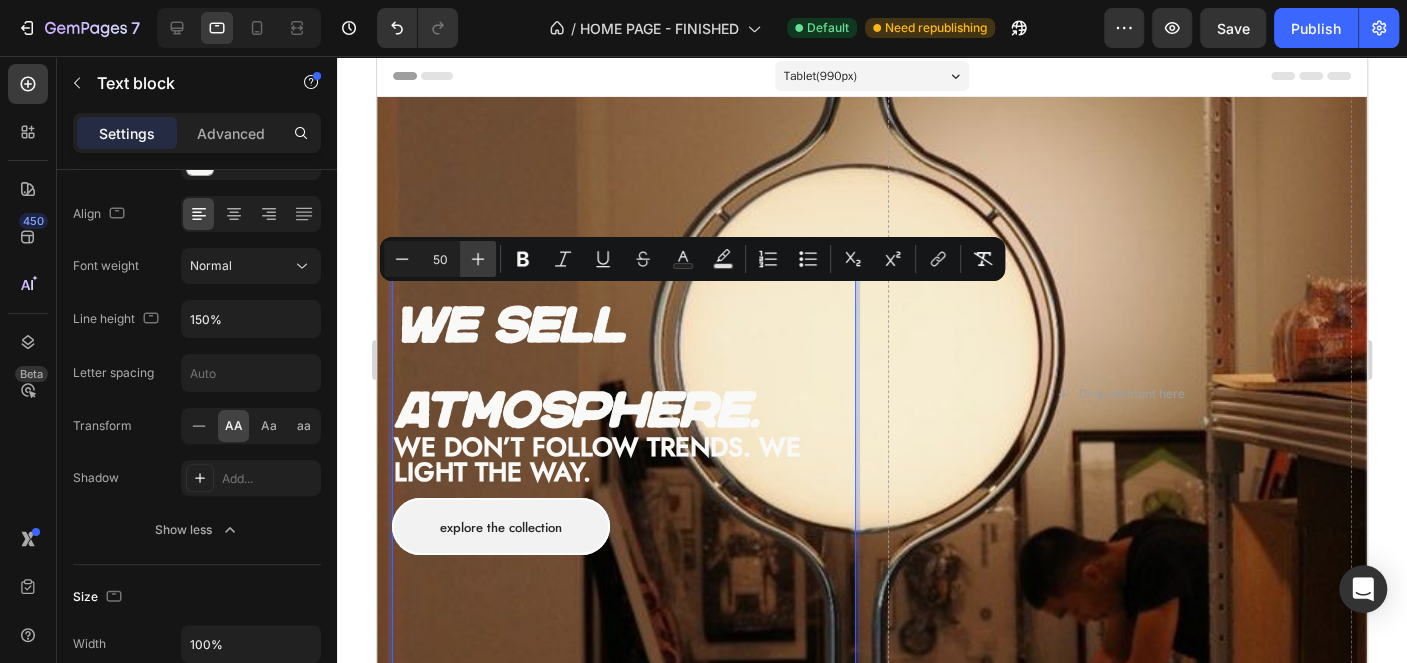 click 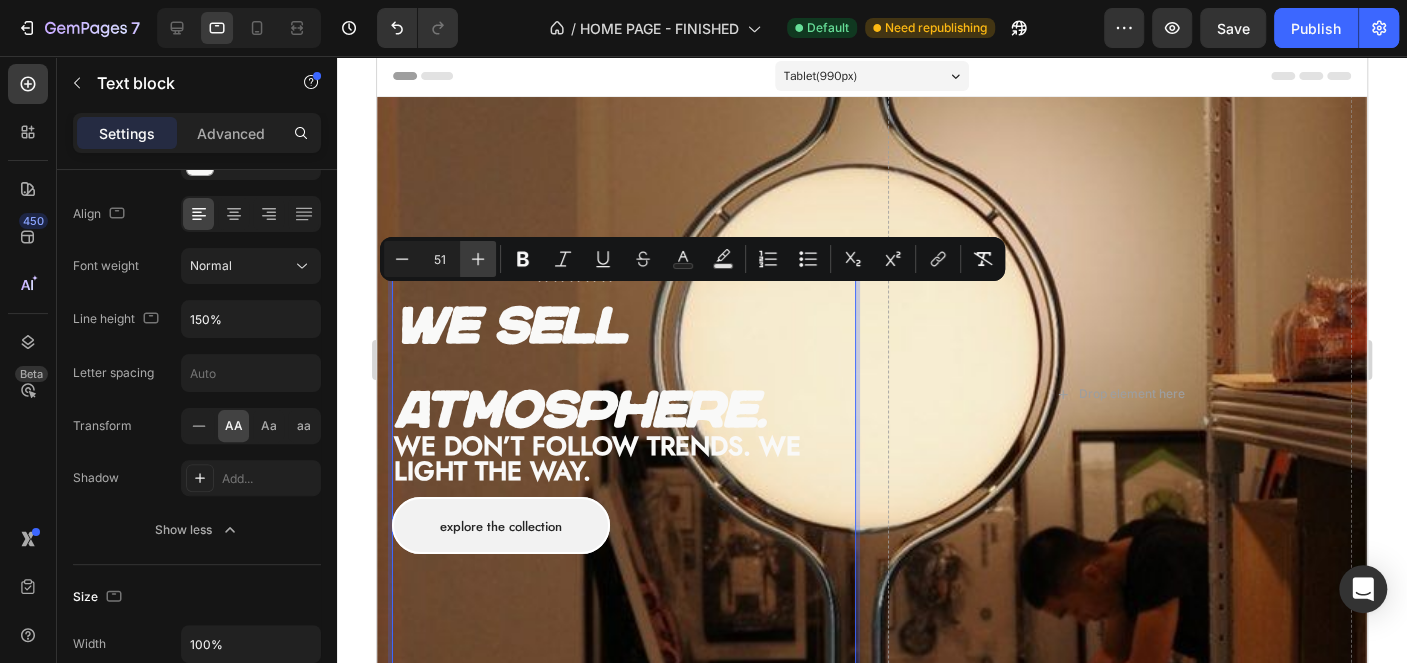 click 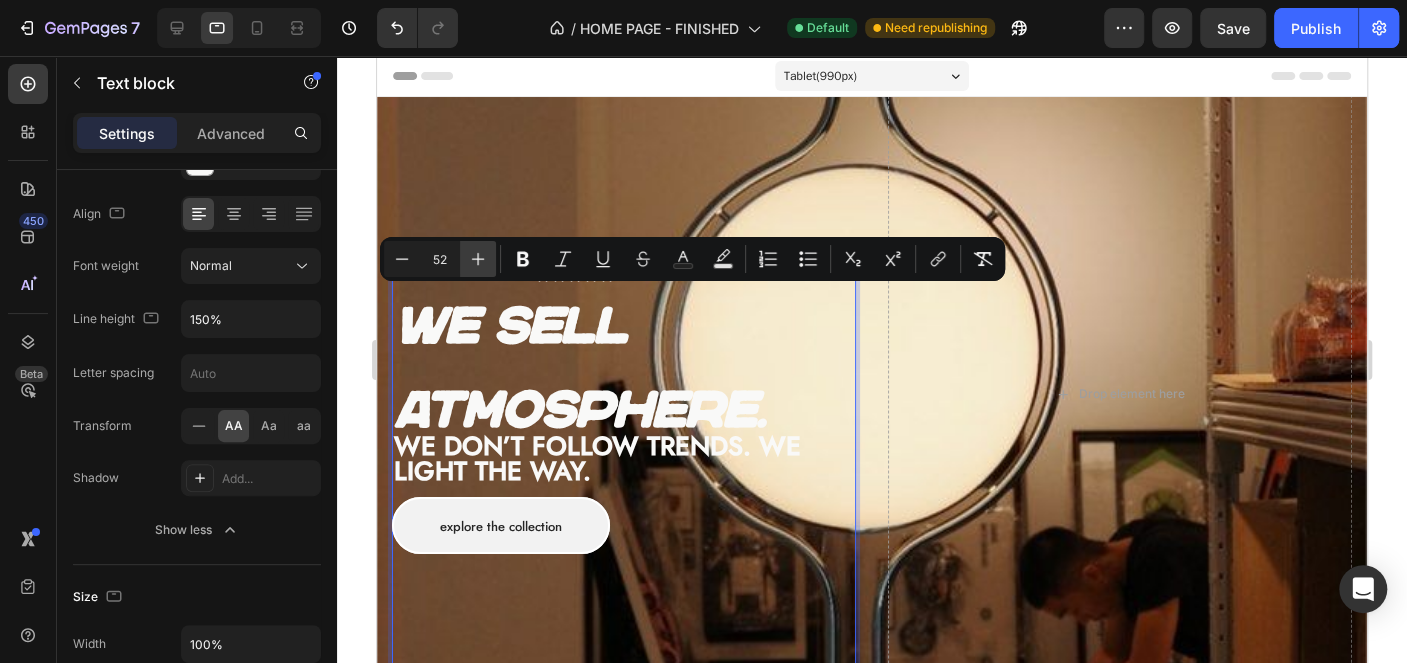 click 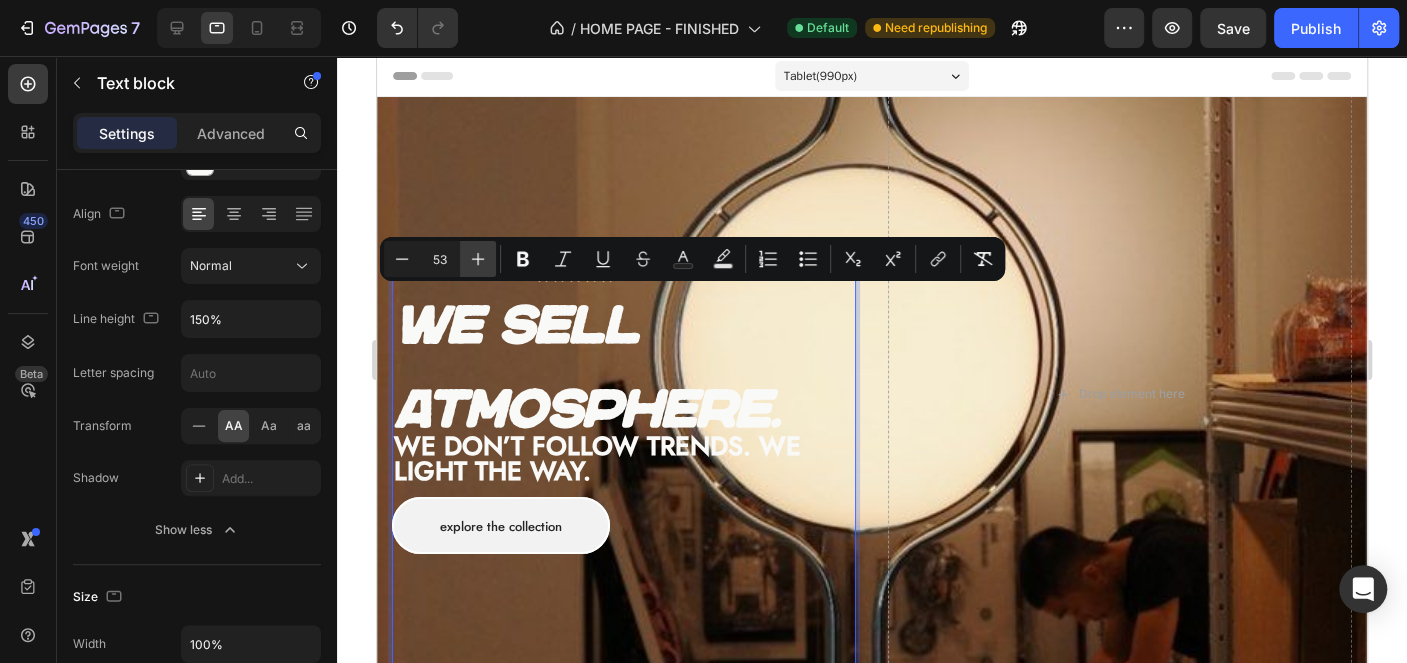 click 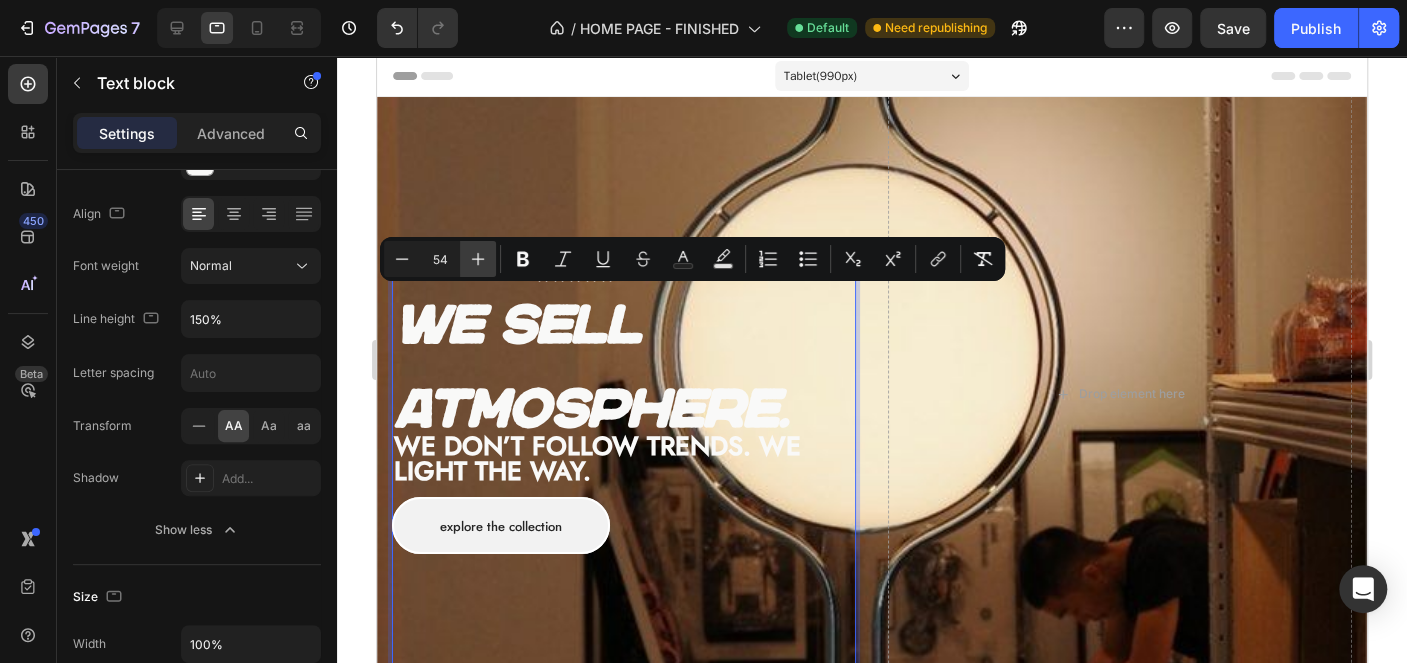 click 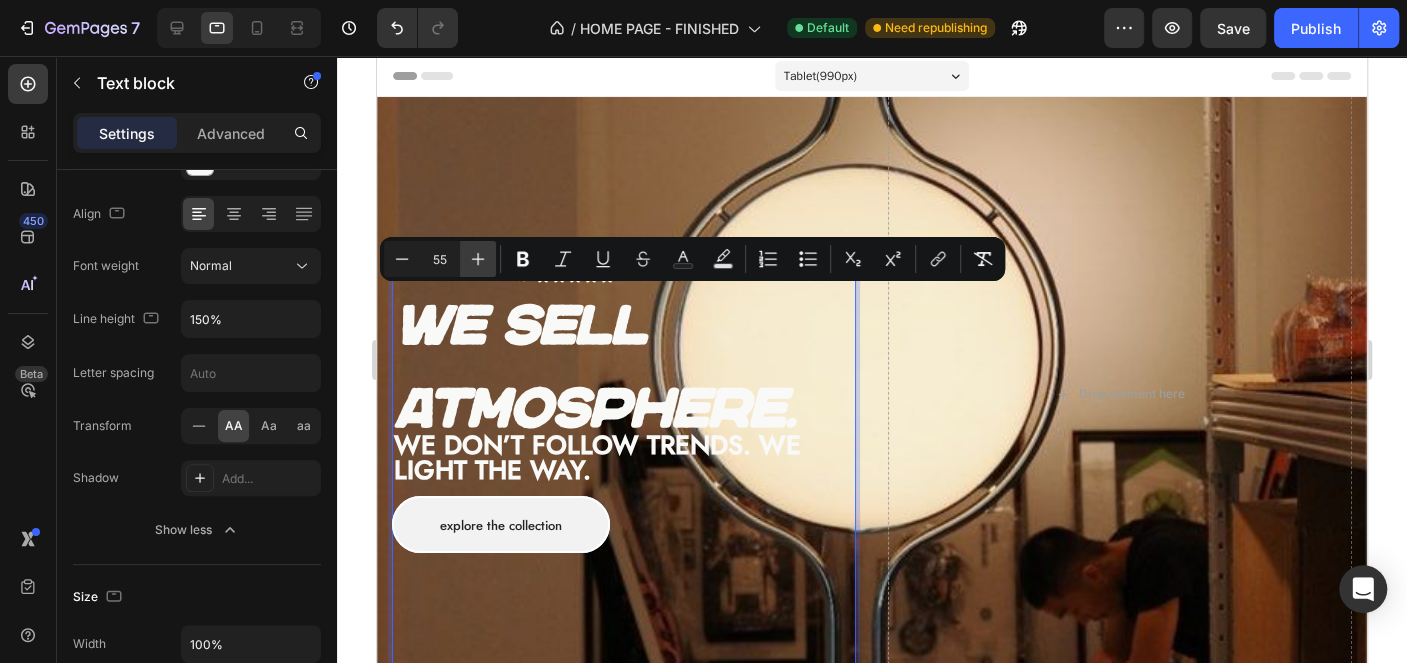 click 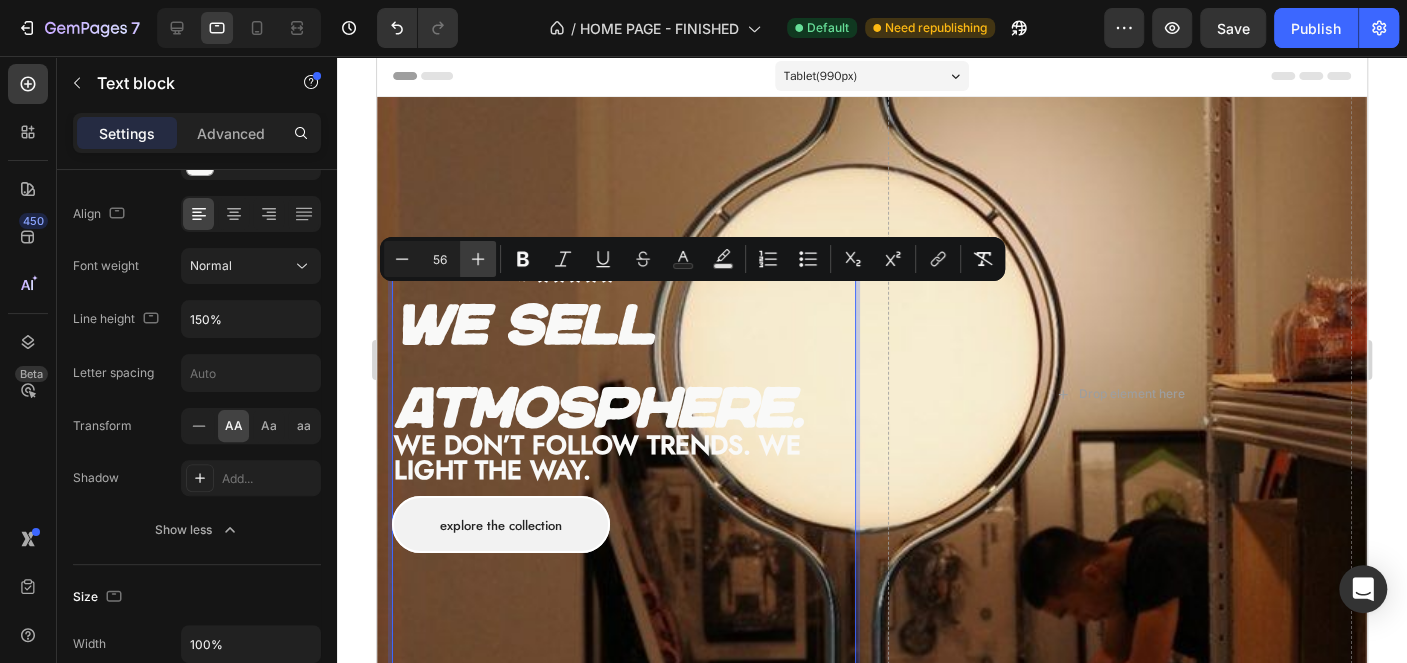 click 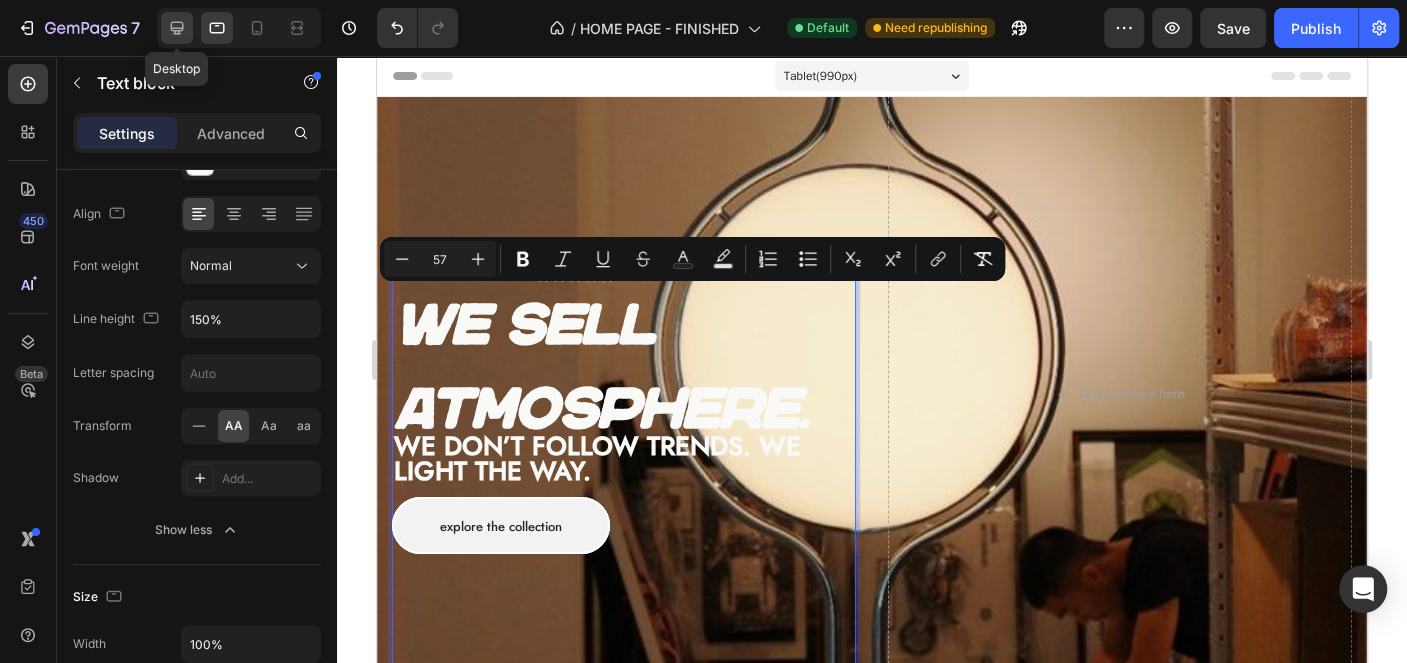 click 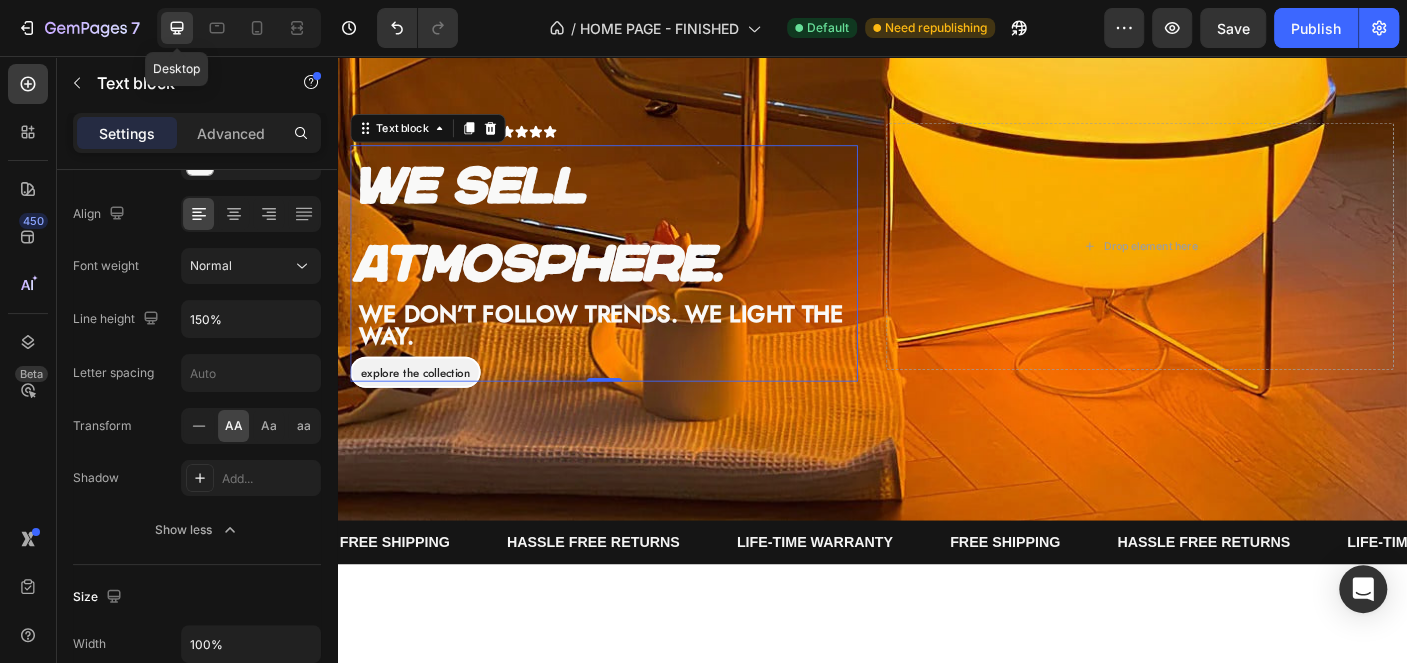 scroll, scrollTop: 166, scrollLeft: 0, axis: vertical 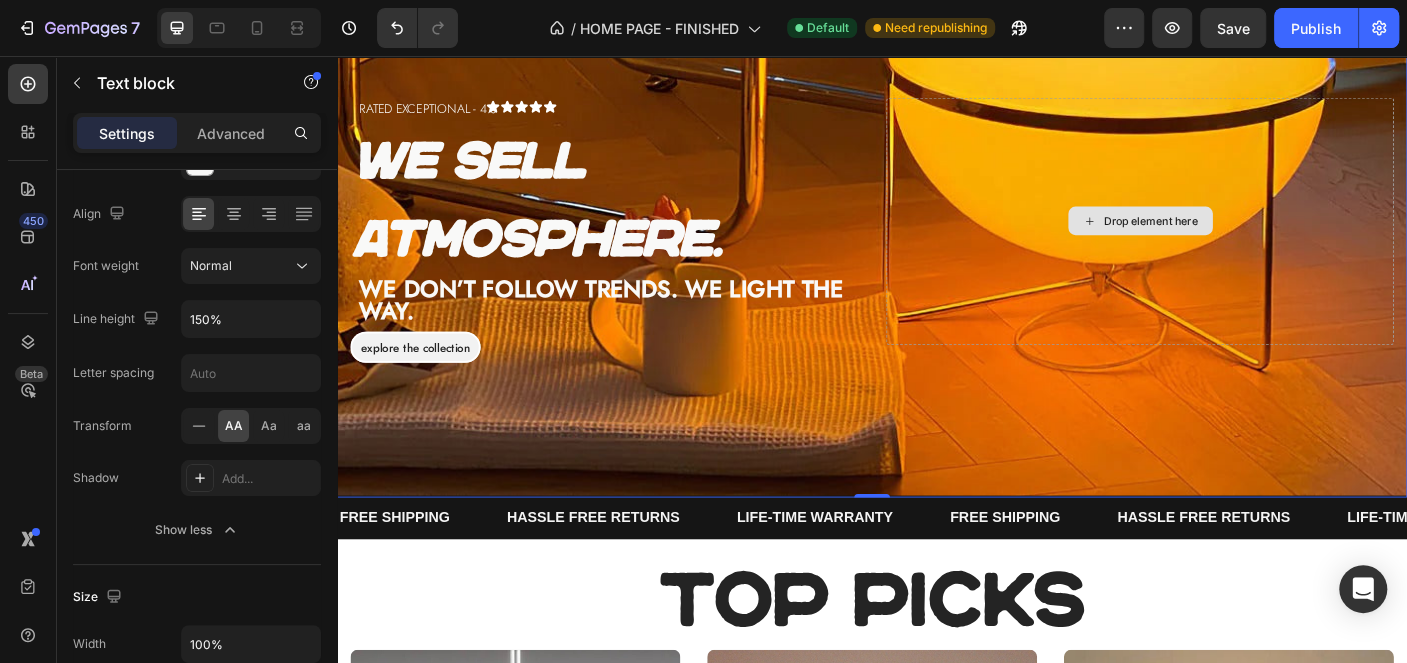 click on "Drop element here" at bounding box center (1237, 241) 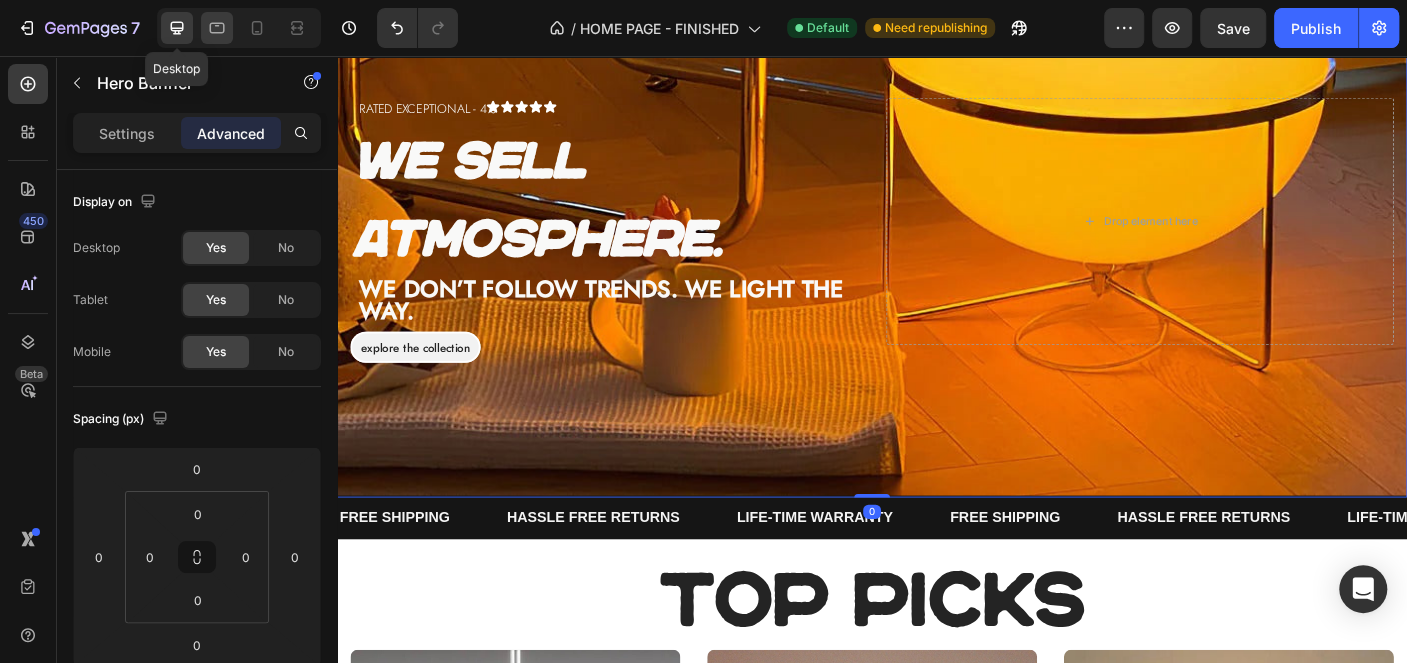 click 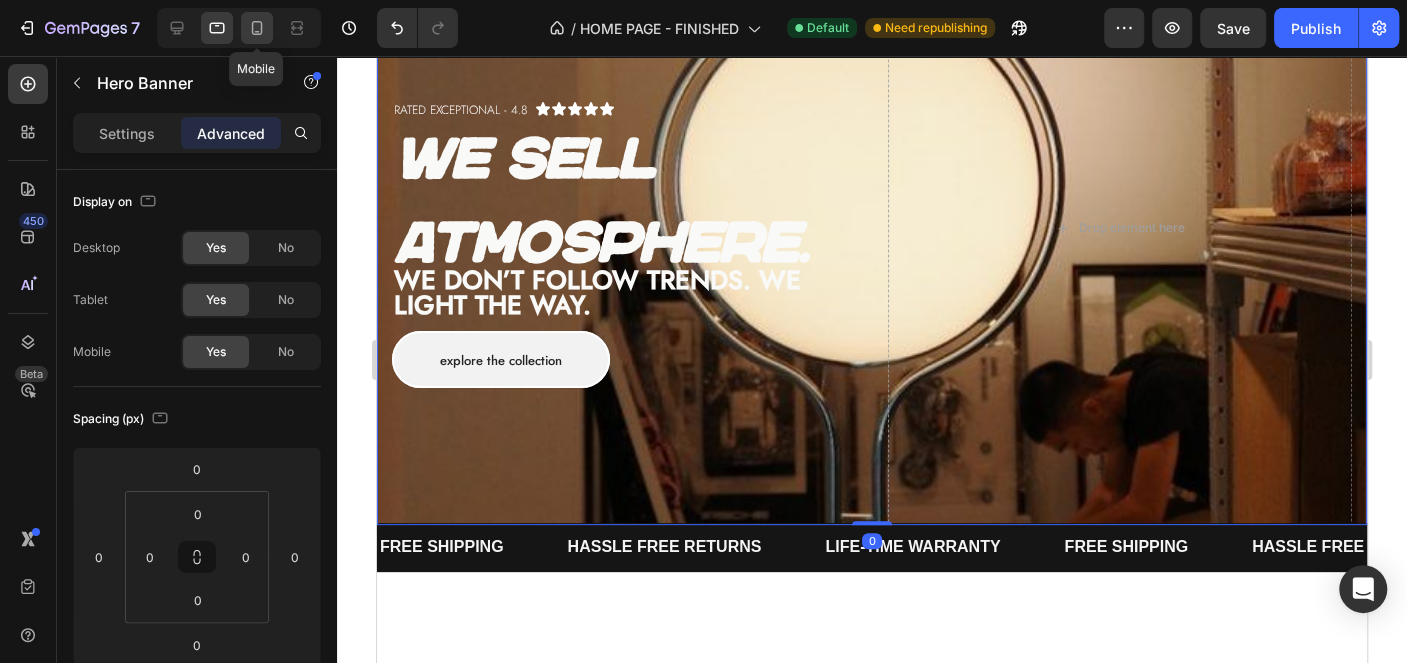 scroll, scrollTop: 27, scrollLeft: 0, axis: vertical 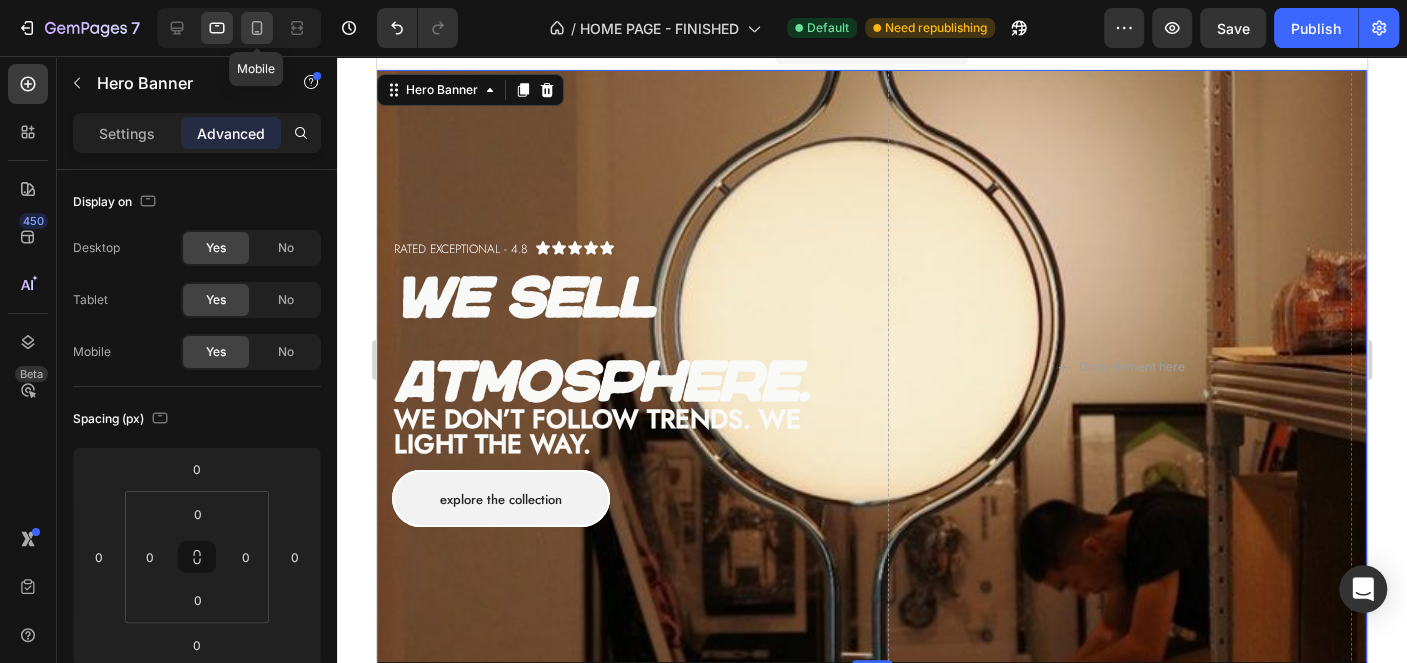click 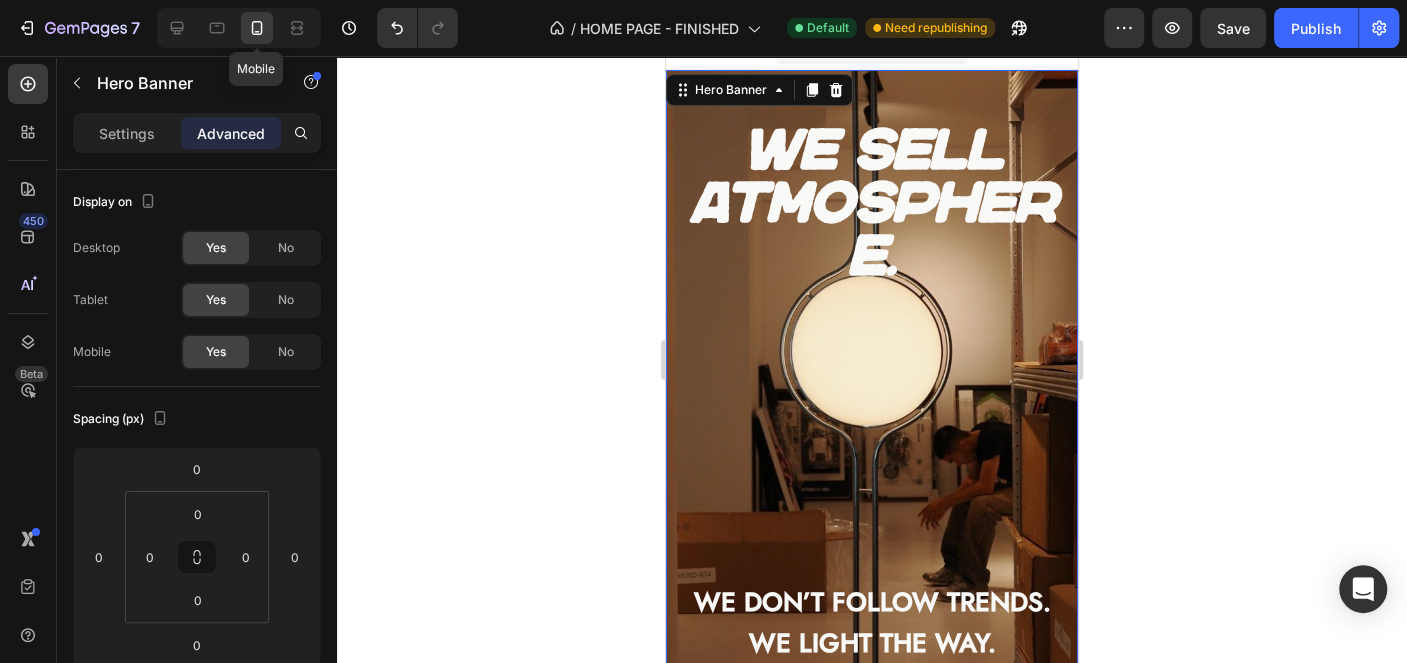 scroll, scrollTop: 0, scrollLeft: 0, axis: both 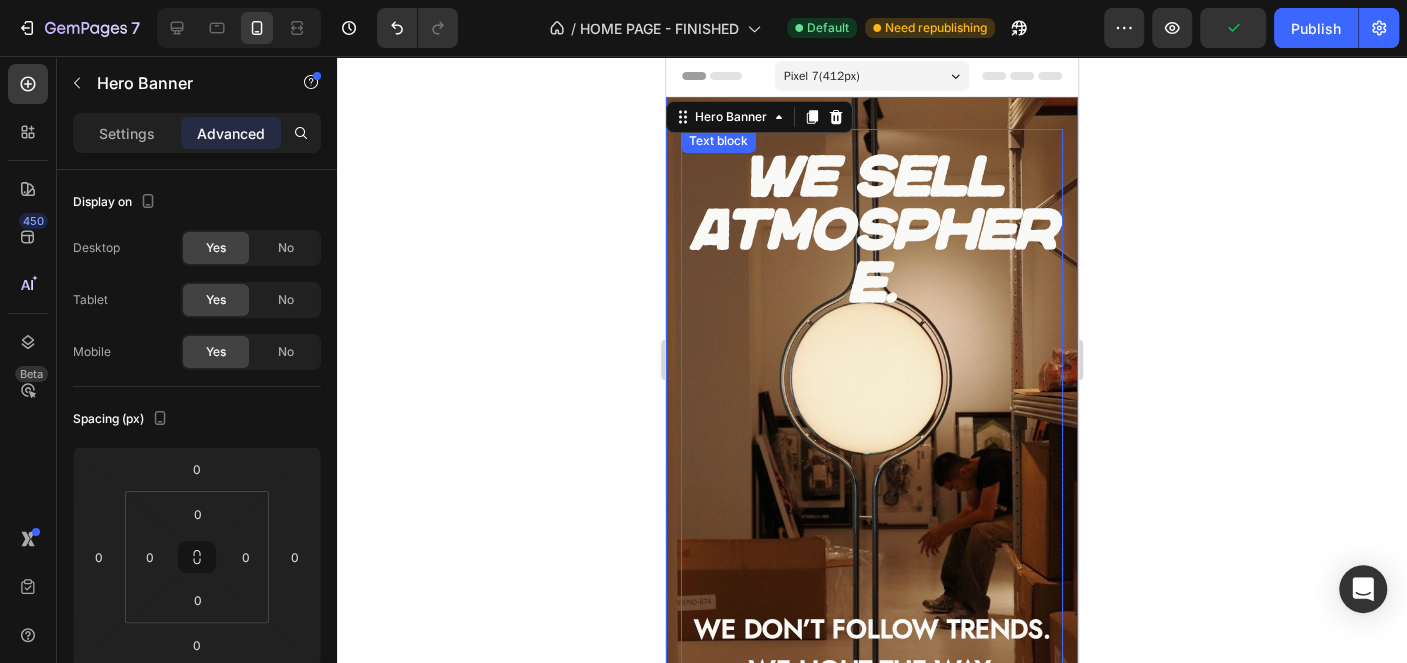 click on "We sell atmosphere." at bounding box center (872, 229) 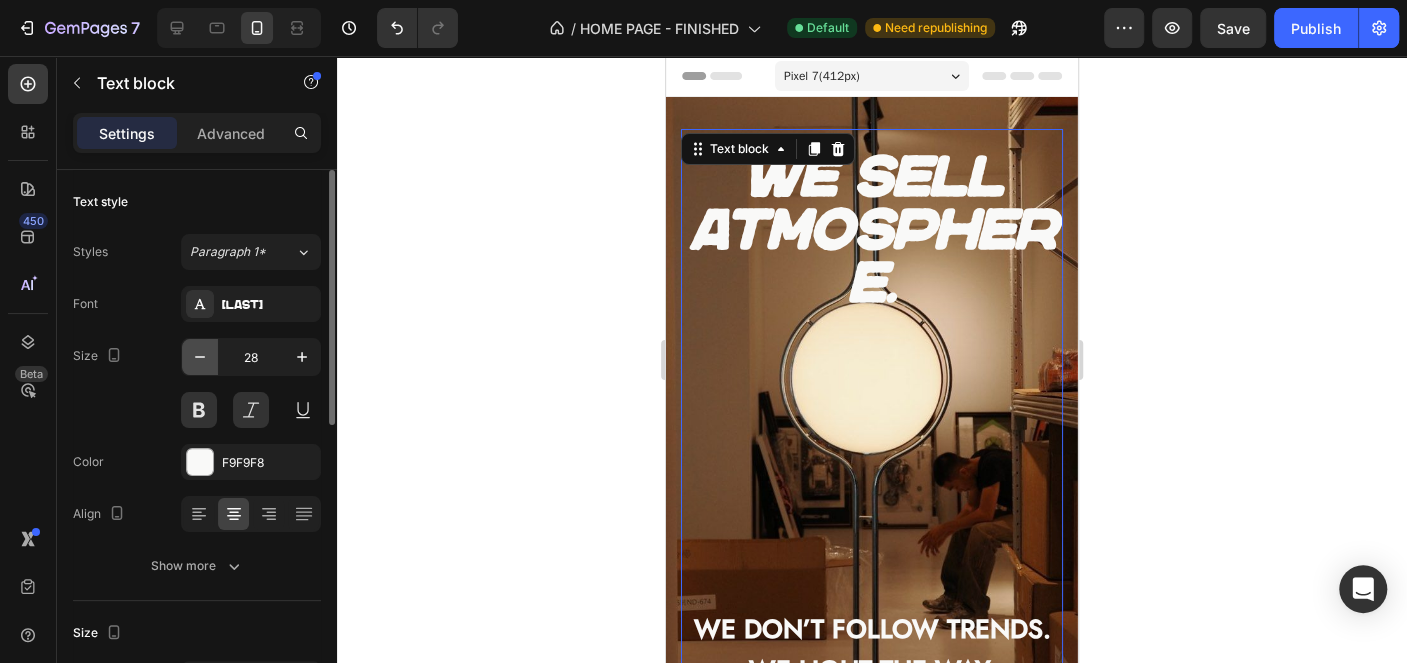 click at bounding box center (200, 357) 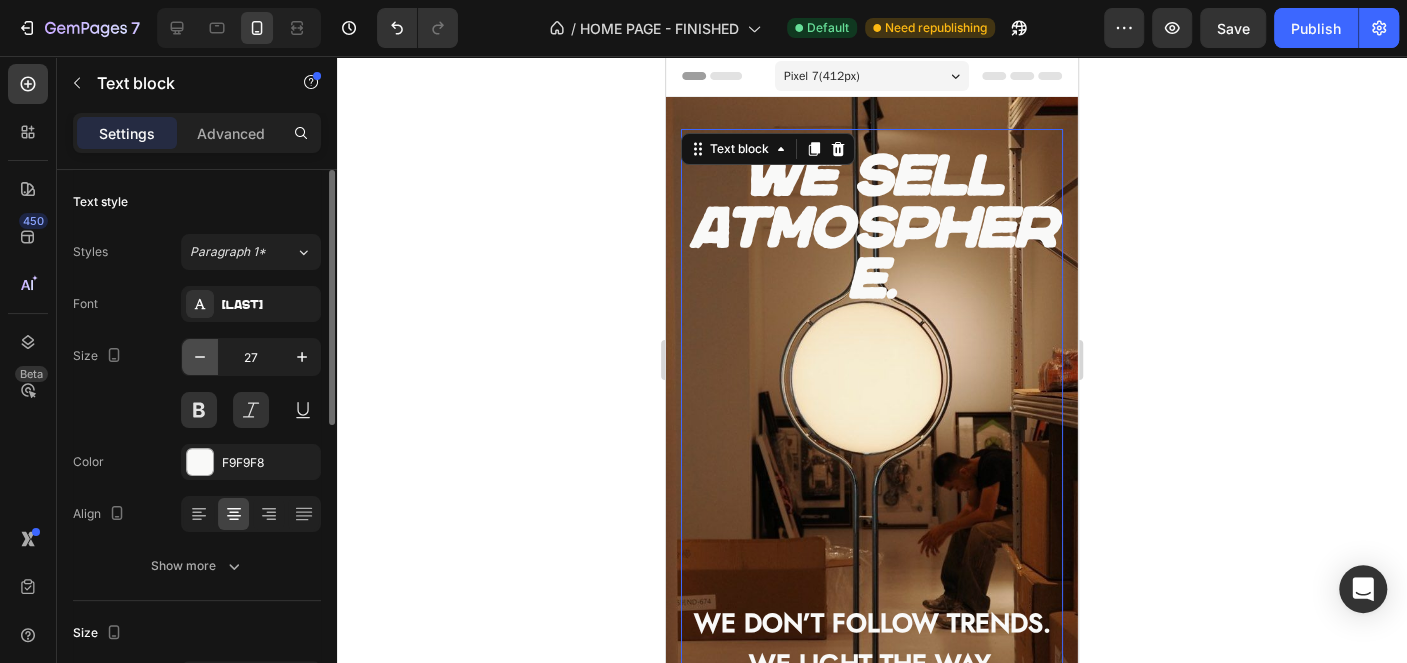 click at bounding box center (200, 357) 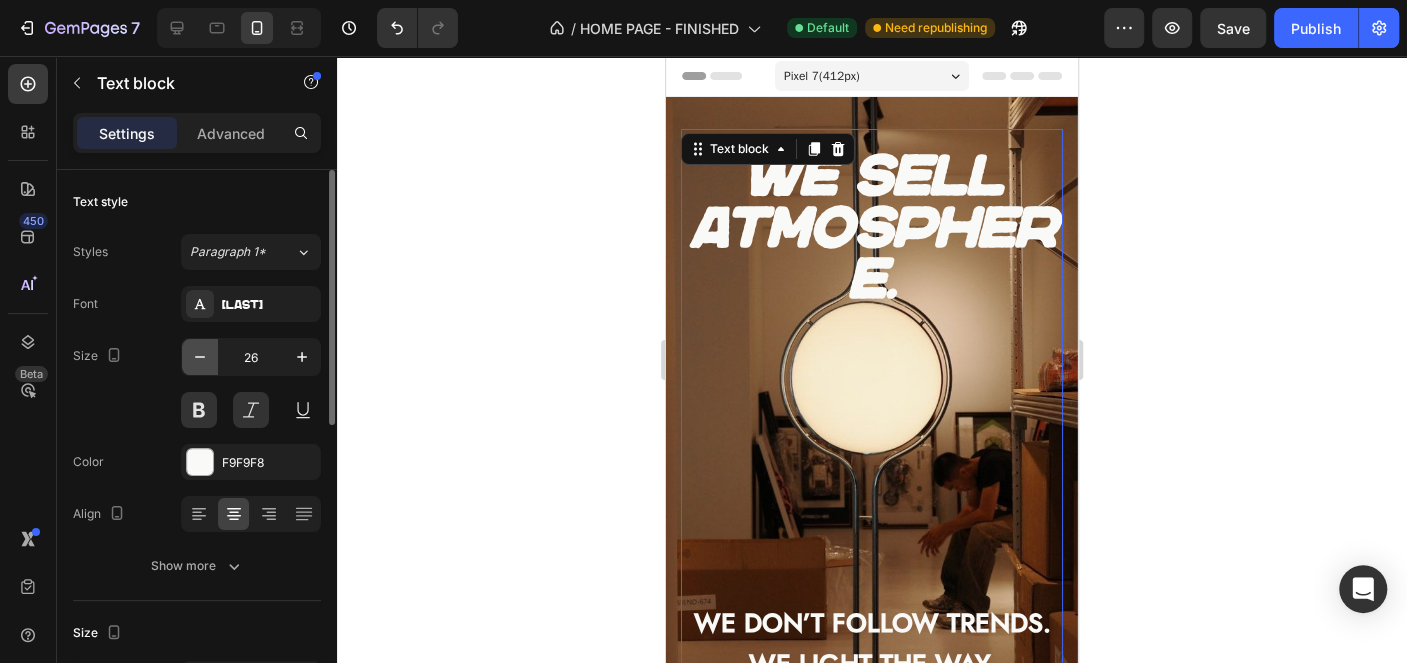 click at bounding box center [200, 357] 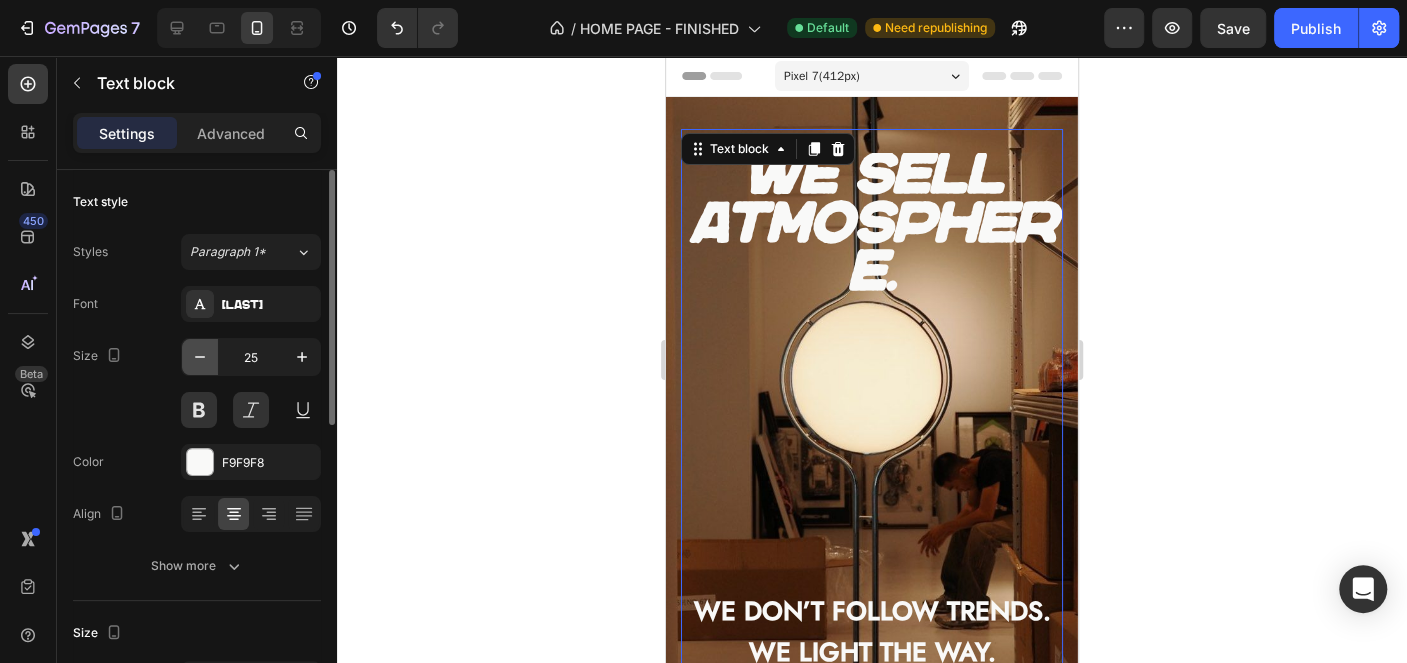 click at bounding box center (200, 357) 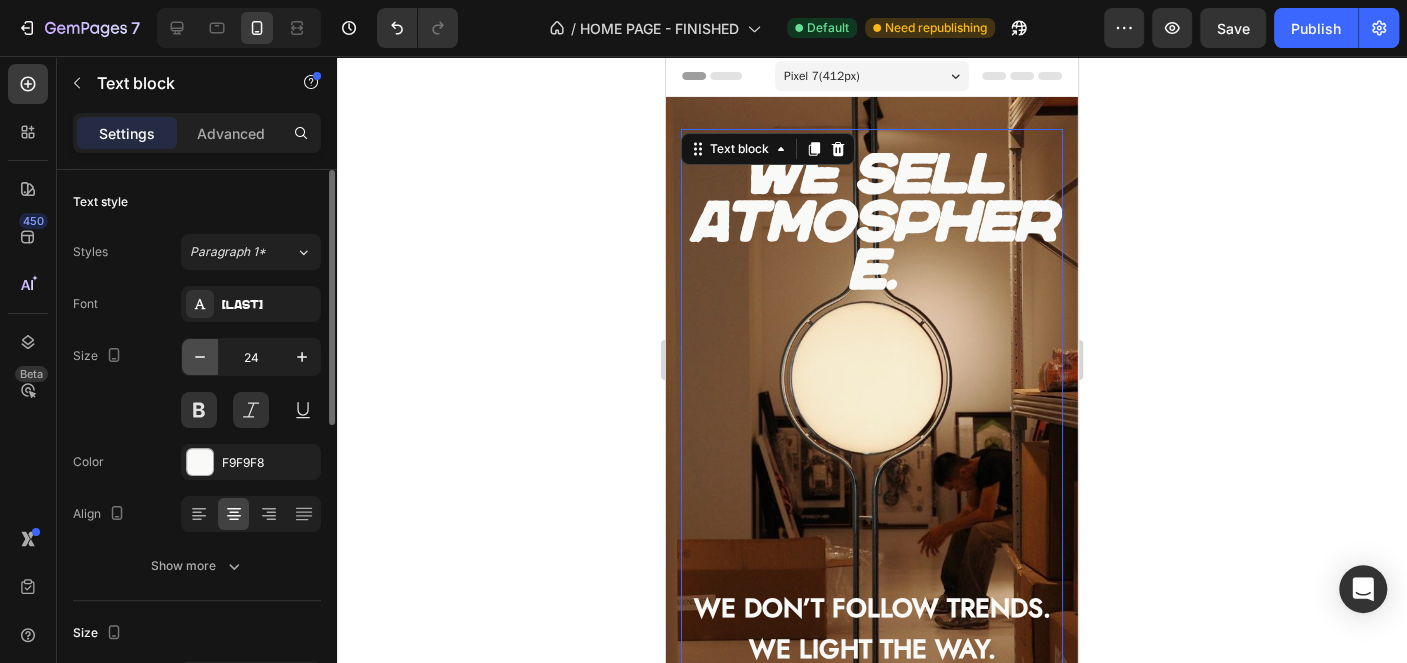 click at bounding box center (200, 357) 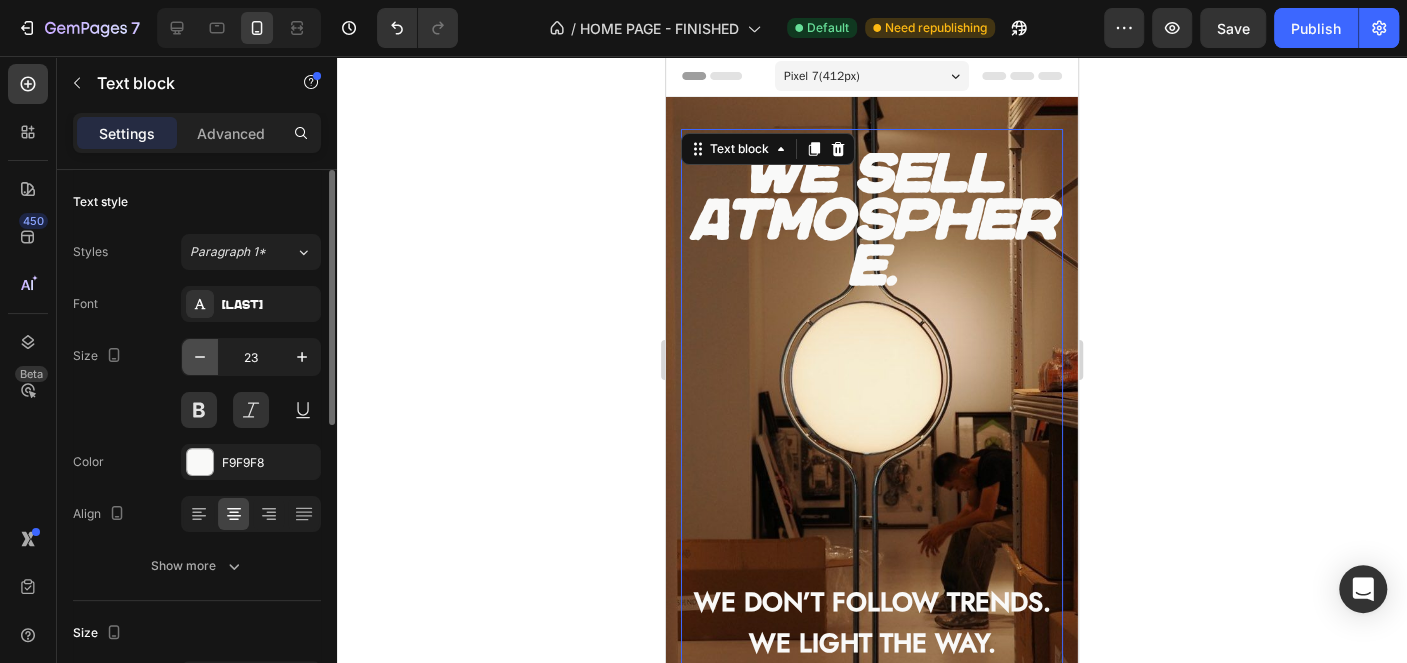 click at bounding box center (200, 357) 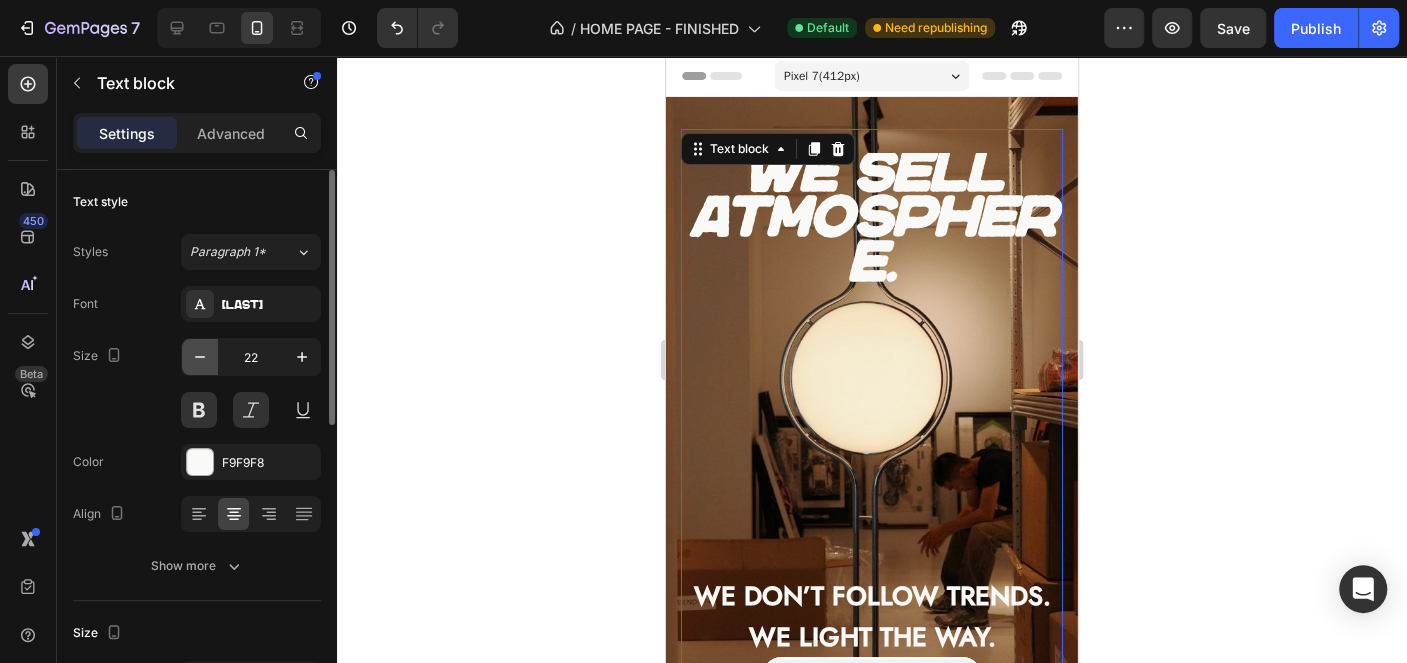 click at bounding box center [200, 357] 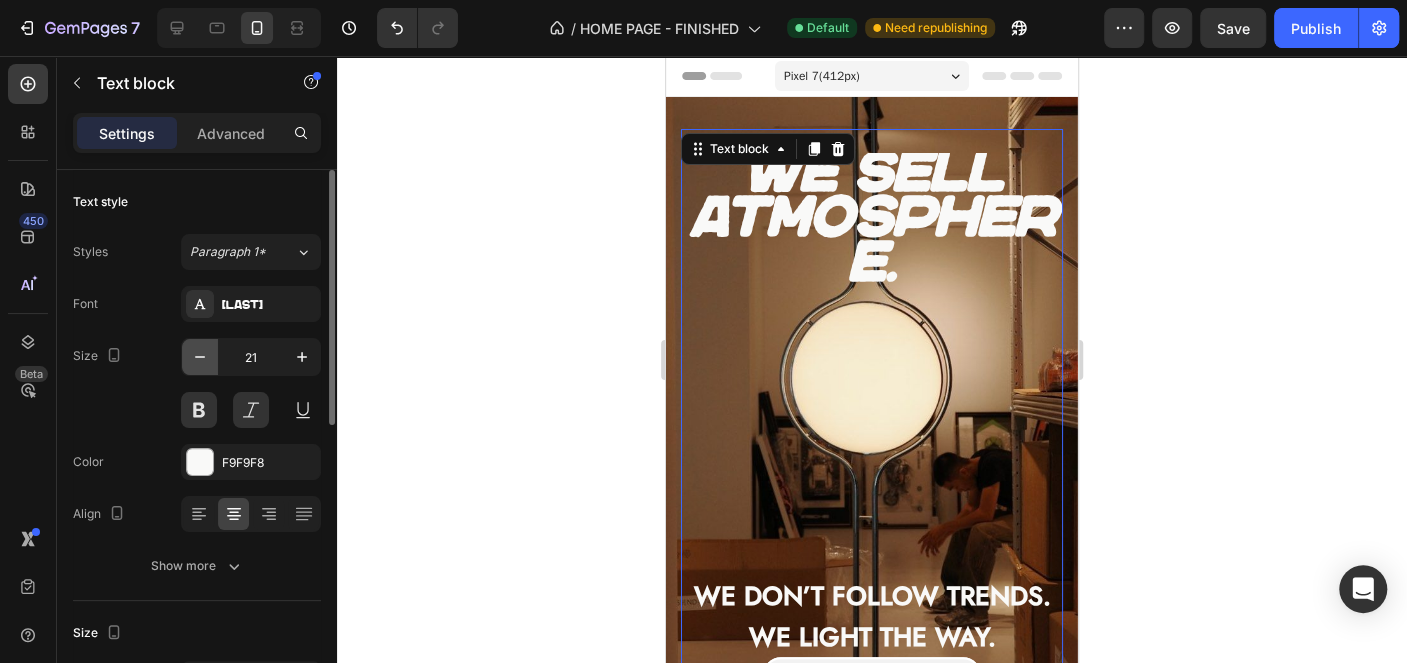 click at bounding box center [200, 357] 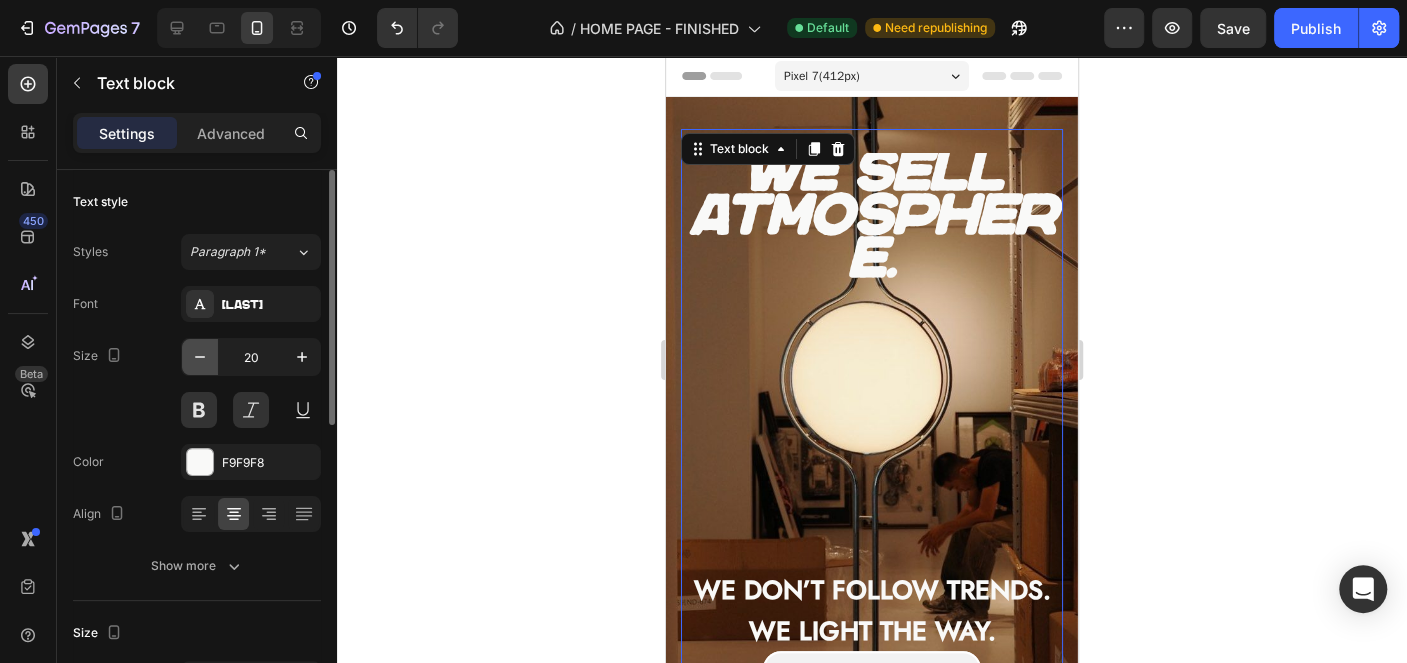 click at bounding box center (200, 357) 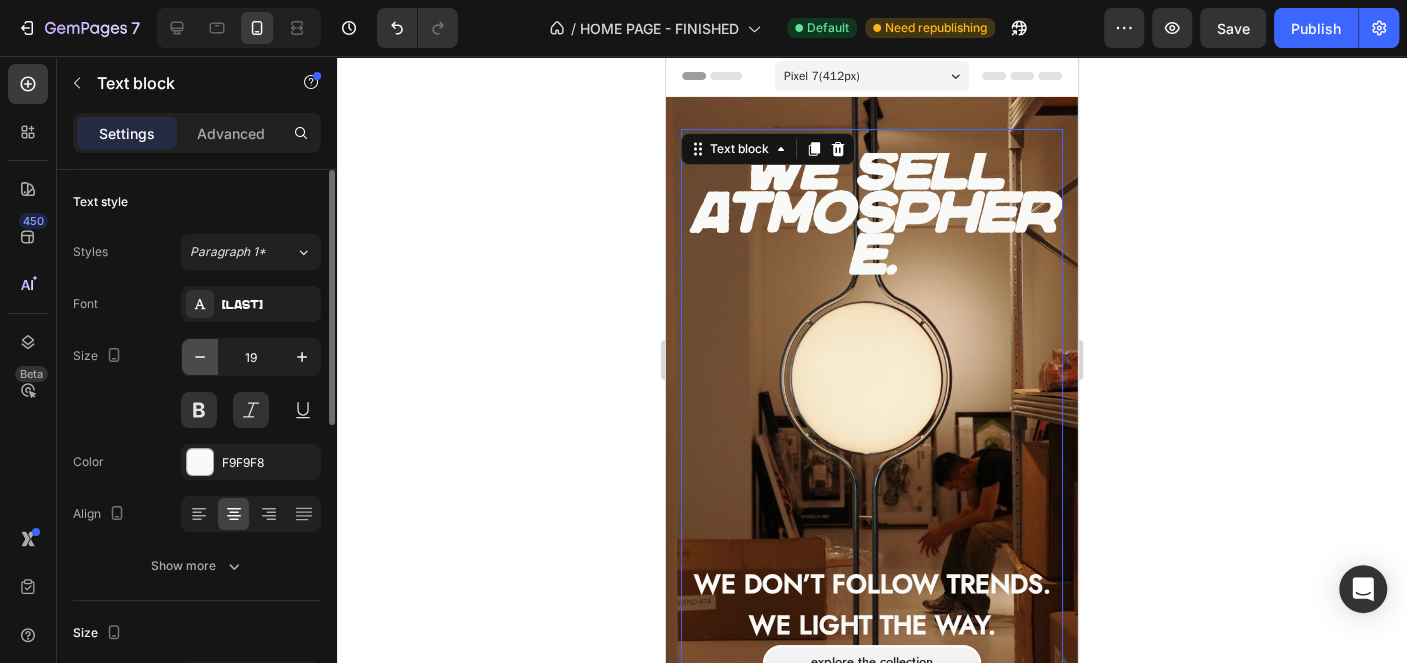 click at bounding box center (200, 357) 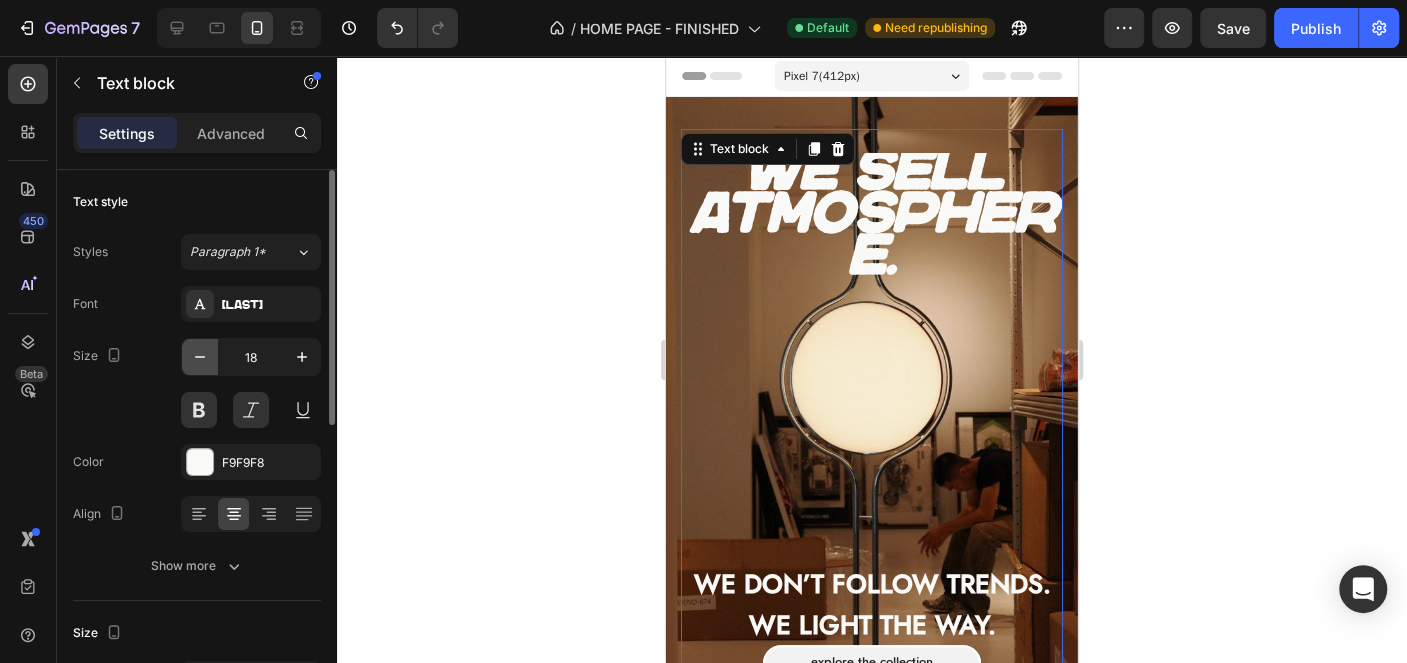 click at bounding box center [200, 357] 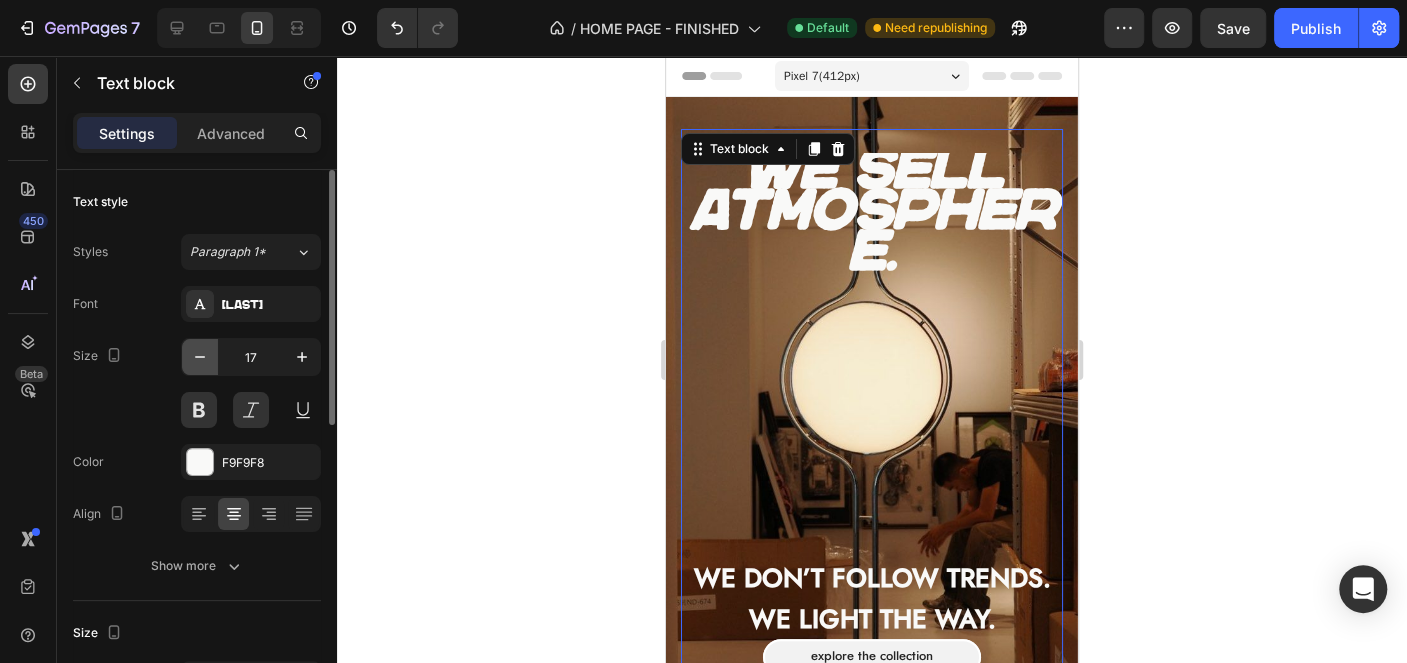 click at bounding box center [200, 357] 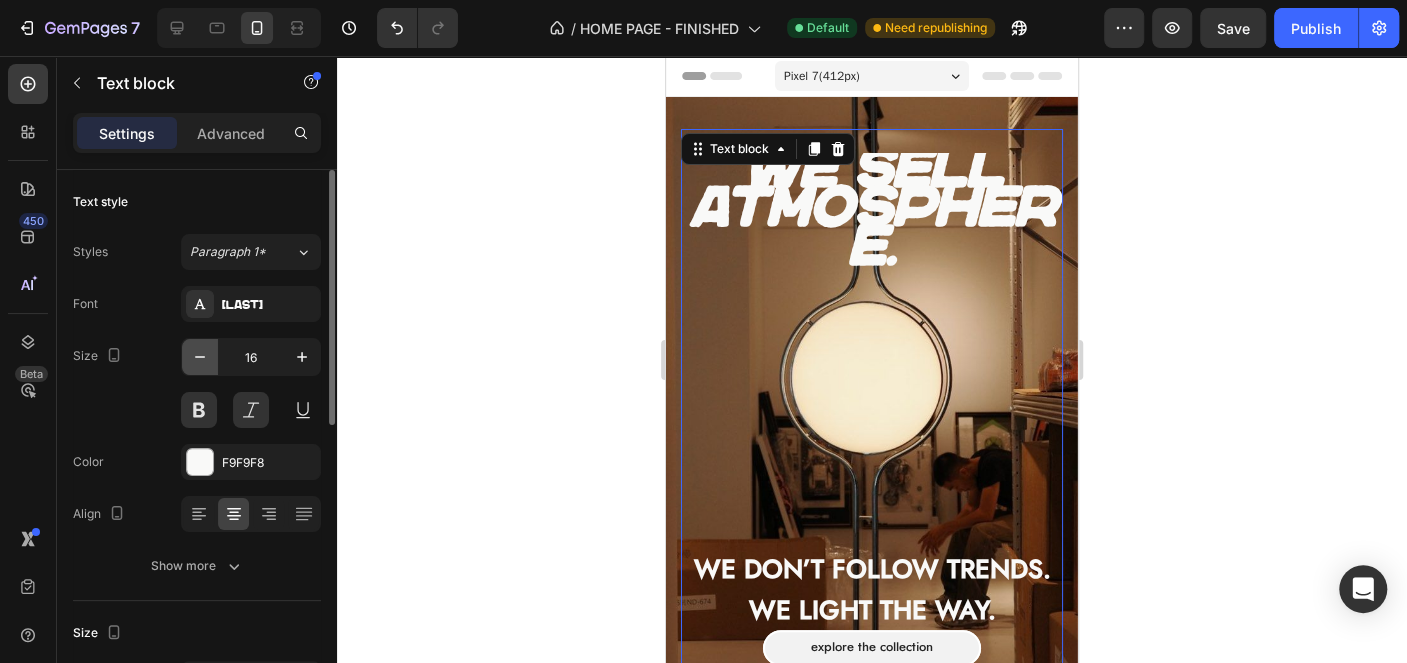 click at bounding box center (200, 357) 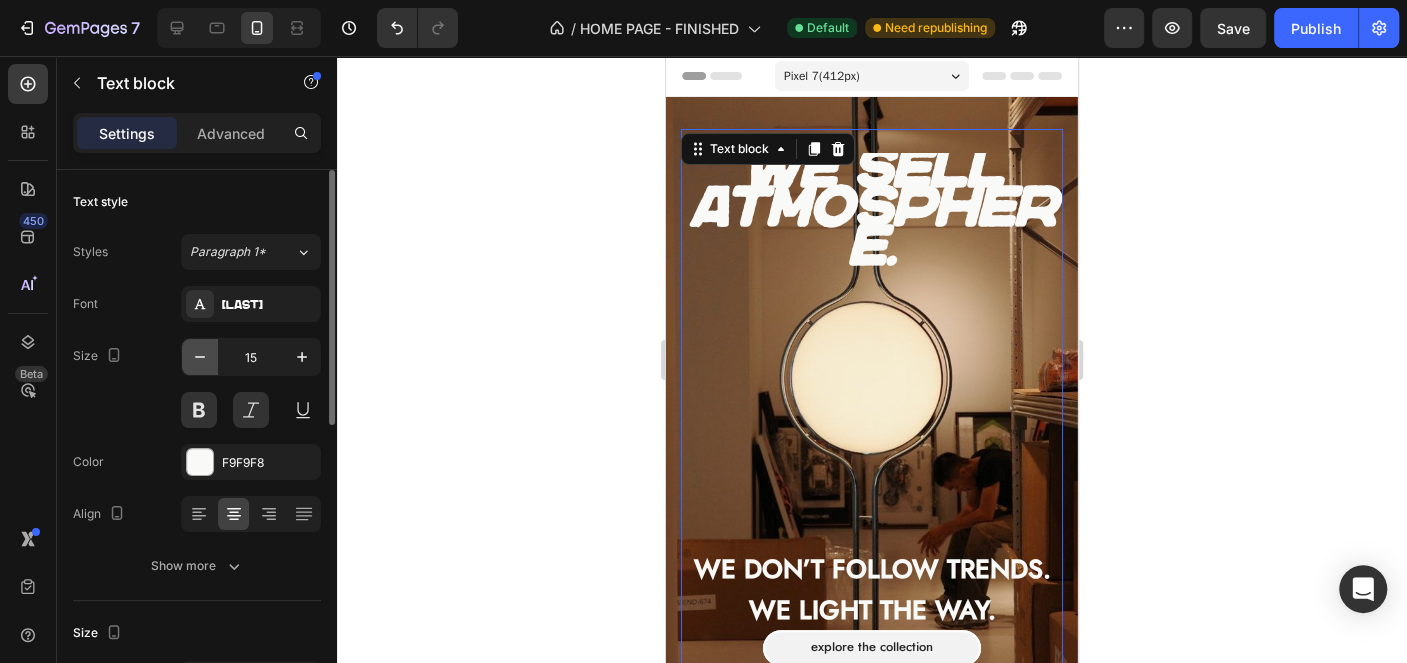 click at bounding box center (200, 357) 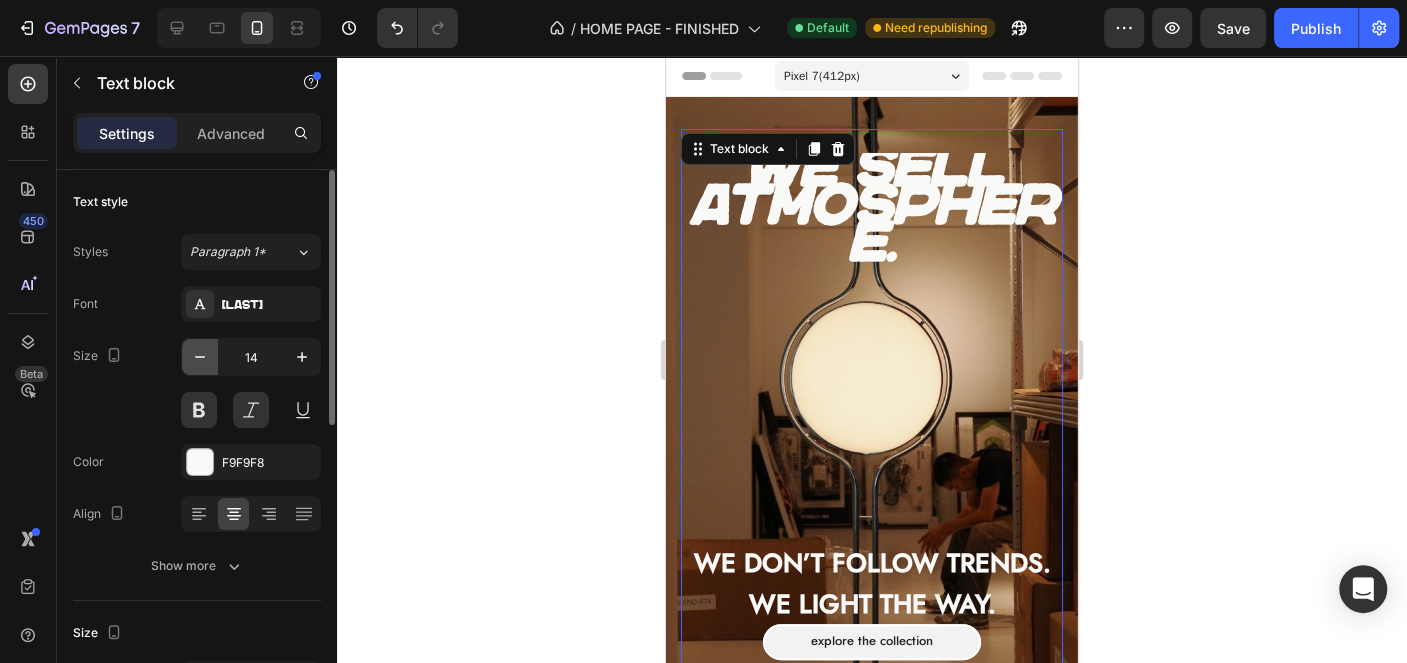 click at bounding box center [200, 357] 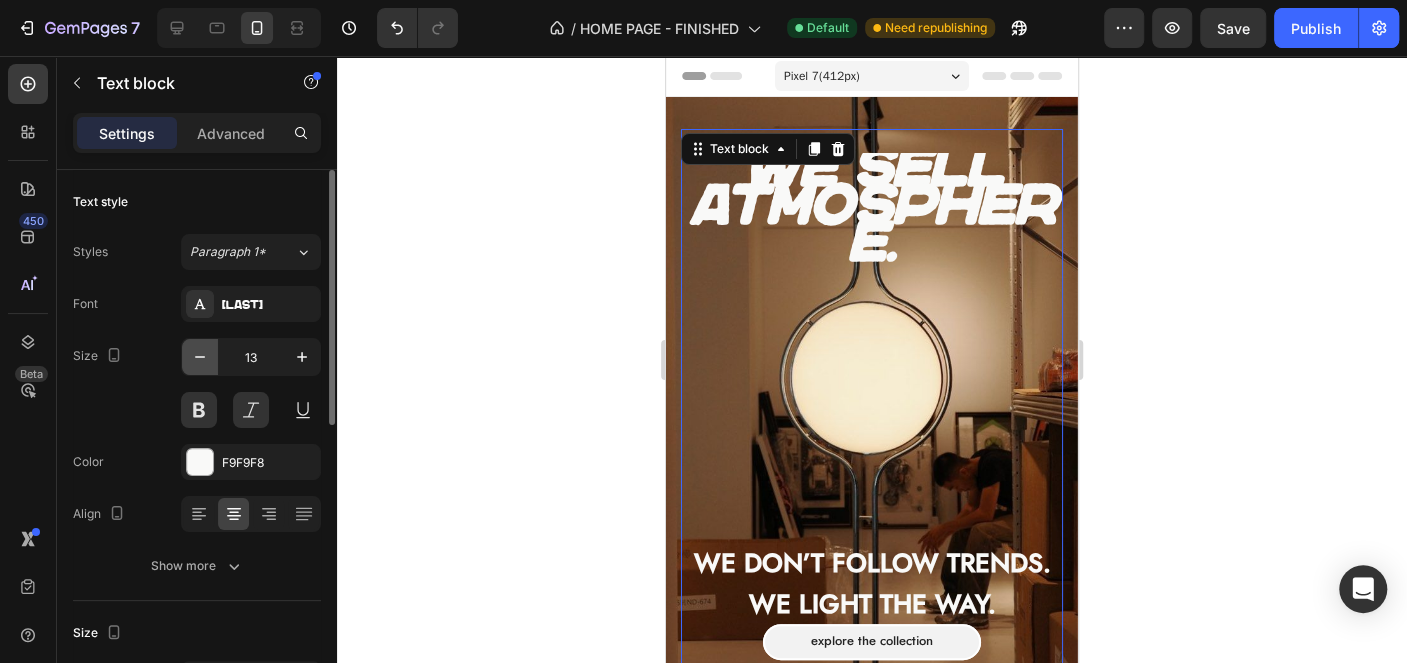 click at bounding box center [200, 357] 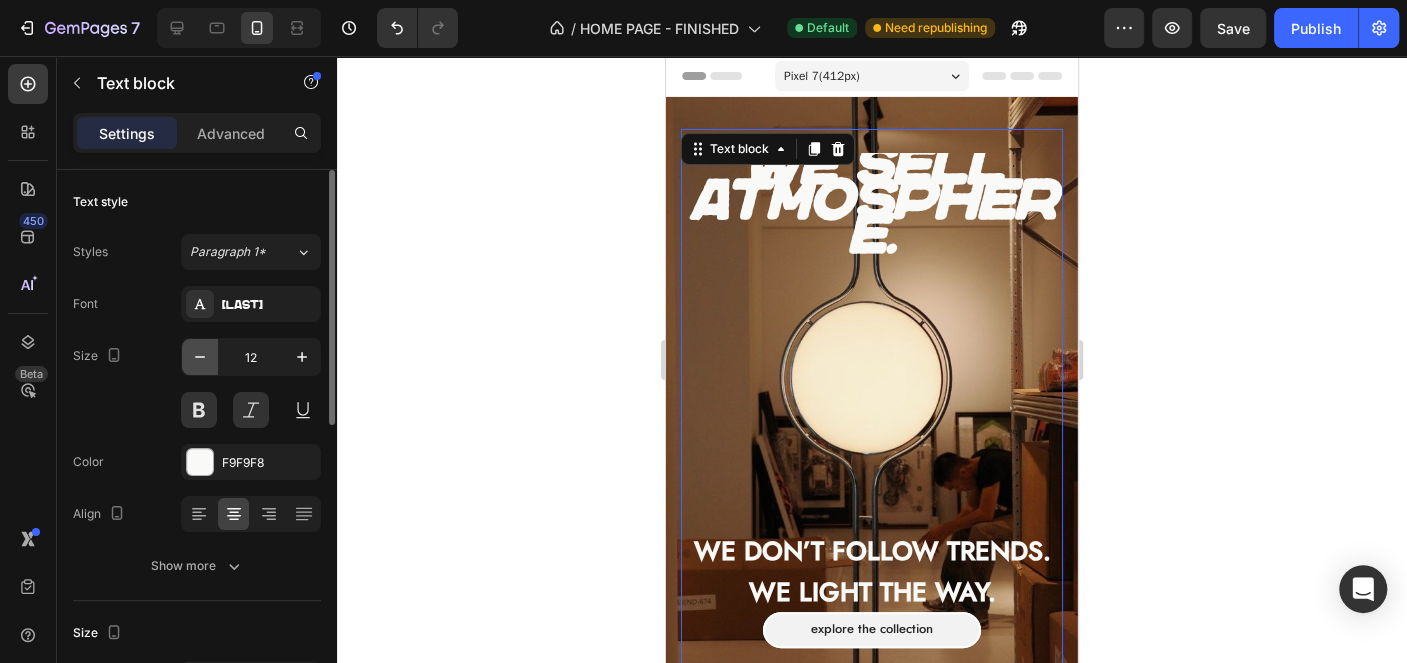 click at bounding box center (200, 357) 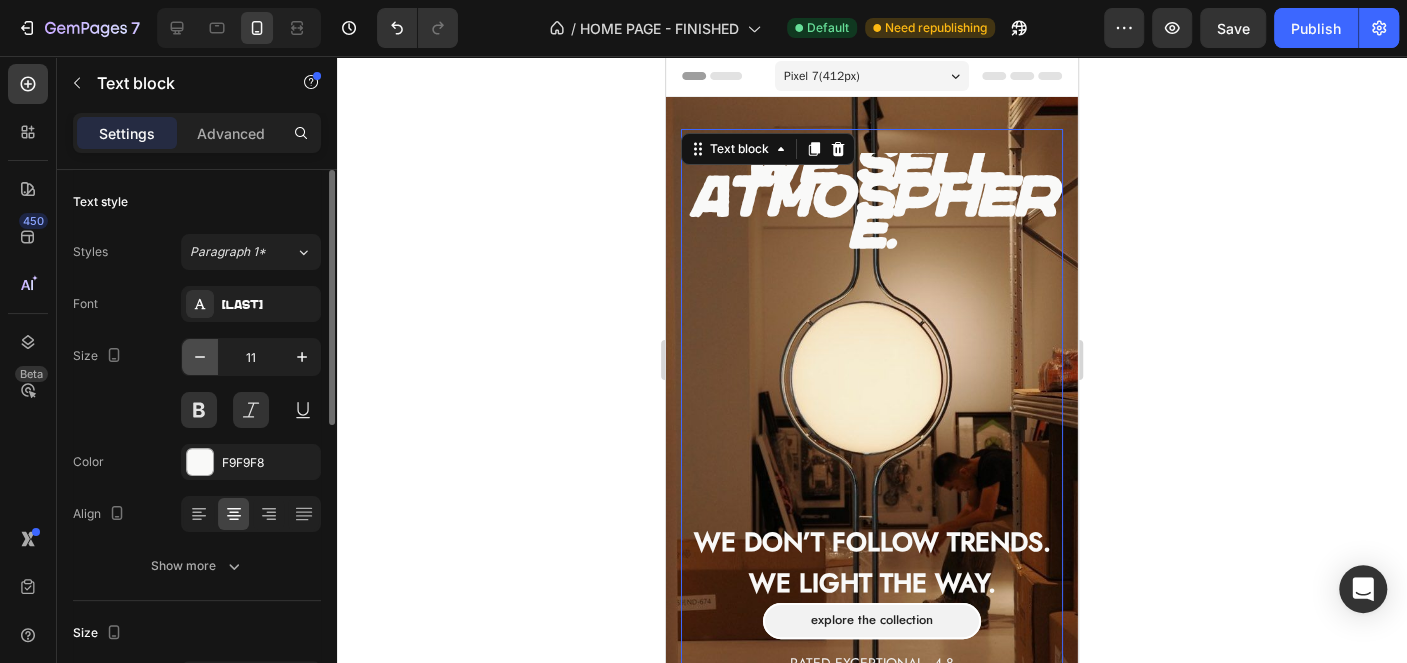 click at bounding box center [200, 357] 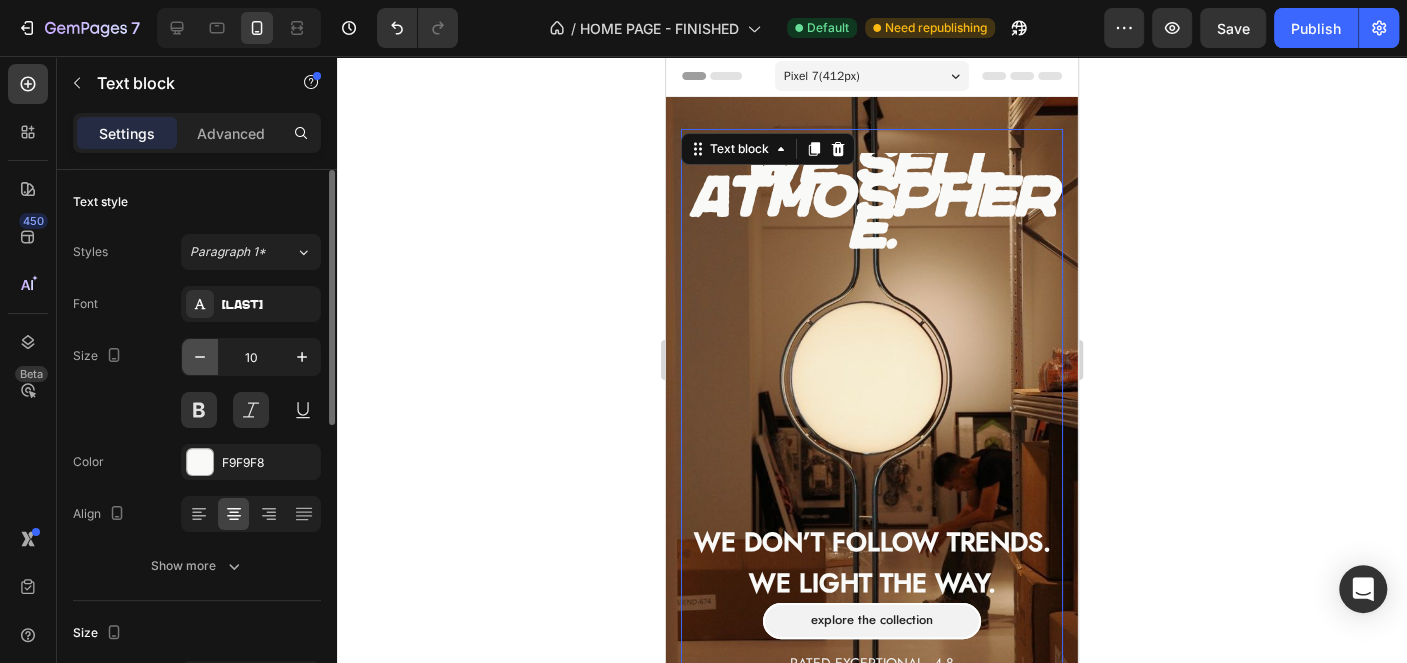 click at bounding box center (200, 357) 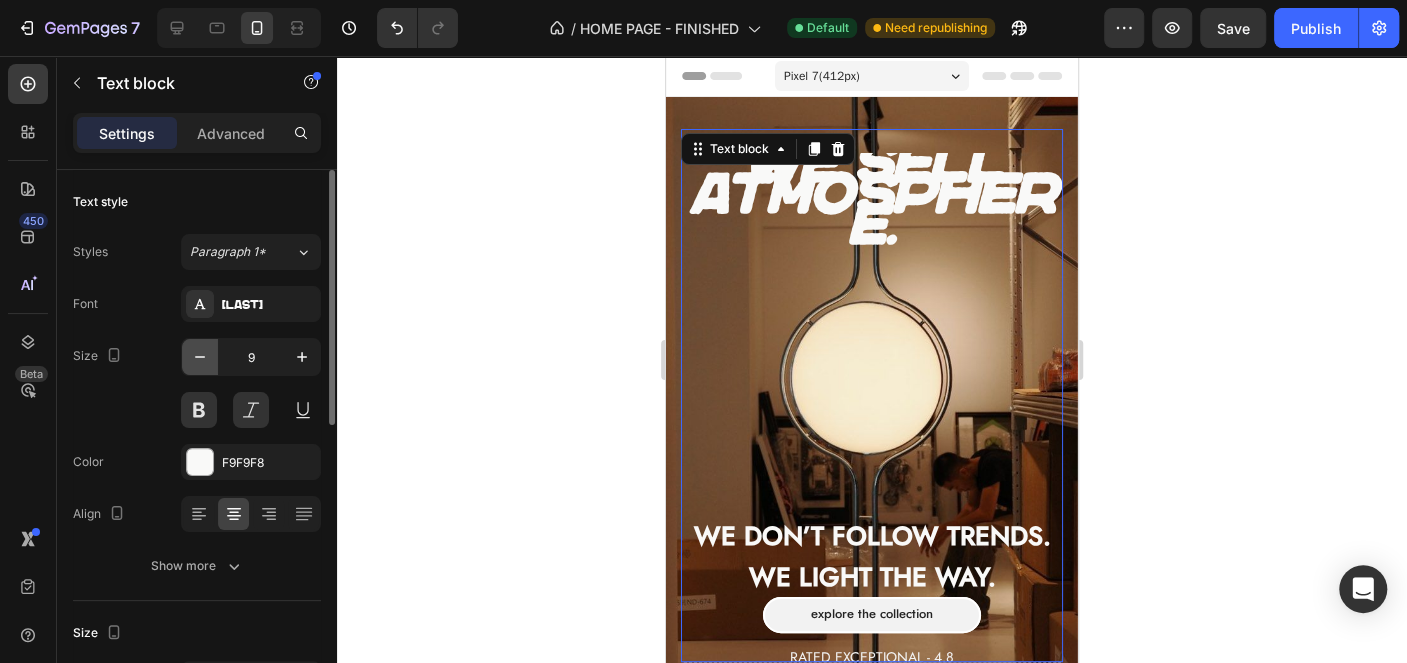 click at bounding box center (200, 357) 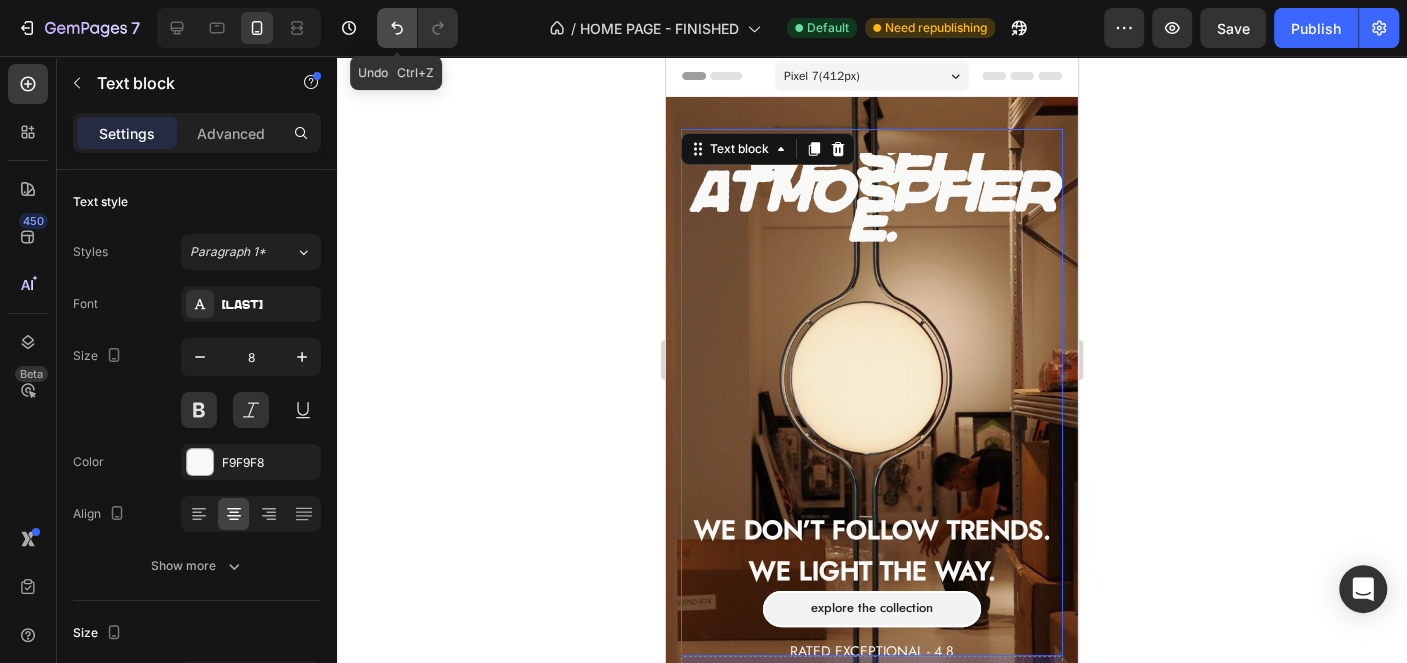 click 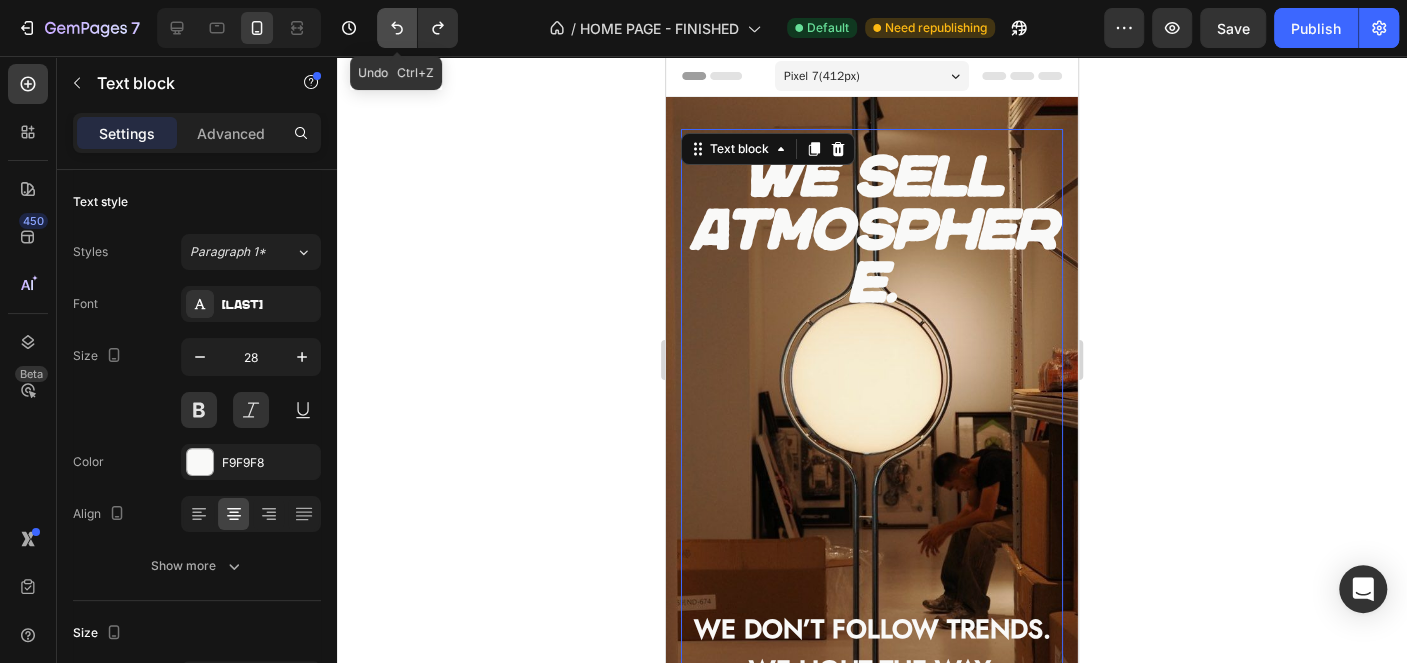 click 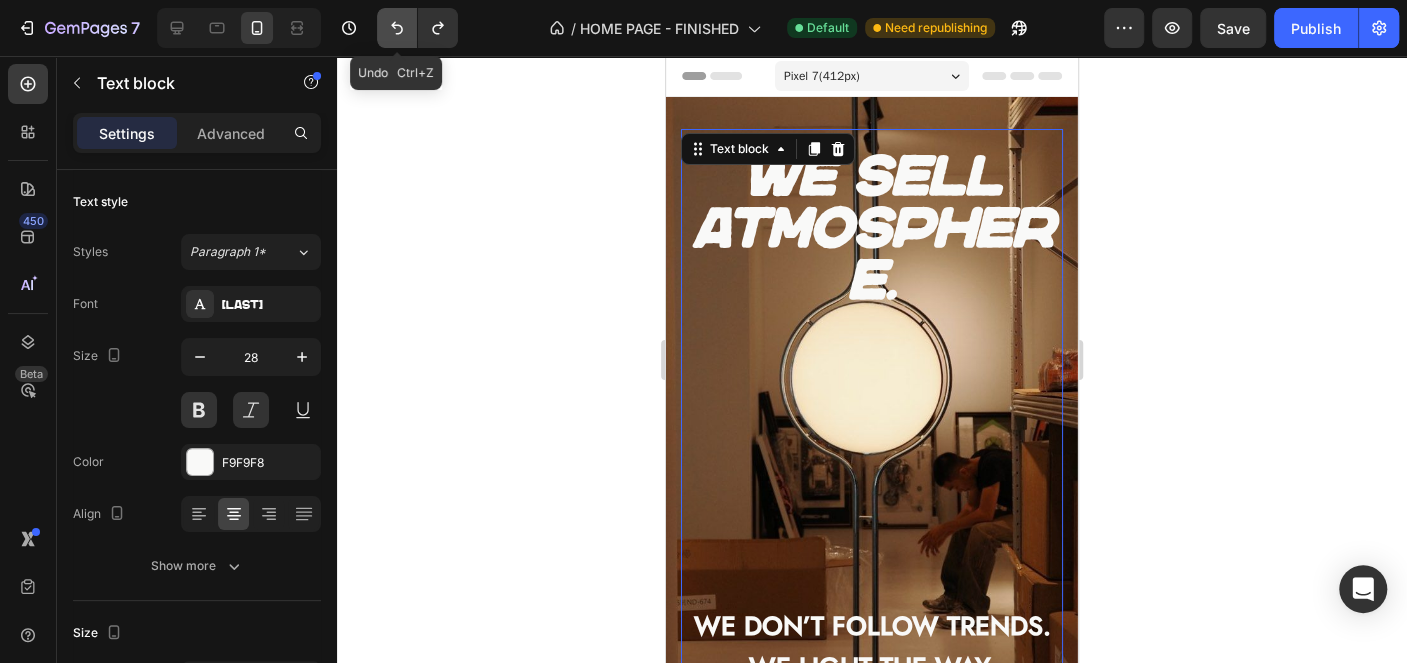 click 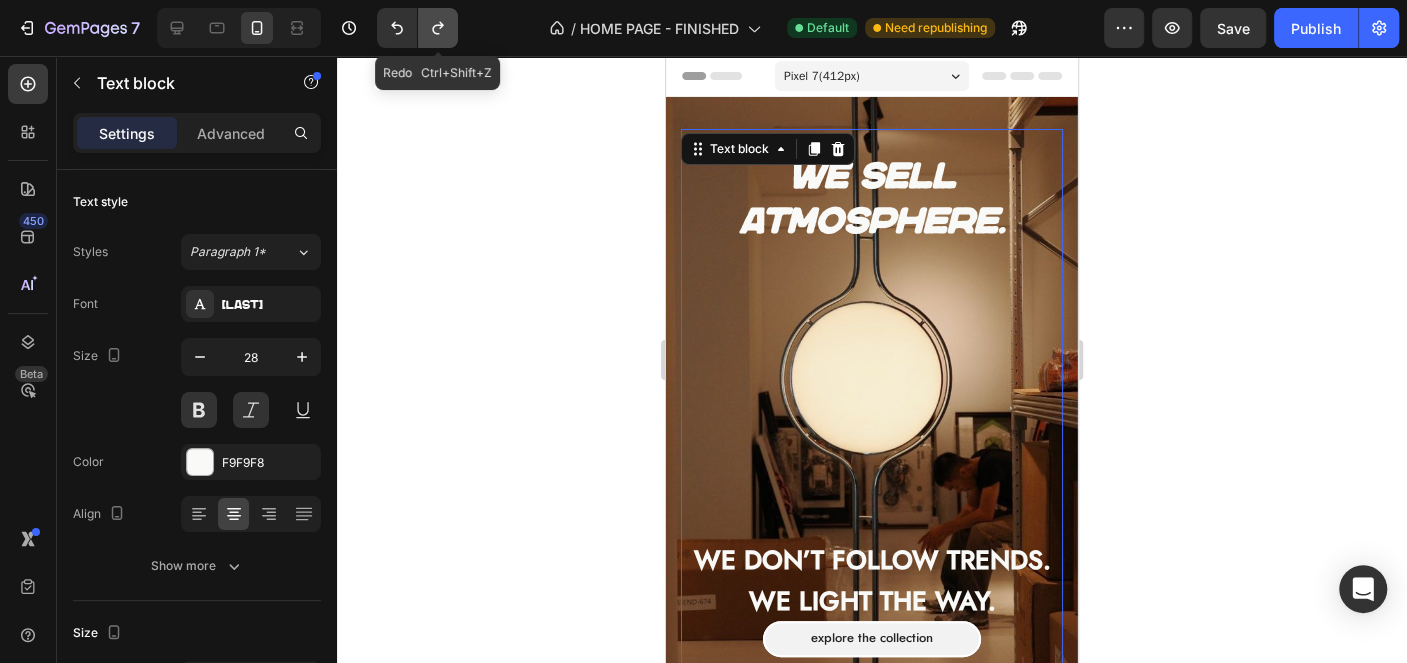 click 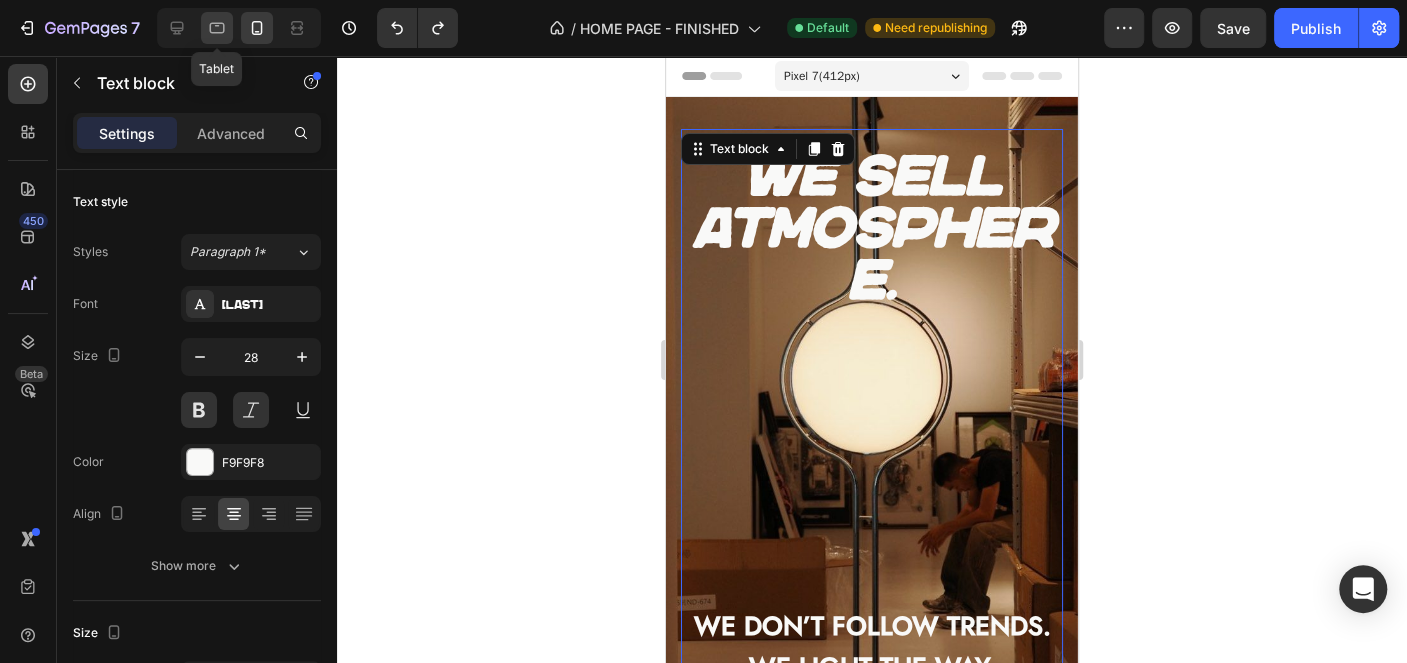 click 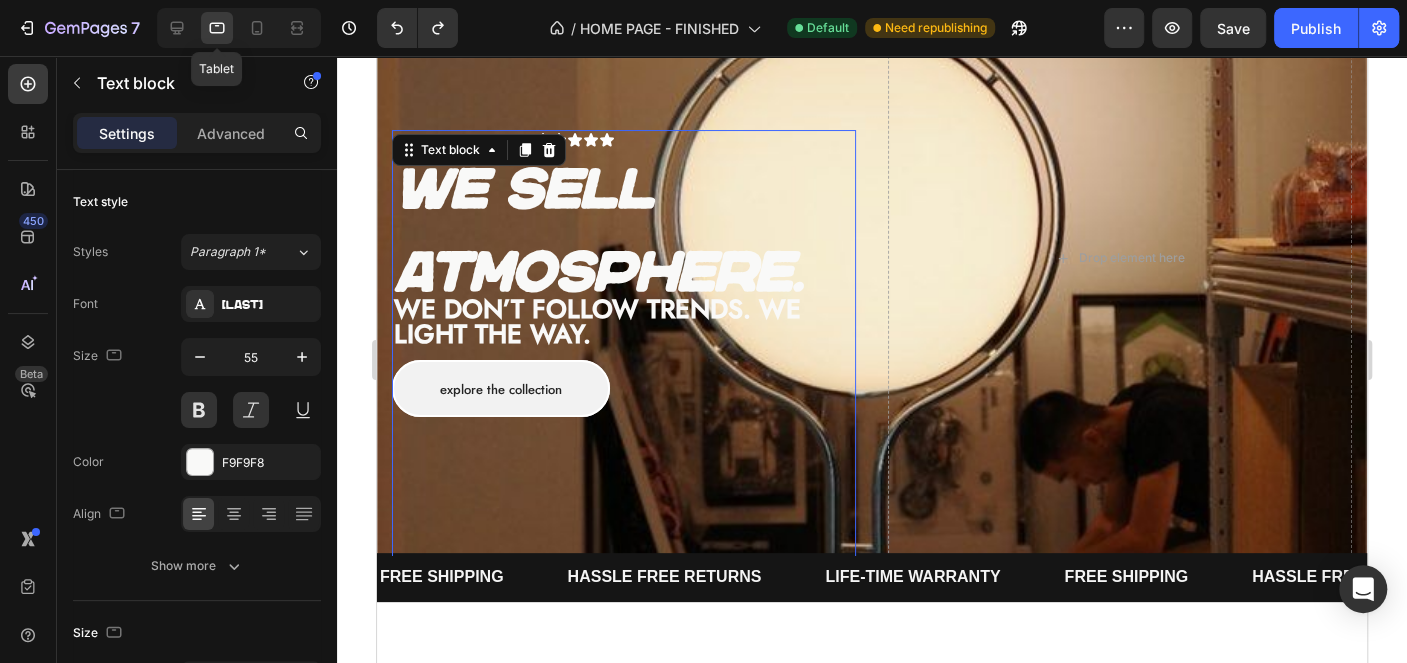 scroll, scrollTop: 150, scrollLeft: 0, axis: vertical 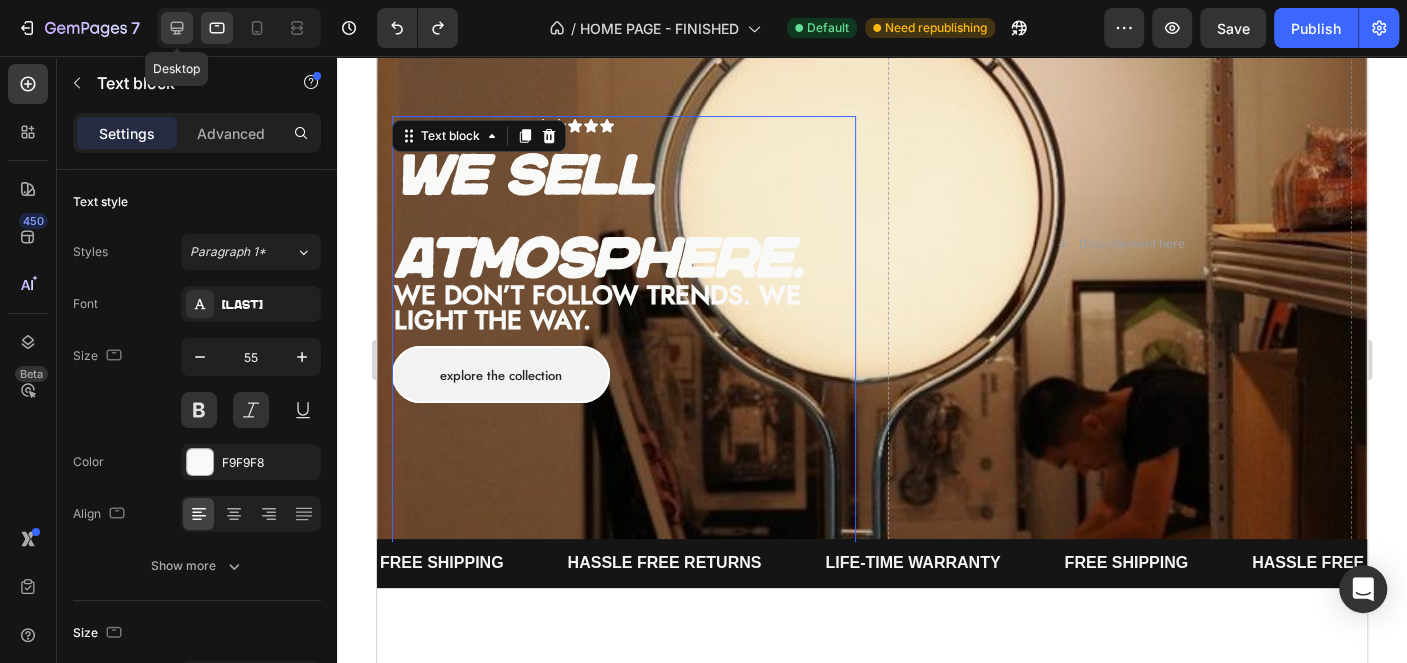 click 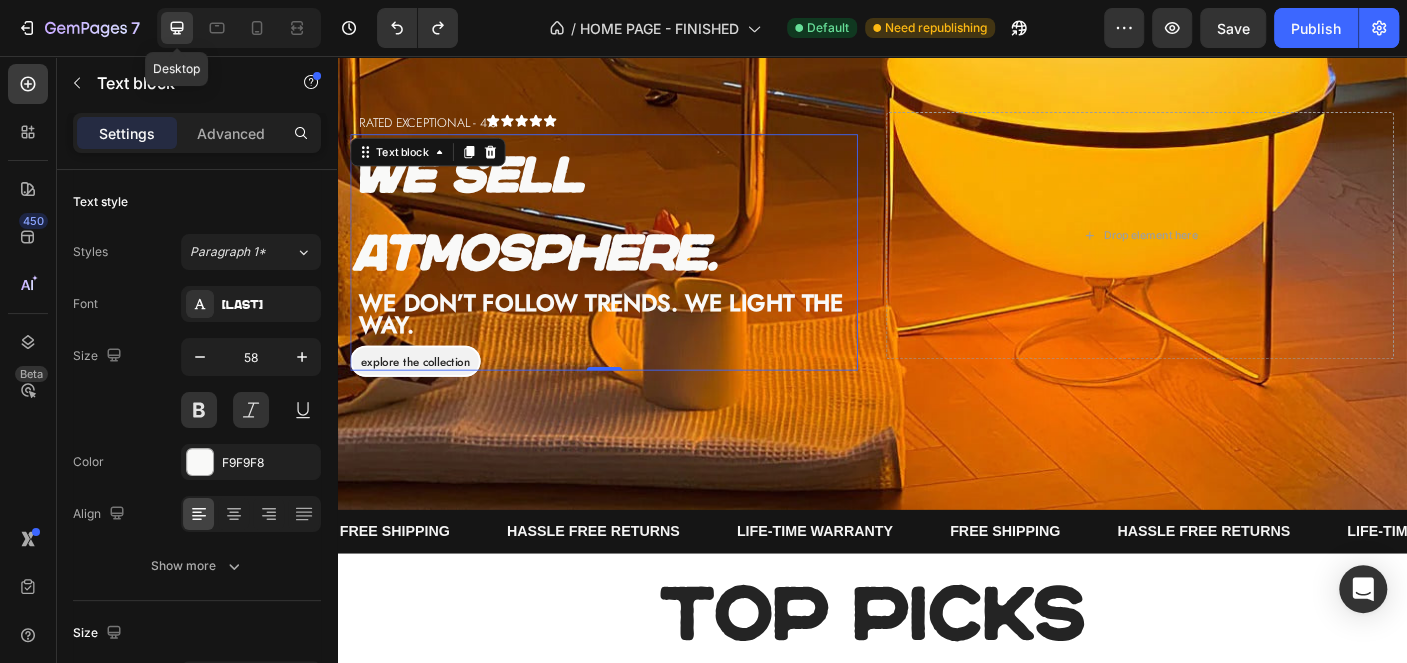 scroll, scrollTop: 166, scrollLeft: 0, axis: vertical 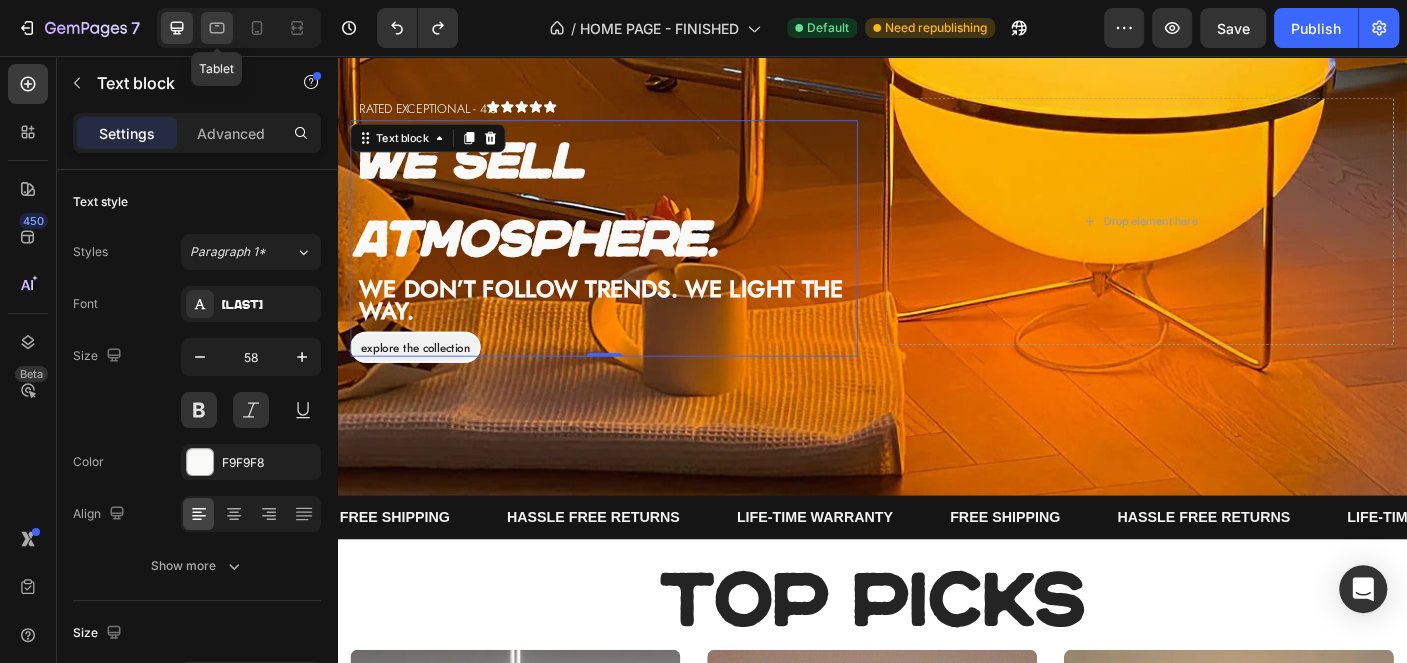 click 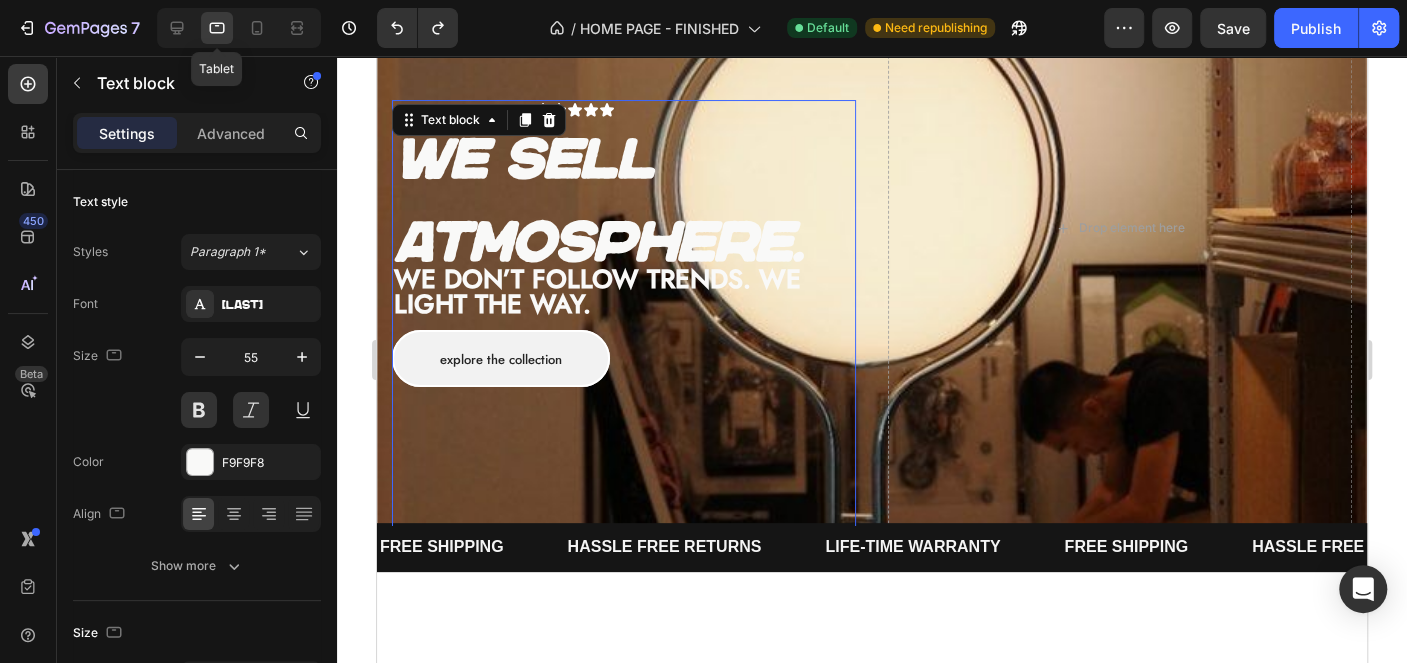 scroll, scrollTop: 150, scrollLeft: 0, axis: vertical 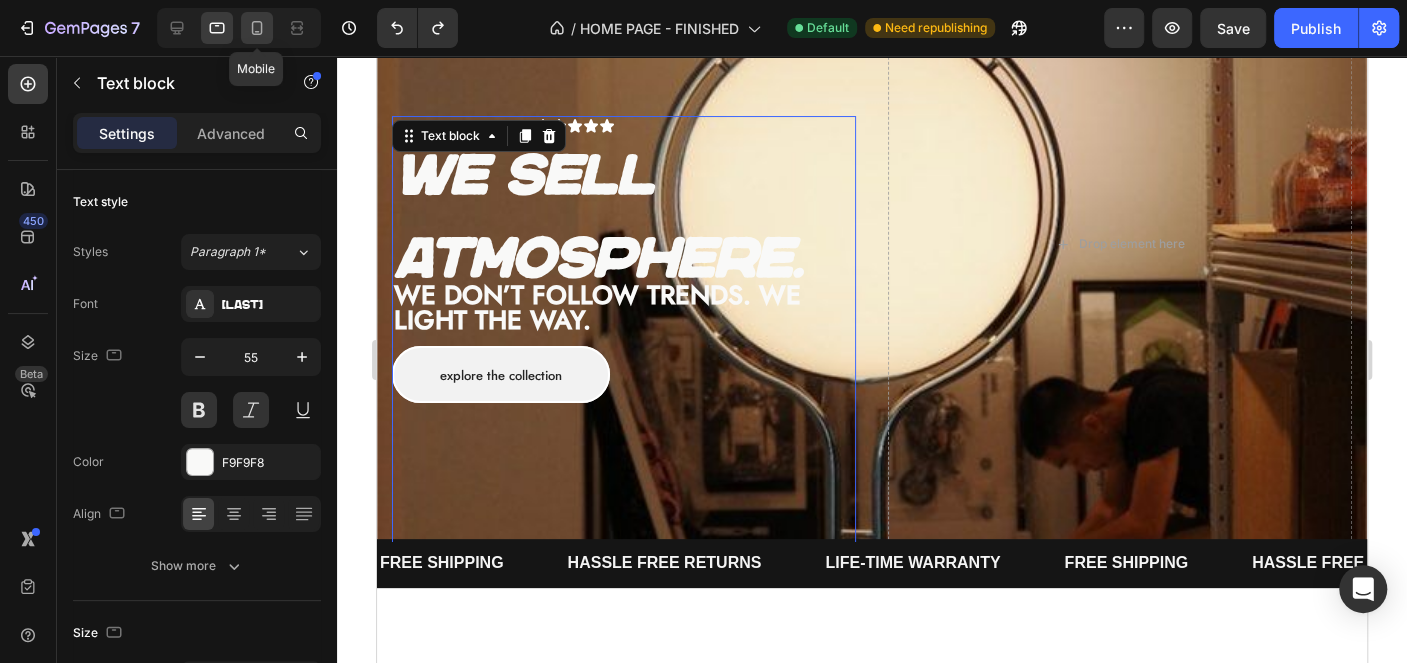 click 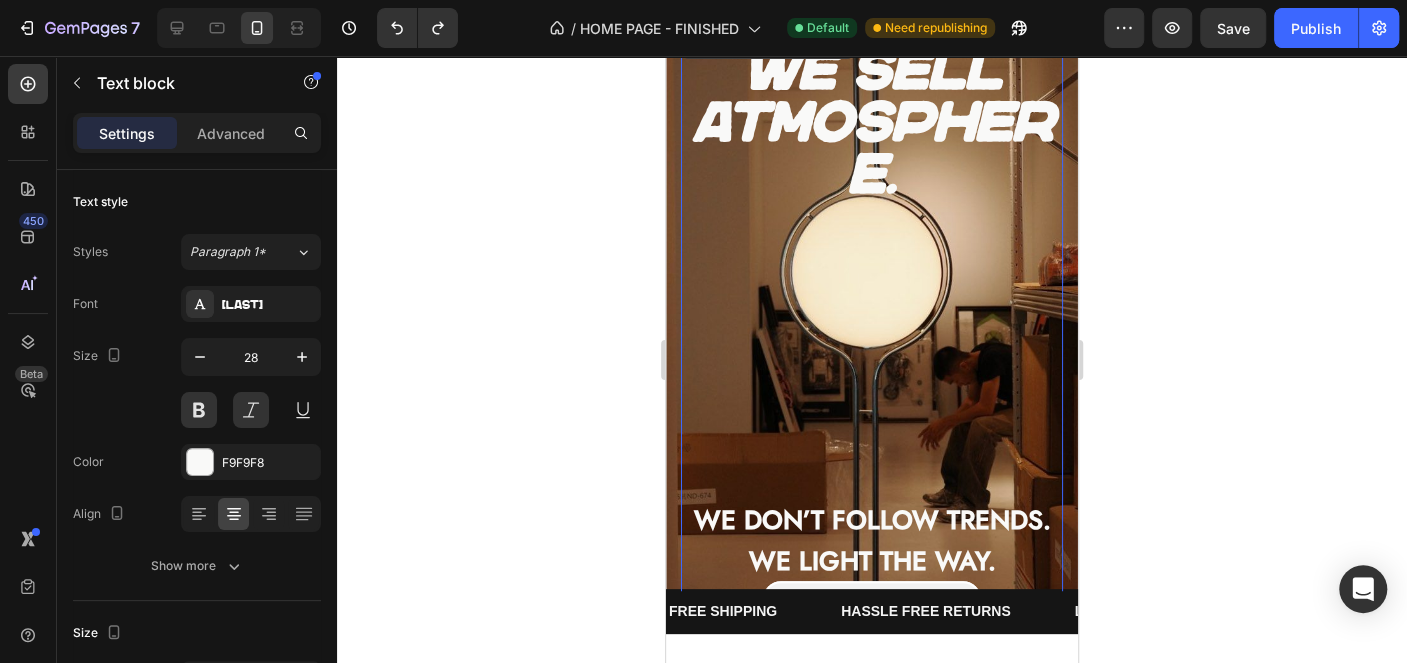 scroll, scrollTop: 26, scrollLeft: 0, axis: vertical 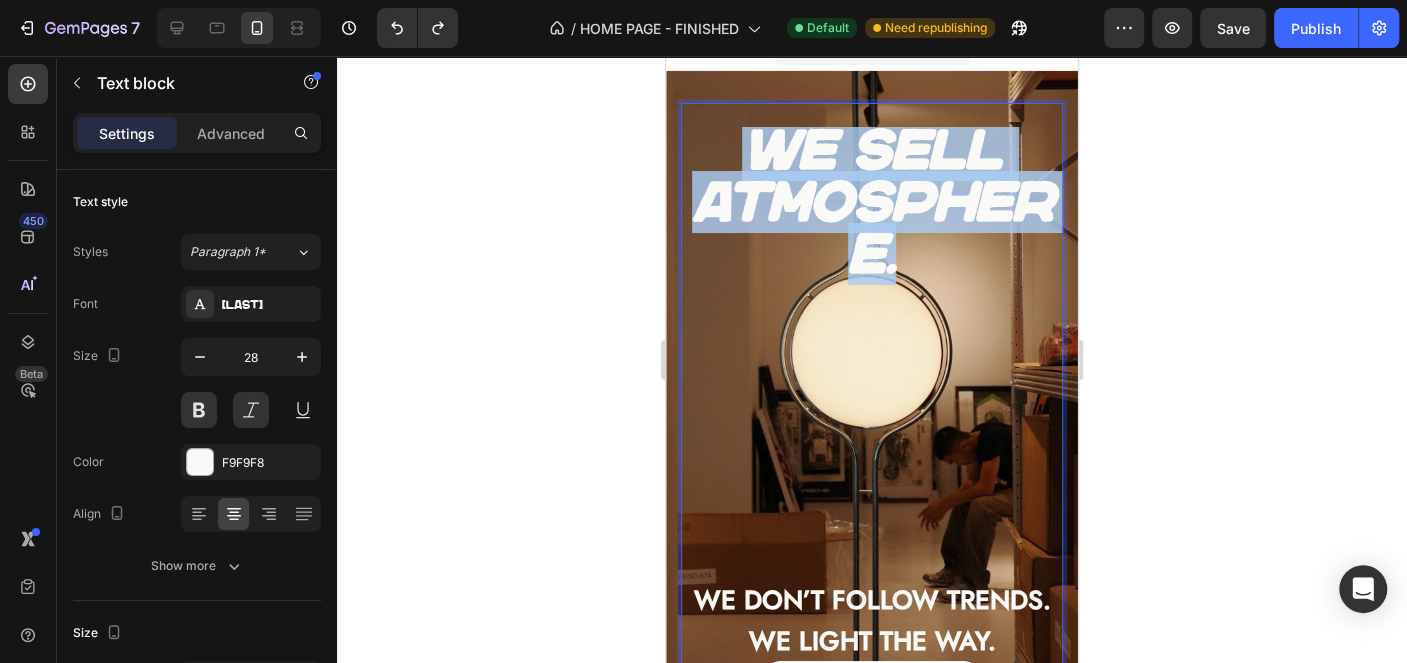 drag, startPoint x: 914, startPoint y: 241, endPoint x: 763, endPoint y: 154, distance: 174.26991 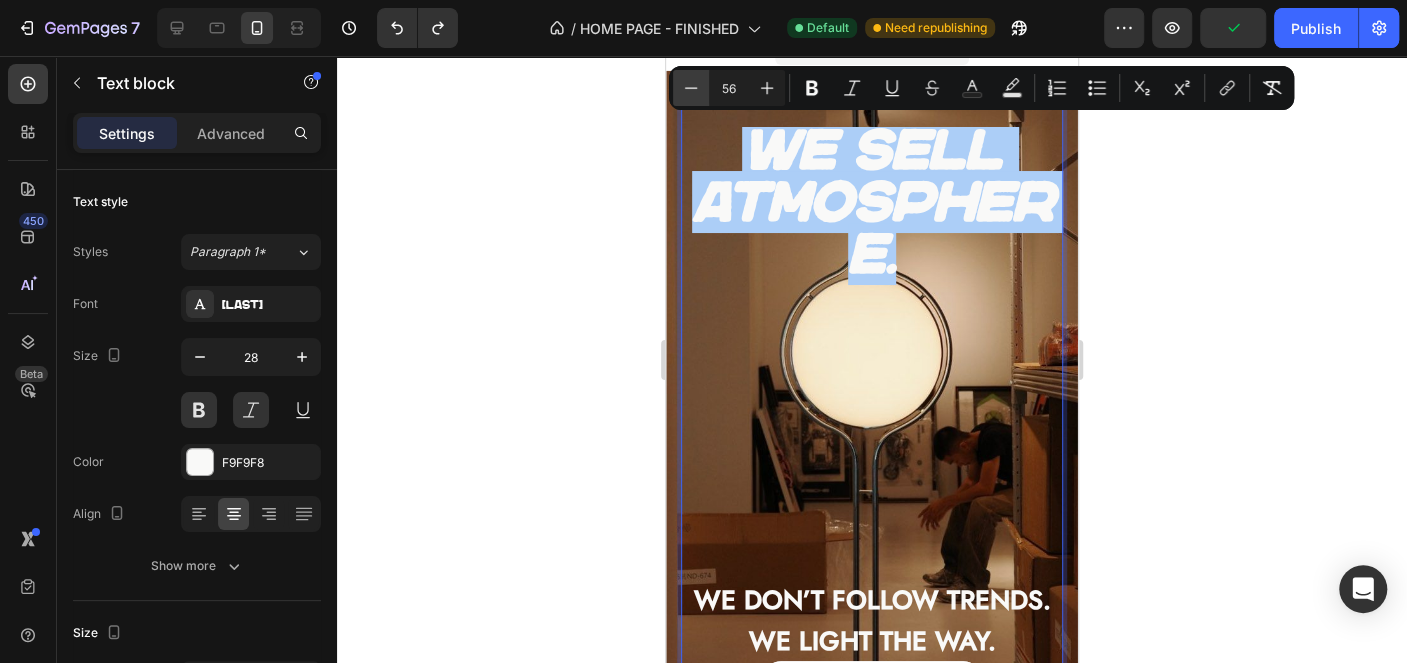 click 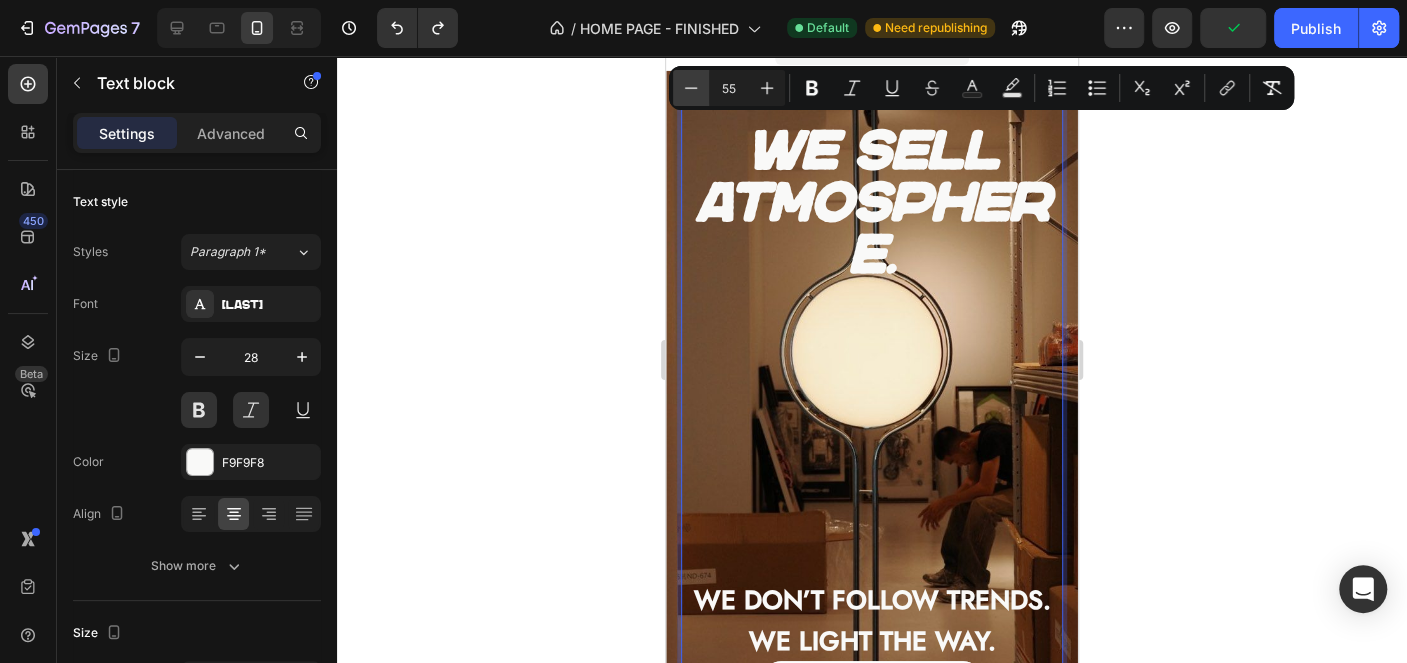 click 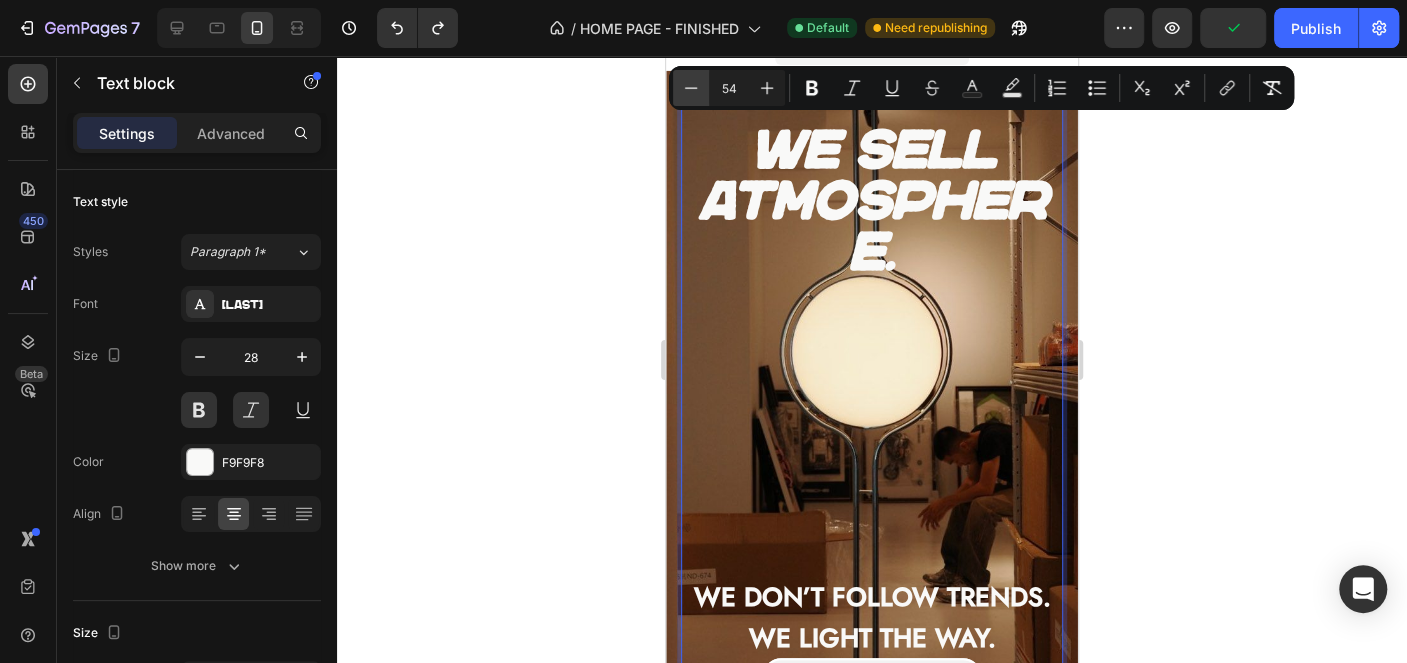 click 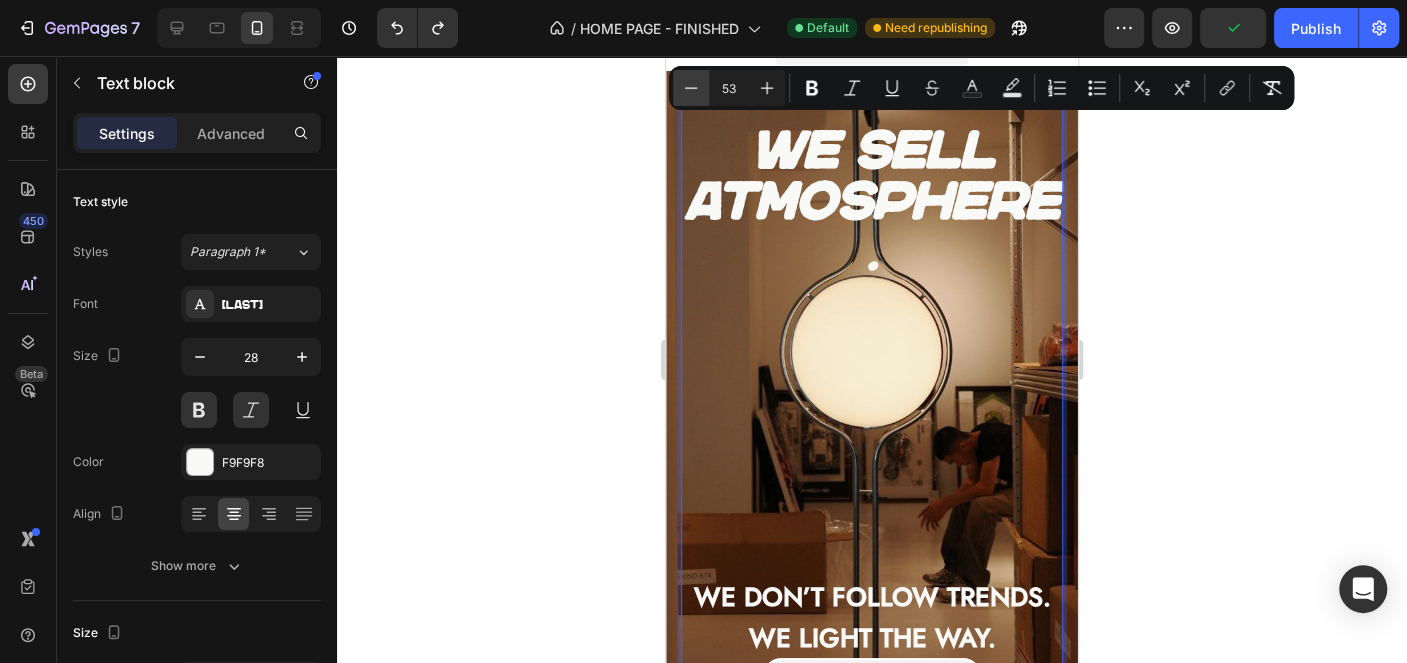 click 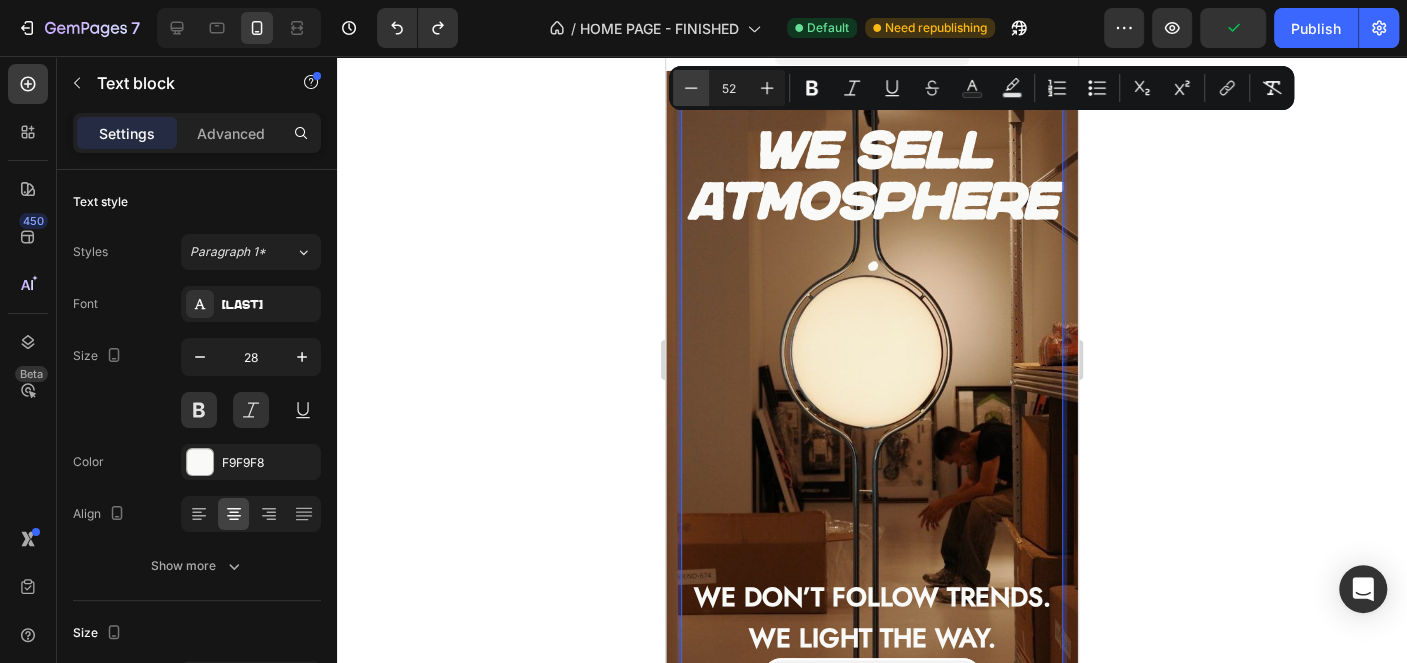 click 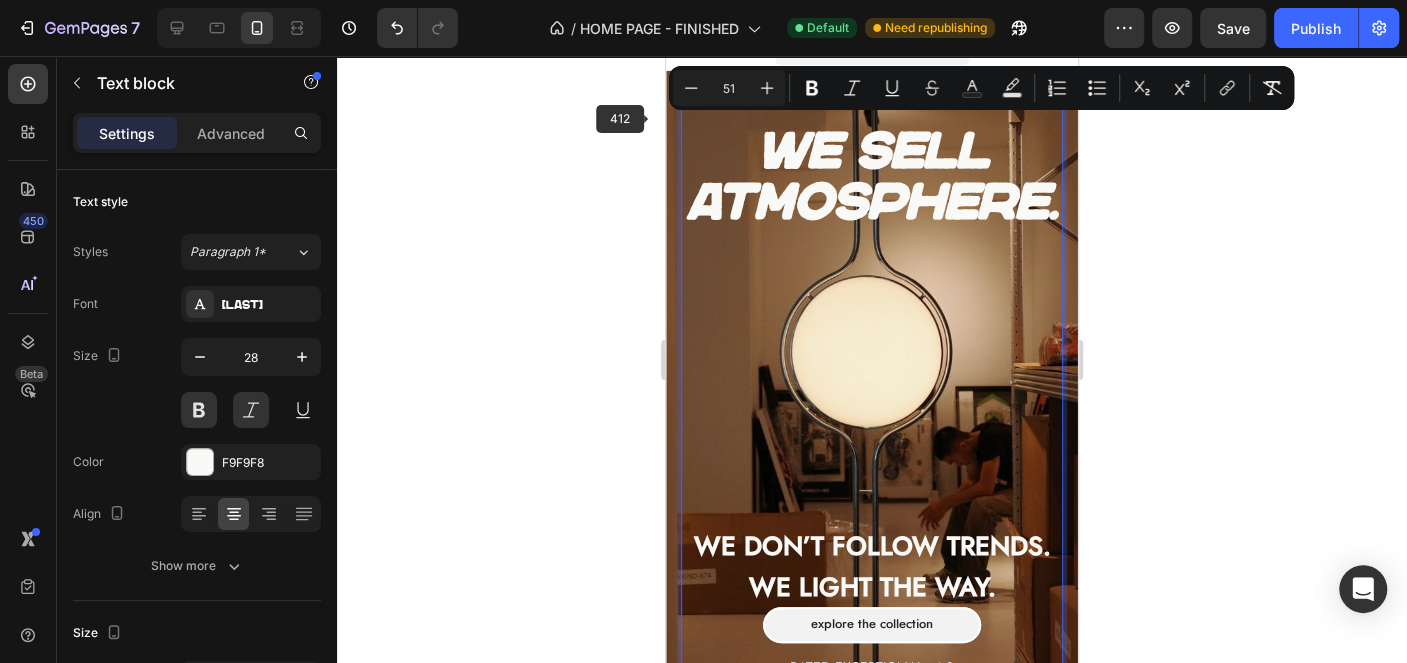 click 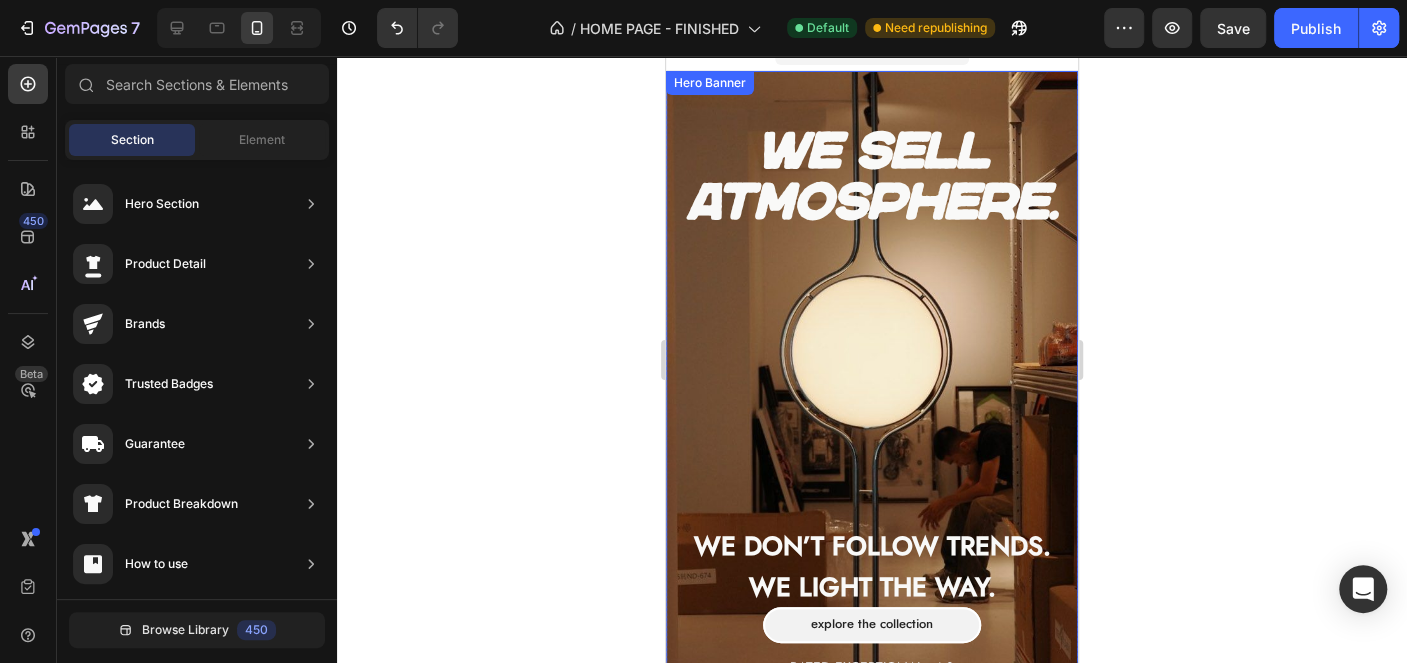 click on "We sell atmosphere." at bounding box center (872, 175) 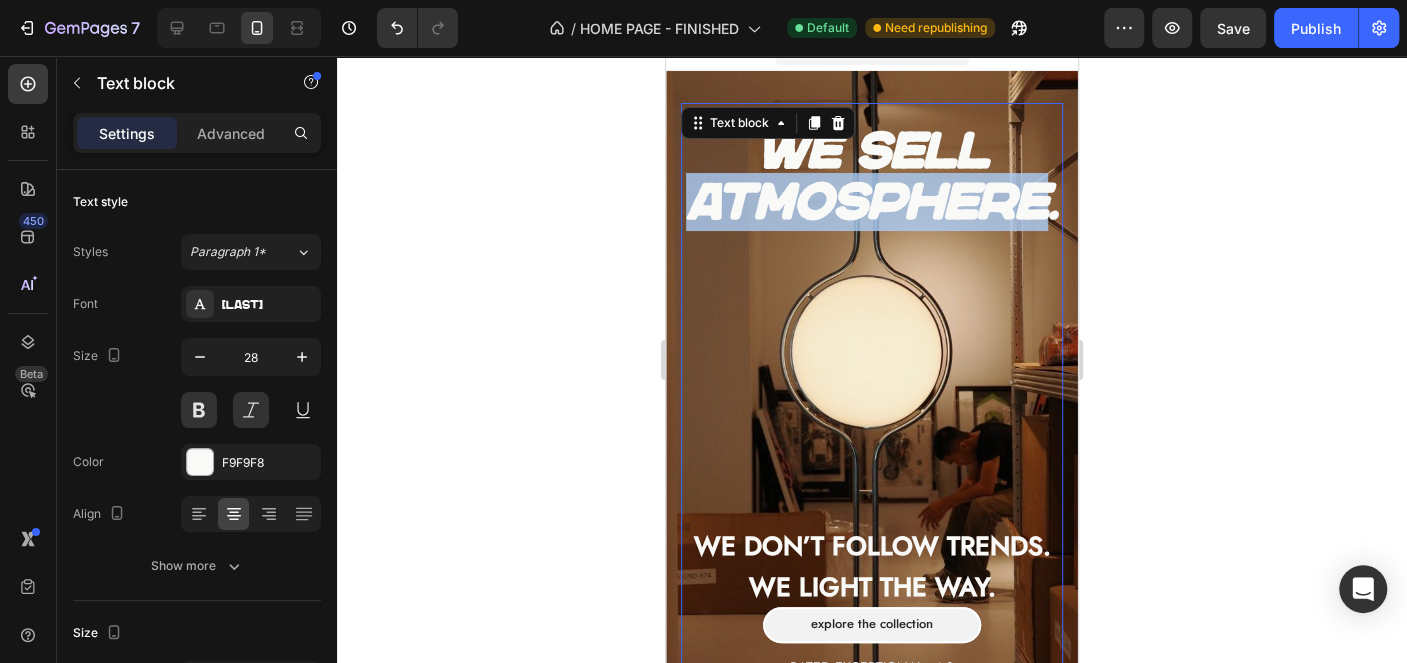 click on "We sell atmosphere." at bounding box center [872, 175] 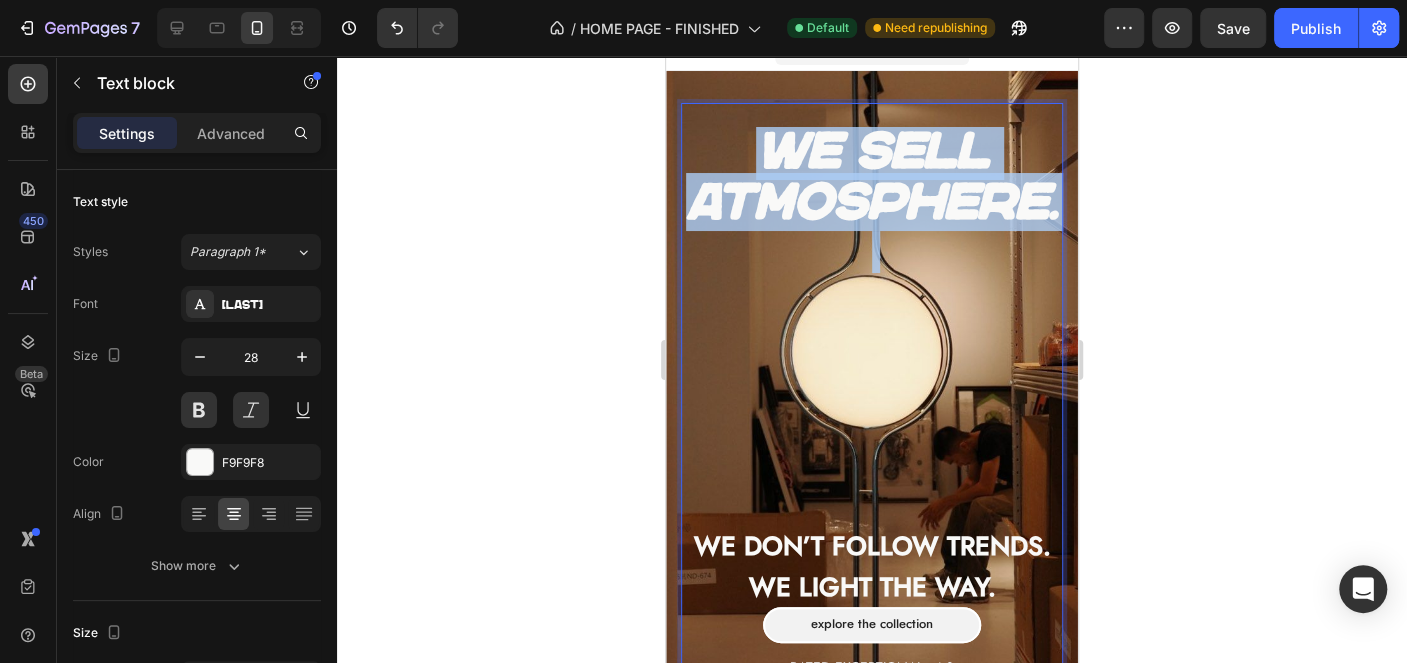 click on "We sell atmosphere." at bounding box center [872, 175] 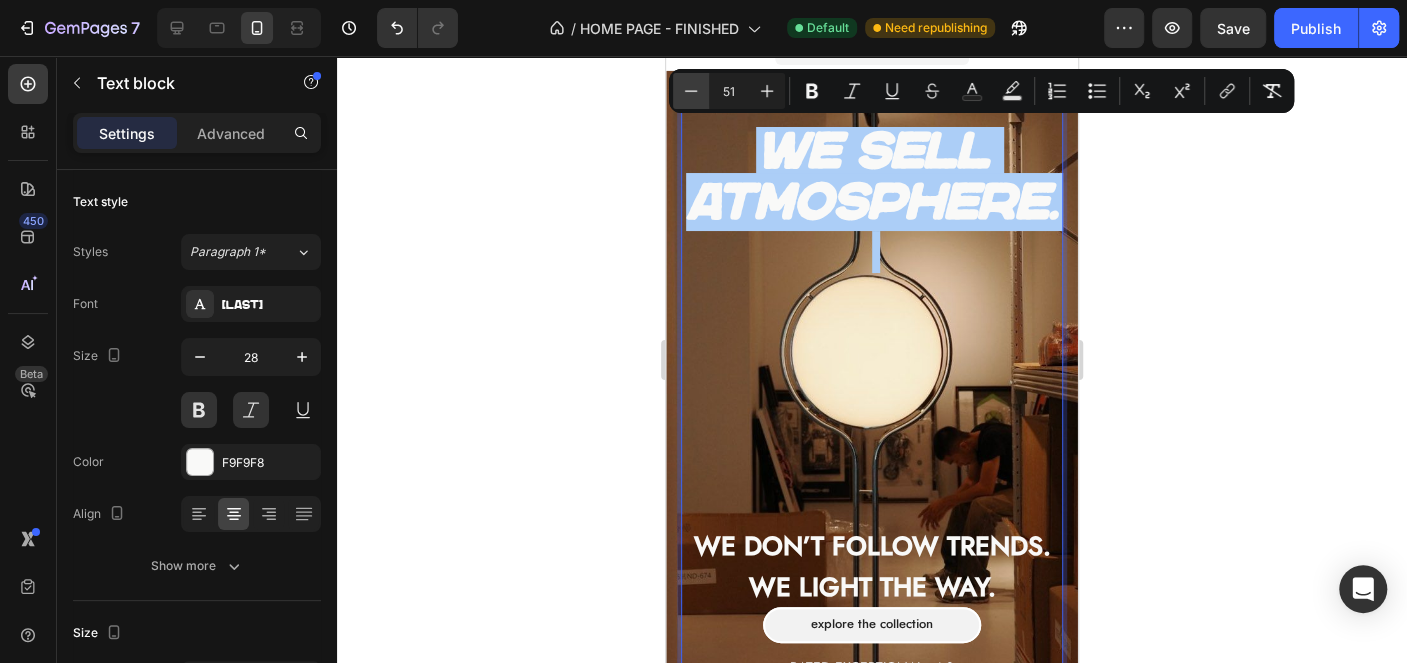 click 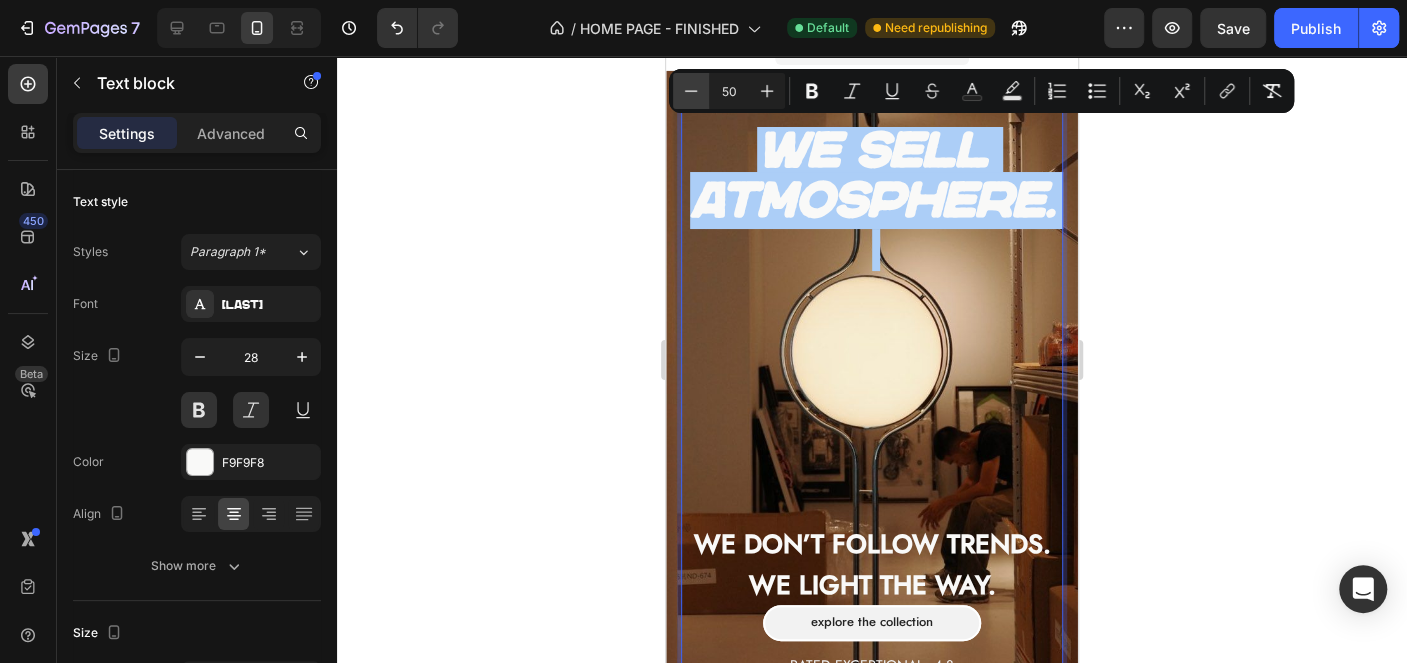 click 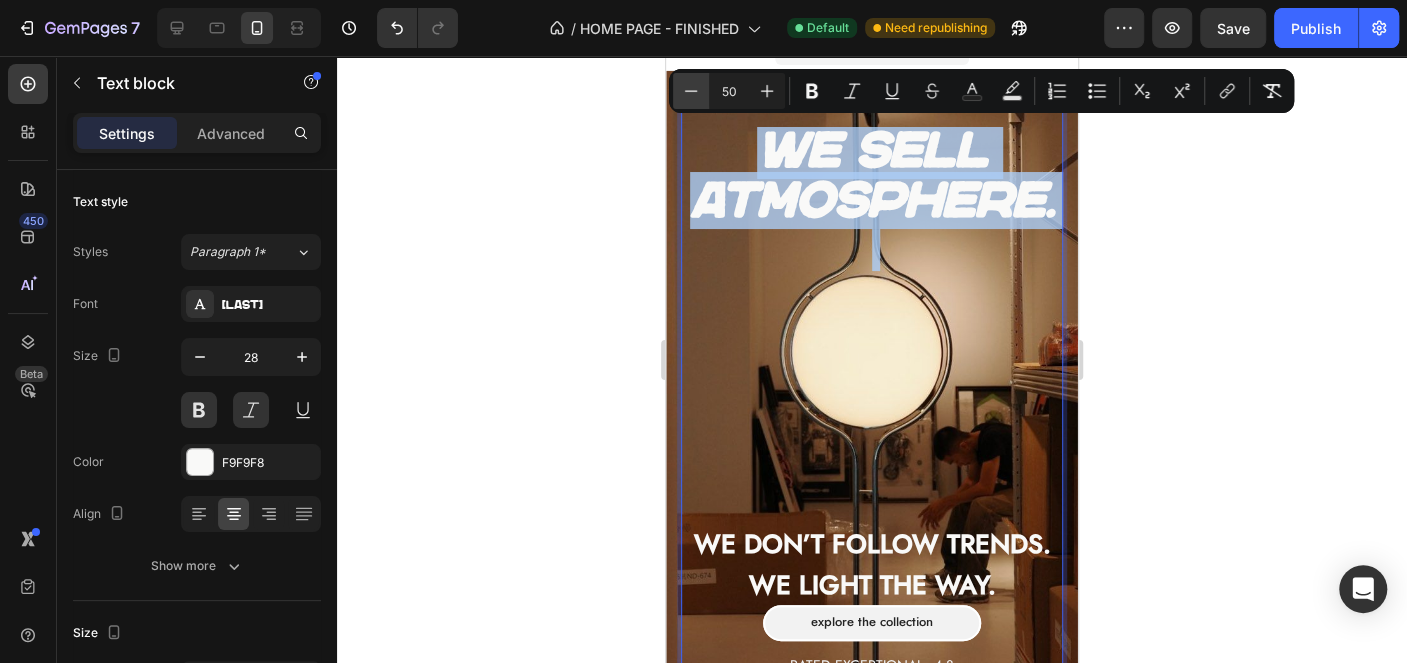 type on "49" 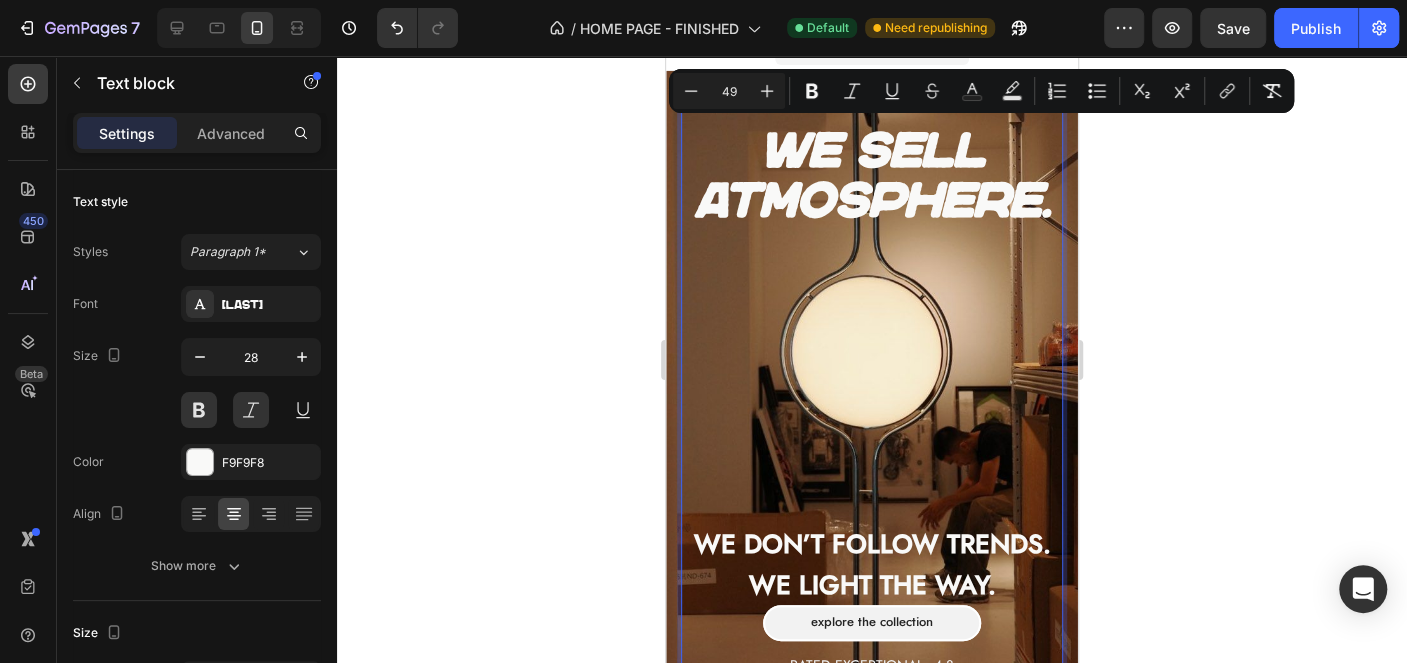click 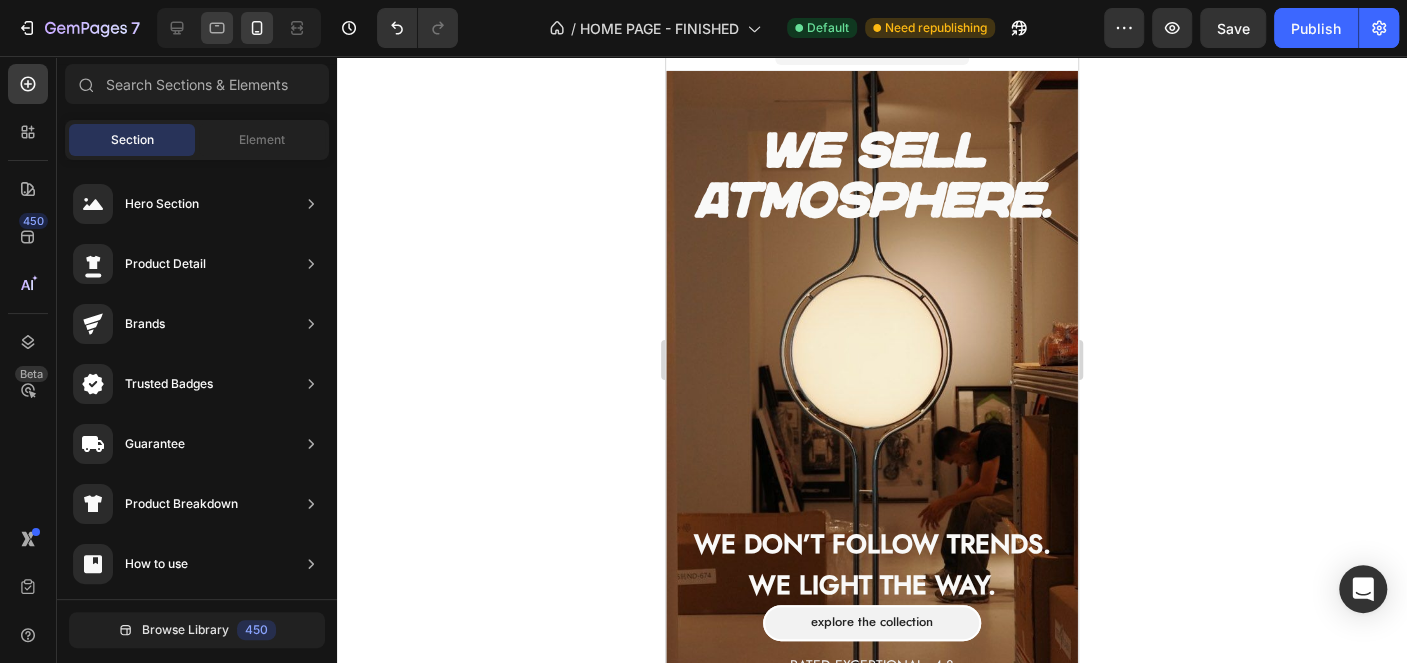 click 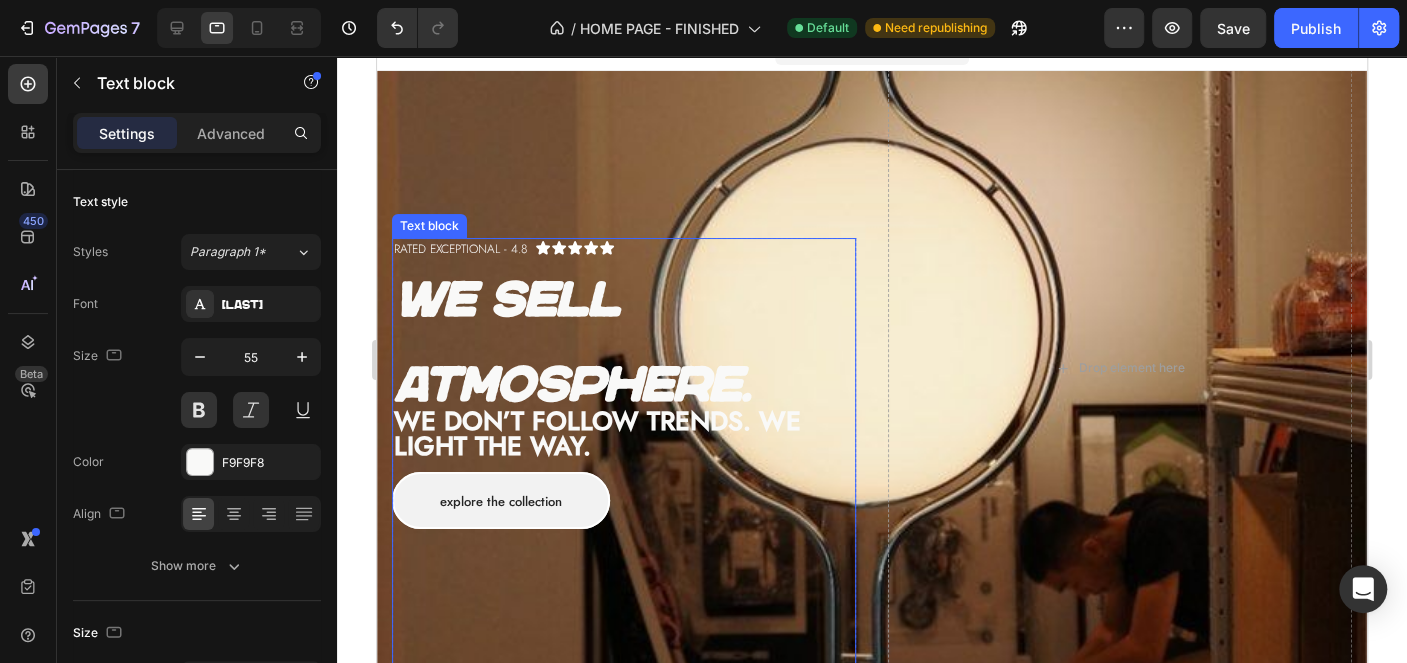 click on "We sell atmosphere." at bounding box center [572, 341] 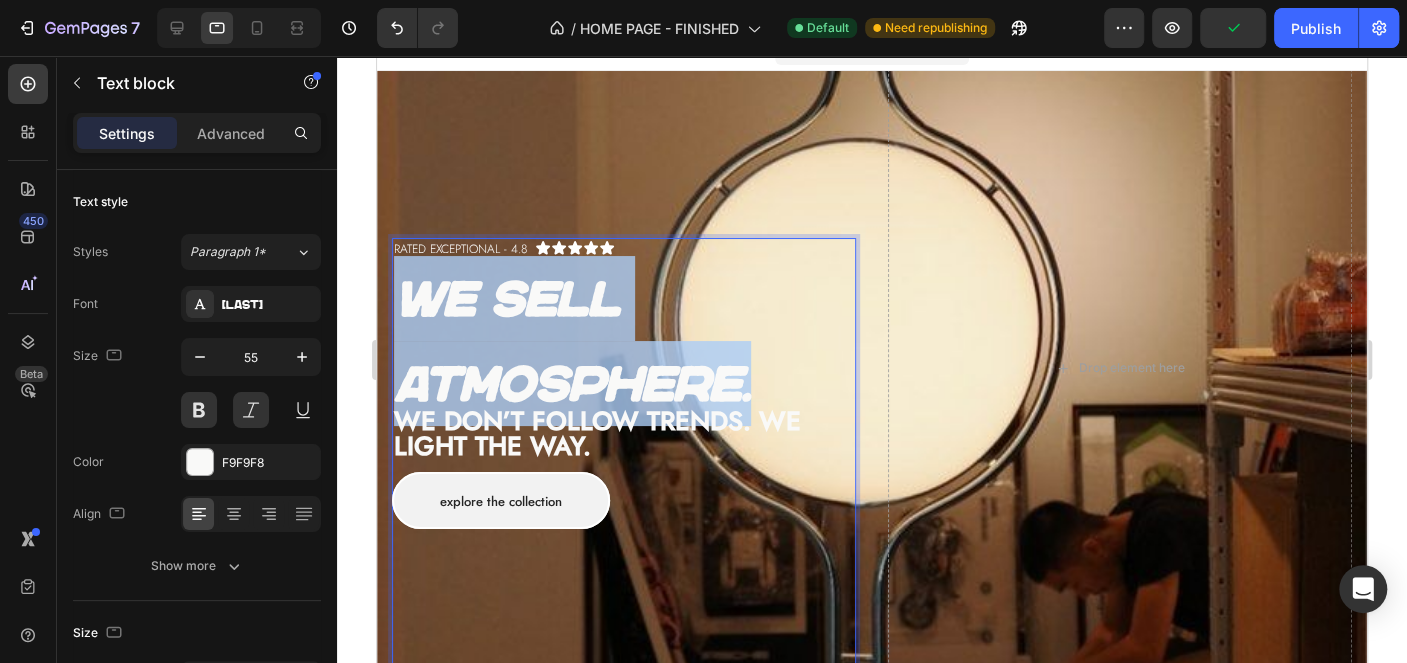 drag, startPoint x: 796, startPoint y: 386, endPoint x: 406, endPoint y: 306, distance: 398.12057 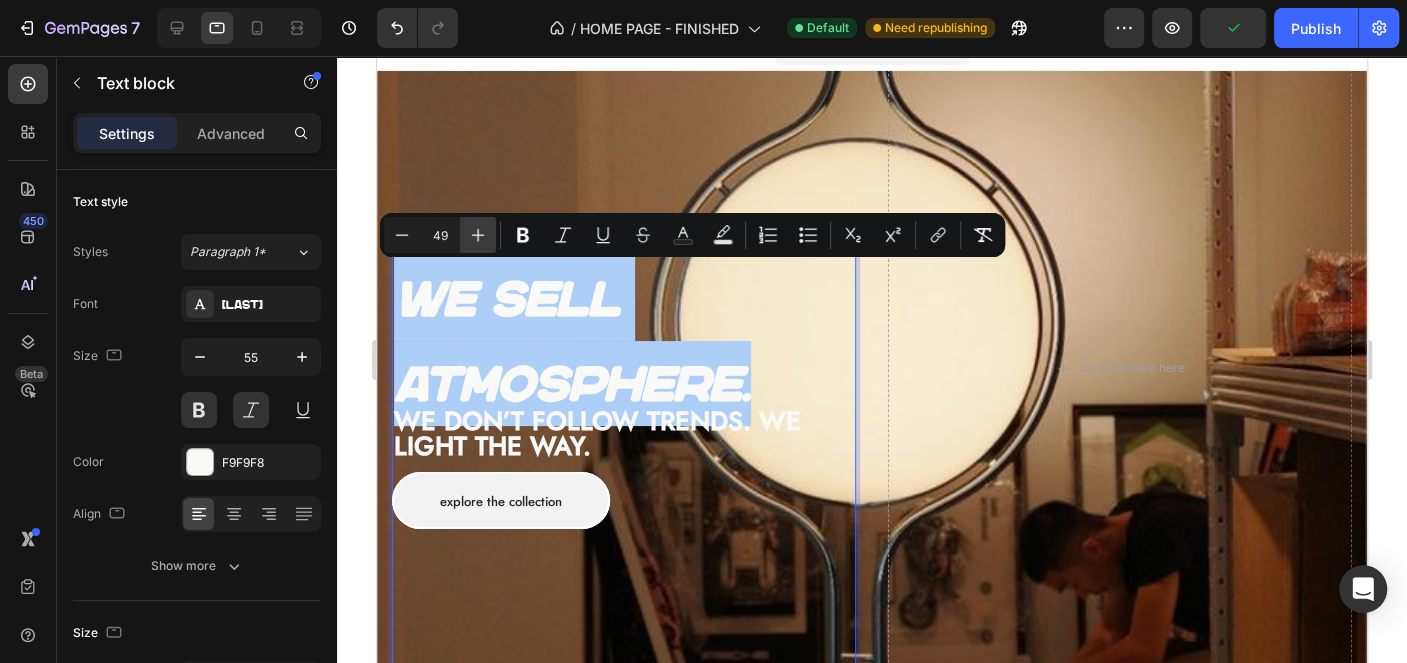 click 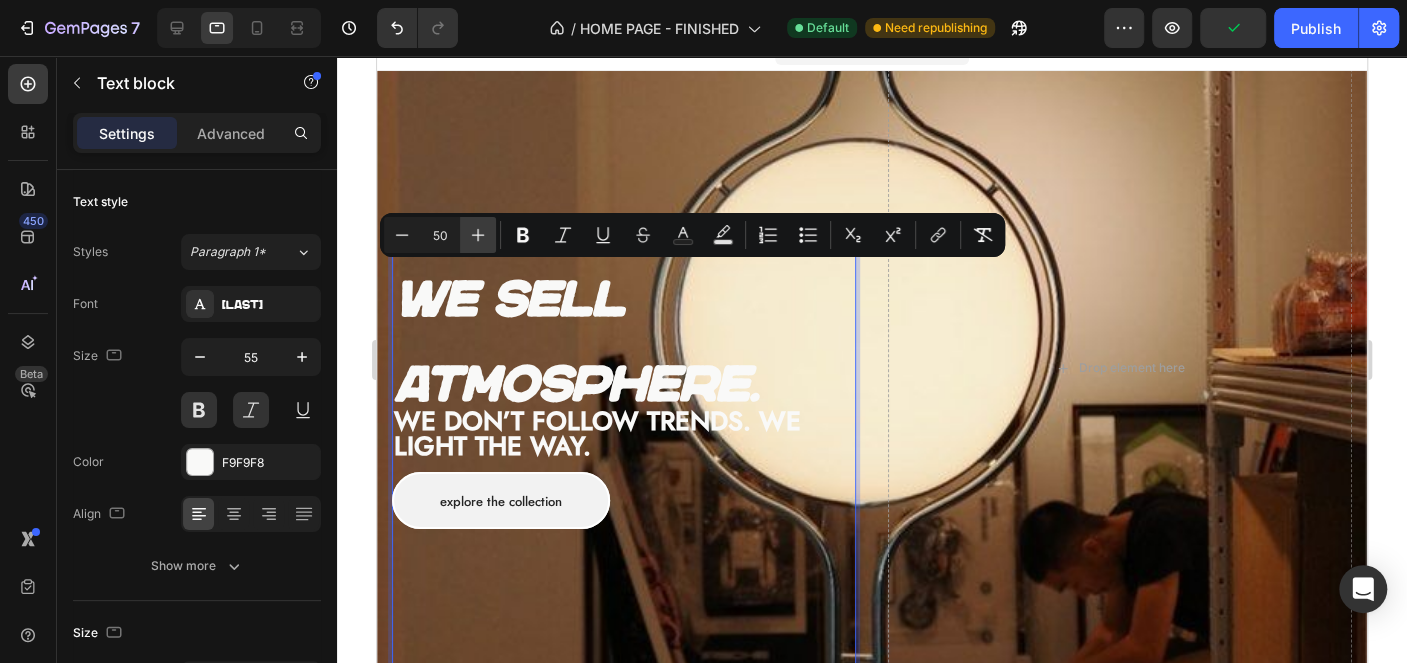click 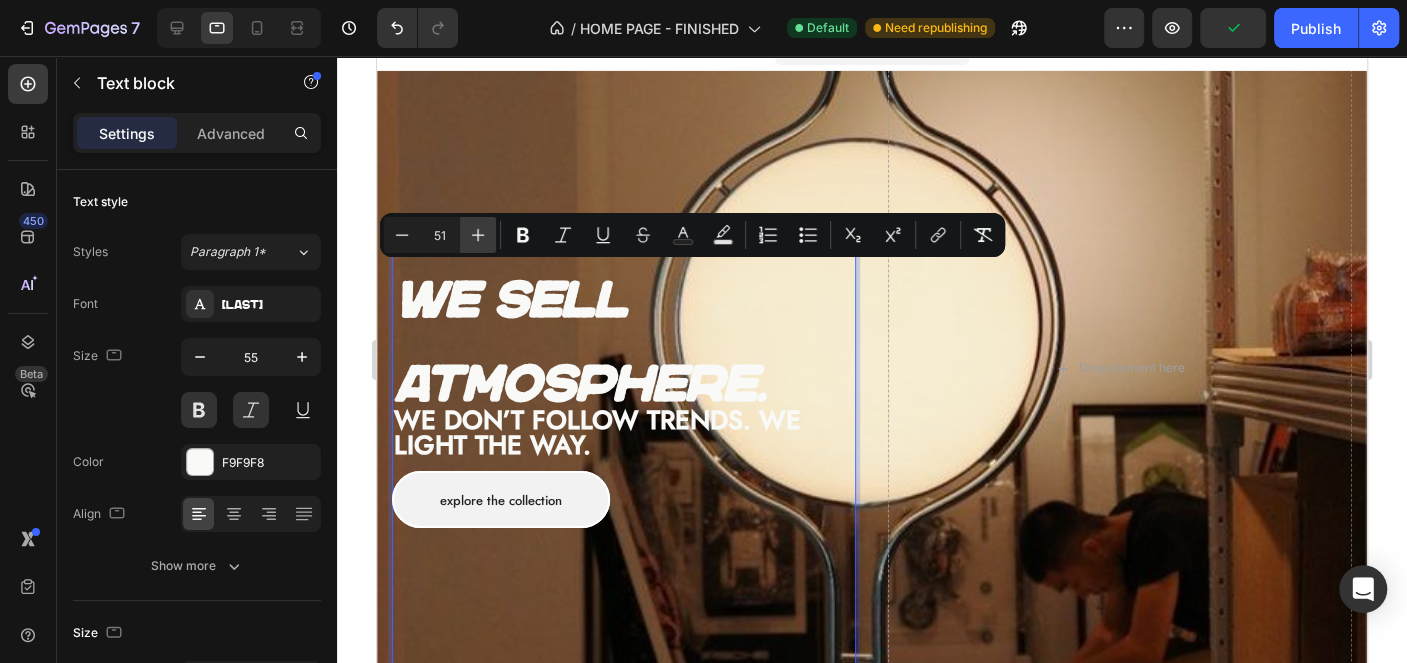click 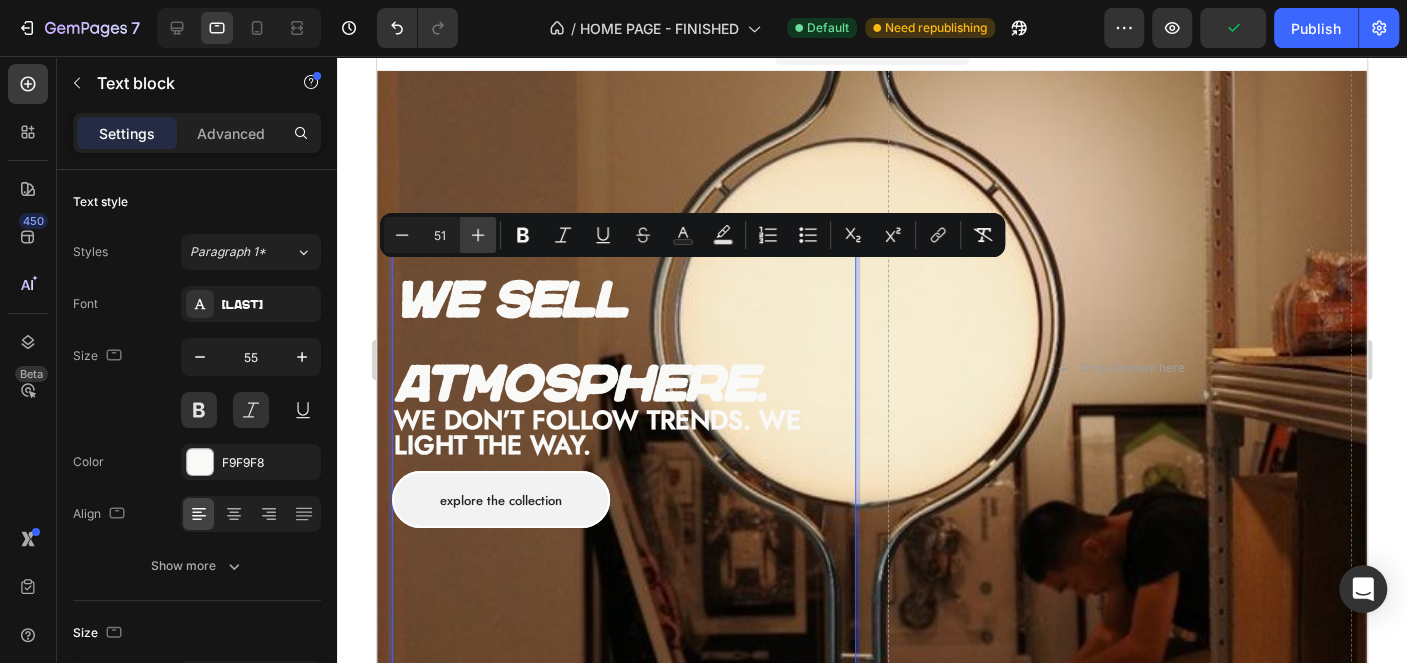 type on "52" 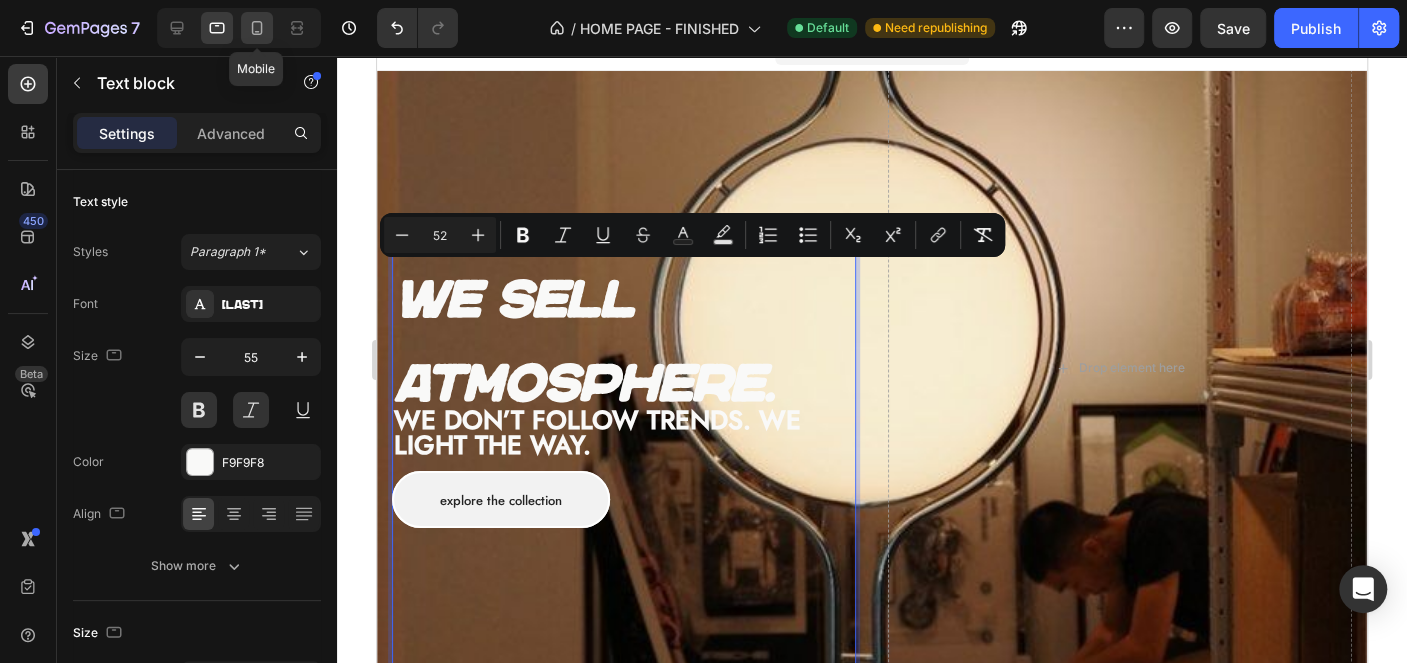 click 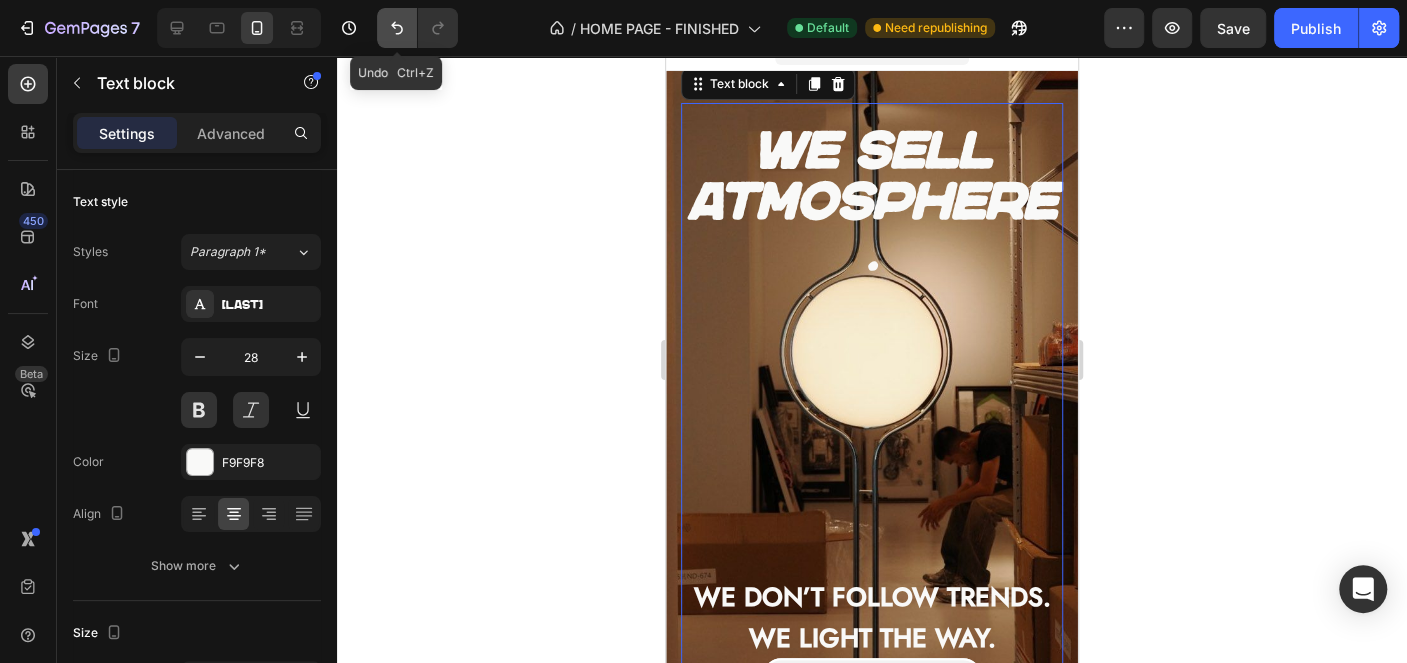 click 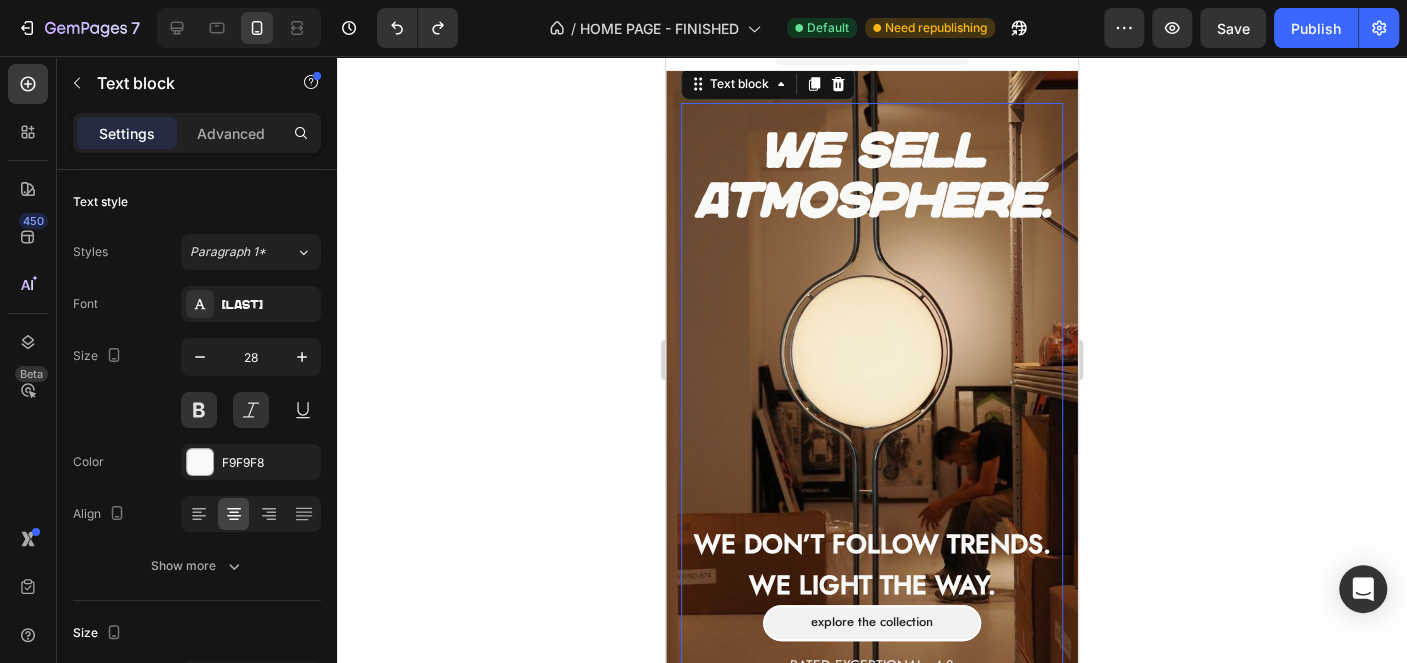 click 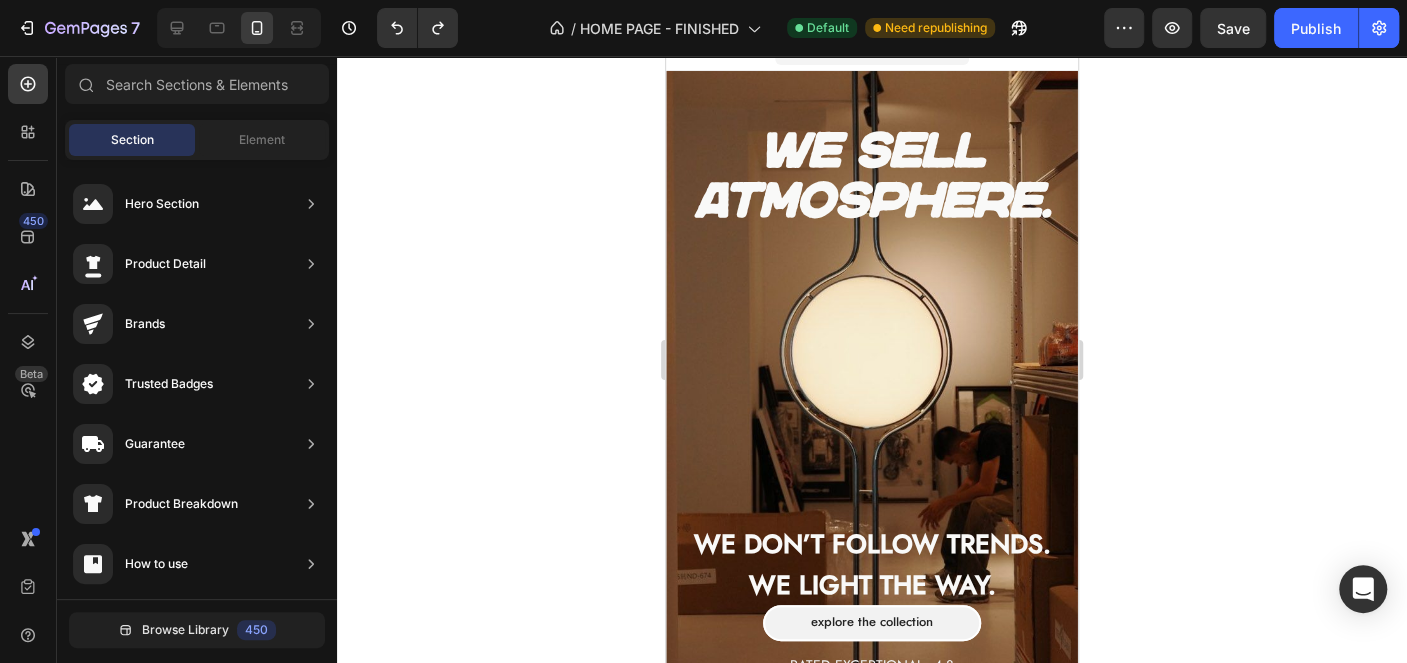 click at bounding box center (239, 28) 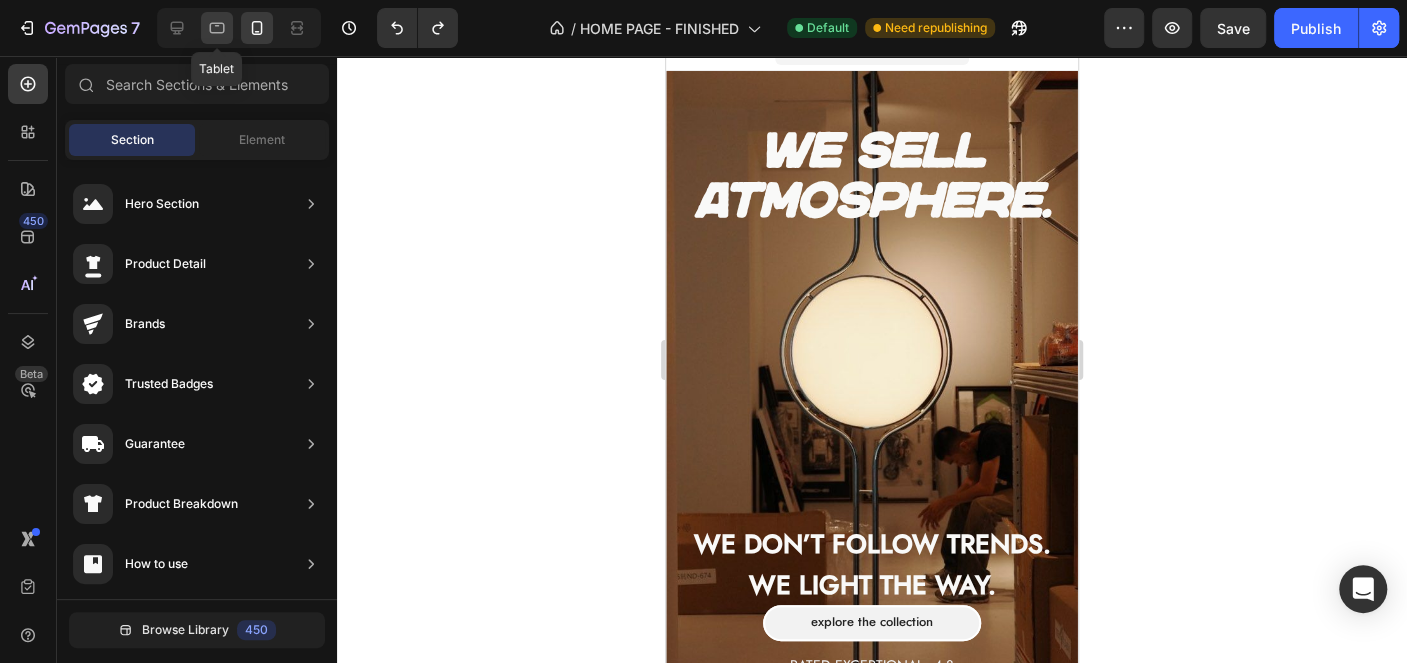 click 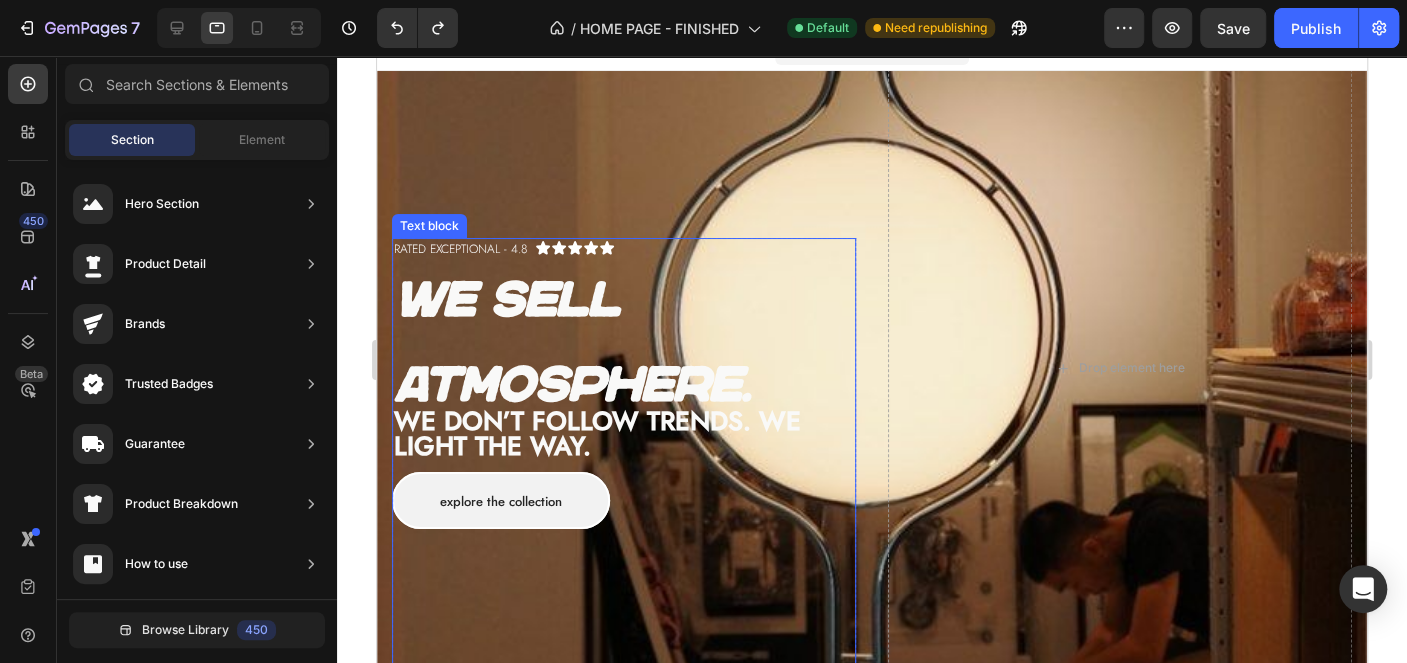 click on "We don’t follow trends. We light the way." at bounding box center (597, 433) 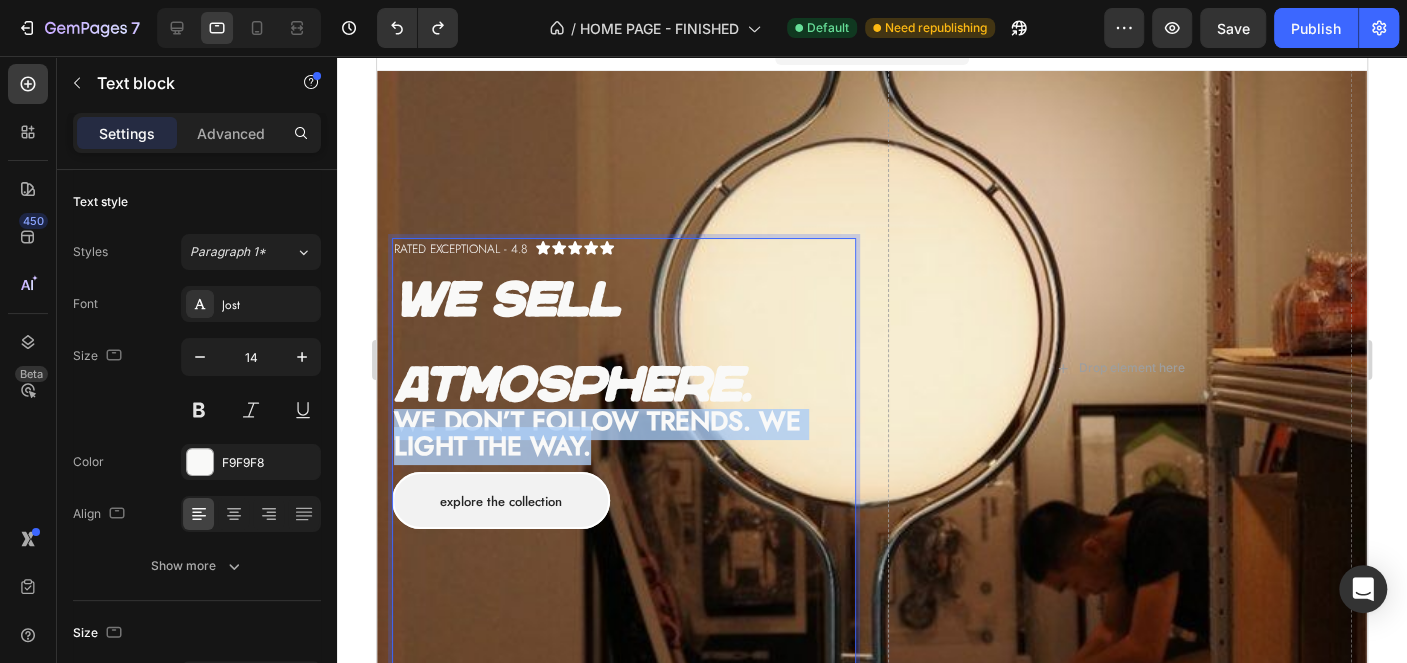 drag, startPoint x: 588, startPoint y: 448, endPoint x: 746, endPoint y: 457, distance: 158.25612 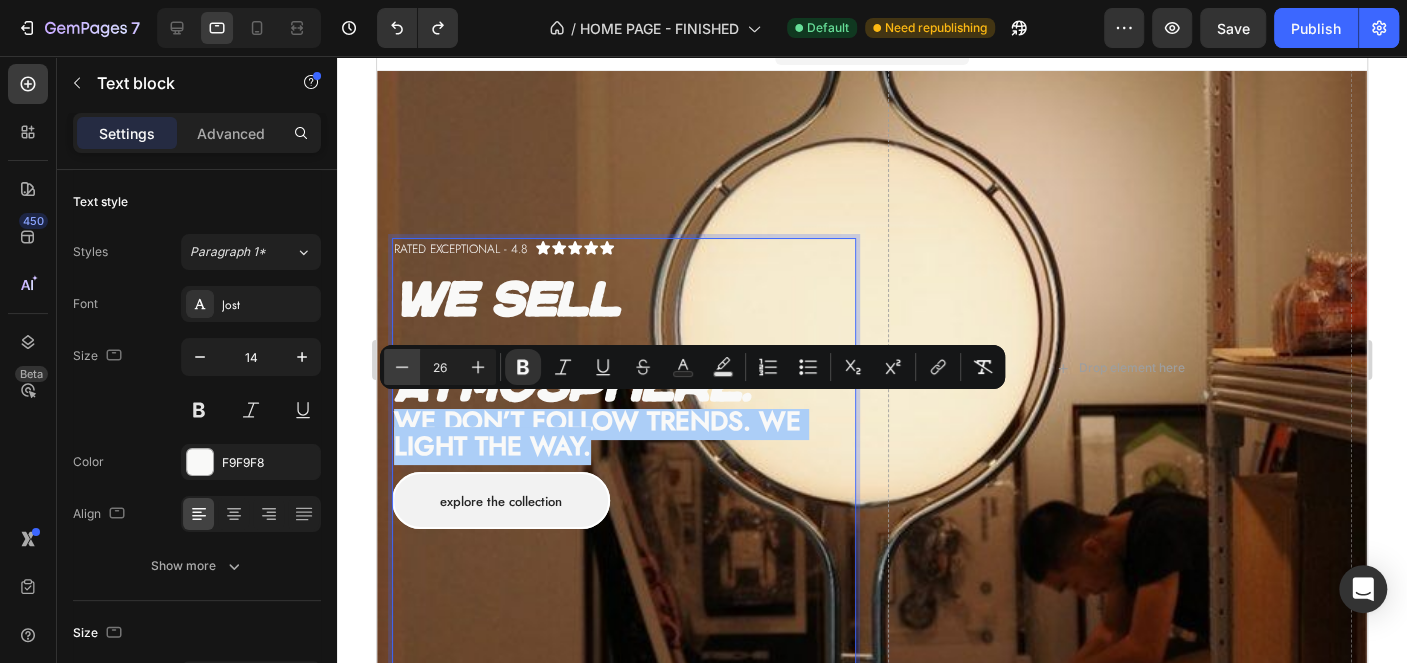 click 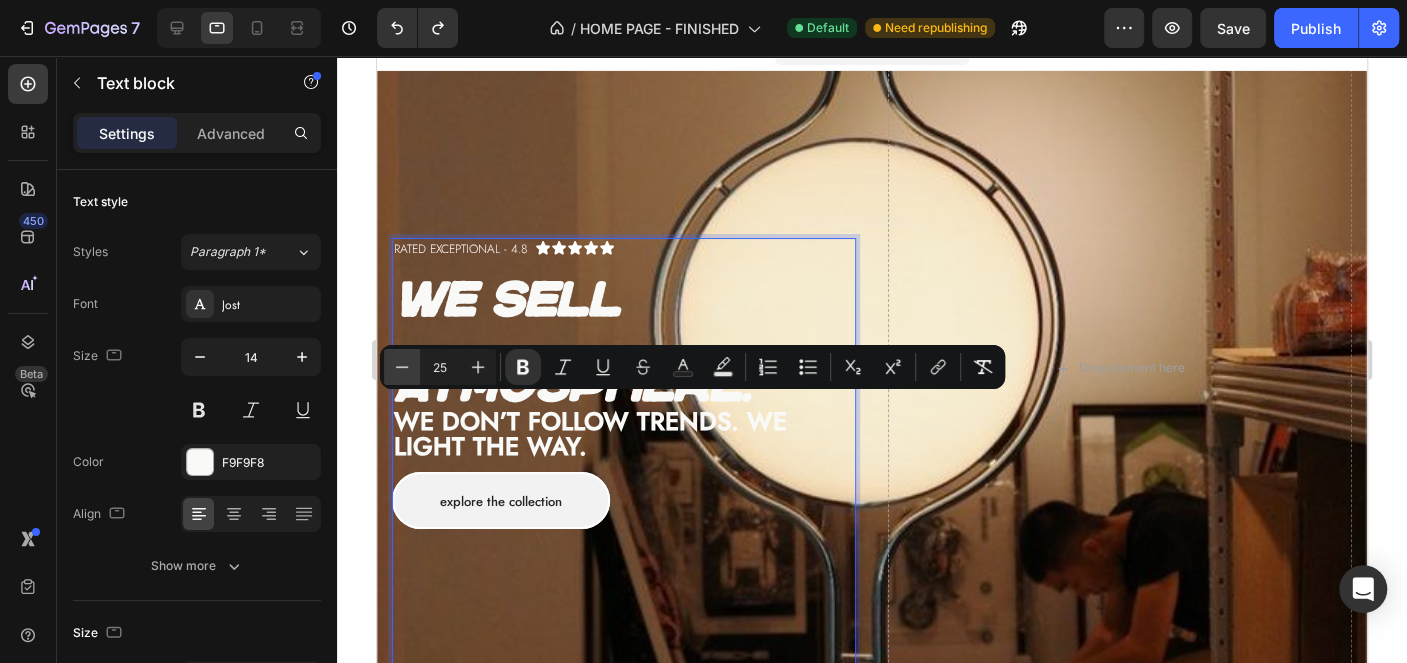 click 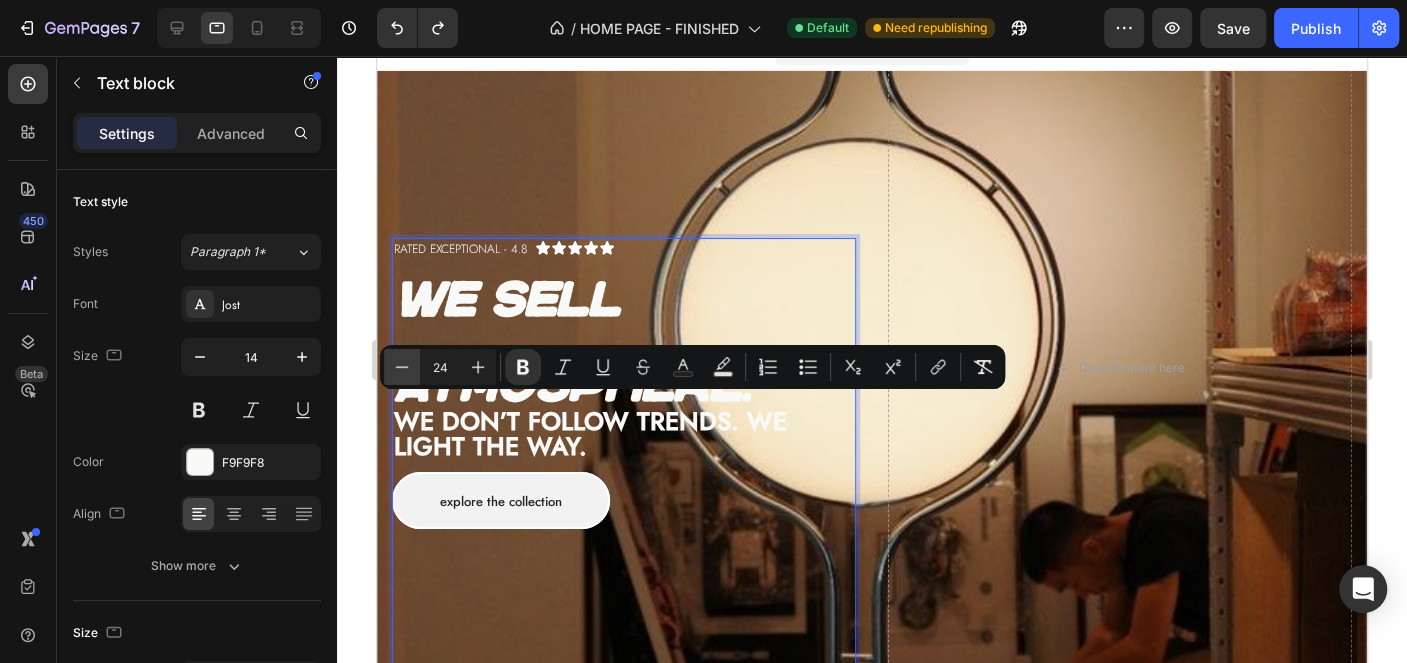 click 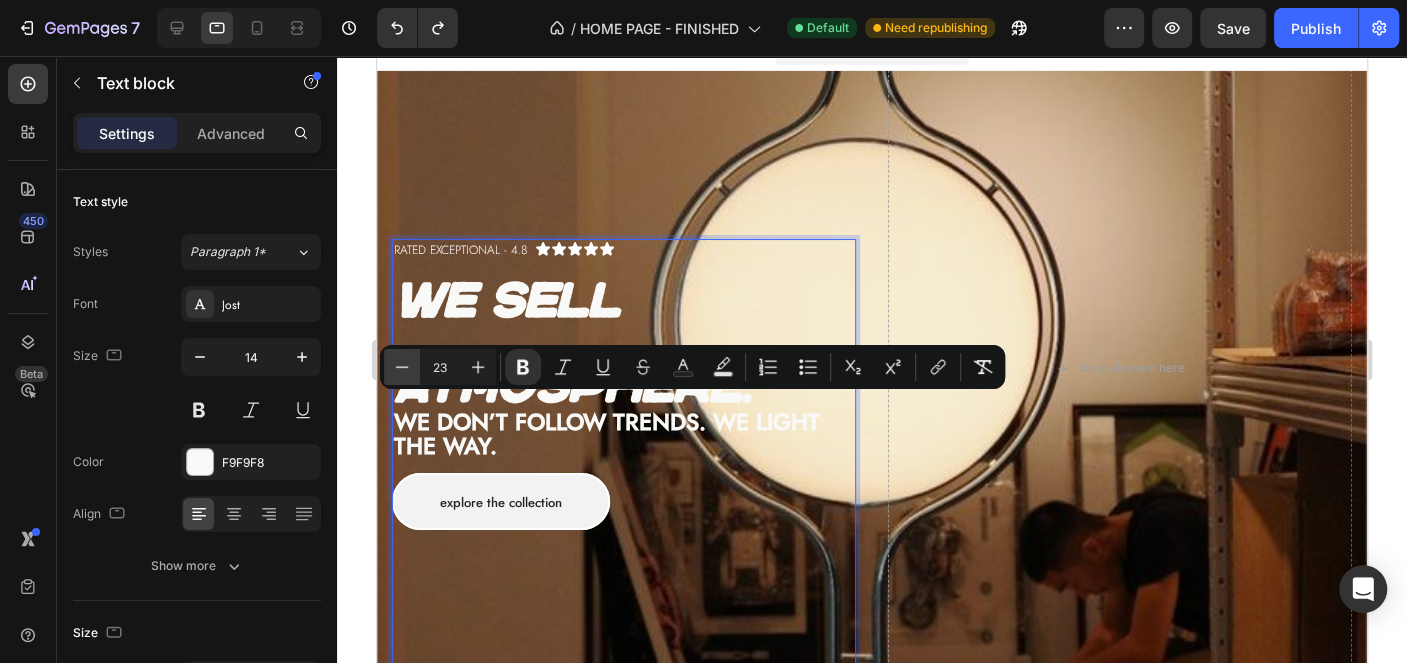 click 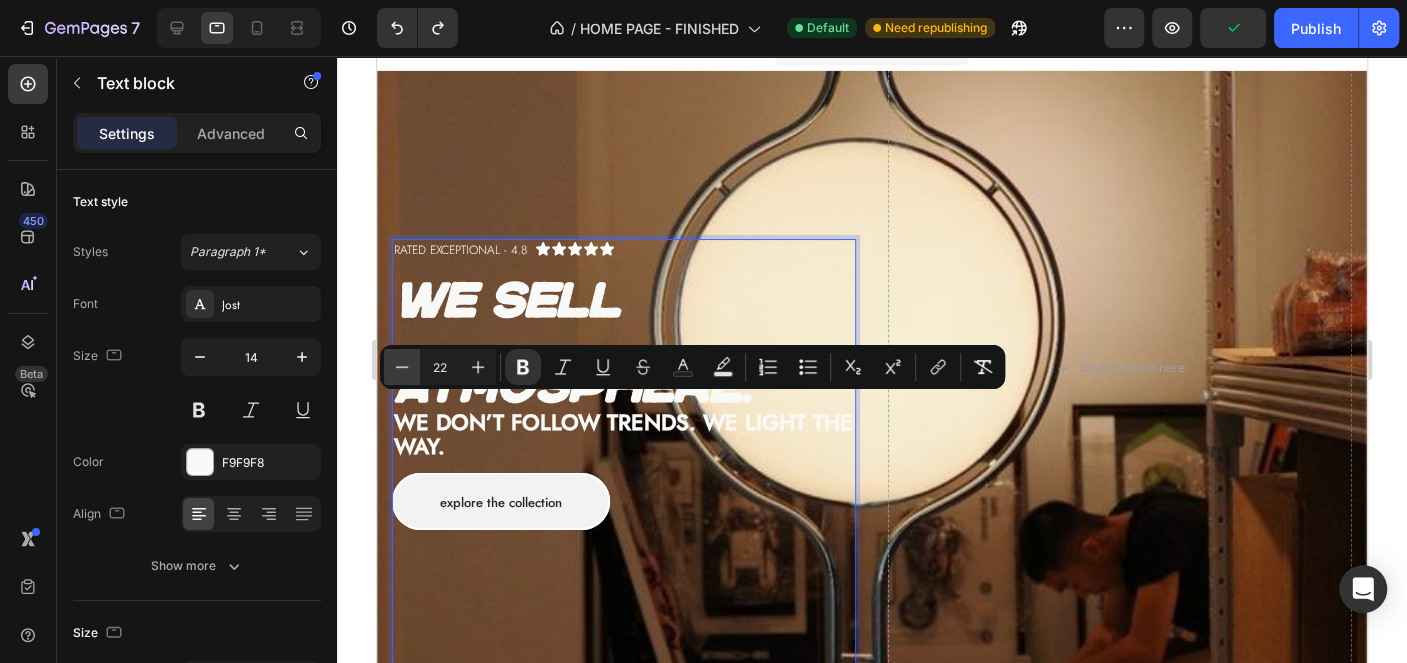 click 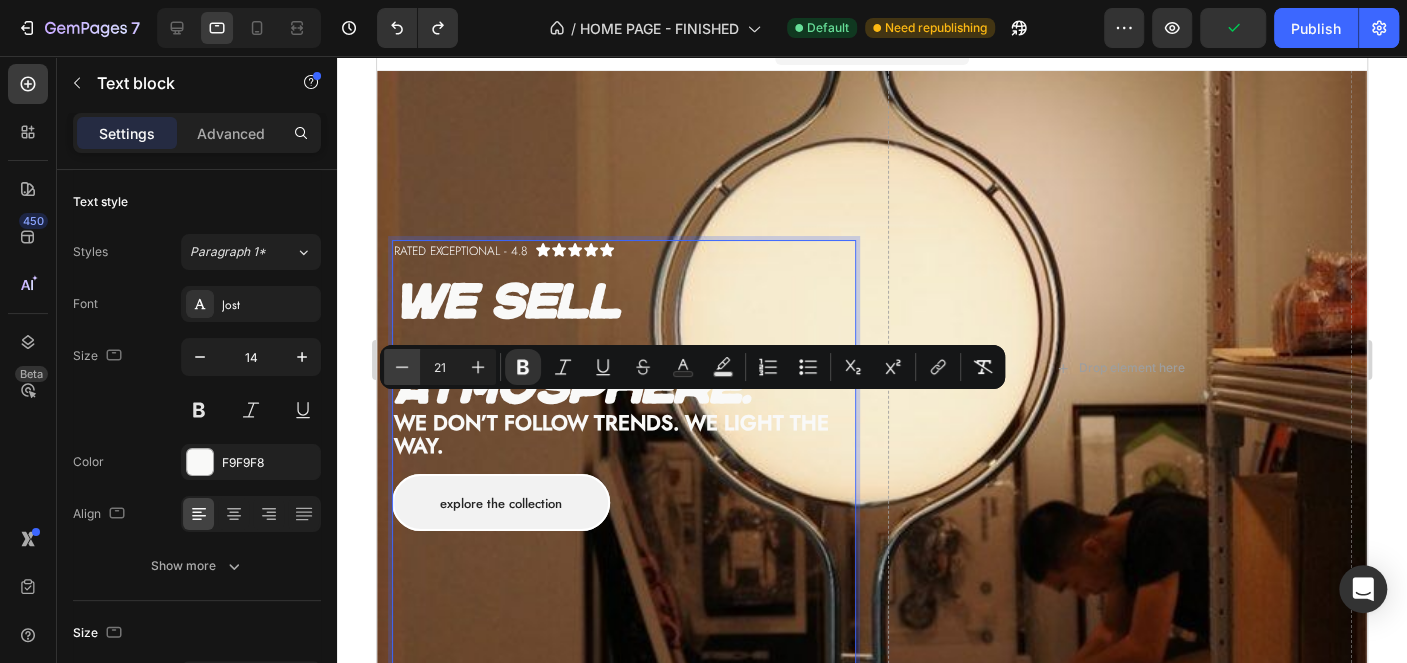 click 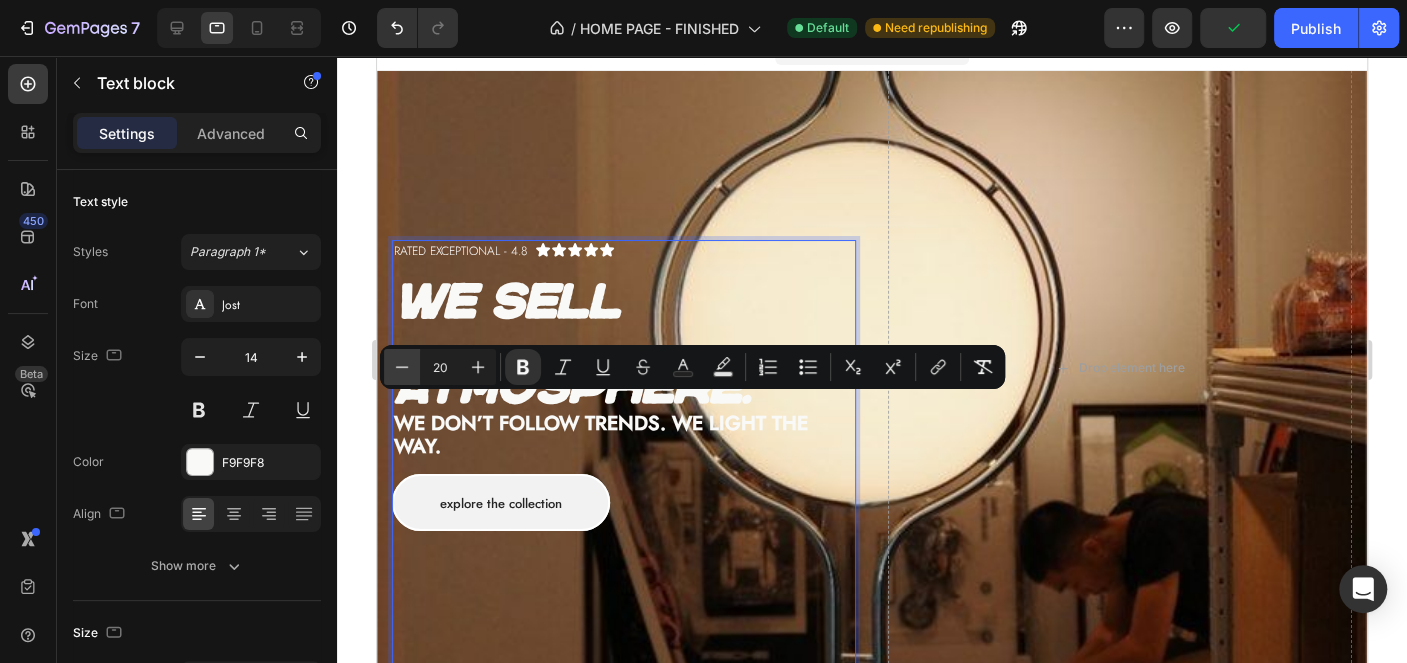 click 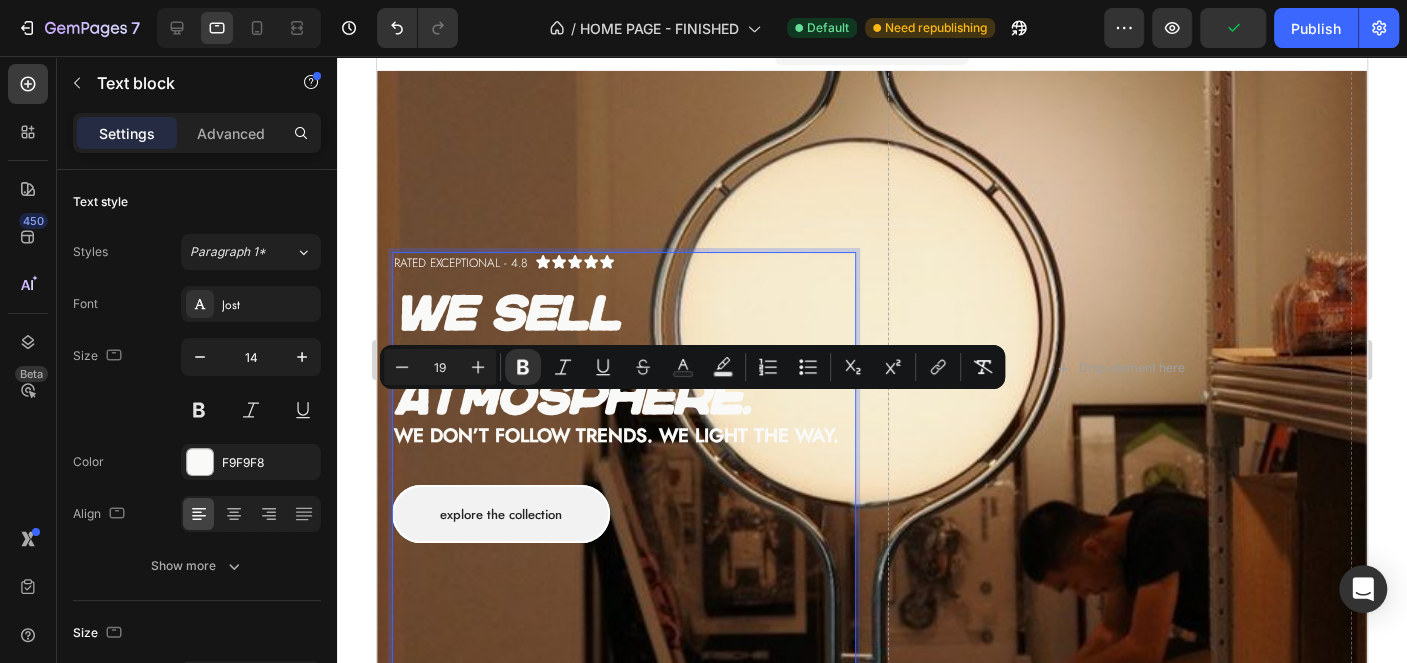 click on "Explore the collection Button" at bounding box center [624, 514] 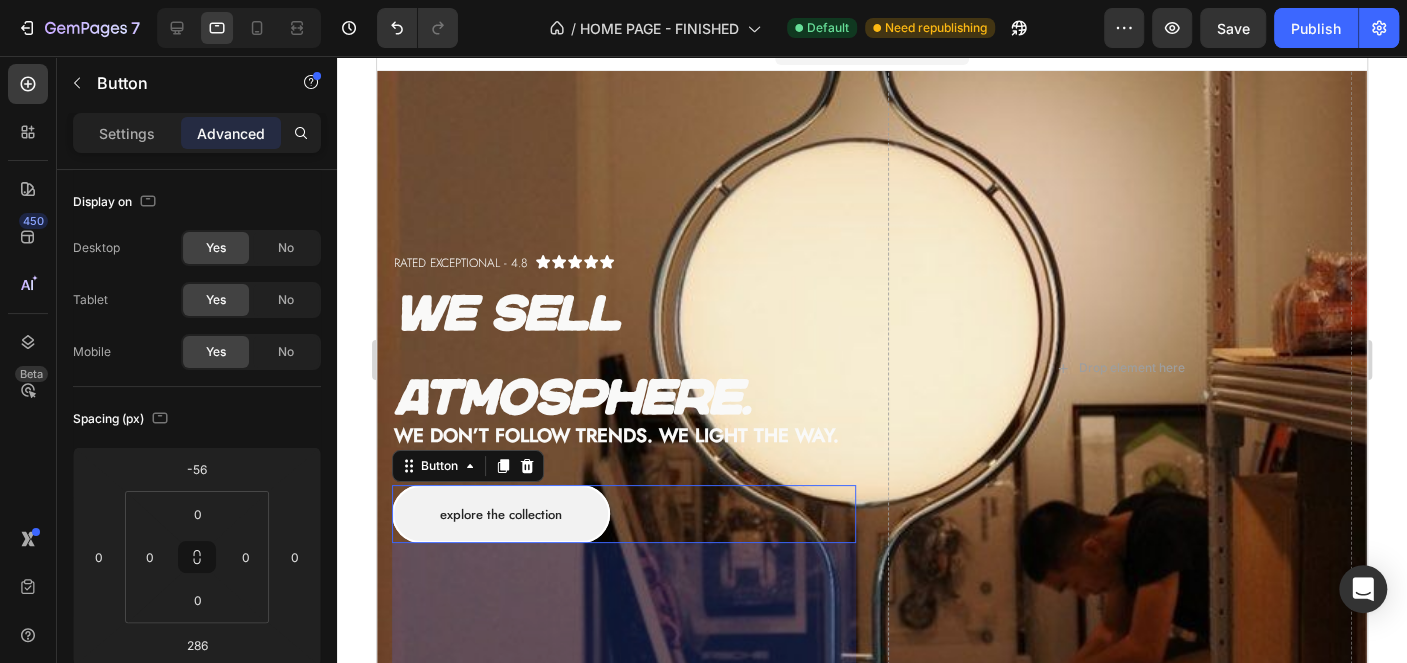 click on "Drop element here" at bounding box center [1120, 368] 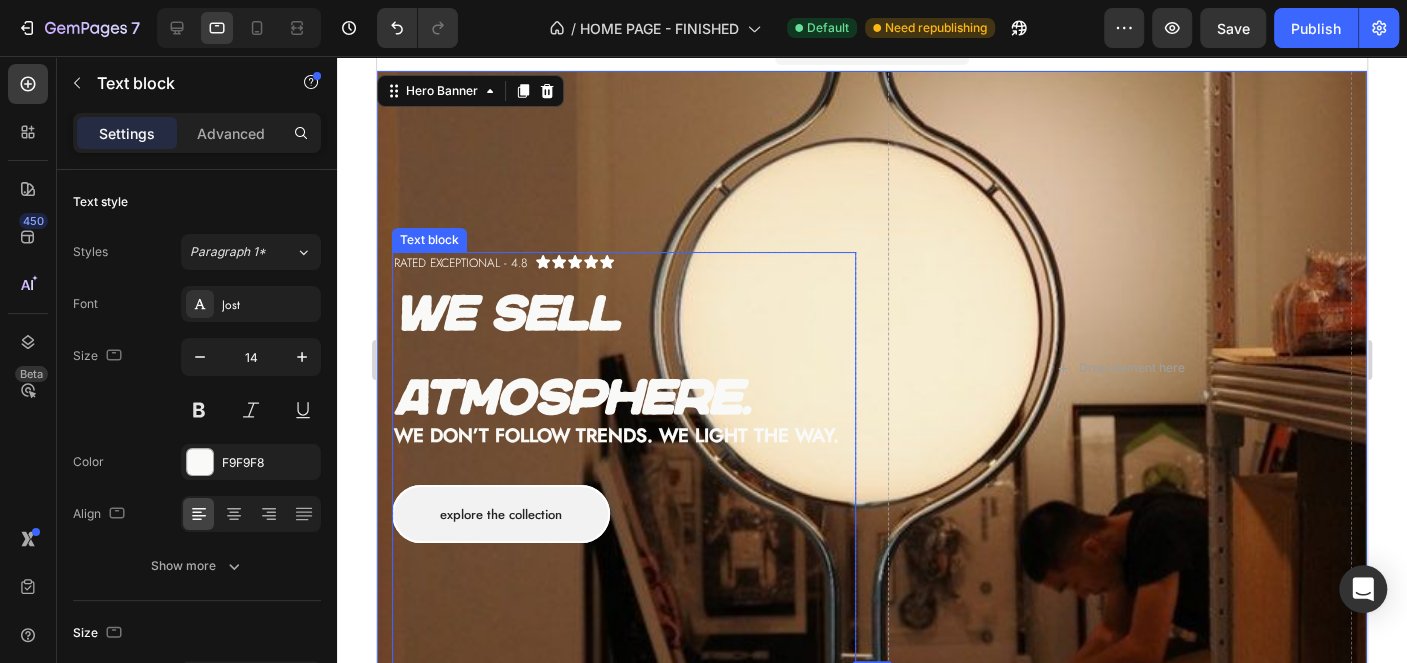 click on "We don’t follow trends. We light the way." at bounding box center (616, 435) 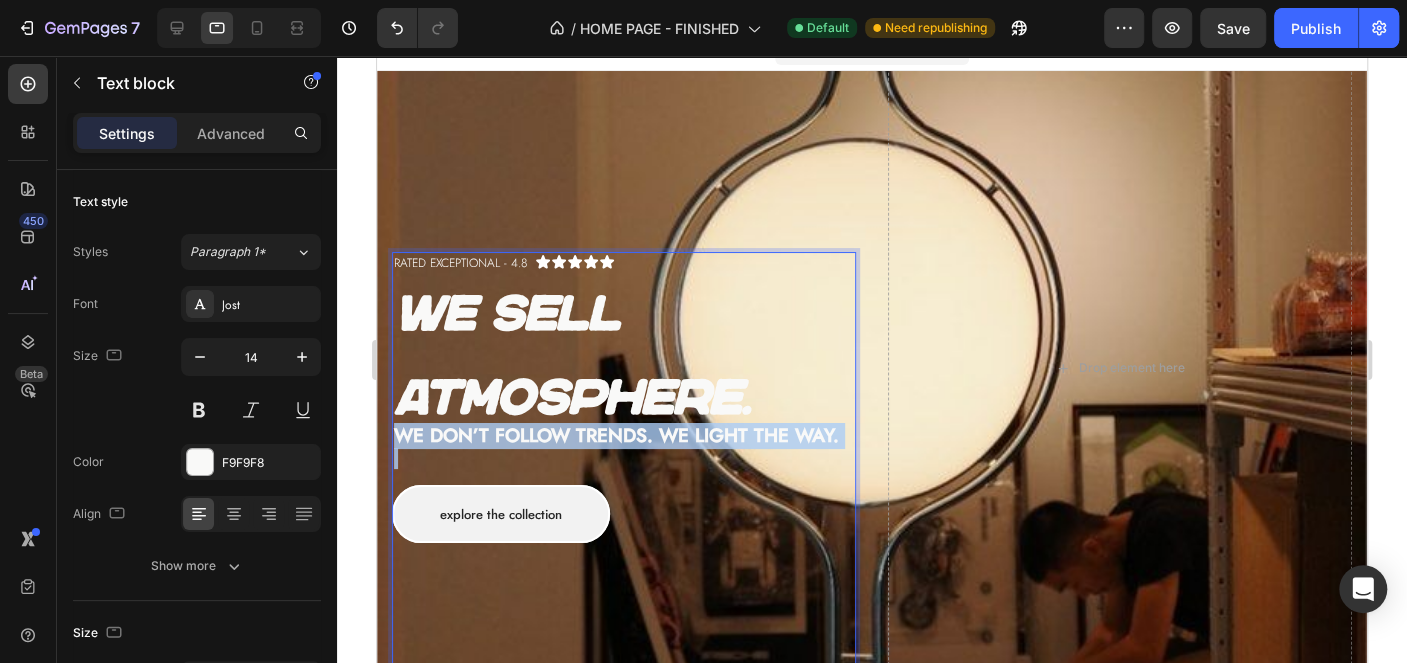 click on "We don’t follow trends. We light the way." at bounding box center (616, 435) 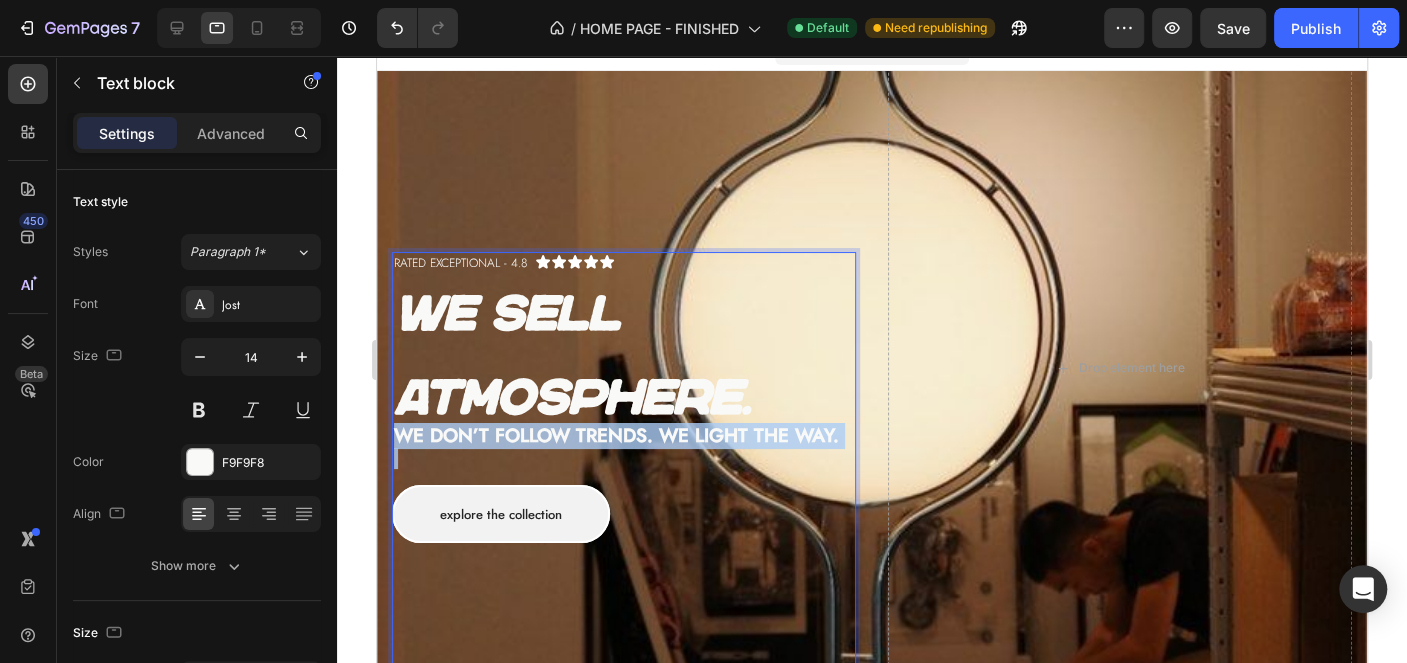 click on "We don’t follow trends. We light the way." at bounding box center [616, 435] 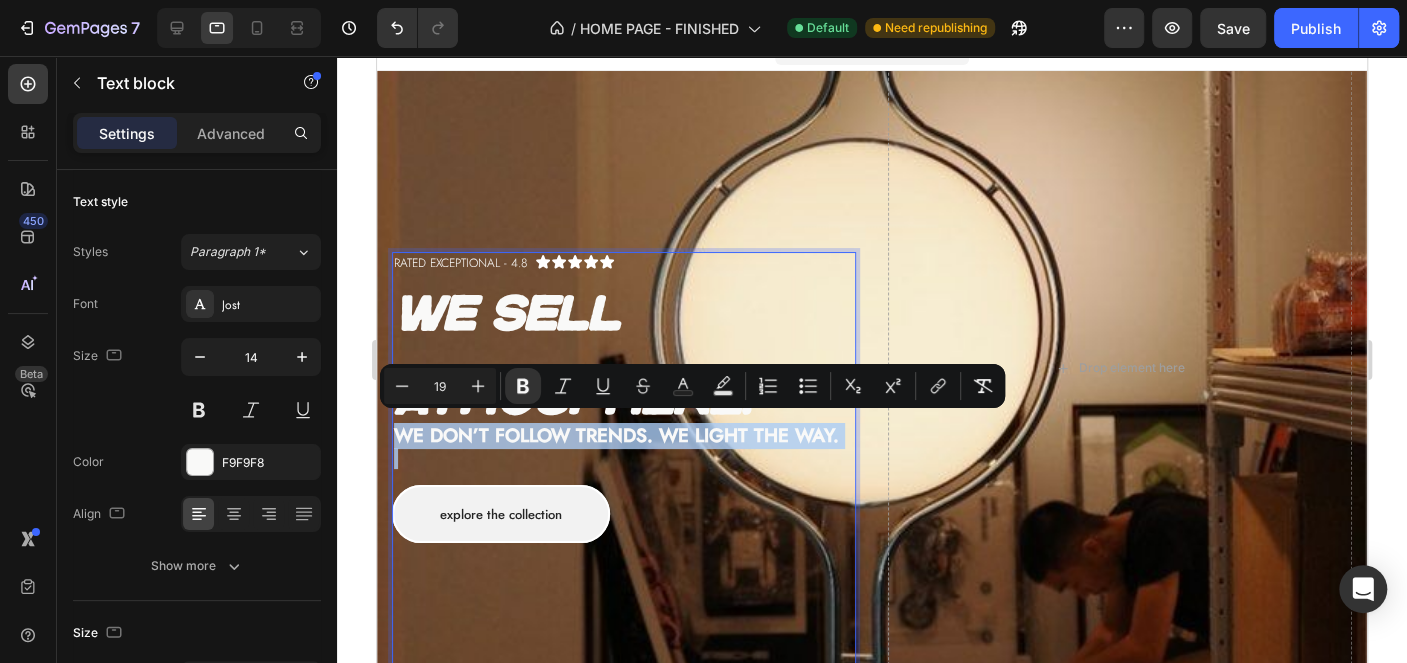 click on "We don’t follow trends. We light the way." at bounding box center [616, 435] 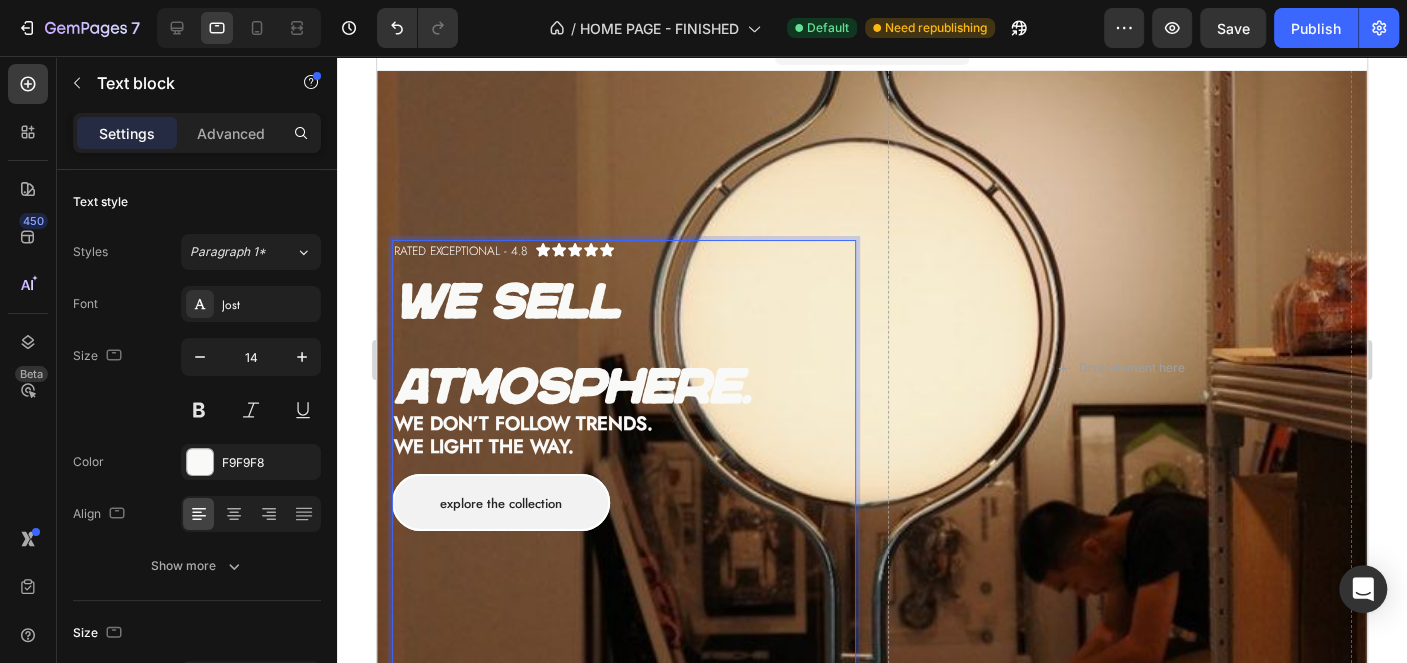 scroll, scrollTop: 15, scrollLeft: 0, axis: vertical 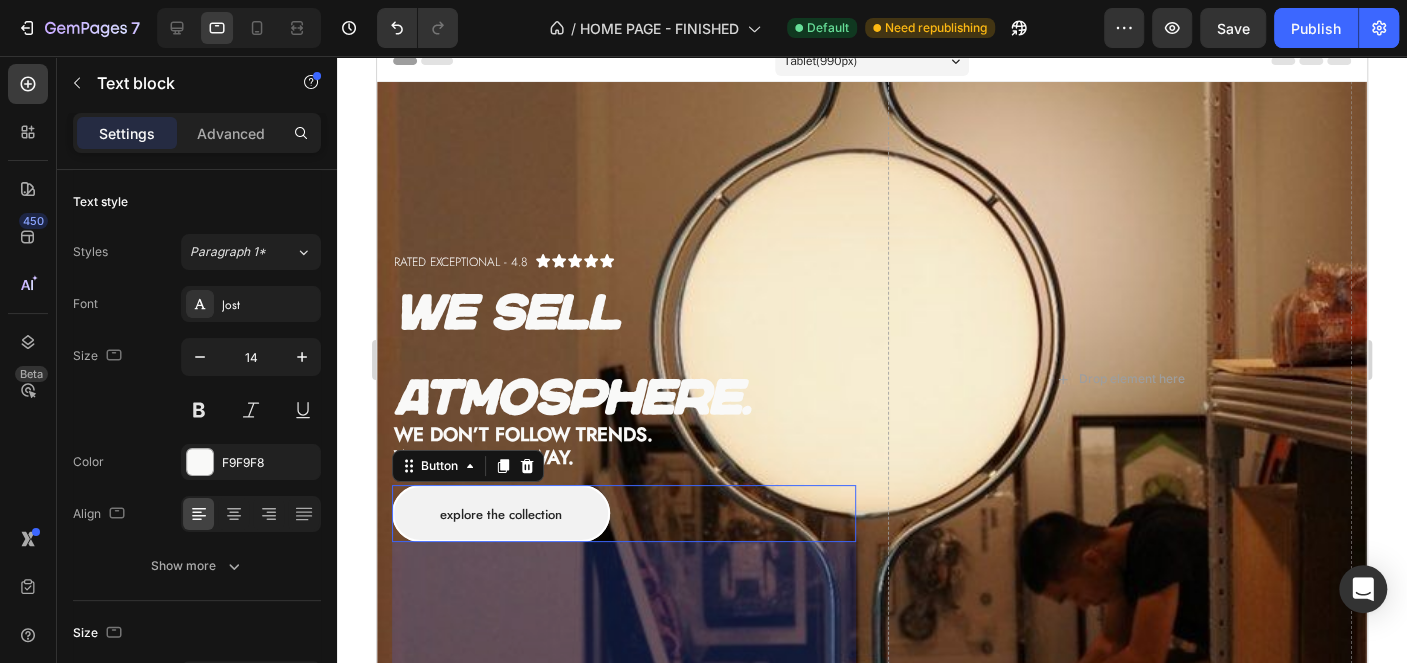 click on "Explore the collection Button   286" at bounding box center [624, 514] 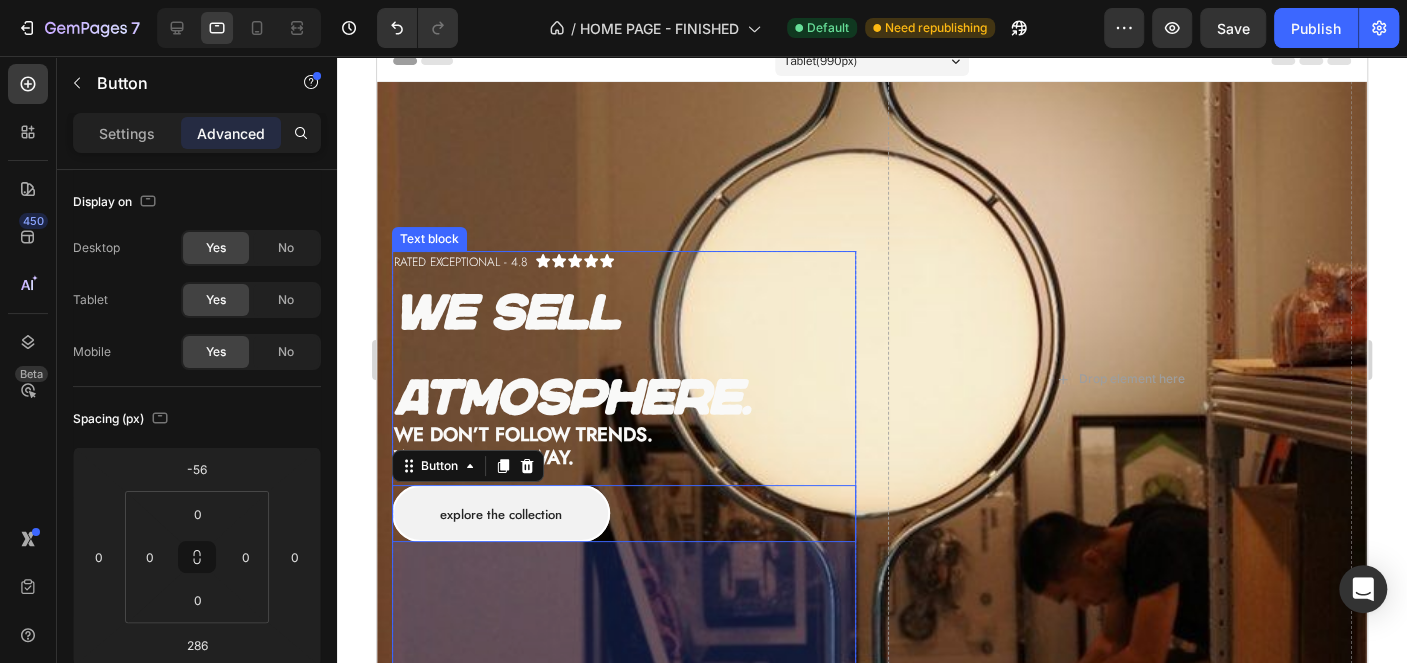 click on "rated exceptional - 4.8 Text block Icon Icon Icon Icon
Icon Icon List Row We sell atmosphere.   Text block Explore the collection Button   286 rated exceptional - 4.8 Text Block We don’t follow trends.  We light the way. Text block Row" at bounding box center (624, 379) 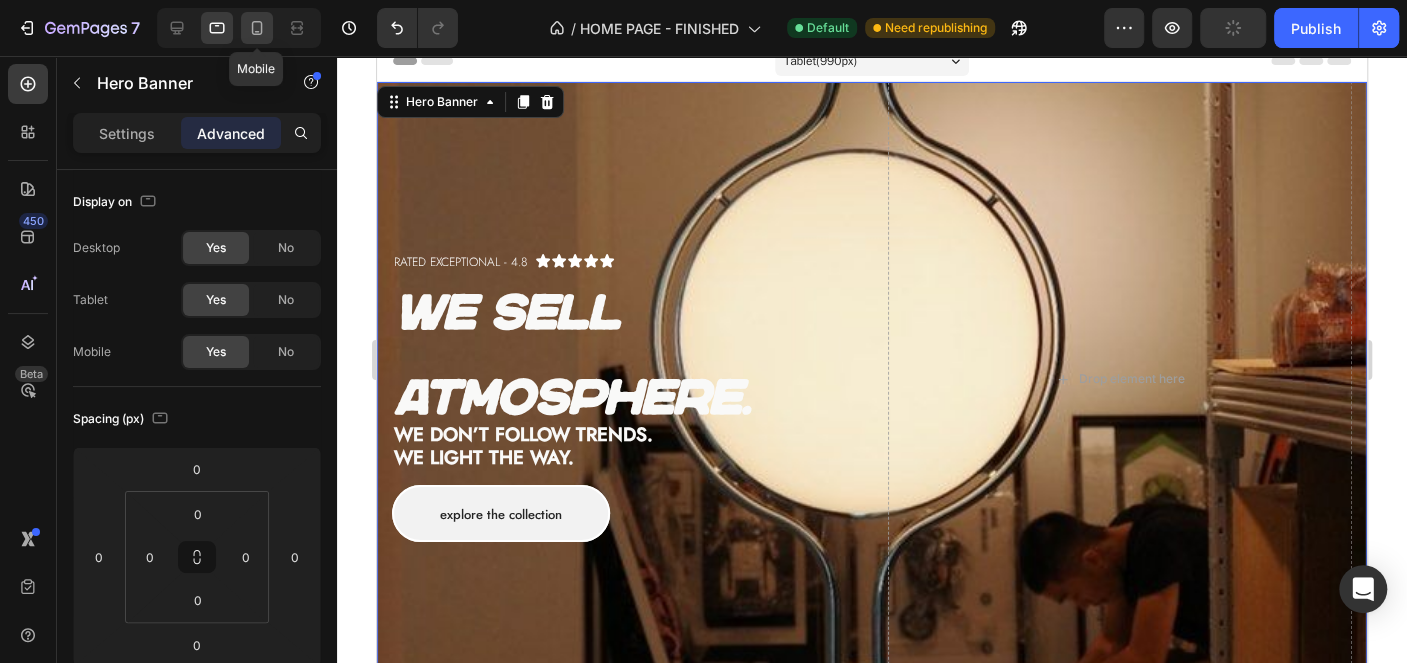 click 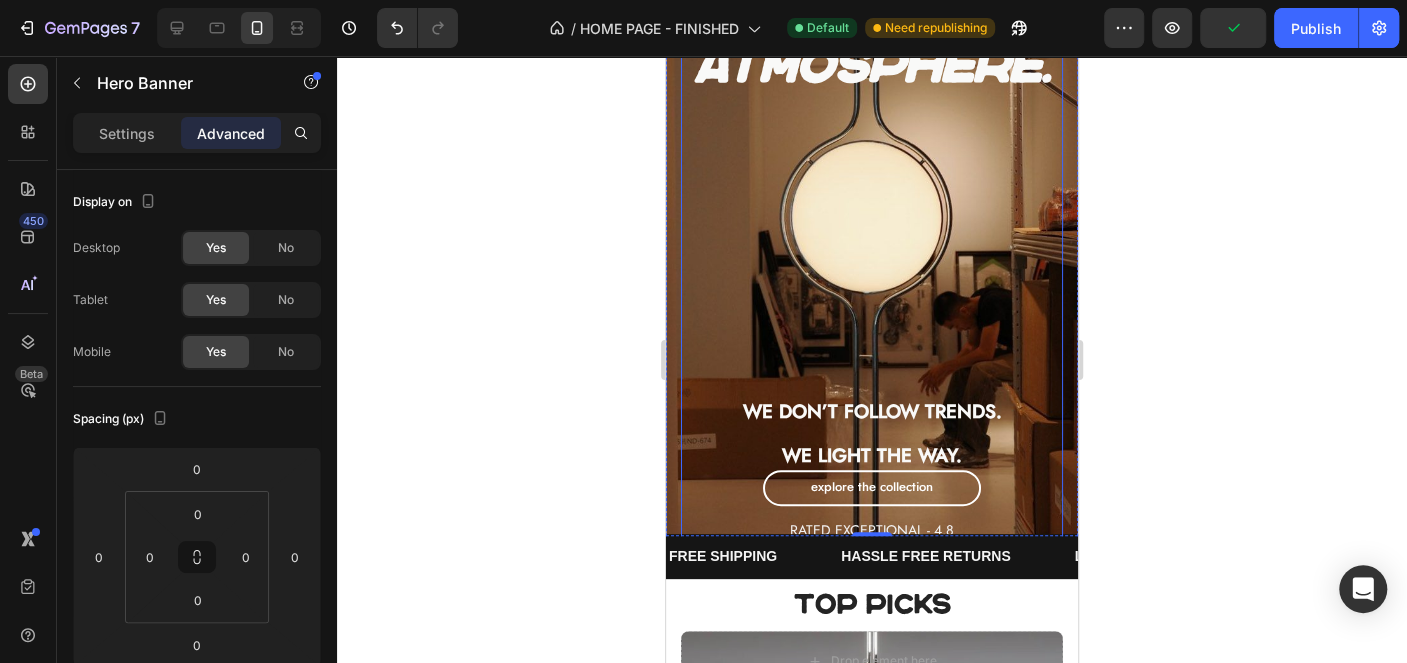 scroll, scrollTop: 199, scrollLeft: 0, axis: vertical 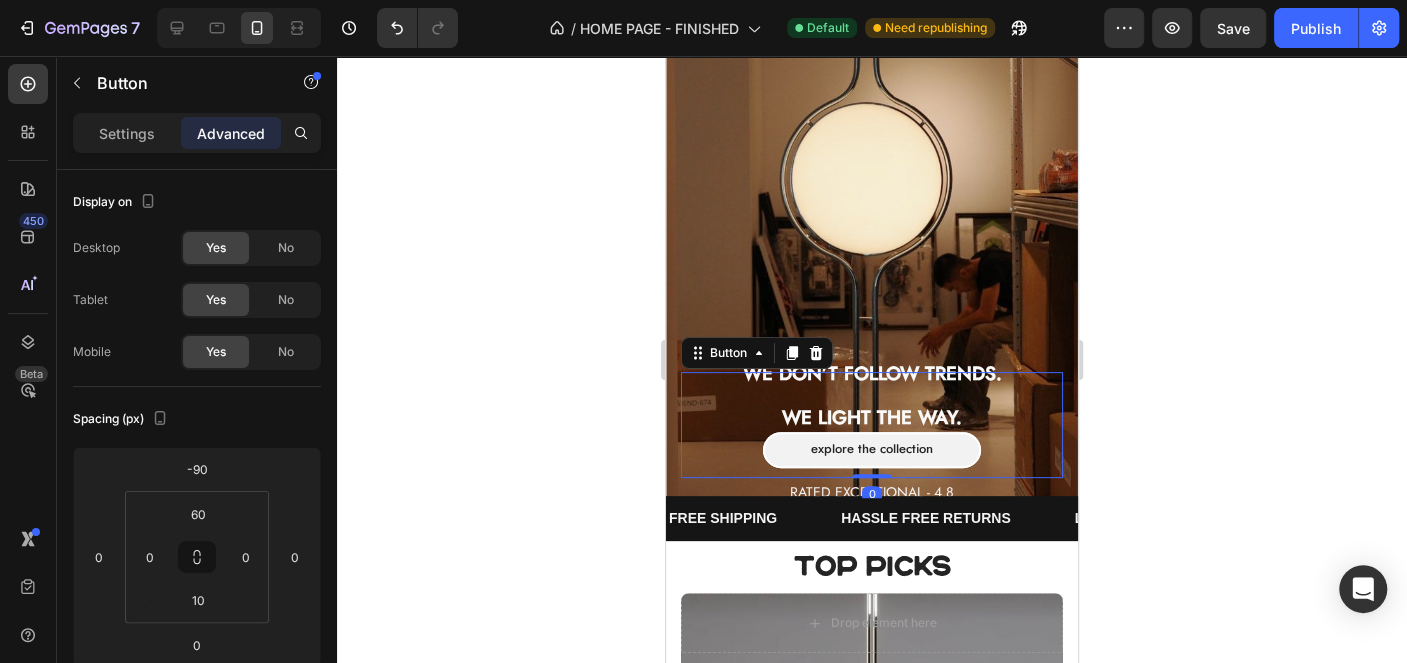click on "Explore the collection Button   0" at bounding box center [872, 425] 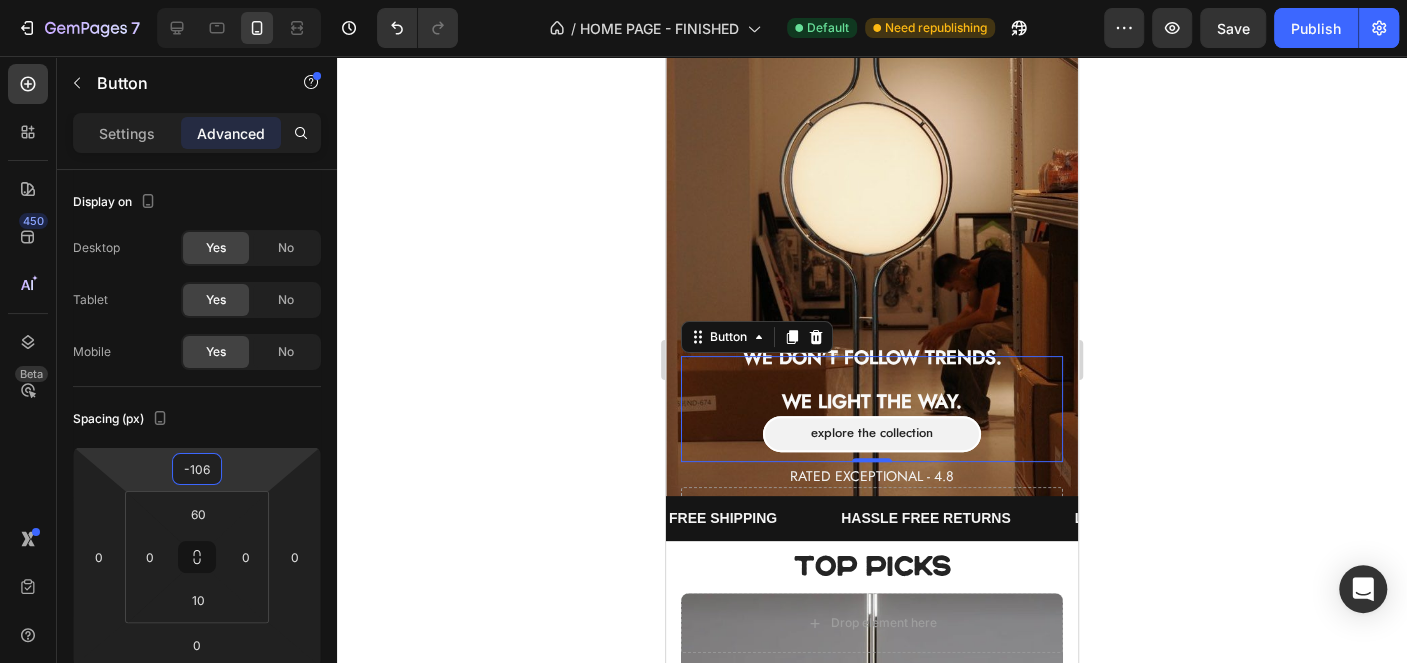 type on "-102" 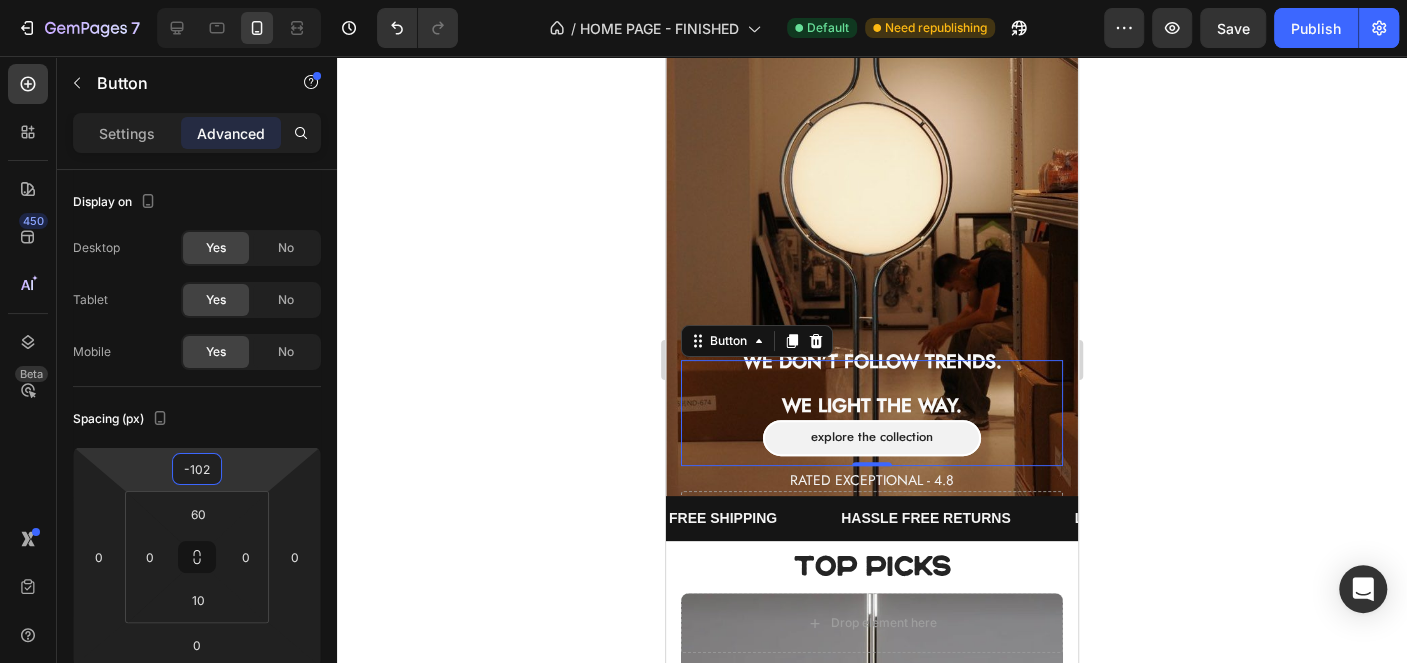 click on "7  Version history  /  HOME PAGE - FINISHED Default Need republishing Preview  Save   Publish  450 Beta Sections(18) Elements(83) Section Element Hero Section Product Detail Brands Trusted Badges Guarantee Product Breakdown How to use Testimonials Compare Bundle FAQs Social Proof Brand Story Product List Collection Blog List Contact Sticky Add to Cart Custom Footer Browse Library 450 Layout
Row
Row
Row
Row Text
Heading
Text Block Button
Button
Button Media
Image
Image" at bounding box center (703, 0) 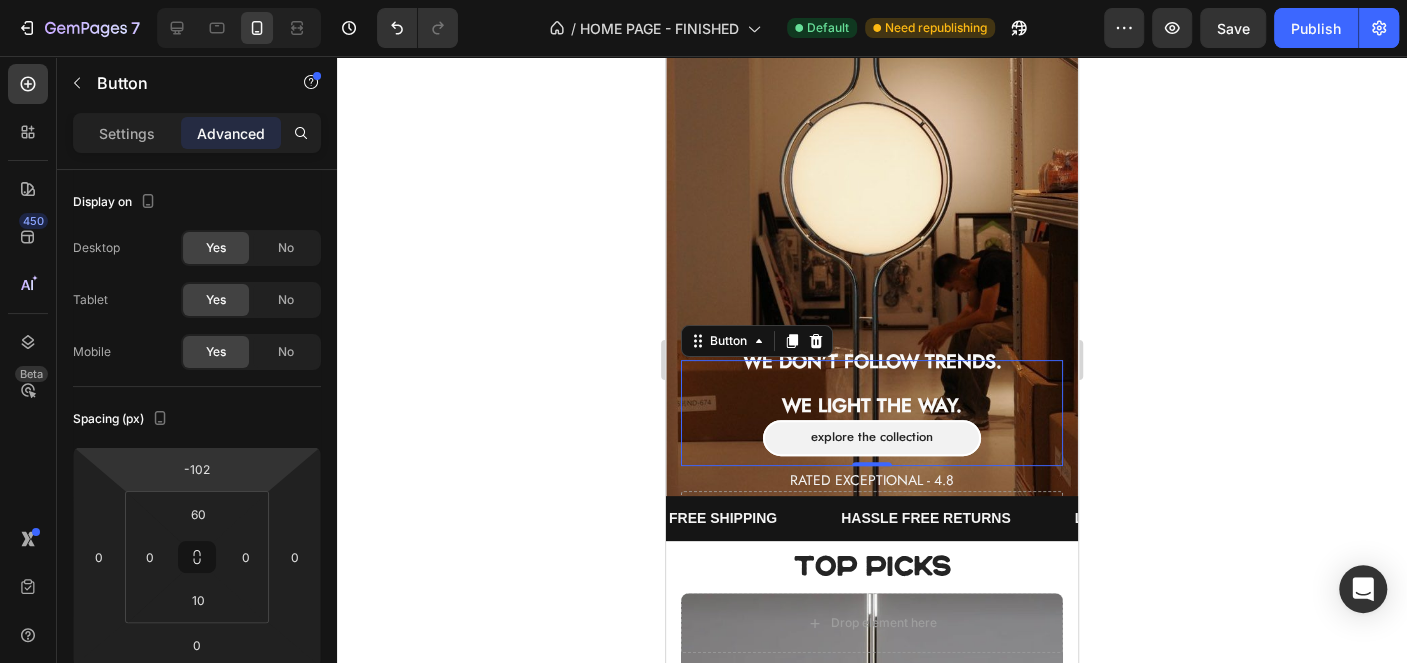 click 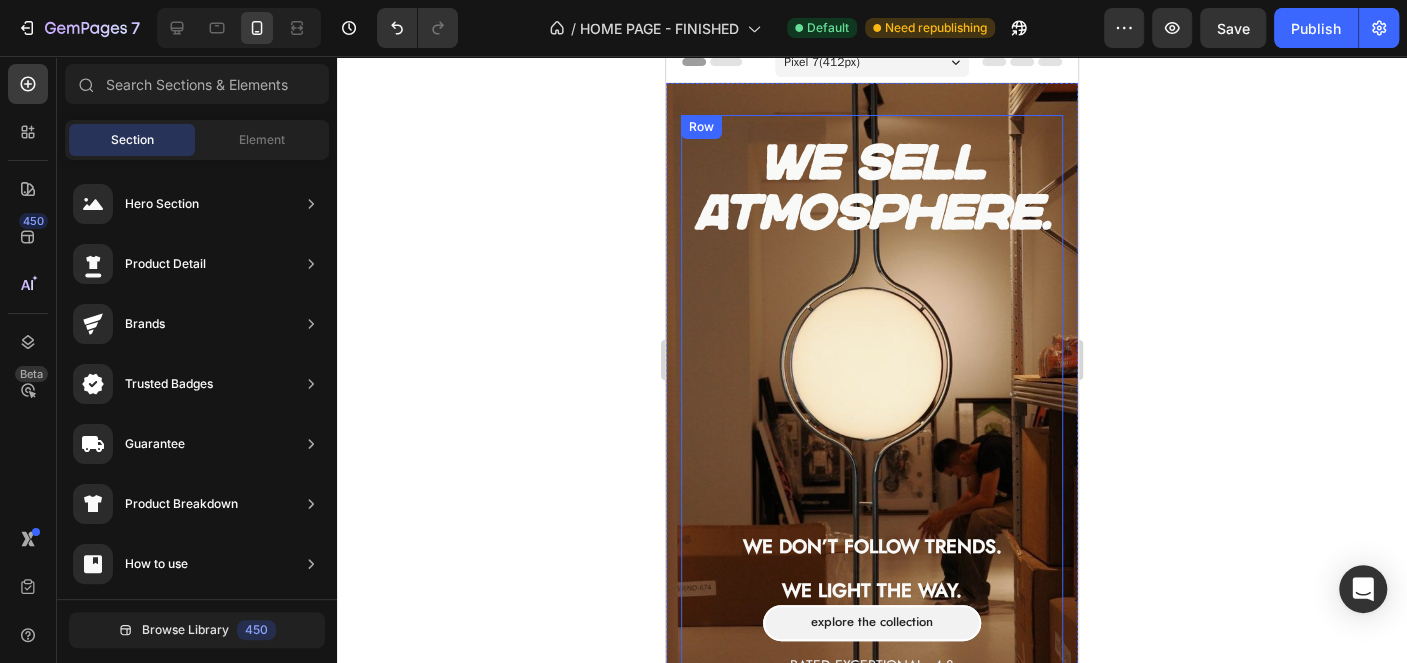 scroll, scrollTop: 0, scrollLeft: 0, axis: both 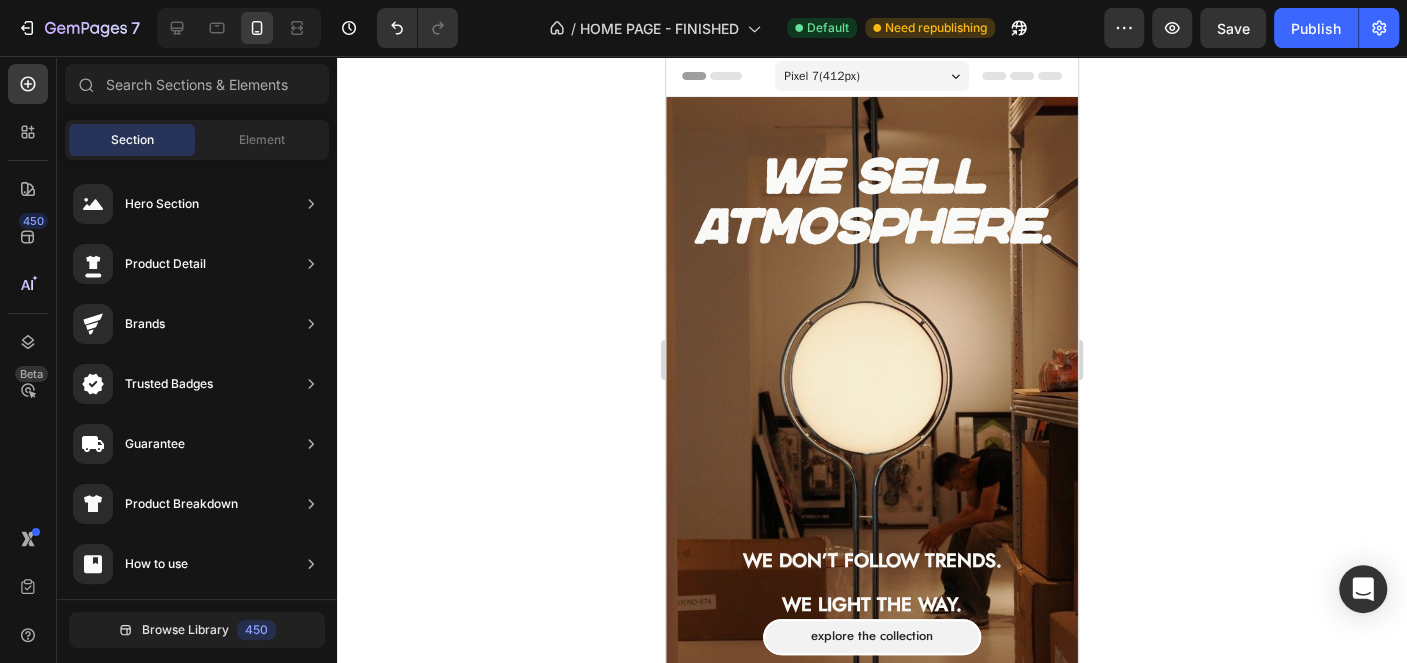 click on "Publish" at bounding box center [1316, 28] 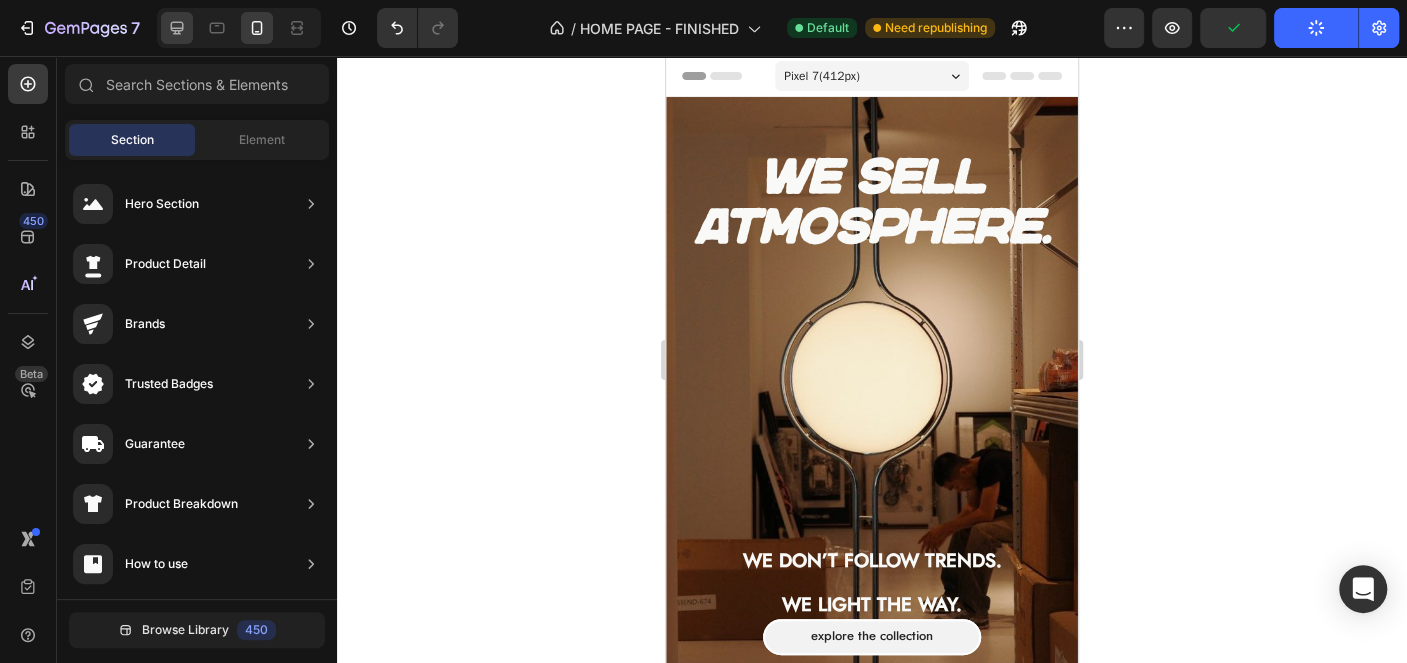 click 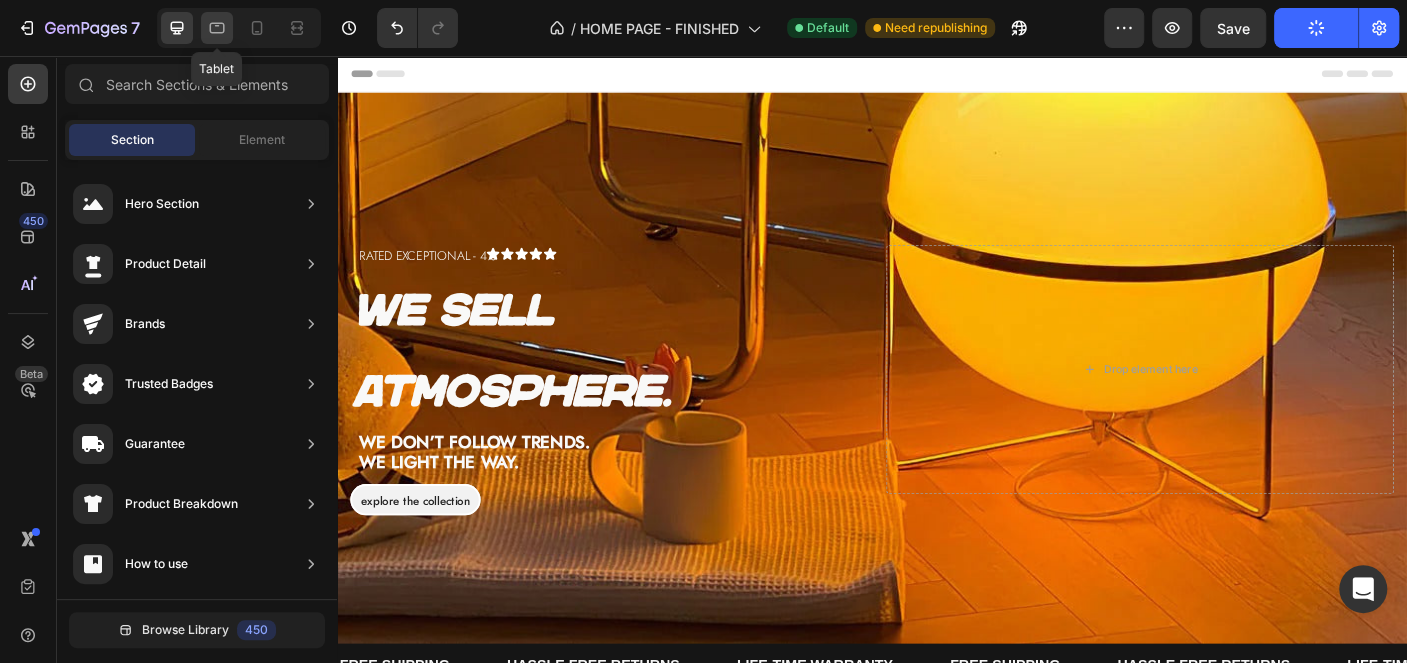click 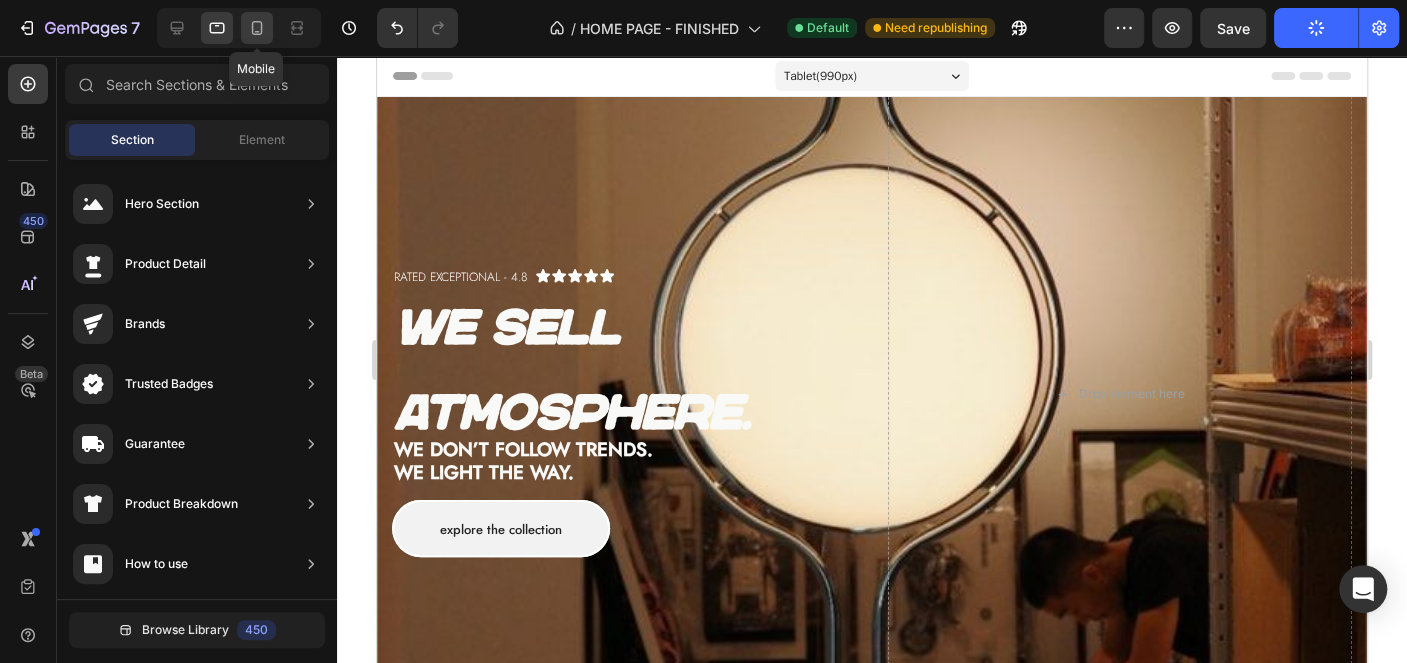 click 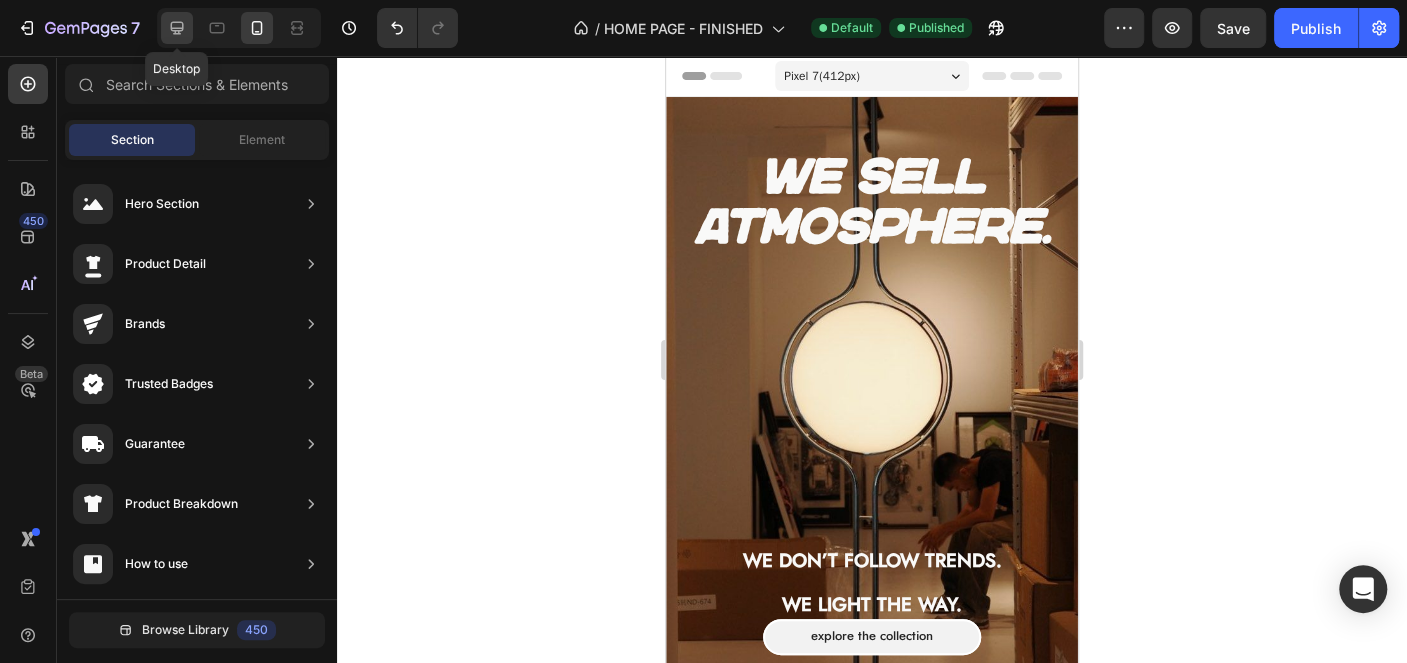 click 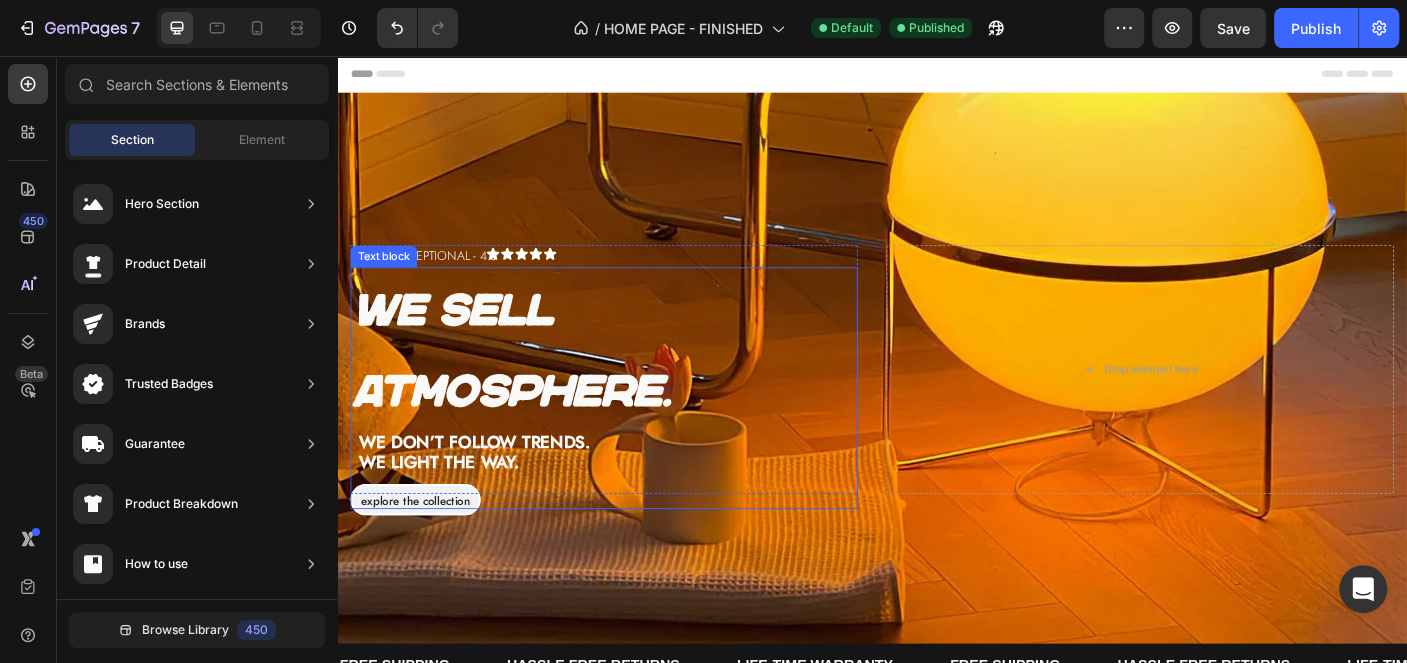 click on "We sell atmosphere." at bounding box center [532, 386] 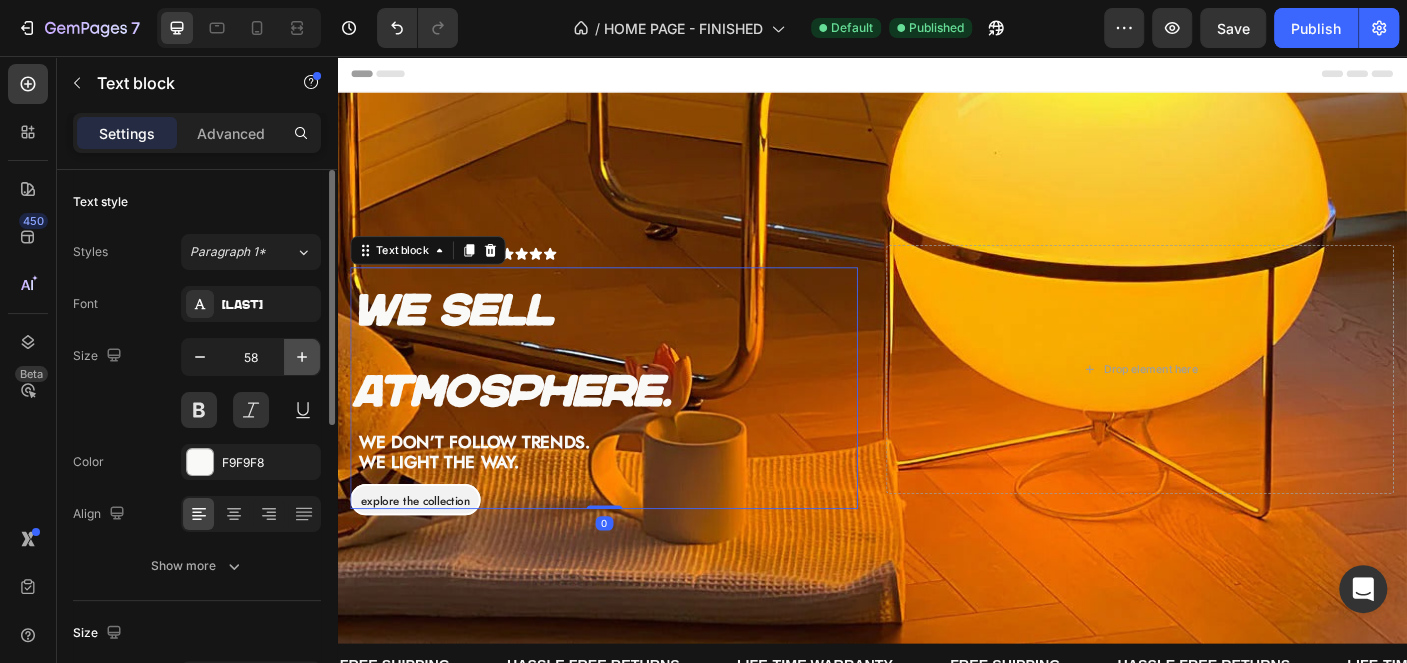 click 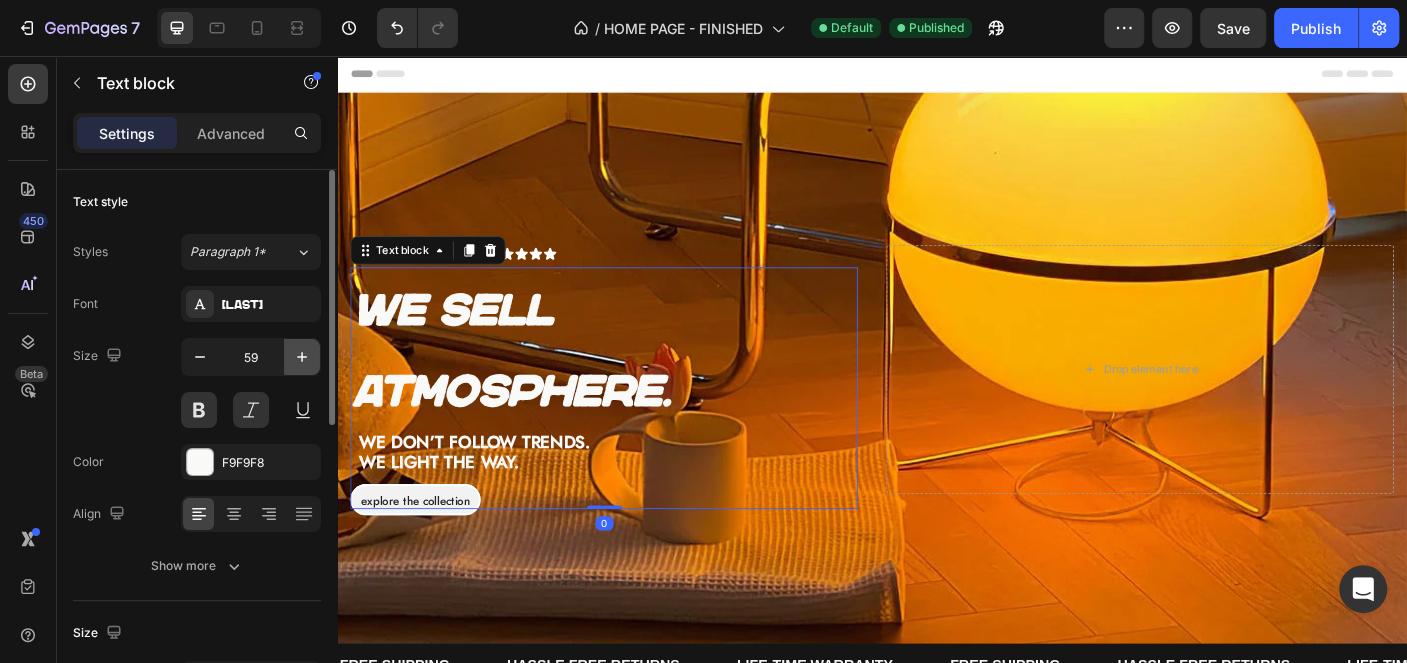 click 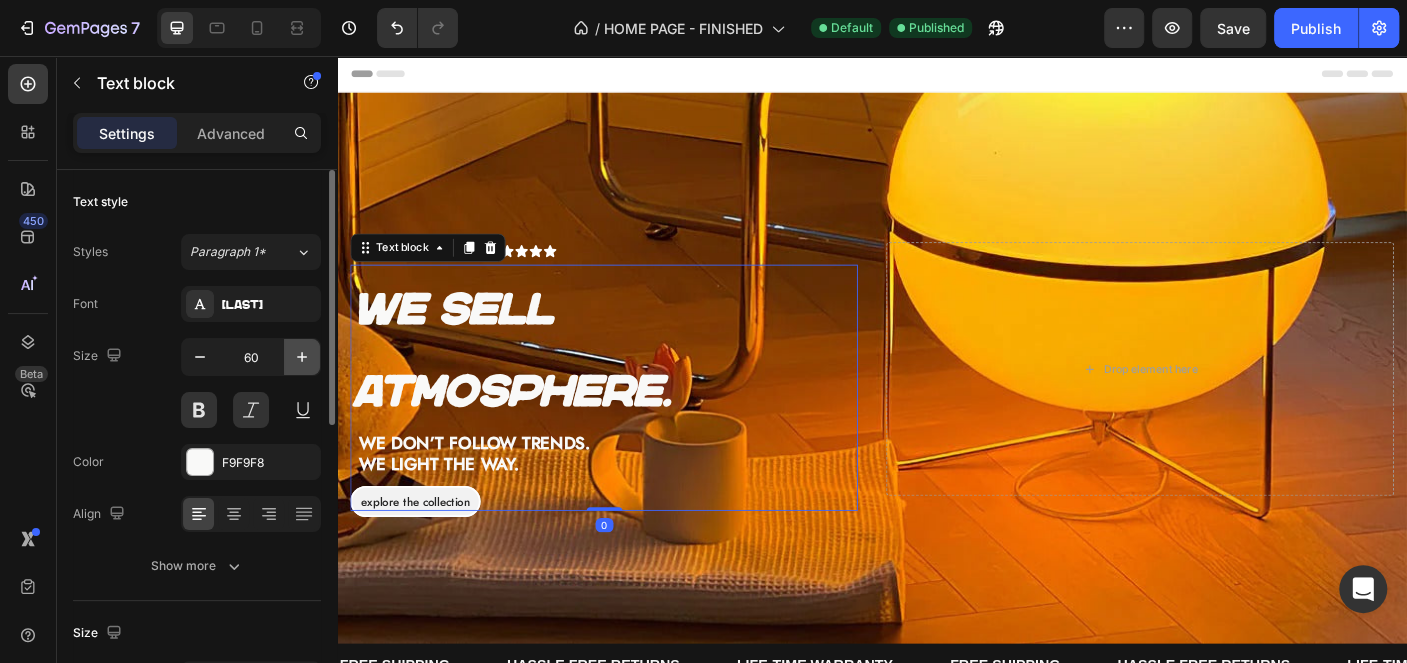 click 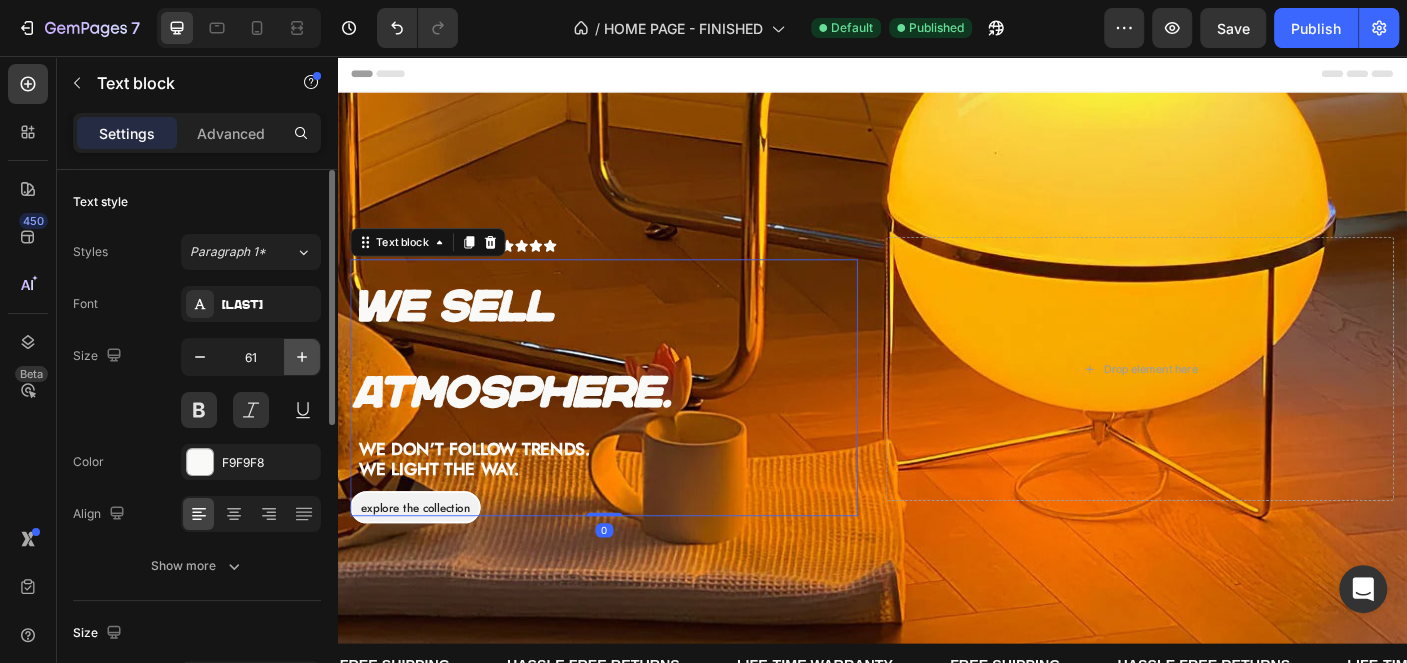 click 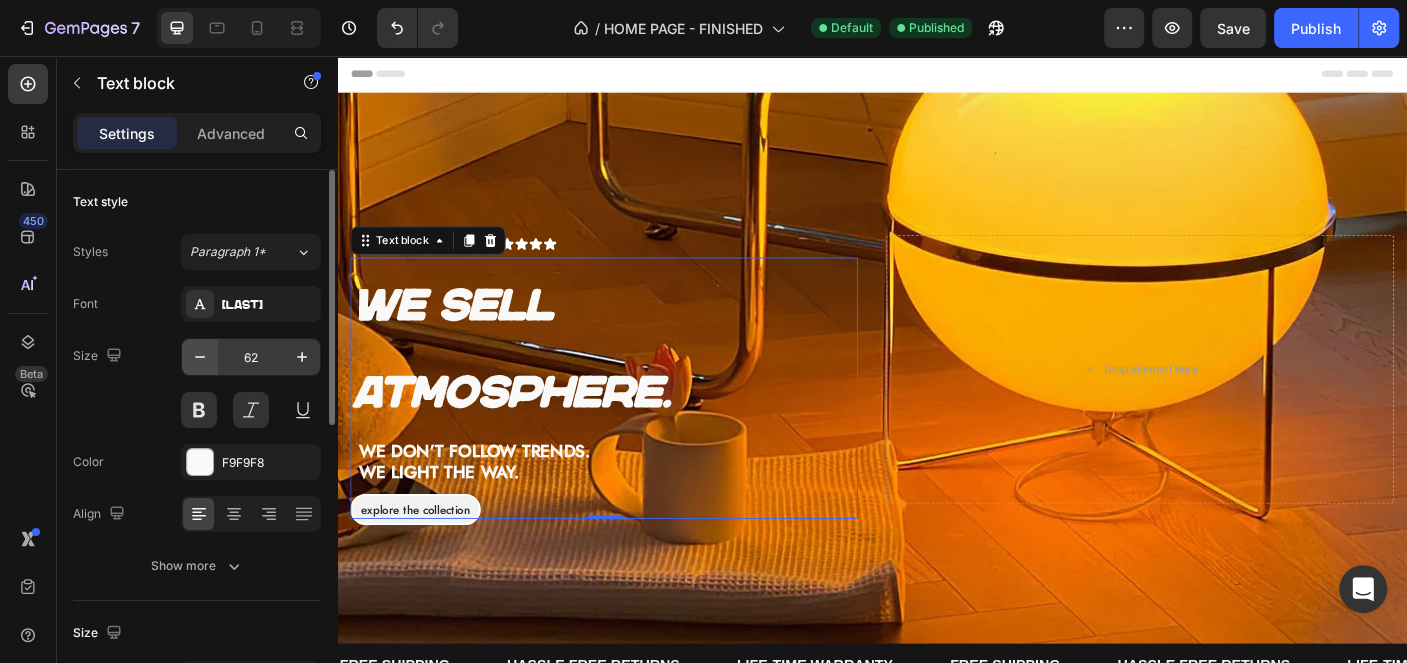 drag, startPoint x: 173, startPoint y: 365, endPoint x: 194, endPoint y: 356, distance: 22.847319 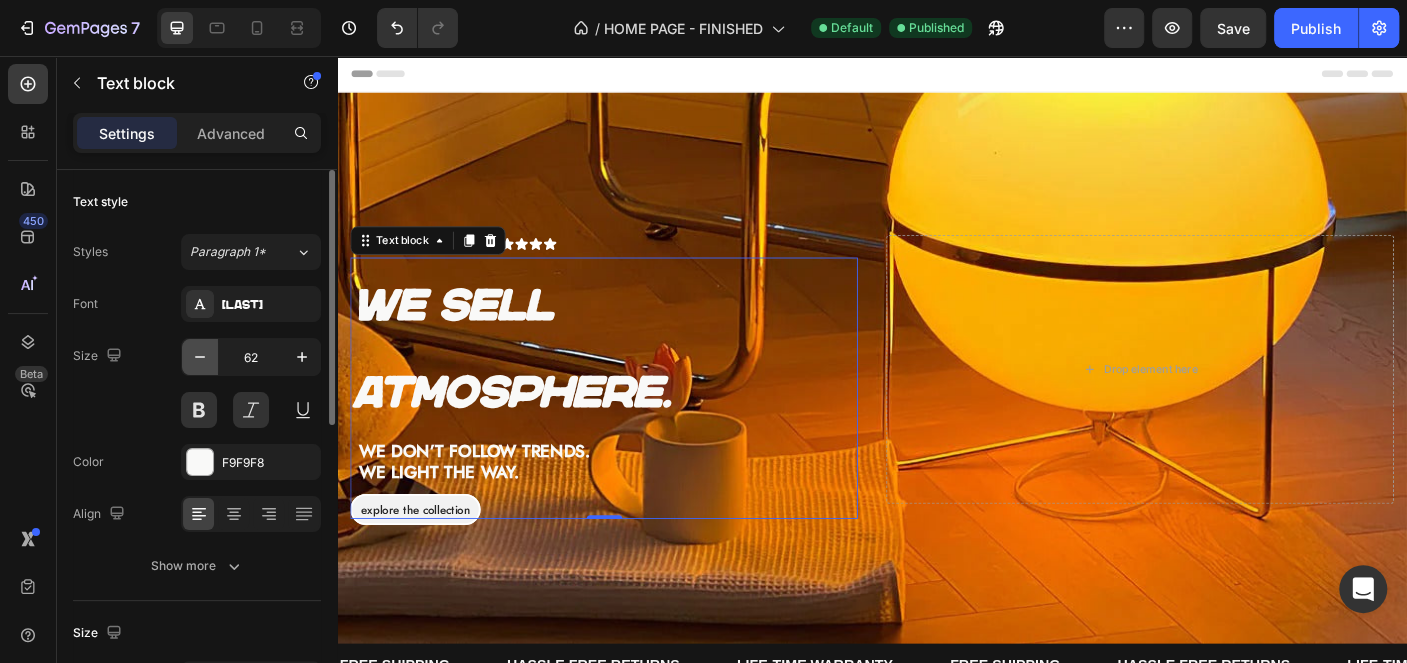 click 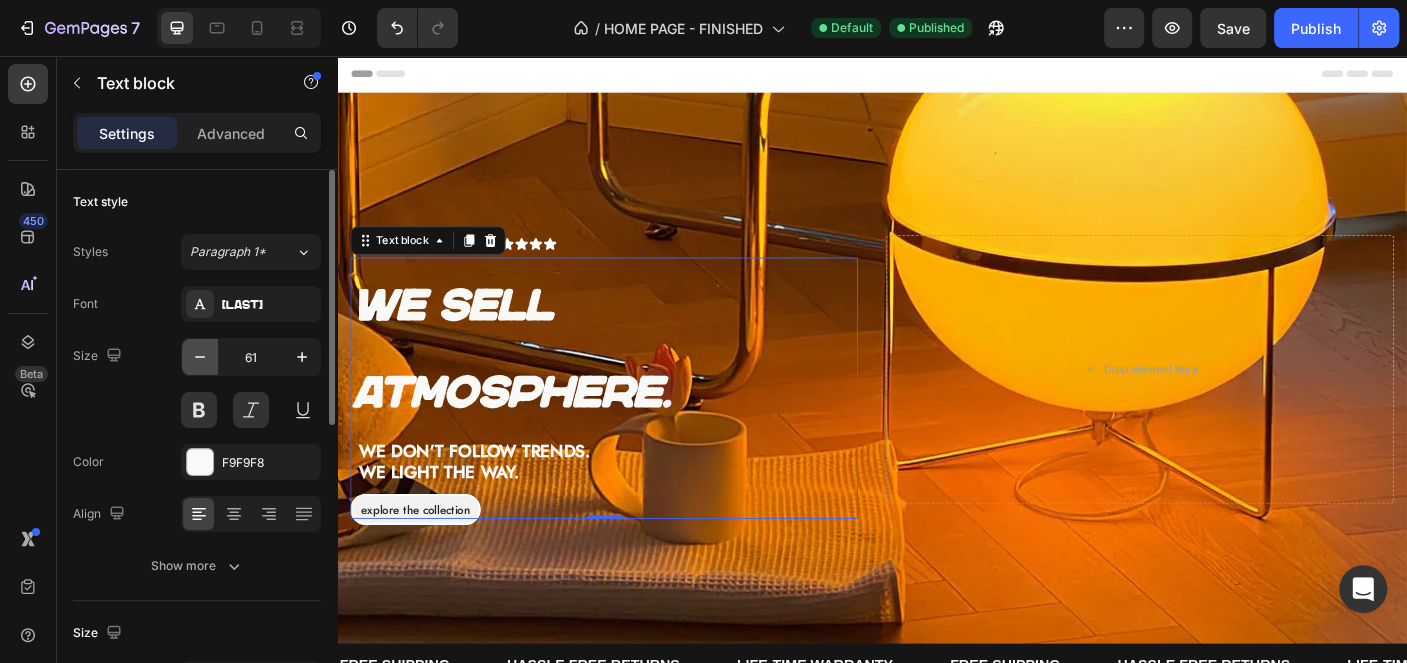 click 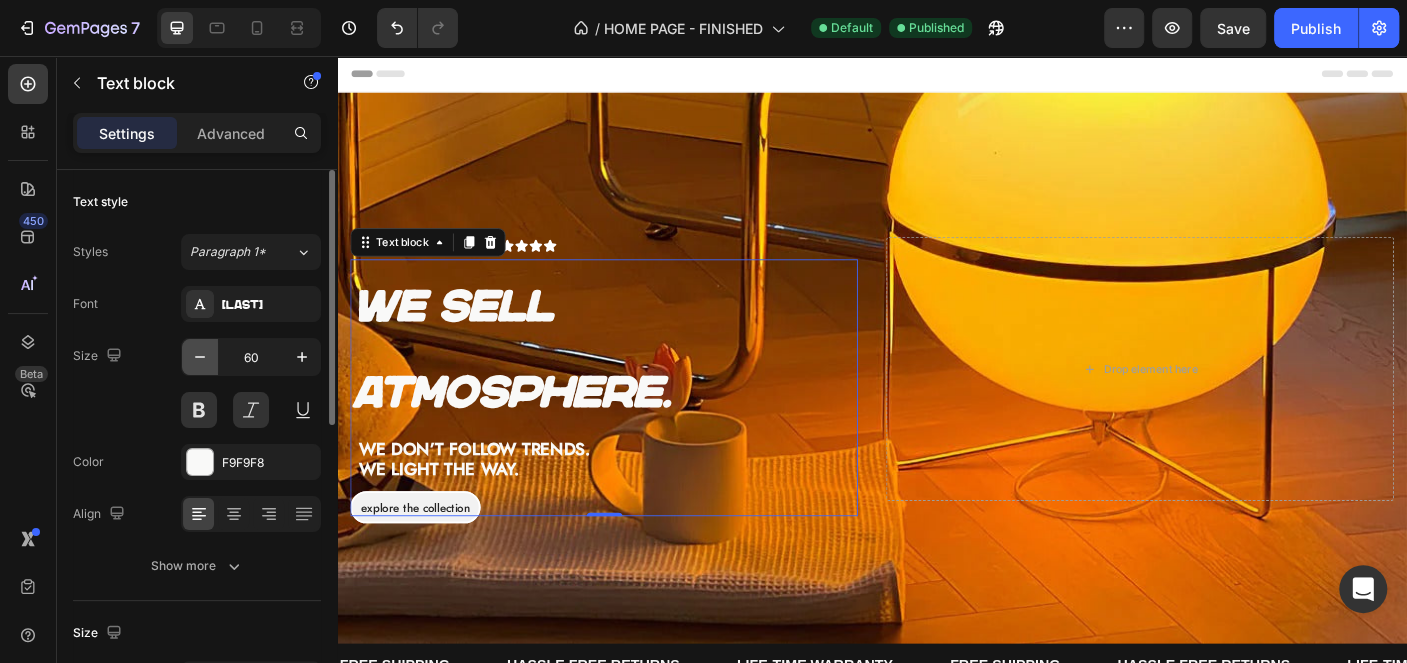 click 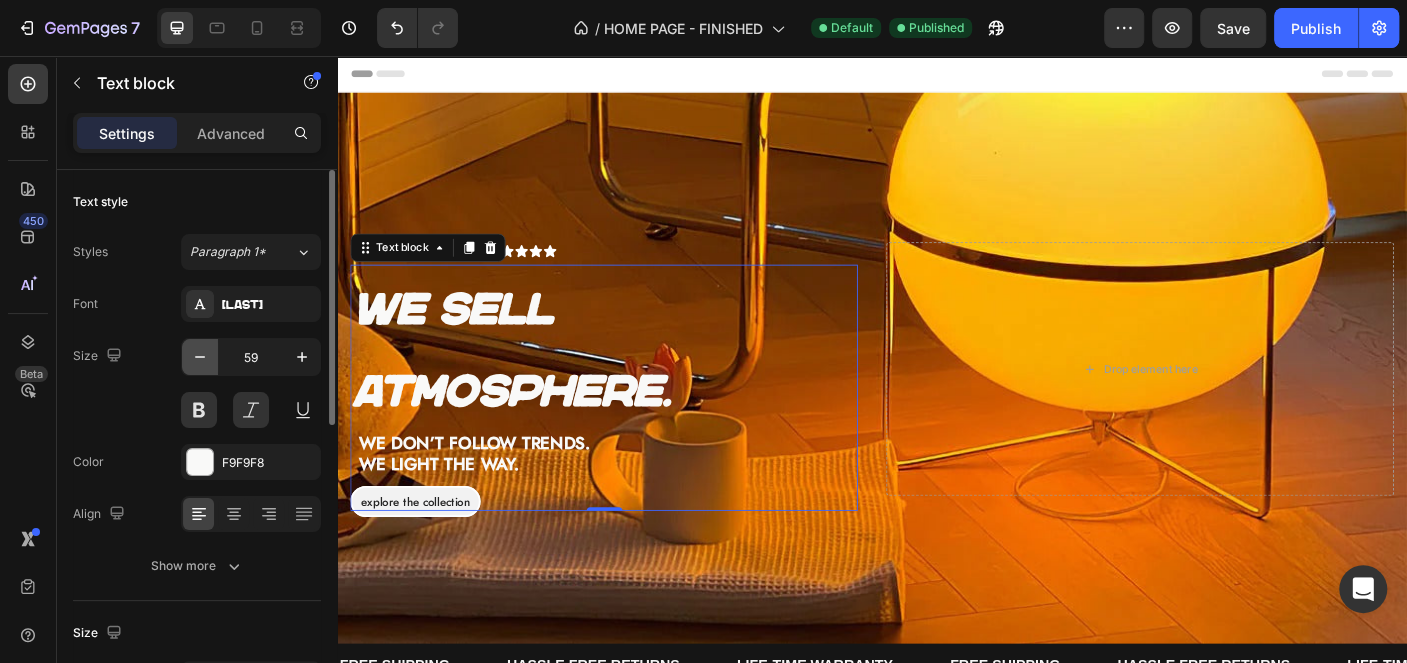 click 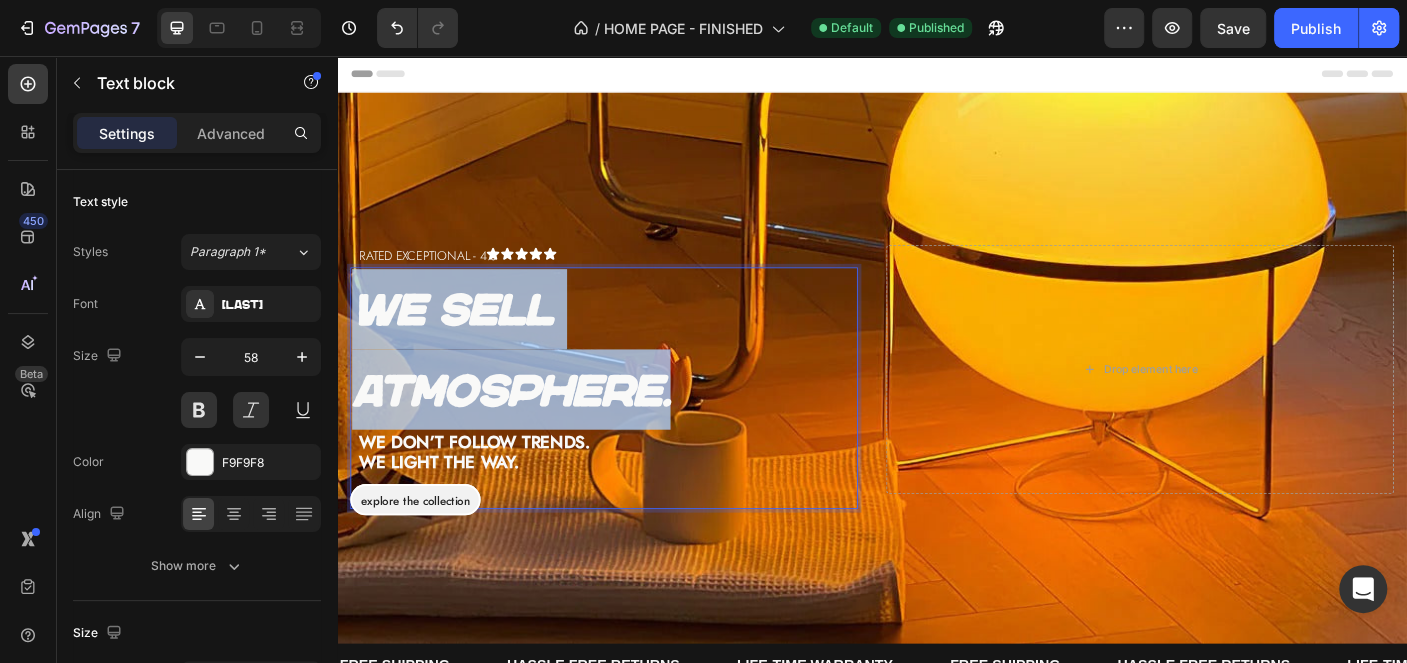 drag, startPoint x: 721, startPoint y: 430, endPoint x: 376, endPoint y: 354, distance: 353.27185 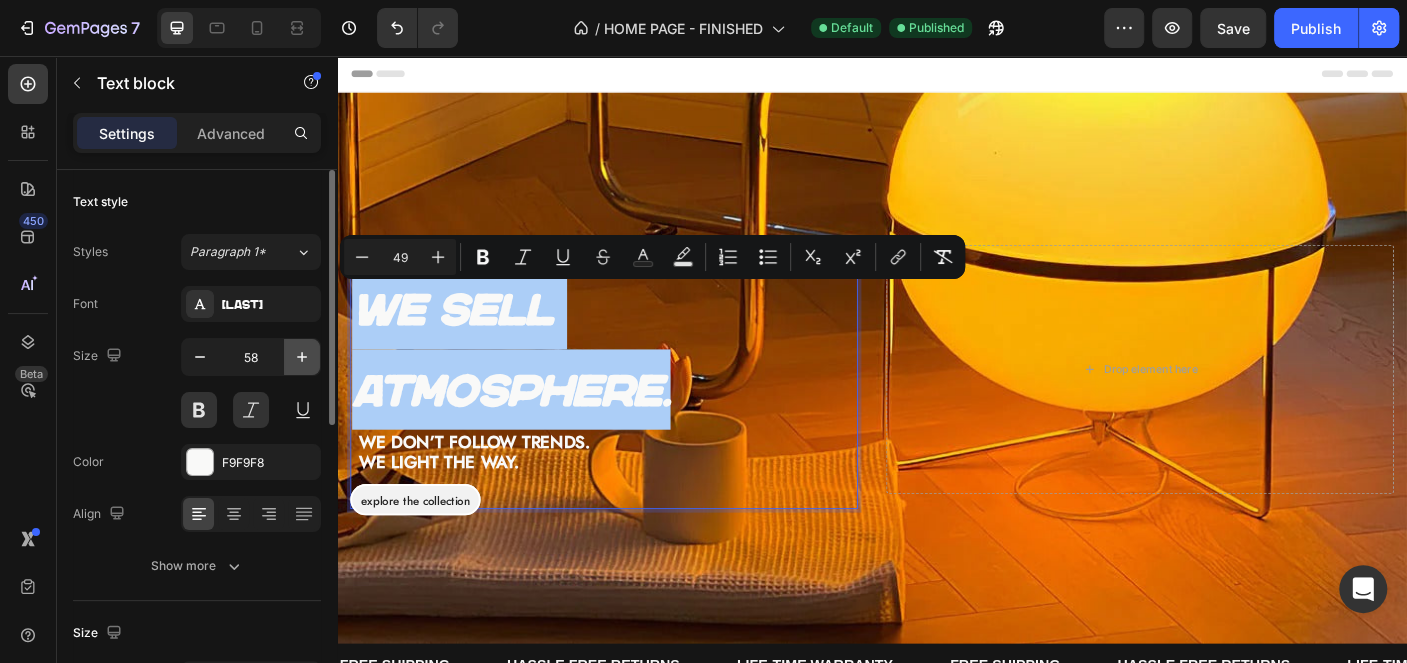 click at bounding box center [302, 357] 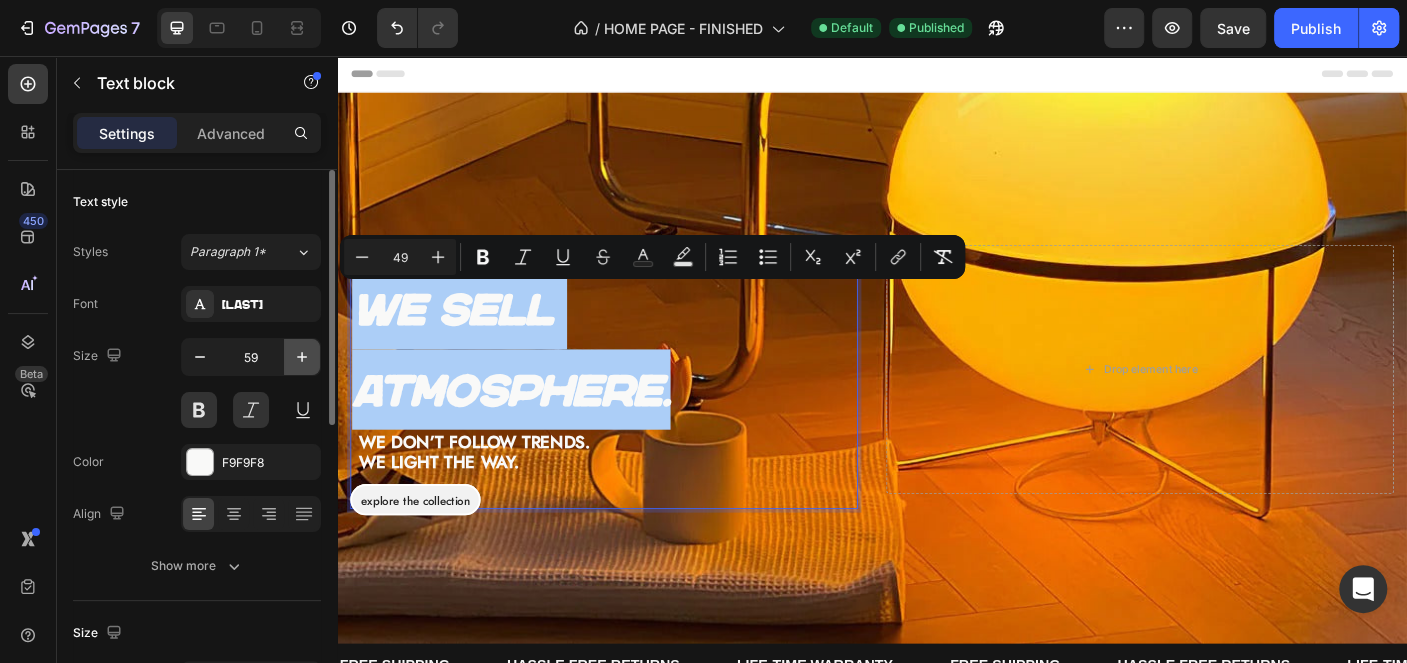 click at bounding box center [302, 357] 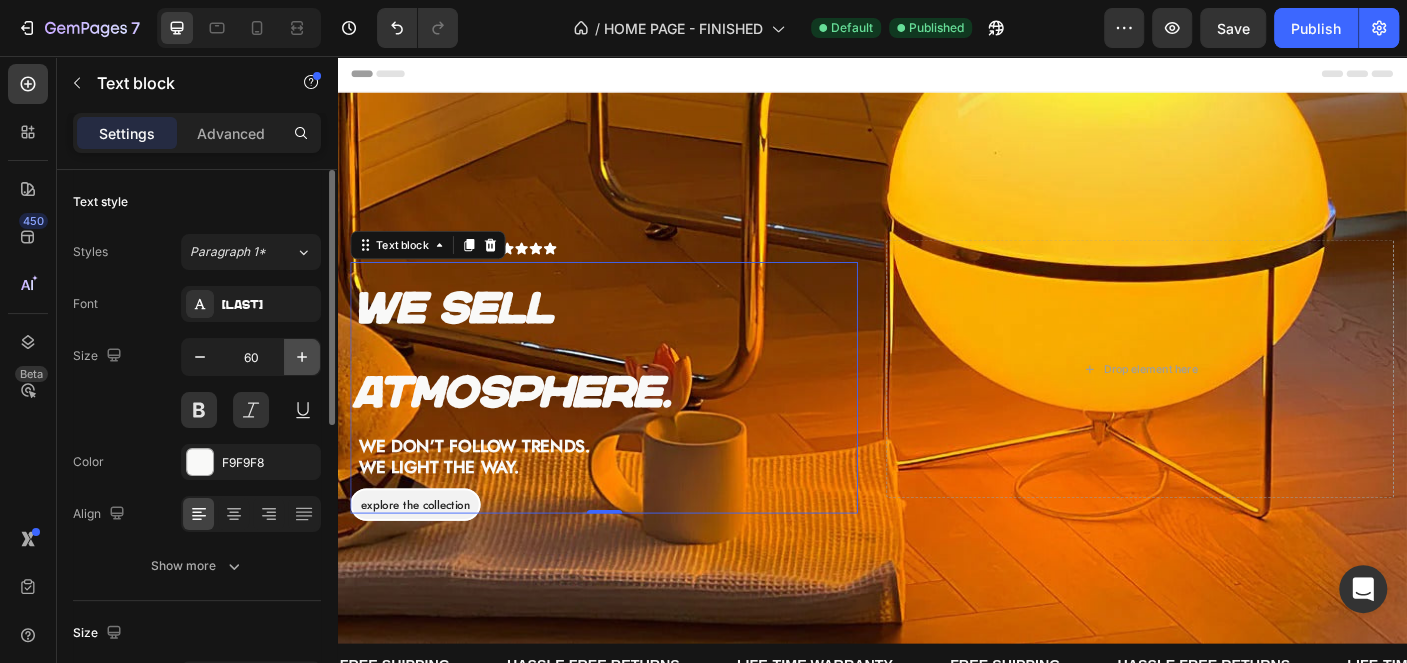 click at bounding box center (302, 357) 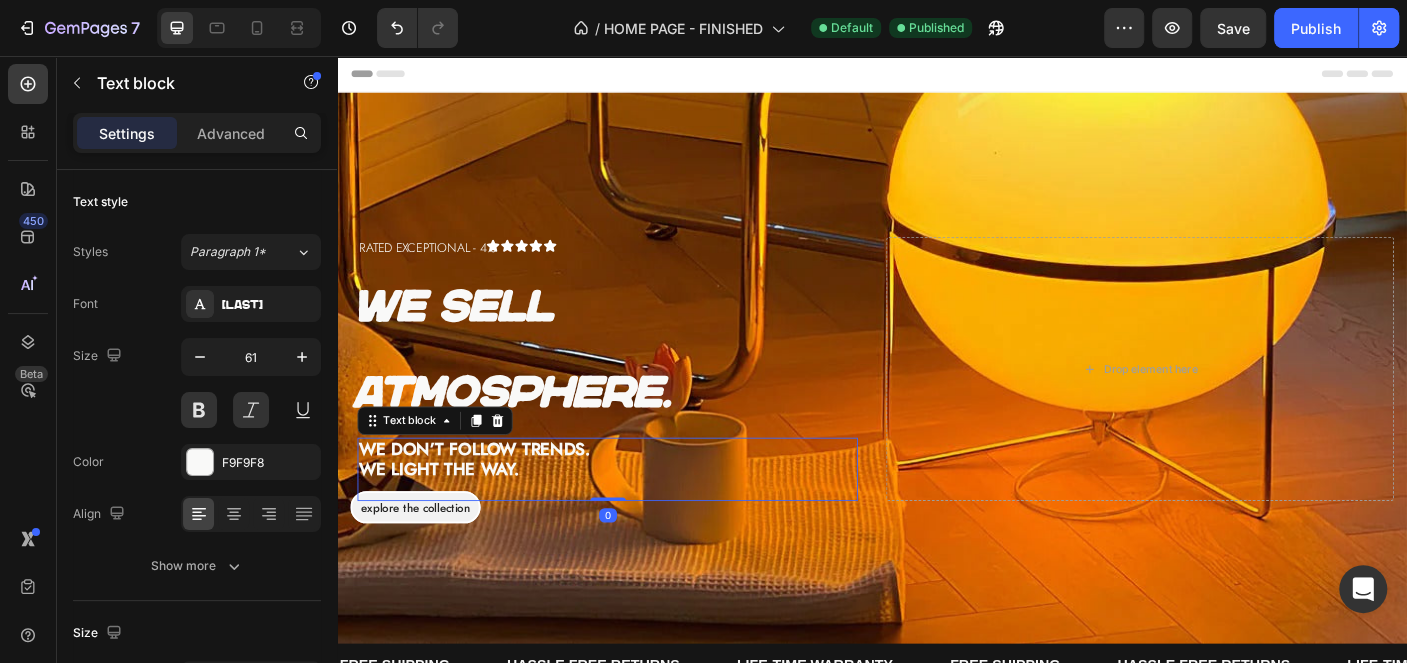 click on "We light the way." at bounding box center (452, 519) 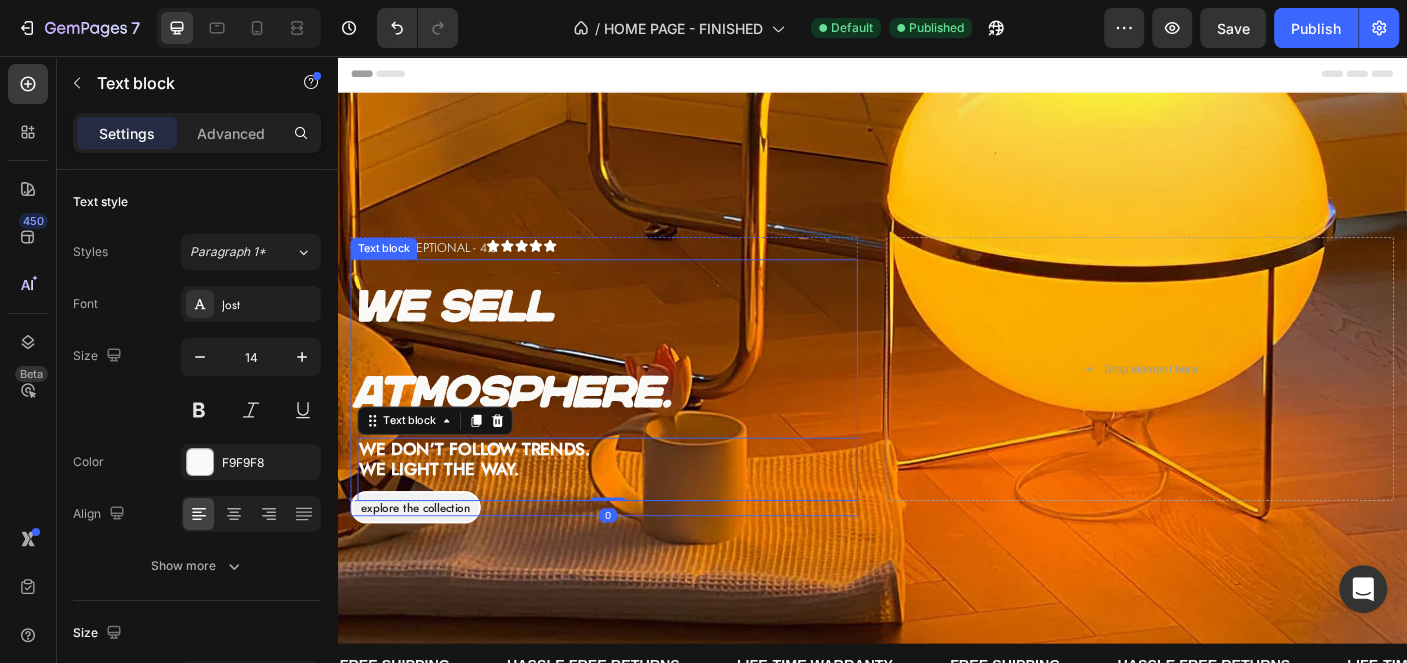 click on "We sell atmosphere." at bounding box center (636, 382) 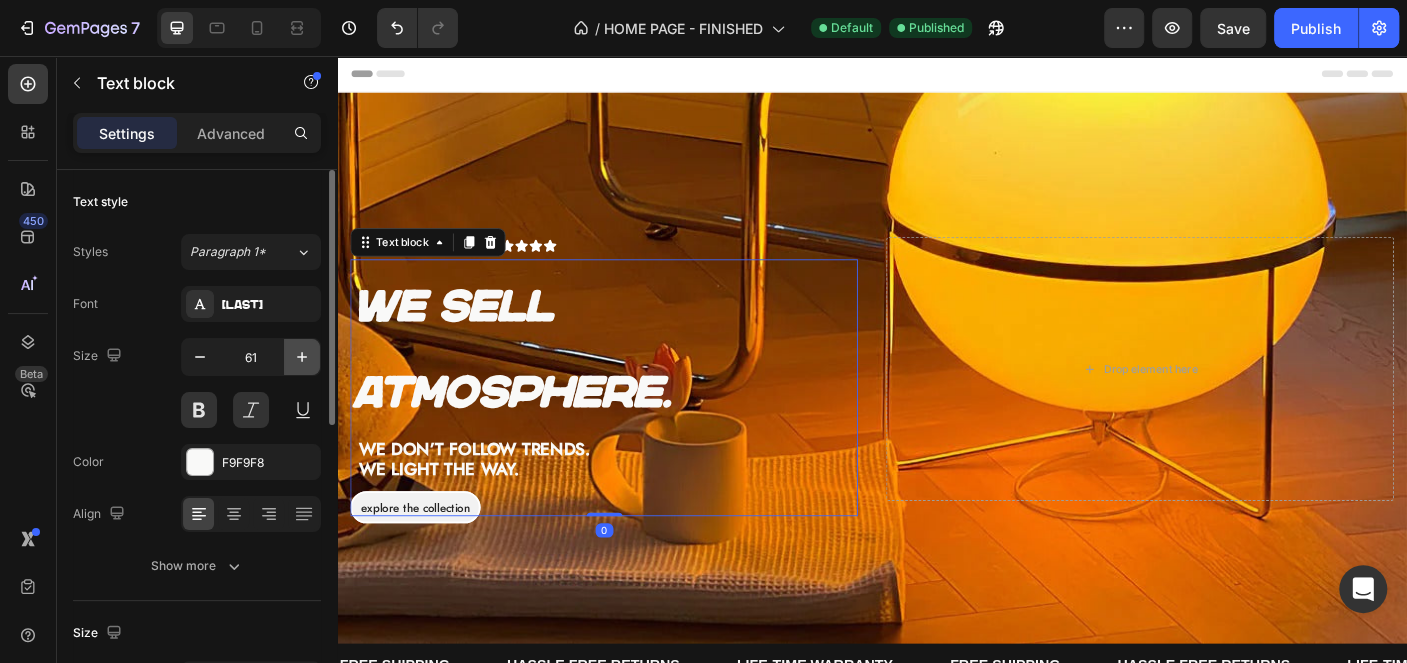 click 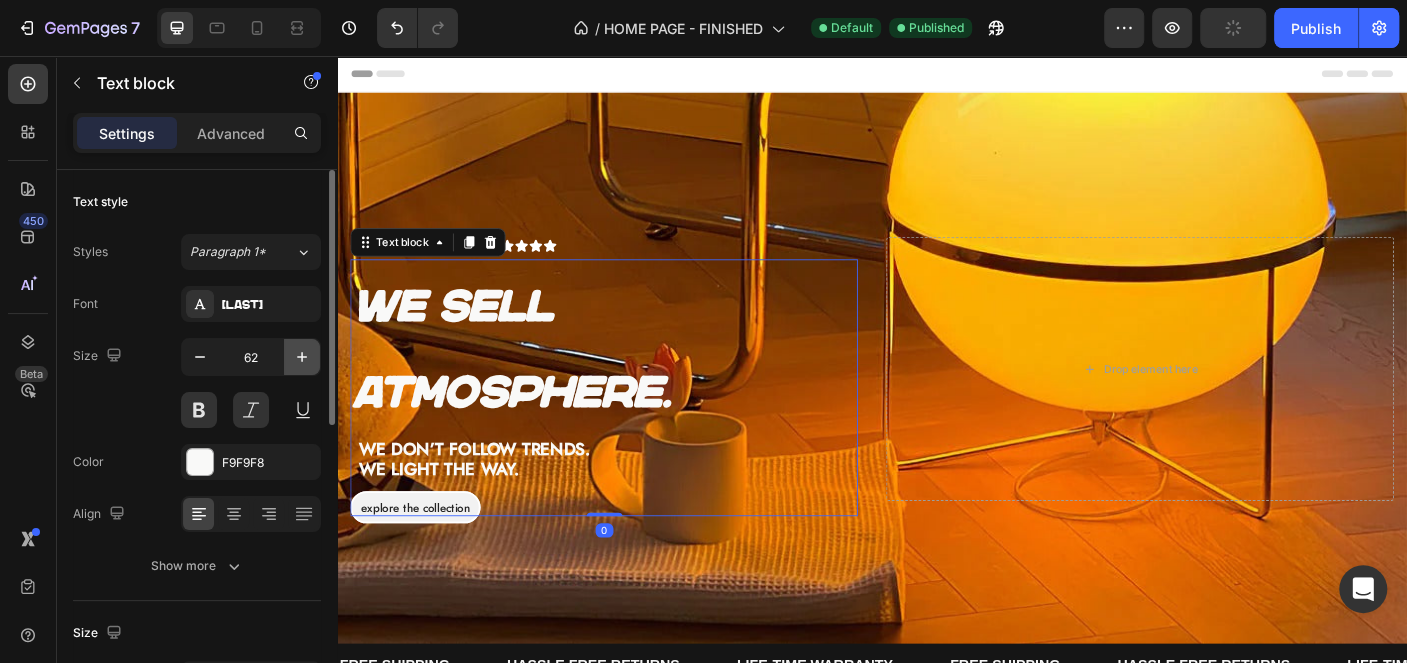 click 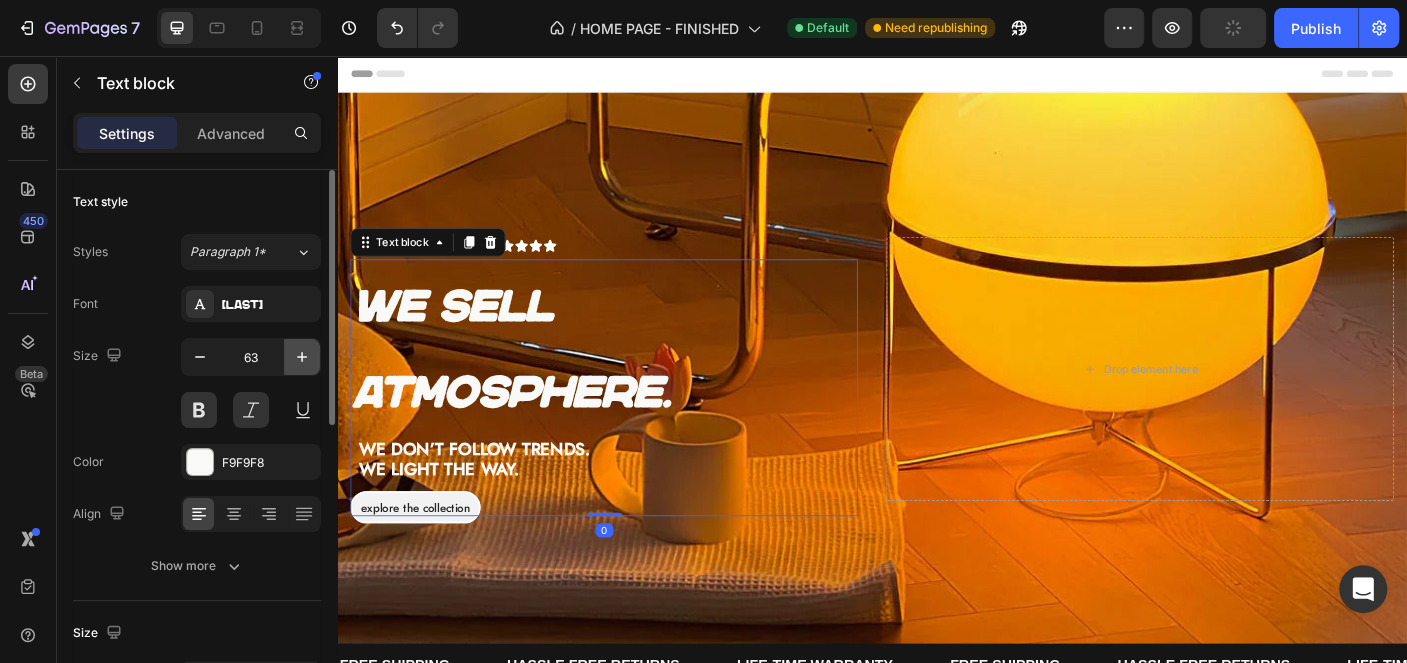 click 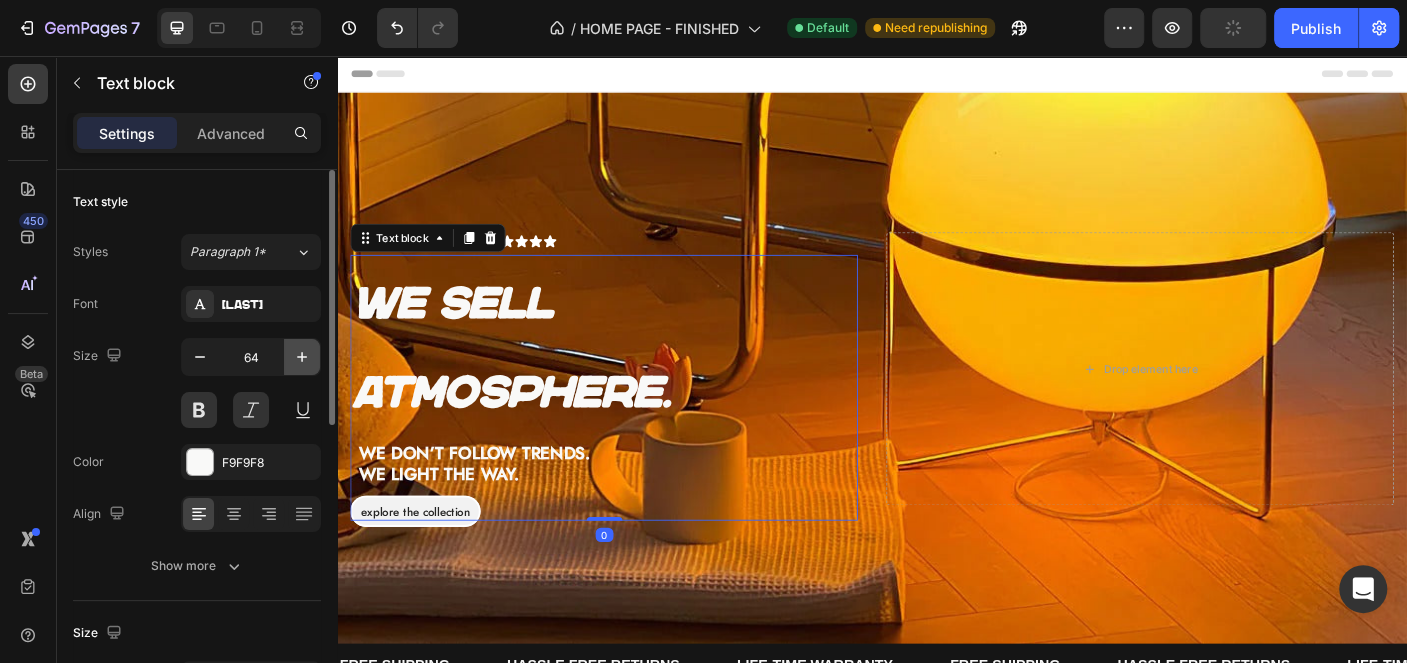 click 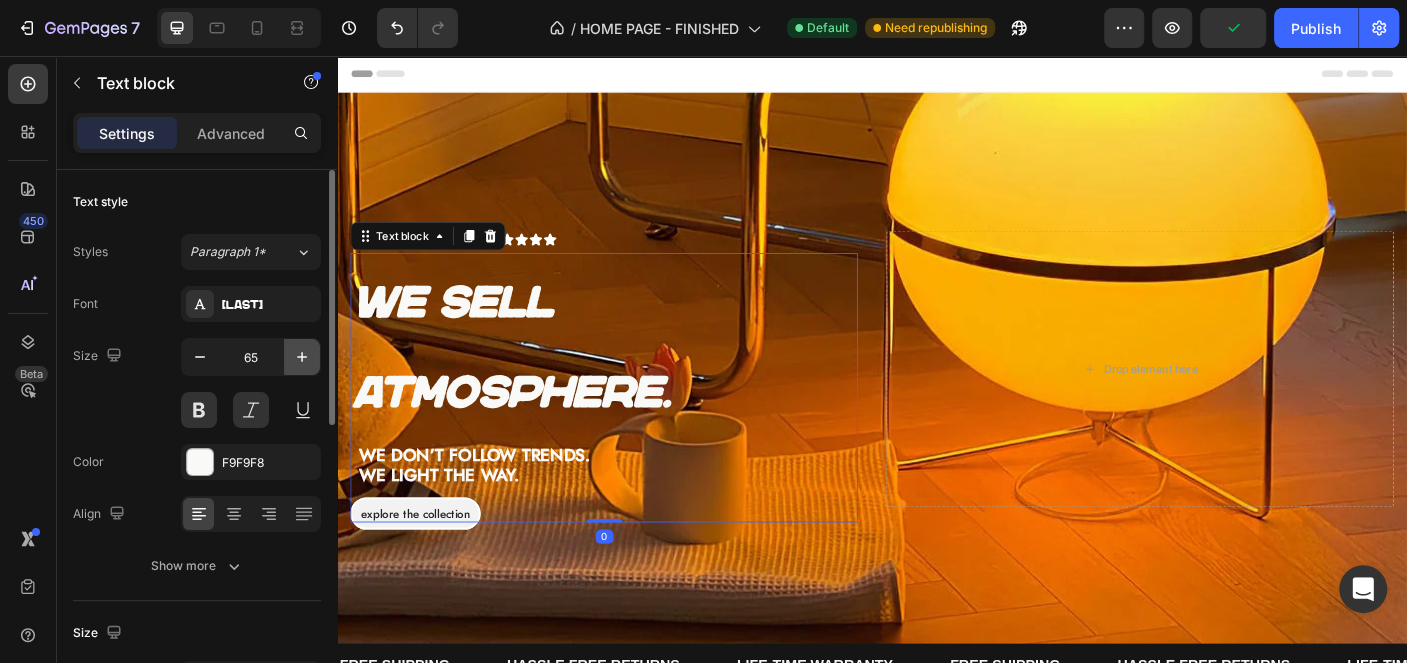 click 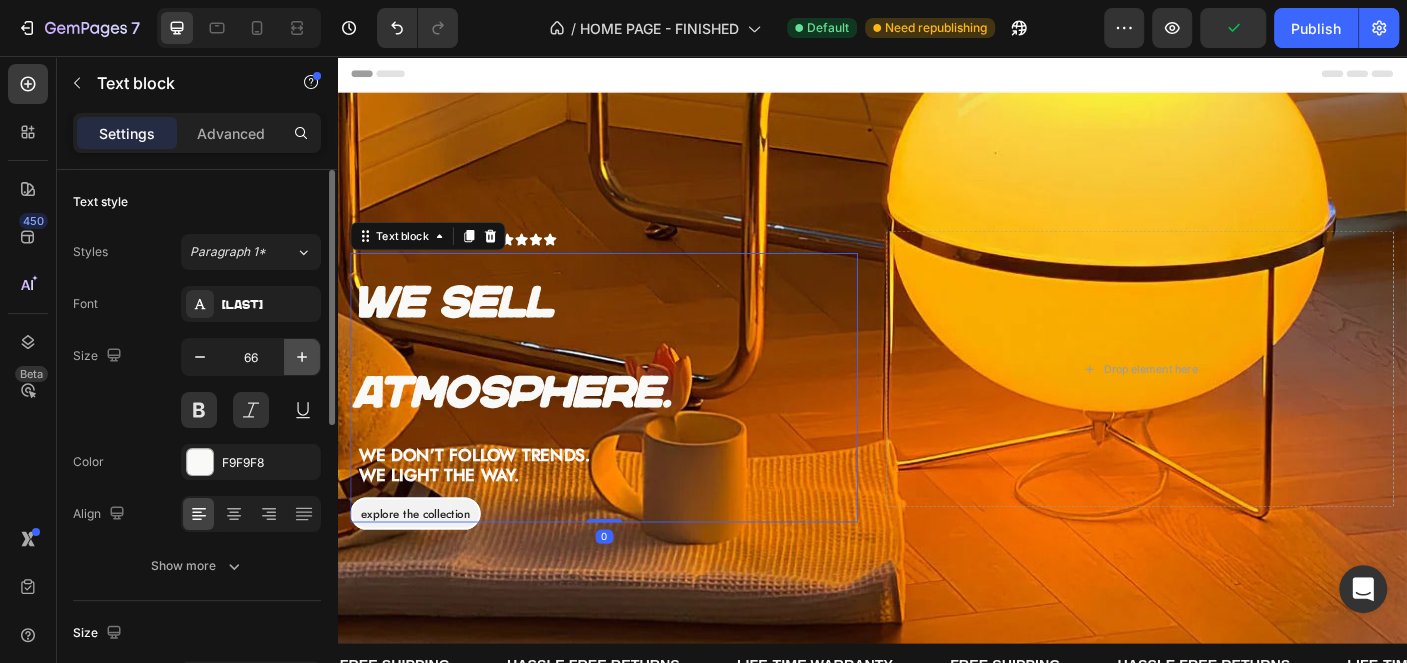 click 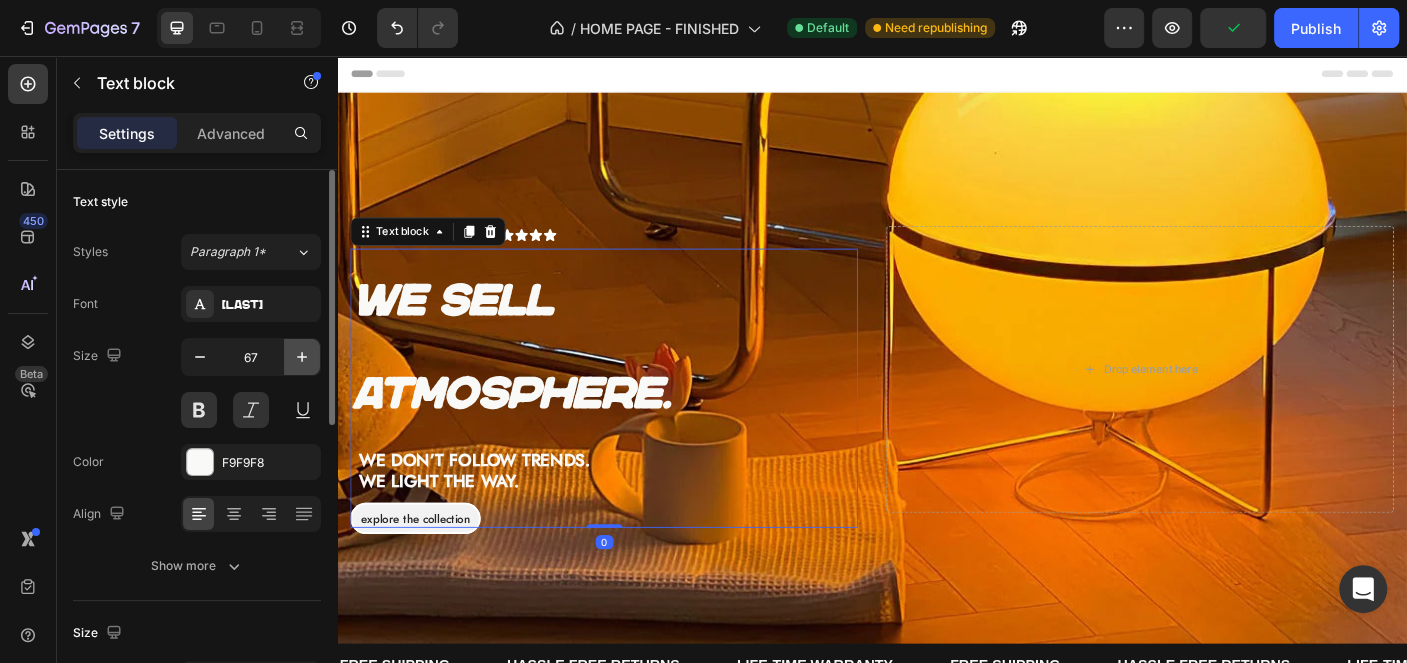 click 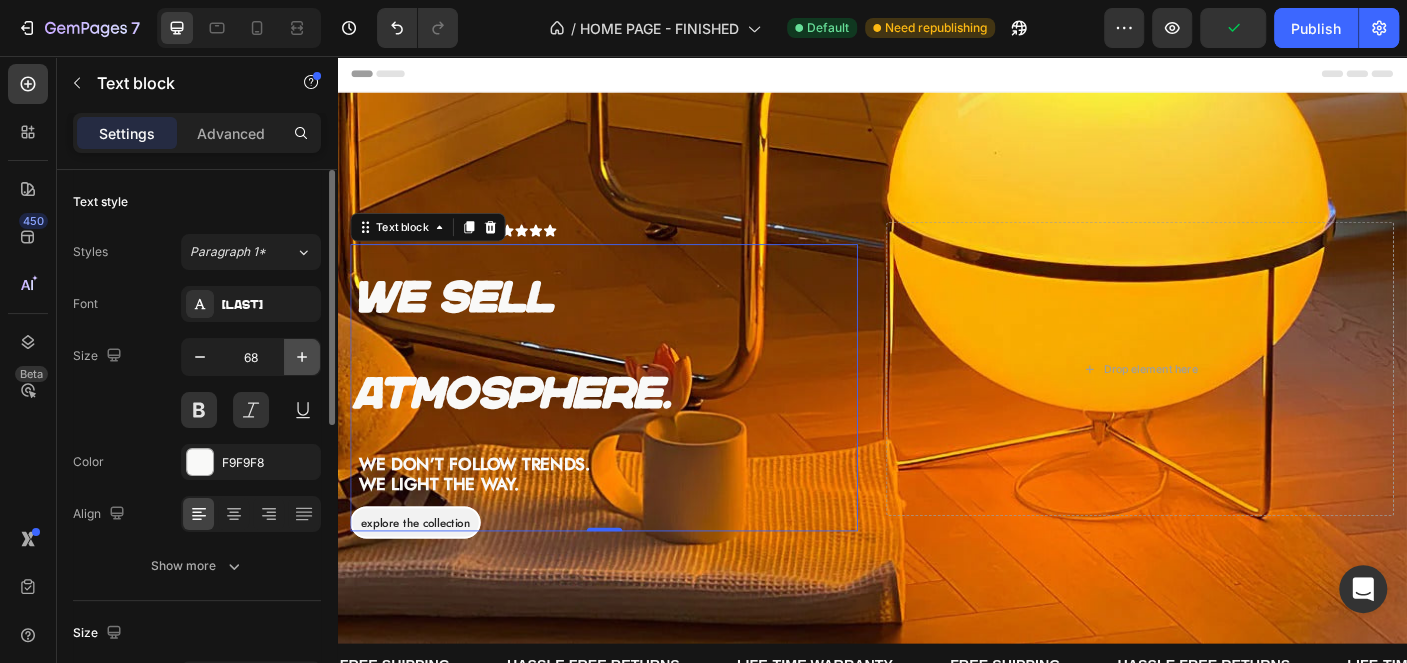 click 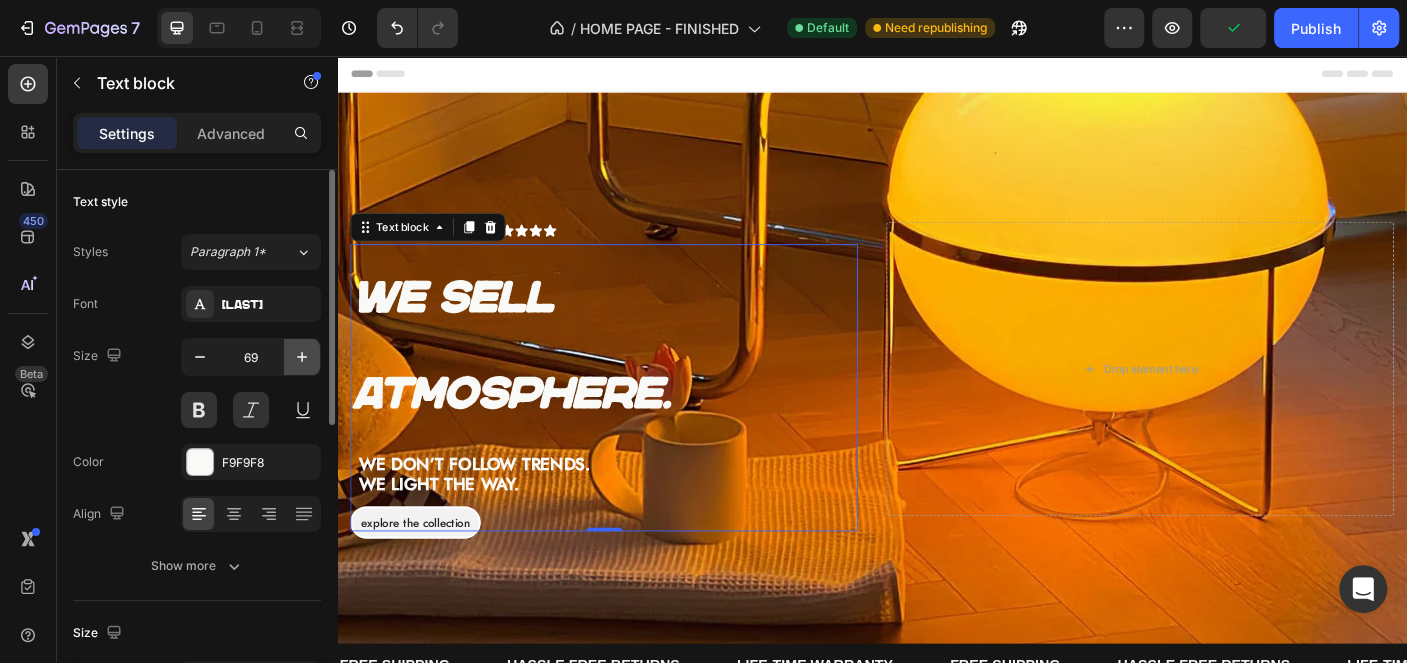 click 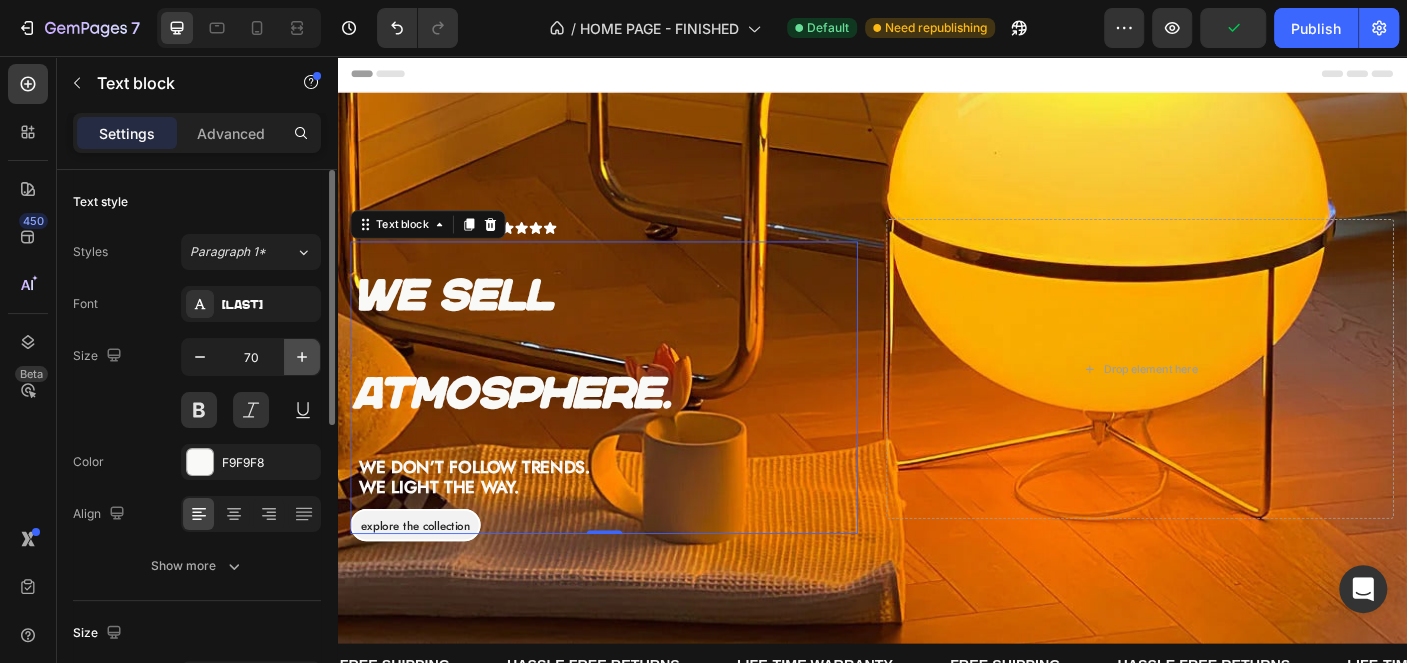 click 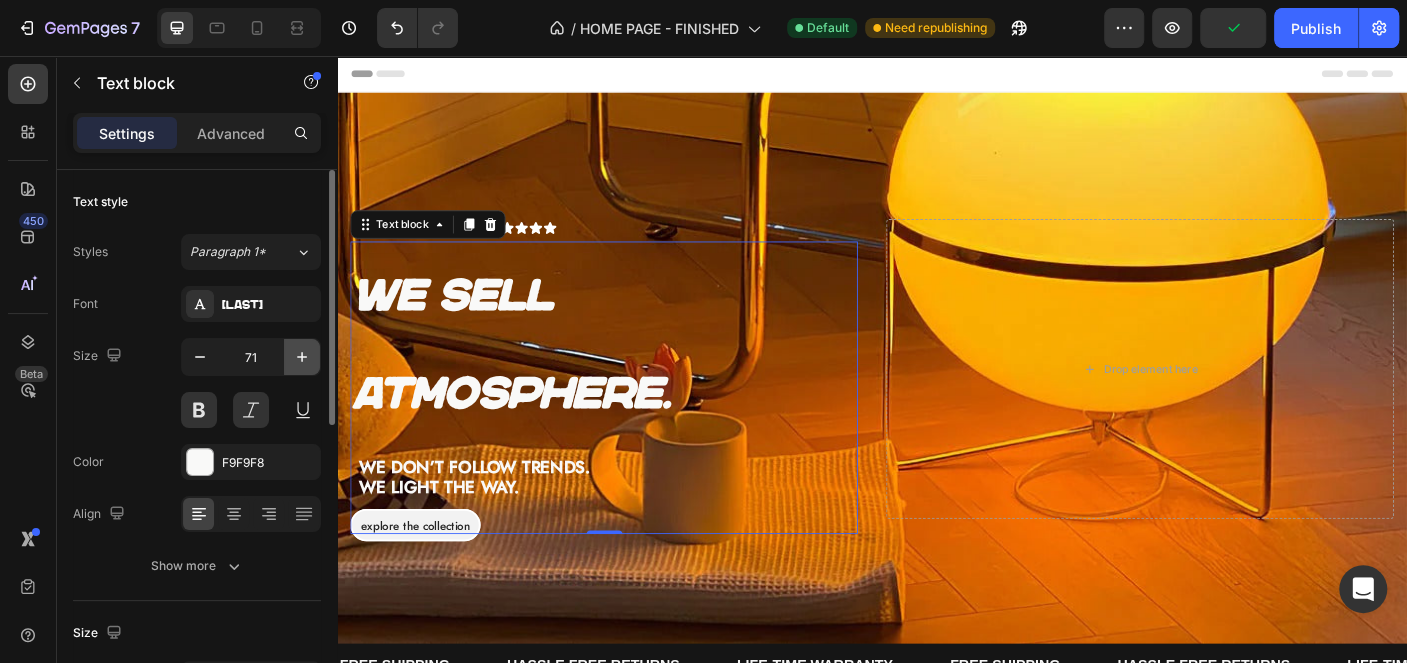 click 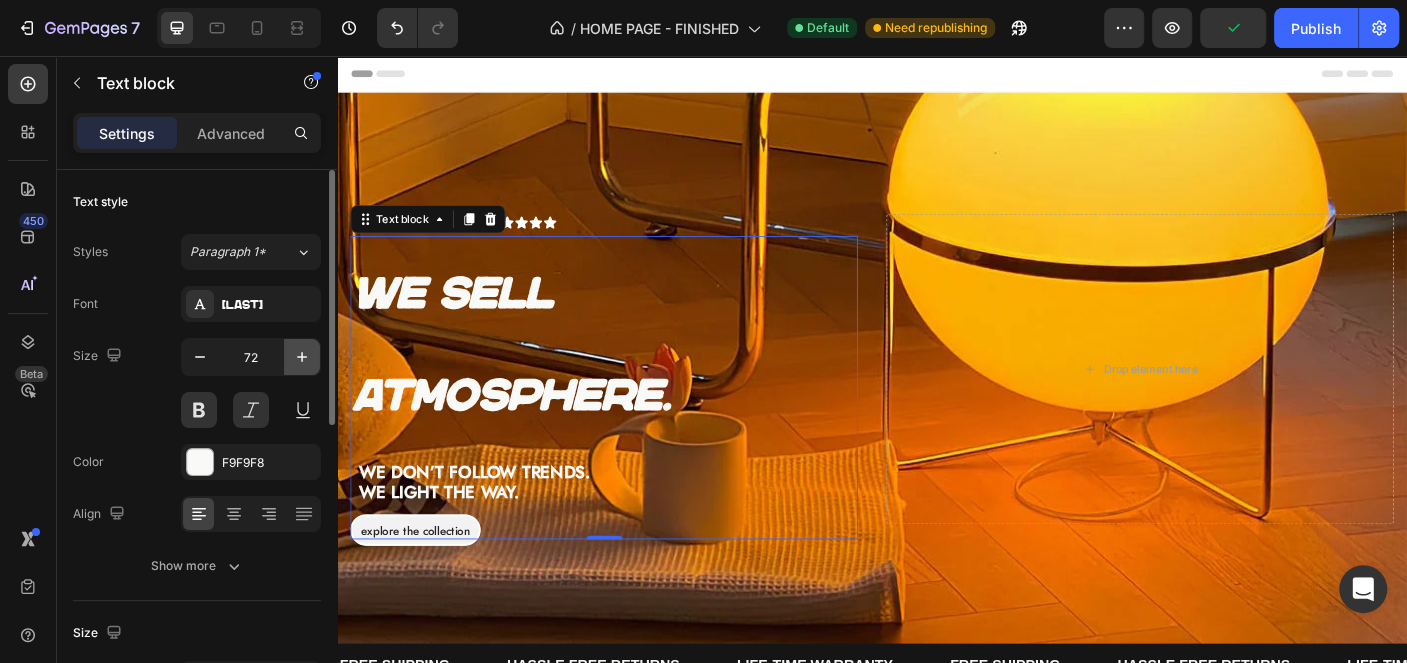 click 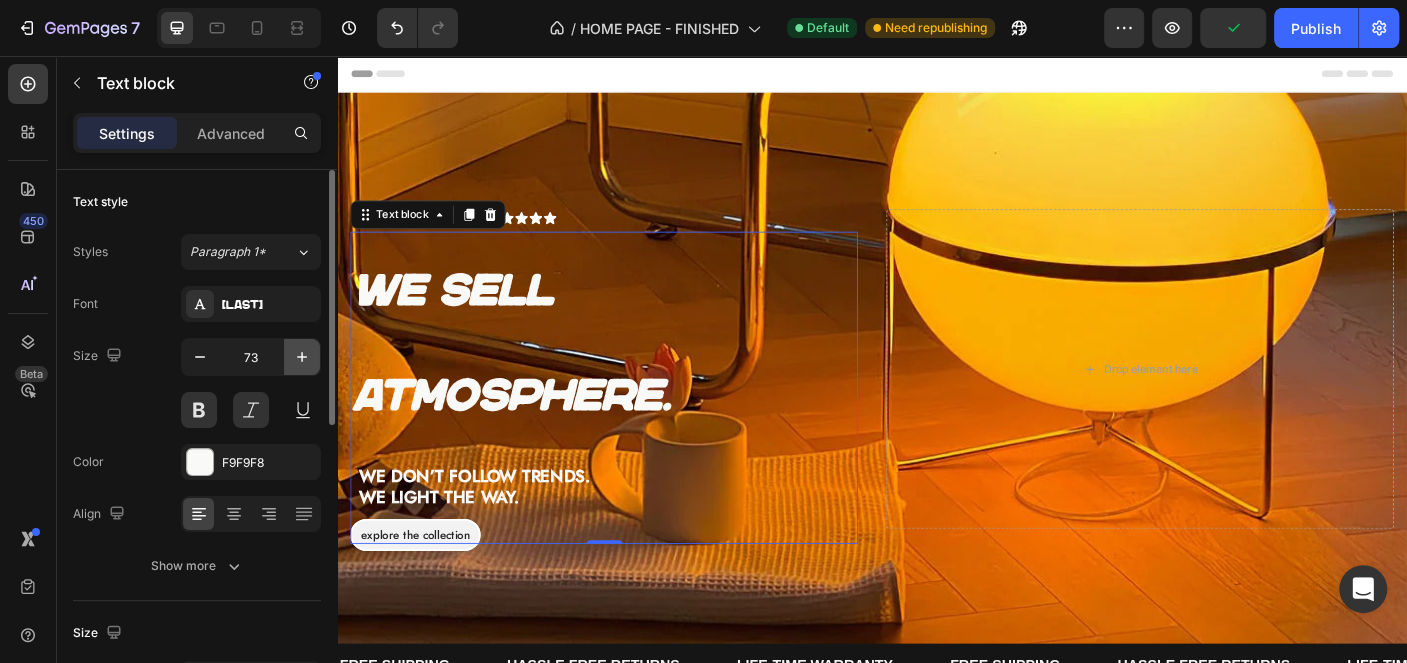 click 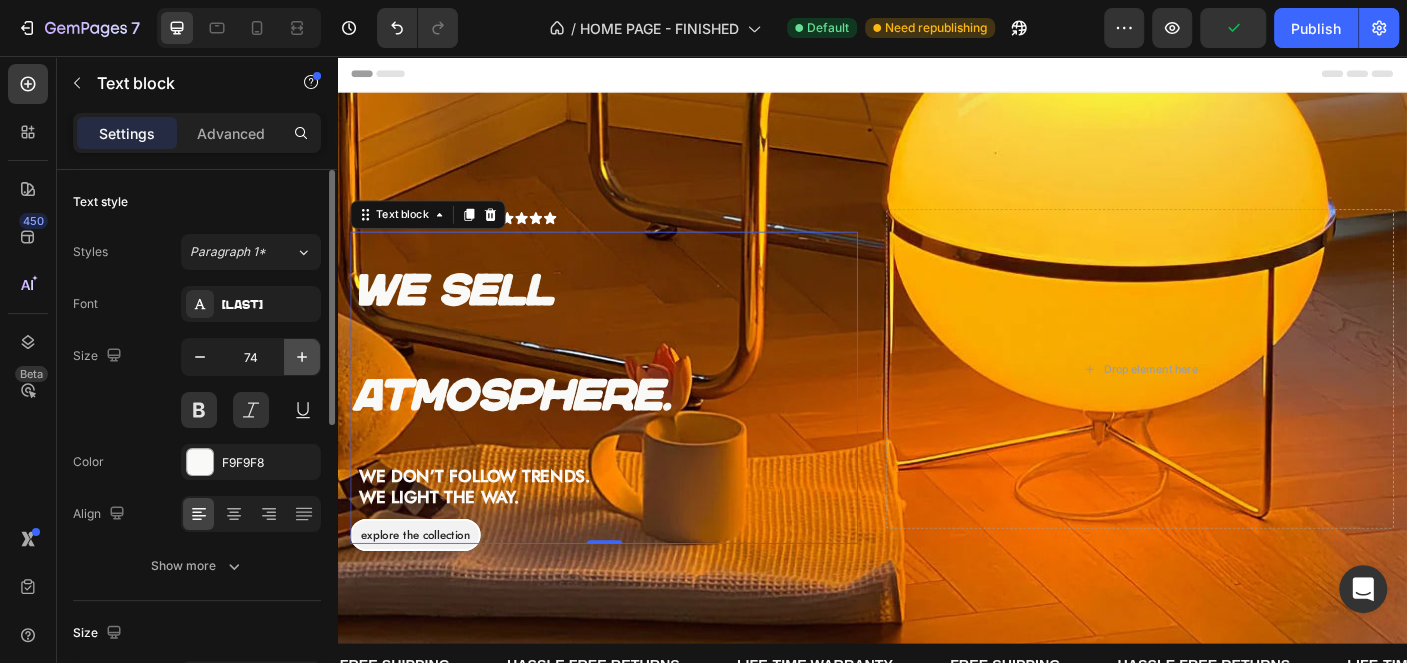 click 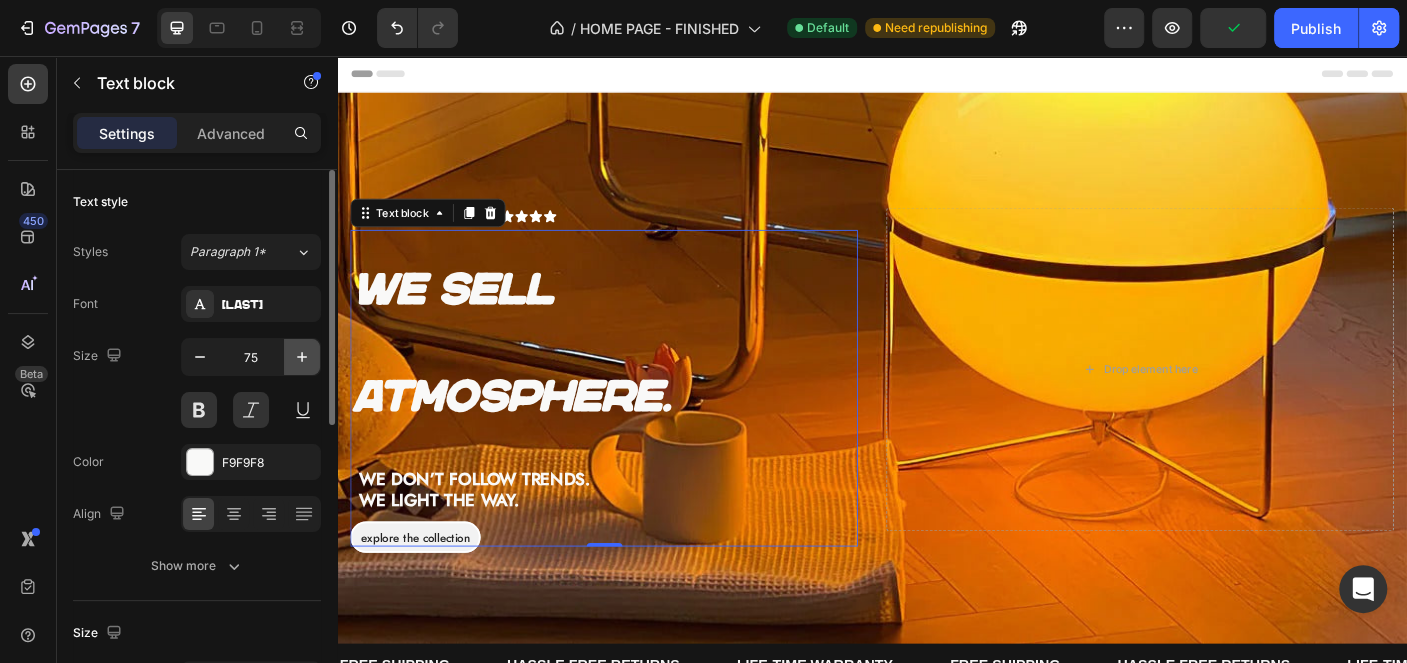 click 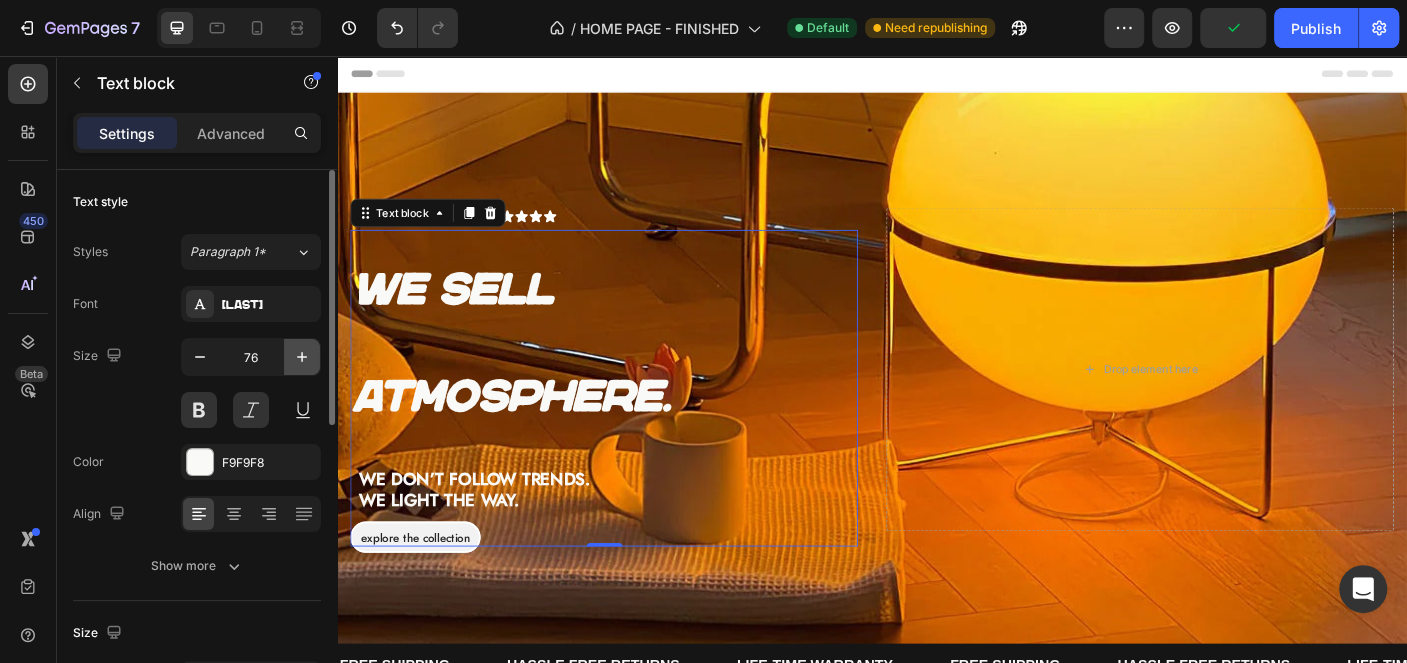 click 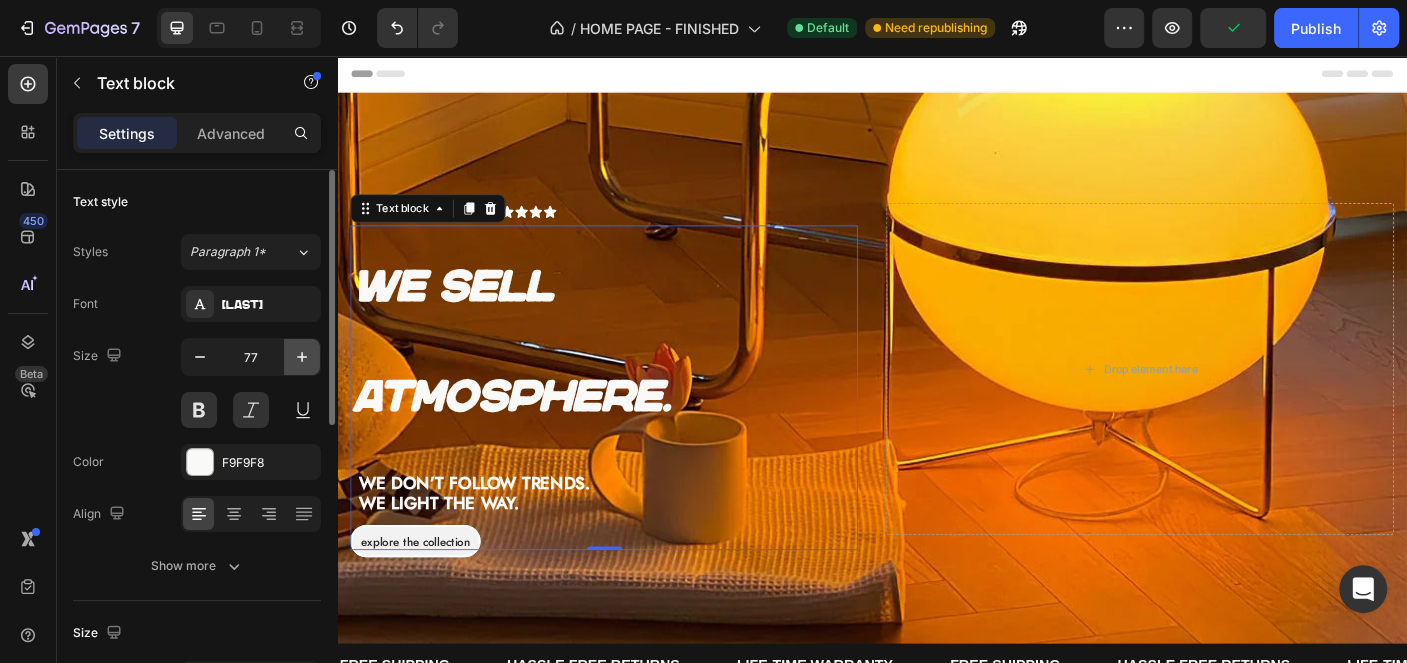 click 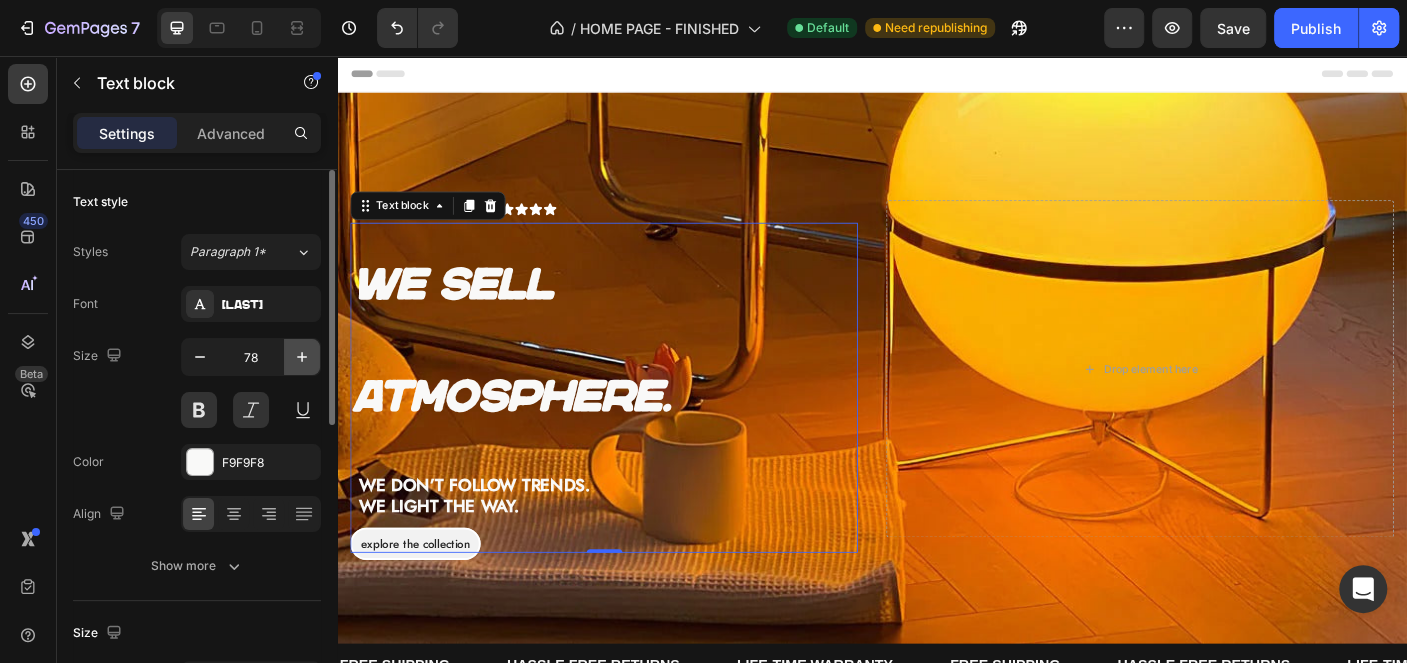click 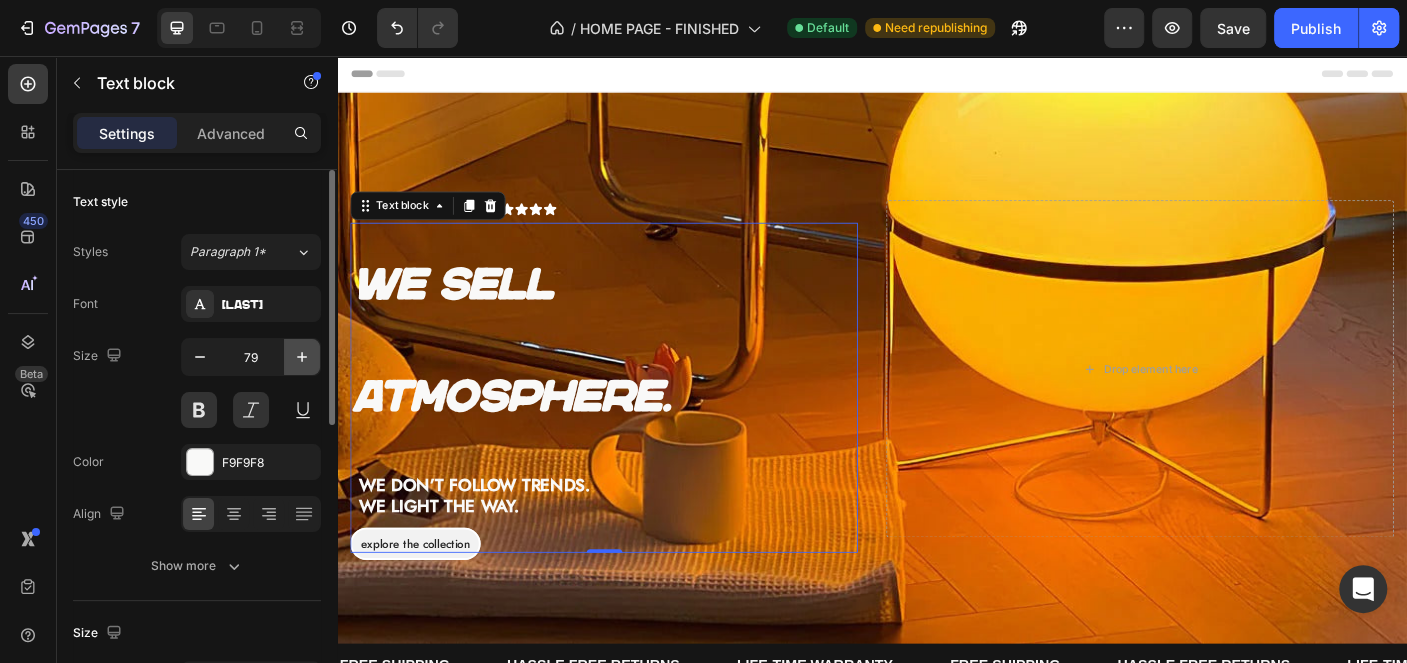 click 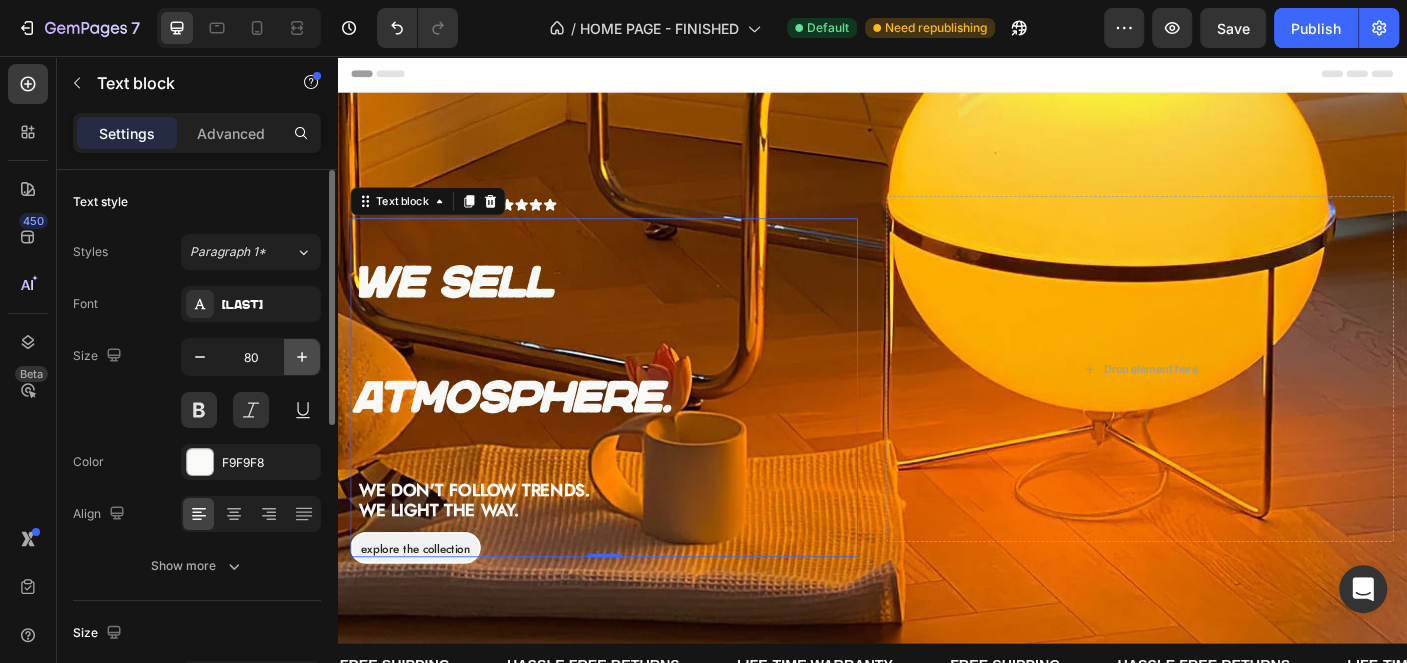 click 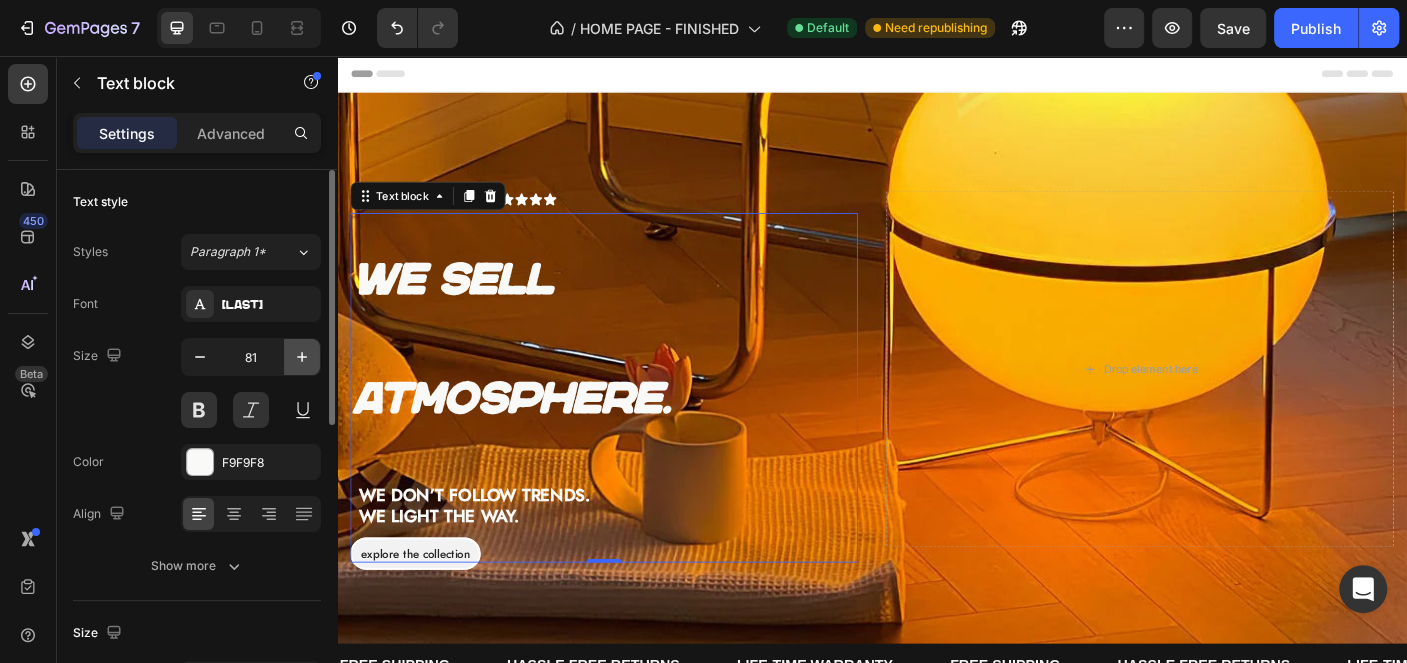 click 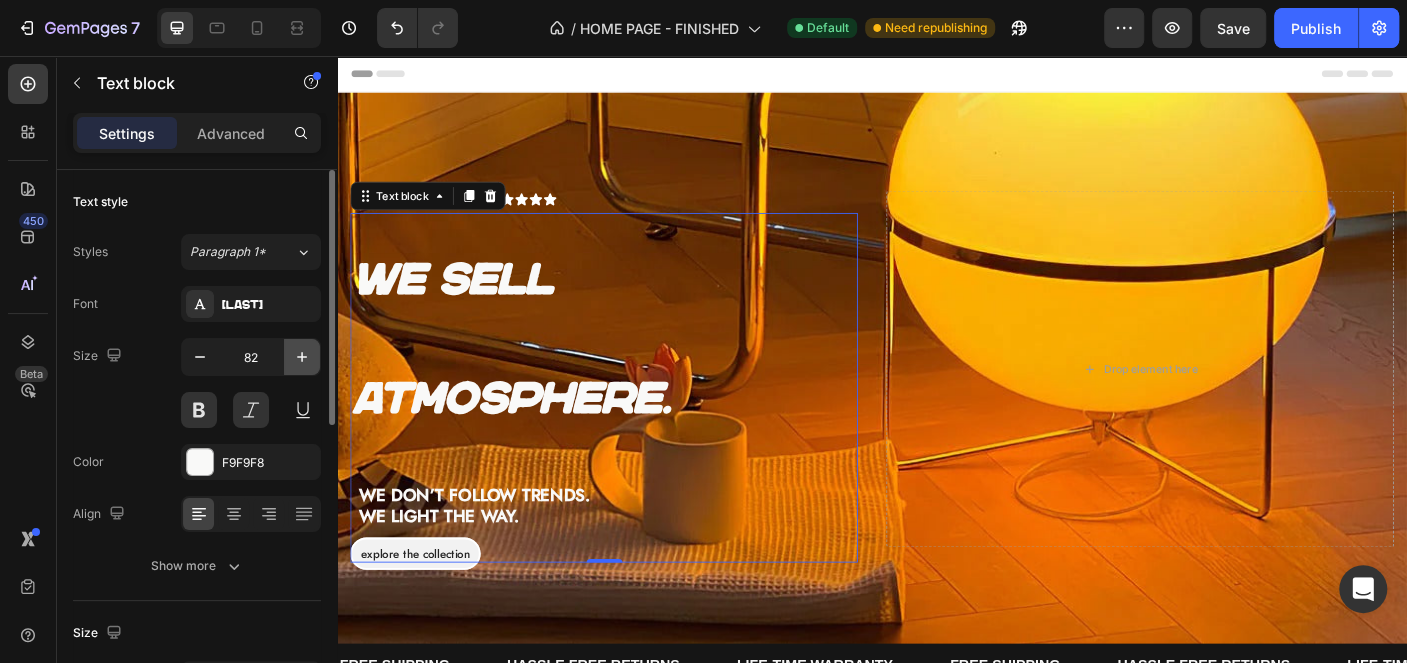 click 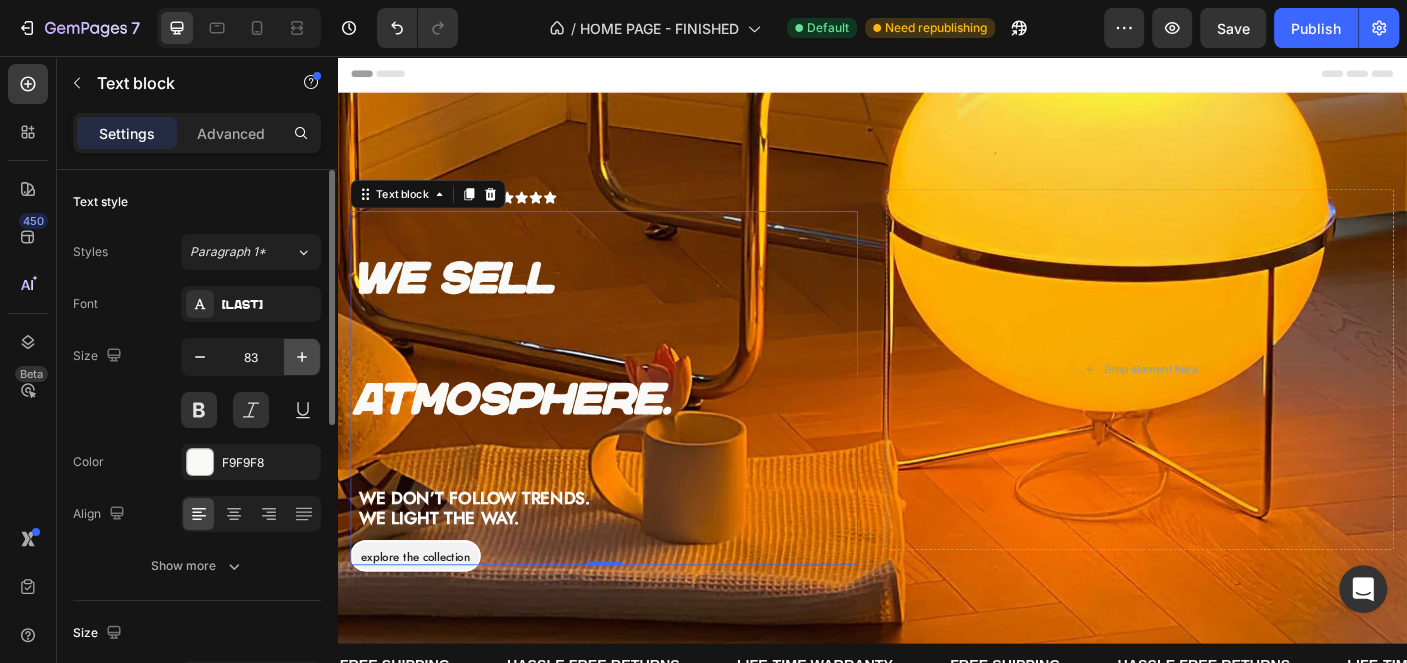 click 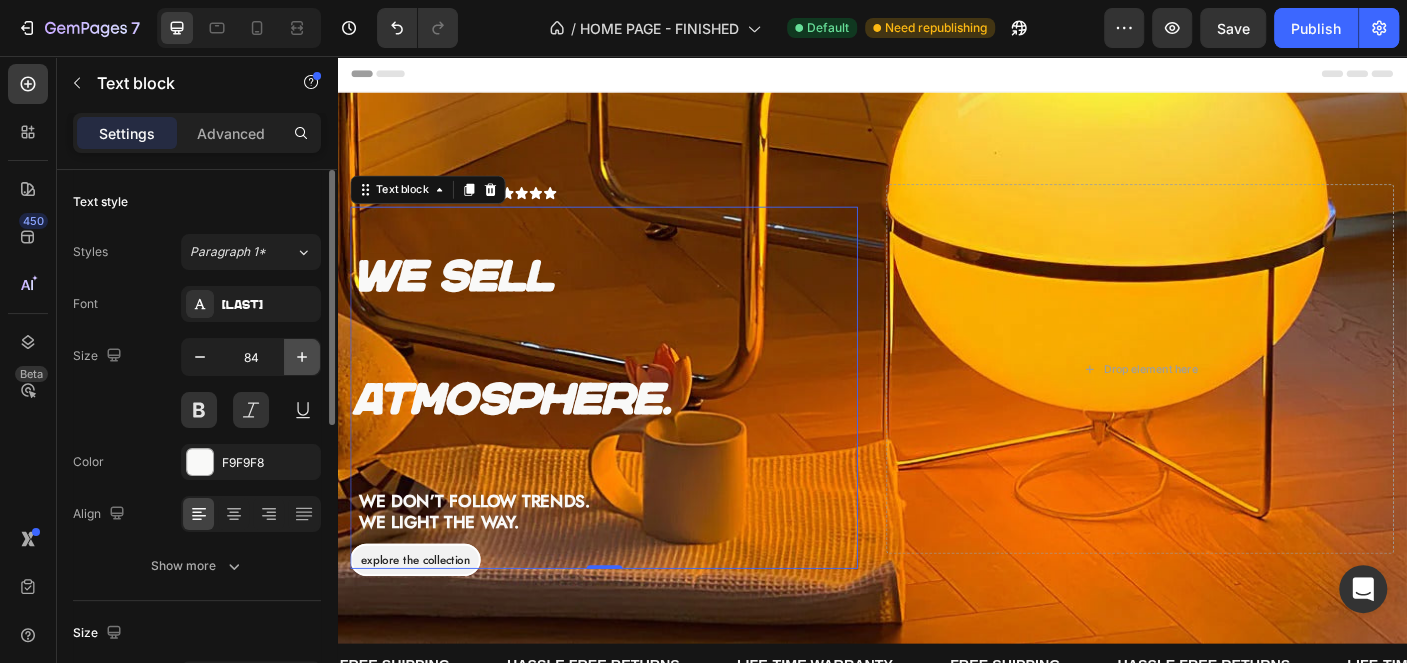 click 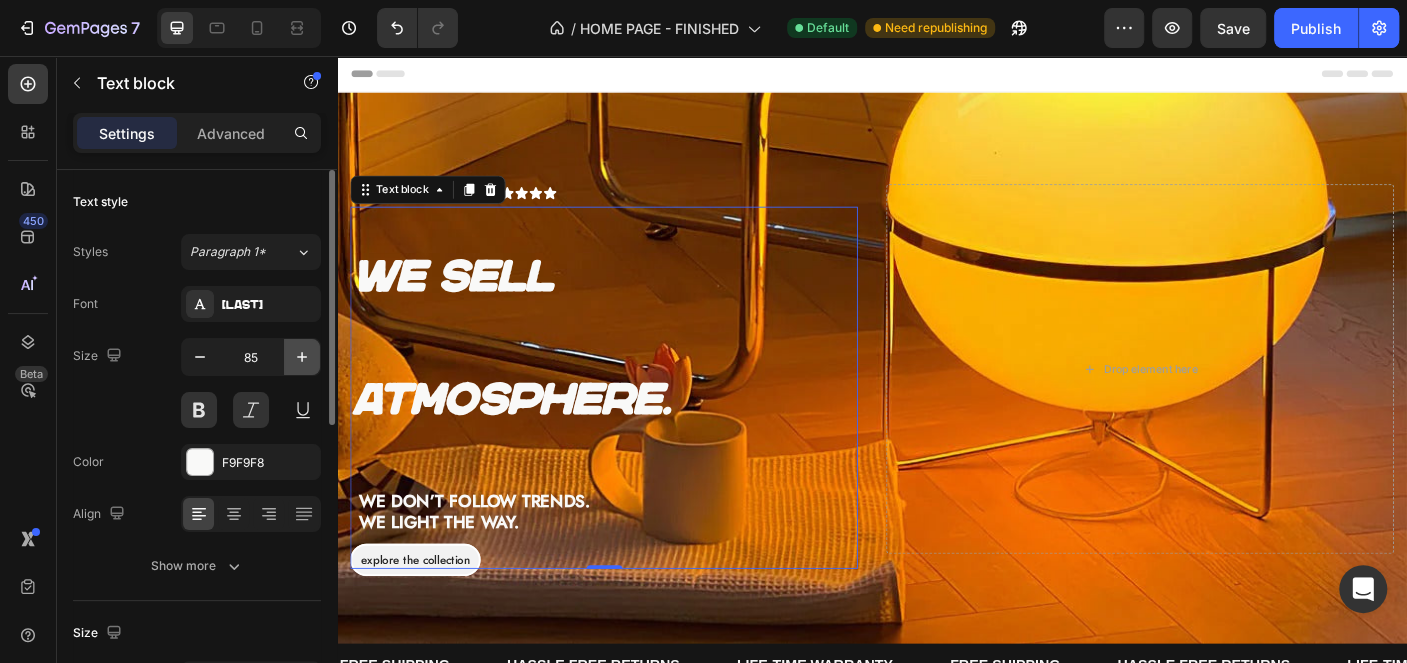 click 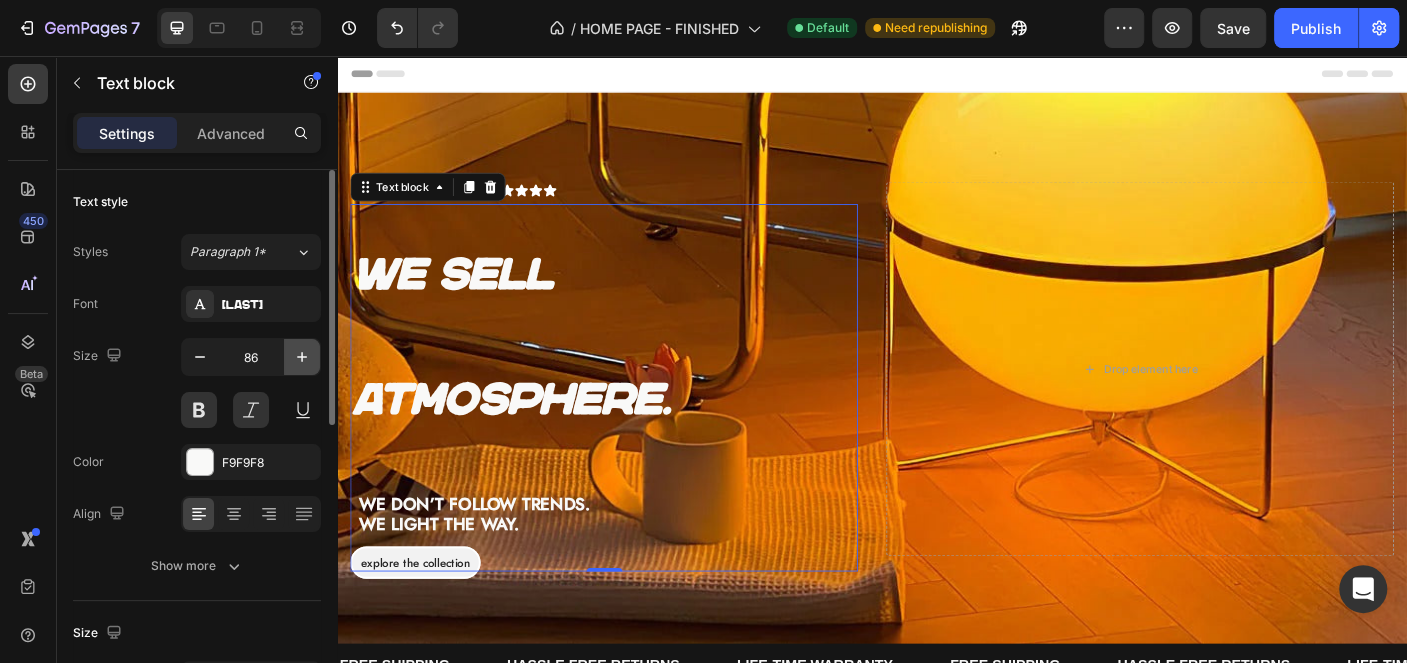click 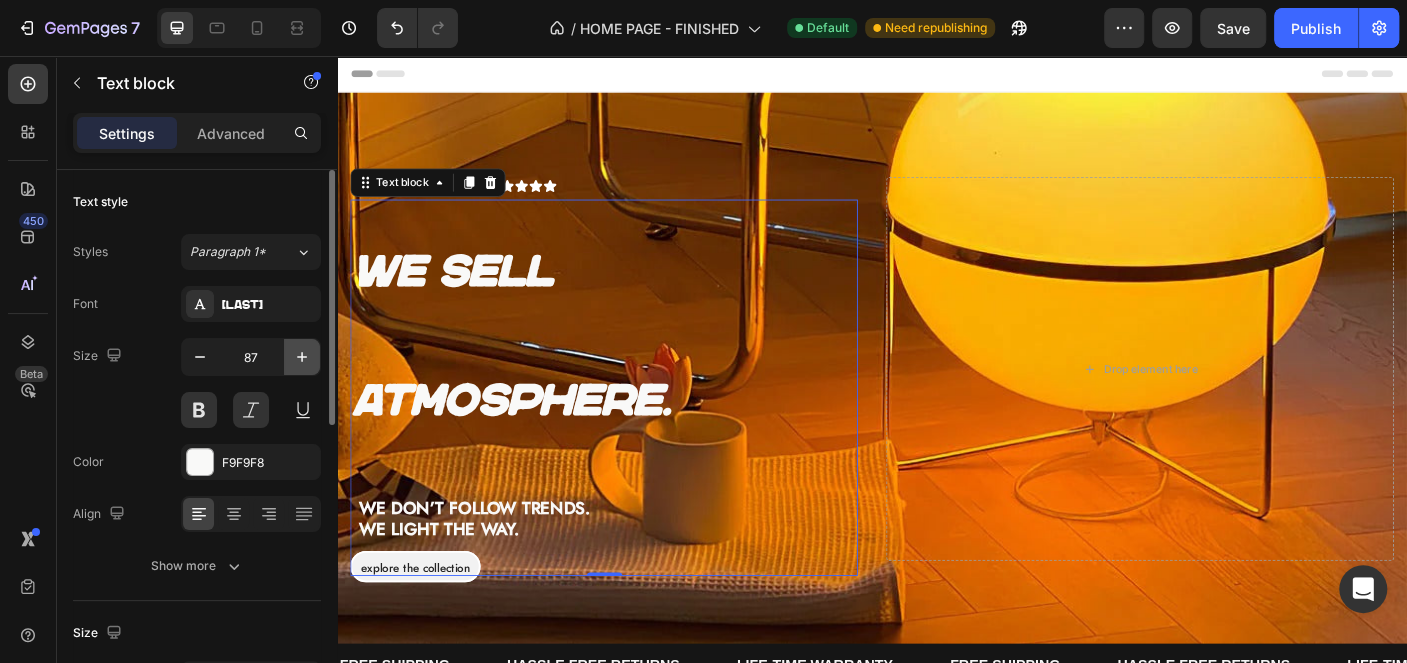 click 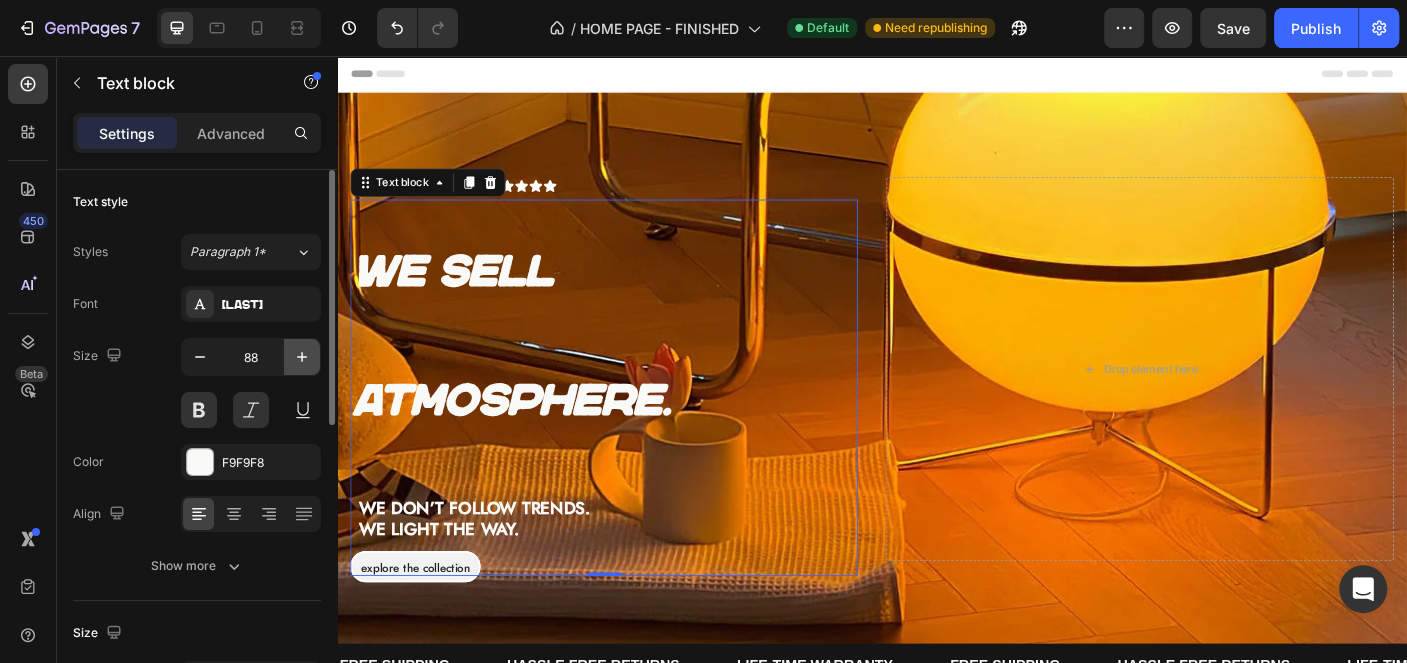 click 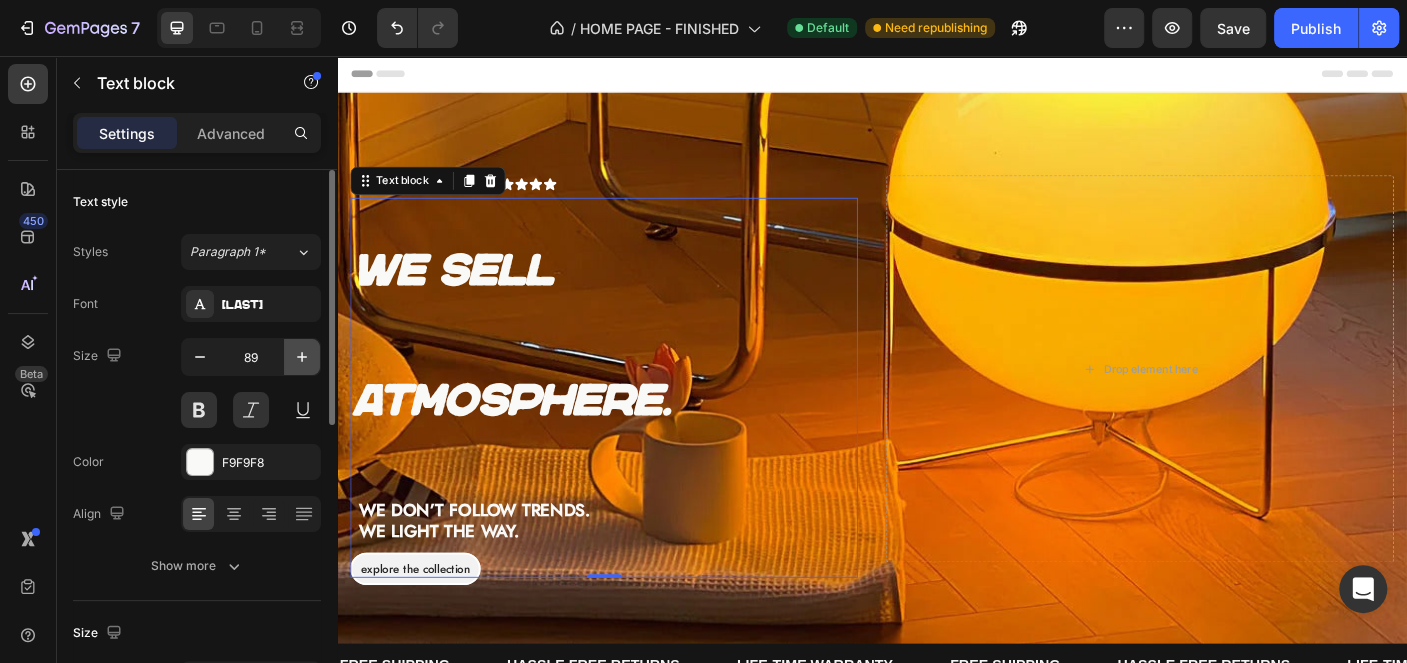 click 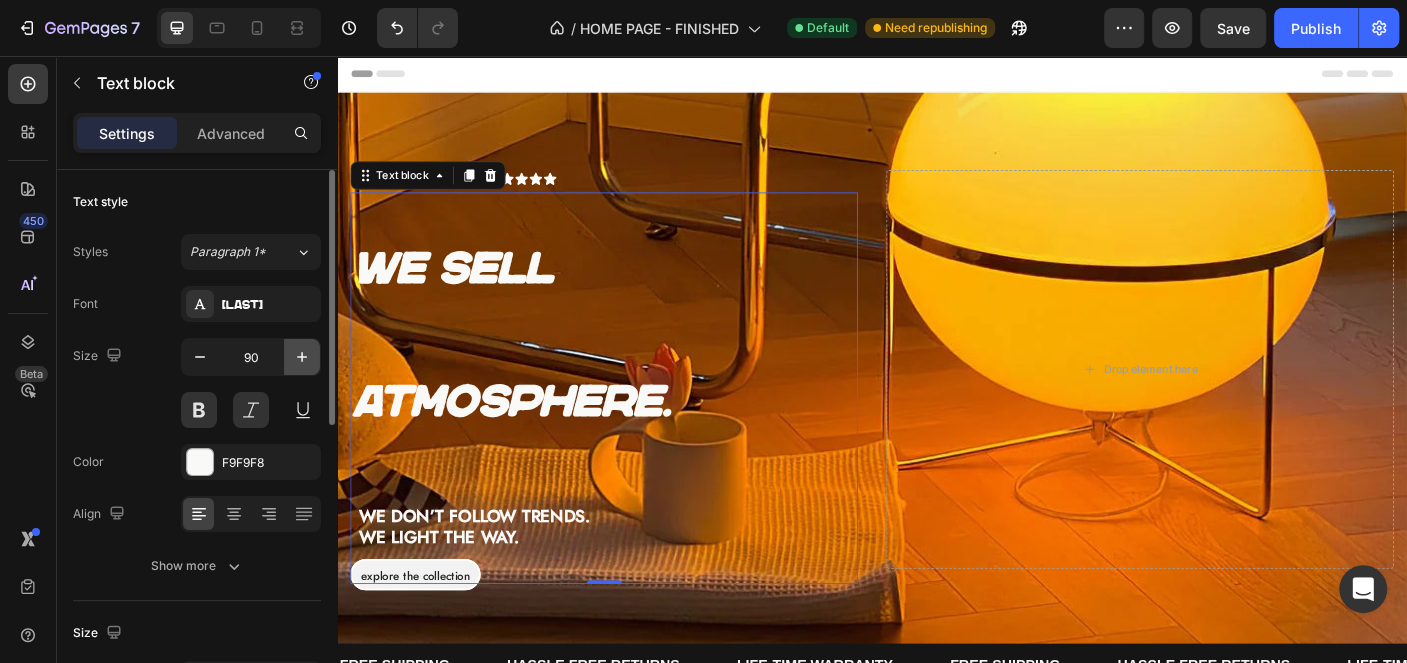 click 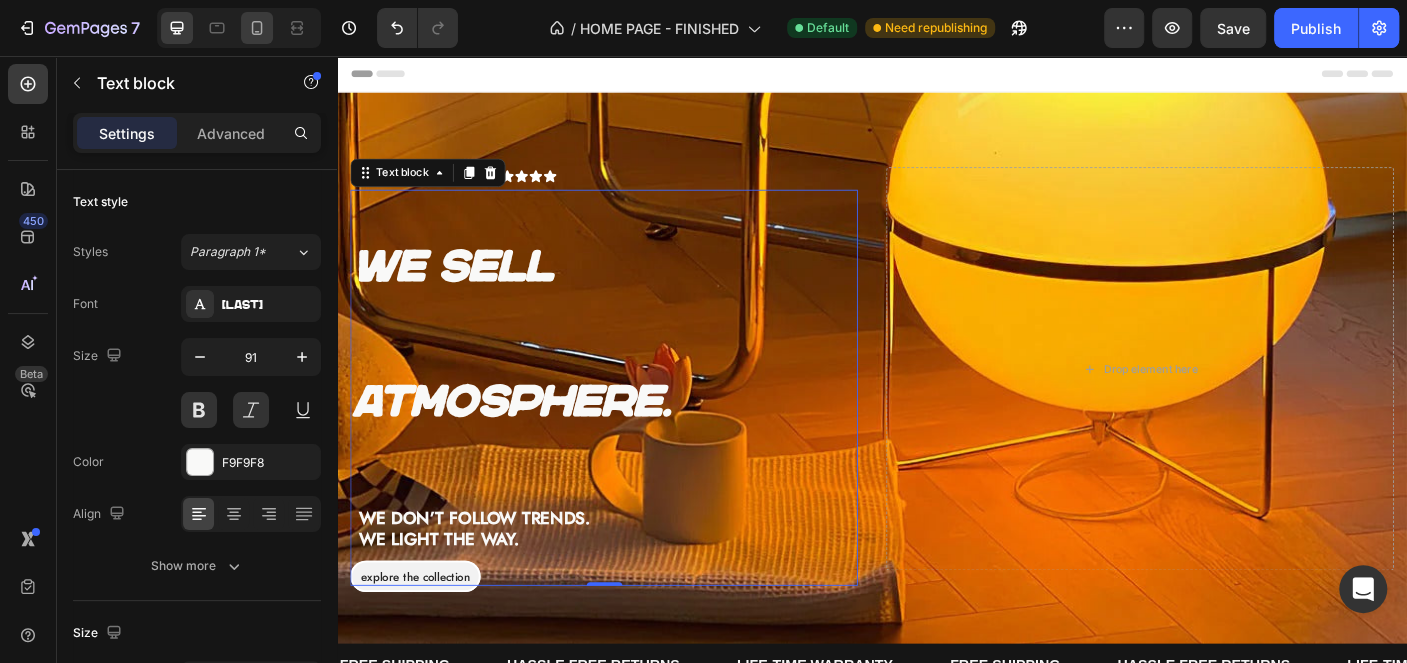 click 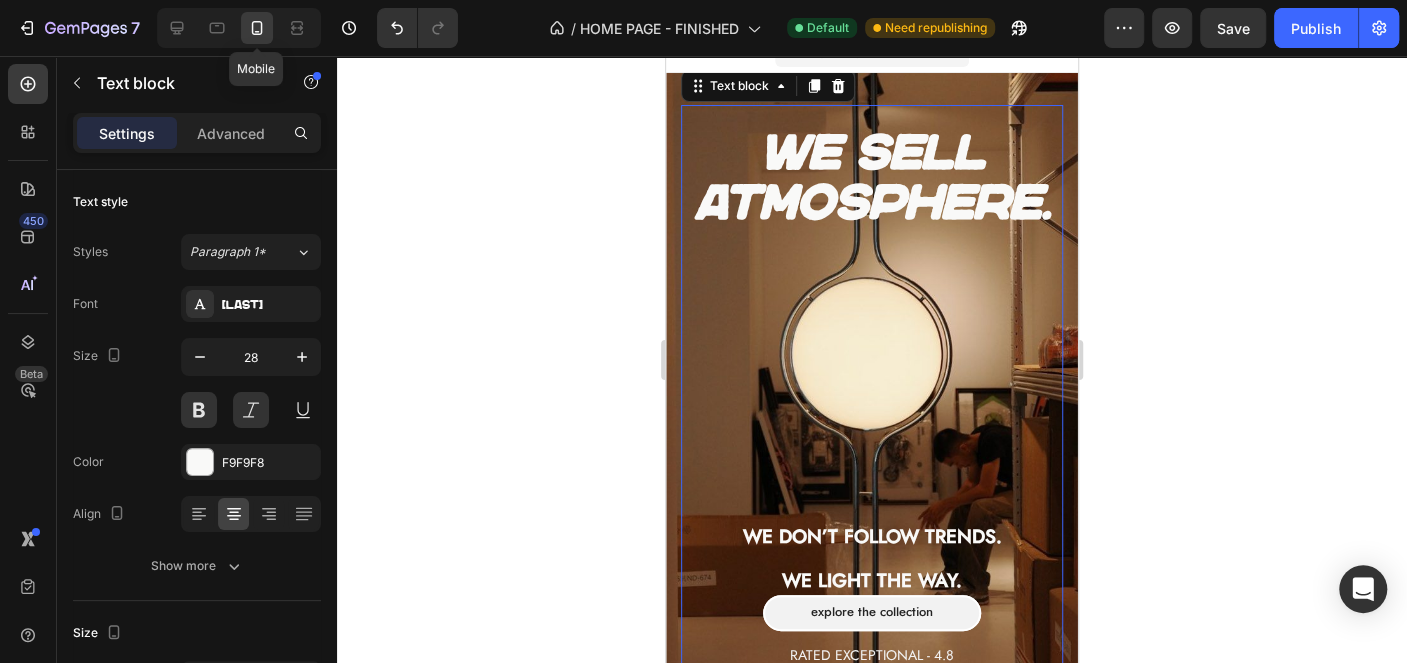 scroll, scrollTop: 26, scrollLeft: 0, axis: vertical 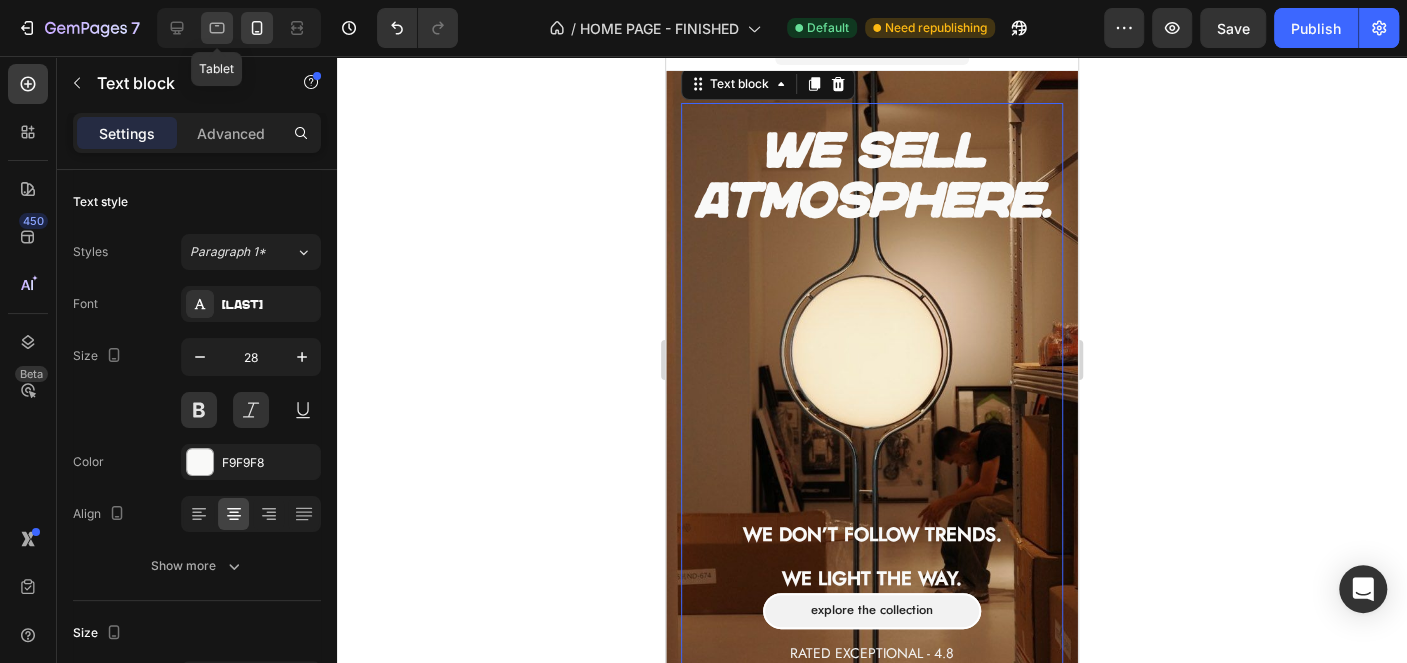 click 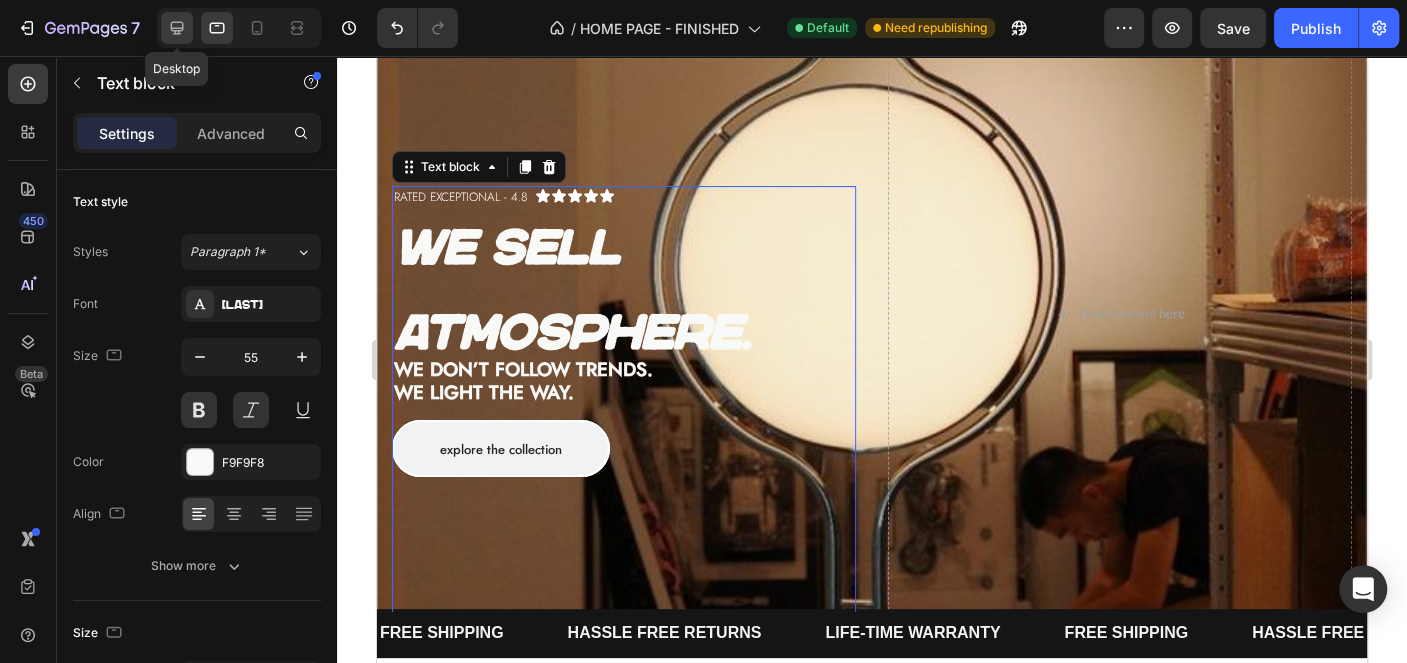 click 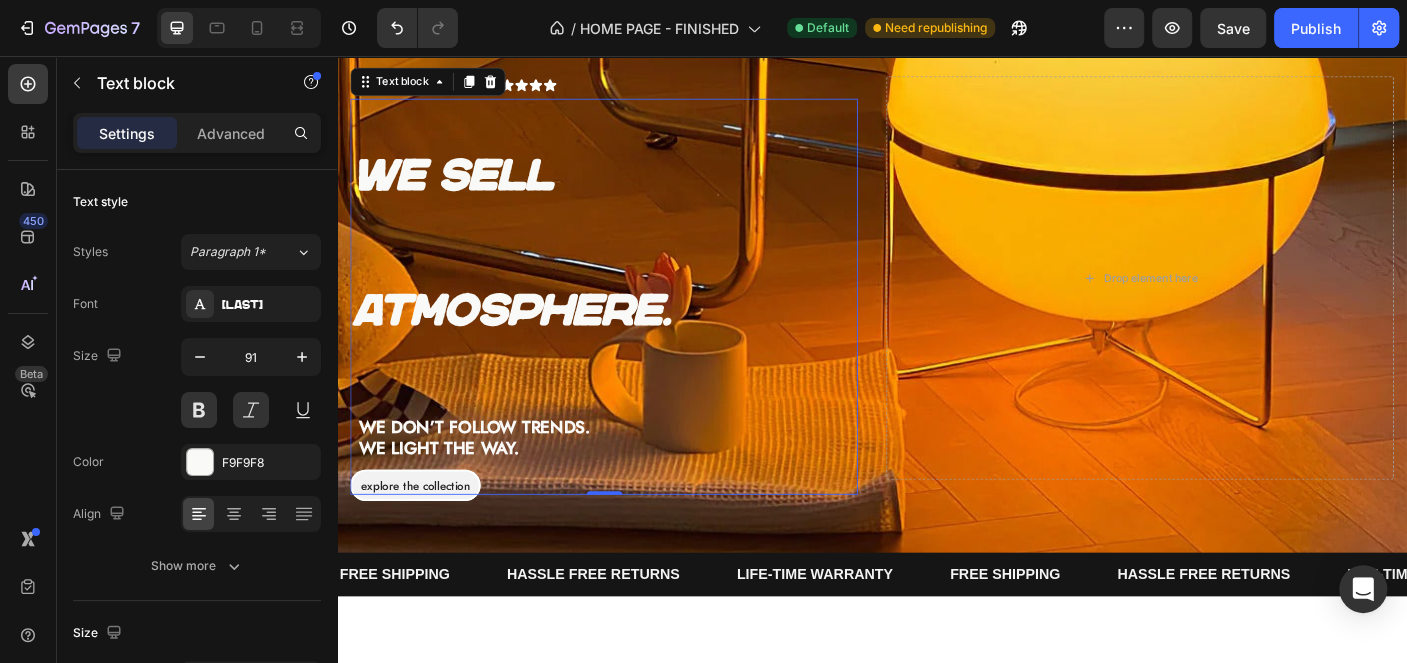 scroll, scrollTop: 79, scrollLeft: 0, axis: vertical 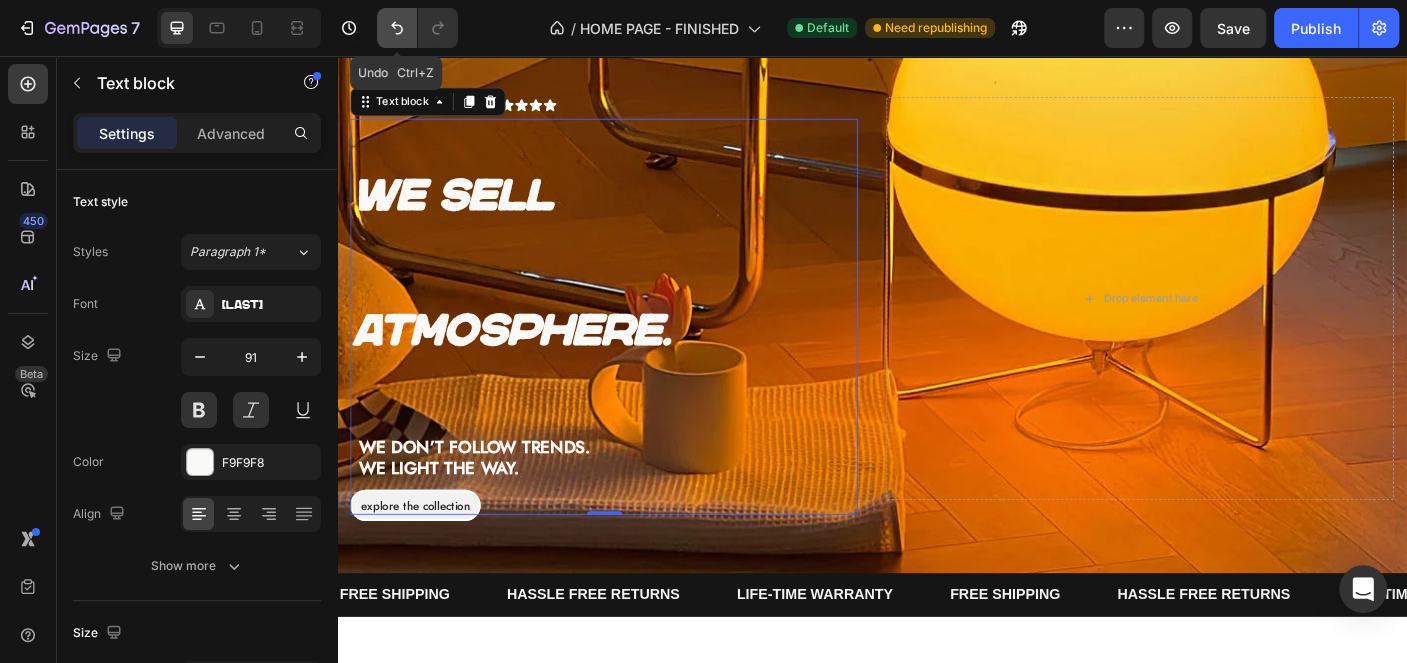 click 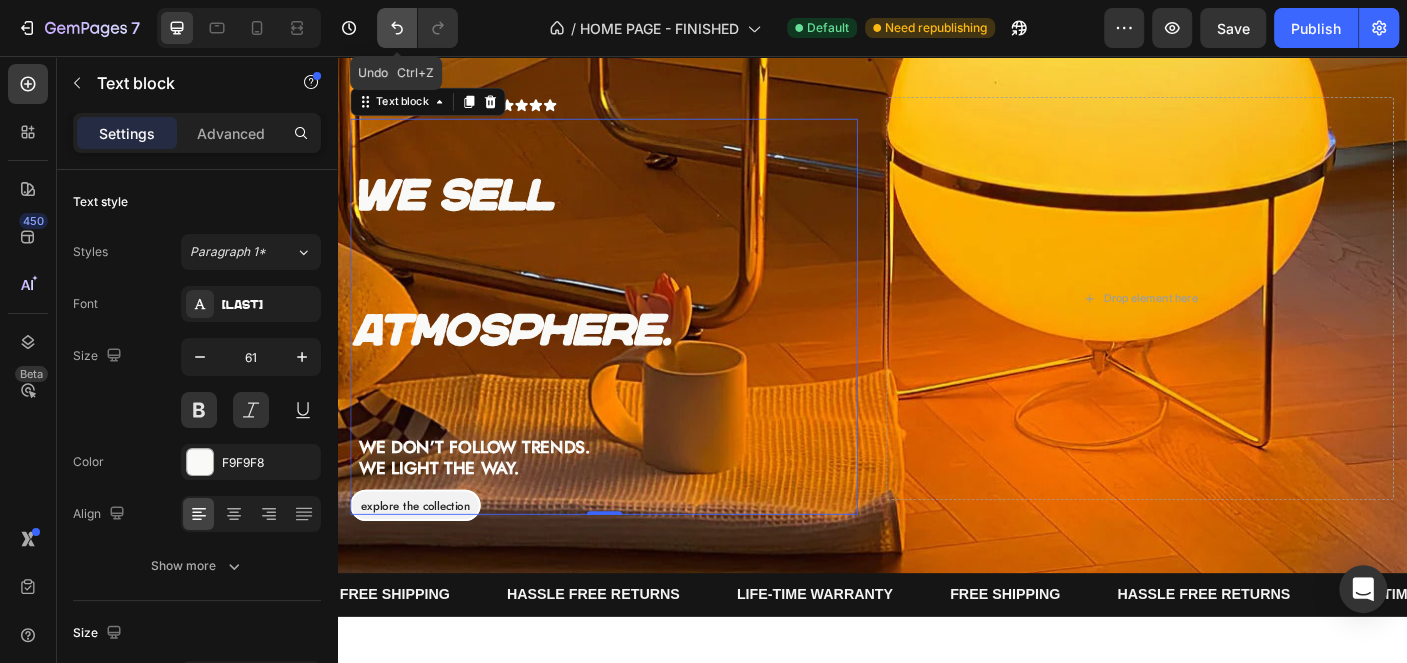 click 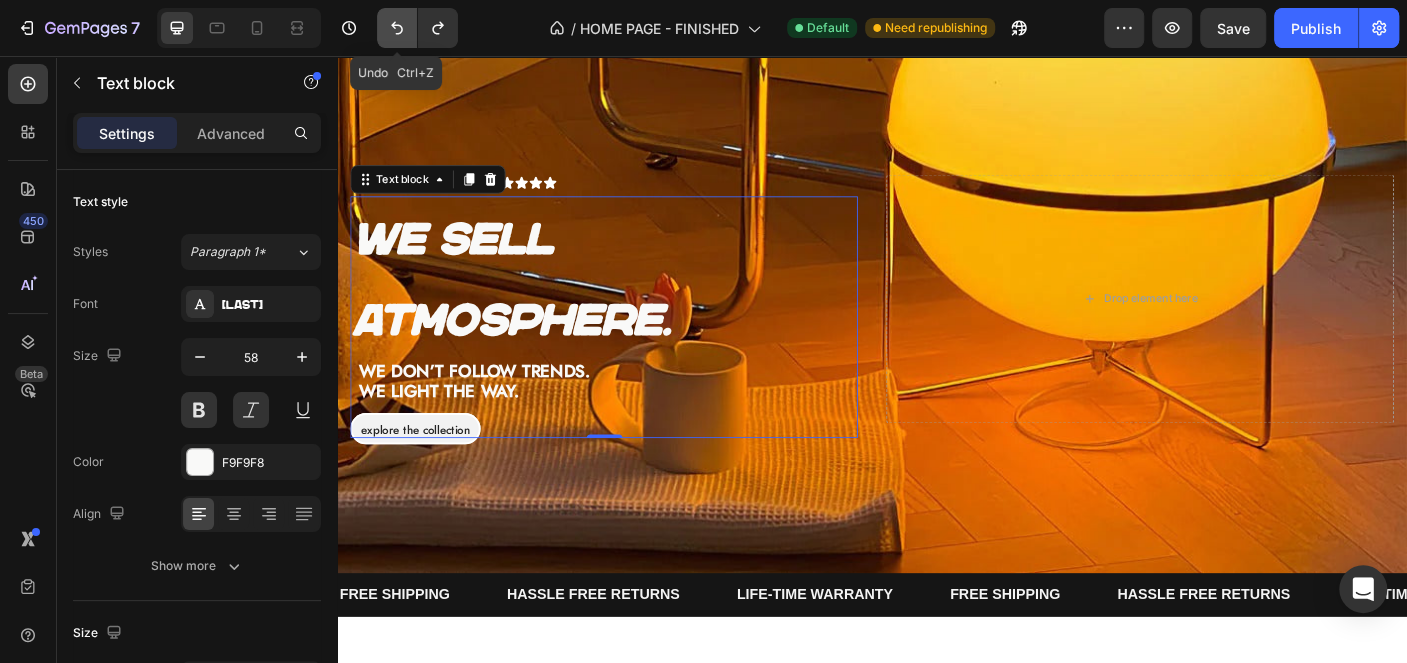 click 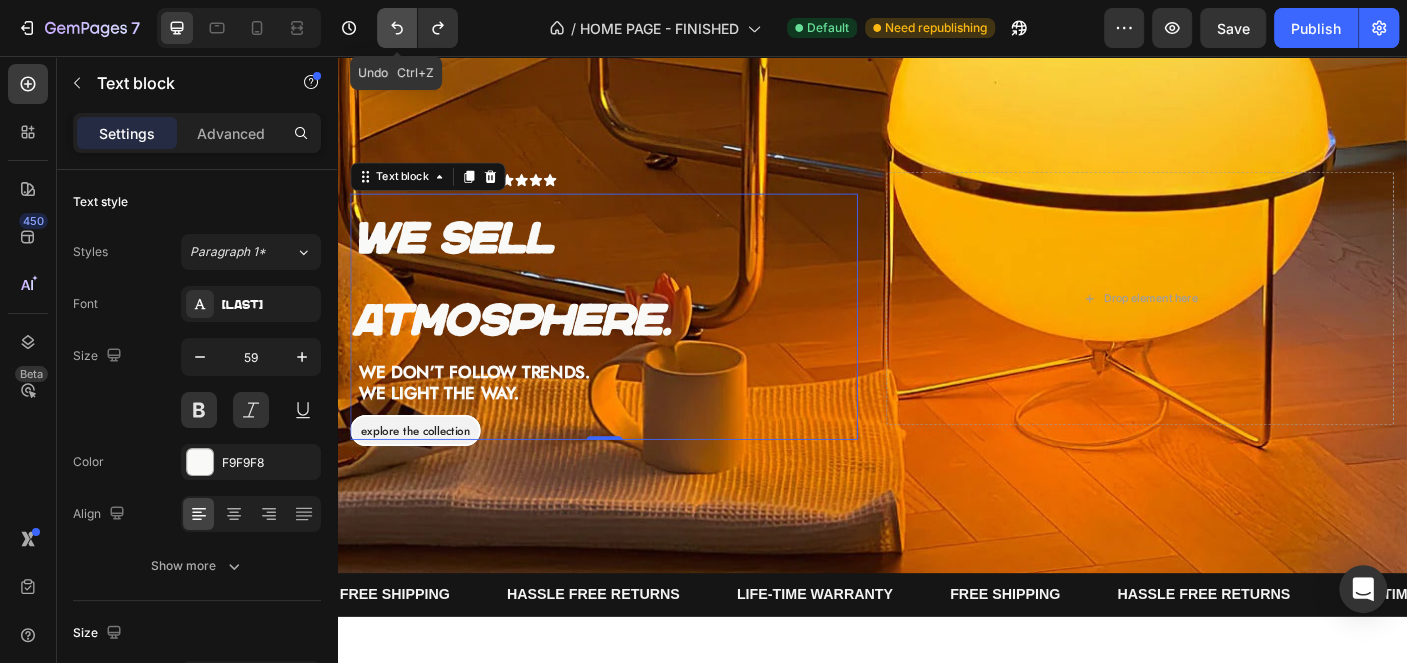 click 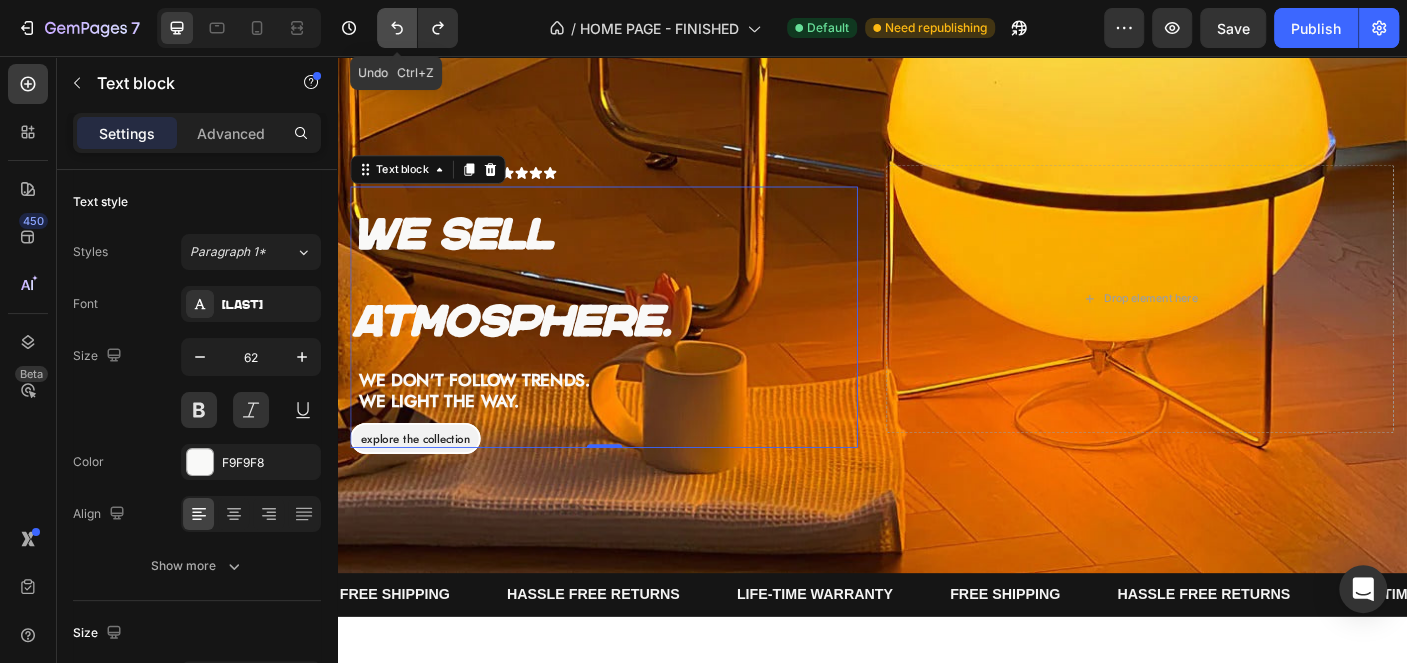 click 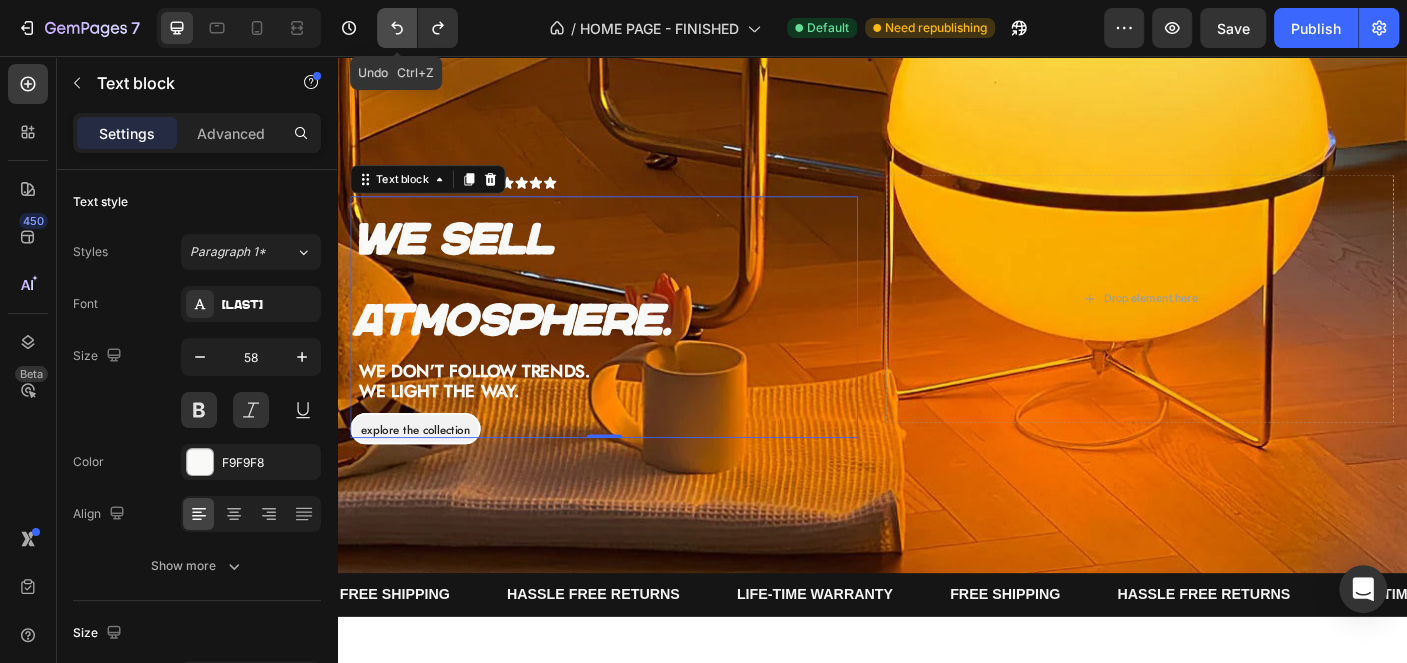 click 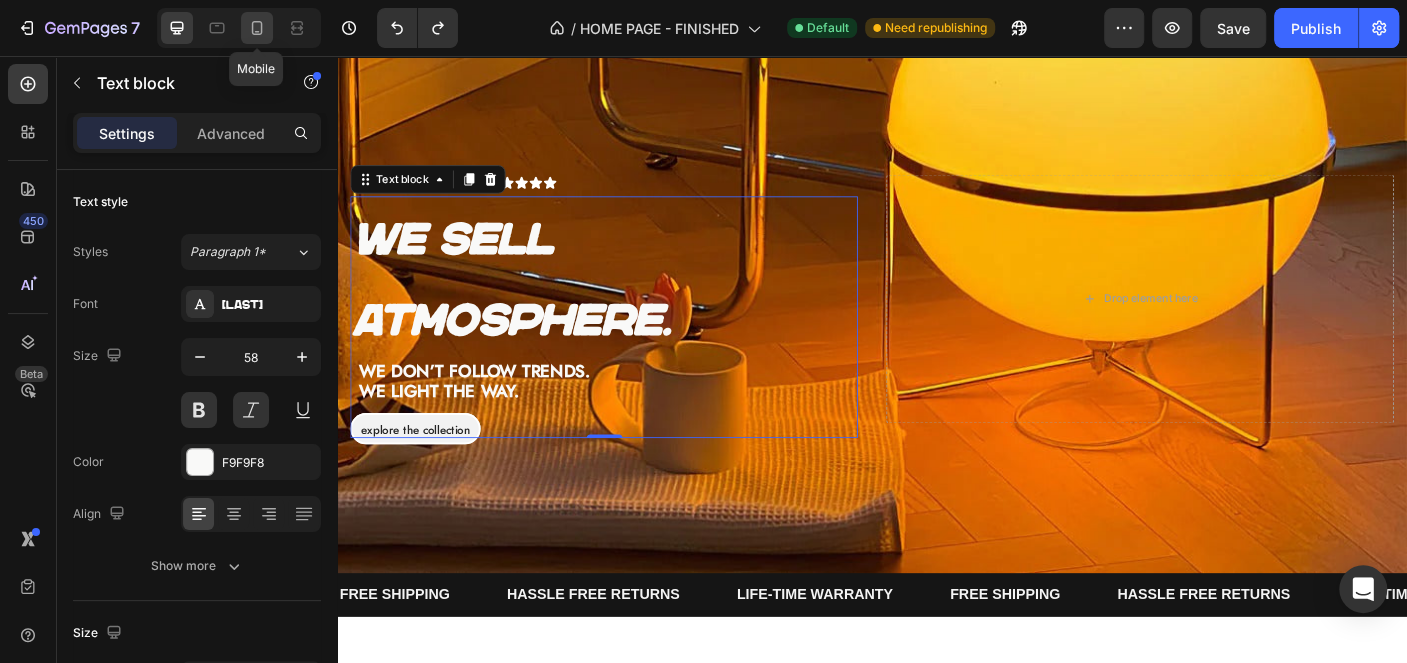 click 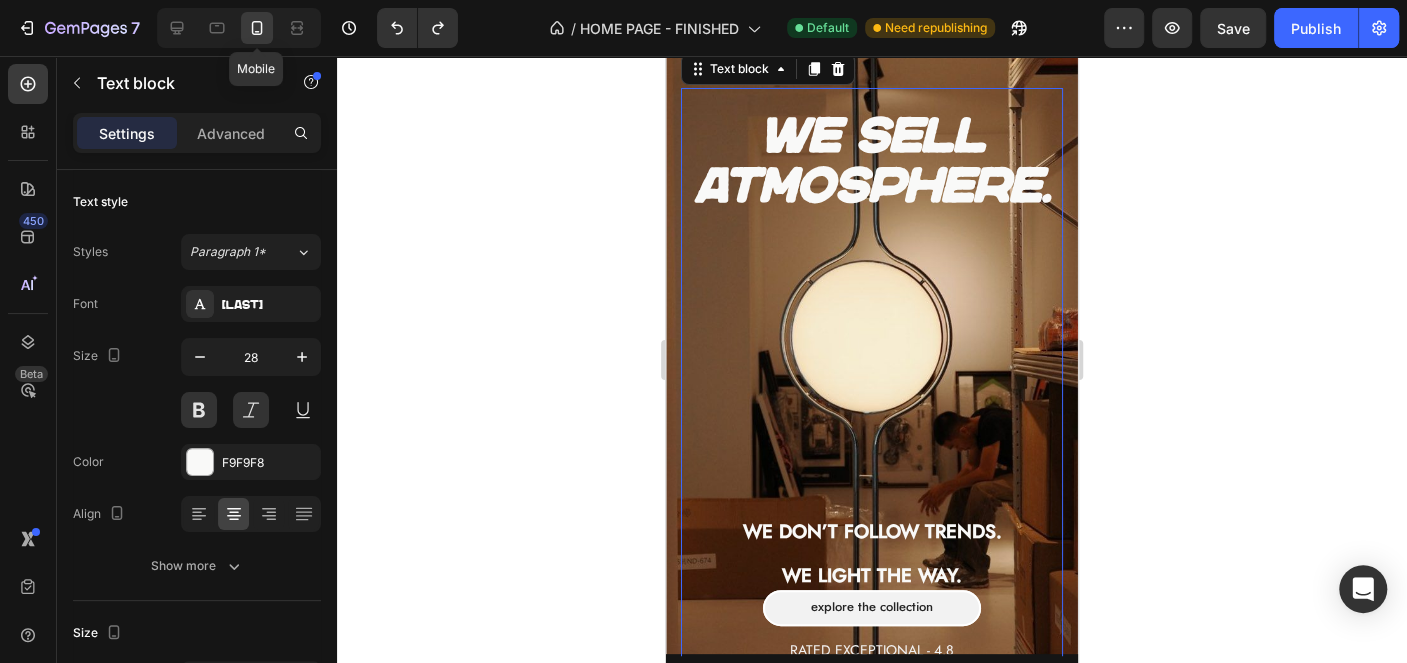 scroll, scrollTop: 26, scrollLeft: 0, axis: vertical 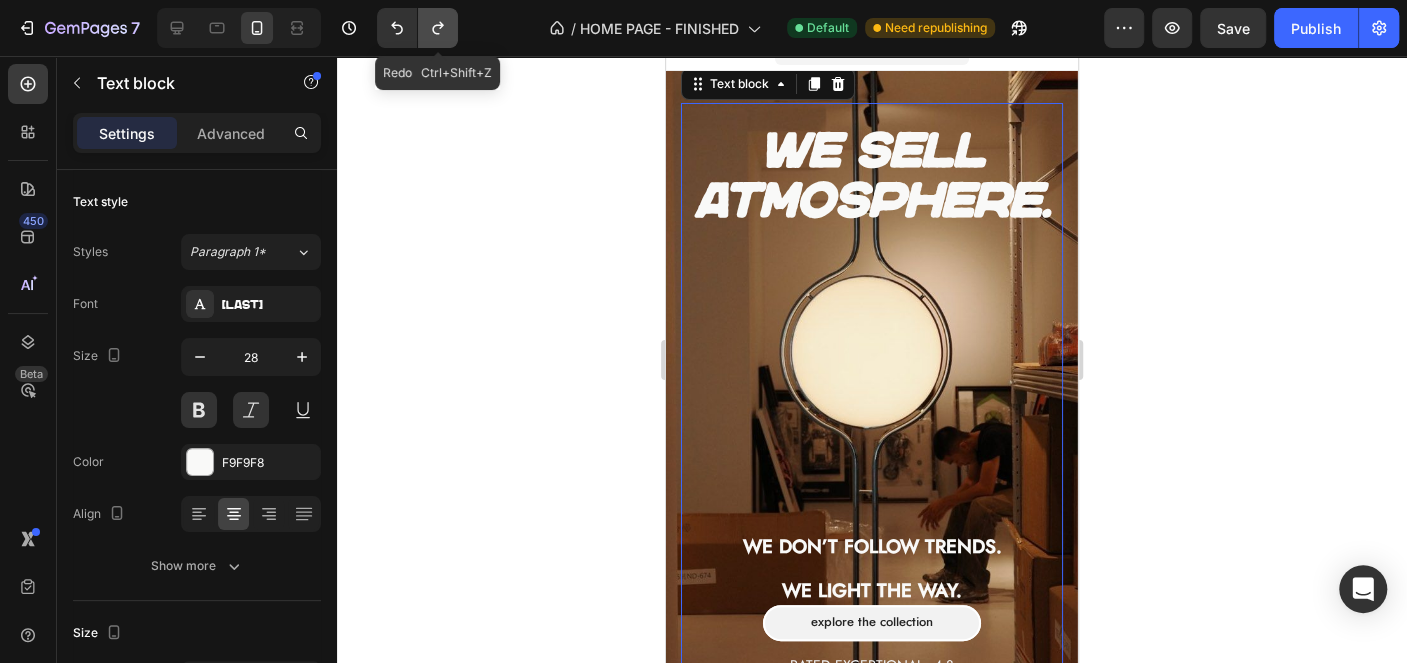 click 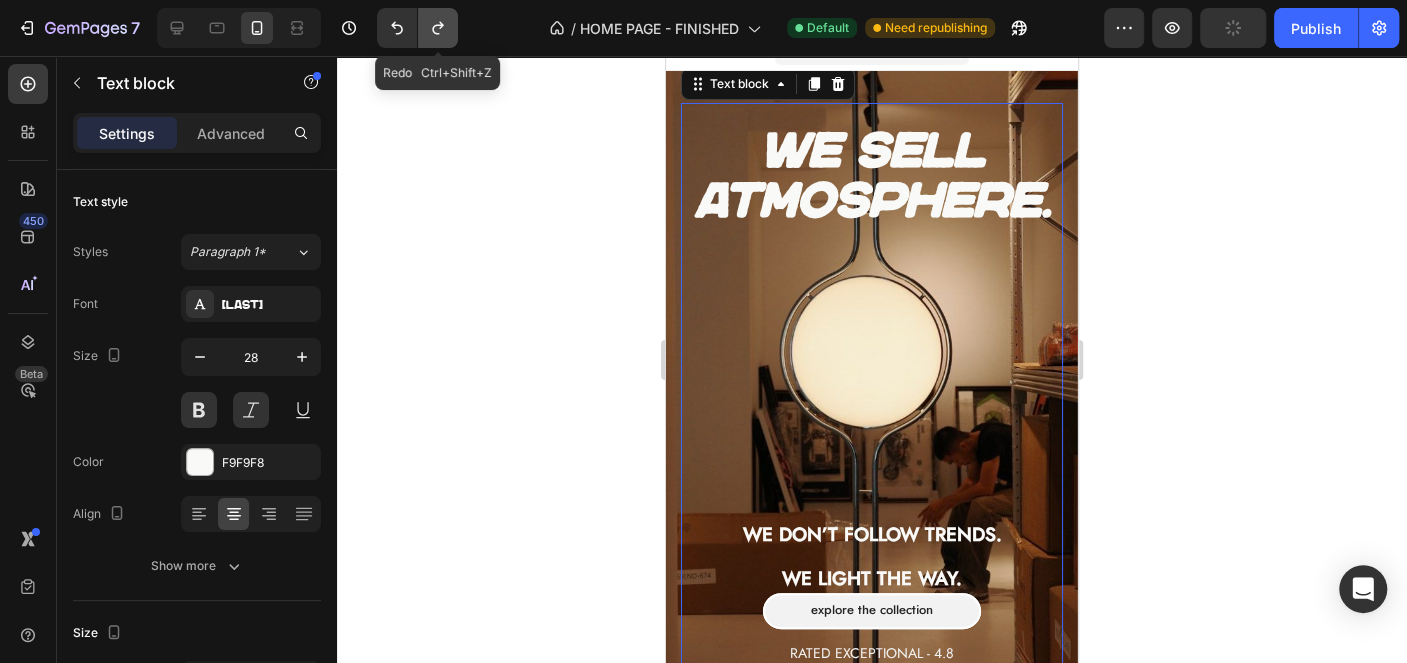click 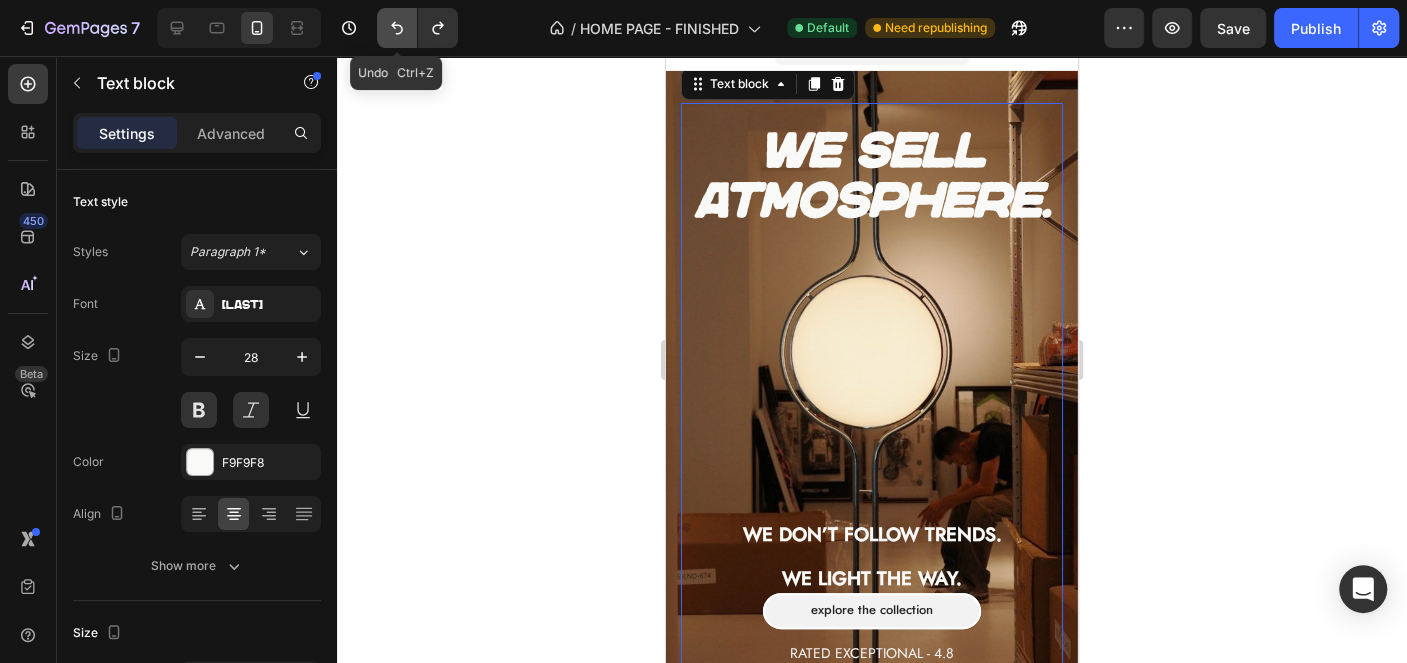 click 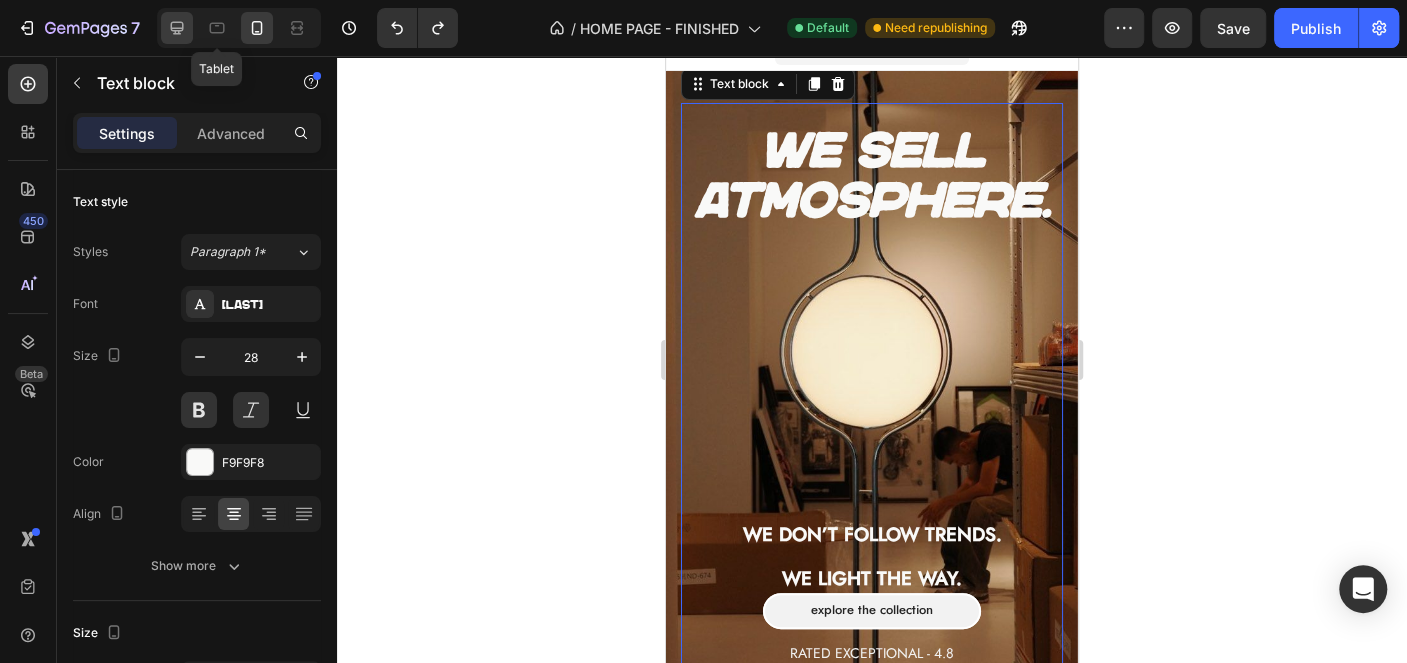 click 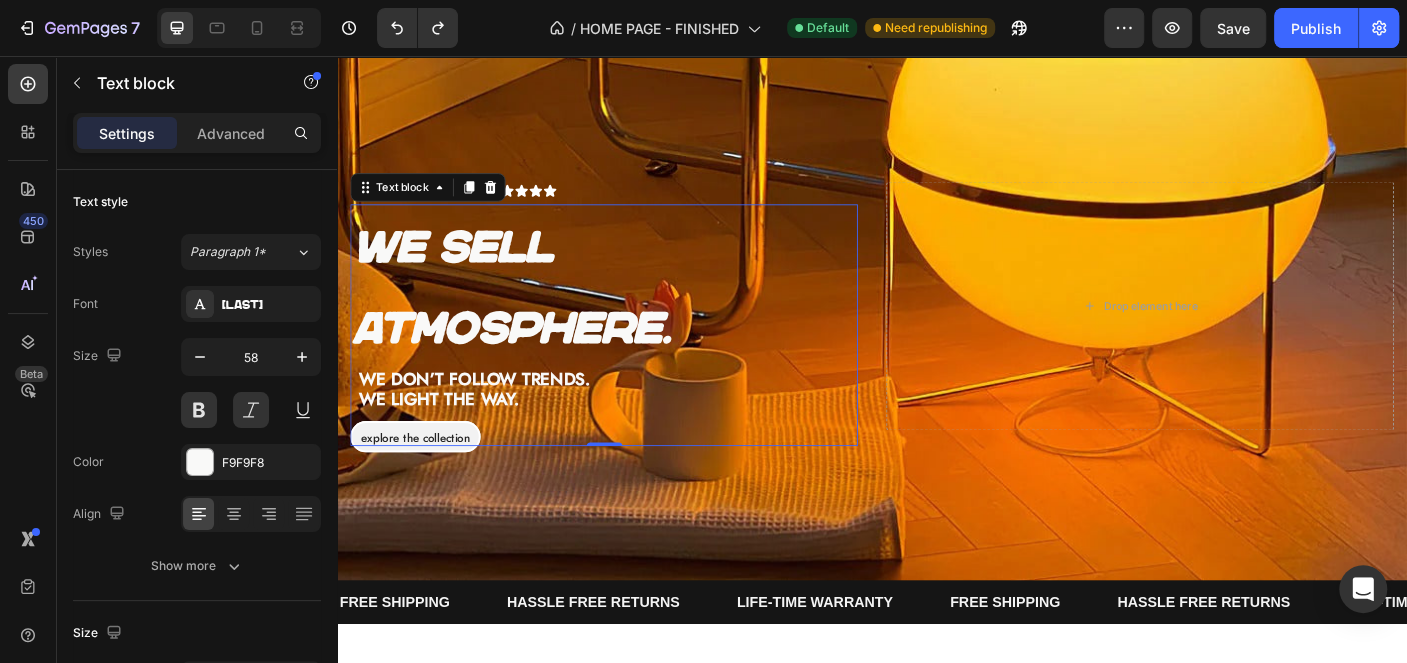 scroll, scrollTop: 166, scrollLeft: 0, axis: vertical 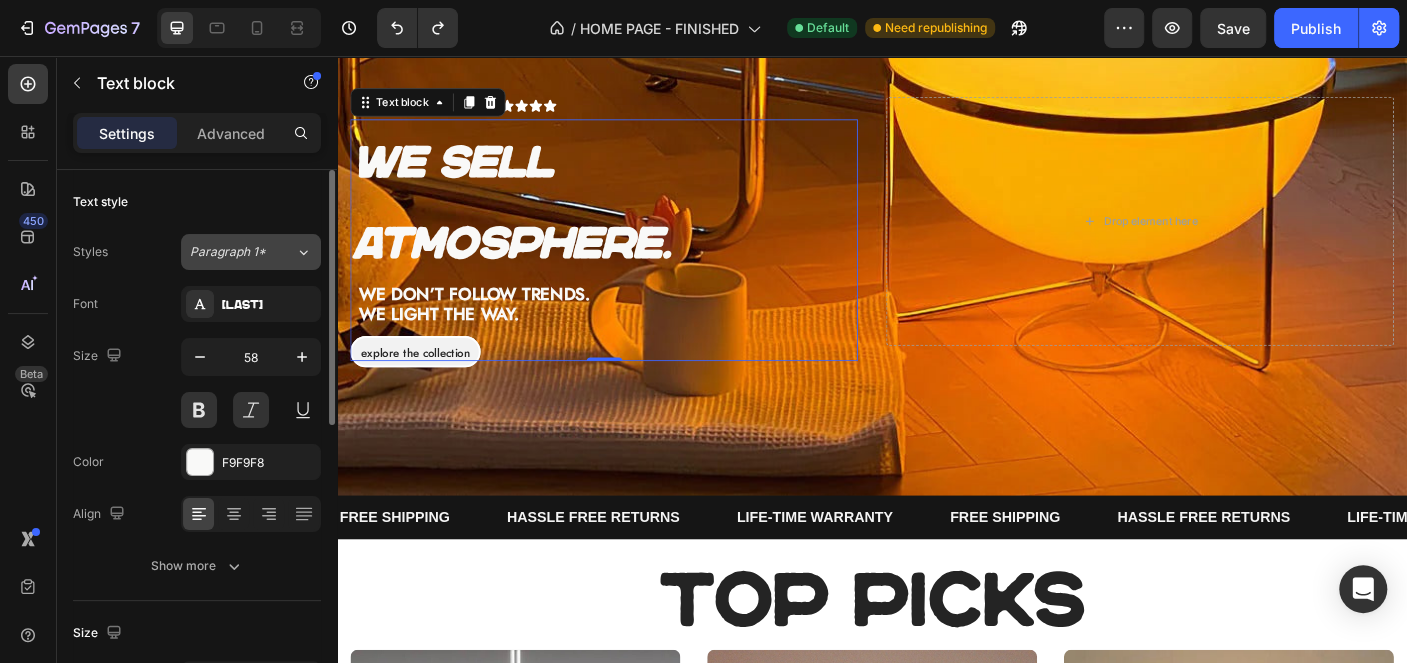 click on "Paragraph 1*" 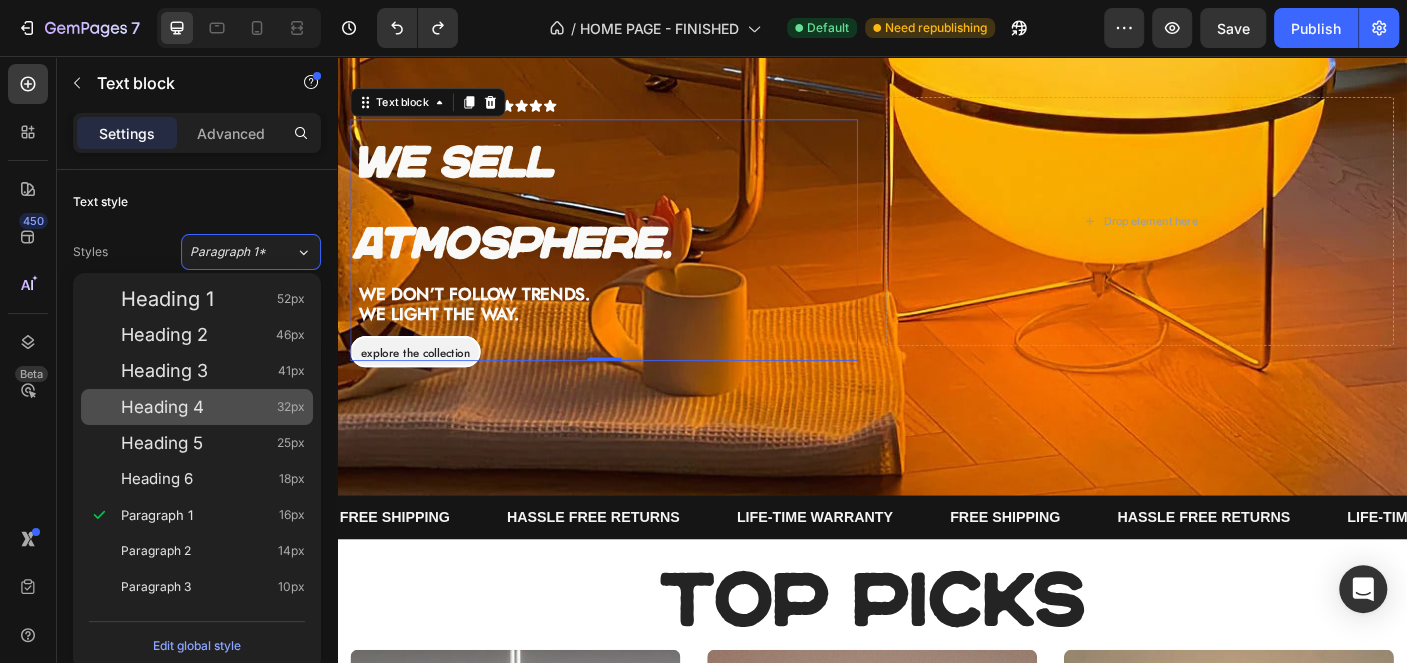 click on "Heading 4 32px" at bounding box center (213, 407) 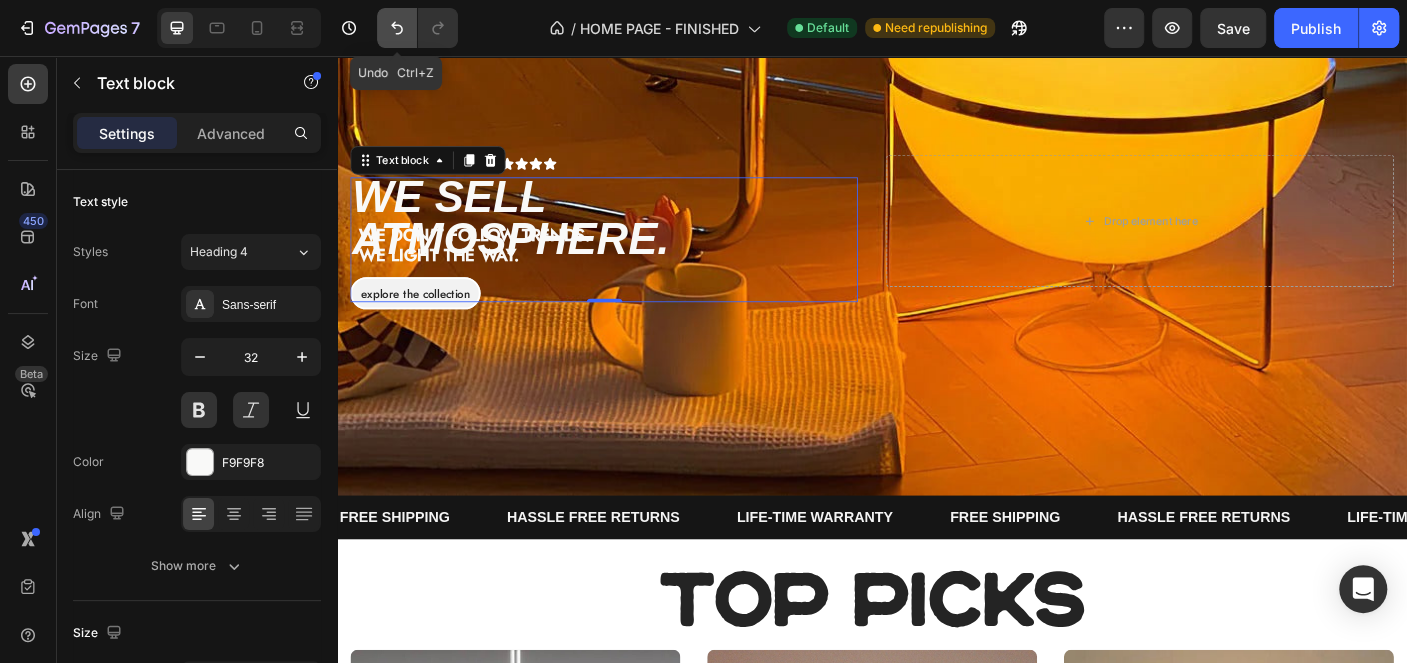 click 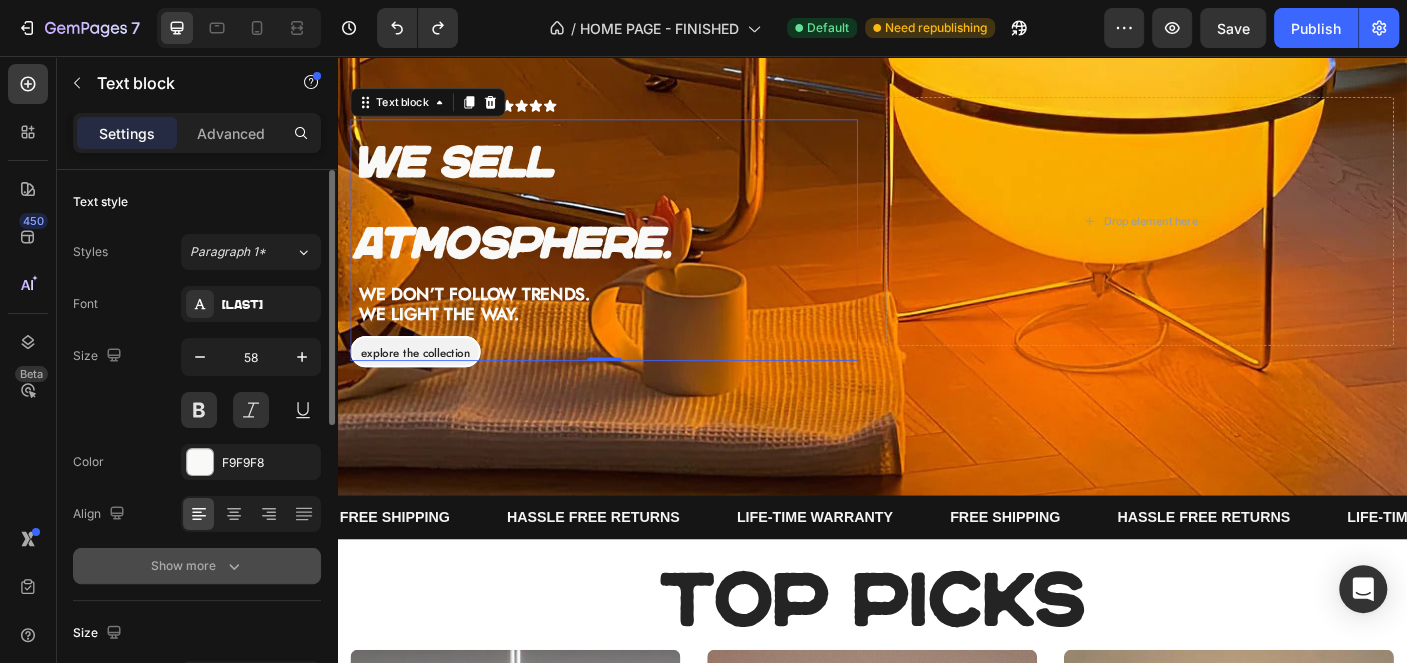 click on "Show more" at bounding box center [197, 566] 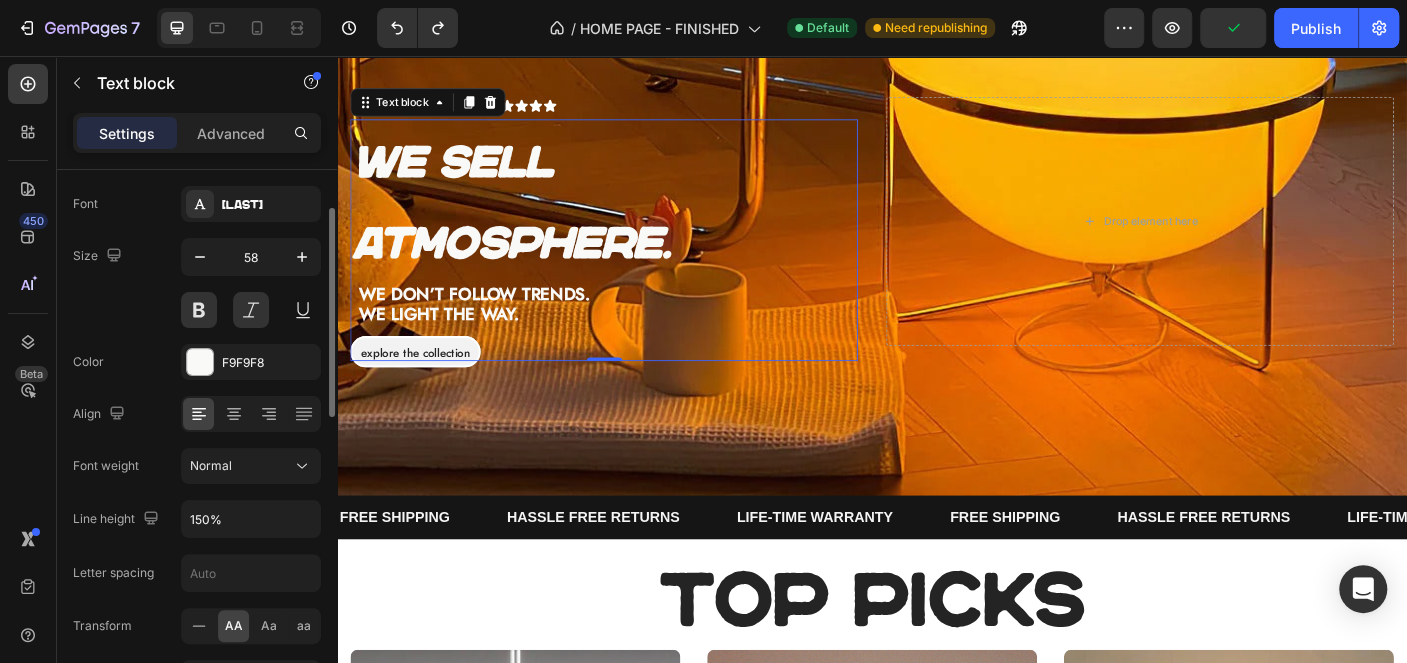 scroll, scrollTop: 200, scrollLeft: 0, axis: vertical 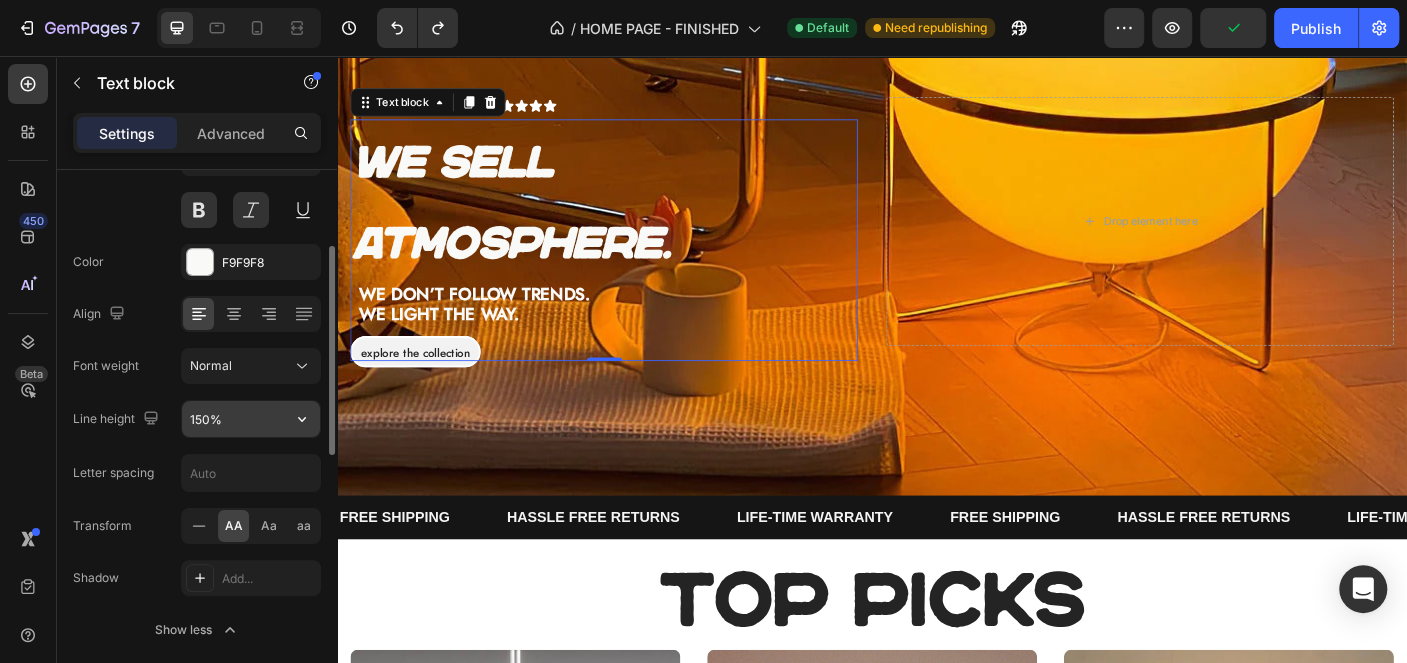 click on "150%" at bounding box center (251, 419) 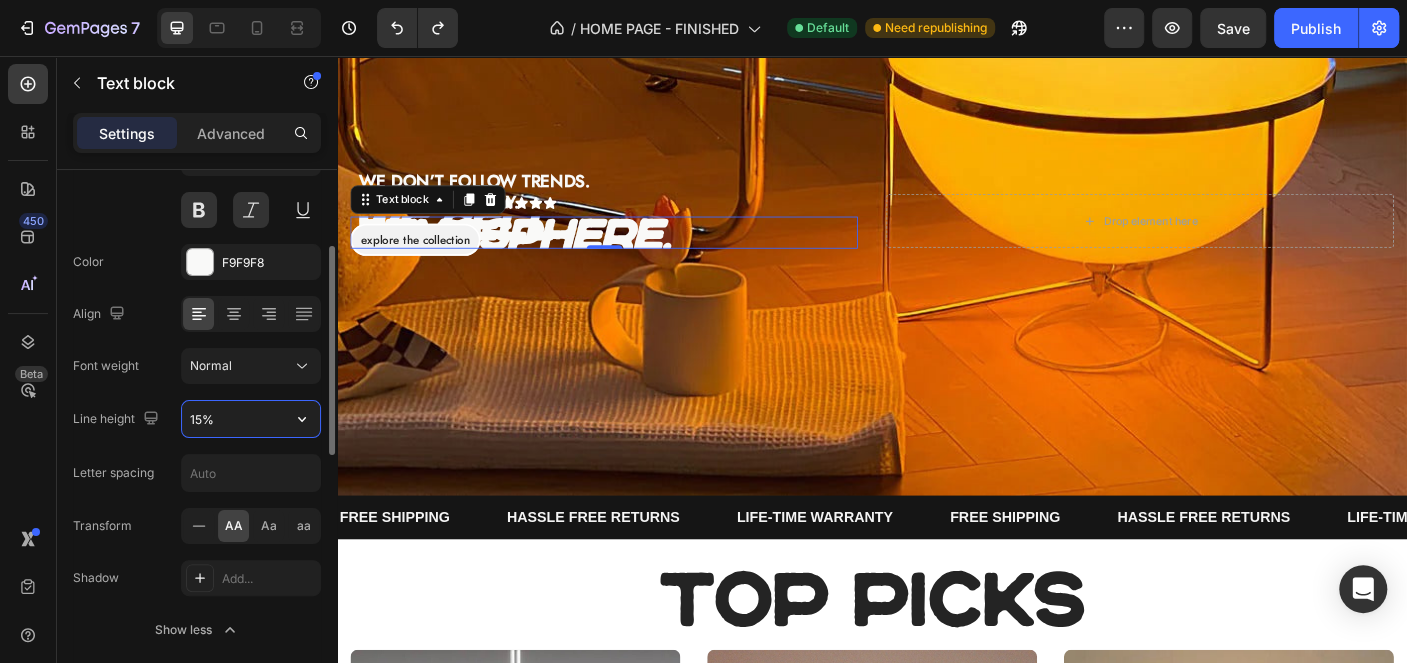type on "150%" 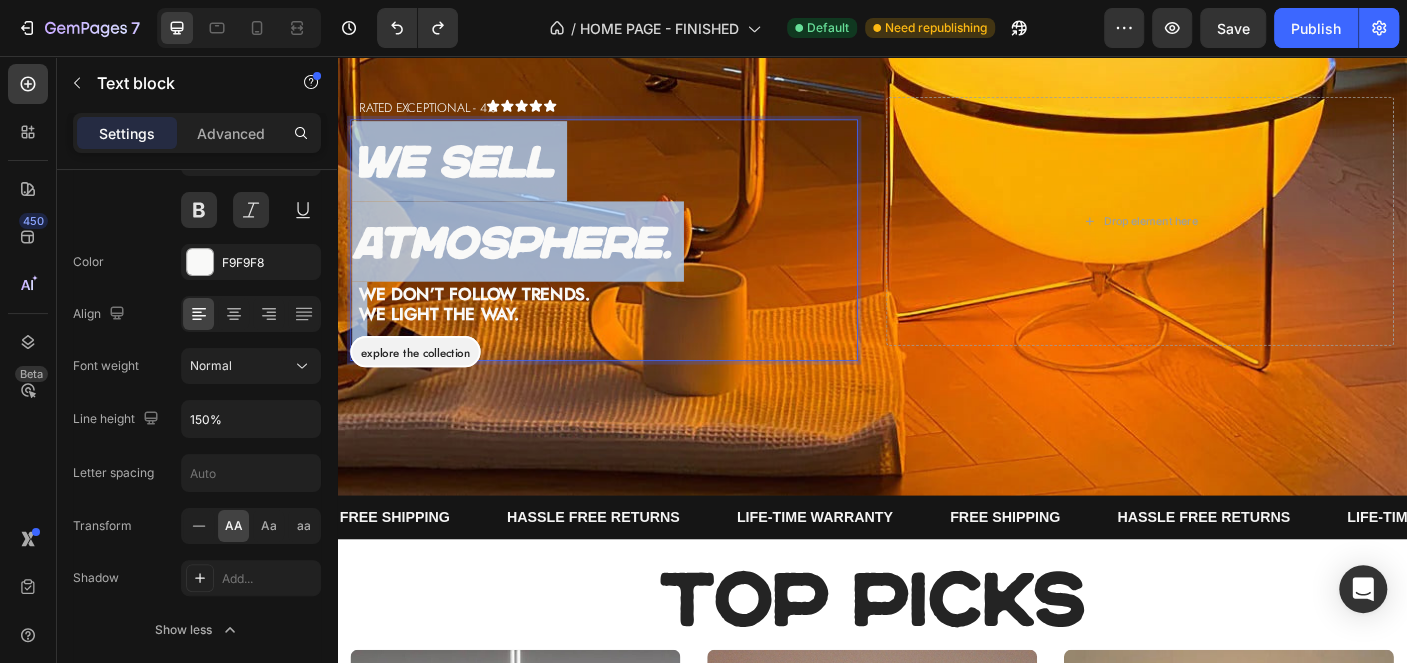 drag, startPoint x: 751, startPoint y: 266, endPoint x: 358, endPoint y: 169, distance: 404.79376 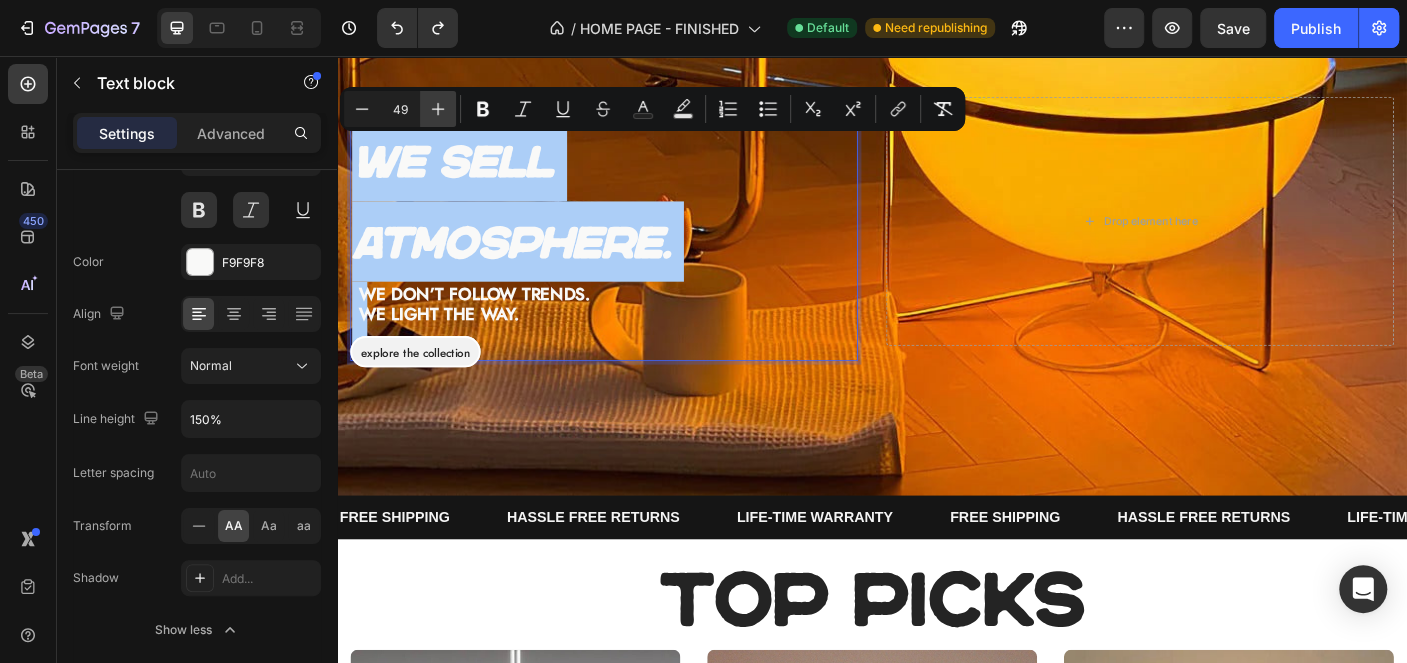 click 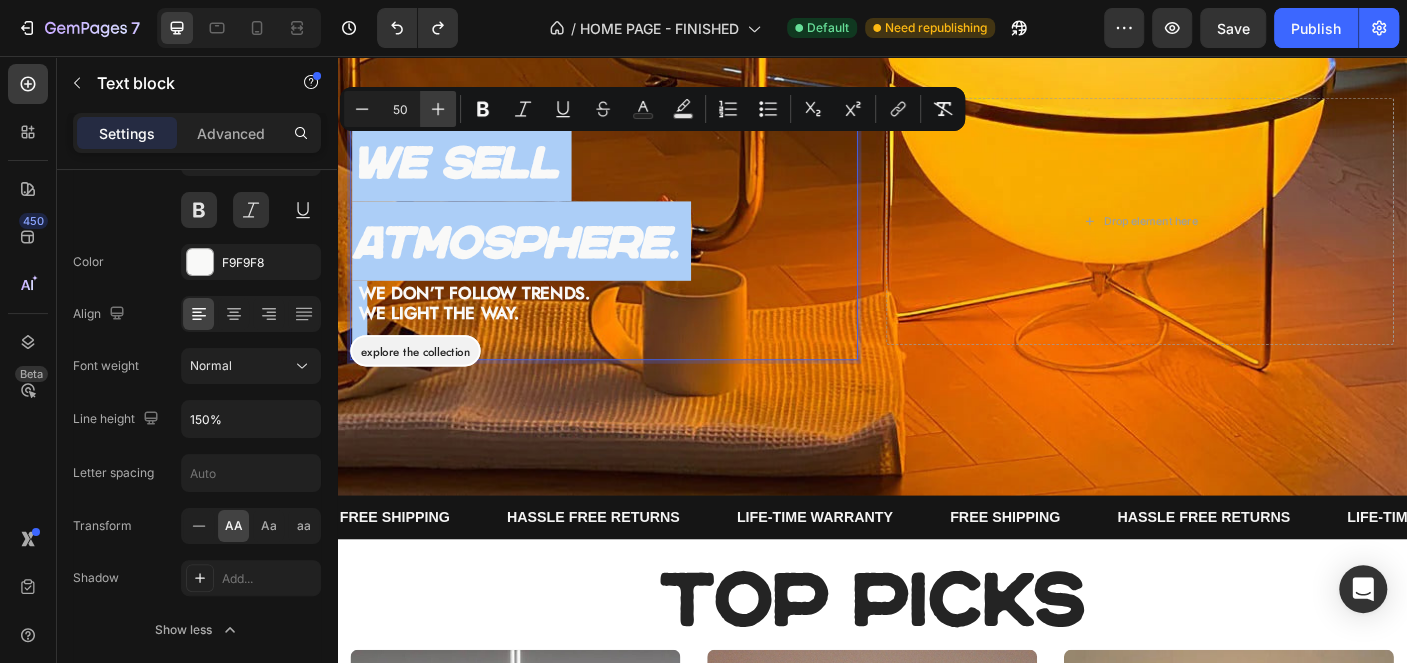 click 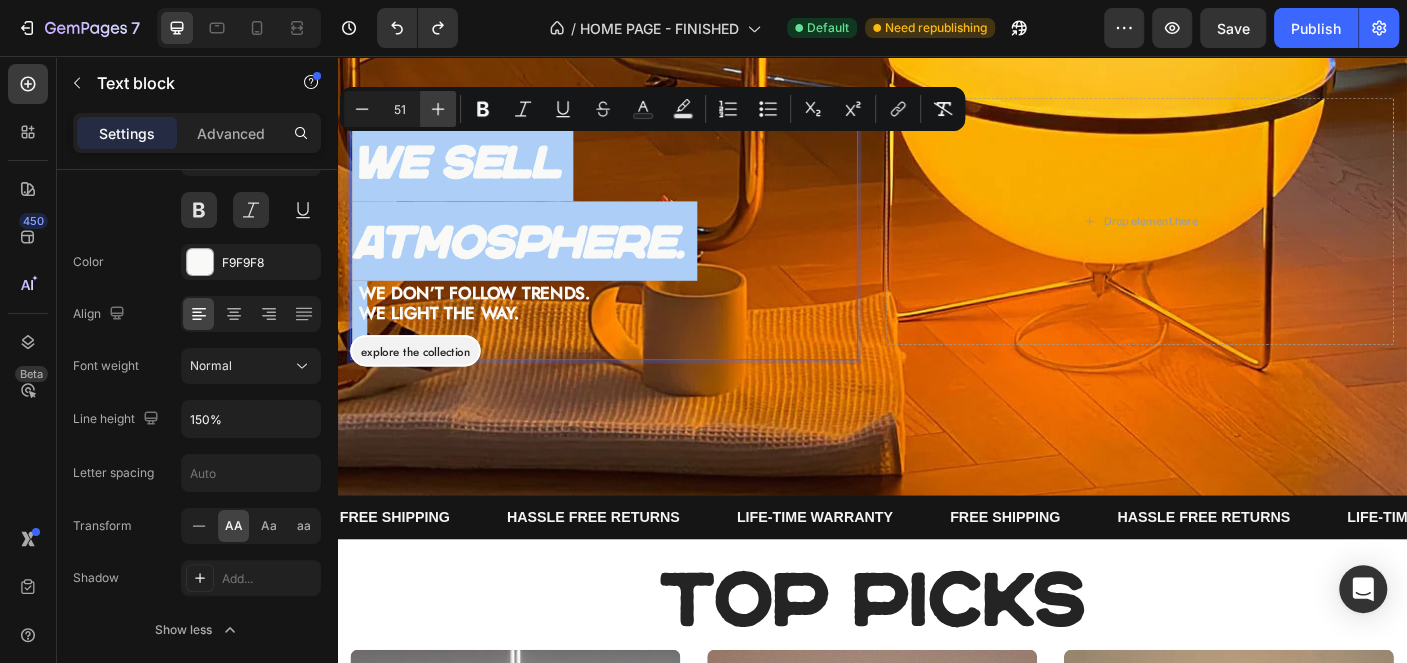 click 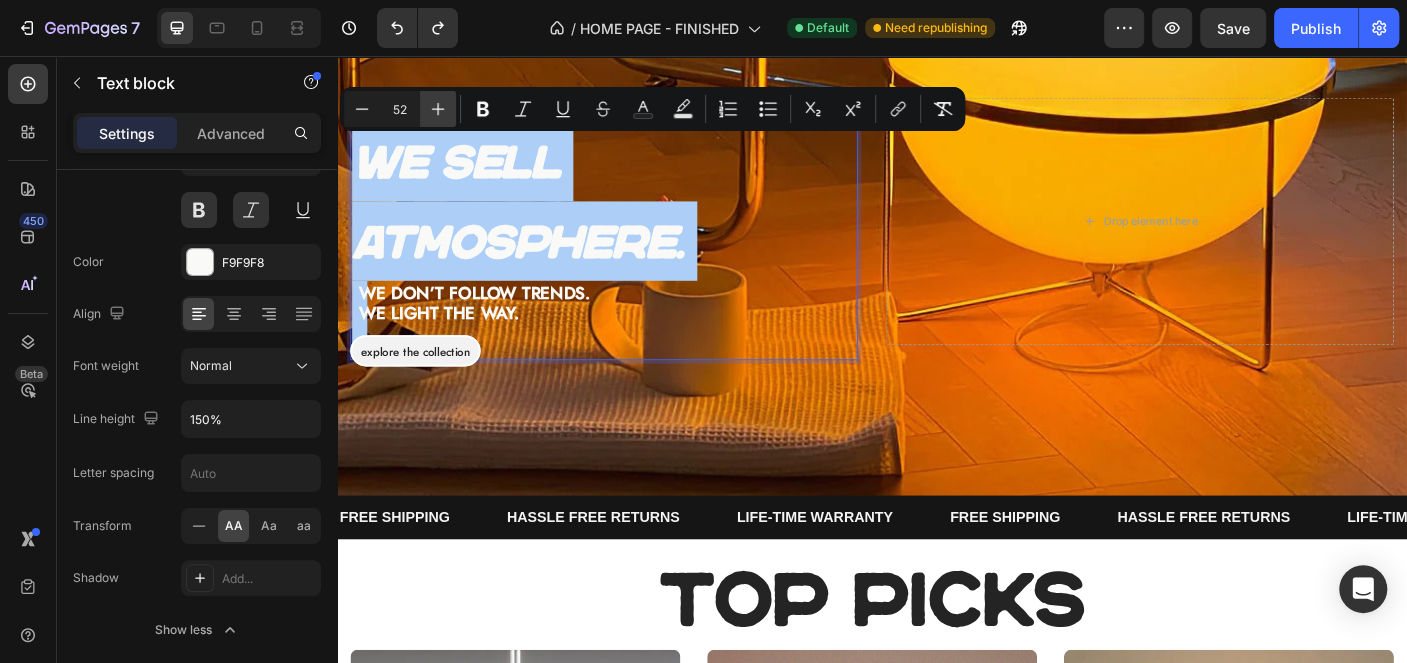 click 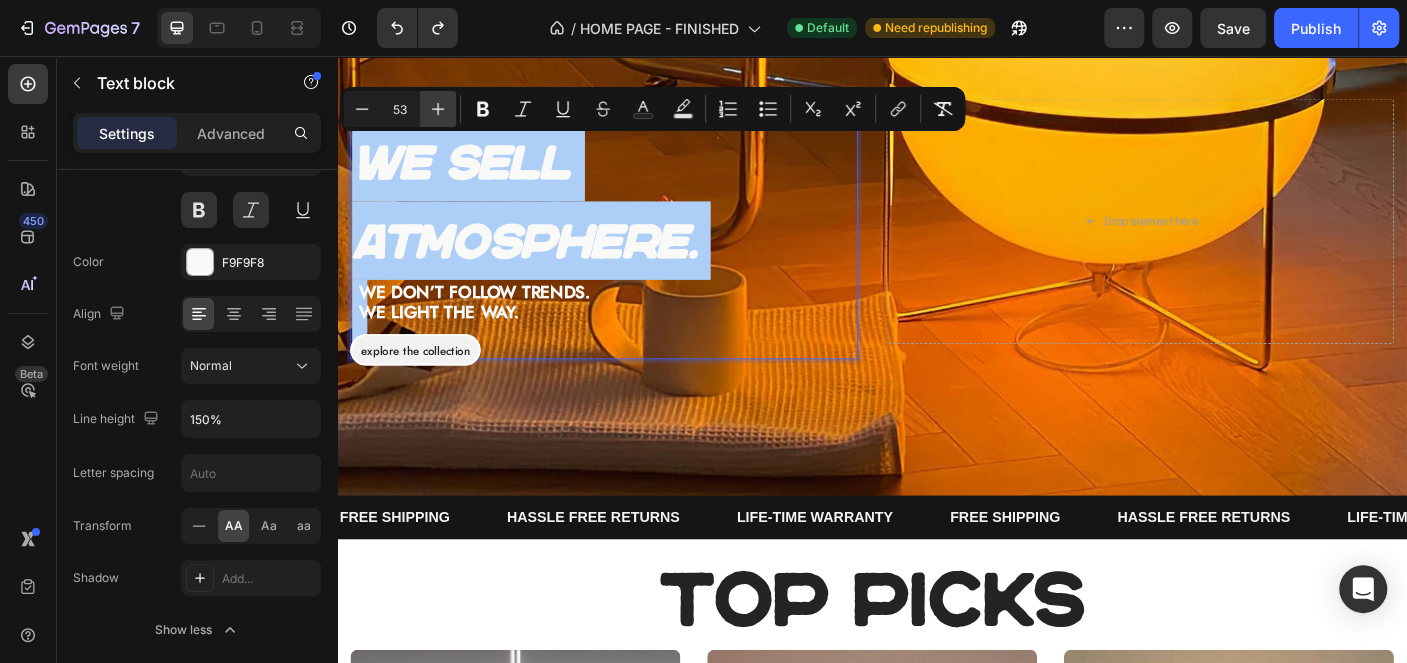 click 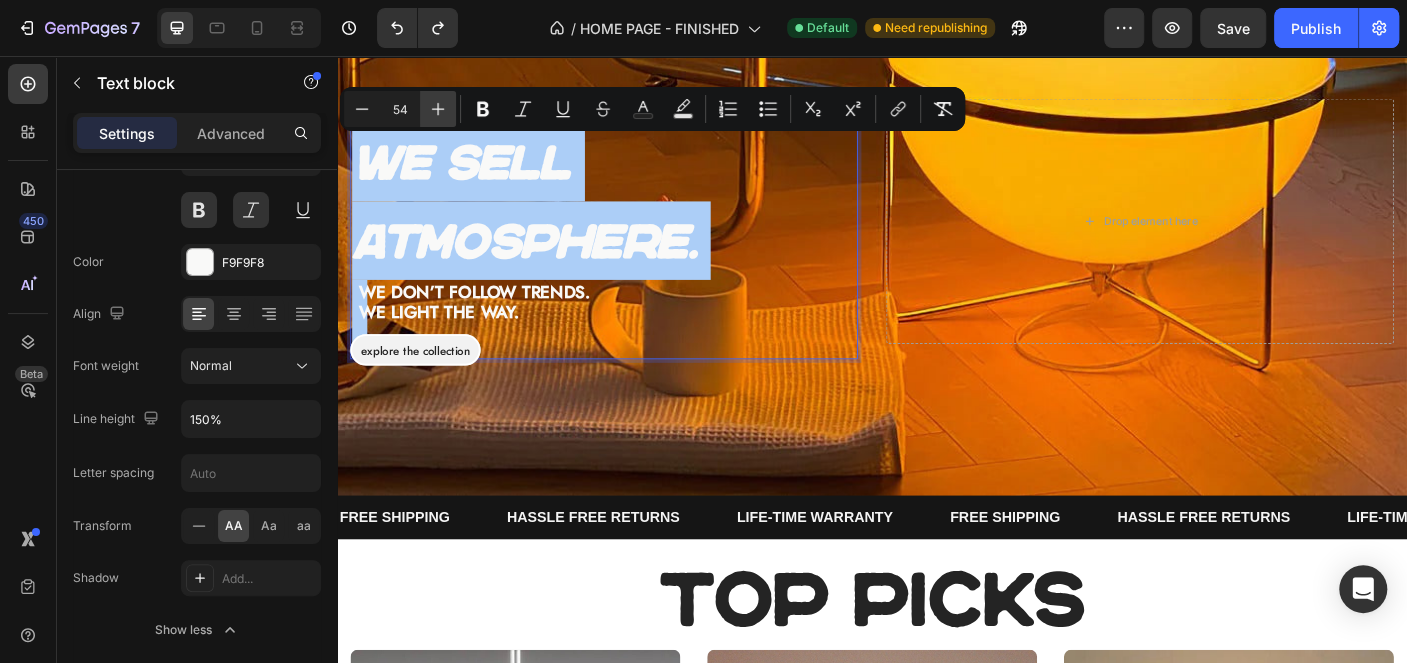 click 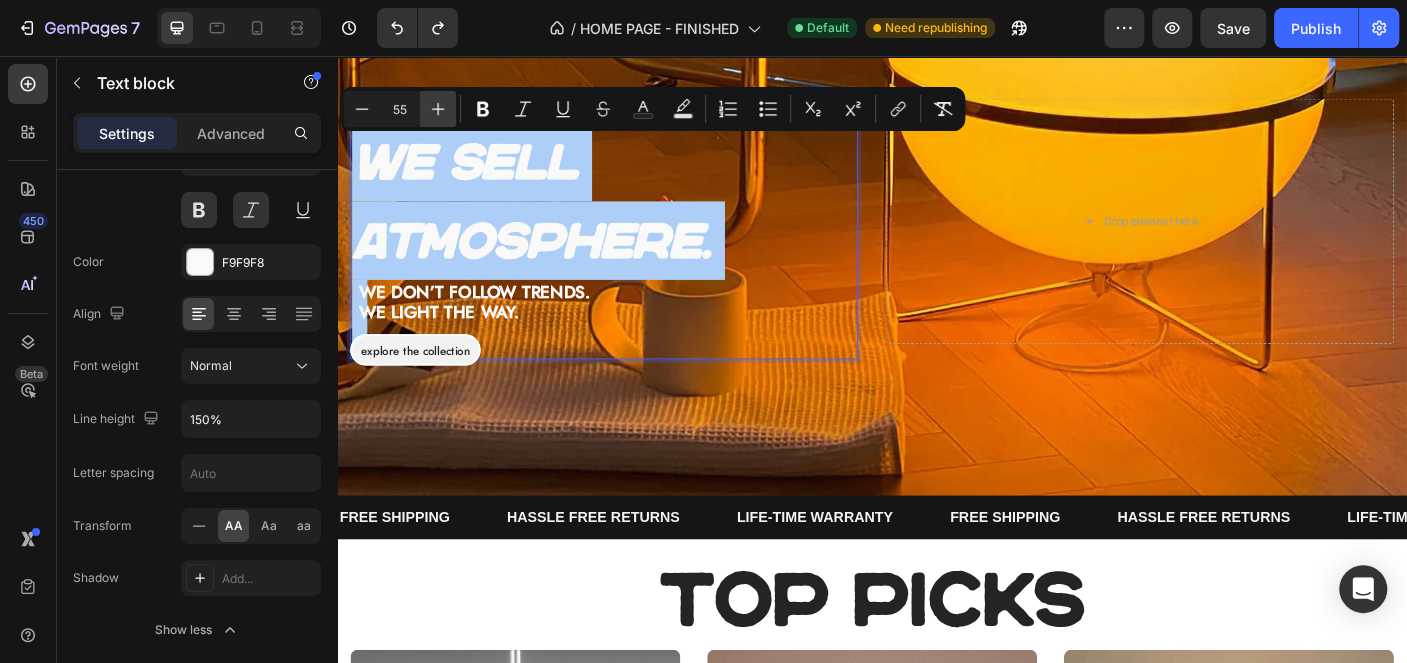 click 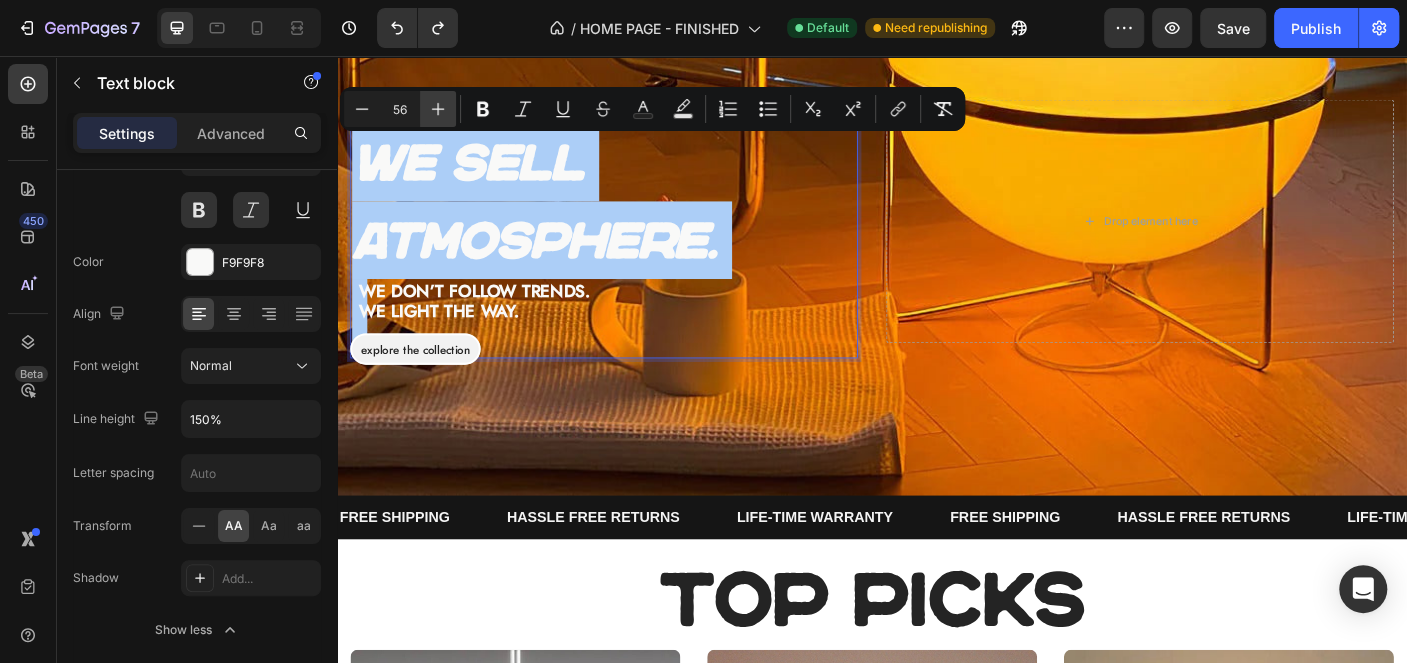 click 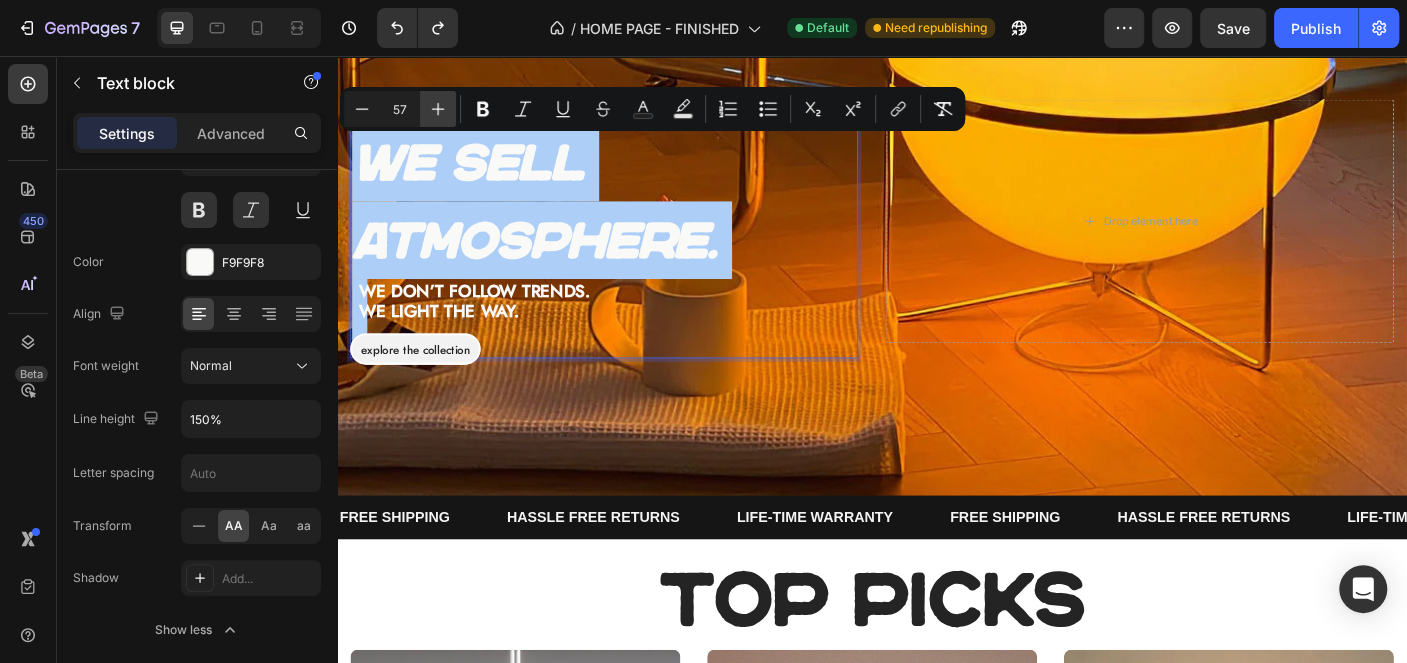 click 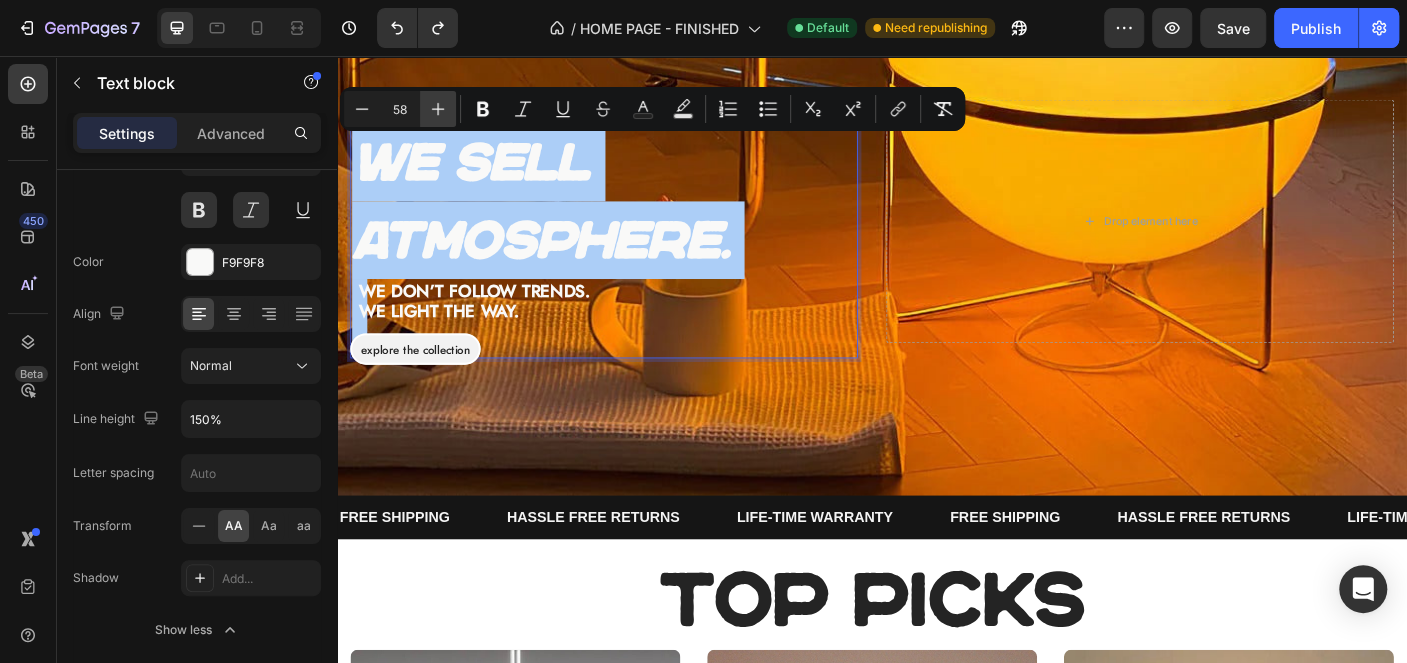 click 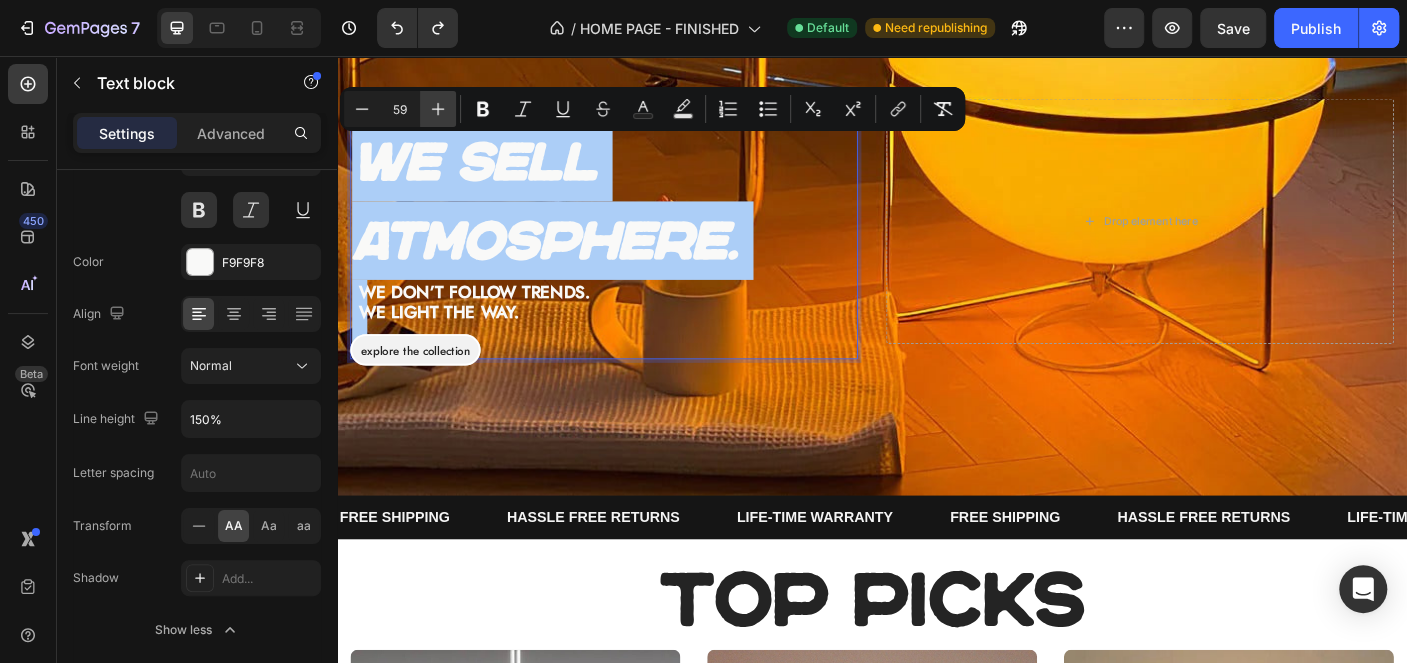 click 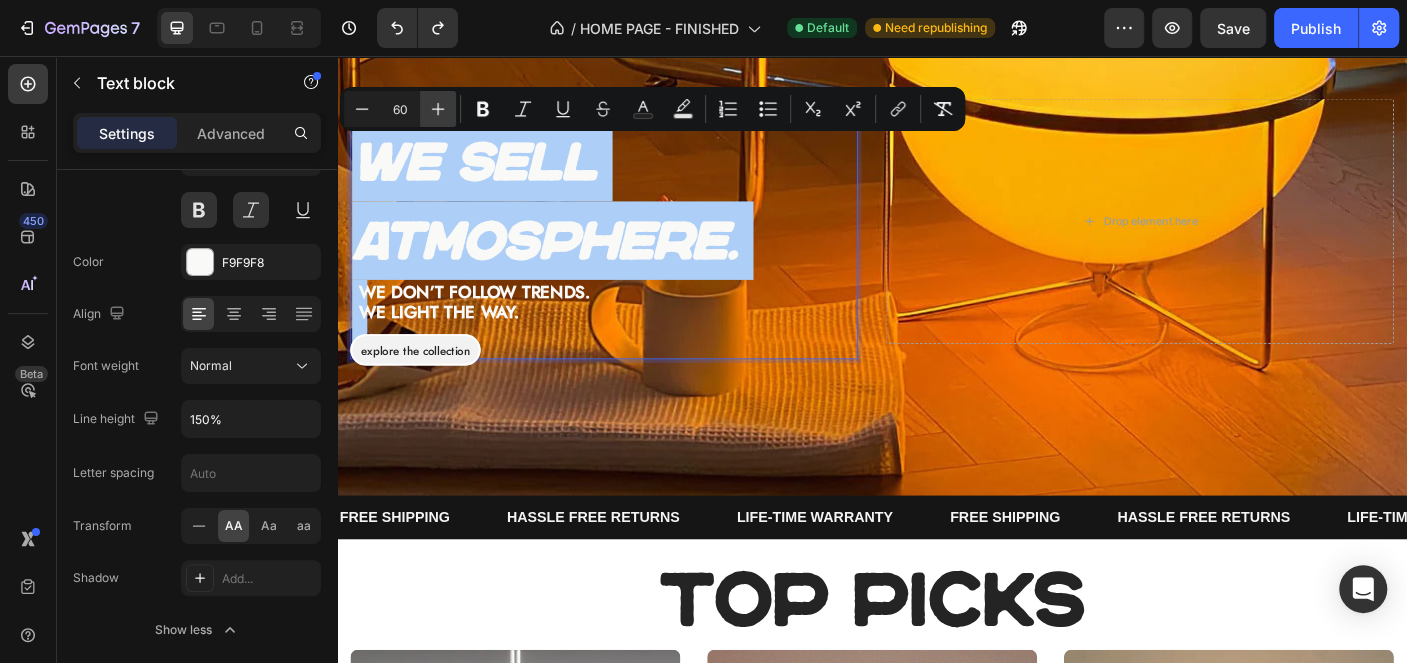 click 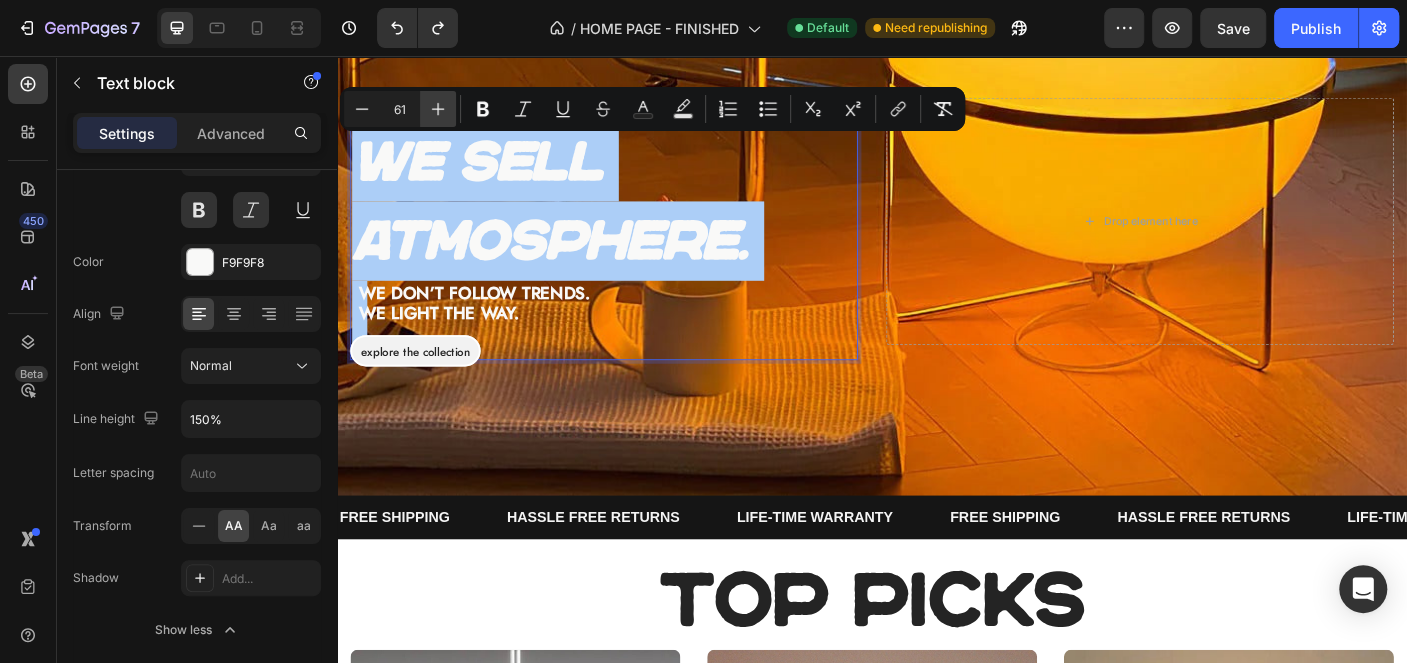 click 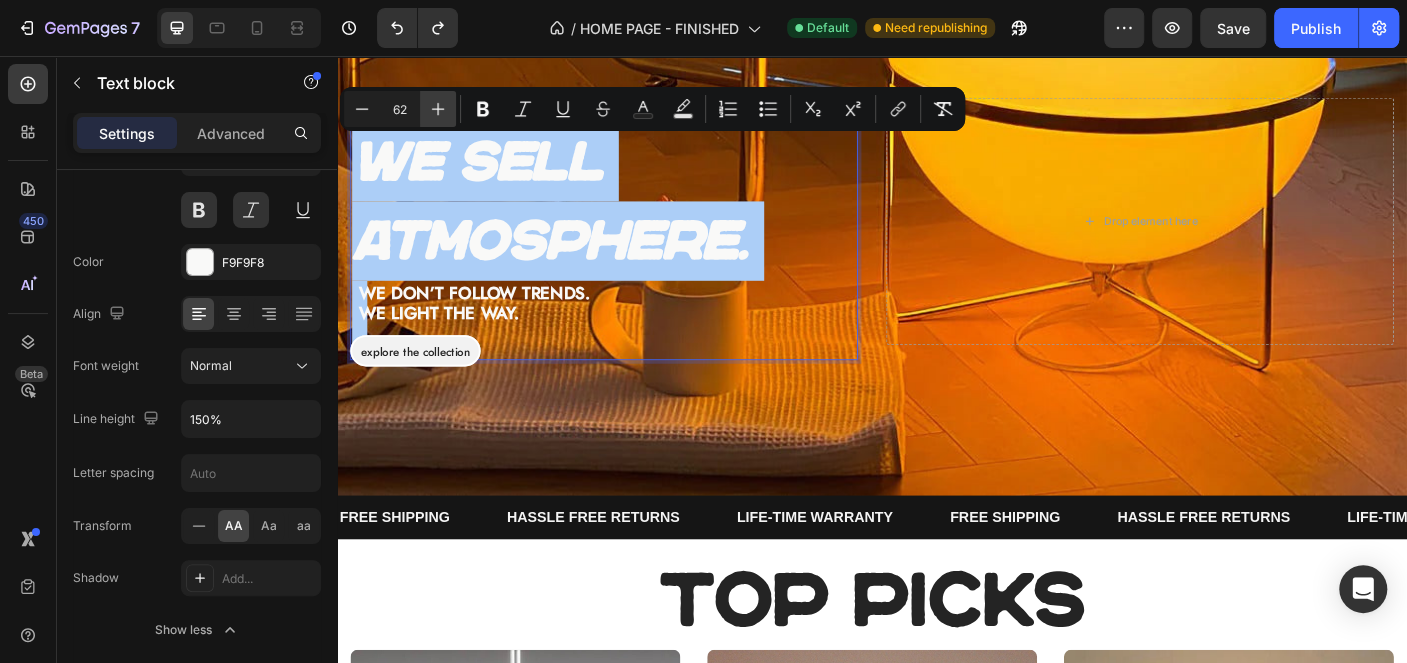 click 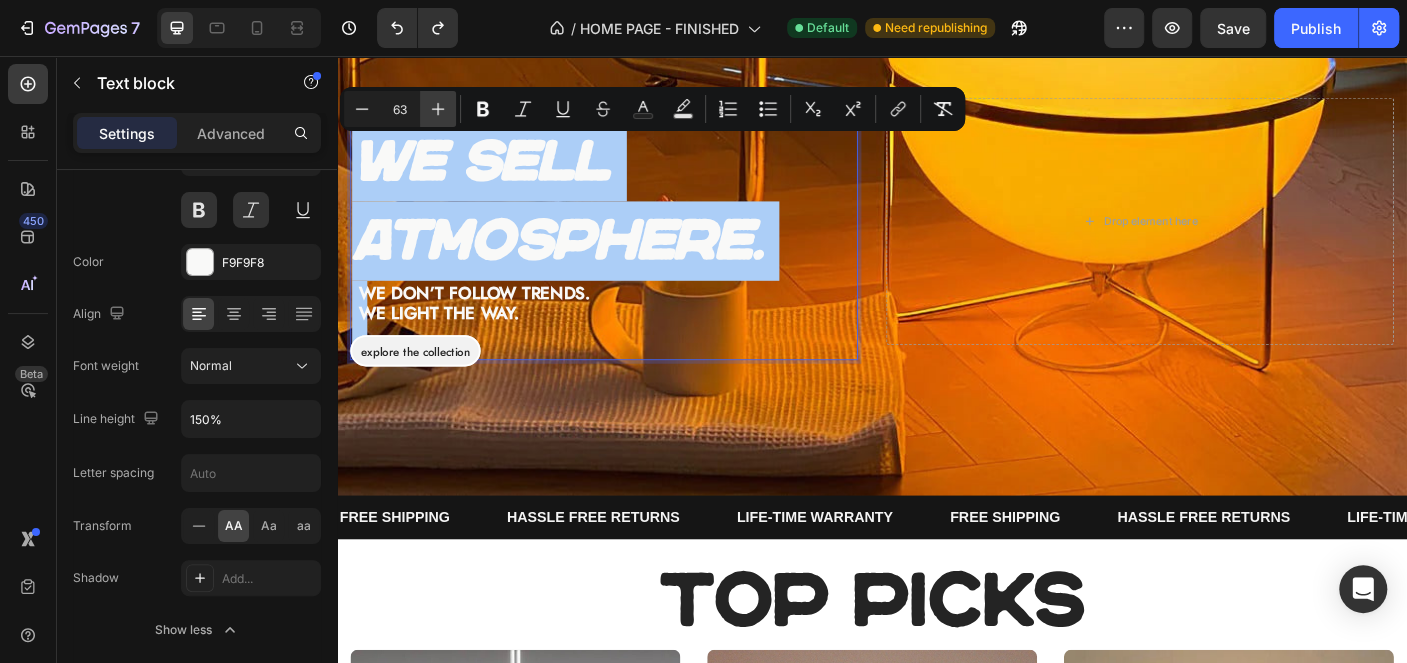 click 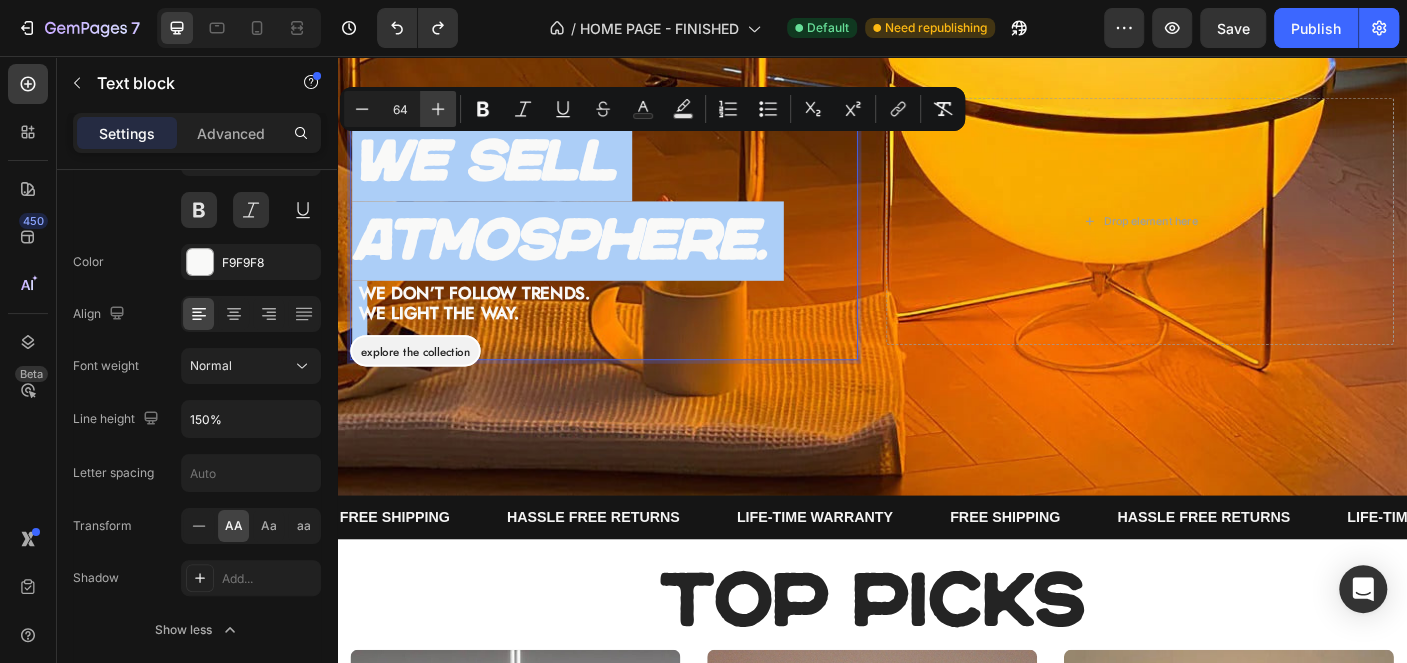 click 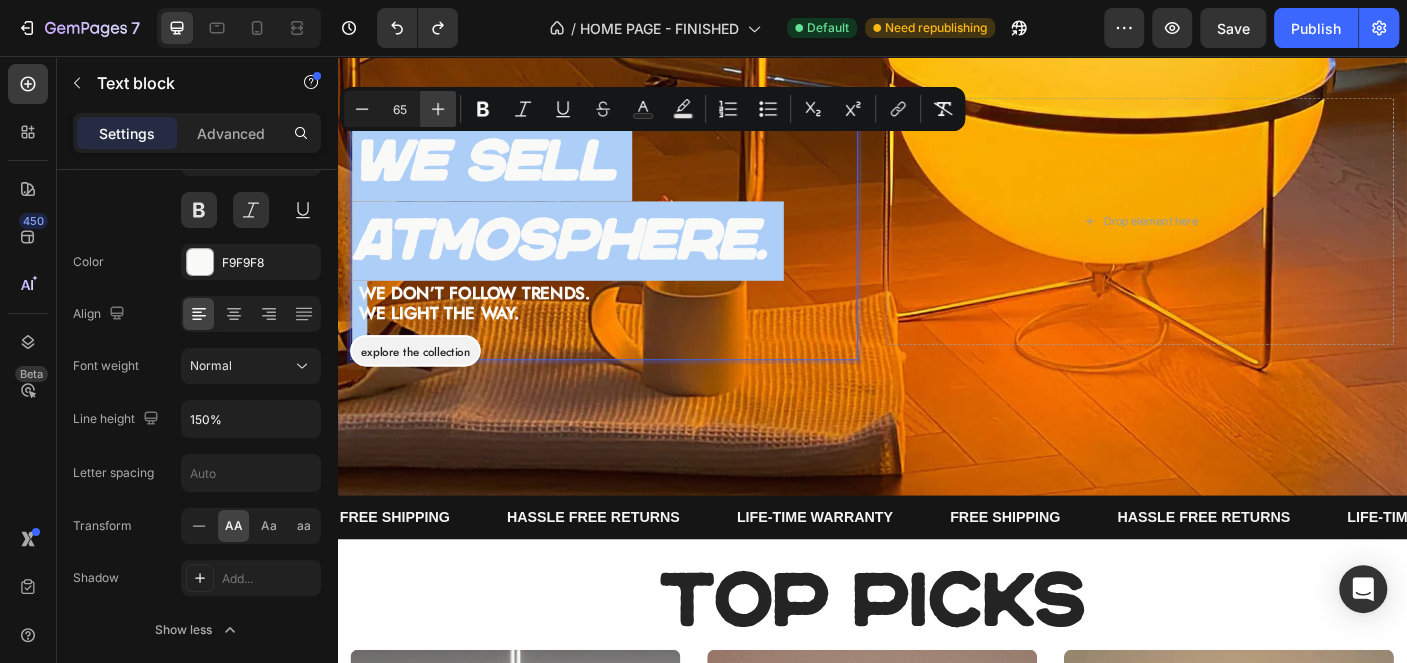 click 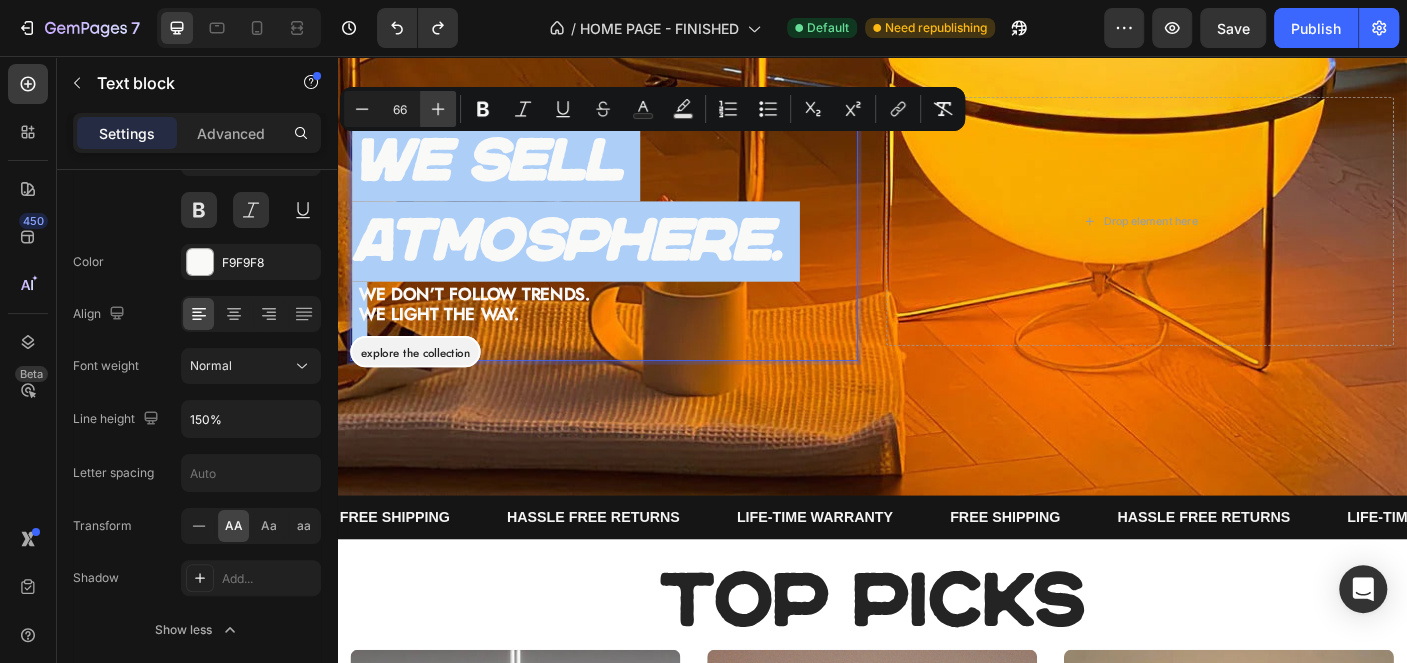 click 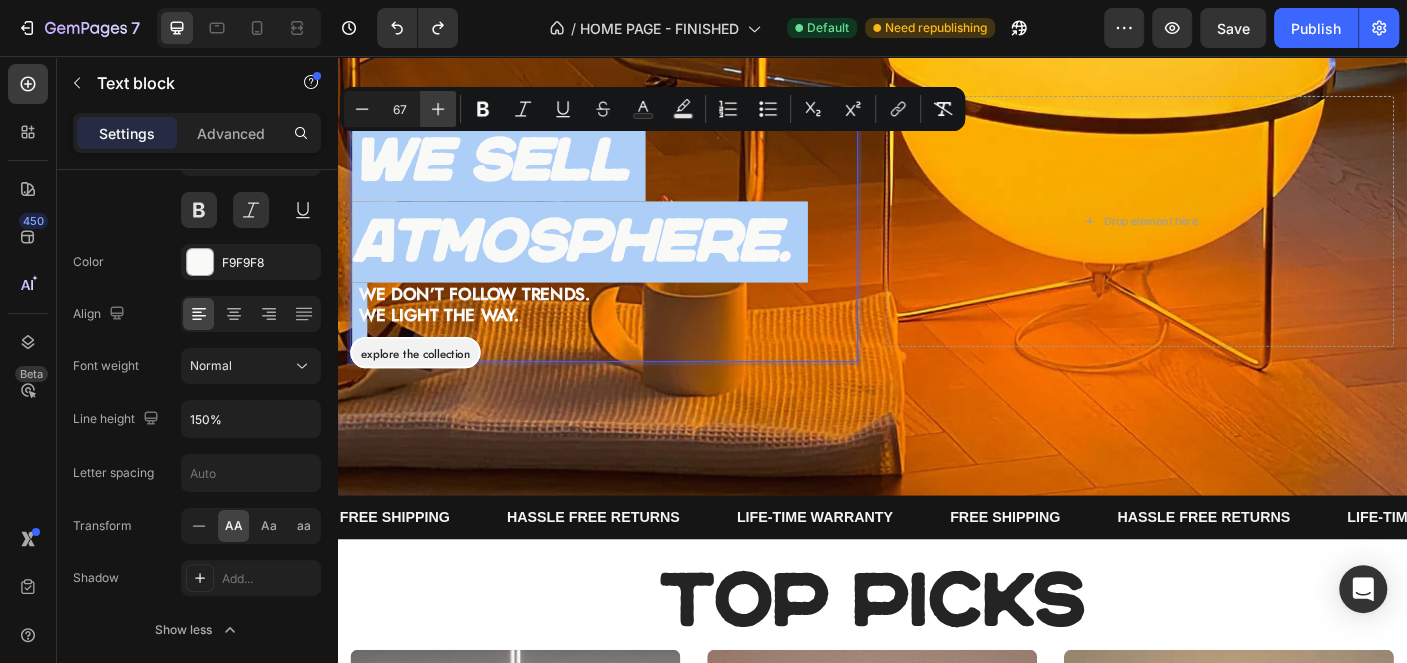 click 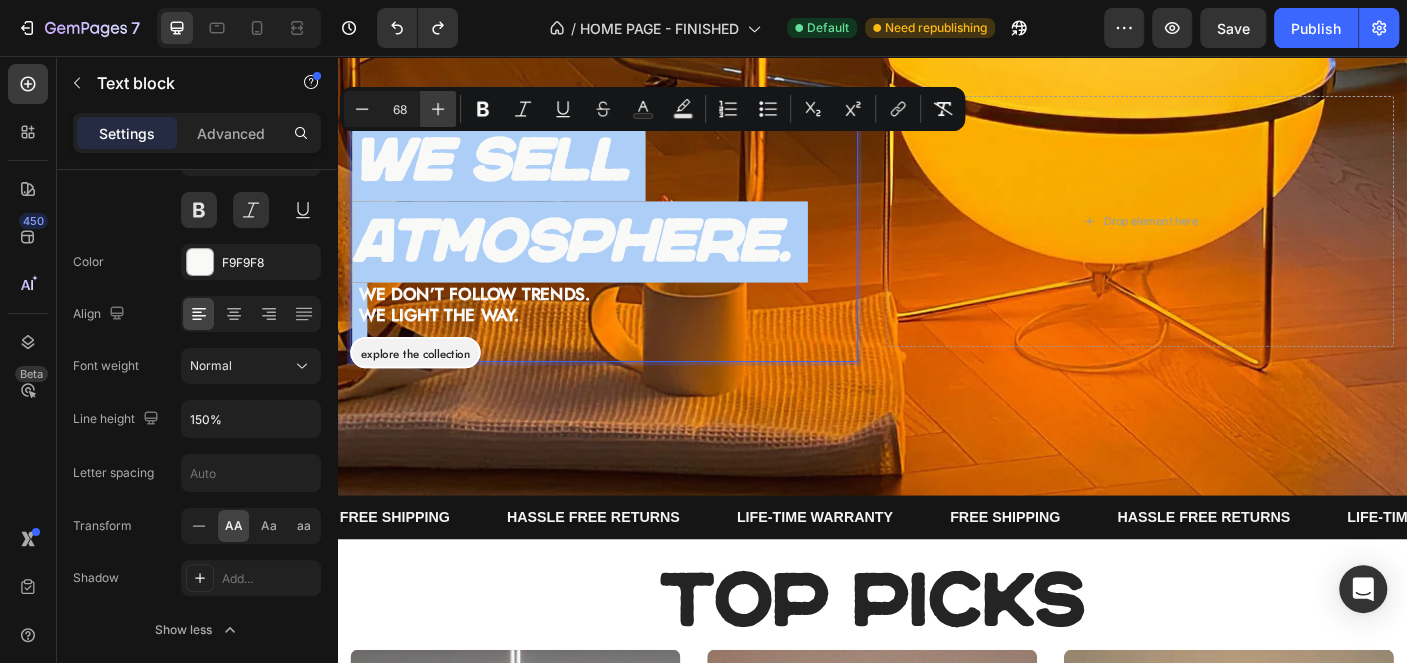 click 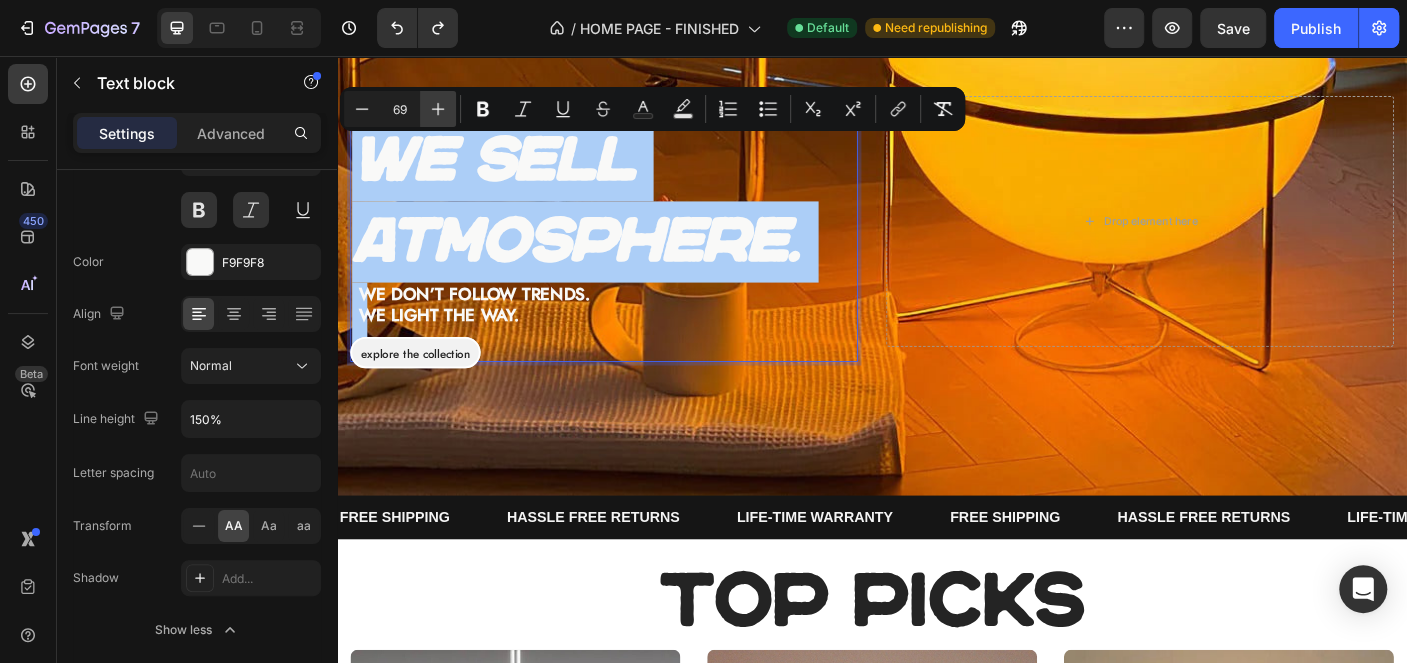 click 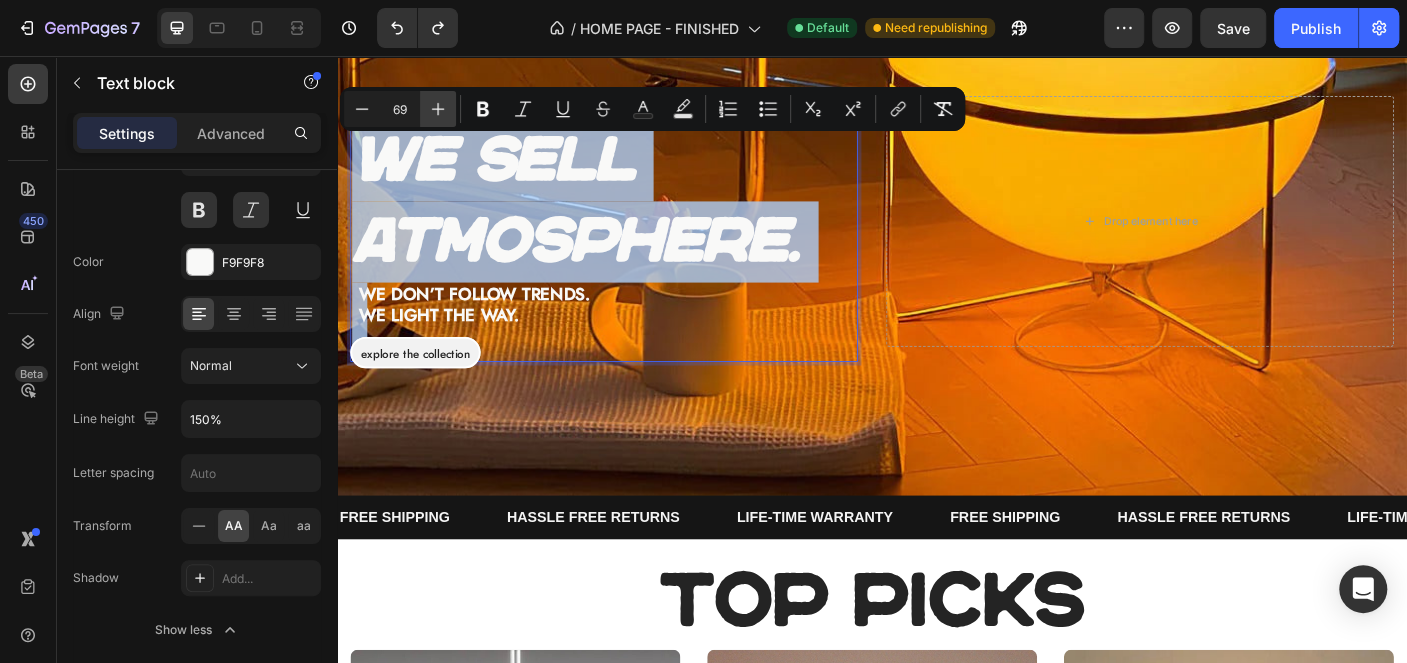 type on "70" 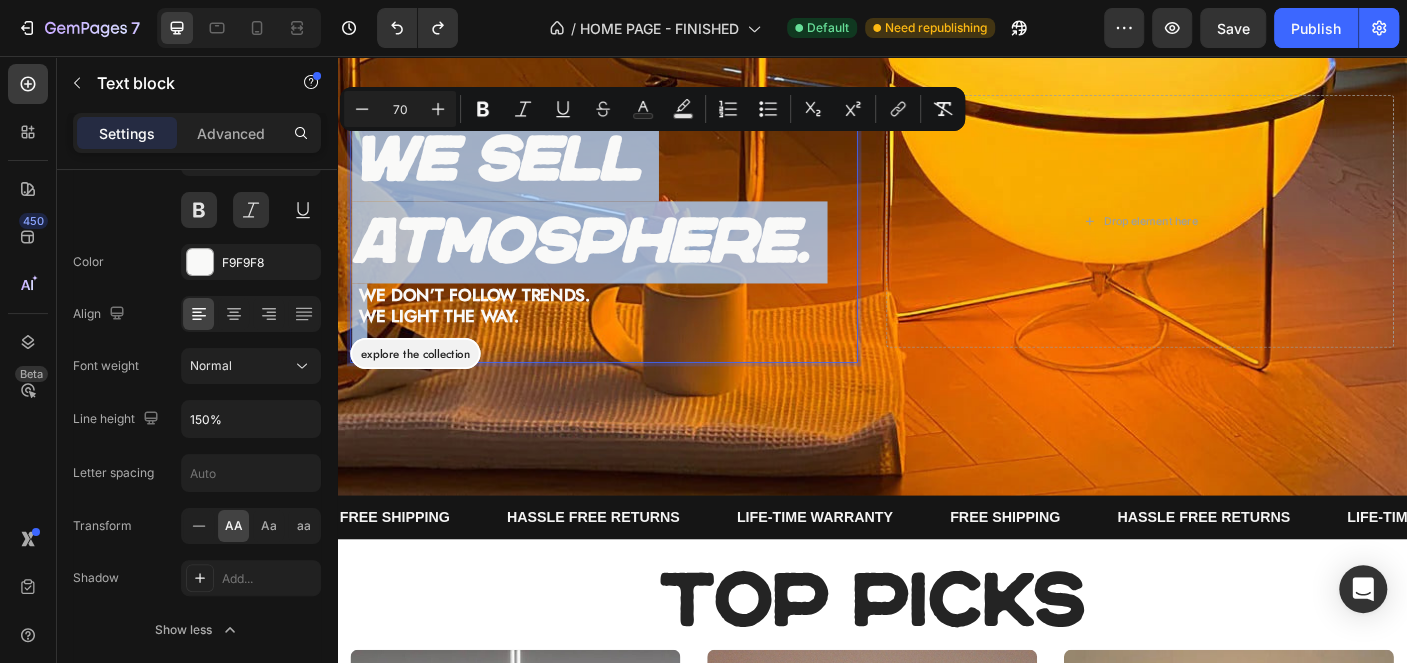 click on "Drop element here" at bounding box center (1237, 241) 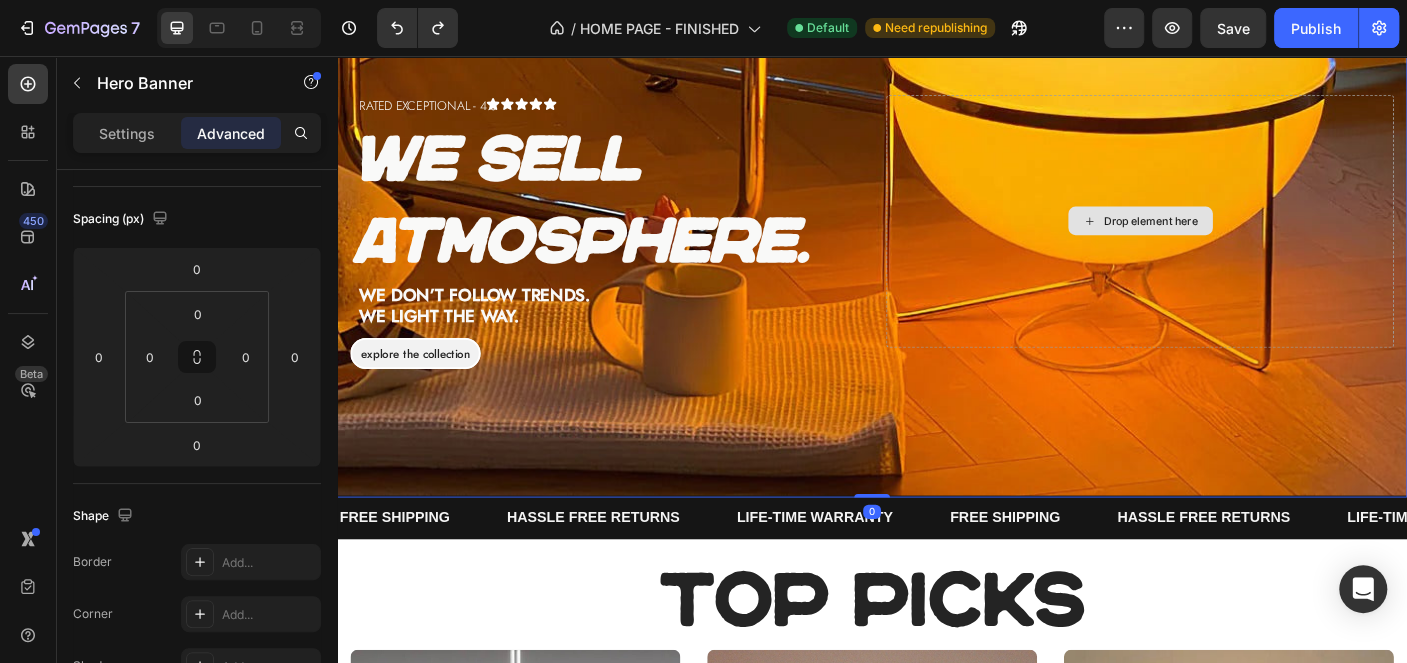 scroll, scrollTop: 0, scrollLeft: 0, axis: both 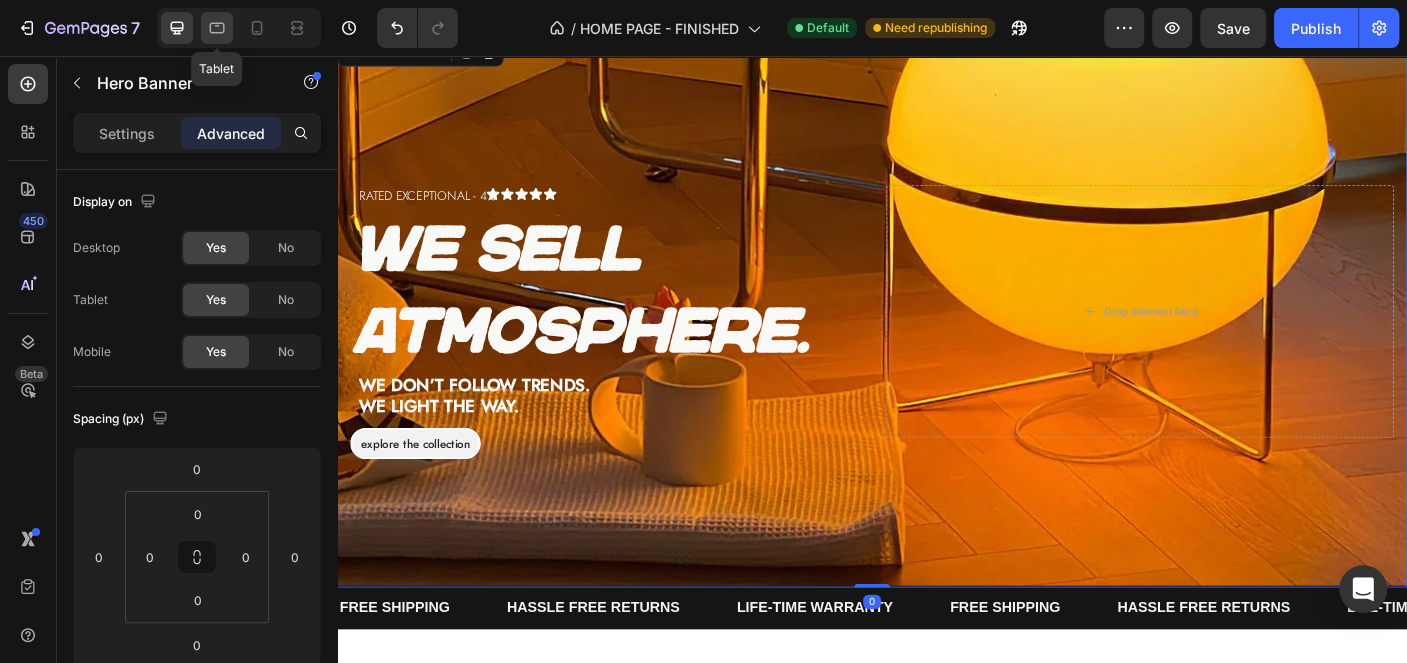 click 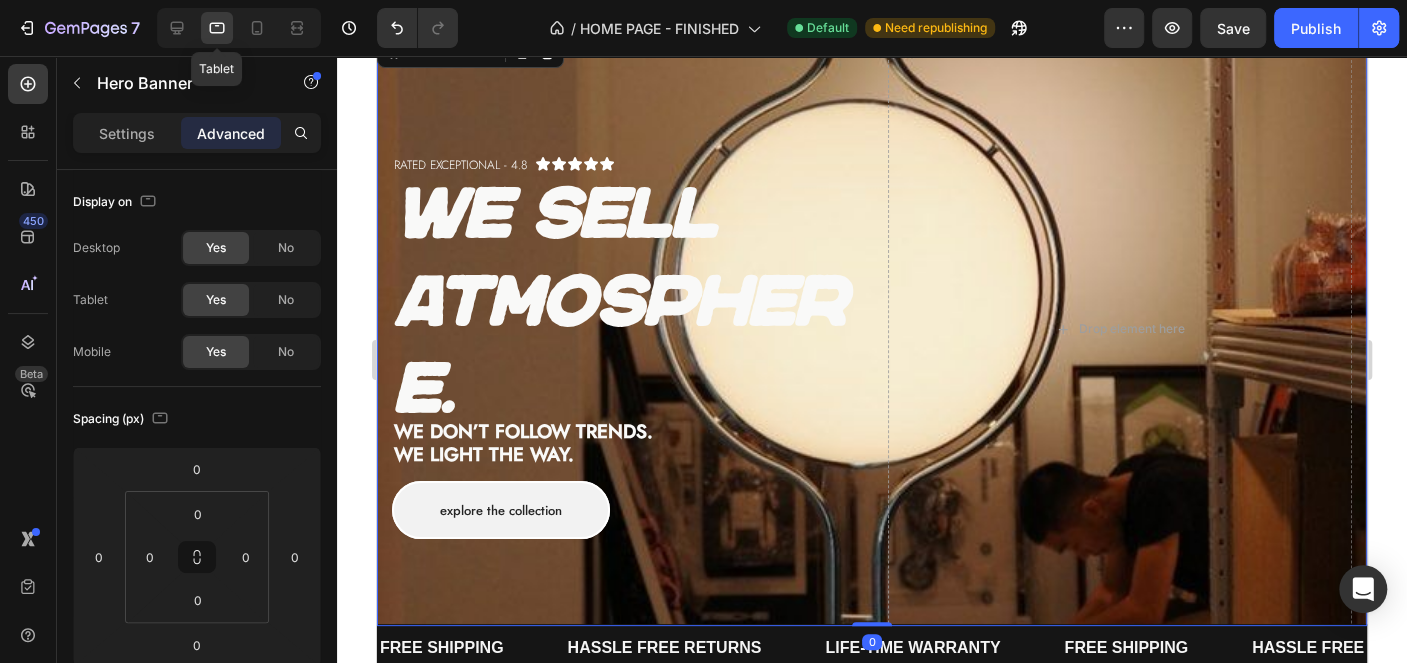 scroll, scrollTop: 0, scrollLeft: 0, axis: both 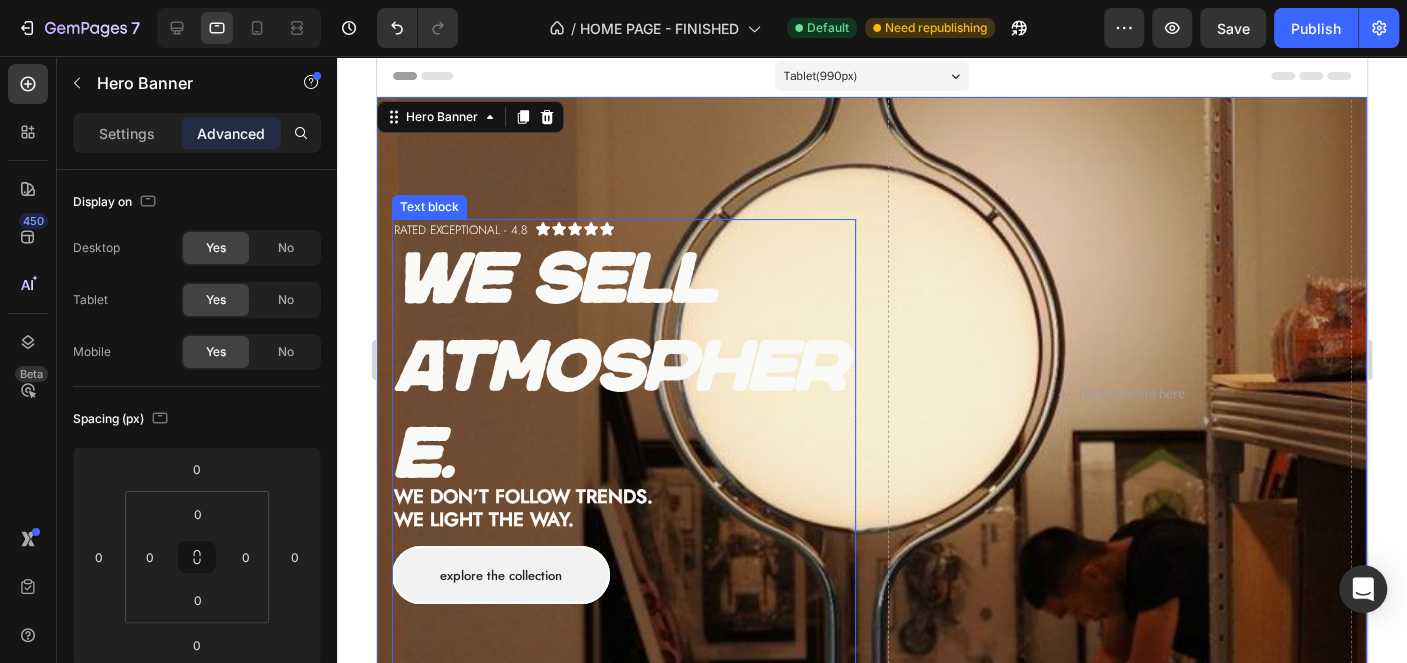 click on "We sell atmosphere." at bounding box center (624, 368) 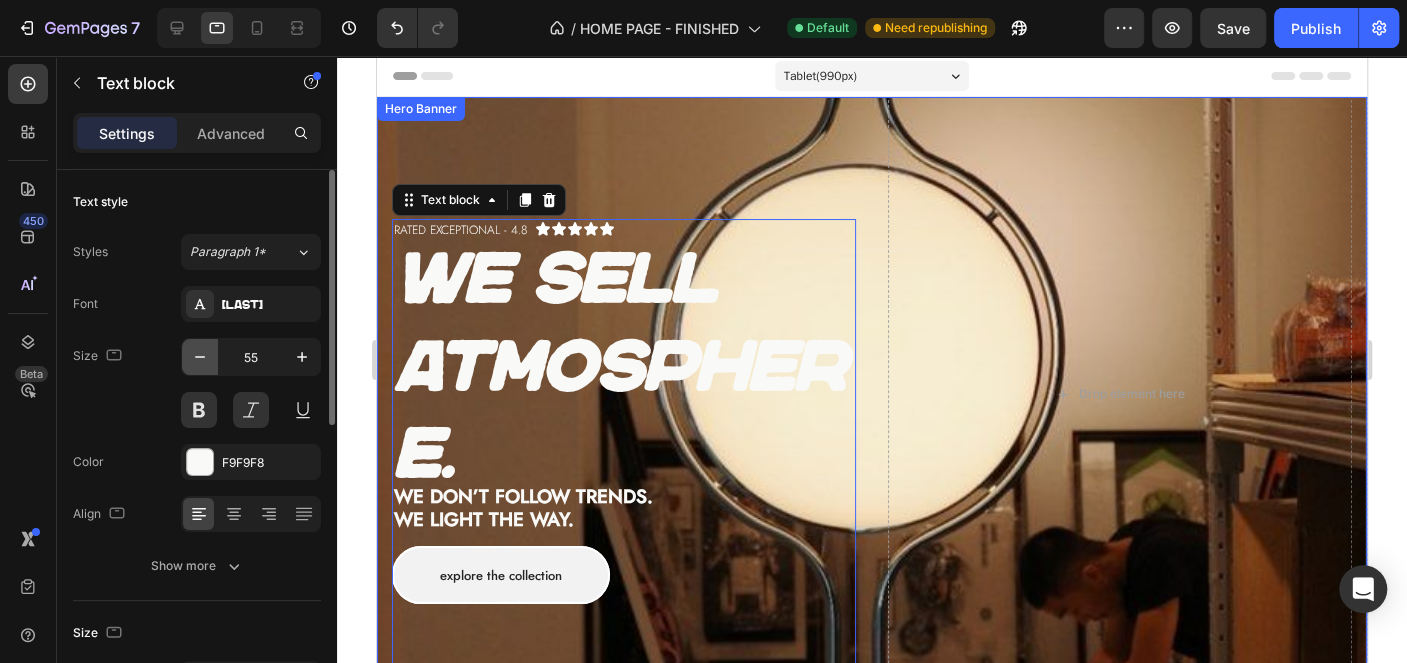 click 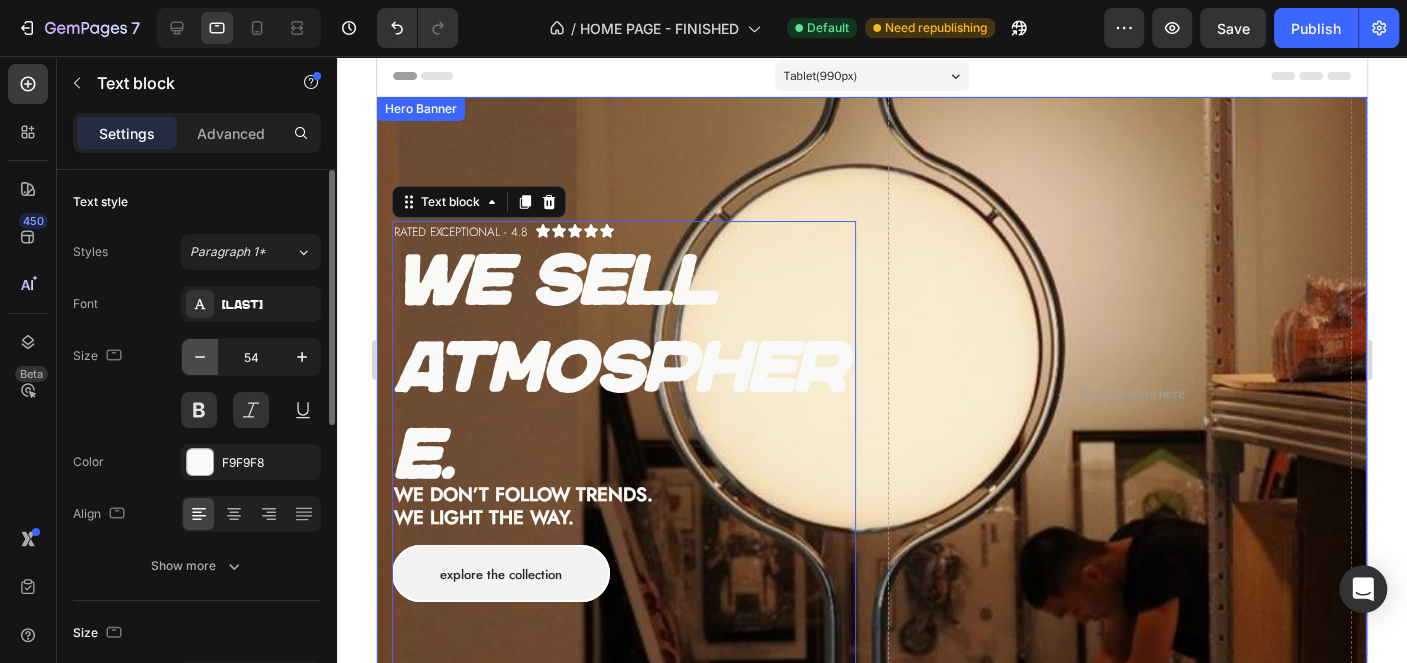 click 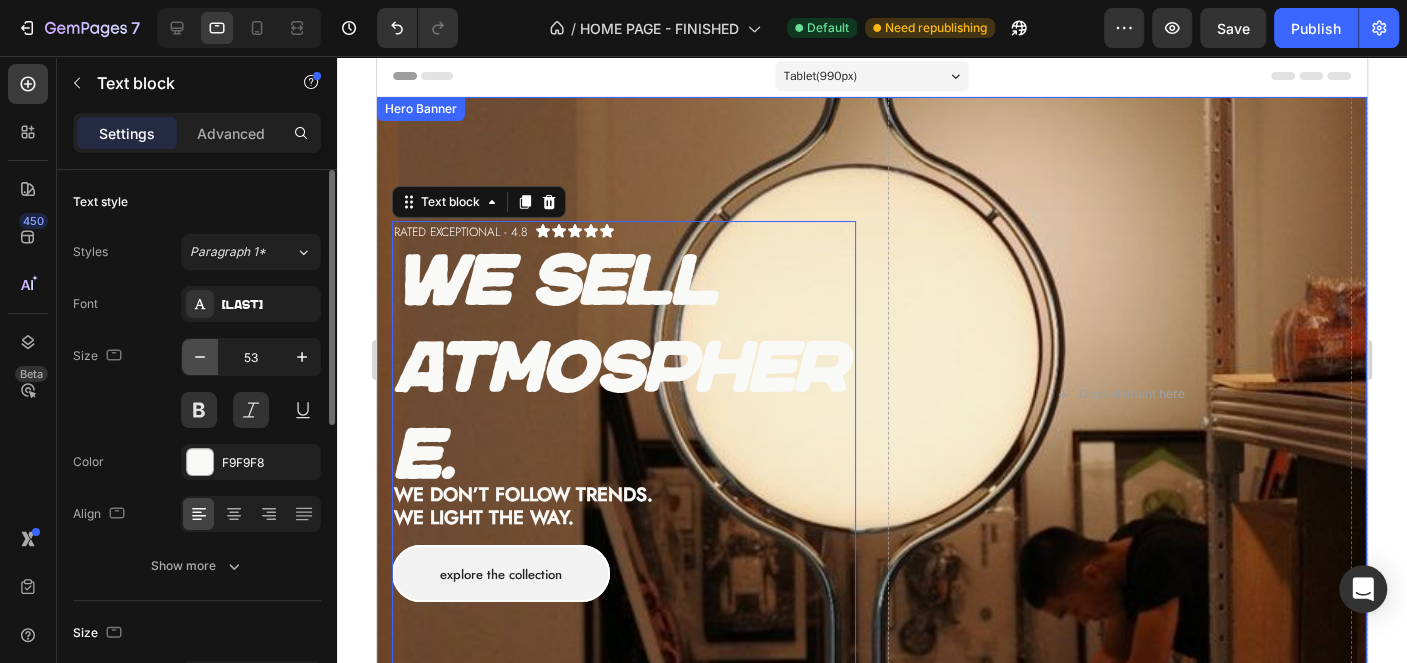click 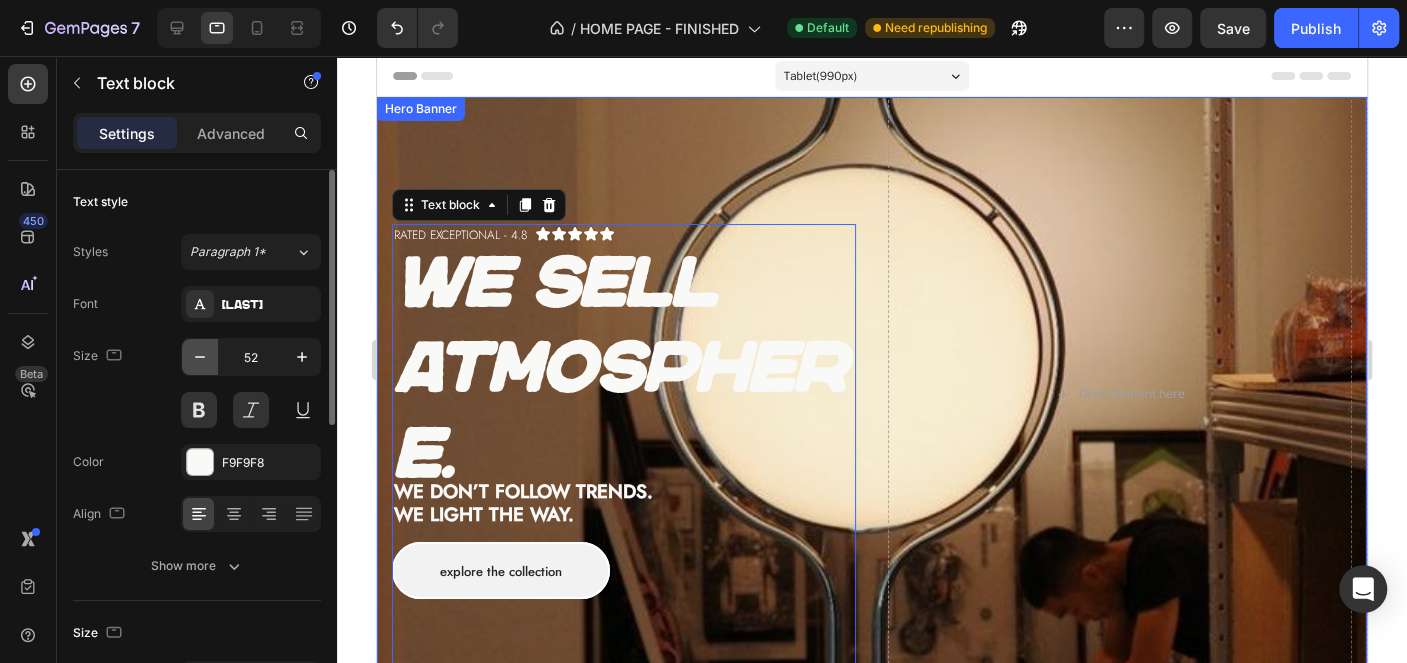 click 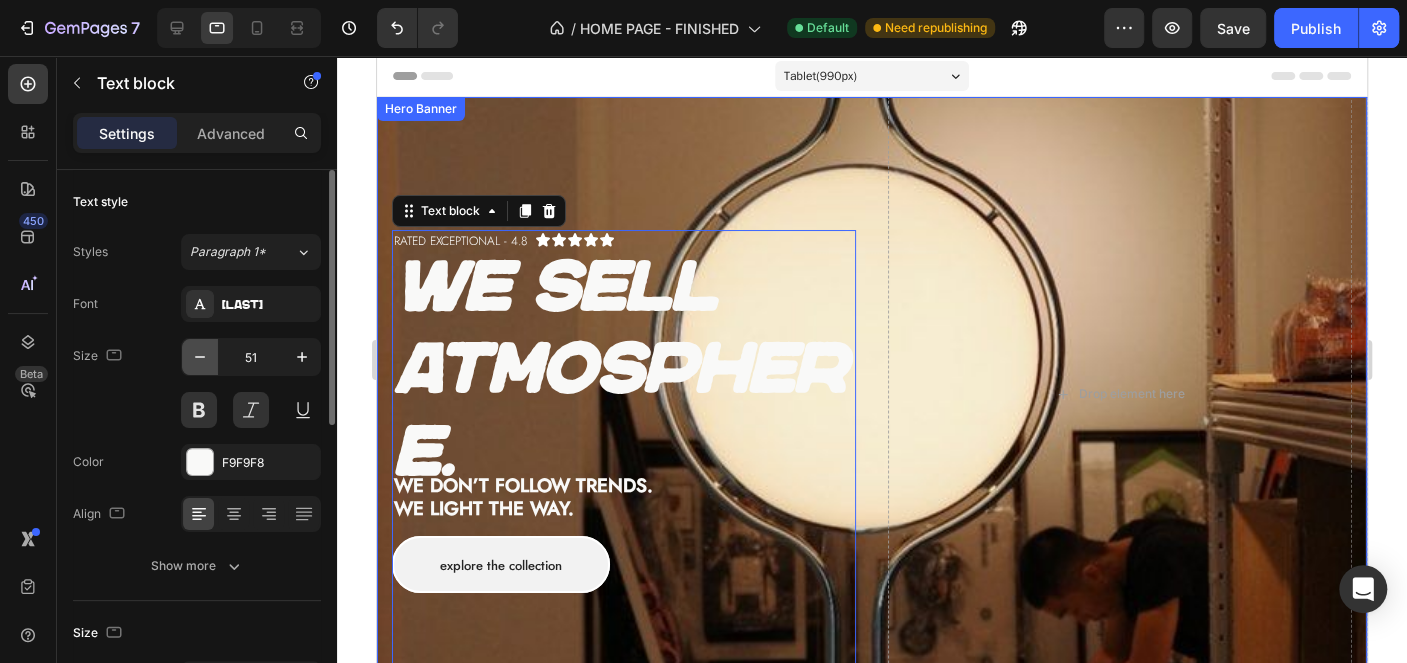 click 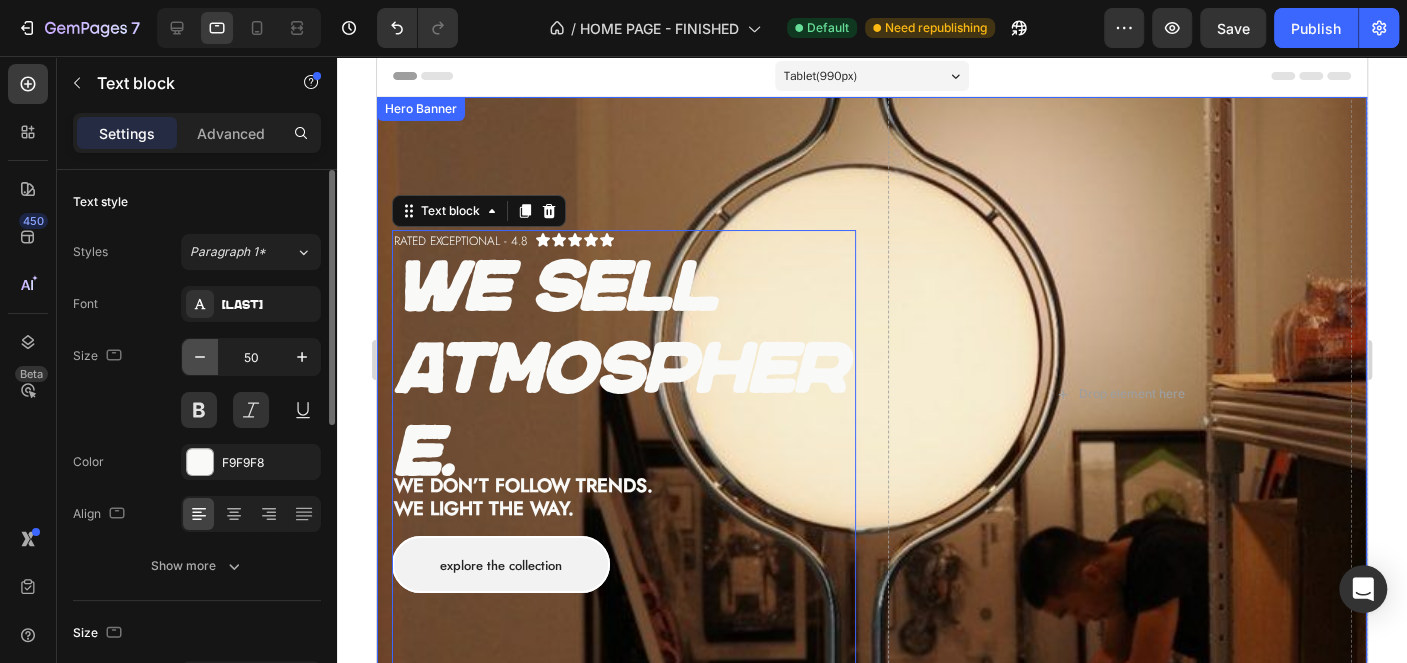 click 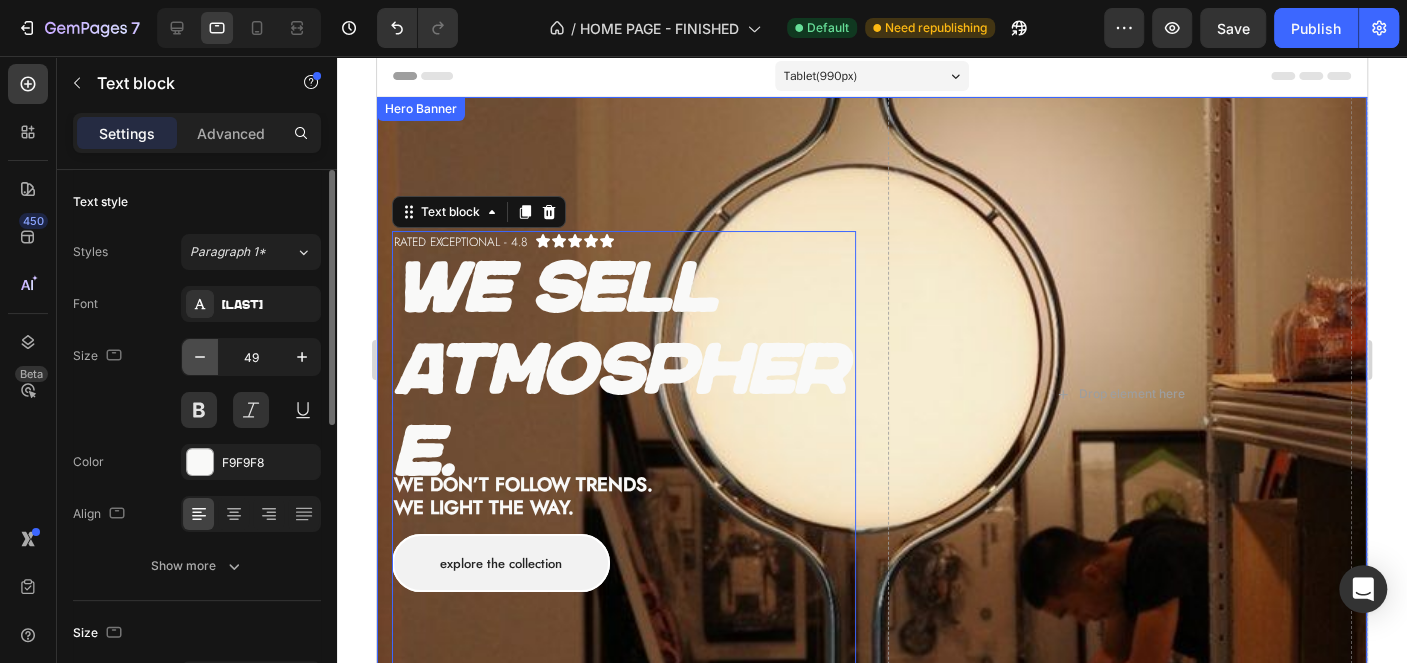 click 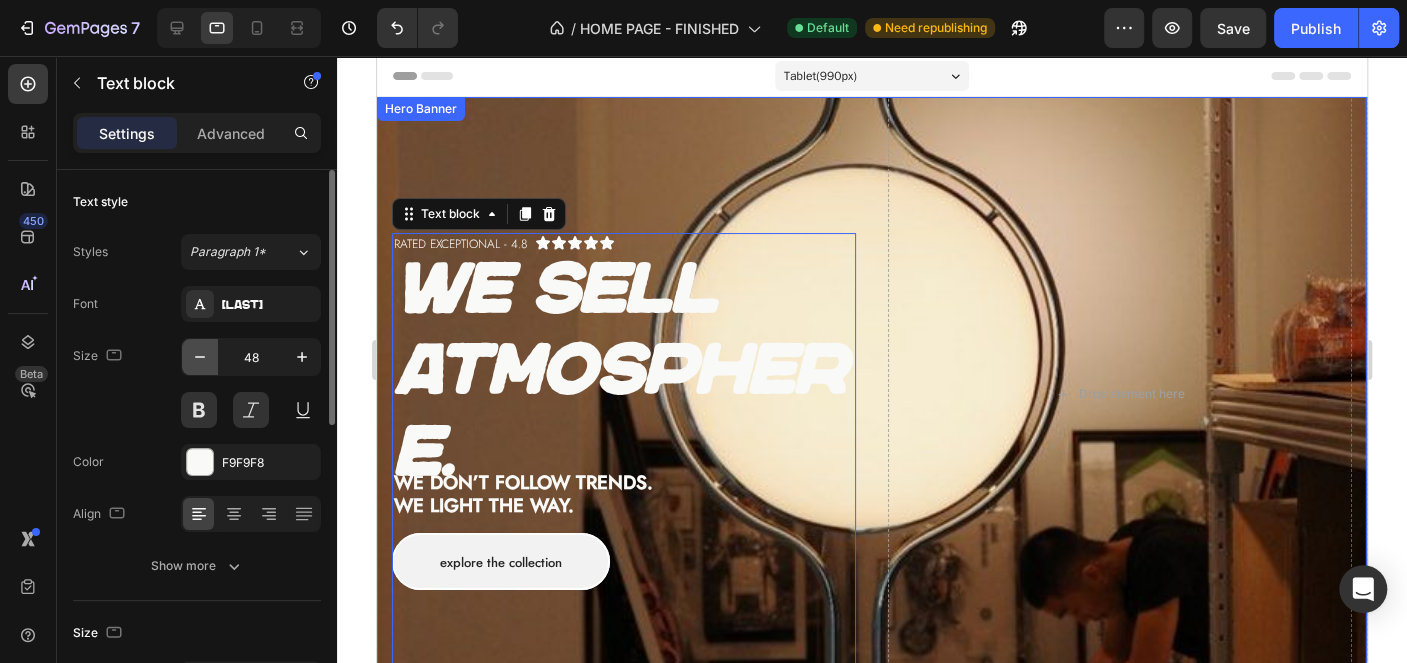 click 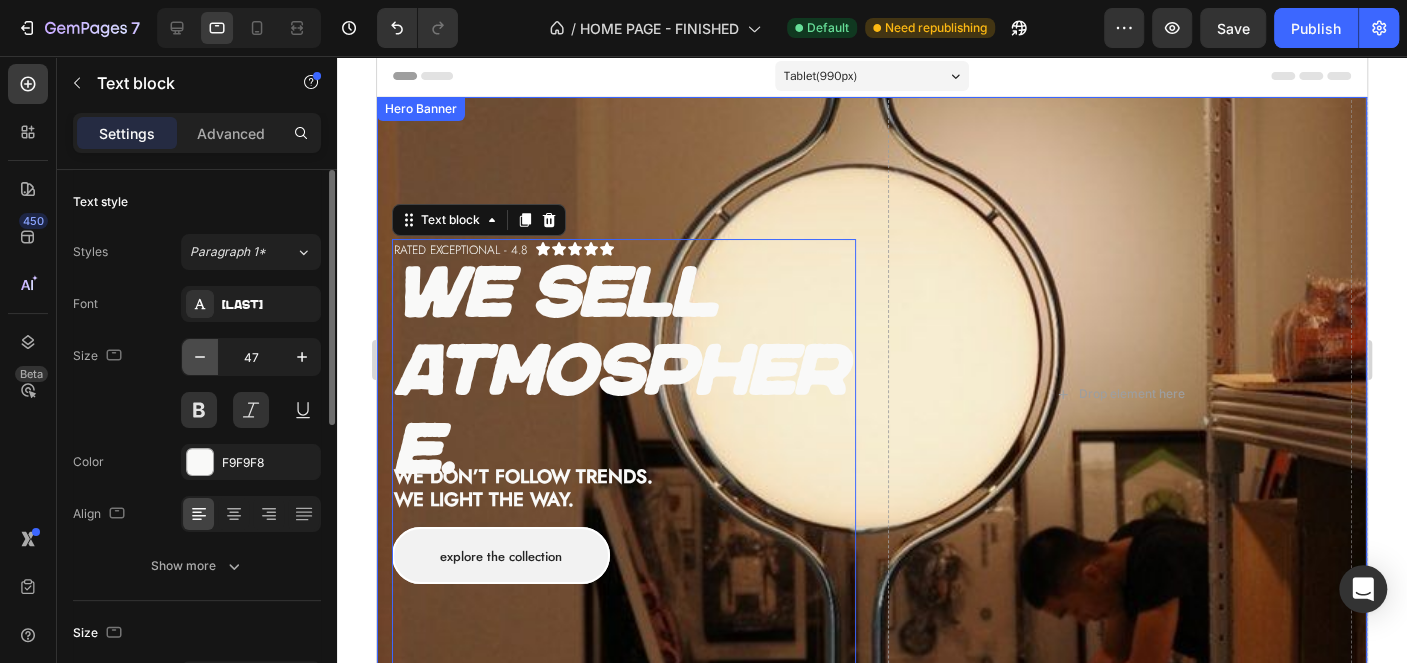 click 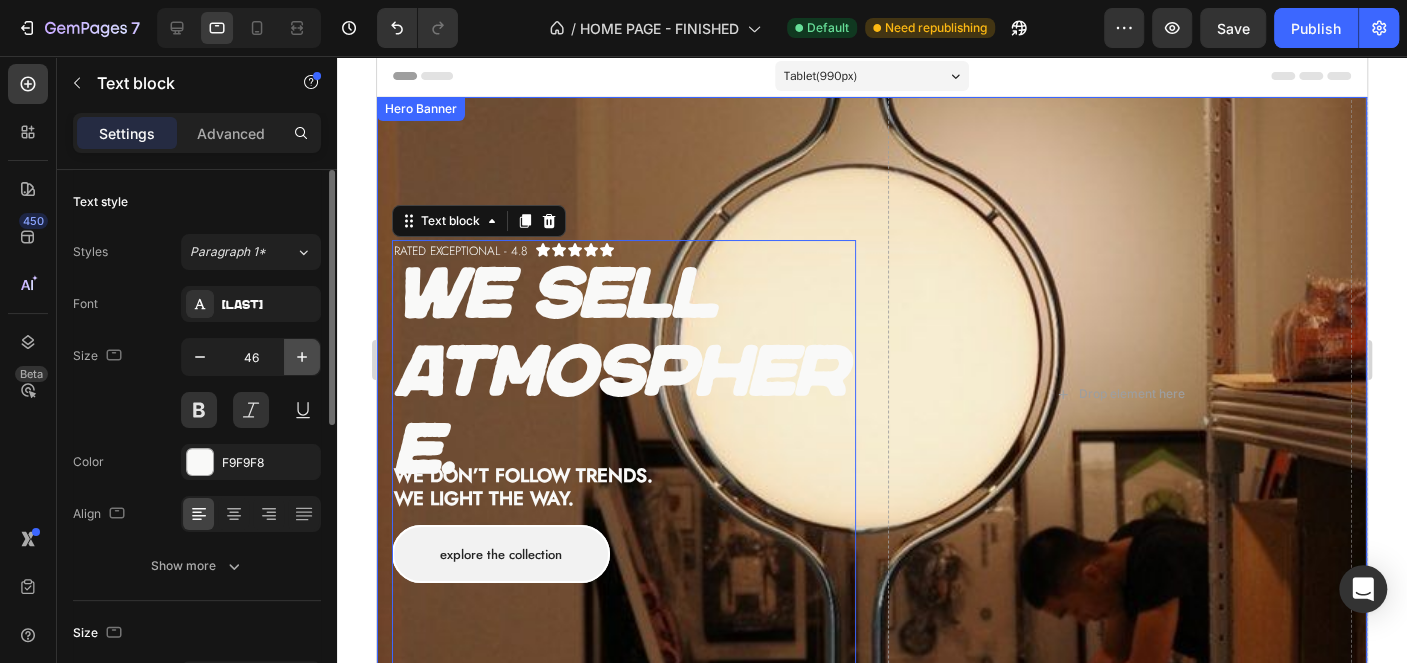 click 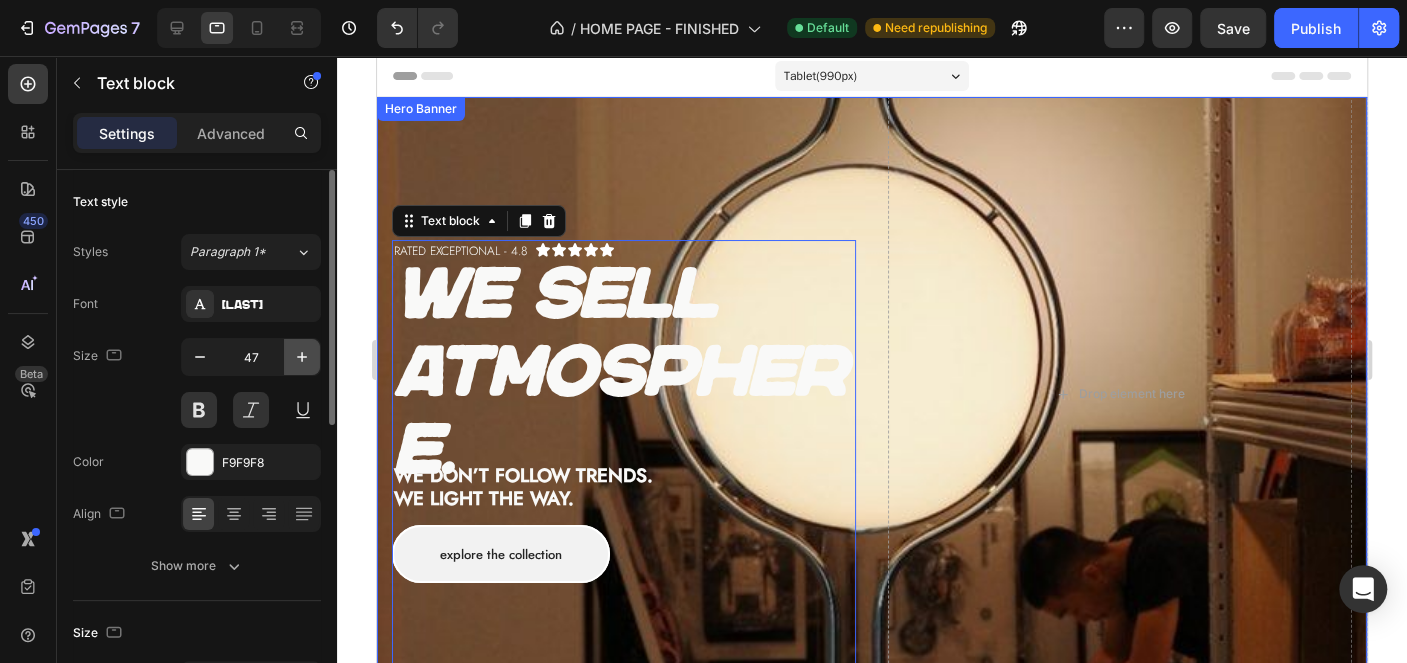 click 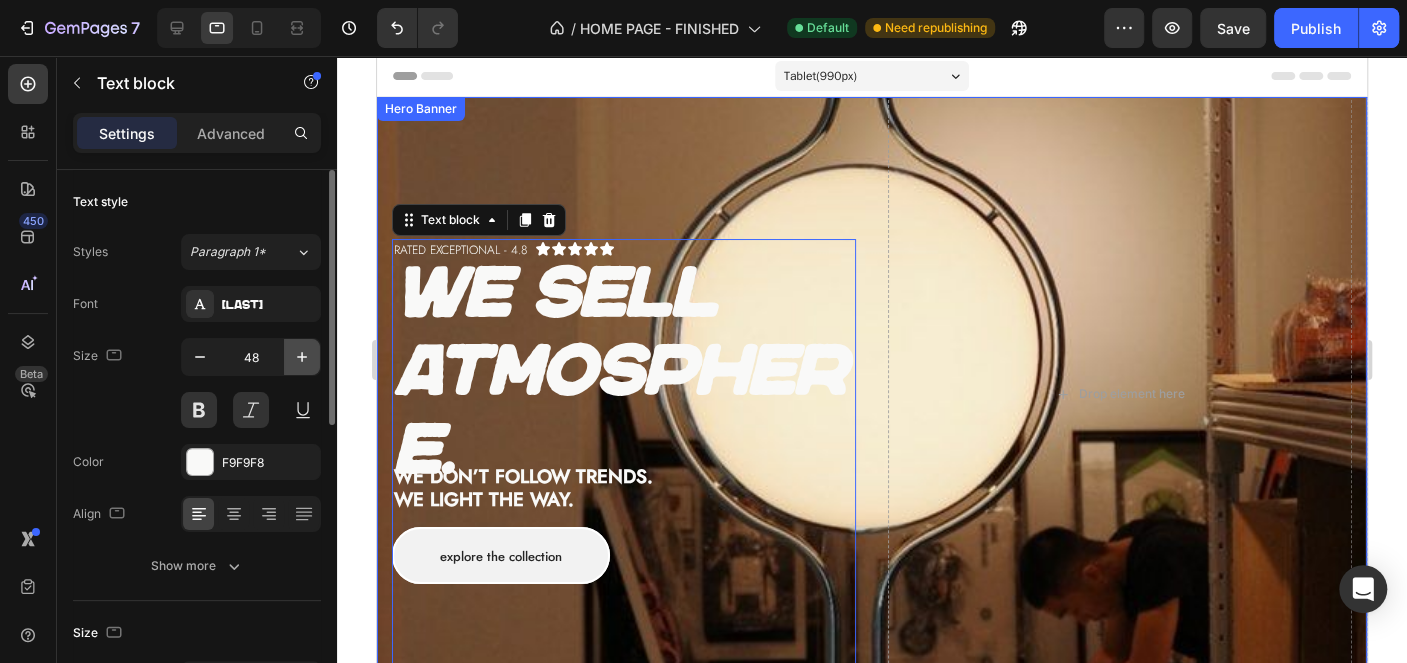 click 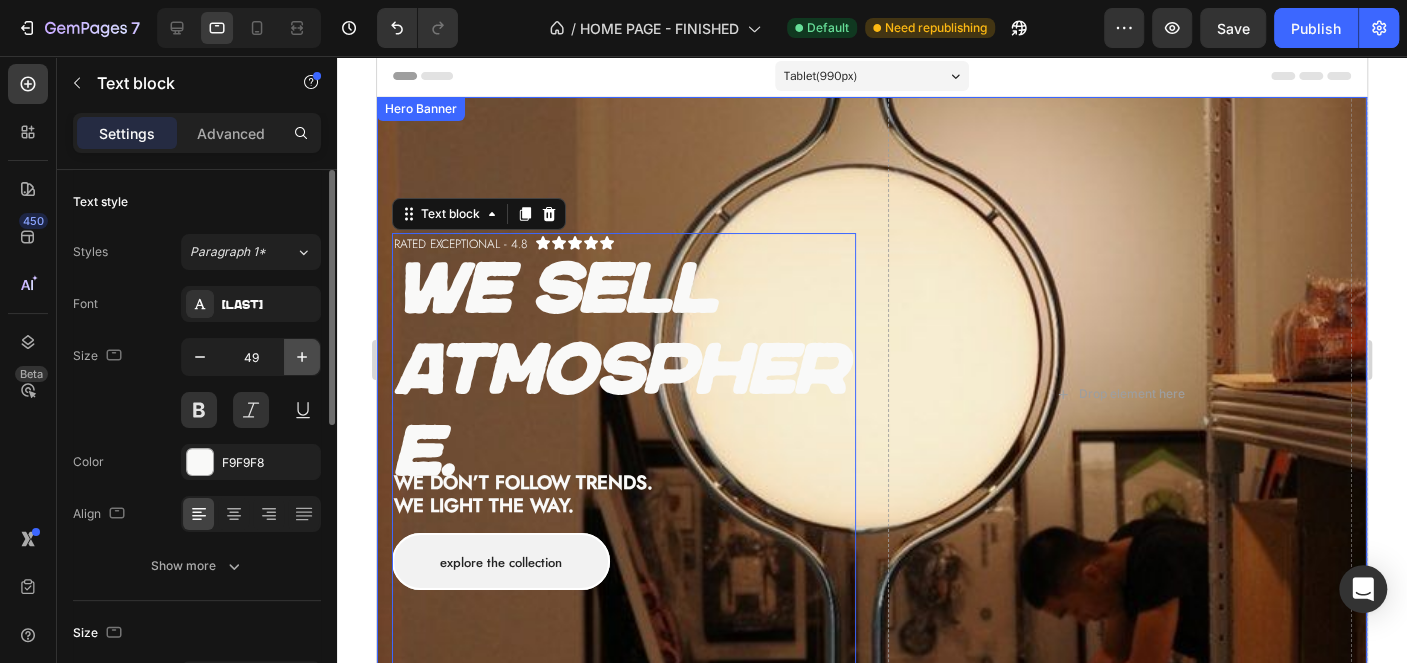 click 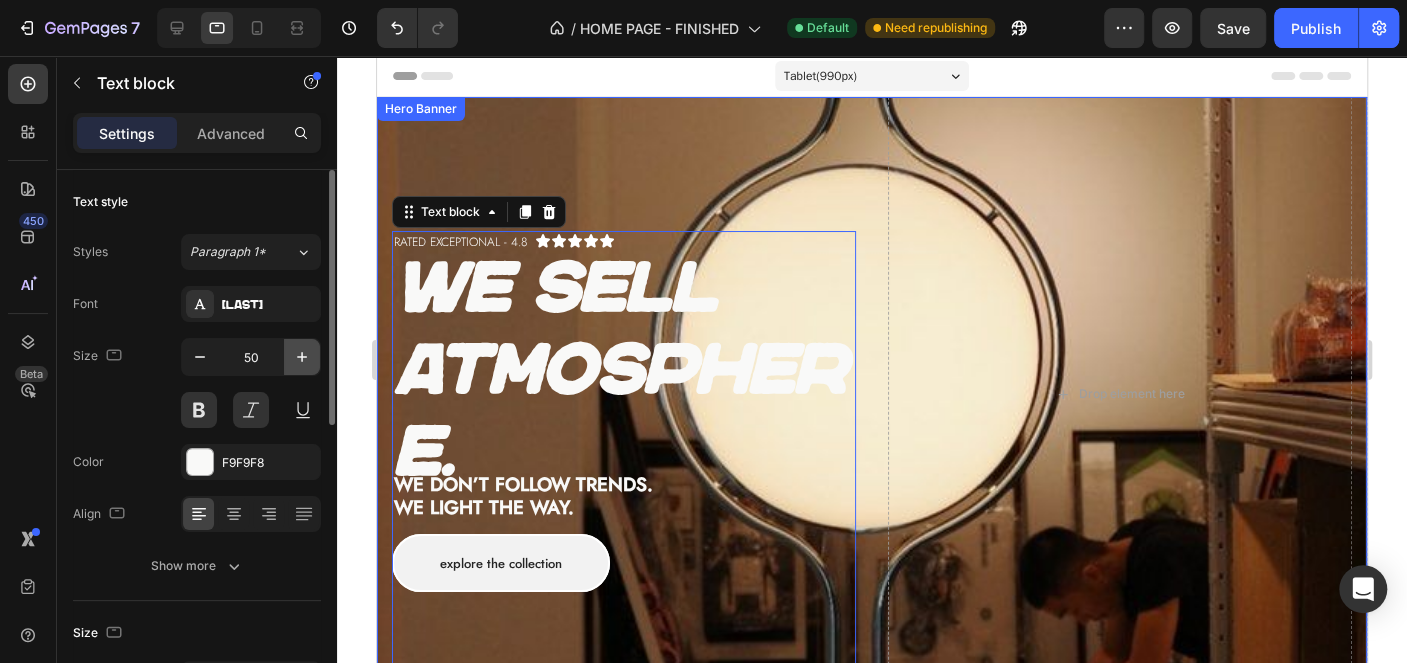 click 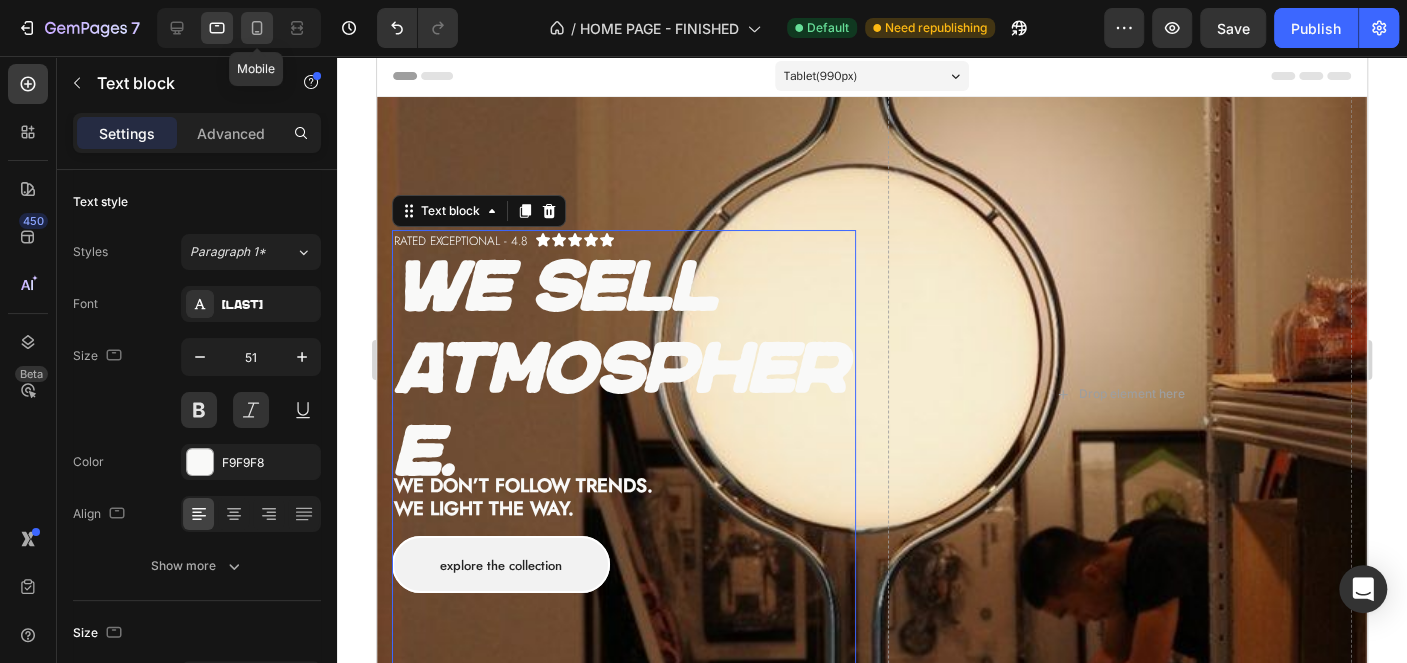 click 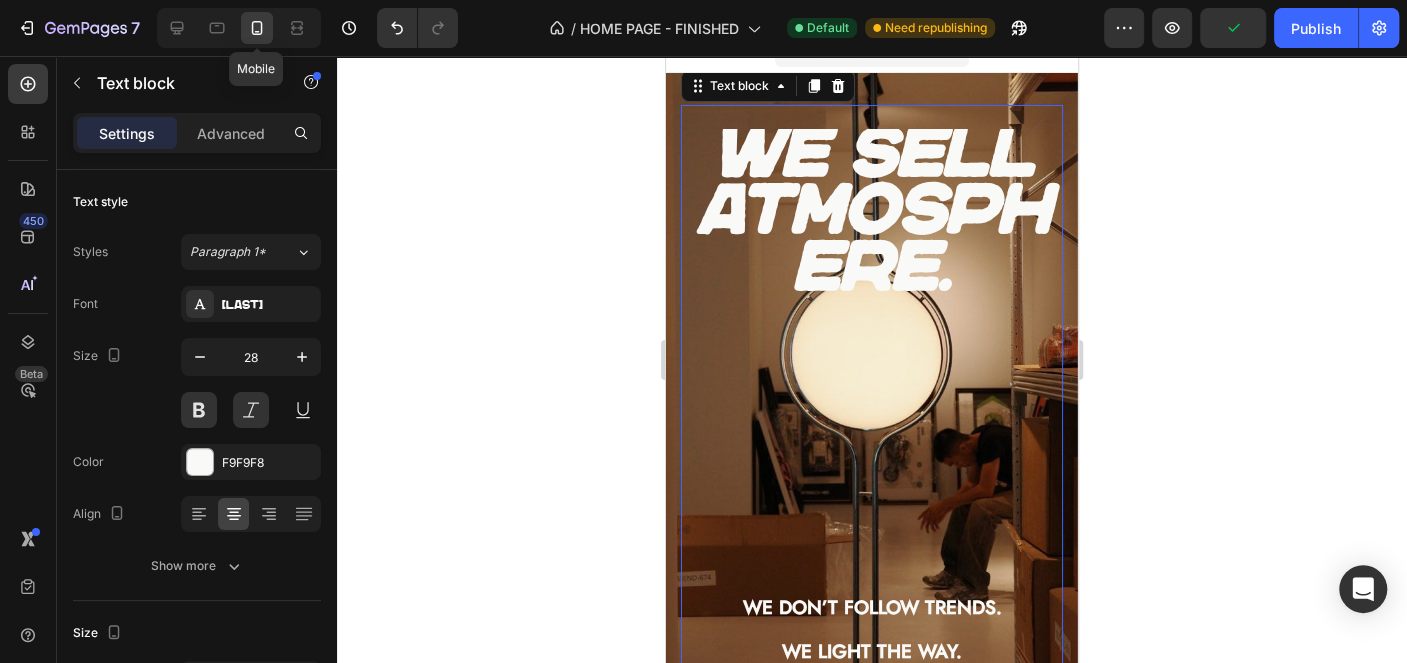scroll, scrollTop: 26, scrollLeft: 0, axis: vertical 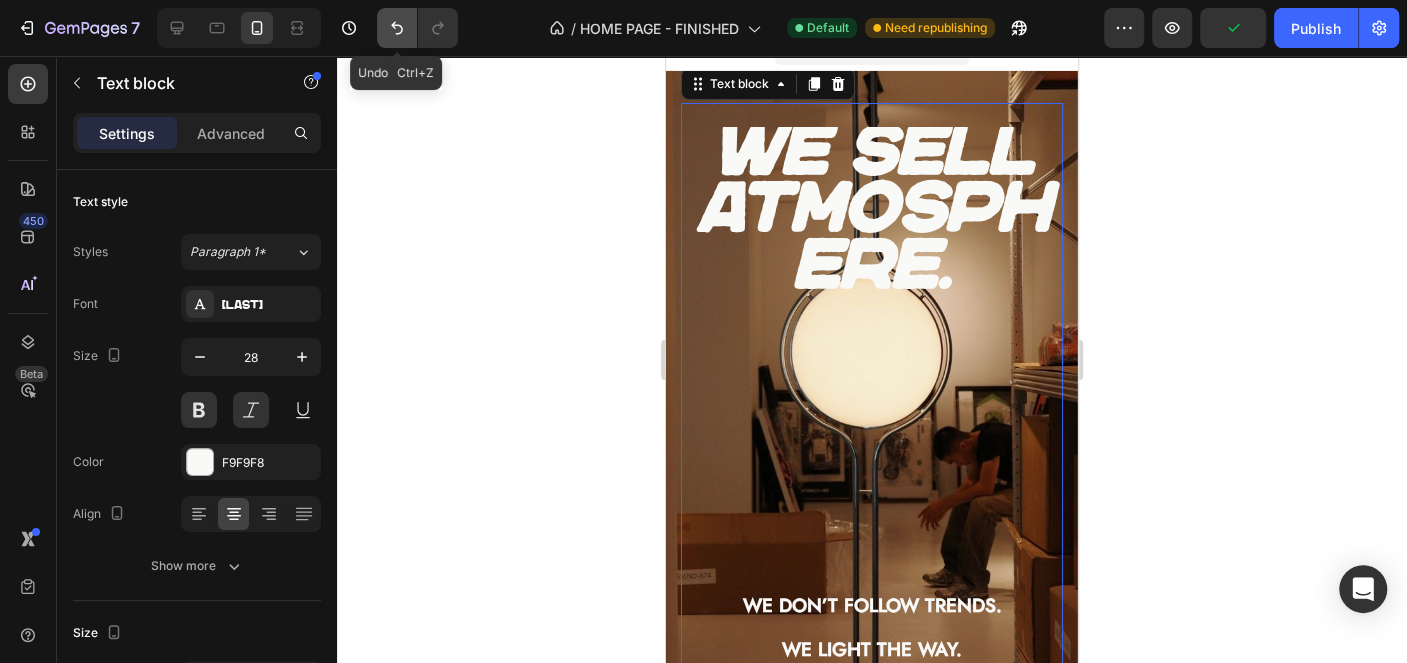 click 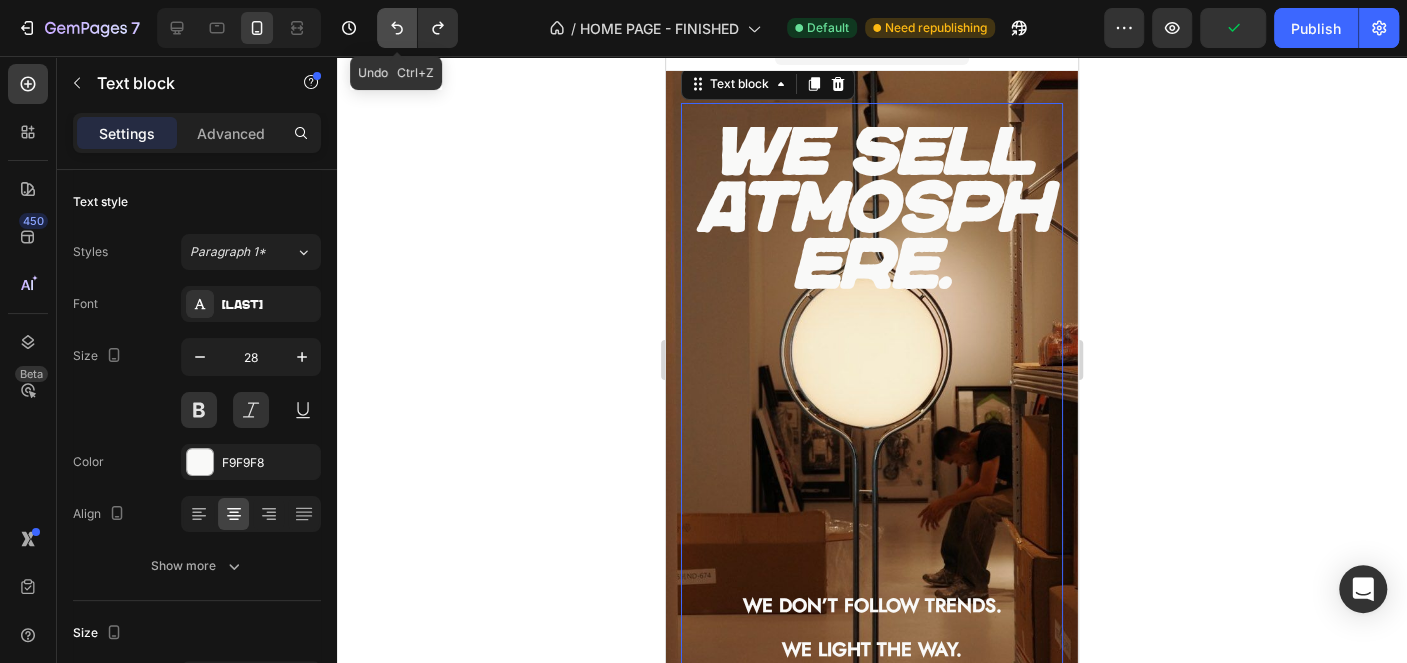click 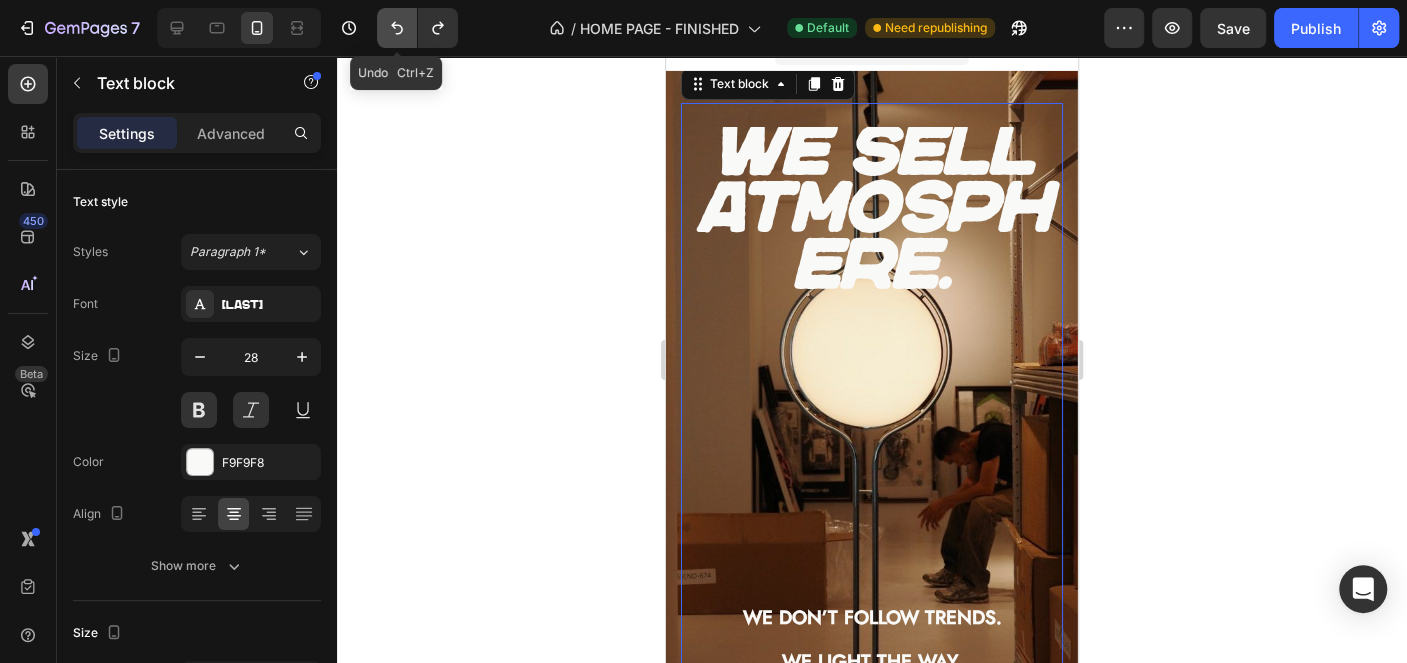click 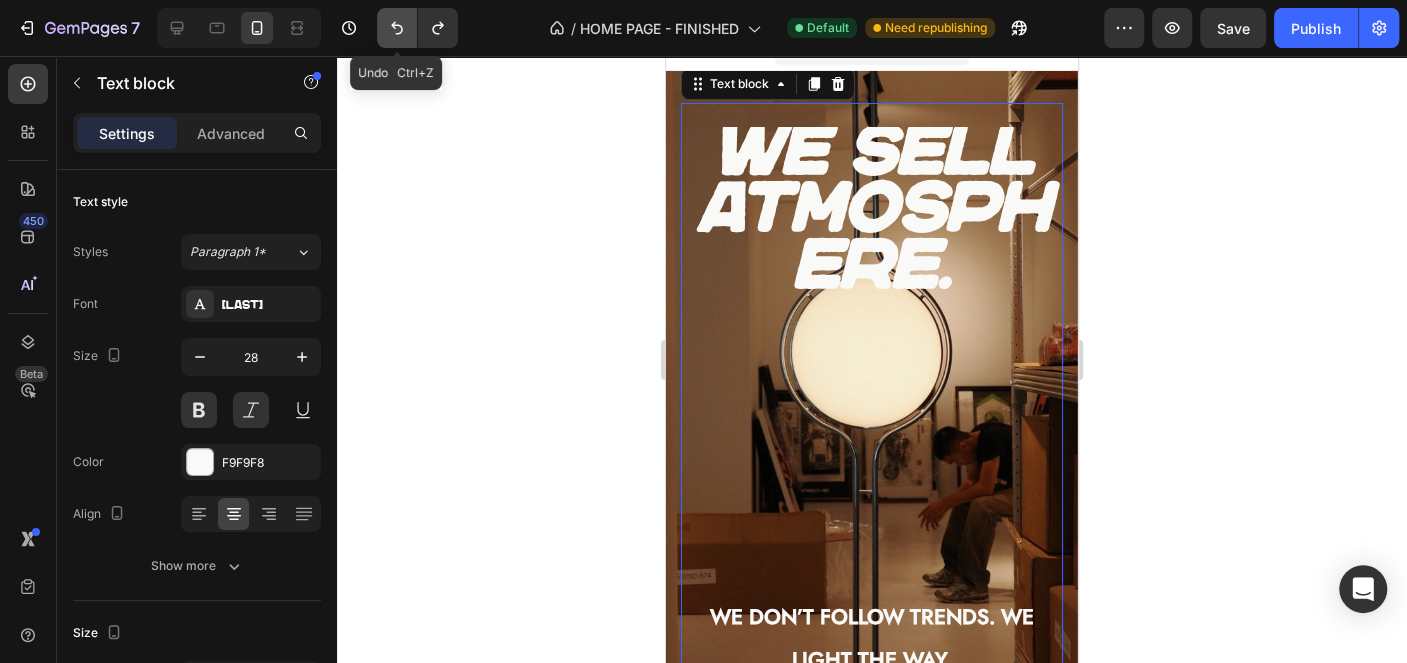 click 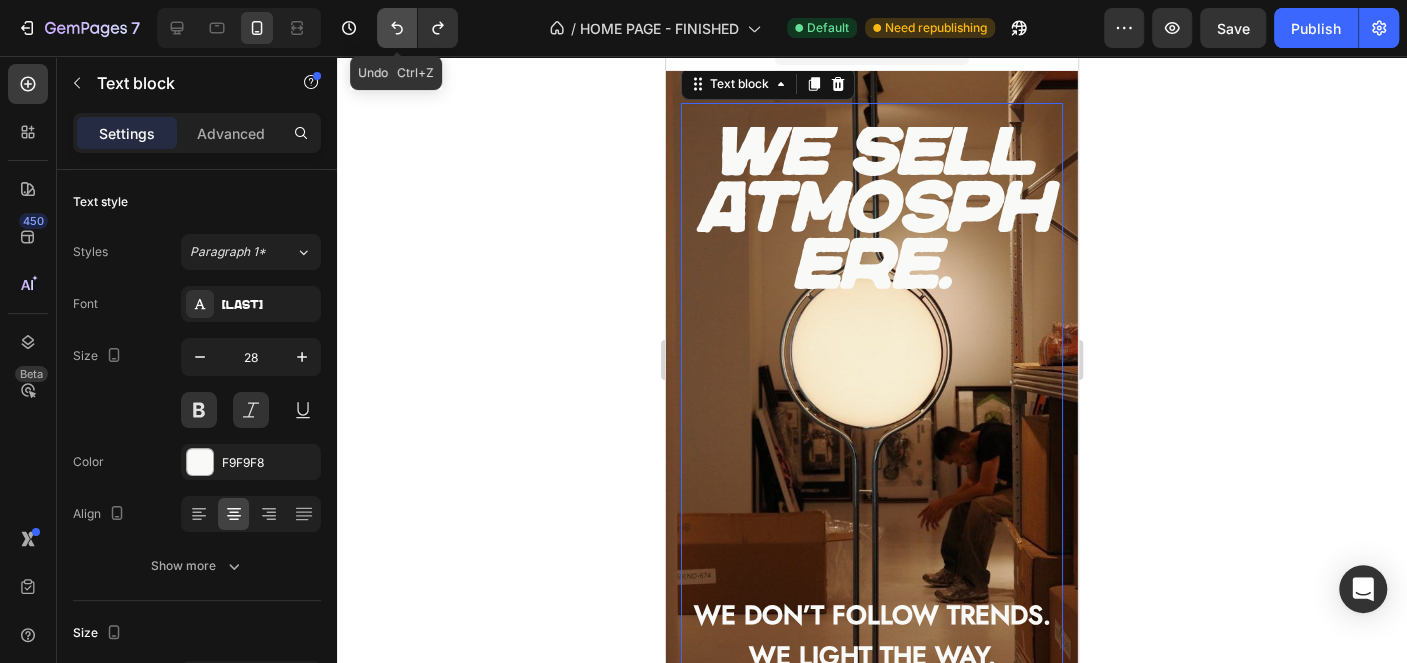 click 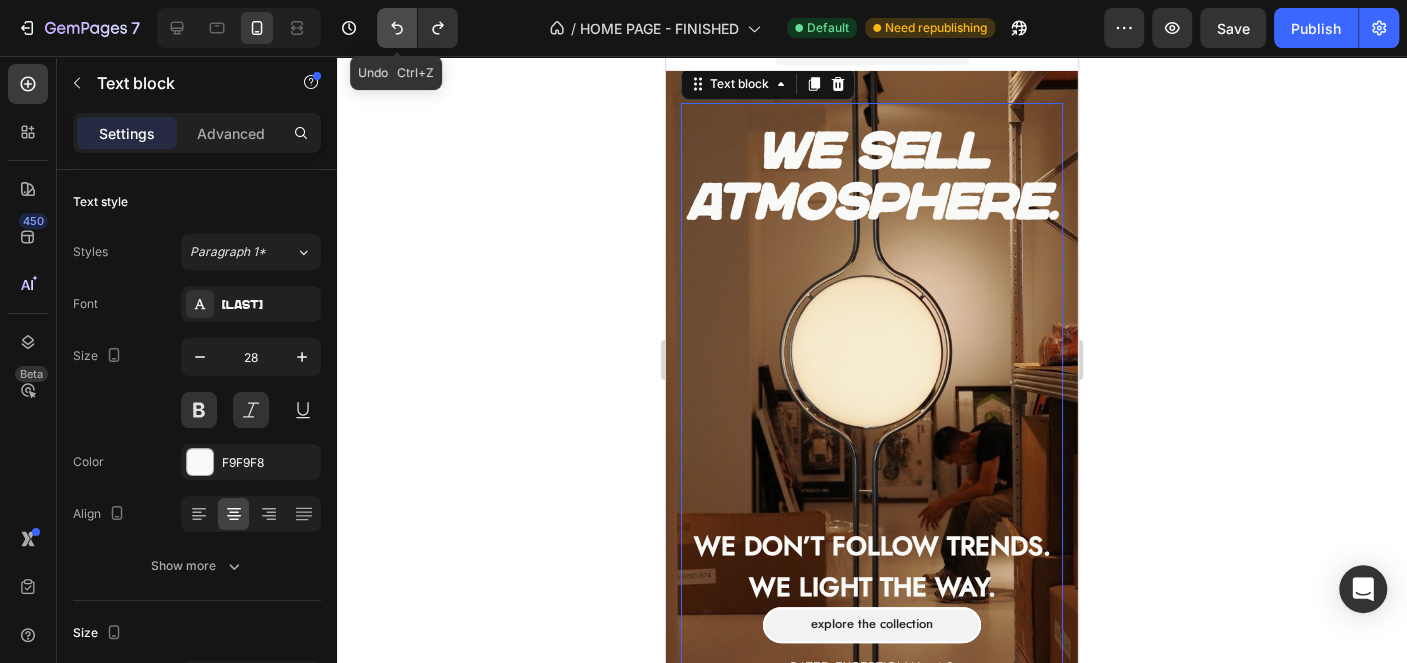 click 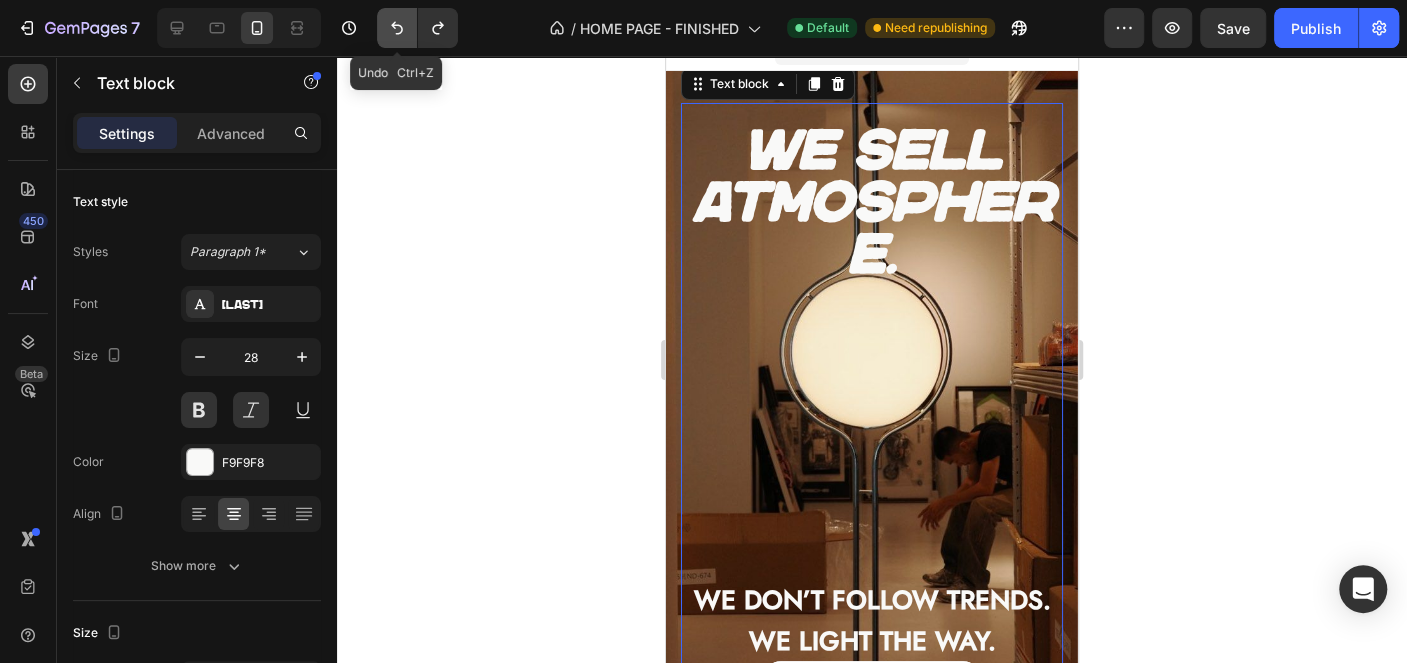 click 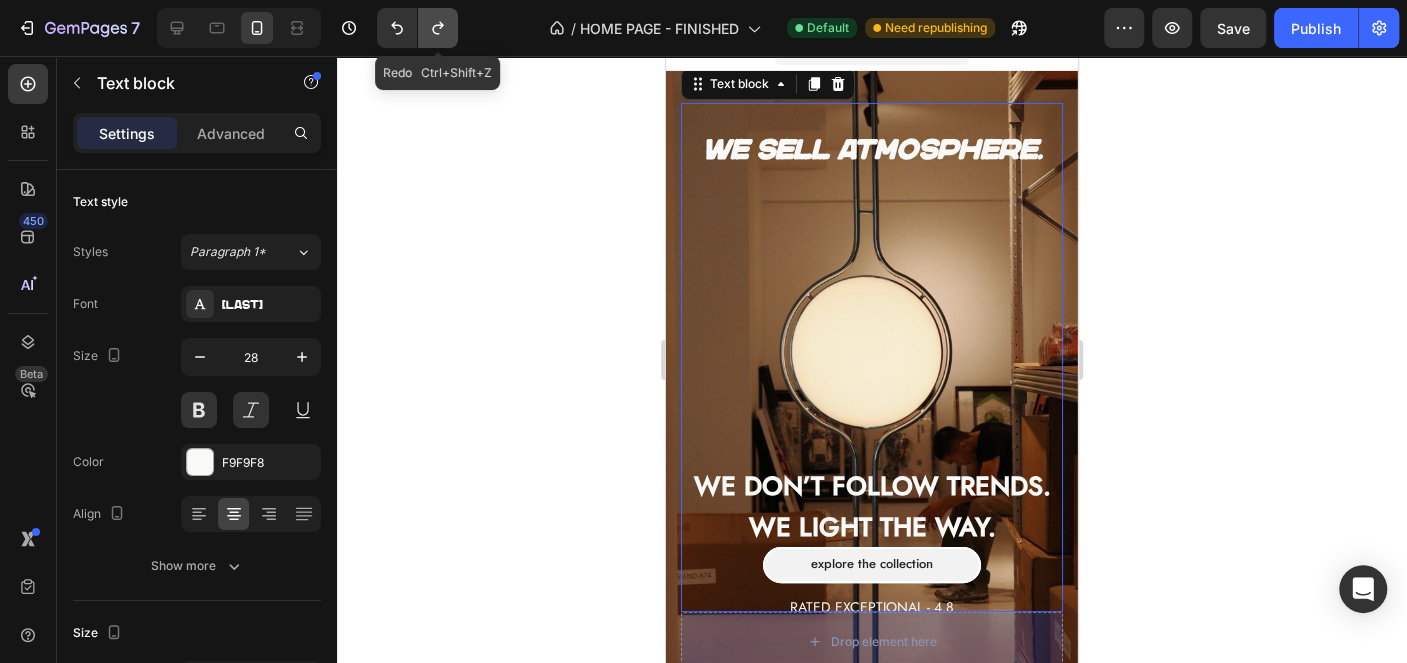 click 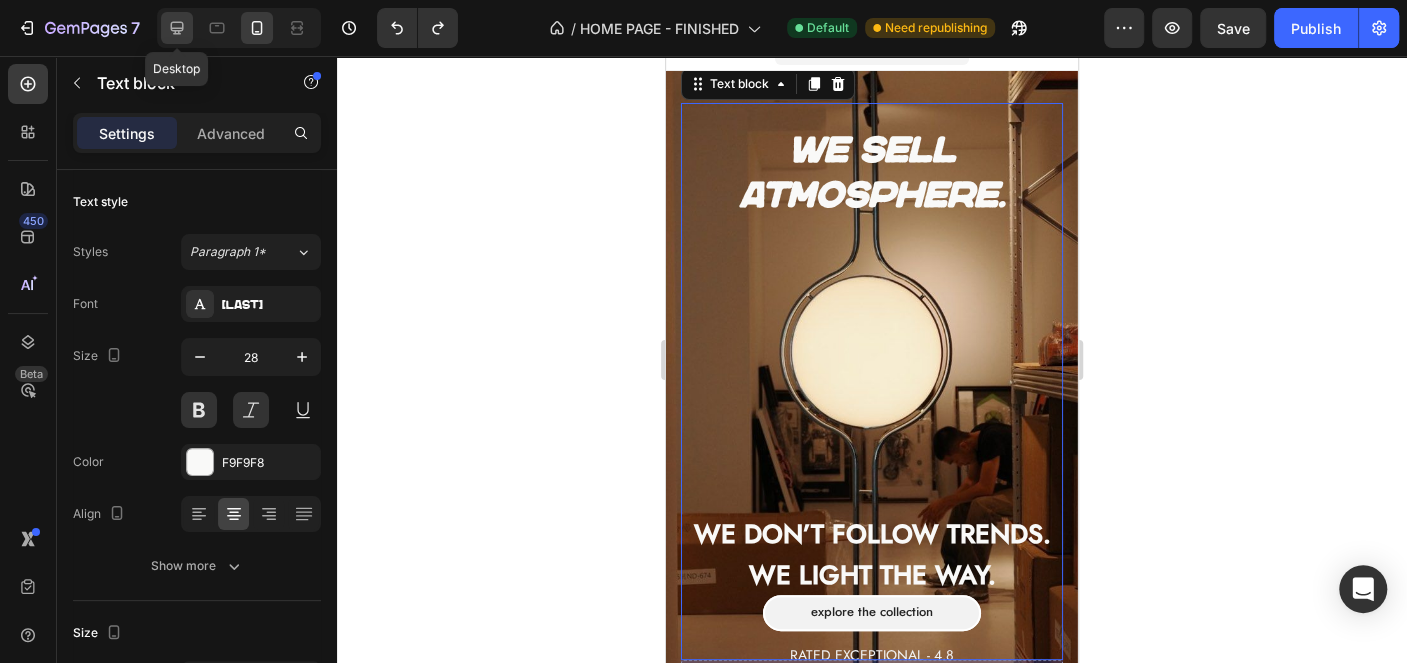 click 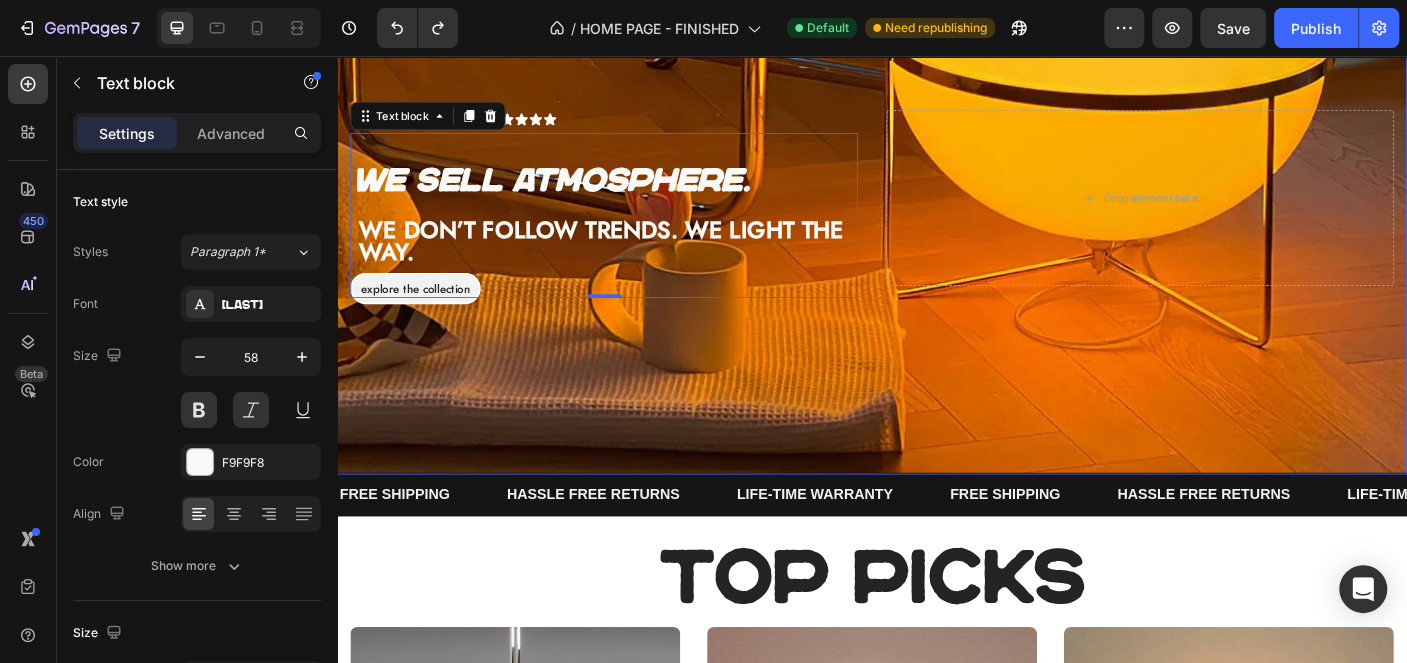 scroll, scrollTop: 206, scrollLeft: 0, axis: vertical 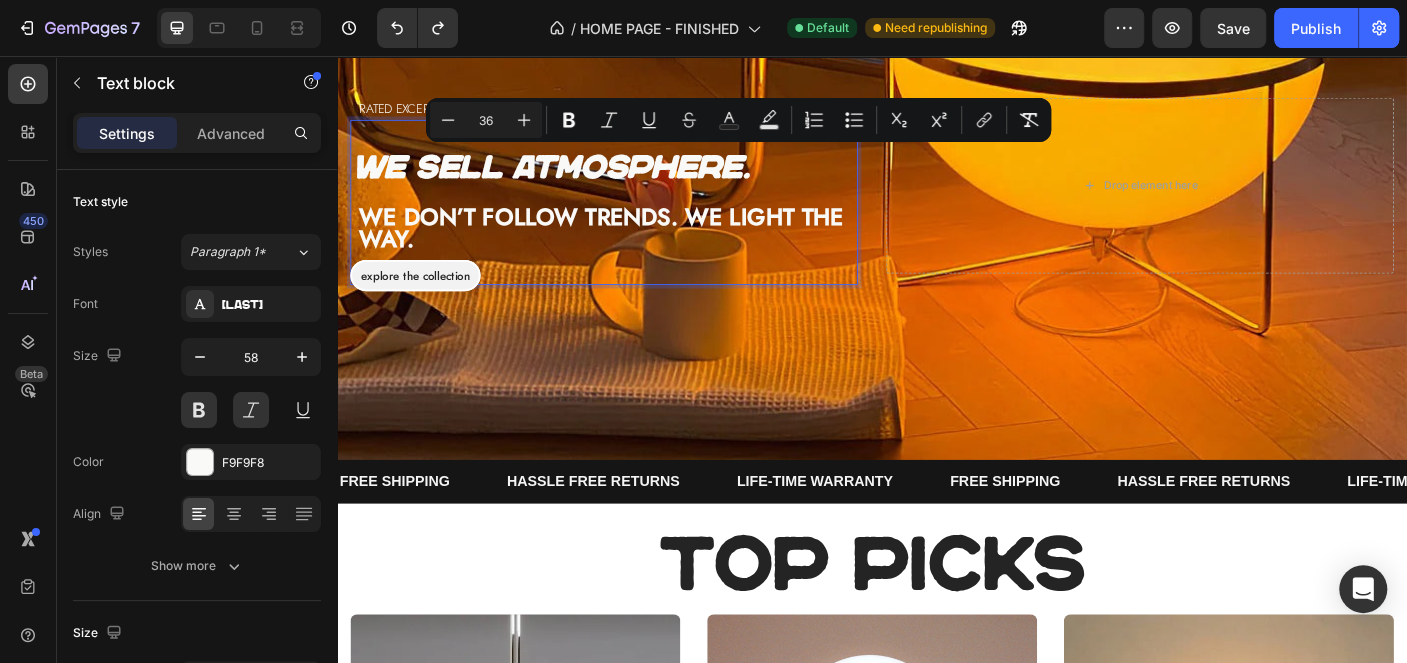 click on "We sell atmosphere." at bounding box center [576, 180] 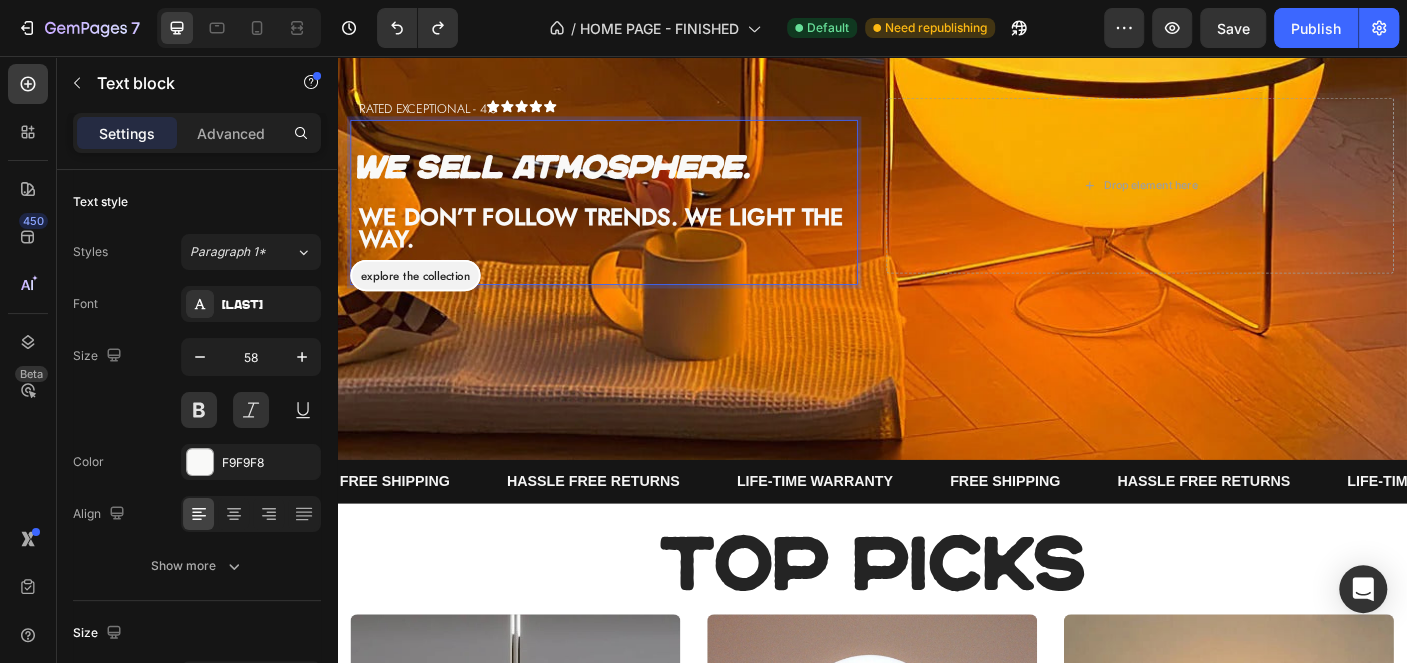 click on "We sell atmosphere." at bounding box center (636, 177) 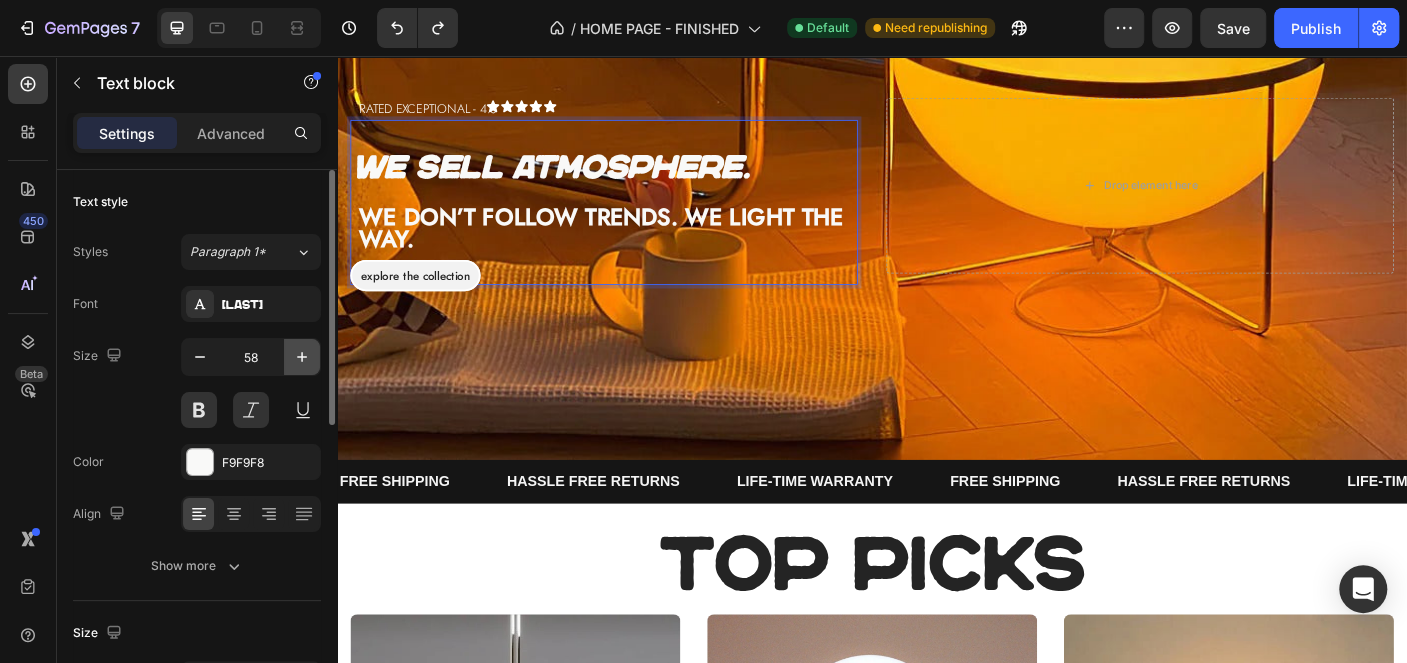 click 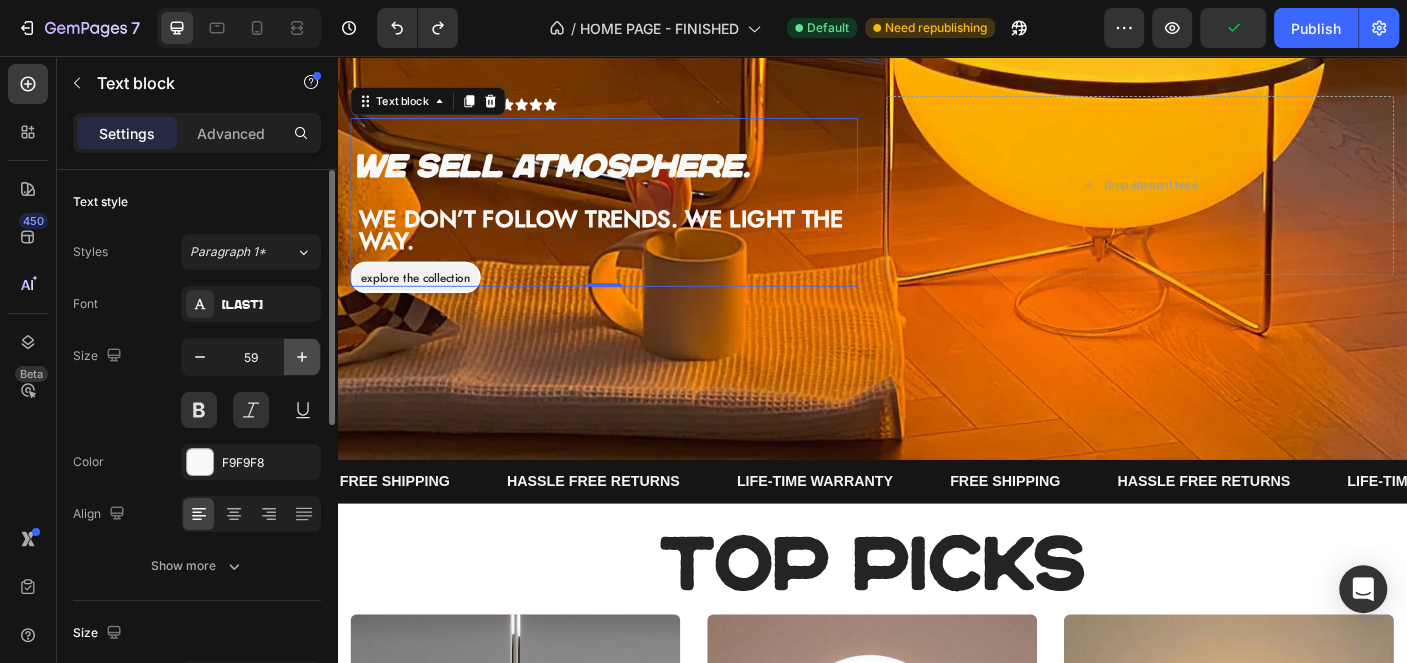 click 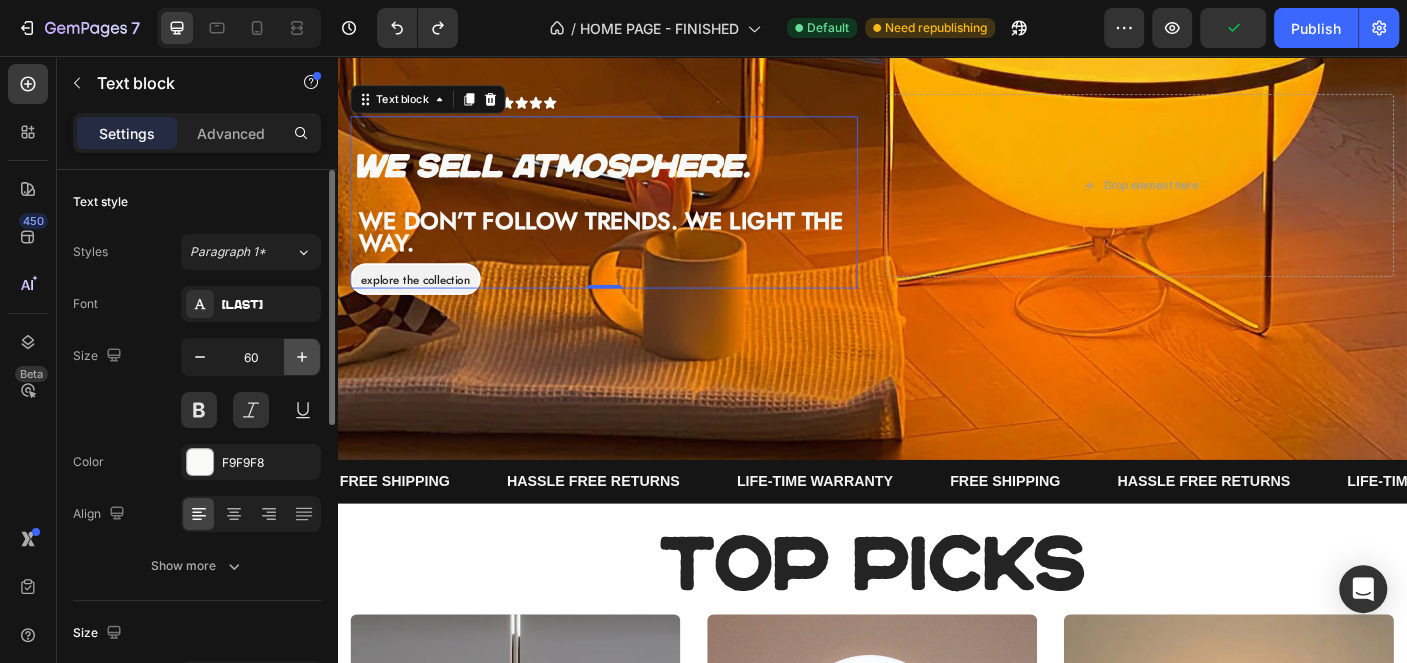 click 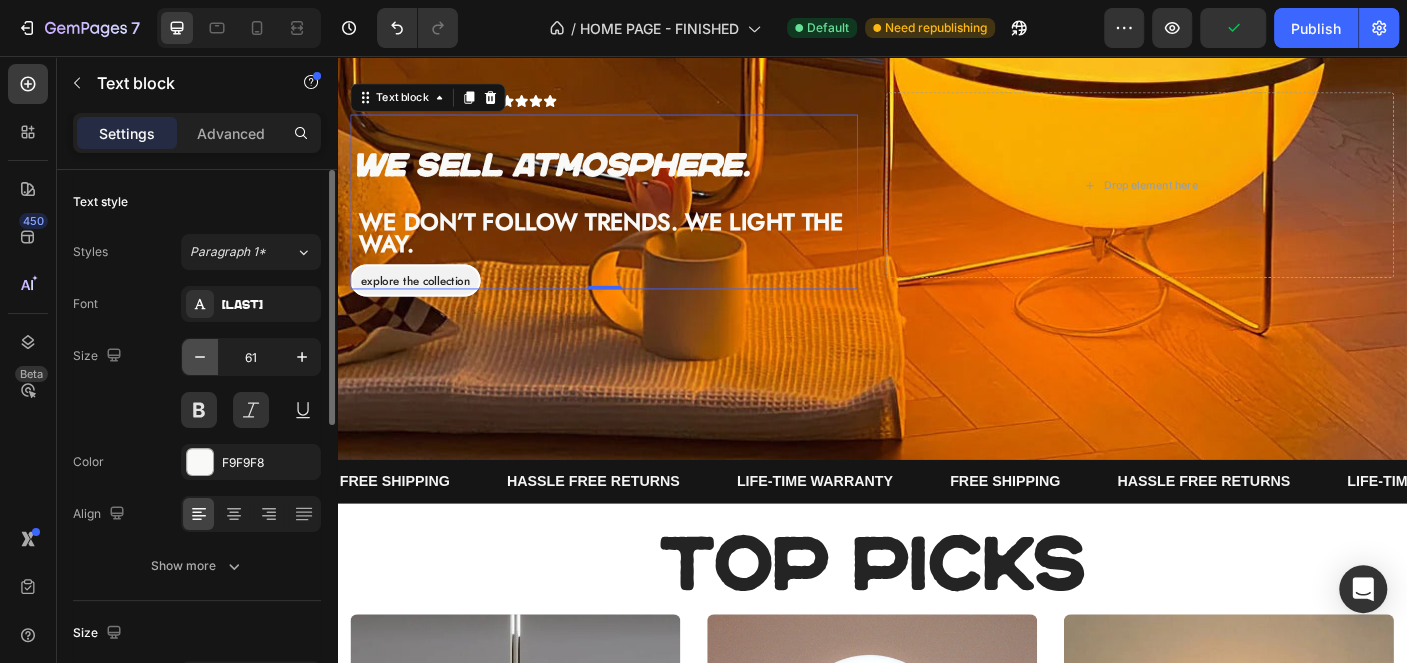 click 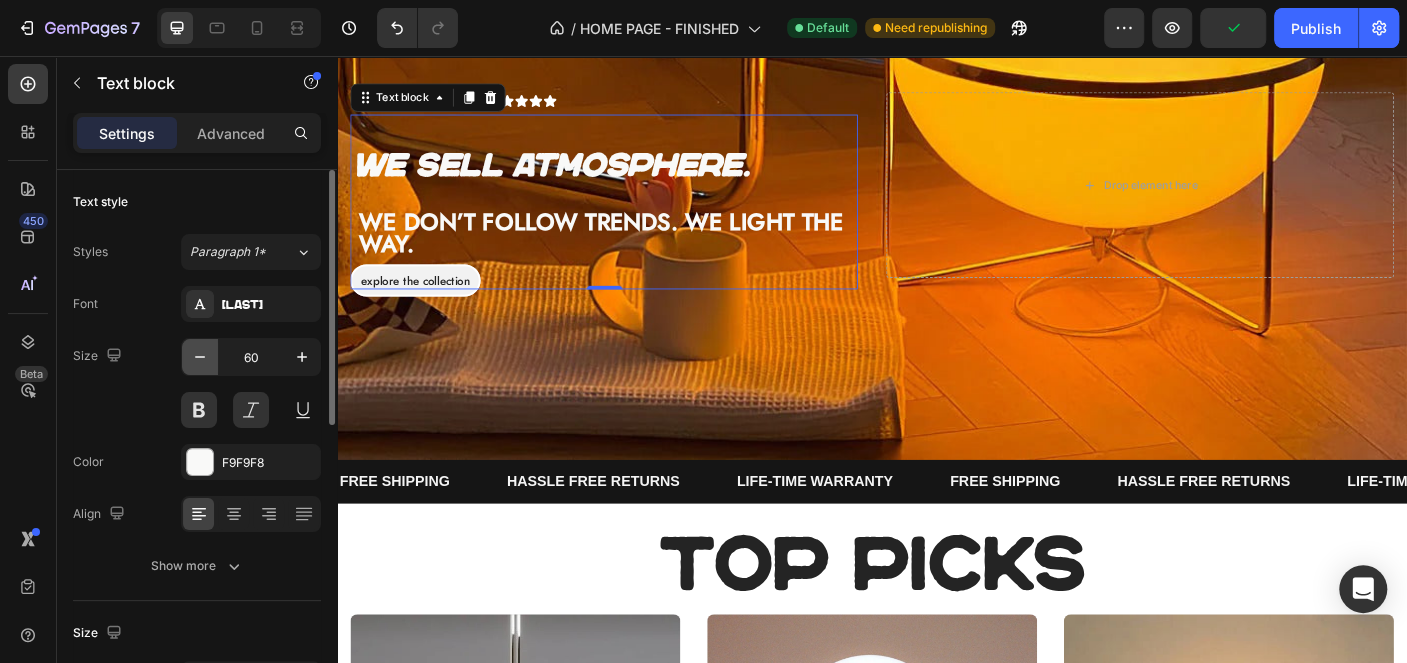 click 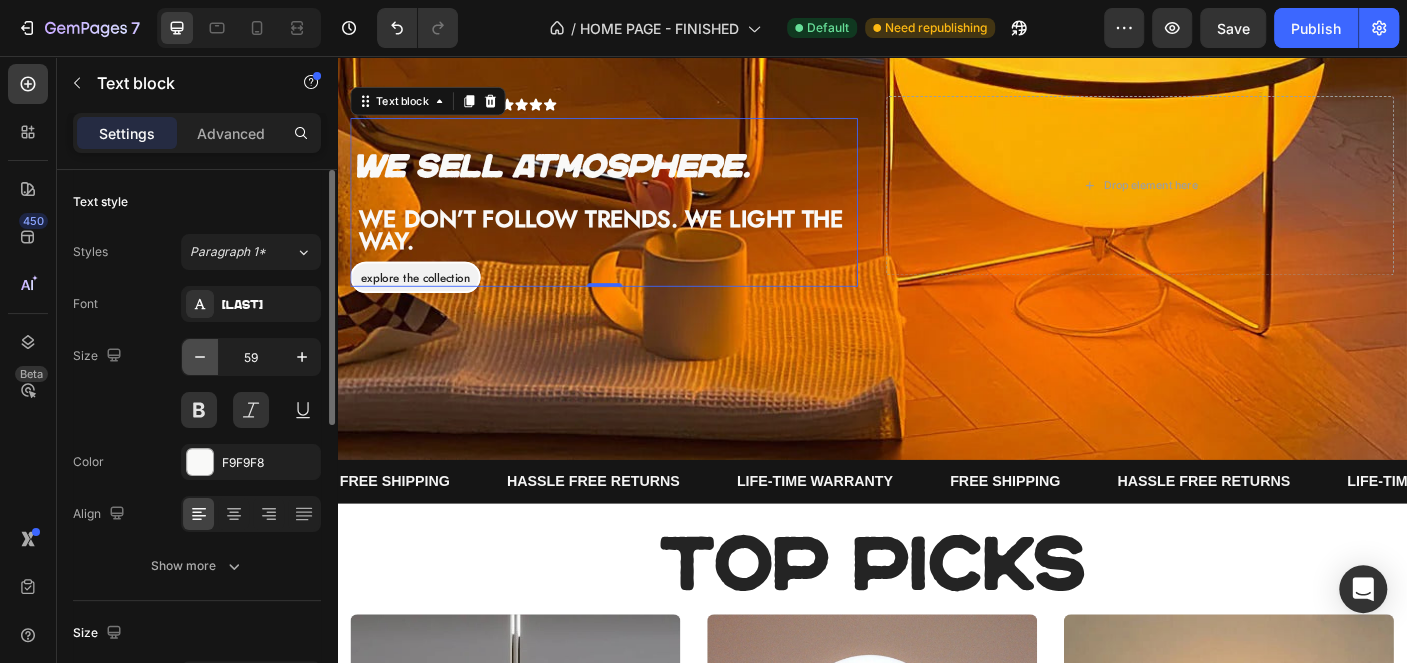 click 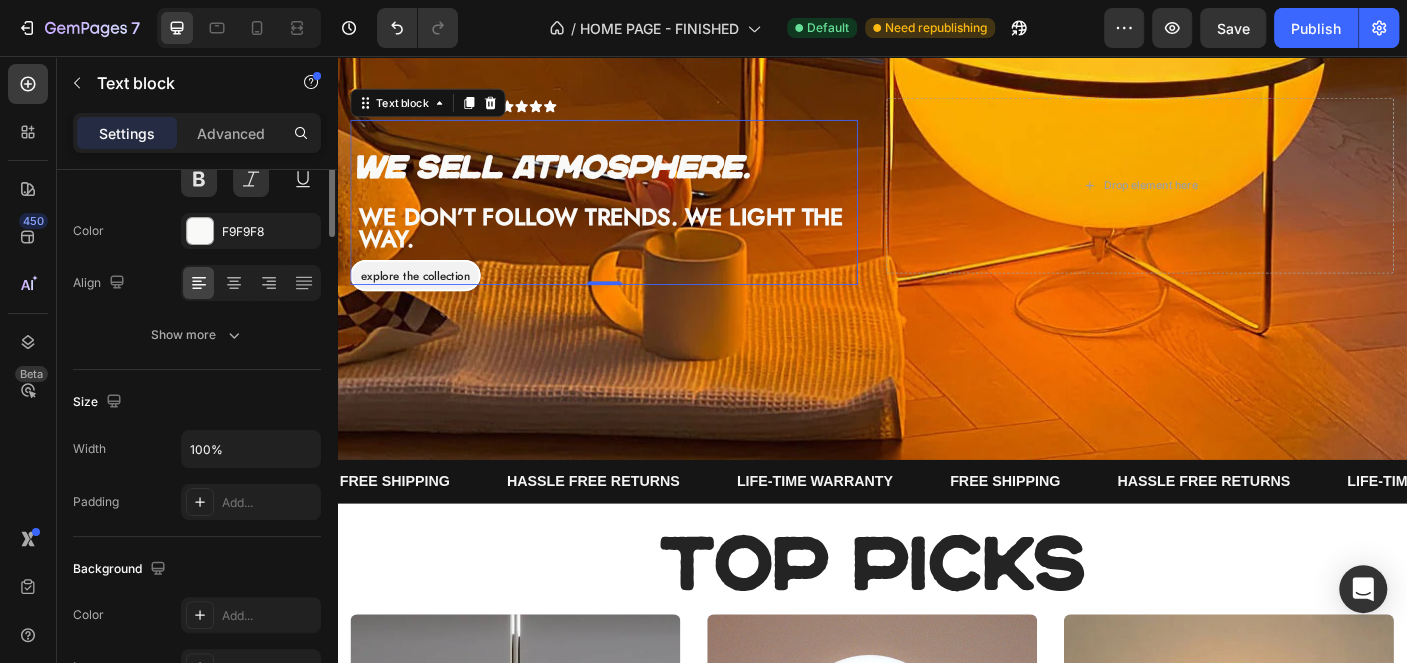 scroll, scrollTop: 0, scrollLeft: 0, axis: both 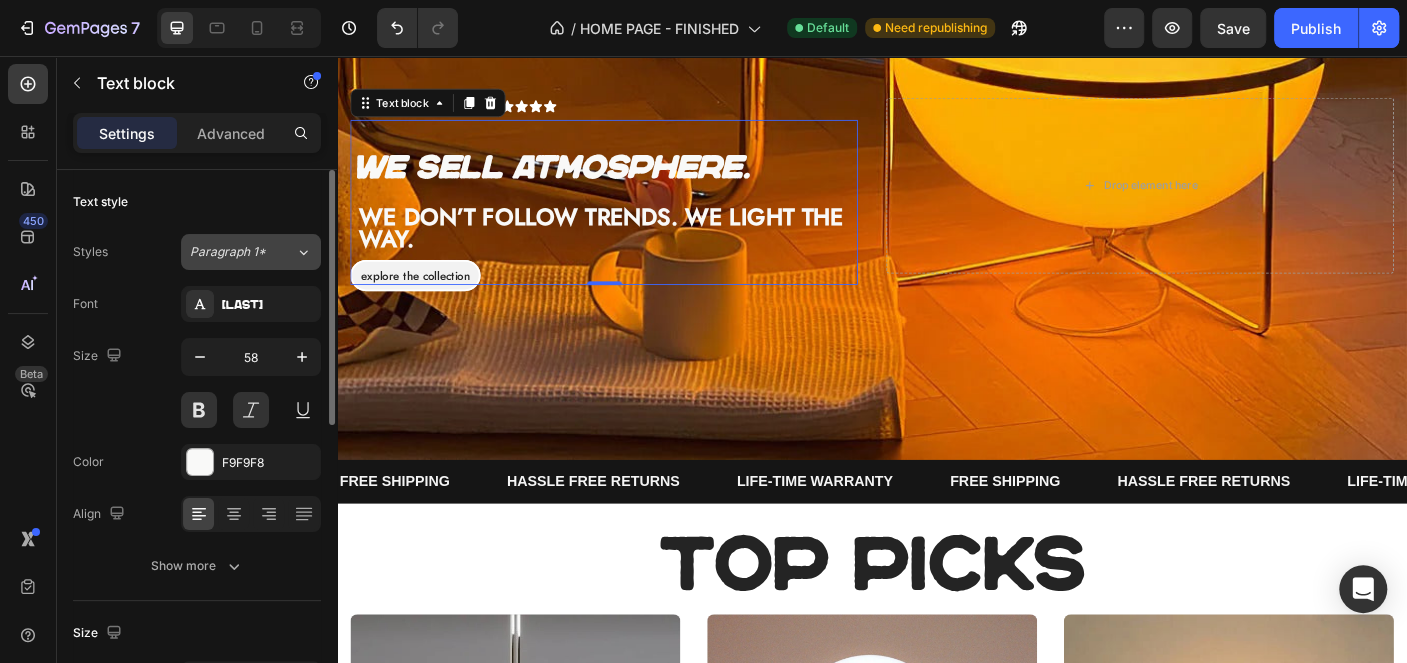 click on "Paragraph 1*" at bounding box center [242, 252] 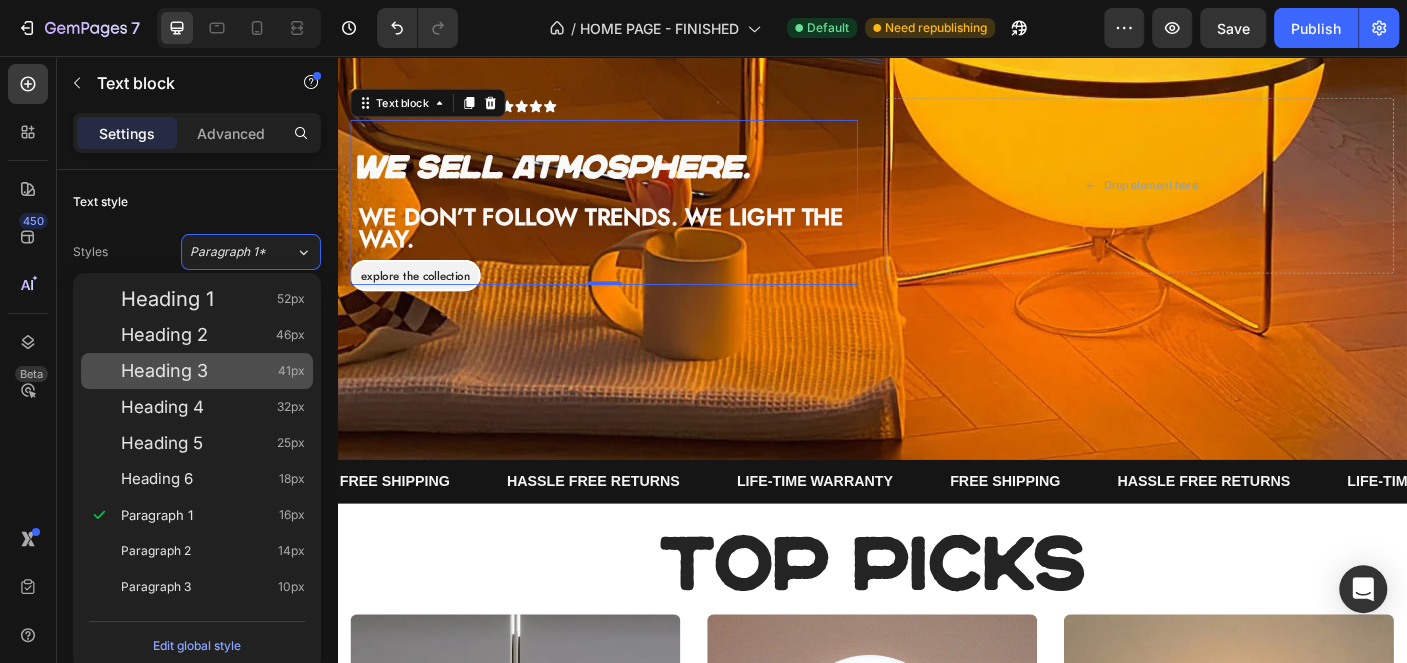 click on "Heading 3 41px" at bounding box center (213, 371) 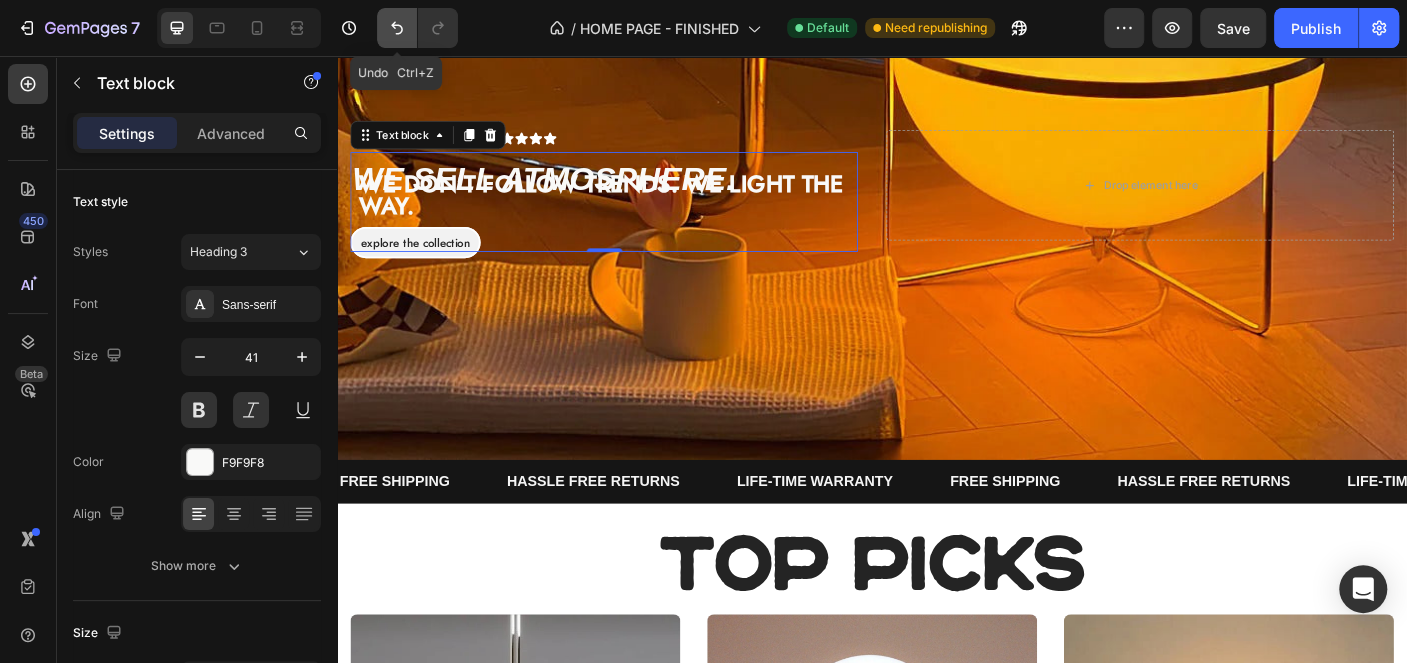 click 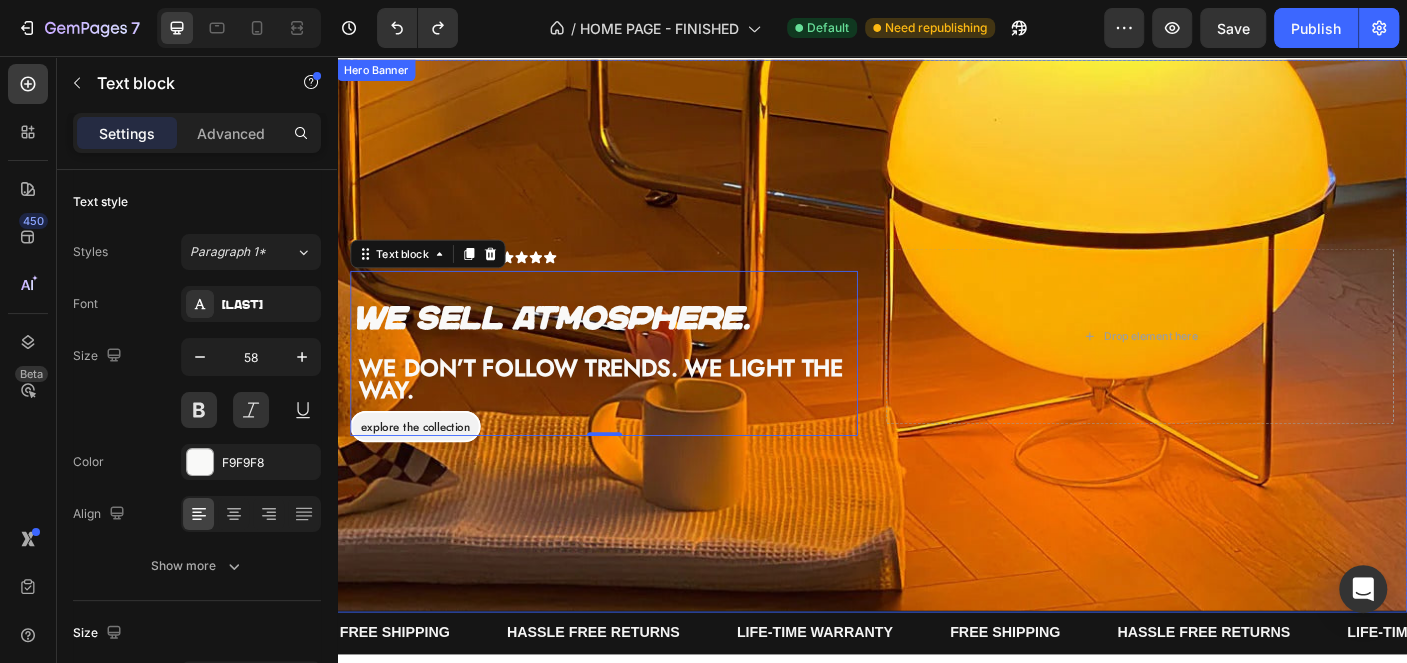 scroll, scrollTop: 6, scrollLeft: 0, axis: vertical 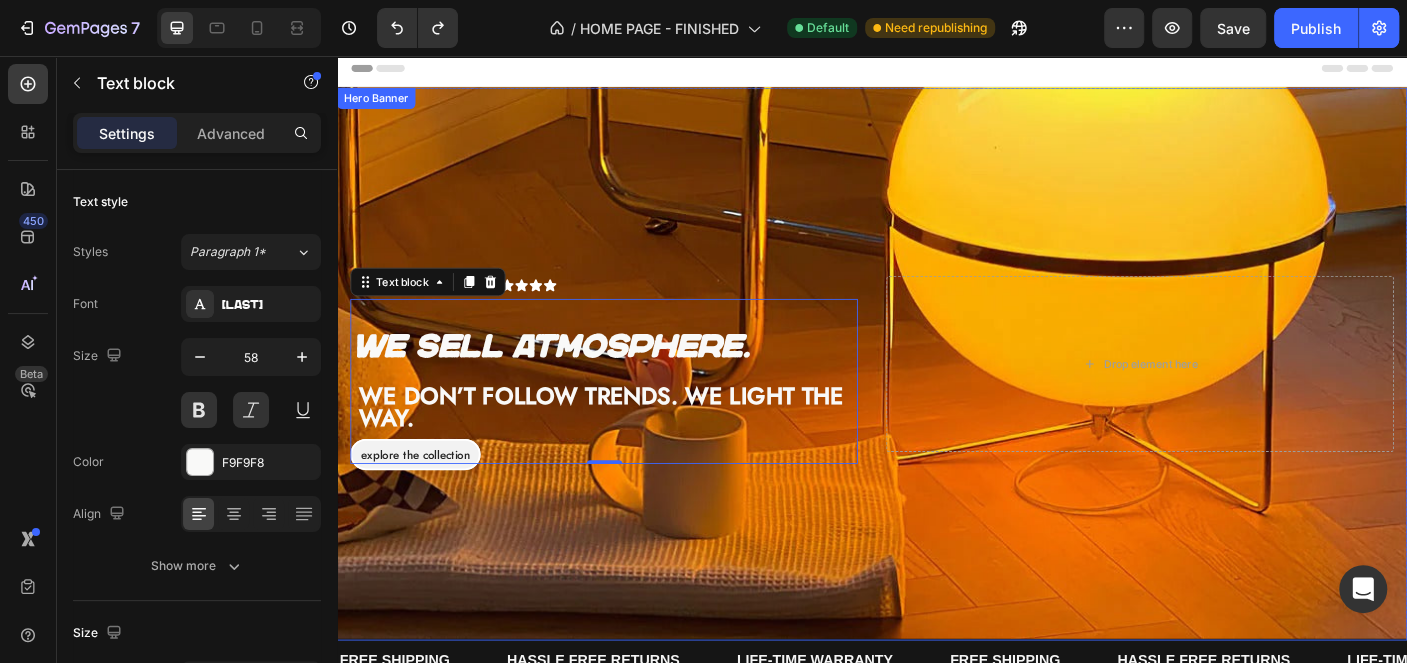 click at bounding box center (937, 401) 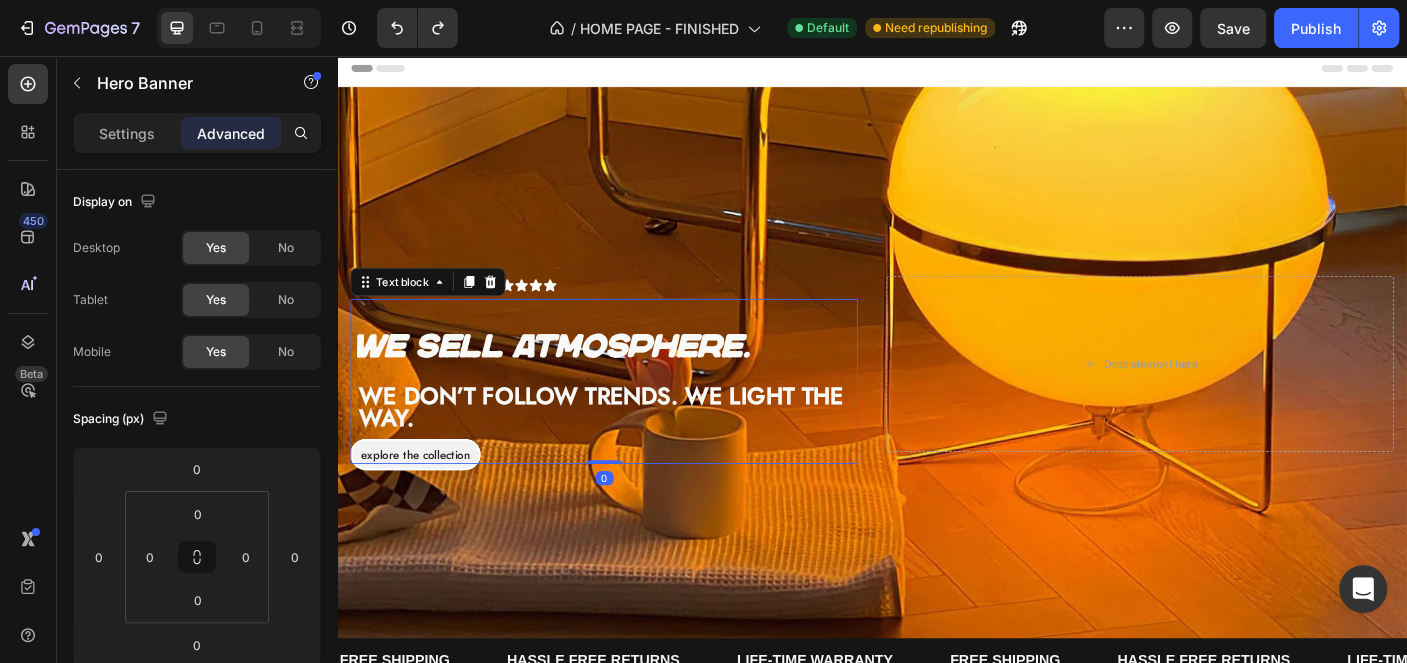 click on "We sell atmosphere." at bounding box center (576, 380) 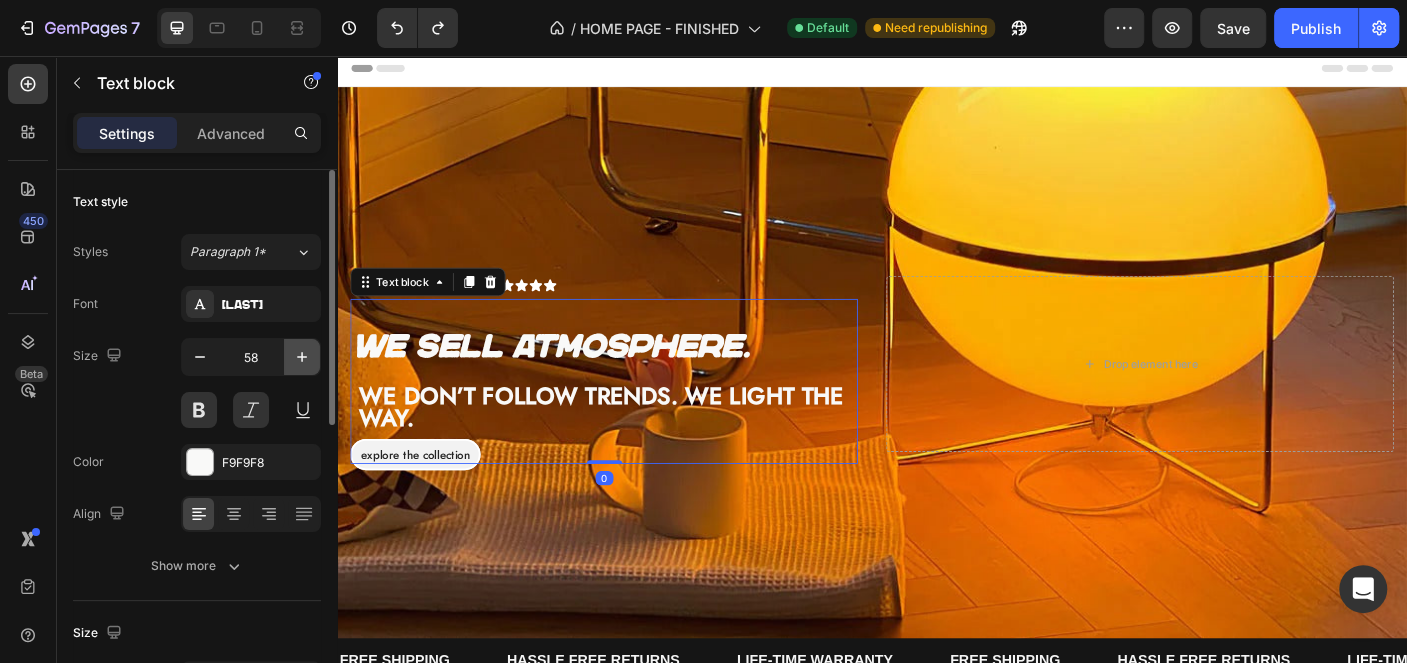click 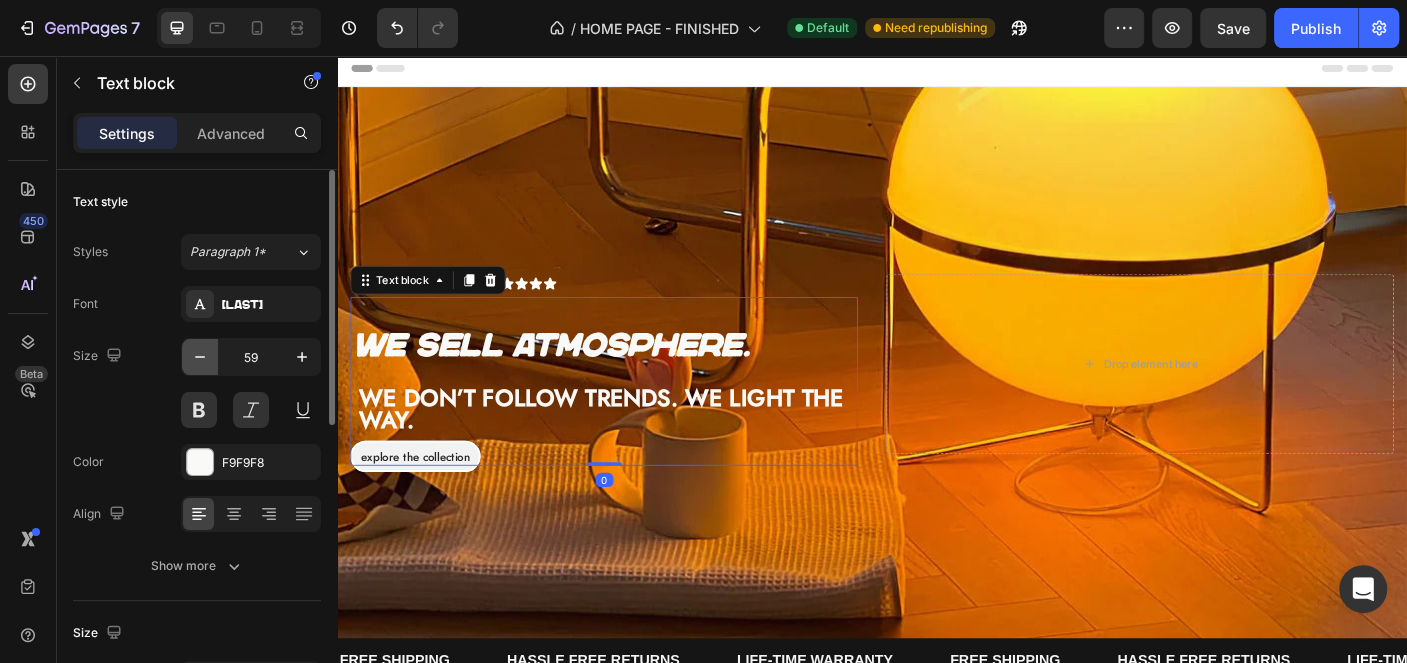 click 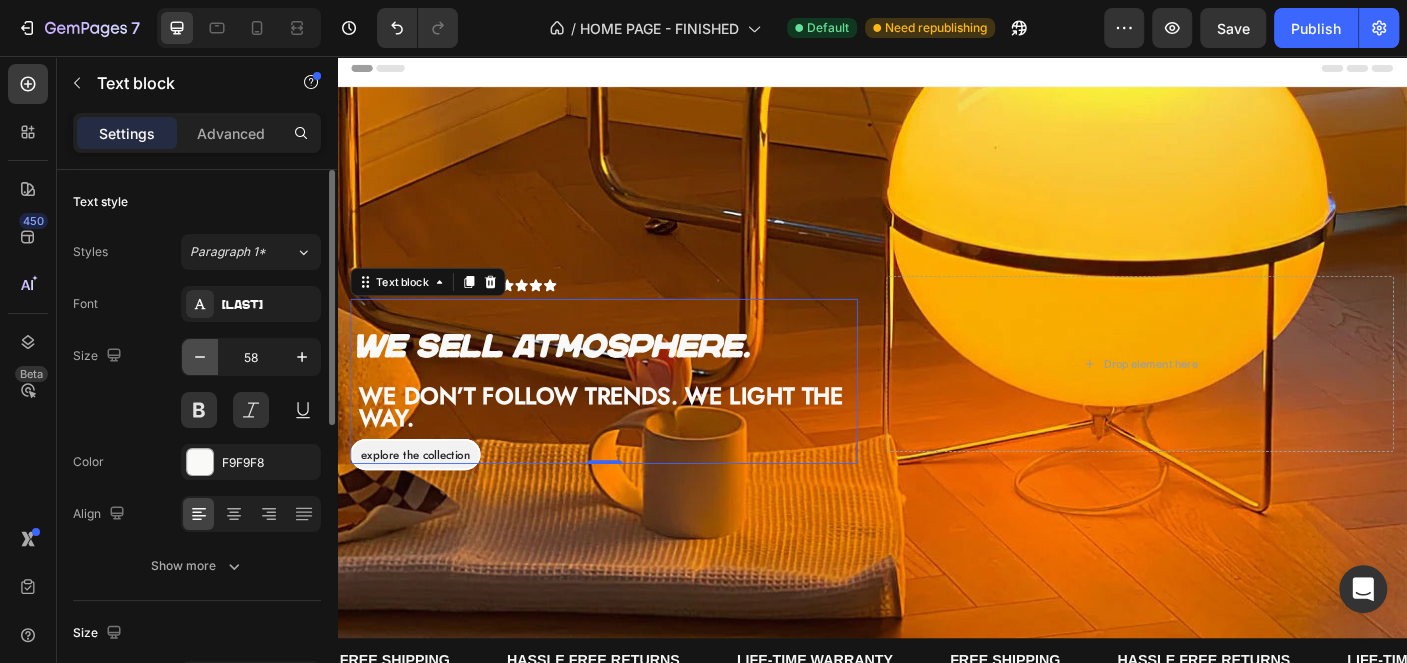 click 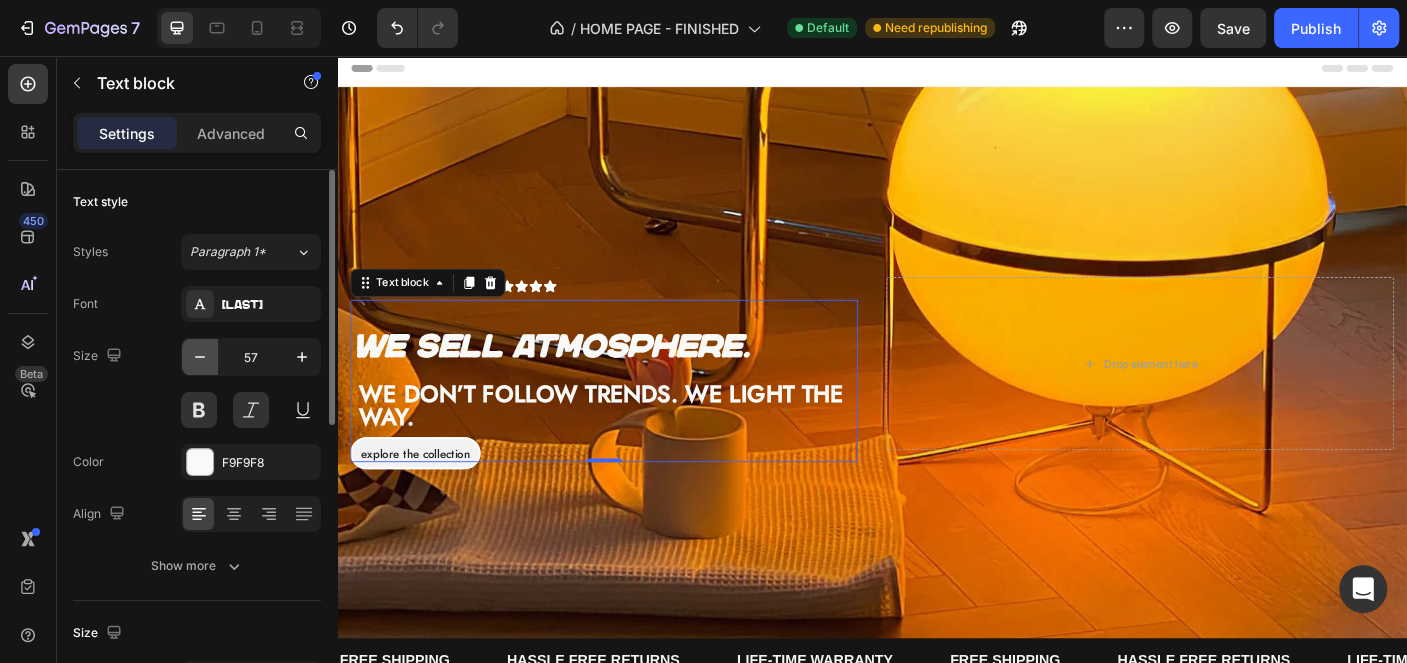click 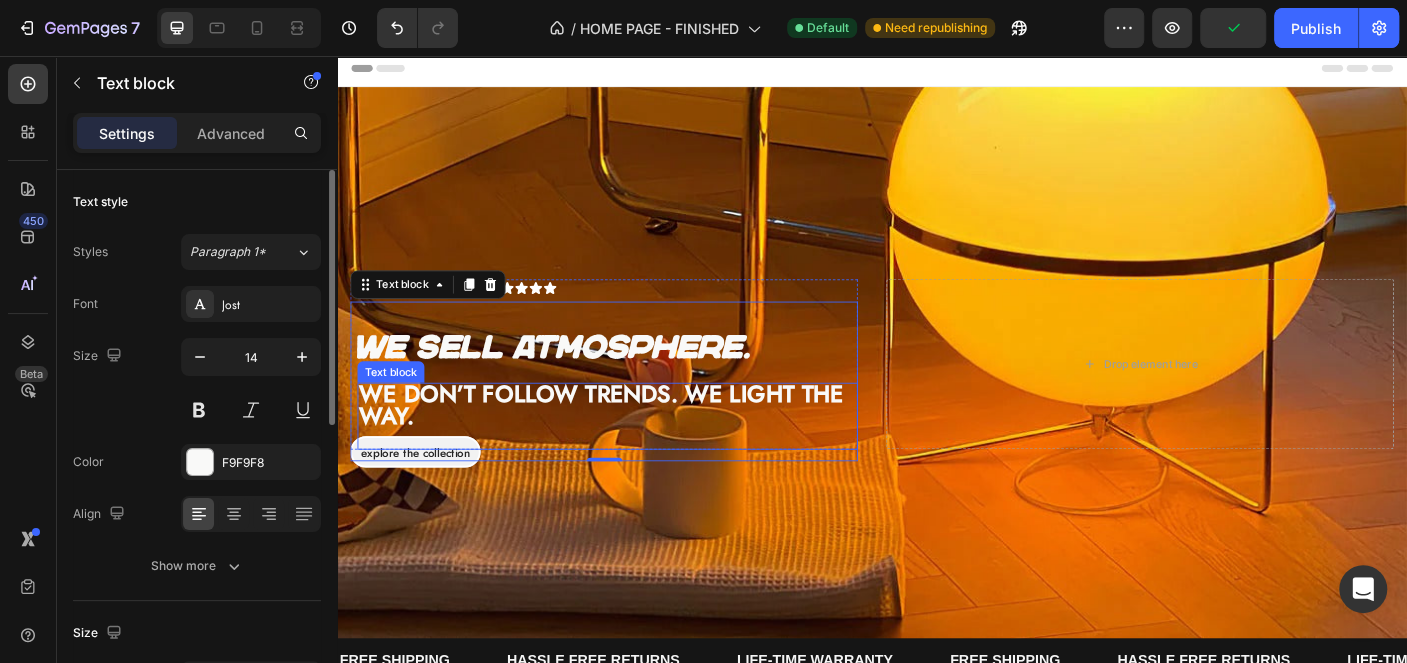 click on "We don’t follow trends. We light the way." at bounding box center [633, 446] 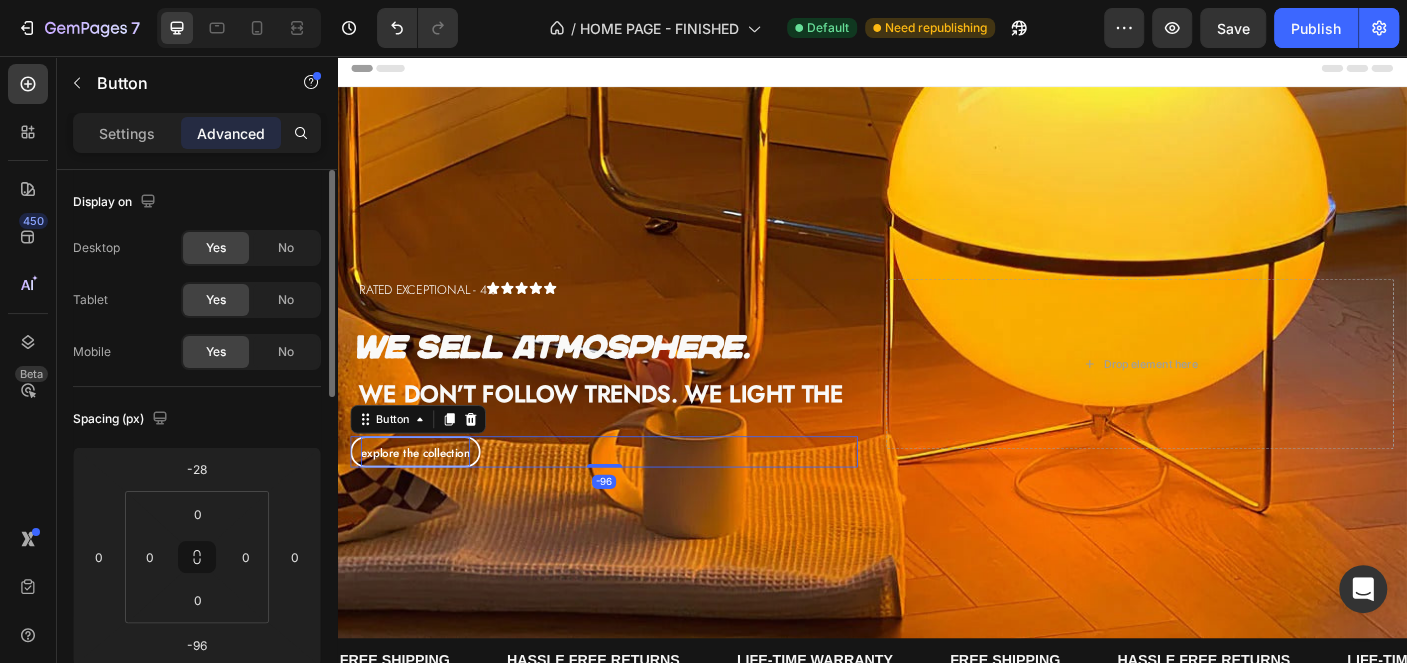 click on "Explore the collection" at bounding box center [425, 500] 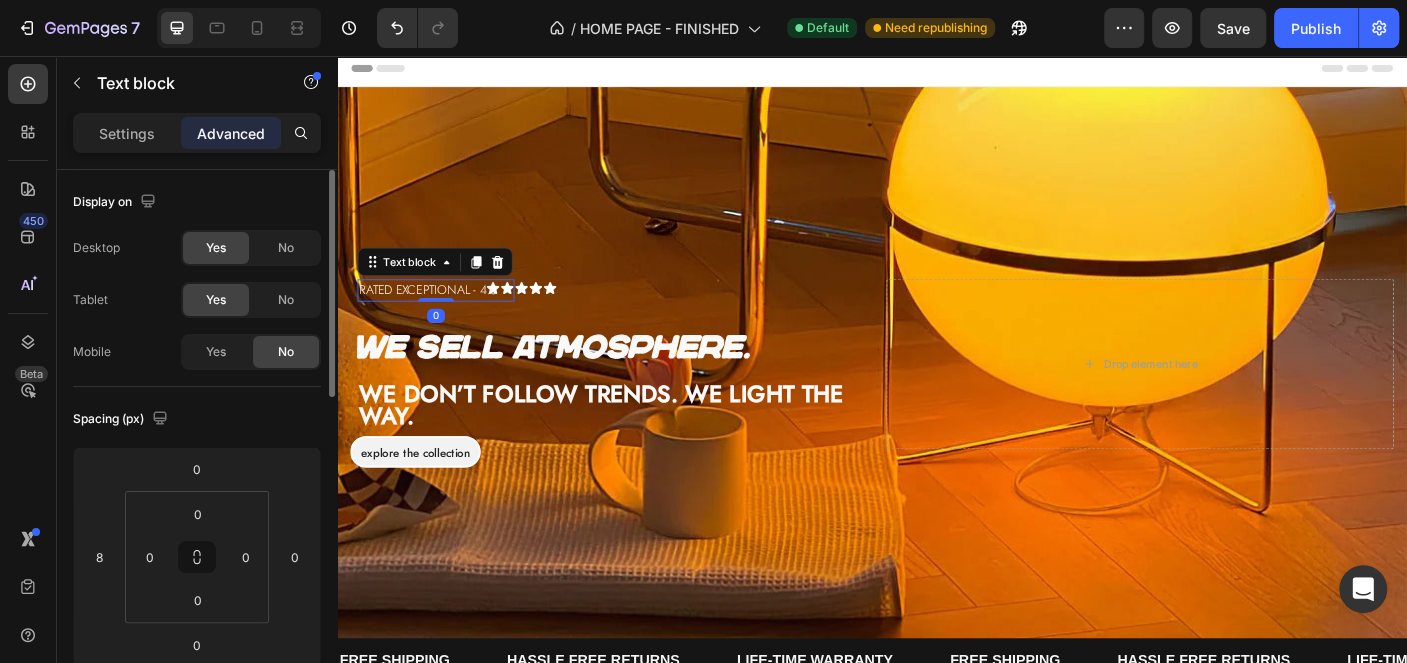 click on "rated exceptional - 4.8" at bounding box center [448, 318] 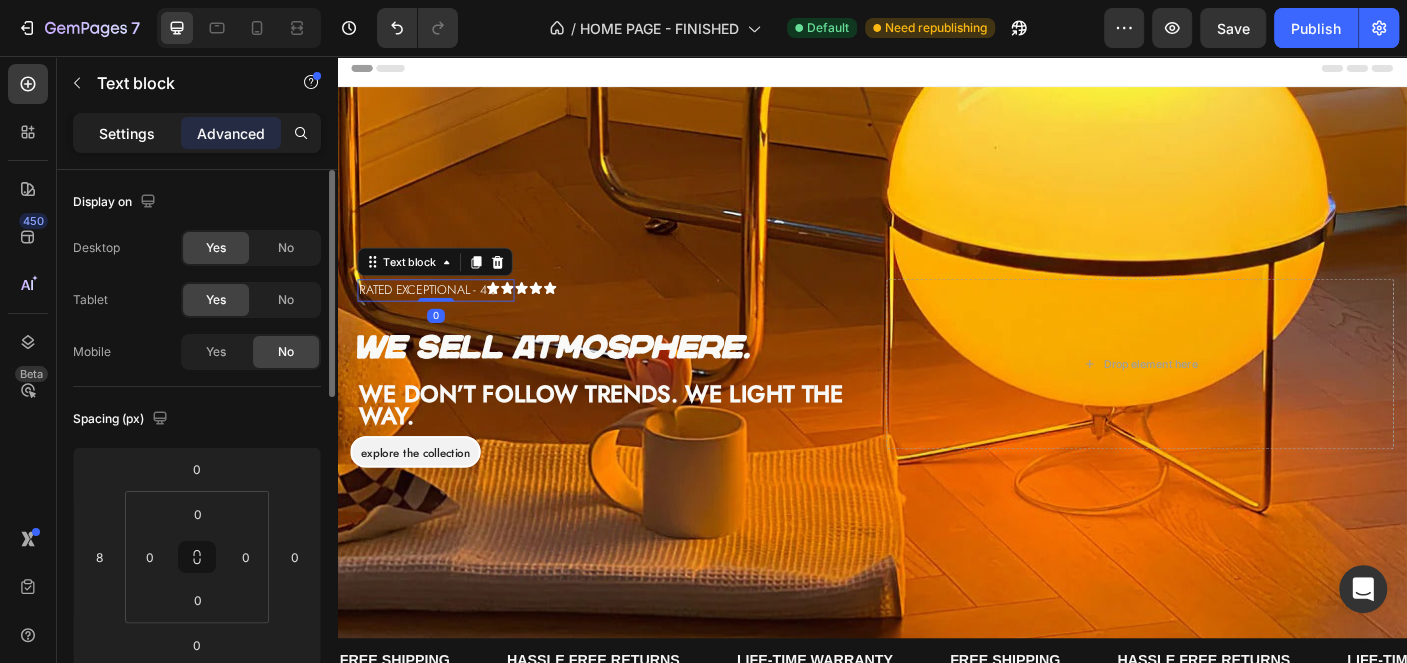 click on "Settings" at bounding box center (127, 133) 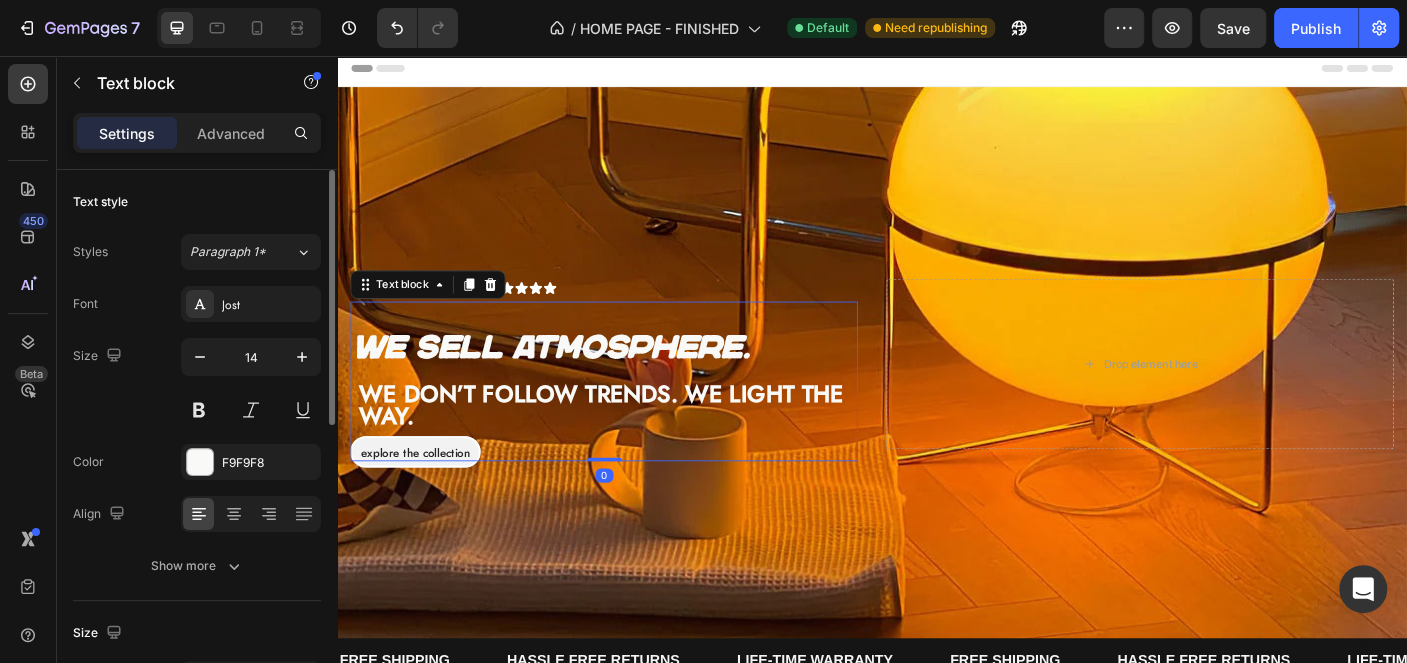 click on "We sell atmosphere." at bounding box center (576, 381) 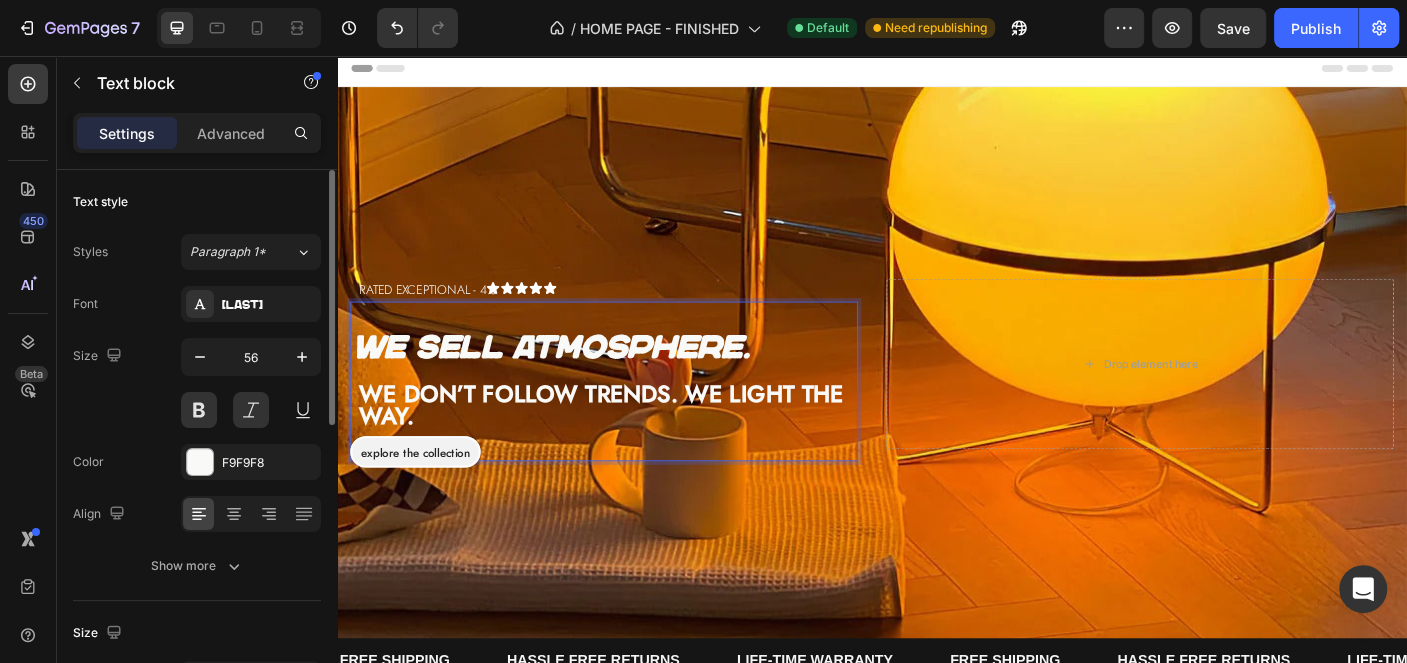 drag, startPoint x: 372, startPoint y: 378, endPoint x: 630, endPoint y: 386, distance: 258.124 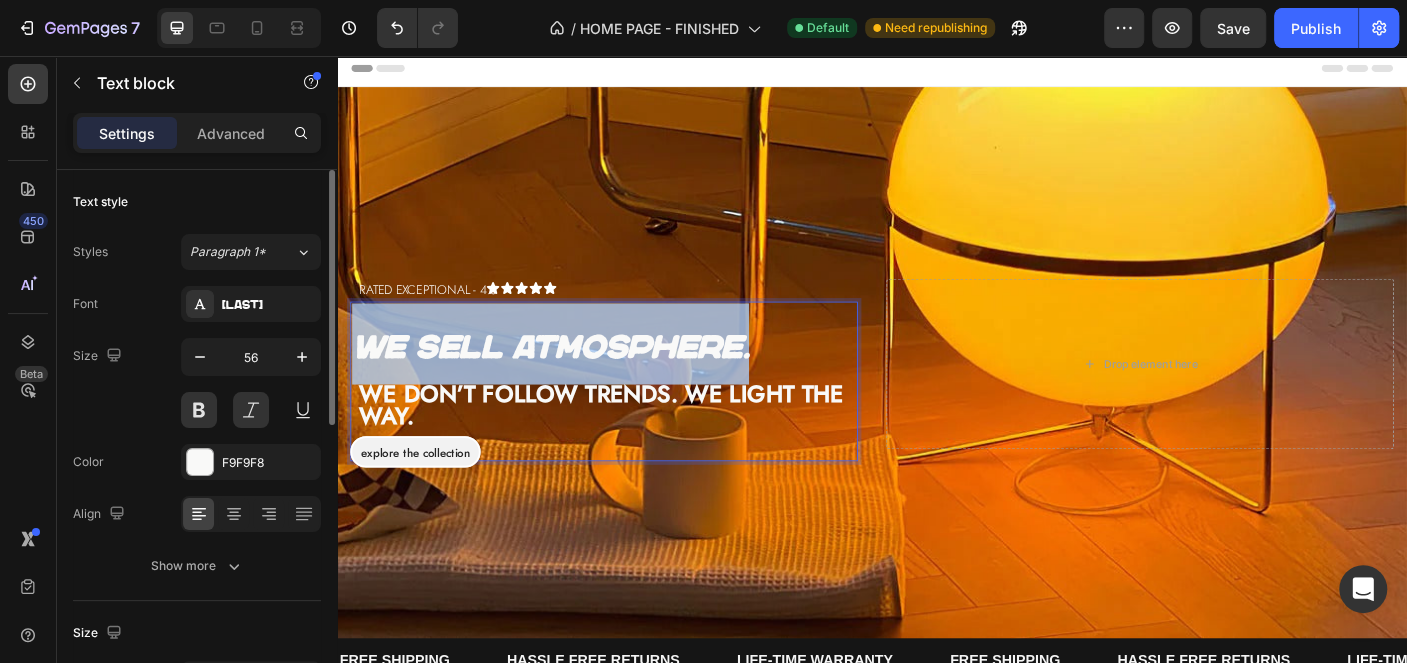 drag, startPoint x: 823, startPoint y: 388, endPoint x: 652, endPoint y: 383, distance: 171.07309 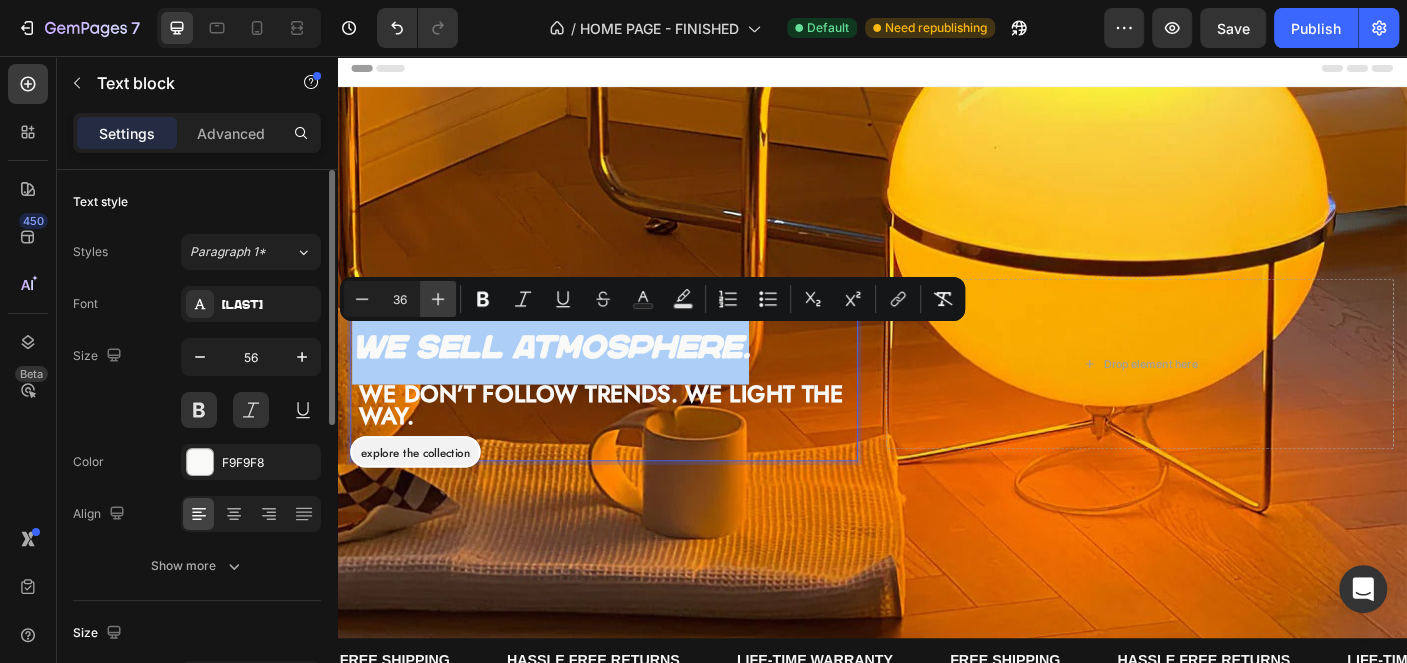 click on "Plus" at bounding box center (438, 299) 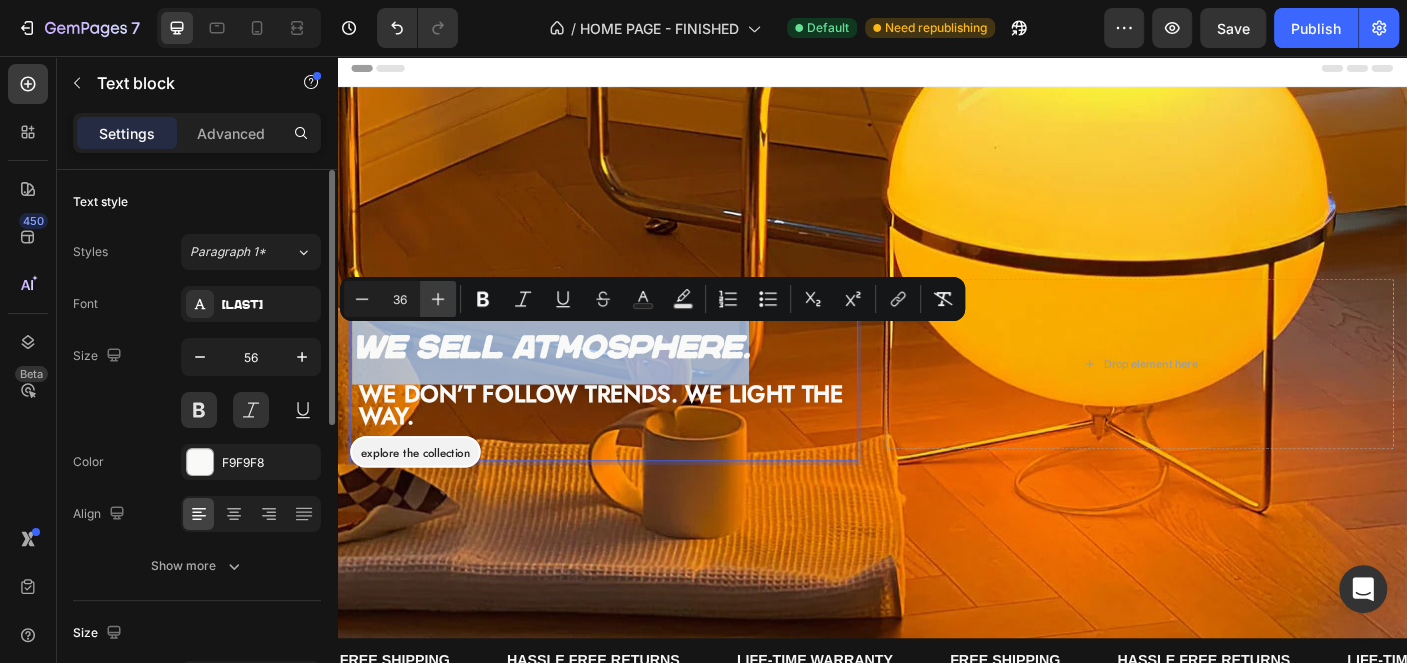 type on "37" 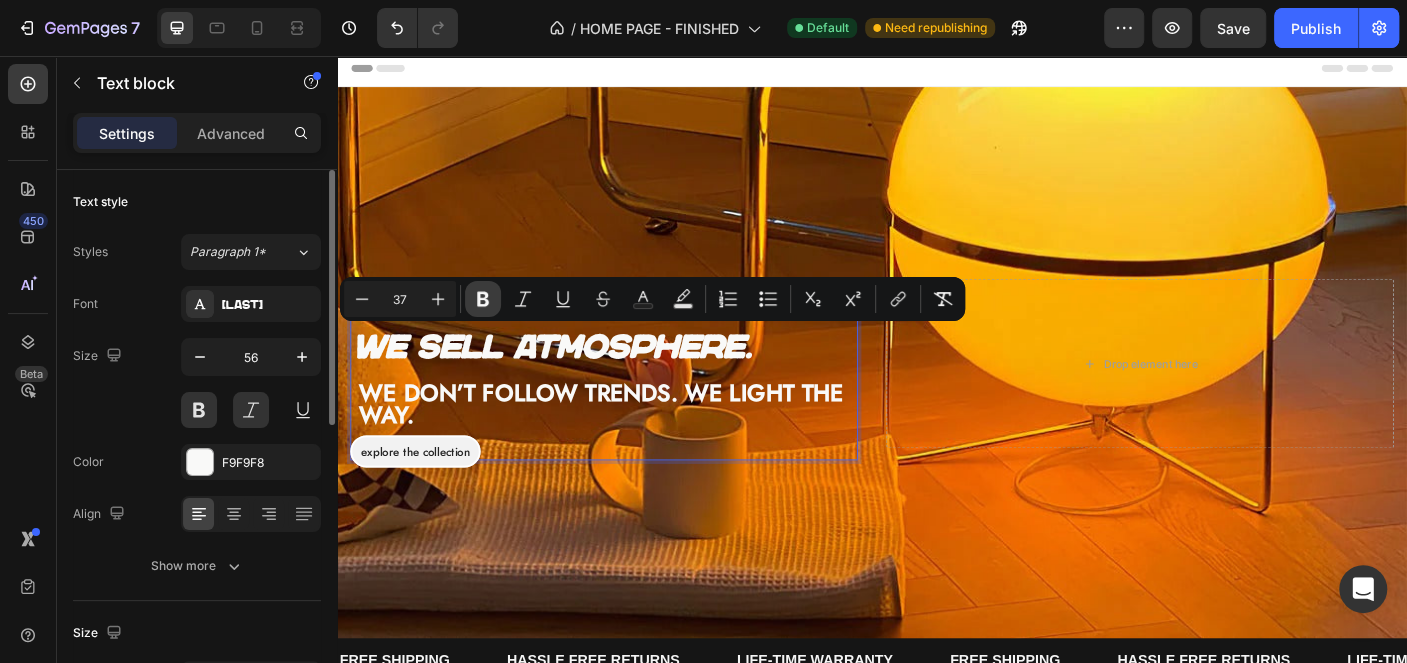 click on "Bold" at bounding box center (483, 299) 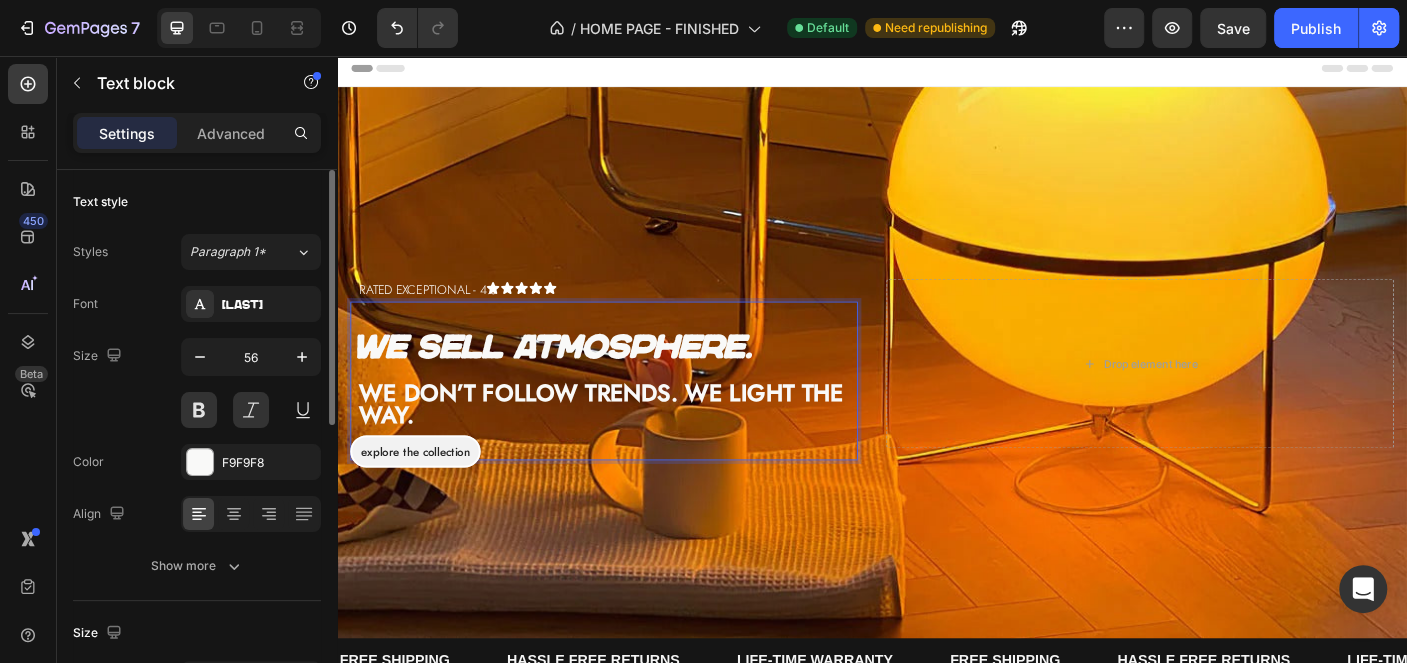 click on "We sell atmosphere." at bounding box center (577, 381) 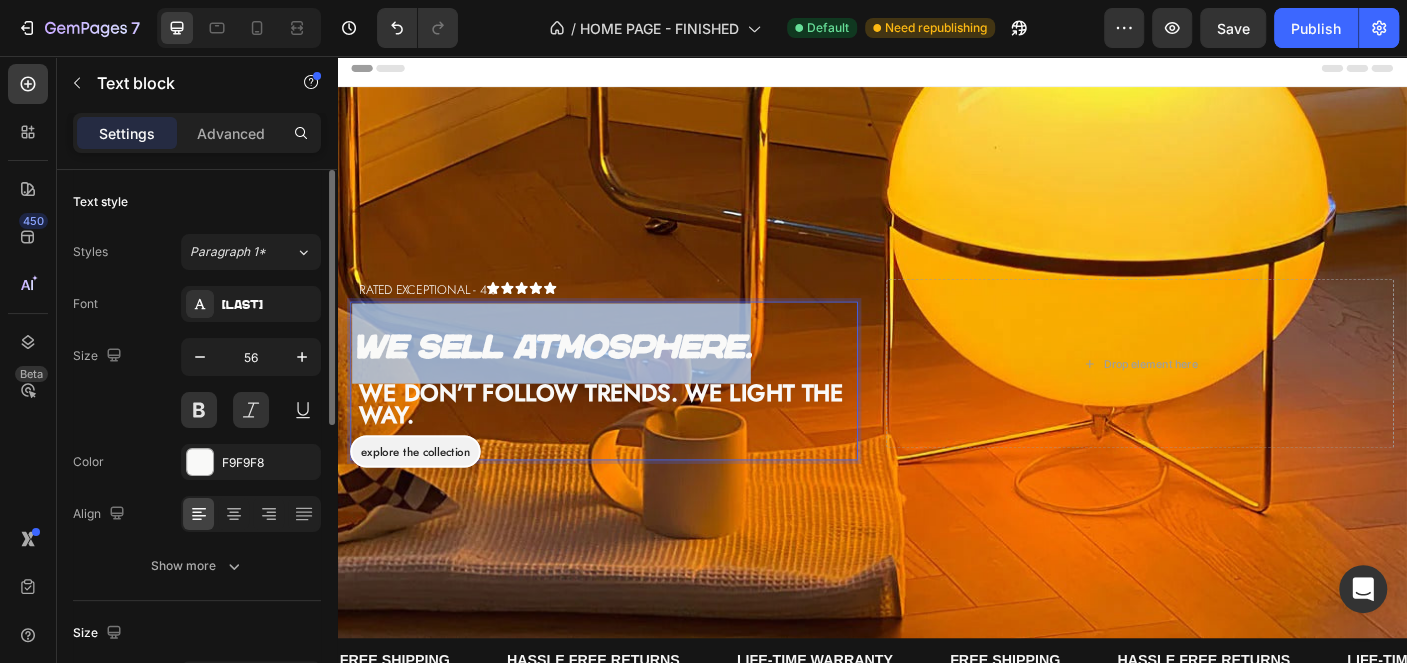 drag, startPoint x: 819, startPoint y: 383, endPoint x: 331, endPoint y: 339, distance: 489.97958 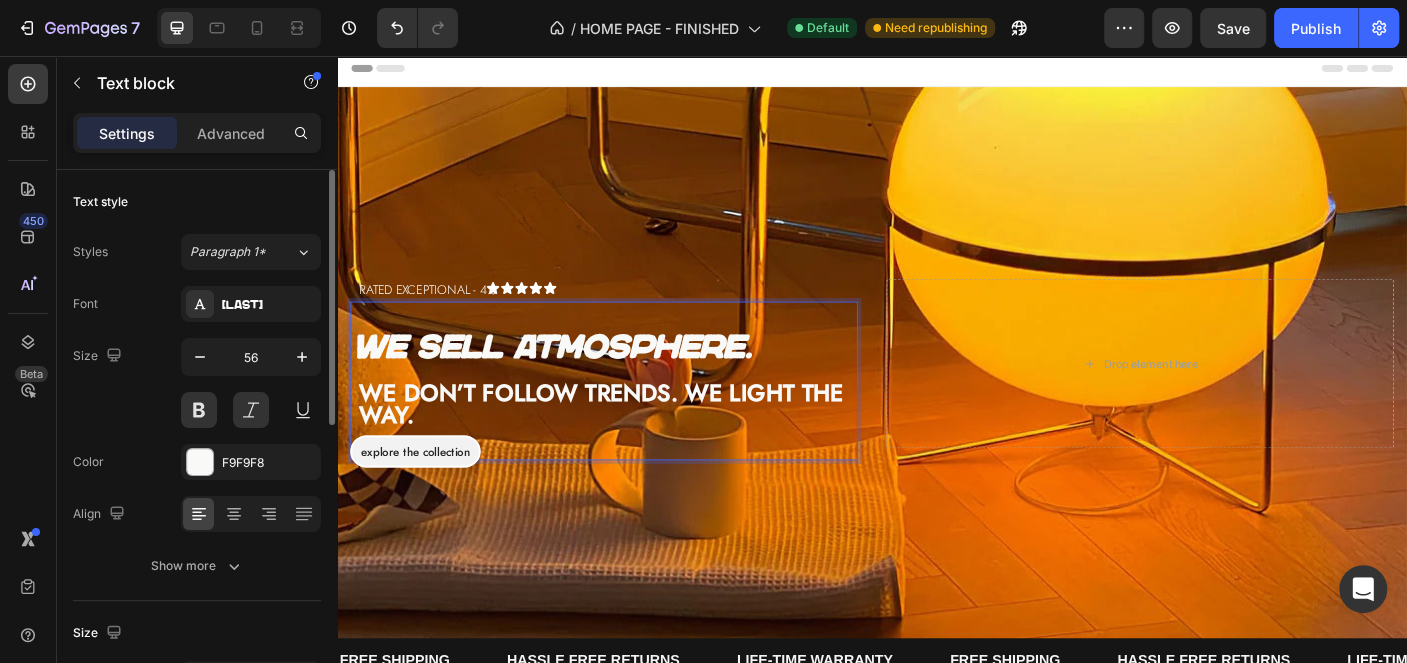 click on "We sell atmosphere." at bounding box center (577, 381) 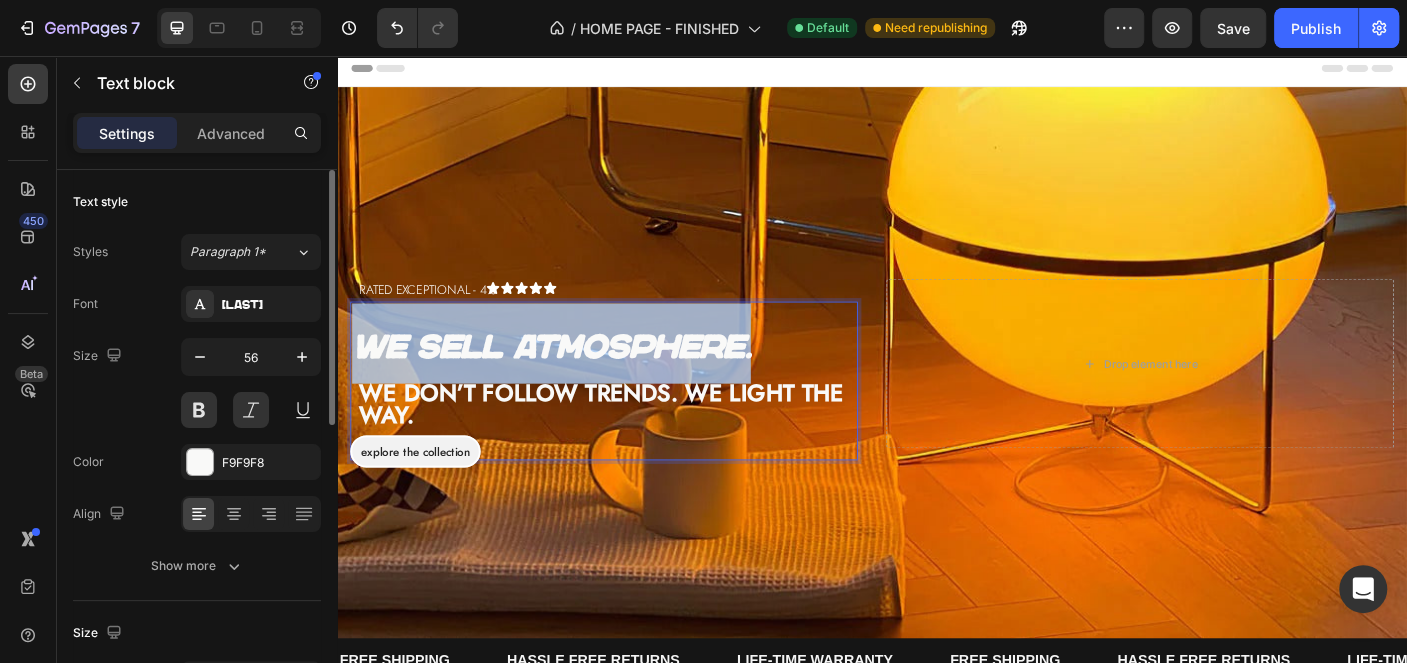drag, startPoint x: 836, startPoint y: 384, endPoint x: 314, endPoint y: 362, distance: 522.4634 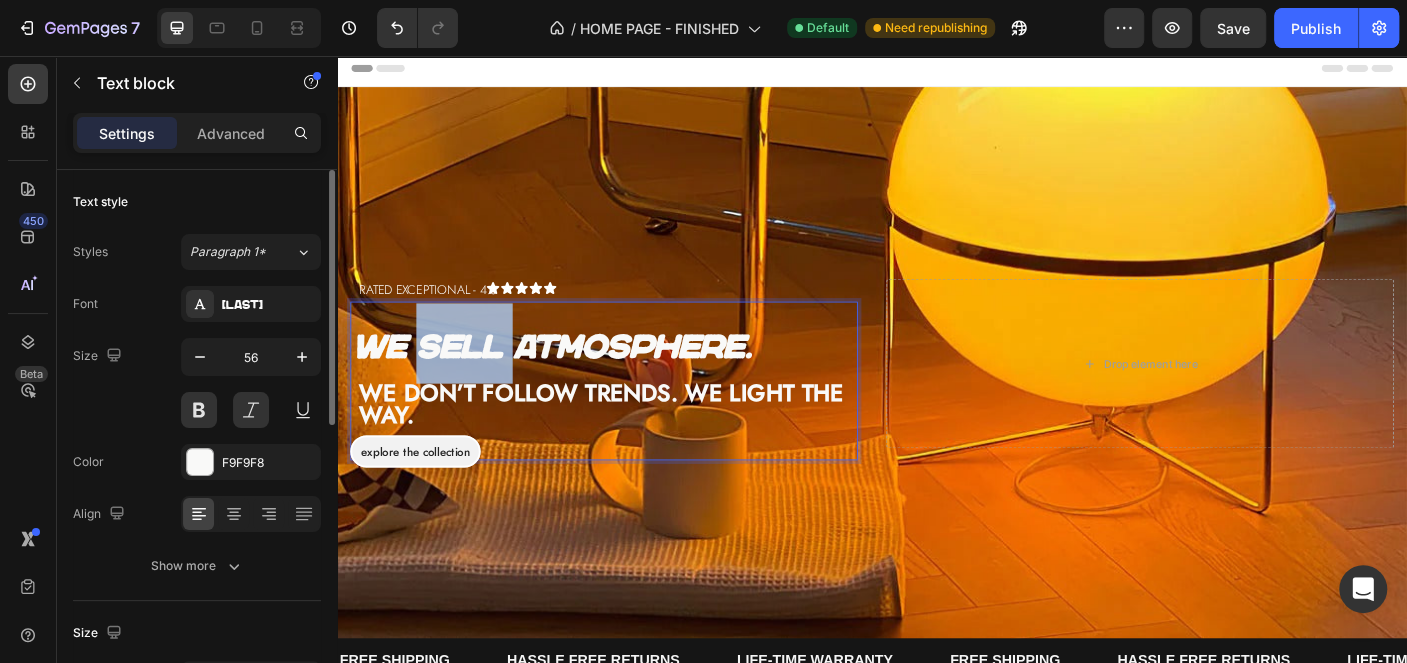 click on "We sell atmosphere." at bounding box center [577, 381] 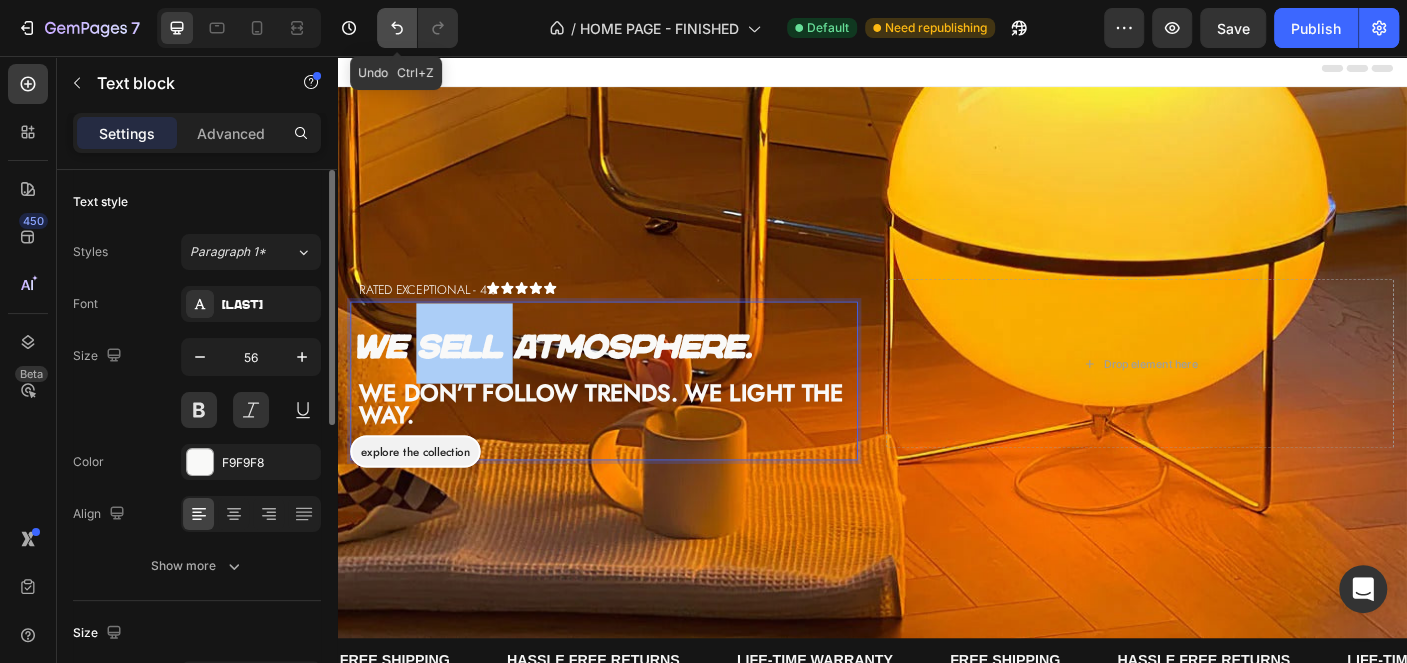 click 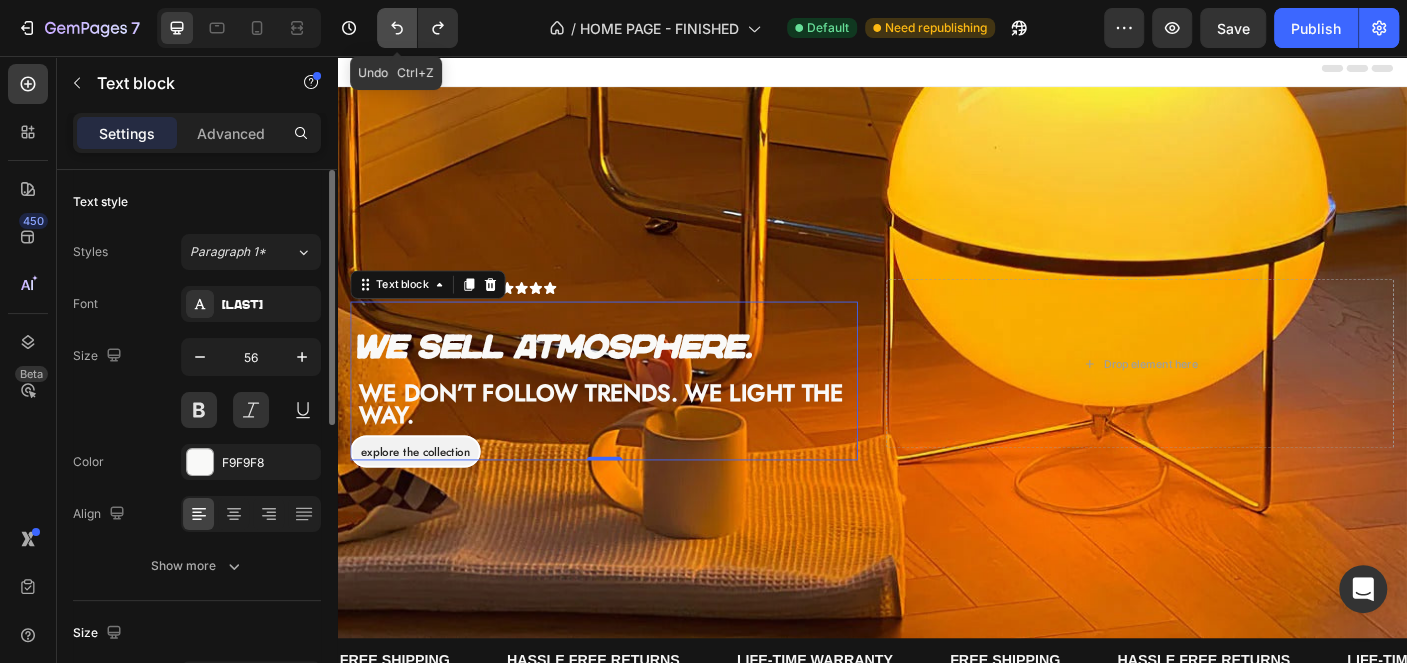 click 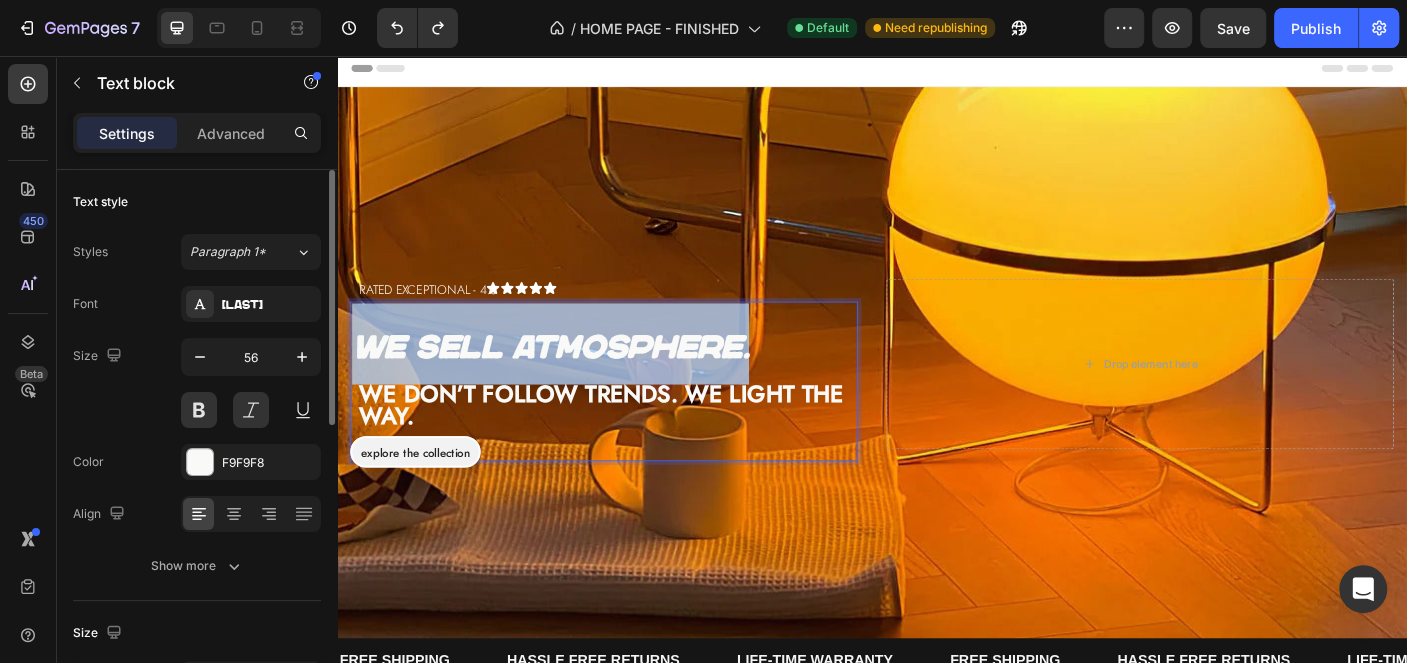 drag, startPoint x: 853, startPoint y: 375, endPoint x: 236, endPoint y: 375, distance: 617 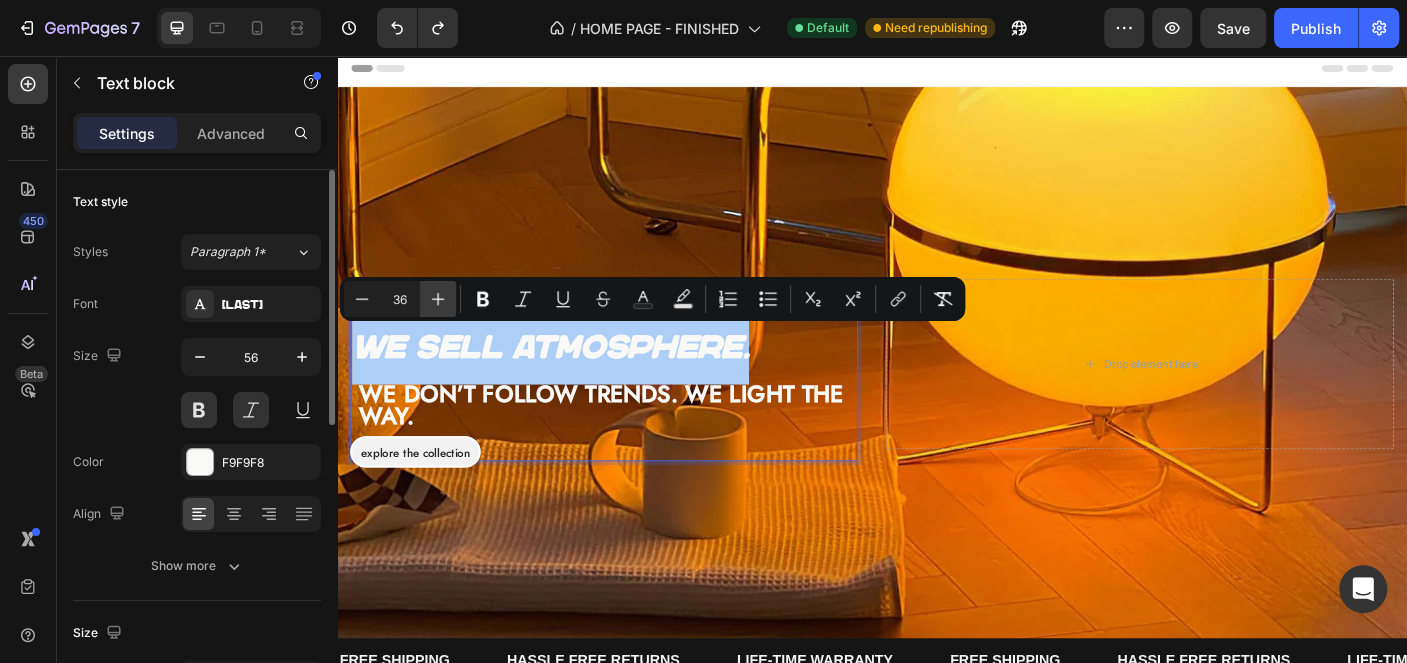 click 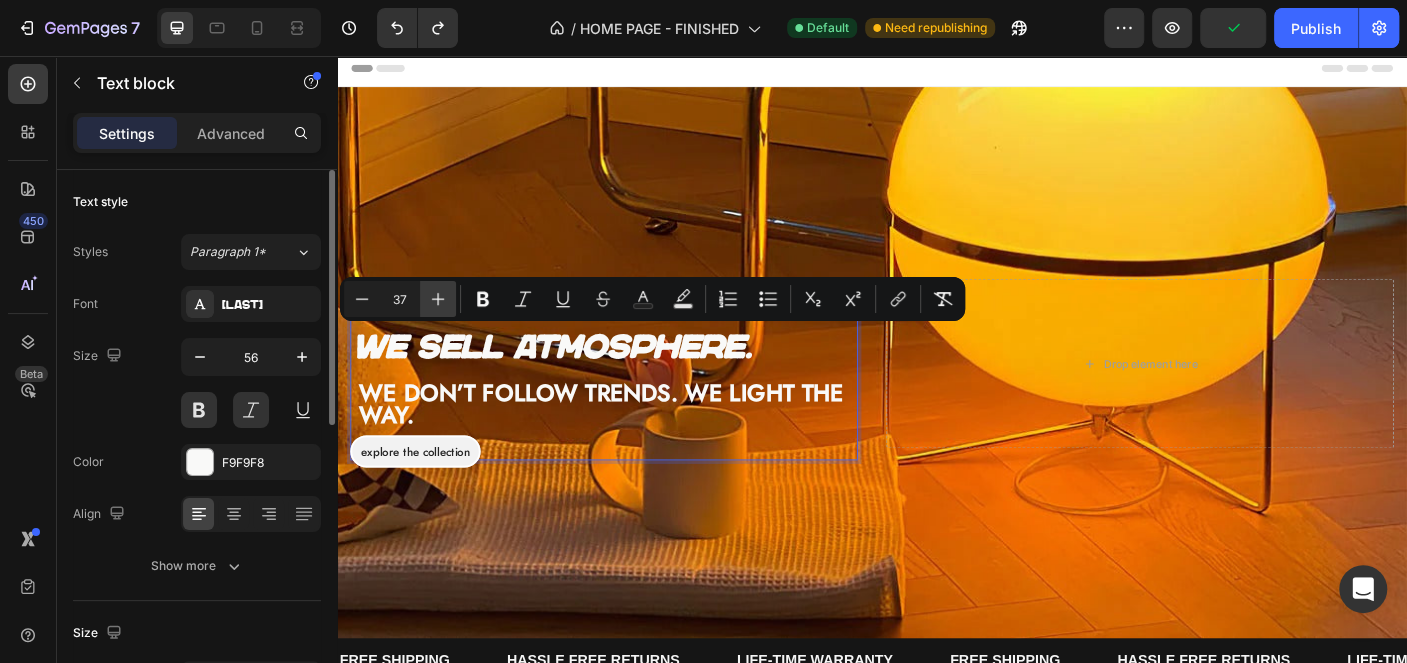 click 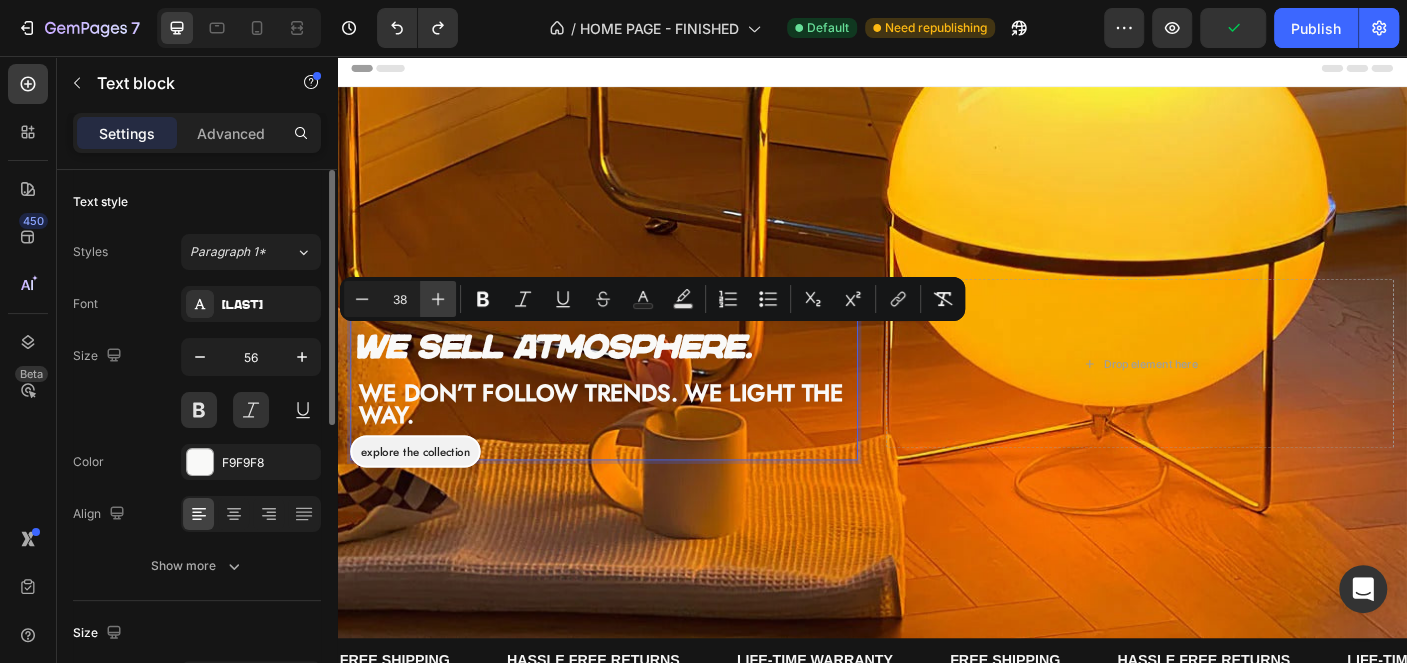 click 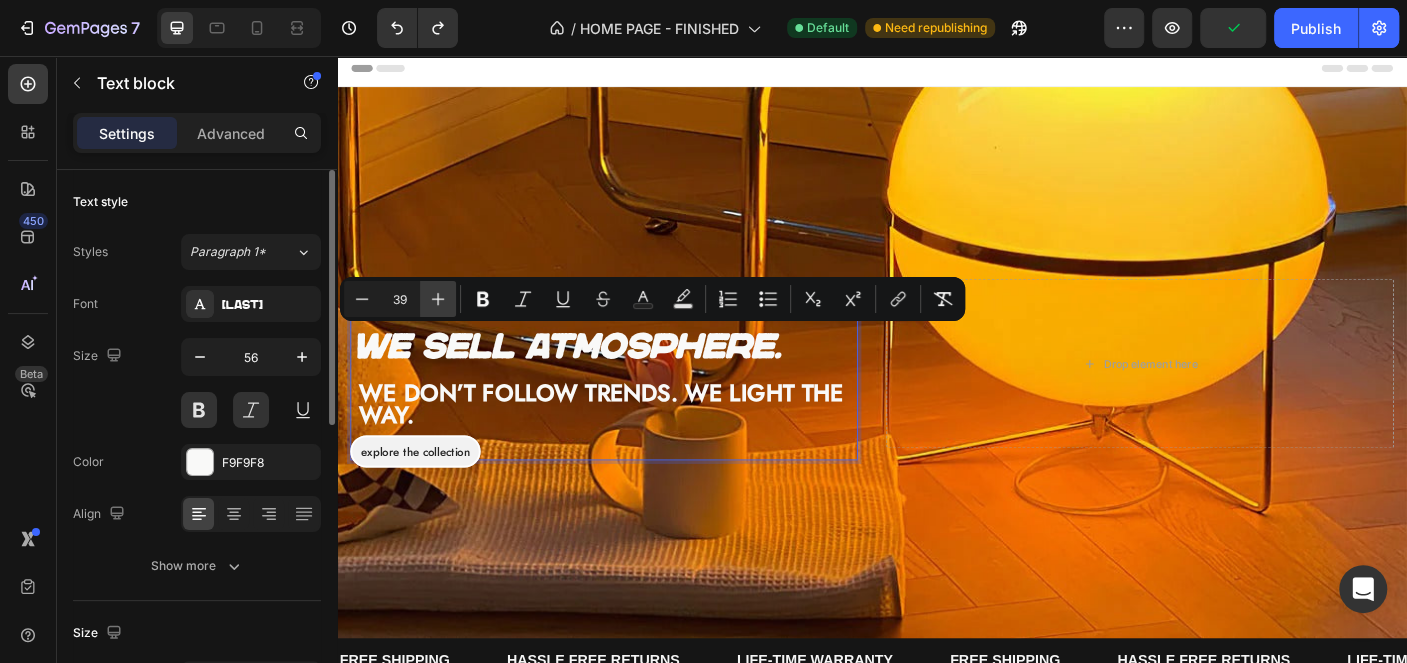 click 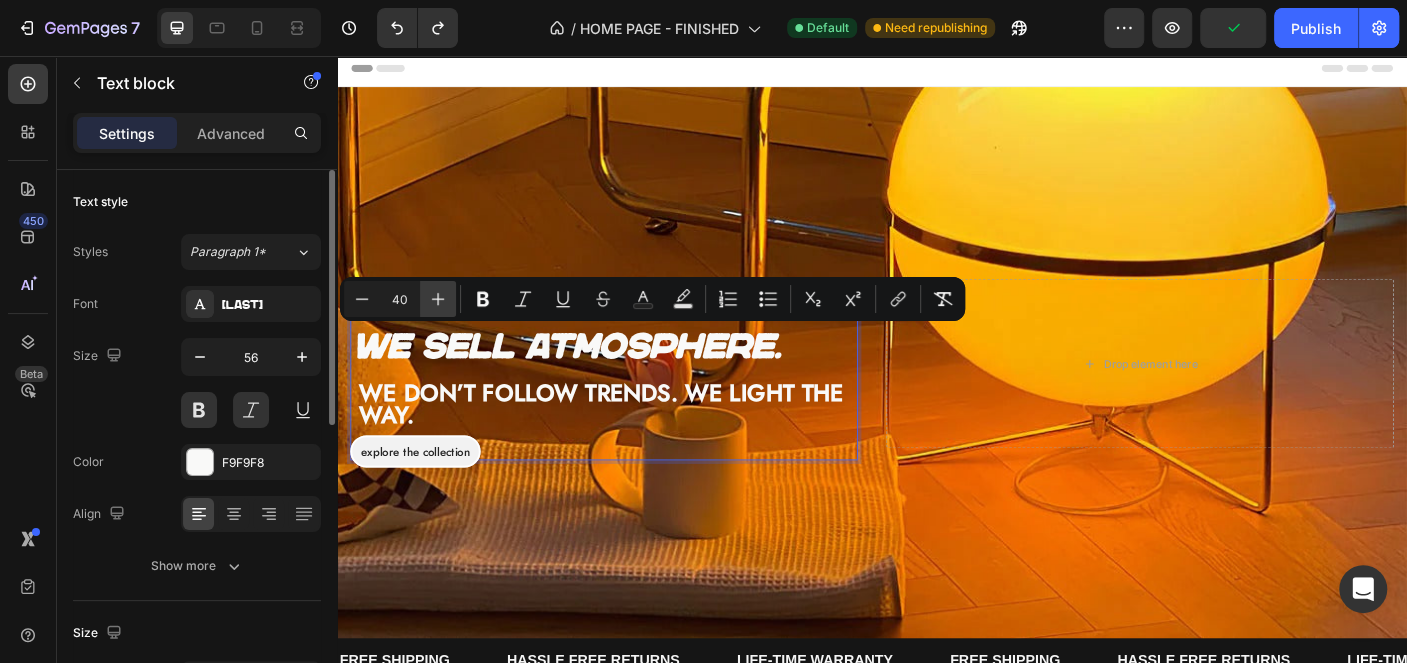 click 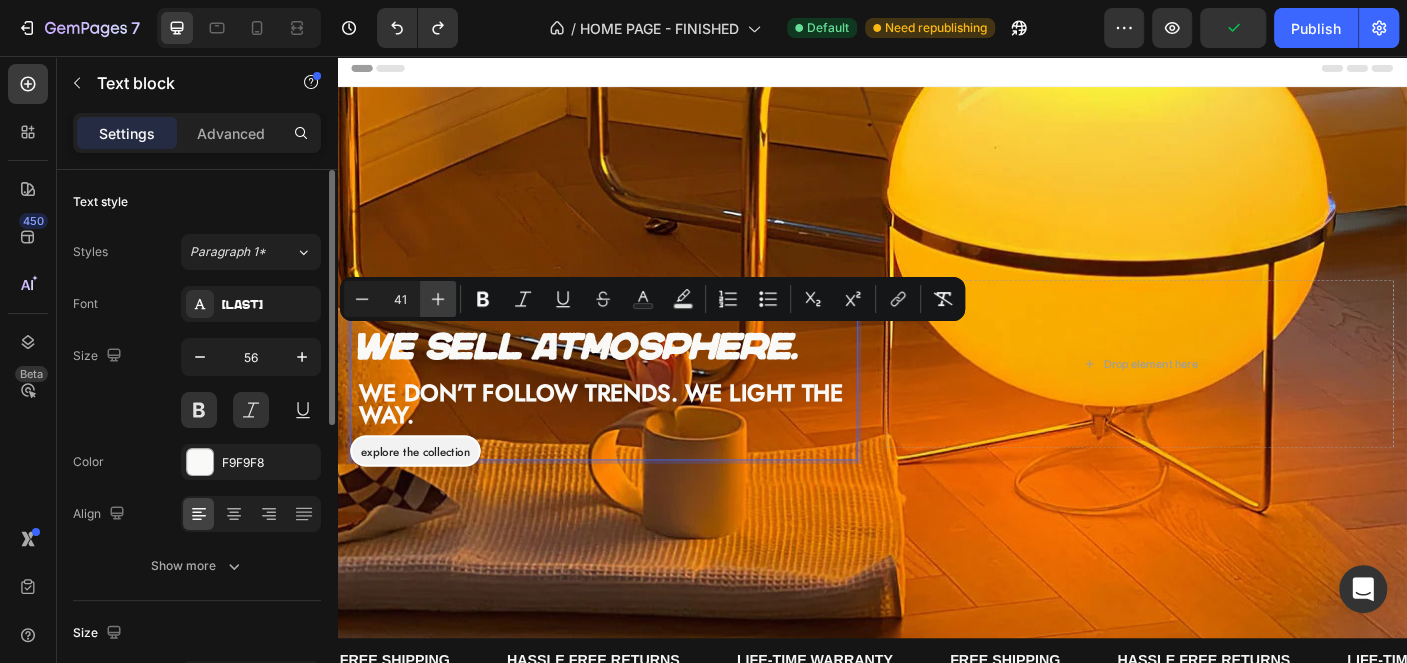 click 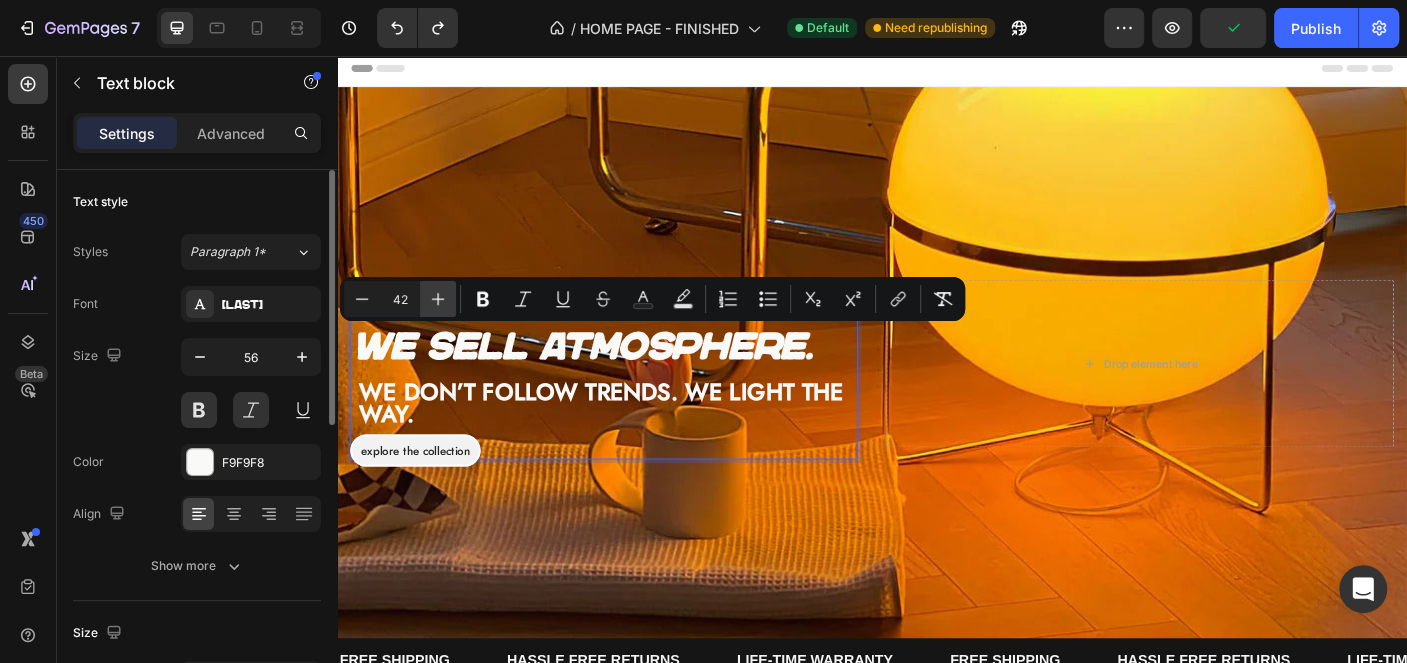 click 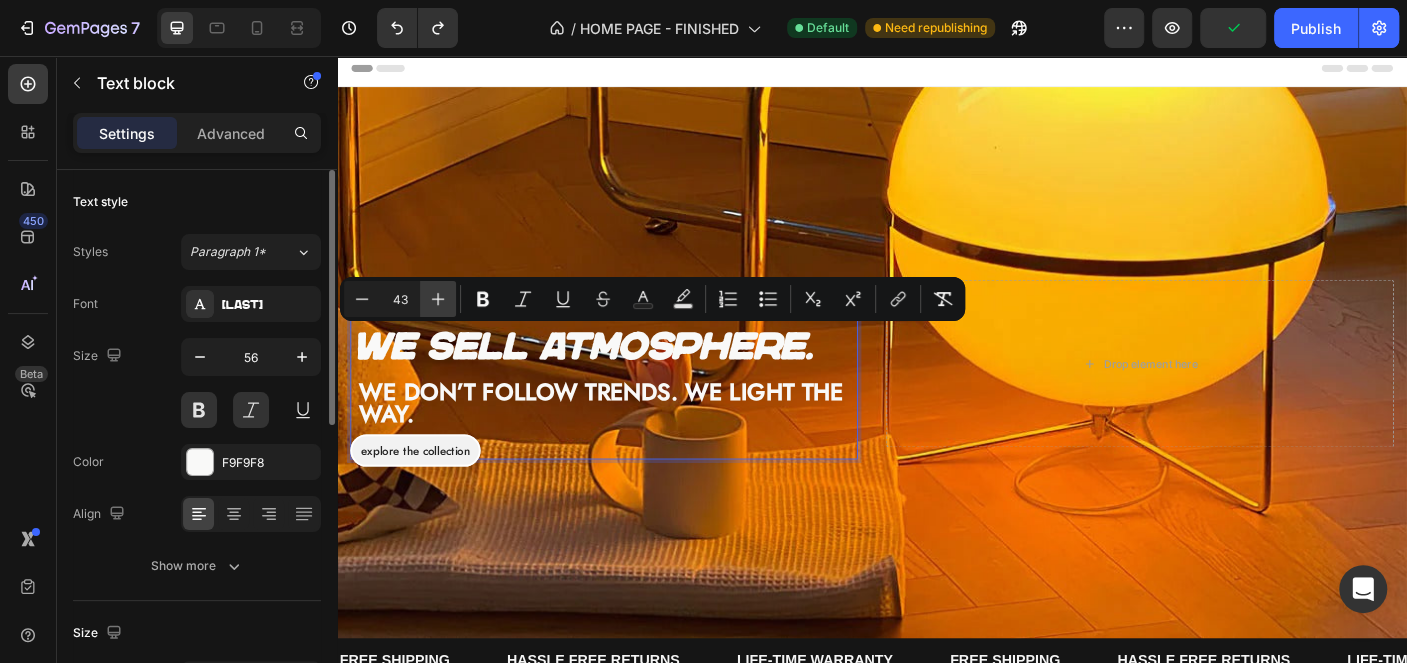 click 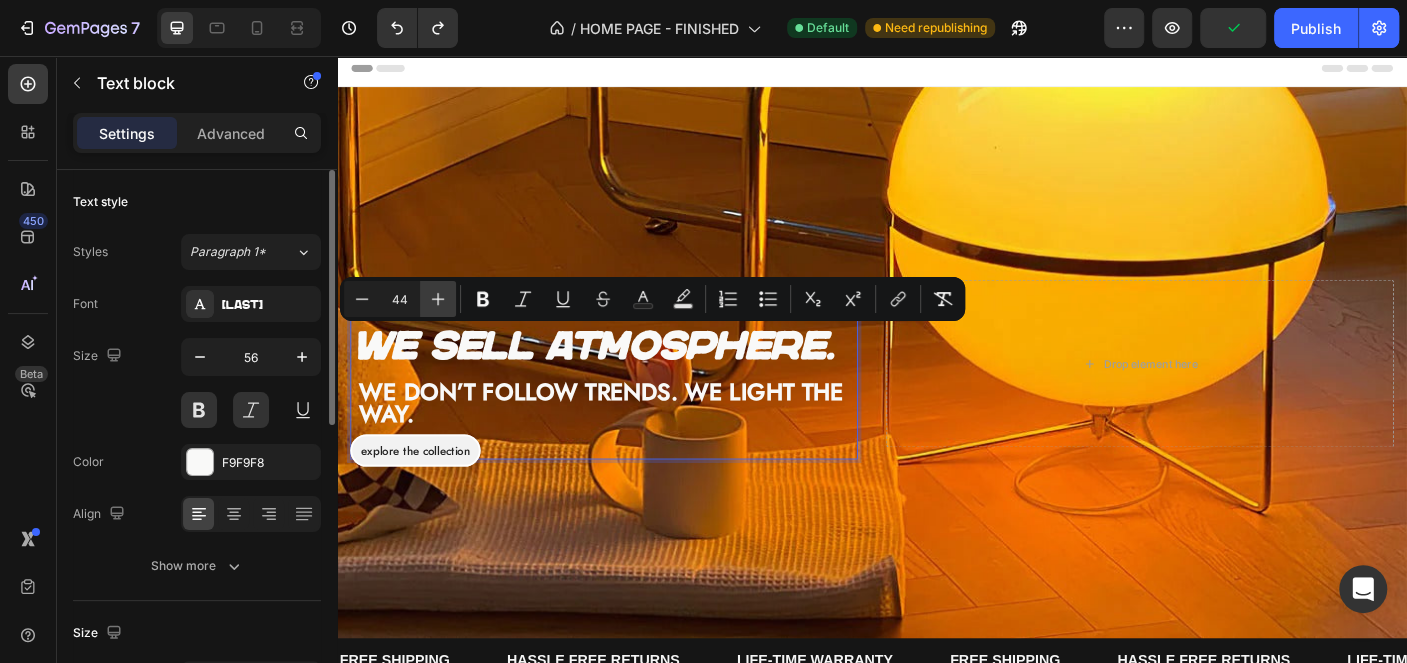 click 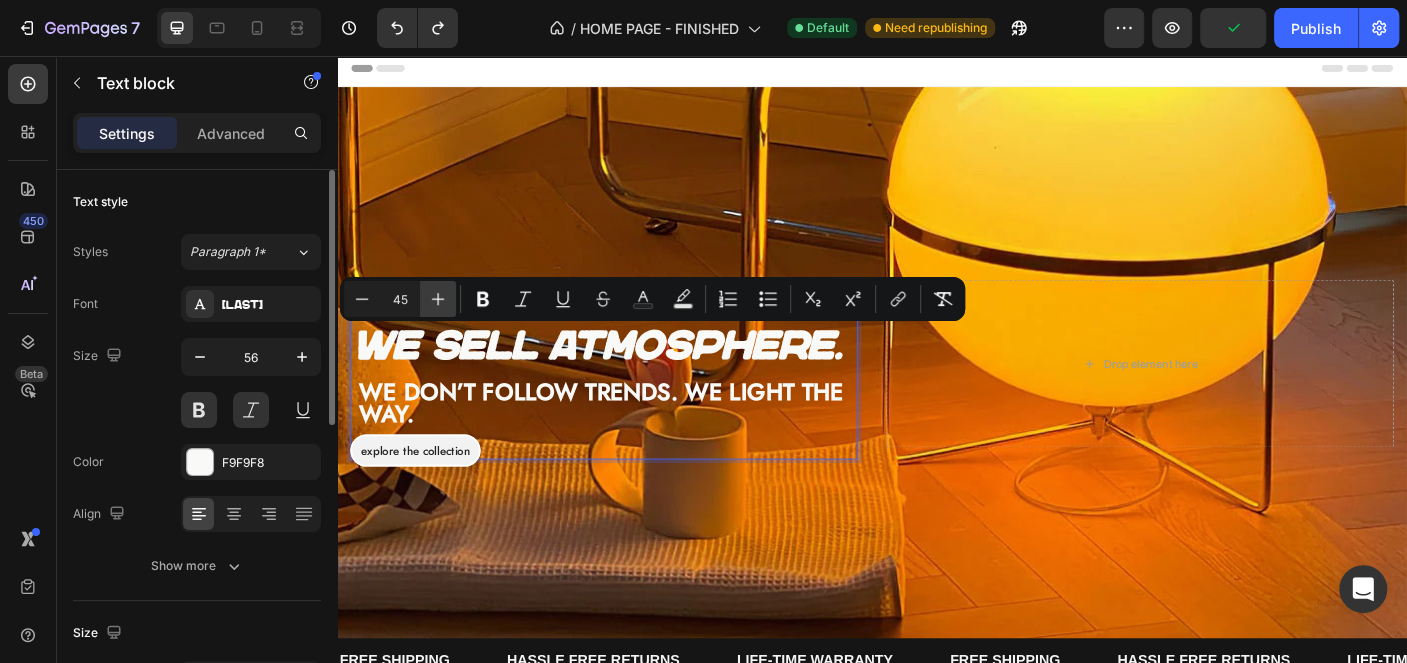 click 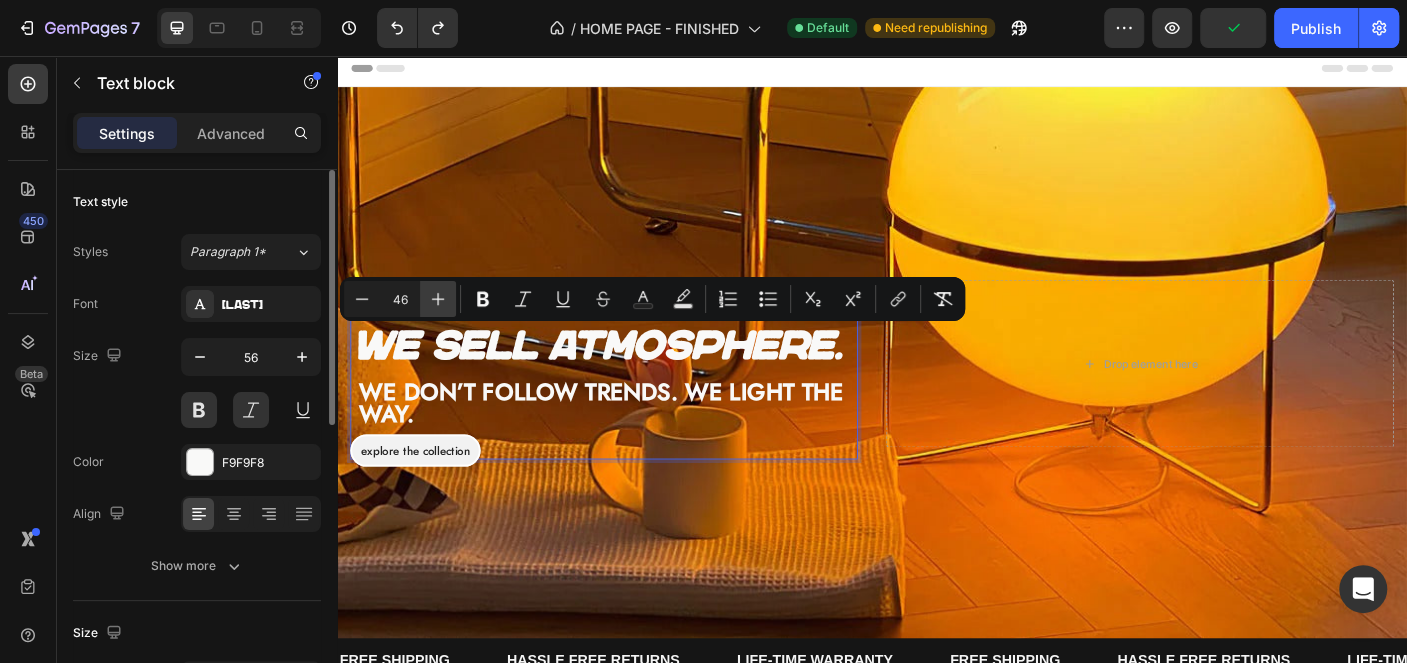 click 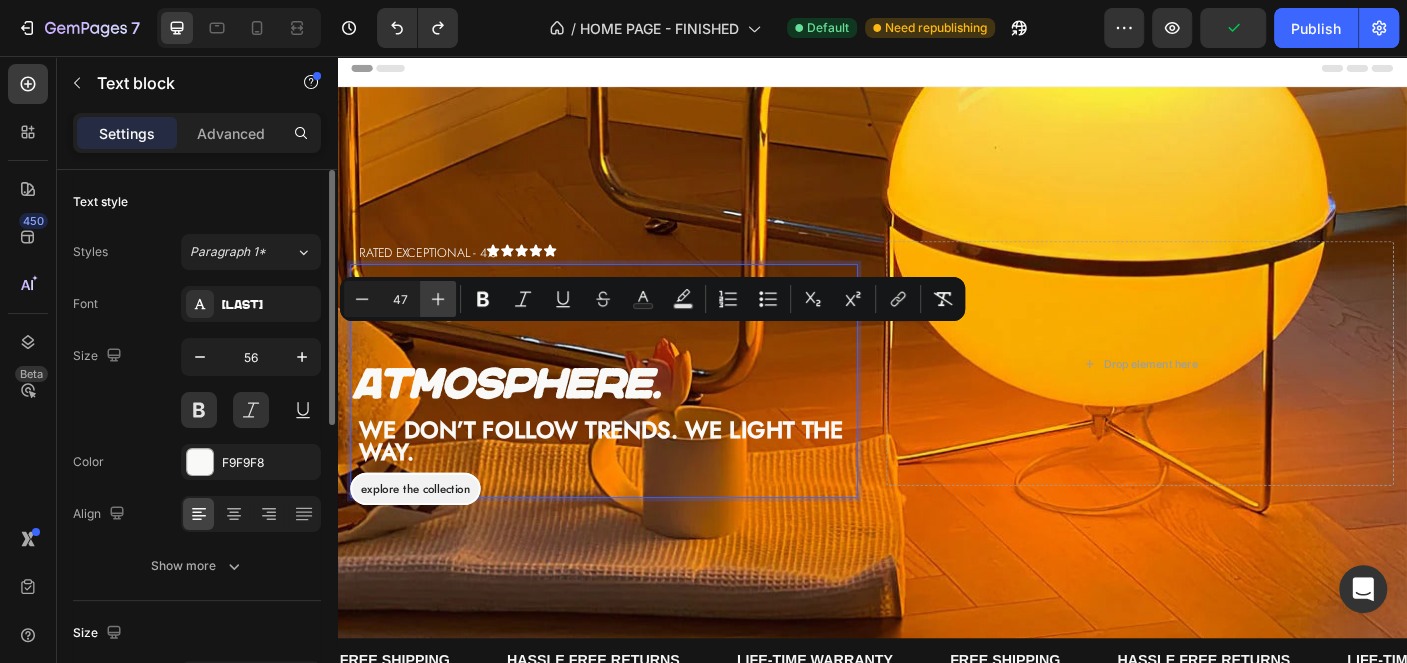 click 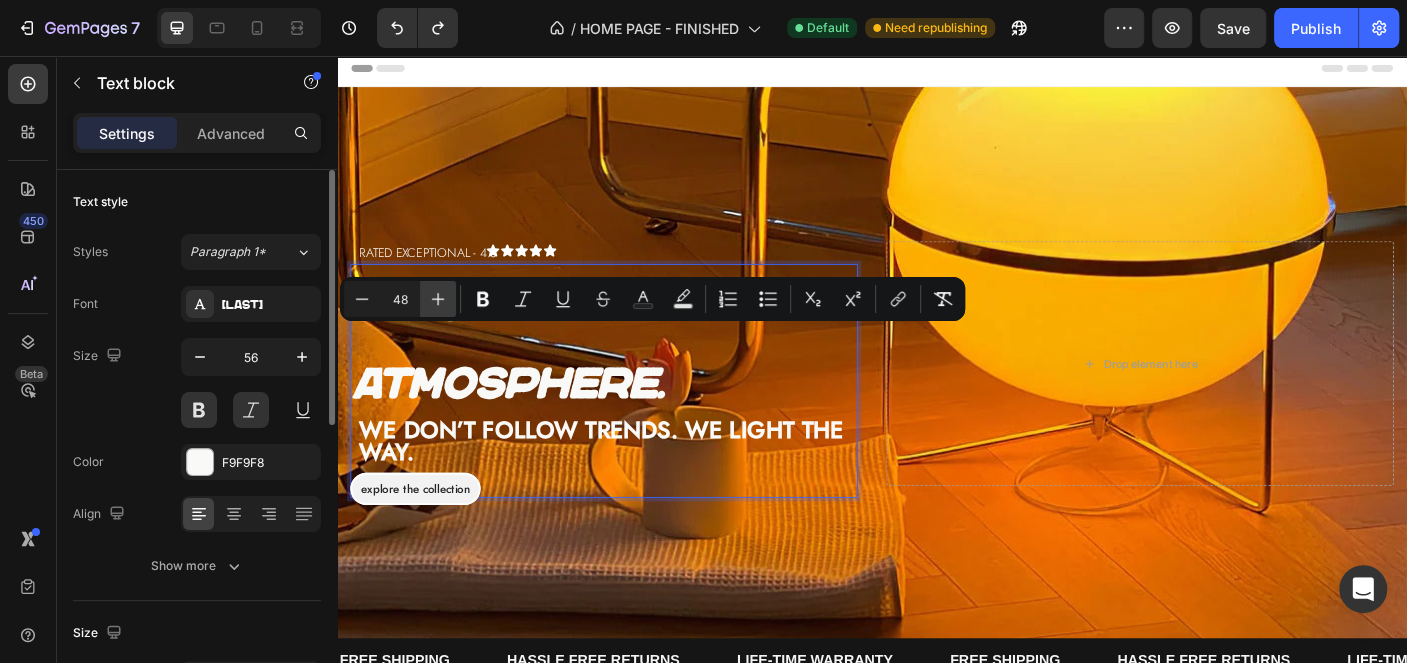 click 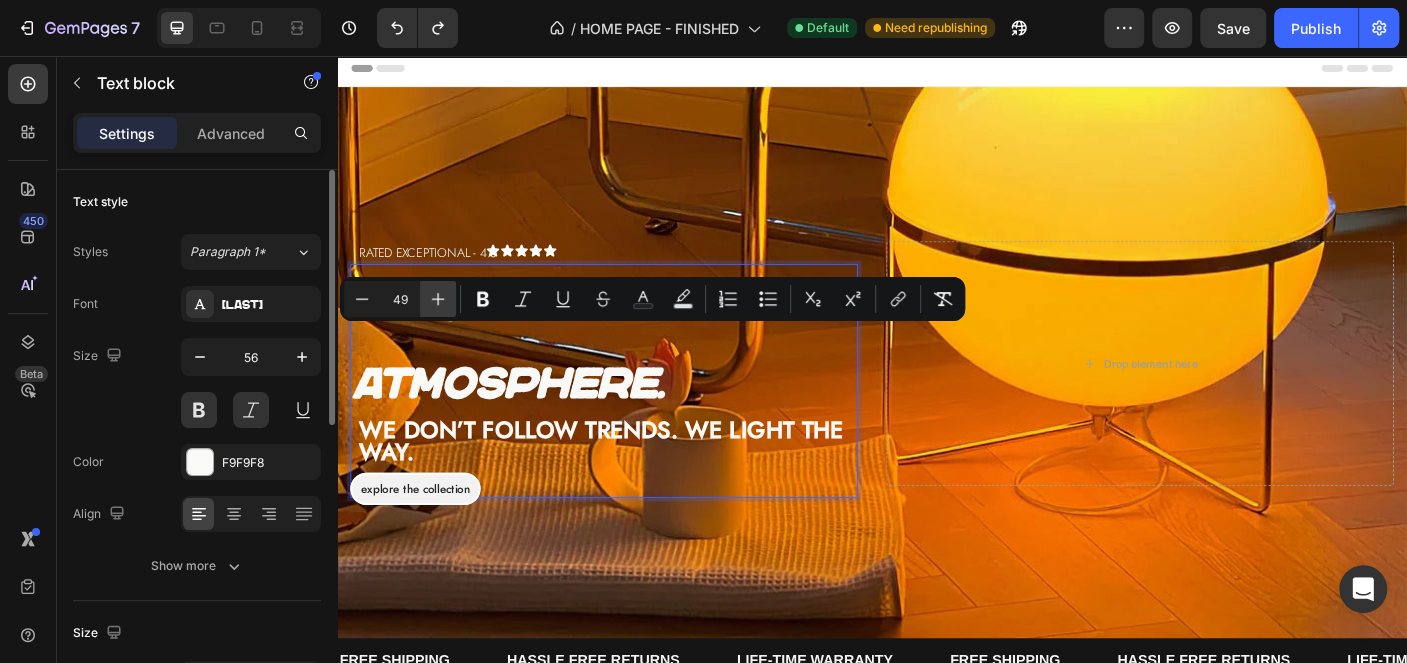click 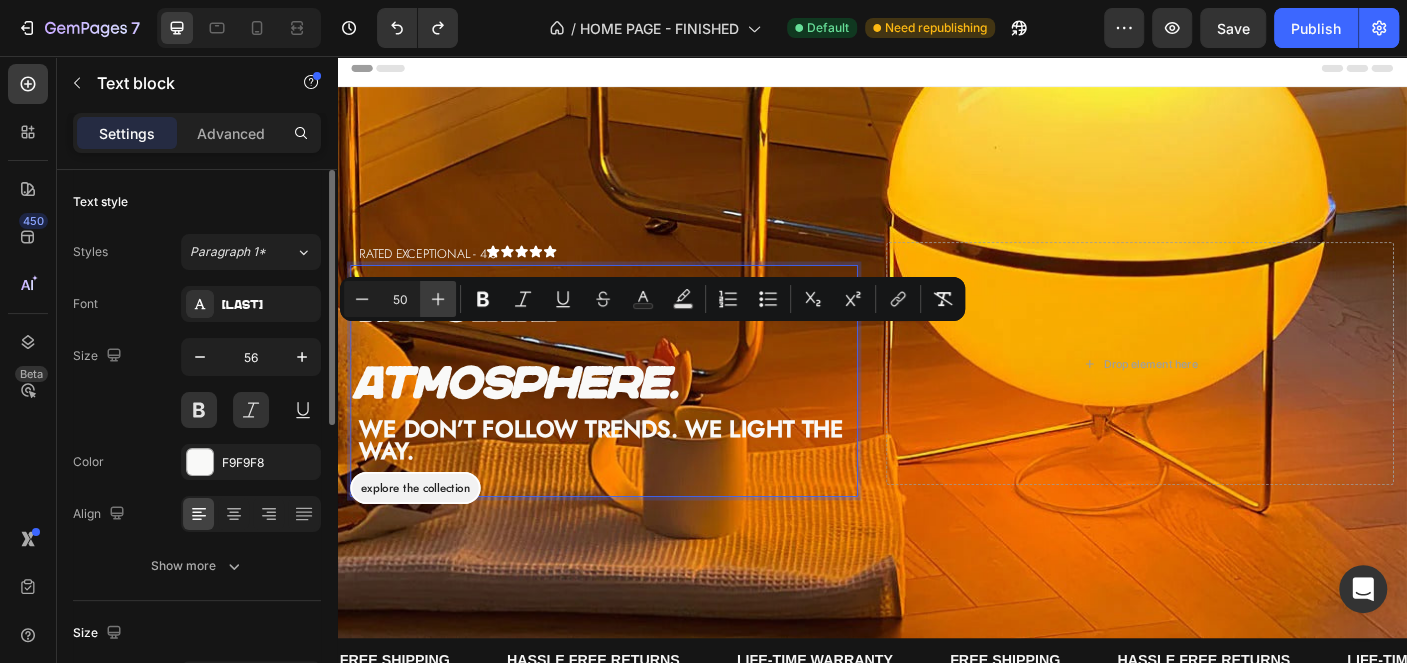 click 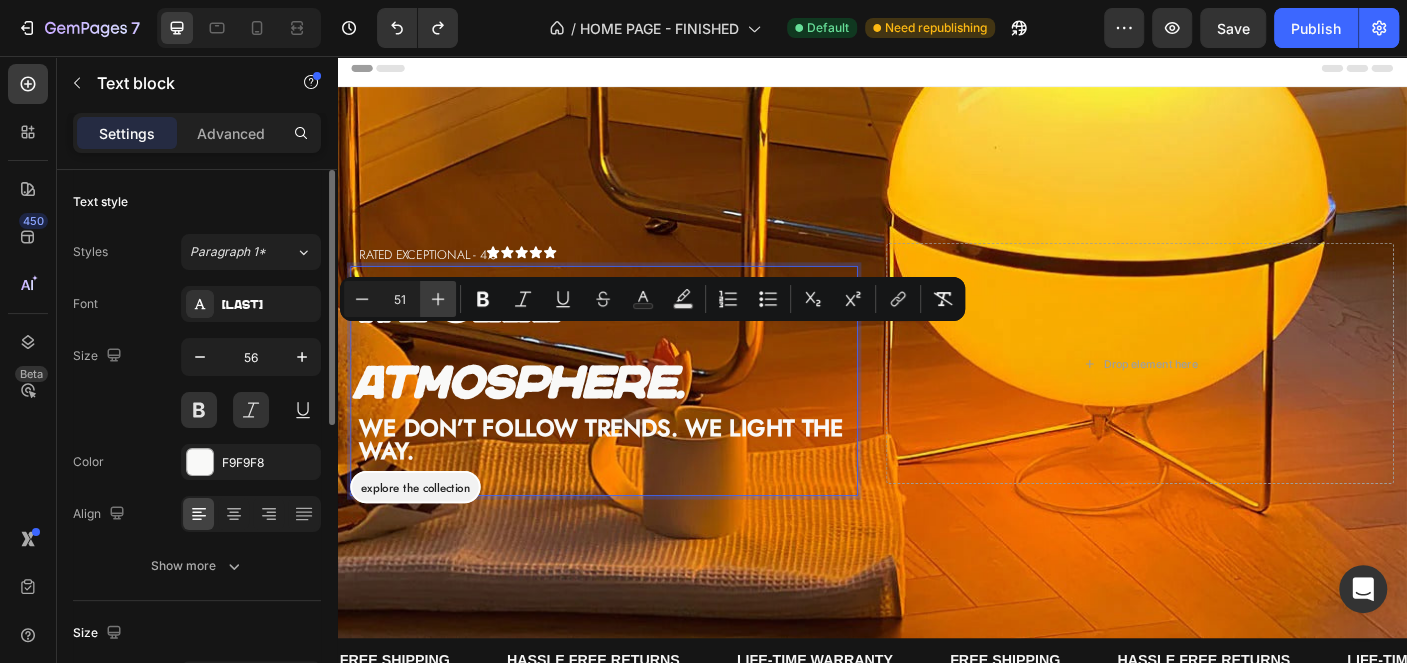 click 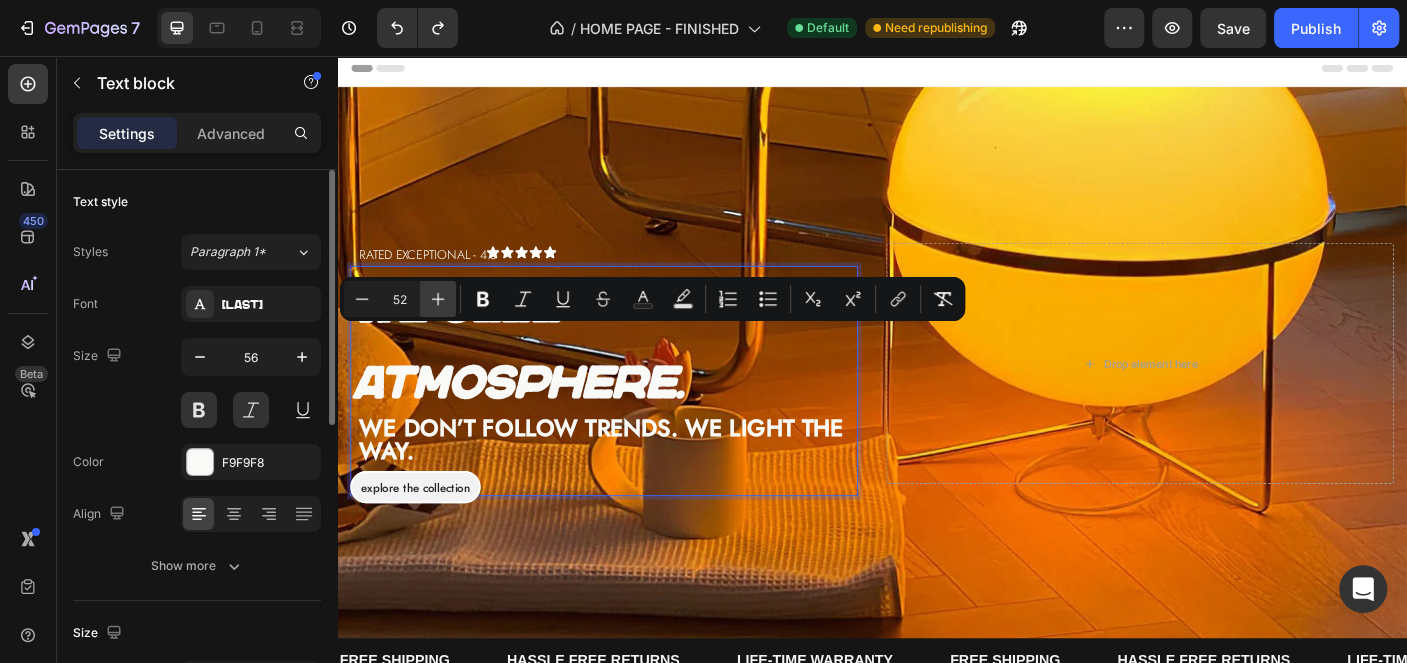click 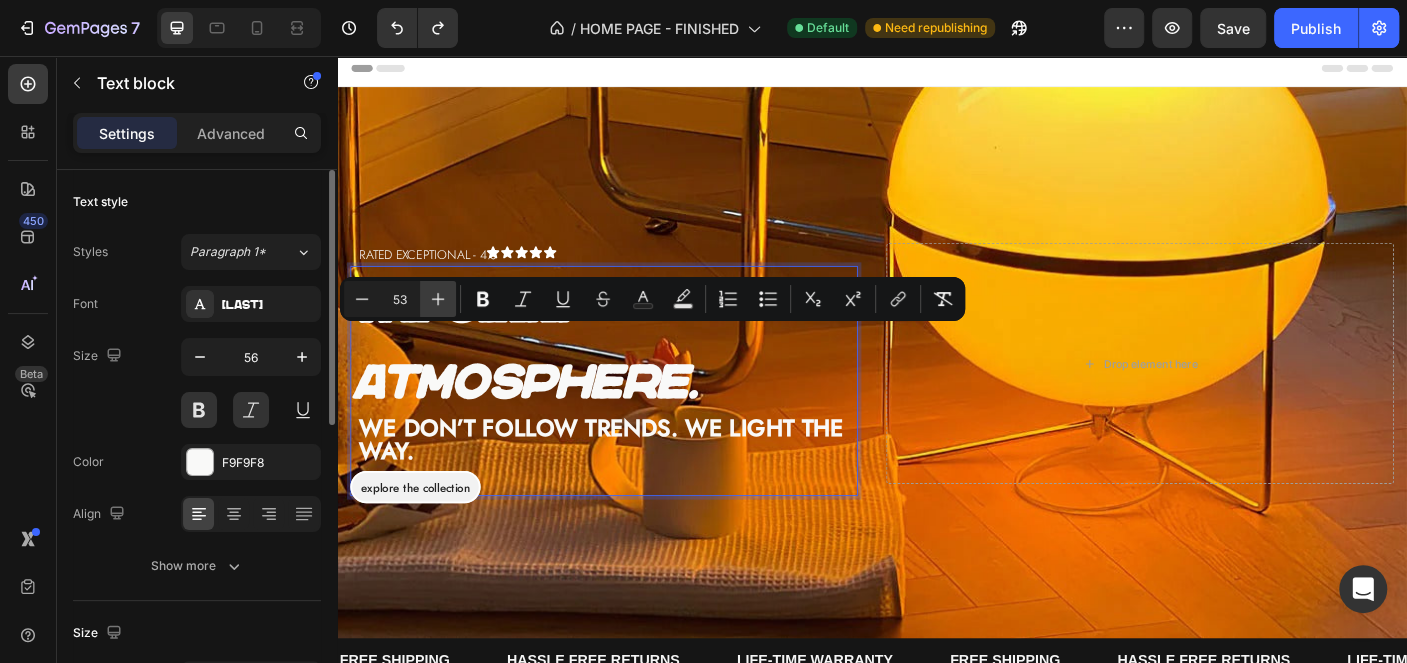 click 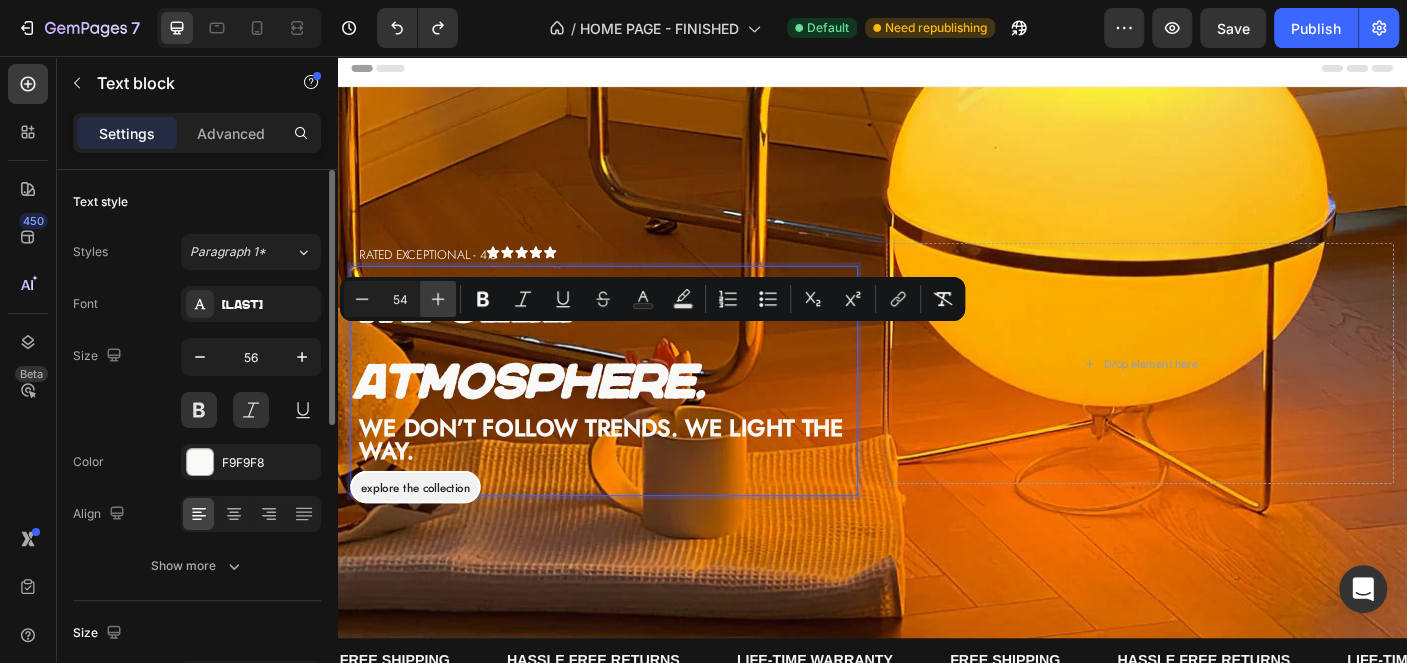 click 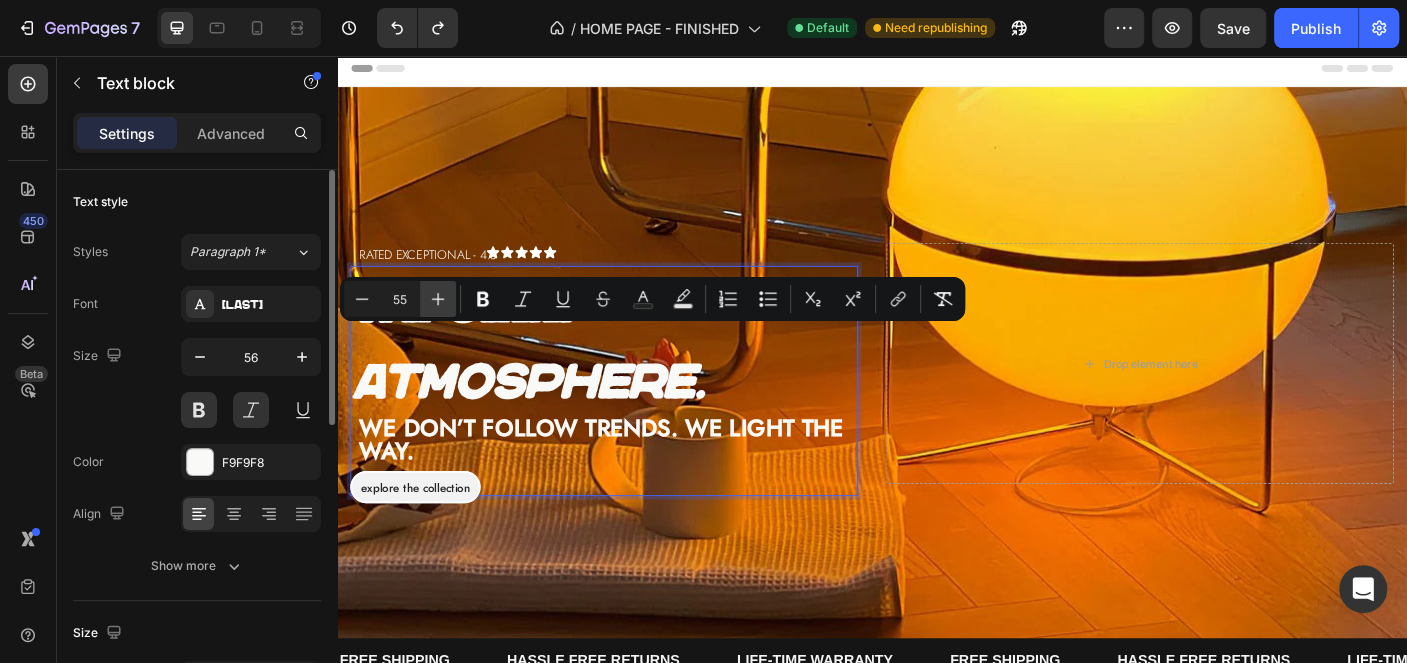 click 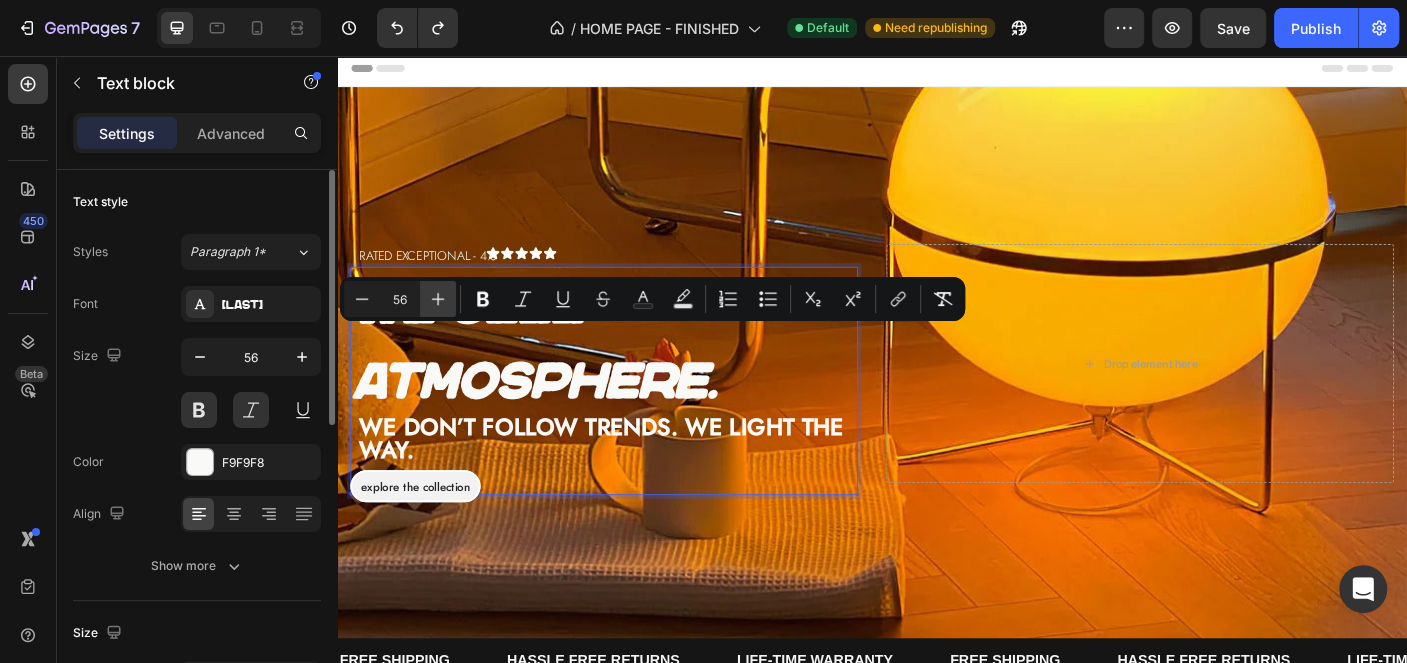 click 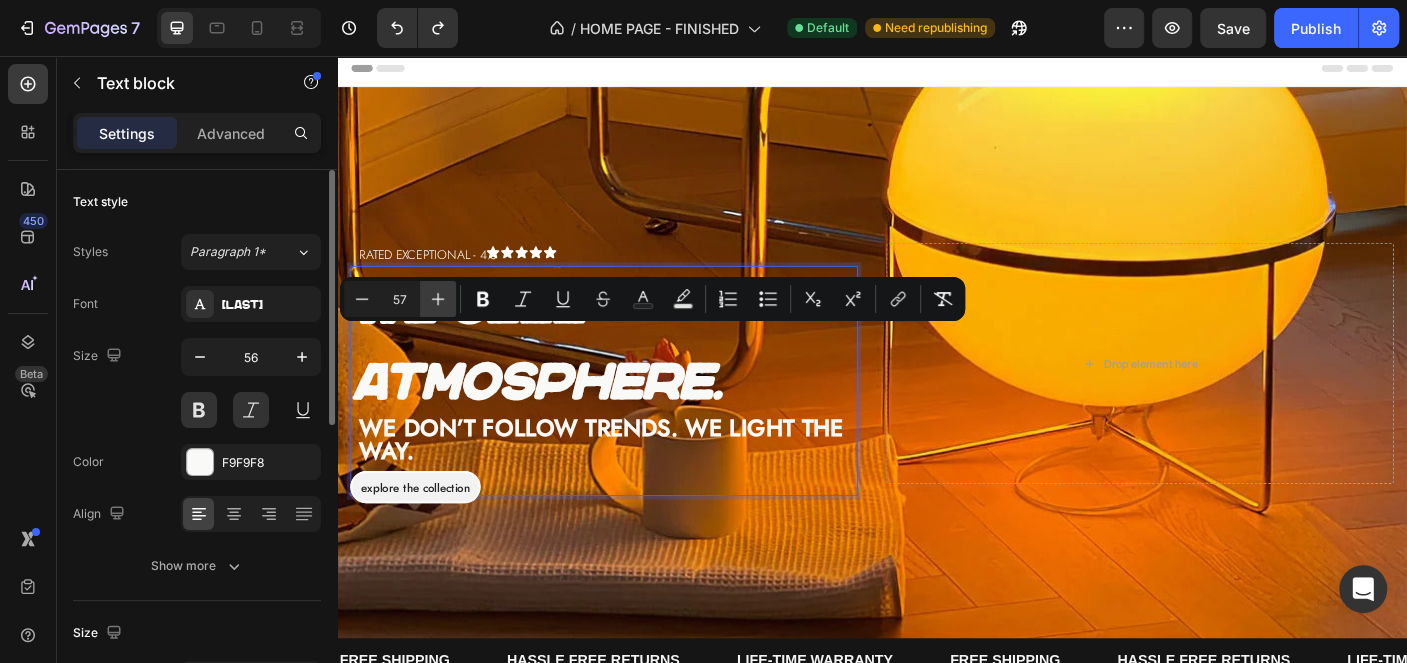 click 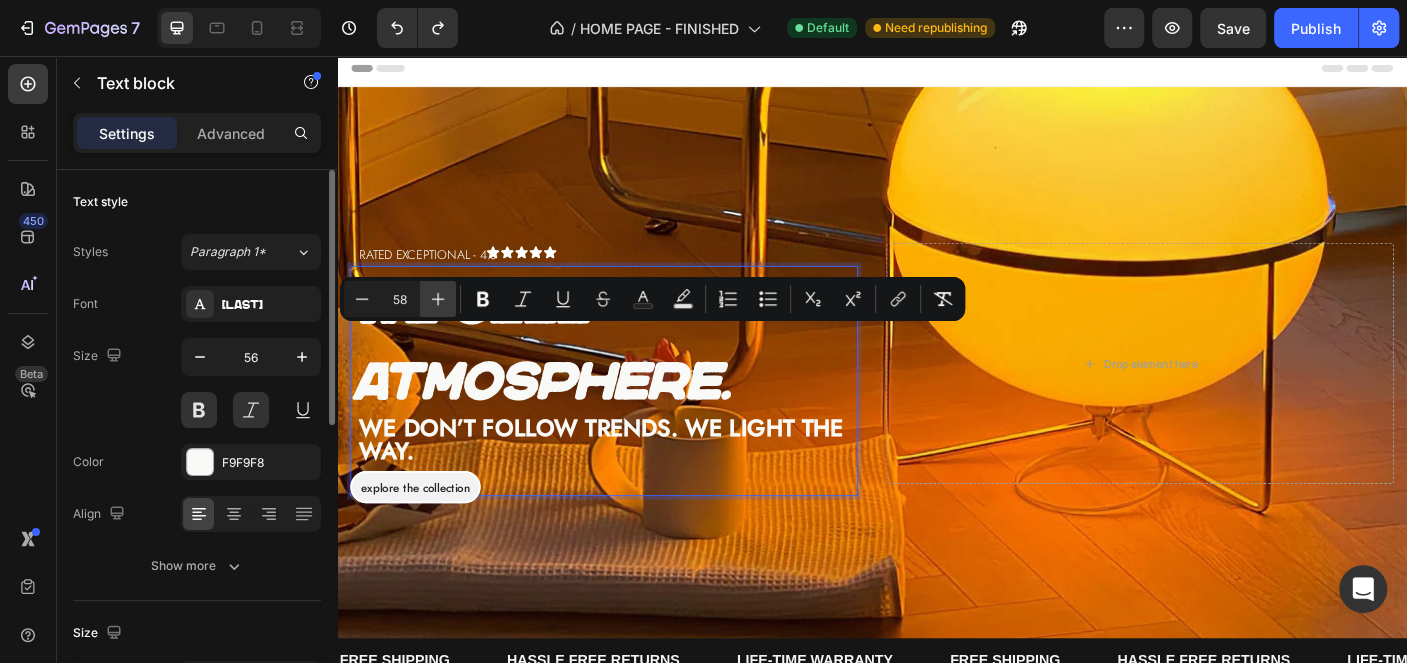 click 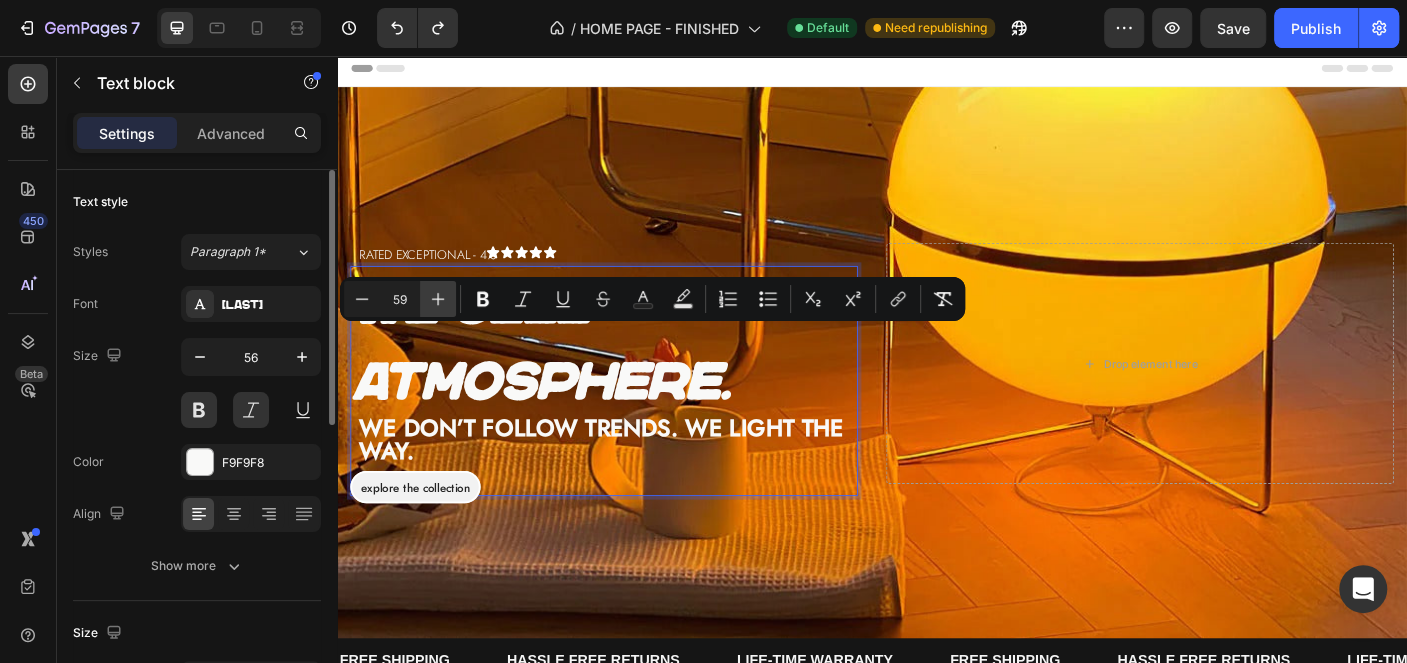 click 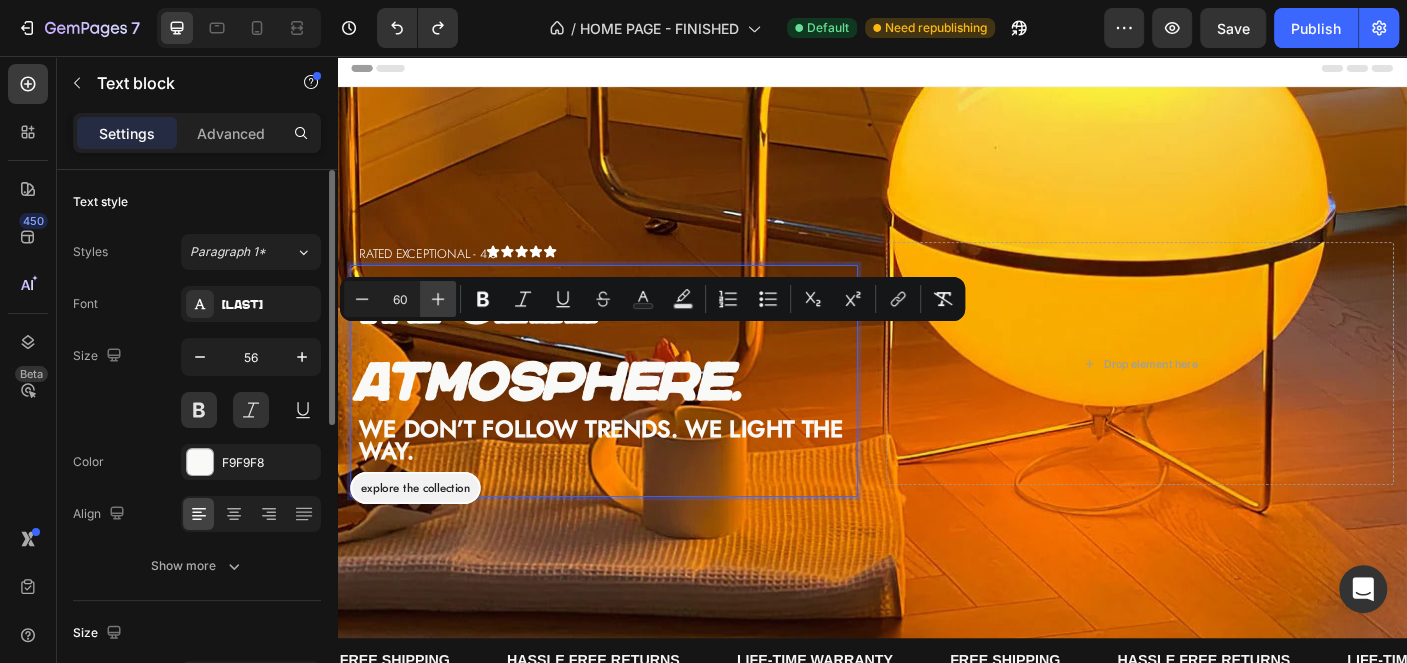 click 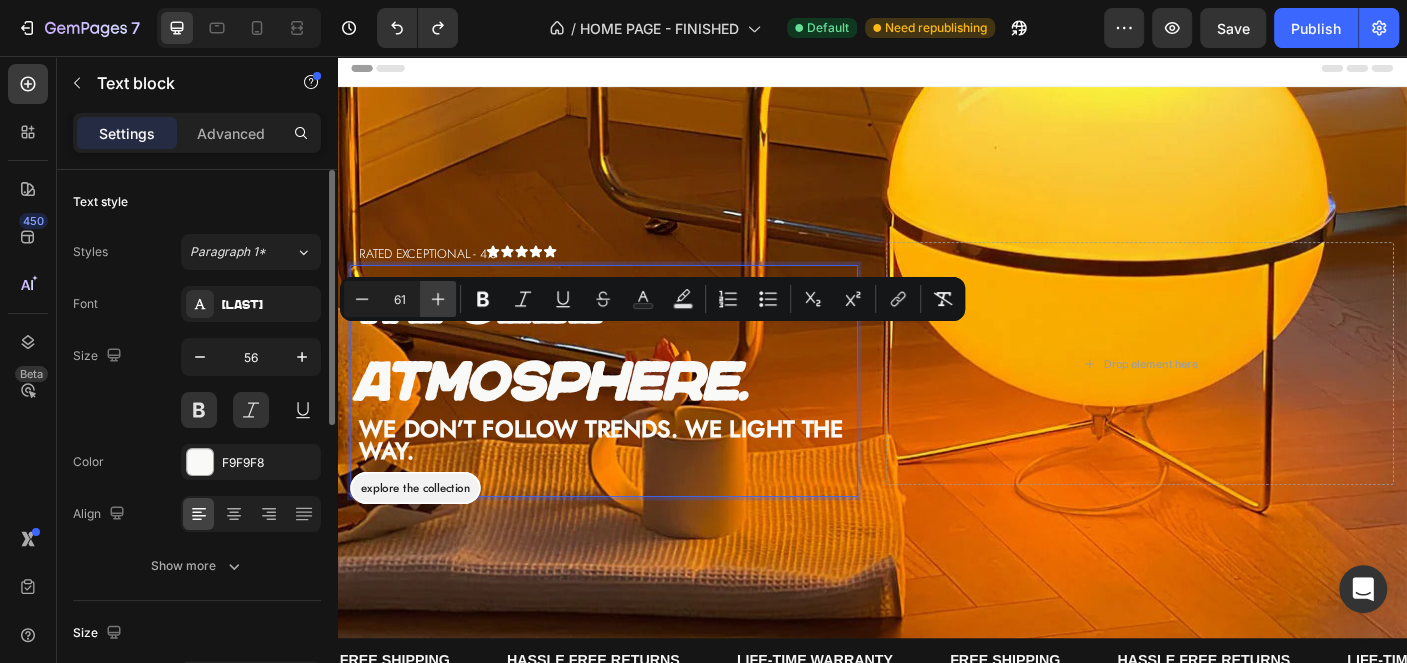 click 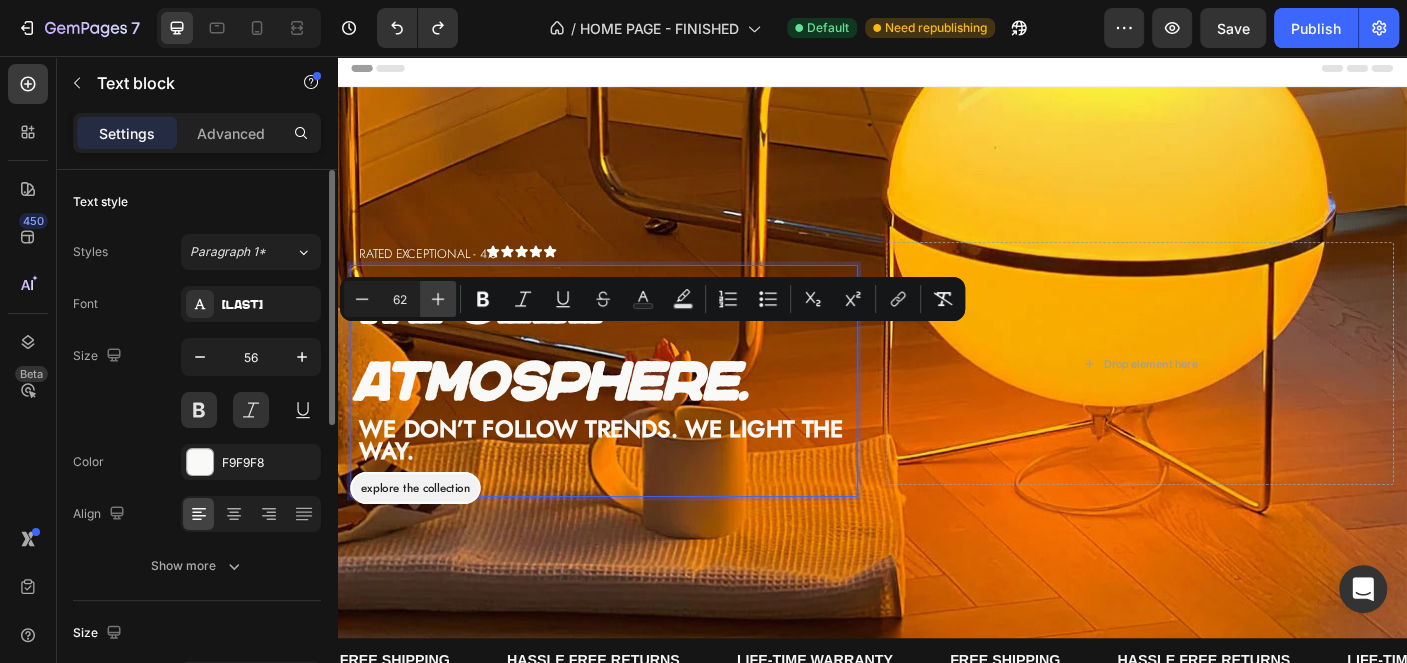 click 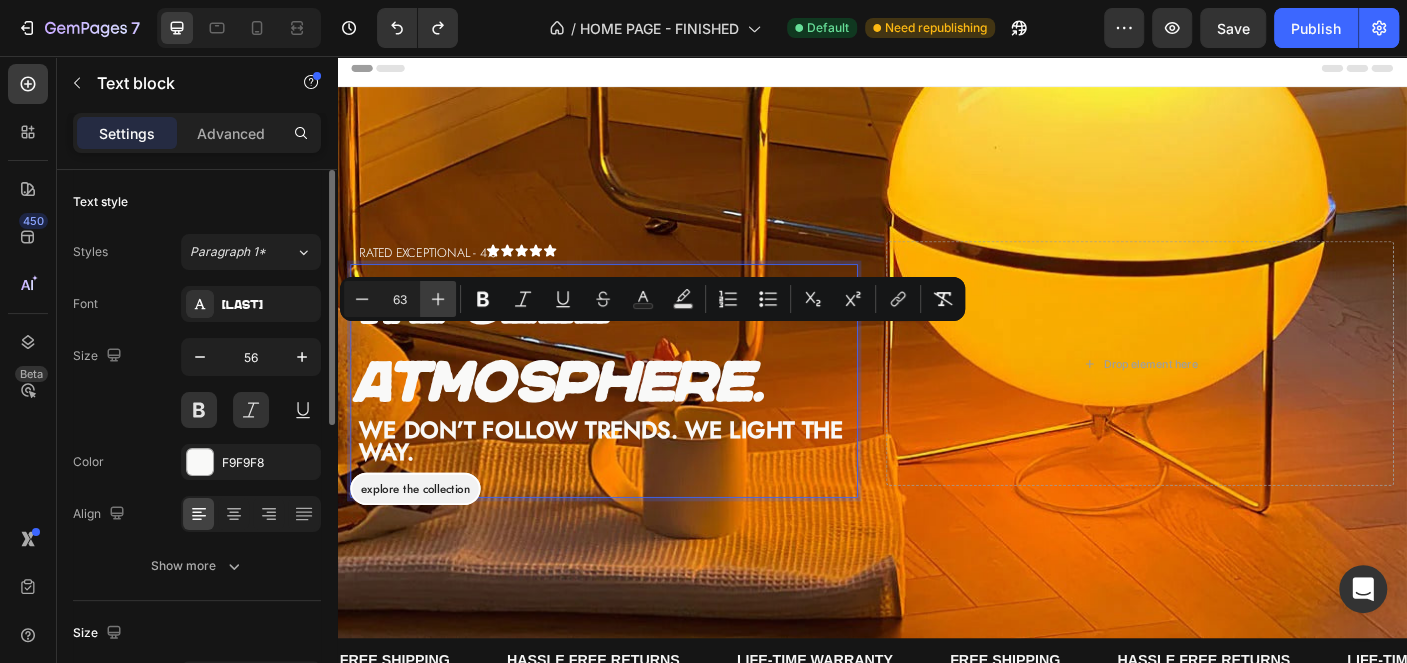 click 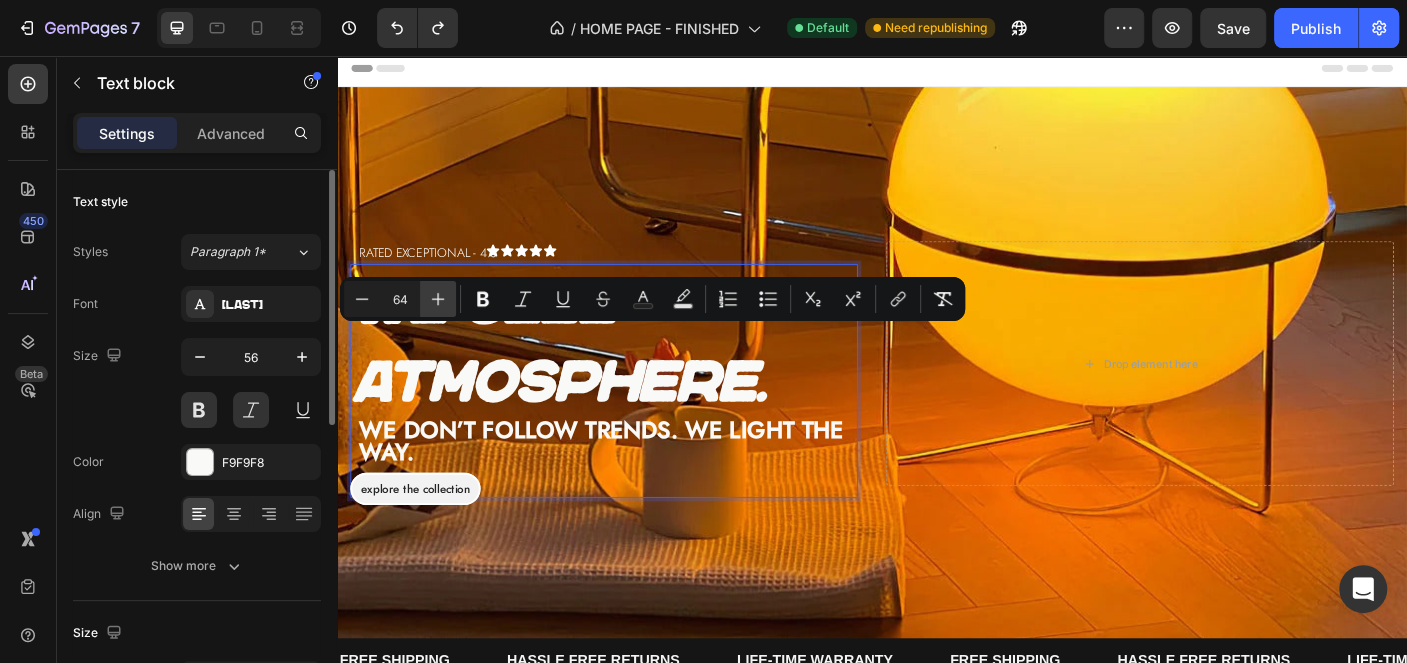 click 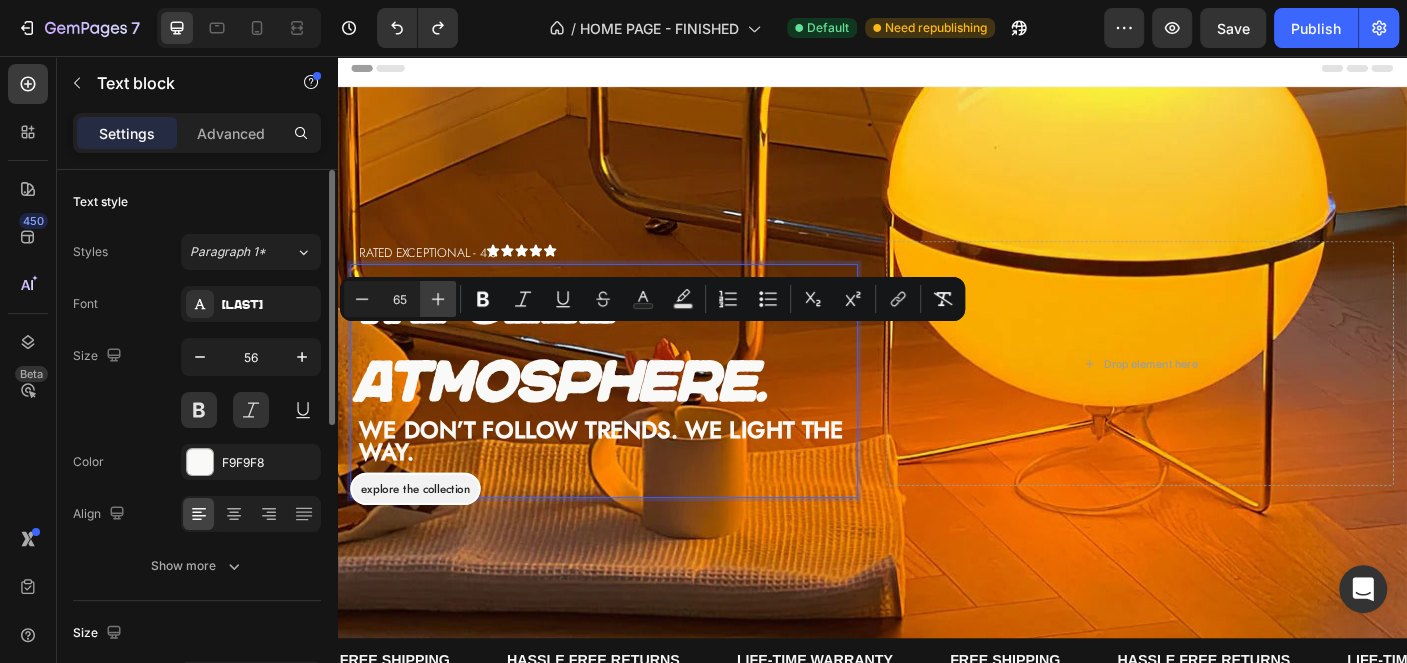 click 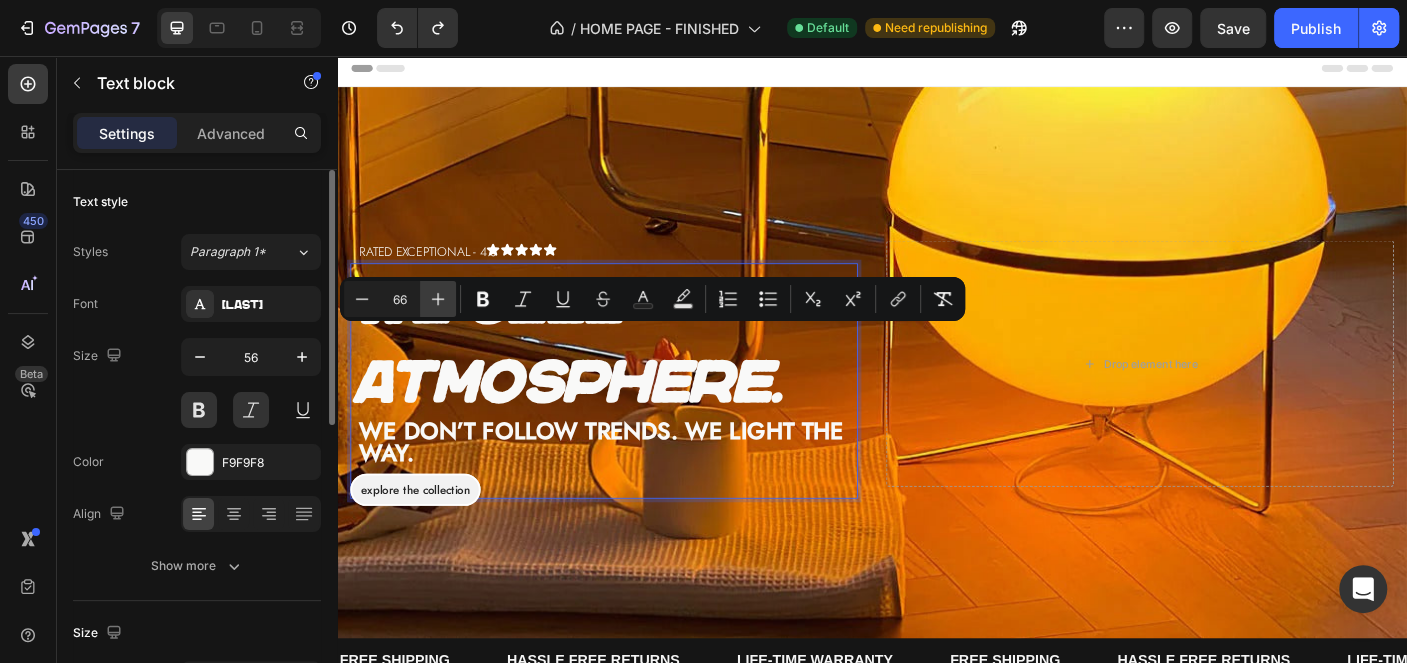 click 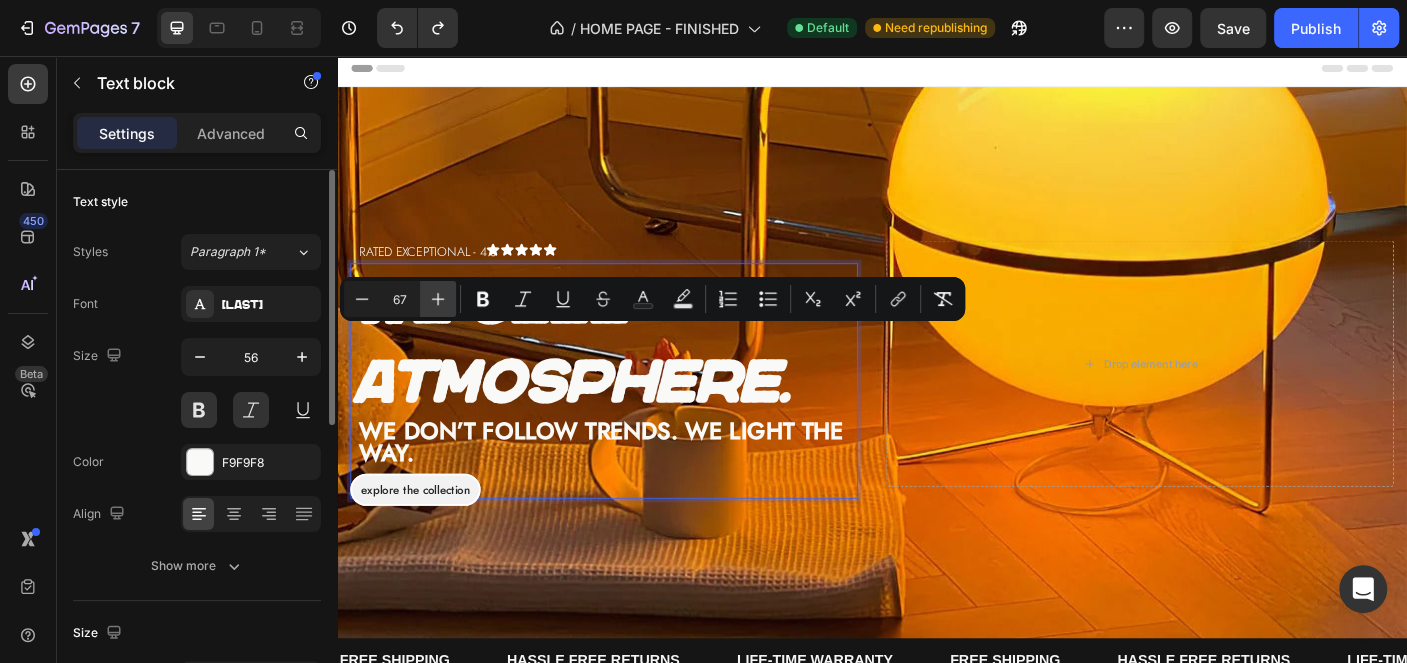 click 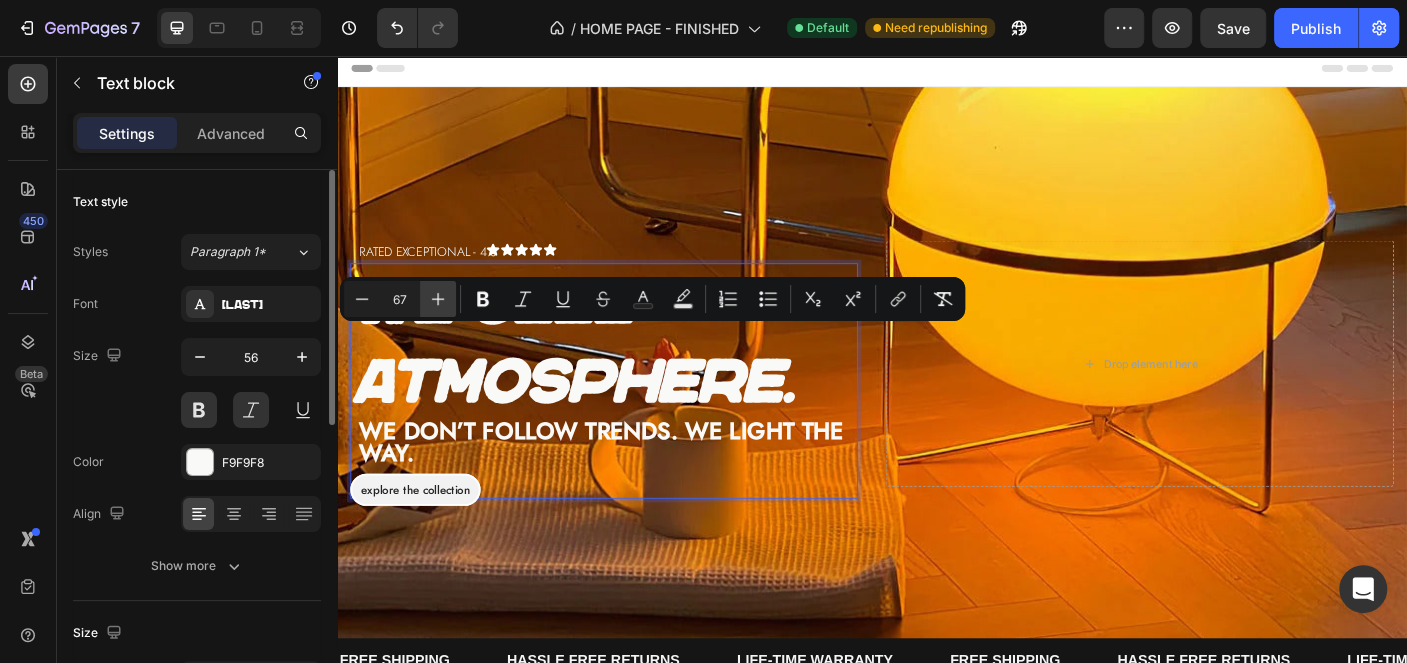 type on "68" 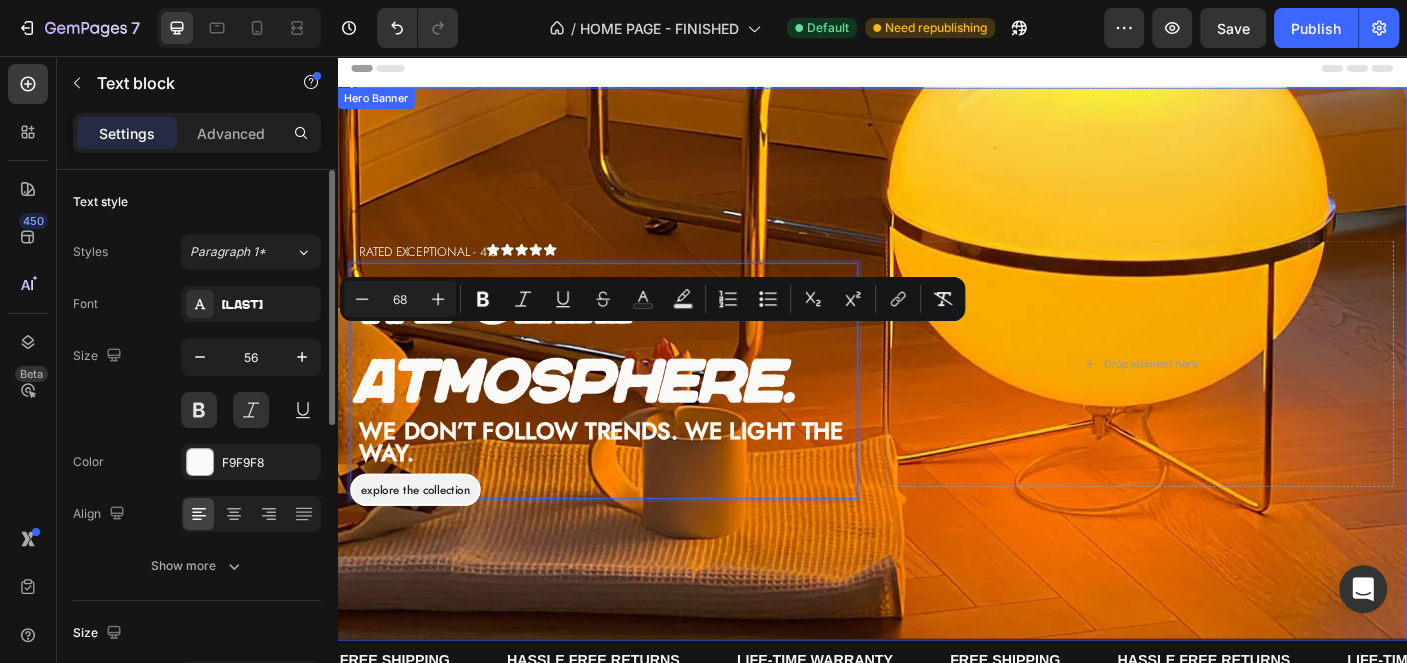 click at bounding box center (937, 401) 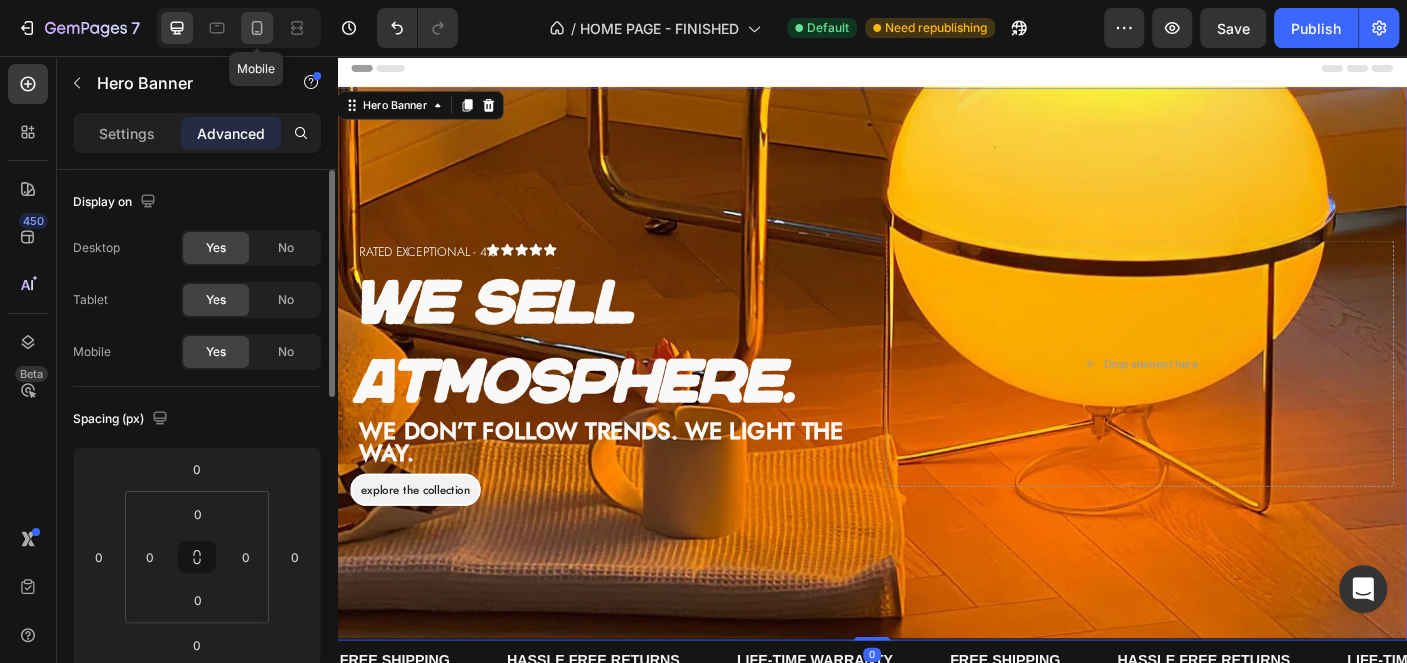 click 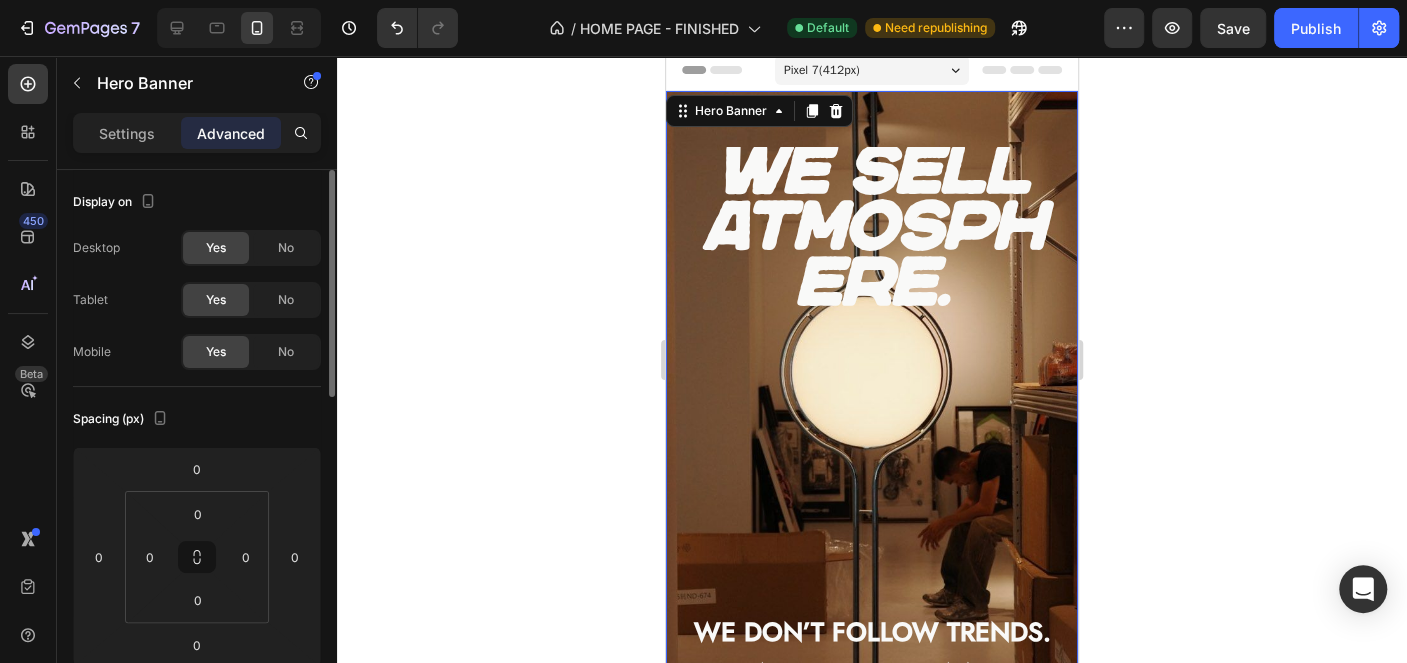 scroll, scrollTop: 0, scrollLeft: 0, axis: both 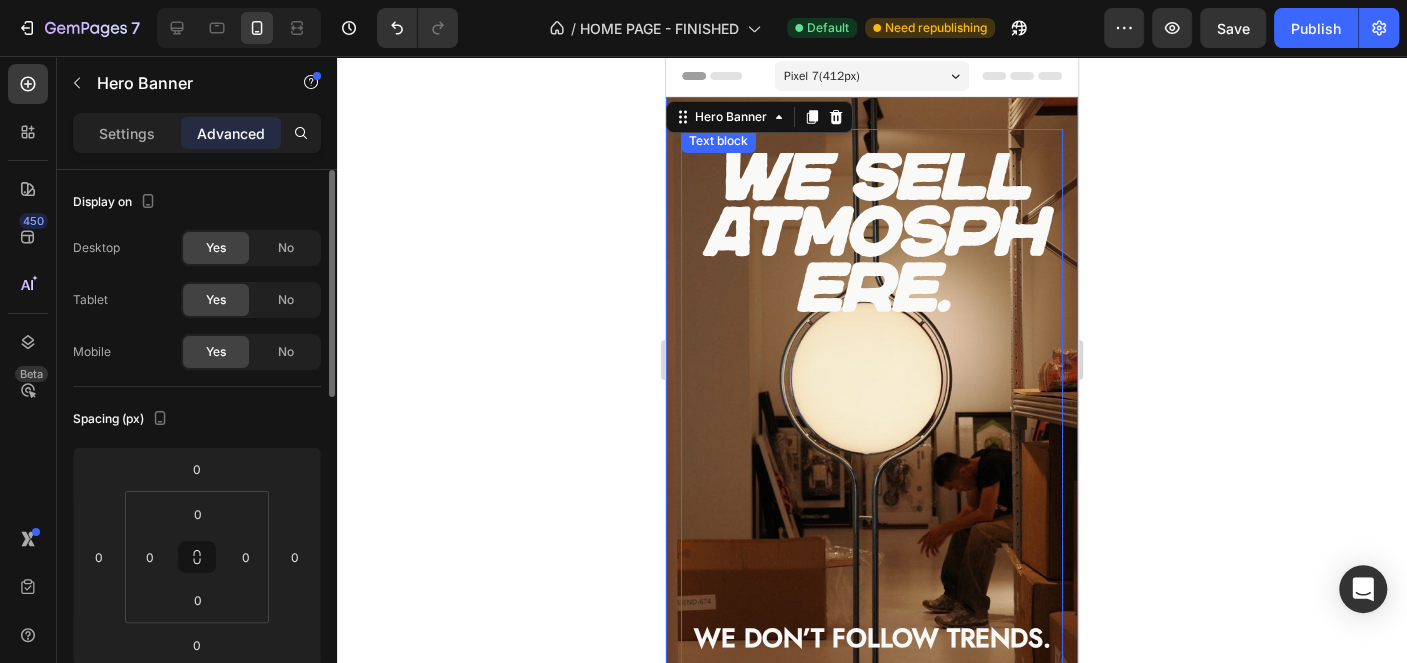 click on "We sell atmosphere." at bounding box center [872, 231] 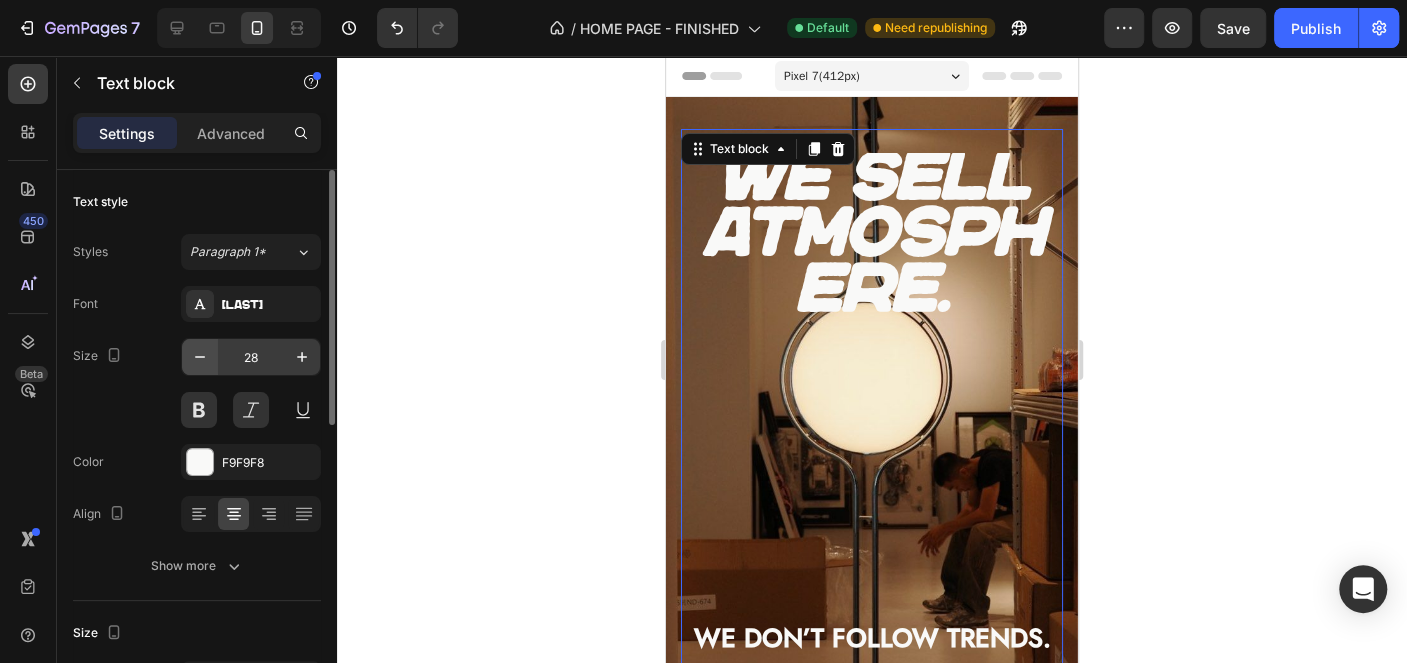 click at bounding box center (200, 357) 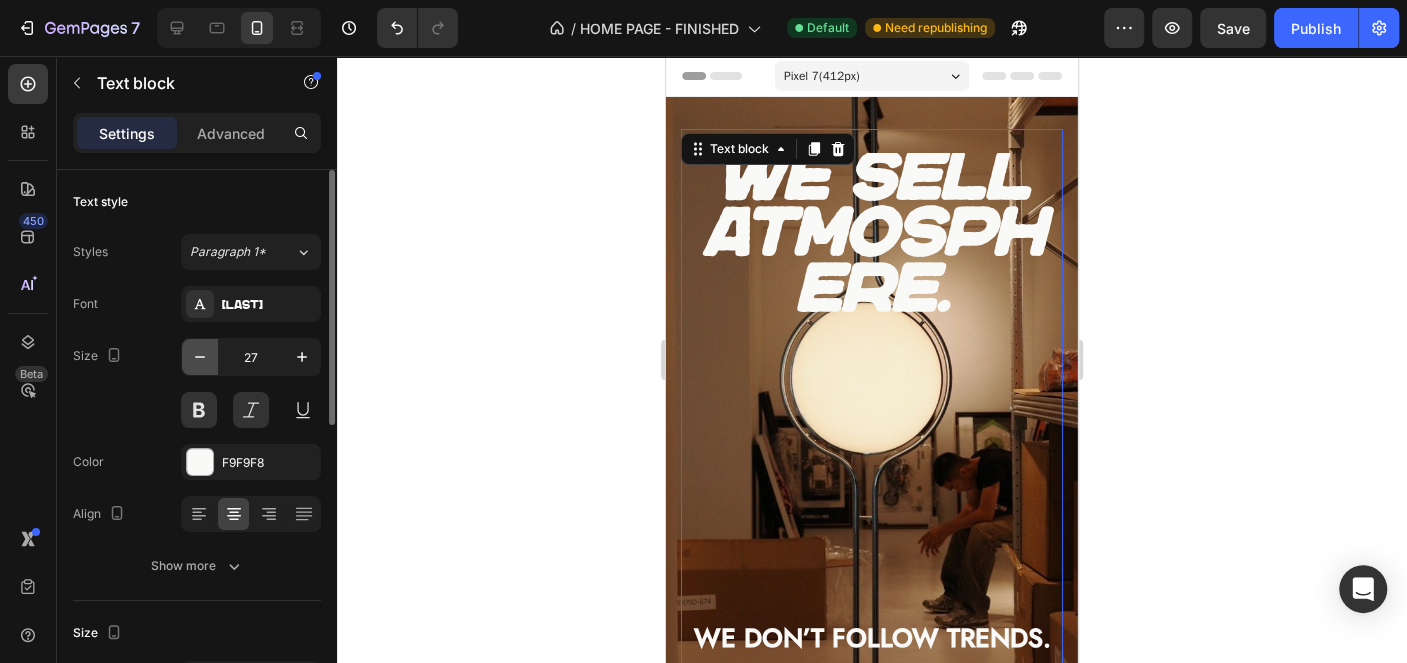 click at bounding box center (200, 357) 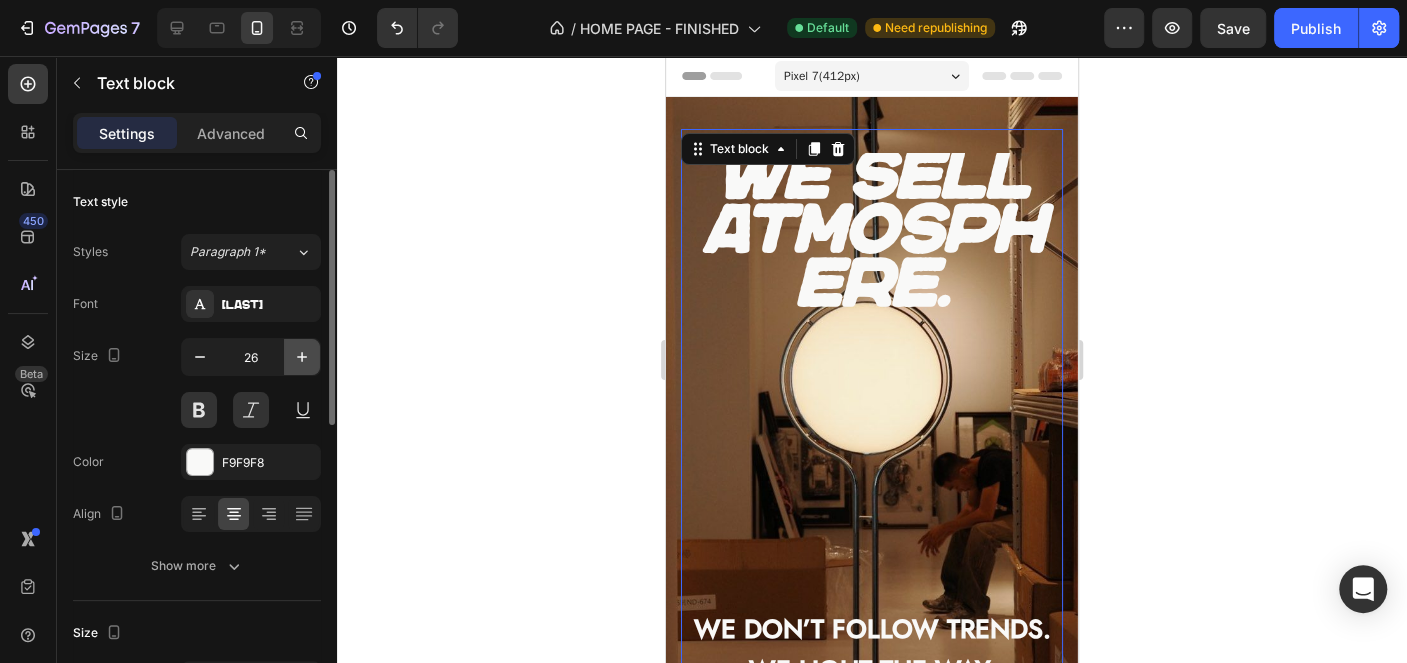 click 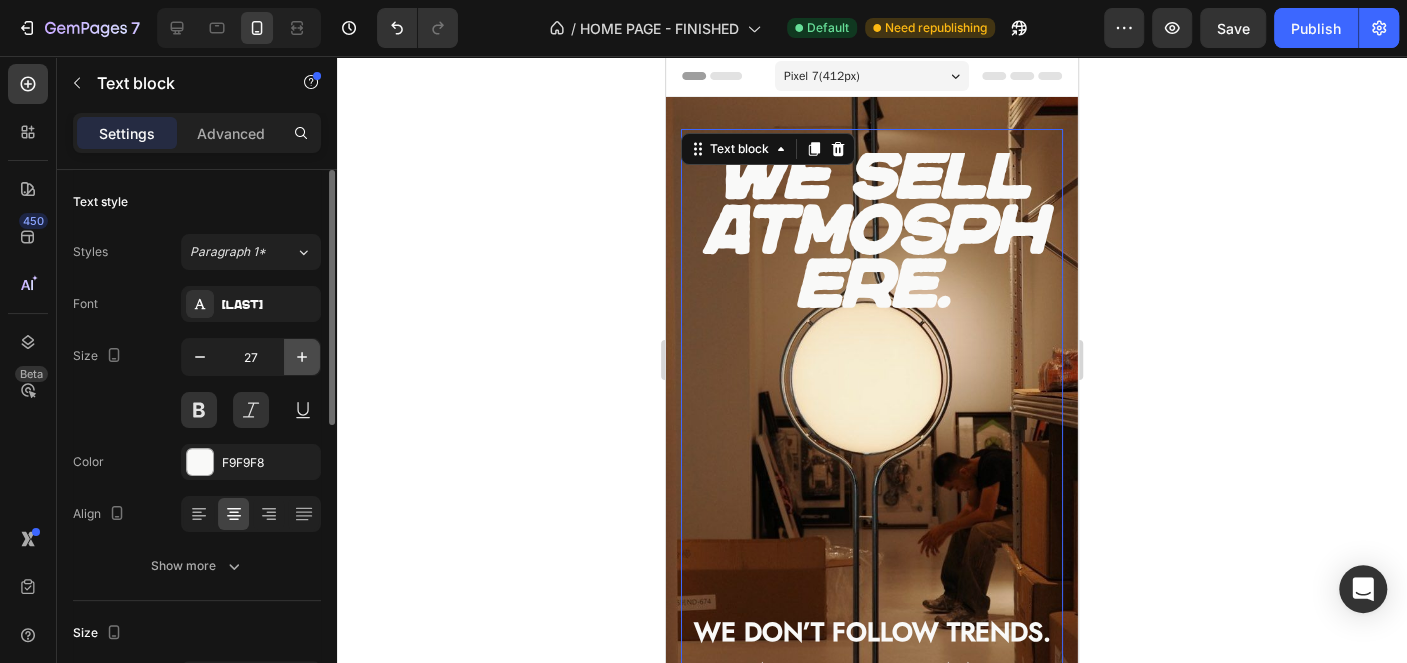 click 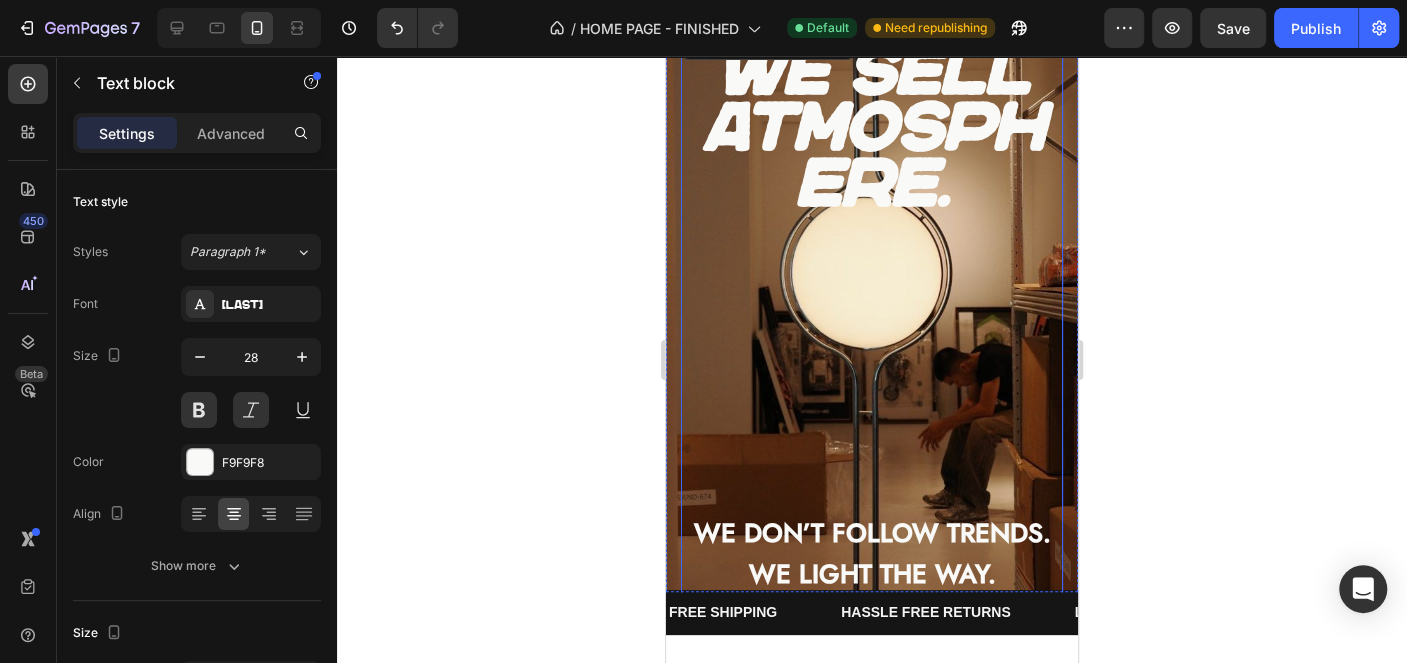 scroll, scrollTop: 199, scrollLeft: 0, axis: vertical 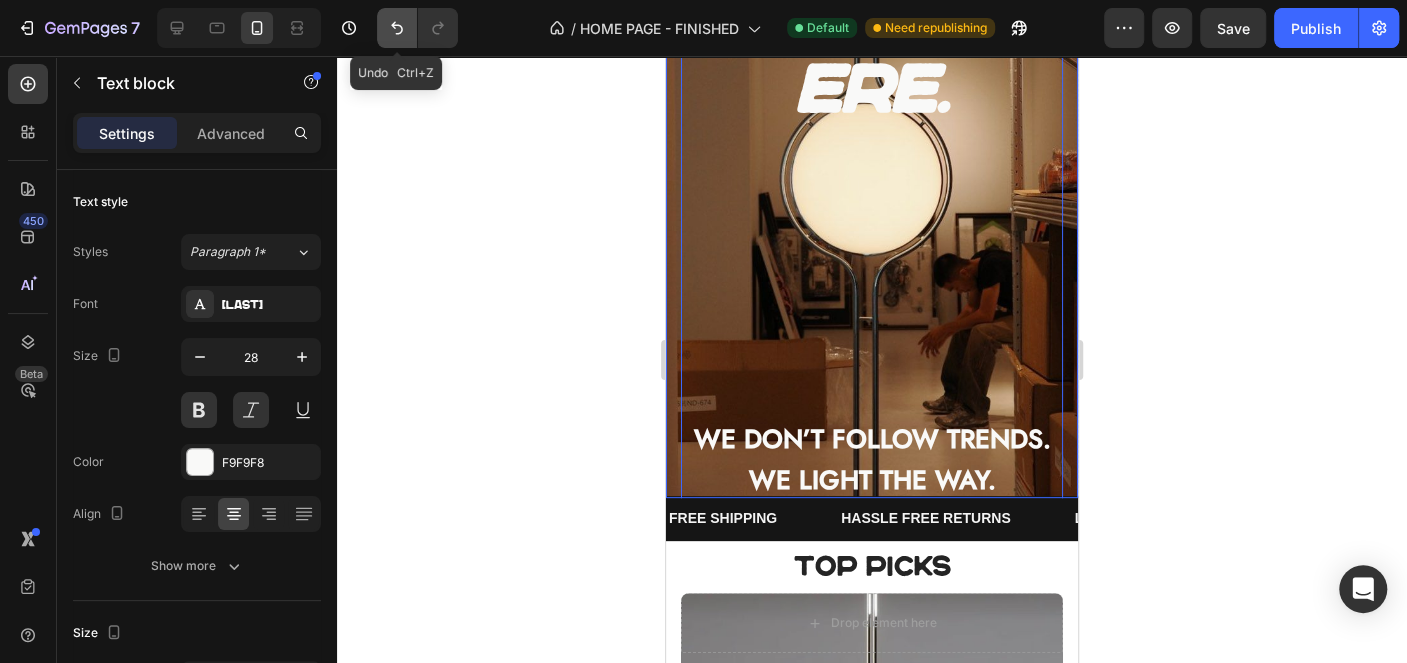 click 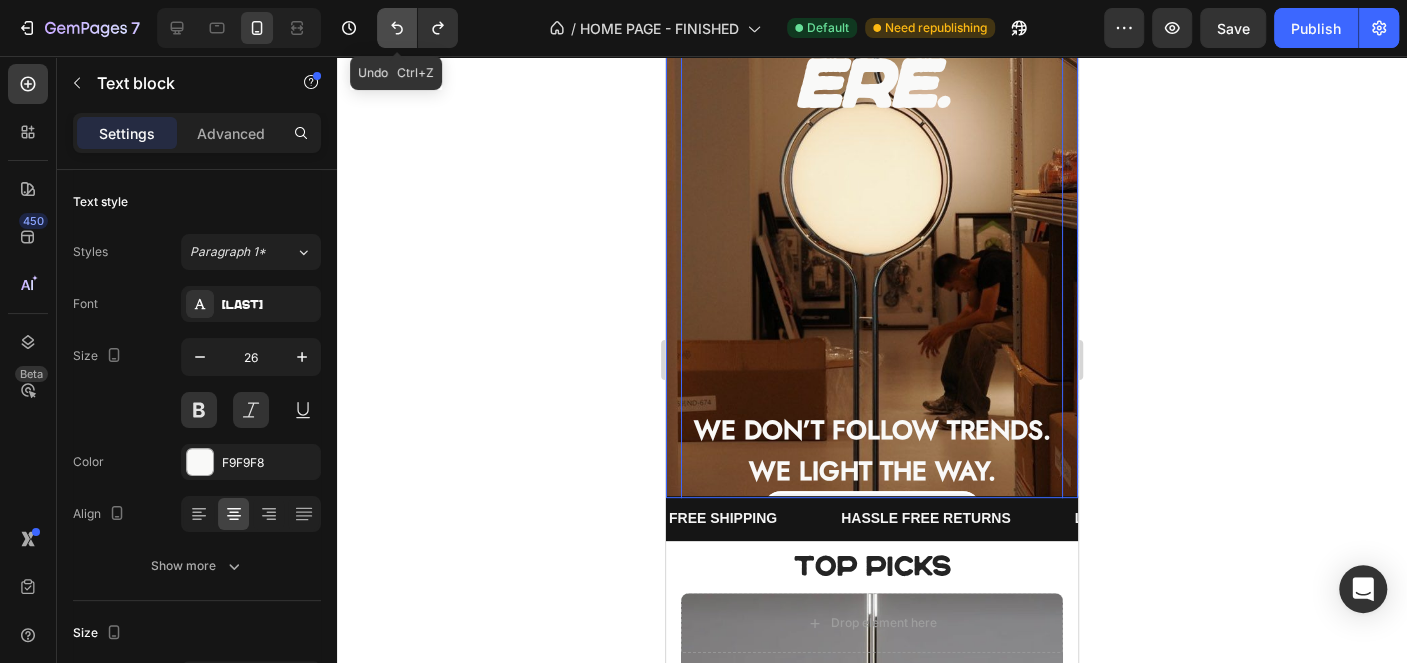 click 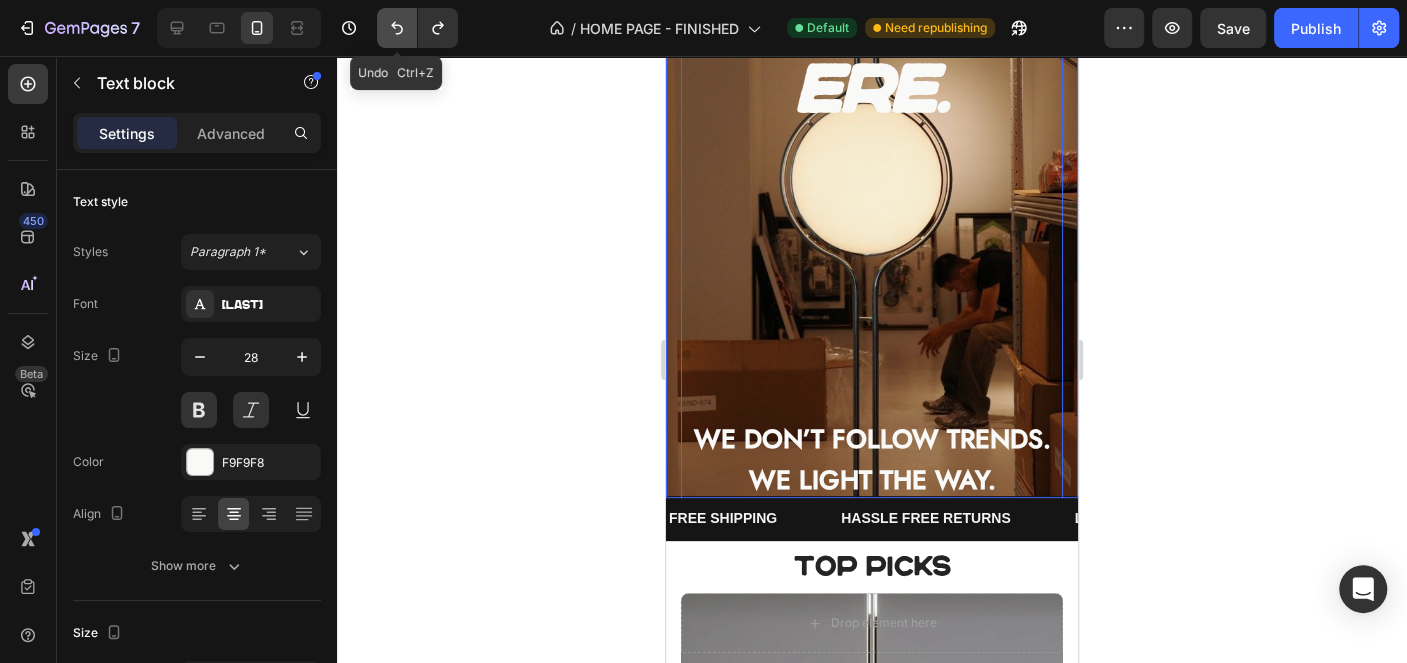 click 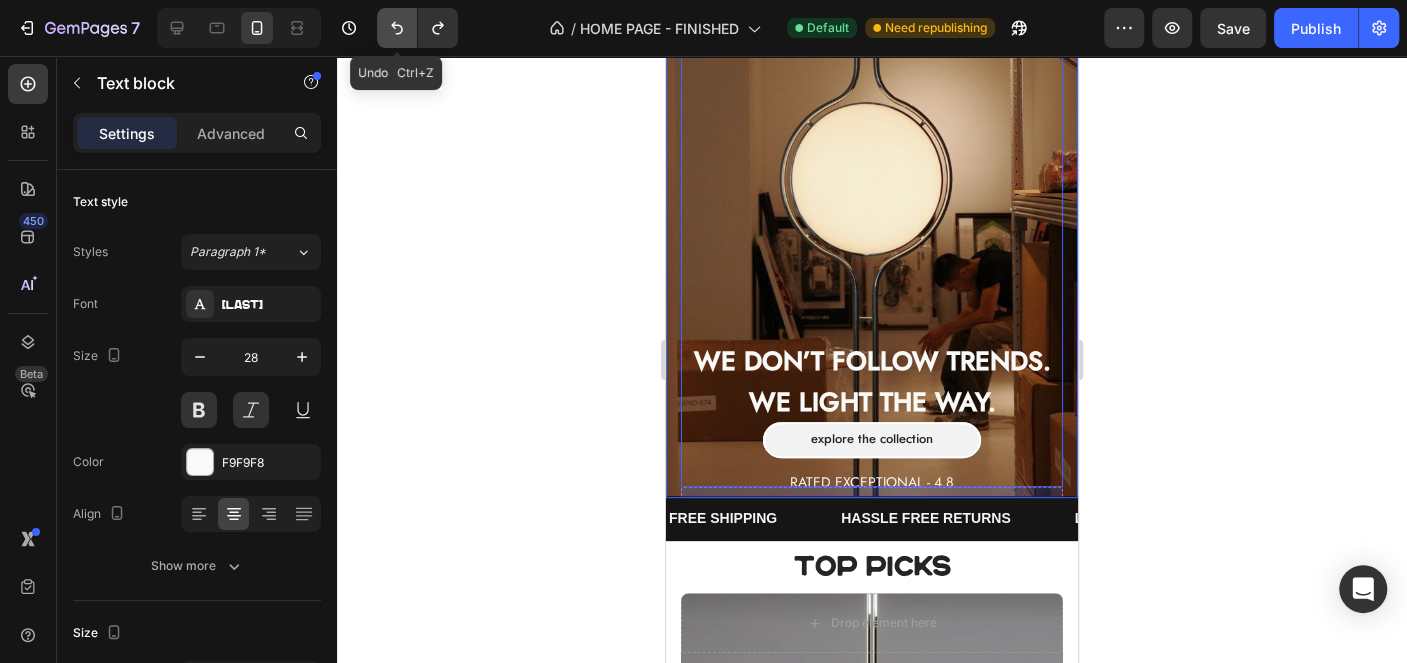 click 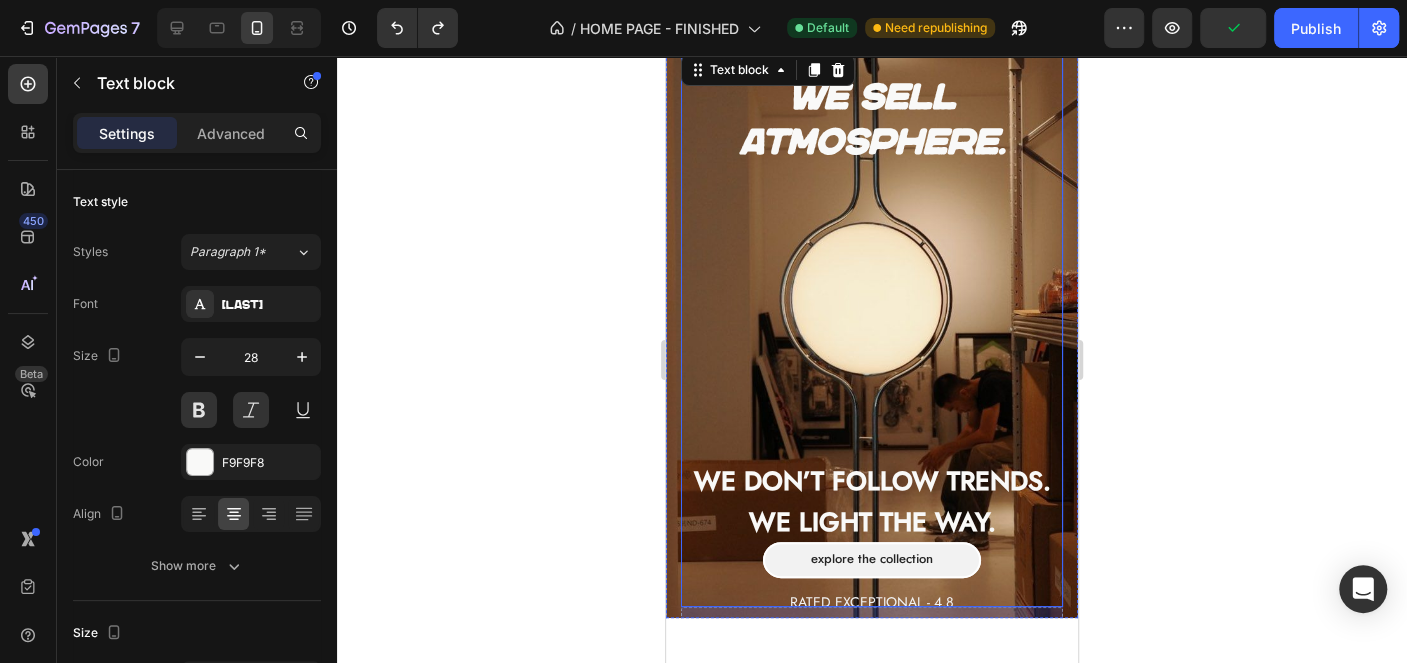 scroll, scrollTop: 0, scrollLeft: 0, axis: both 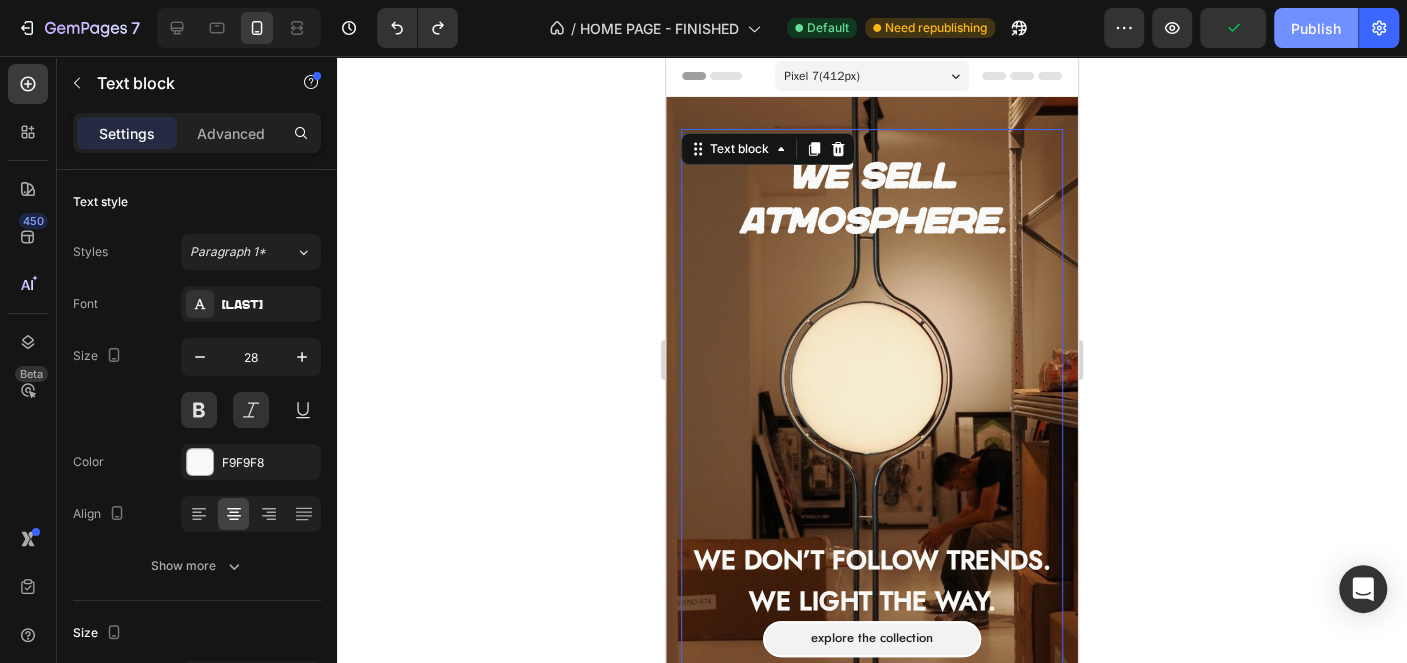 click on "Publish" 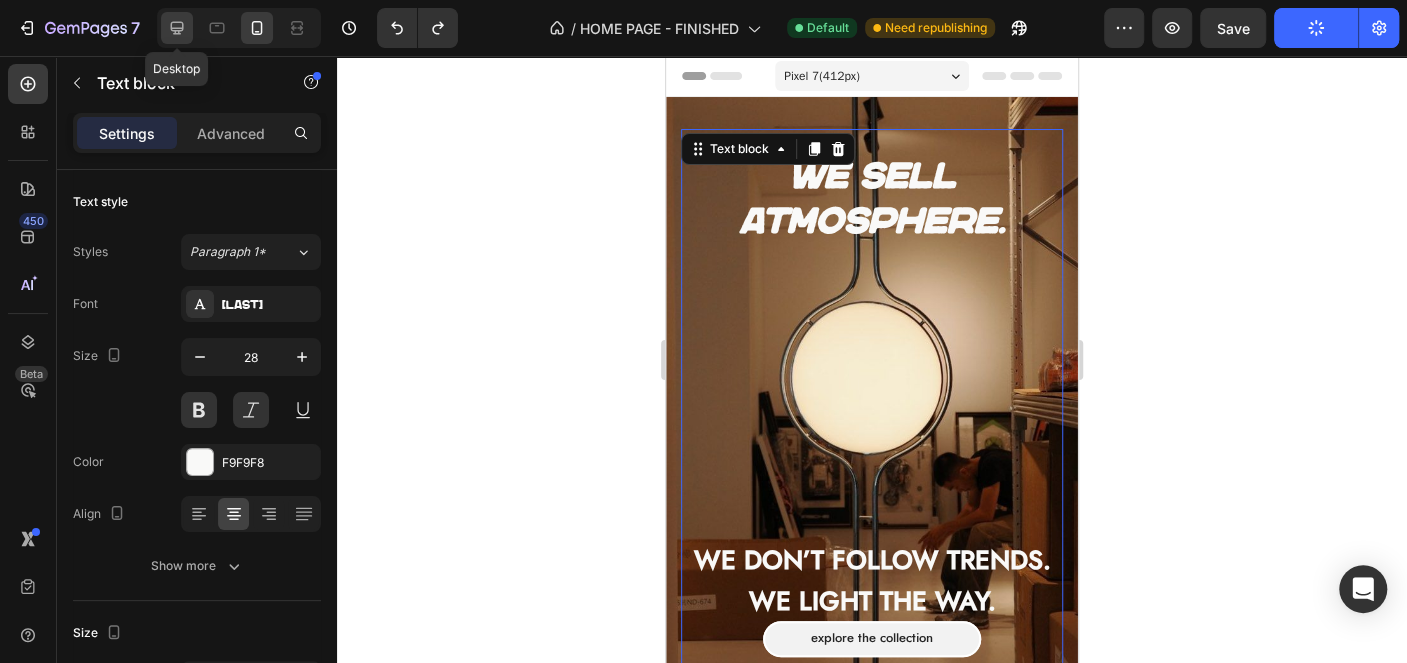 click 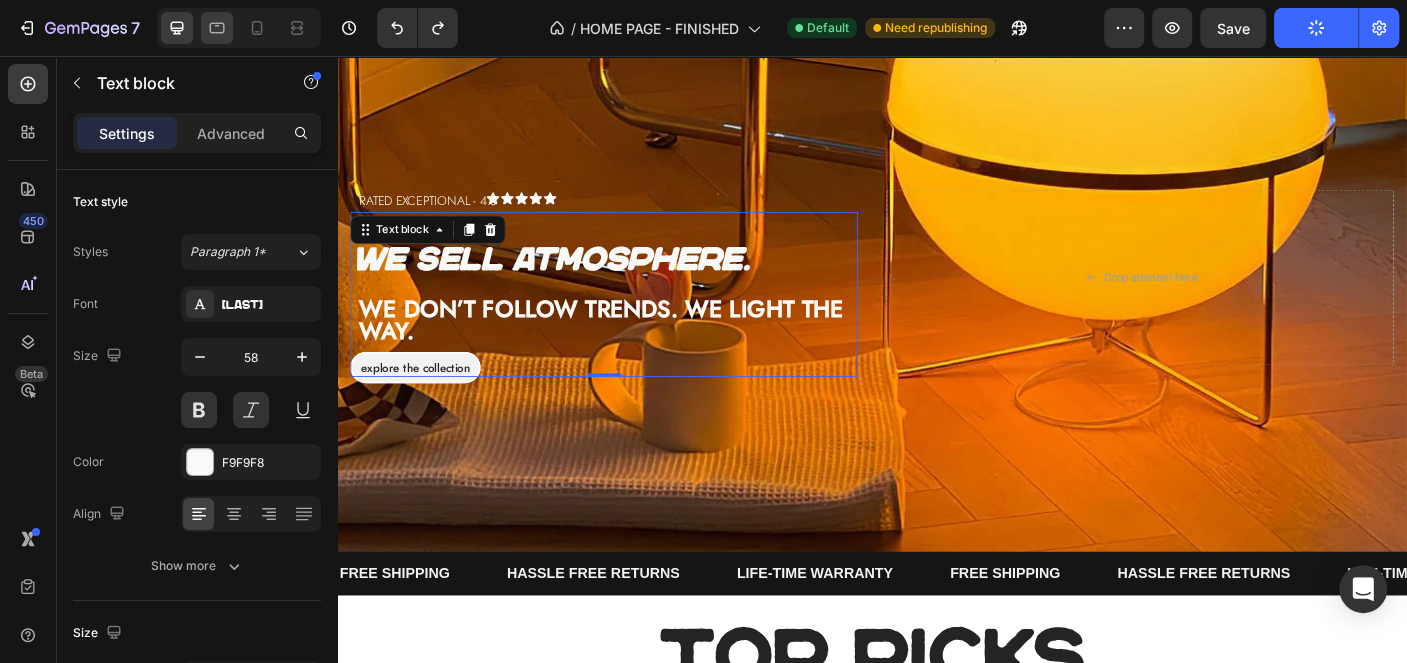scroll, scrollTop: 206, scrollLeft: 0, axis: vertical 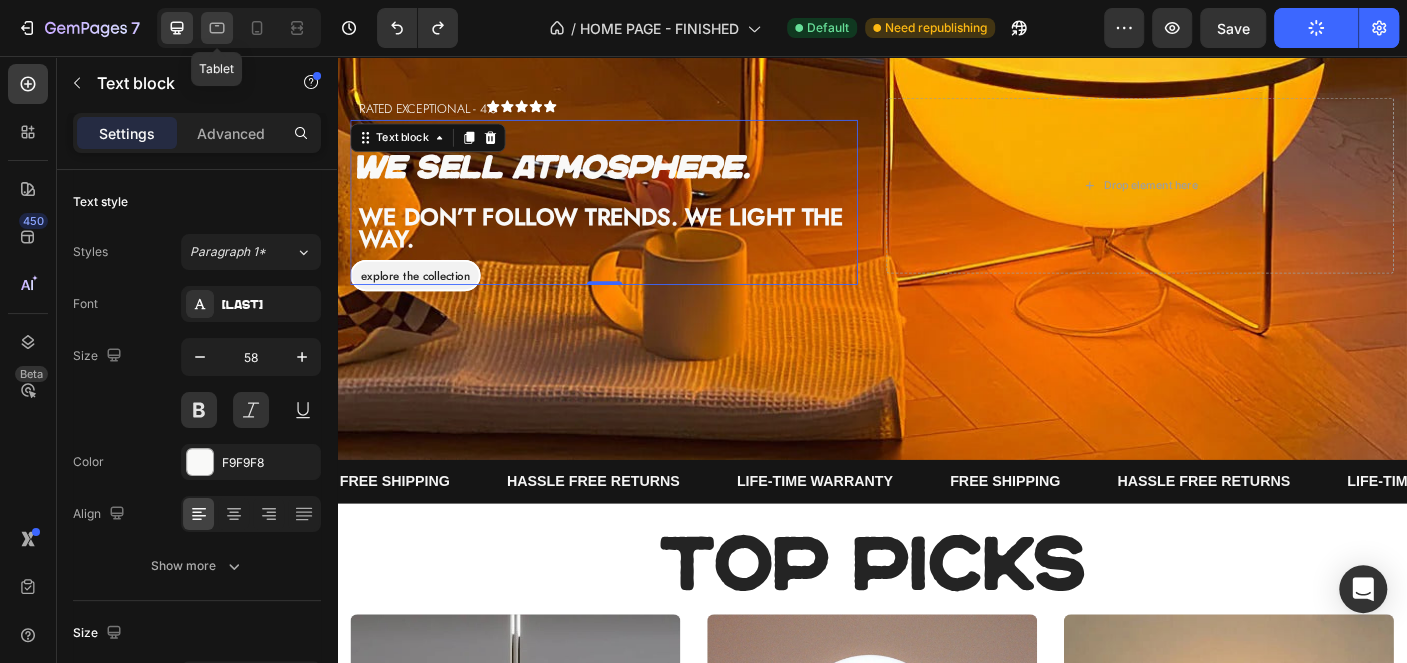 click 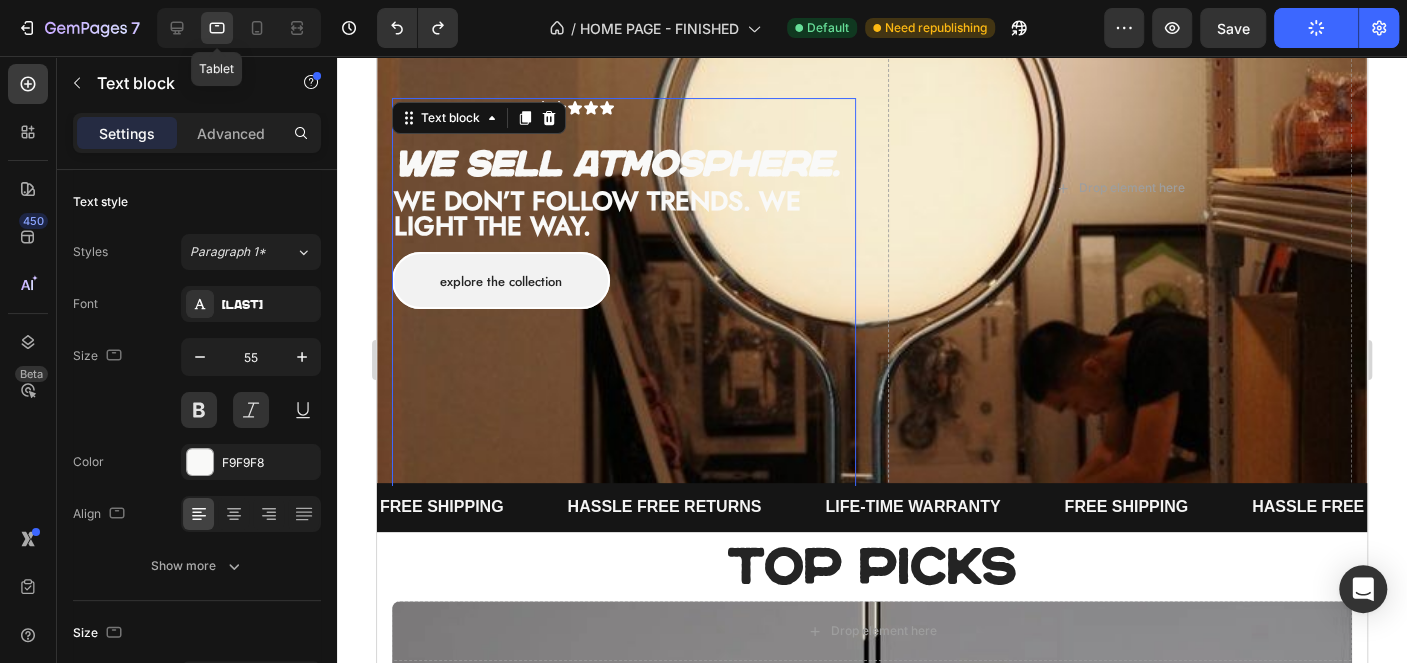 scroll, scrollTop: 188, scrollLeft: 0, axis: vertical 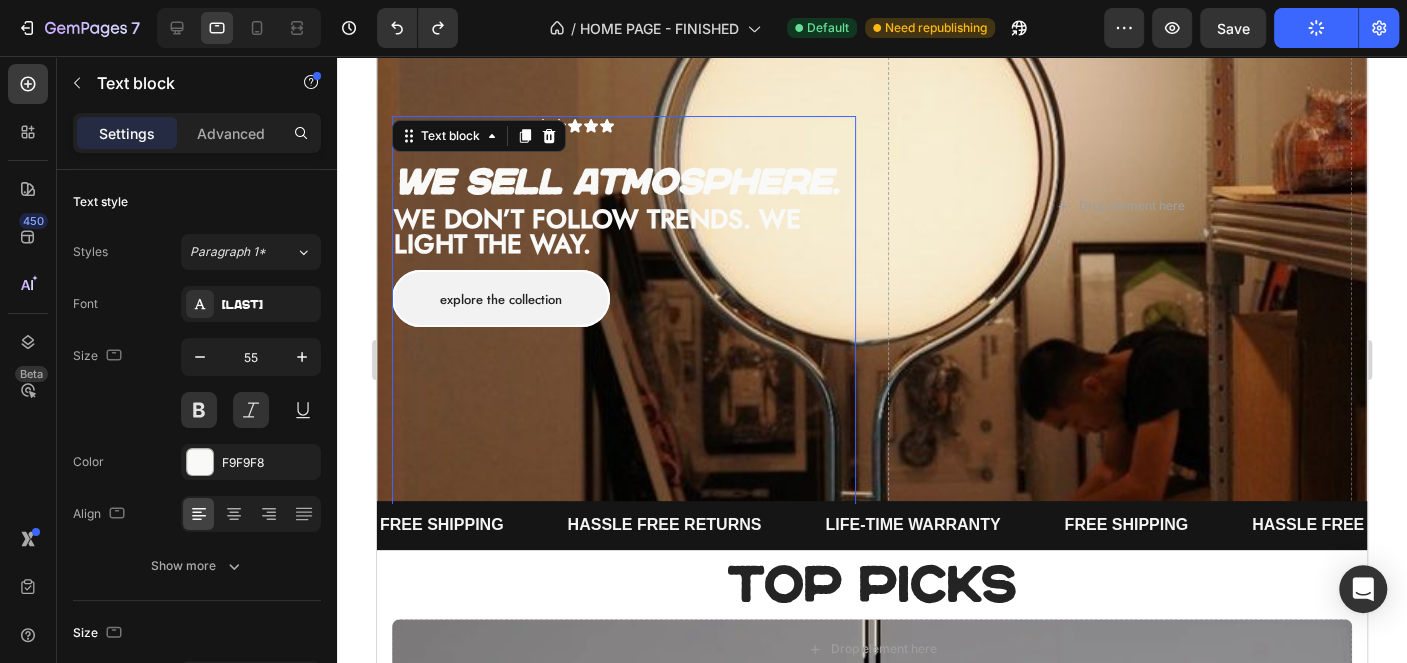 click at bounding box center (239, 28) 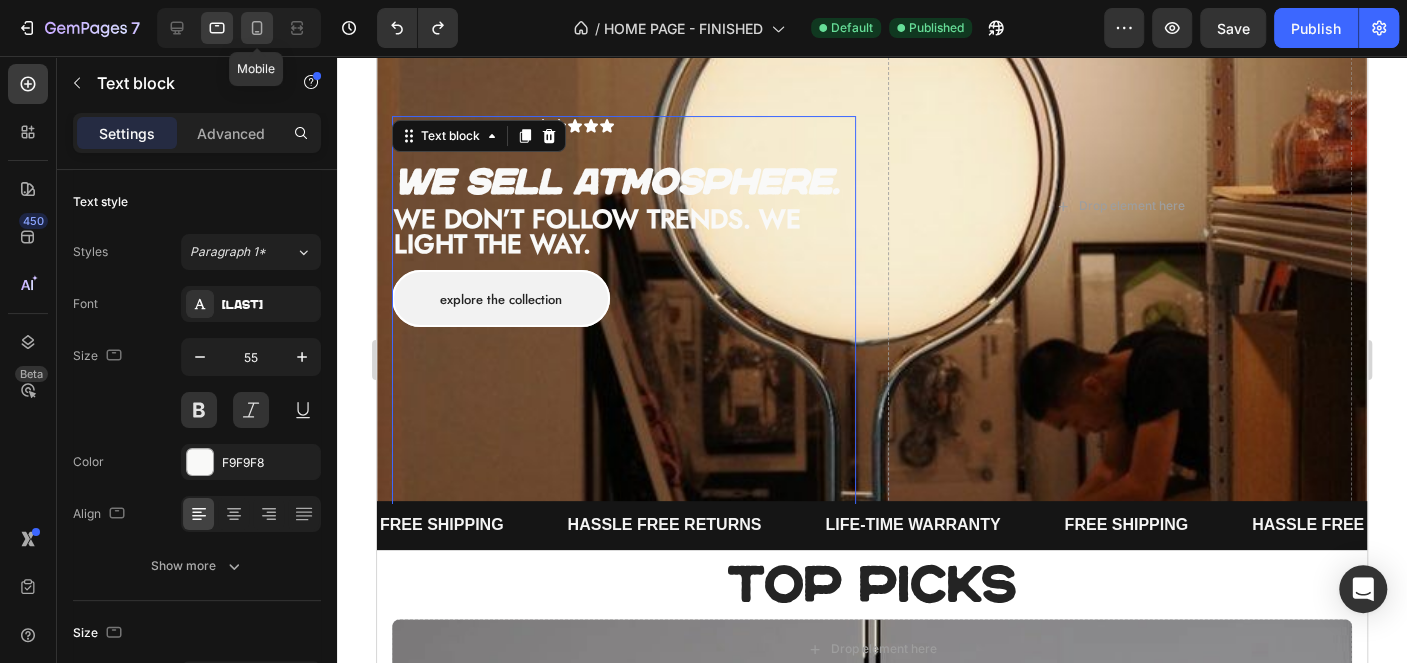 click 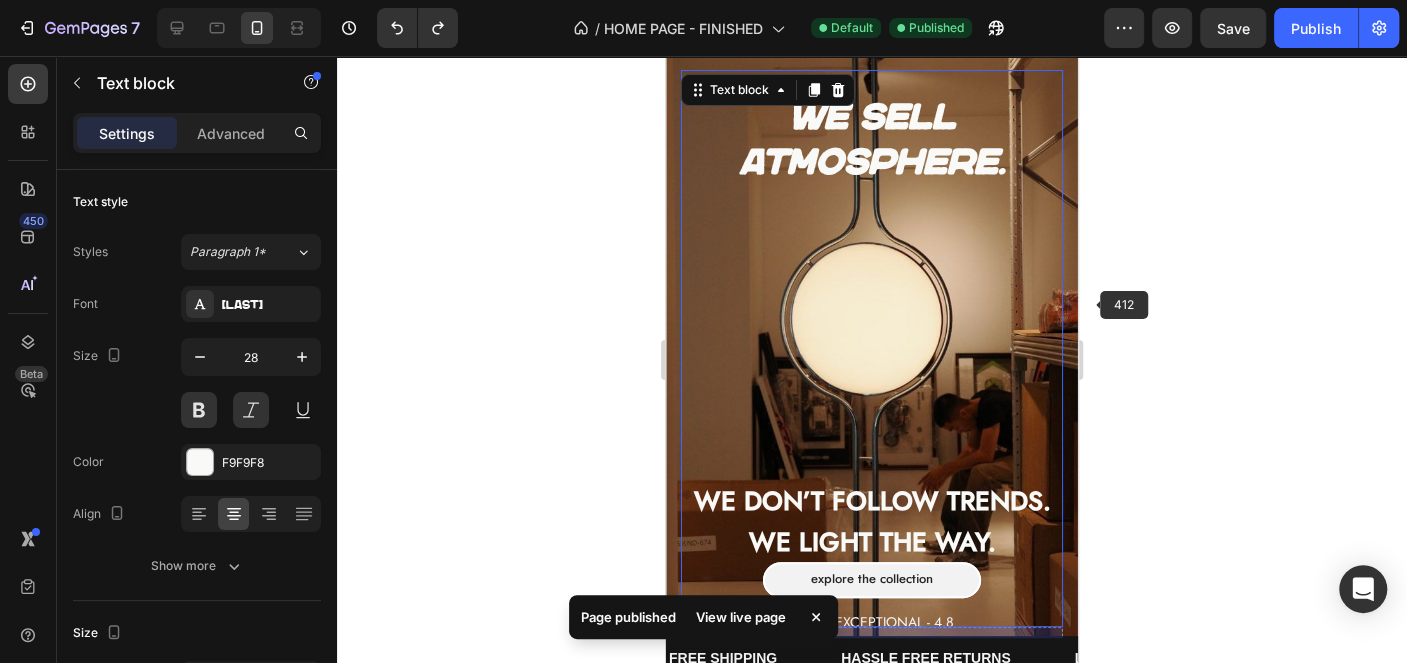 scroll, scrollTop: 26, scrollLeft: 0, axis: vertical 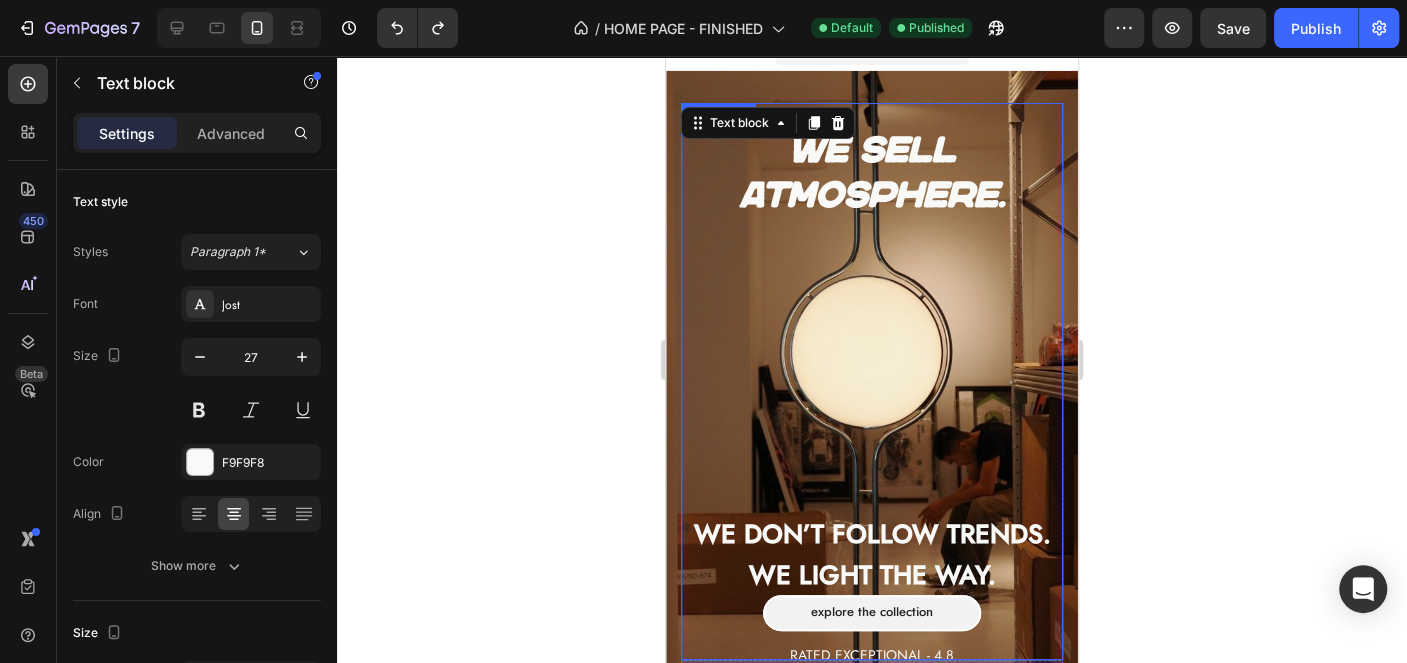 click on "We don’t follow trends. We light the way." at bounding box center [872, 554] 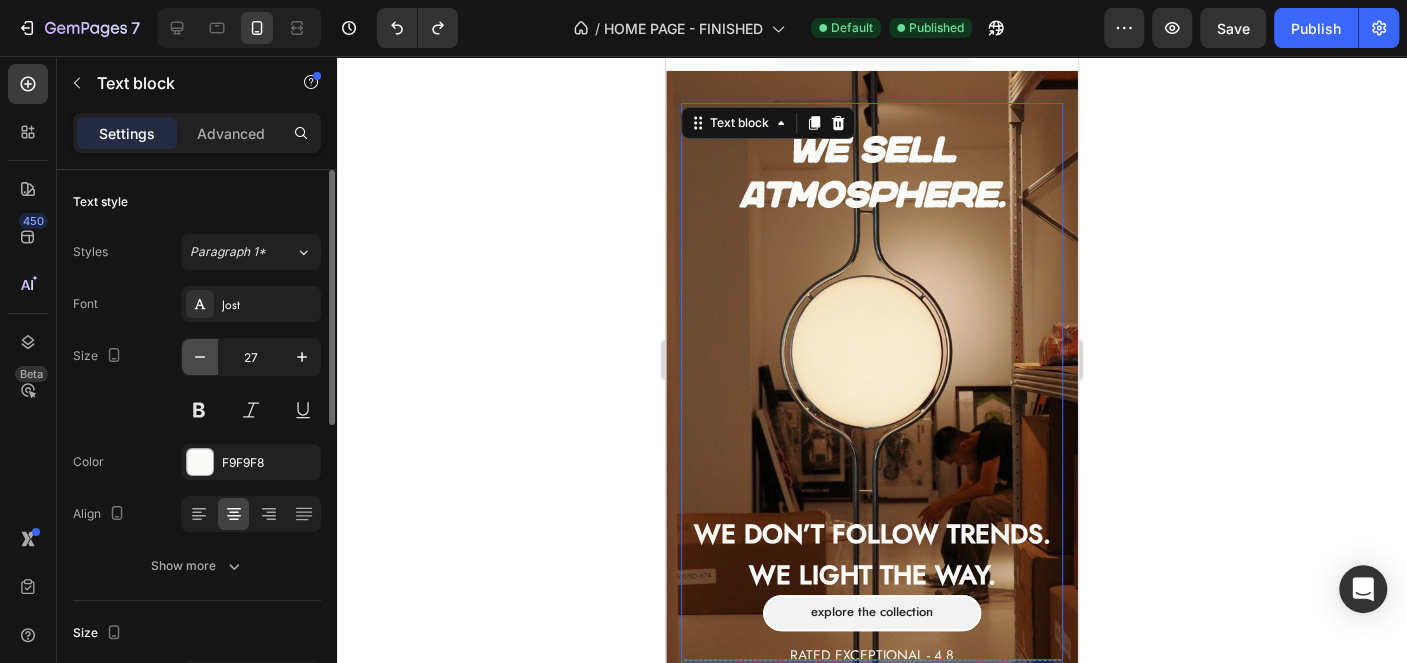 click 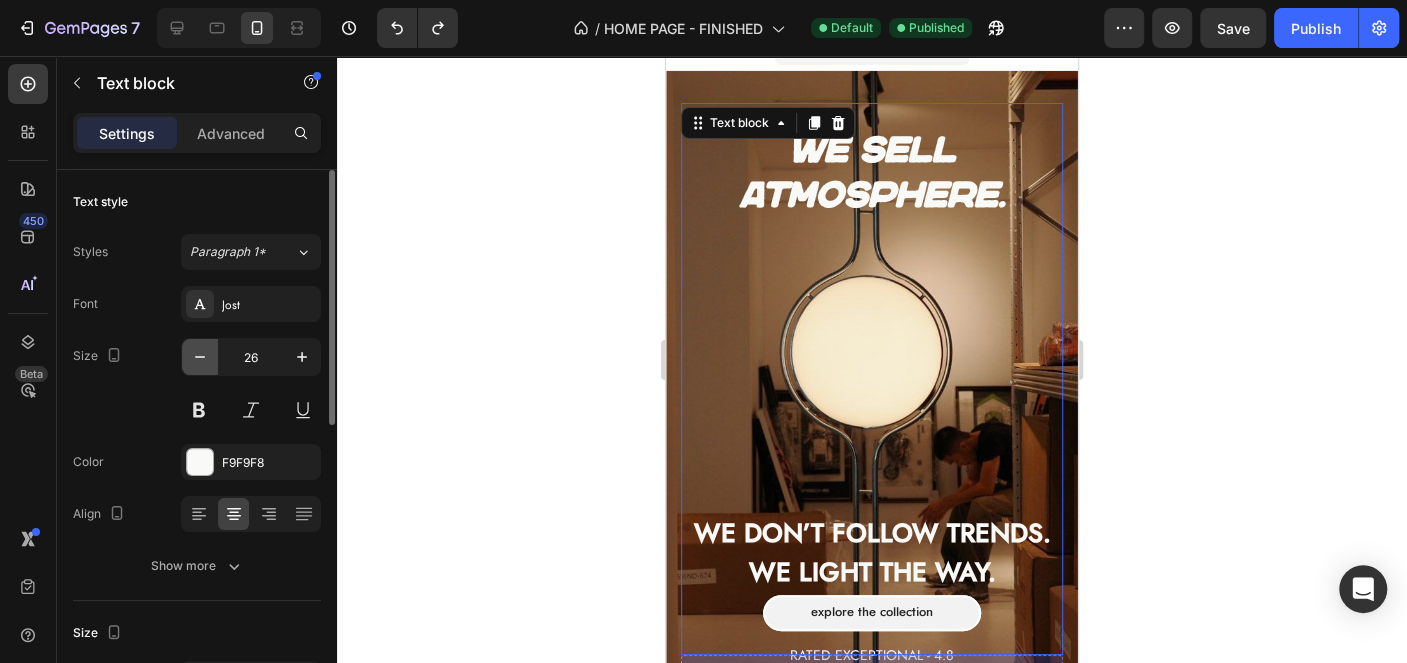 click 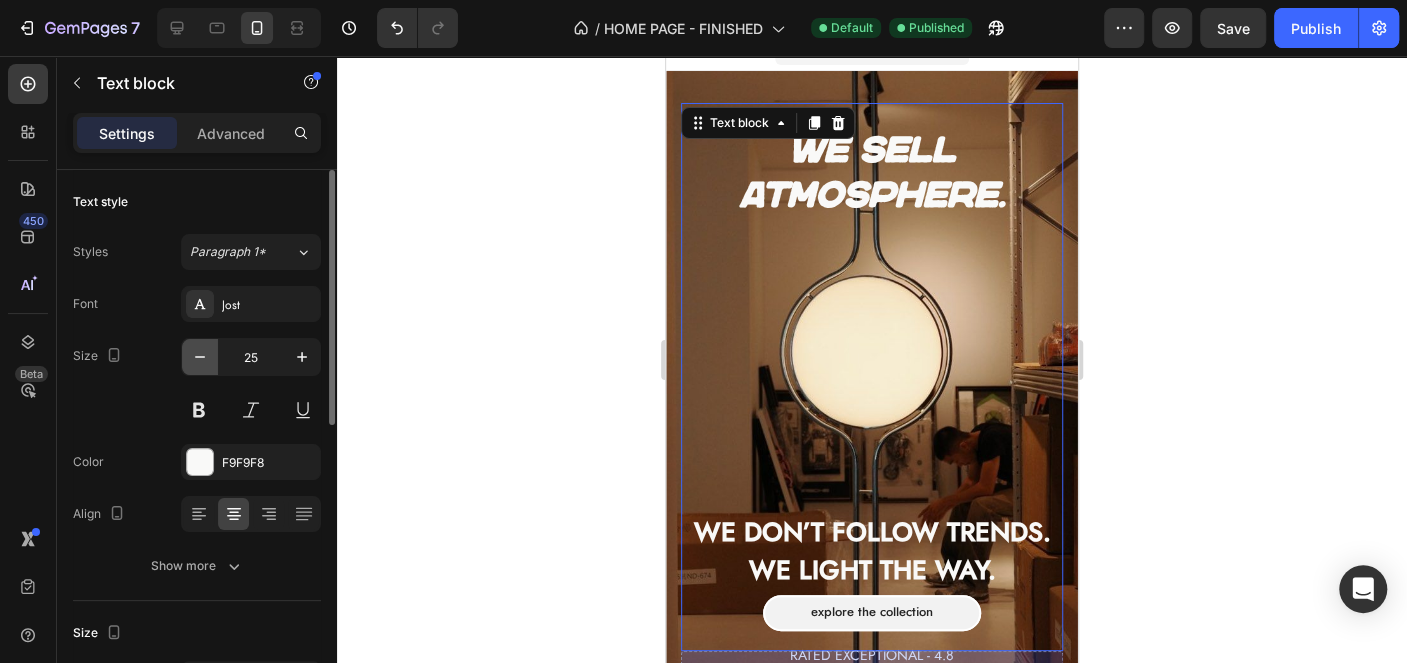 click 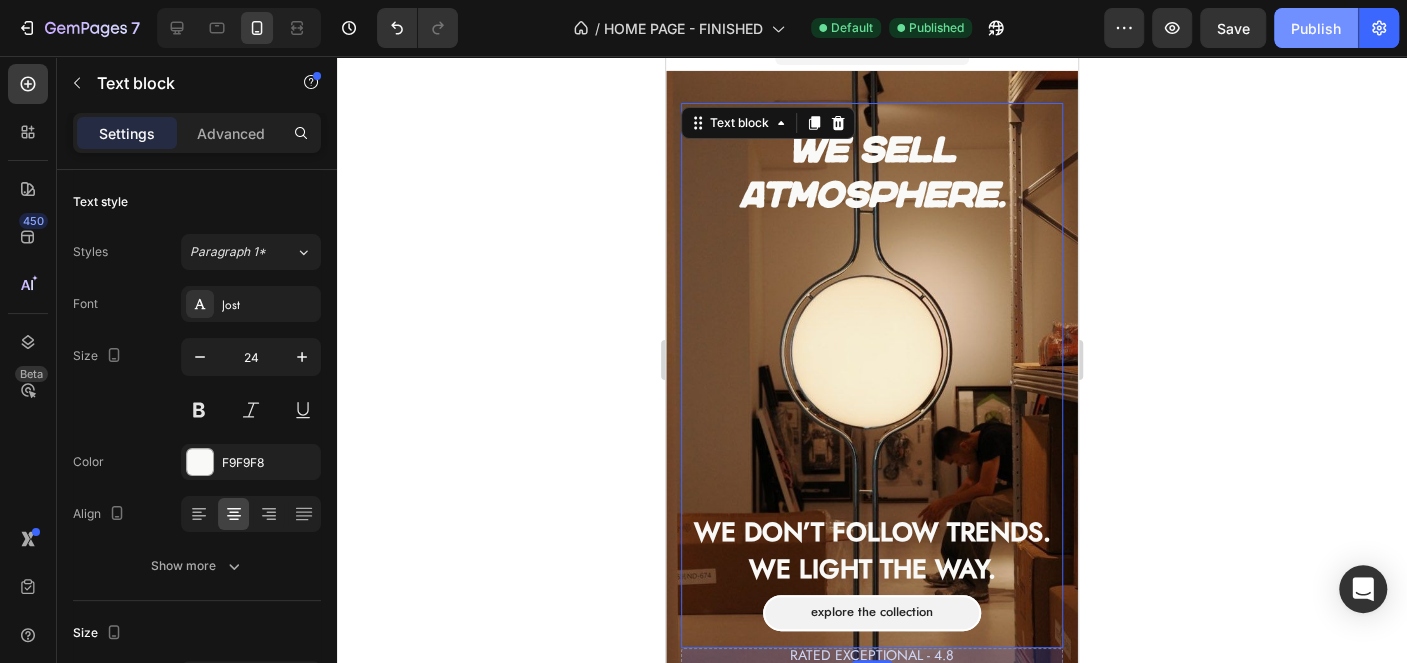 click on "Publish" at bounding box center (1316, 28) 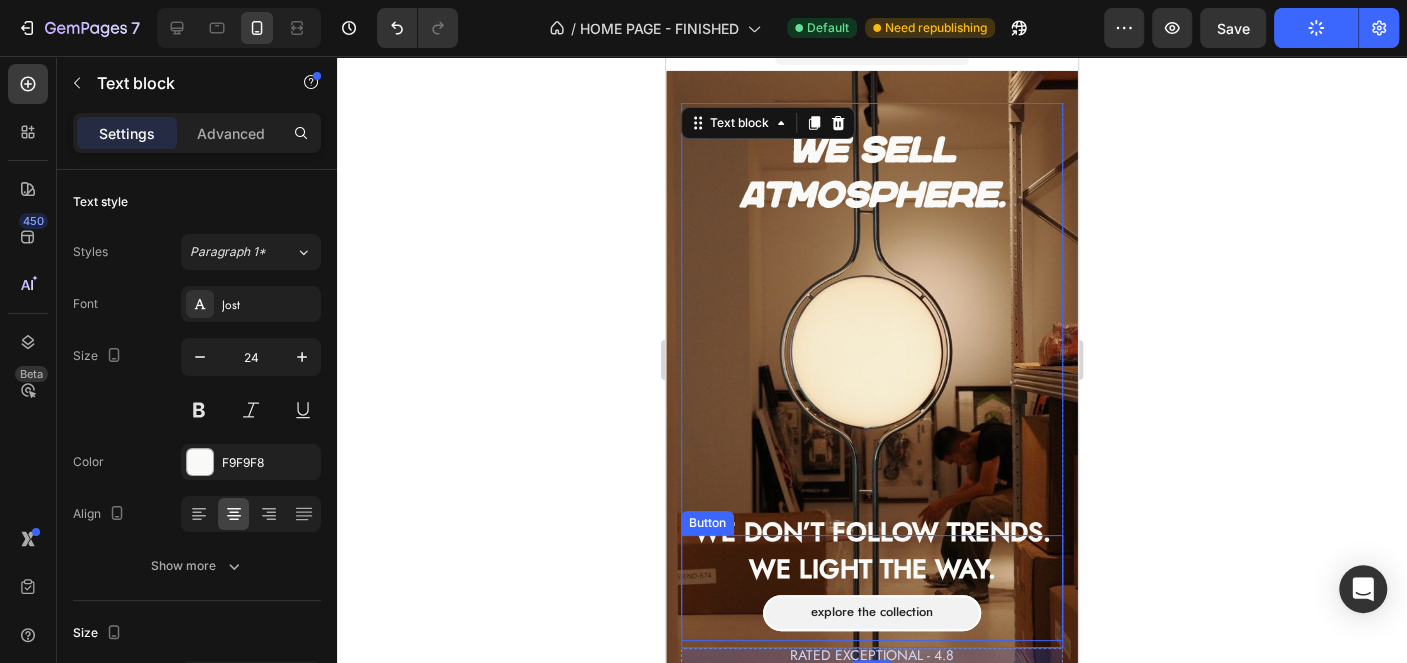 click on "Explore the collection Button" at bounding box center [872, 588] 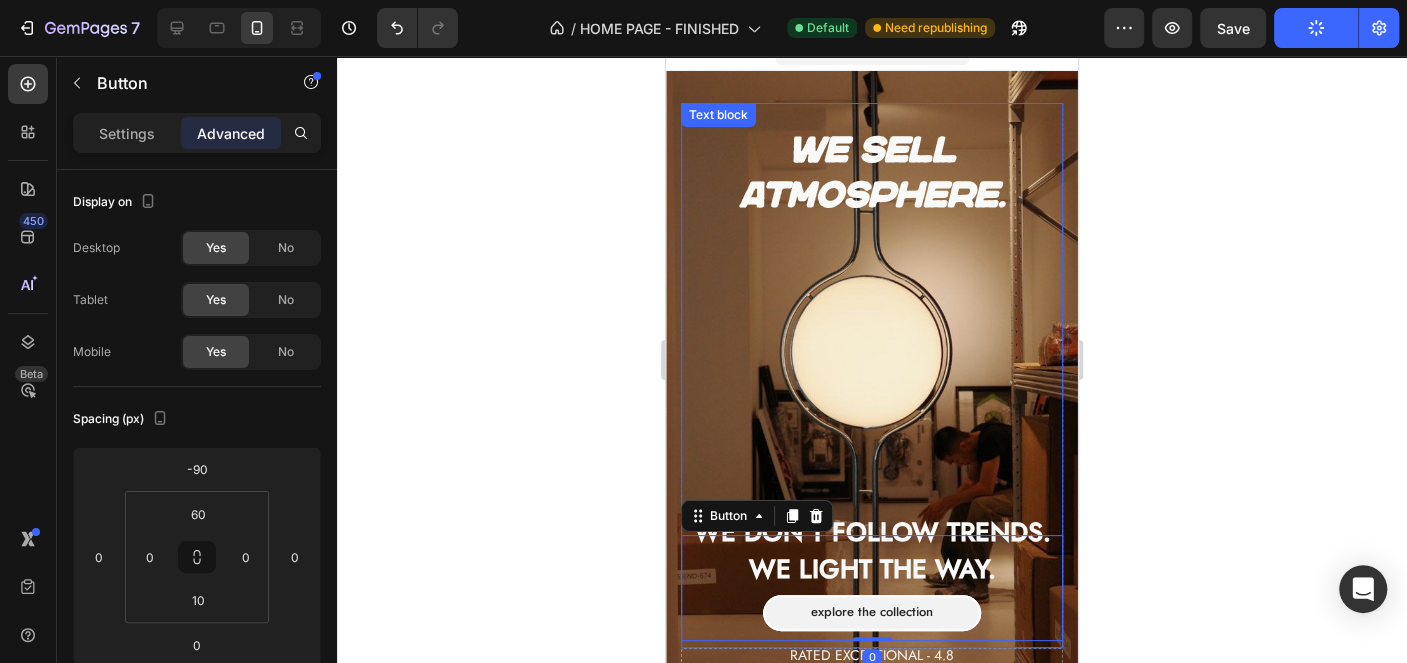 click on "We don’t follow trends. We light the way." at bounding box center [872, 550] 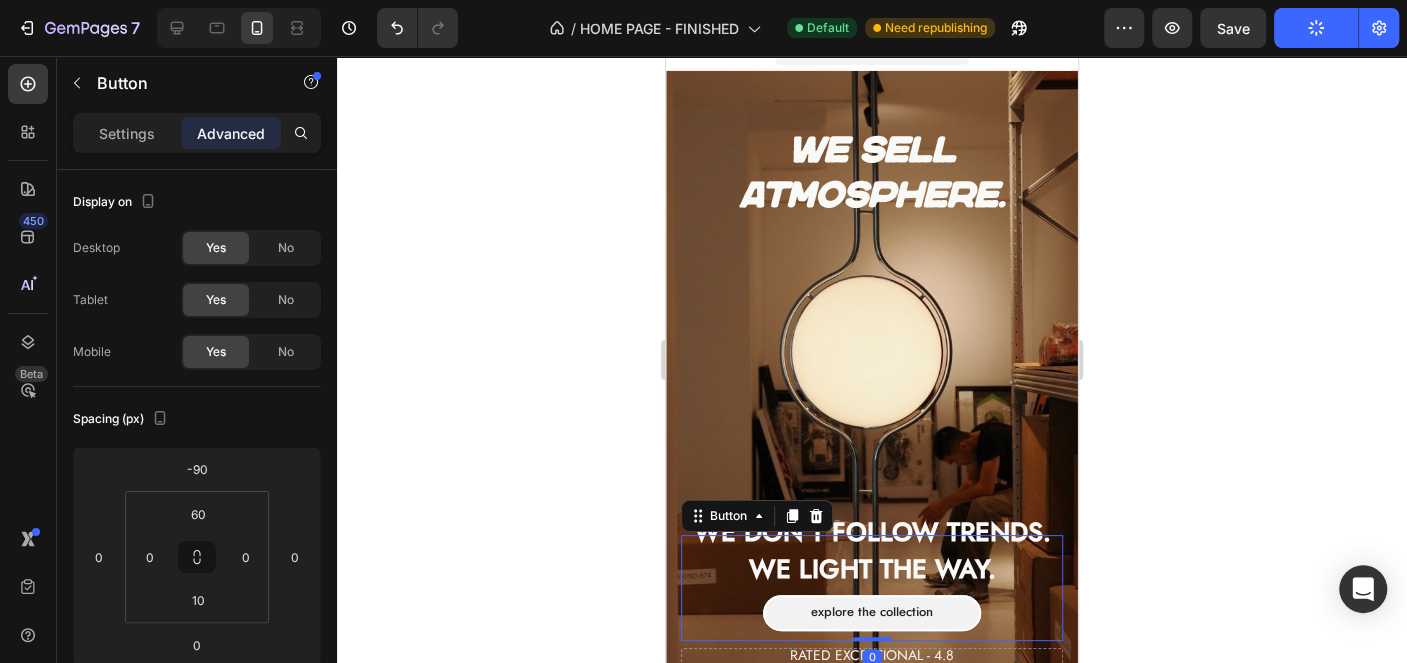 click on "Explore the collection Button   0" at bounding box center [872, 588] 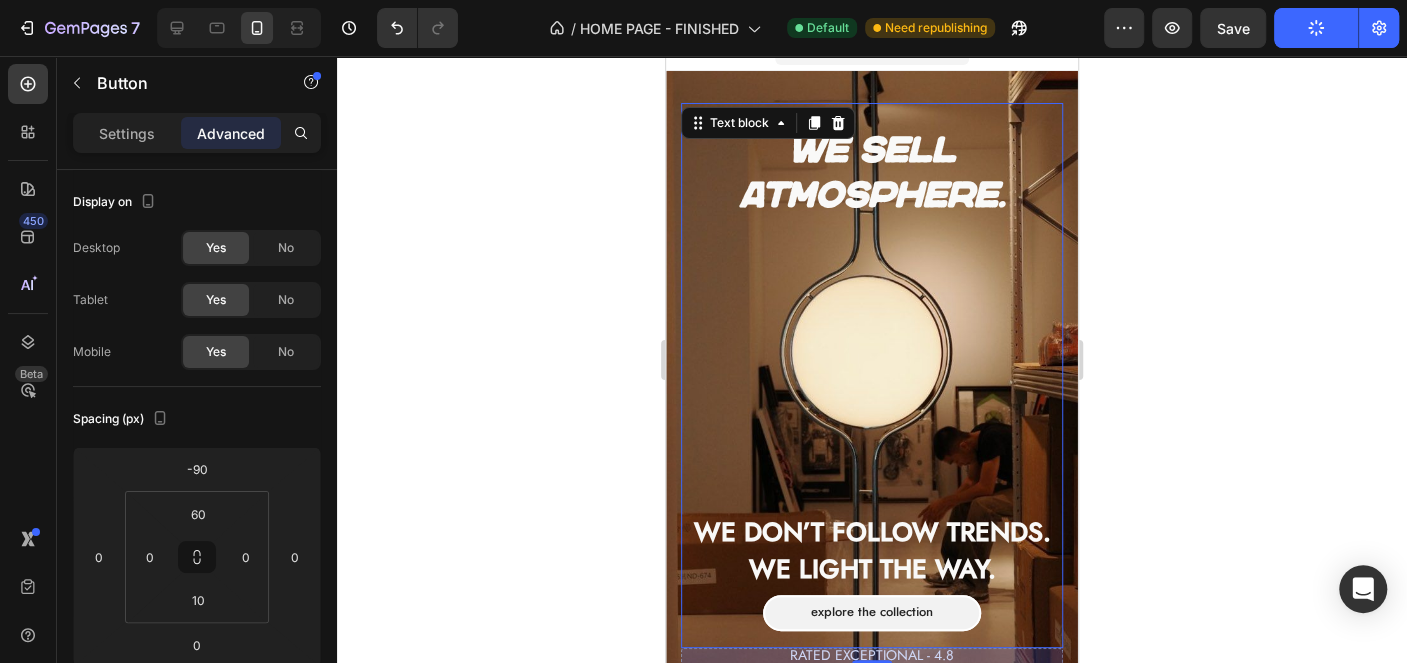 click on "We don’t follow trends. We light the way." at bounding box center [872, 550] 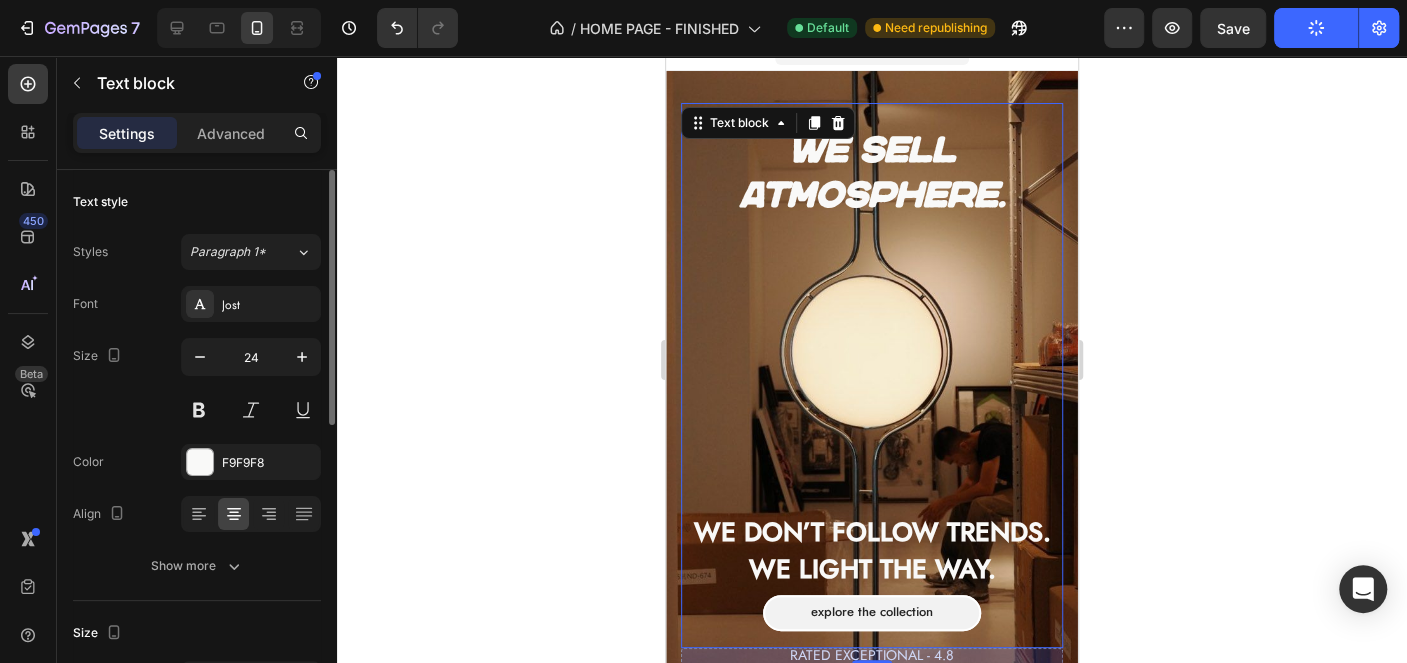 click on "24" 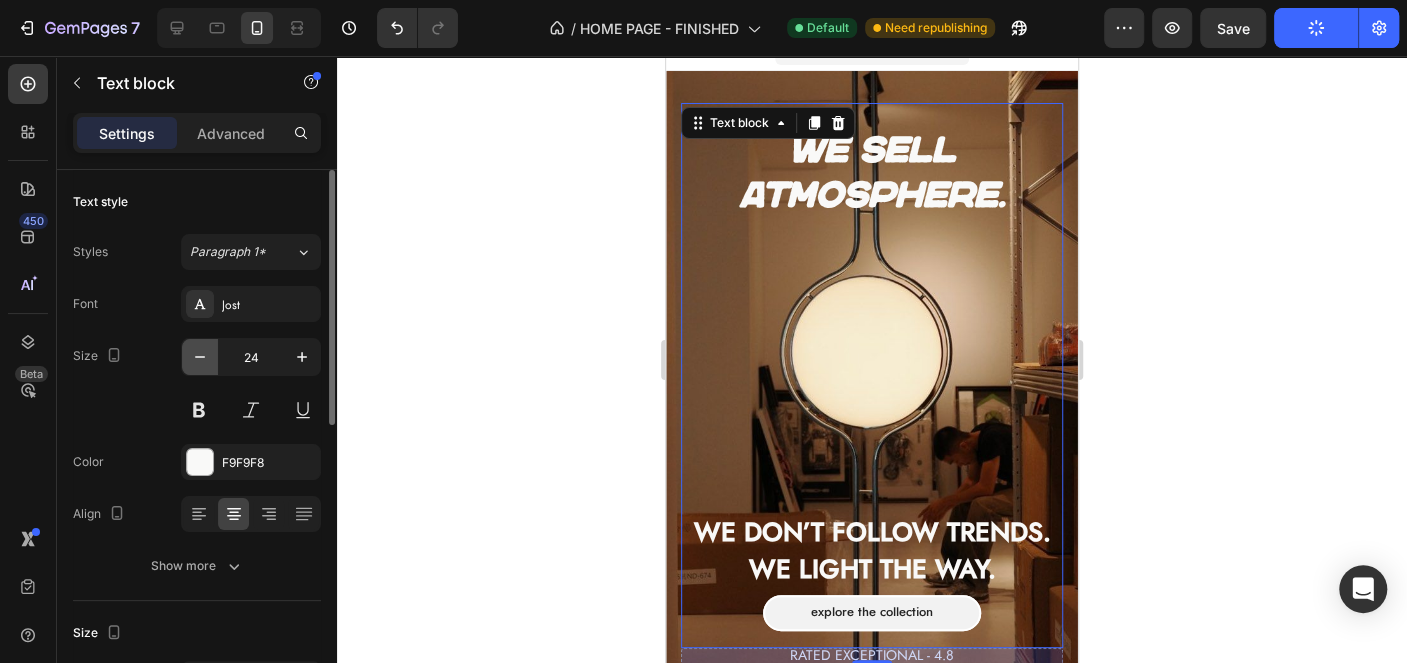click 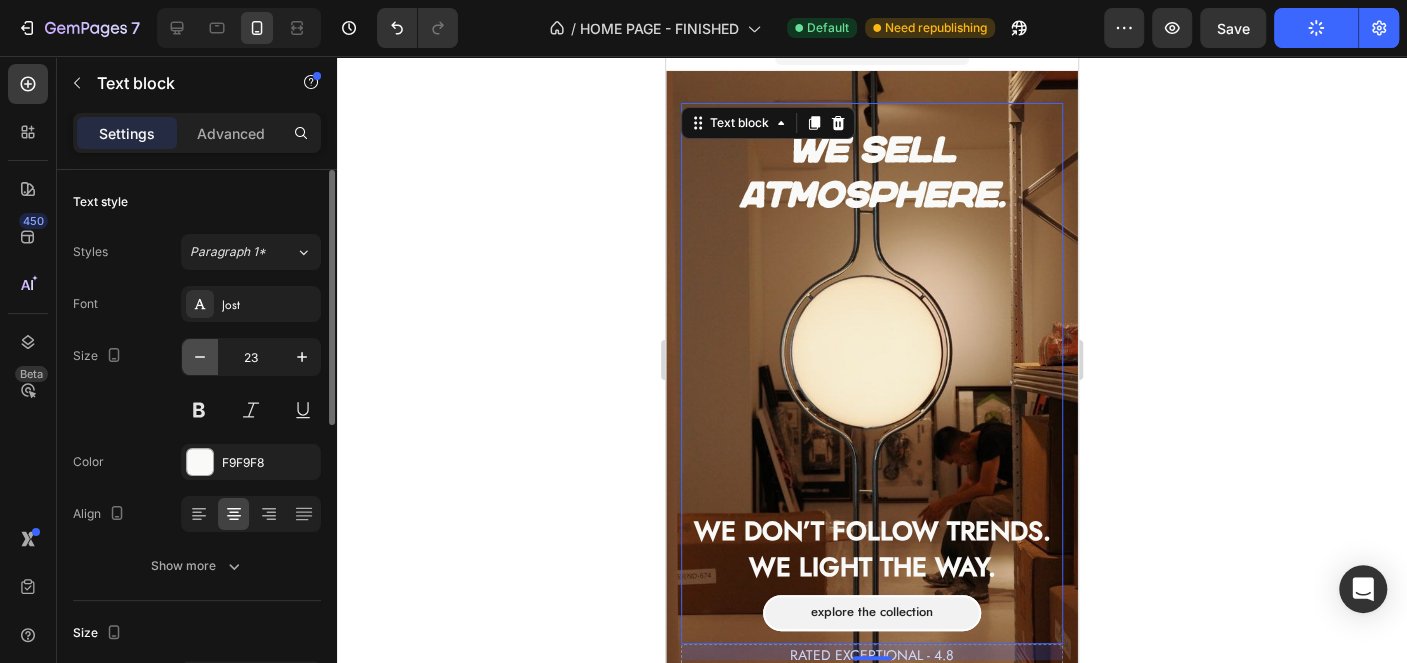 click 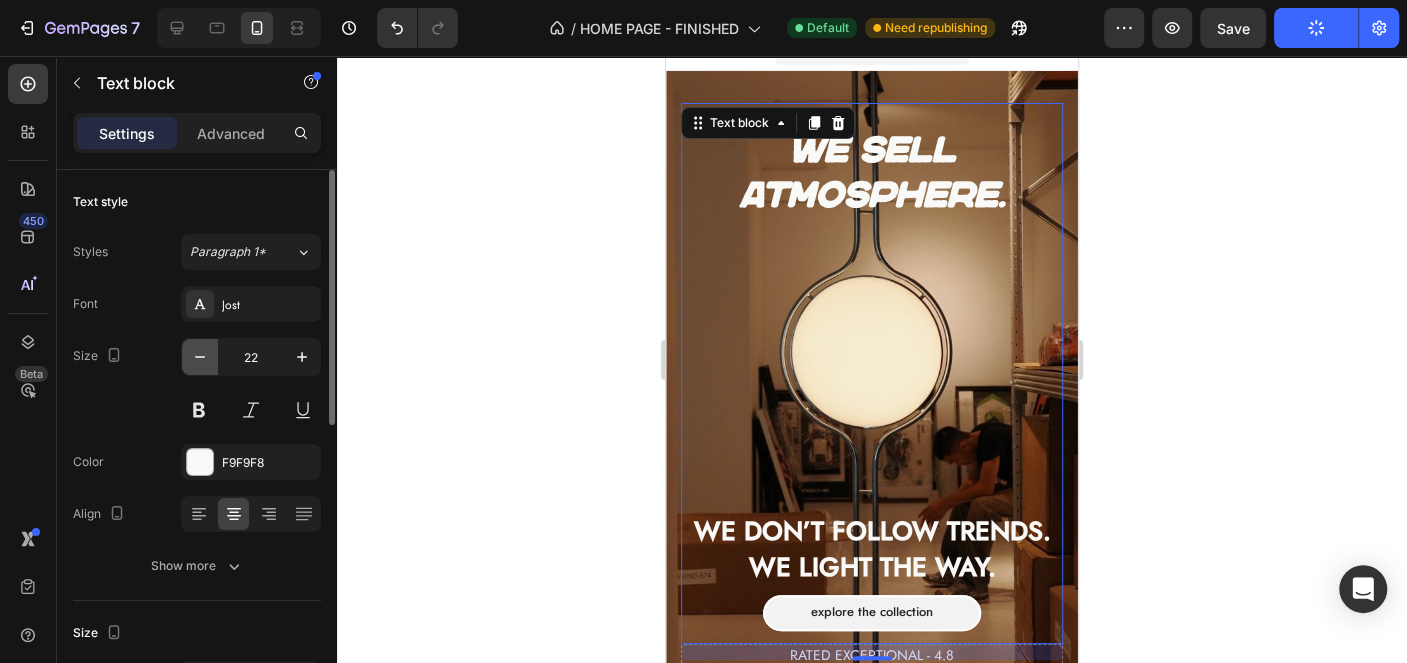 click 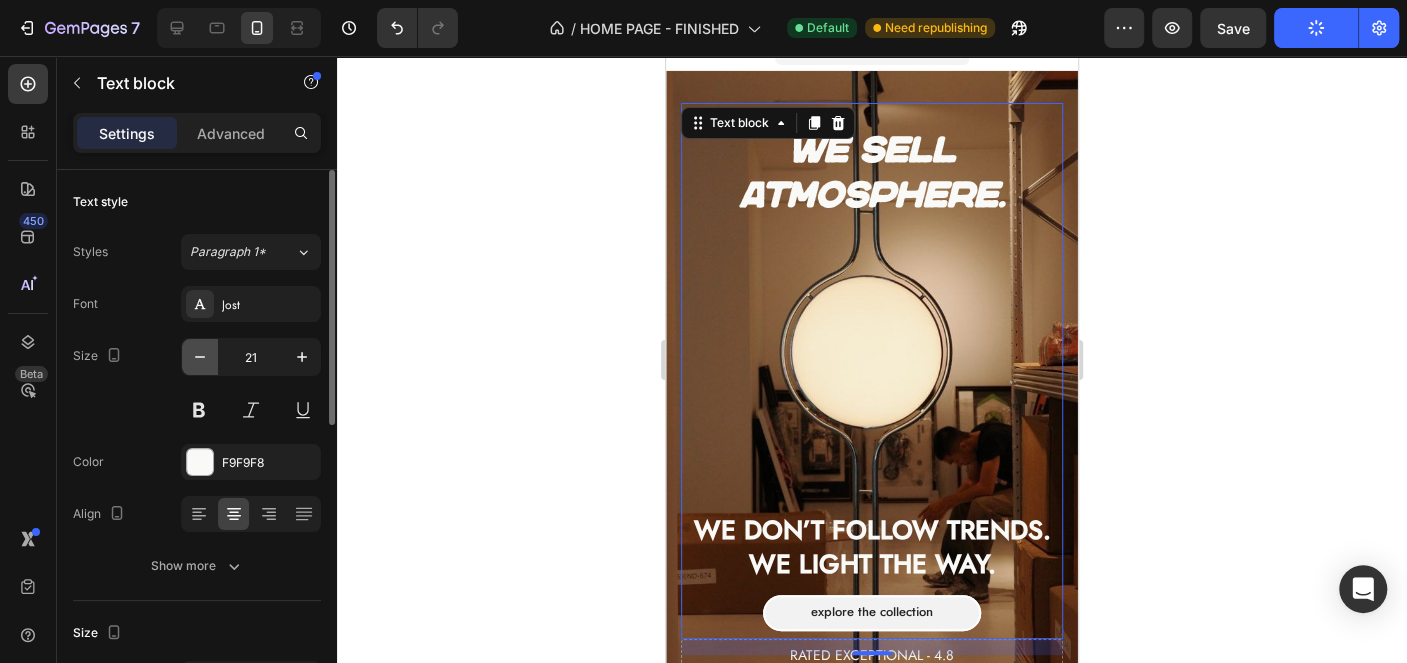 click 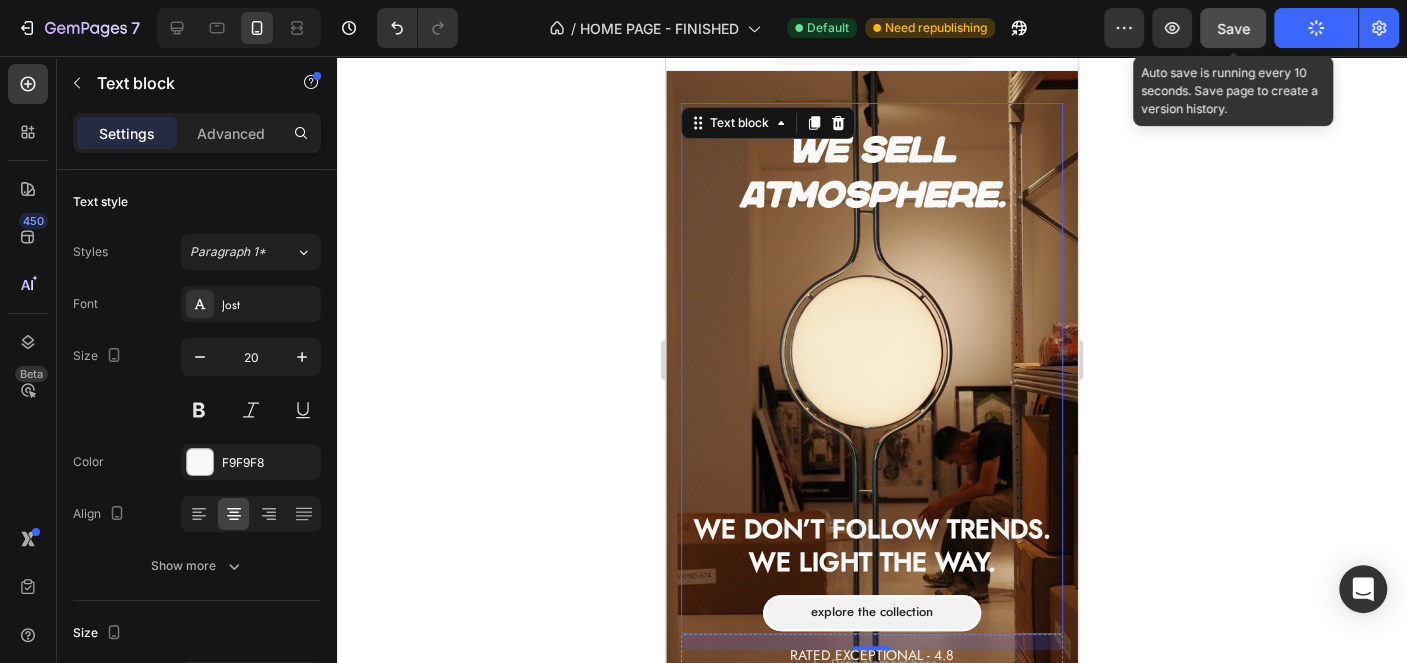 click on "Save" 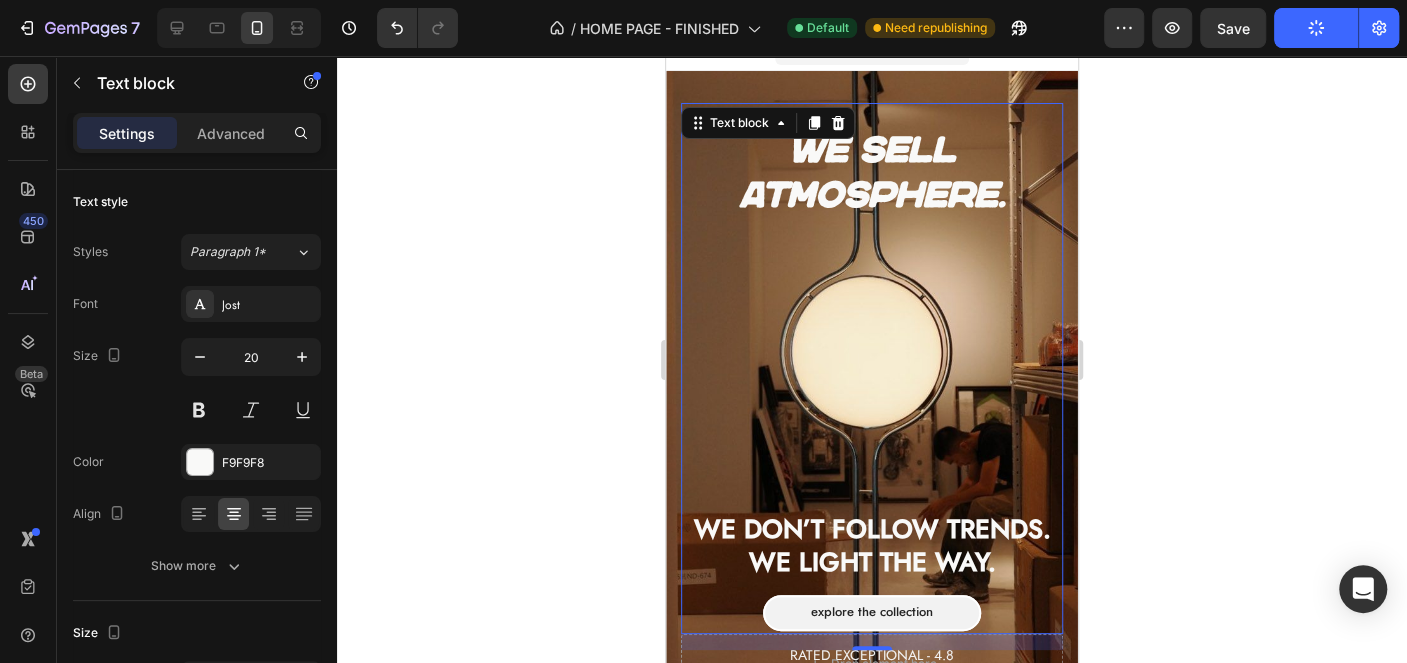 click 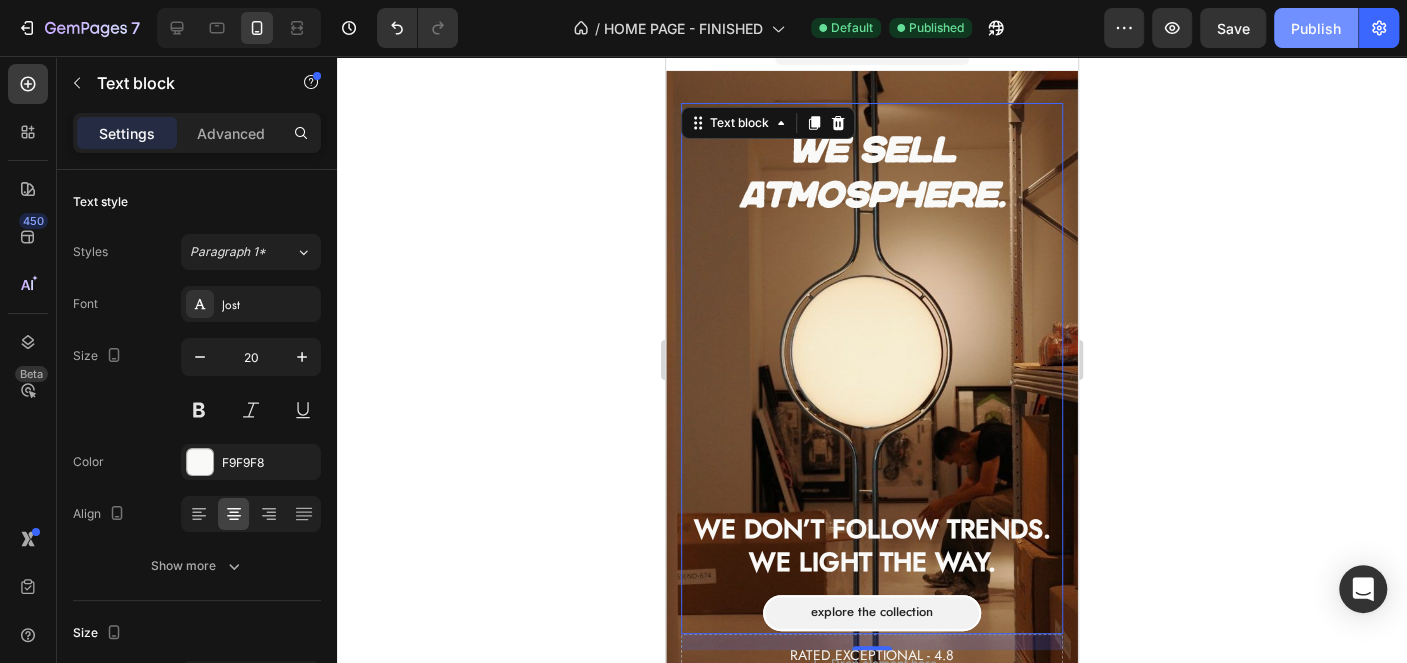 click on "Publish" at bounding box center (1316, 28) 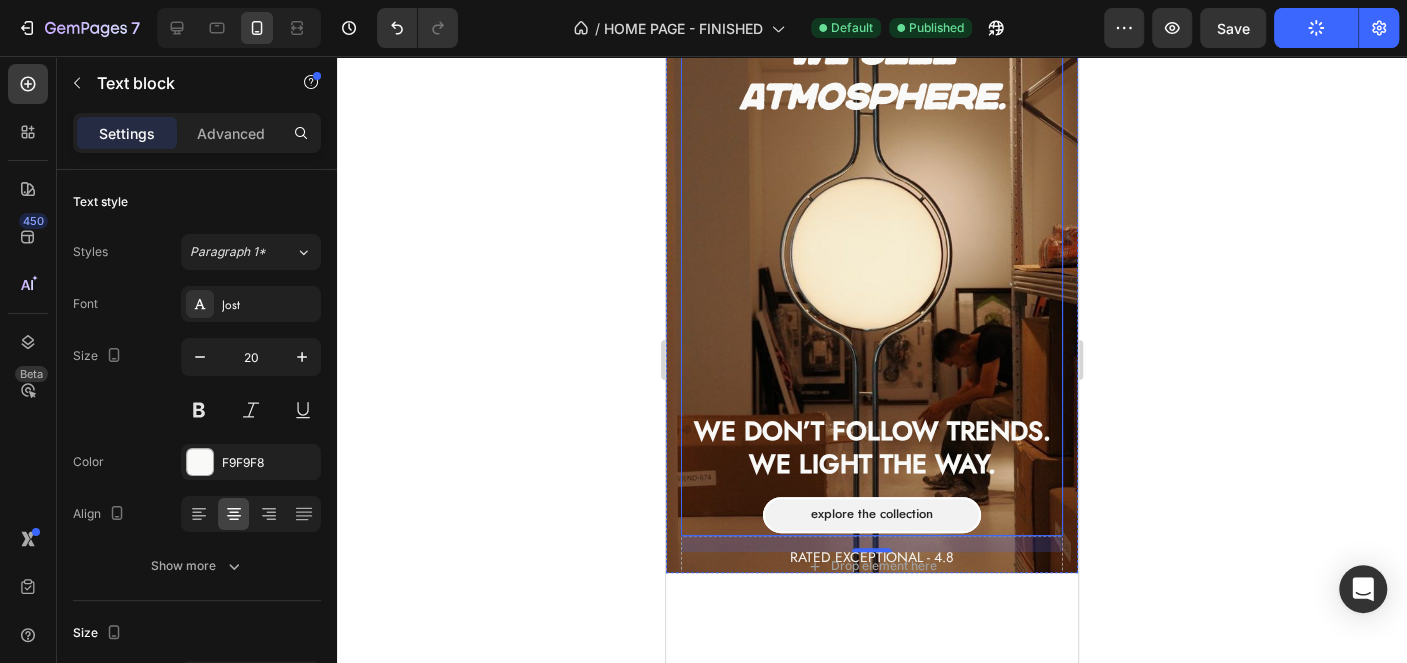 scroll, scrollTop: 126, scrollLeft: 0, axis: vertical 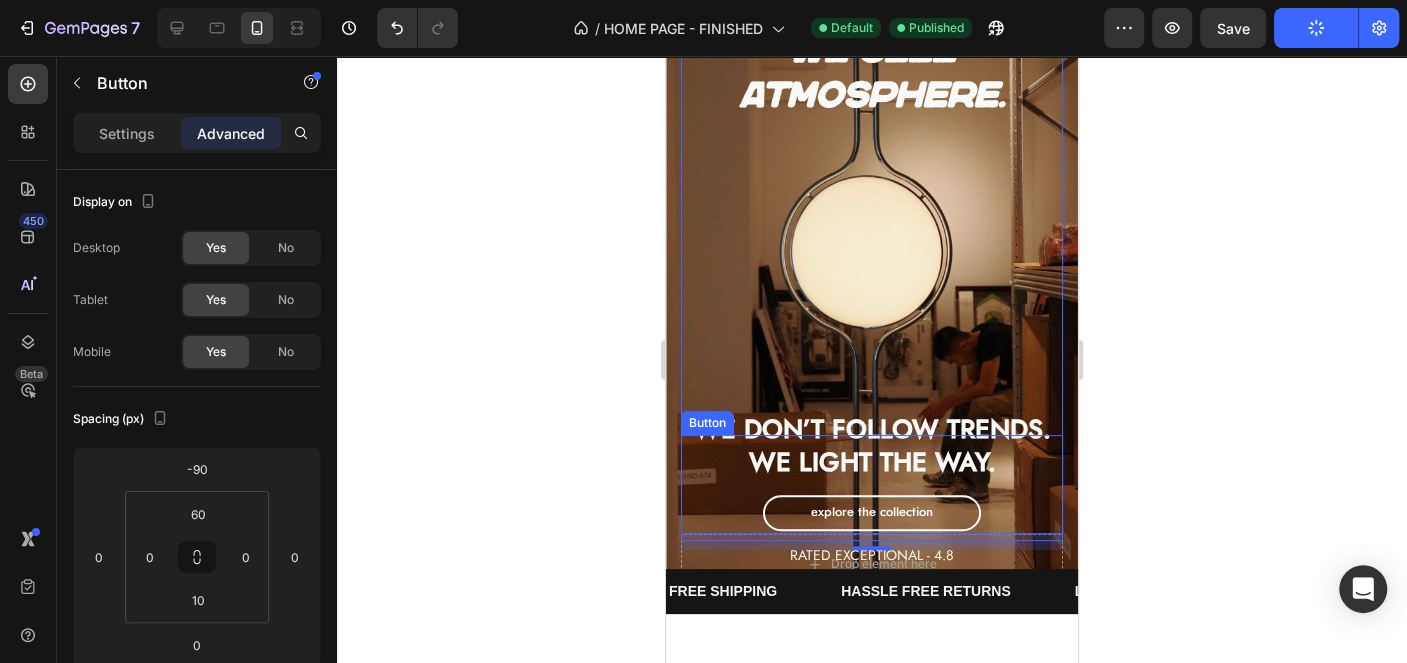 click on "Explore the collection" at bounding box center (872, 513) 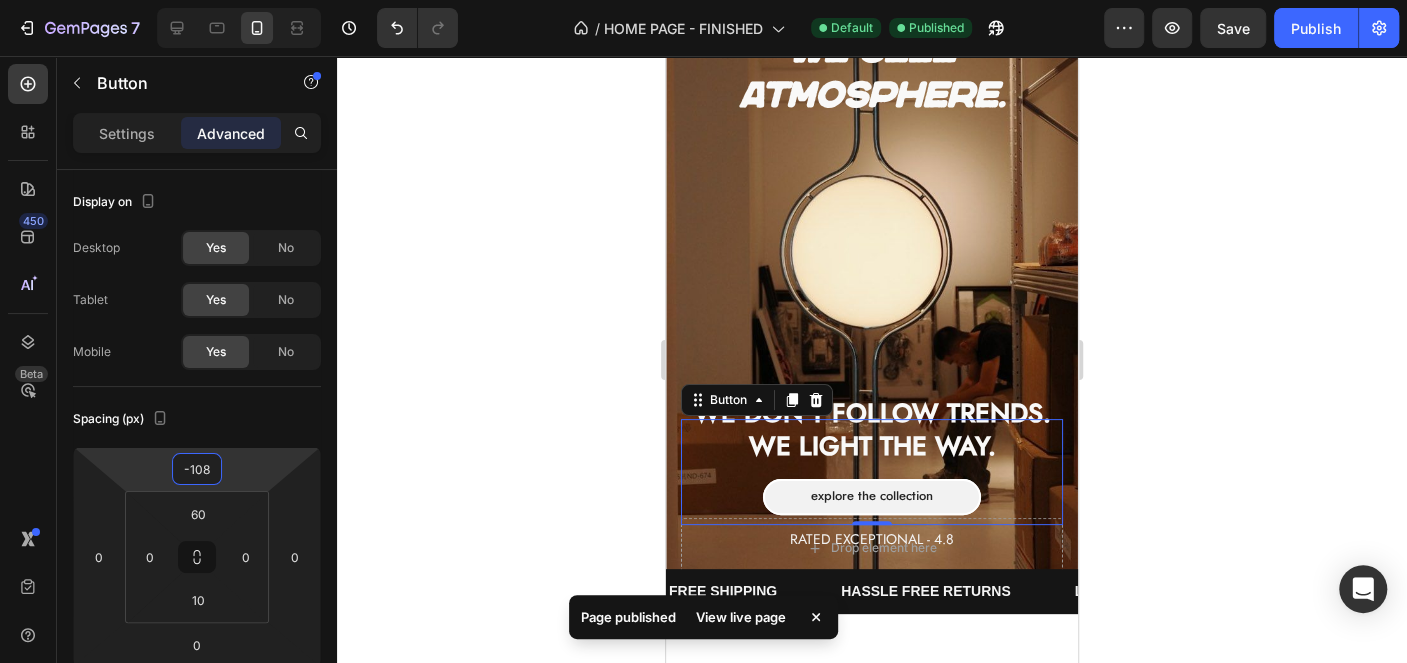 type on "-122" 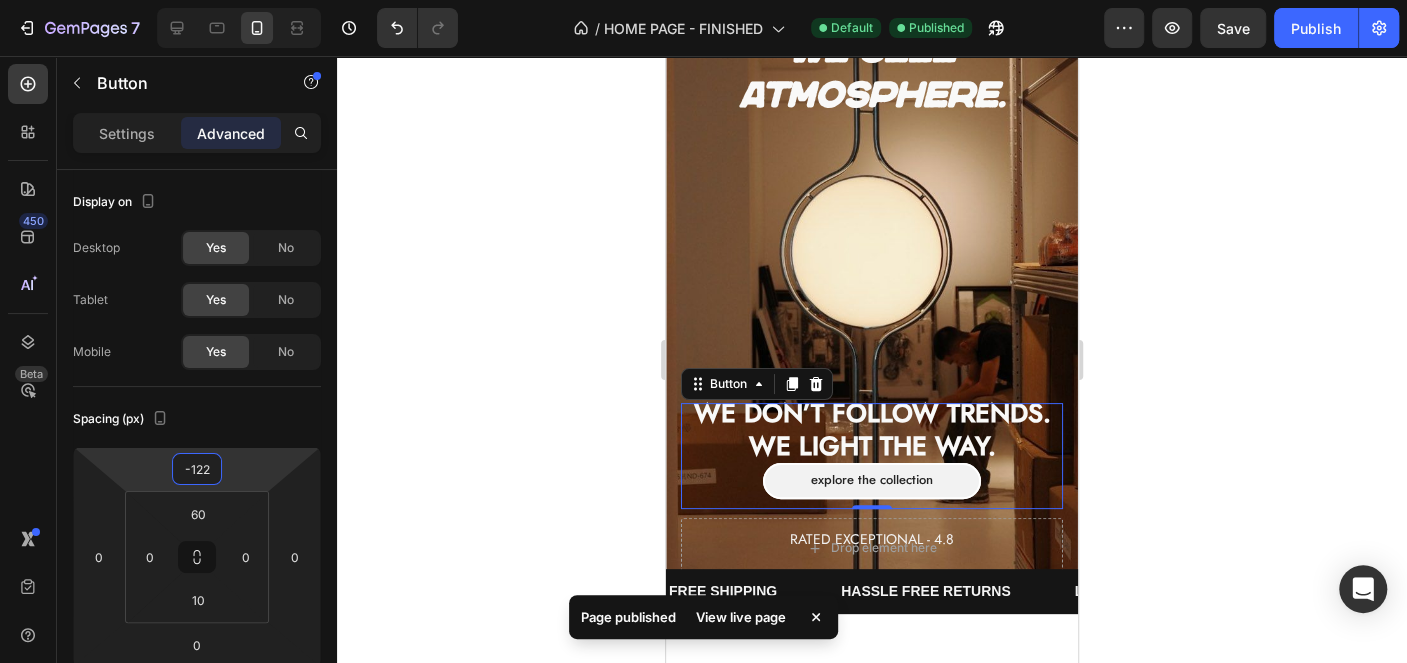 drag, startPoint x: 259, startPoint y: 474, endPoint x: 262, endPoint y: 492, distance: 18.248287 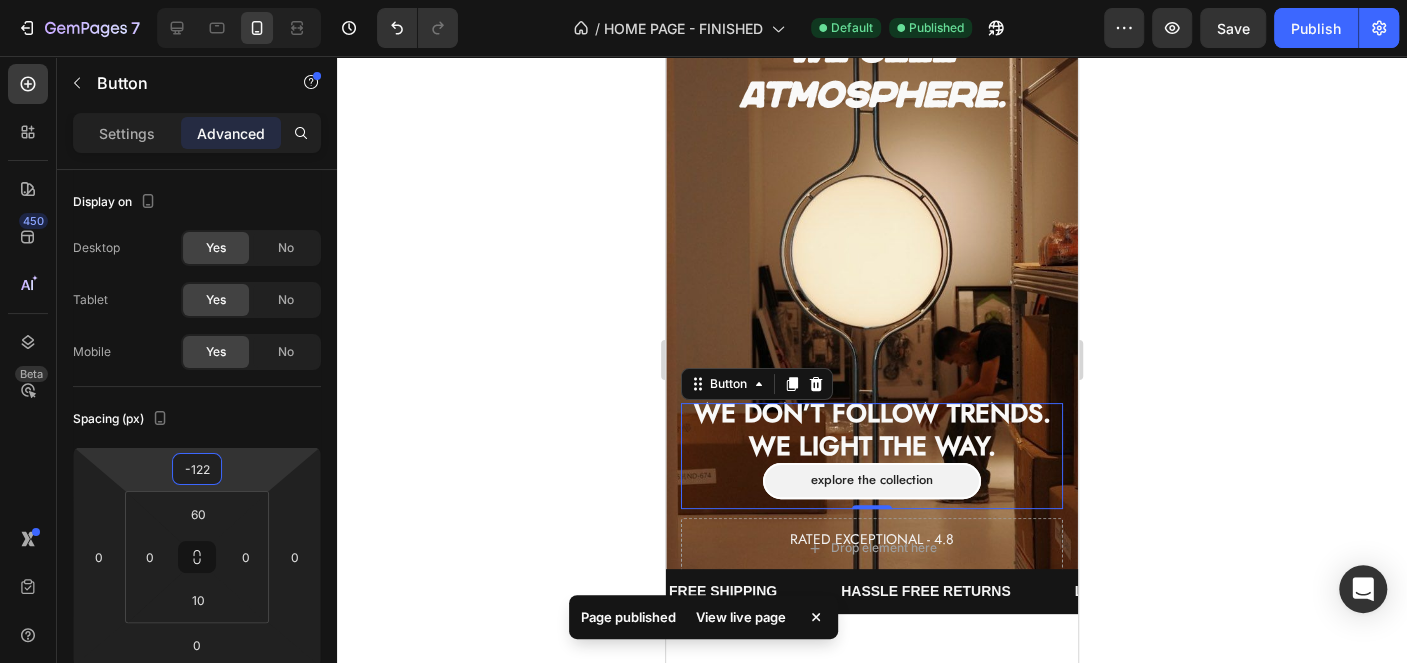 click on "7  Version history  /  HOME PAGE - FINISHED Default Published Preview  Save   Publish  450 Beta Sections(18) Elements(83) Section Element Hero Section Product Detail Brands Trusted Badges Guarantee Product Breakdown How to use Testimonials Compare Bundle FAQs Social Proof Brand Story Product List Collection Blog List Contact Sticky Add to Cart Custom Footer Browse Library 450 Layout
Row
Row
Row
Row Text
Heading
Text Block Button
Button
Button Media
Image
Image
Video" at bounding box center [703, 0] 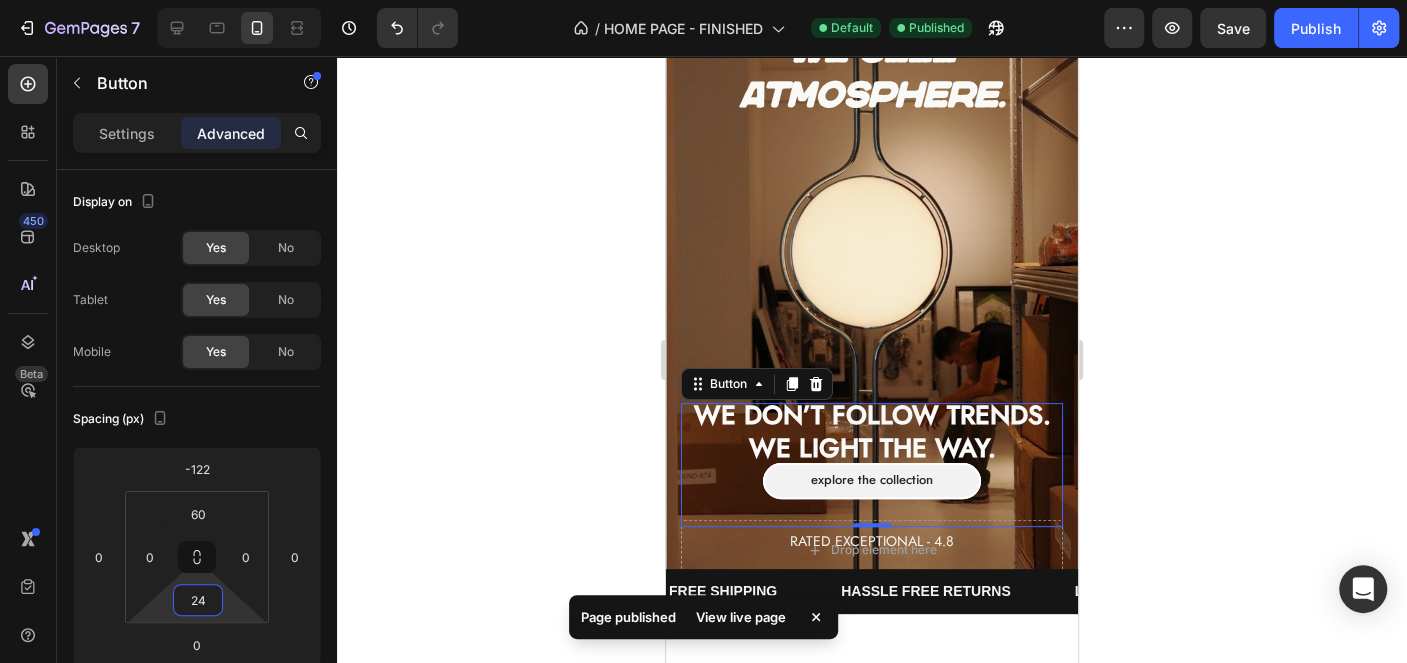 type on "22" 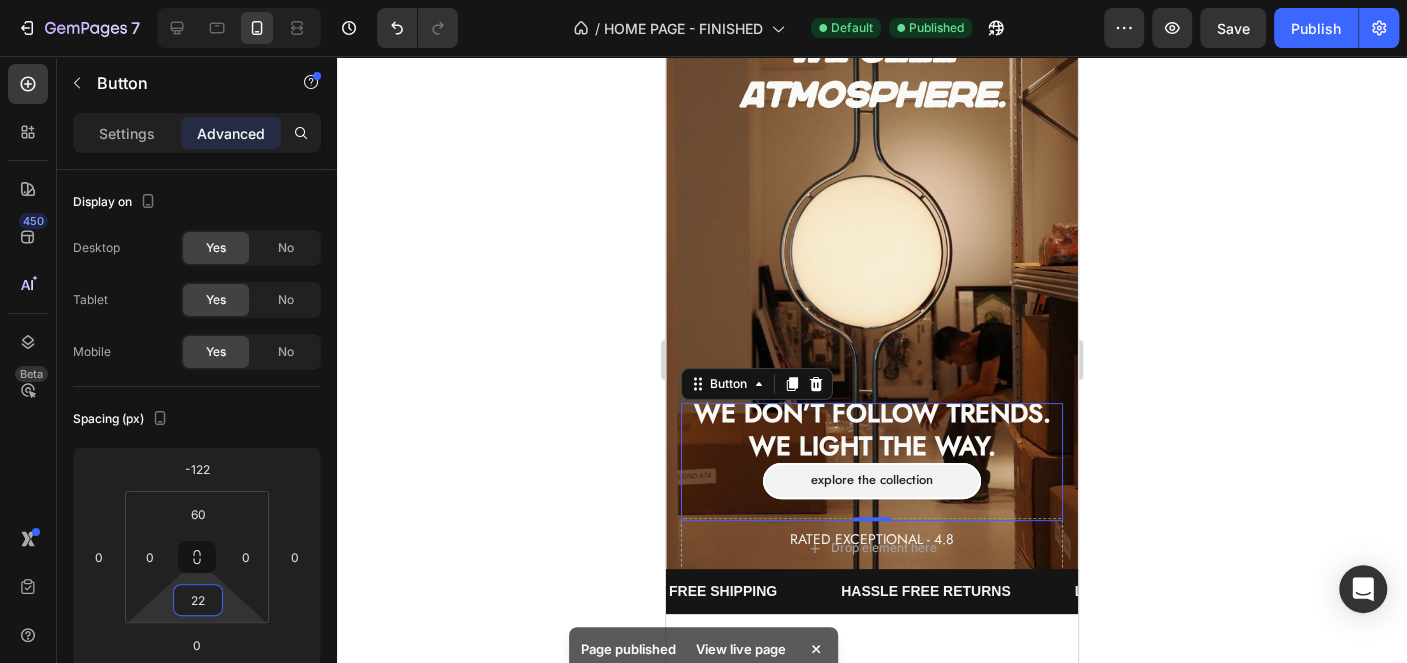 click on "7  Version history  /  HOME PAGE - FINISHED Default Published Preview  Save   Publish  450 Beta Sections(18) Elements(83) Section Element Hero Section Product Detail Brands Trusted Badges Guarantee Product Breakdown How to use Testimonials Compare Bundle FAQs Social Proof Brand Story Product List Collection Blog List Contact Sticky Add to Cart Custom Footer Browse Library 450 Layout
Row
Row
Row
Row Text
Heading
Text Block Button
Button
Button Media
Image
Image
Video" at bounding box center (703, 0) 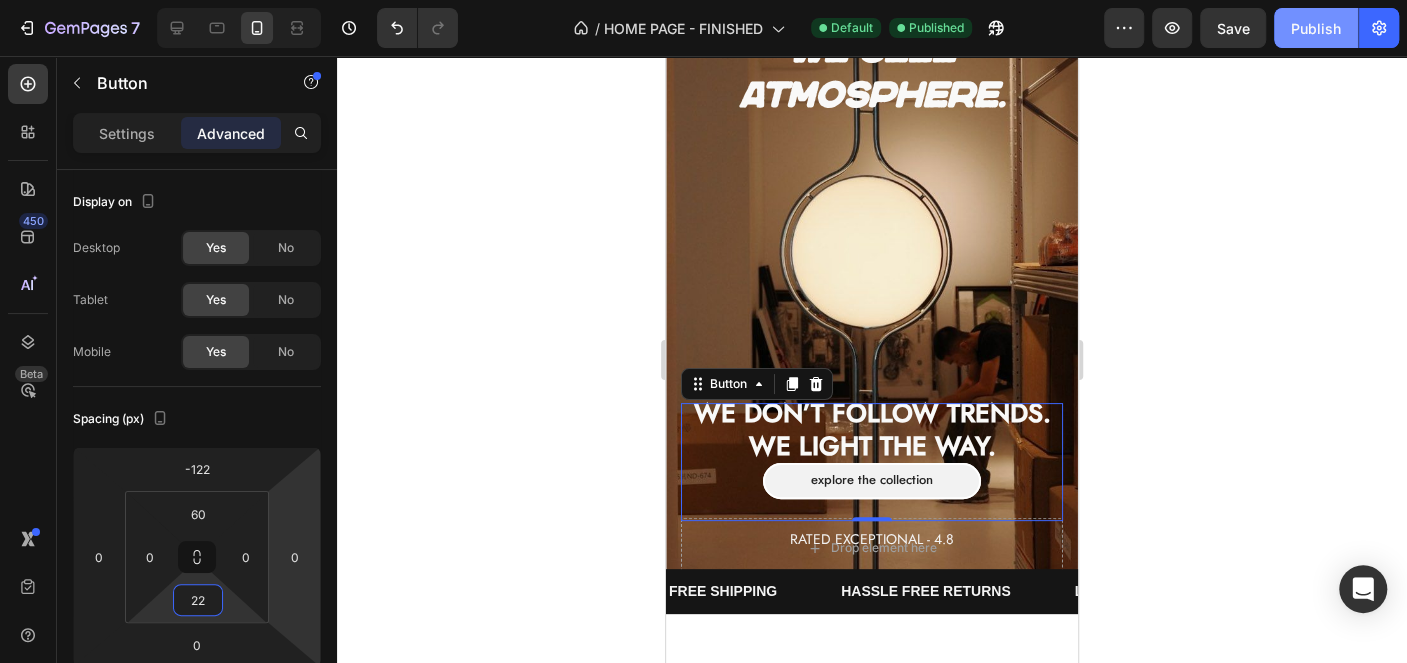 click on "Publish" 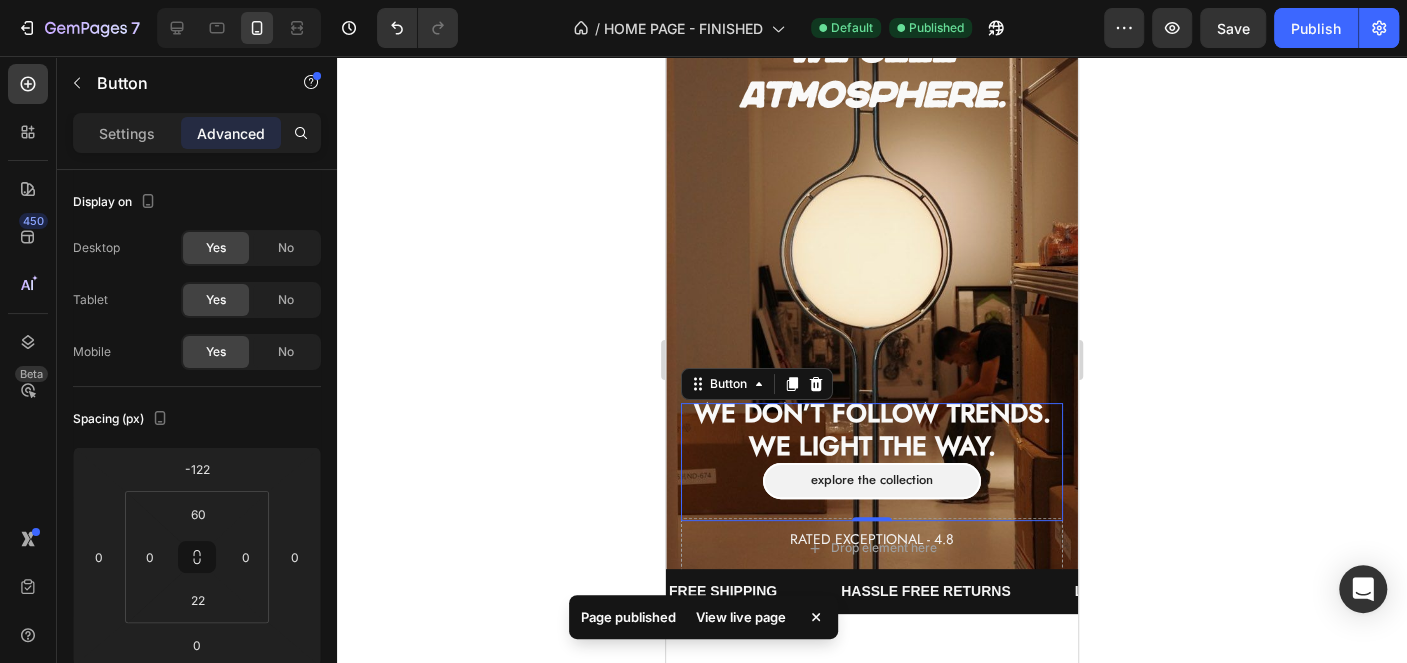 click on "Explore the collection Button   0" at bounding box center [872, 462] 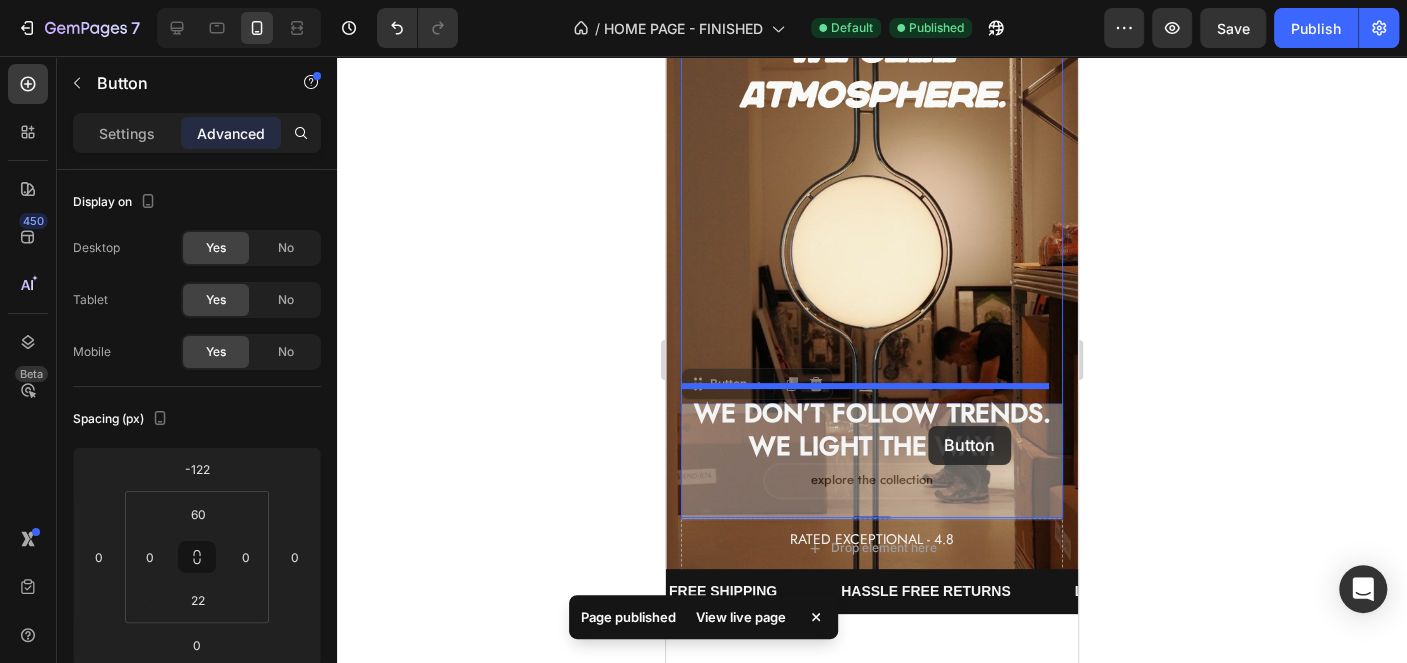 drag, startPoint x: 1000, startPoint y: 440, endPoint x: 928, endPoint y: 426, distance: 73.34848 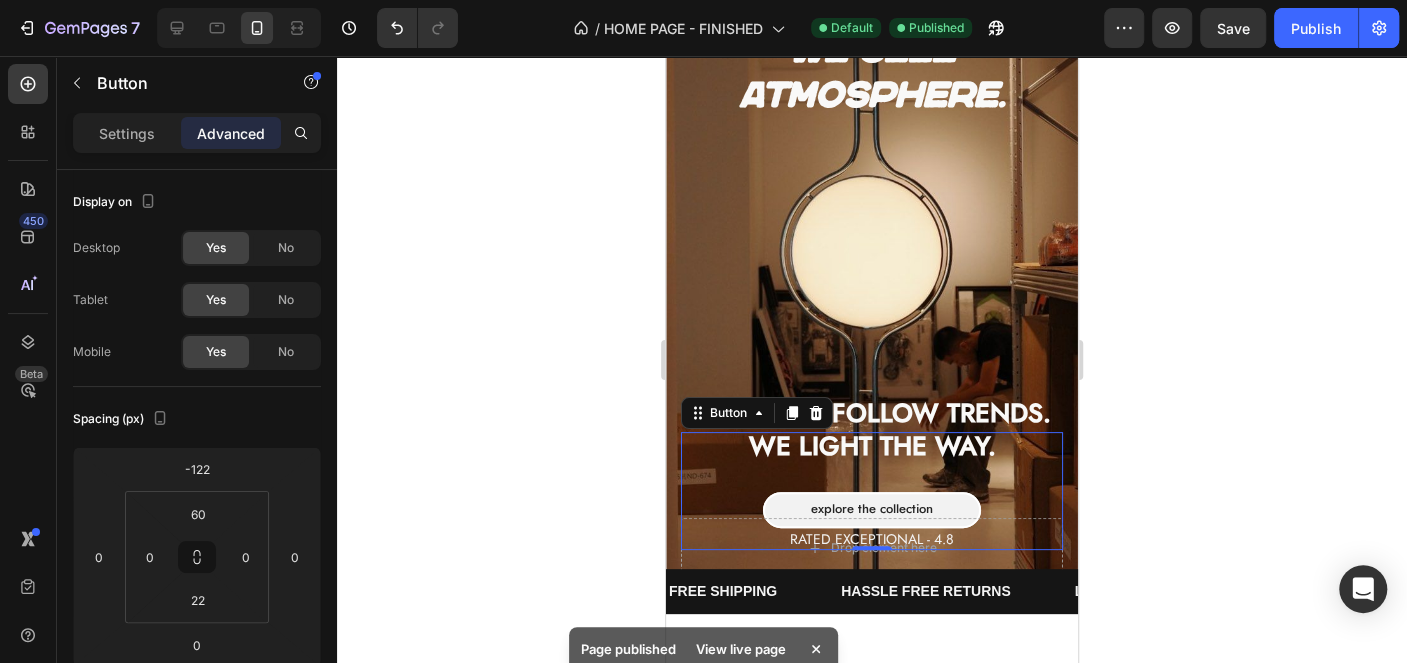 click on "Explore the collection Button   0" at bounding box center [872, 491] 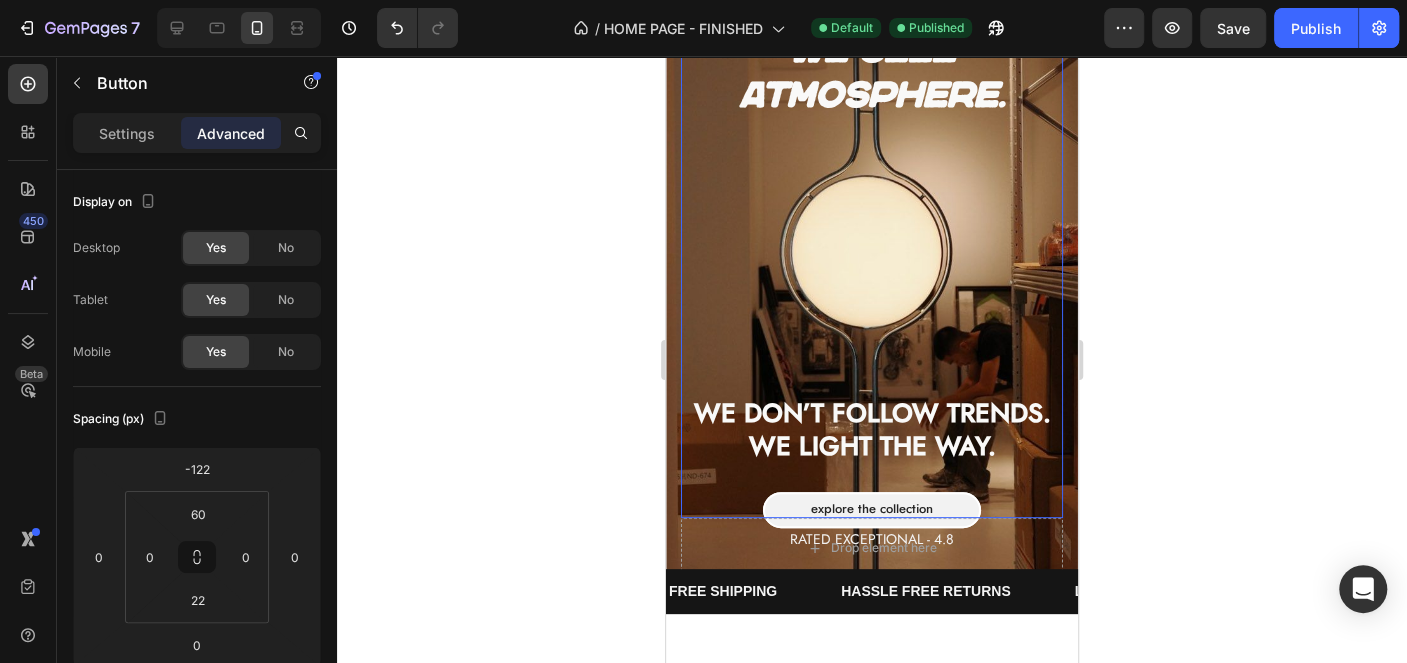 click on "We don’t follow trends. We light the way." at bounding box center [872, 429] 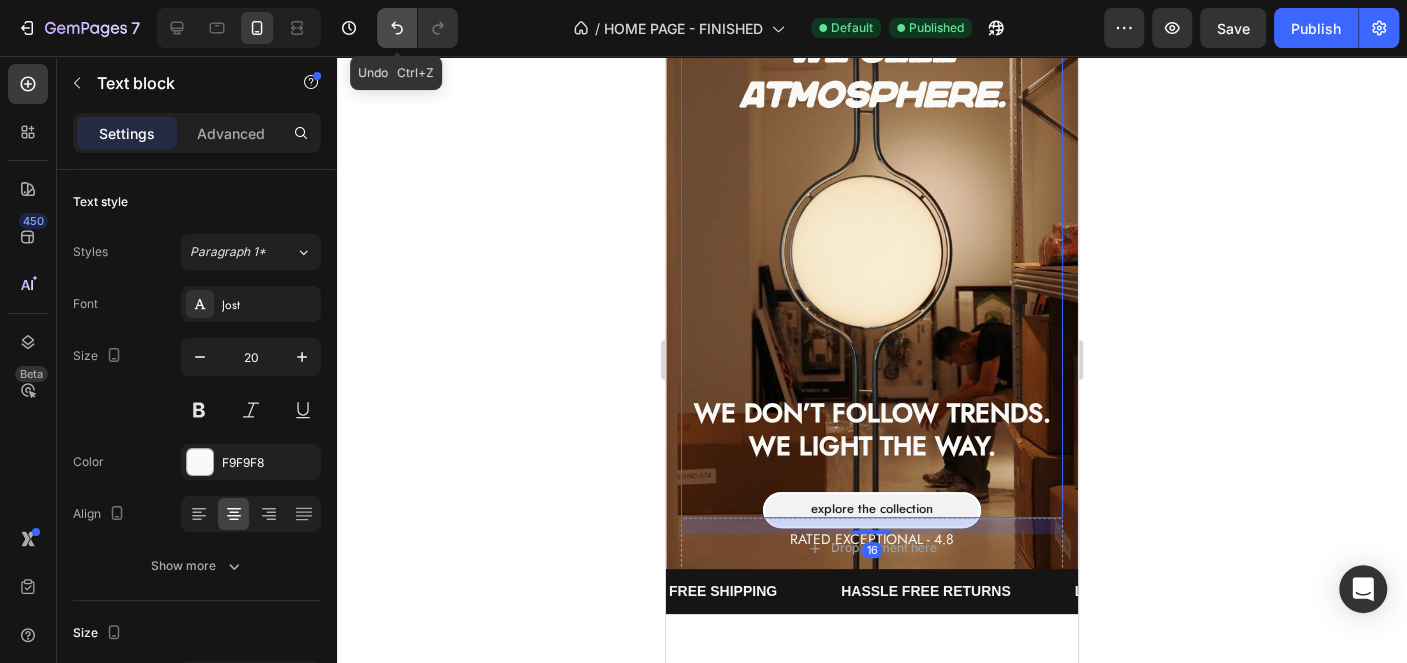 click 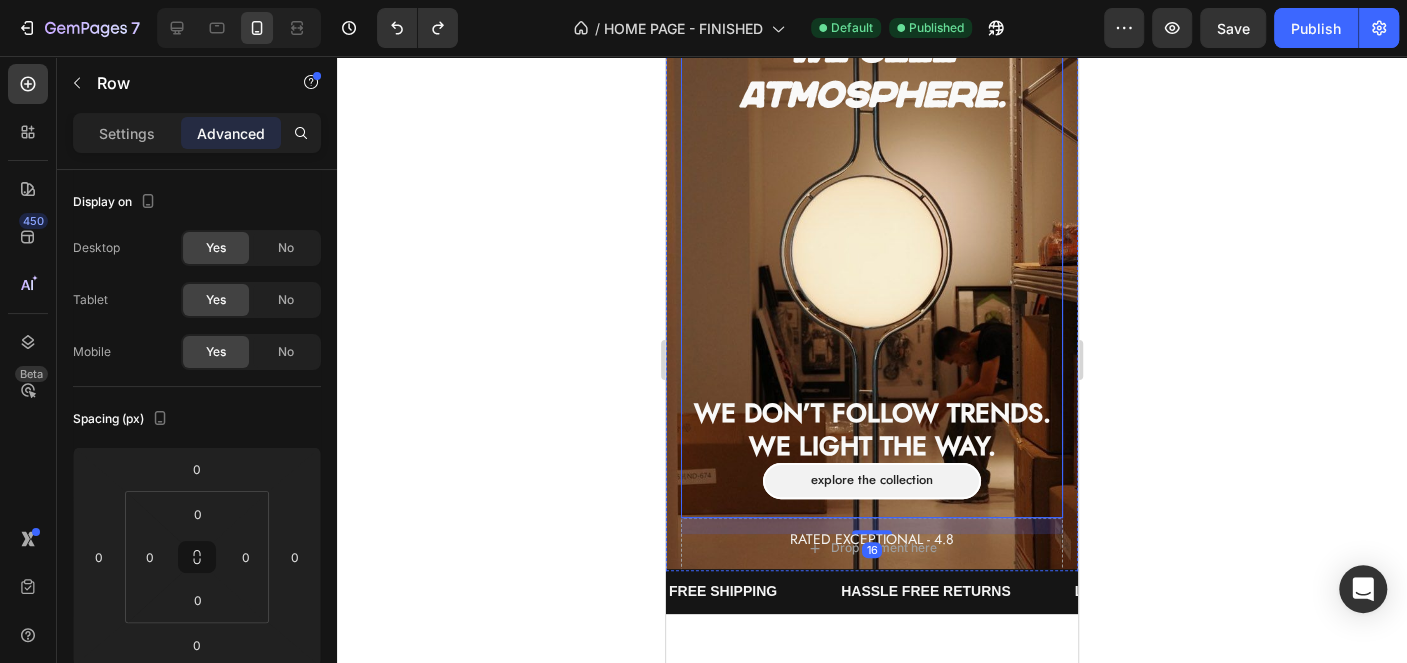 click on "rated exceptional - 4.8 Text block Icon Icon Icon Icon
Icon Icon List Row We sell atmosphere.   Text block Explore the collection Button rated exceptional - 4.8 Text Block We don’t follow trends. We light the way.   Text block   16" at bounding box center (872, 260) 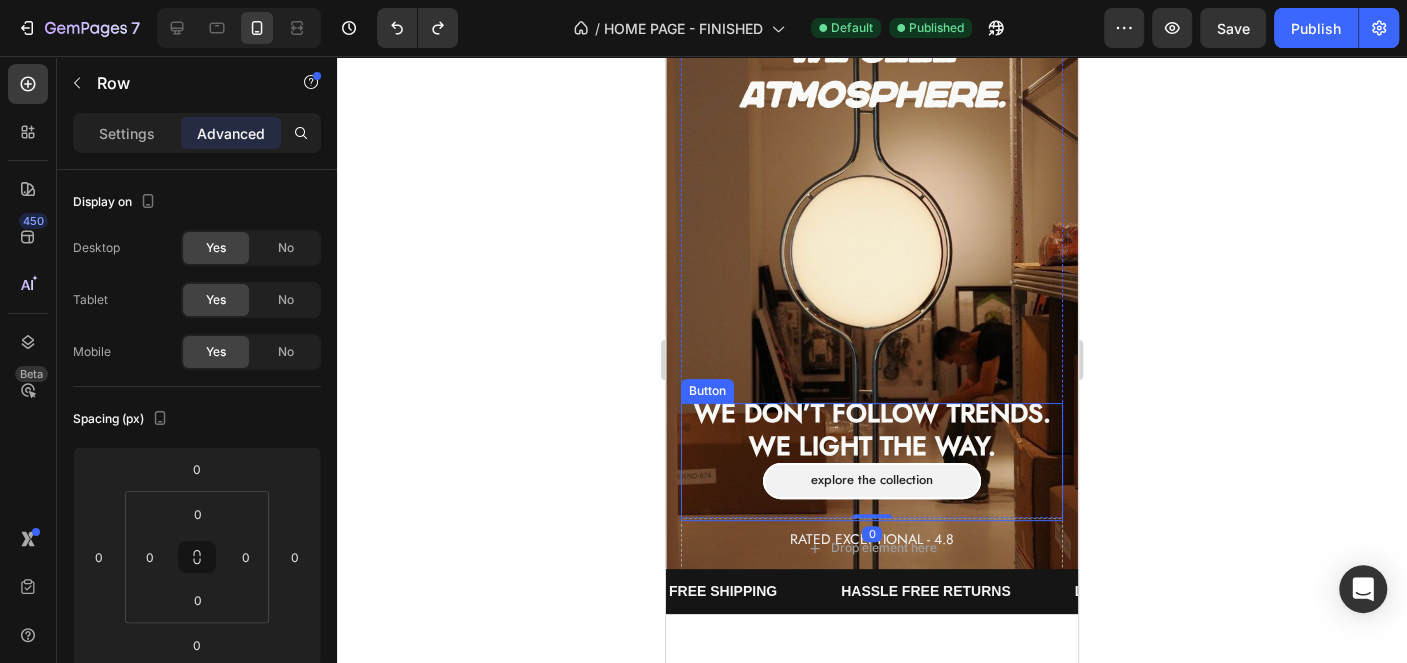 click on "Explore the collection Button" at bounding box center [872, 462] 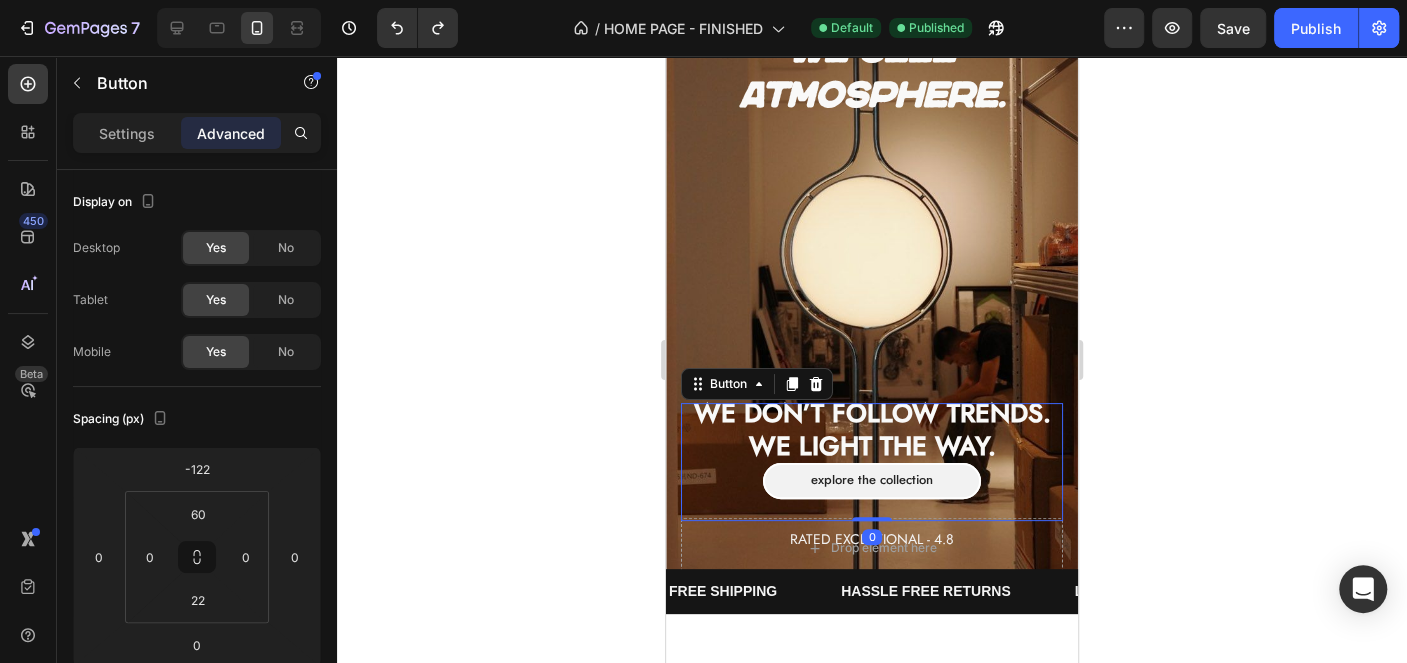 click on "Explore the collection Button   0" at bounding box center (872, 462) 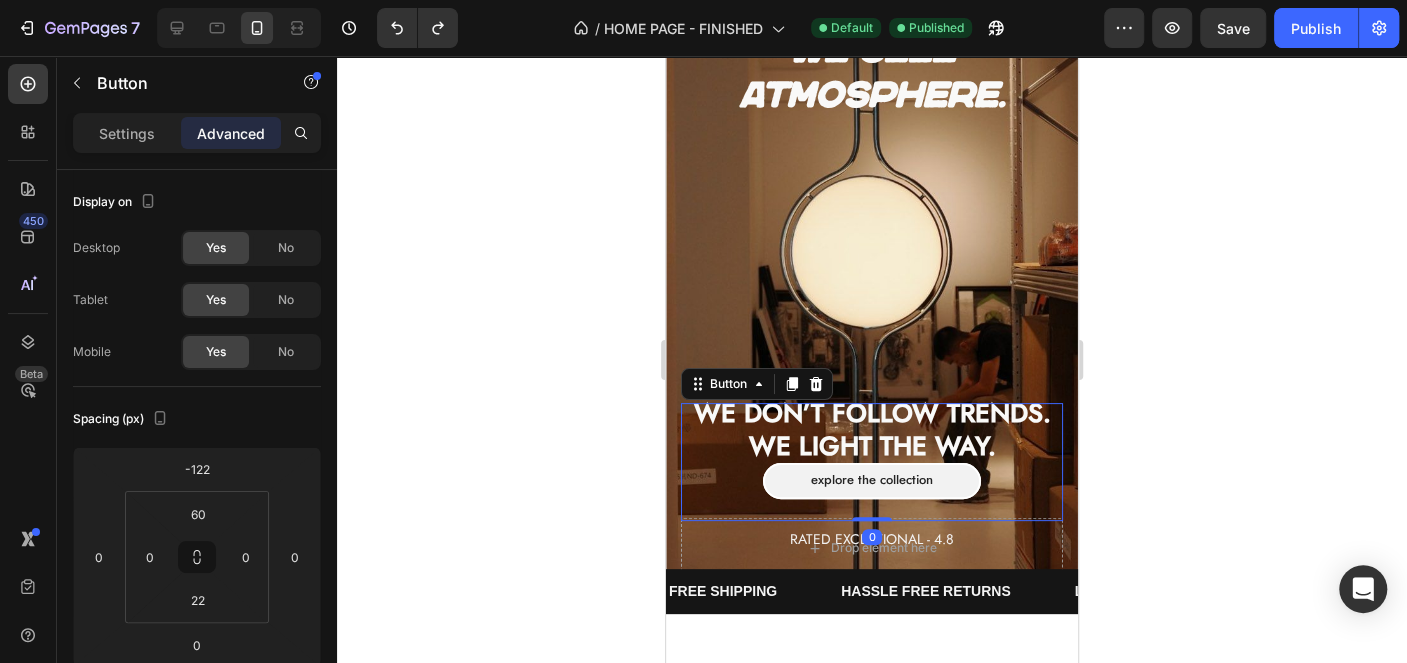 click on "Explore the collection Button   0" at bounding box center [872, 462] 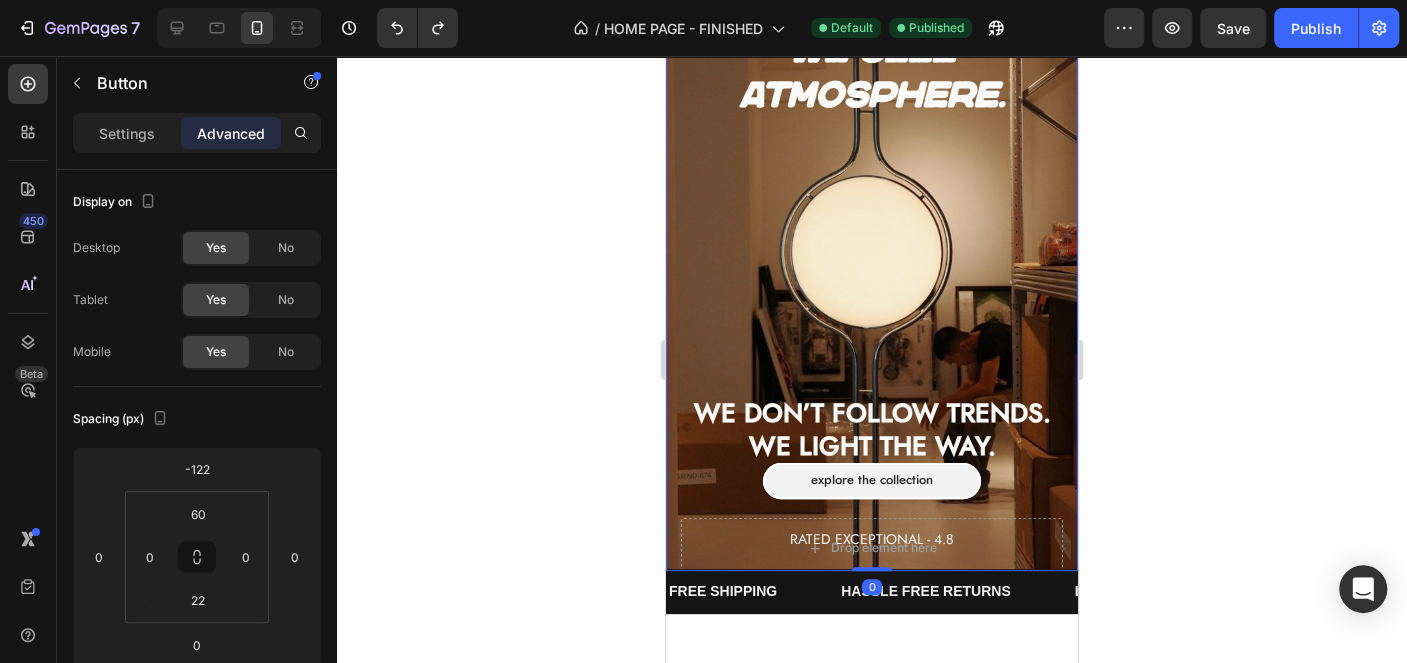 click on "rated exceptional - 4.8 Text block Icon Icon Icon Icon
Icon Icon List Row We sell atmosphere.   Text block Explore the collection Button rated exceptional - 4.8 Text Block We don’t follow trends. We light the way.   Text block Row
Drop element here" at bounding box center [872, 290] 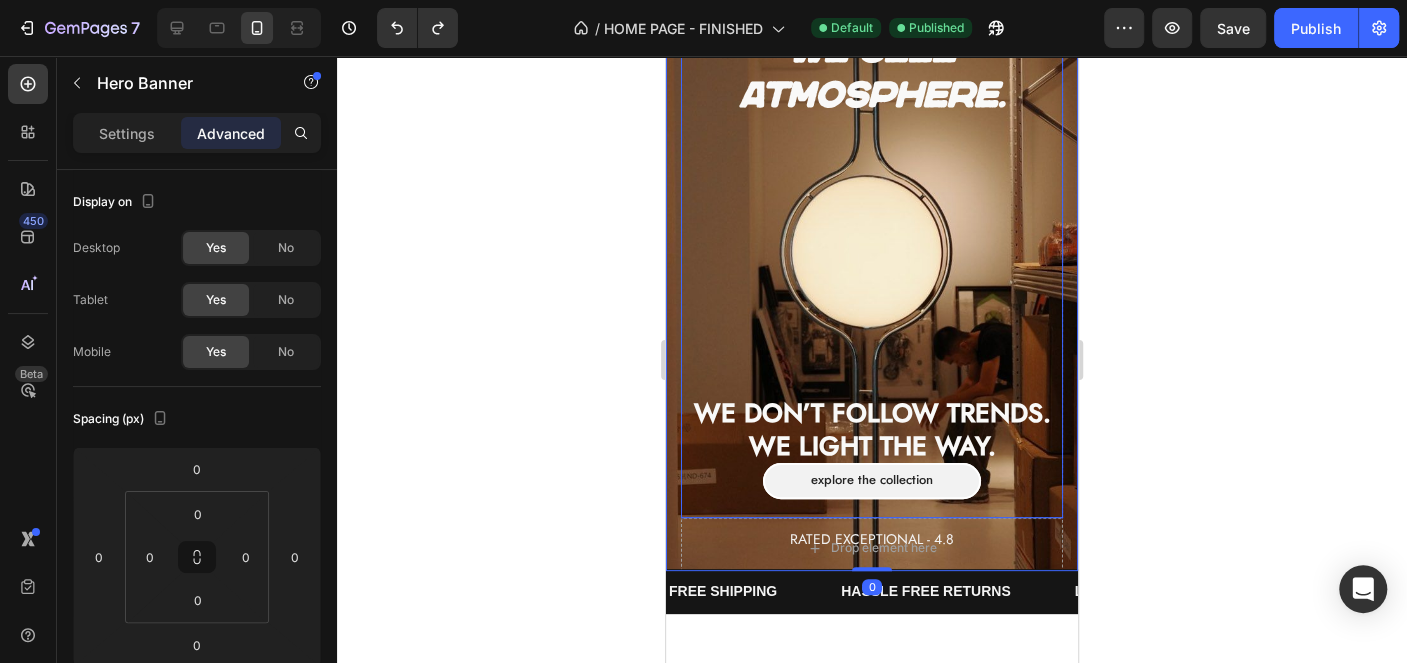 click on "Explore the collection Button" at bounding box center [872, 462] 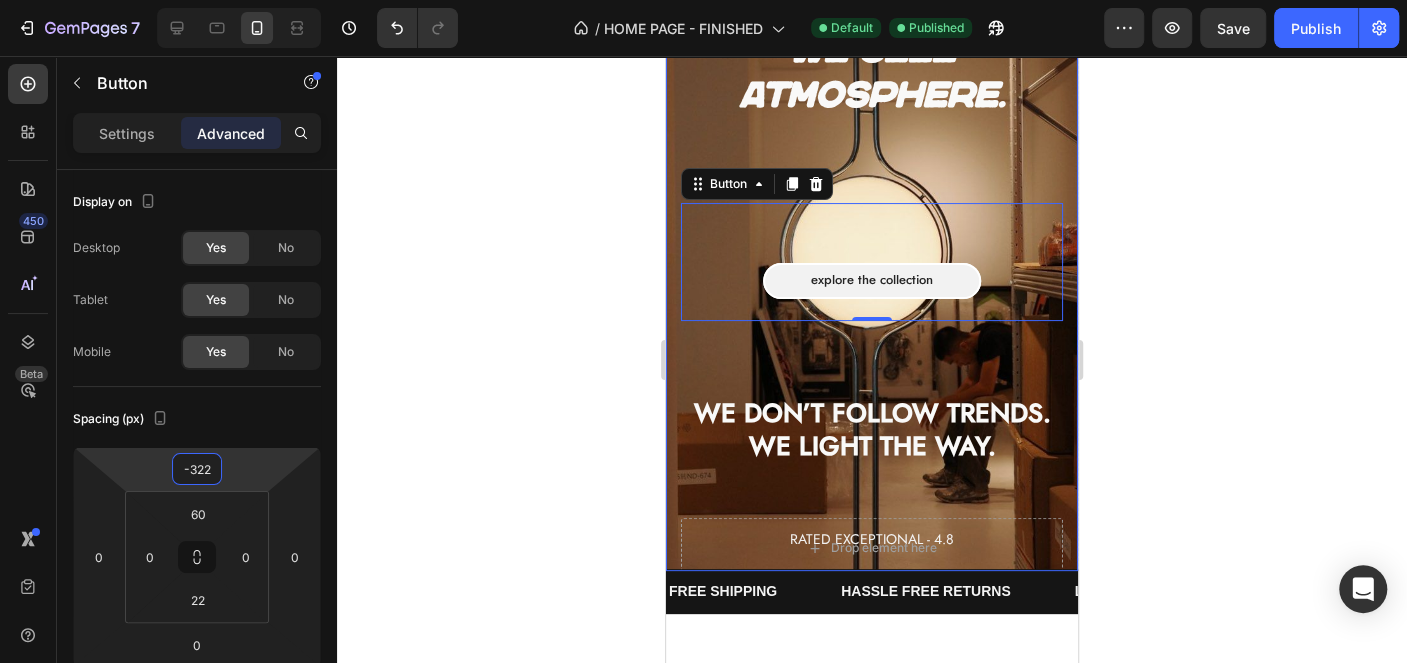 type on "-324" 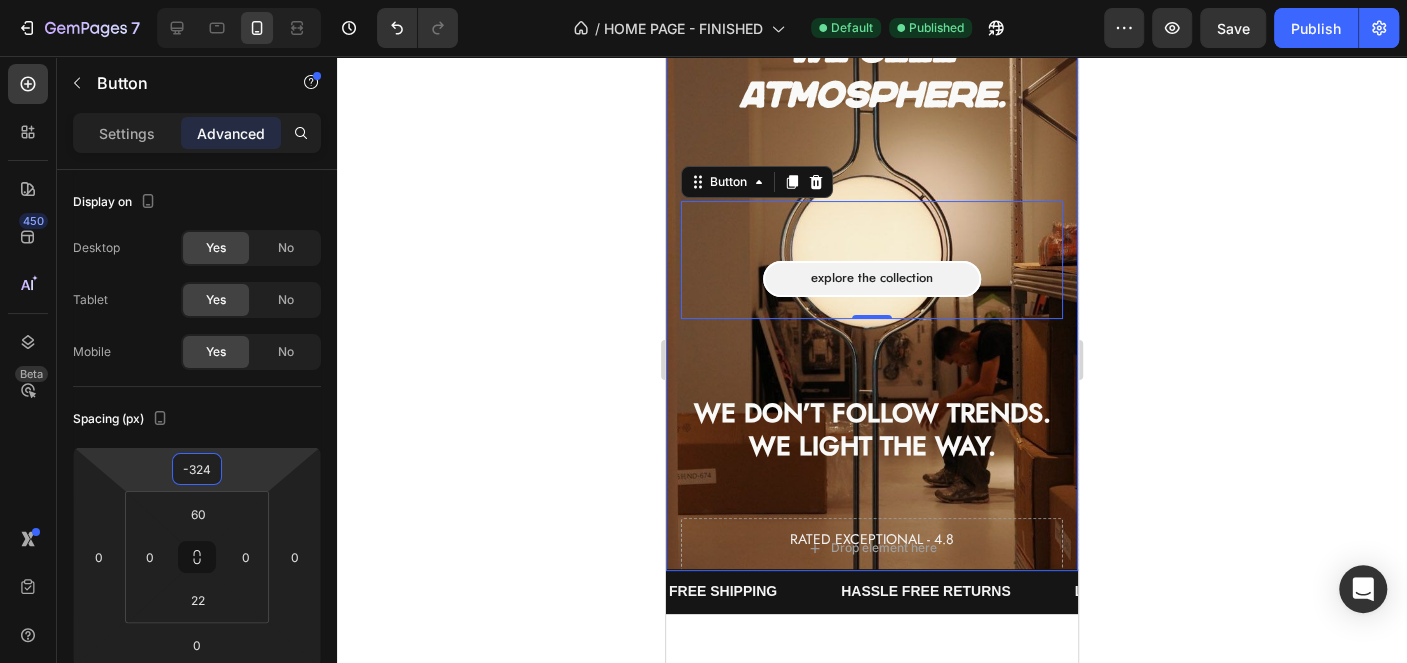drag, startPoint x: 273, startPoint y: 460, endPoint x: 483, endPoint y: 491, distance: 212.27576 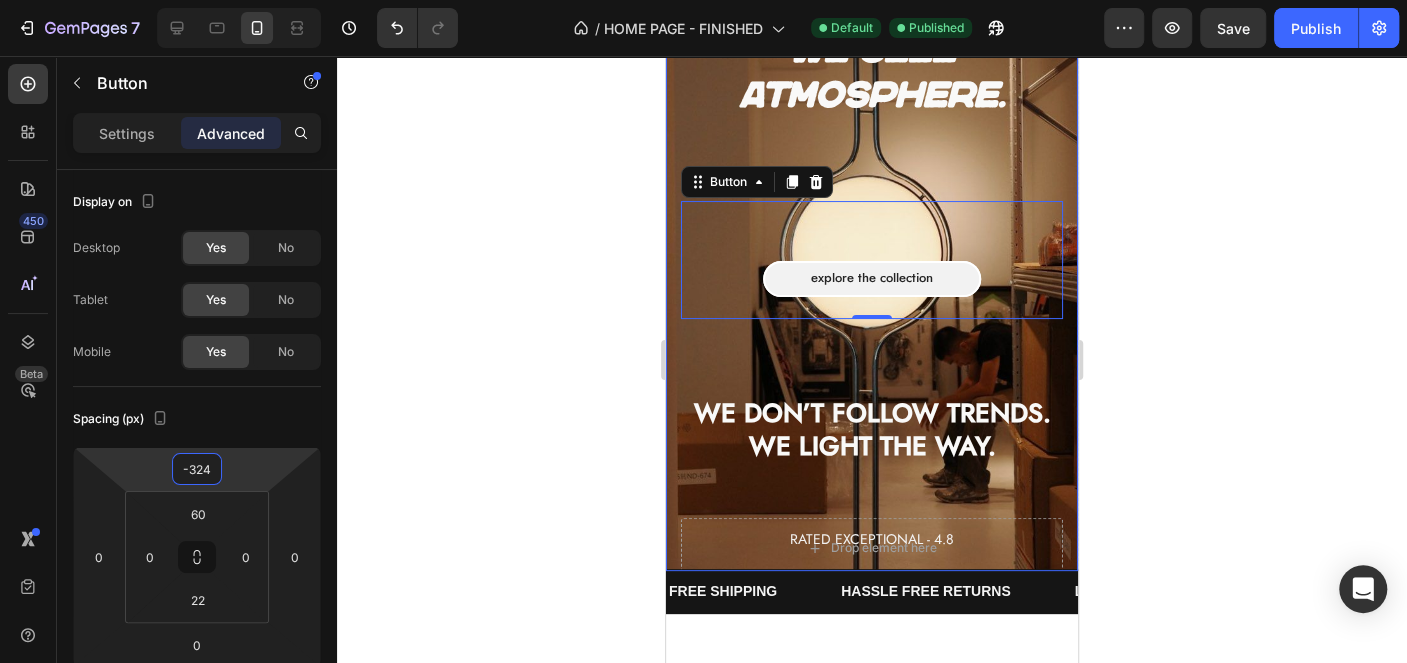 click on "7  Version history  /  HOME PAGE - FINISHED Default Published Preview  Save   Publish  450 Beta Sections(18) Elements(83) Section Element Hero Section Product Detail Brands Trusted Badges Guarantee Product Breakdown How to use Testimonials Compare Bundle FAQs Social Proof Brand Story Product List Collection Blog List Contact Sticky Add to Cart Custom Footer Browse Library 450 Layout
Row
Row
Row
Row Text
Heading
Text Block Button
Button
Button Media
Image
Image
Video" at bounding box center (703, 0) 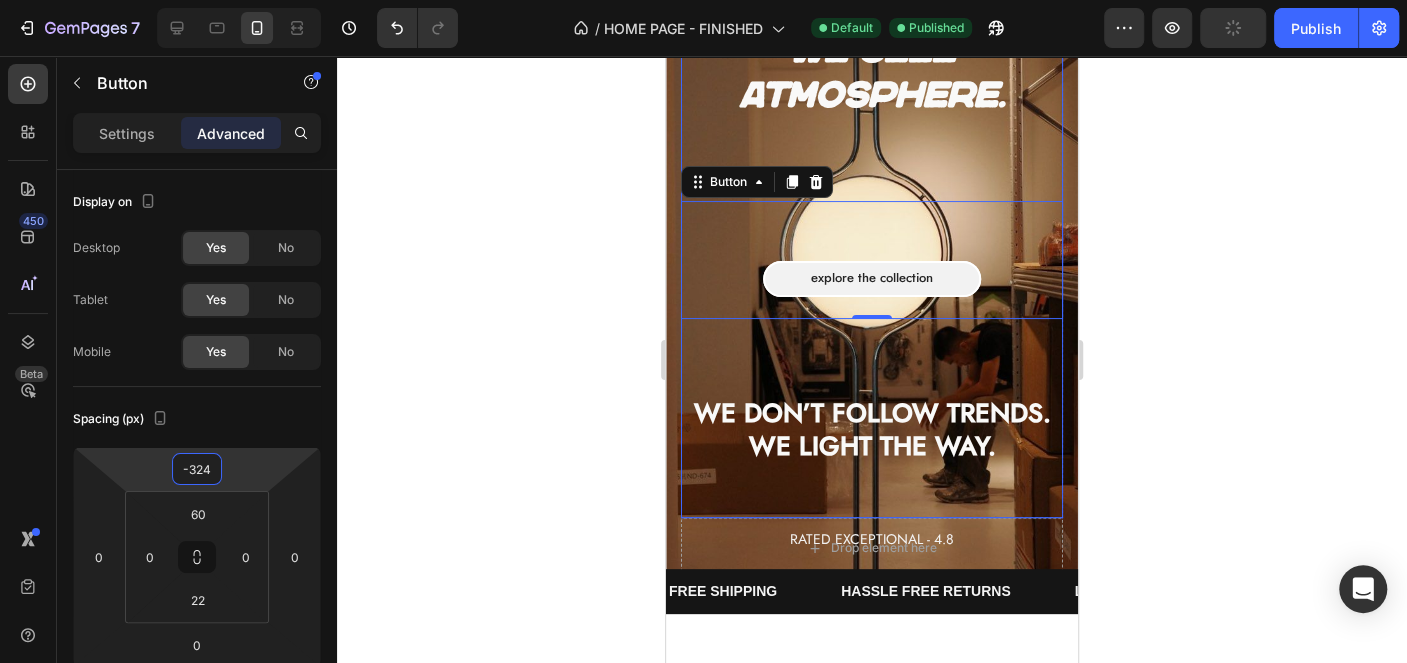 click on "We don’t follow trends. We light the way." at bounding box center [872, 429] 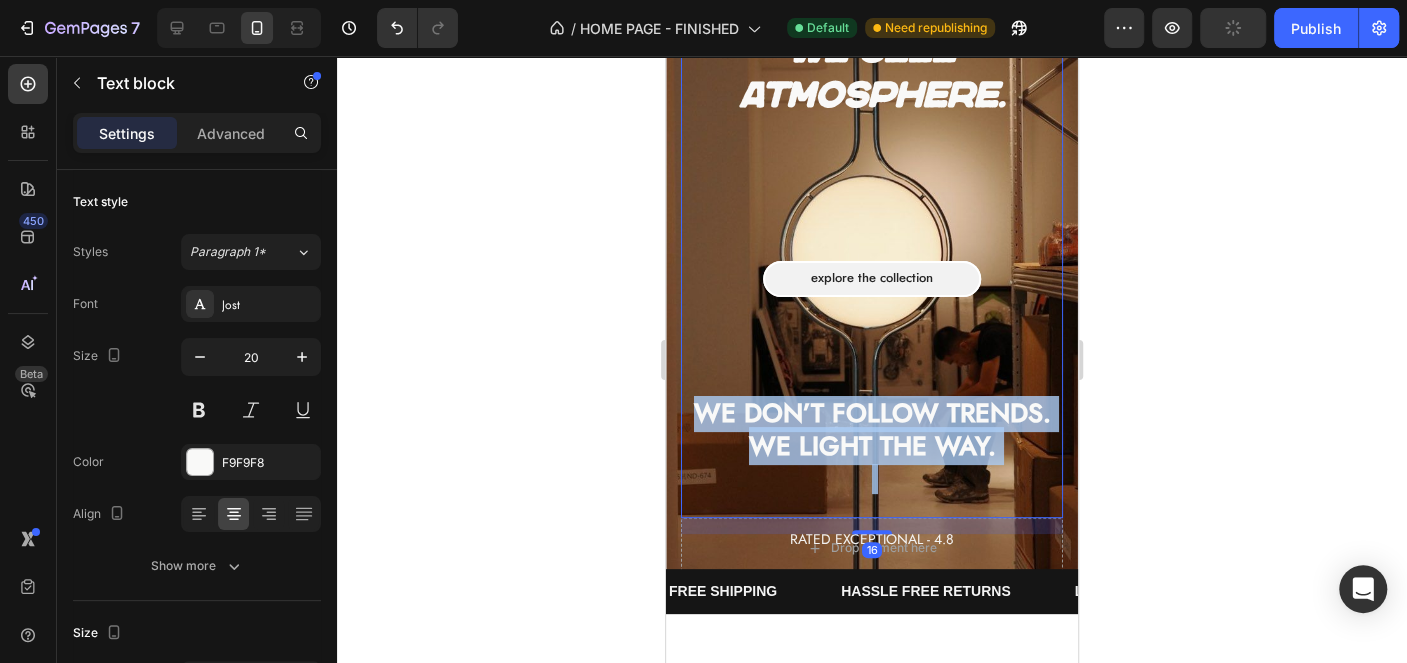 click on "We don’t follow trends. We light the way." at bounding box center [872, 429] 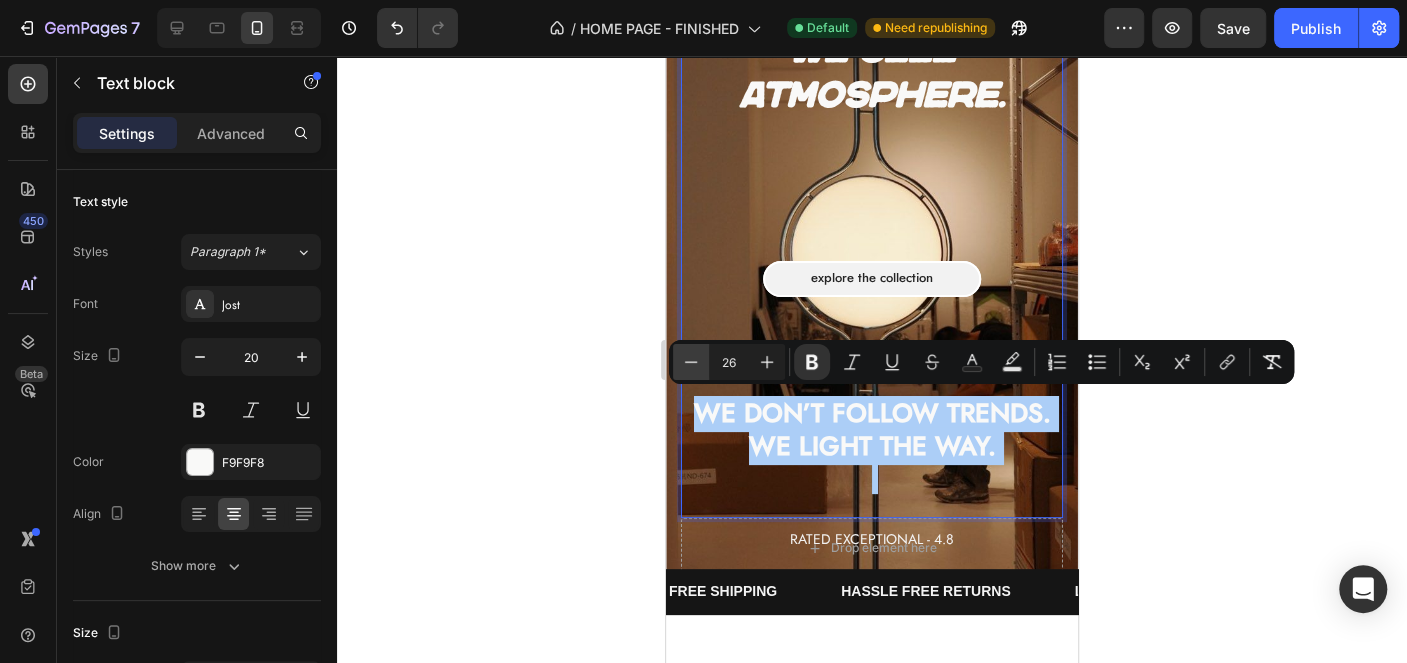 click on "Minus" at bounding box center [691, 362] 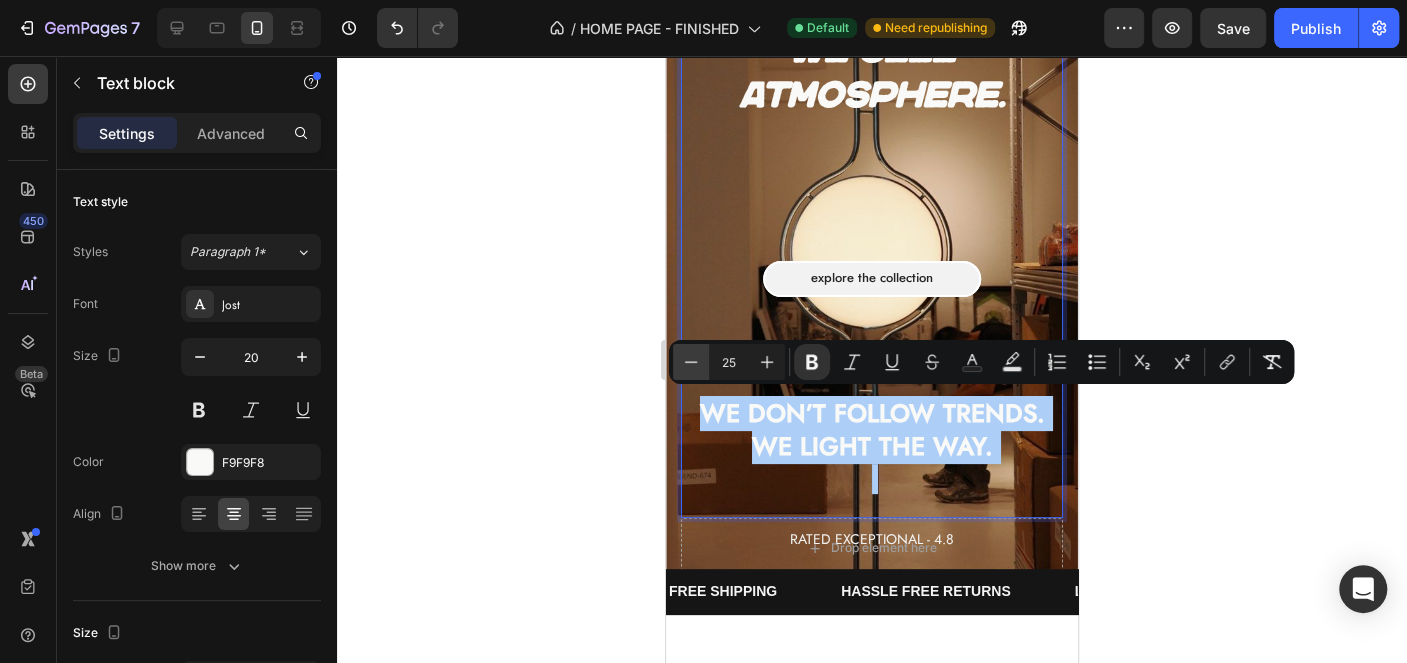 click on "Minus" at bounding box center [691, 362] 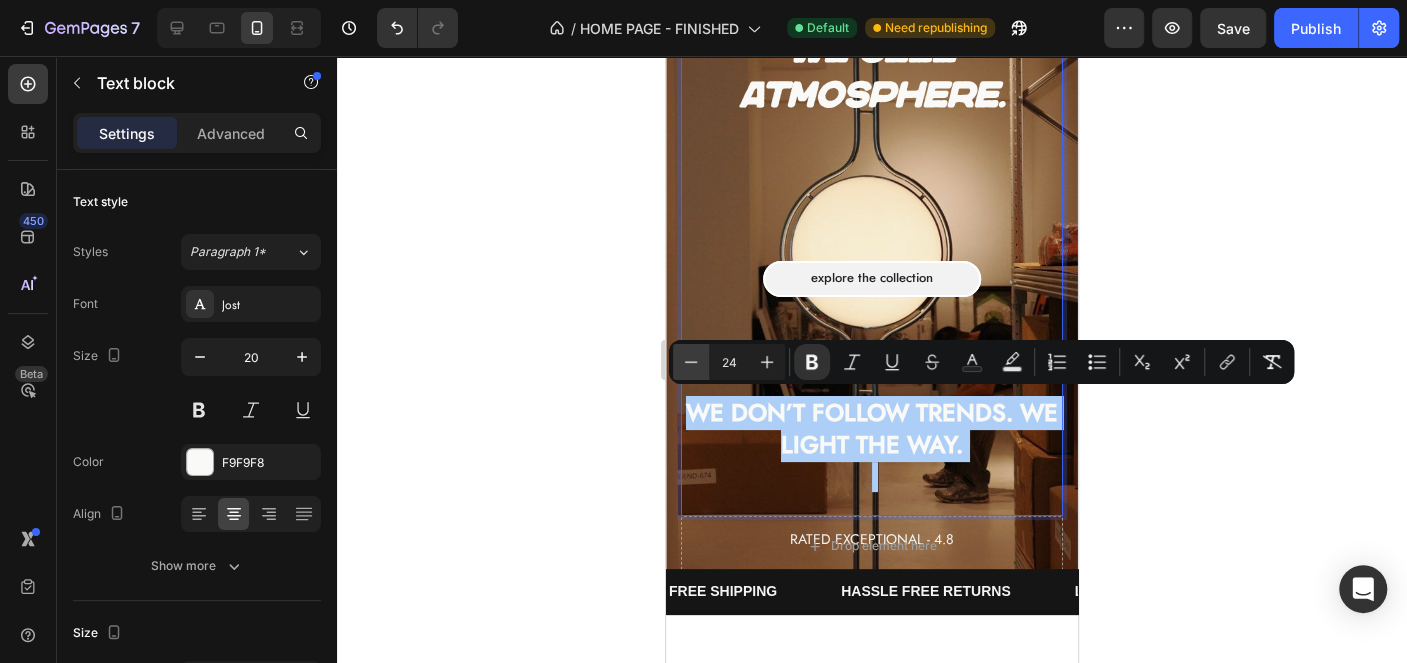 click on "Minus" at bounding box center (691, 362) 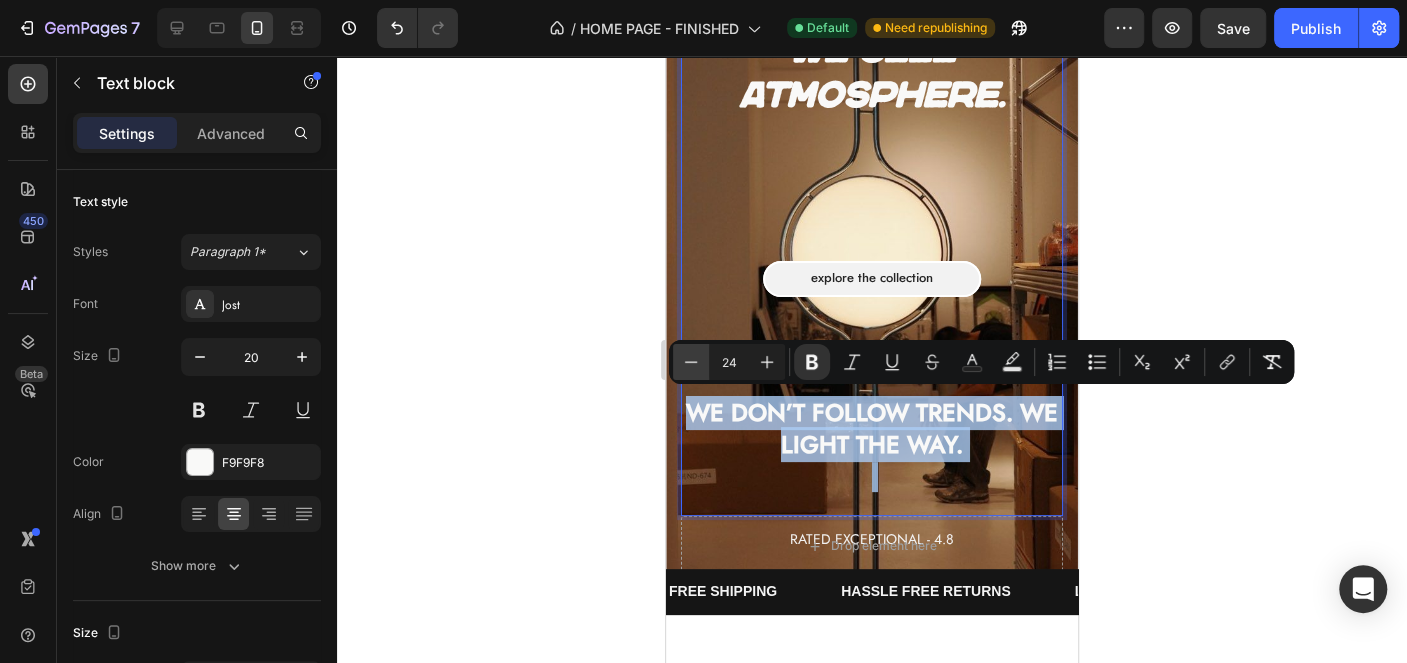 type on "23" 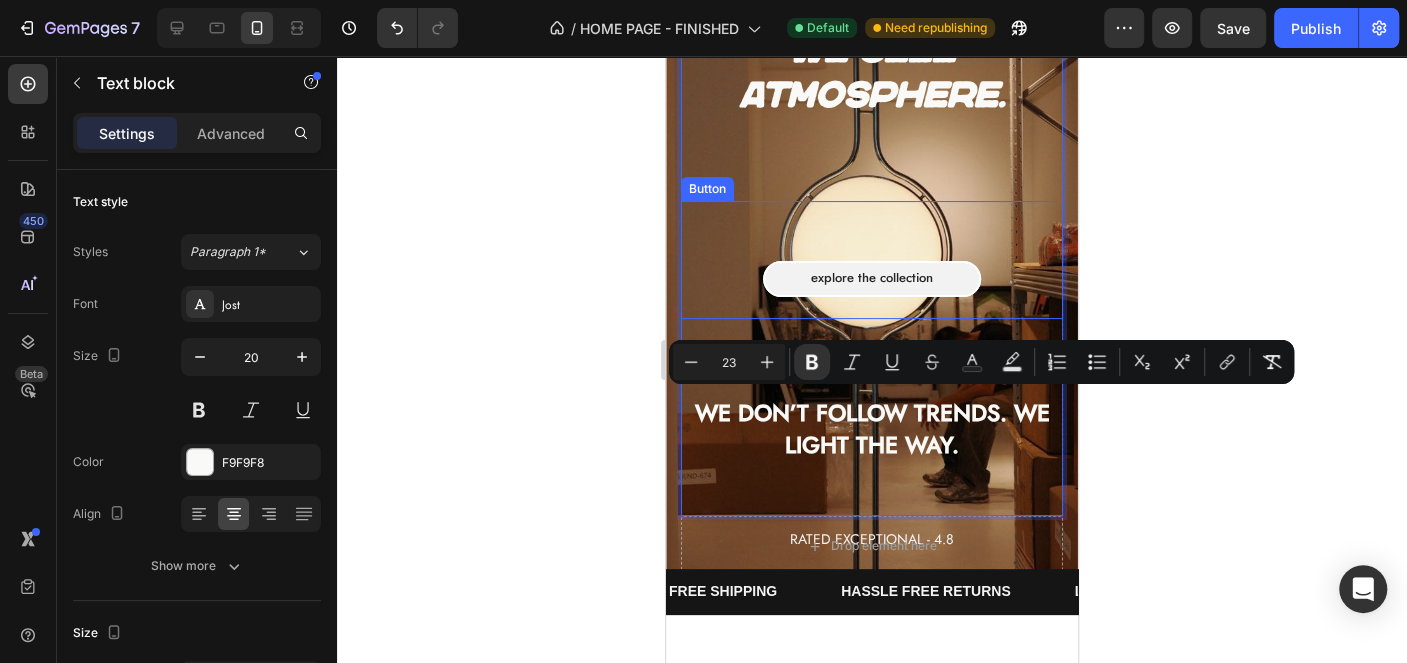 click on "Explore the collection Button" at bounding box center (872, 260) 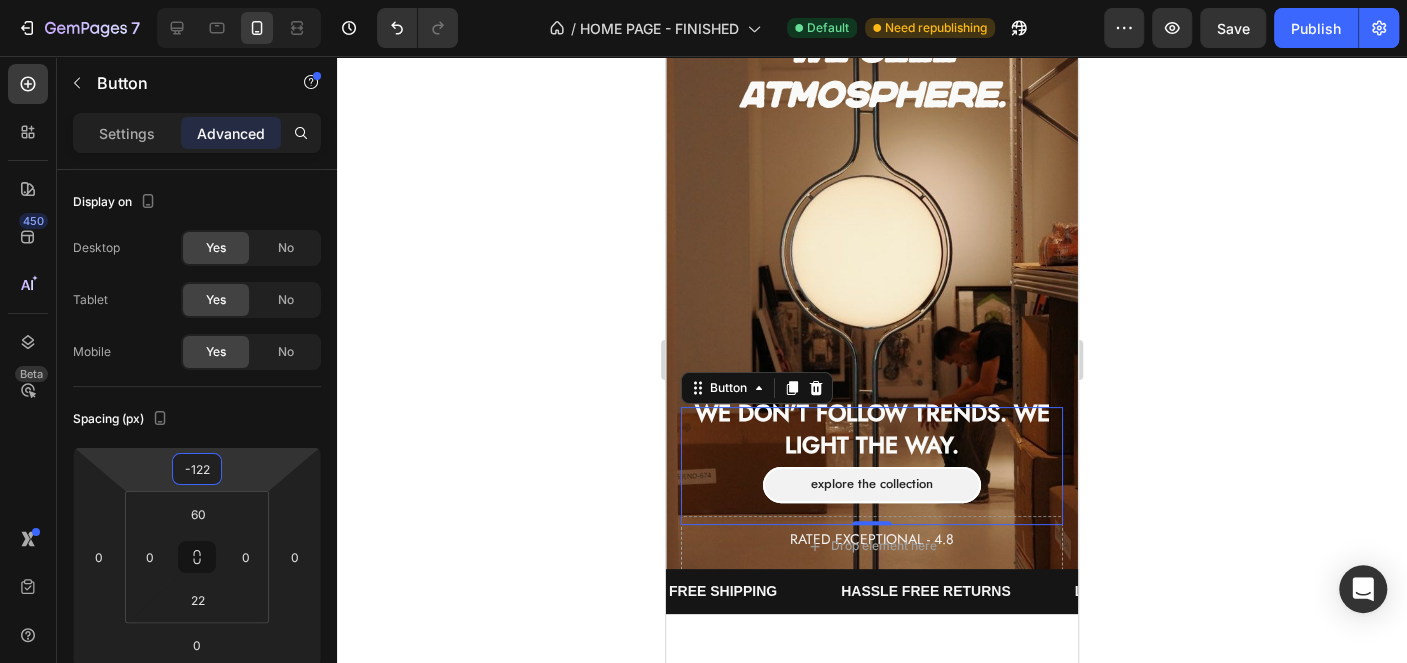 type on "-124" 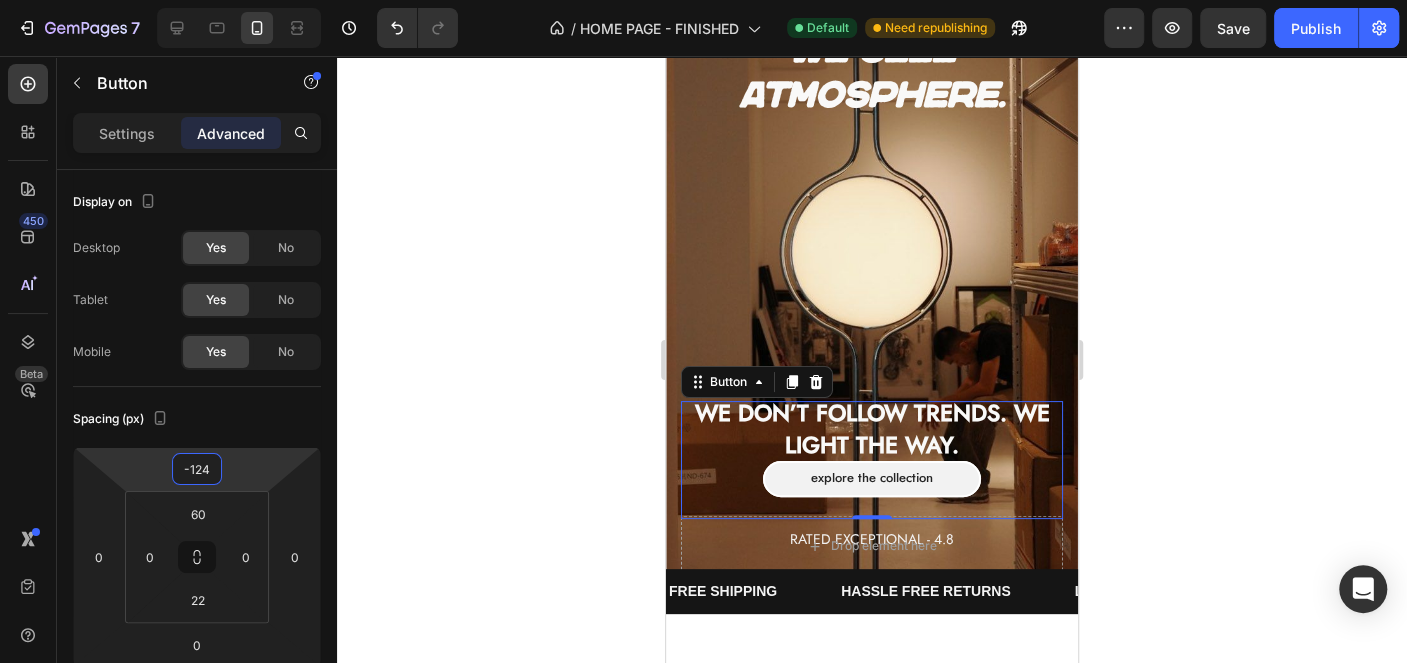 drag, startPoint x: 252, startPoint y: 465, endPoint x: 292, endPoint y: 365, distance: 107.70329 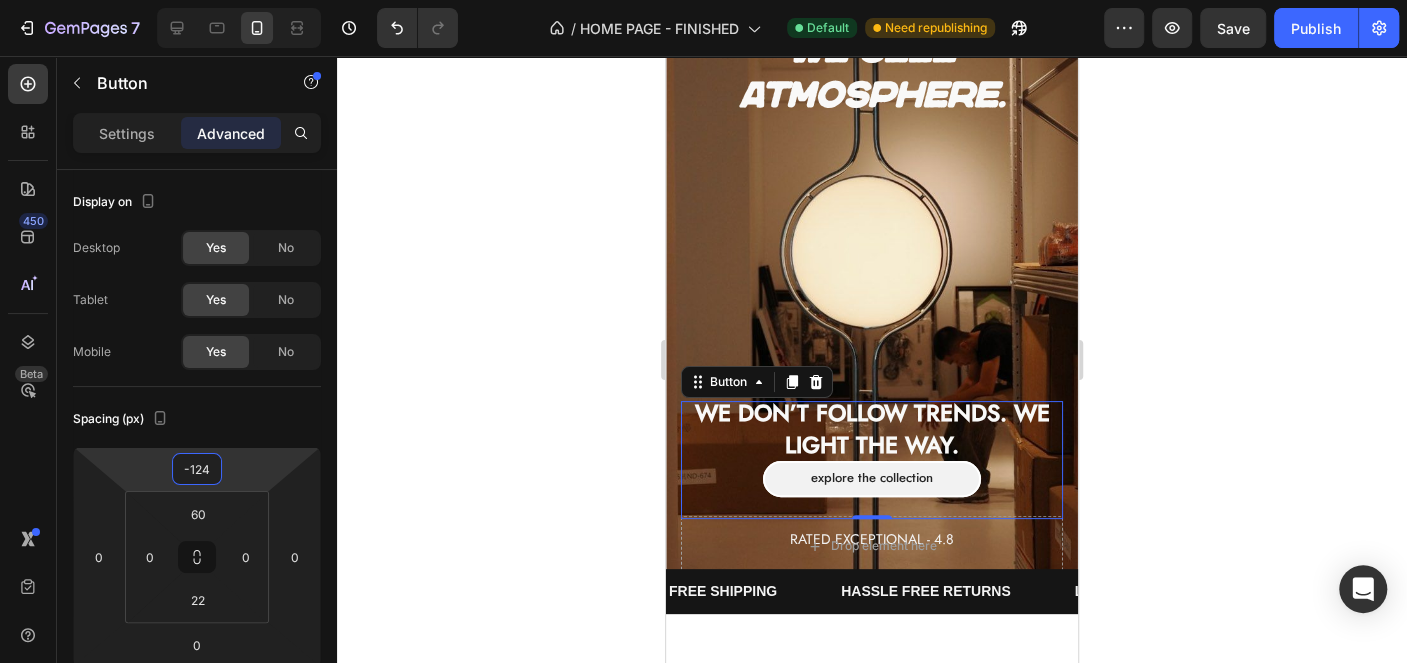 click 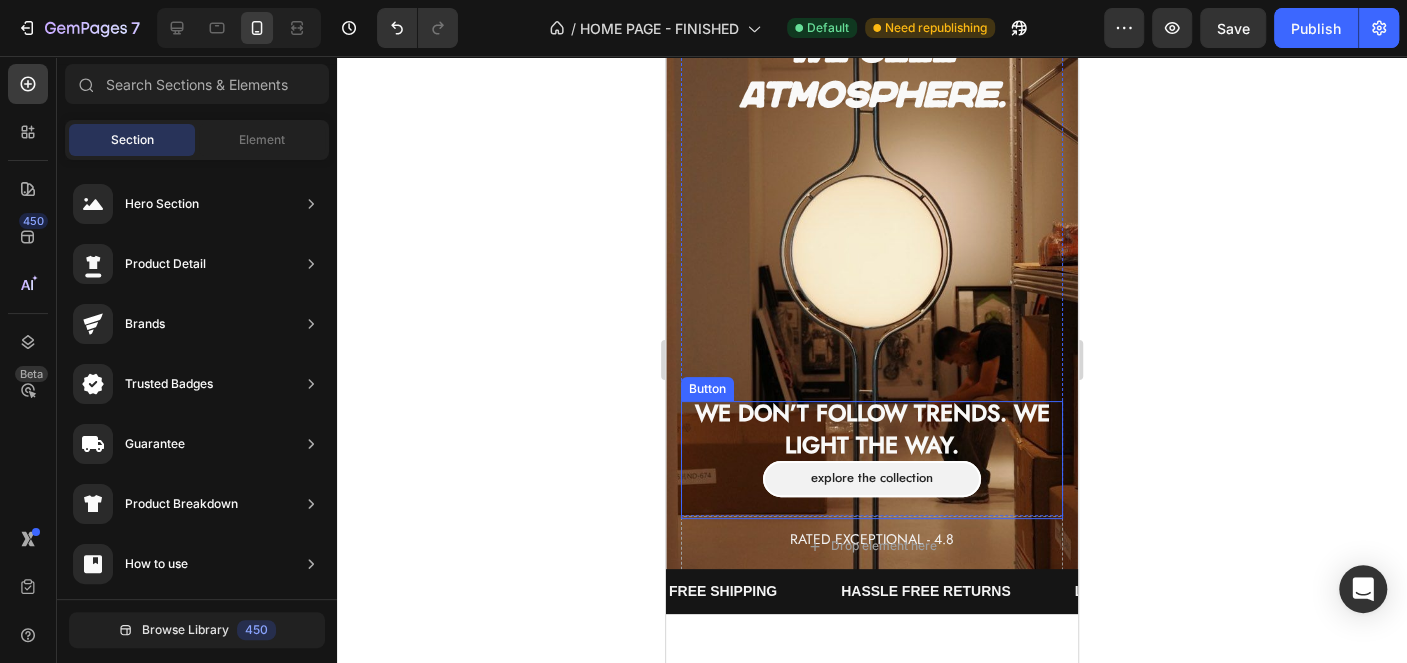 click on "Explore the collection Button" at bounding box center [872, 460] 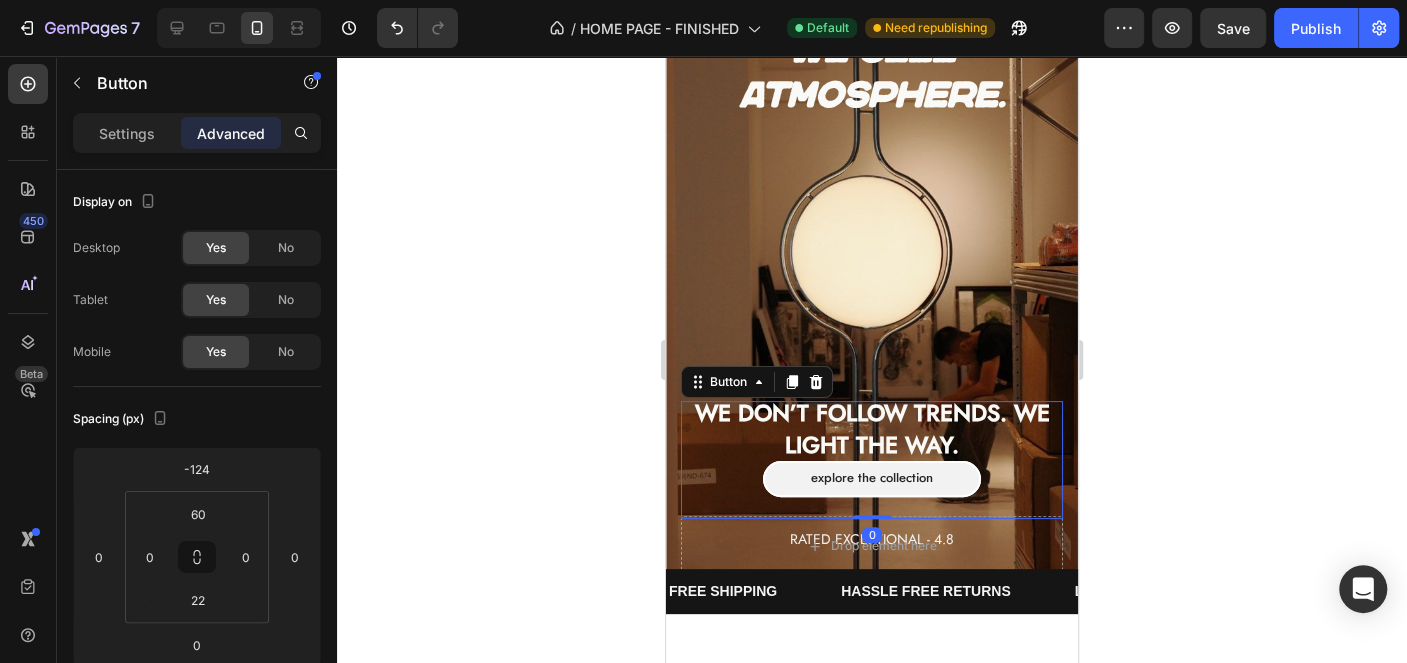 click on "Explore the collection Button   0" at bounding box center (872, 460) 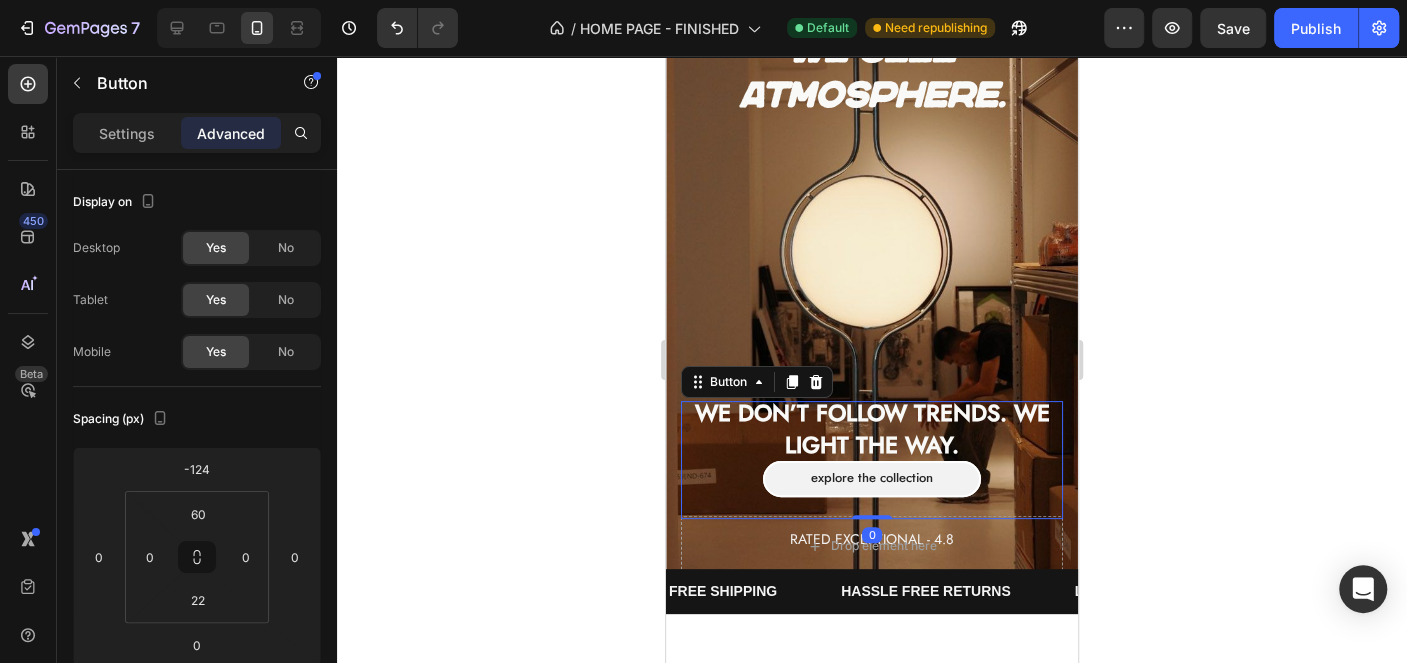 click on "Explore the collection Button   0" at bounding box center [872, 460] 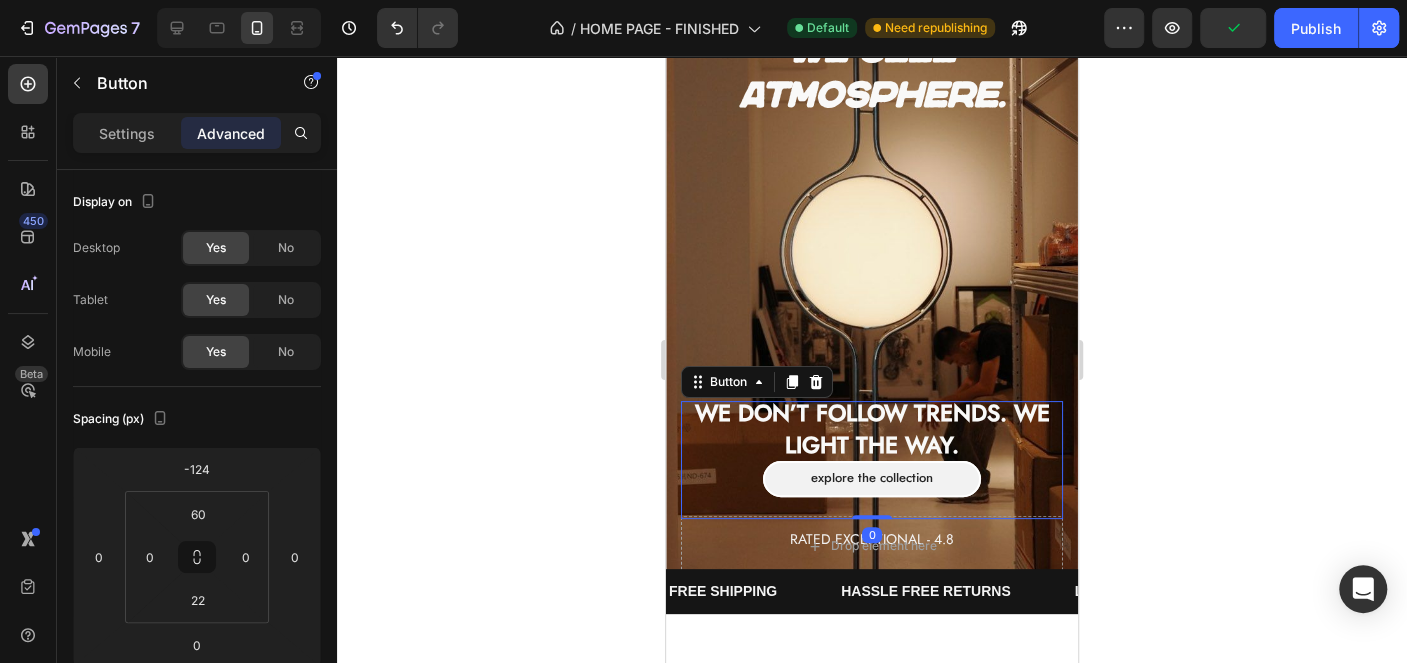 click on "Explore the collection Button   0" at bounding box center [872, 460] 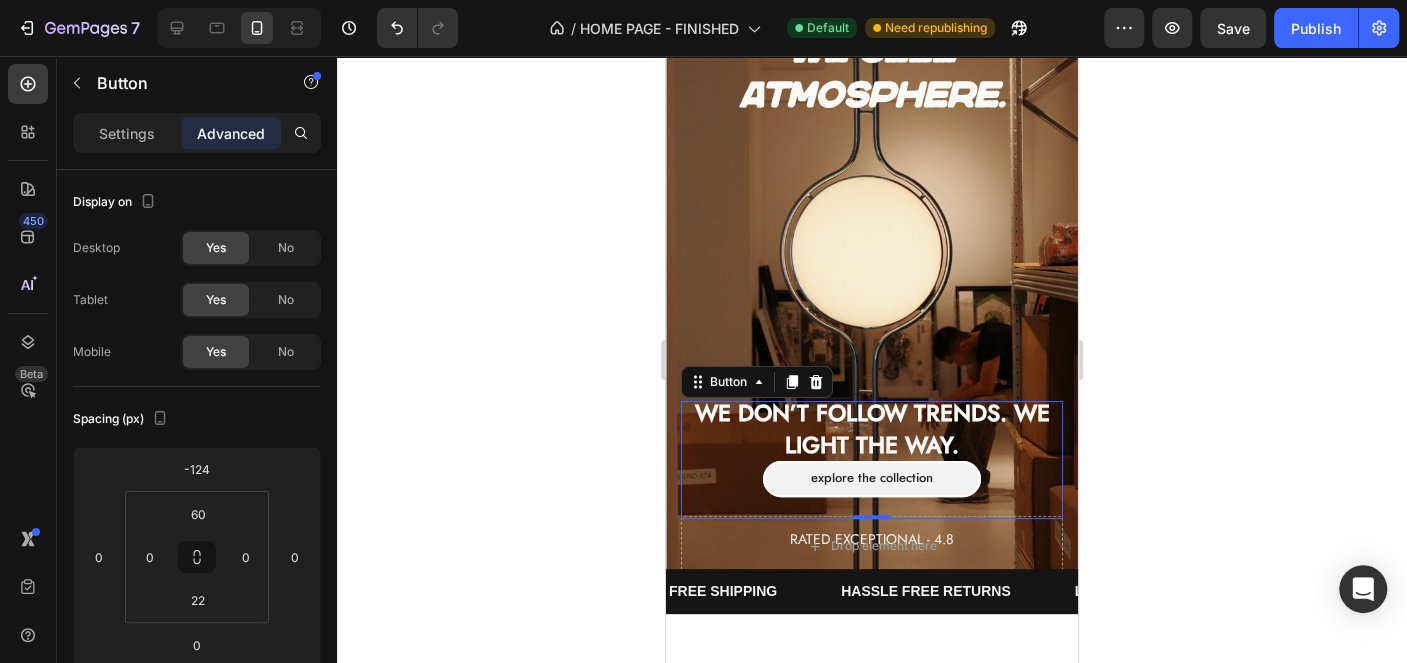 click on "Explore the collection Button   0" at bounding box center (872, 460) 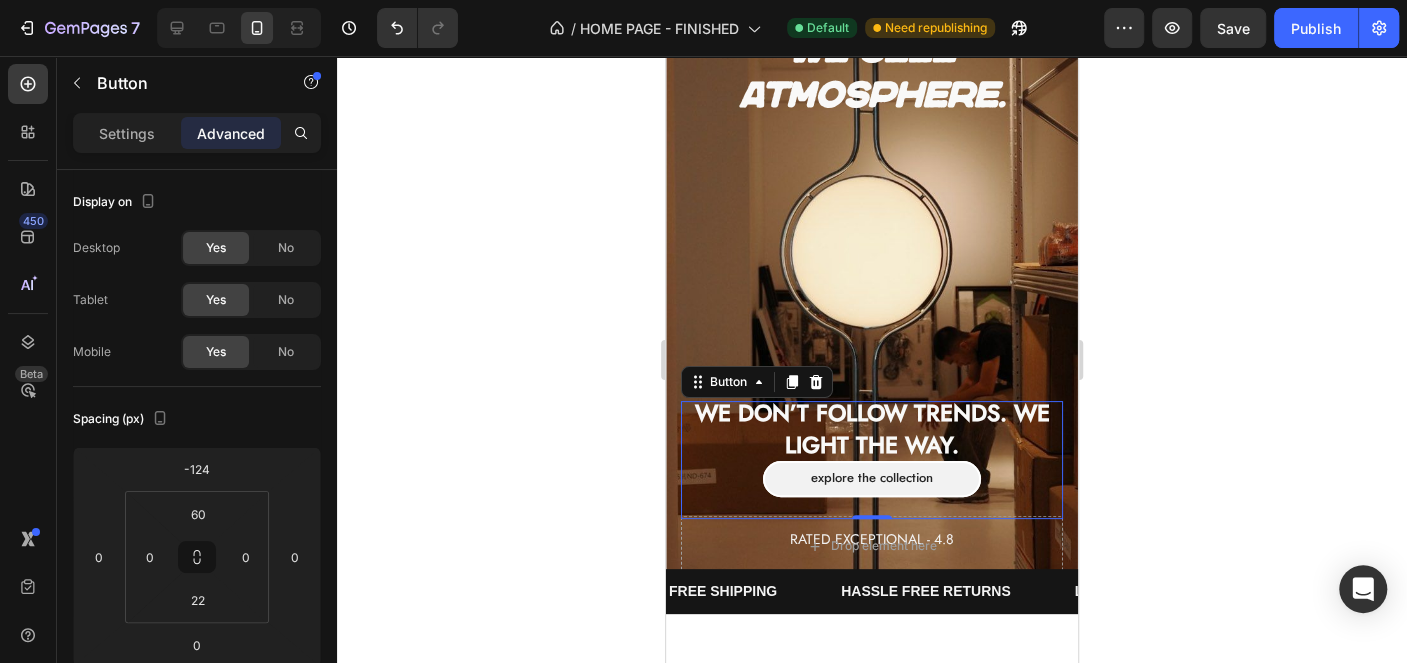 click on "Explore the collection Button   0" at bounding box center [872, 460] 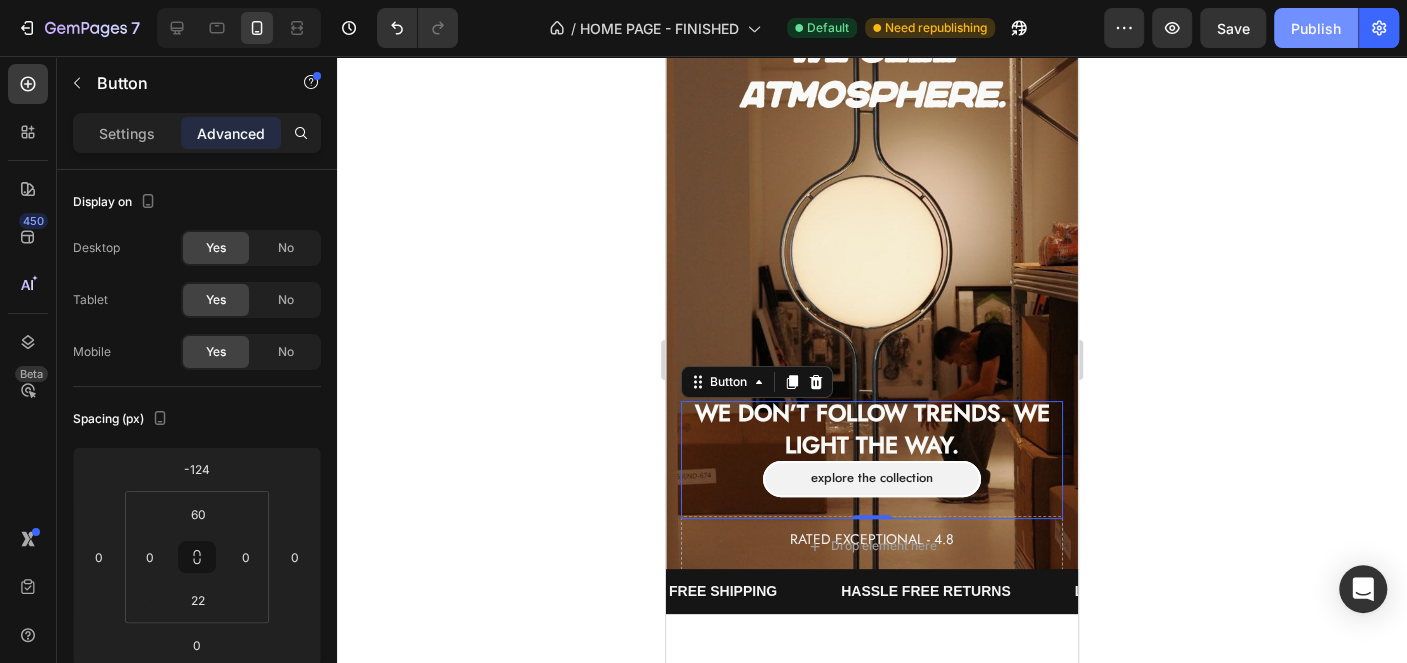 click on "Publish" at bounding box center [1316, 28] 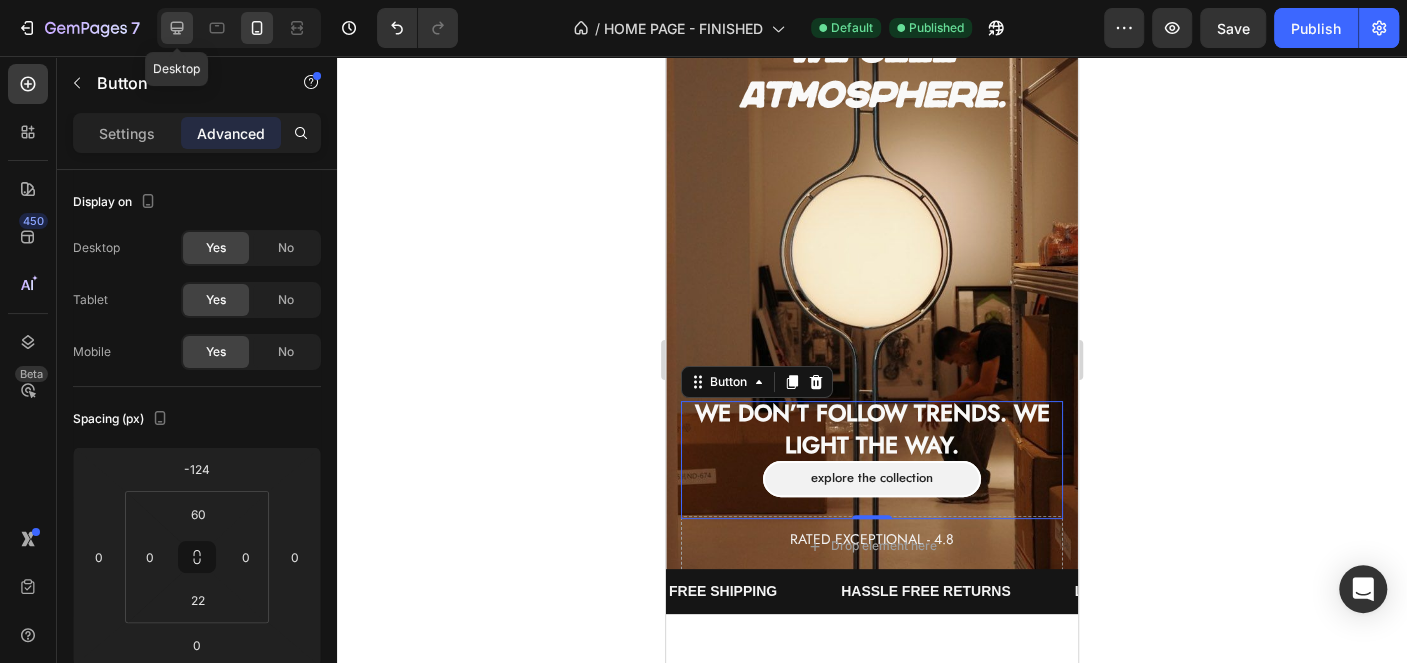 click 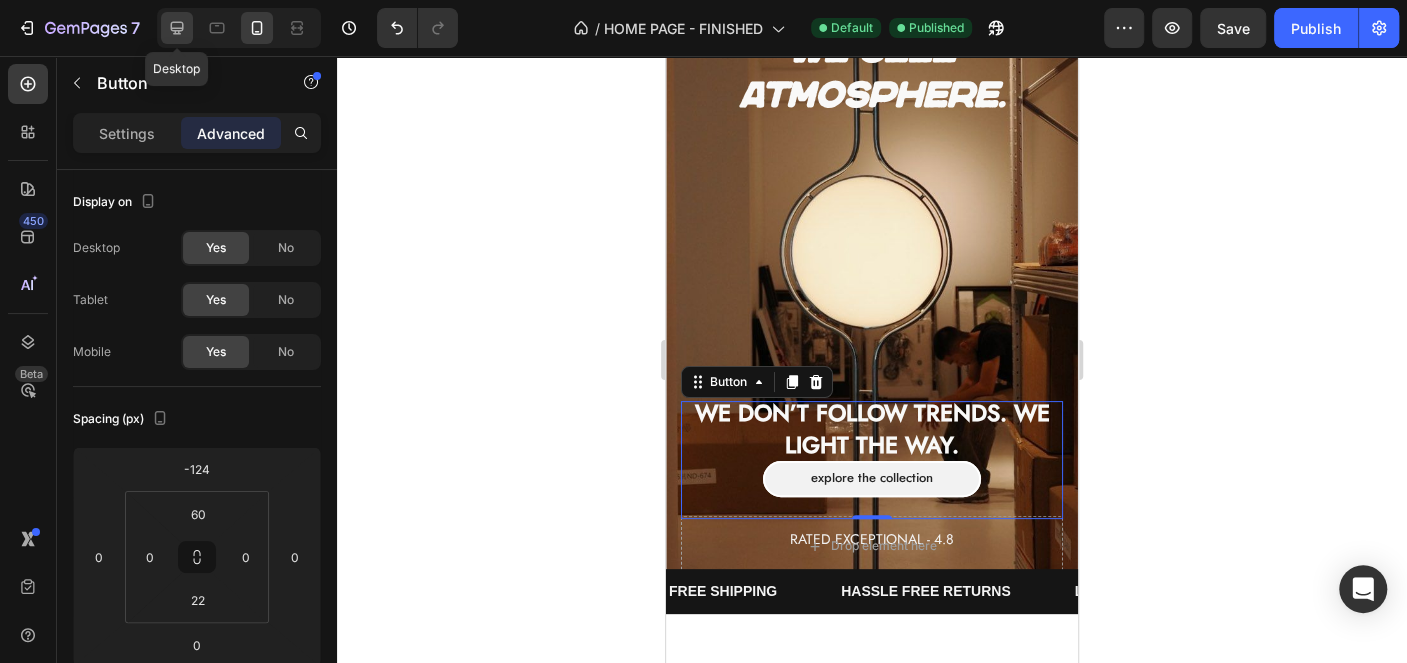 type on "-28" 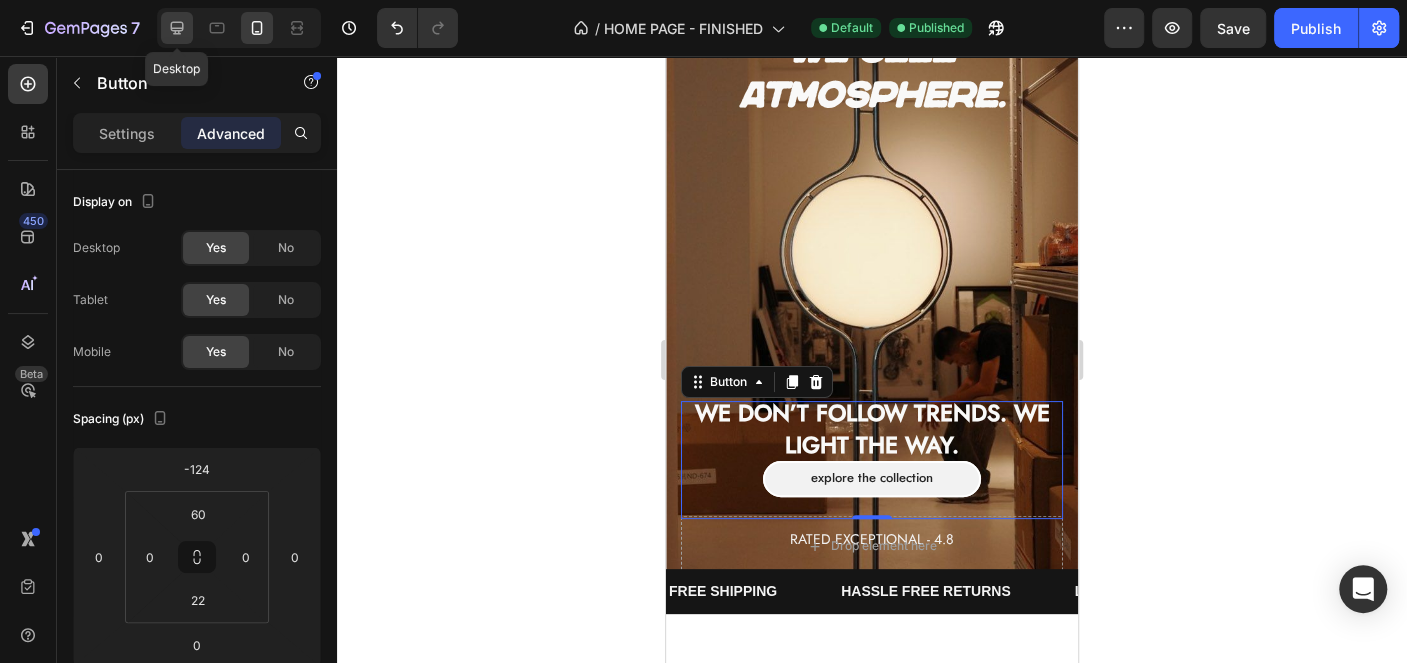 type on "0" 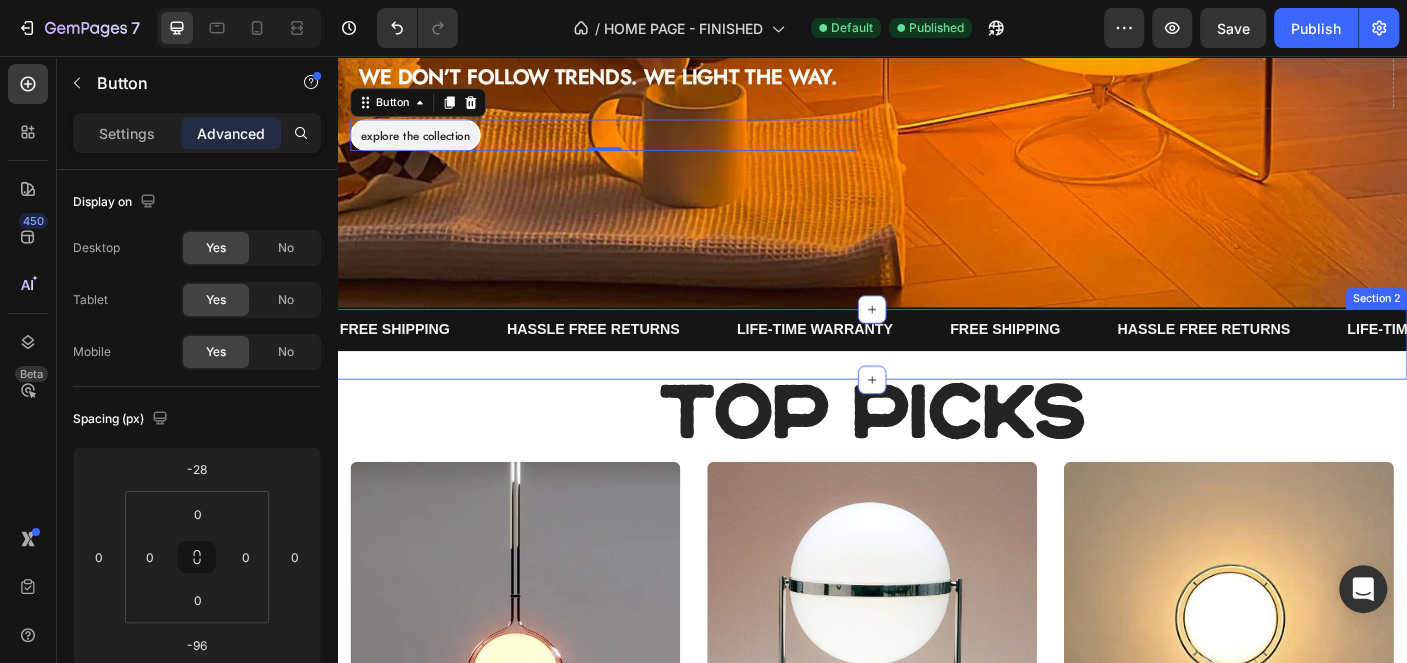 click on "top picks" at bounding box center [937, 455] 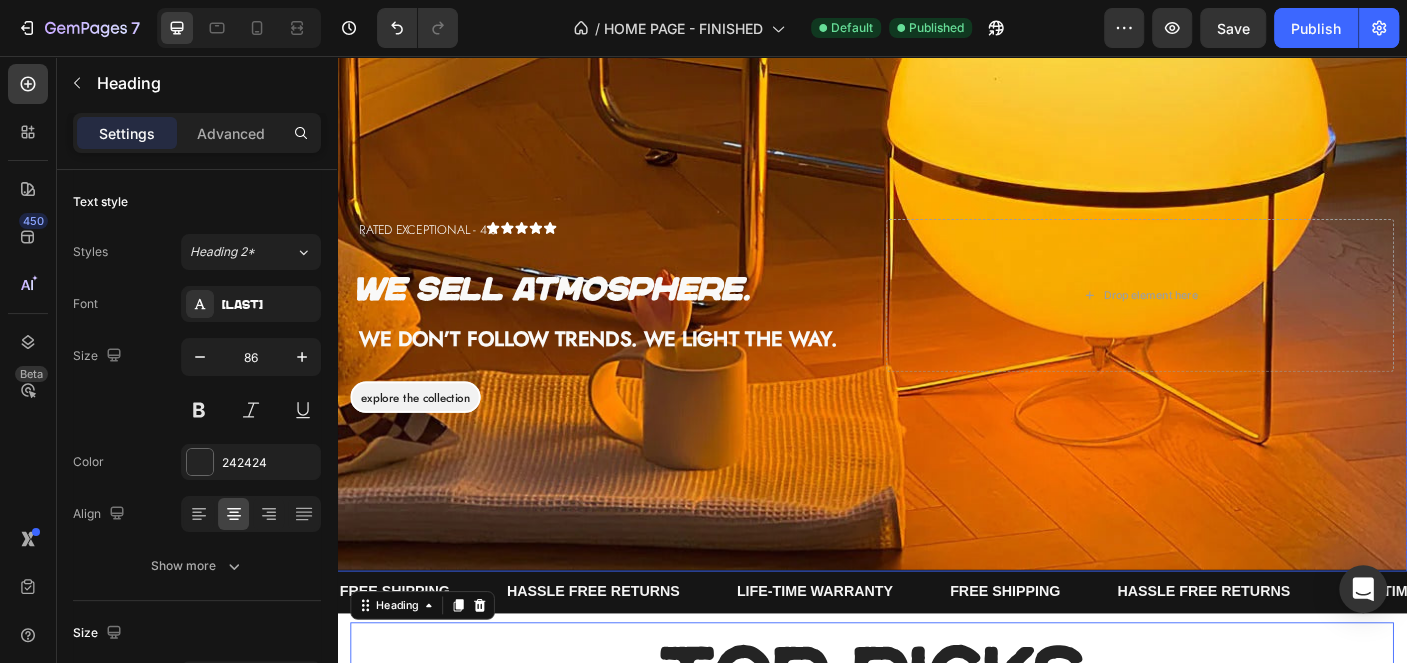 scroll, scrollTop: 76, scrollLeft: 0, axis: vertical 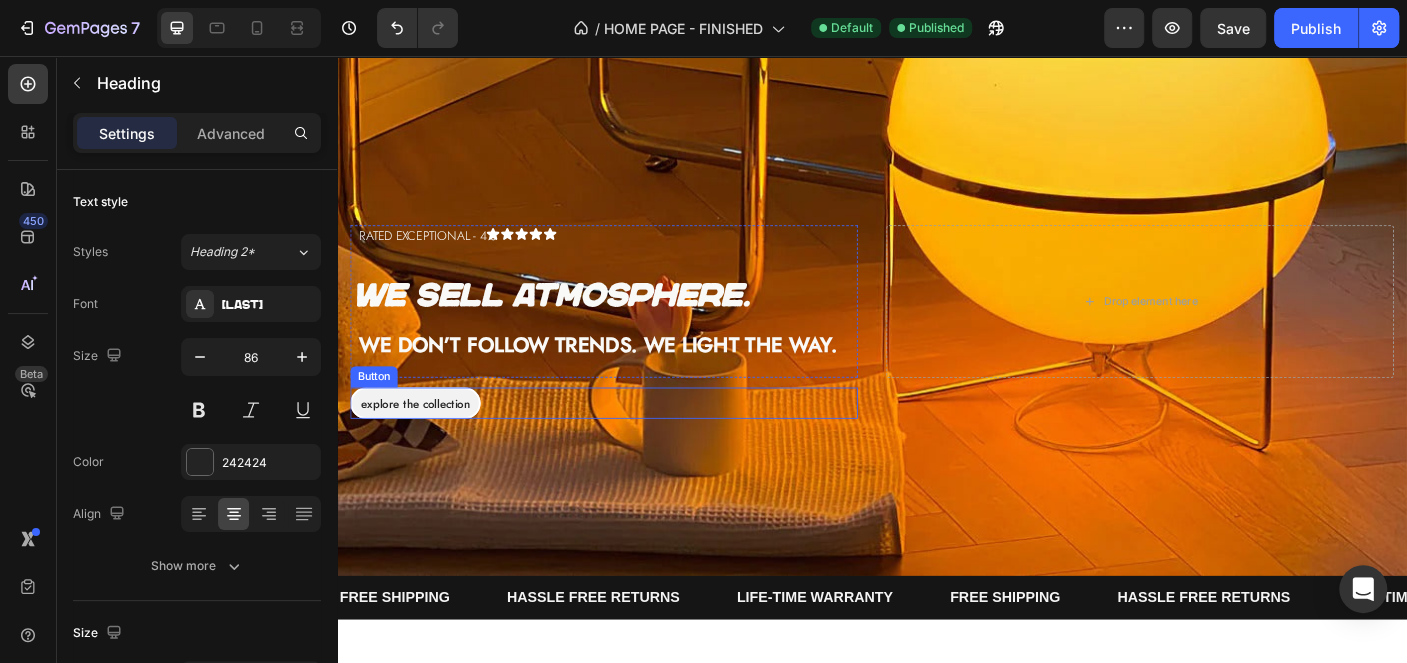 click on "Explore the collection Button" at bounding box center [636, 446] 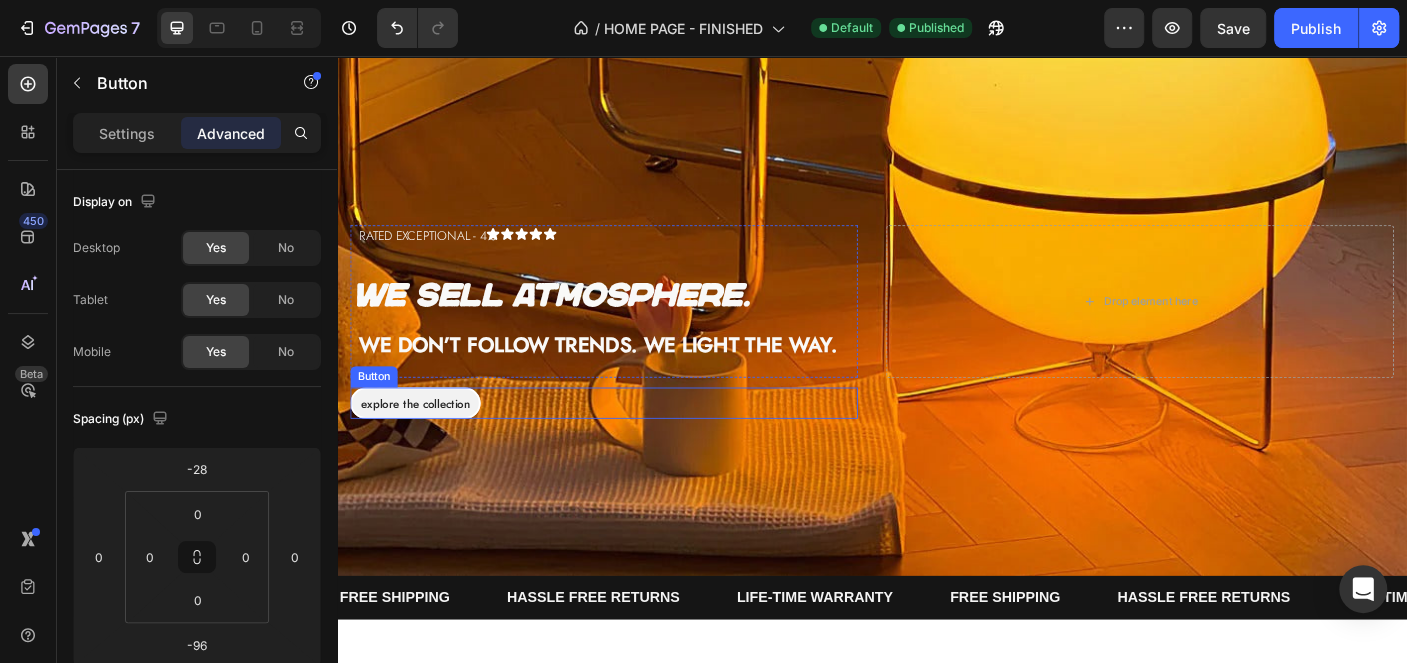 click on "Explore the collection Button" at bounding box center (636, 446) 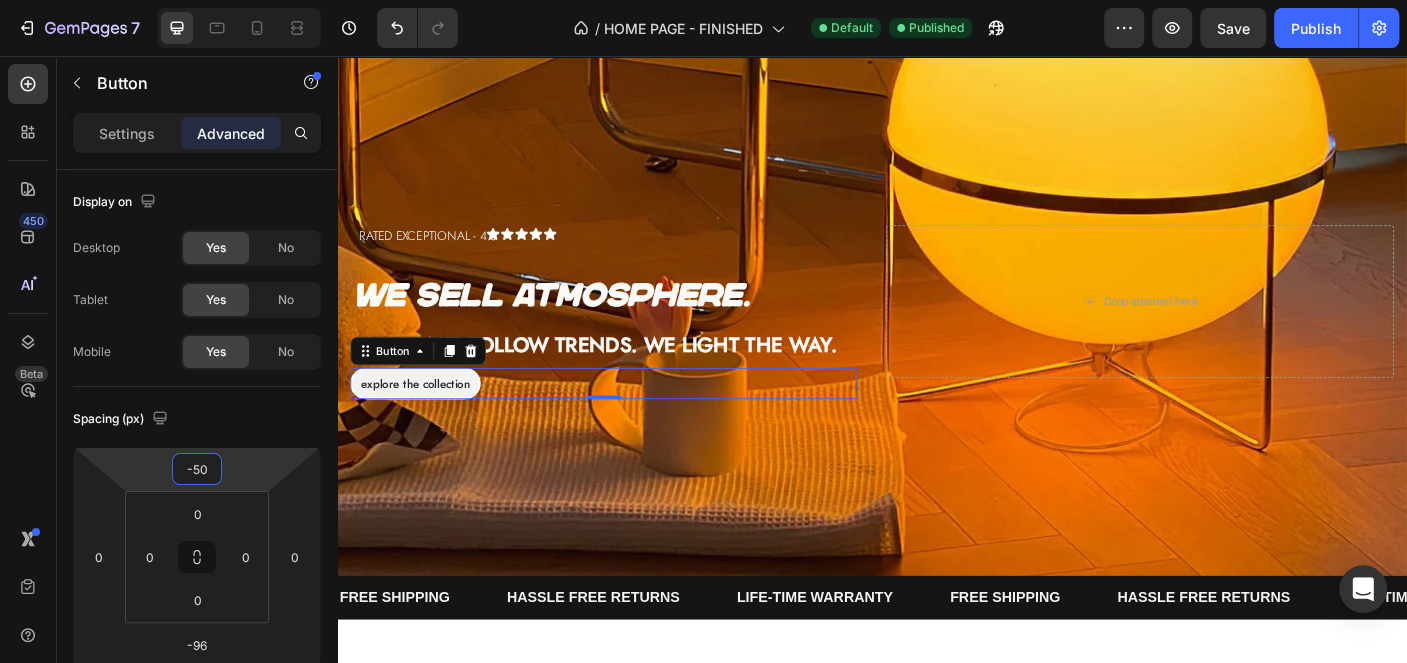 drag, startPoint x: 249, startPoint y: 468, endPoint x: 249, endPoint y: 479, distance: 11 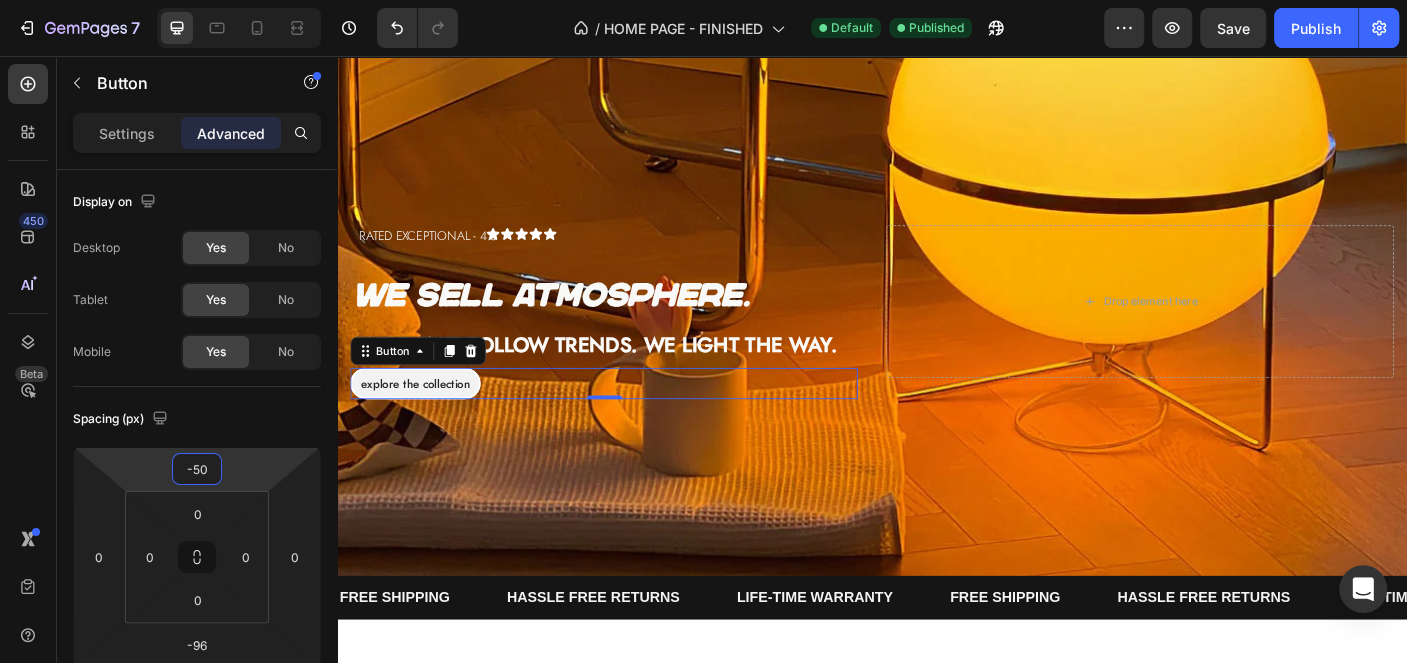 click on "7  Version history  /  HOME PAGE - FINISHED Default Published Preview  Save   Publish  450 Beta Sections(18) Elements(83) Section Element Hero Section Product Detail Brands Trusted Badges Guarantee Product Breakdown How to use Testimonials Compare Bundle FAQs Social Proof Brand Story Product List Collection Blog List Contact Sticky Add to Cart Custom Footer Browse Library 450 Layout
Row
Row
Row
Row Text
Heading
Text Block Button
Button
Button Media
Image
Image
Video" at bounding box center (703, 0) 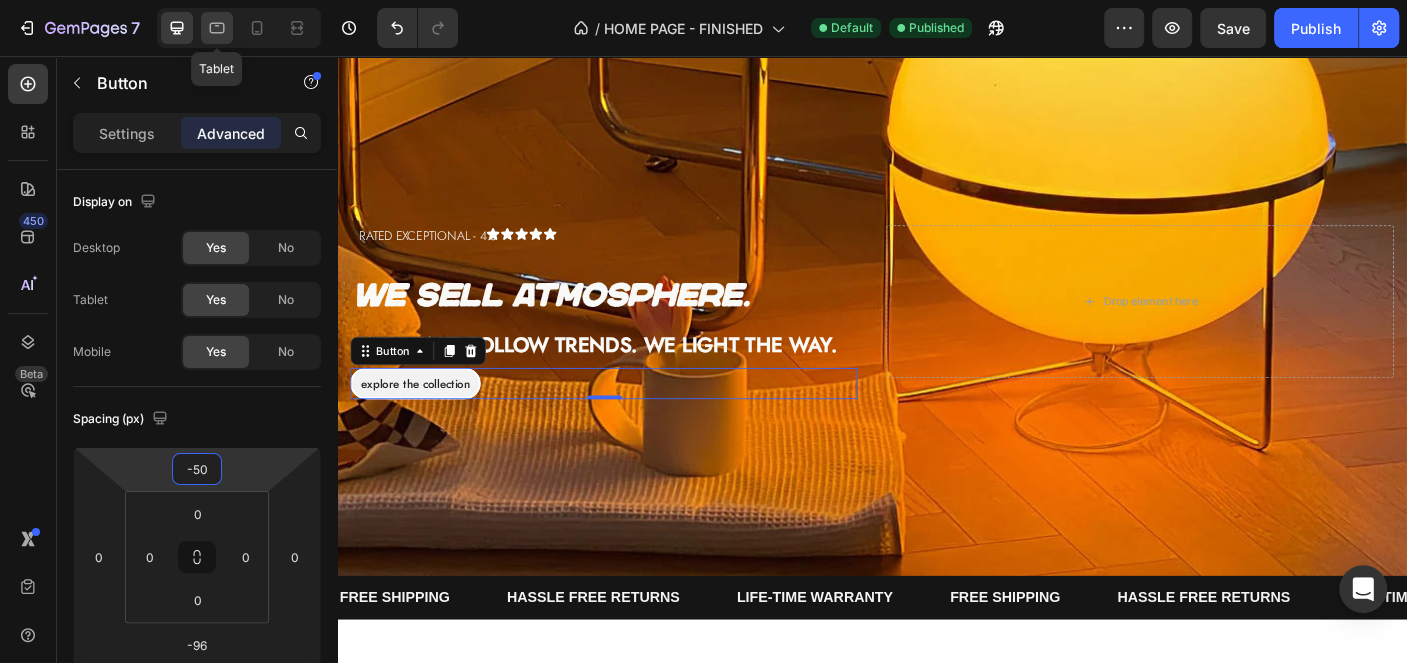 click 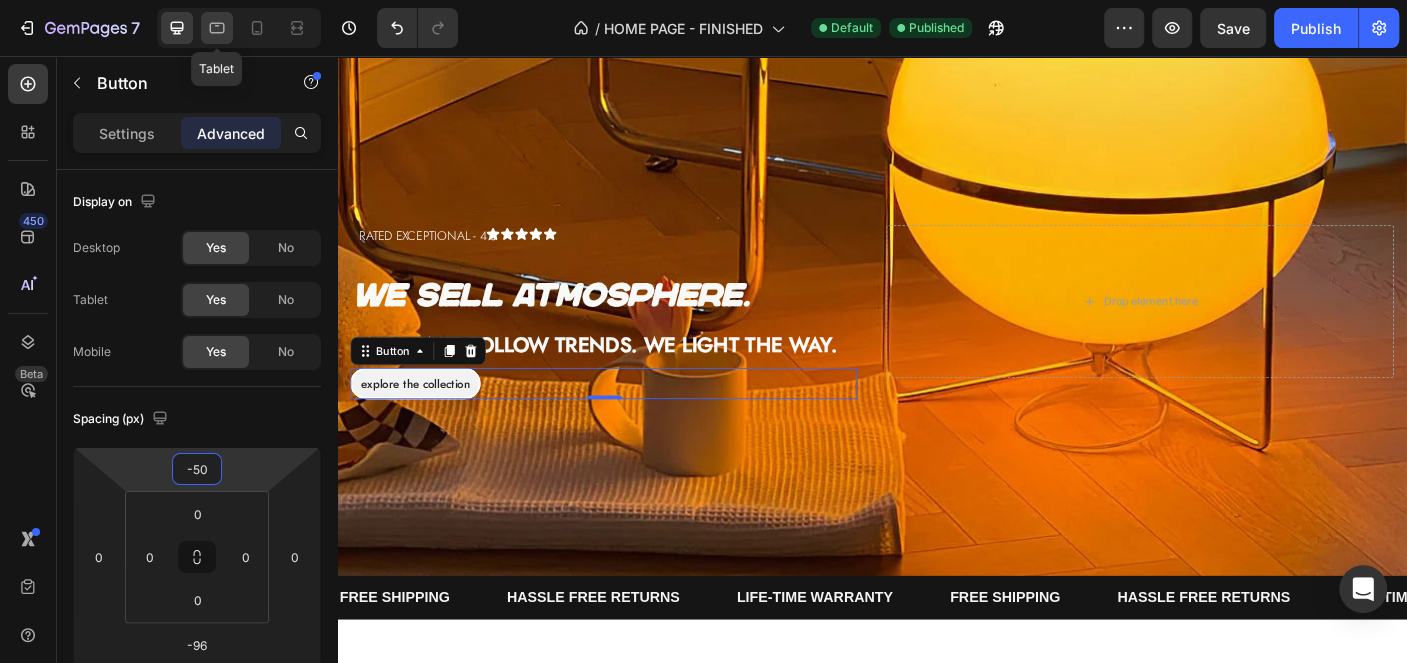 type on "-56" 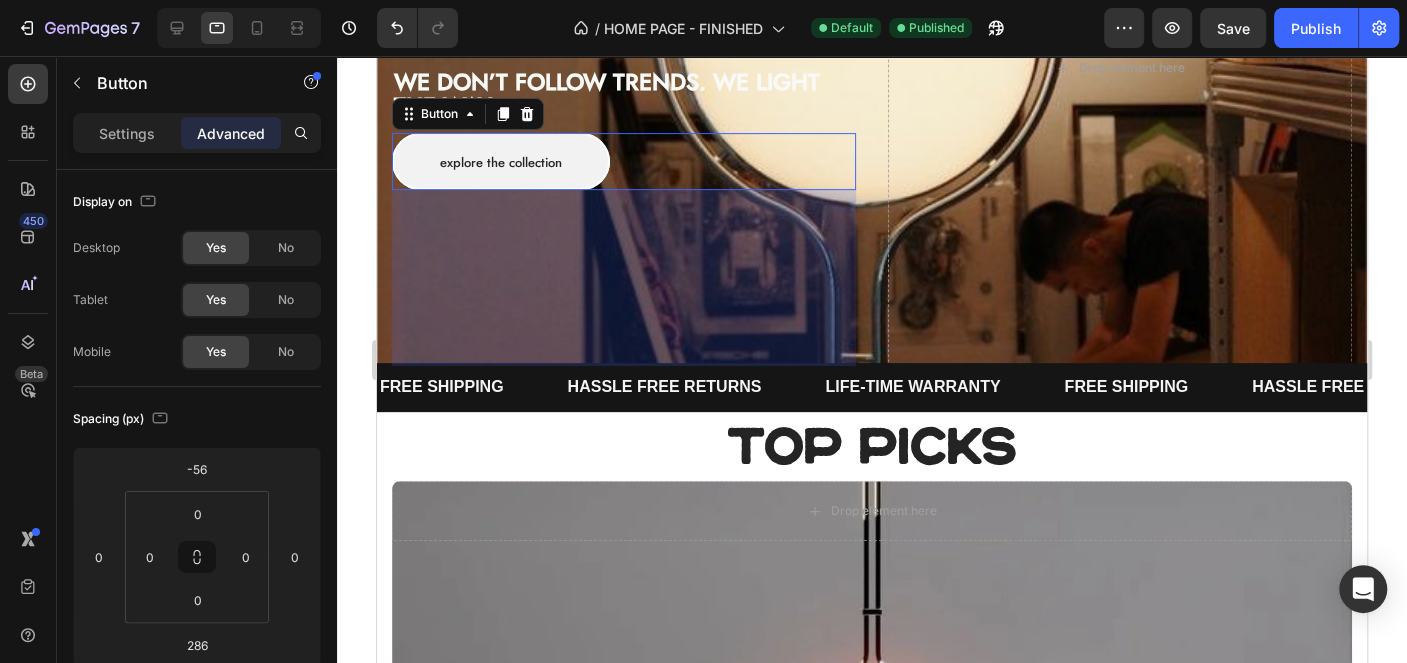 click on "-96" at bounding box center (624, 333) 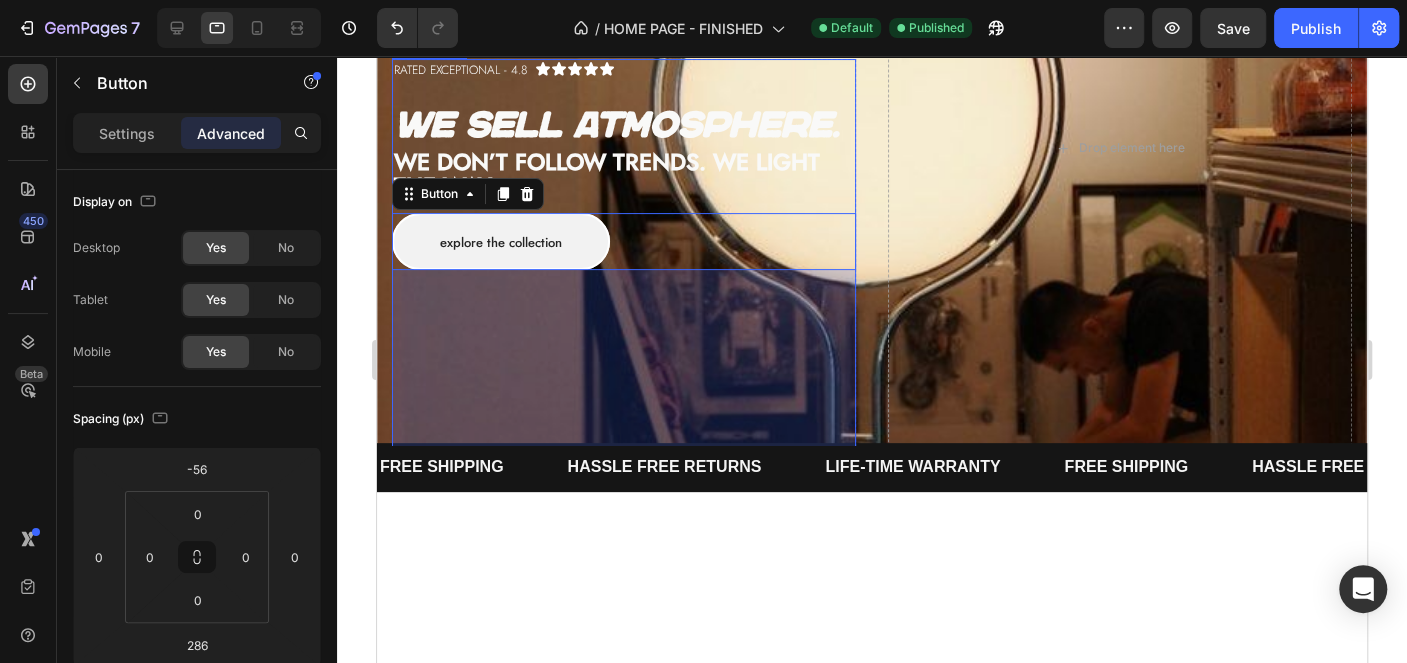scroll, scrollTop: 126, scrollLeft: 0, axis: vertical 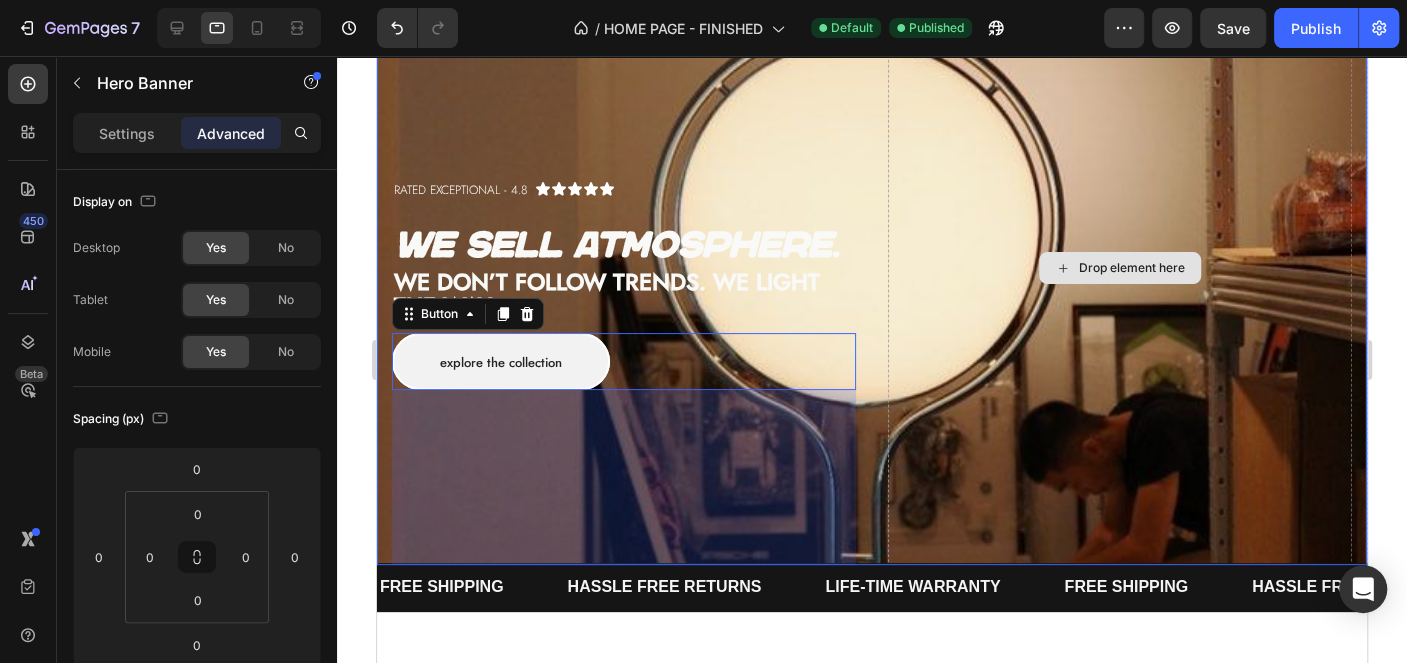 click on "Drop element here" at bounding box center [1120, 268] 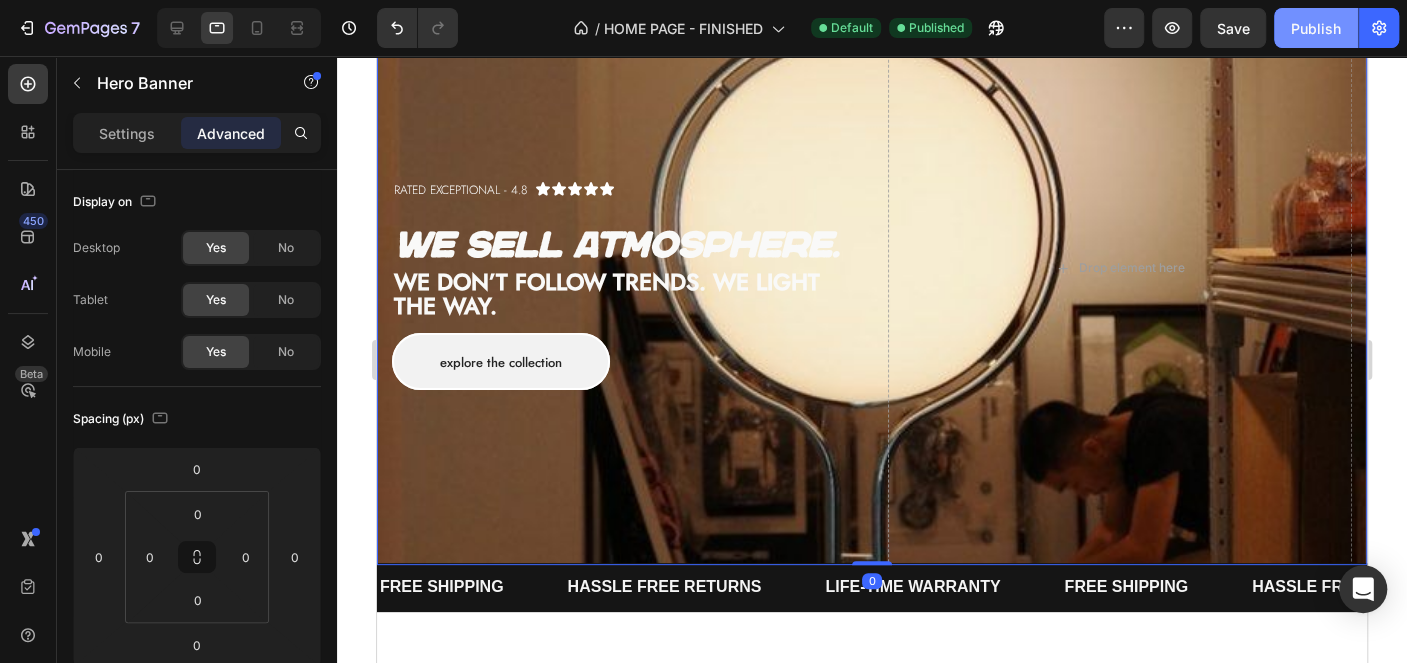 click on "Publish" 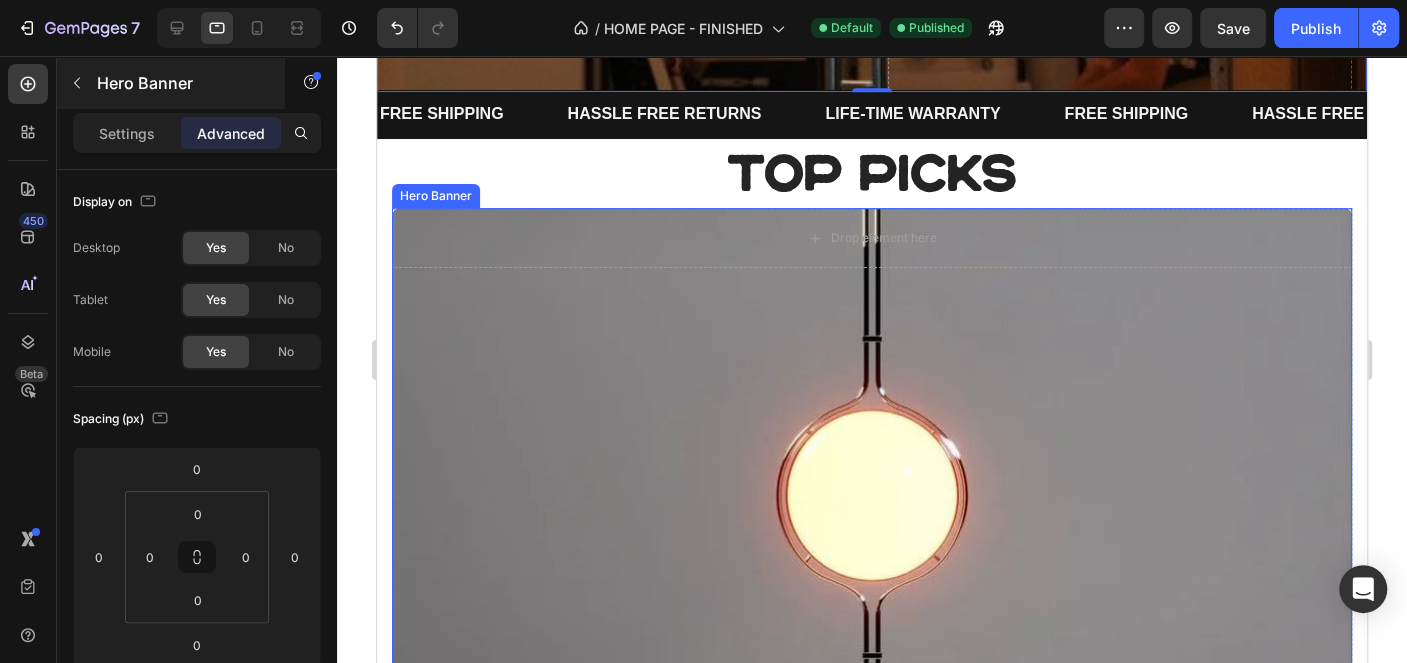 scroll, scrollTop: 626, scrollLeft: 0, axis: vertical 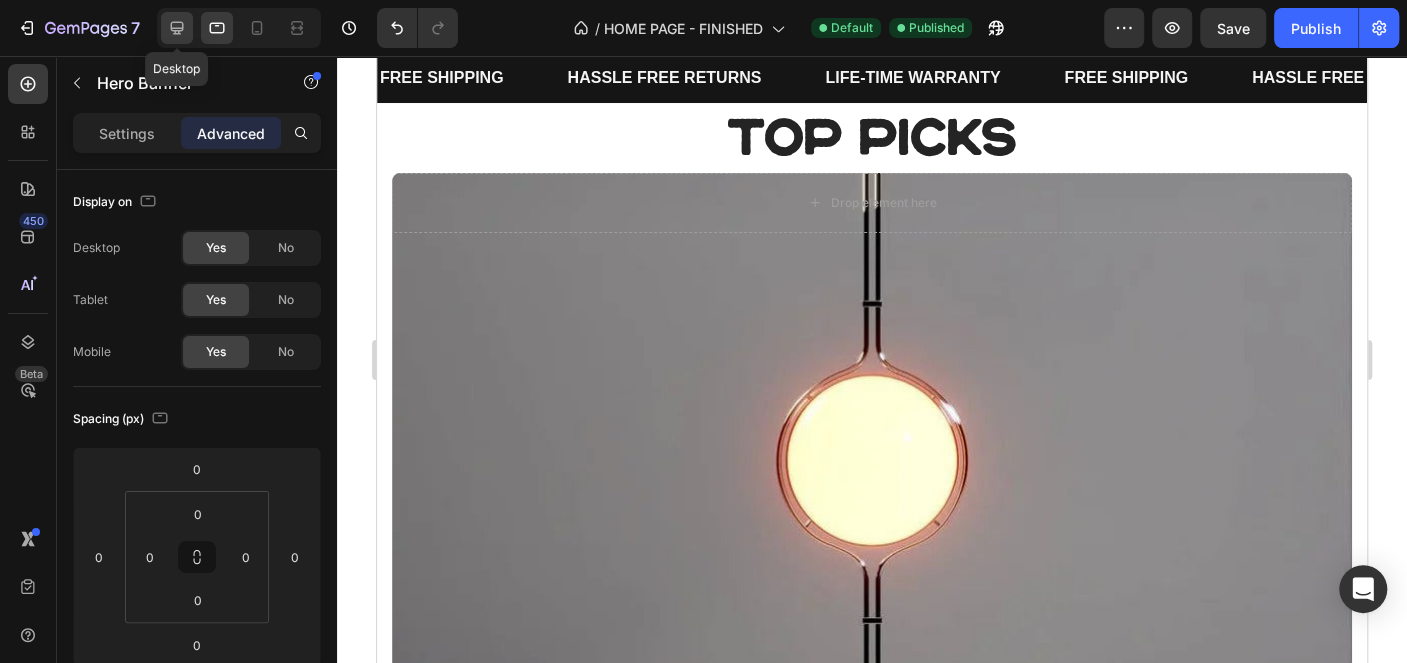 click 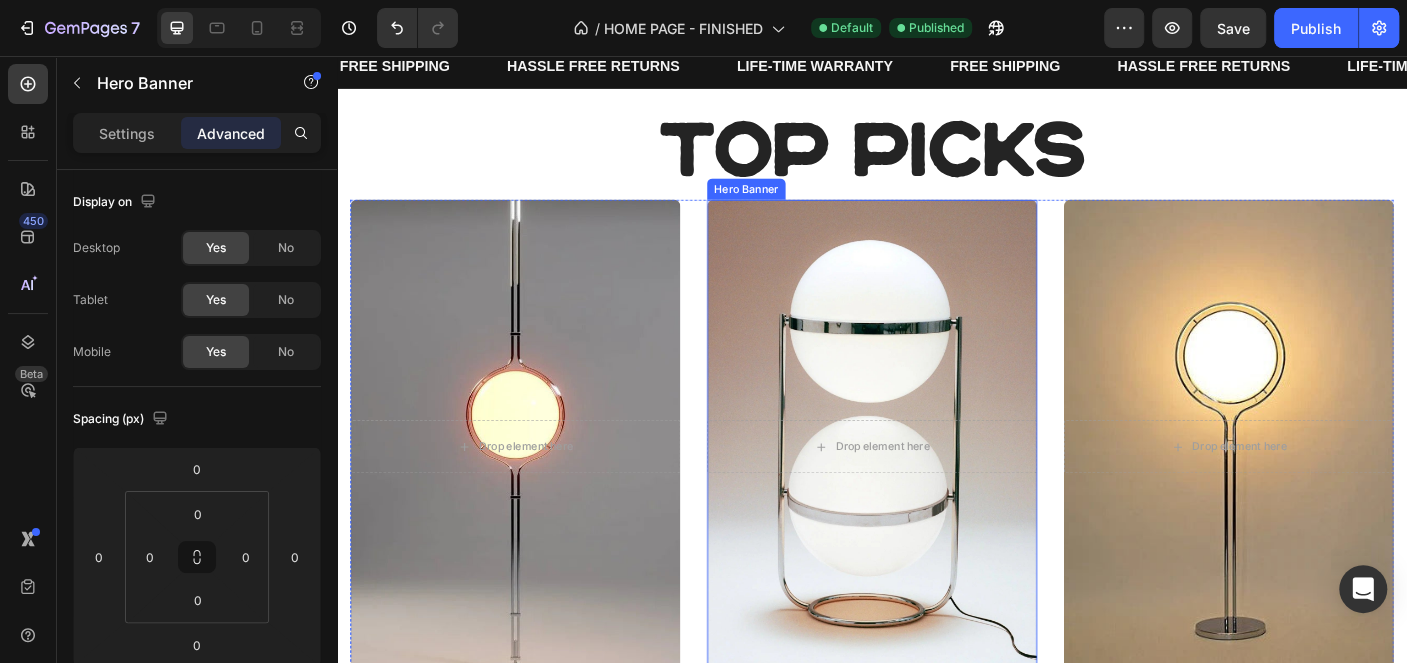 scroll, scrollTop: 726, scrollLeft: 0, axis: vertical 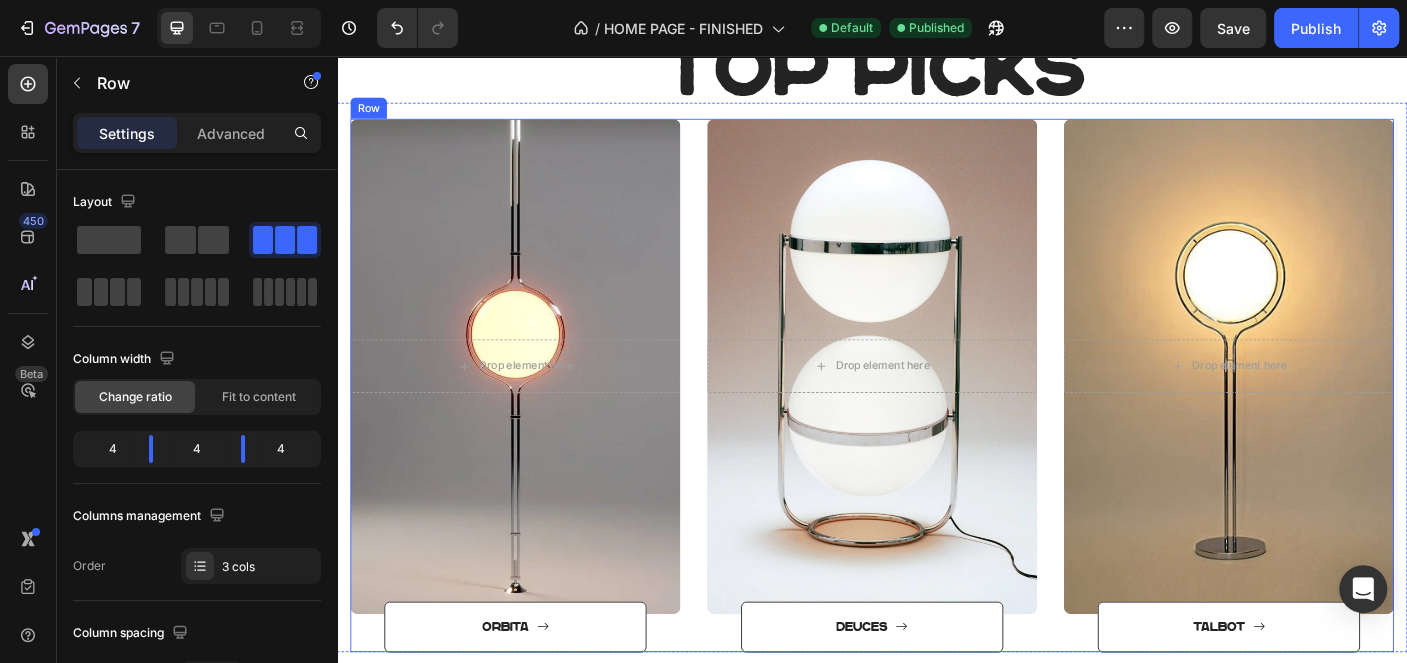 click on "Drop element here Hero Banner
ORBITA Button
Drop element here Hero Banner
DEUCES Button
Drop element here Hero Banner
TALBOT Button Row" at bounding box center (937, 426) 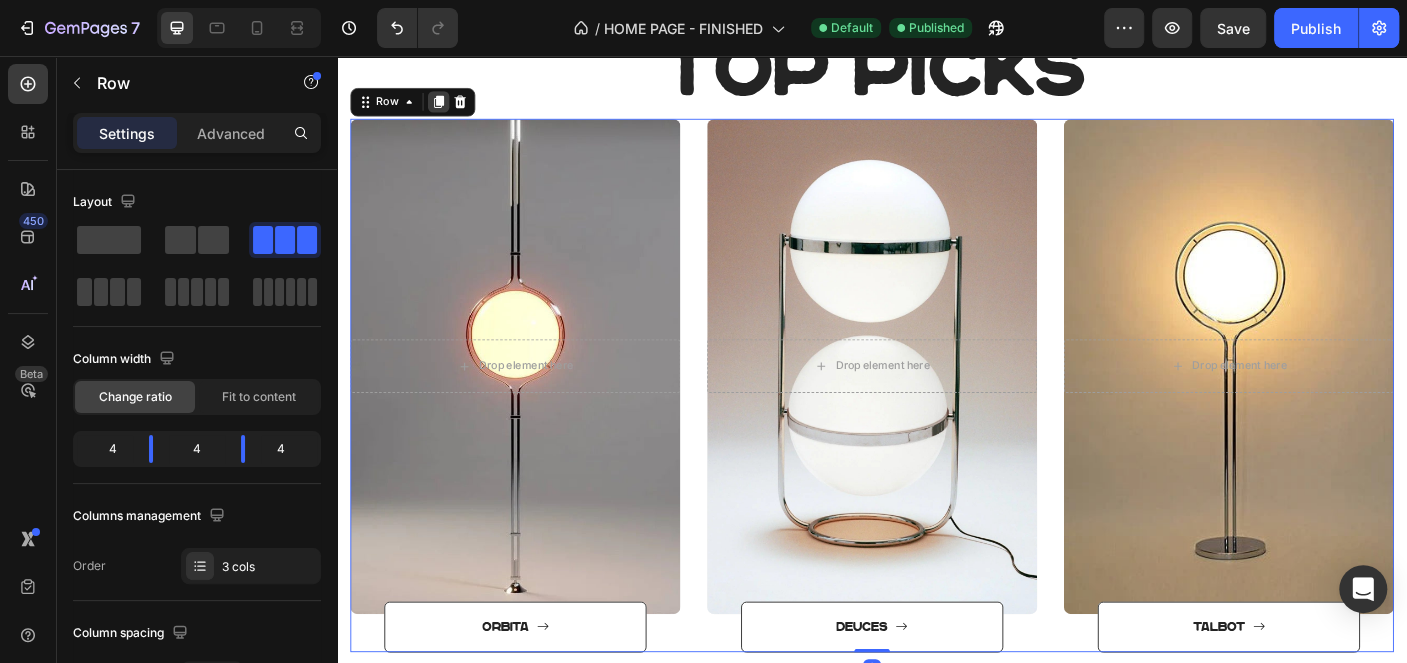 click at bounding box center [451, 108] 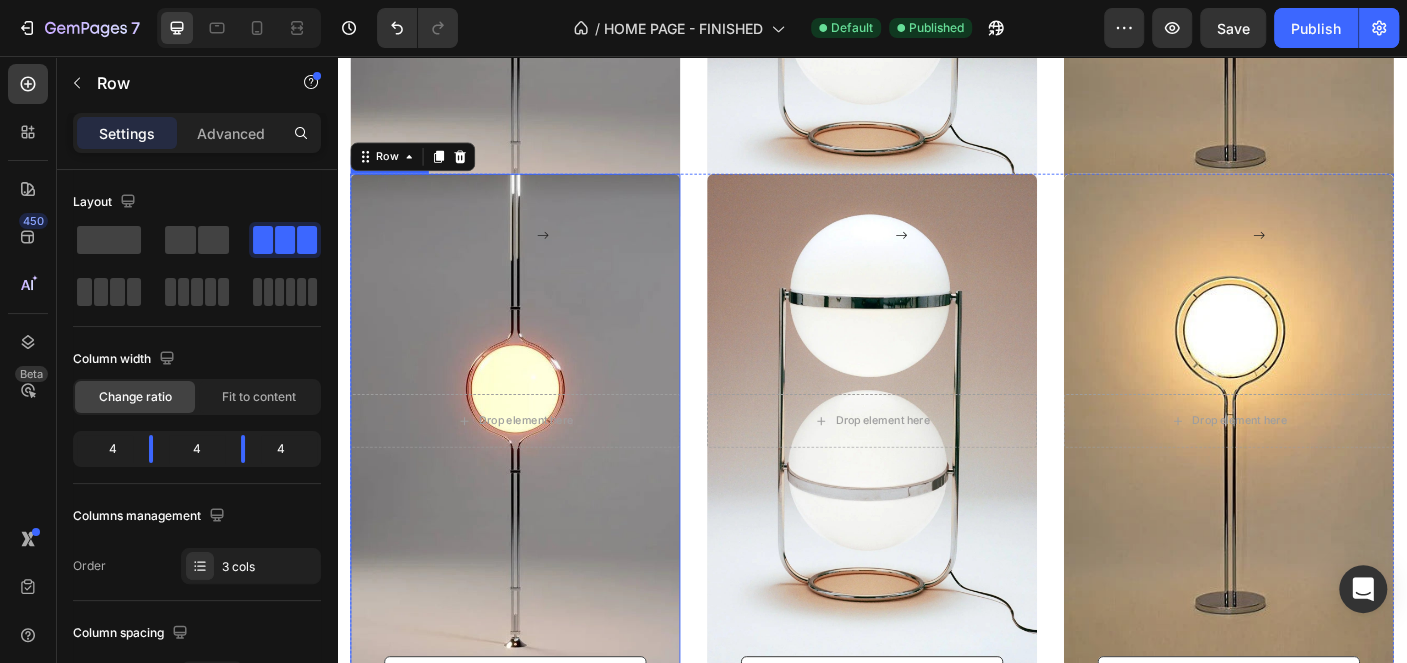 scroll, scrollTop: 1226, scrollLeft: 0, axis: vertical 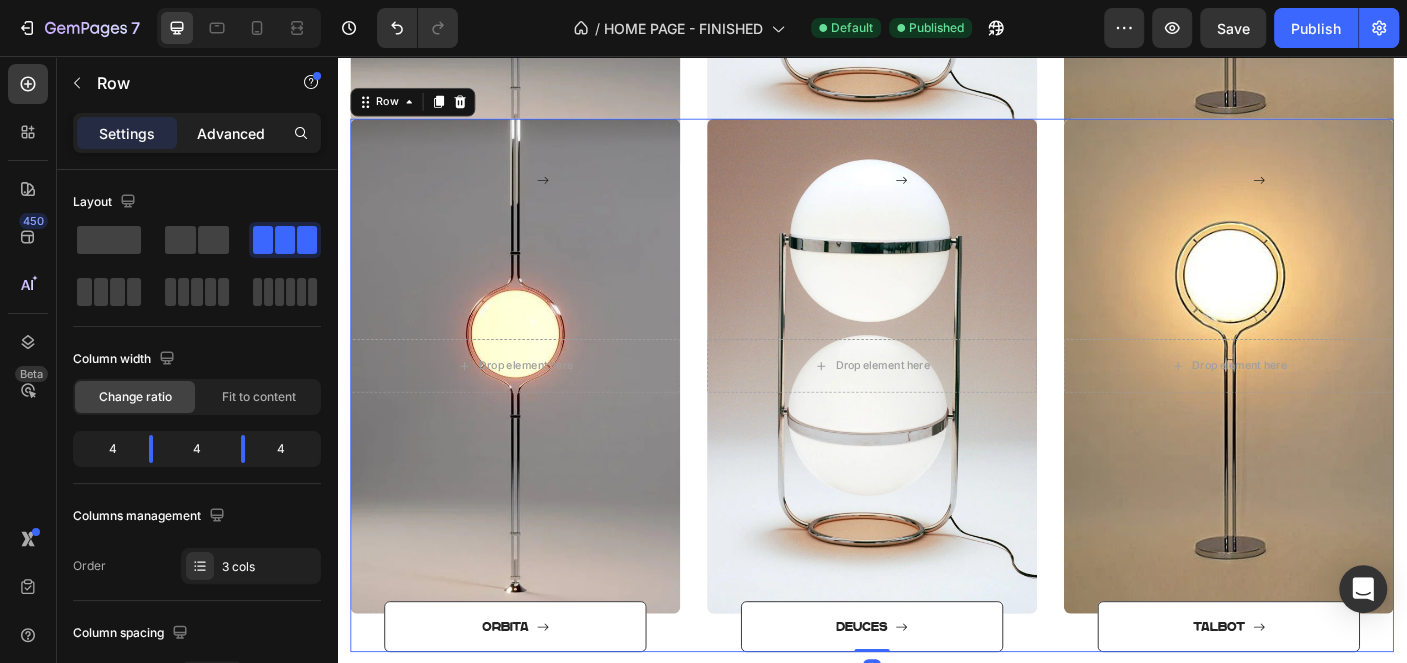 click on "Advanced" at bounding box center [231, 133] 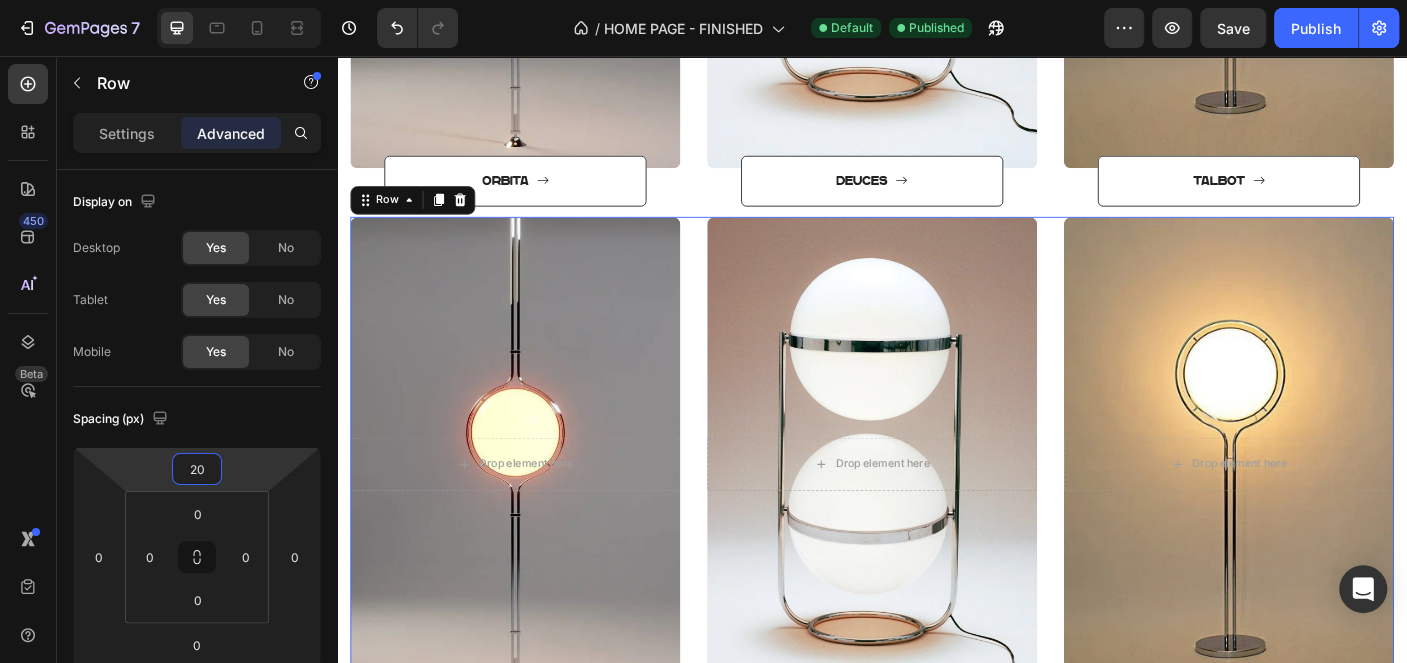 type on "22" 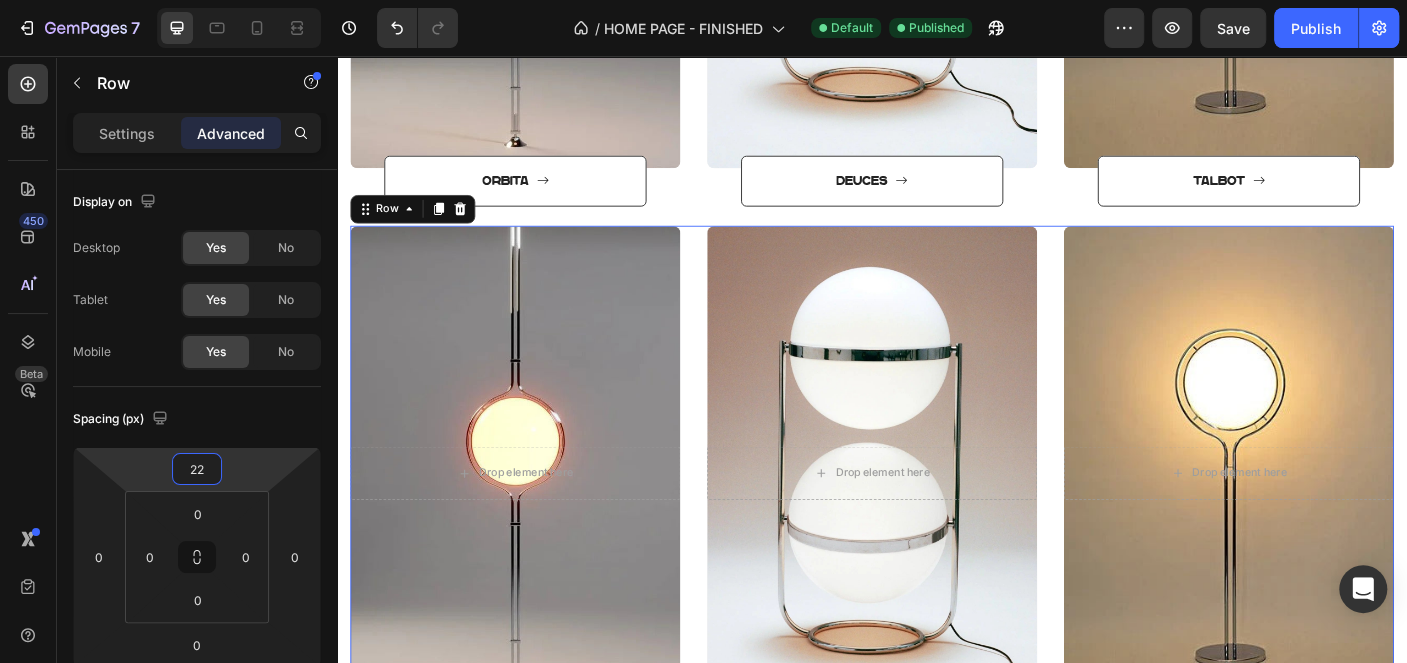 drag, startPoint x: 243, startPoint y: 473, endPoint x: 277, endPoint y: 413, distance: 68.96376 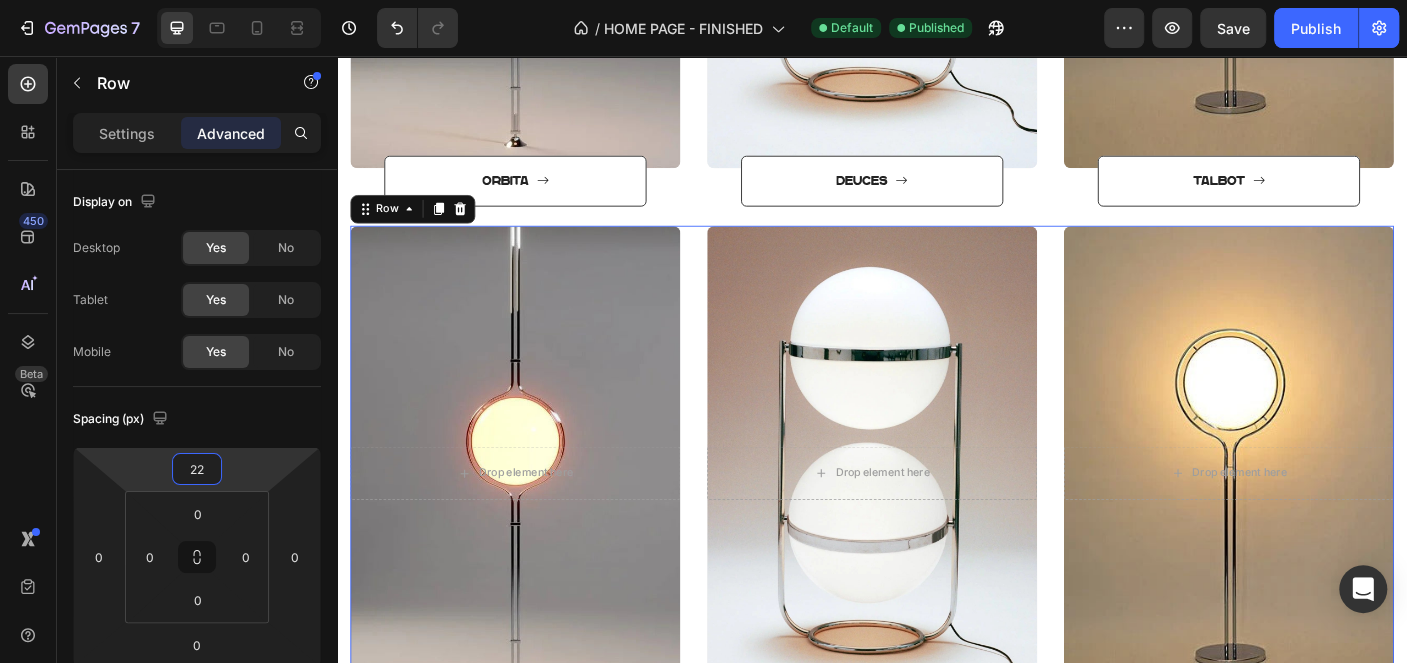 click on "7  Version history  /  HOME PAGE - FINISHED Default Published Preview  Save   Publish  450 Beta Sections(18) Elements(83) Section Element Hero Section Product Detail Brands Trusted Badges Guarantee Product Breakdown How to use Testimonials Compare Bundle FAQs Social Proof Brand Story Product List Collection Blog List Contact Sticky Add to Cart Custom Footer Browse Library 450 Layout
Row
Row
Row
Row Text
Heading
Text Block Button
Button
Button Media
Image
Image
Video" at bounding box center (703, 0) 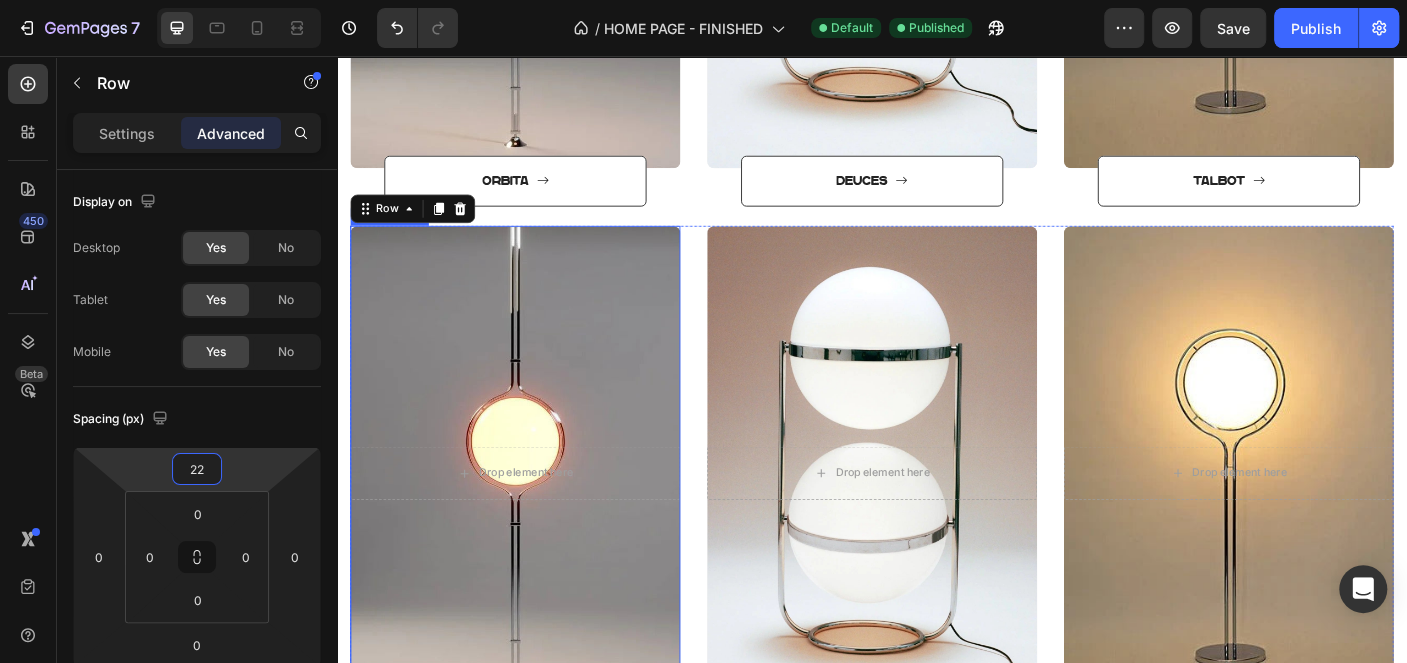 click at bounding box center [537, 524] 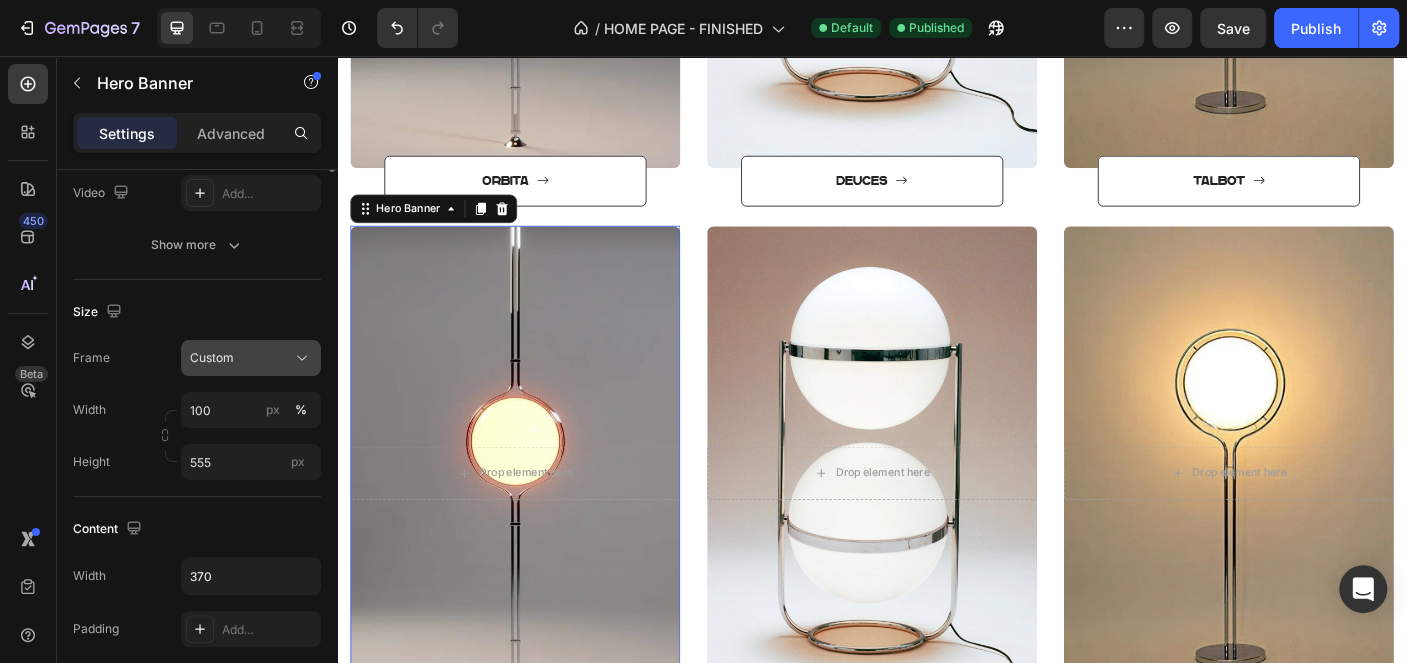 scroll, scrollTop: 100, scrollLeft: 0, axis: vertical 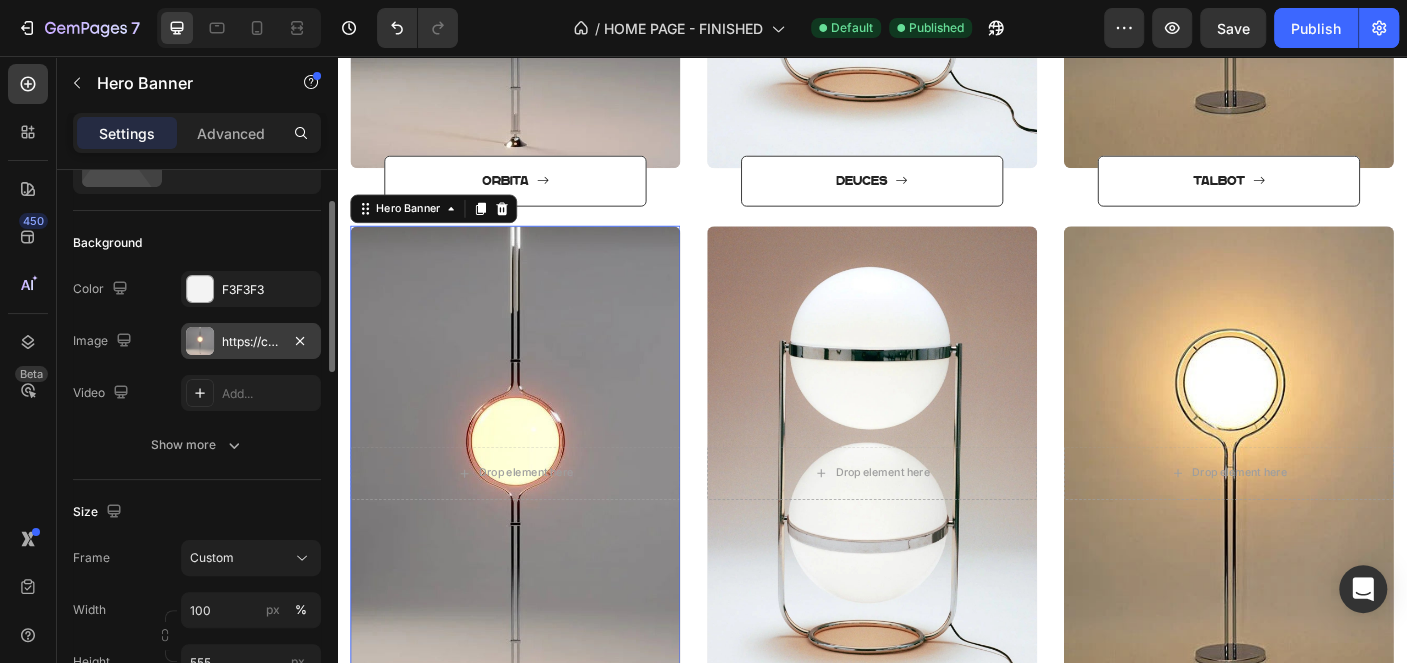 click on "https://cdn.shopify.com/s/files/1/0916/0763/0159/files/gempages_553497752940577685-00f0f32b-51e9-4077-8f14-82c601075960.jpg" at bounding box center (251, 342) 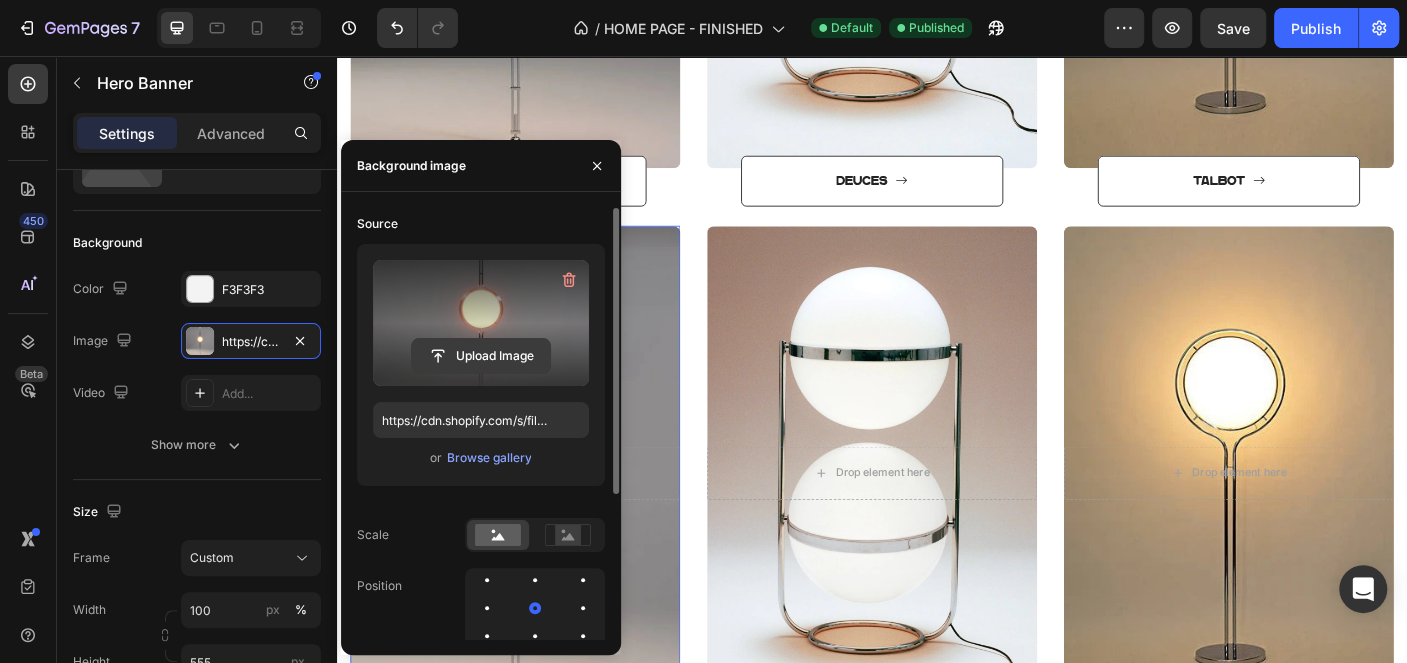 click 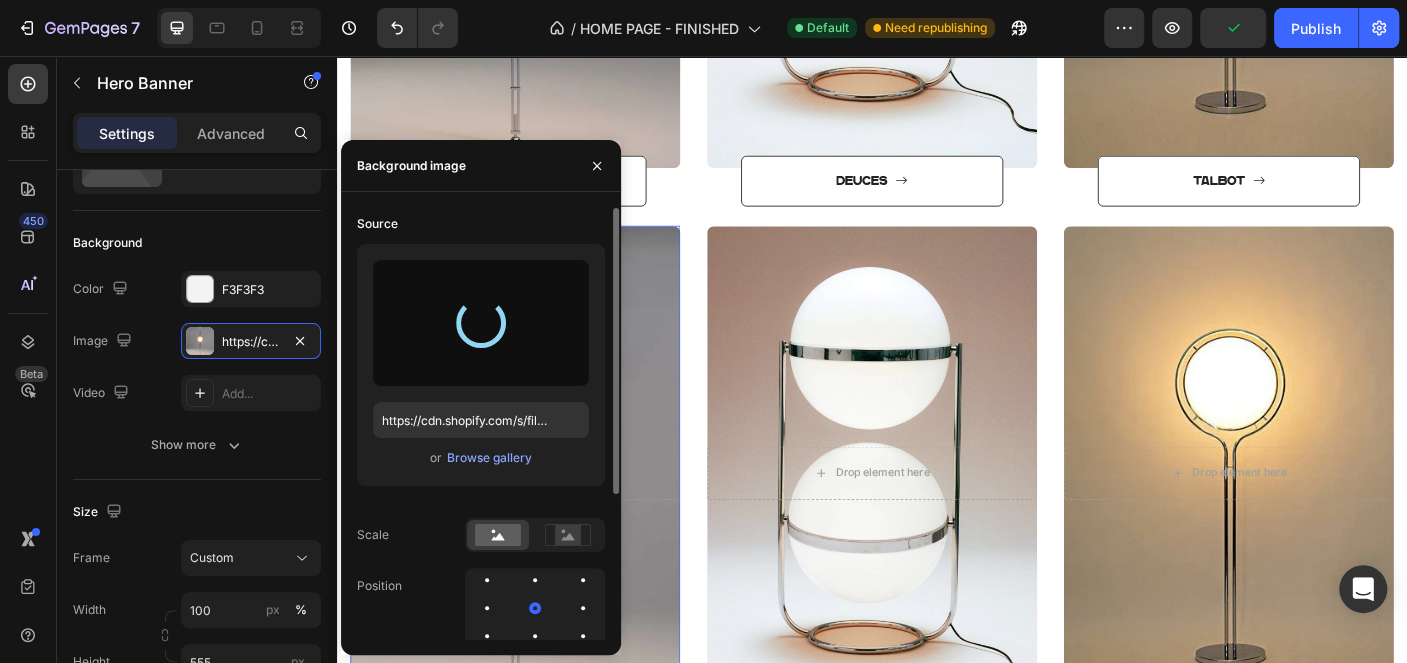 type on "[URL]" 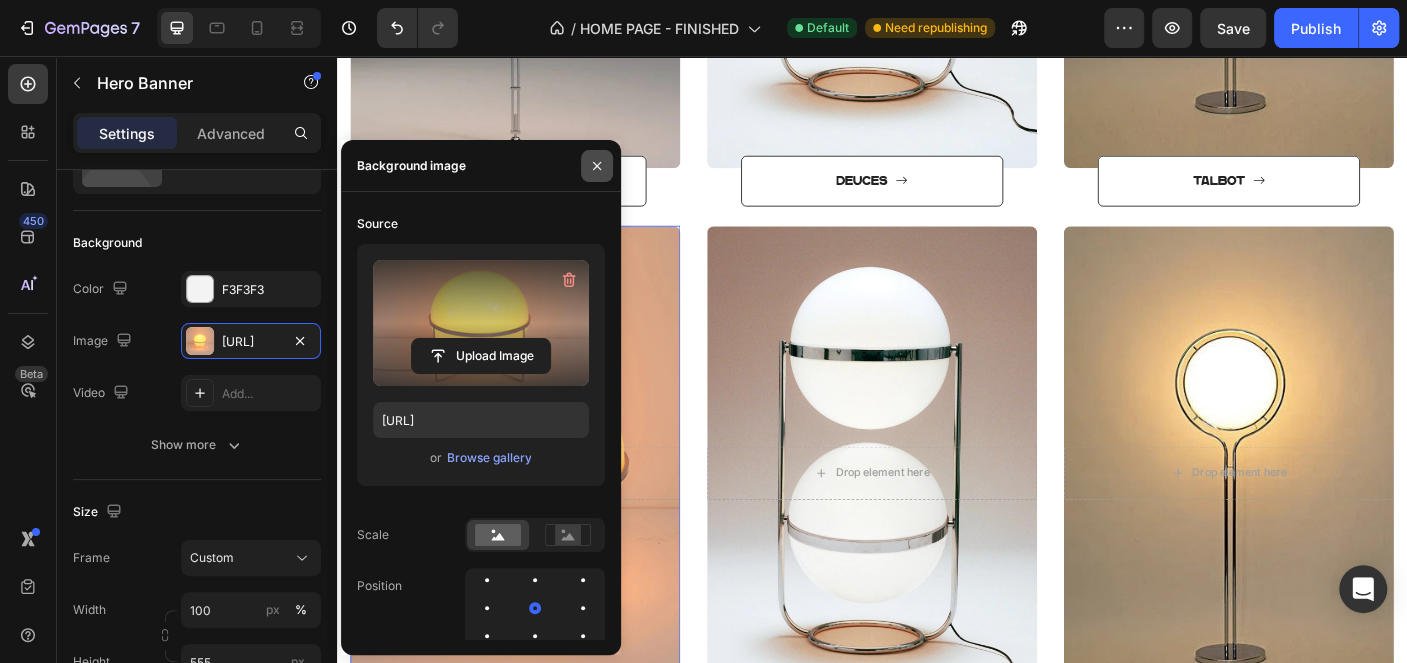 click 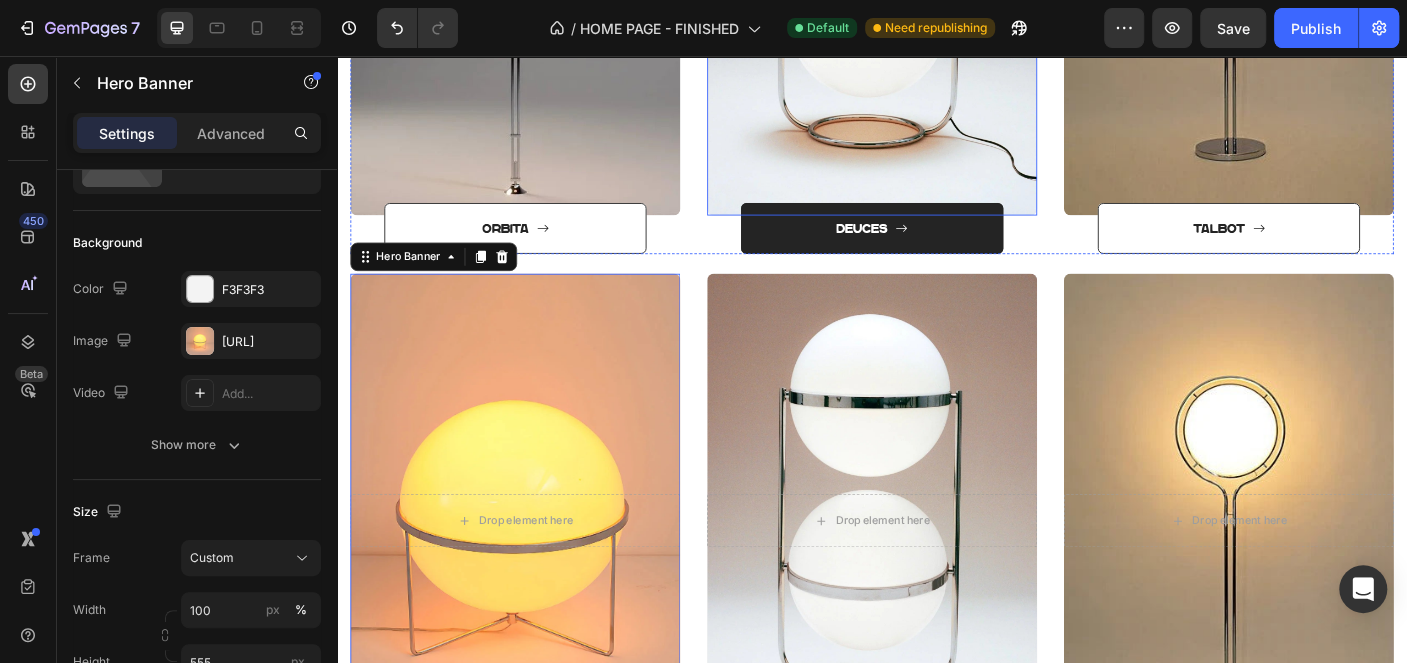 scroll, scrollTop: 1126, scrollLeft: 0, axis: vertical 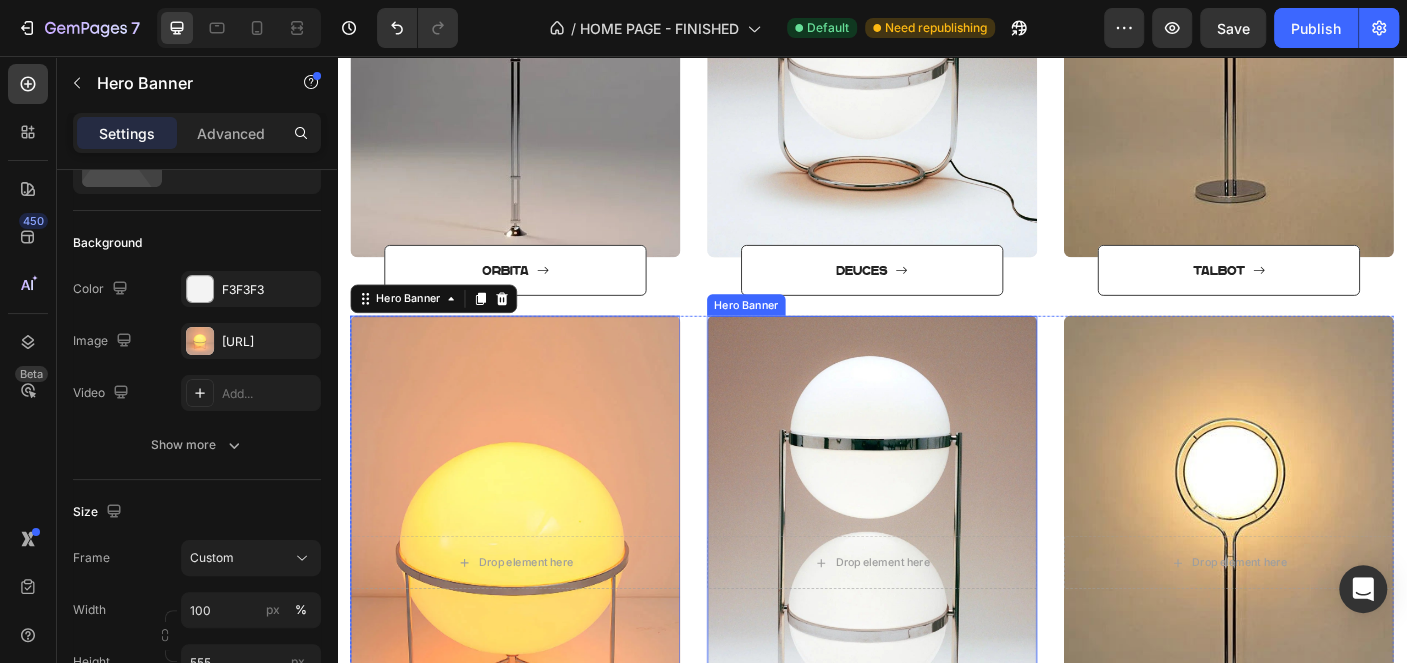 click at bounding box center (937, 624) 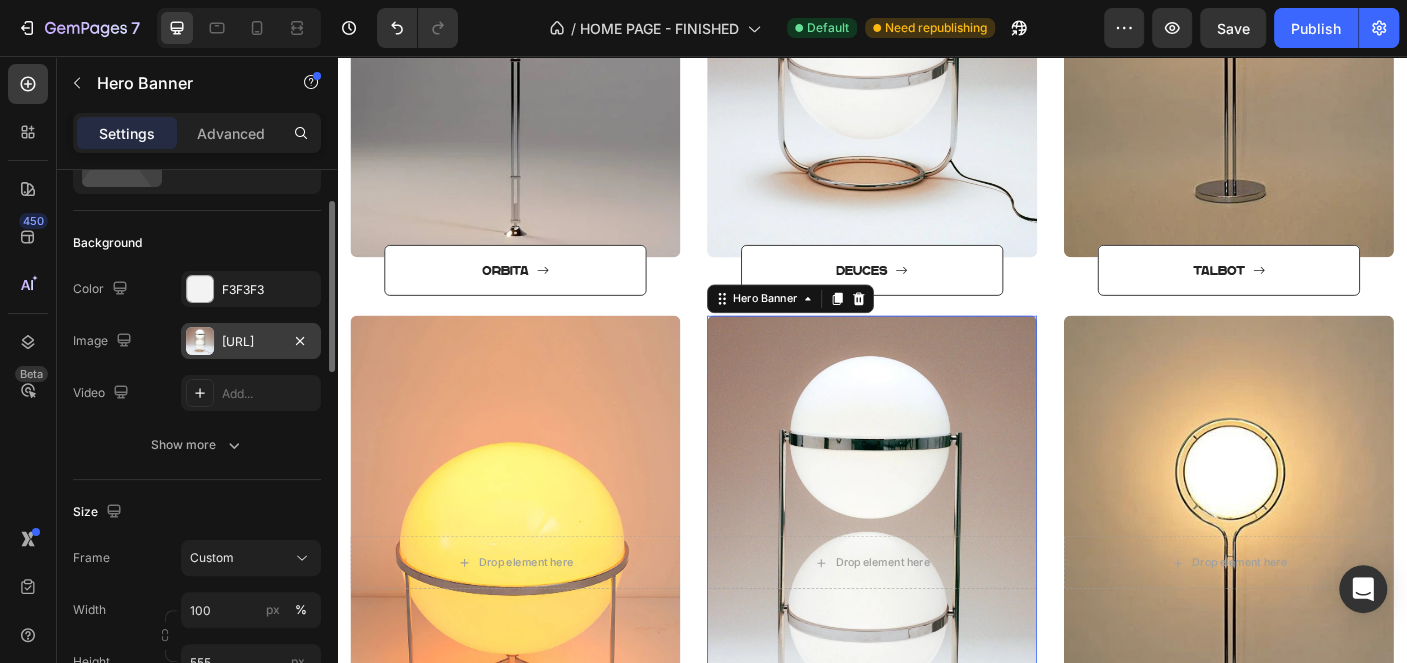click on "[URL]" at bounding box center [251, 342] 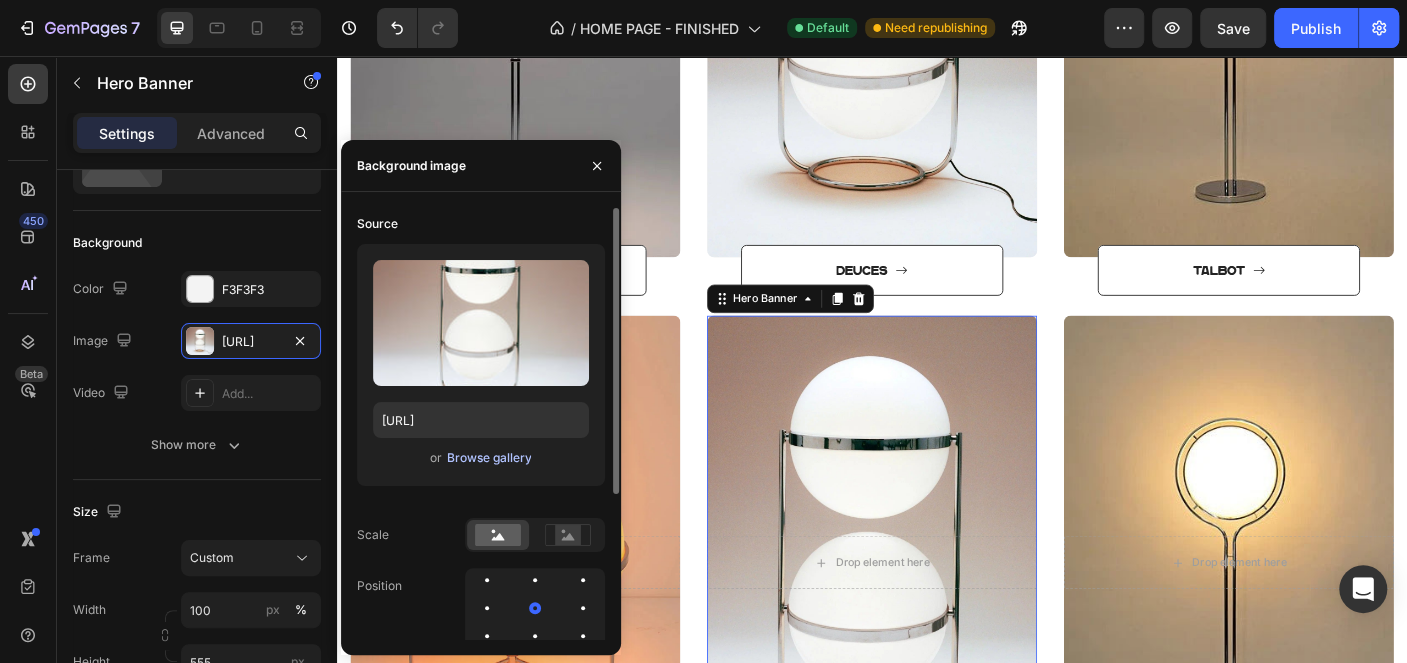 click on "Browse gallery" at bounding box center (488, 458) 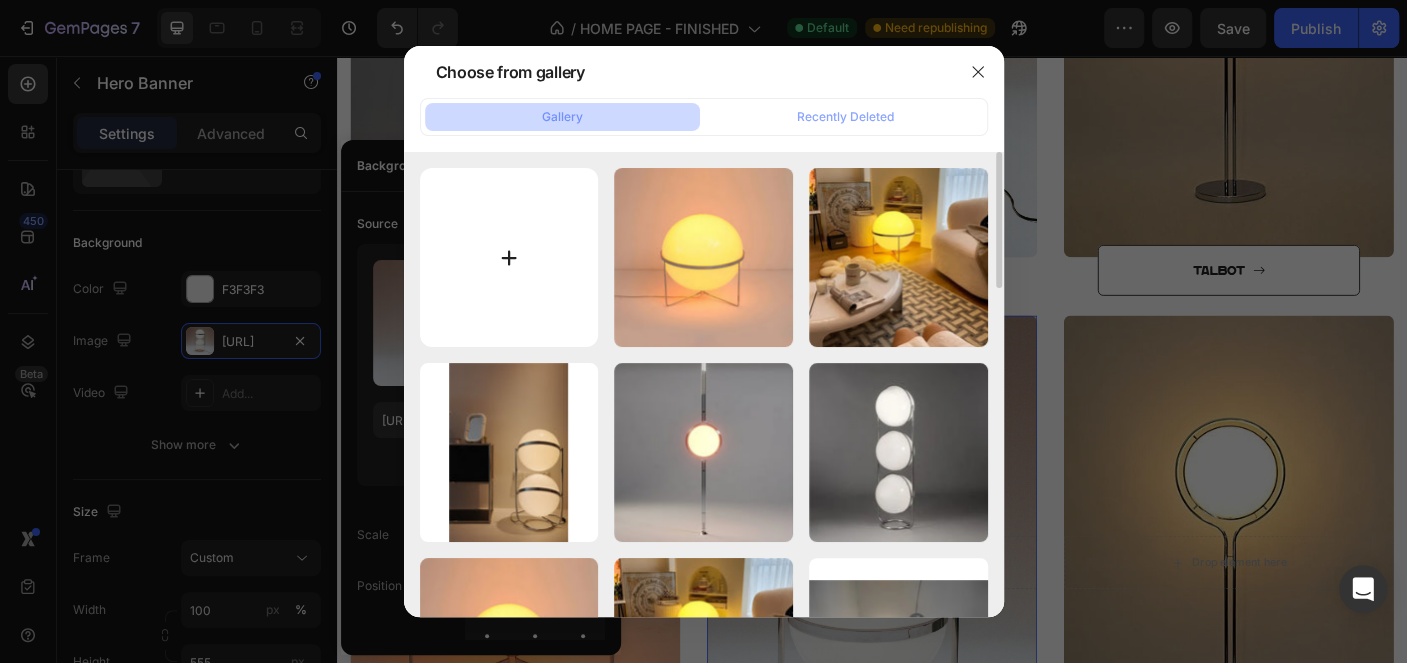 click at bounding box center (509, 257) 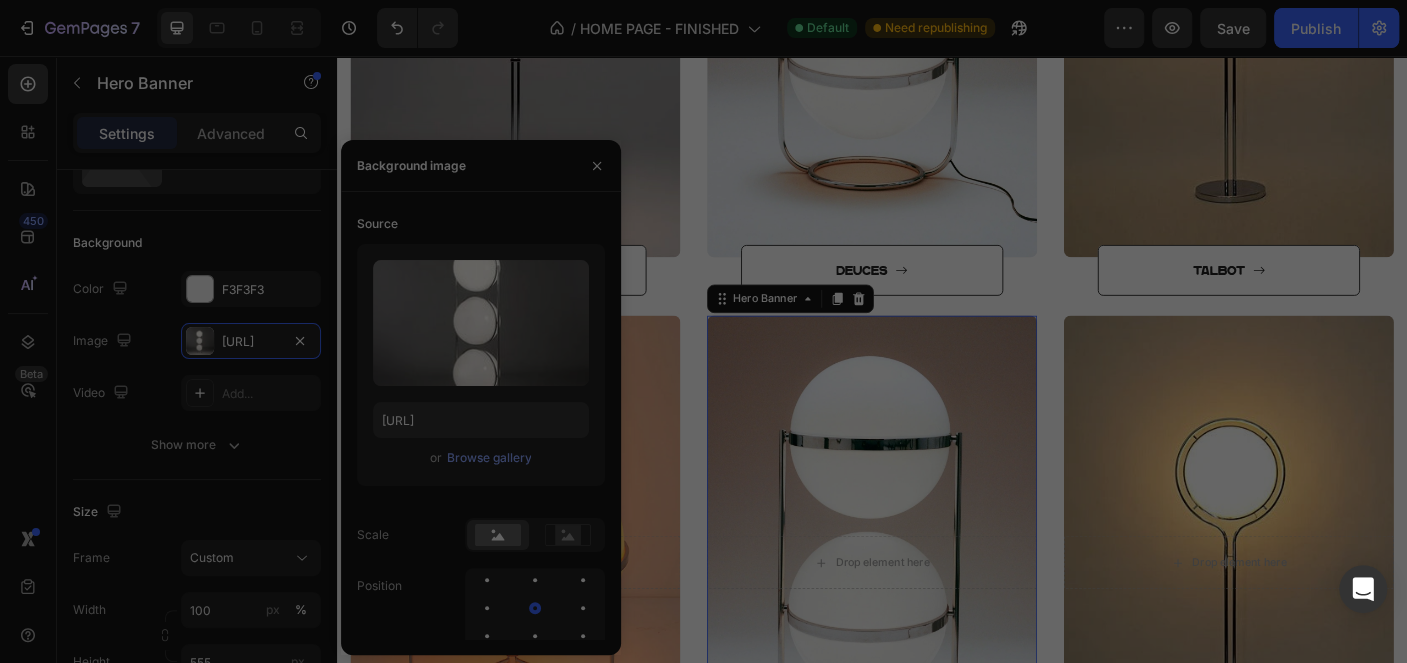 type on "[URL]" 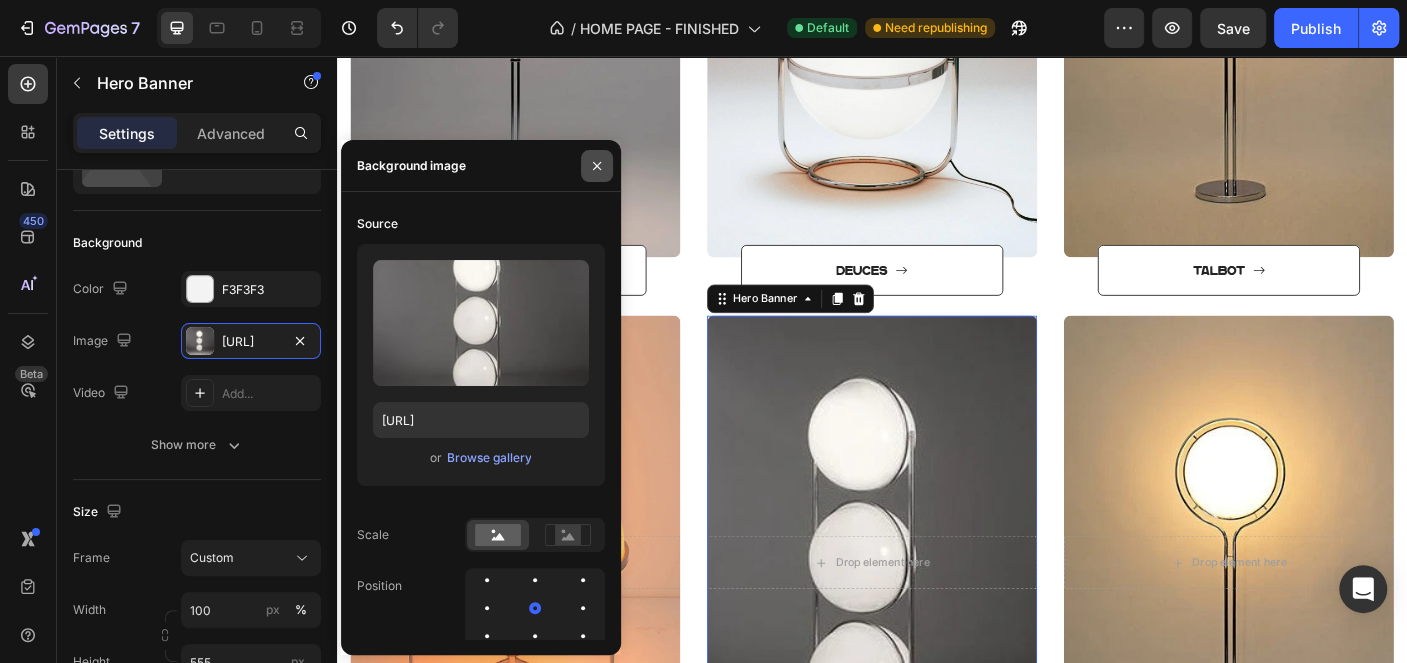 click 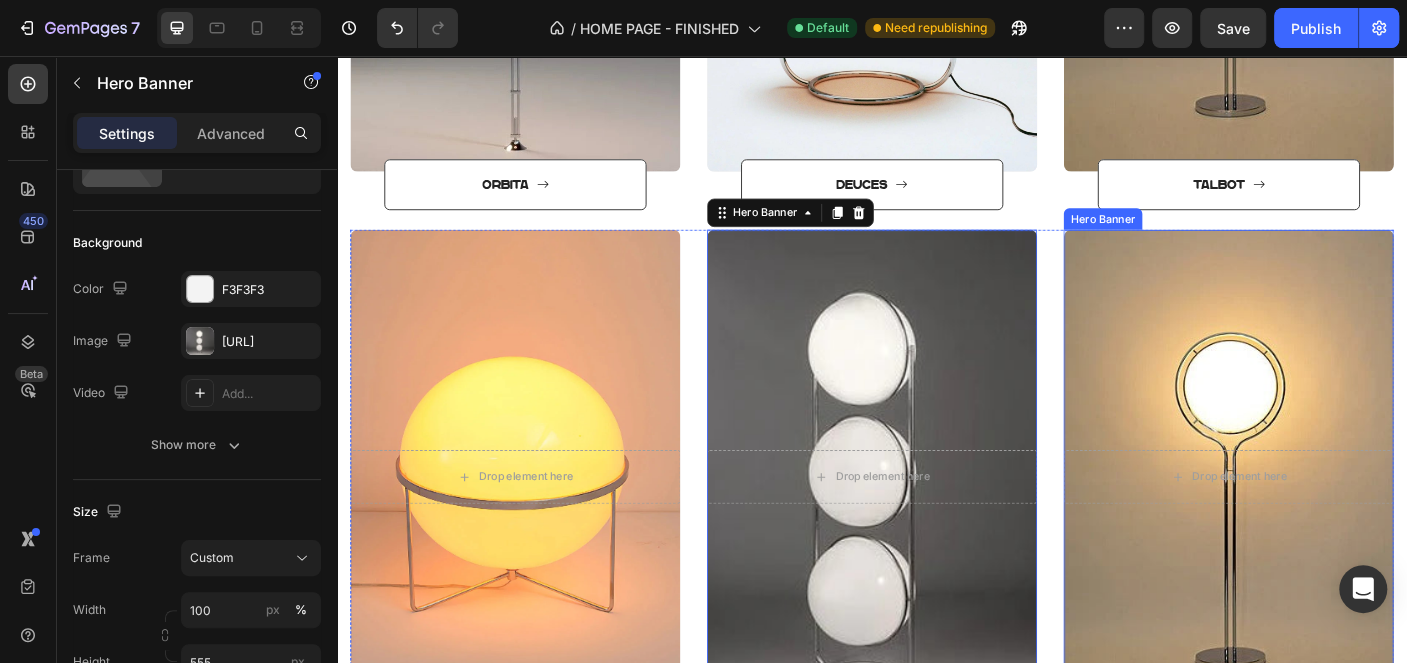 scroll, scrollTop: 1226, scrollLeft: 0, axis: vertical 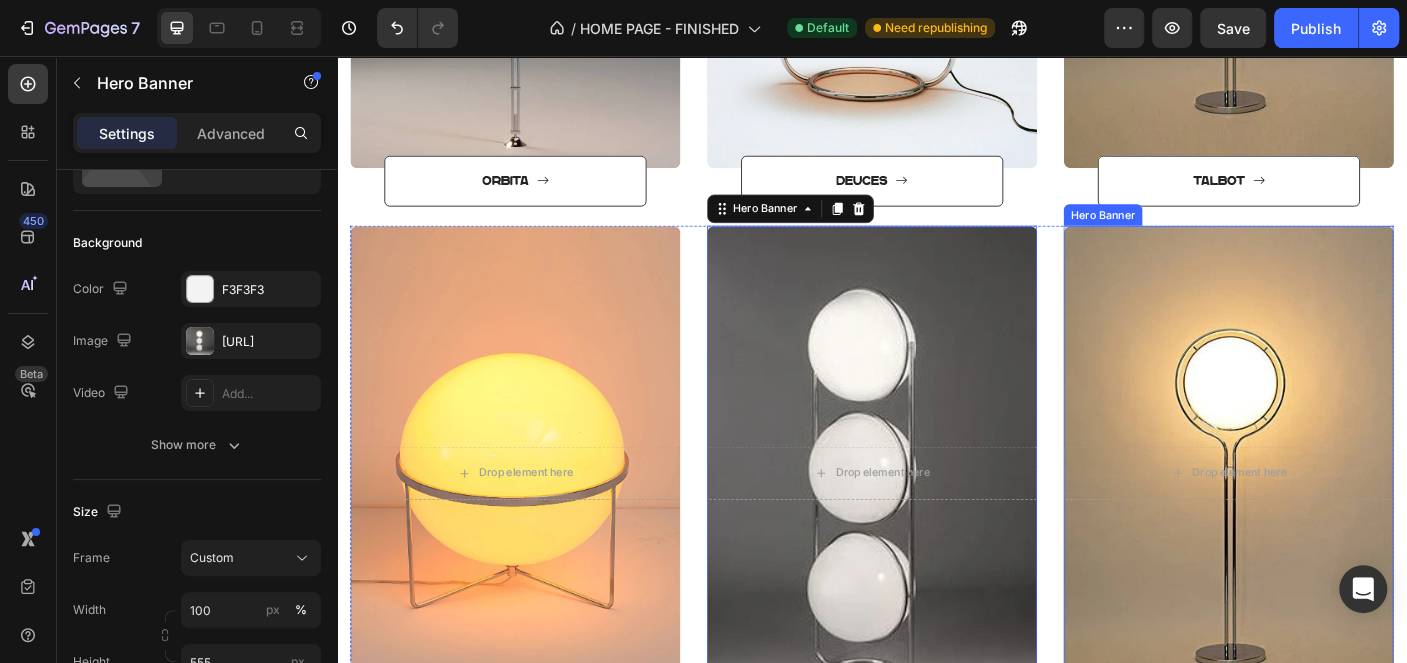 click at bounding box center [1337, 524] 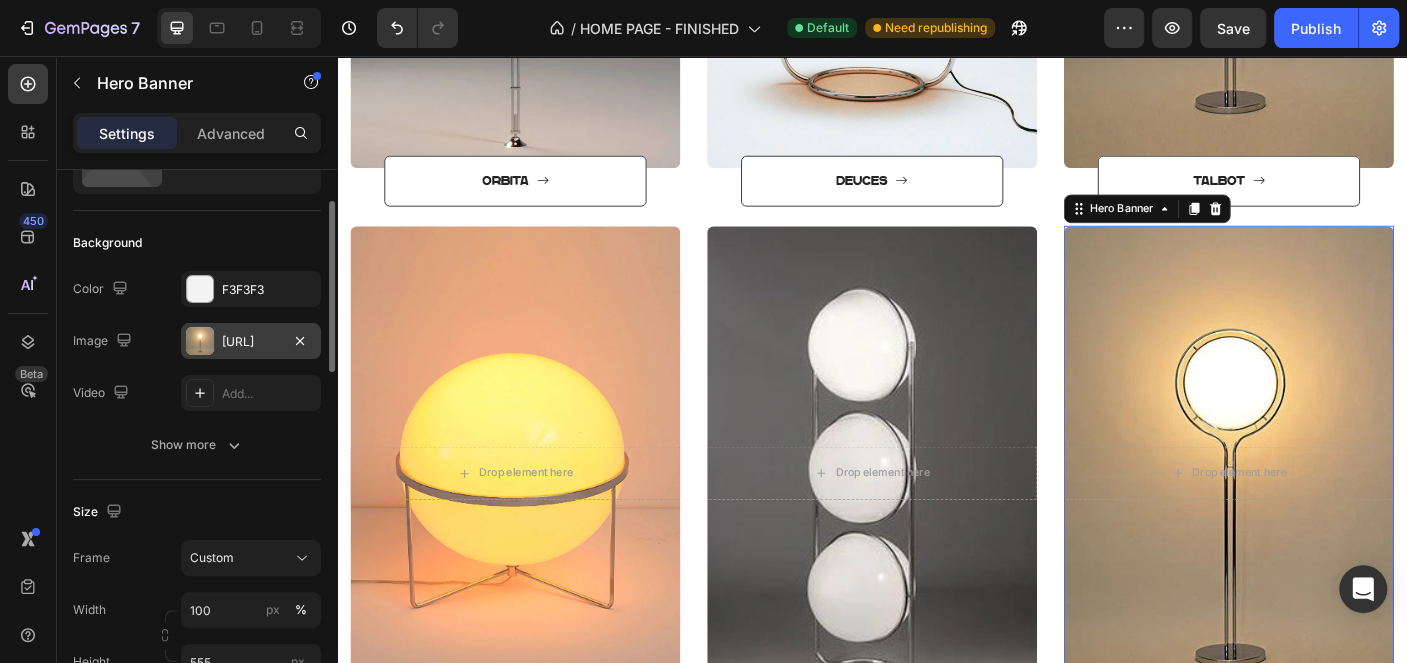 click on "[URL]" at bounding box center (251, 342) 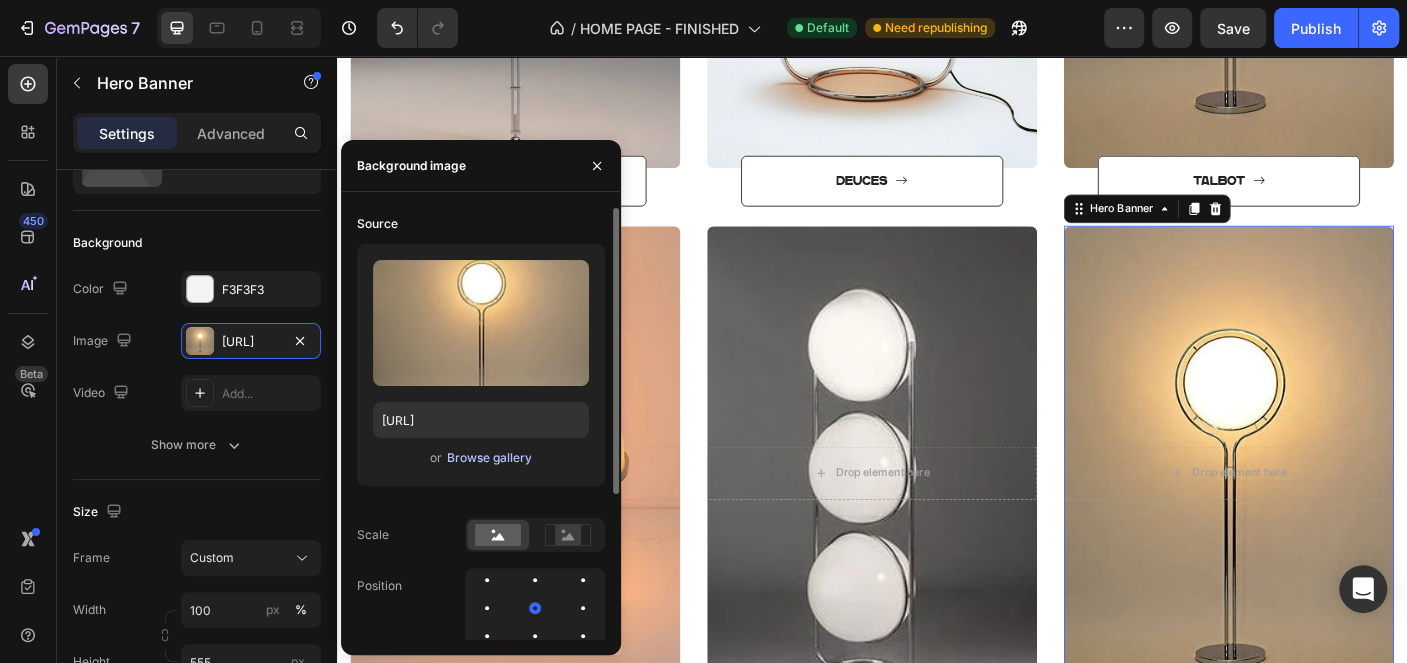 click on "Browse gallery" at bounding box center [488, 458] 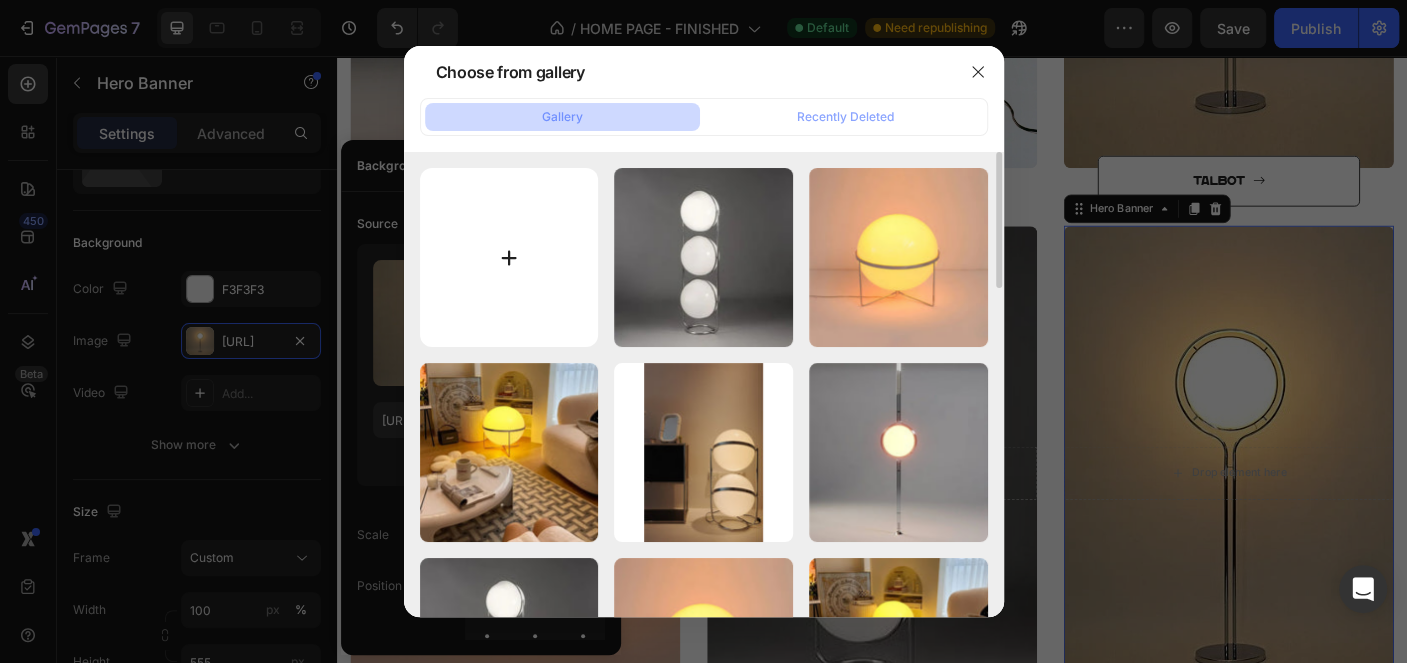 click at bounding box center [509, 257] 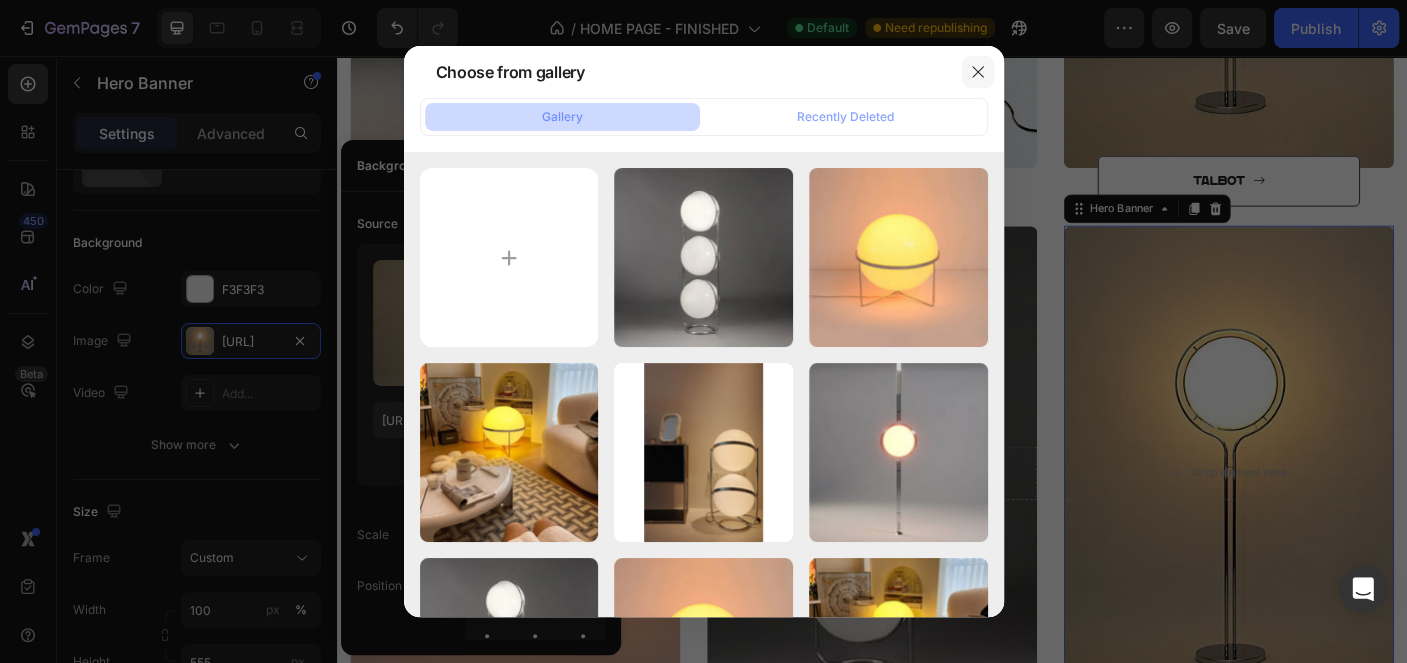 click 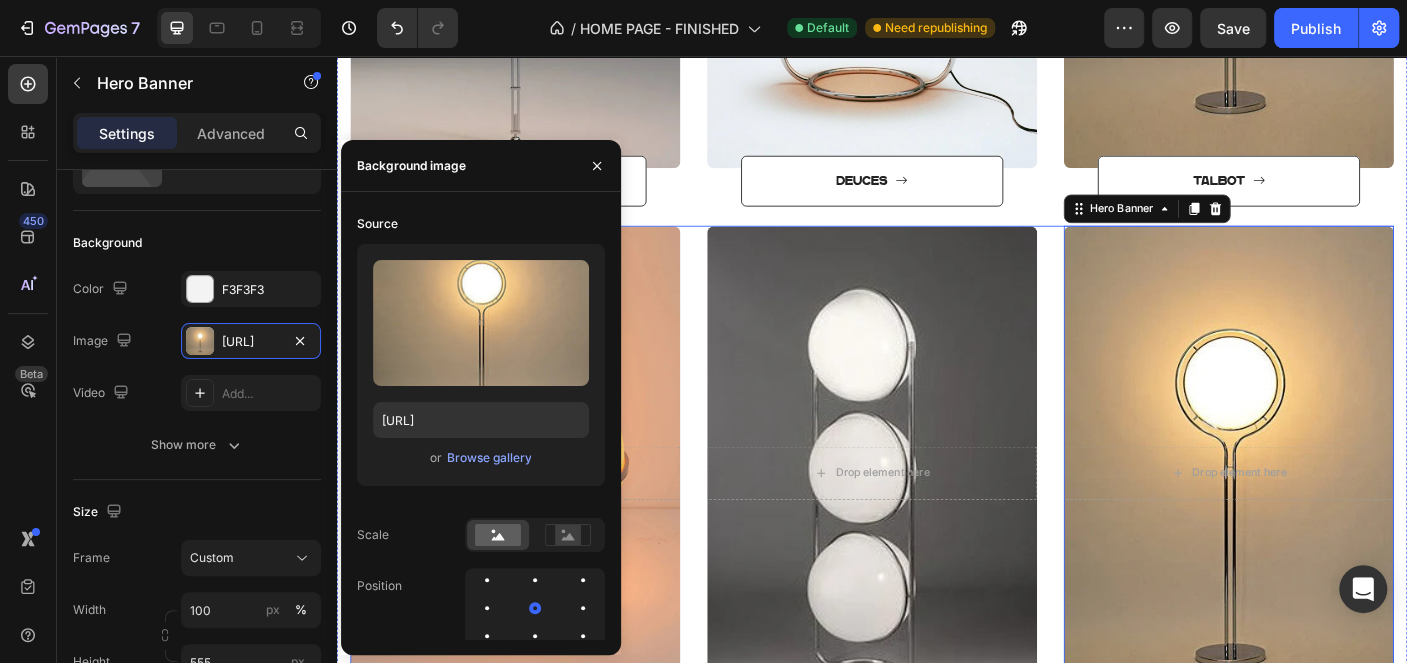 click on "Drop element here Hero Banner
ORBITA Button
Drop element here Hero Banner
DEUCES Button
Drop element here Hero Banner   16
TALBOT Button Row" at bounding box center [937, 546] 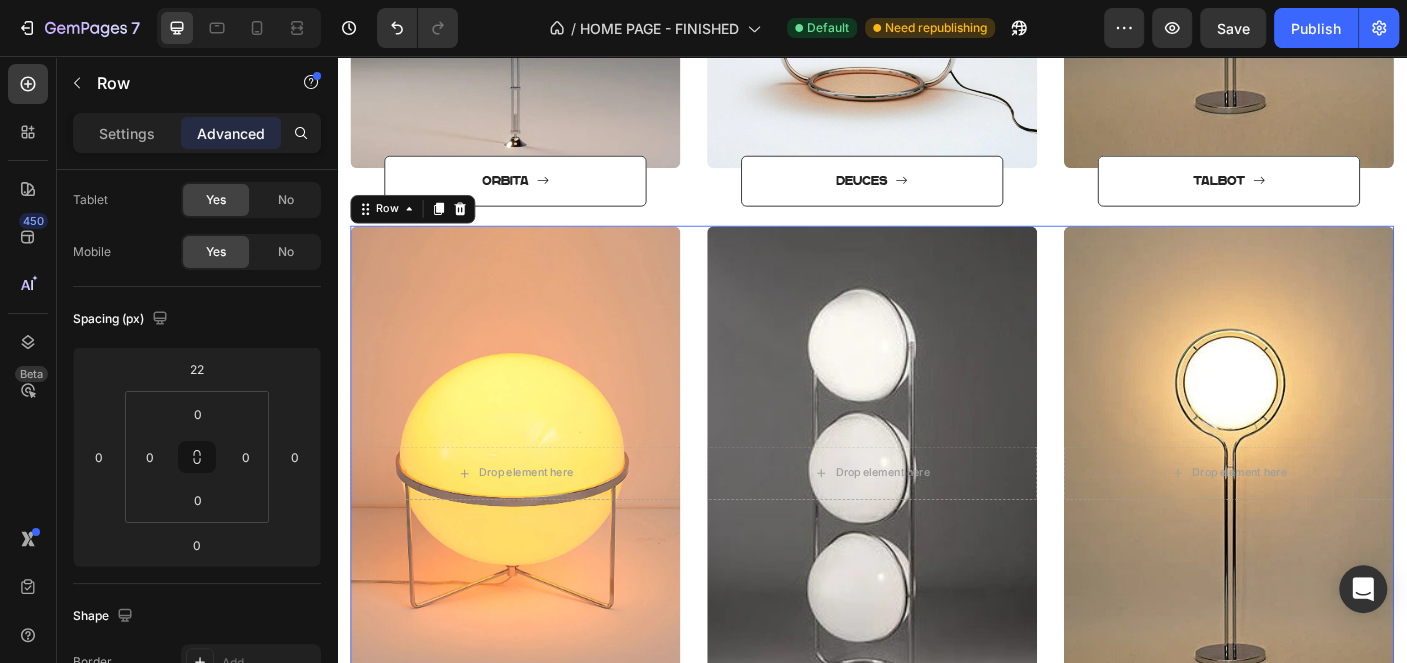 scroll, scrollTop: 0, scrollLeft: 0, axis: both 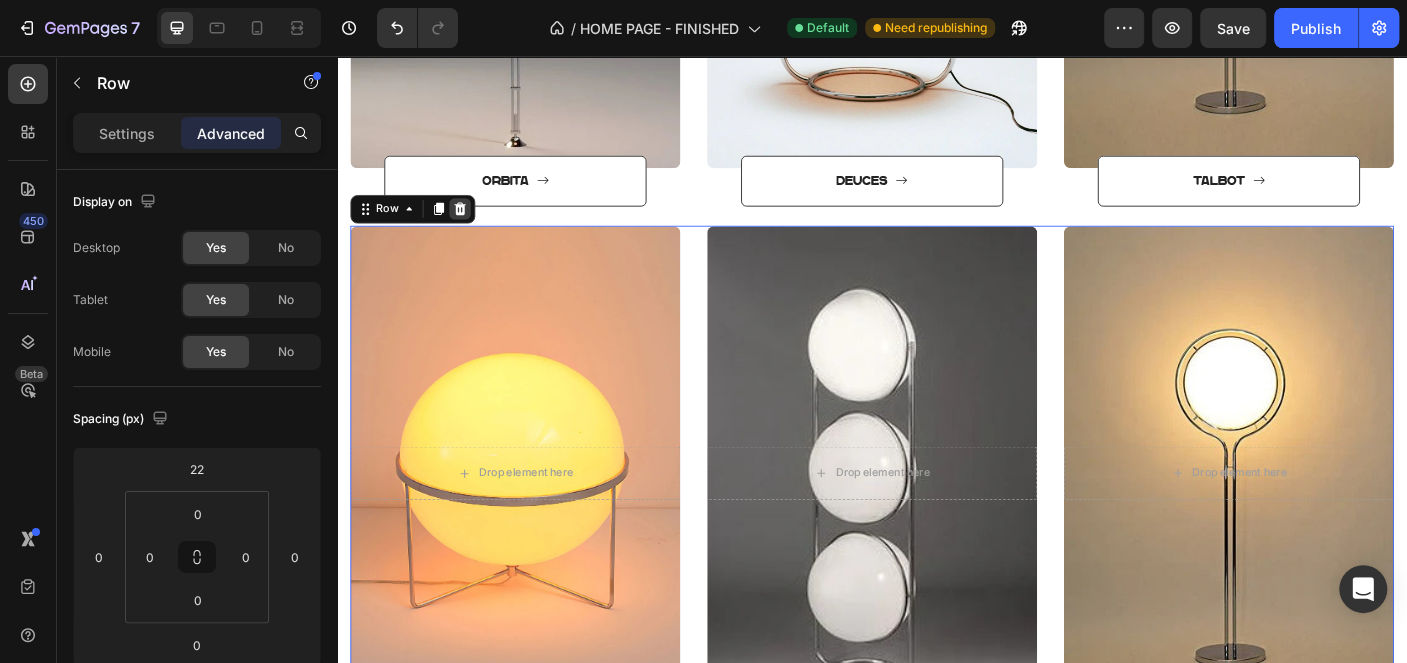 click 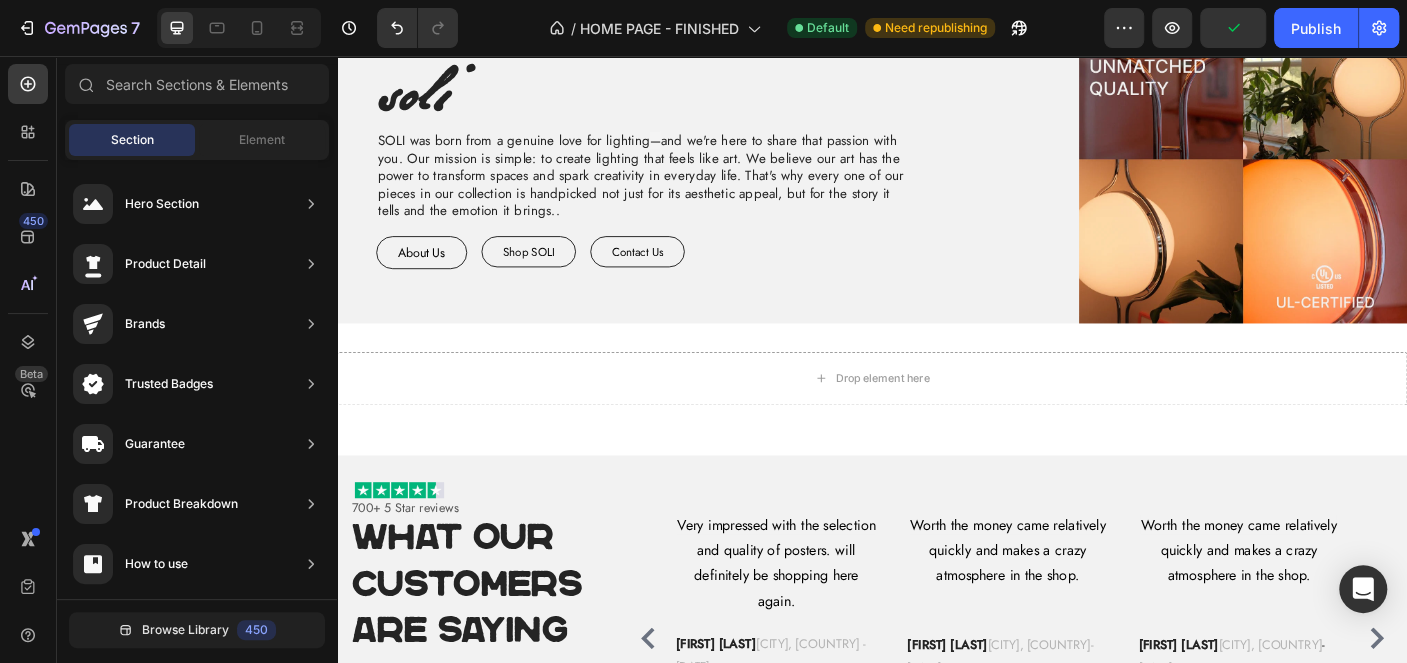 scroll, scrollTop: 1526, scrollLeft: 0, axis: vertical 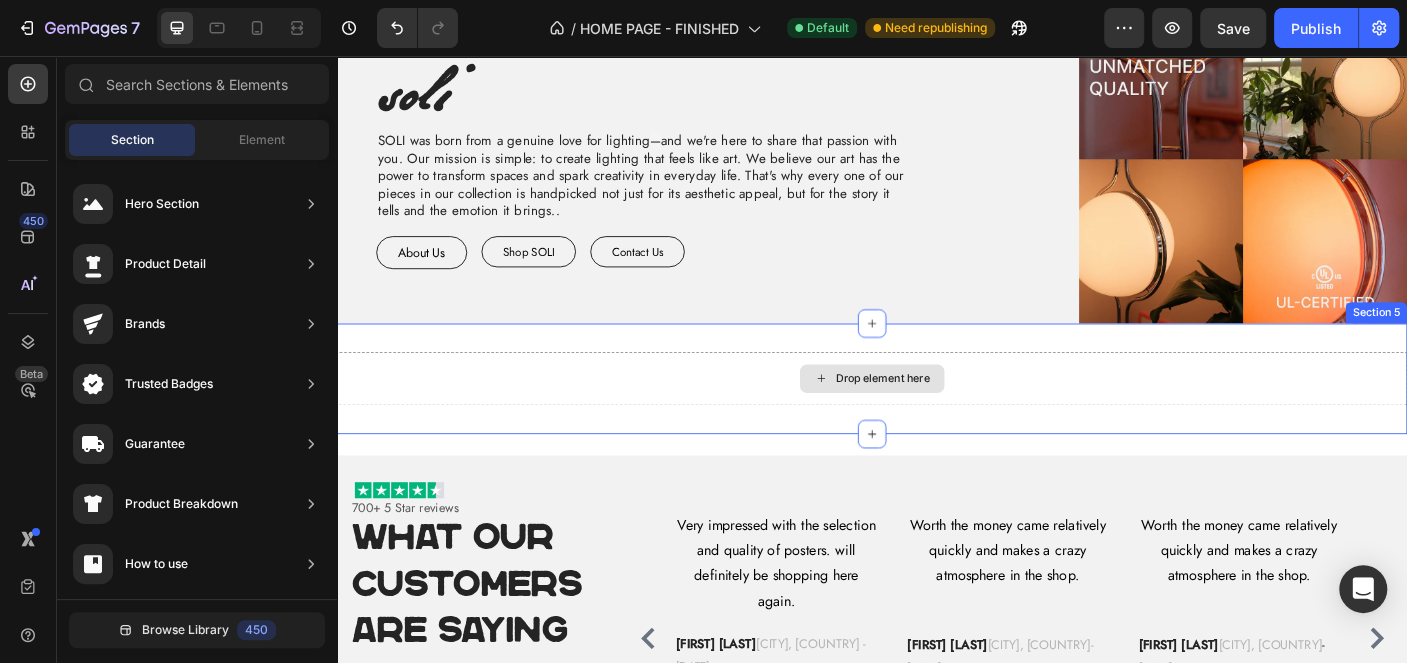 click on "Drop element here" at bounding box center (937, 418) 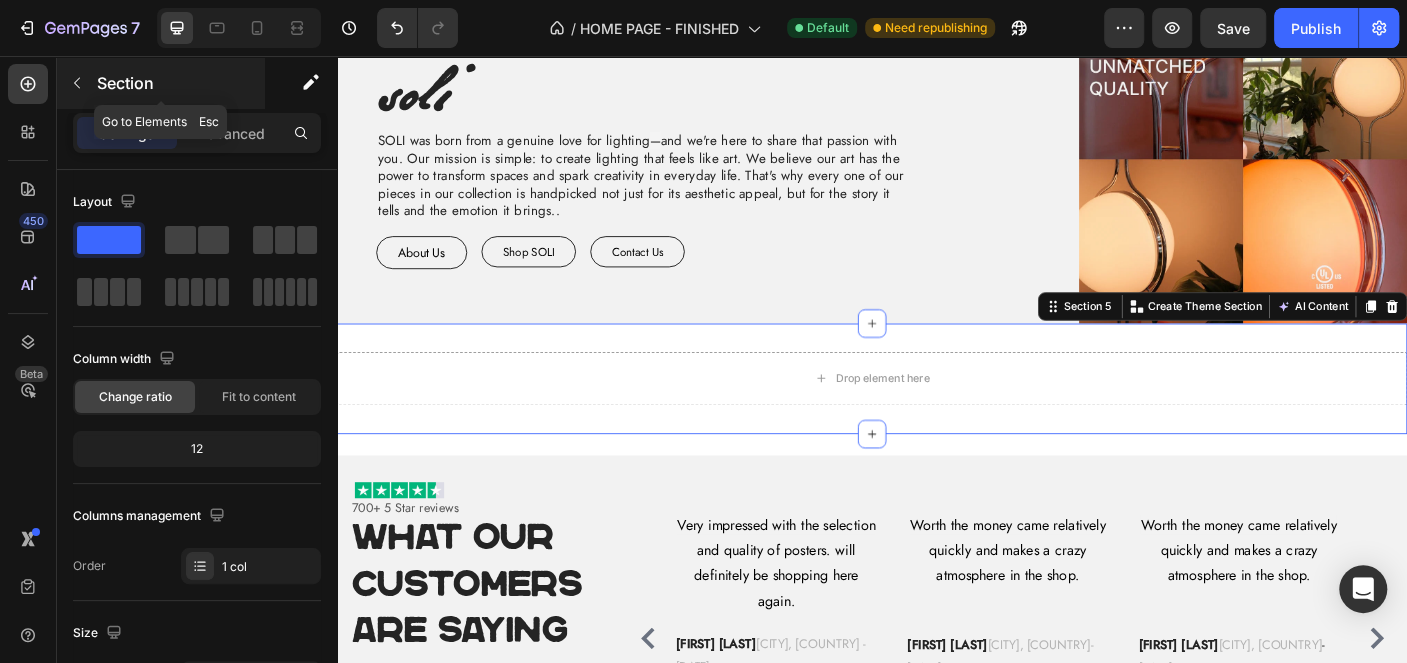 click at bounding box center [77, 83] 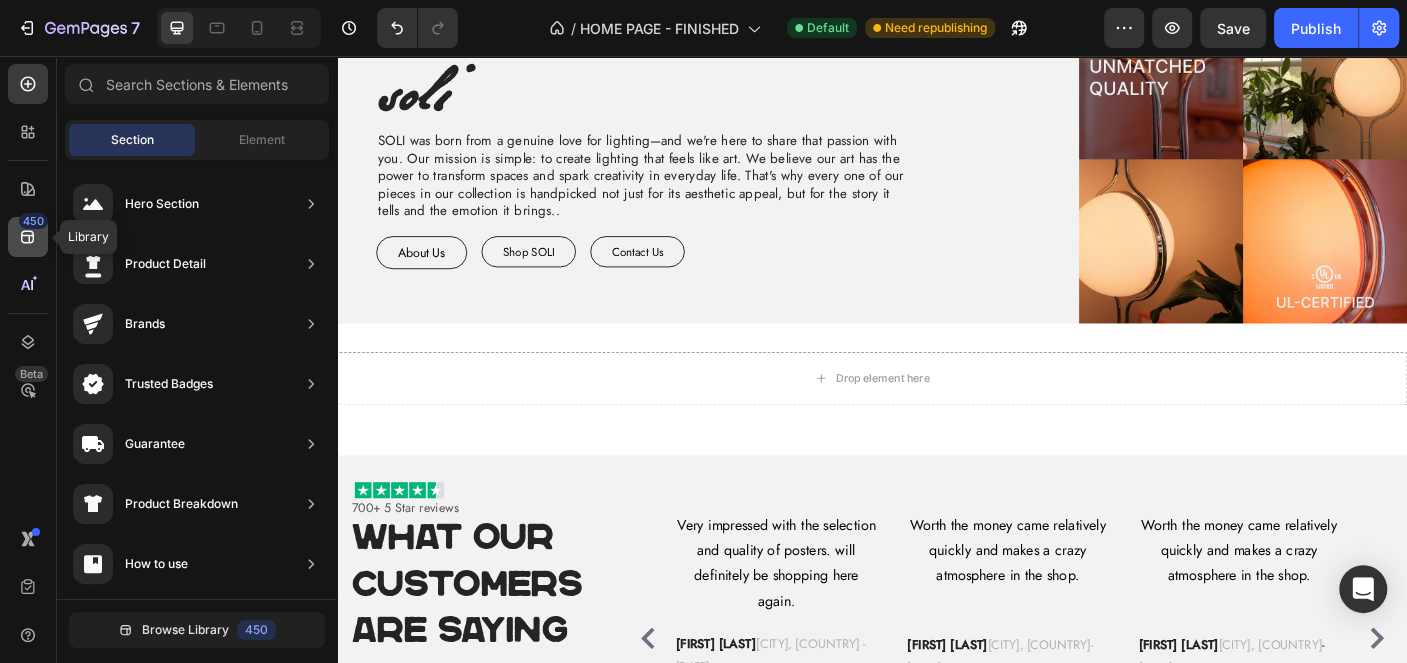 click on "450" 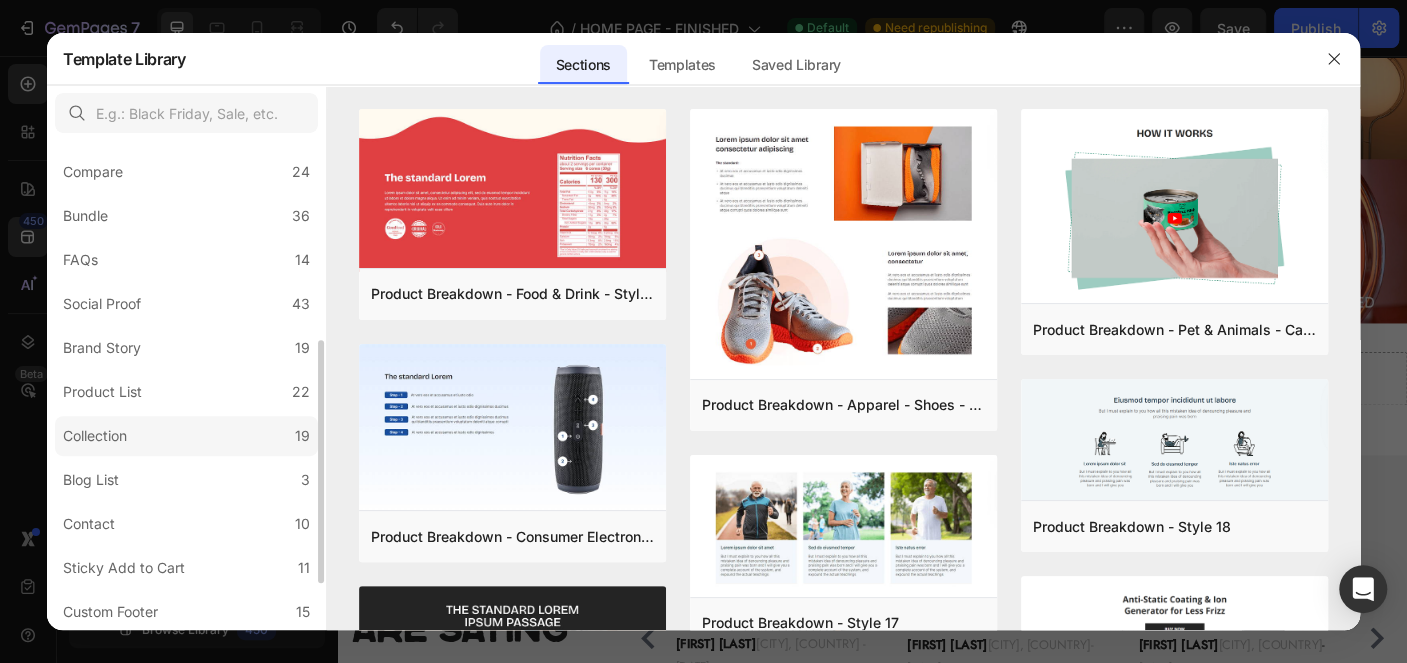 scroll, scrollTop: 491, scrollLeft: 0, axis: vertical 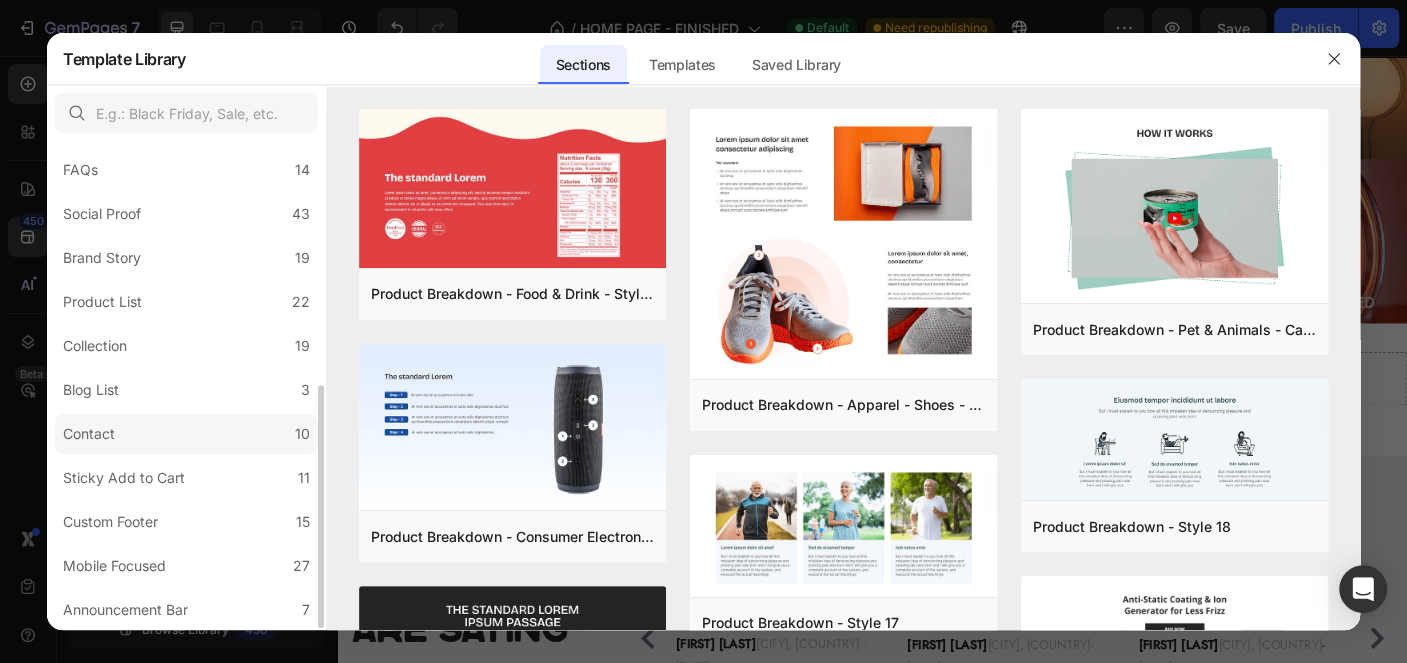 click on "Contact 10" 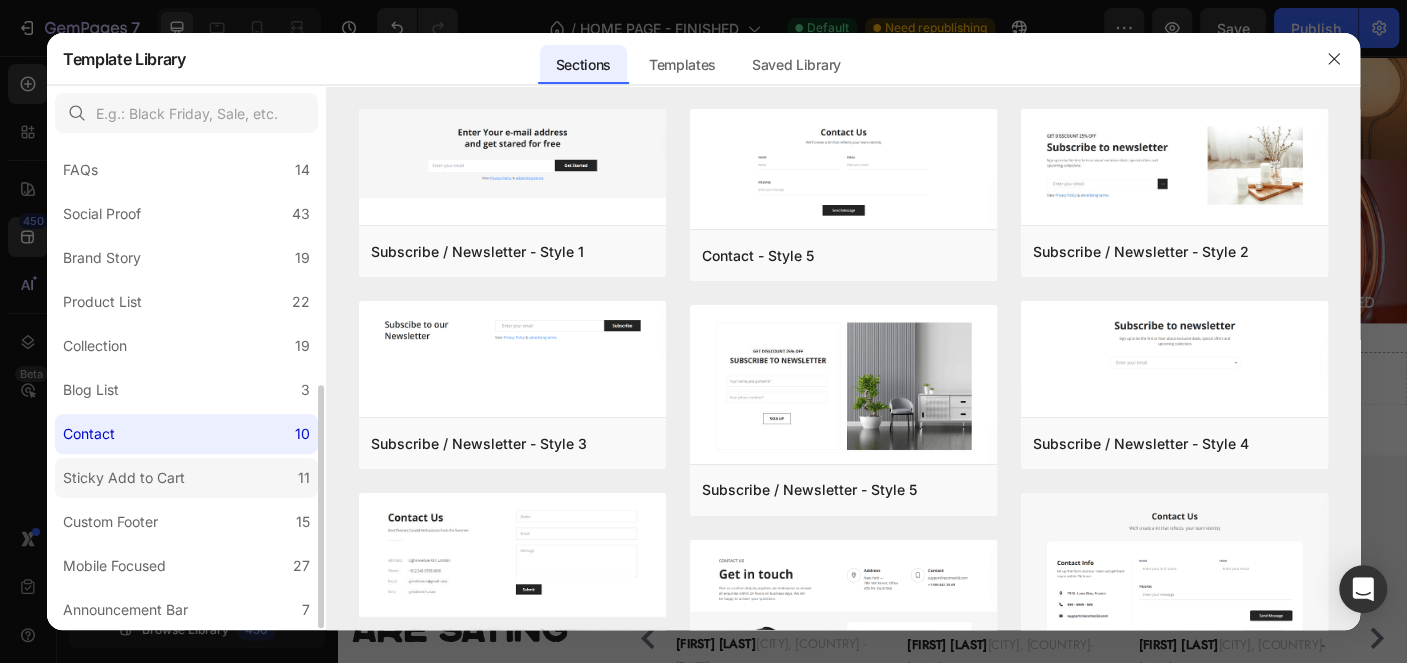 click on "Sticky Add to Cart" at bounding box center [124, 478] 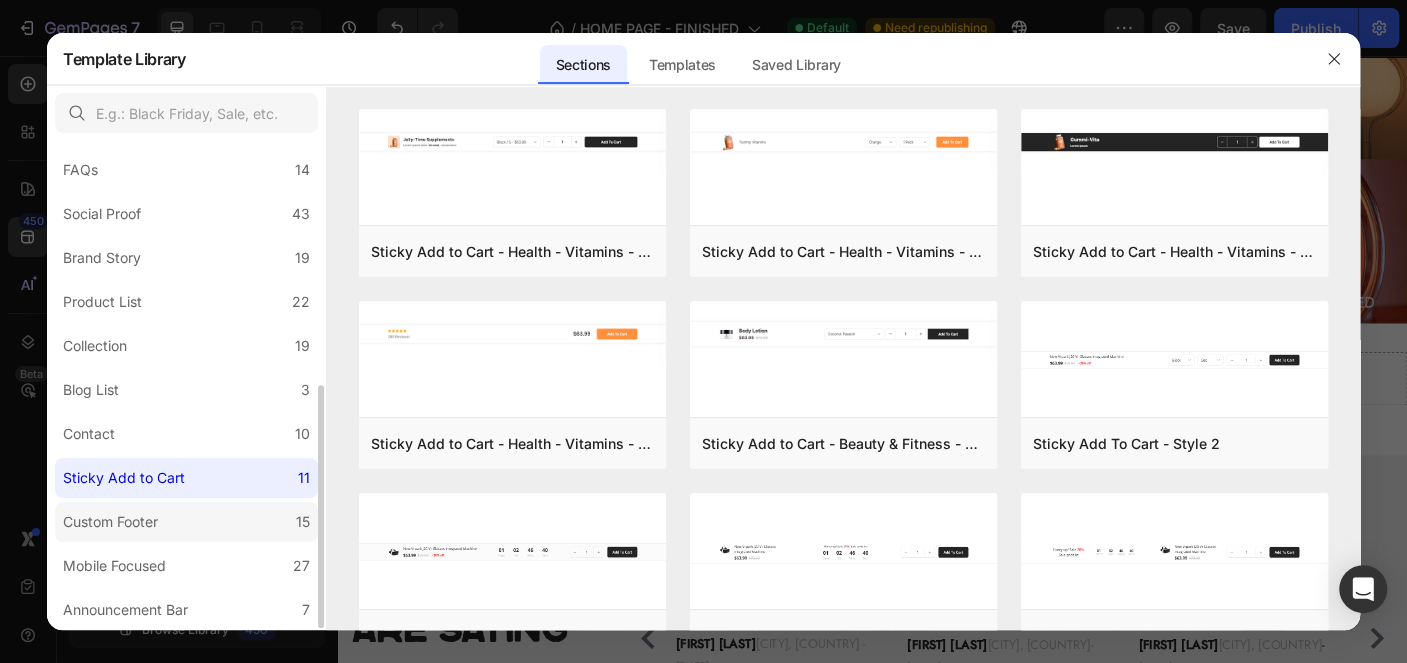 click on "Custom Footer 15" 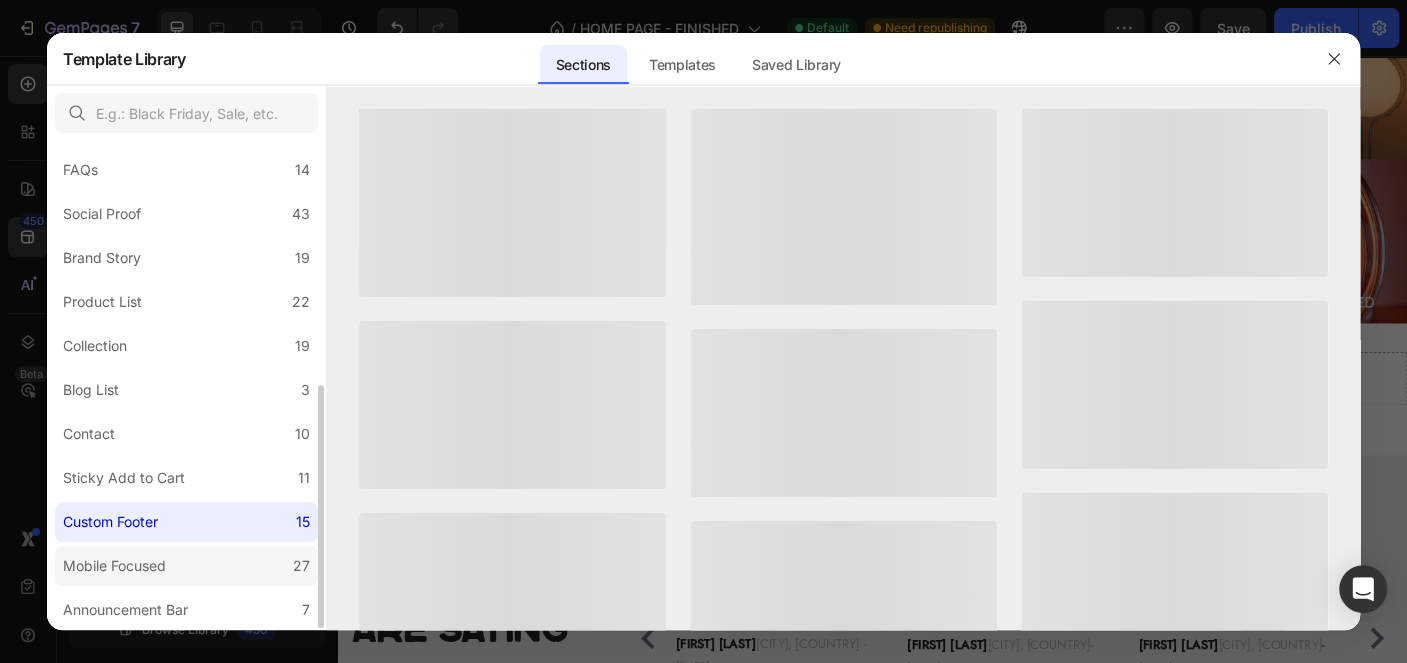 click on "Mobile Focused" at bounding box center (114, 566) 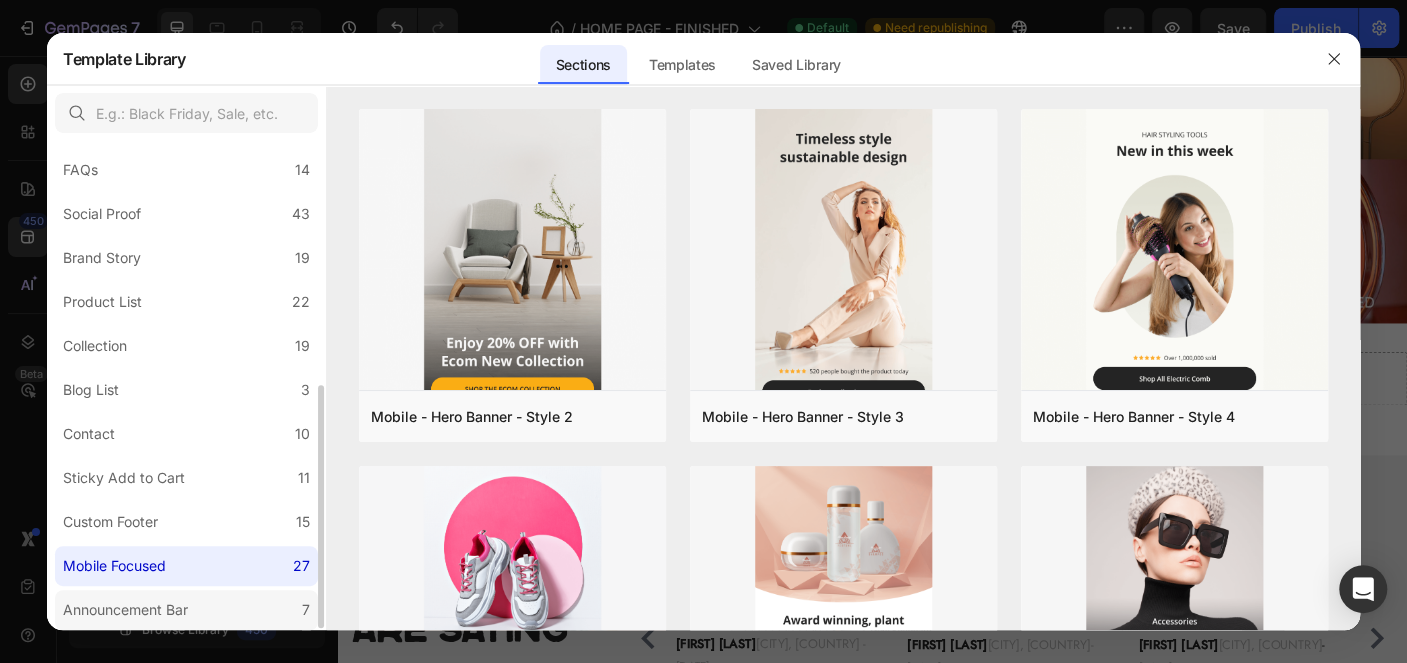 click on "Announcement Bar" at bounding box center (125, 610) 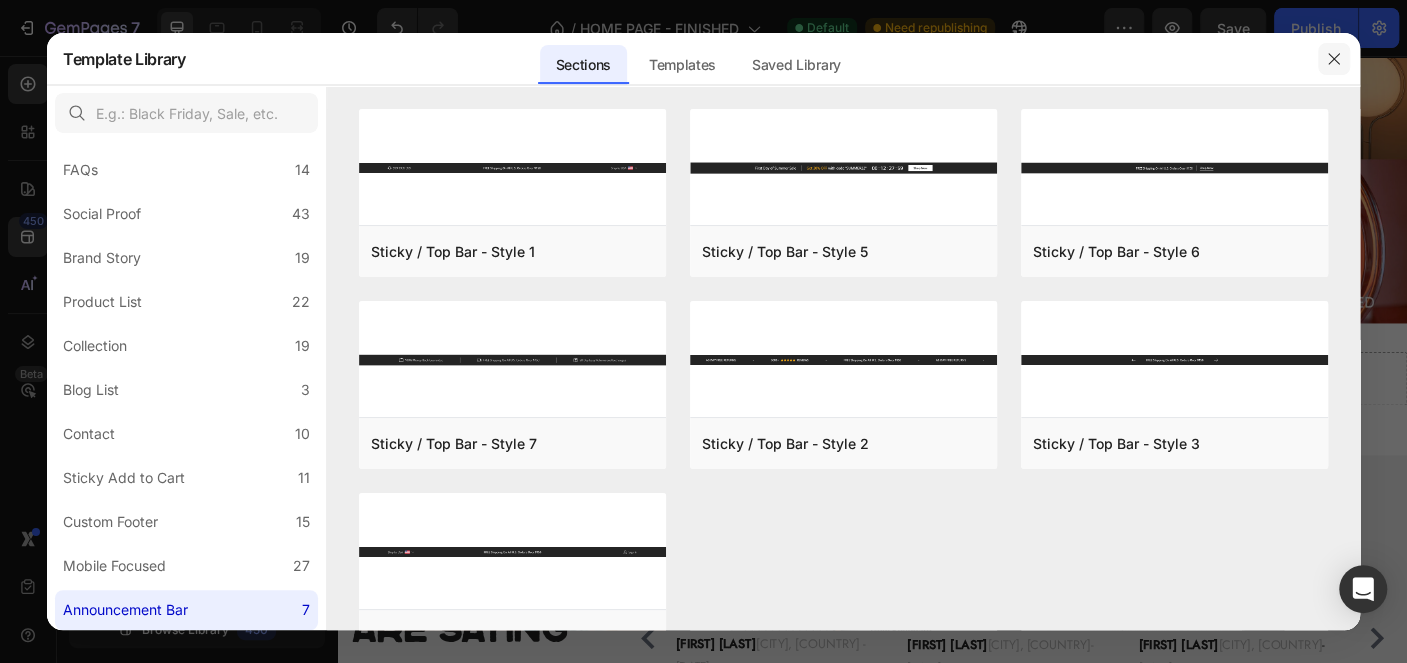click 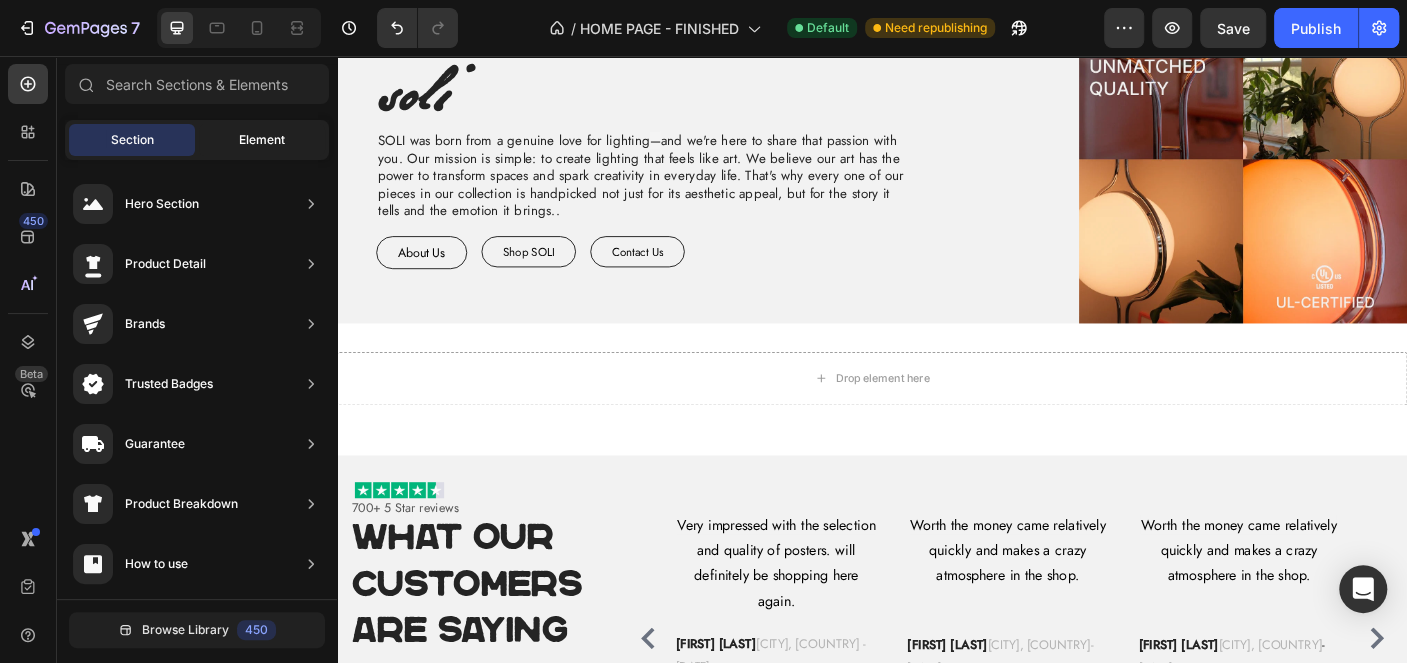click on "Element" 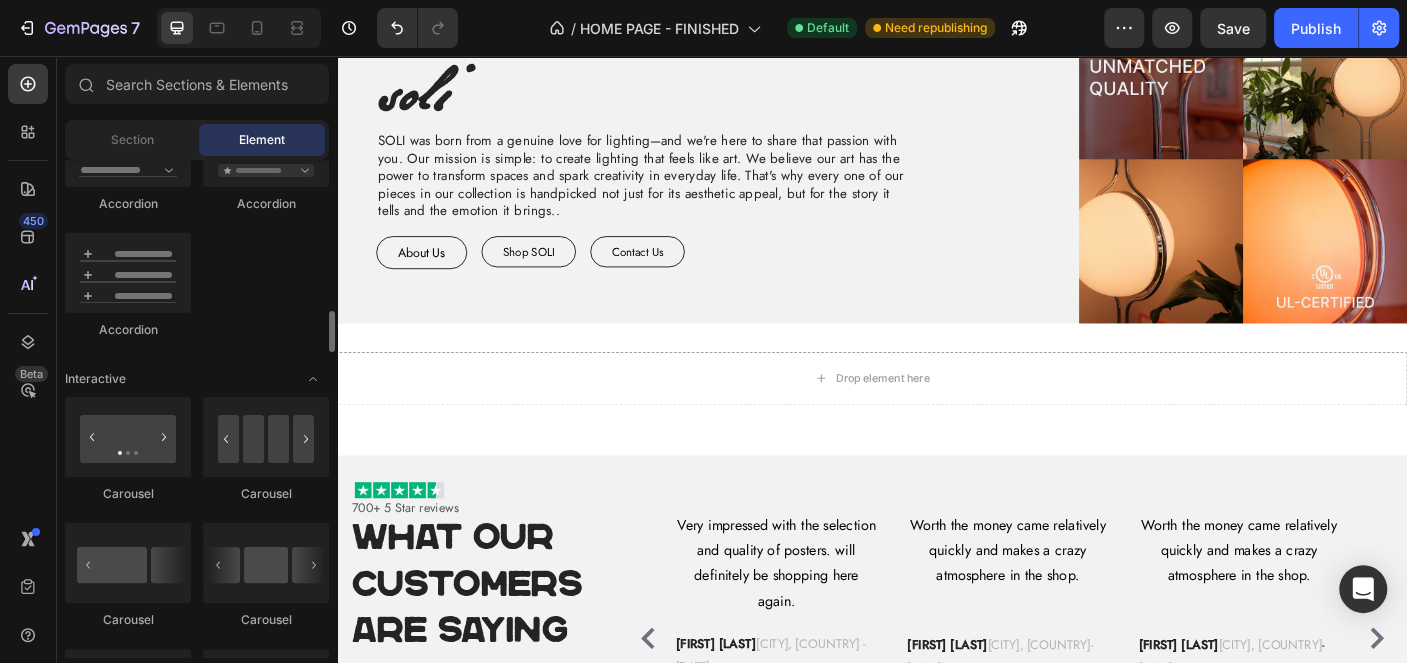 scroll, scrollTop: 1906, scrollLeft: 0, axis: vertical 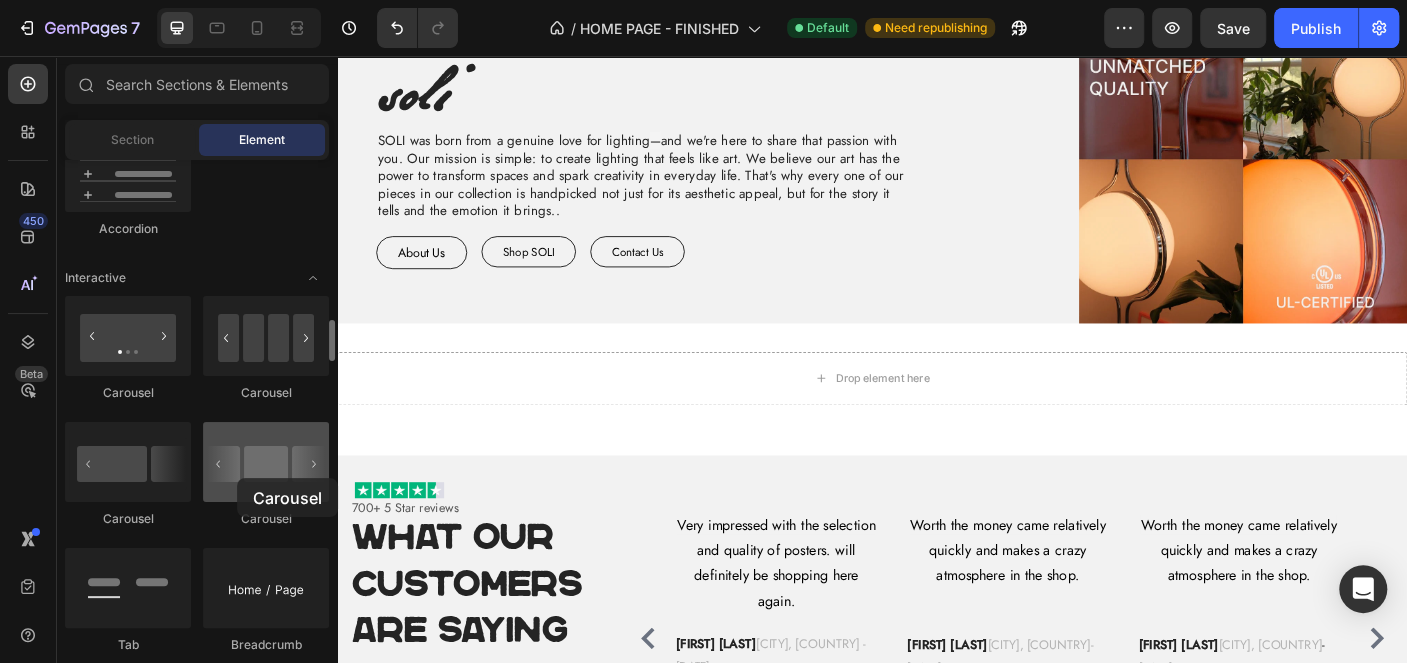 click at bounding box center [266, 462] 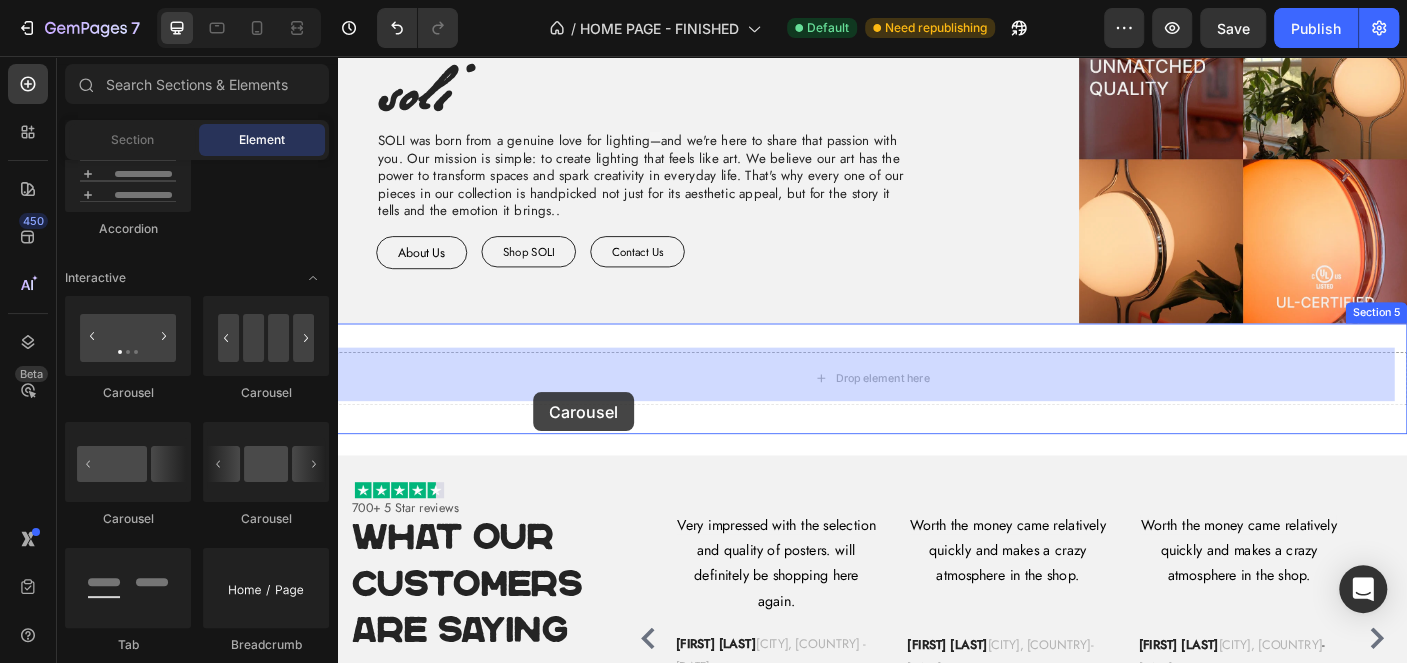 drag, startPoint x: 481, startPoint y: 535, endPoint x: 563, endPoint y: 422, distance: 139.61734 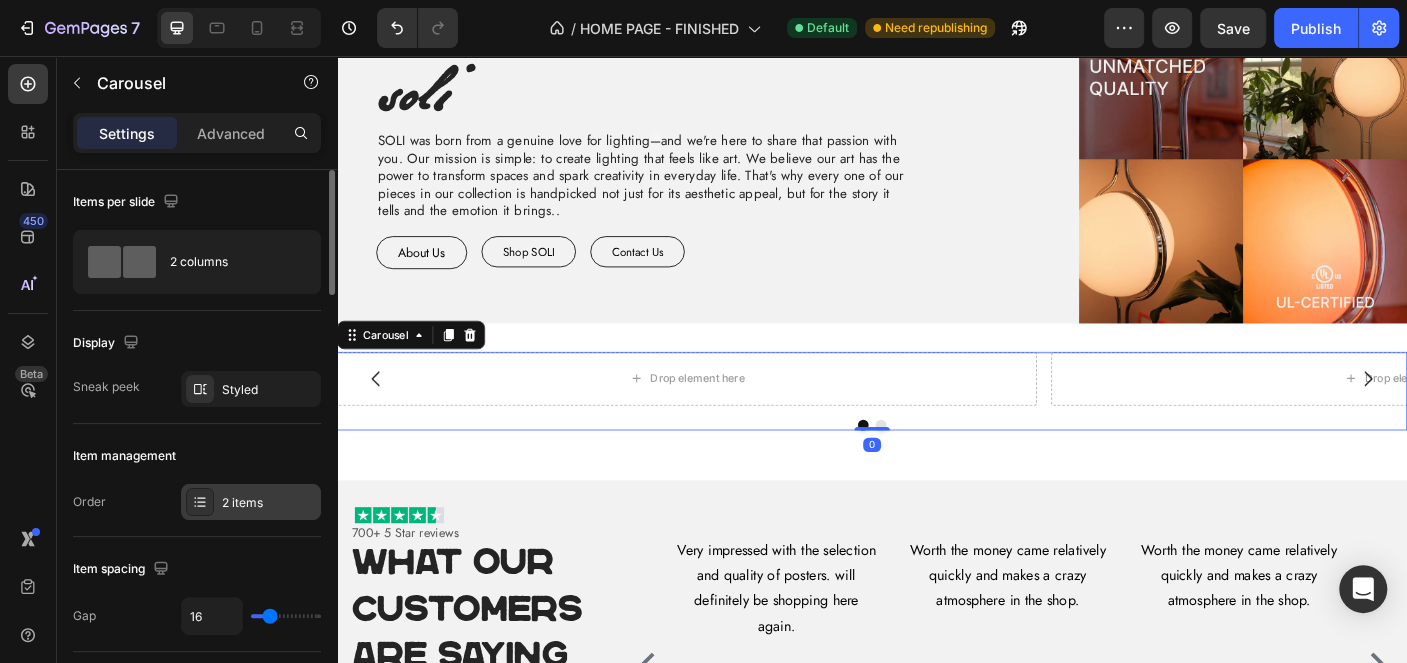 click on "2 items" at bounding box center [269, 503] 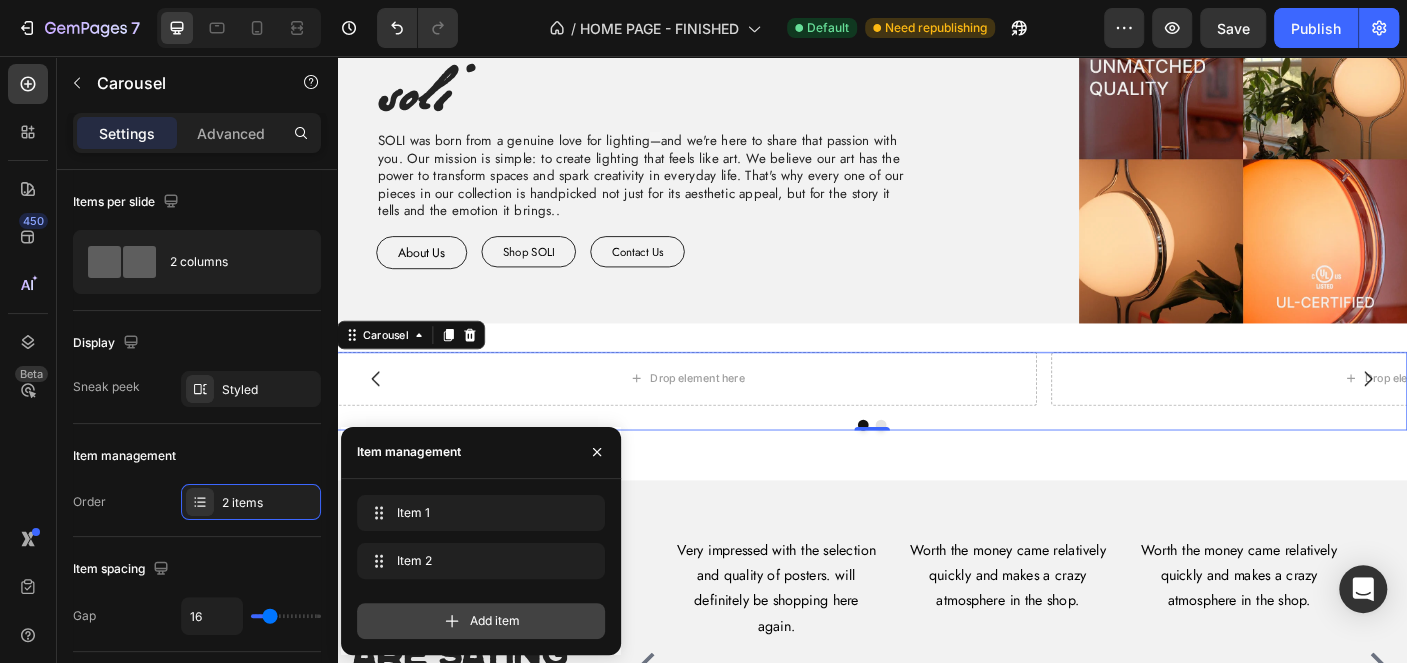 click on "Add item" at bounding box center (495, 621) 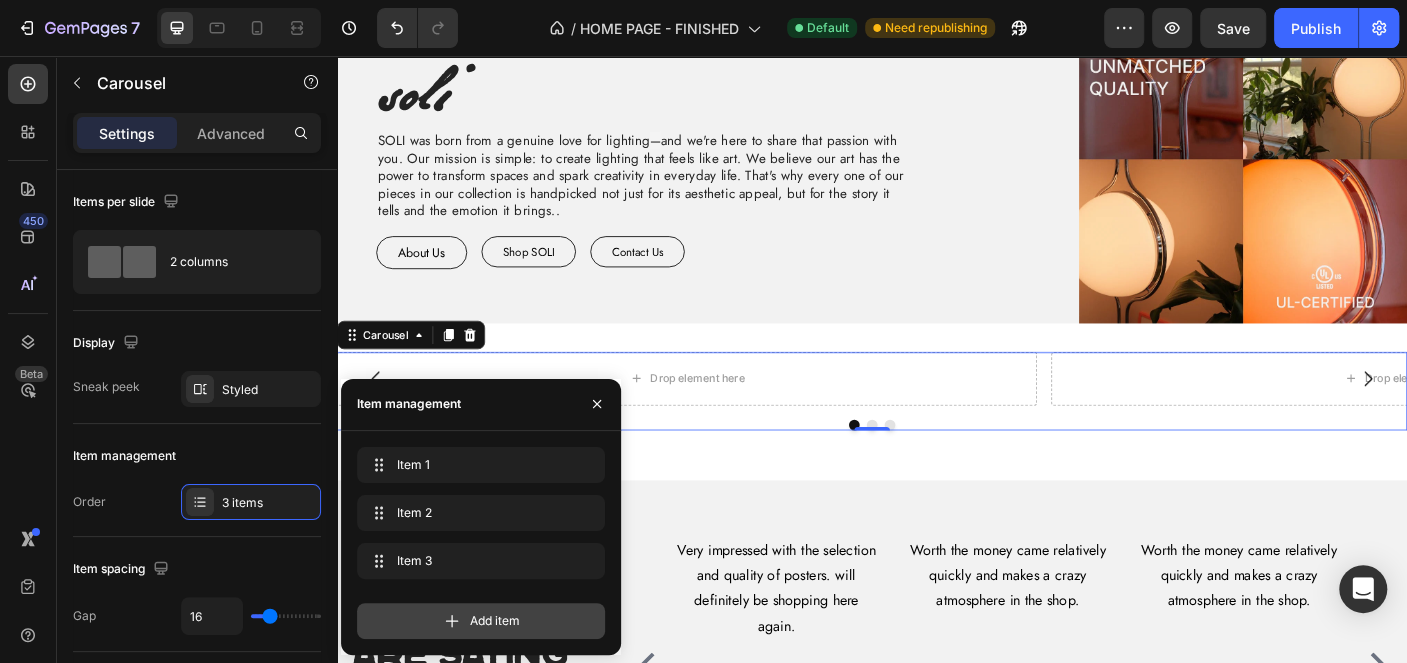 click on "Add item" at bounding box center (495, 621) 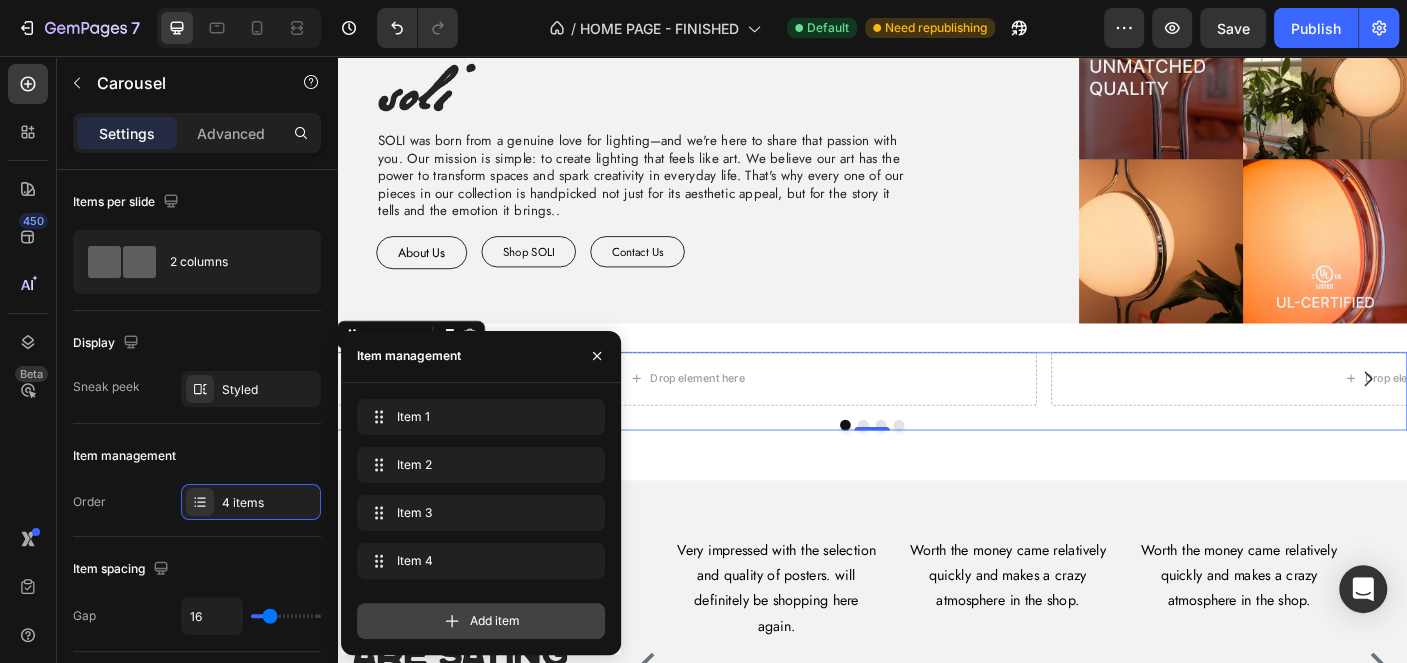 click on "Add item" at bounding box center (495, 621) 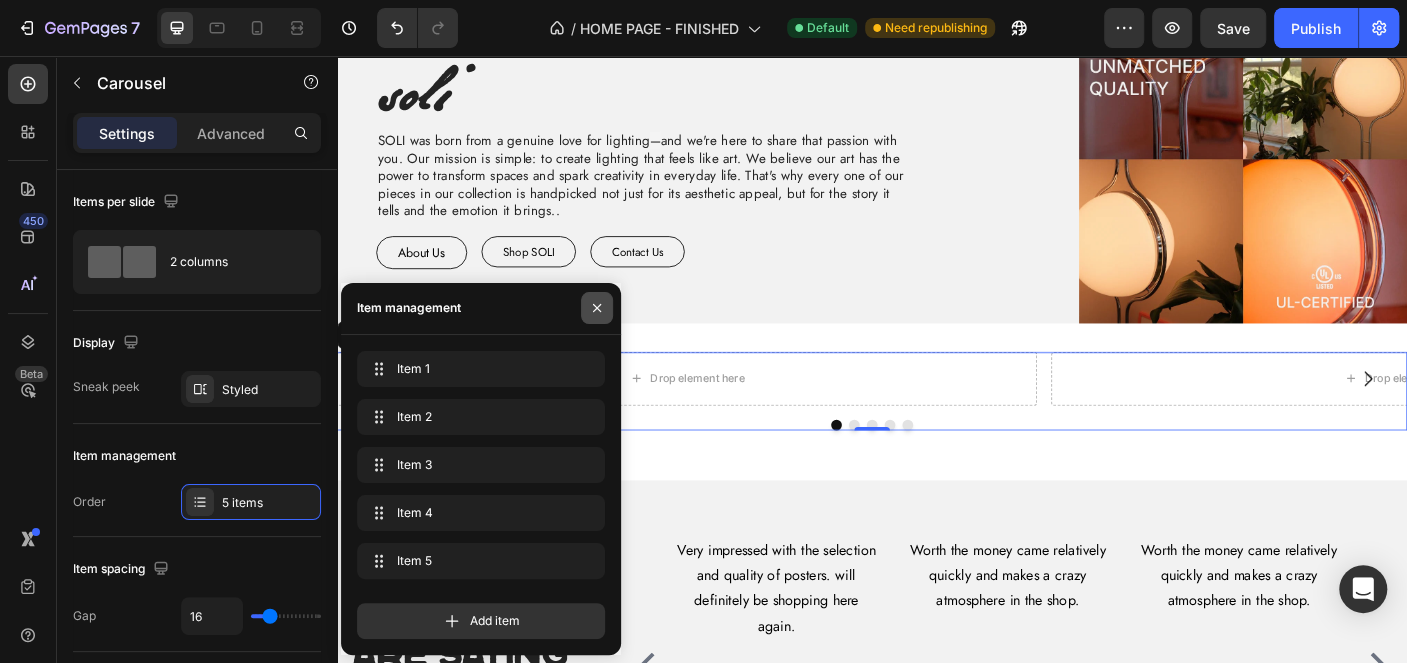 click at bounding box center (597, 308) 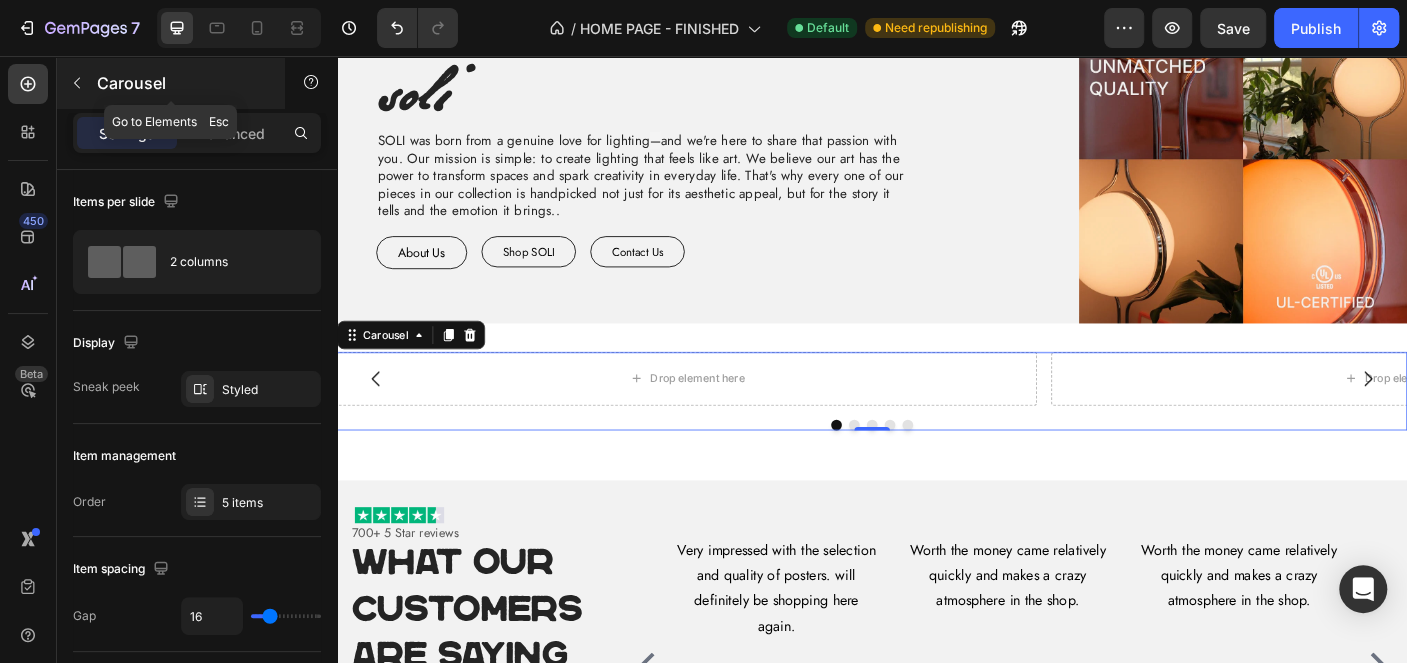 click 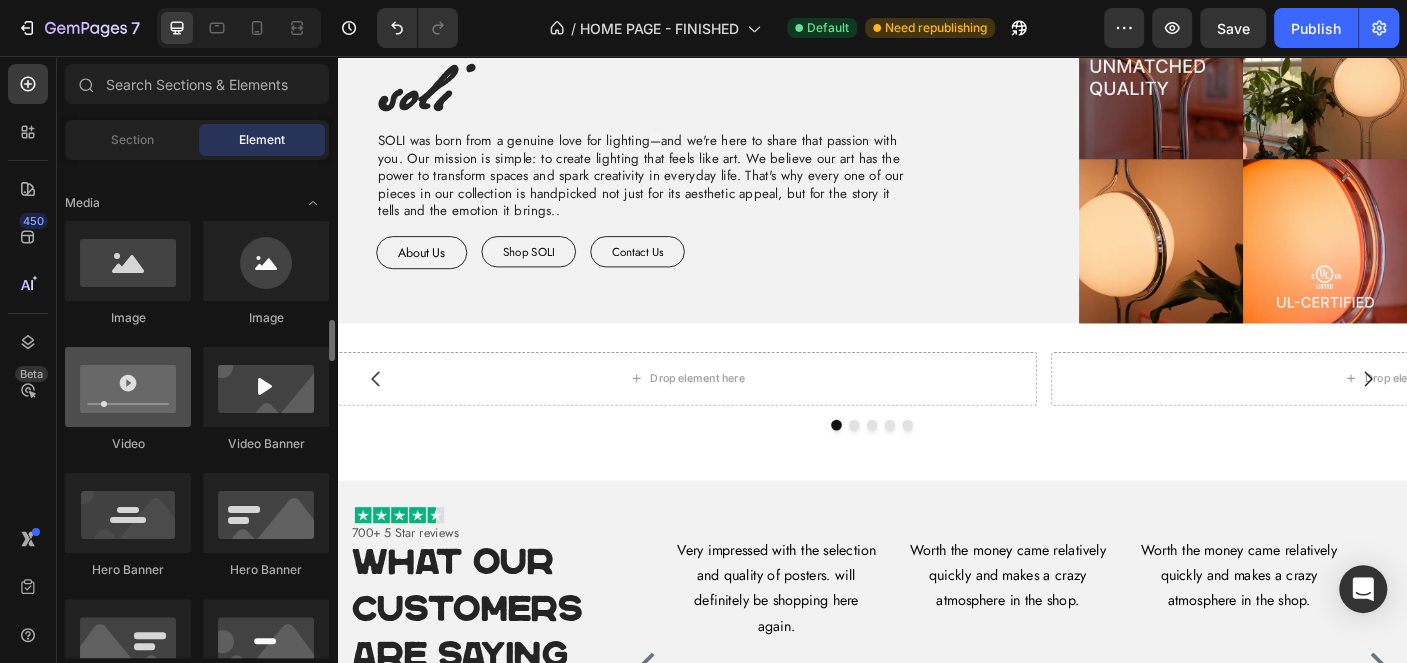 scroll, scrollTop: 702, scrollLeft: 0, axis: vertical 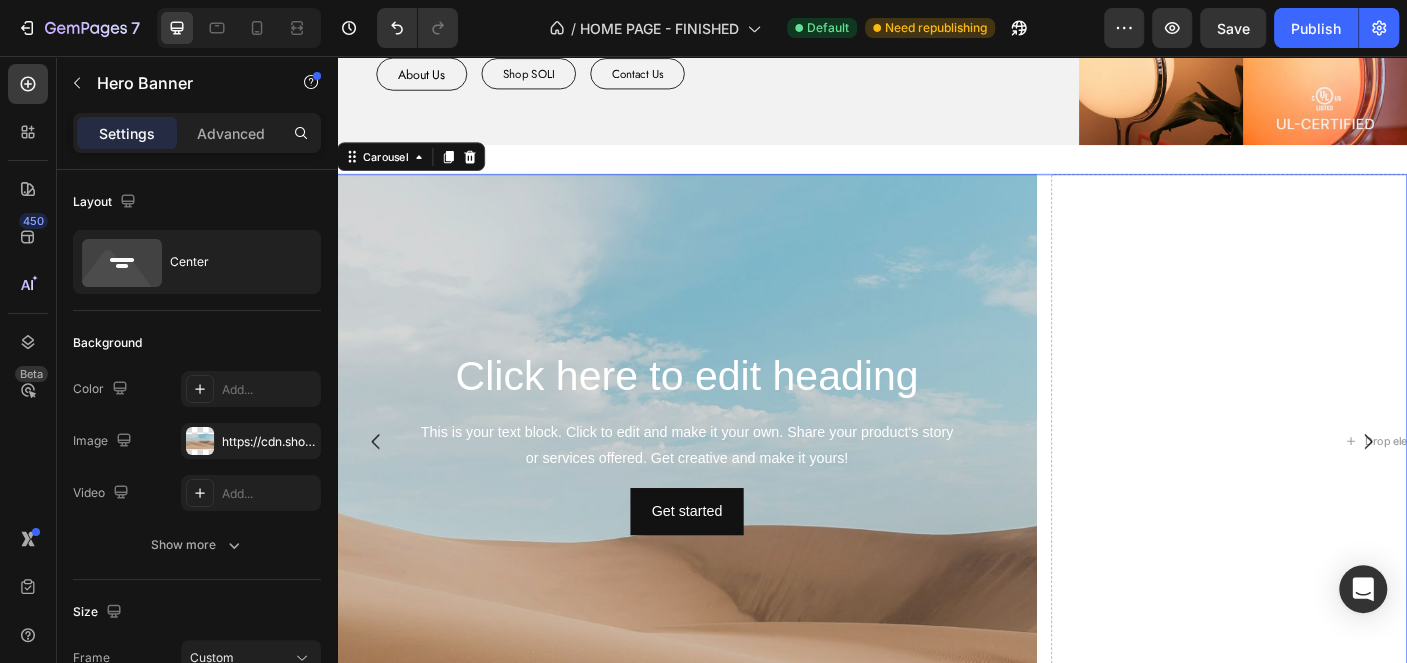 click on "Click here to edit heading Heading This is your text block. Click to edit and make it your own. Share your product's story                   or services offered. Get creative and make it yours! Text Block Get started Button Hero Banner
Drop element here
Drop element here
Drop element here
Drop element here" at bounding box center (937, 488) 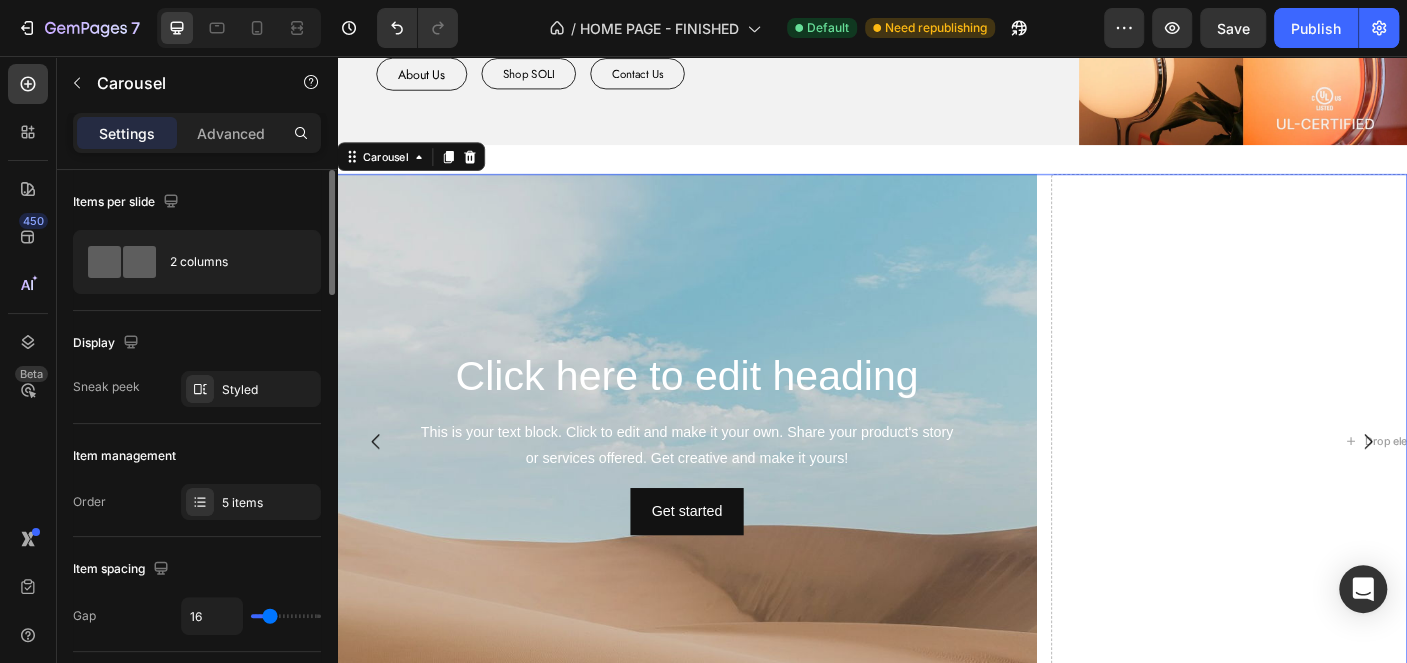 type on "13" 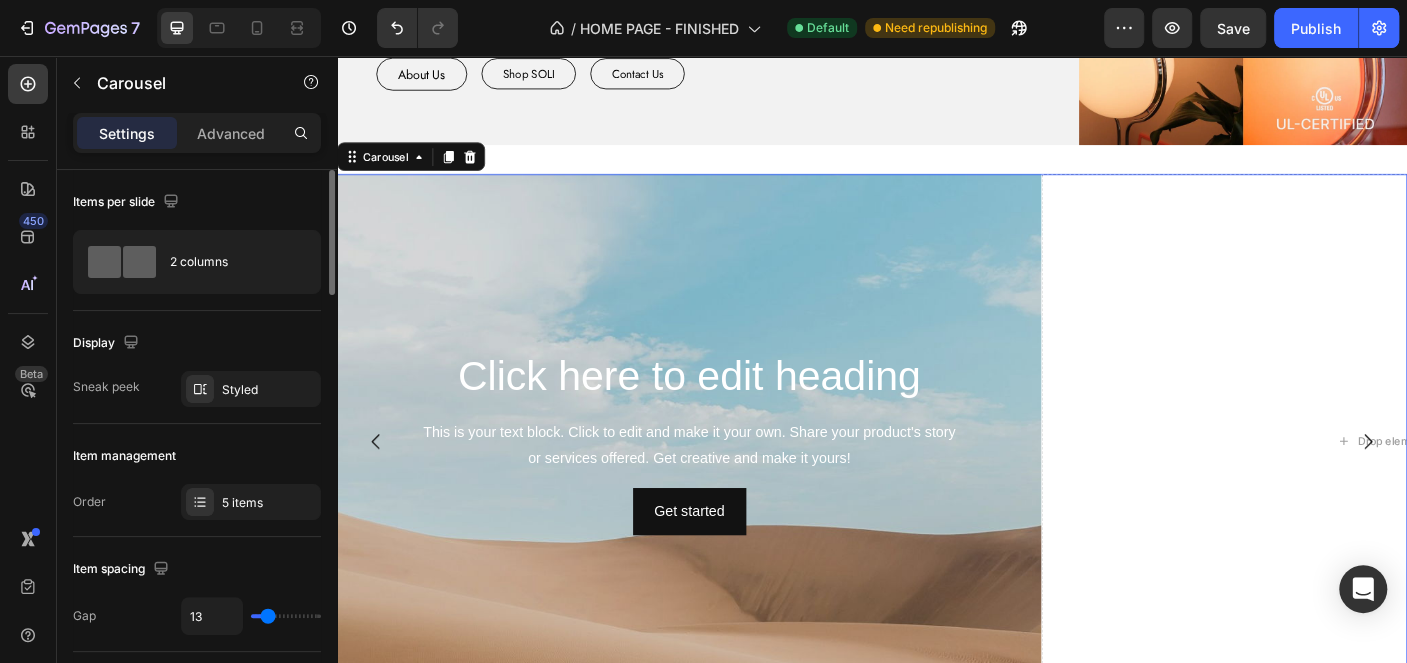type on "0" 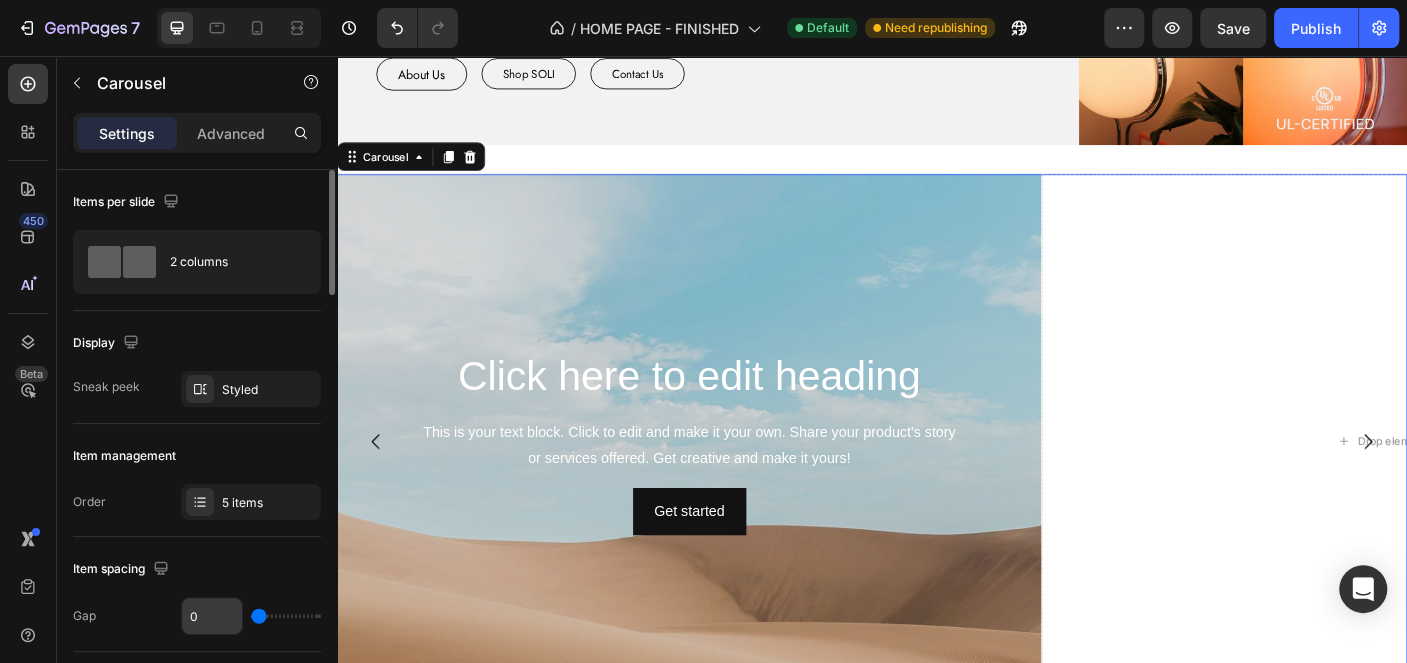 drag, startPoint x: 268, startPoint y: 611, endPoint x: 230, endPoint y: 616, distance: 38.327538 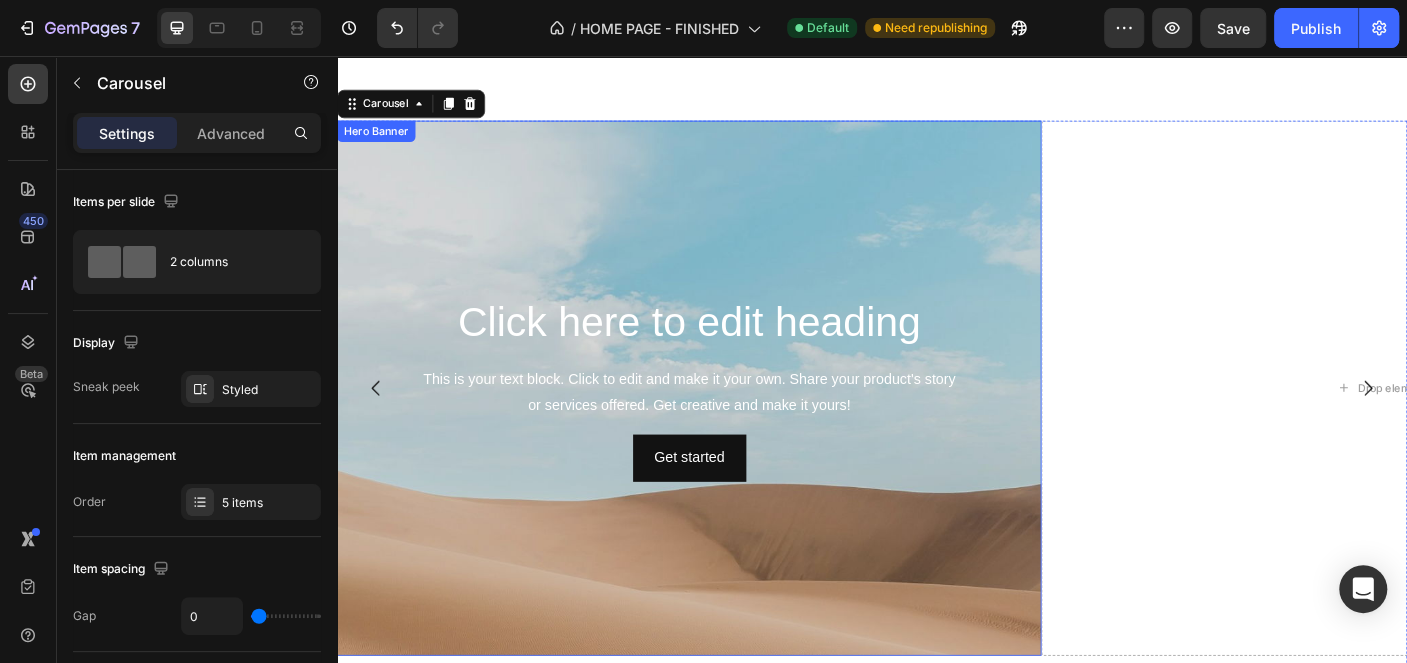 scroll, scrollTop: 1926, scrollLeft: 0, axis: vertical 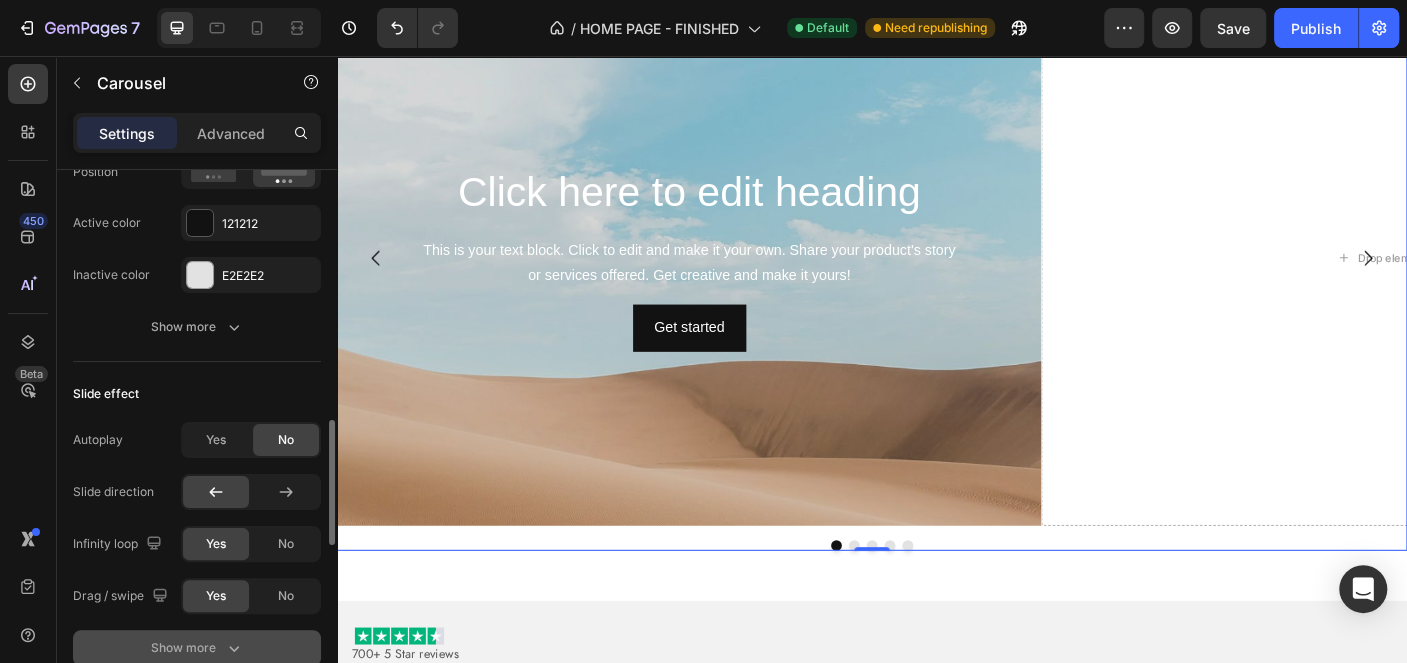click on "Show more" at bounding box center [197, 648] 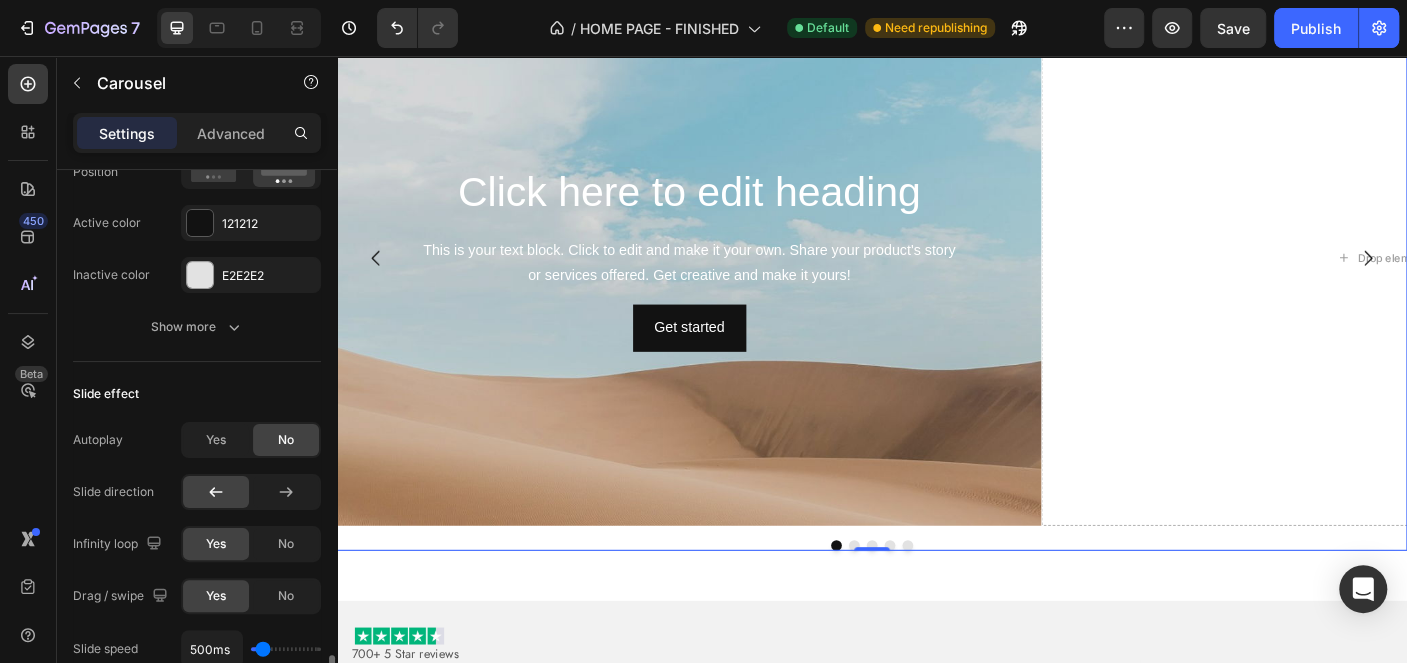 scroll, scrollTop: 1304, scrollLeft: 0, axis: vertical 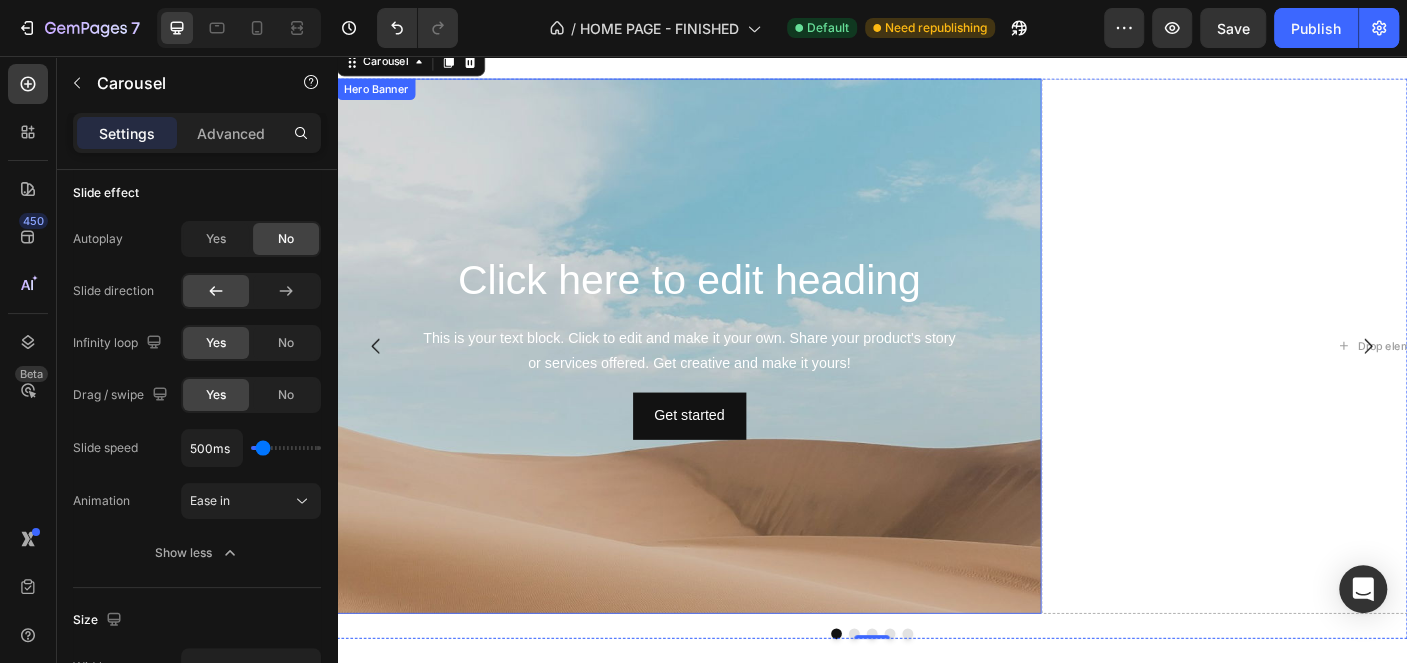 click at bounding box center [732, 518] 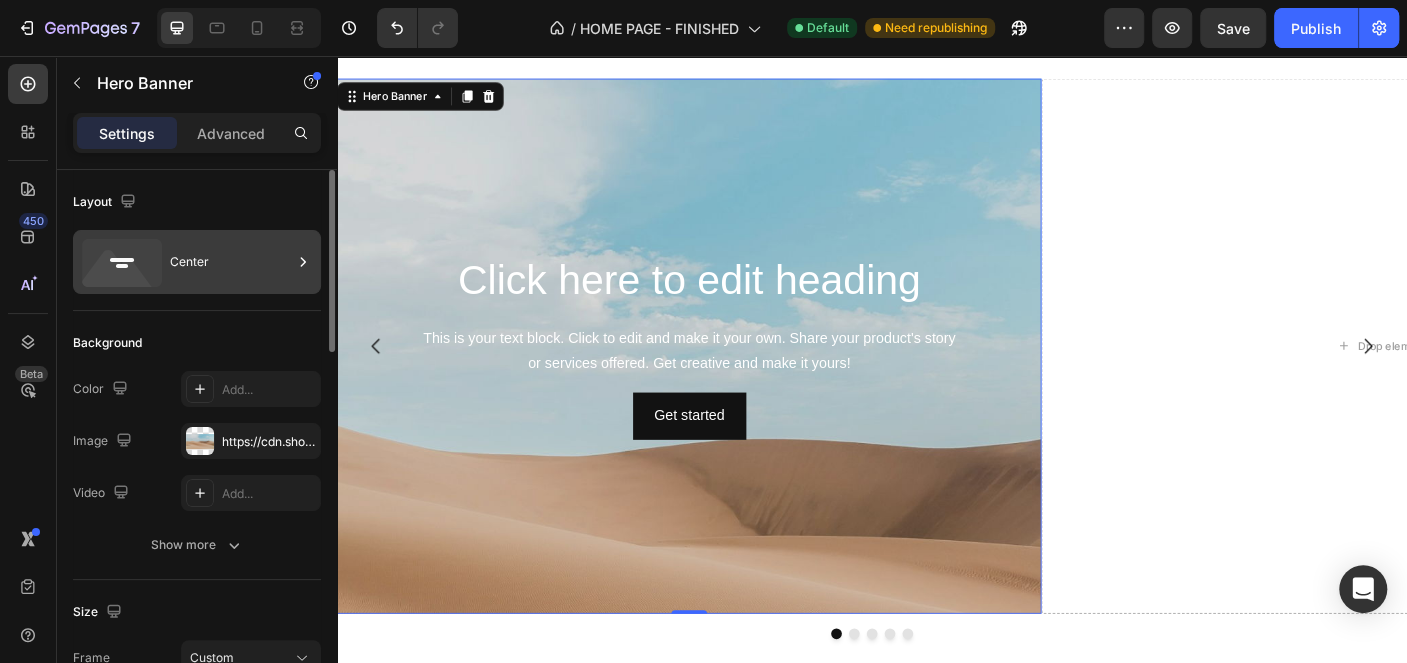 click on "Center" at bounding box center (231, 262) 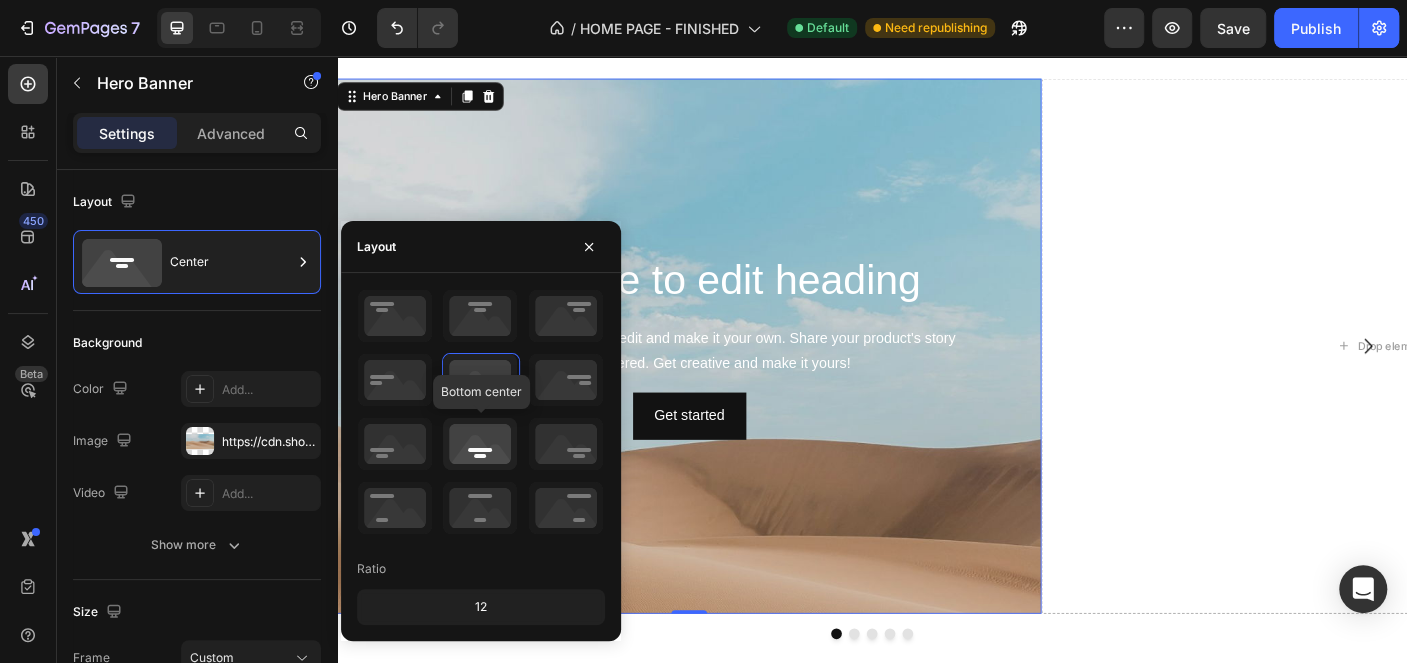 click 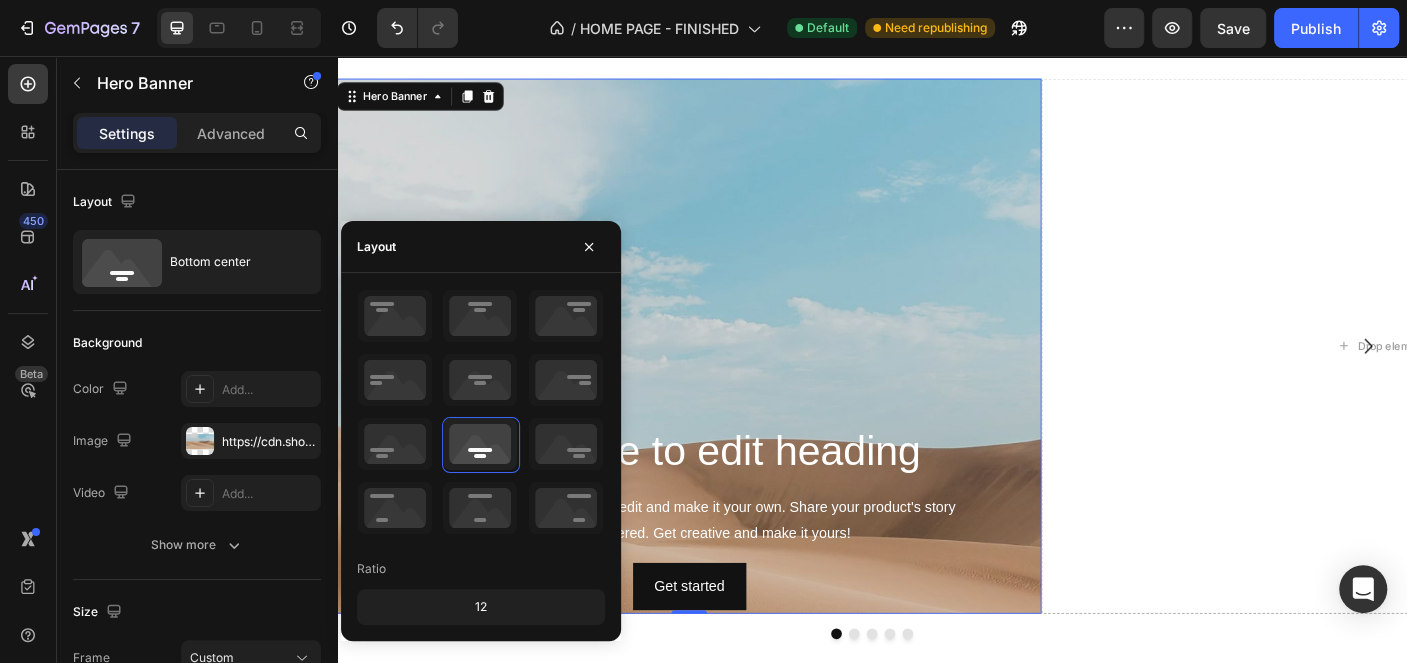click at bounding box center [732, 518] 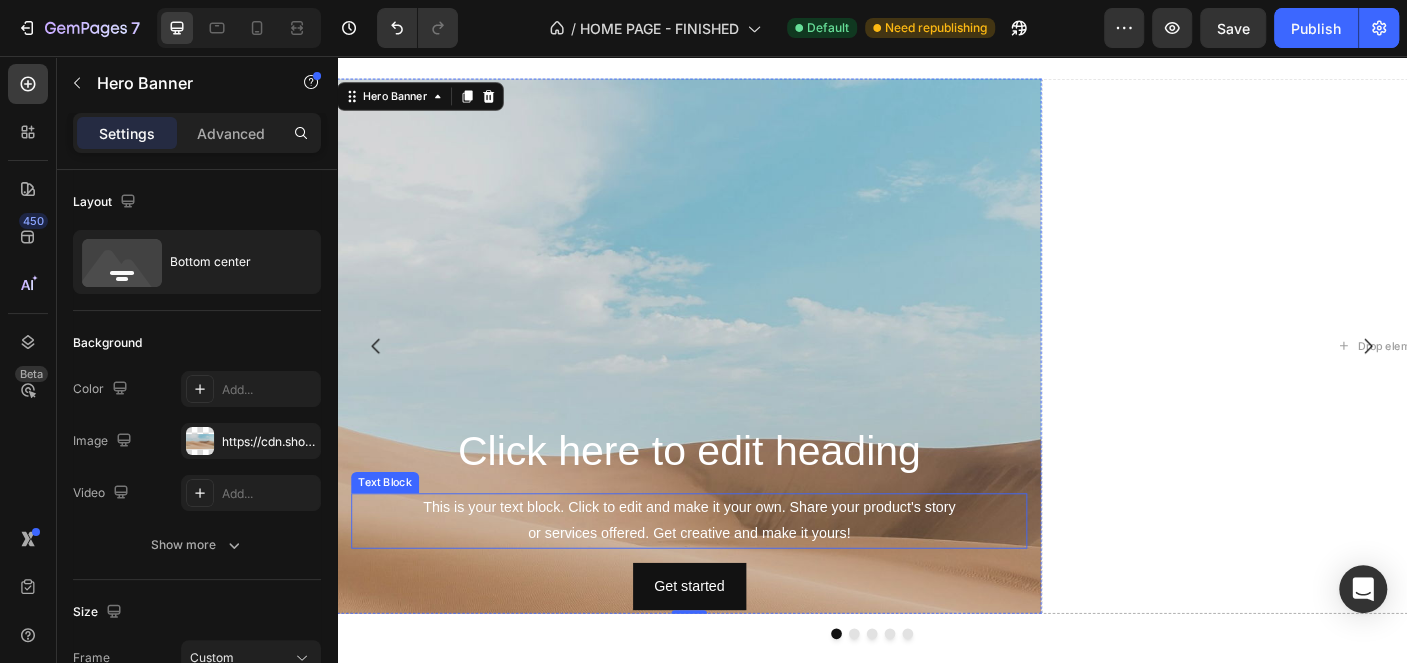 click on "This is your text block. Click to edit and make it your own. Share your product's story                   or services offered. Get creative and make it yours!" at bounding box center [732, 578] 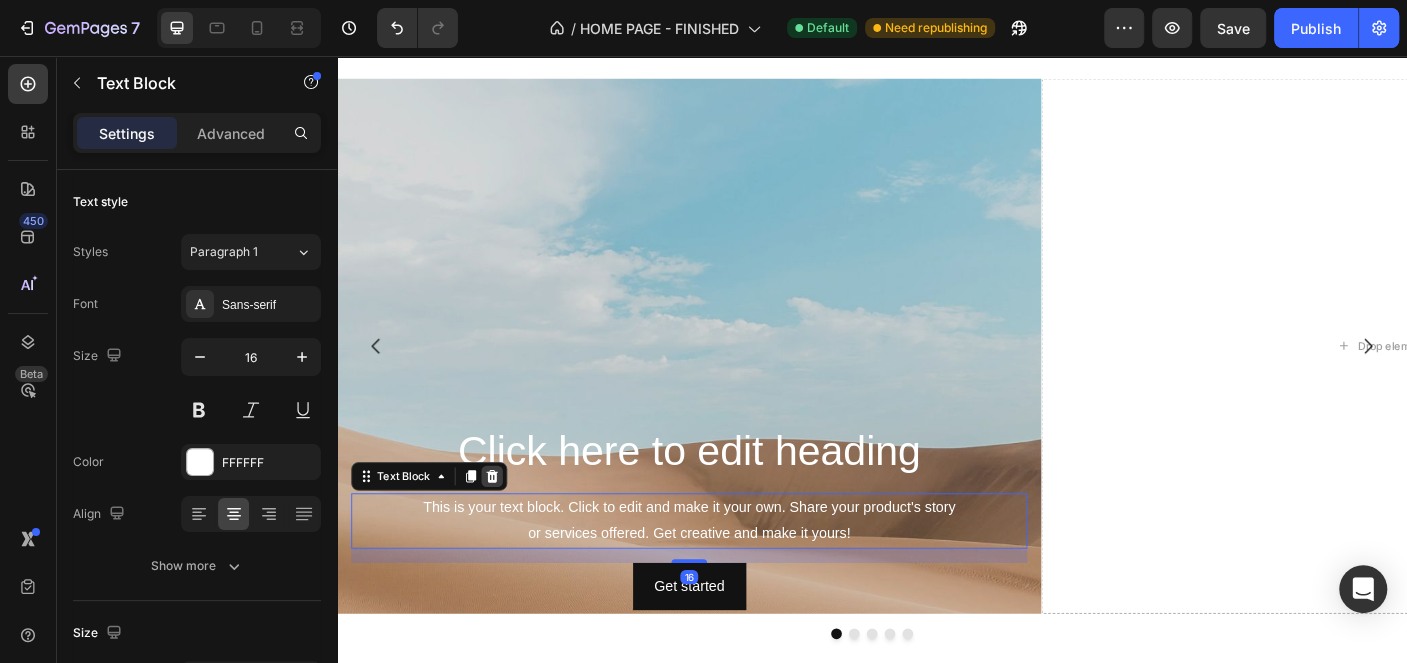 click 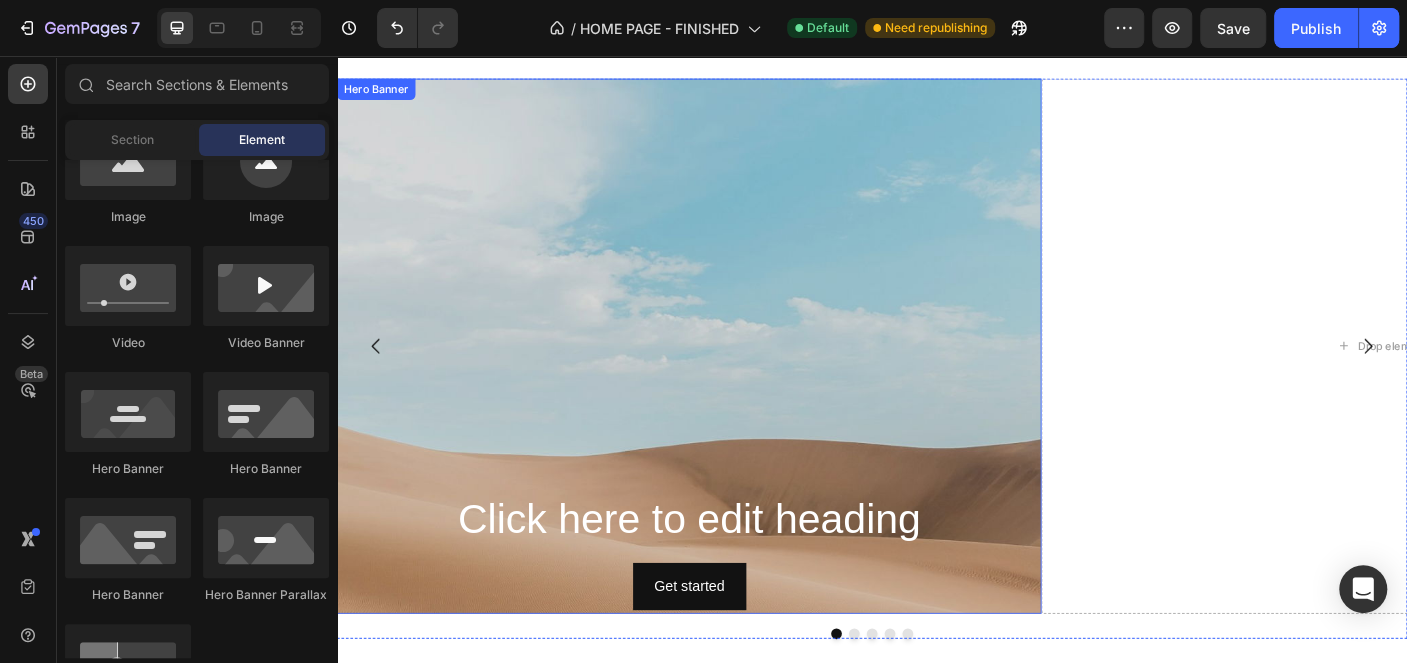click on "Click here to edit heading" at bounding box center (732, 577) 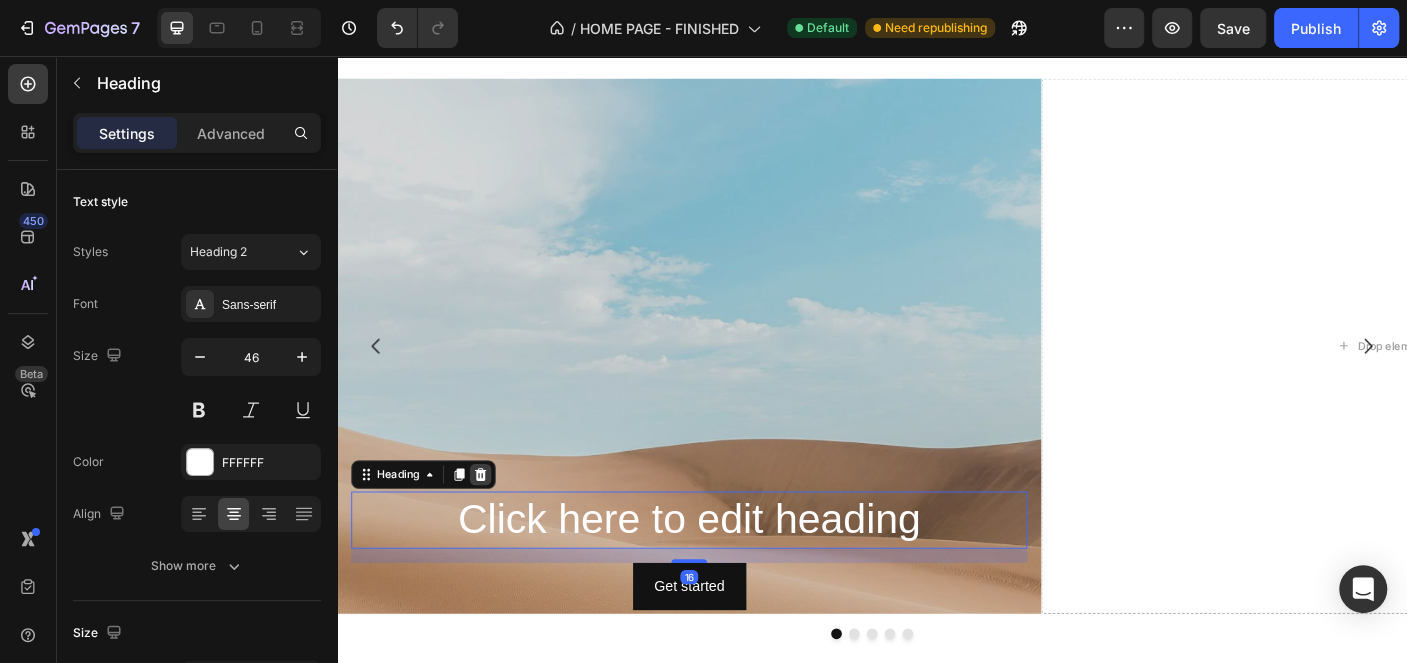 click 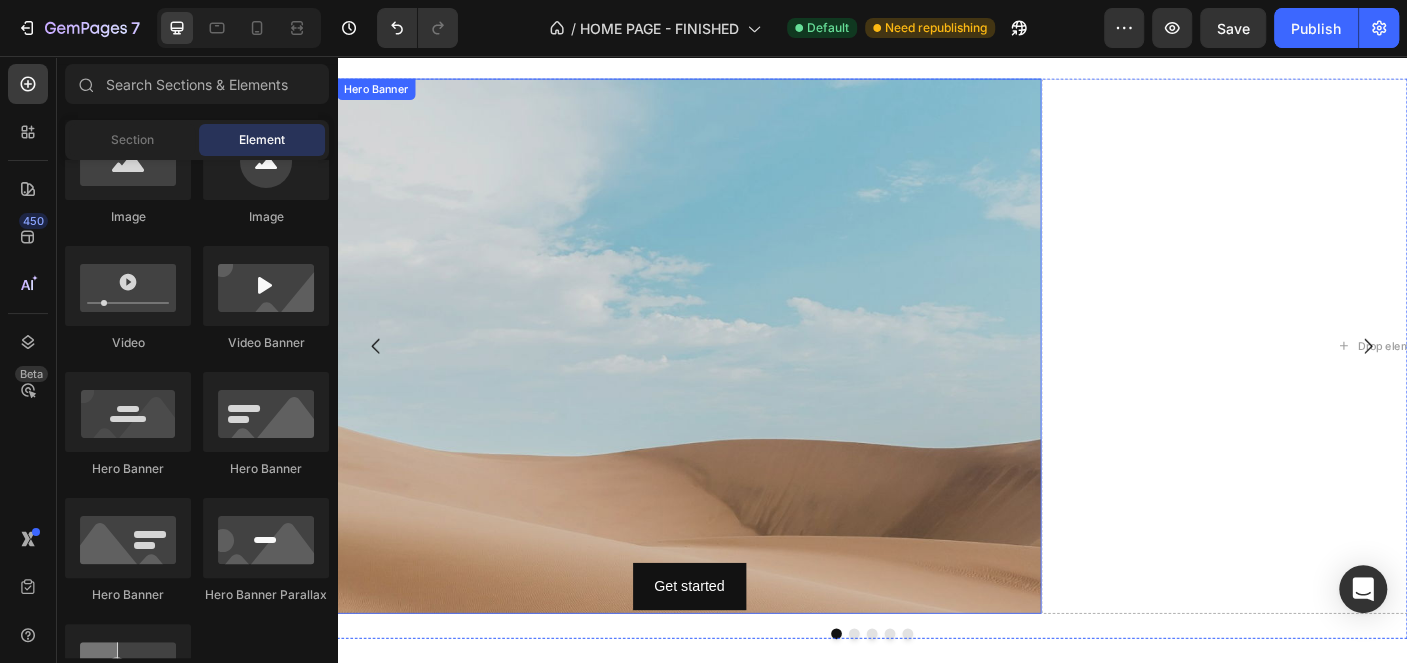 click at bounding box center (732, 518) 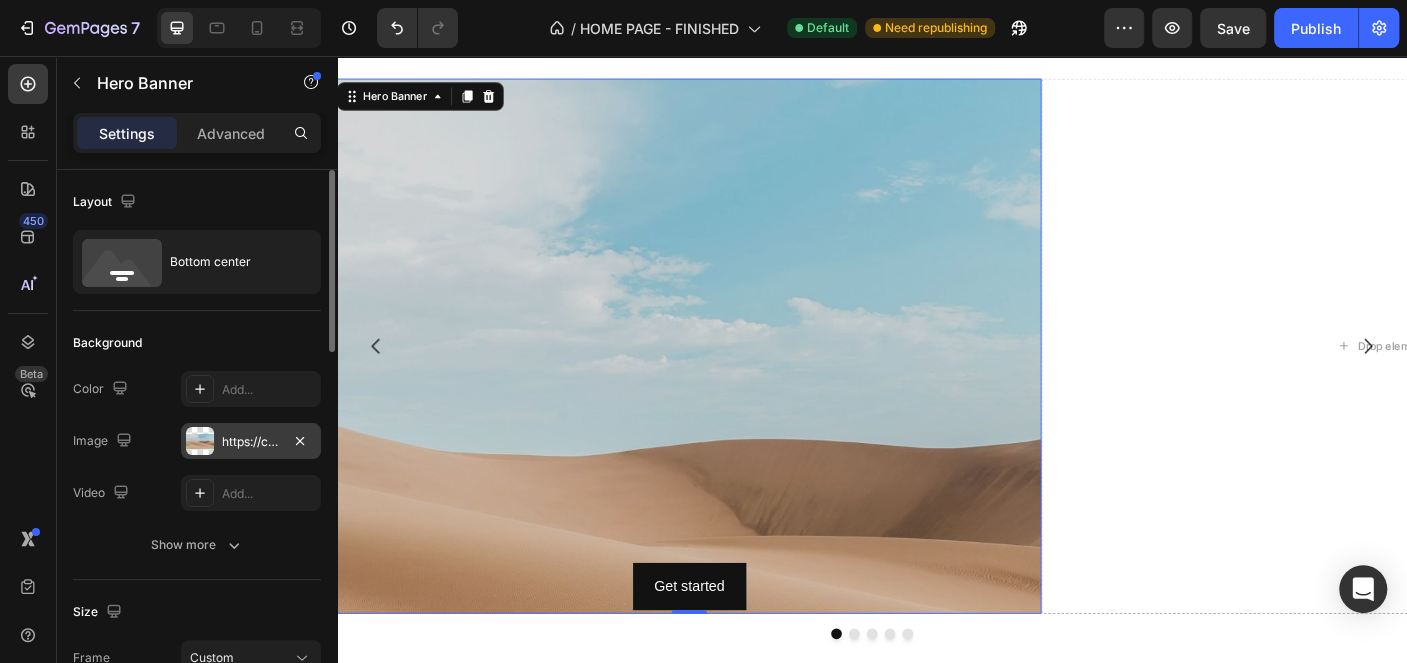 click on "https://cdn.shopify.com/s/files/1/2005/9307/files/background_settings.jpg" at bounding box center [251, 441] 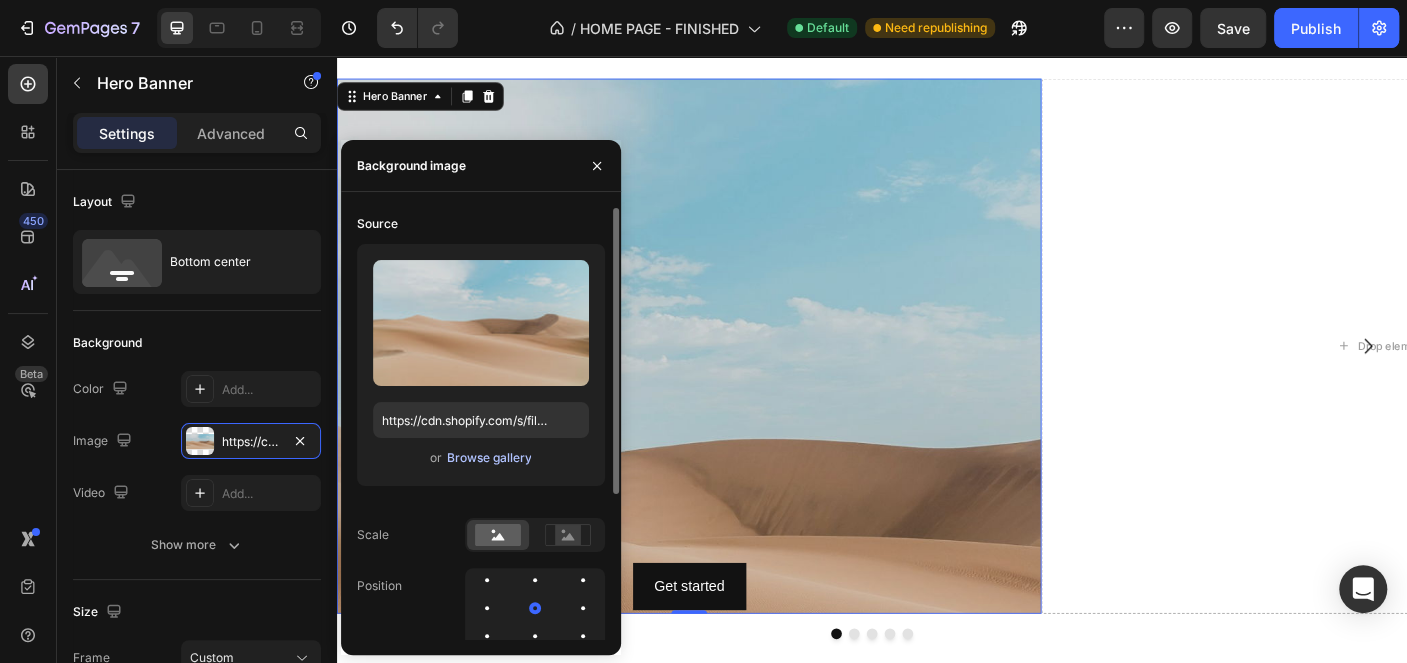 click on "Browse gallery" at bounding box center [488, 458] 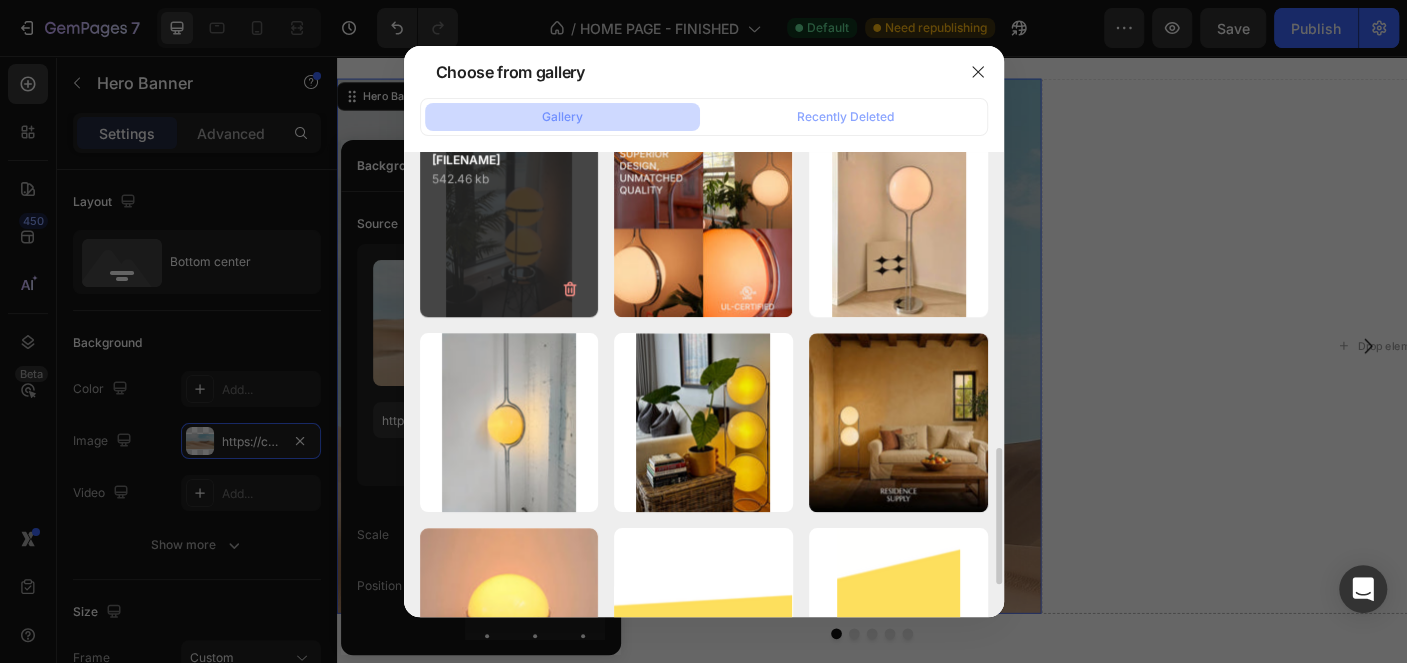 scroll, scrollTop: 1103, scrollLeft: 0, axis: vertical 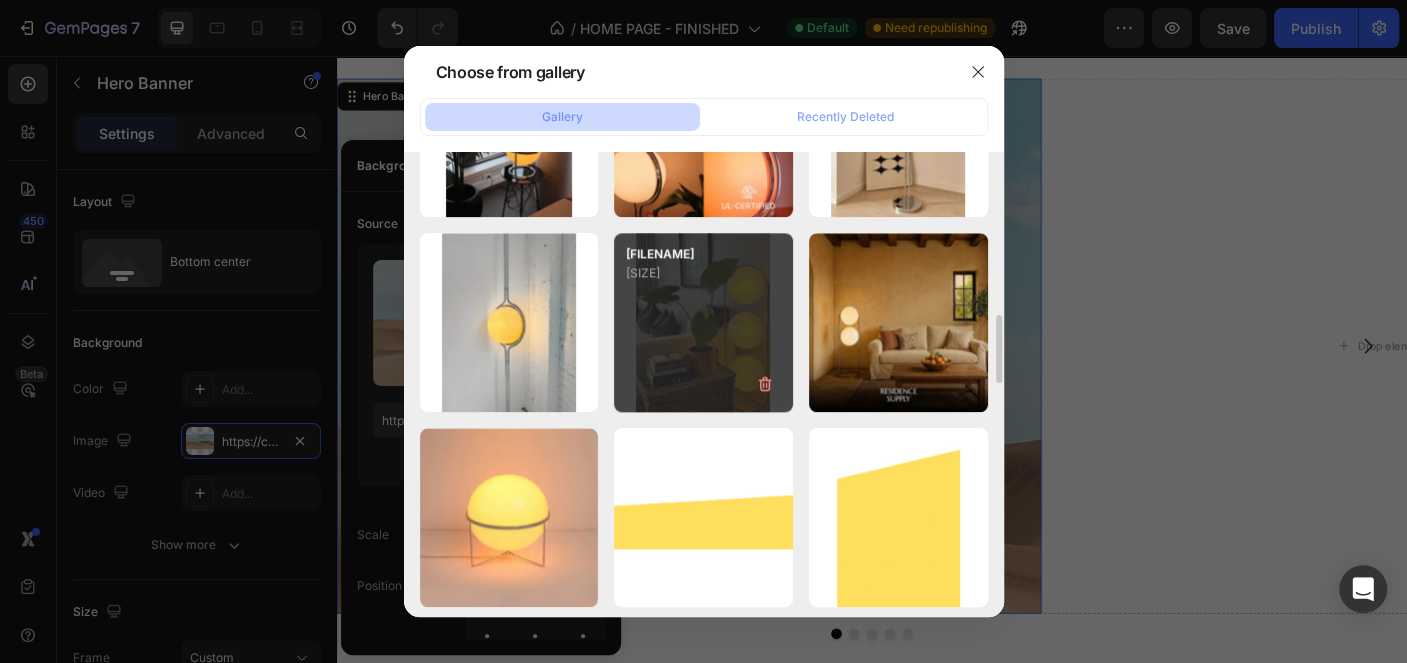 click on "[FILENAME] [SIZE]" at bounding box center (703, 322) 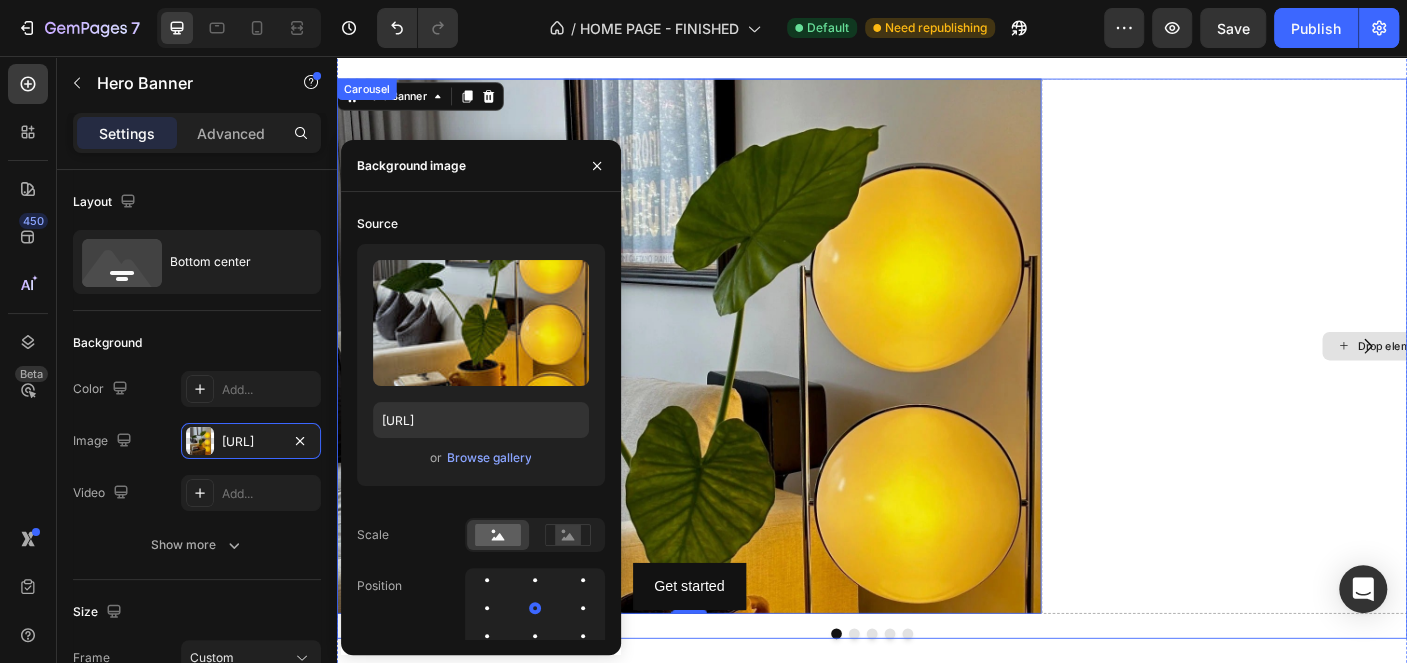click on "Drop element here" at bounding box center (1522, 382) 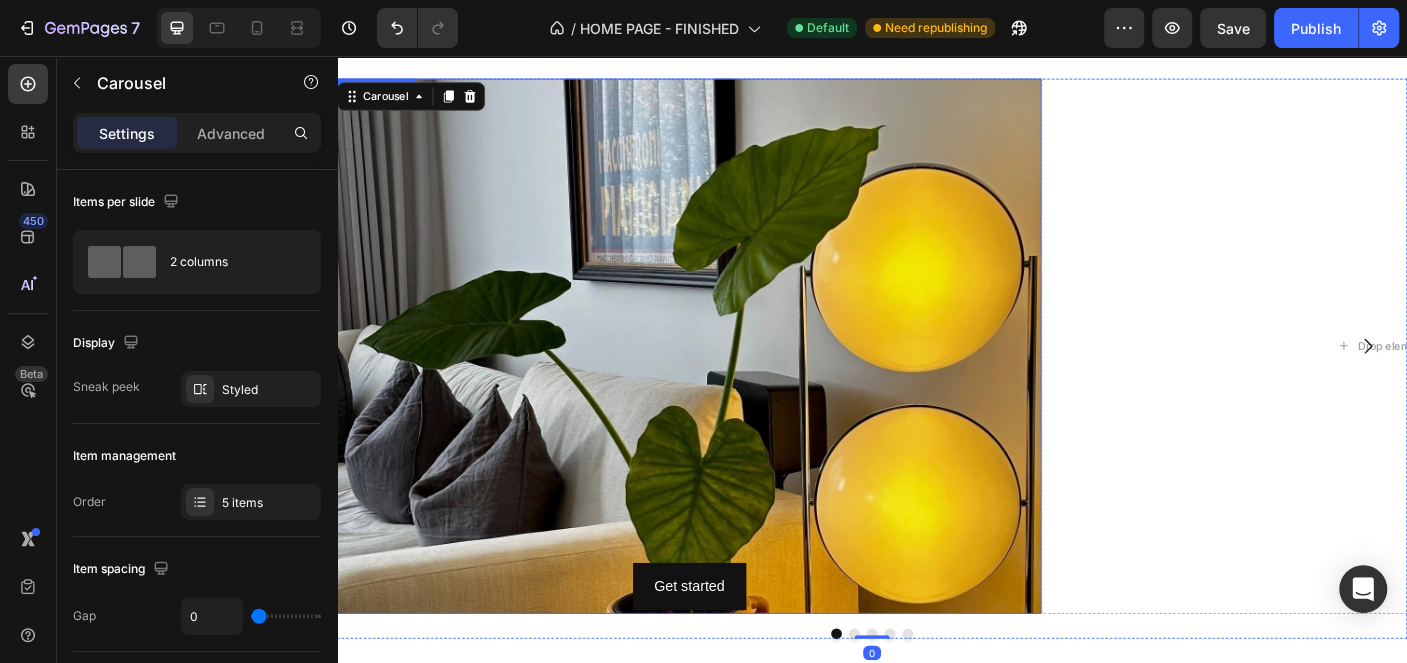 click at bounding box center (732, 518) 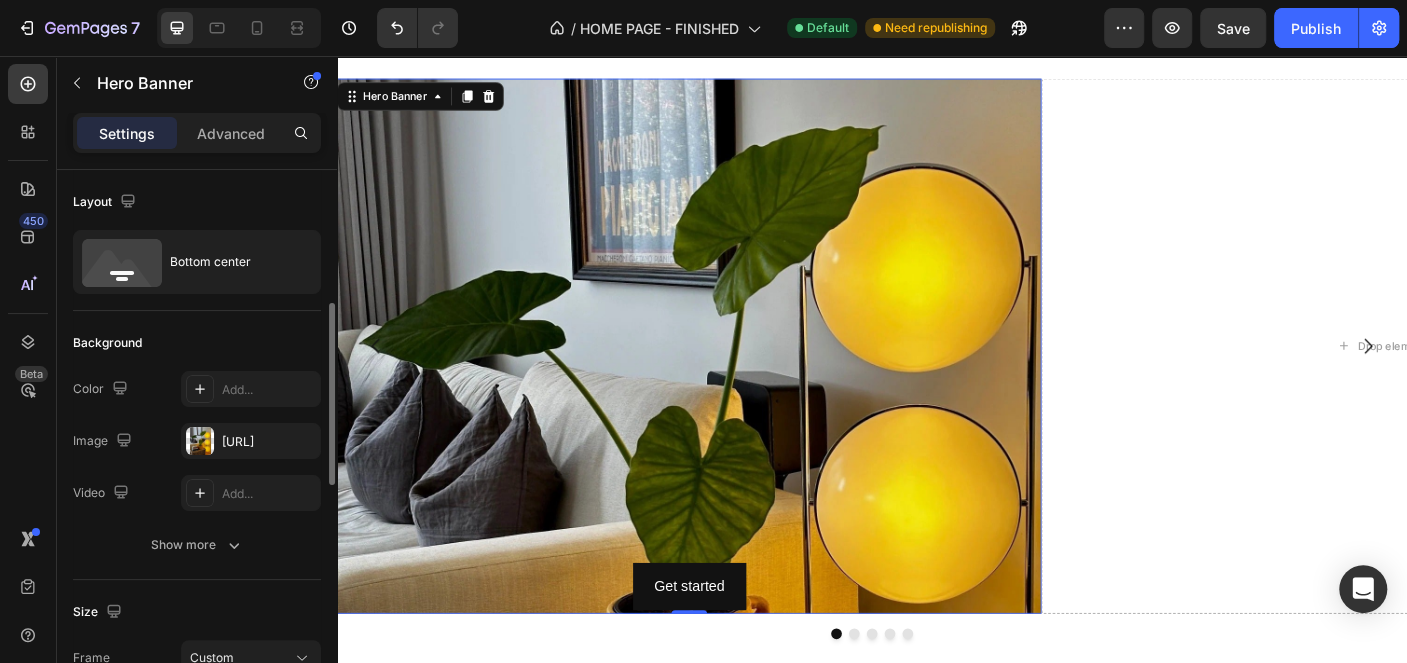 scroll, scrollTop: 100, scrollLeft: 0, axis: vertical 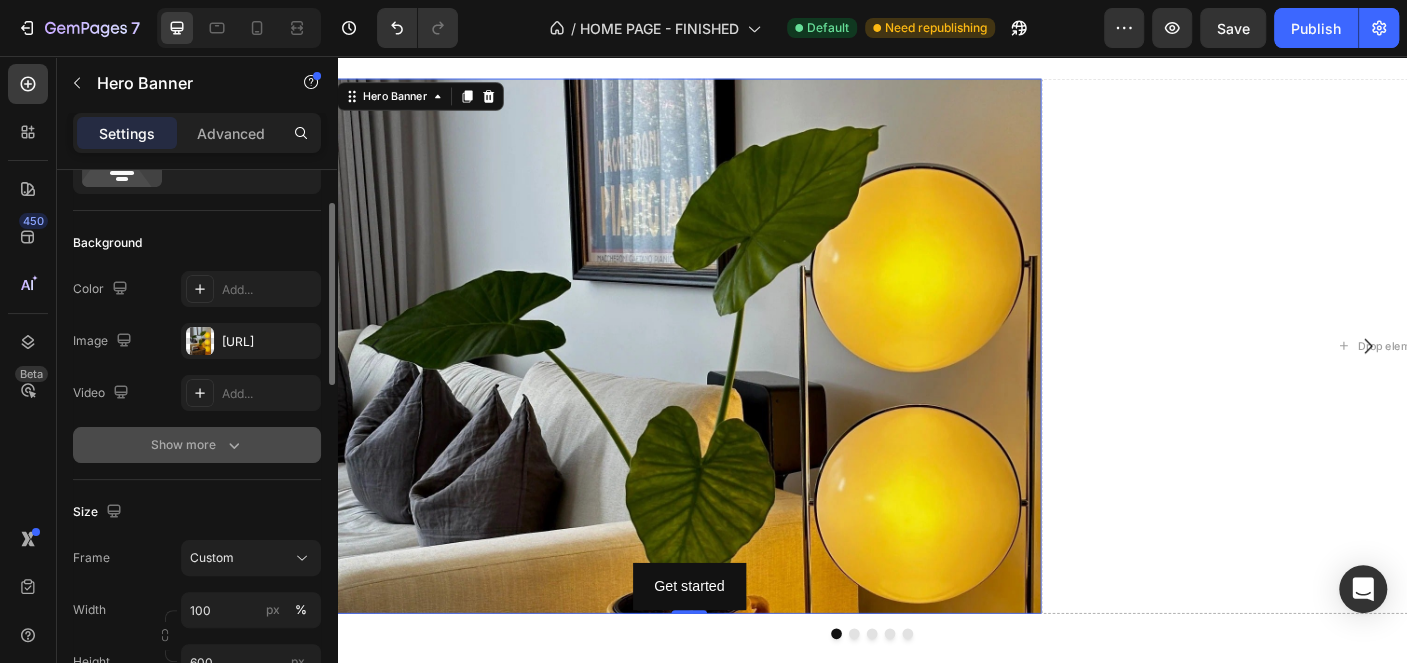 click on "Show more" at bounding box center [197, 445] 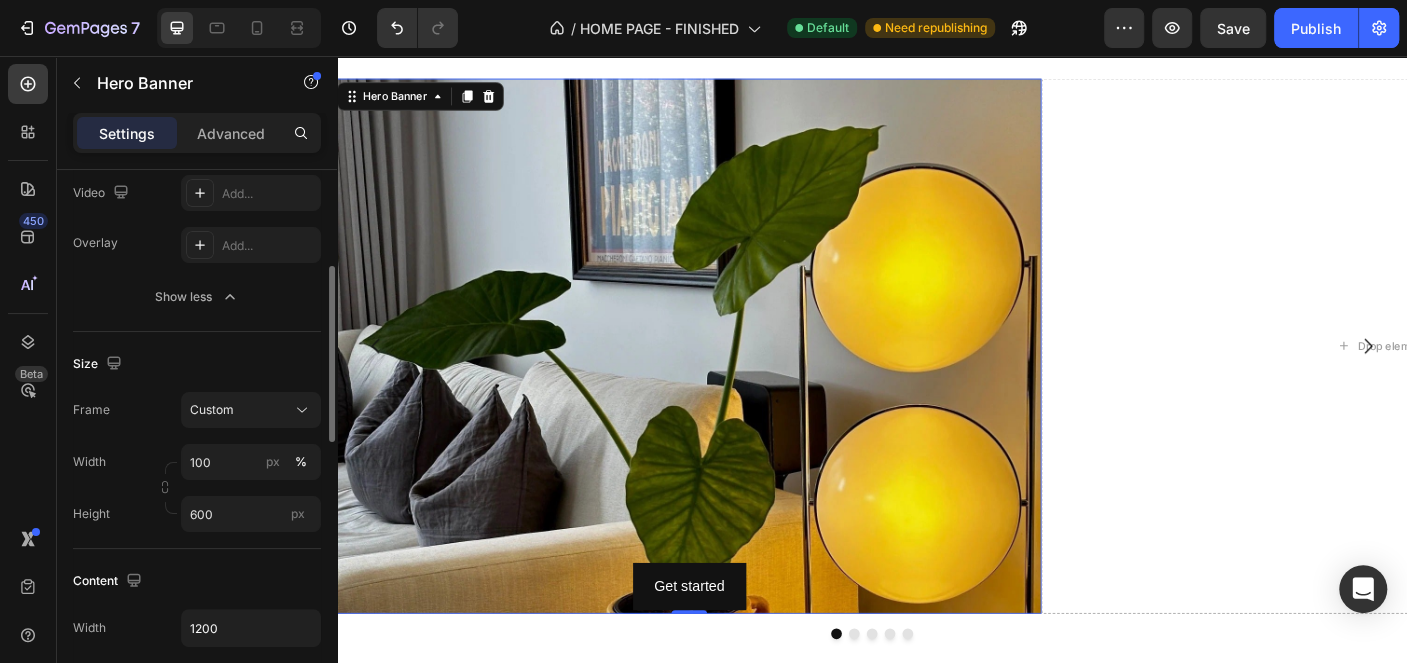 scroll, scrollTop: 200, scrollLeft: 0, axis: vertical 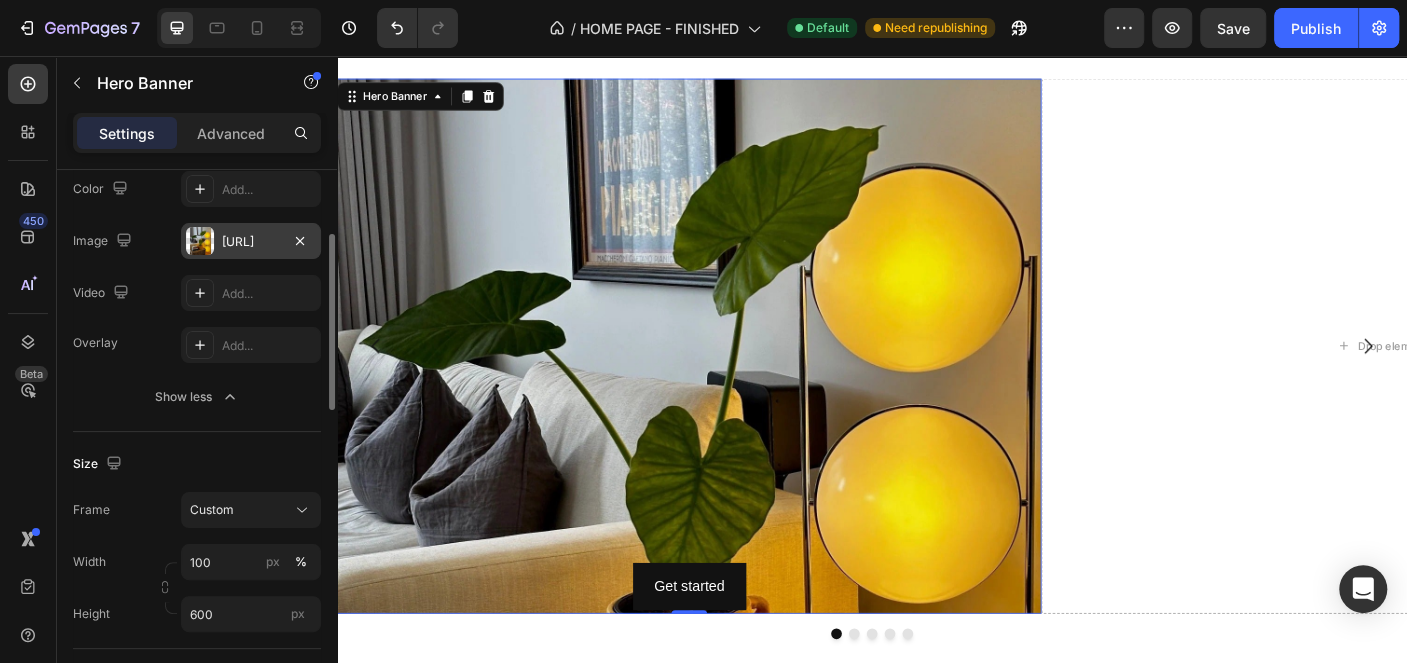 click on "[URL]" at bounding box center [251, 241] 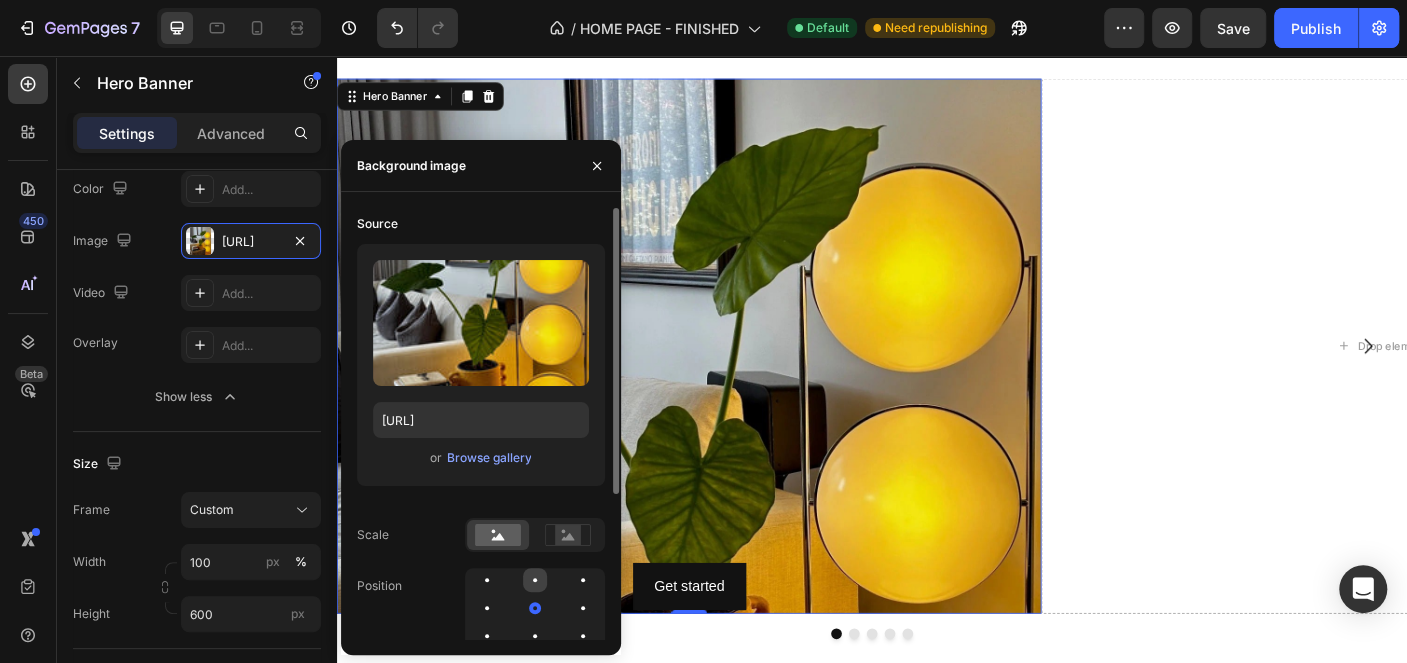 click 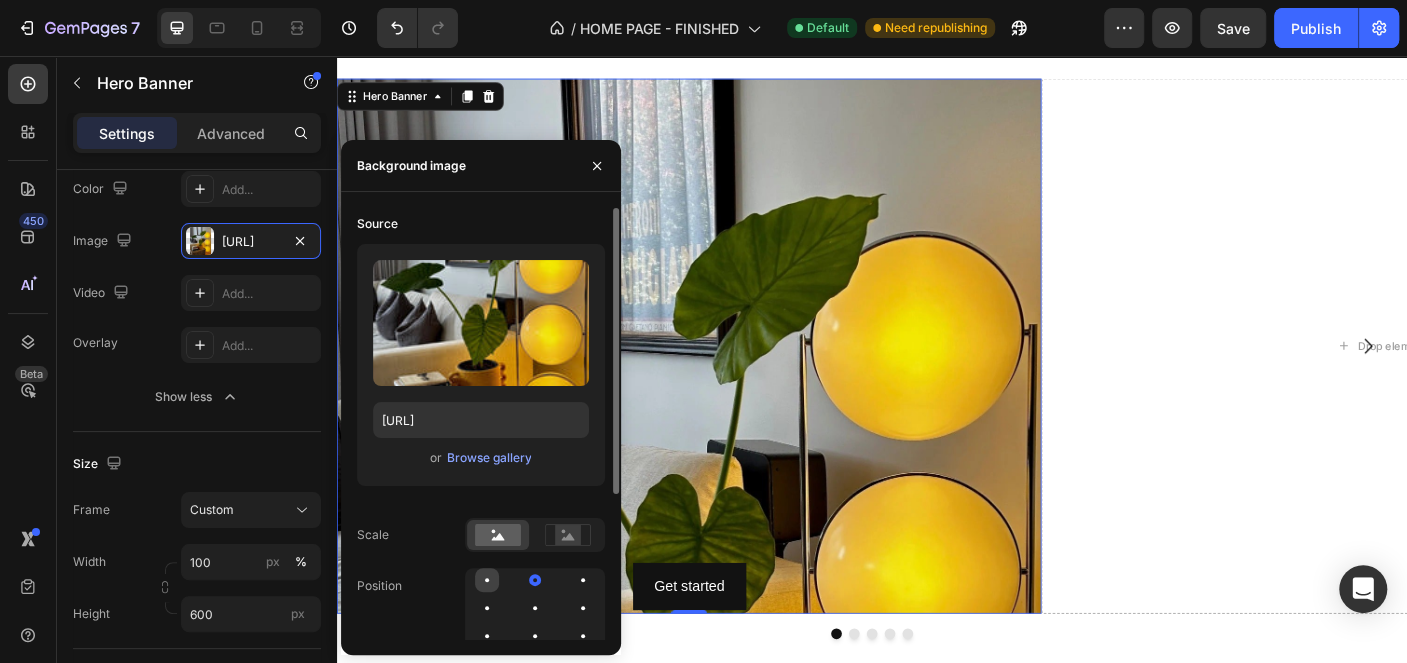 click 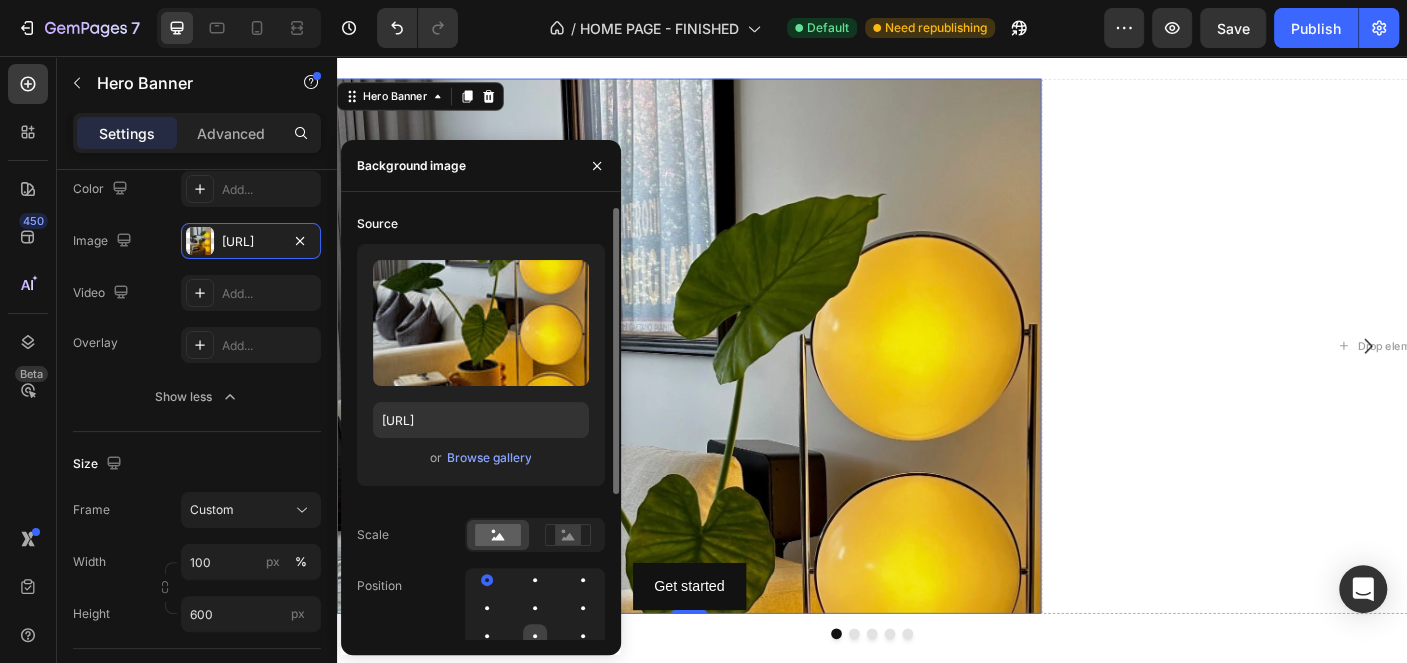 click 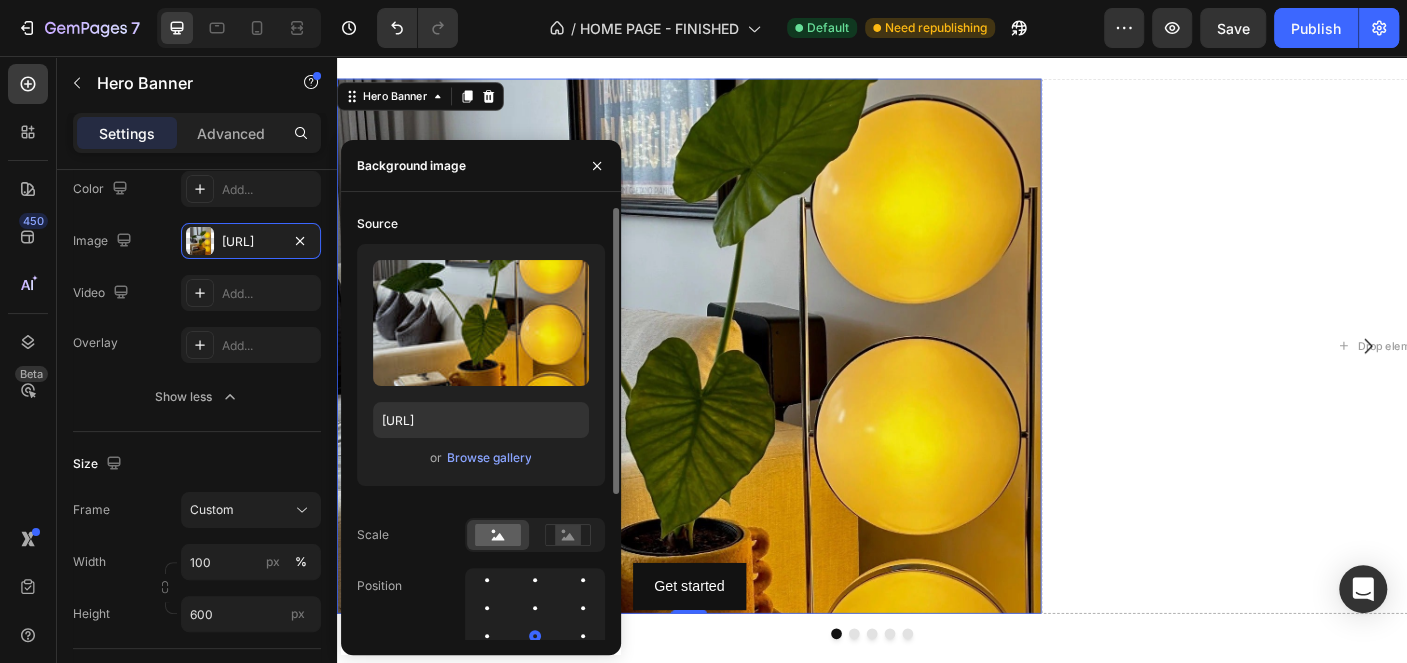scroll, scrollTop: 100, scrollLeft: 0, axis: vertical 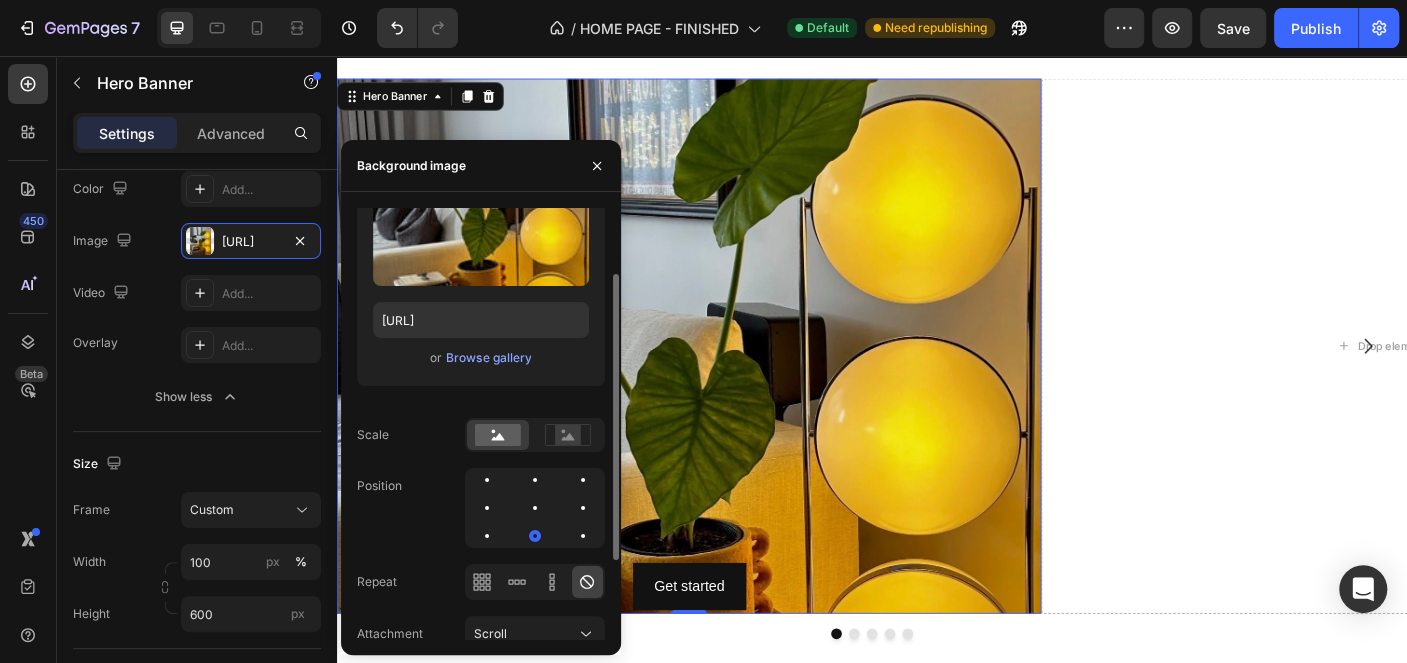 click on "Source Upload Image [URL] or Browse gallery Scale Position Repeat Attachment Scroll" at bounding box center [481, 390] 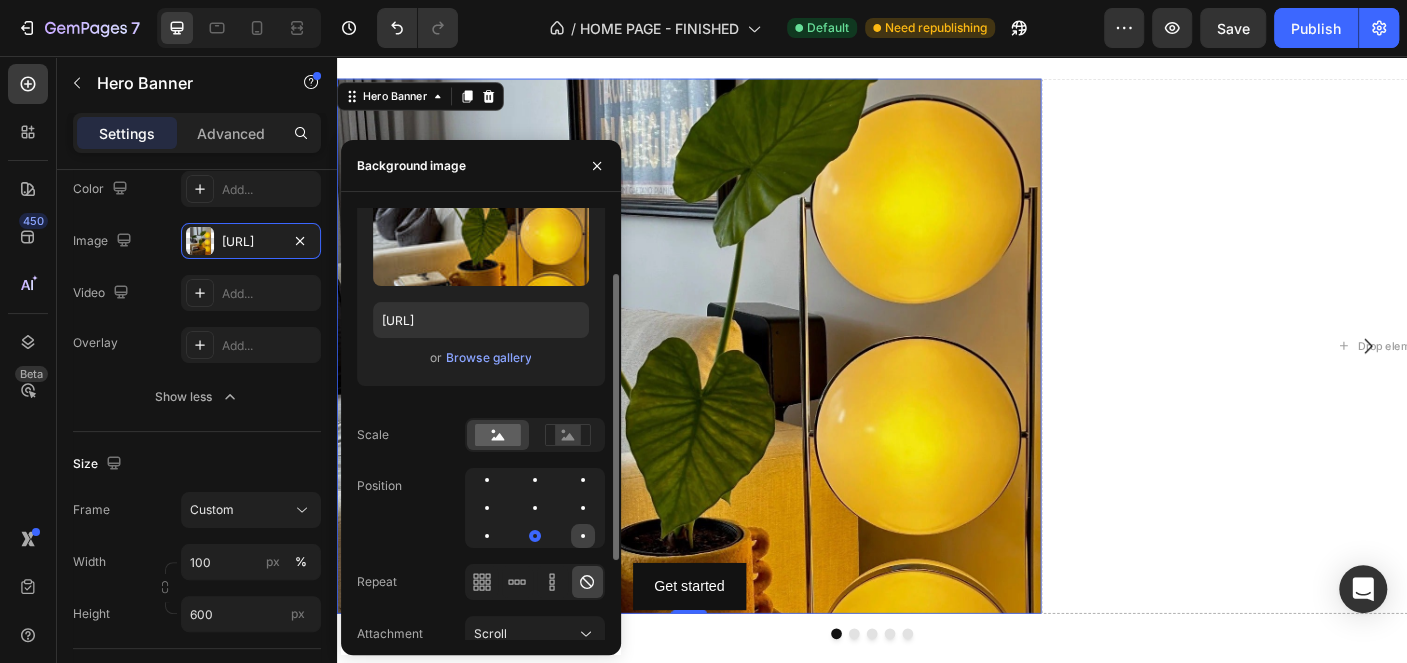 click 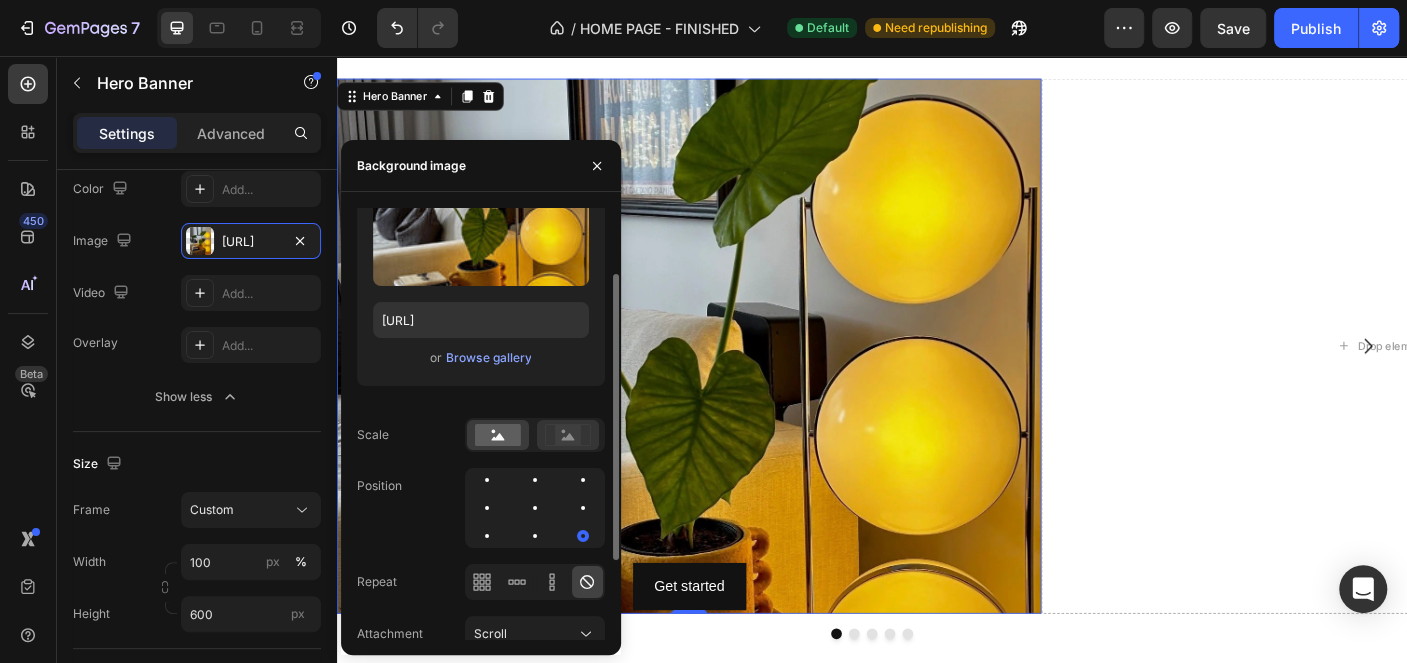 click 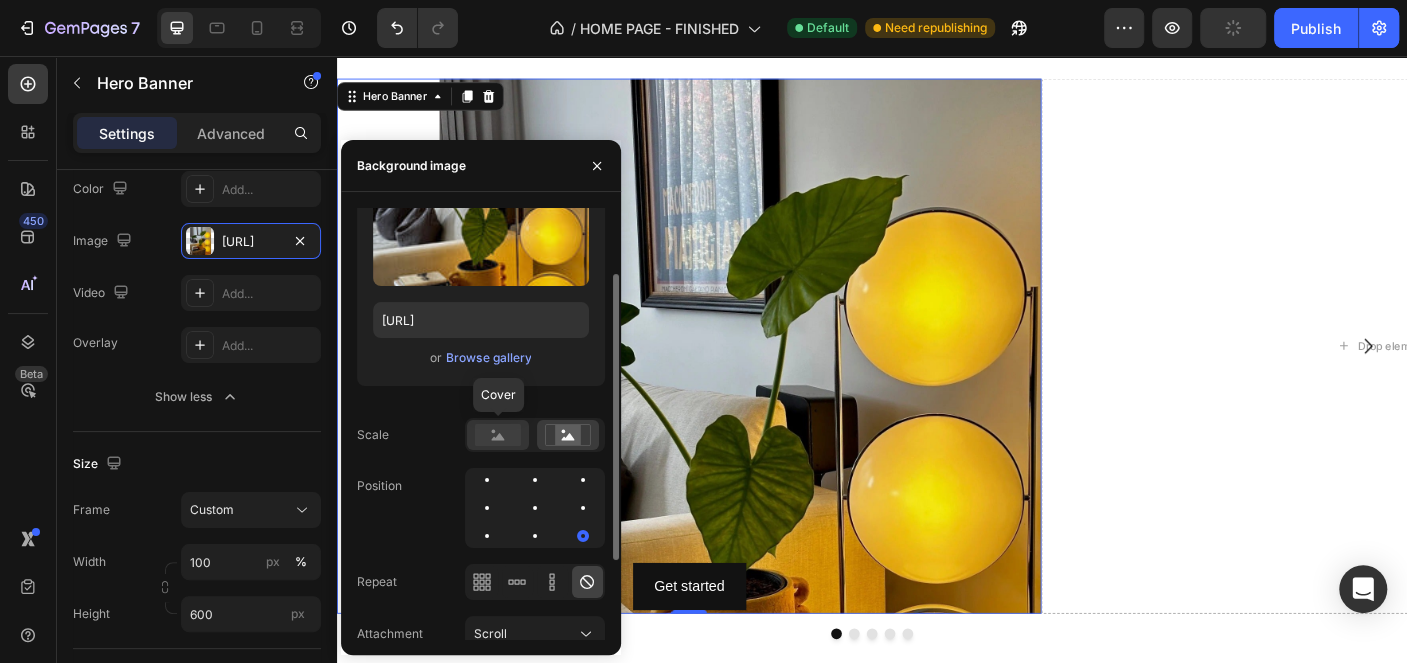 click 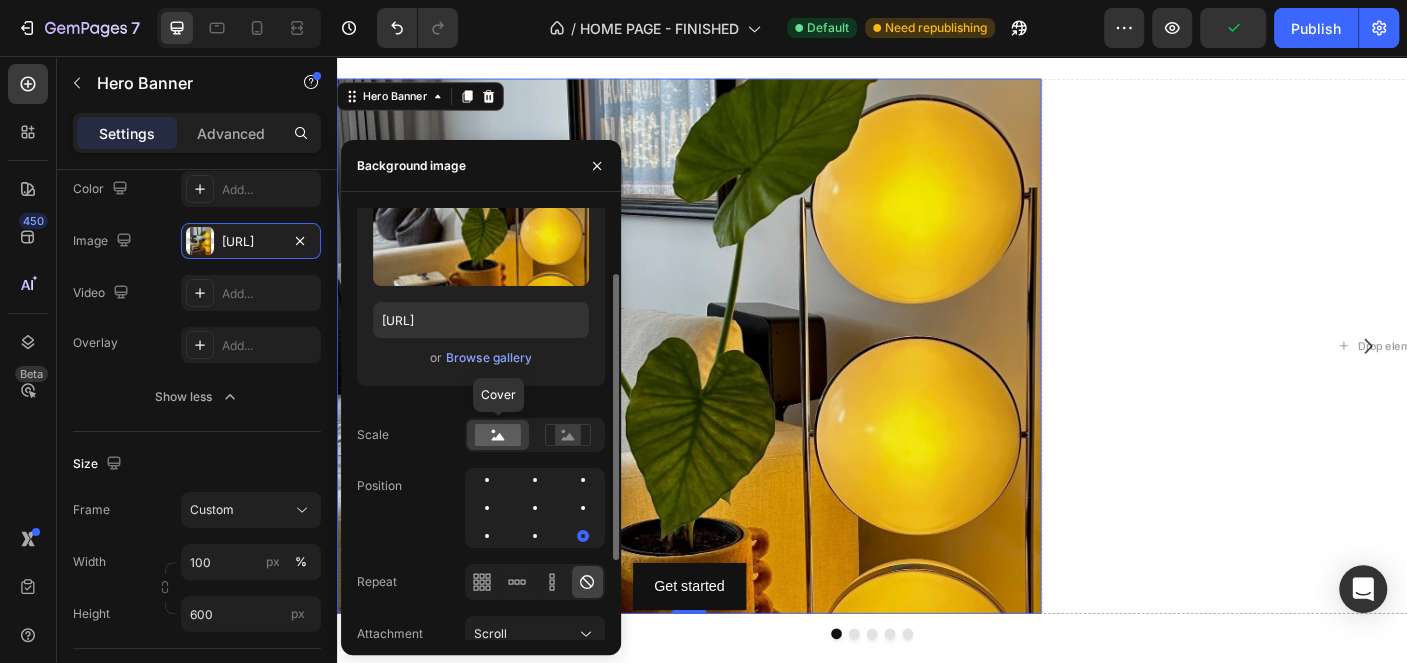 scroll, scrollTop: 200, scrollLeft: 0, axis: vertical 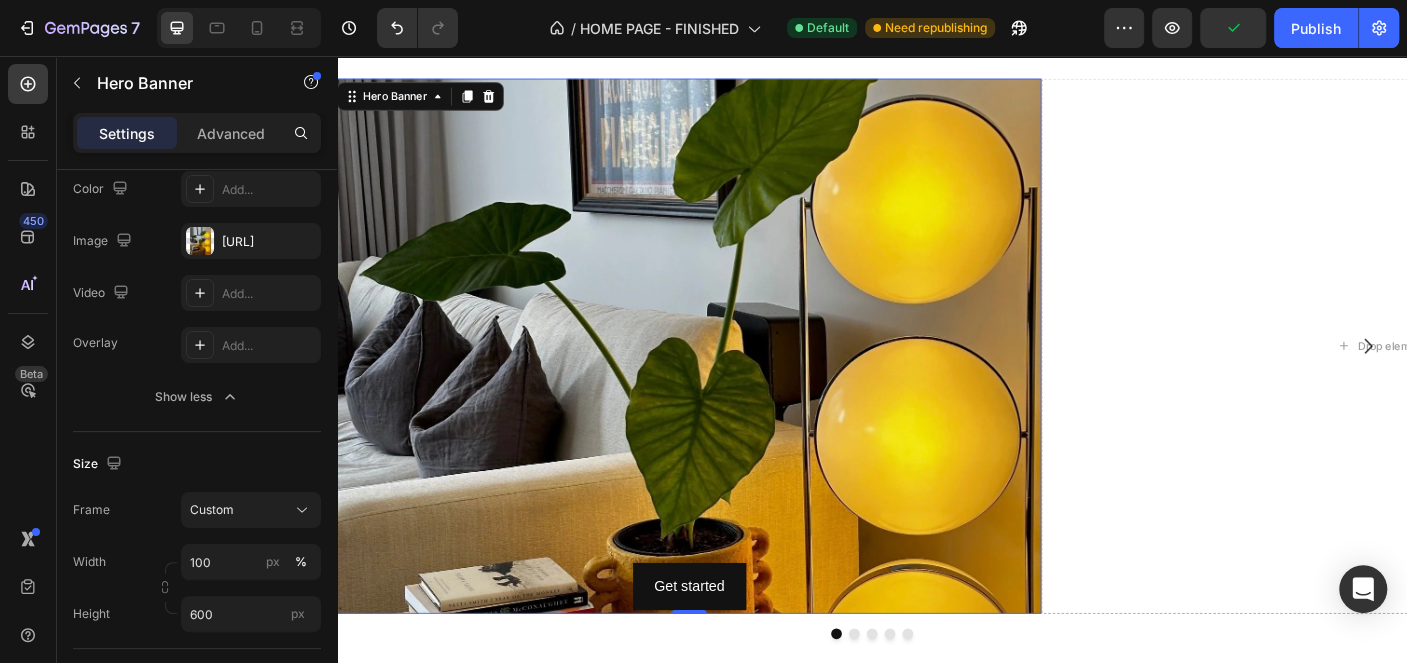 click at bounding box center [732, 518] 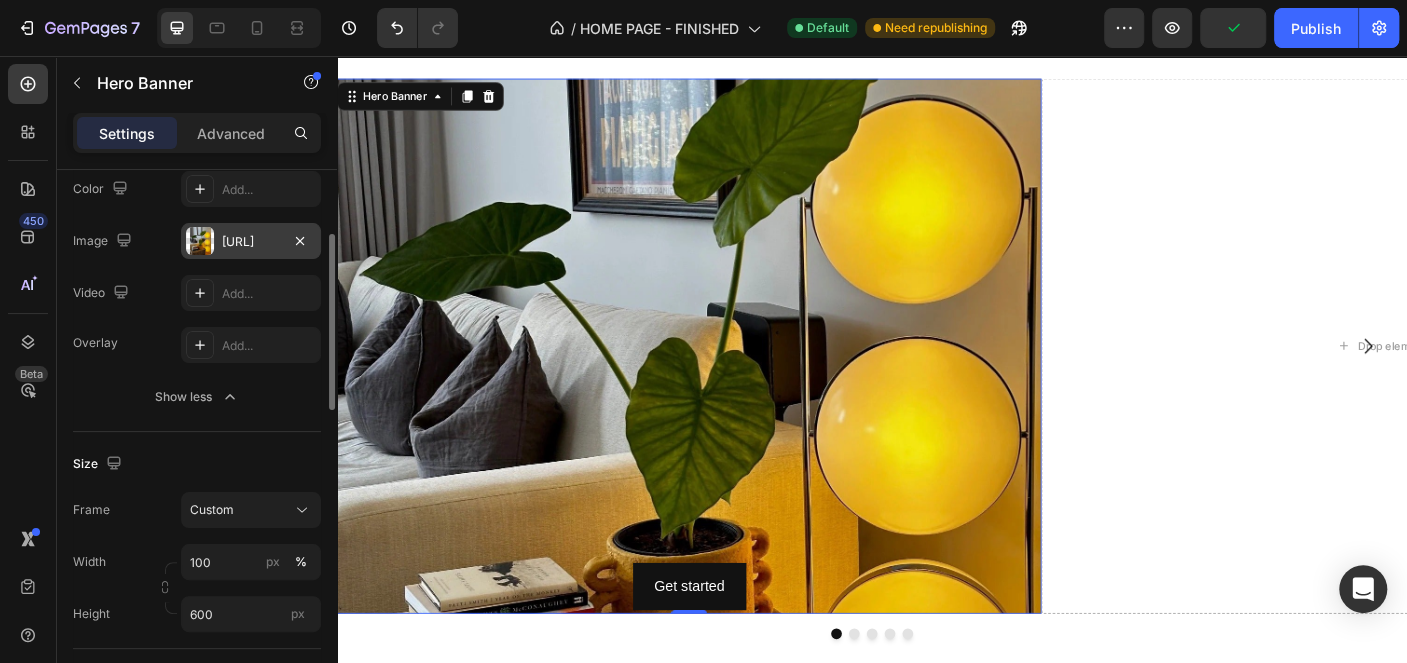 click on "[URL]" at bounding box center [251, 242] 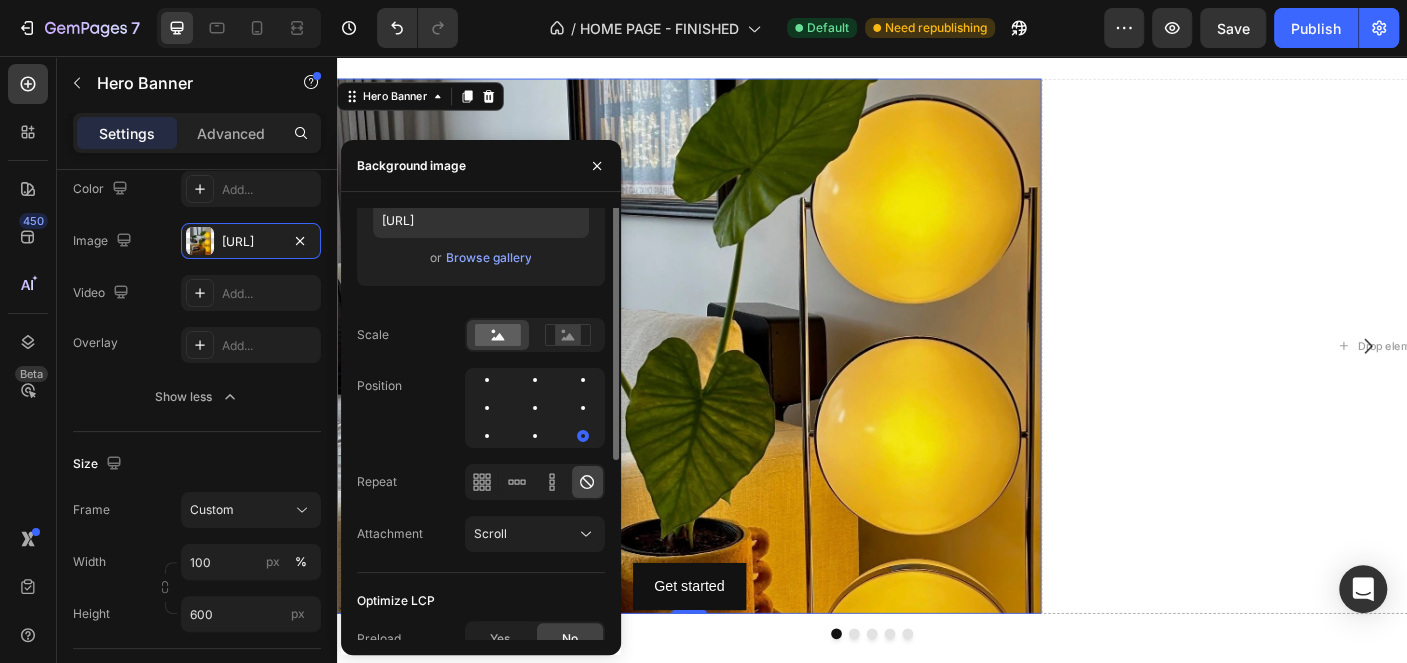 scroll, scrollTop: 100, scrollLeft: 0, axis: vertical 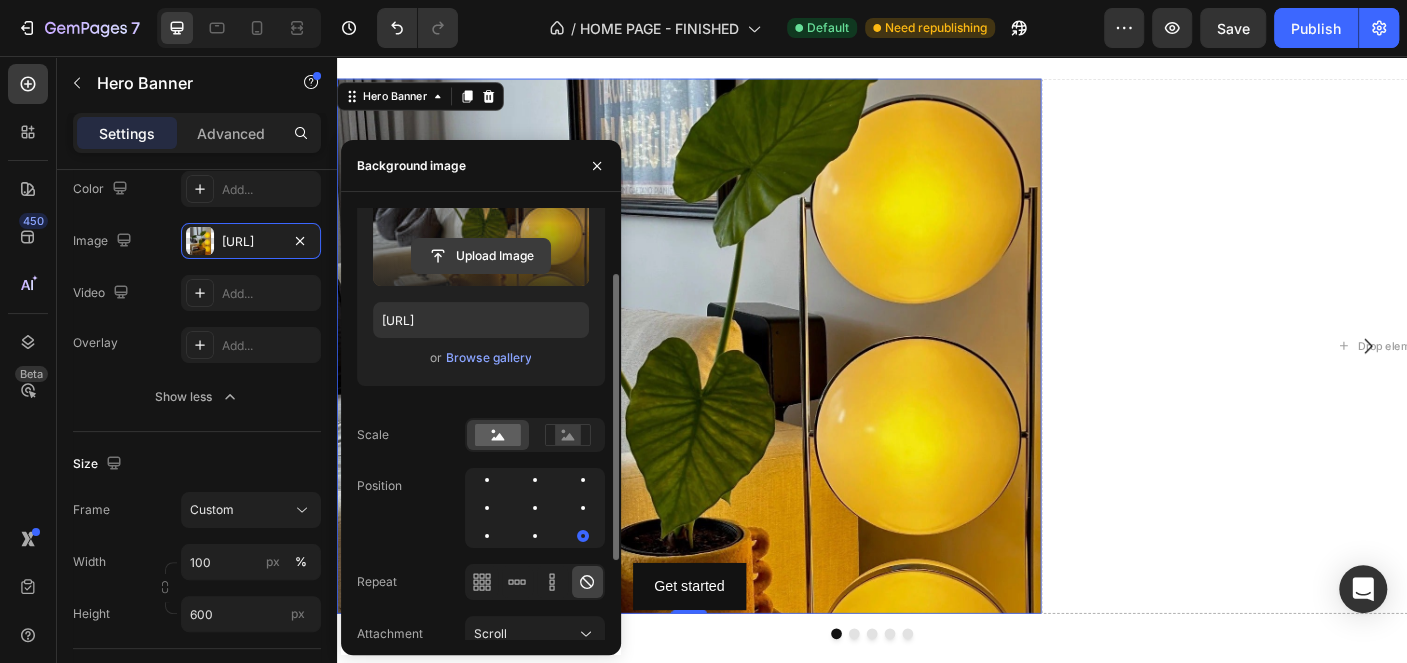 click 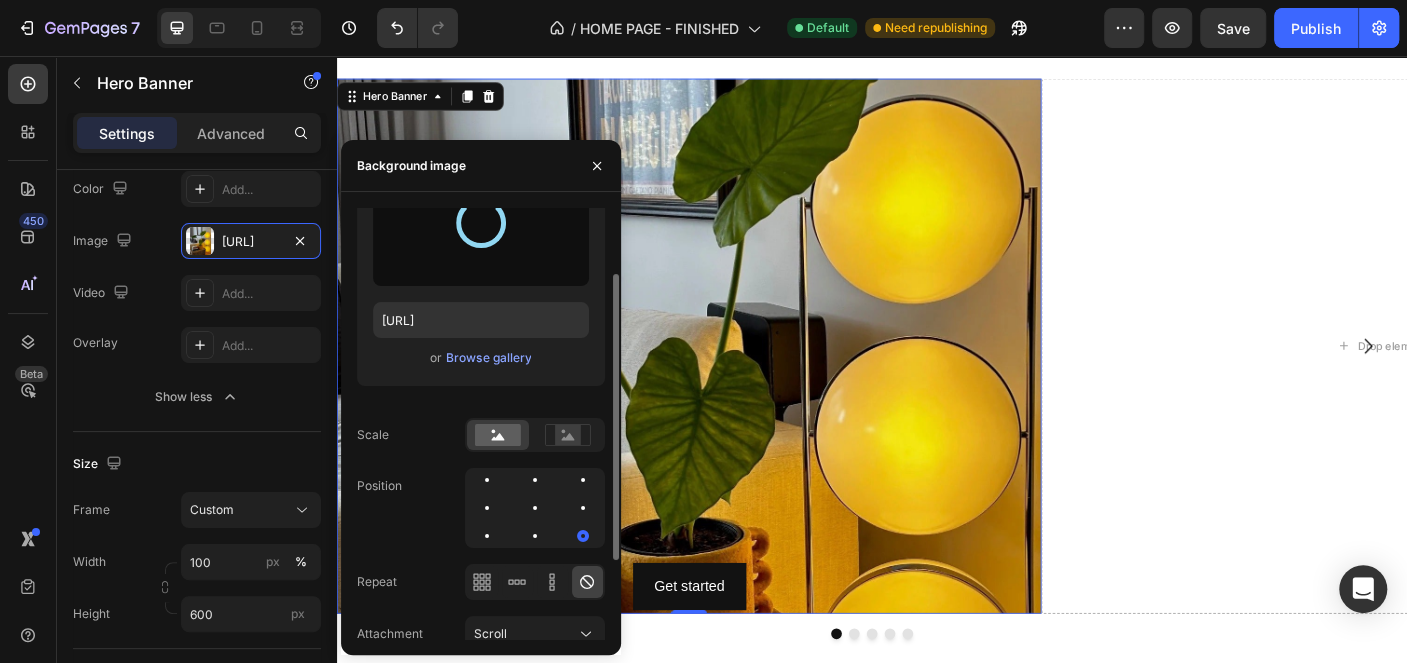 type on "[URL]" 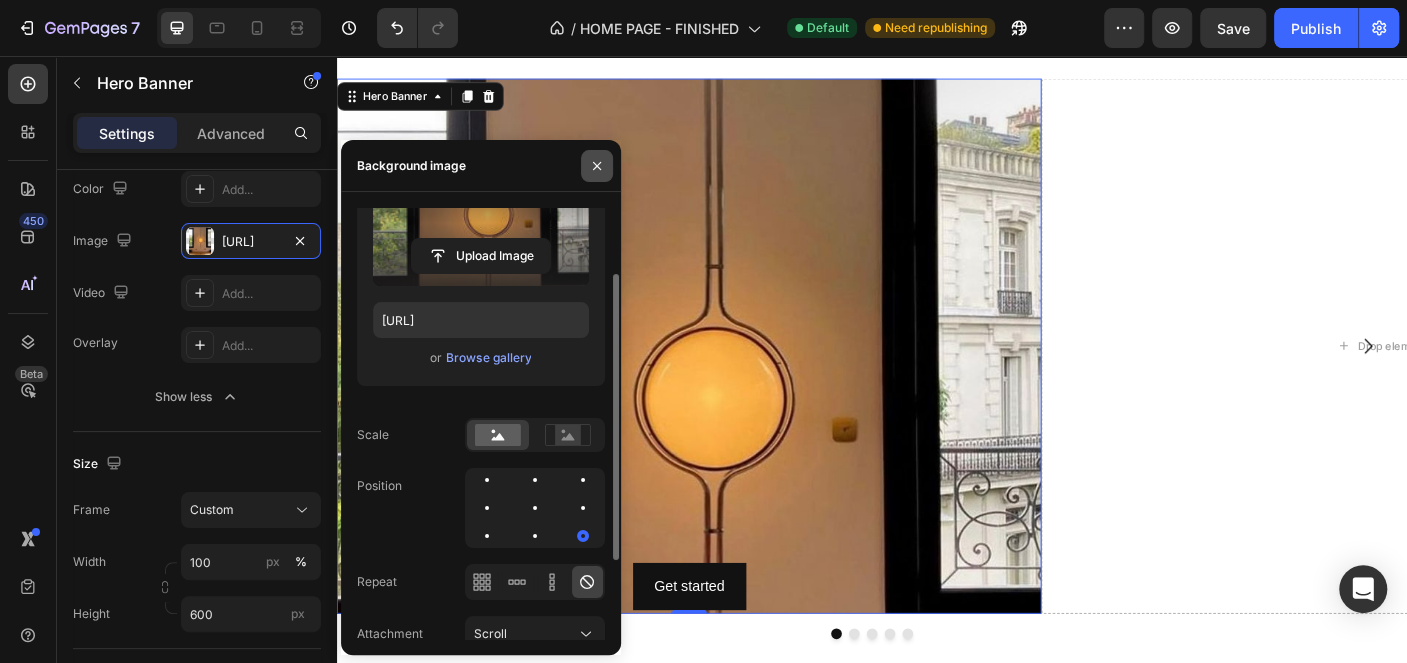 click 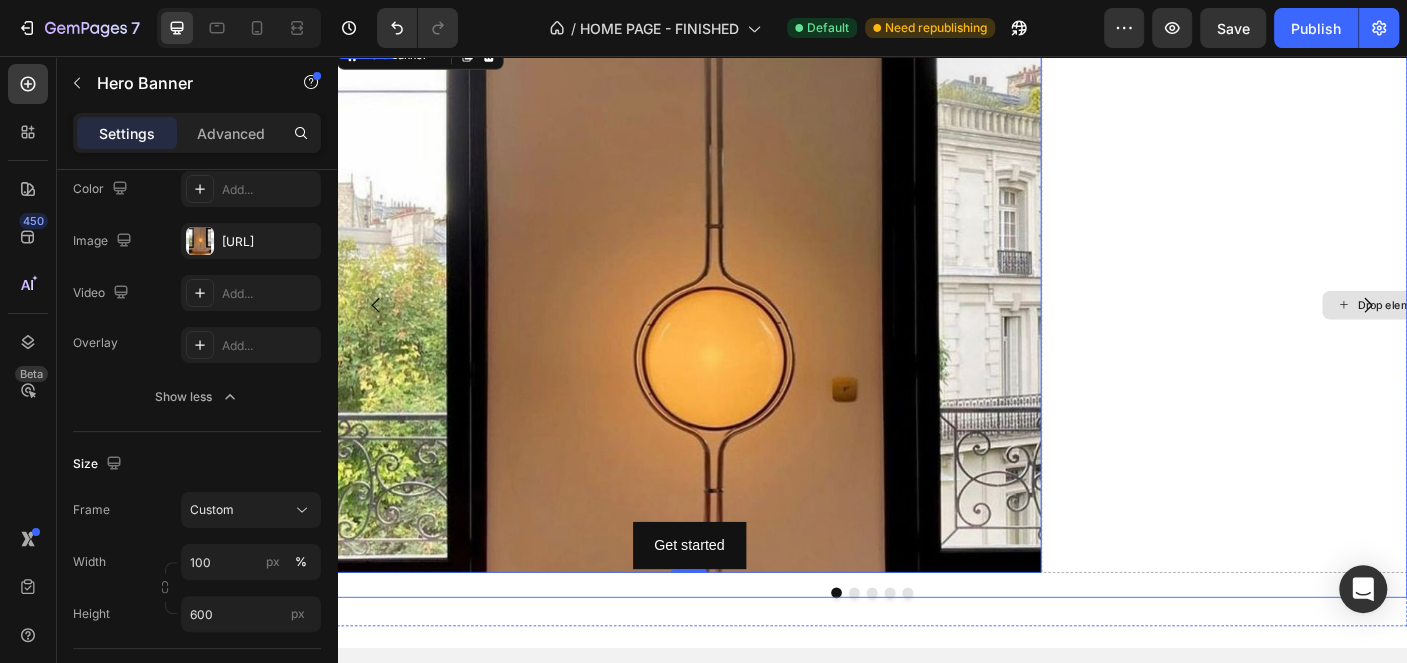 scroll, scrollTop: 1926, scrollLeft: 0, axis: vertical 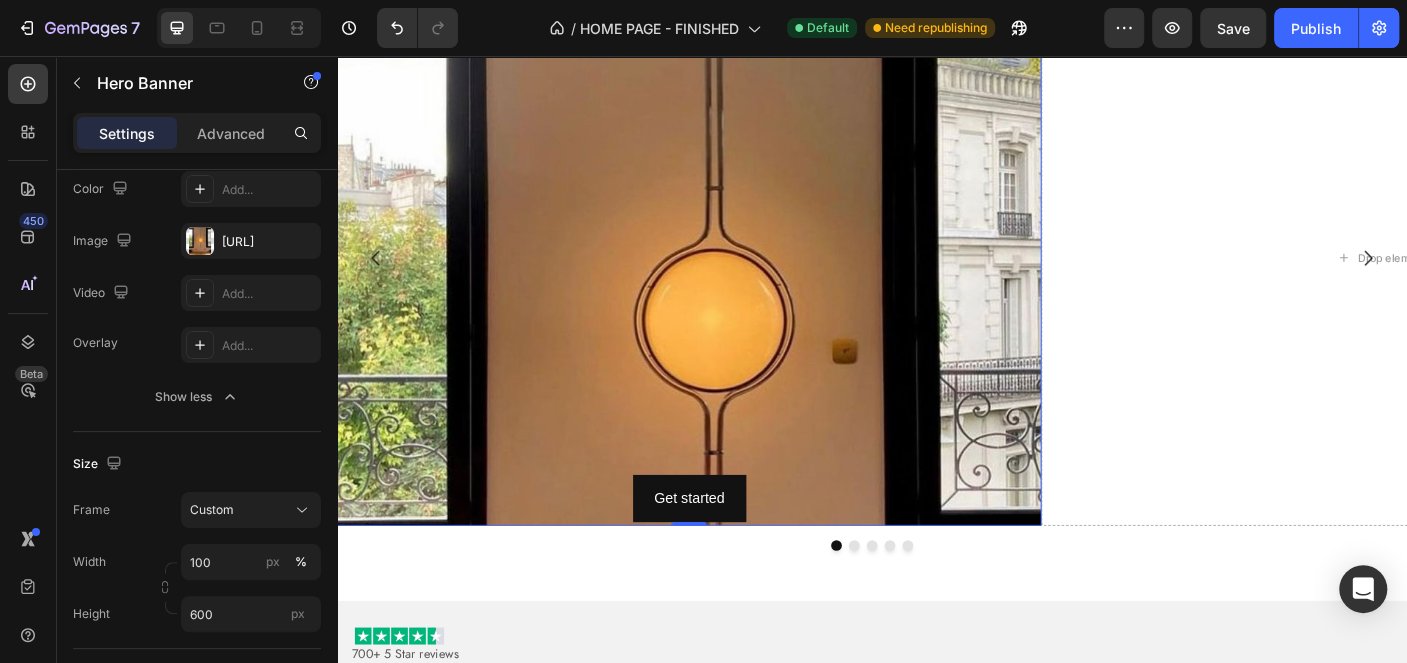 click at bounding box center [732, 430] 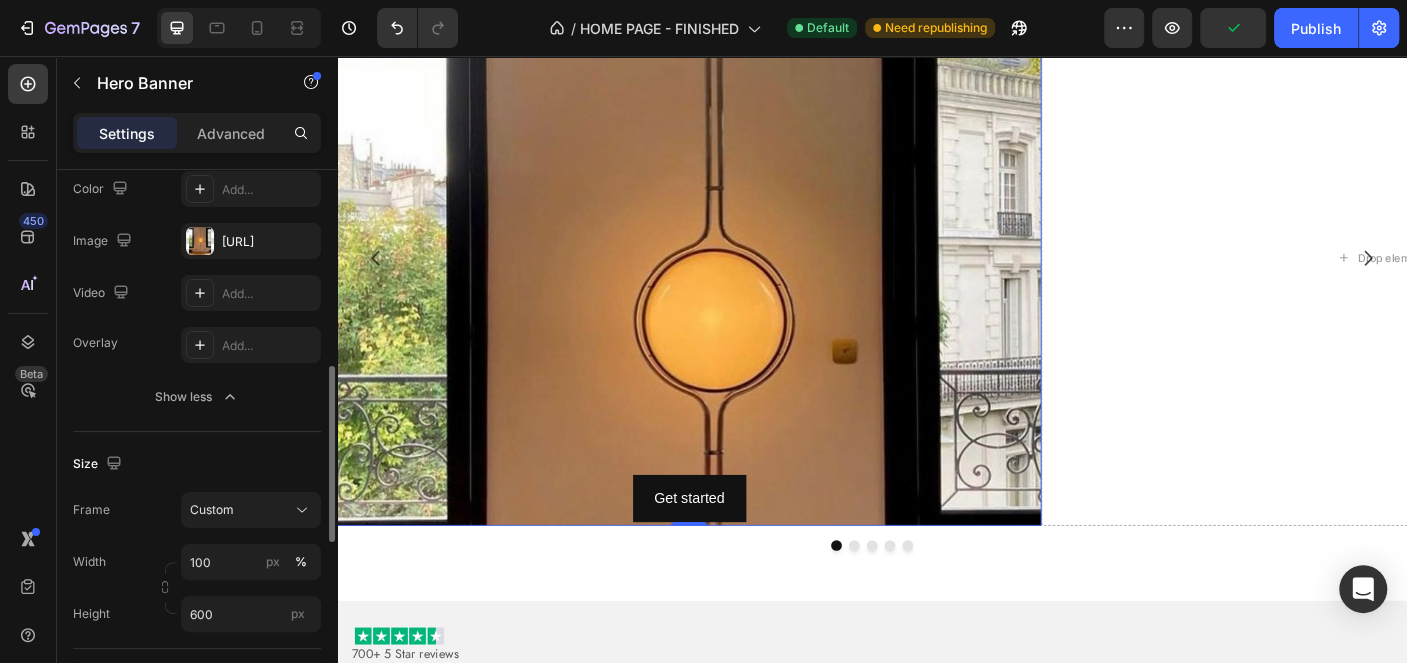 scroll, scrollTop: 300, scrollLeft: 0, axis: vertical 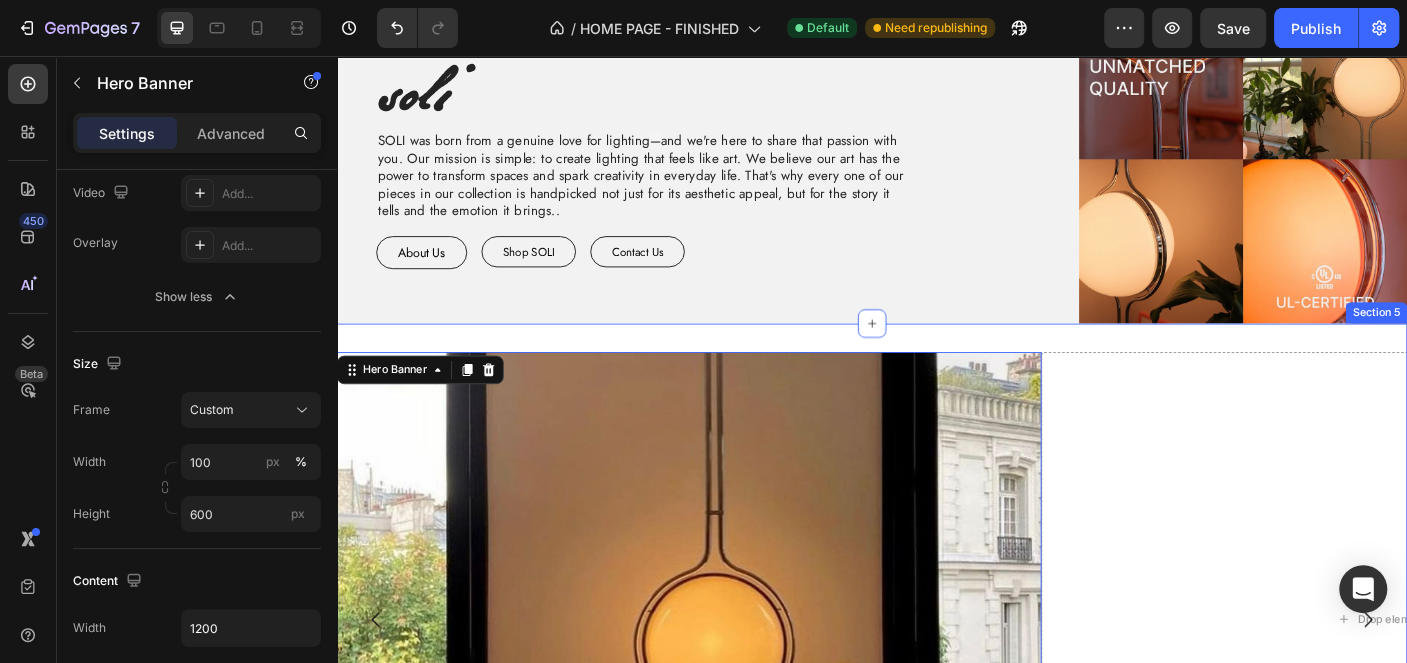 click on "Get started Button Hero Banner   0
Drop element here
Drop element here
Drop element here
Drop element here
Carousel Section 5" at bounding box center [937, 702] 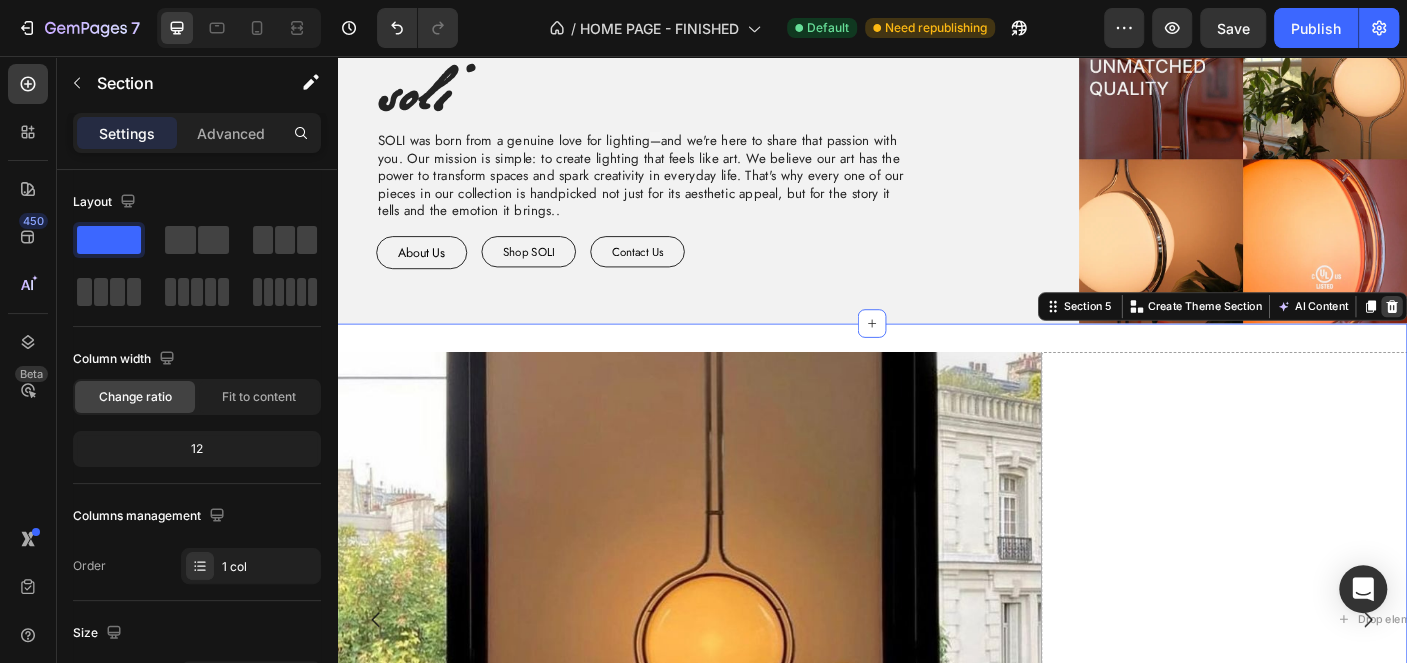 click 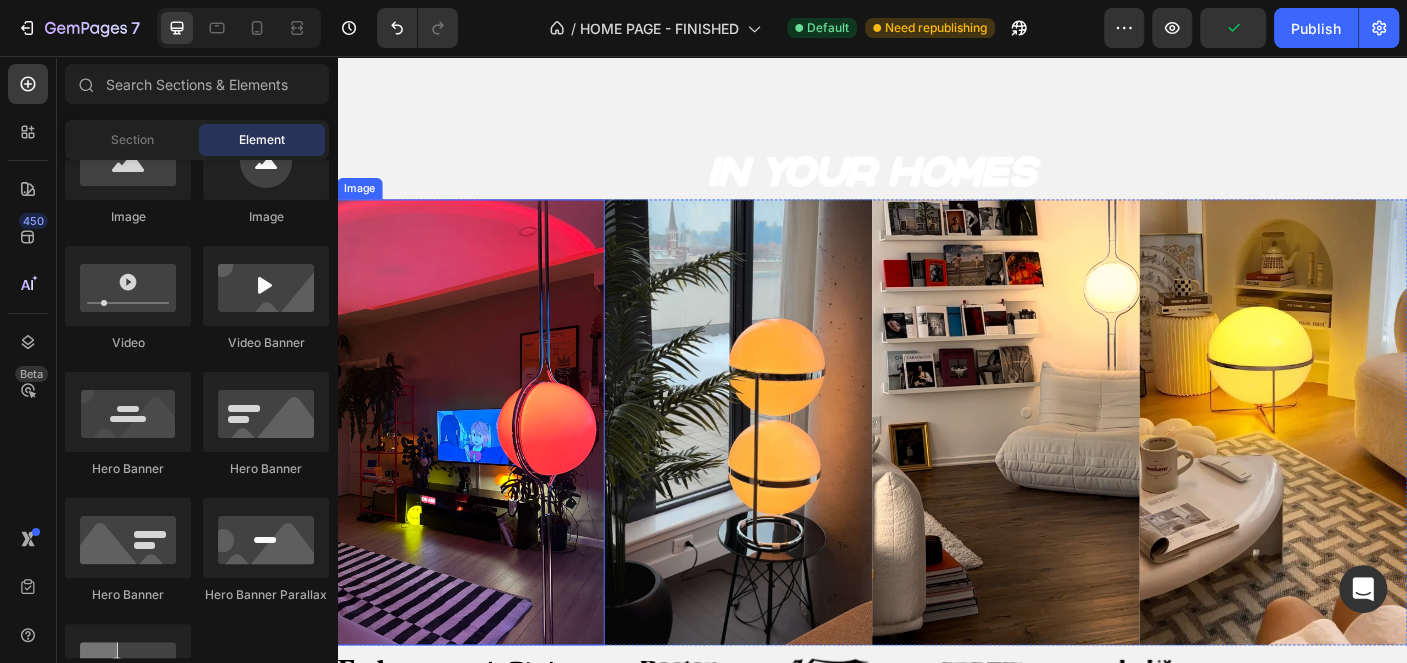 scroll, scrollTop: 2127, scrollLeft: 0, axis: vertical 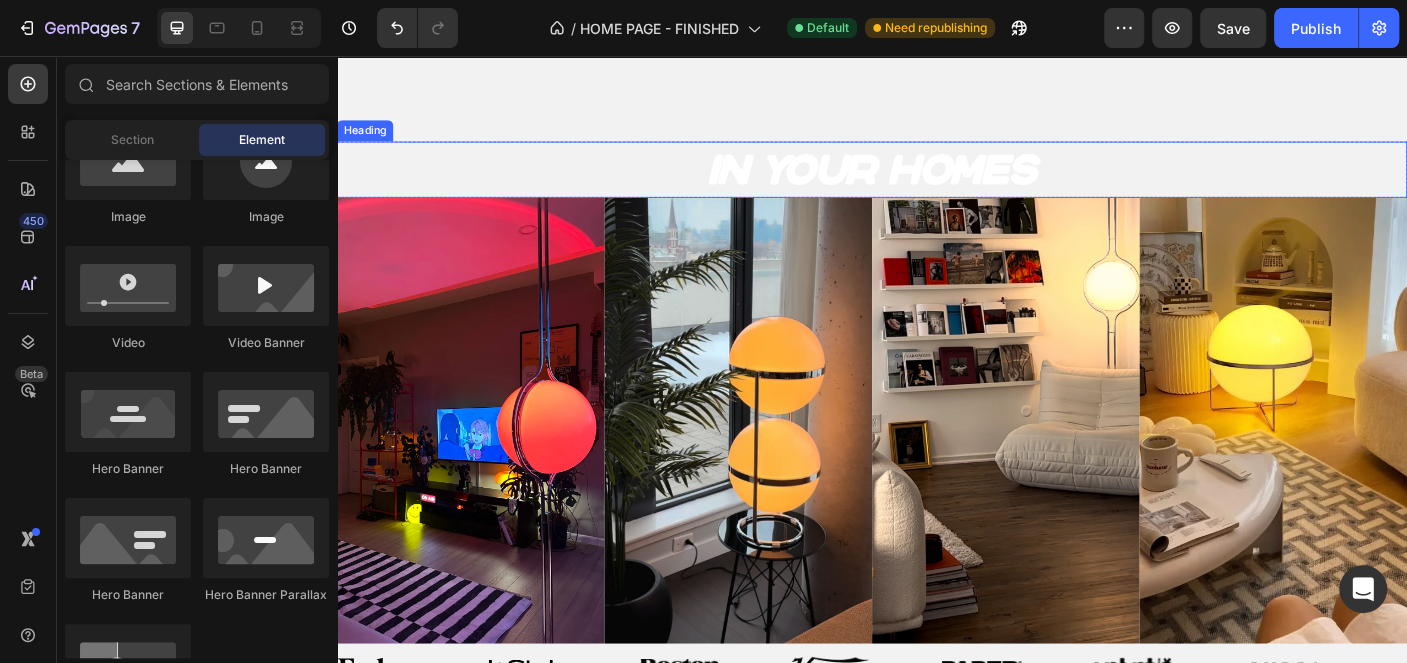 click on "In Your Homes" at bounding box center [937, 184] 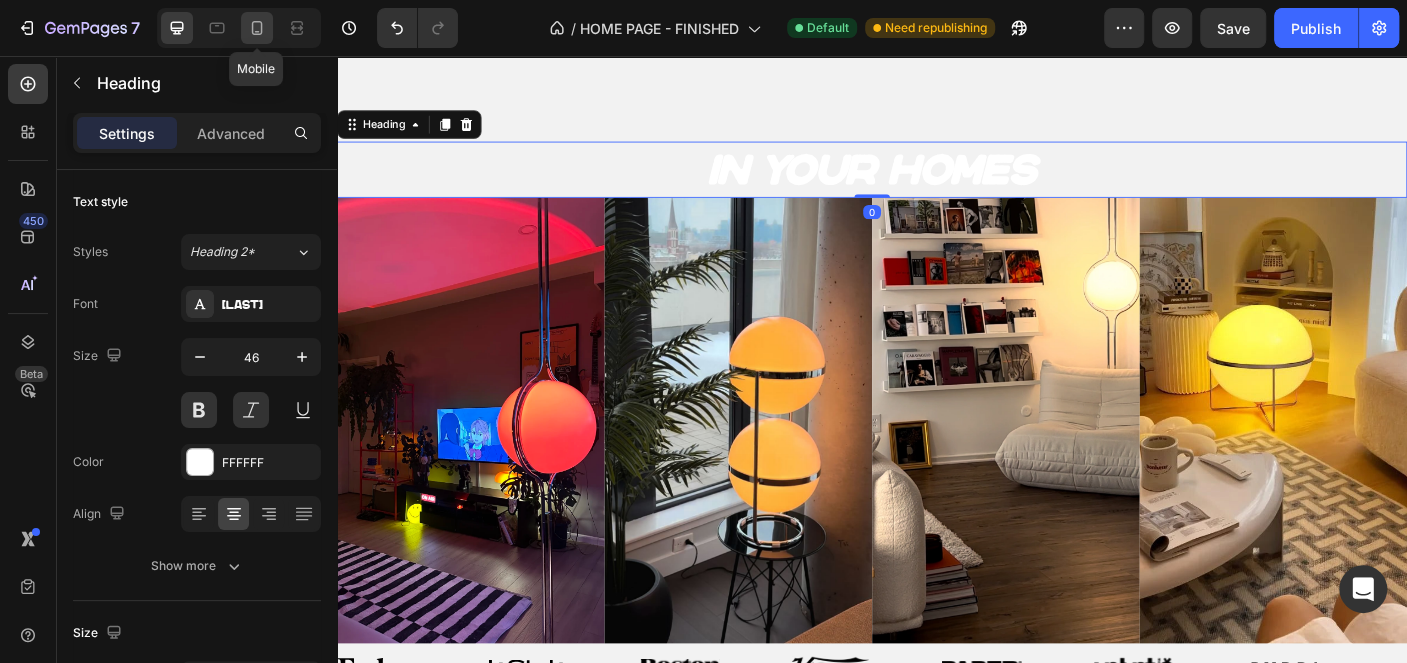 click 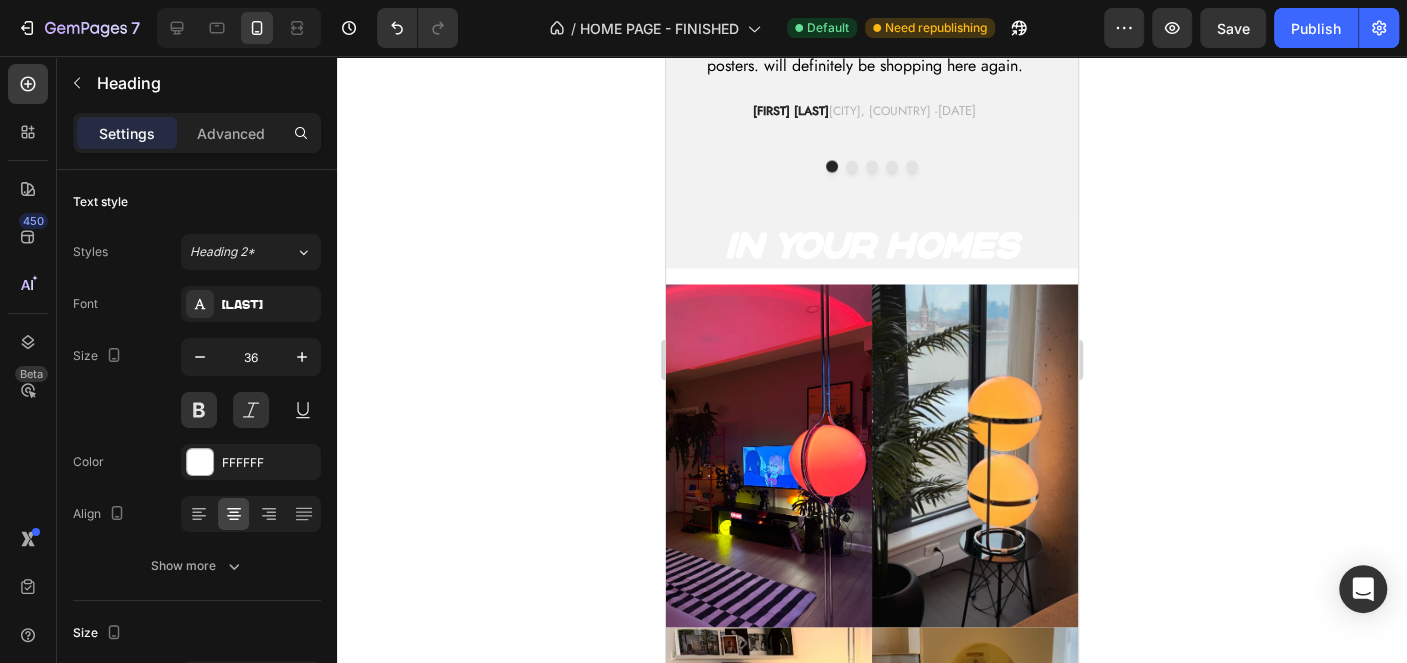 scroll, scrollTop: 1726, scrollLeft: 0, axis: vertical 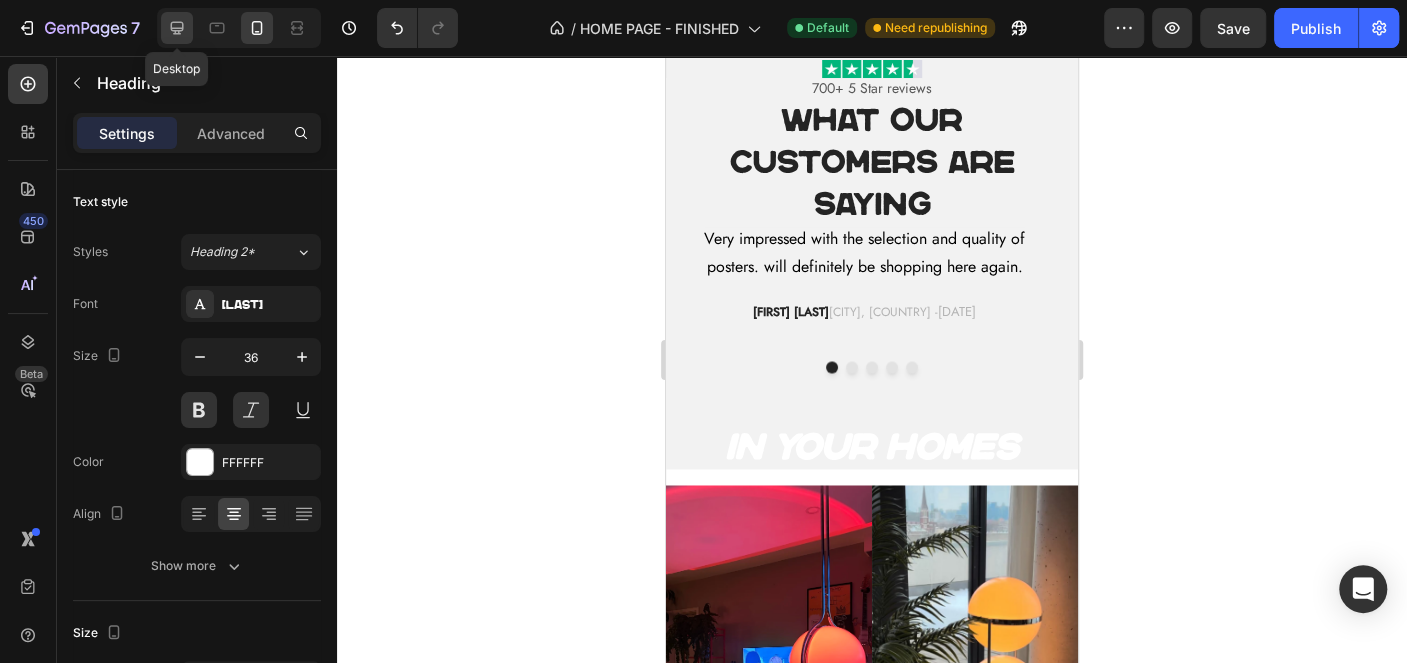 click 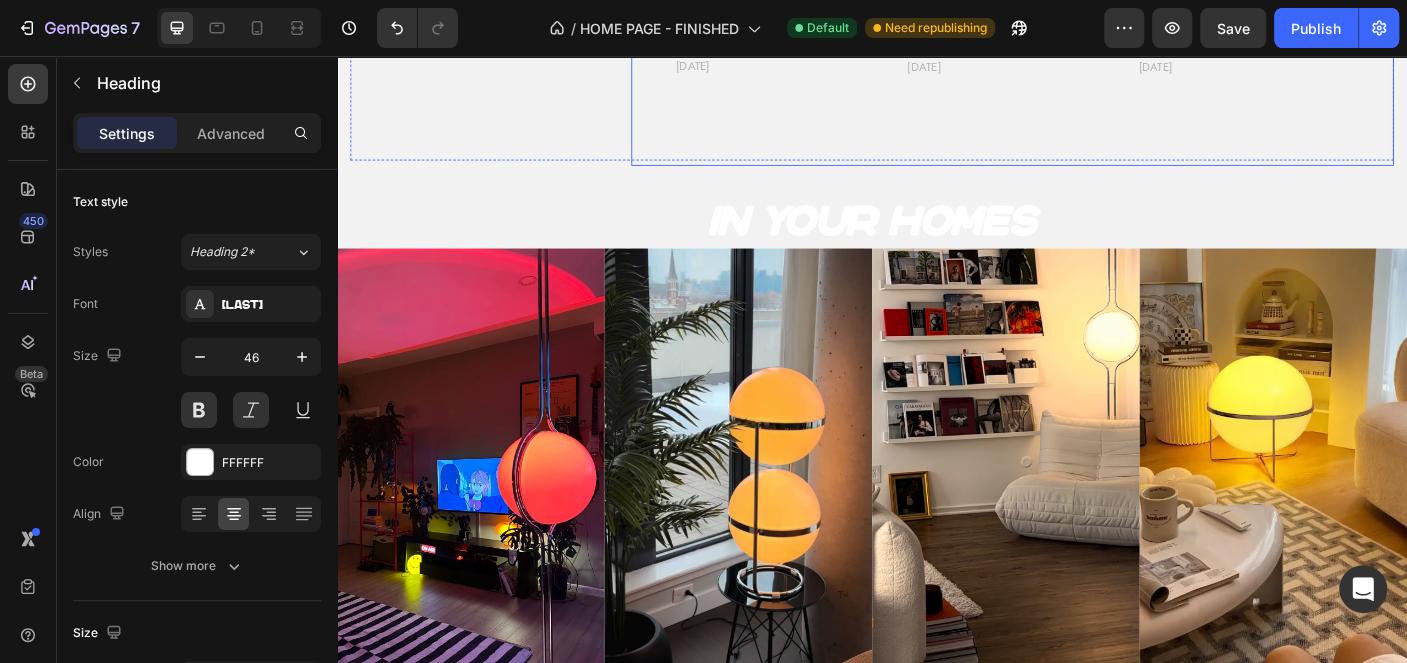 scroll, scrollTop: 2152, scrollLeft: 0, axis: vertical 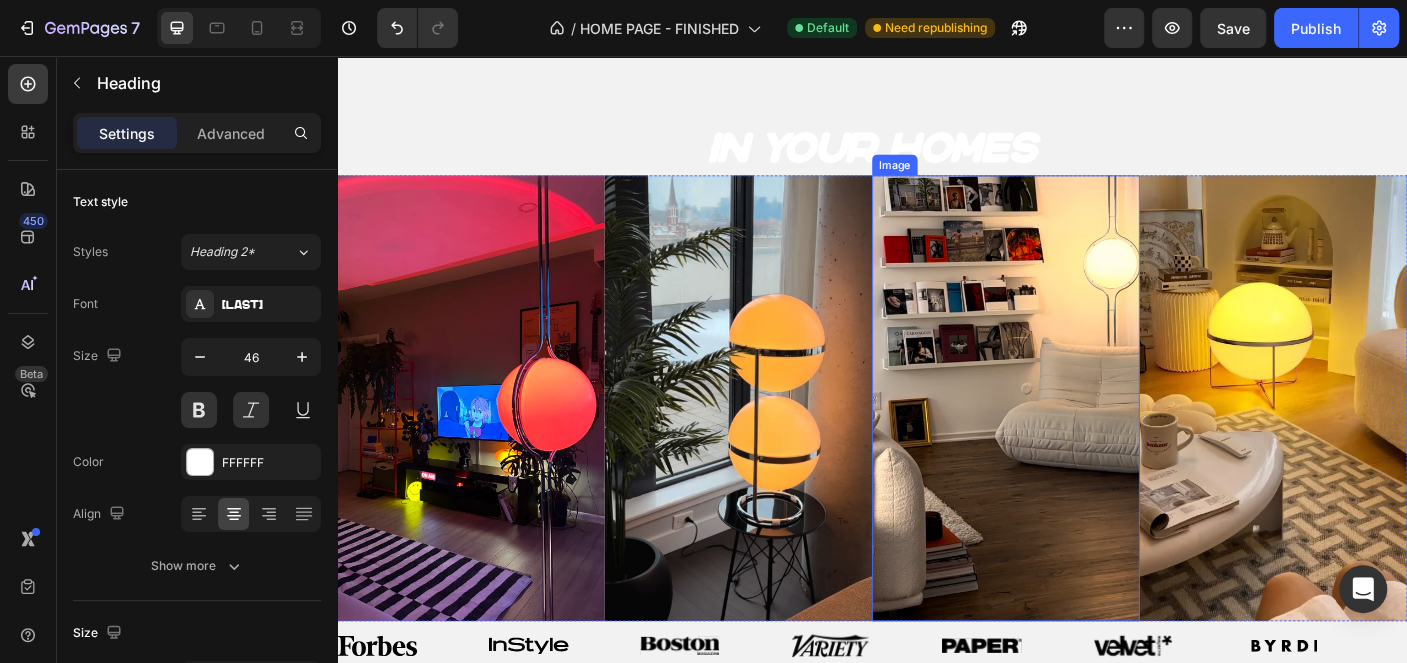 click at bounding box center [1087, 440] 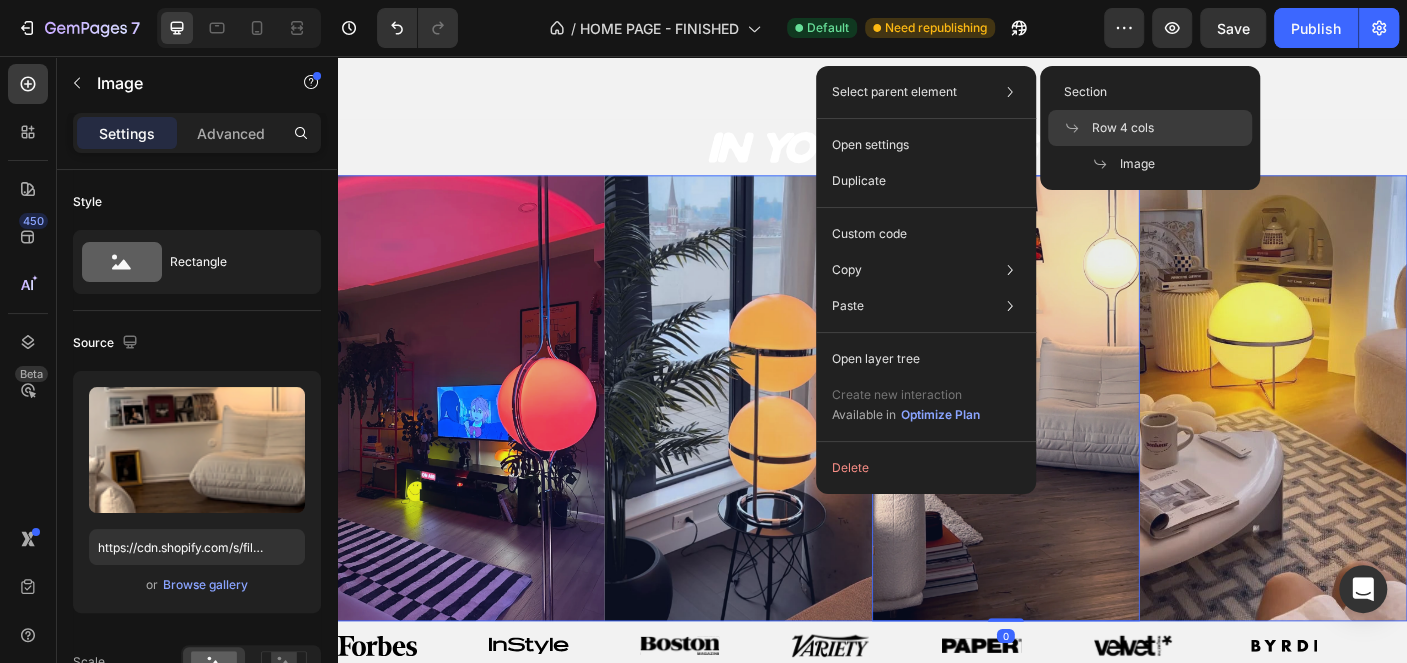 click on "Row 4 cols" at bounding box center (1123, 128) 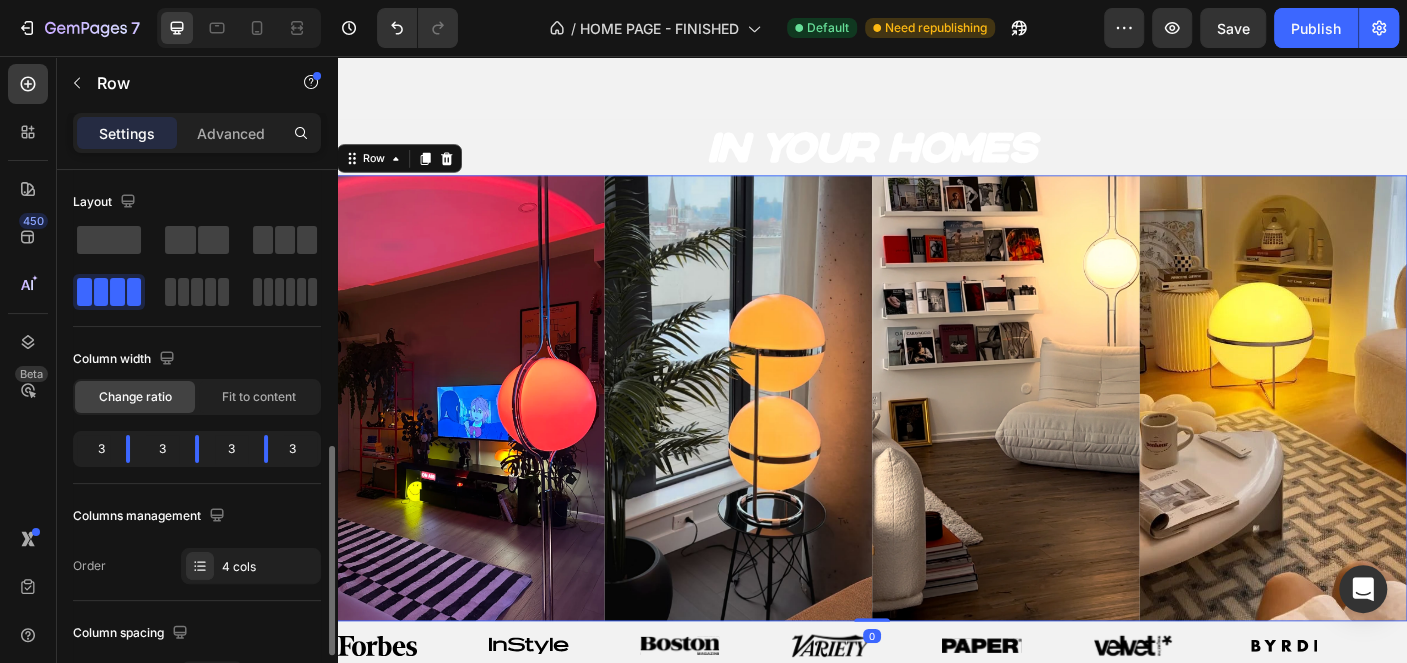 scroll, scrollTop: 200, scrollLeft: 0, axis: vertical 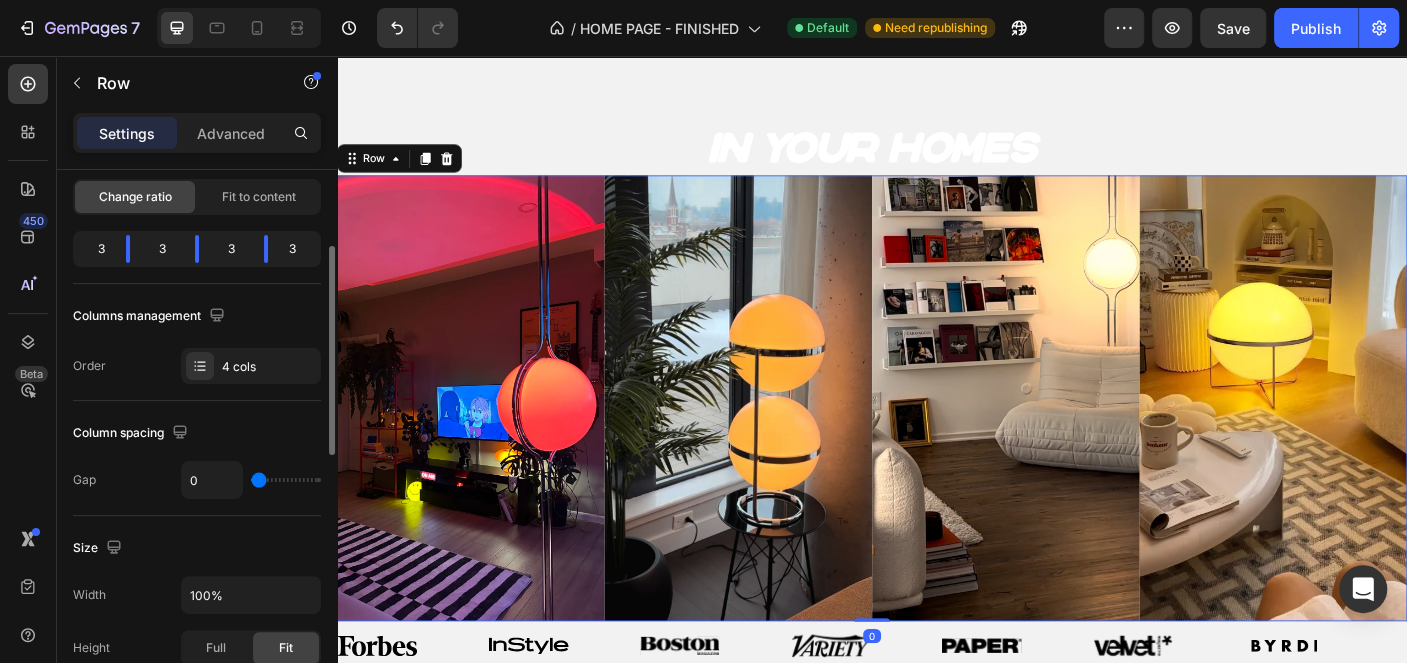 type on "120" 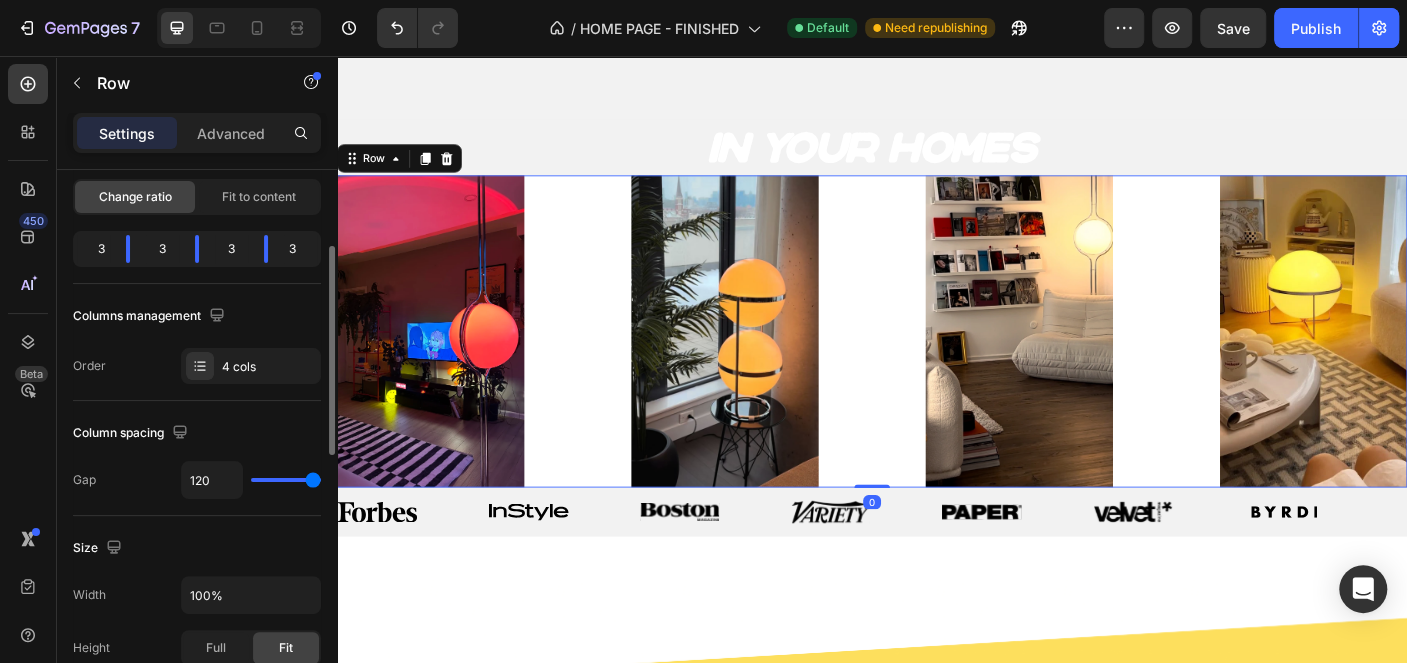 drag, startPoint x: 259, startPoint y: 480, endPoint x: 383, endPoint y: 472, distance: 124.2578 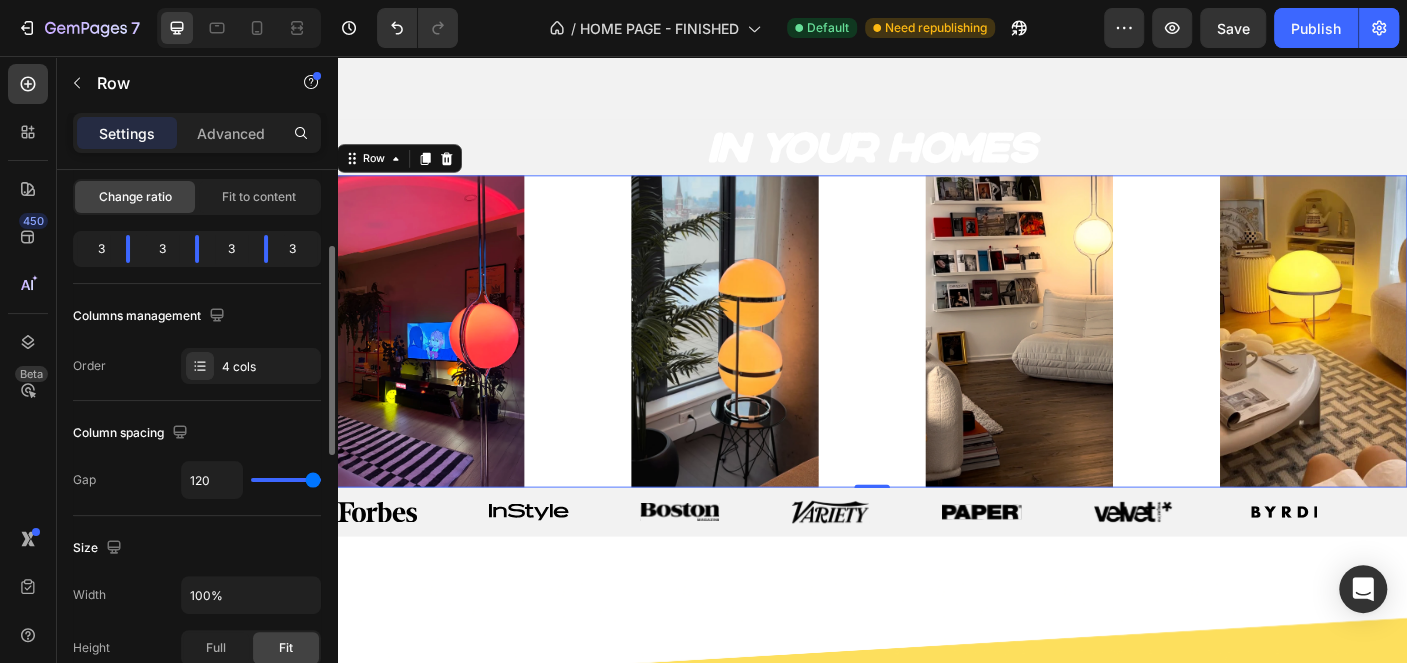 type on "61" 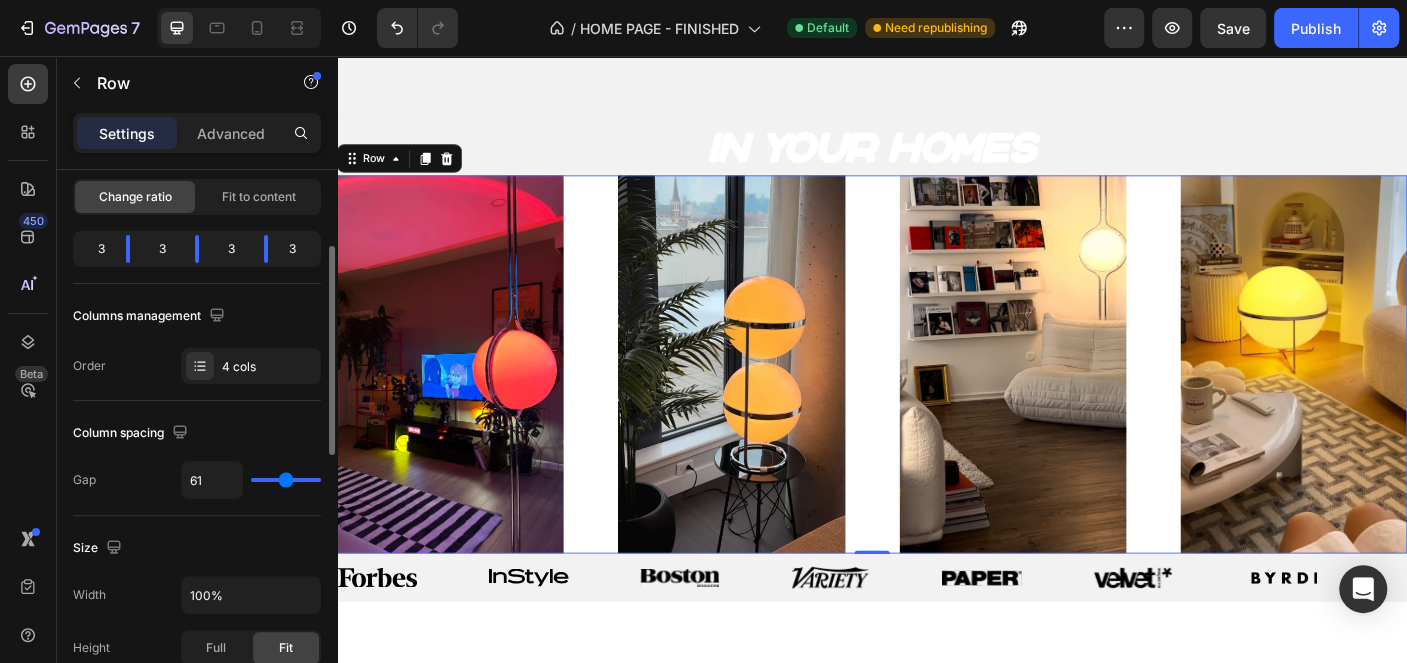 type on "61" 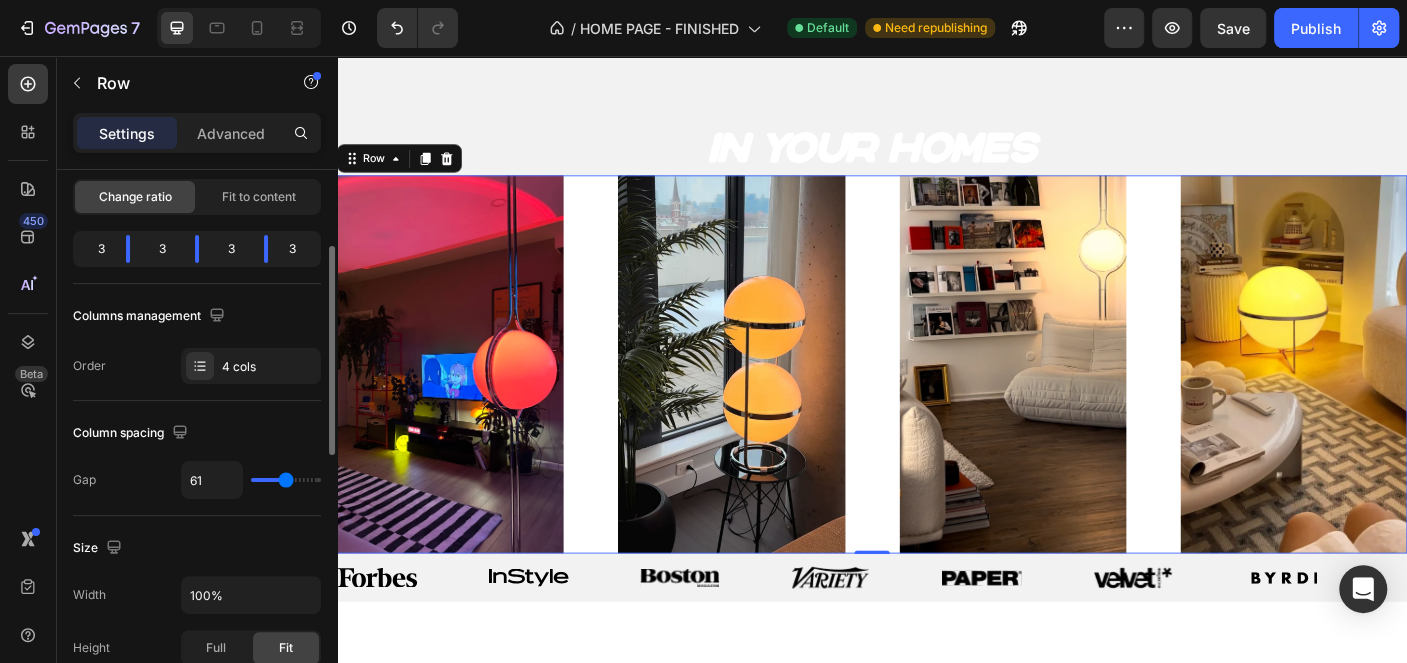 scroll, scrollTop: 300, scrollLeft: 0, axis: vertical 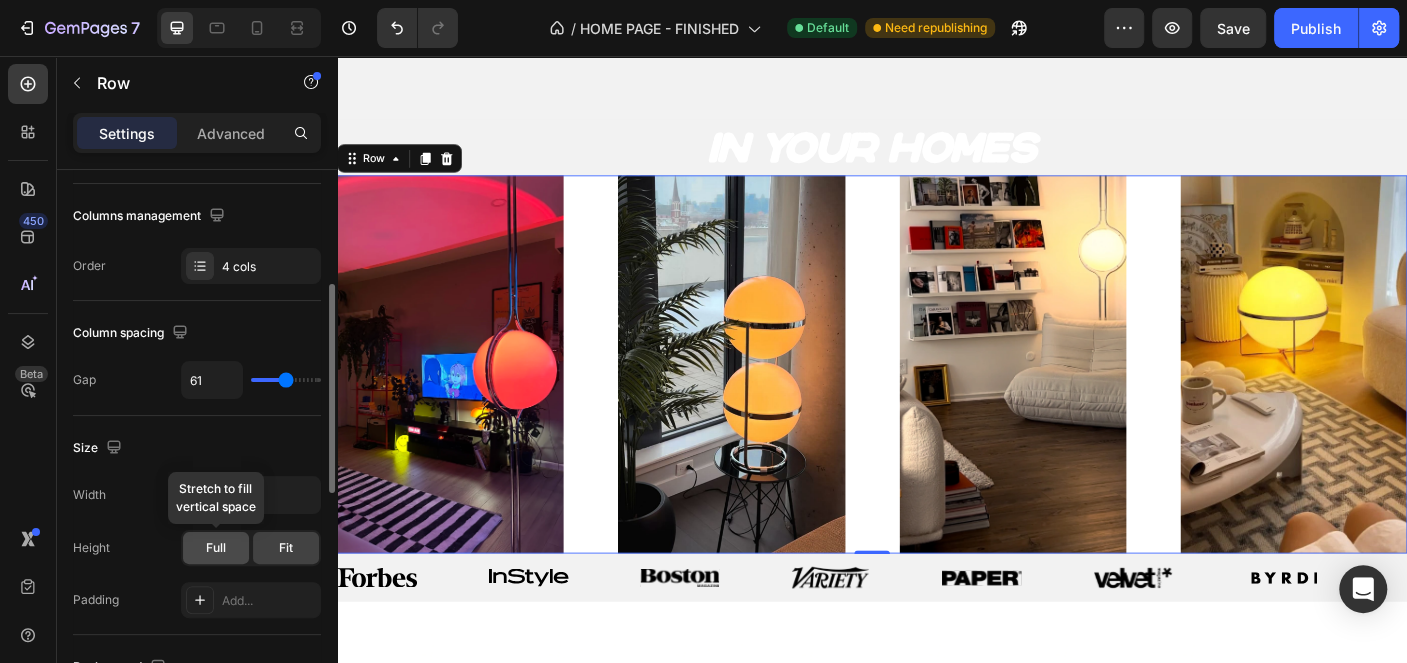 click on "Full" 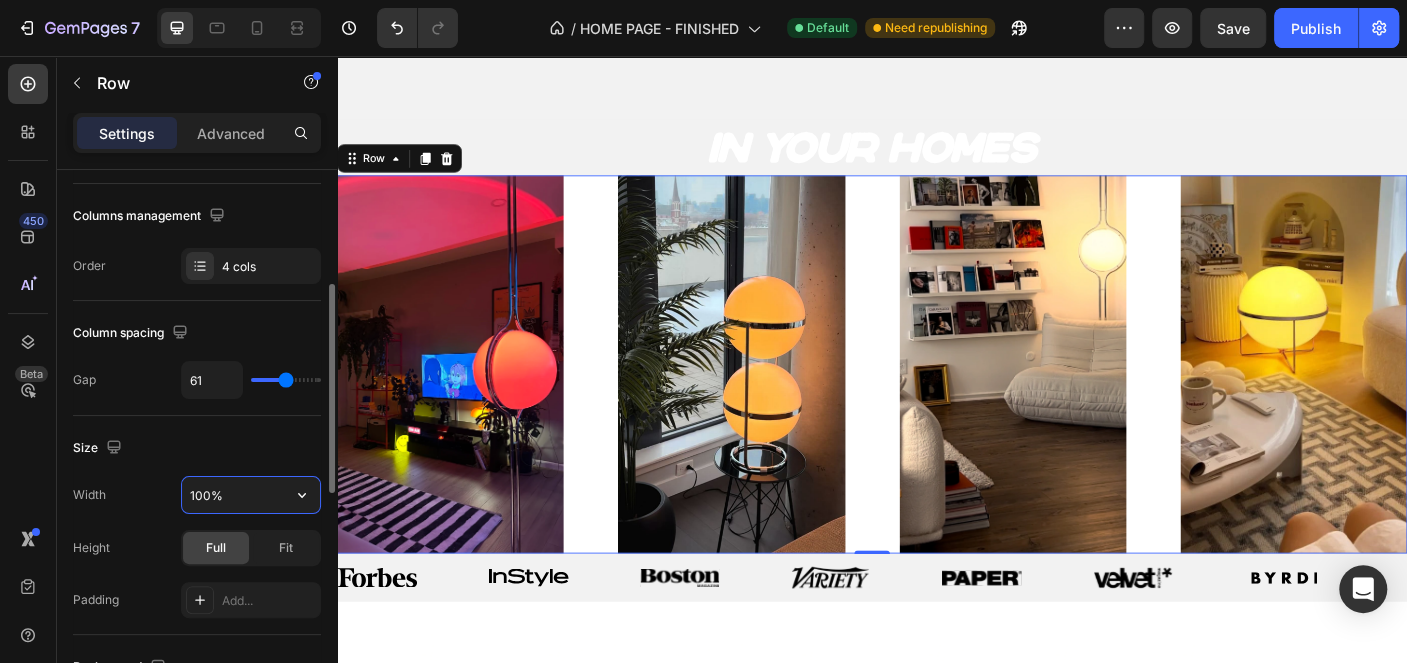 click on "100%" at bounding box center (251, 495) 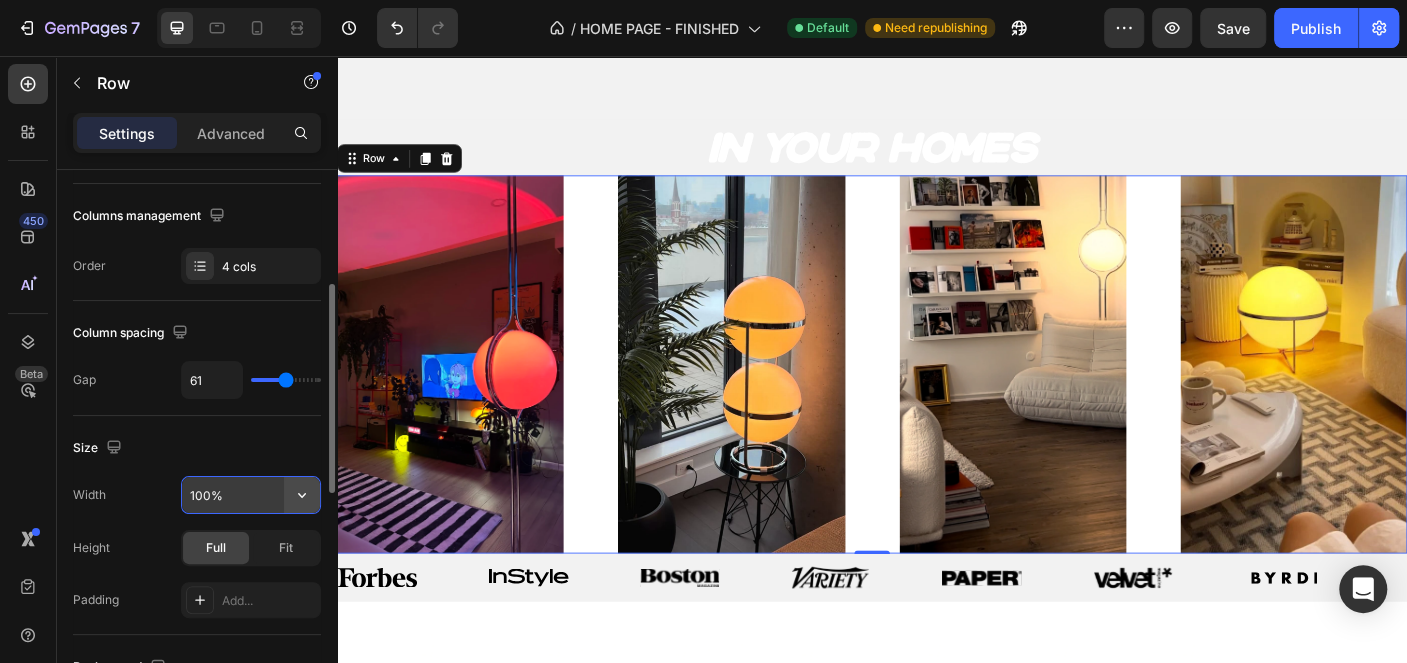 click 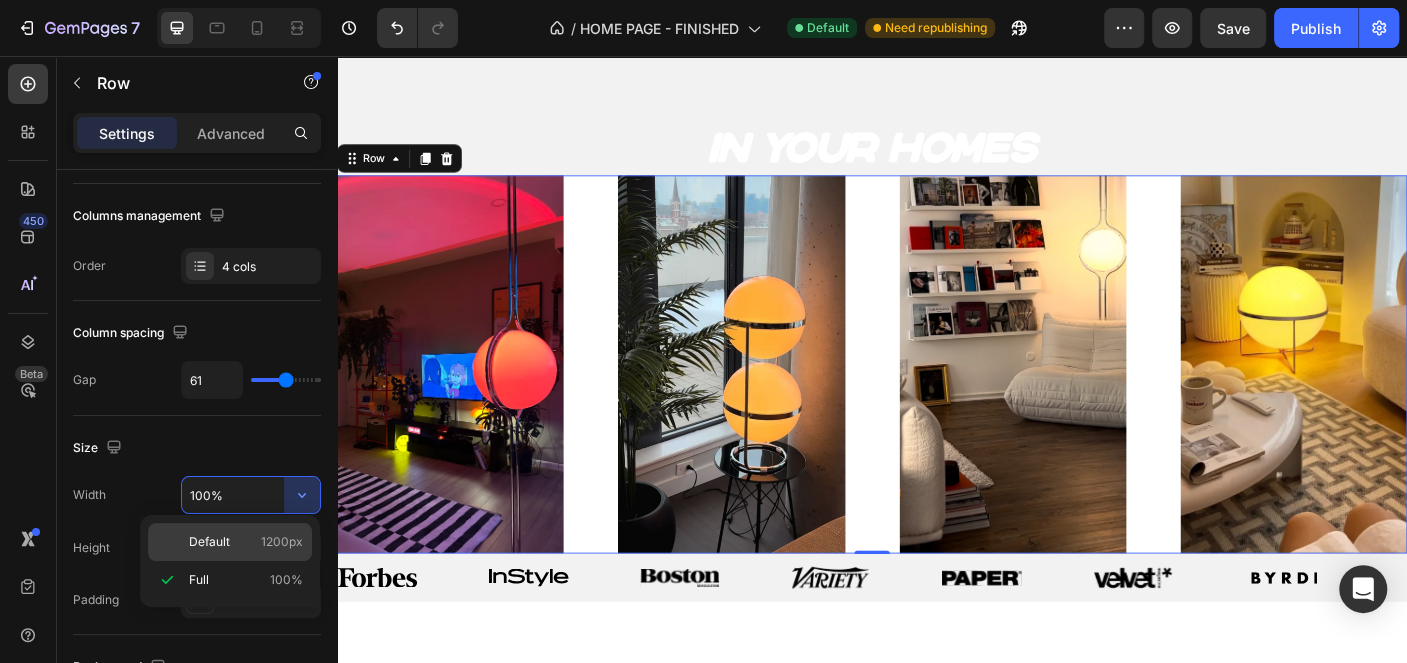 click on "Default 1200px" at bounding box center (246, 542) 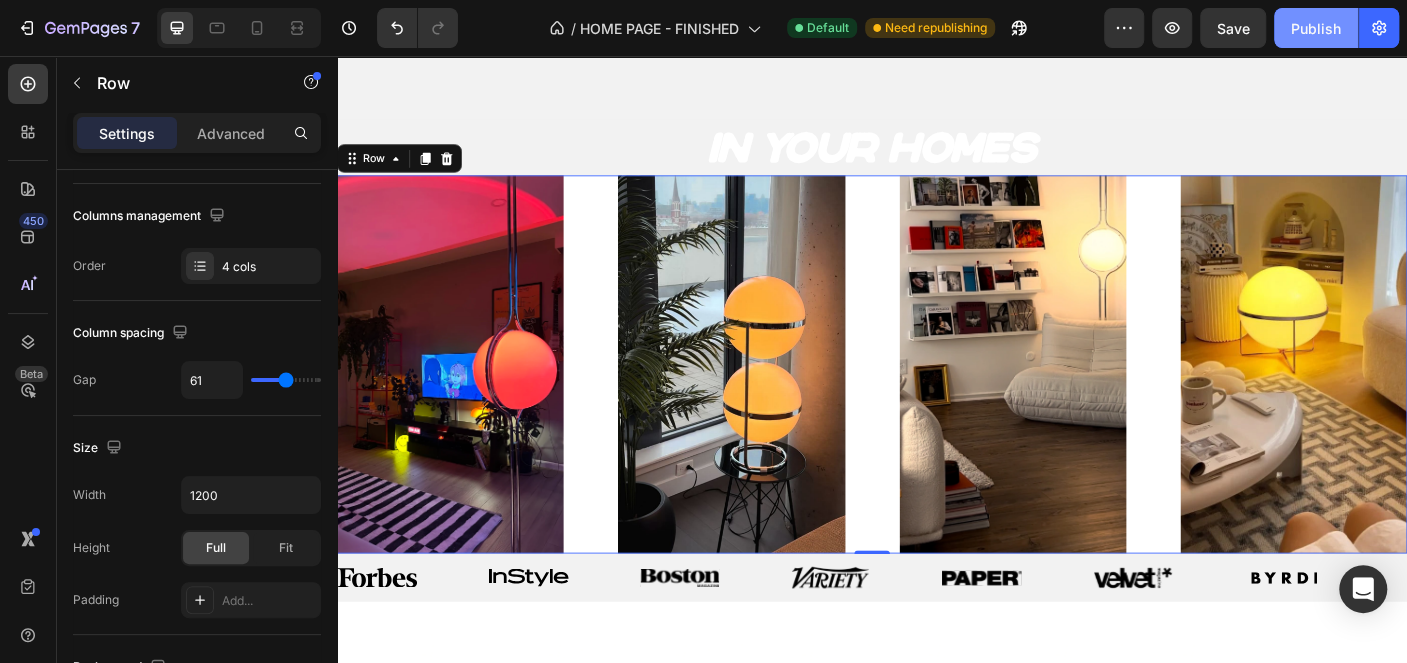 click on "Publish" 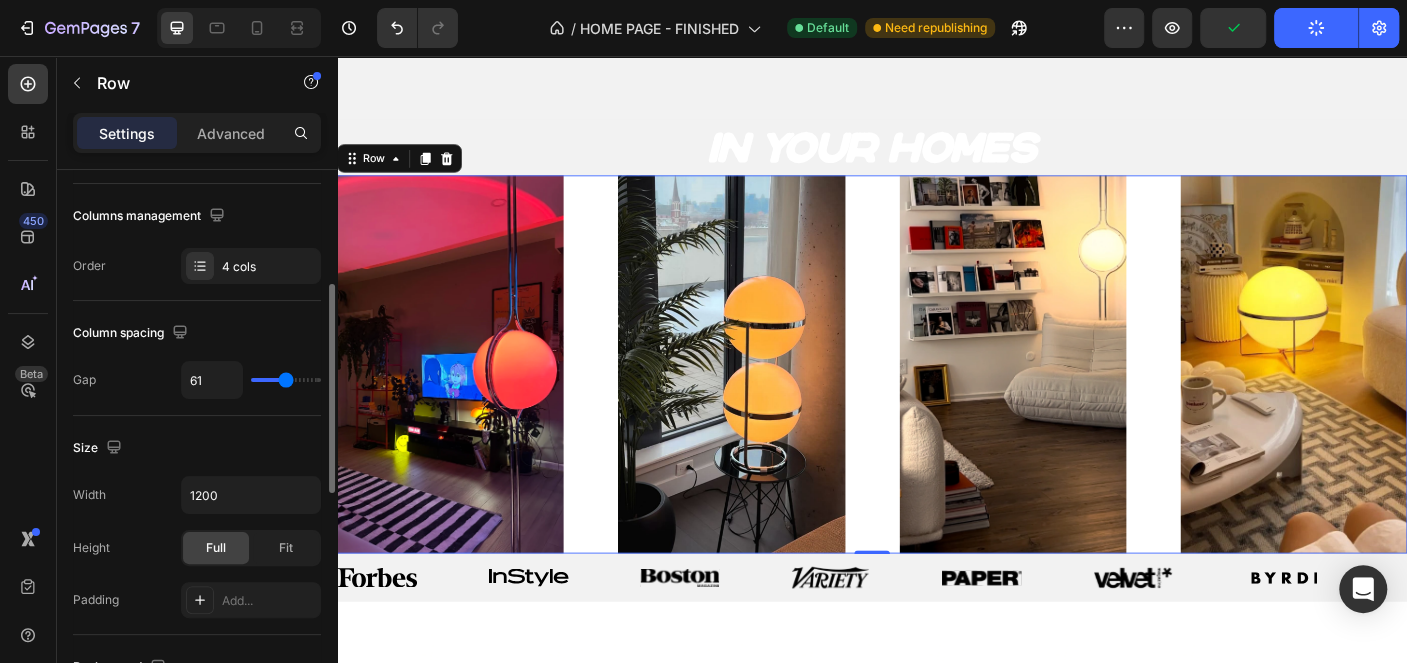 click on "61" at bounding box center (251, 380) 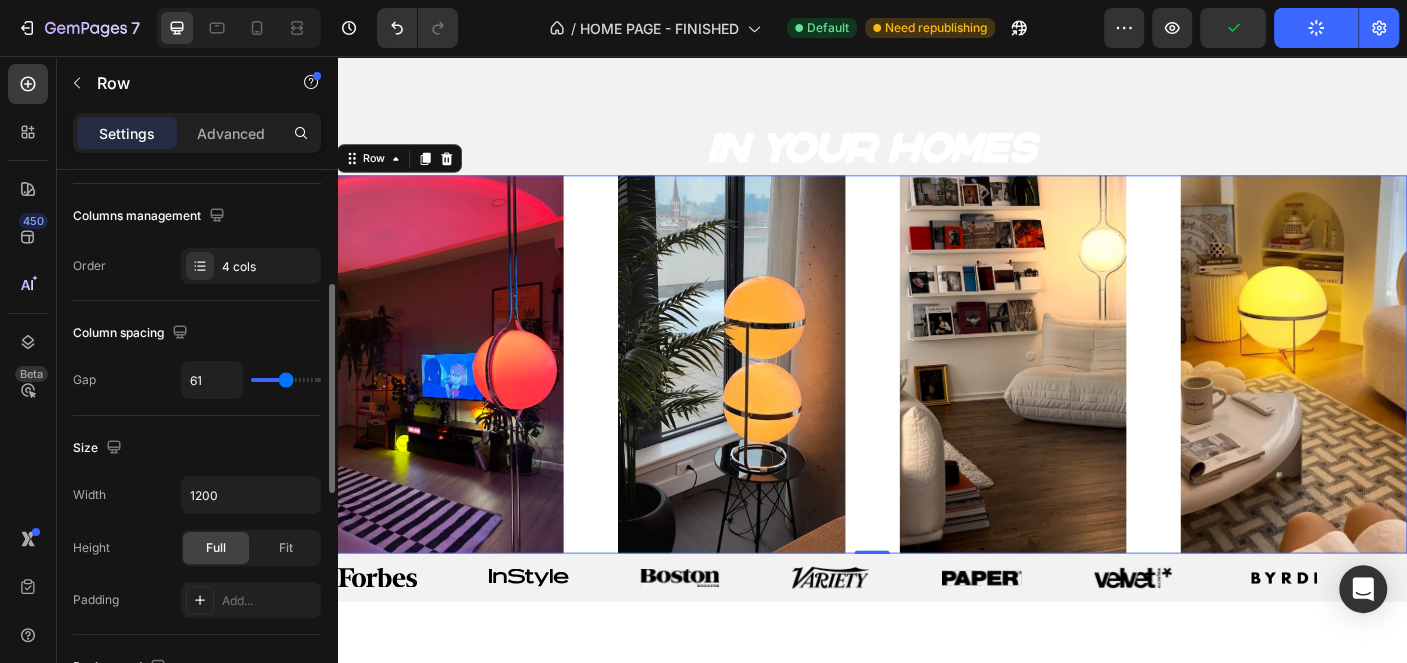 type on "35" 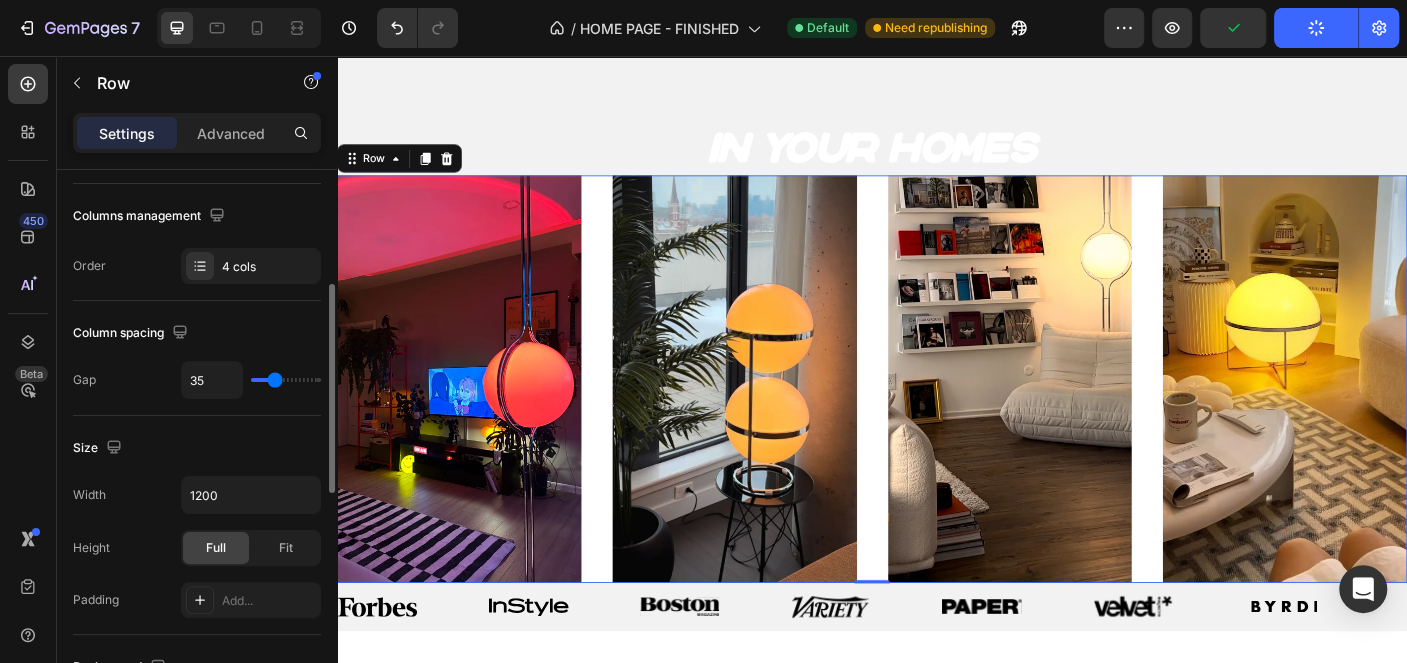 type on "35" 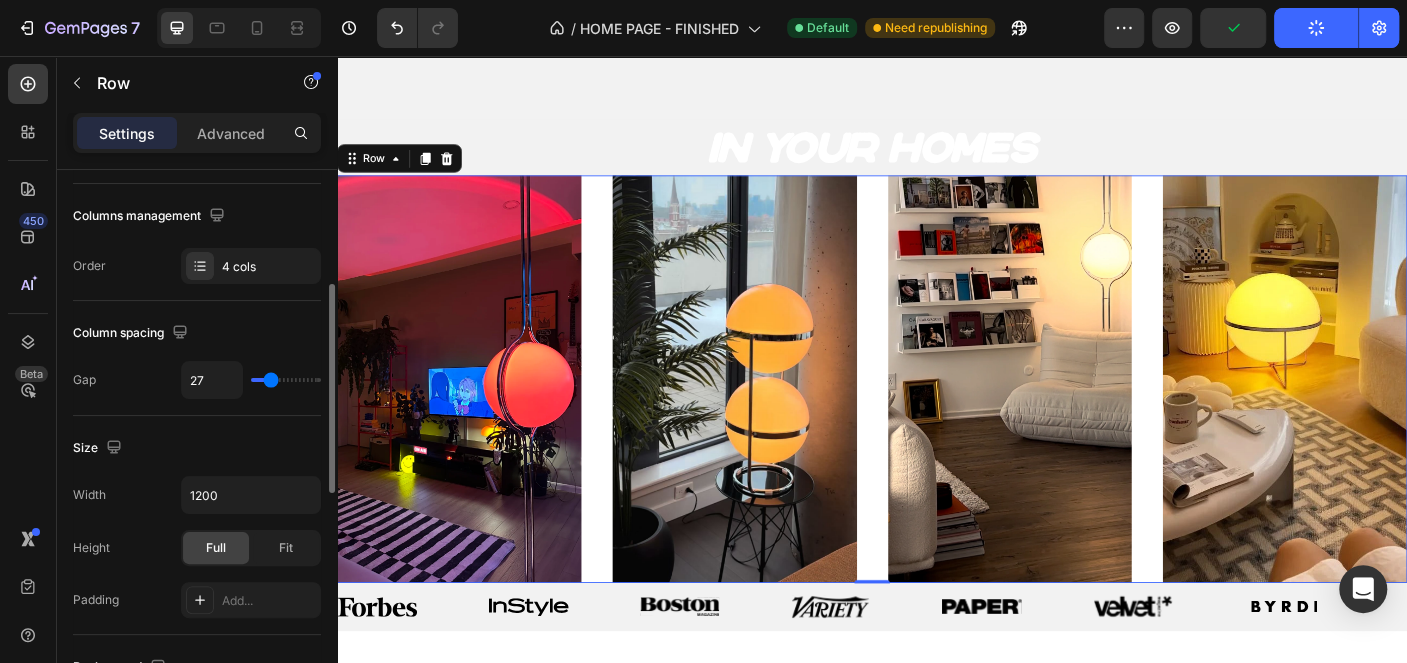 type on "25" 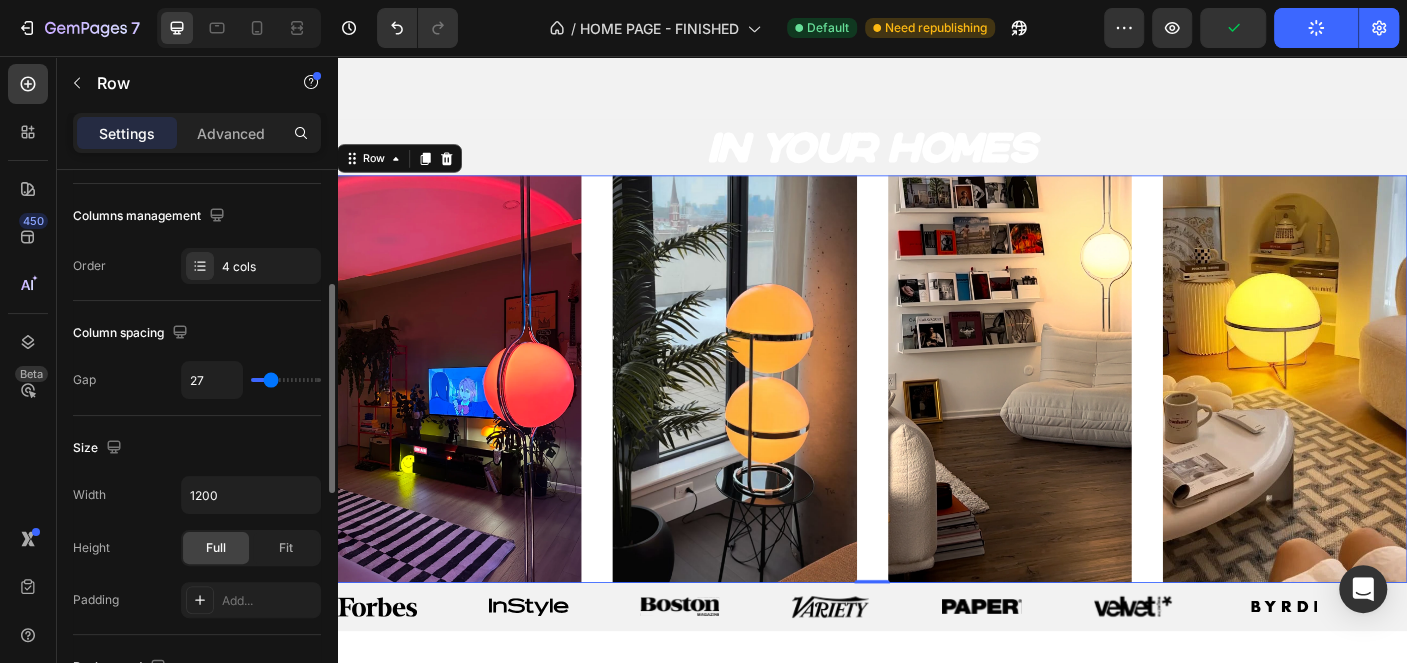 type on "25" 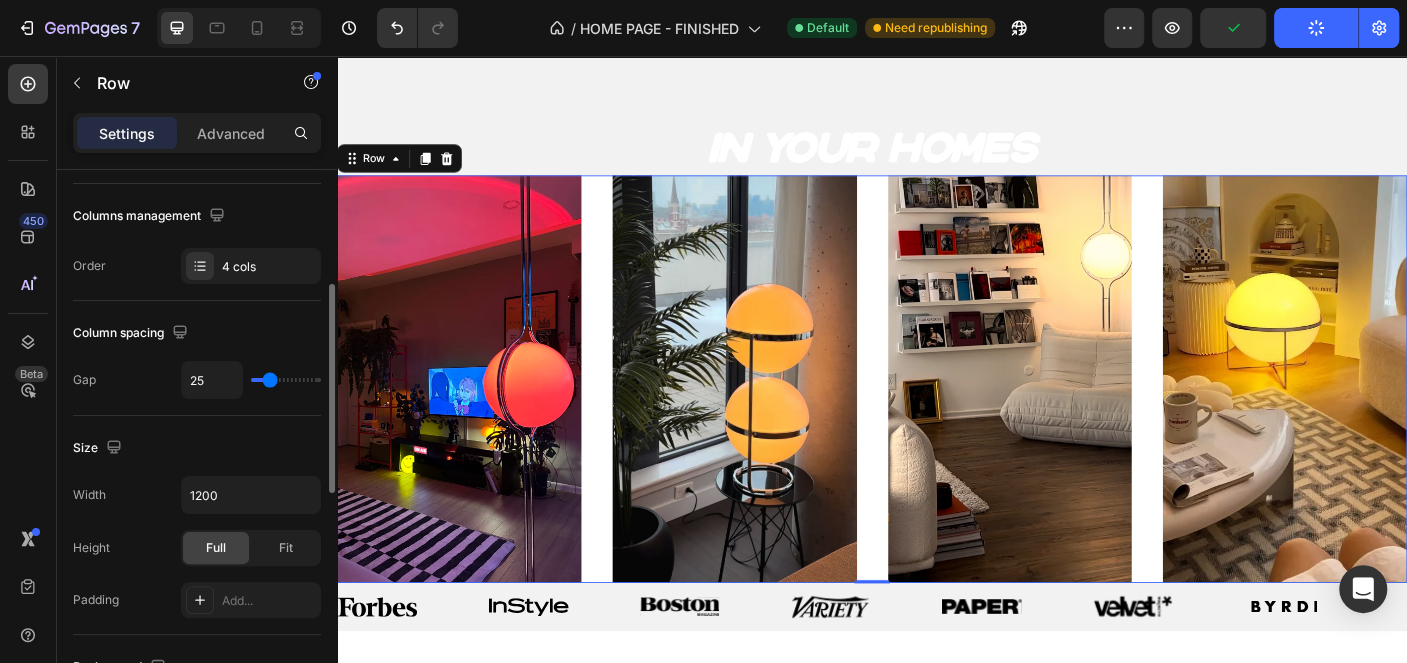 type on "20" 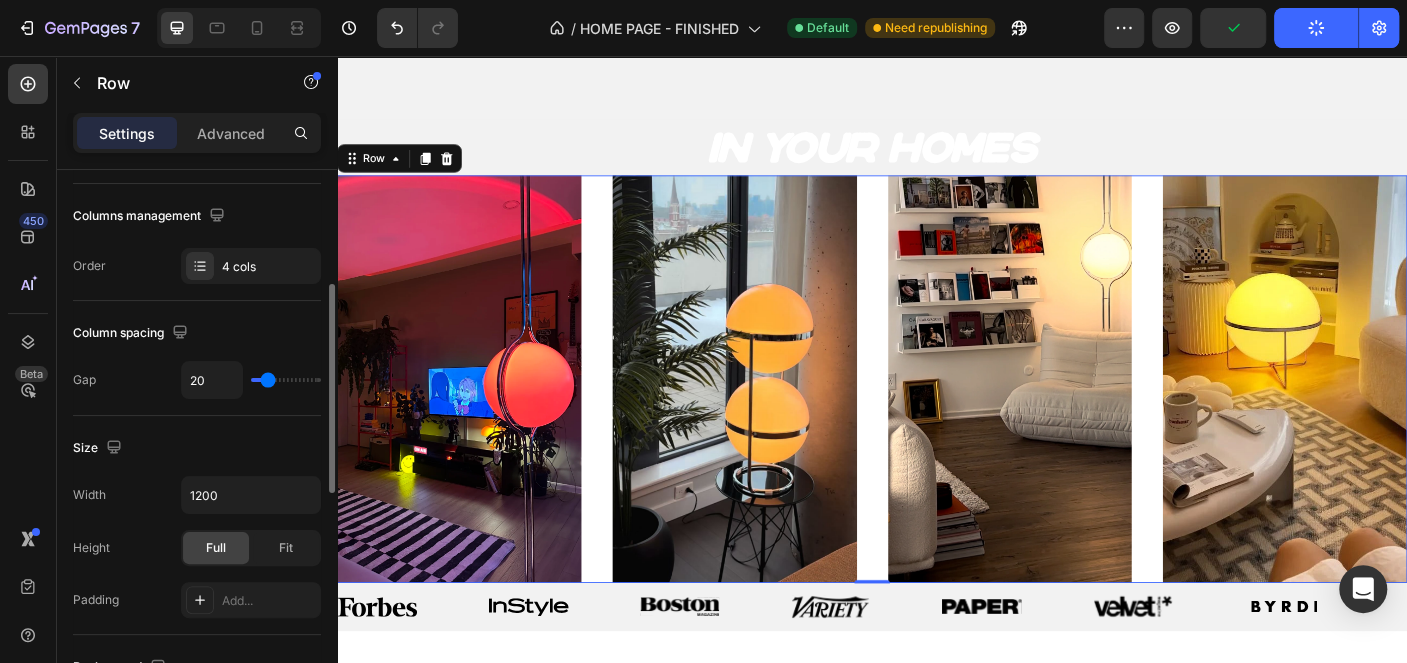 type on "20" 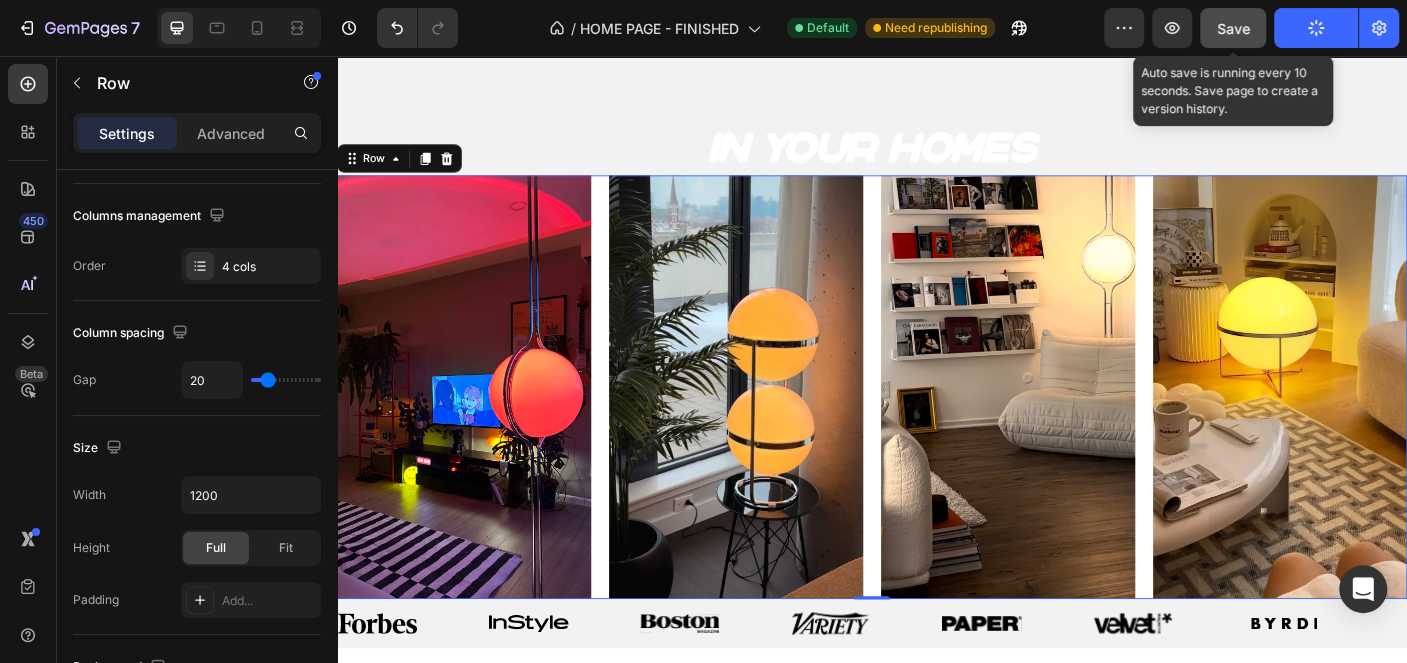 click on "Save" at bounding box center (1233, 28) 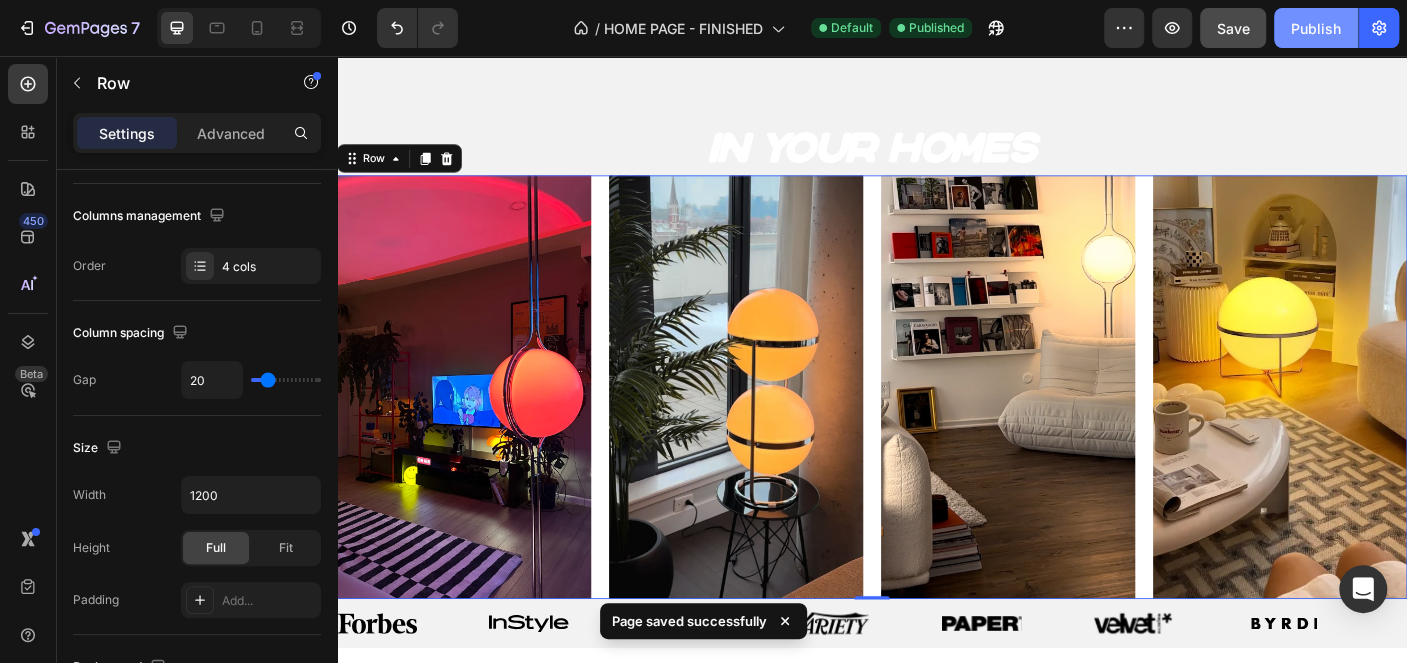 click on "Publish" at bounding box center [1316, 28] 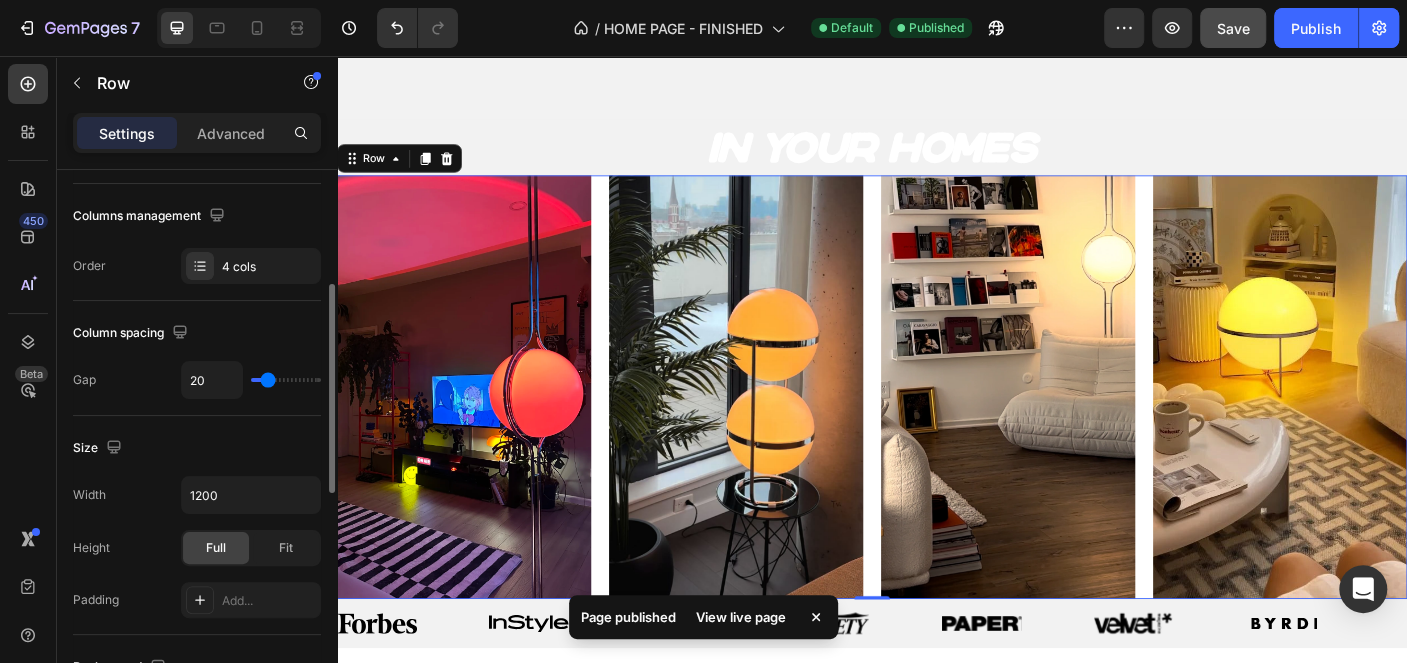 type on "28" 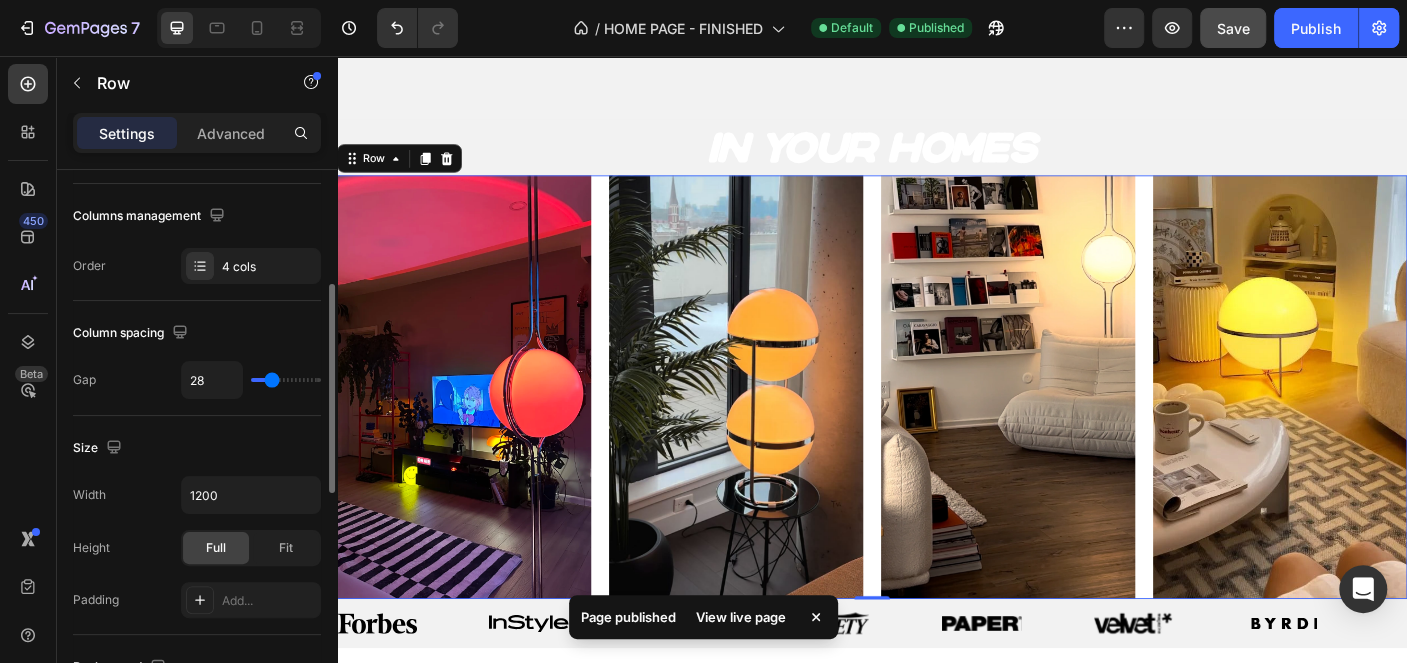 type on "120" 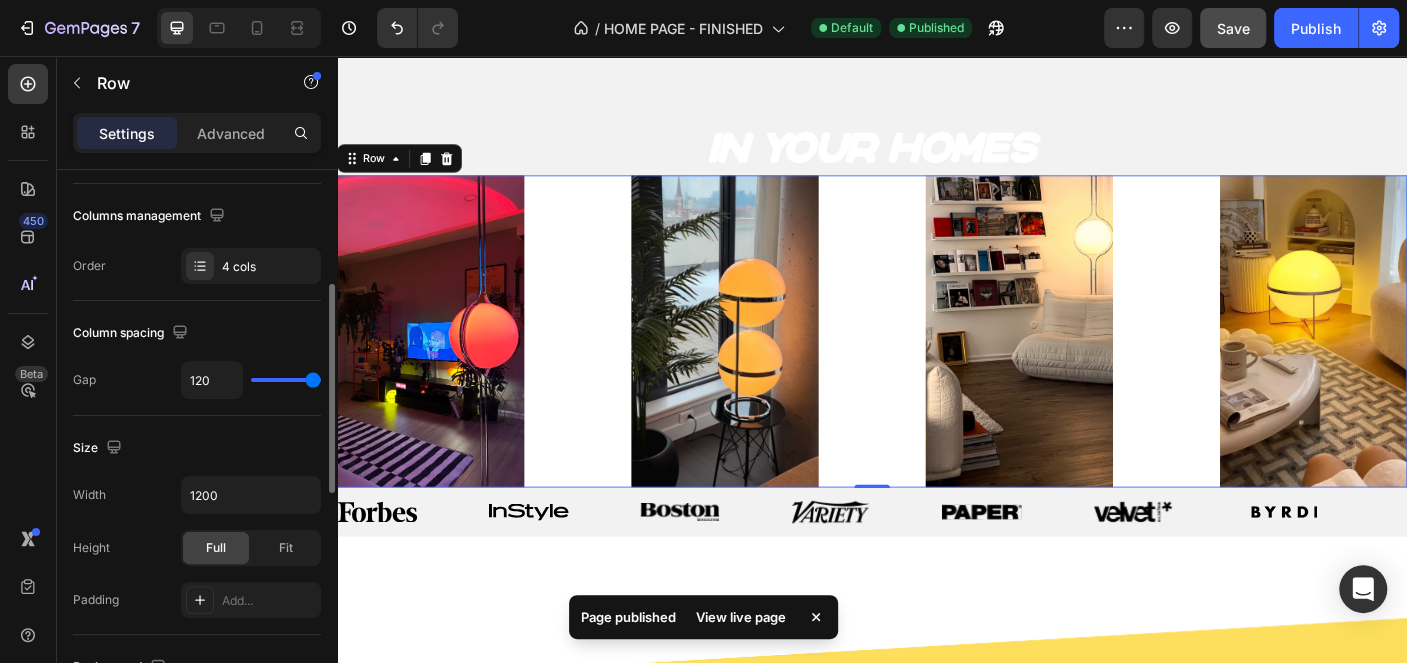 type on "0" 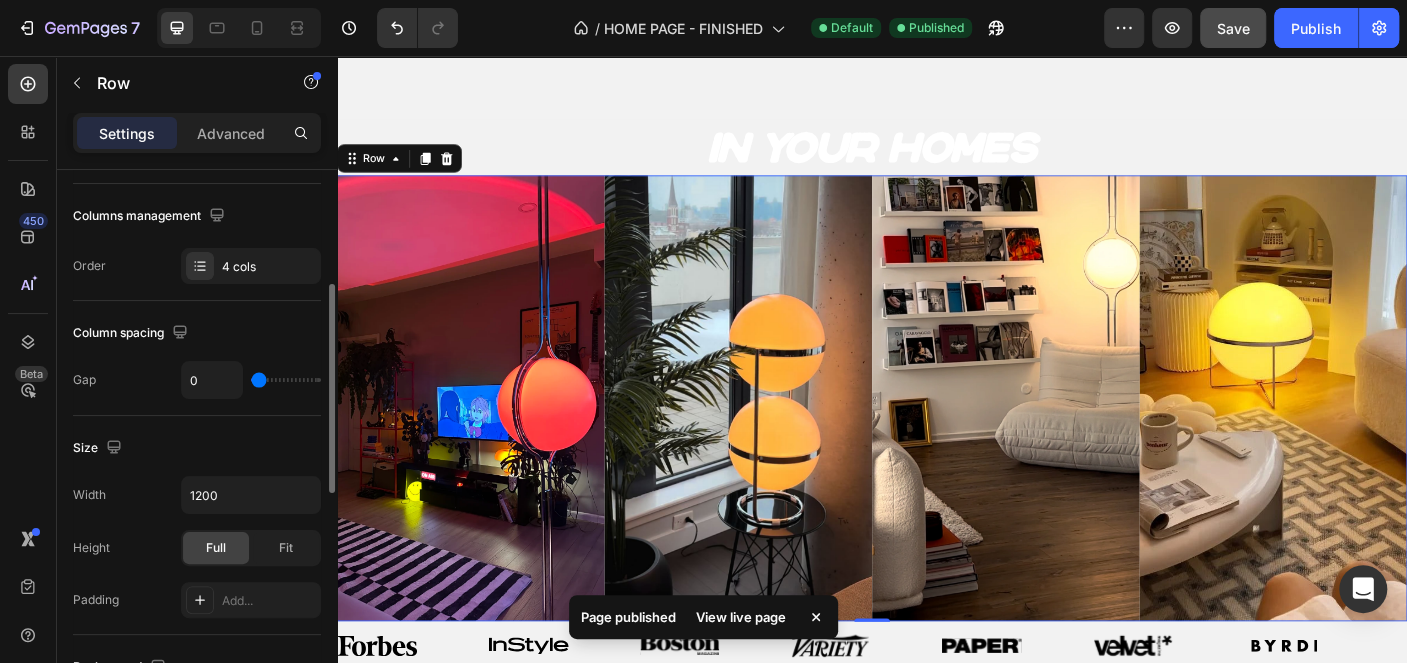 drag, startPoint x: 270, startPoint y: 380, endPoint x: 27, endPoint y: 410, distance: 244.84485 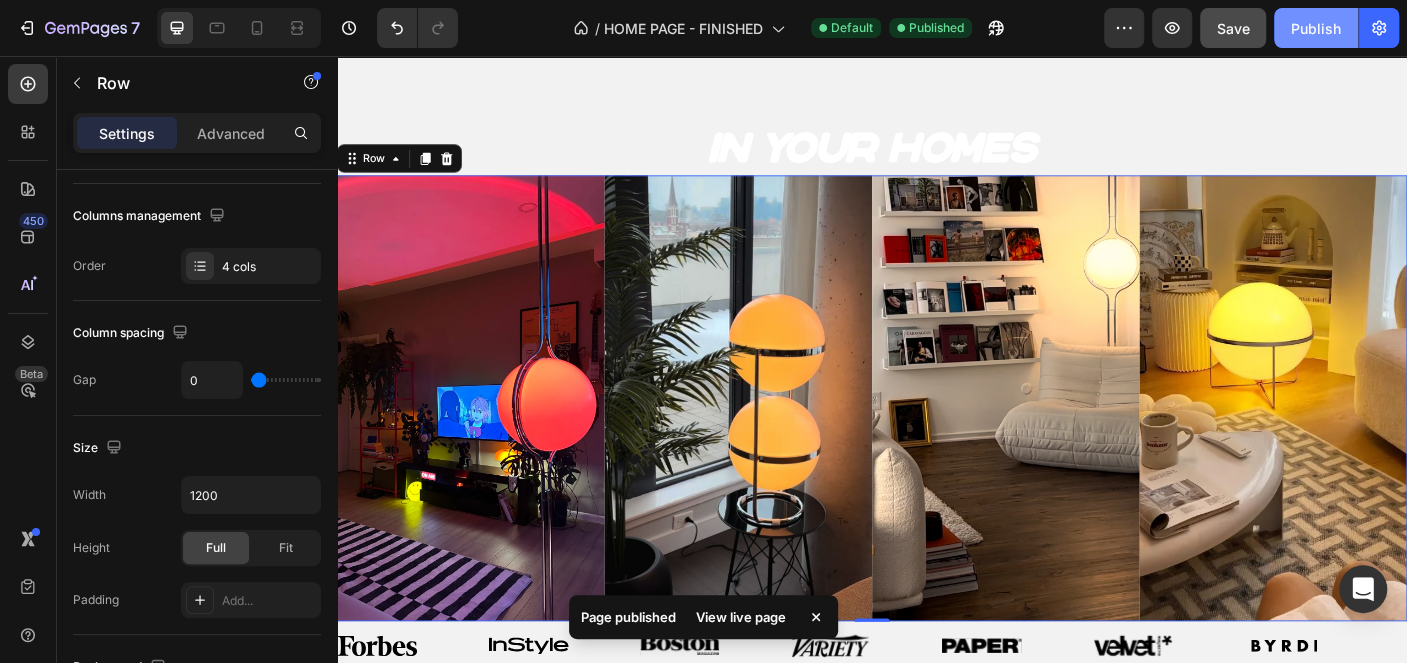 click on "Publish" at bounding box center [1316, 28] 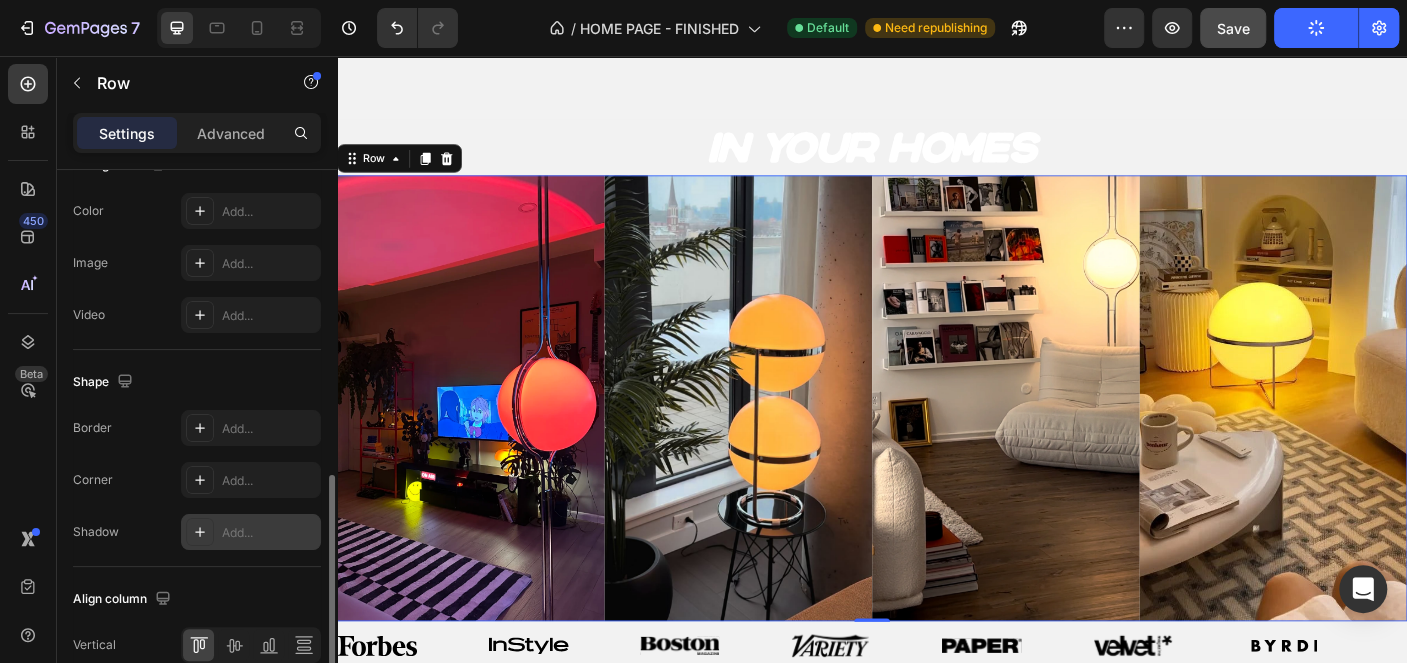 scroll, scrollTop: 894, scrollLeft: 0, axis: vertical 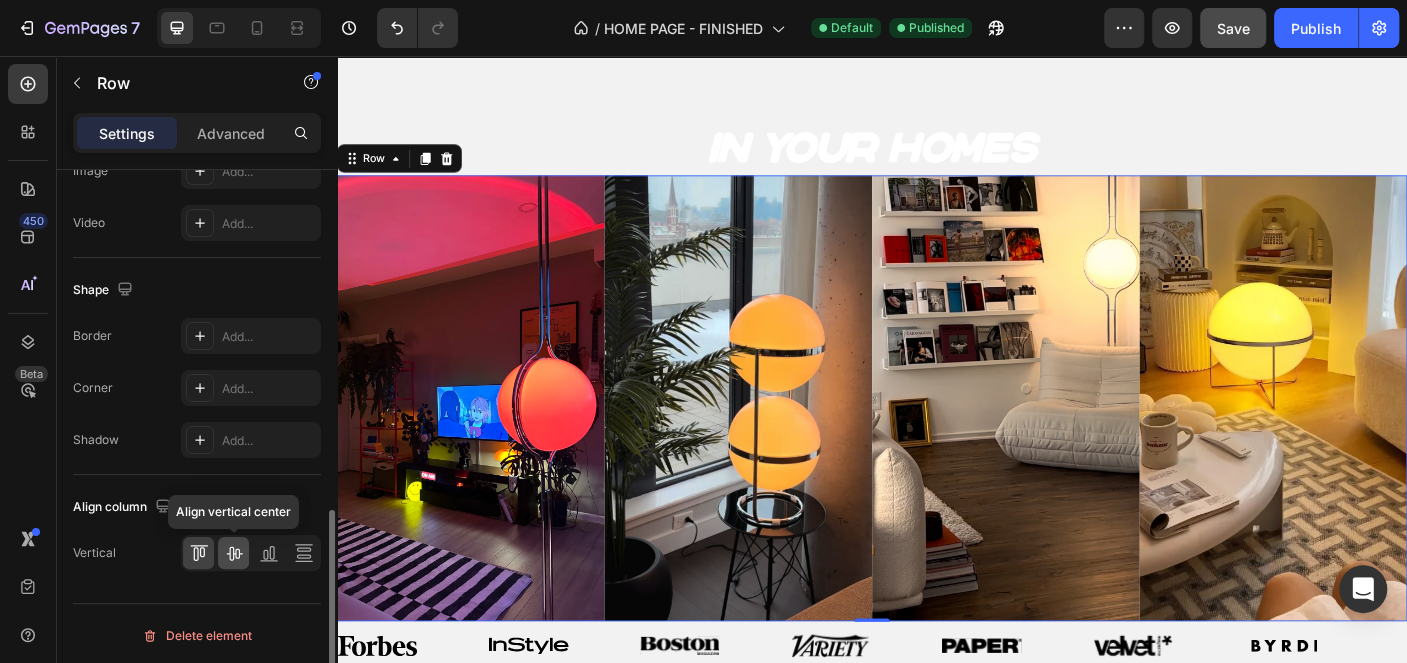 click 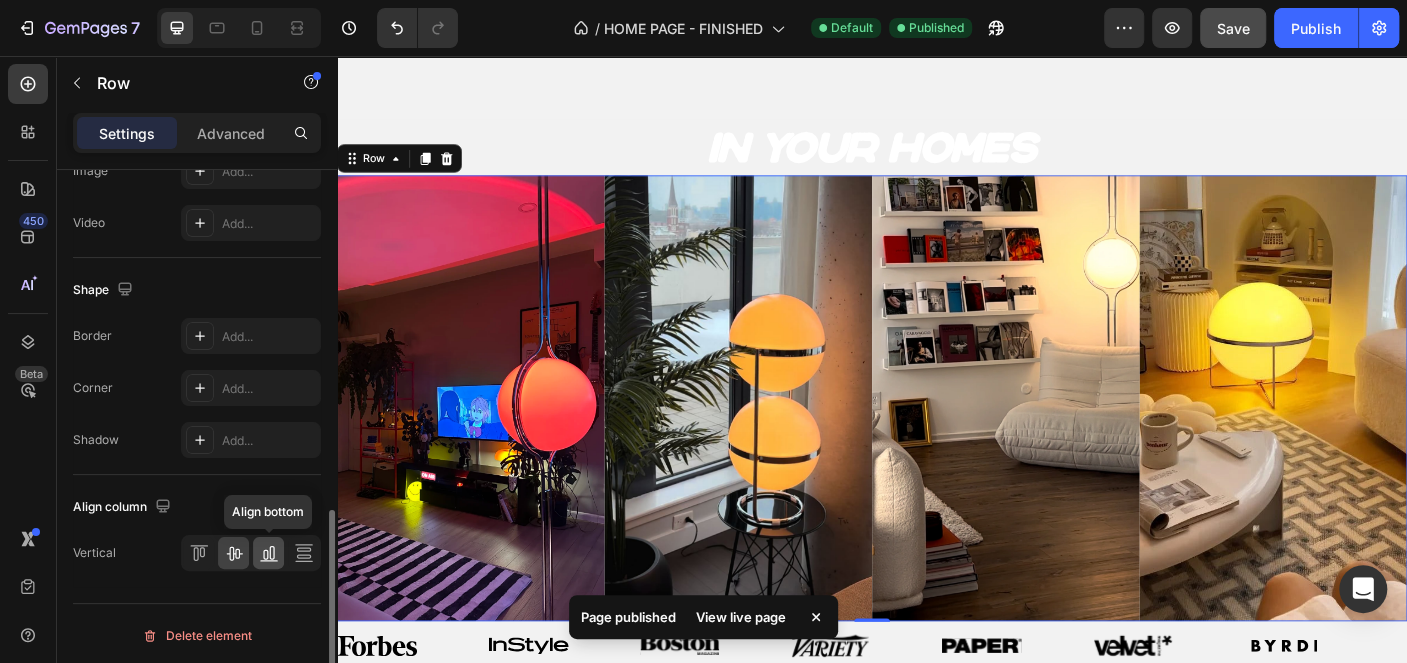 click 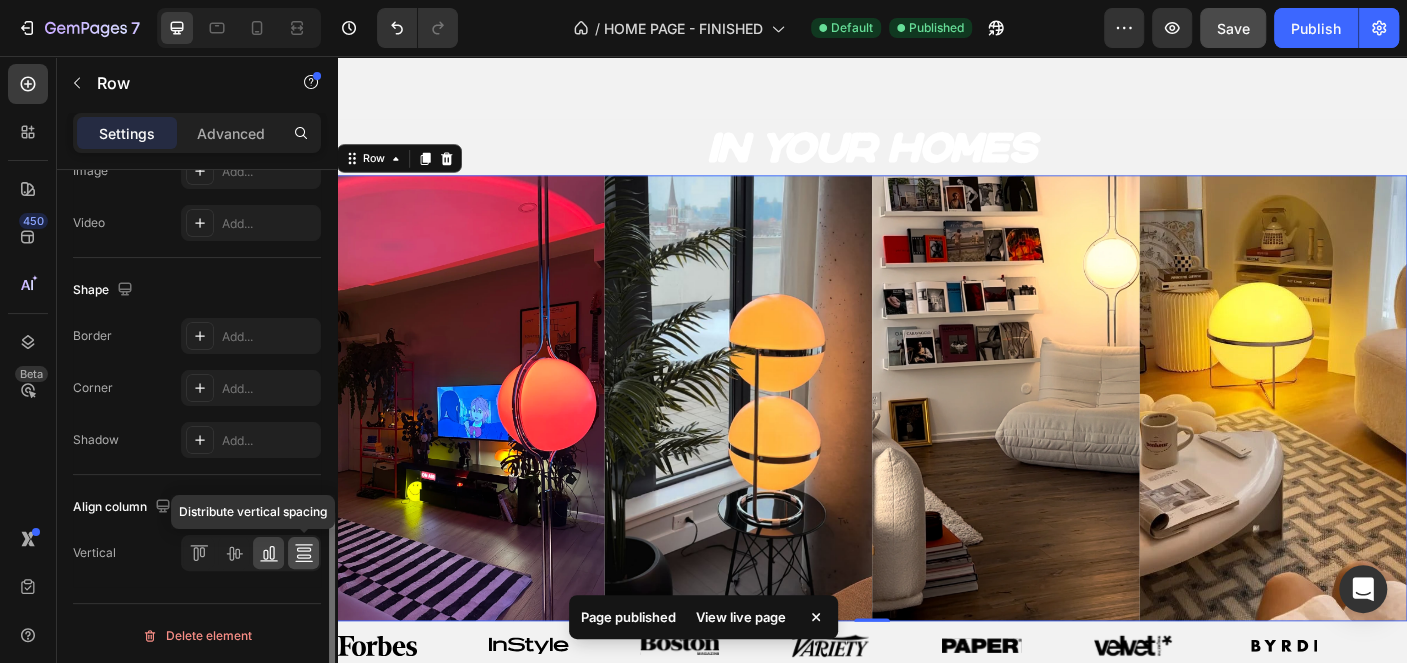 click 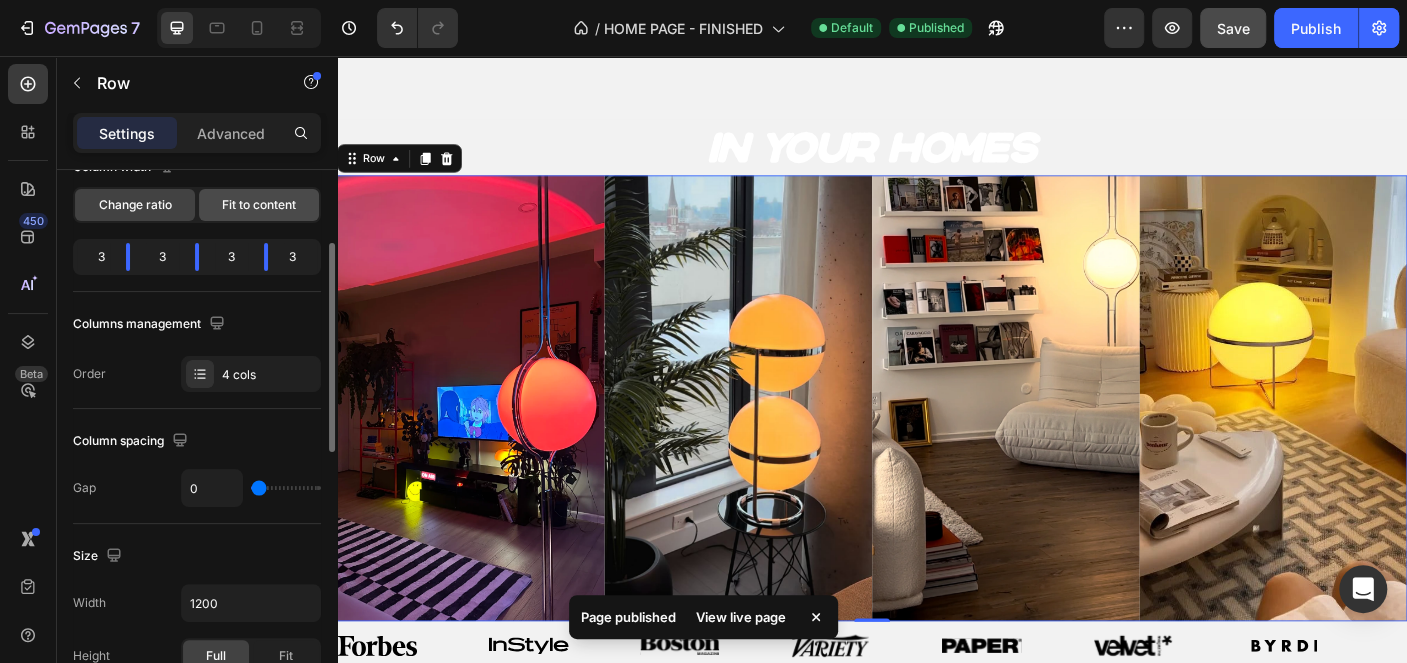 scroll, scrollTop: 92, scrollLeft: 0, axis: vertical 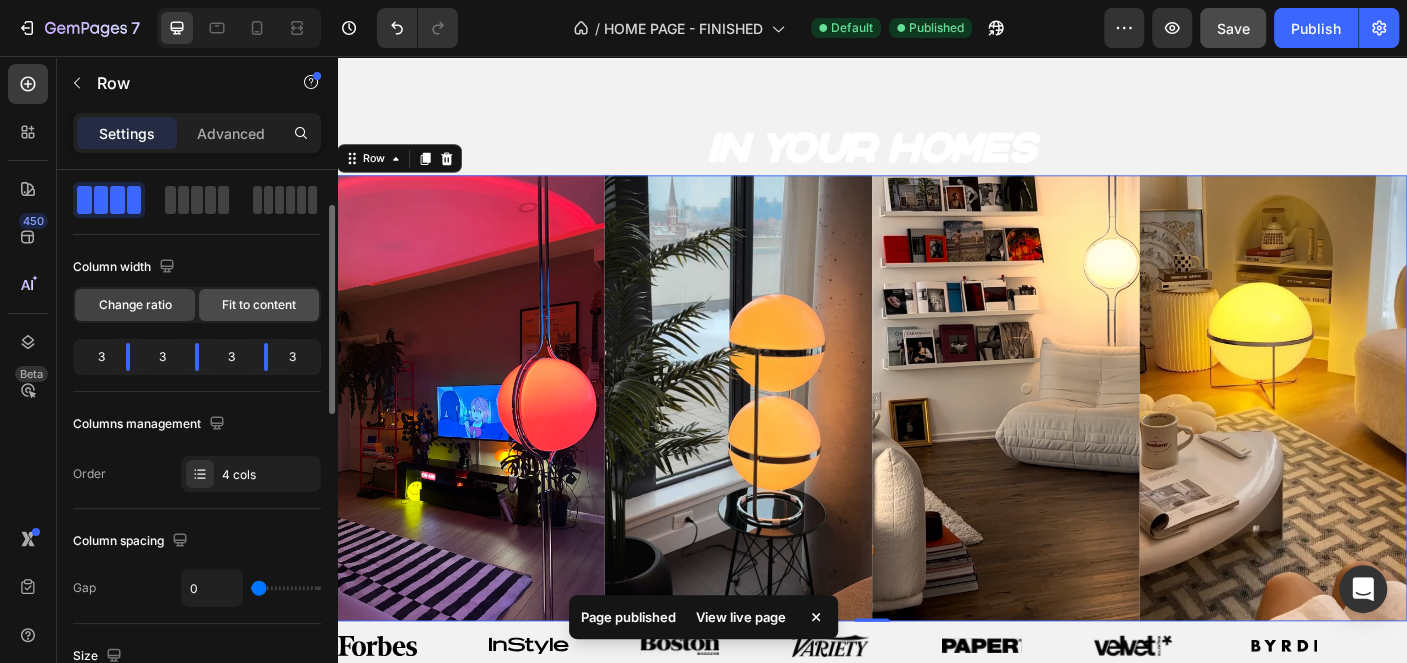 click on "Fit to content" 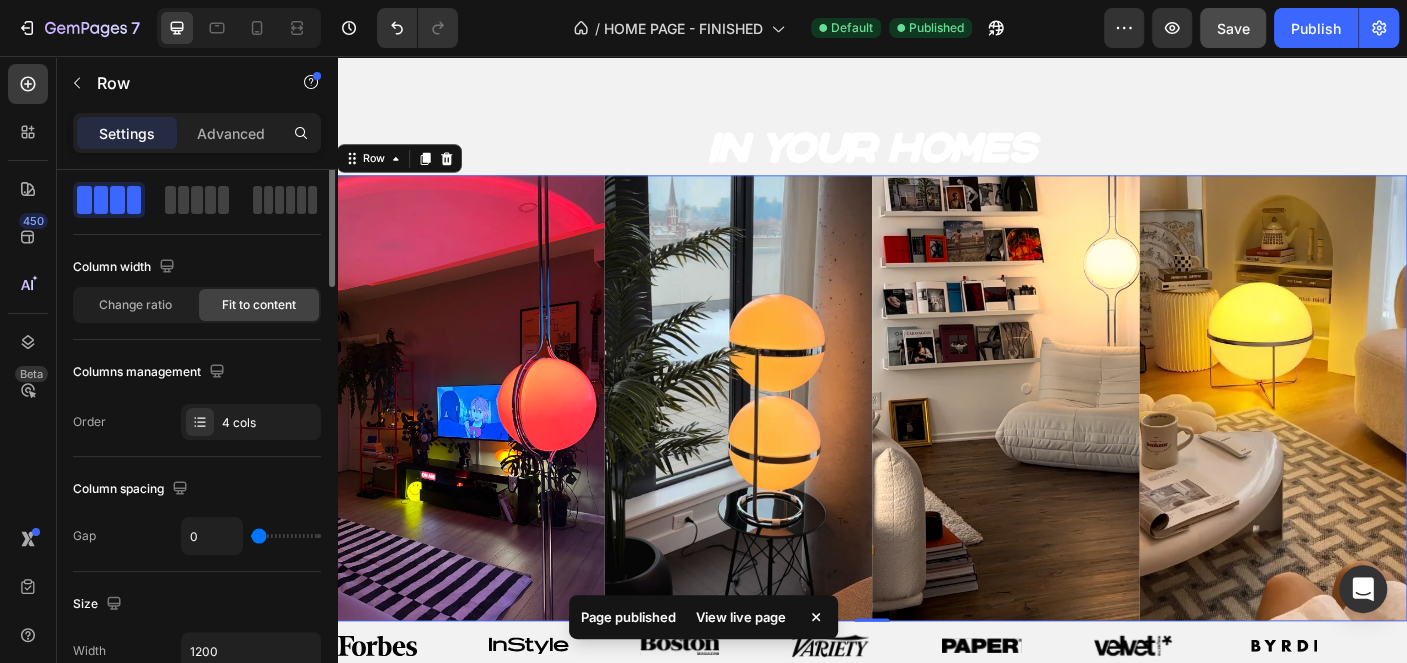scroll, scrollTop: 0, scrollLeft: 0, axis: both 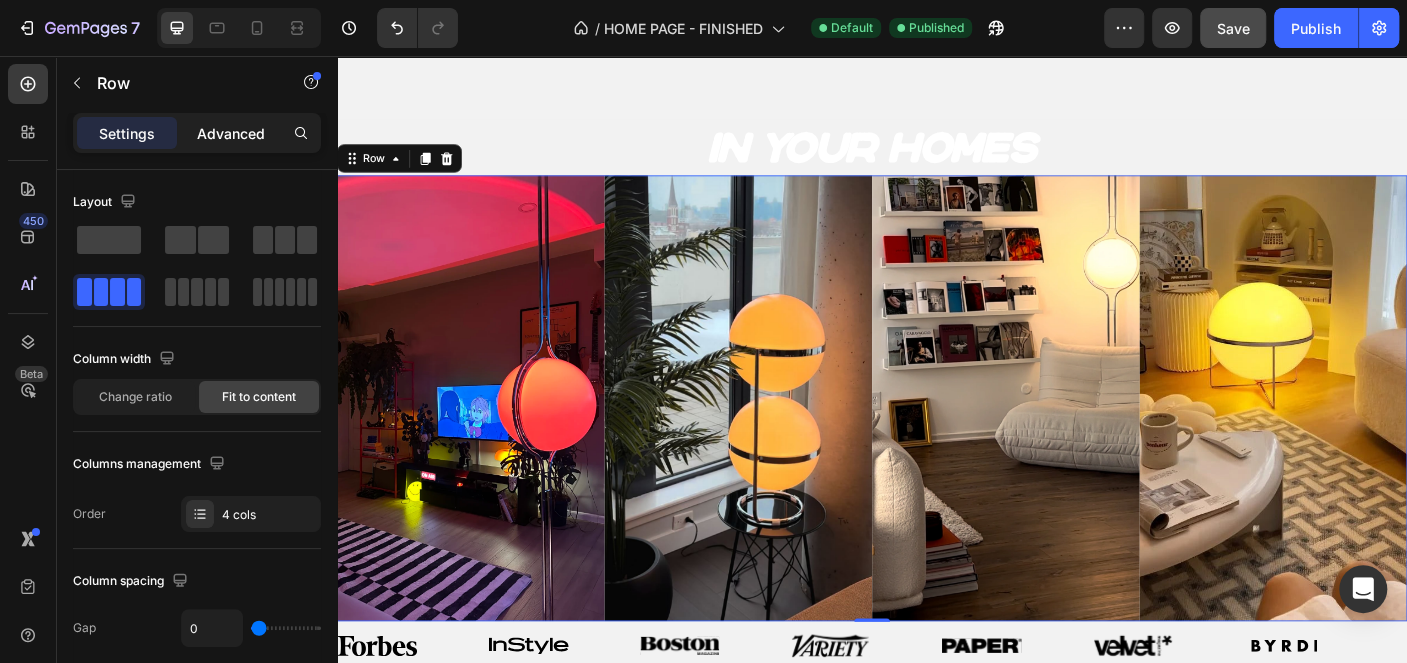 click on "Advanced" at bounding box center [231, 133] 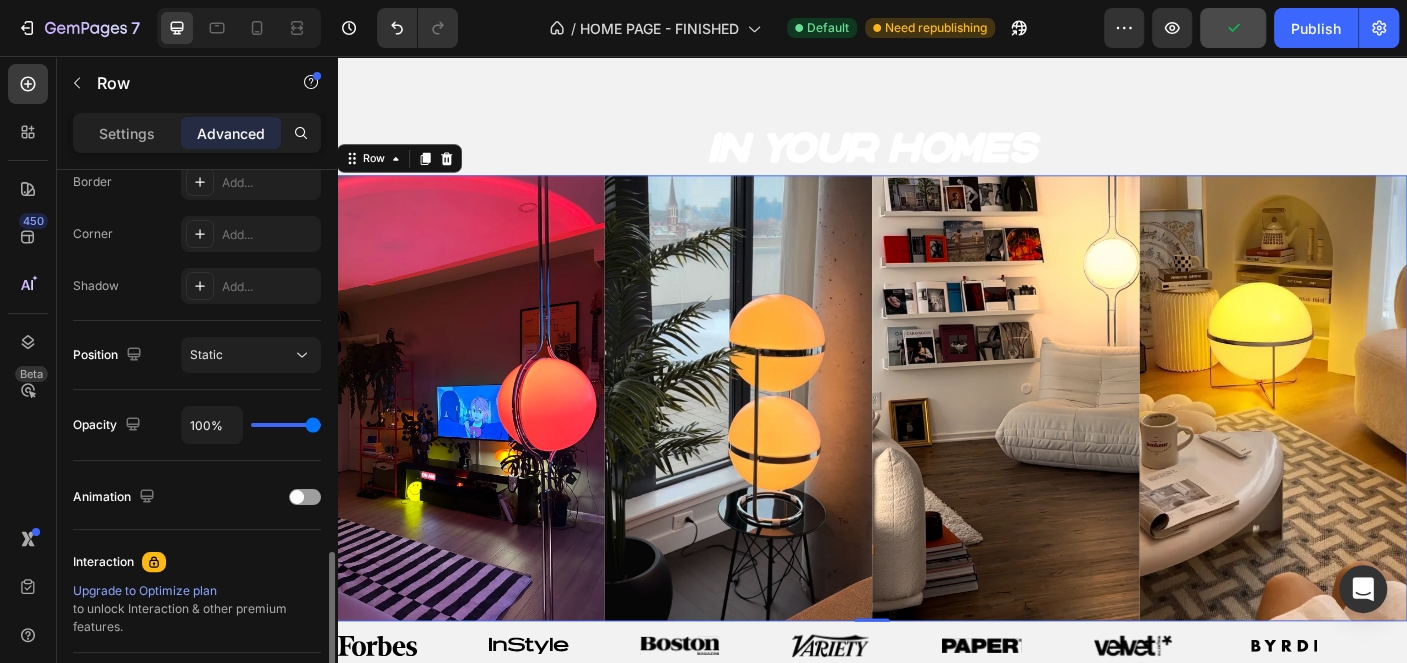 scroll, scrollTop: 480, scrollLeft: 0, axis: vertical 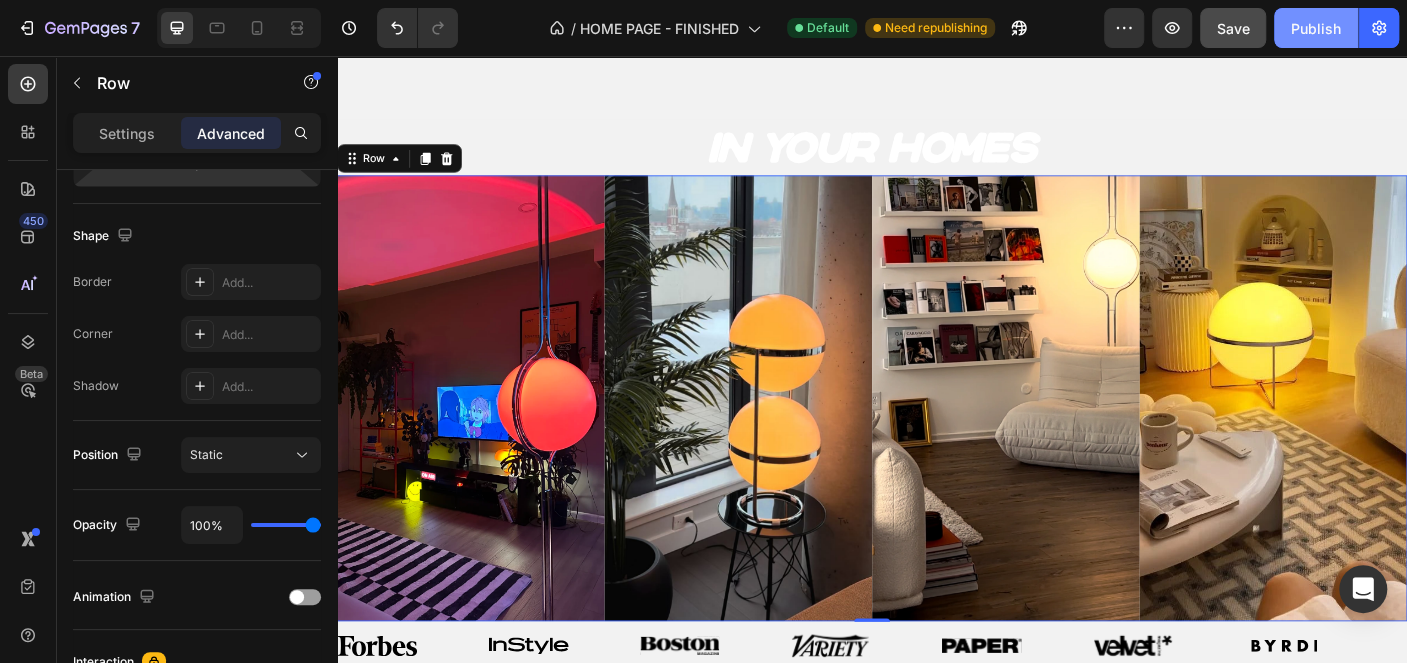 click on "Publish" 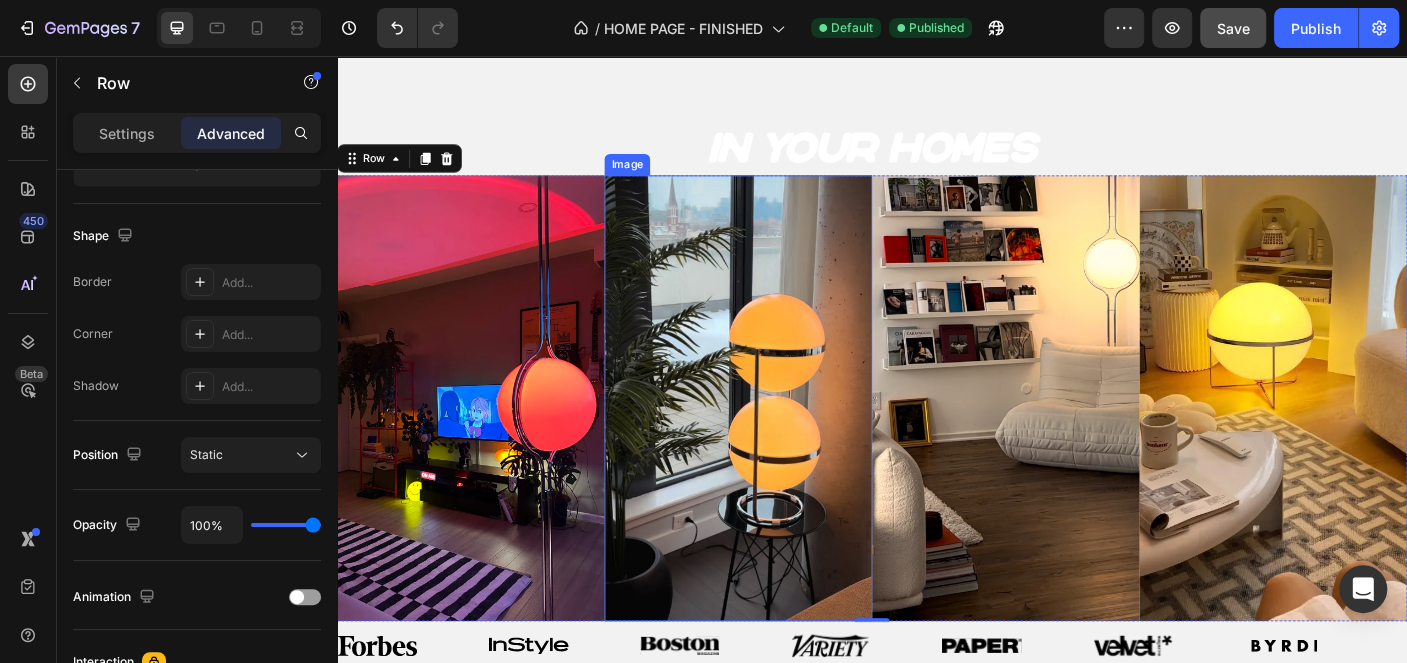 click at bounding box center [787, 440] 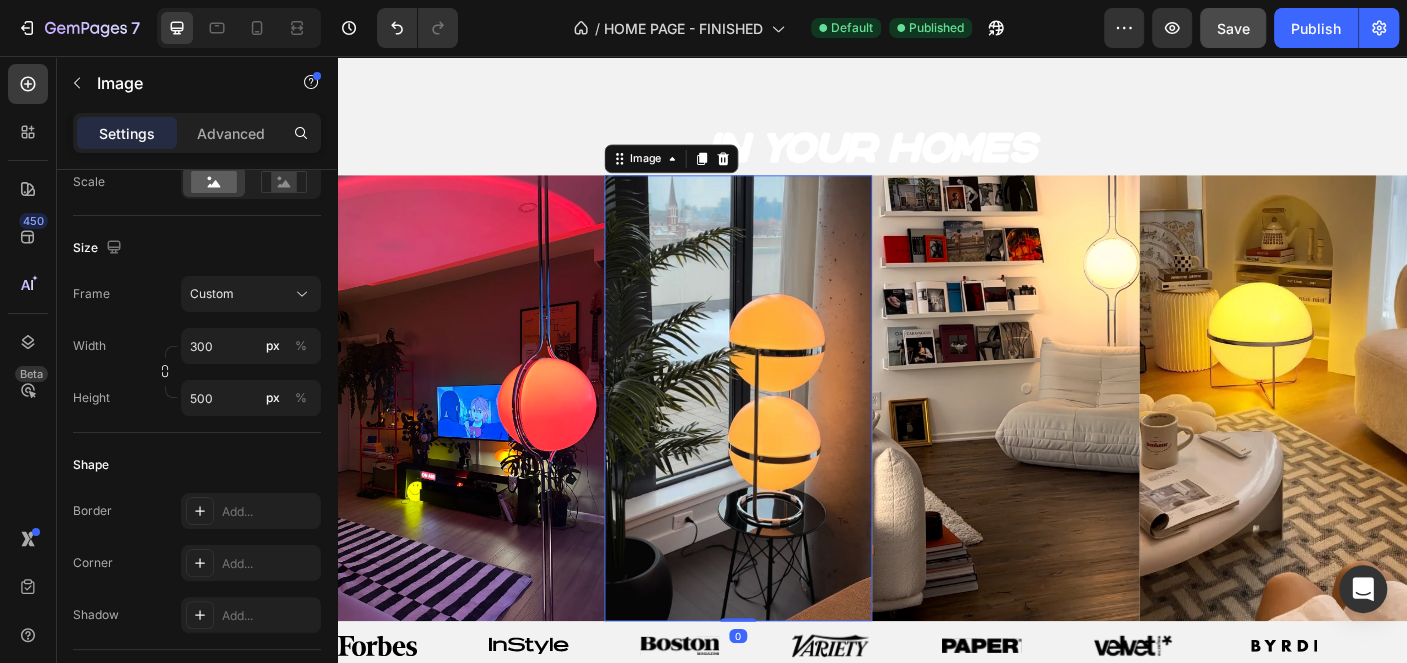 scroll, scrollTop: 0, scrollLeft: 0, axis: both 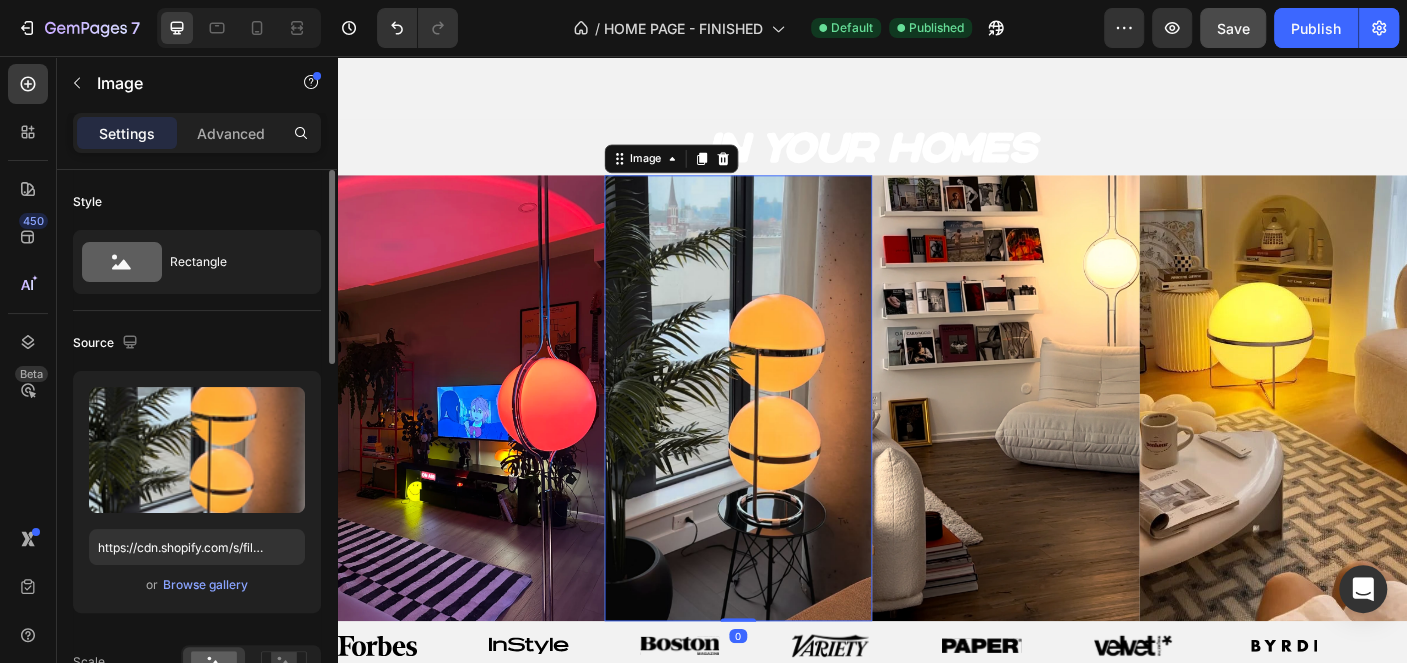 click at bounding box center (487, 440) 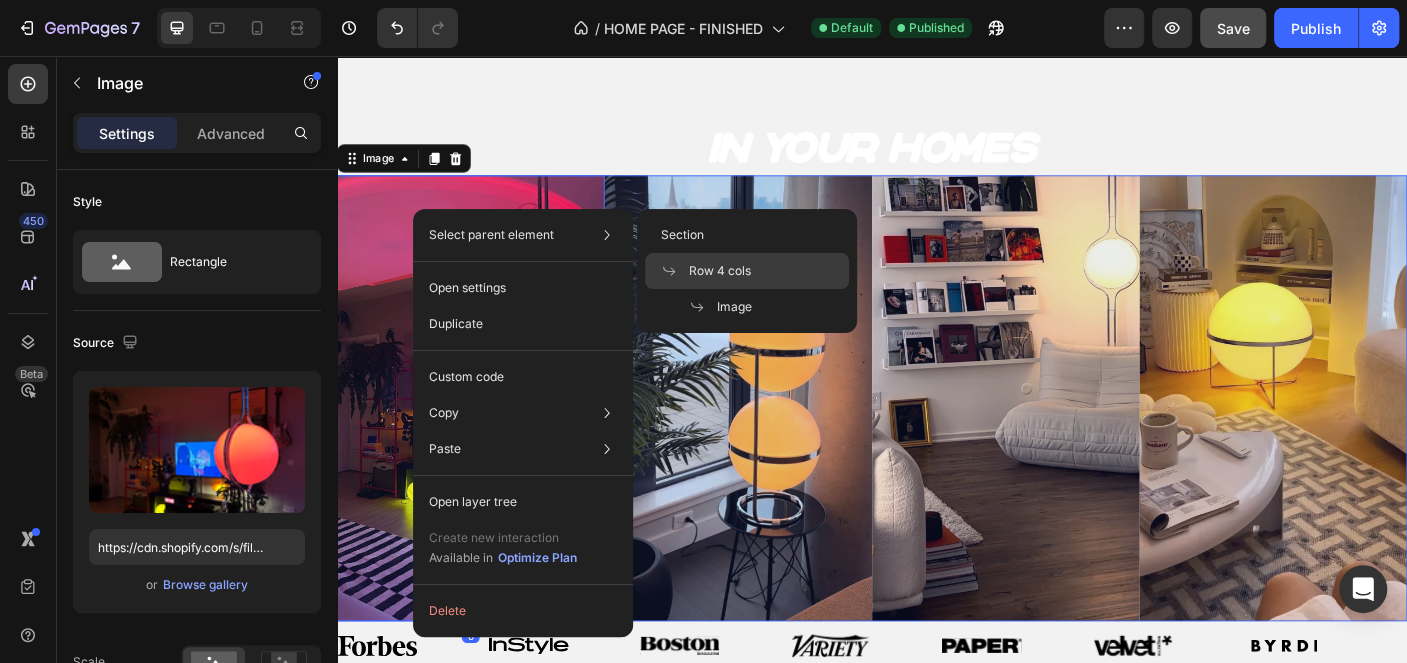 click on "Row 4 cols" at bounding box center [720, 271] 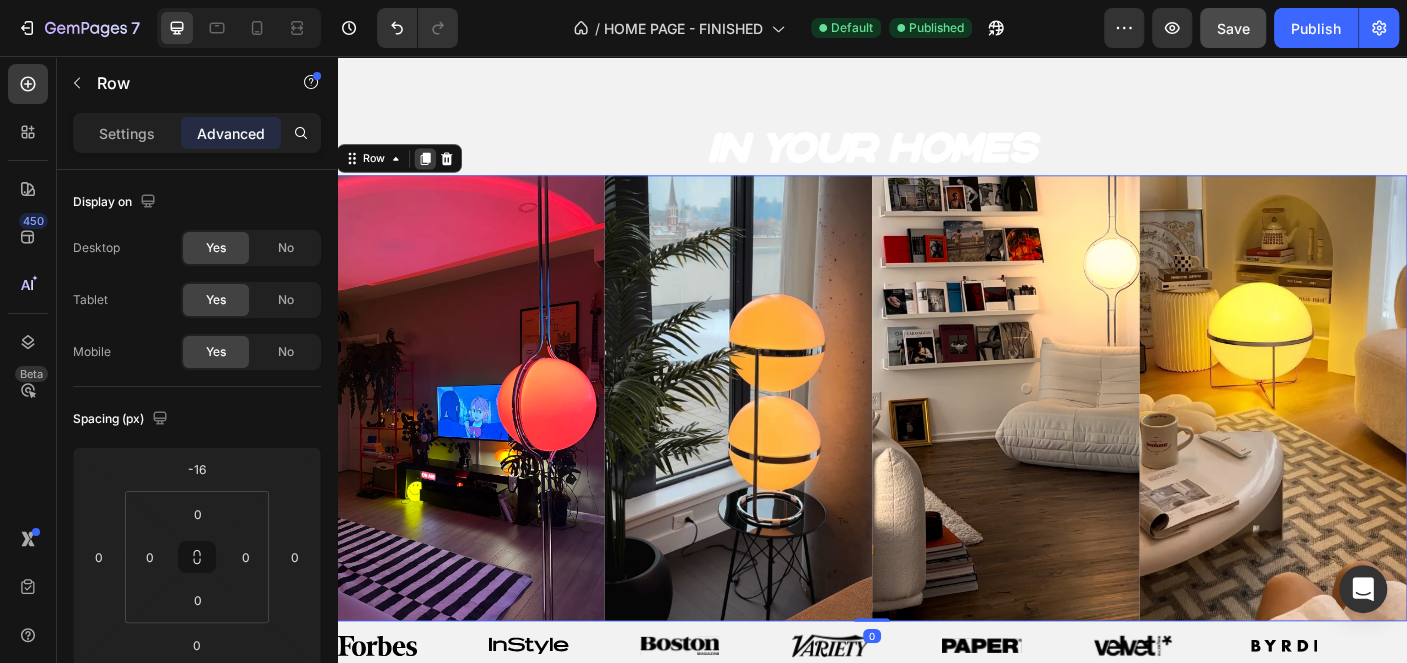 click 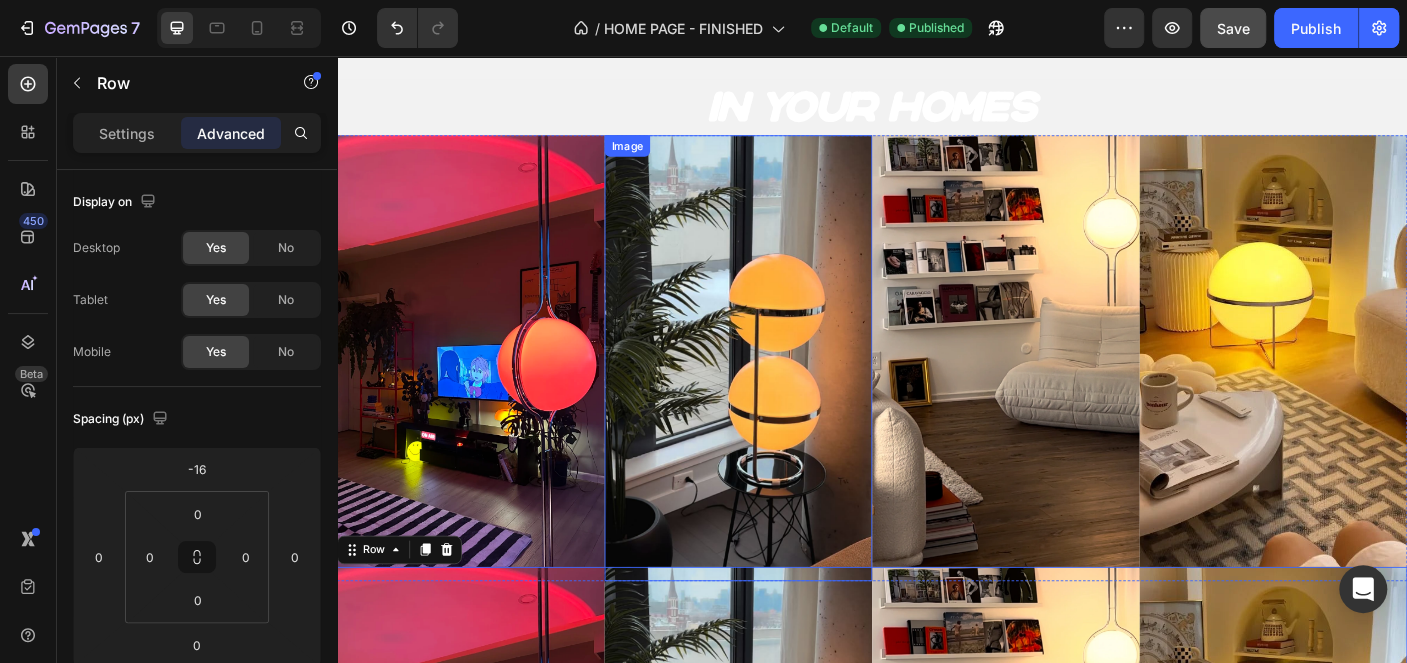 scroll, scrollTop: 2193, scrollLeft: 0, axis: vertical 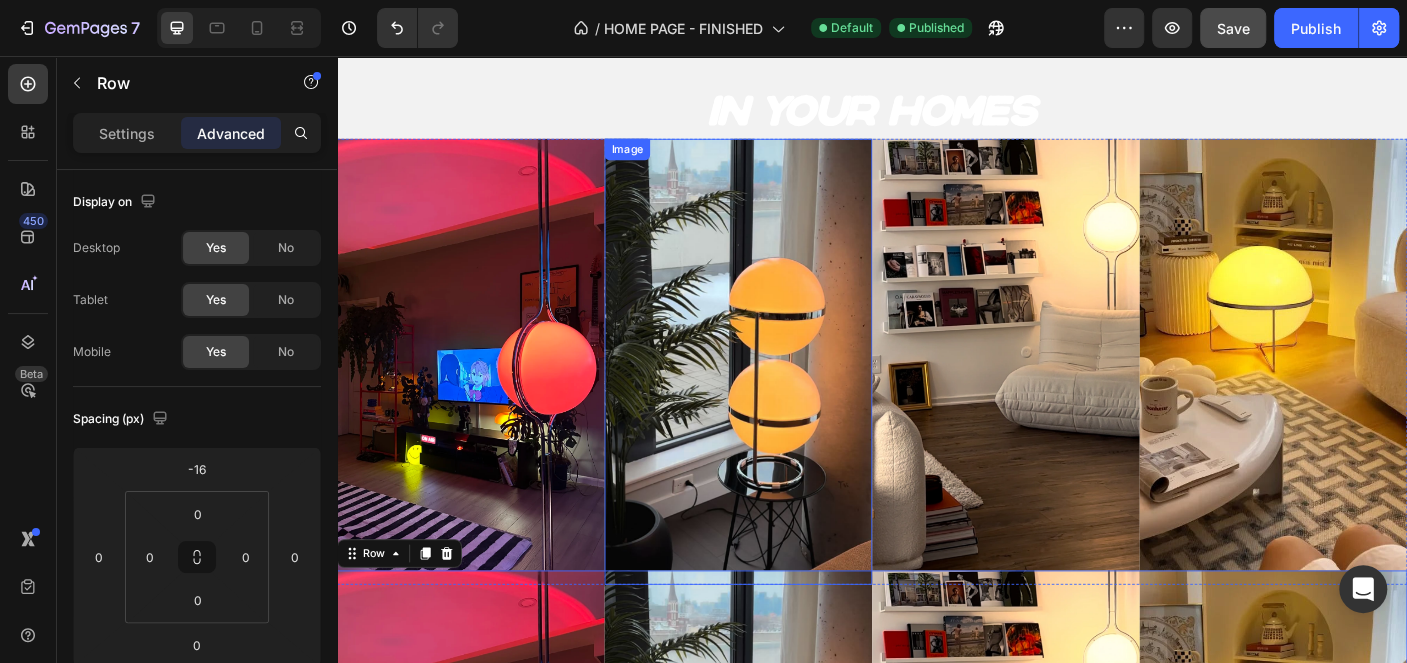 click at bounding box center (787, 399) 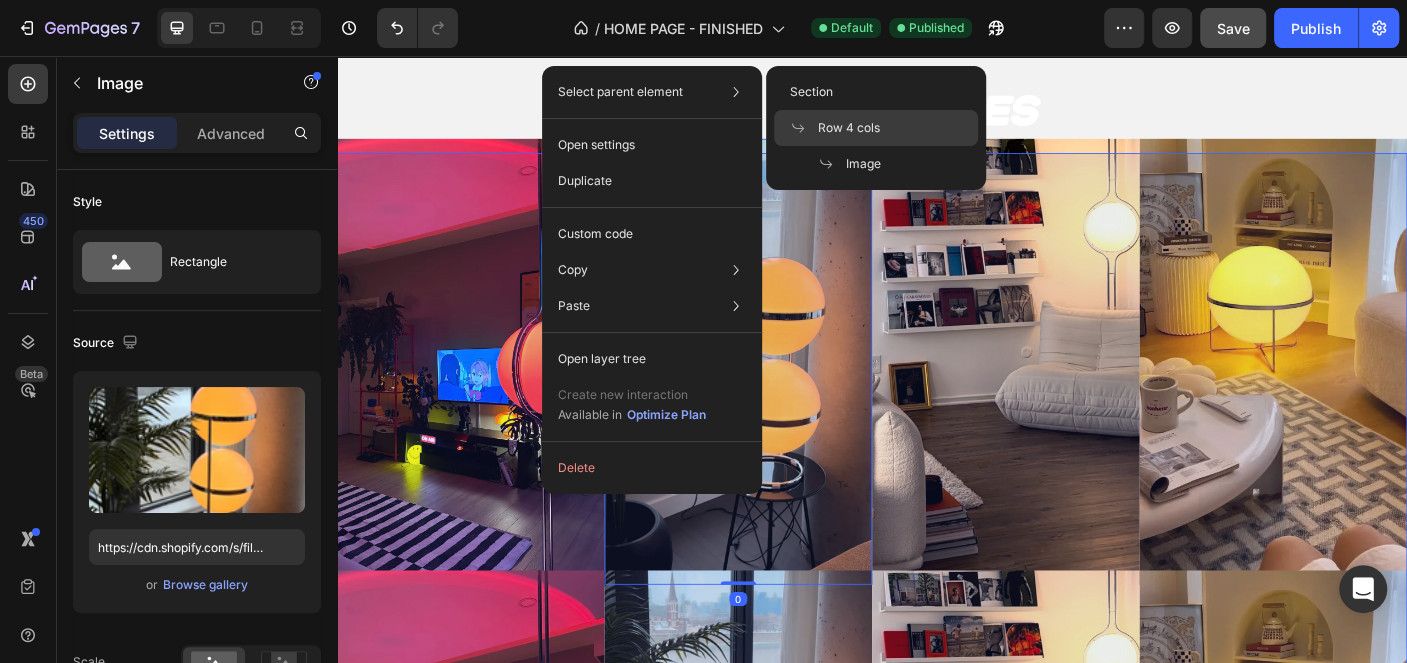 click on "Row 4 cols" at bounding box center [849, 128] 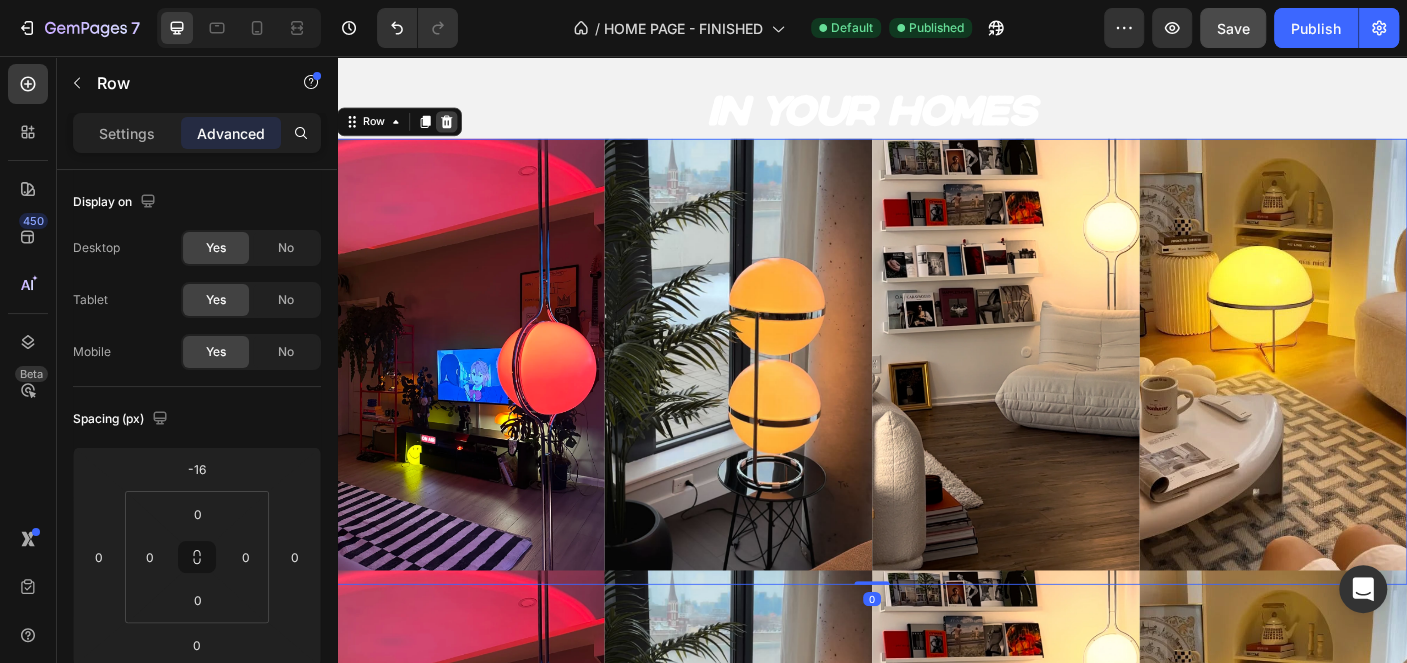 click 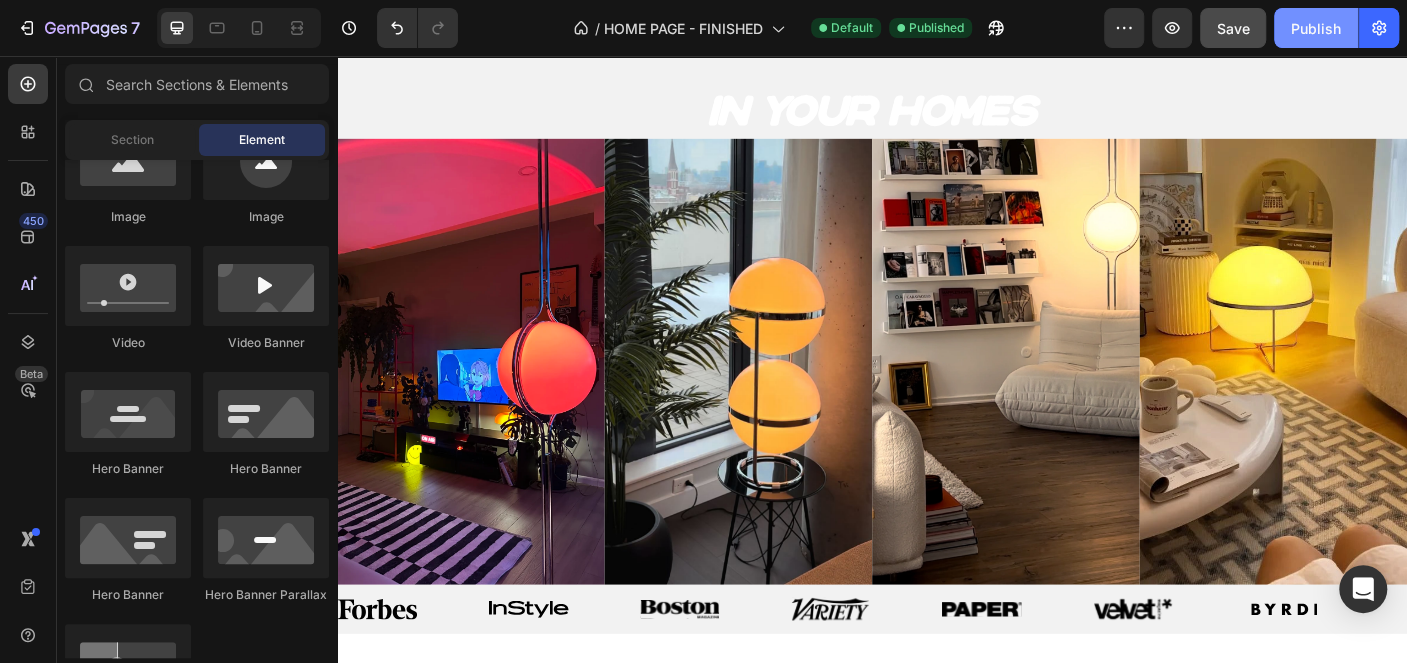 click on "Publish" at bounding box center [1316, 28] 